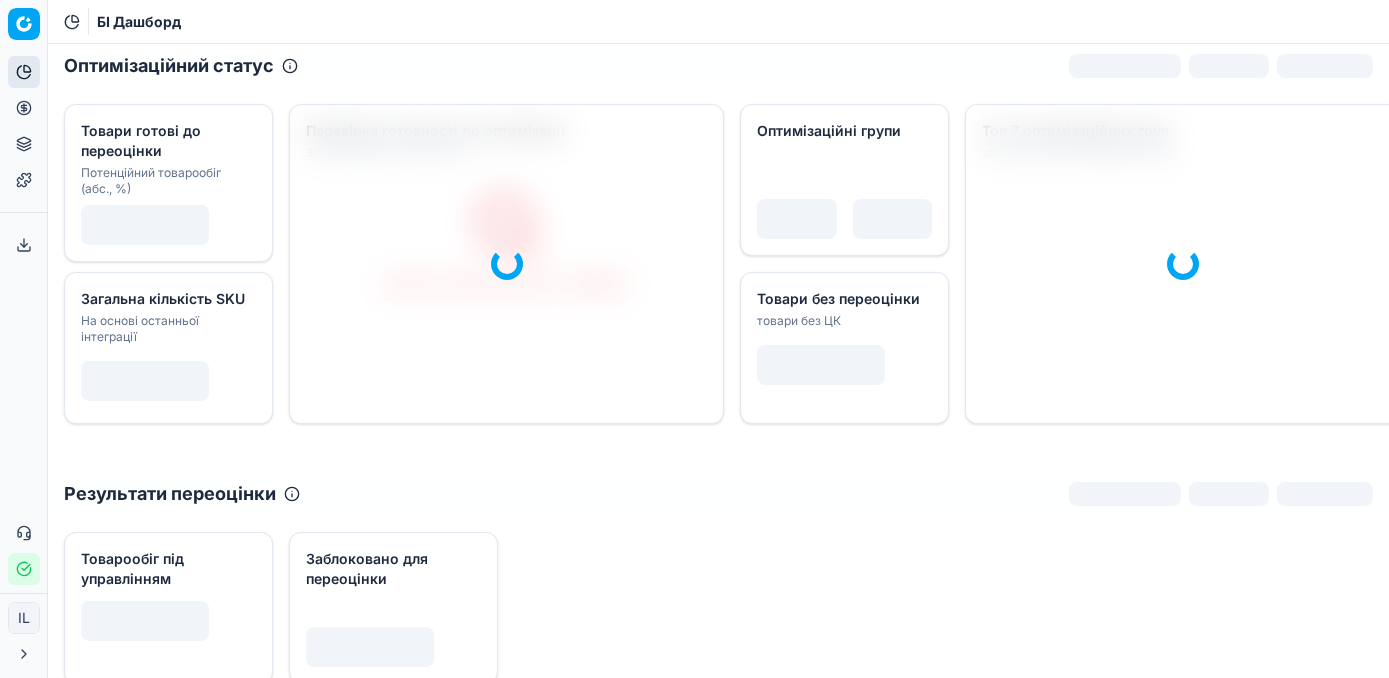 scroll, scrollTop: 0, scrollLeft: 0, axis: both 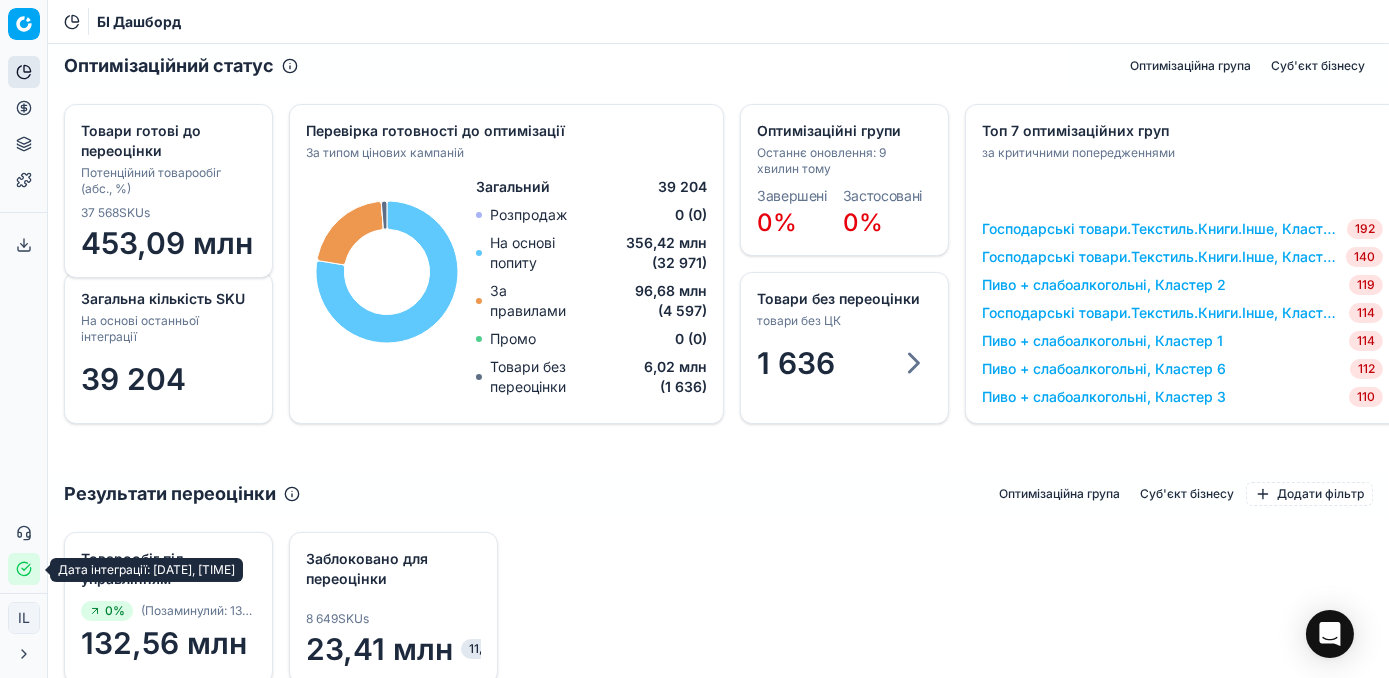 click 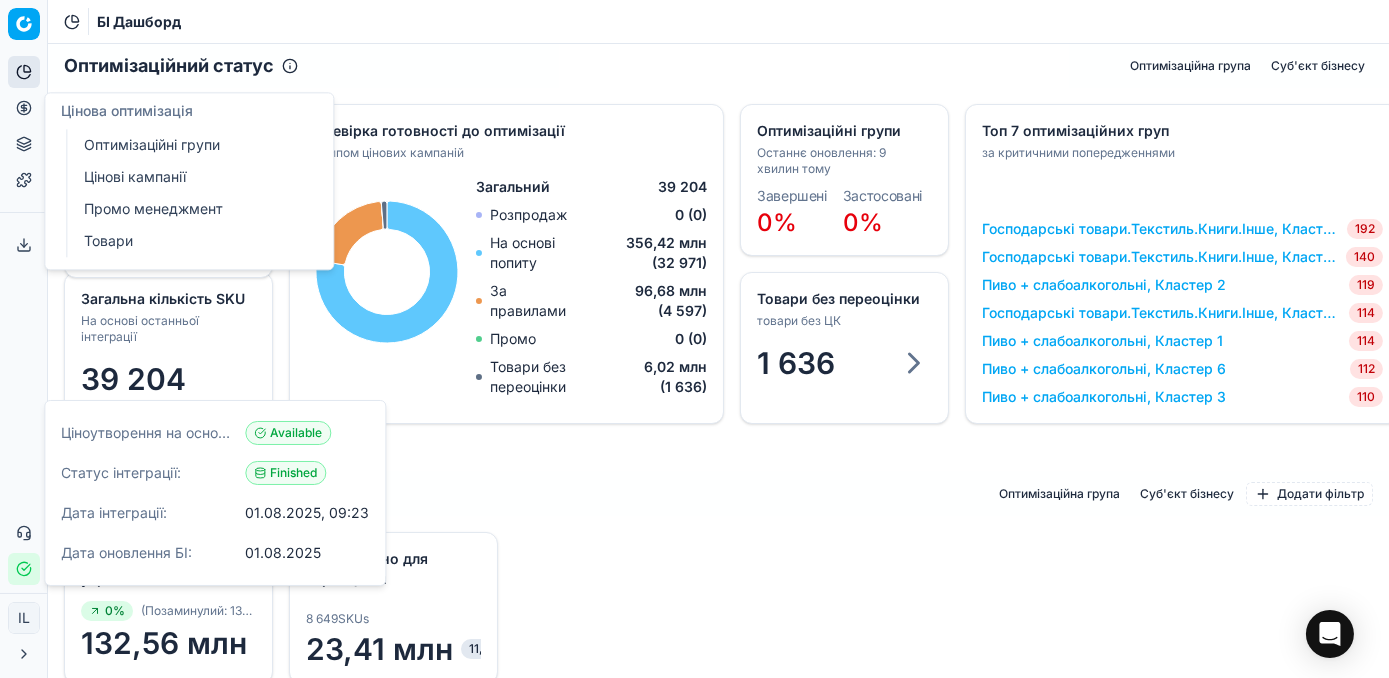 click 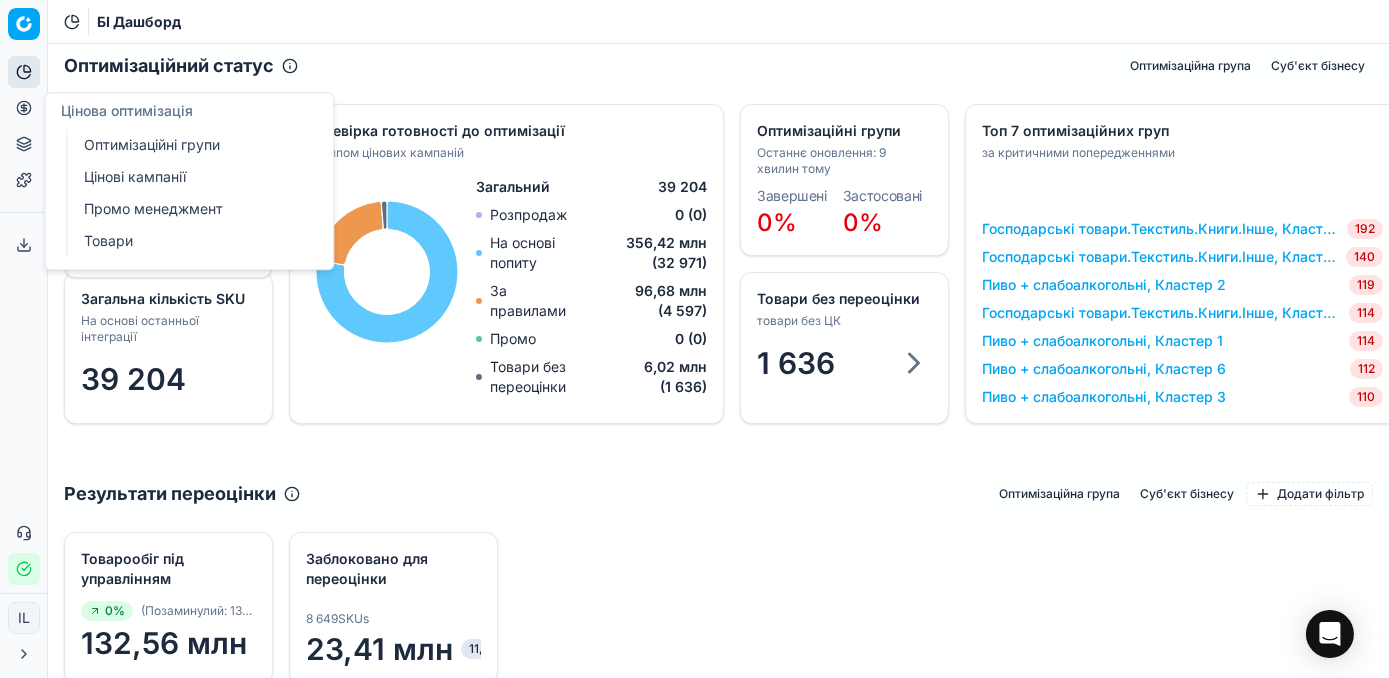 click on "Оптимізаційні групи" at bounding box center (192, 145) 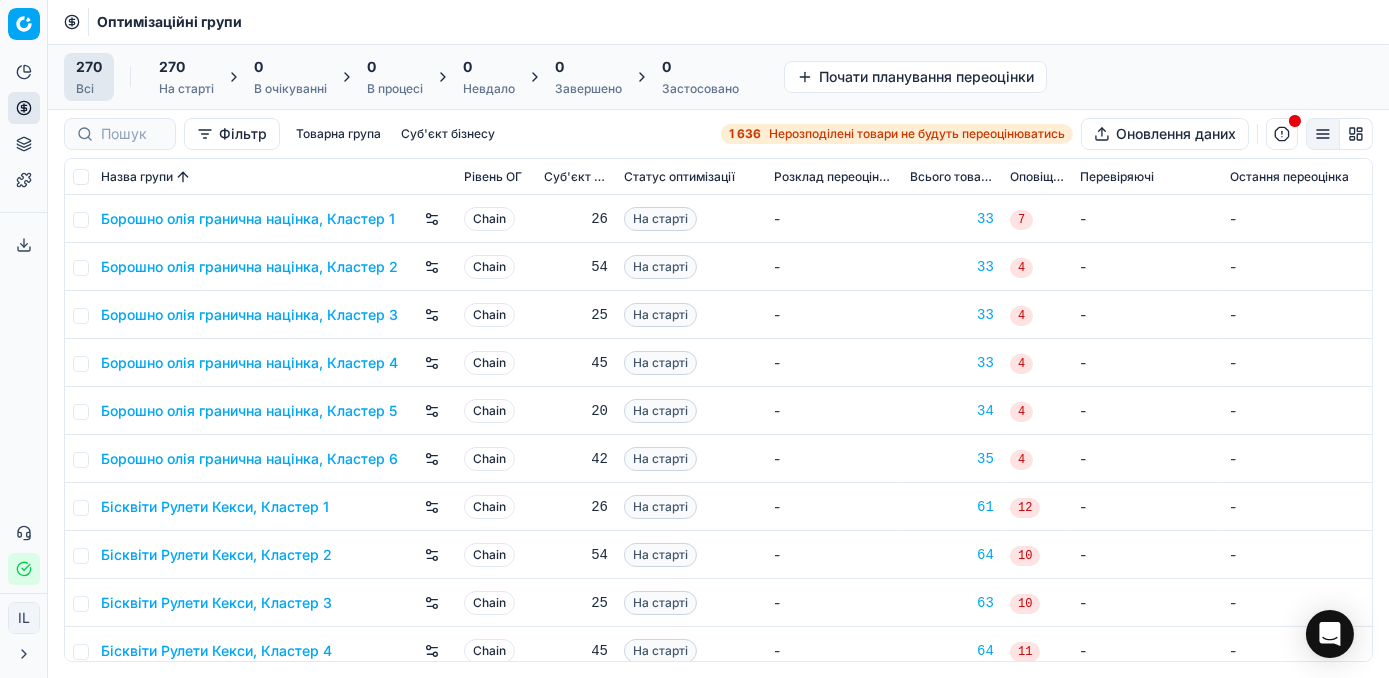 click on "Нерозподілені товари не будуть переоцінюватись" at bounding box center (917, 134) 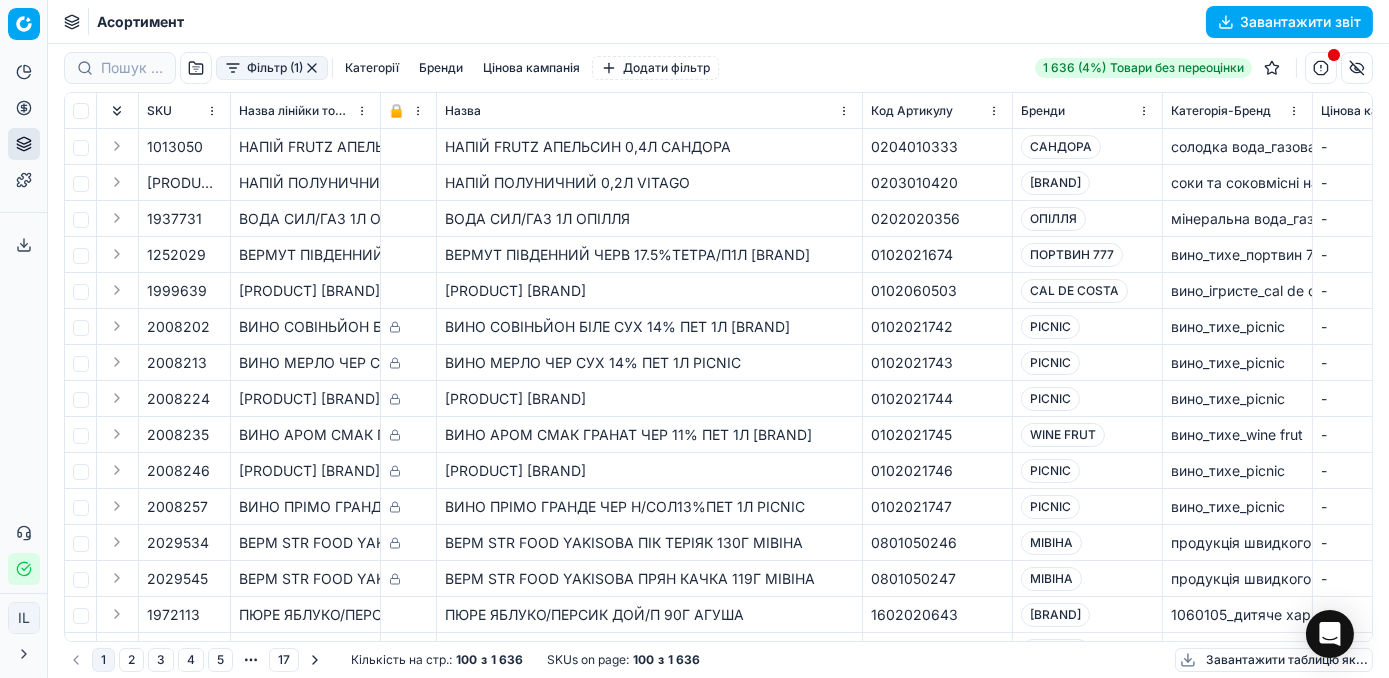 click on "Фільтр   (1)" at bounding box center [272, 68] 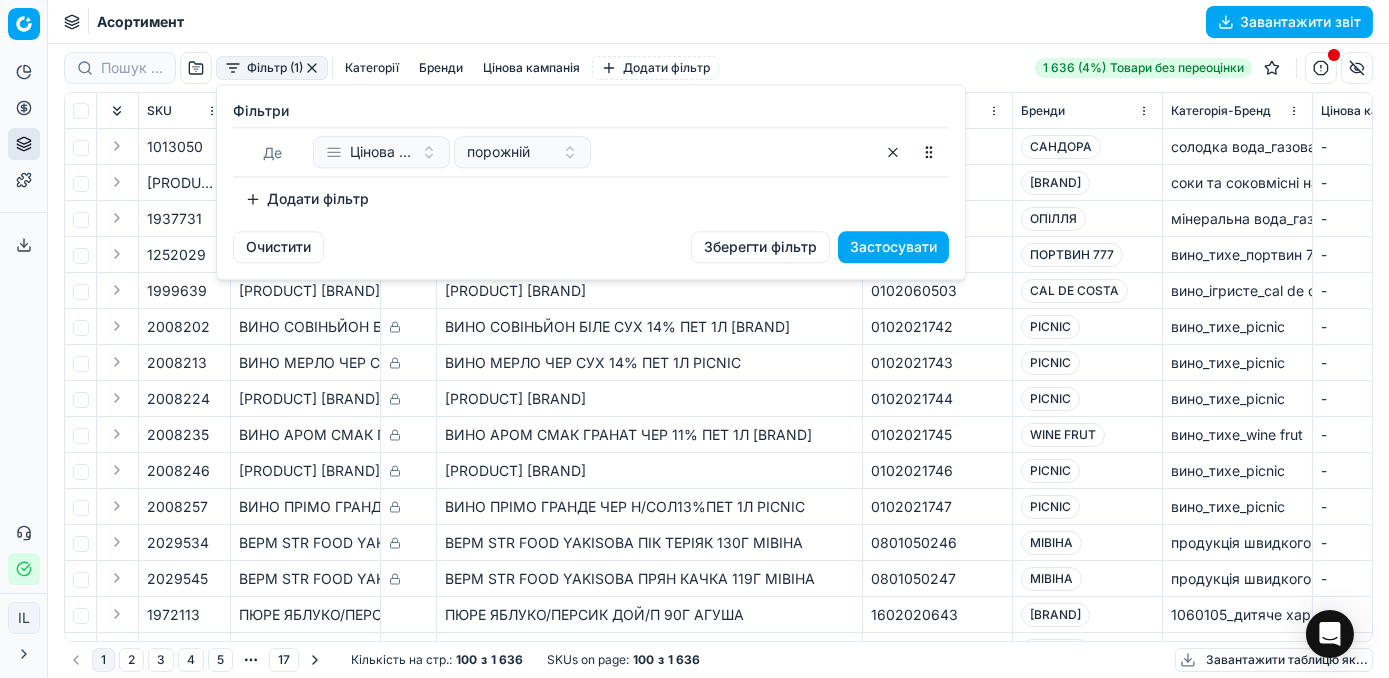 click on "Додати фільтр" at bounding box center [307, 199] 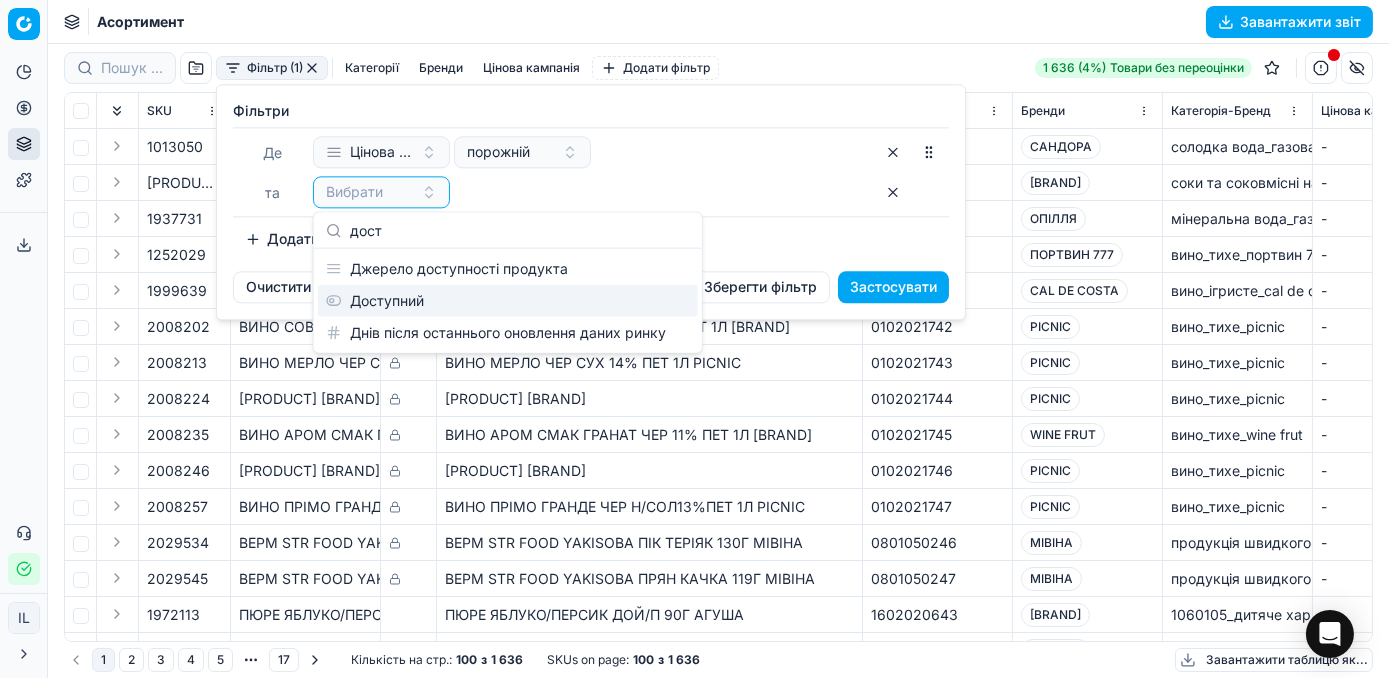 type on "дост" 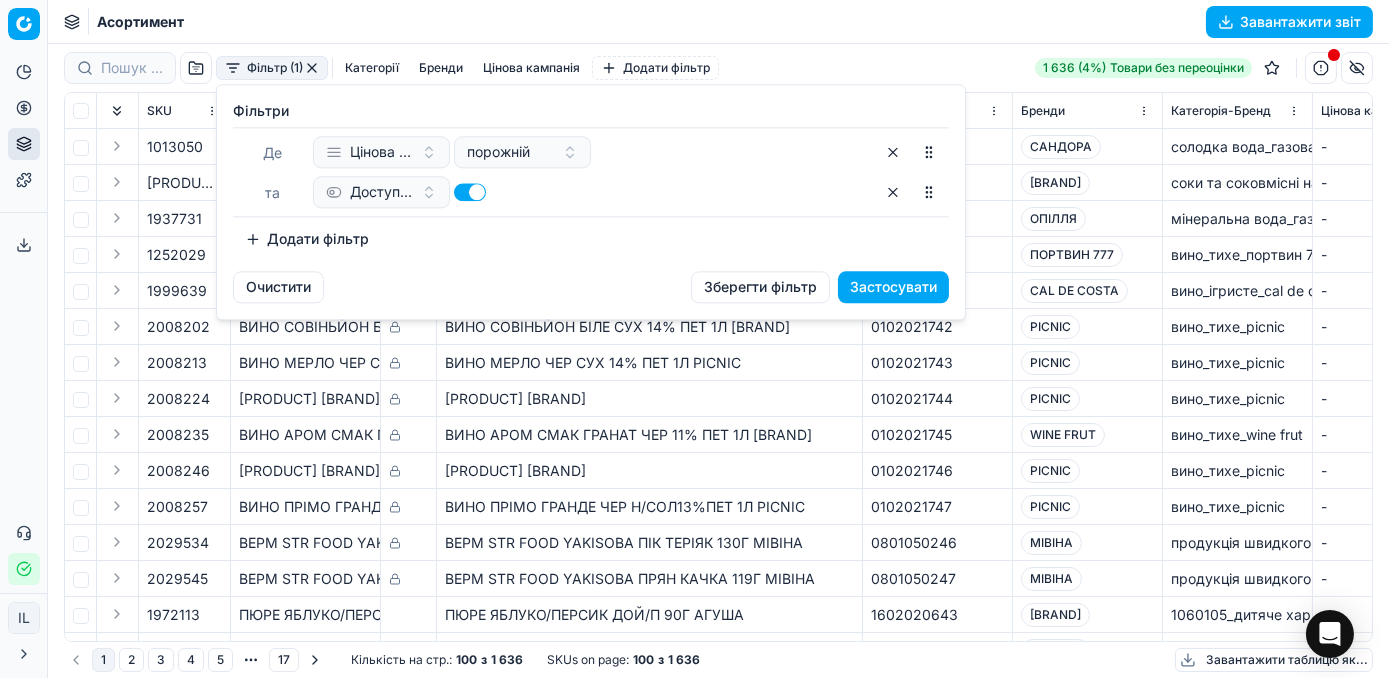 click on "Додати фільтр" at bounding box center (307, 239) 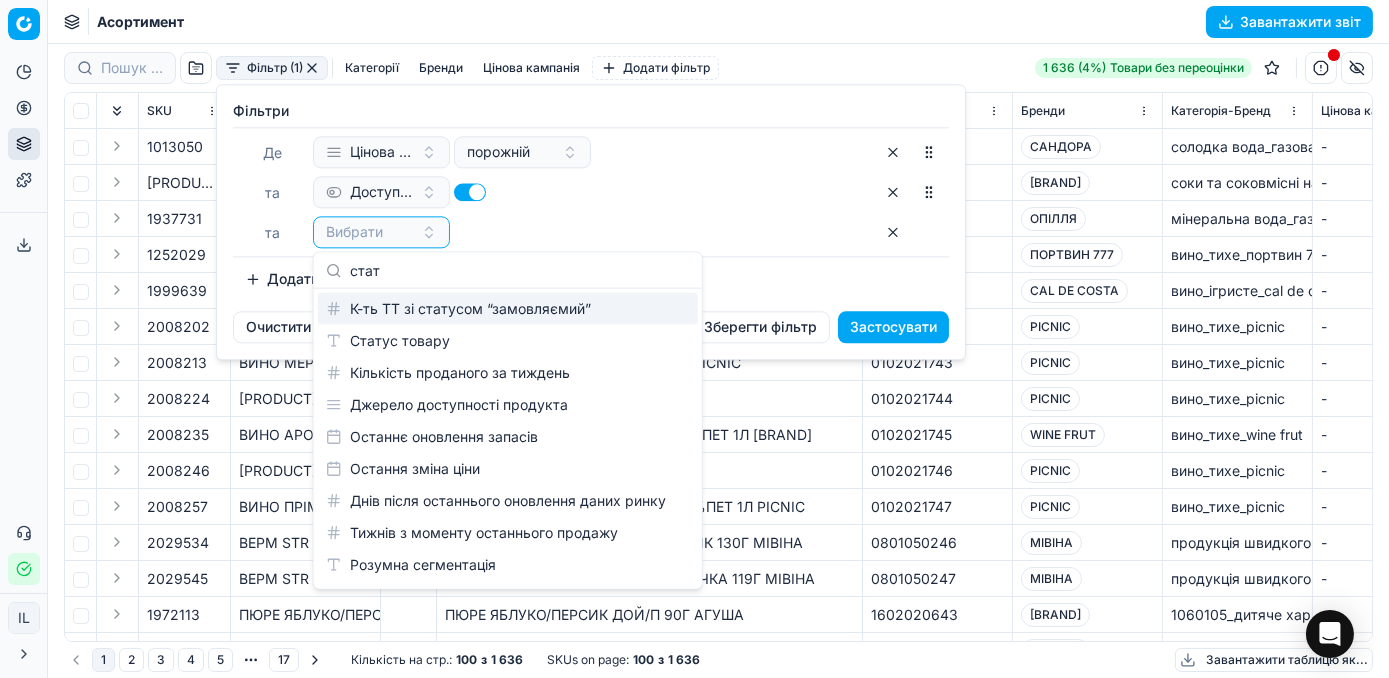 type on "стат" 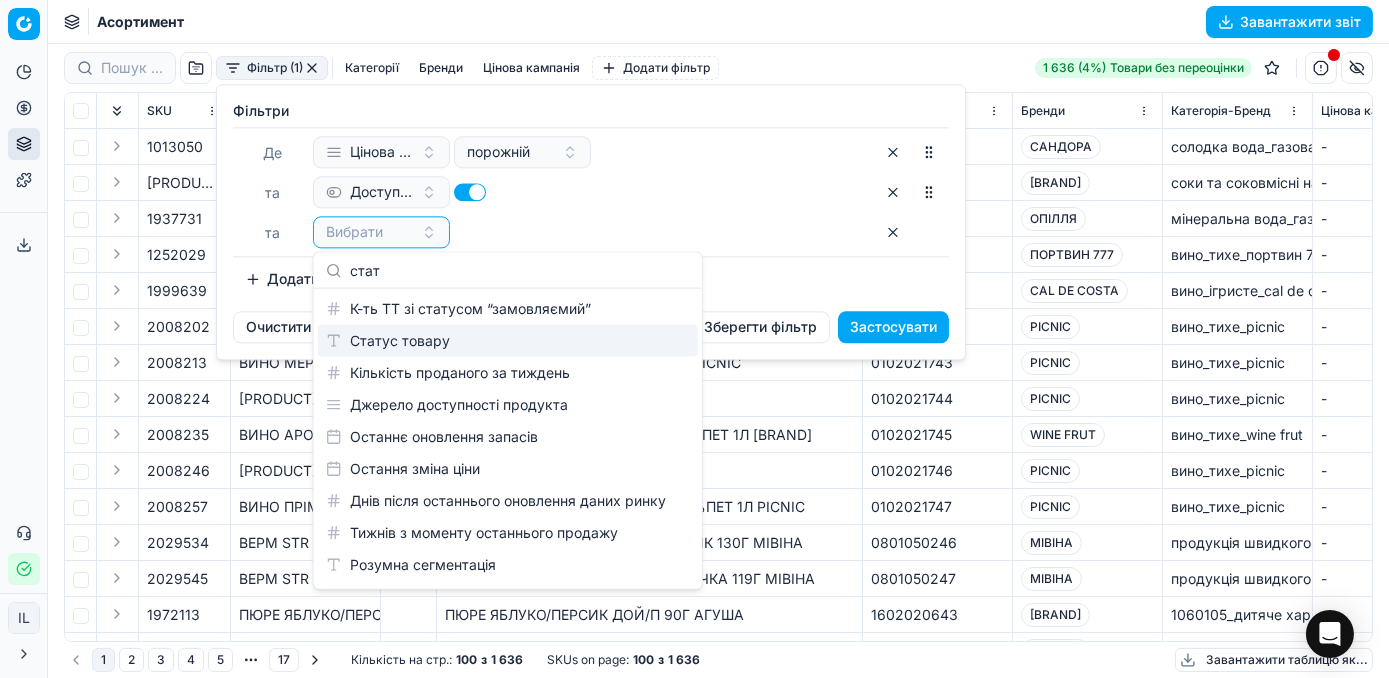 click on "Статус товару" at bounding box center [508, 341] 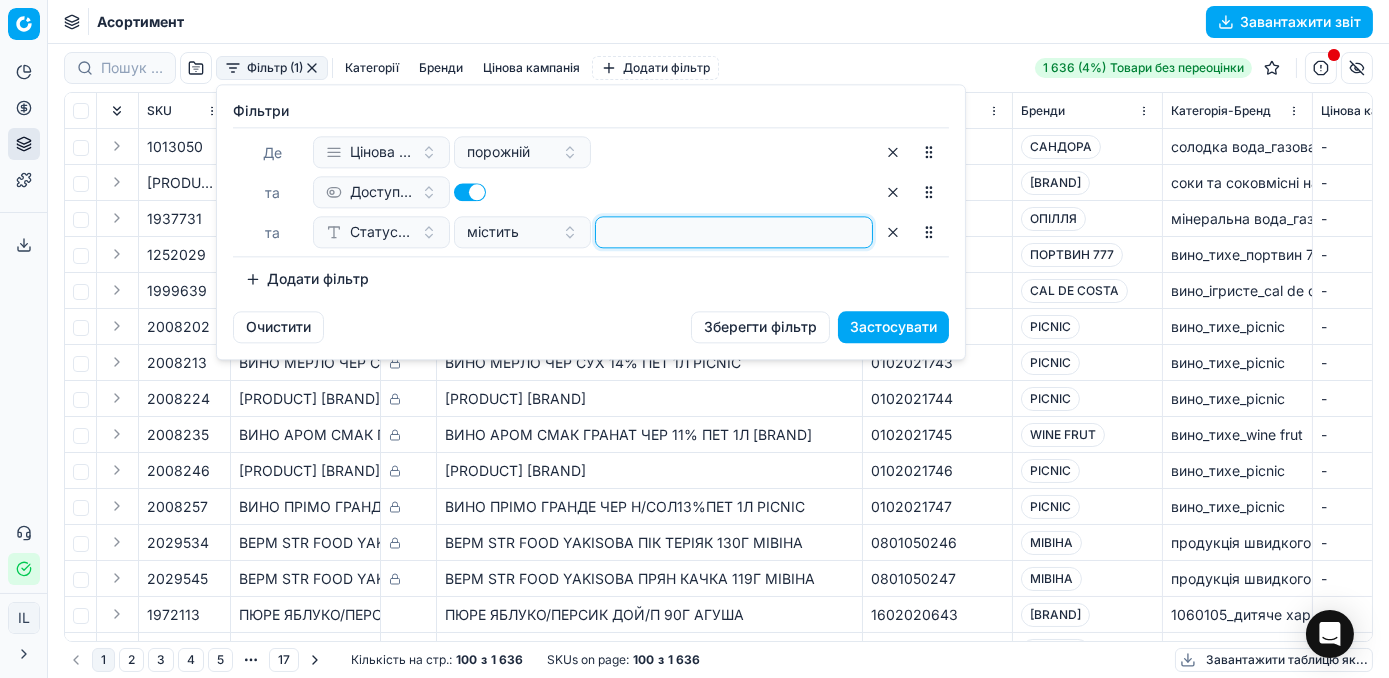 click at bounding box center (734, 232) 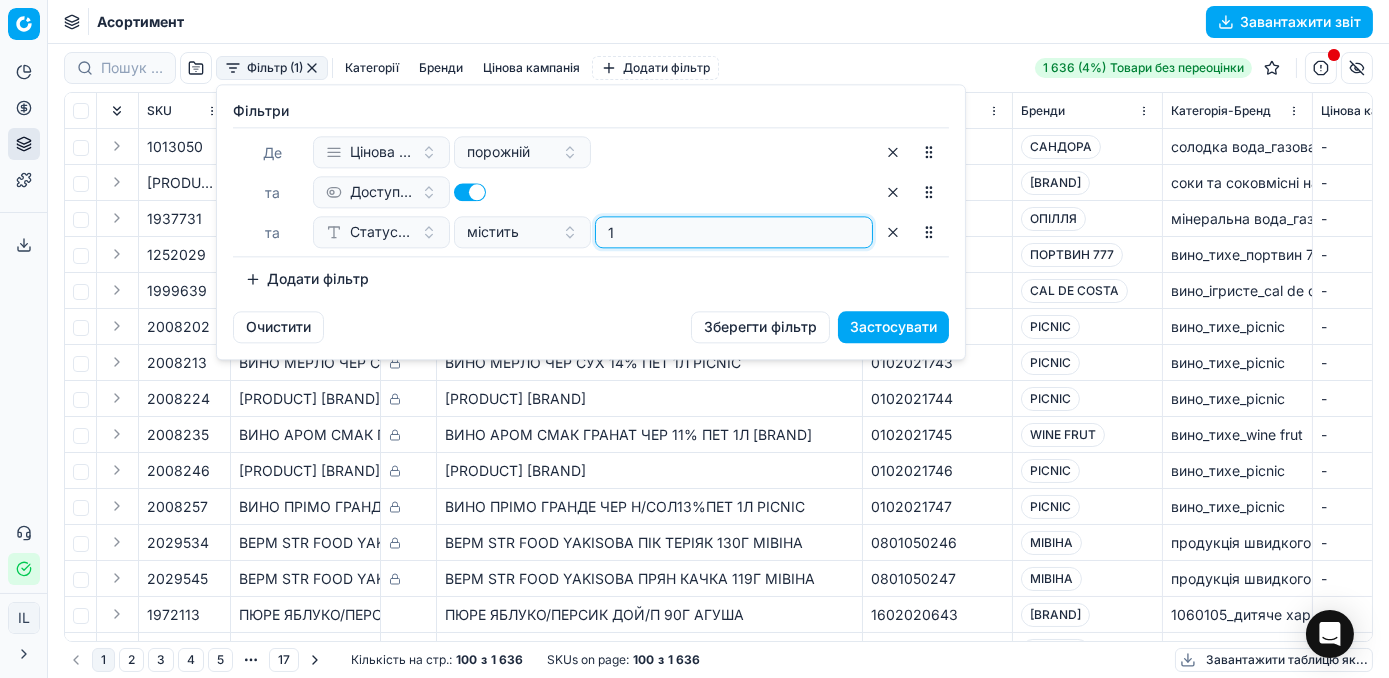 type on "1" 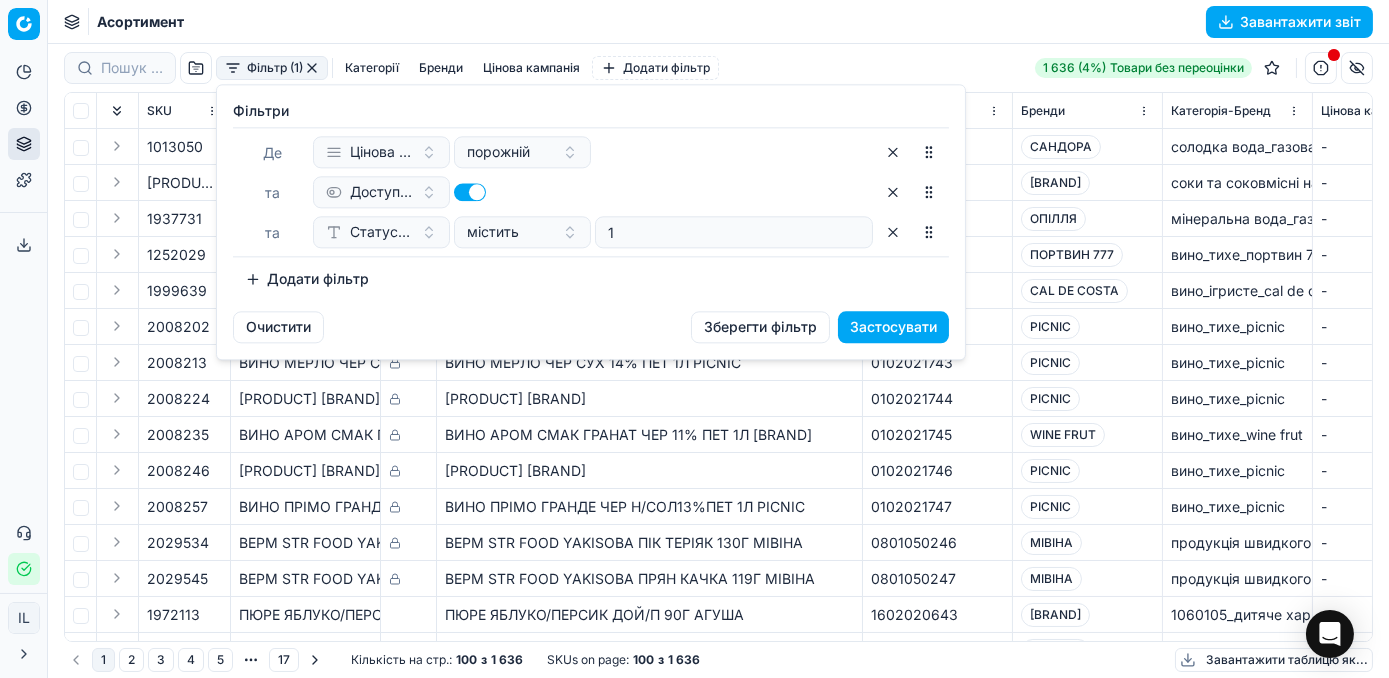 click on "Додати фільтр" at bounding box center (307, 279) 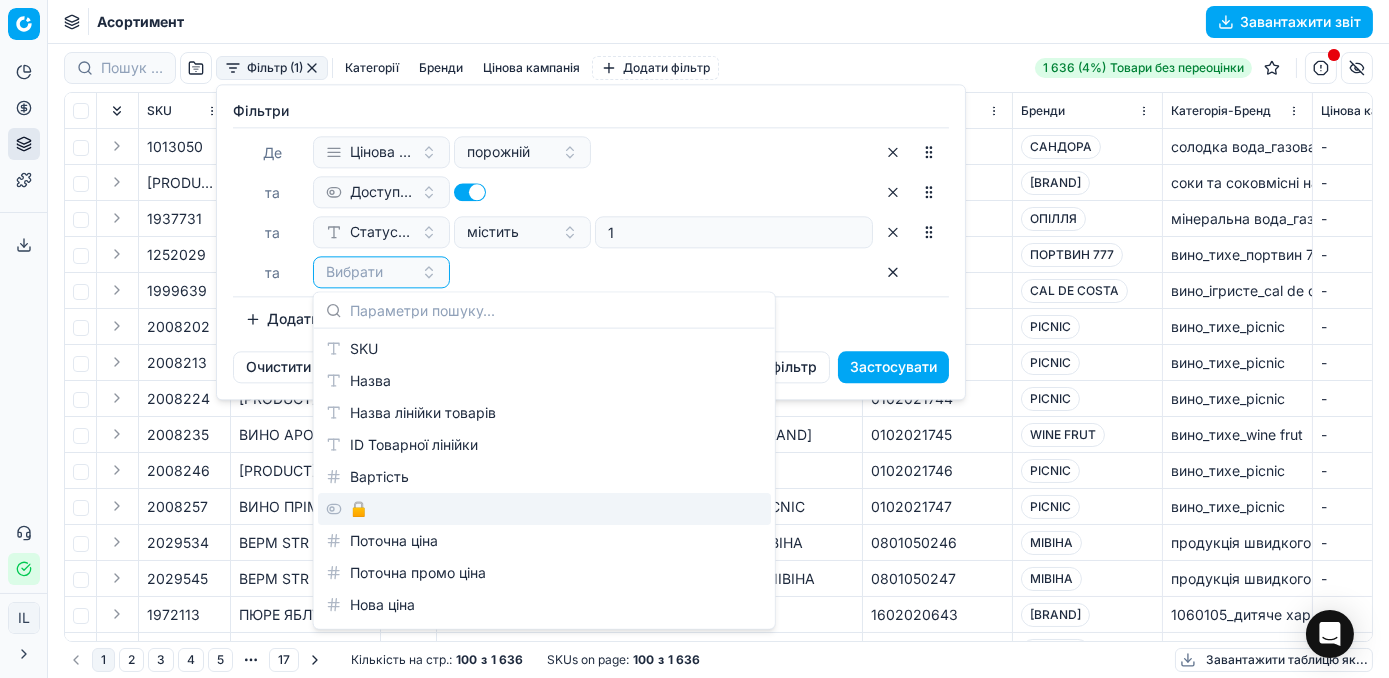 click on "🔒" at bounding box center (544, 509) 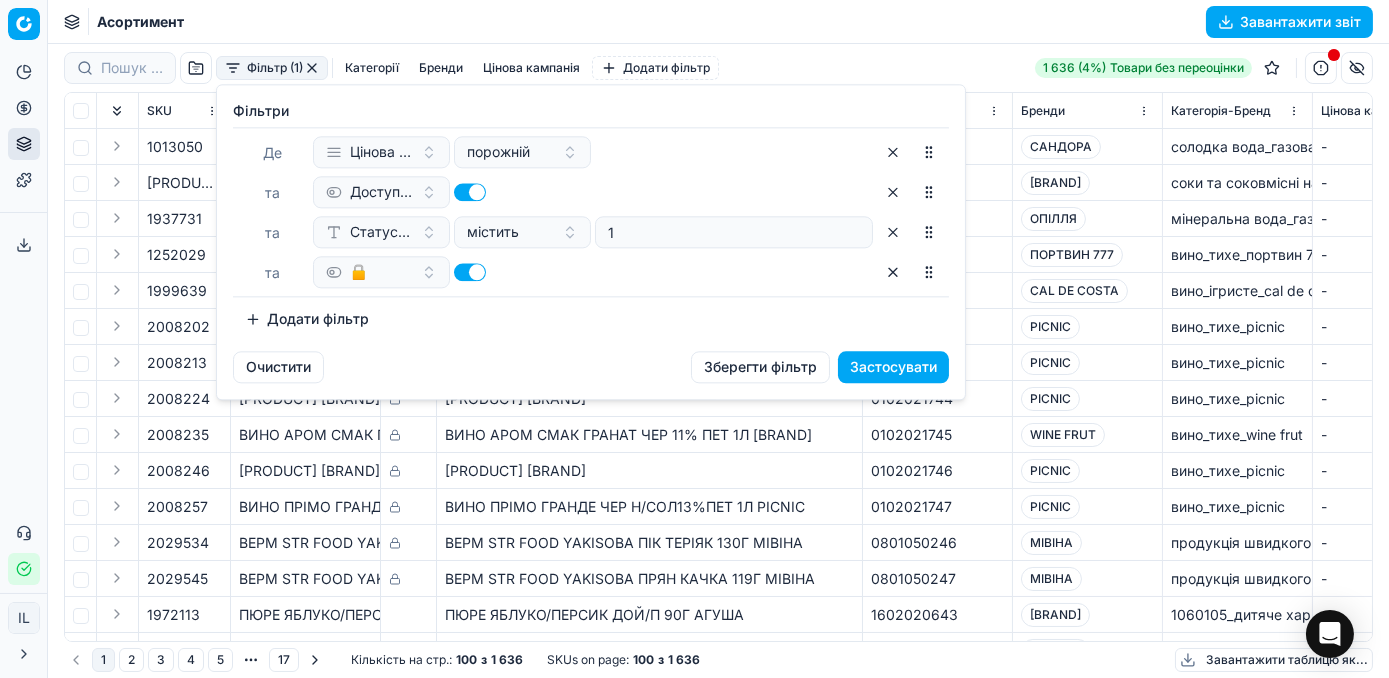 drag, startPoint x: 474, startPoint y: 276, endPoint x: 454, endPoint y: 278, distance: 20.09975 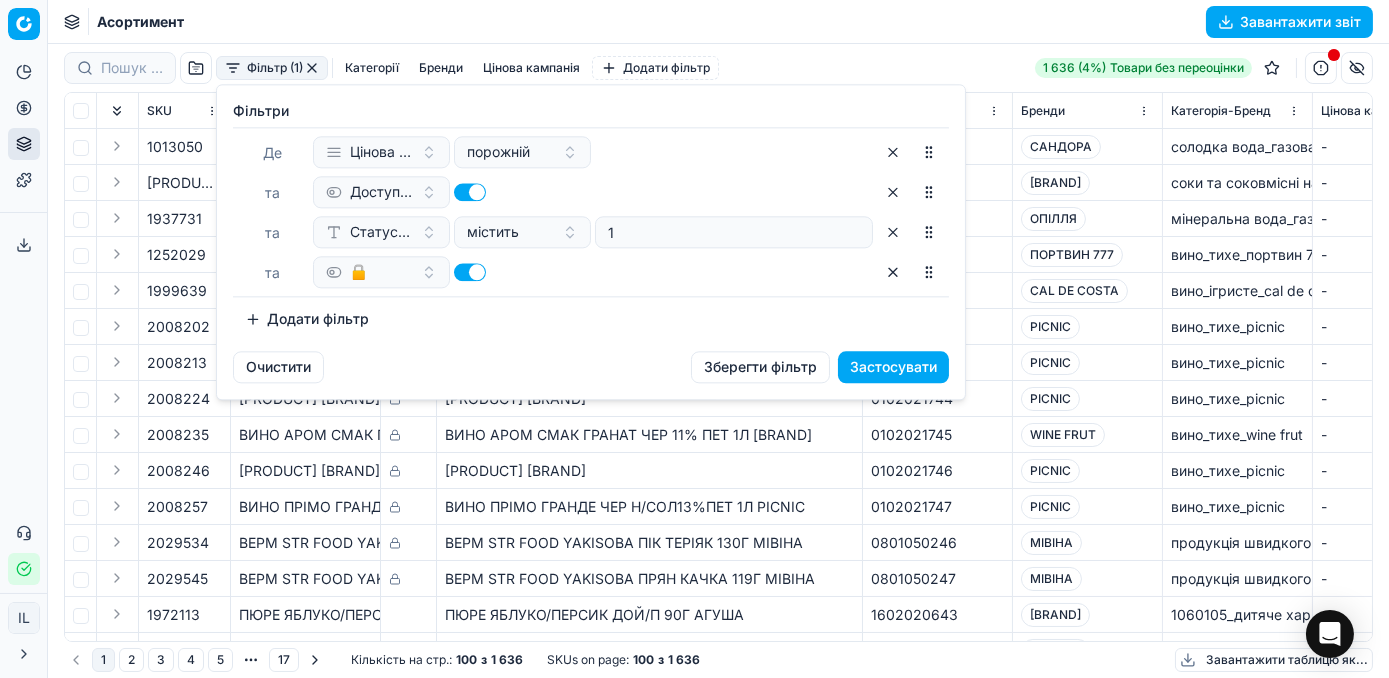 click on "🔒" at bounding box center (593, 272) 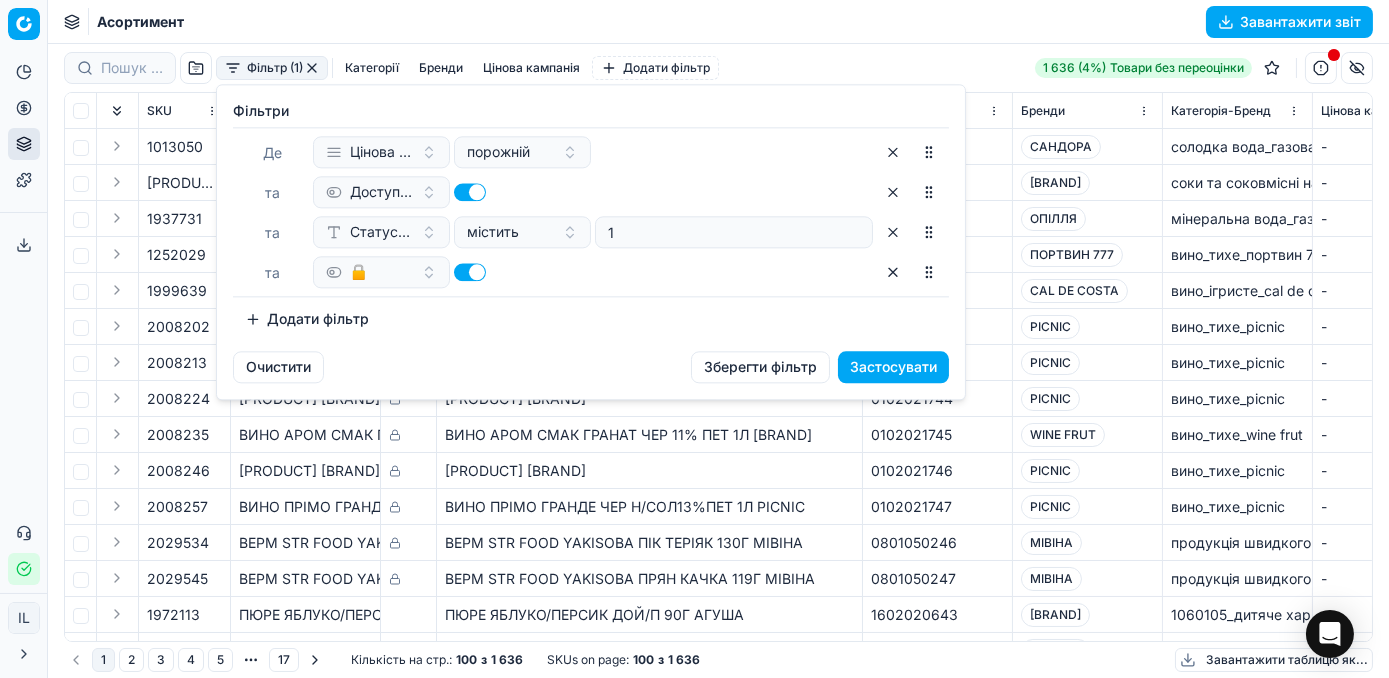 drag, startPoint x: 406, startPoint y: 253, endPoint x: 401, endPoint y: 233, distance: 20.615528 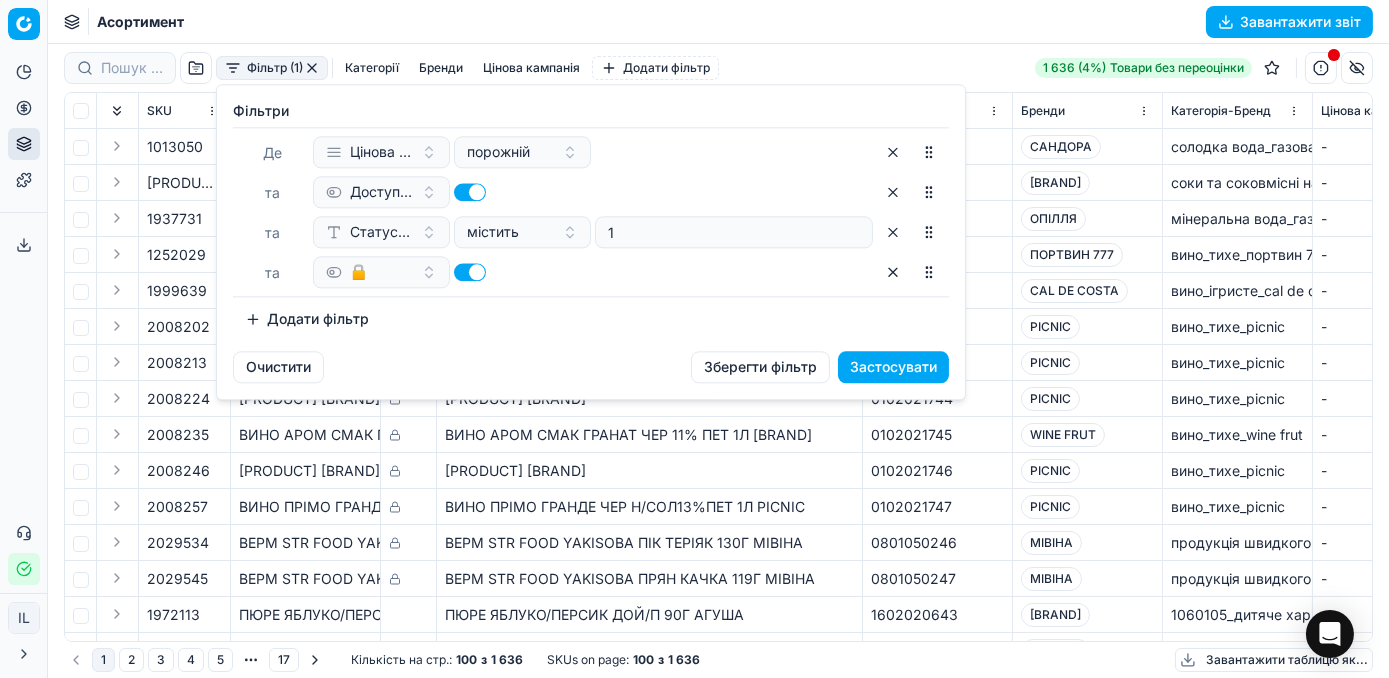 click on "Де Цінова кампанія порожній та Доступний та Статус товару містить 1 та 🔒" at bounding box center [591, 212] 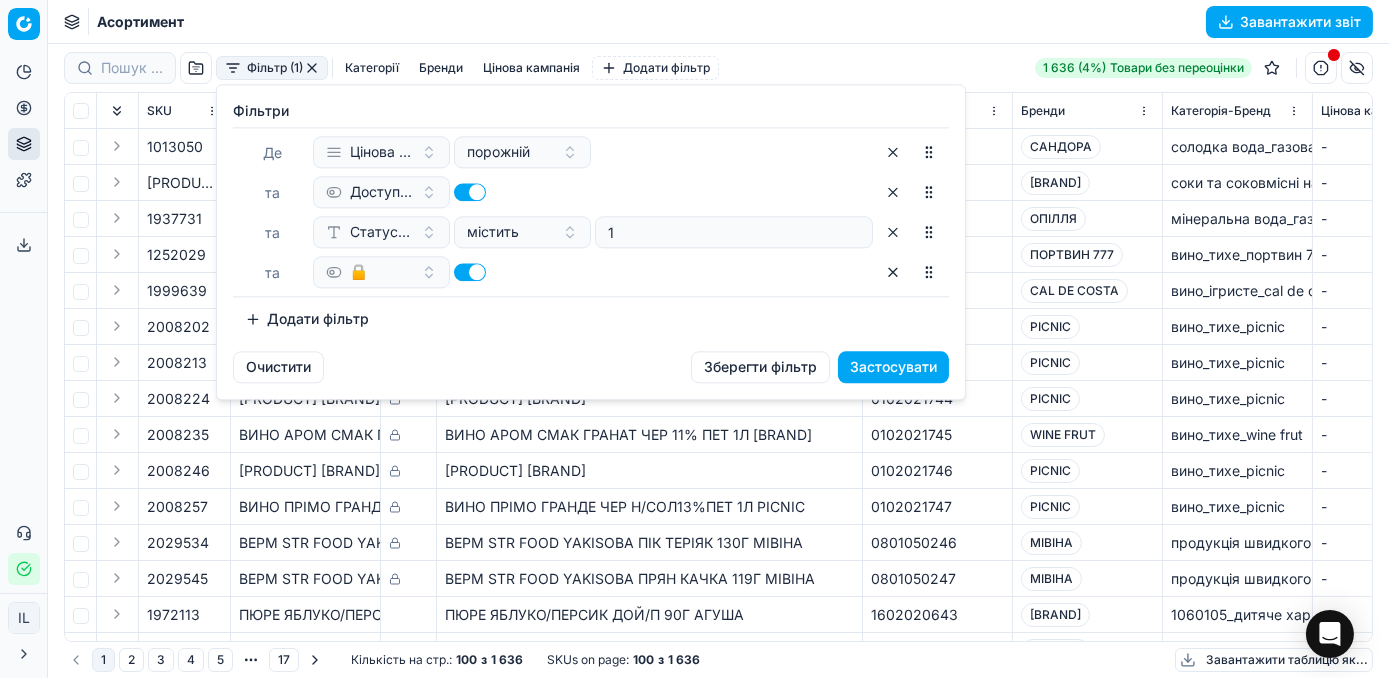 drag, startPoint x: 584, startPoint y: 316, endPoint x: 575, endPoint y: 296, distance: 21.931713 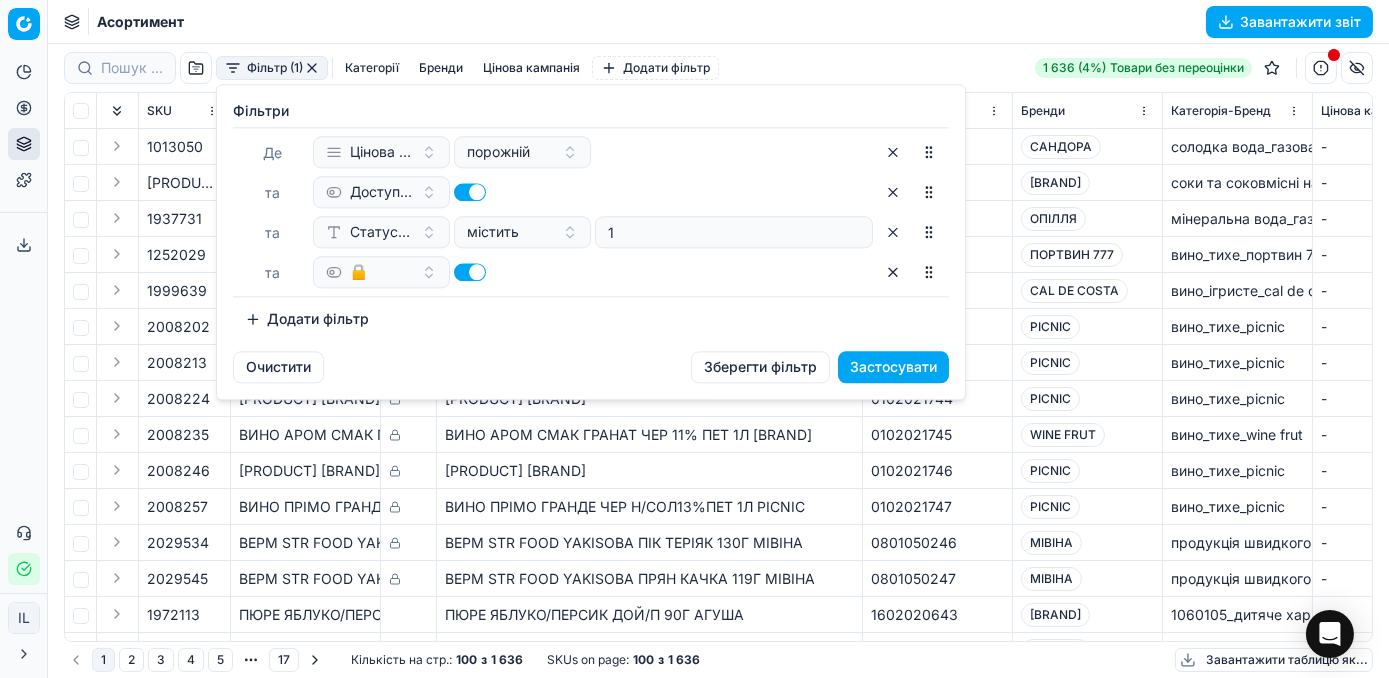 click on "Фiльтри Де Цінова кампанія порожній та Доступний та Статус товару містить 1 та 🔒
To pick up a sortable item, press space or enter.
While dragging, use the up and down keys to move the item.
Press space or enter again to drop the item in its new position, or press escape to cancel.
Додати фільтр" at bounding box center (591, 218) 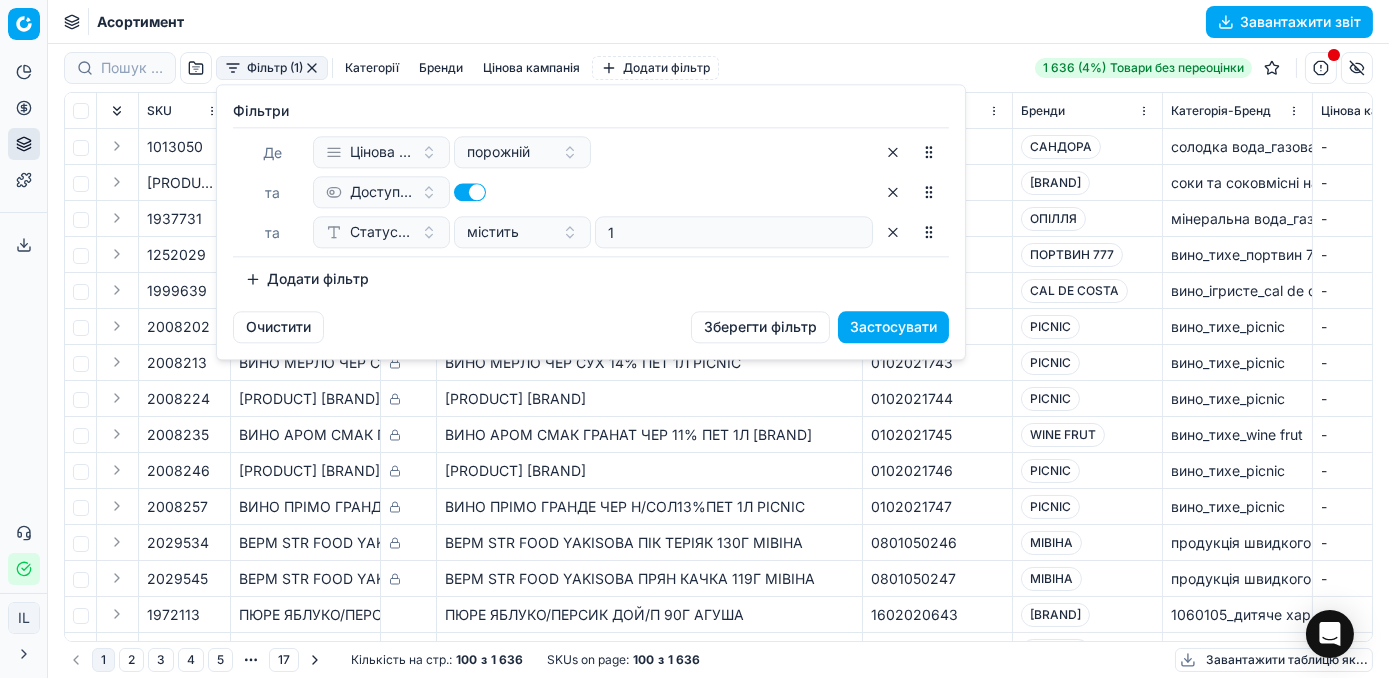 click on "Додати фільтр" at bounding box center (307, 279) 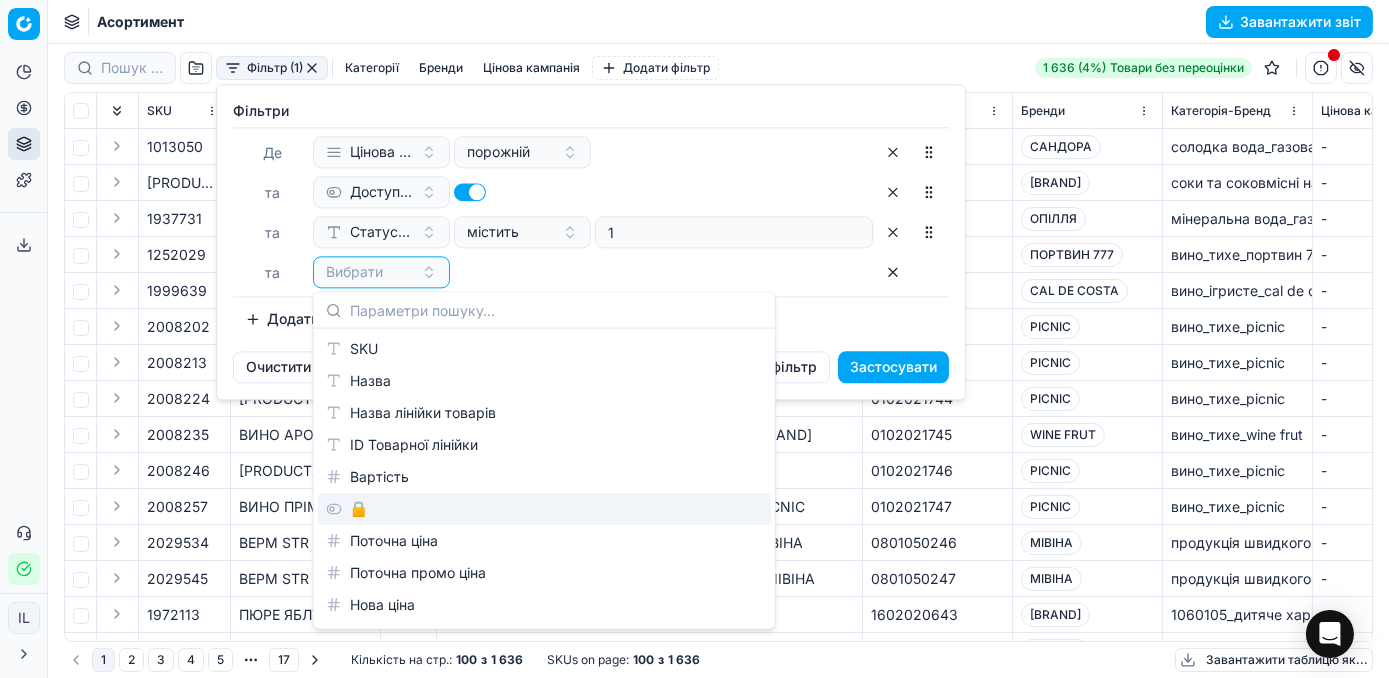 click on "🔒" at bounding box center (544, 509) 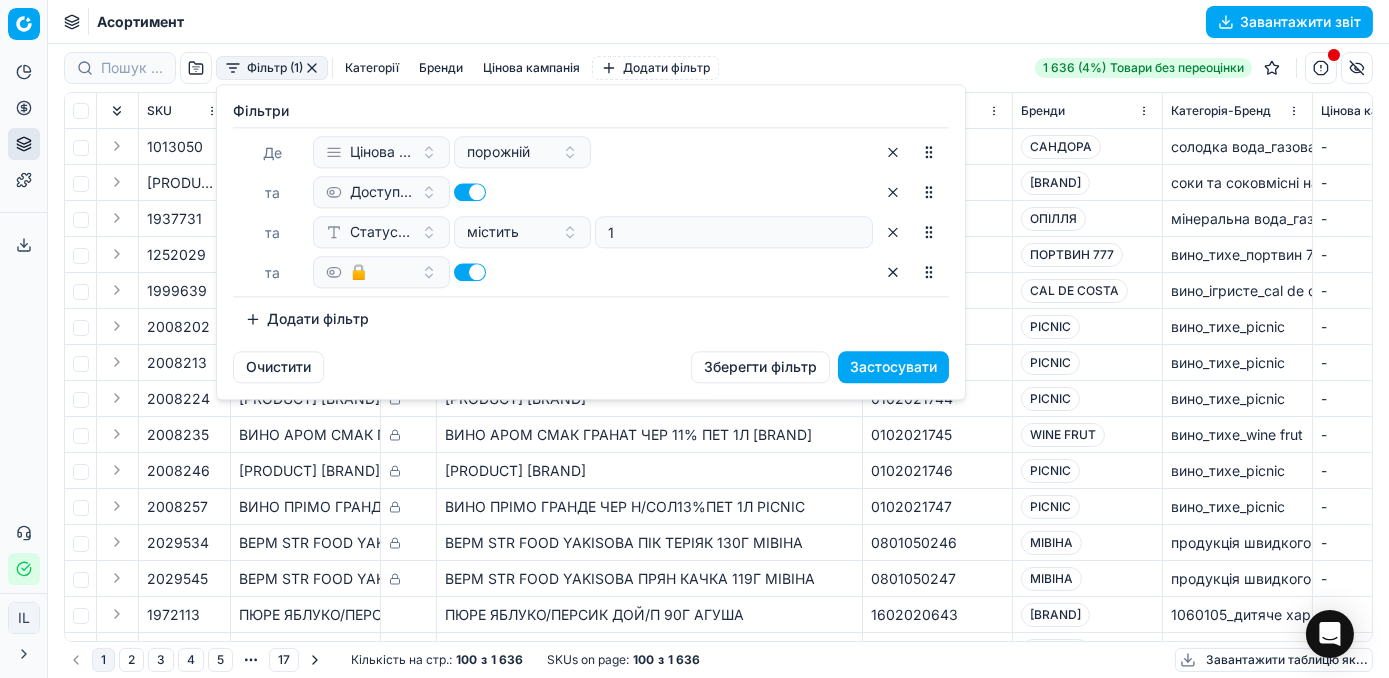 drag, startPoint x: 474, startPoint y: 276, endPoint x: 448, endPoint y: 270, distance: 26.683329 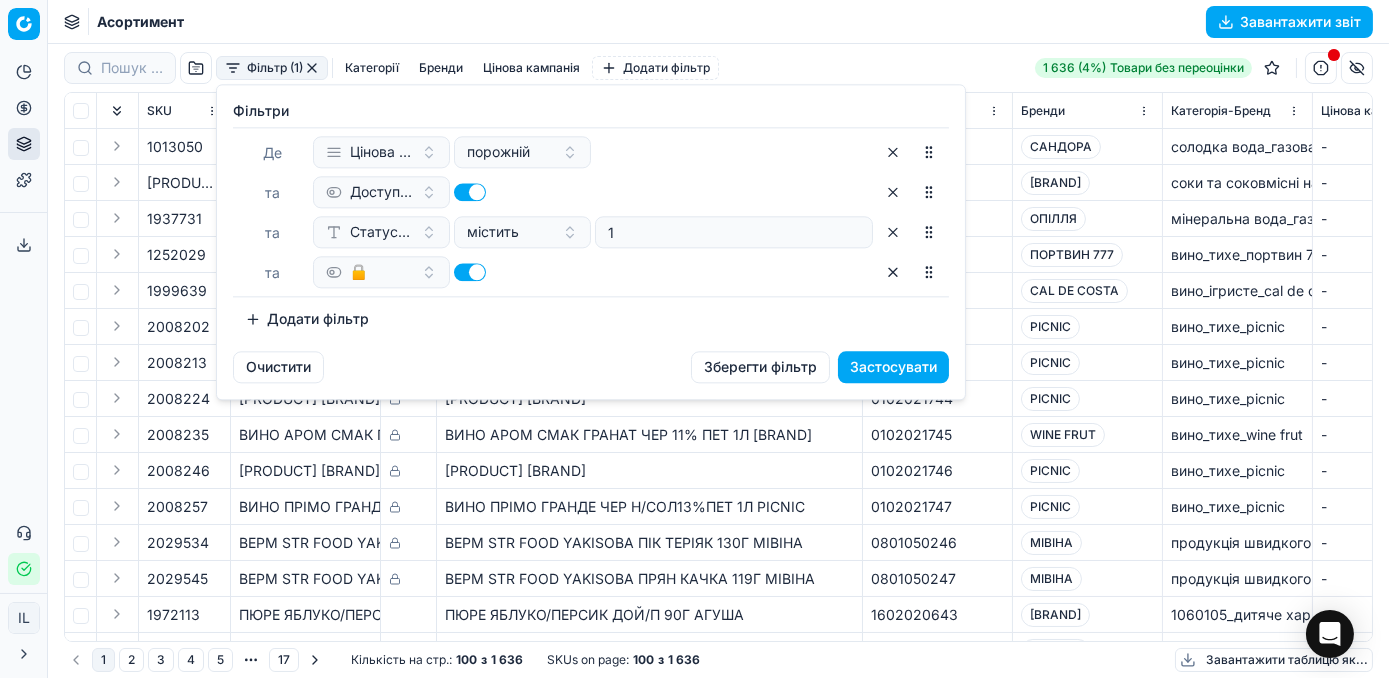drag, startPoint x: 472, startPoint y: 271, endPoint x: 454, endPoint y: 256, distance: 23.43075 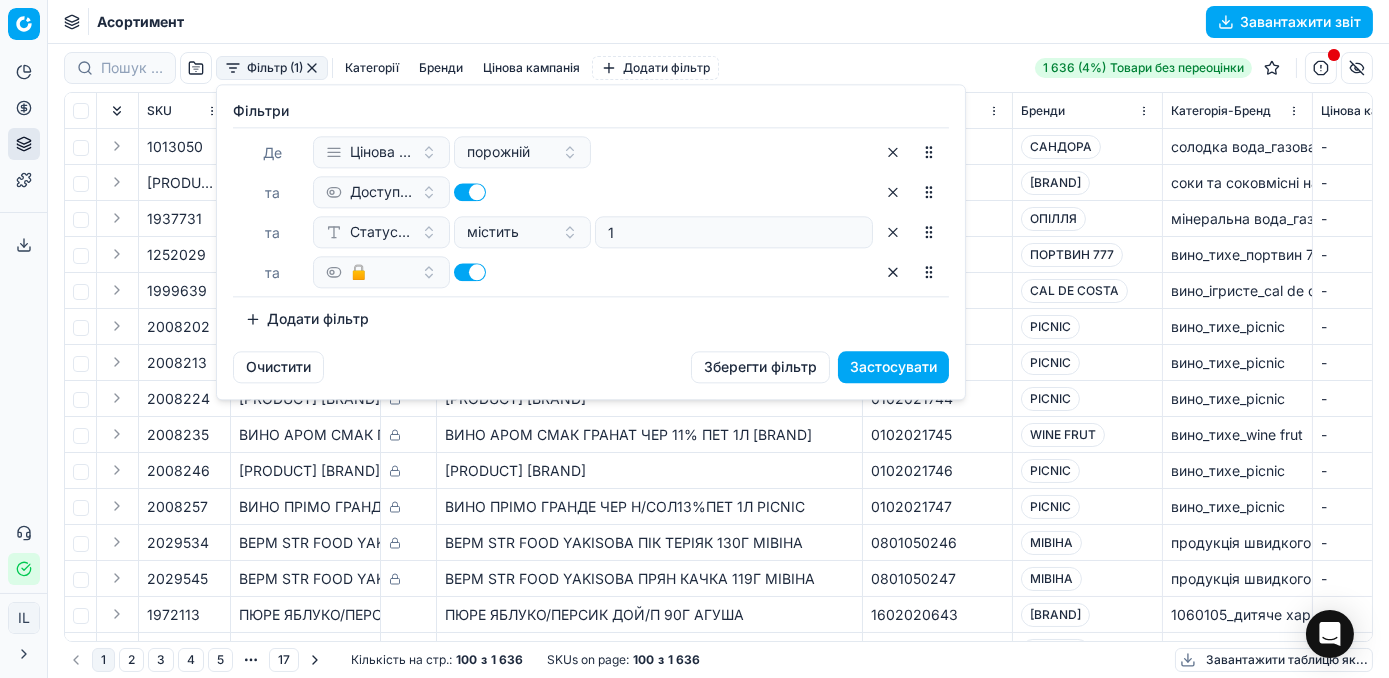 click at bounding box center (470, 272) 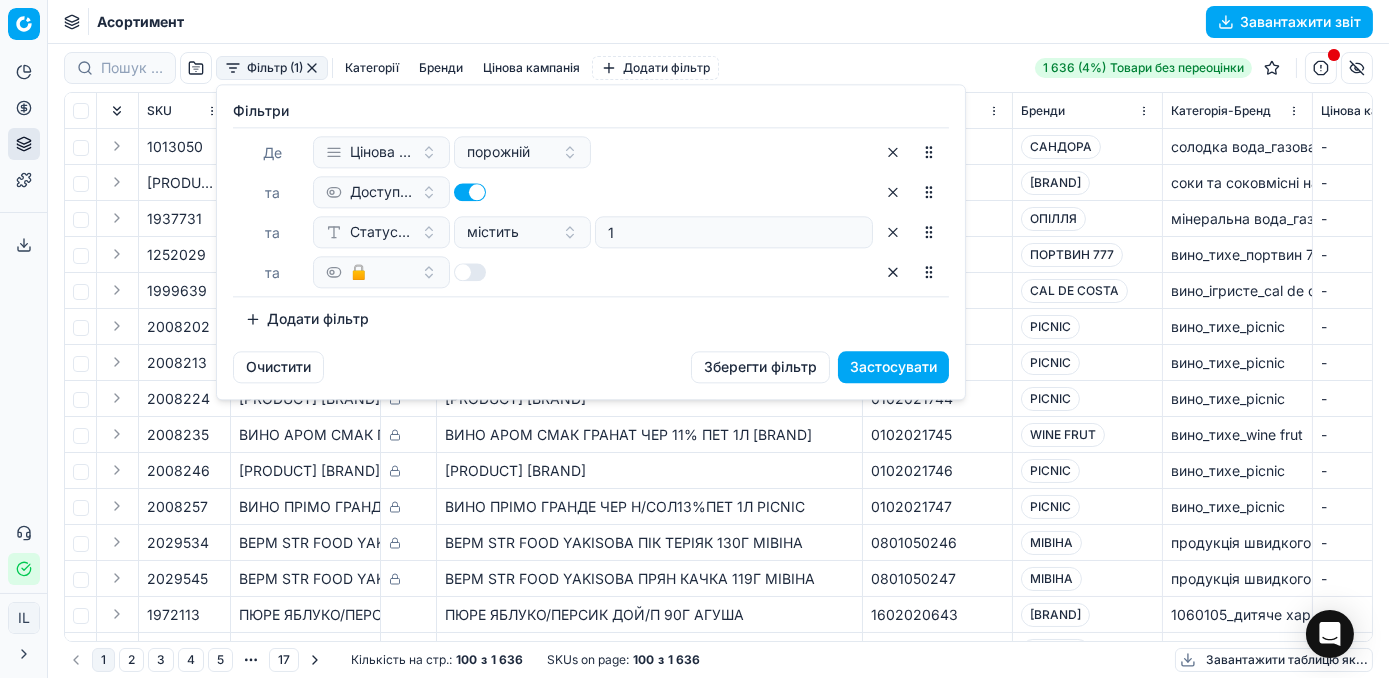 click on "Застосувати" at bounding box center (893, 367) 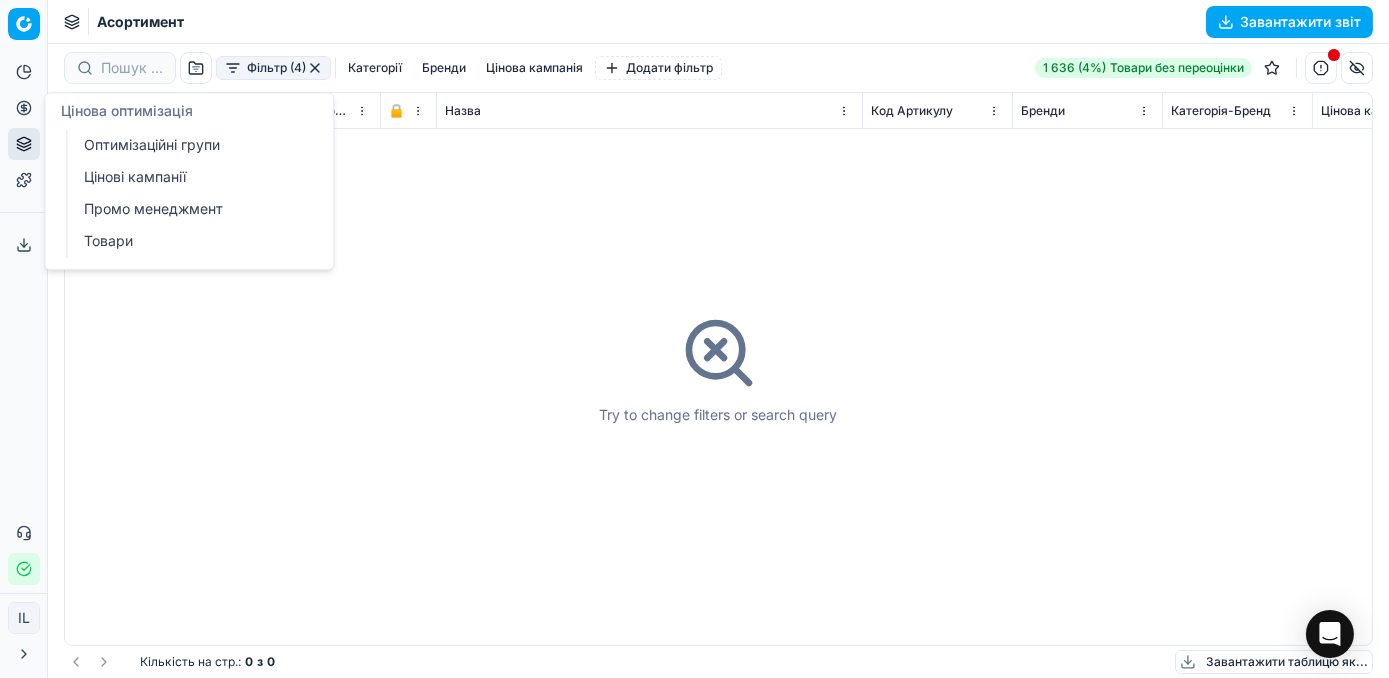 click 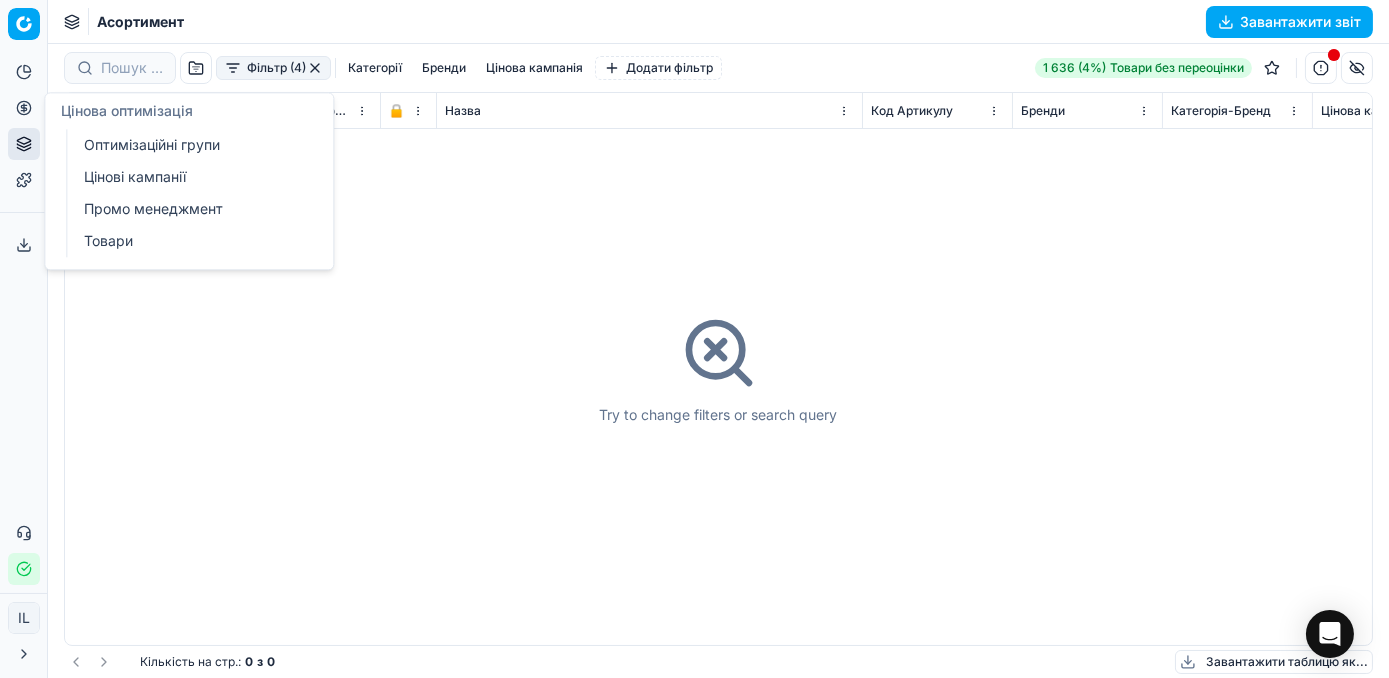 click on "Оптимізаційні групи" at bounding box center (192, 145) 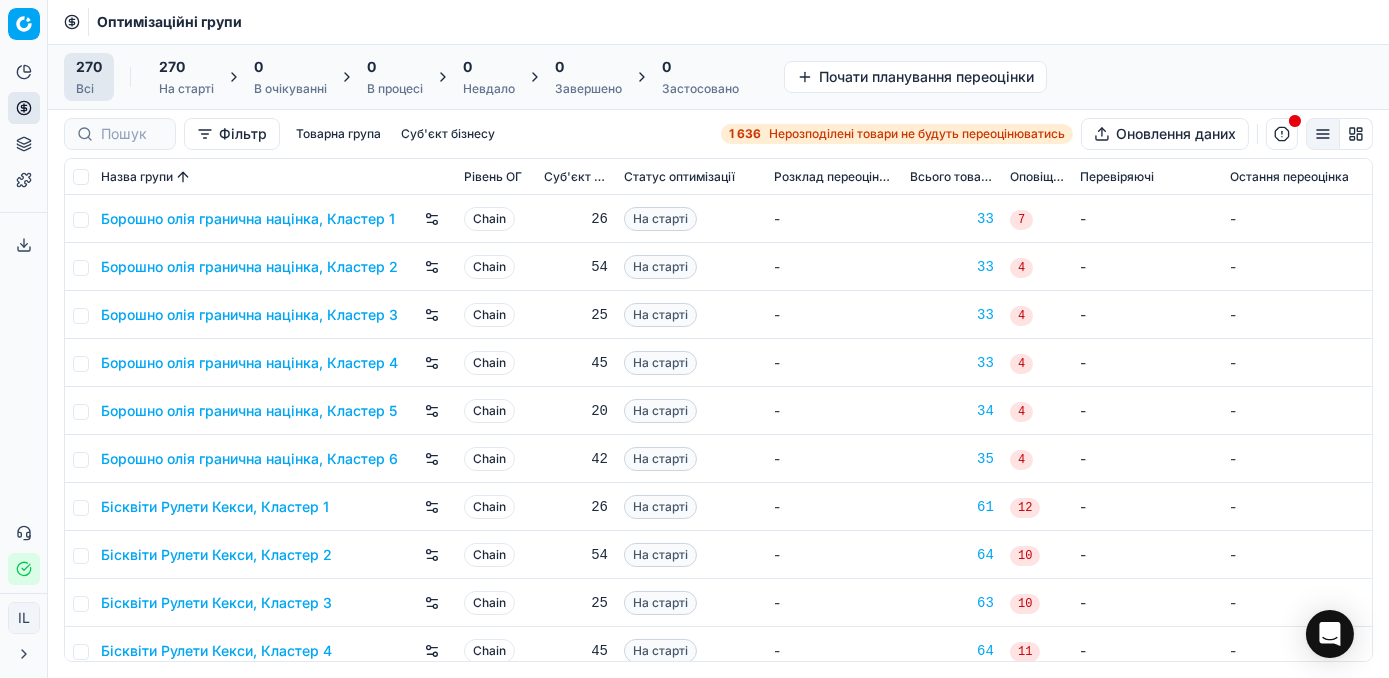 click 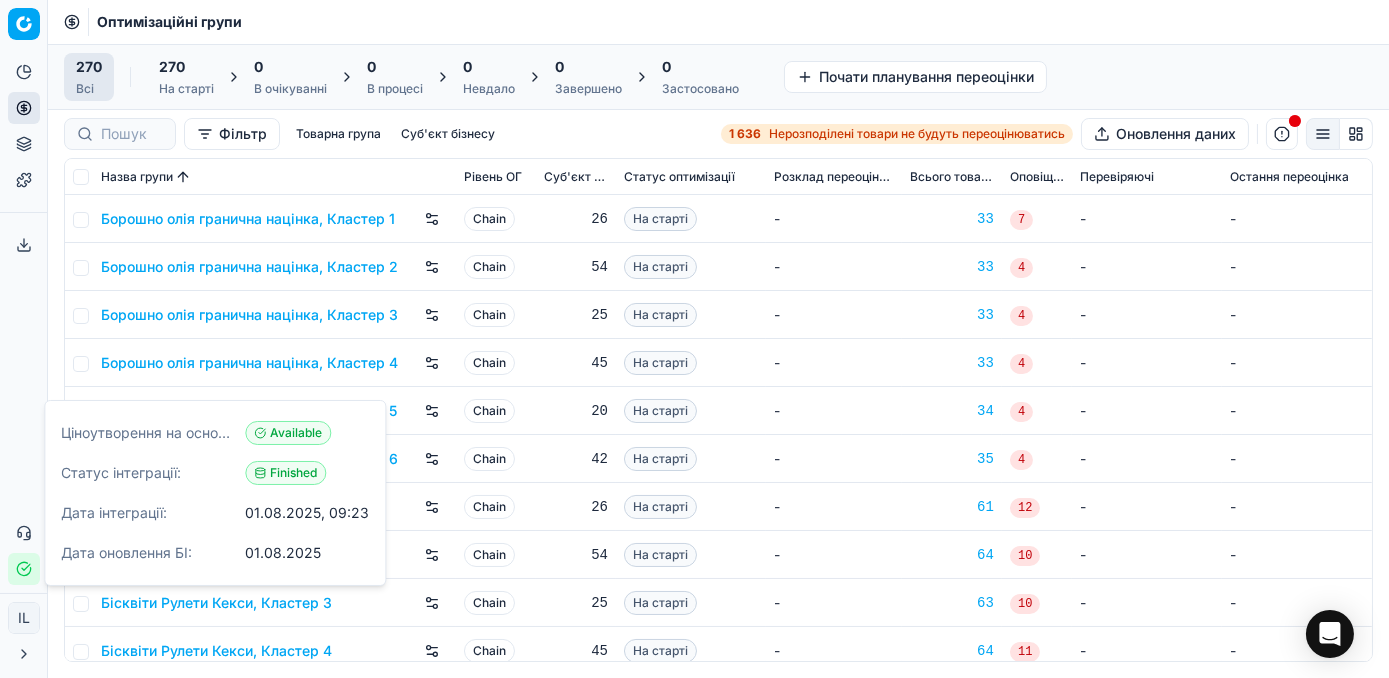 click on "-" at bounding box center [834, 411] 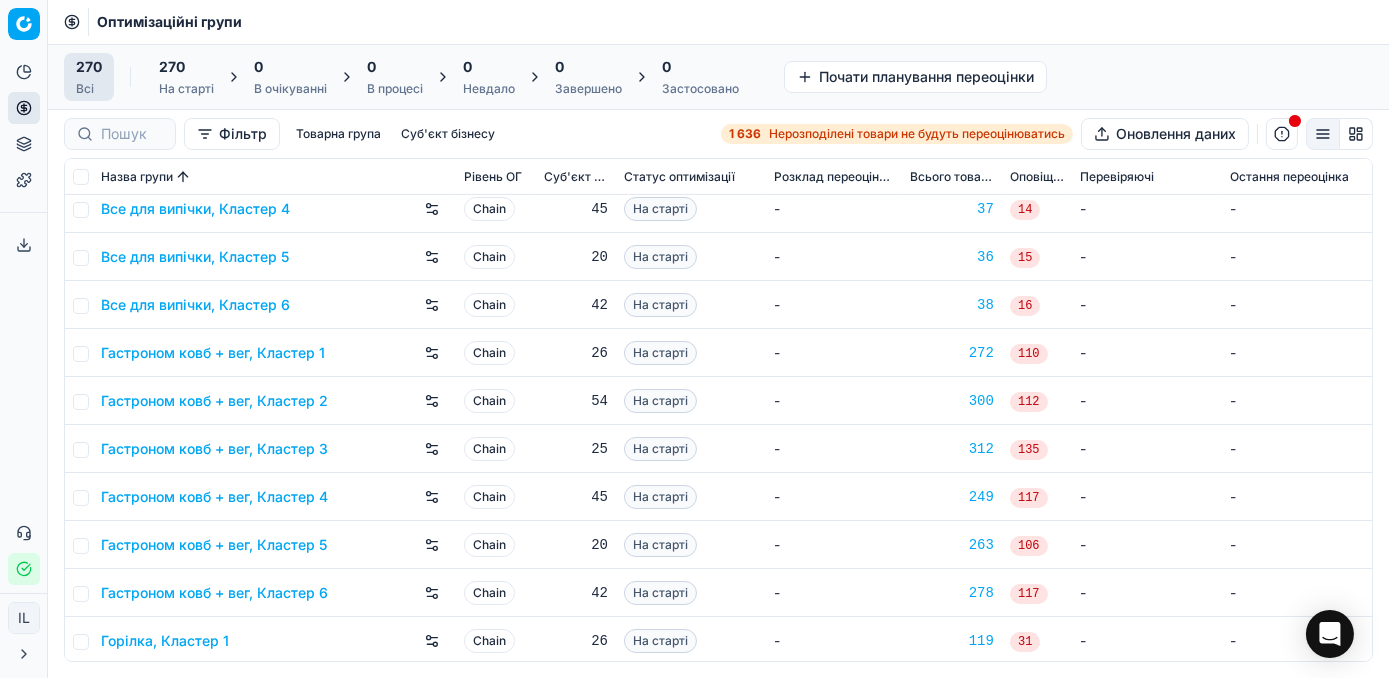 scroll, scrollTop: 1363, scrollLeft: 0, axis: vertical 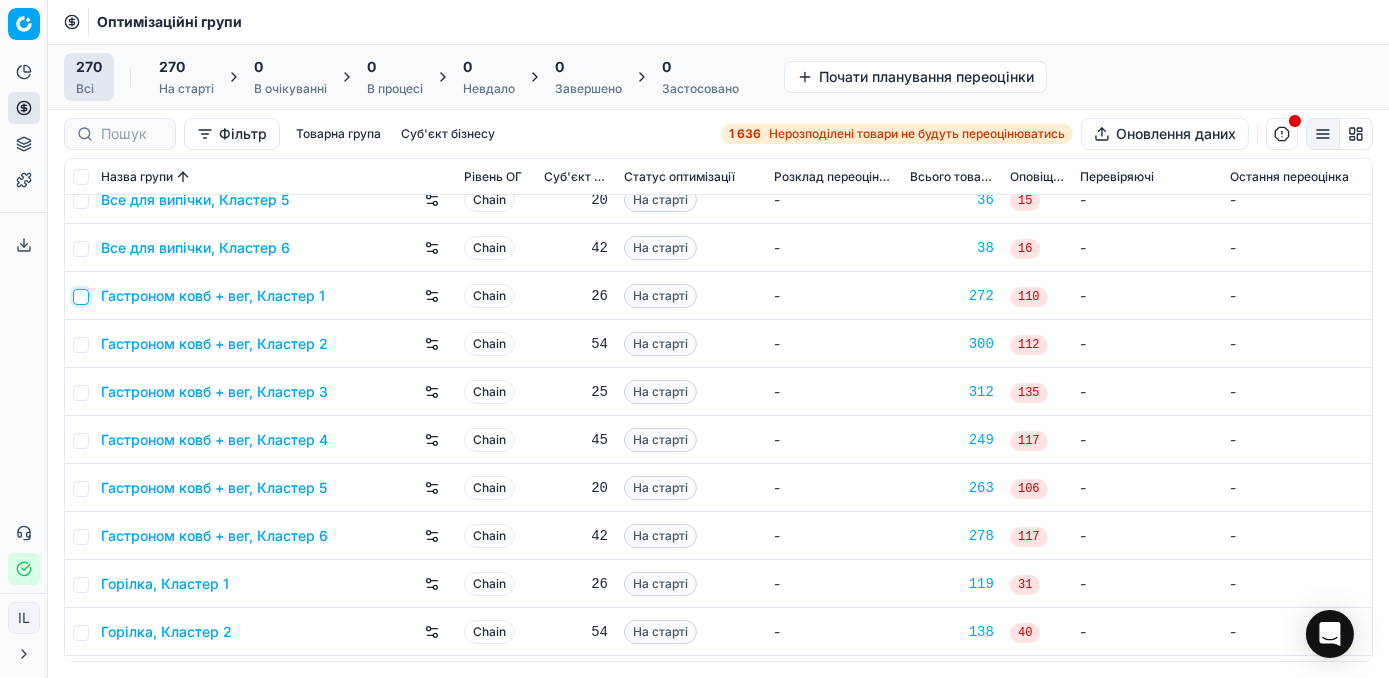 click at bounding box center (81, 297) 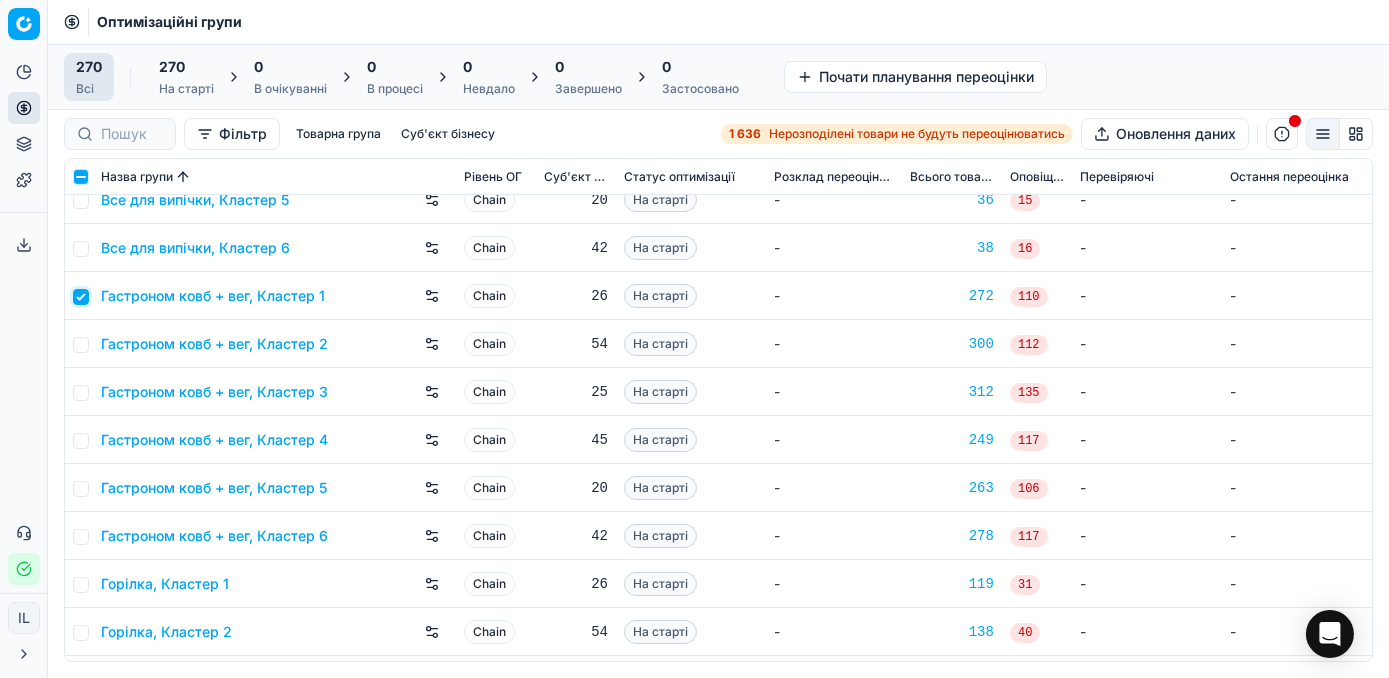 checkbox on "true" 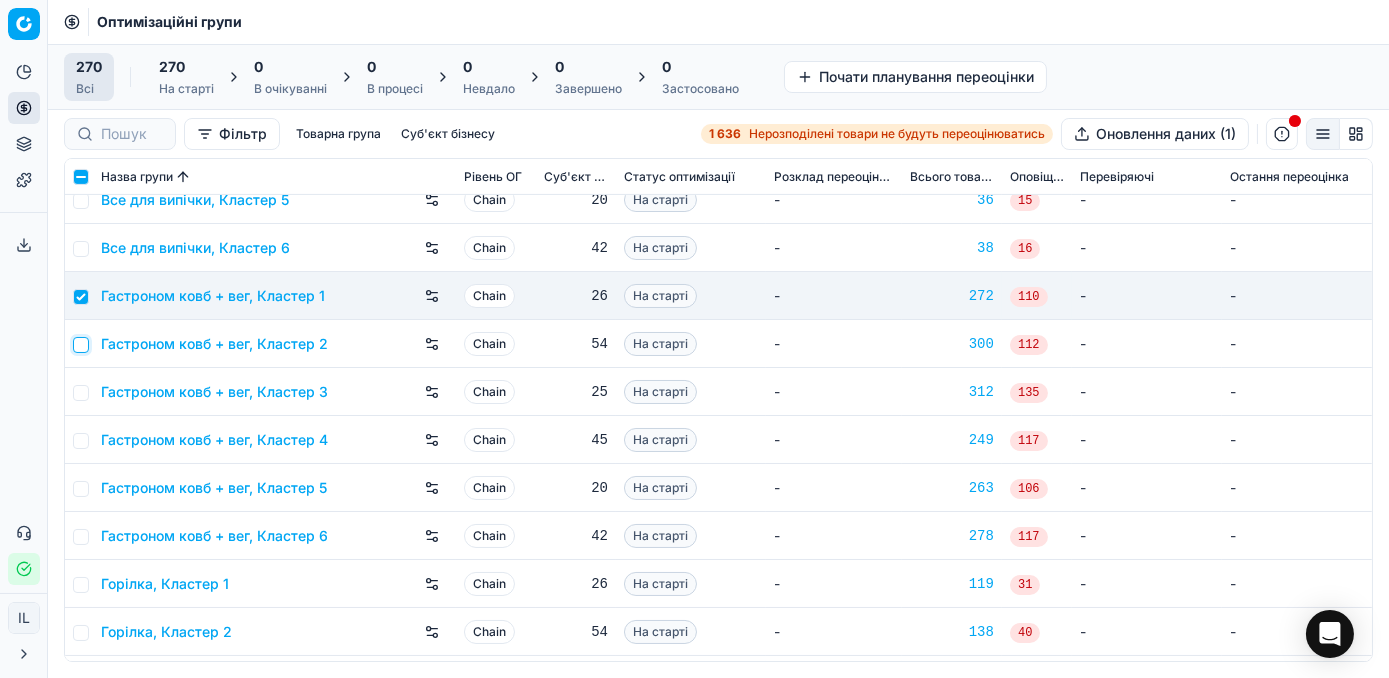 click at bounding box center (81, 345) 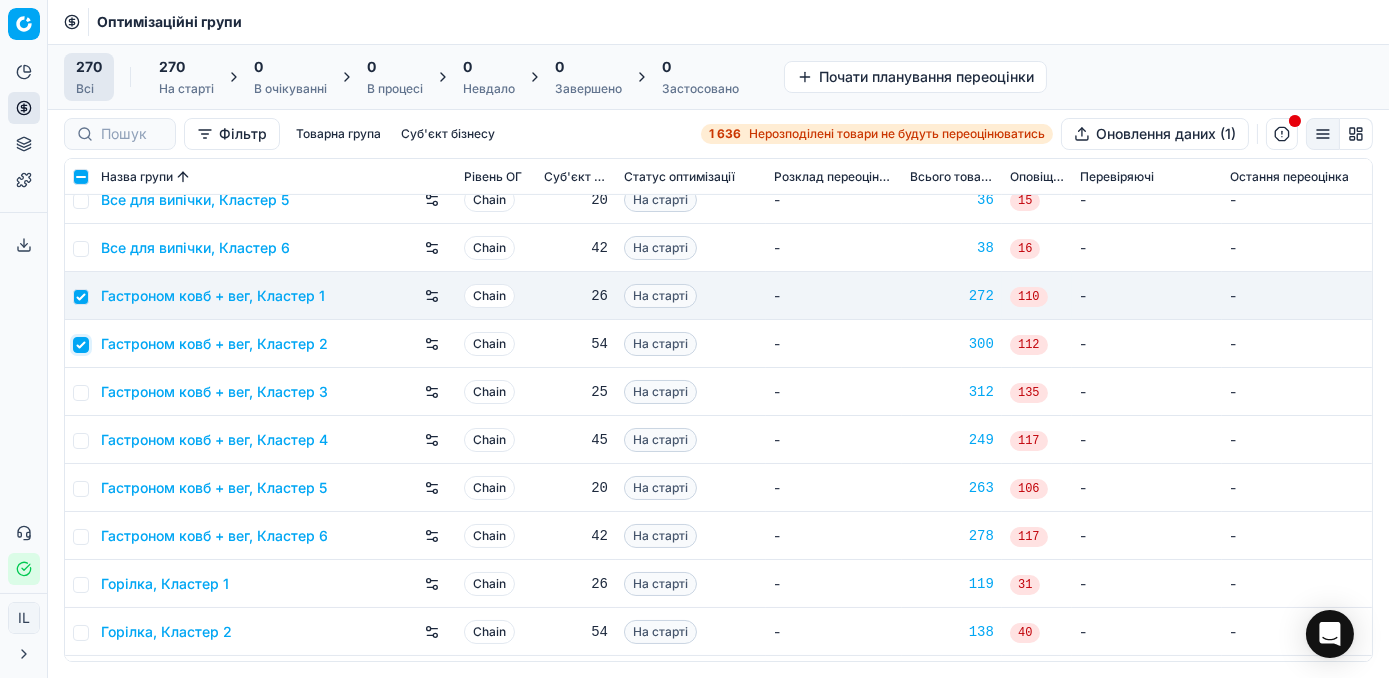 checkbox on "true" 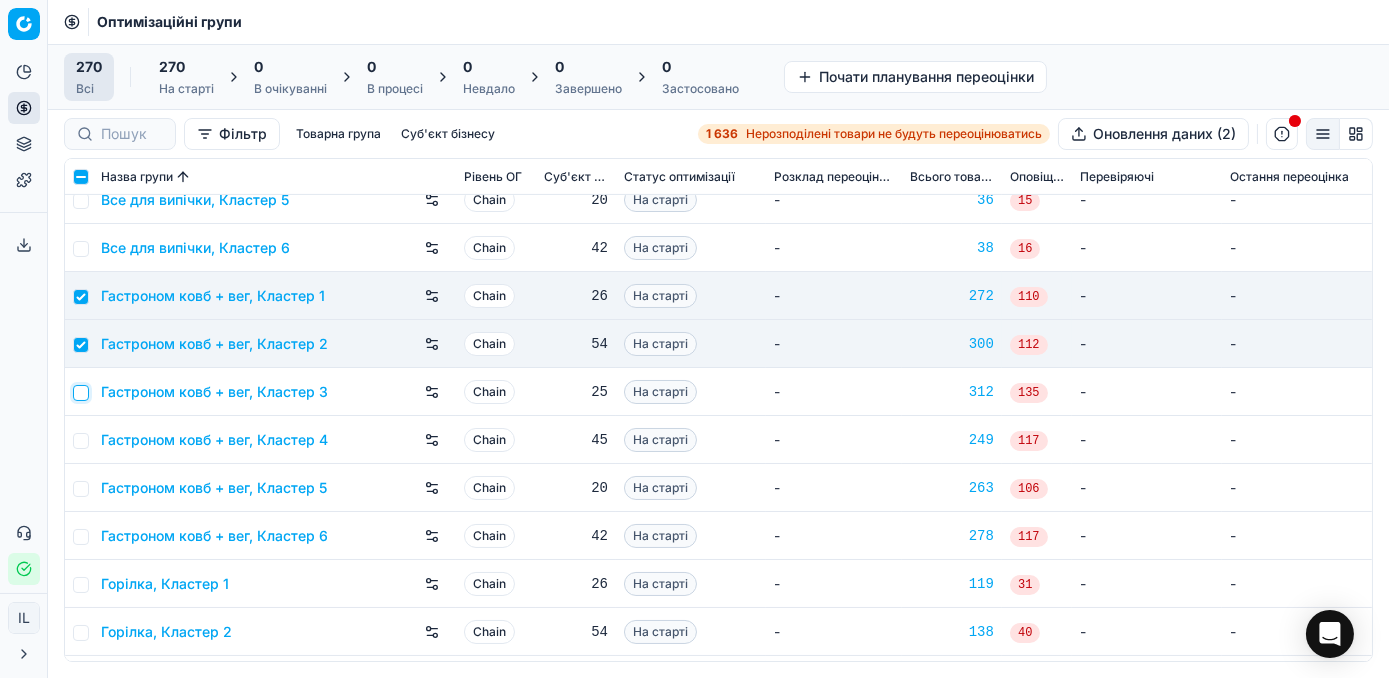 drag, startPoint x: 79, startPoint y: 389, endPoint x: 81, endPoint y: 425, distance: 36.05551 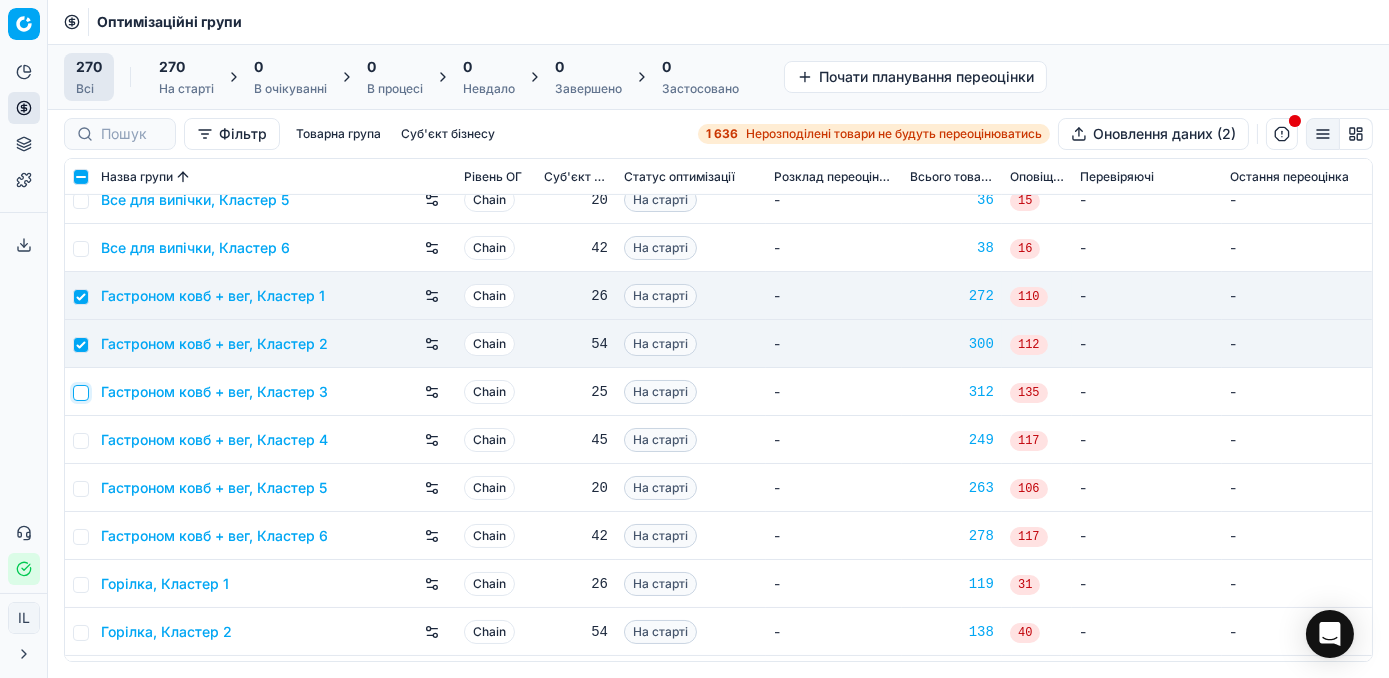 click at bounding box center [81, 393] 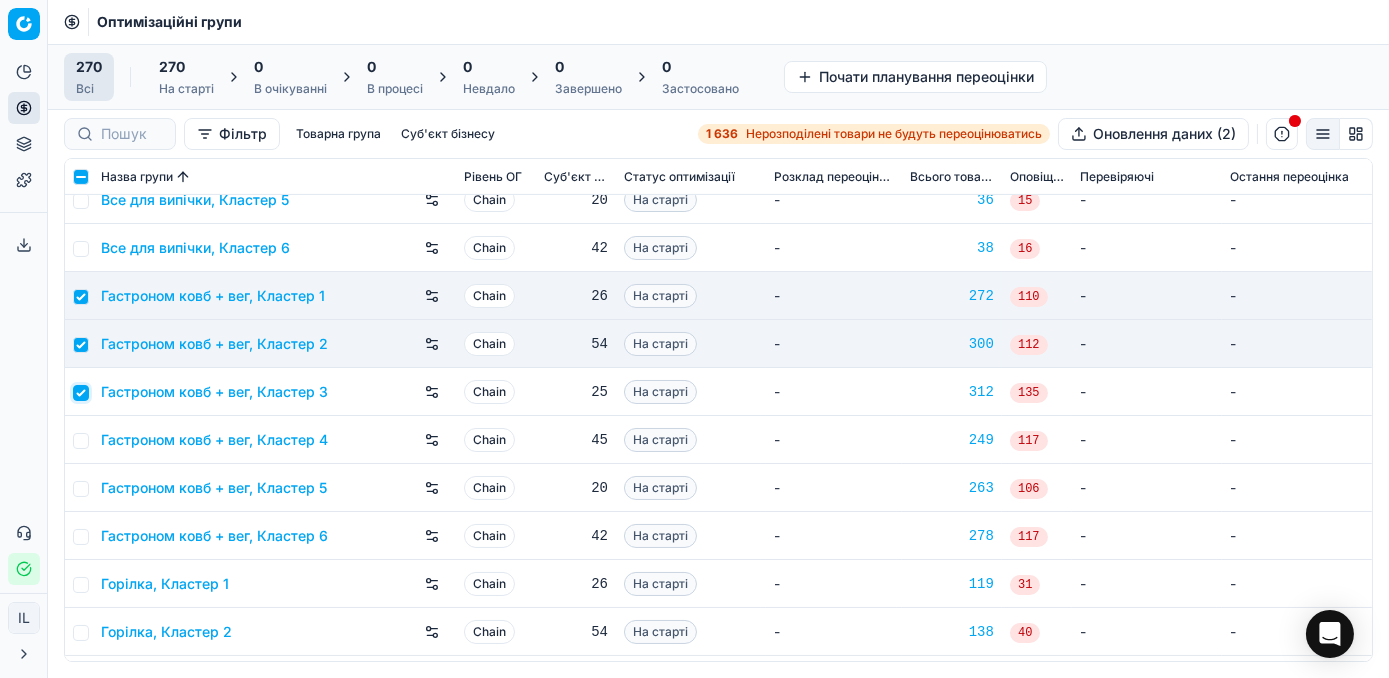 checkbox on "true" 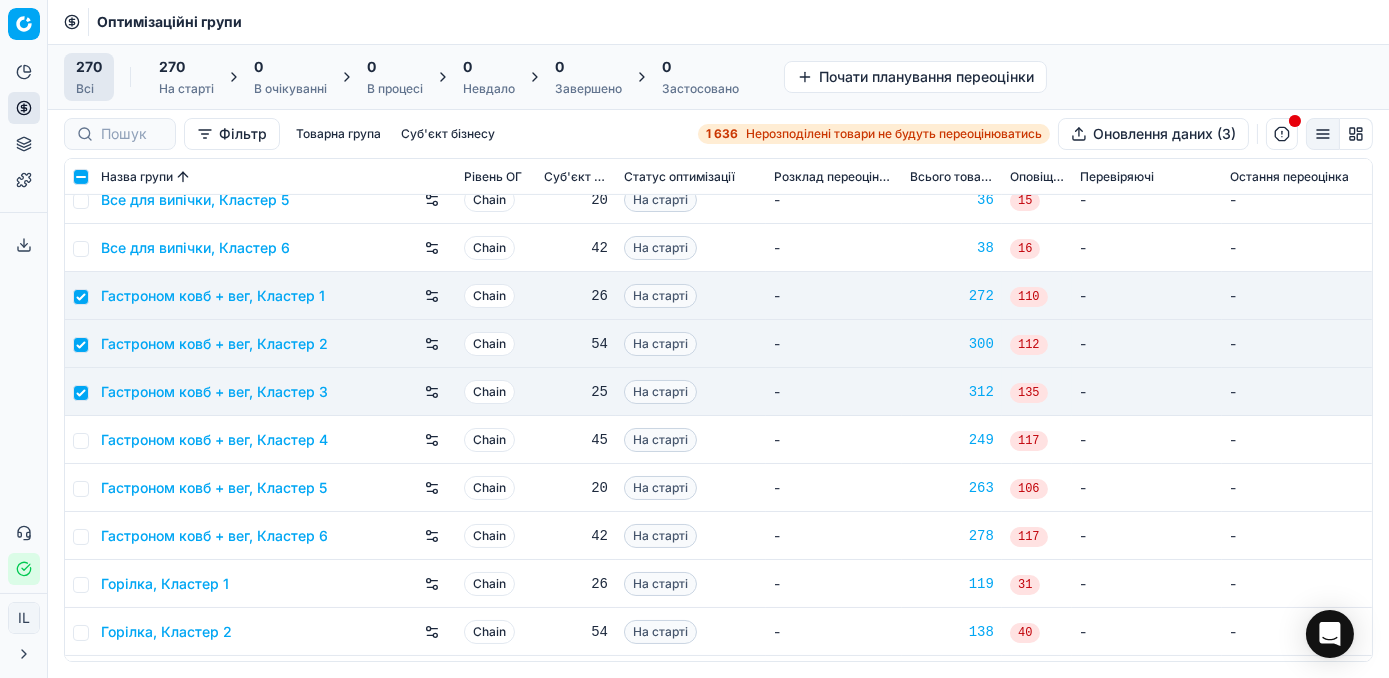 click at bounding box center (79, 440) 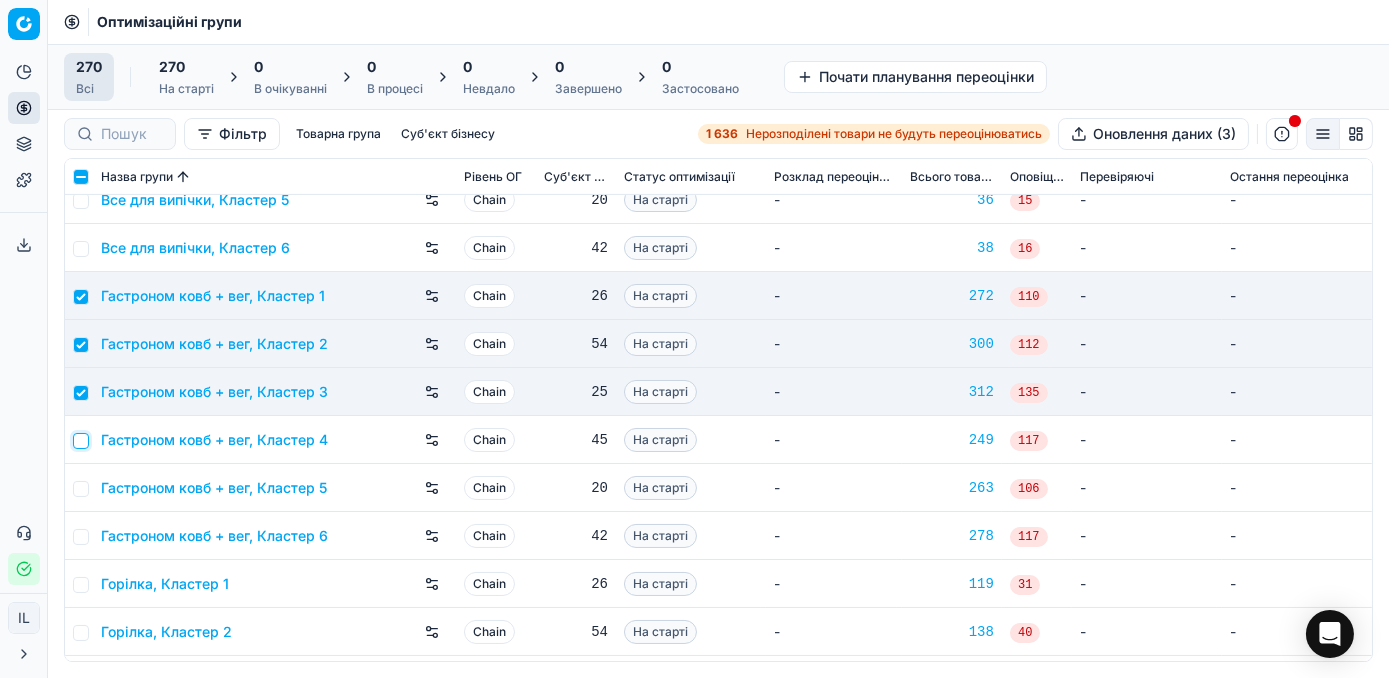 drag, startPoint x: 80, startPoint y: 443, endPoint x: 72, endPoint y: 484, distance: 41.773197 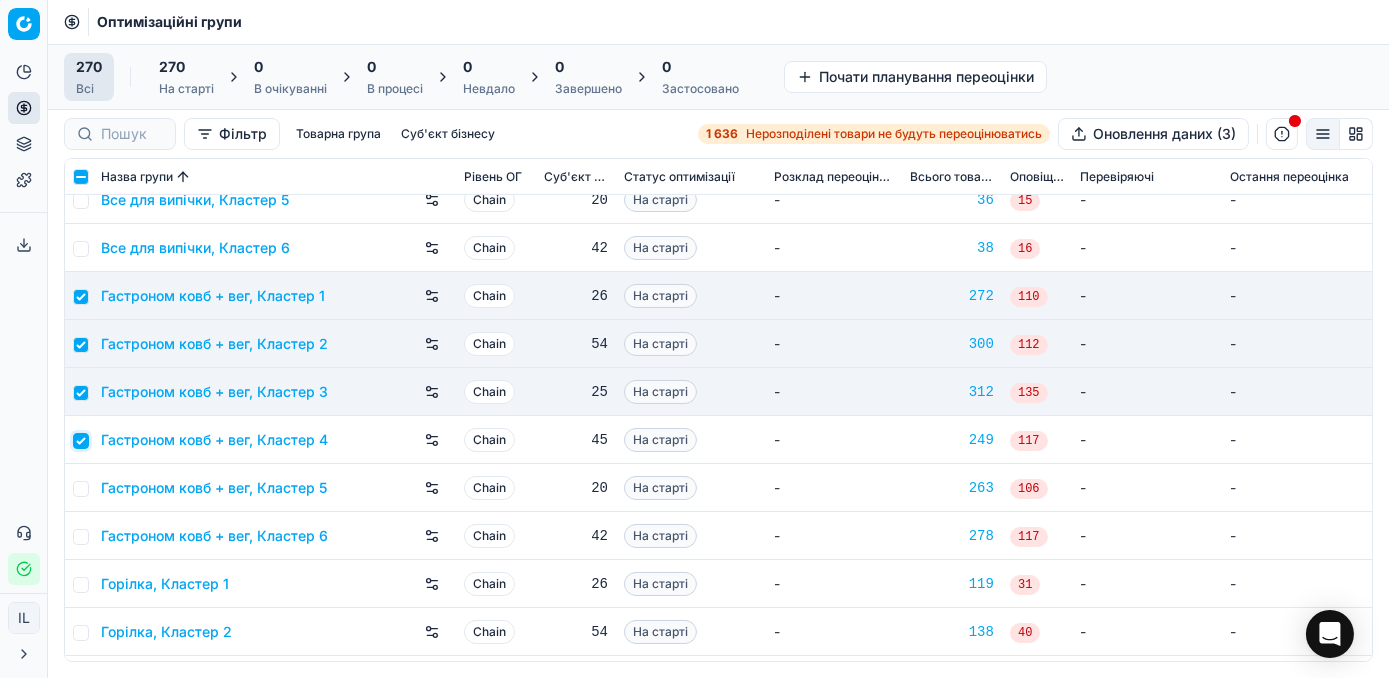 checkbox on "true" 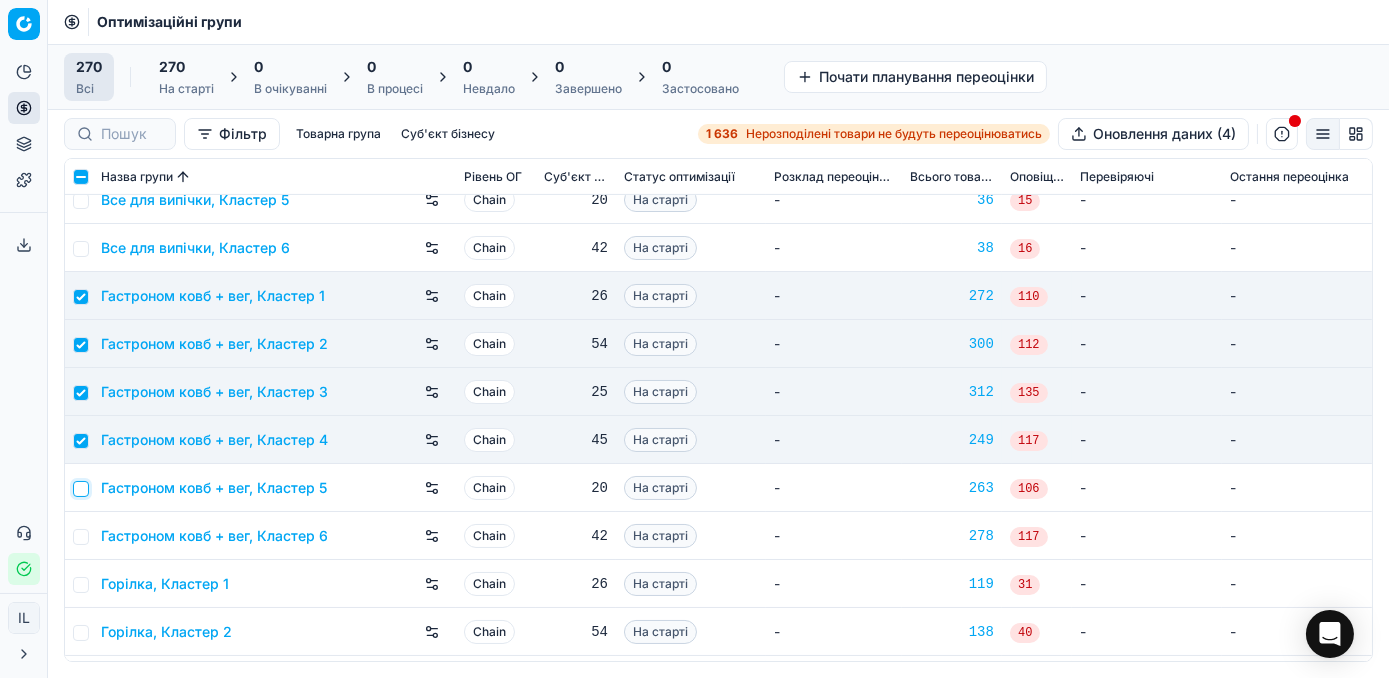 click at bounding box center (81, 489) 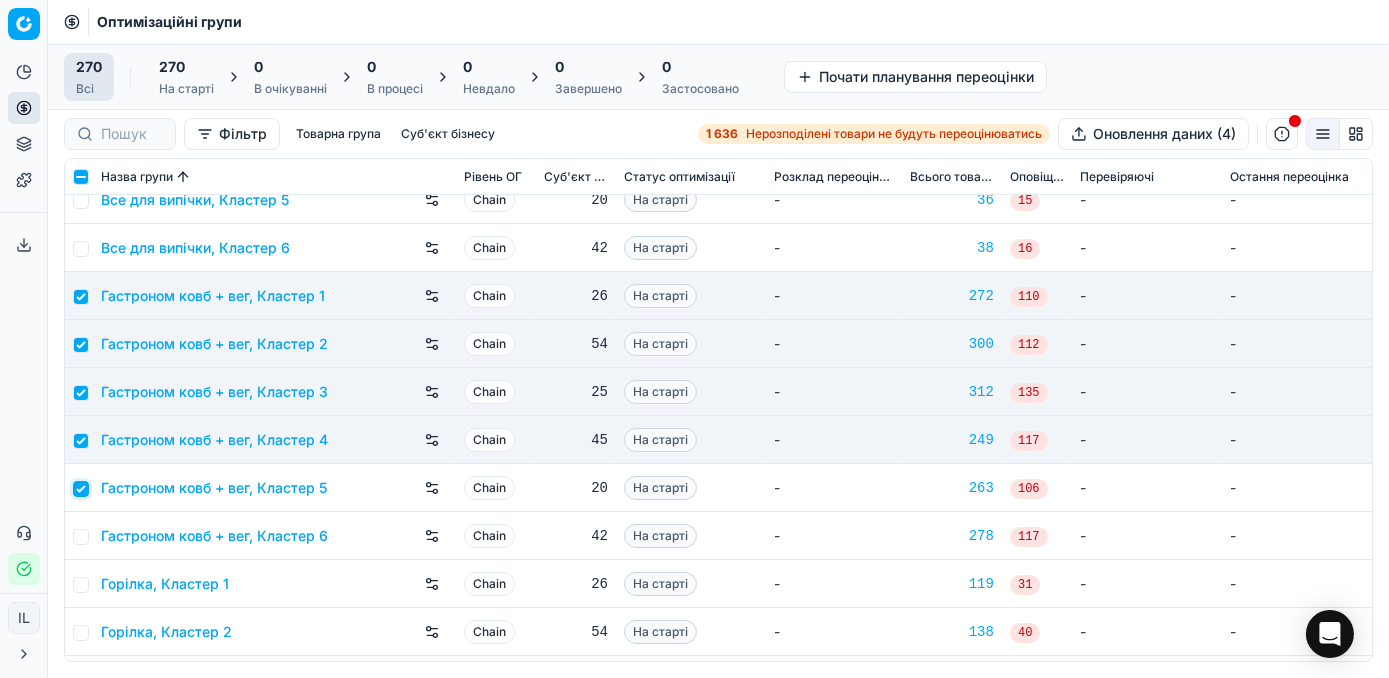 checkbox on "true" 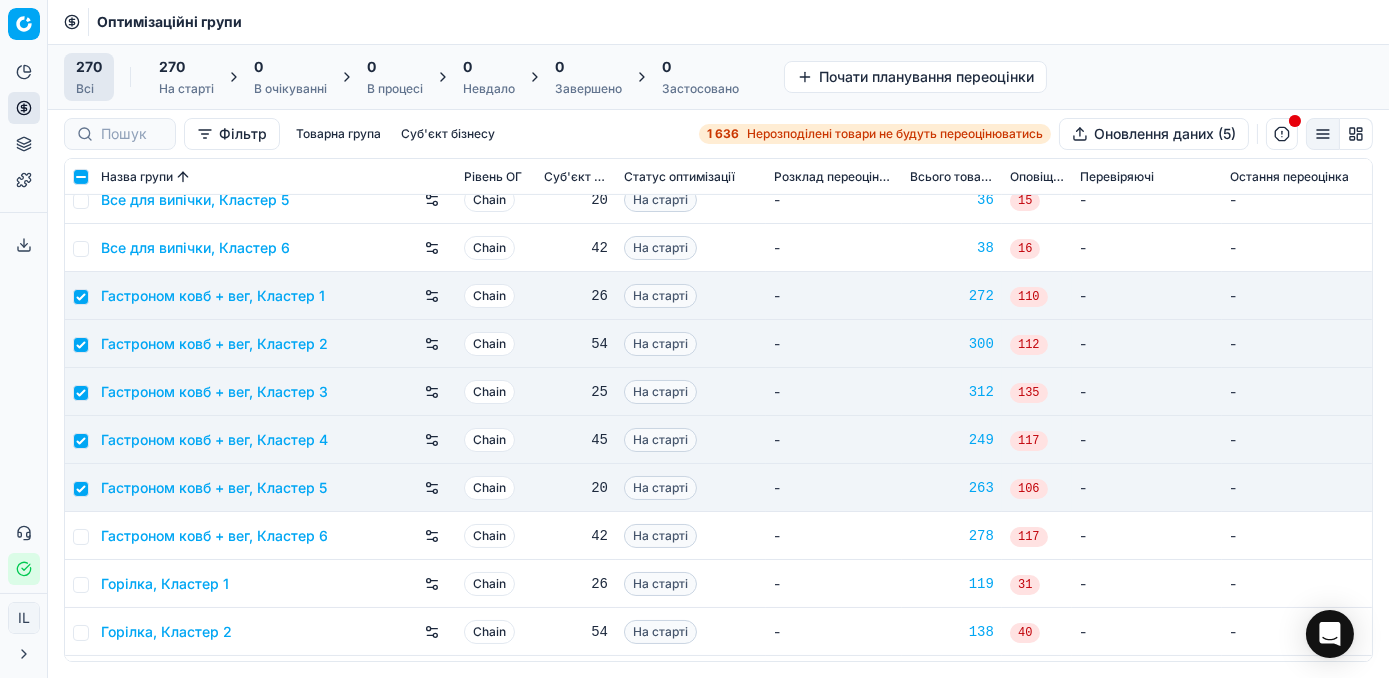 click at bounding box center (79, 536) 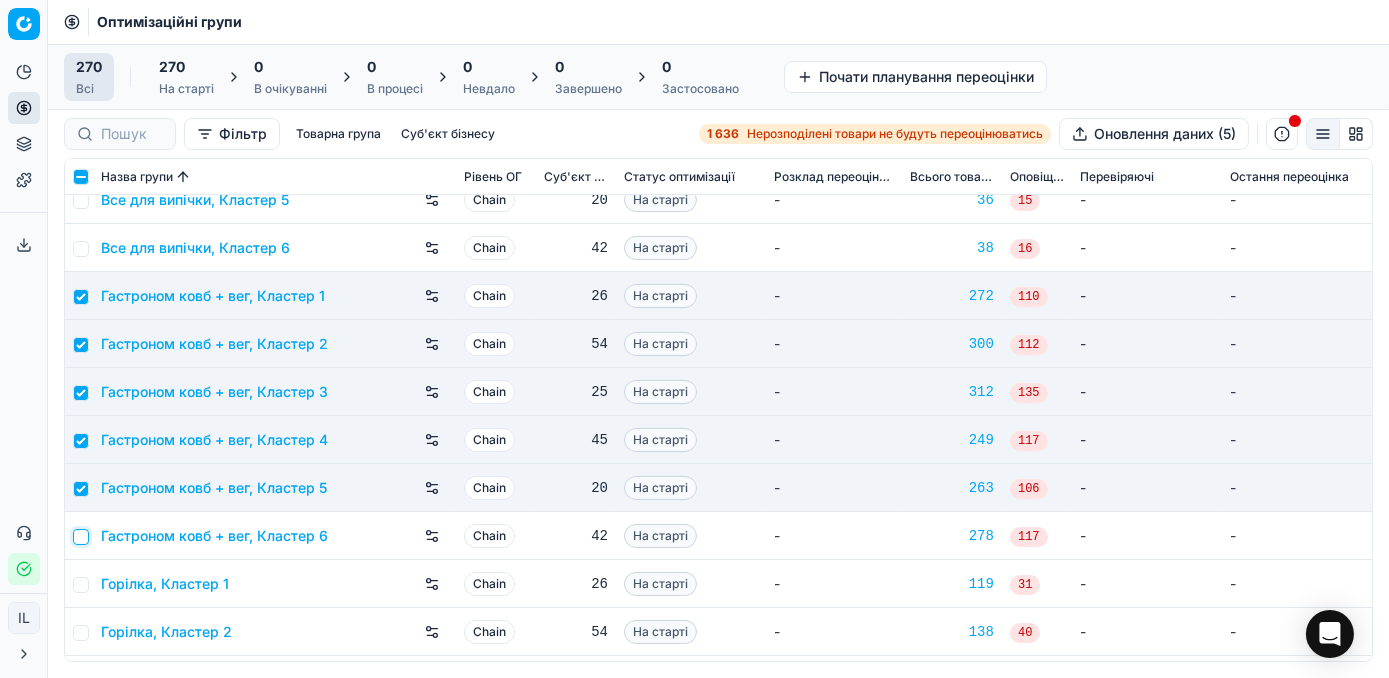click at bounding box center (81, 537) 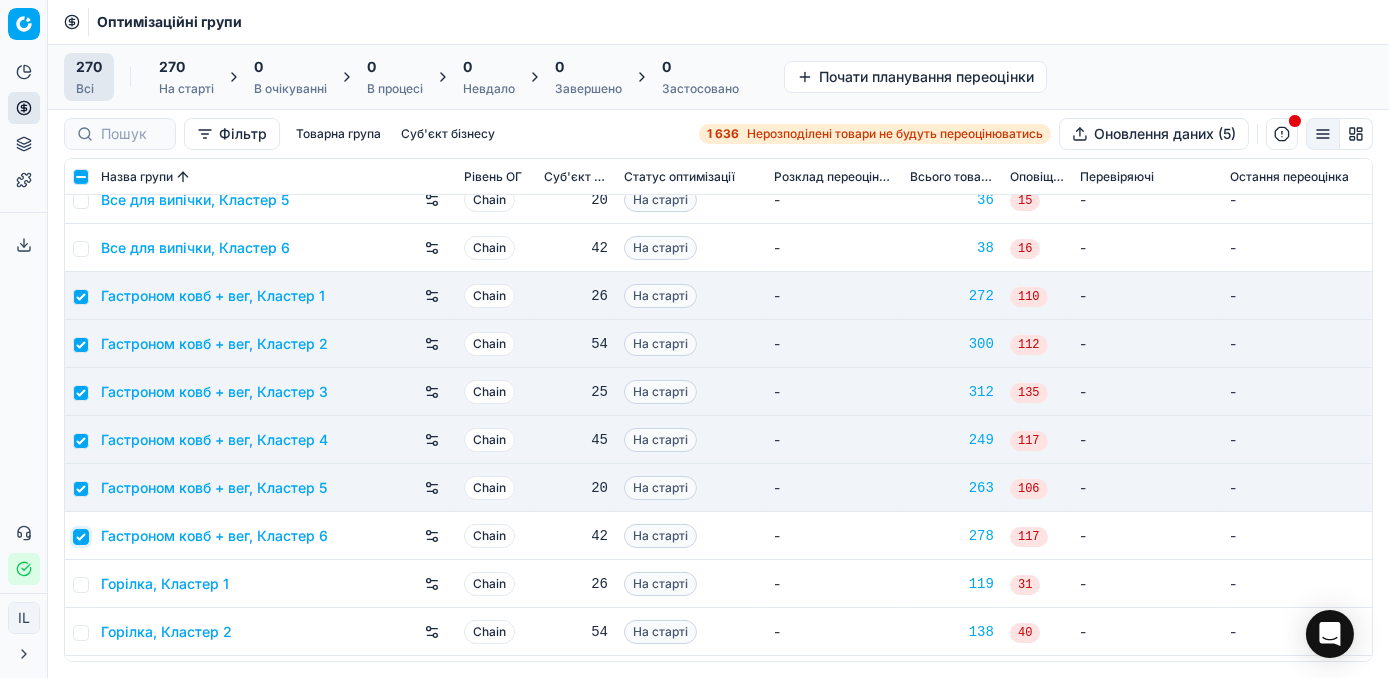 checkbox on "true" 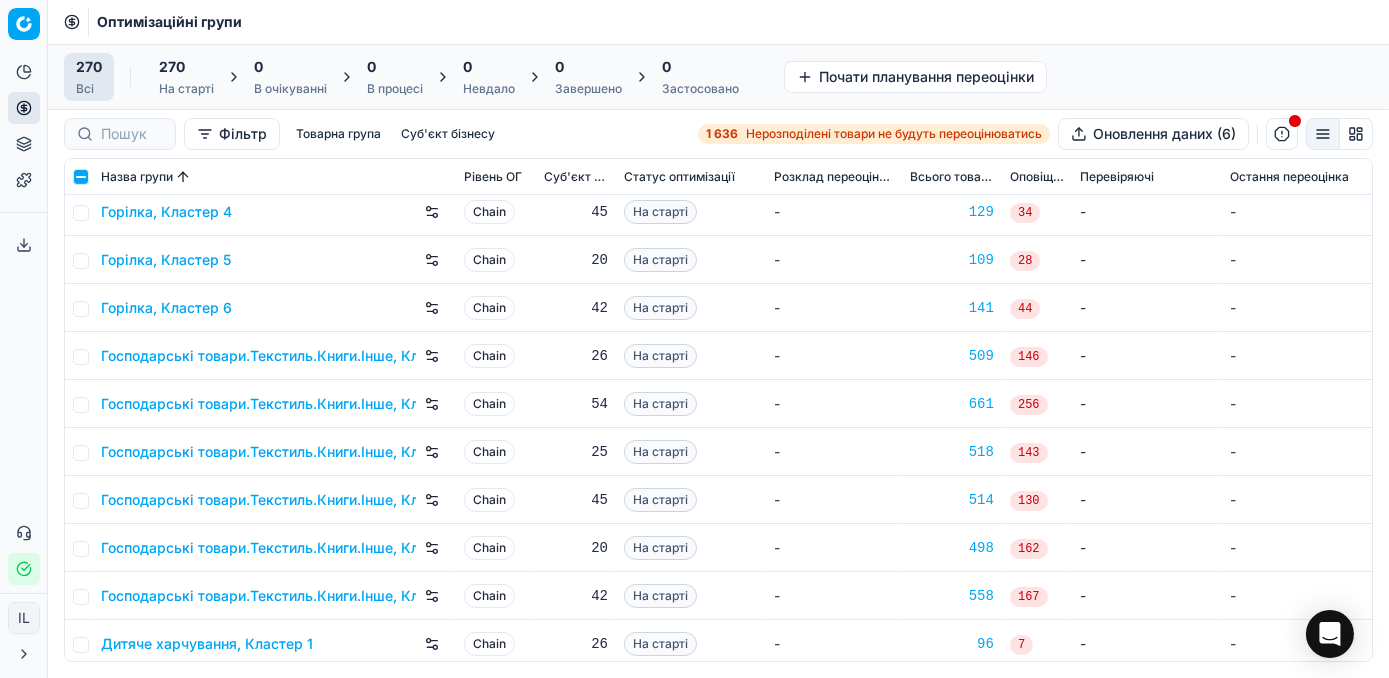 scroll, scrollTop: 1909, scrollLeft: 0, axis: vertical 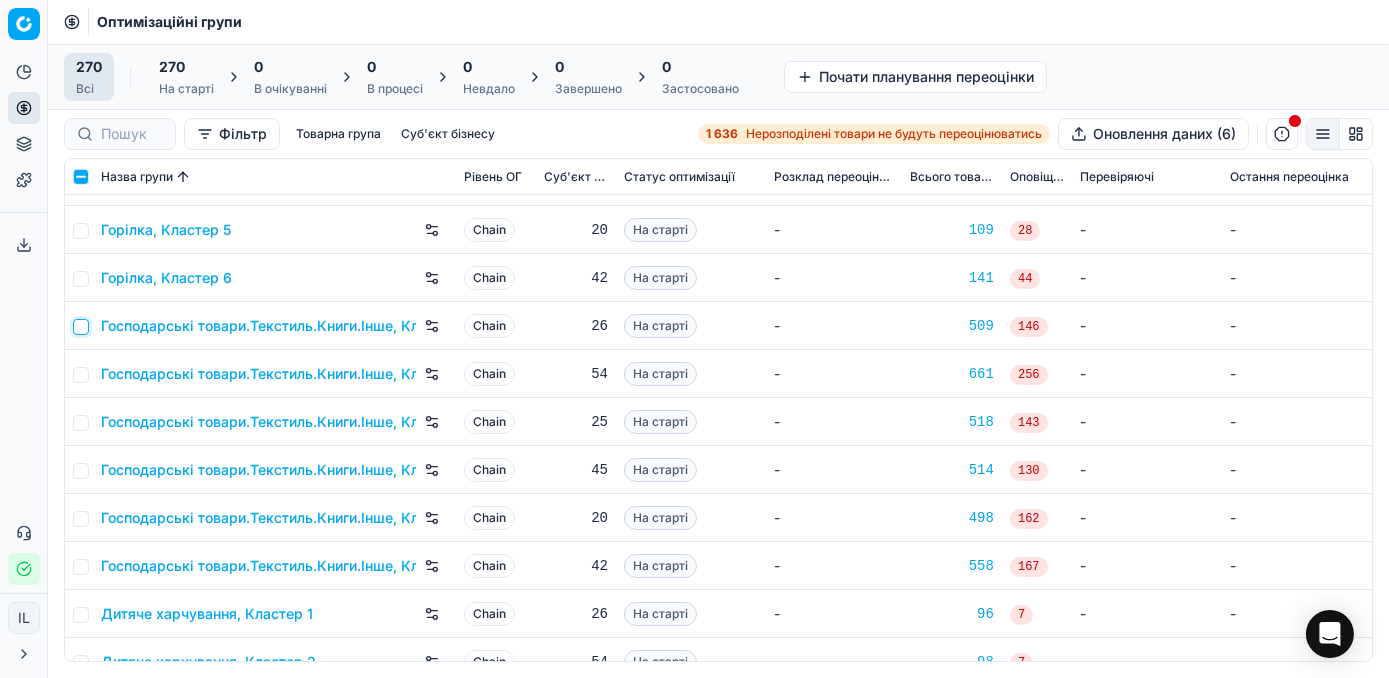 click at bounding box center (81, 327) 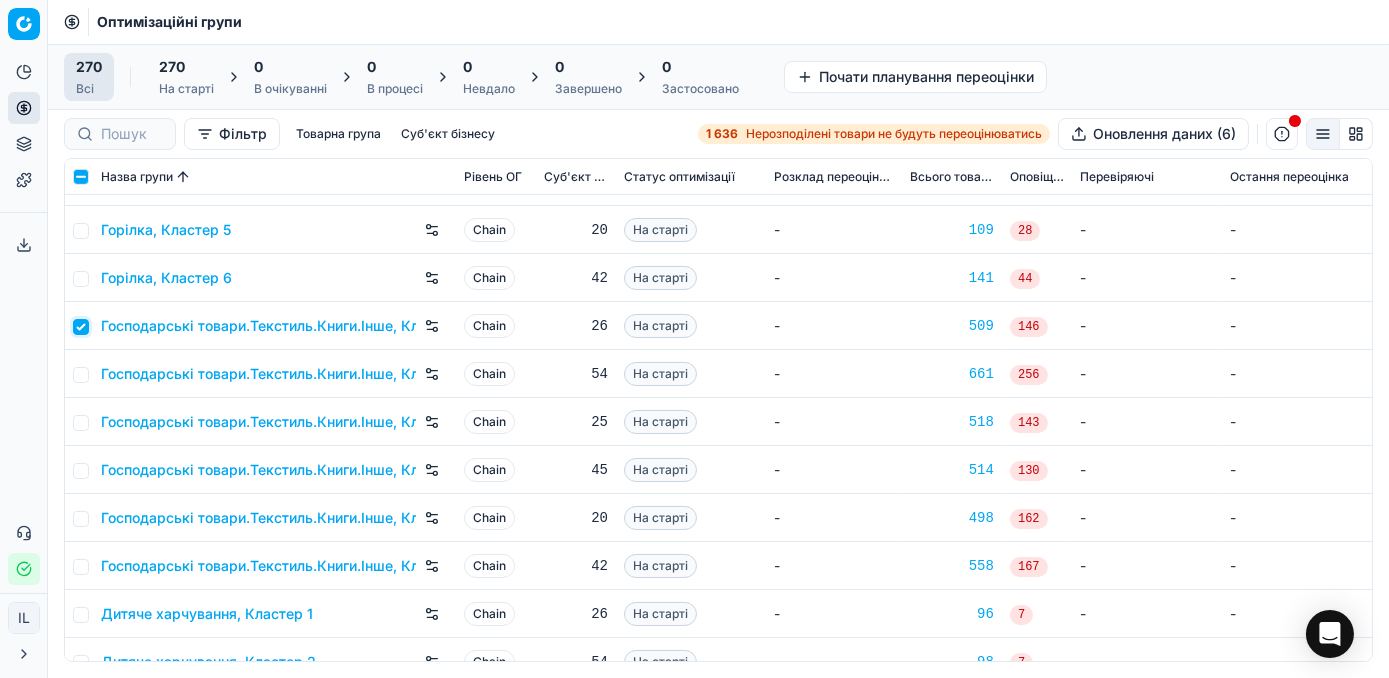 checkbox on "true" 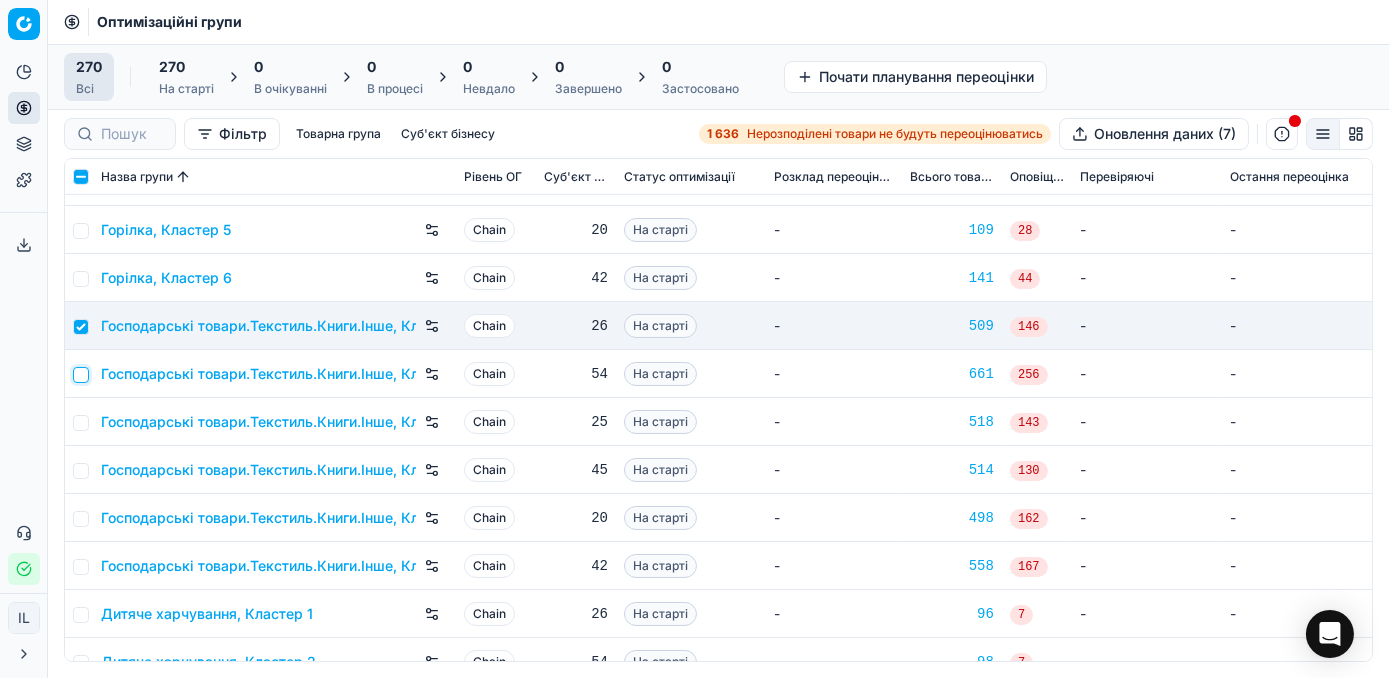 click at bounding box center (81, 375) 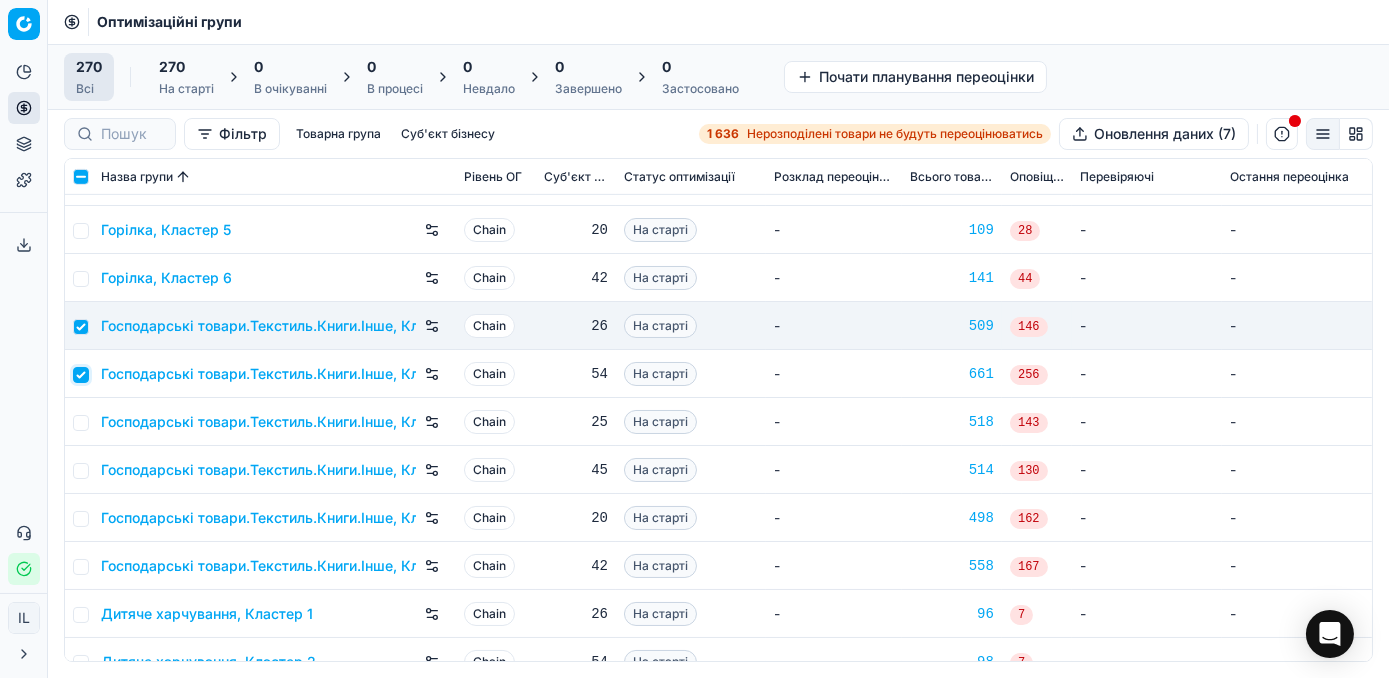 checkbox on "true" 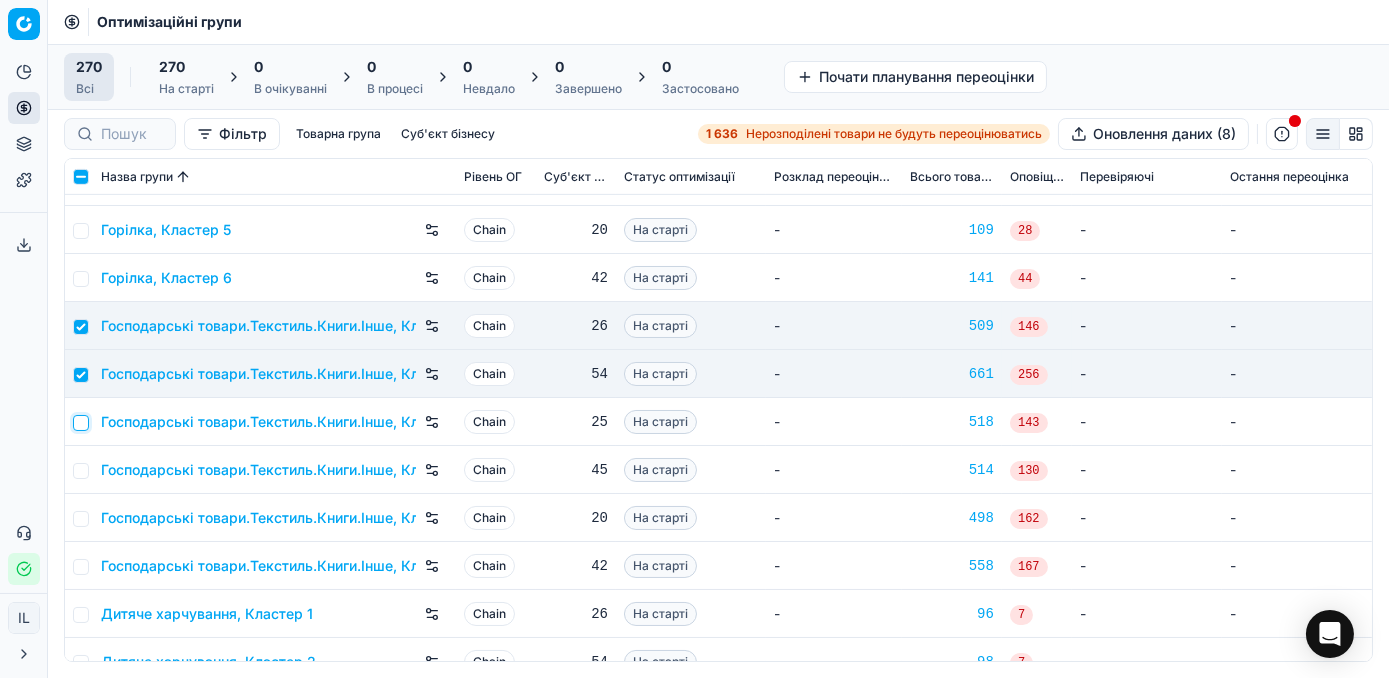drag, startPoint x: 77, startPoint y: 425, endPoint x: 82, endPoint y: 446, distance: 21.587032 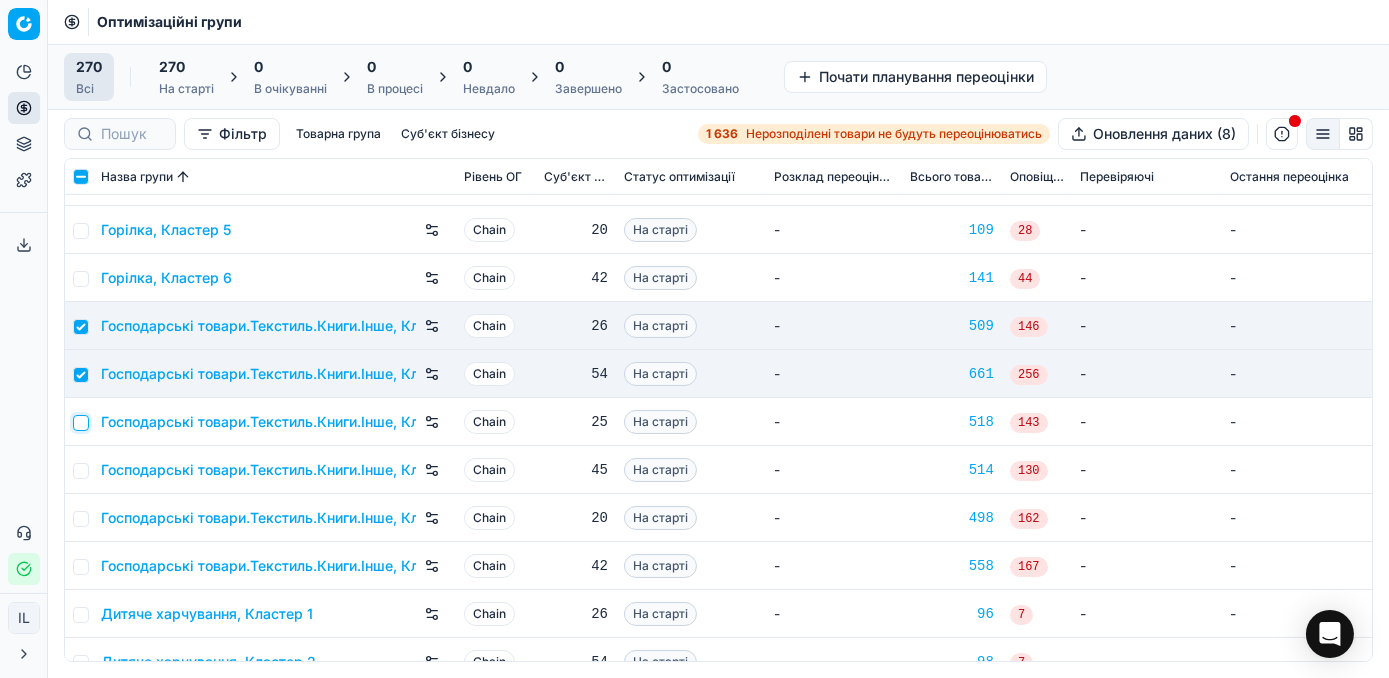 click at bounding box center (81, 423) 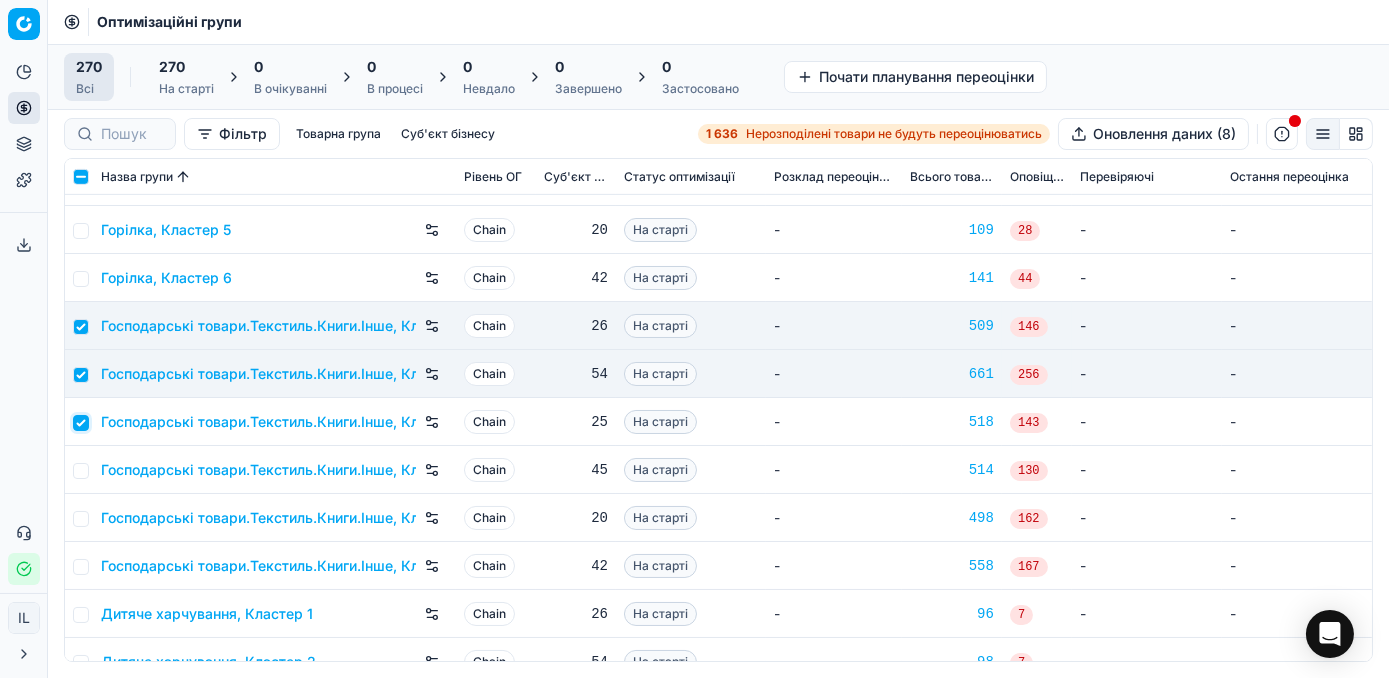 checkbox on "true" 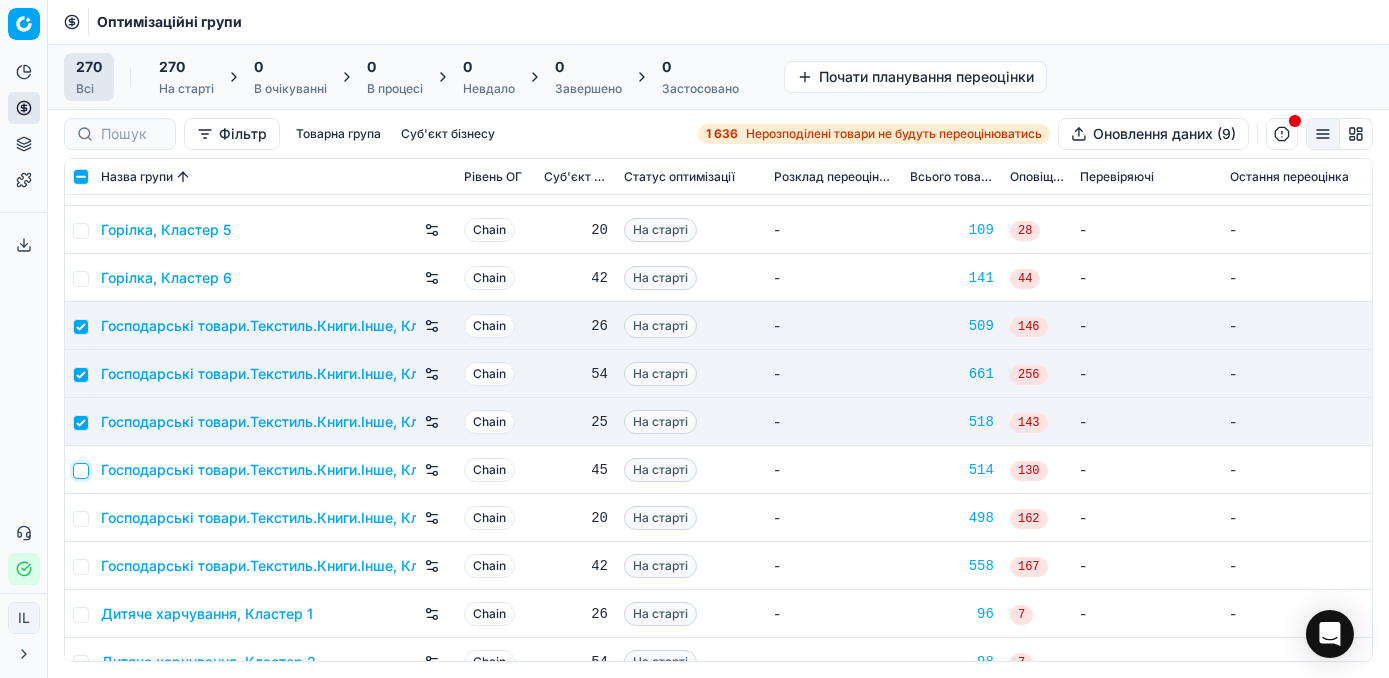 click at bounding box center [81, 471] 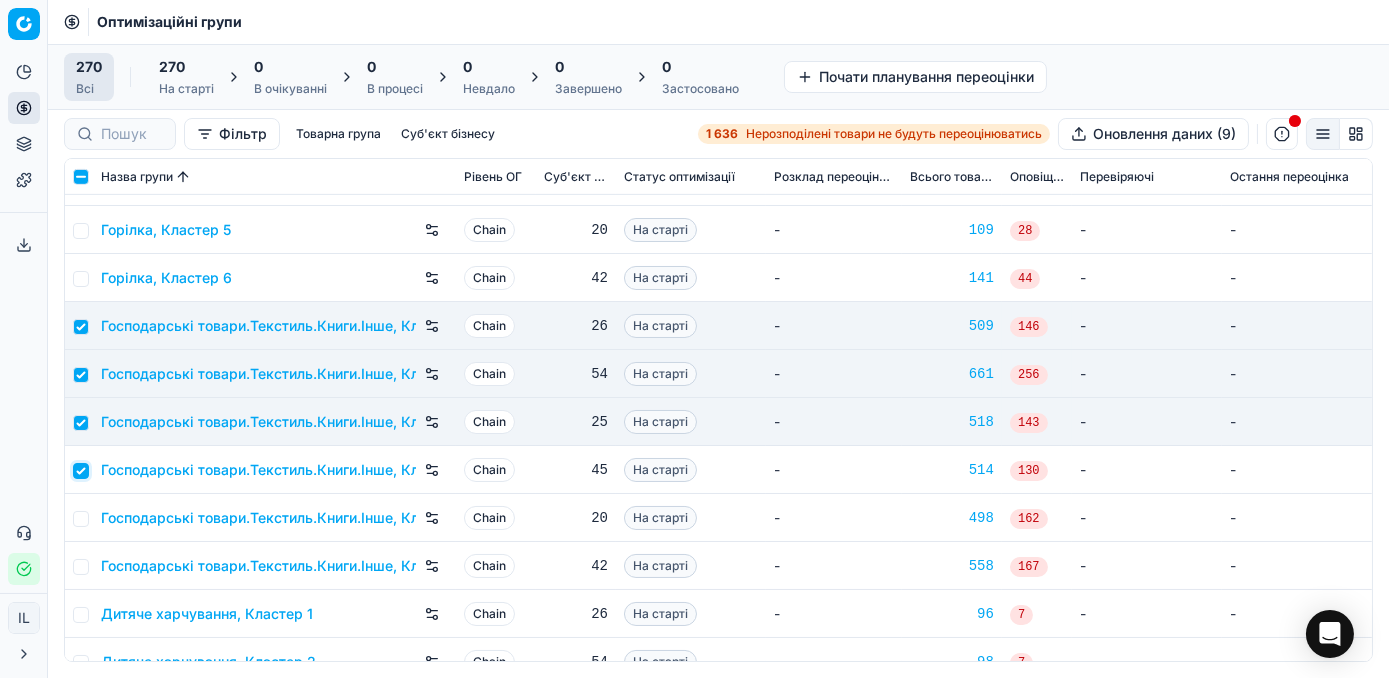 checkbox on "true" 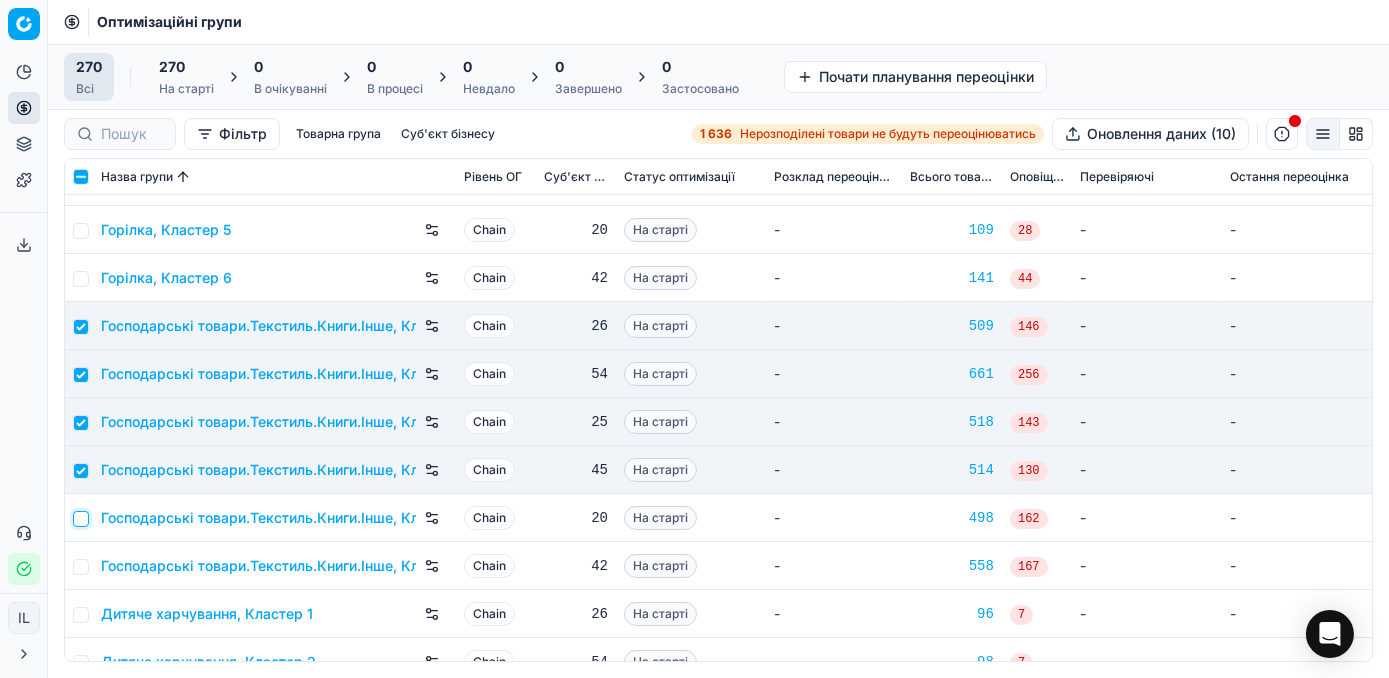 click at bounding box center (81, 519) 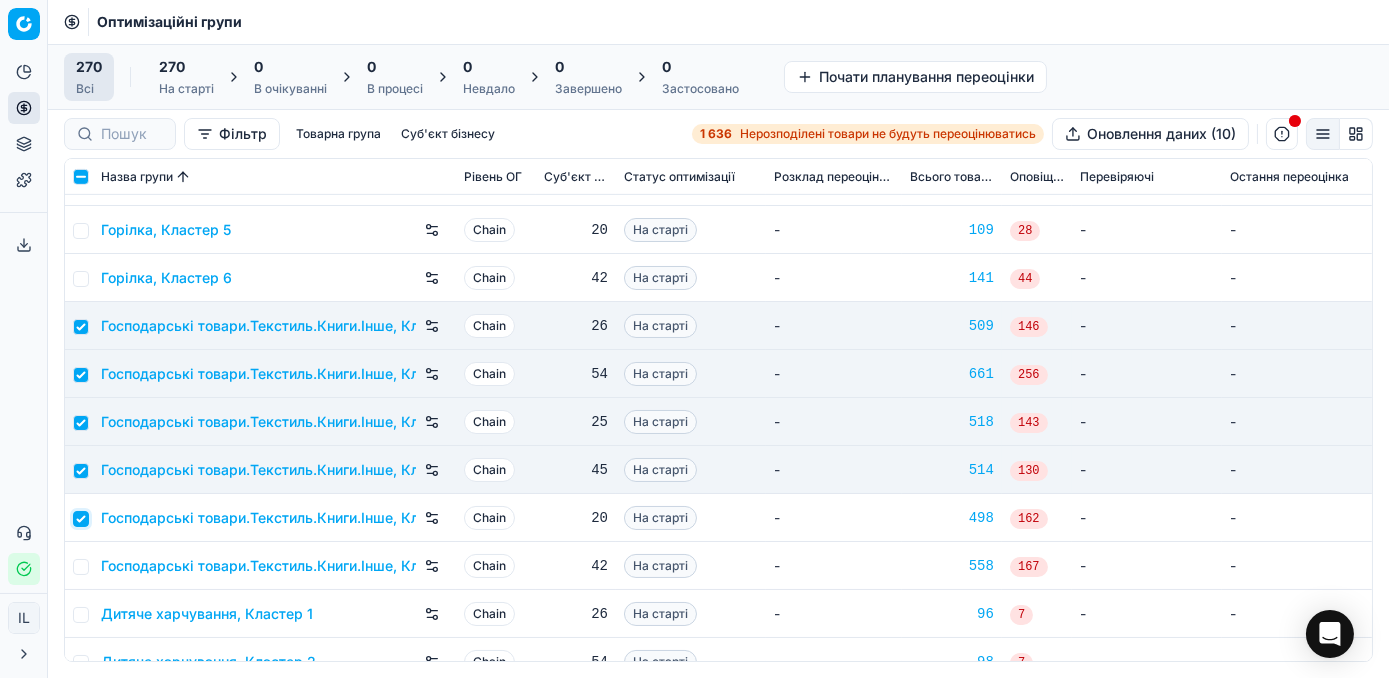 checkbox on "true" 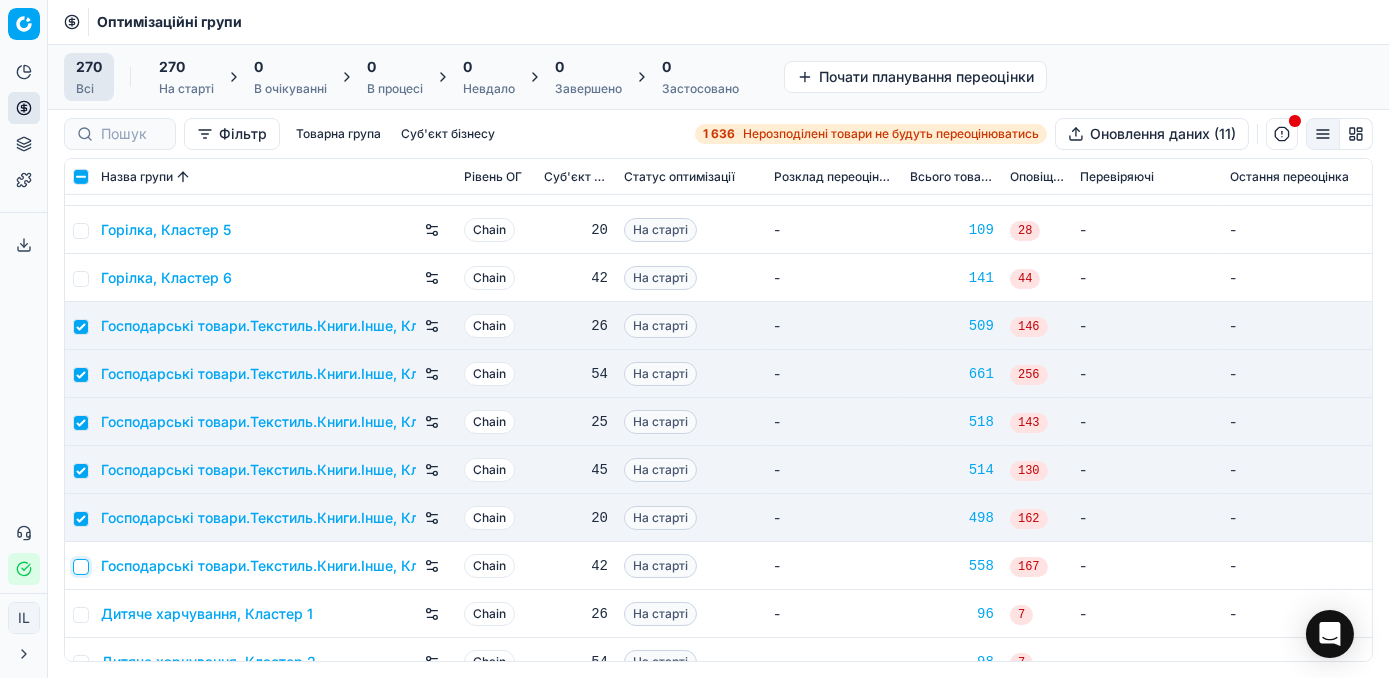click at bounding box center (81, 567) 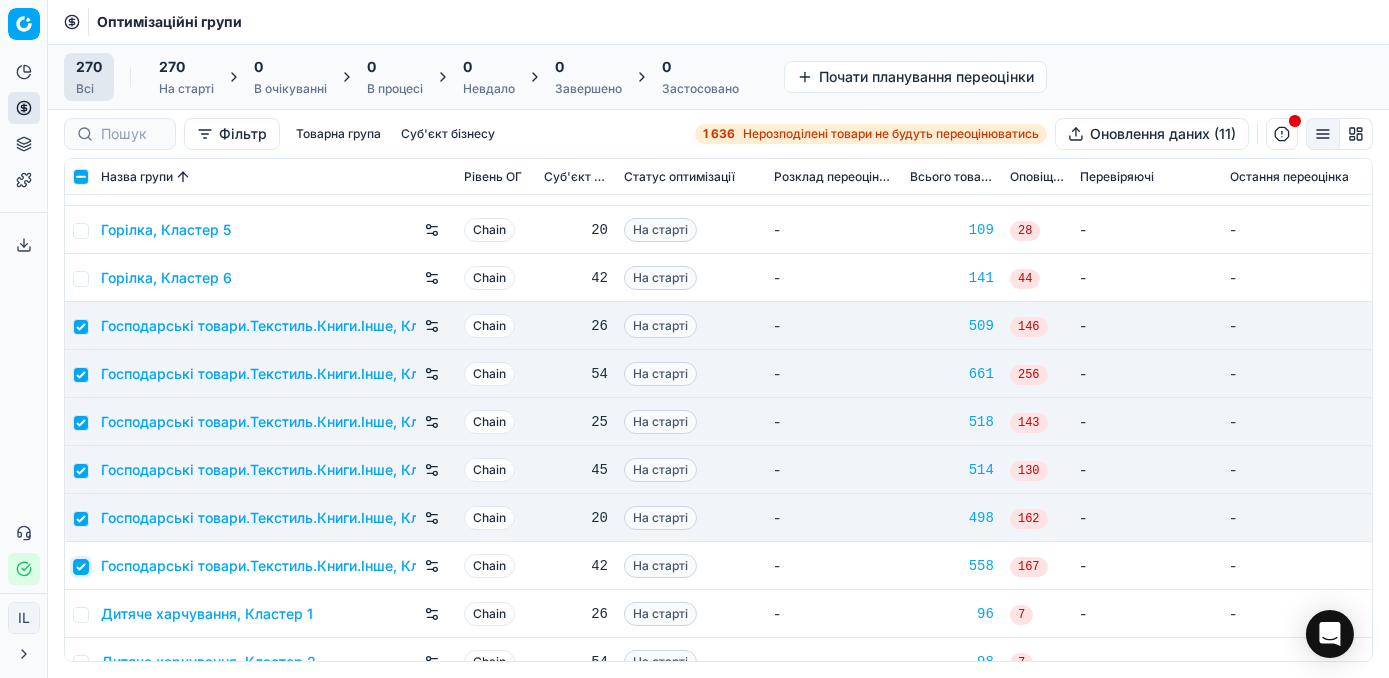 checkbox on "true" 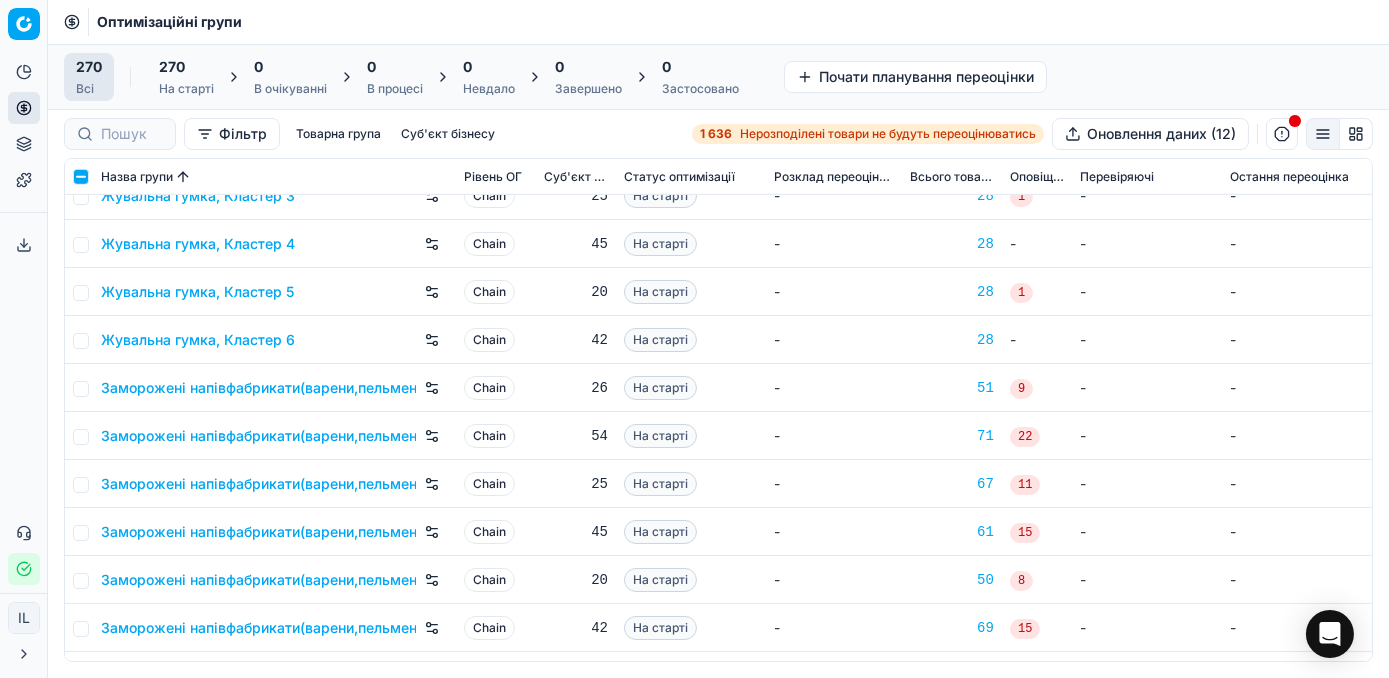 scroll, scrollTop: 2727, scrollLeft: 0, axis: vertical 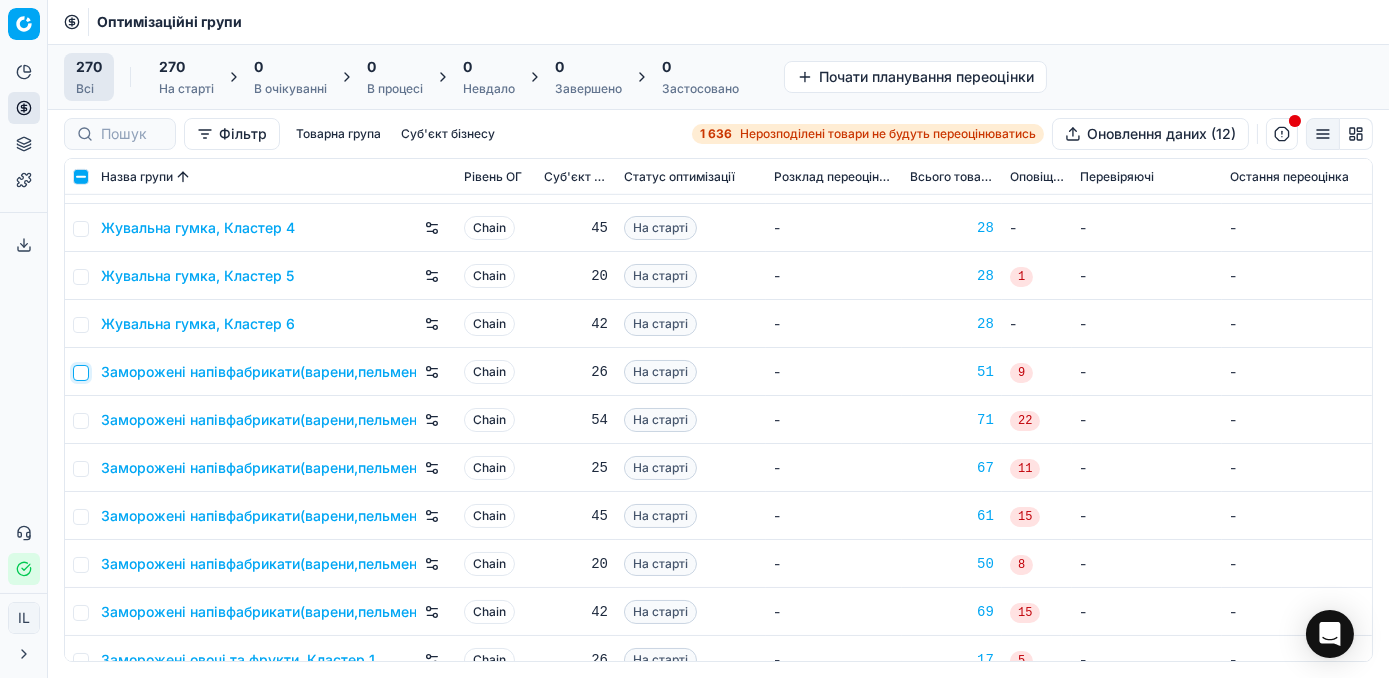click at bounding box center [81, 373] 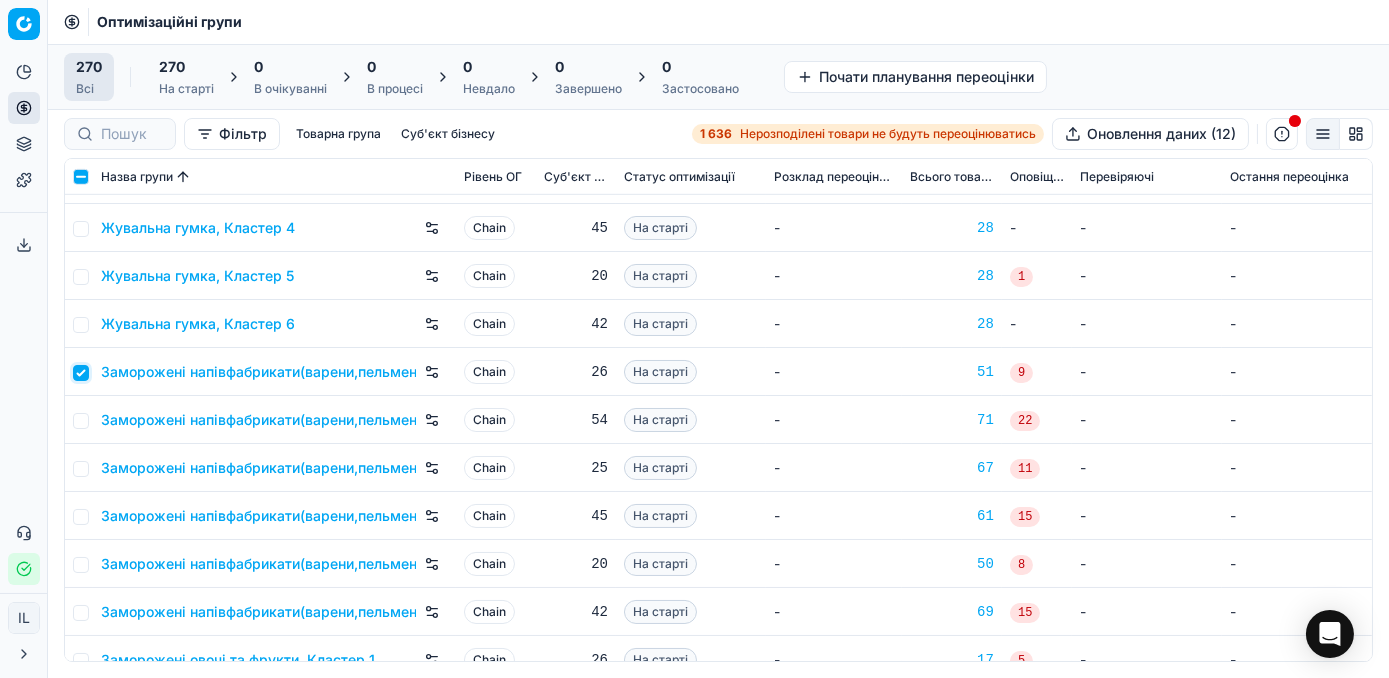 checkbox on "true" 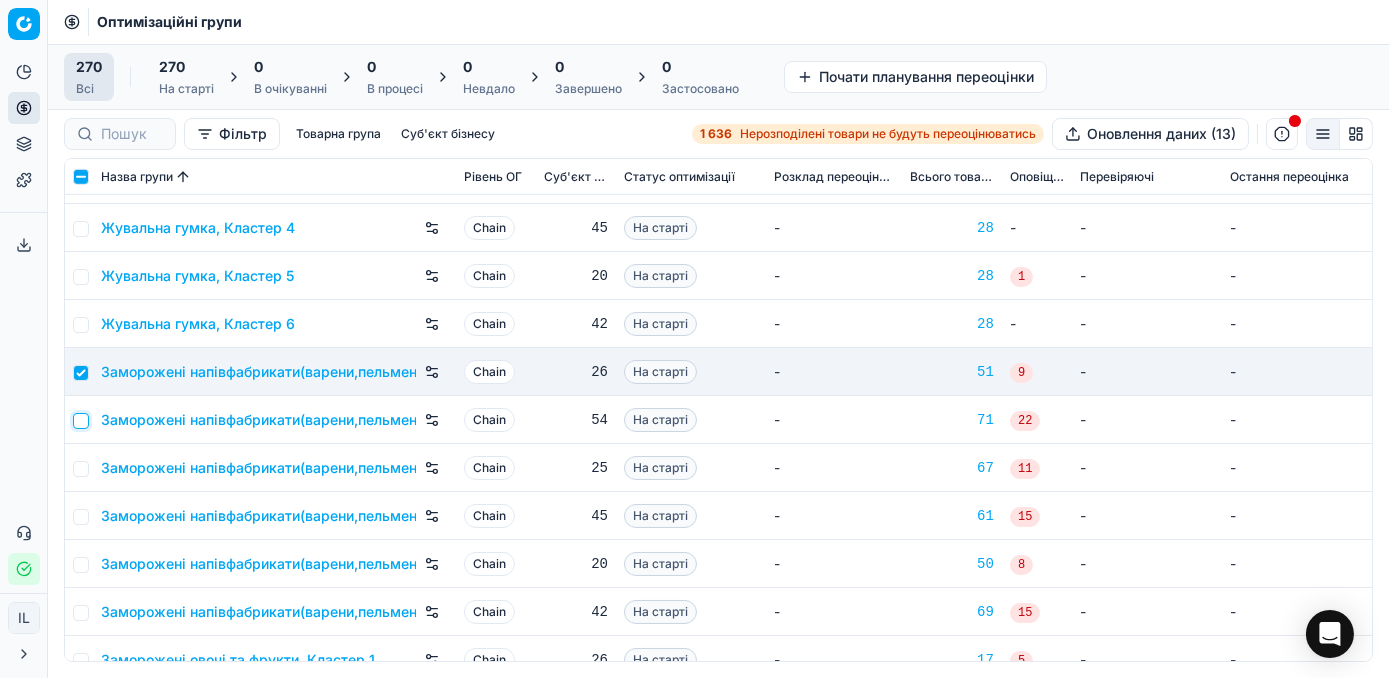 click at bounding box center (81, 421) 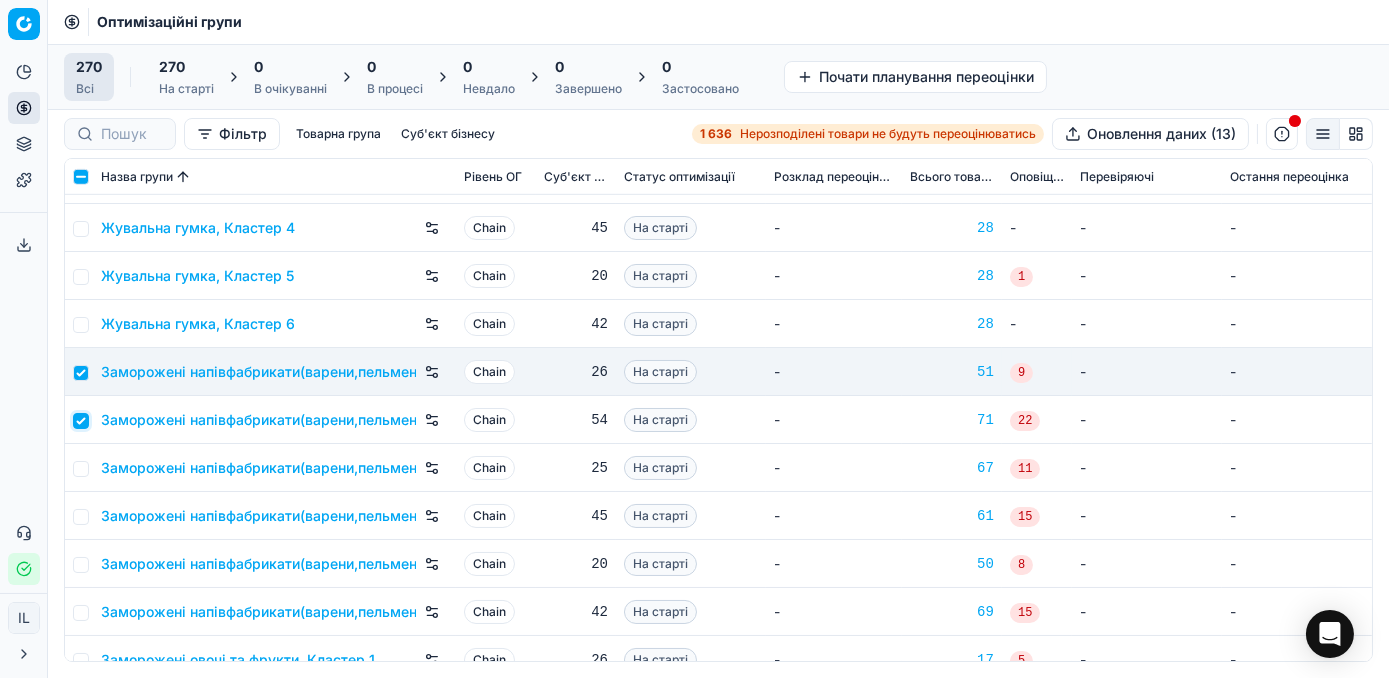 checkbox on "true" 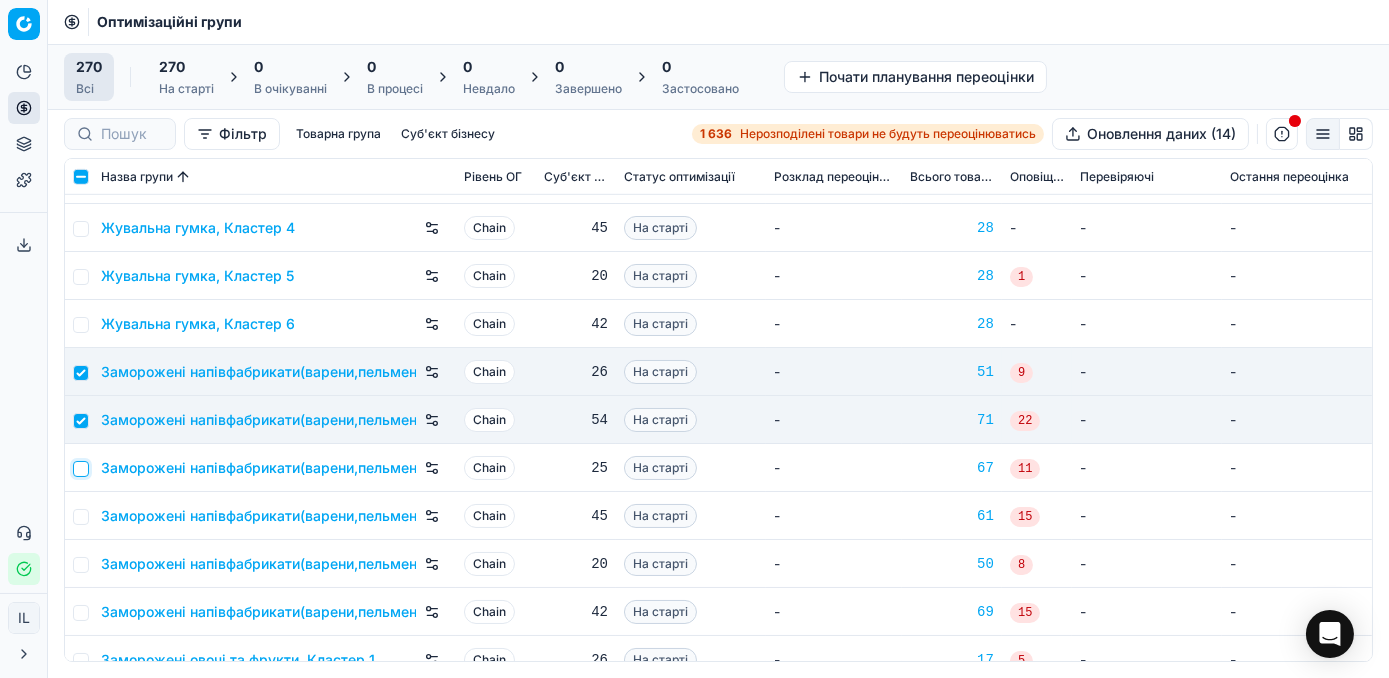 click at bounding box center [81, 469] 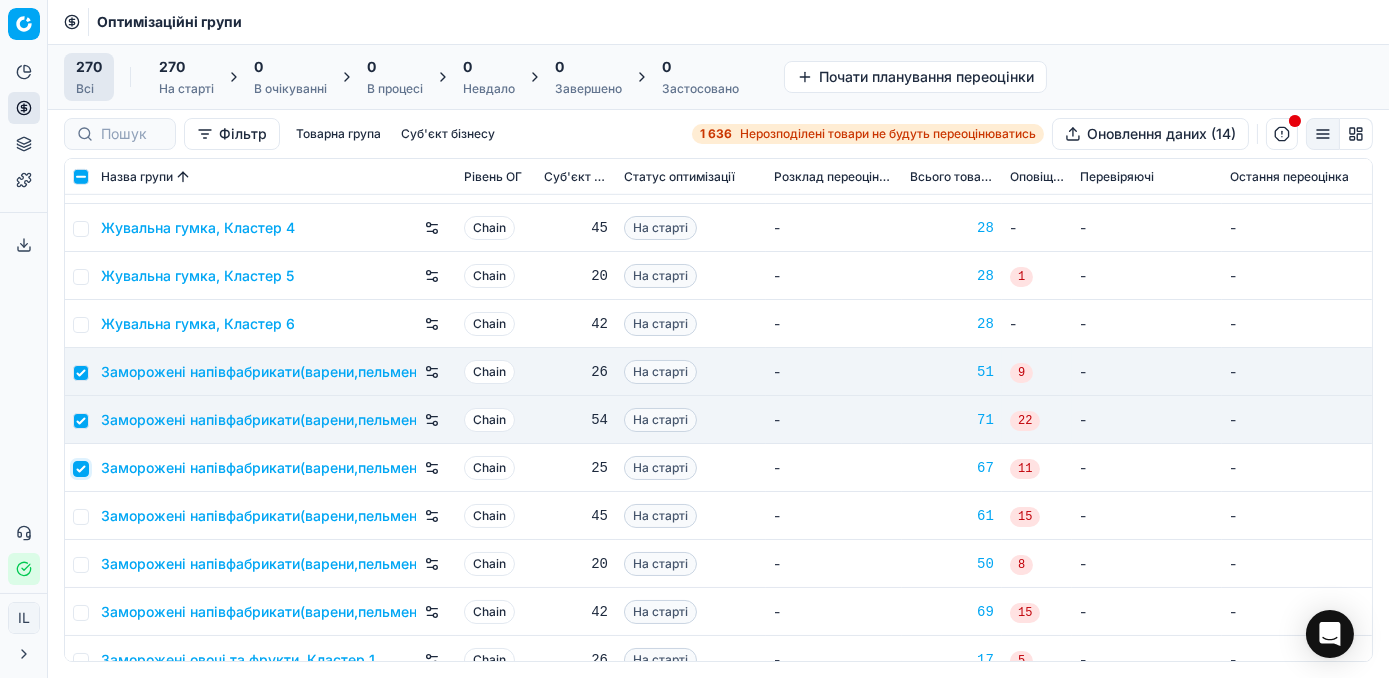 checkbox on "true" 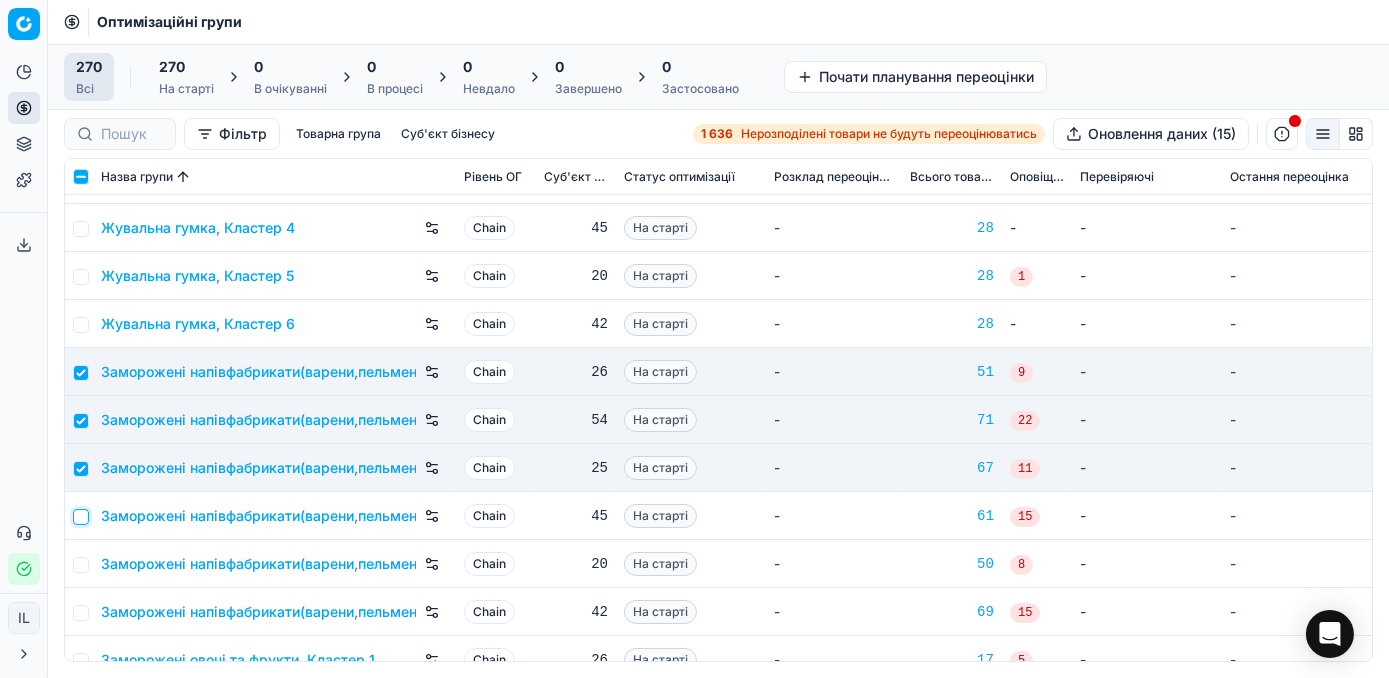 click at bounding box center [81, 517] 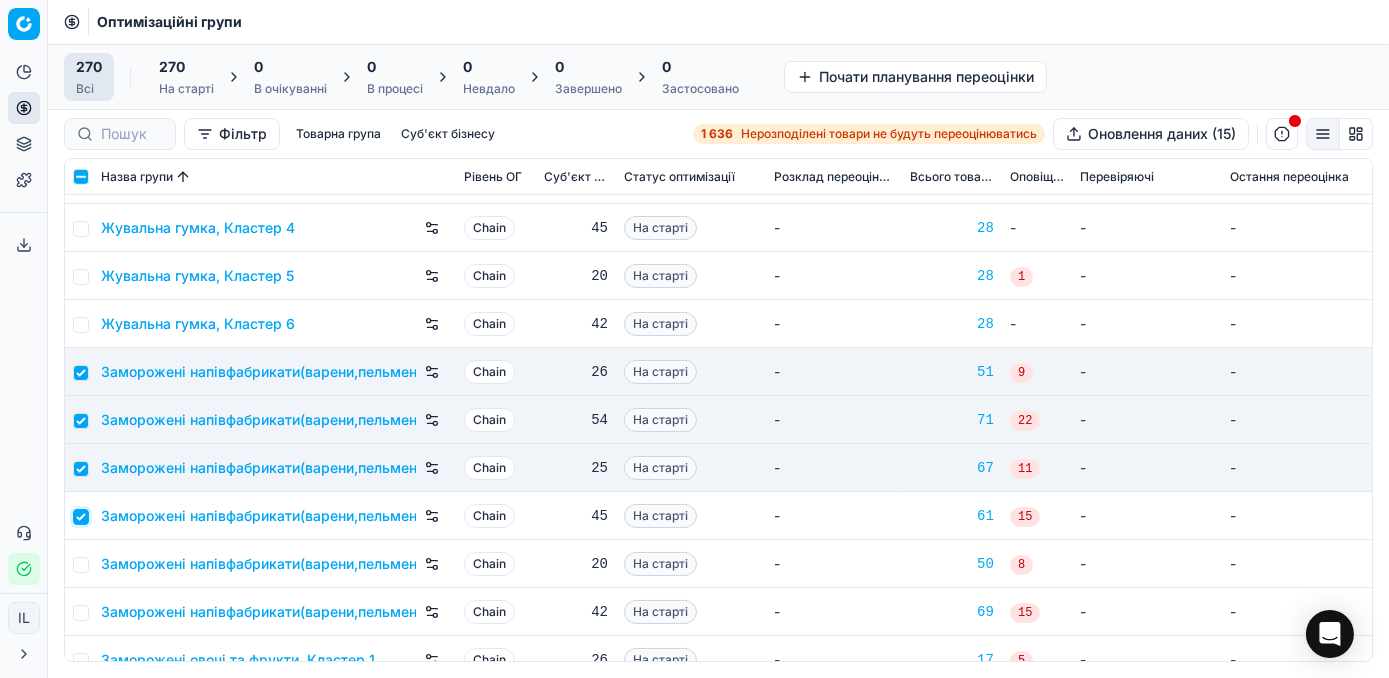 checkbox on "true" 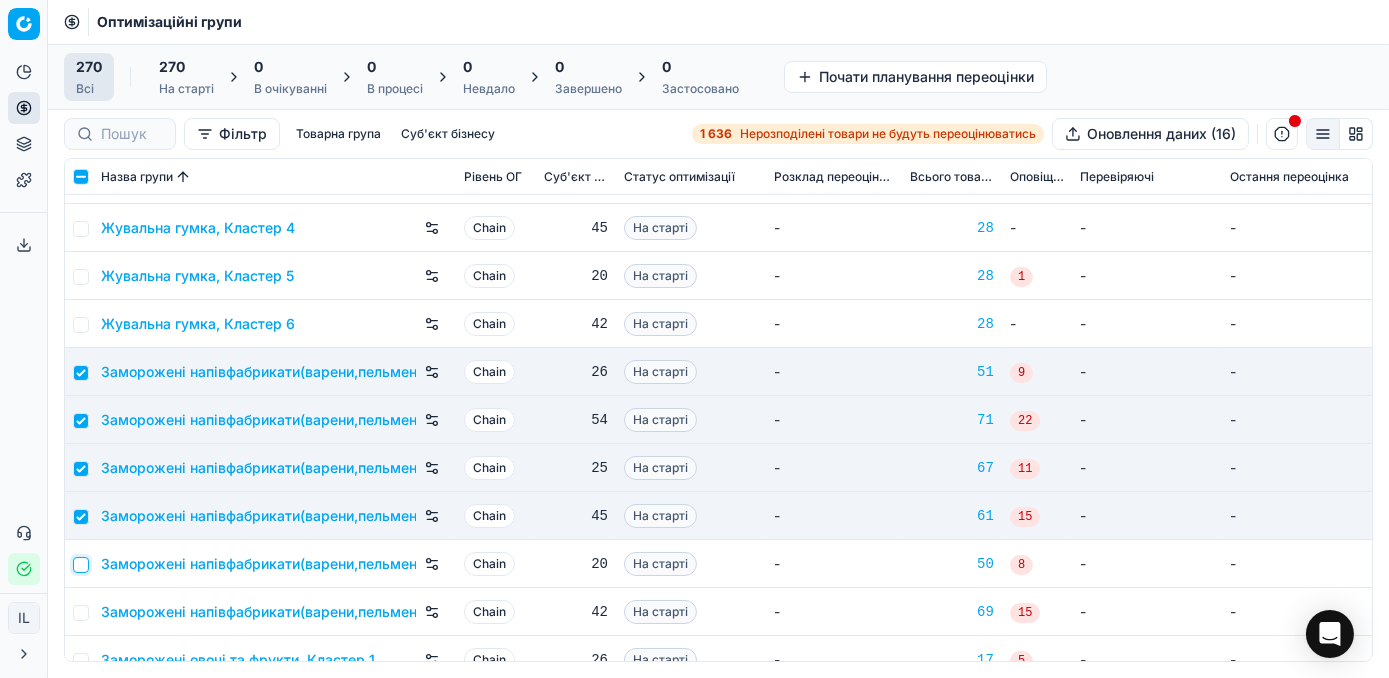 drag, startPoint x: 80, startPoint y: 570, endPoint x: 87, endPoint y: 609, distance: 39.623226 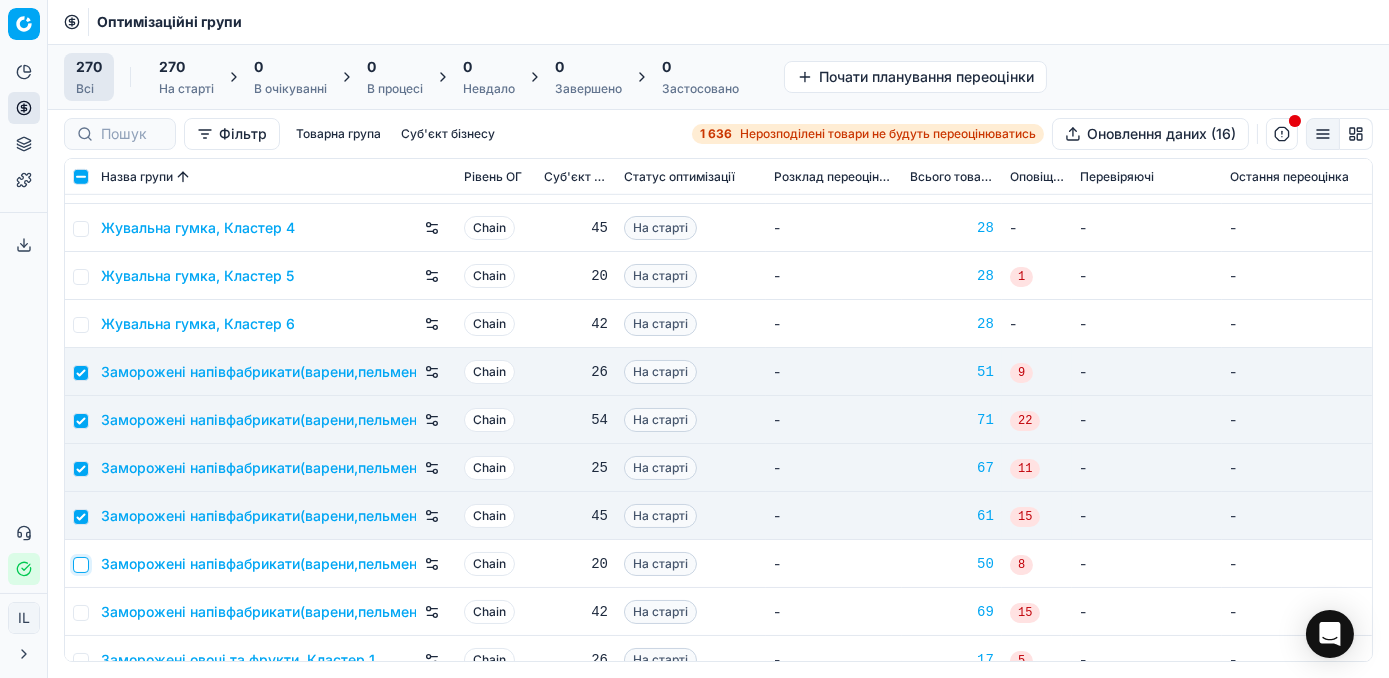 click at bounding box center (81, 565) 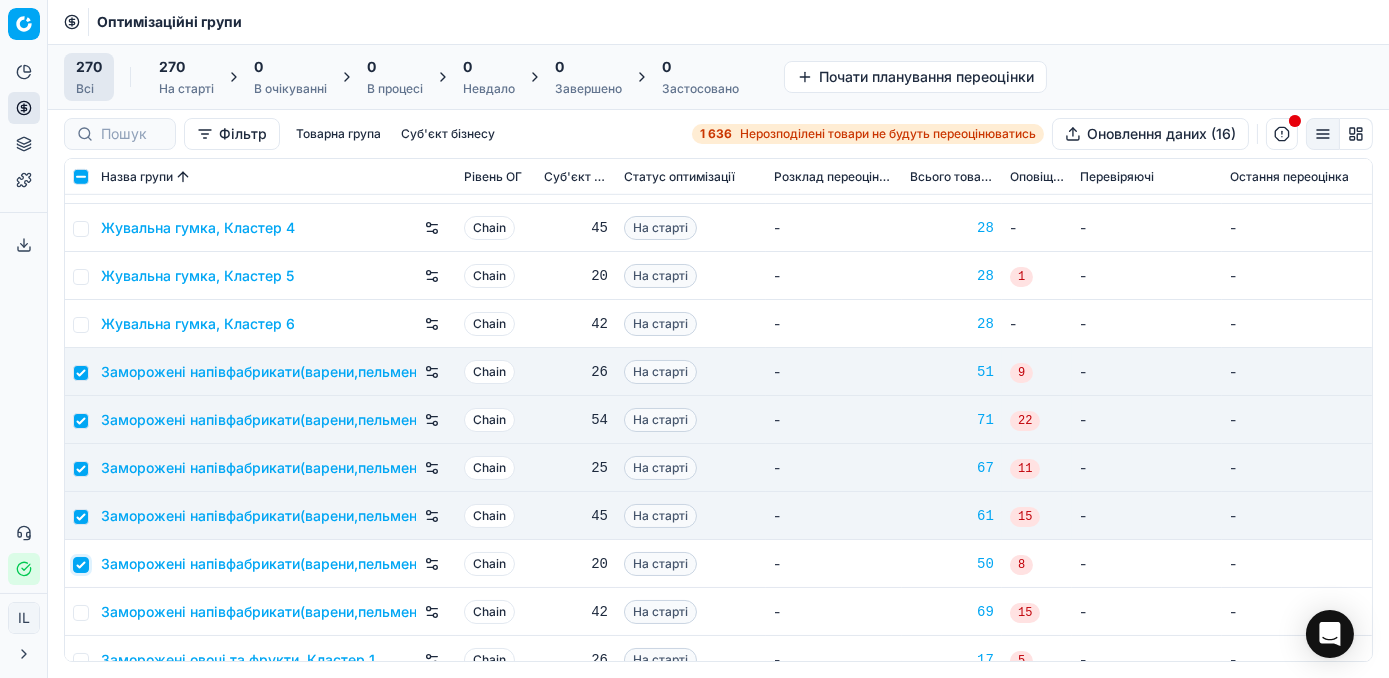checkbox on "true" 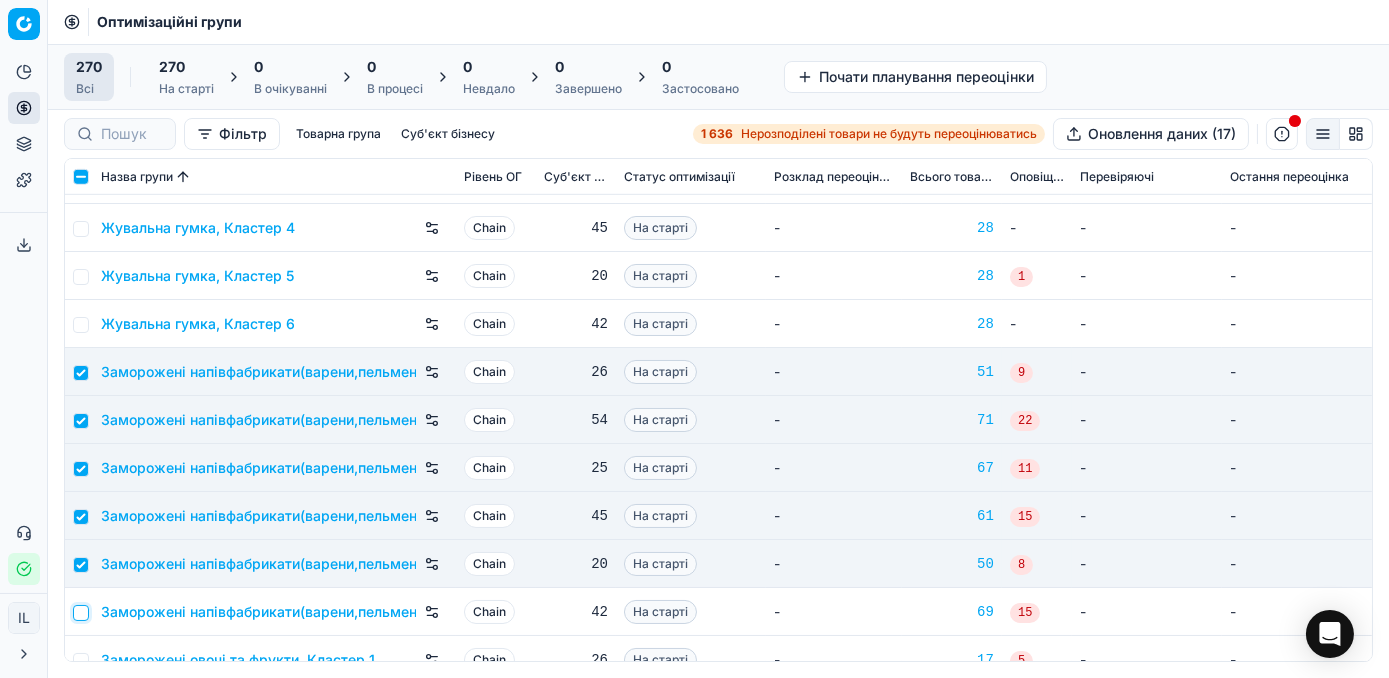 click at bounding box center [81, 613] 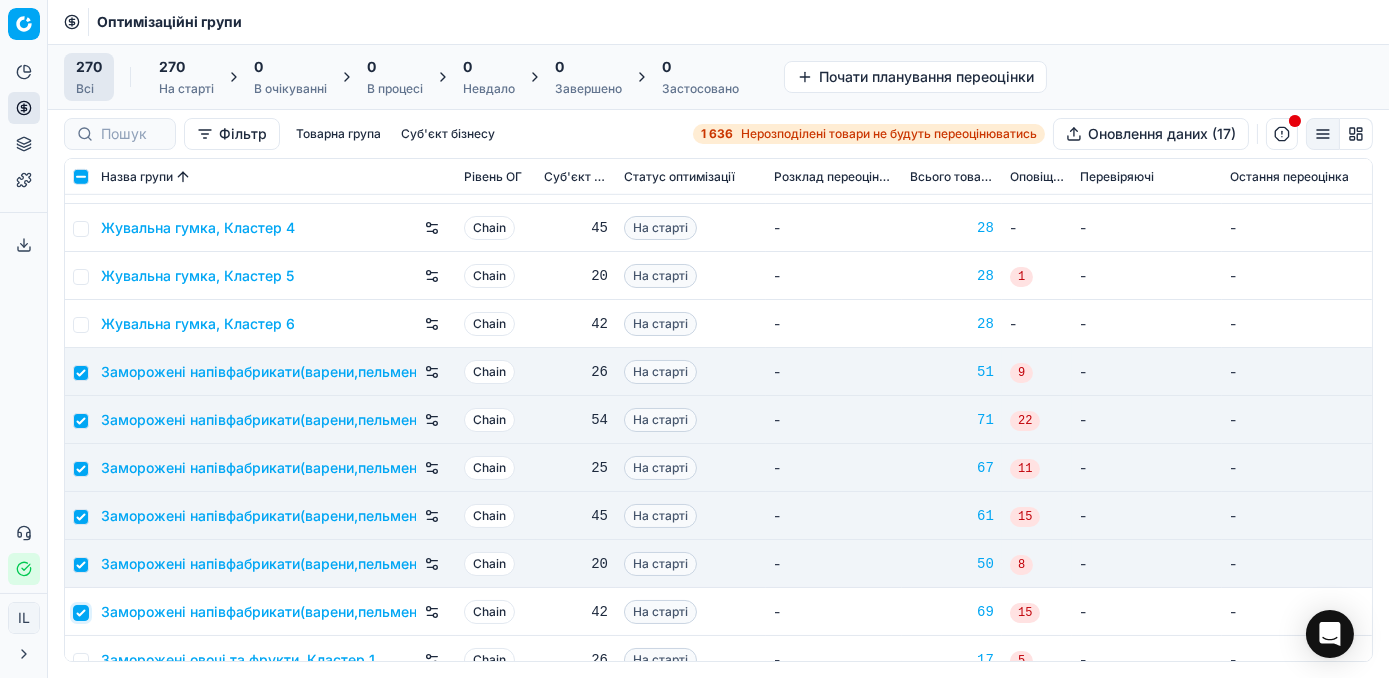 checkbox on "true" 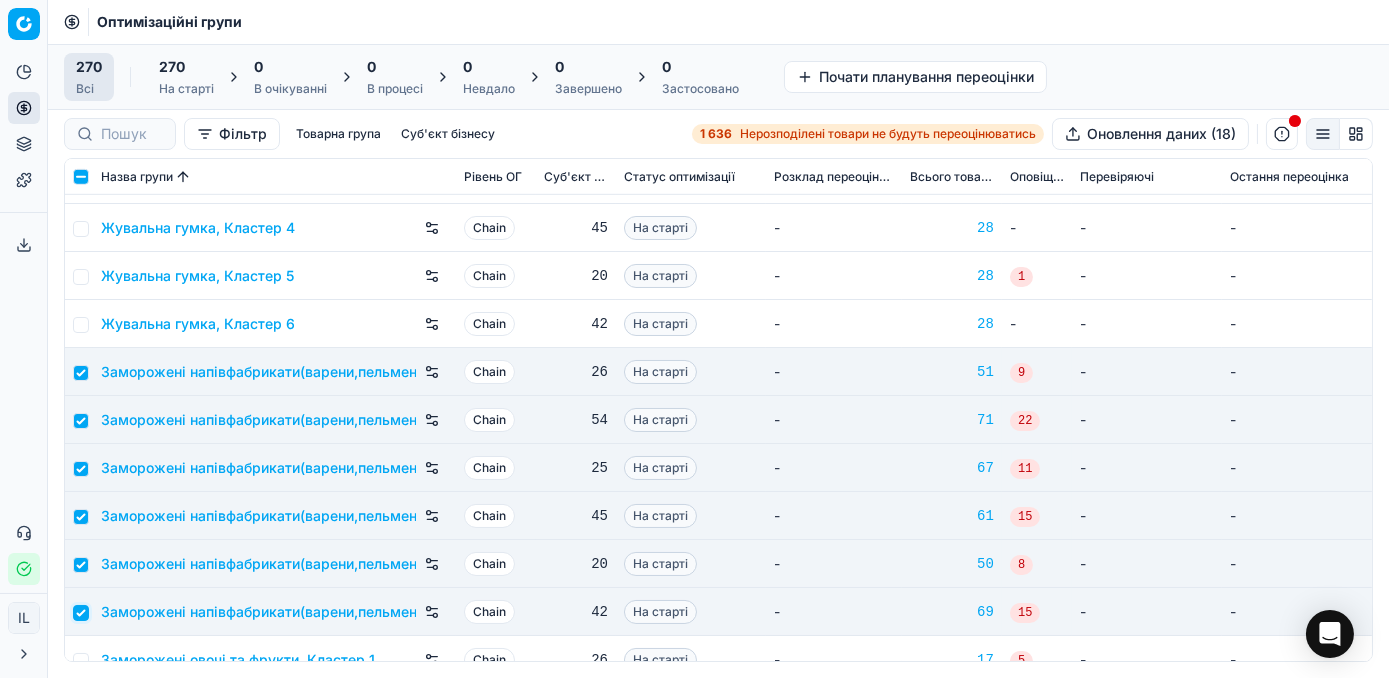 scroll, scrollTop: 2909, scrollLeft: 0, axis: vertical 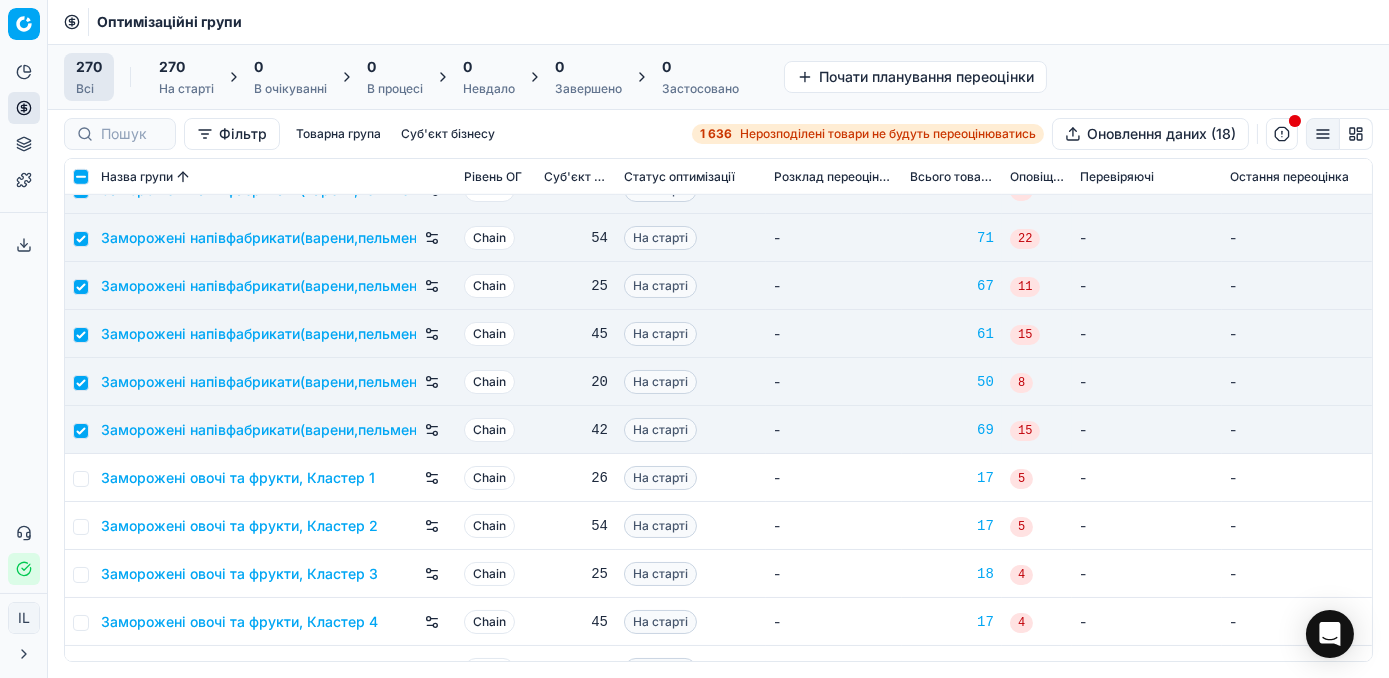 drag, startPoint x: 93, startPoint y: 476, endPoint x: 91, endPoint y: 488, distance: 12.165525 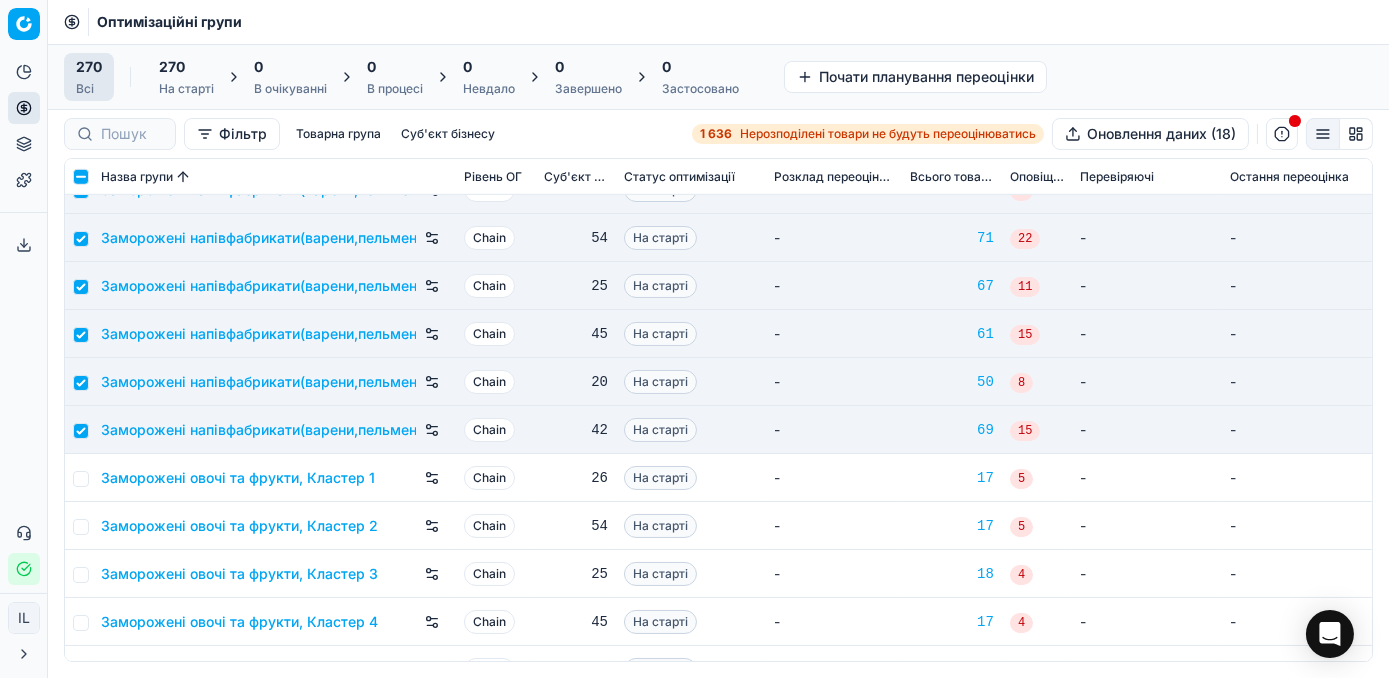 click on "Заморожені овочі та фрукти, Кластер 1" at bounding box center [274, 478] 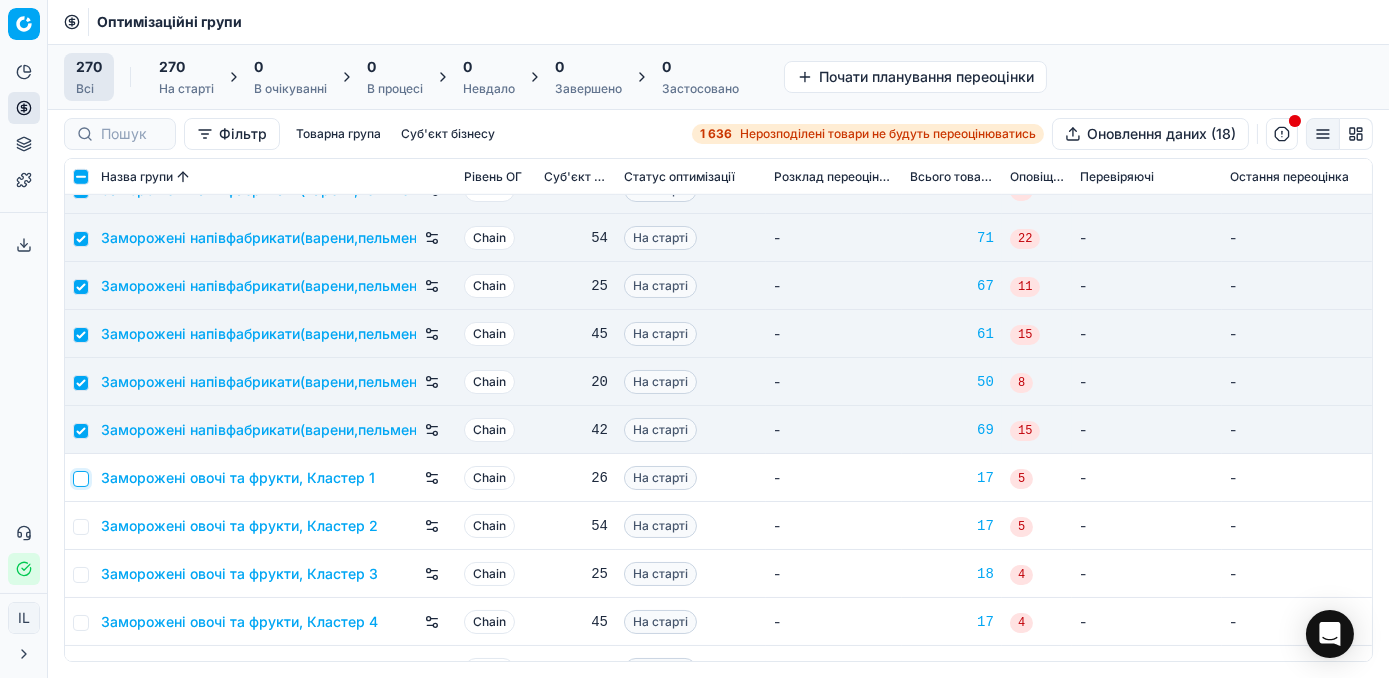 drag, startPoint x: 82, startPoint y: 479, endPoint x: 75, endPoint y: 531, distance: 52.46904 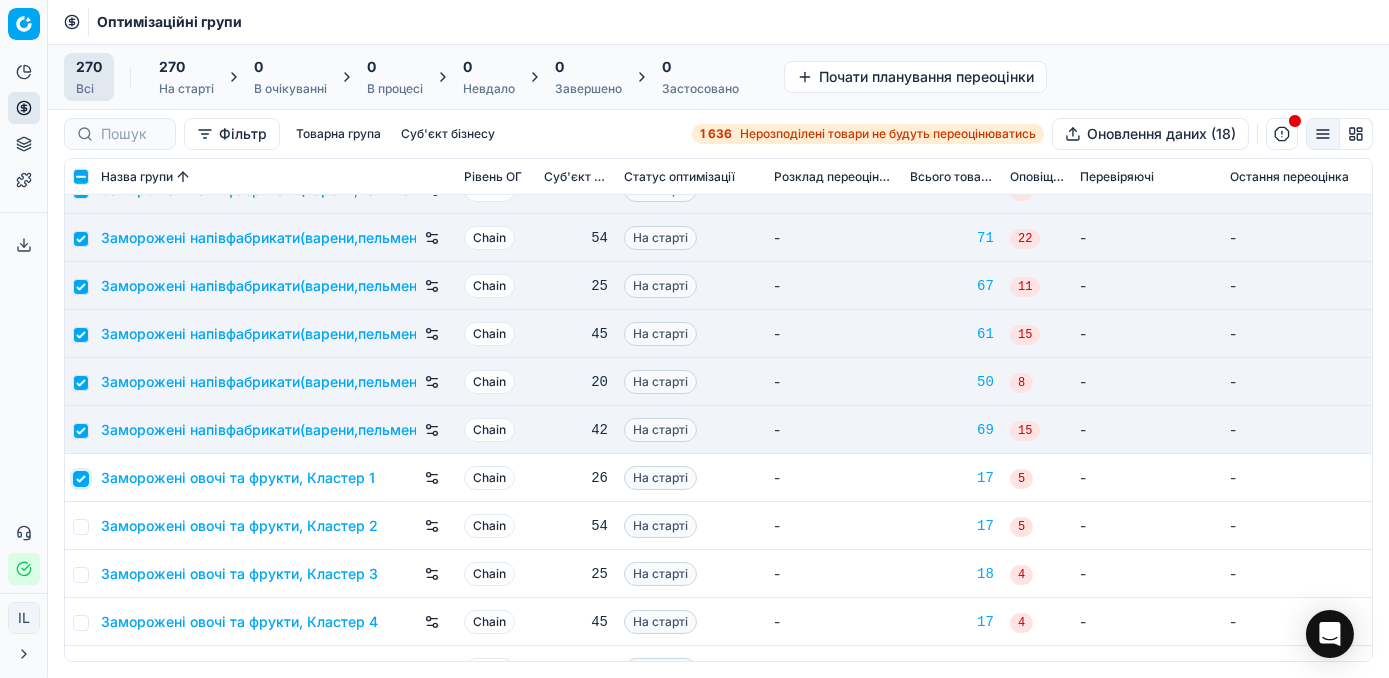 checkbox on "true" 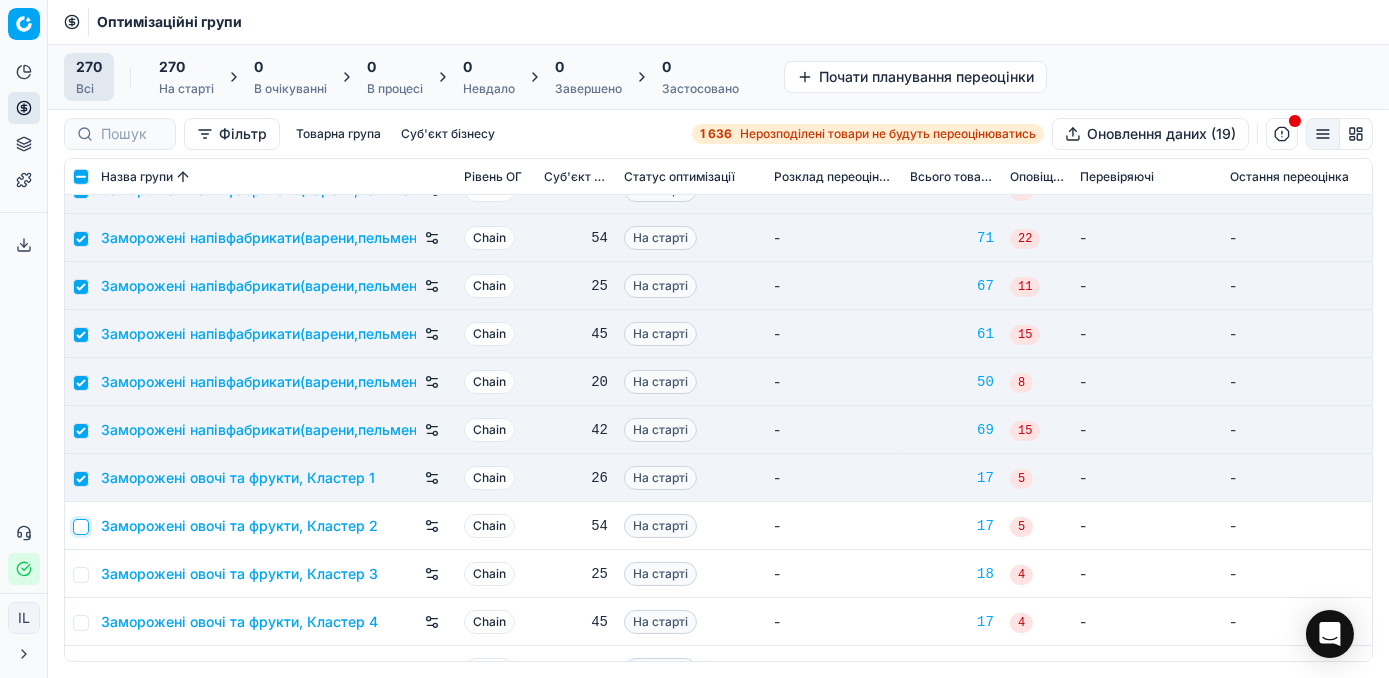 drag, startPoint x: 77, startPoint y: 526, endPoint x: 74, endPoint y: 548, distance: 22.203604 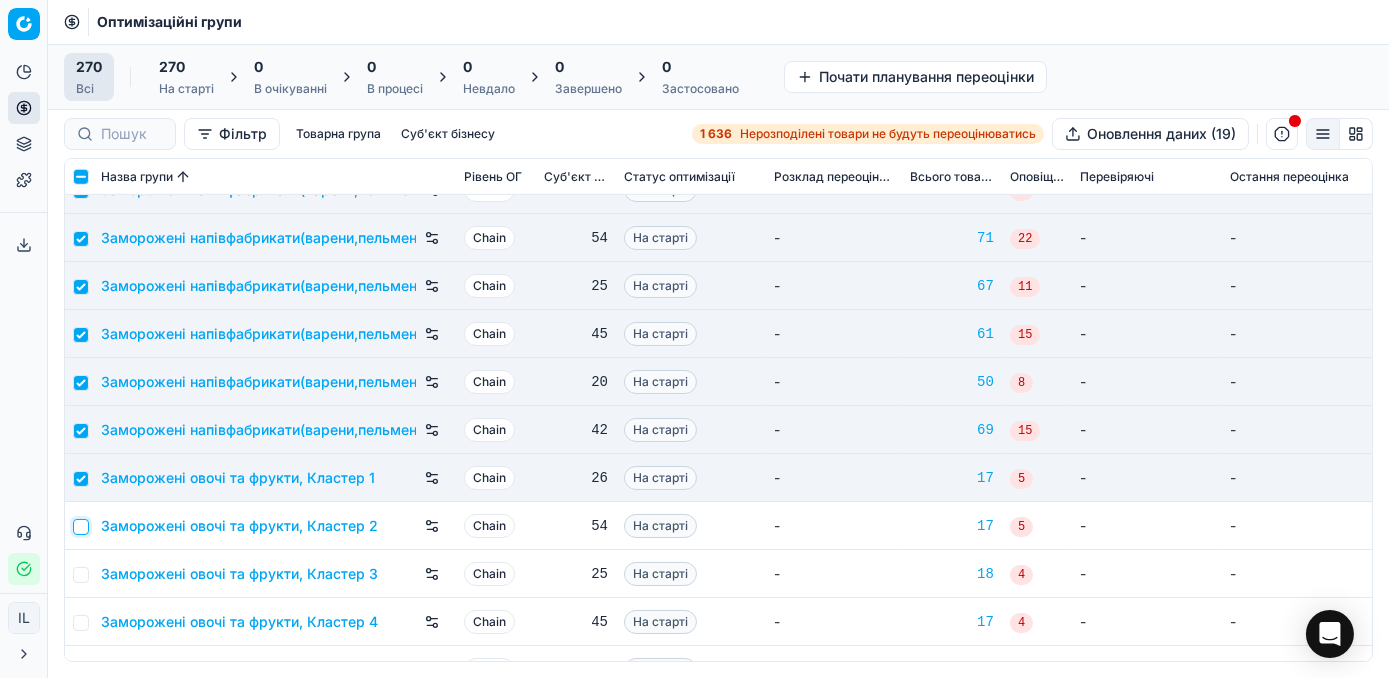 click at bounding box center [81, 527] 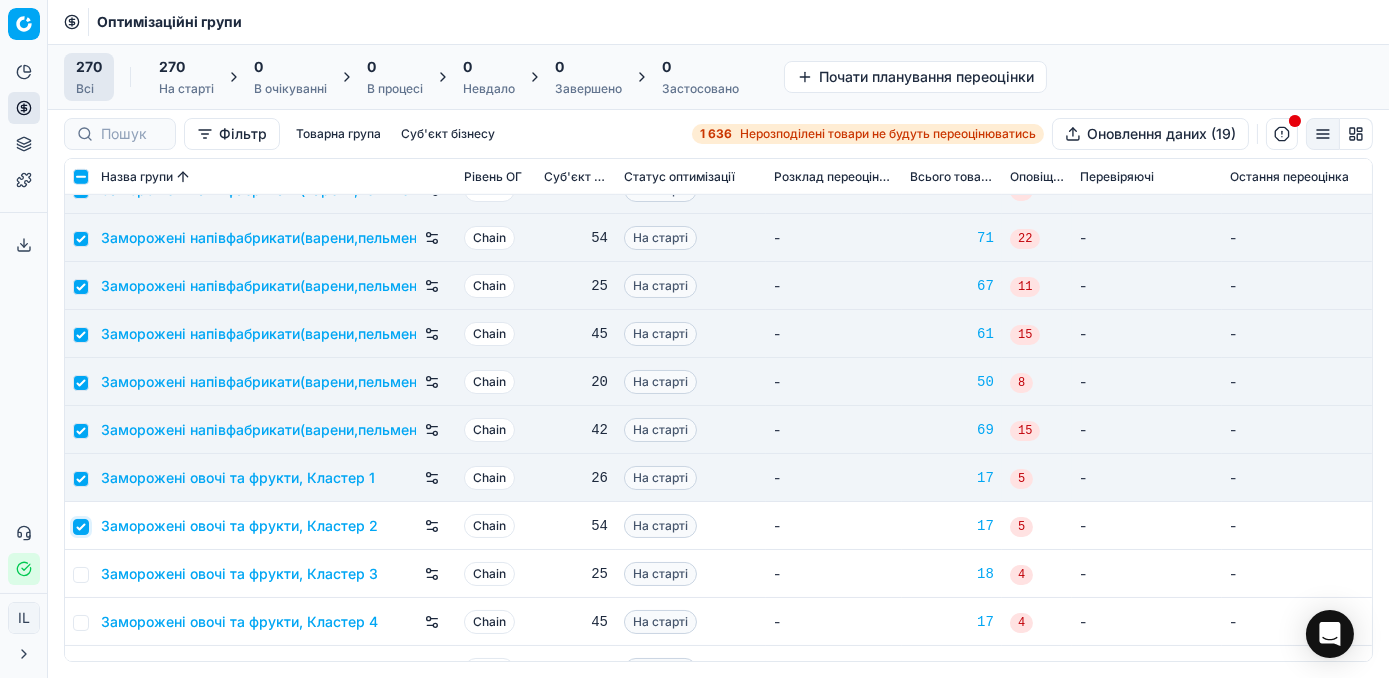 checkbox on "true" 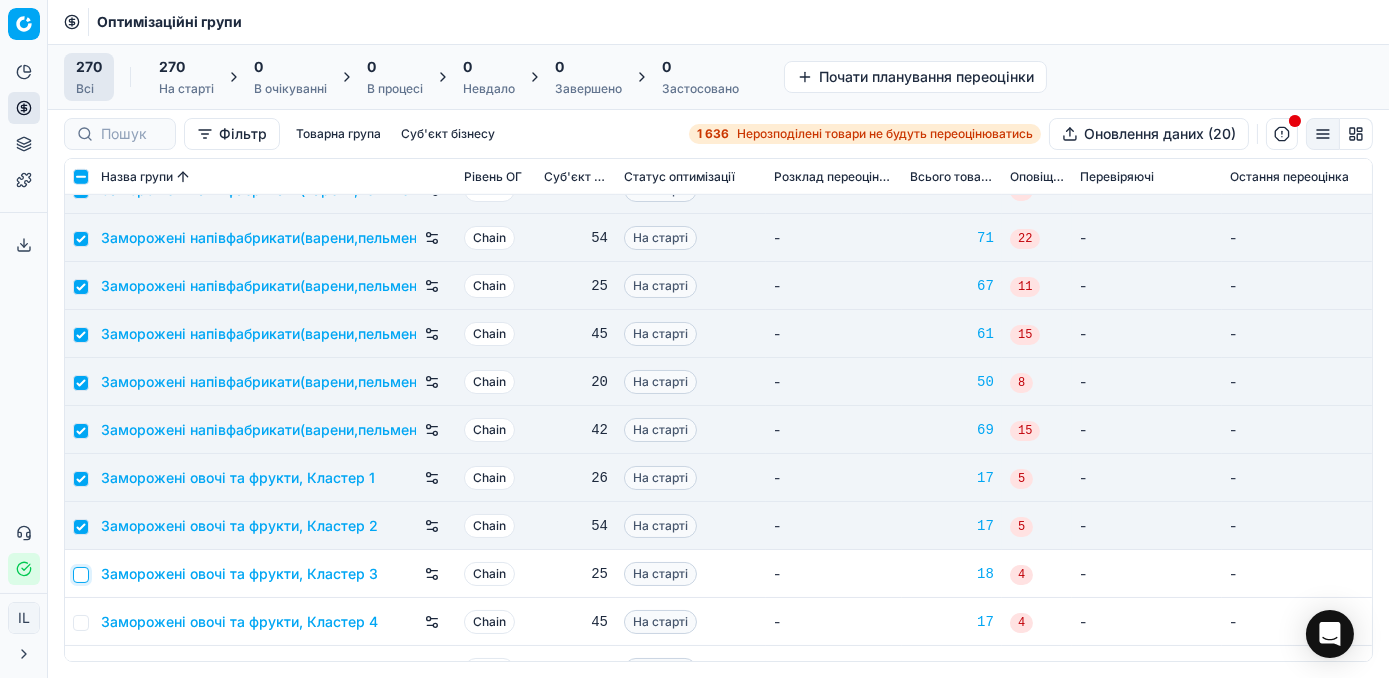 drag, startPoint x: 79, startPoint y: 574, endPoint x: 100, endPoint y: 571, distance: 21.213203 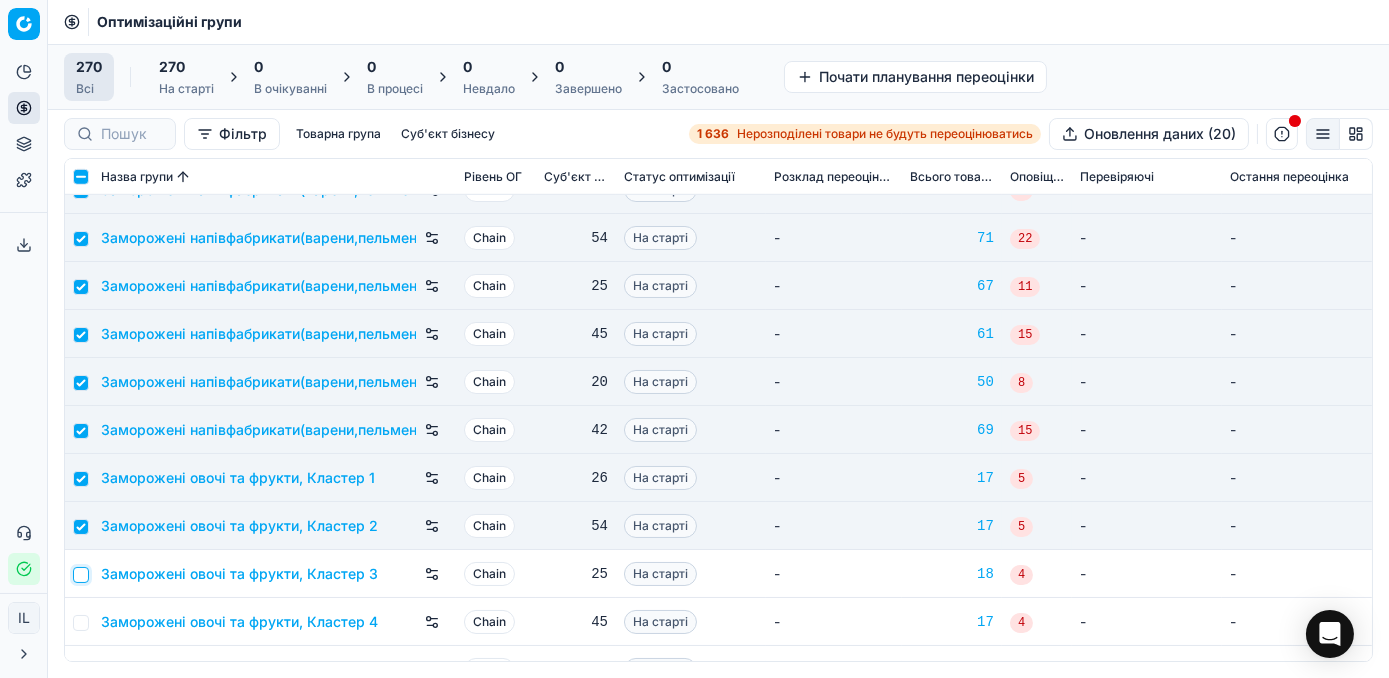 click at bounding box center [81, 575] 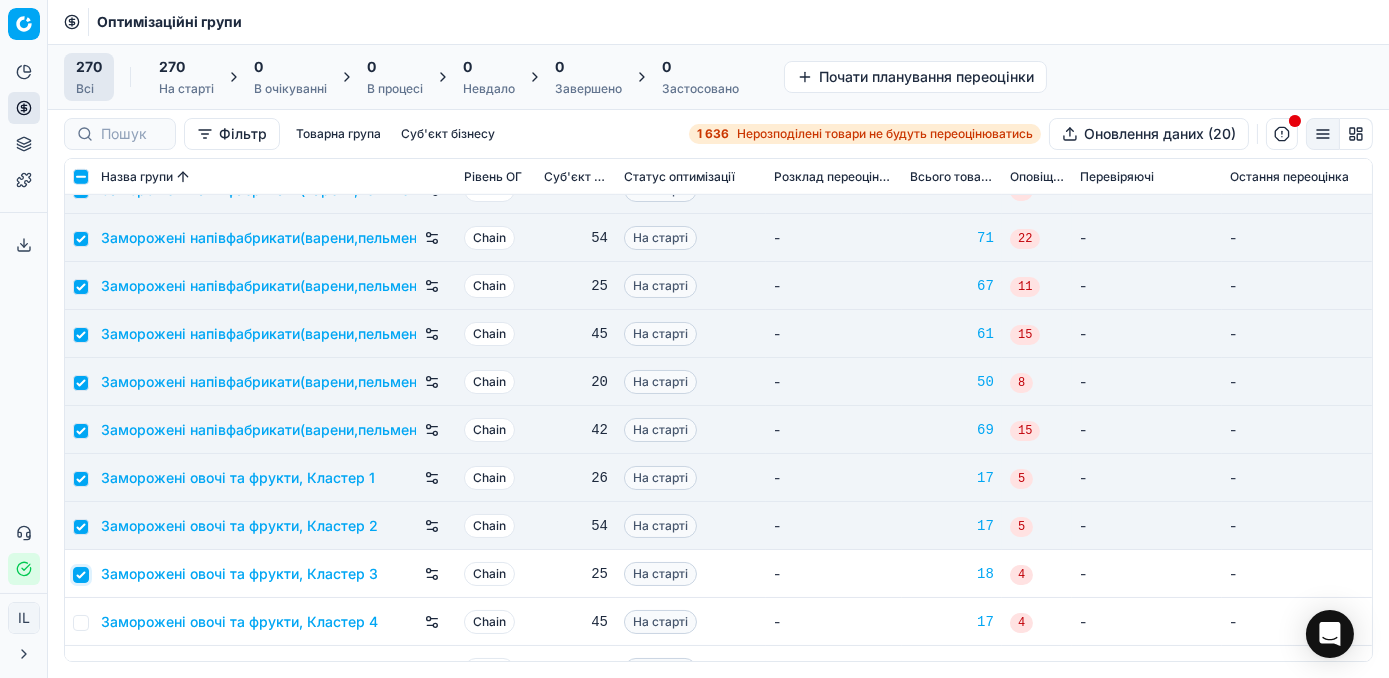 checkbox on "true" 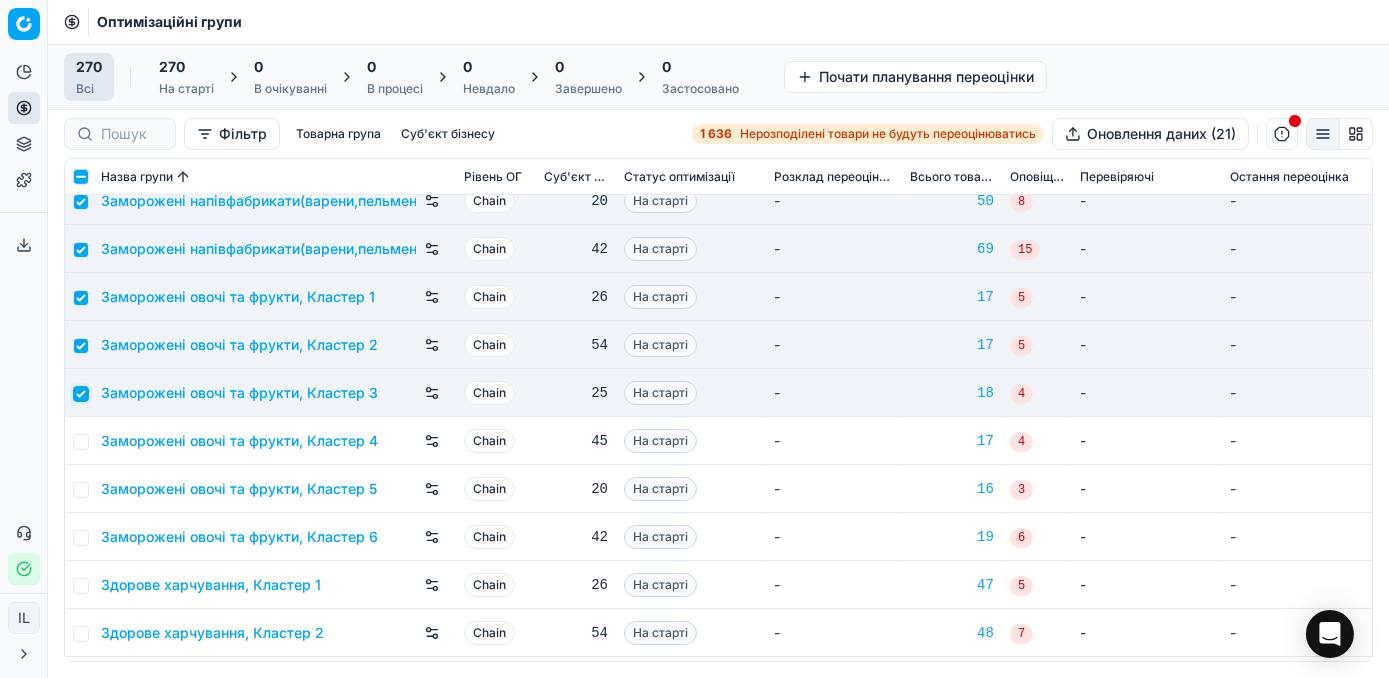 scroll, scrollTop: 3090, scrollLeft: 0, axis: vertical 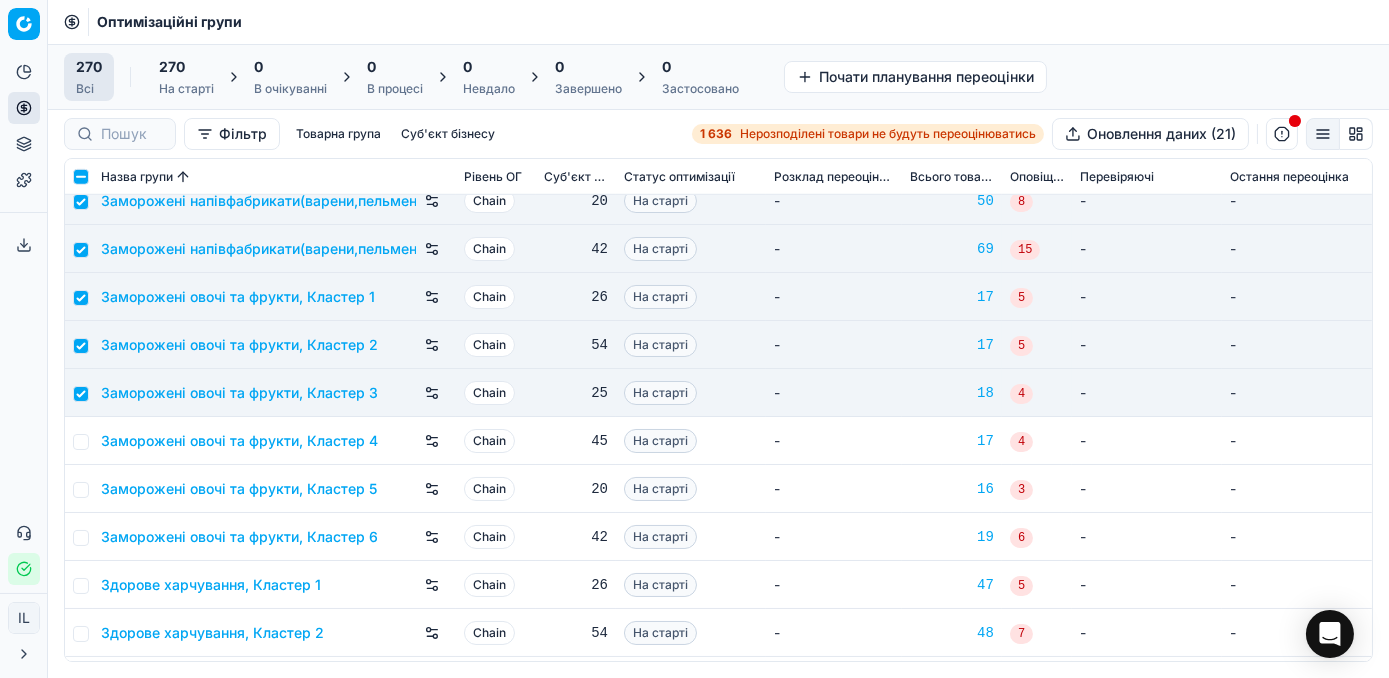 click at bounding box center [79, 441] 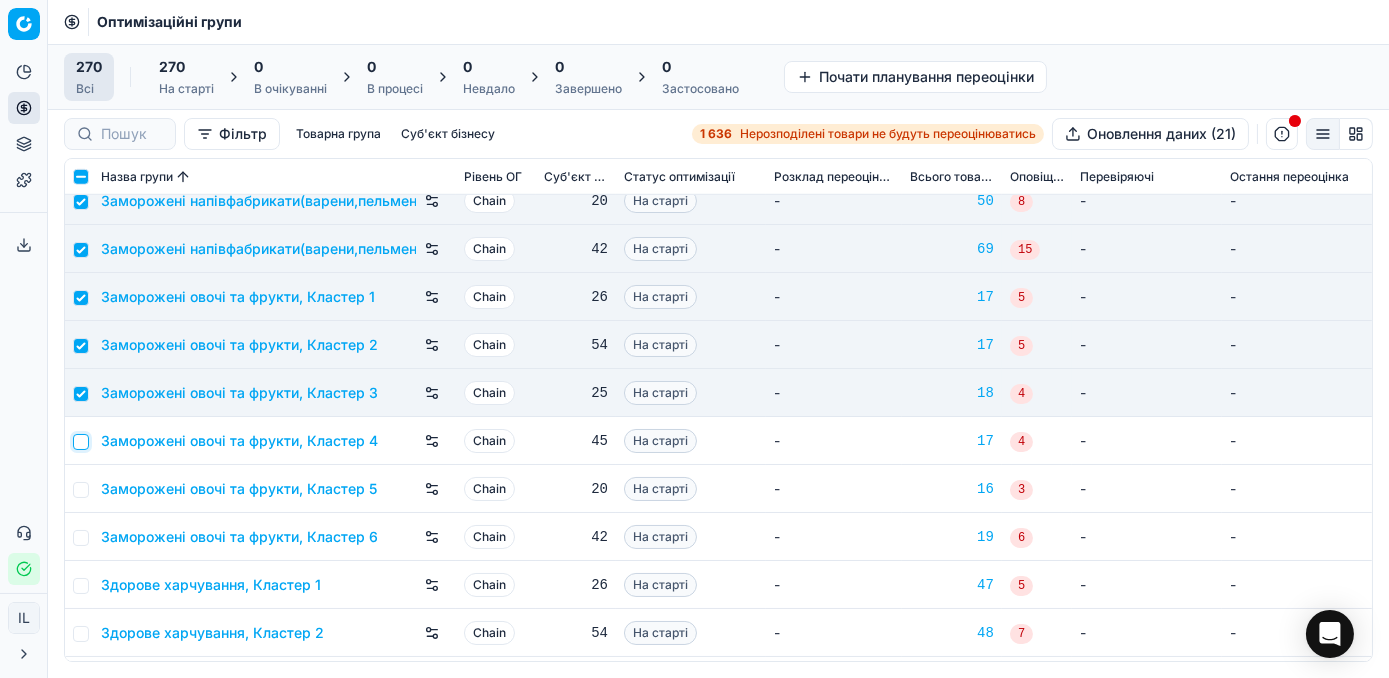 click at bounding box center [81, 442] 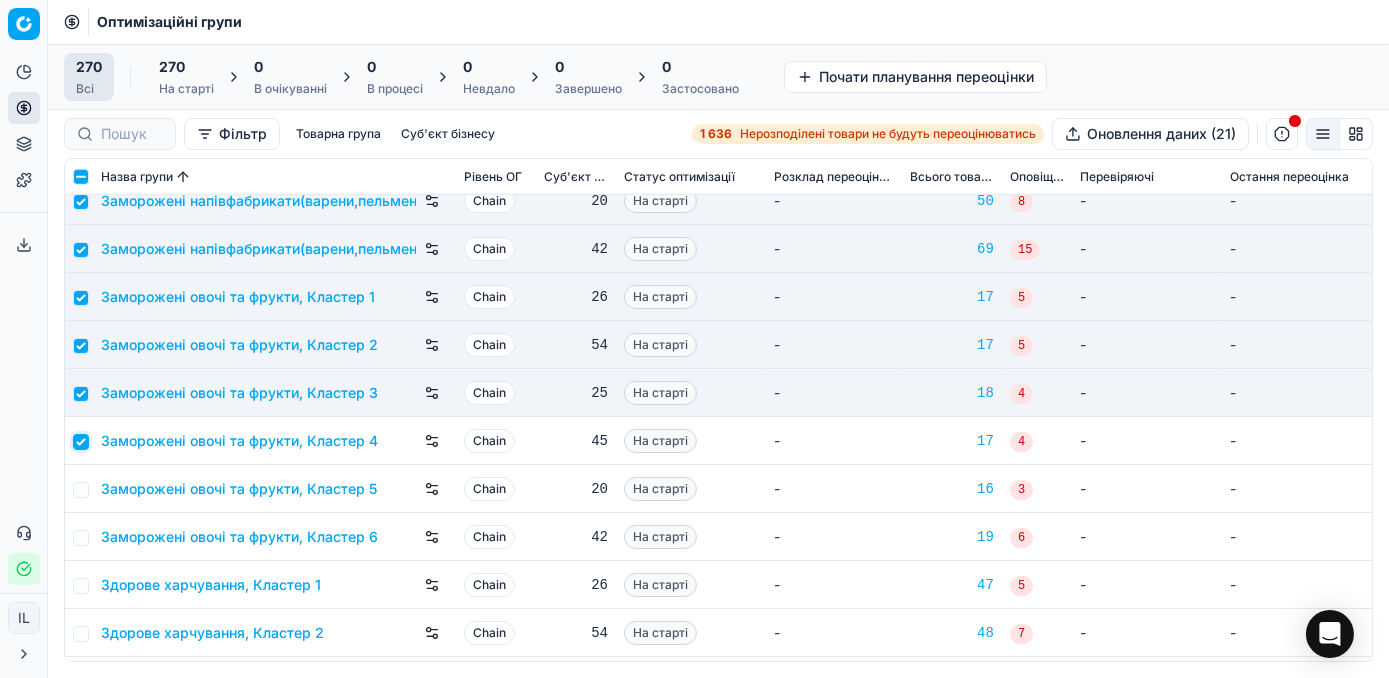 checkbox on "true" 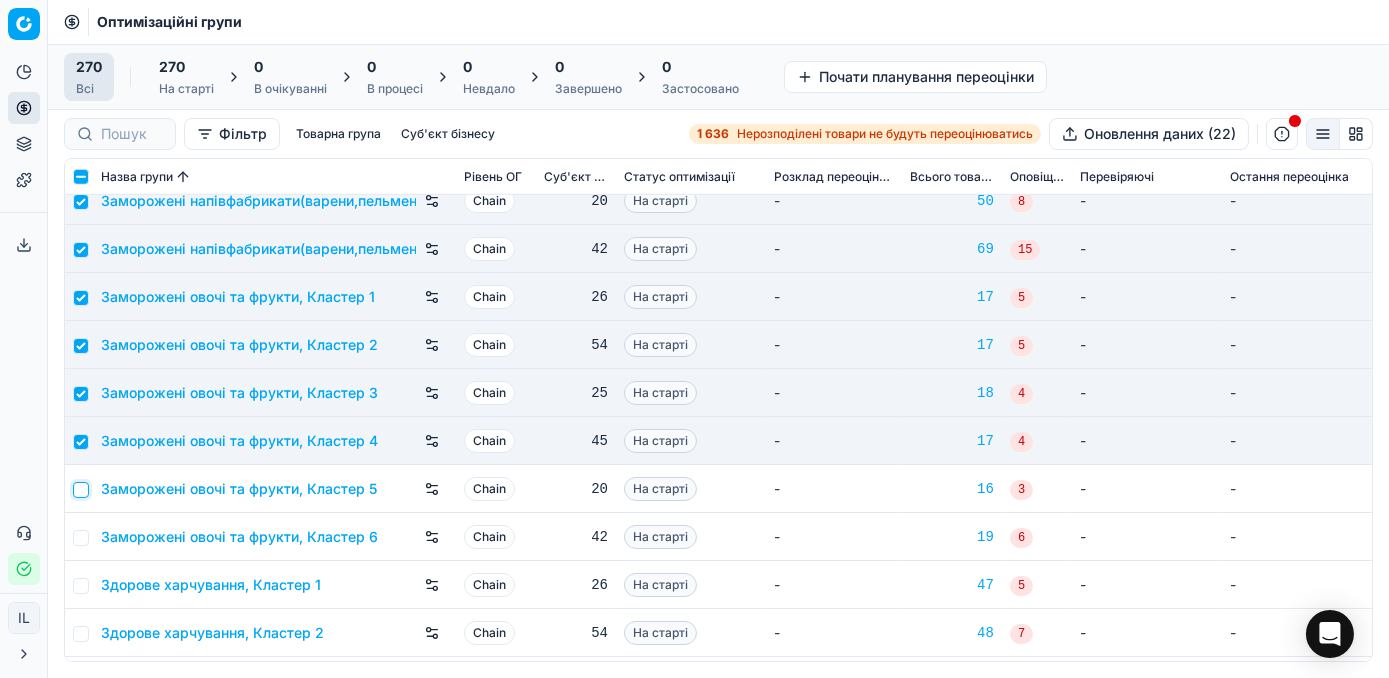 drag, startPoint x: 83, startPoint y: 489, endPoint x: 82, endPoint y: 519, distance: 30.016663 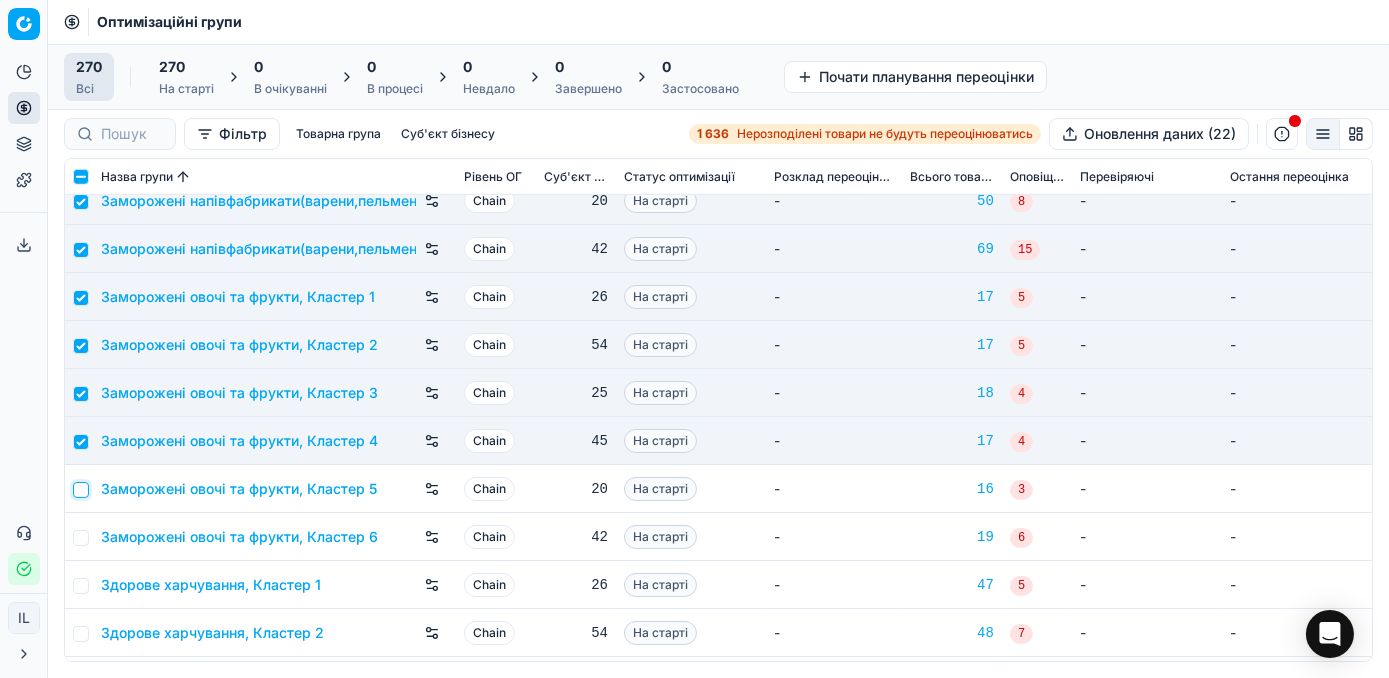 click at bounding box center (81, 490) 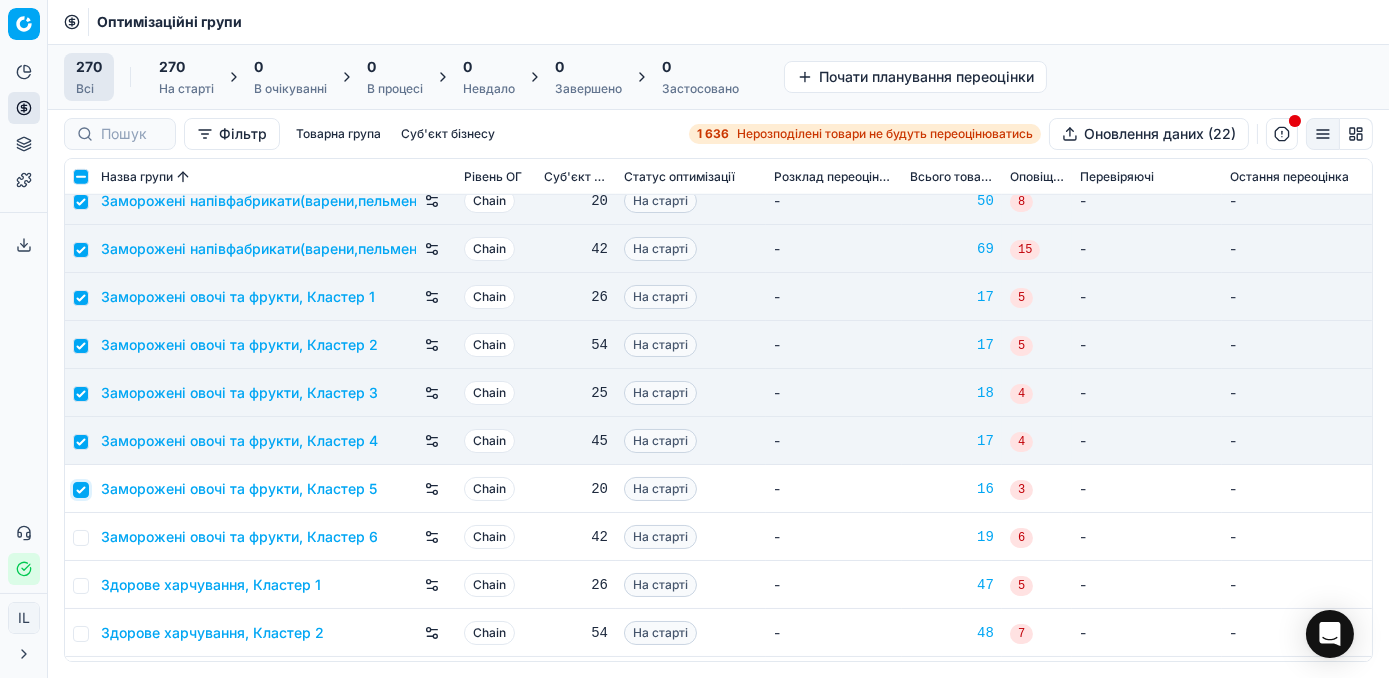checkbox on "true" 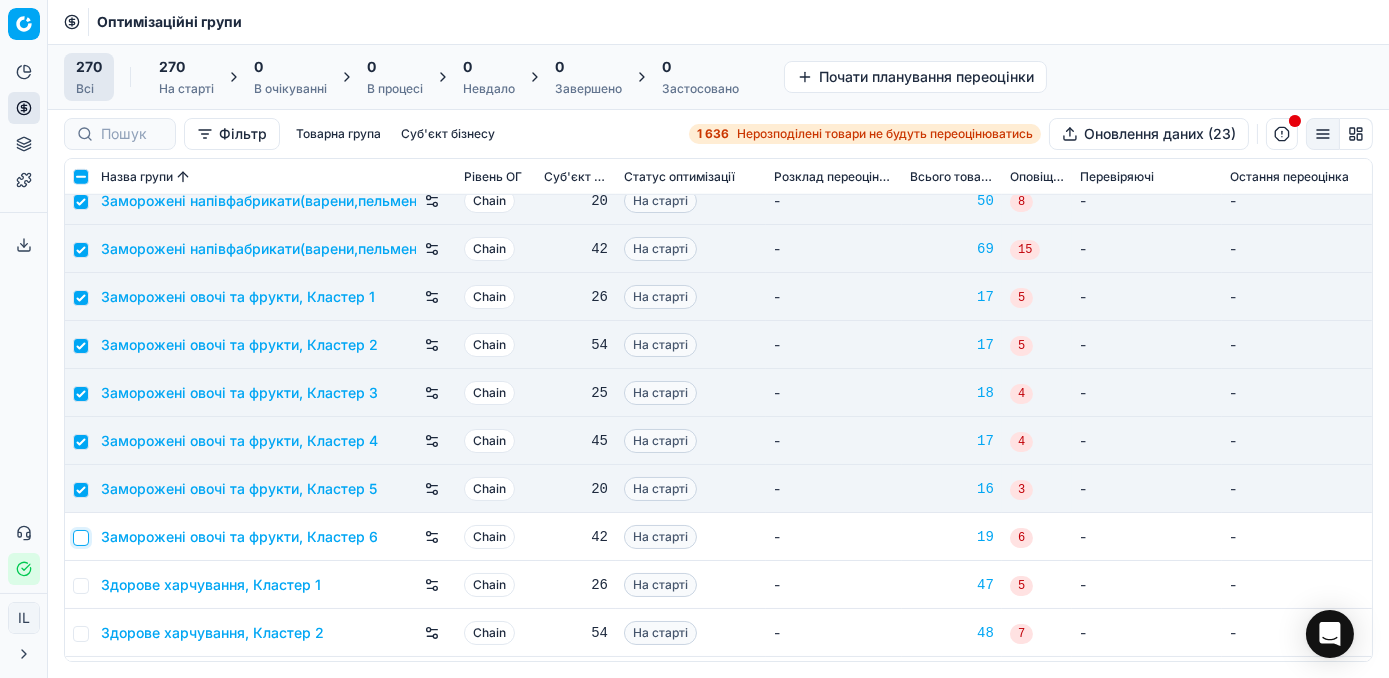 click at bounding box center [81, 538] 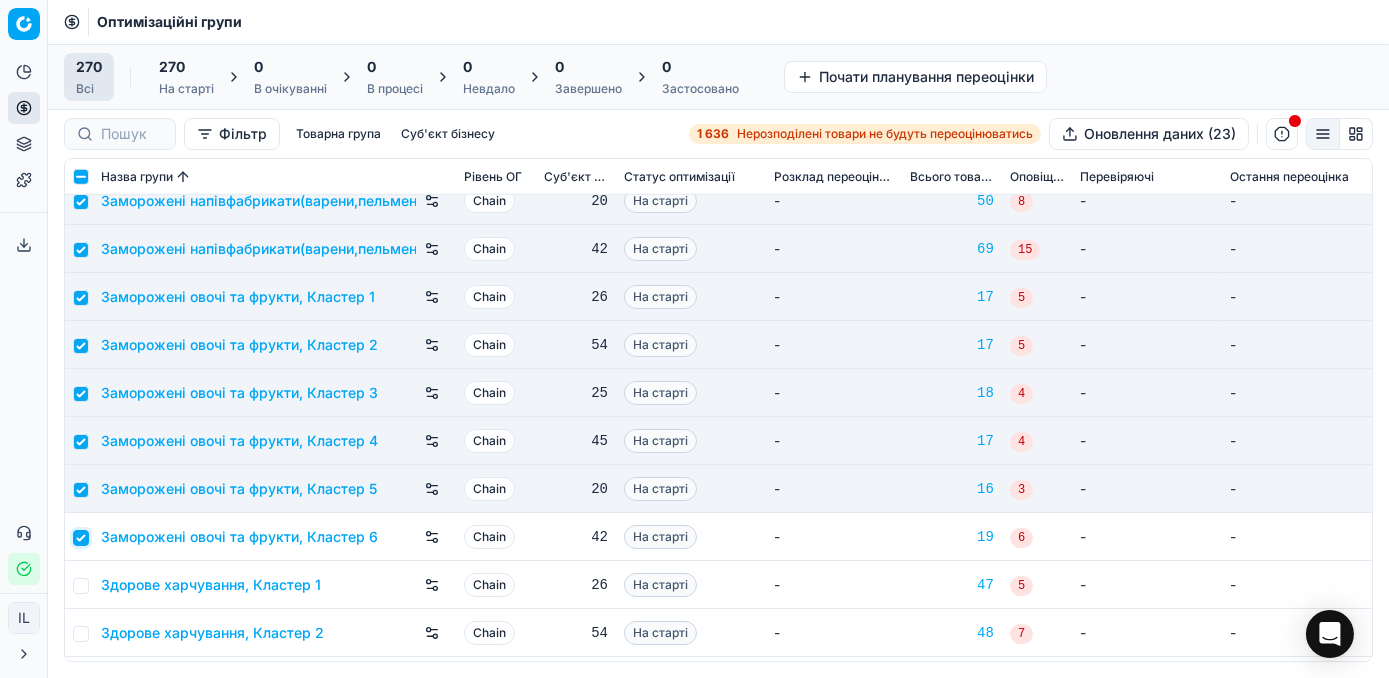 checkbox on "true" 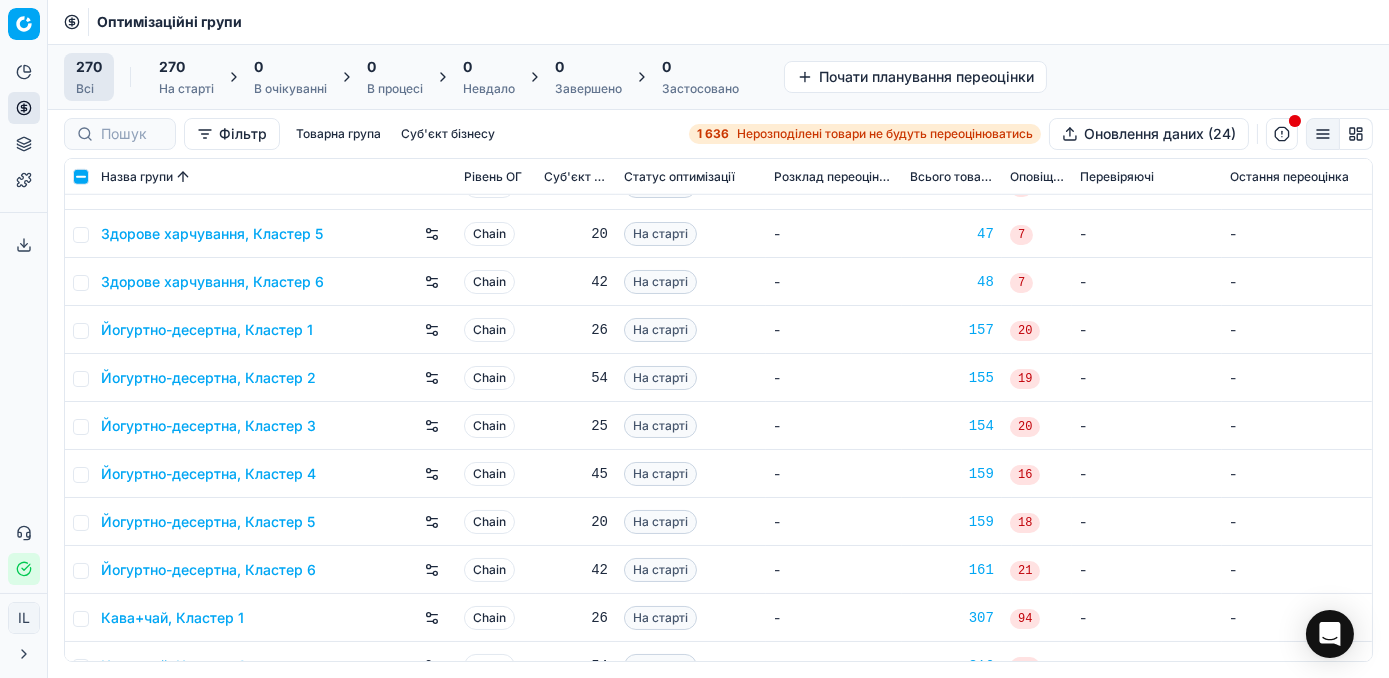 scroll, scrollTop: 3636, scrollLeft: 0, axis: vertical 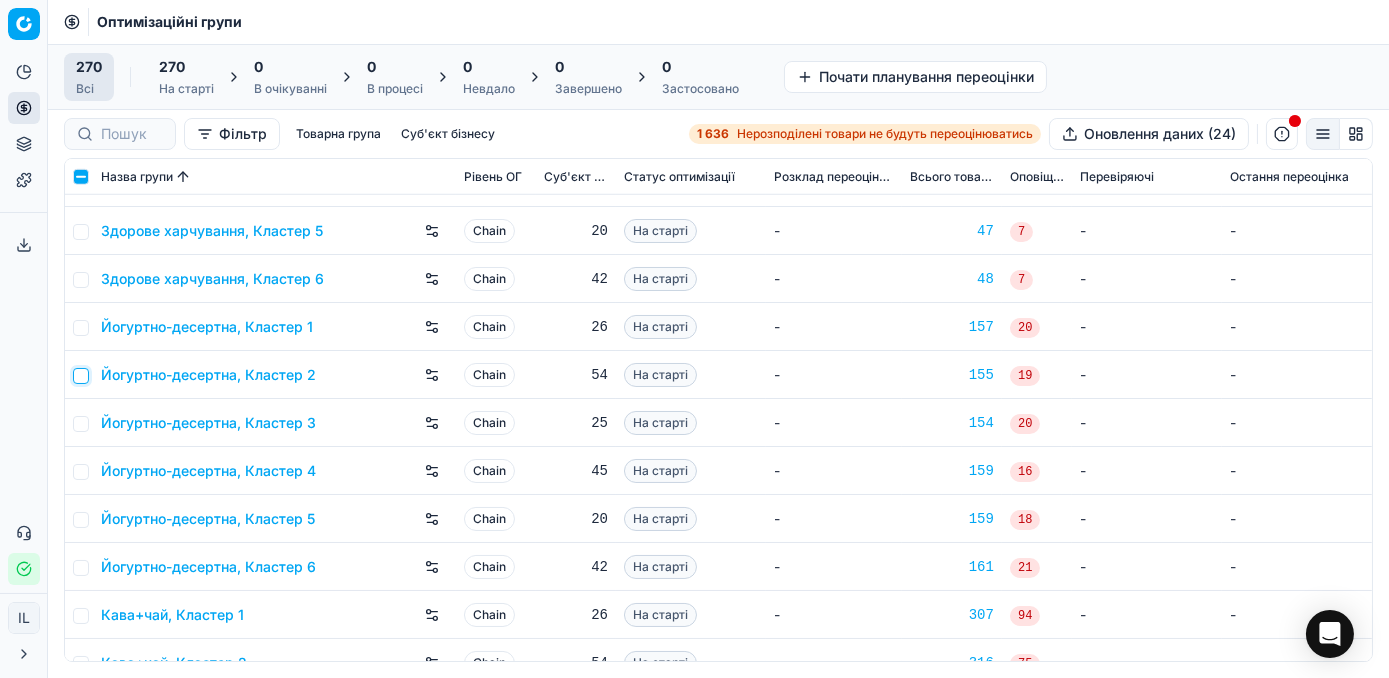 click at bounding box center (81, 376) 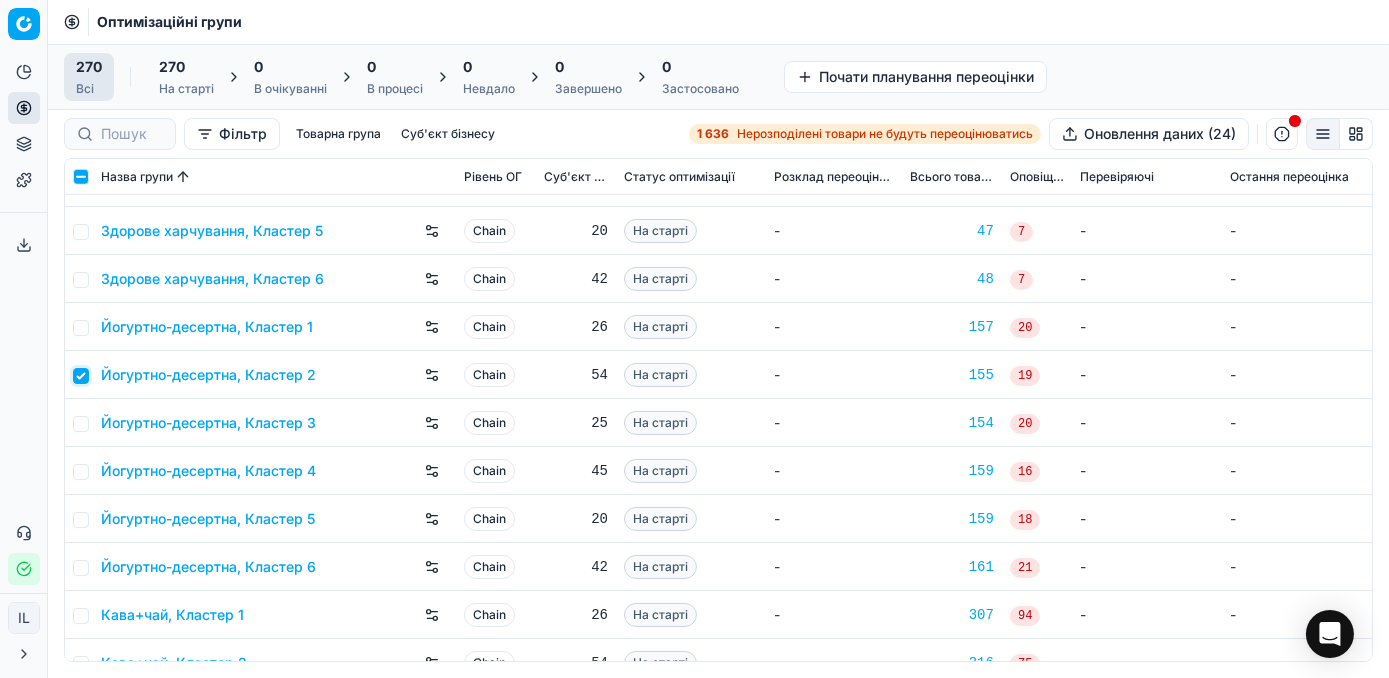 checkbox on "true" 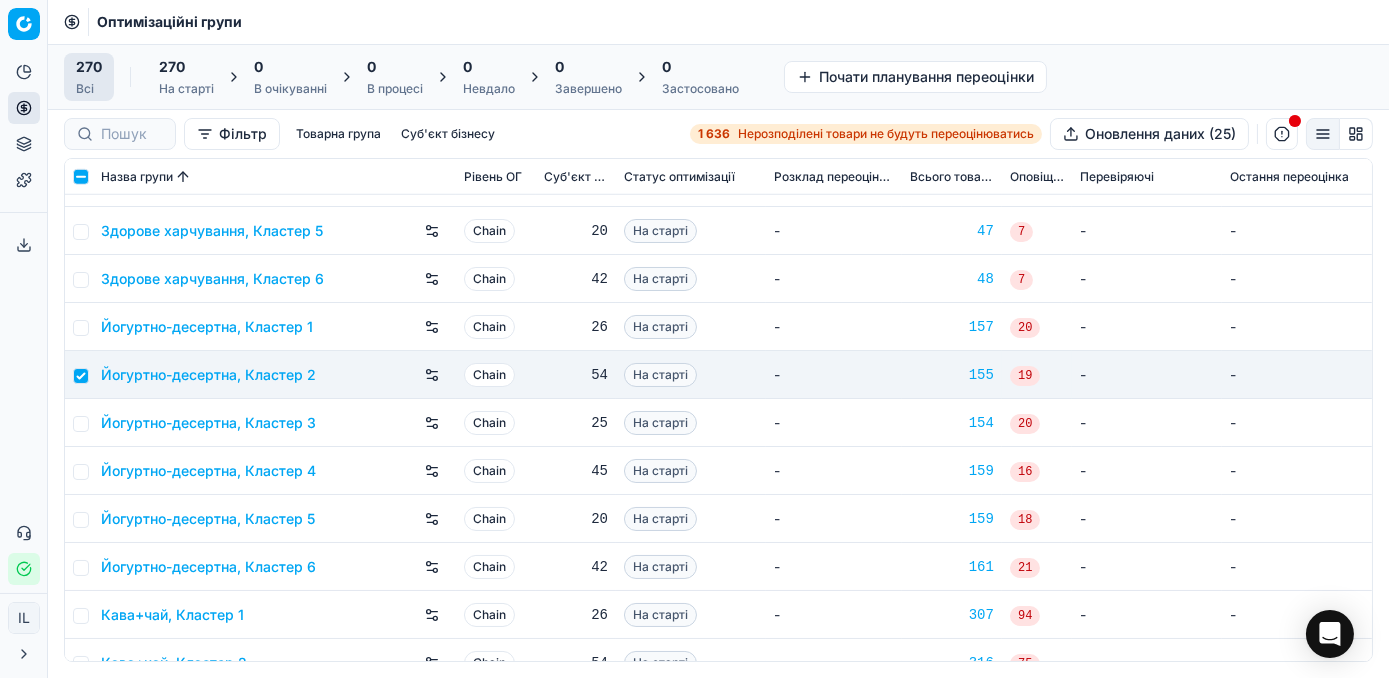 click at bounding box center (79, 327) 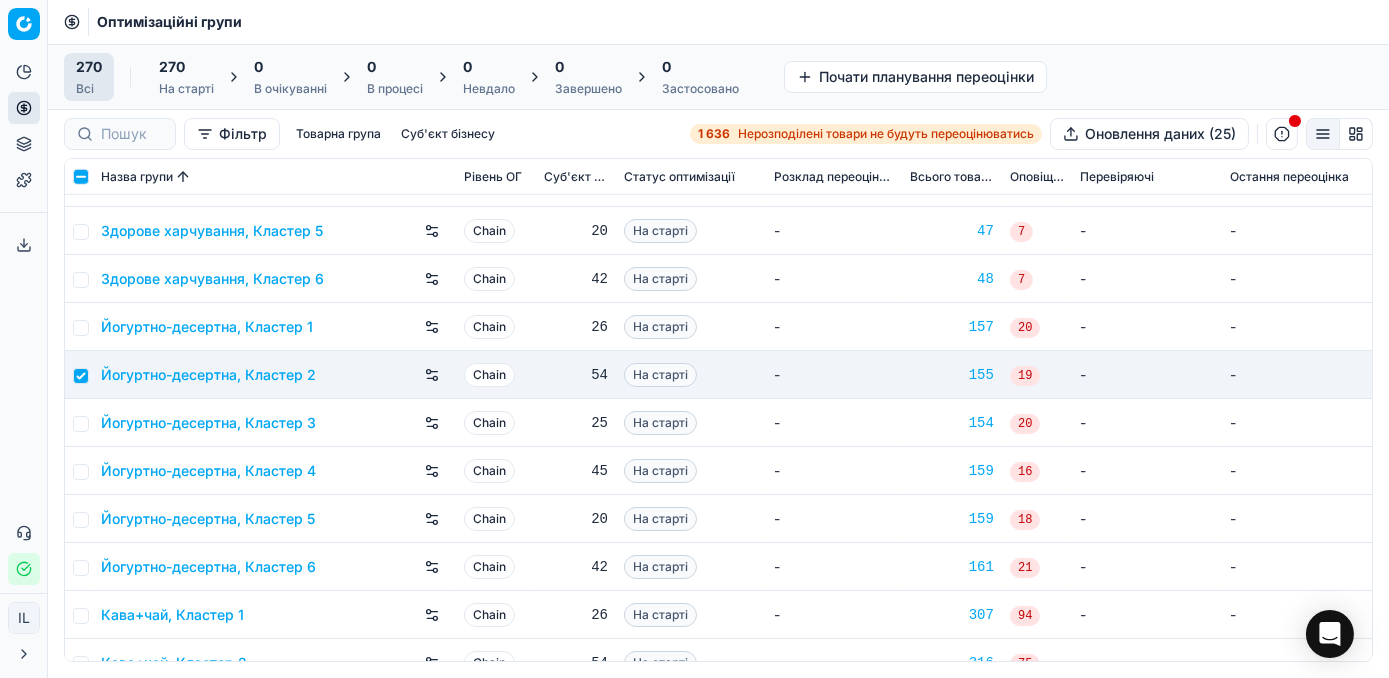 click at bounding box center (79, 327) 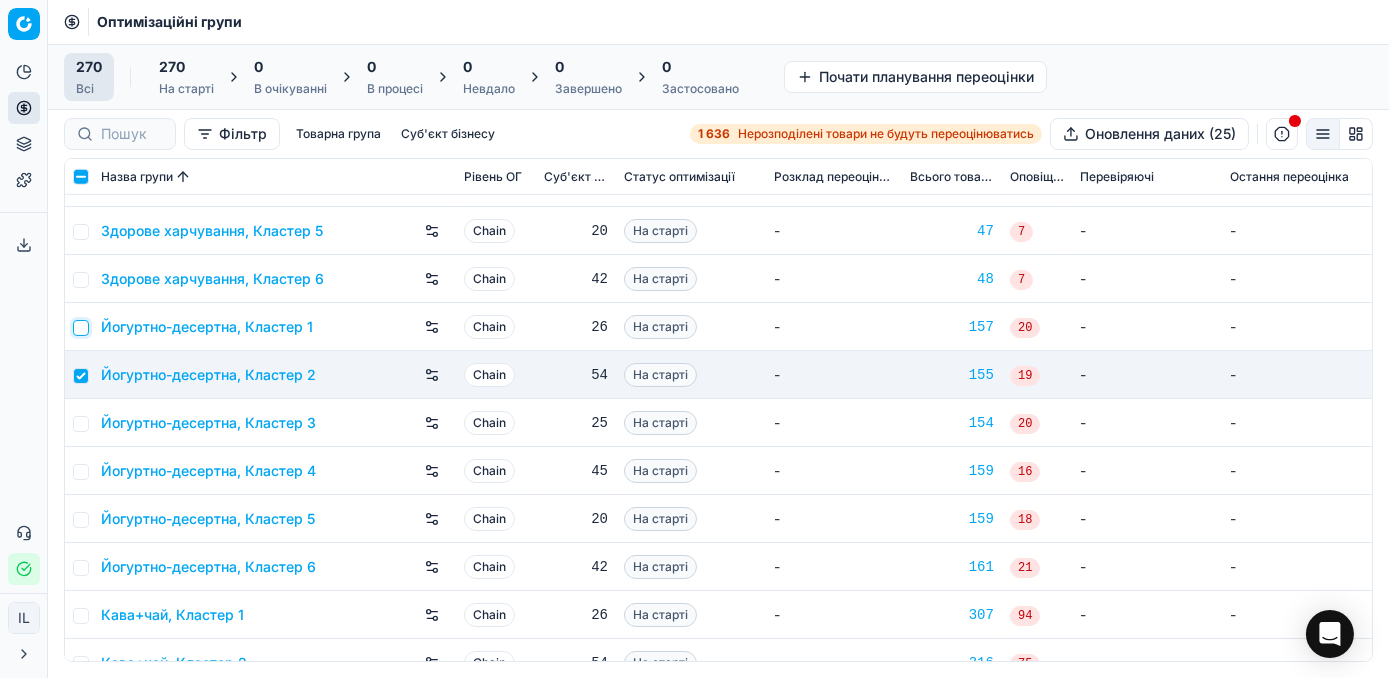 click at bounding box center (81, 328) 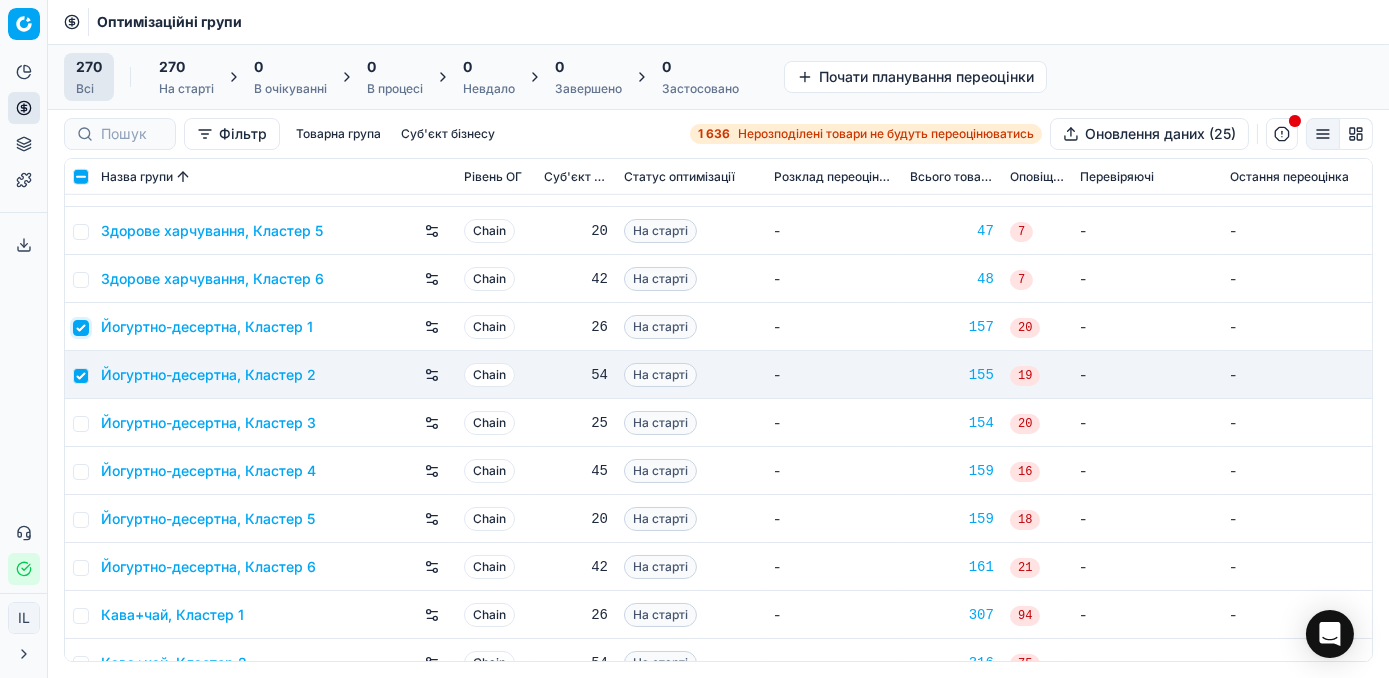 checkbox on "true" 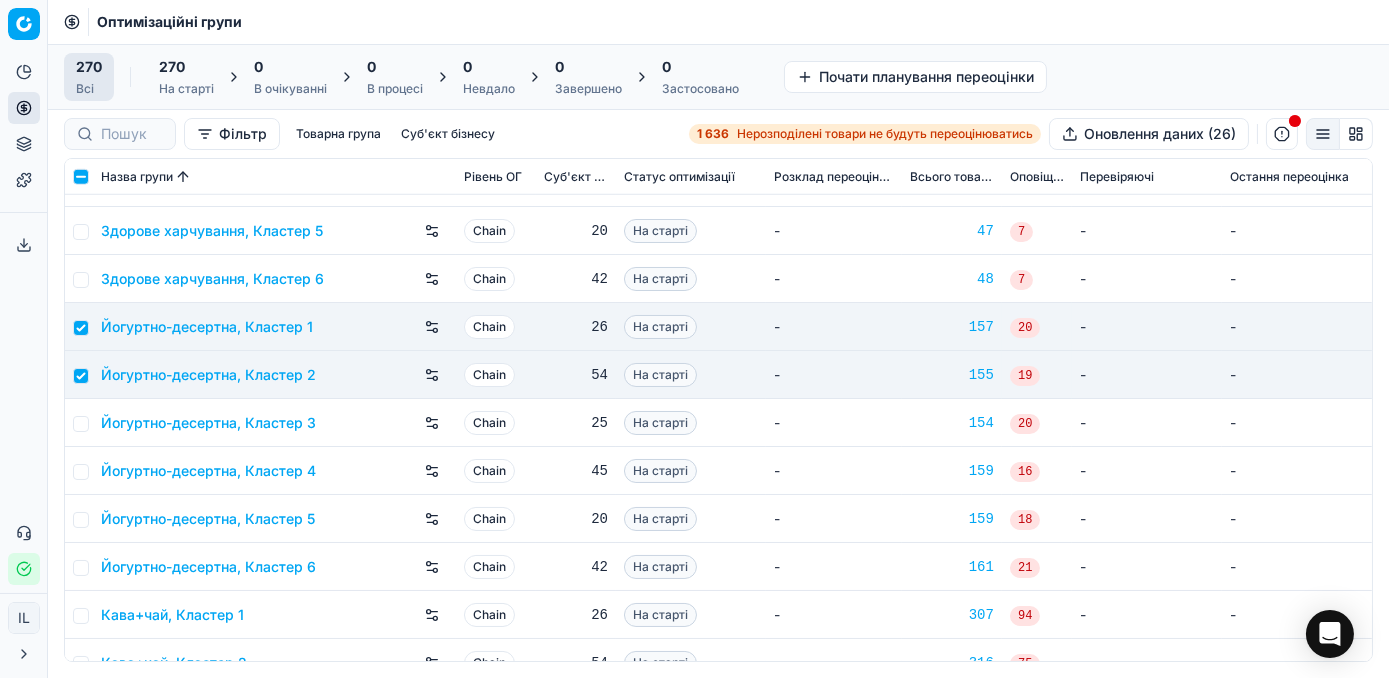 click at bounding box center (79, 423) 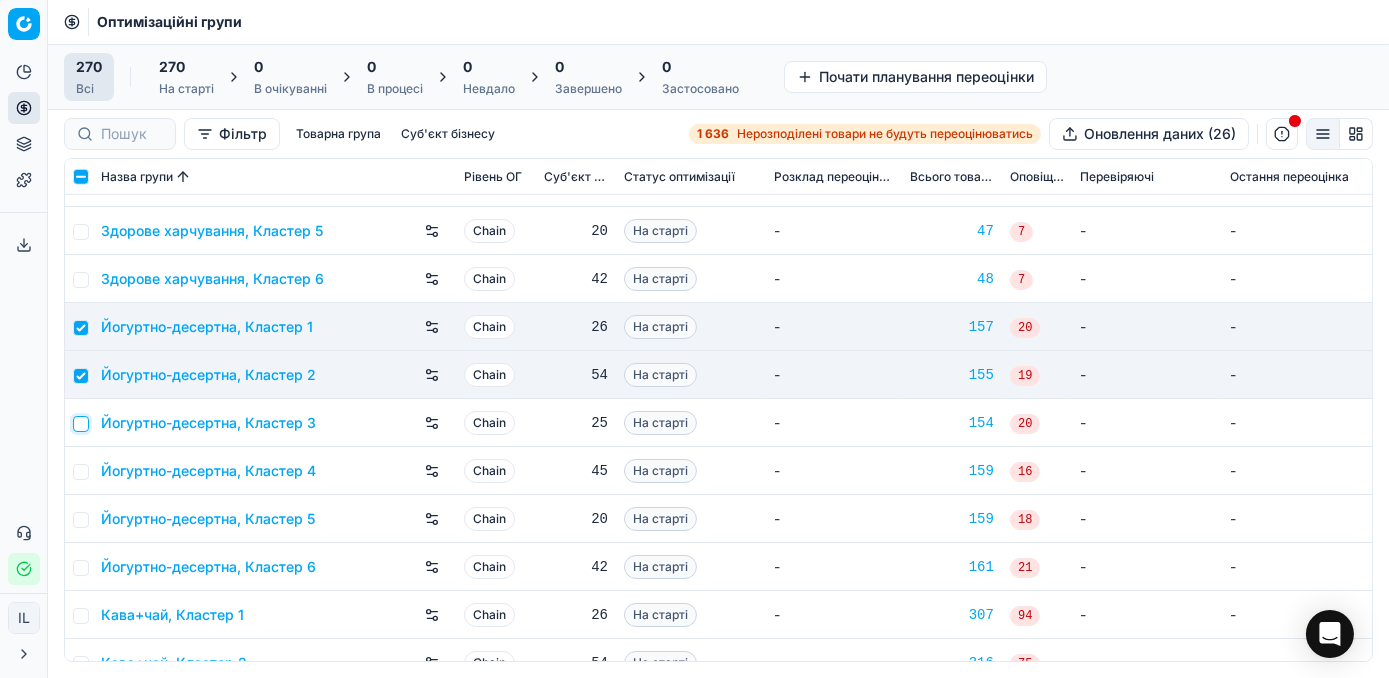 click at bounding box center [81, 424] 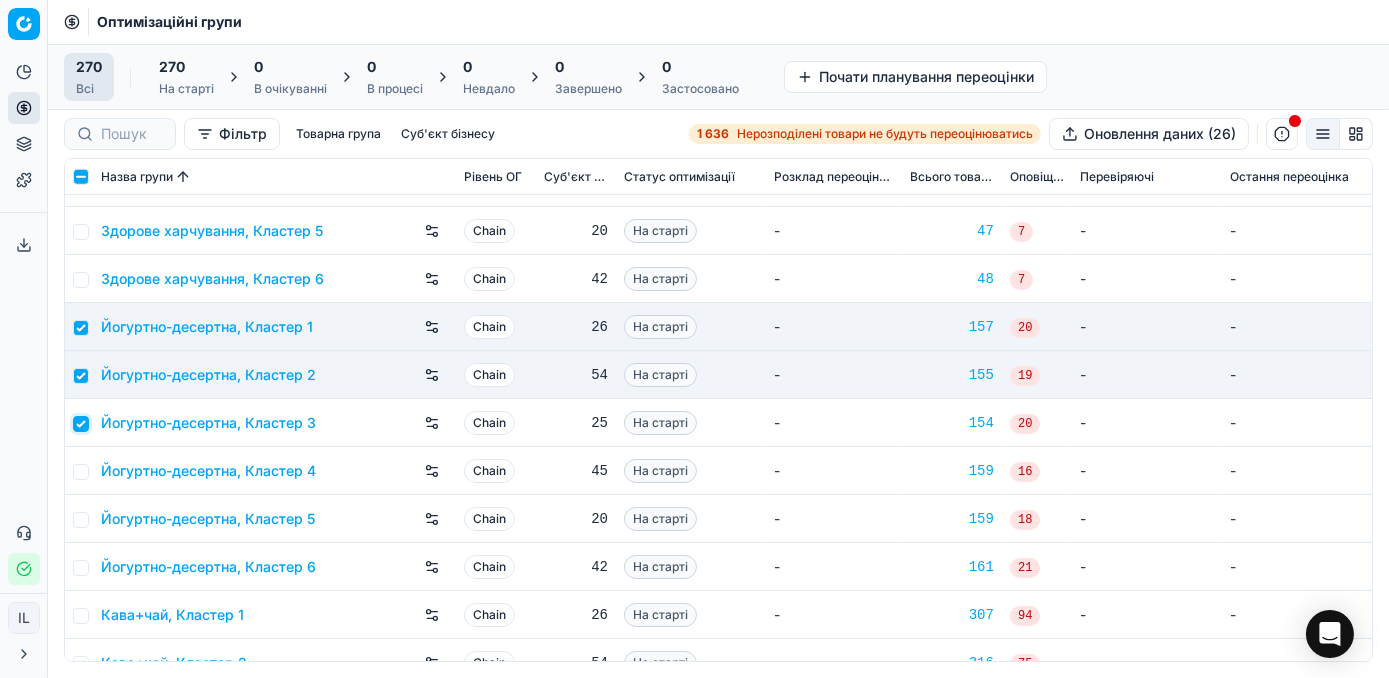 checkbox on "true" 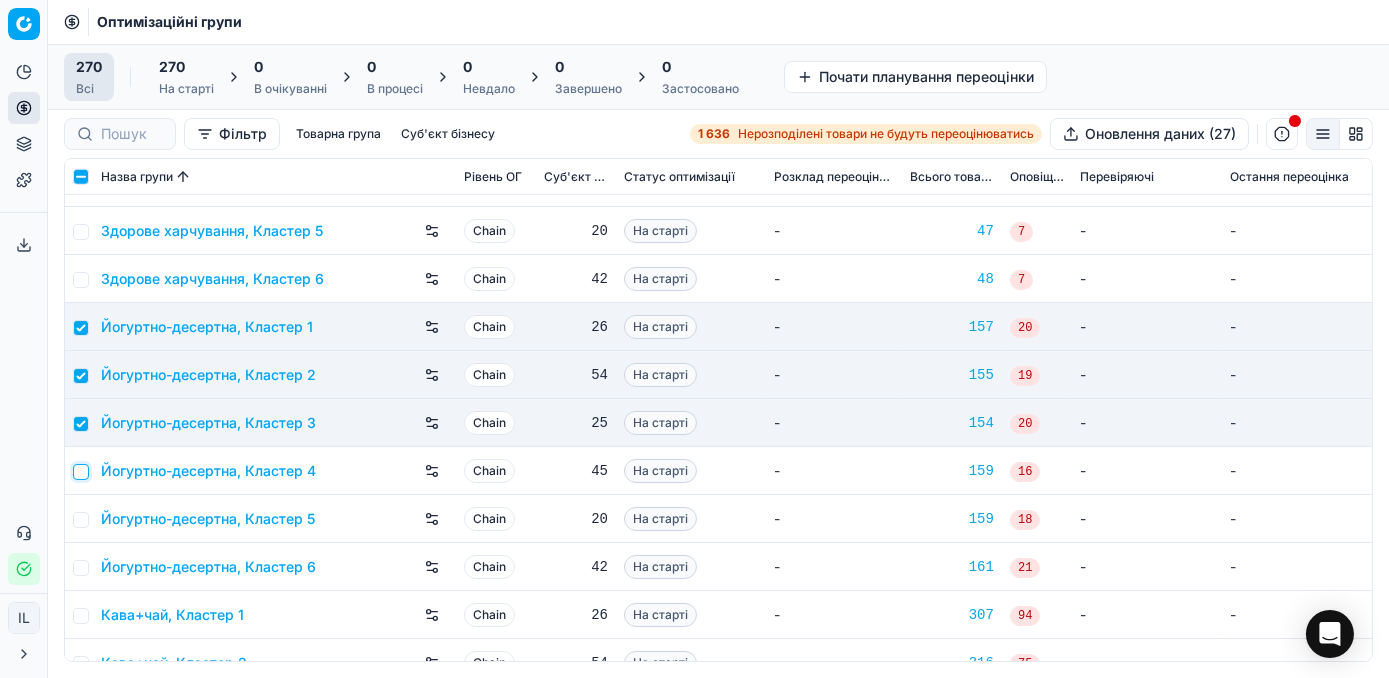 click at bounding box center (81, 472) 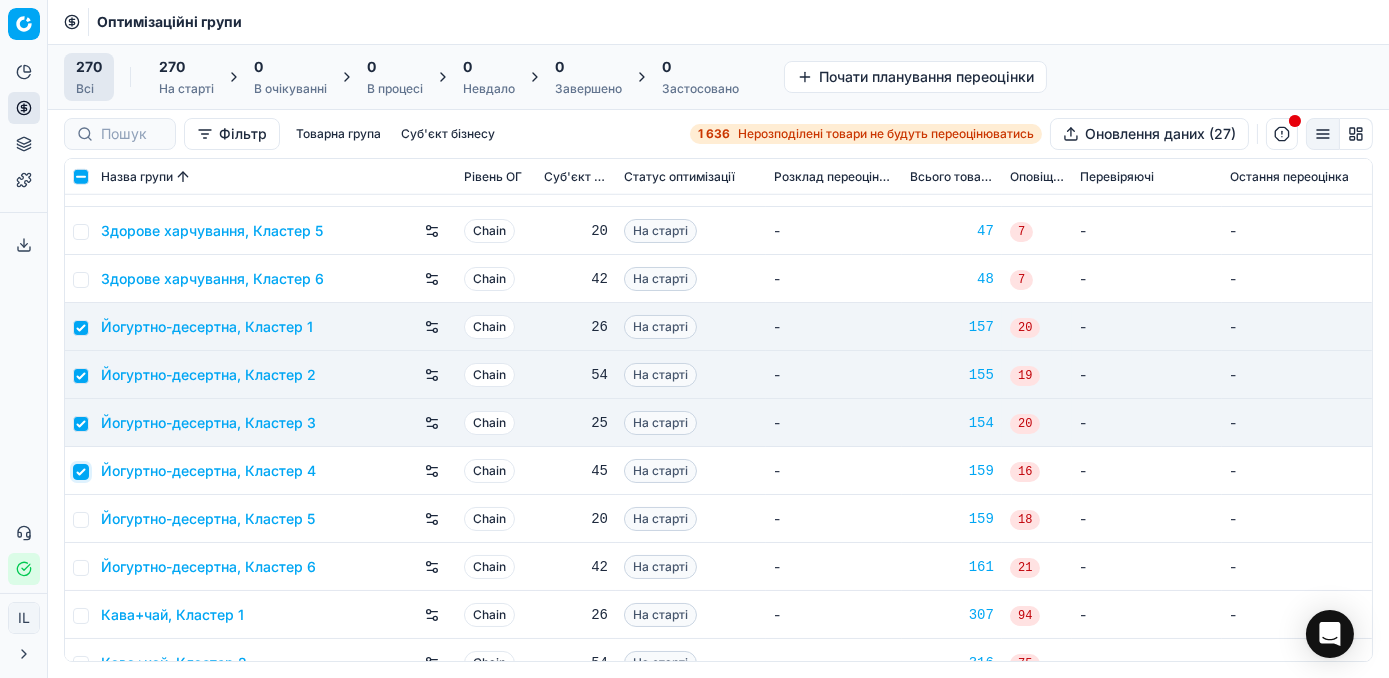 checkbox on "true" 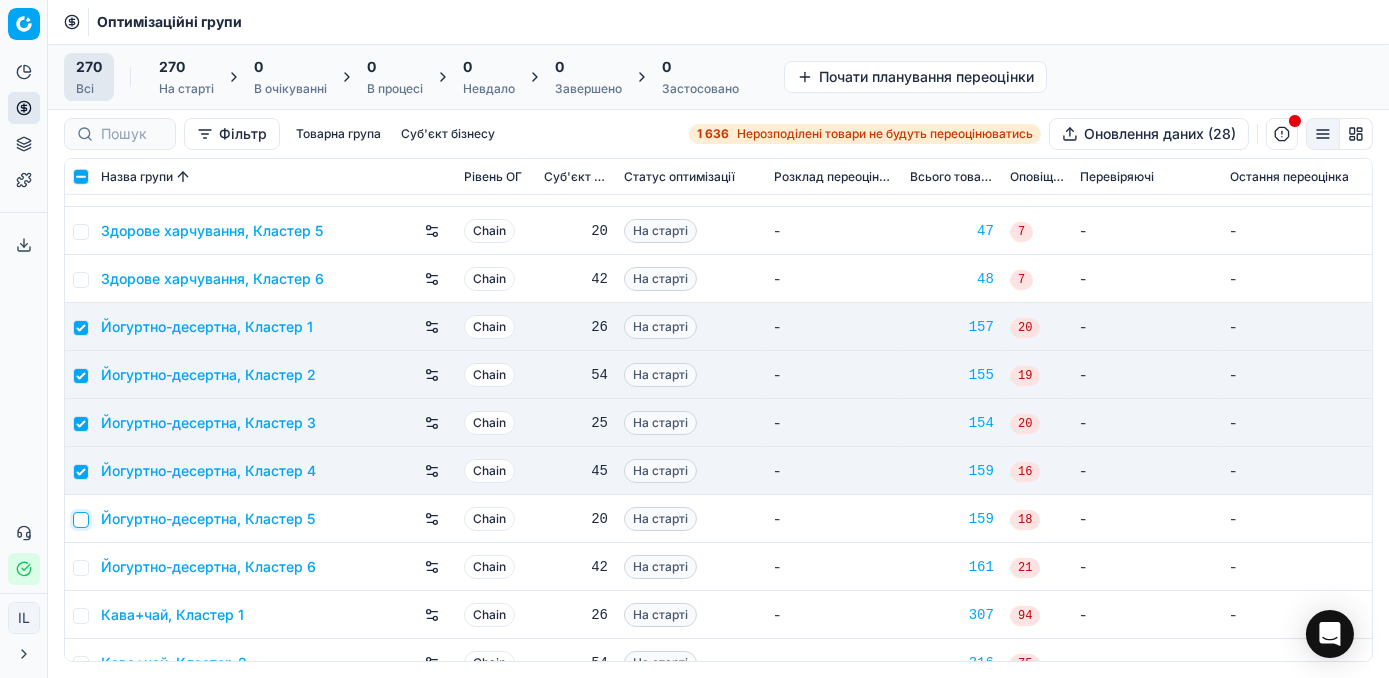 drag, startPoint x: 82, startPoint y: 520, endPoint x: 79, endPoint y: 553, distance: 33.13608 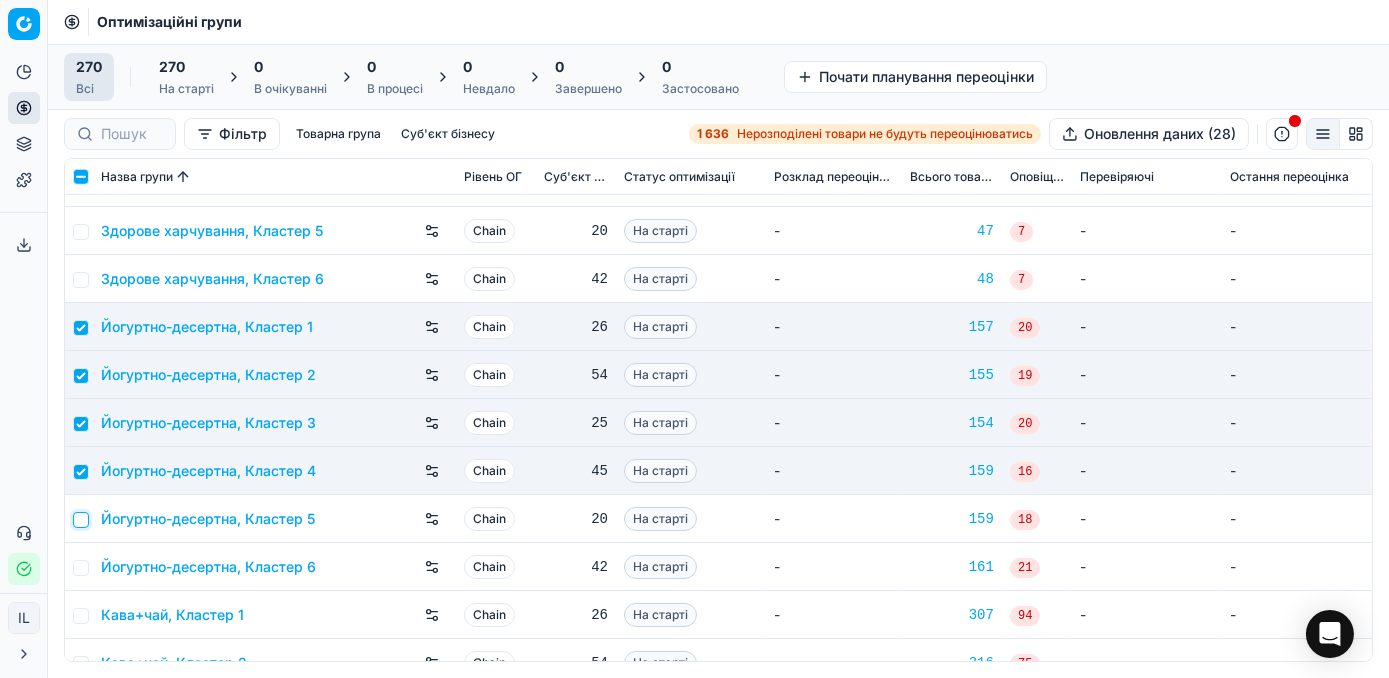 click at bounding box center [81, 520] 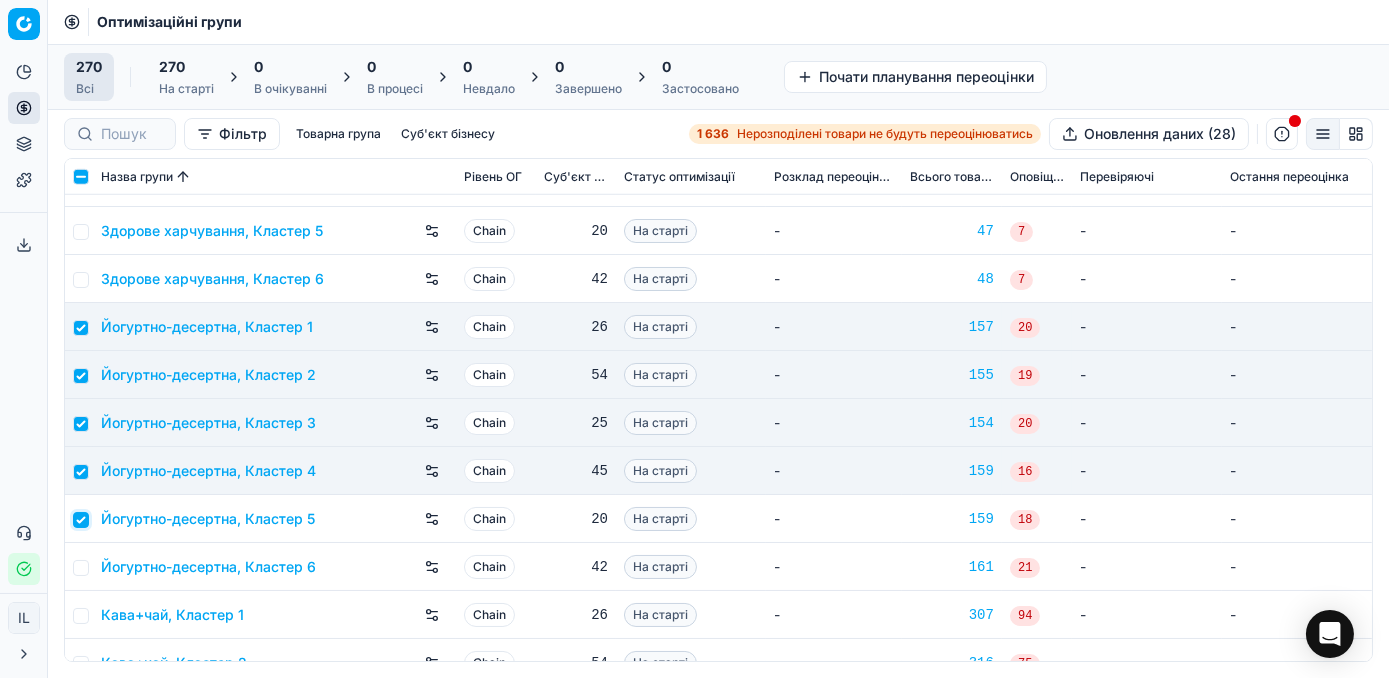 checkbox on "true" 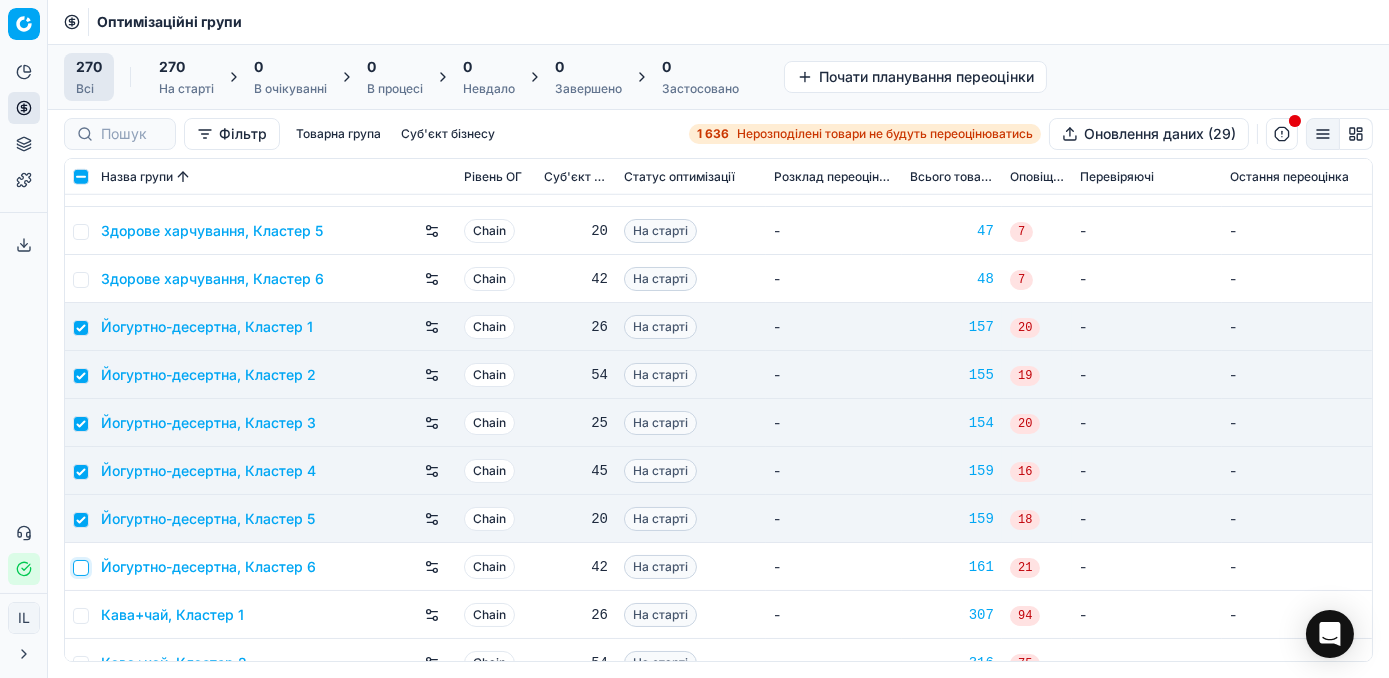 click at bounding box center (81, 568) 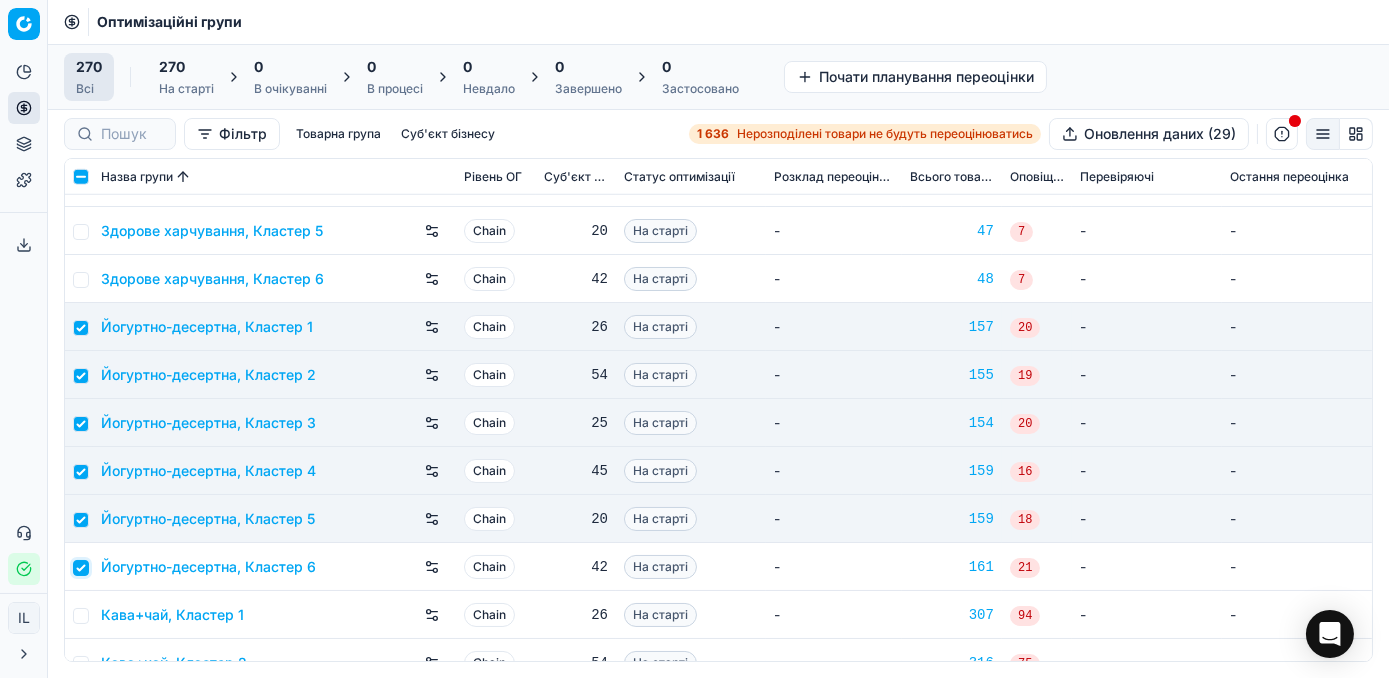 checkbox on "true" 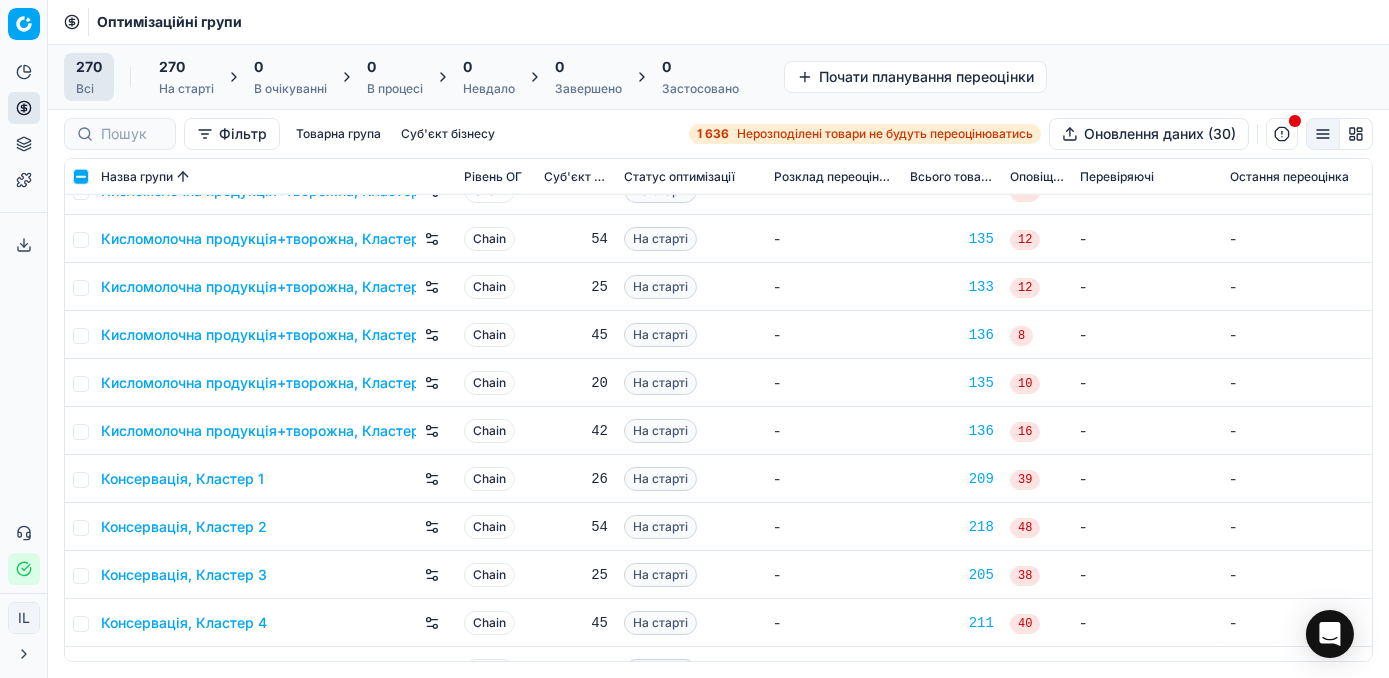 scroll, scrollTop: 4545, scrollLeft: 0, axis: vertical 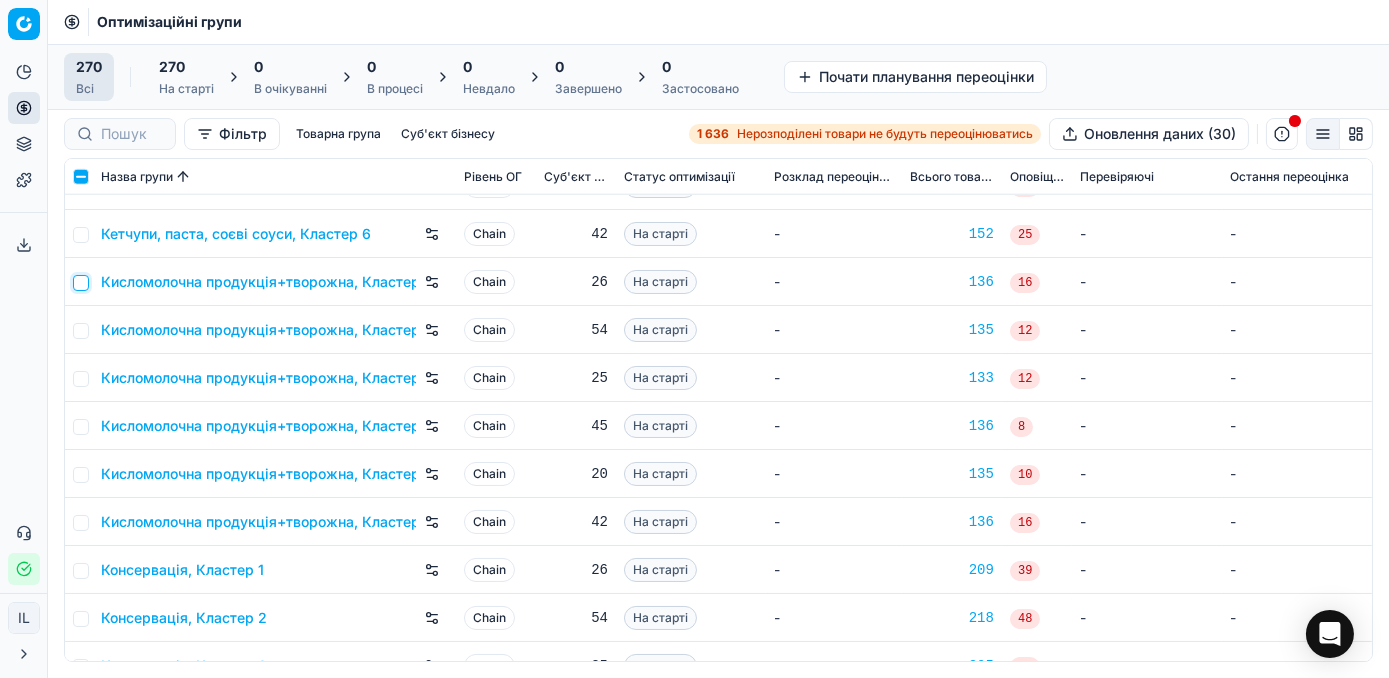 click at bounding box center [81, 283] 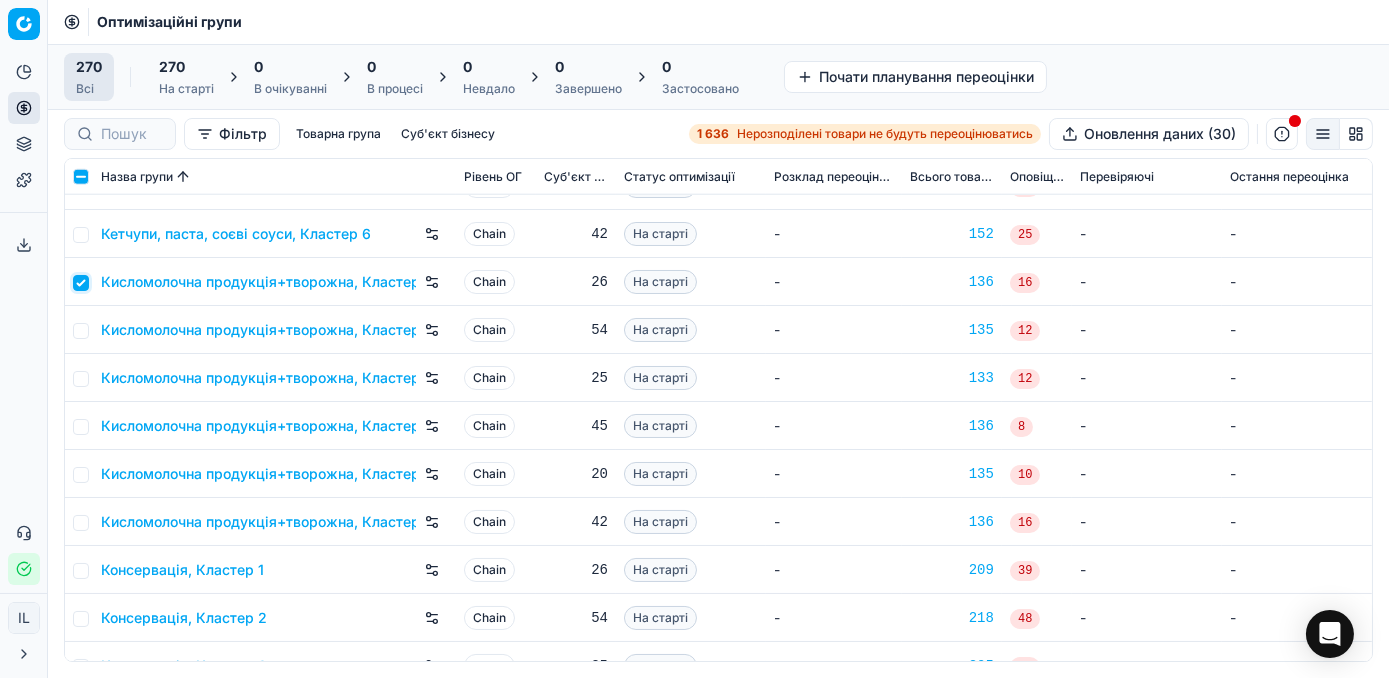 checkbox on "true" 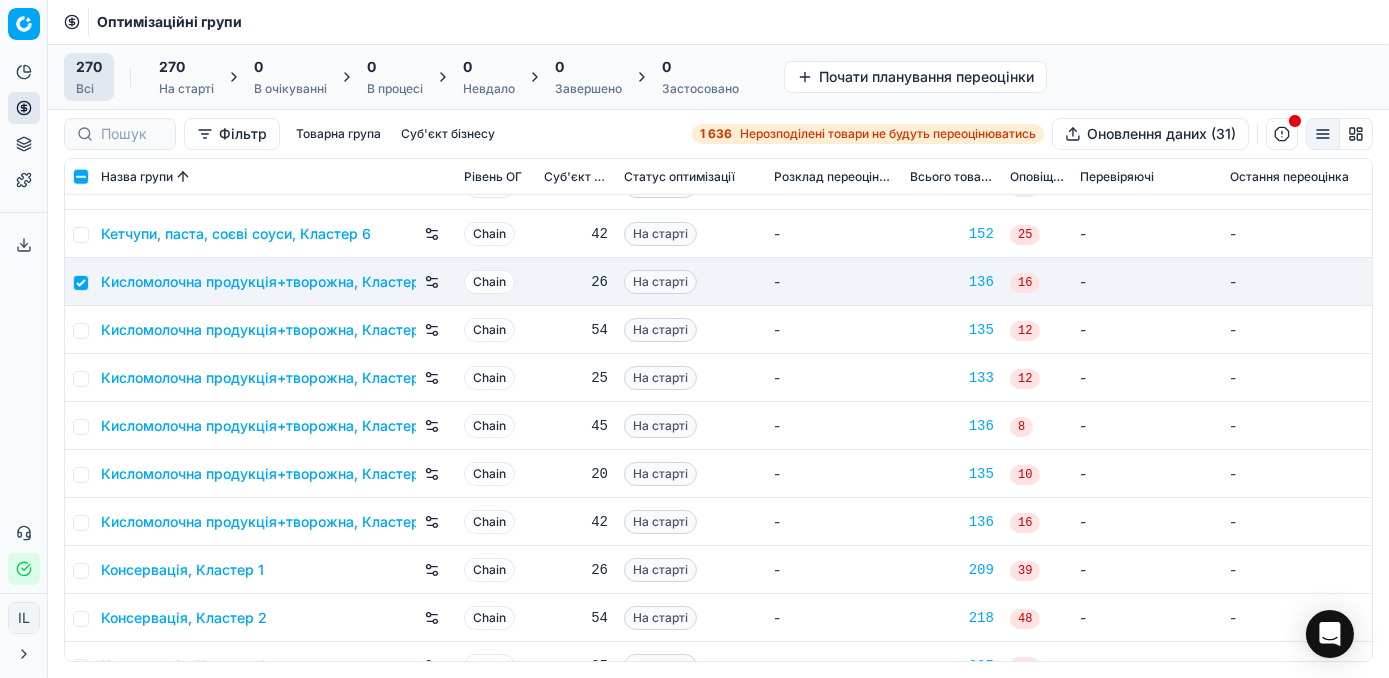 drag, startPoint x: 72, startPoint y: 319, endPoint x: 83, endPoint y: 332, distance: 17.029387 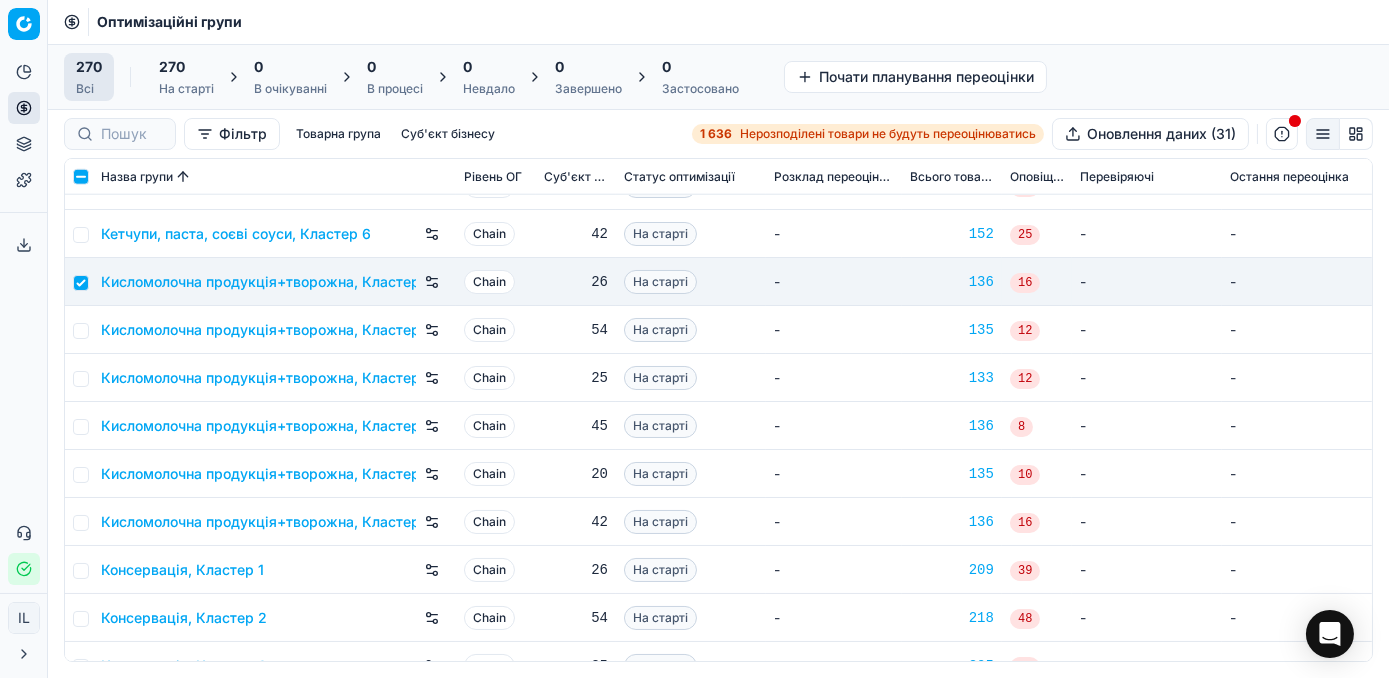 click at bounding box center (79, 330) 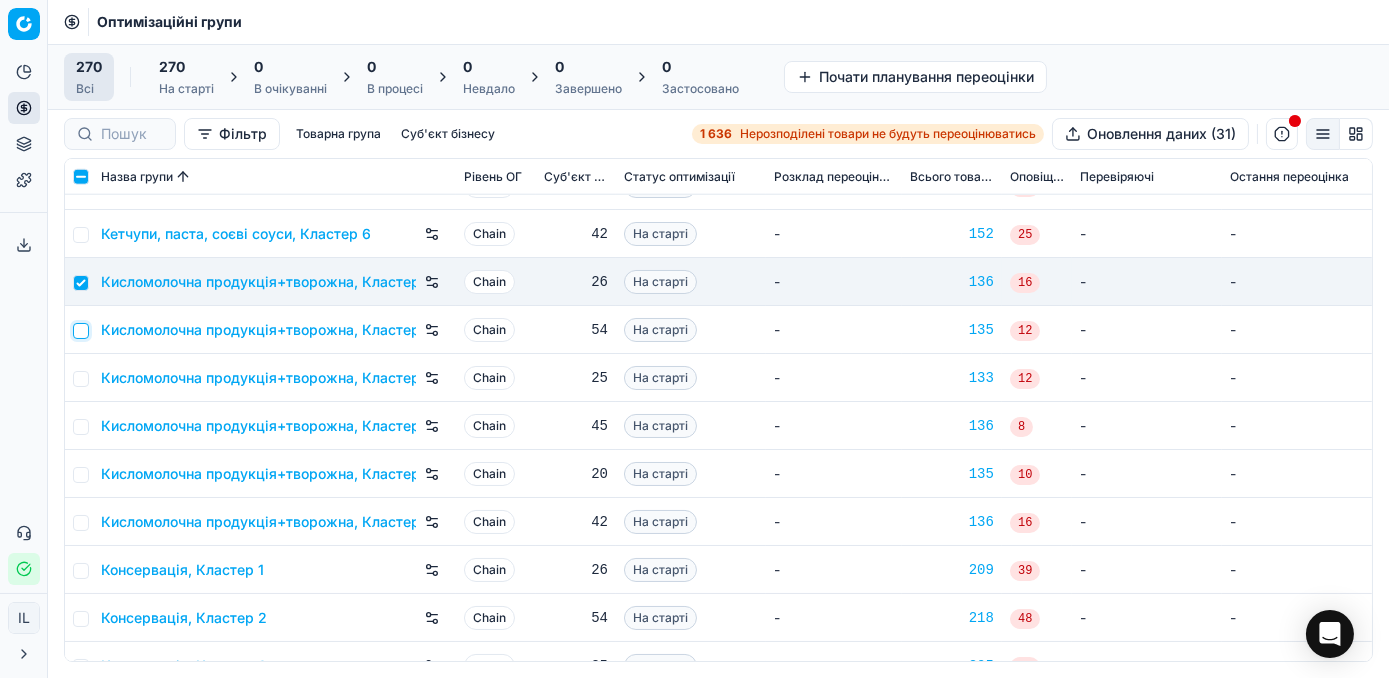 click at bounding box center (81, 331) 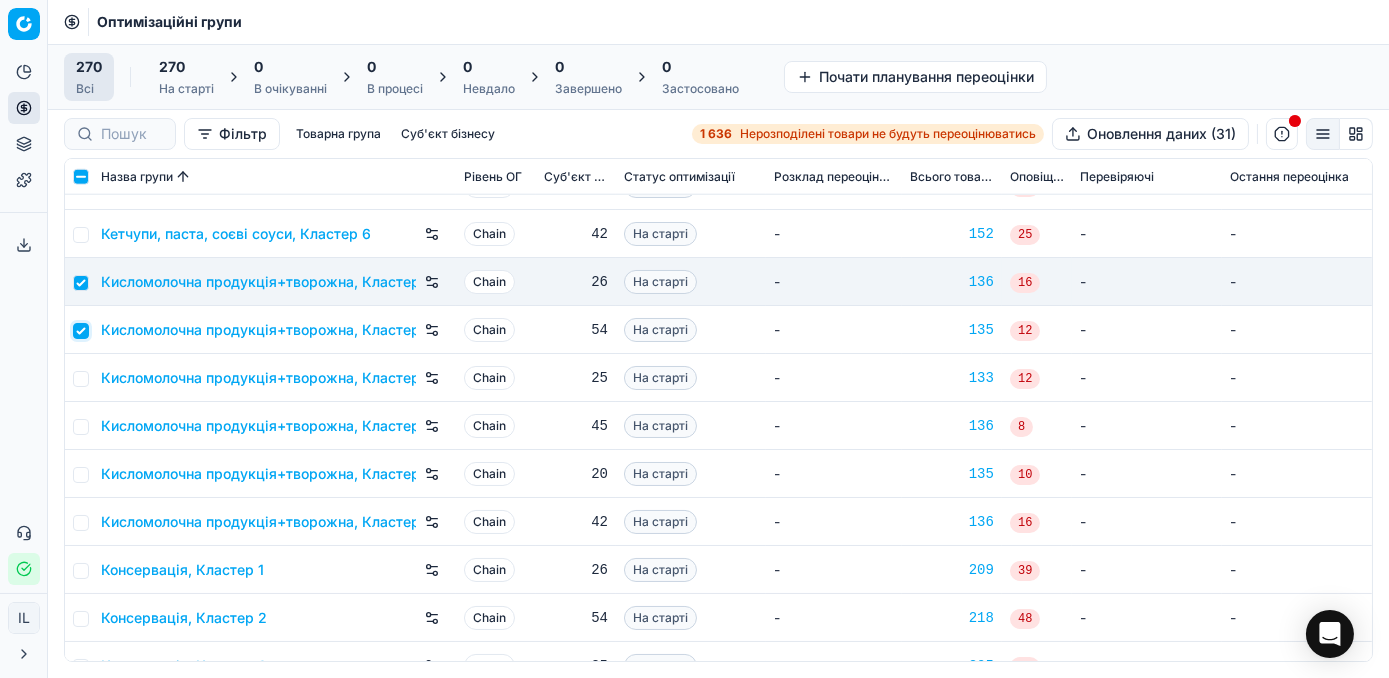 checkbox on "true" 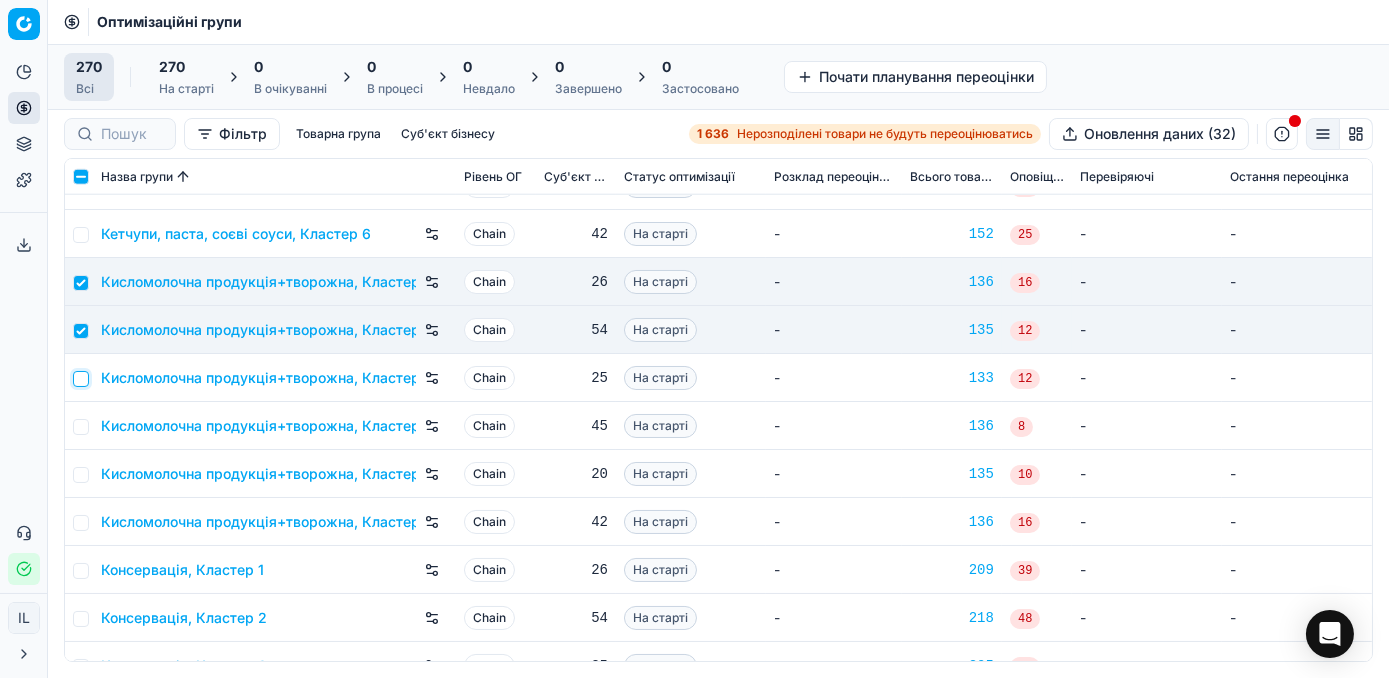 click at bounding box center [81, 379] 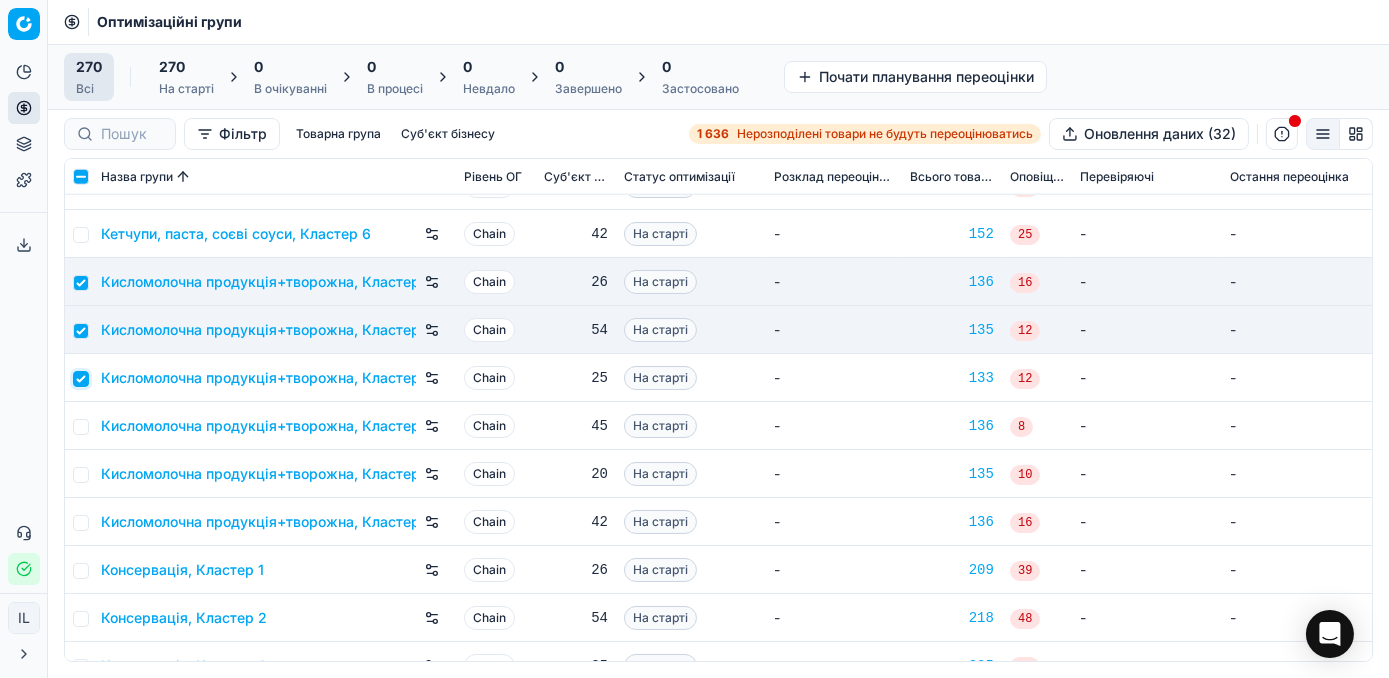 checkbox on "true" 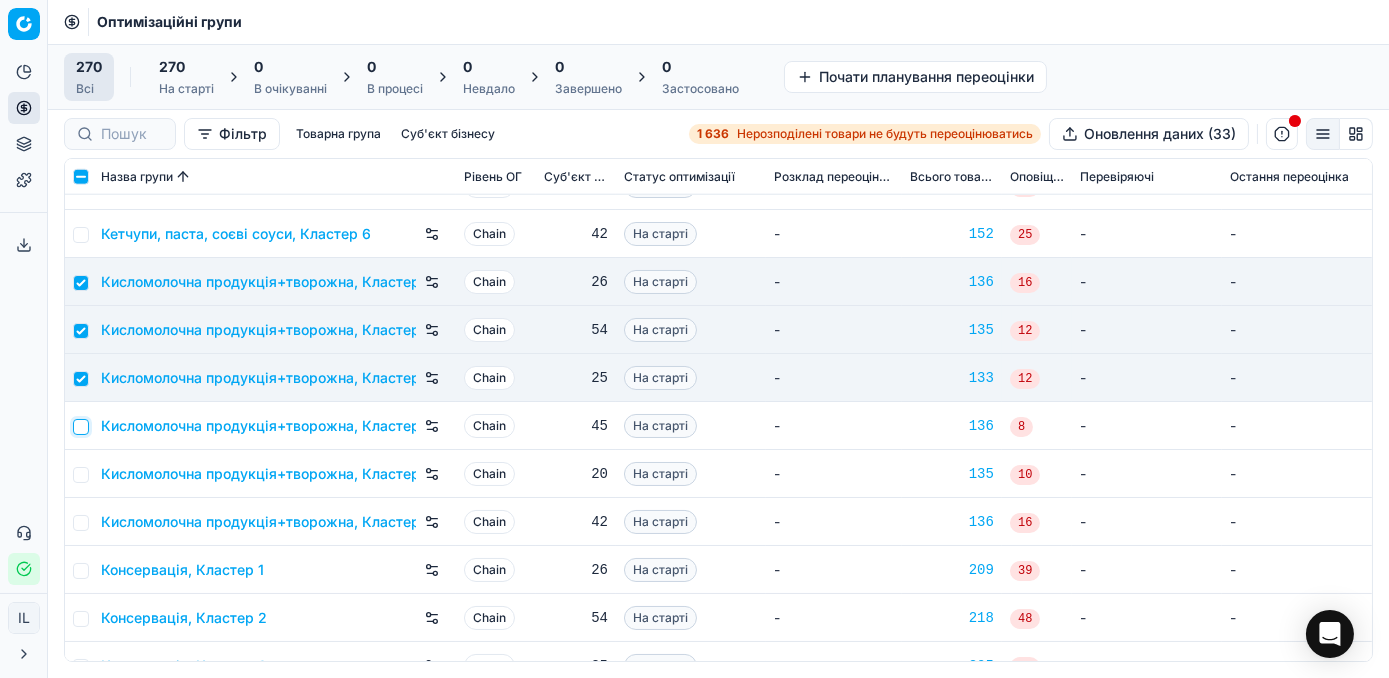 click at bounding box center [81, 427] 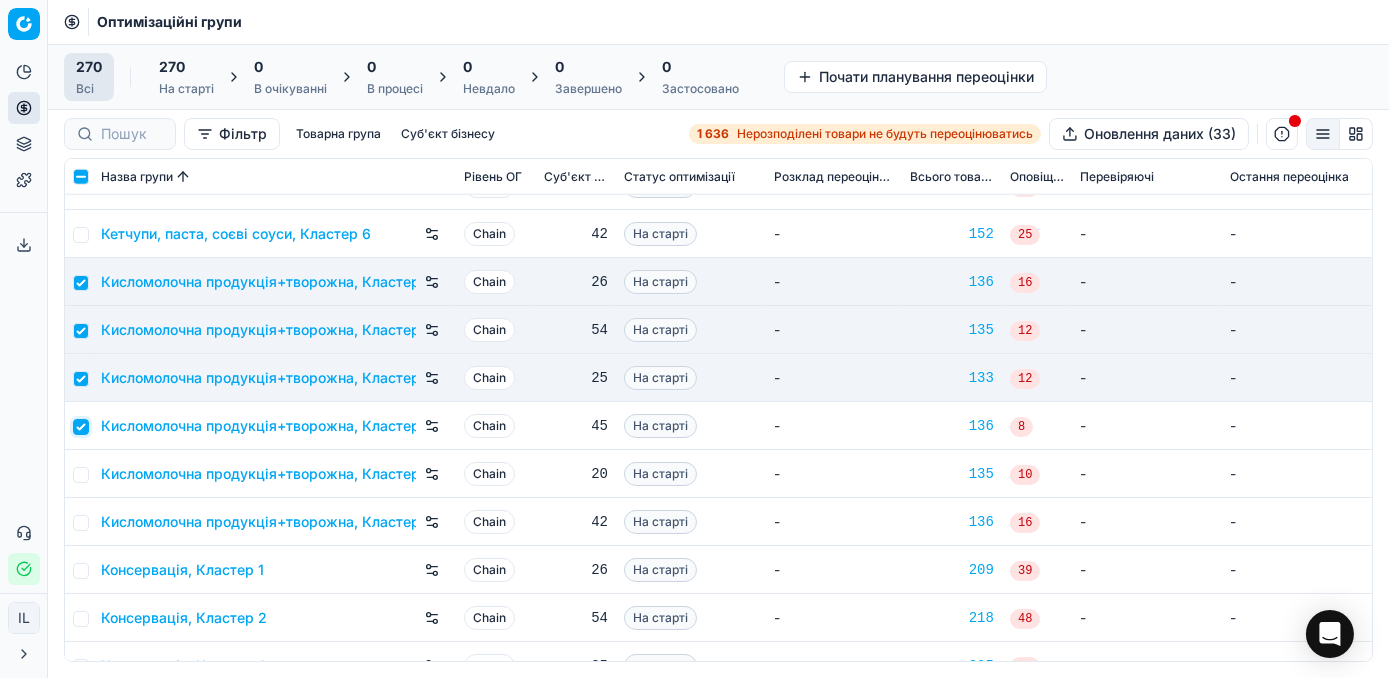 checkbox on "true" 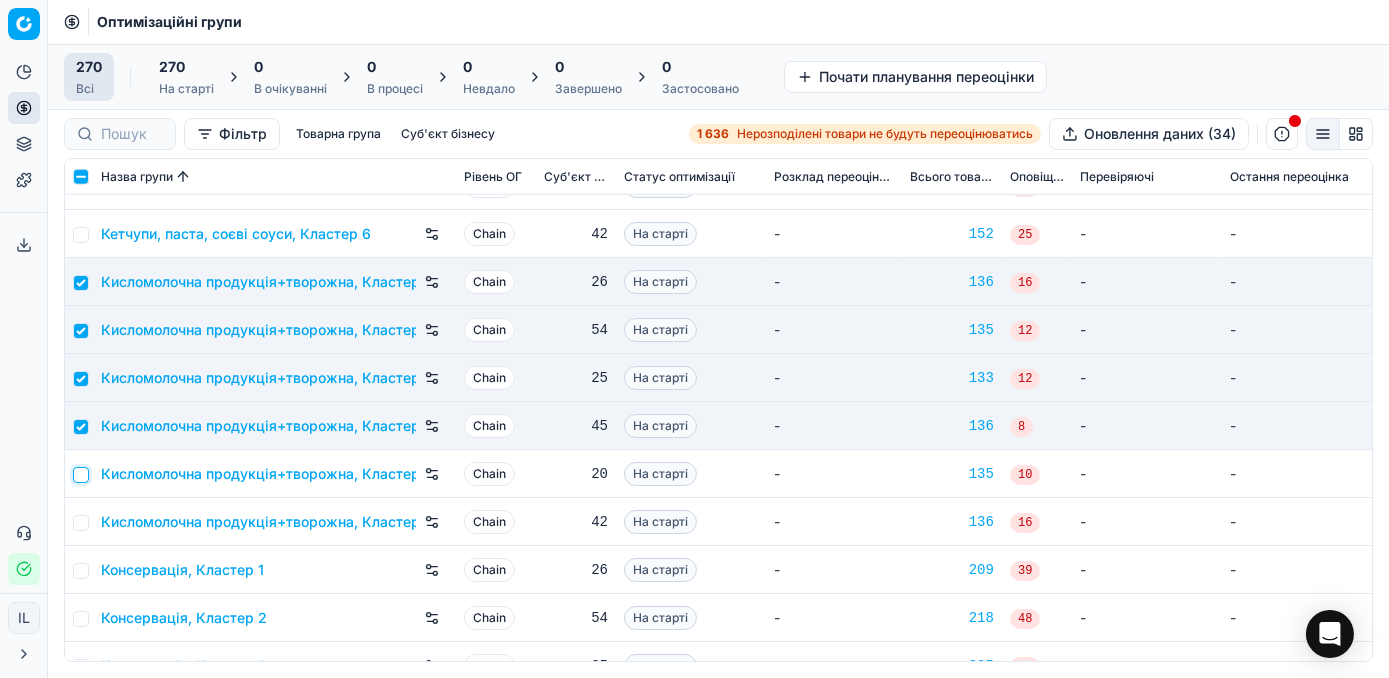 click at bounding box center [81, 475] 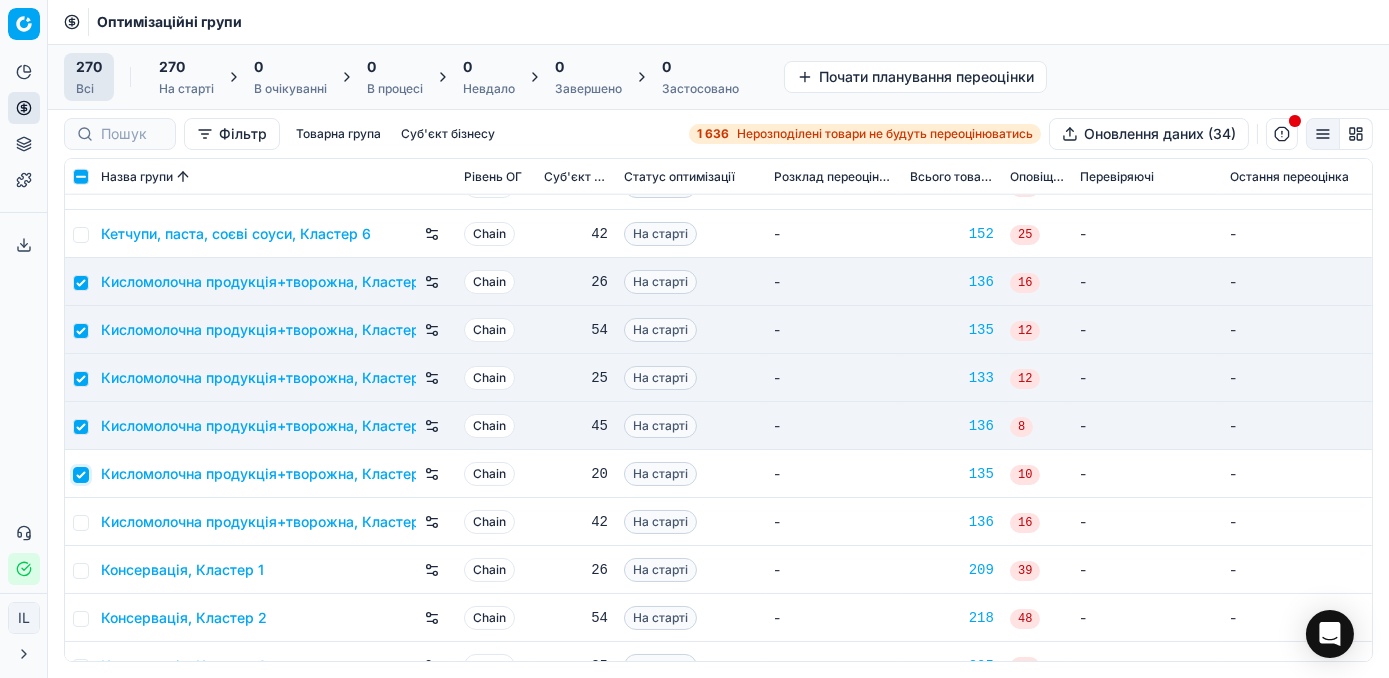 checkbox on "true" 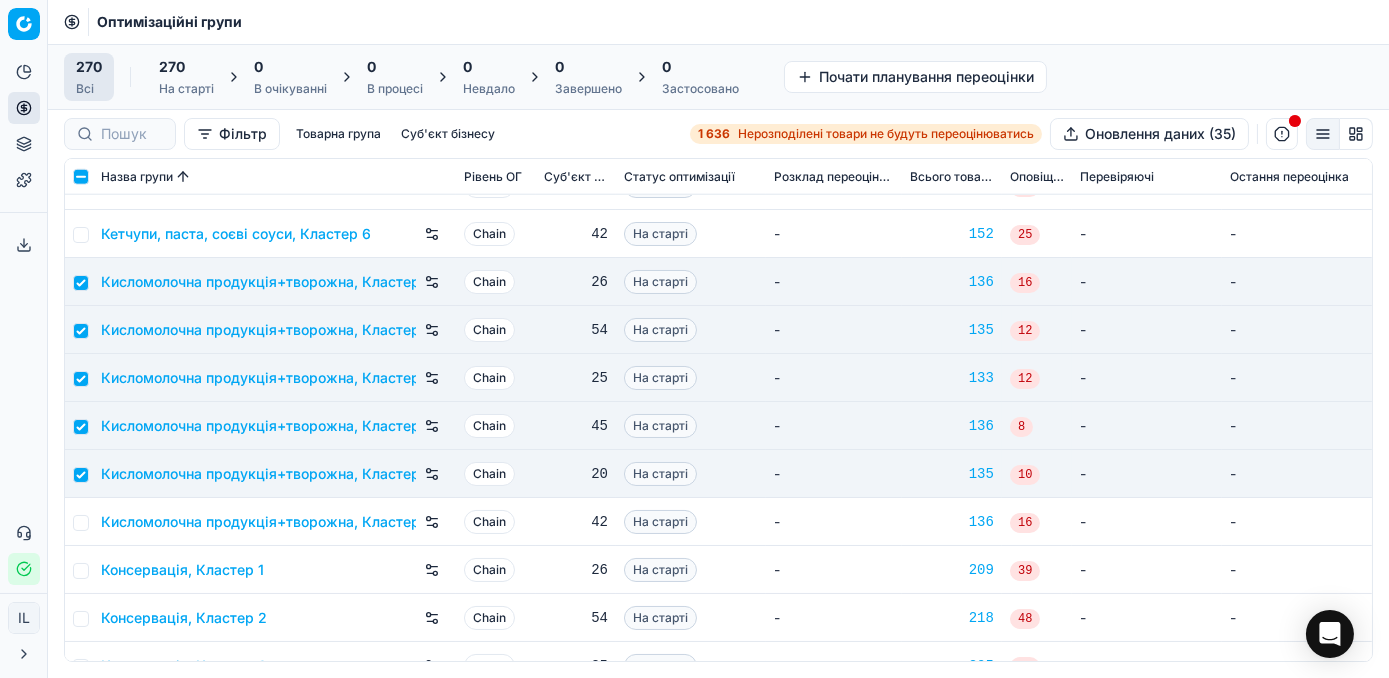 click at bounding box center (79, 522) 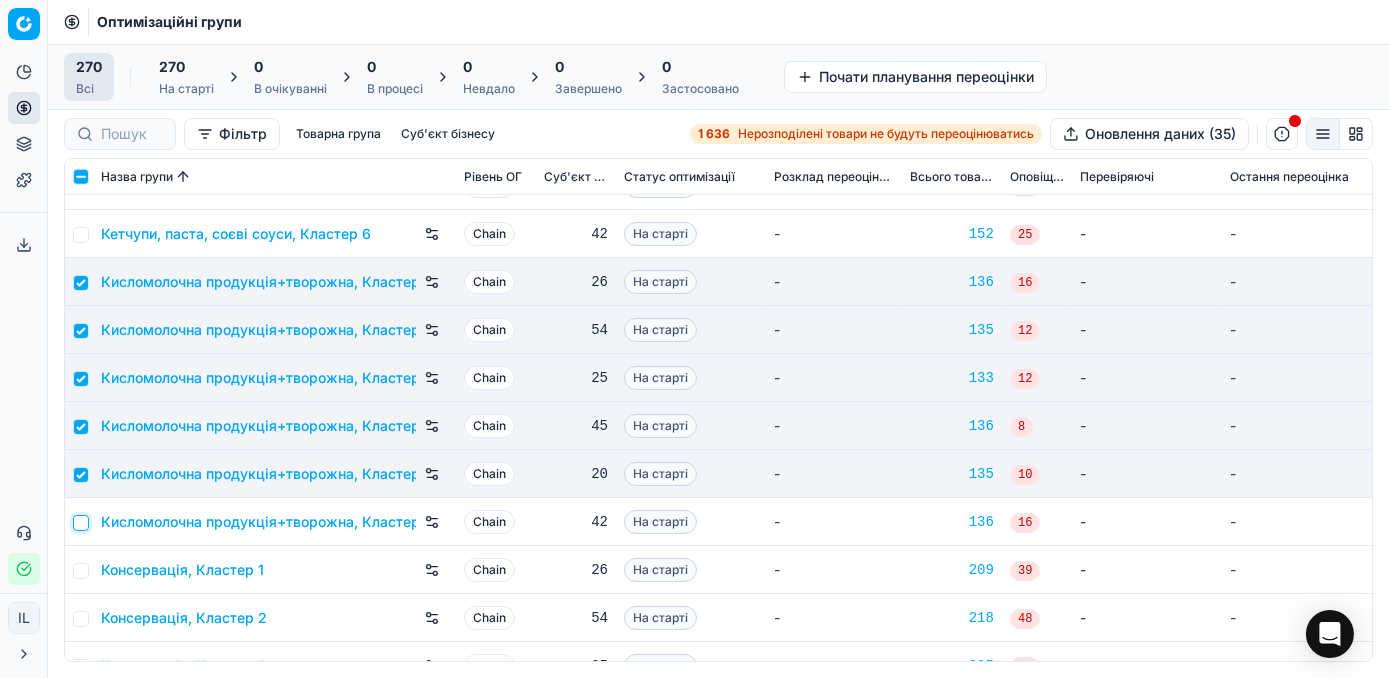 click at bounding box center [81, 523] 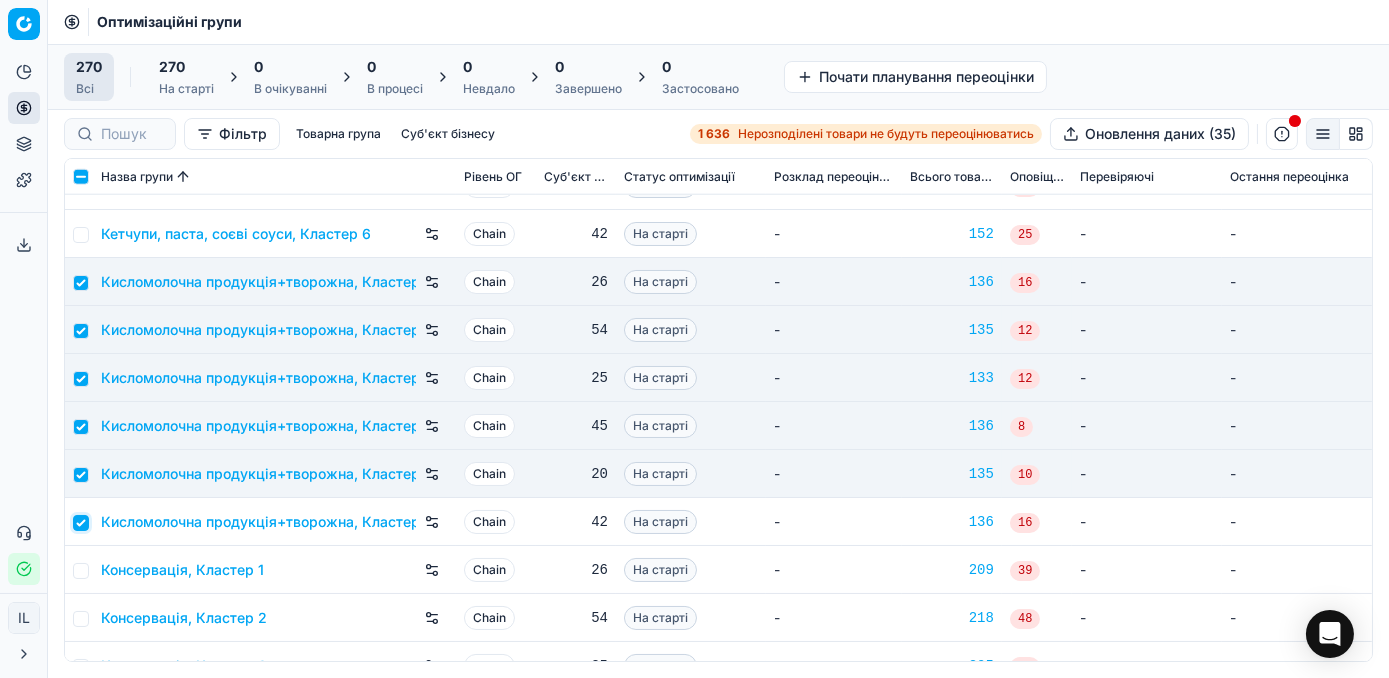 checkbox on "true" 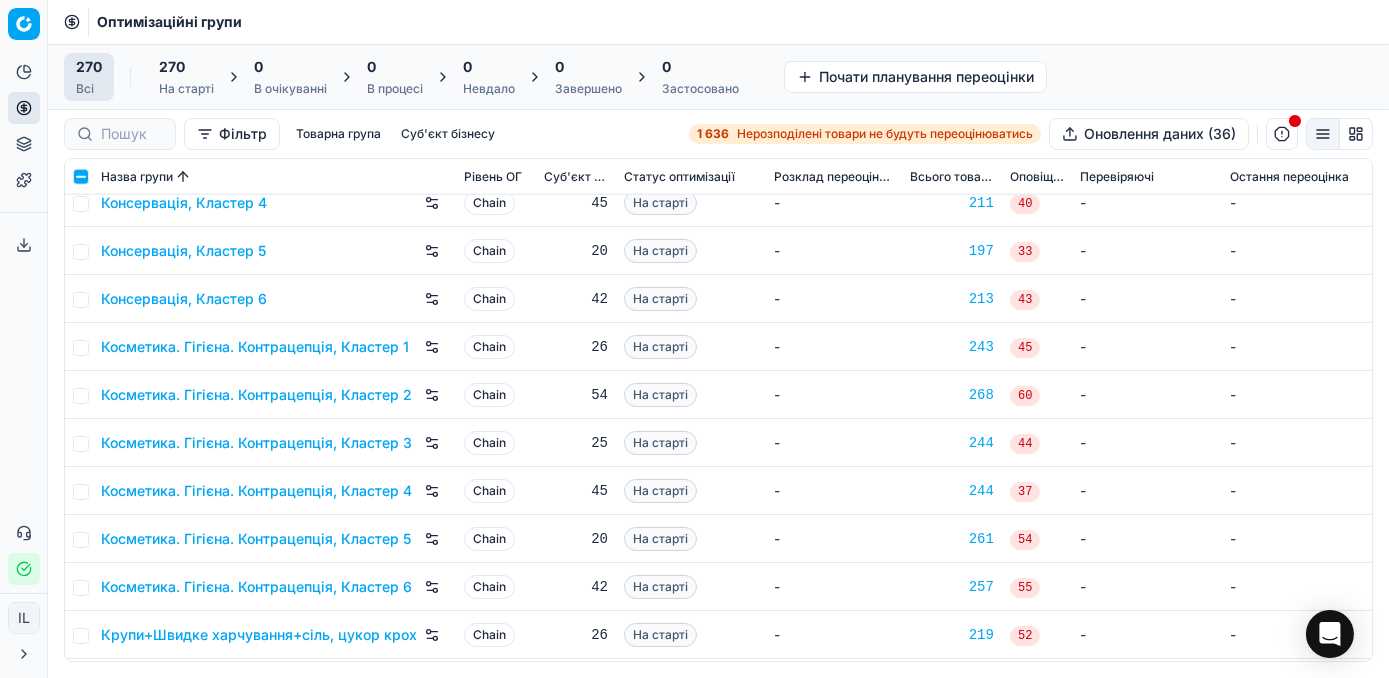 scroll, scrollTop: 5090, scrollLeft: 0, axis: vertical 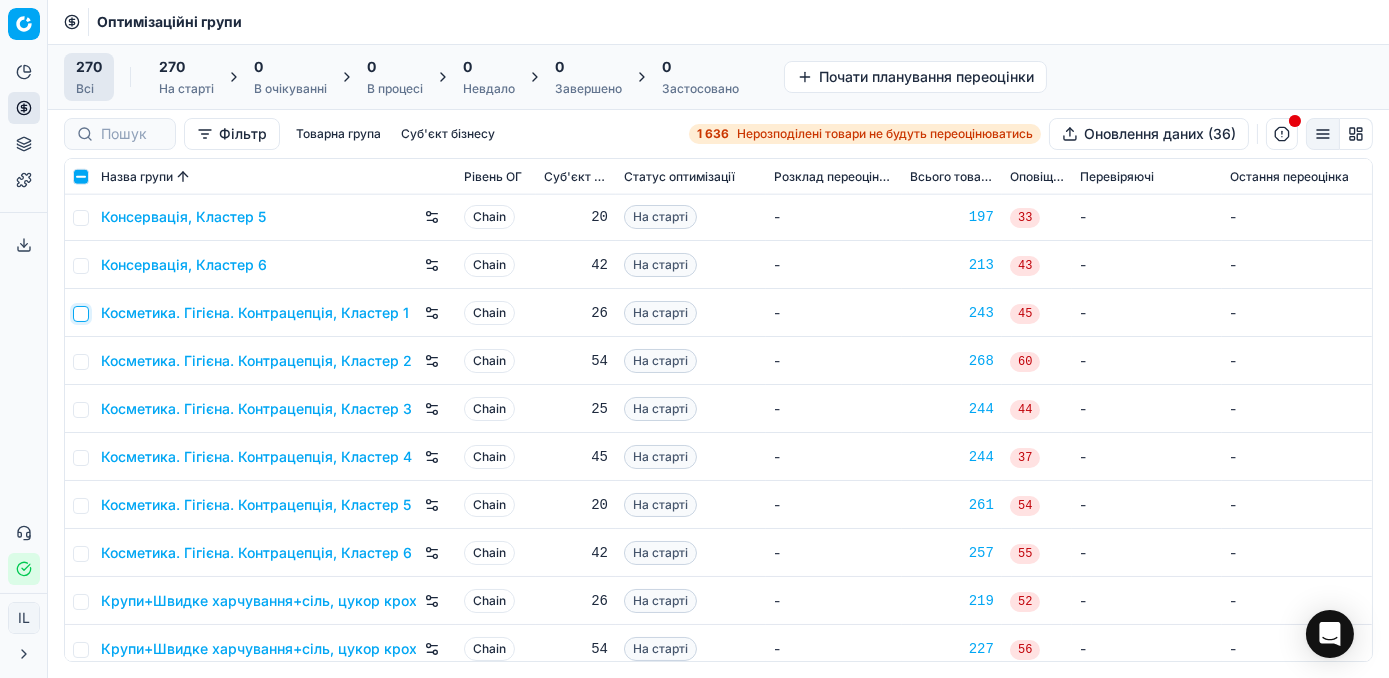 click at bounding box center [81, 314] 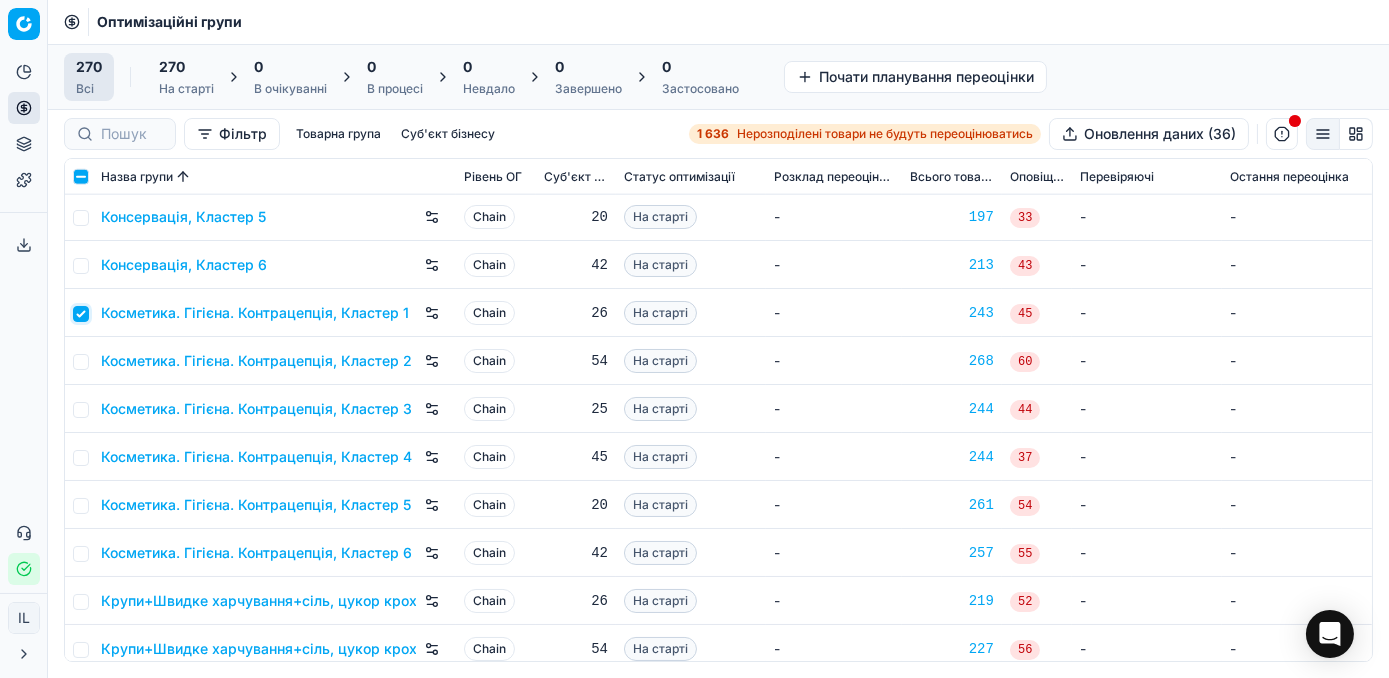 checkbox on "true" 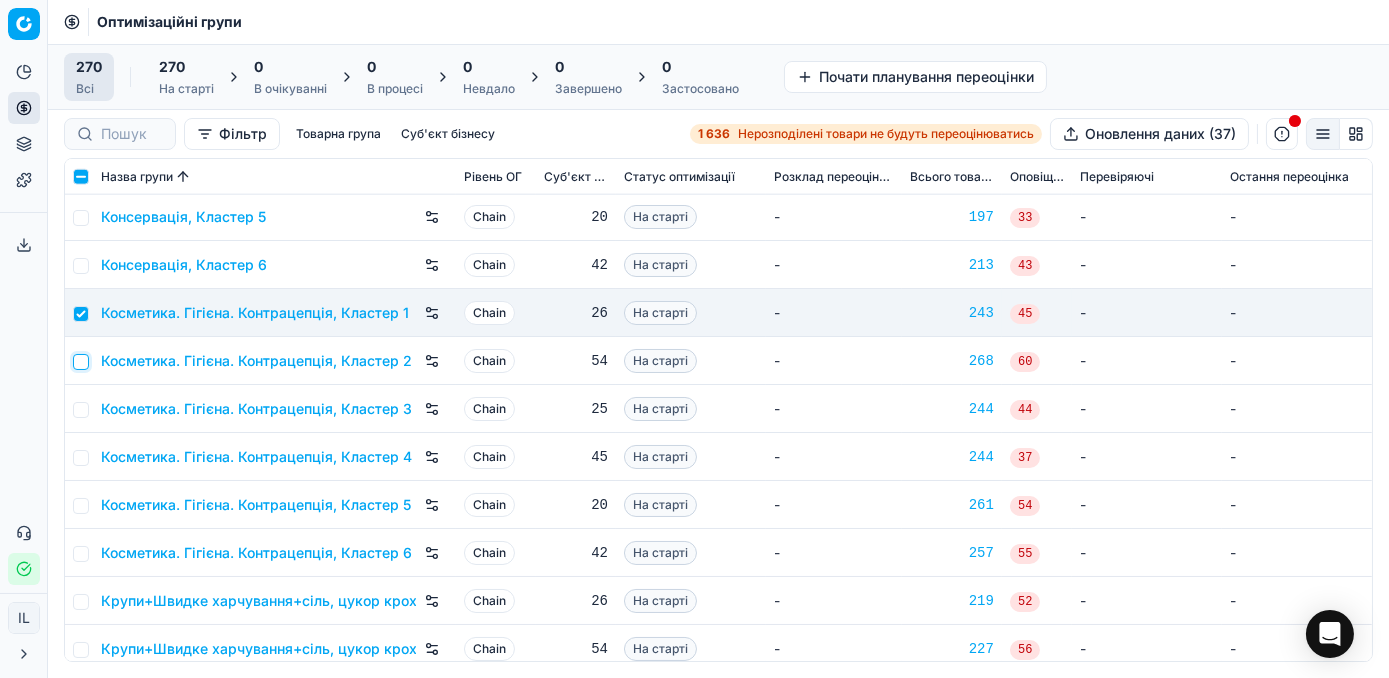 click at bounding box center [81, 362] 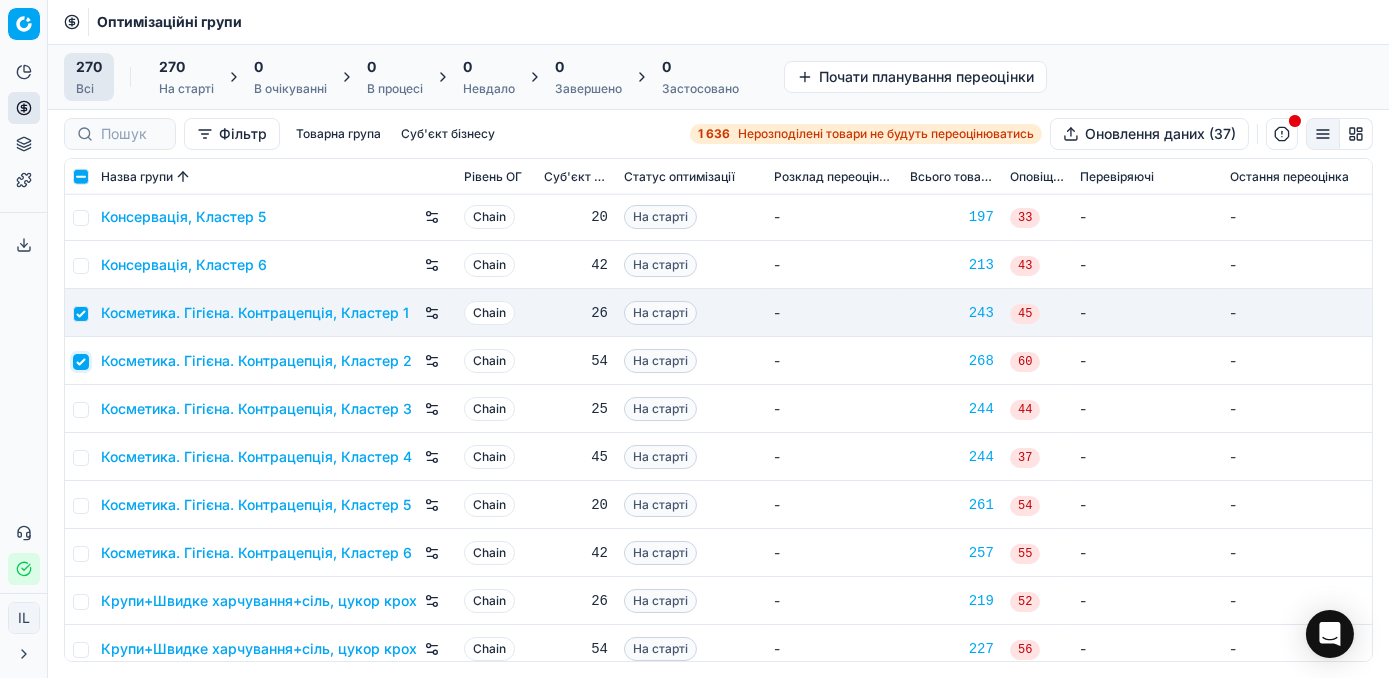 checkbox on "true" 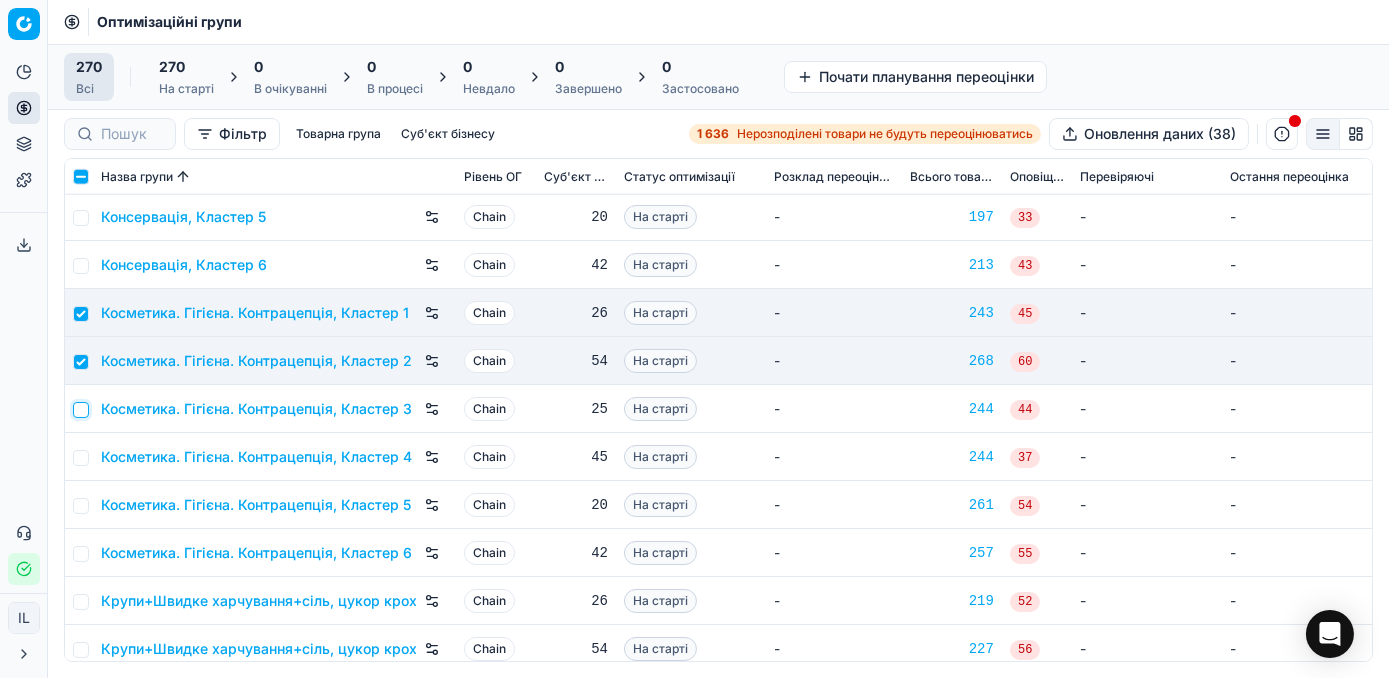 click at bounding box center [81, 410] 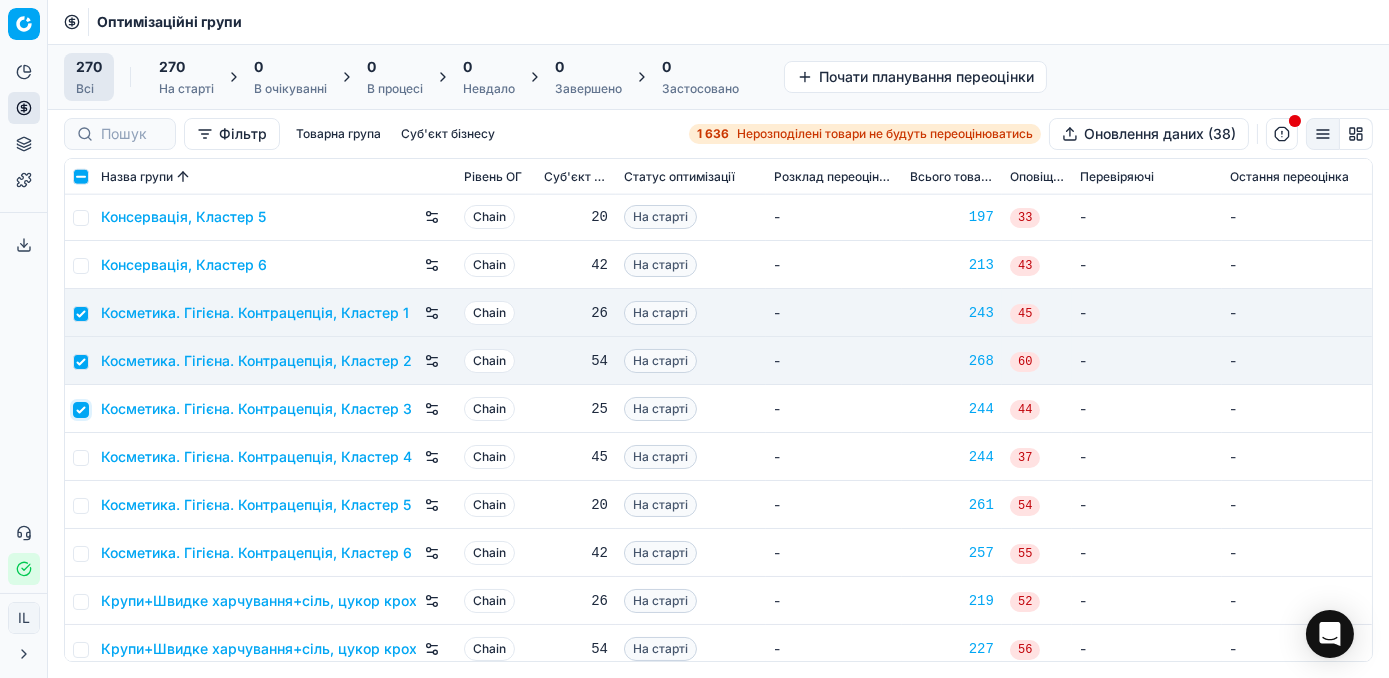 checkbox on "true" 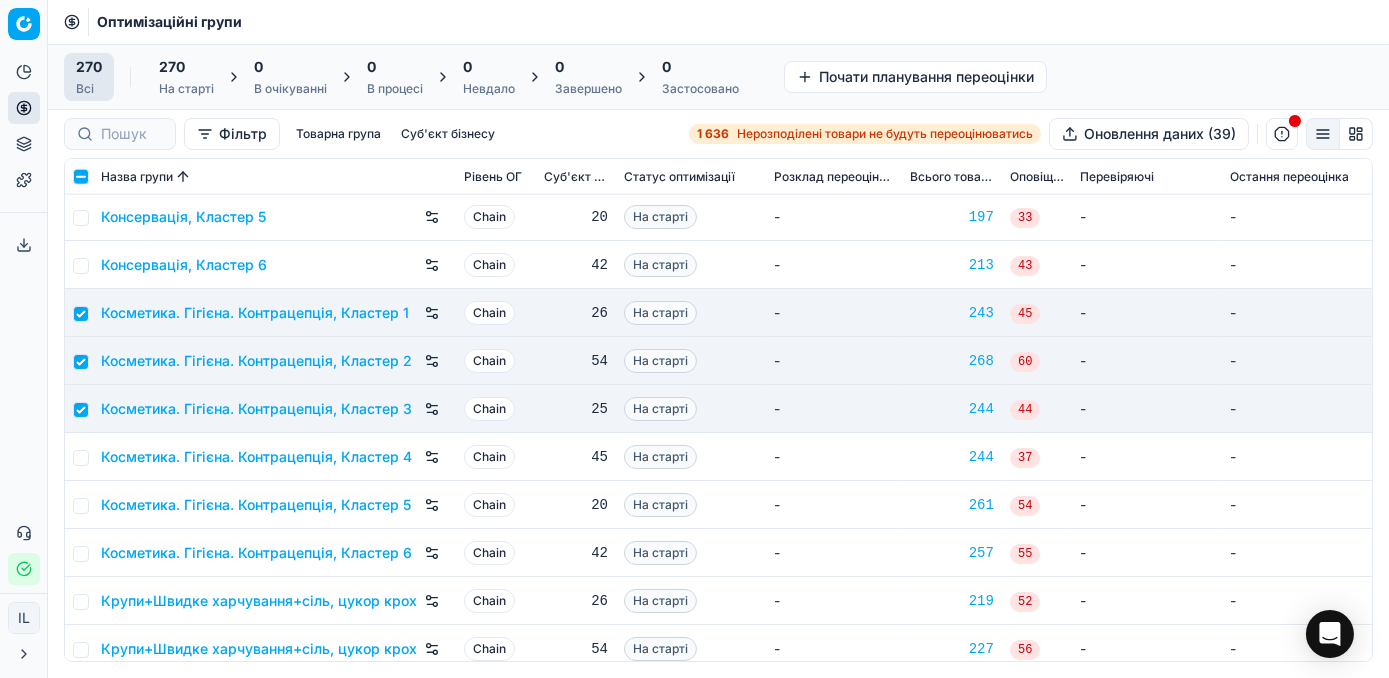 click at bounding box center (79, 457) 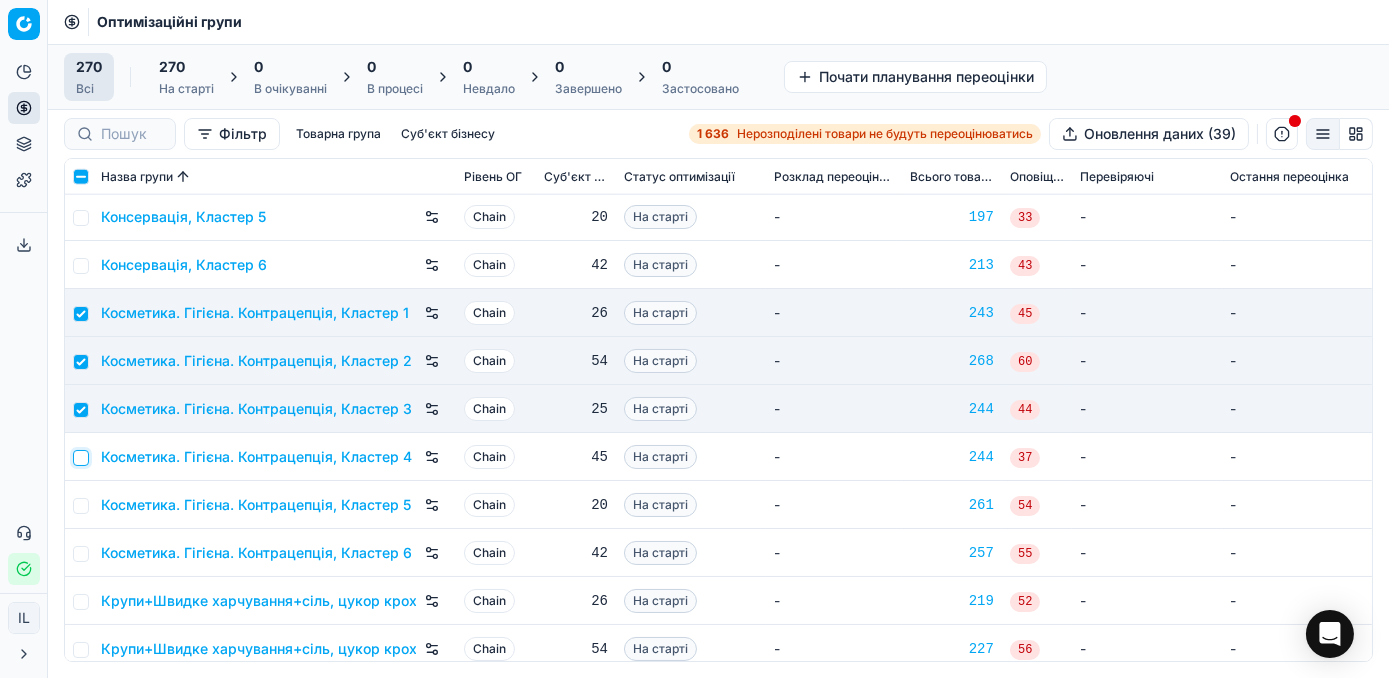 click at bounding box center [81, 458] 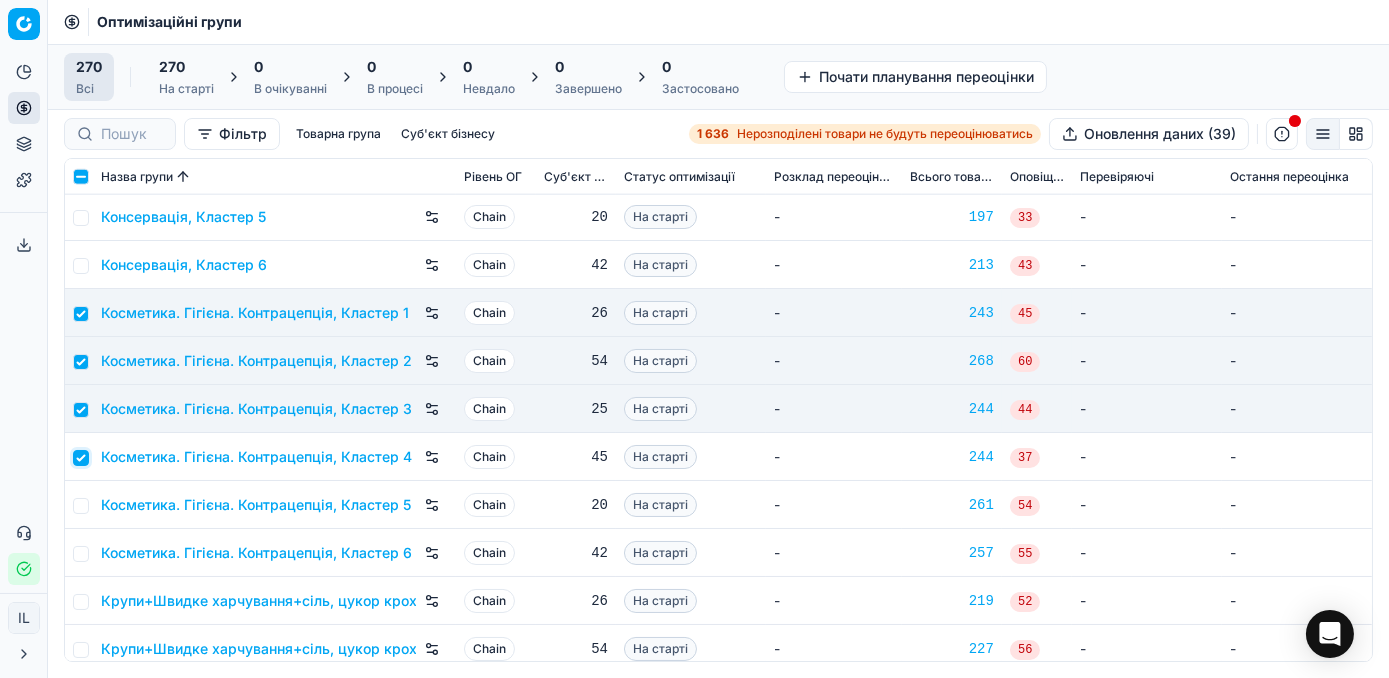 checkbox on "true" 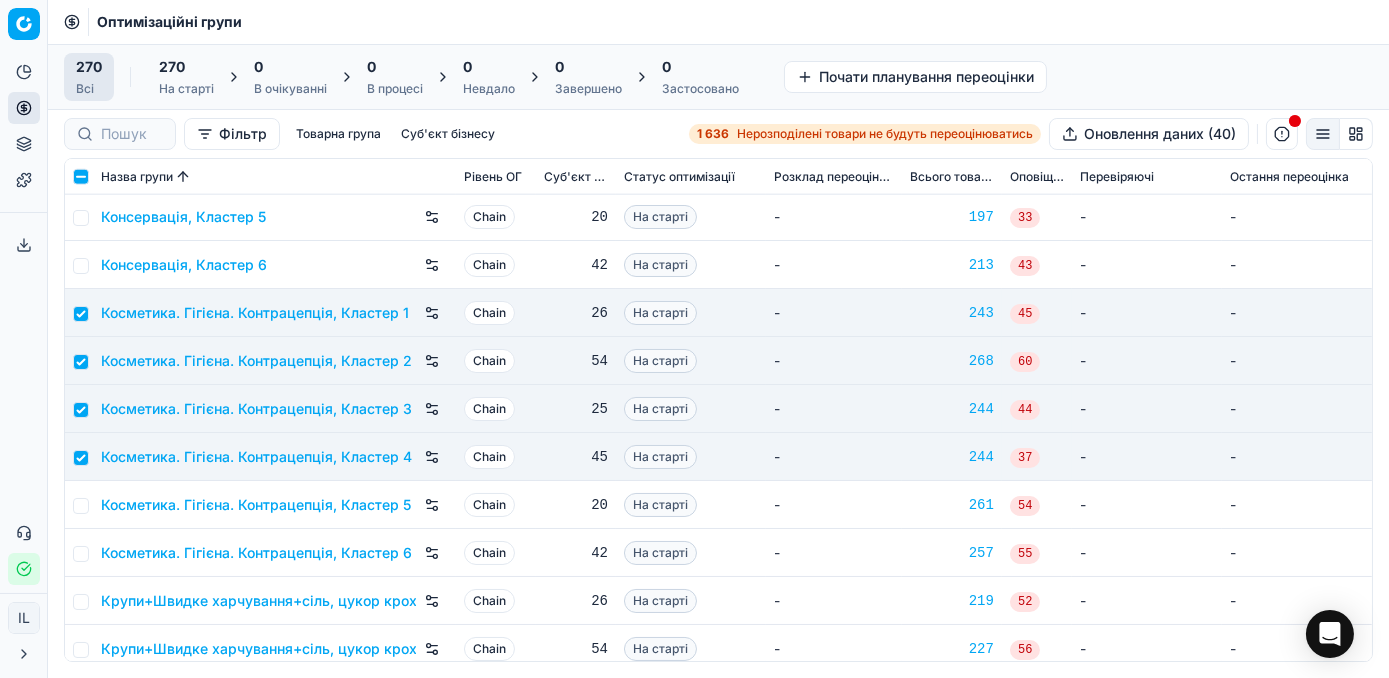 click at bounding box center (79, 505) 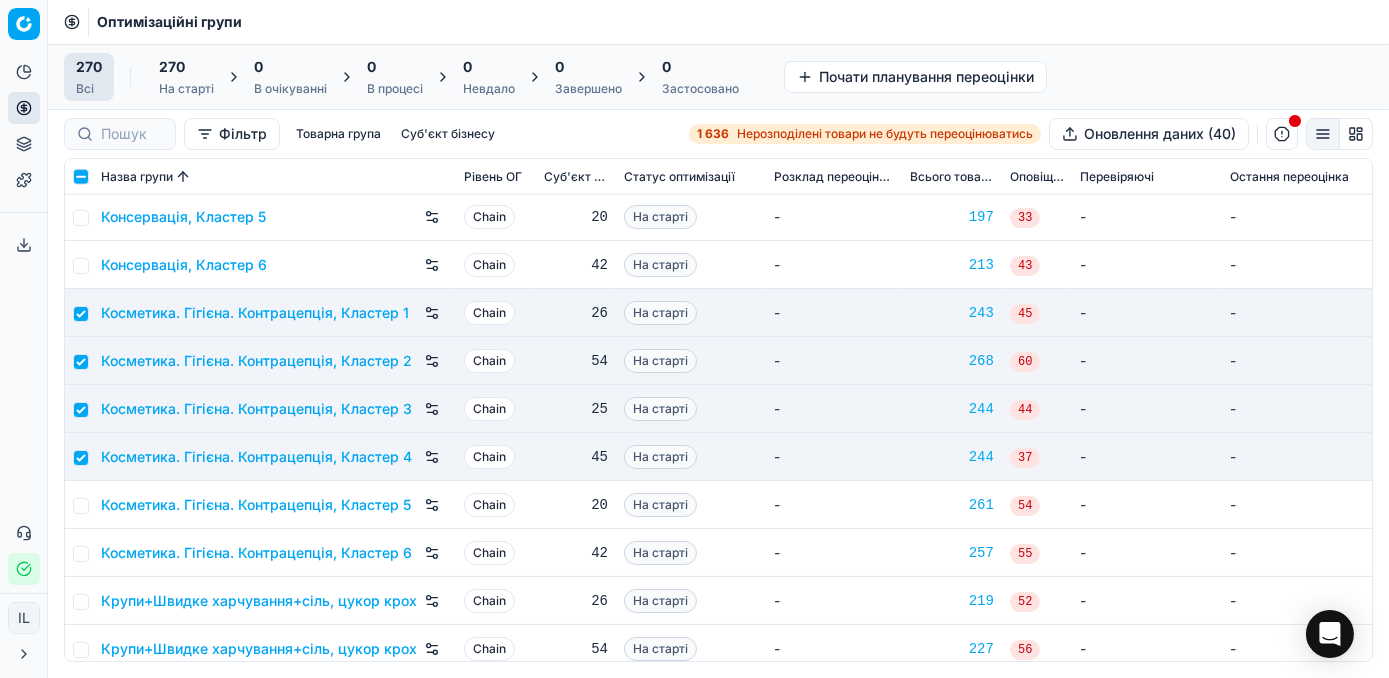 click at bounding box center [79, 505] 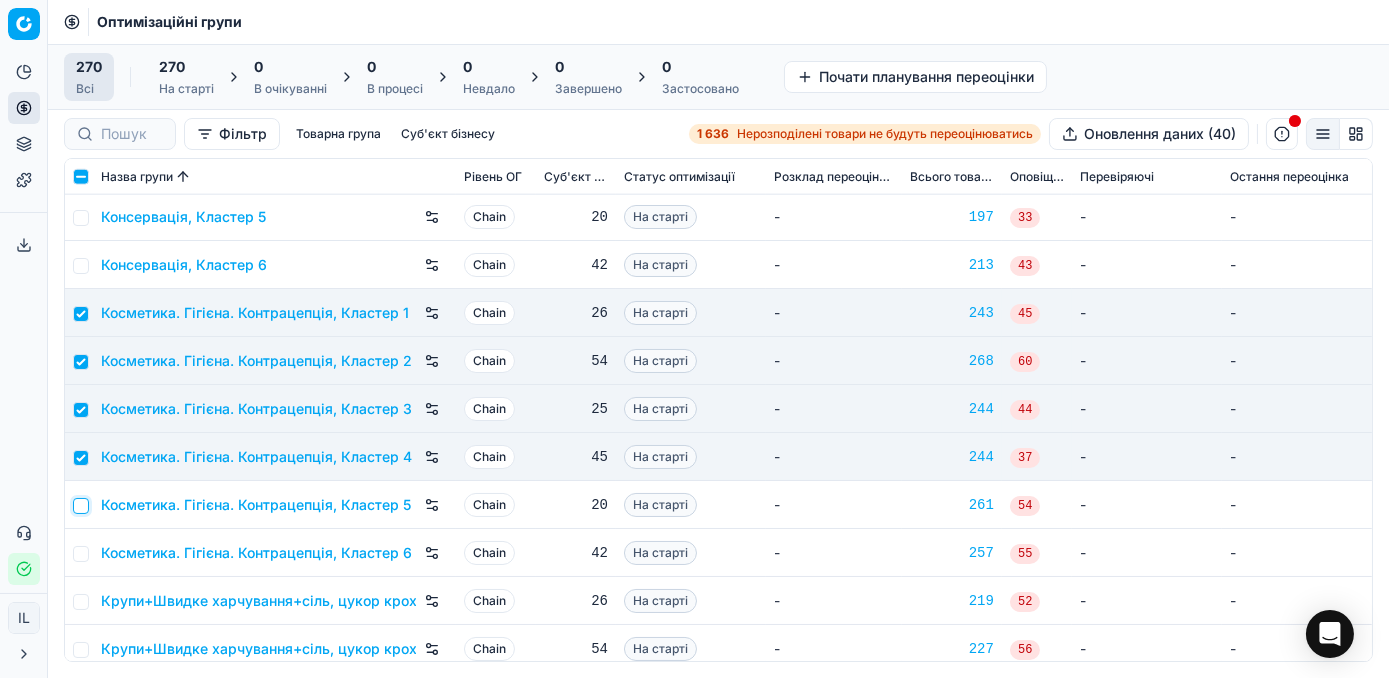 drag, startPoint x: 84, startPoint y: 507, endPoint x: 84, endPoint y: 543, distance: 36 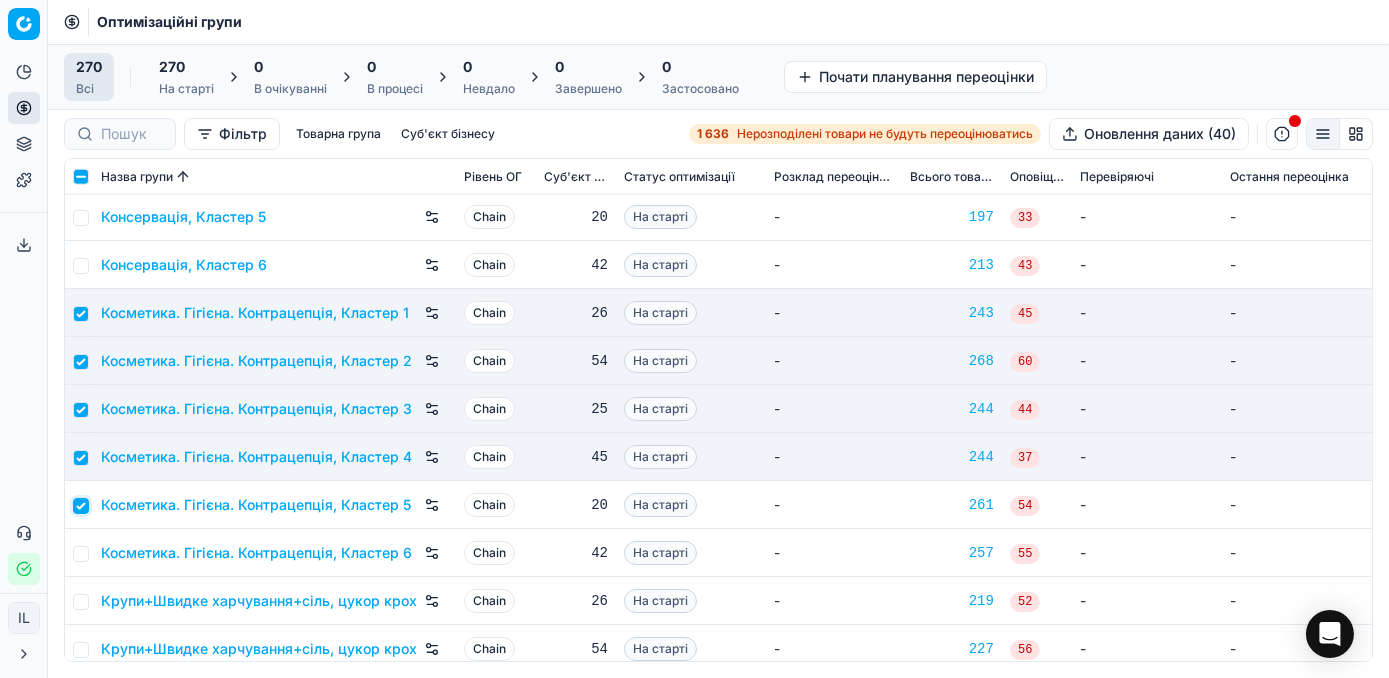 checkbox on "true" 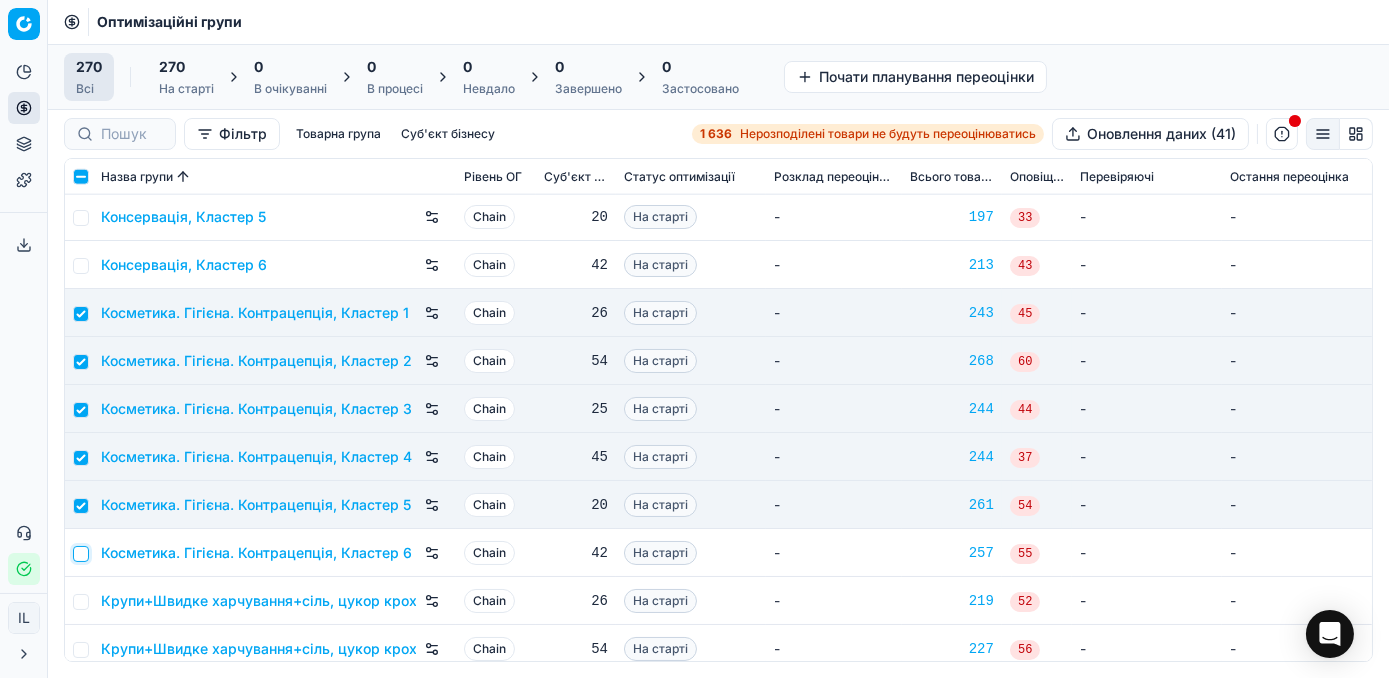 click at bounding box center (81, 554) 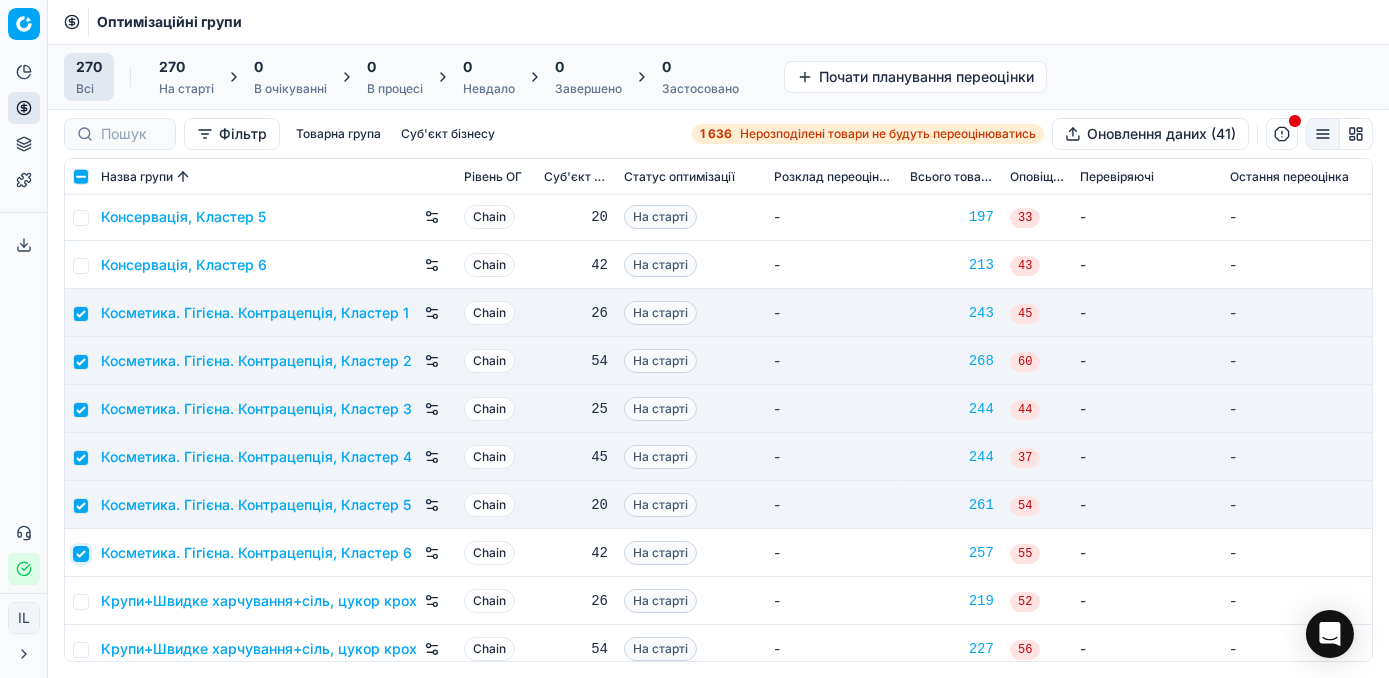 checkbox on "true" 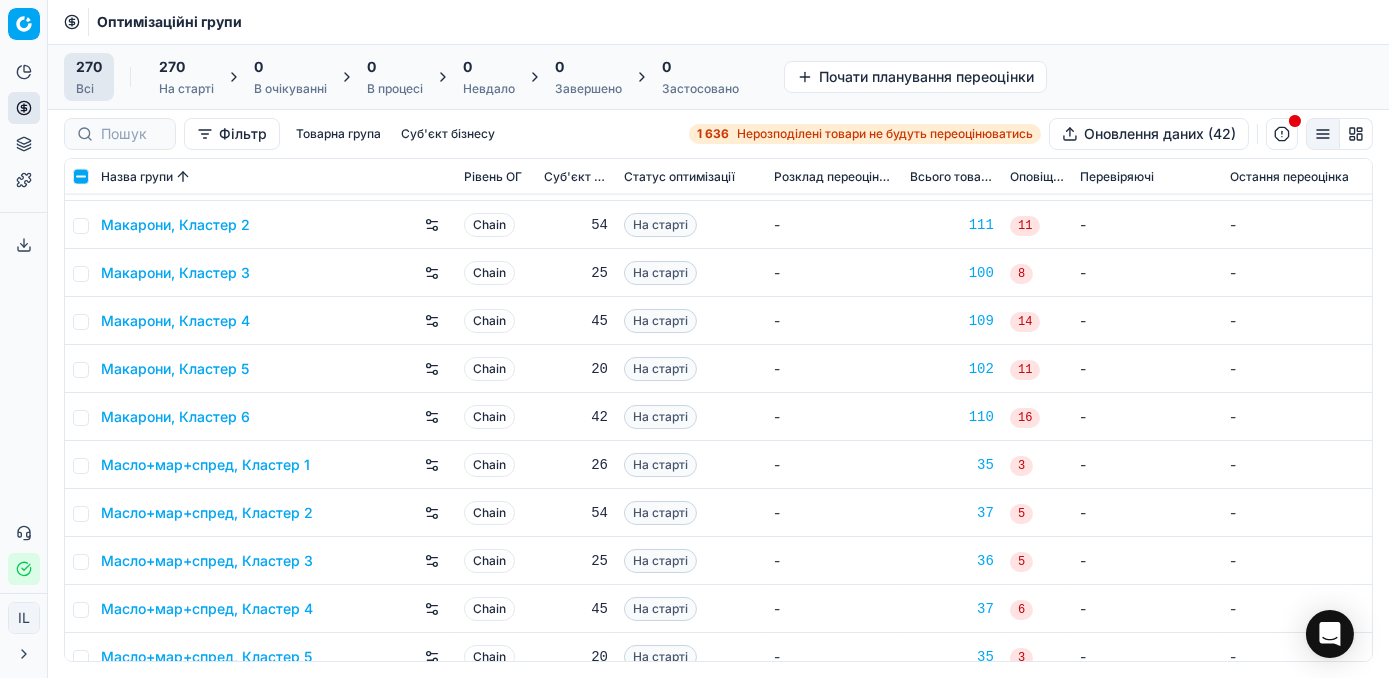 scroll, scrollTop: 6181, scrollLeft: 0, axis: vertical 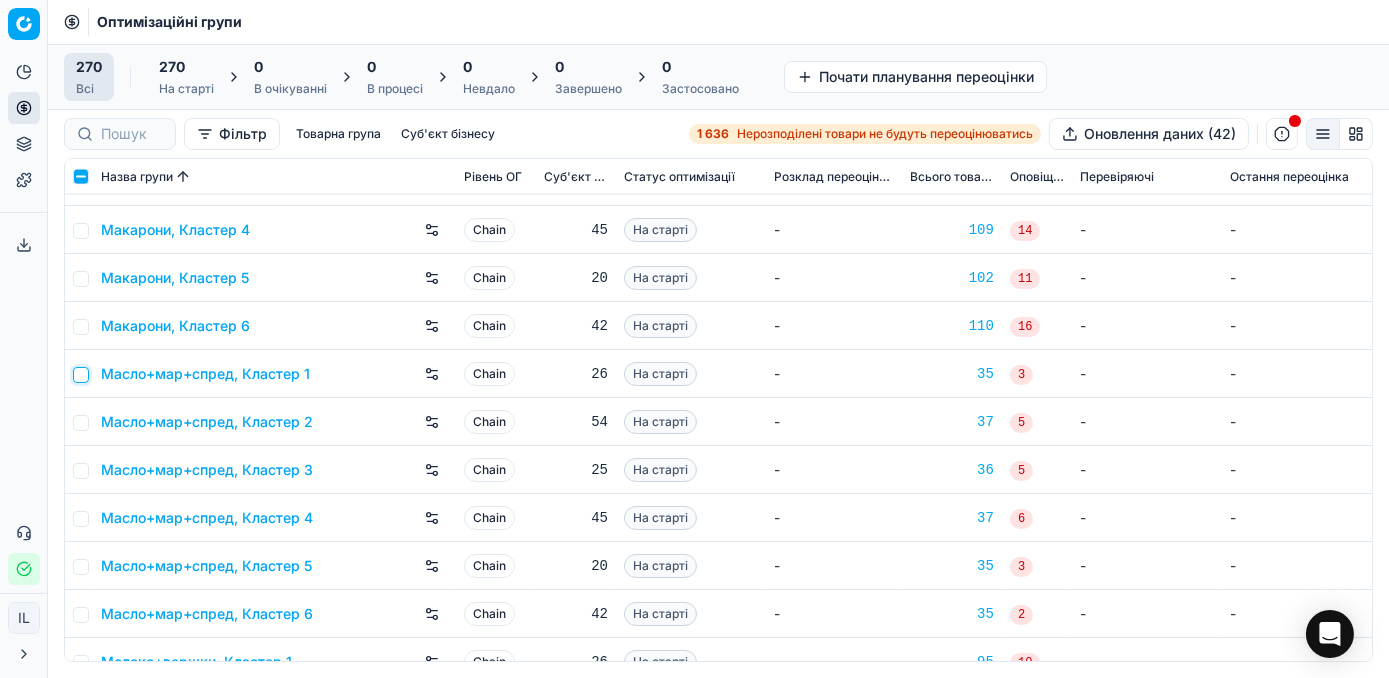click at bounding box center [81, 375] 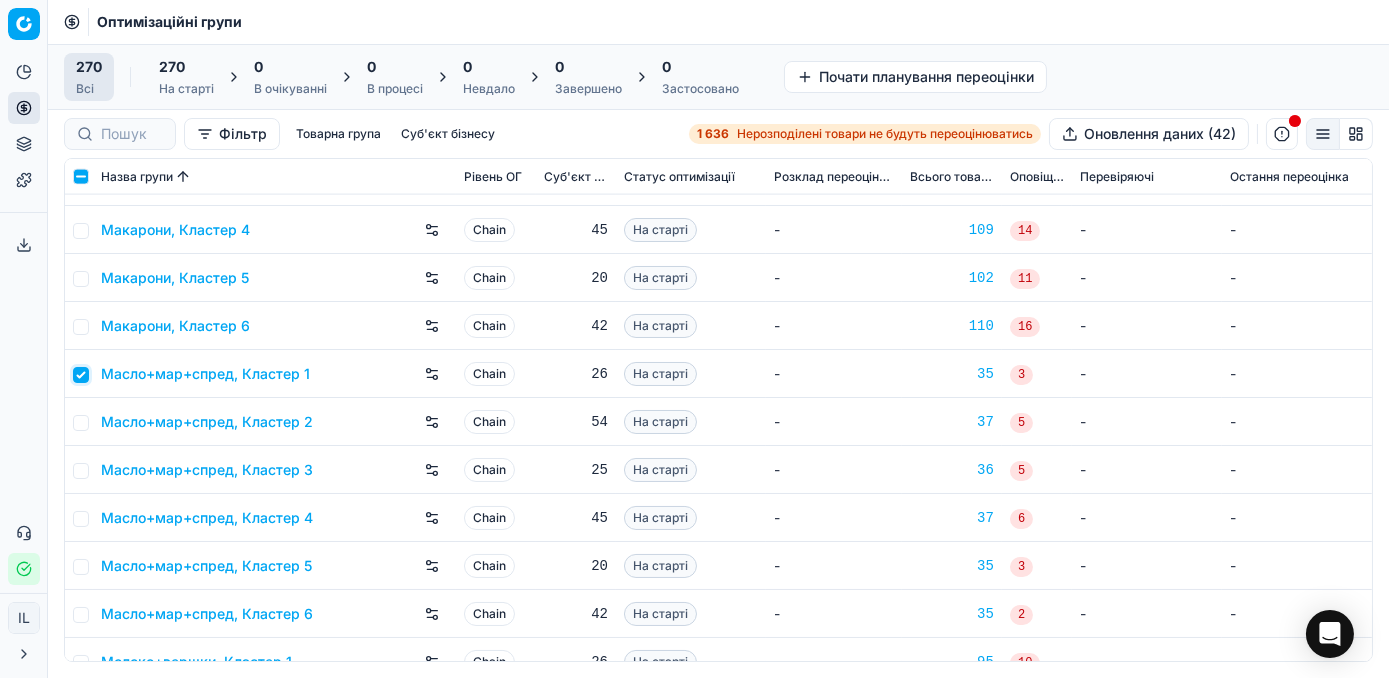 checkbox on "true" 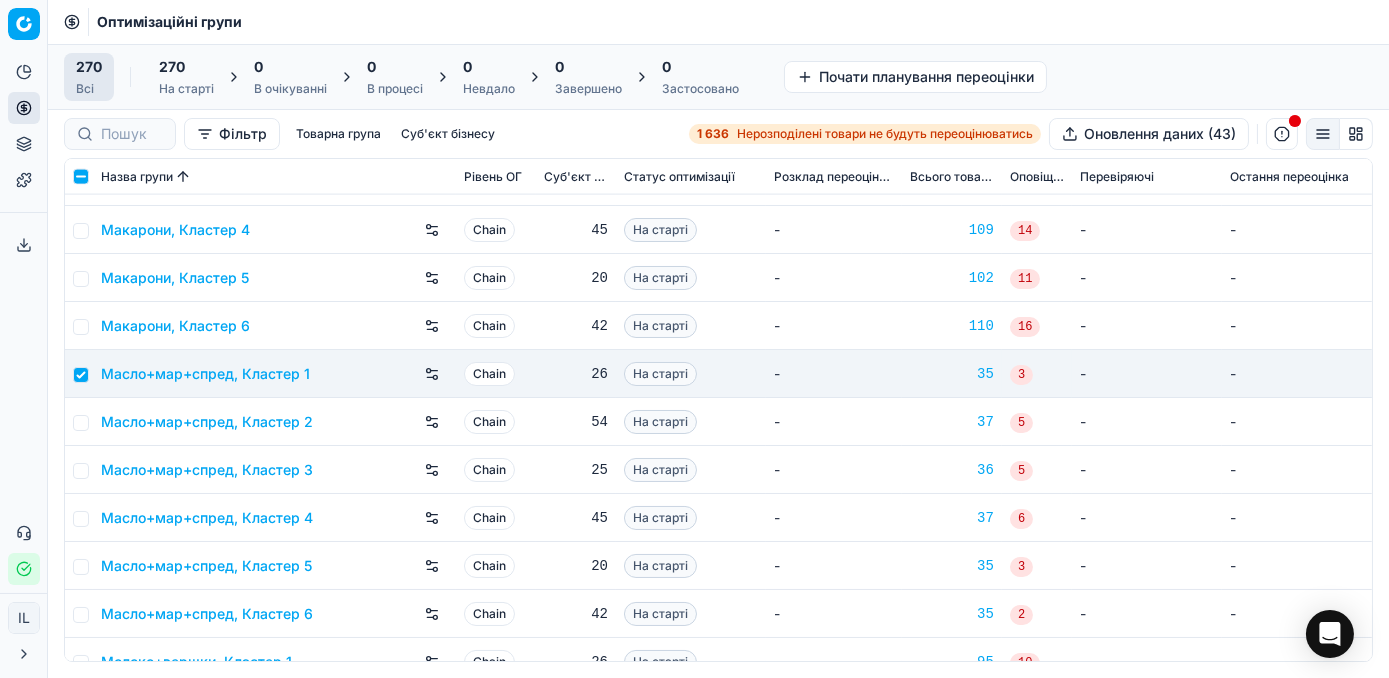 click at bounding box center (79, 422) 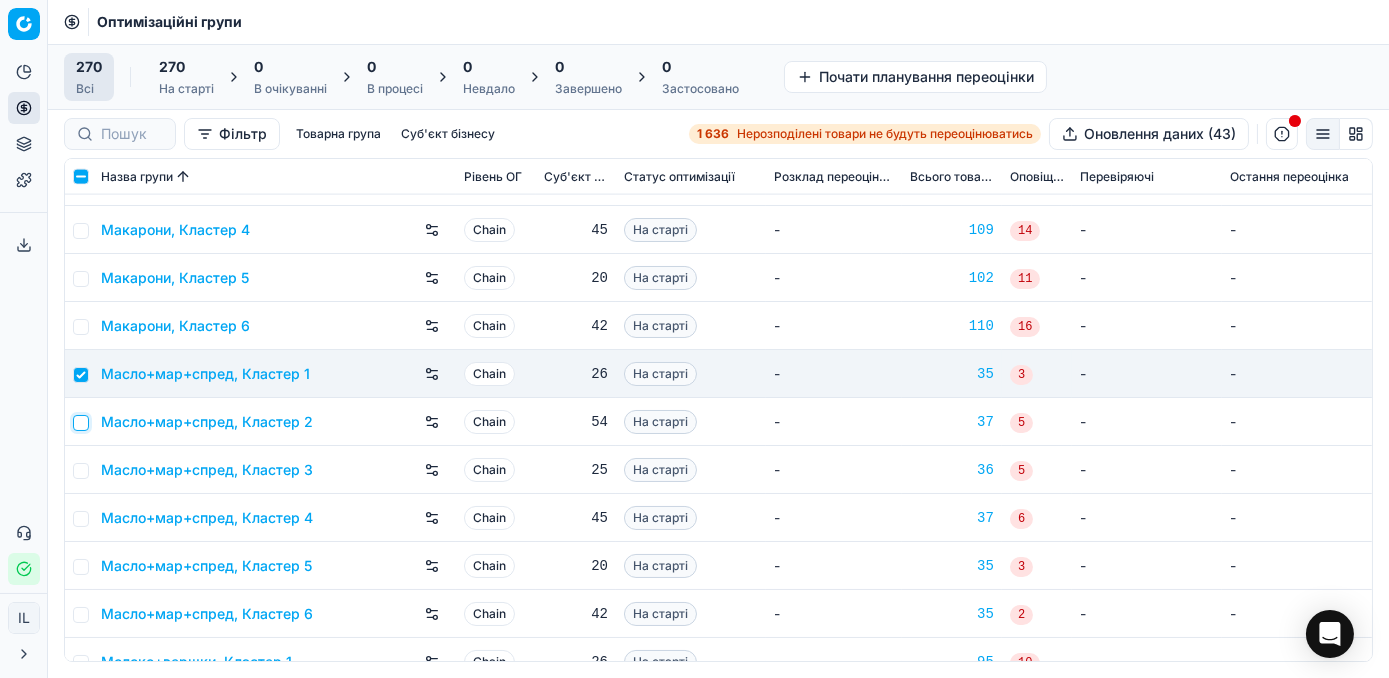 click at bounding box center [81, 423] 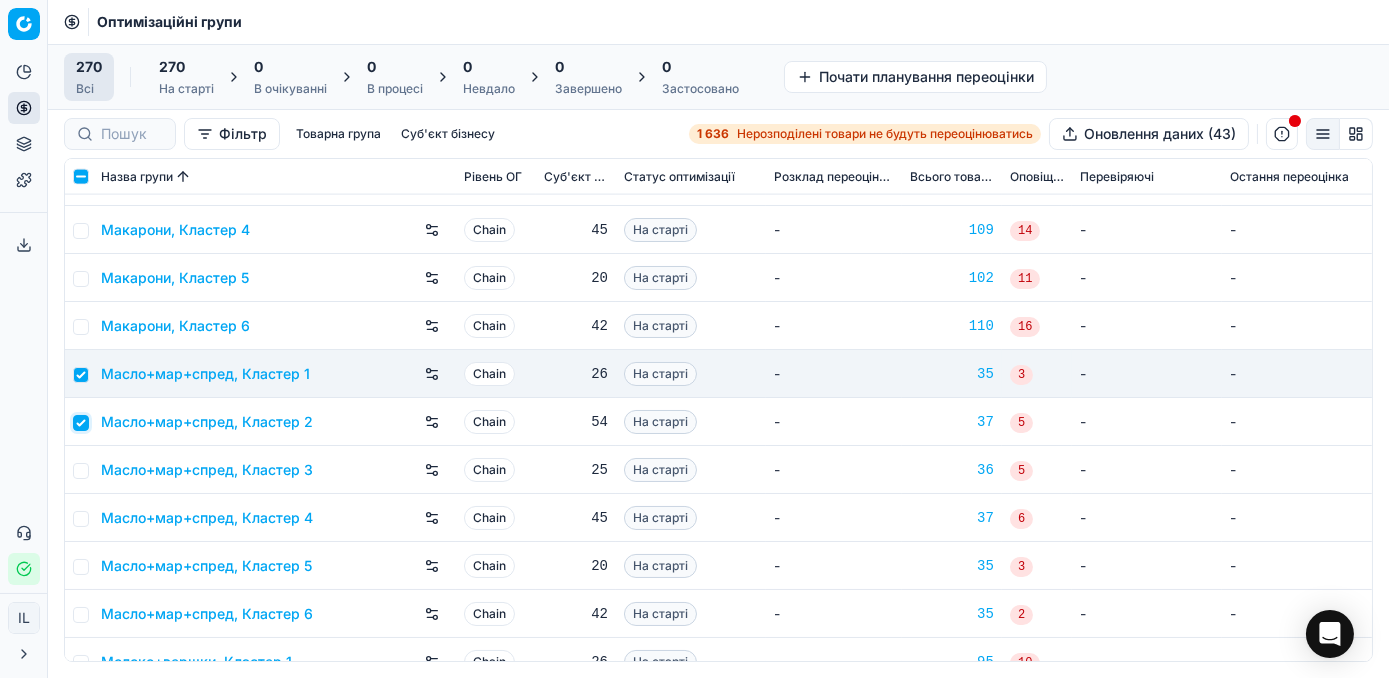 checkbox on "true" 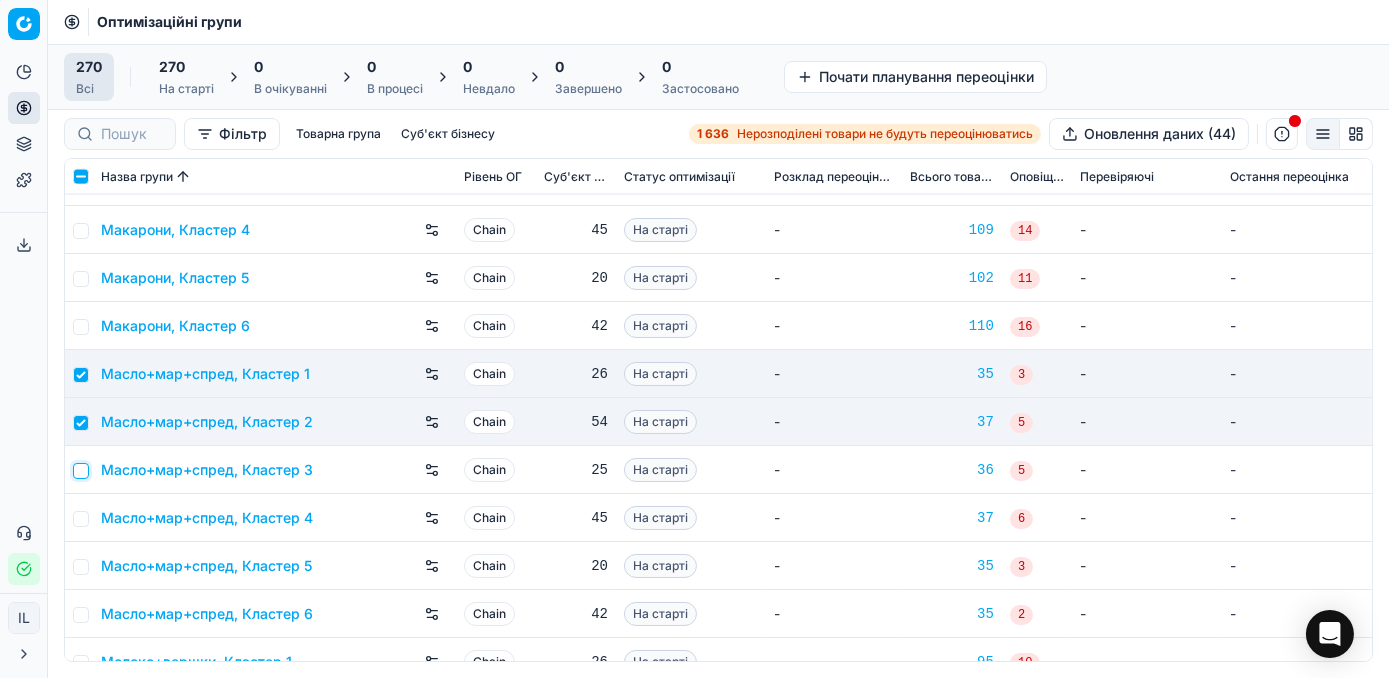 click at bounding box center (81, 471) 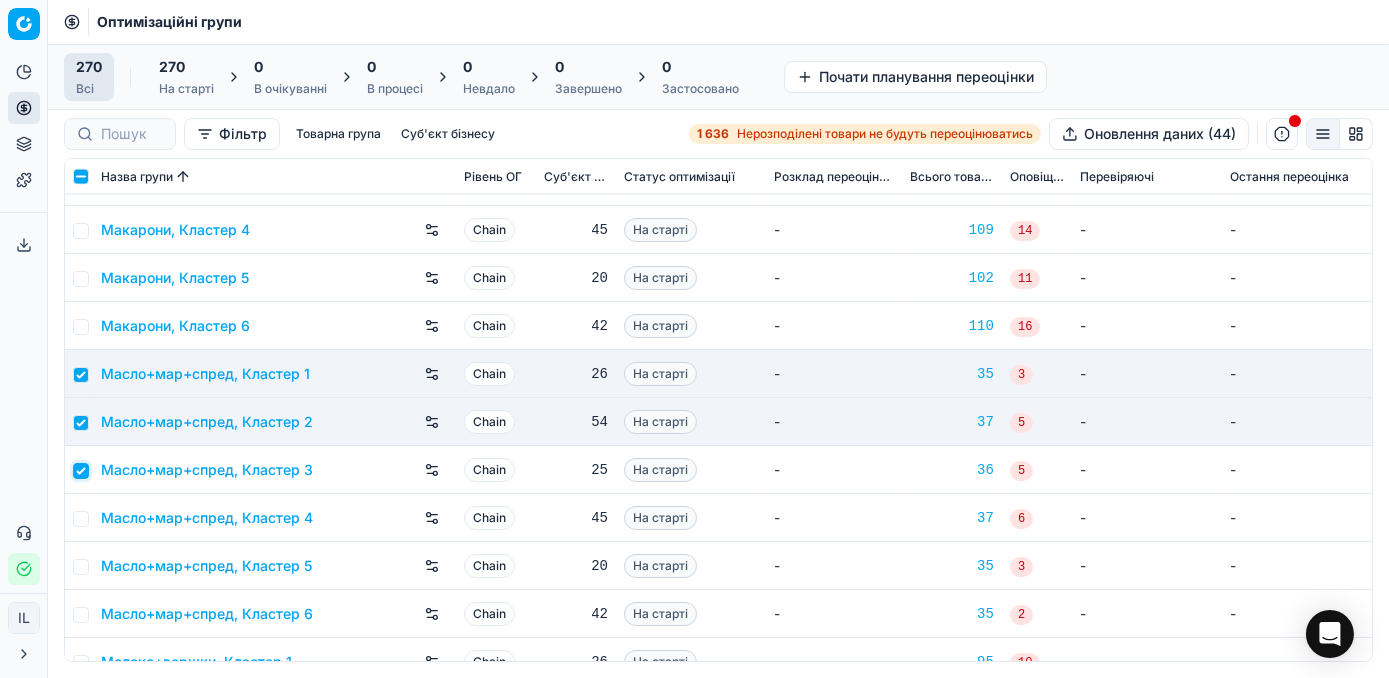 checkbox on "true" 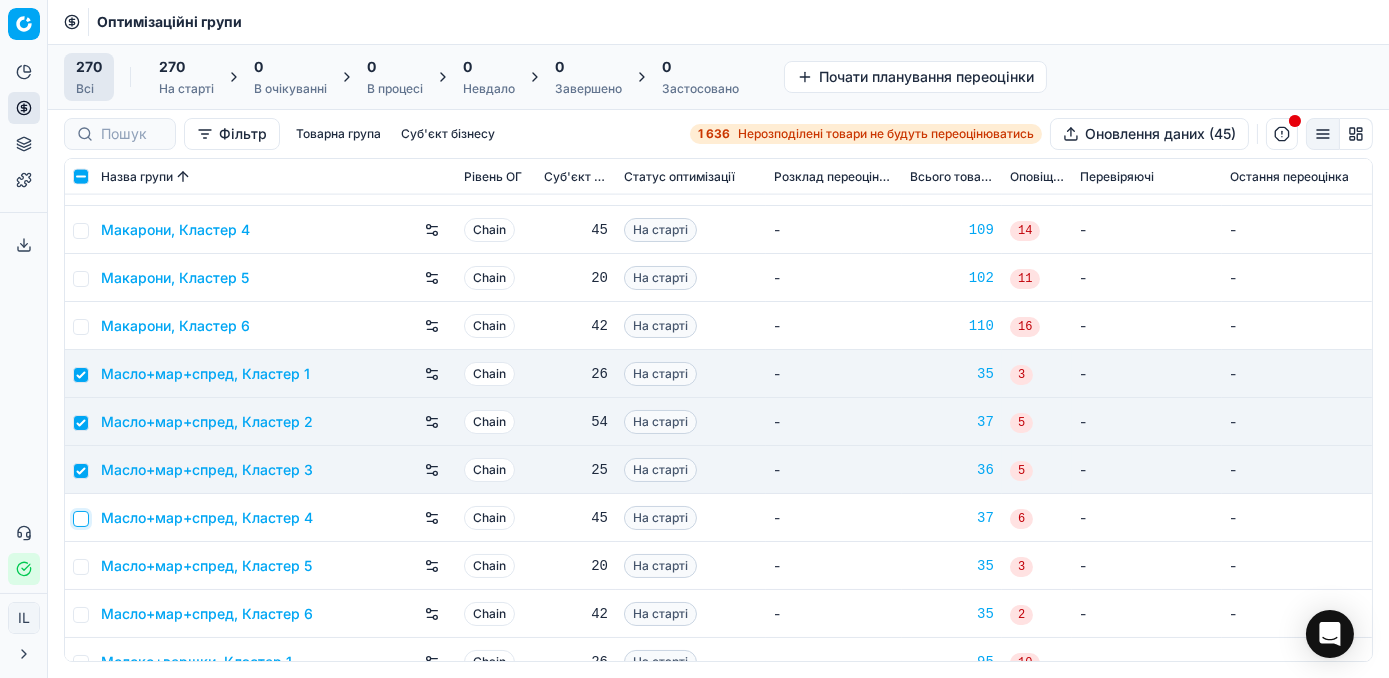 click at bounding box center [81, 519] 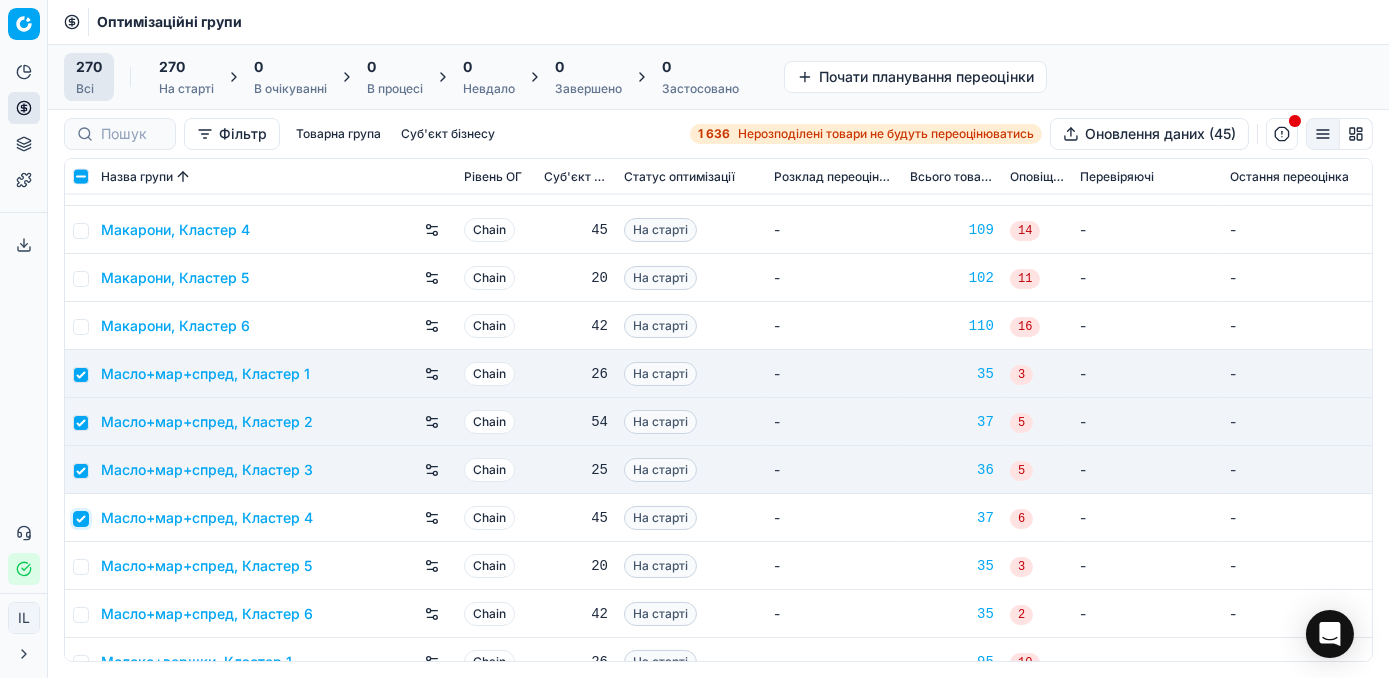 checkbox on "true" 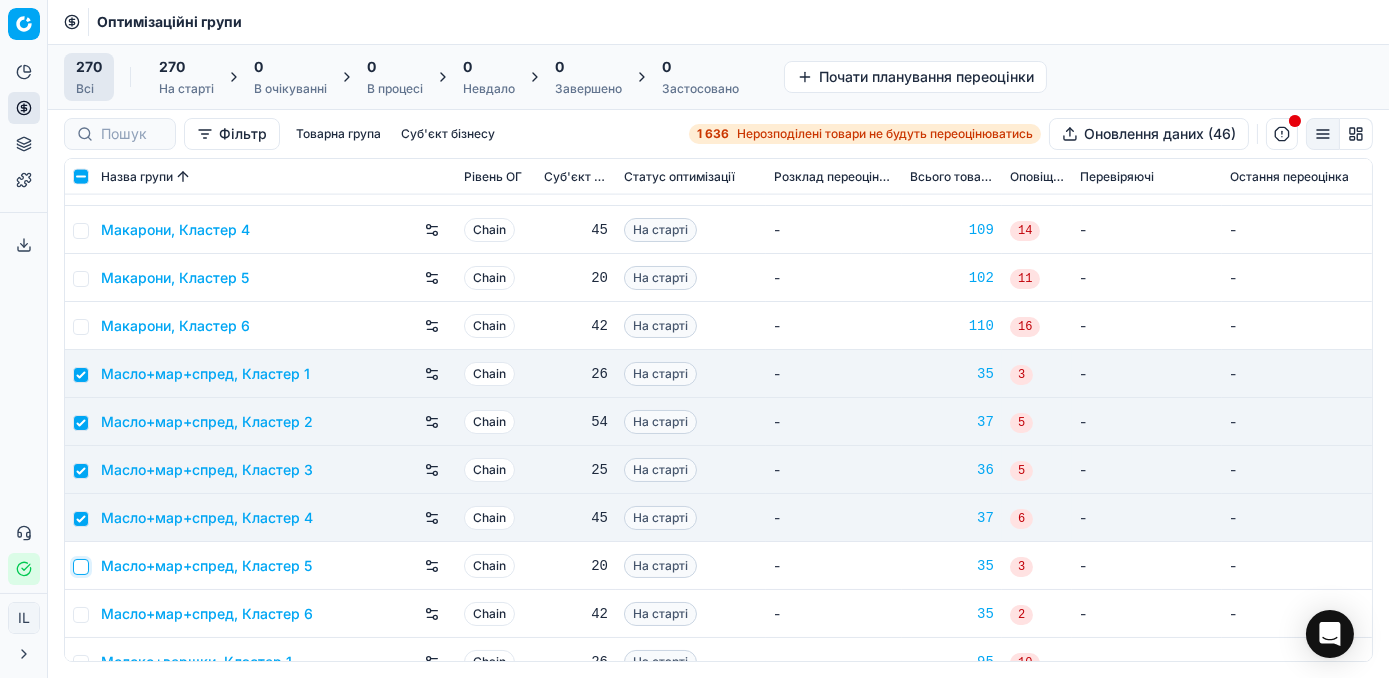 click at bounding box center [81, 567] 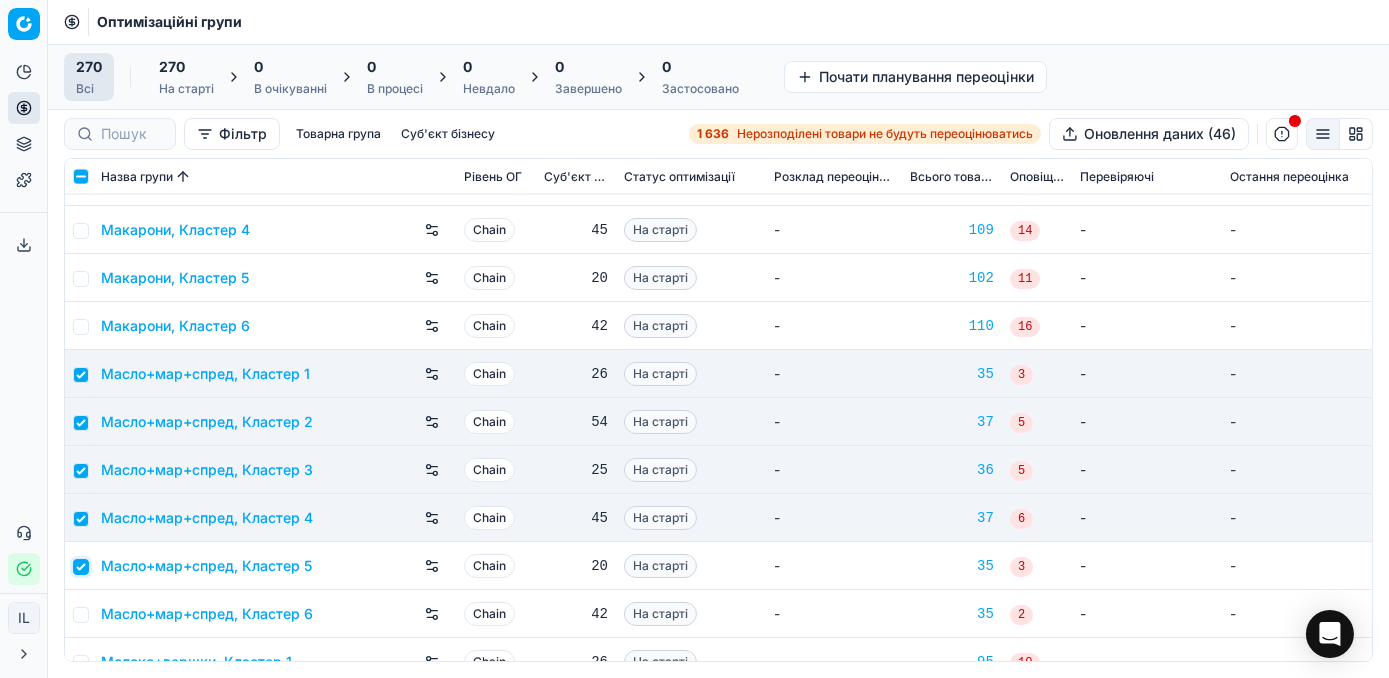 checkbox on "true" 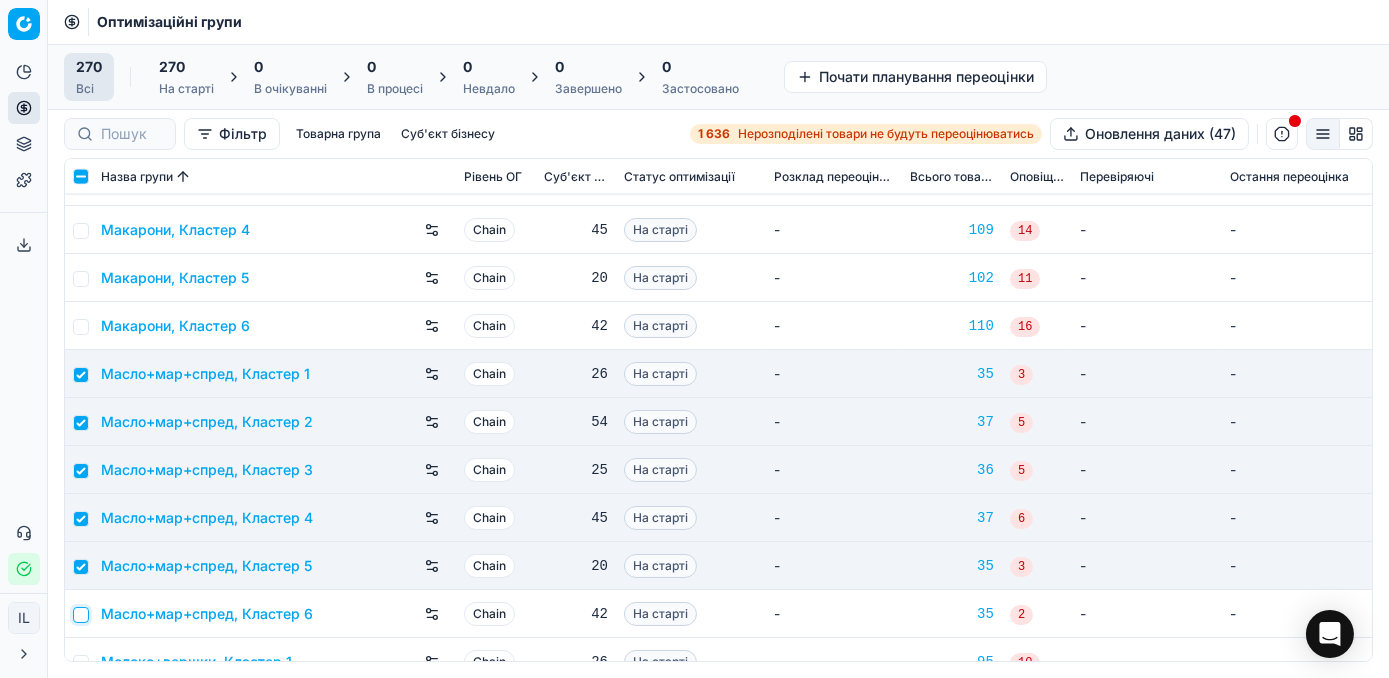 click at bounding box center (81, 615) 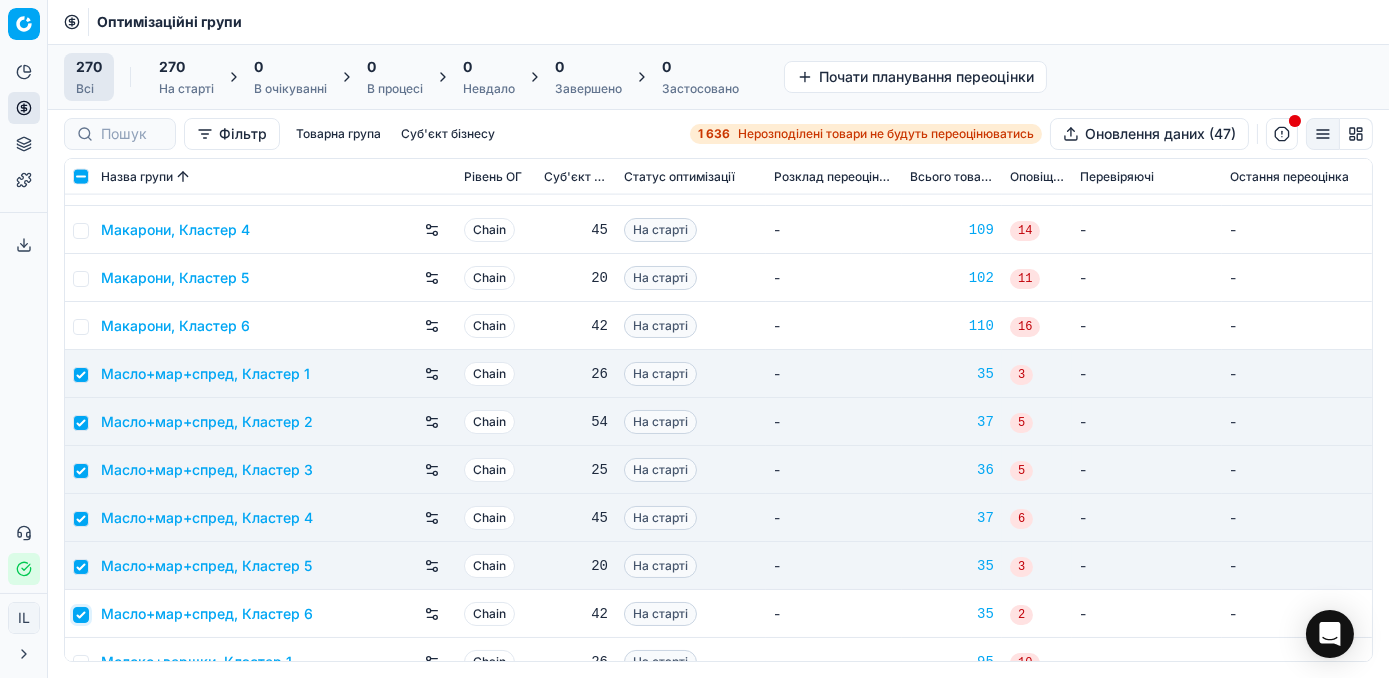 checkbox on "true" 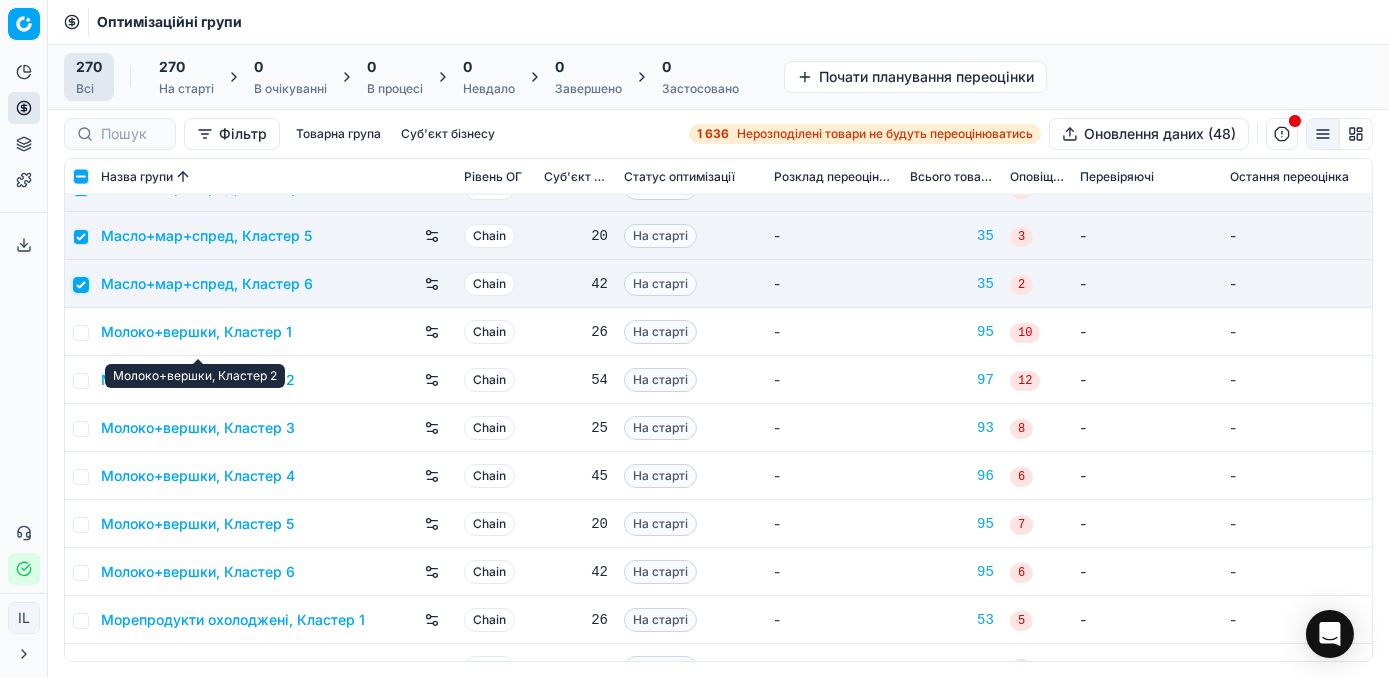scroll, scrollTop: 6545, scrollLeft: 0, axis: vertical 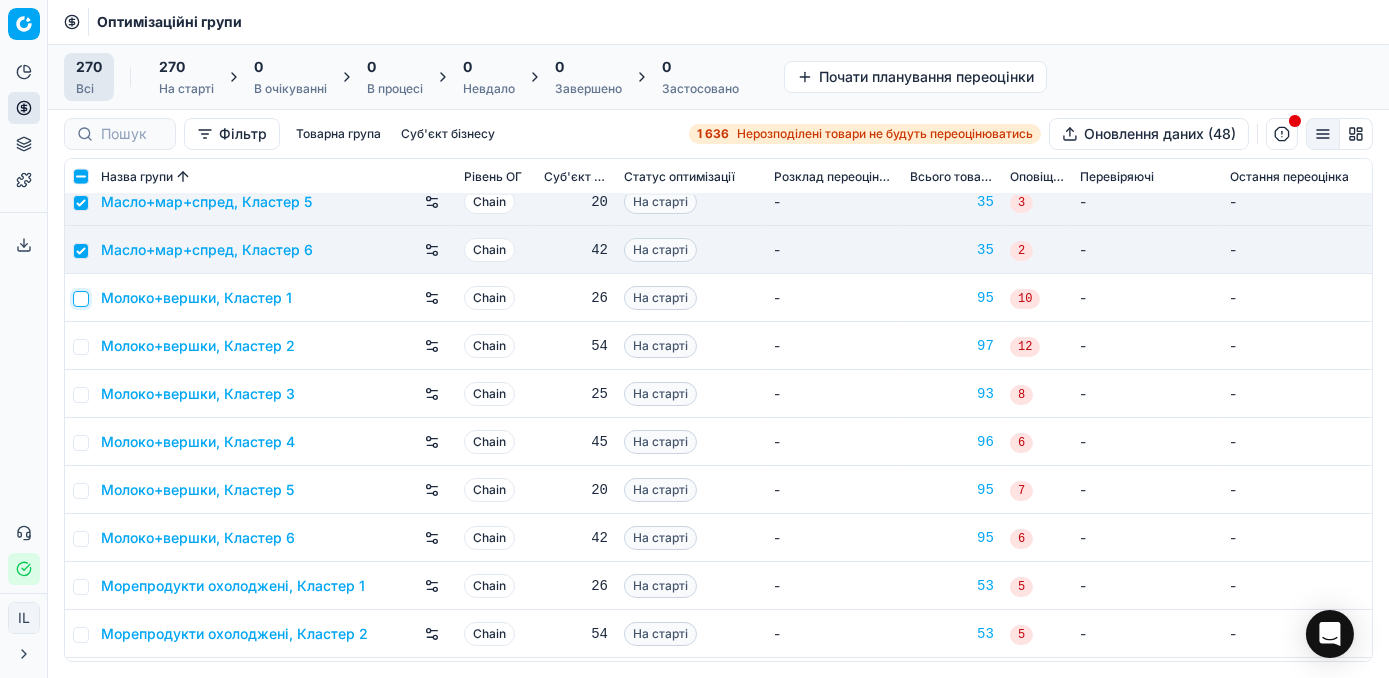 click at bounding box center [81, 299] 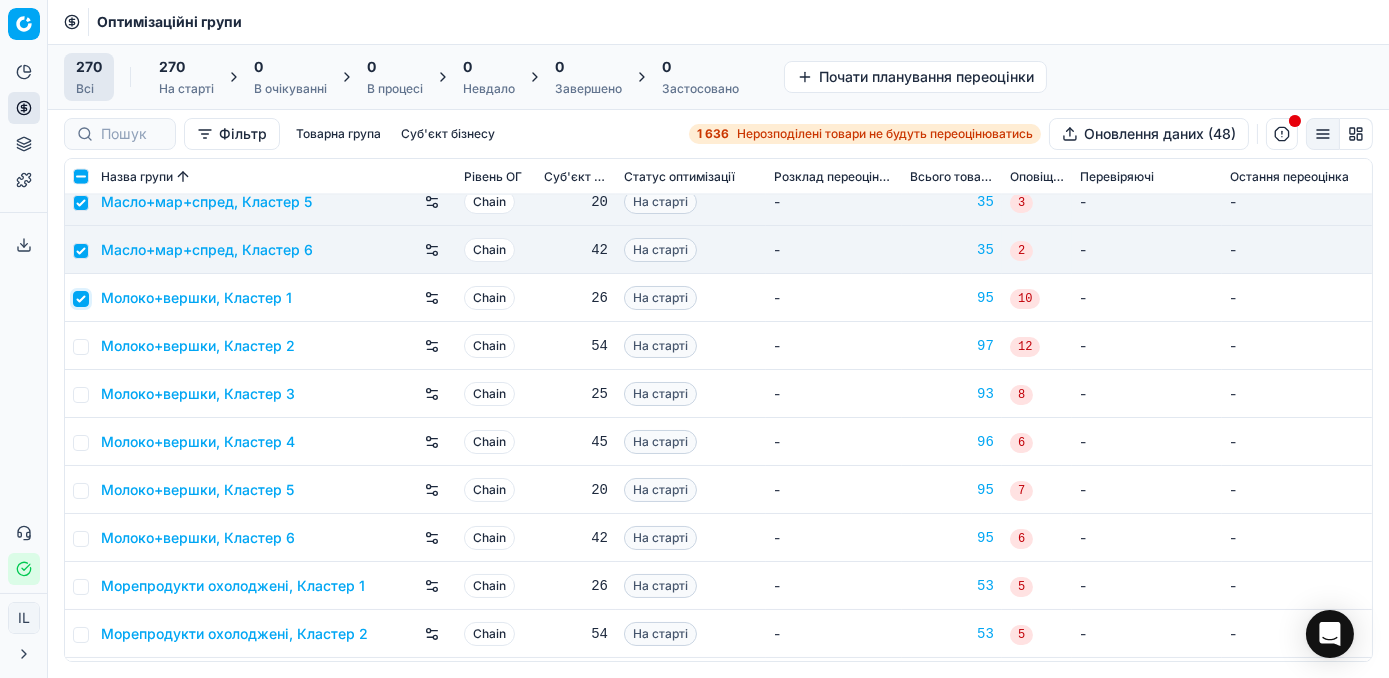 checkbox on "true" 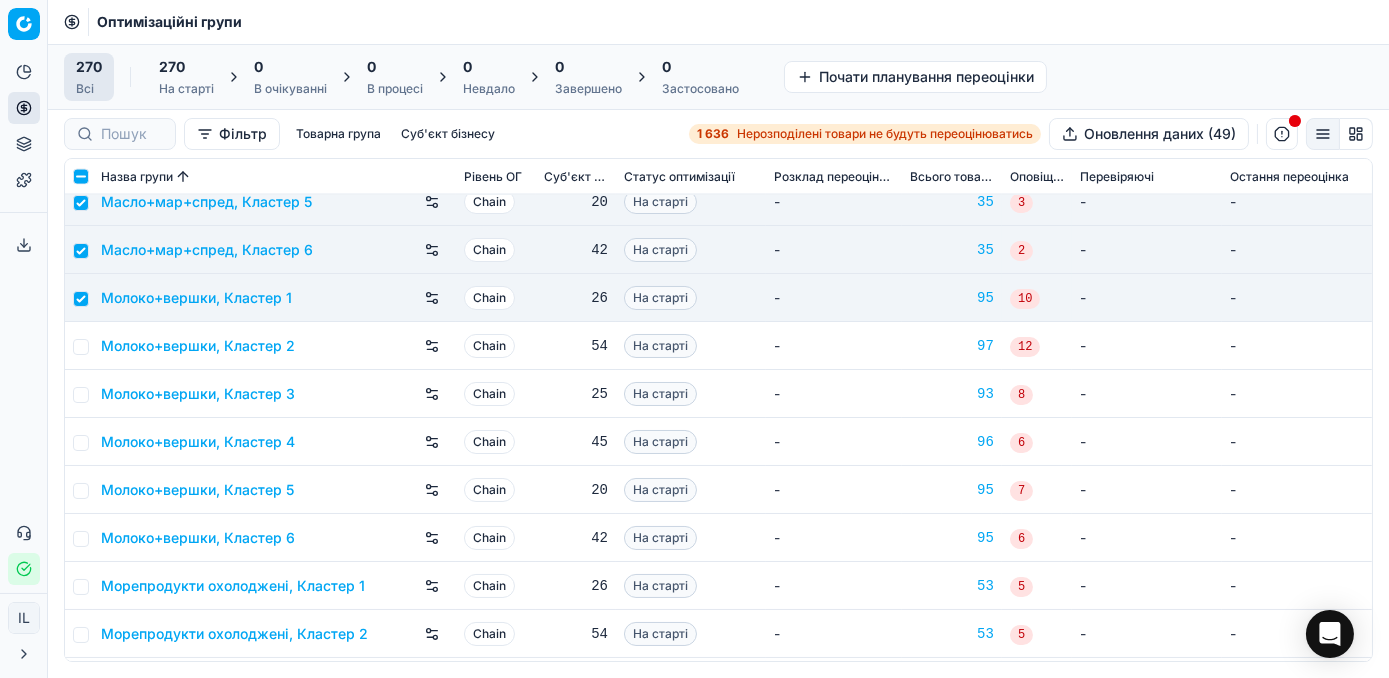click at bounding box center (79, 346) 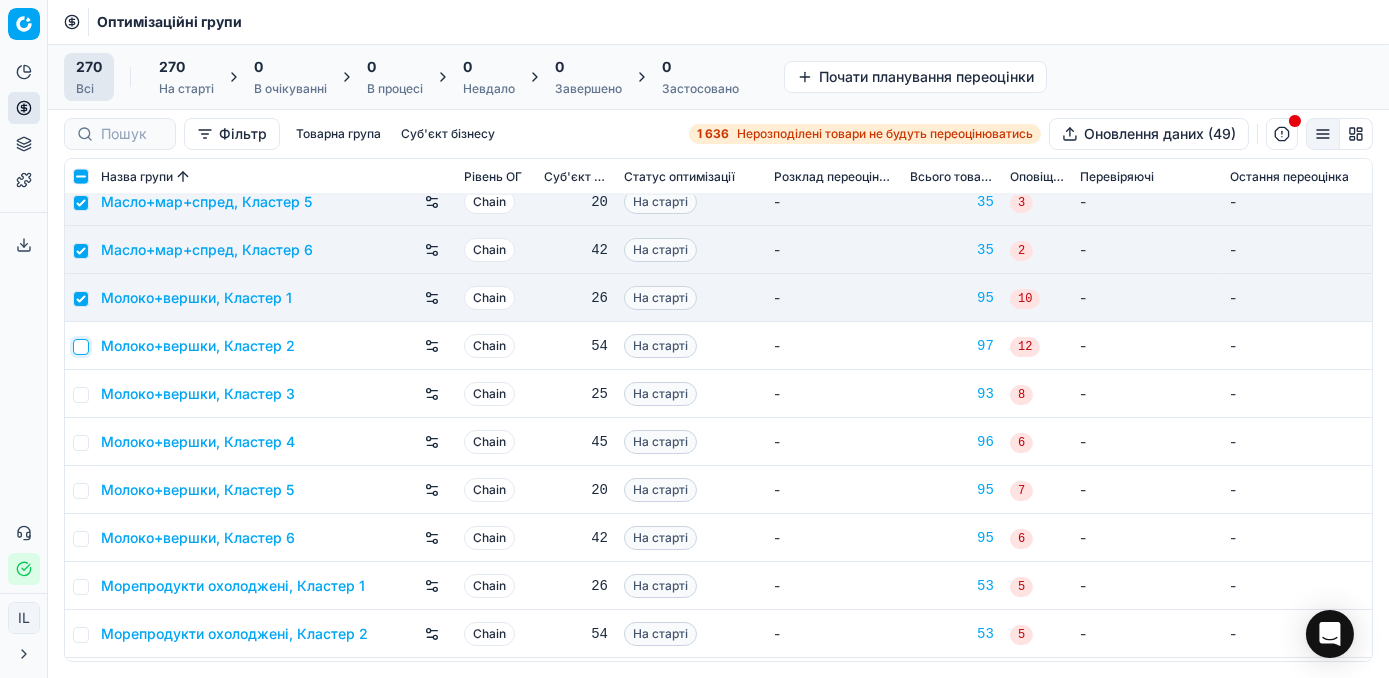 click at bounding box center [81, 347] 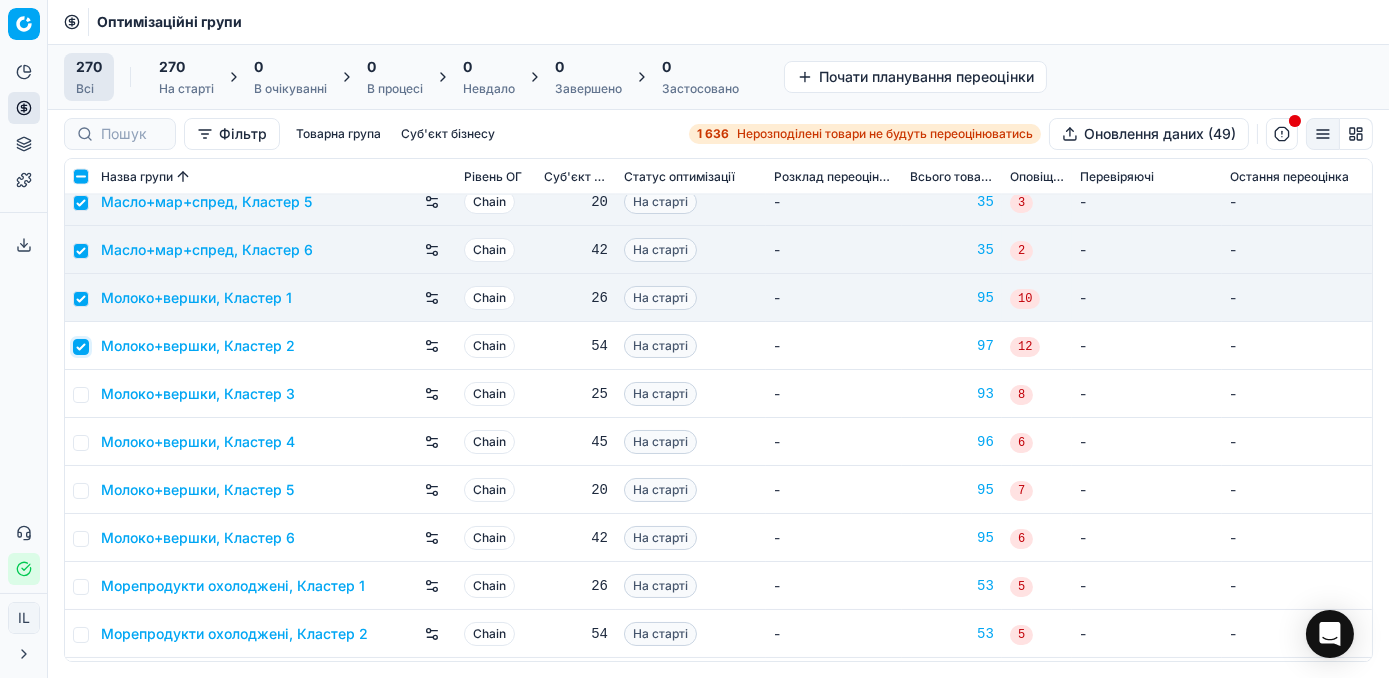 checkbox on "true" 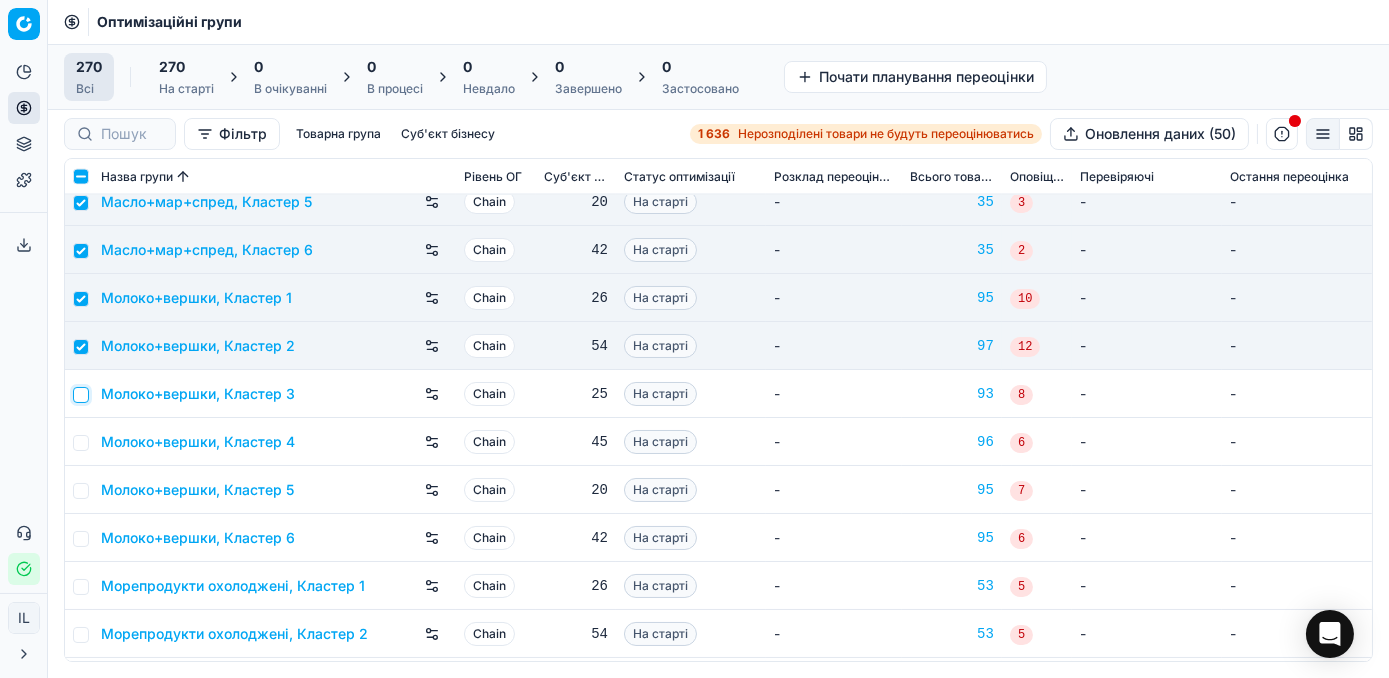 click at bounding box center (81, 395) 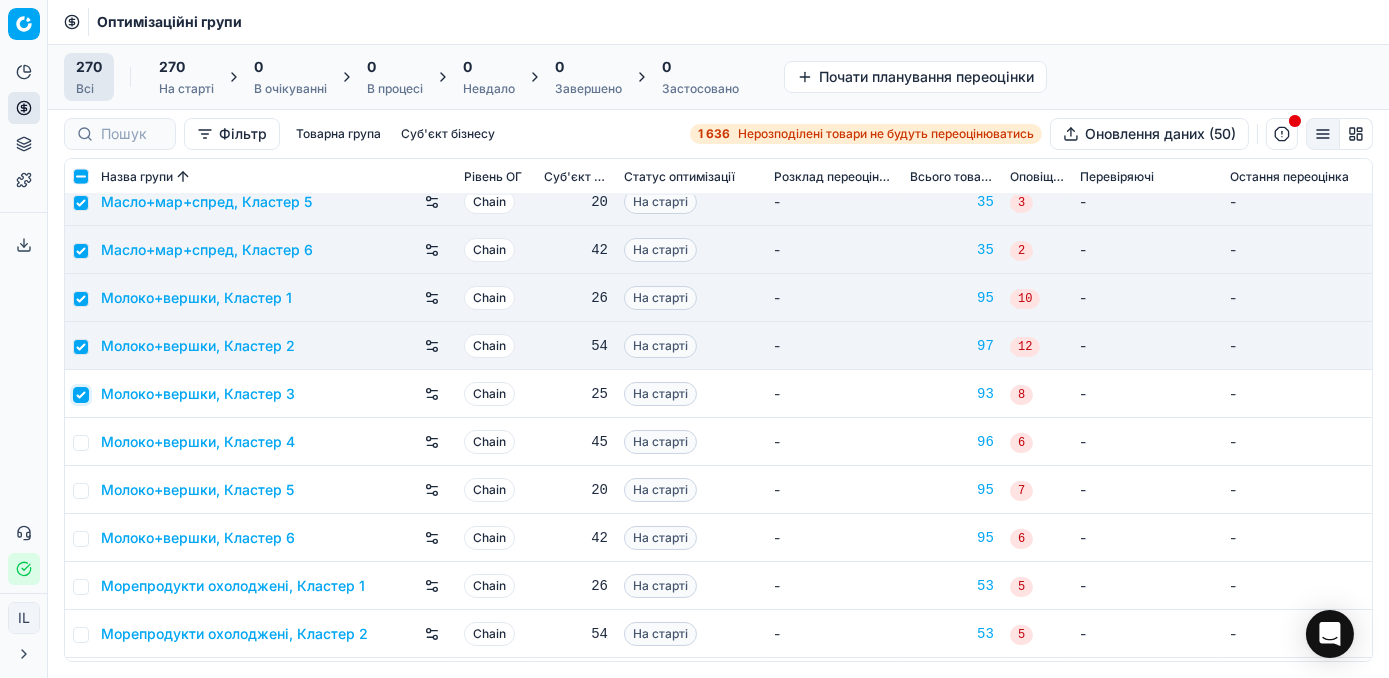 checkbox on "true" 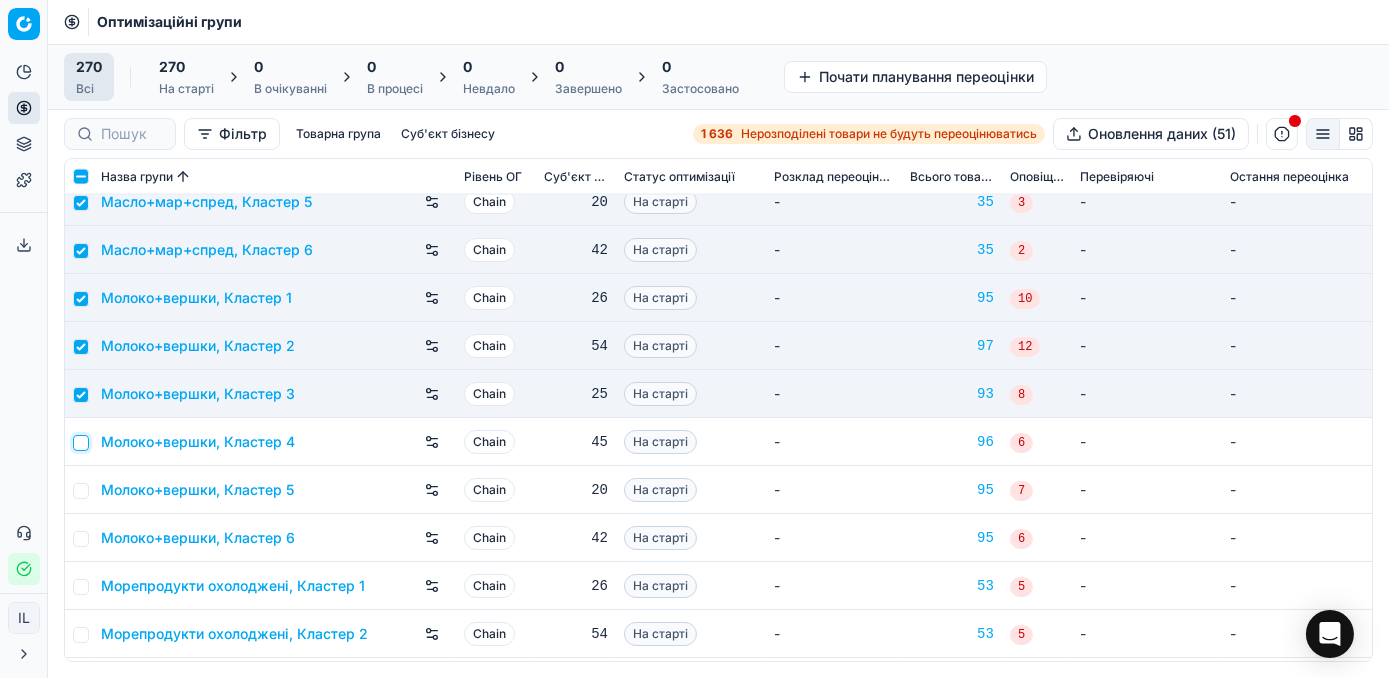 click at bounding box center (81, 443) 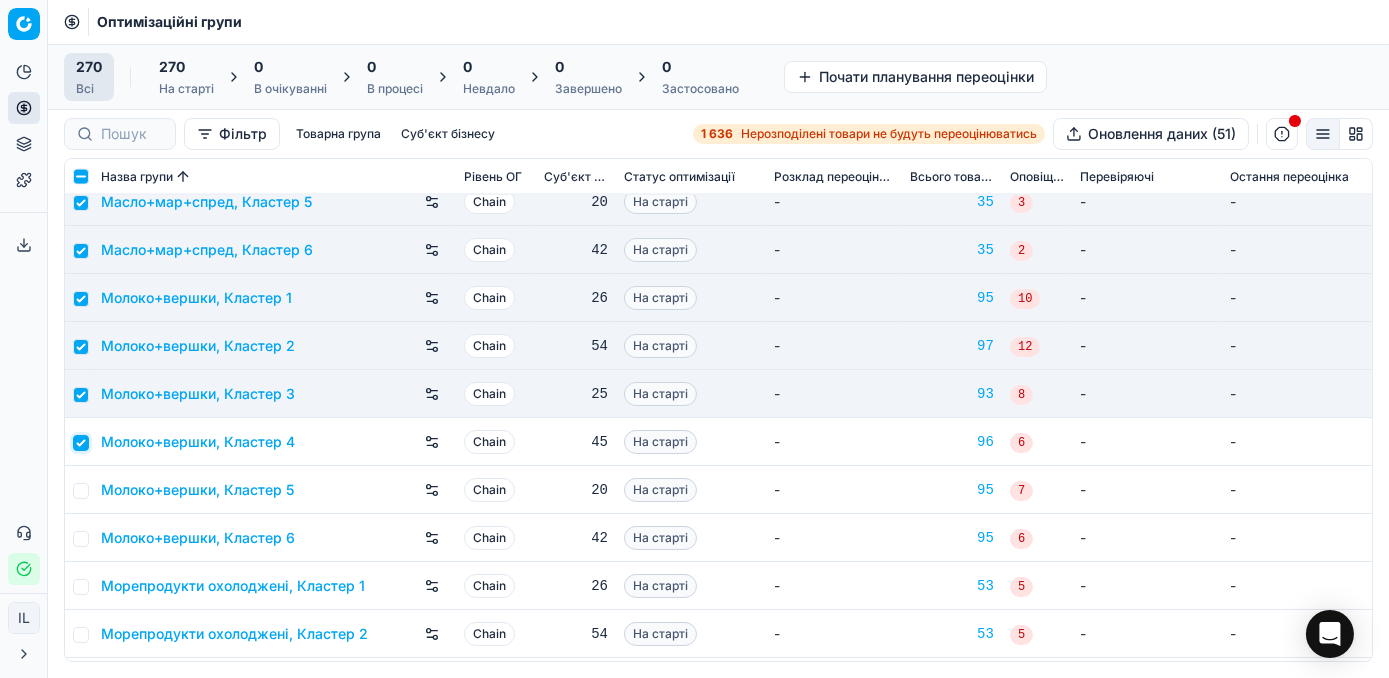 checkbox on "true" 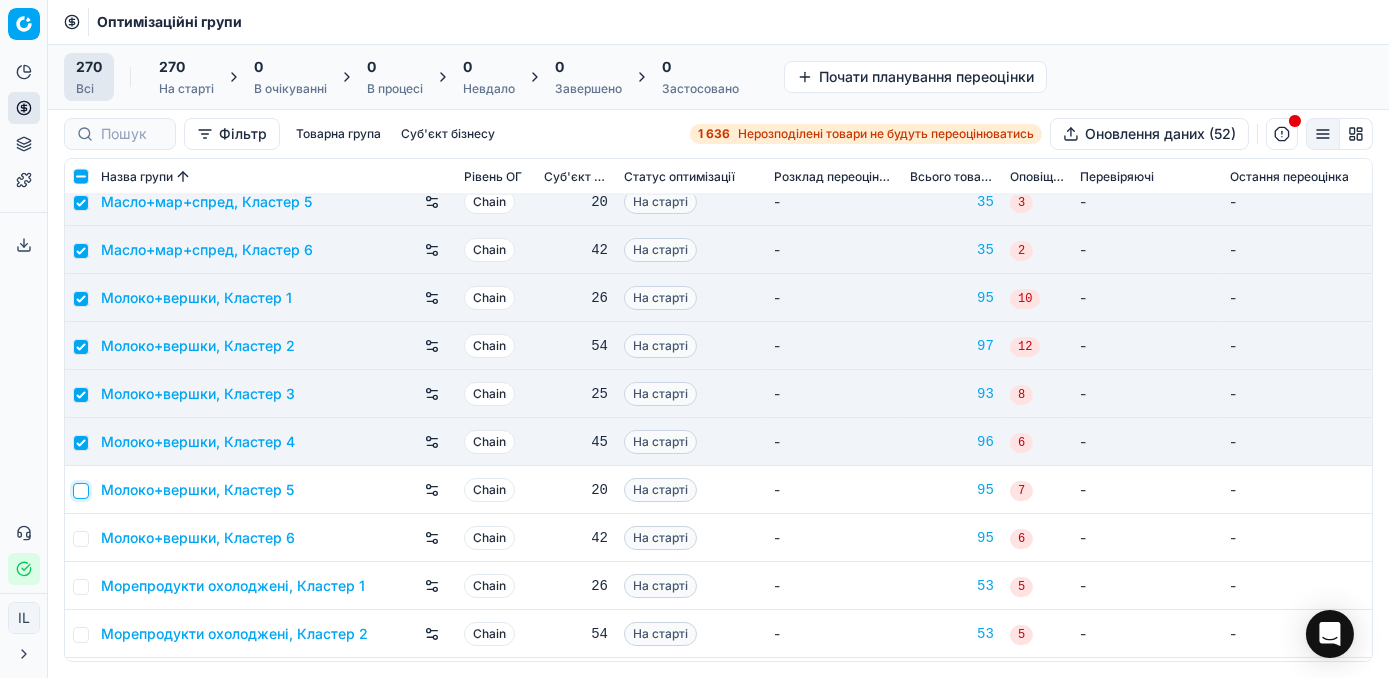 click at bounding box center (81, 491) 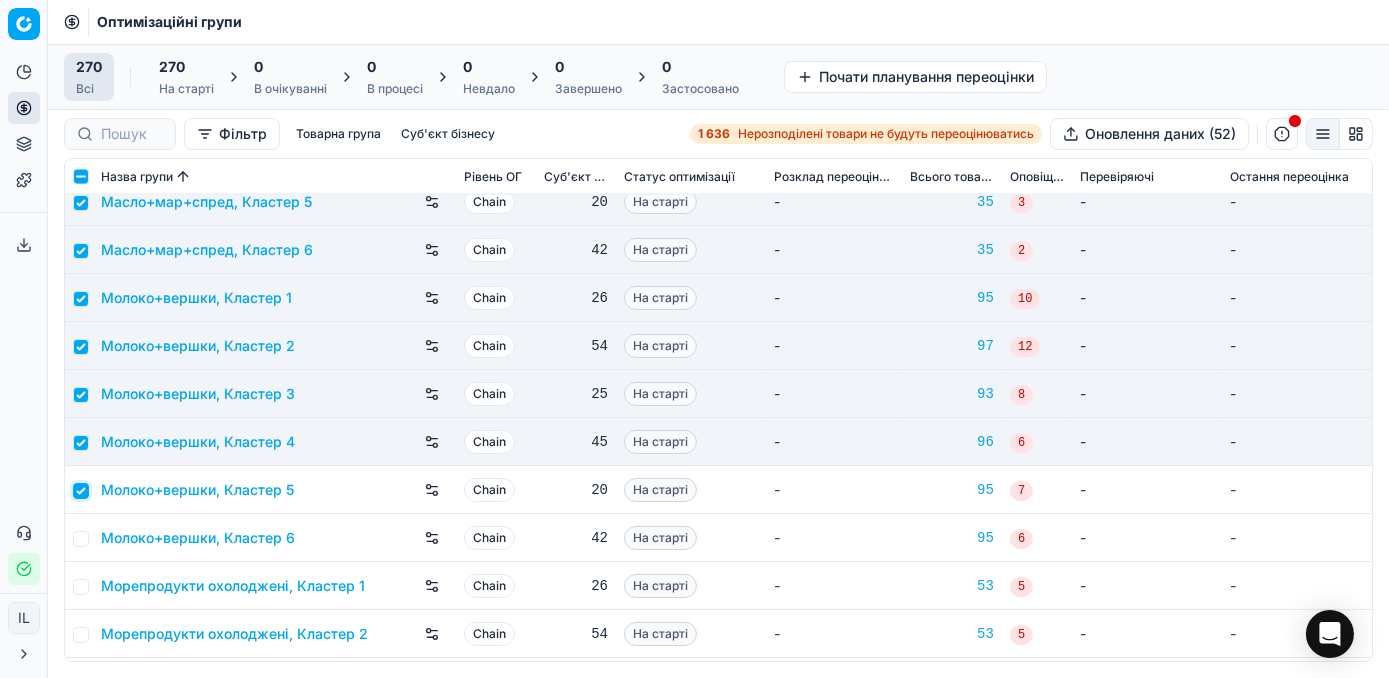 checkbox on "true" 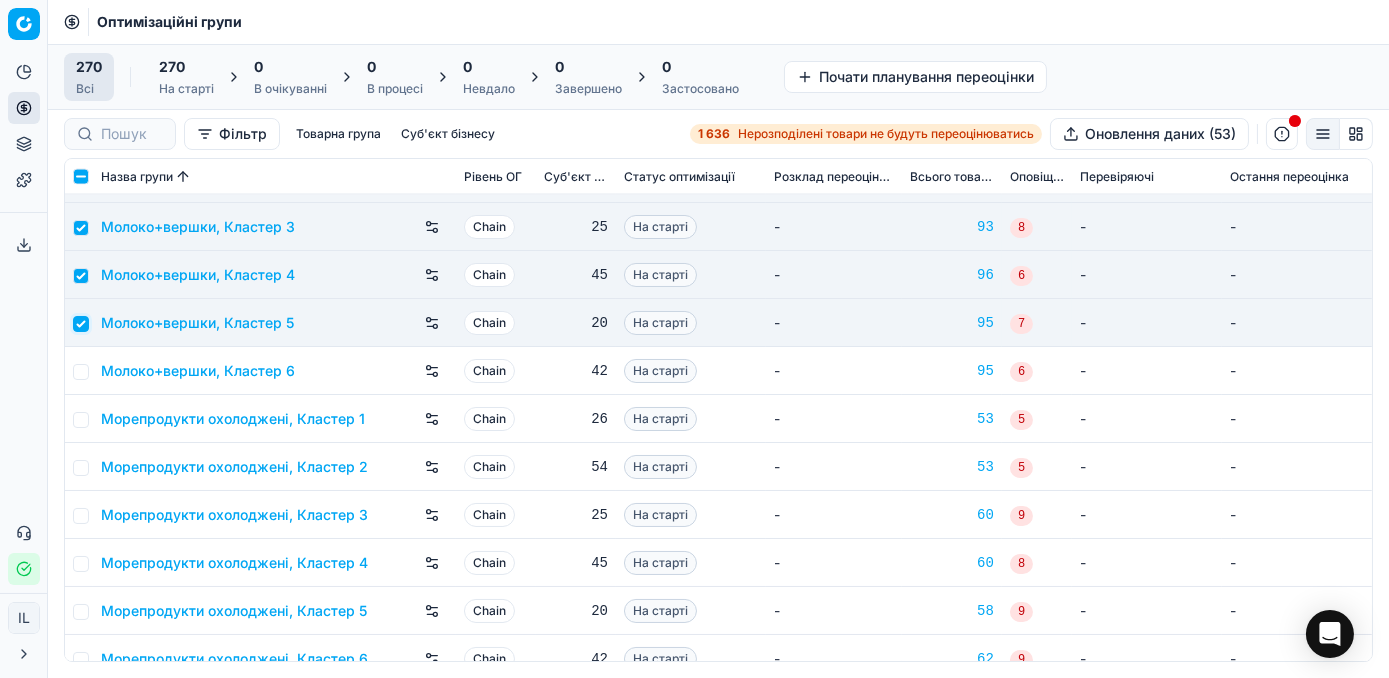 scroll, scrollTop: 6727, scrollLeft: 0, axis: vertical 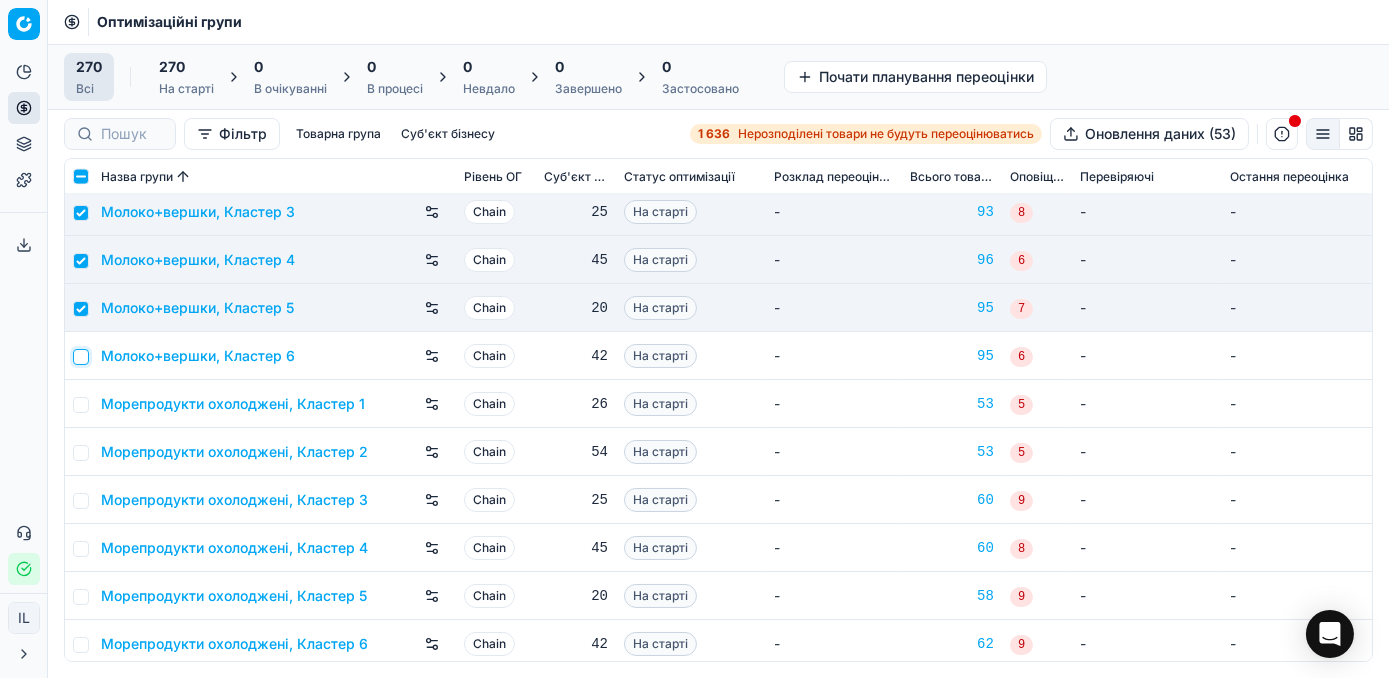 click at bounding box center (81, 357) 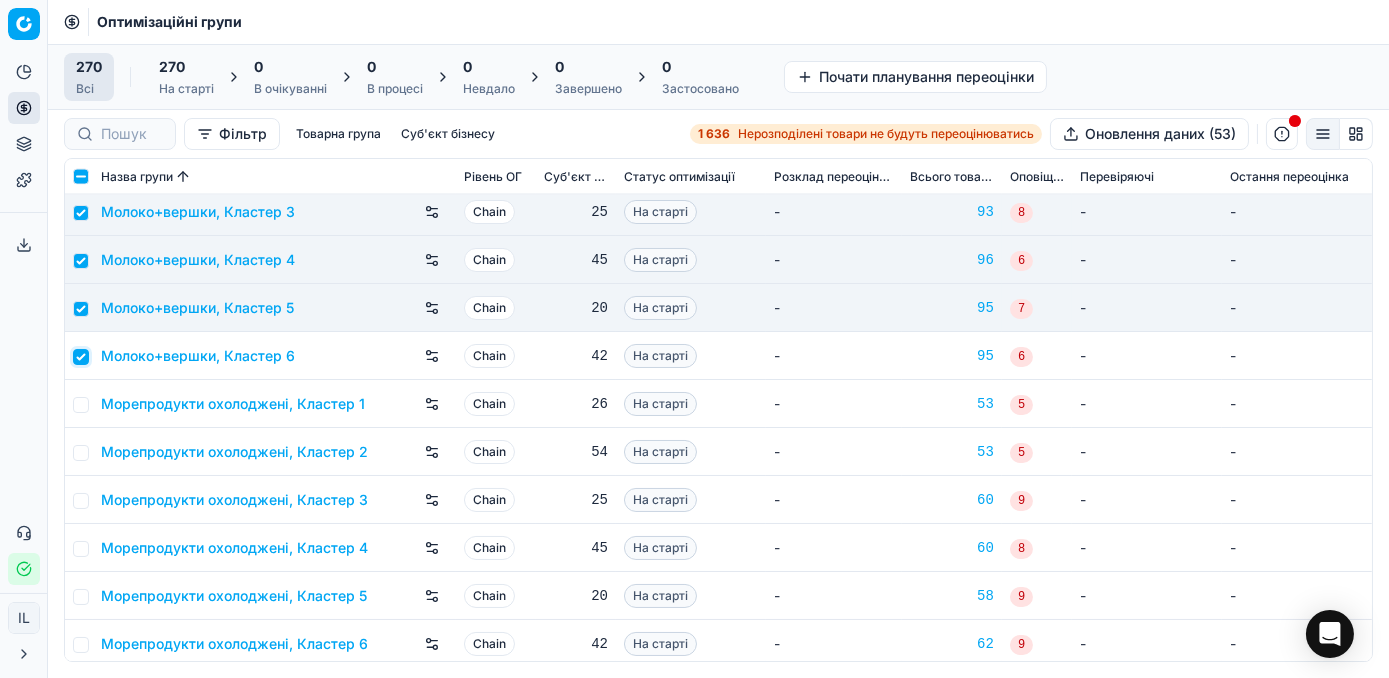 checkbox on "true" 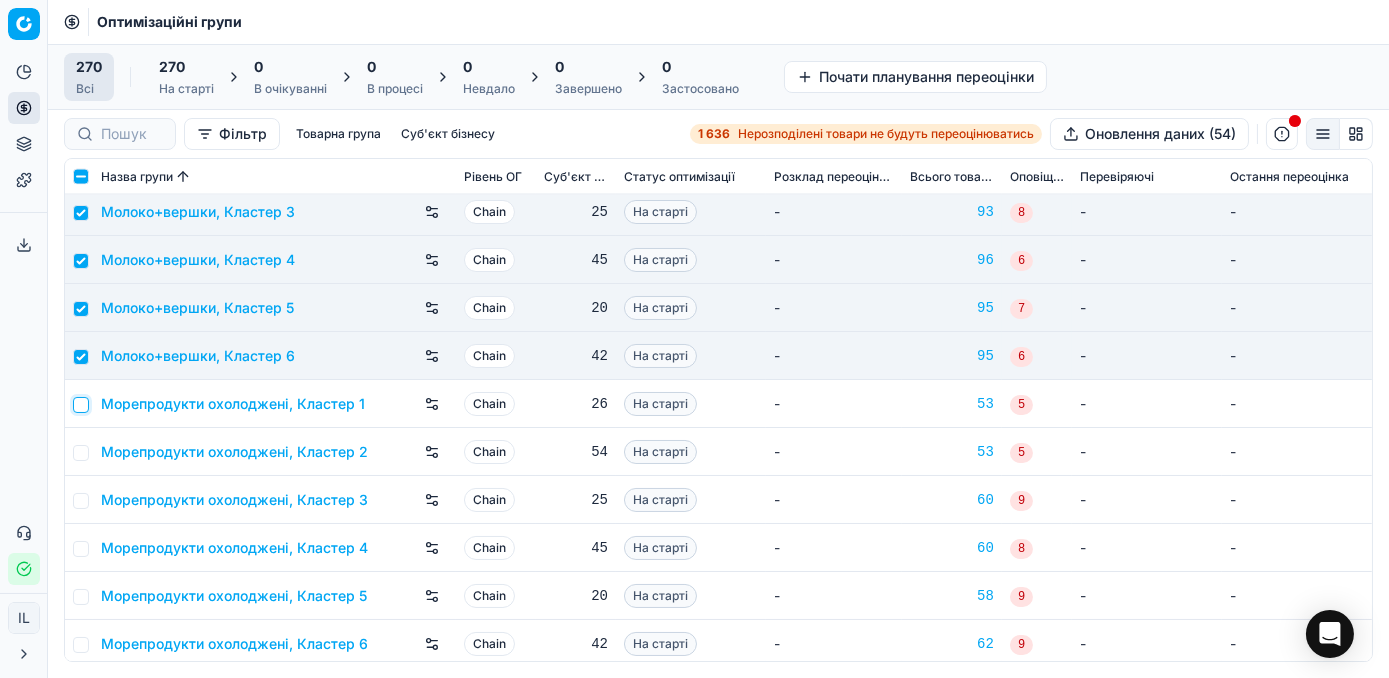click at bounding box center [81, 405] 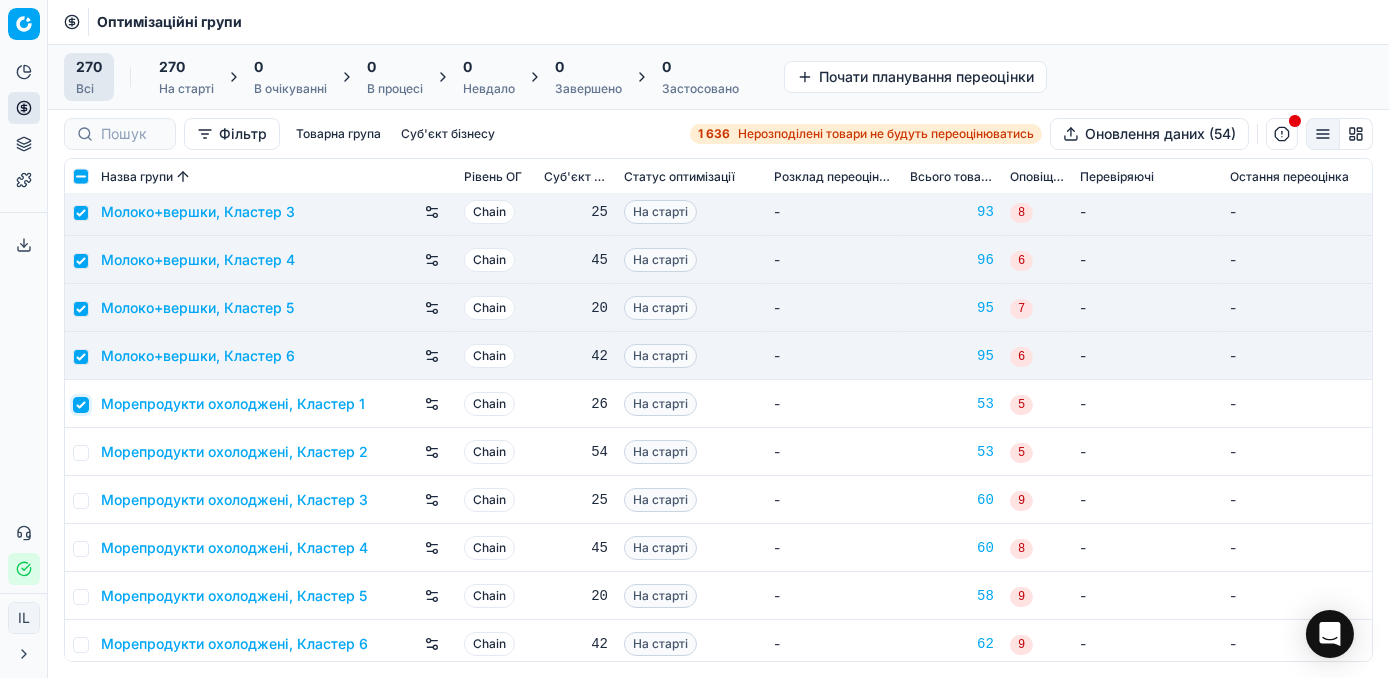 checkbox on "true" 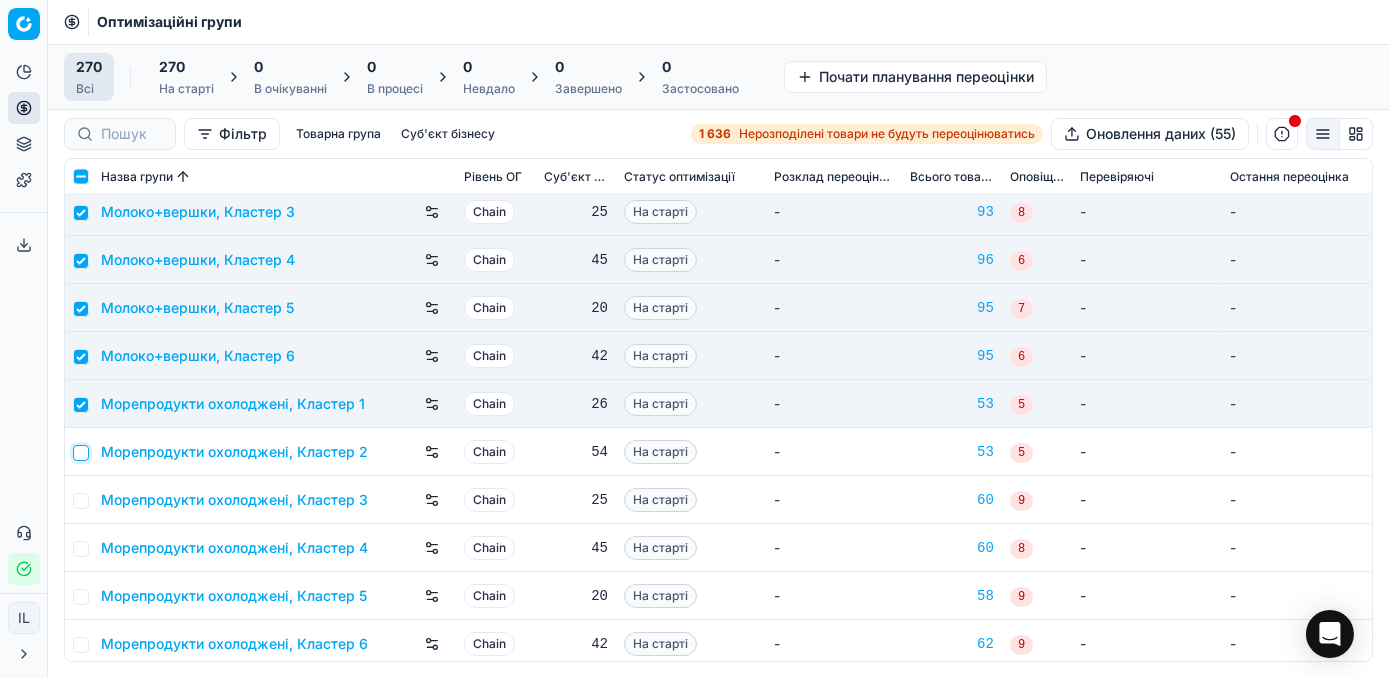 click at bounding box center (81, 453) 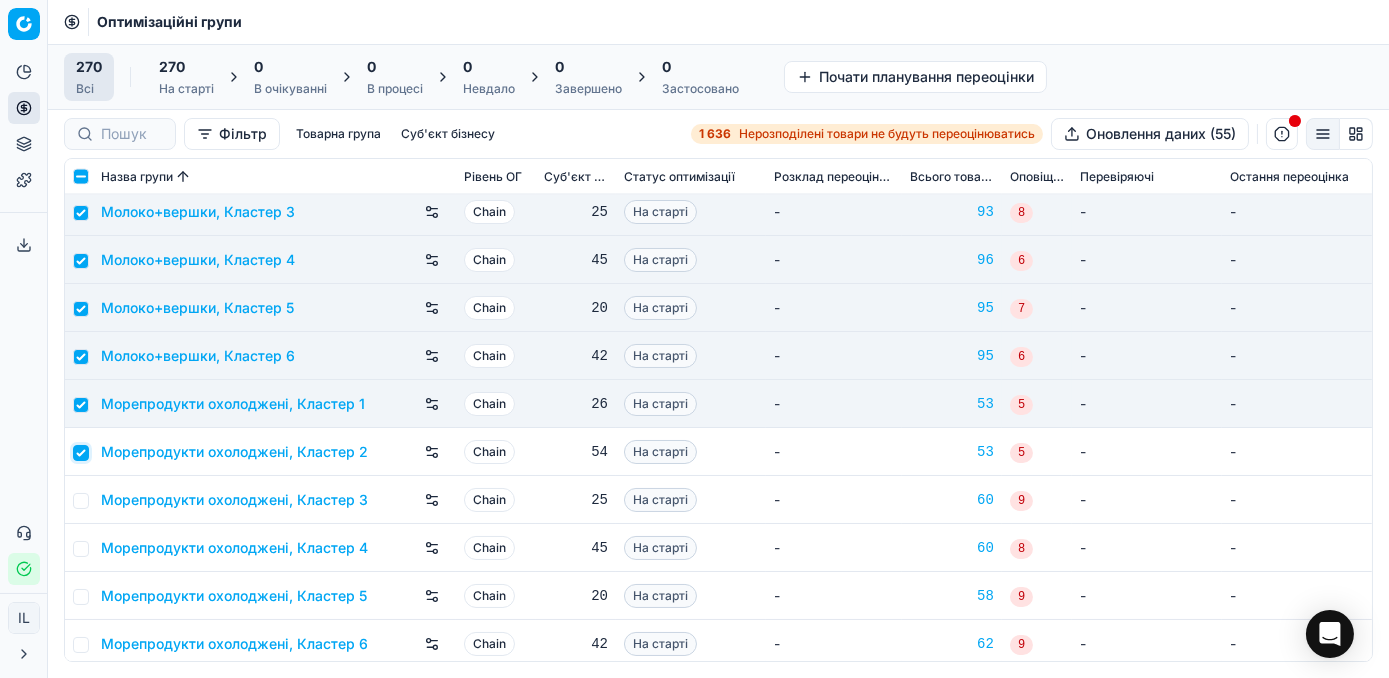 checkbox on "true" 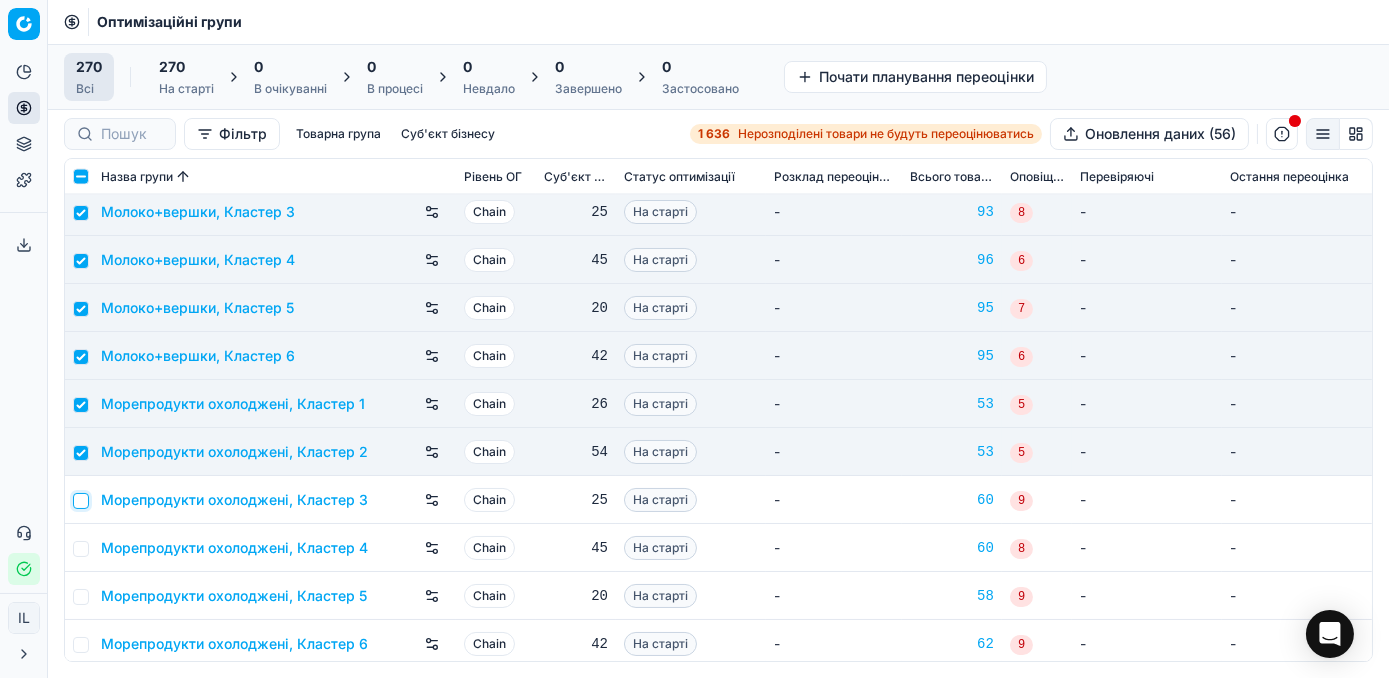 click at bounding box center [81, 501] 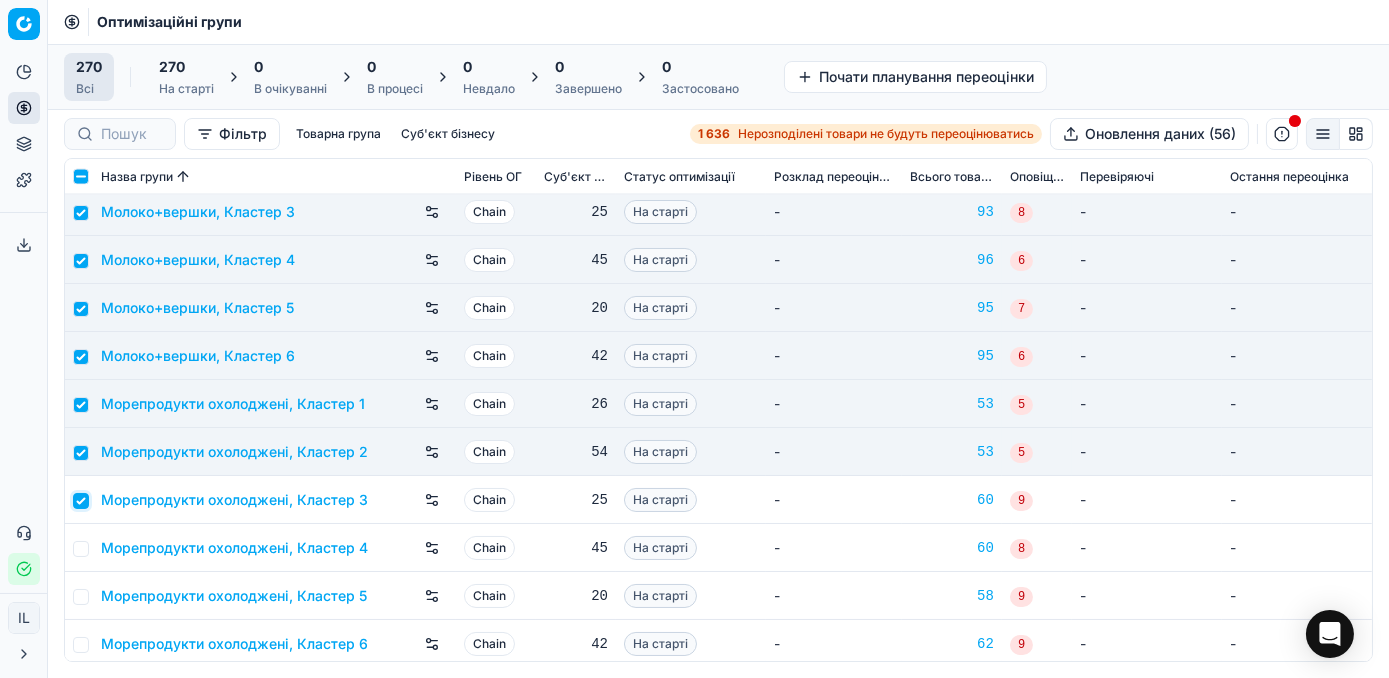 checkbox on "true" 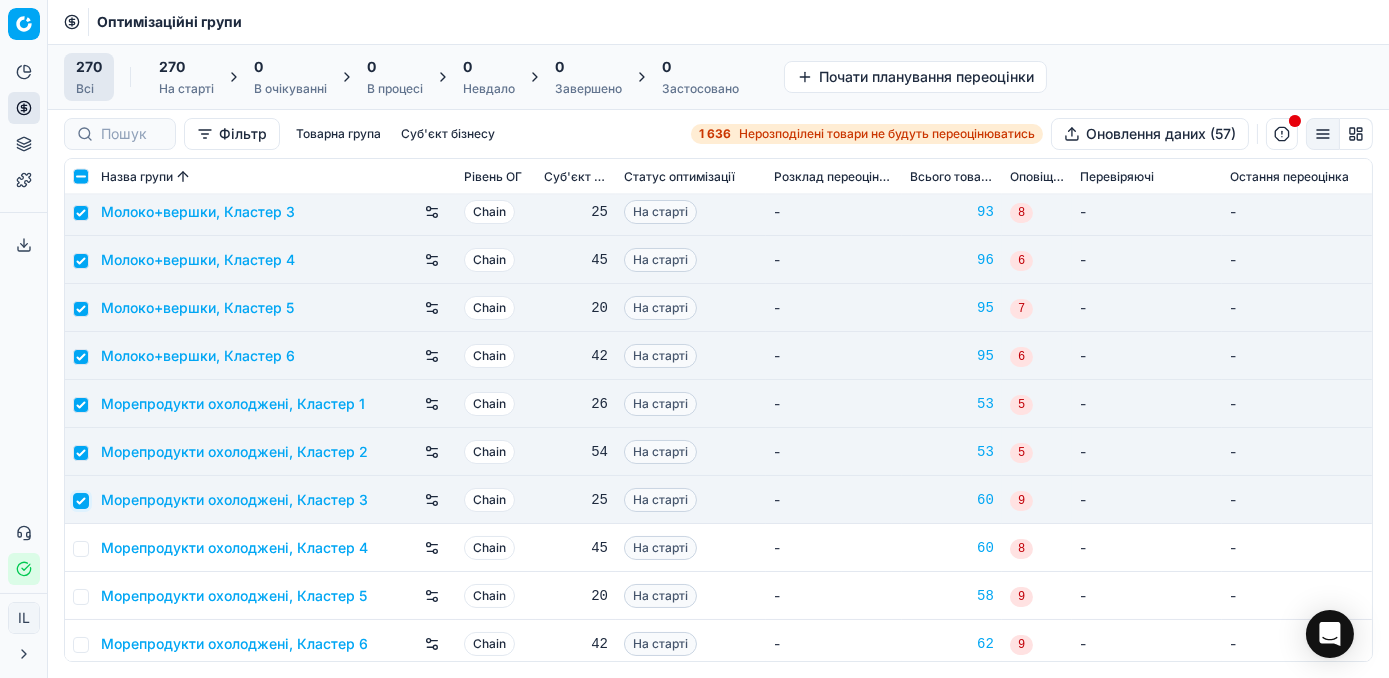 scroll, scrollTop: 6909, scrollLeft: 0, axis: vertical 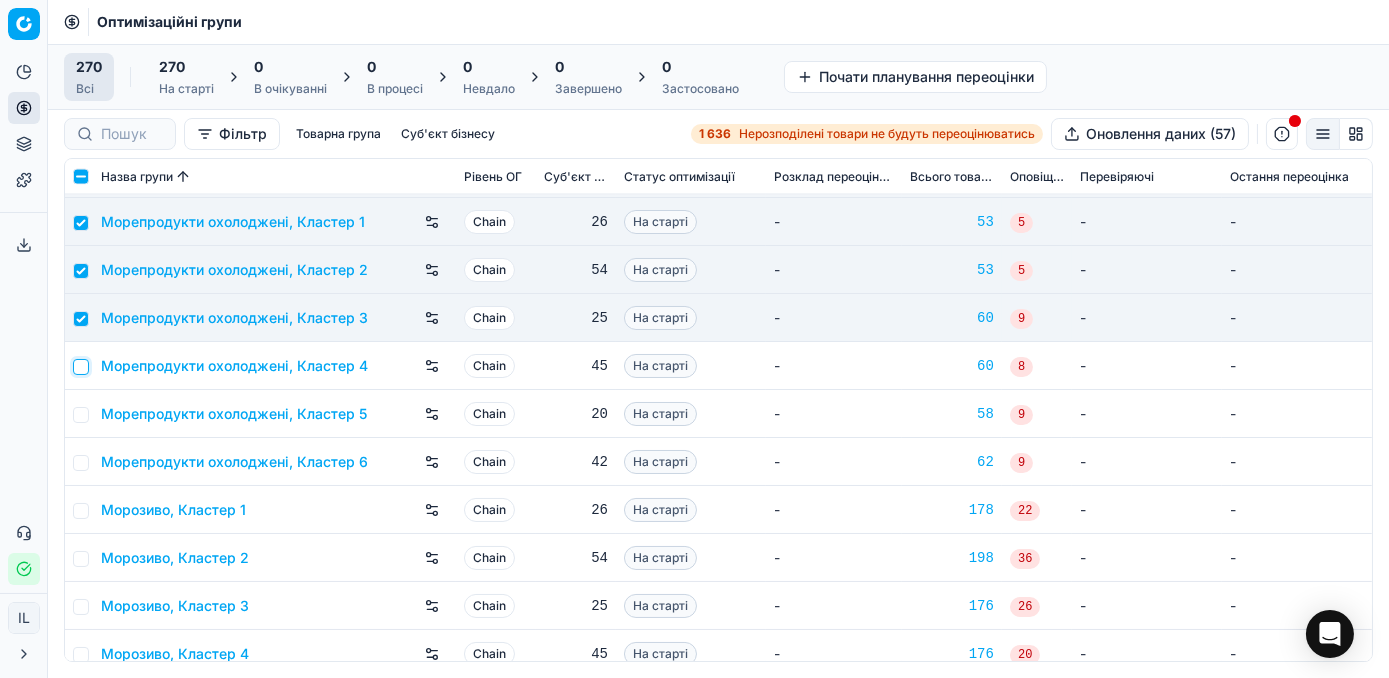 drag, startPoint x: 74, startPoint y: 362, endPoint x: 85, endPoint y: 379, distance: 20.248457 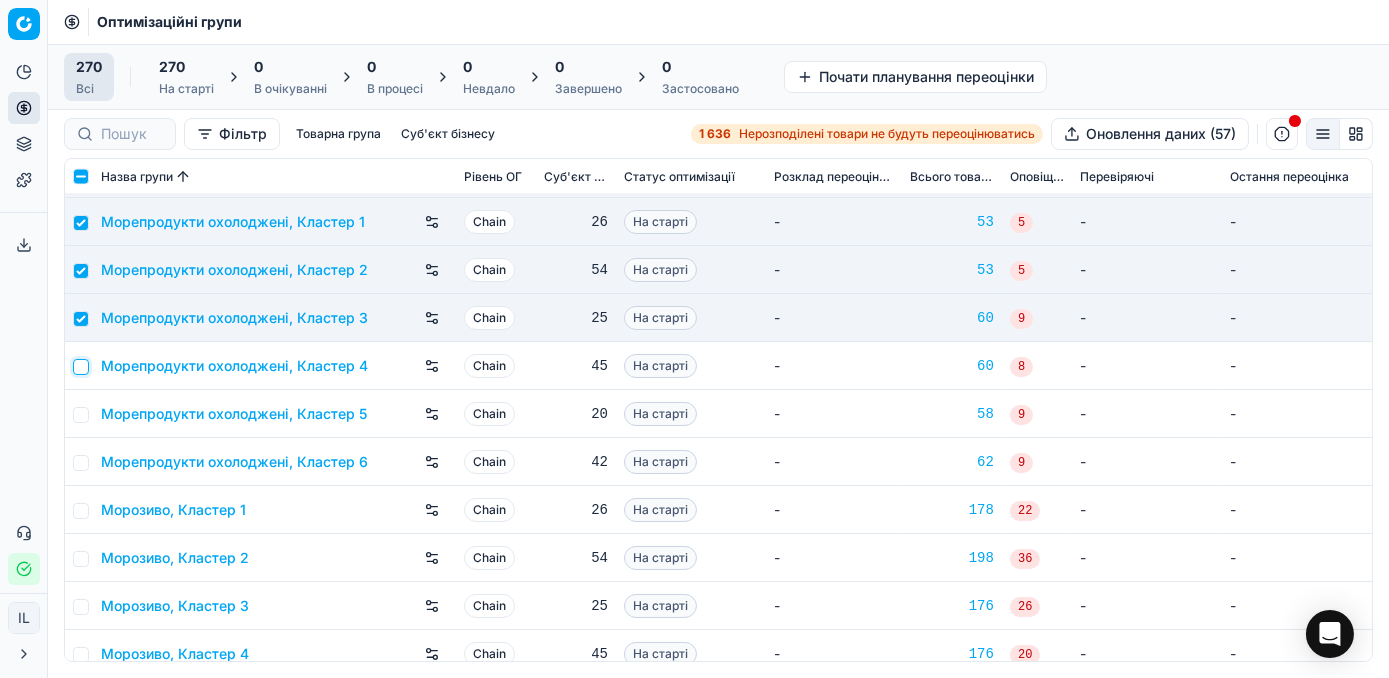 click at bounding box center (81, 367) 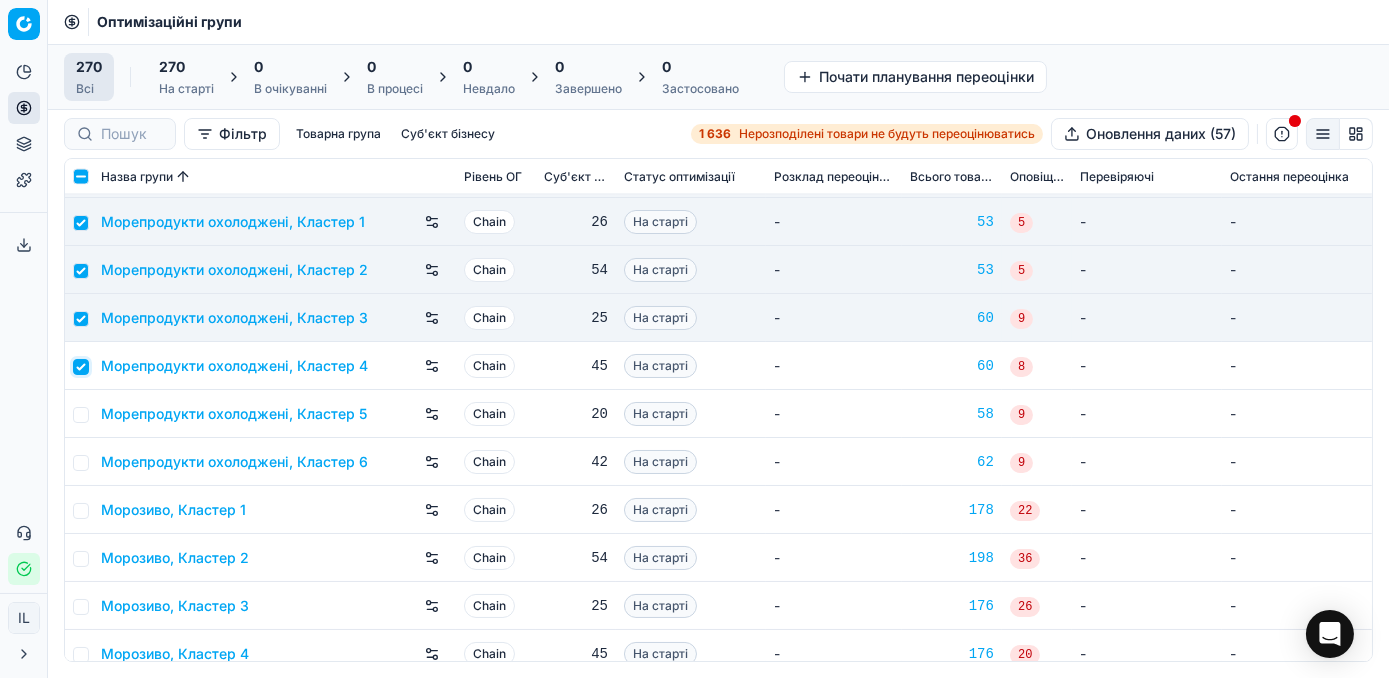 checkbox on "true" 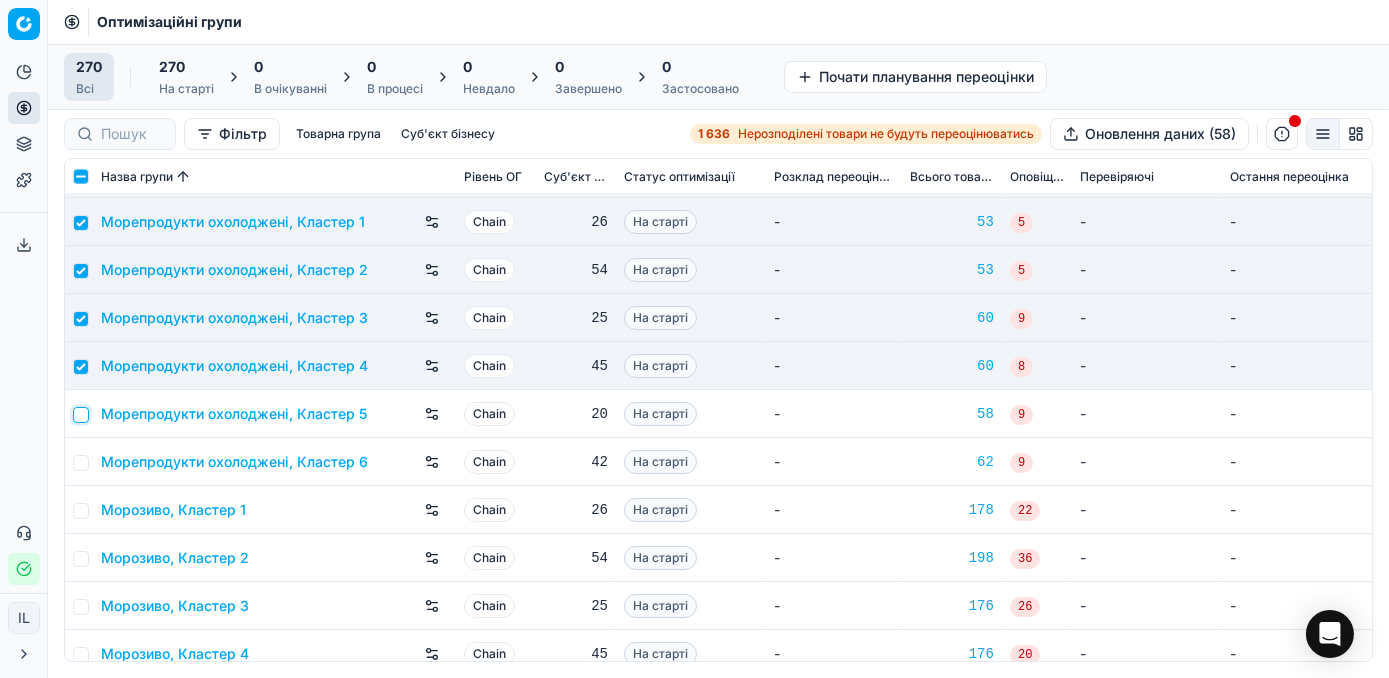 click at bounding box center [81, 415] 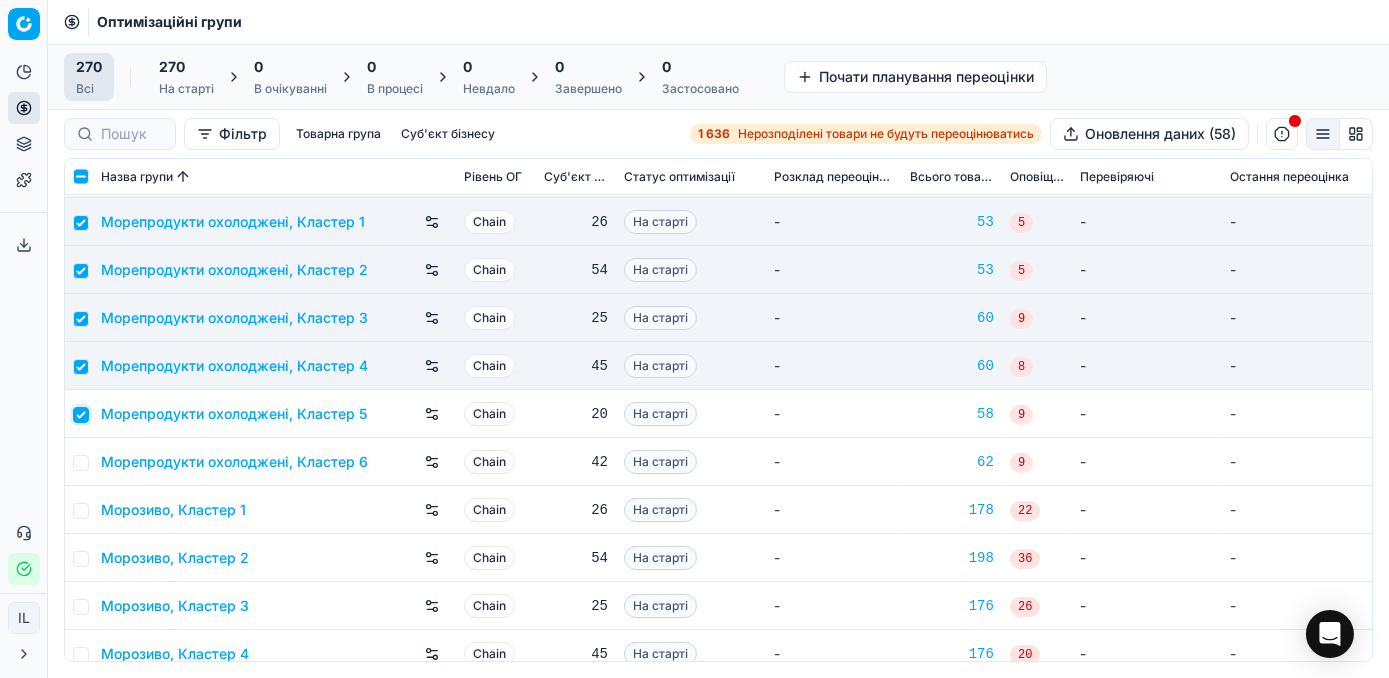 checkbox on "true" 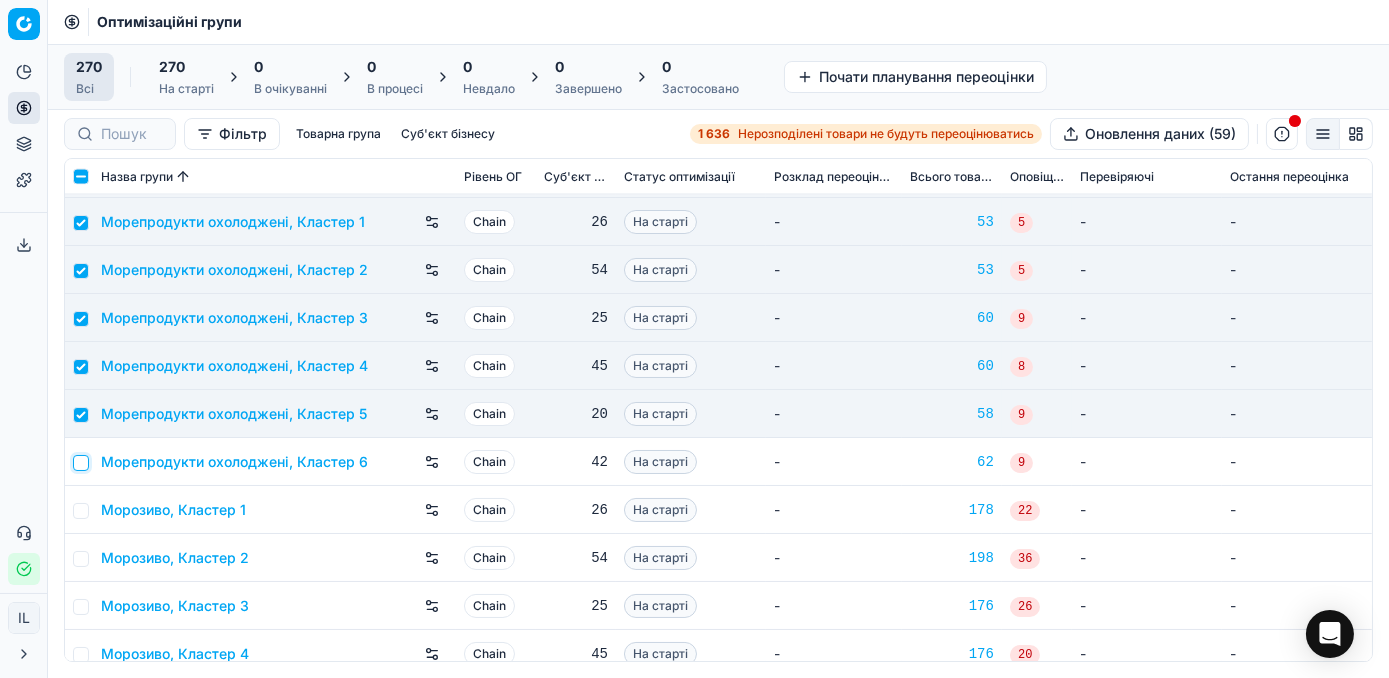 click at bounding box center (81, 463) 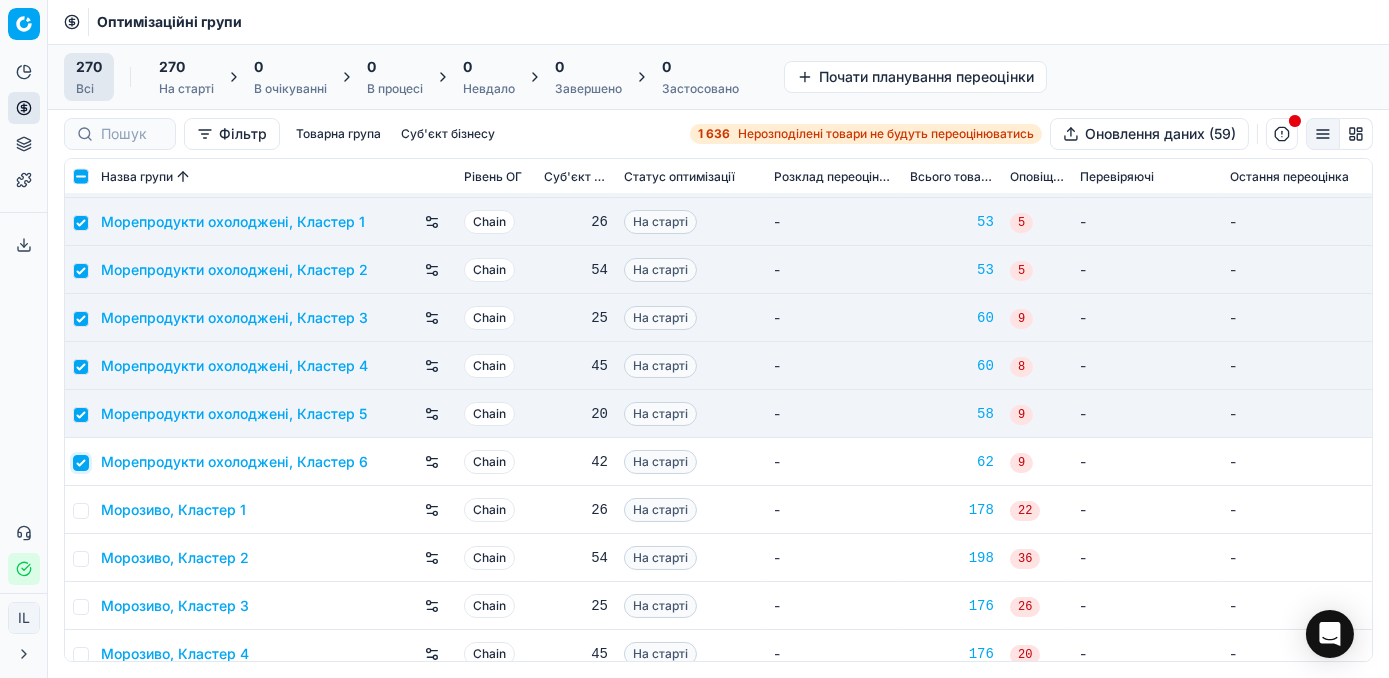 checkbox on "true" 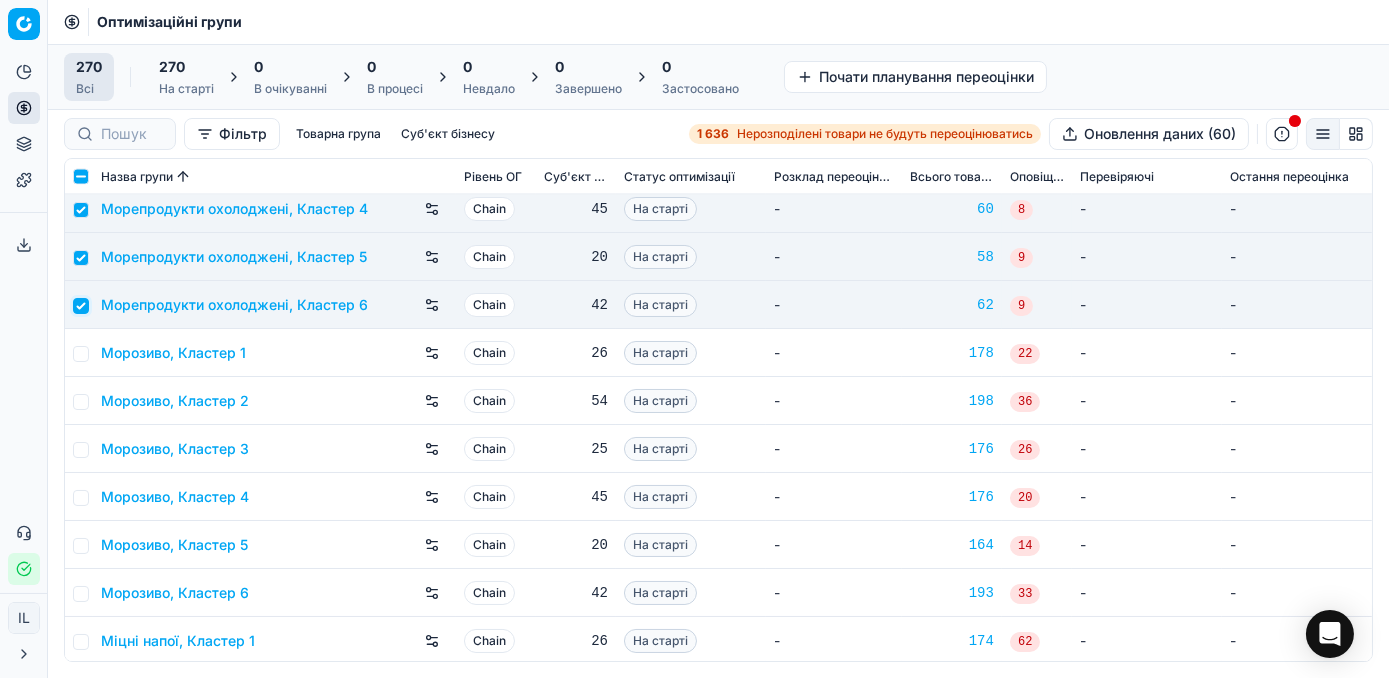 scroll, scrollTop: 7090, scrollLeft: 0, axis: vertical 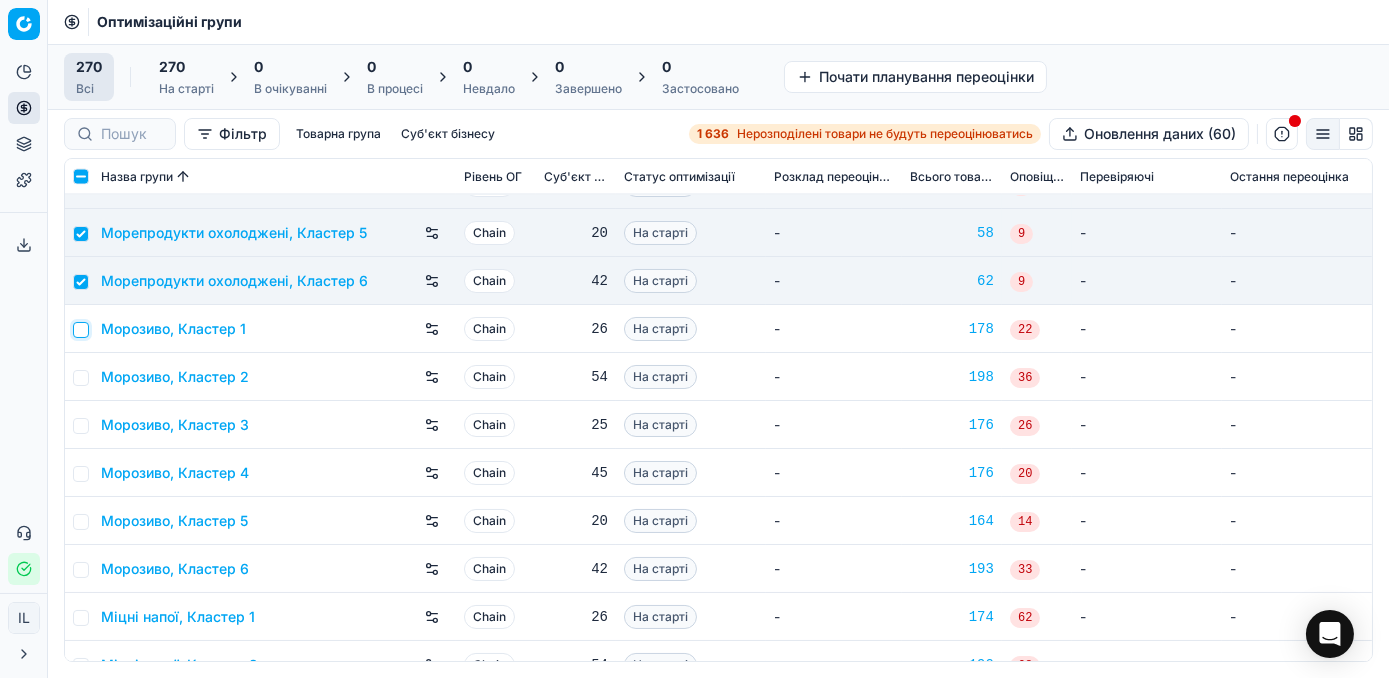 click at bounding box center [81, 330] 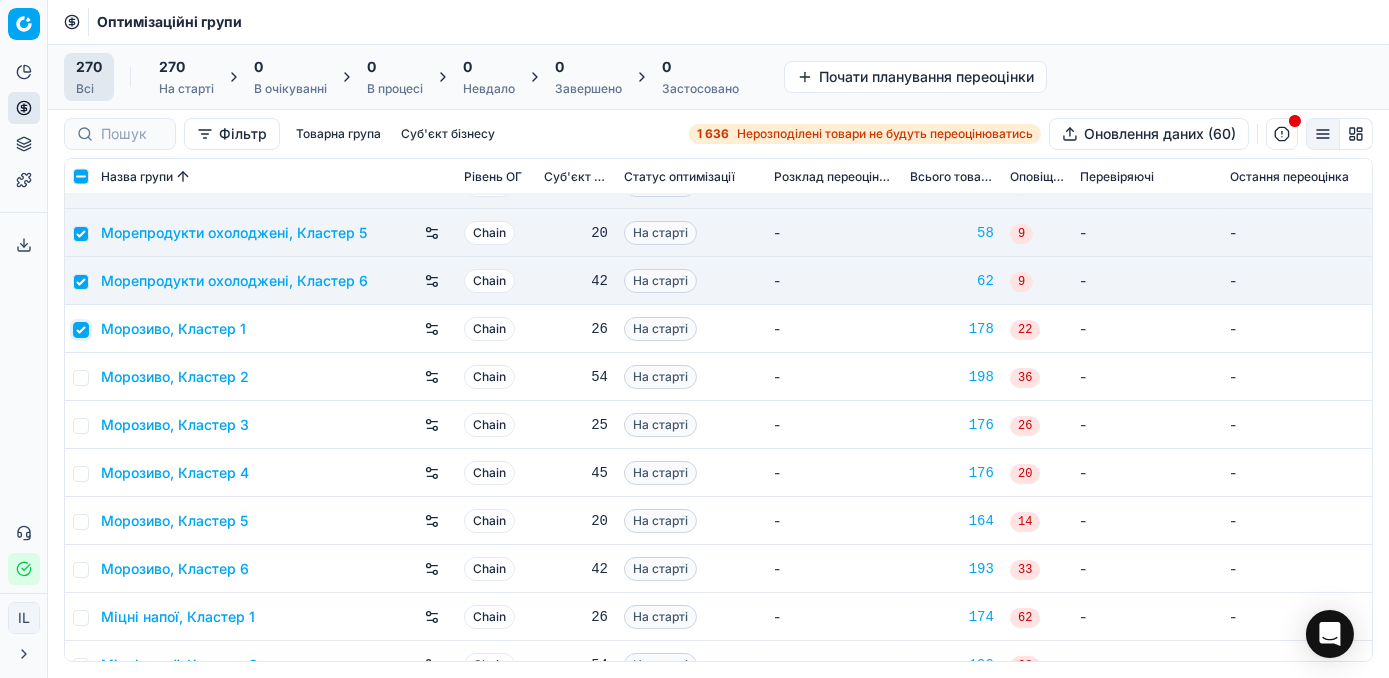 checkbox on "true" 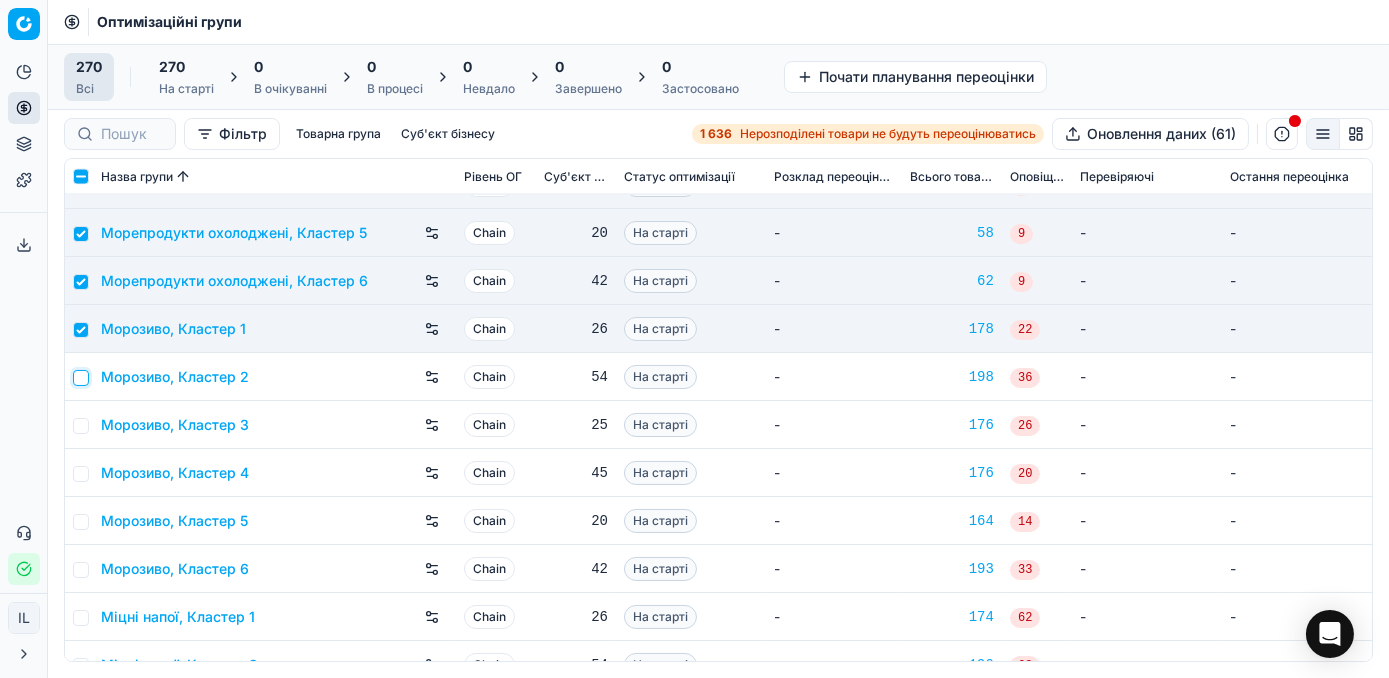 click at bounding box center (81, 378) 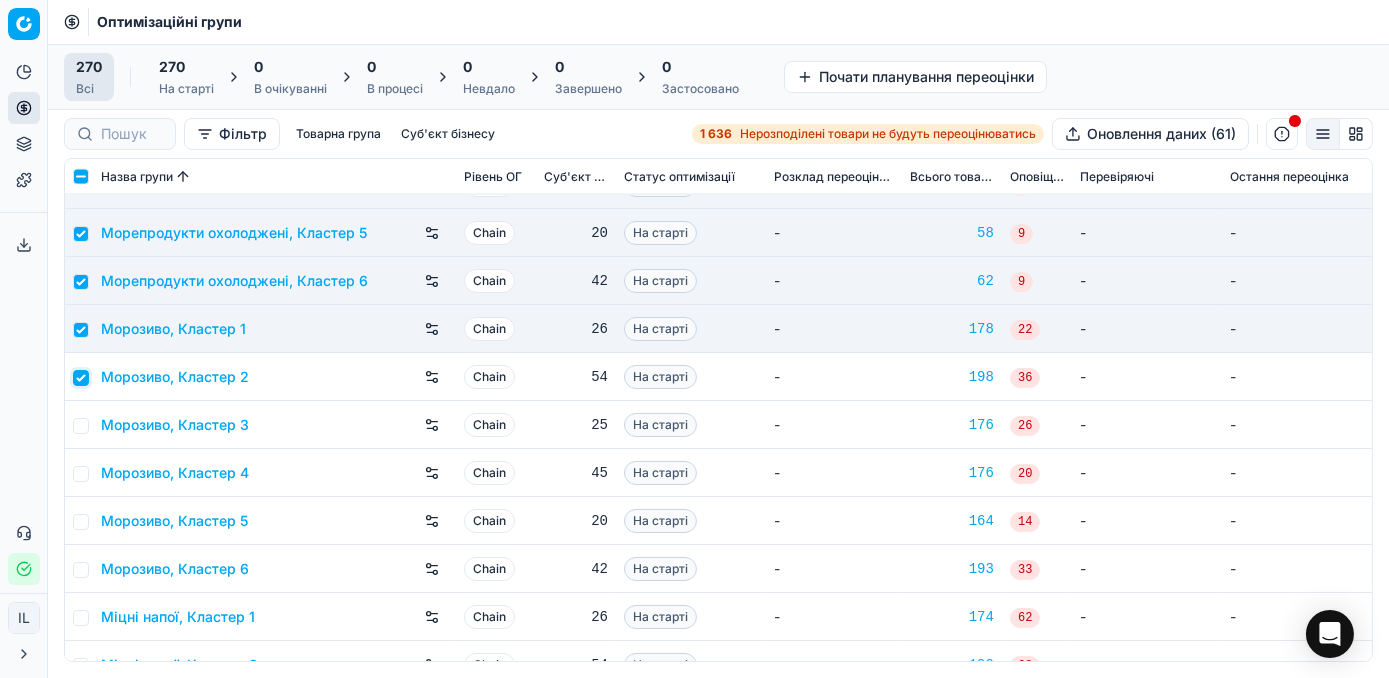 checkbox on "true" 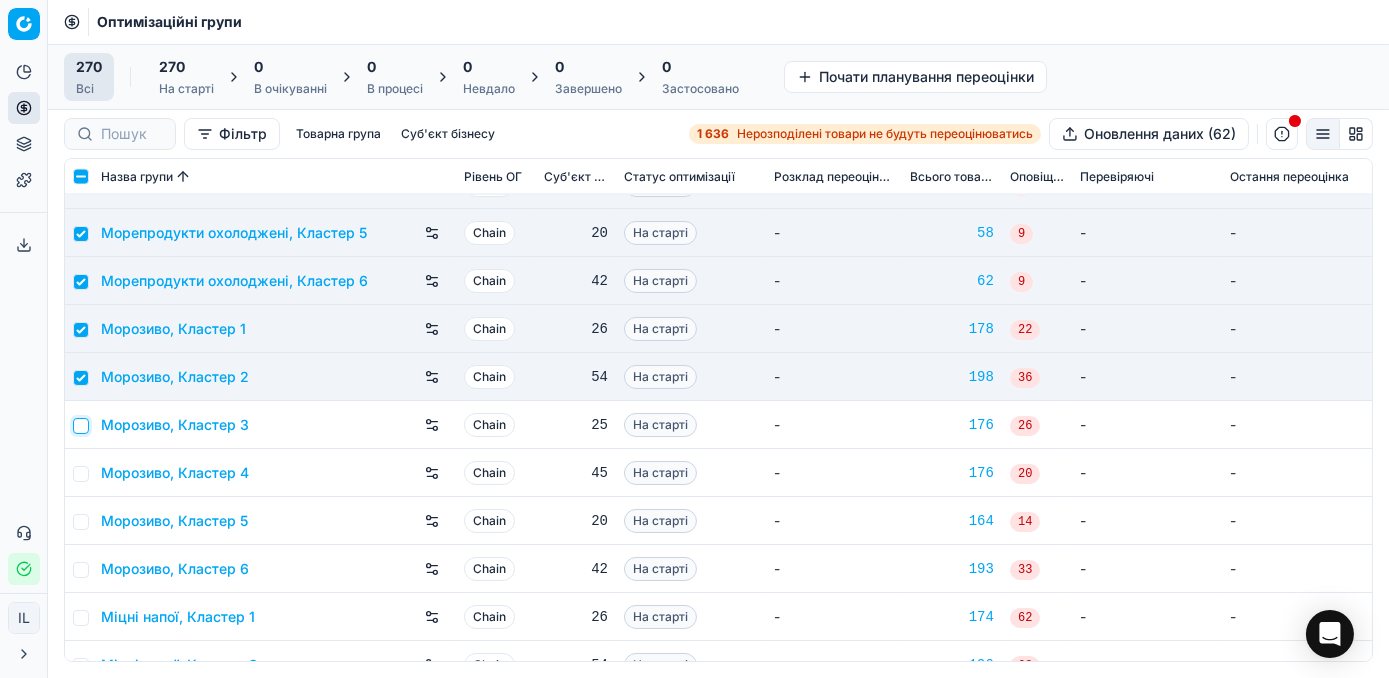 click at bounding box center [81, 426] 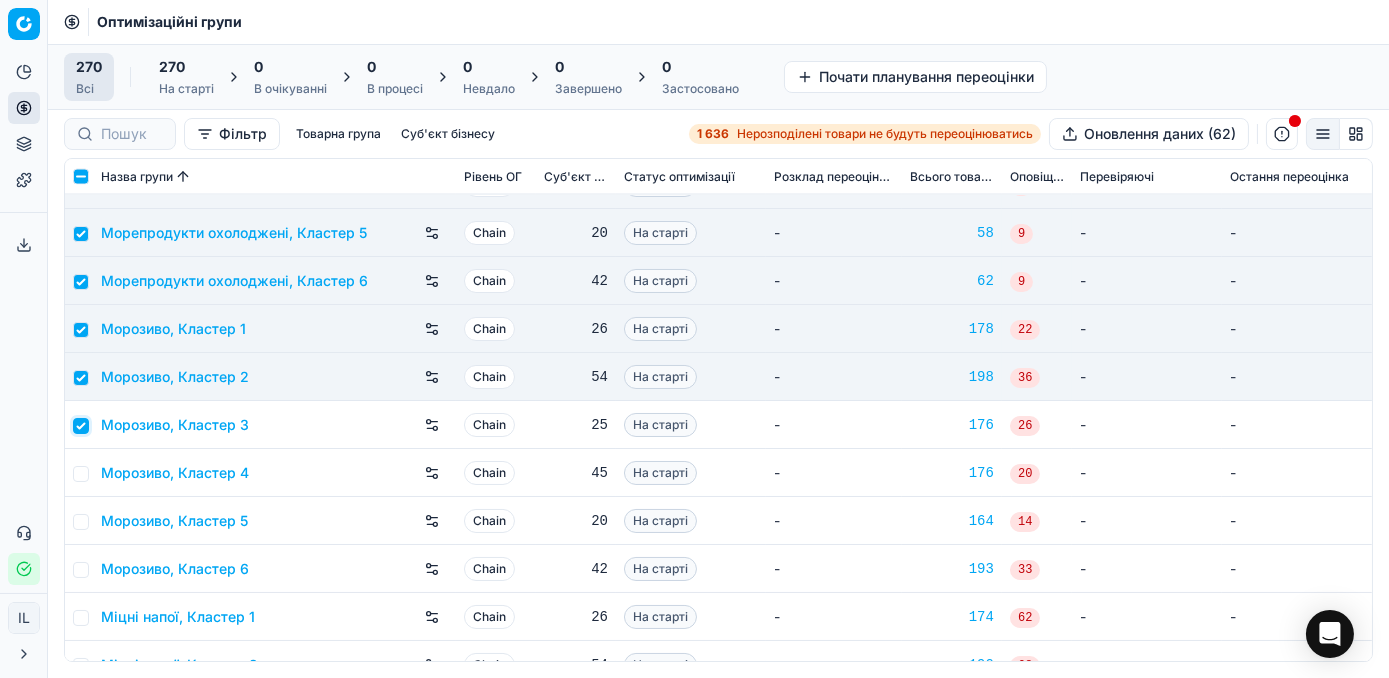 checkbox on "true" 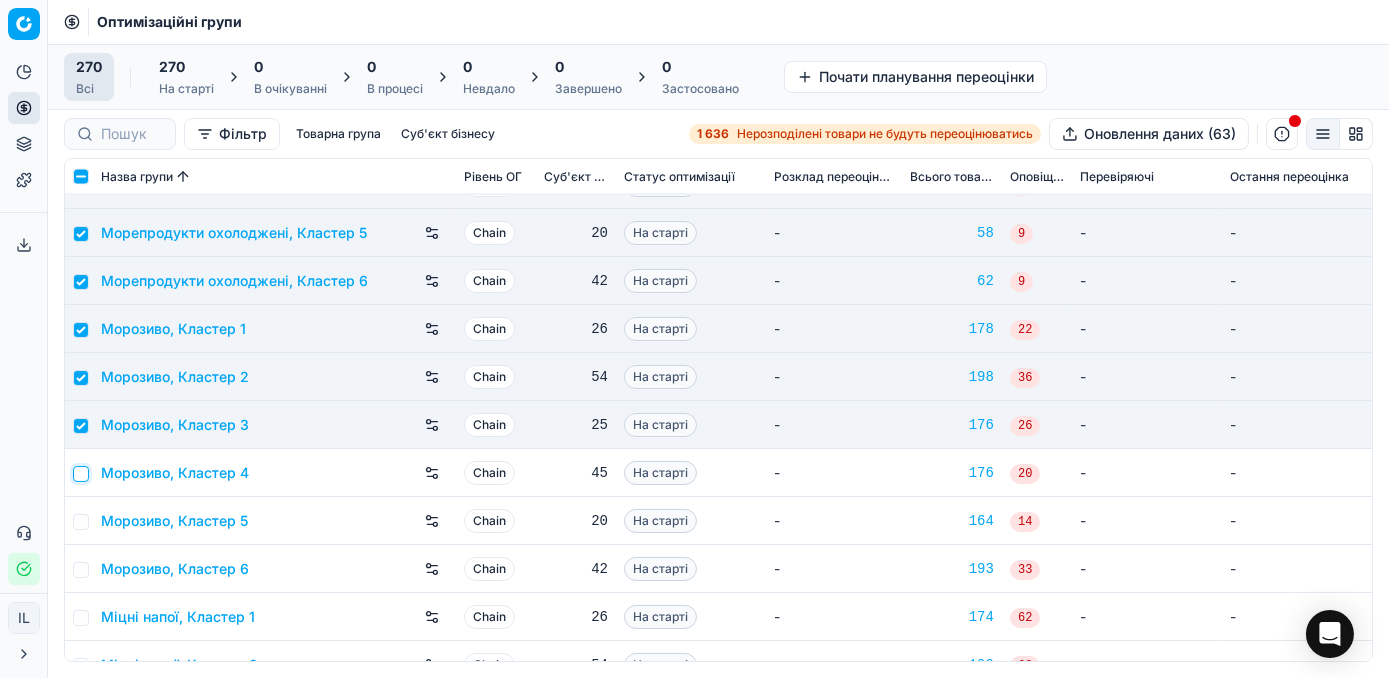 click at bounding box center (81, 474) 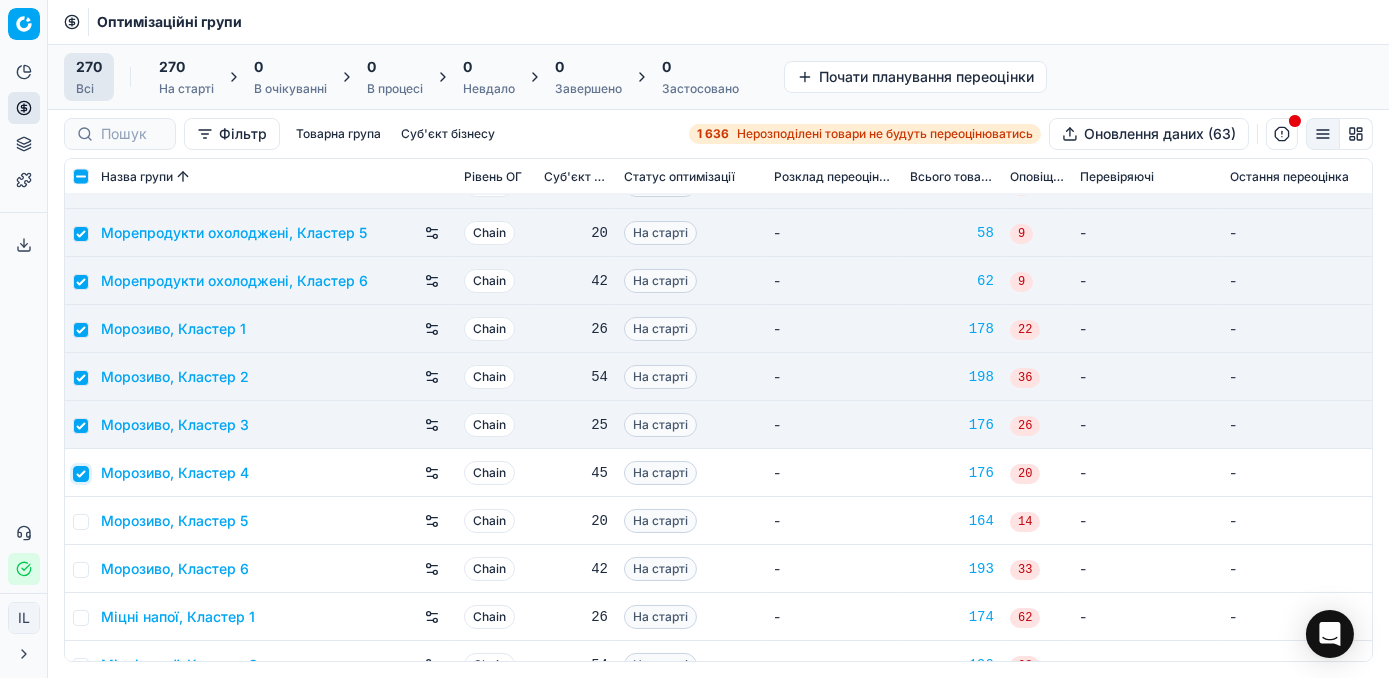 checkbox on "true" 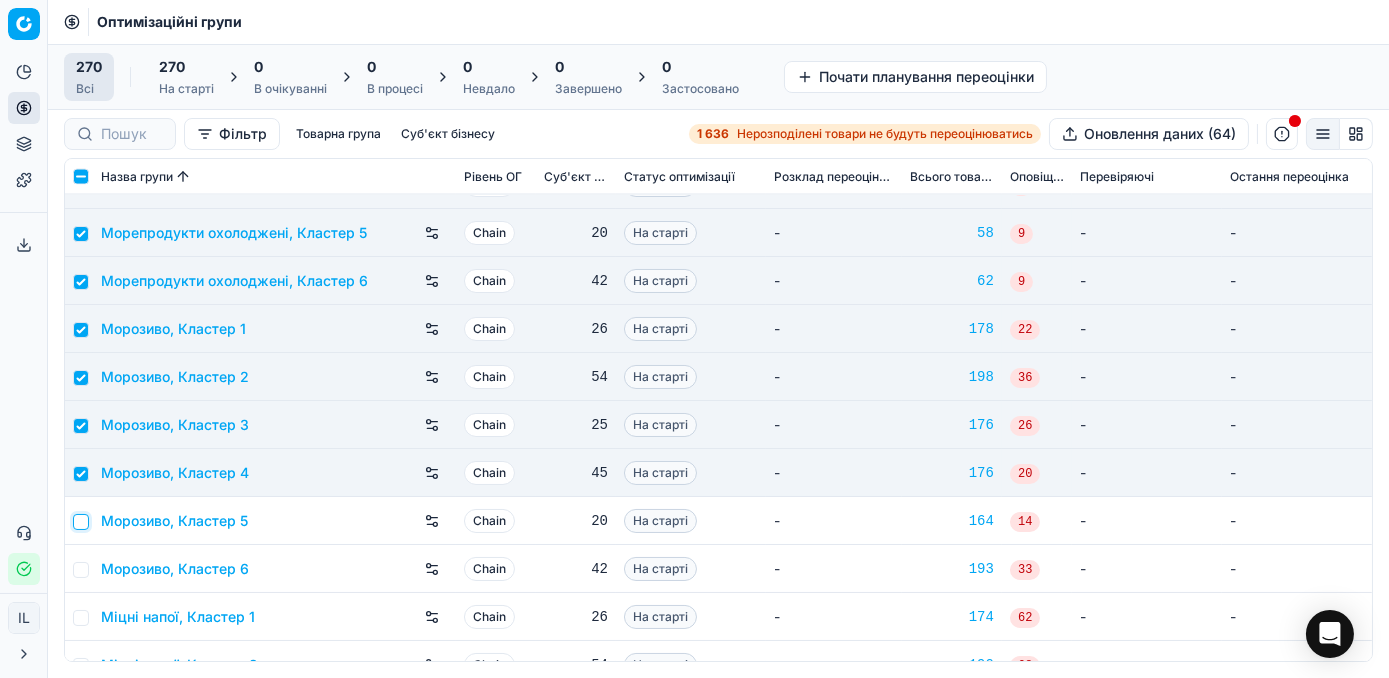 click at bounding box center (81, 522) 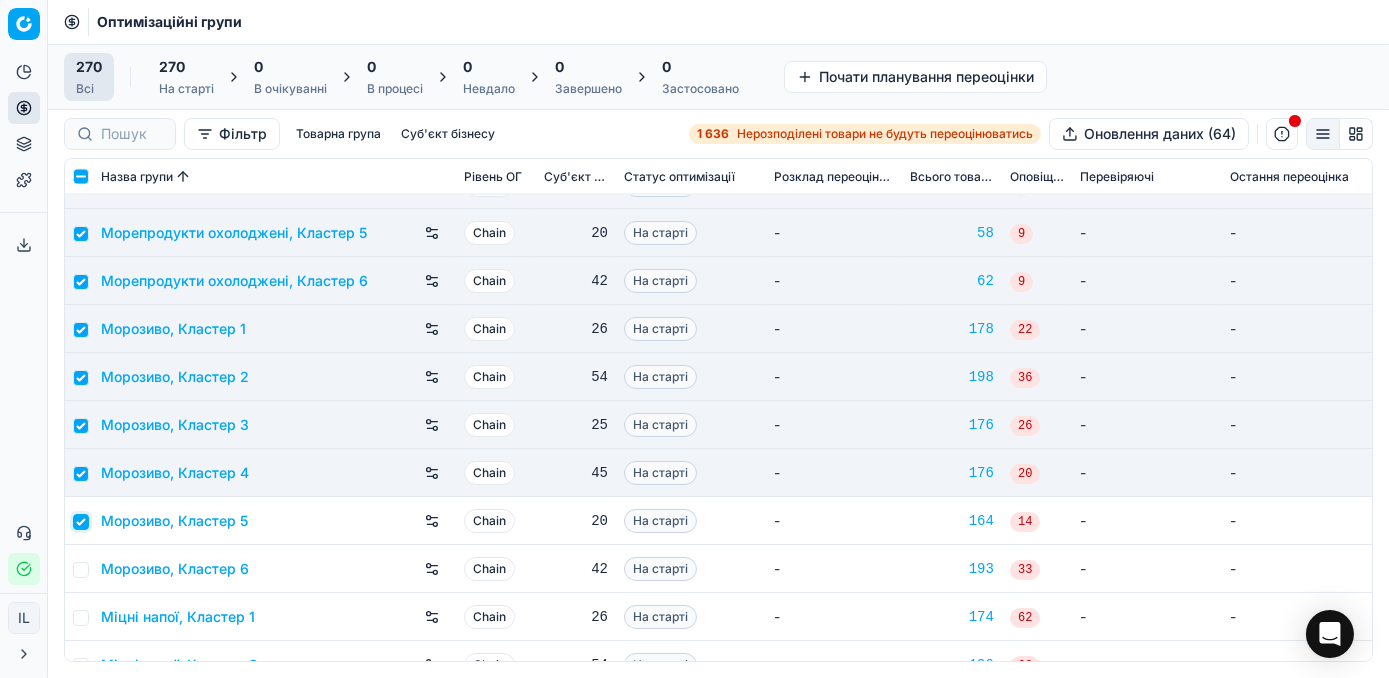 checkbox on "true" 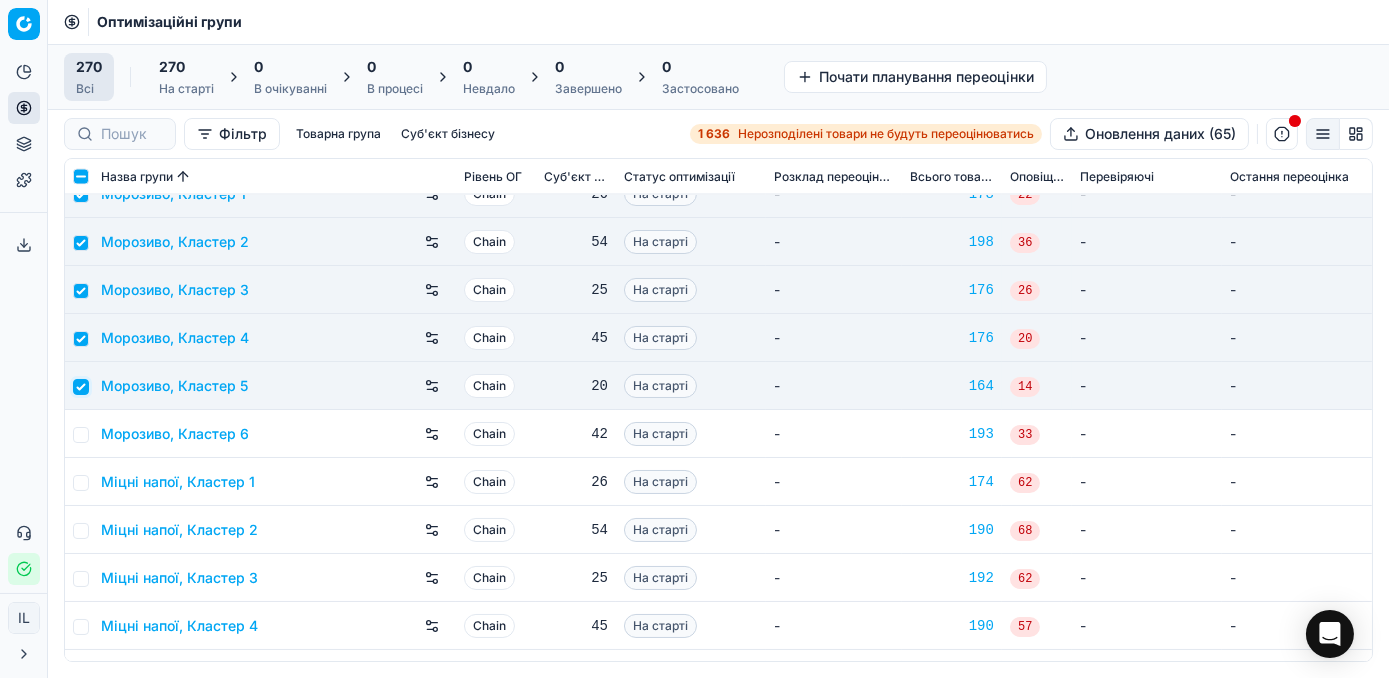 scroll, scrollTop: 7272, scrollLeft: 0, axis: vertical 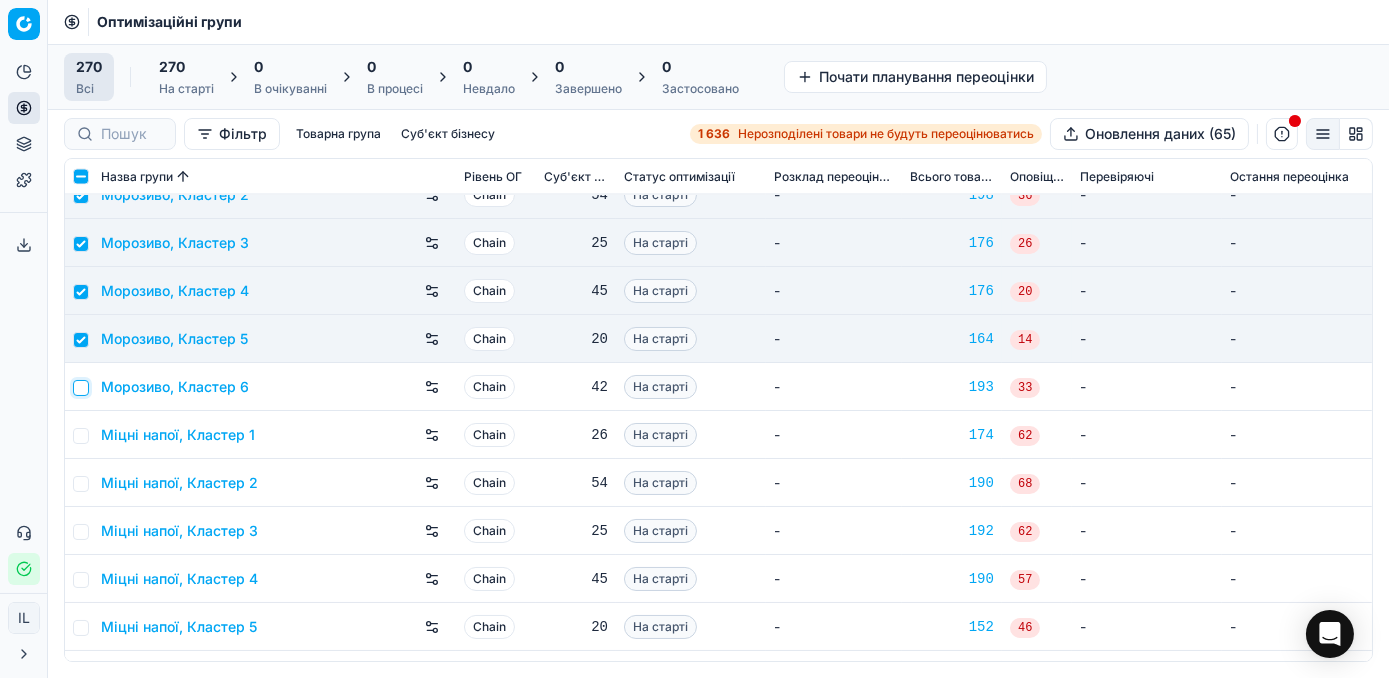 click at bounding box center [81, 388] 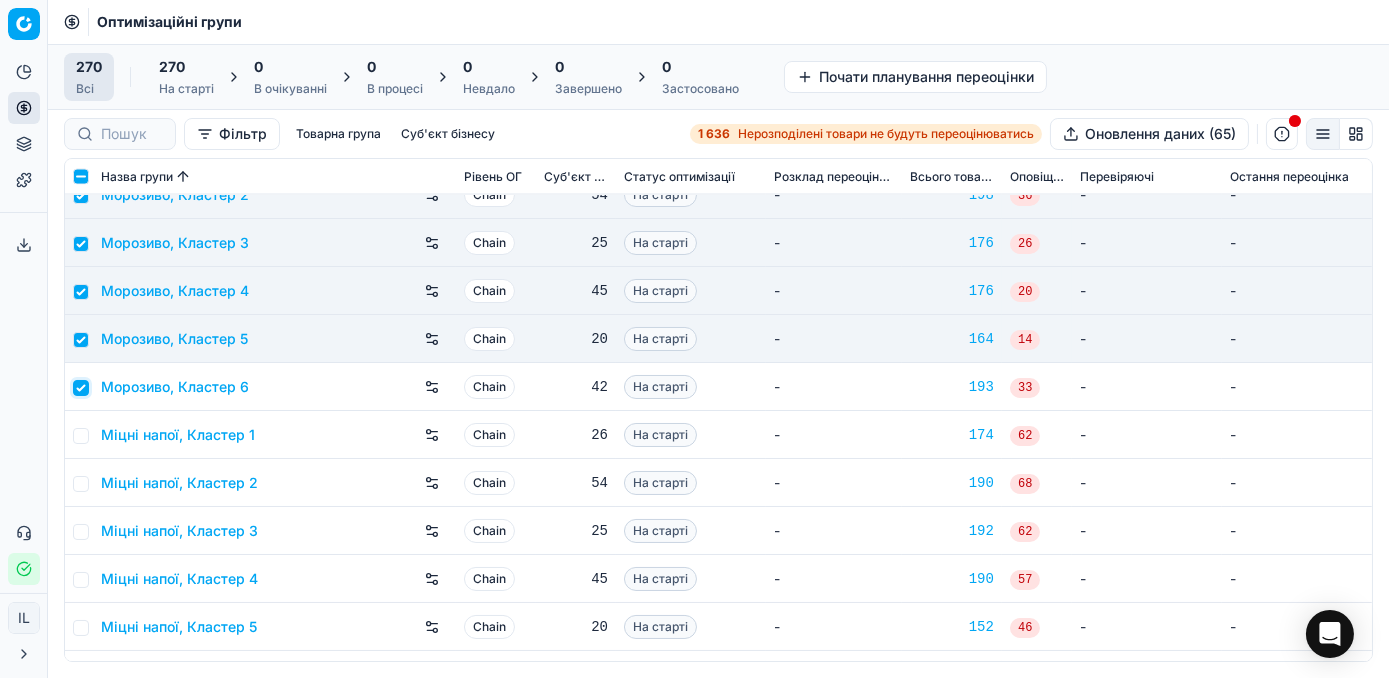 checkbox on "true" 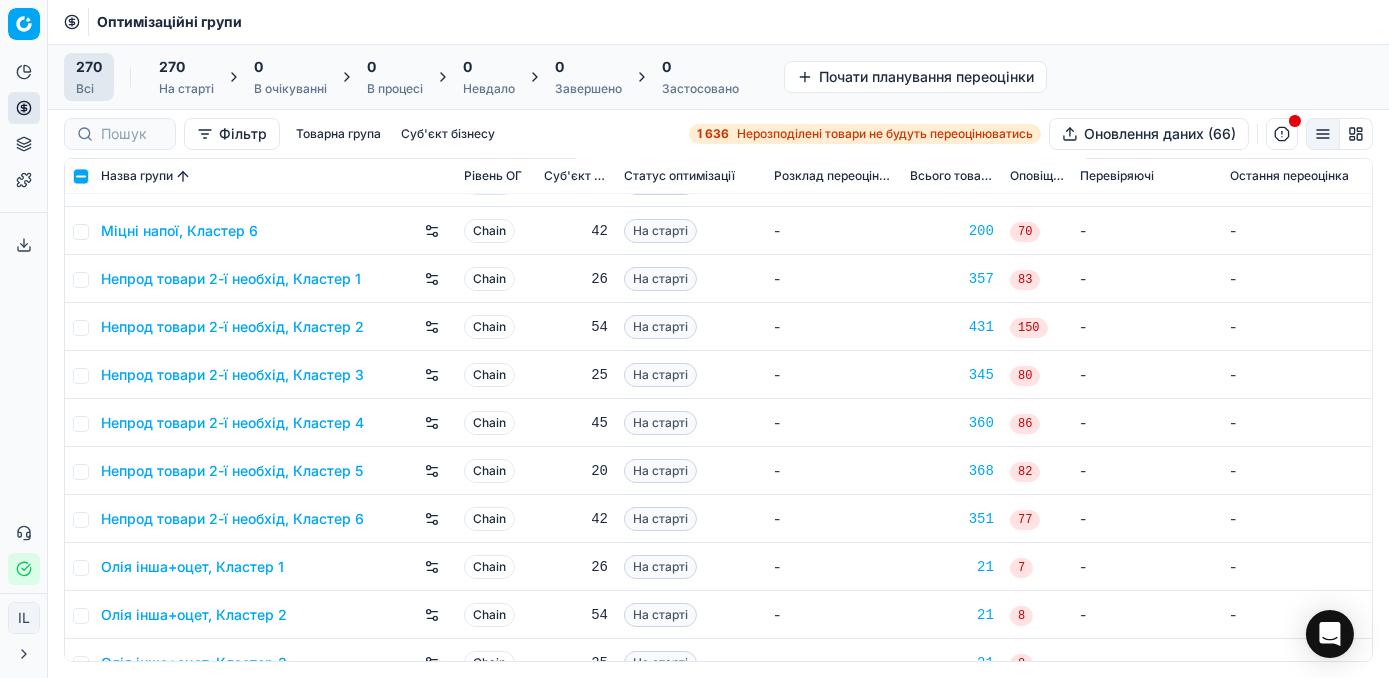scroll, scrollTop: 7727, scrollLeft: 0, axis: vertical 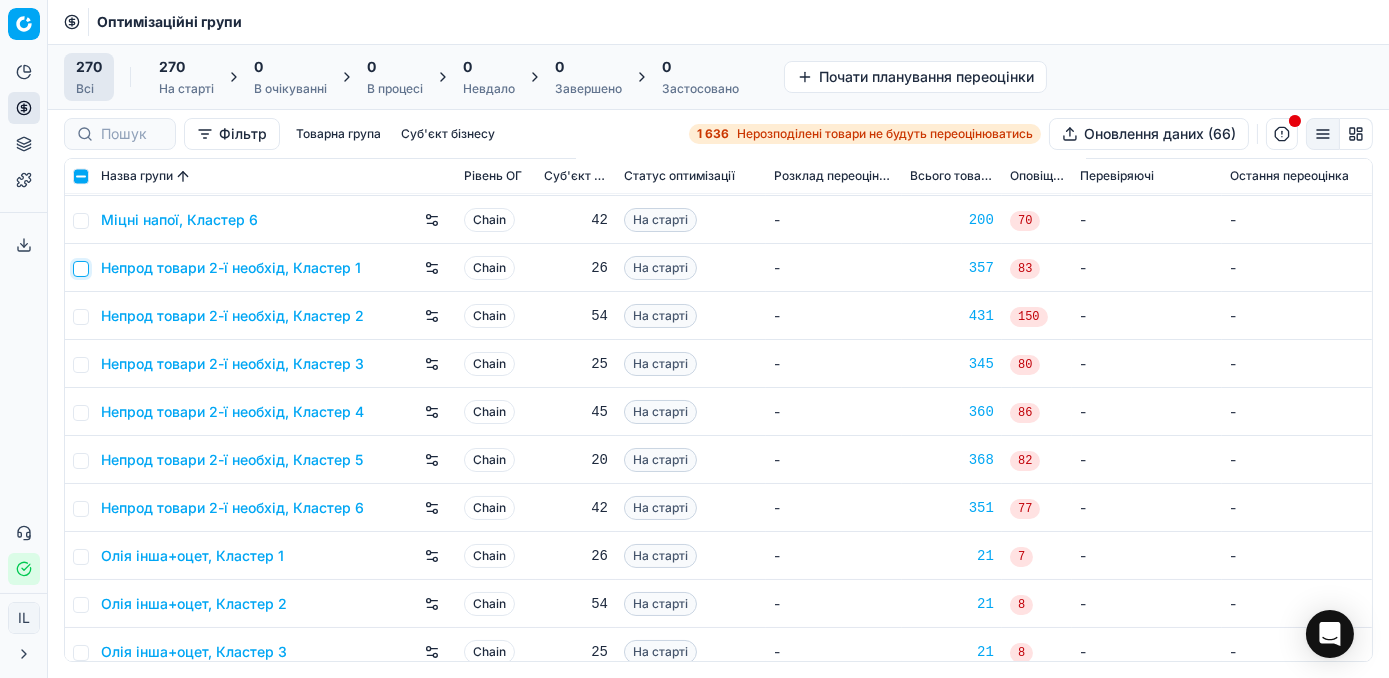 click at bounding box center [81, 269] 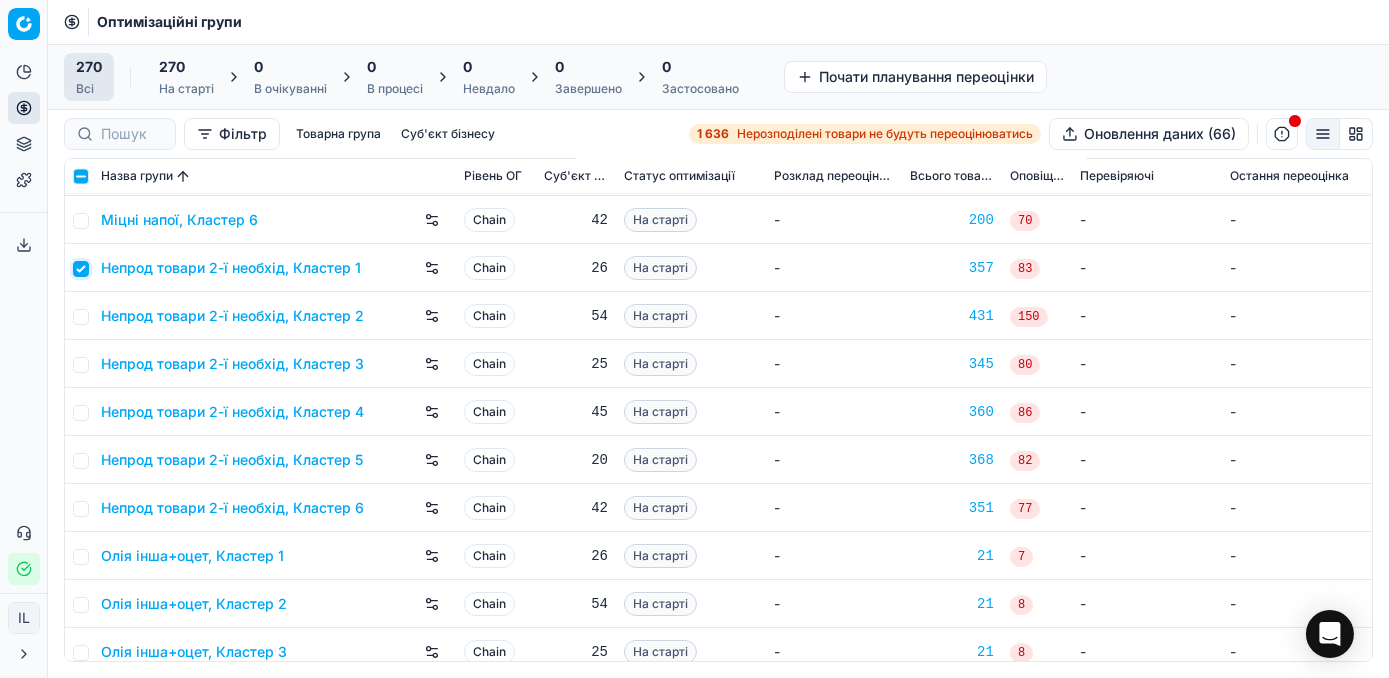 checkbox on "true" 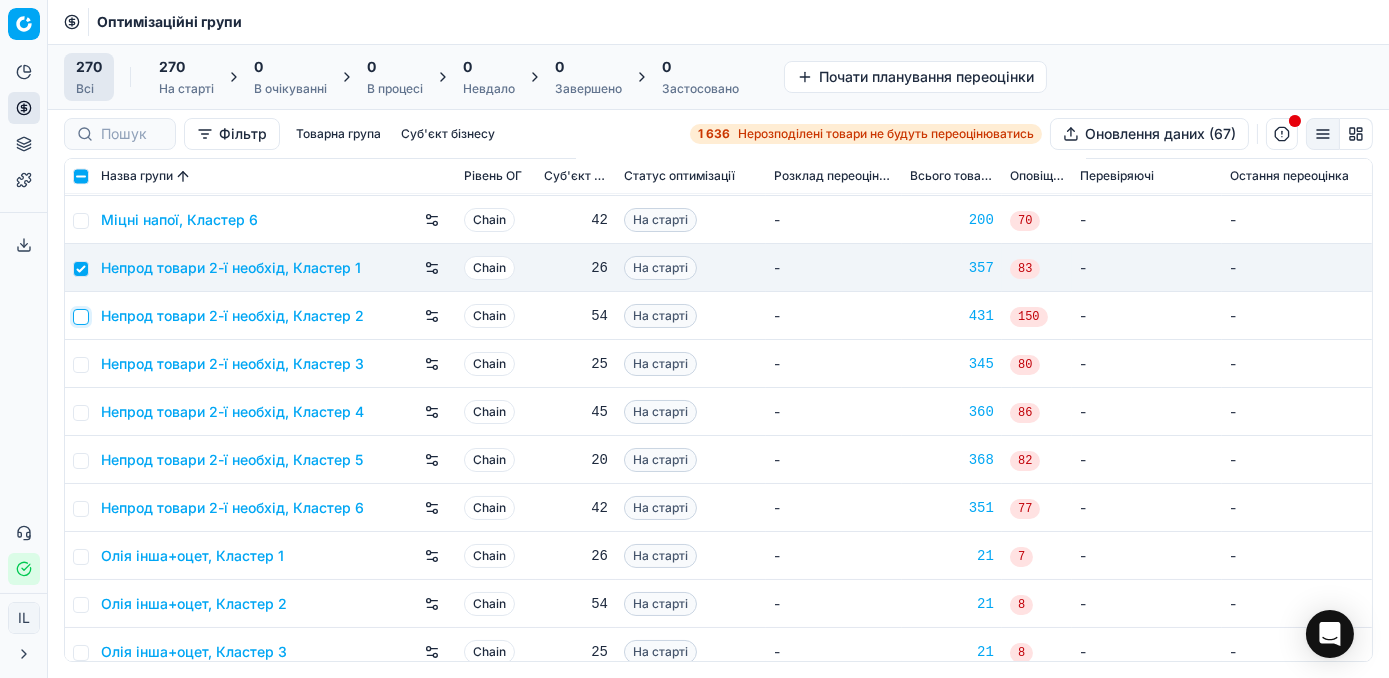 drag, startPoint x: 86, startPoint y: 317, endPoint x: 94, endPoint y: 326, distance: 12.0415945 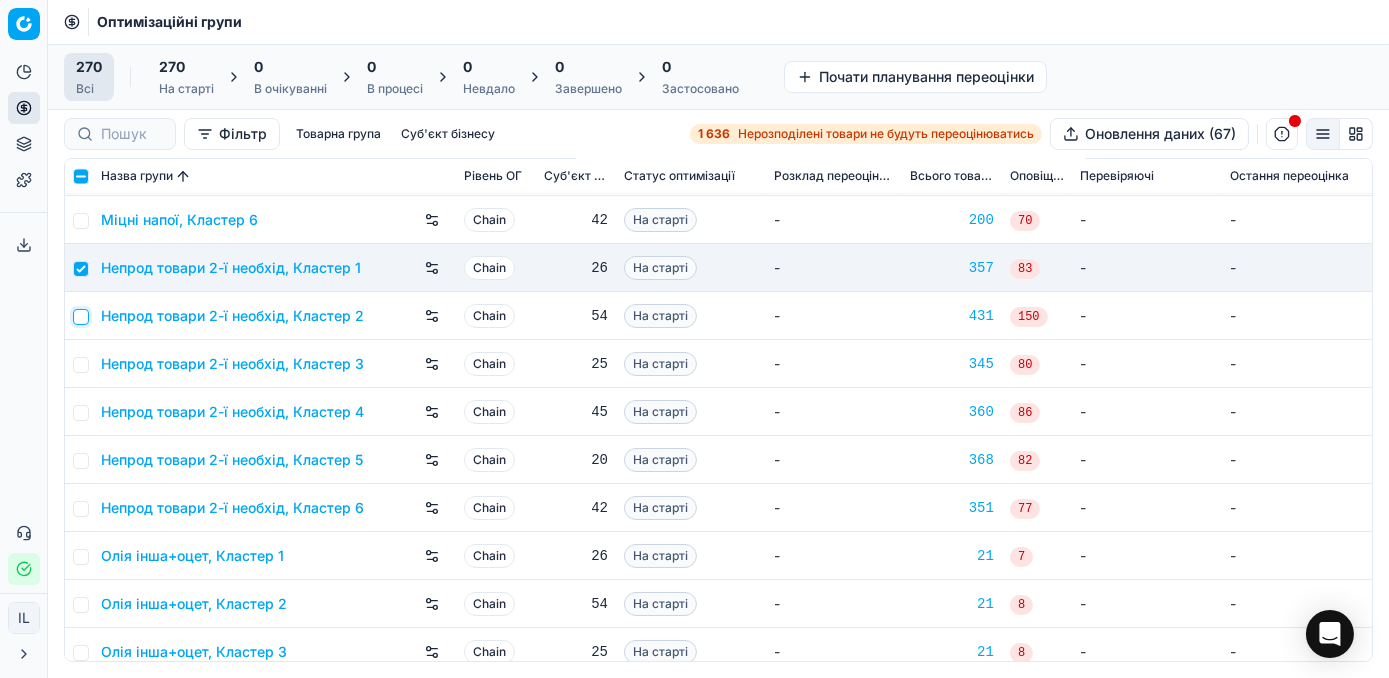 click at bounding box center [81, 317] 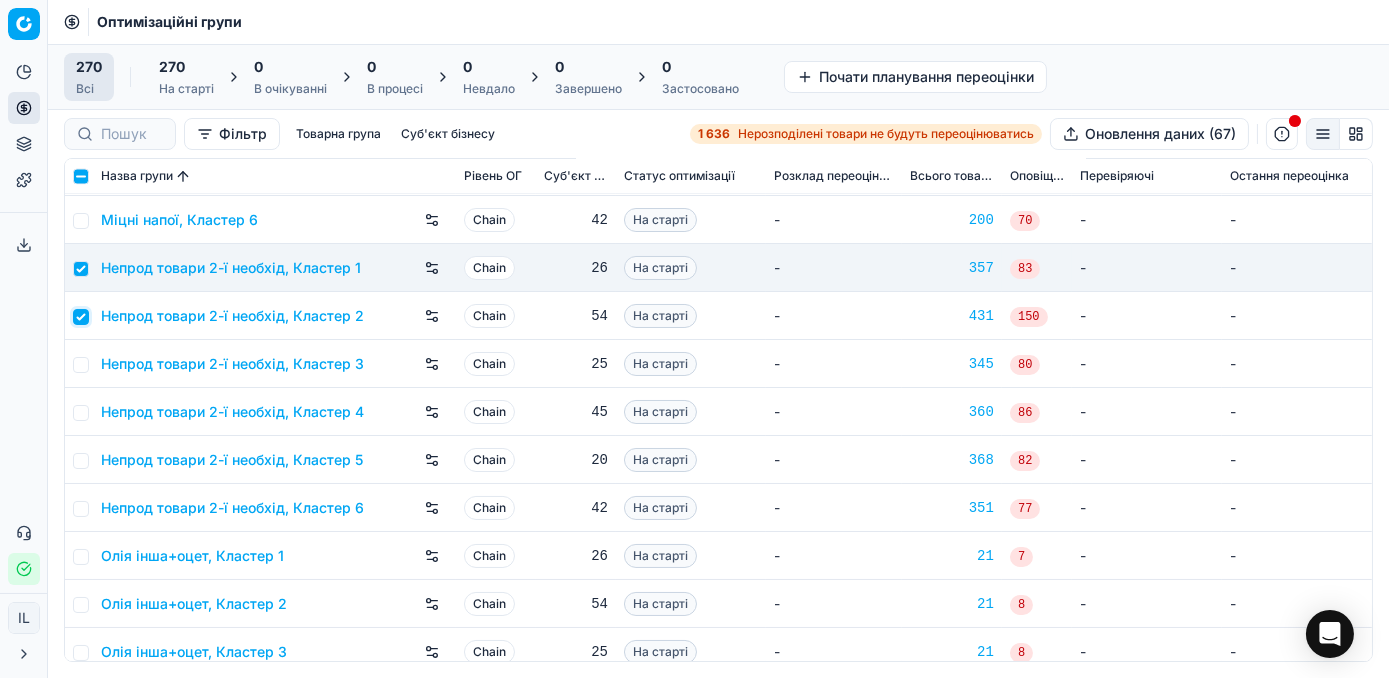 checkbox on "true" 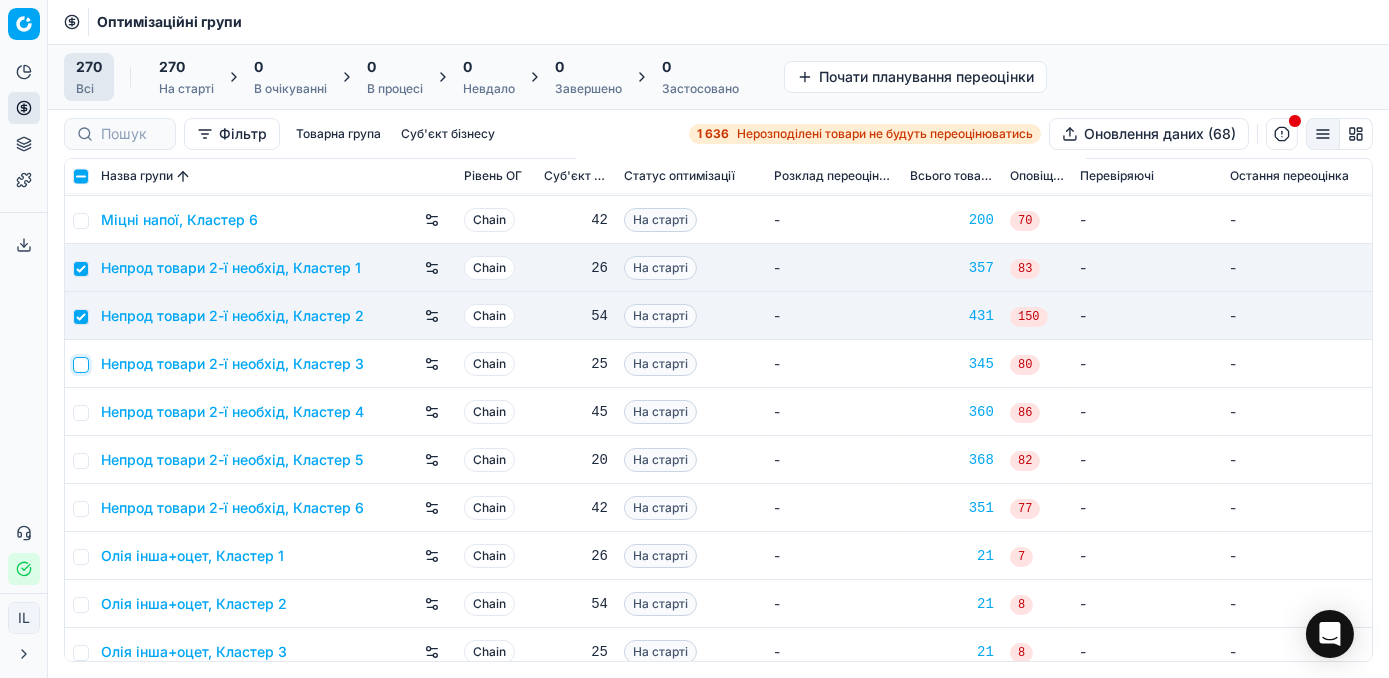 click at bounding box center [81, 365] 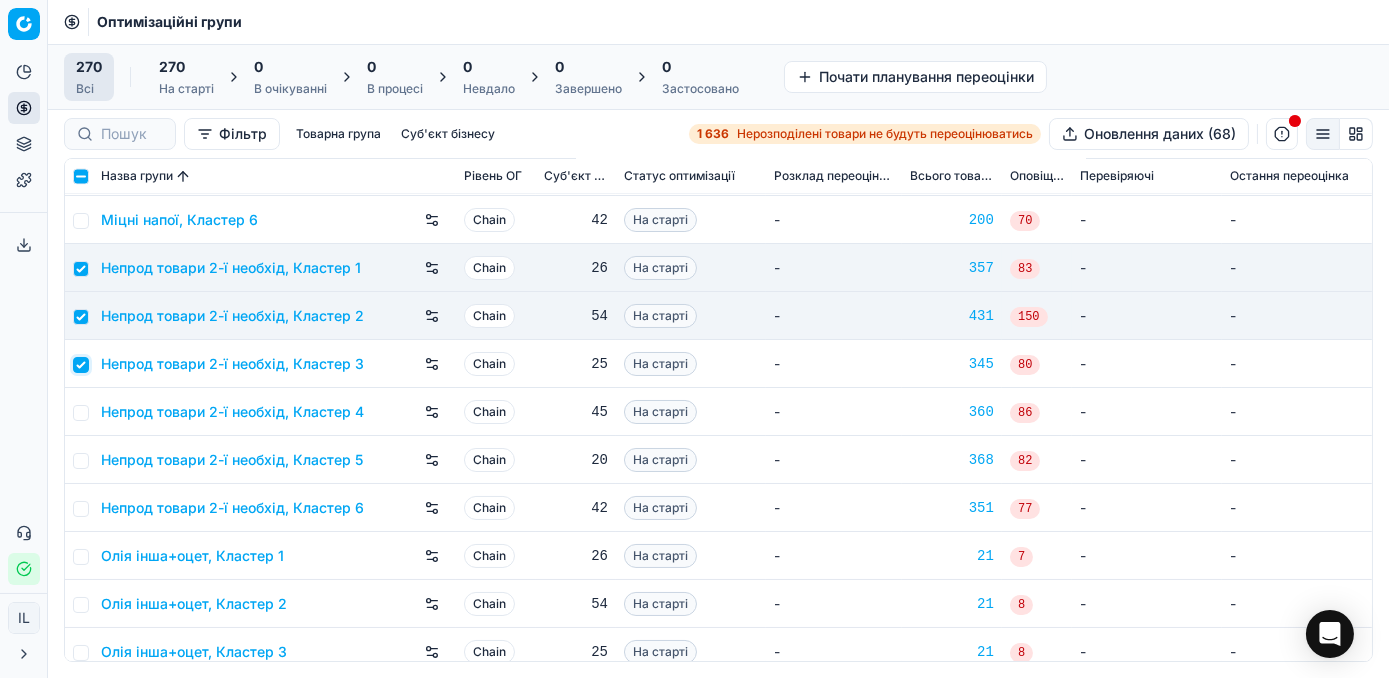 checkbox on "true" 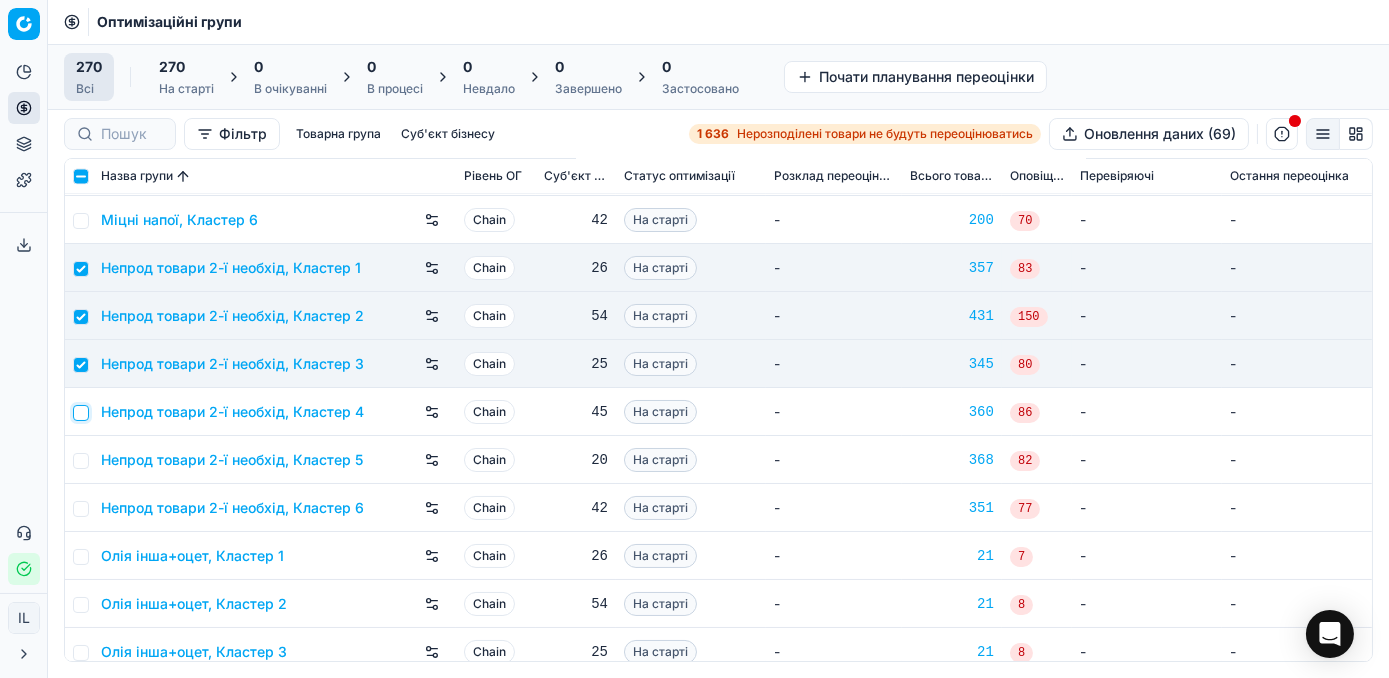 click at bounding box center [81, 413] 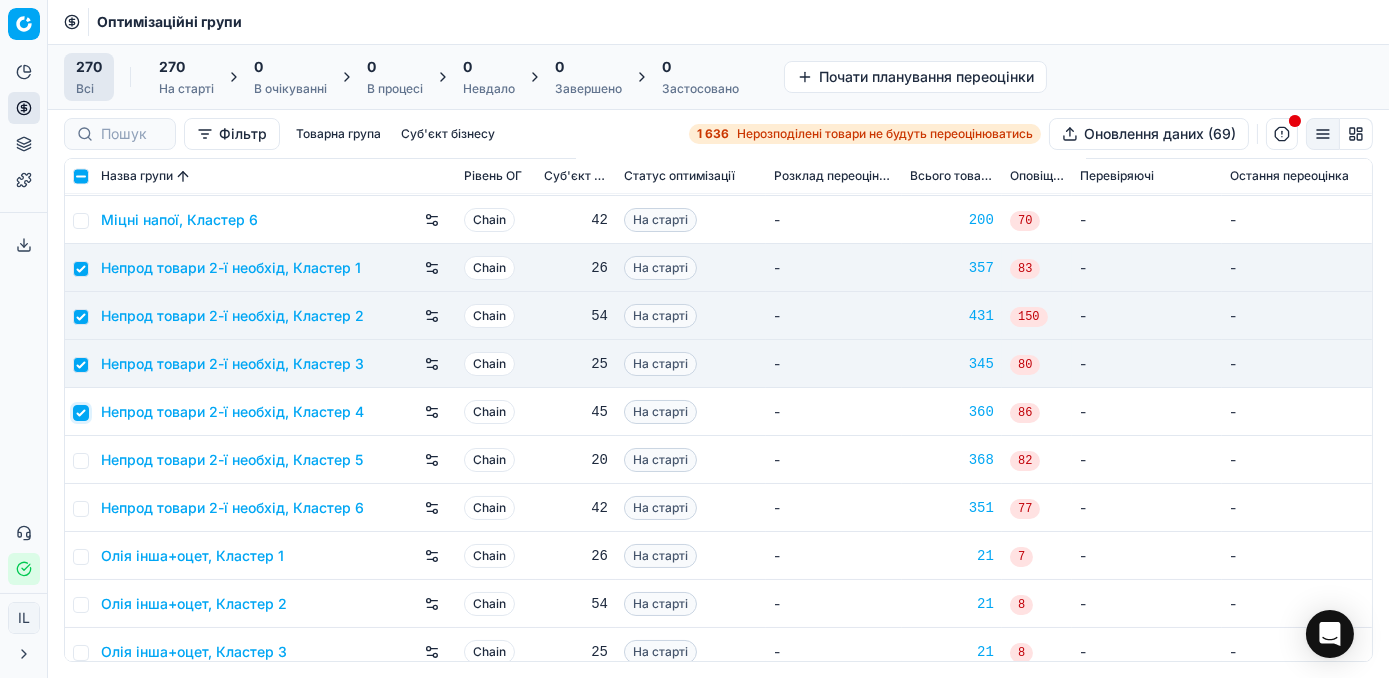 checkbox on "true" 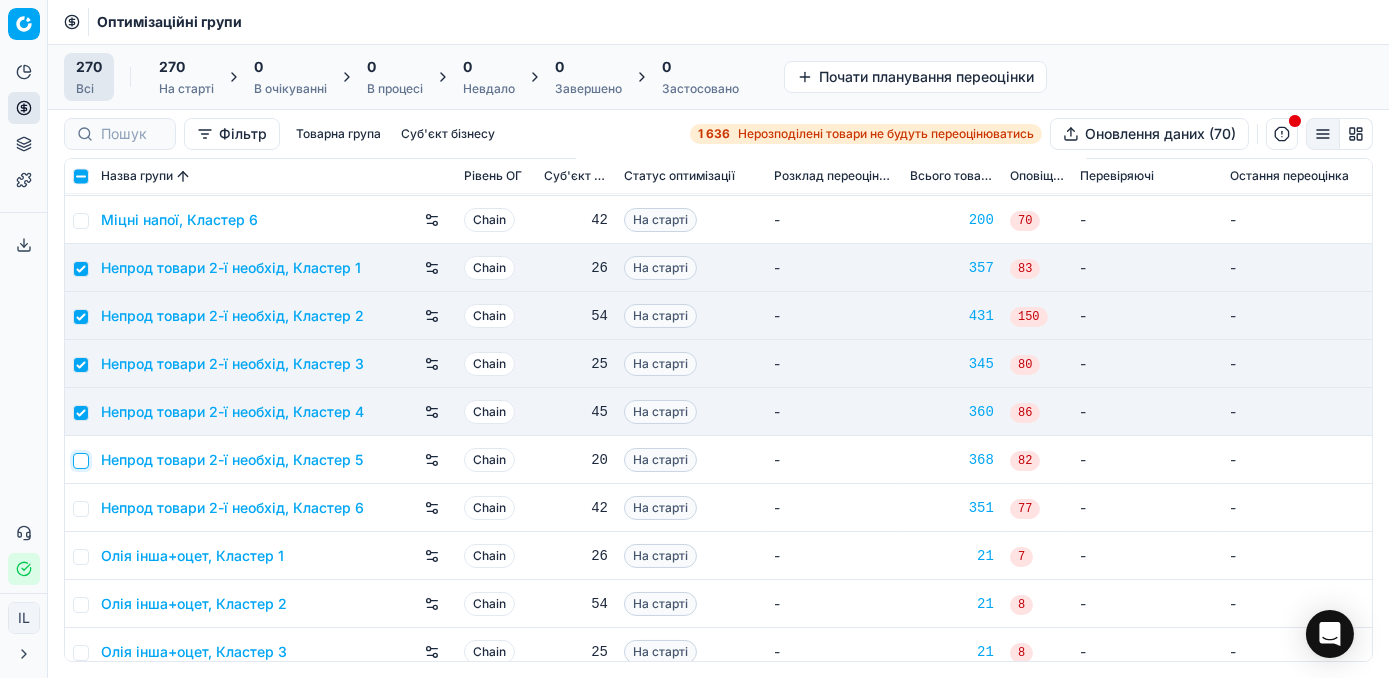click at bounding box center [81, 461] 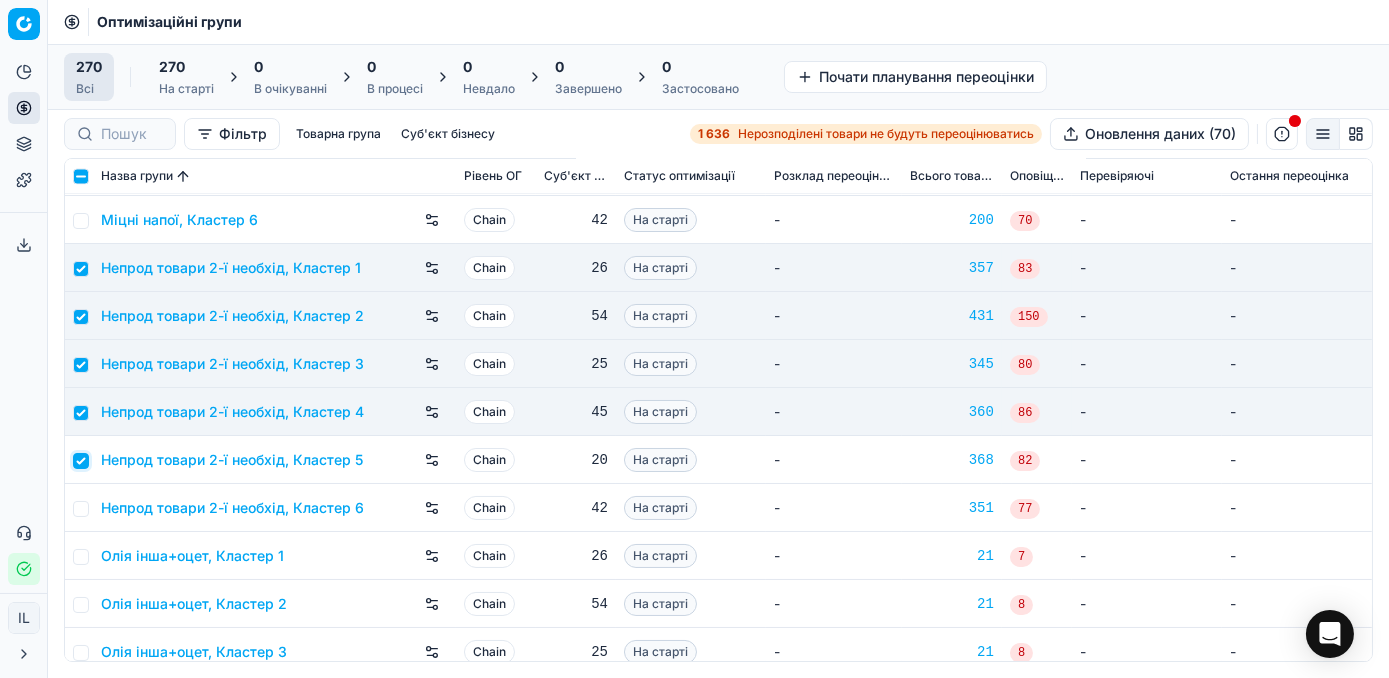 checkbox on "true" 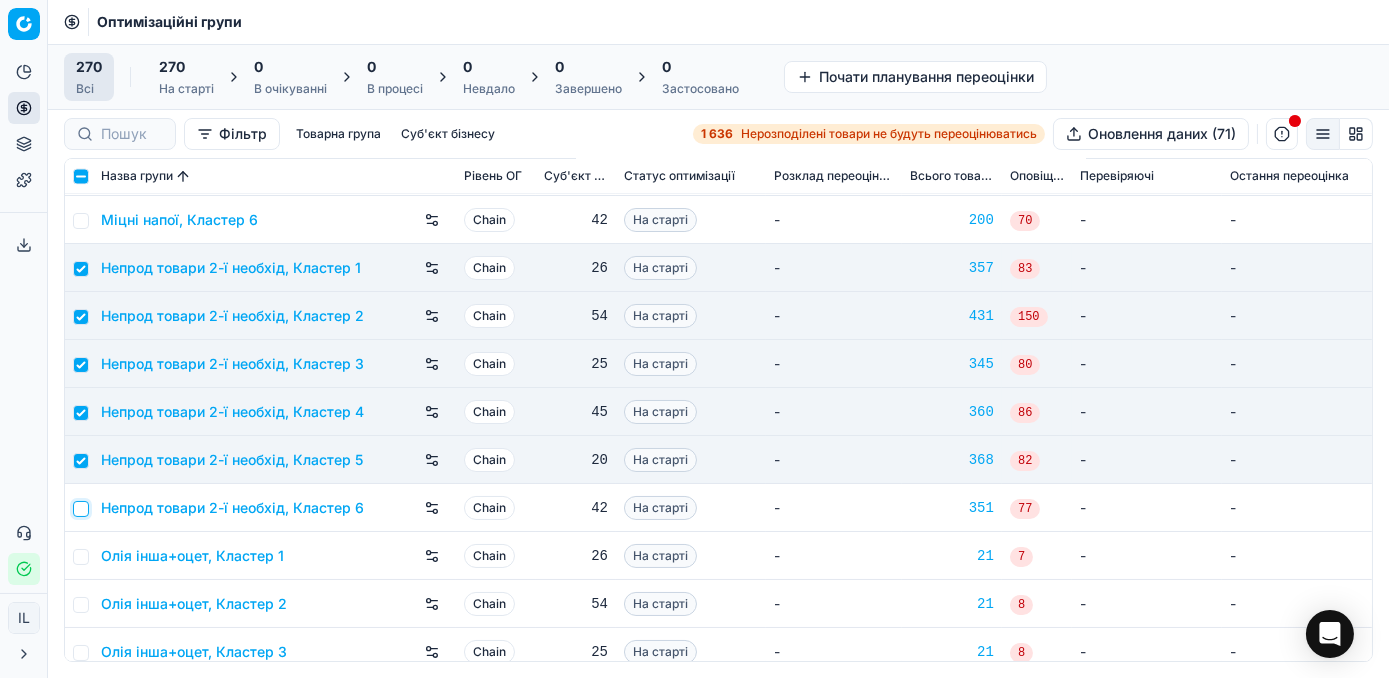 click at bounding box center [81, 509] 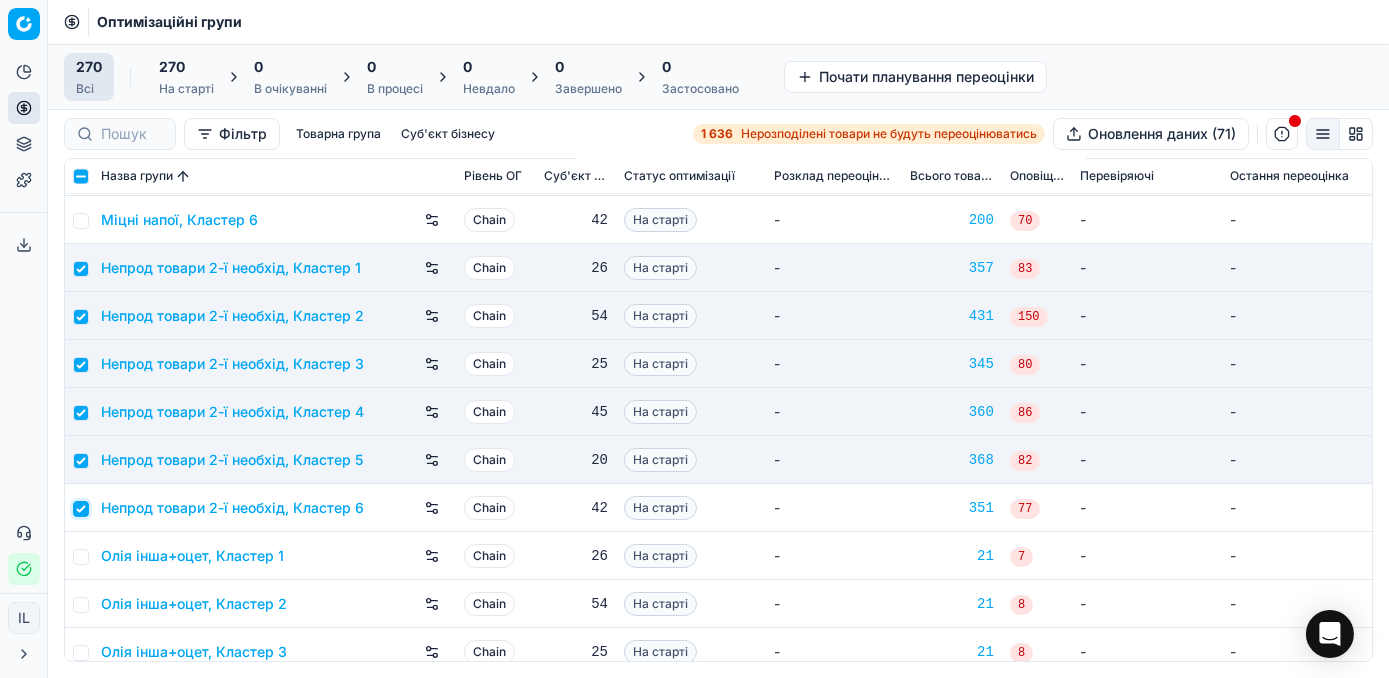 checkbox on "true" 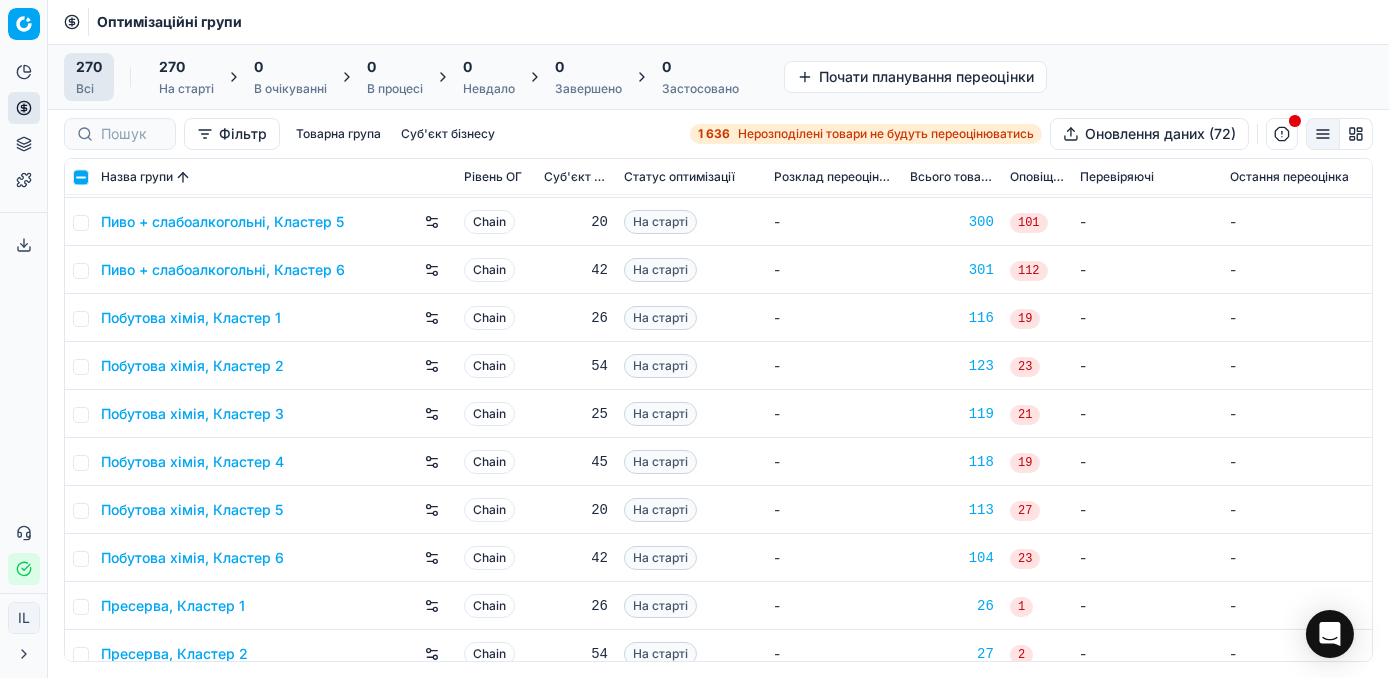 scroll, scrollTop: 8818, scrollLeft: 0, axis: vertical 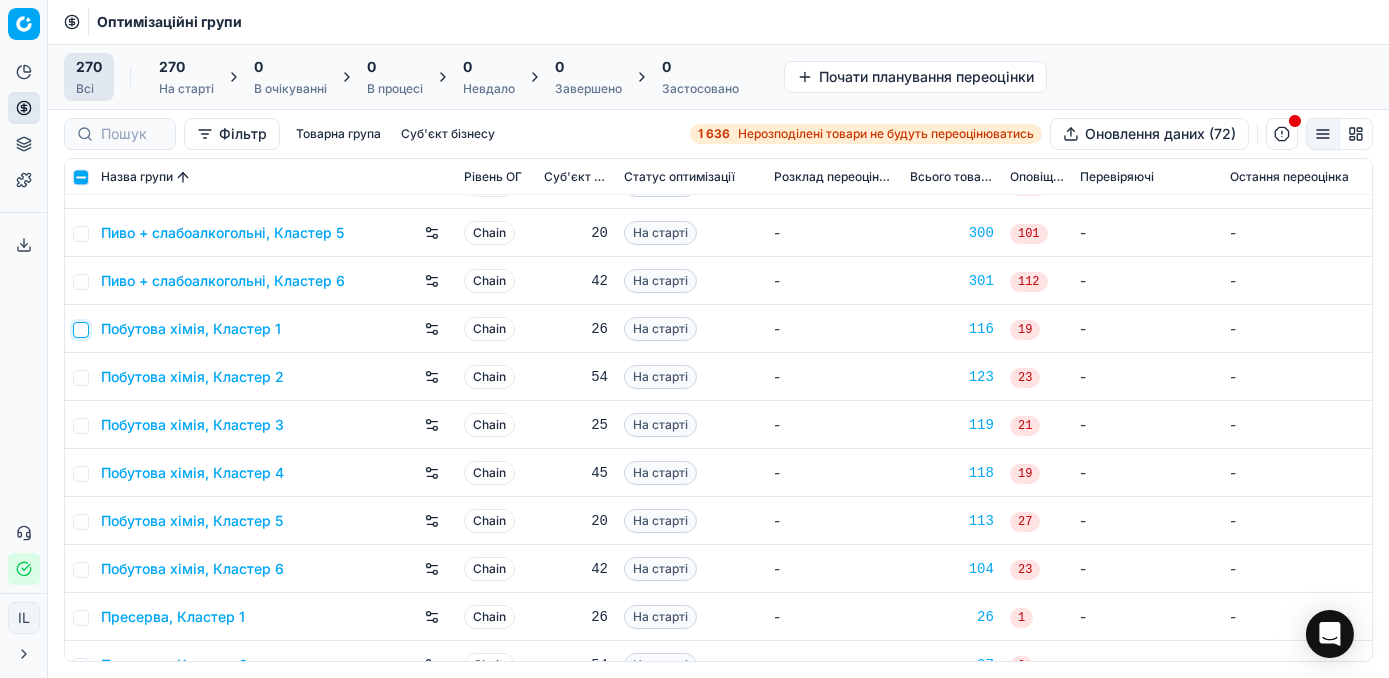 click at bounding box center (81, 330) 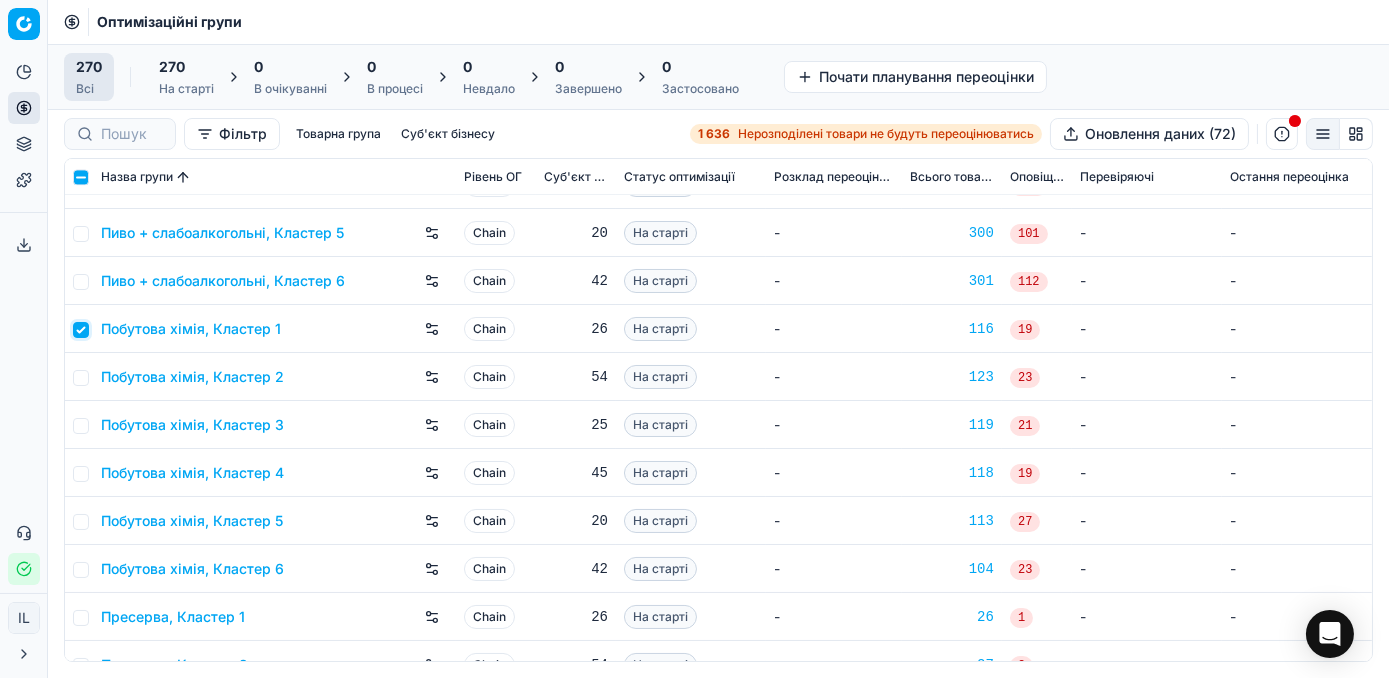 checkbox on "true" 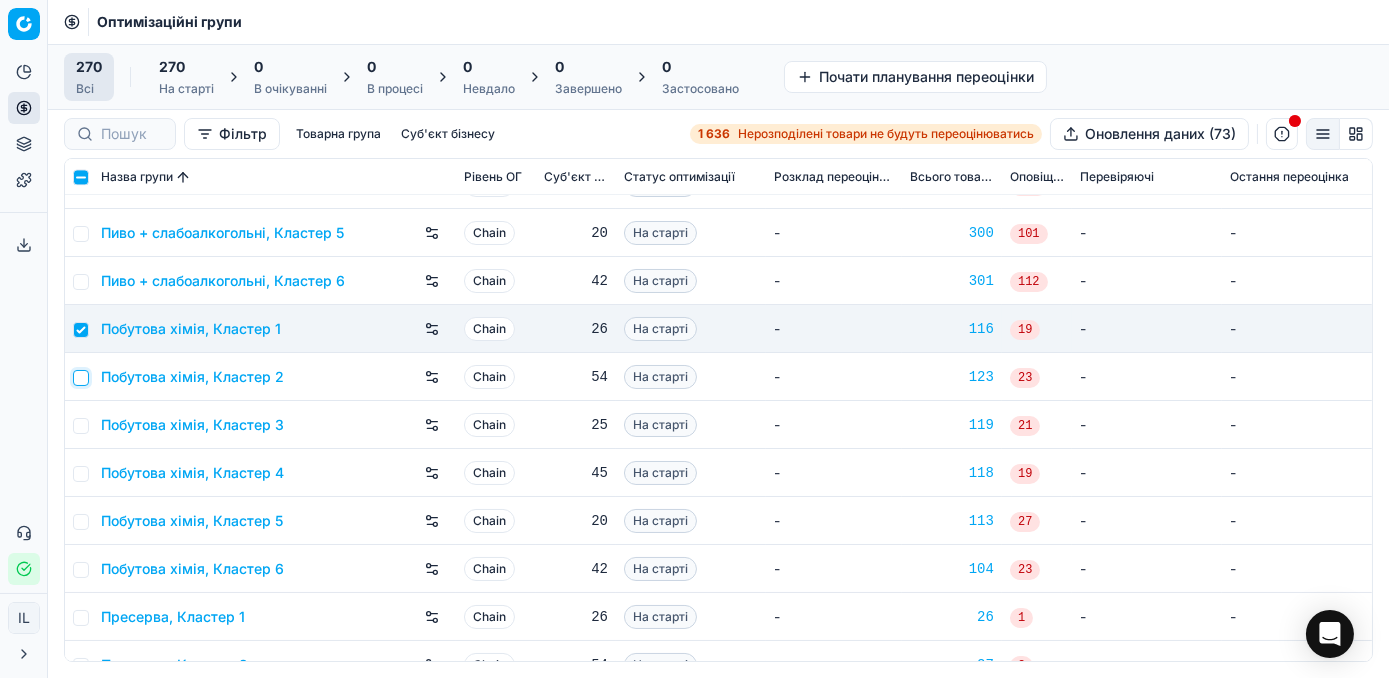 click at bounding box center (81, 378) 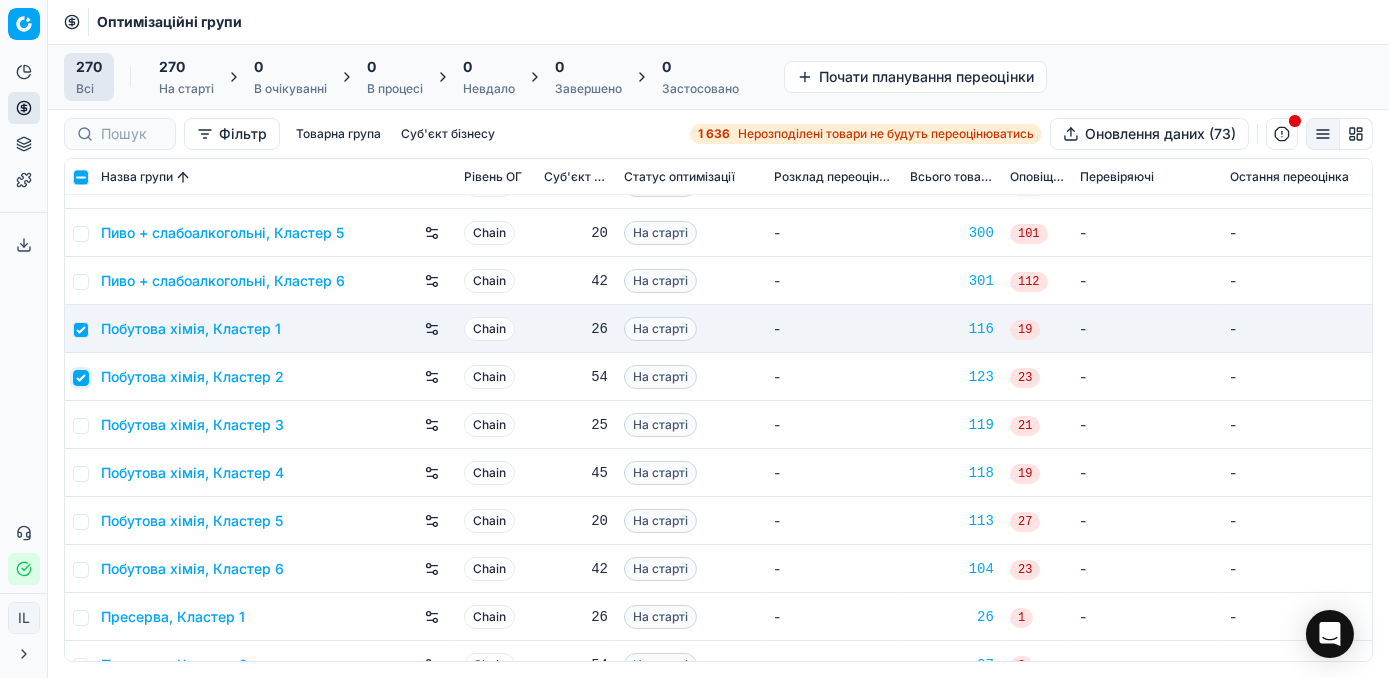 checkbox on "true" 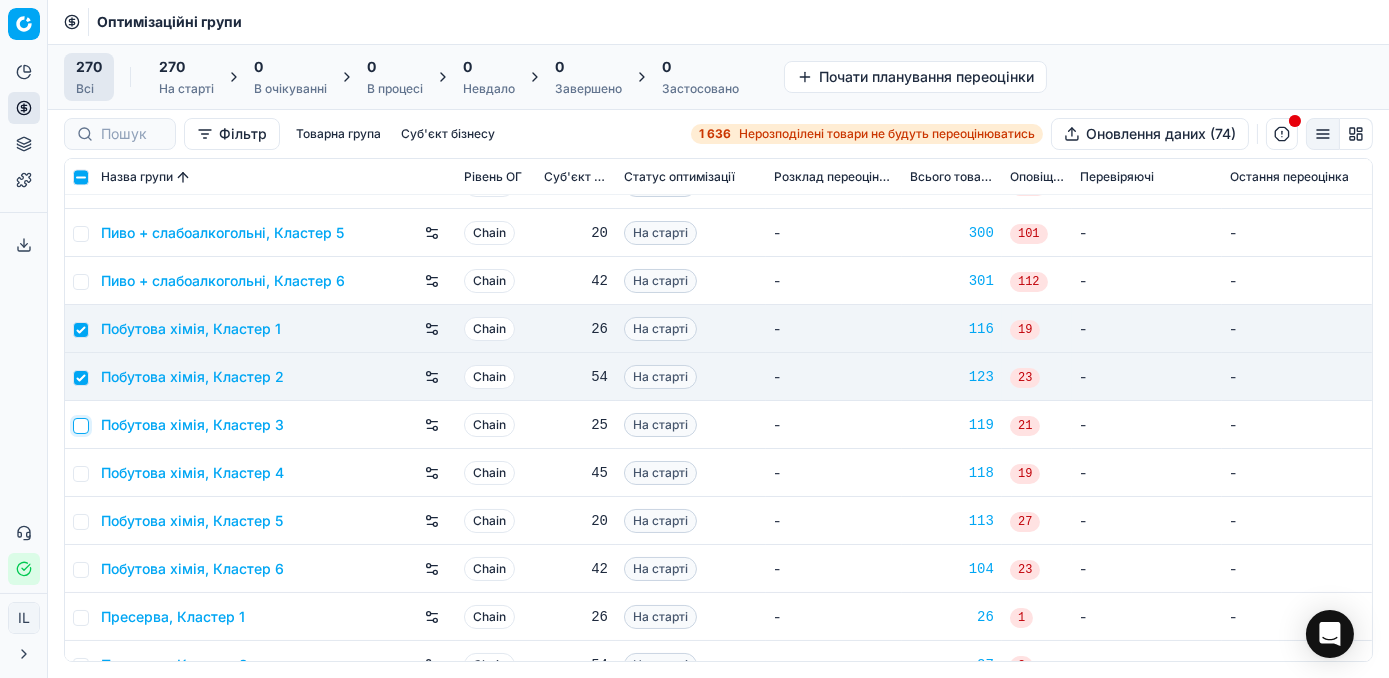 drag, startPoint x: 88, startPoint y: 421, endPoint x: 87, endPoint y: 433, distance: 12.0415945 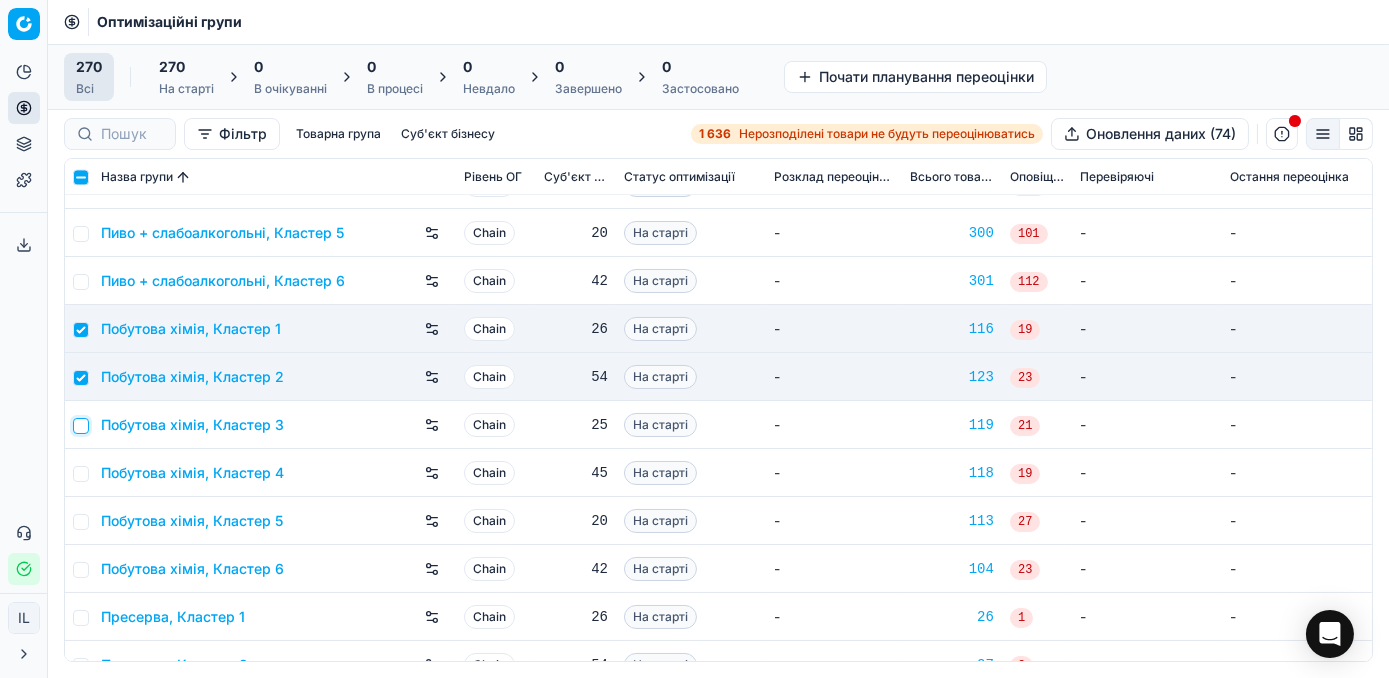 click at bounding box center (81, 426) 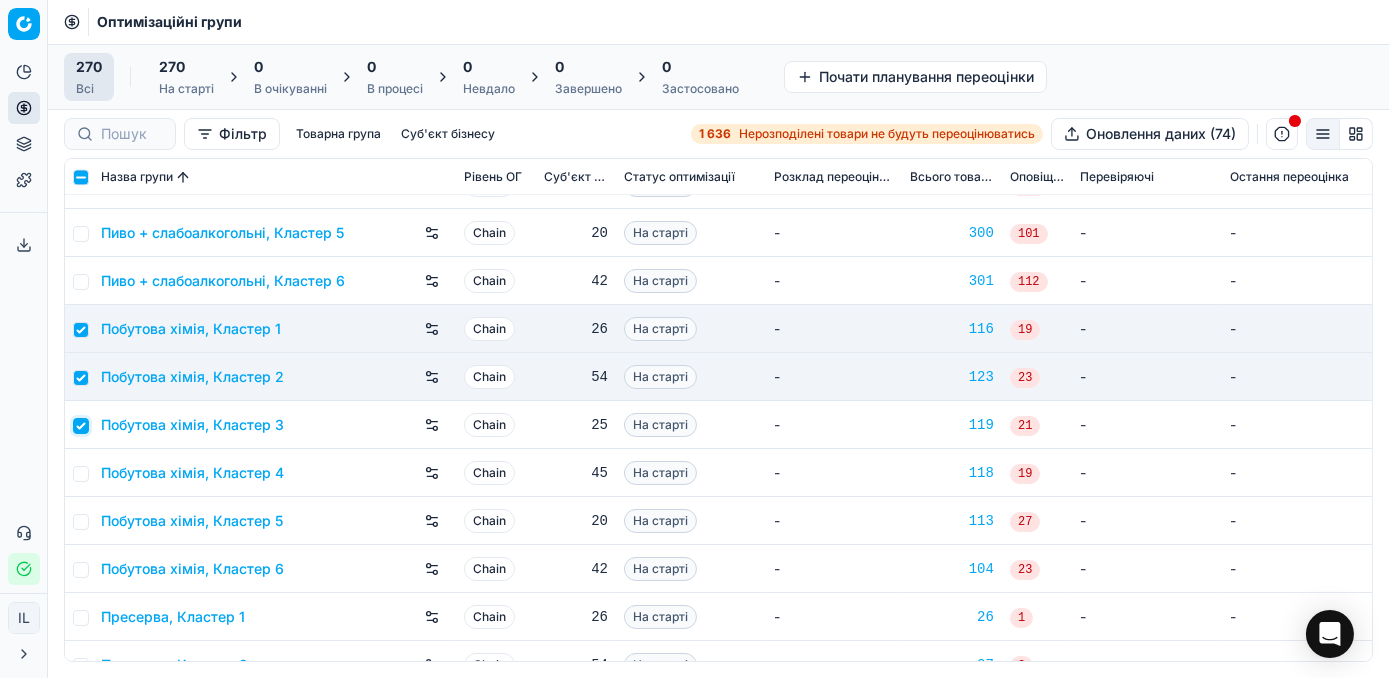 checkbox on "true" 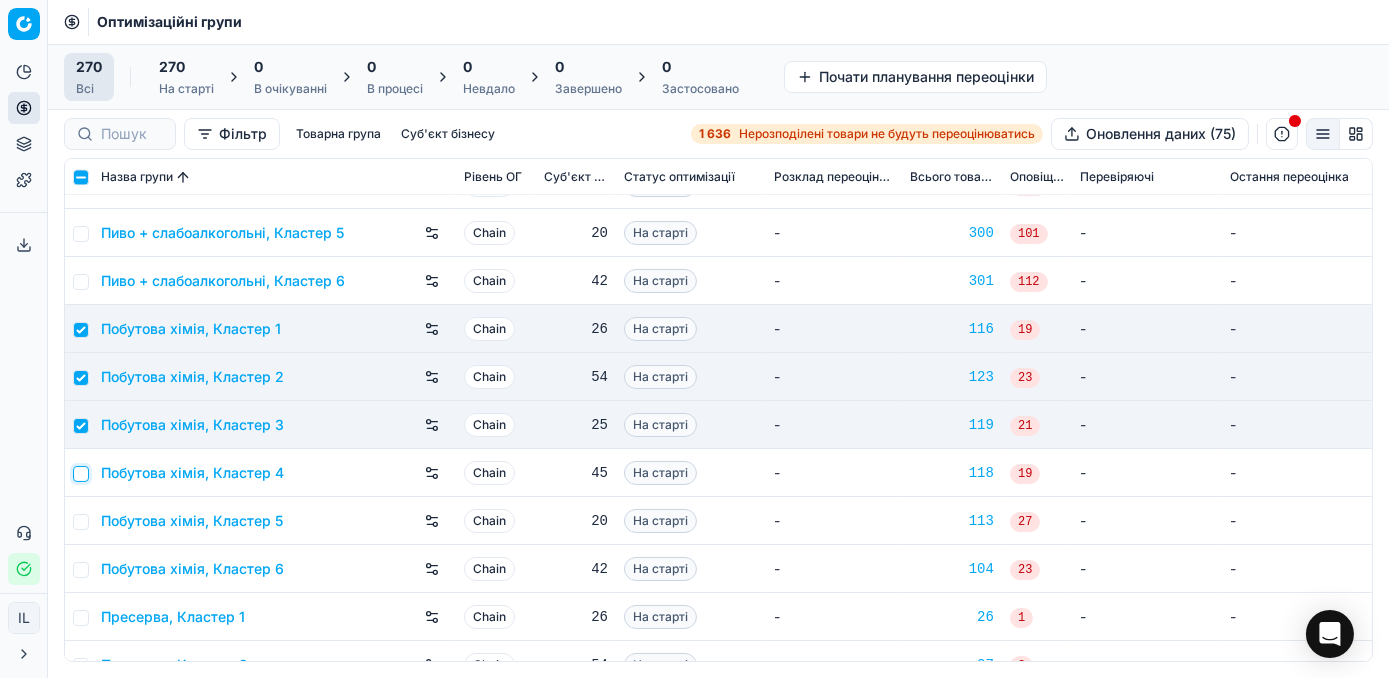 click at bounding box center [81, 474] 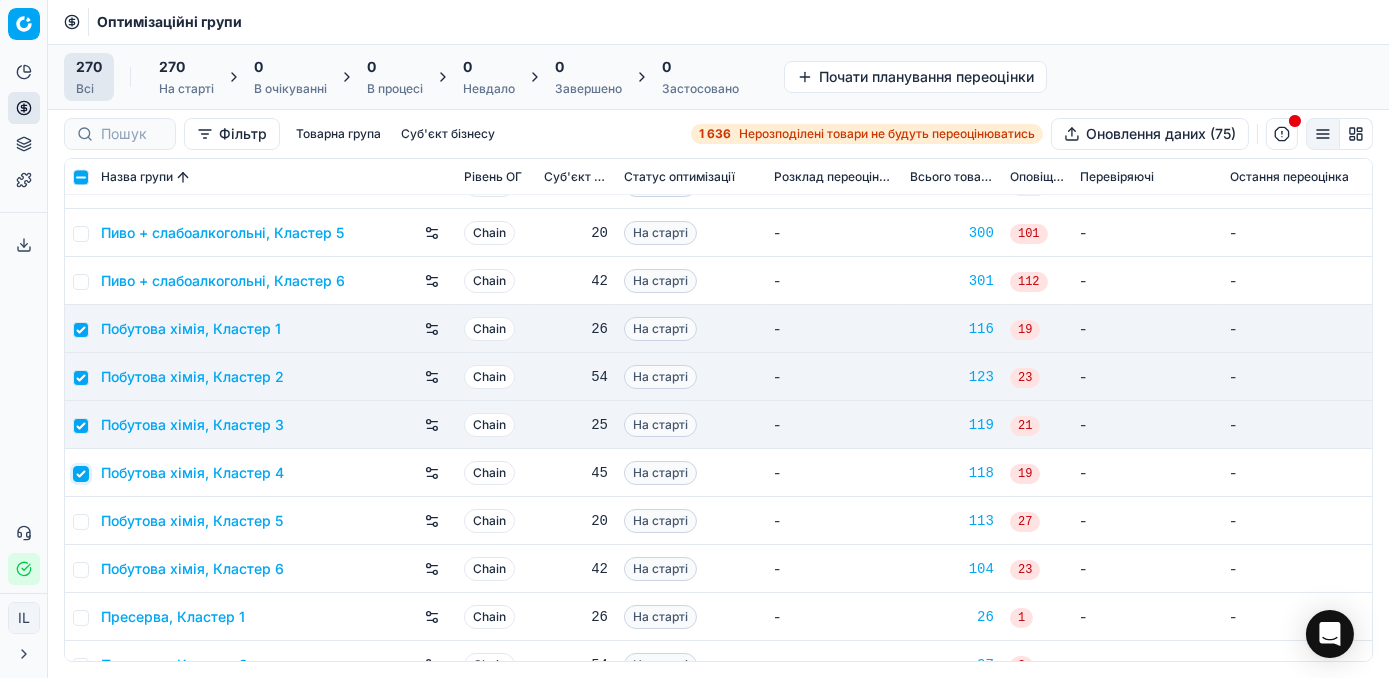 checkbox on "true" 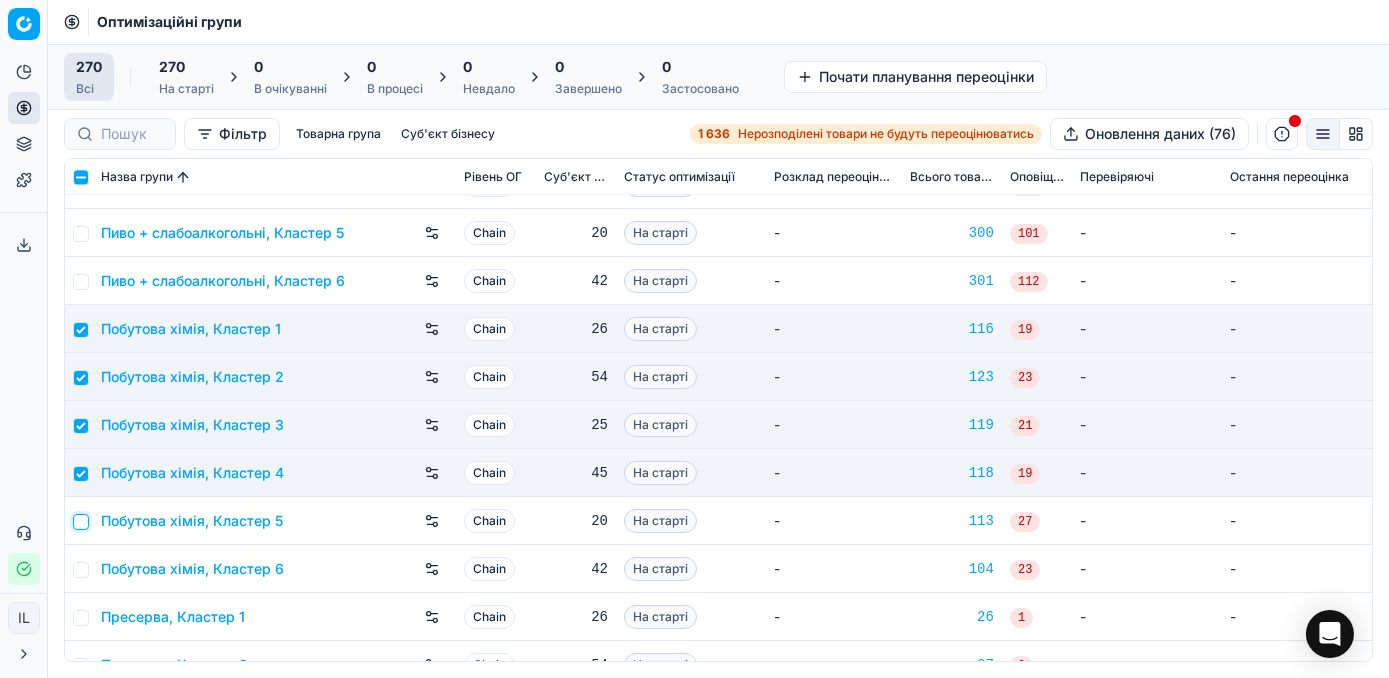 click at bounding box center (81, 522) 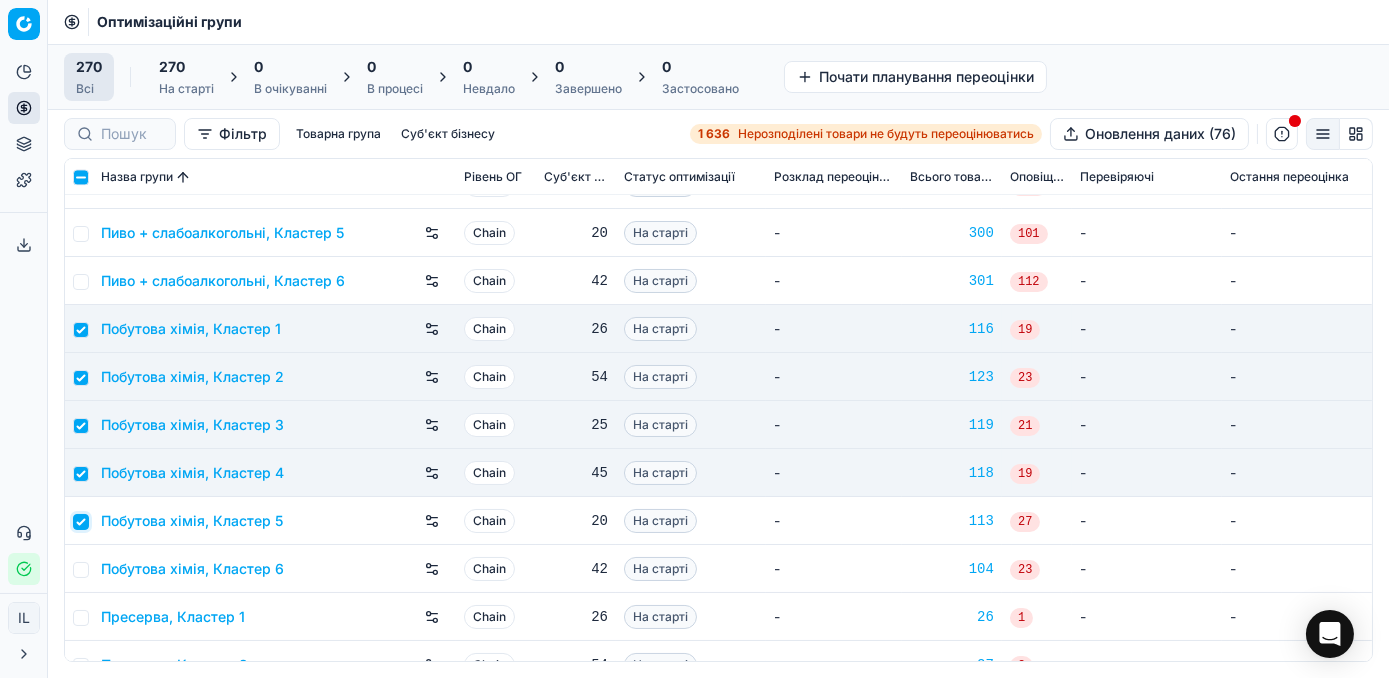 checkbox on "true" 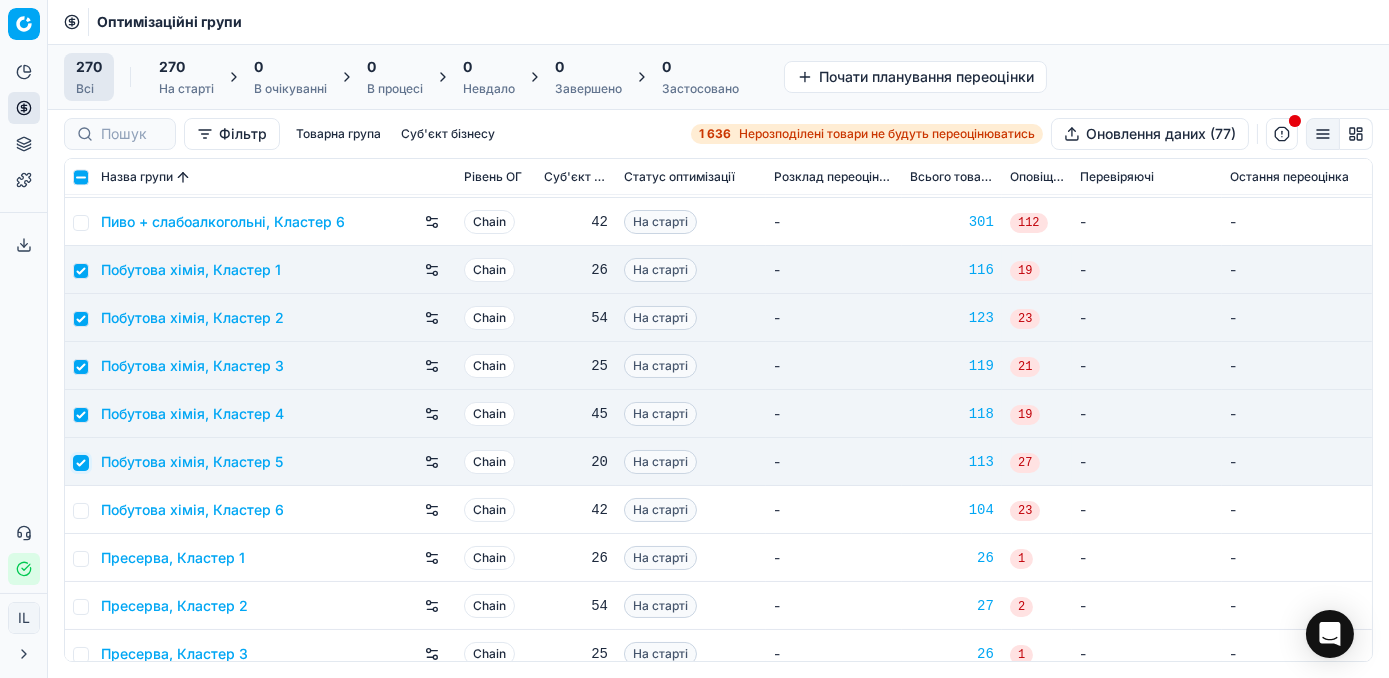 scroll, scrollTop: 8909, scrollLeft: 0, axis: vertical 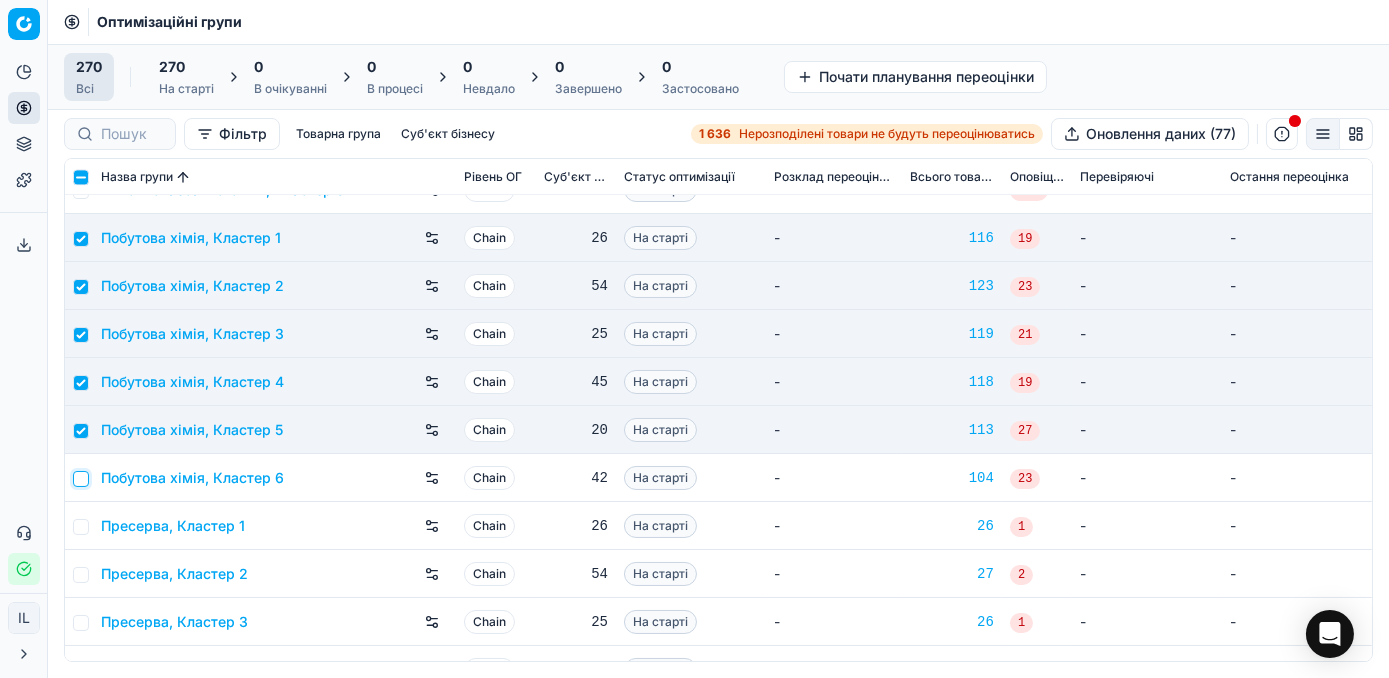 click at bounding box center (81, 479) 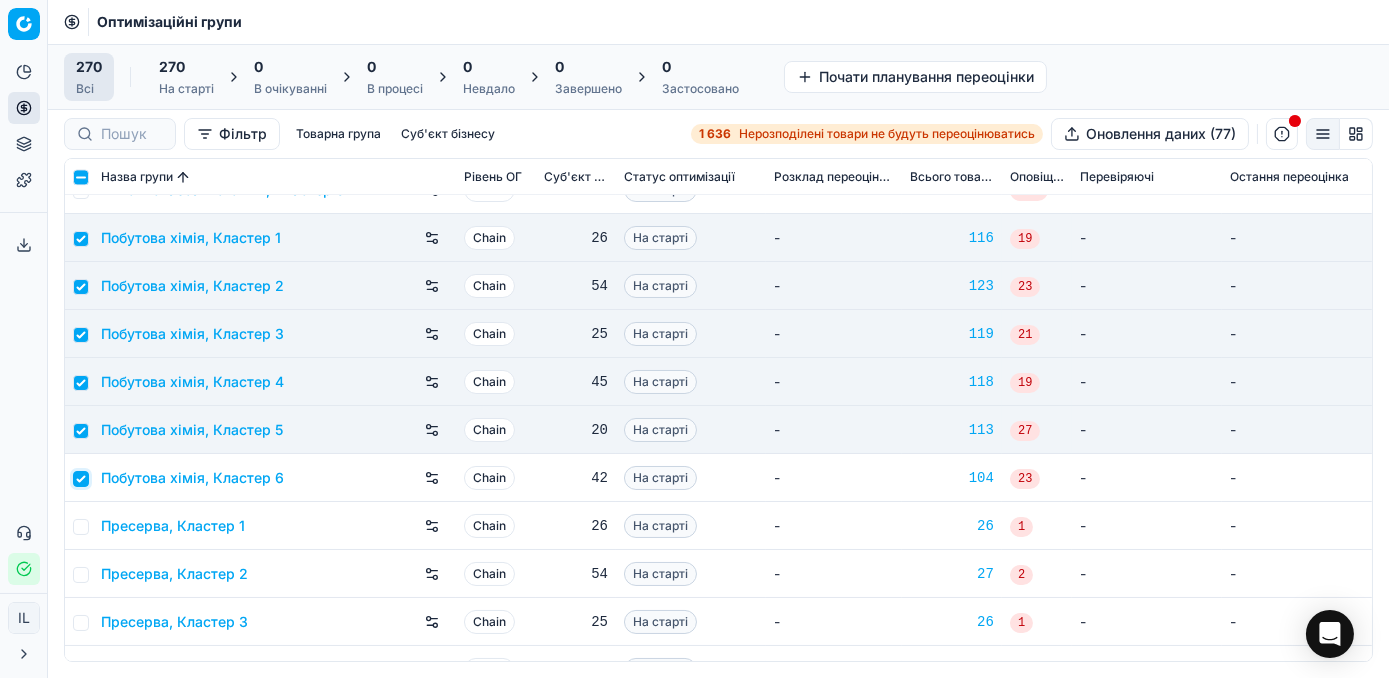checkbox on "true" 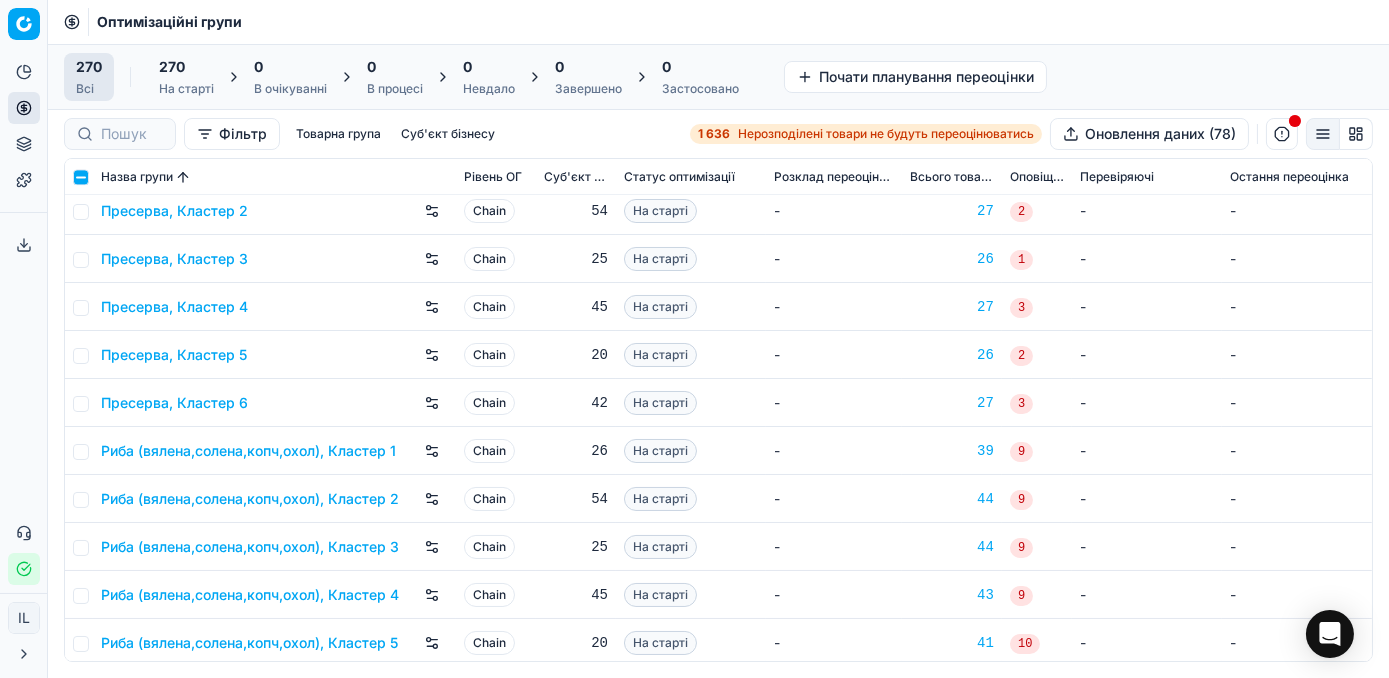 scroll, scrollTop: 9181, scrollLeft: 0, axis: vertical 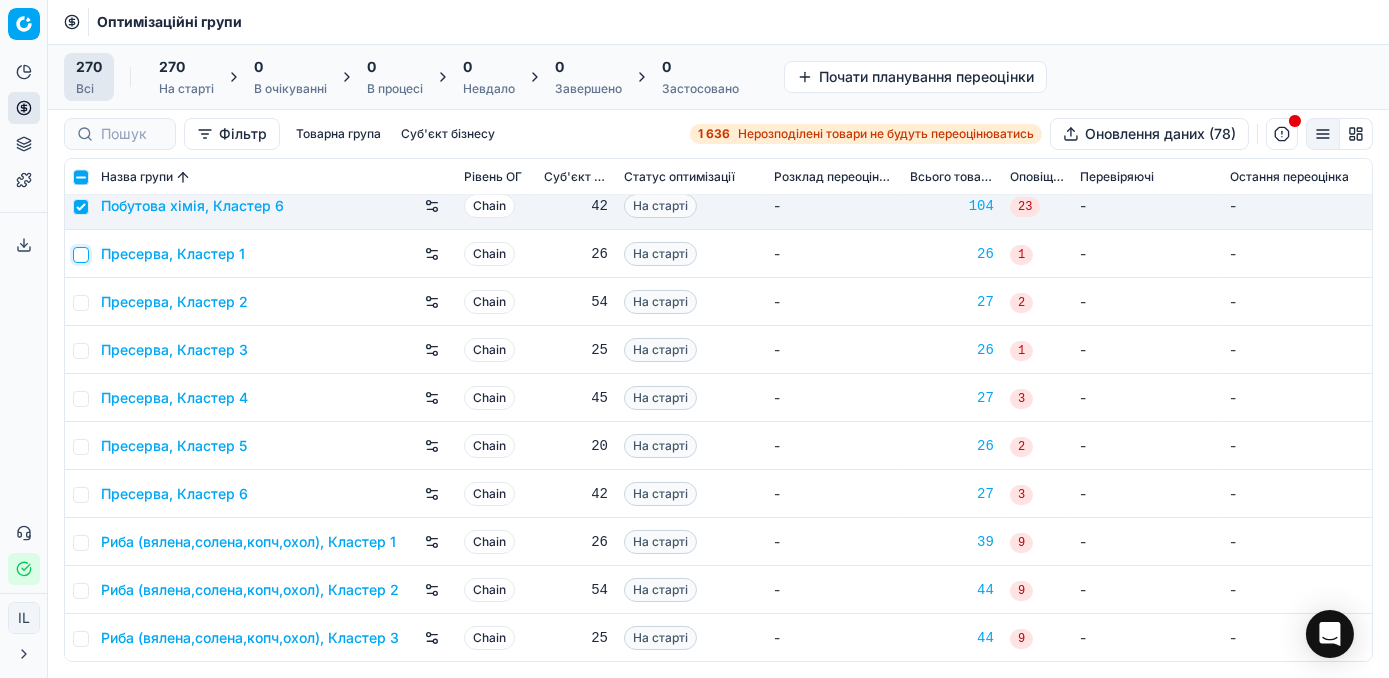 click at bounding box center (81, 255) 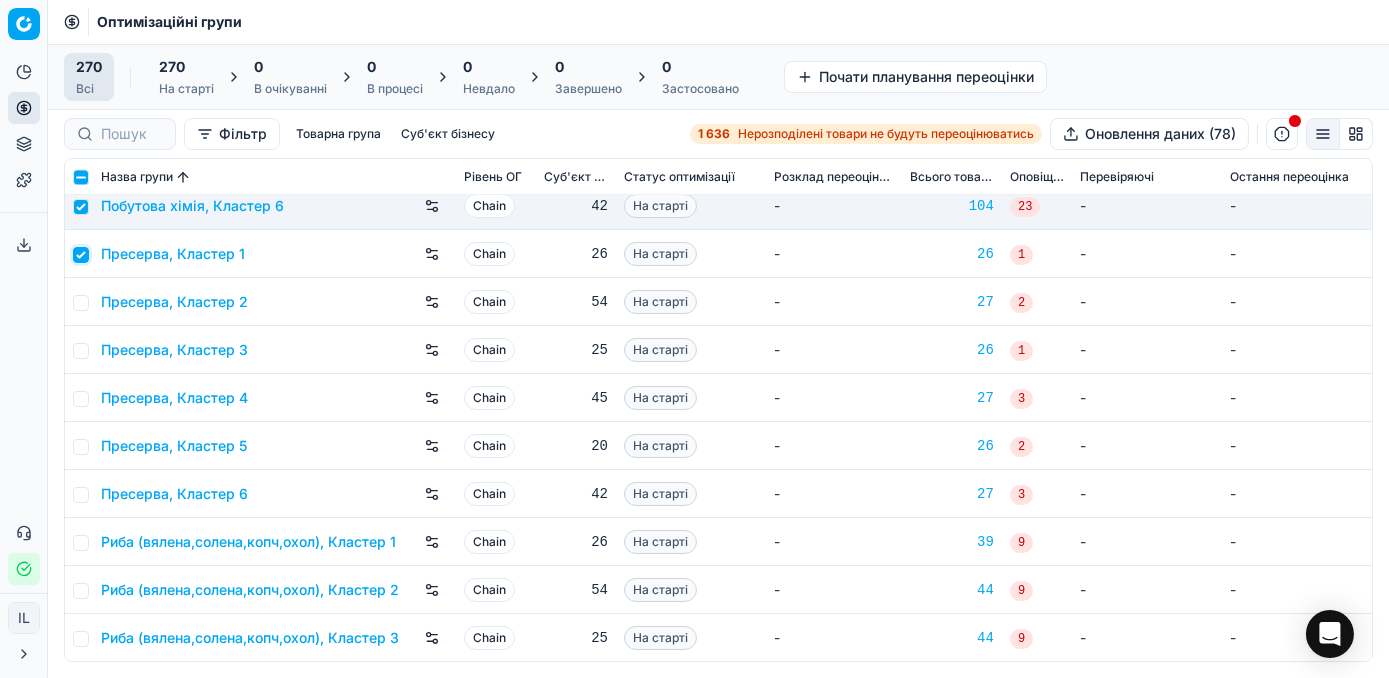 checkbox on "true" 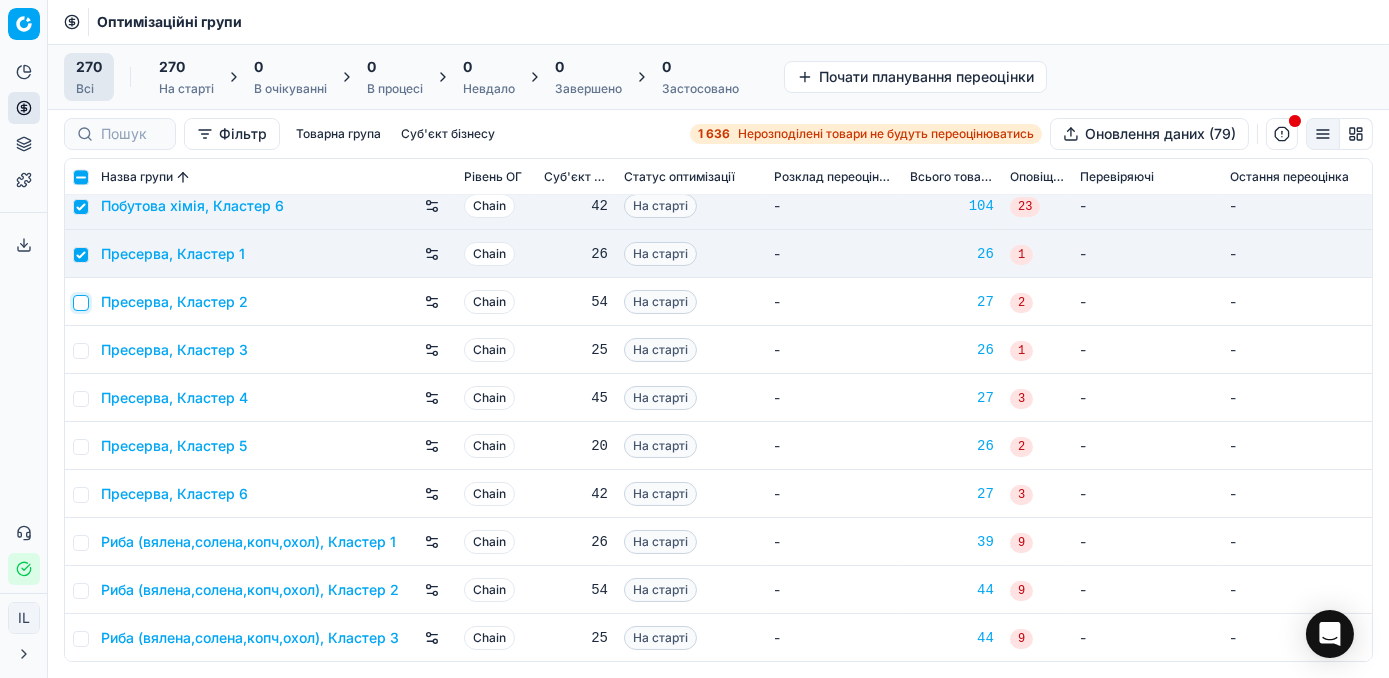 click at bounding box center [81, 303] 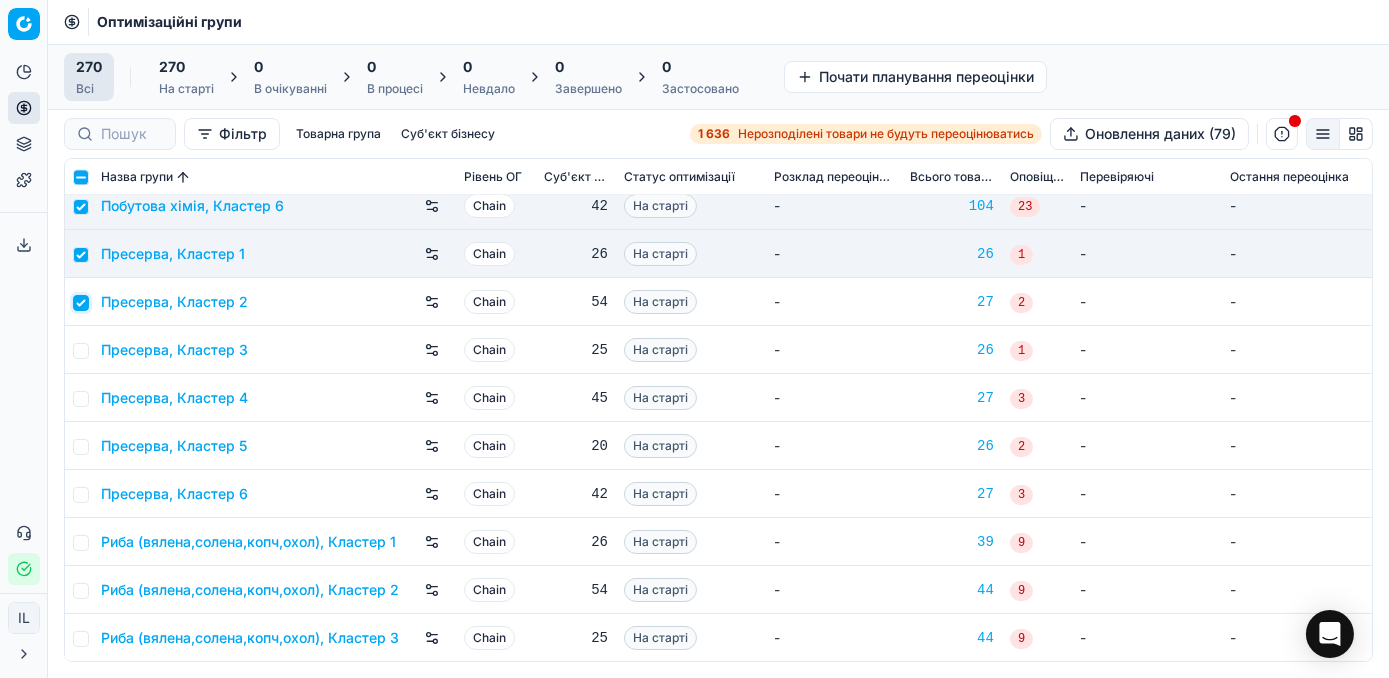 checkbox on "true" 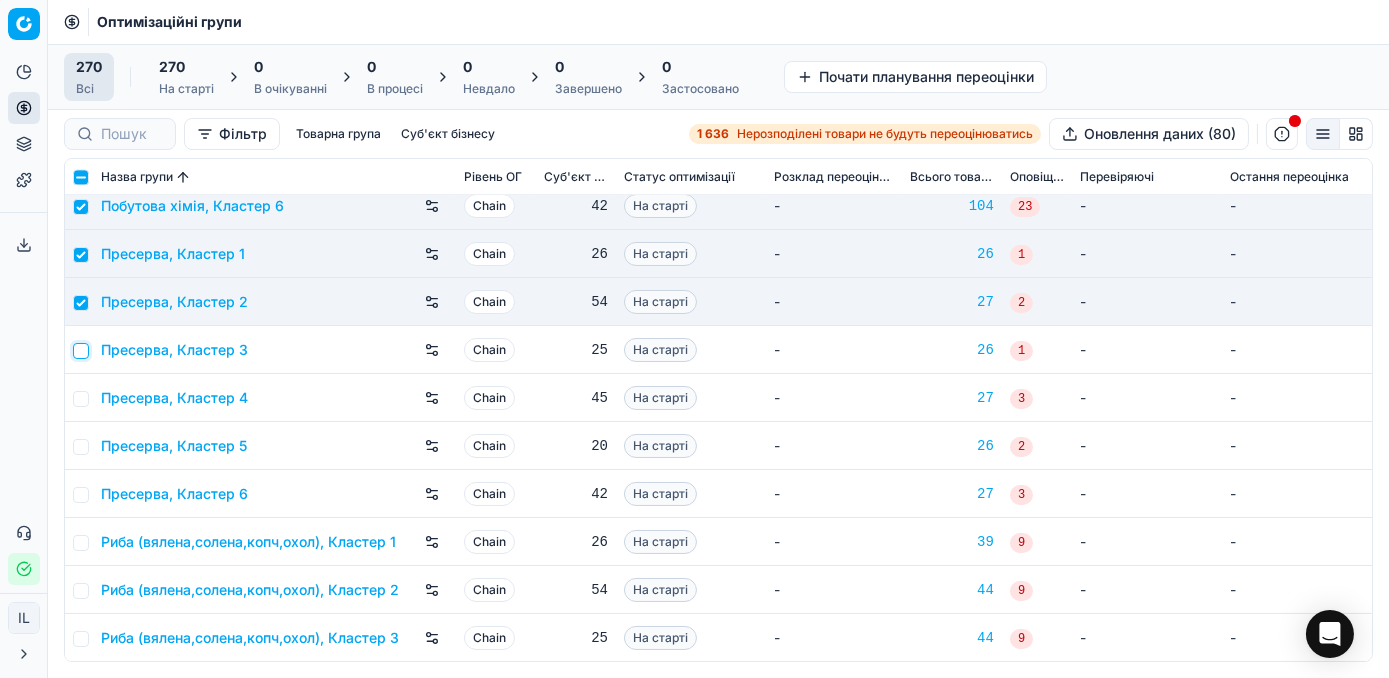 click at bounding box center [81, 351] 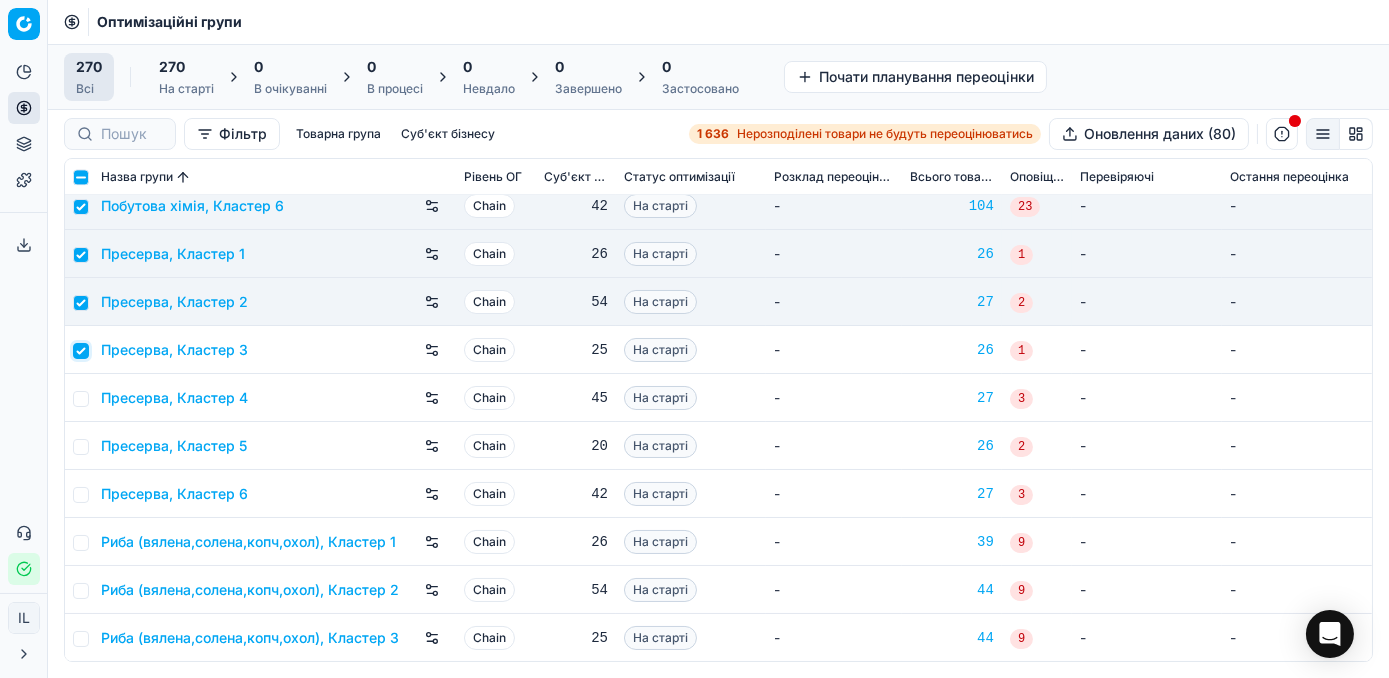 checkbox on "true" 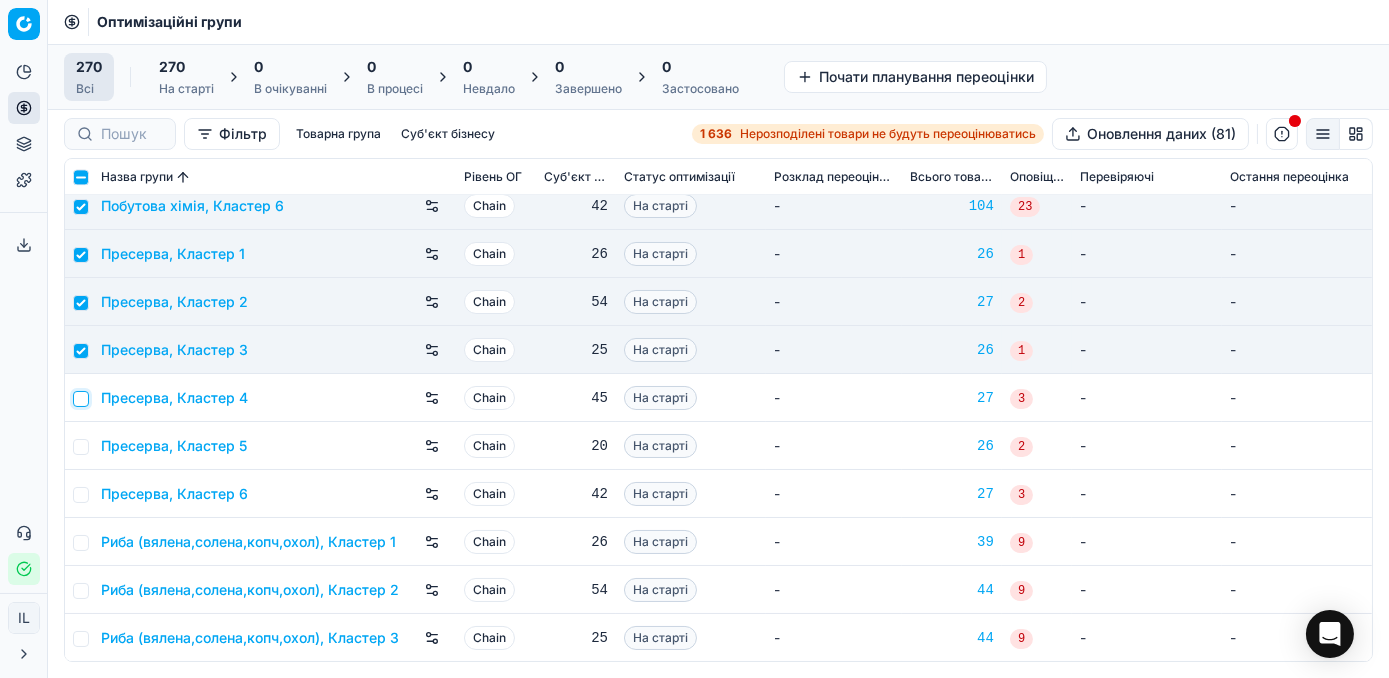 click at bounding box center [81, 399] 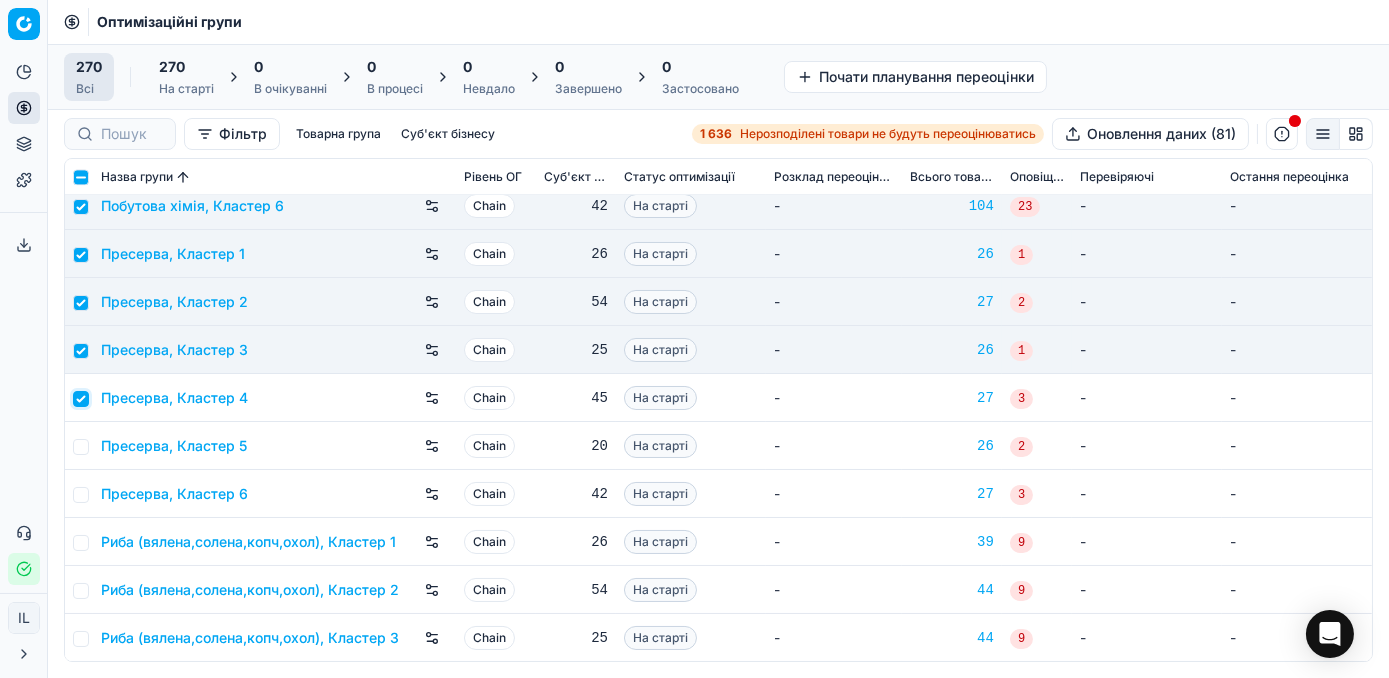 checkbox on "true" 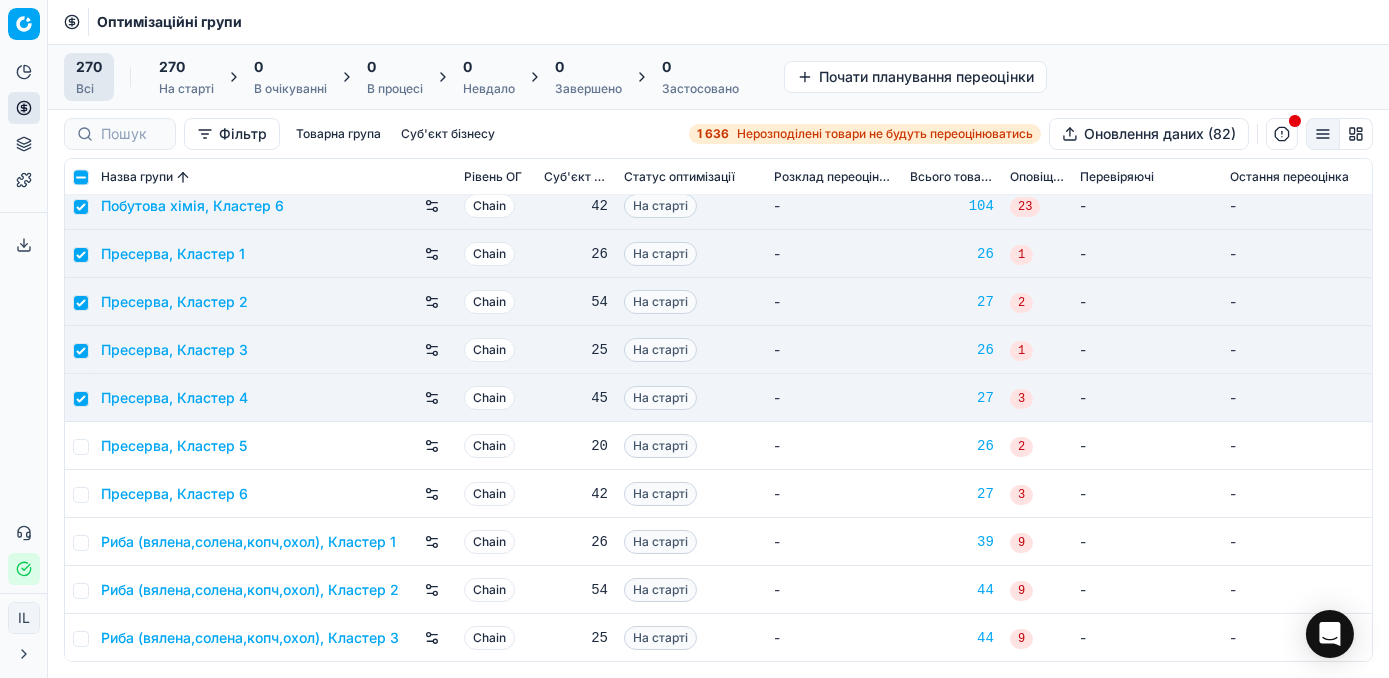 click at bounding box center (79, 446) 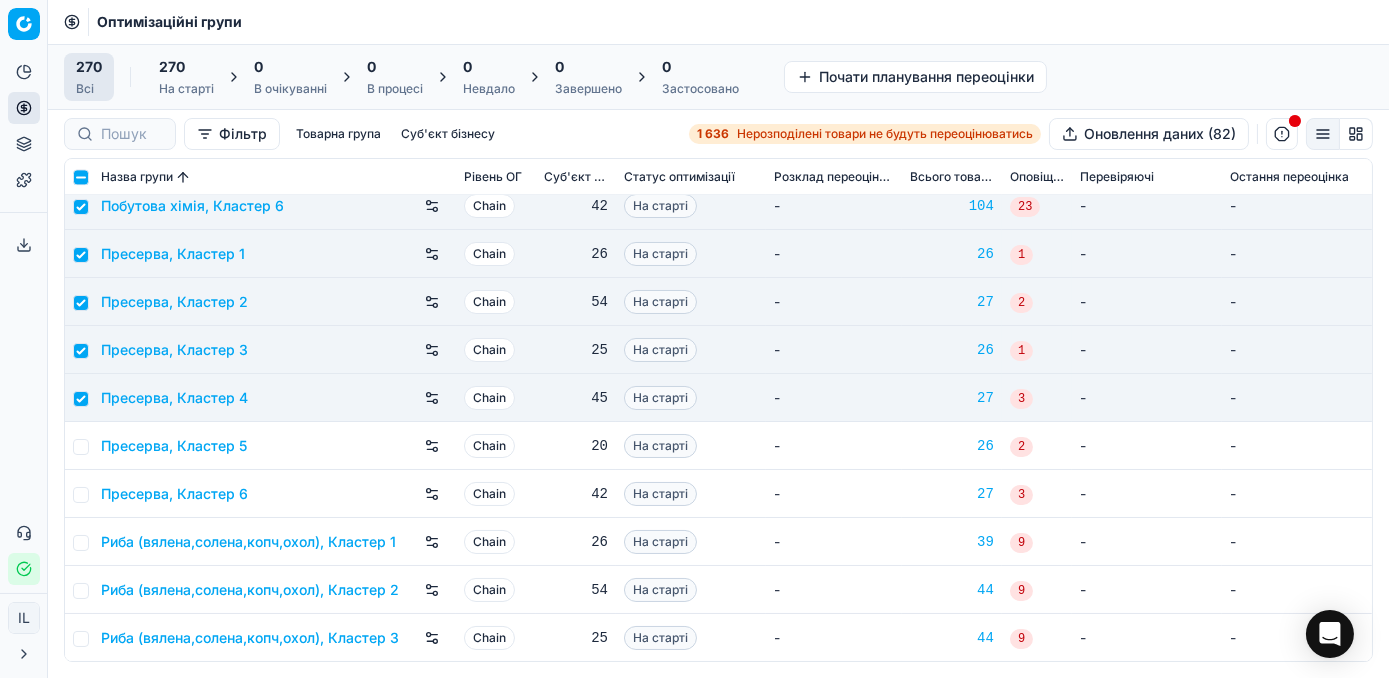 click at bounding box center [79, 446] 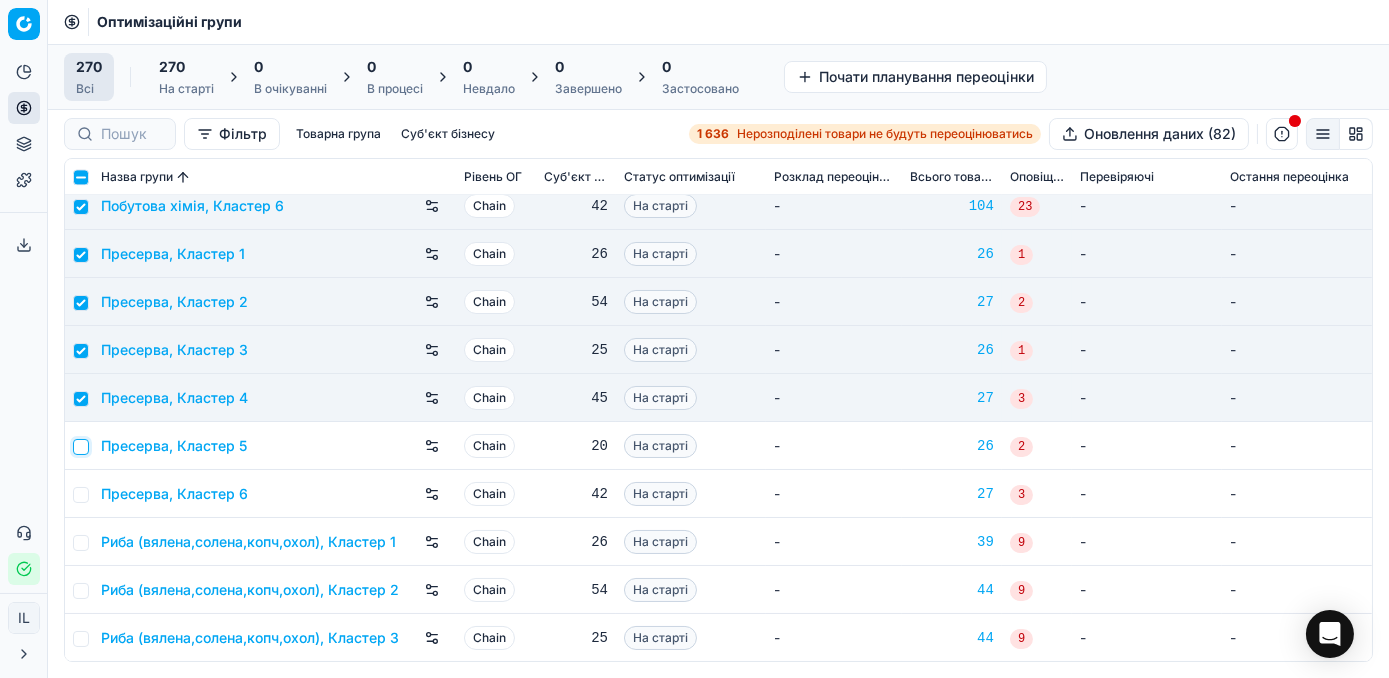 click at bounding box center (81, 447) 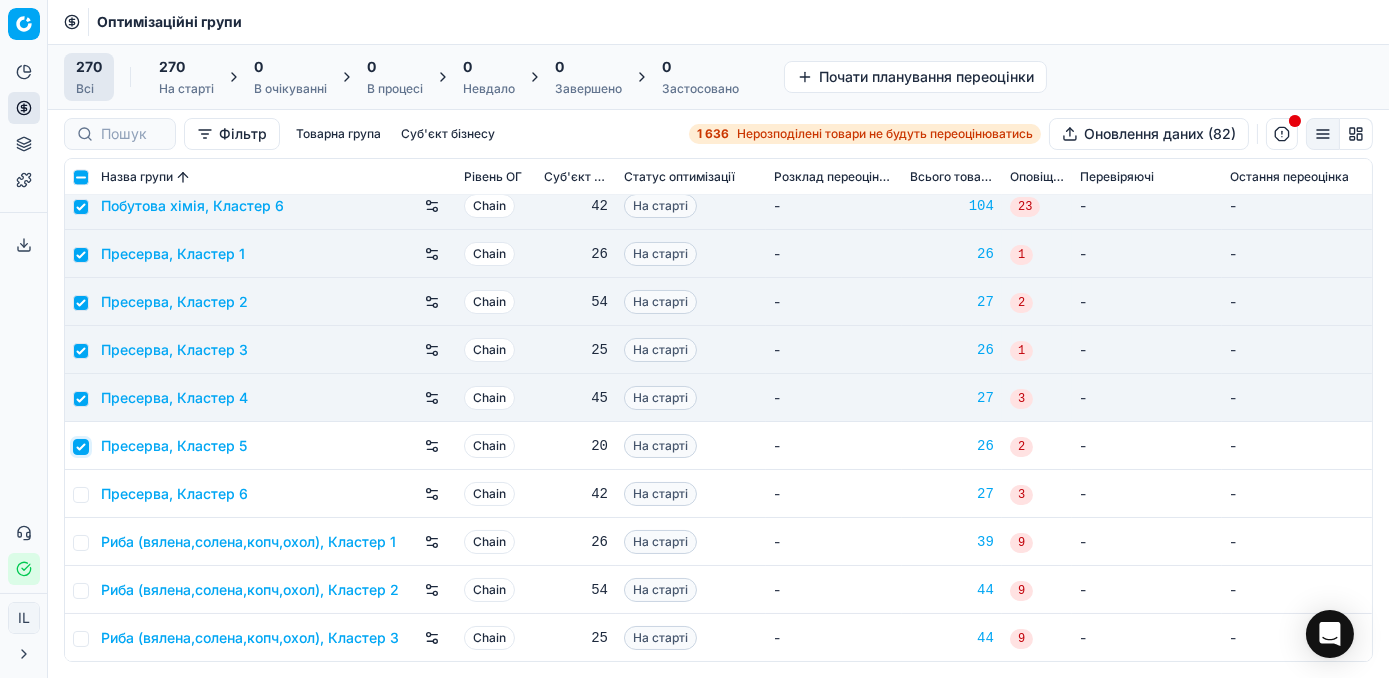 checkbox on "true" 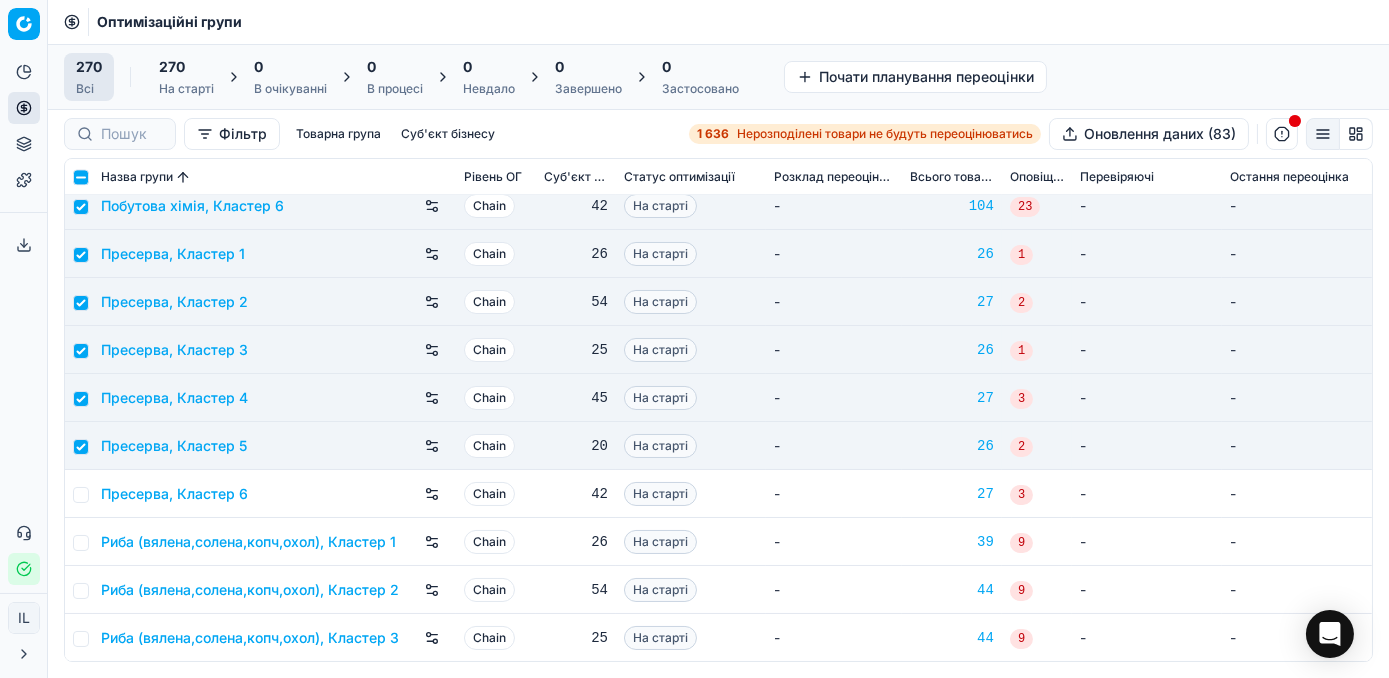 click at bounding box center (79, 494) 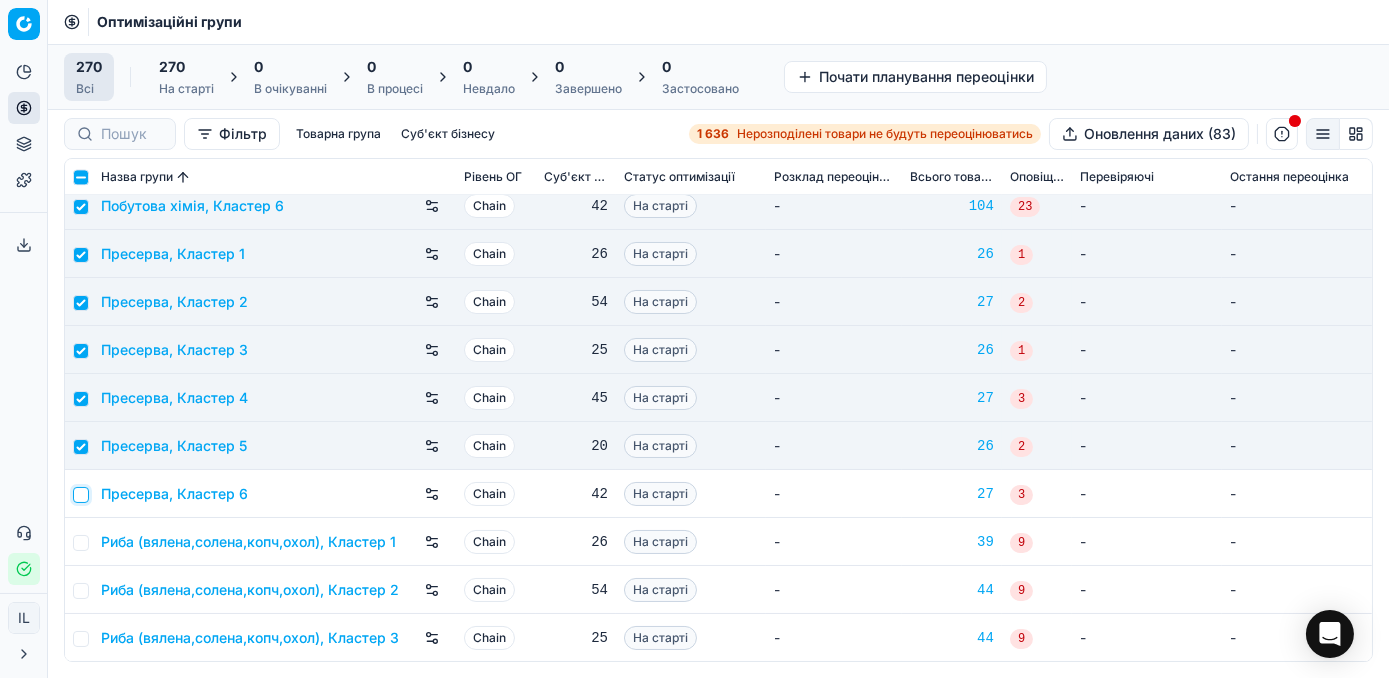 click at bounding box center (81, 495) 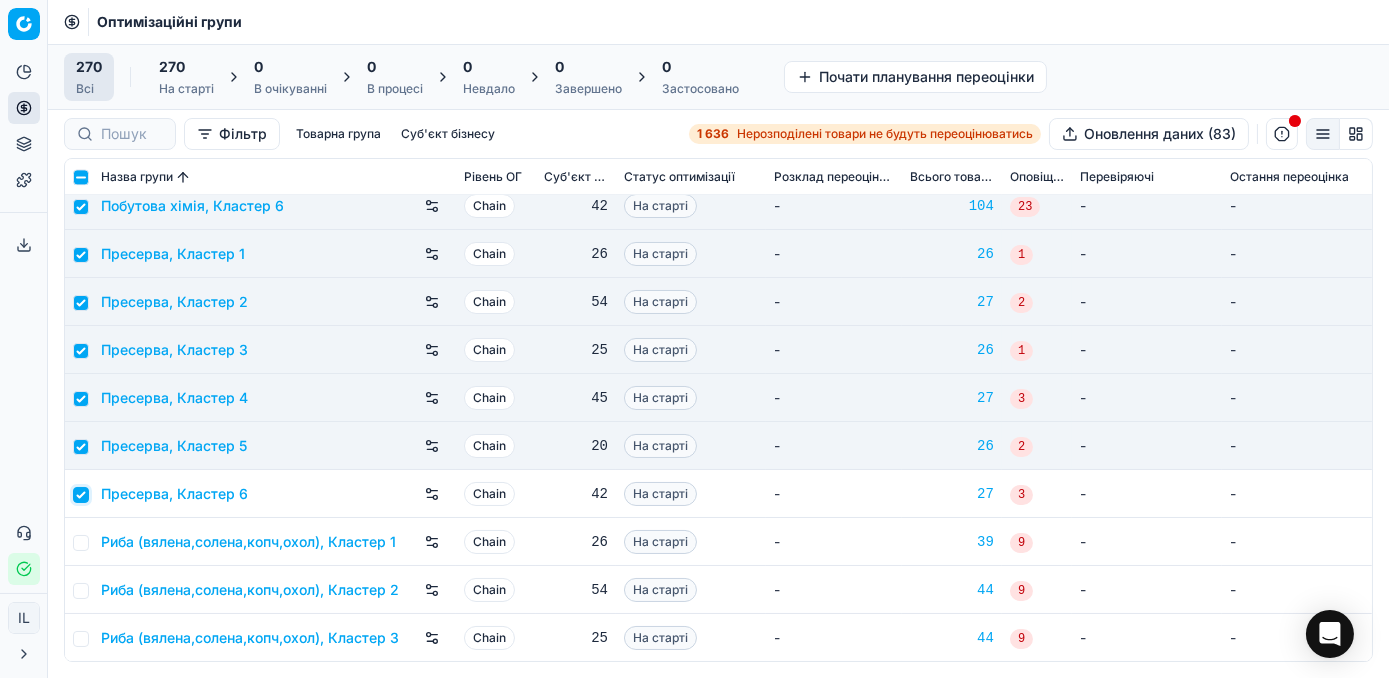 checkbox on "true" 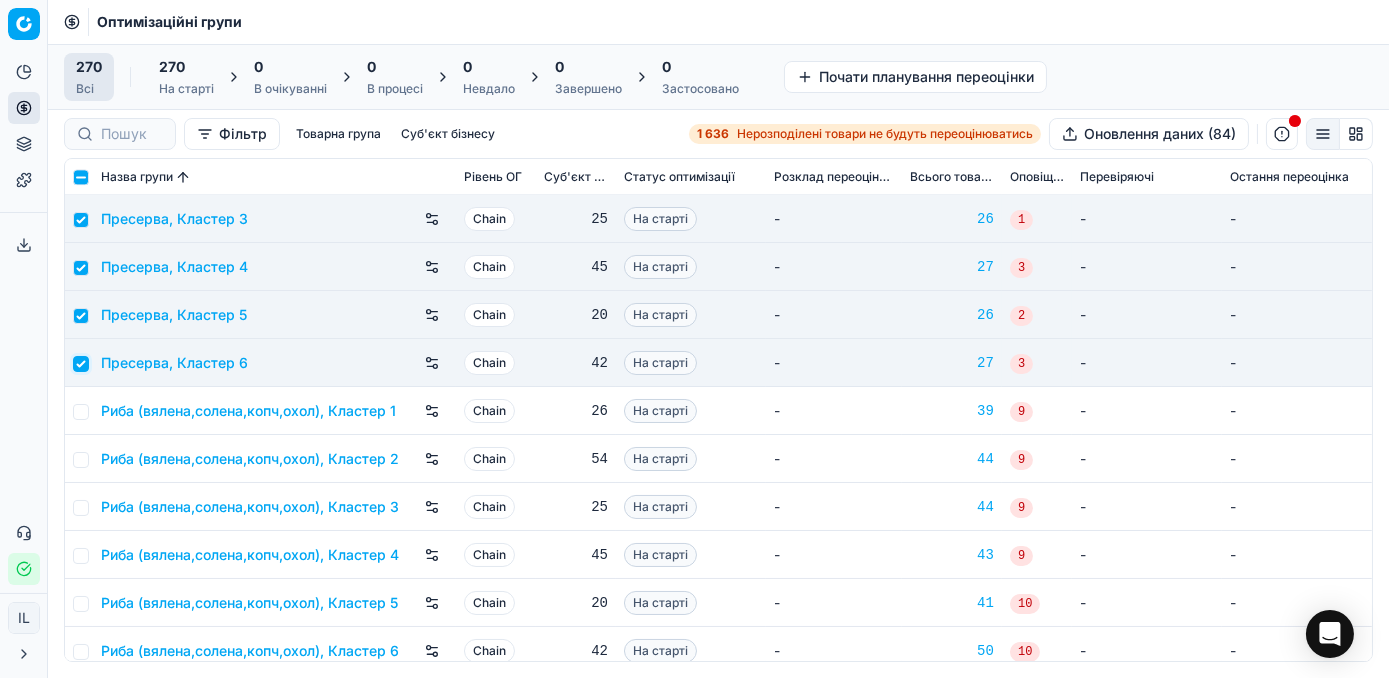 scroll, scrollTop: 9363, scrollLeft: 0, axis: vertical 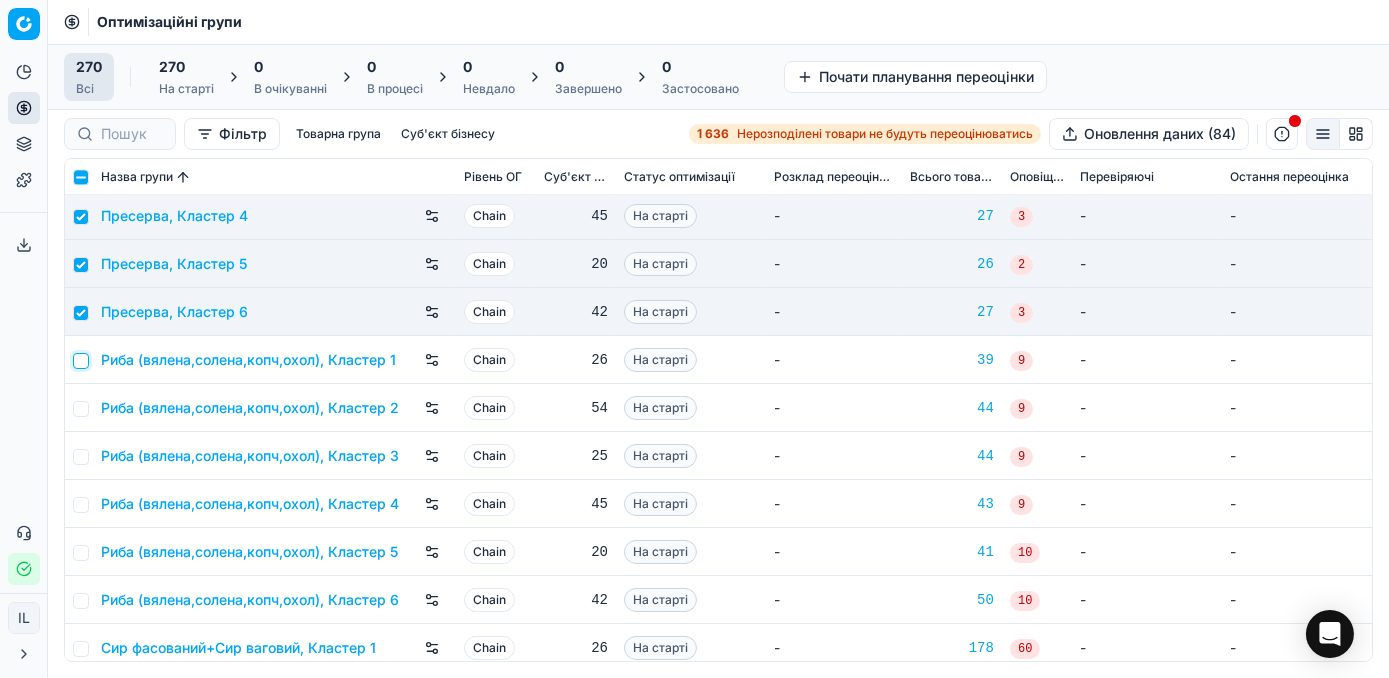 click at bounding box center [81, 361] 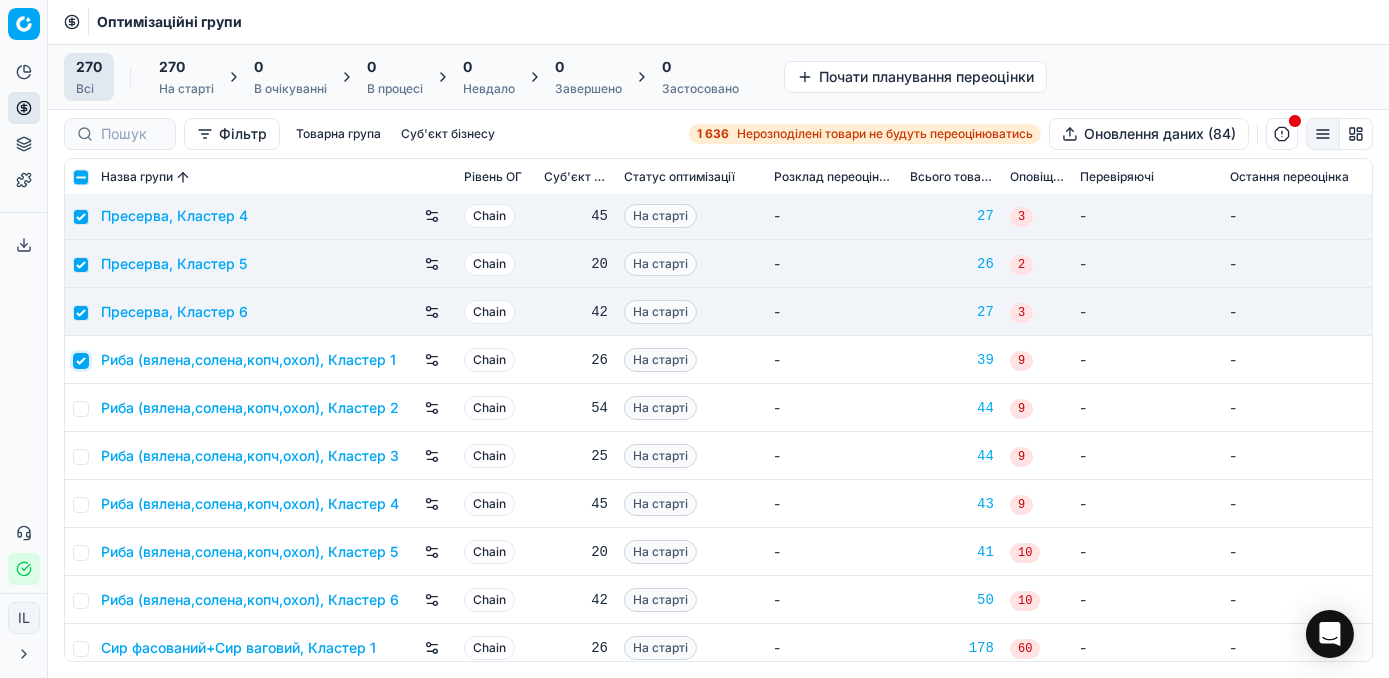 checkbox on "true" 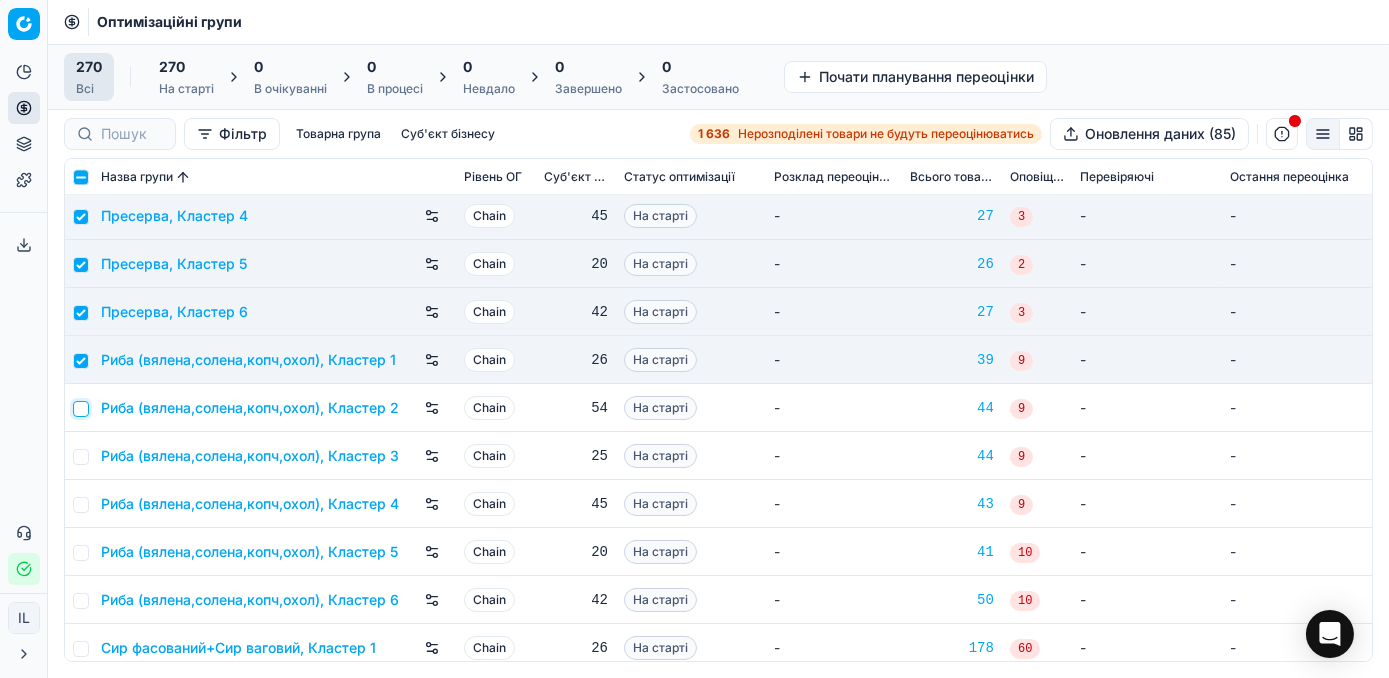 drag, startPoint x: 80, startPoint y: 412, endPoint x: 85, endPoint y: 444, distance: 32.38827 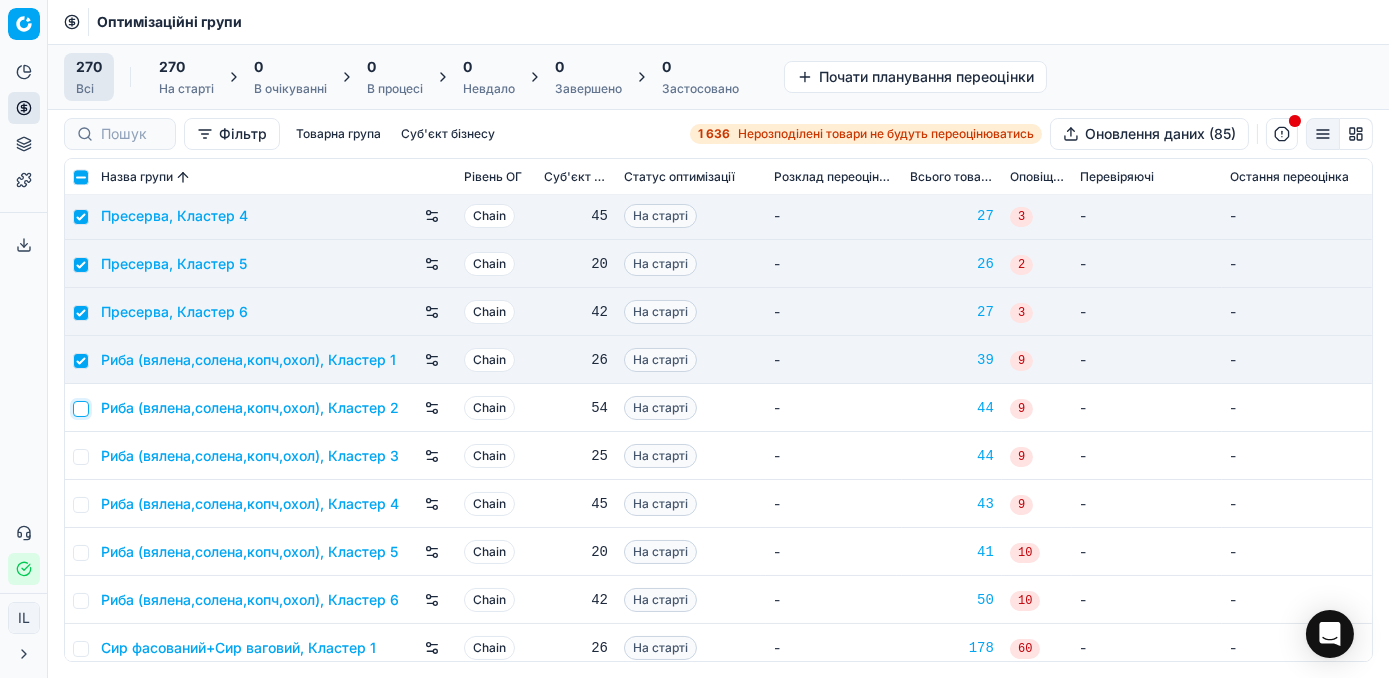 click at bounding box center [79, 408] 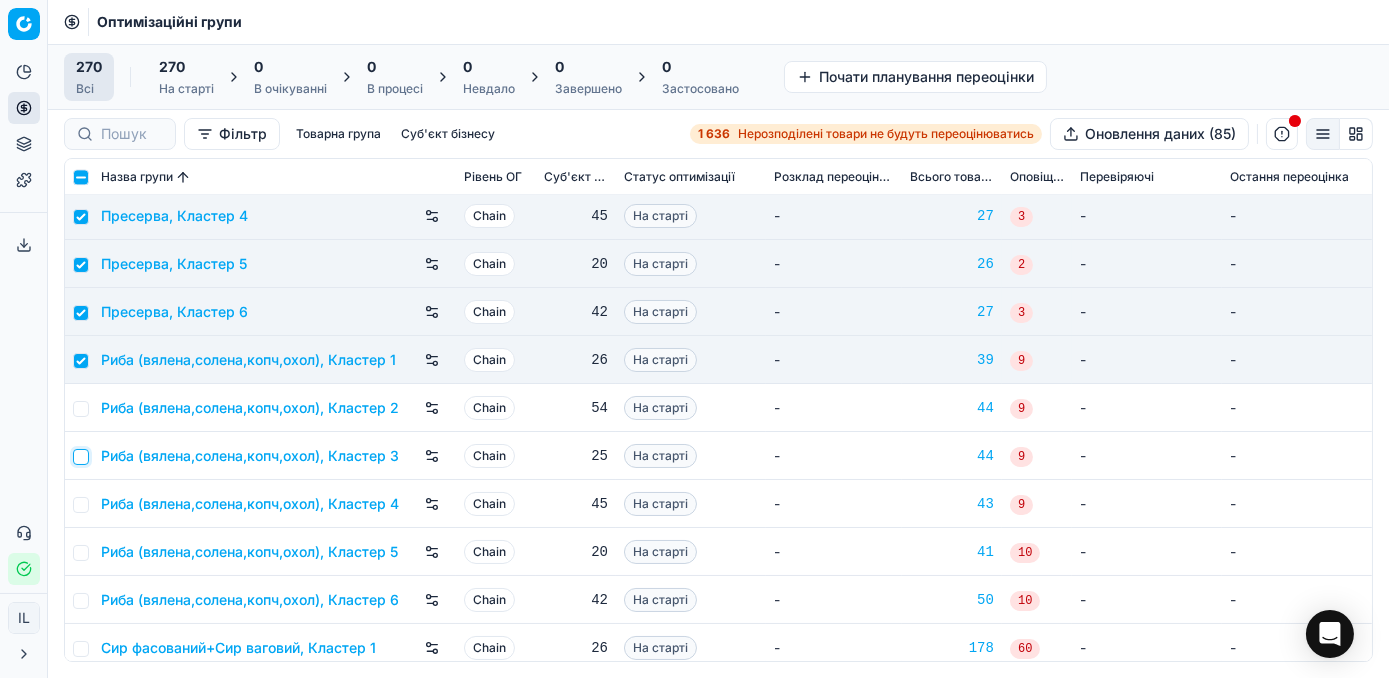 click at bounding box center [81, 457] 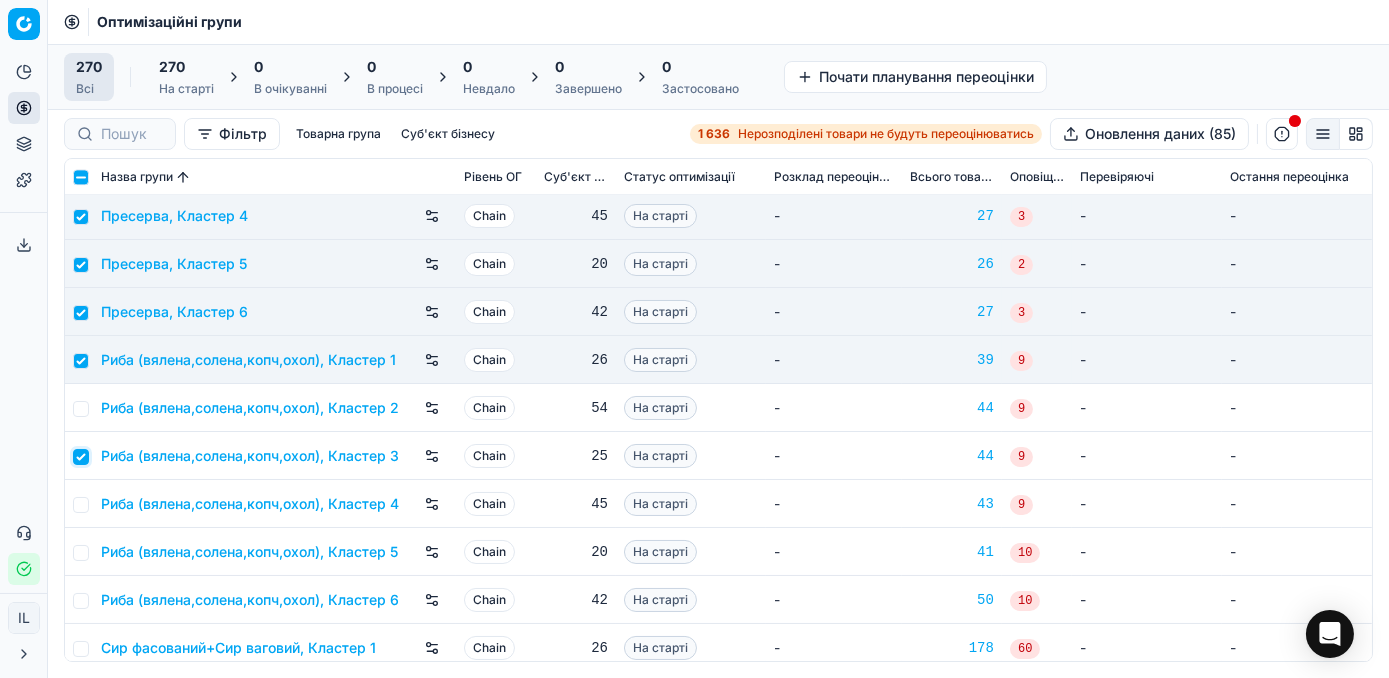 checkbox on "true" 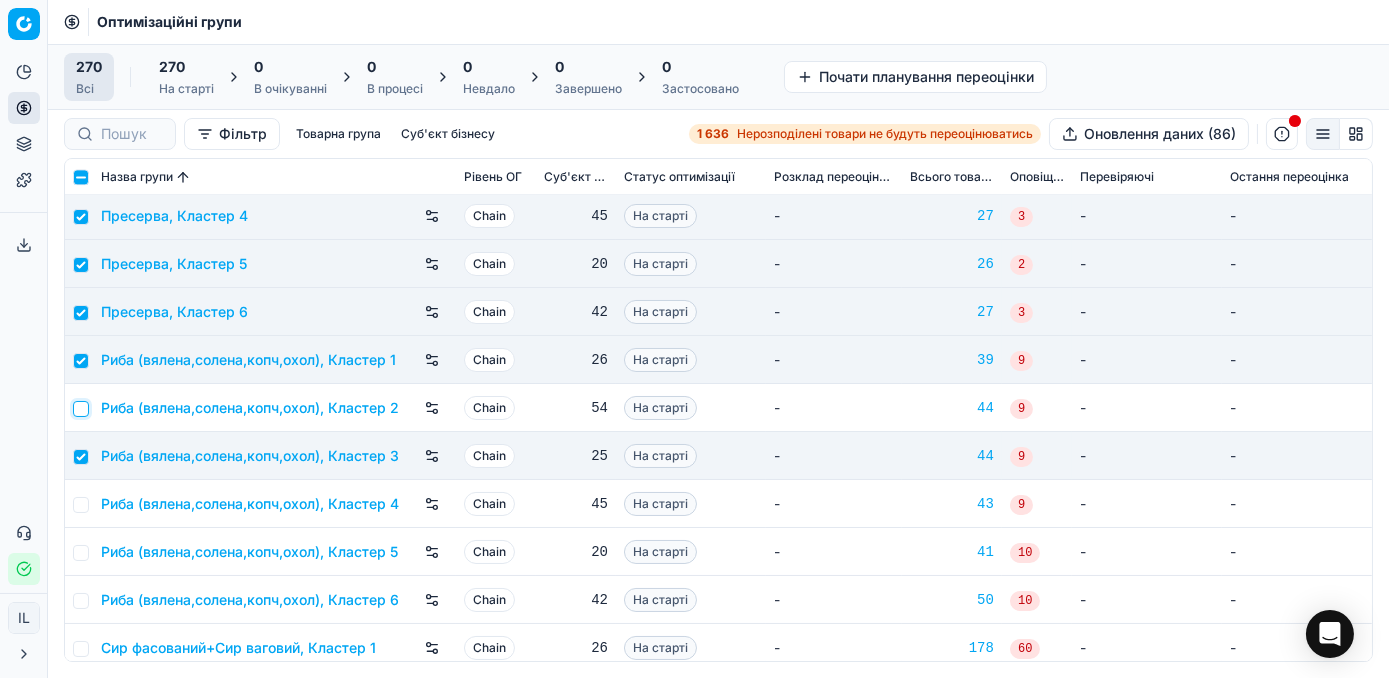 click at bounding box center (81, 409) 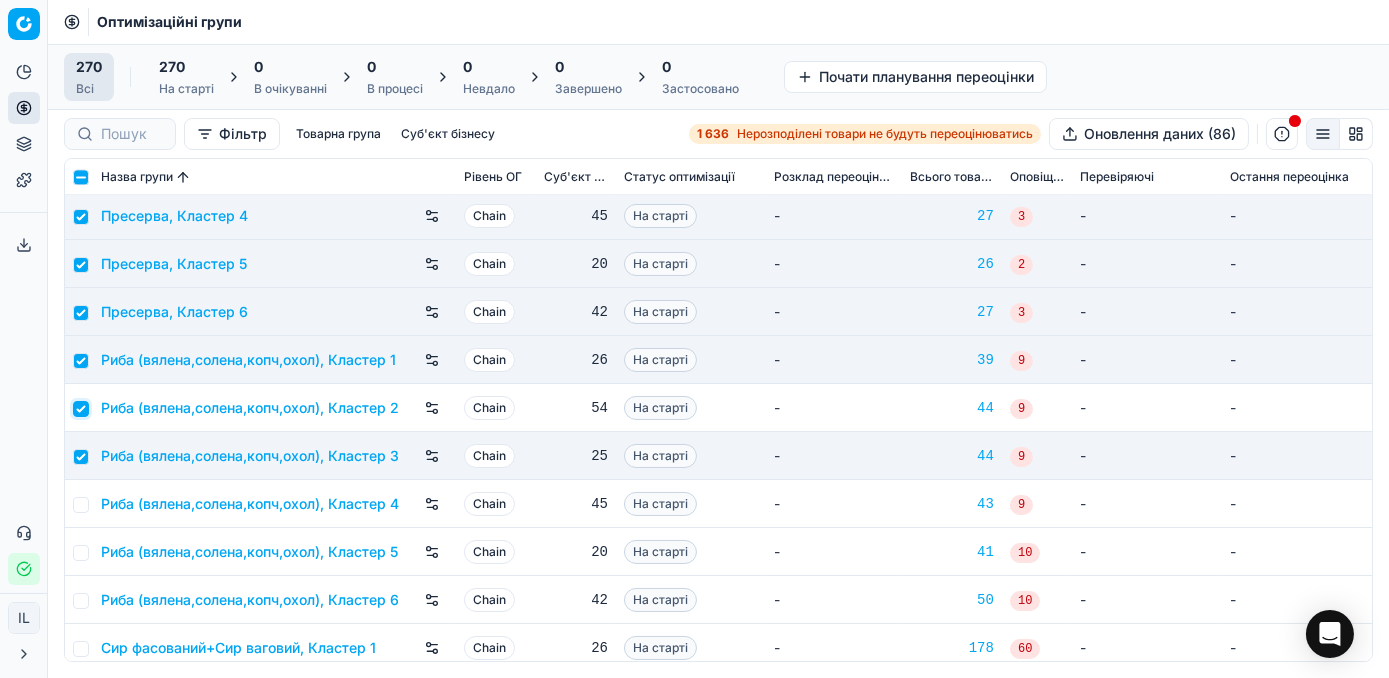 checkbox on "true" 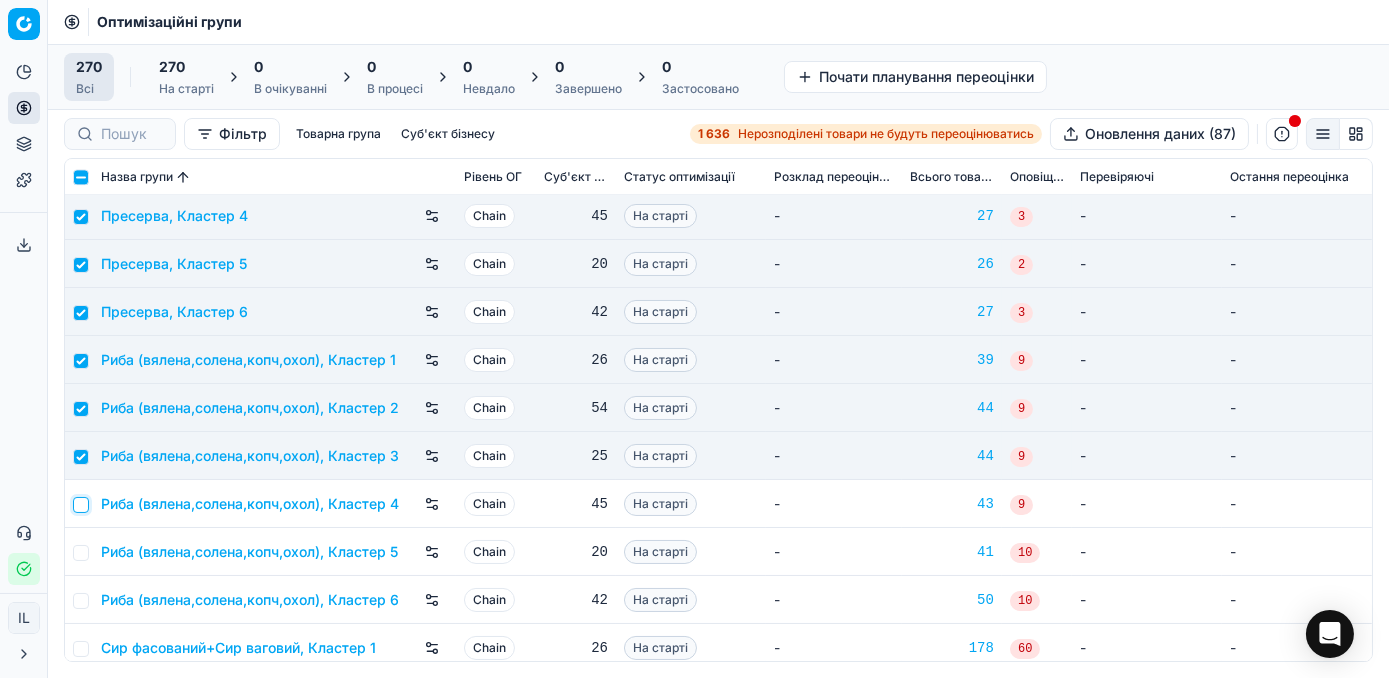 click at bounding box center (81, 505) 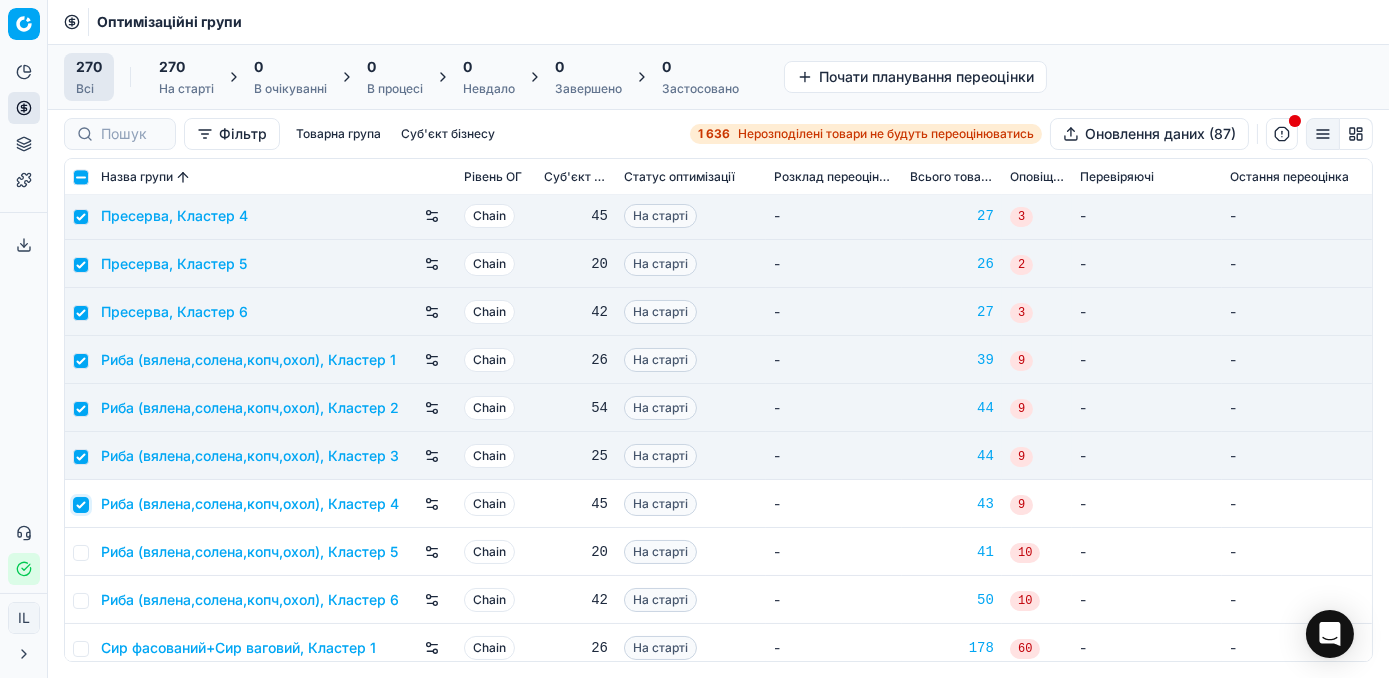 checkbox on "true" 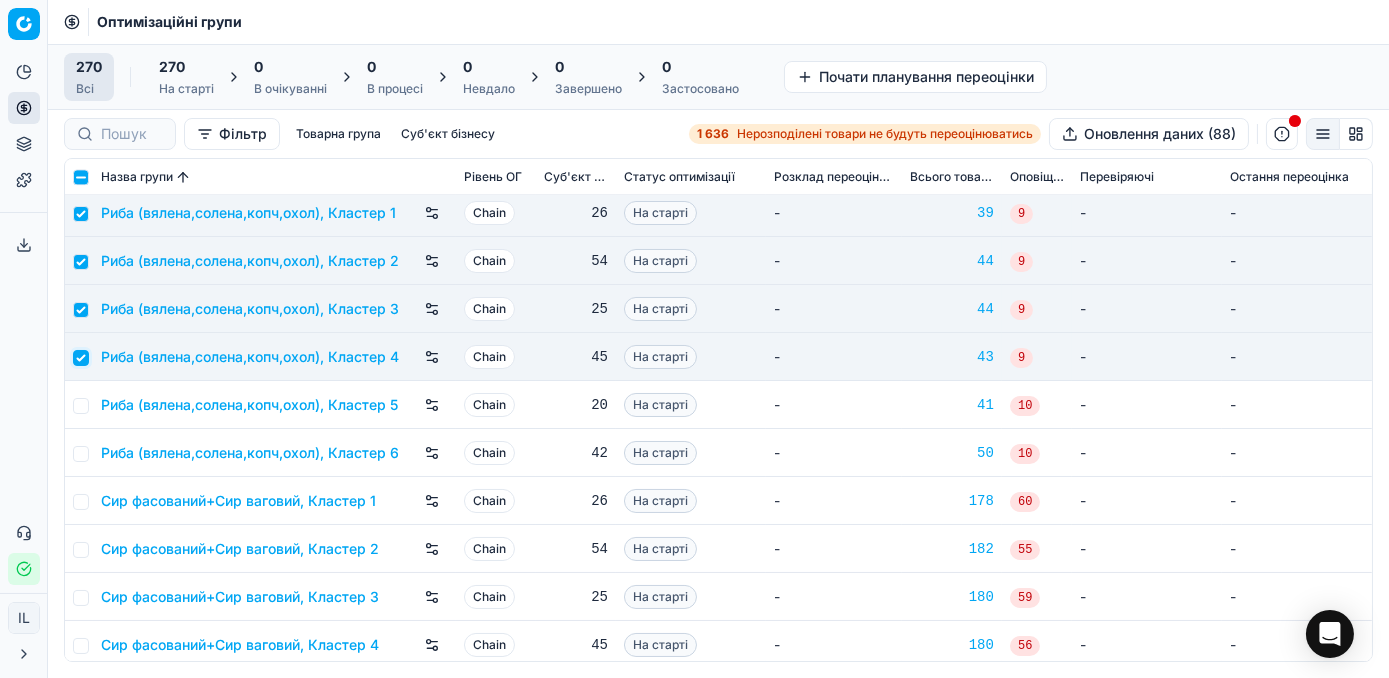 scroll, scrollTop: 9545, scrollLeft: 0, axis: vertical 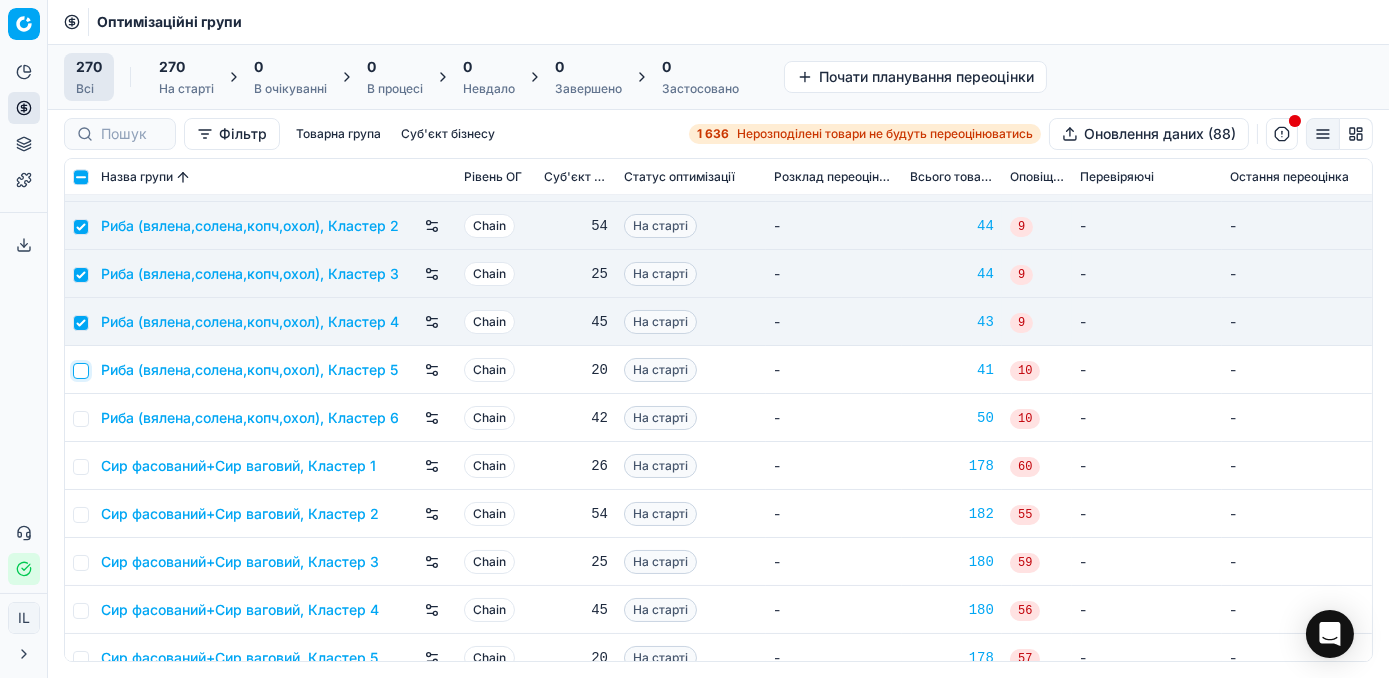 click at bounding box center (81, 371) 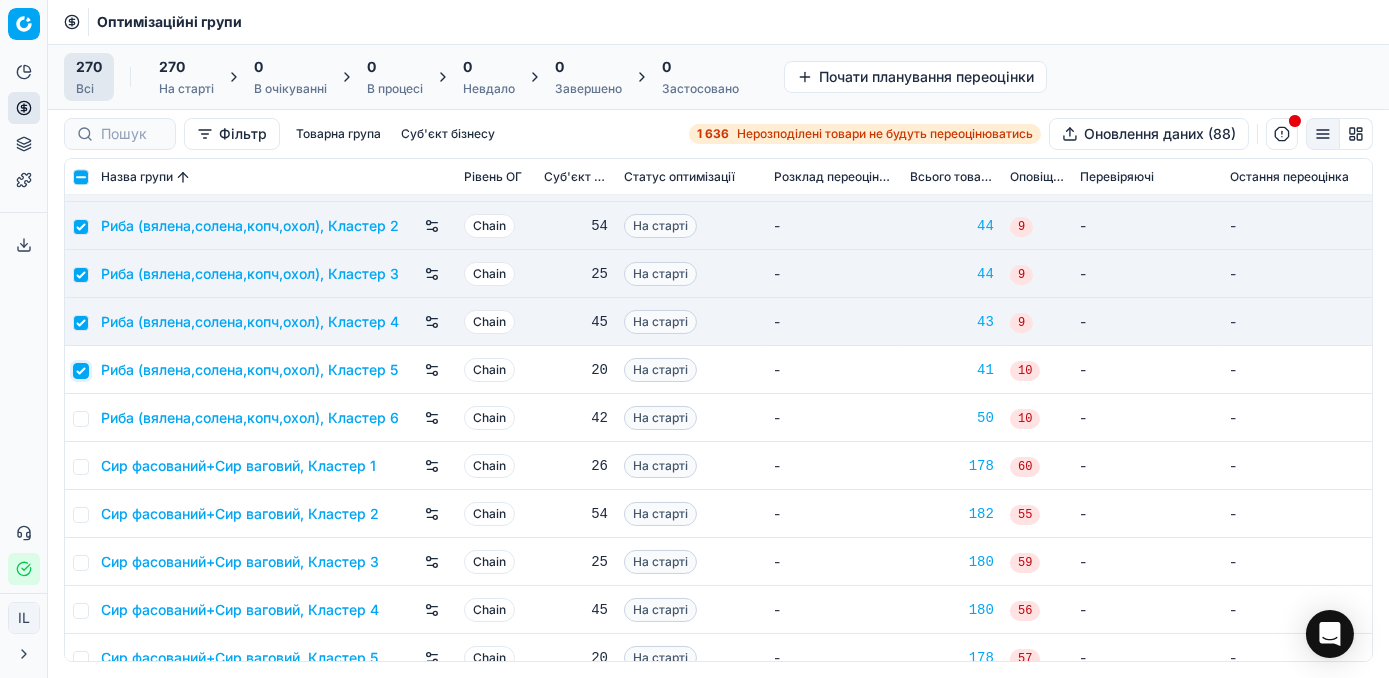 checkbox on "true" 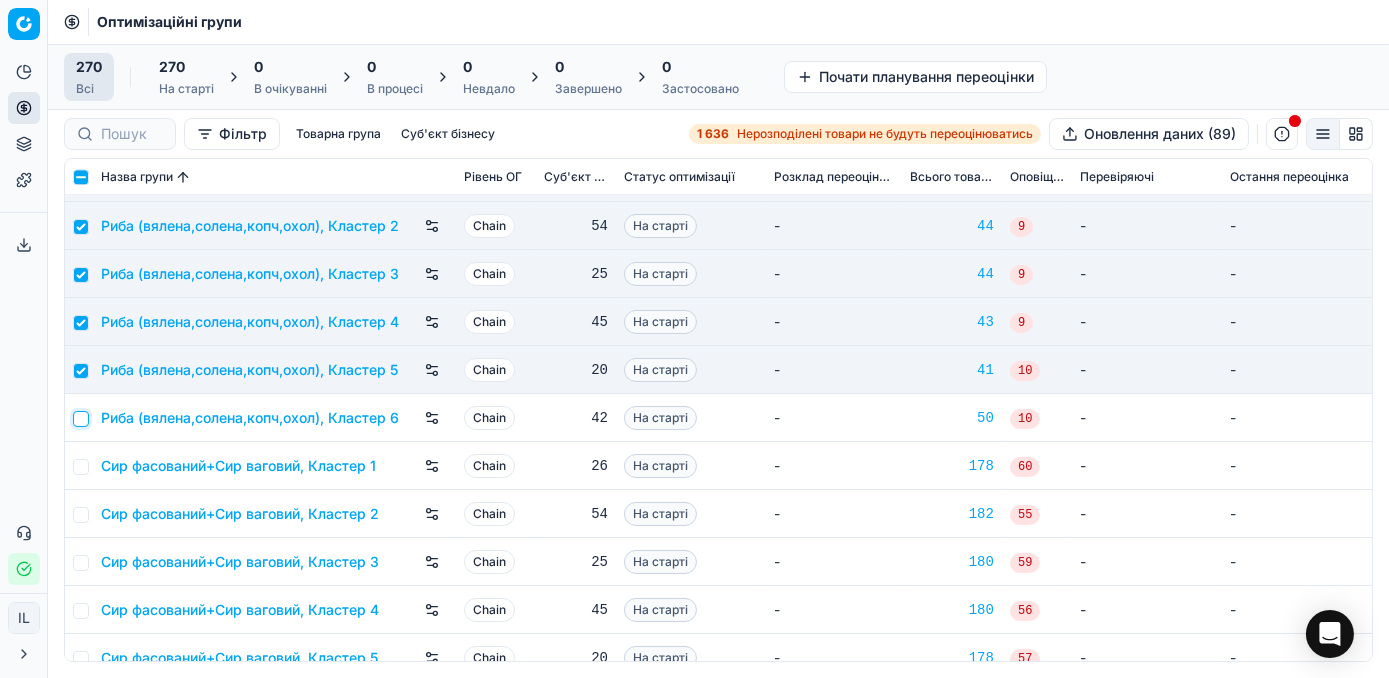 click at bounding box center (81, 419) 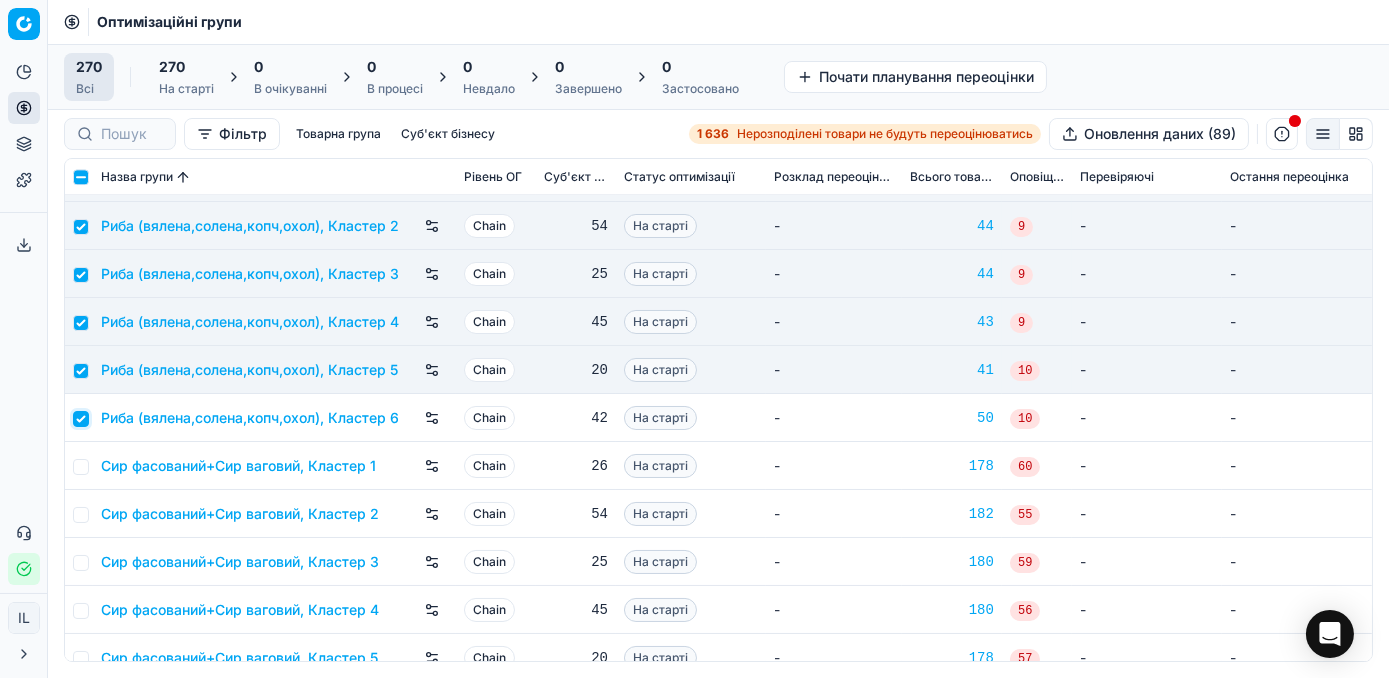 checkbox on "true" 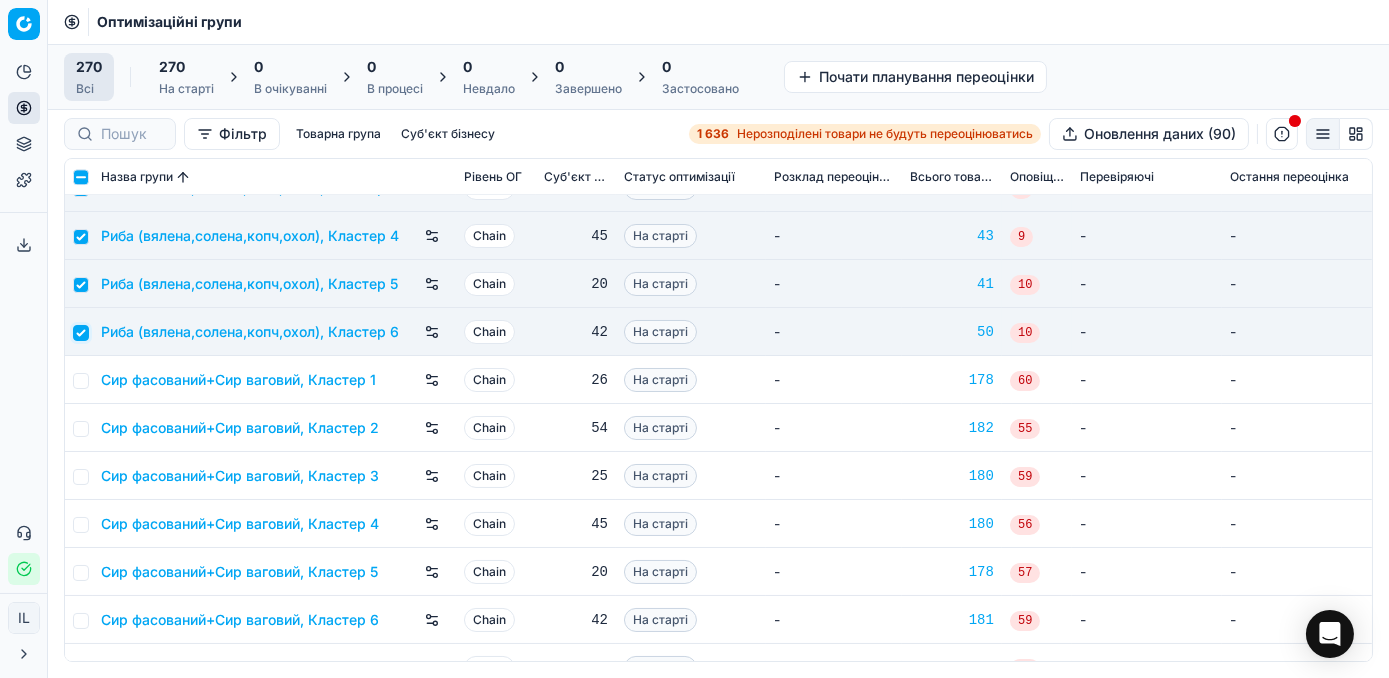 scroll, scrollTop: 9727, scrollLeft: 0, axis: vertical 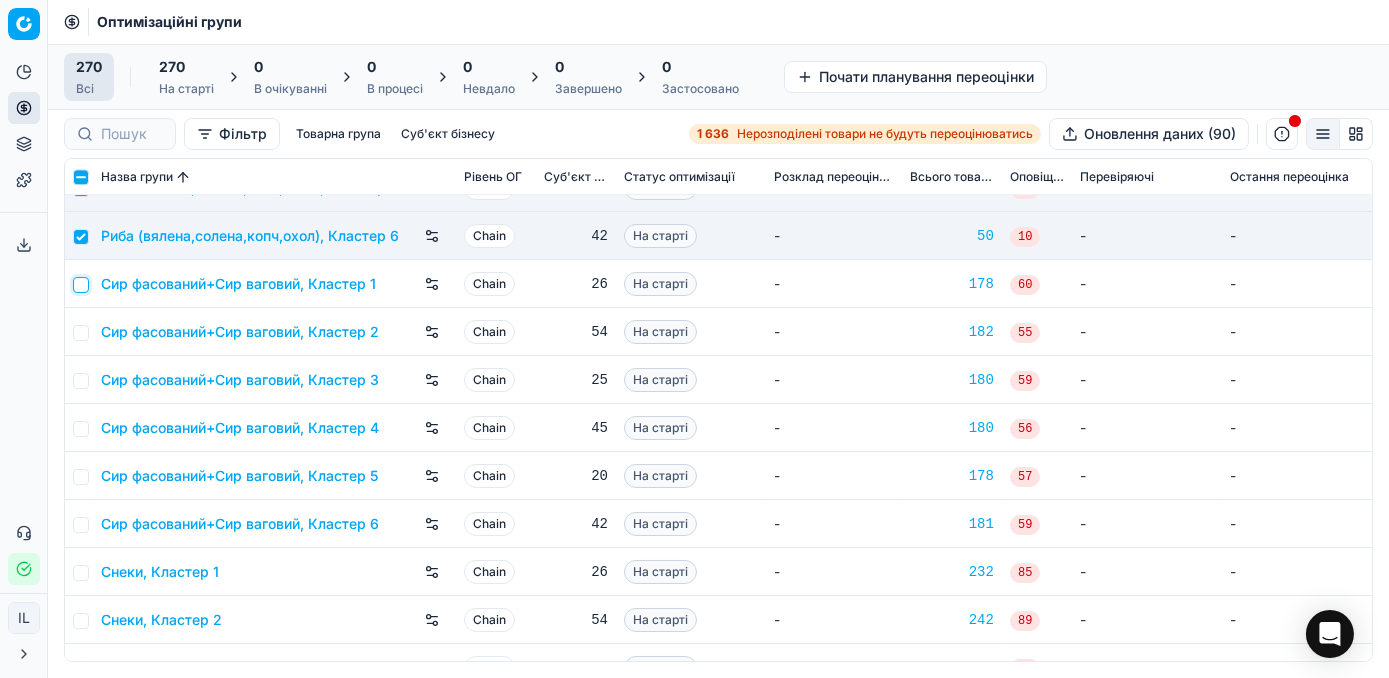 click at bounding box center (81, 285) 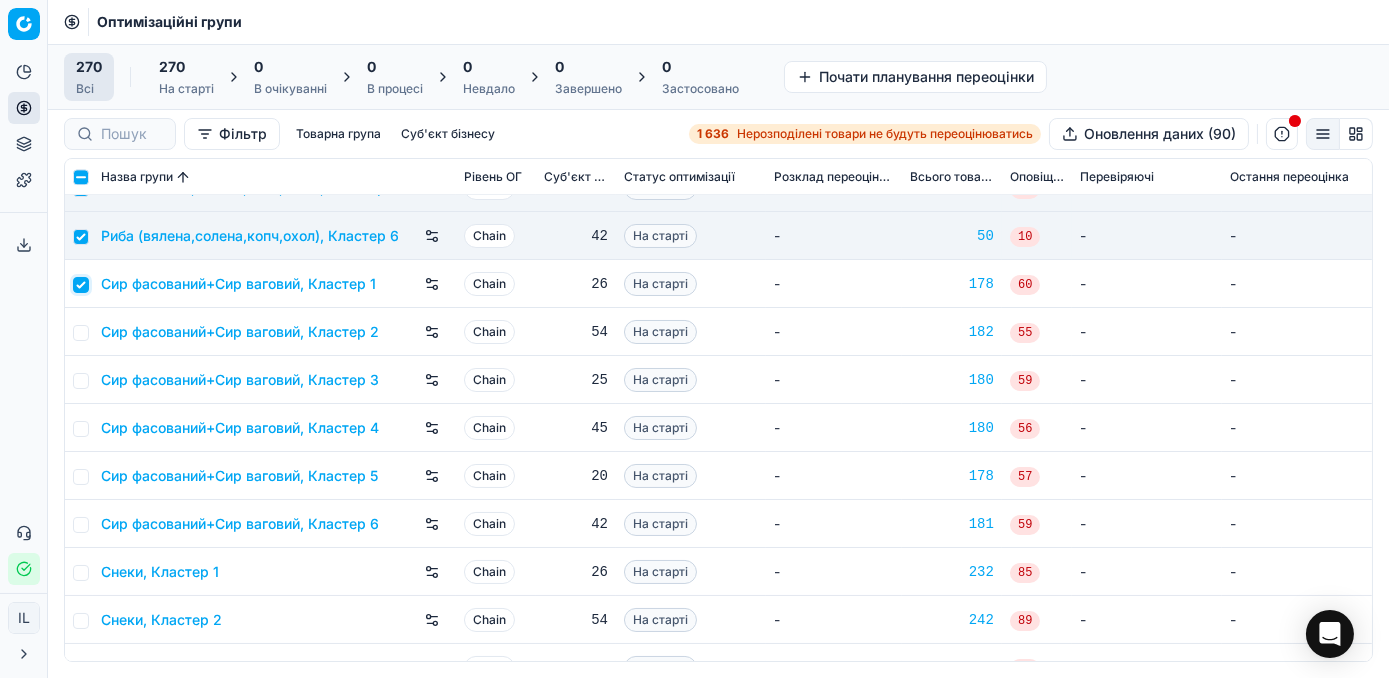 checkbox on "true" 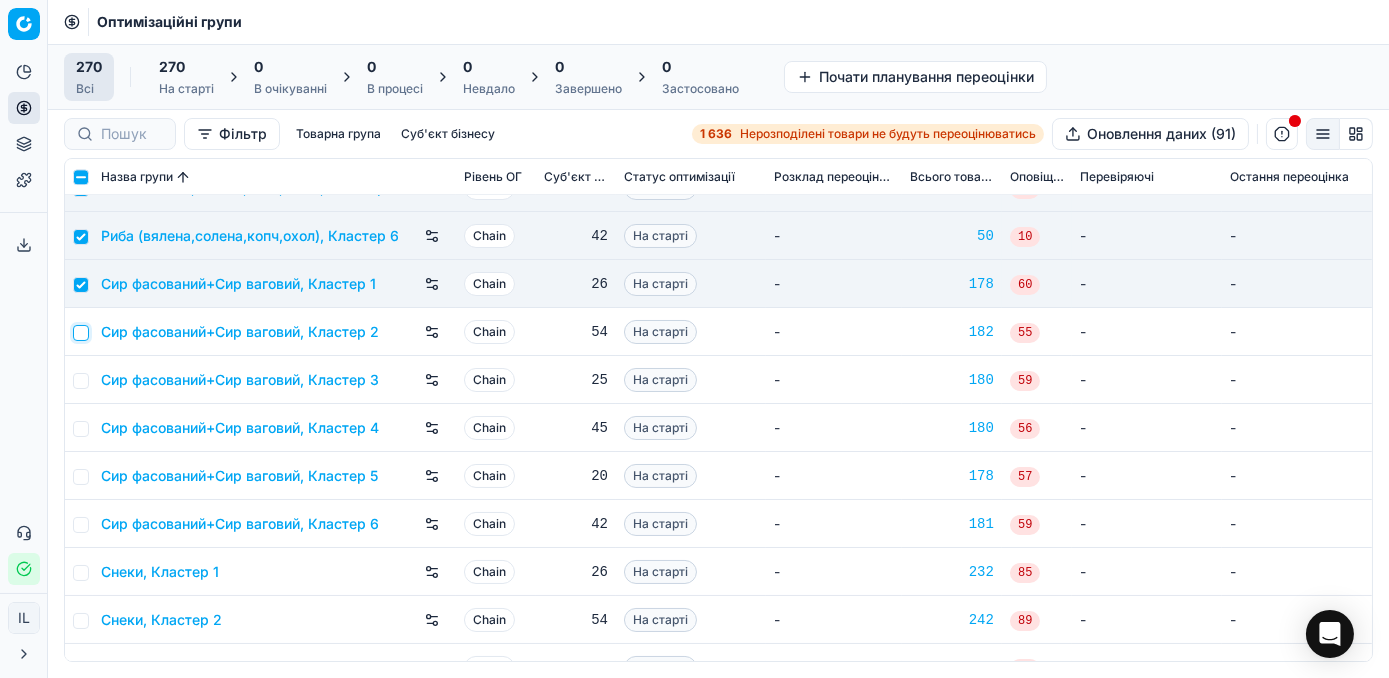 click at bounding box center [81, 333] 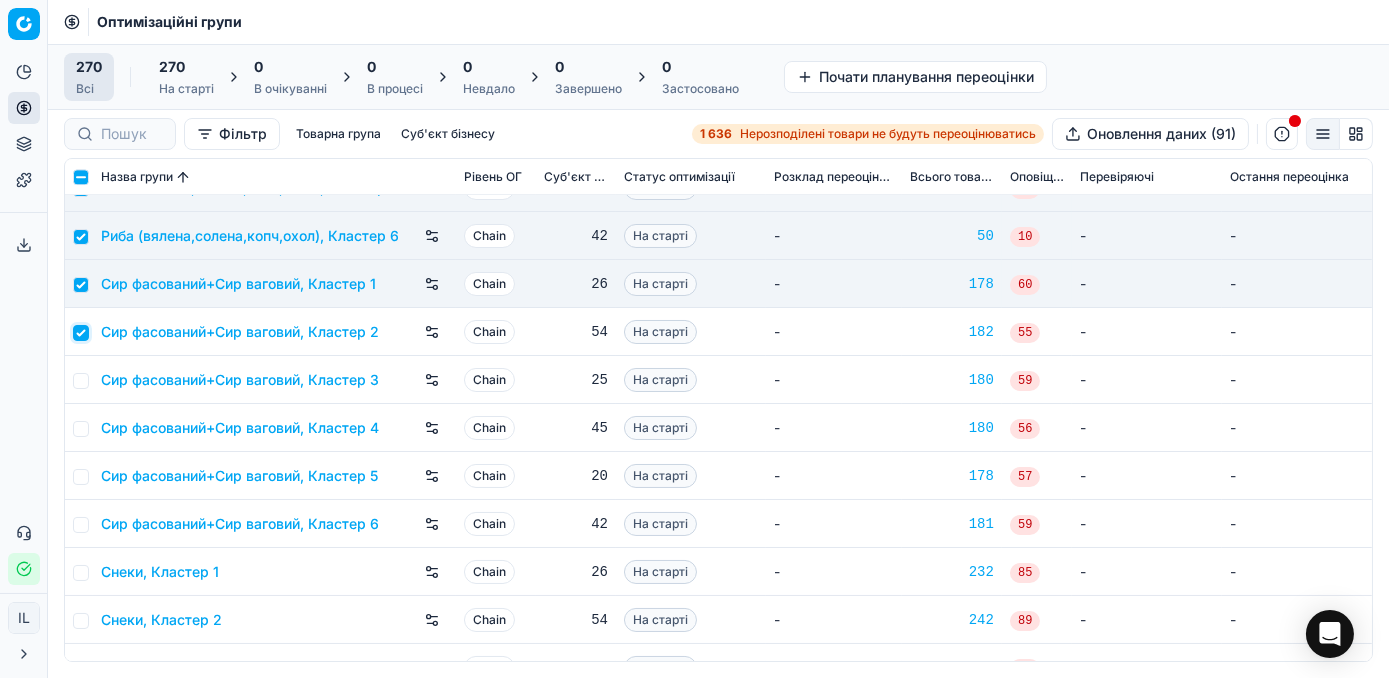 checkbox on "true" 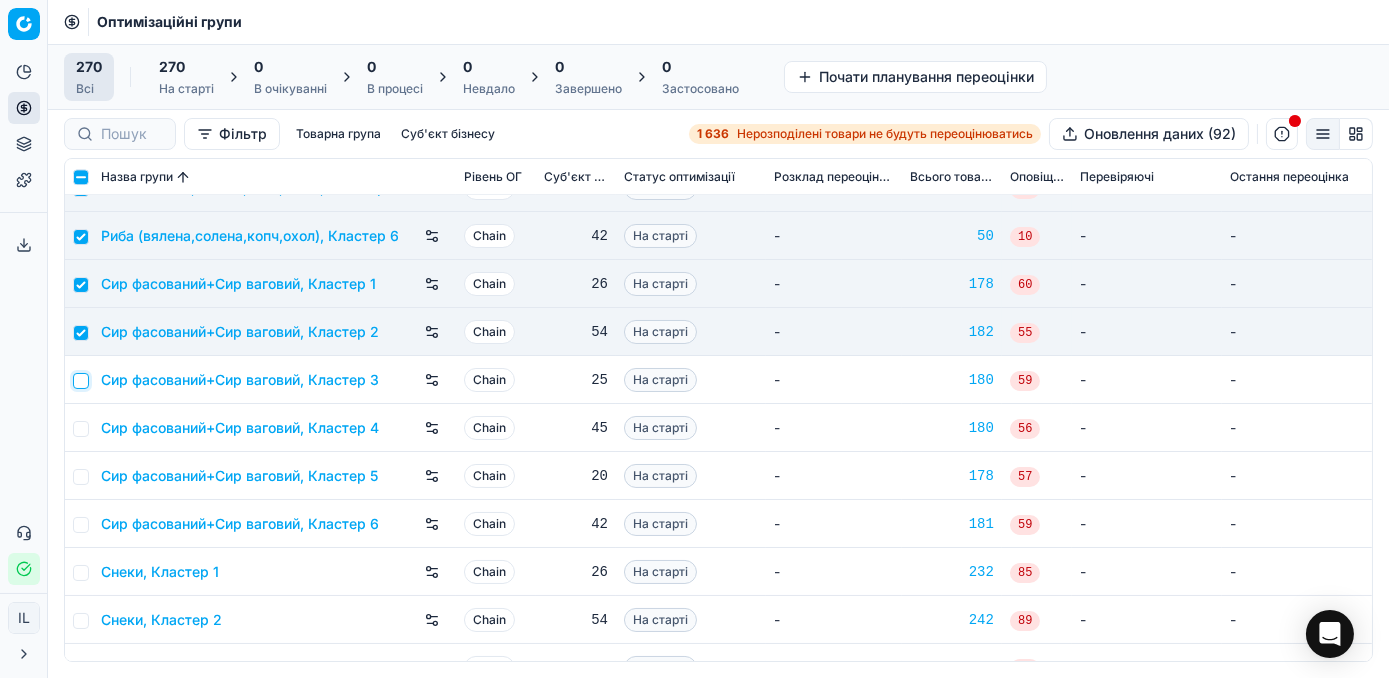 click at bounding box center [81, 381] 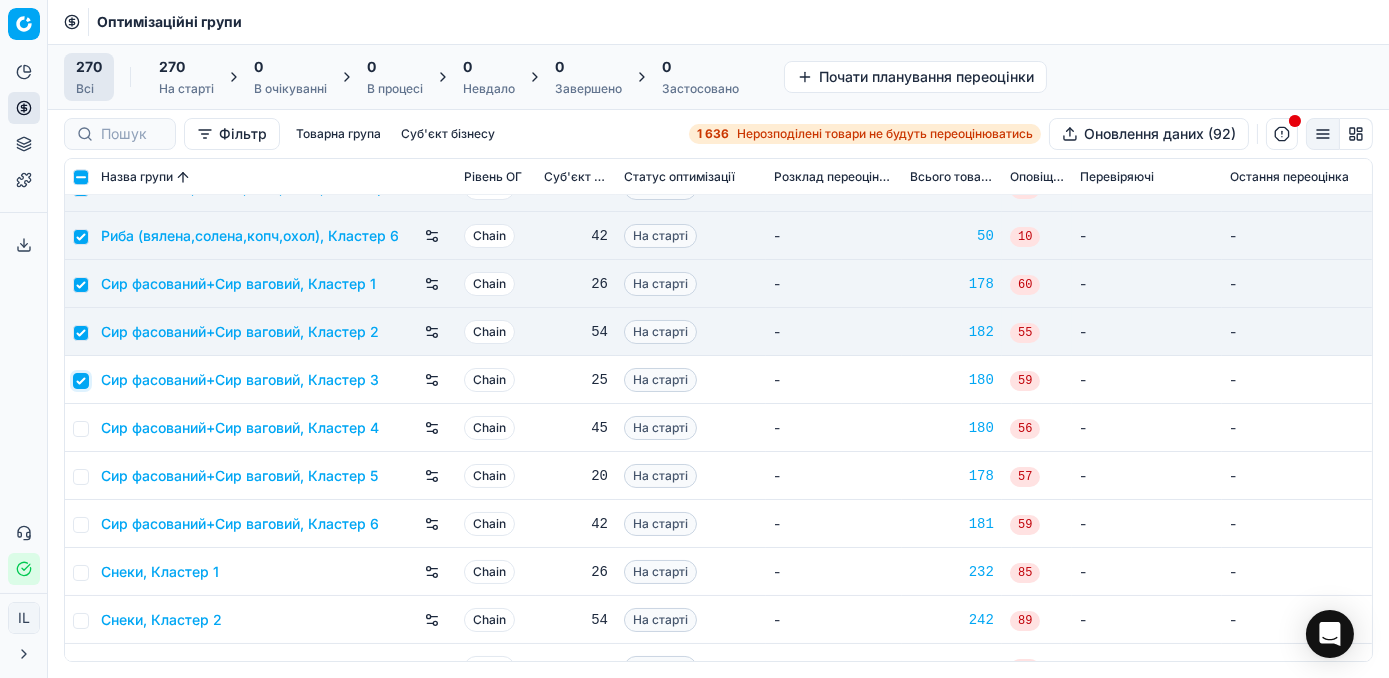 checkbox on "true" 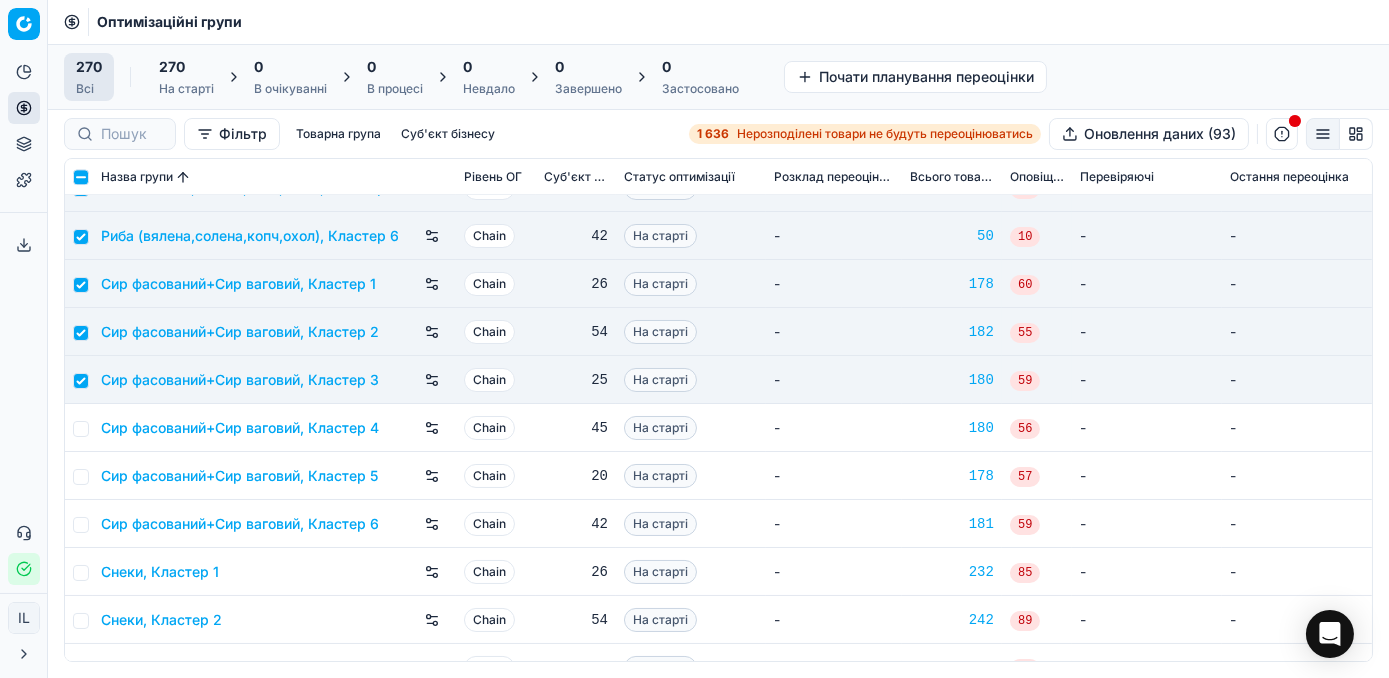 click at bounding box center [79, 428] 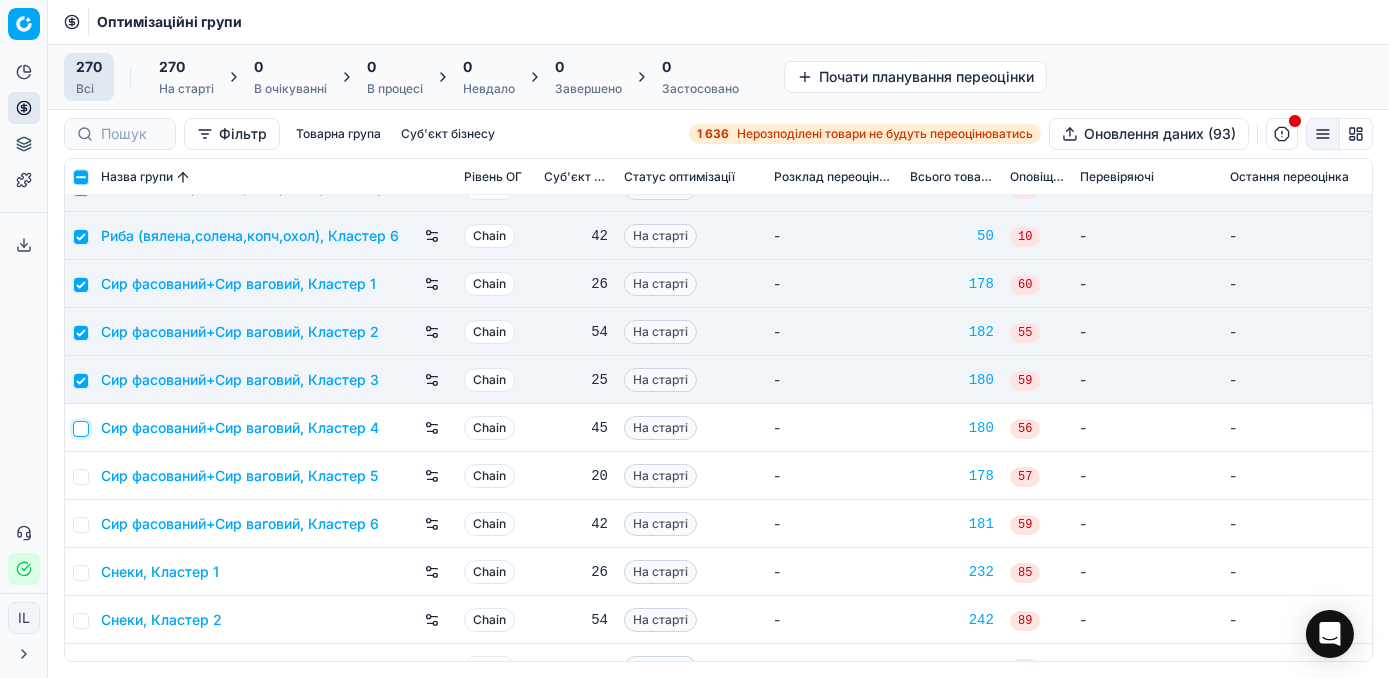 click at bounding box center [81, 429] 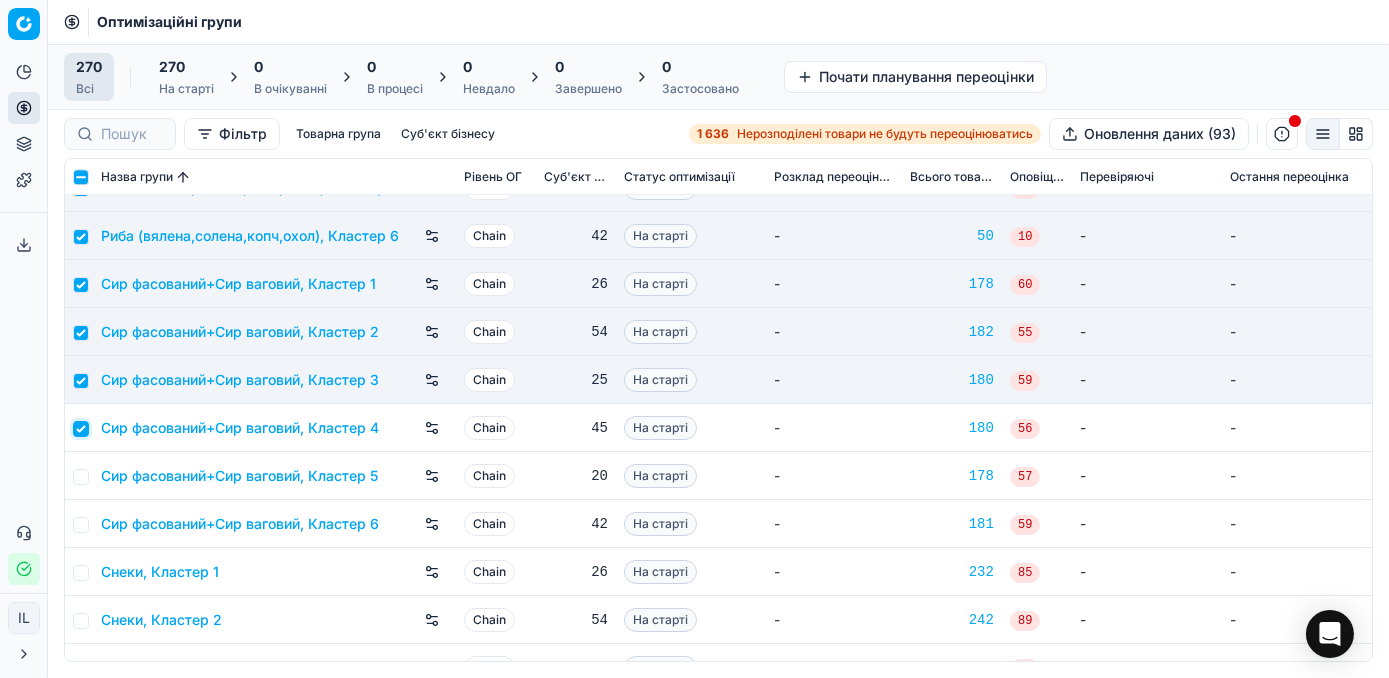 checkbox on "true" 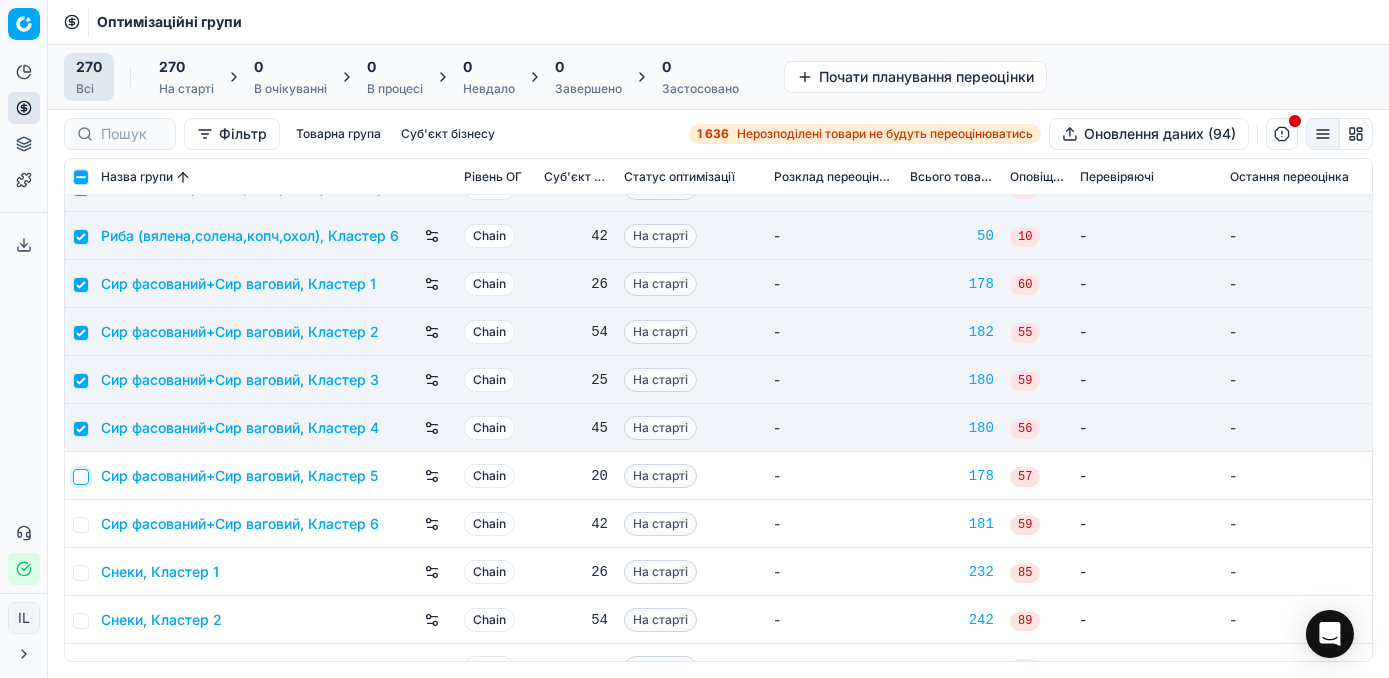 click at bounding box center (81, 477) 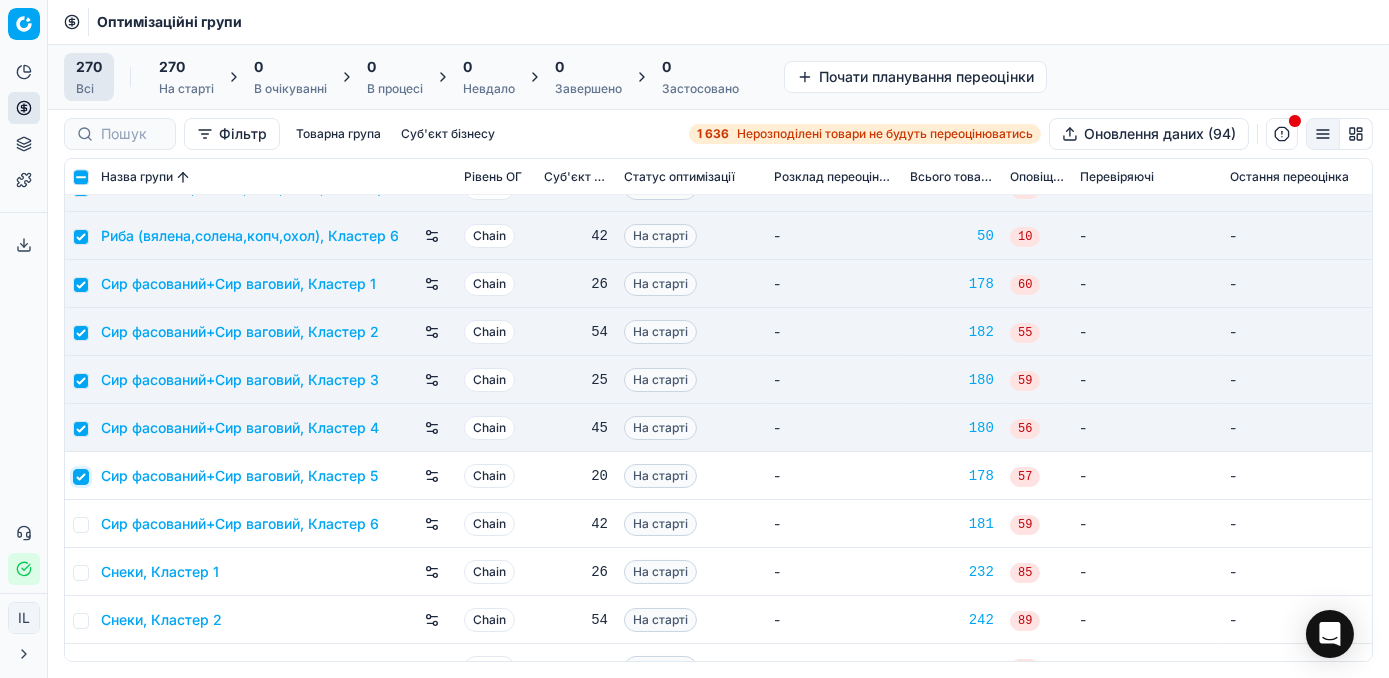 checkbox on "true" 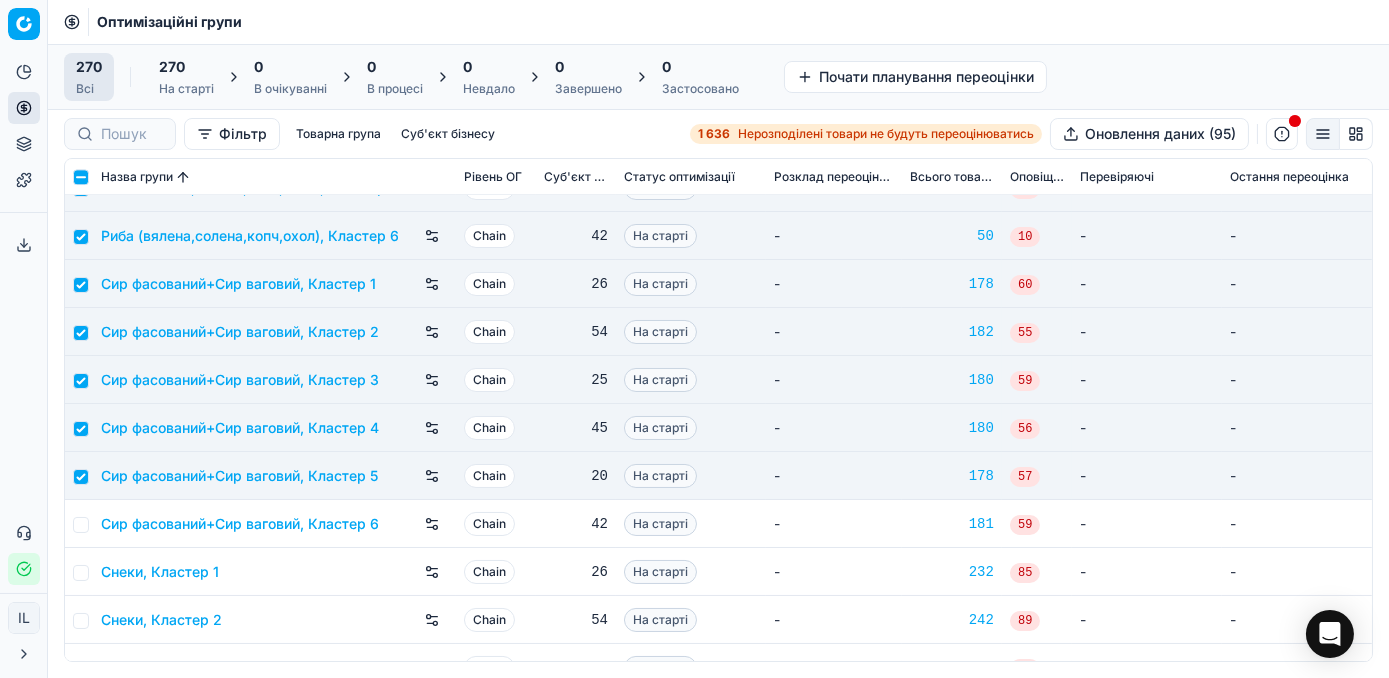 click at bounding box center [79, 524] 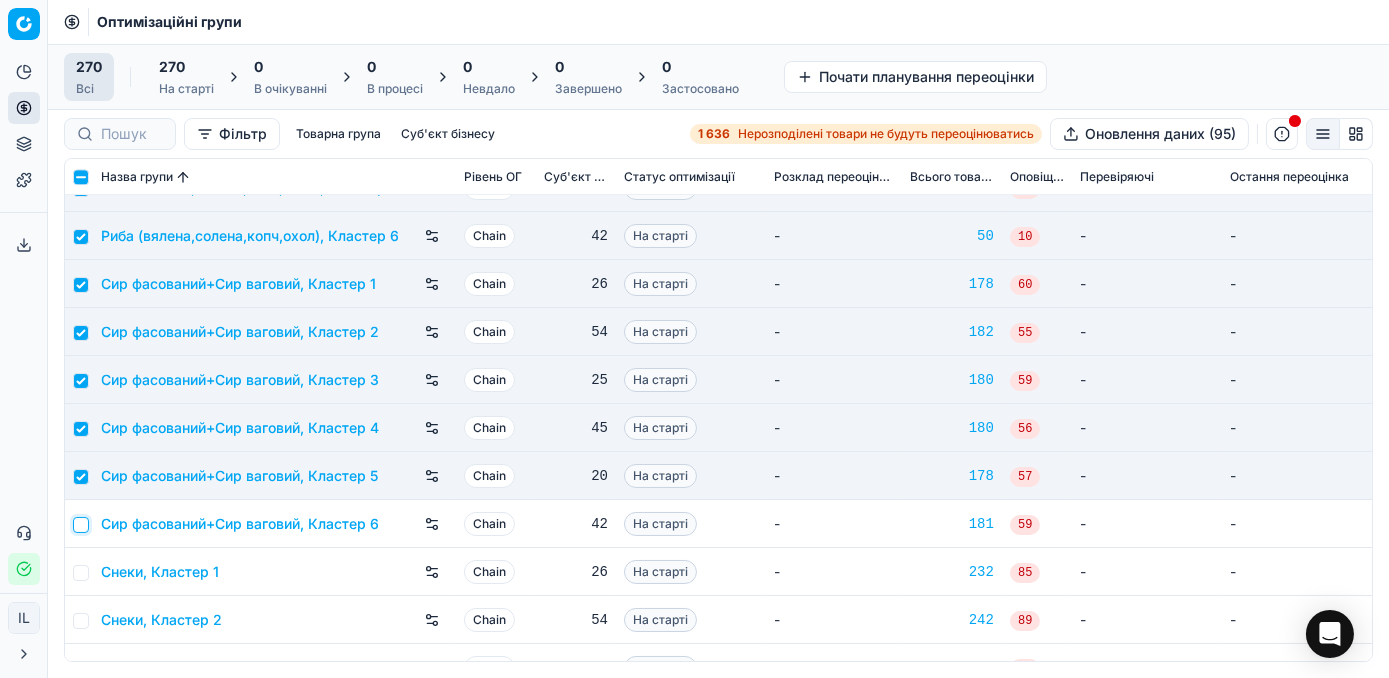 click at bounding box center [81, 525] 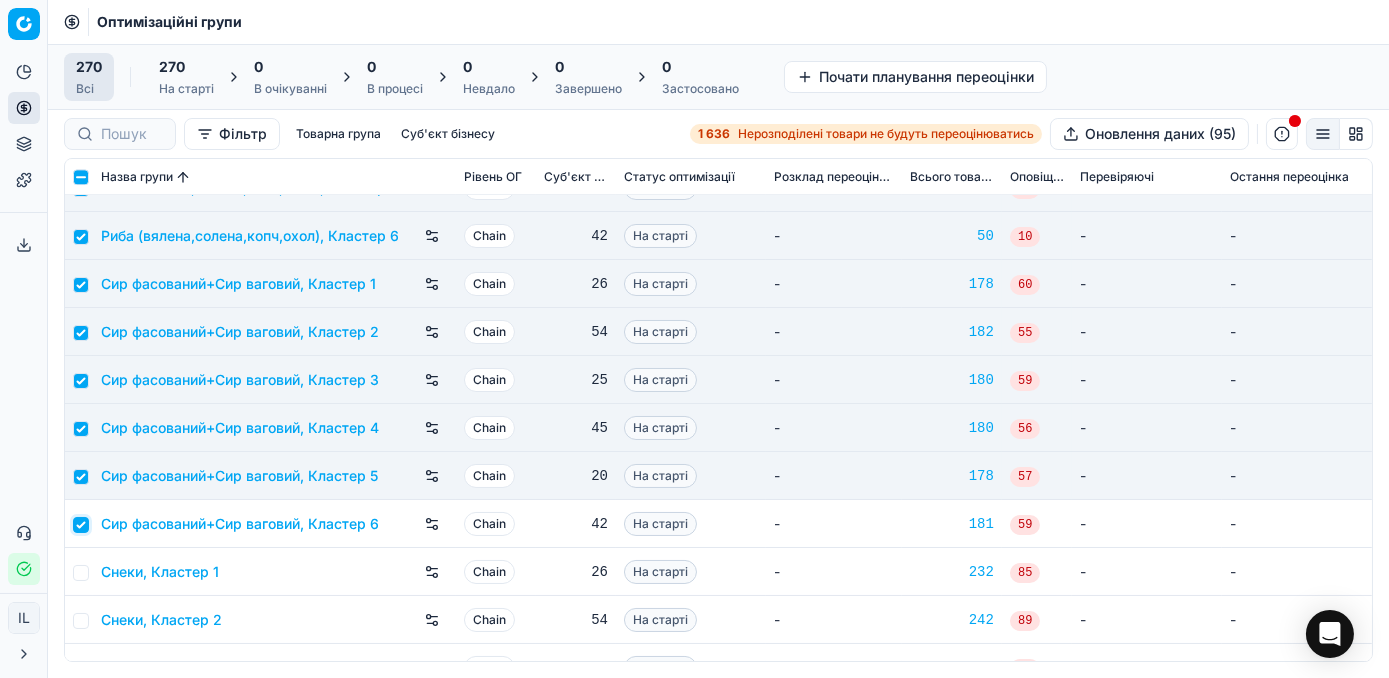 checkbox on "true" 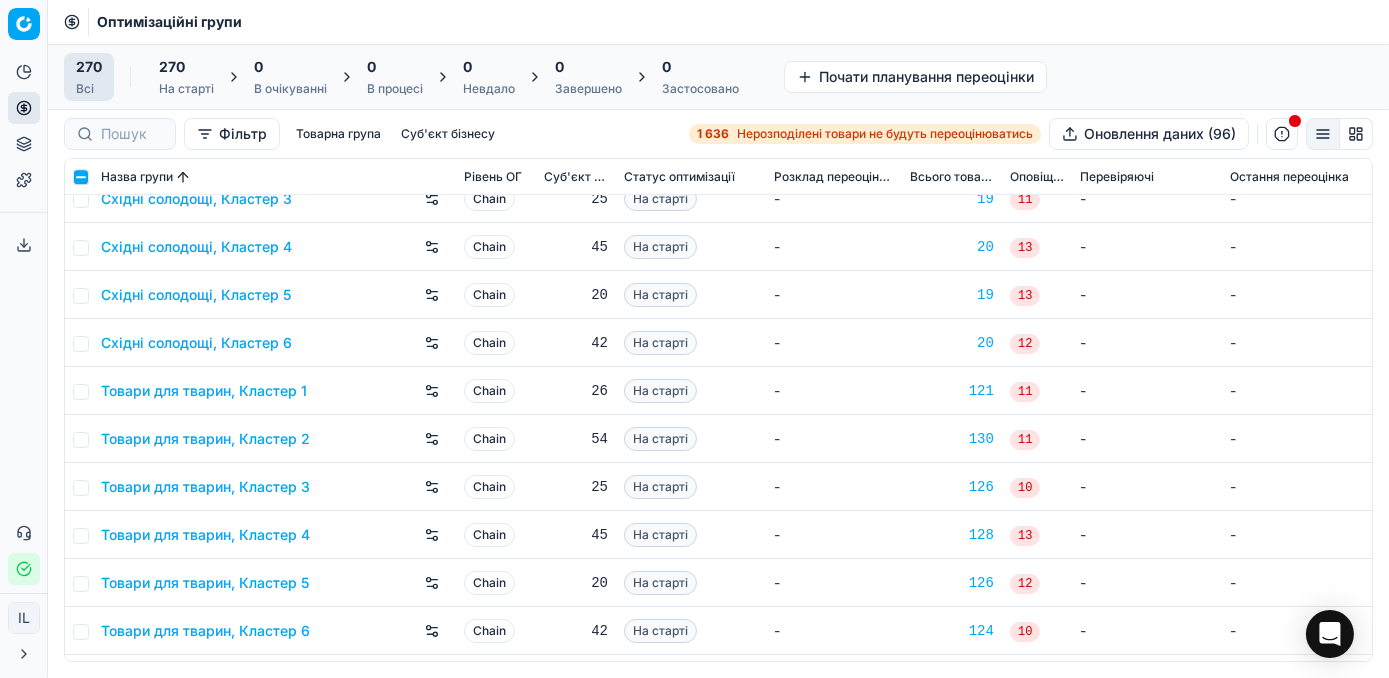 scroll, scrollTop: 11727, scrollLeft: 0, axis: vertical 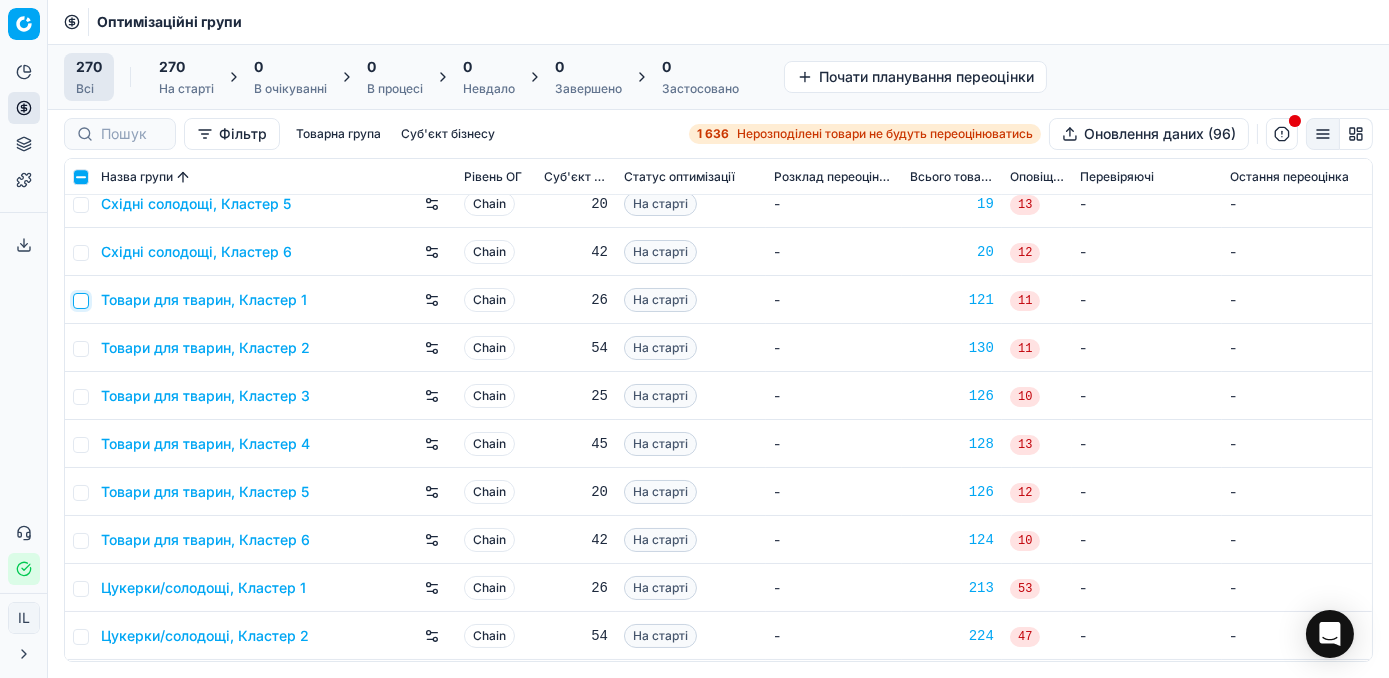 click at bounding box center [81, 301] 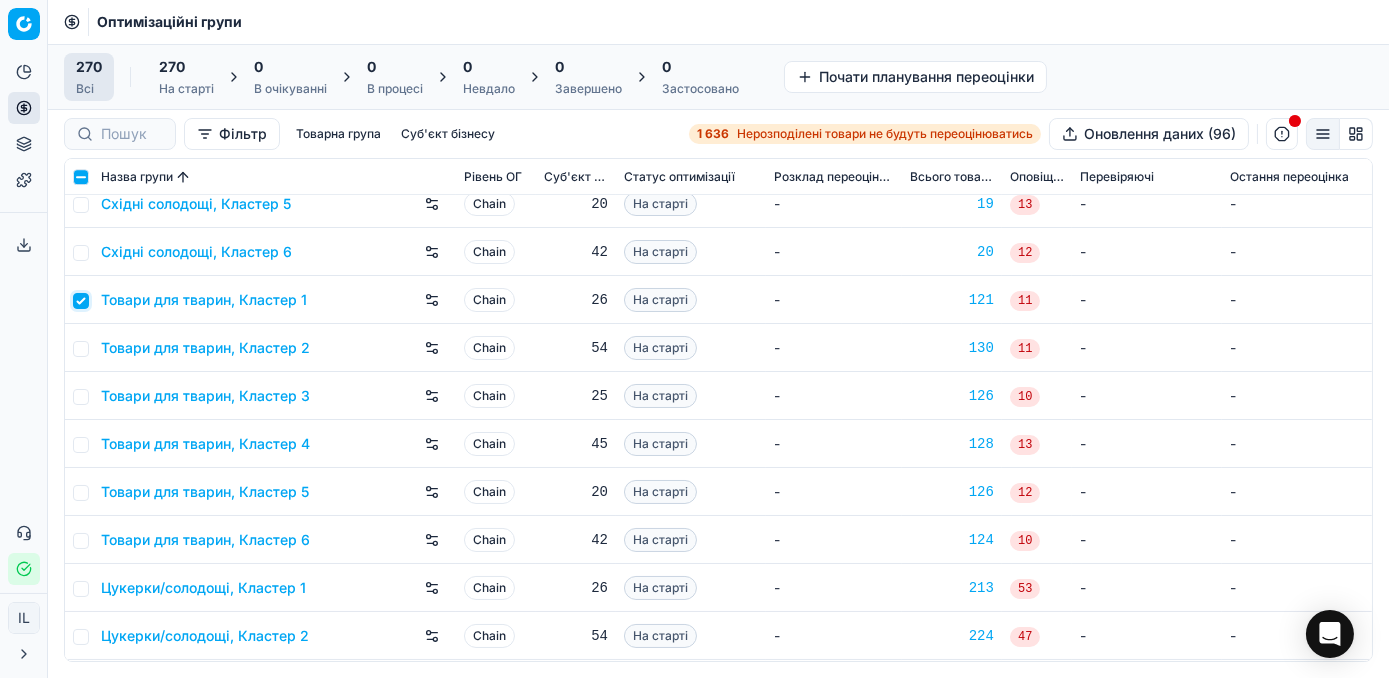 checkbox on "true" 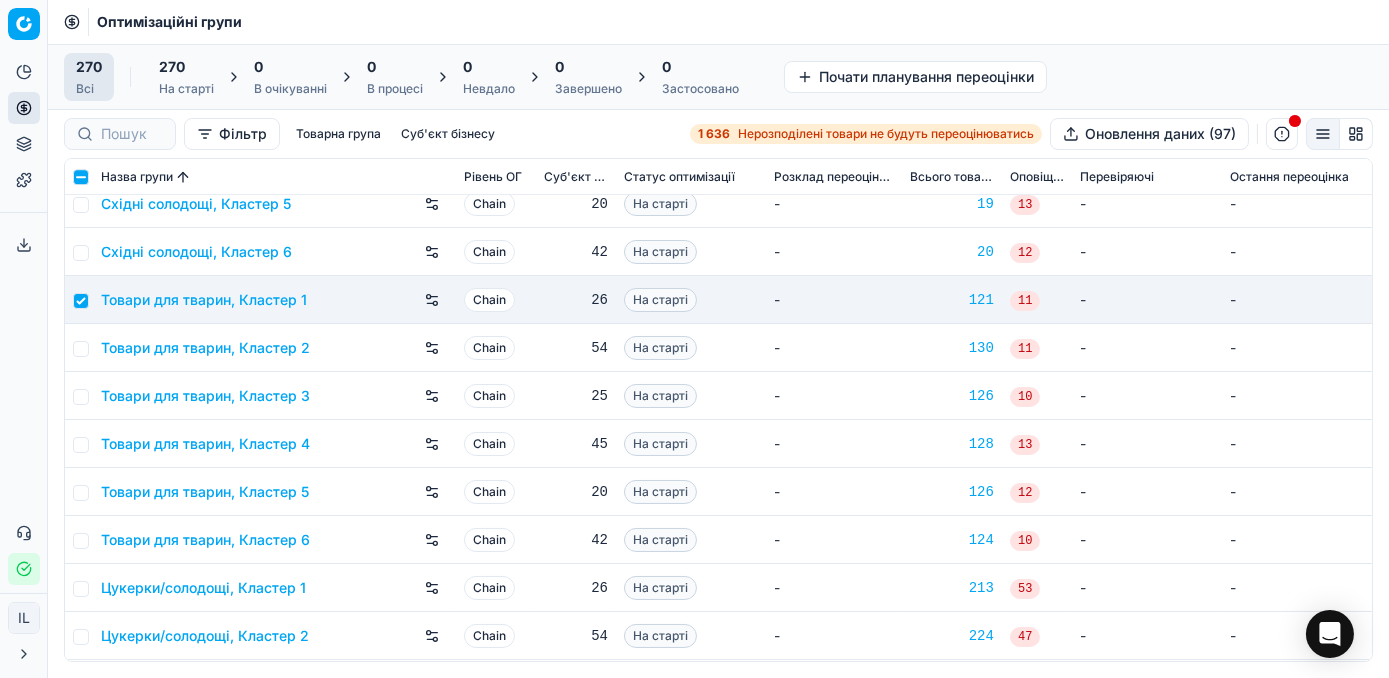 click at bounding box center [79, 348] 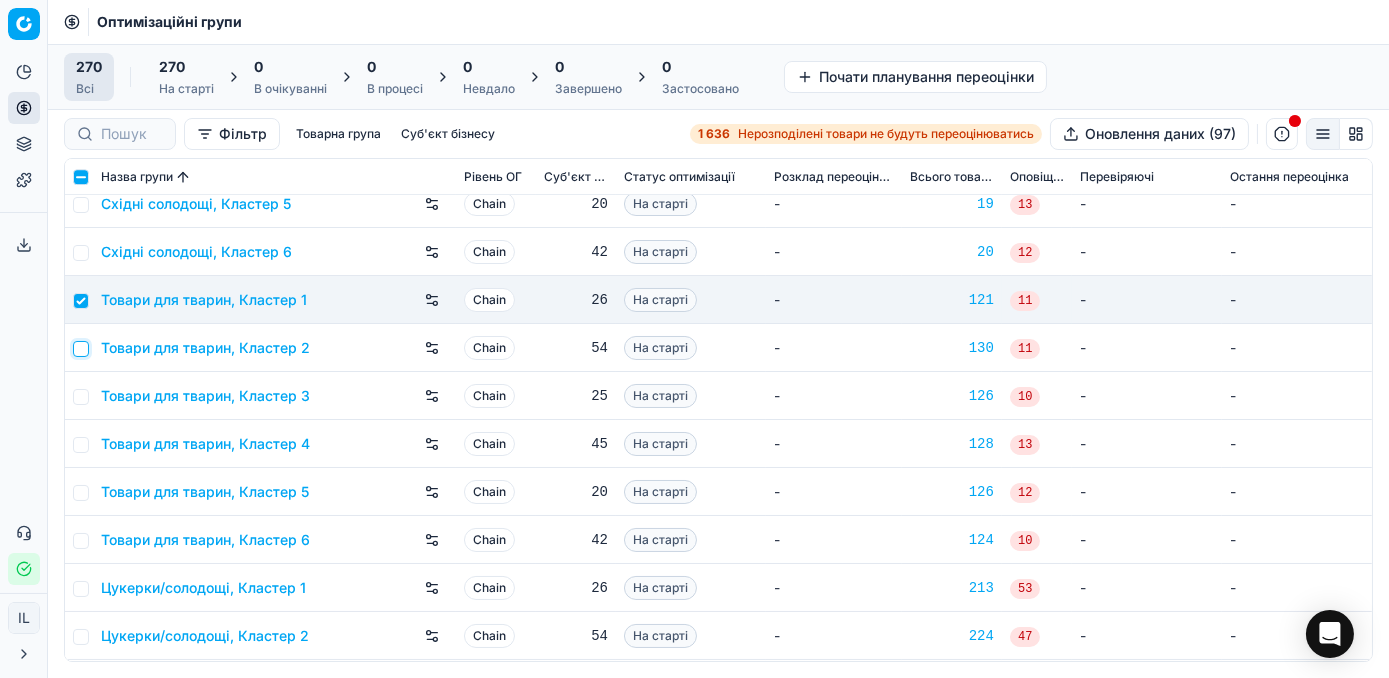 click at bounding box center (81, 349) 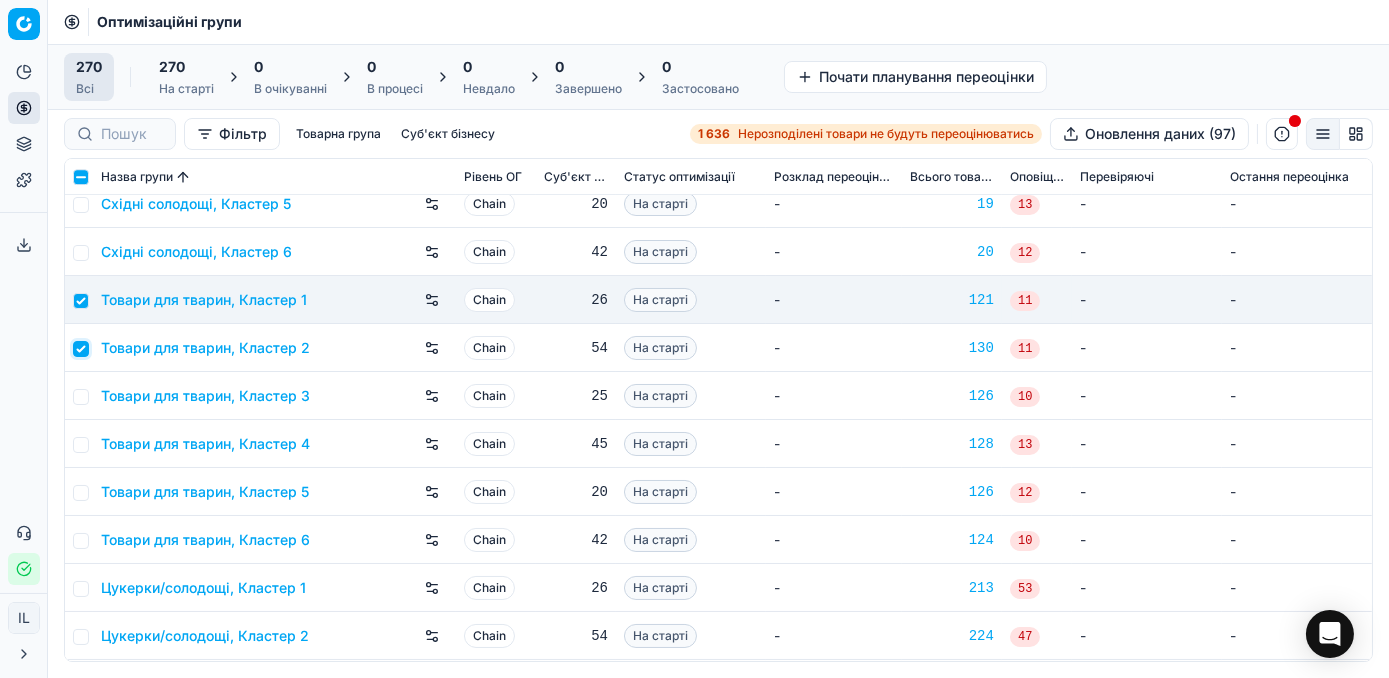 checkbox on "true" 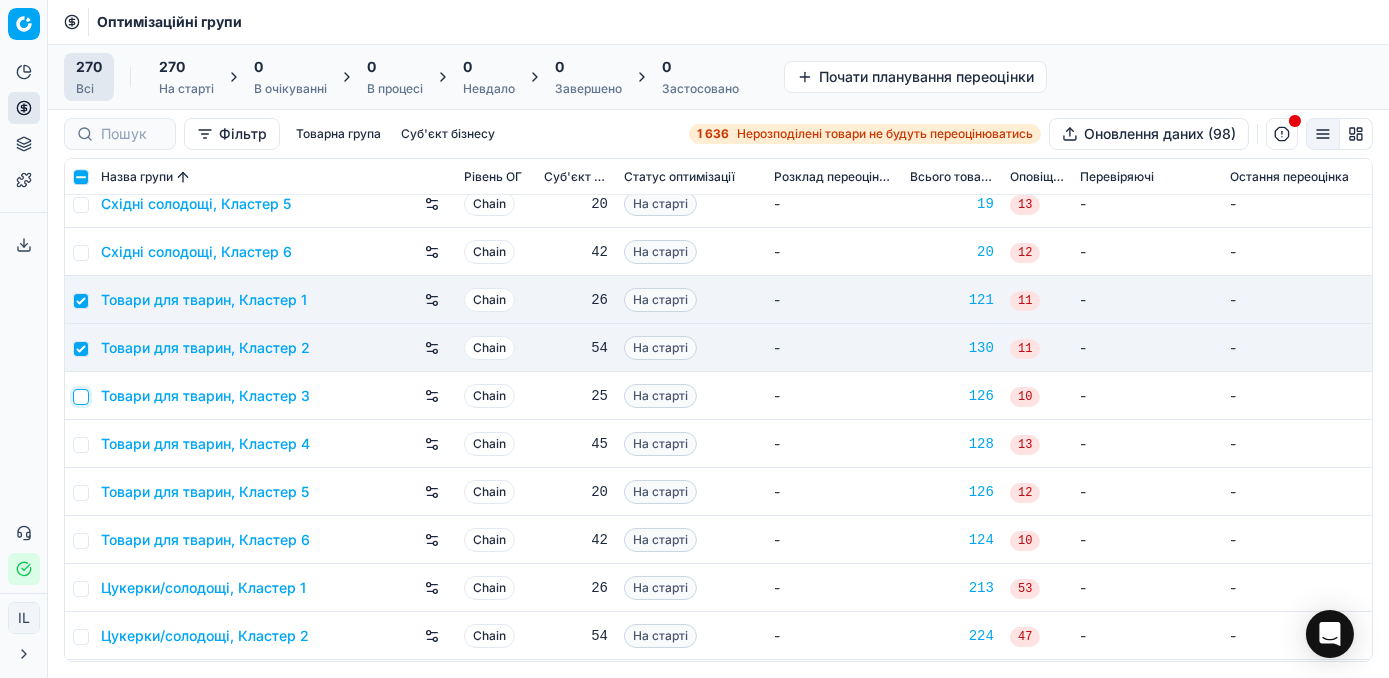 click at bounding box center [81, 397] 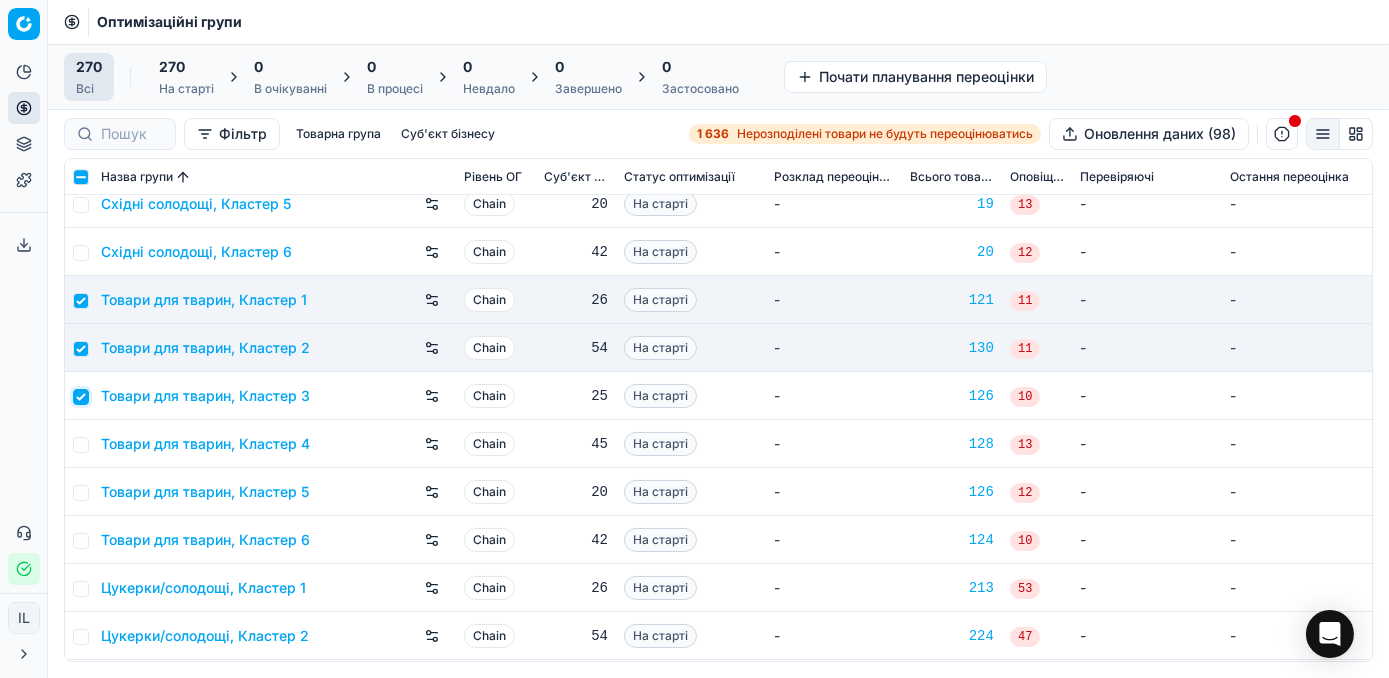 checkbox on "true" 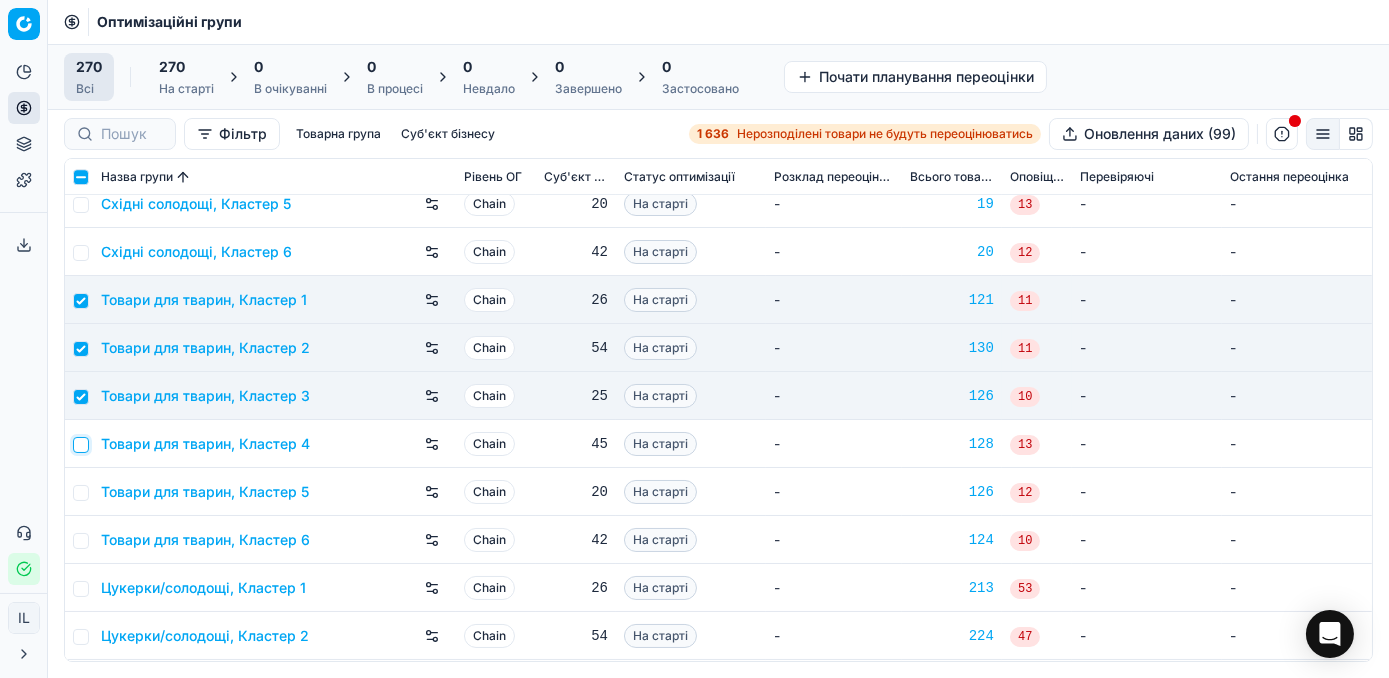 click at bounding box center [81, 445] 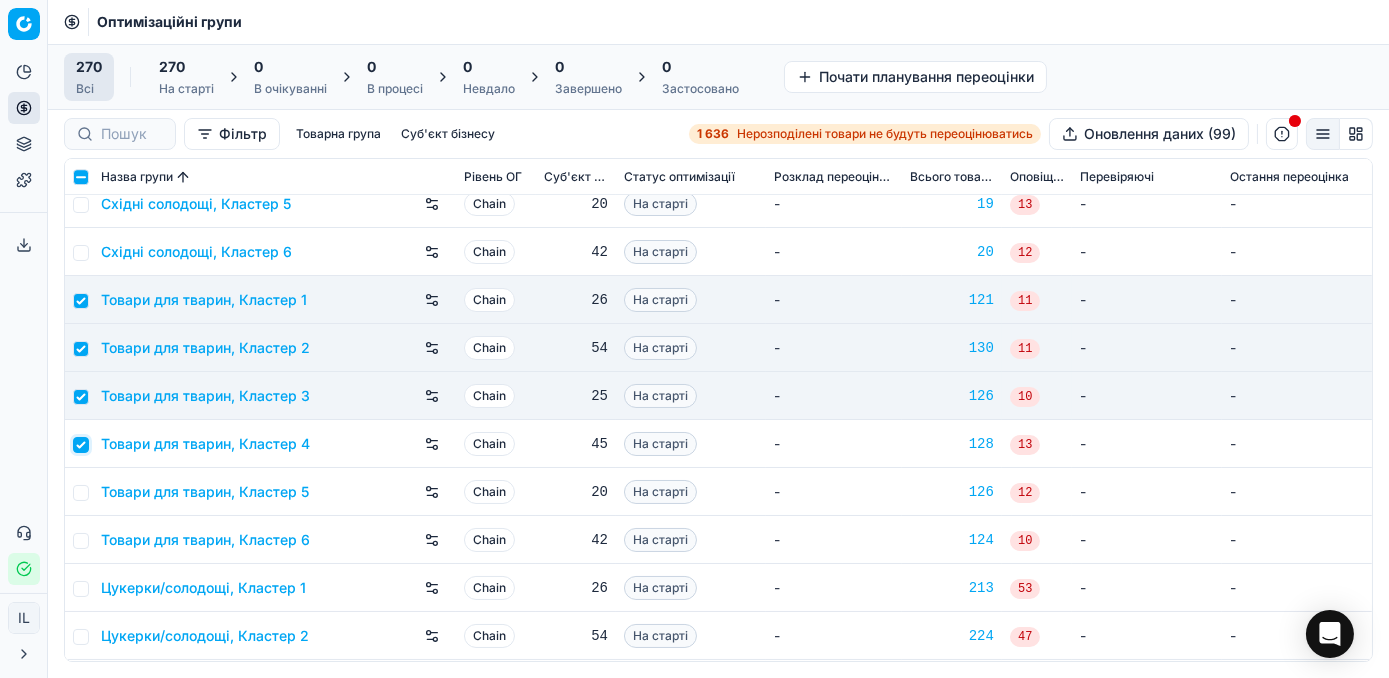 checkbox on "true" 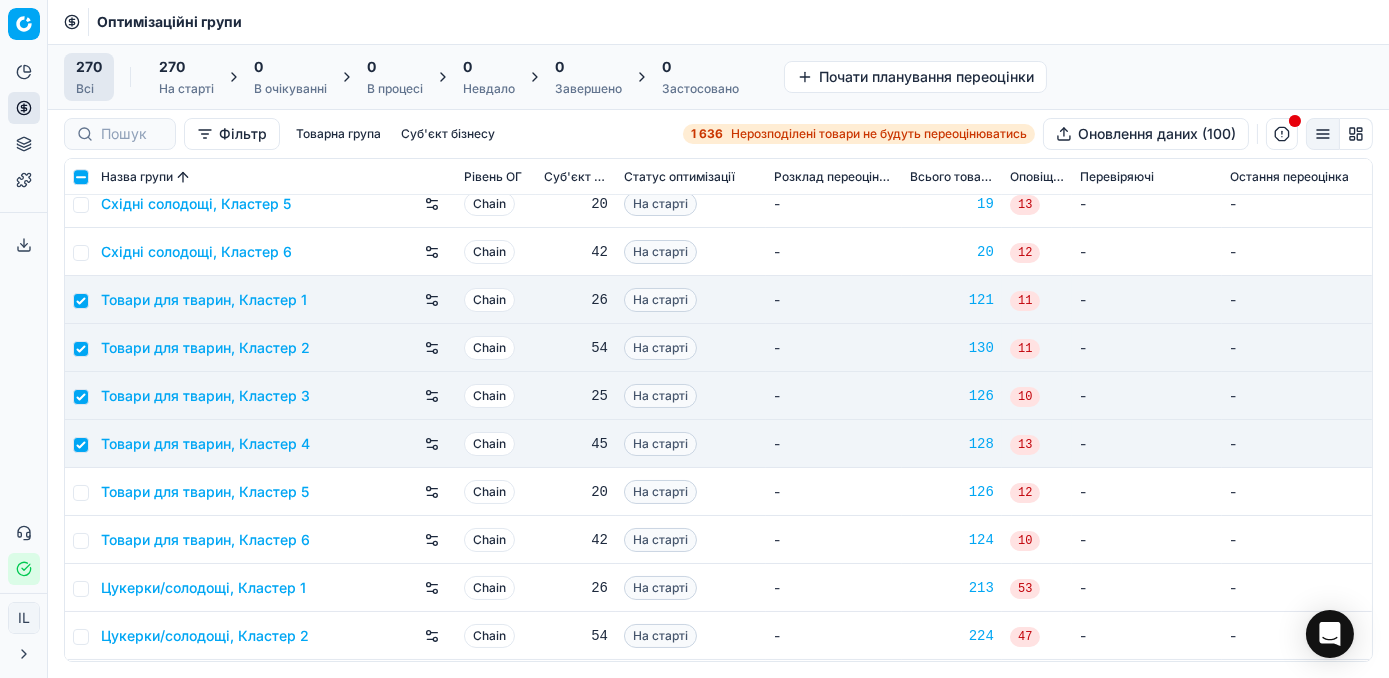click at bounding box center (79, 492) 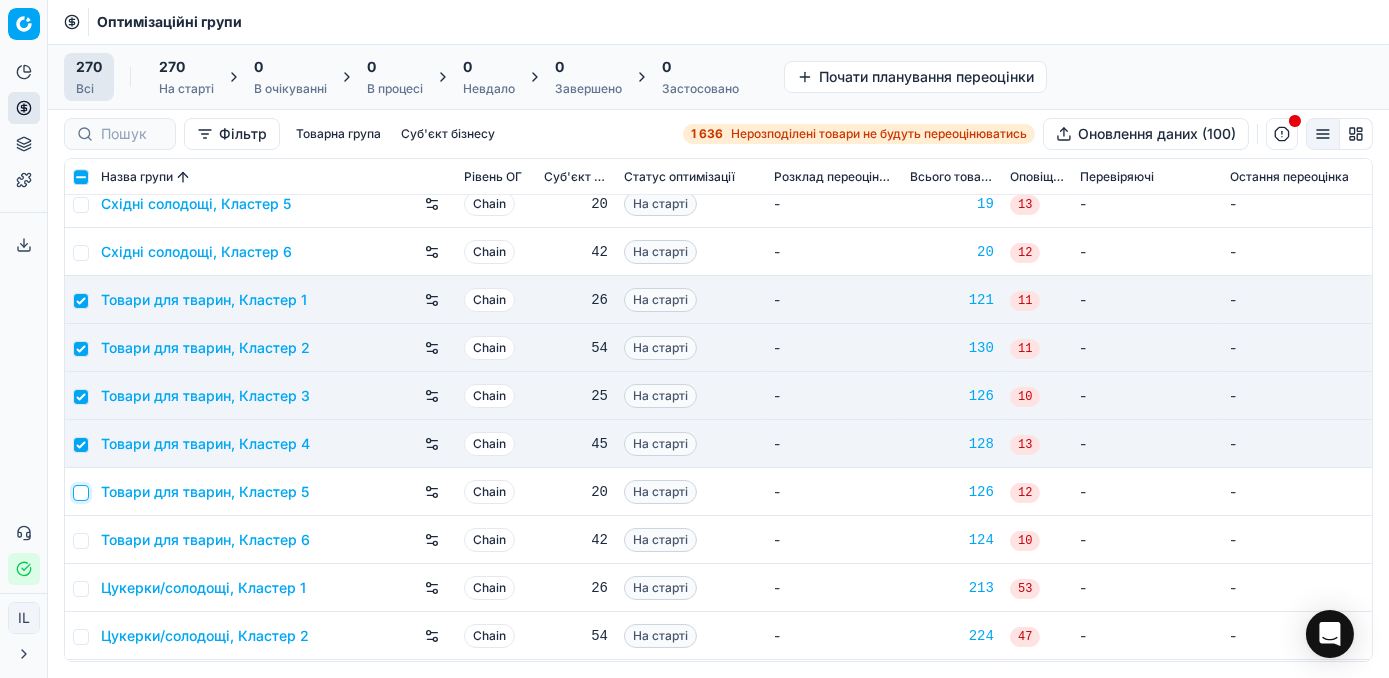 click at bounding box center [81, 493] 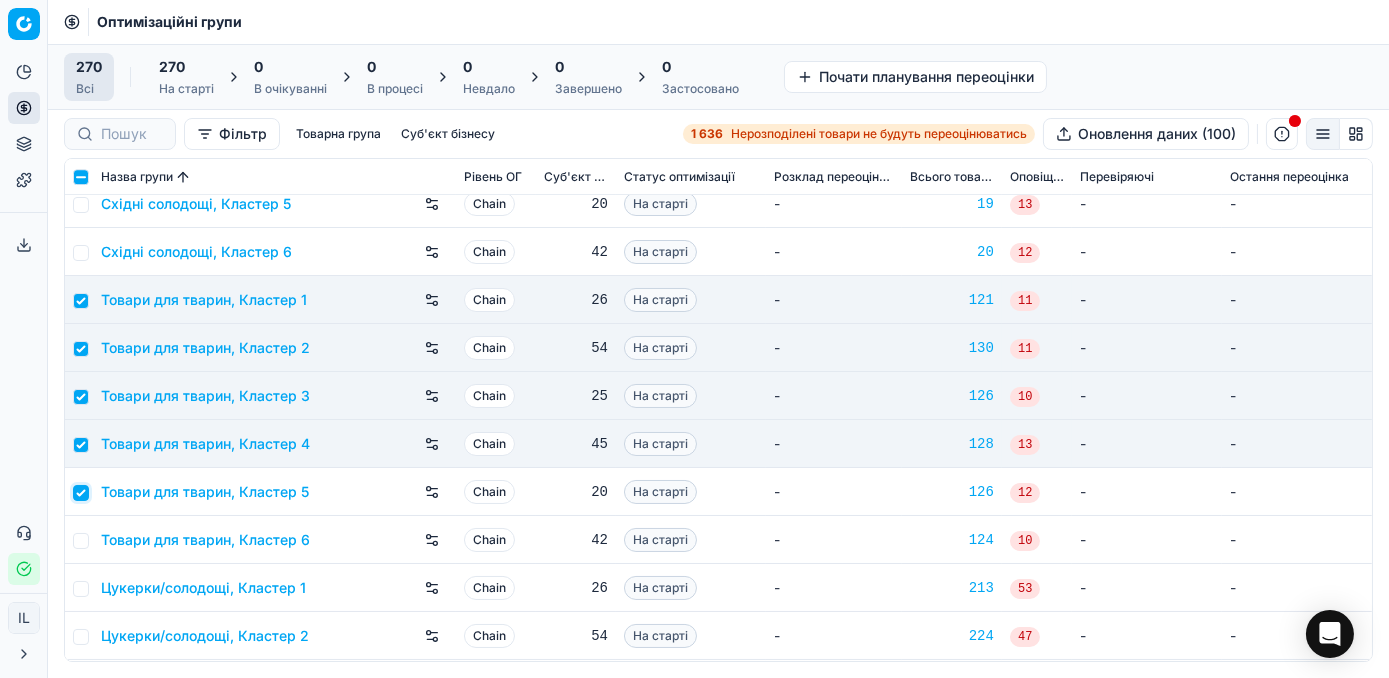 checkbox on "true" 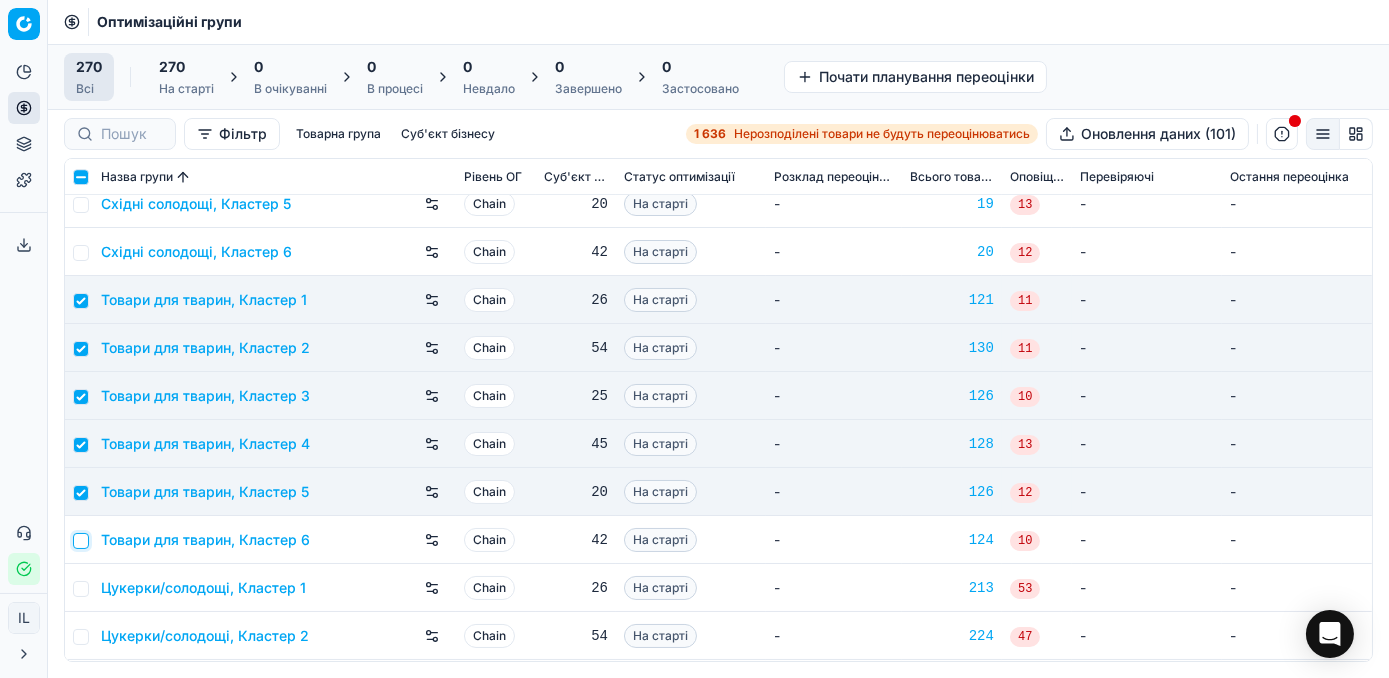 click at bounding box center (81, 541) 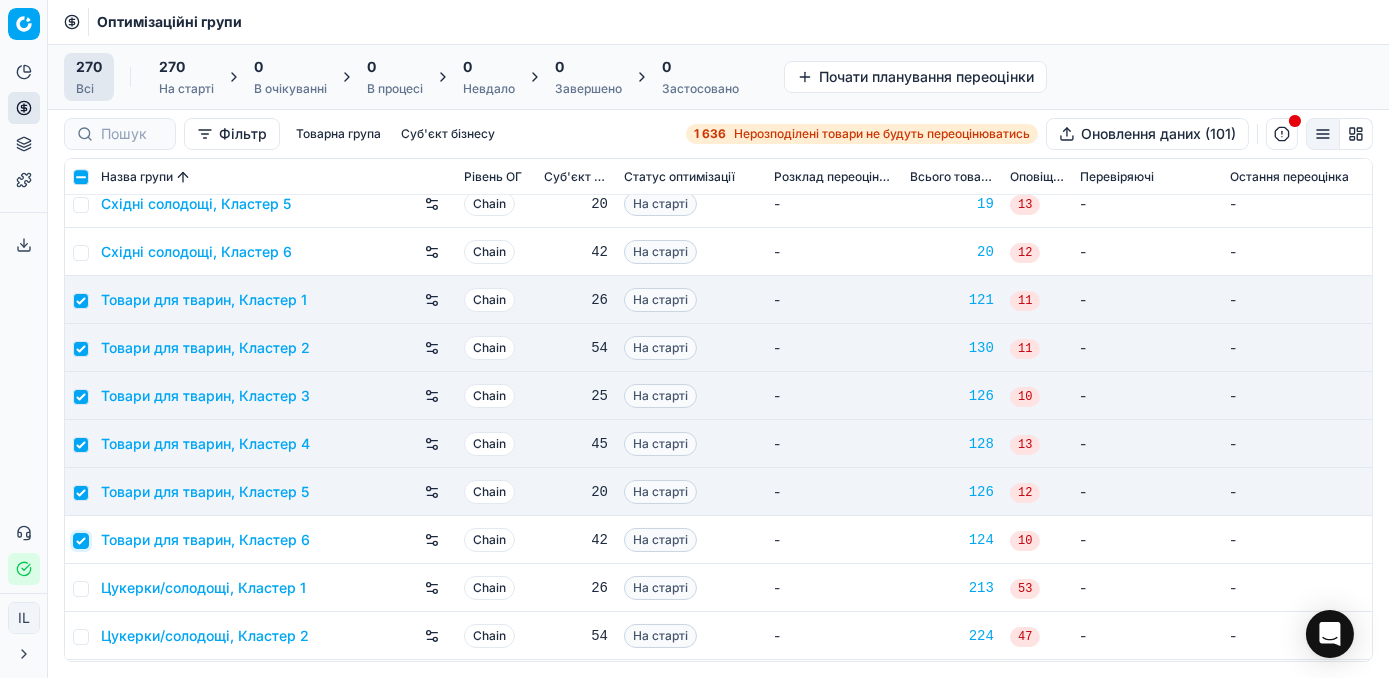 checkbox on "true" 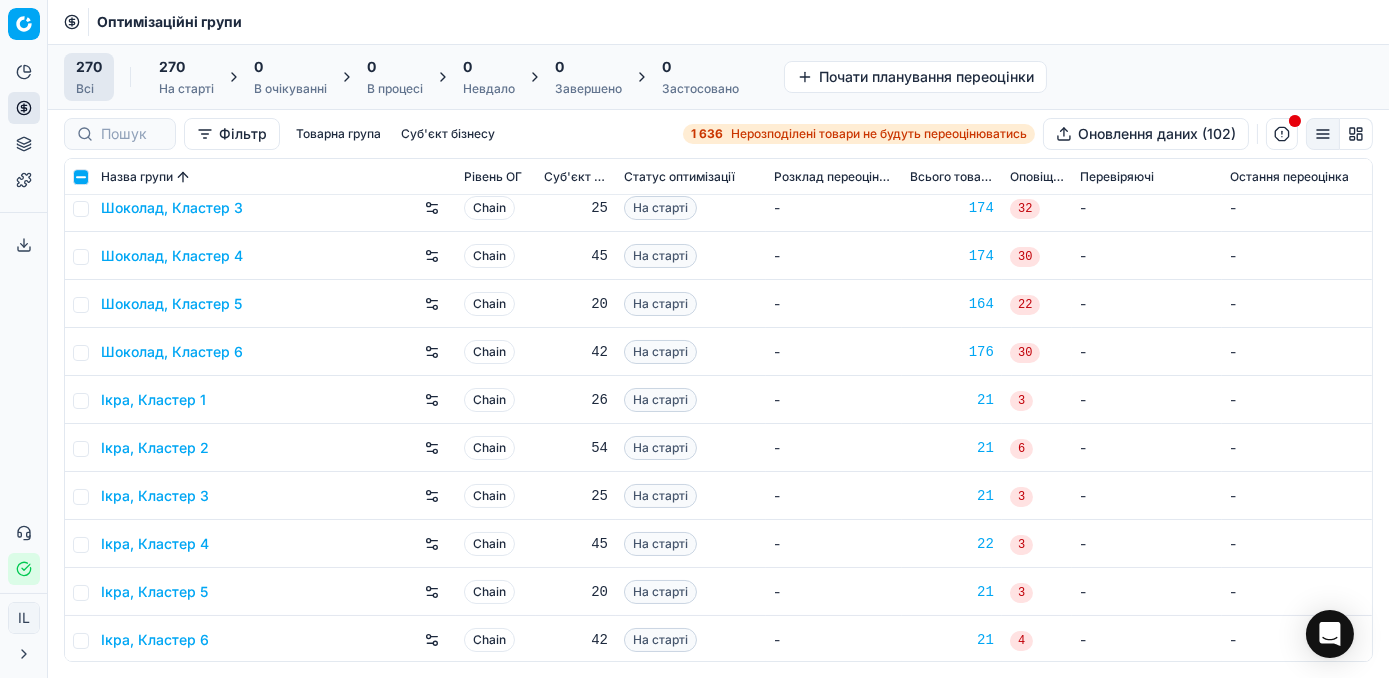 scroll, scrollTop: 12492, scrollLeft: 0, axis: vertical 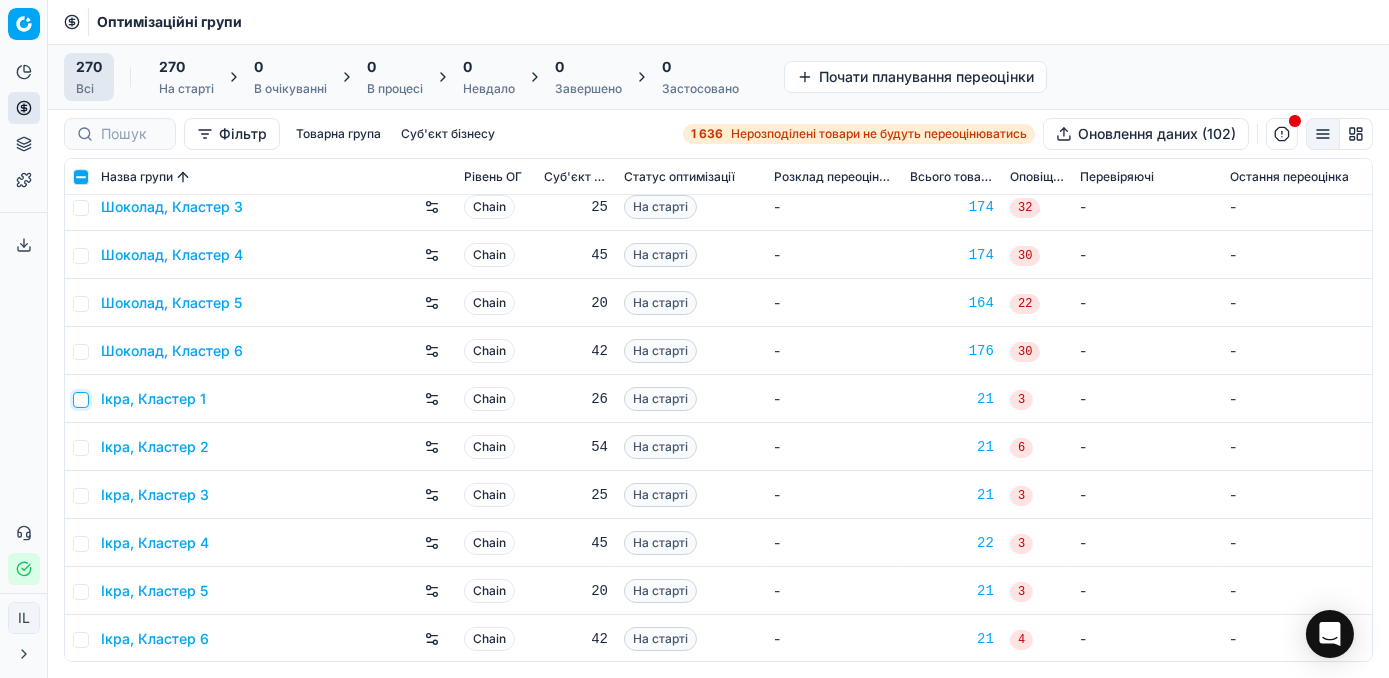 click at bounding box center (81, 400) 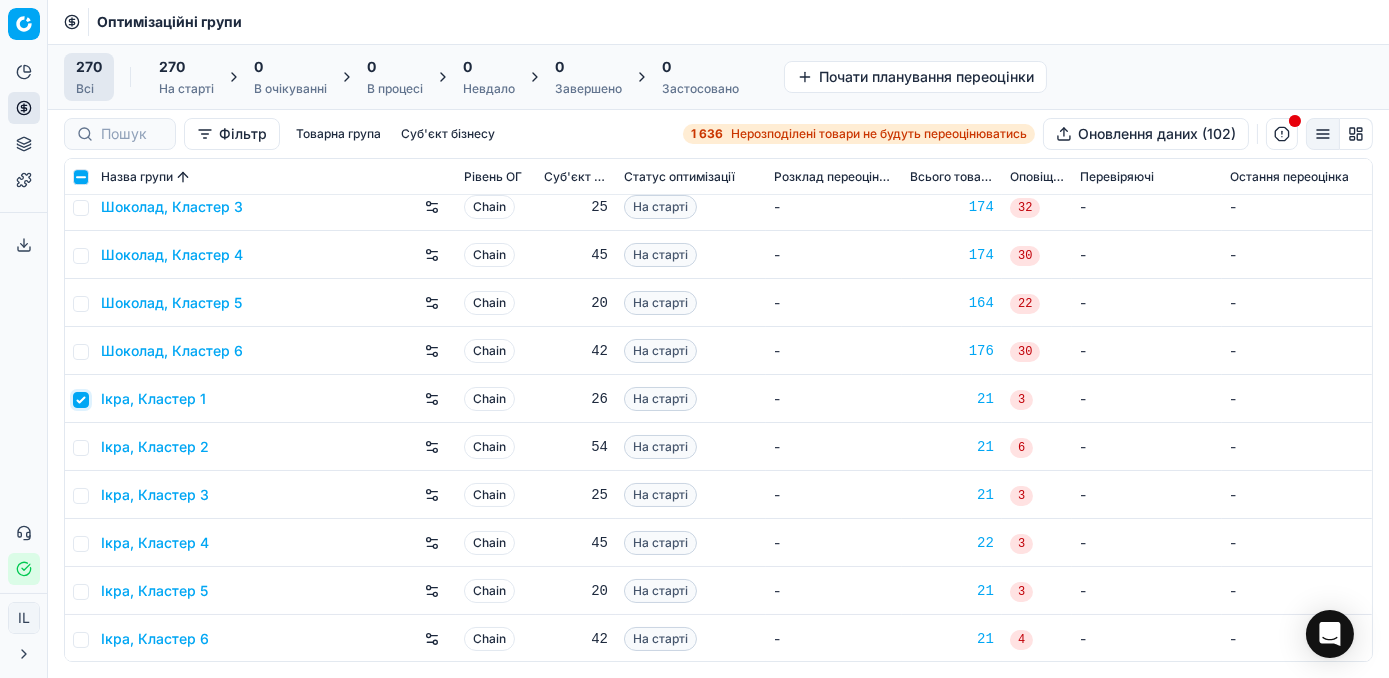 checkbox on "true" 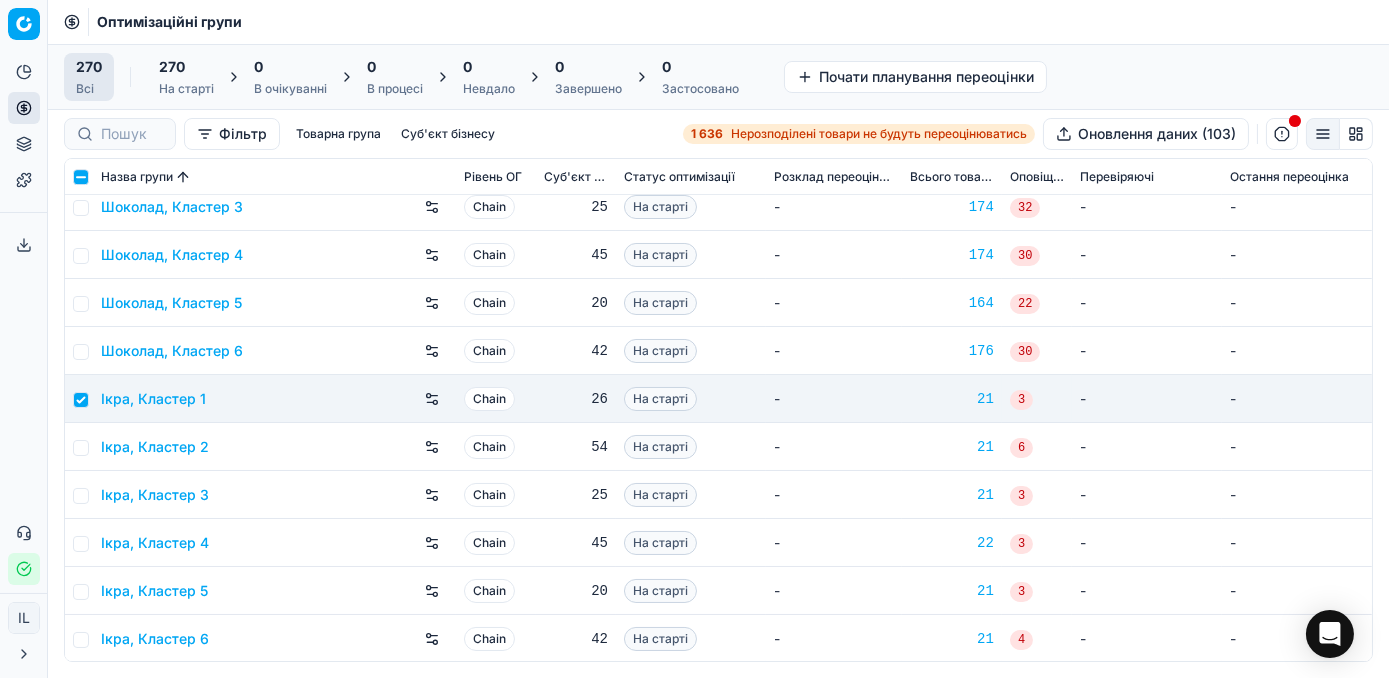drag, startPoint x: 81, startPoint y: 436, endPoint x: 86, endPoint y: 452, distance: 16.763054 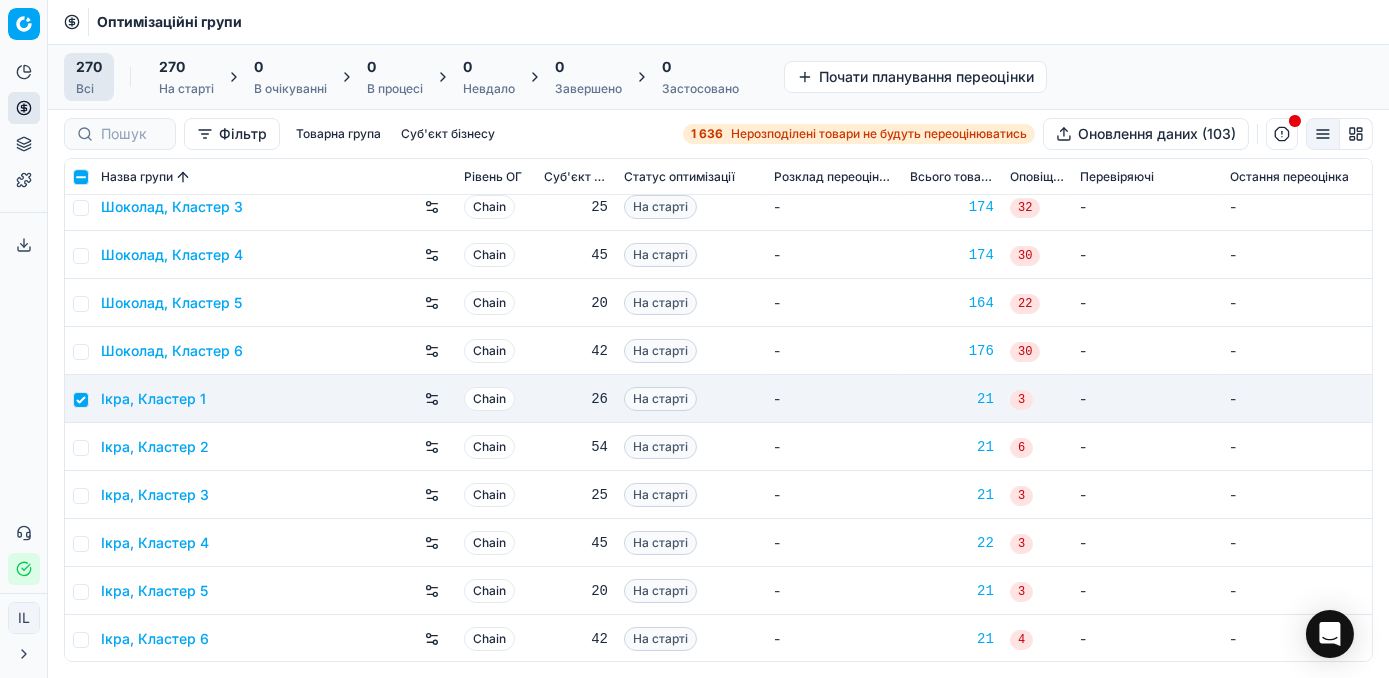 click at bounding box center (79, 447) 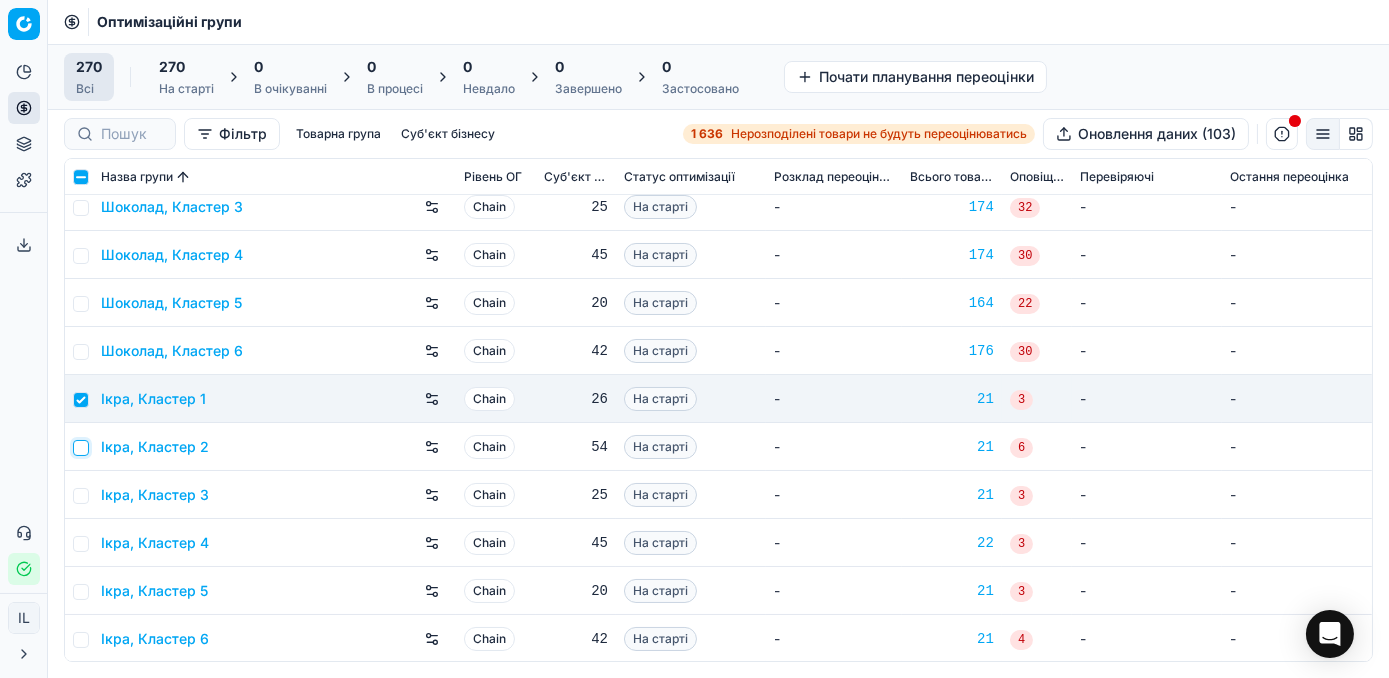 click at bounding box center (81, 448) 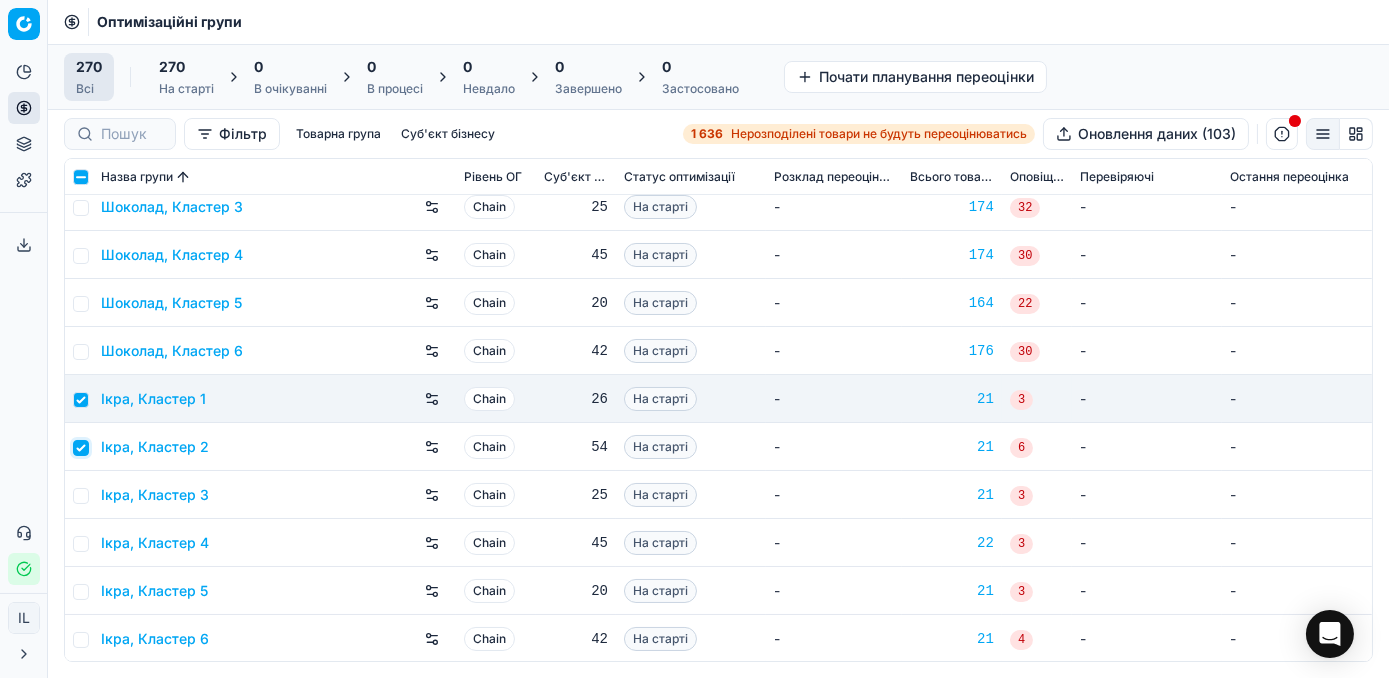 checkbox on "true" 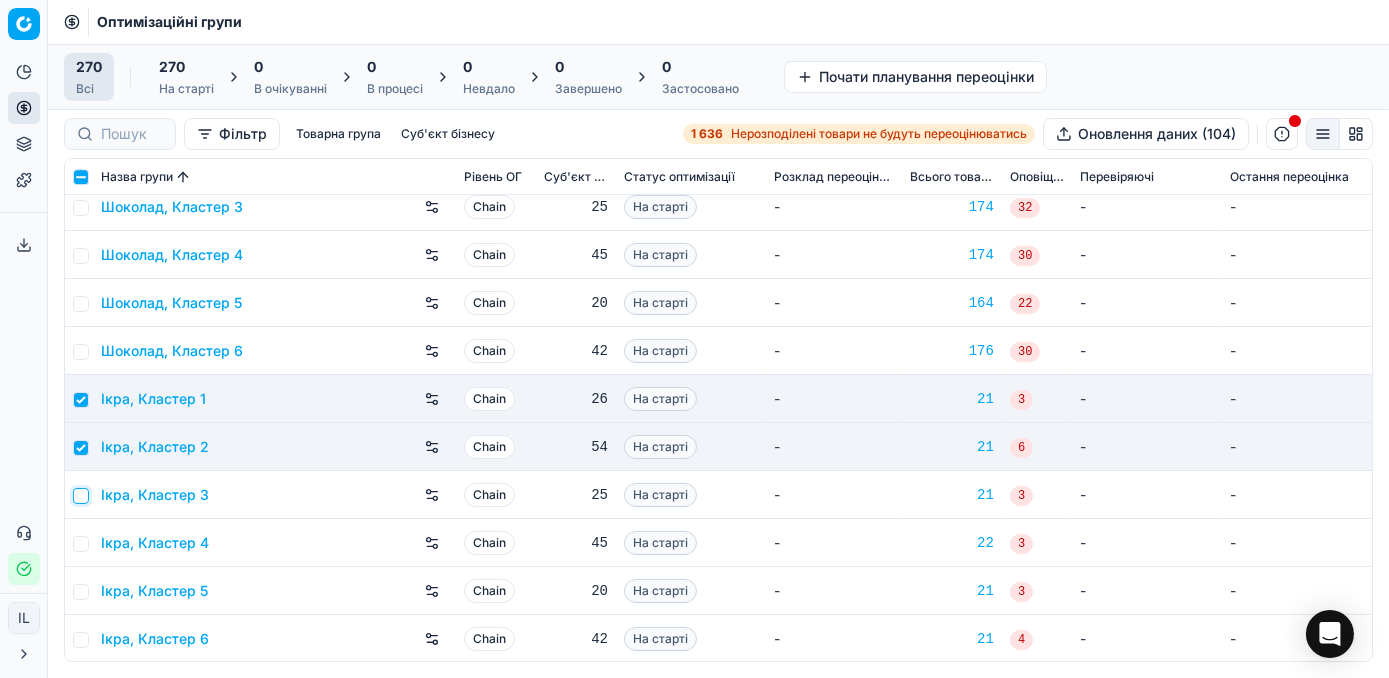 click at bounding box center (81, 496) 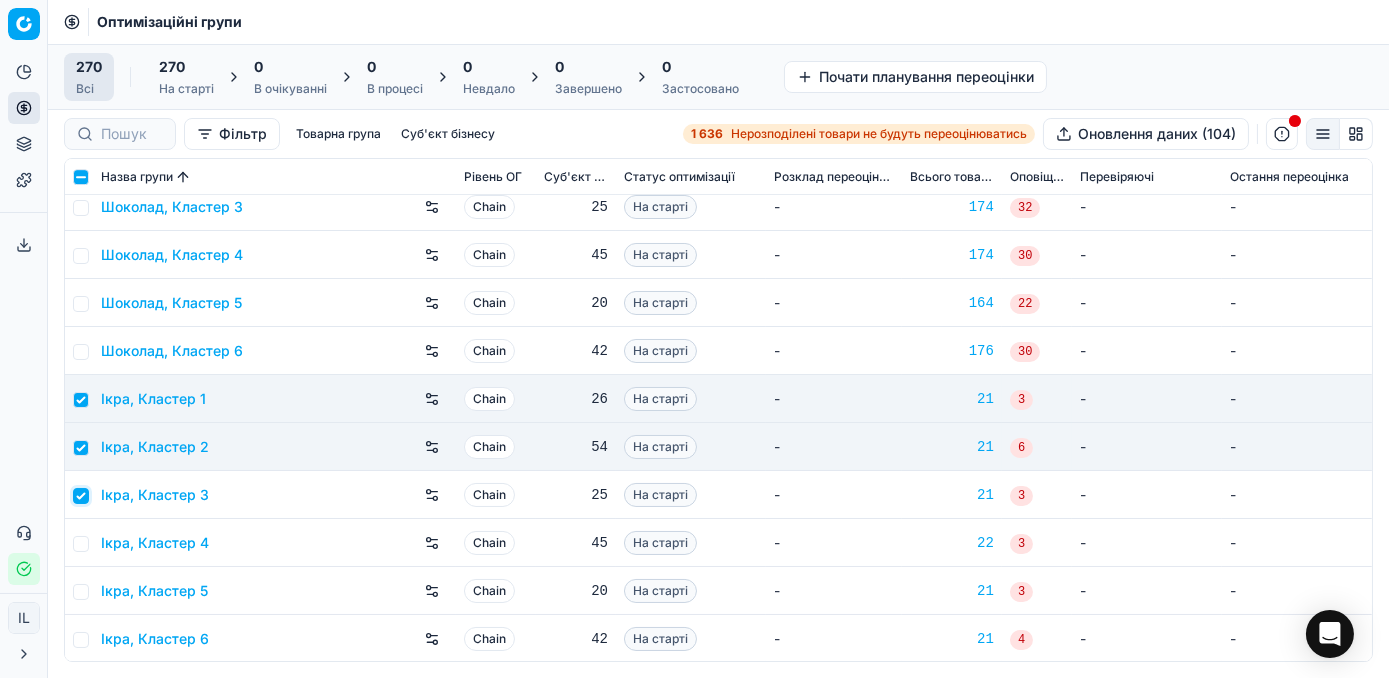 checkbox on "true" 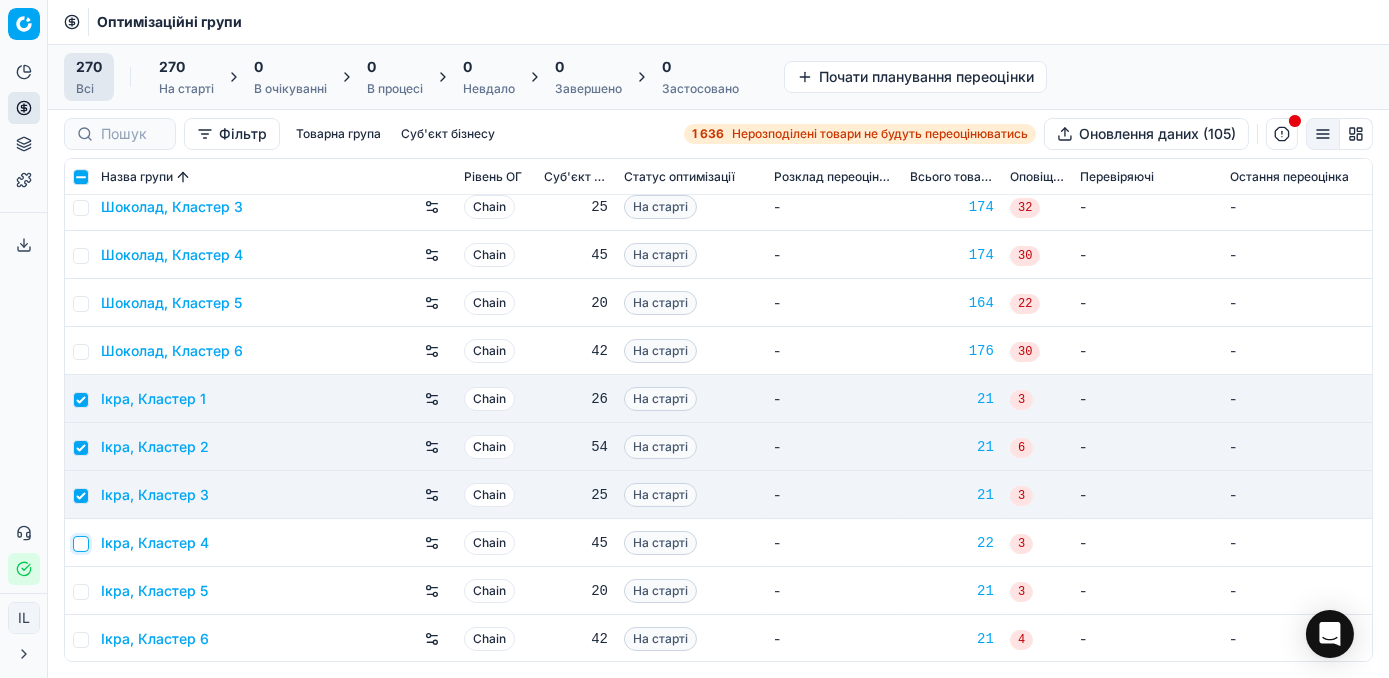 click at bounding box center [81, 544] 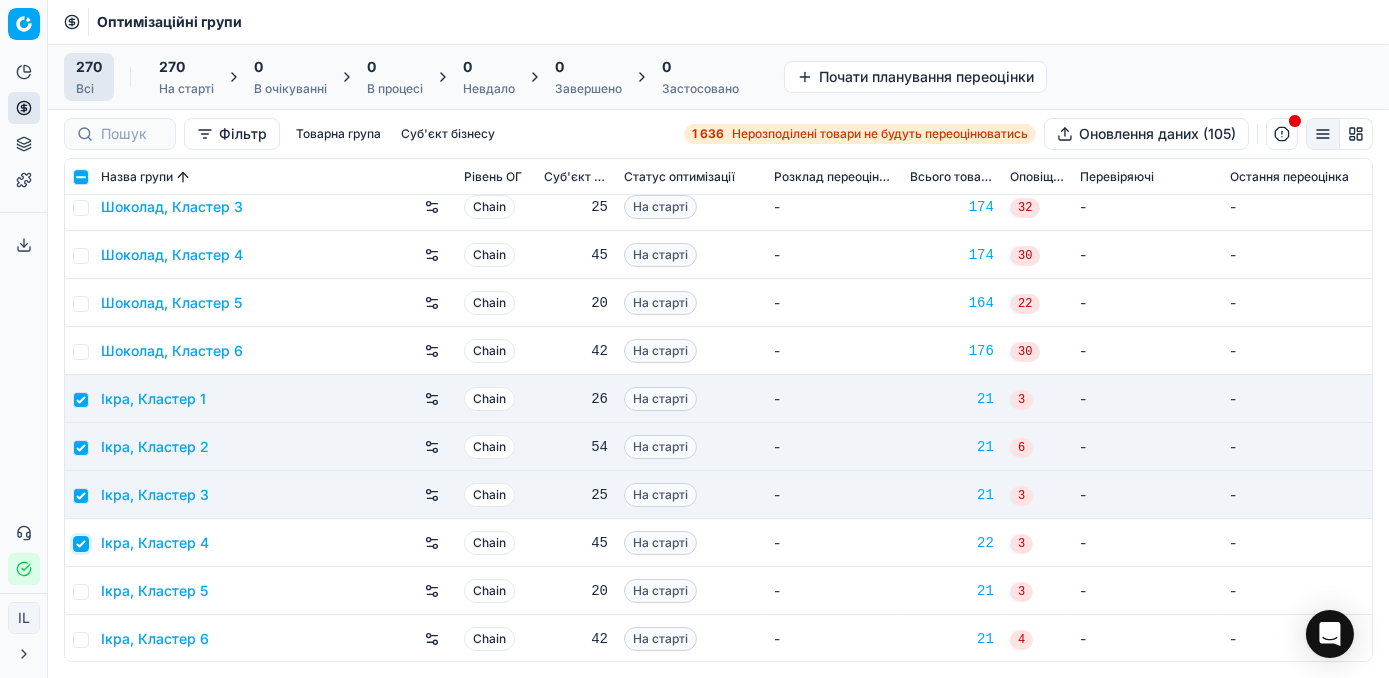 checkbox on "true" 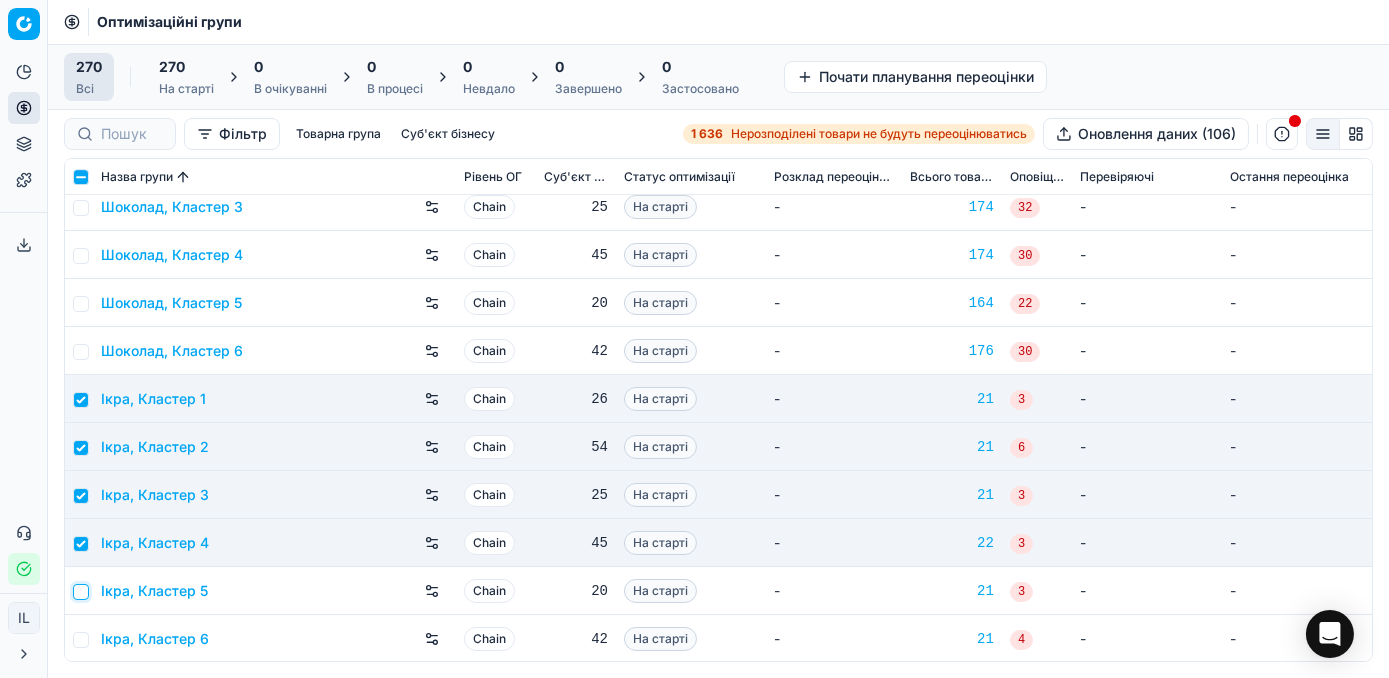 click at bounding box center (81, 592) 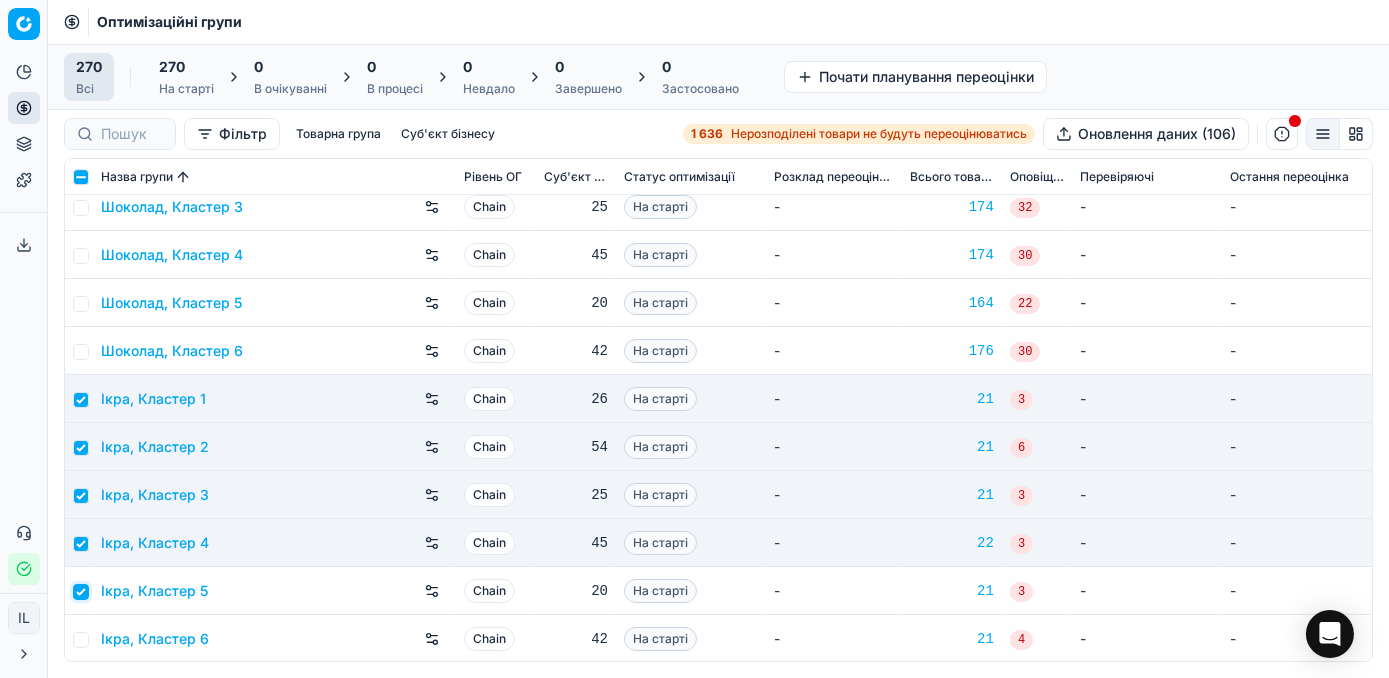 checkbox on "true" 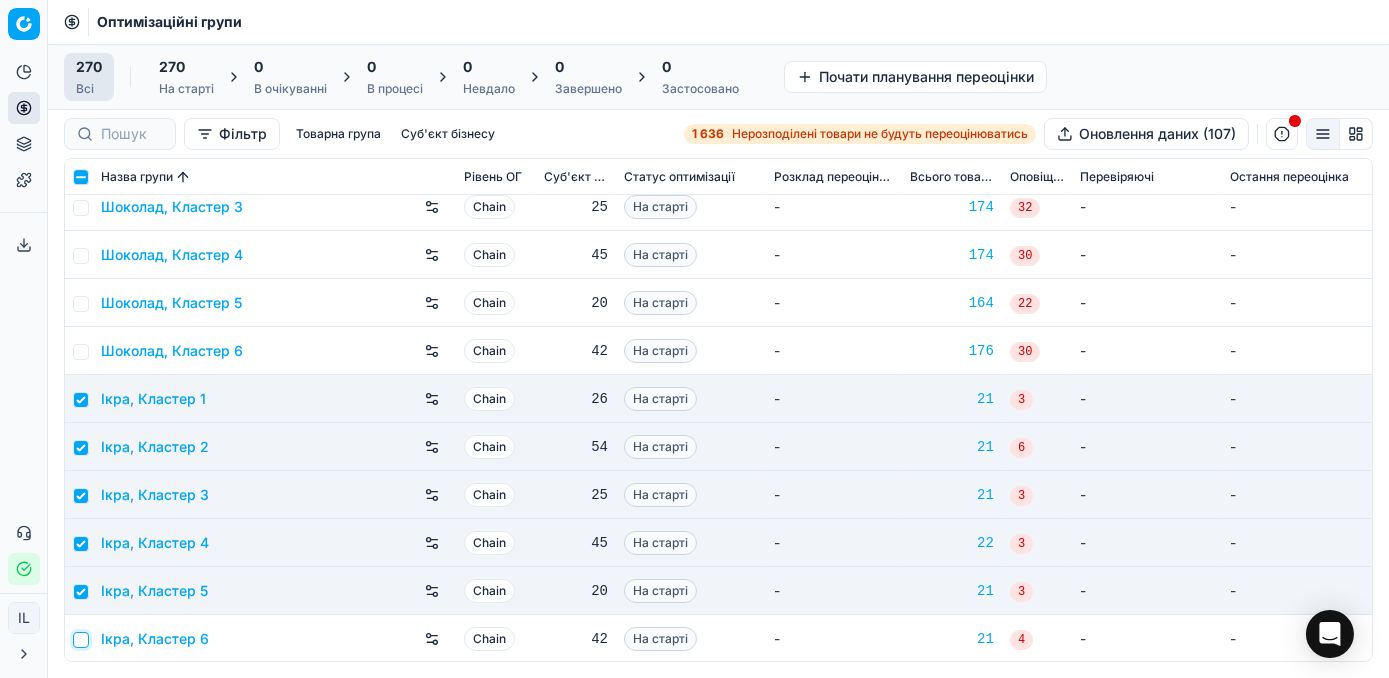 click at bounding box center [81, 640] 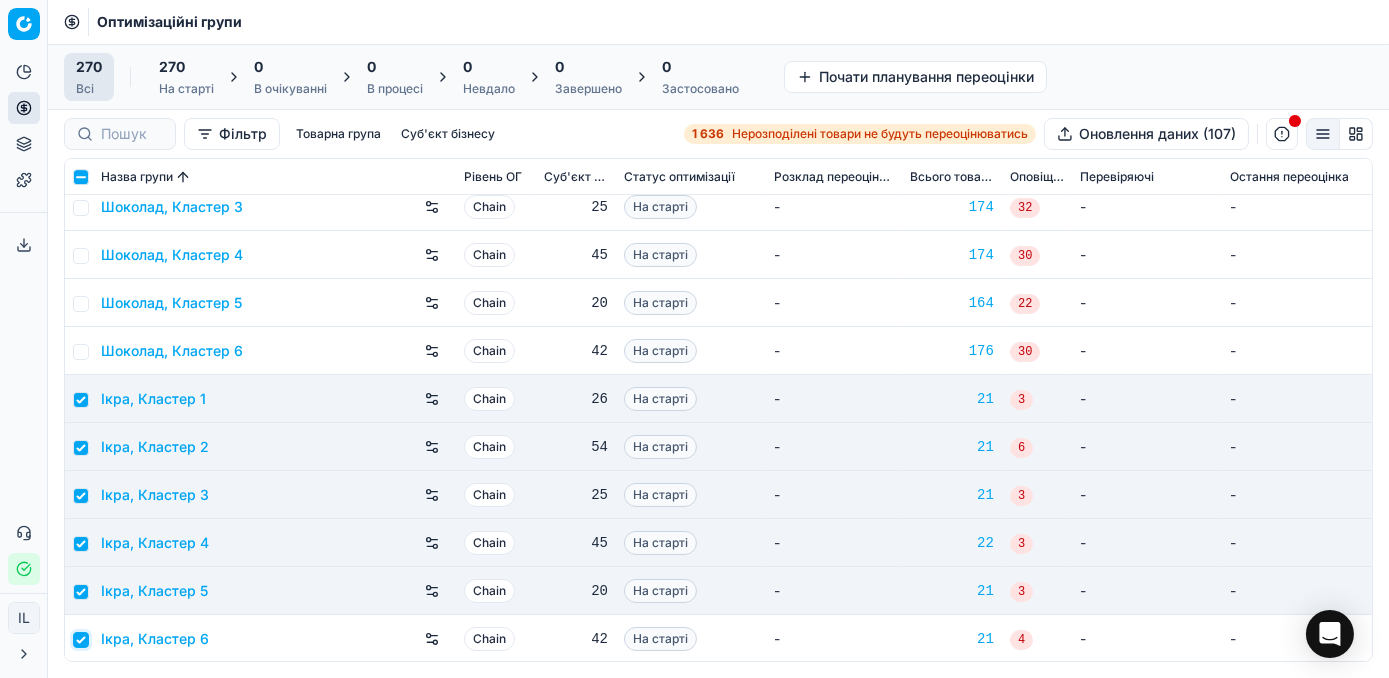 checkbox on "true" 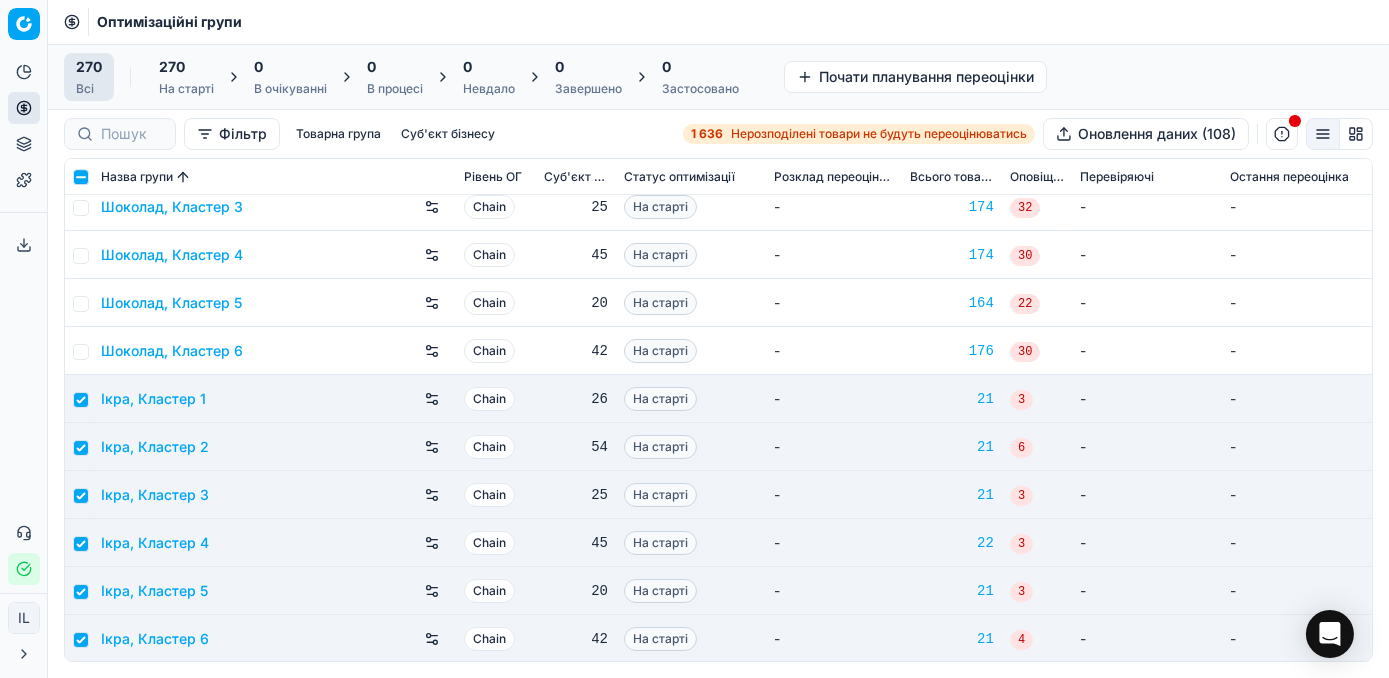click on "270" at bounding box center (172, 67) 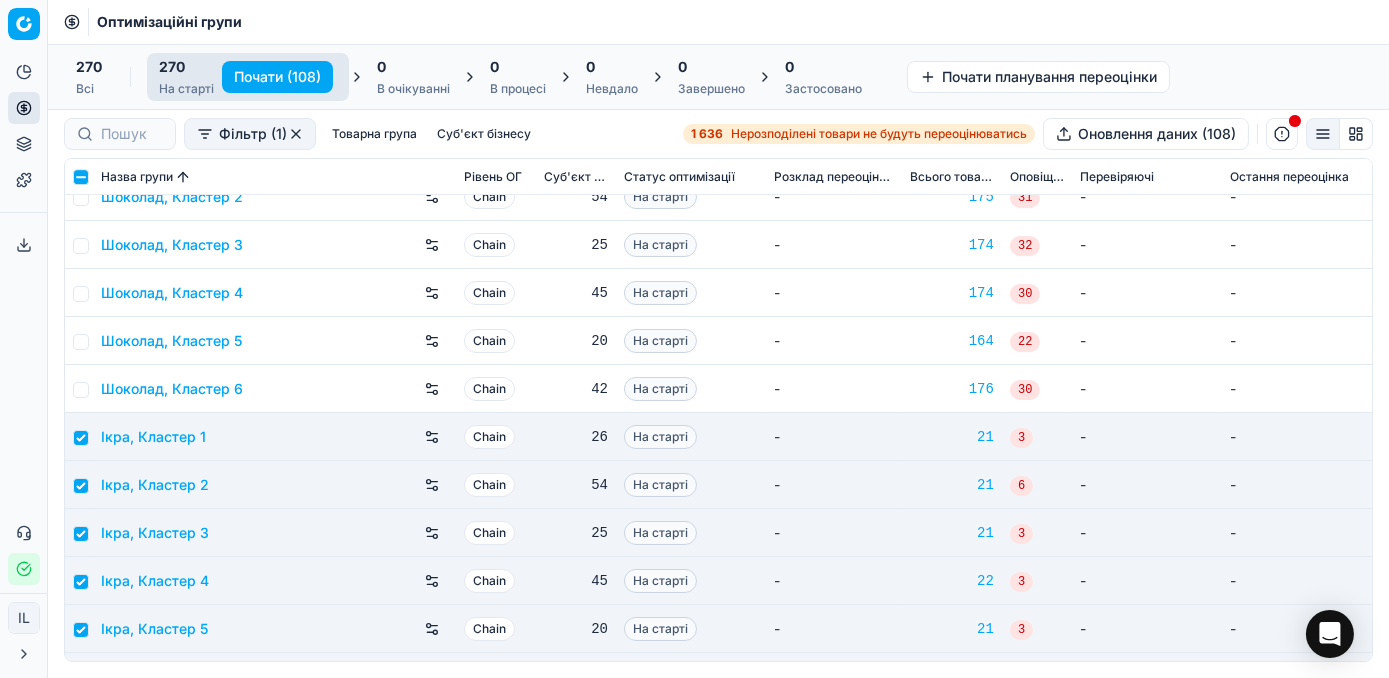 scroll, scrollTop: 12492, scrollLeft: 0, axis: vertical 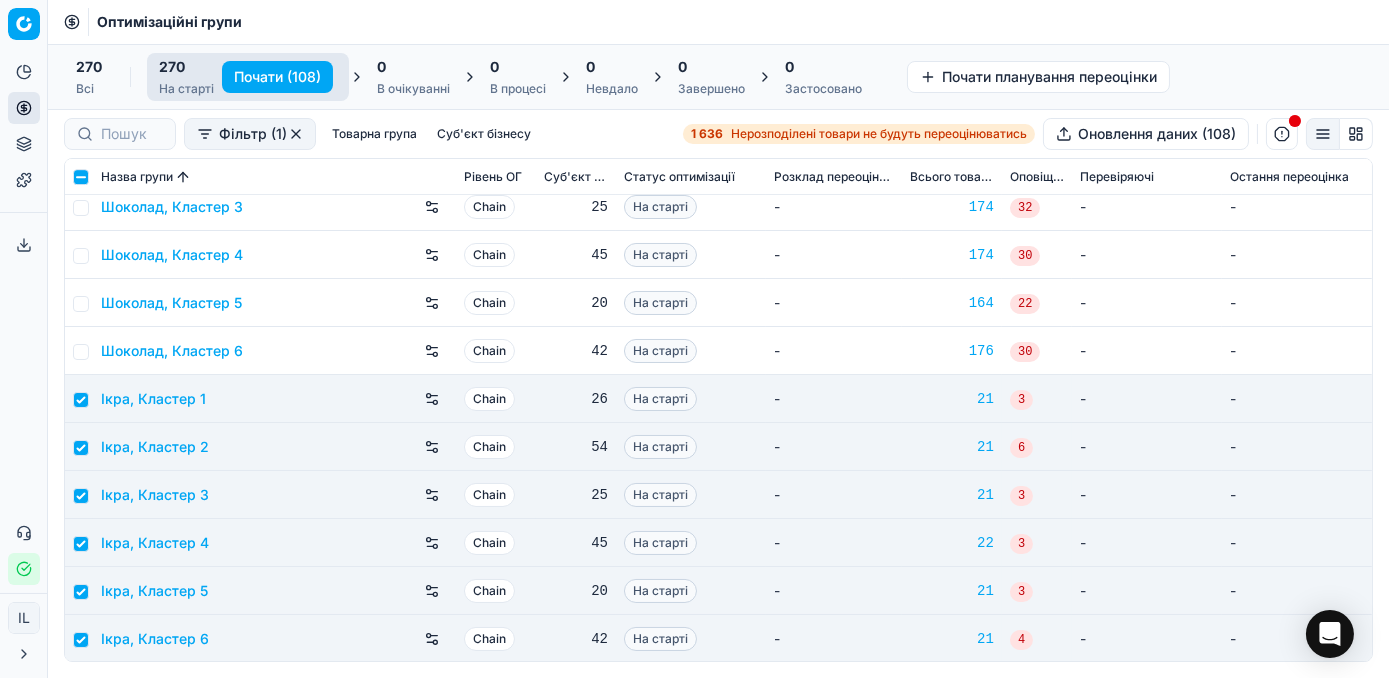 click on "Почати   (108)" at bounding box center (277, 77) 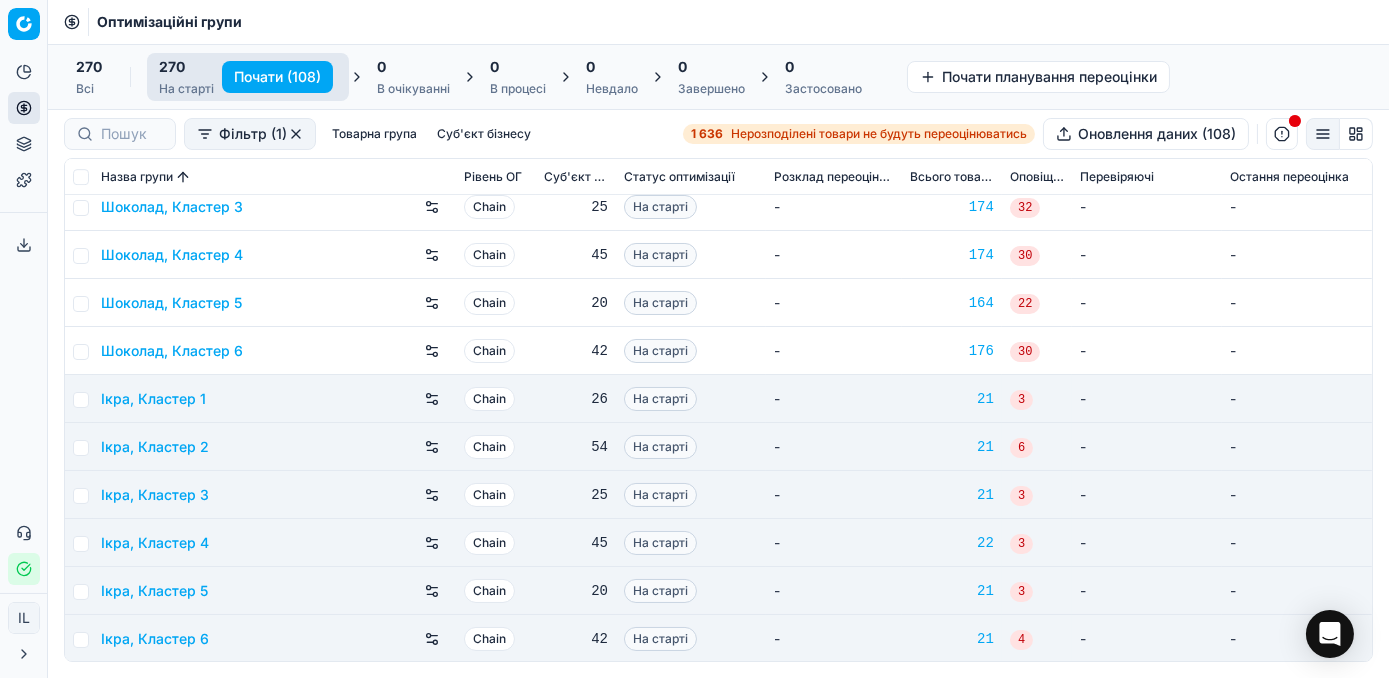 checkbox on "false" 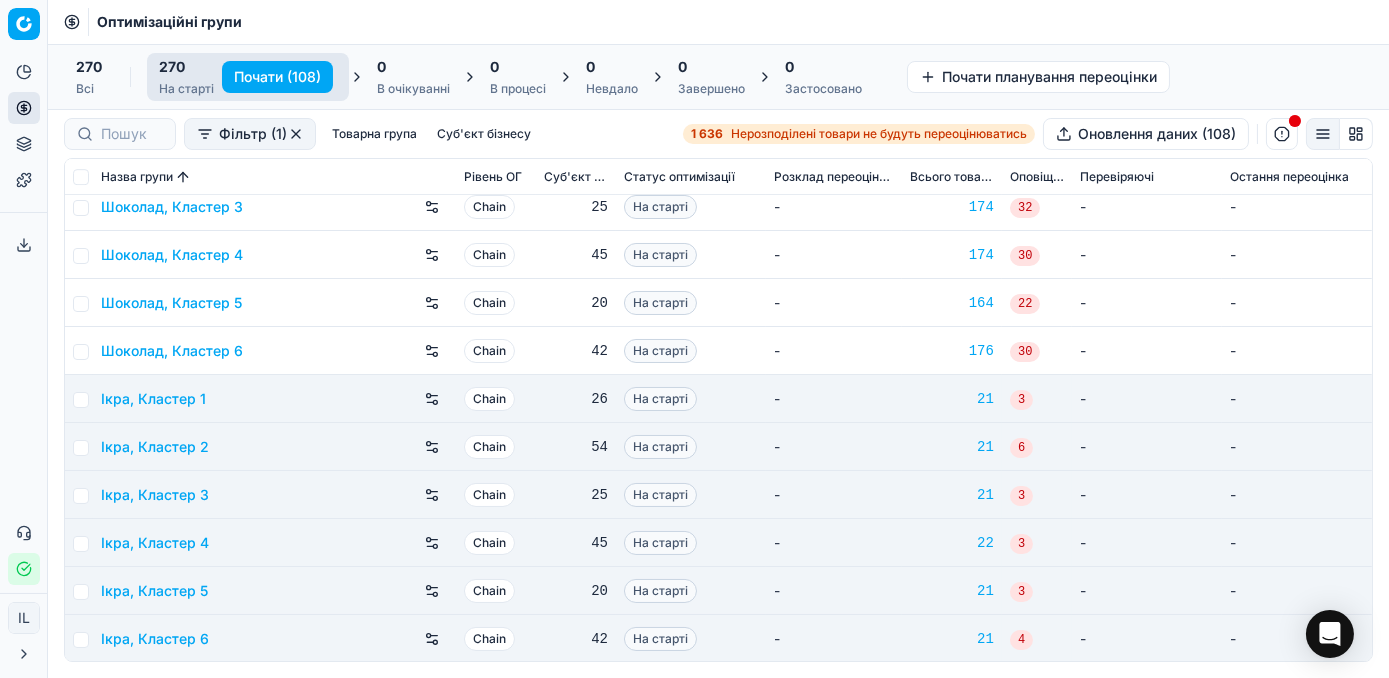 checkbox on "false" 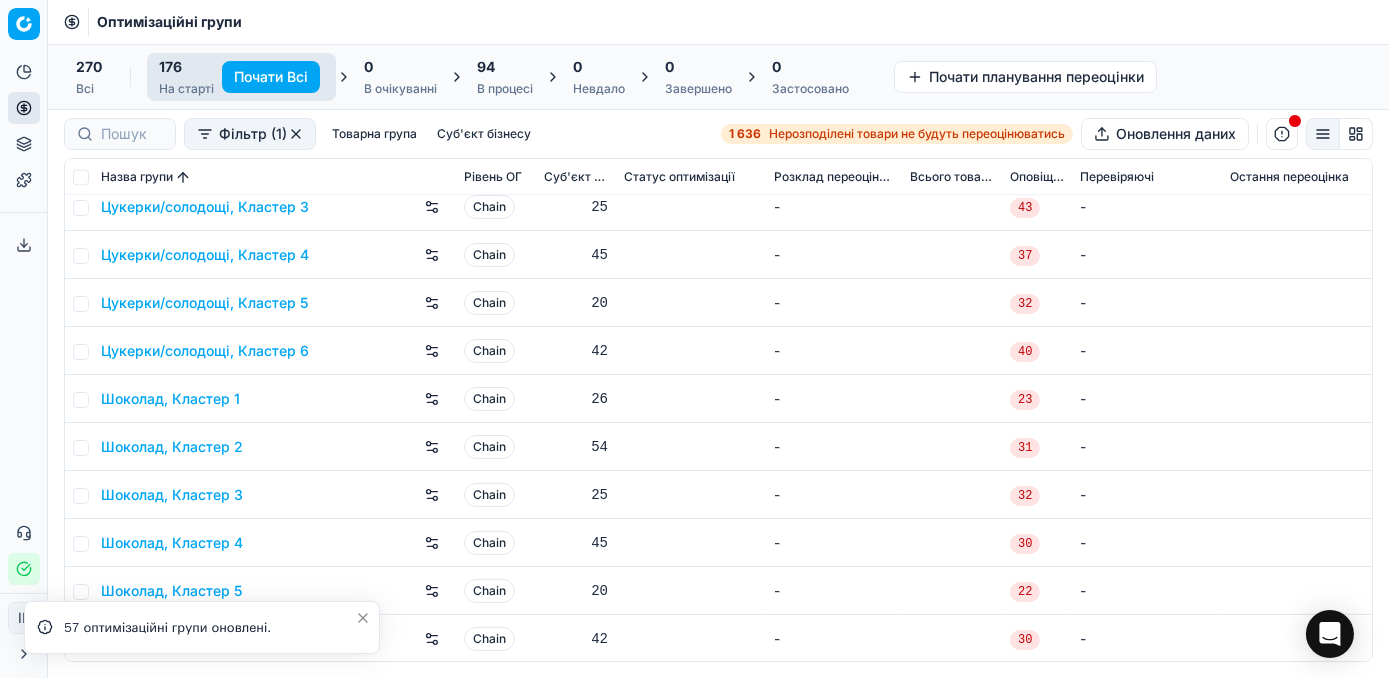 scroll, scrollTop: 7308, scrollLeft: 0, axis: vertical 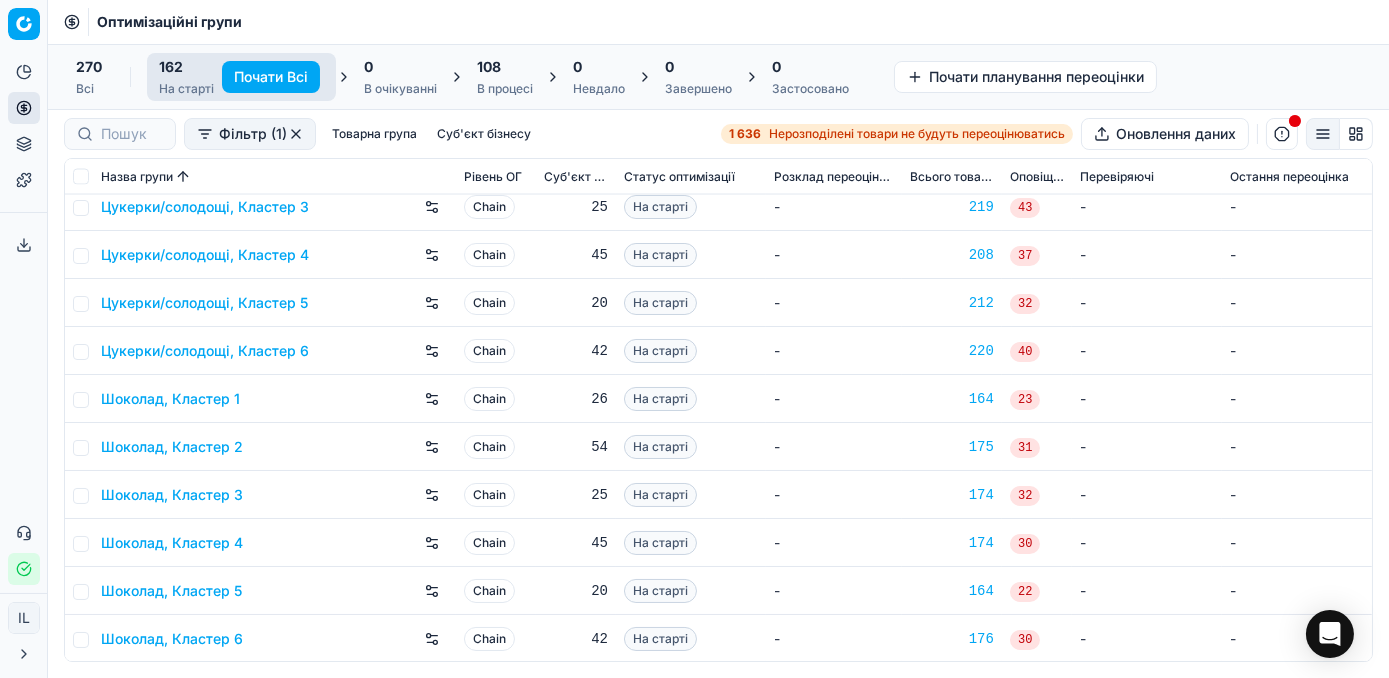 click on "108" at bounding box center (505, 67) 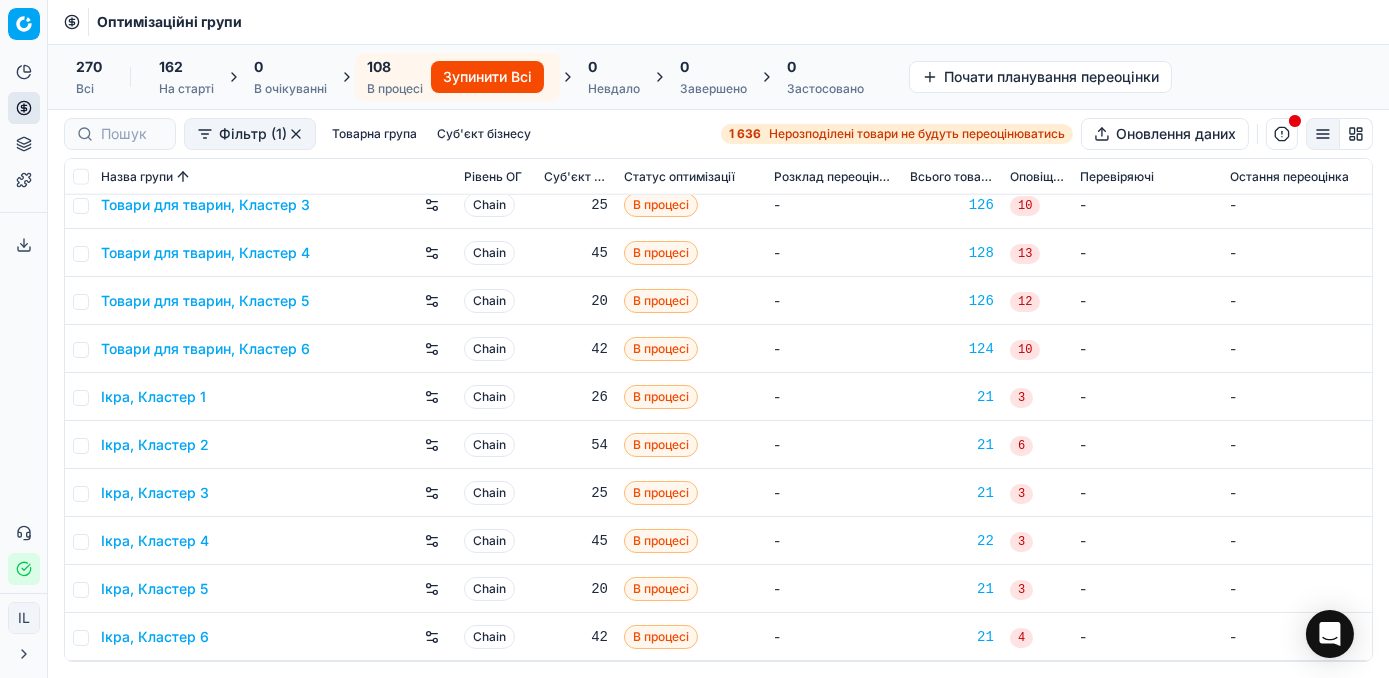 scroll, scrollTop: 4716, scrollLeft: 0, axis: vertical 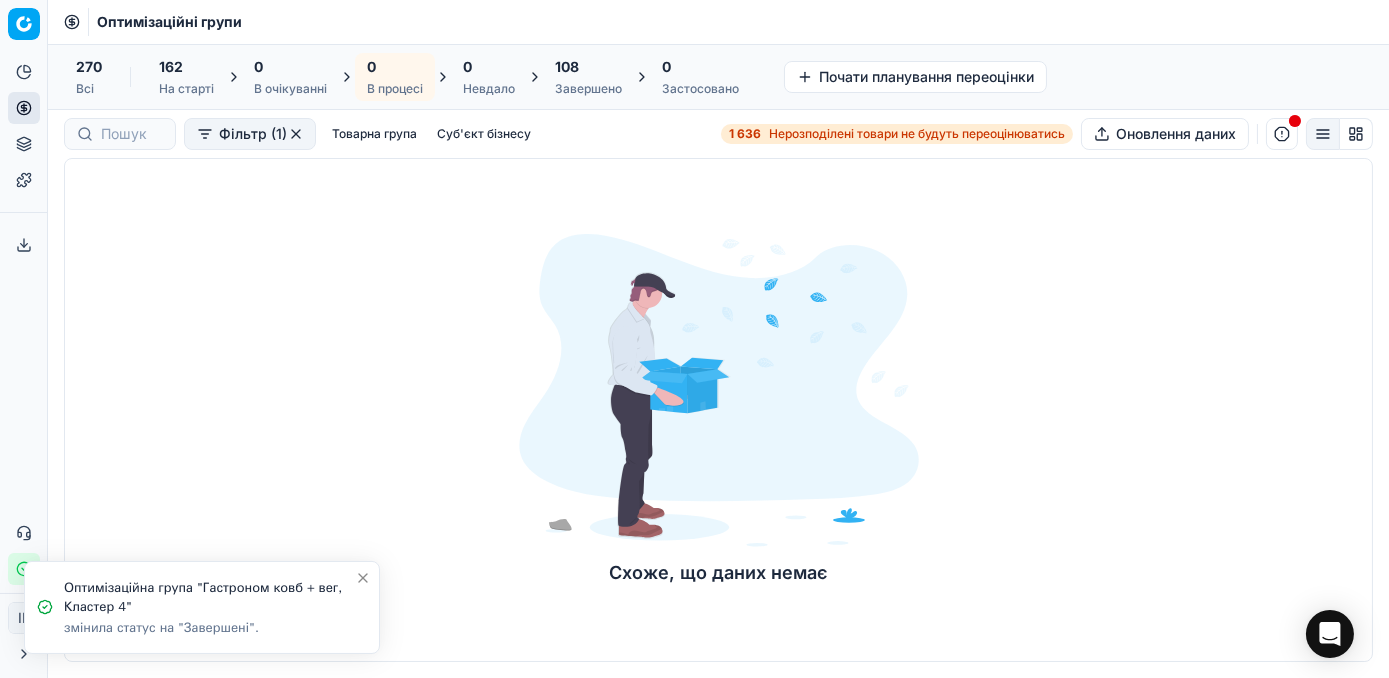 click on "108" at bounding box center (588, 67) 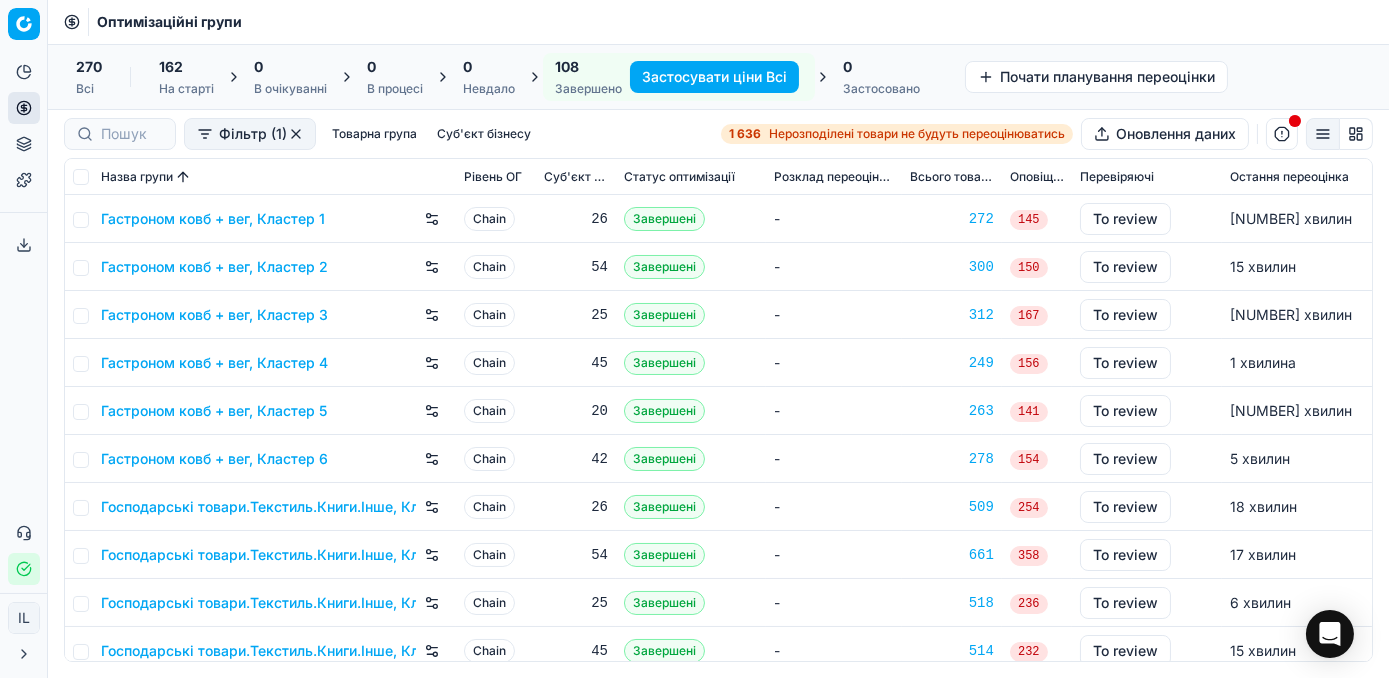click on "Застосувати ціни   Всі" at bounding box center (714, 77) 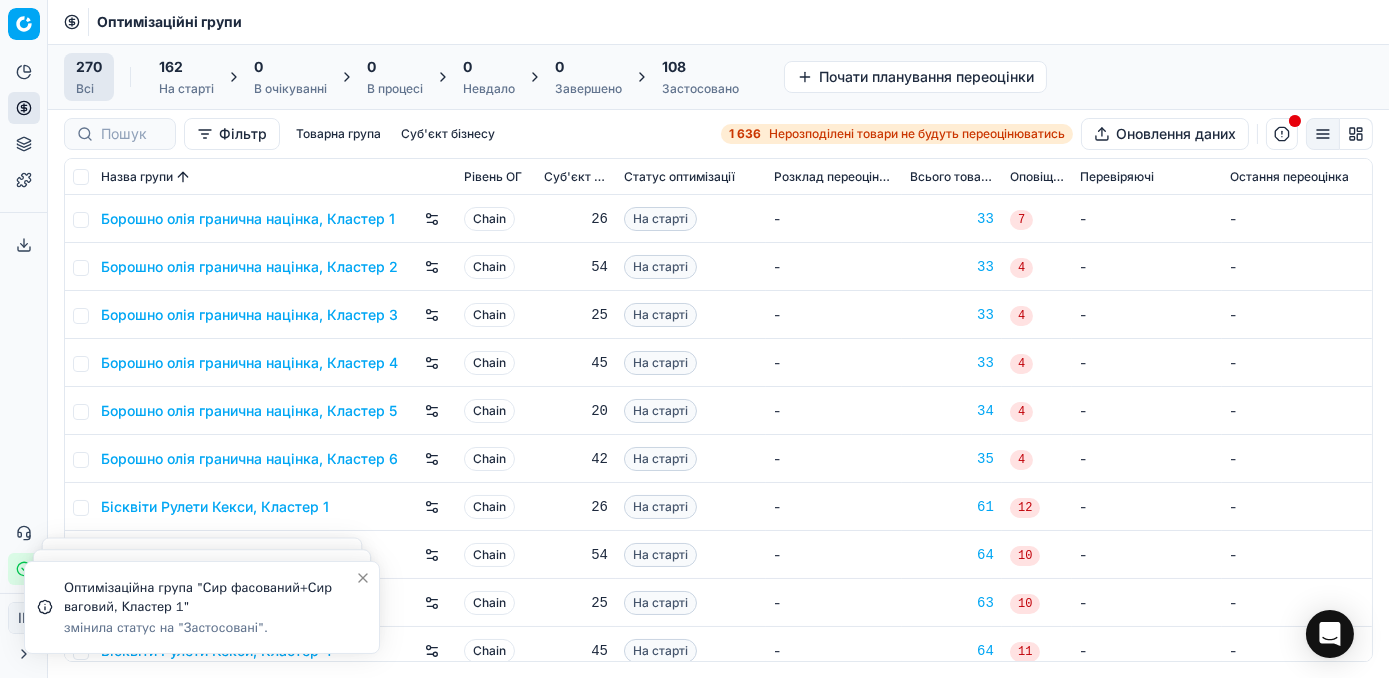 click on "108" at bounding box center (700, 67) 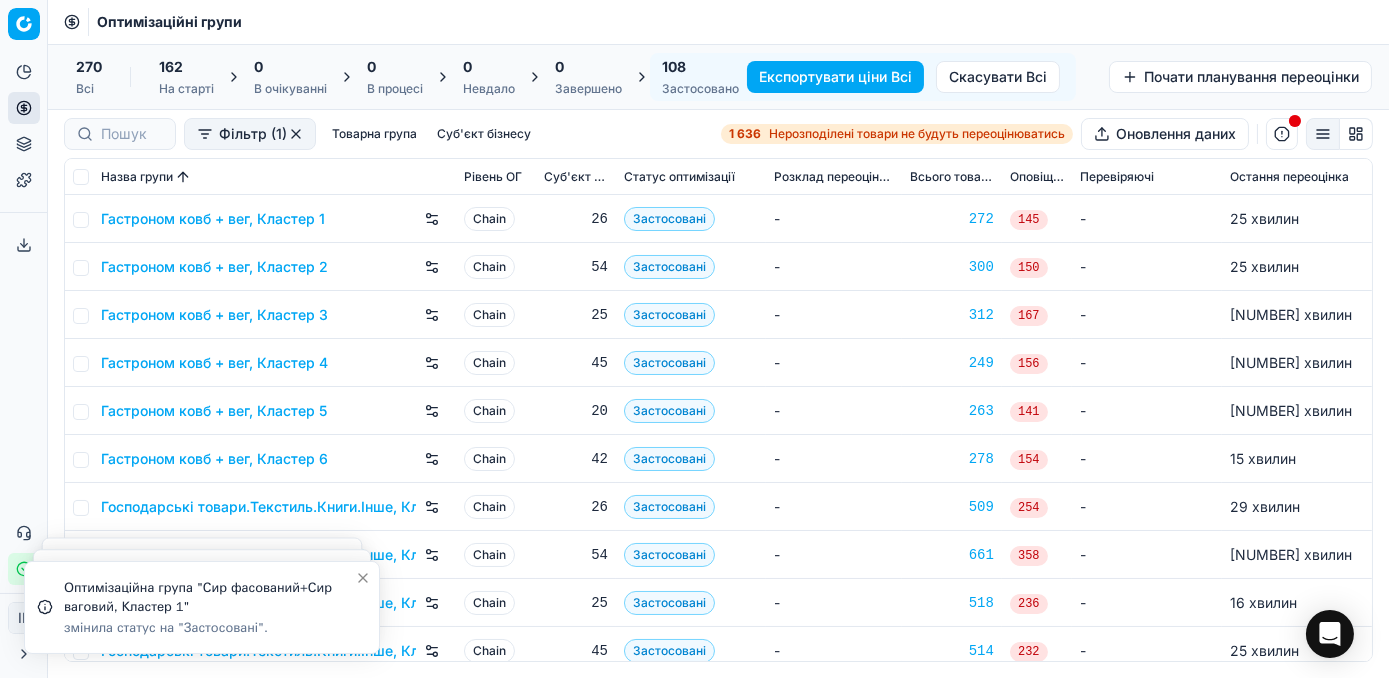 click on "Експортувати ціни   Всі" at bounding box center (835, 77) 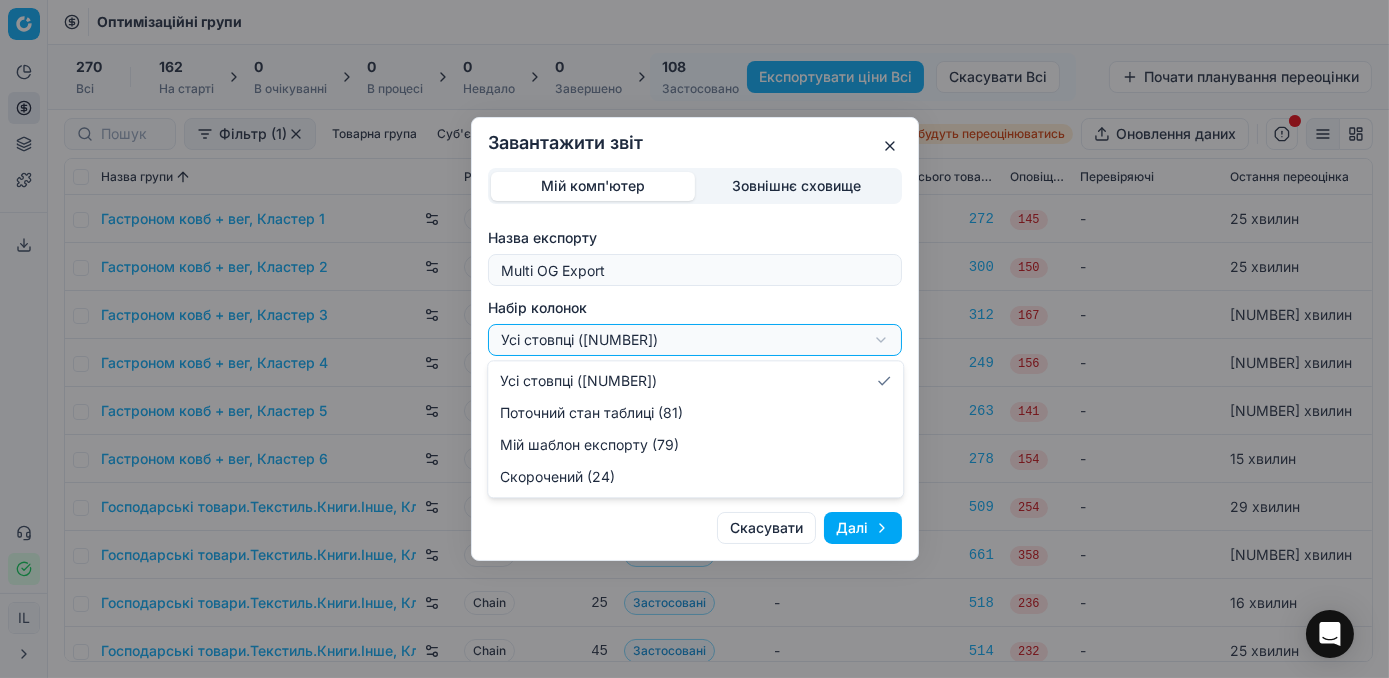 click on "Завантажити звіт Мій комп'ютер Зовнішнє сховище Назва експорту Multi OG Export Набір колонок Усі стовпці (81) Усі стовпці (81) Поточний стан таблиці (81) Мій шаблон експорту (79) Скорочений (24) Формат файлу Excel Excel CSV Групувати за SKU SKU Товарна лінійка Скасувати Далі" at bounding box center [694, 339] 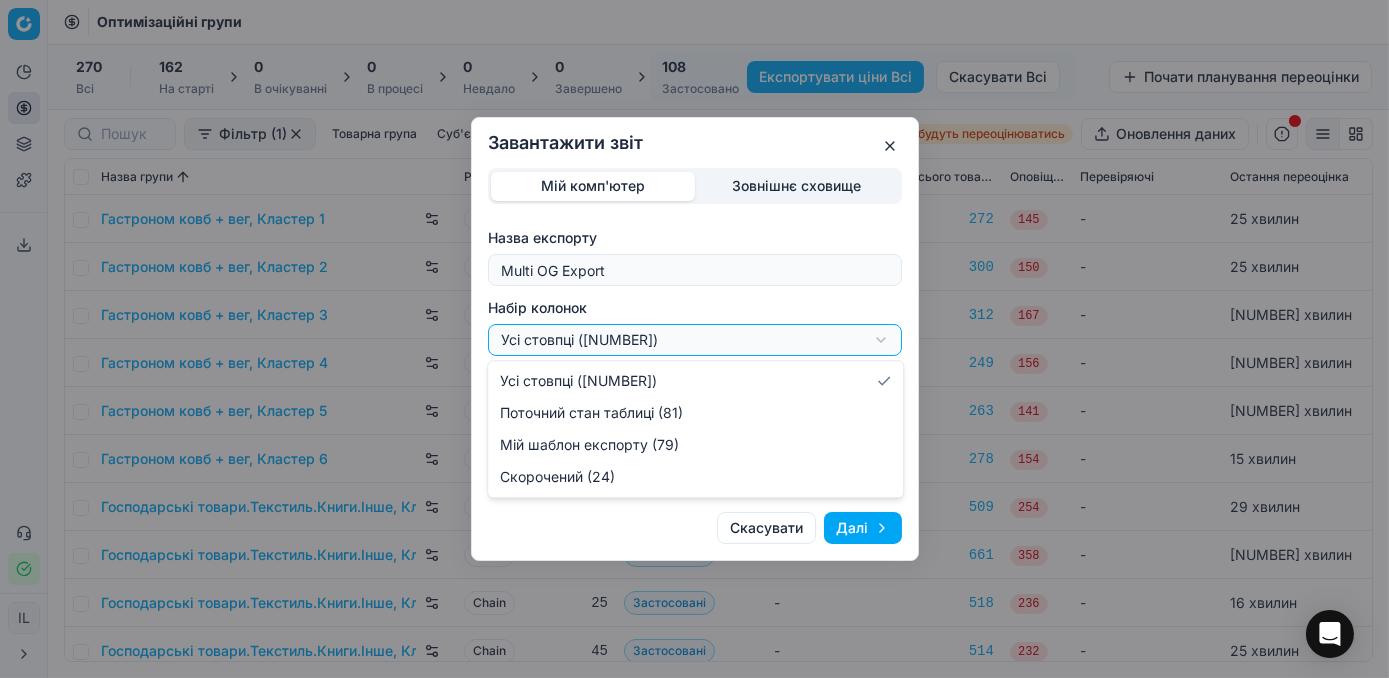 select on "a9134834-9553-4c73-ac5c-c823406624b7" 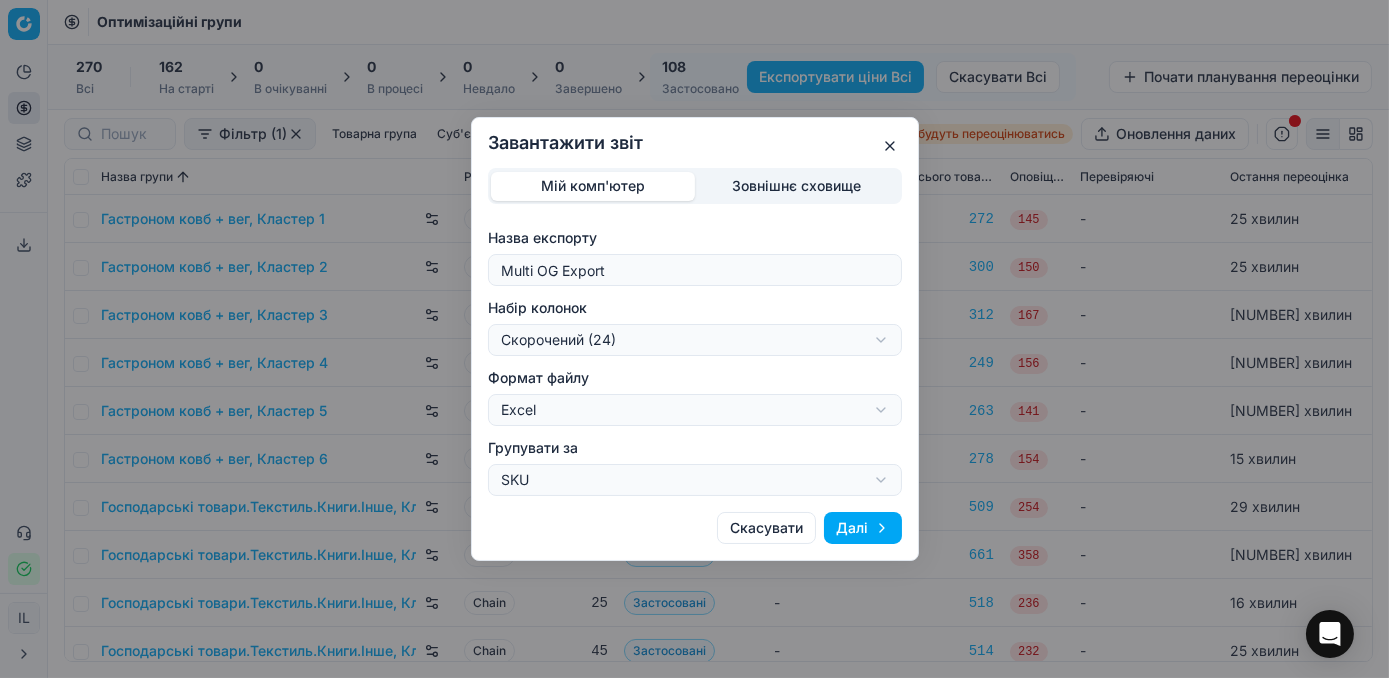 click on "Далі" at bounding box center (863, 528) 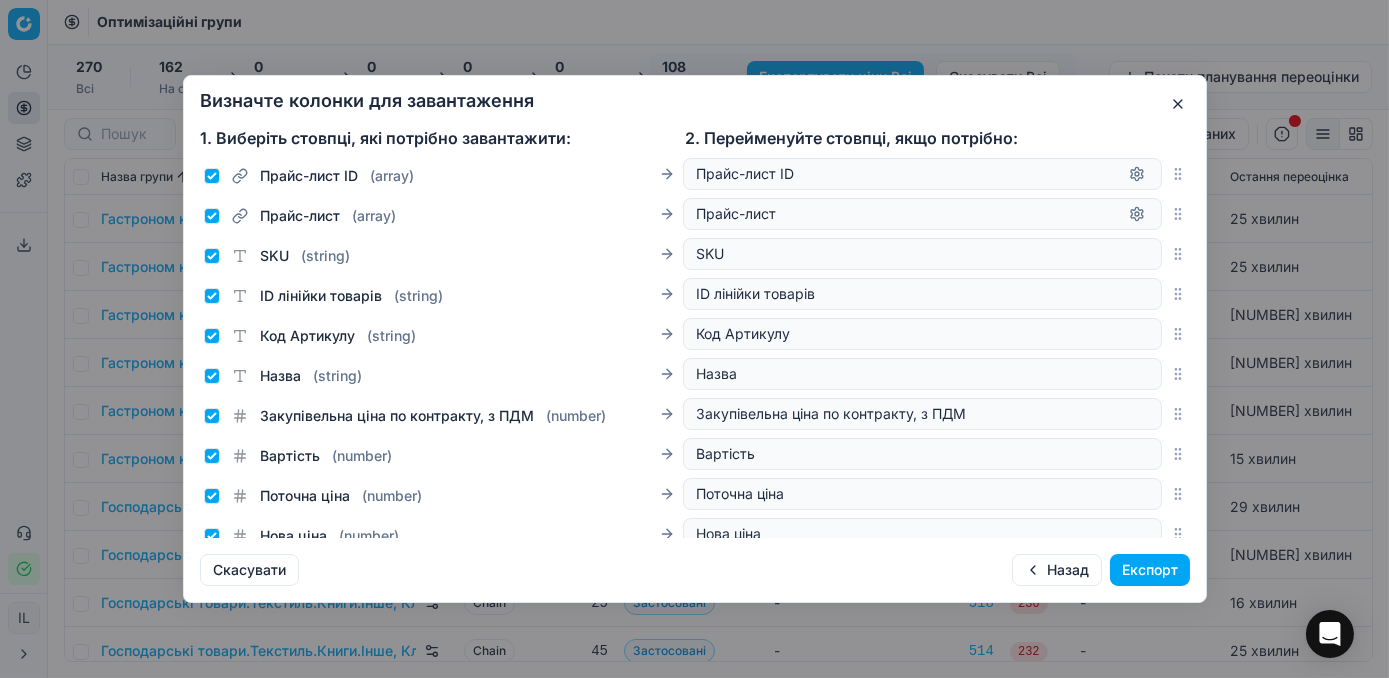 click on "Експорт" at bounding box center [1150, 570] 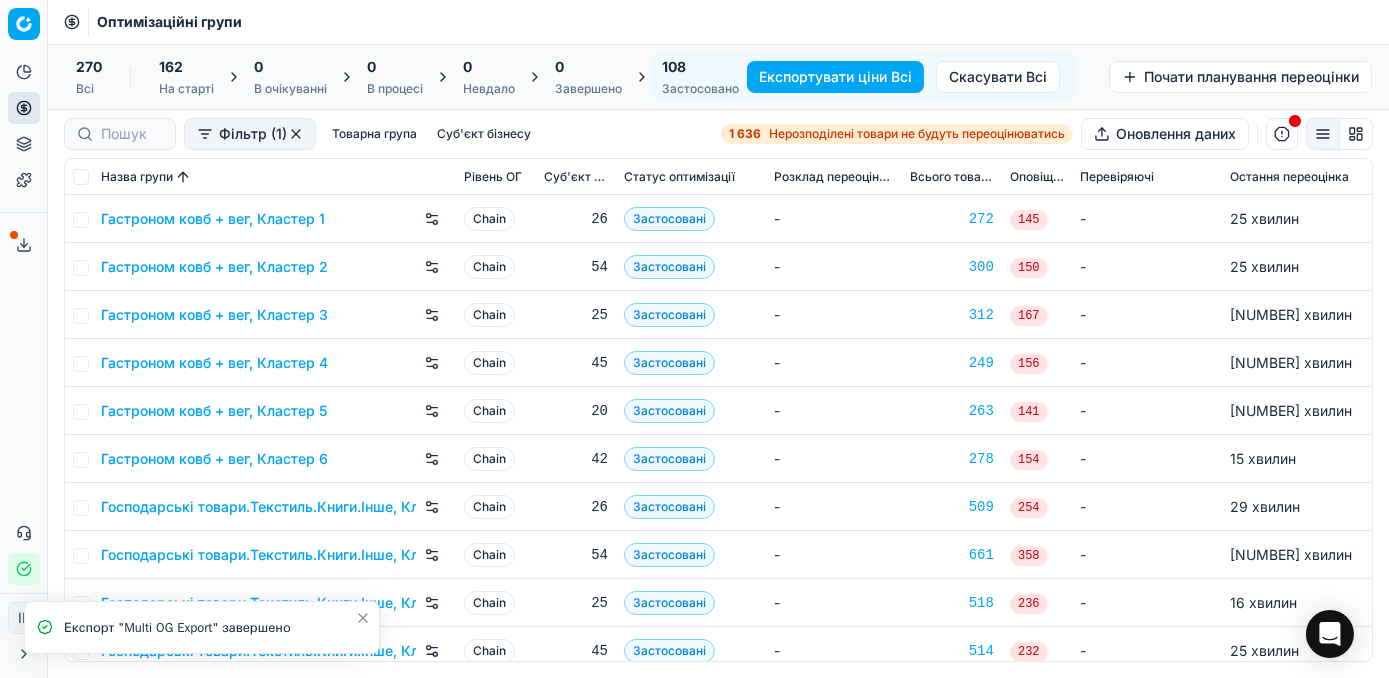 click 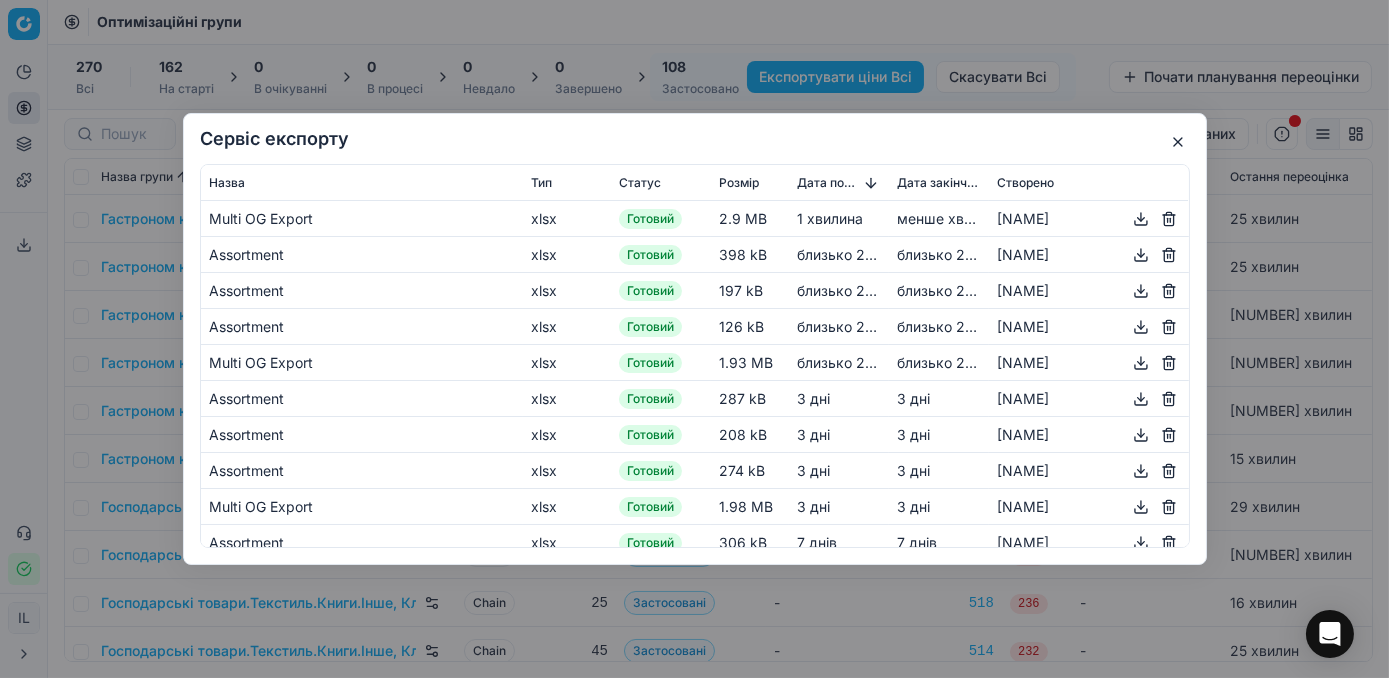 click at bounding box center (1141, 219) 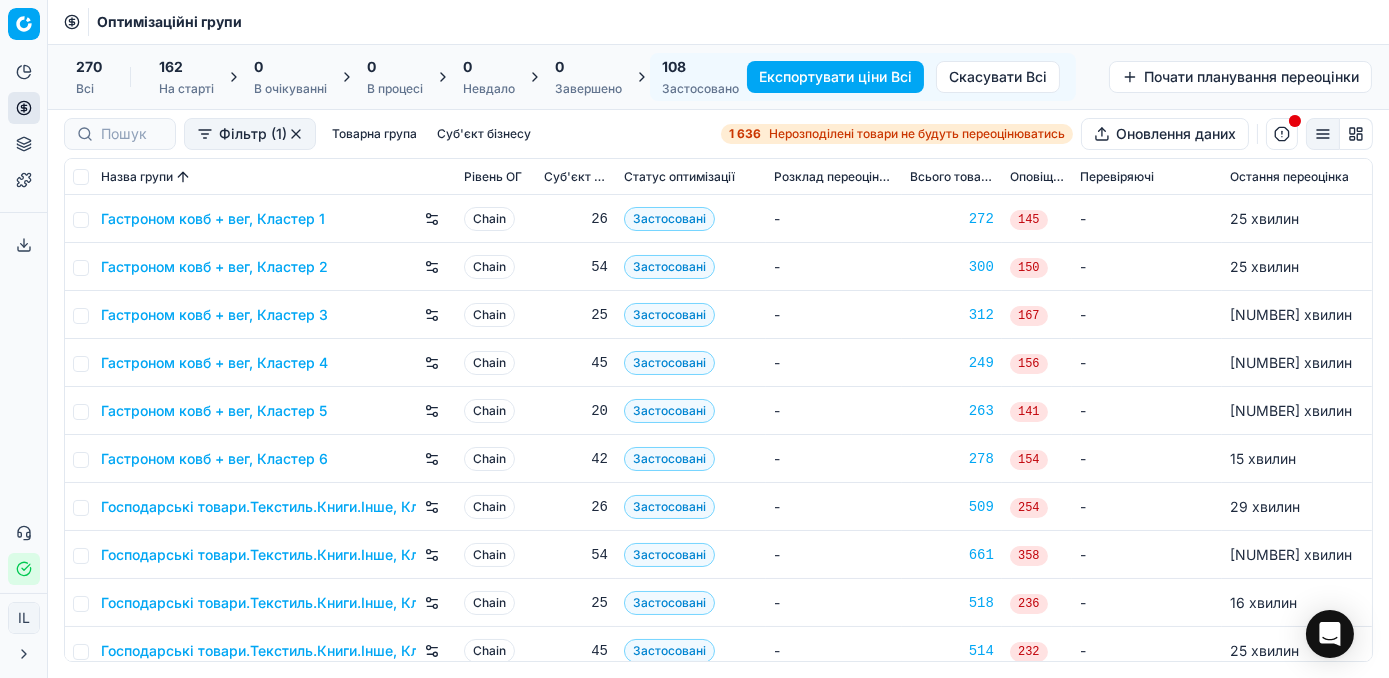click at bounding box center [1282, 134] 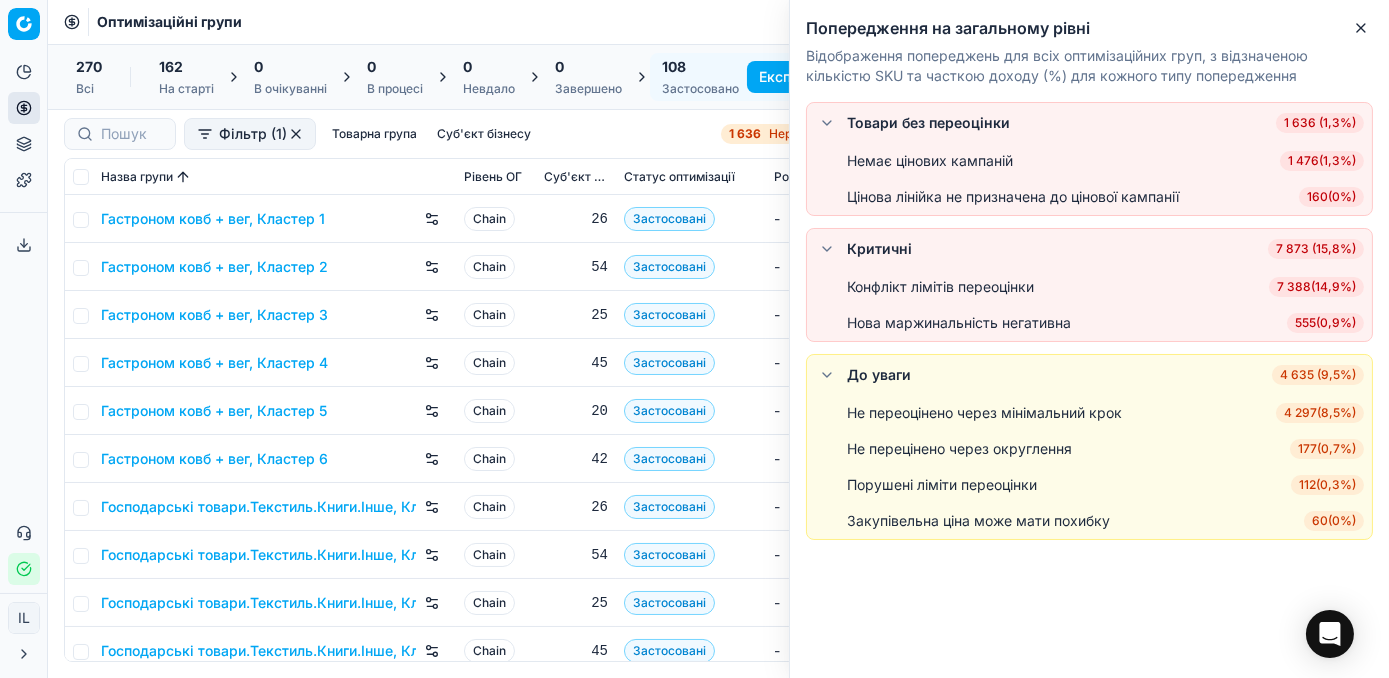 click on "7 388  ( 14,9% )" at bounding box center (1316, 287) 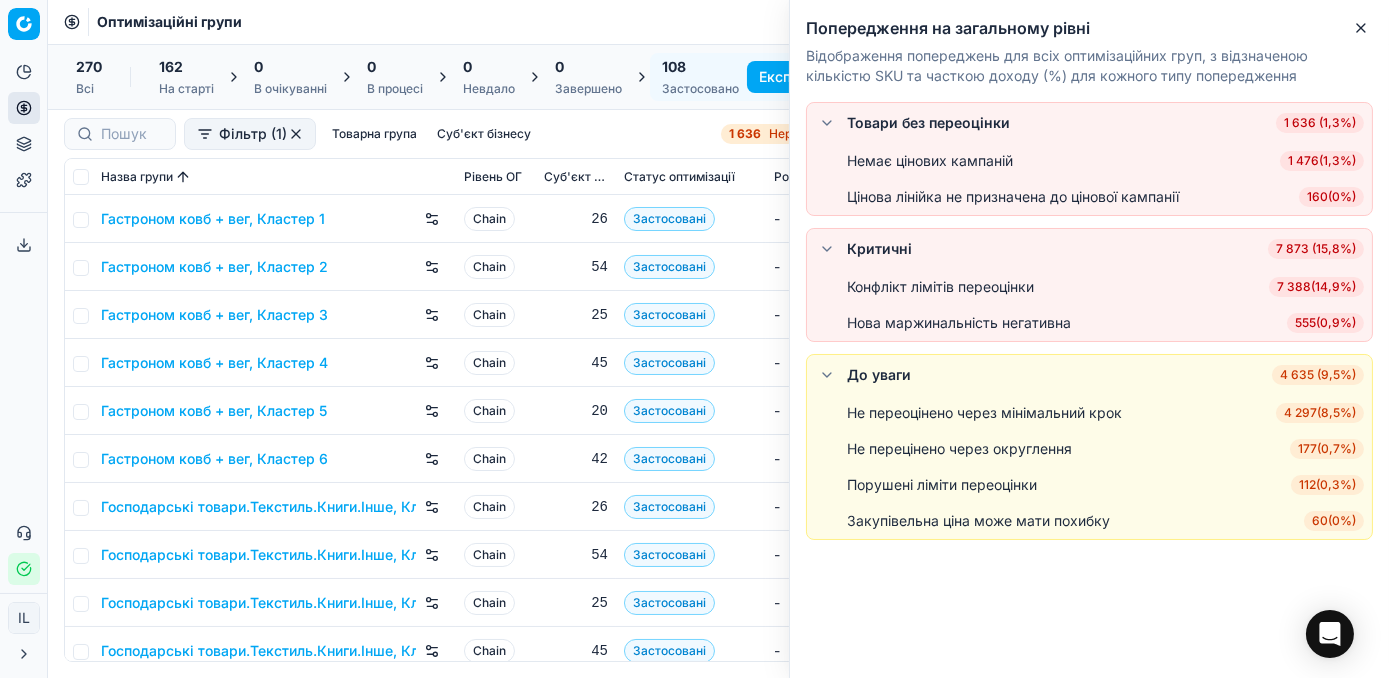 click on "Pricing platform Аналітика Цінова оптимізація Асортимент продукції Шаблони Сервіс експорту 15 Зверніться до служби підтримки Статус інтеграції IL Ivanna Lylo i.lylo@lvivkholod.com Закрити меню Command Palette Search for a command to run... Оптимізаційні групи 270 Всі 162 На старті 0 В очікуванні 0 В процесі 0 Невдало 0 Завершено 108 Застосовано Експортувати ціни   Всі Скасувати   Всі Почати планування переоцінки Фільтр   (1) Товарна група   Суб'єкт бізнесу   1 636 Нерозподілені товари не будуть переоцінюватись   Оновлення даних Назва групи Рівень OГ Суб'єкт бізнесу Статус оптимізації Розклад переоцінювання 26" at bounding box center [694, 339] 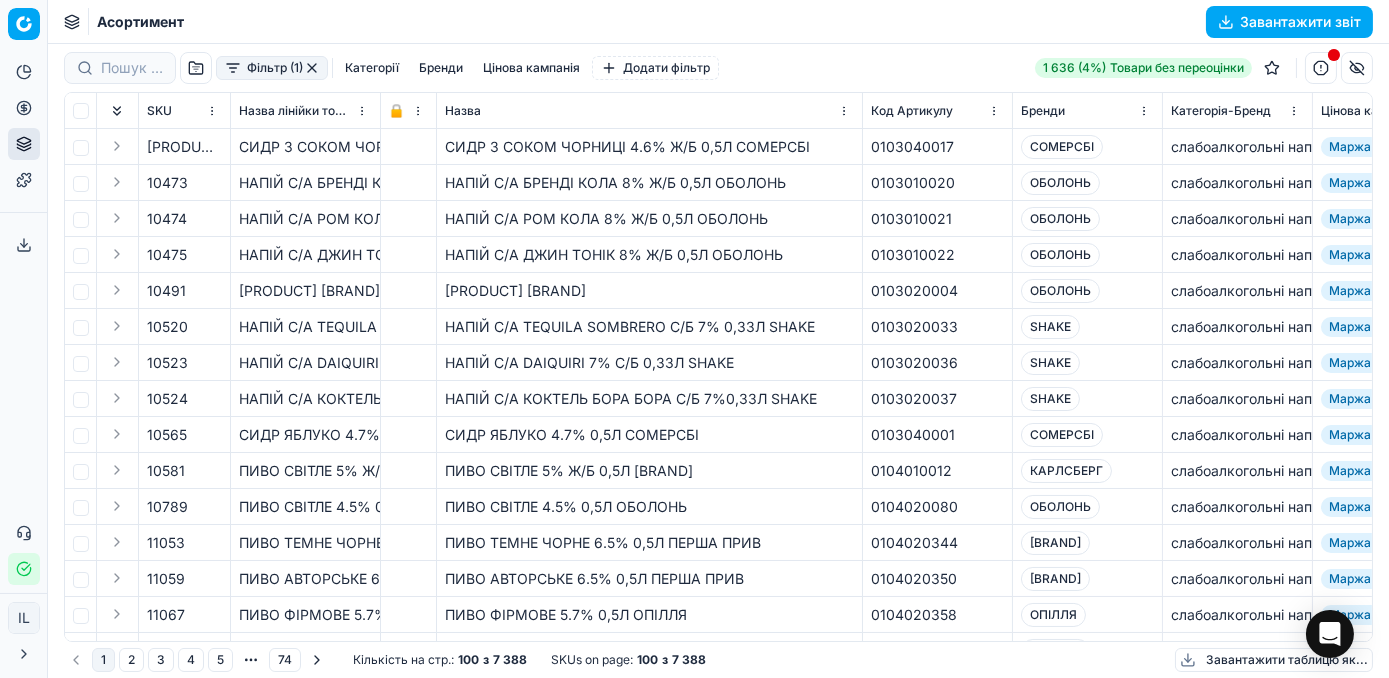 click on "Категорії" at bounding box center [372, 68] 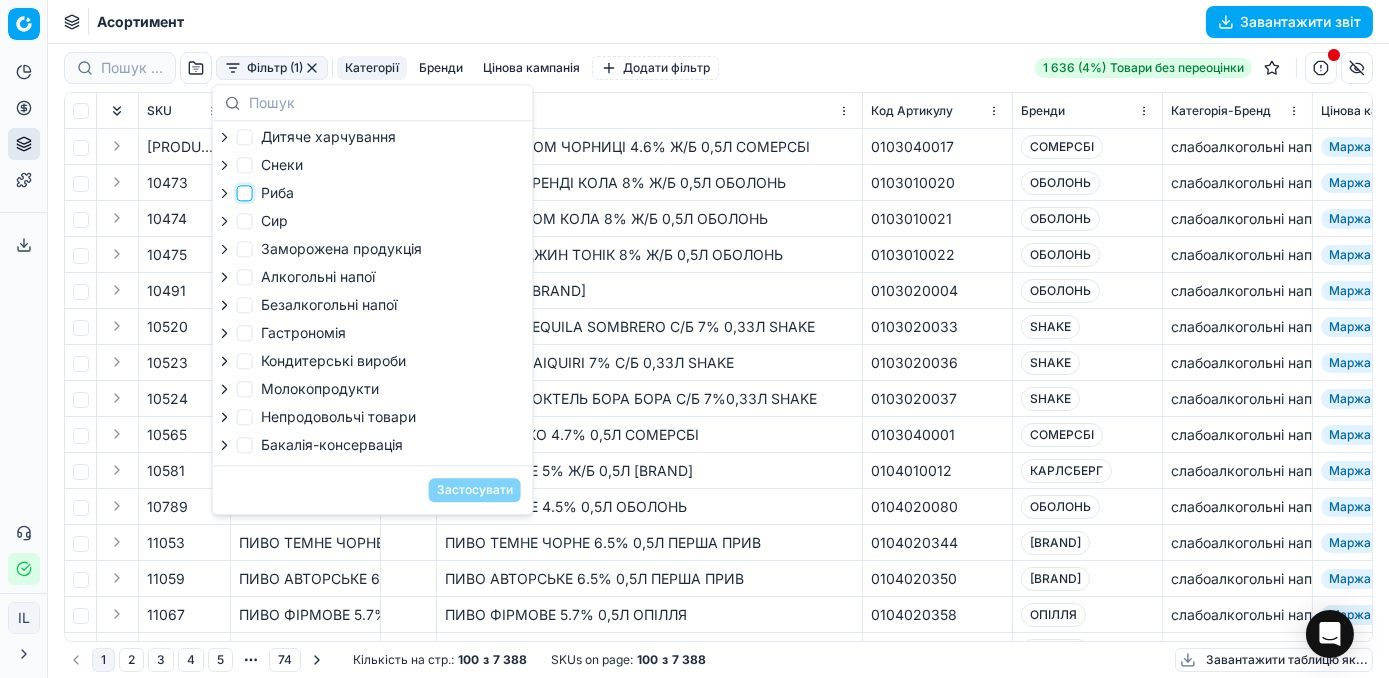 click on "Риба" at bounding box center [245, 193] 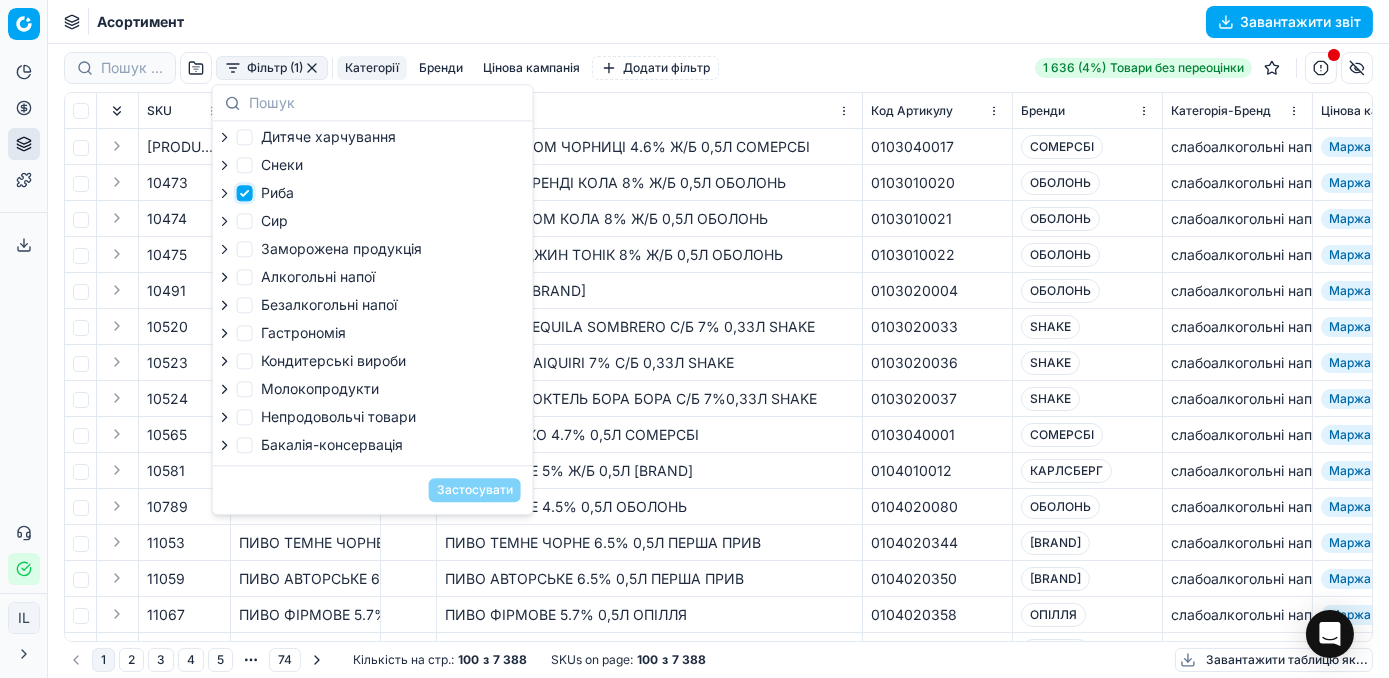 checkbox on "true" 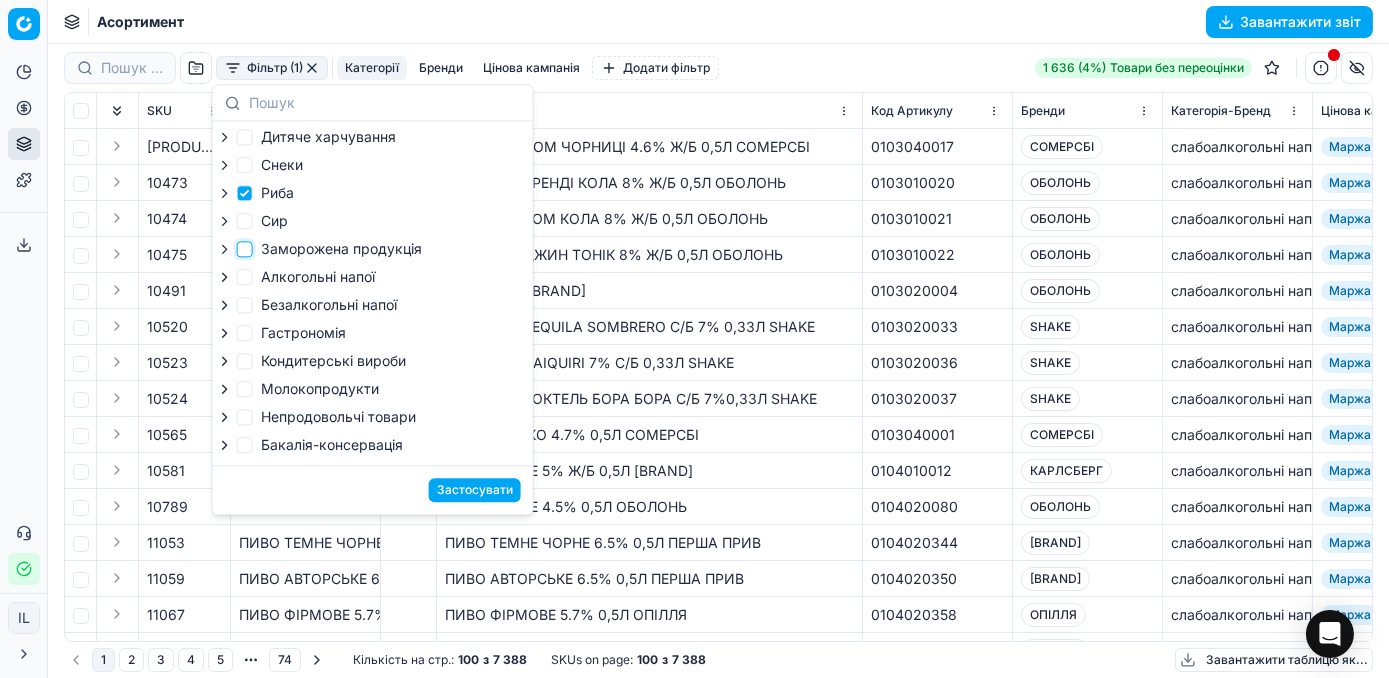 click on "Заморожена продукція" at bounding box center (245, 249) 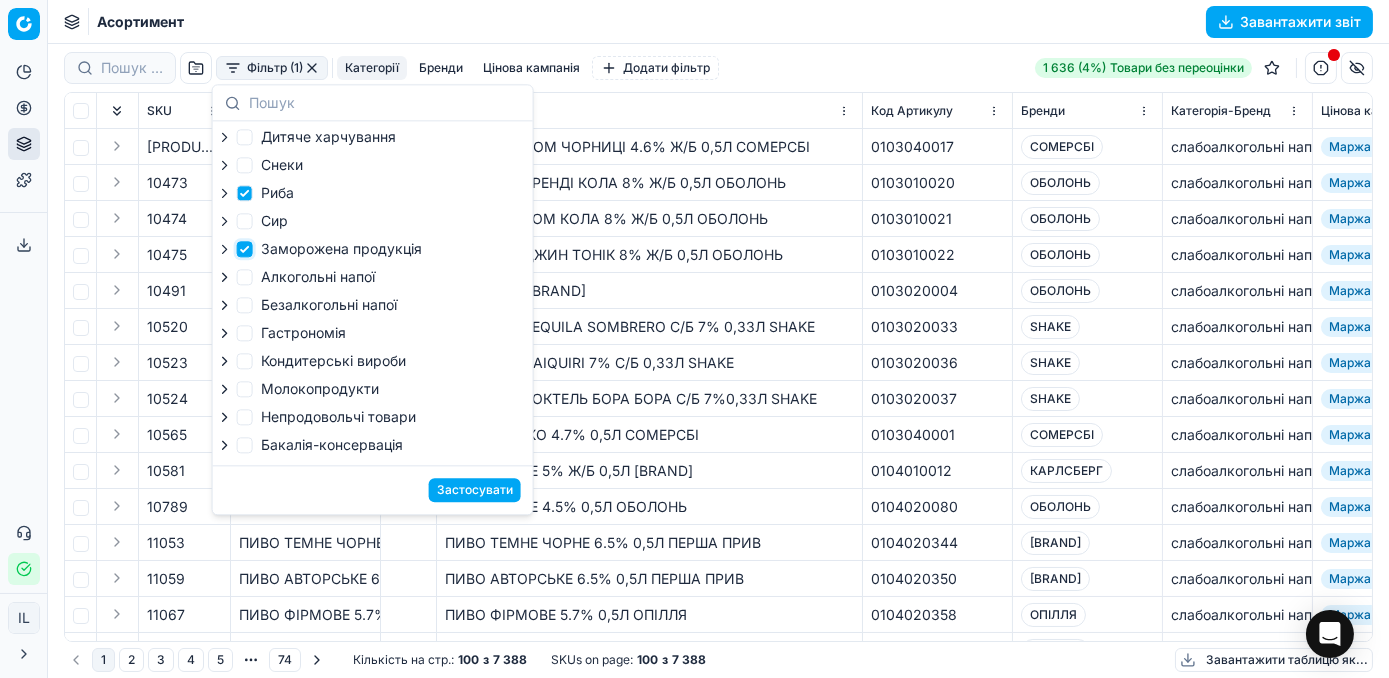 checkbox on "true" 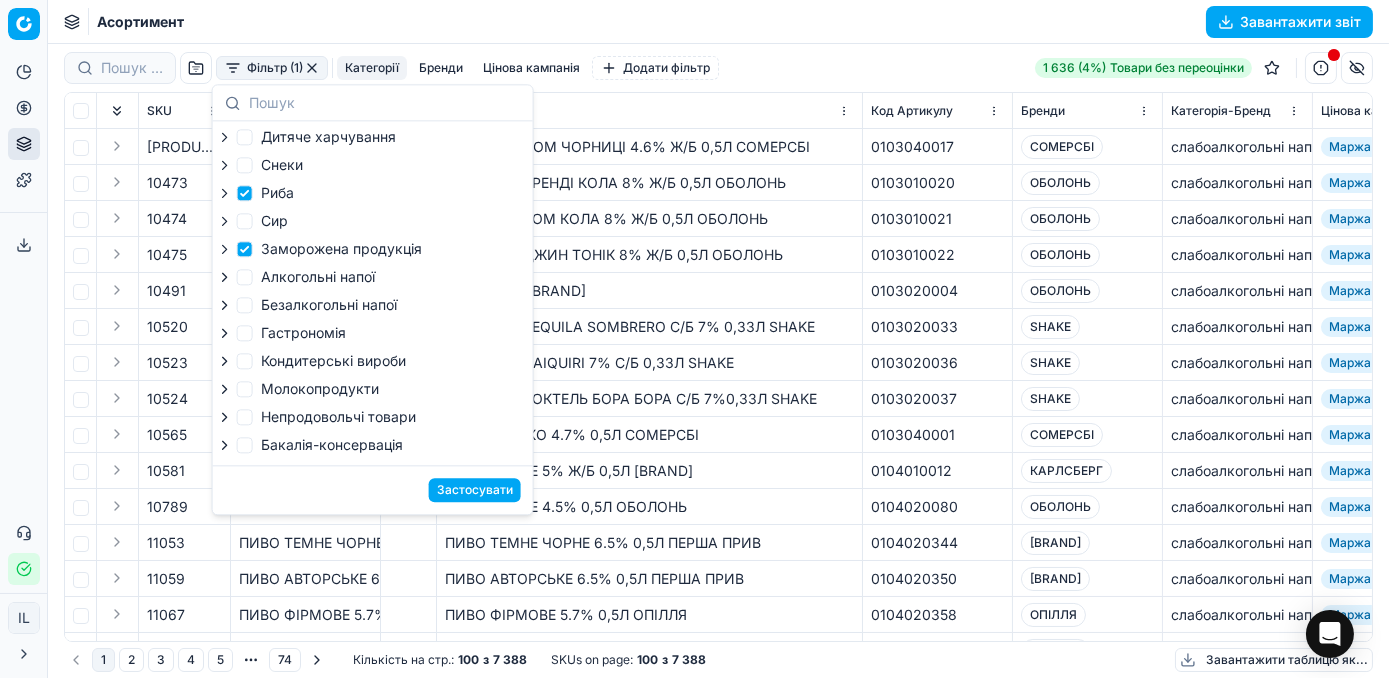 click on "Гастрономія" at bounding box center (291, 333) 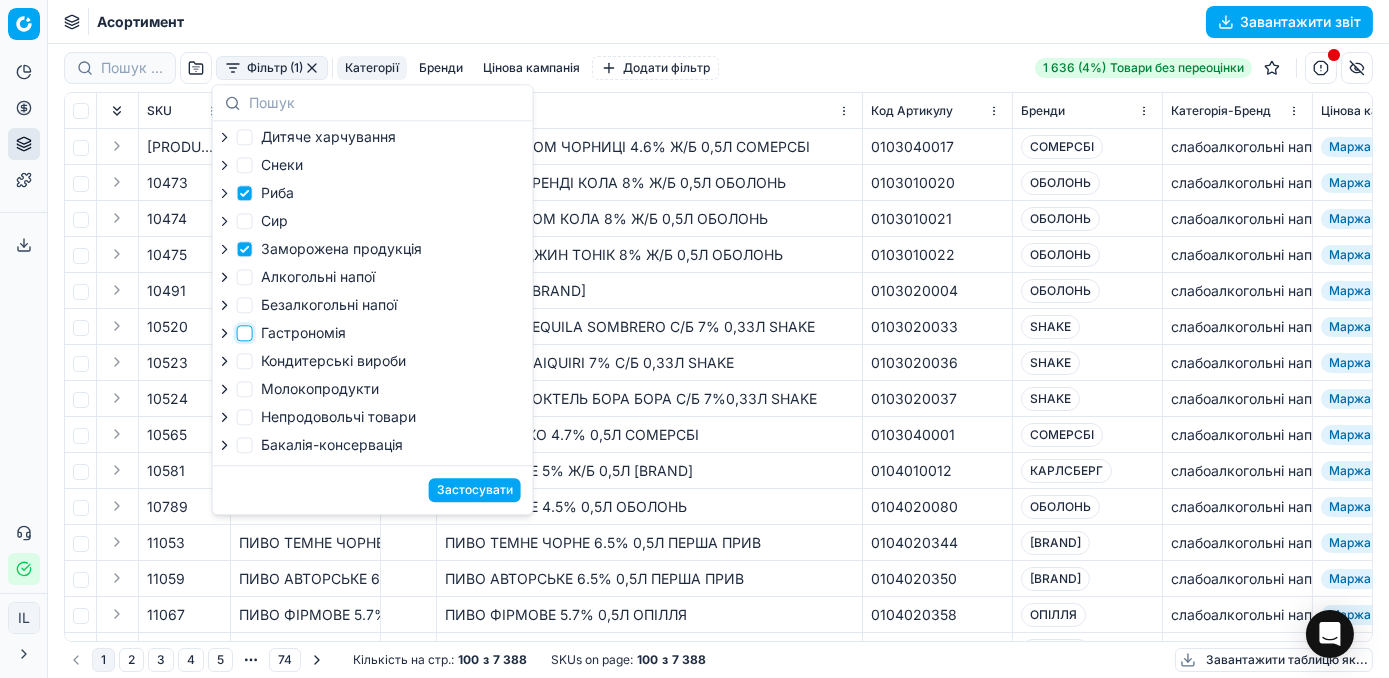 click on "Гастрономія" at bounding box center [245, 333] 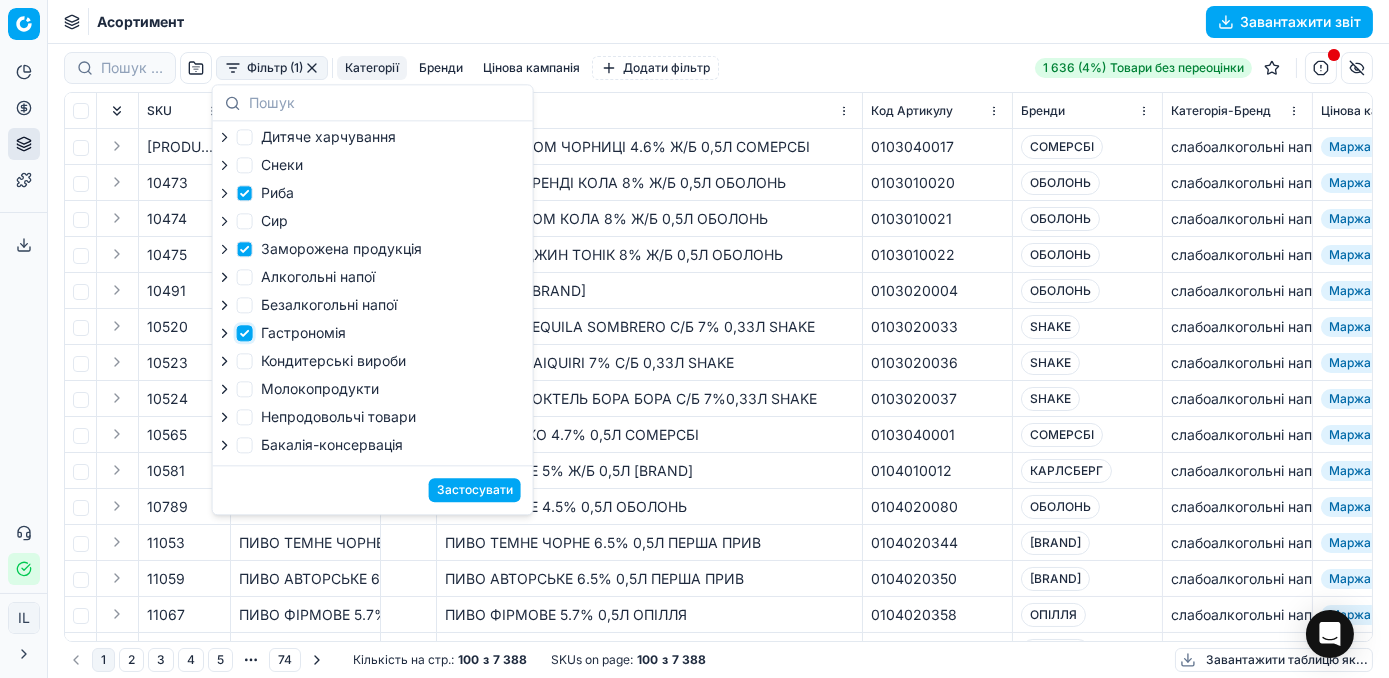 checkbox on "true" 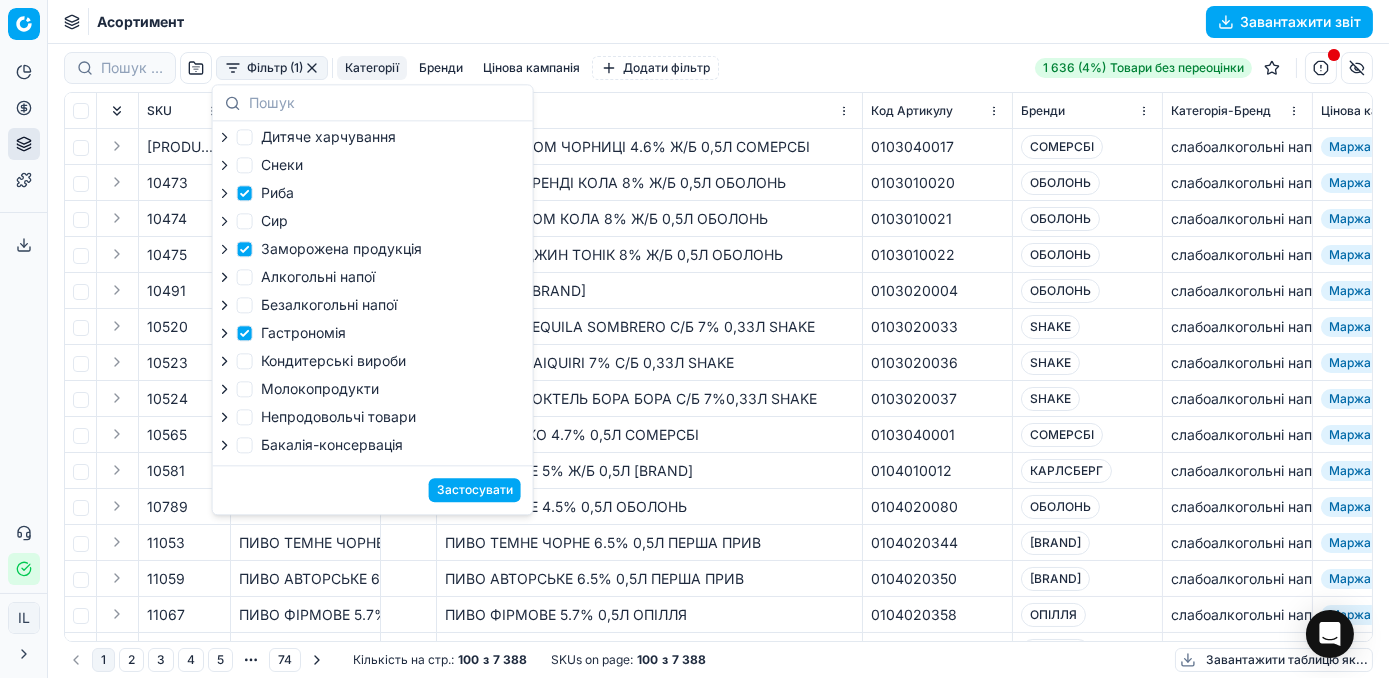 click on "Застосувати" at bounding box center [475, 490] 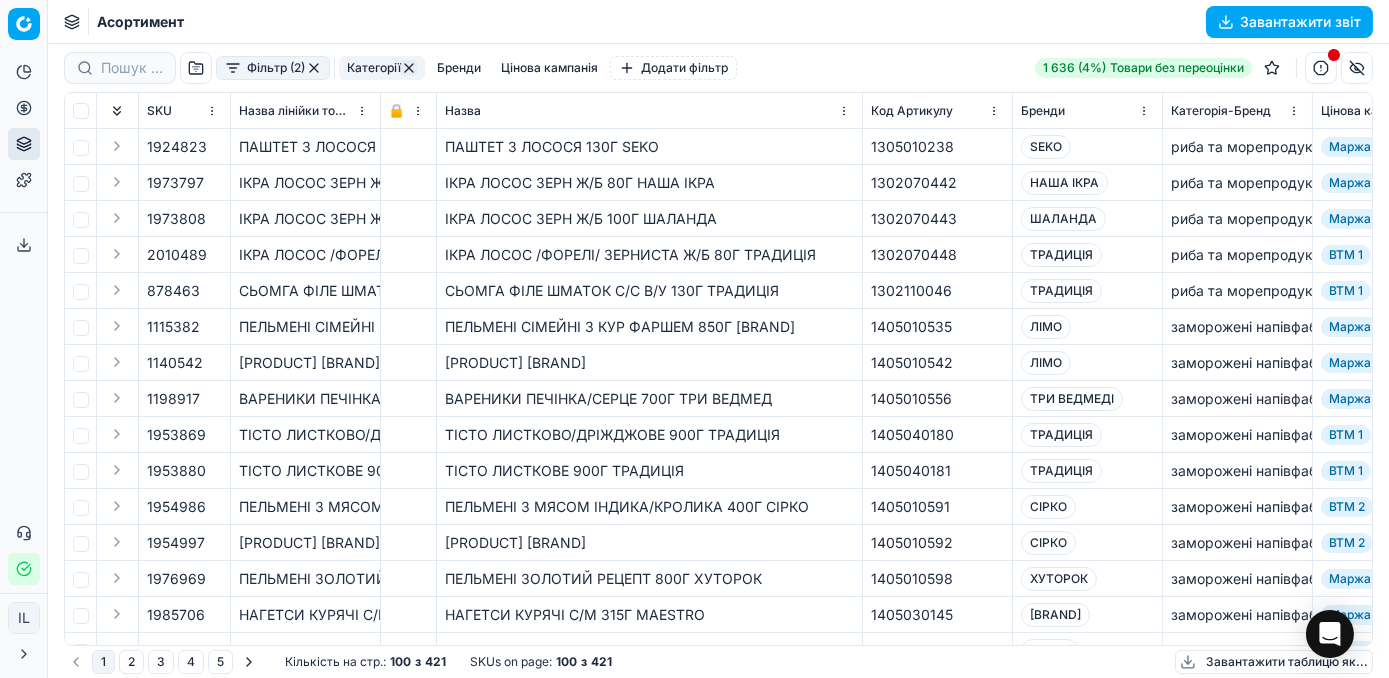 click on "Завантажити звіт" at bounding box center [1289, 22] 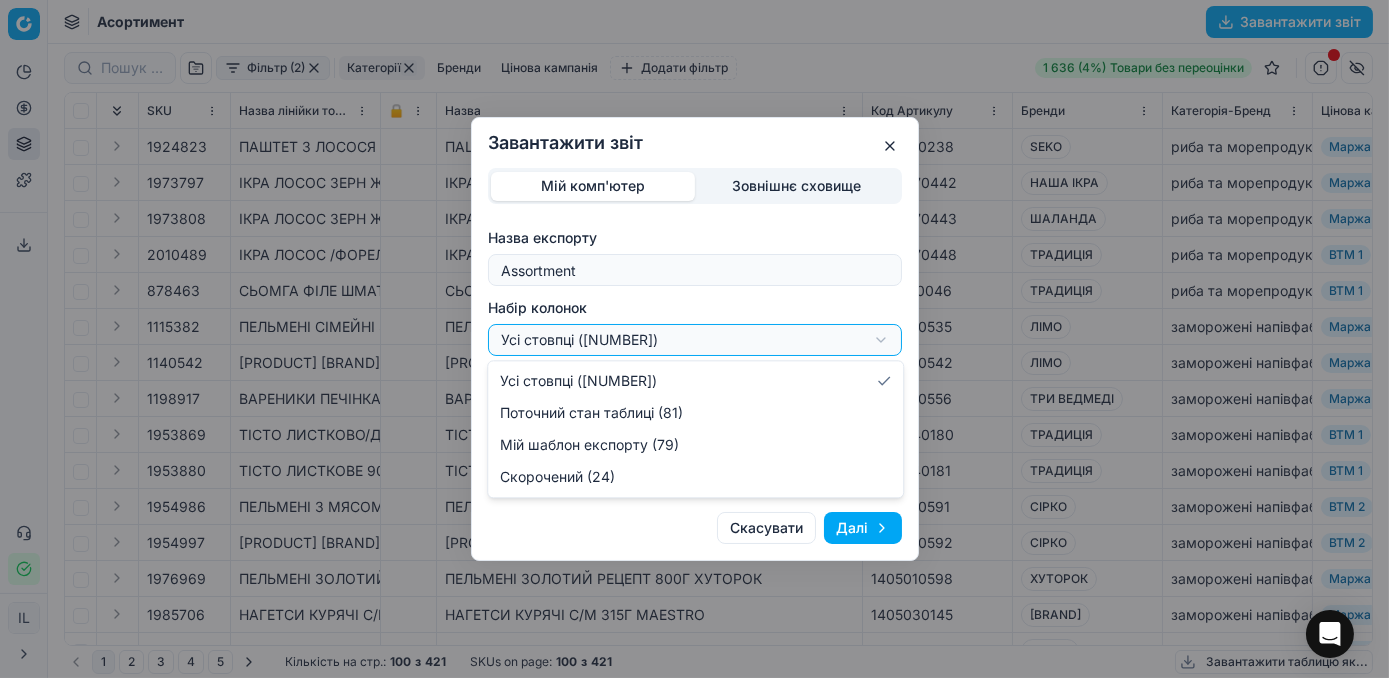 click on "Завантажити звіт Мій комп'ютер Зовнішнє сховище Назва експорту Assortment Набір колонок Усі стовпці (81) Усі стовпці (81) Поточний стан таблиці (81) Мій шаблон експорту (79) Скорочений (24) Формат файлу Excel Excel CSV Групувати за SKU SKU Товарна лінійка Скасувати Далі" at bounding box center [694, 339] 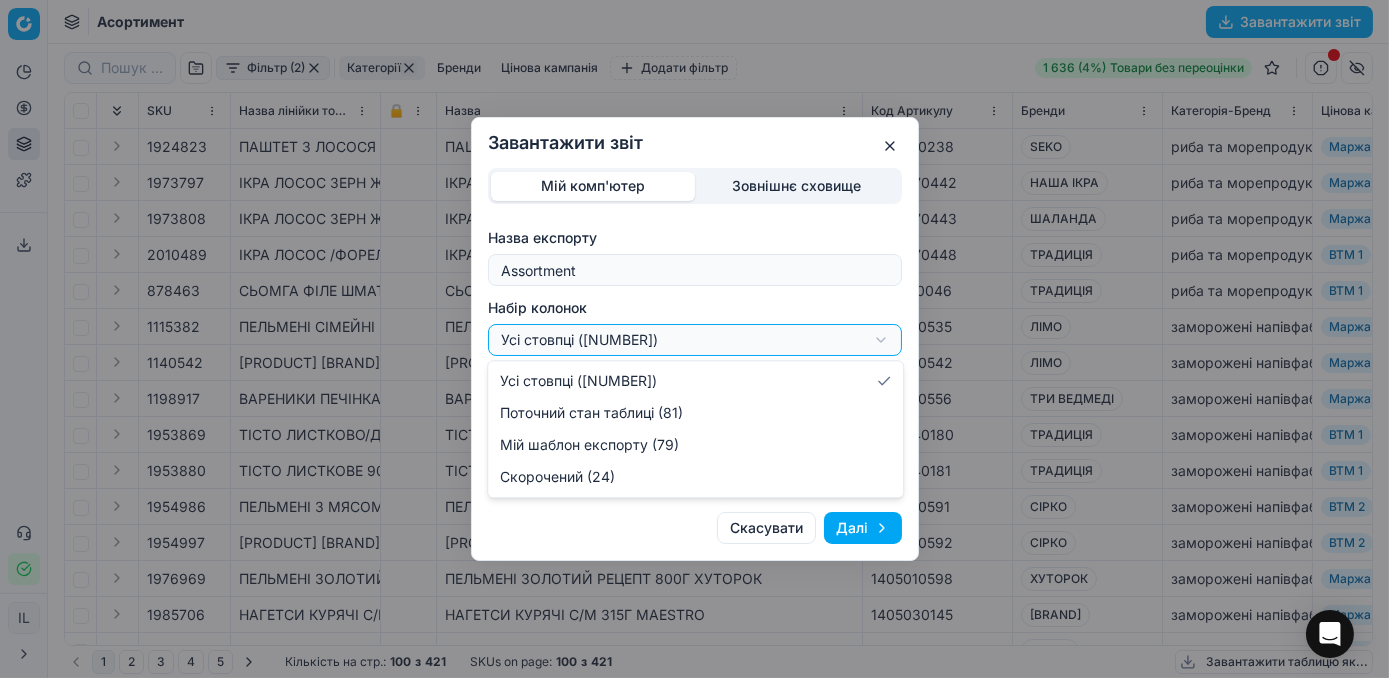 select on "a9134834-9553-4c73-ac5c-c823406624b7" 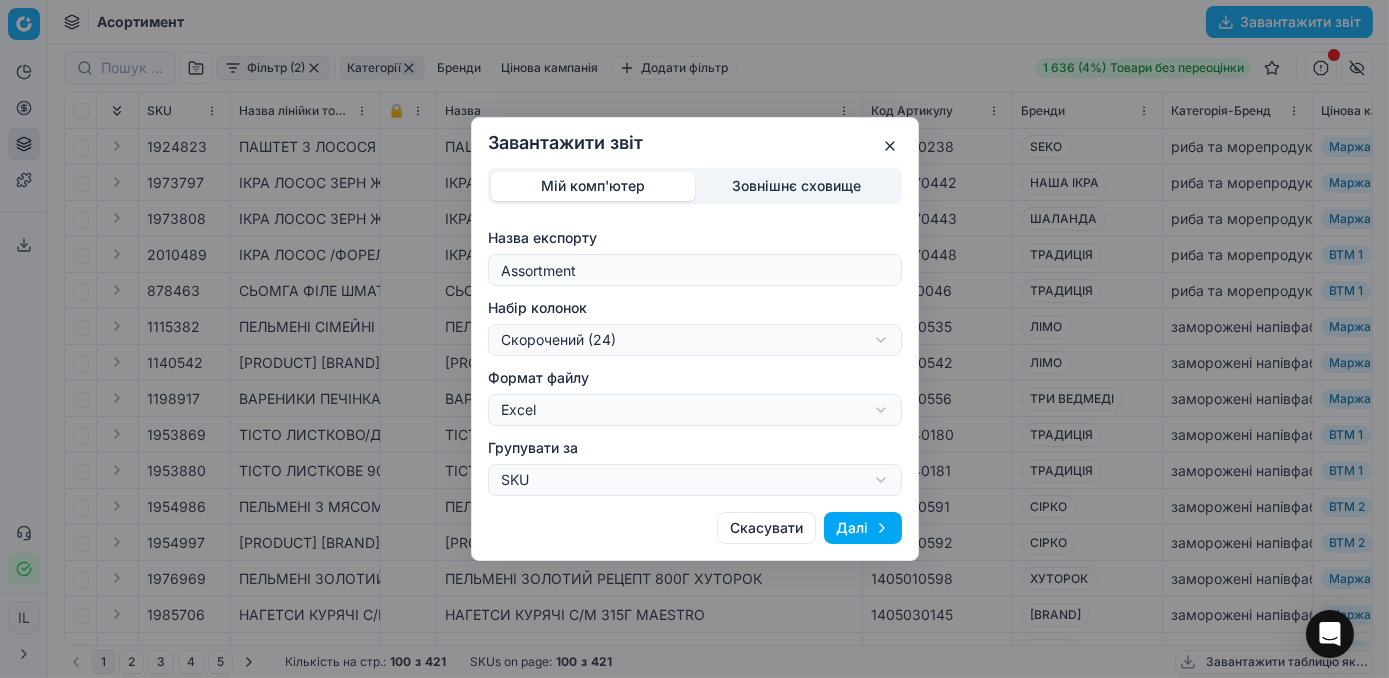 click on "Далі" at bounding box center (863, 528) 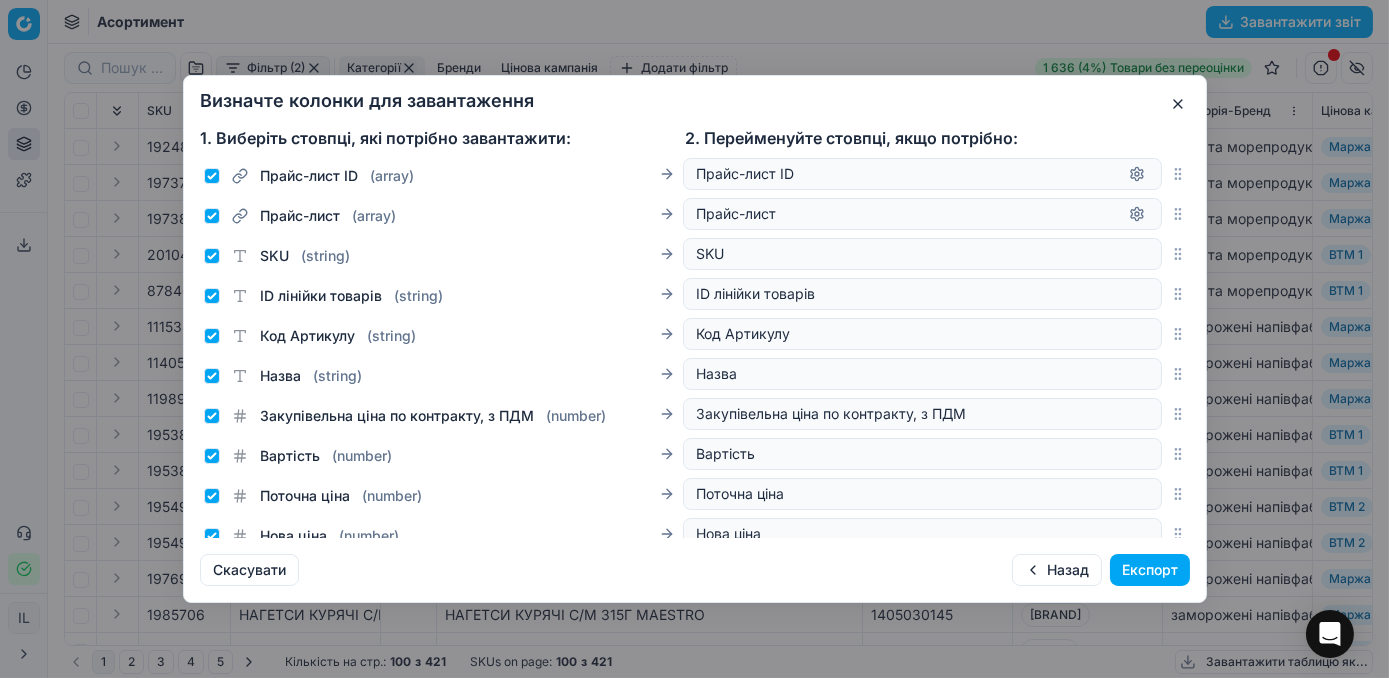 click on "Експорт" at bounding box center (1150, 570) 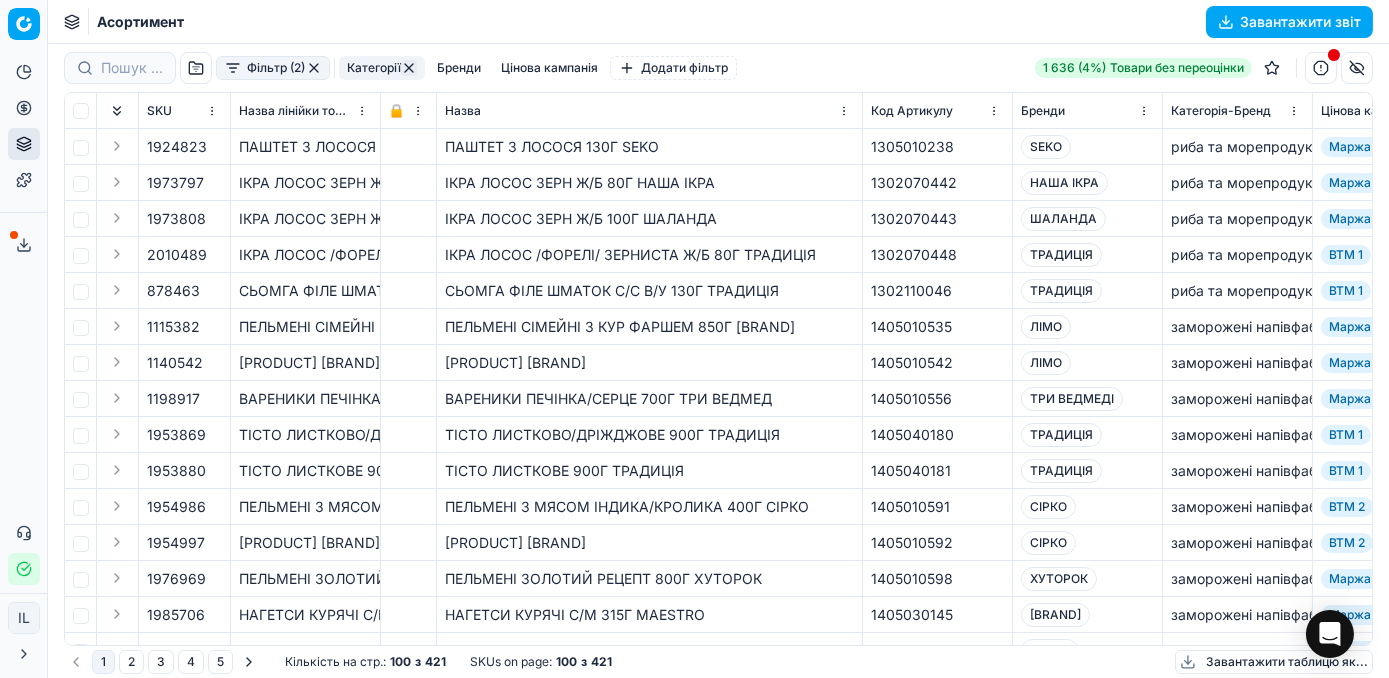click 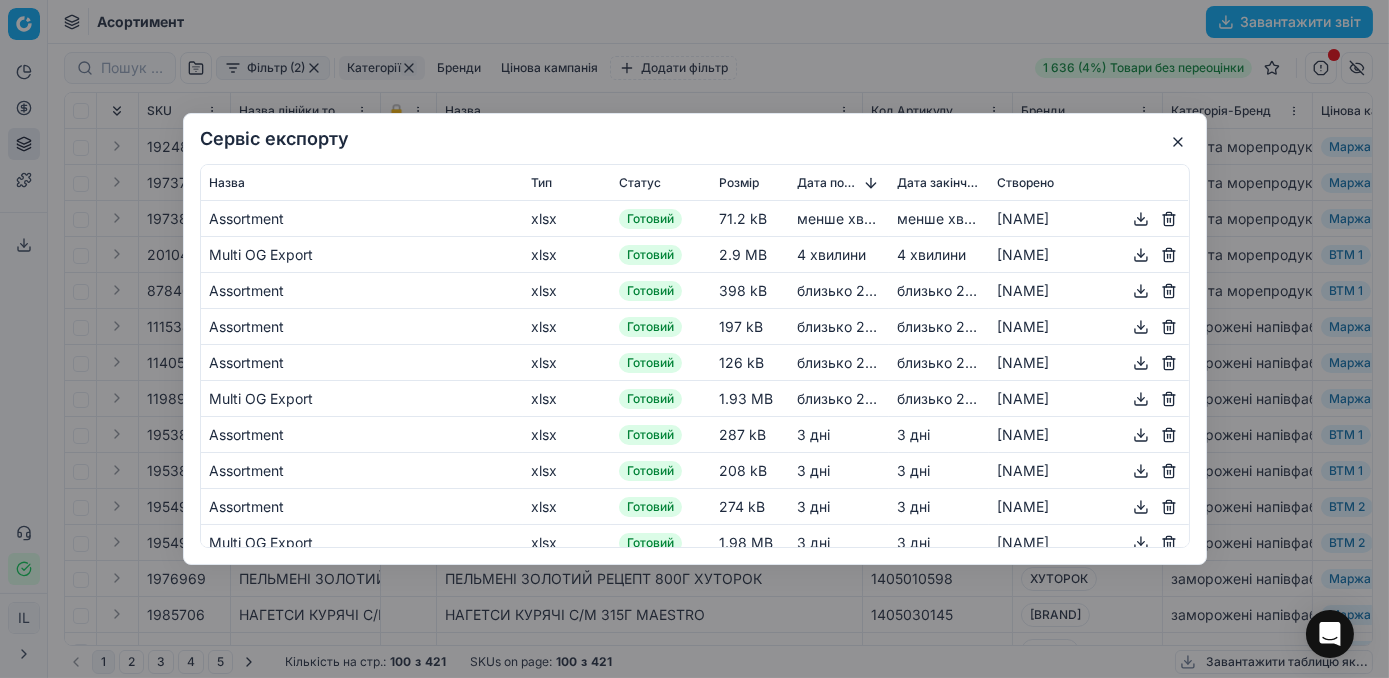 click at bounding box center (1141, 219) 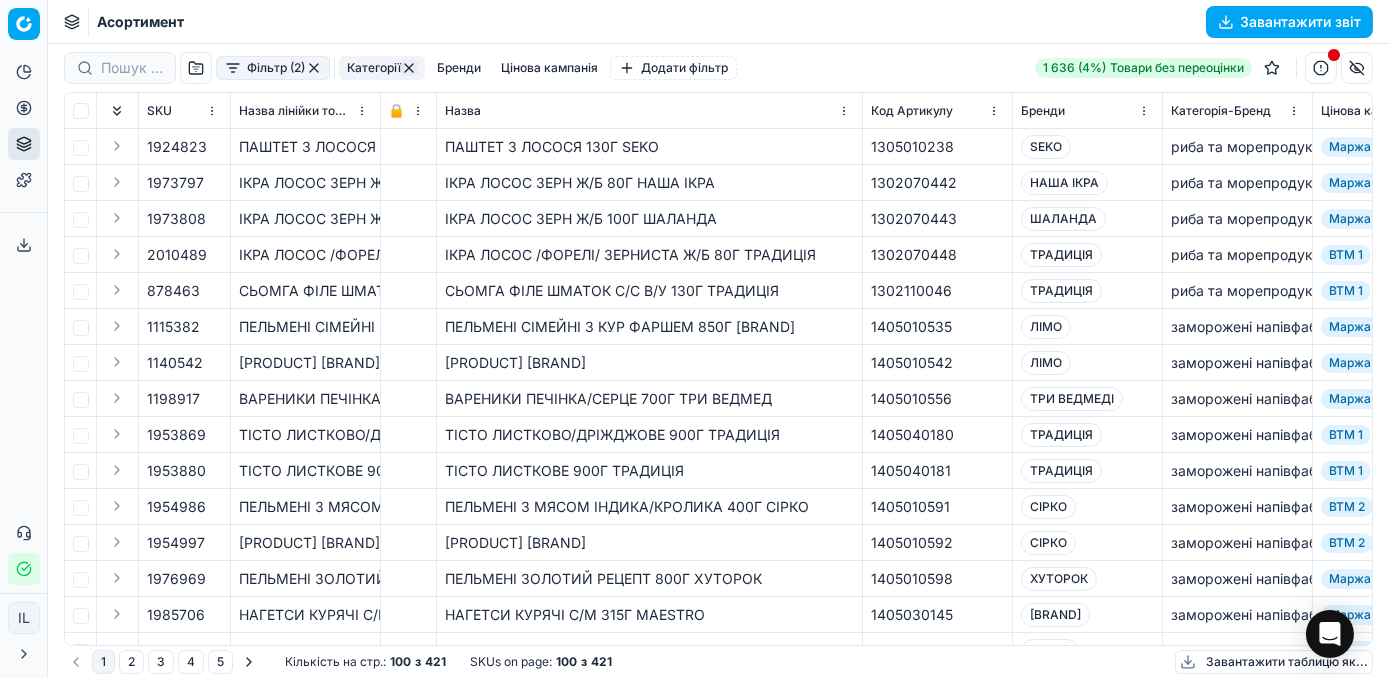 click on "Сервіс експорту Назва Тип Статус Розмір Дата початку Дата закінчення Створено Assortment xlsx Готовий 71.2 kB 2 хвилини 2 хвилини Ivanna Lylo Multi OG Export xlsx Готовий 2.9 MB 6 хвилин 6 хвилин Ivanna Lylo Assortment xlsx Готовий 398 kB близько 21 години близько 21 години Ivanna Lylo Assortment xlsx Готовий 197 kB близько 21 години близько 21 години Ivanna Lylo Assortment xlsx Готовий 126 kB близько 21 години близько 21 години Ivanna Lylo Multi OG Export xlsx Готовий 1.93 MB близько 21 години близько 21 години Ivanna Lylo Assortment xlsx Готовий 287 kB 3 днi 3 днi Ivanna Lylo Assortment xlsx Готовий 208 kB 3 днi 3 днi Ivanna Lylo Assortment xlsx Готовий 274 kB 3 днi 3 днi Ivanna Lylo Multi OG Export xlsx Готовий 1.98 MB 3 днi xlsx" at bounding box center (694, 339) 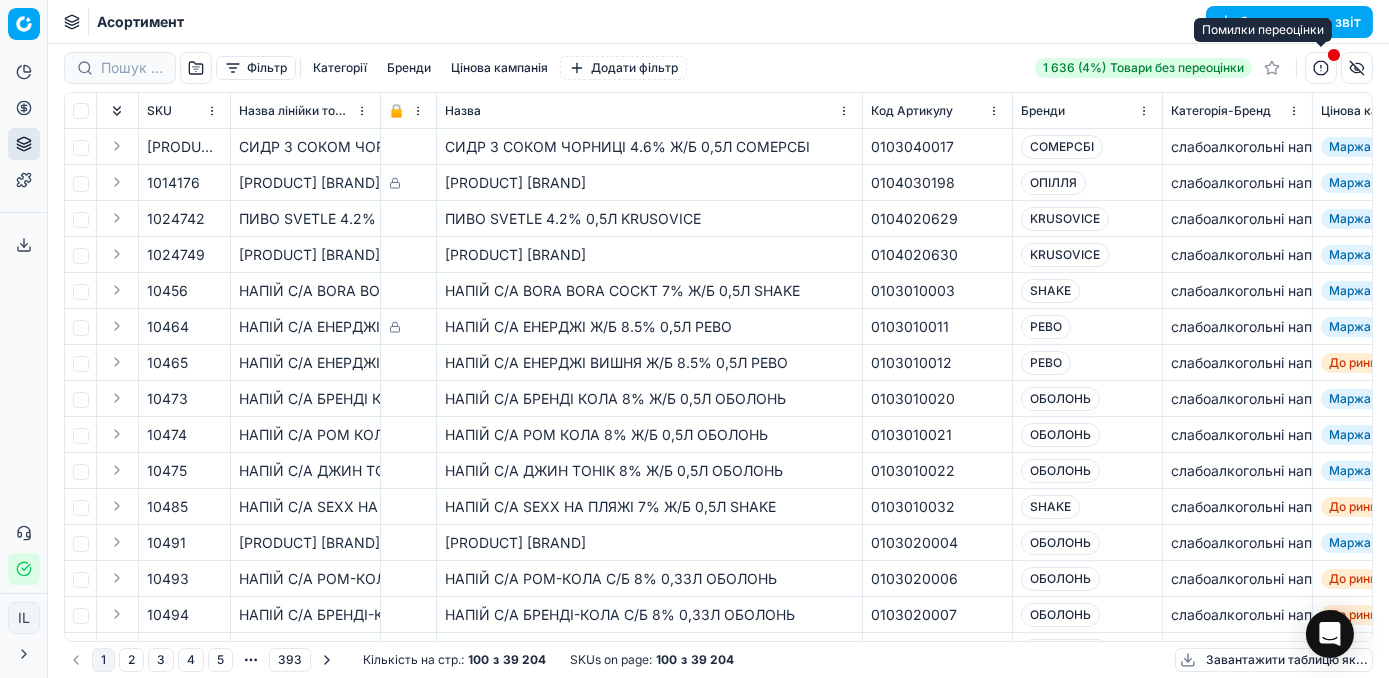 click at bounding box center [1321, 68] 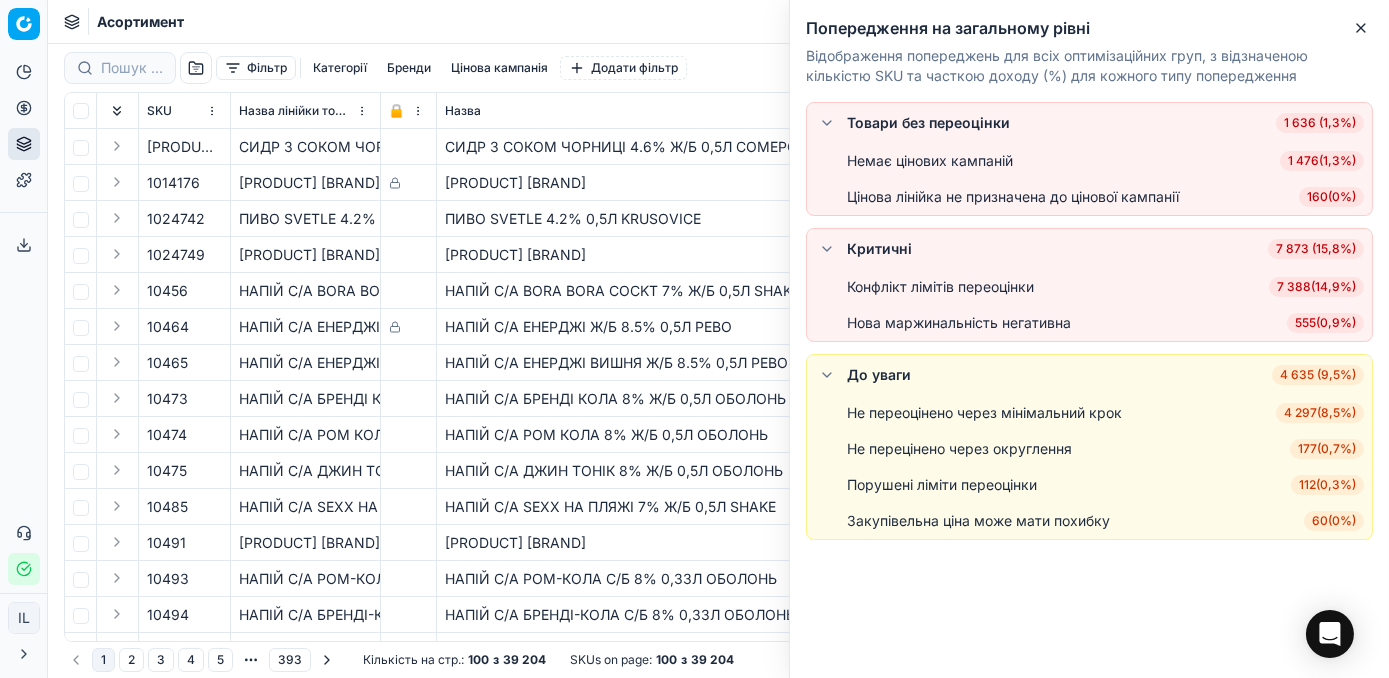 click on "7 388  ( 14,9% )" at bounding box center (1316, 287) 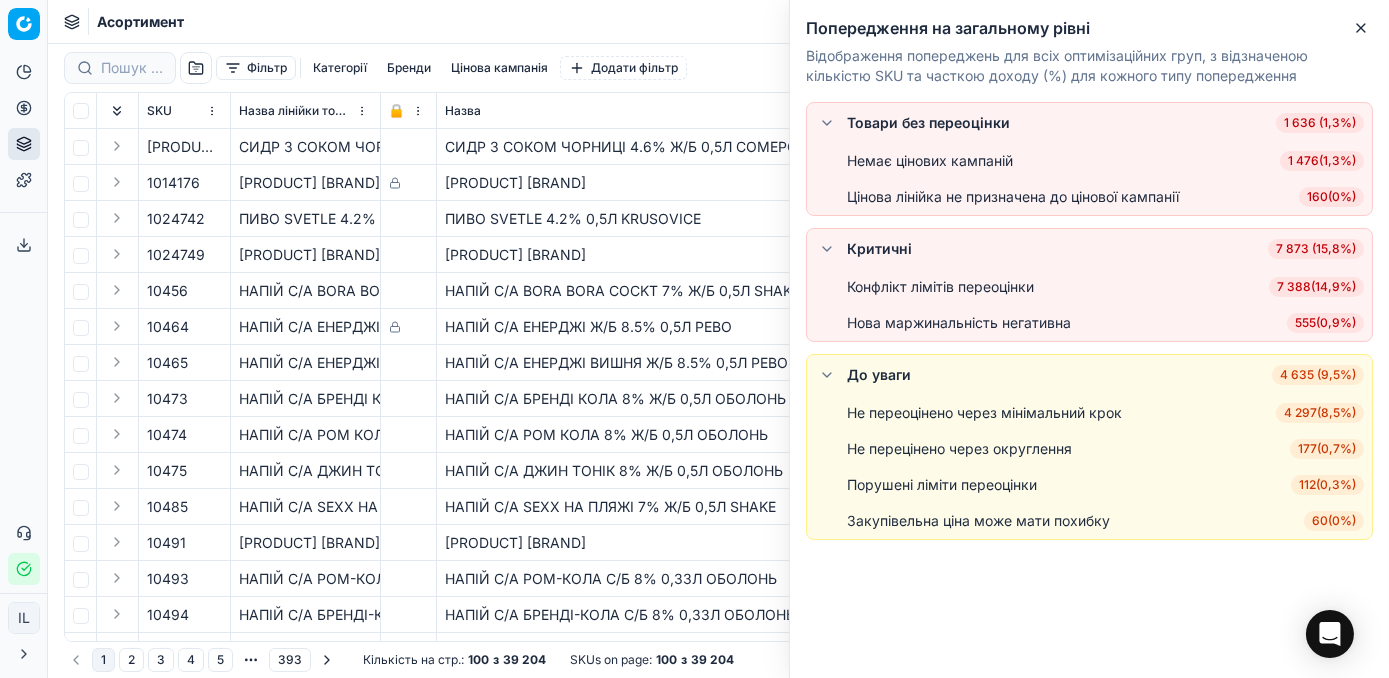 click on "Конфлікт лімітів переоцінки 7 388  ( 14,9% )" at bounding box center [1105, 287] 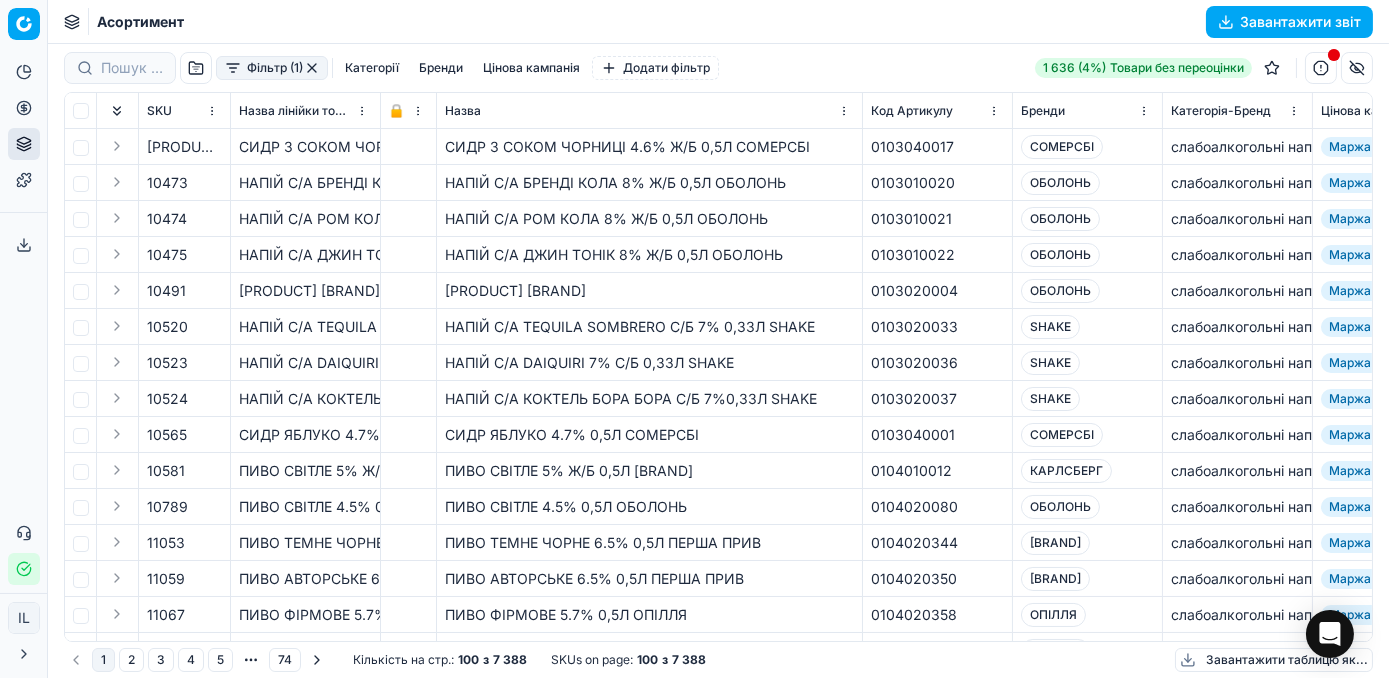 click on "Категорії" at bounding box center (372, 68) 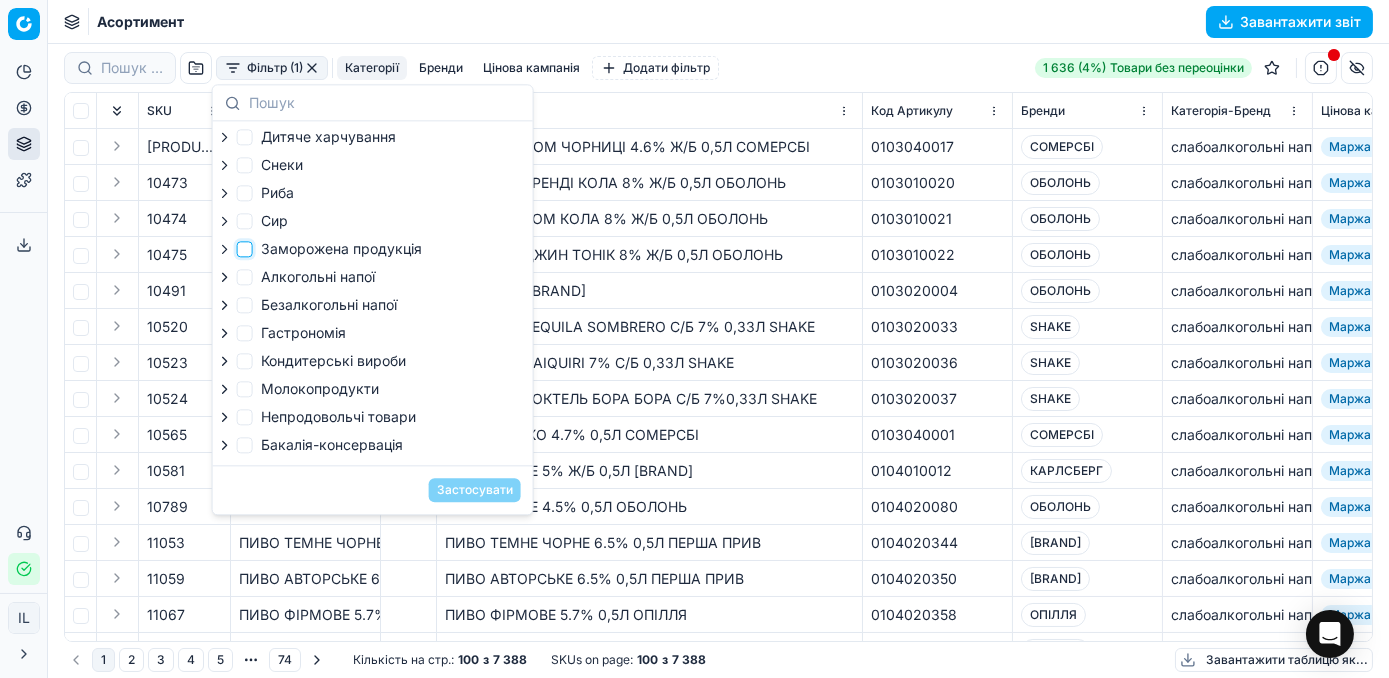 click on "Заморожена продукція" at bounding box center [245, 249] 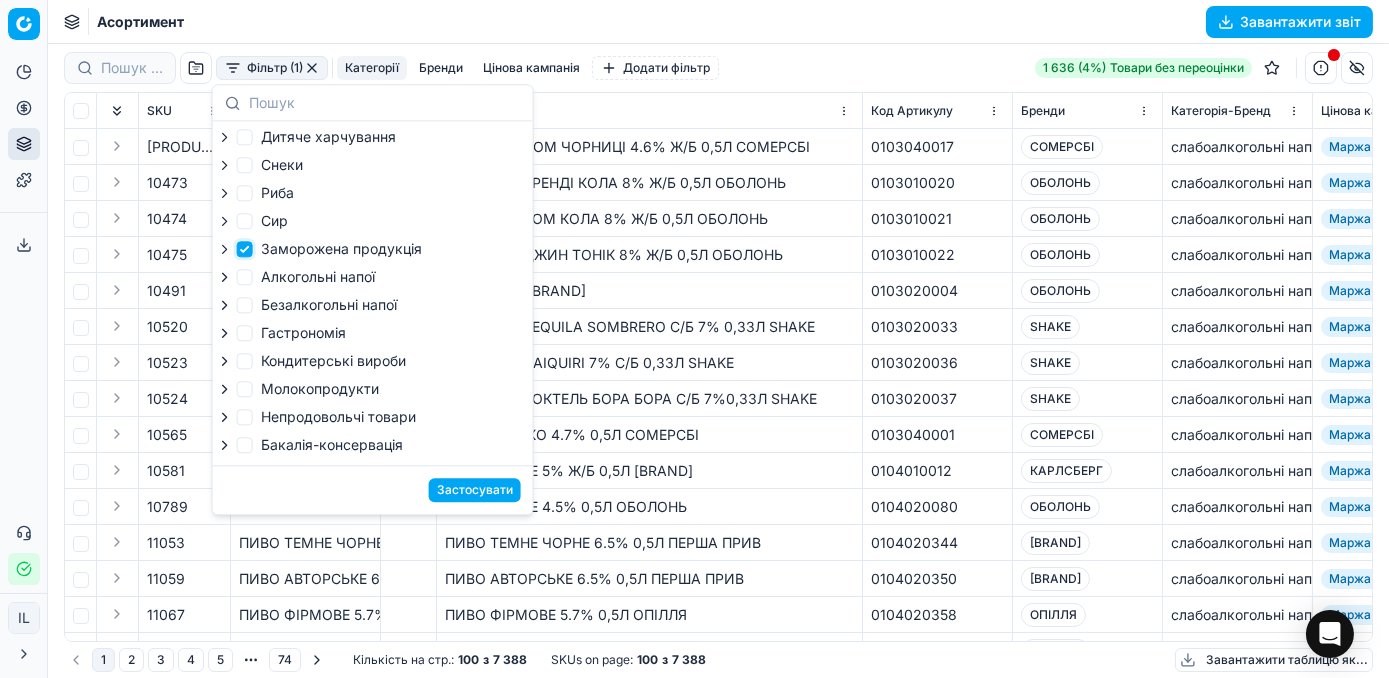 click on "Заморожена продукція" at bounding box center (245, 249) 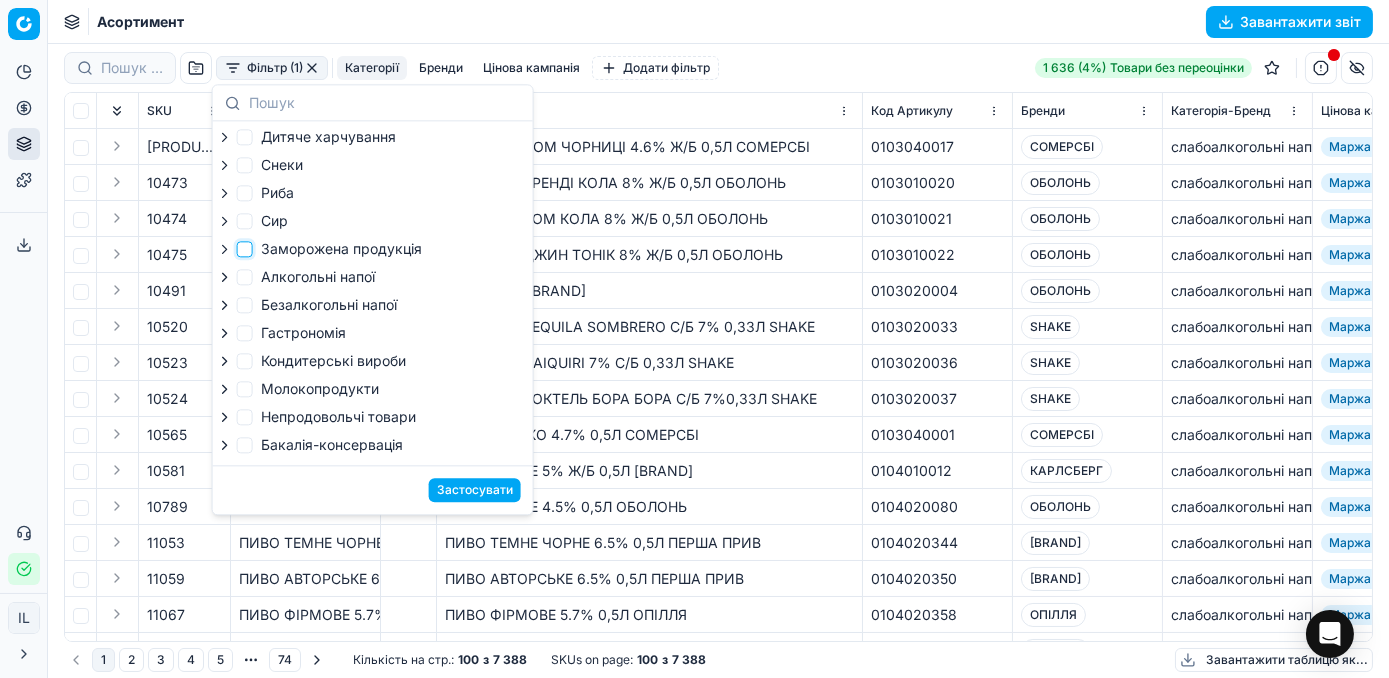 checkbox on "false" 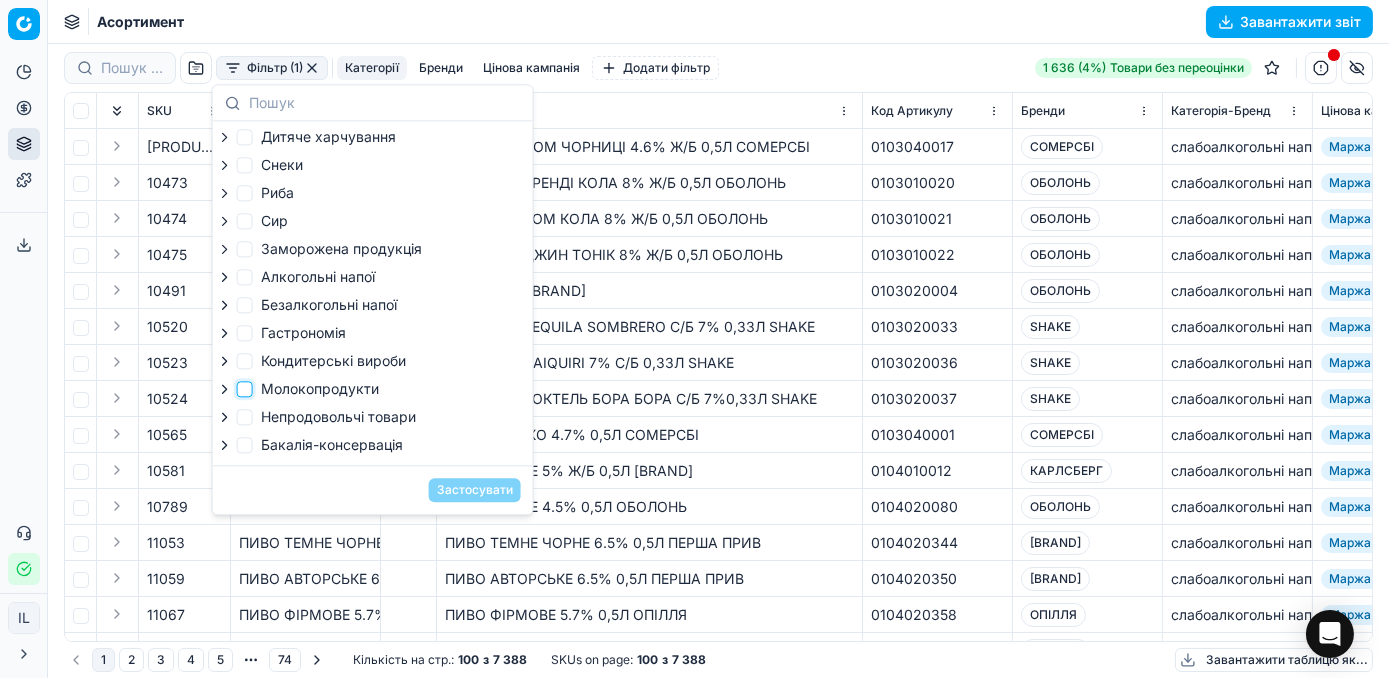 click on "Молокопродукти" at bounding box center (245, 389) 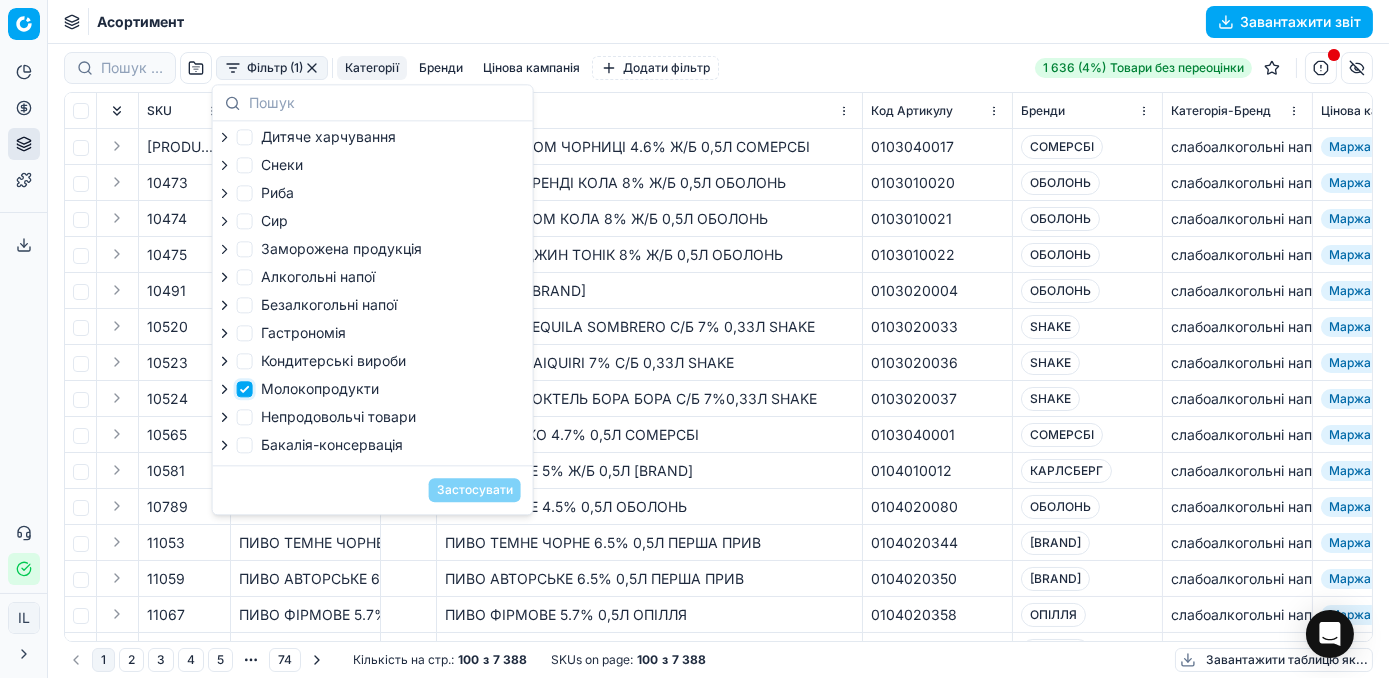 checkbox on "true" 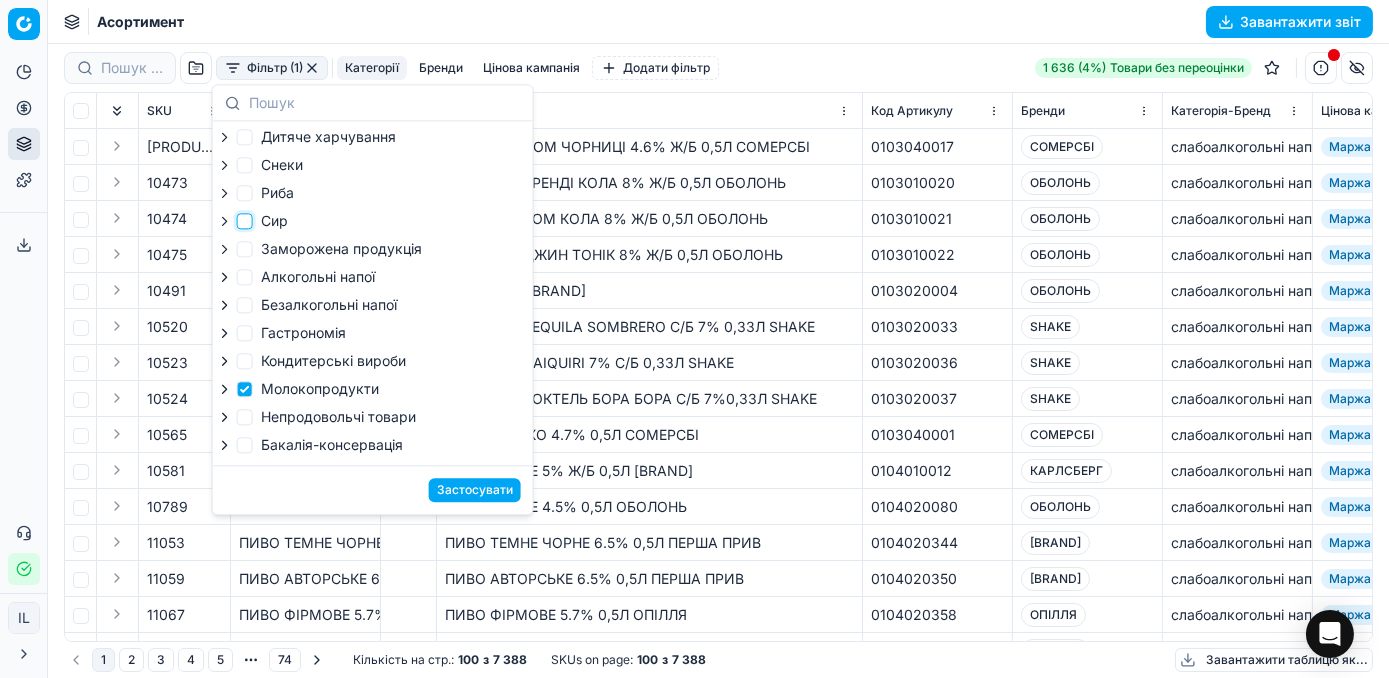 click on "Сир" at bounding box center (245, 221) 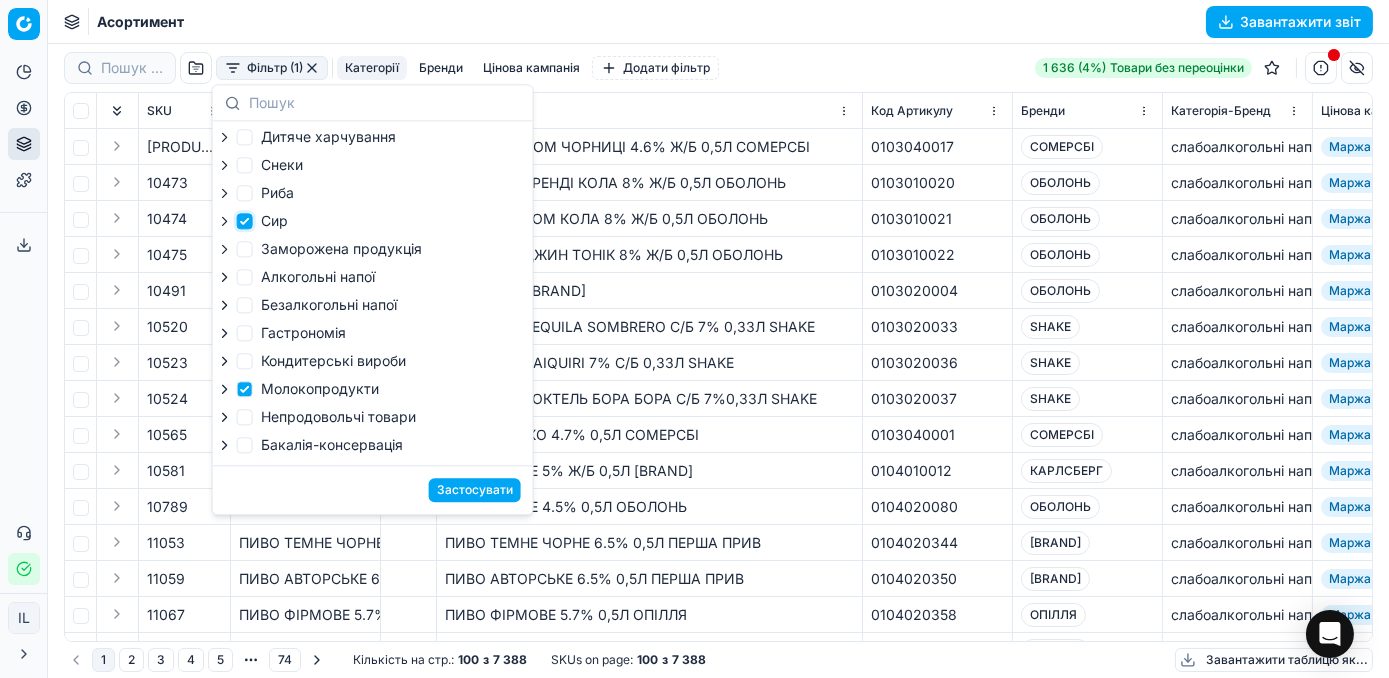 checkbox on "true" 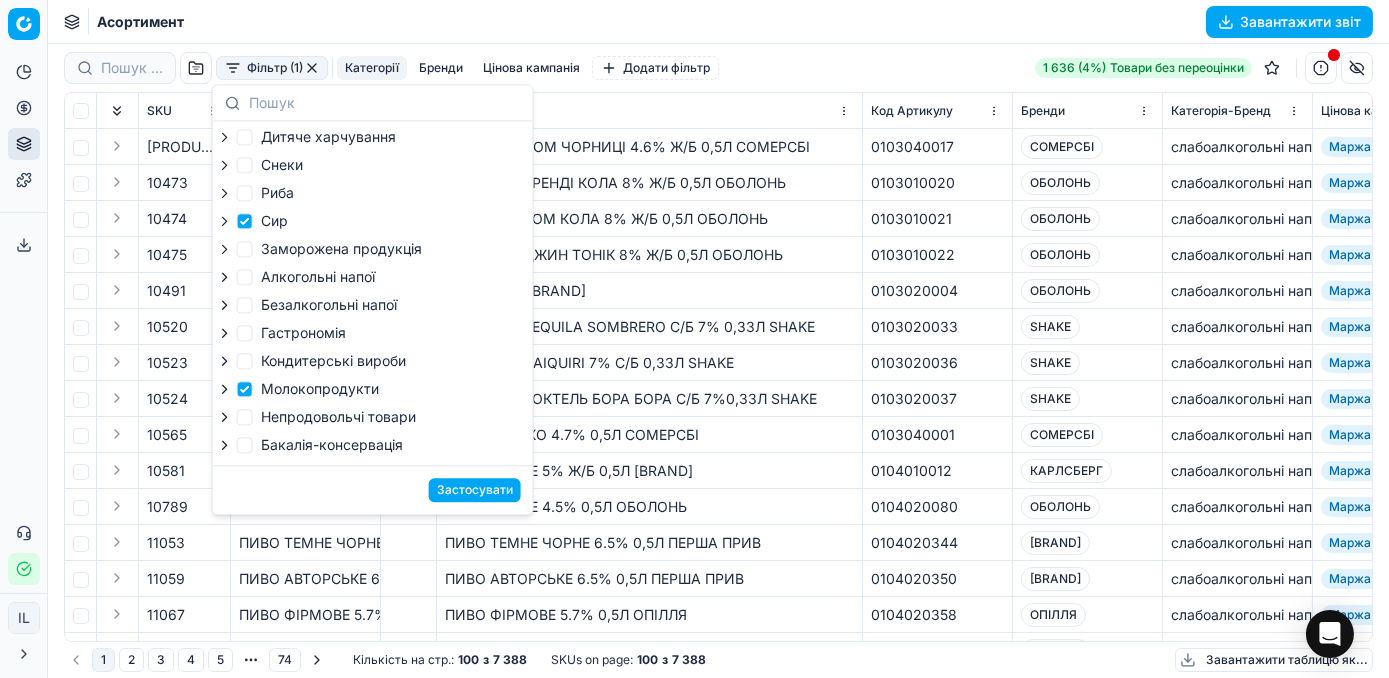 click on "Застосувати" at bounding box center (475, 490) 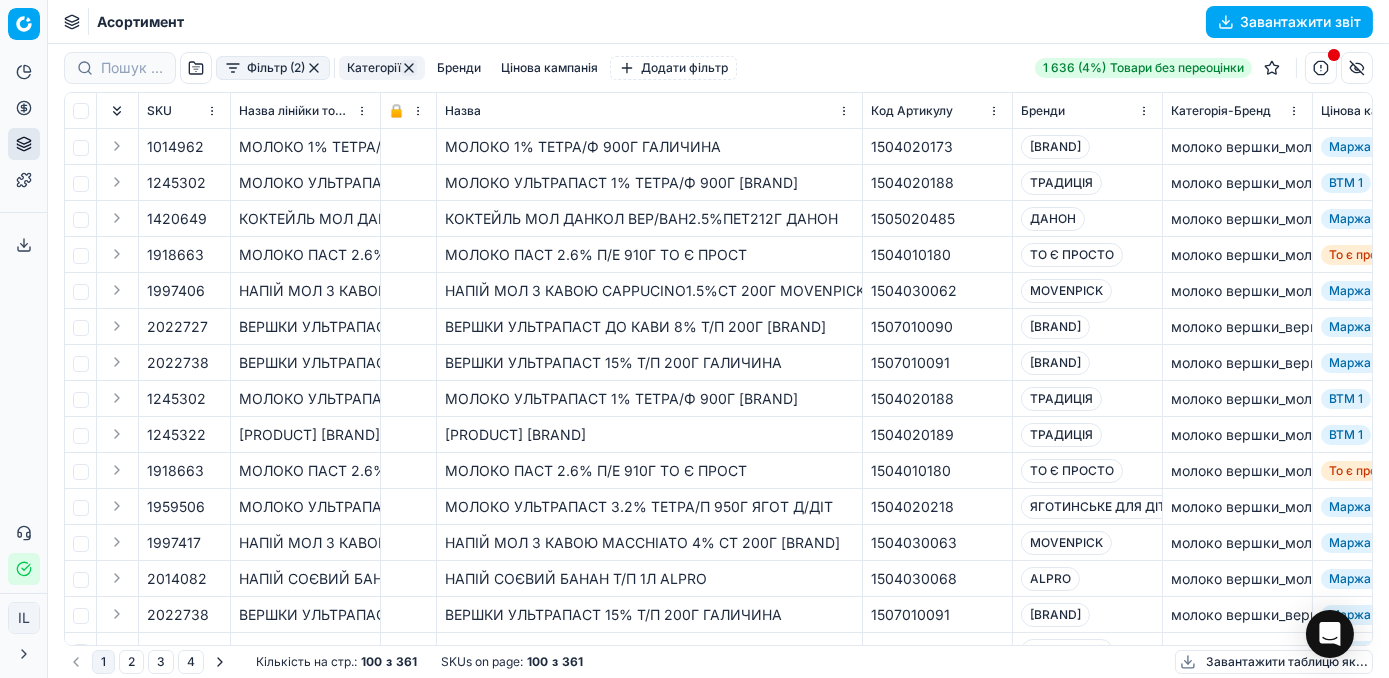 click on "Завантажити звіт" at bounding box center (1289, 22) 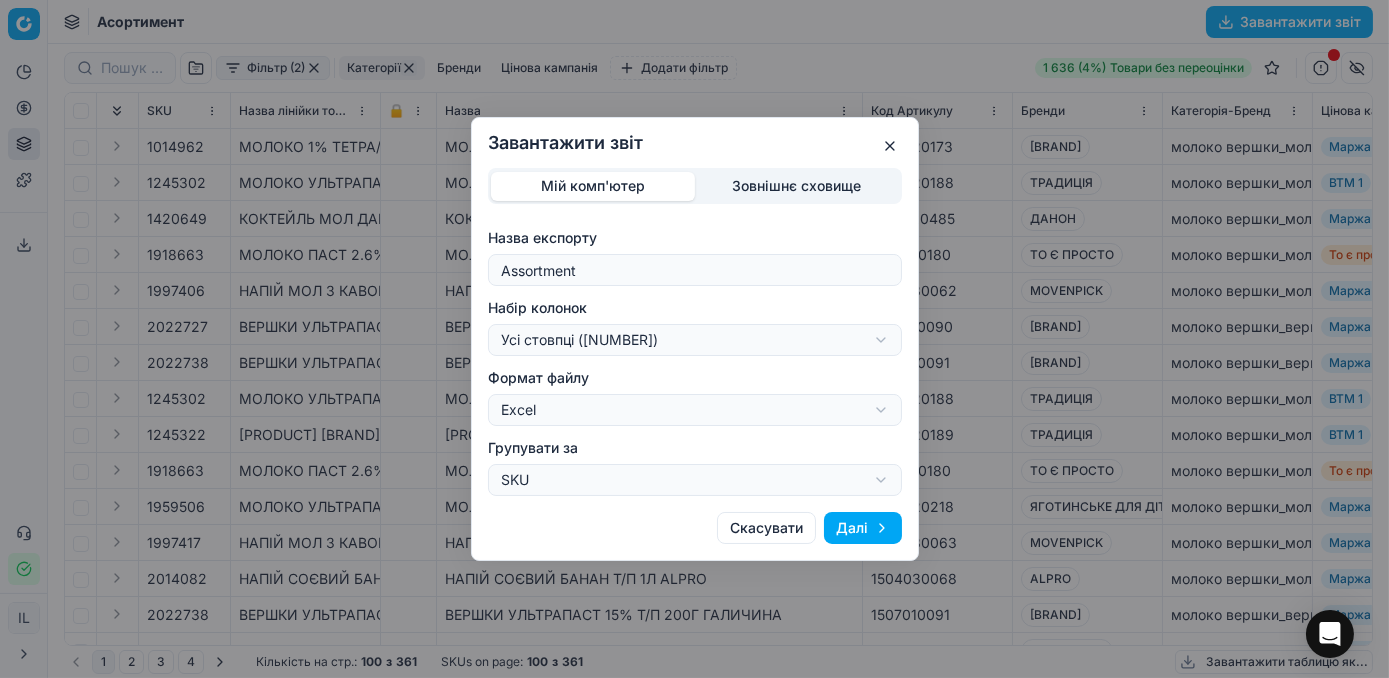 click on "Завантажити звіт Мій комп'ютер Зовнішнє сховище Назва експорту Assortment Набір колонок Усі стовпці (81) Усі стовпці (81) Поточний стан таблиці (81) Мій шаблон експорту (79) Скорочений (24) Формат файлу Excel Excel CSV Групувати за SKU SKU Товарна лінійка Скасувати Далі" at bounding box center (694, 339) 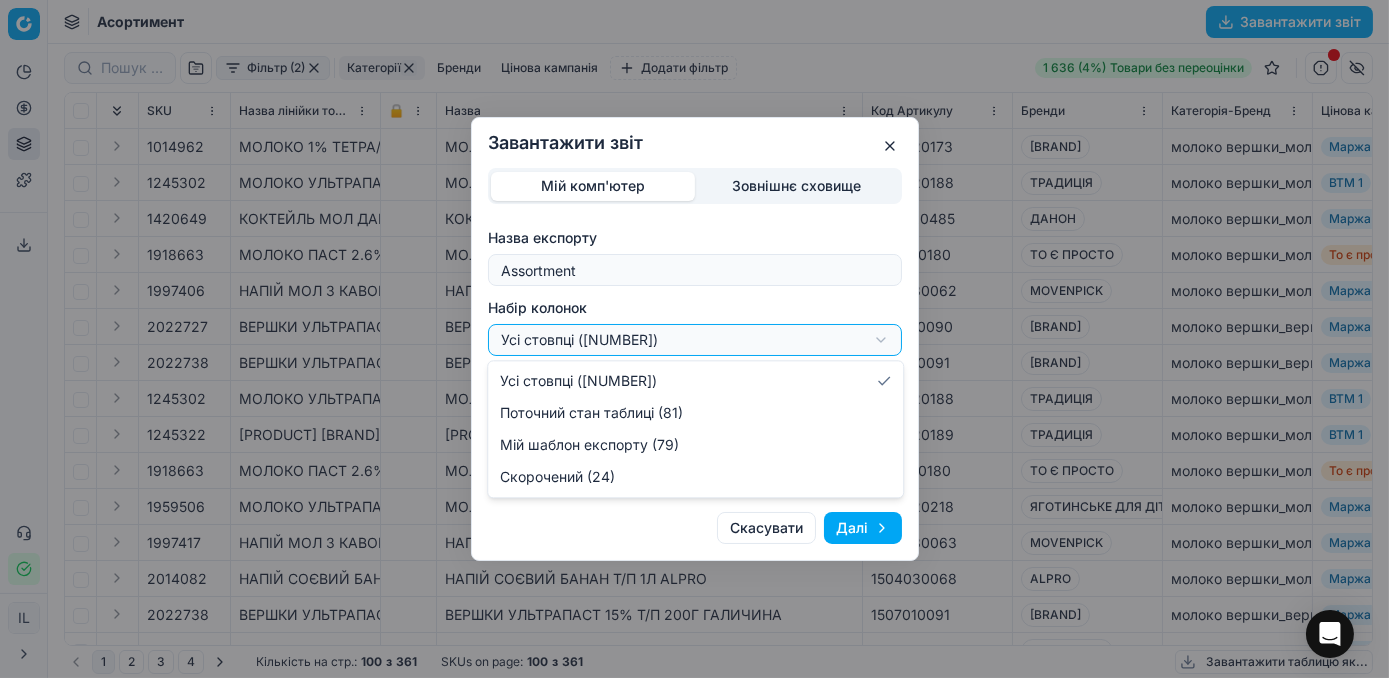 select on "a9134834-9553-4c73-ac5c-c823406624b7" 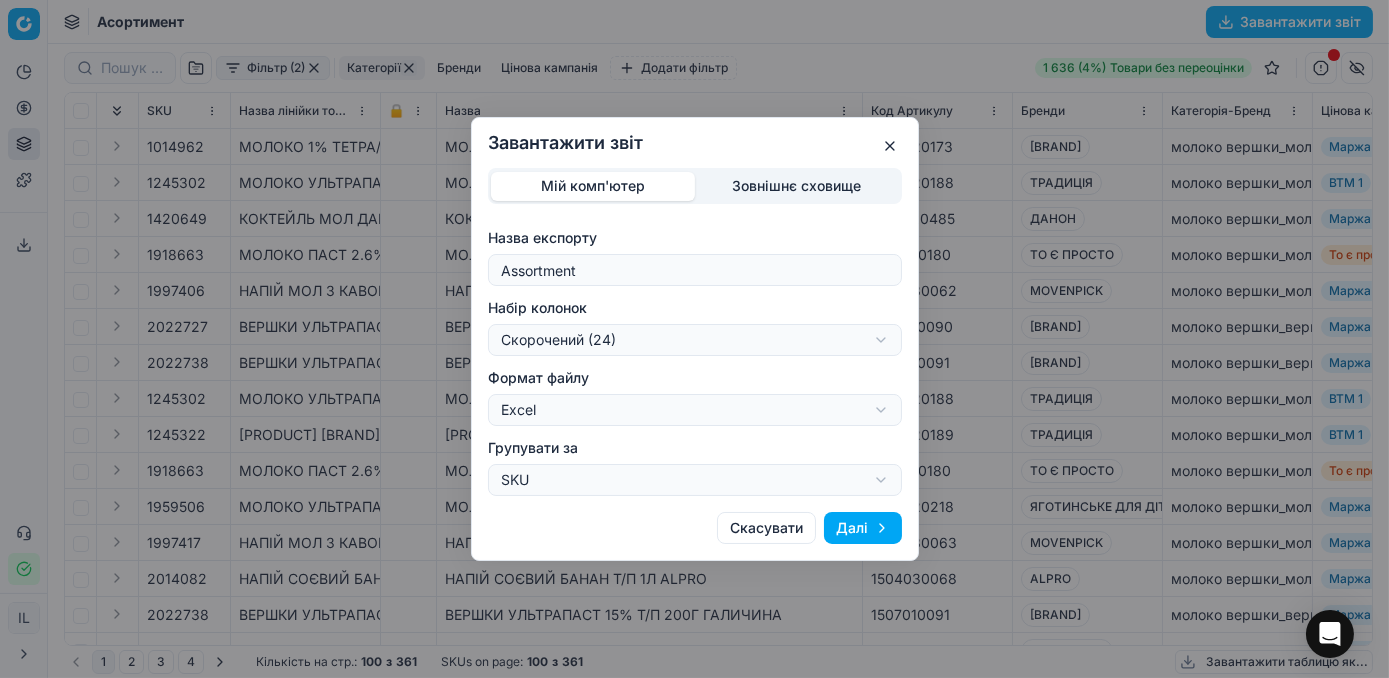 click on "Далі" at bounding box center [863, 528] 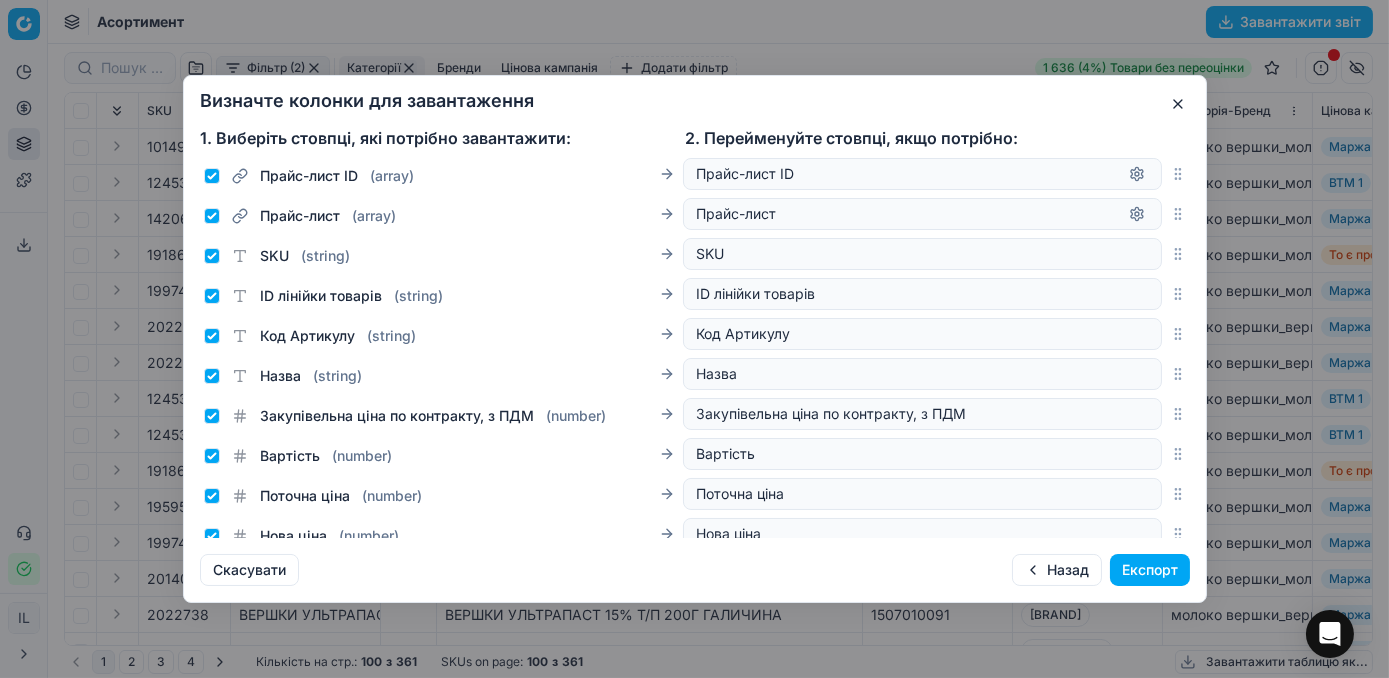 click on "Експорт" at bounding box center (1150, 570) 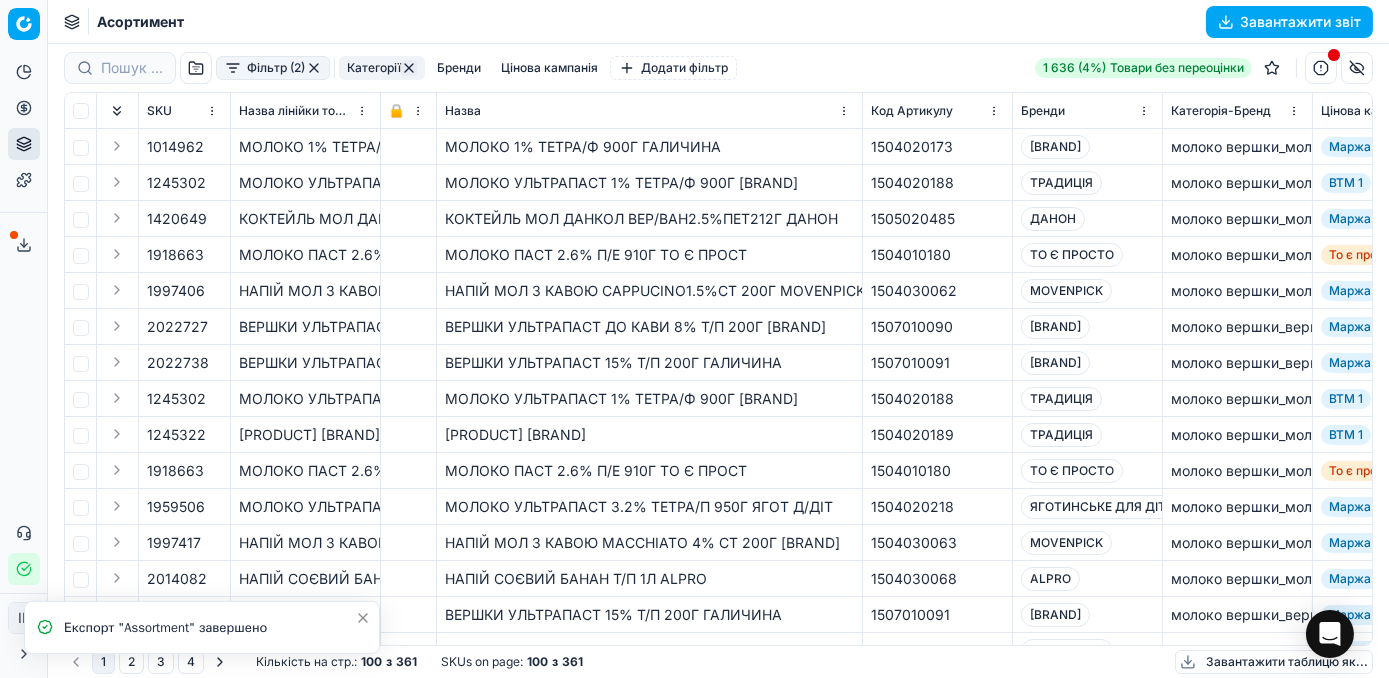 click on "Сервіс експорту" at bounding box center [24, 245] 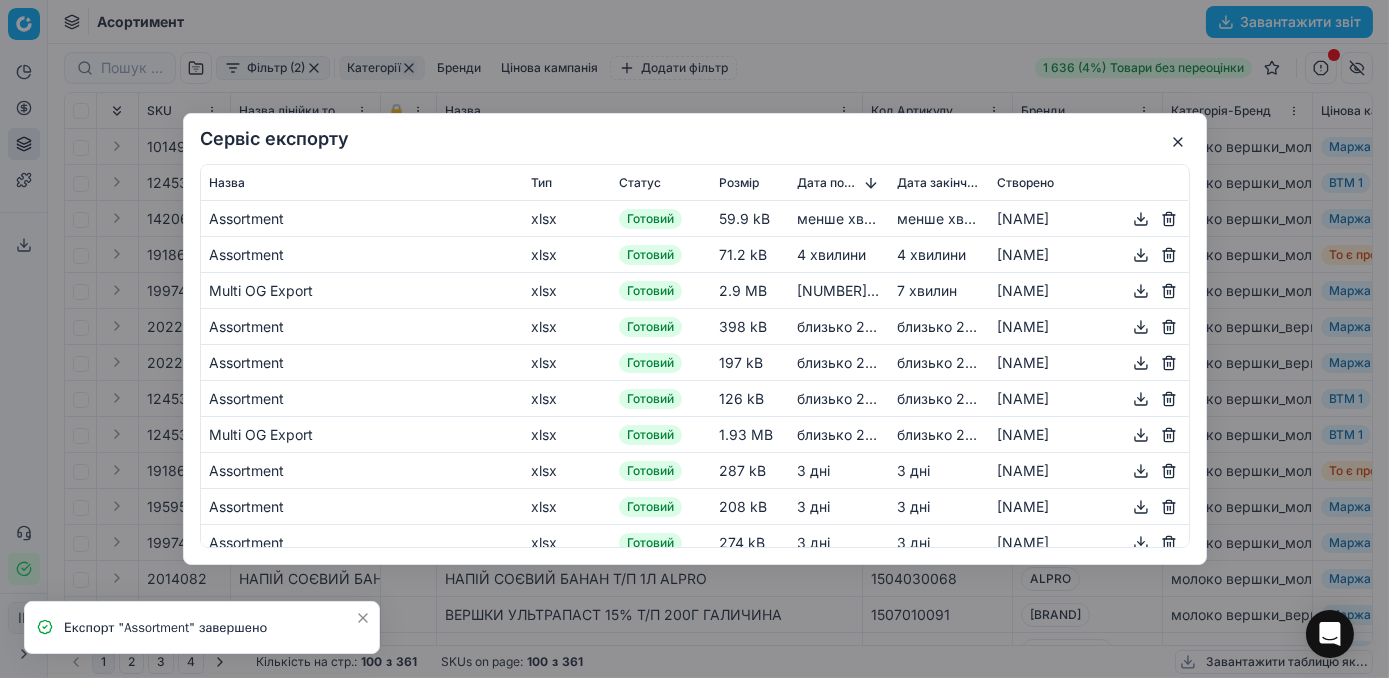 click at bounding box center [1141, 219] 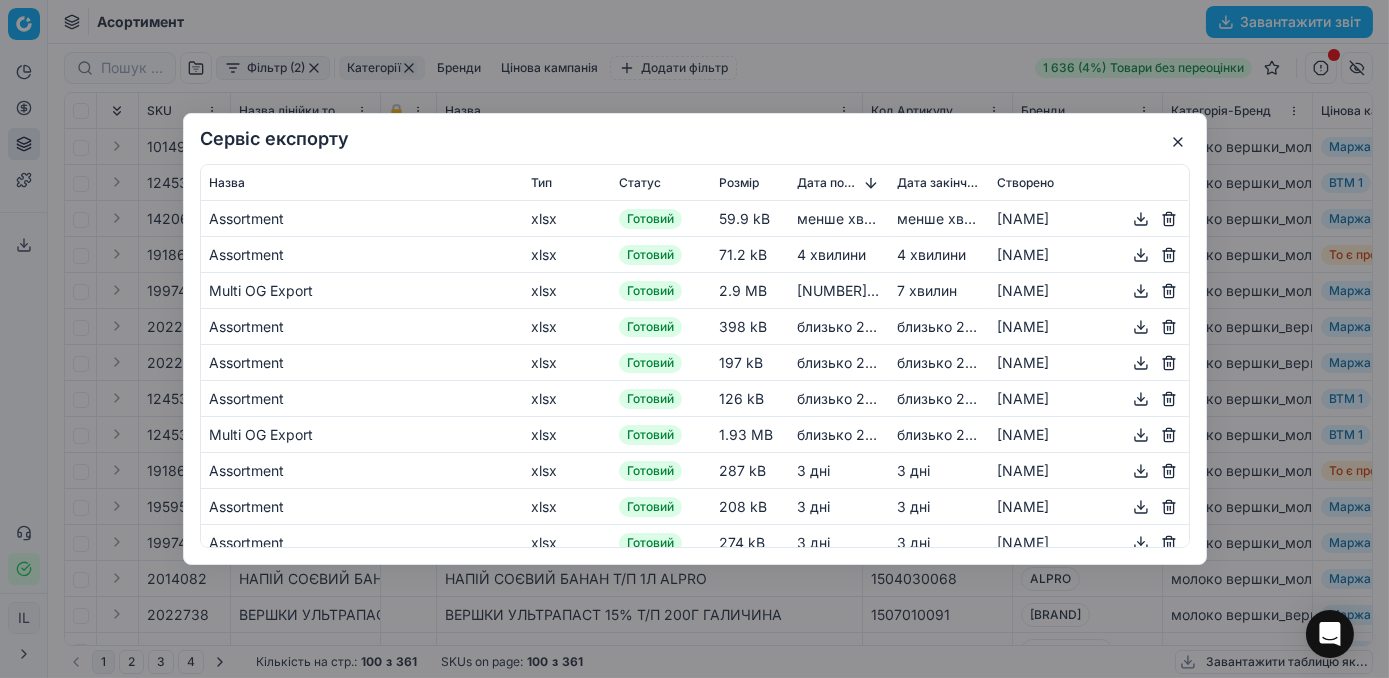 drag, startPoint x: 729, startPoint y: 47, endPoint x: 778, endPoint y: 38, distance: 49.819675 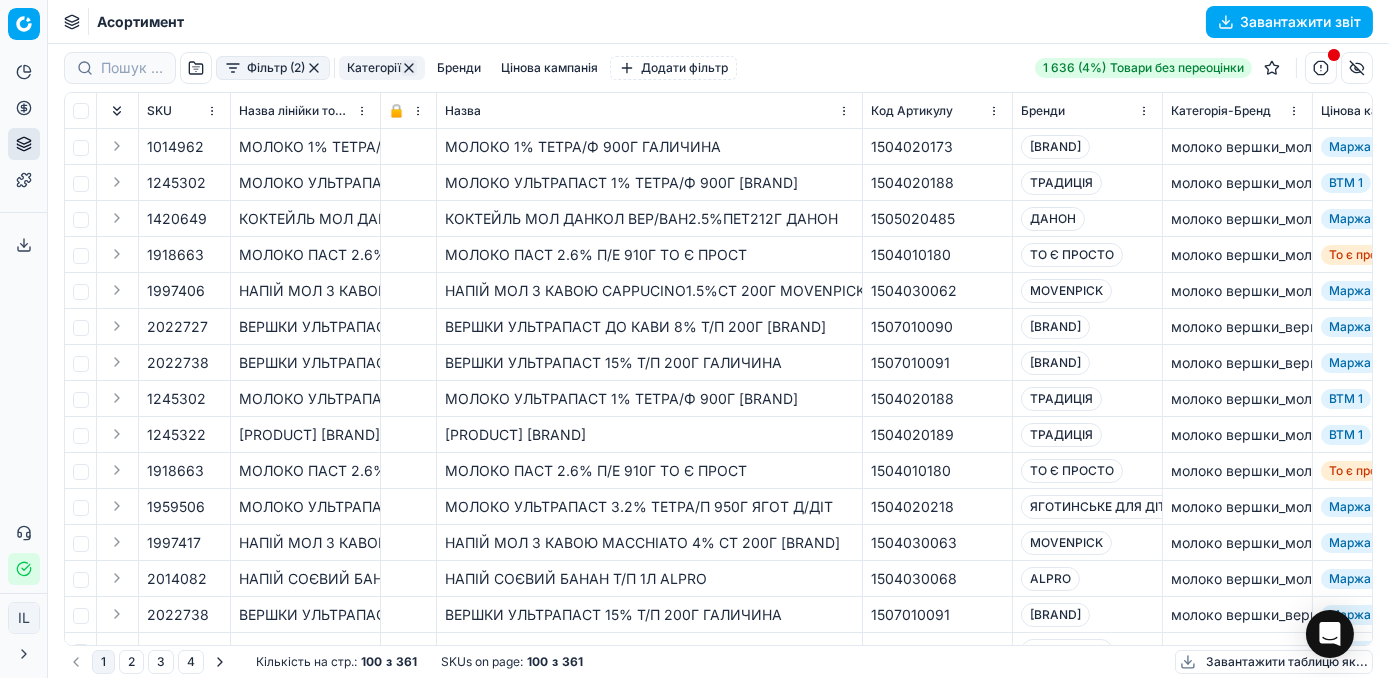 click on "Фільтр   (2)" at bounding box center [273, 68] 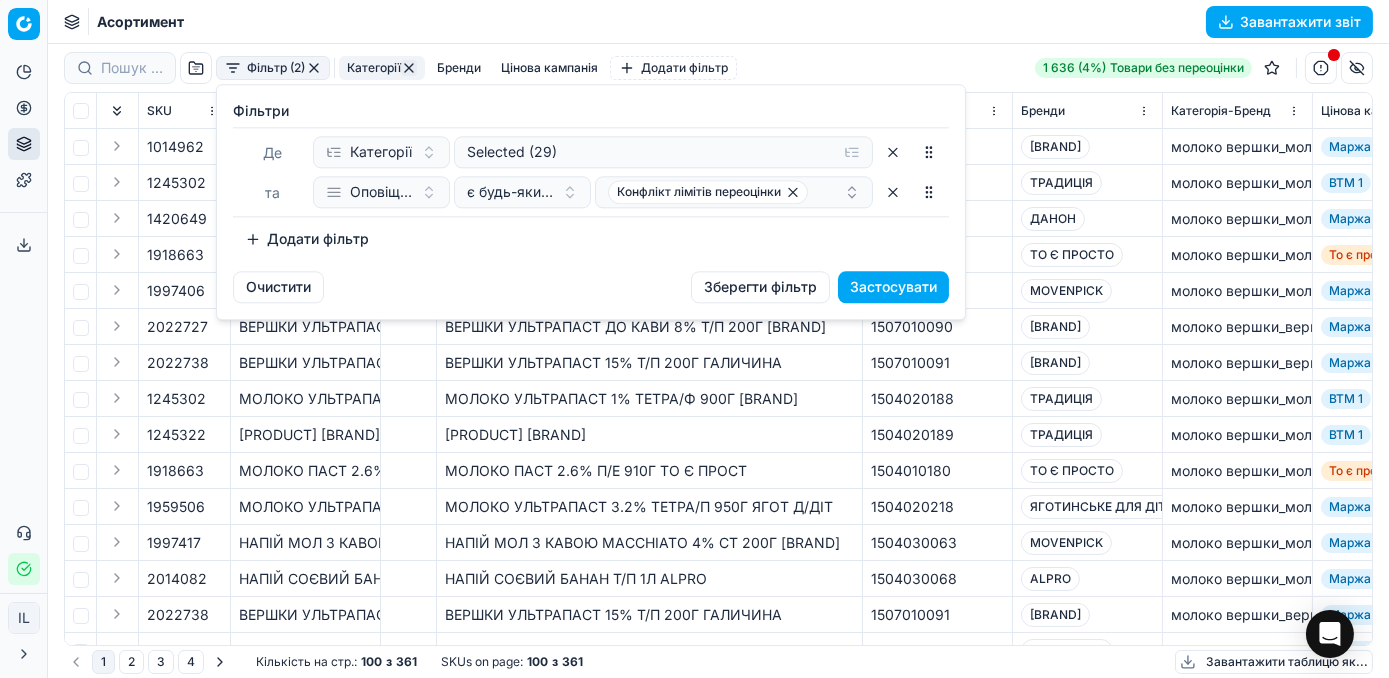 drag, startPoint x: 881, startPoint y: 292, endPoint x: 594, endPoint y: 209, distance: 298.76077 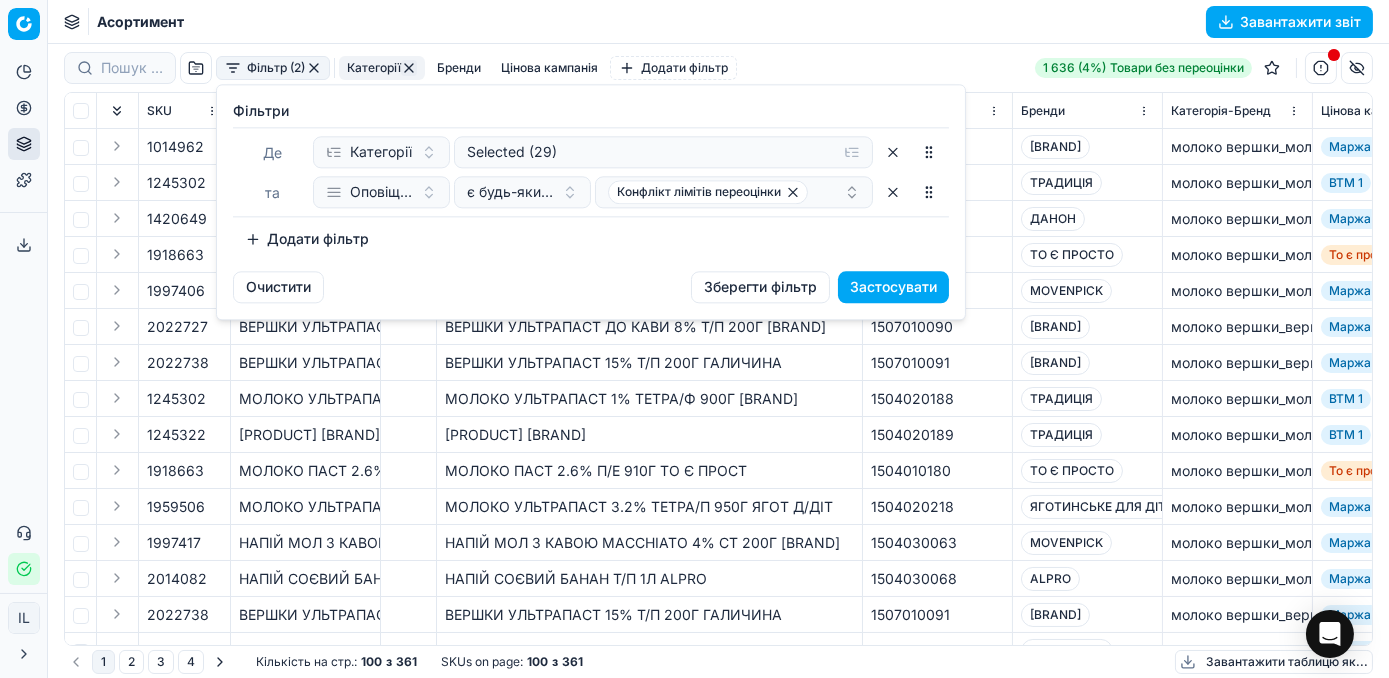 click on "Застосувати" at bounding box center (893, 287) 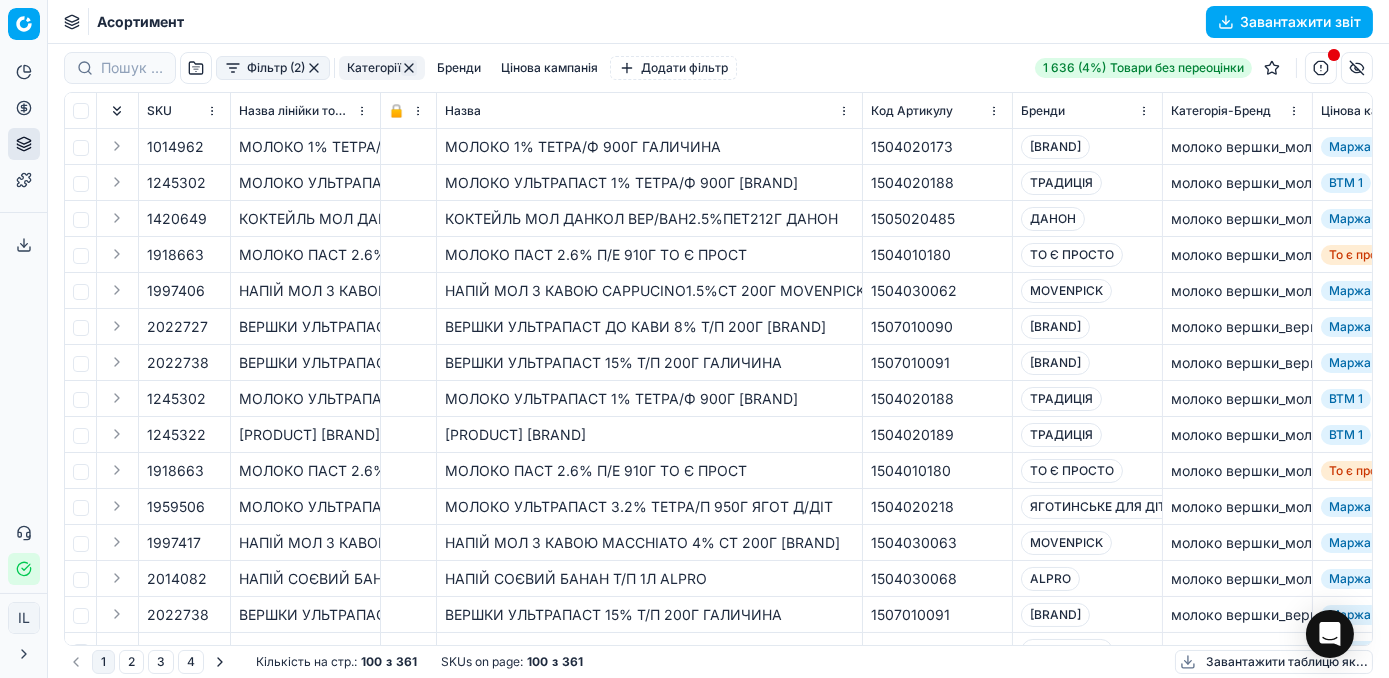 click at bounding box center [314, 68] 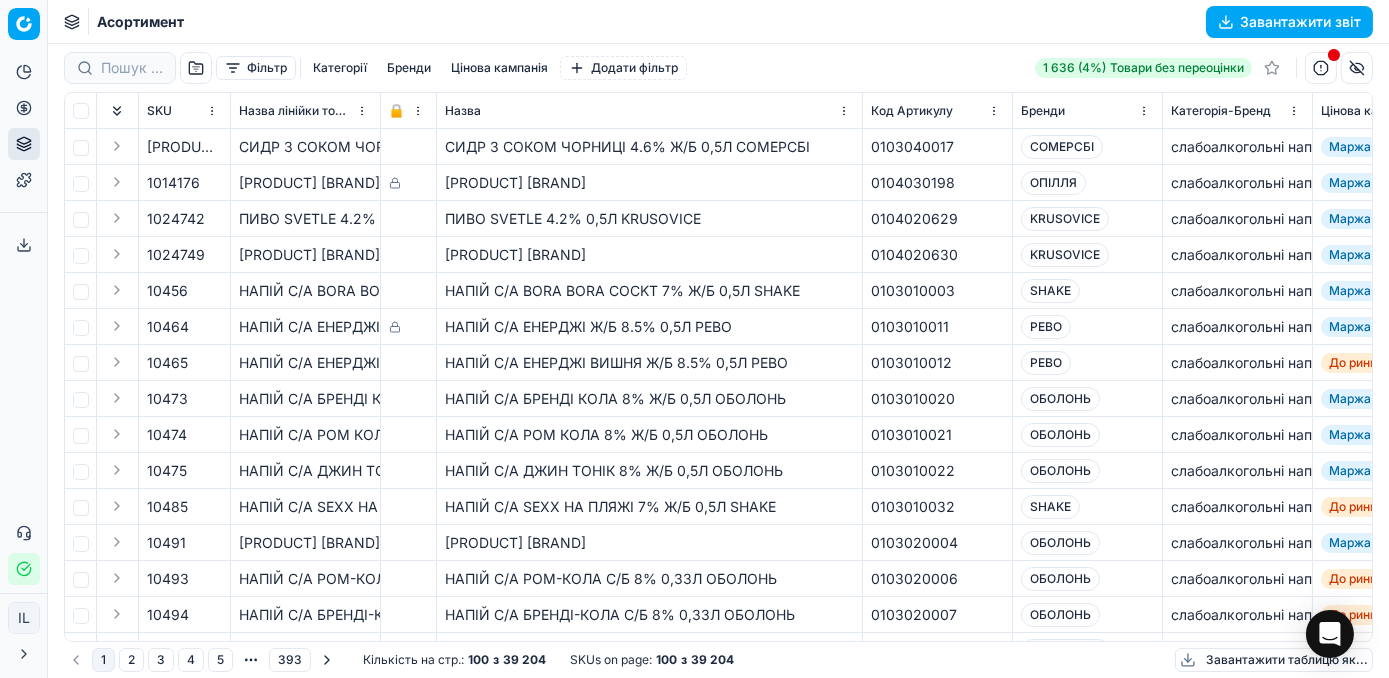 click at bounding box center [1321, 68] 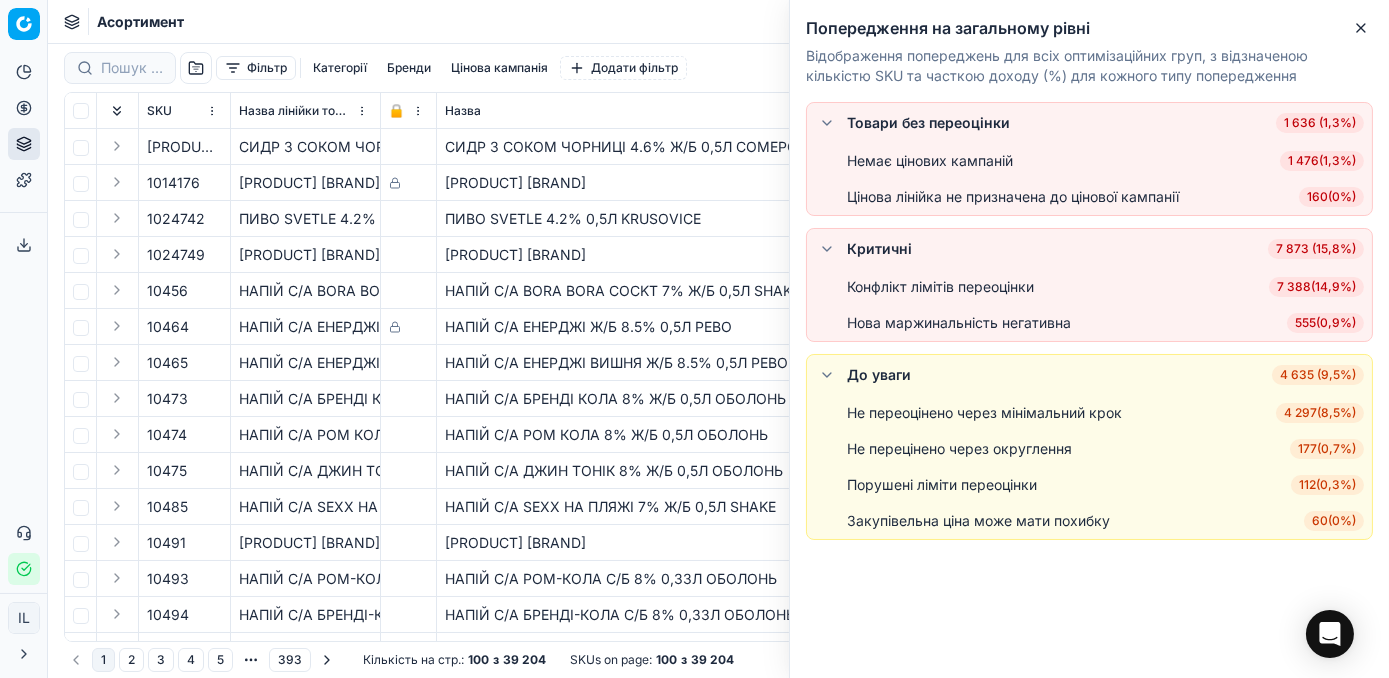 click on "7 388  ( 14,9% )" at bounding box center (1316, 287) 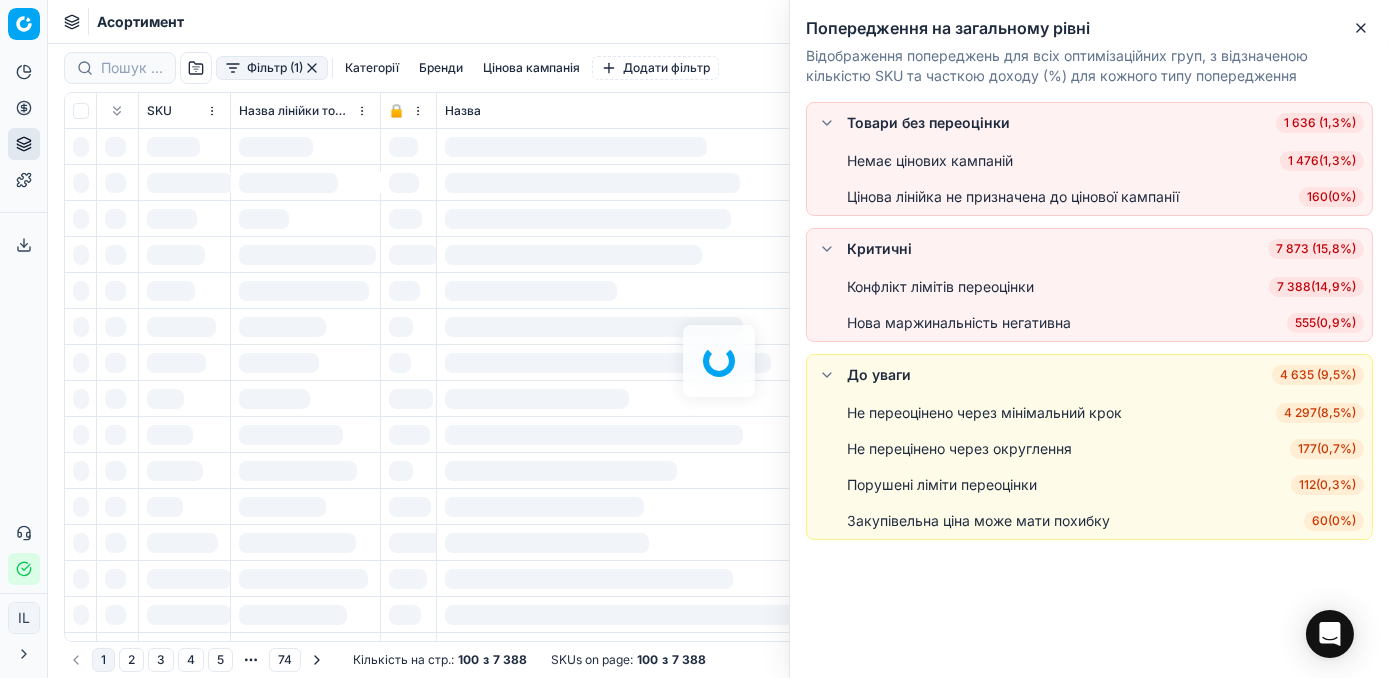 click on "7 388  ( 14,9% )" at bounding box center (1316, 287) 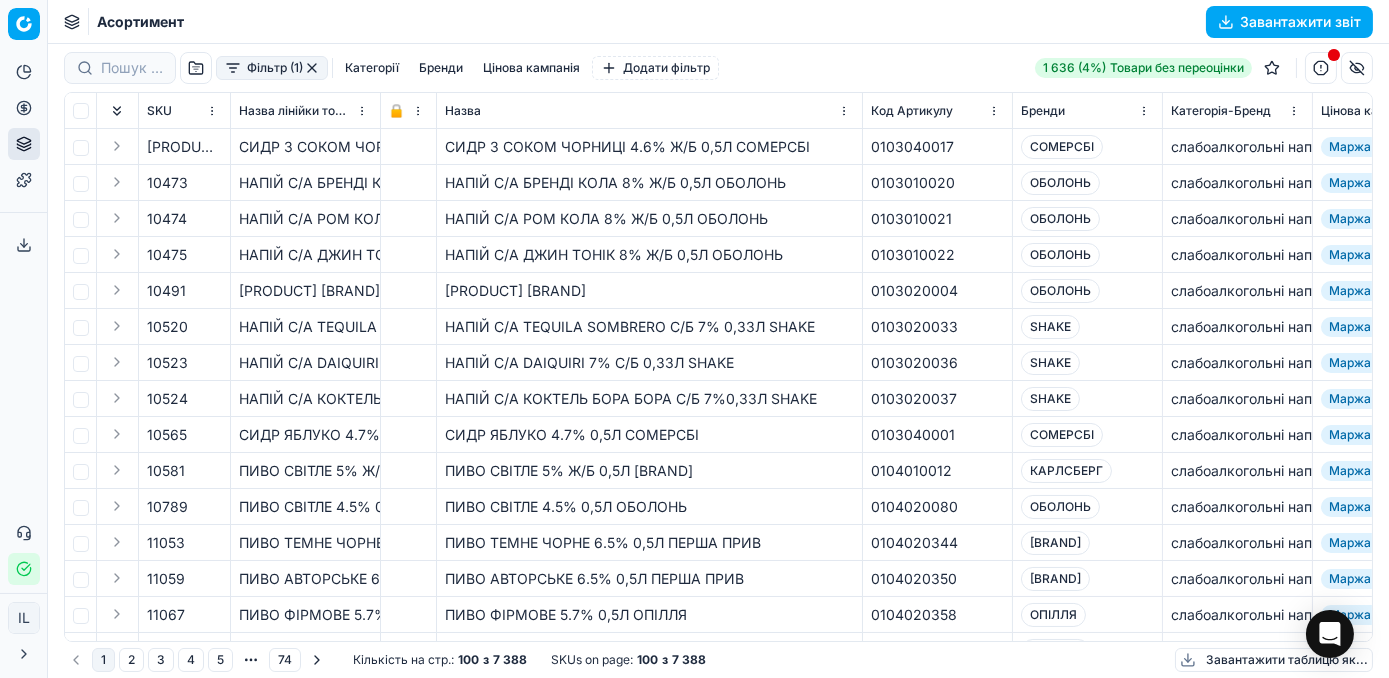 click on "Категорії" at bounding box center [372, 68] 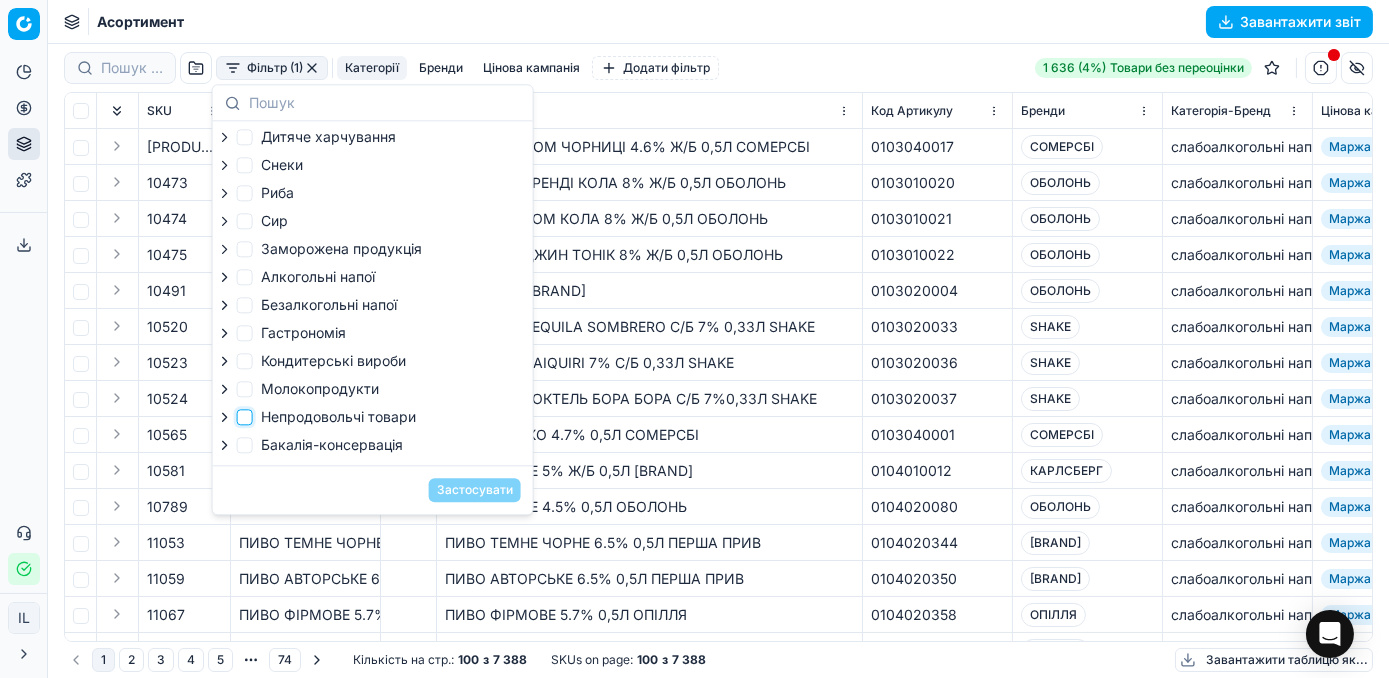 drag, startPoint x: 245, startPoint y: 416, endPoint x: 327, endPoint y: 425, distance: 82.492424 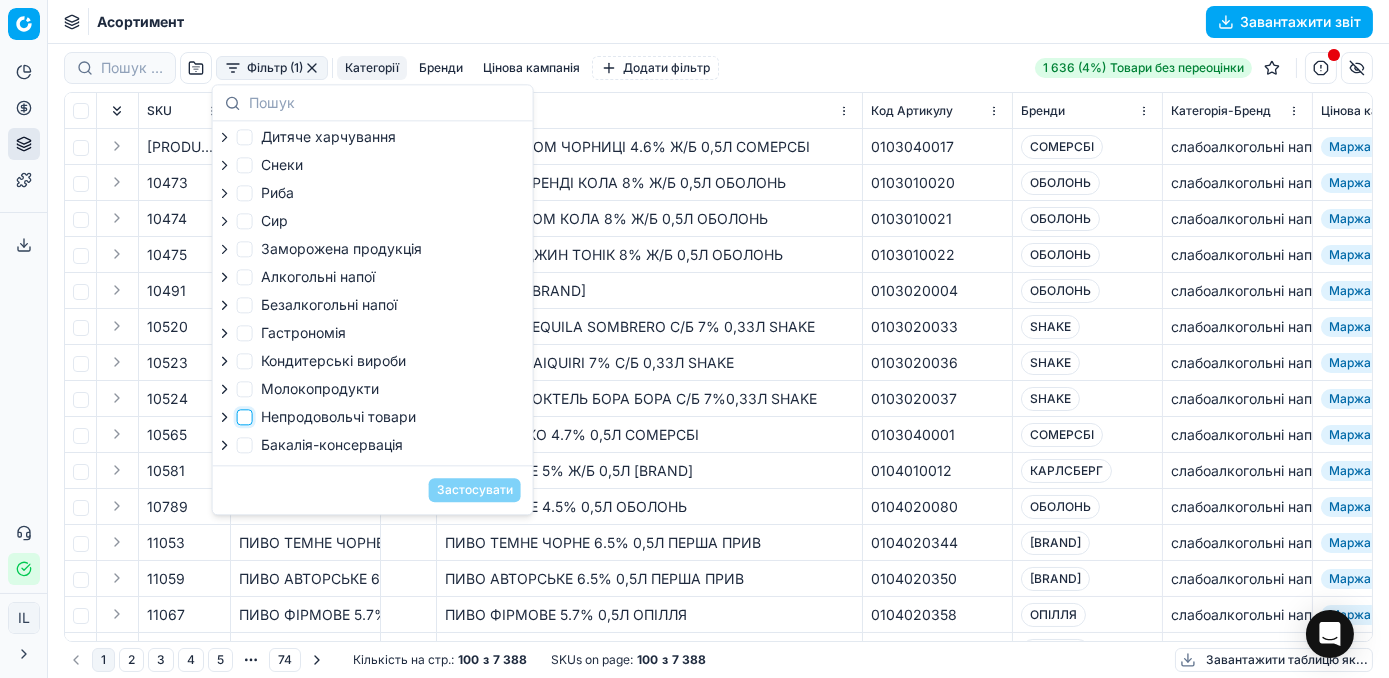 checkbox on "true" 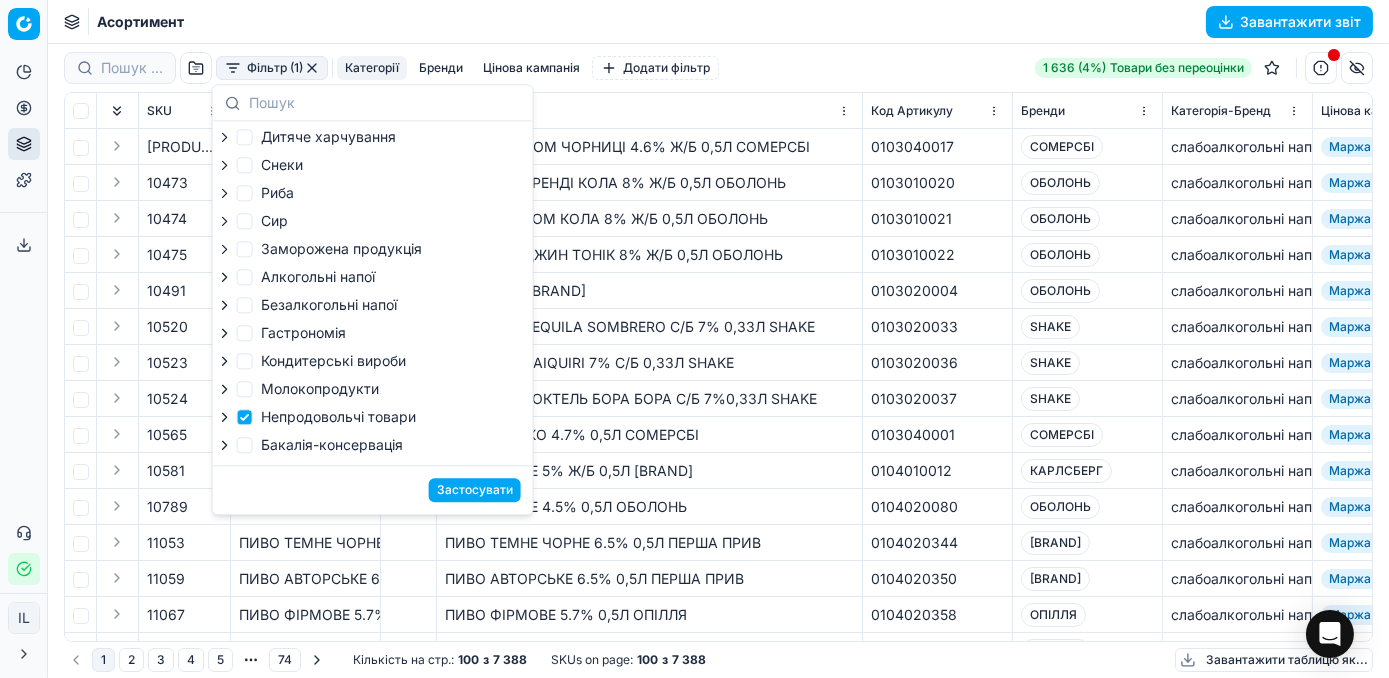 click on "Застосувати" at bounding box center [475, 490] 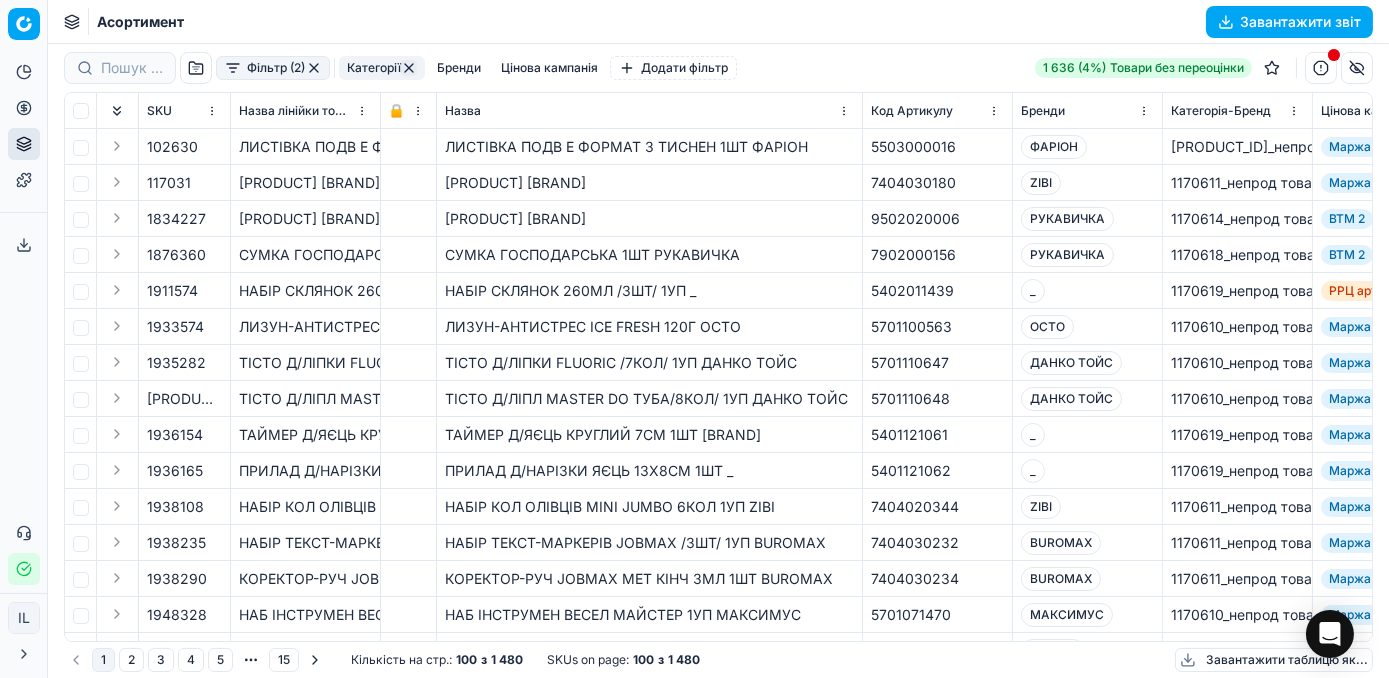 click on "Завантажити звіт" at bounding box center [1289, 22] 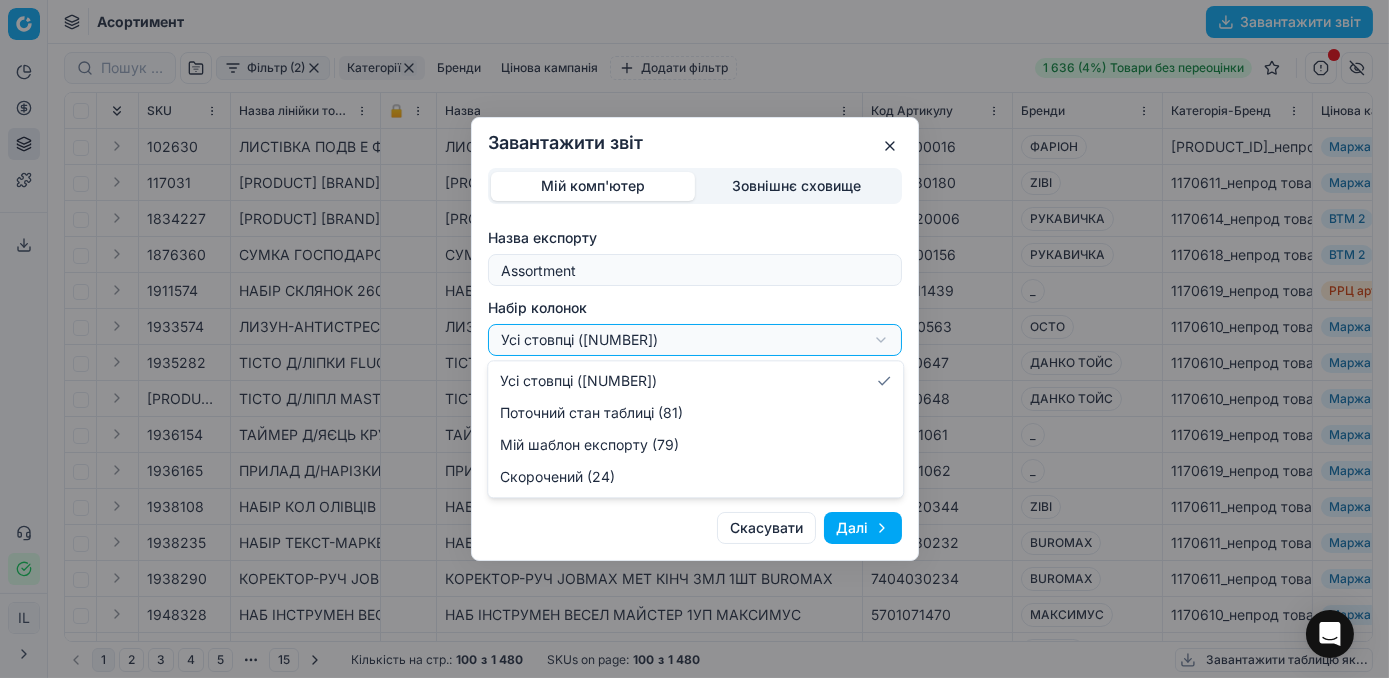 click on "Завантажити звіт Мій комп'ютер Зовнішнє сховище Назва експорту Assortment Набір колонок Усі стовпці (81) Усі стовпці (81) Поточний стан таблиці (81) Мій шаблон експорту (79) Скорочений (24) Формат файлу Excel Excel CSV Групувати за SKU SKU Товарна лінійка Скасувати Далі" at bounding box center [694, 339] 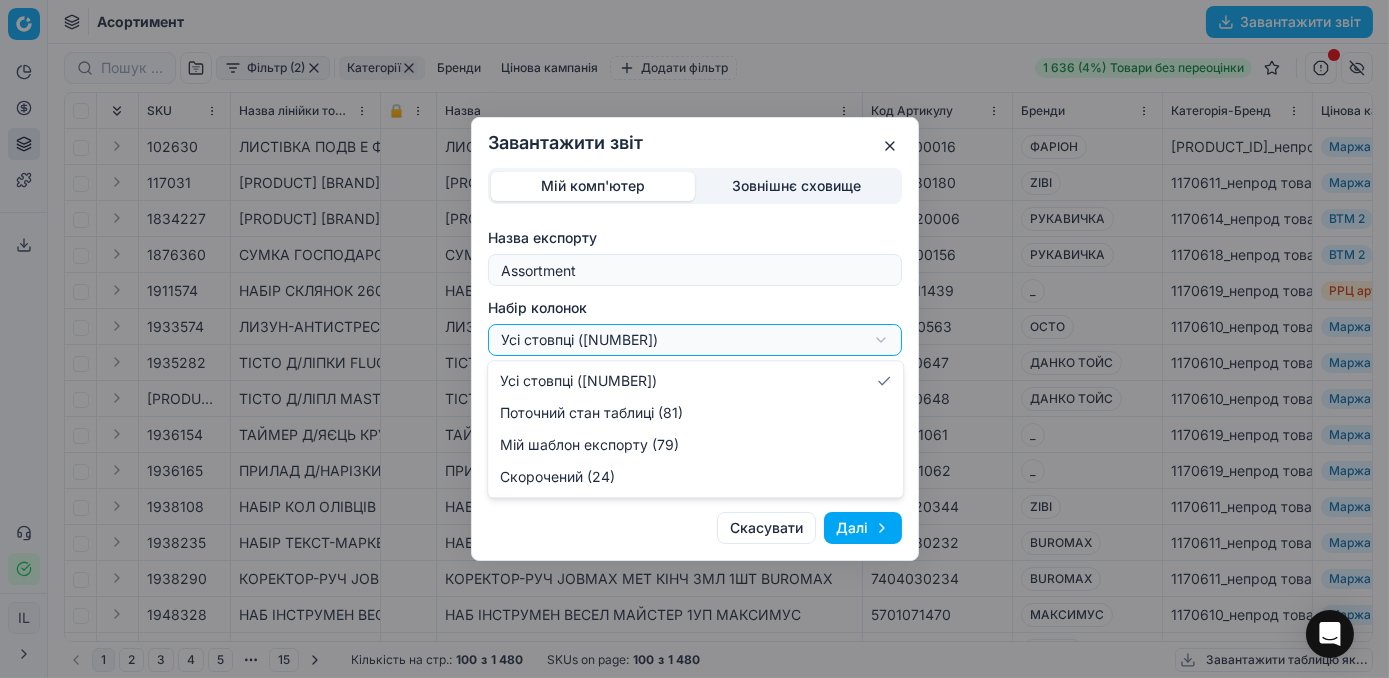 select on "a9134834-9553-4c73-ac5c-c823406624b7" 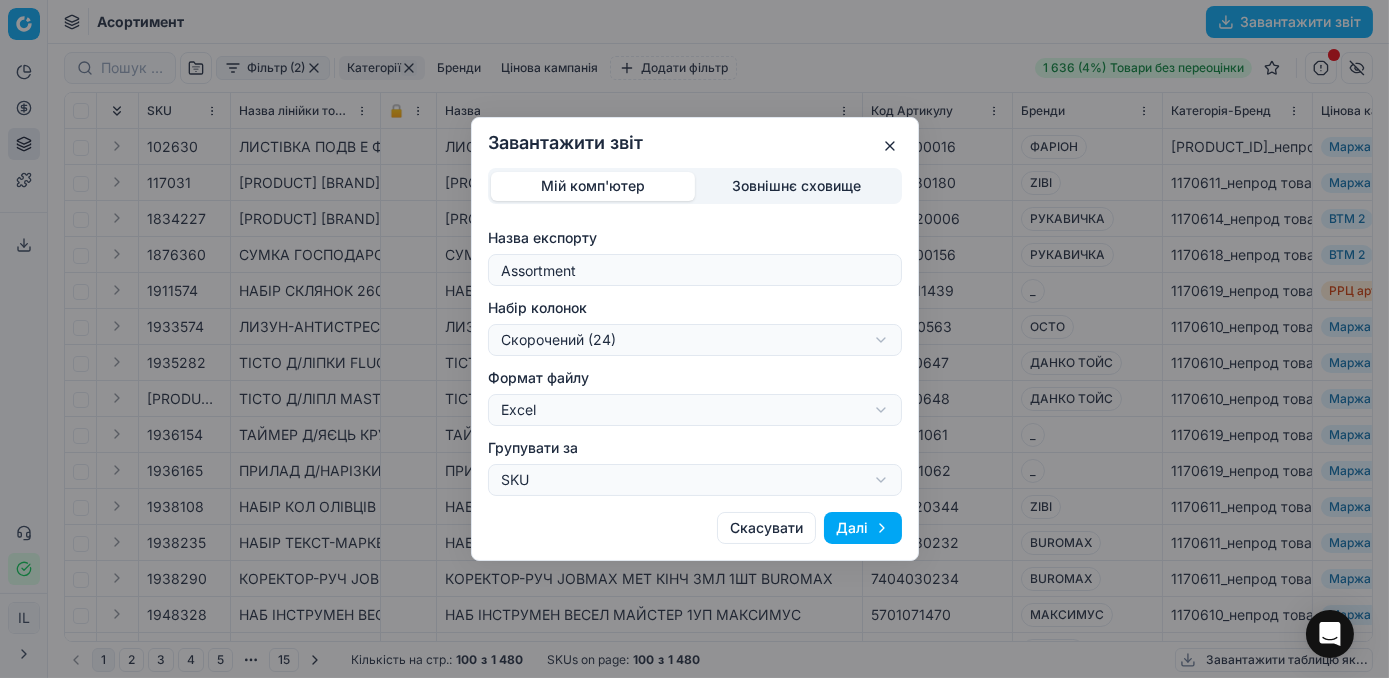 click on "Далі" at bounding box center (863, 528) 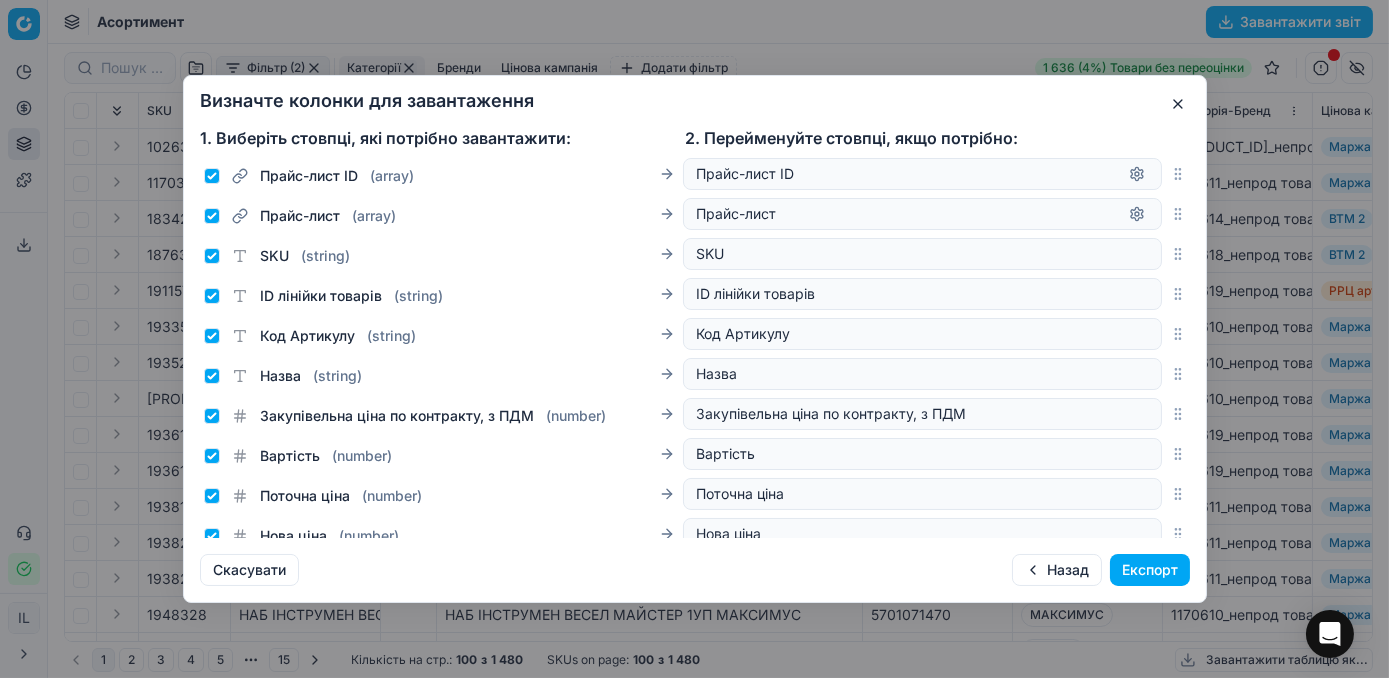click on "Експорт" at bounding box center [1150, 570] 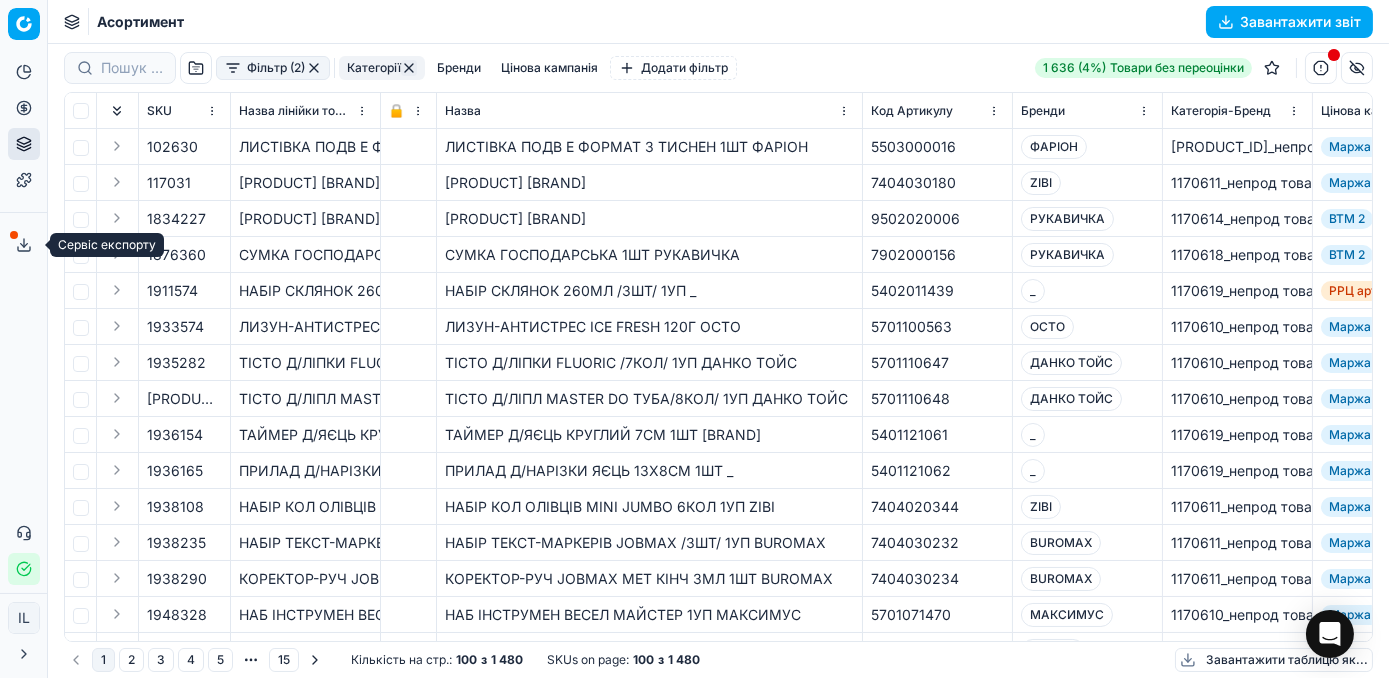 click 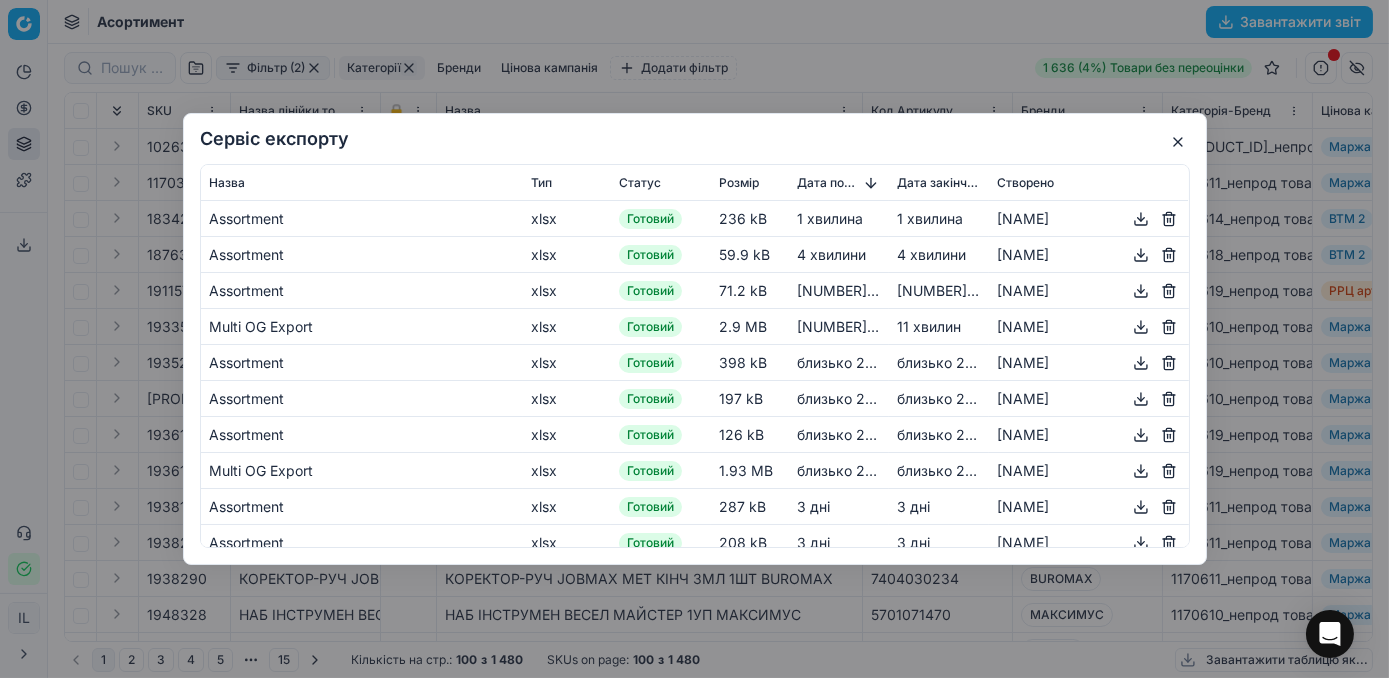 click at bounding box center [1141, 219] 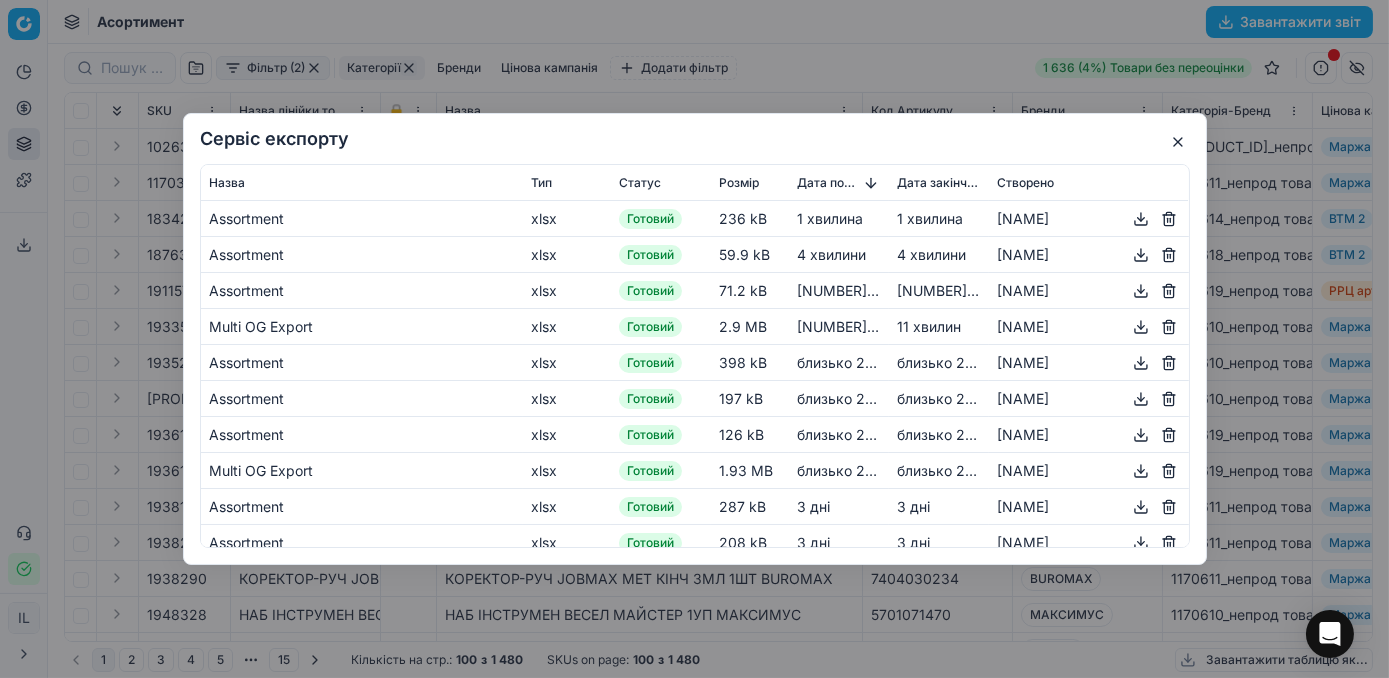 click on "Сервіс експорту Назва Тип Статус Розмір Дата початку Дата закінчення Створено Assortment xlsx Готовий 236 kB 1 хвилина 1 хвилина Ivanna Lylo Assortment xlsx Готовий 59.9 kB 4 хвилини 4 хвилини Ivanna Lylo Assortment xlsx Готовий 71.2 kB 8 хвилин 8 хвилин Ivanna Lylo Multi OG Export xlsx Готовий 2.9 MB 12 хвилин 11 хвилин Ivanna Lylo Assortment xlsx Готовий 398 kB близько 21 години близько 21 години Ivanna Lylo Assortment xlsx Готовий 197 kB близько 21 години близько 21 години Ivanna Lylo Assortment xlsx Готовий 126 kB близько 21 години близько 21 години Ivanna Lylo Multi OG Export xlsx Готовий 1.93 MB близько 21 години близько 21 години Ivanna Lylo Assortment xlsx Готовий 287 kB 3 днi 3 днi Ivanna Lylo Assortment xlsx 208 kB" at bounding box center (694, 339) 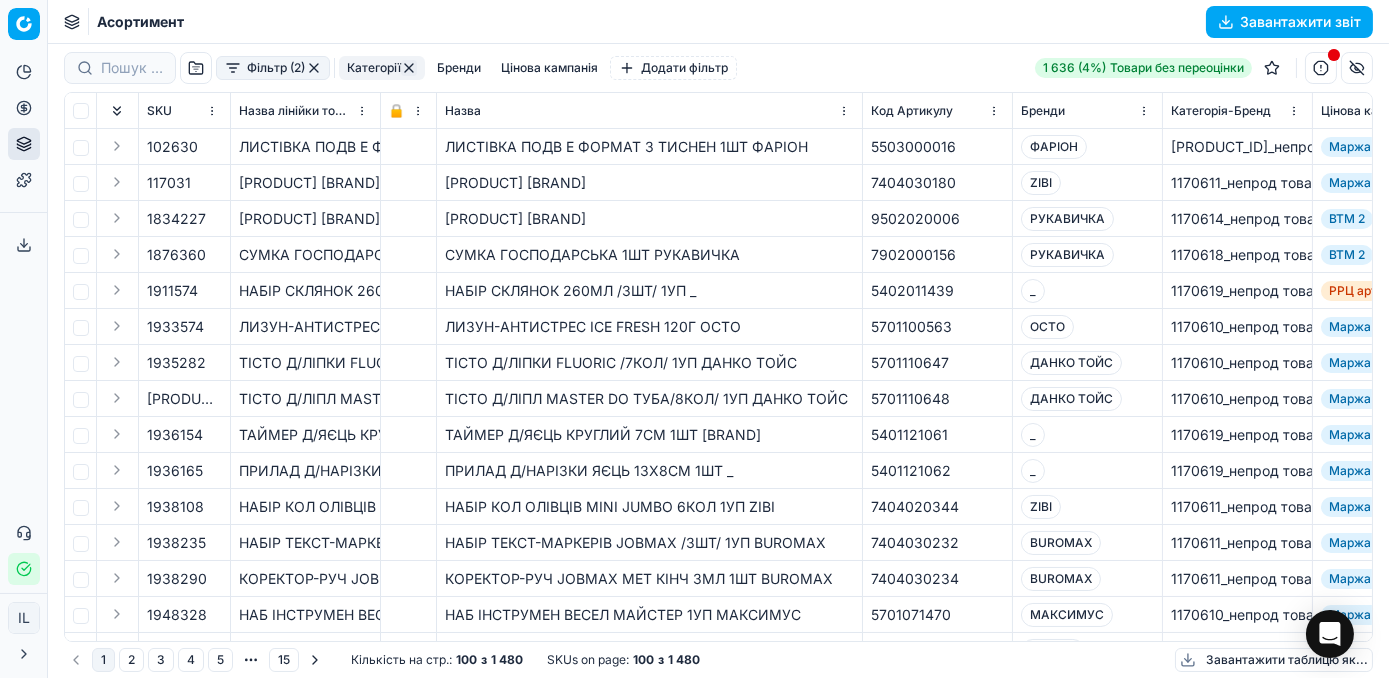 click at bounding box center (314, 68) 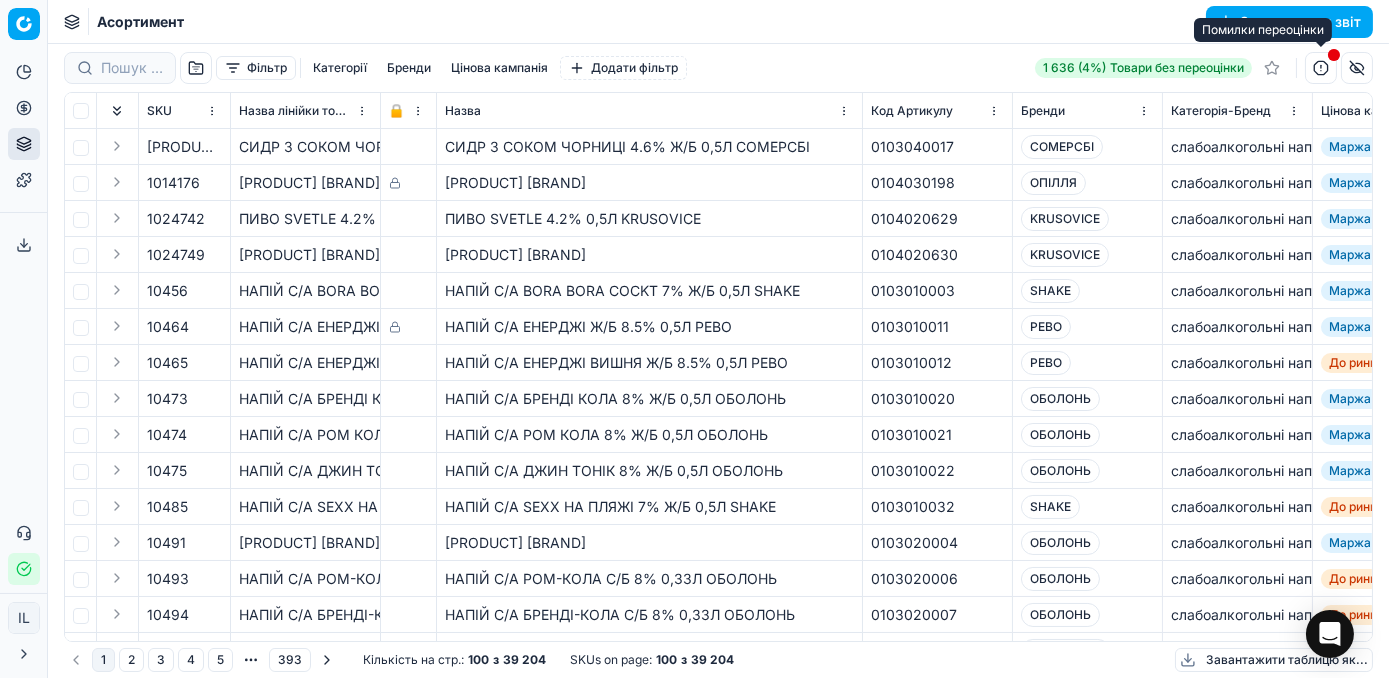 click at bounding box center [1321, 68] 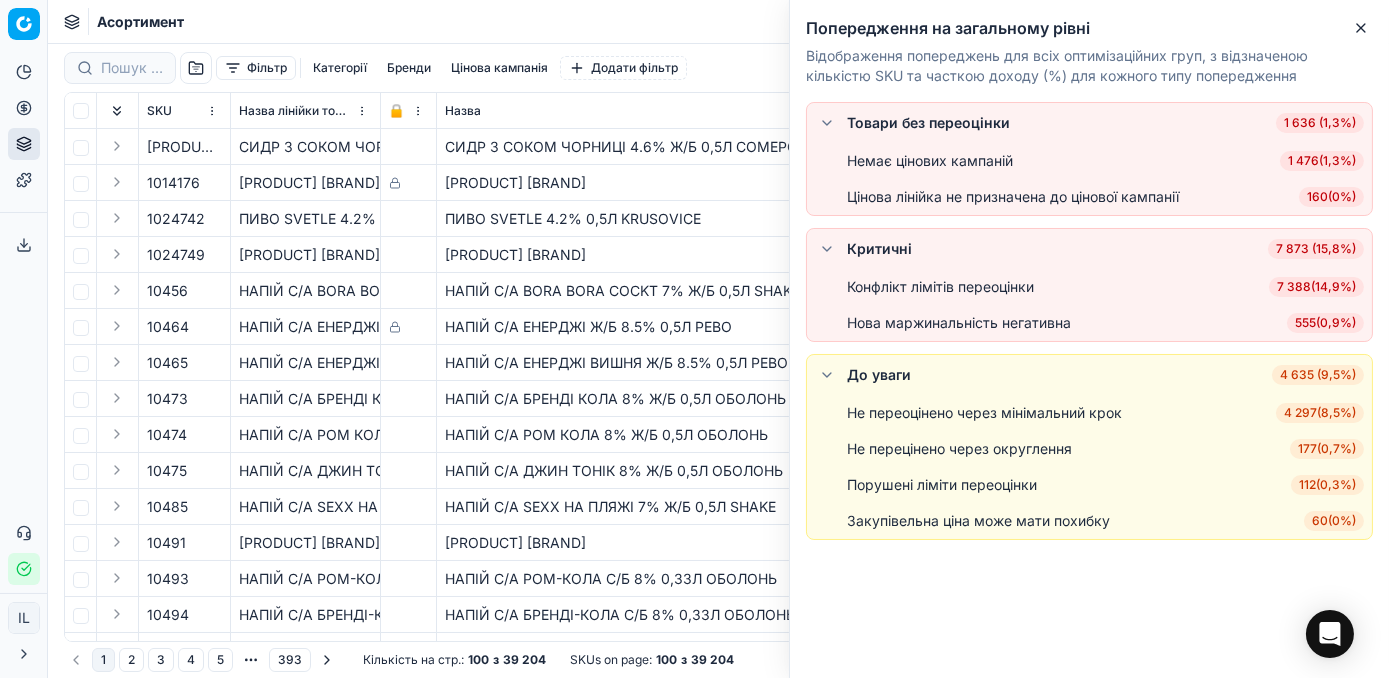 click on "555  ( 0,9% )" at bounding box center (1325, 323) 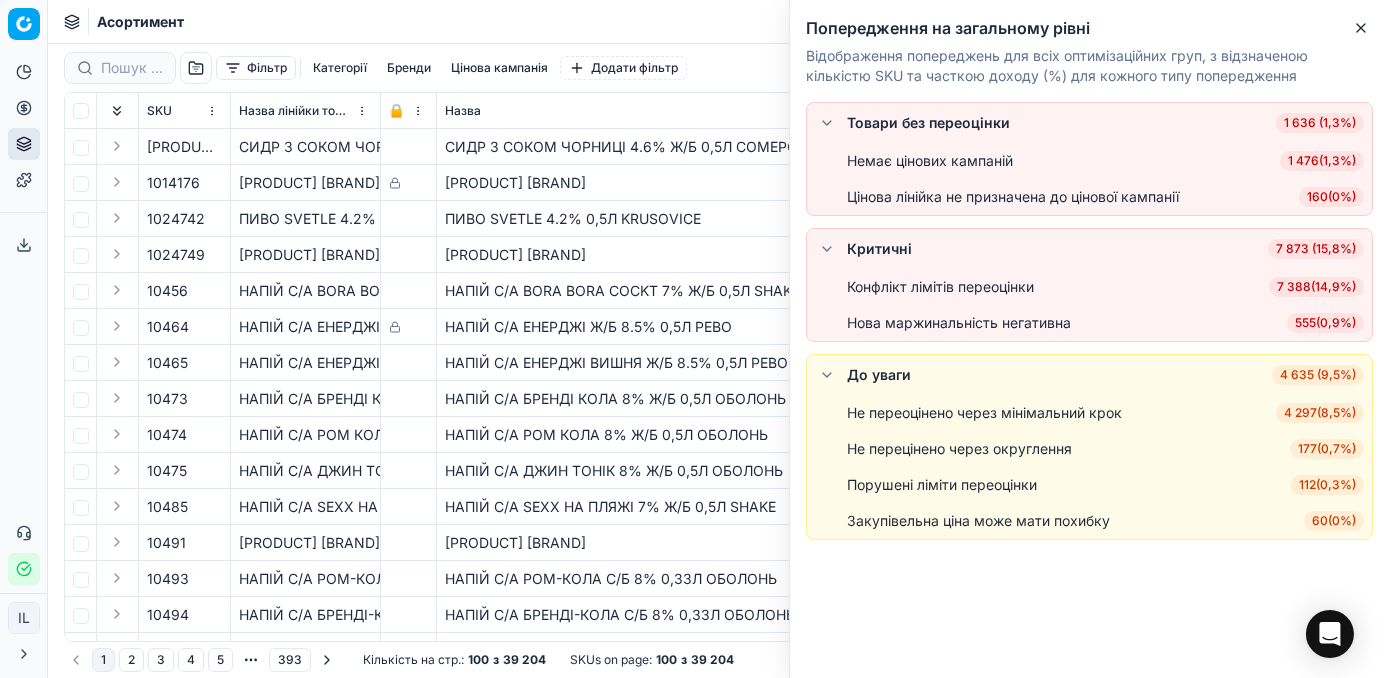 click on "555  ( 0,9% )" at bounding box center [1325, 323] 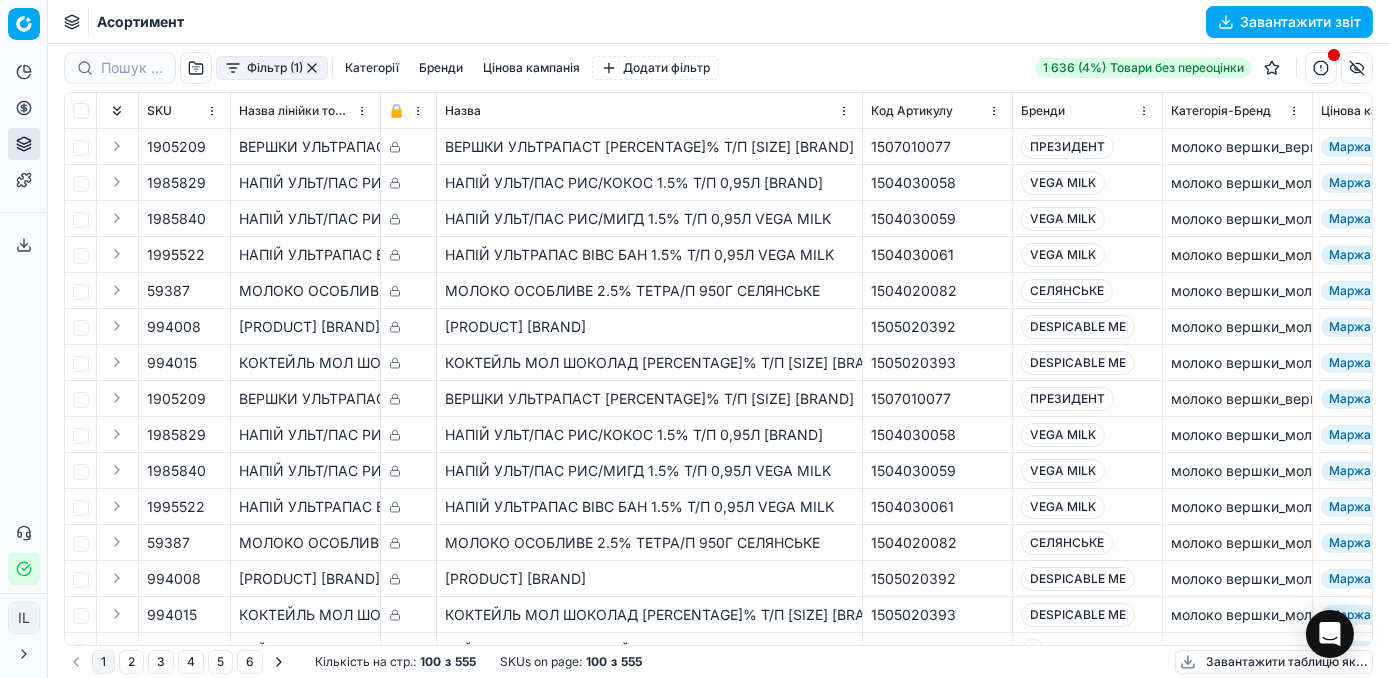 click on "Завантажити звіт" at bounding box center [1289, 22] 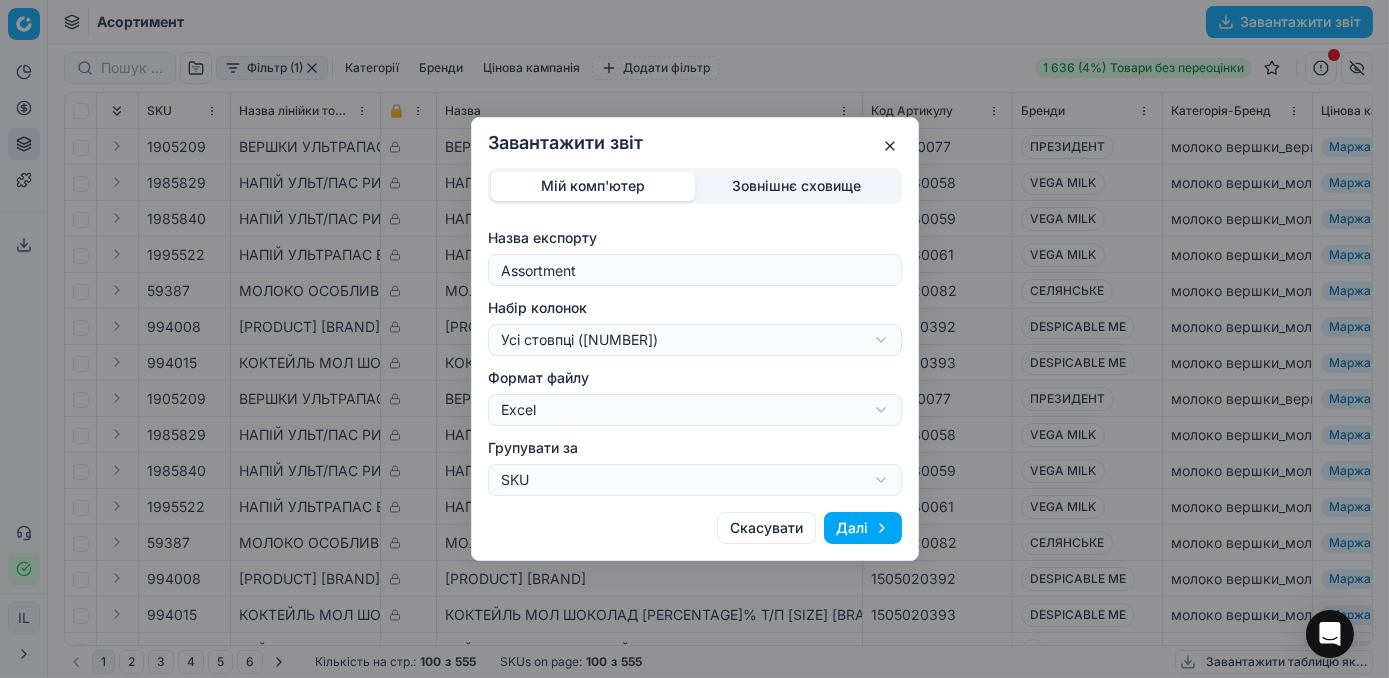 click on "Далі" at bounding box center [863, 528] 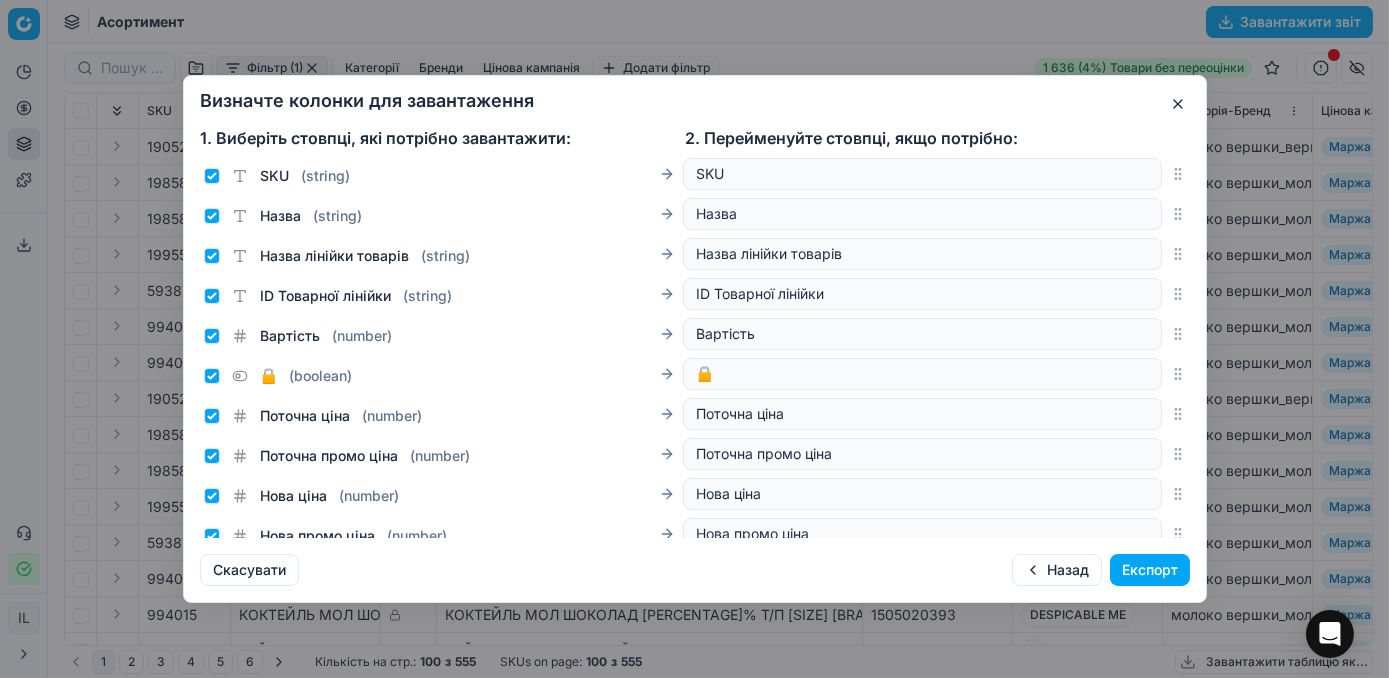 click on "Експорт" at bounding box center (1150, 570) 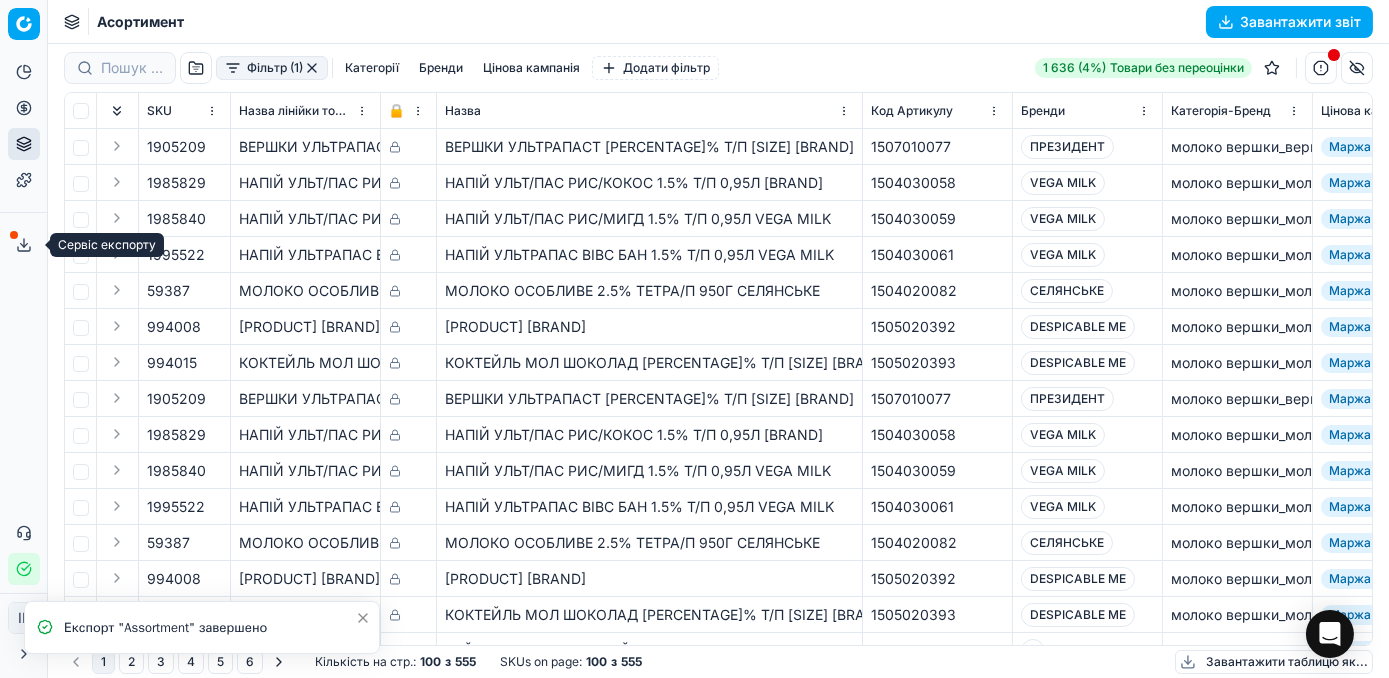 click 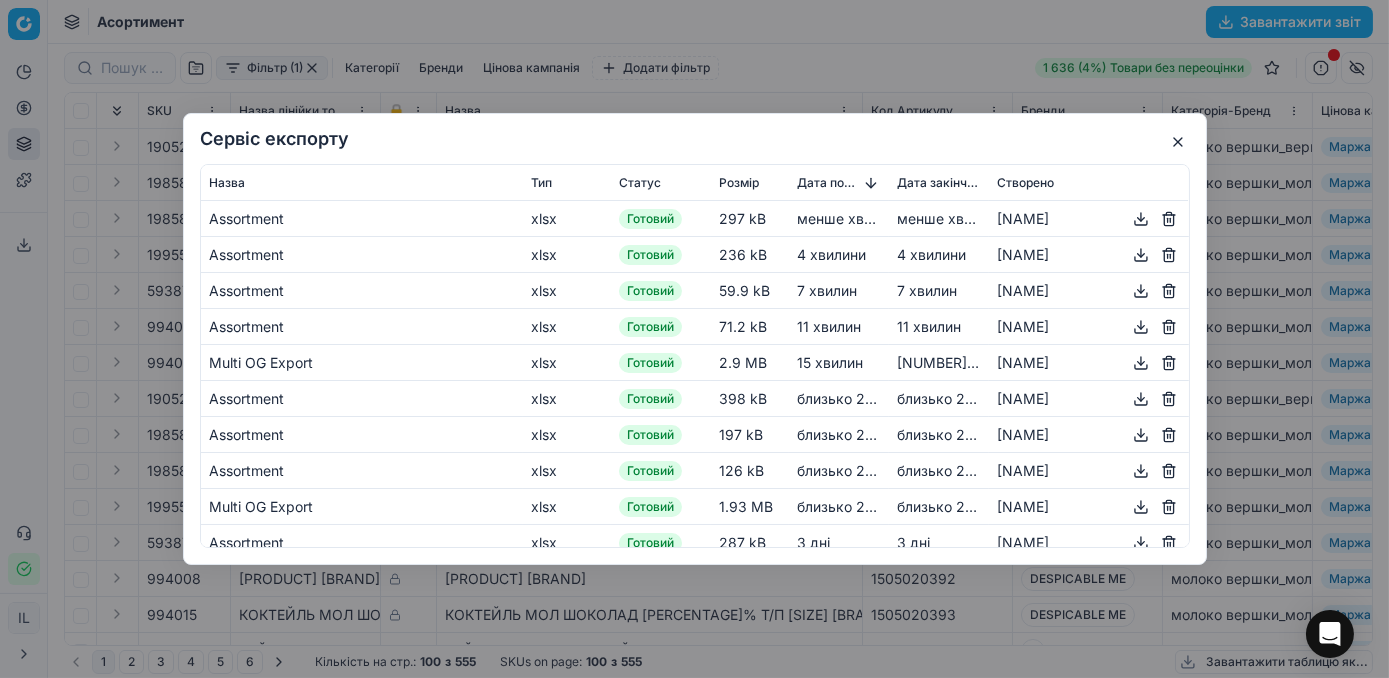 click on "[FIRST] [LAST]" at bounding box center [1089, 219] 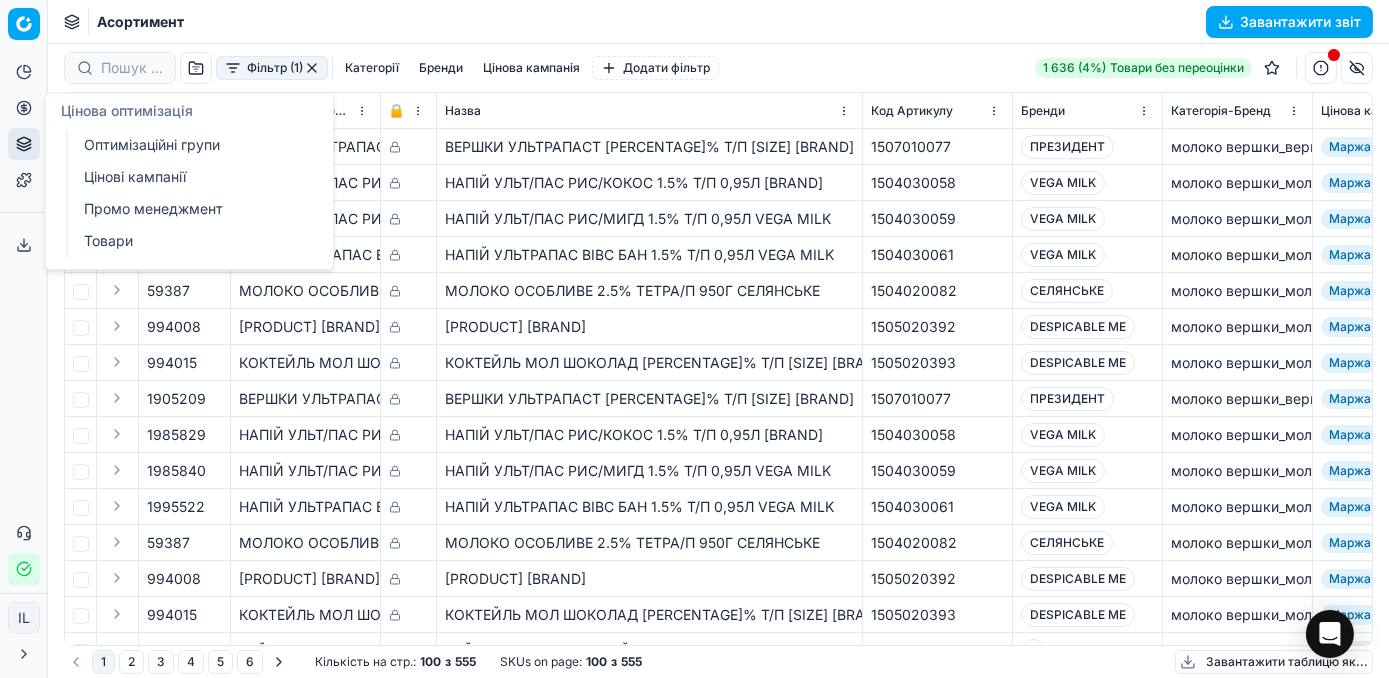 click 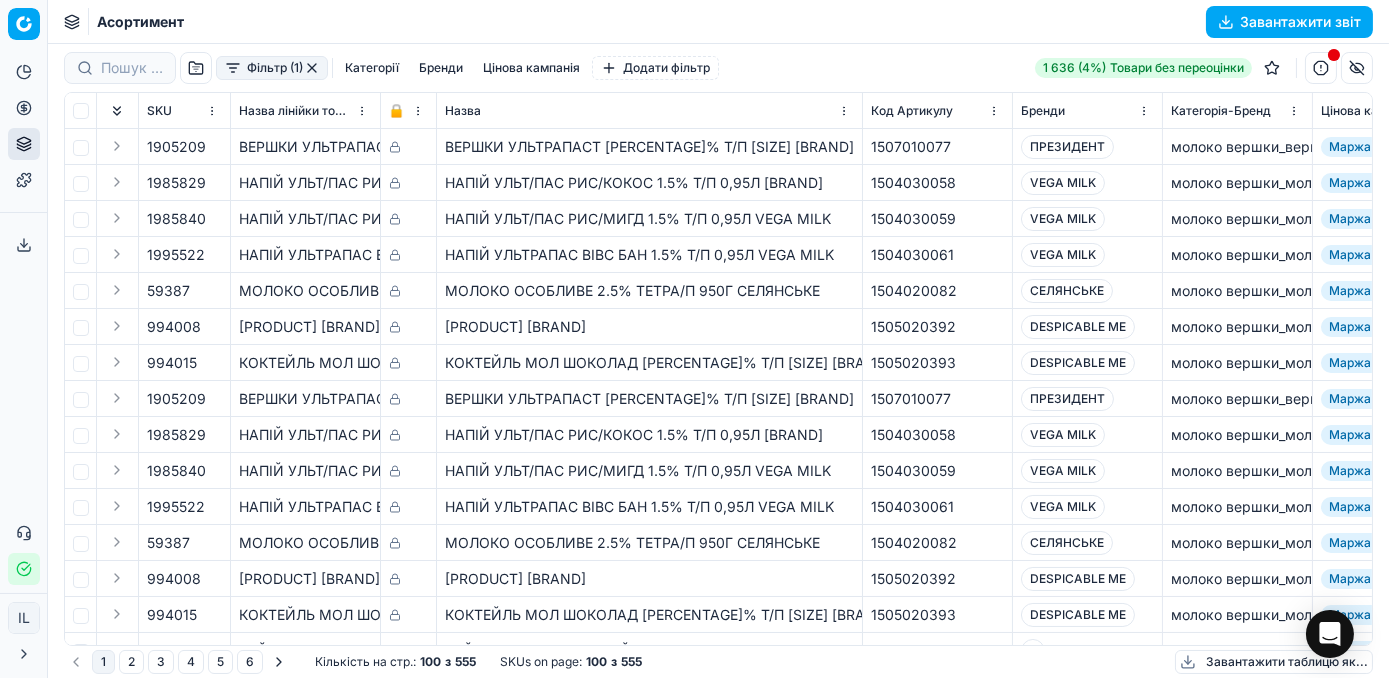 click on "НАПІЙ УЛЬТРАПАС ВІВС БАН 1.5% Т/П 0,95Л VEGA MILK" at bounding box center (649, 255) 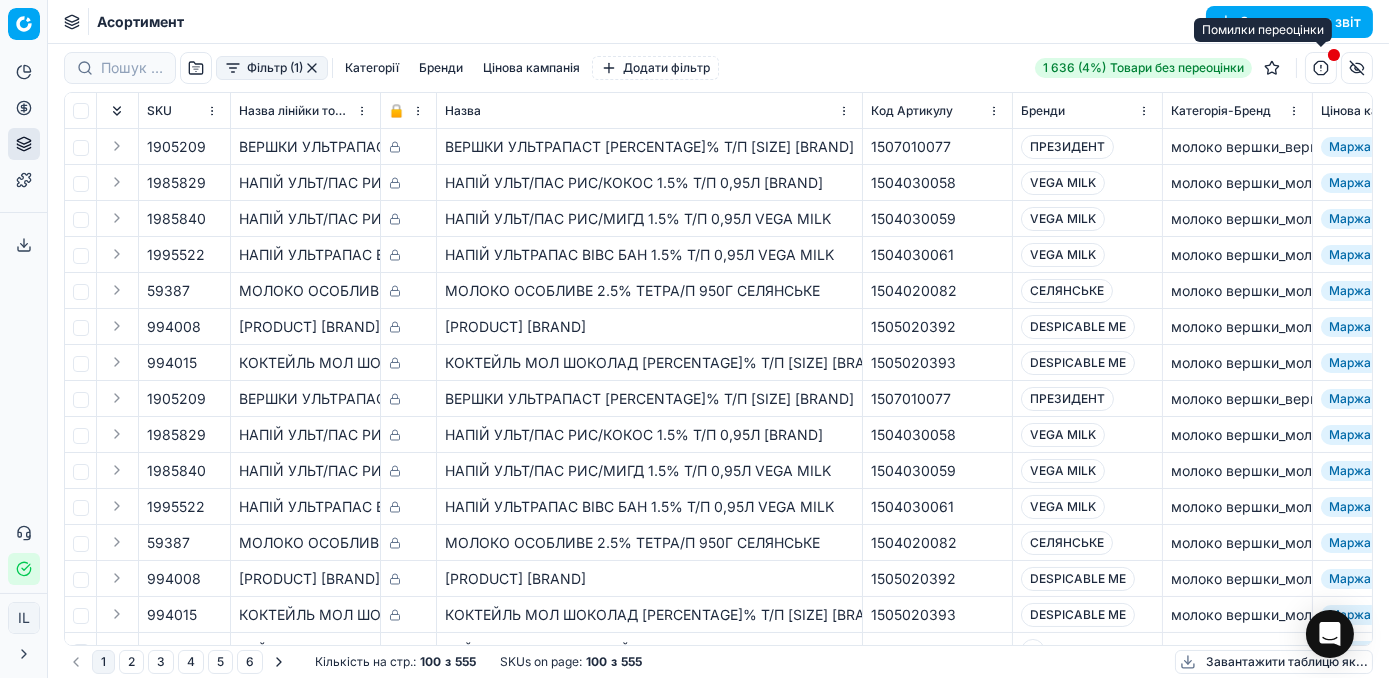click at bounding box center (1321, 68) 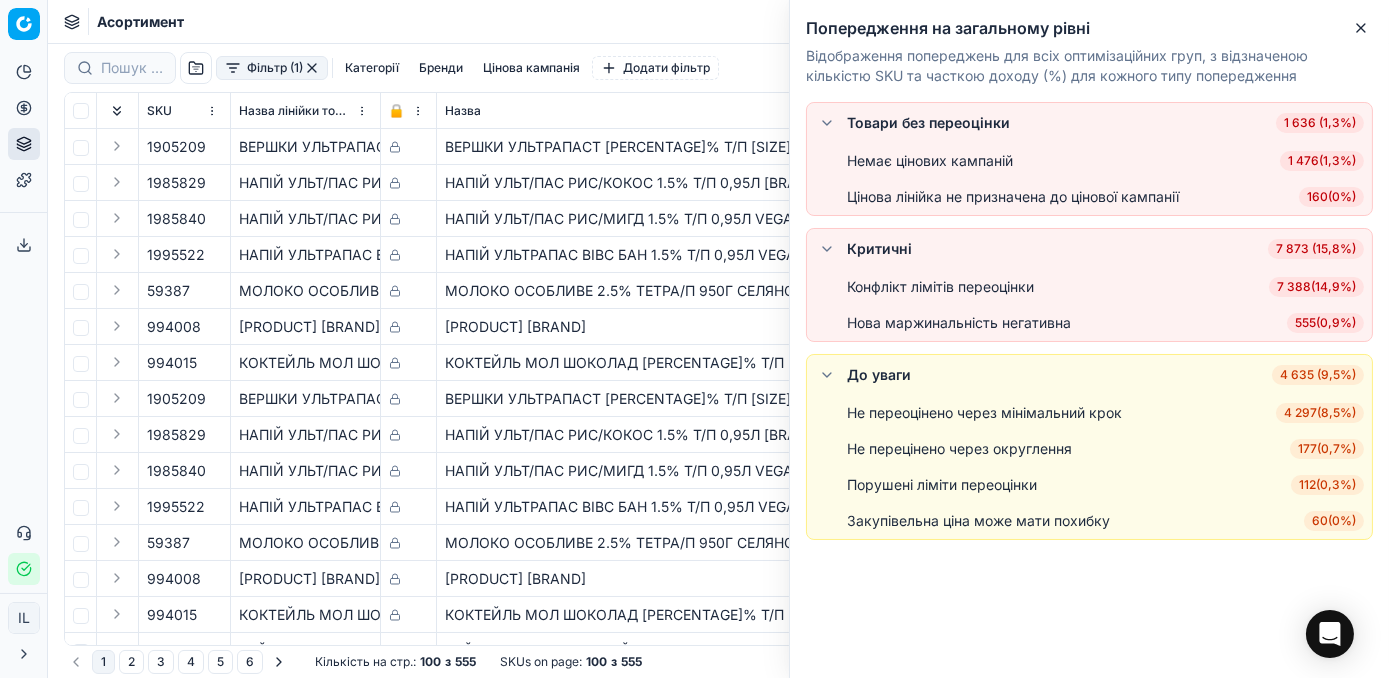 click at bounding box center (312, 68) 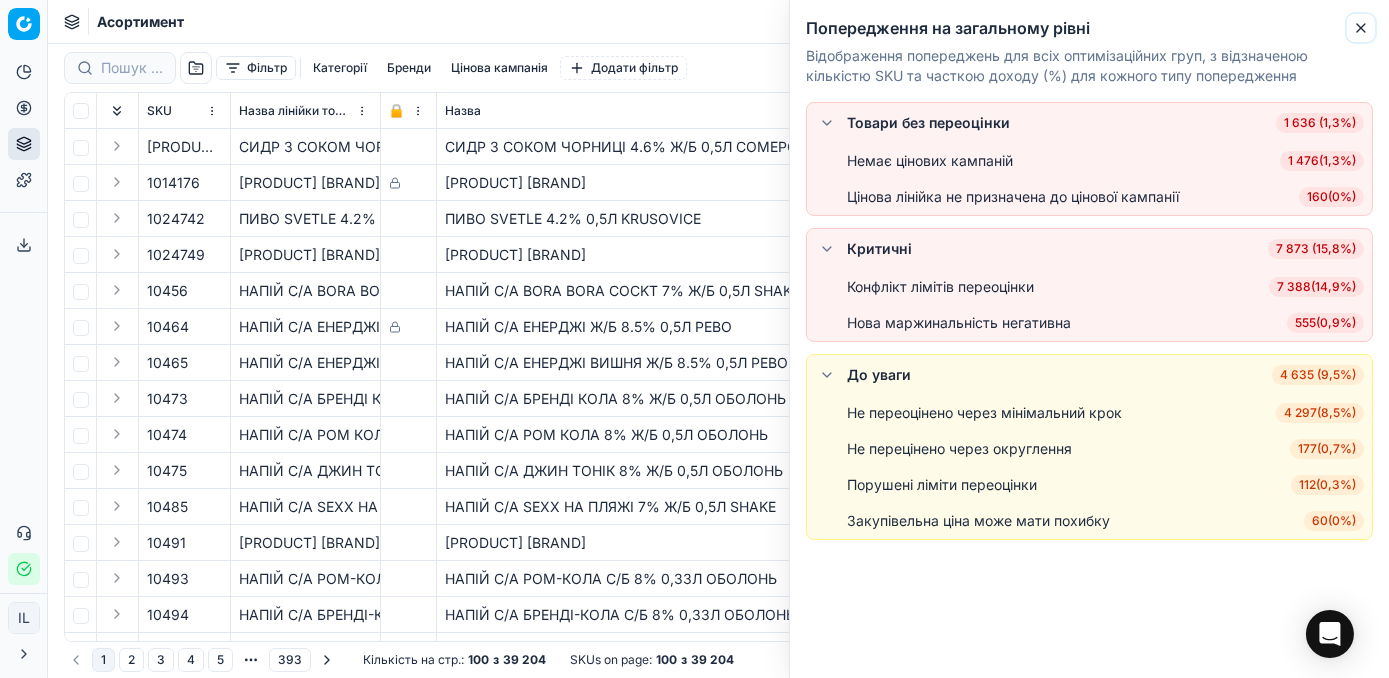 click 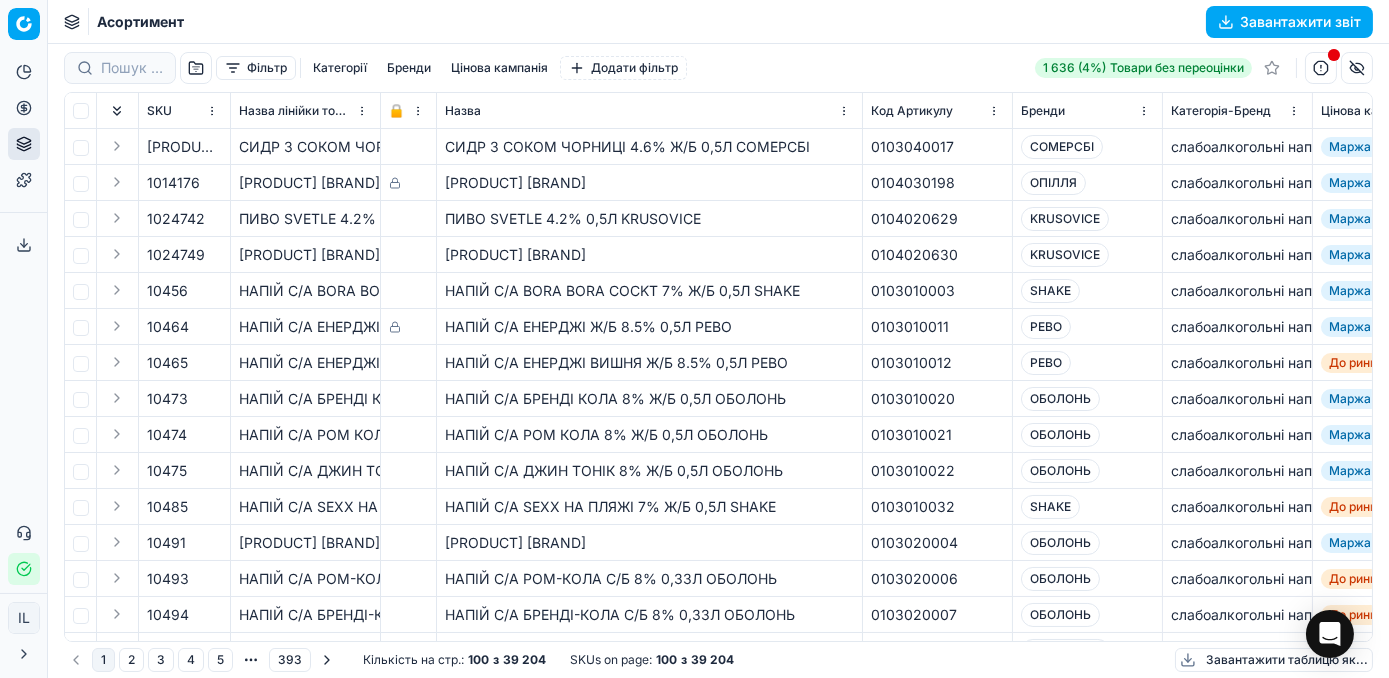 click at bounding box center [1321, 68] 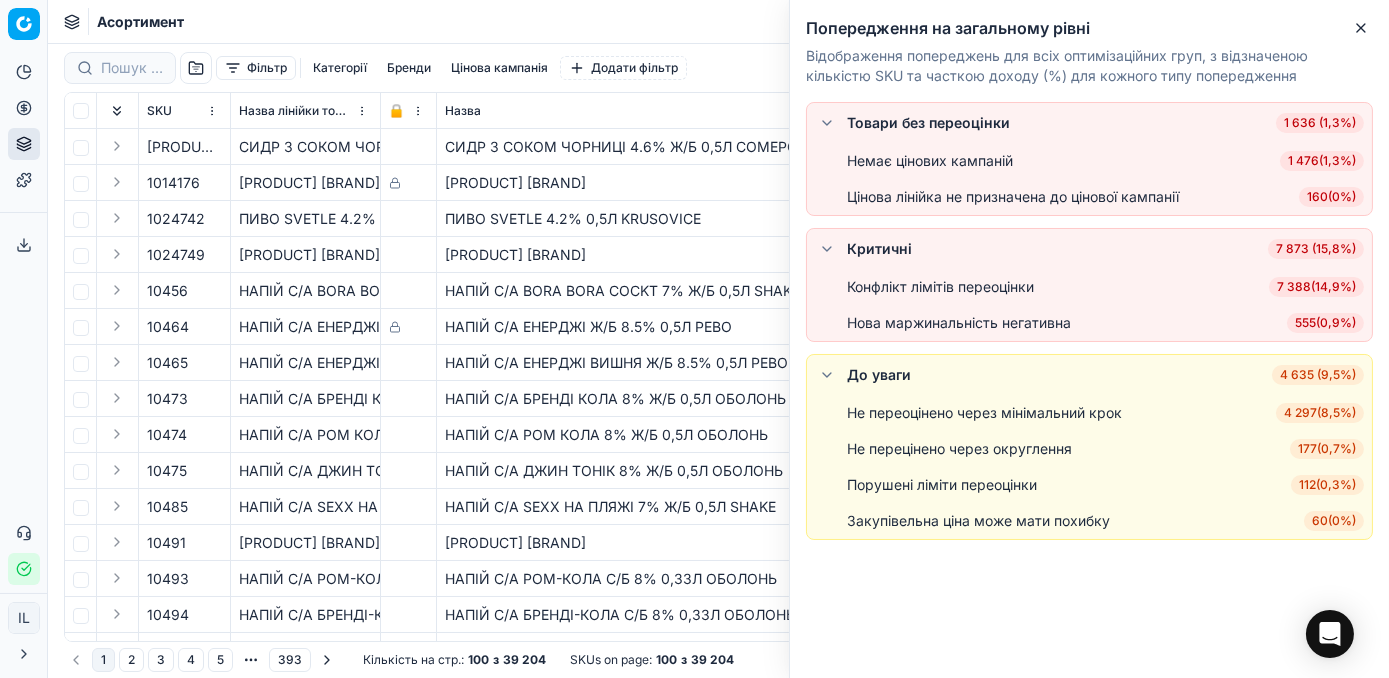 click on "7 388  ( 14,9% )" at bounding box center [1316, 287] 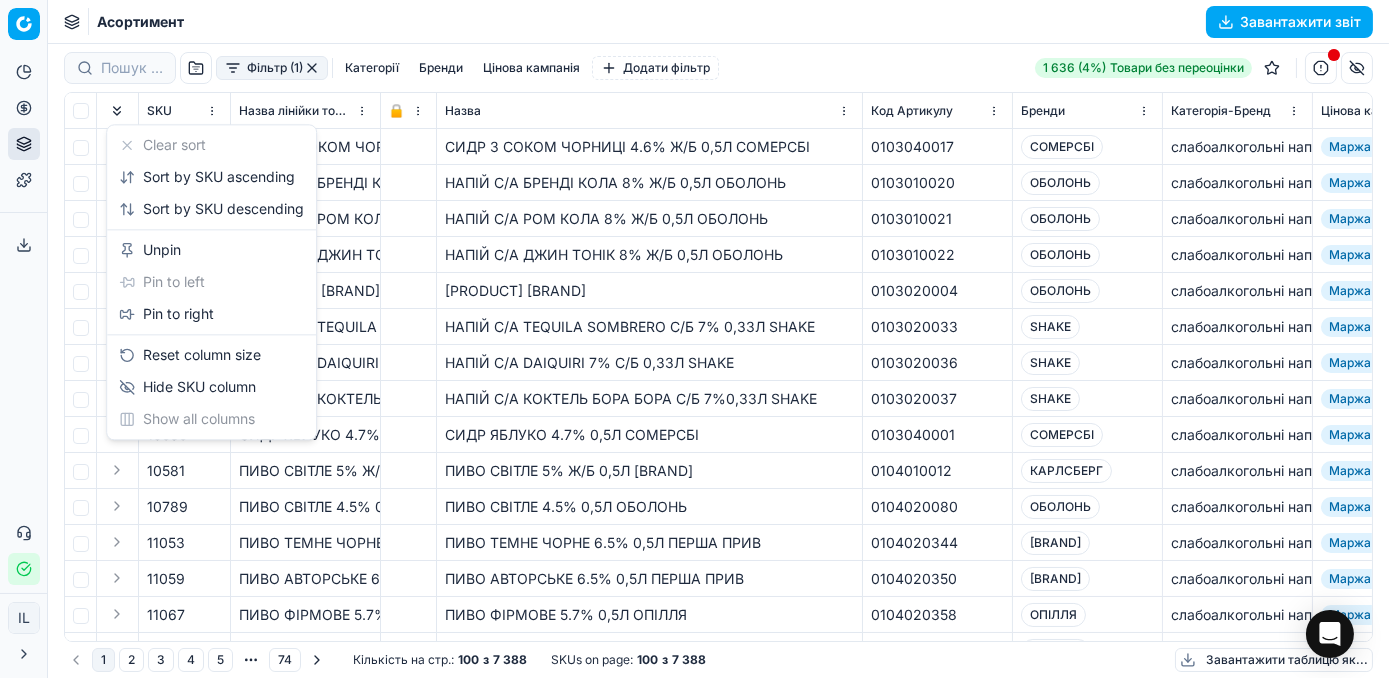 click on "Pricing platform Аналітика Цінова оптимізація Асортимент продукції Шаблони Сервіс експорту 19 Зверніться до служби підтримки Статус інтеграції IL Ivanna Lylo i.lylo@lvivkholod.com Закрити меню Command Palette Search for a command to run... Асортимент Завантажити звіт Фільтр   (1) Категорії   Бренди   Цінова кампанія   Додати фільтр 1 636 (4%) Товари без переоцінки SKU Назва лінійки товарів 🔒 Назва Код Артикулу Бренди Категорія-Бренд Цінова кампанія Оптимізаційний статус Суб'єкт бізнесу | назва Статус товару Закупівельна ціна по контракту з ПДВ Вартість Поточна ціна Нова ціна Майбутнє промо Нова знижка" at bounding box center (694, 339) 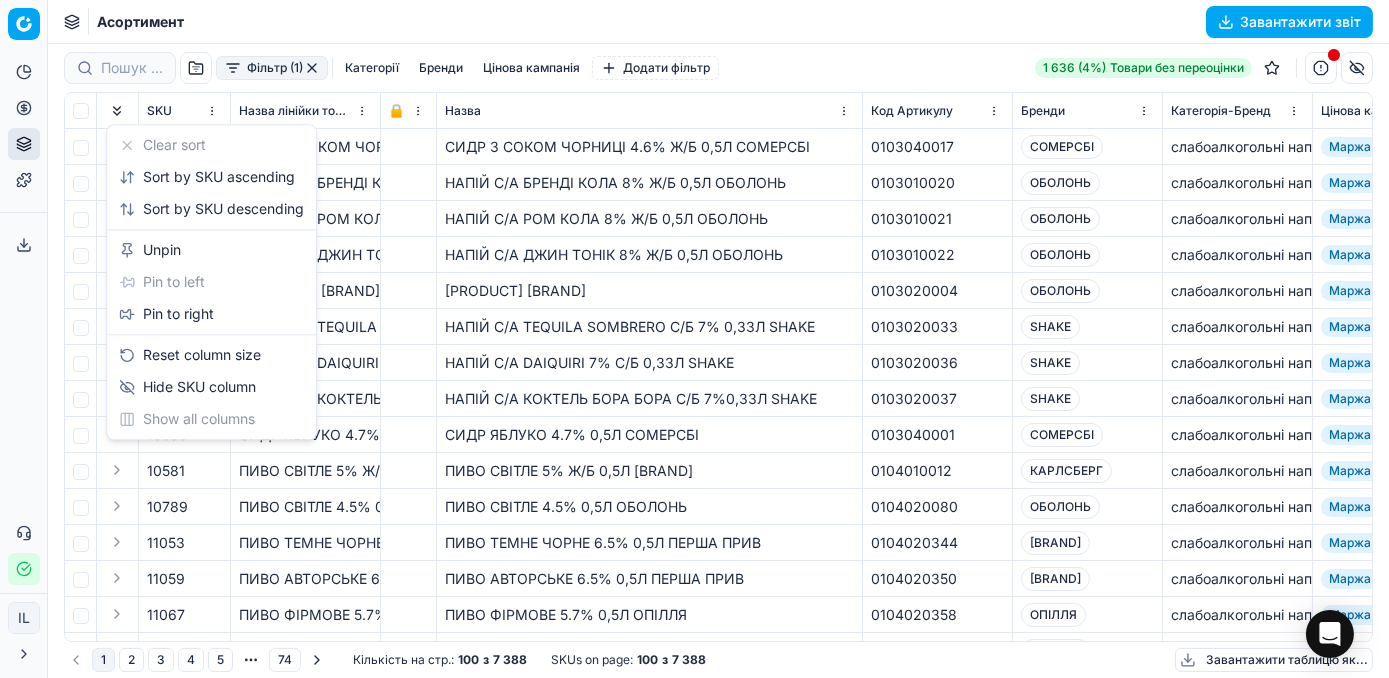 click on "Pricing platform Аналітика Цінова оптимізація Асортимент продукції Шаблони Сервіс експорту 19 Зверніться до служби підтримки Статус інтеграції IL Ivanna Lylo i.lylo@lvivkholod.com Закрити меню Command Palette Search for a command to run... Асортимент Завантажити звіт Фільтр   (1) Категорії   Бренди   Цінова кампанія   Додати фільтр 1 636 (4%) Товари без переоцінки SKU Назва лінійки товарів 🔒 Назва Код Артикулу Бренди Категорія-Бренд Цінова кампанія Оптимізаційний статус Суб'єкт бізнесу | назва Статус товару Закупівельна ціна по контракту з ПДВ Вартість Поточна ціна Нова ціна Майбутнє промо Нова знижка" at bounding box center (694, 339) 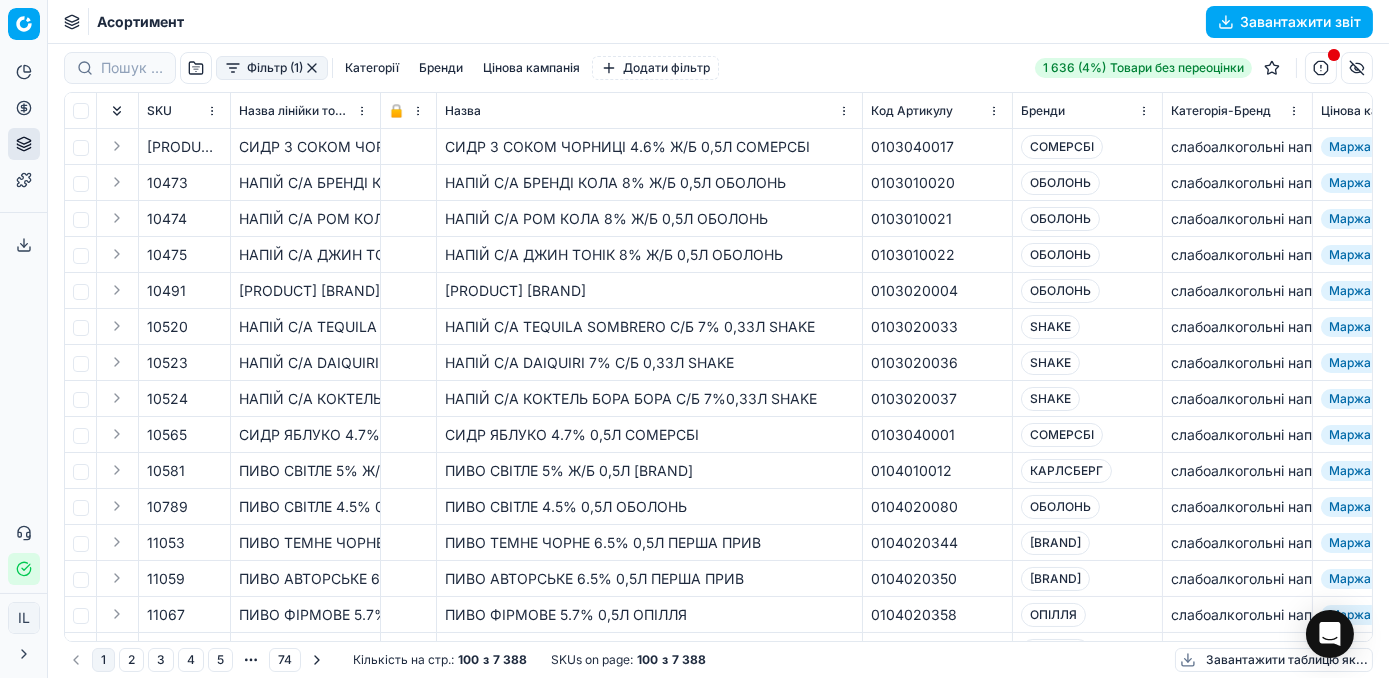 click on "Фільтр   (1)" at bounding box center [272, 68] 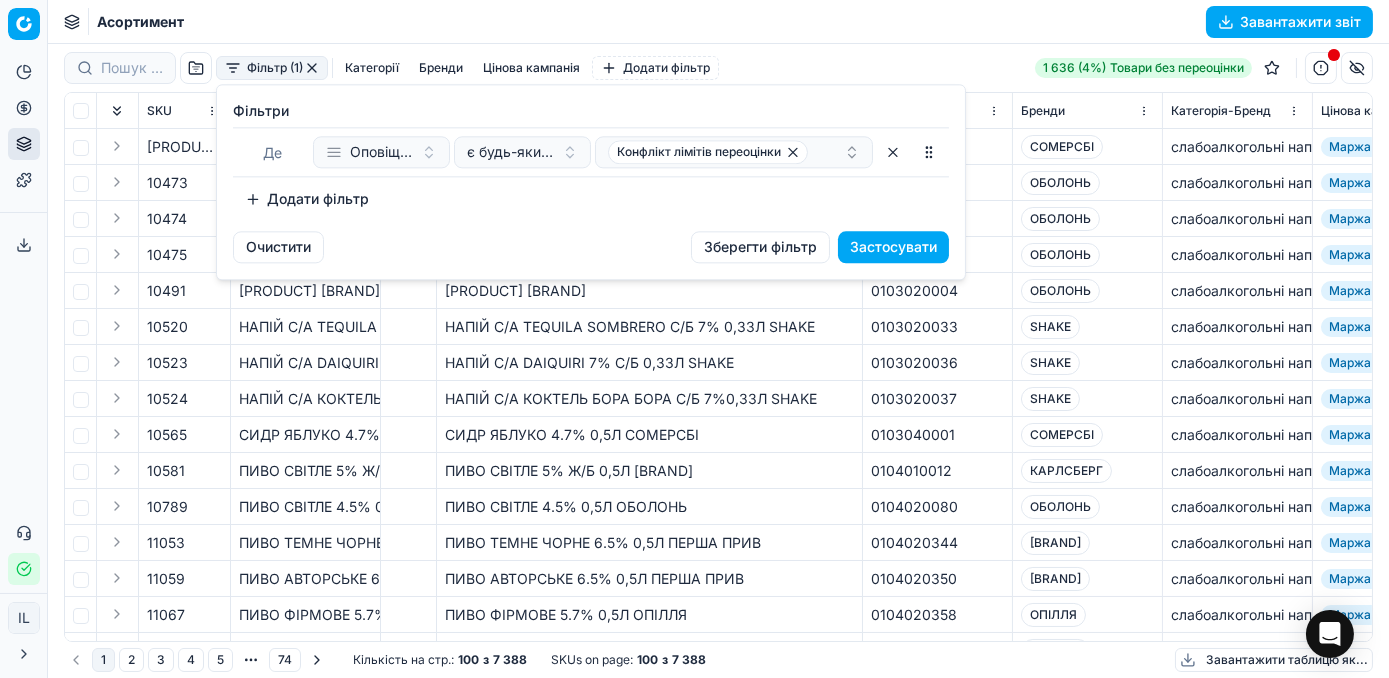 click on "Додати фільтр" at bounding box center [307, 199] 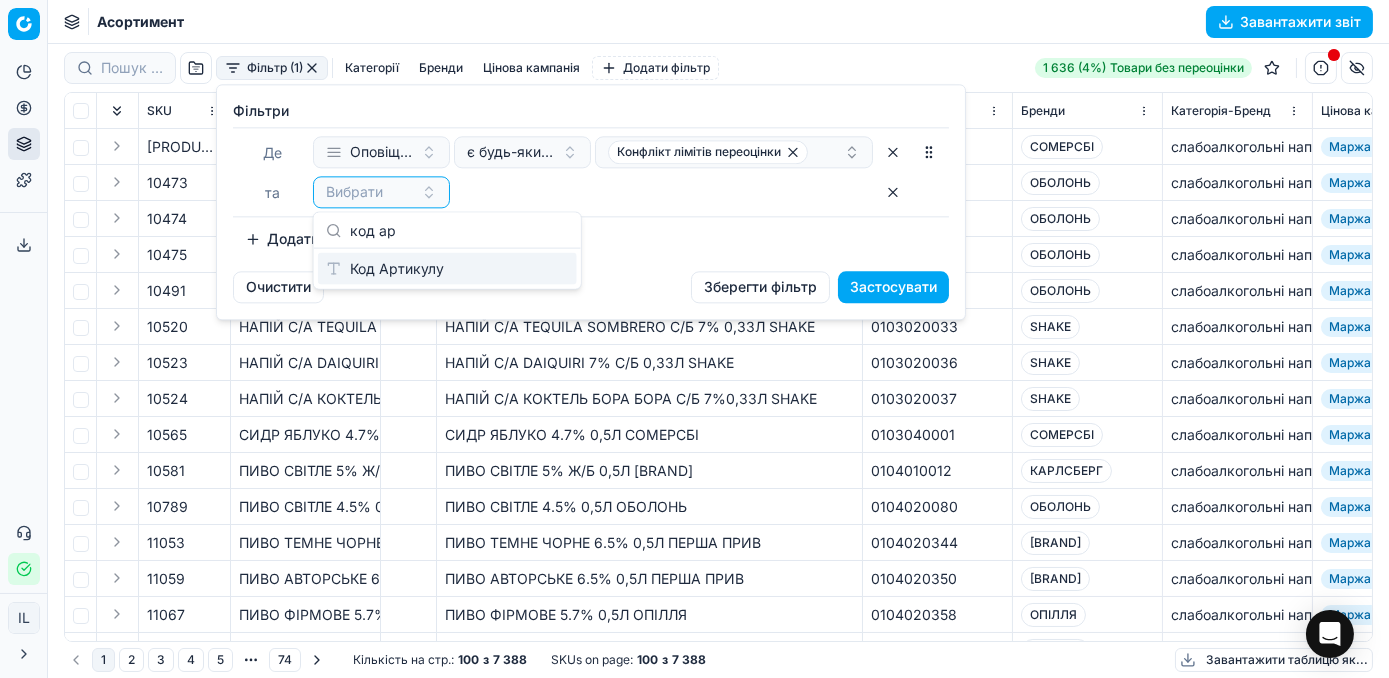 type on "код ар" 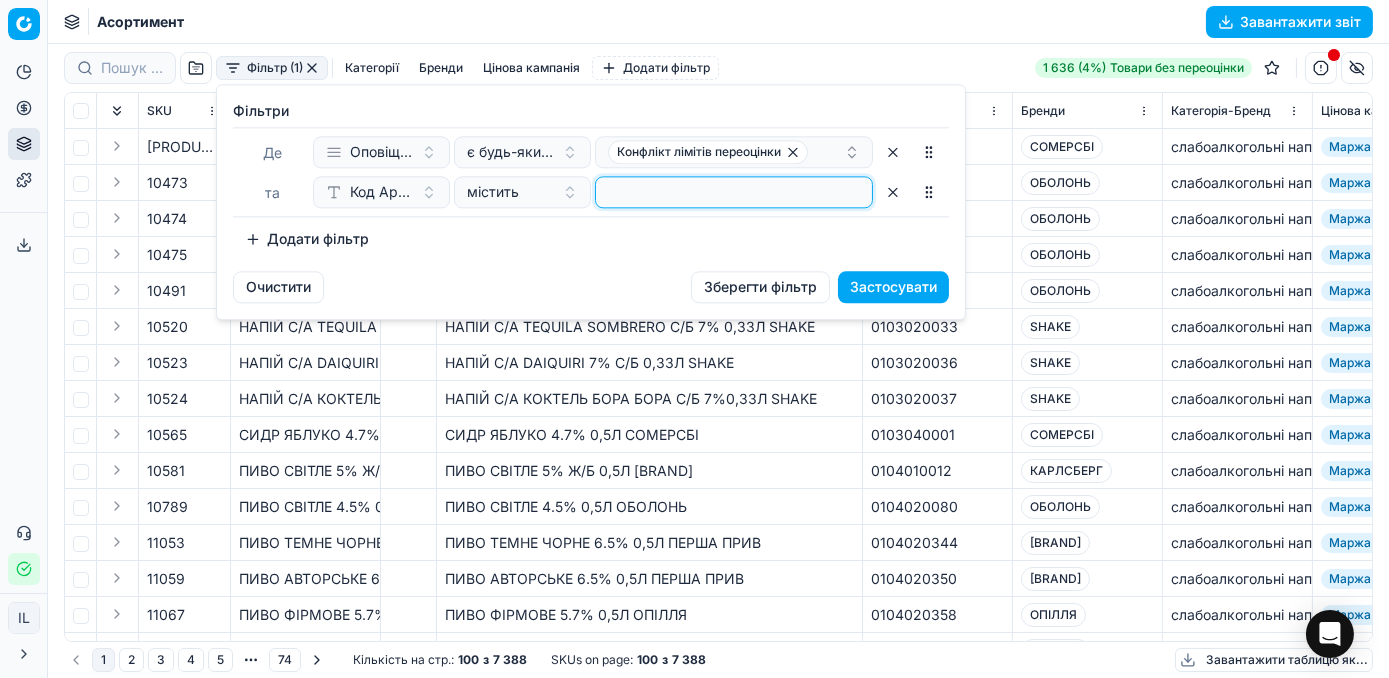 click at bounding box center [734, 192] 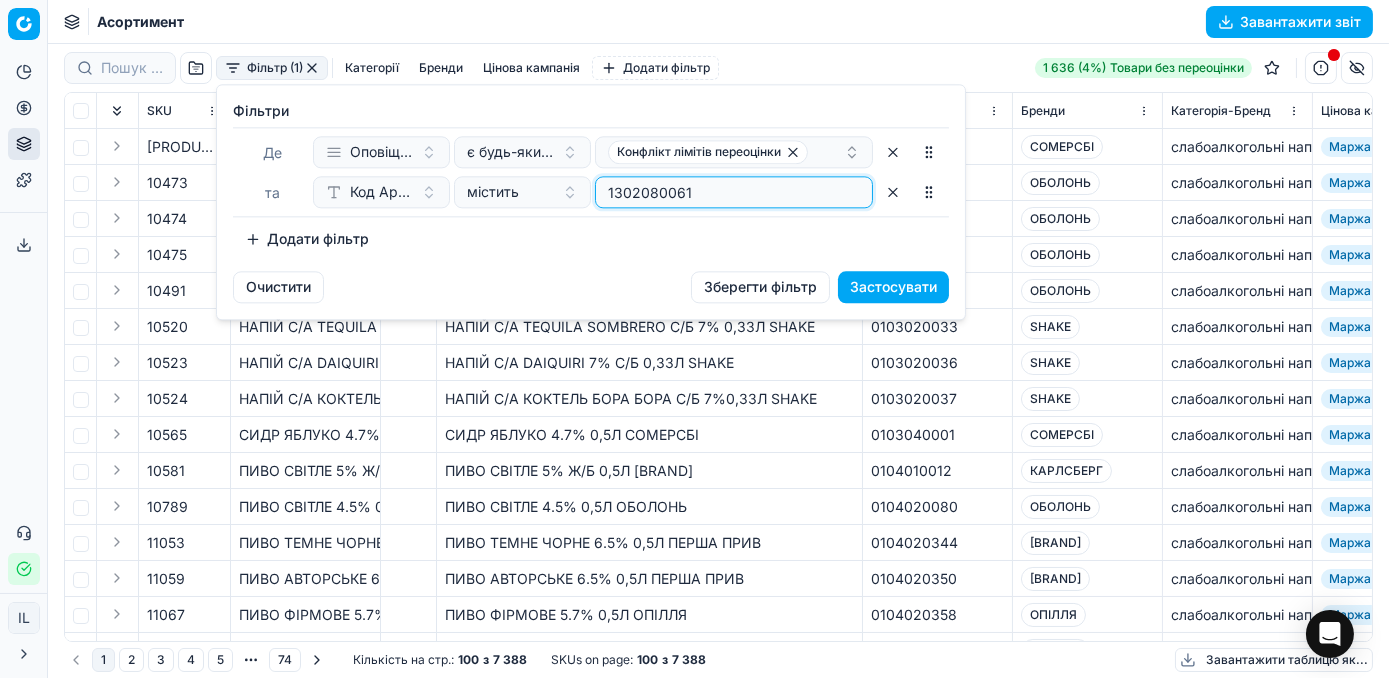 type on "1302080061" 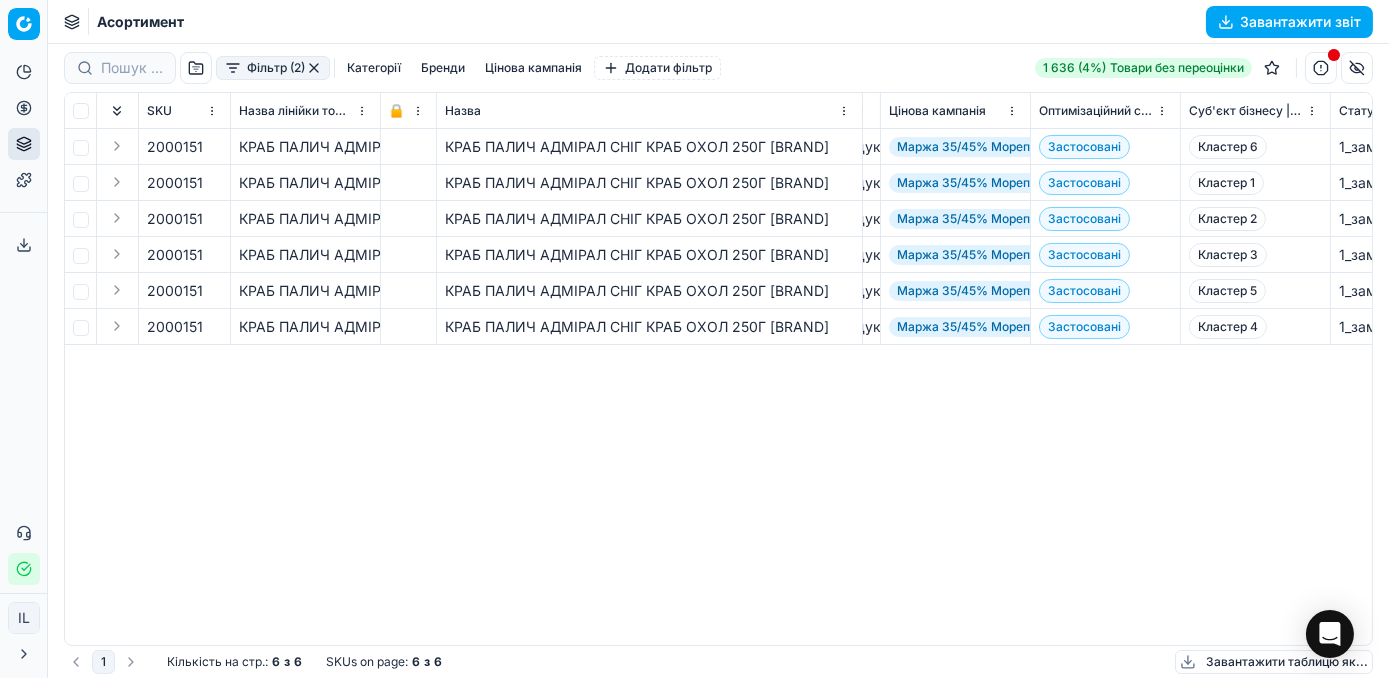 scroll, scrollTop: 0, scrollLeft: 490, axis: horizontal 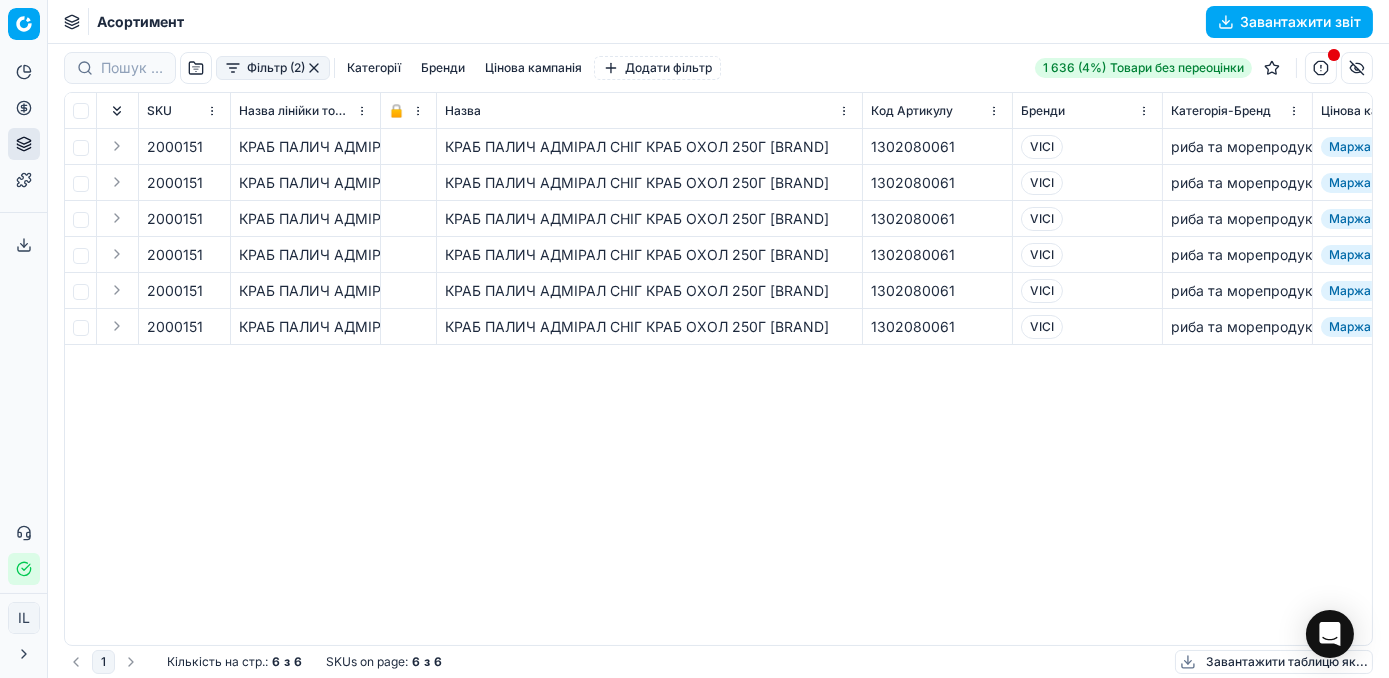 click on "2000151" at bounding box center [175, 147] 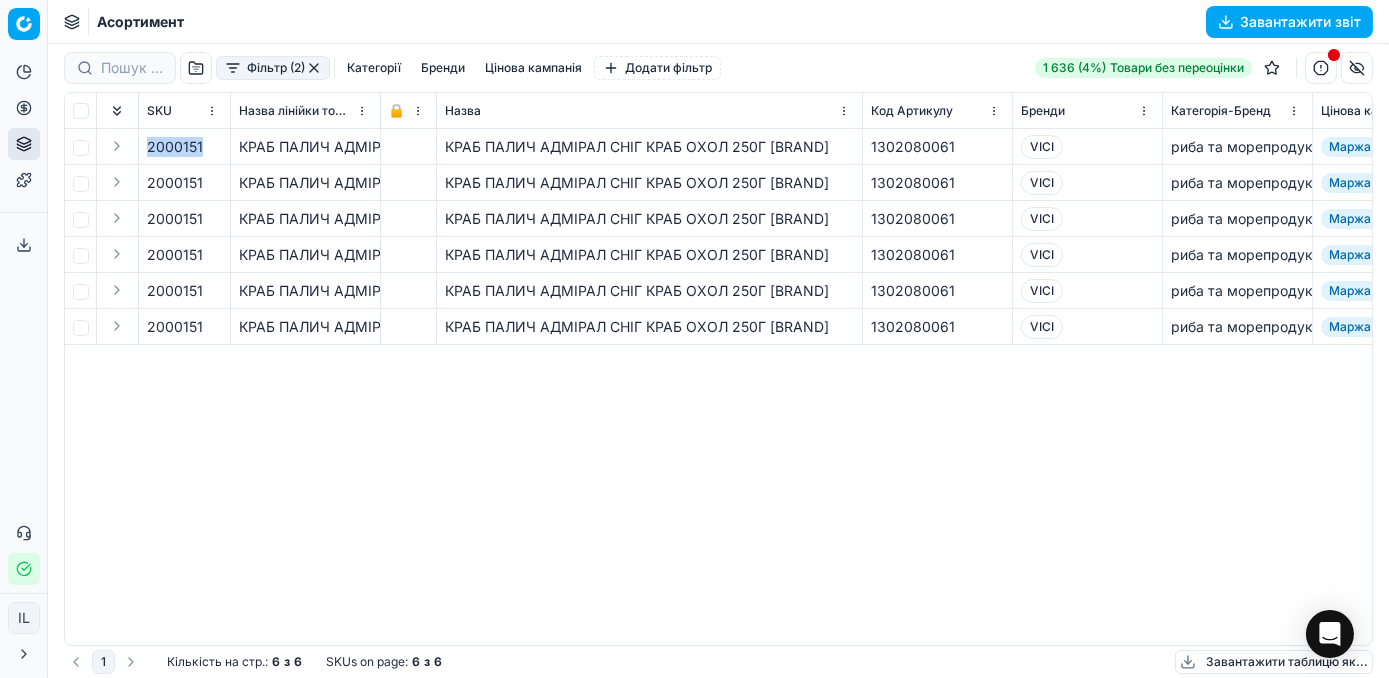 click on "2000151" at bounding box center [175, 147] 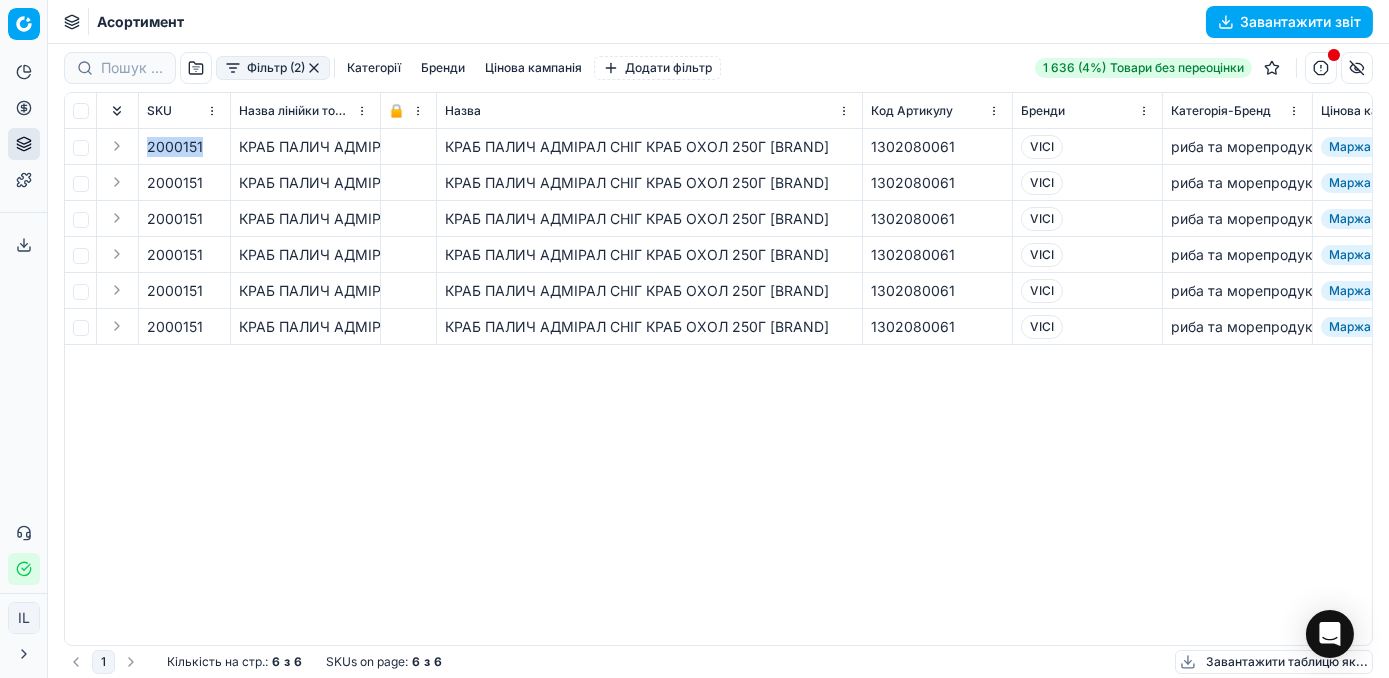 click on "2000151" at bounding box center (175, 147) 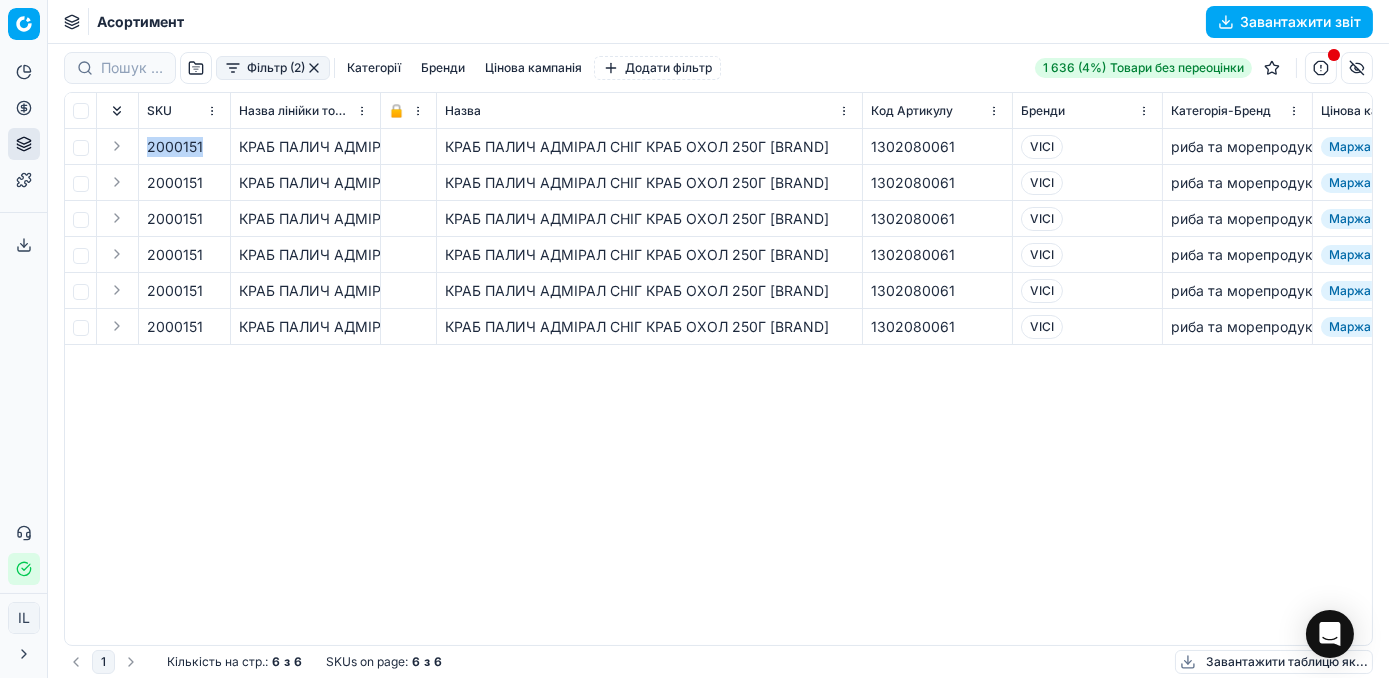 click on "2000151" at bounding box center (175, 147) 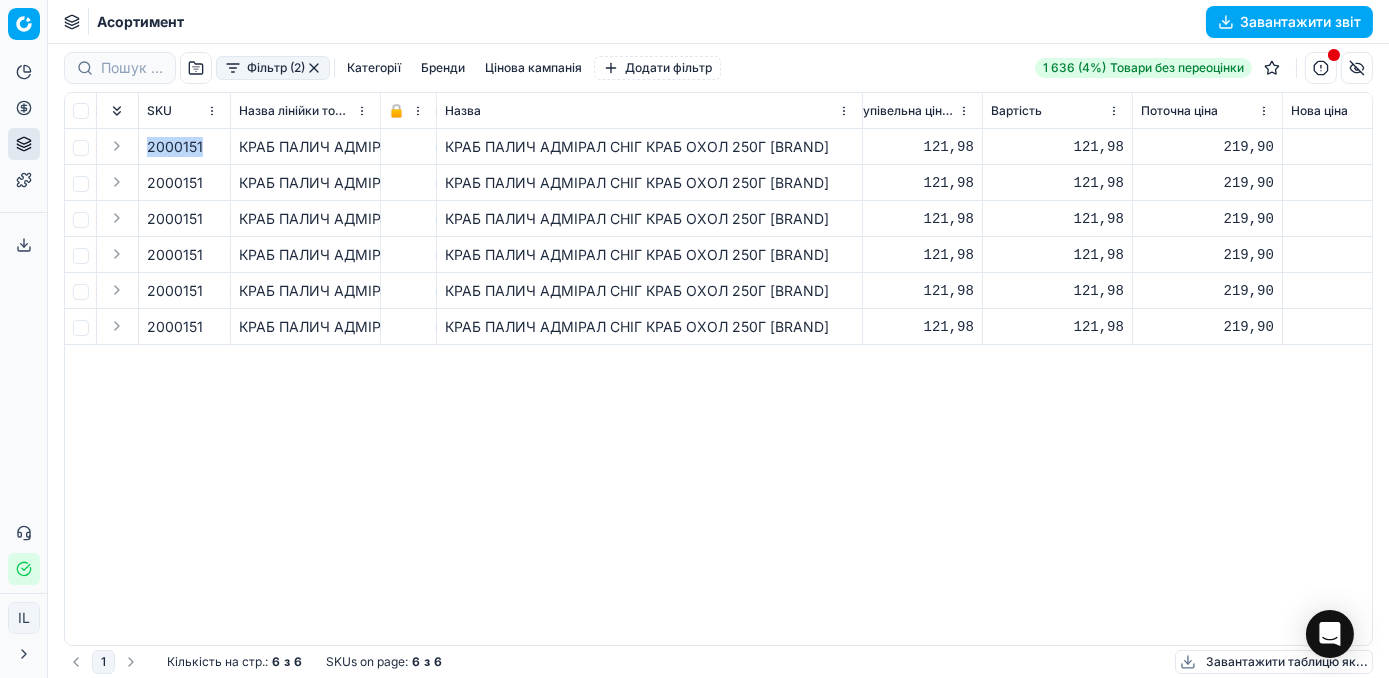 scroll, scrollTop: 0, scrollLeft: 1090, axis: horizontal 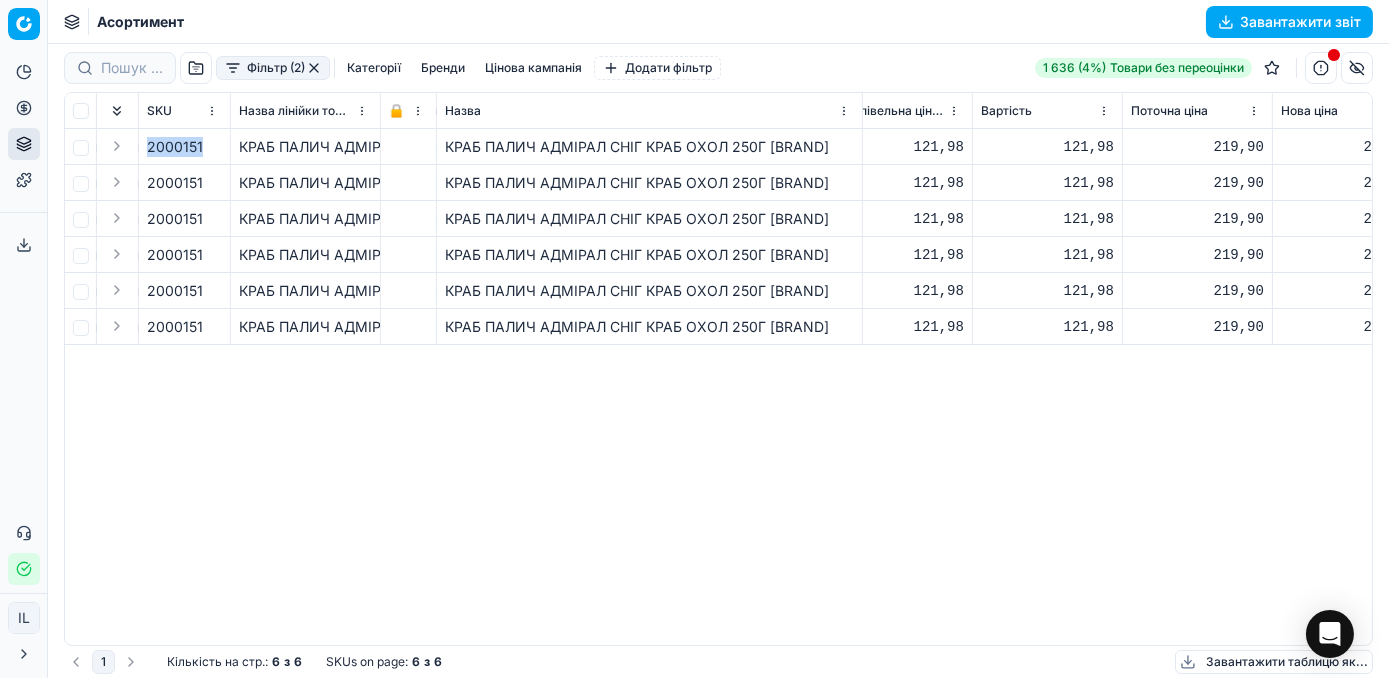 click at bounding box center (314, 68) 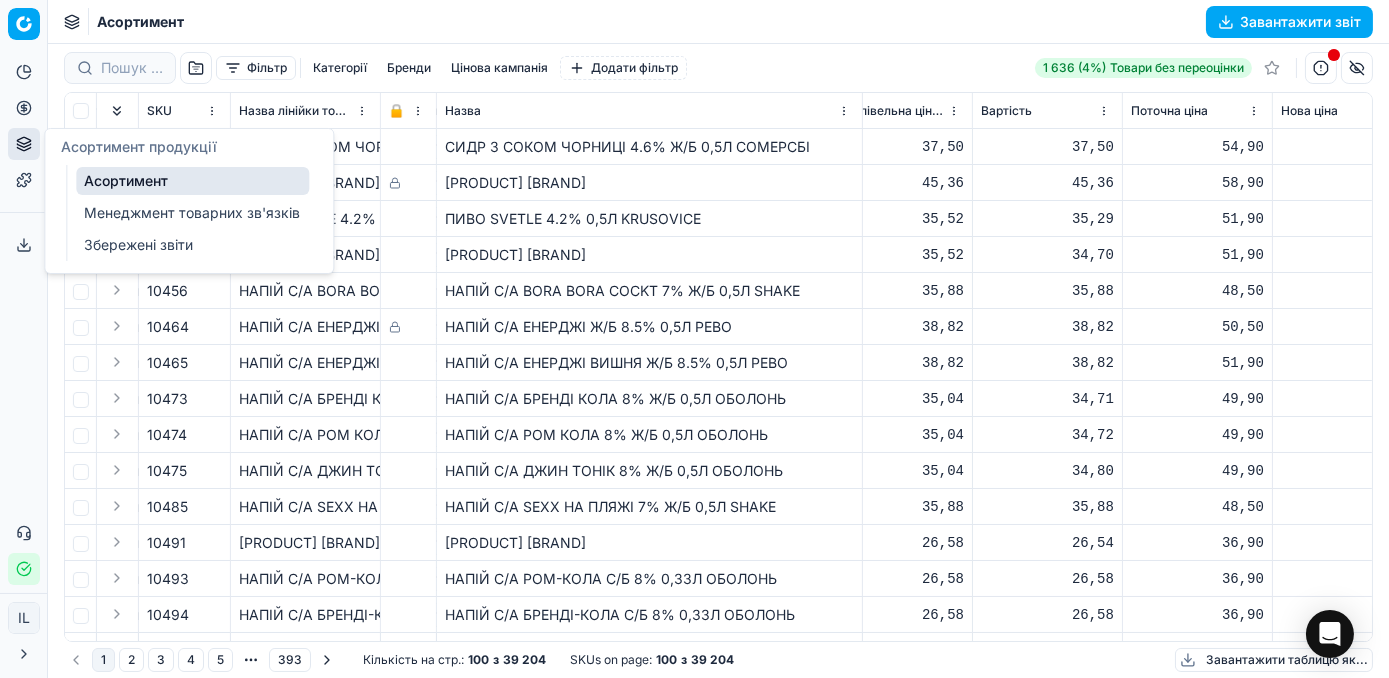 click 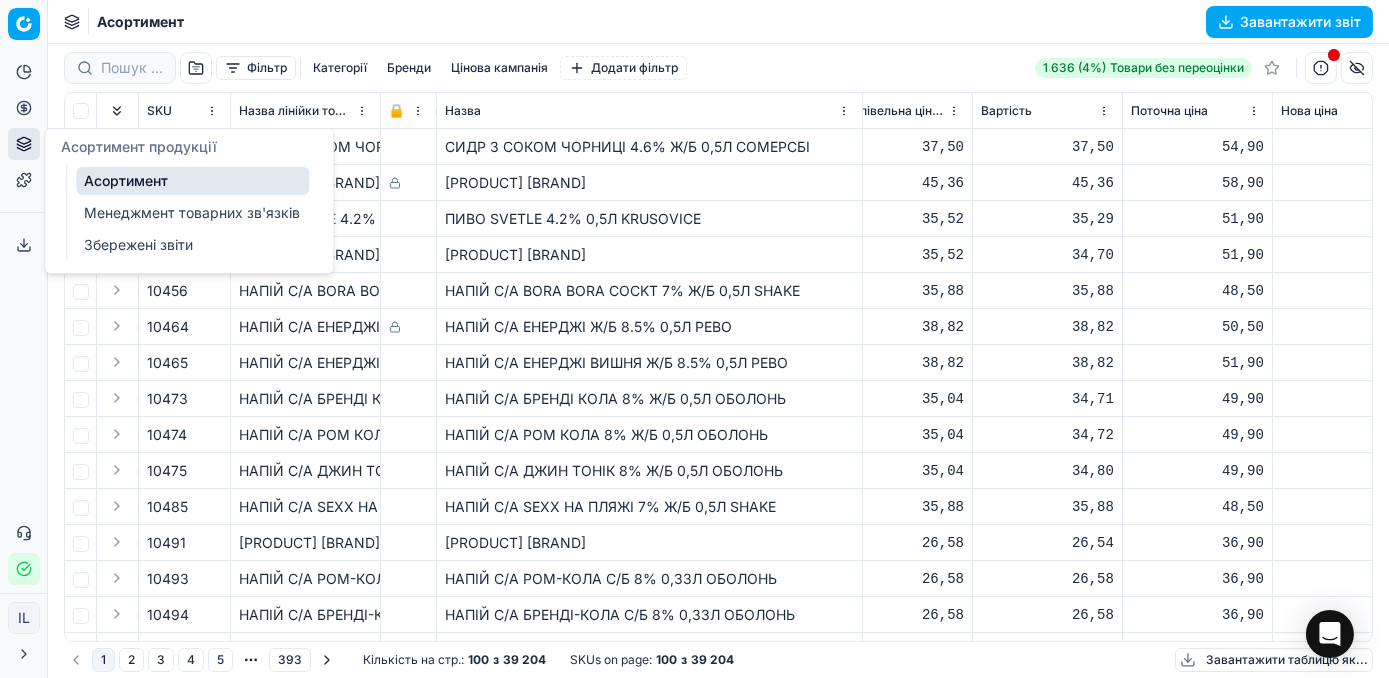 click on "Асортимент" at bounding box center (192, 181) 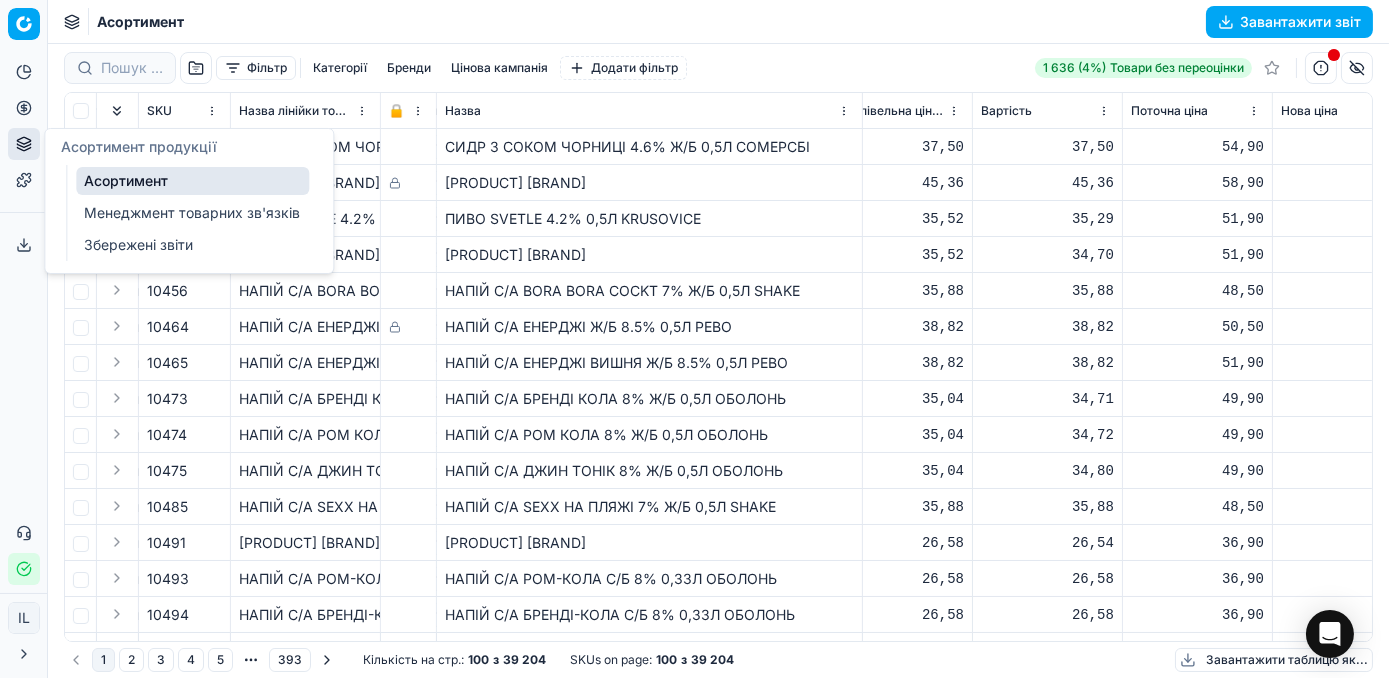 click on "Асортимент" at bounding box center (192, 181) 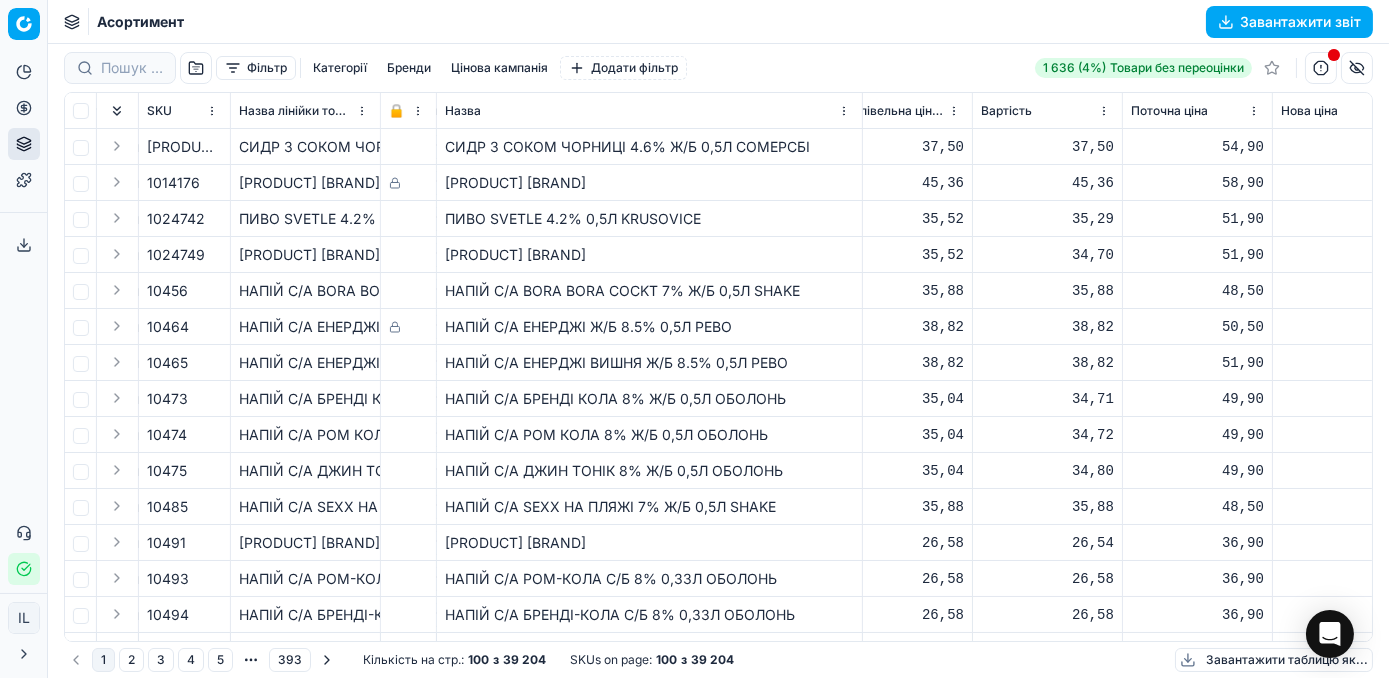 click on "Фільтр" at bounding box center [256, 68] 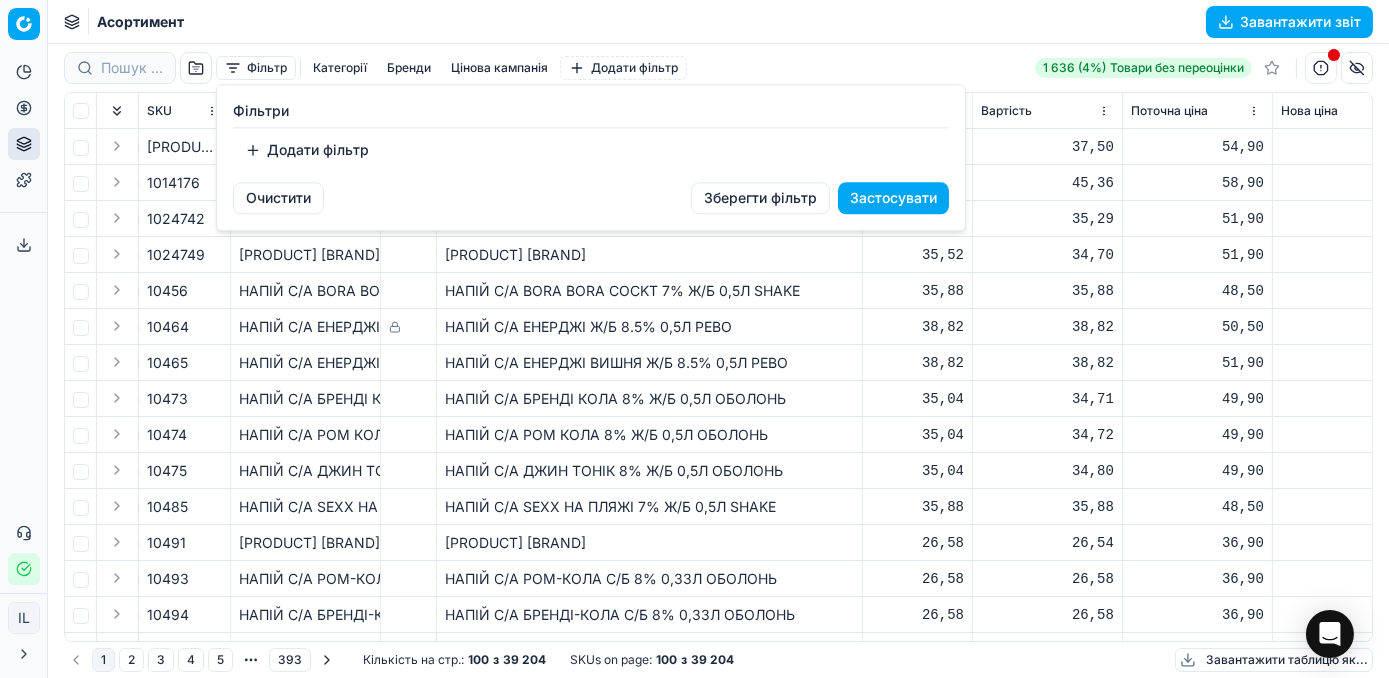 click on "Додати фільтр" at bounding box center (307, 150) 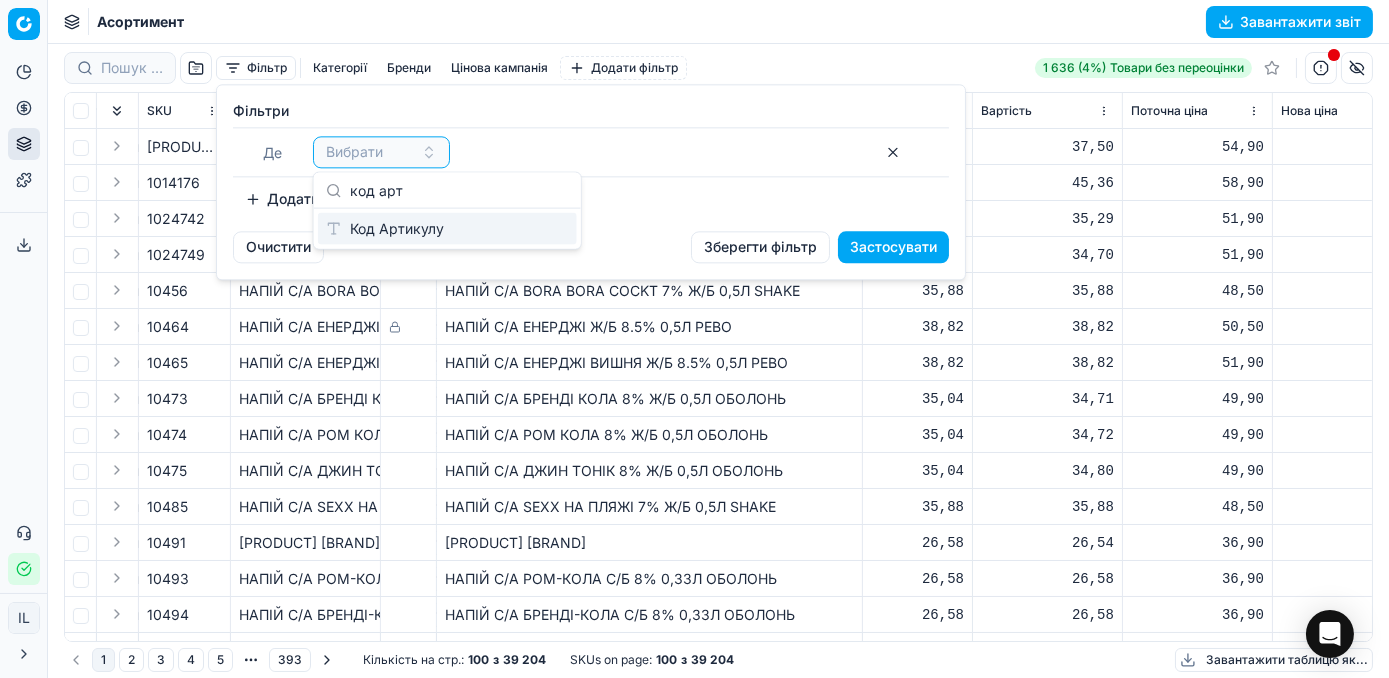 type on "код арт" 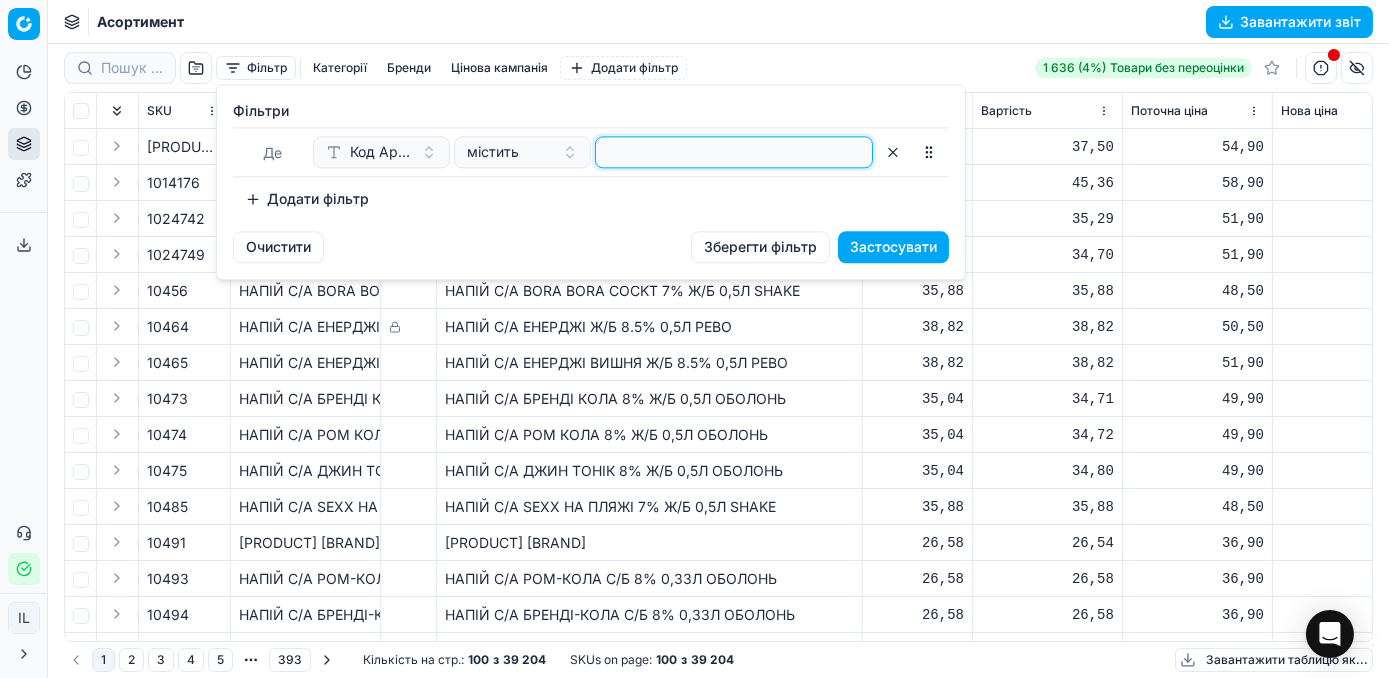 click at bounding box center [734, 152] 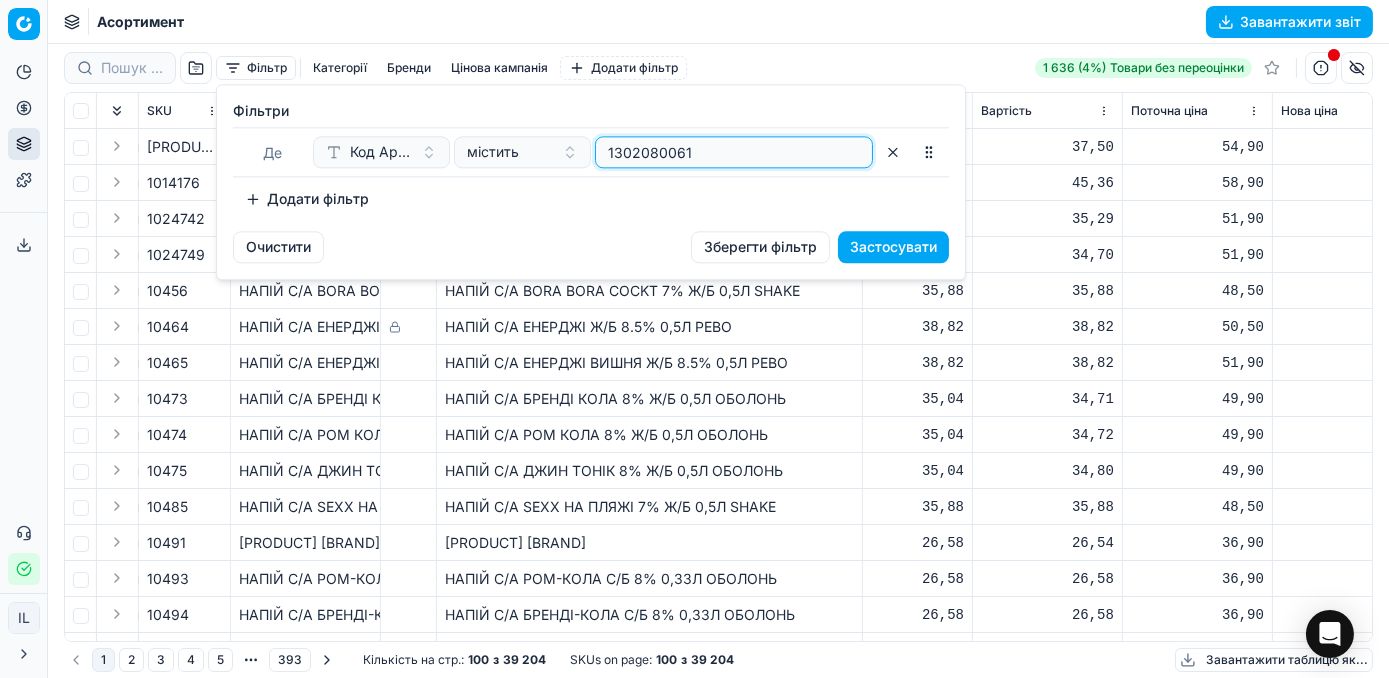 type on "1302080061" 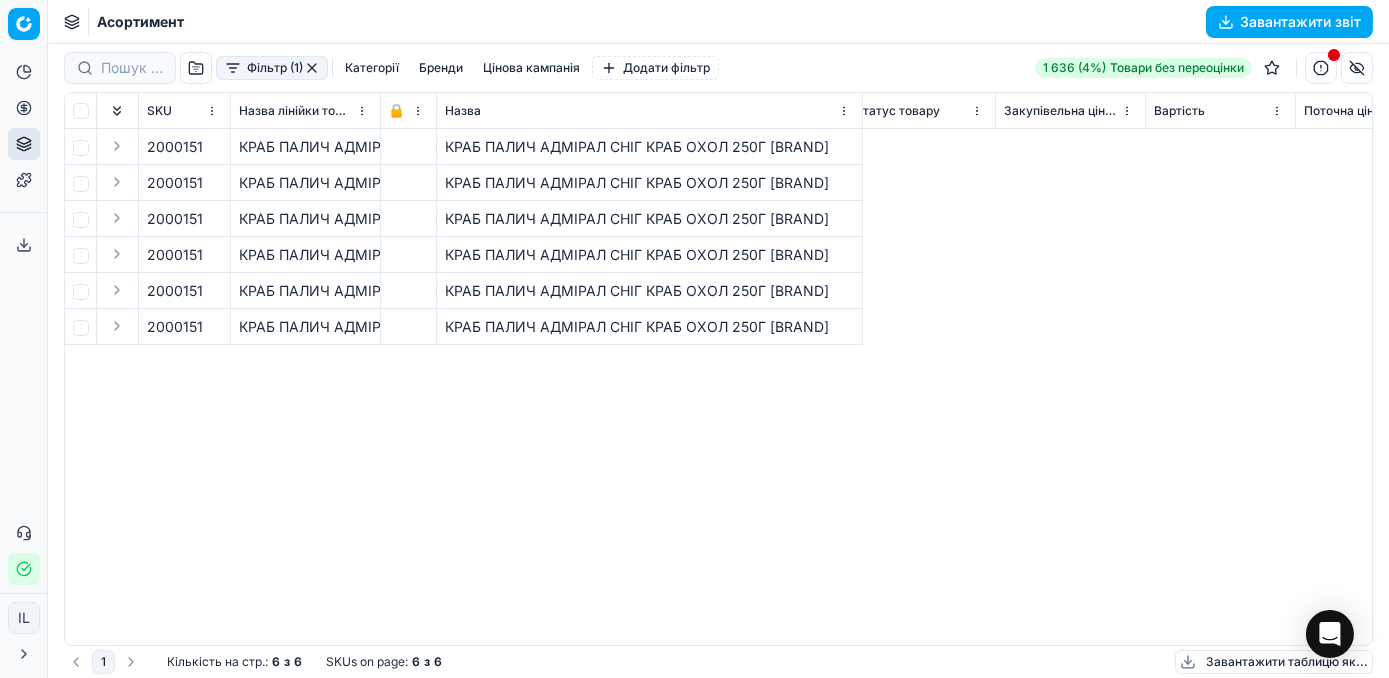 scroll, scrollTop: 0, scrollLeft: 0, axis: both 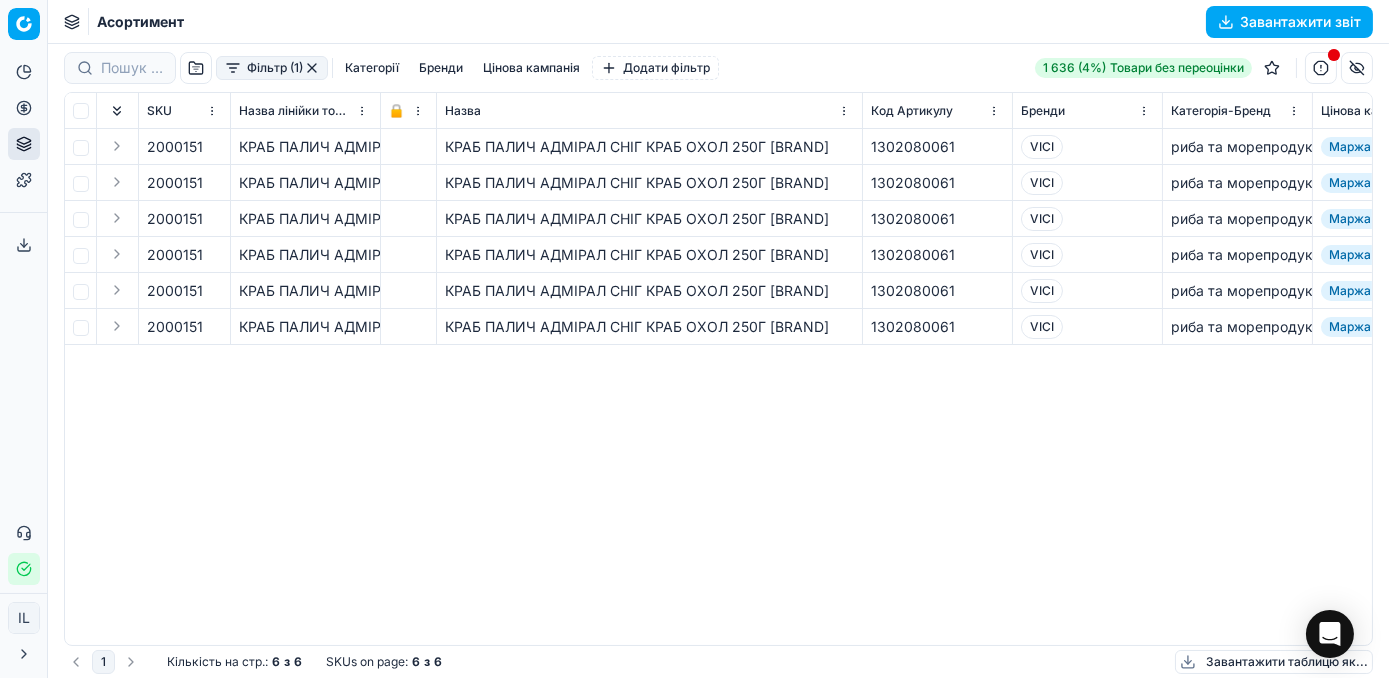 click on "2000151" at bounding box center [175, 147] 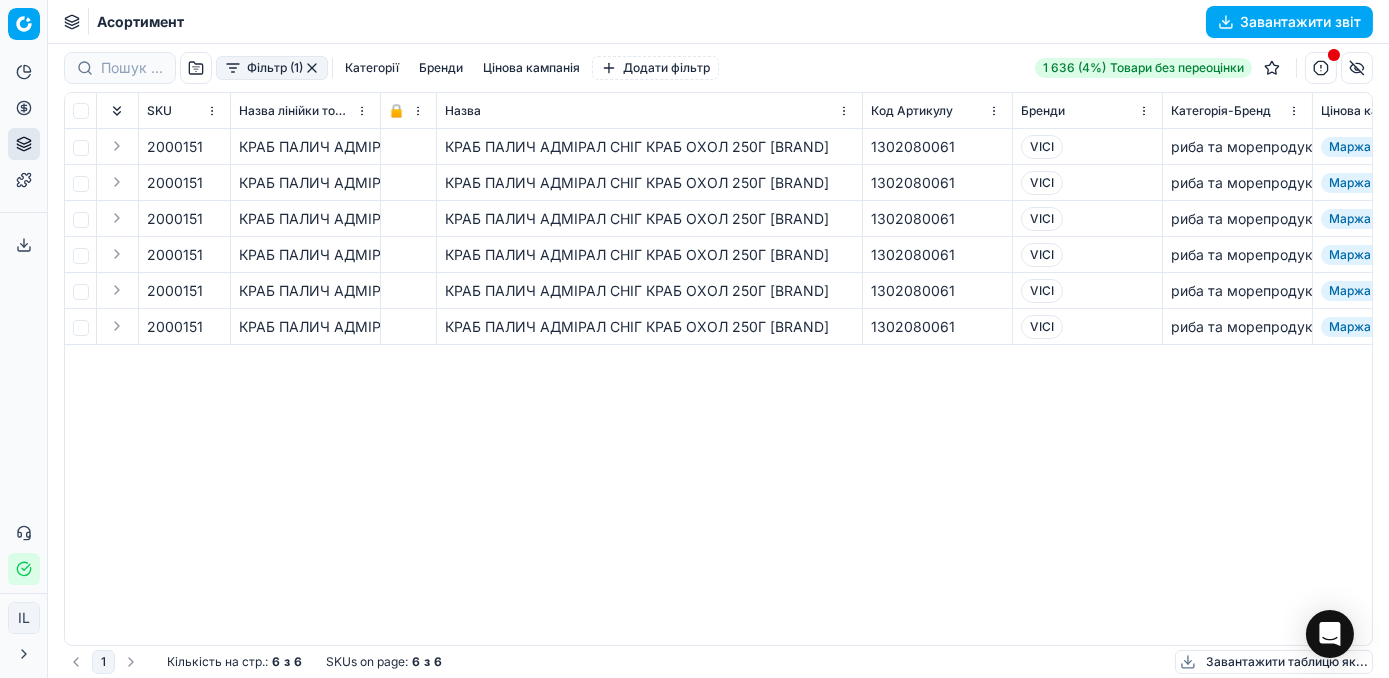 click on "2000151" at bounding box center [175, 147] 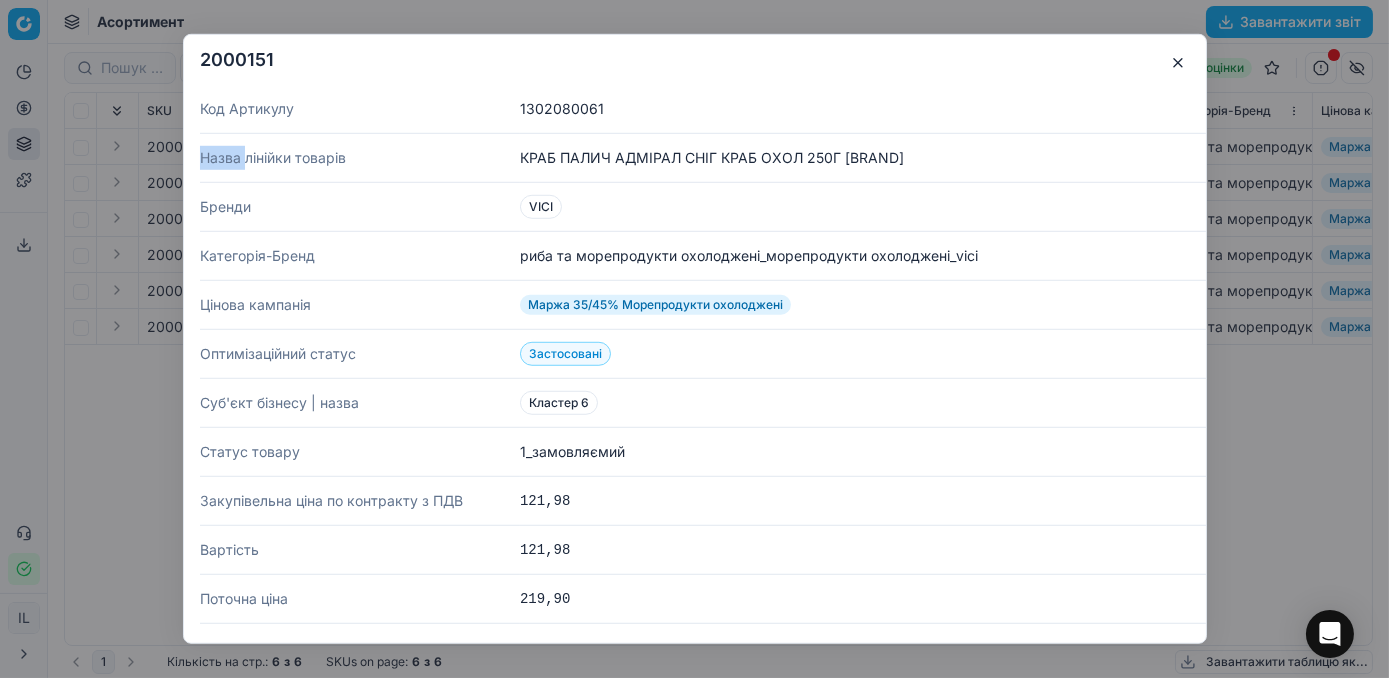 click on "Код Артикулу 1302080061 Назва лінійки товарів КРАБ ПАЛИЧ АДМІРАЛ СНІГ КРАБ ОХОЛ 250Г  VICI Бренди VICI Категорія-Бренд риба та морепродукти охолоджені_морепродукти охолоджені_vici Цінова кампанія Маржа 35/45% Морепродукти охолоджені  Оптимізаційний статус Застосовані Суб'єкт бізнесу | назва Кластер 6 Статус товару 1_замовляємий Закупівельна ціна по контракту з ПДВ 121,98 Вартість 121,98 Поточна ціна 219,90 Нова ціна 219,90 Майбутнє промо - К-ть ТТ зі статусом “замовляємий” 18 ID Товарної лінійки 2000151 🔒 Поточна промо ціна 219,90 Нова промо ціна 219,90 Зберегти ціну Нова знижка 0 0,00 44,53 Δ, %" at bounding box center (695, 356) 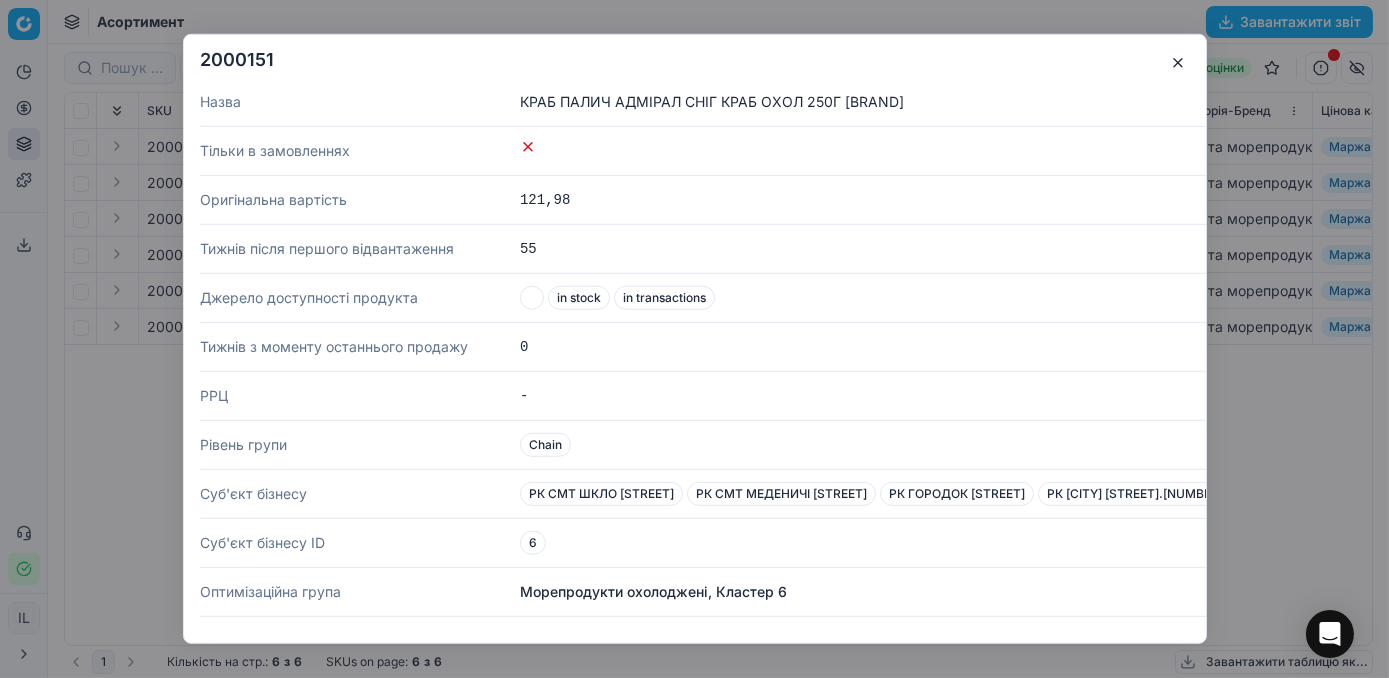 scroll, scrollTop: 3417, scrollLeft: 0, axis: vertical 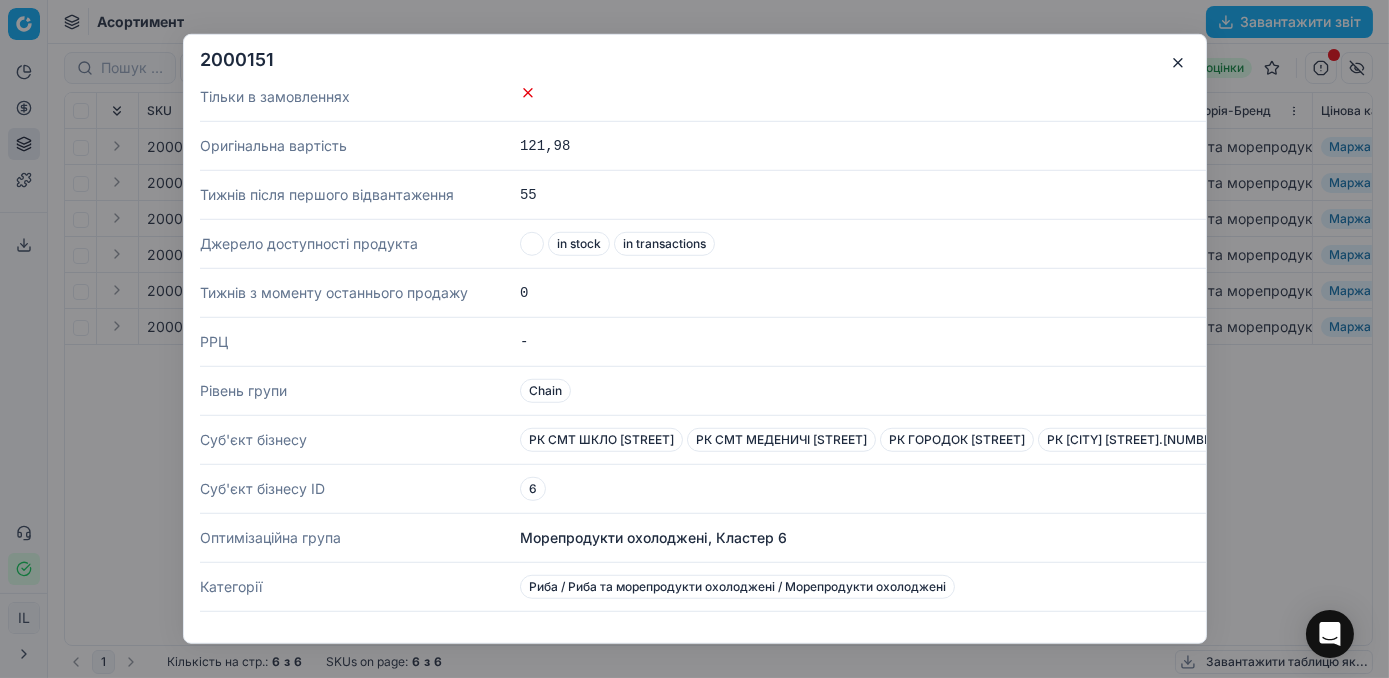 click at bounding box center [1178, 63] 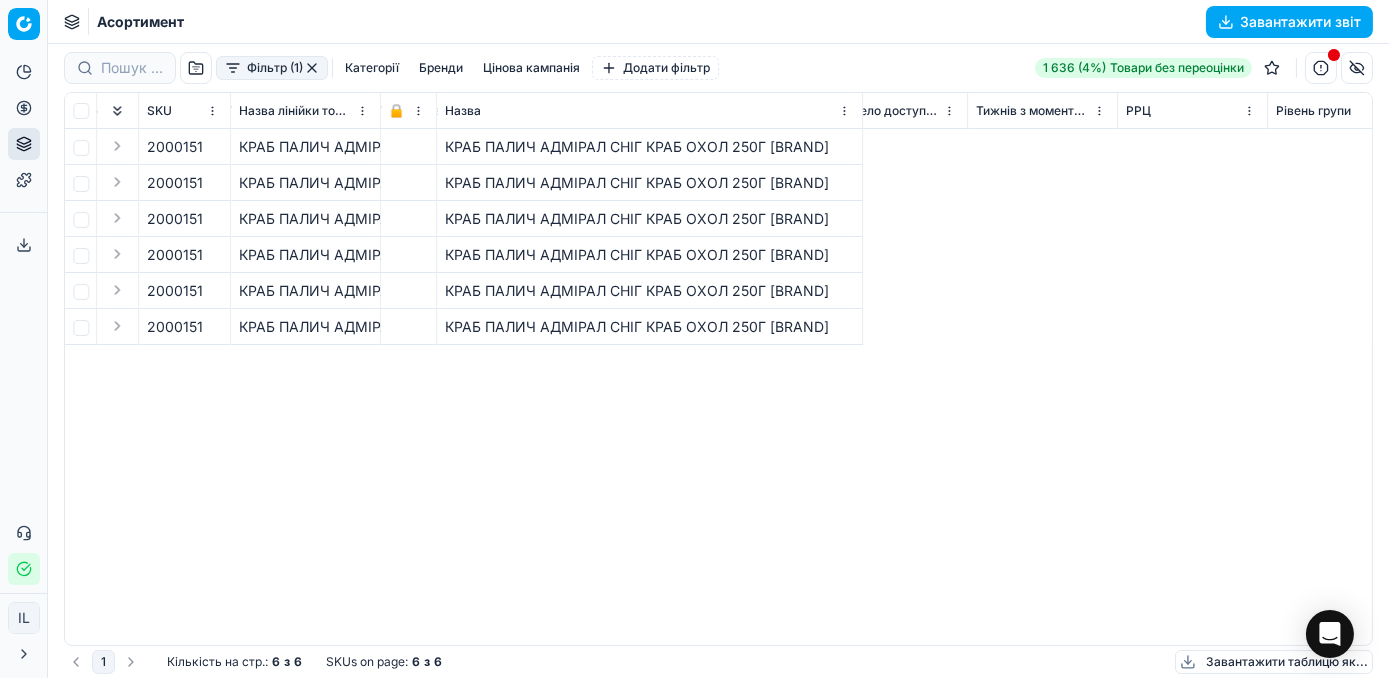 scroll, scrollTop: 0, scrollLeft: 0, axis: both 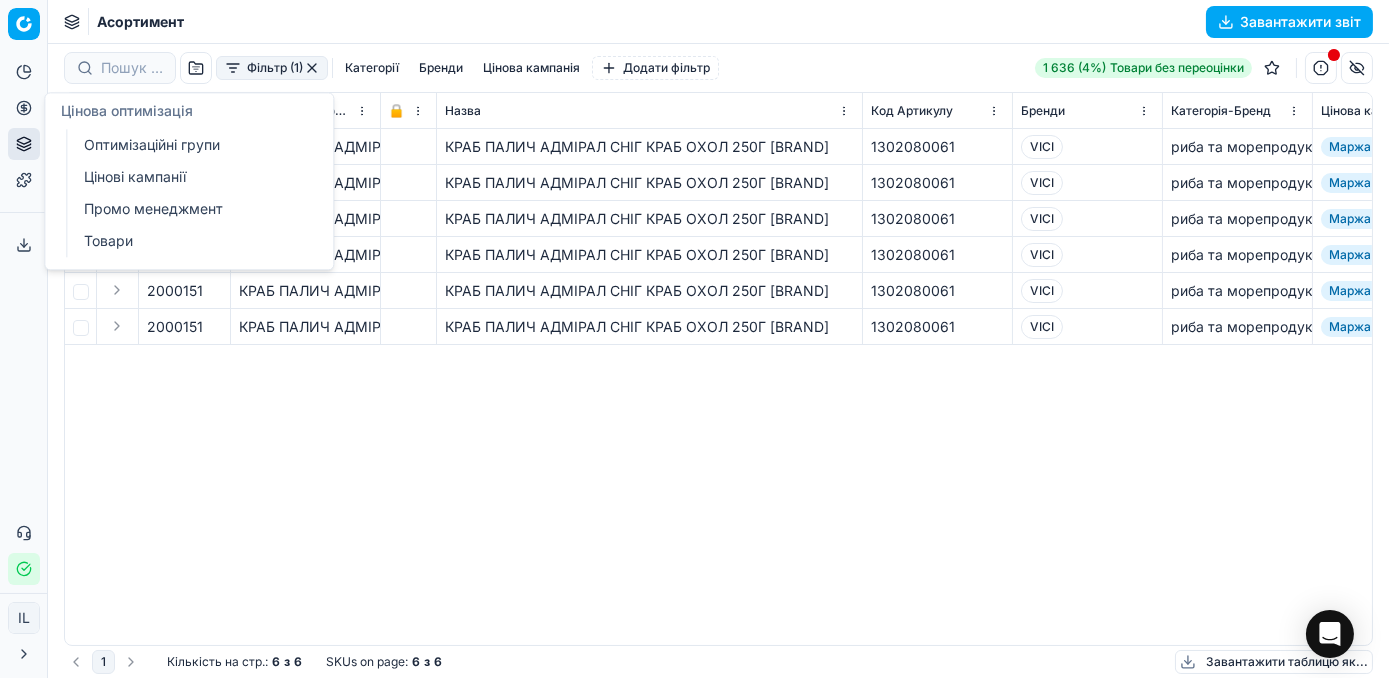 click 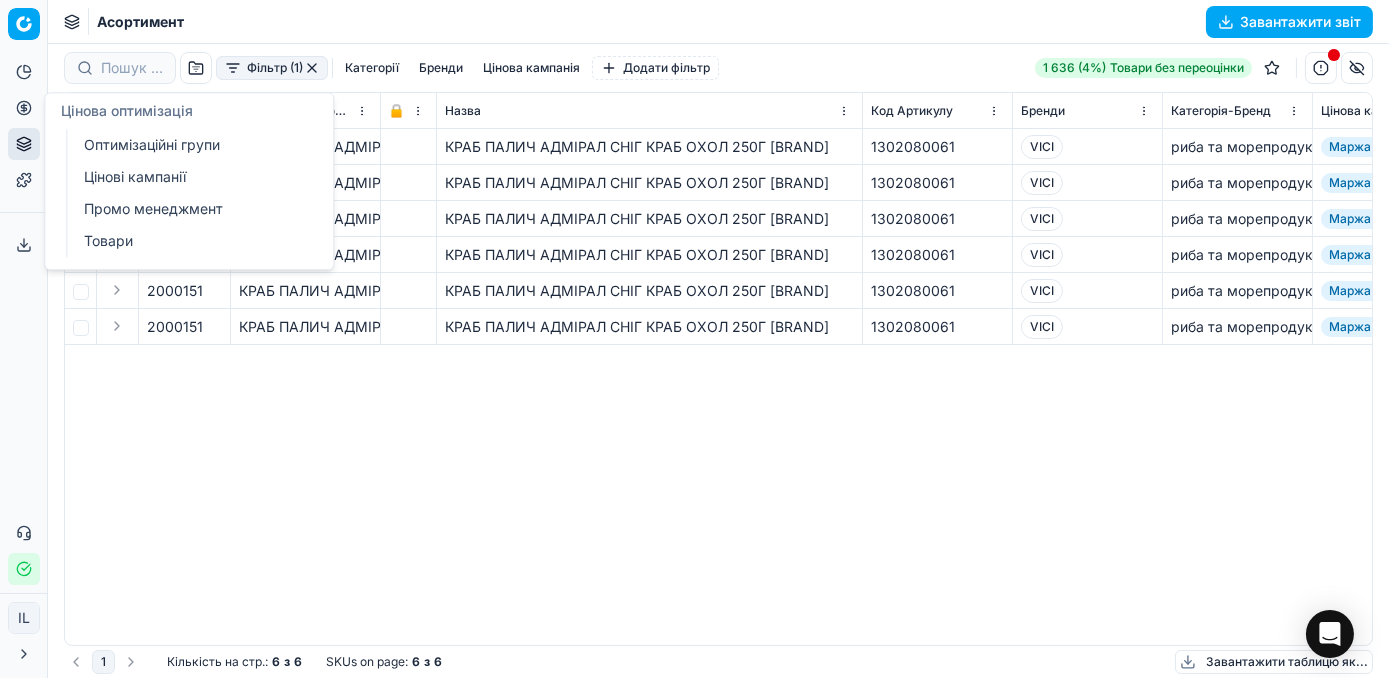 drag, startPoint x: 229, startPoint y: 145, endPoint x: 485, endPoint y: 89, distance: 262.05344 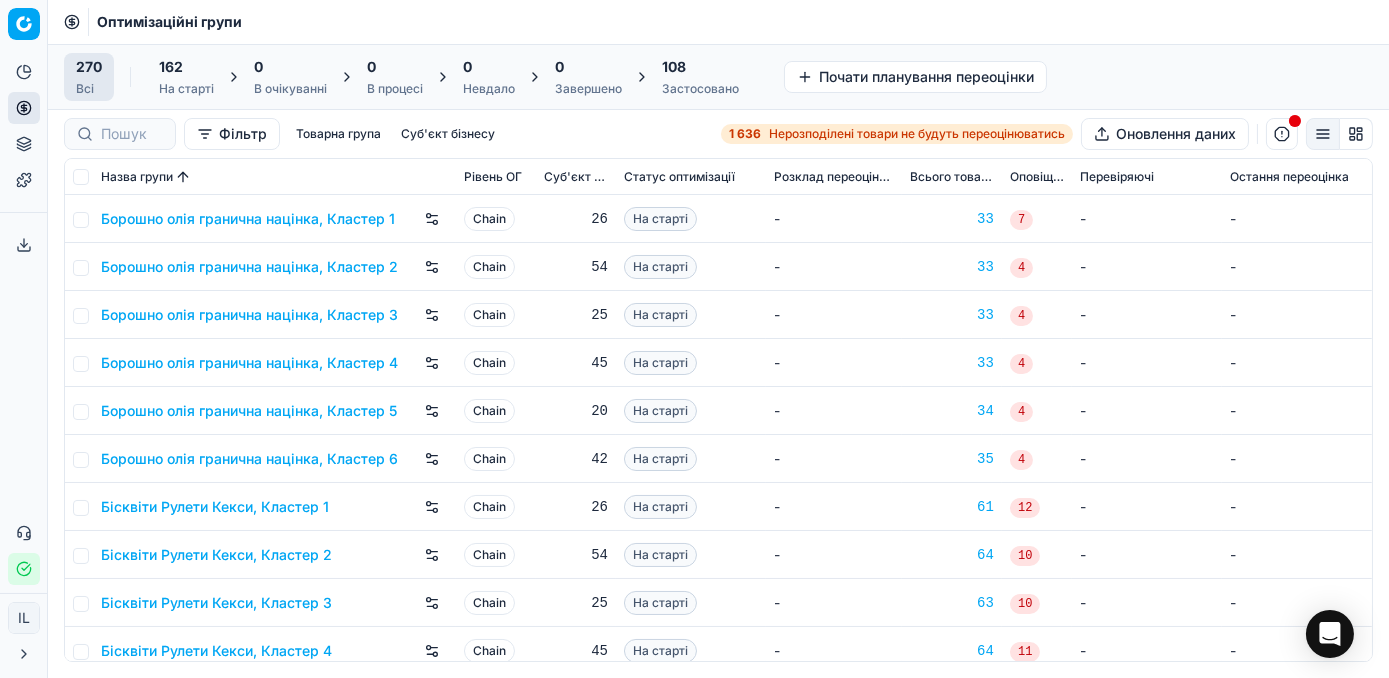 click at bounding box center [1282, 134] 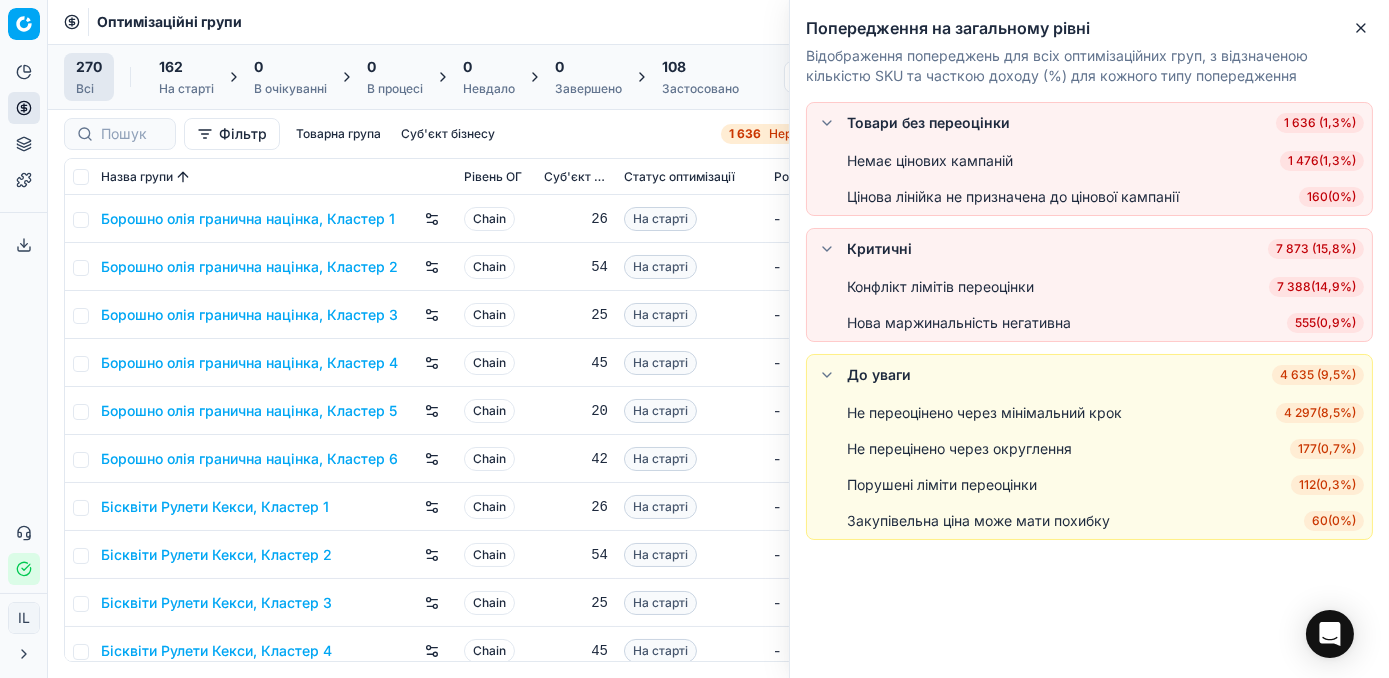 click on "7 388  ( 14,9% )" at bounding box center (1316, 287) 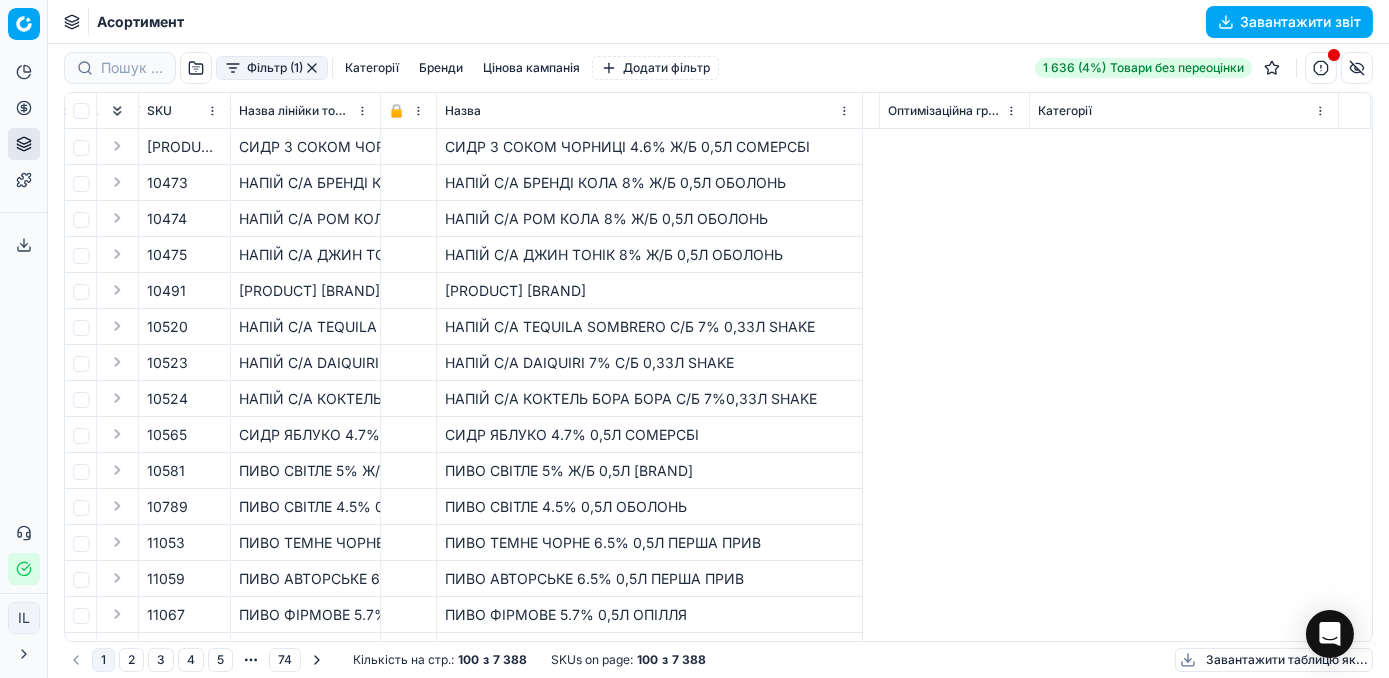 scroll, scrollTop: 0, scrollLeft: 0, axis: both 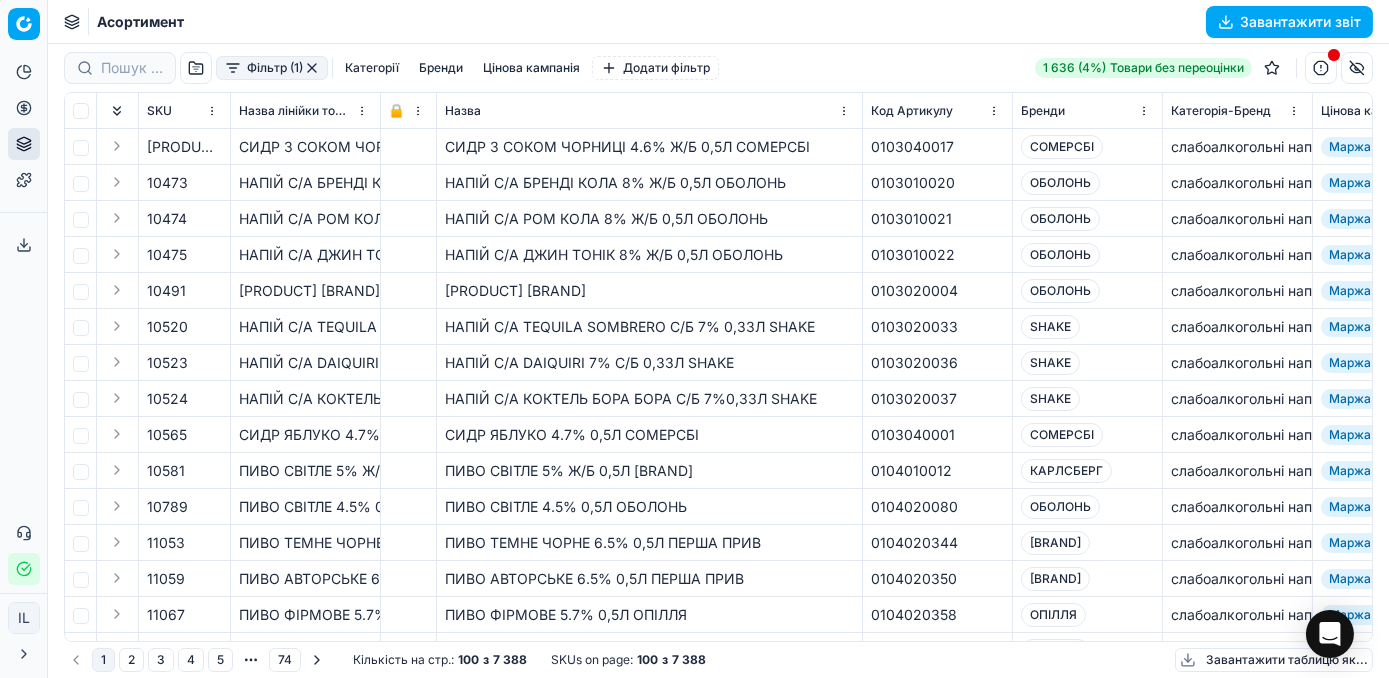 click at bounding box center [1321, 68] 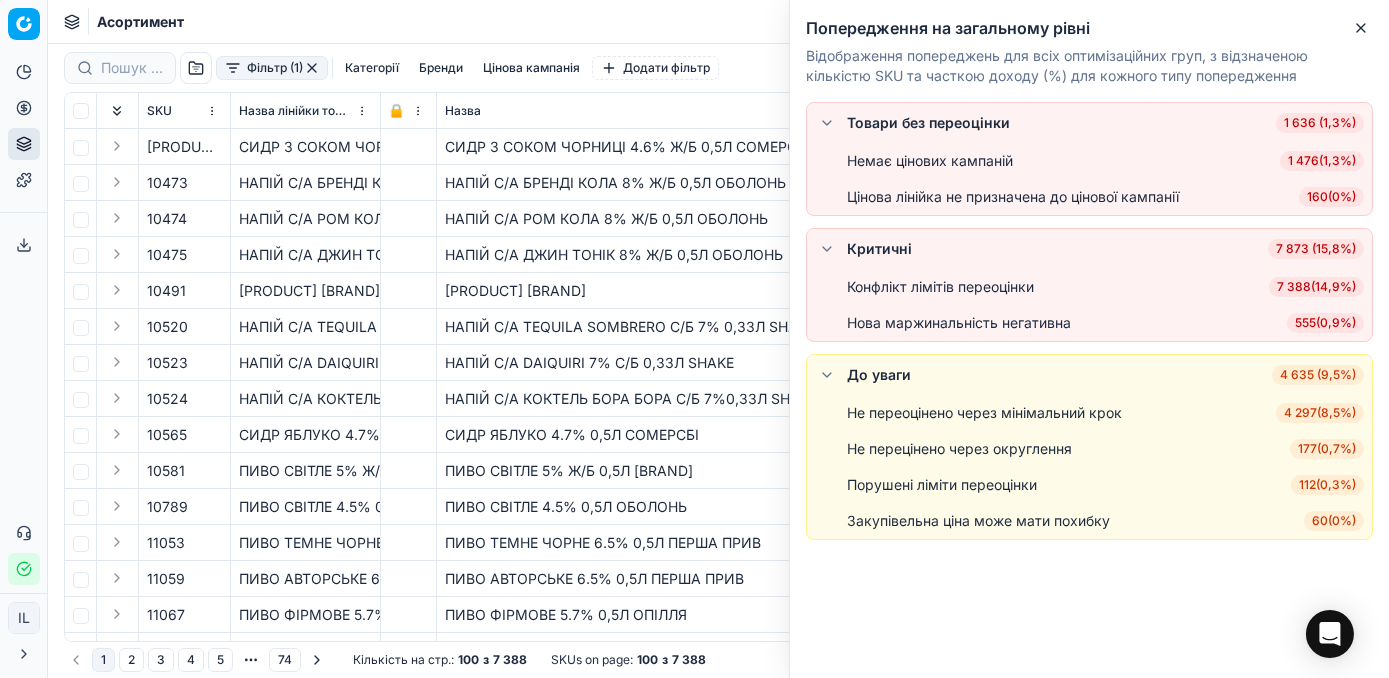 click on "4 297  ( 8,5% )" at bounding box center [1320, 413] 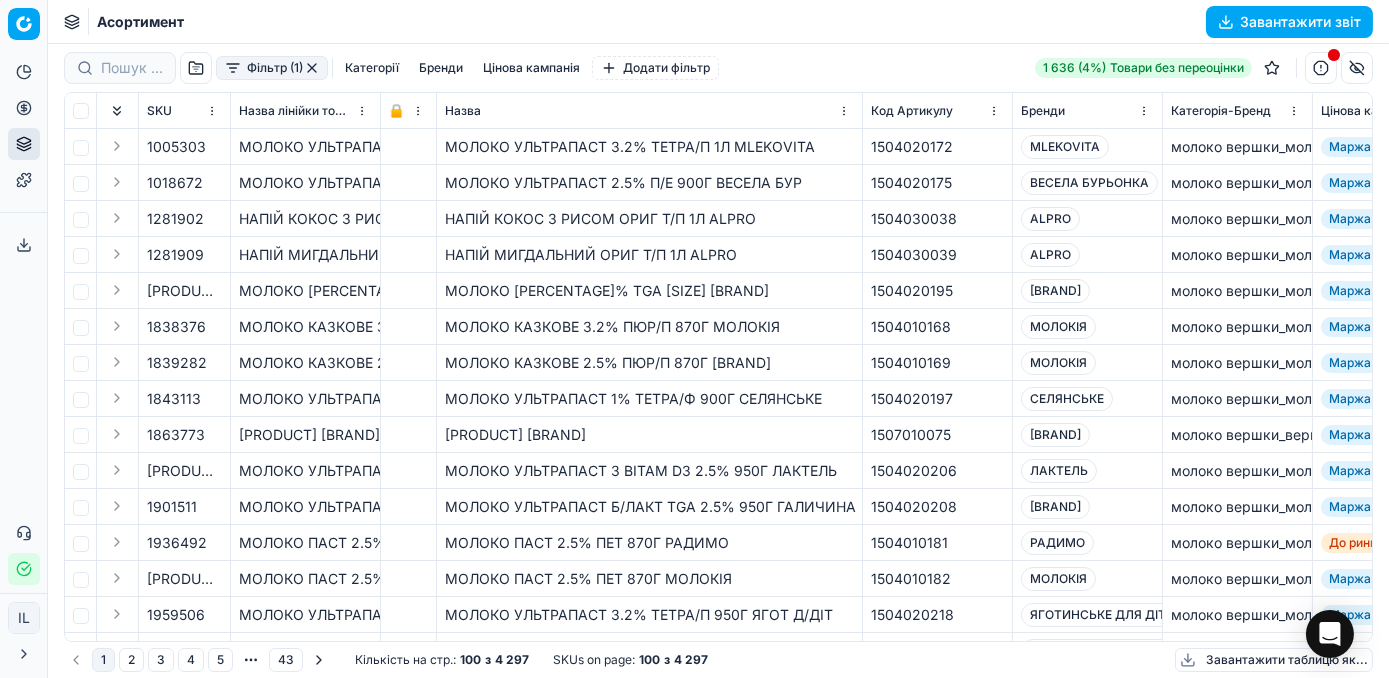 click on "Фільтр   (1)" at bounding box center [272, 68] 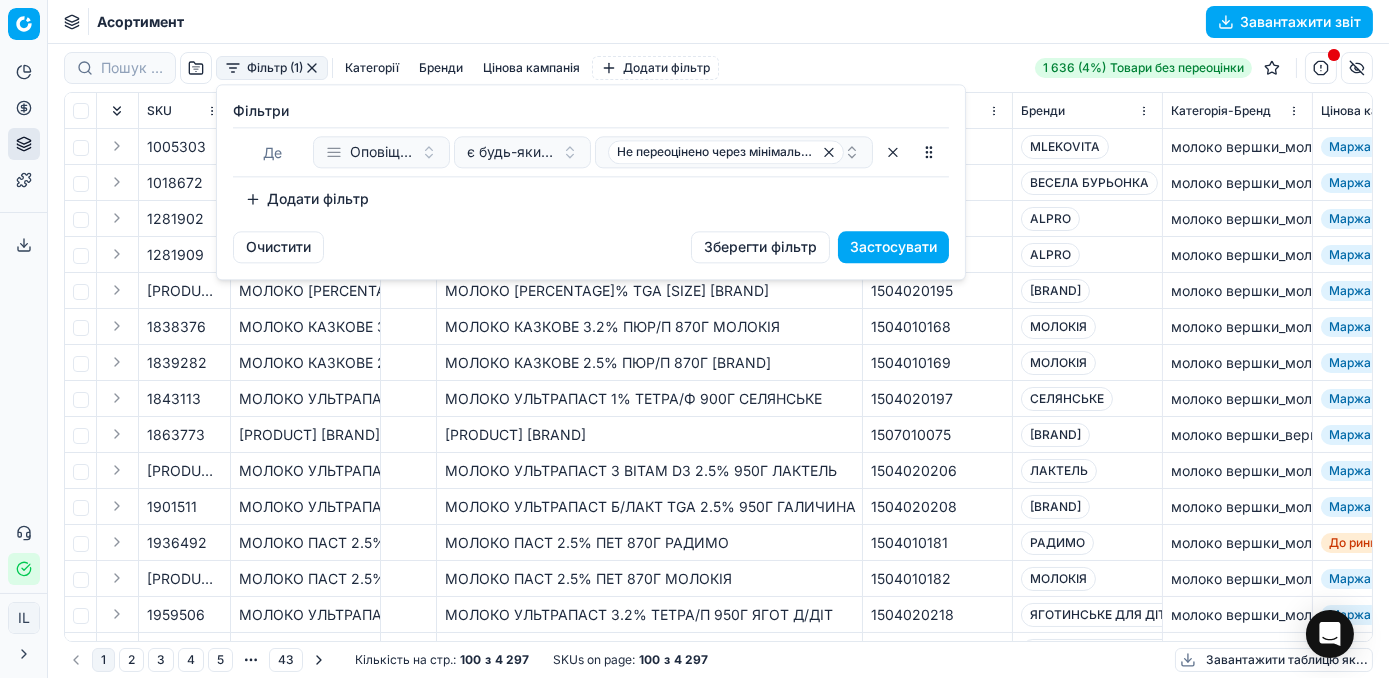click on "Додати фільтр" at bounding box center [307, 199] 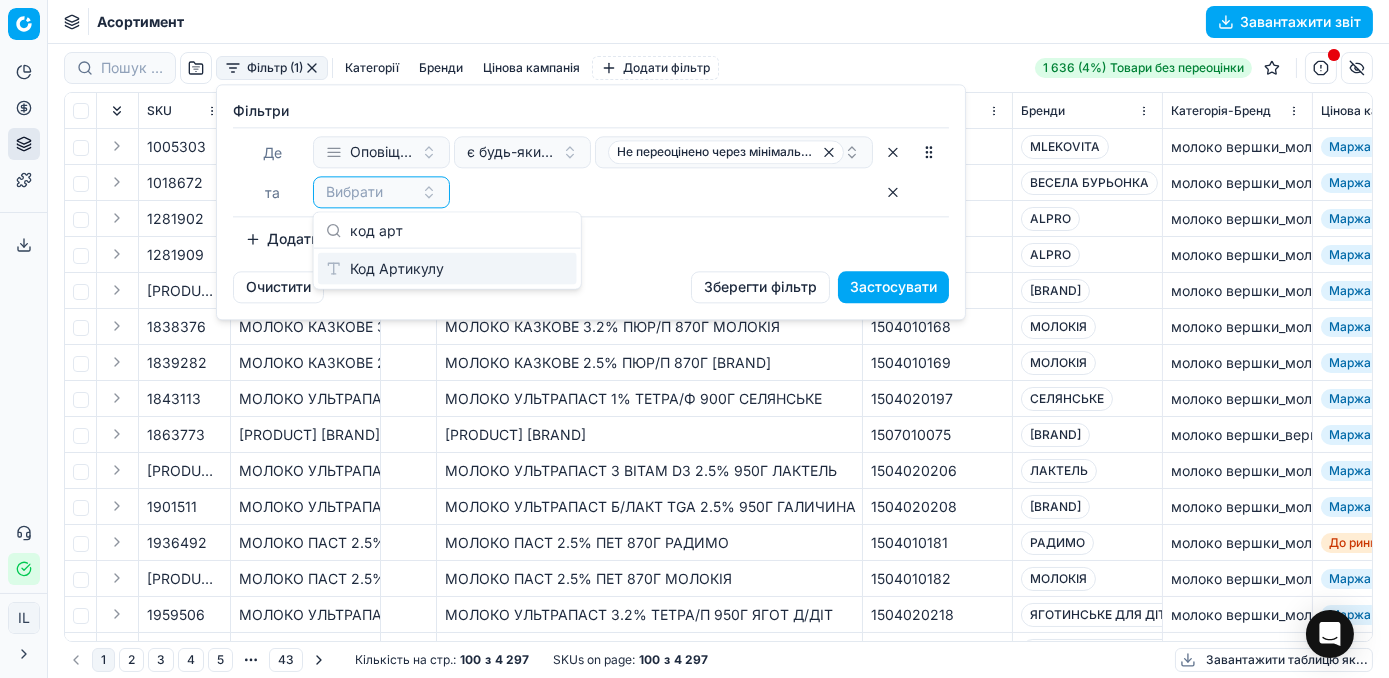 type on "код арт" 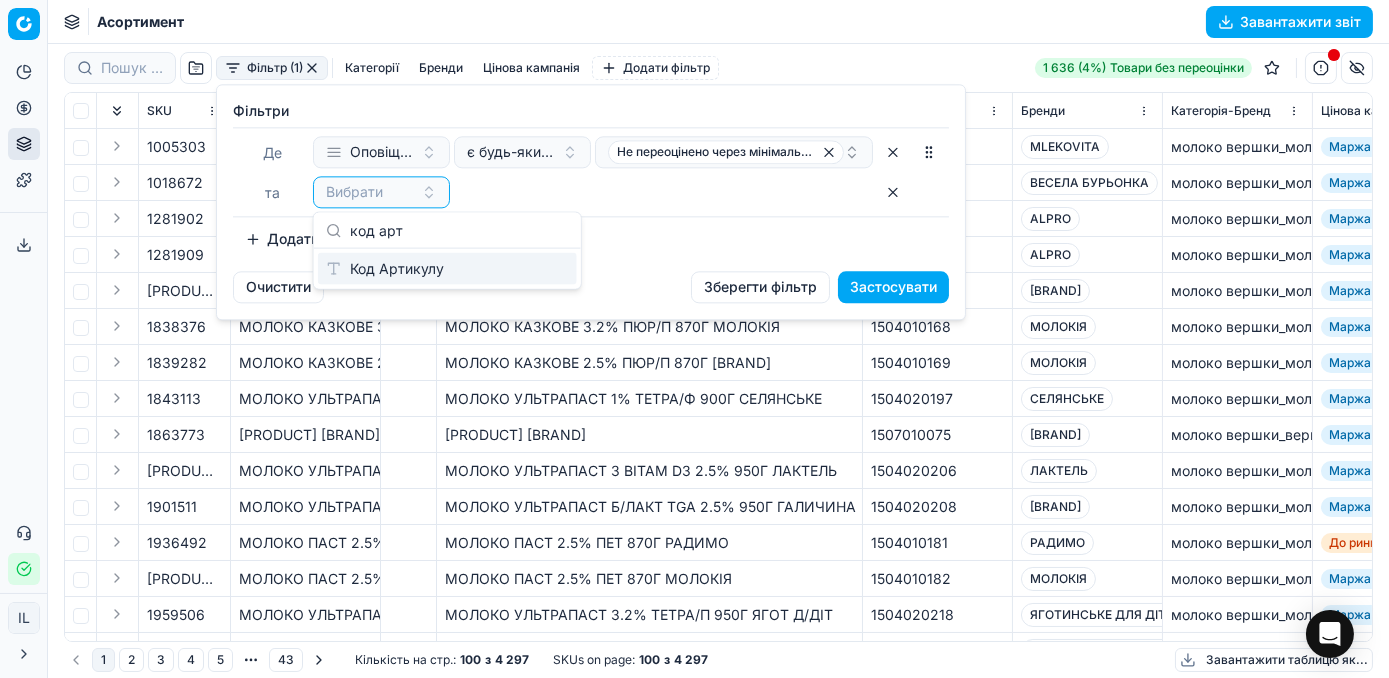 drag, startPoint x: 408, startPoint y: 265, endPoint x: 484, endPoint y: 263, distance: 76.02631 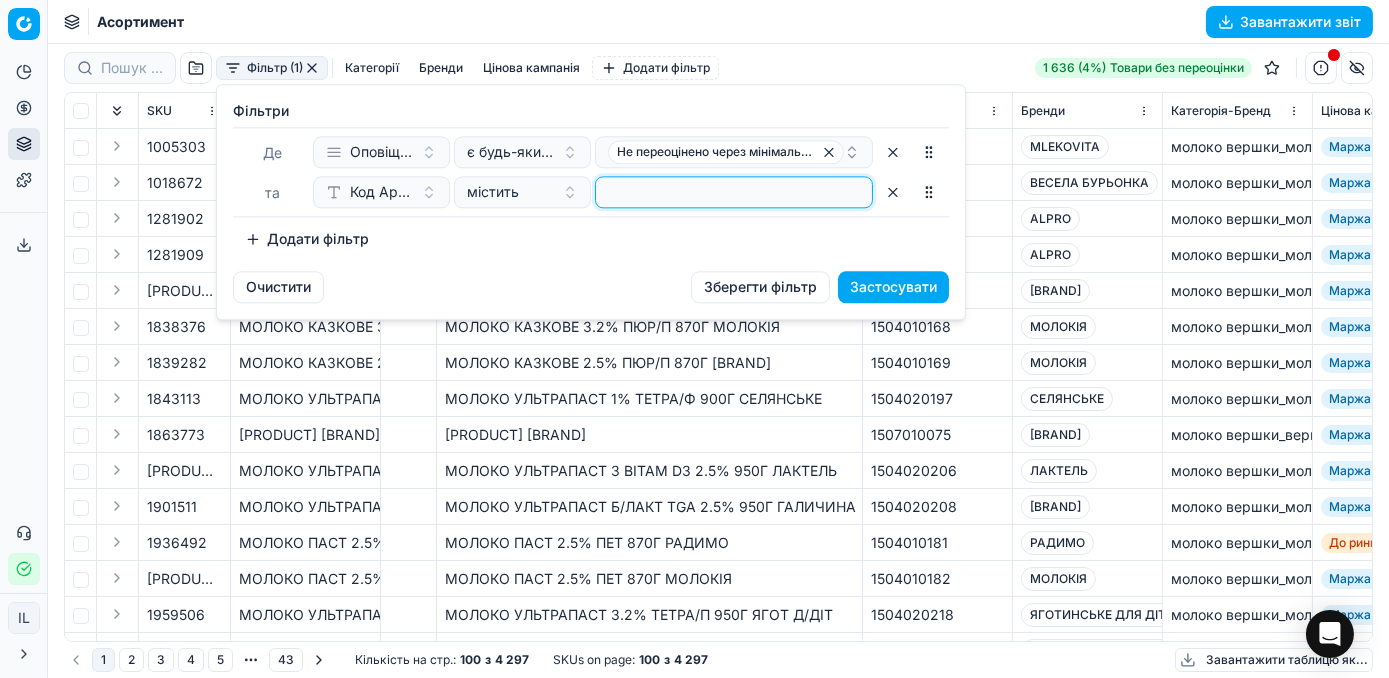 click at bounding box center (734, 192) 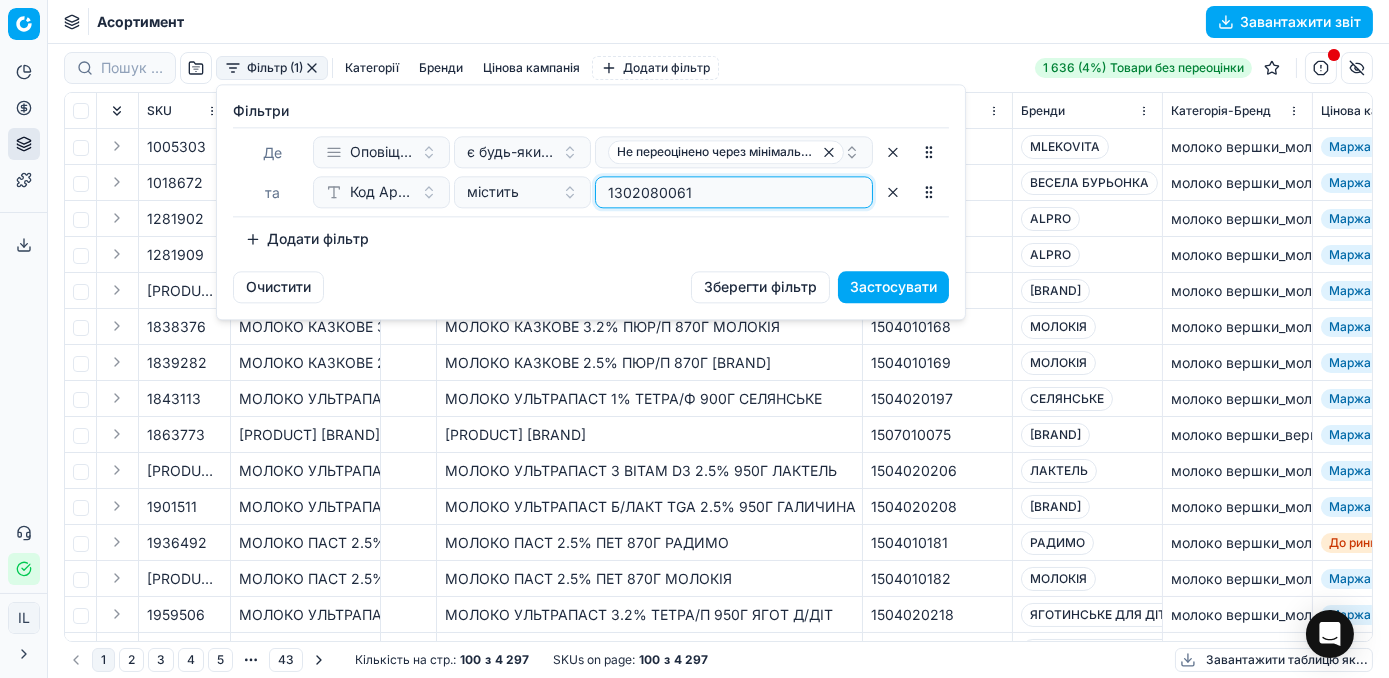 type on "1302080061" 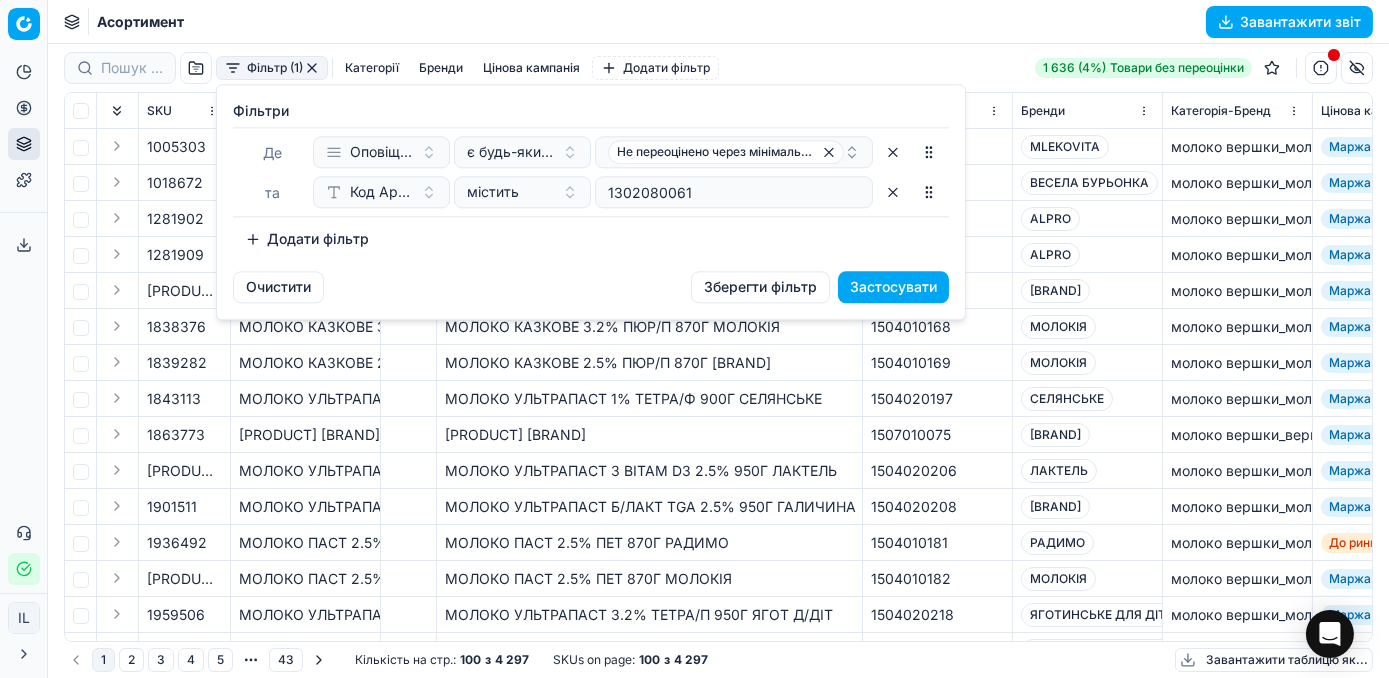 click on "Застосувати" at bounding box center [893, 287] 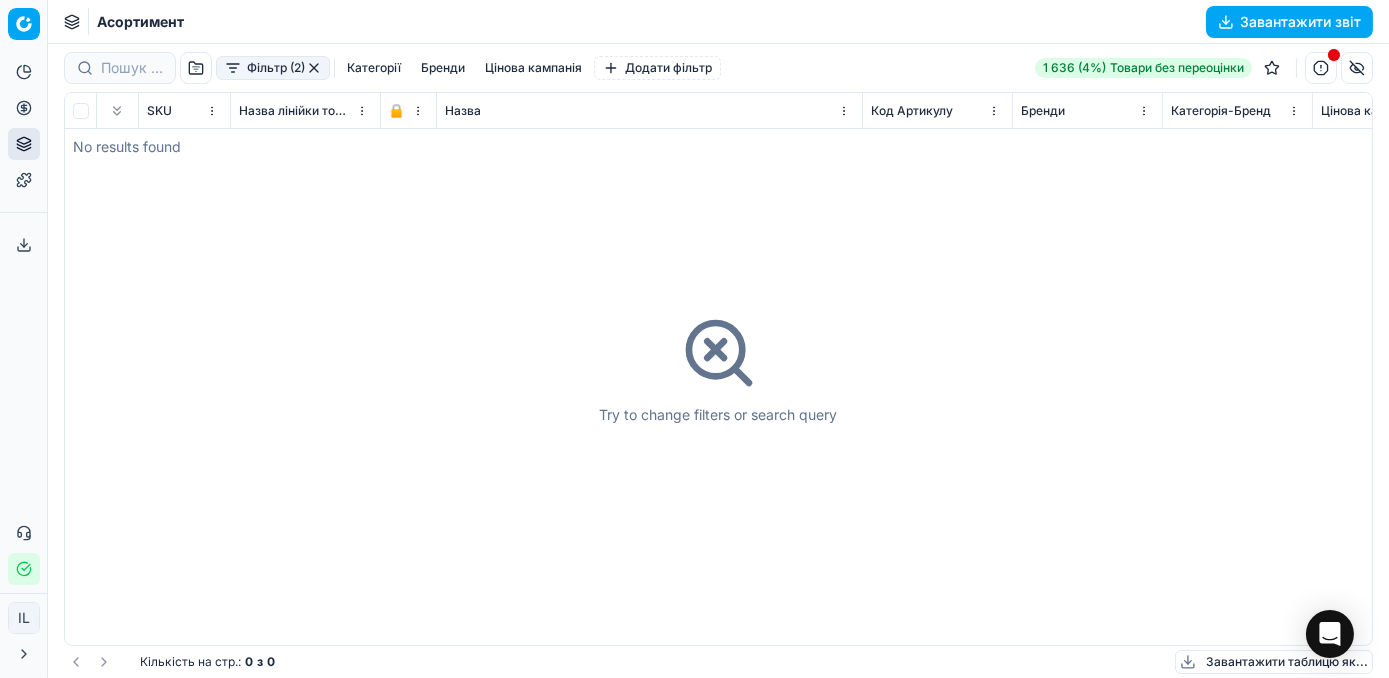 click at bounding box center [314, 68] 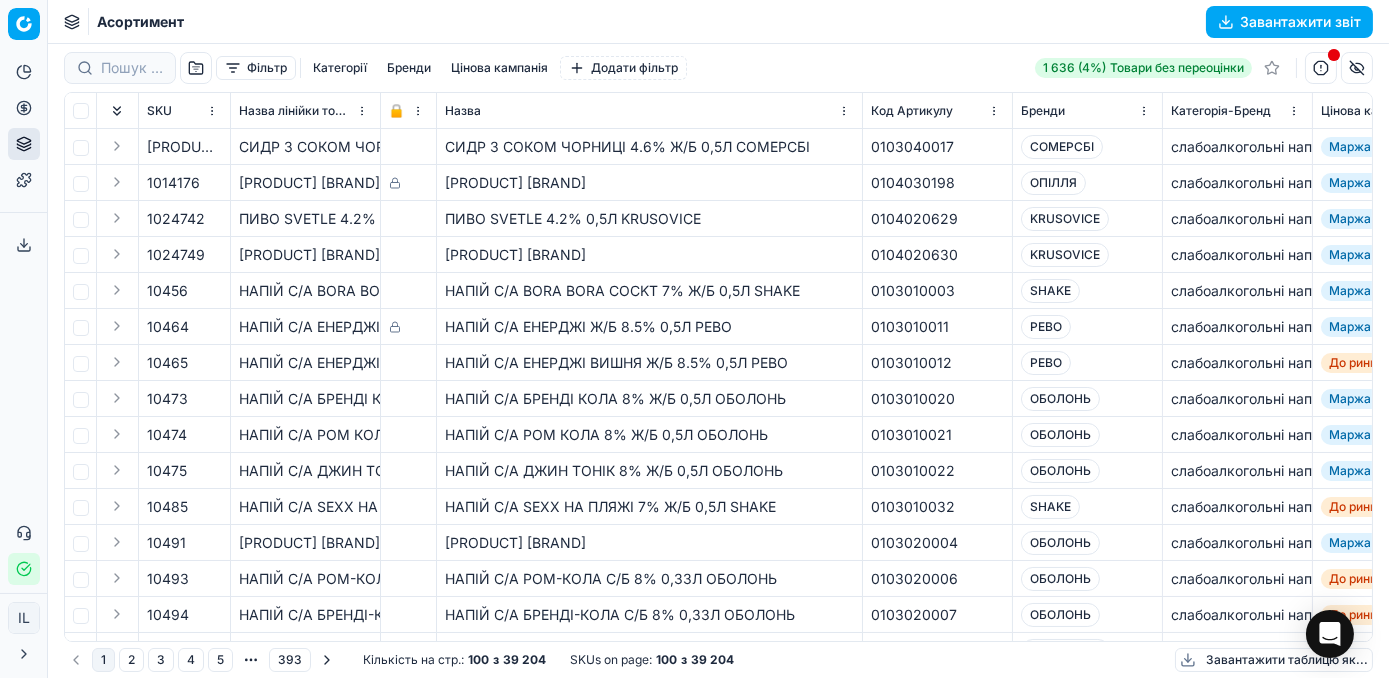 click at bounding box center (1321, 68) 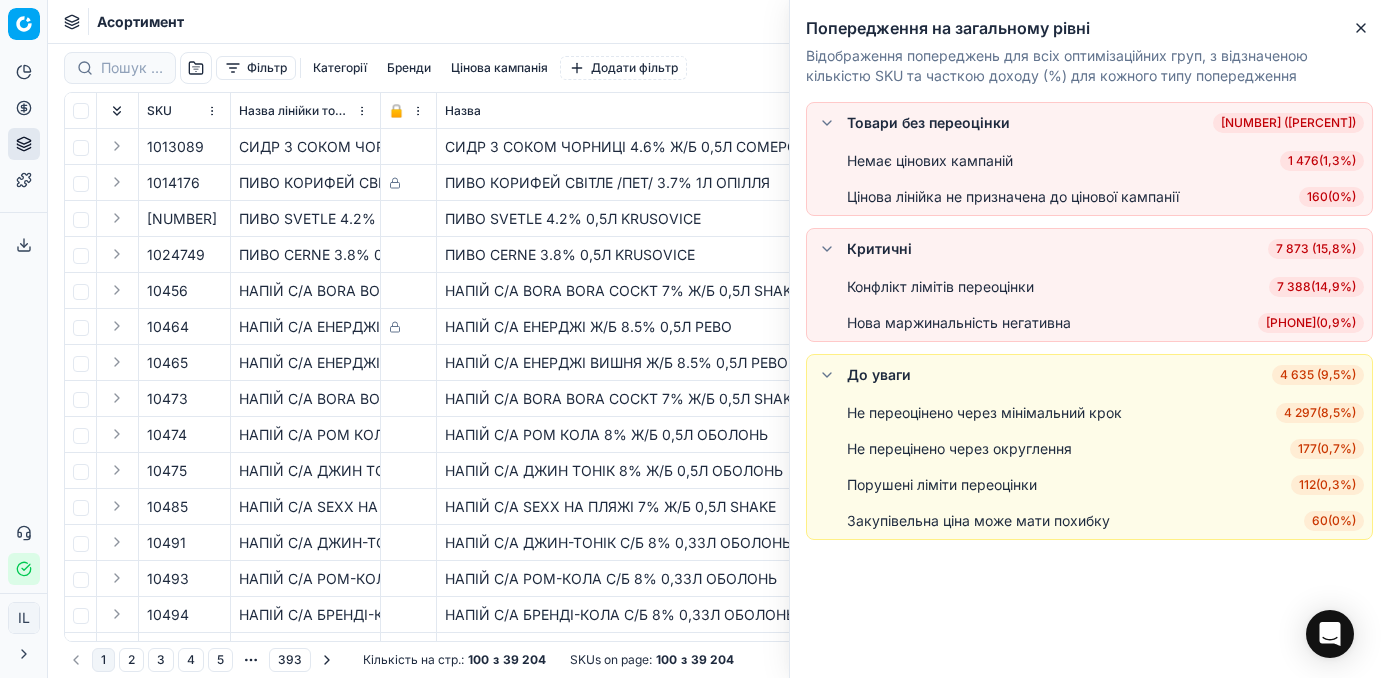 scroll, scrollTop: 0, scrollLeft: 0, axis: both 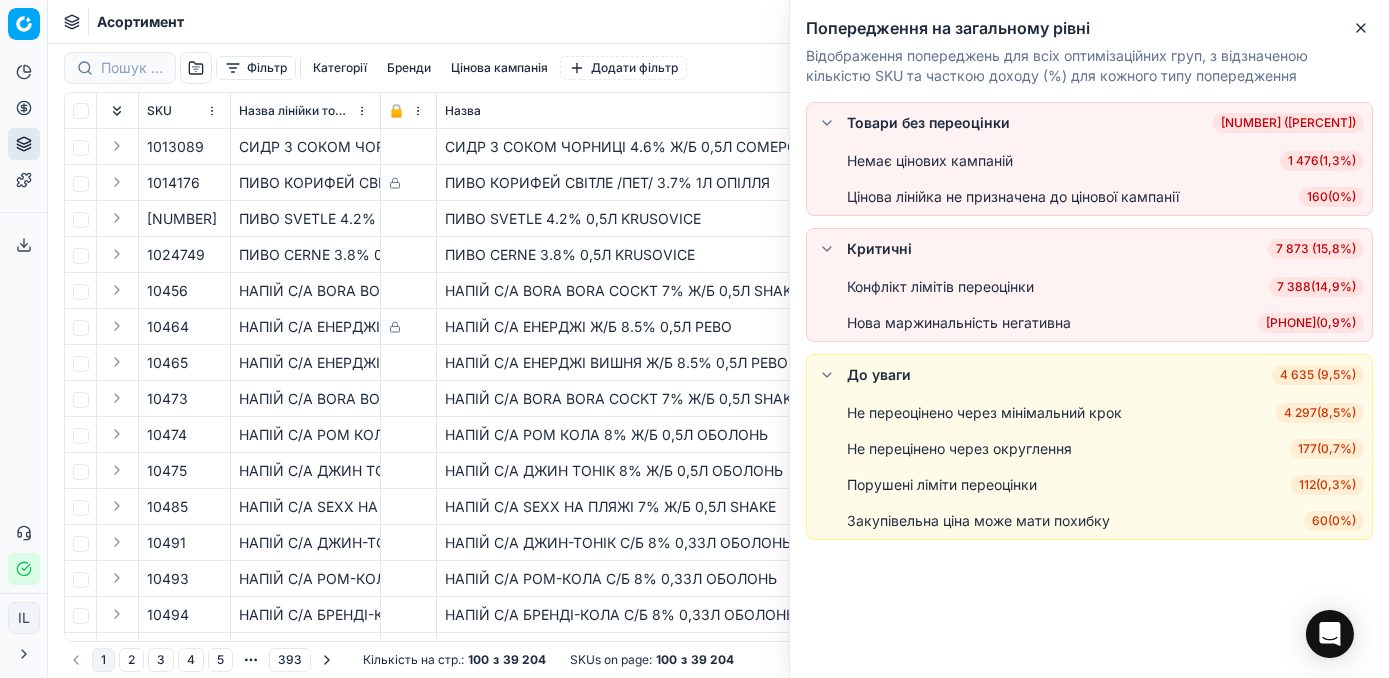 click on "7 388  ( 14,9% )" at bounding box center [1316, 287] 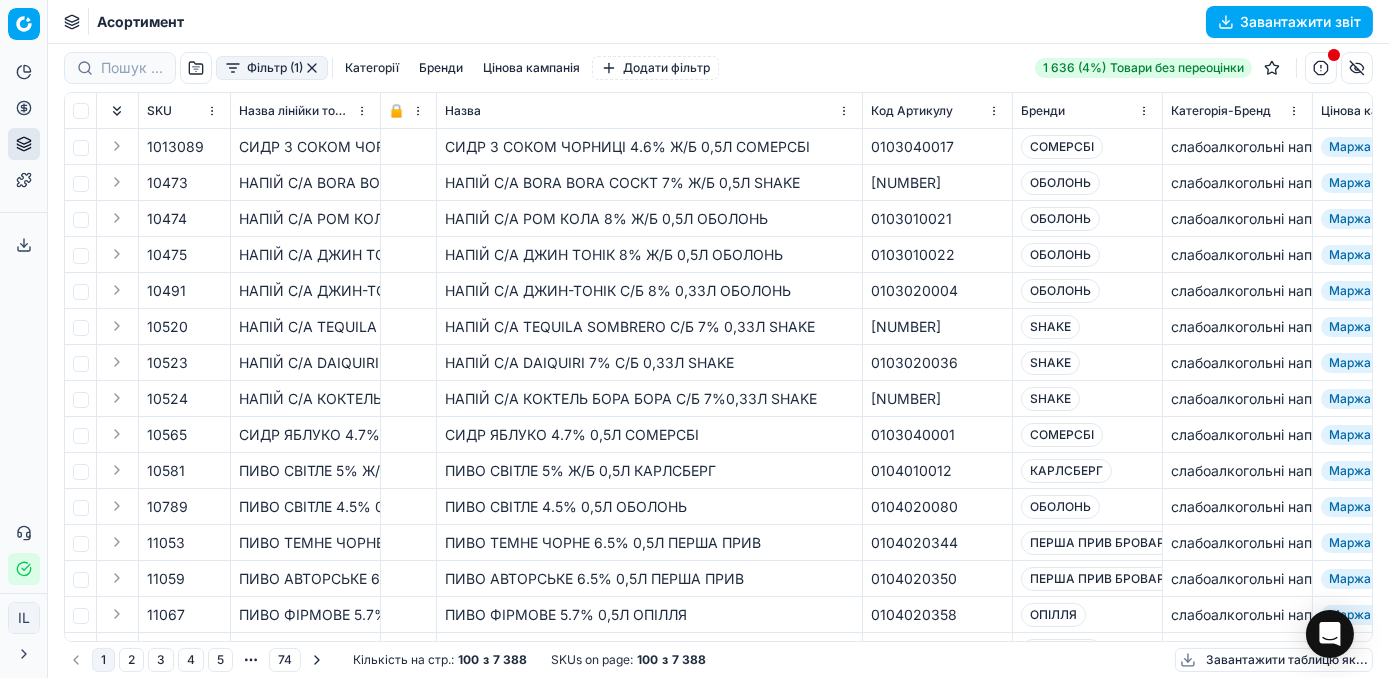 click on "Фільтр   (1)" at bounding box center [272, 68] 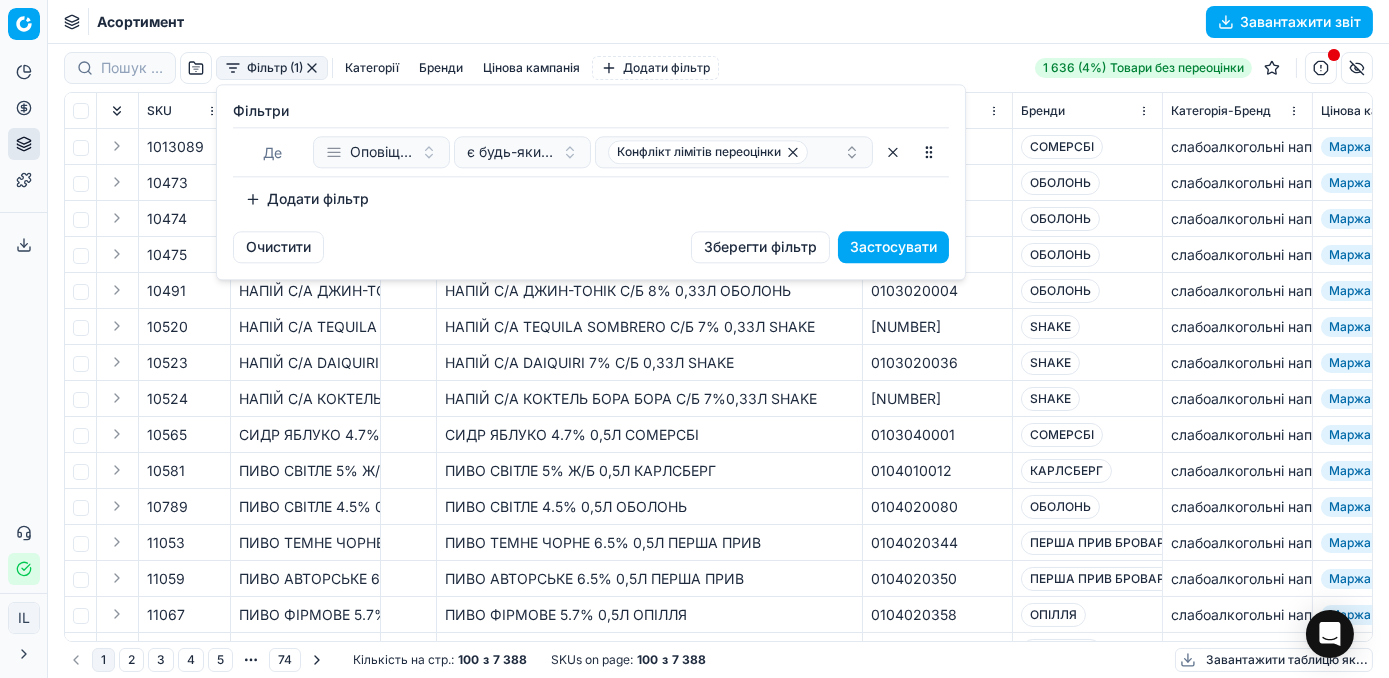 click on "Додати фільтр" at bounding box center (307, 199) 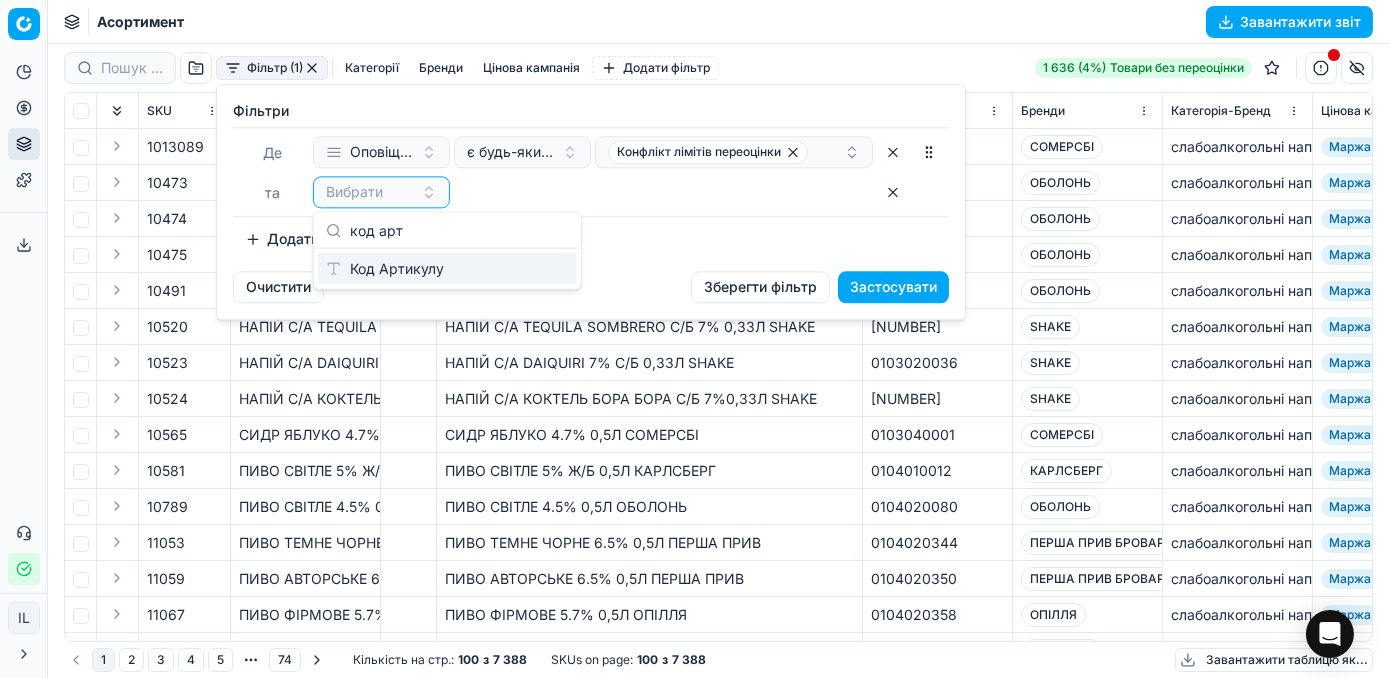 type on "код арт" 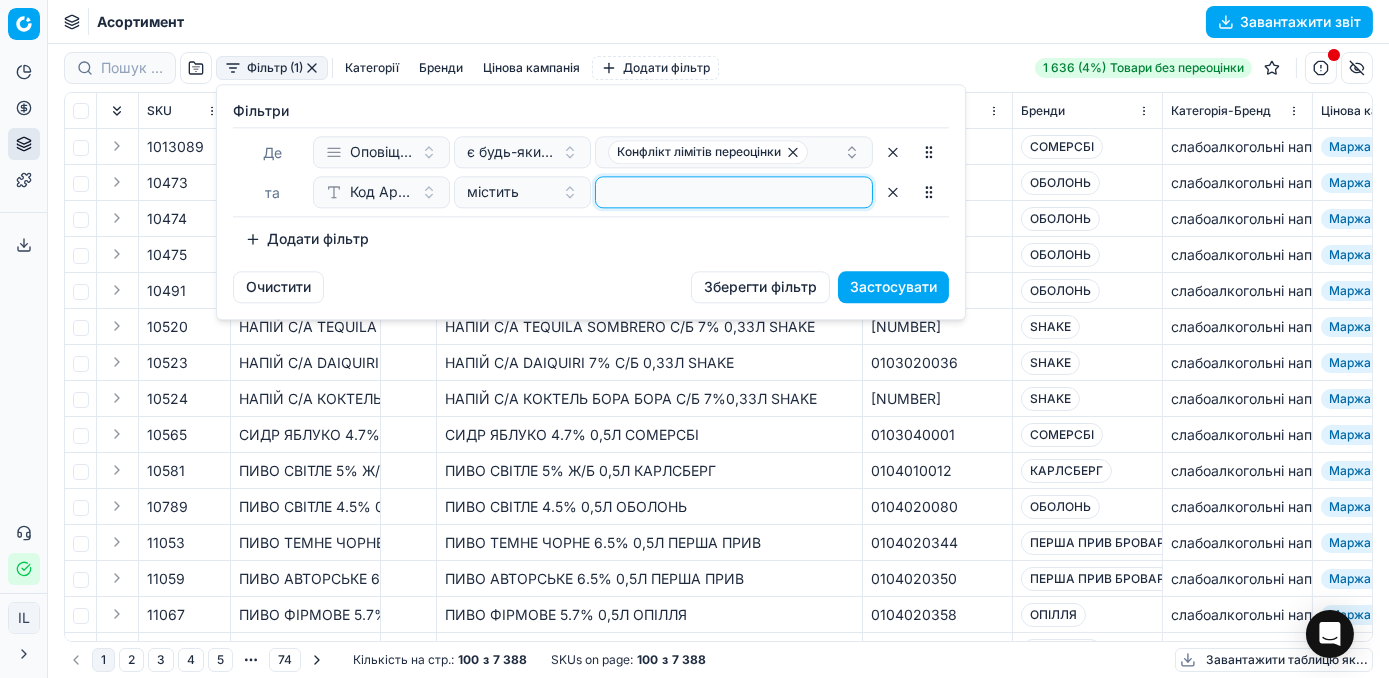 click at bounding box center [734, 192] 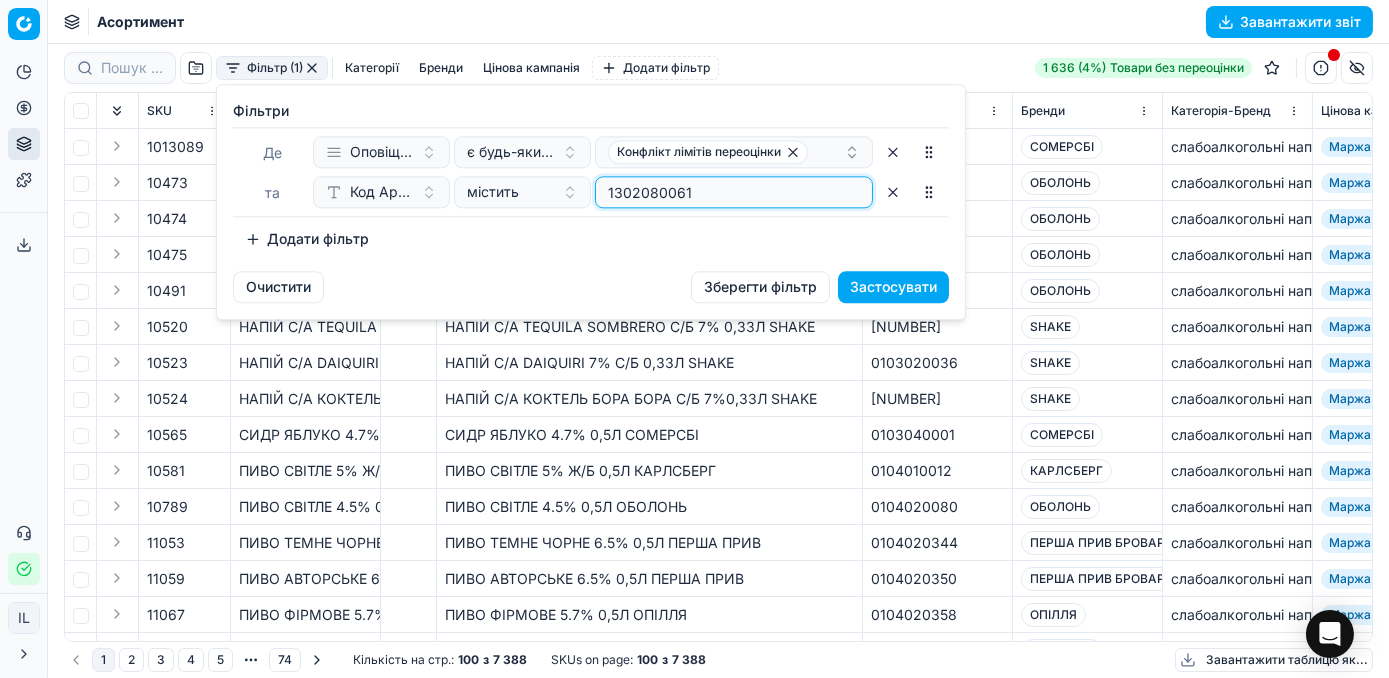 type on "1302080061" 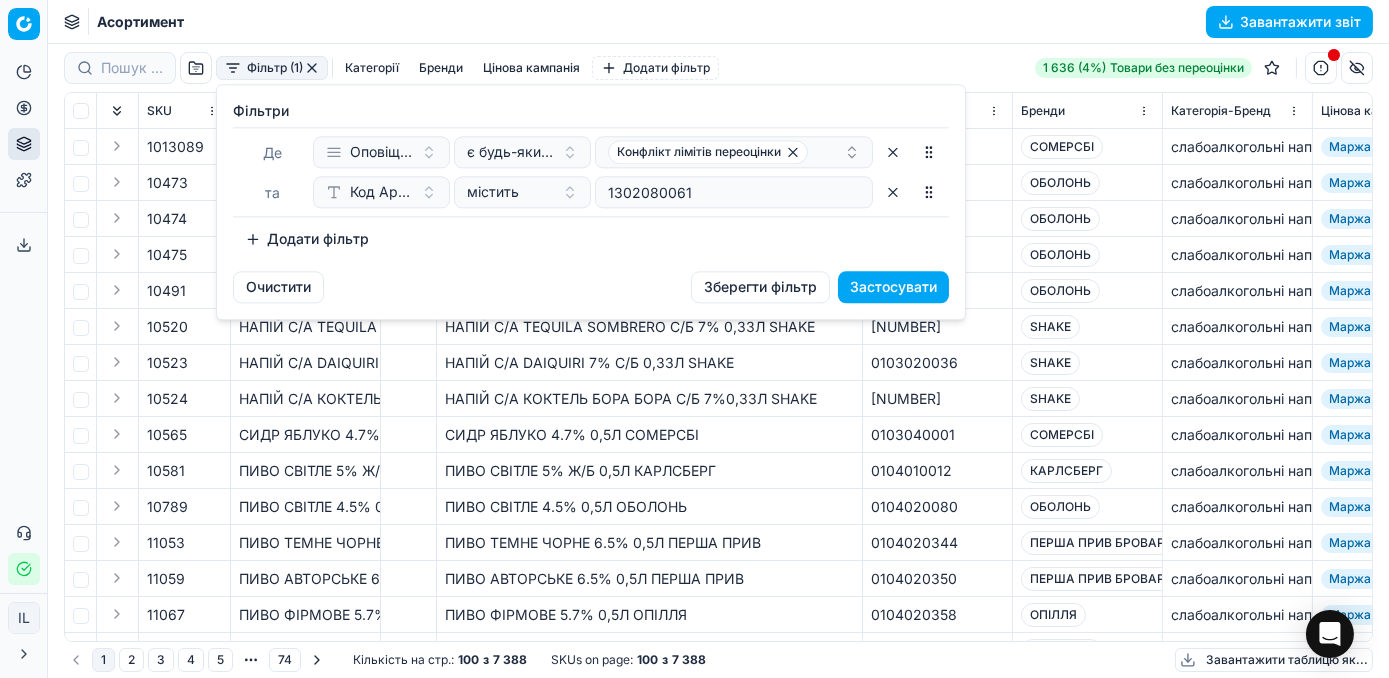 click on "Застосувати" at bounding box center (893, 287) 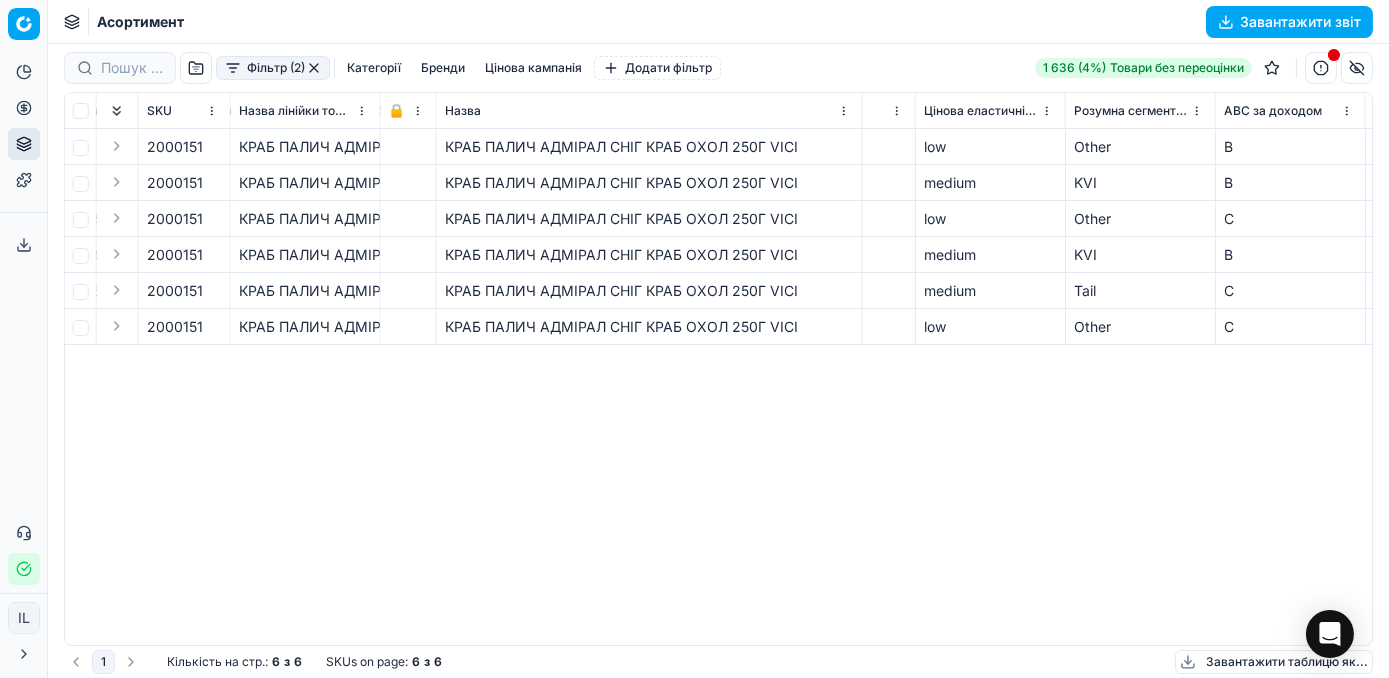 scroll, scrollTop: 0, scrollLeft: 5035, axis: horizontal 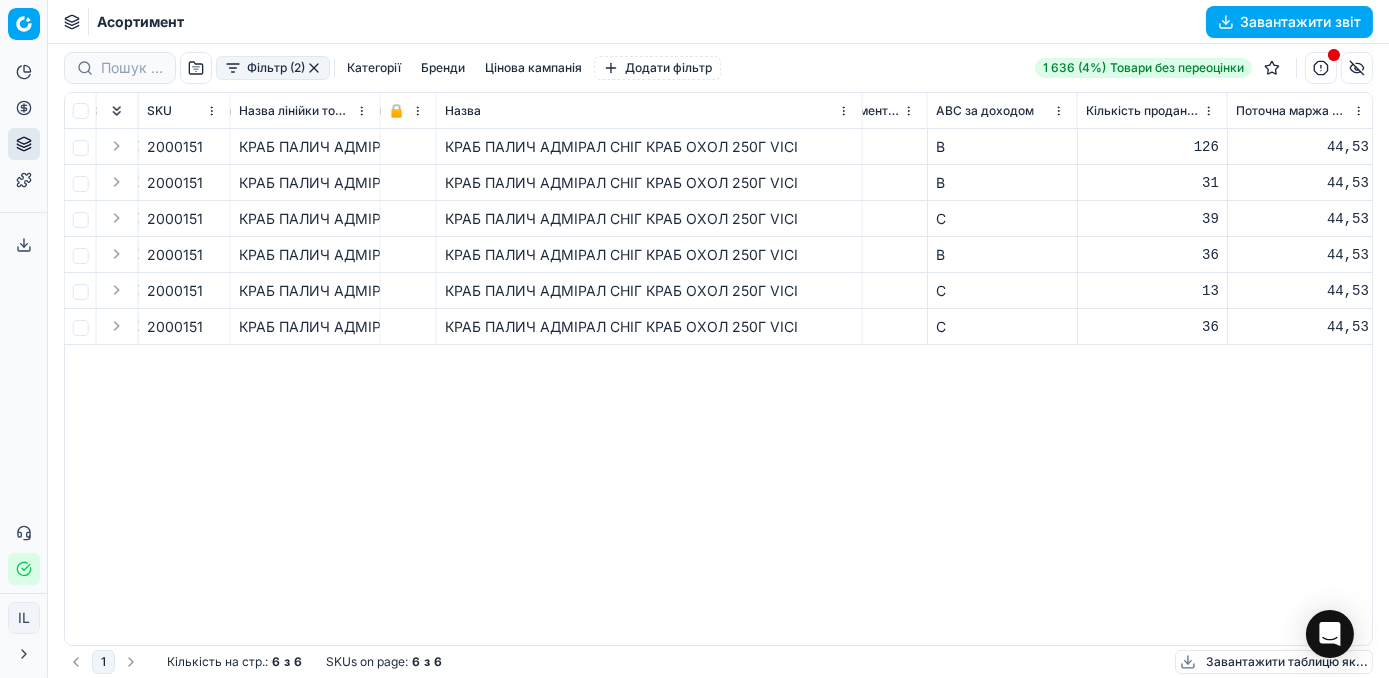 drag, startPoint x: 614, startPoint y: 630, endPoint x: 516, endPoint y: 629, distance: 98.005104 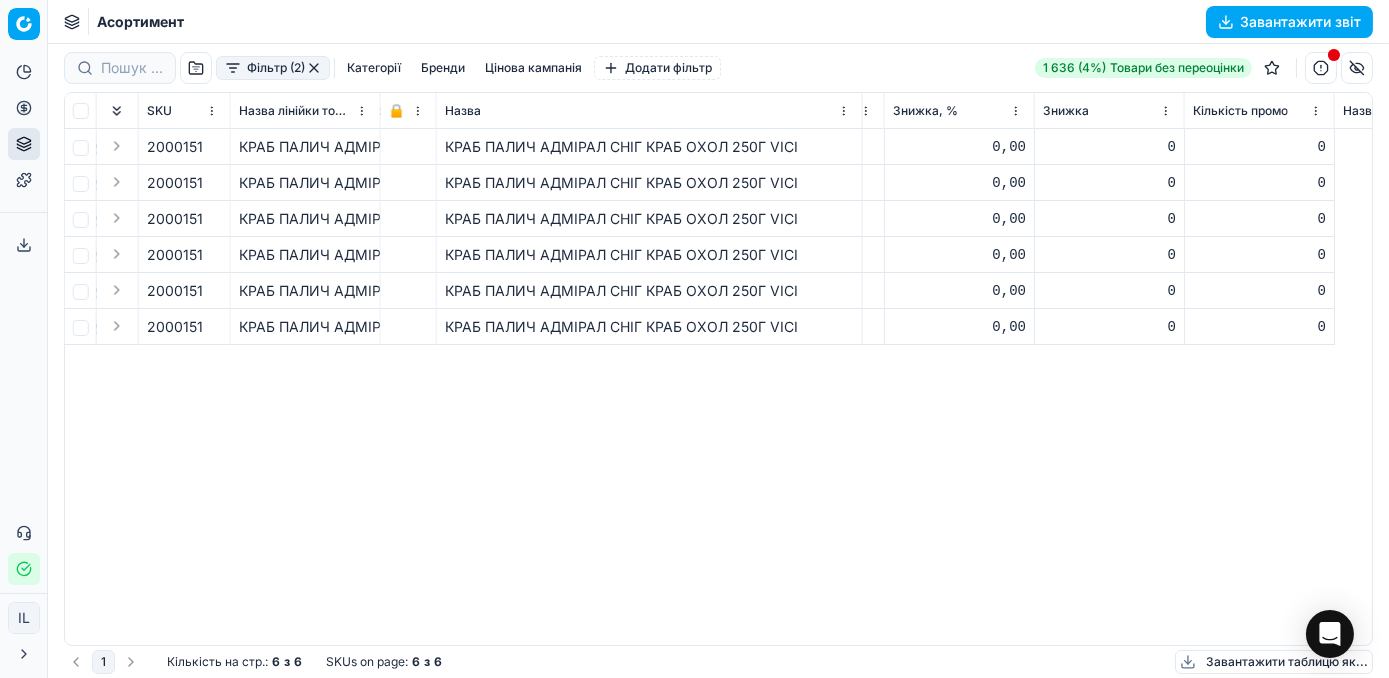 scroll, scrollTop: 0, scrollLeft: 3854, axis: horizontal 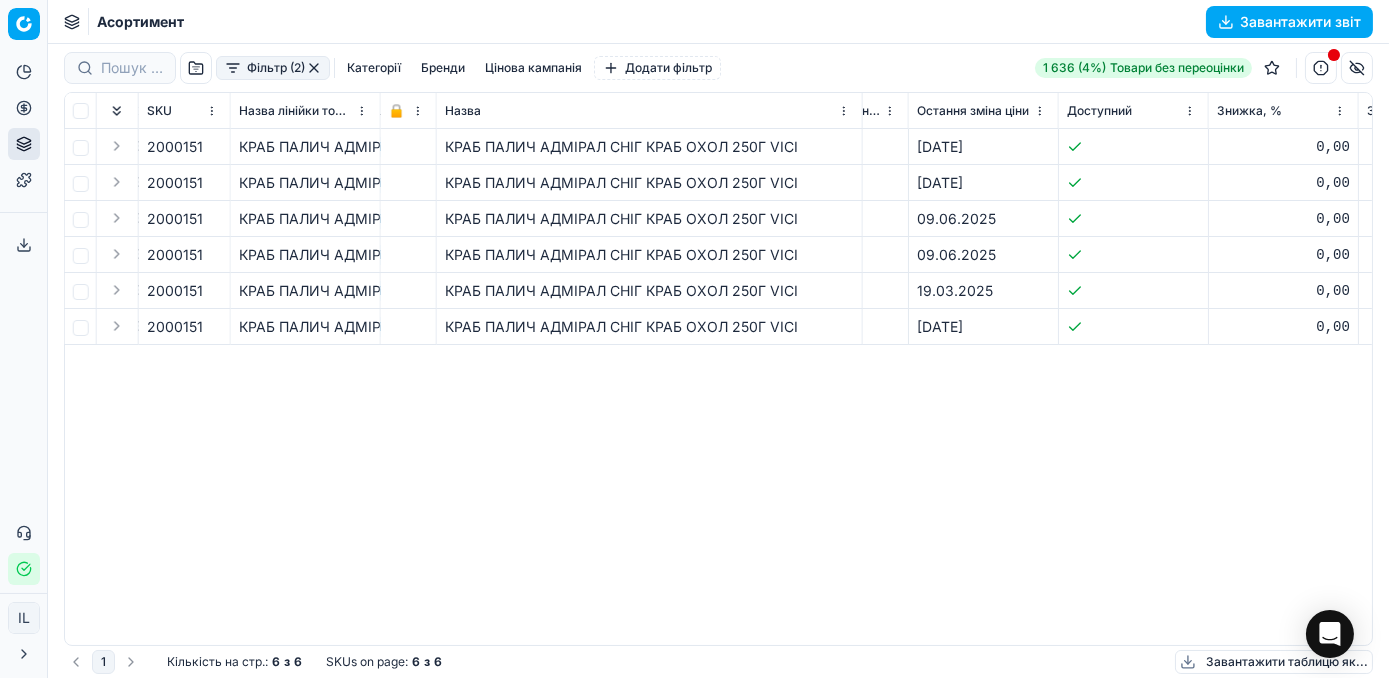 click at bounding box center (314, 68) 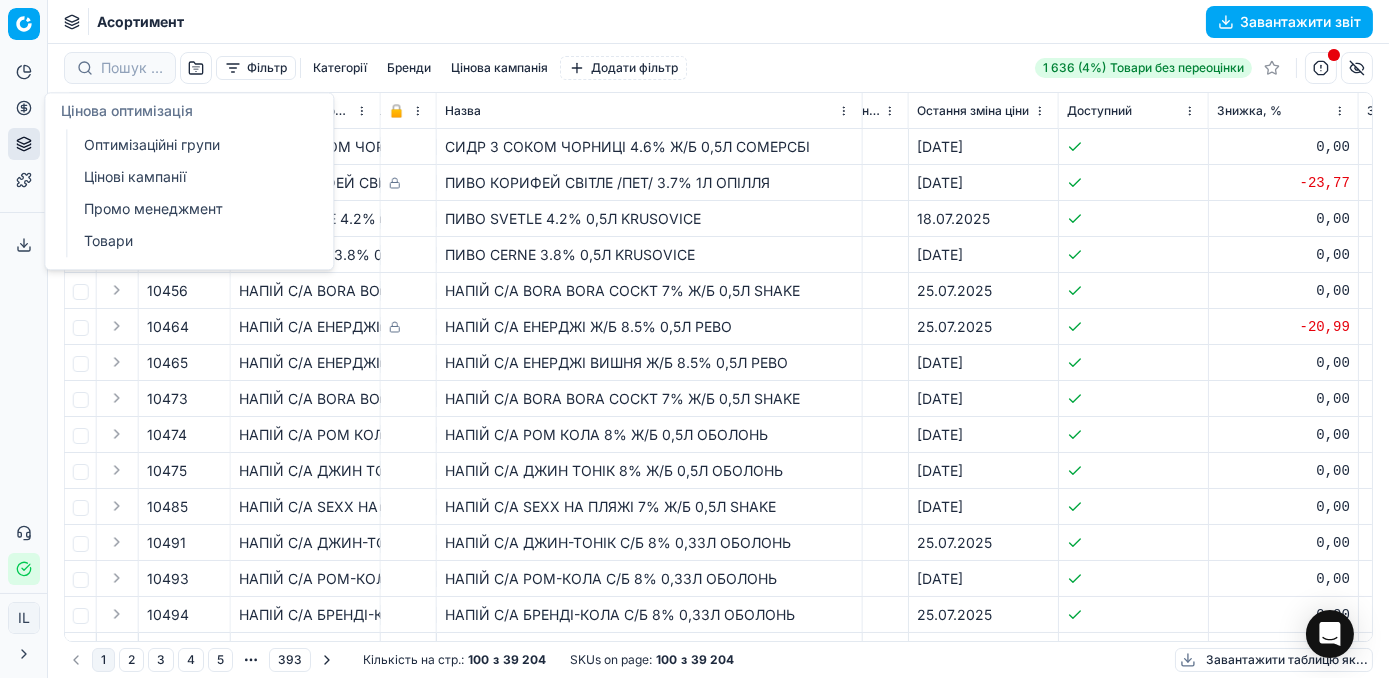 click 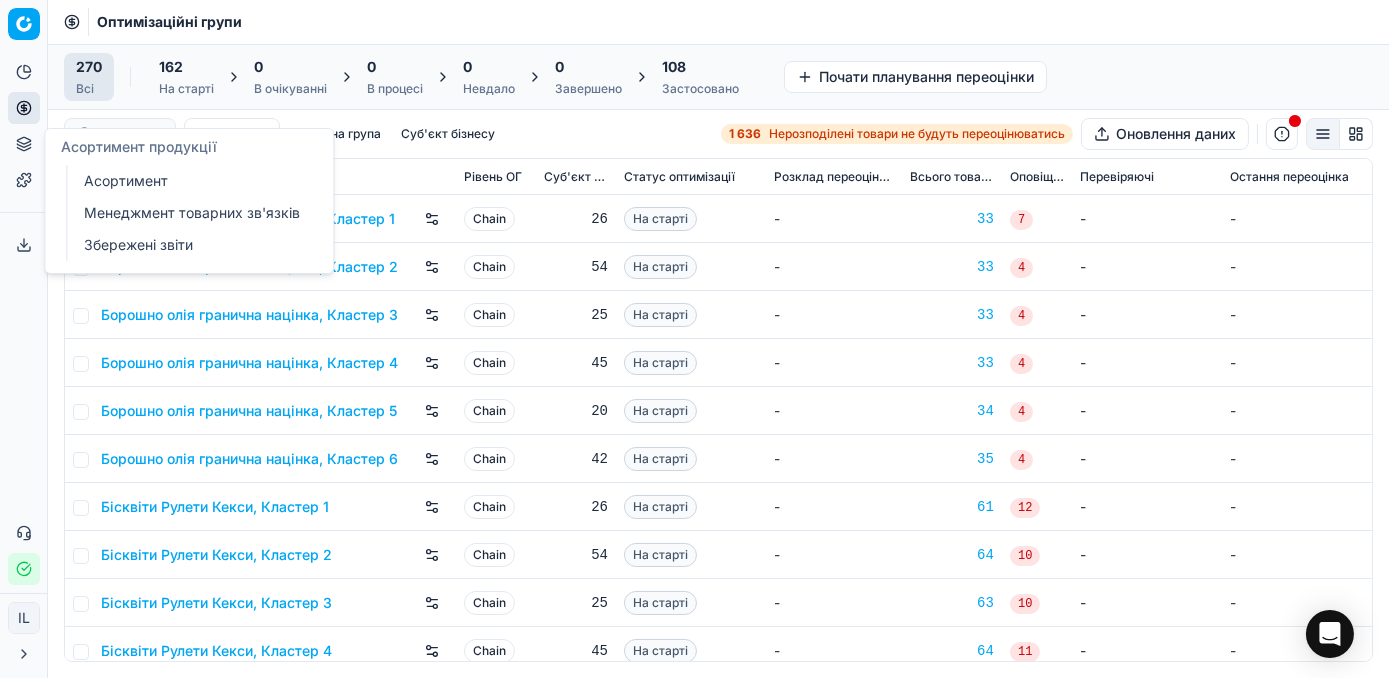 click on "Асортимент" at bounding box center [192, 181] 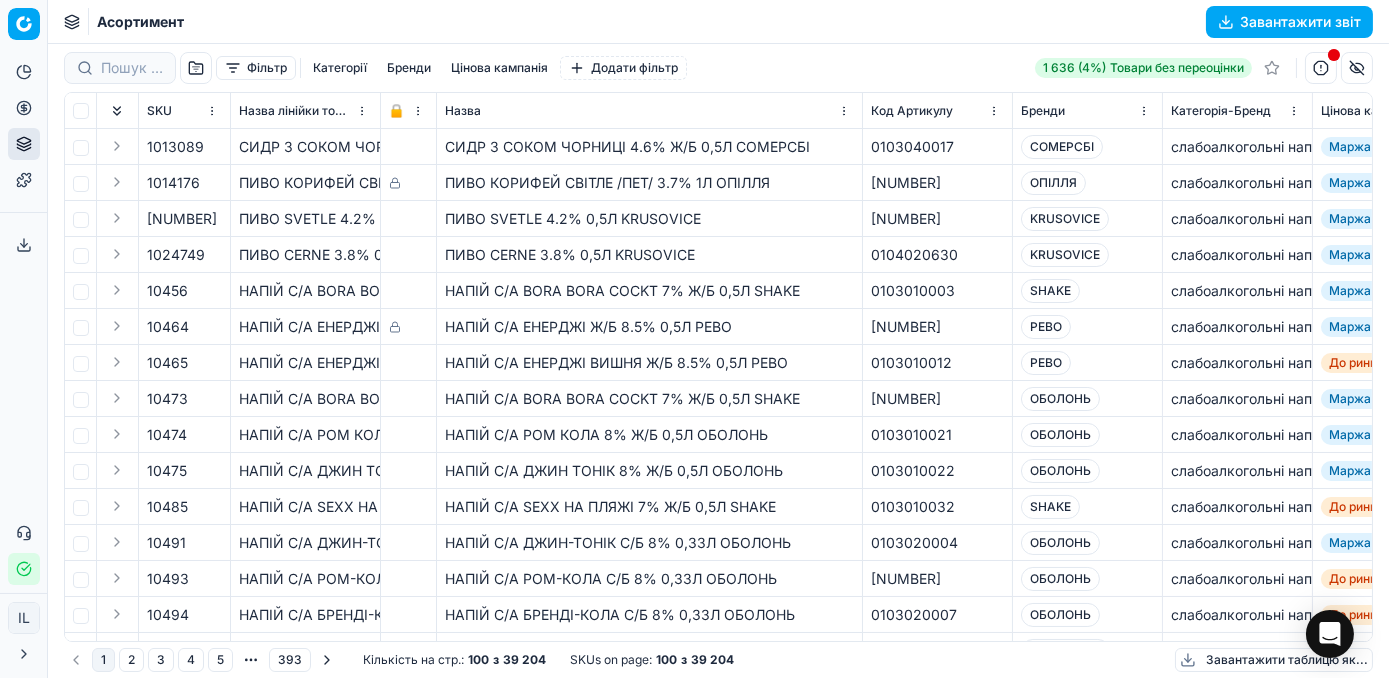 click on "Фільтр" at bounding box center [256, 68] 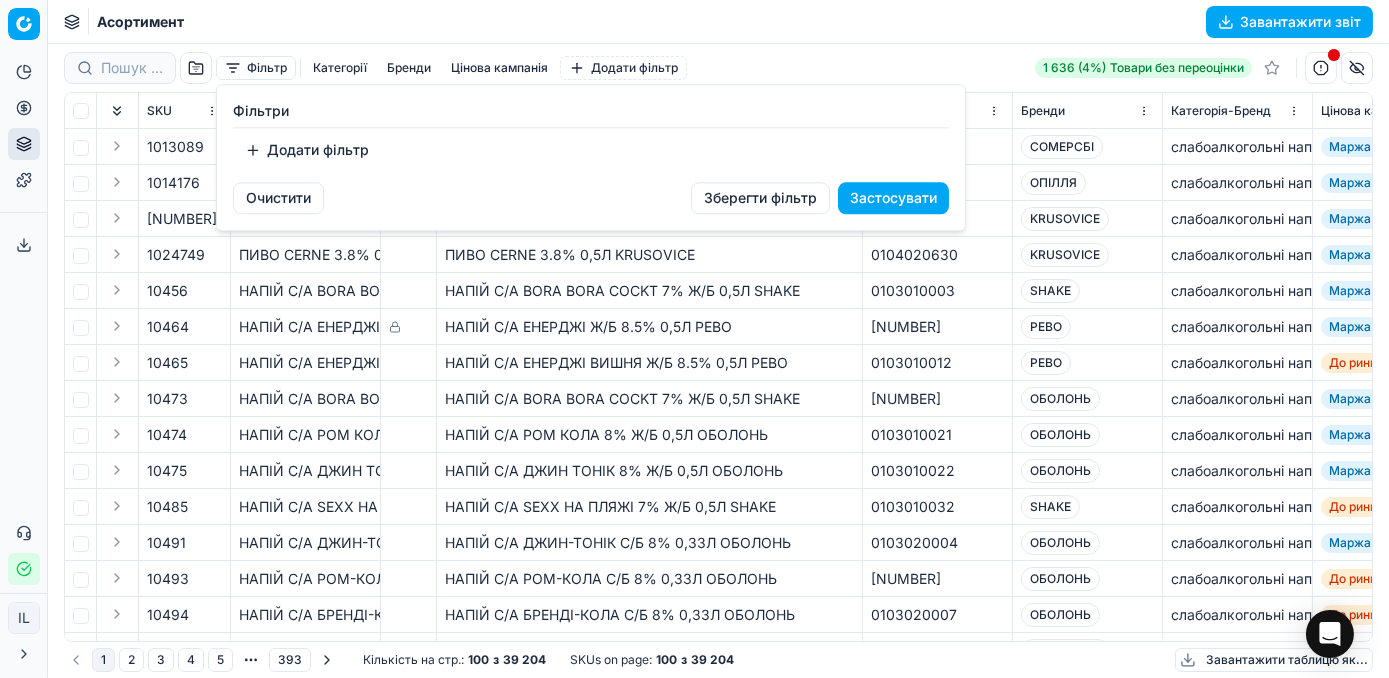click on "Додати фільтр" at bounding box center [307, 150] 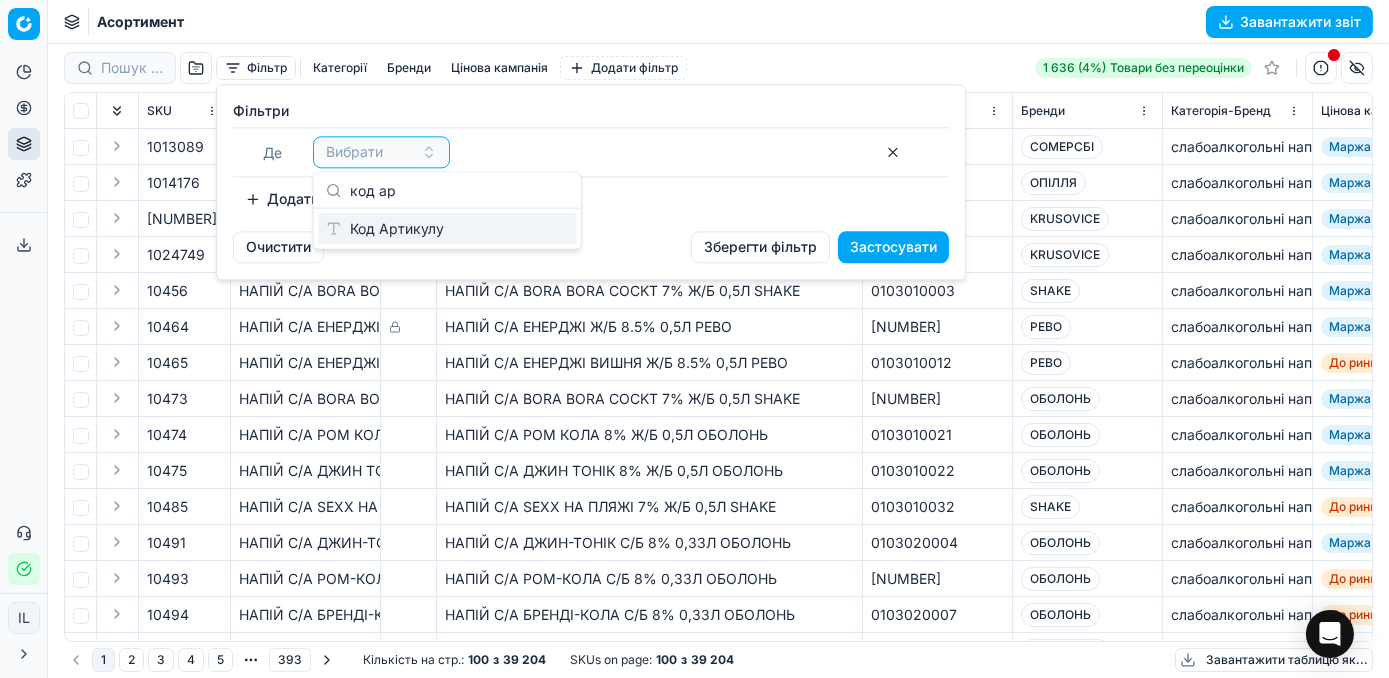 type on "код арт" 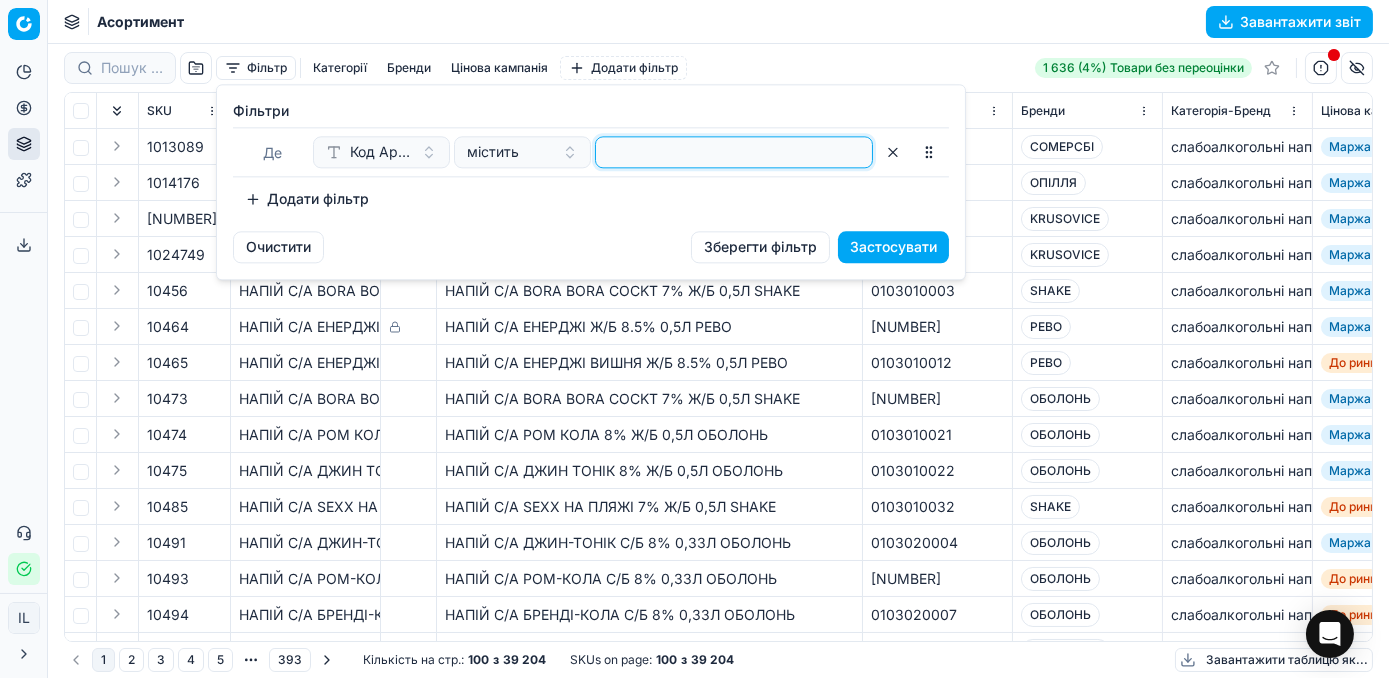 click at bounding box center [734, 152] 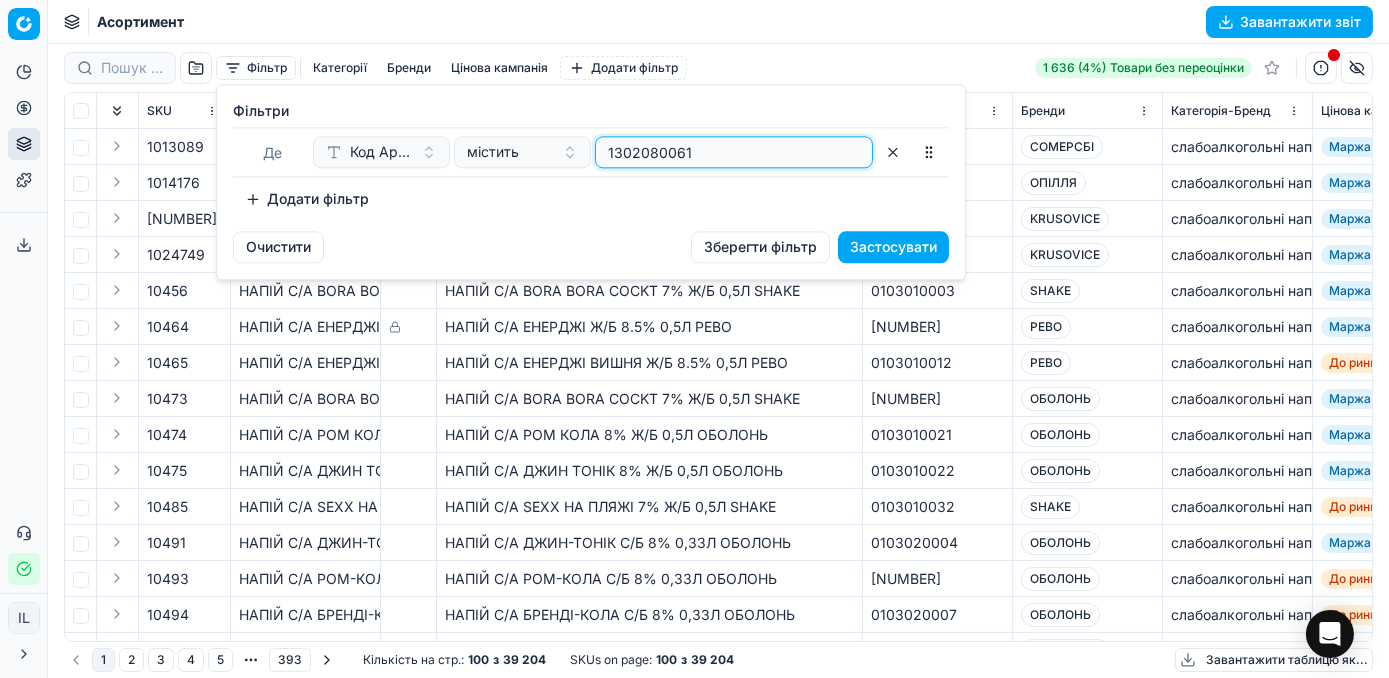 type on "1302080061" 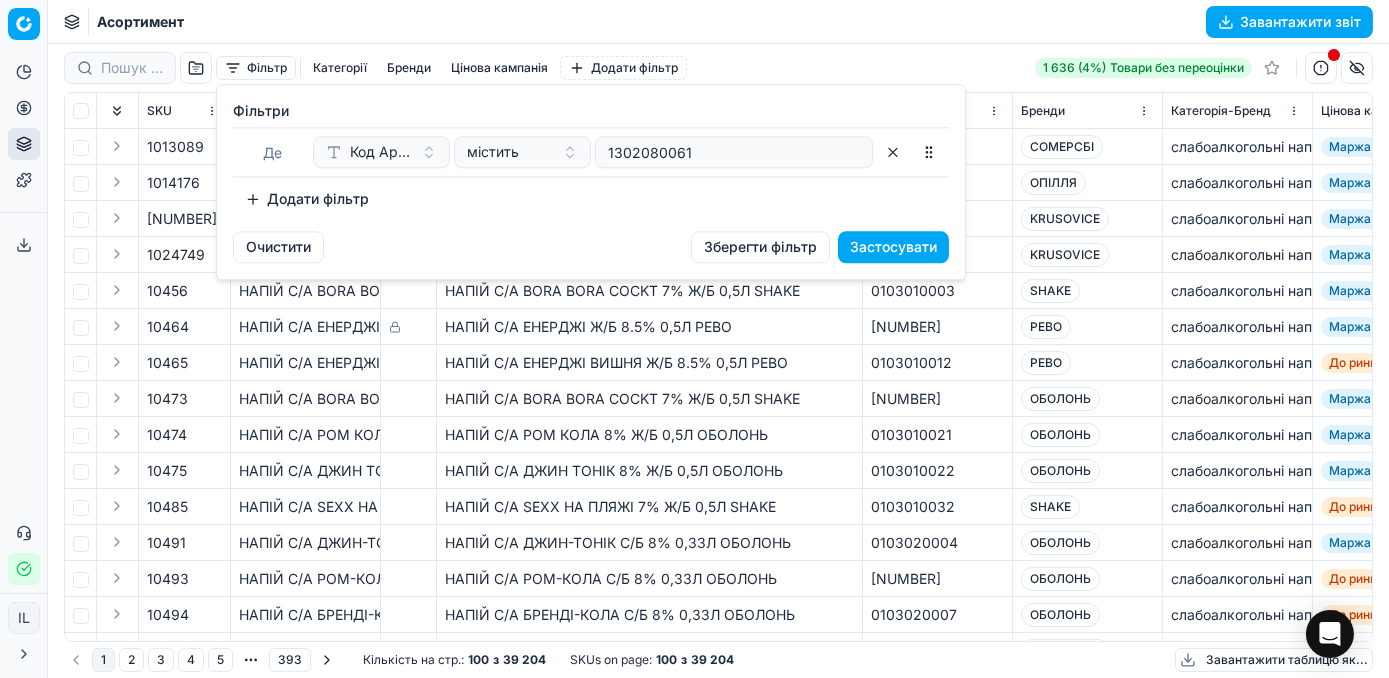 click on "Застосувати" at bounding box center [893, 247] 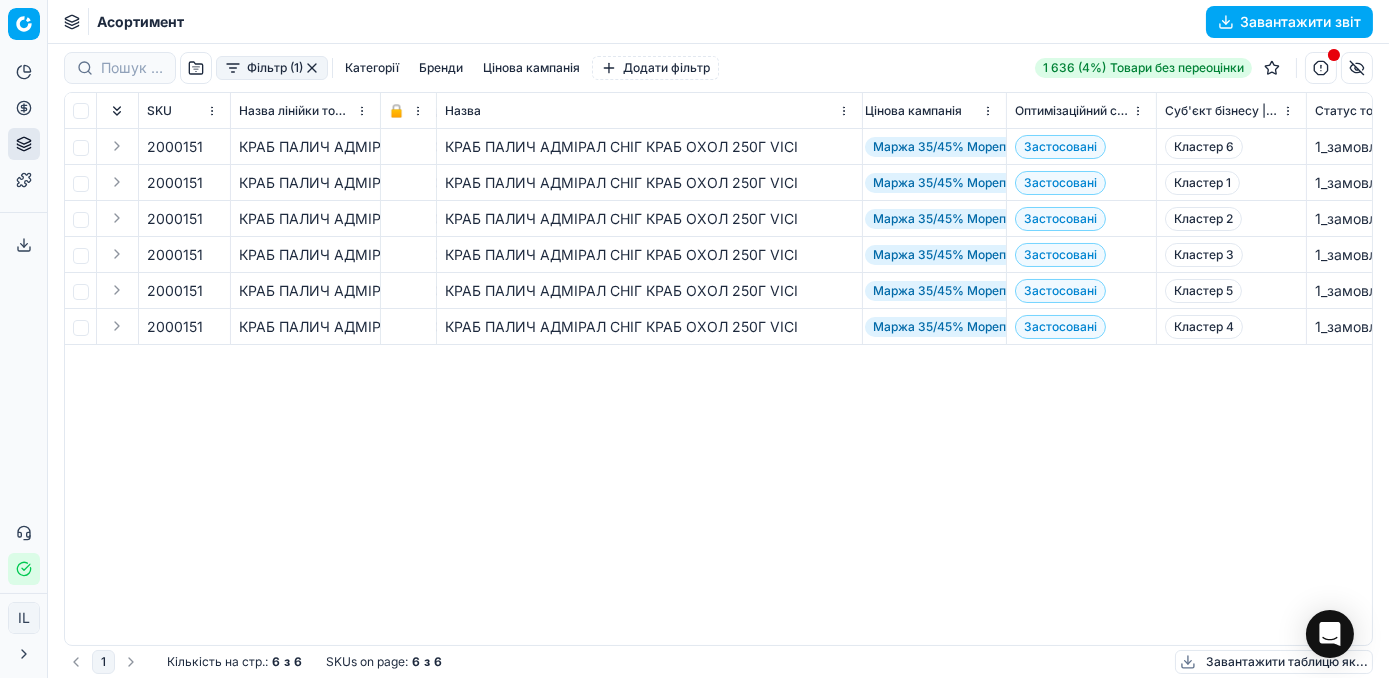 scroll, scrollTop: 0, scrollLeft: 472, axis: horizontal 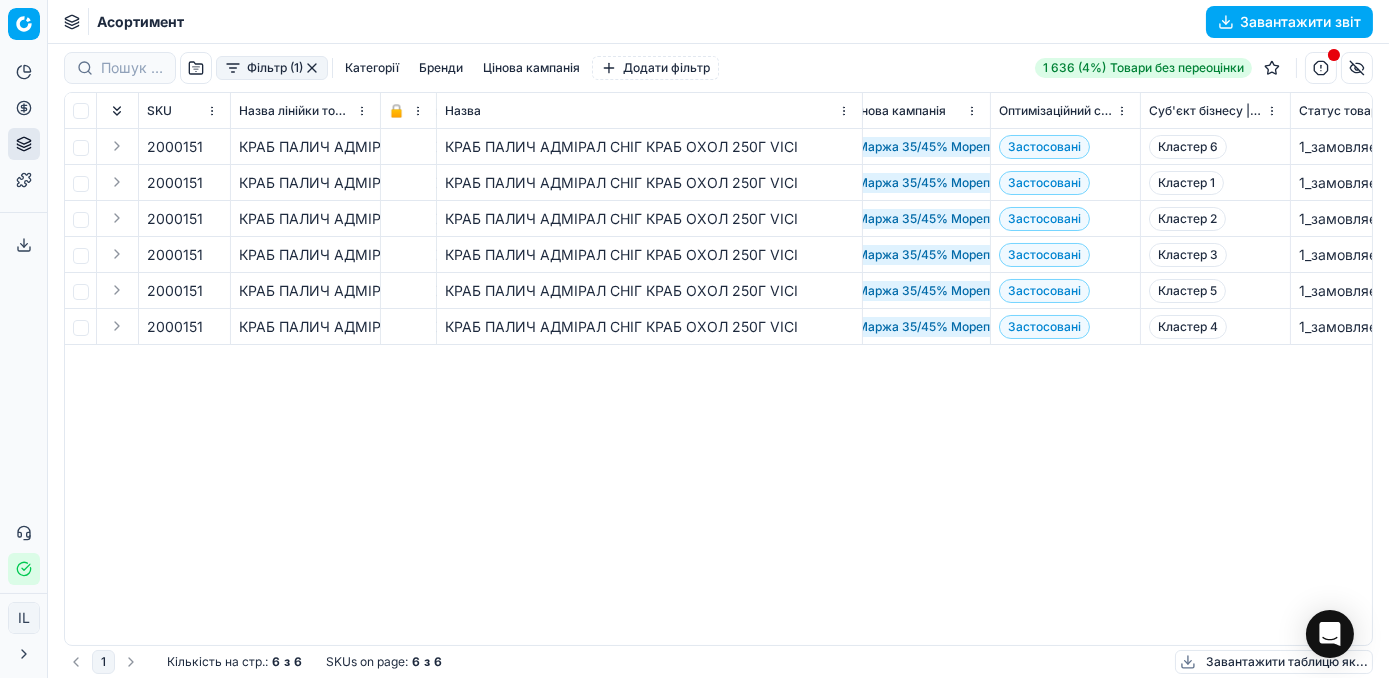 click on "Маржа 35/45% Морепродукти охолоджені" at bounding box center [984, 183] 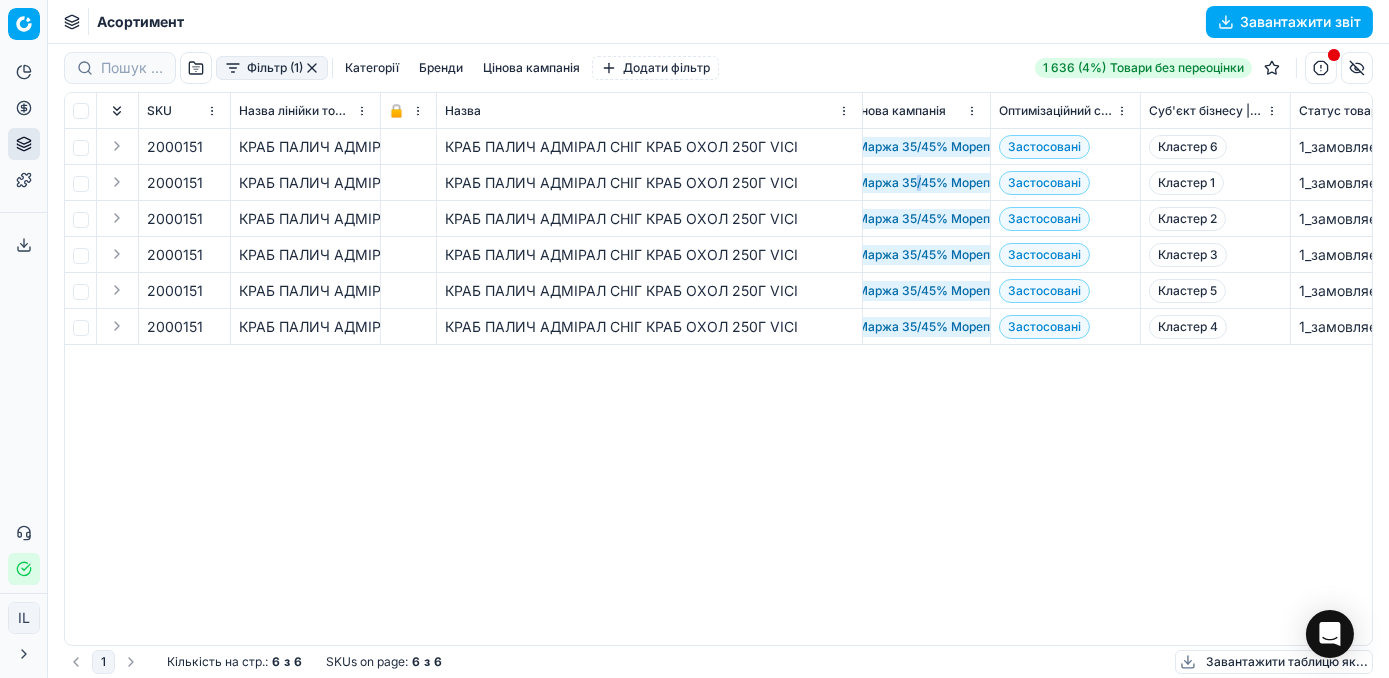 click on "Маржа 35/45% Морепродукти охолоджені" at bounding box center [984, 183] 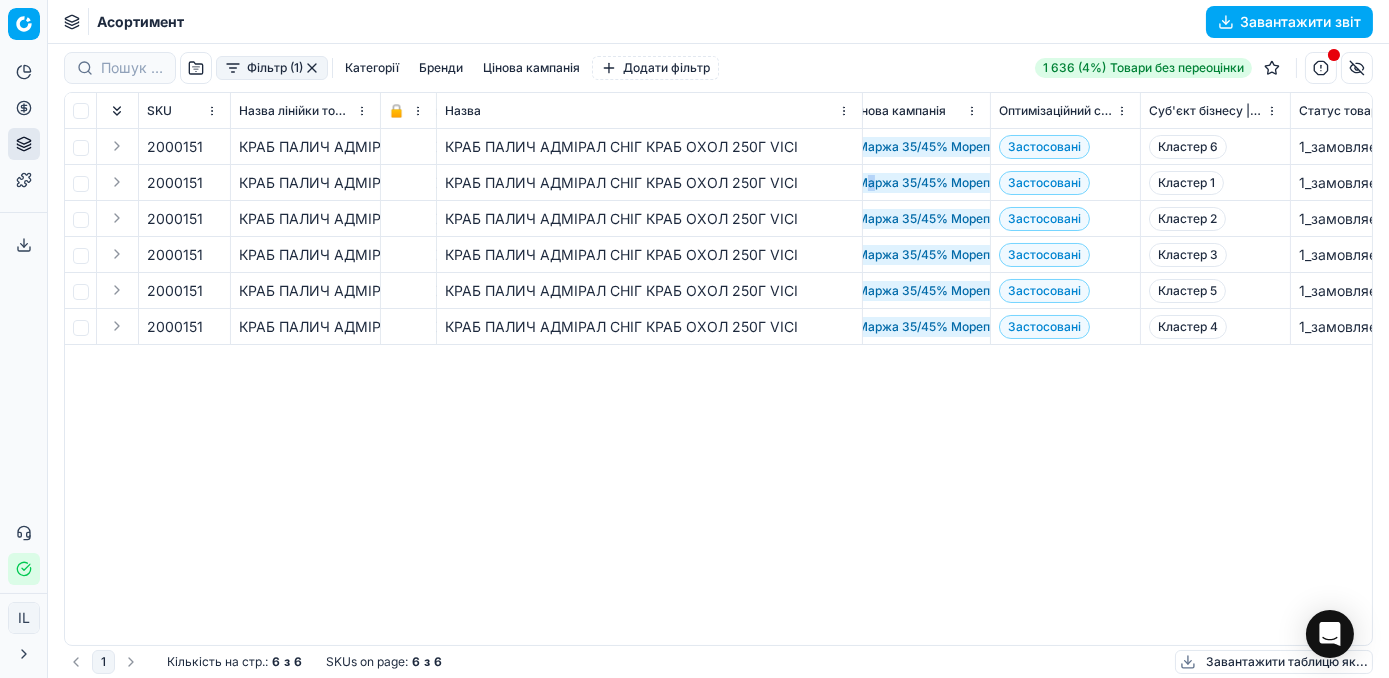 drag, startPoint x: 917, startPoint y: 188, endPoint x: 870, endPoint y: 179, distance: 47.853943 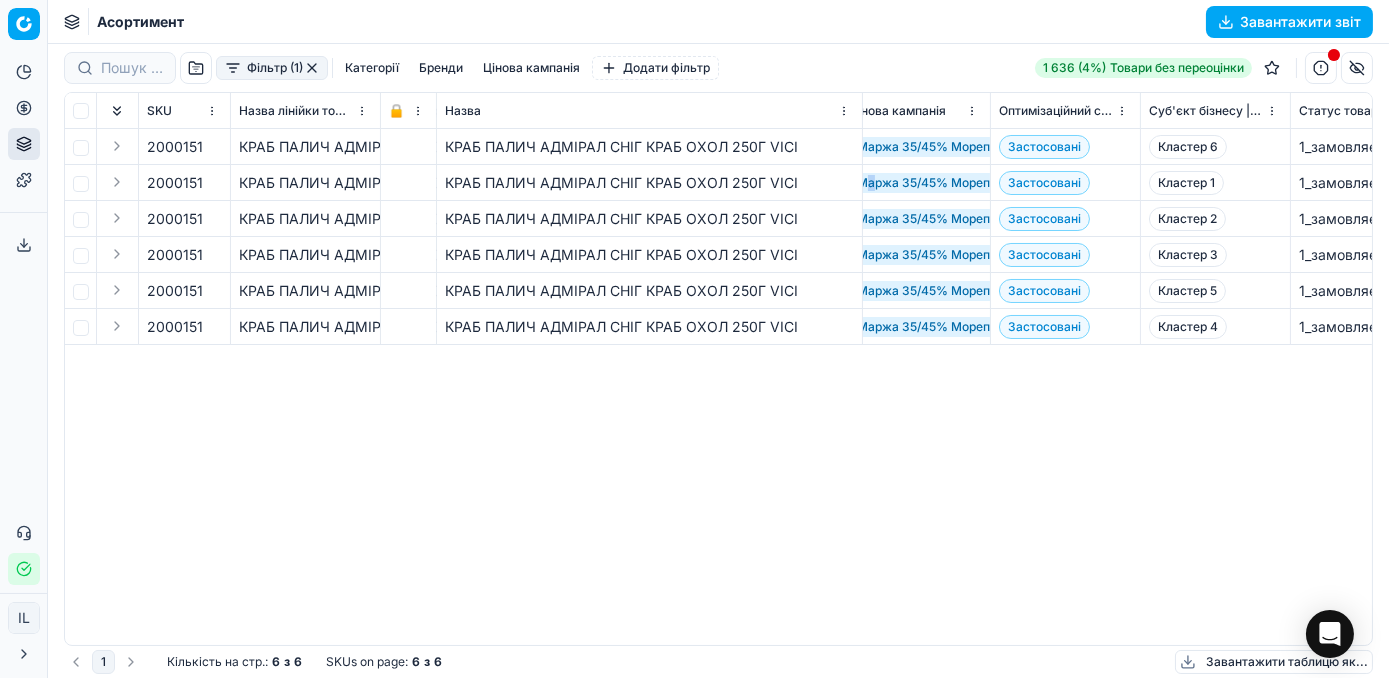 click on "Маржа 35/45% Морепродукти охолоджені" at bounding box center [984, 183] 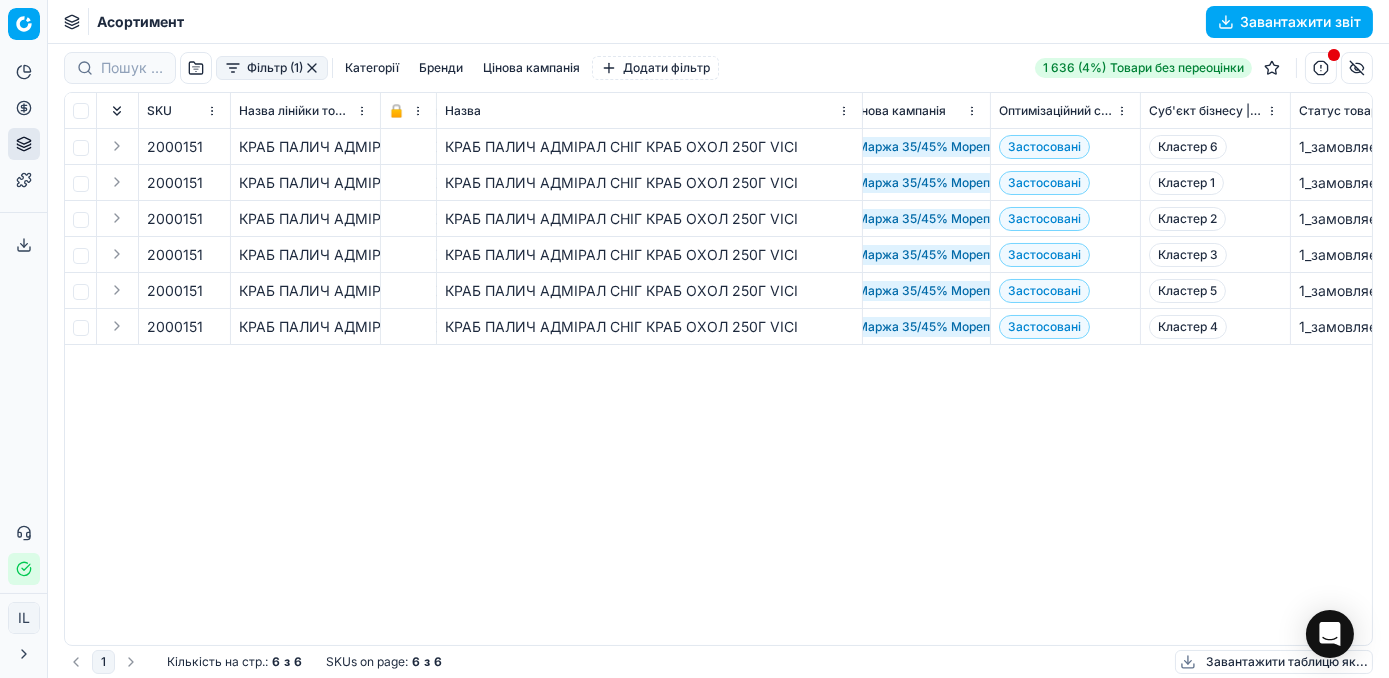 drag, startPoint x: 870, startPoint y: 179, endPoint x: 989, endPoint y: 388, distance: 240.50363 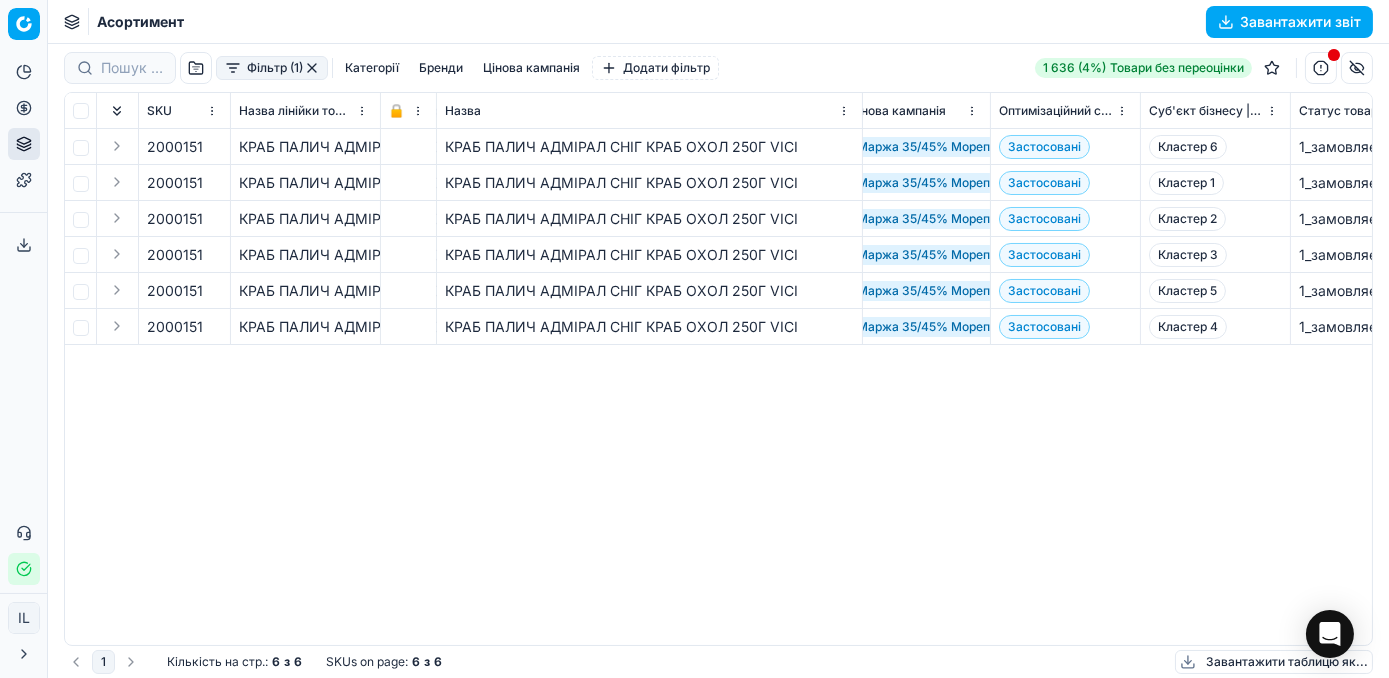 click on "SKU Назва лінійки товарів 🔒 Назва Код Артикулу Бренди Категорія-Бренд Цінова кампанія Оптимізаційний статус Суб'єкт бізнесу | назва Статус товару Закупівельна ціна по контракту з ПДВ Вартість Поточна ціна Нова ціна Майбутнє промо К-ть ТТ зі статусом “замовляємий” ID Товарної лінійки Поточна промо ціна Нова промо ціна Зберегти ціну Нова знижка Нова знижка, % Нова маржа (загальна), % Δ, % Δ Тип переоцінки Оповіщення Загальна кількість на складі Останнє оновлення запасів Остання зміна ціни Доступний Знижка, % Знижка Кількість промо Назви промо ABC за доходом" at bounding box center (718, 369) 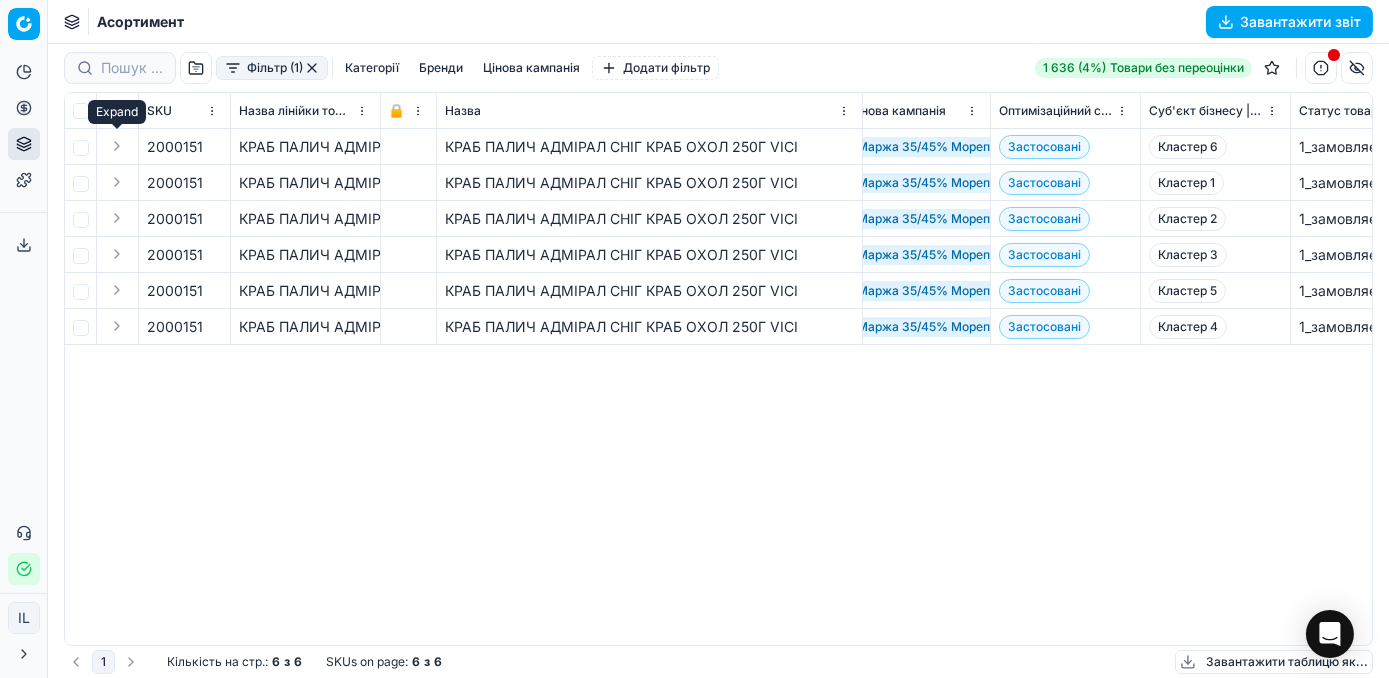 click at bounding box center [117, 146] 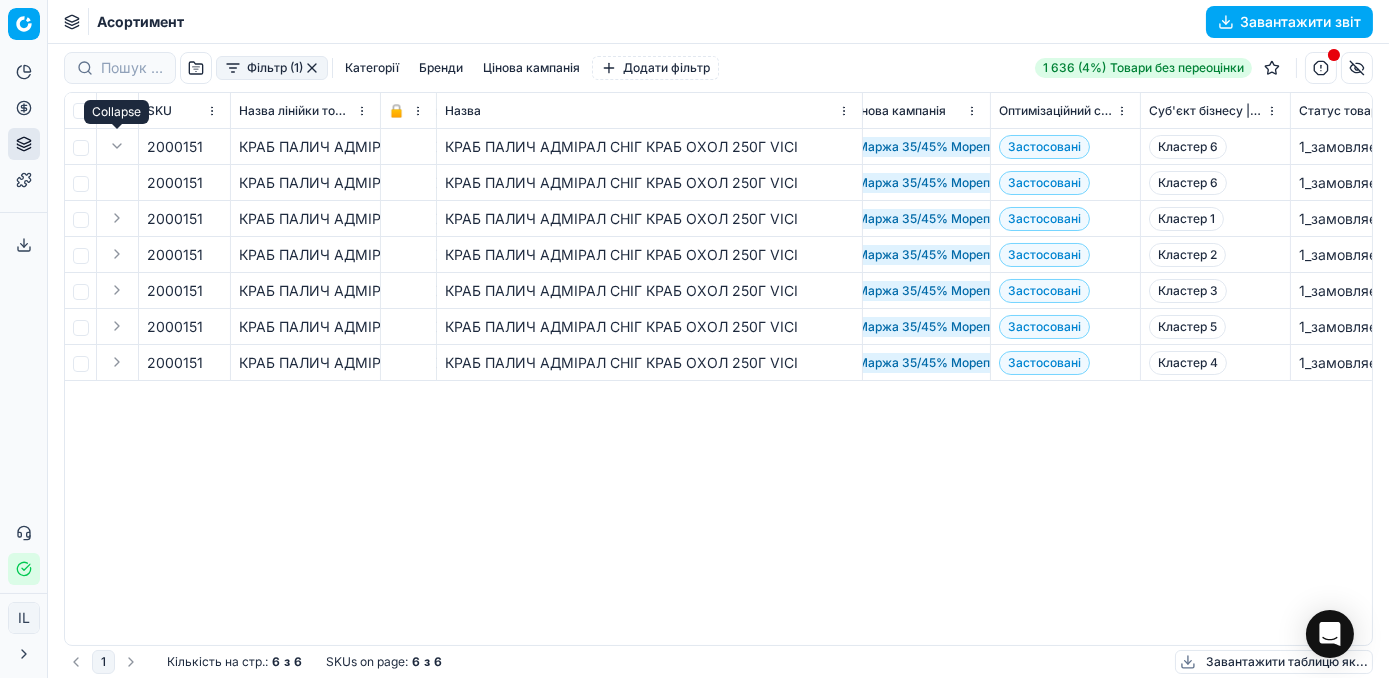 click at bounding box center [117, 146] 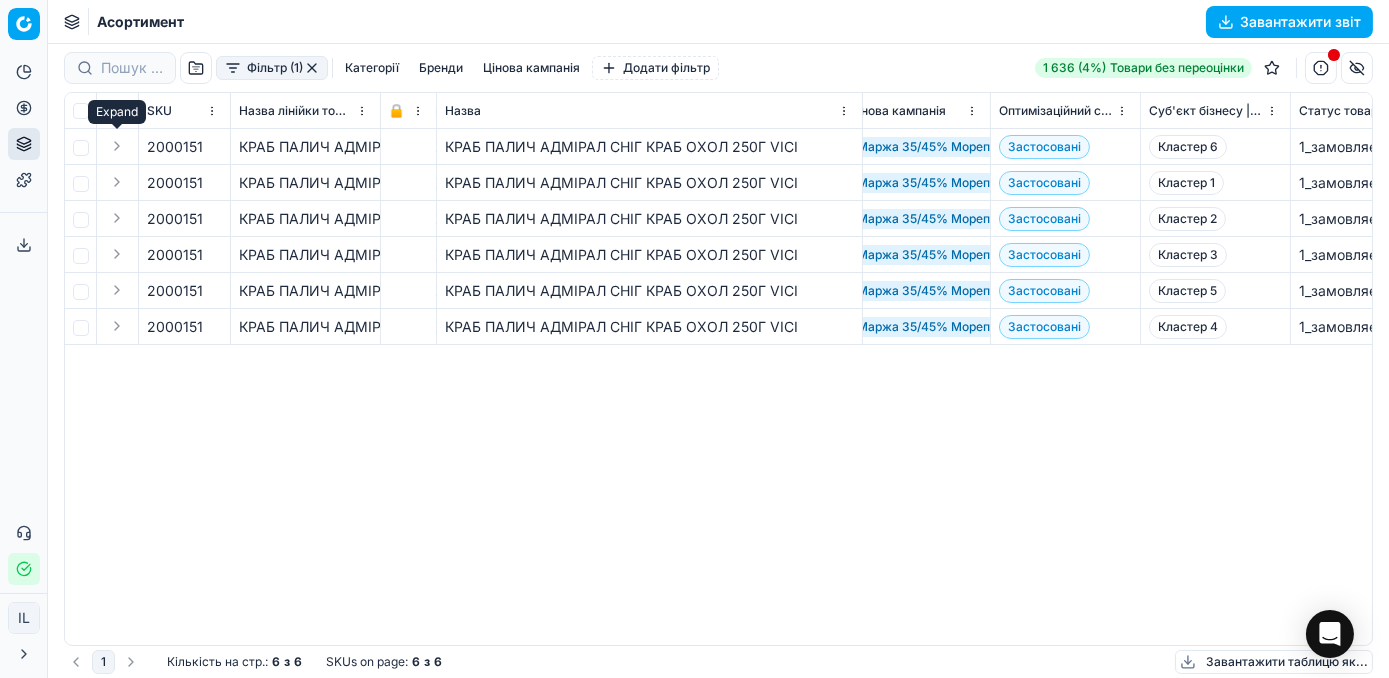 click at bounding box center (117, 146) 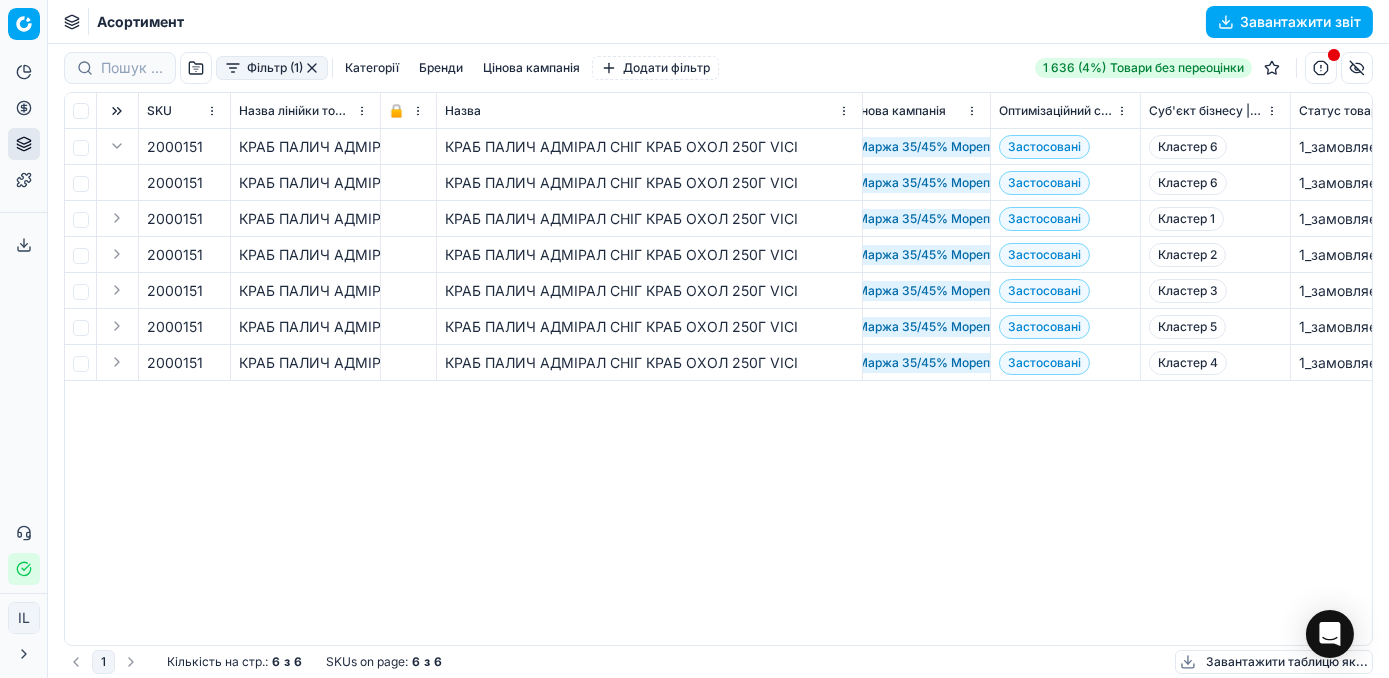 click on "2000151" at bounding box center (175, 183) 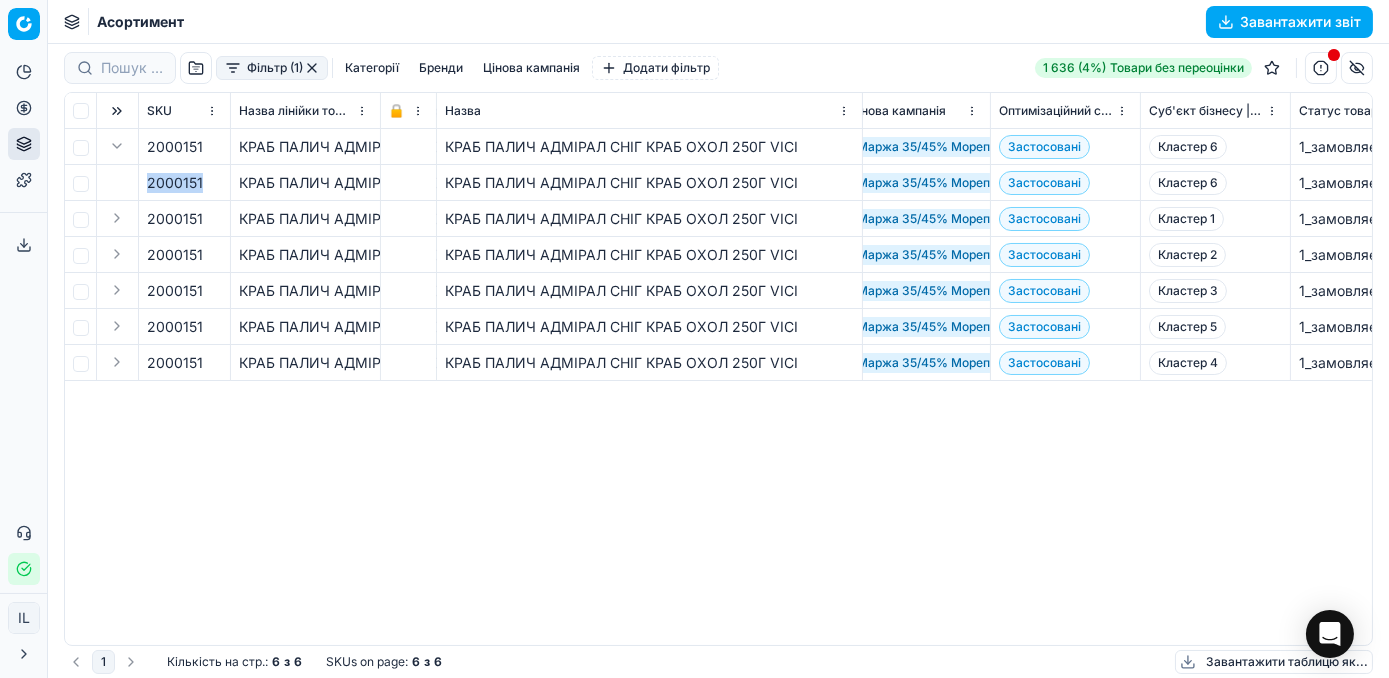 click on "2000151" at bounding box center (175, 183) 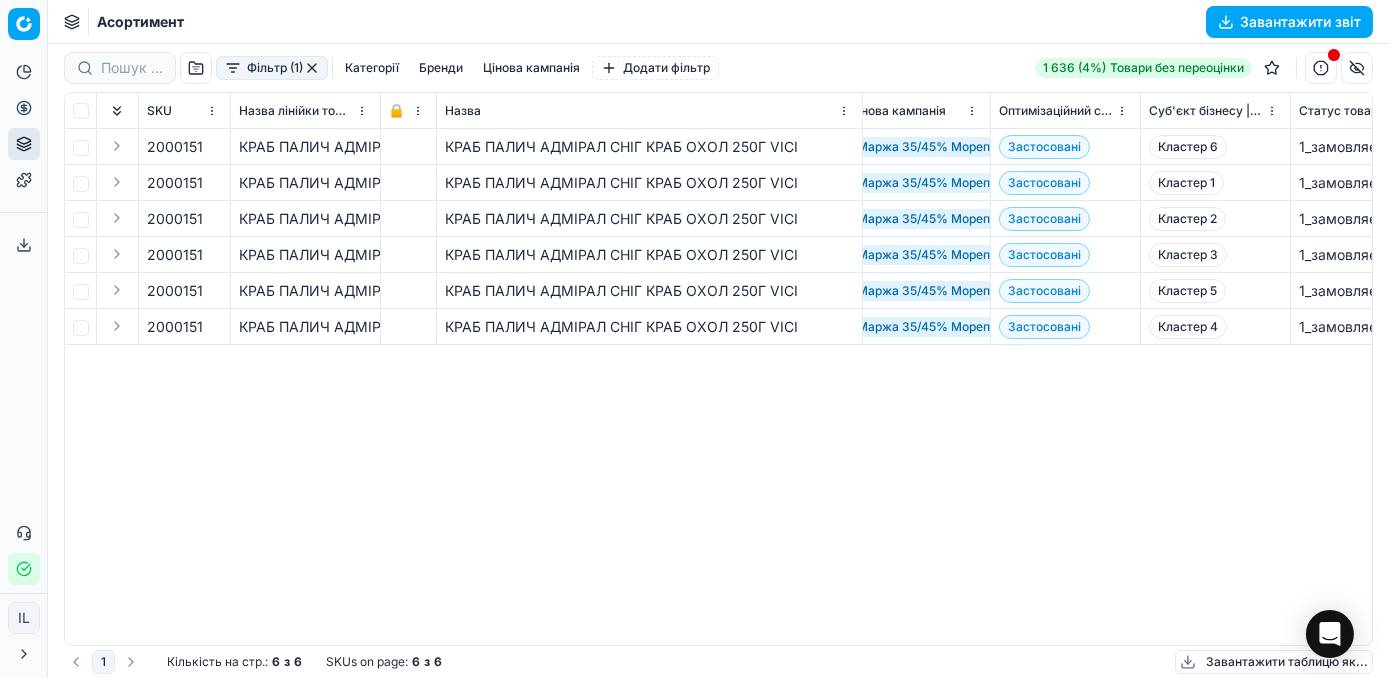 click on "SKU" at bounding box center [185, 111] 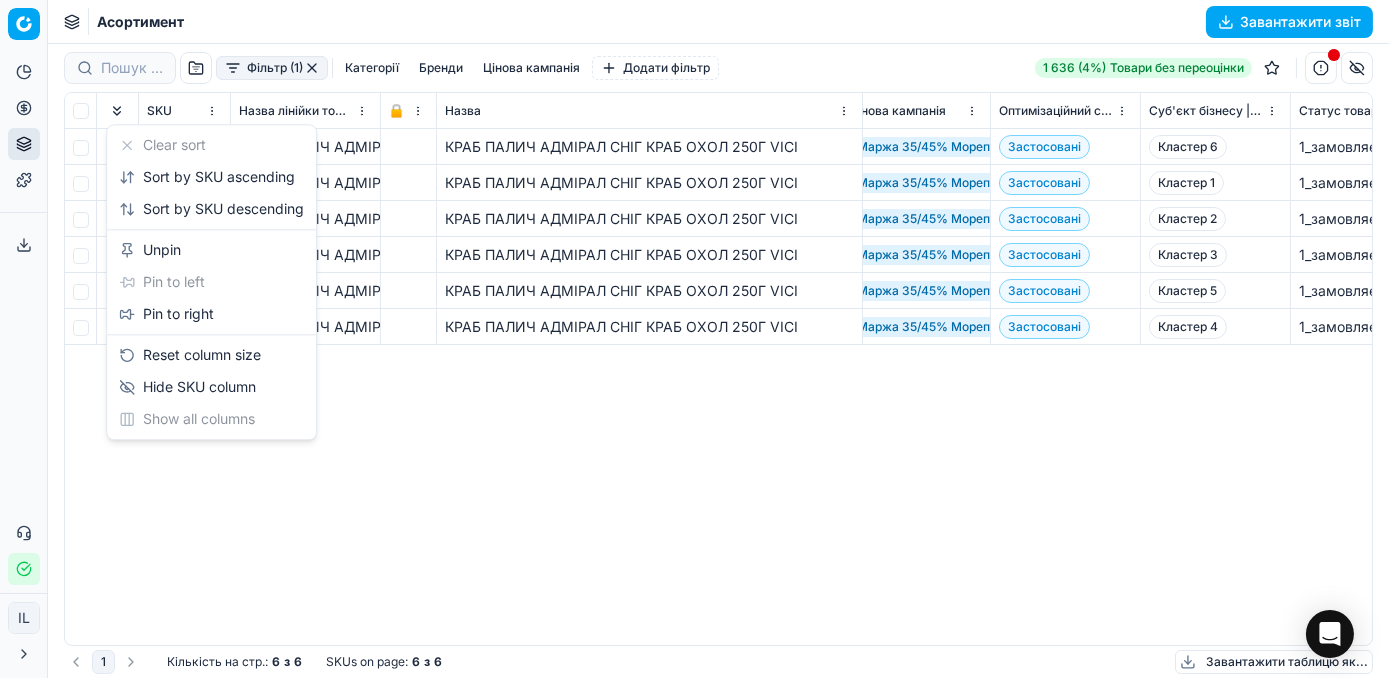 click on "Pricing platform Аналітика Цінова оптимізація Асортимент продукції Шаблони Сервіс експорту 19 Зверніться до служби підтримки Статус інтеграції IL [PERSON_NAME] i.lylo@example.com Закрити меню Command Palette Search for a command to run... Асортимент Завантажити звіт Фільтр   (1) Категорії   Бренди   Цінова кампанія   Додати фільтр 1 636 (4%) Товари без переоцінки SKU Назва лінійки товарів 🔒 Назва Код Артикулу Бренди Категорія-Бренд Цінова кампанія Оптимізаційний статус Суб'єкт бізнесу | назва Статус товару Закупівельна ціна по контракту з ПДВ Вартість Поточна ціна Нова ціна Майбутнє промо Нова знижка" at bounding box center [694, 339] 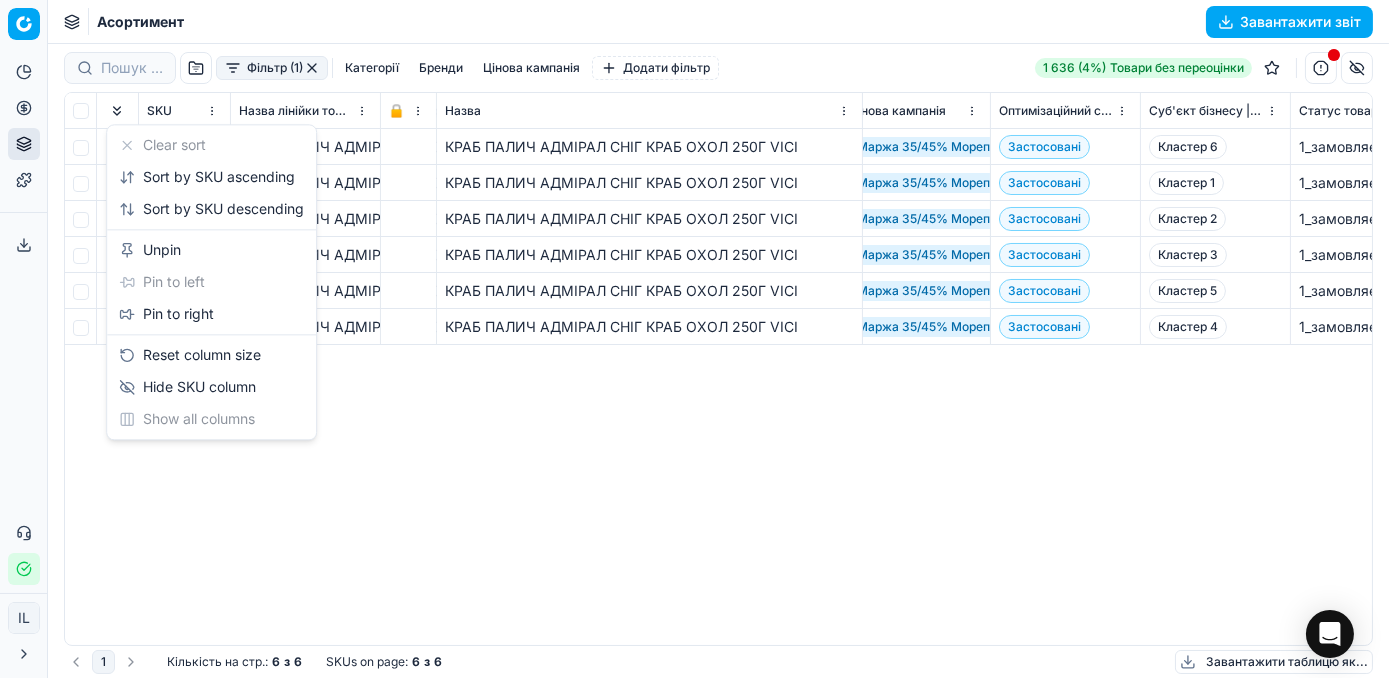 click on "Pricing platform Аналітика Цінова оптимізація Асортимент продукції Шаблони Сервіс експорту 19 Зверніться до служби підтримки Статус інтеграції IL [PERSON_NAME] i.lylo@example.com Закрити меню Command Palette Search for a command to run... Асортимент Завантажити звіт Фільтр   (1) Категорії   Бренди   Цінова кампанія   Додати фільтр 1 636 (4%) Товари без переоцінки SKU Назва лінійки товарів 🔒 Назва Код Артикулу Бренди Категорія-Бренд Цінова кампанія Оптимізаційний статус Суб'єкт бізнесу | назва Статус товару Закупівельна ціна по контракту з ПДВ Вартість Поточна ціна Нова ціна Майбутнє промо Нова знижка" at bounding box center (694, 339) 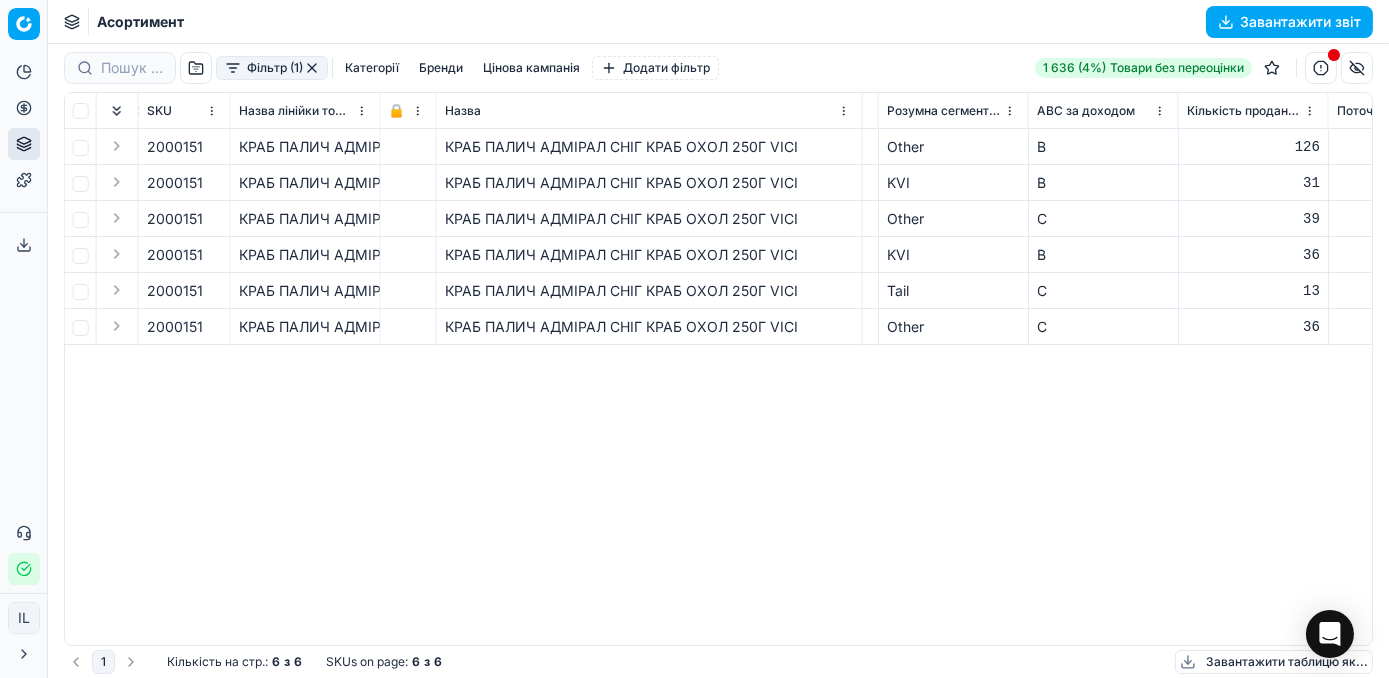 scroll, scrollTop: 0, scrollLeft: 4978, axis: horizontal 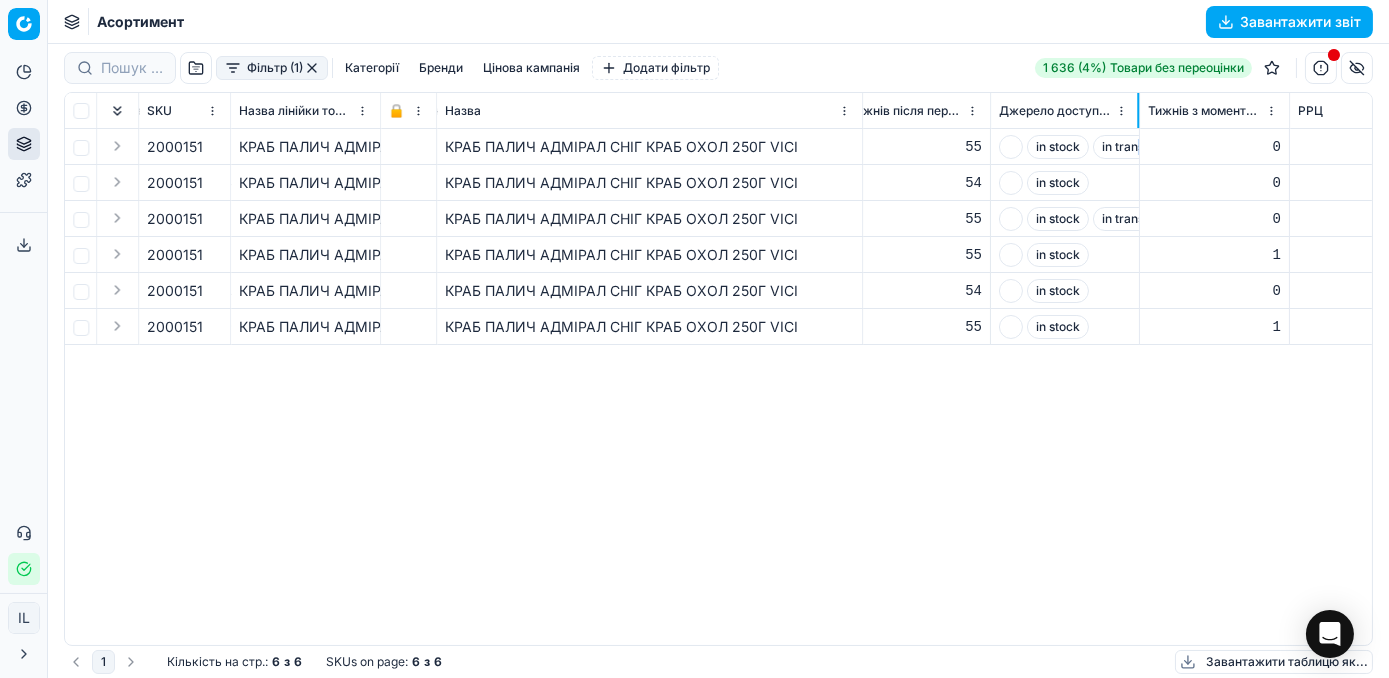 drag, startPoint x: 1137, startPoint y: 113, endPoint x: 1136, endPoint y: 134, distance: 21.023796 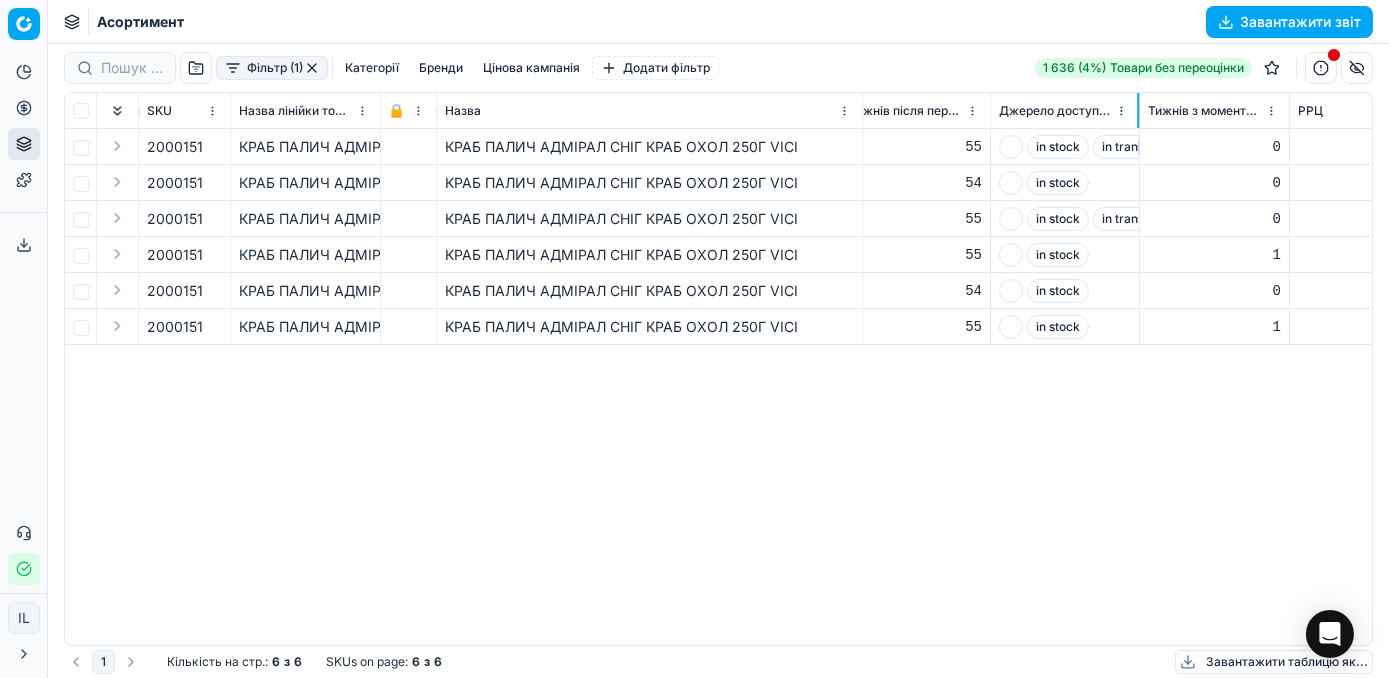click on "SKU Назва лінійки товарів 🔒 Назва Код Артикулу Бренди Категорія-Бренд Цінова кампанія Оптимізаційний статус Суб'єкт бізнесу | назва Статус товару Закупівельна ціна по контракту з ПДВ Вартість Поточна ціна Нова ціна Майбутнє промо К-ть ТТ зі статусом “замовляємий” ID Товарної лінійки Поточна промо ціна Нова промо ціна Зберегти ціну Нова знижка Нова знижка, % Нова маржа (загальна), % Δ, % Δ Тип переоцінки Оповіщення Загальна кількість на складі Останнє оновлення запасів Остання зміна ціни Доступний Знижка, % Знижка Кількість промо Назви промо ABC за доходом - -" at bounding box center (718, 369) 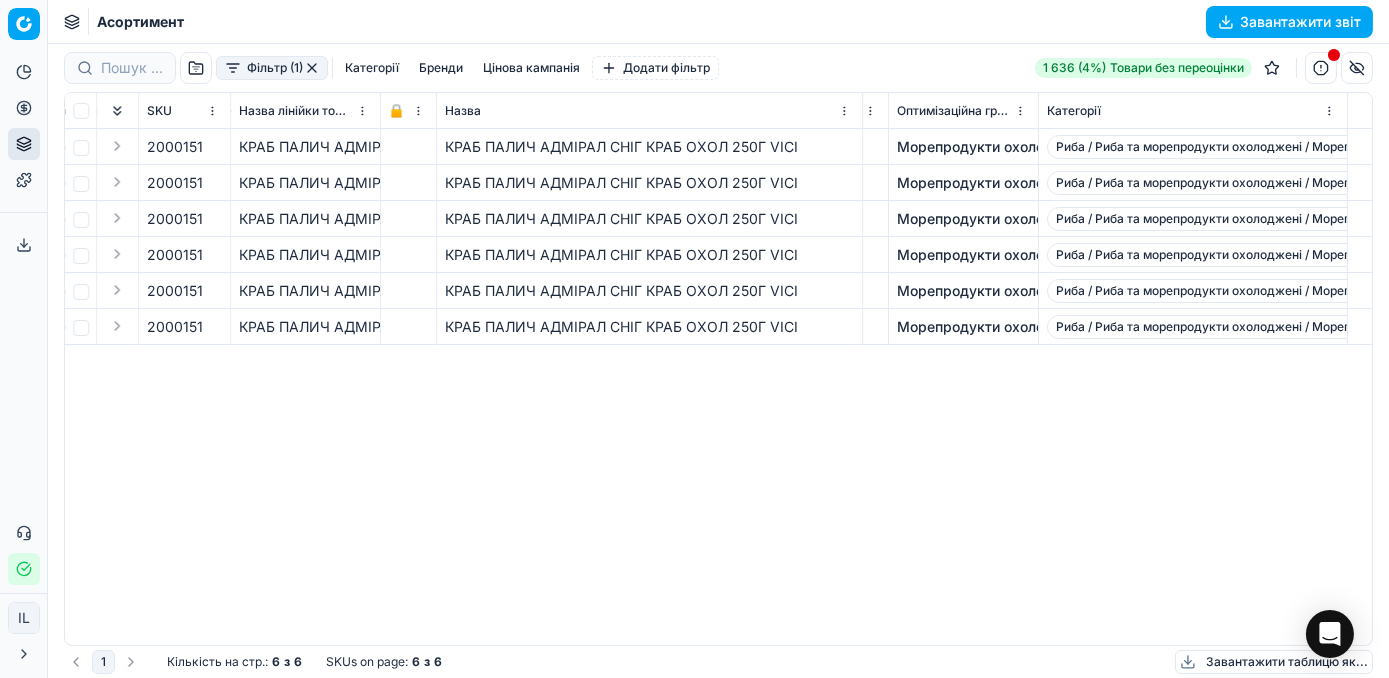 scroll, scrollTop: 0, scrollLeft: 11230, axis: horizontal 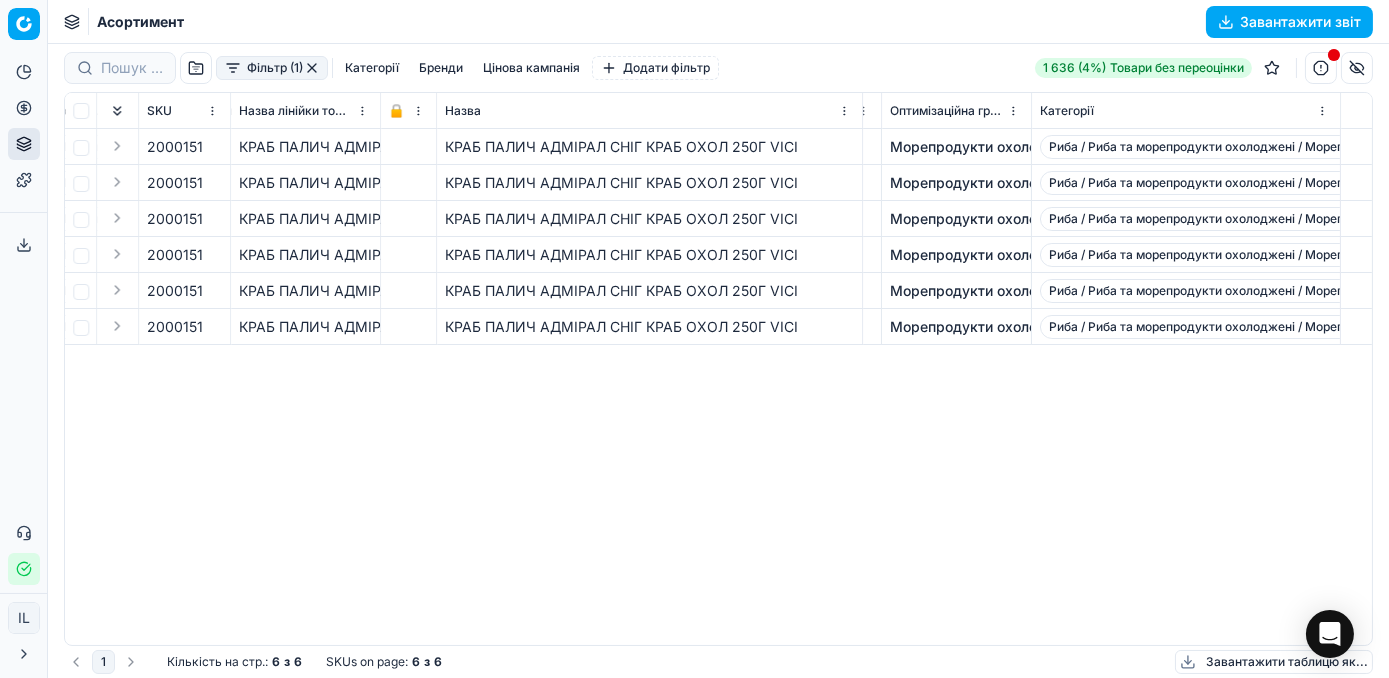 click on "SKU Назва лінійки товарів 🔒 Назва Код Артикулу Бренди Категорія-Бренд Цінова кампанія Оптимізаційний статус Суб'єкт бізнесу | назва Статус товару Закупівельна ціна по контракту з ПДВ Вартість Поточна ціна Нова ціна Майбутнє промо К-ть ТТ зі статусом “замовляємий” ID Товарної лінійки Поточна промо ціна Нова промо ціна Зберегти ціну Нова знижка Нова знижка, % Нова маржа (загальна), % Δ, % Δ Тип переоцінки Оповіщення Загальна кількість на складі Останнє оновлення запасів Остання зміна ціни Доступний Знижка, % Знижка Кількість промо Назви промо ABC за доходом 55" at bounding box center [718, 369] 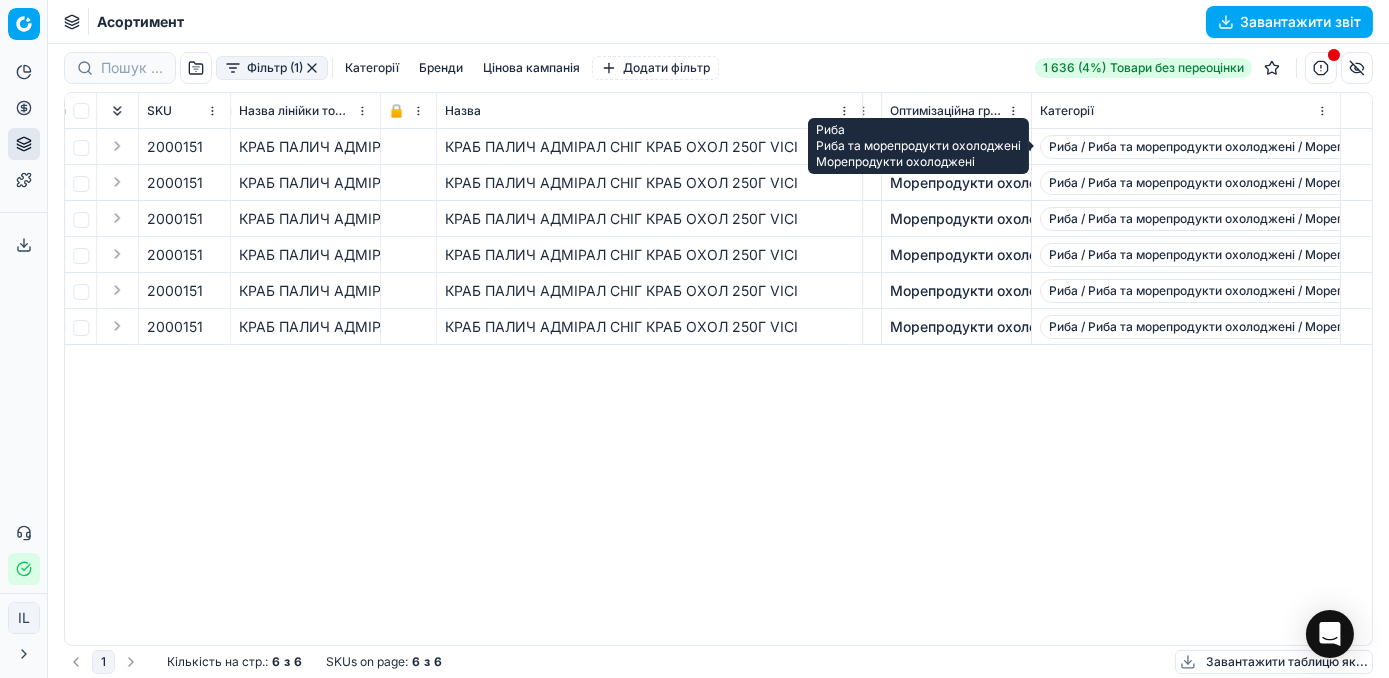 click on "Риба / Риба та морепродукти охолоджені / Морепродукти охолоджені" at bounding box center [1257, 147] 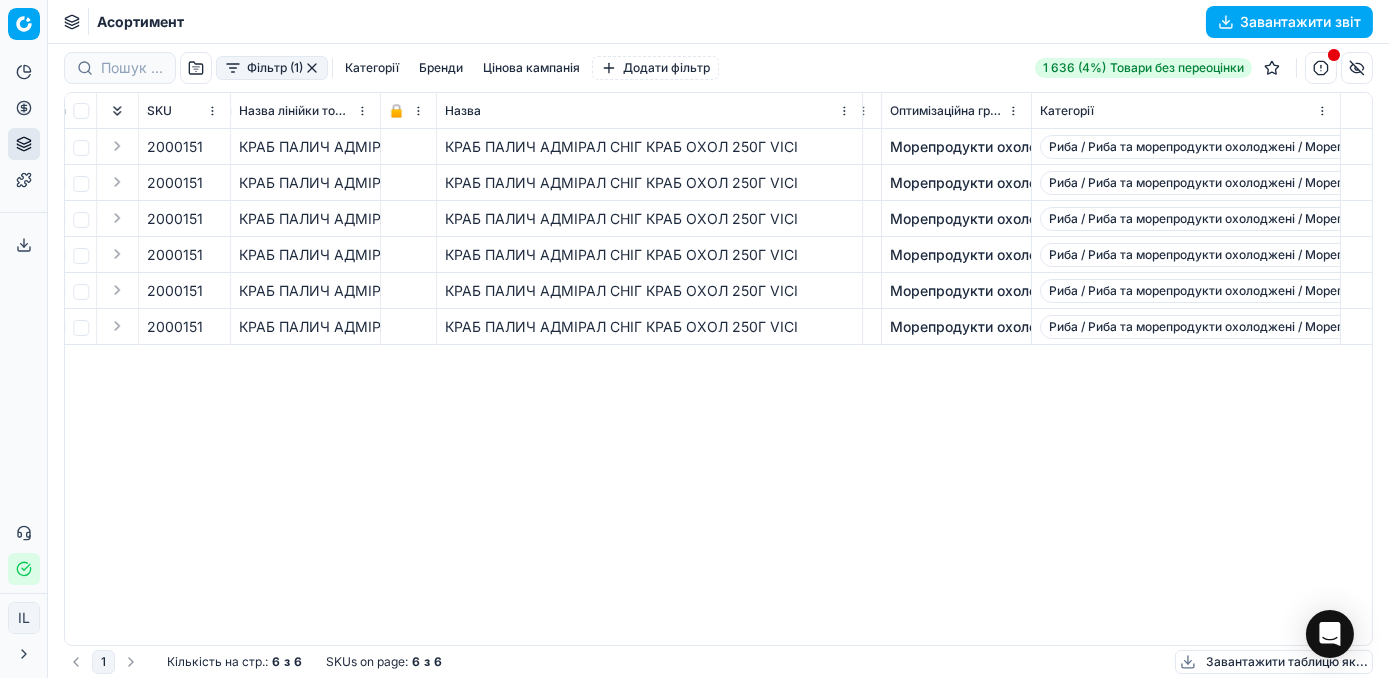 click on "Риба / Риба та морепродукти охолоджені / Морепродукти охолоджені" at bounding box center [1257, 327] 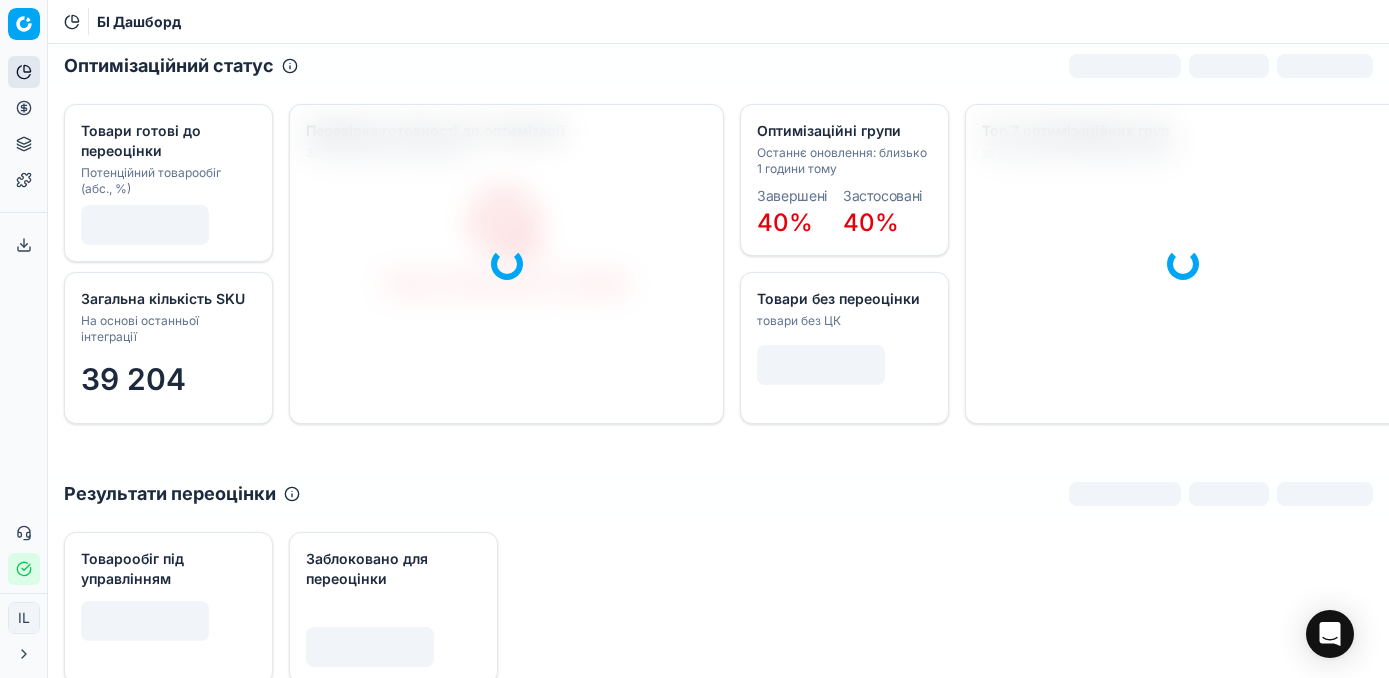 scroll, scrollTop: 0, scrollLeft: 0, axis: both 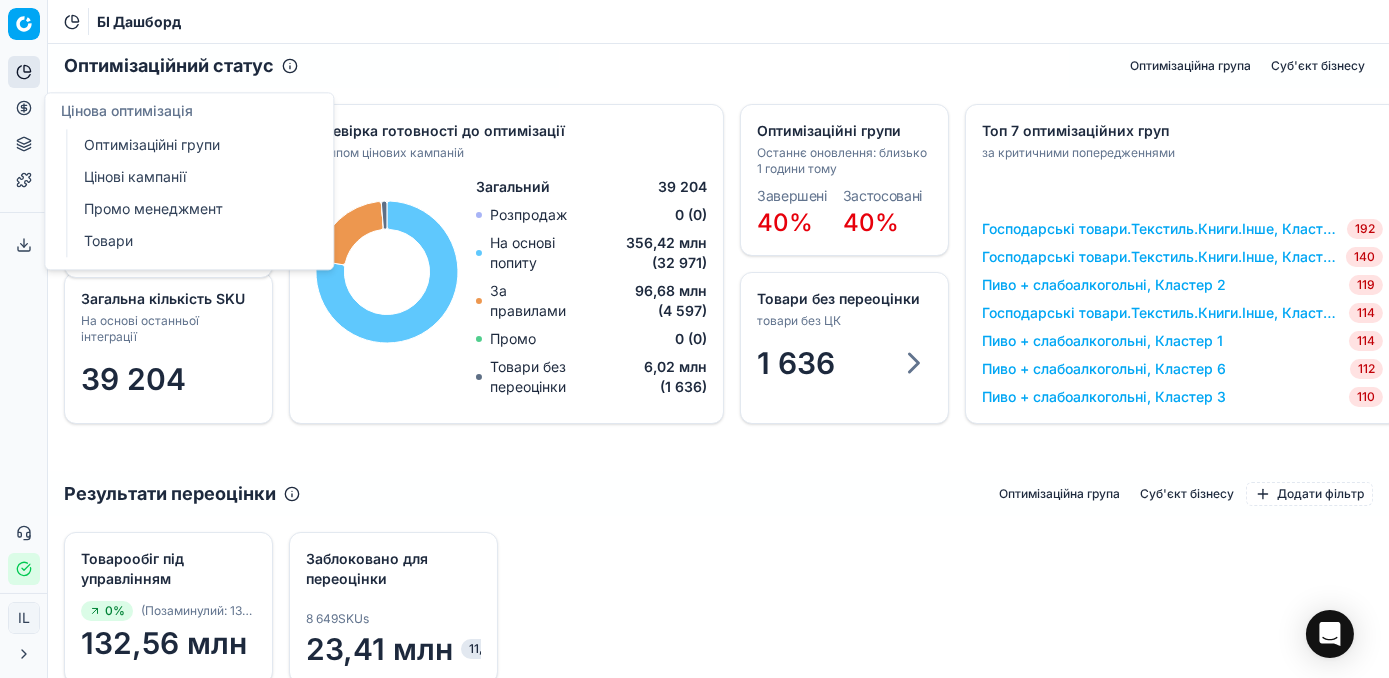 click 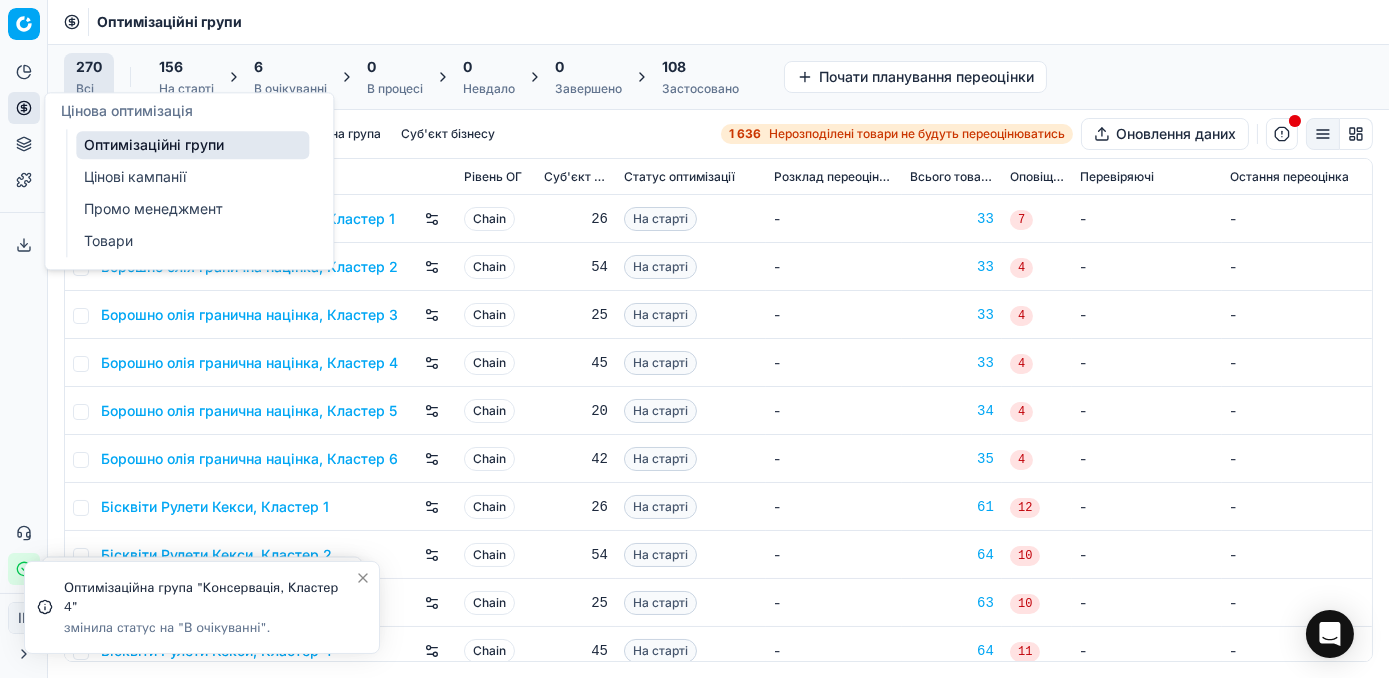 click 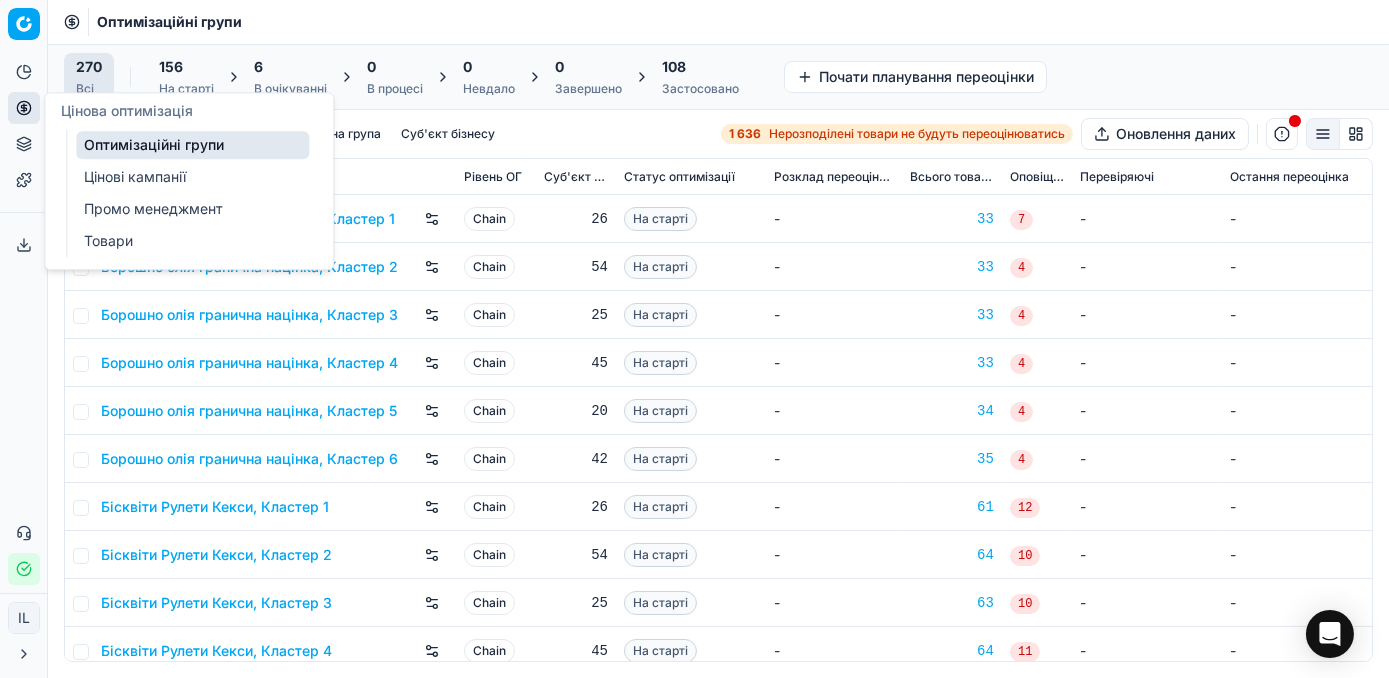 click on "Оптимізаційні групи" at bounding box center (192, 145) 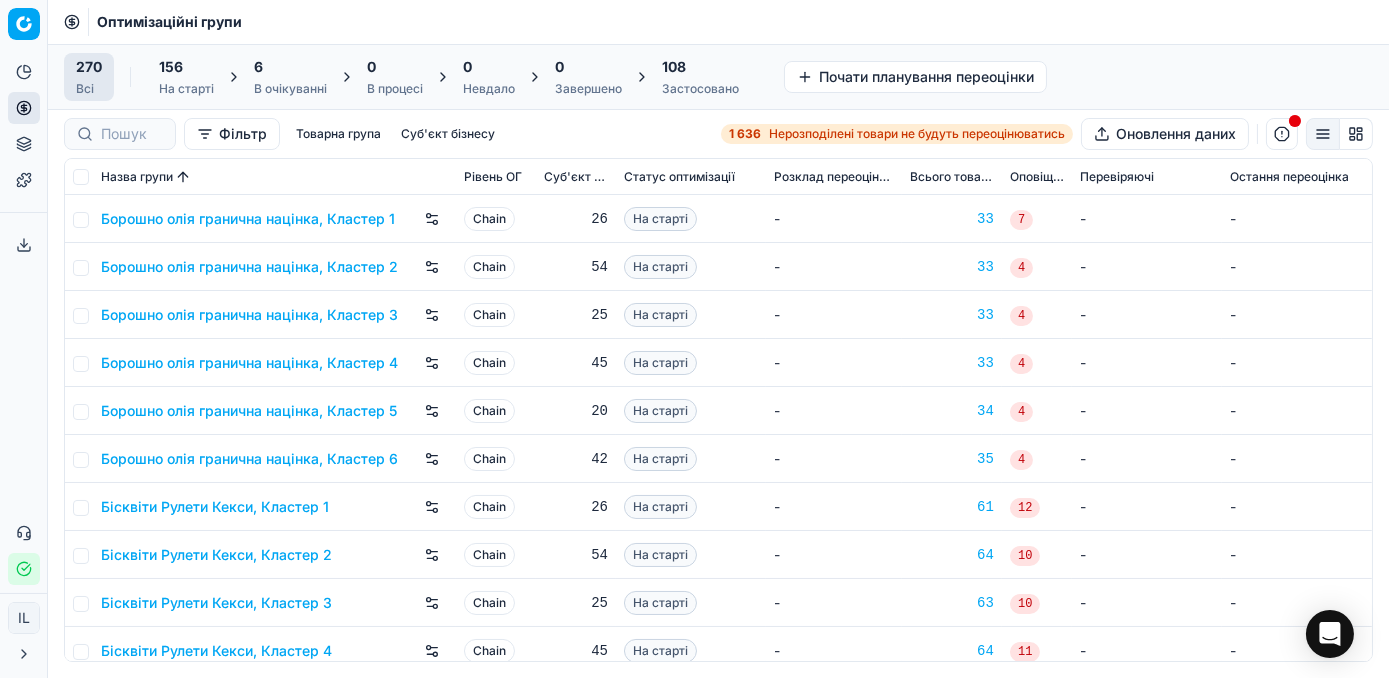 click on "6 В очікуванні" at bounding box center [290, 77] 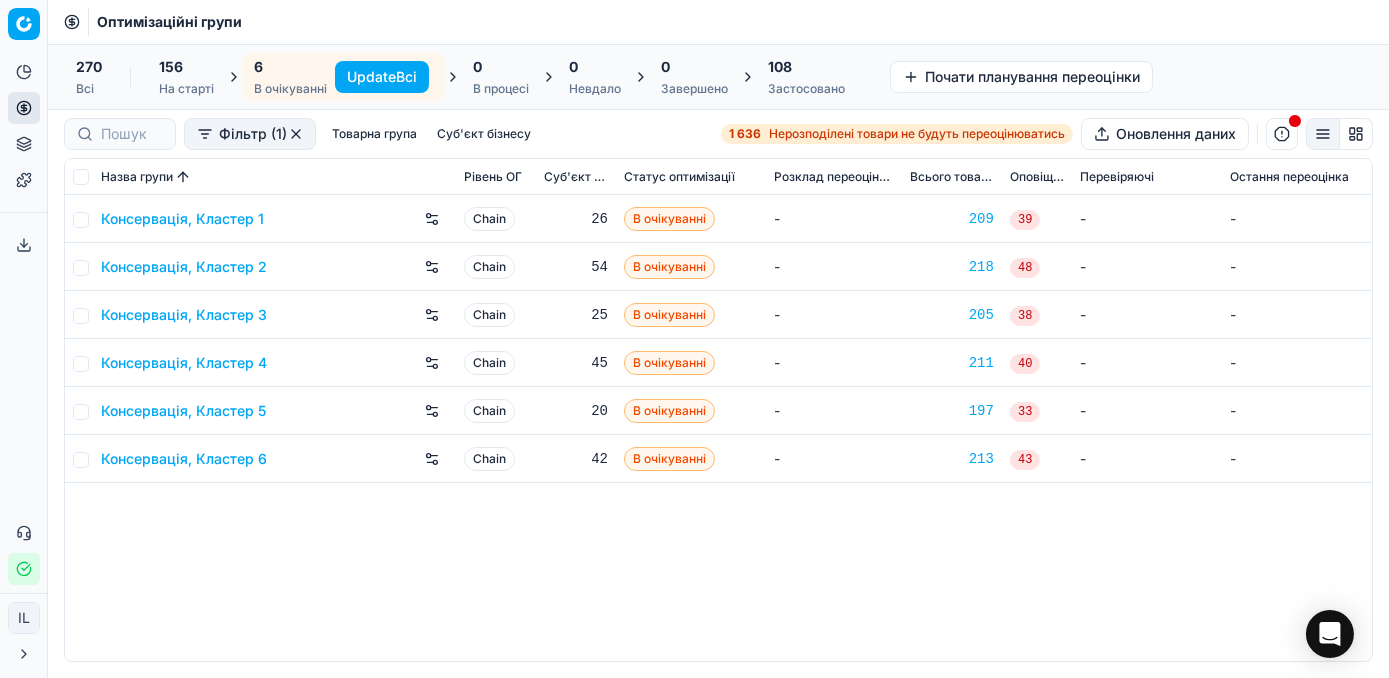 click on "Update  Всі" at bounding box center (382, 77) 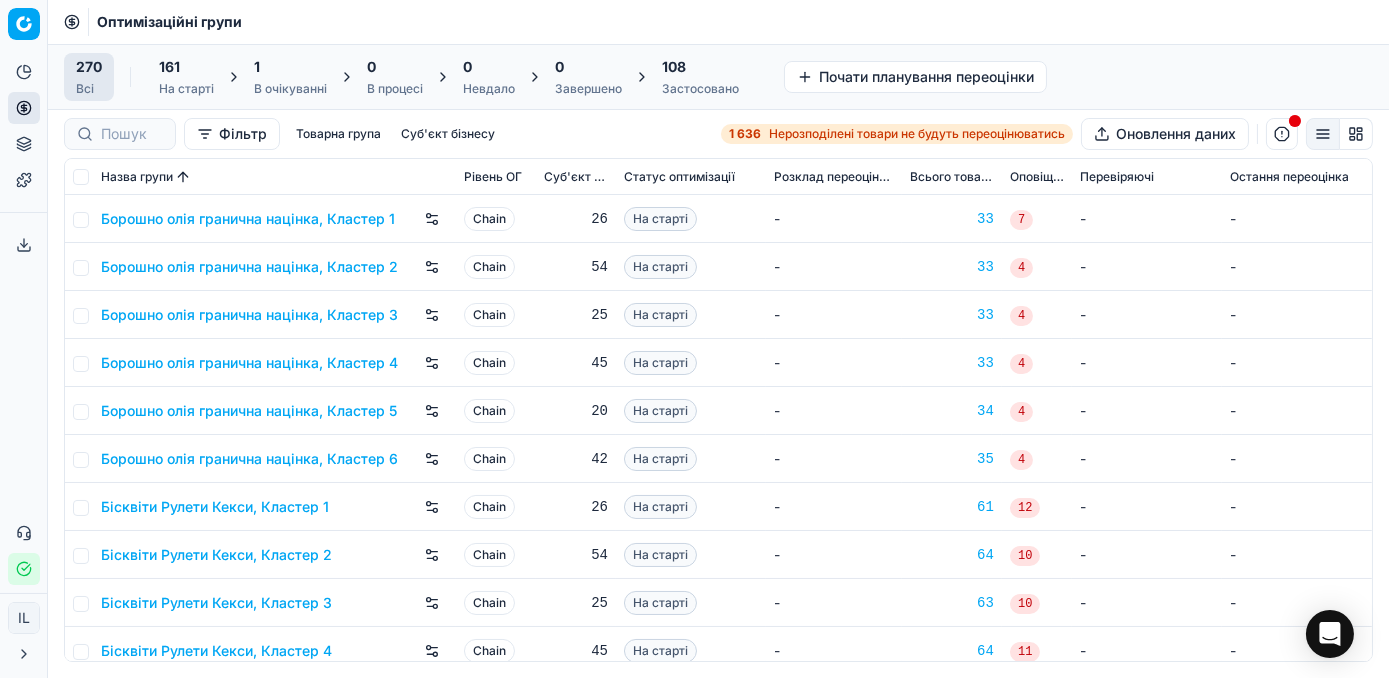 click on "1" at bounding box center [290, 67] 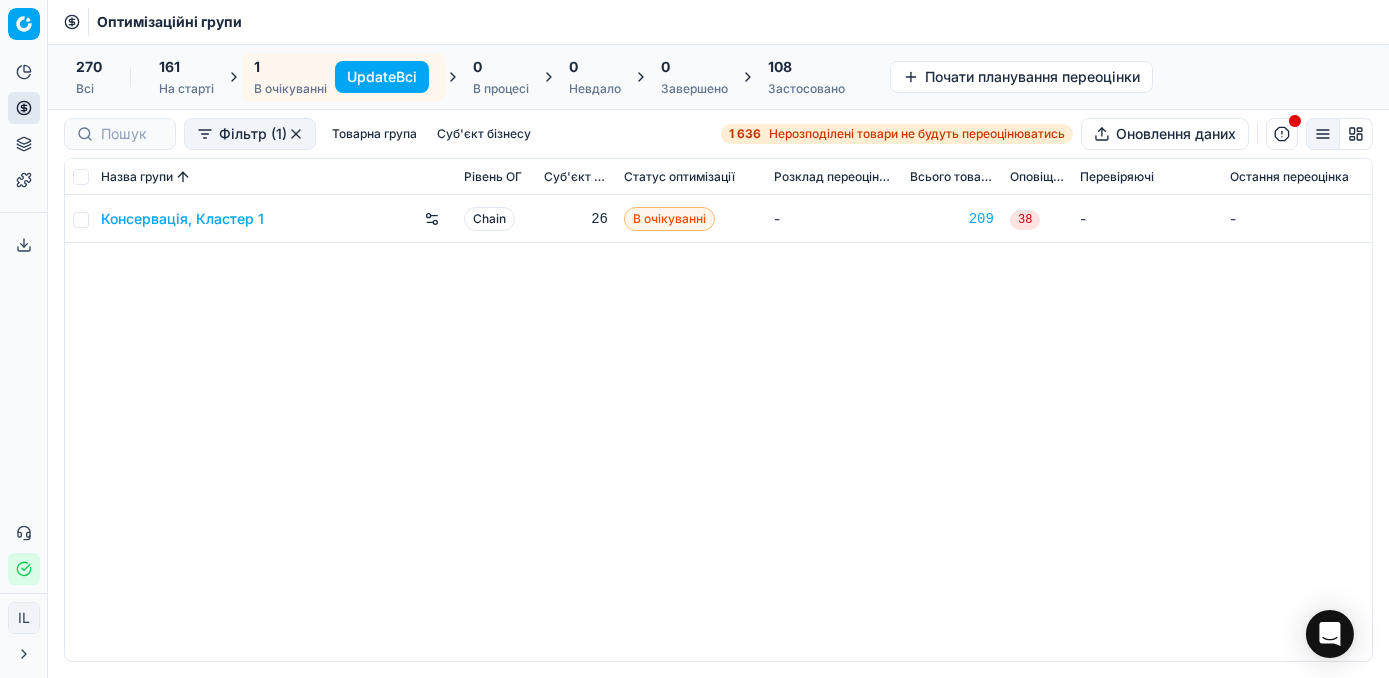 click on "Update  Всі" at bounding box center [382, 77] 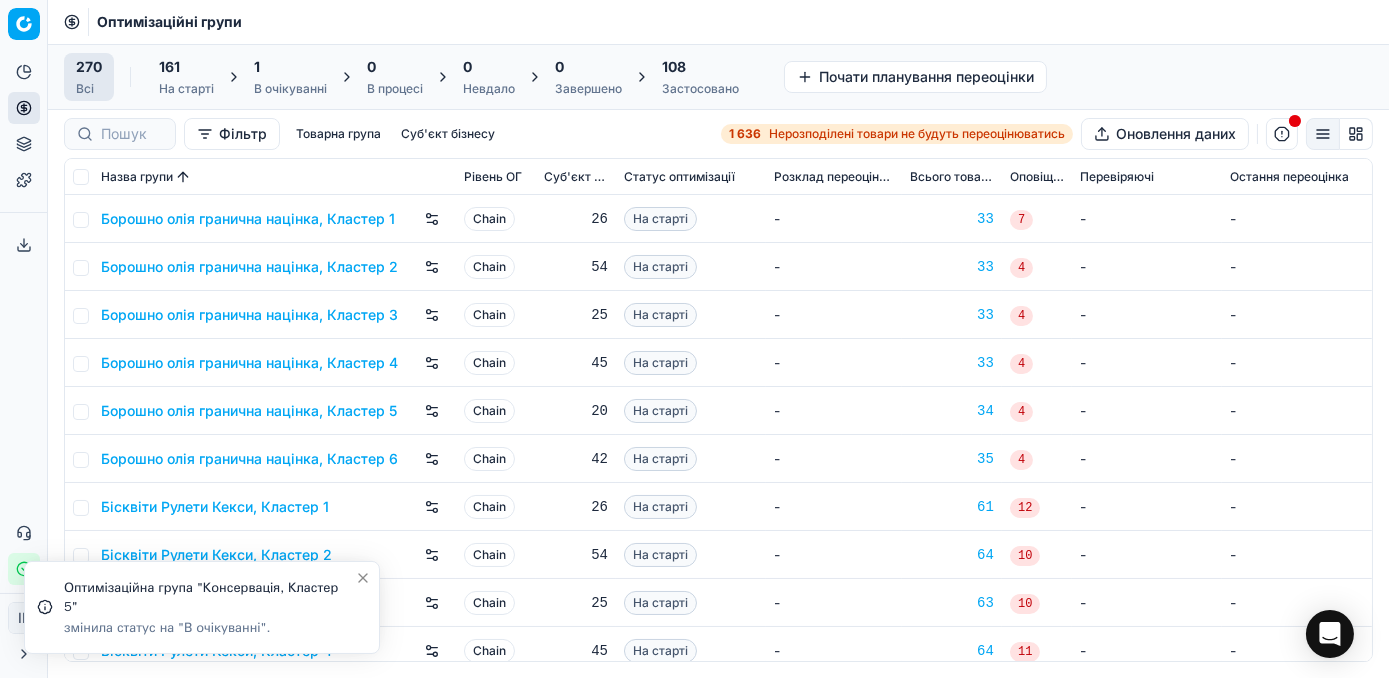 click on "1" at bounding box center [290, 67] 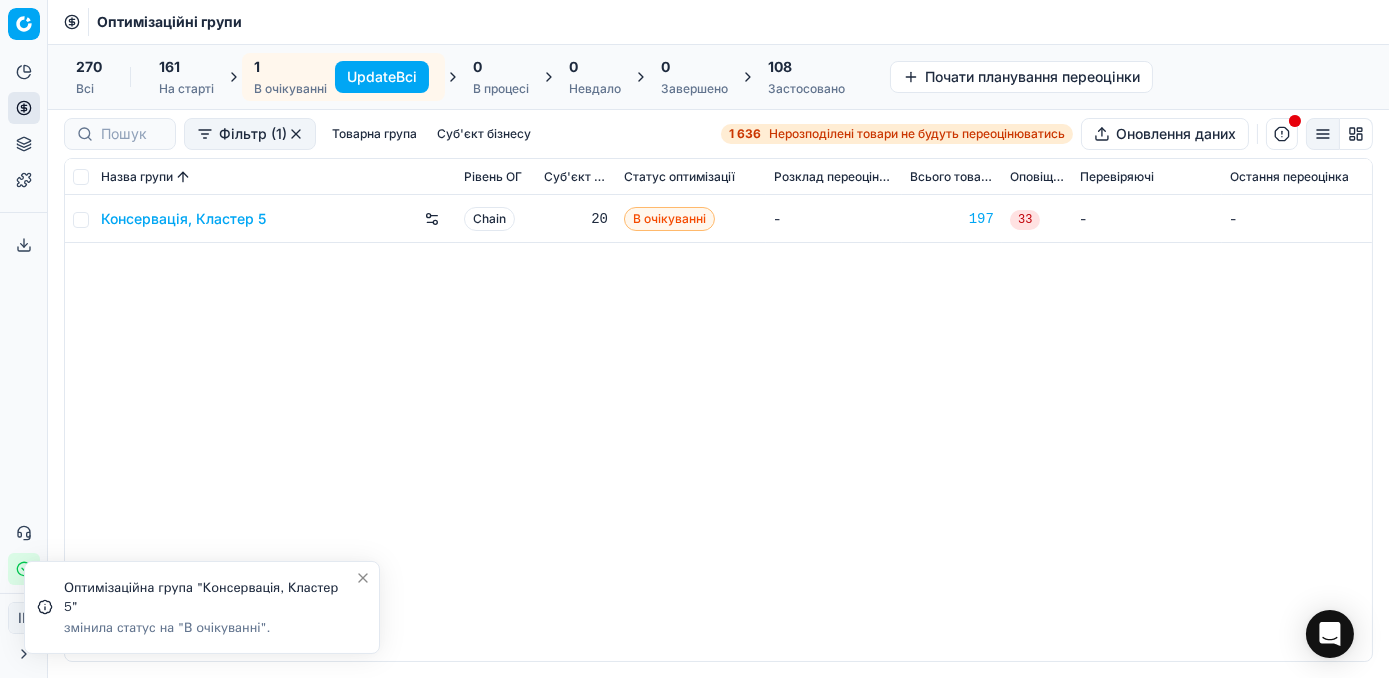 click on "Update  Всі" at bounding box center [382, 77] 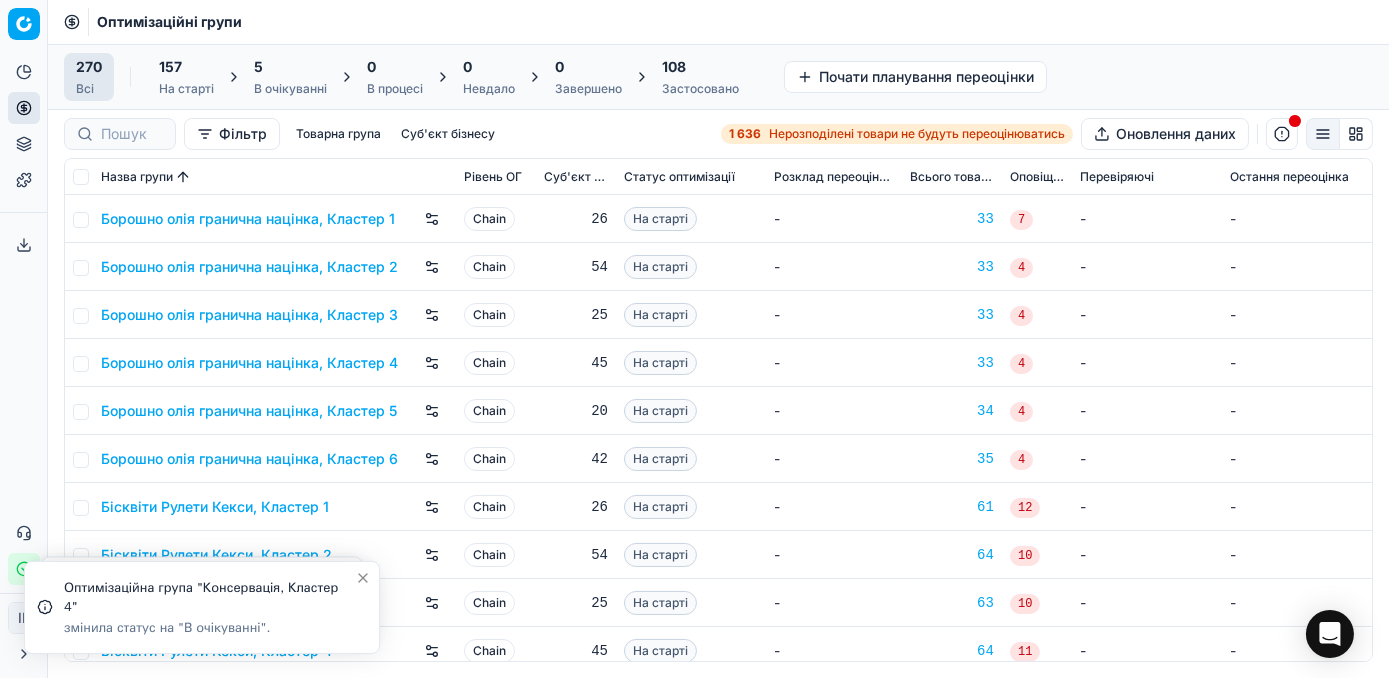 click on "5 В очікуванні" at bounding box center [290, 77] 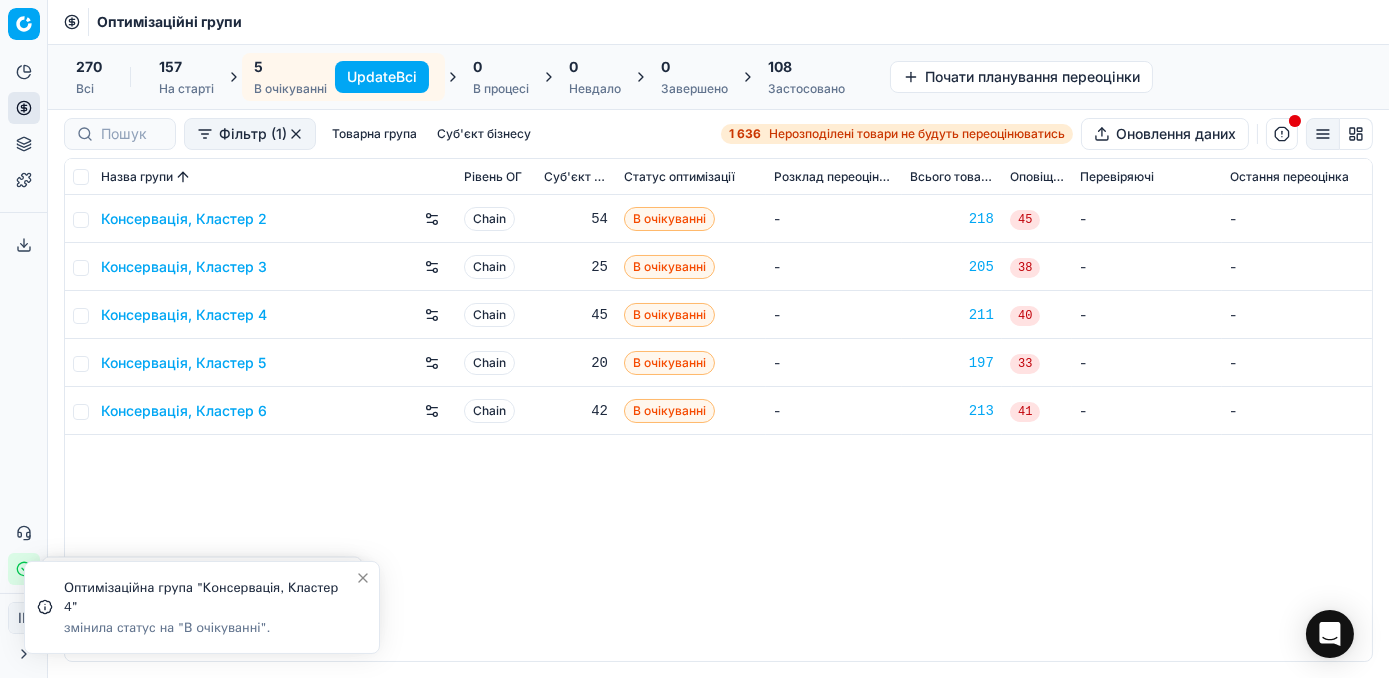 click on "Update  Всі" at bounding box center [382, 77] 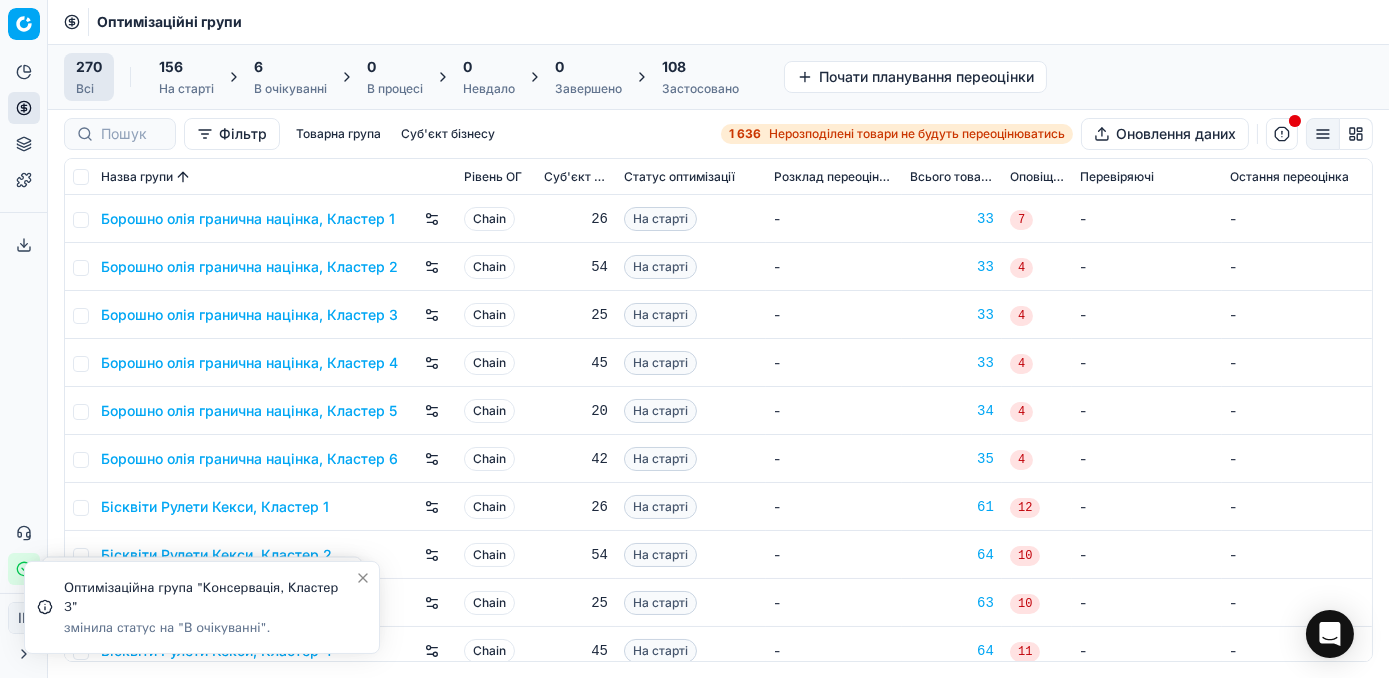 click on "В очікуванні" at bounding box center (290, 89) 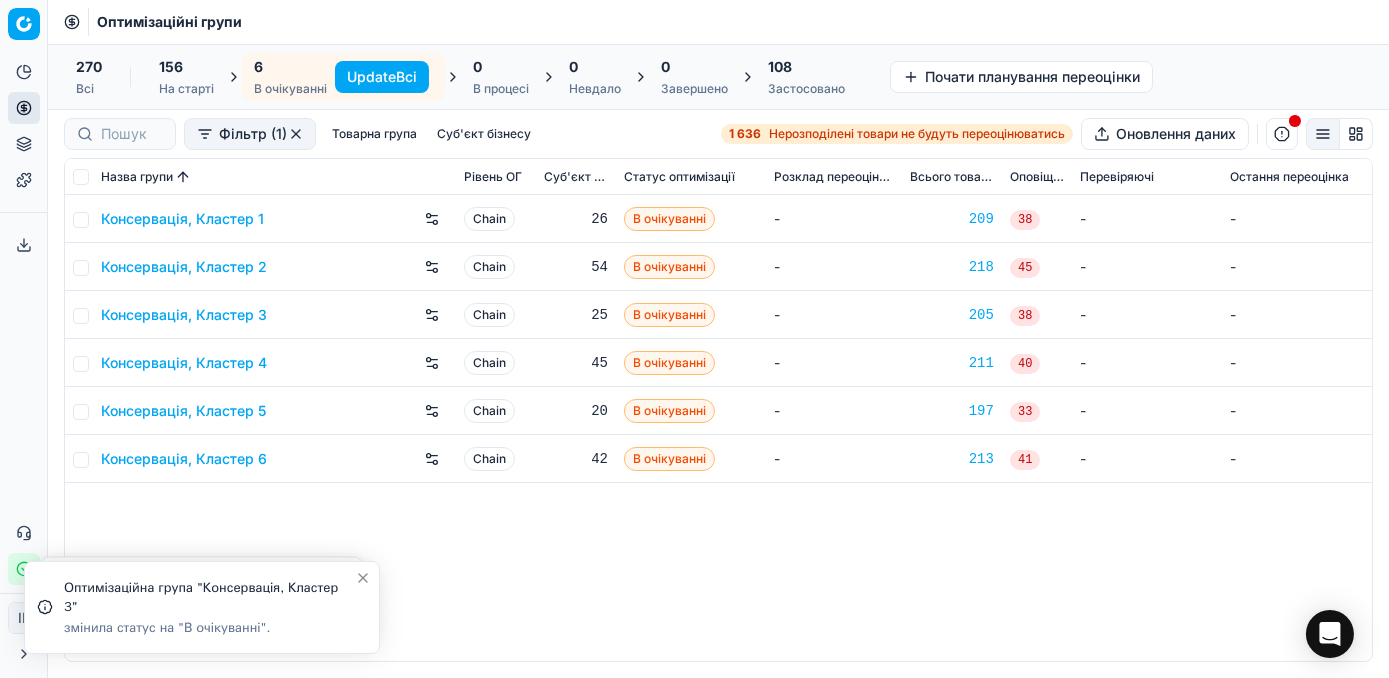 click on "Update  Всі" at bounding box center (382, 77) 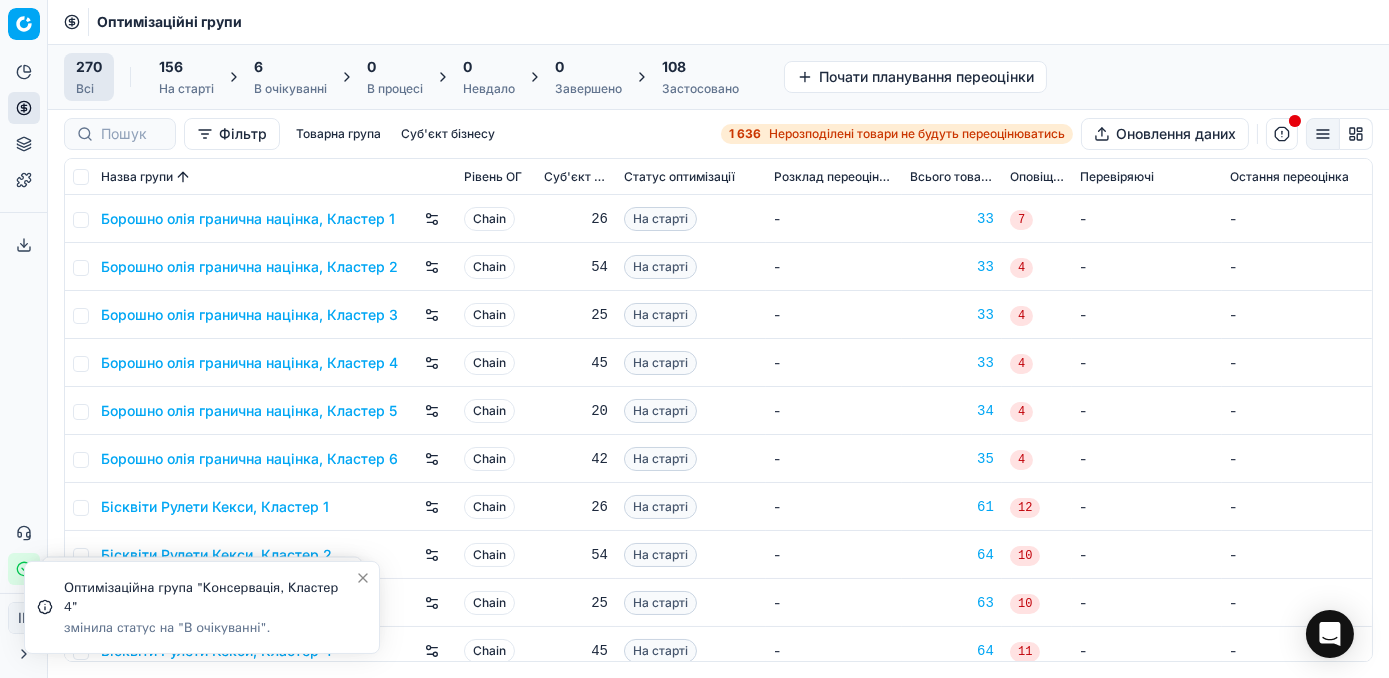 click on "6 В очікуванні" at bounding box center (290, 77) 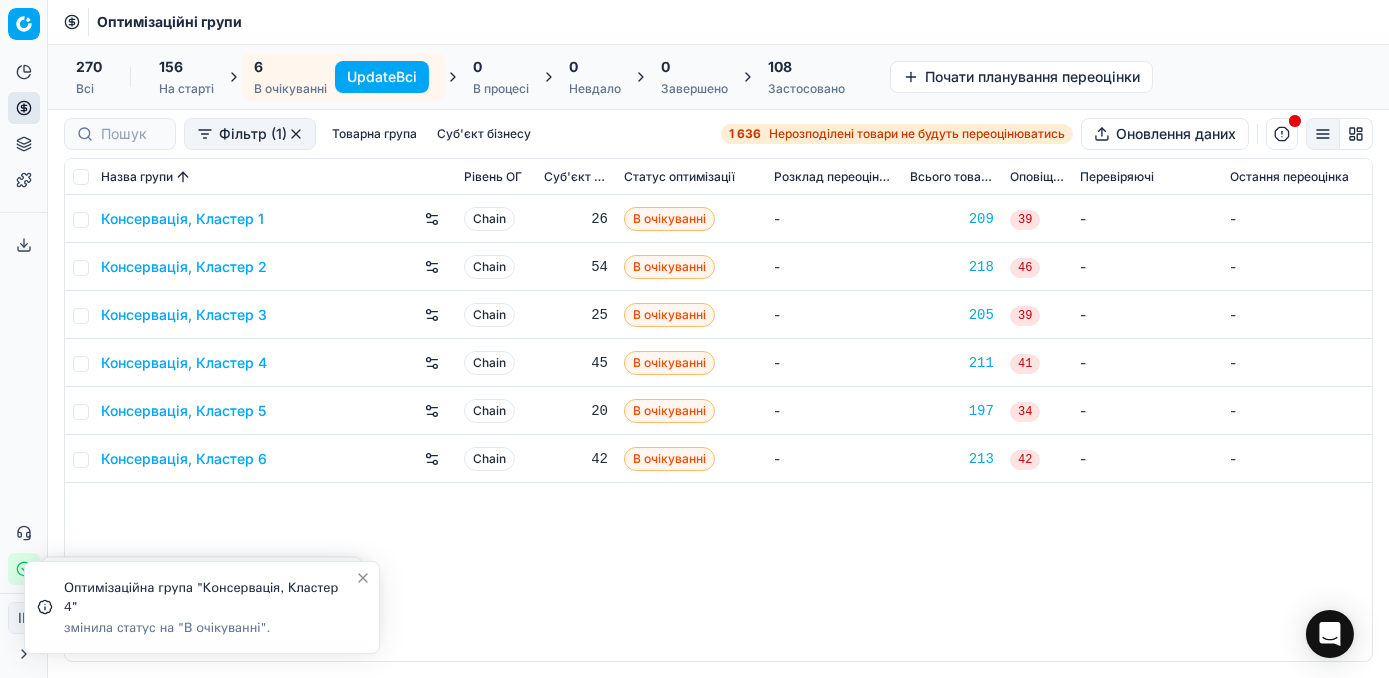 click on "Update  Всі" at bounding box center (382, 77) 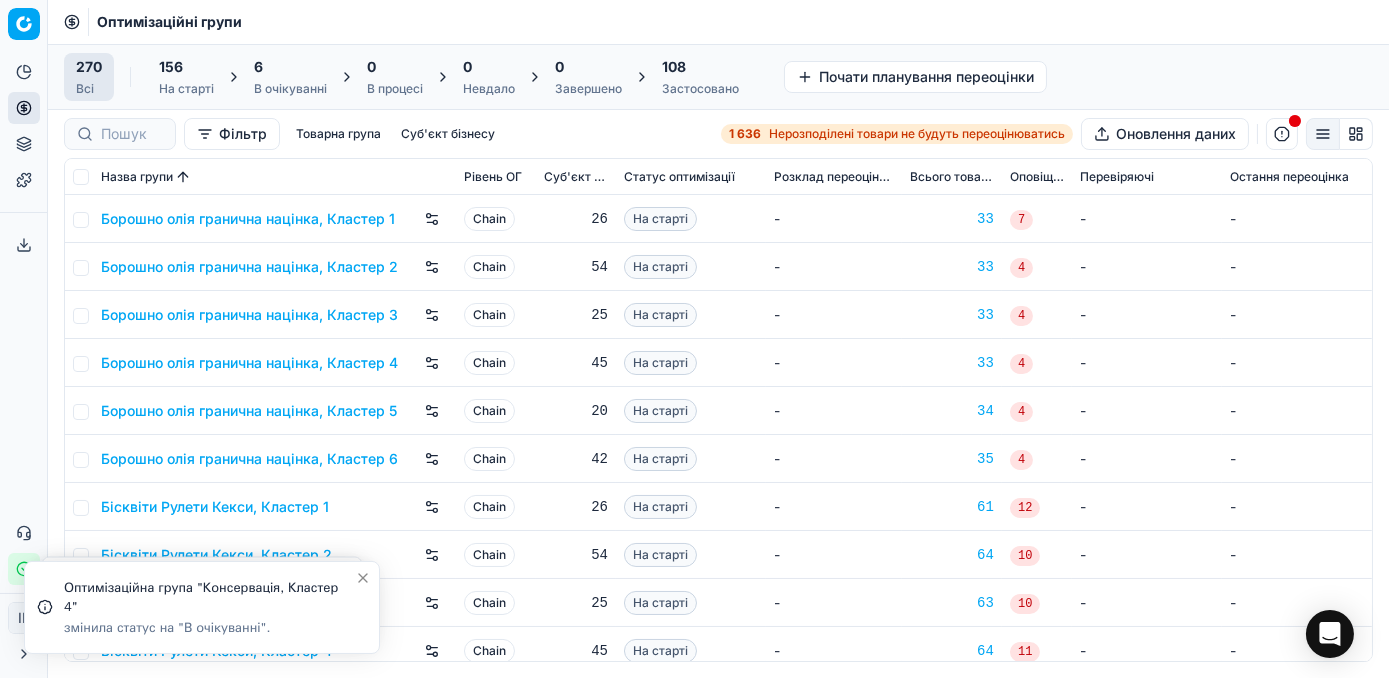 click on "6" at bounding box center [290, 67] 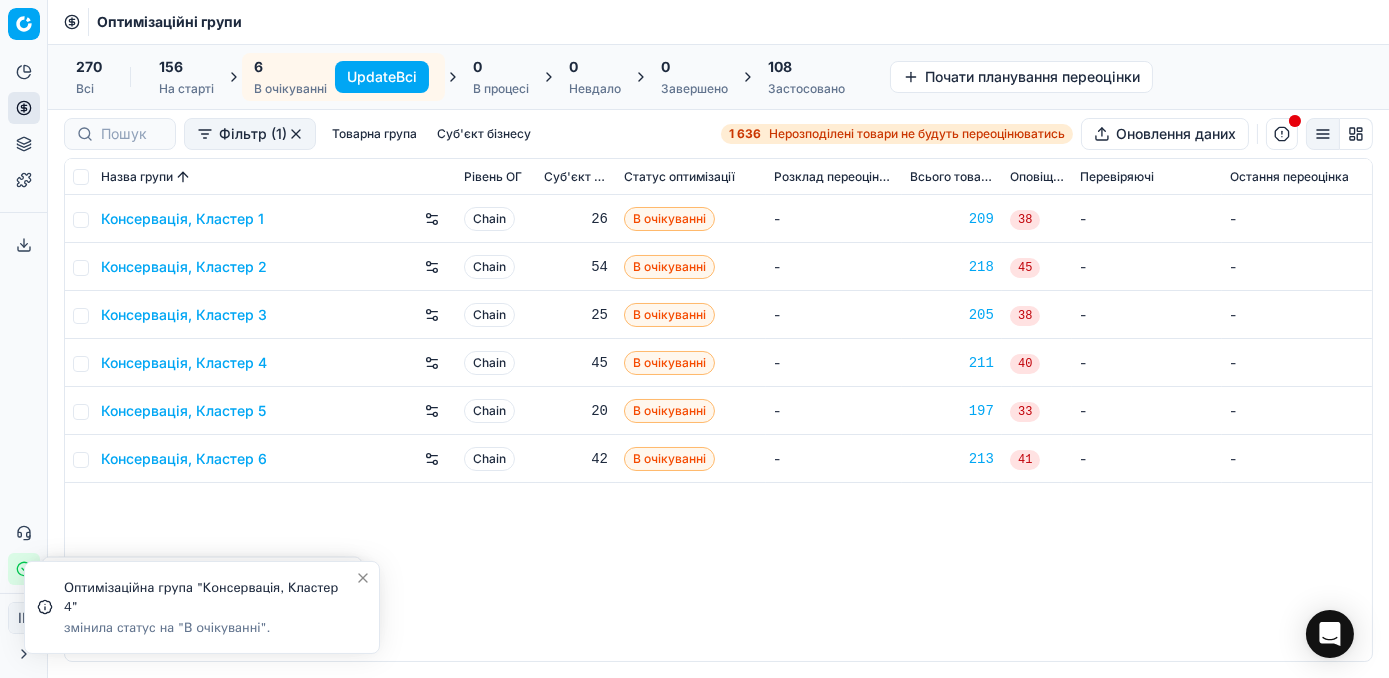 click on "Update  Всі" at bounding box center (382, 77) 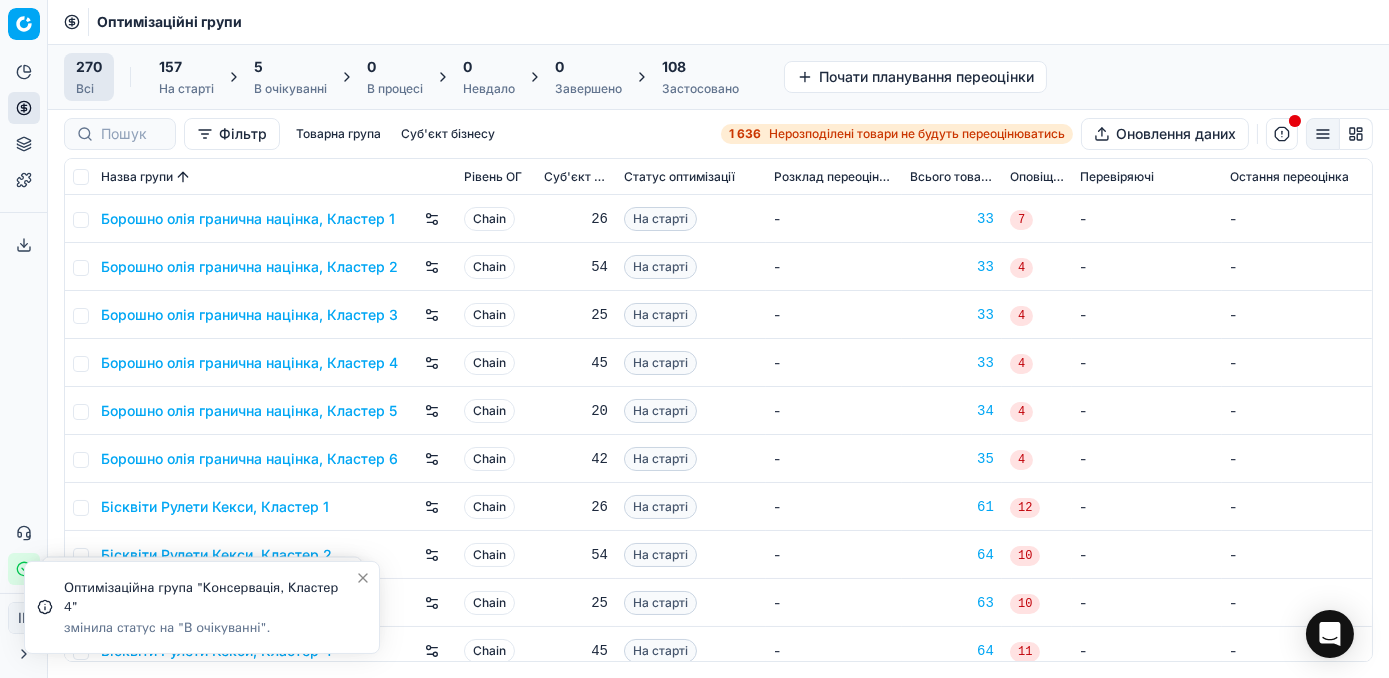 click on "5" at bounding box center (290, 67) 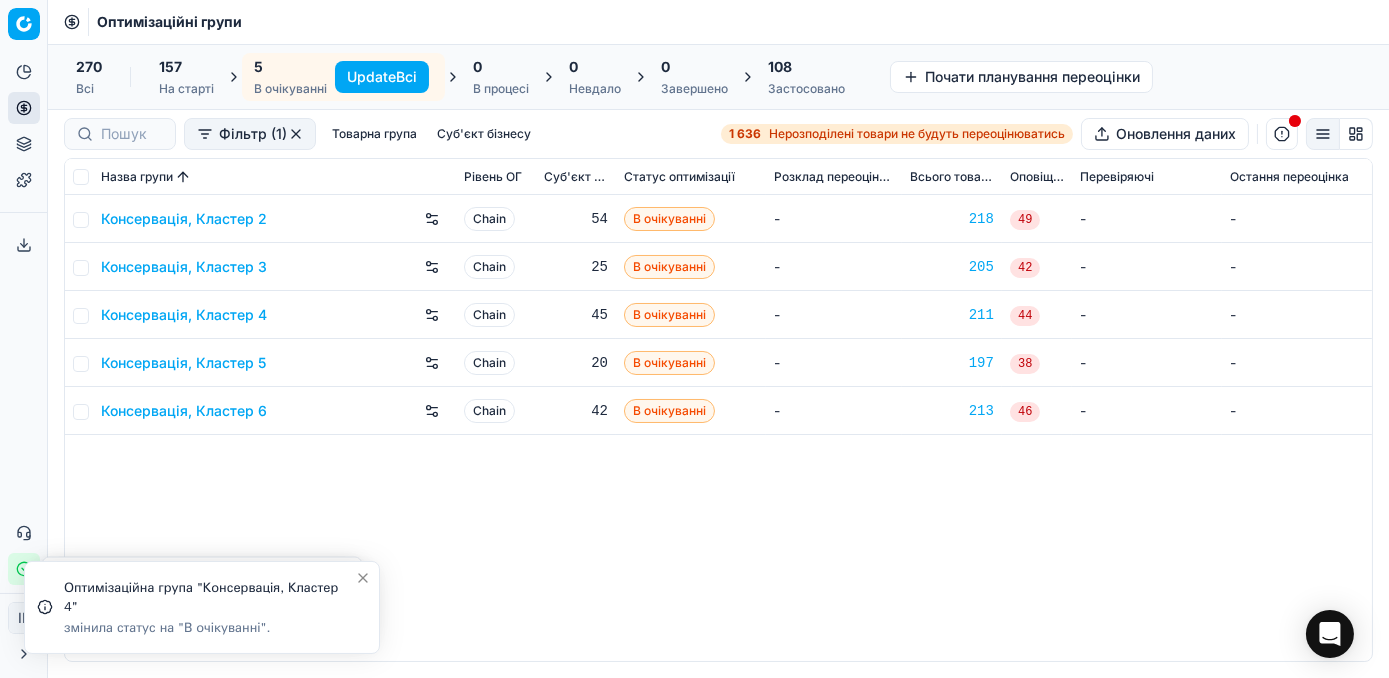click on "Update  Всі" at bounding box center (382, 77) 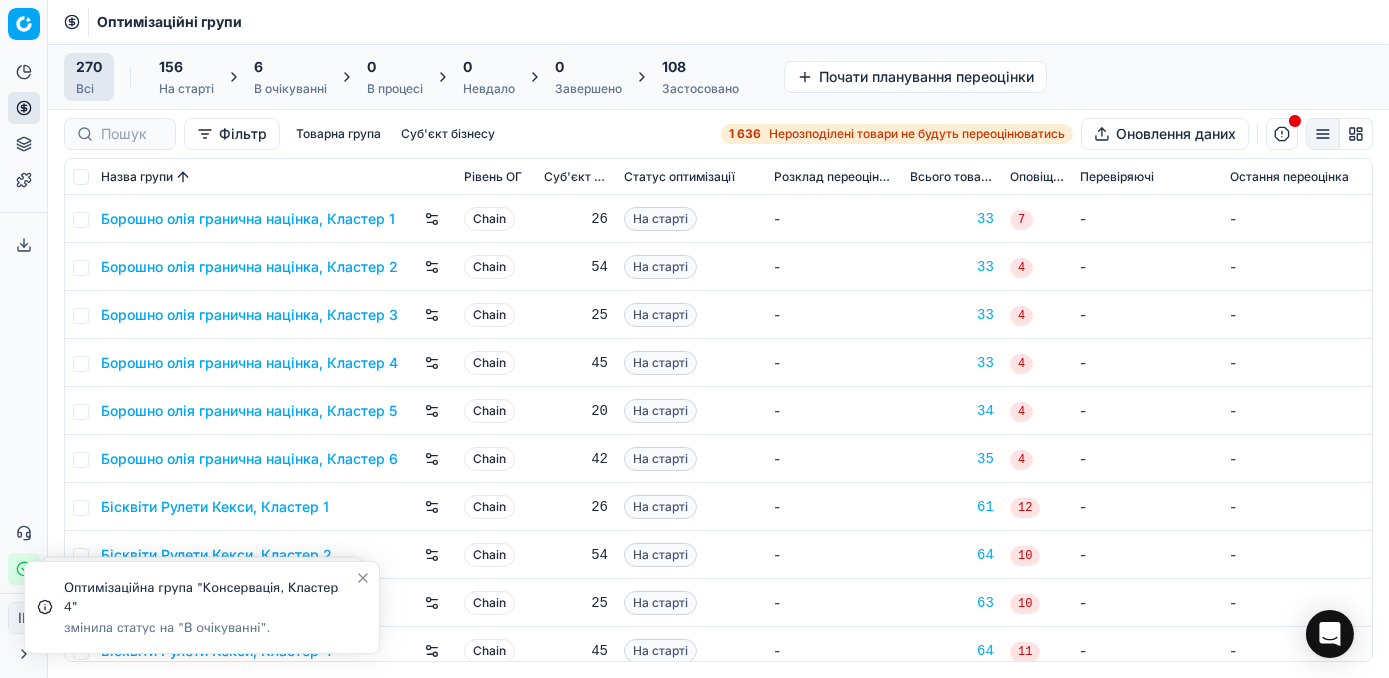 click on "6" at bounding box center (290, 67) 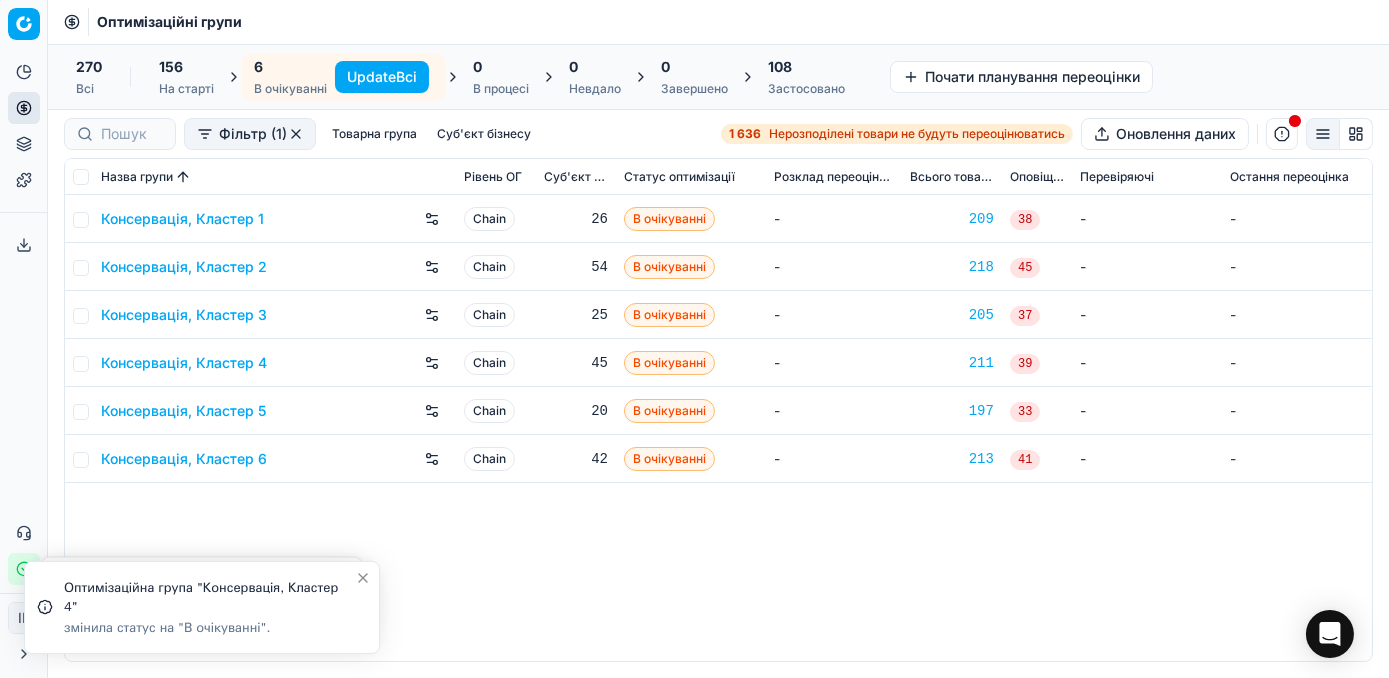 click on "Update  Всі" at bounding box center [382, 77] 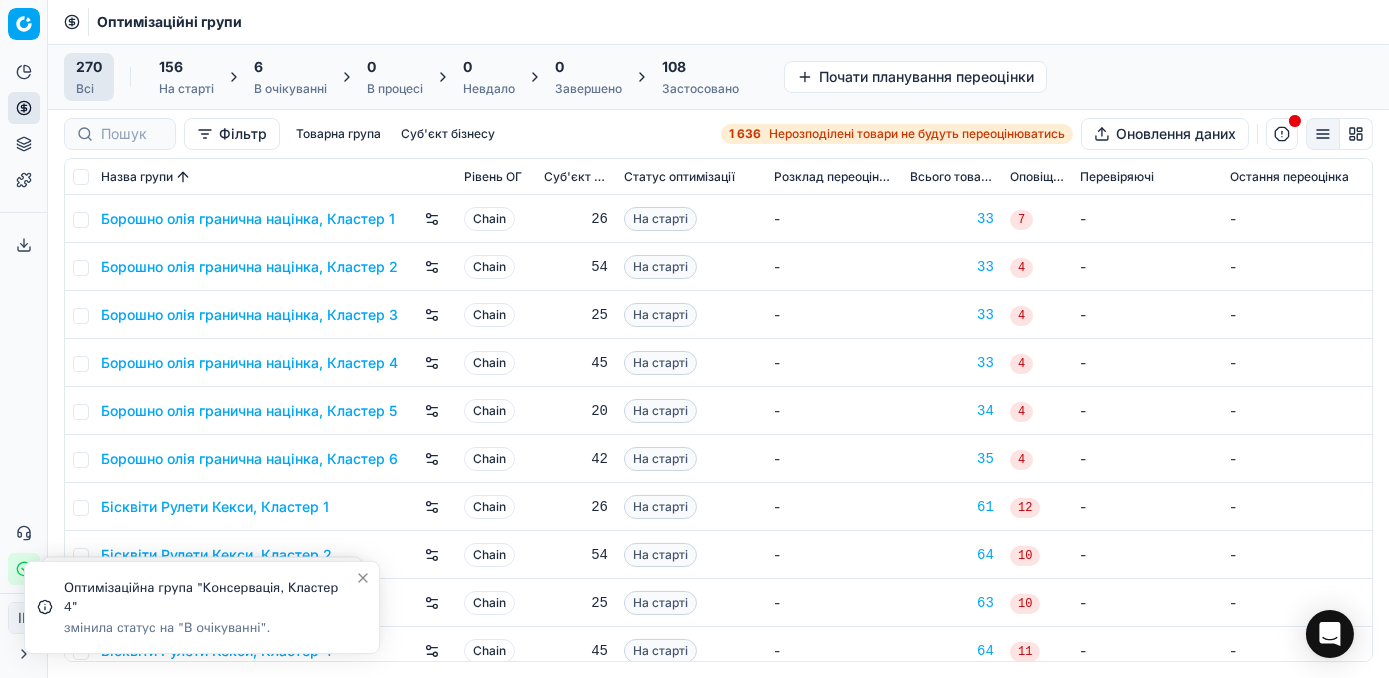 click on "6" at bounding box center (290, 67) 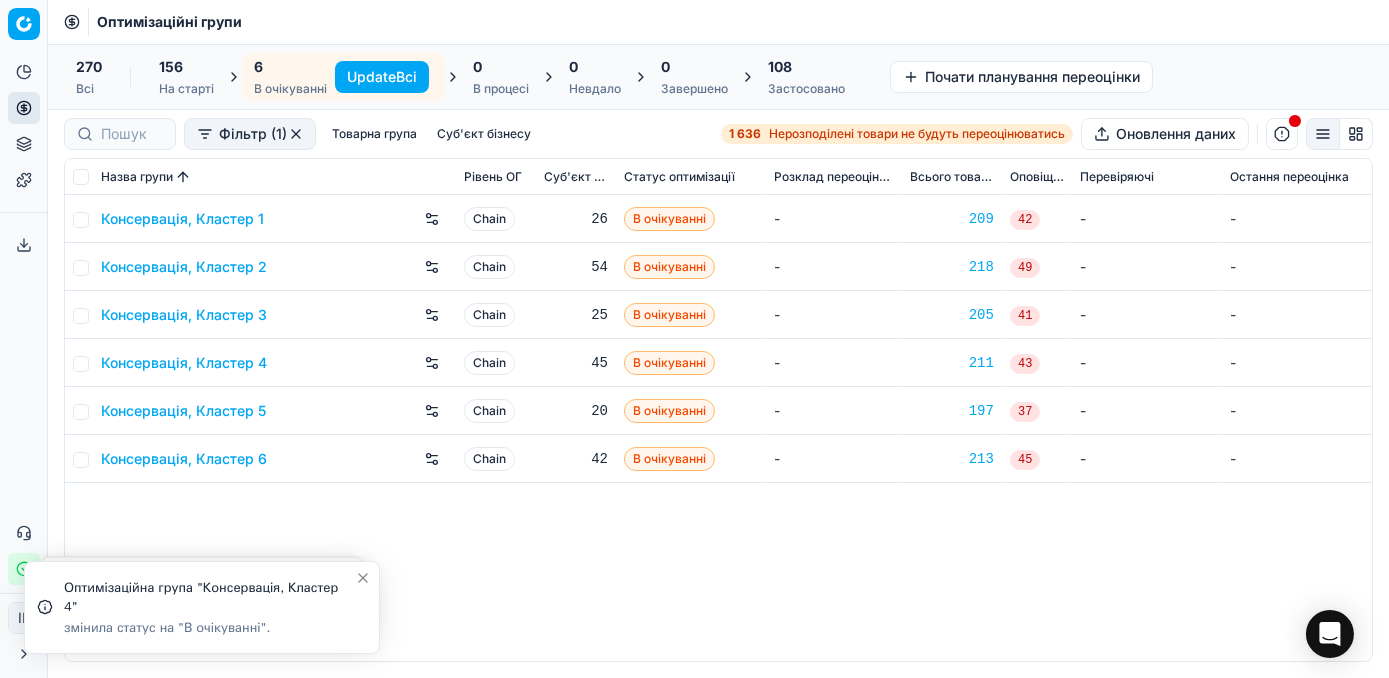 click on "Update  Всі" at bounding box center [382, 77] 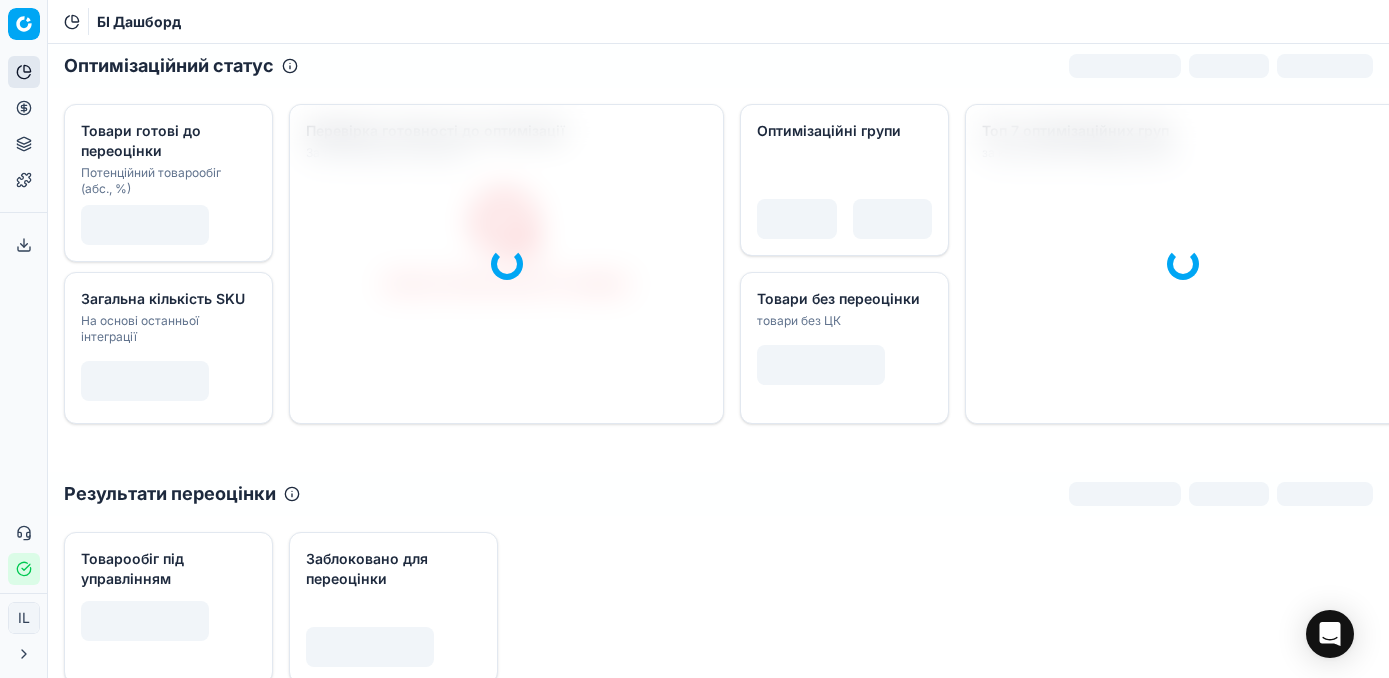 scroll, scrollTop: 0, scrollLeft: 0, axis: both 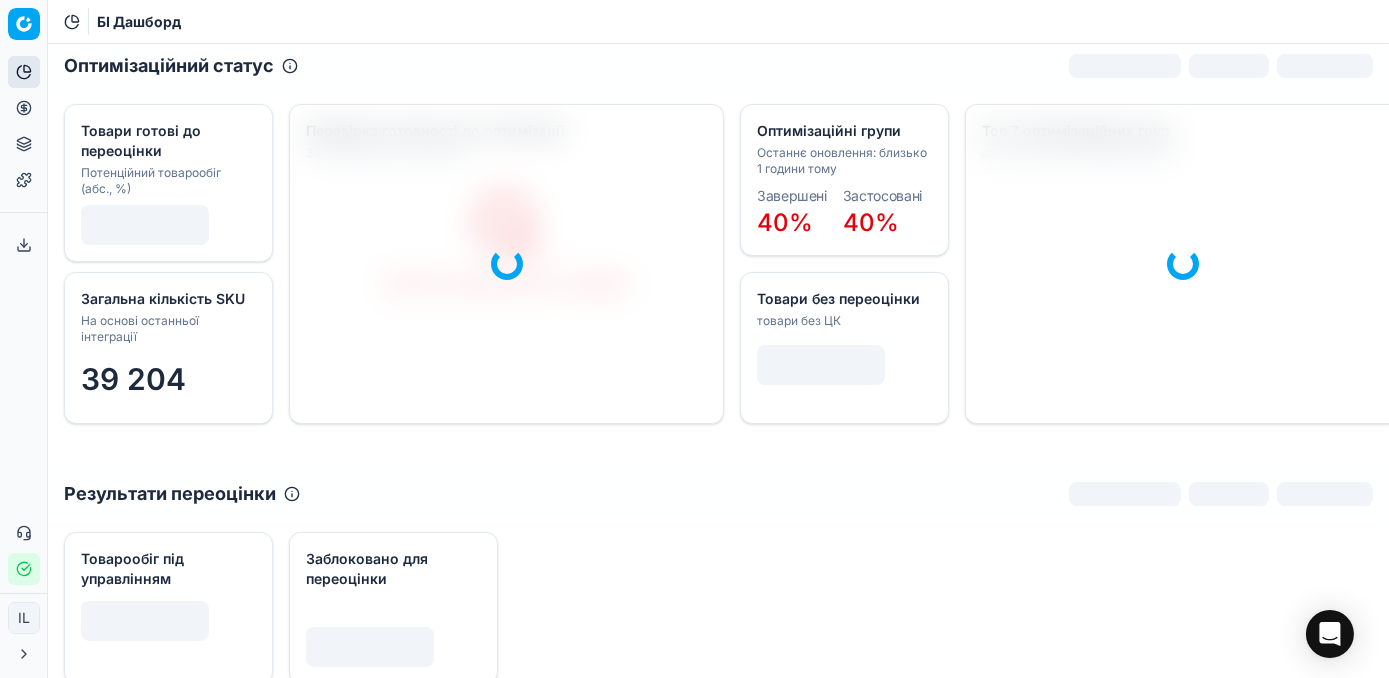 click 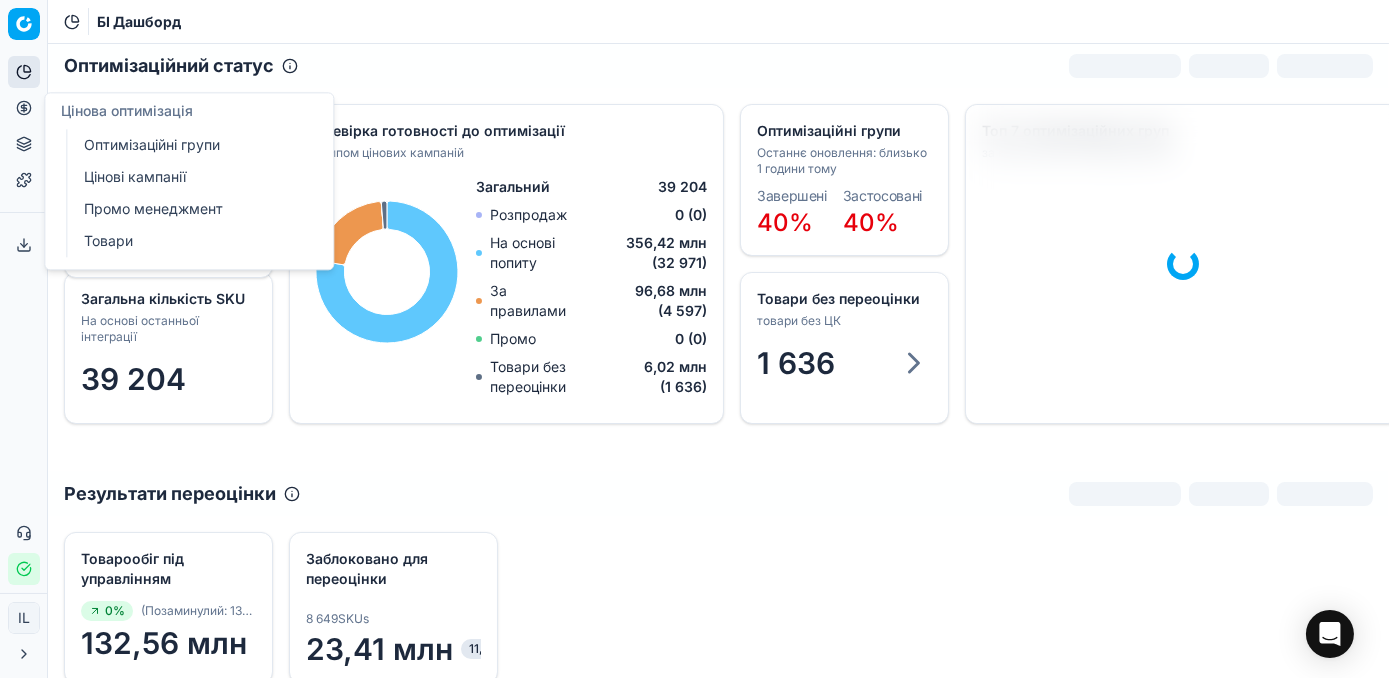 click on "Цінові кампанії" at bounding box center (192, 177) 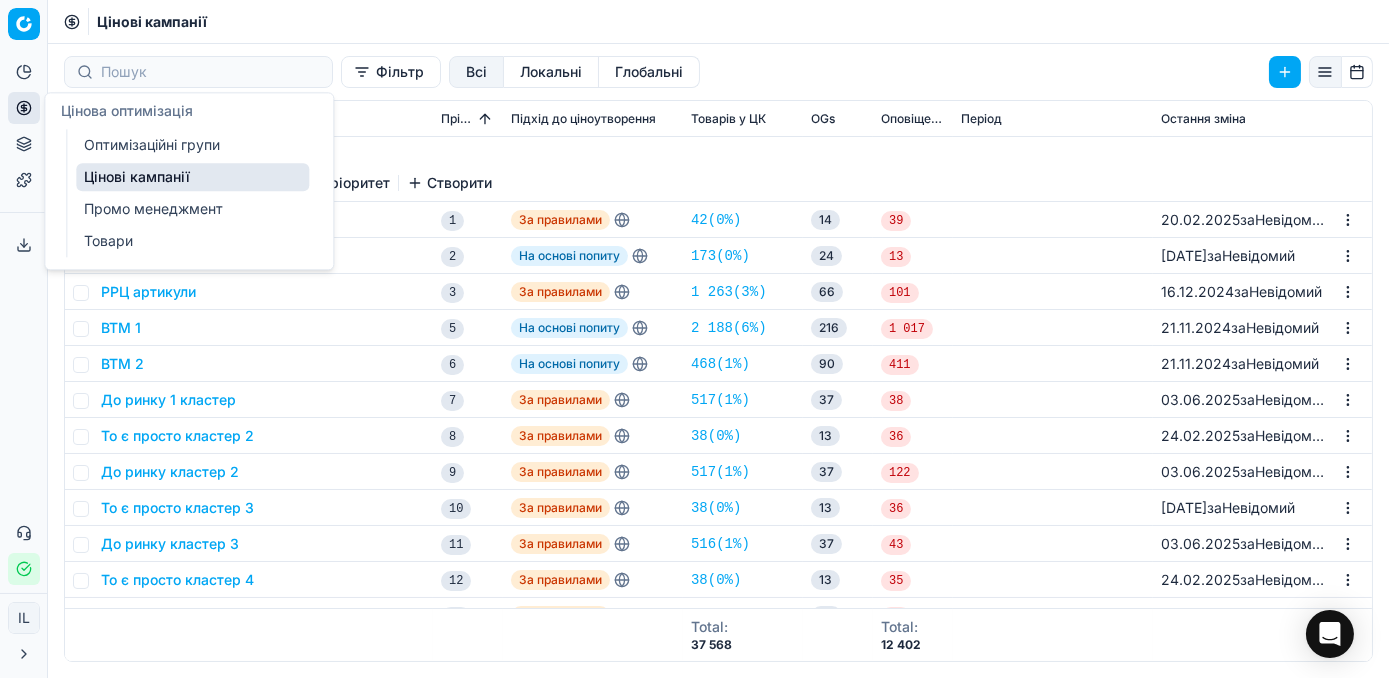click on "Цінові кампанії" at bounding box center [192, 177] 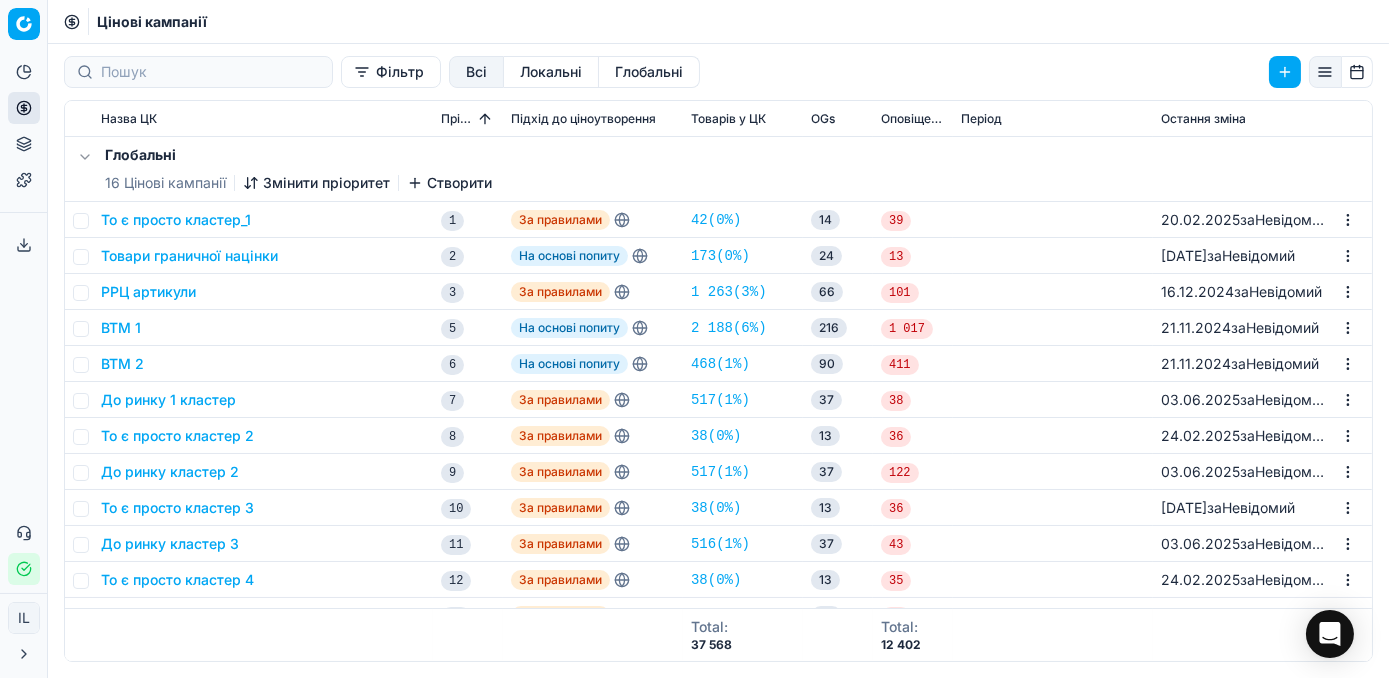 click on "Фільтр" at bounding box center [391, 72] 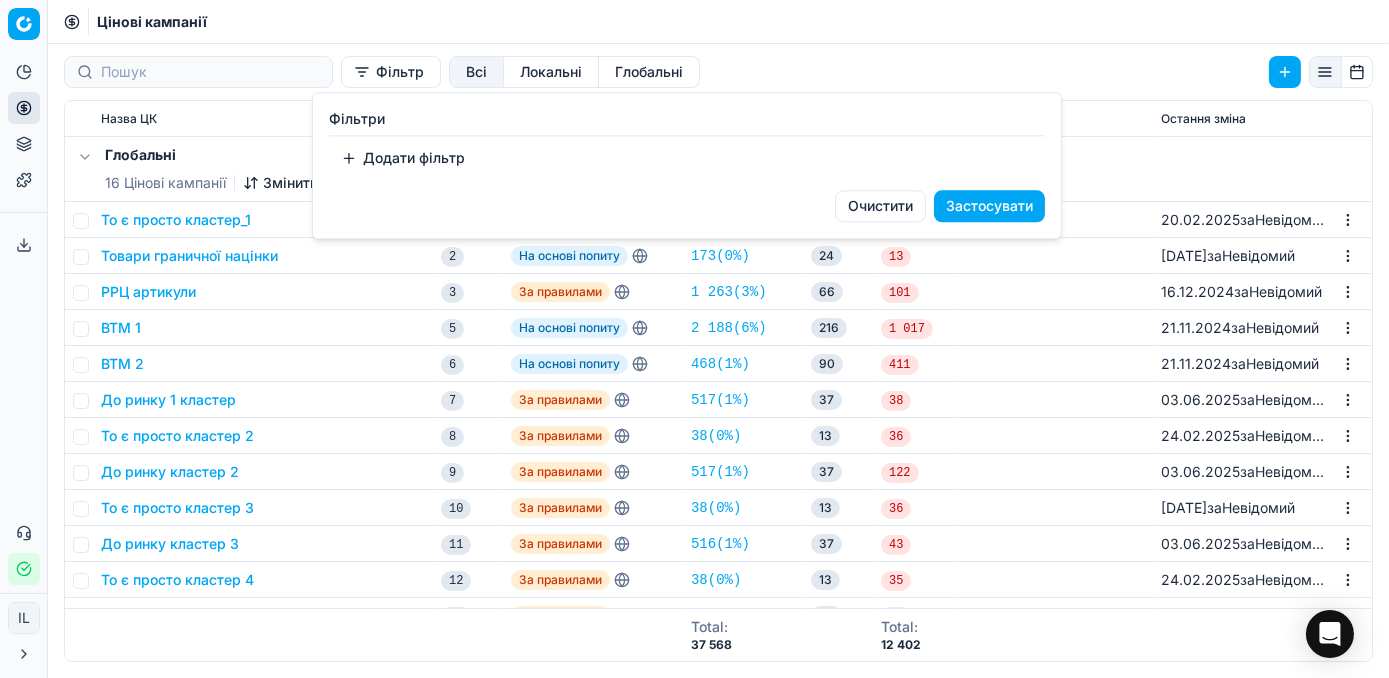 click on "Додати фільтр" at bounding box center [403, 158] 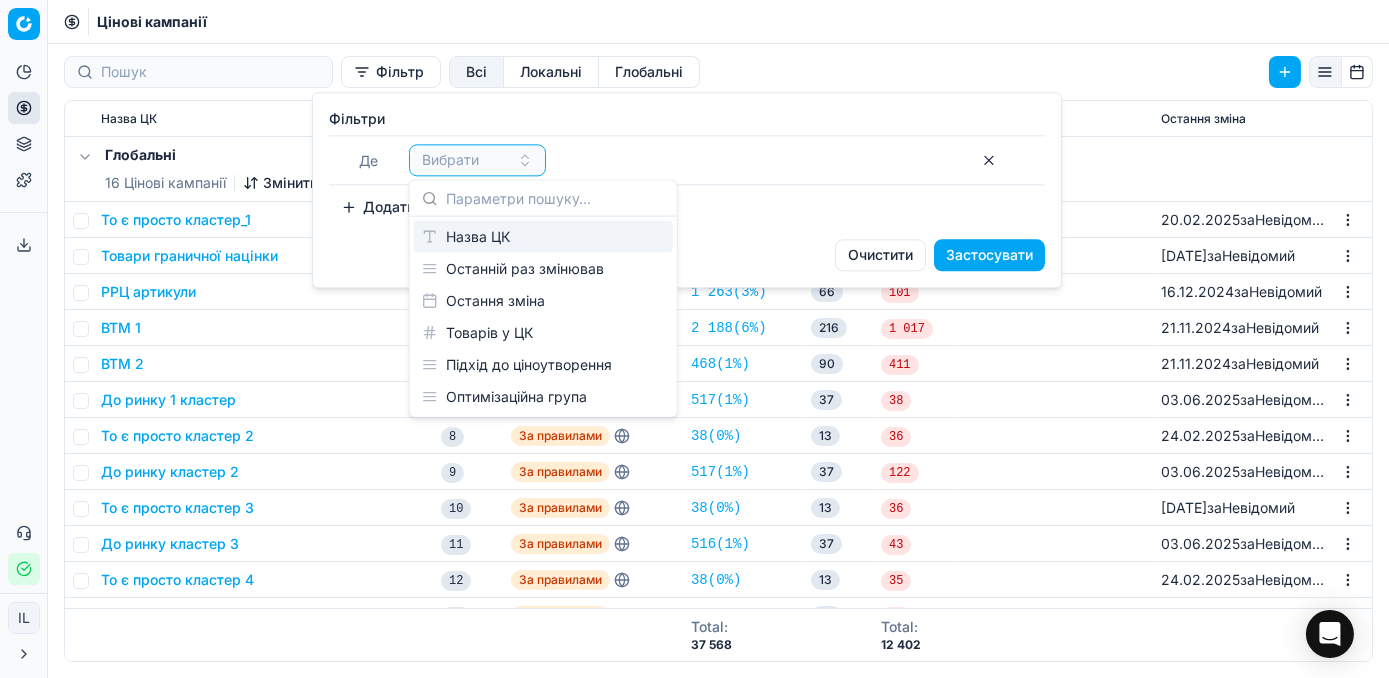 click on "Назва ЦК" at bounding box center [543, 237] 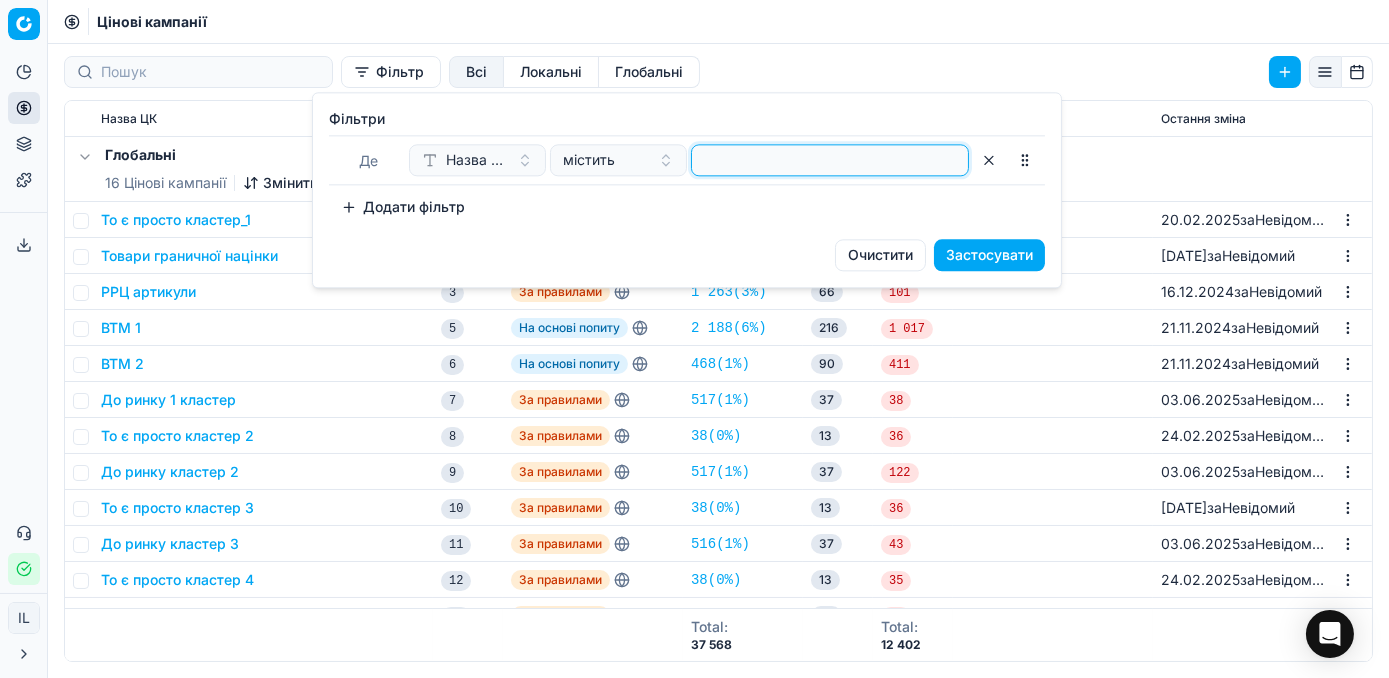 click at bounding box center [830, 160] 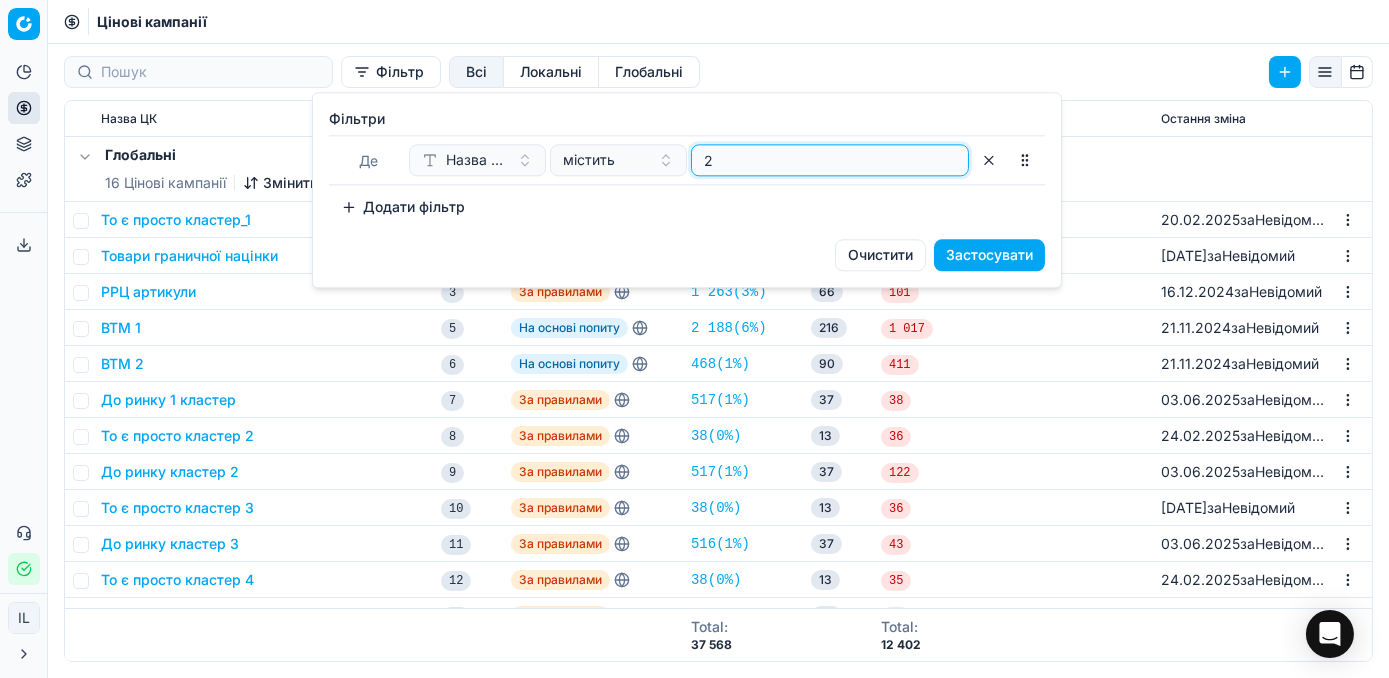 type on "2" 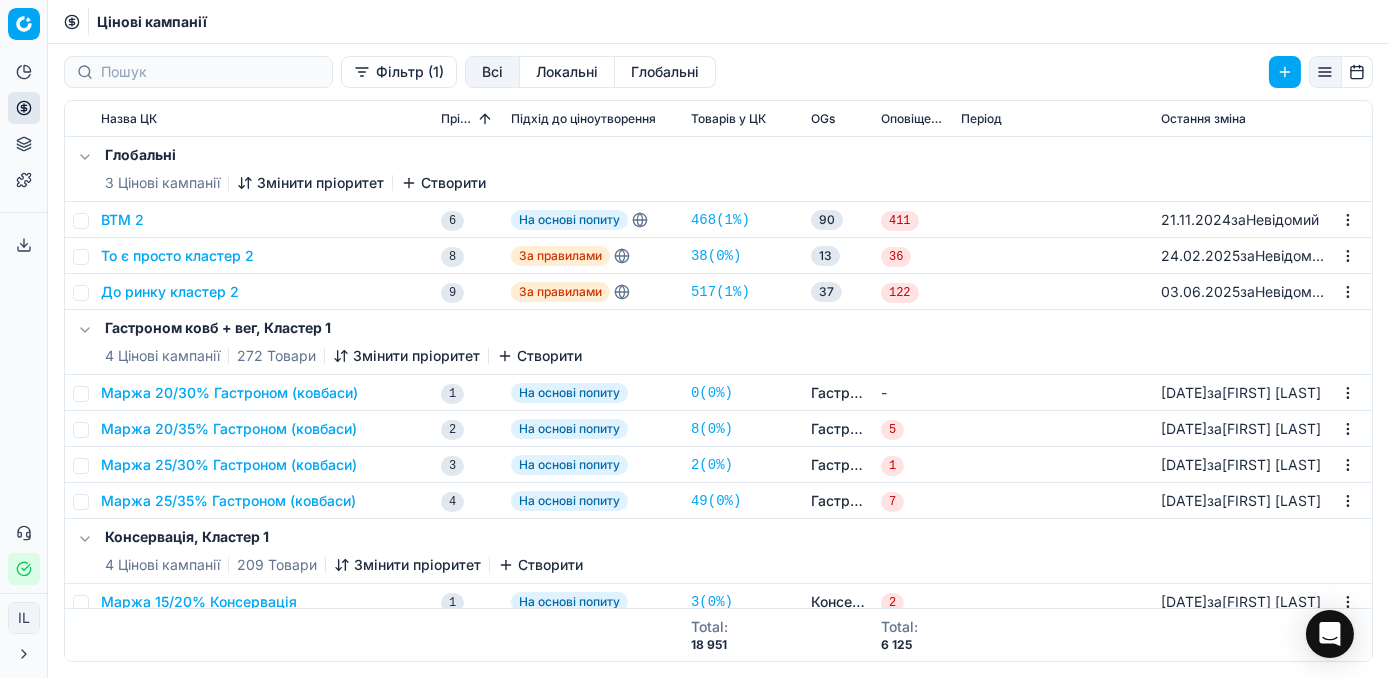 click on "Фільтр   (1)" at bounding box center [399, 72] 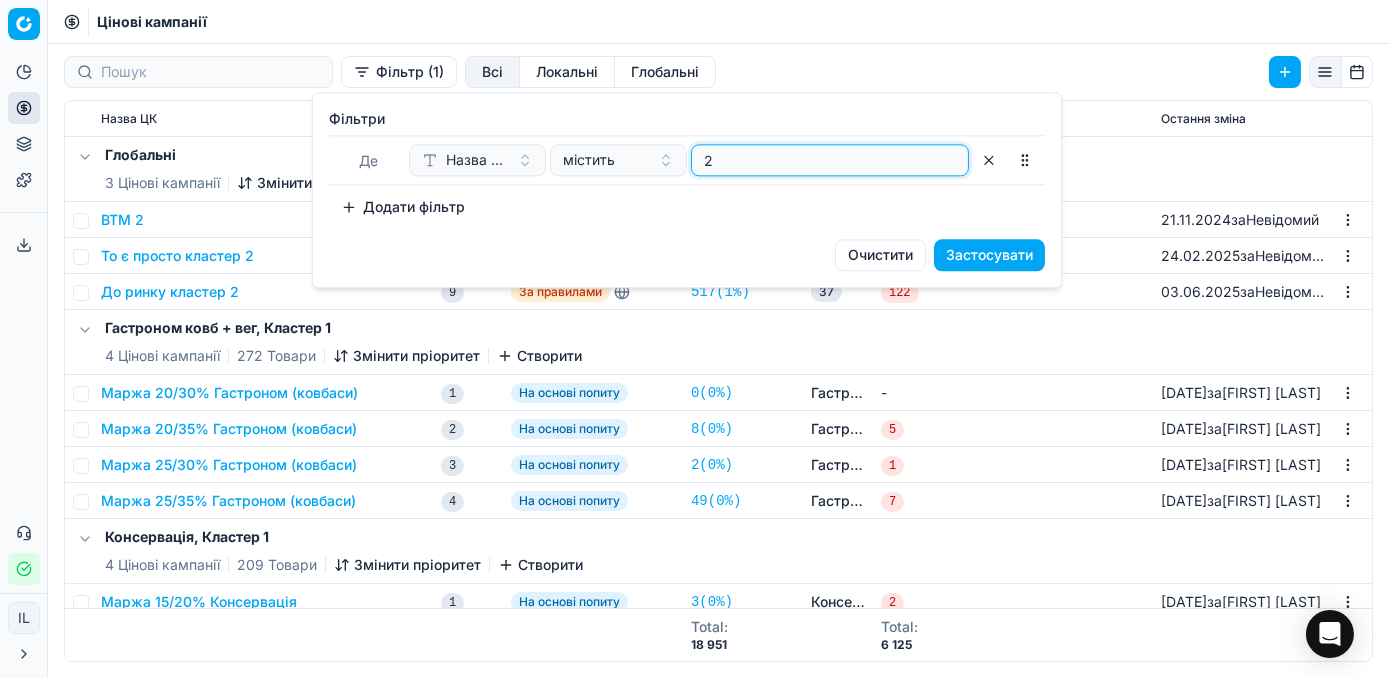 click on "2" at bounding box center (830, 160) 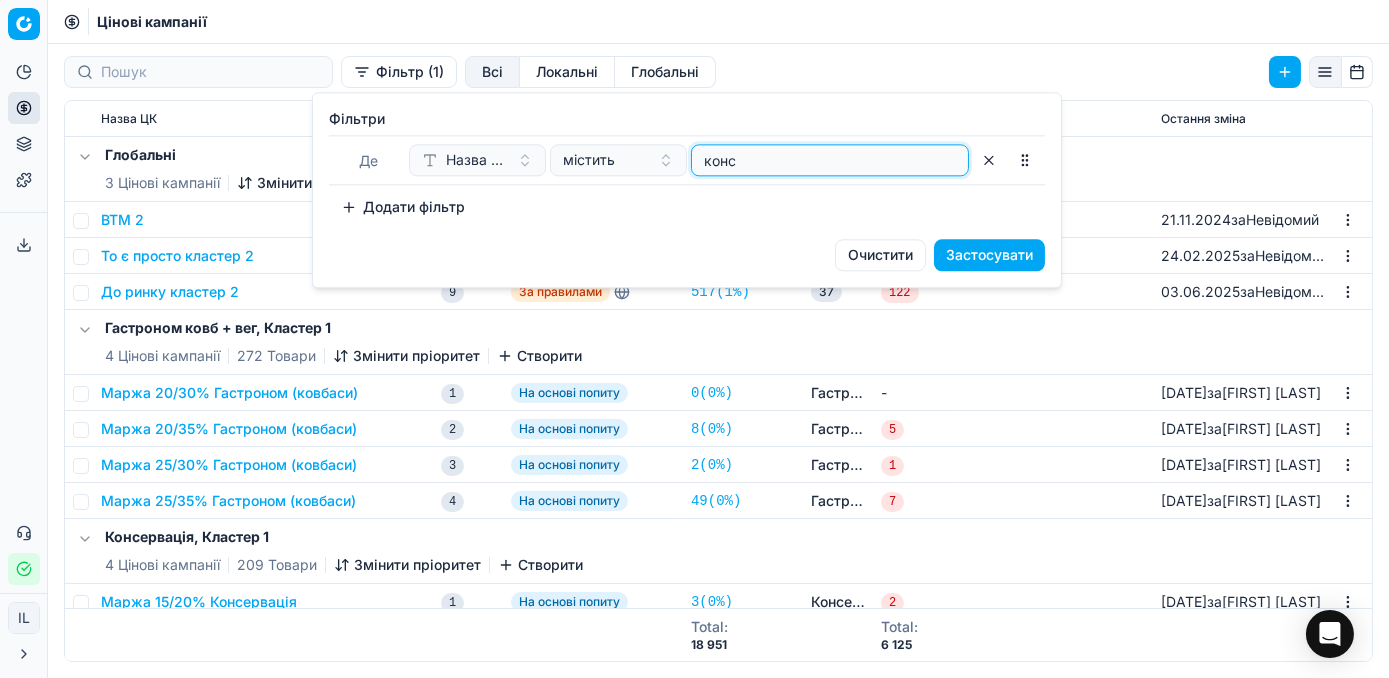 type on "конс" 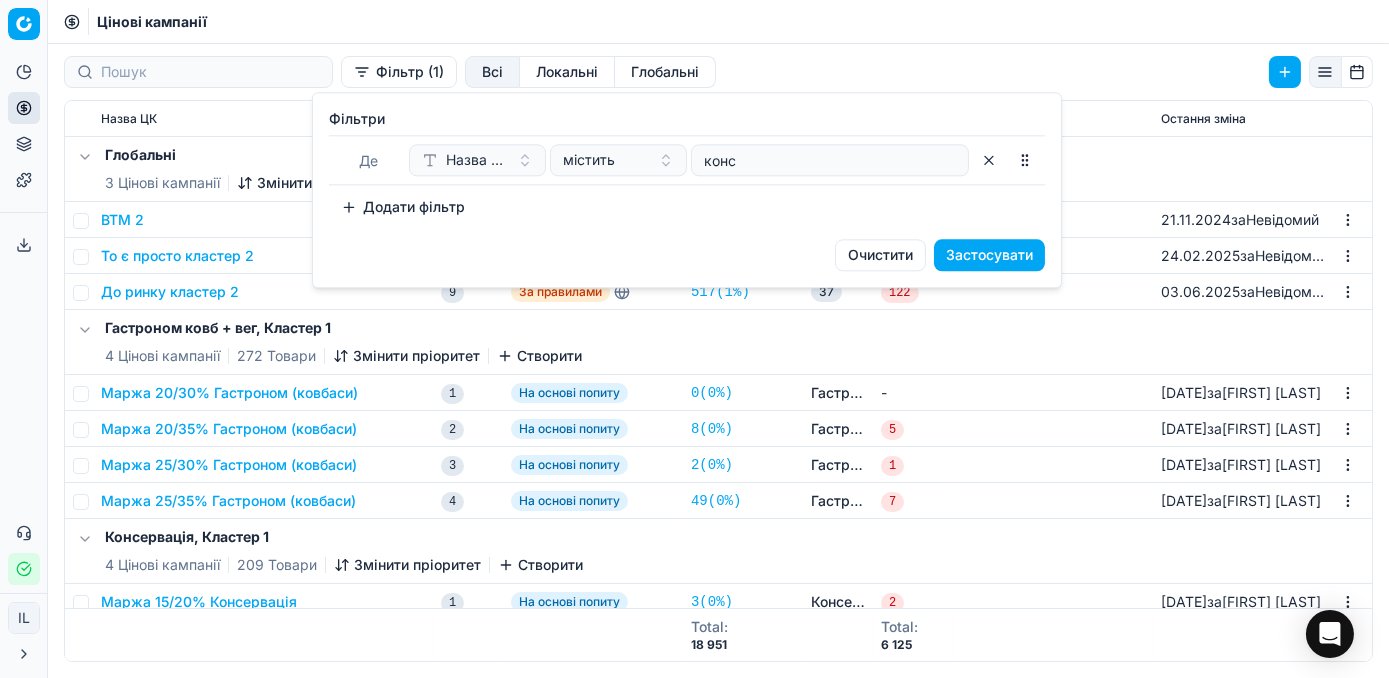 click on "Застосувати" at bounding box center (989, 255) 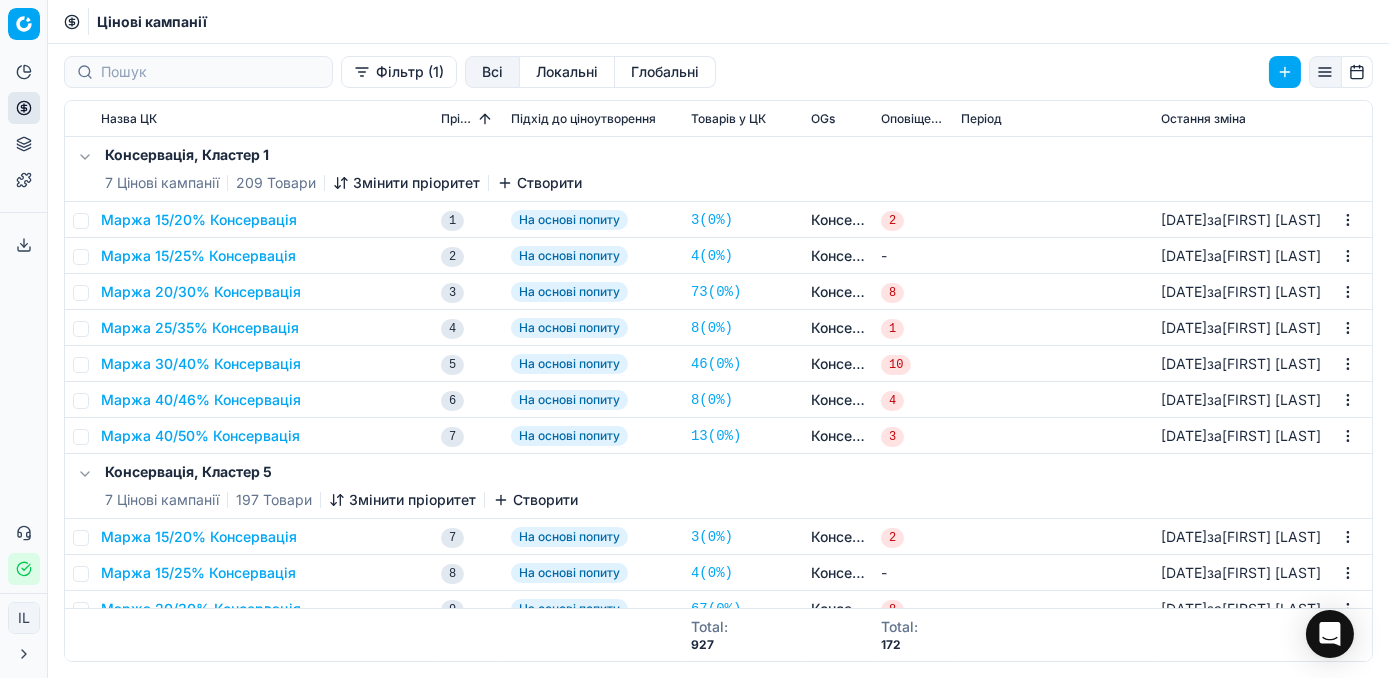click on "Маржа 30/40% Консервація" at bounding box center (201, 364) 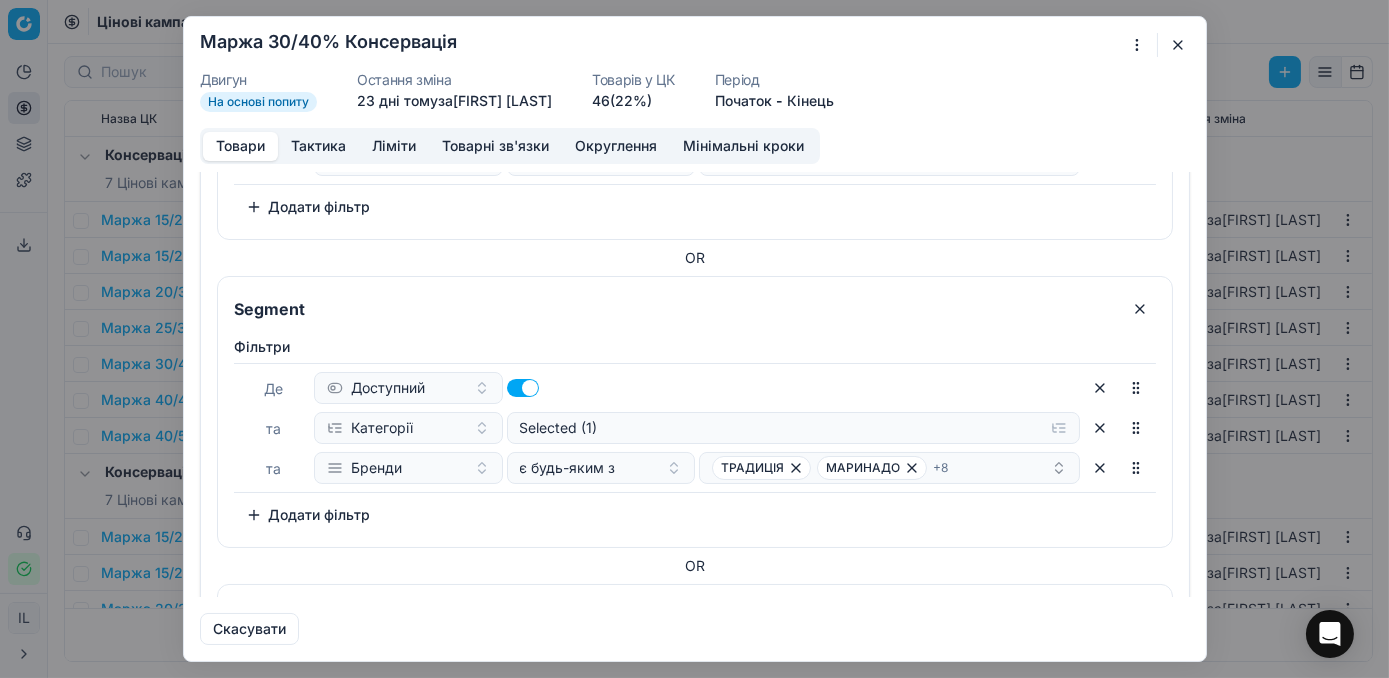 scroll, scrollTop: 909, scrollLeft: 0, axis: vertical 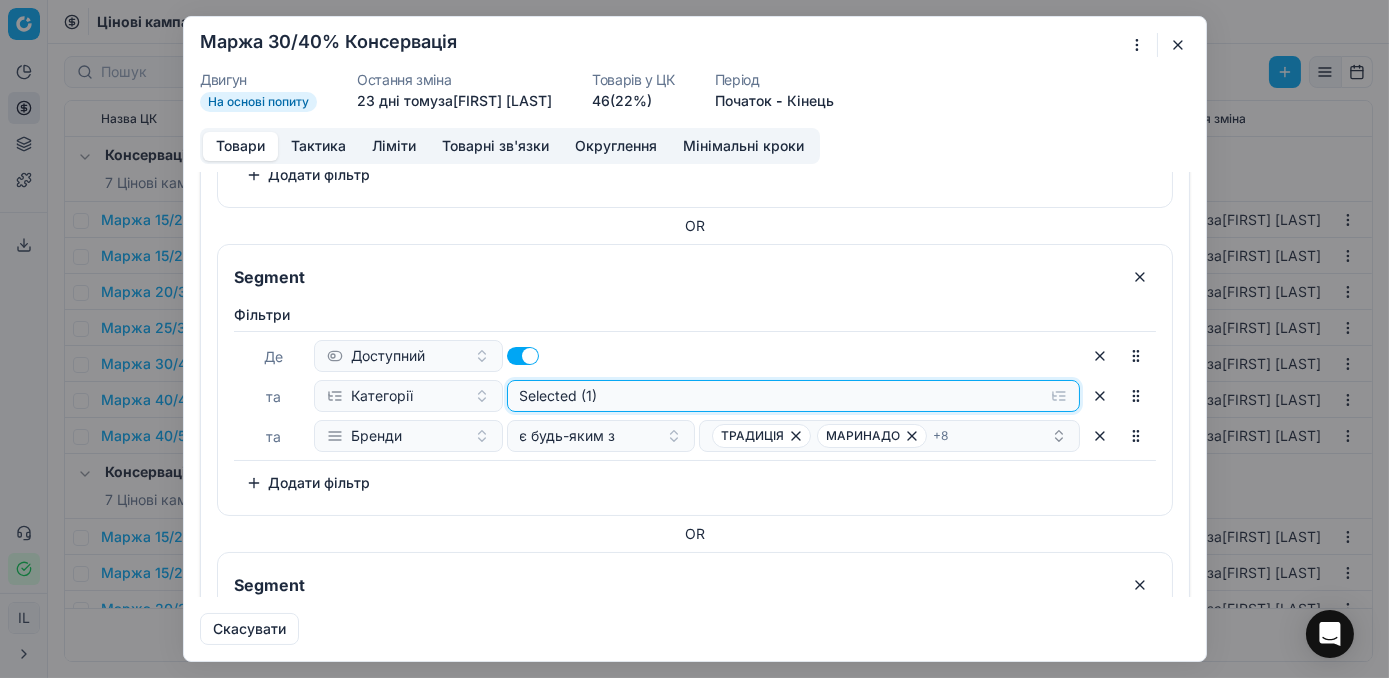 click on "Selected (1)" at bounding box center [793, -528] 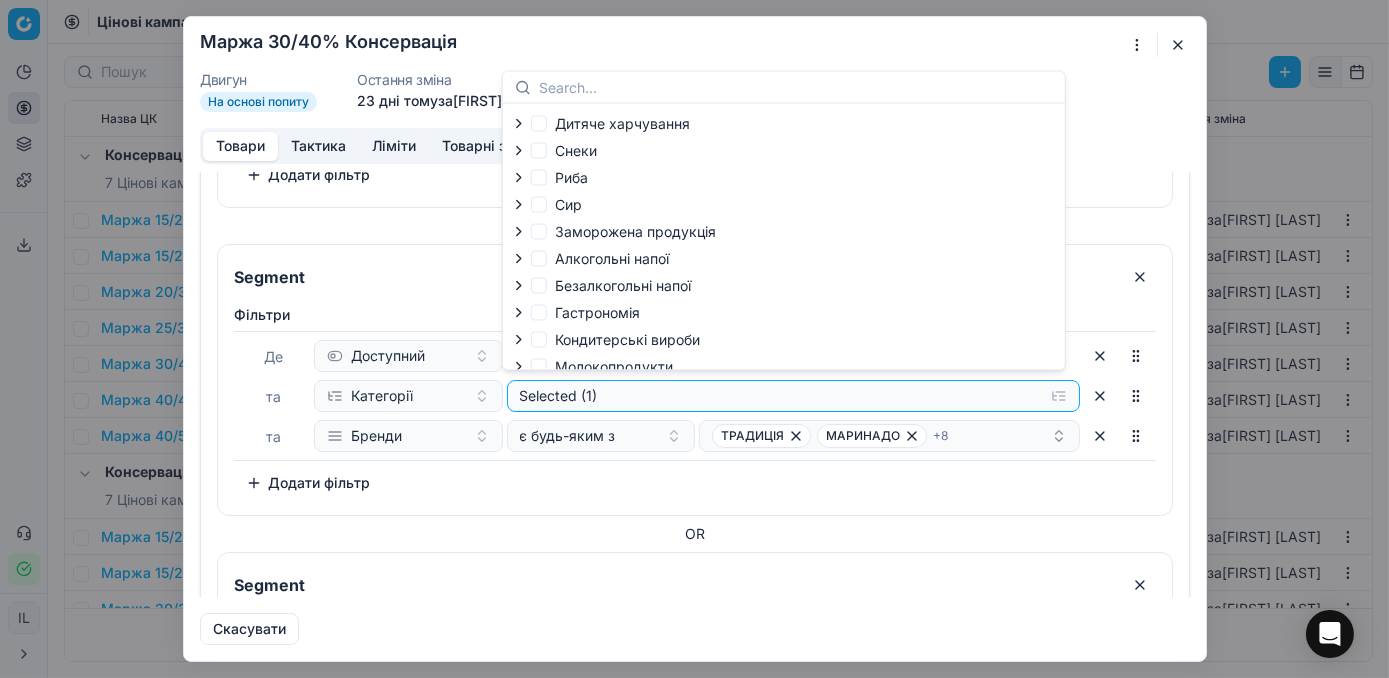 scroll, scrollTop: 70, scrollLeft: 0, axis: vertical 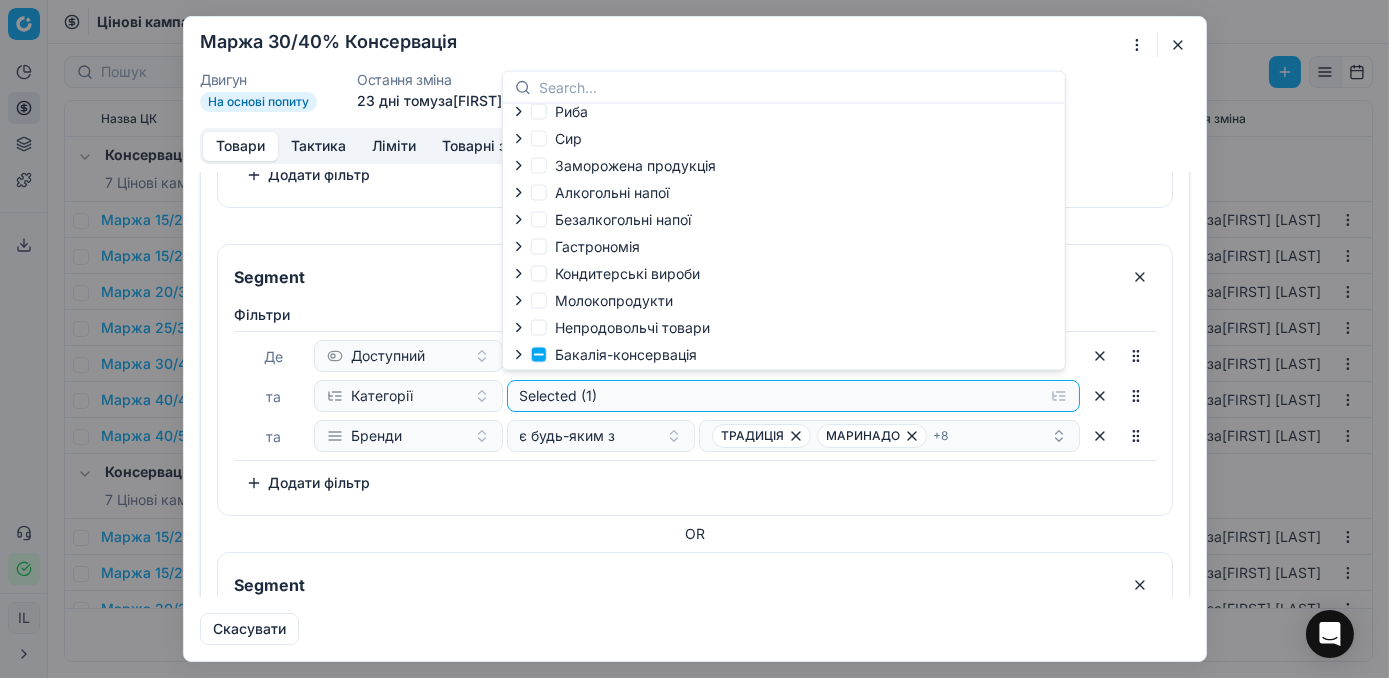 click 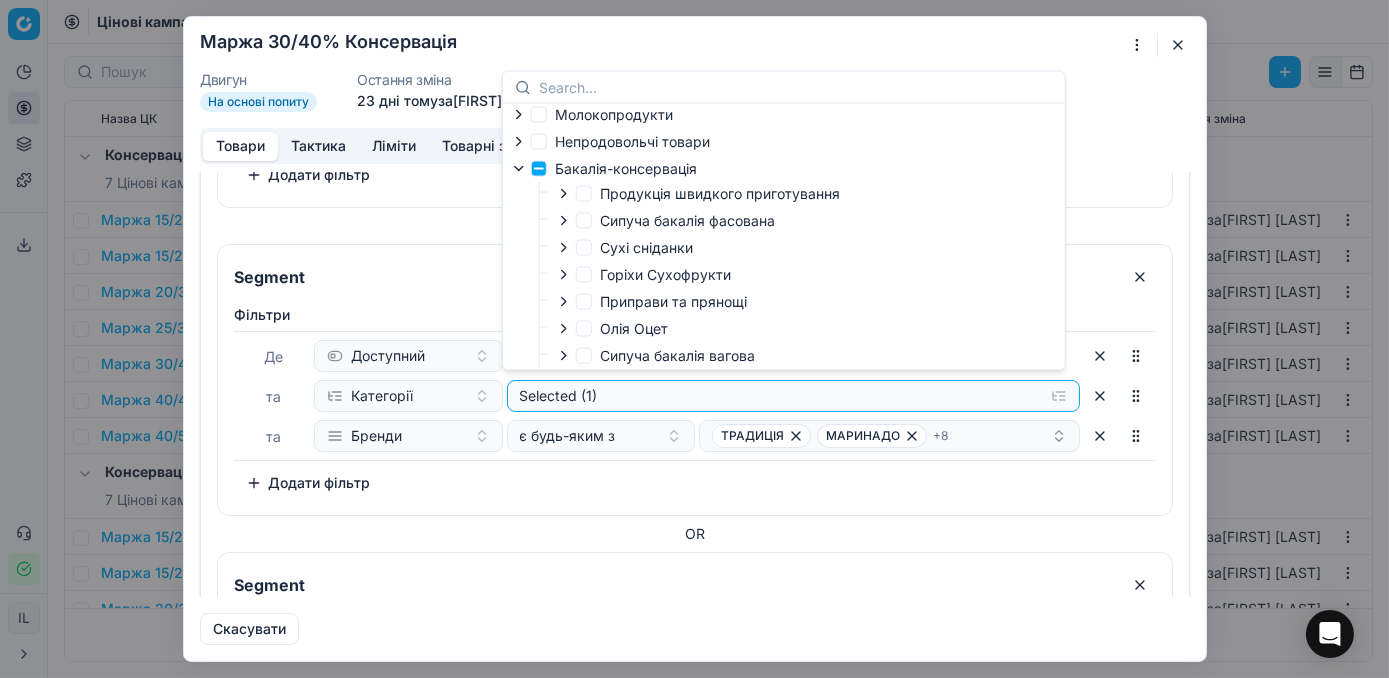 scroll, scrollTop: 400, scrollLeft: 0, axis: vertical 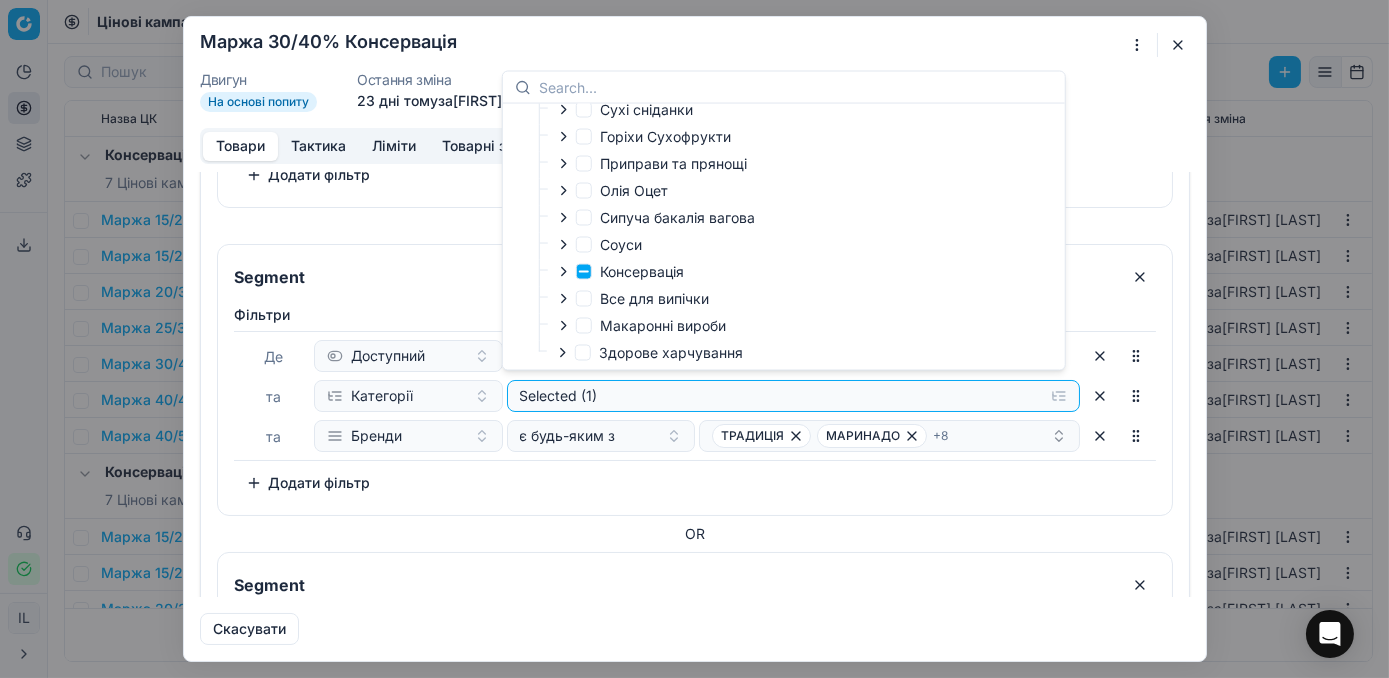 click 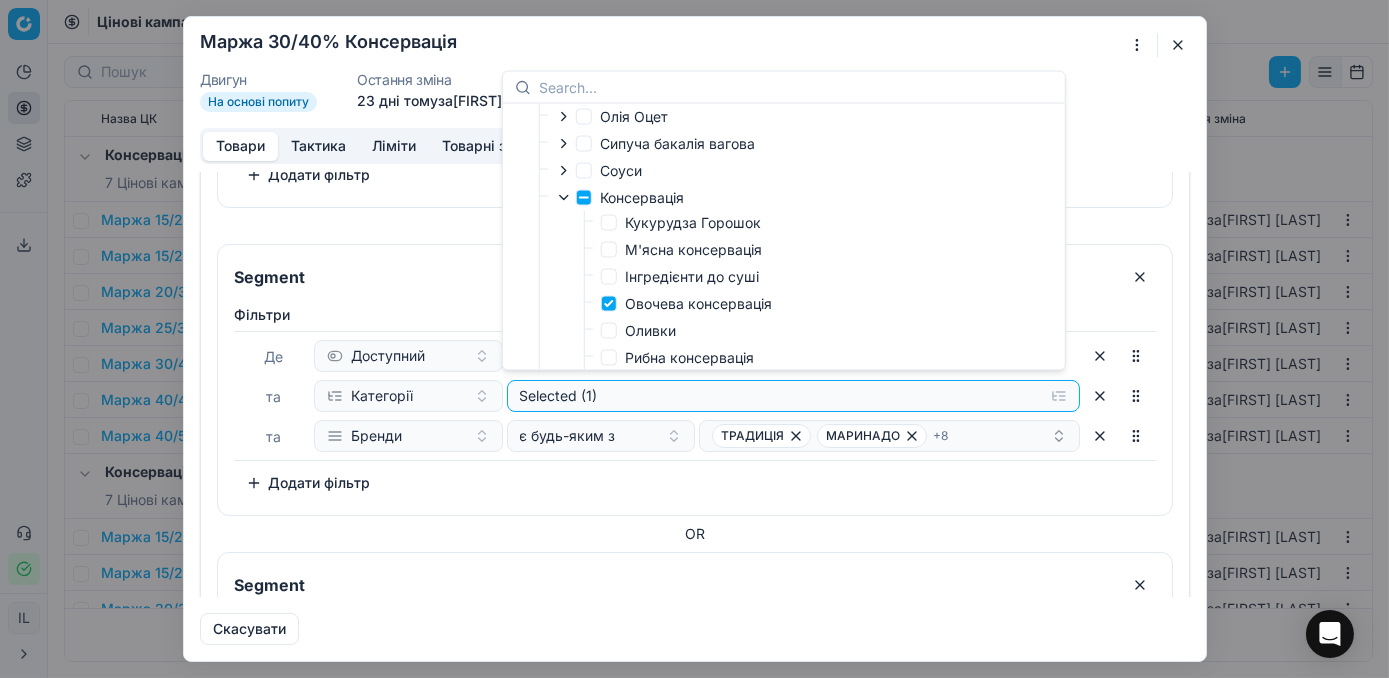 scroll, scrollTop: 490, scrollLeft: 0, axis: vertical 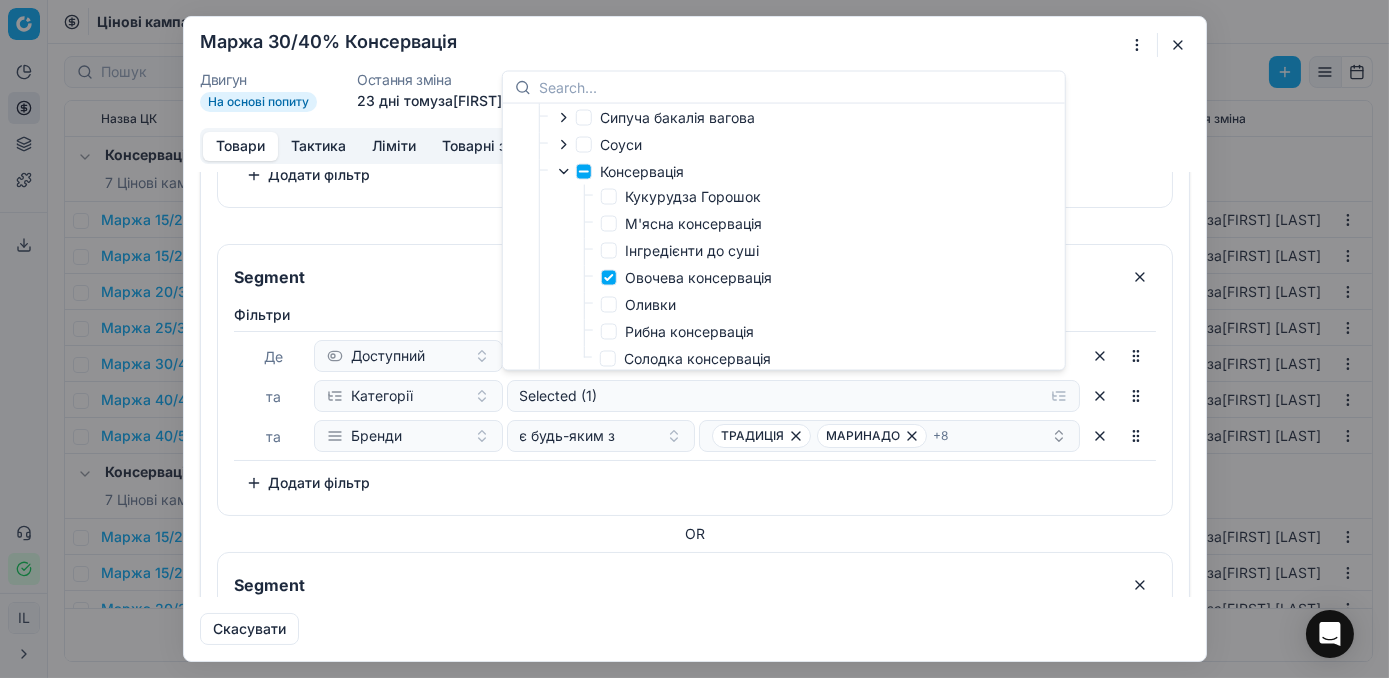 click at bounding box center [1178, 45] 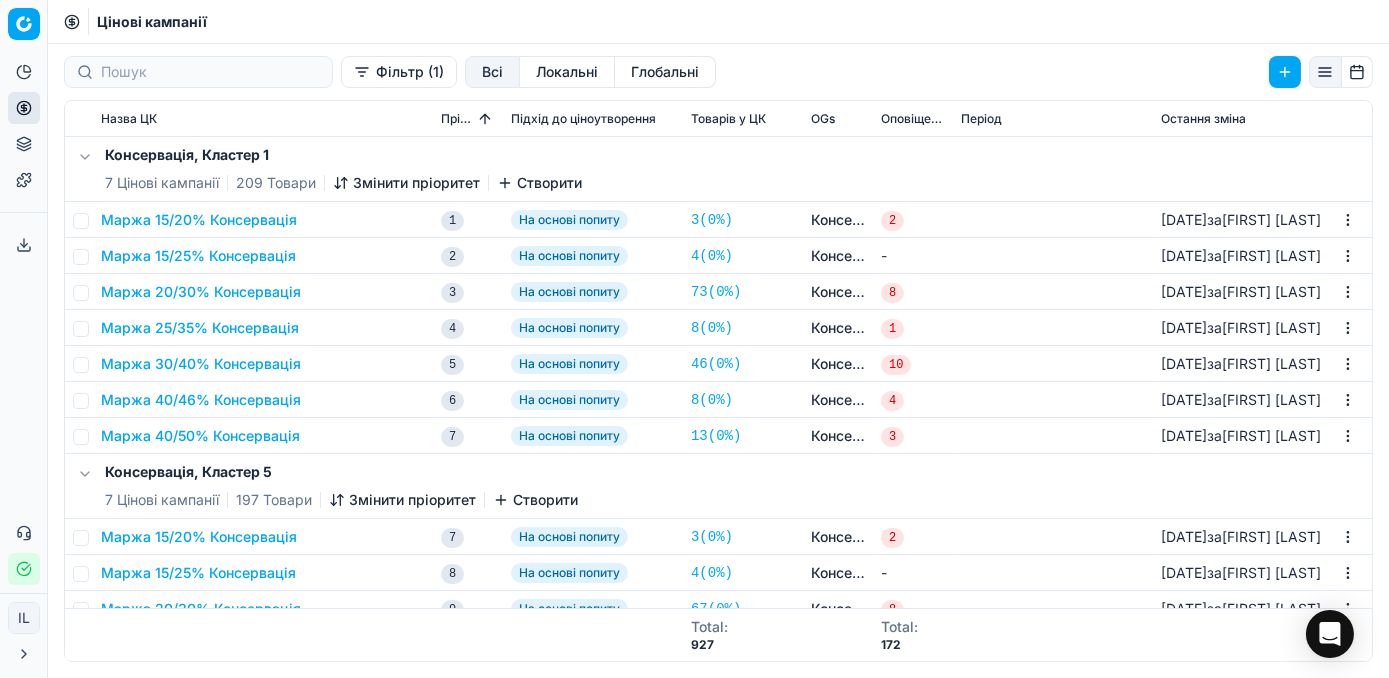 click on "Маржа 30/40% Консервація" at bounding box center [201, 364] 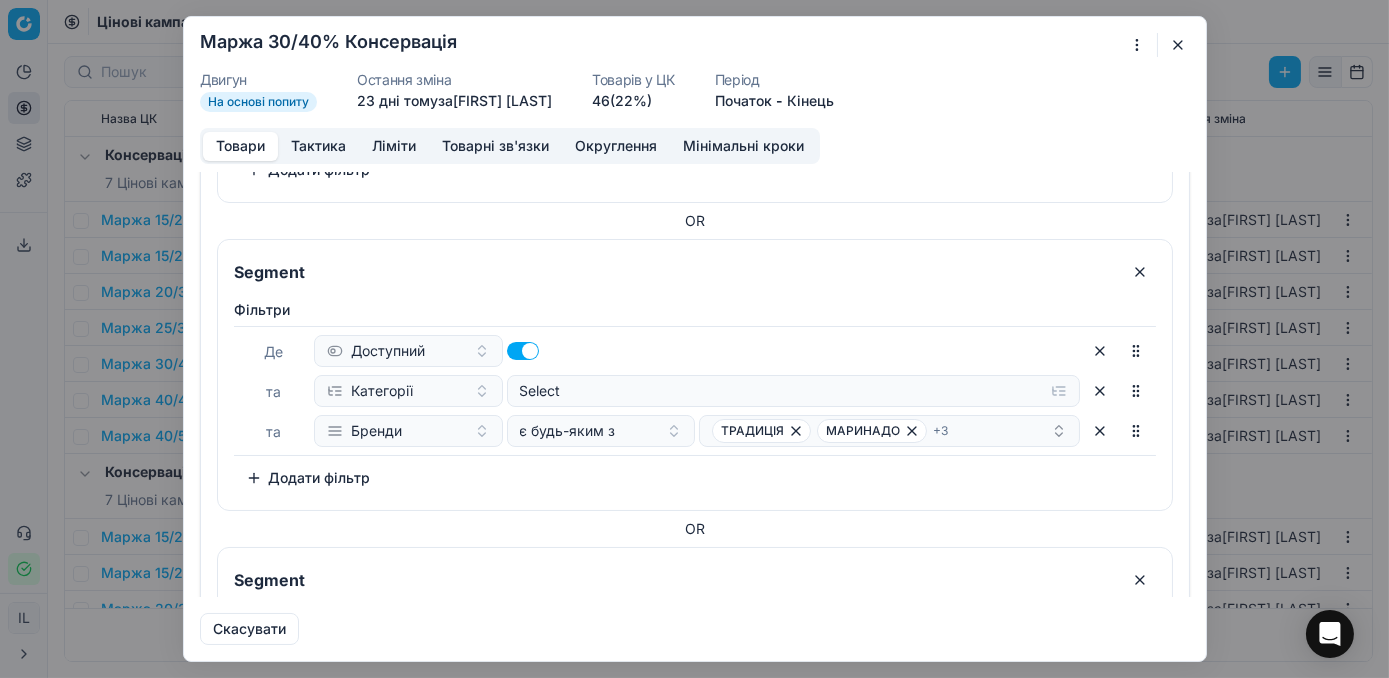 scroll, scrollTop: 1526, scrollLeft: 0, axis: vertical 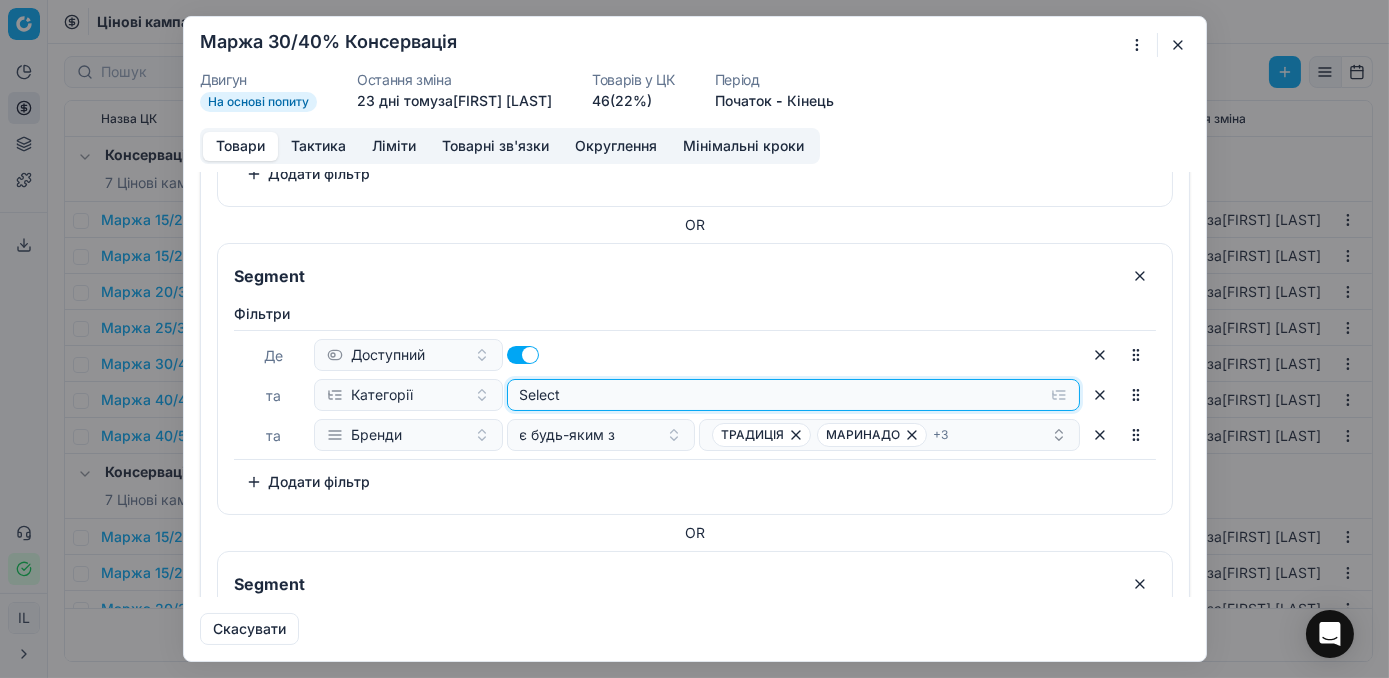 click on "Select" at bounding box center [793, -1145] 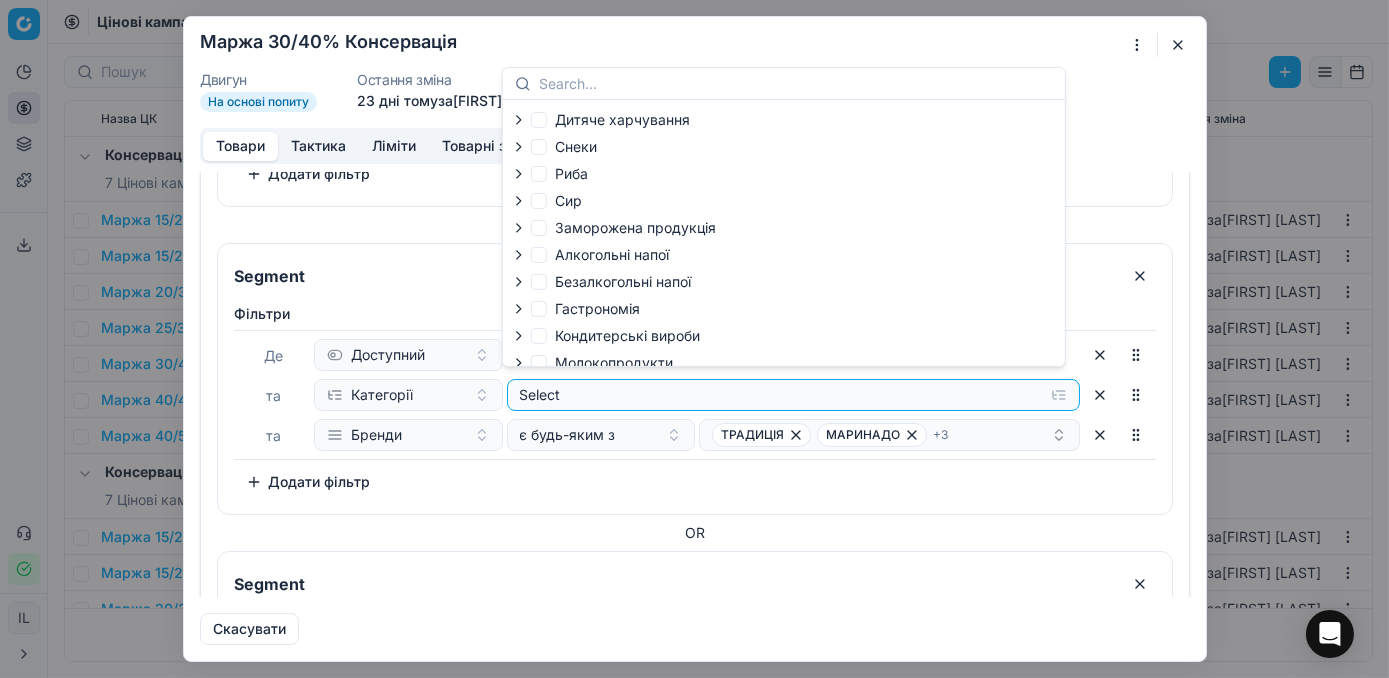 scroll, scrollTop: 70, scrollLeft: 0, axis: vertical 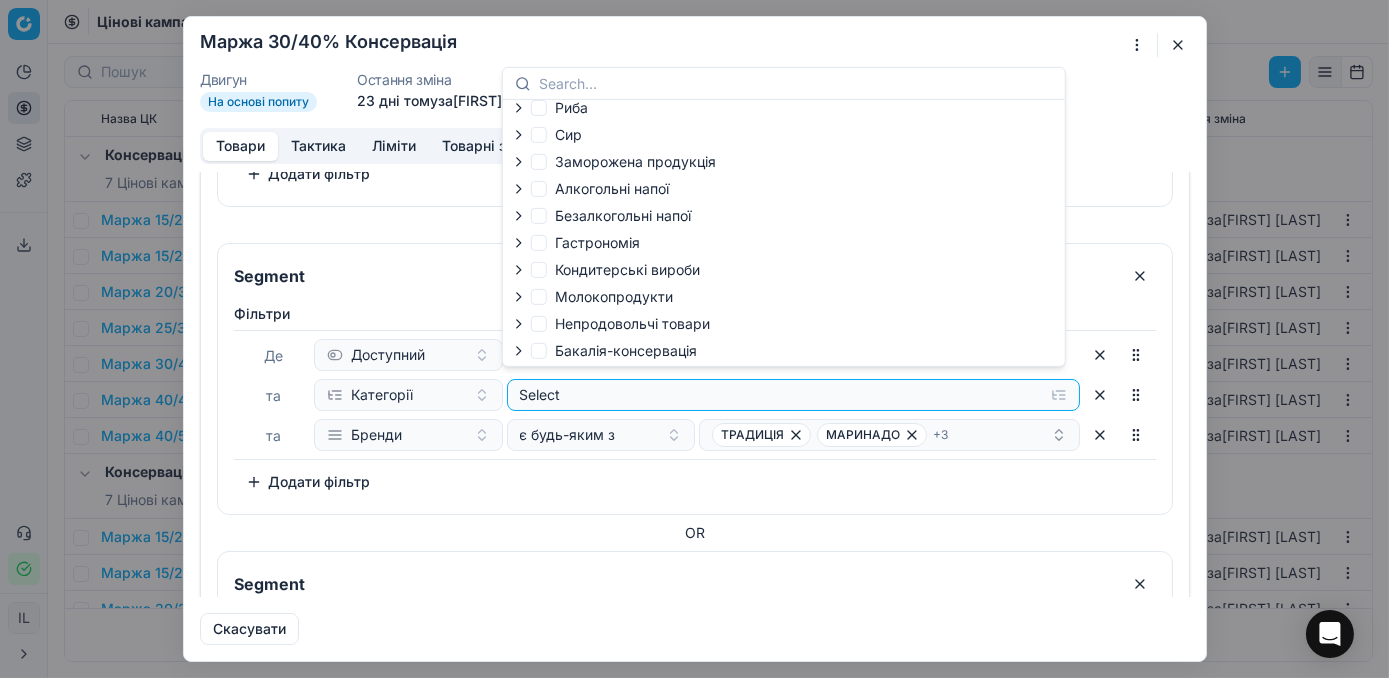 click 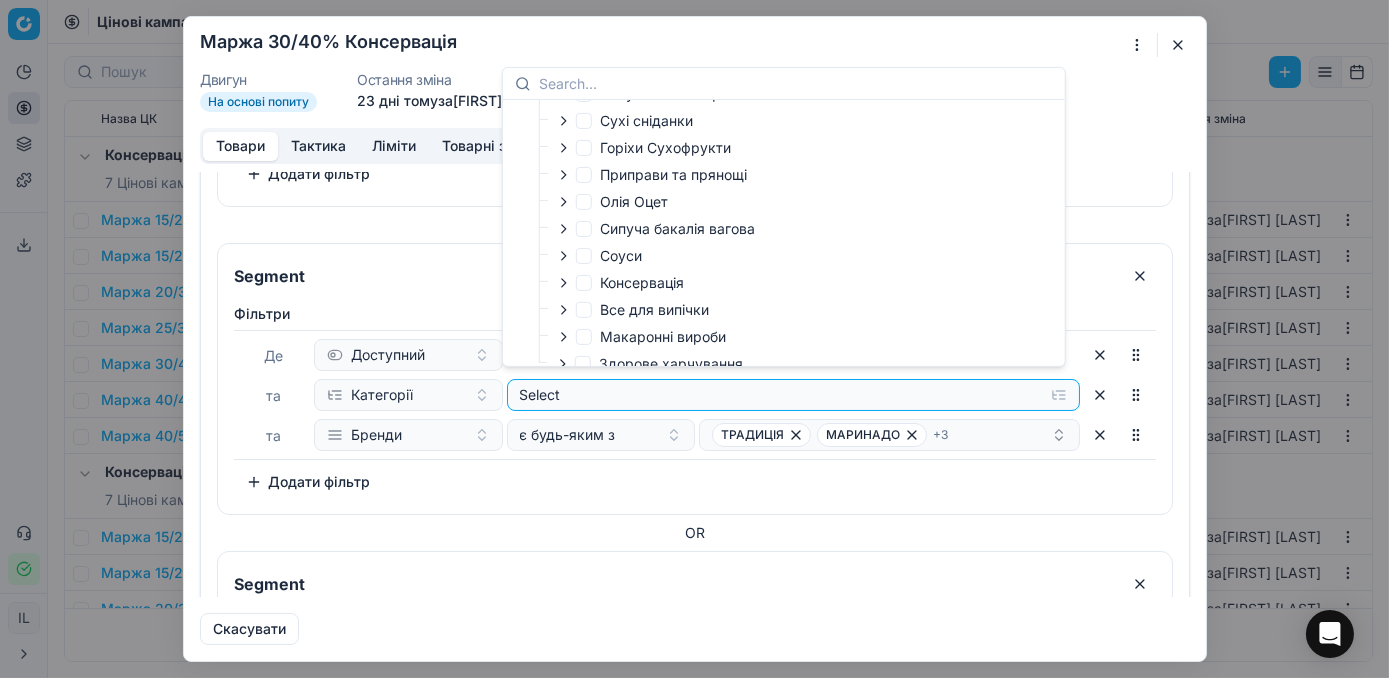 scroll, scrollTop: 400, scrollLeft: 0, axis: vertical 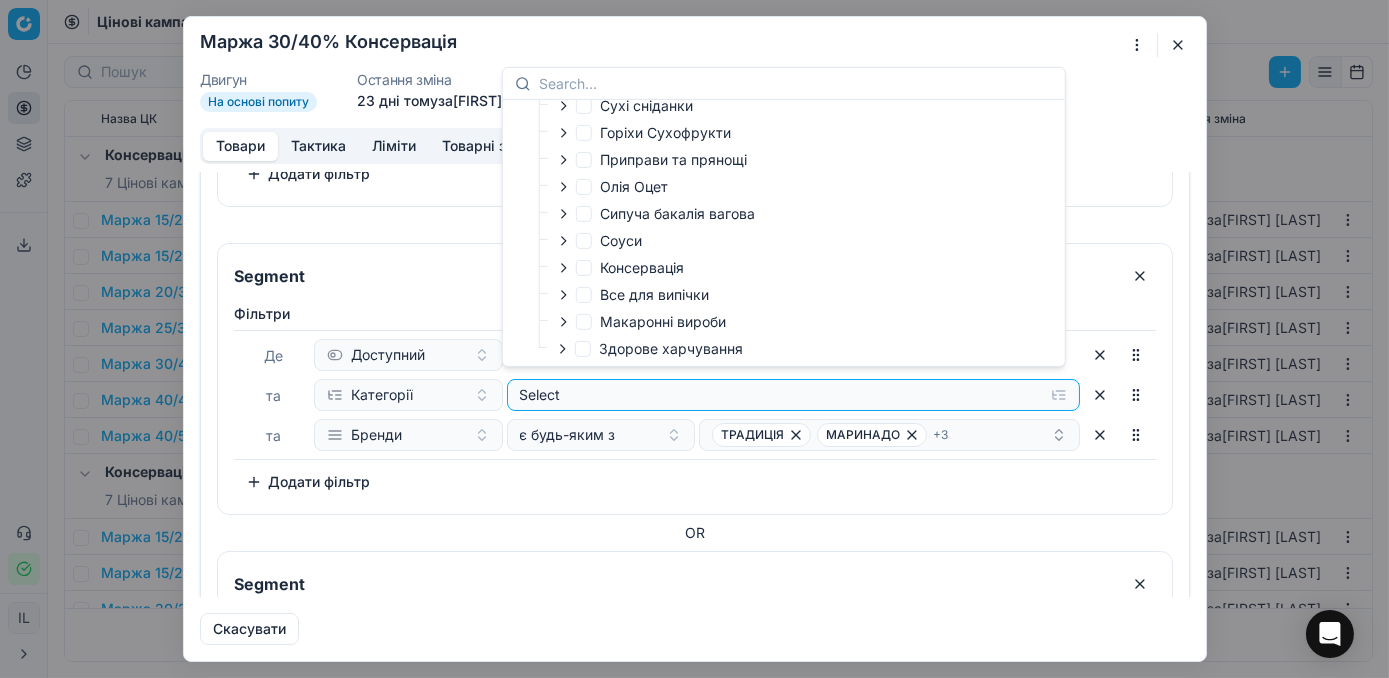 click 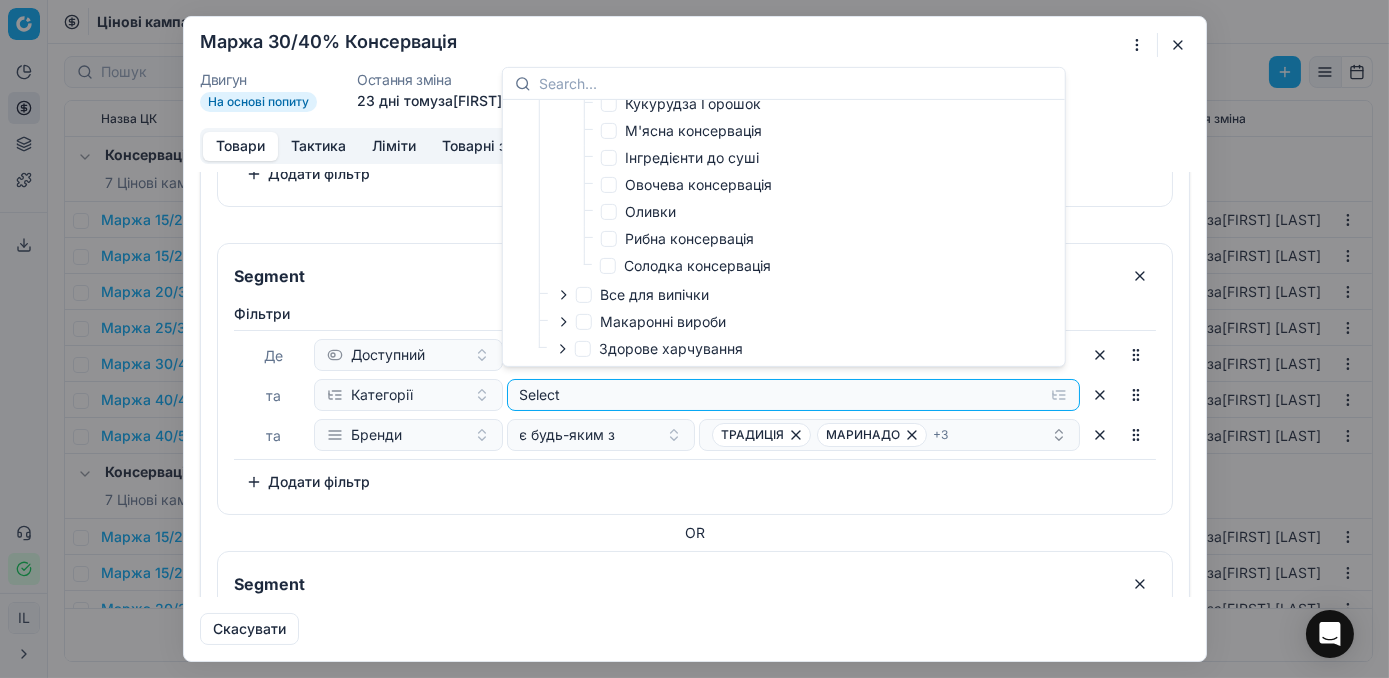 scroll, scrollTop: 501, scrollLeft: 0, axis: vertical 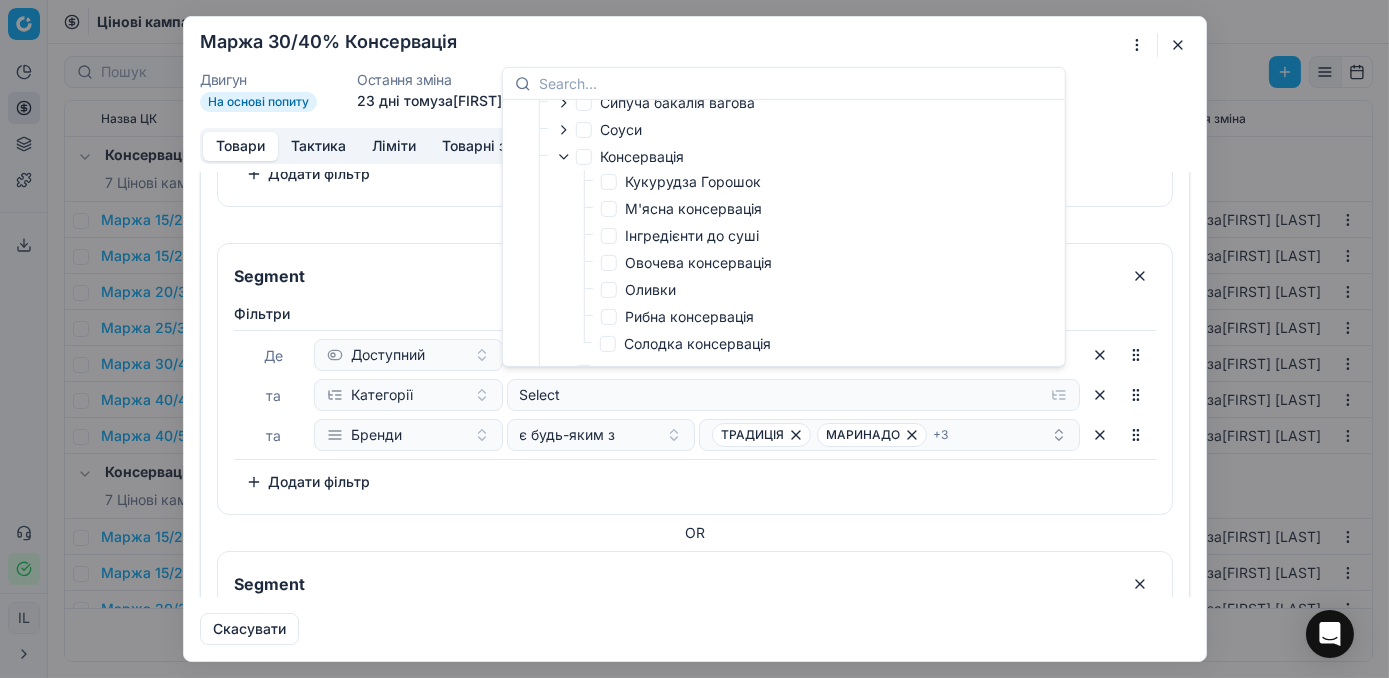 click on "Segment Фiльтри Де Доступний та Категорії Selected (1) та Бренди є будь-яким з СІРКО БАБУСІ МАРУСІ + 3
To pick up a sortable item, press space or enter.
While dragging, use the up and down keys to move the item.
Press space or enter again to drop the item in its new position, or press escape to cancel.
Додати фільтр OR Segment Фiльтри Де Доступний та Категорії Selected (1) та Бренди є будь-яким з ТРАДИЦІЯ КУХАРОЧКА + 4
To pick up a sortable item, press space or enter.
While dragging, use the up and down keys to move the item.
Press space or enter again to drop the item in its new position, or press escape to cancel.
Додати фільтр OR Segment Фiльтри Де Доступний та Категорії Selected (1) та Бренди є будь-яким з VERA ARTEOLIVA + 2 Додати фільтр" at bounding box center [695, -217] 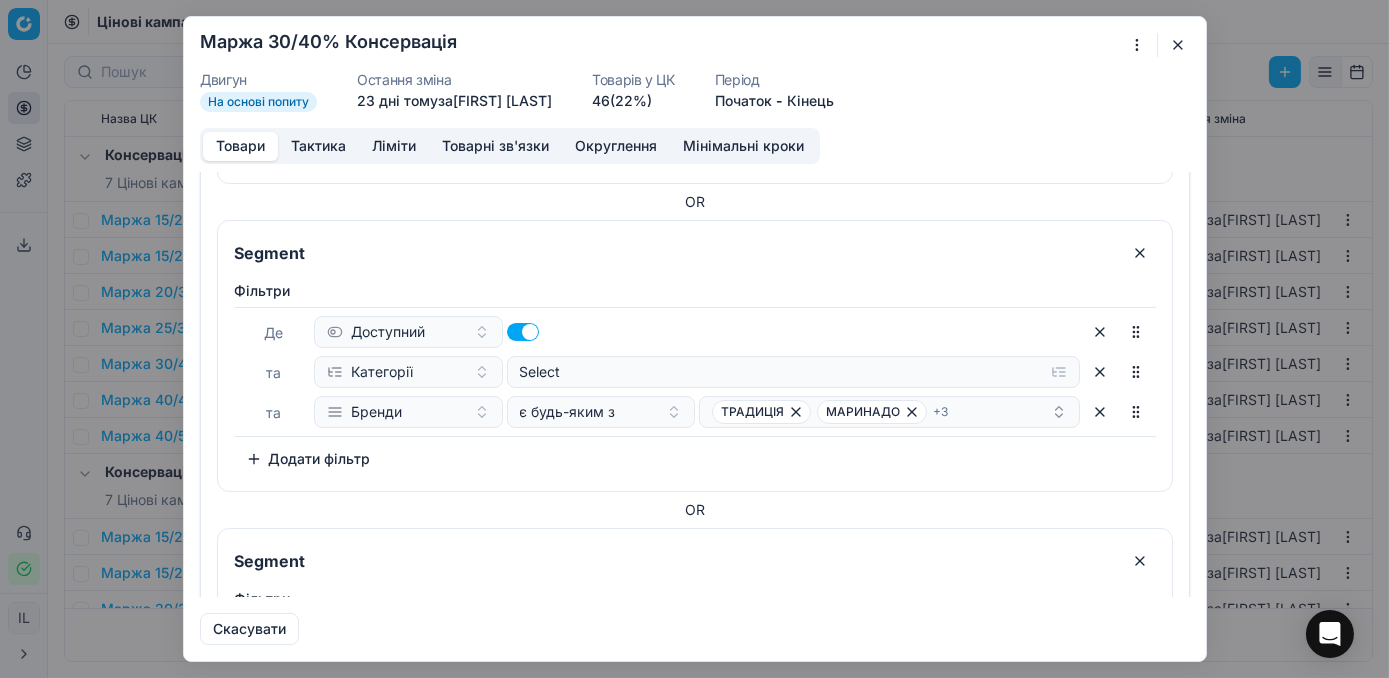 scroll, scrollTop: 1526, scrollLeft: 0, axis: vertical 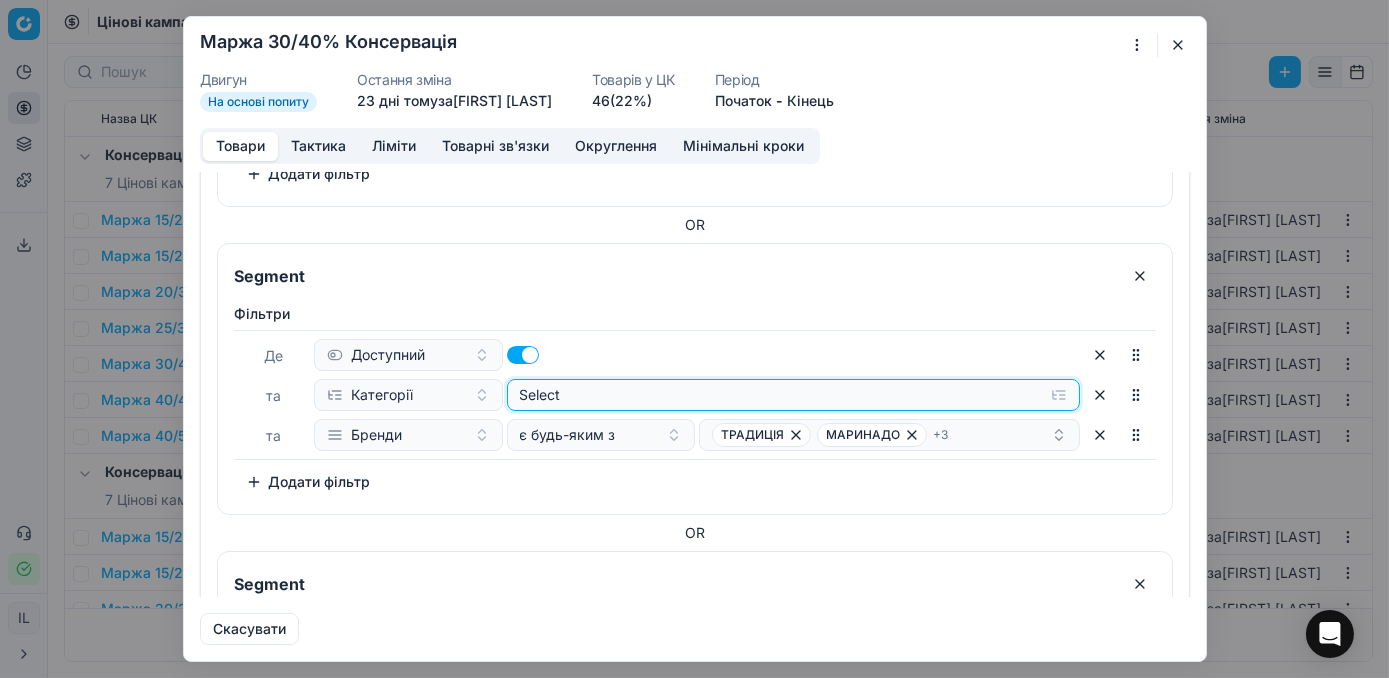 click on "Select" at bounding box center [793, -1145] 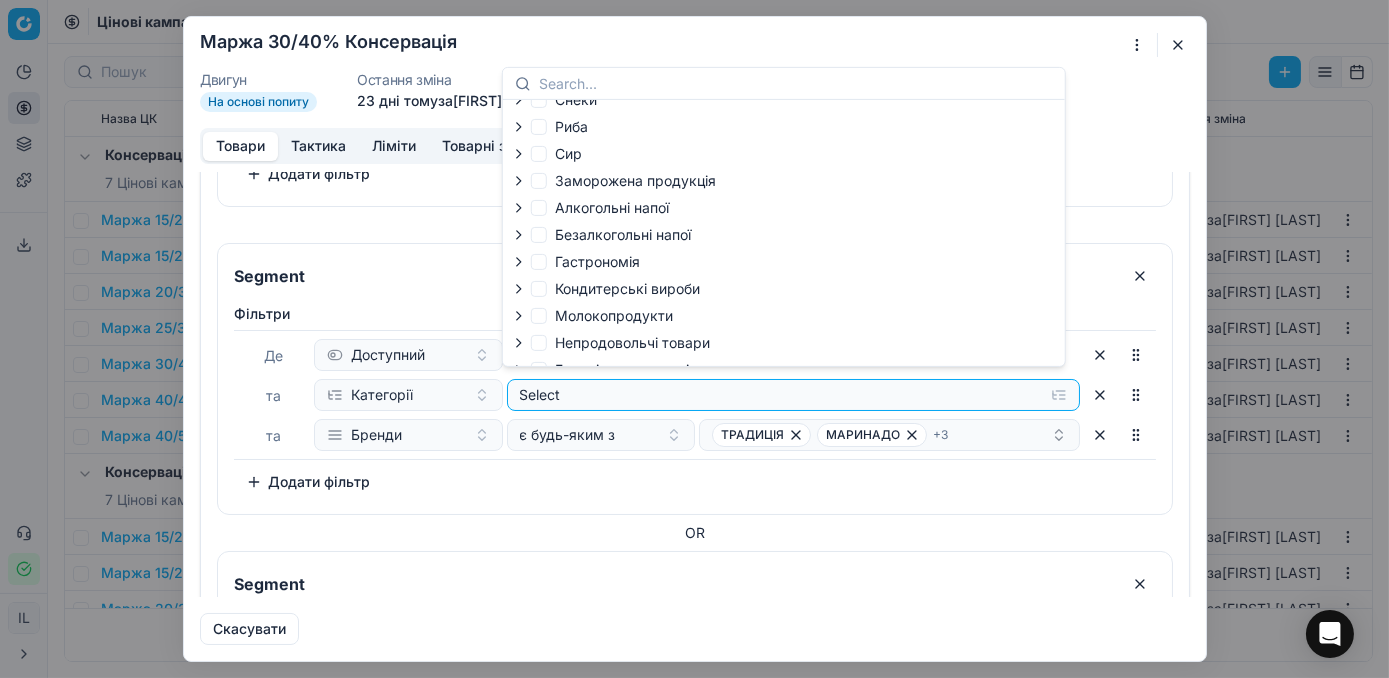 scroll, scrollTop: 70, scrollLeft: 0, axis: vertical 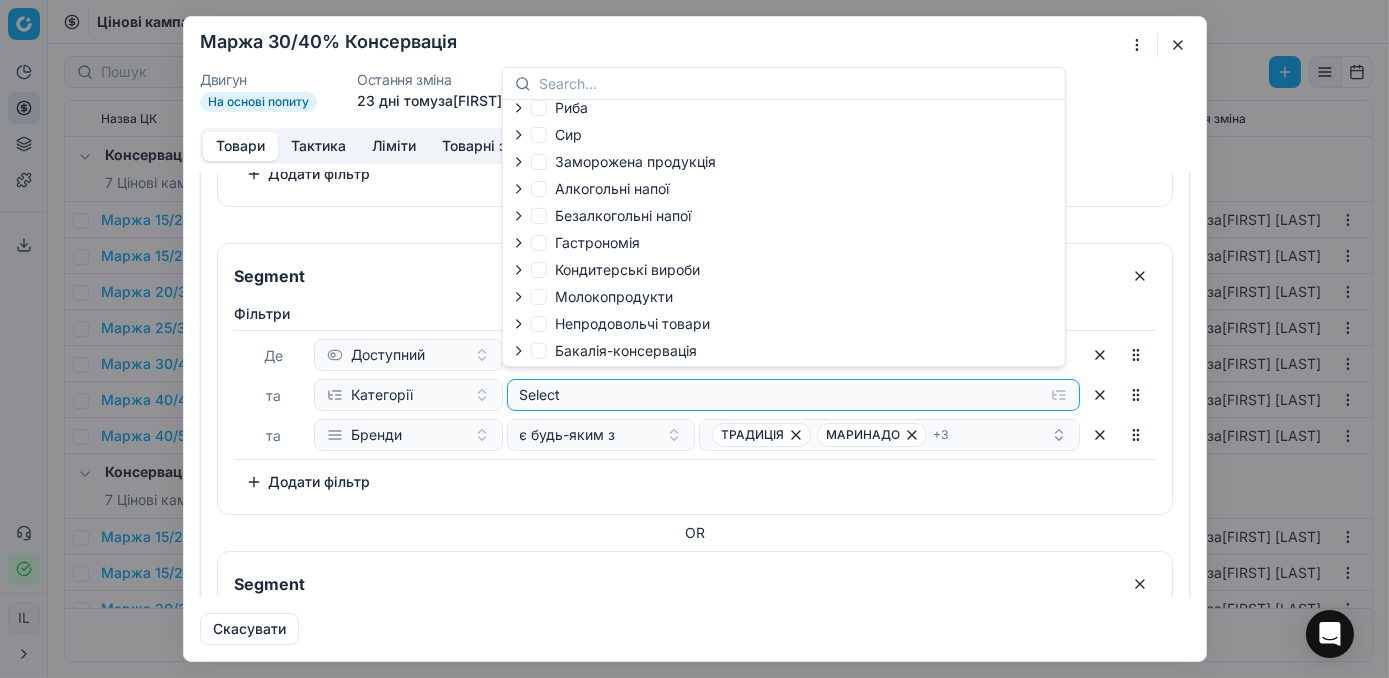 click 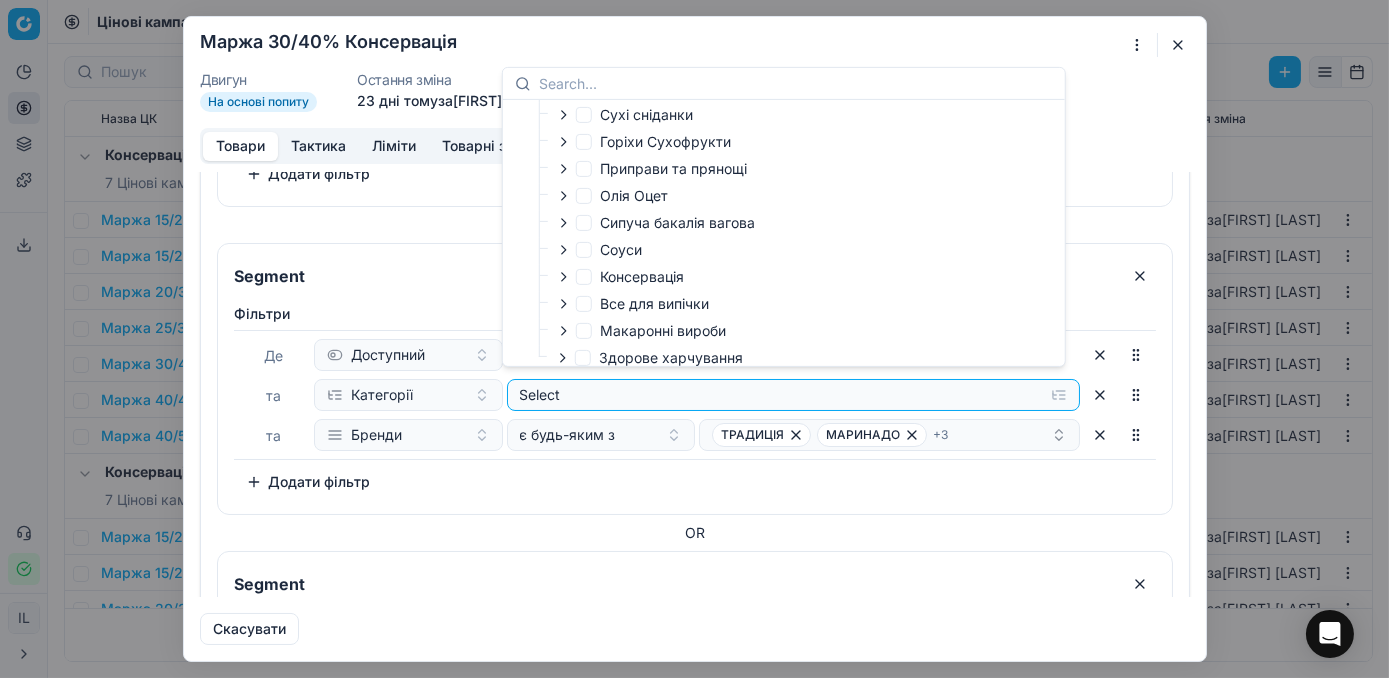 scroll, scrollTop: 400, scrollLeft: 0, axis: vertical 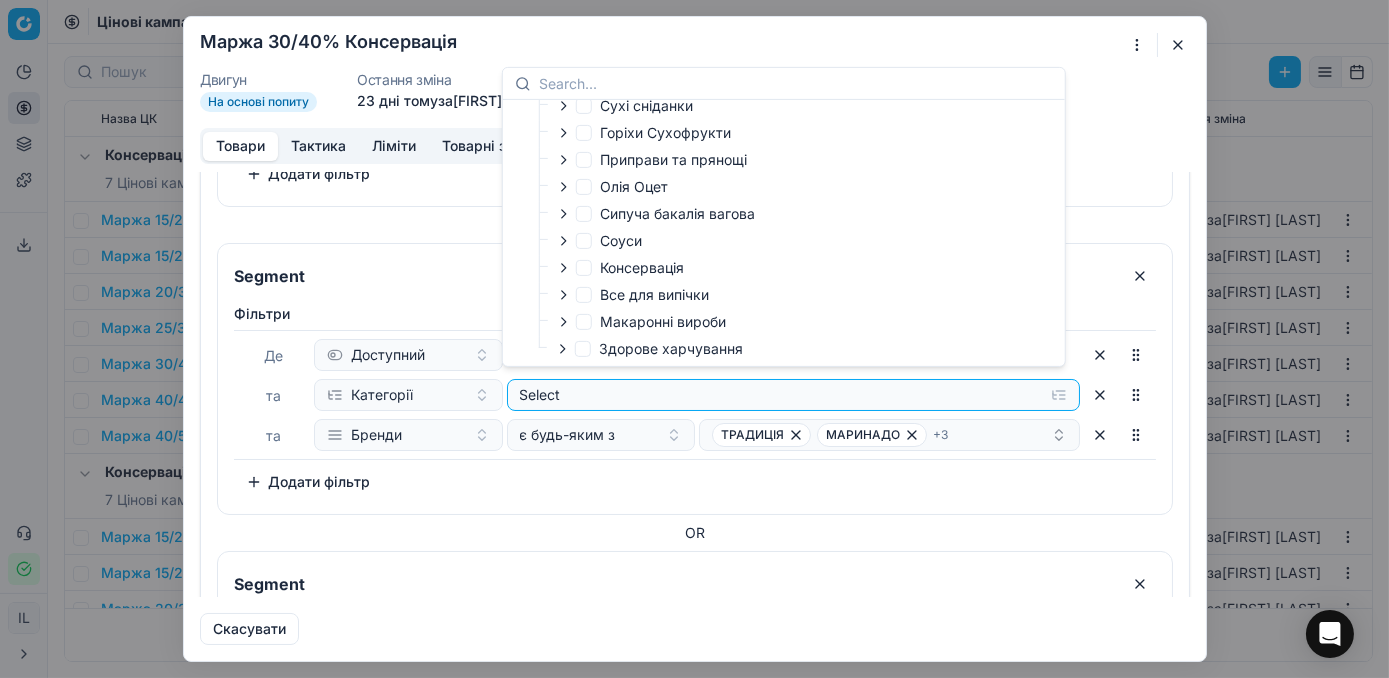 click at bounding box center [566, 268] 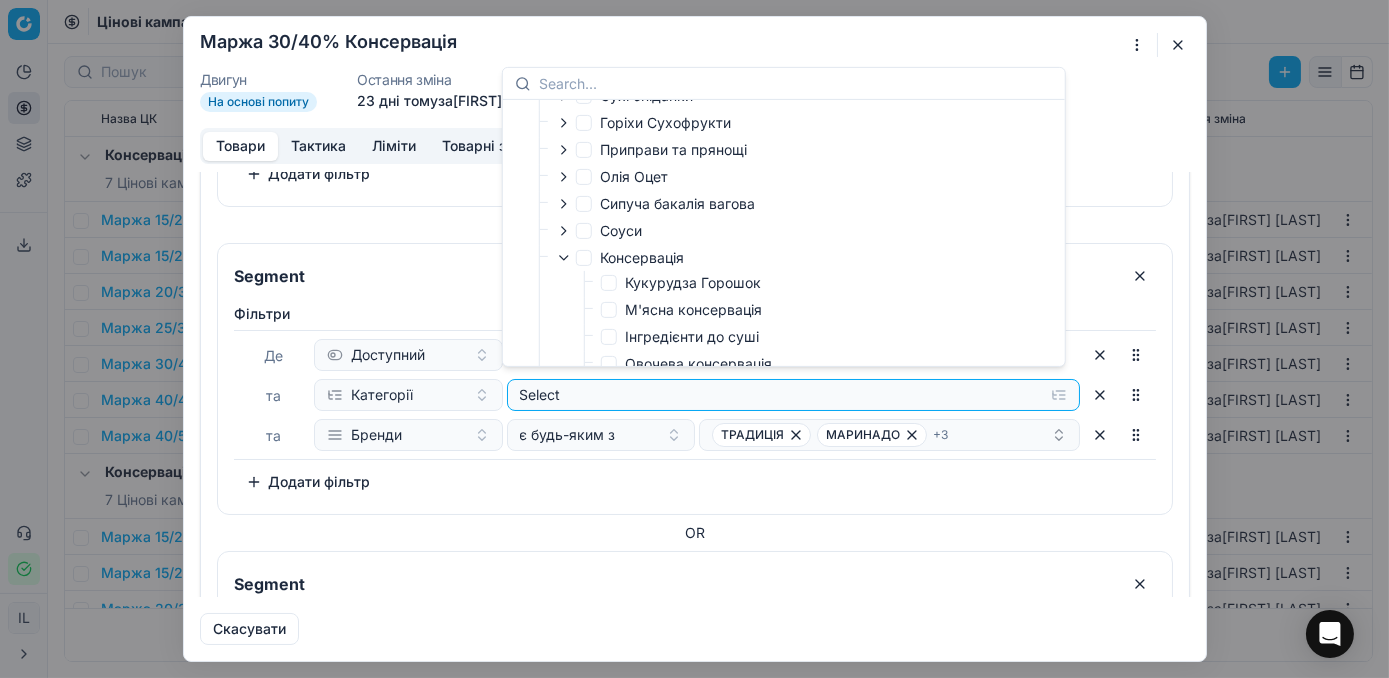 click on "Кукурудза Горошок" at bounding box center [681, 283] 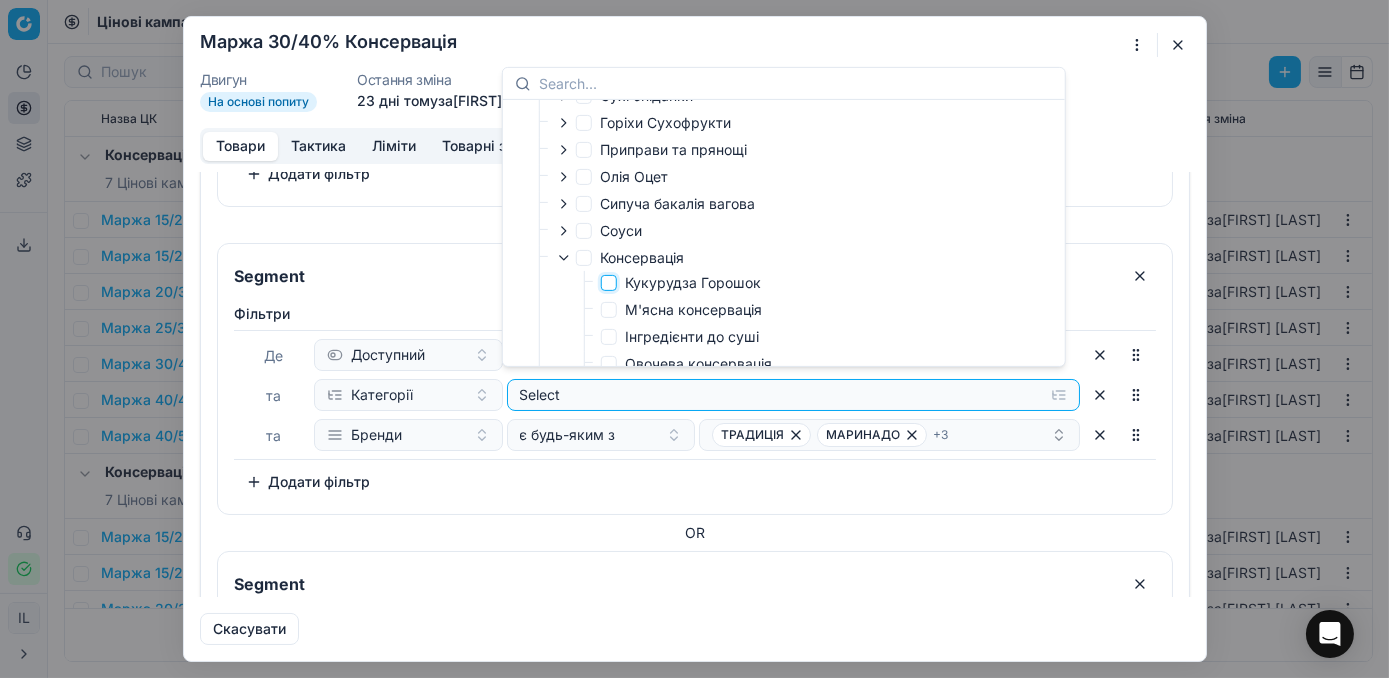 click on "Кукурудза Горошок" at bounding box center [609, 283] 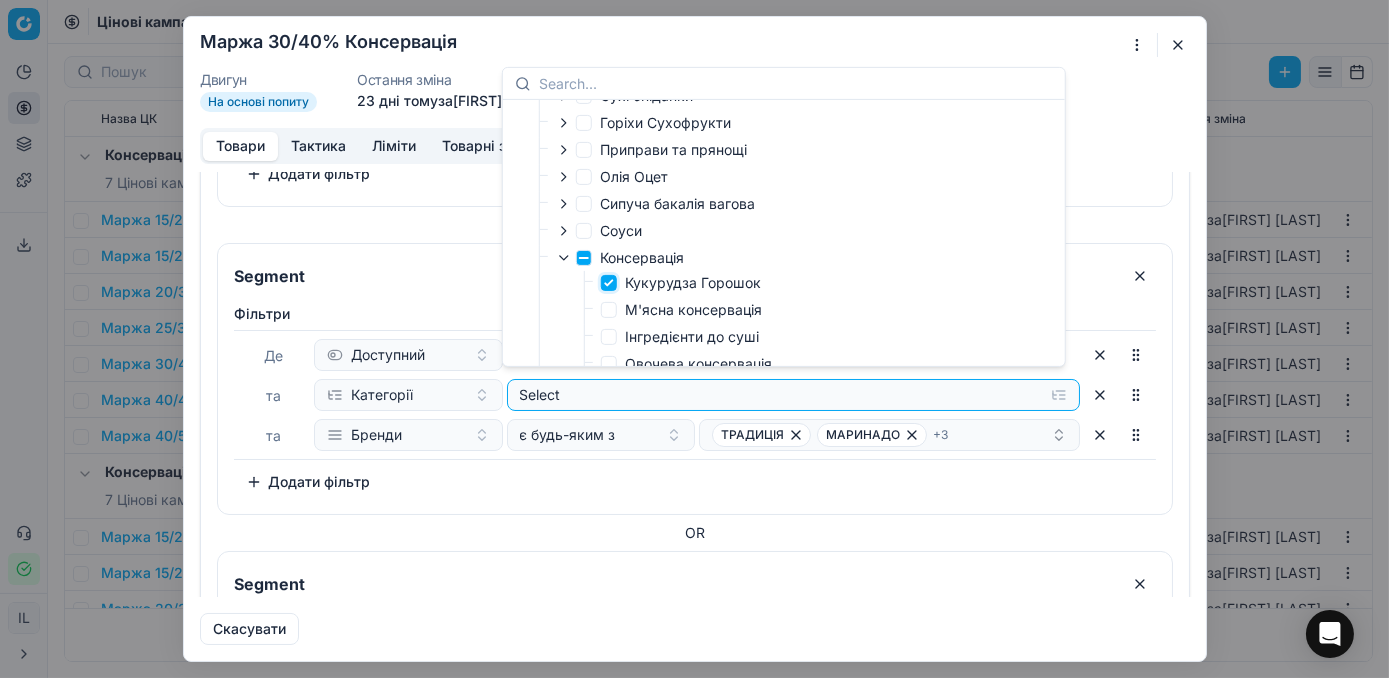 checkbox on "true" 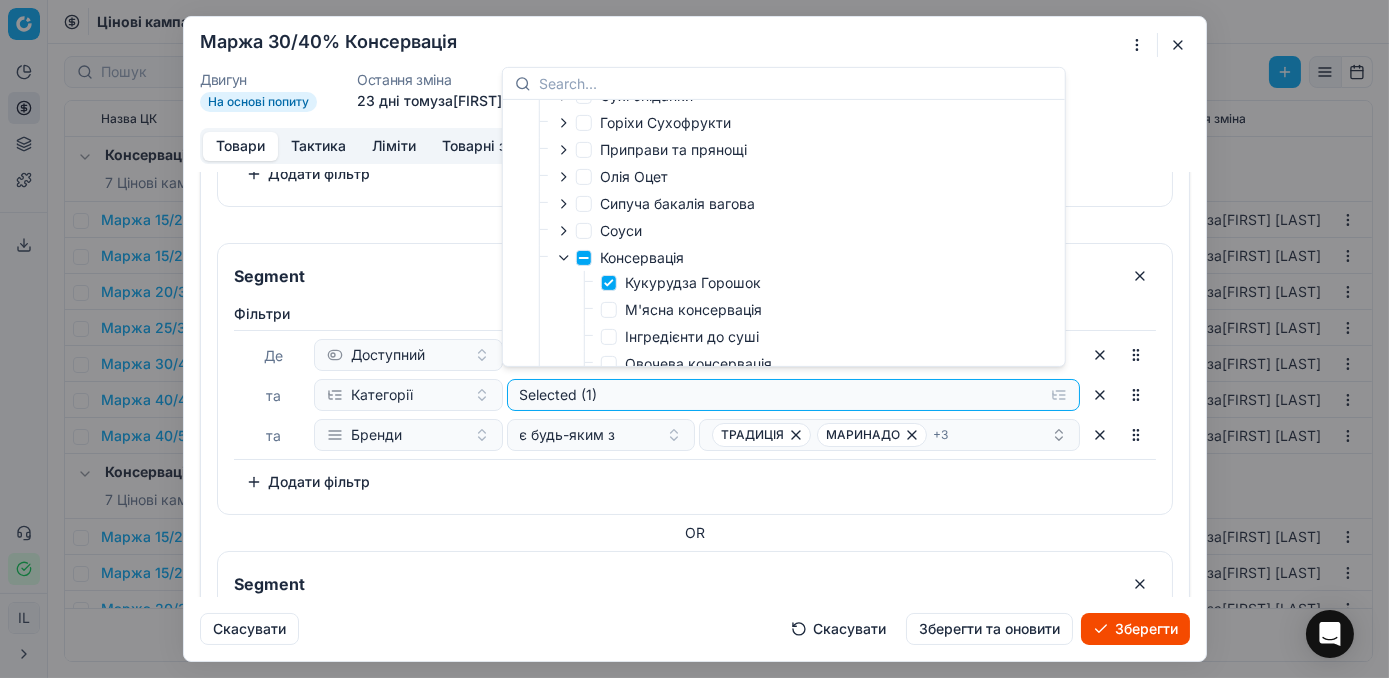 click on "OR" at bounding box center (695, 533) 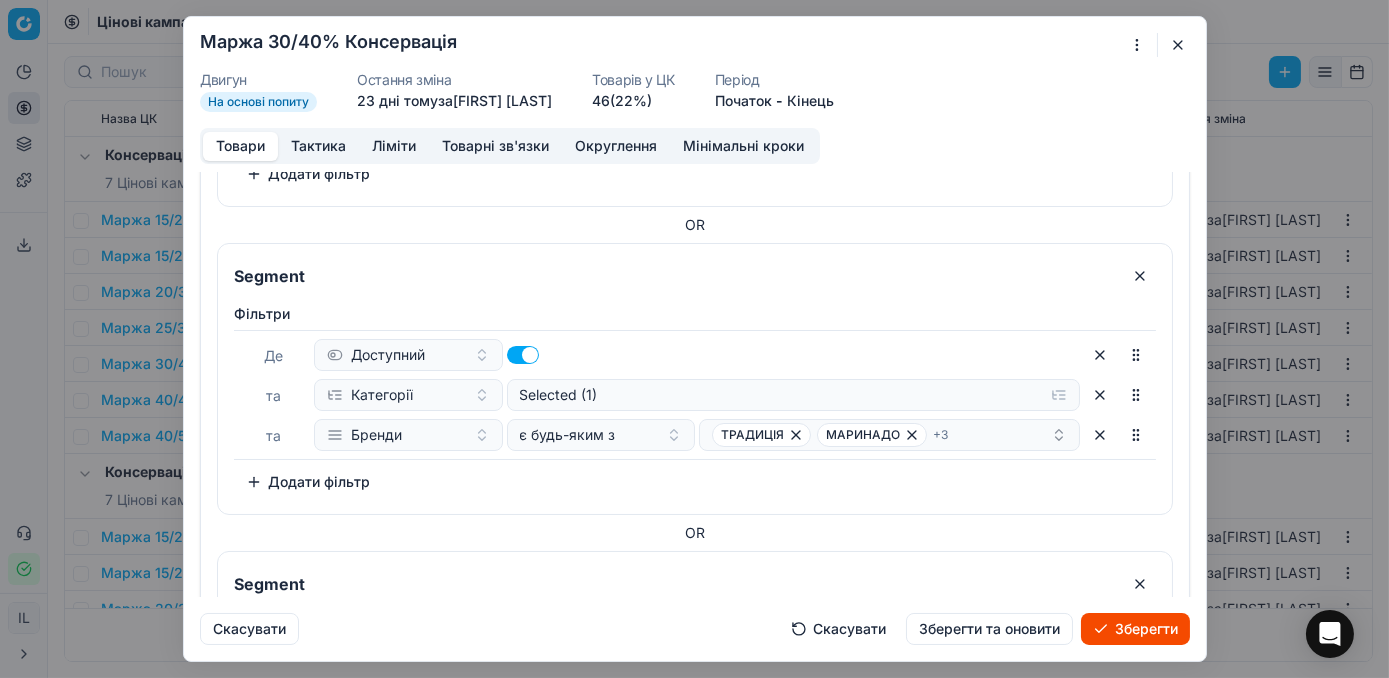 click at bounding box center (1178, 45) 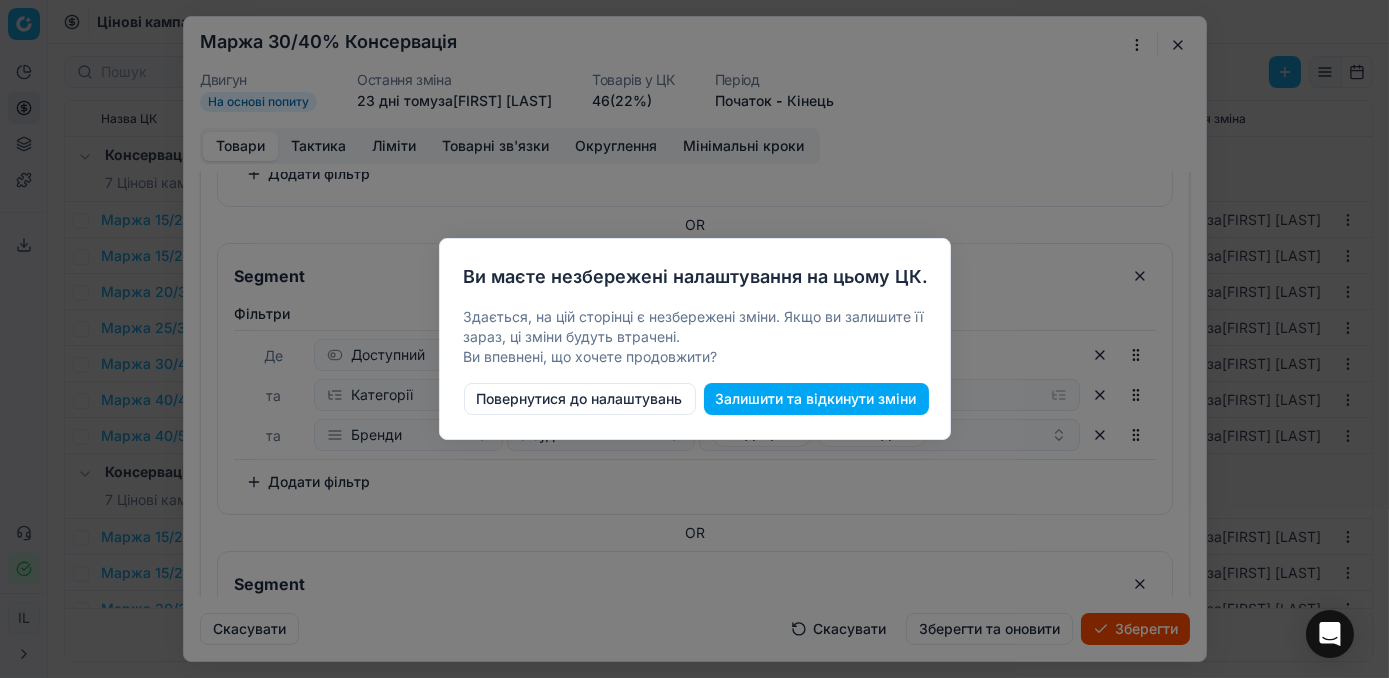 click on "Залишити та відкинути зміни" at bounding box center [816, 399] 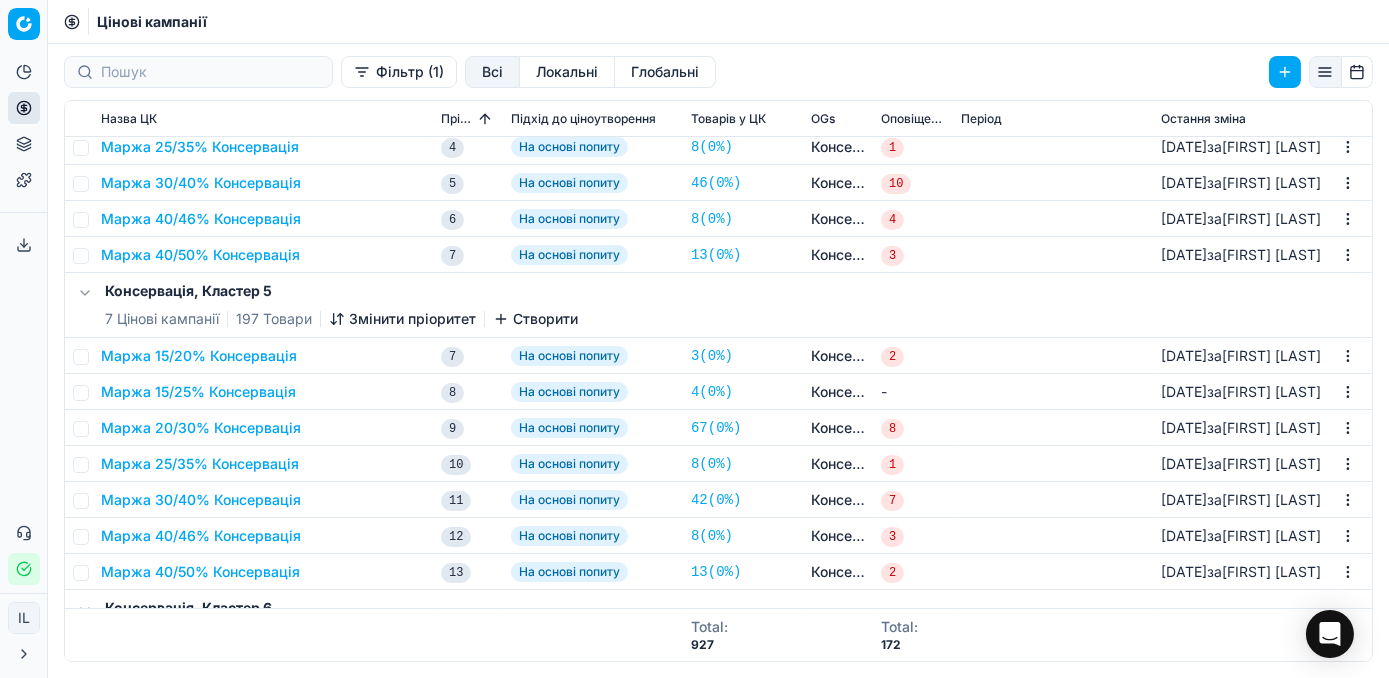 scroll, scrollTop: 181, scrollLeft: 0, axis: vertical 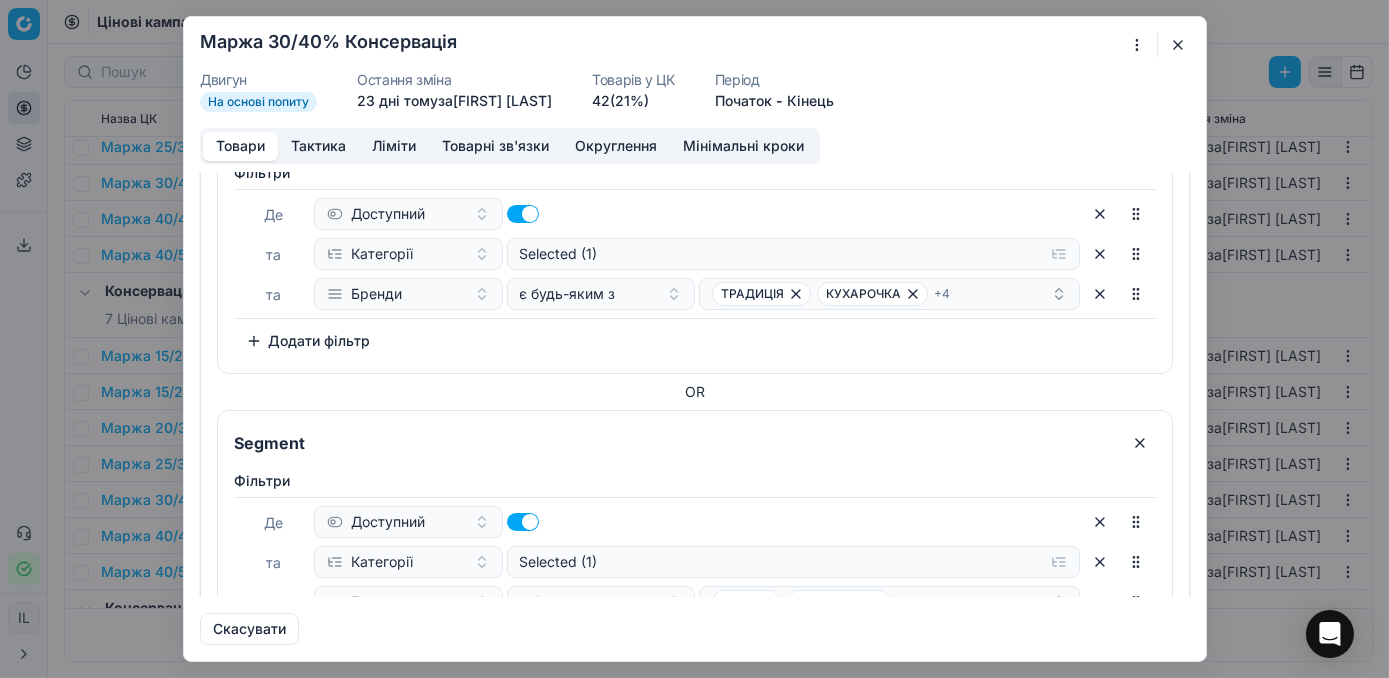 click at bounding box center (1178, 45) 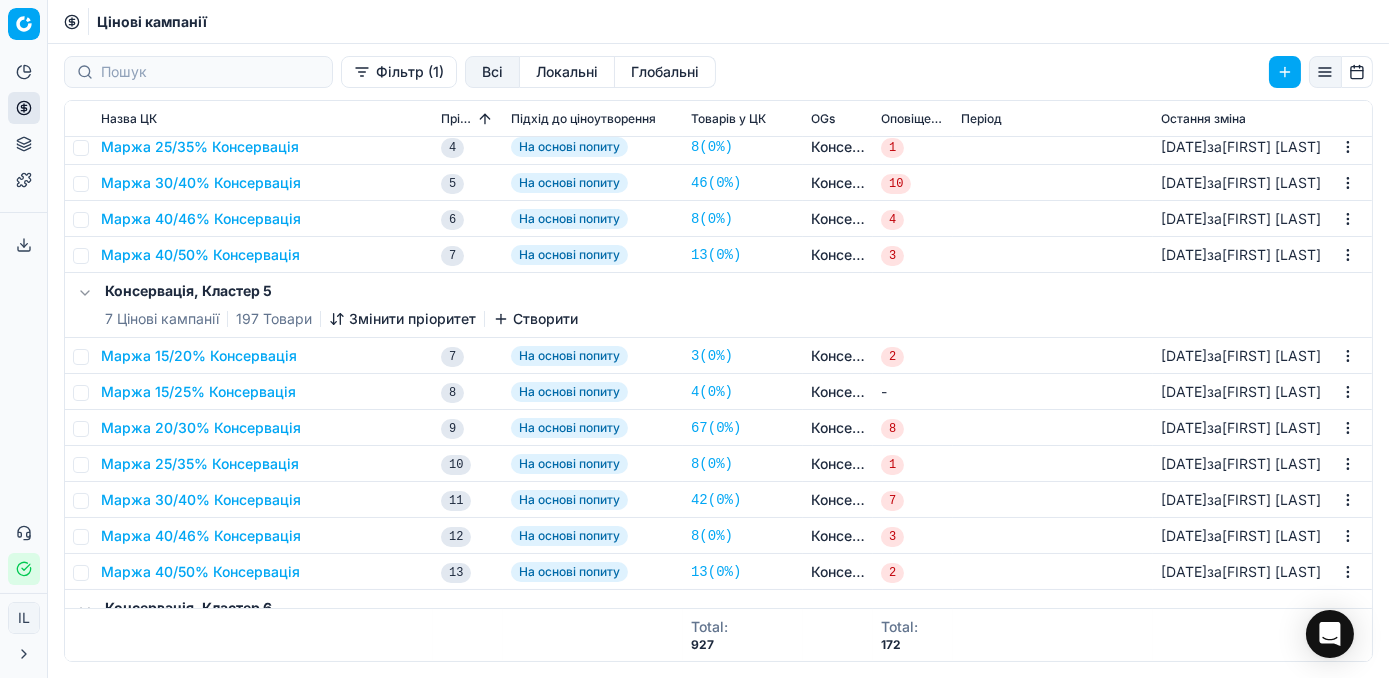 scroll, scrollTop: 0, scrollLeft: 0, axis: both 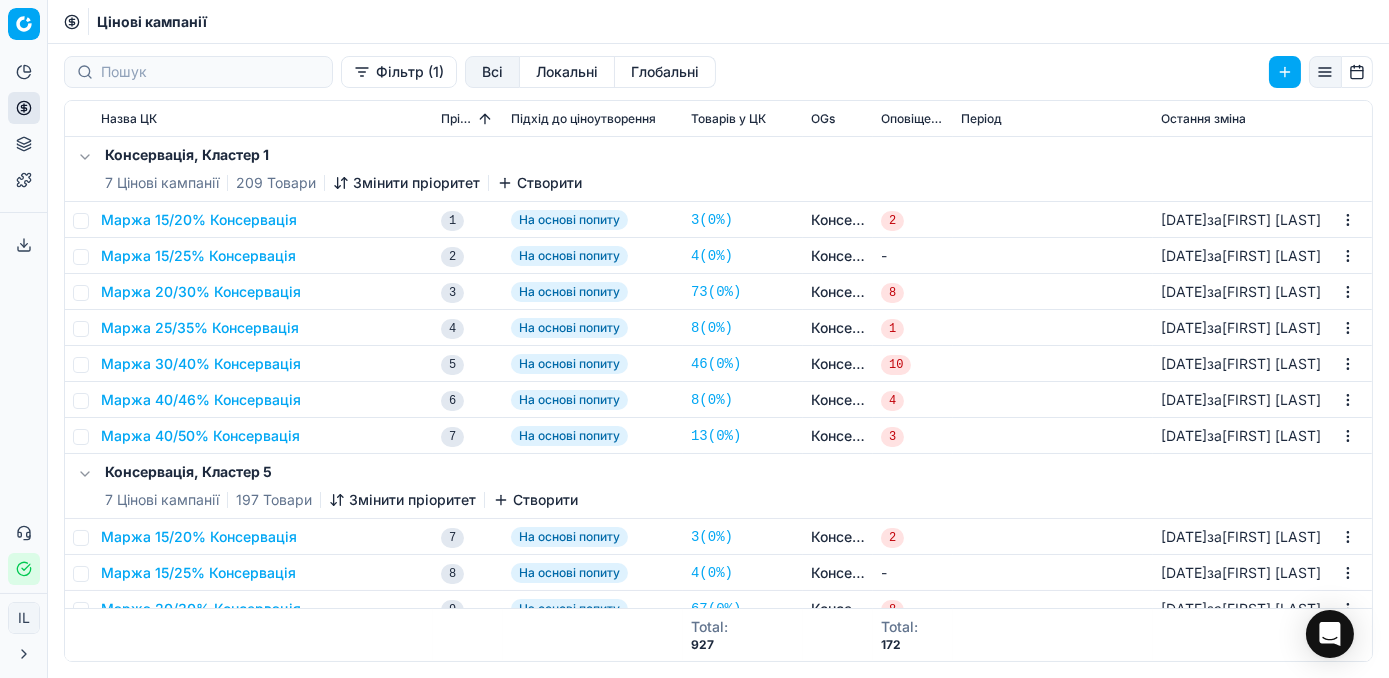 click on "Маржа 30/40% Консервація" at bounding box center [201, 364] 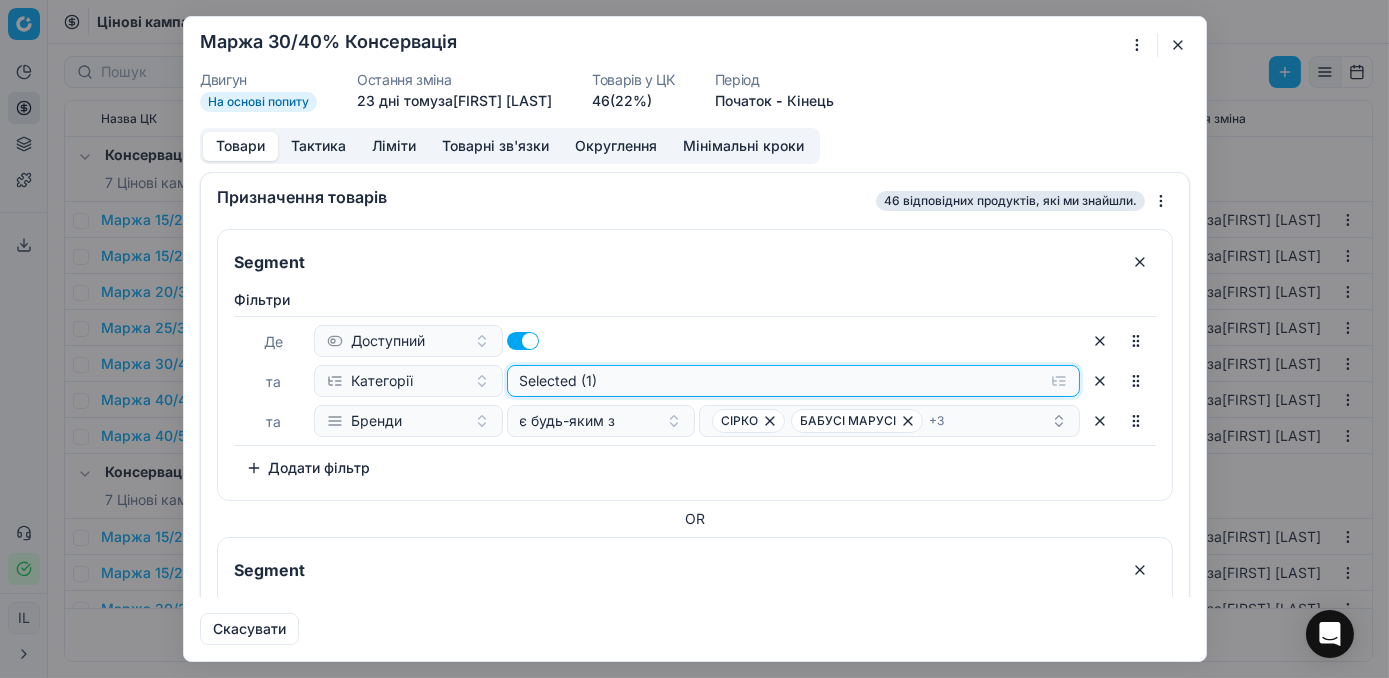 click on "Selected (1)" at bounding box center [793, 381] 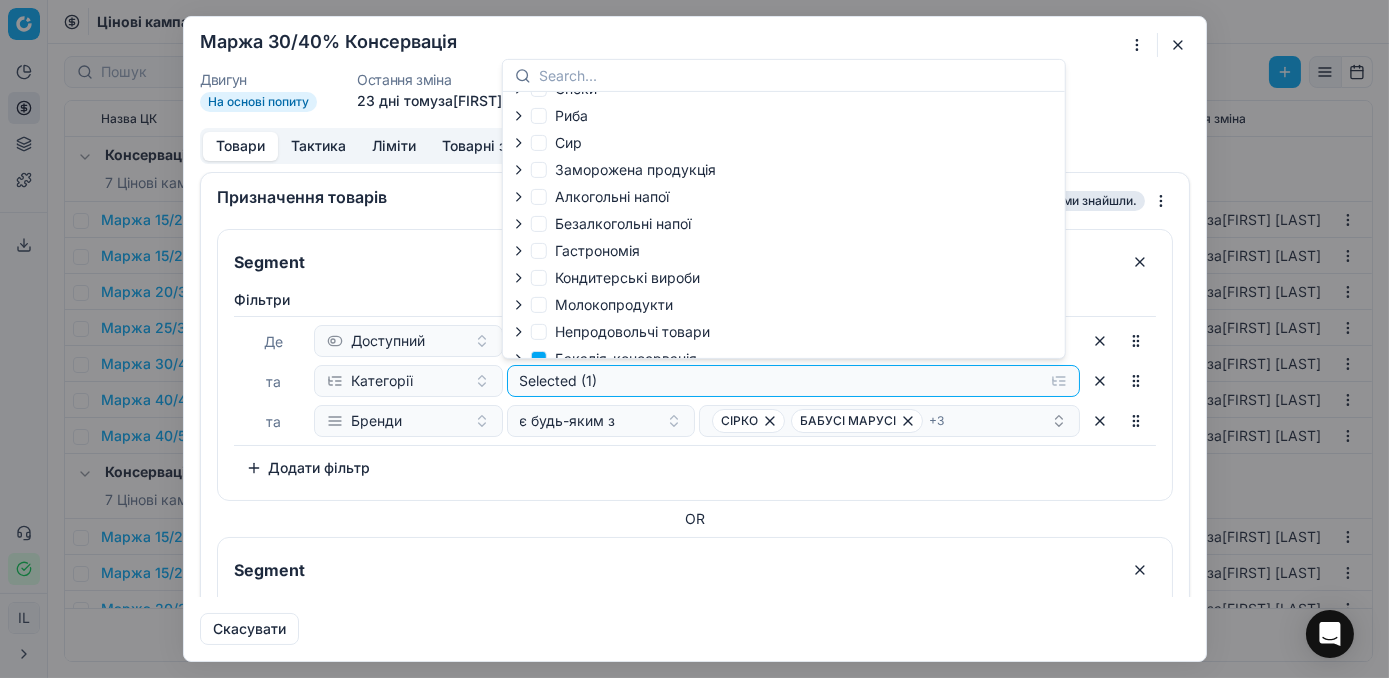 scroll, scrollTop: 70, scrollLeft: 0, axis: vertical 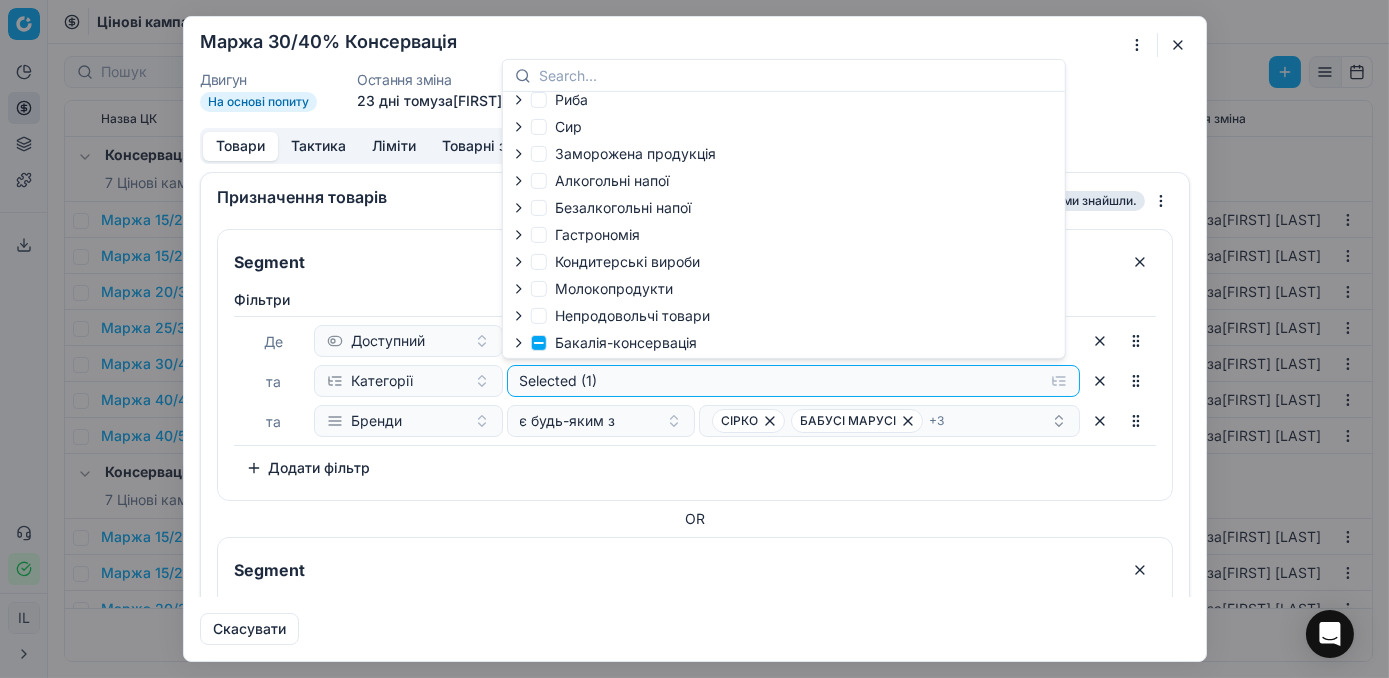 click 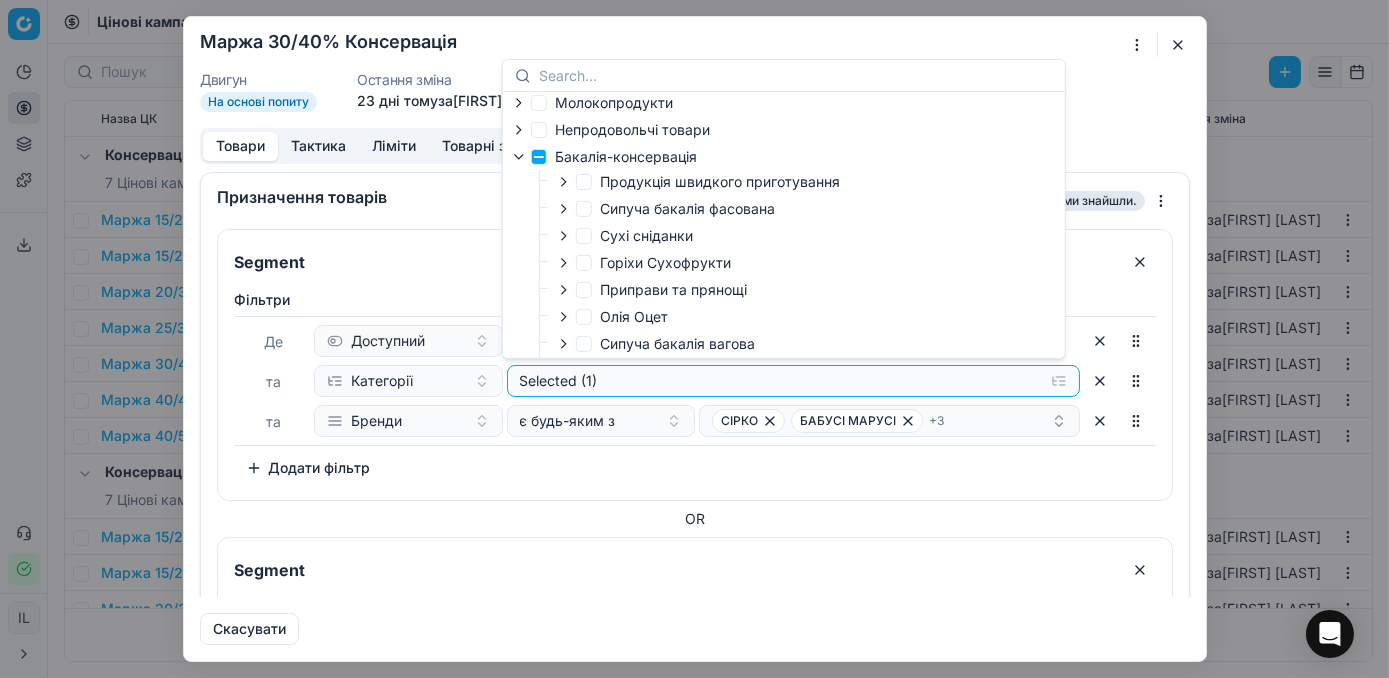 scroll, scrollTop: 400, scrollLeft: 0, axis: vertical 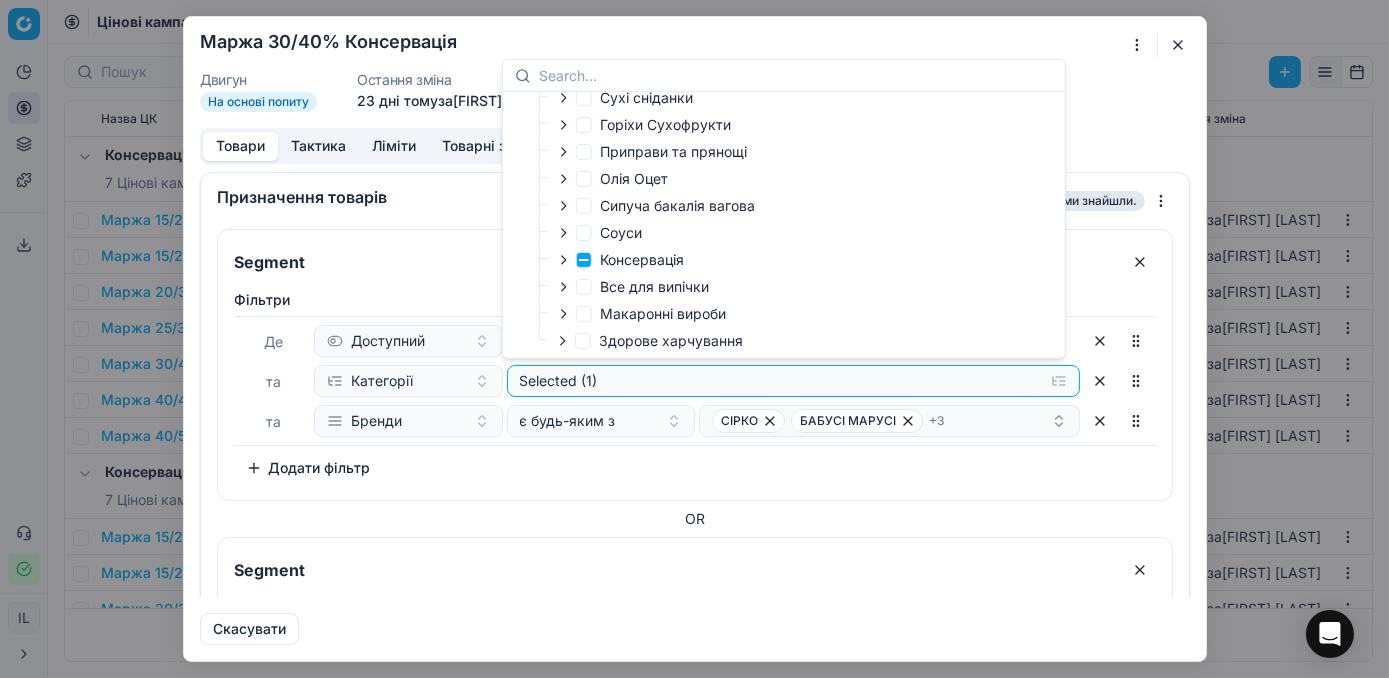 click 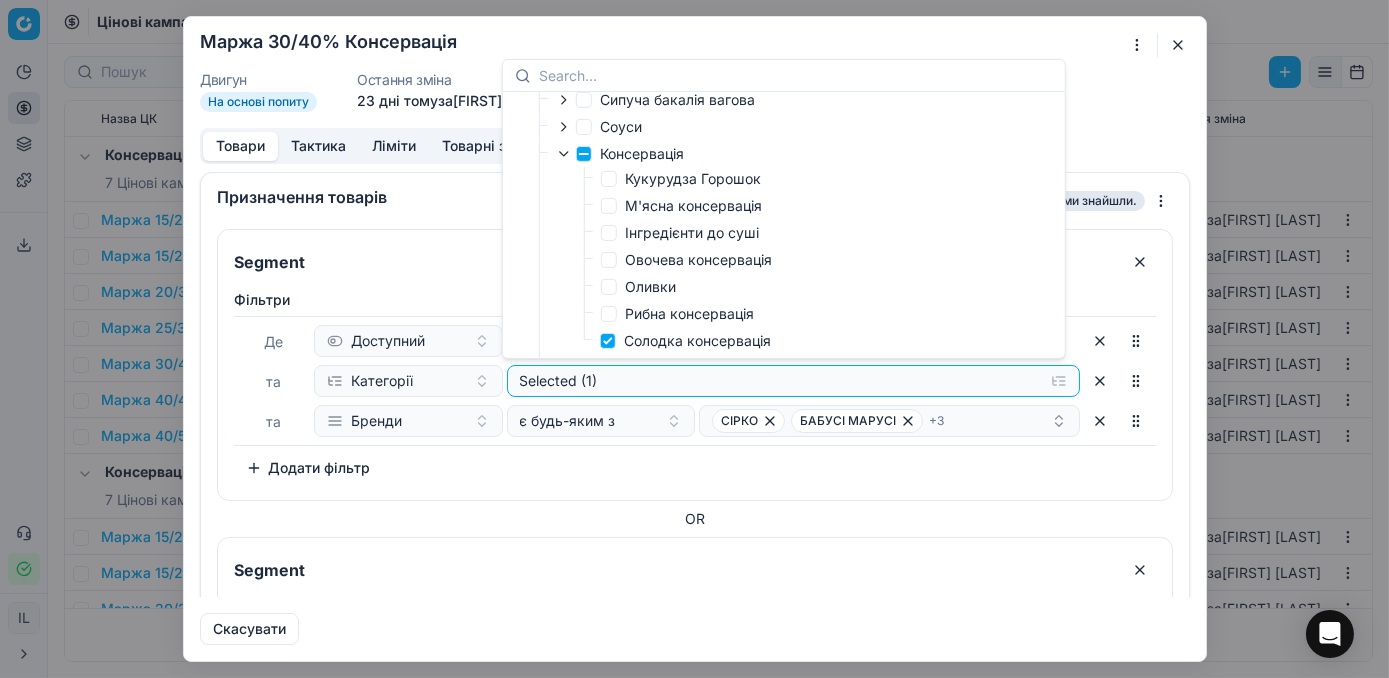 scroll, scrollTop: 581, scrollLeft: 0, axis: vertical 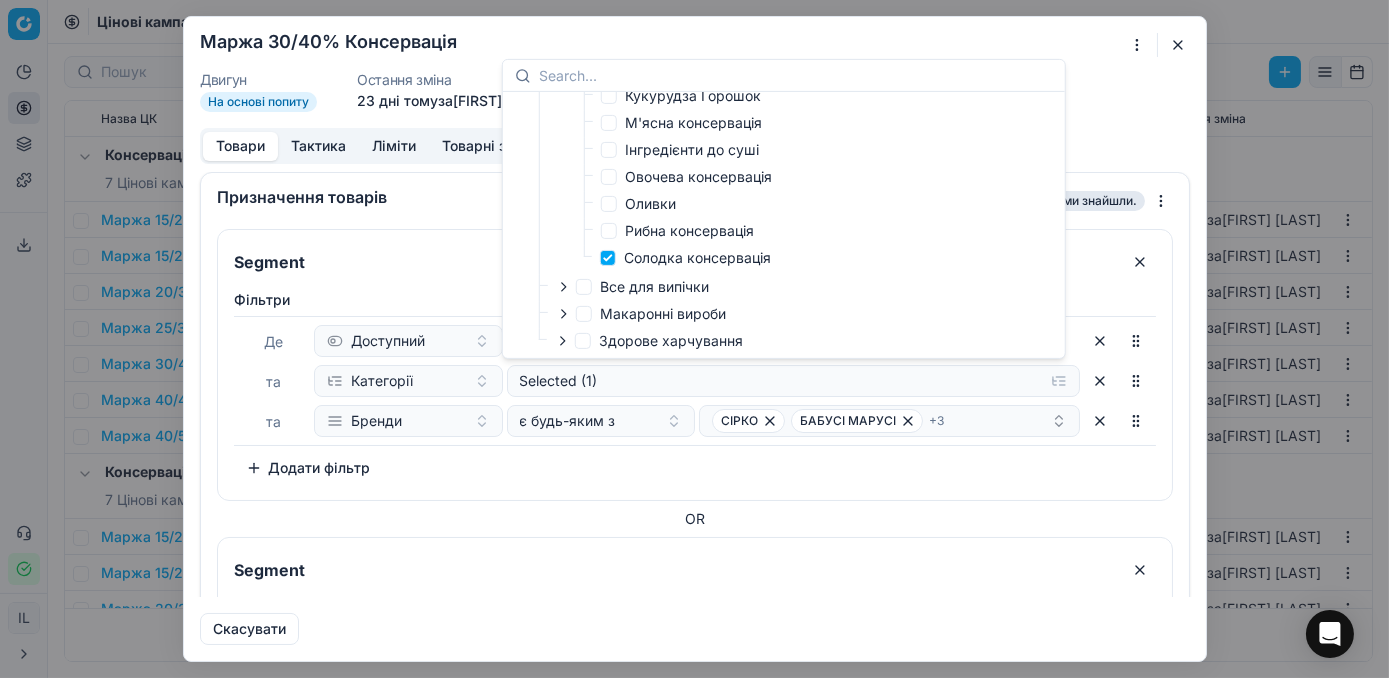 click on "Segment" at bounding box center [695, 564] 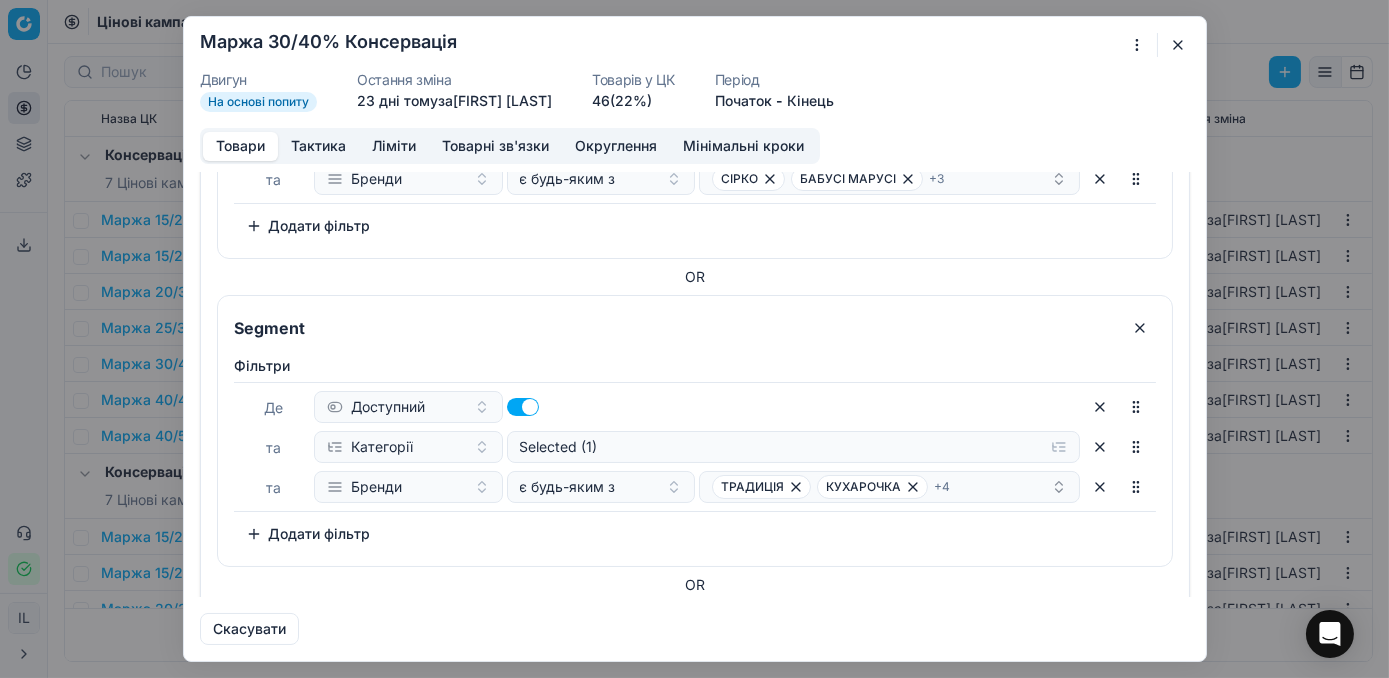 scroll, scrollTop: 272, scrollLeft: 0, axis: vertical 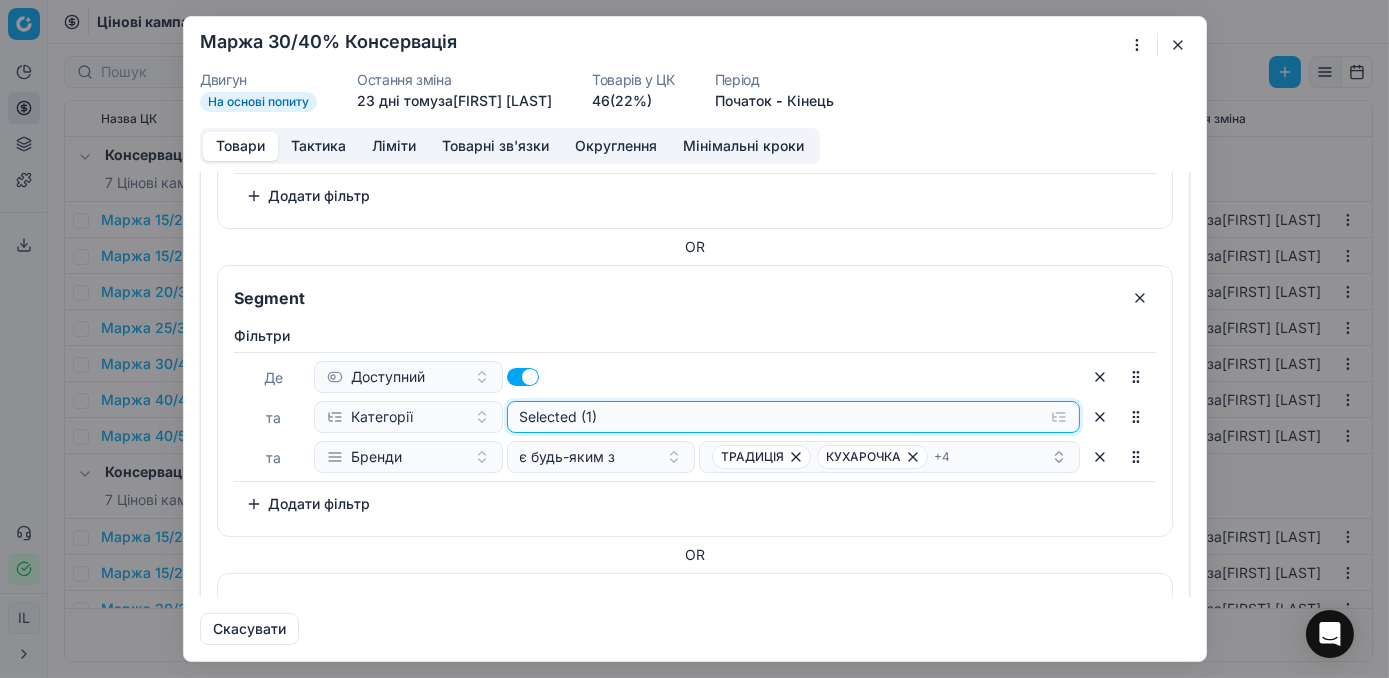 click on "Selected (1)" at bounding box center (793, 109) 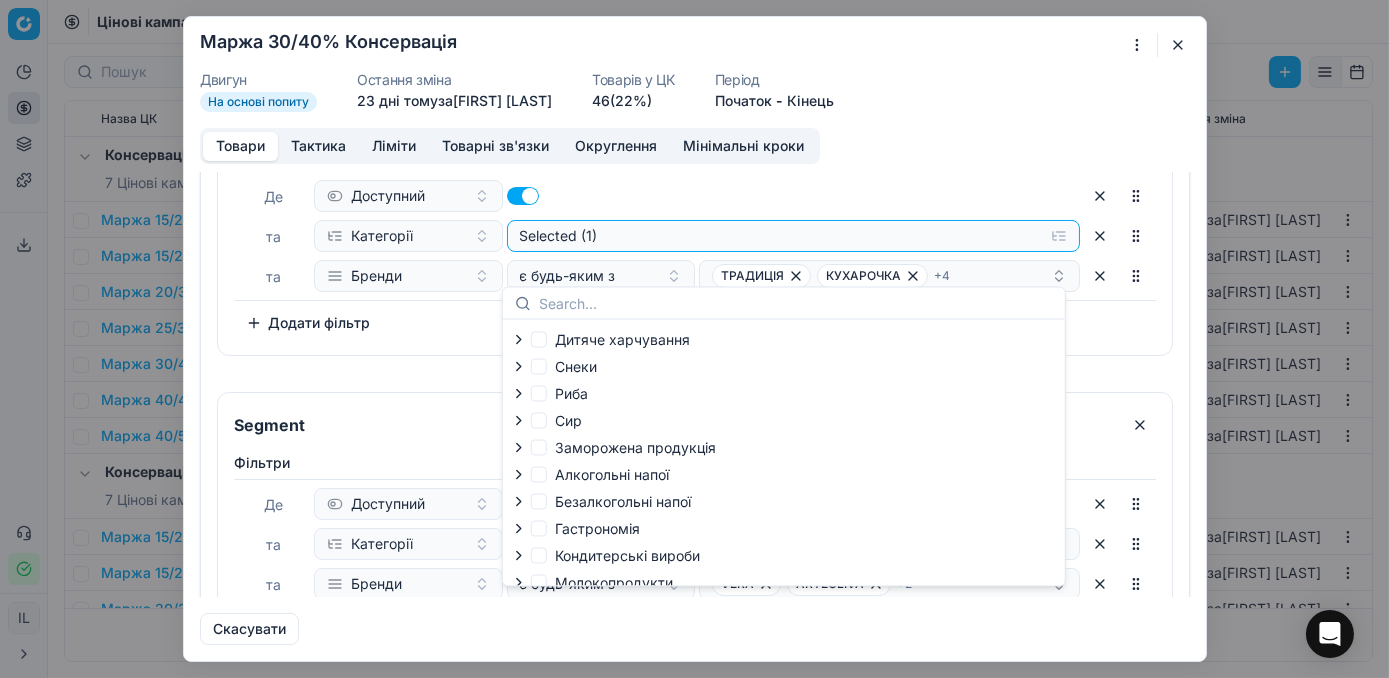 scroll, scrollTop: 454, scrollLeft: 0, axis: vertical 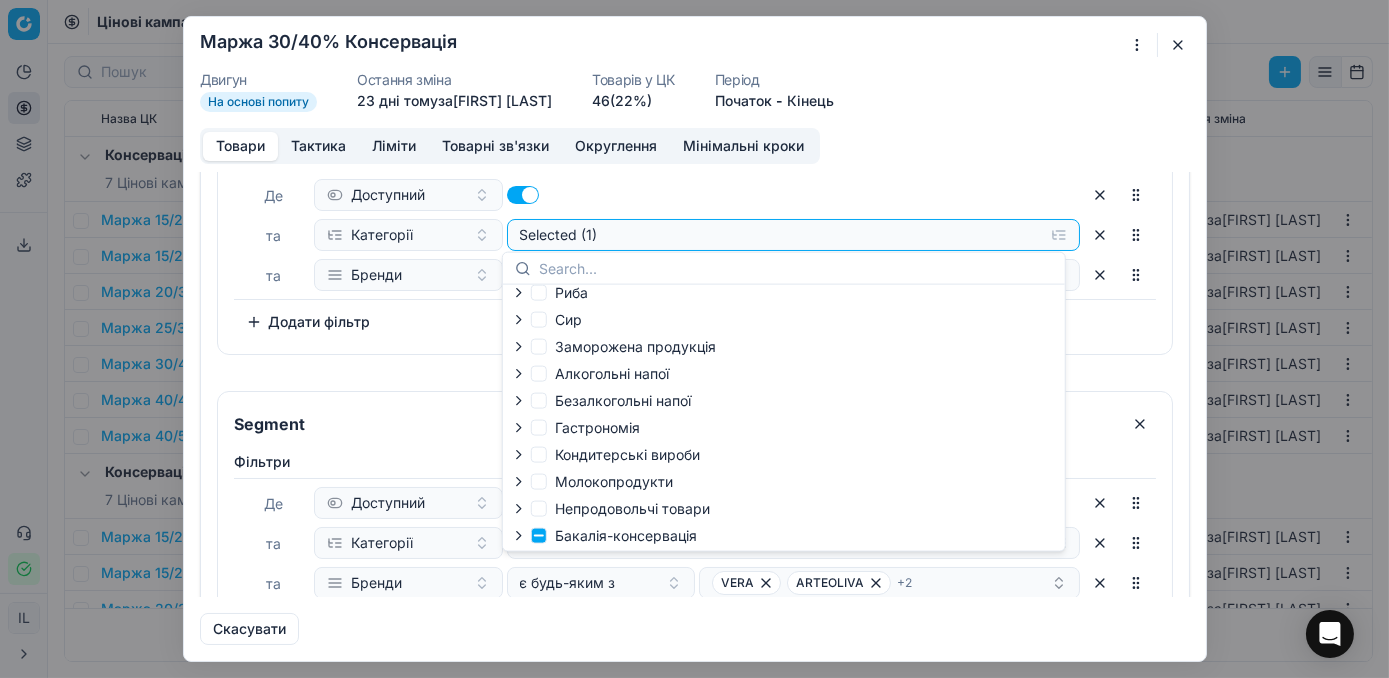 click 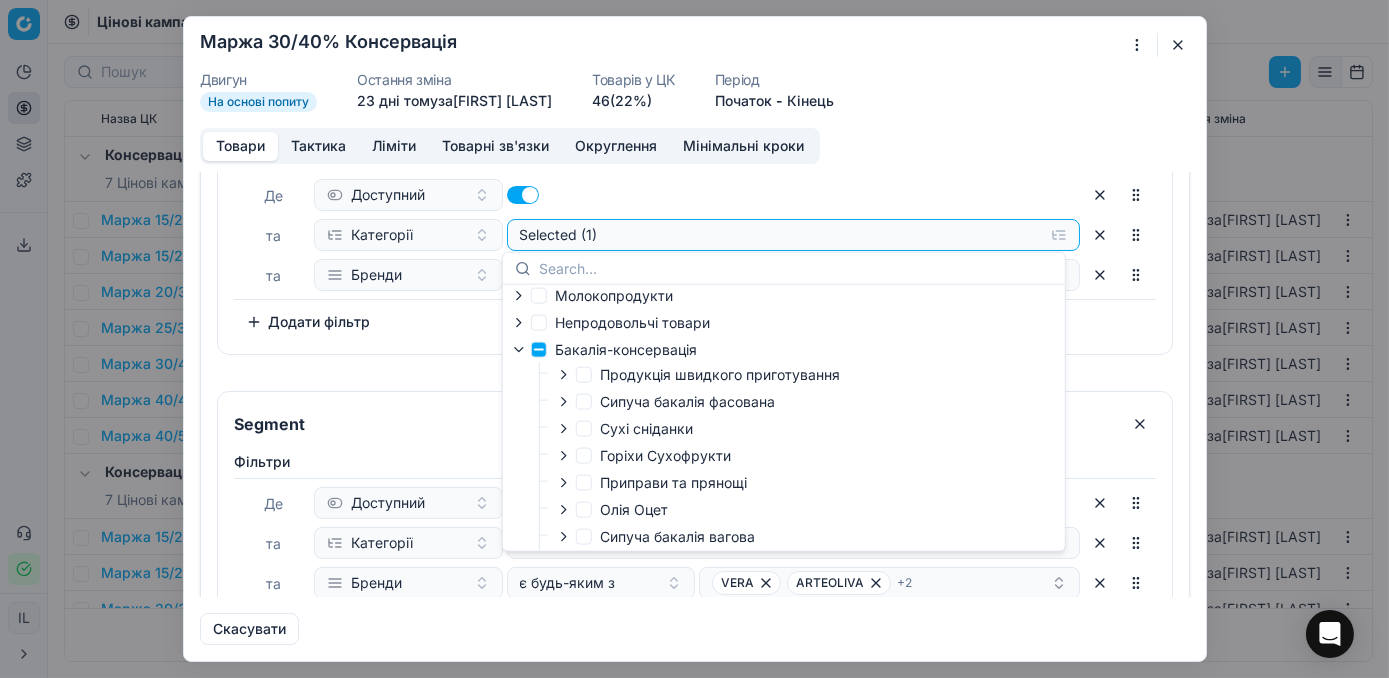 scroll, scrollTop: 343, scrollLeft: 0, axis: vertical 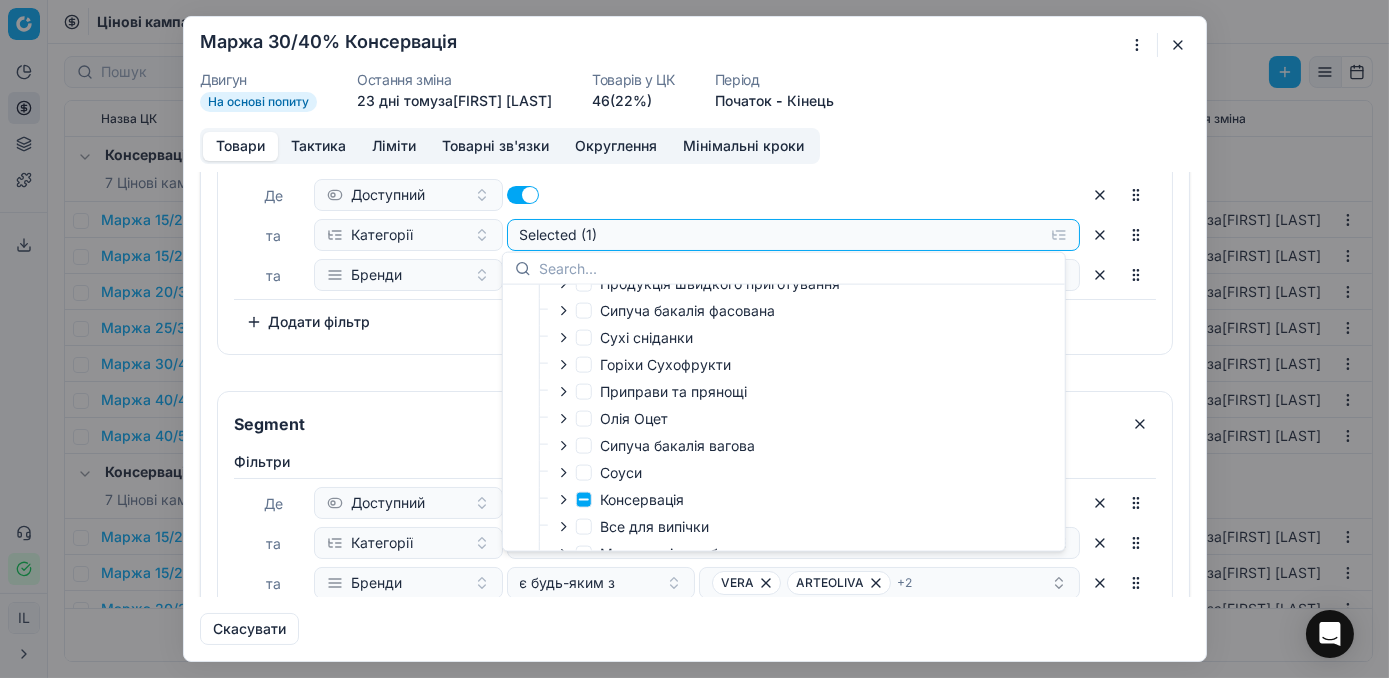click 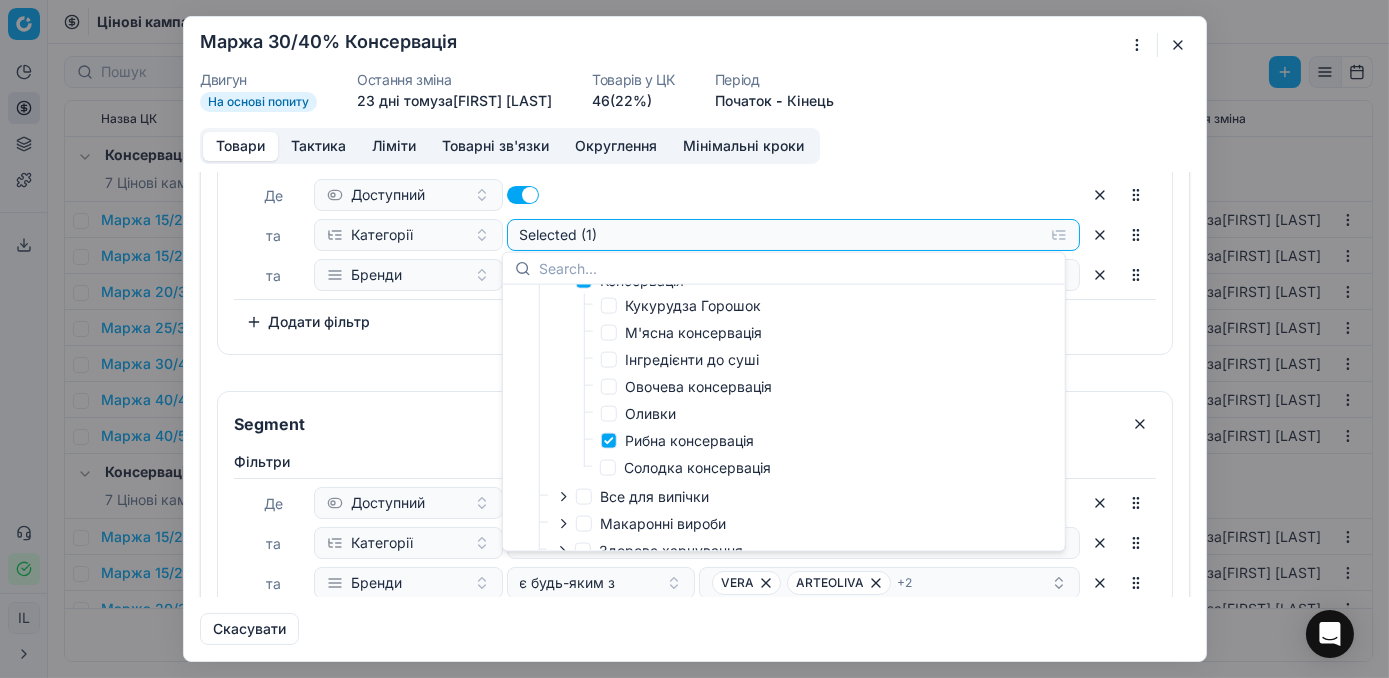 scroll, scrollTop: 592, scrollLeft: 0, axis: vertical 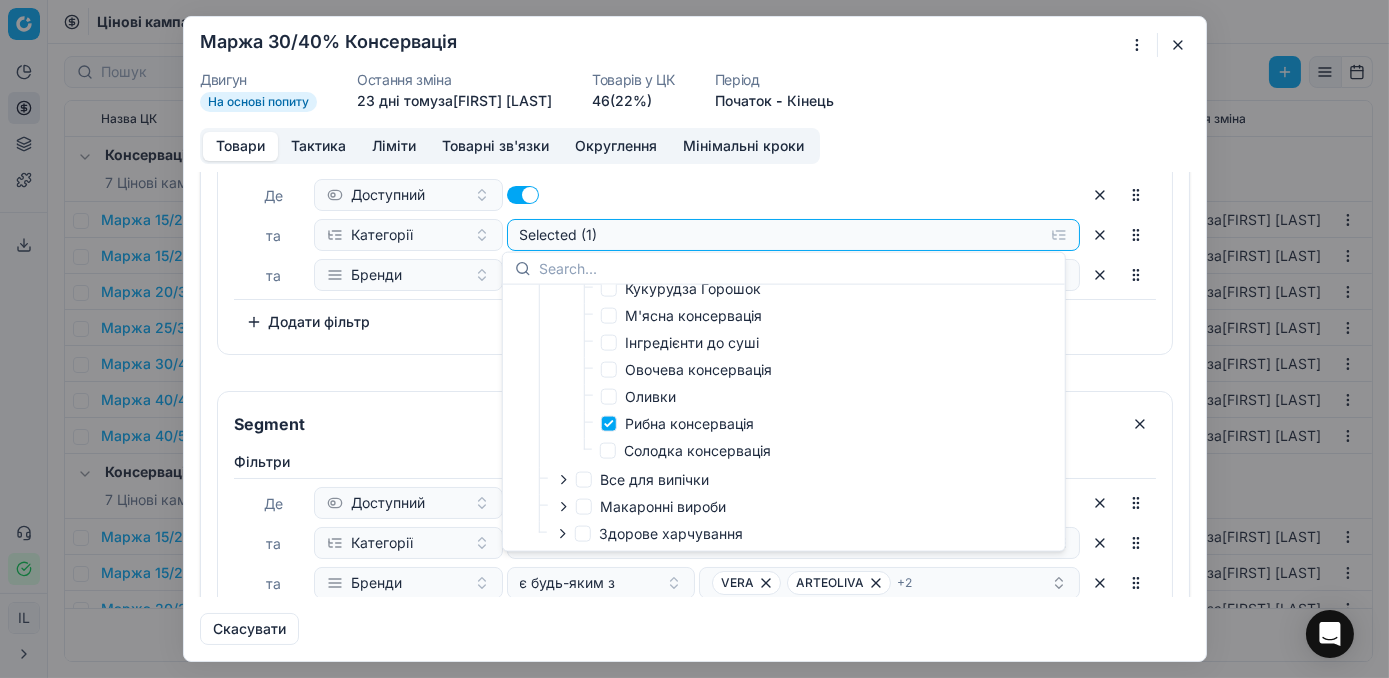 click on "Segment Фiльтри Де Доступний та Категорії Selected (1) та Бренди є будь-яким з СІРКО БАБУСІ МАРУСІ + 3
To pick up a sortable item, press space or enter.
While dragging, use the up and down keys to move the item.
Press space or enter again to drop the item in its new position, or press escape to cancel.
Додати фільтр OR Segment Фiльтри Де Доступний та Категорії Selected (1) та Бренди є будь-яким з ТРАДИЦІЯ КУХАРОЧКА + 4
To pick up a sortable item, press space or enter.
While dragging, use the up and down keys to move the item.
Press space or enter again to drop the item in its new position, or press escape to cancel.
Додати фільтр OR Segment Фiльтри Де Доступний та Категорії Selected (1) та Бренди є будь-яким з VERA ARTEOLIVA + 2 Додати фільтр" at bounding box center (695, 855) 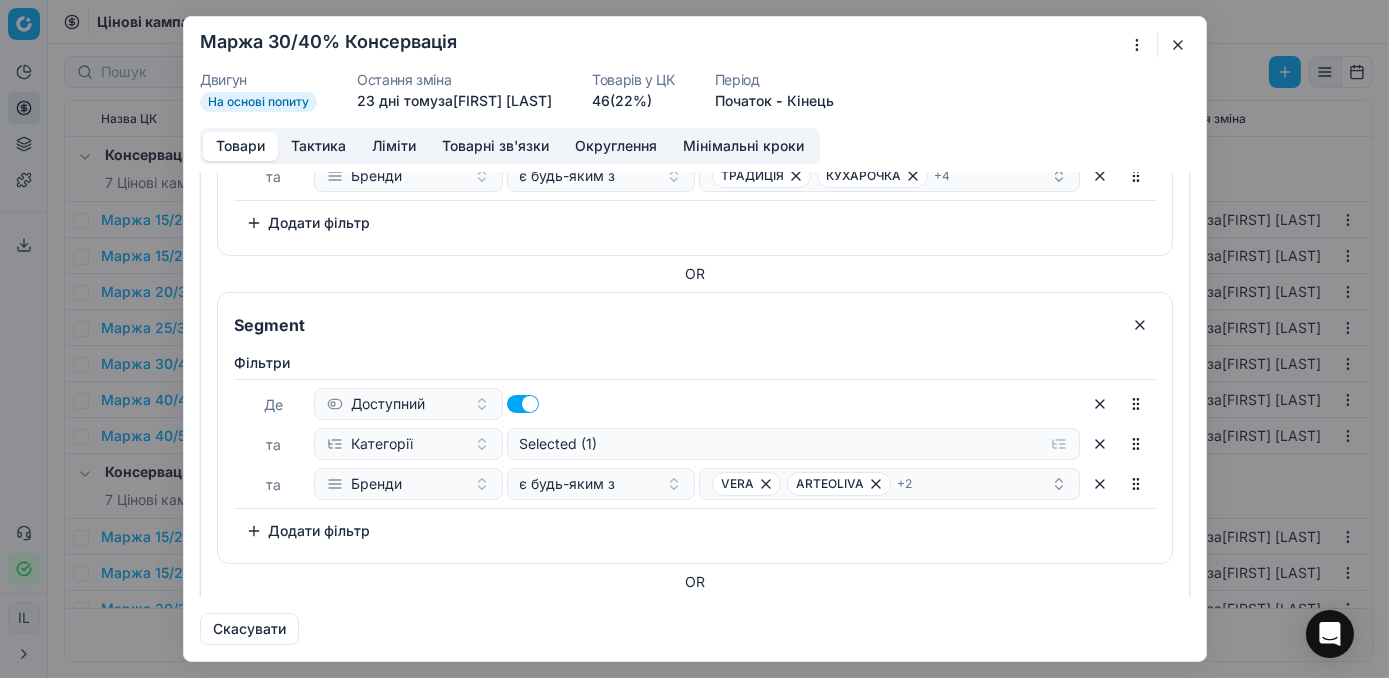 scroll, scrollTop: 636, scrollLeft: 0, axis: vertical 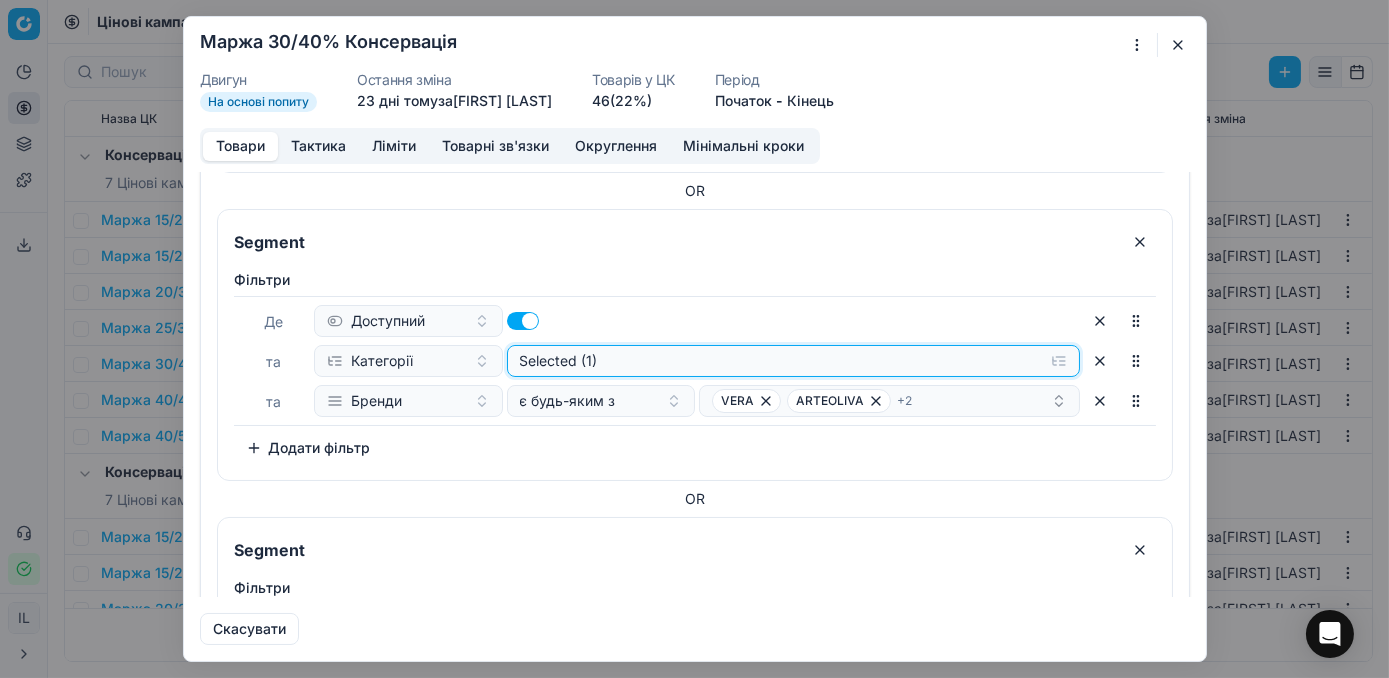 click on "Selected (1)" at bounding box center (793, -255) 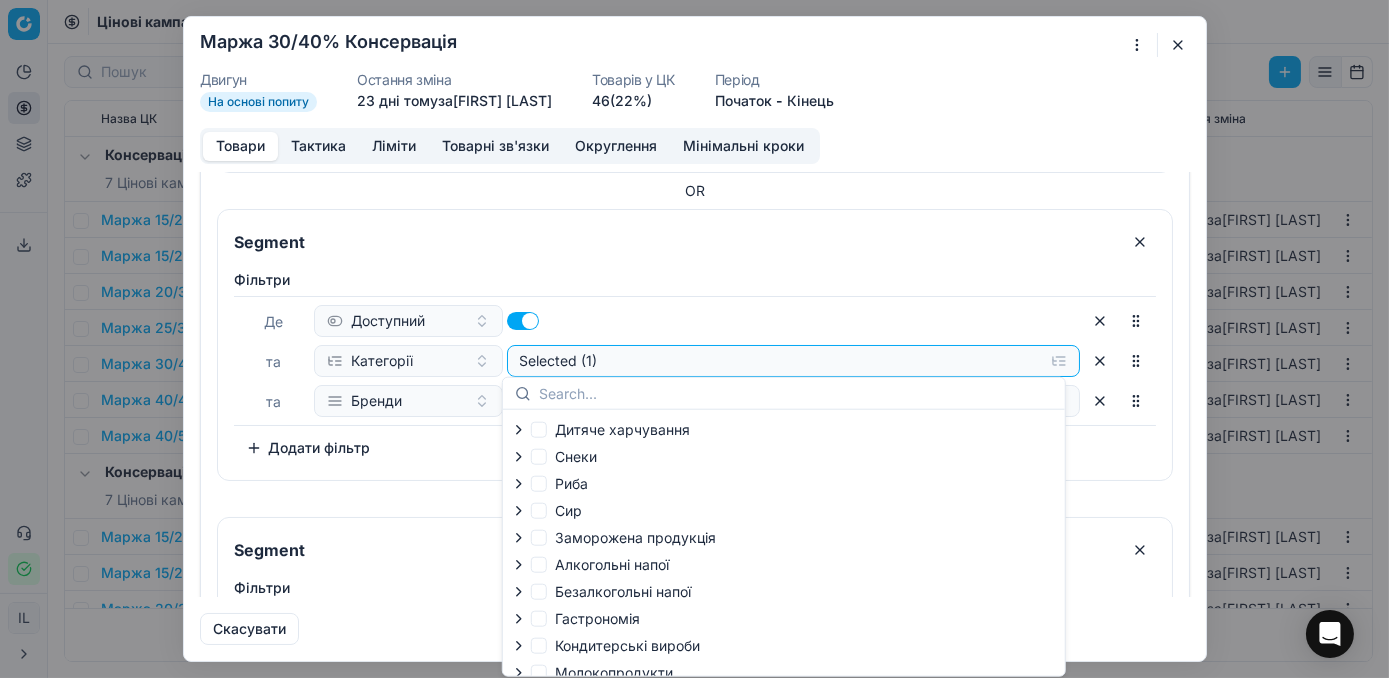 scroll, scrollTop: 70, scrollLeft: 0, axis: vertical 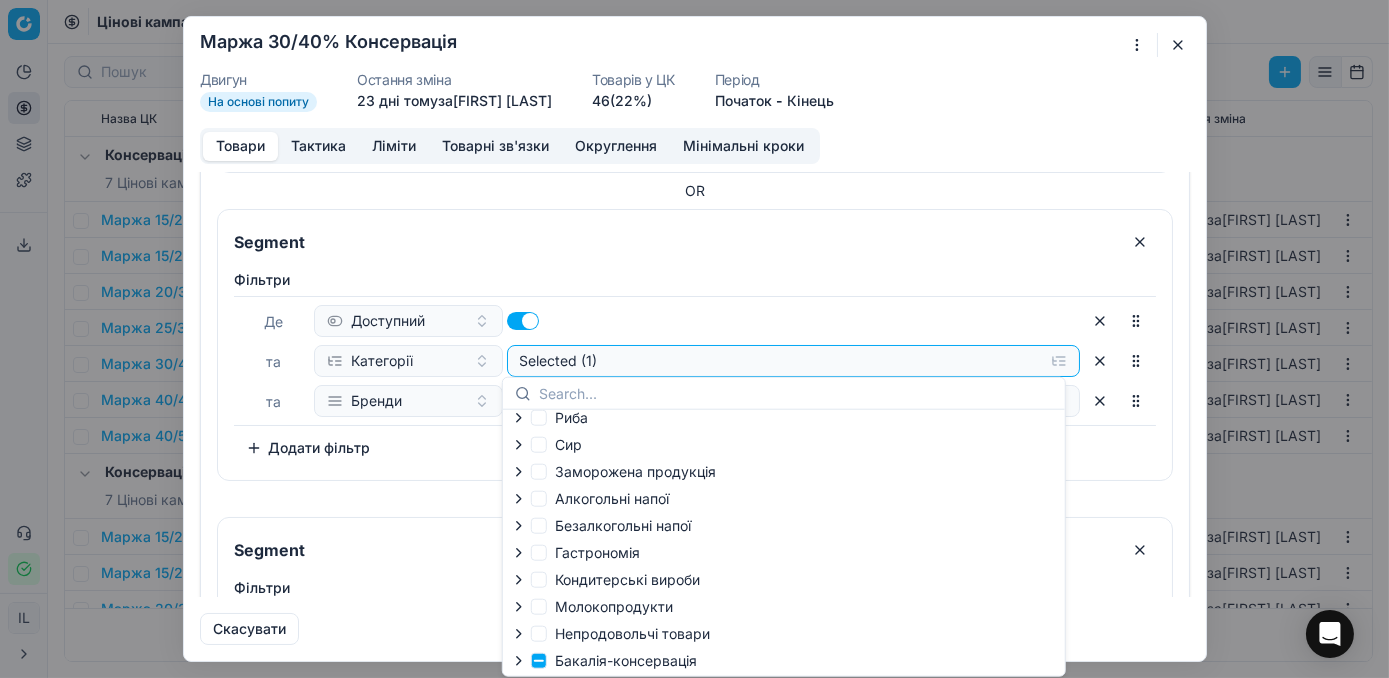 click on "Дитяче харчування Снеки Риба Сир Заморожена продукція Алкогольні напої Безалкогольні напої Гастрономія Кондитерськi вироби Молокопродукти Непродовольчі  товари Бакалія-консервація" at bounding box center (784, 543) 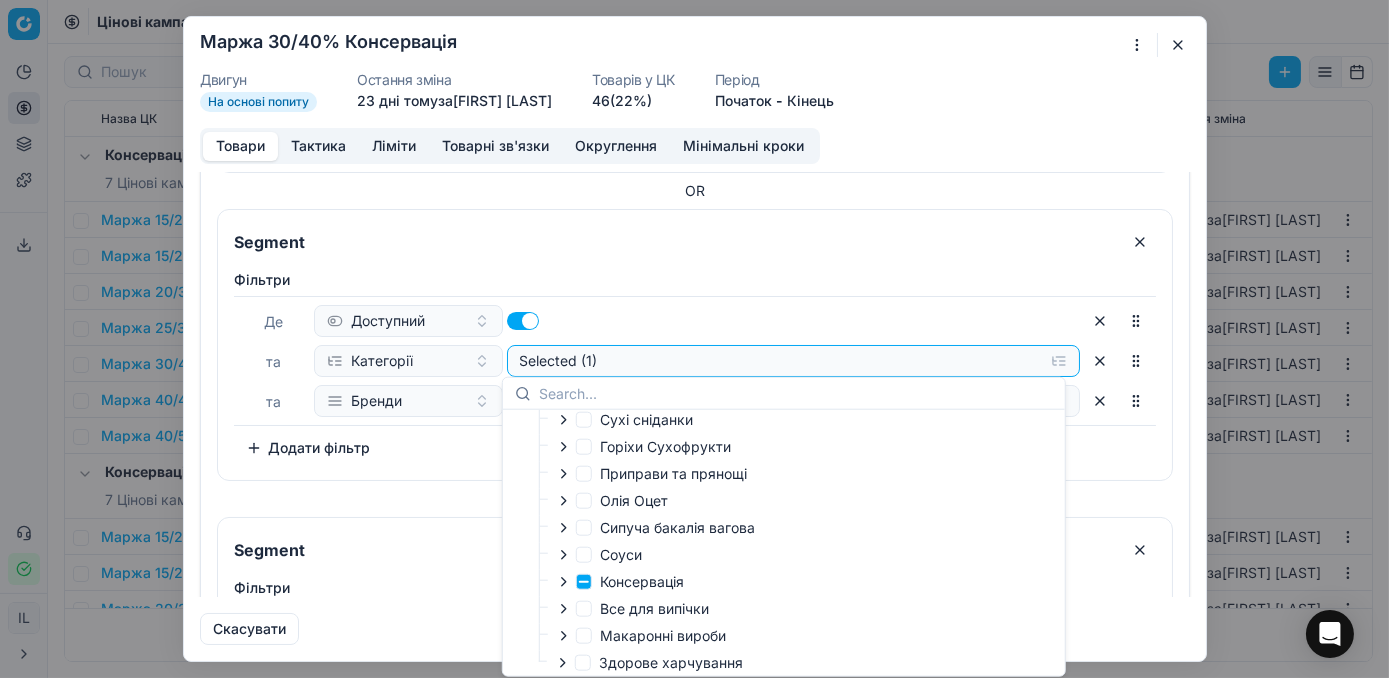 scroll, scrollTop: 400, scrollLeft: 0, axis: vertical 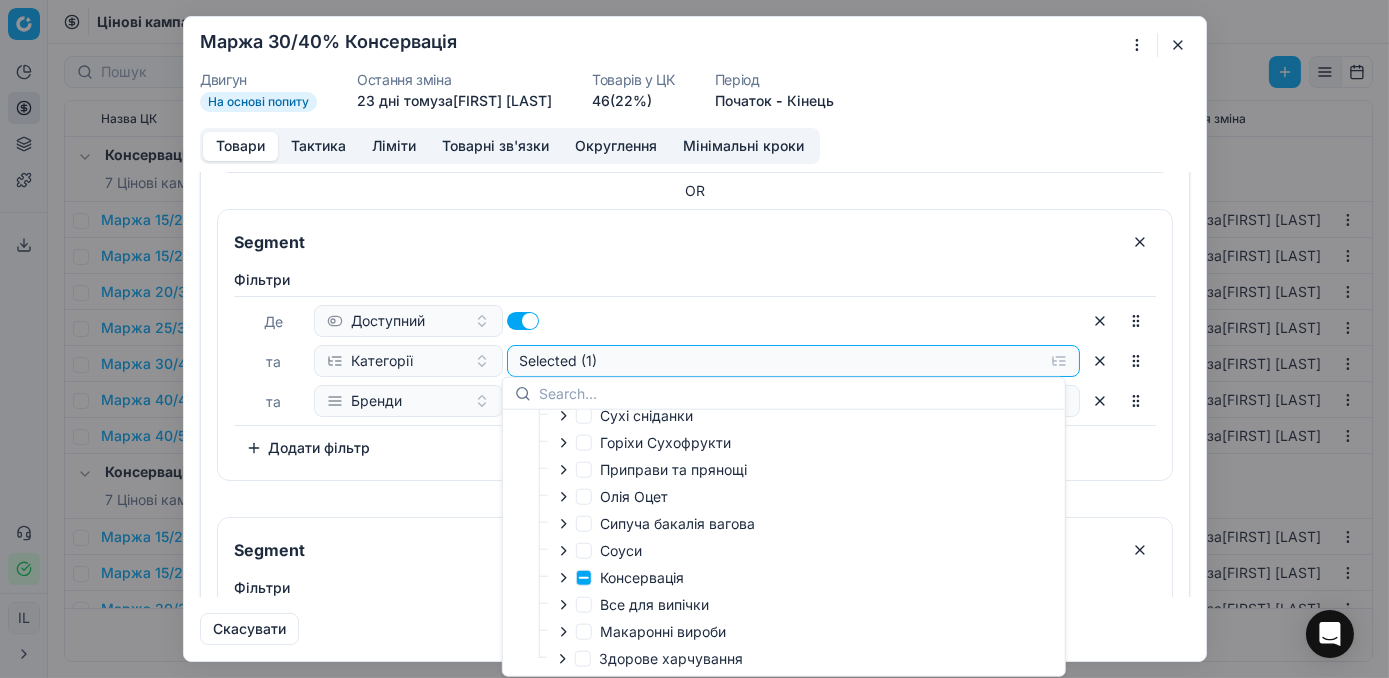 click 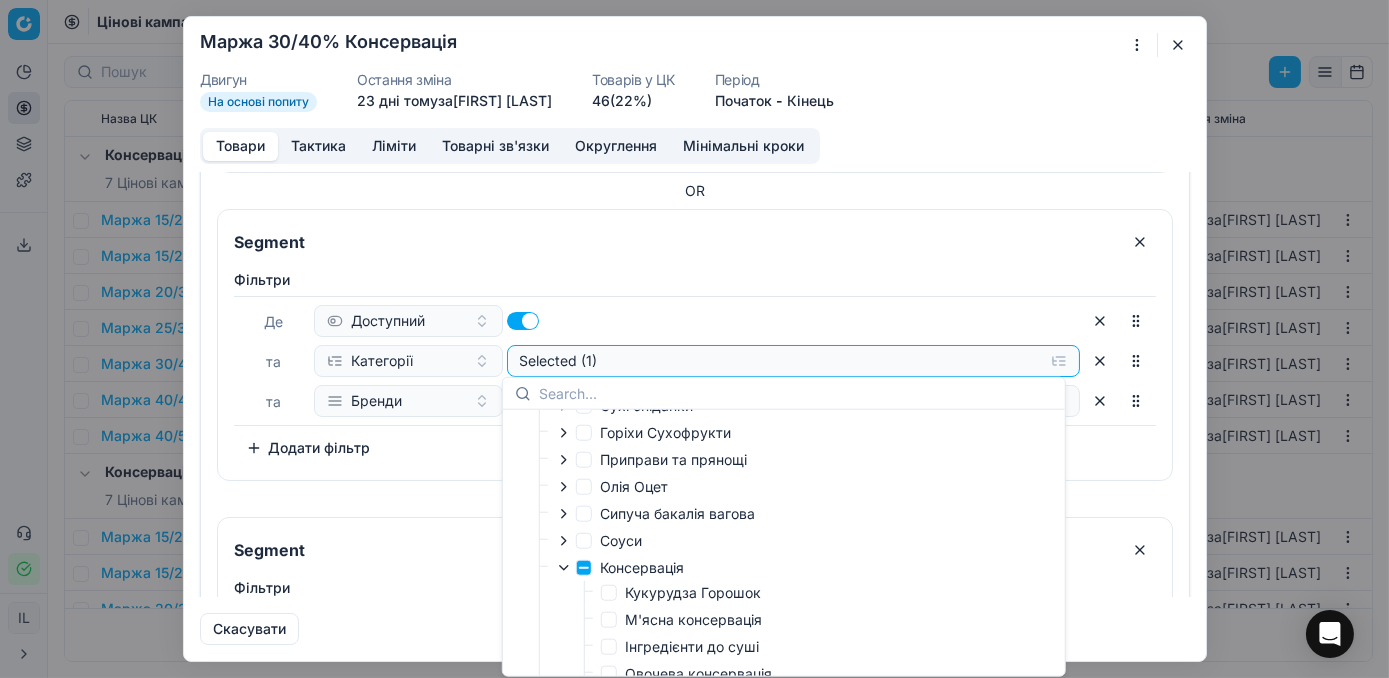 scroll, scrollTop: 581, scrollLeft: 0, axis: vertical 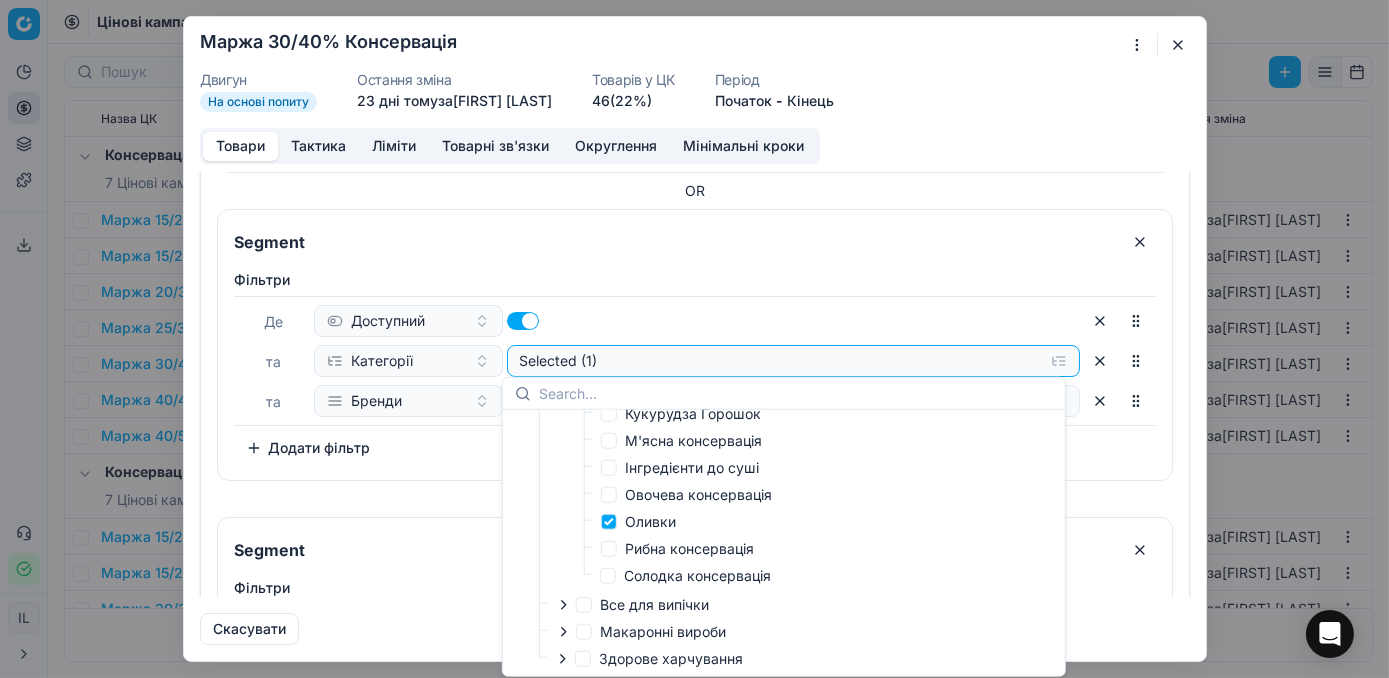 click on "Доступний" at bounding box center [697, -295] 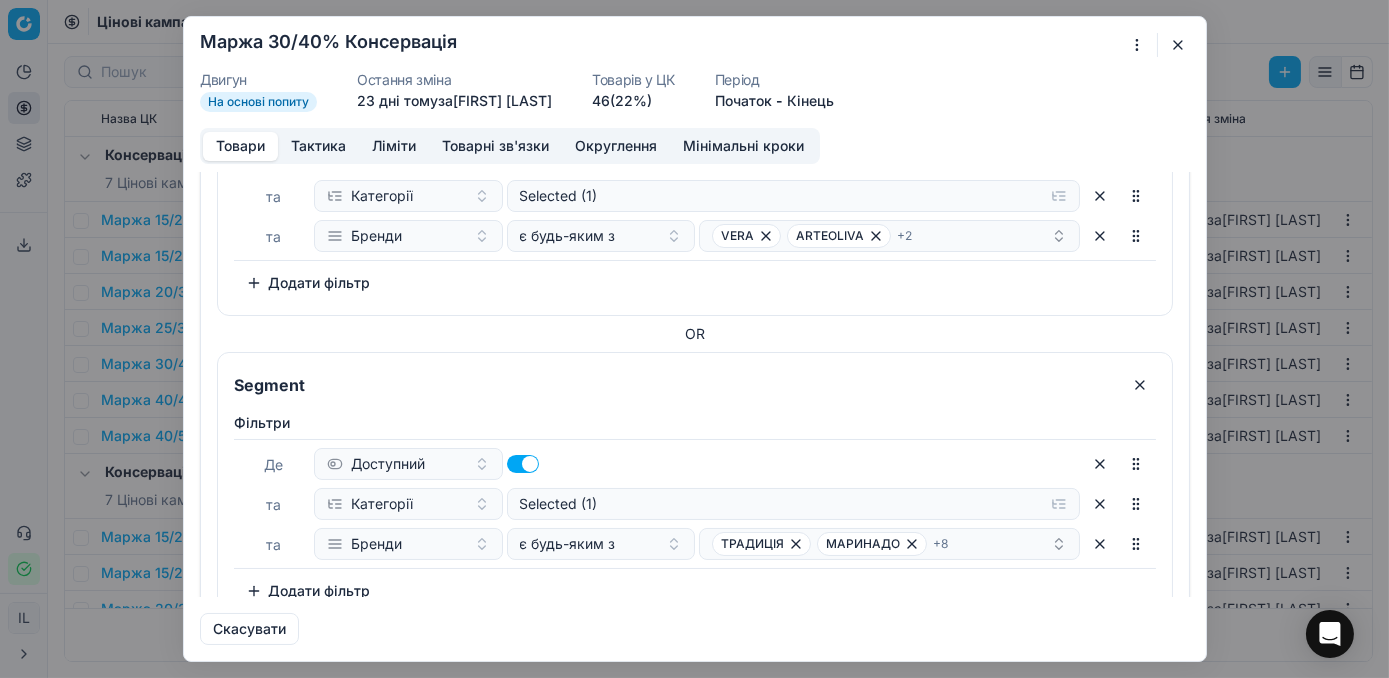scroll, scrollTop: 909, scrollLeft: 0, axis: vertical 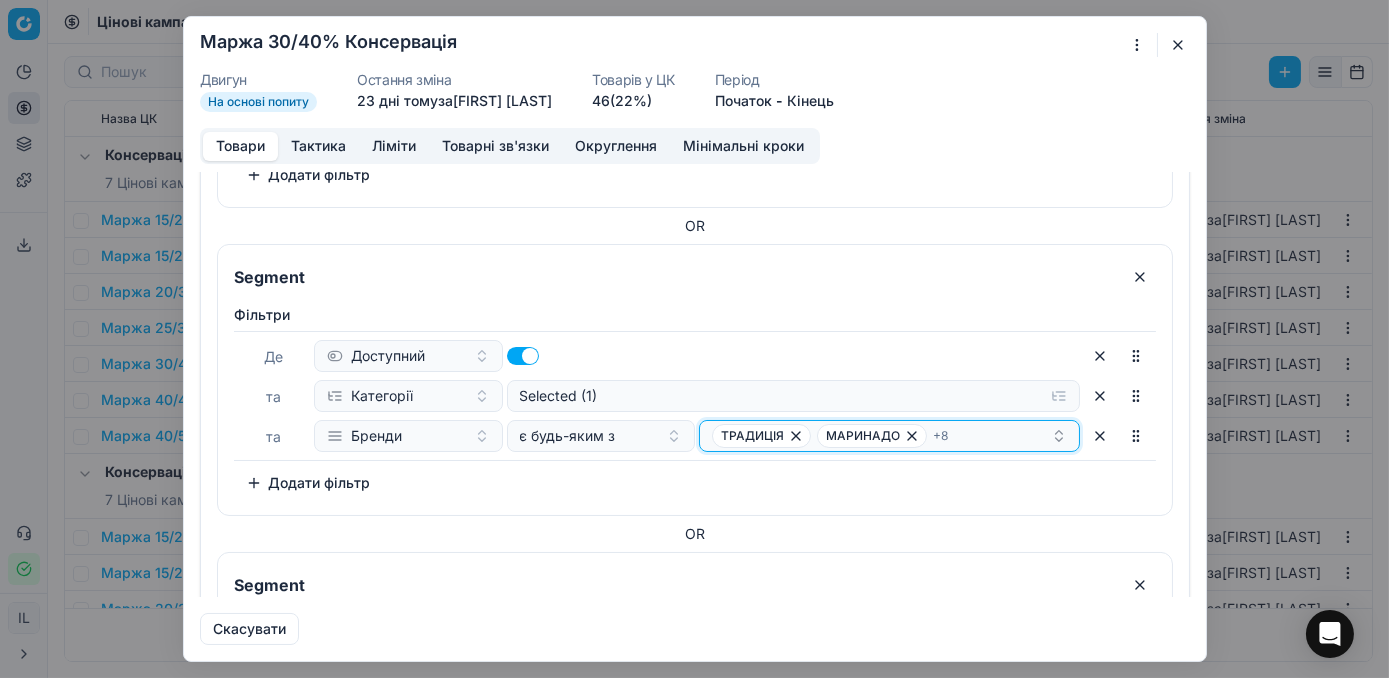 click 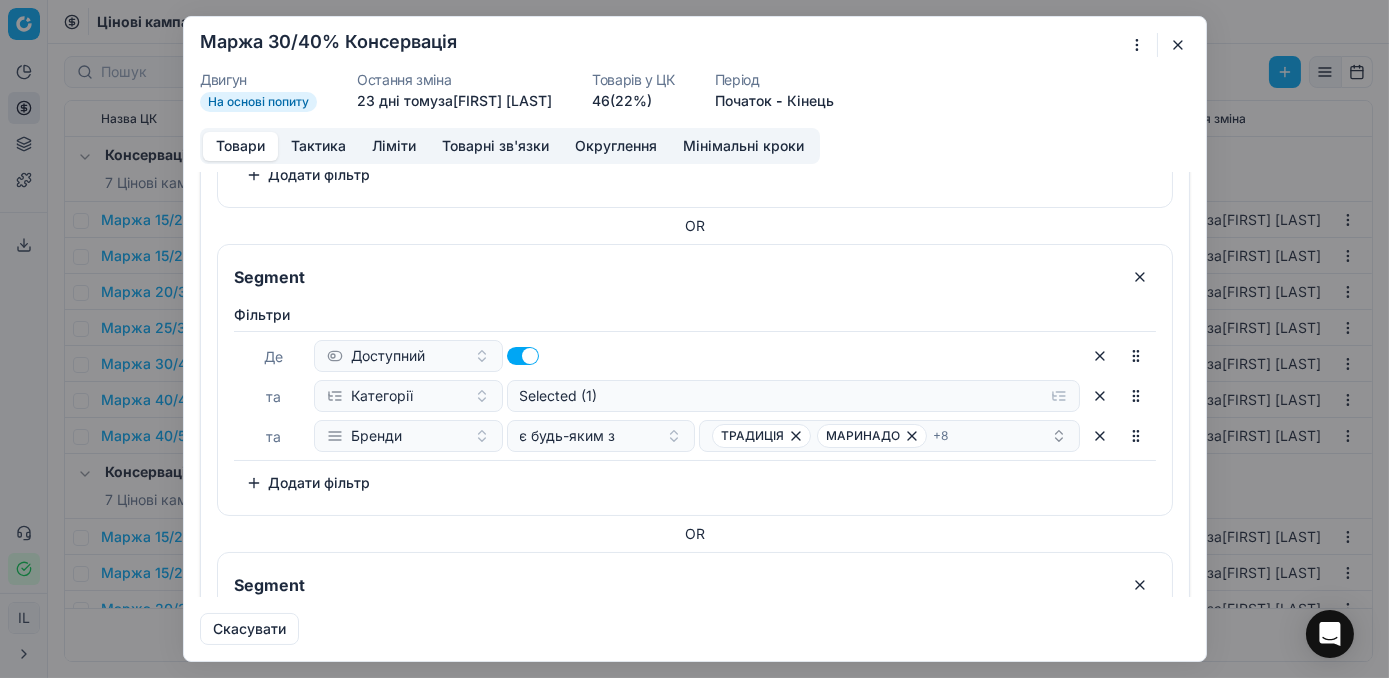click on "Фiльтри Де Доступний та Категорії Selected (1) та Бренди є будь-яким з ТРАДИЦІЯ МАРИНАДО + 8
To pick up a sortable item, press space or enter.
While dragging, use the up and down keys to move the item.
Press space or enter again to drop the item in its new position, or press escape to cancel.
Додати фільтр" at bounding box center (695, 406) 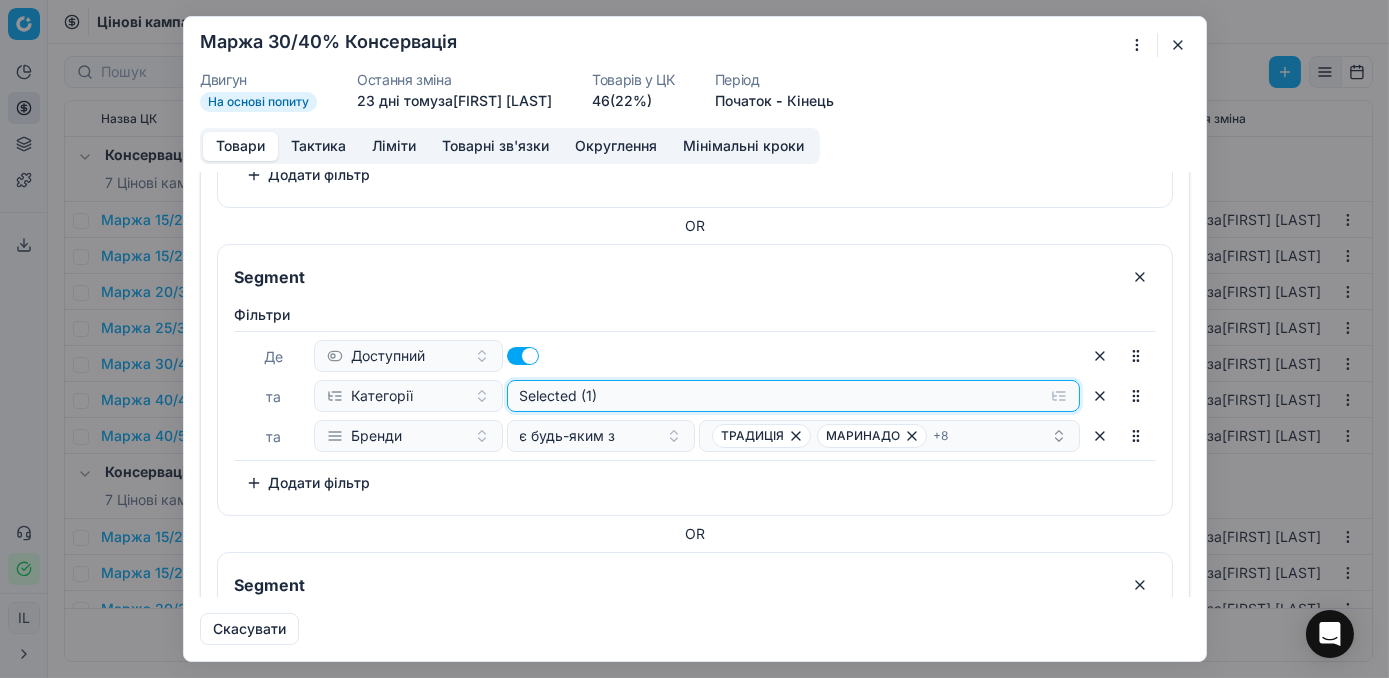 click on "Selected (1)" at bounding box center (793, -528) 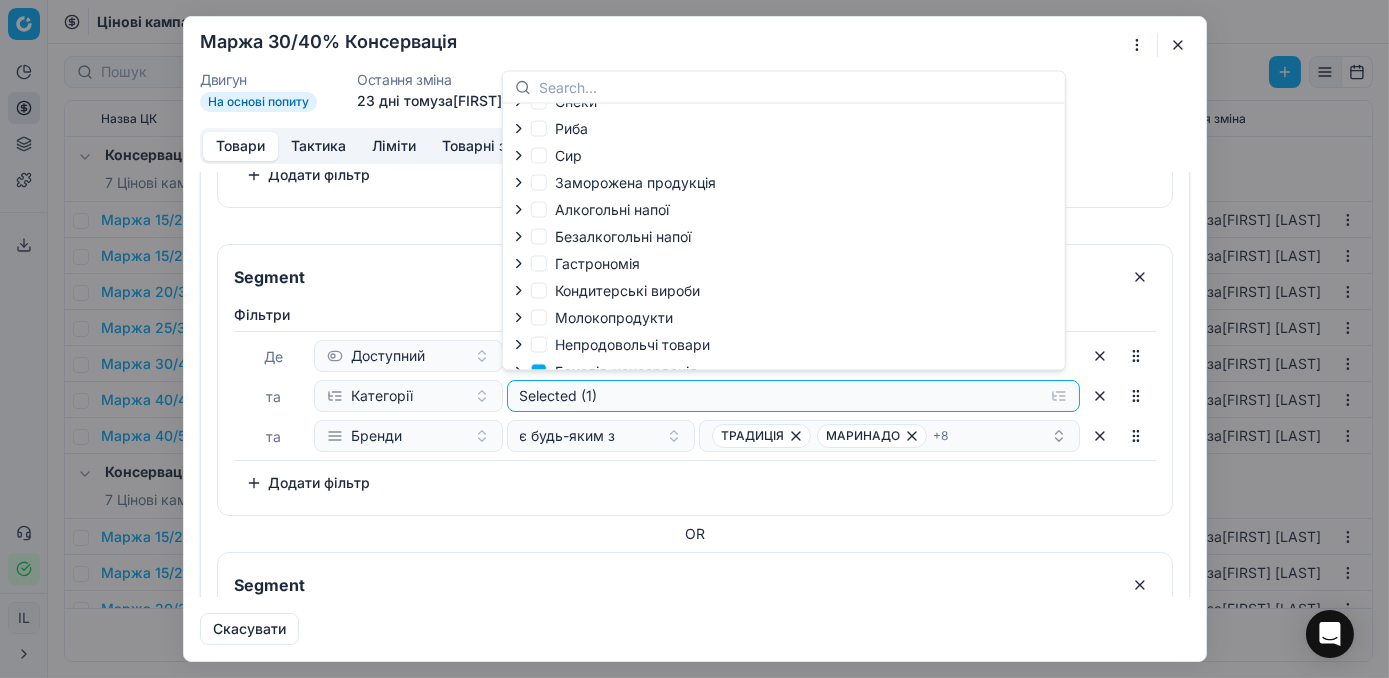 scroll, scrollTop: 70, scrollLeft: 0, axis: vertical 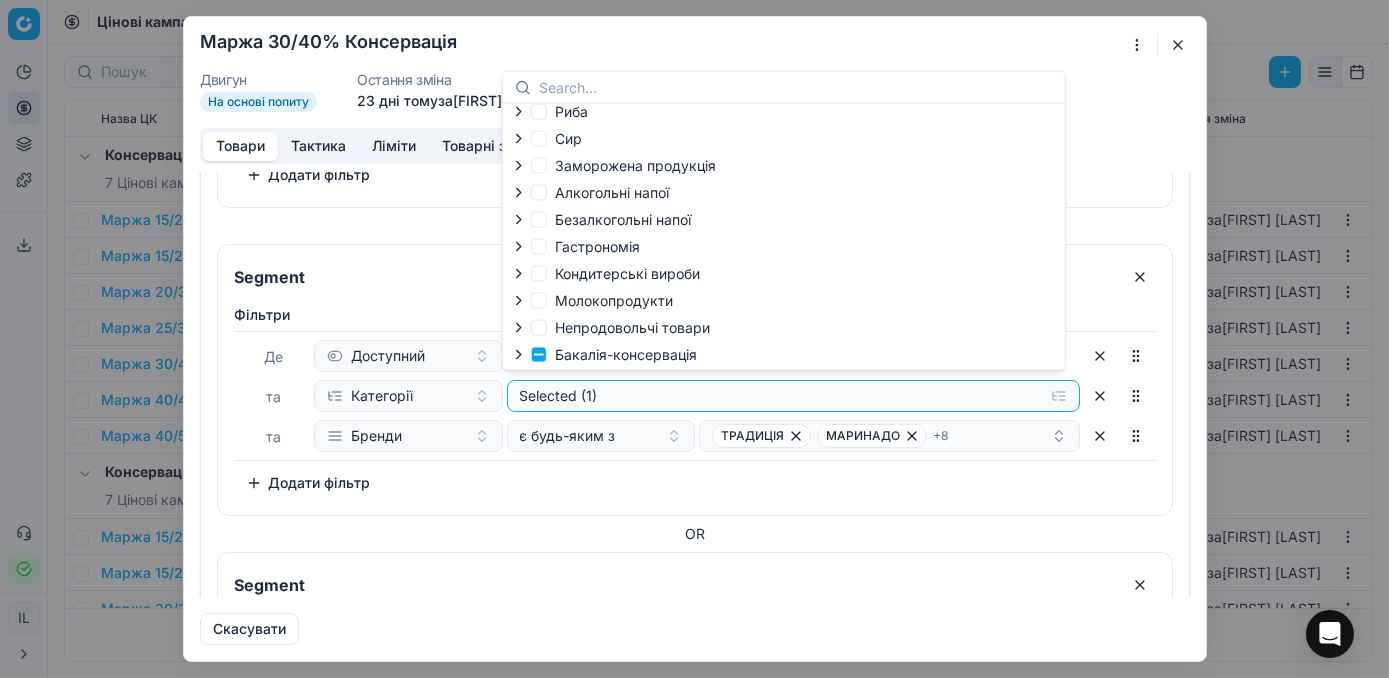 click 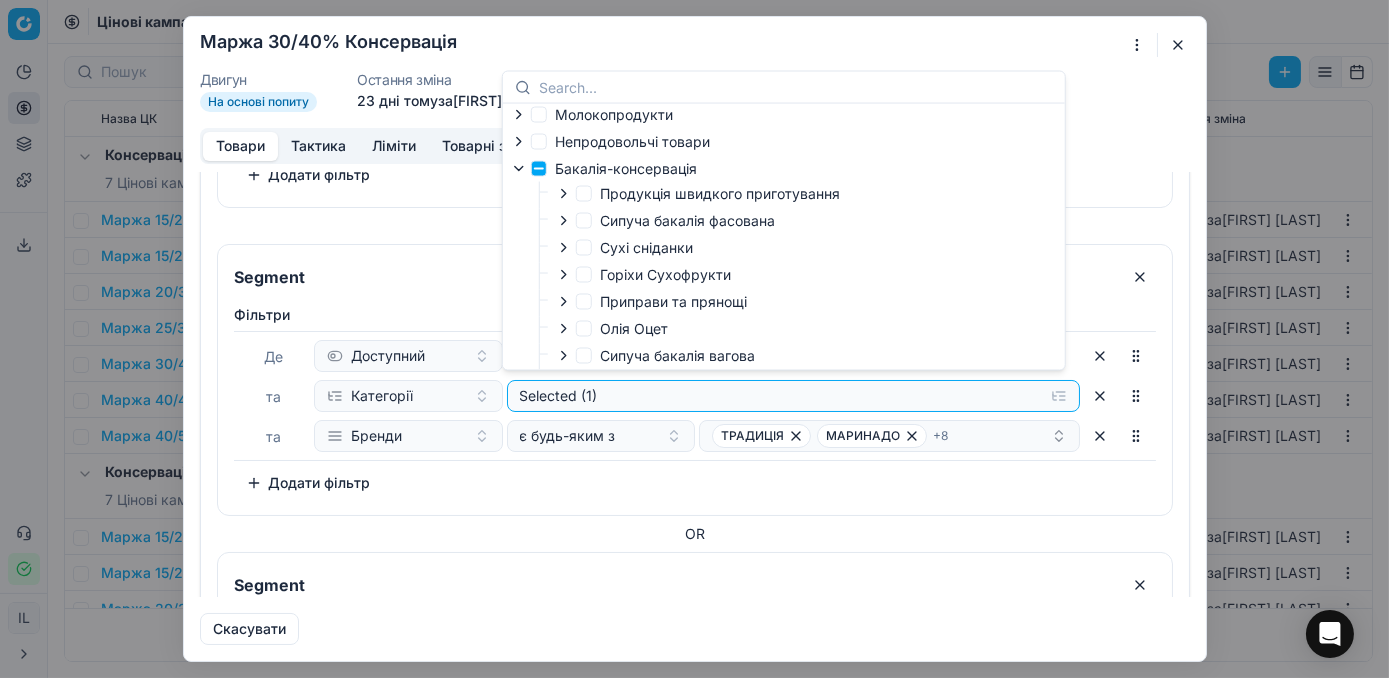 scroll, scrollTop: 343, scrollLeft: 0, axis: vertical 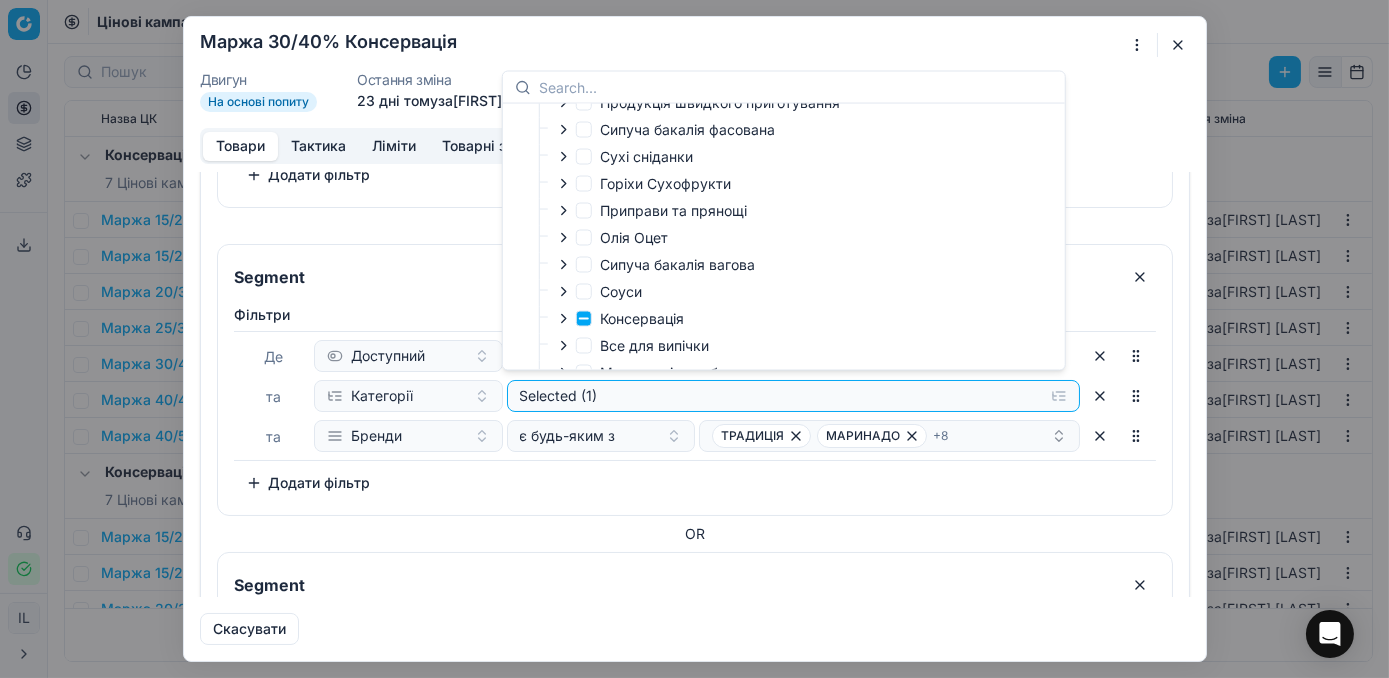 click 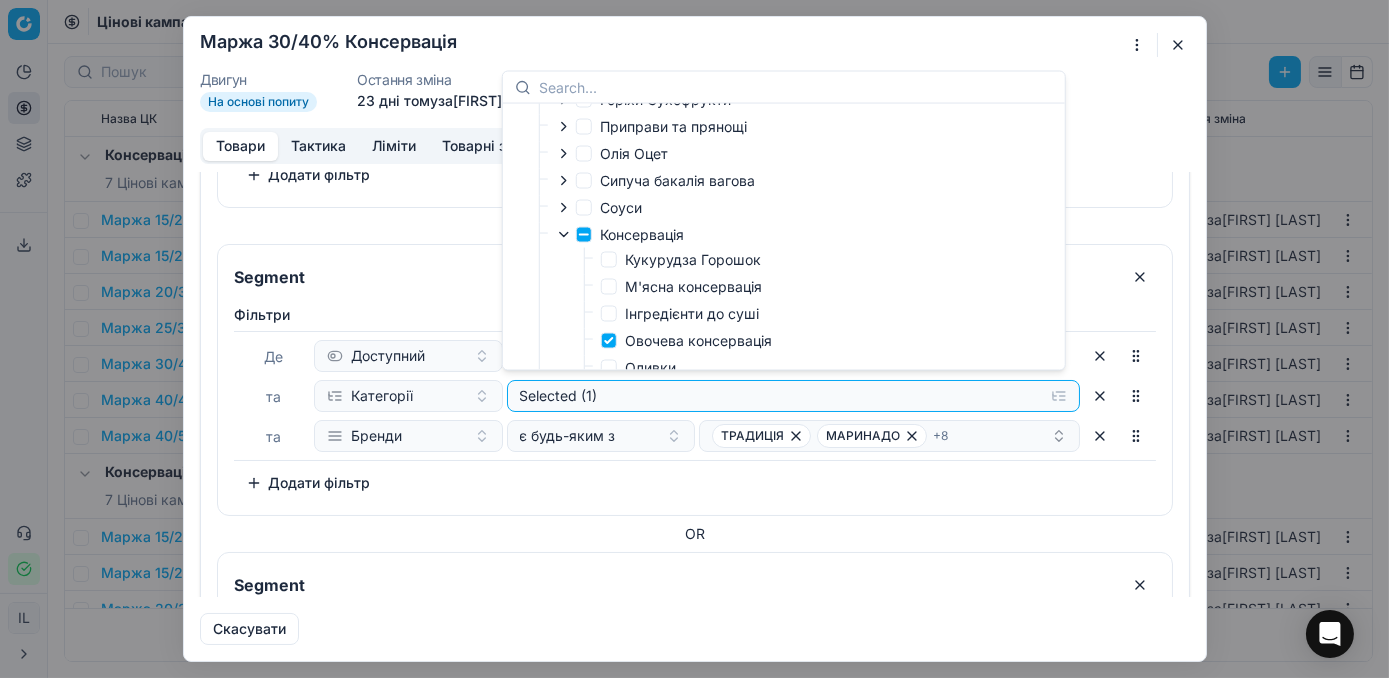 scroll, scrollTop: 525, scrollLeft: 0, axis: vertical 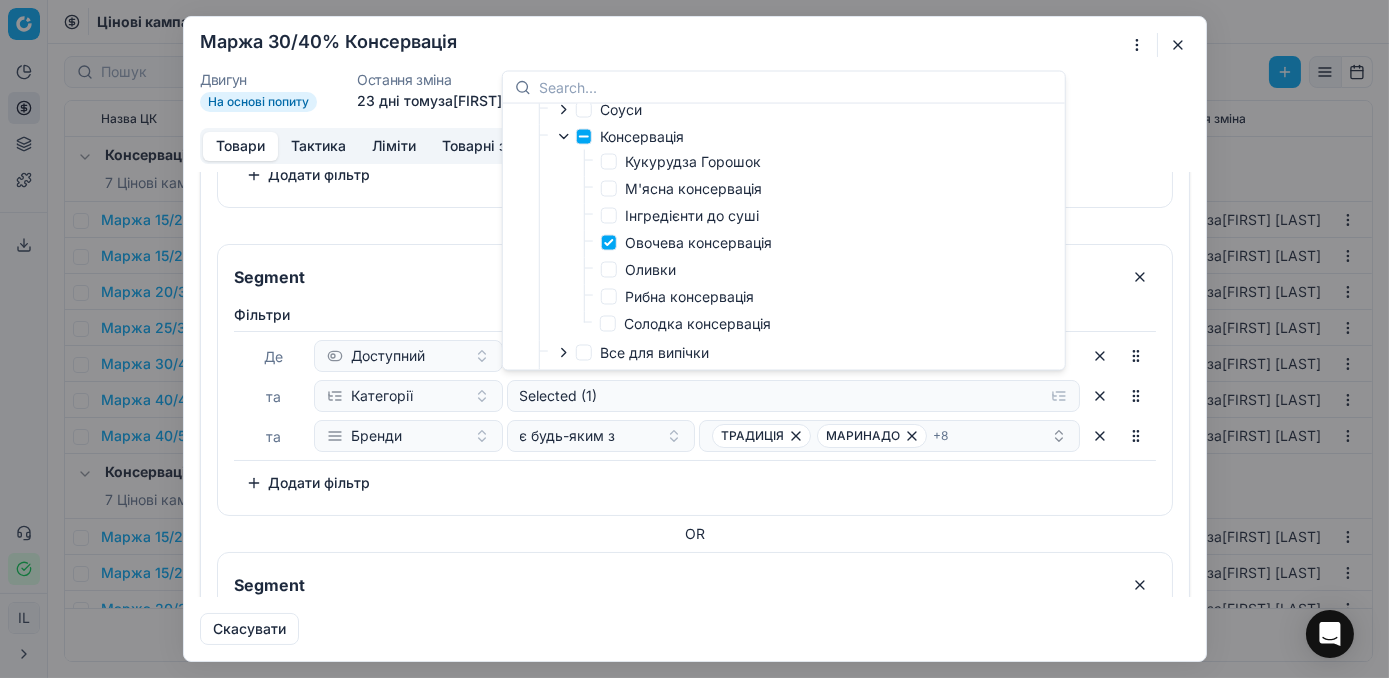 click on "Фiльтри Де Доступний та Категорії Selected (1) та Бренди є будь-яким з ТРАДИЦІЯ МАРИНАДО + 8
To pick up a sortable item, press space or enter.
While dragging, use the up and down keys to move the item.
Press space or enter again to drop the item in its new position, or press escape to cancel.
Додати фільтр" at bounding box center [695, 402] 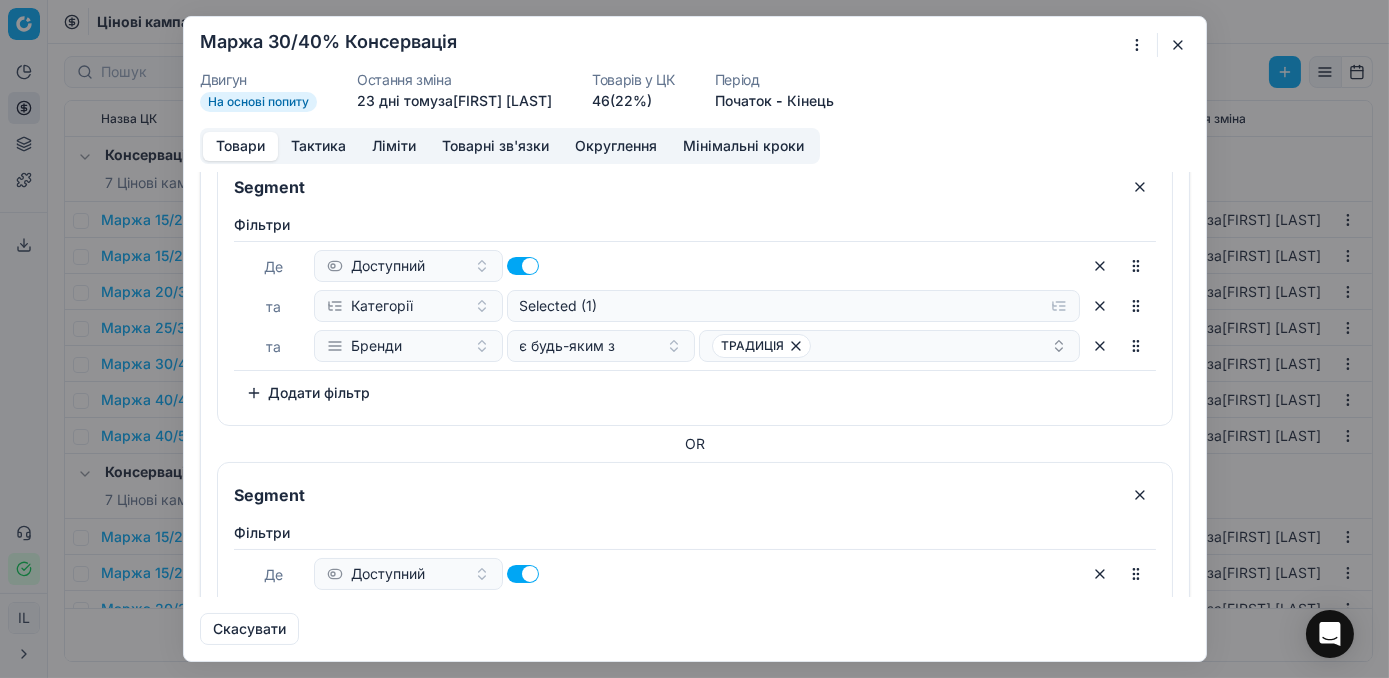 scroll, scrollTop: 1363, scrollLeft: 0, axis: vertical 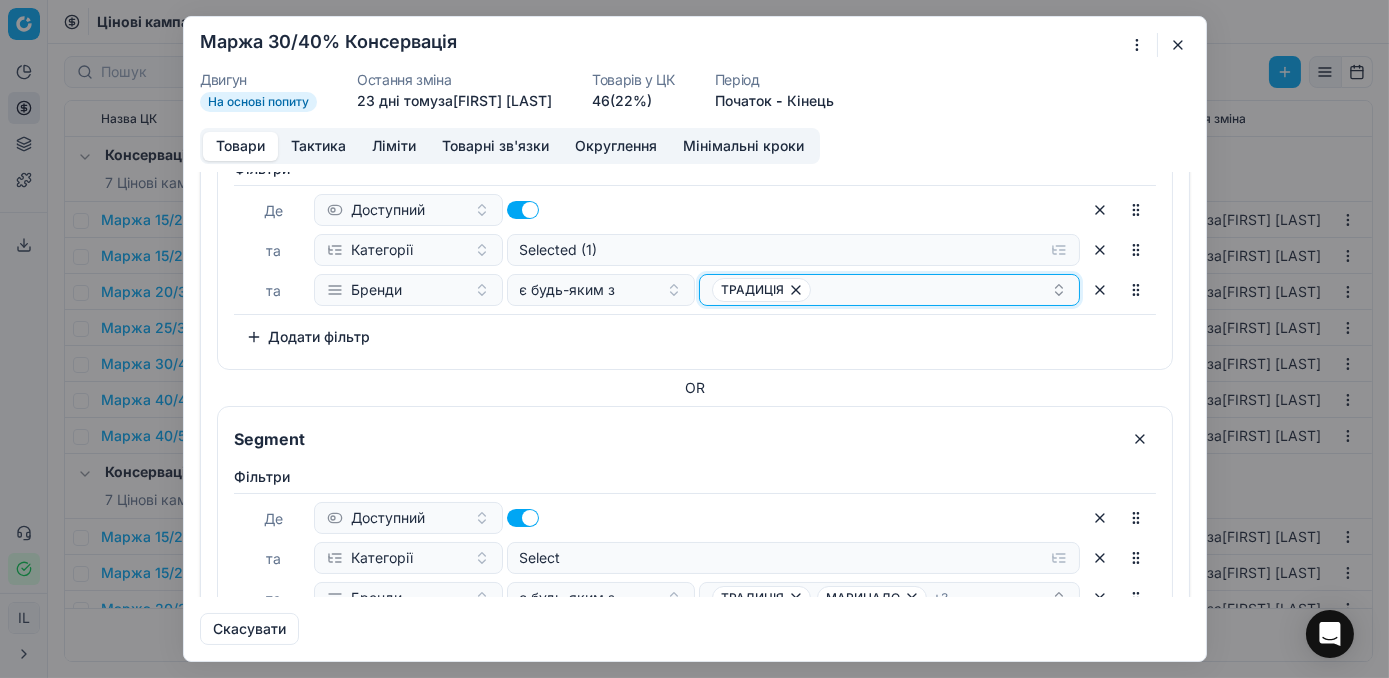 click 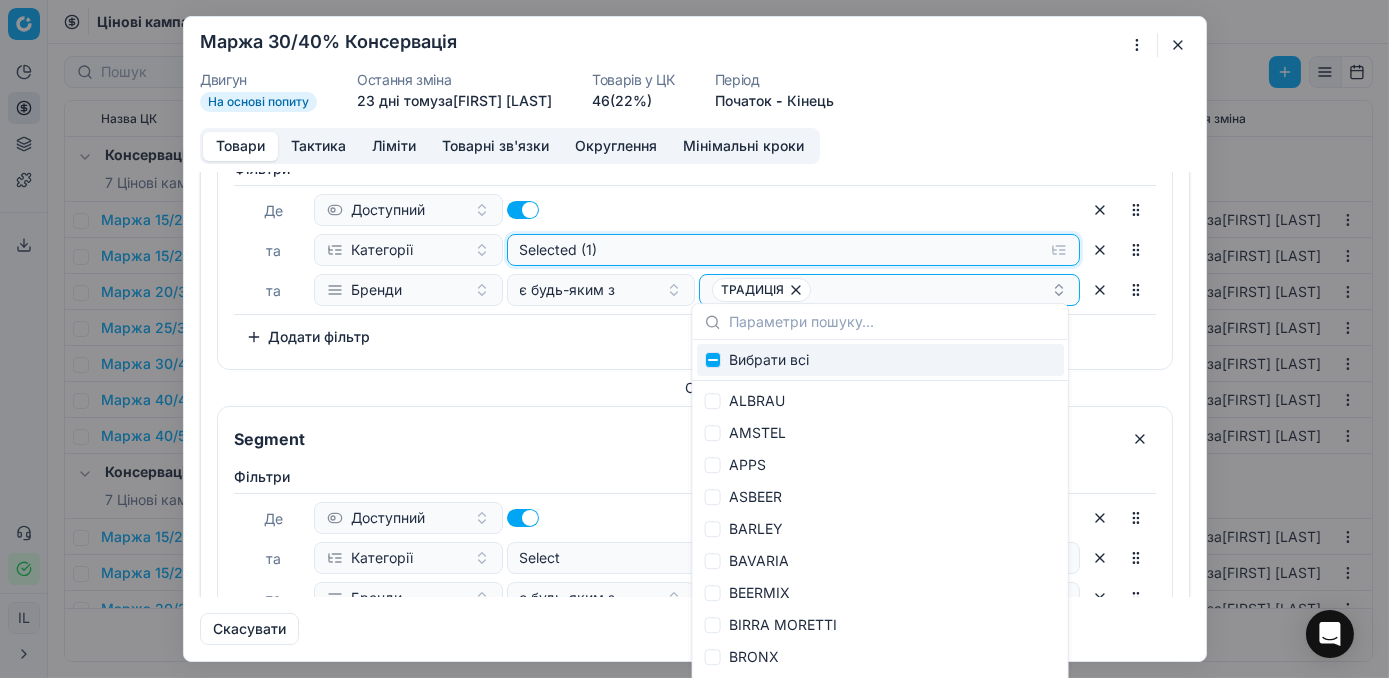 click on "Selected (1)" at bounding box center [793, -982] 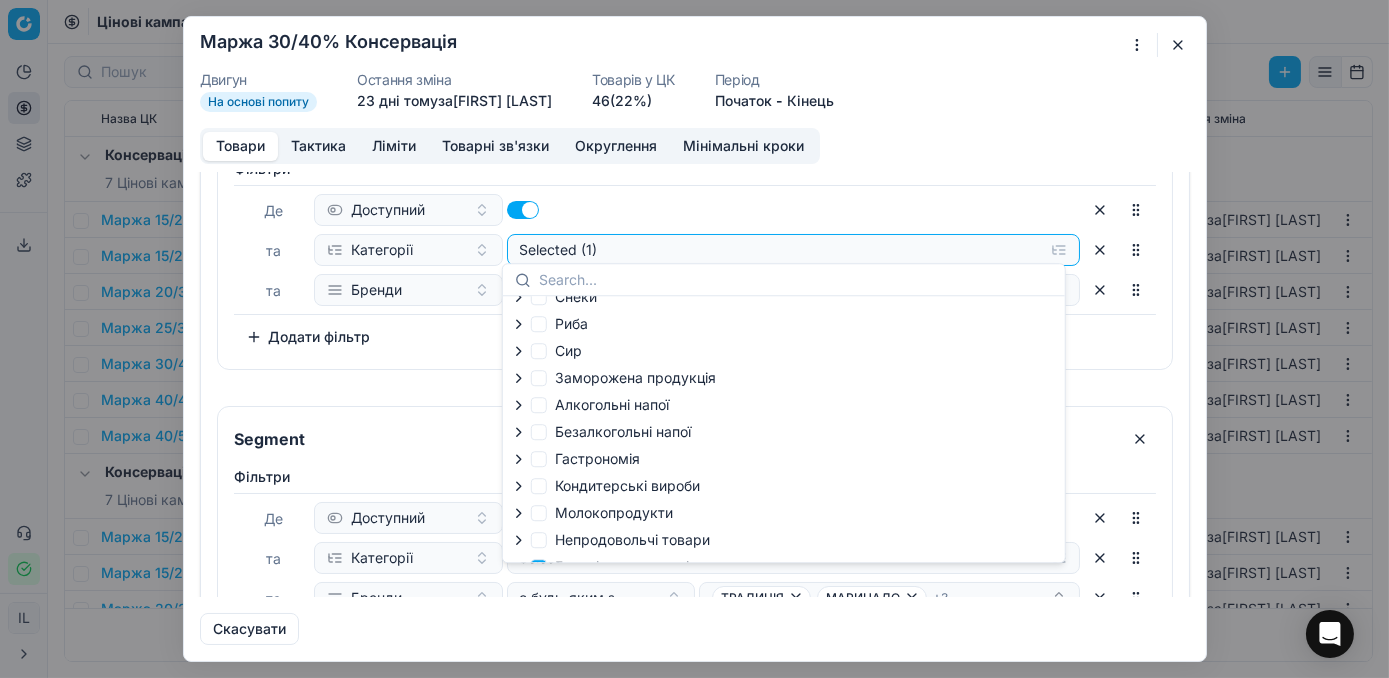 scroll, scrollTop: 70, scrollLeft: 0, axis: vertical 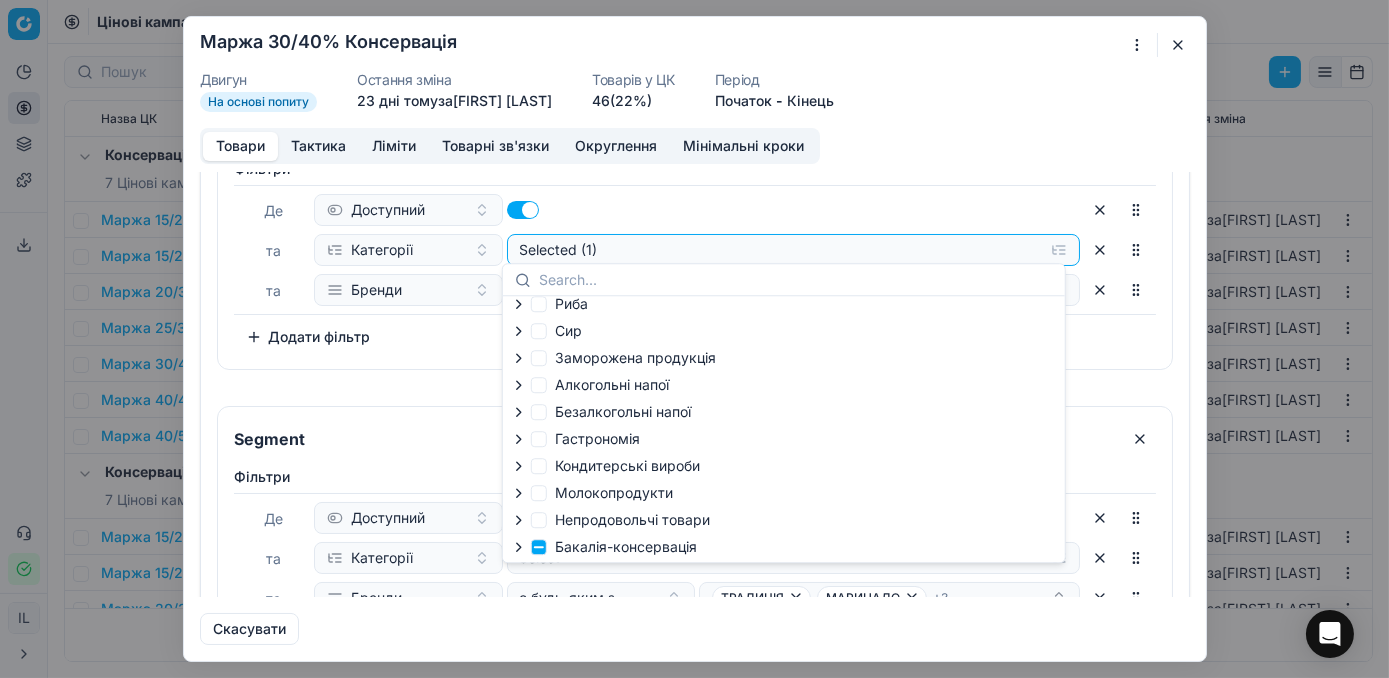 click 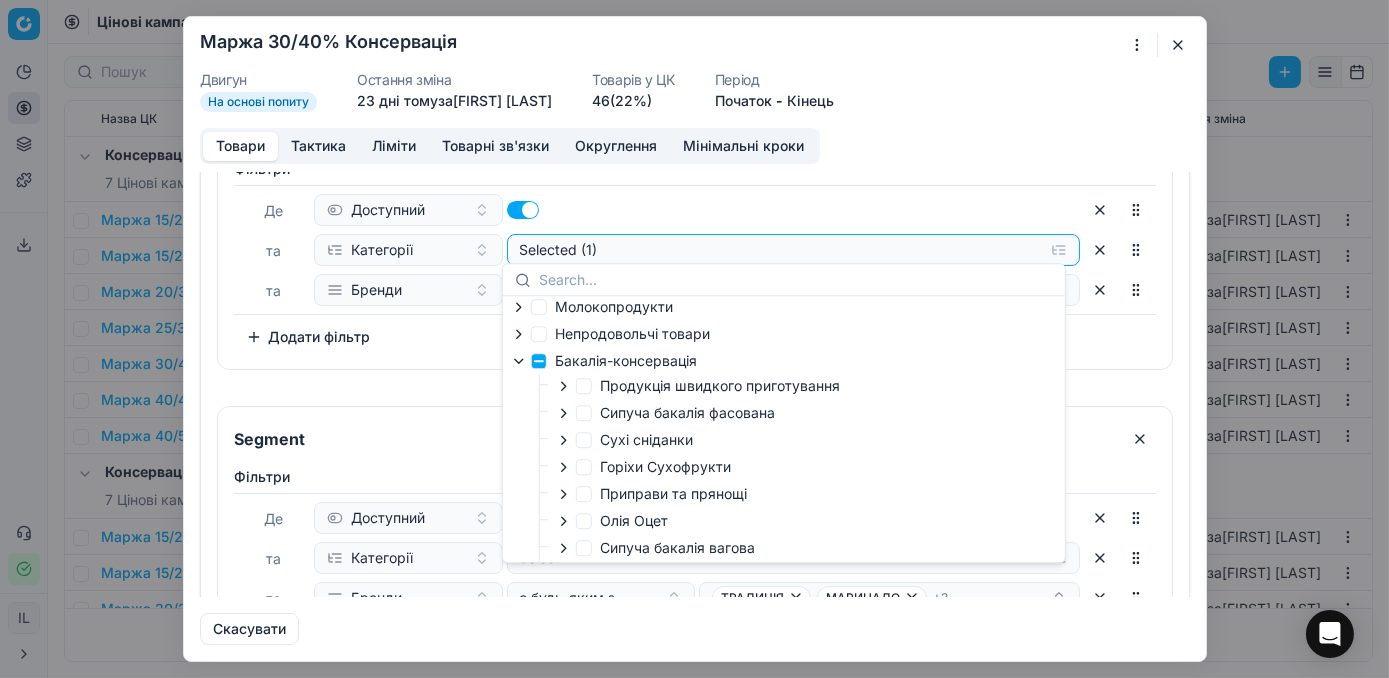 scroll, scrollTop: 400, scrollLeft: 0, axis: vertical 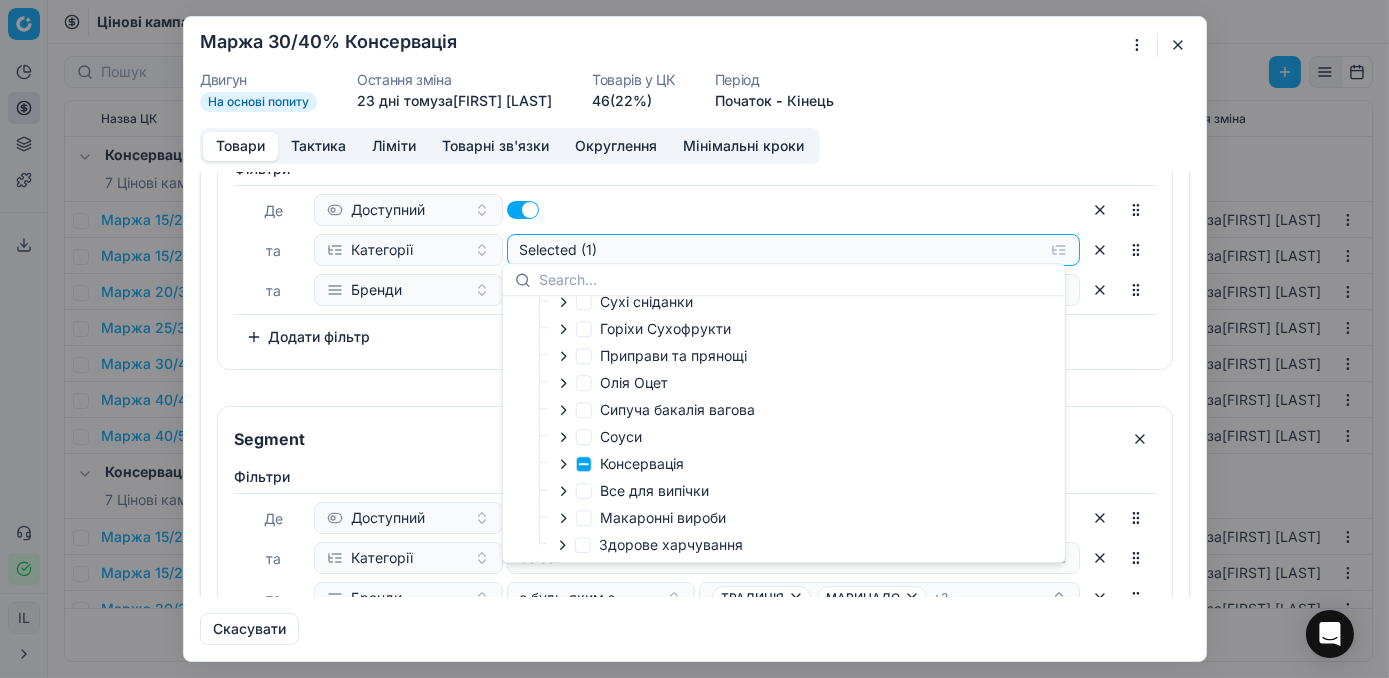 click 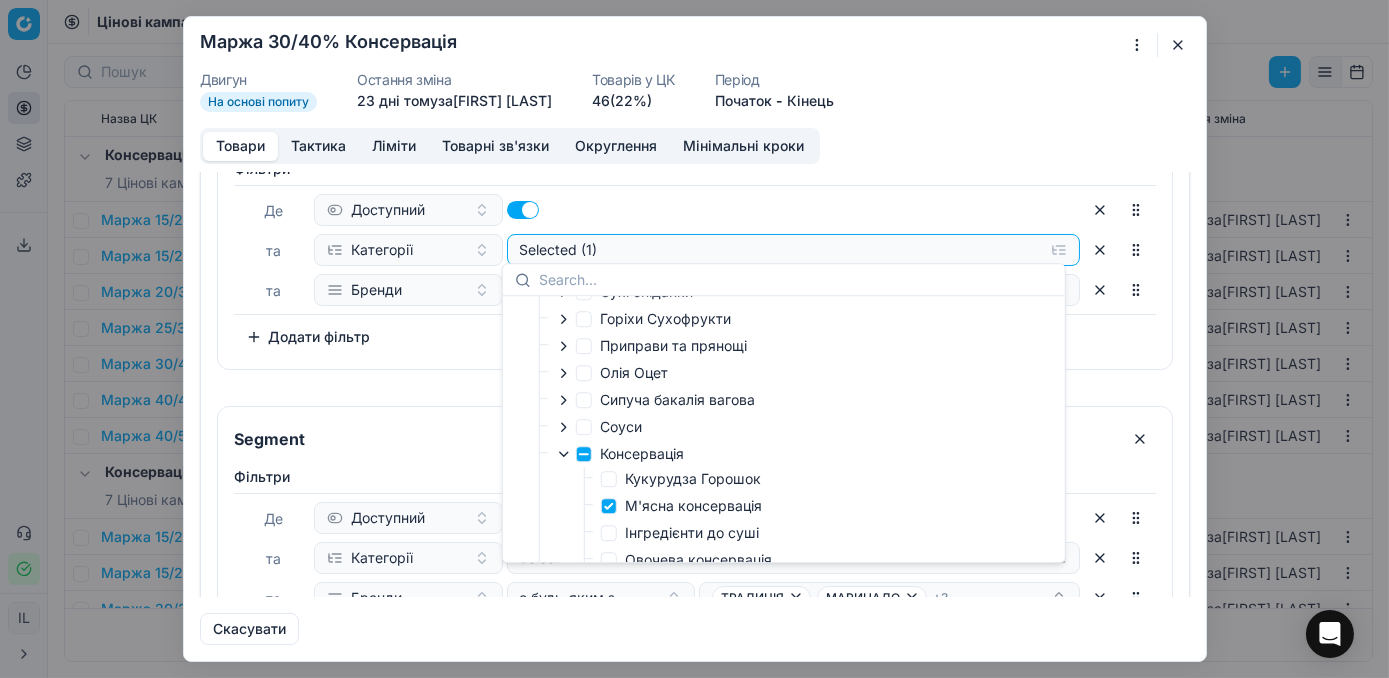 scroll, scrollTop: 490, scrollLeft: 0, axis: vertical 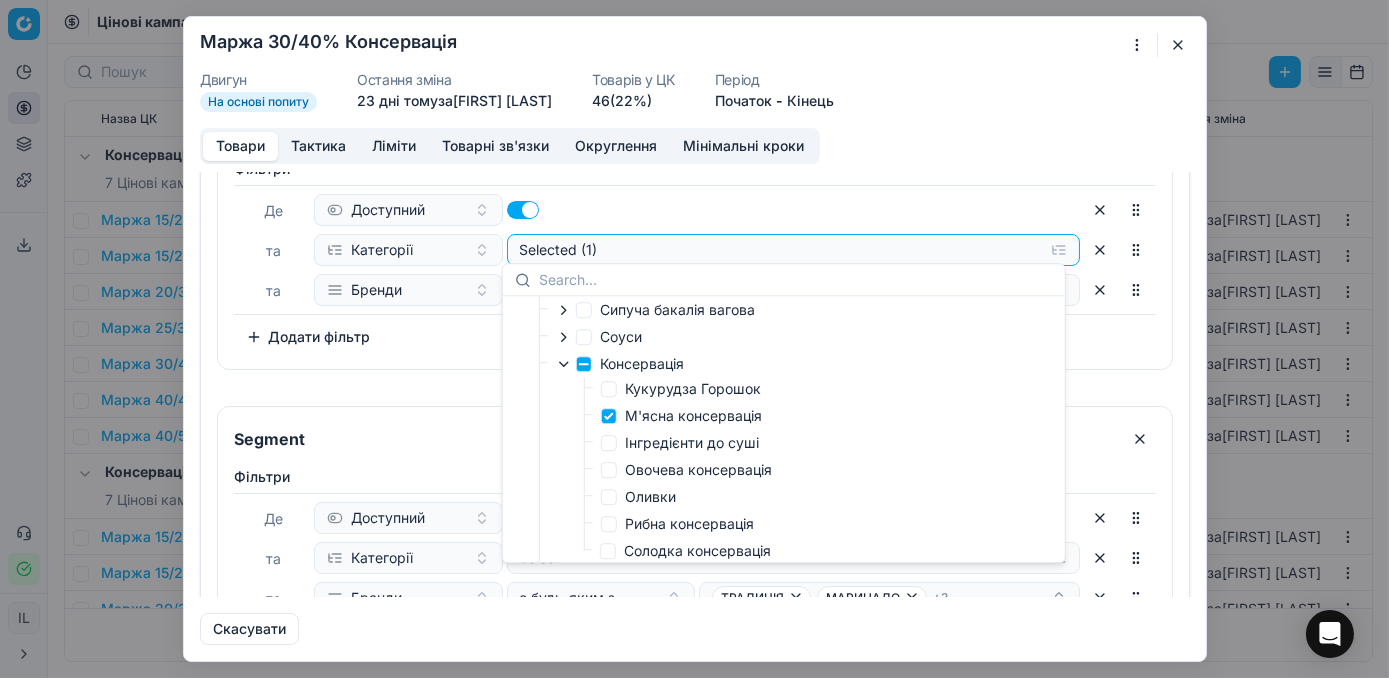 click on "Фiльтри Де Доступний та Категорії Selected (1) та Бренди є будь-яким з ТРАДИЦІЯ
To pick up a sortable item, press space or enter.
While dragging, use the up and down keys to move the item.
Press space or enter again to drop the item in its new position, or press escape to cancel.
Додати фільтр" at bounding box center [695, 256] 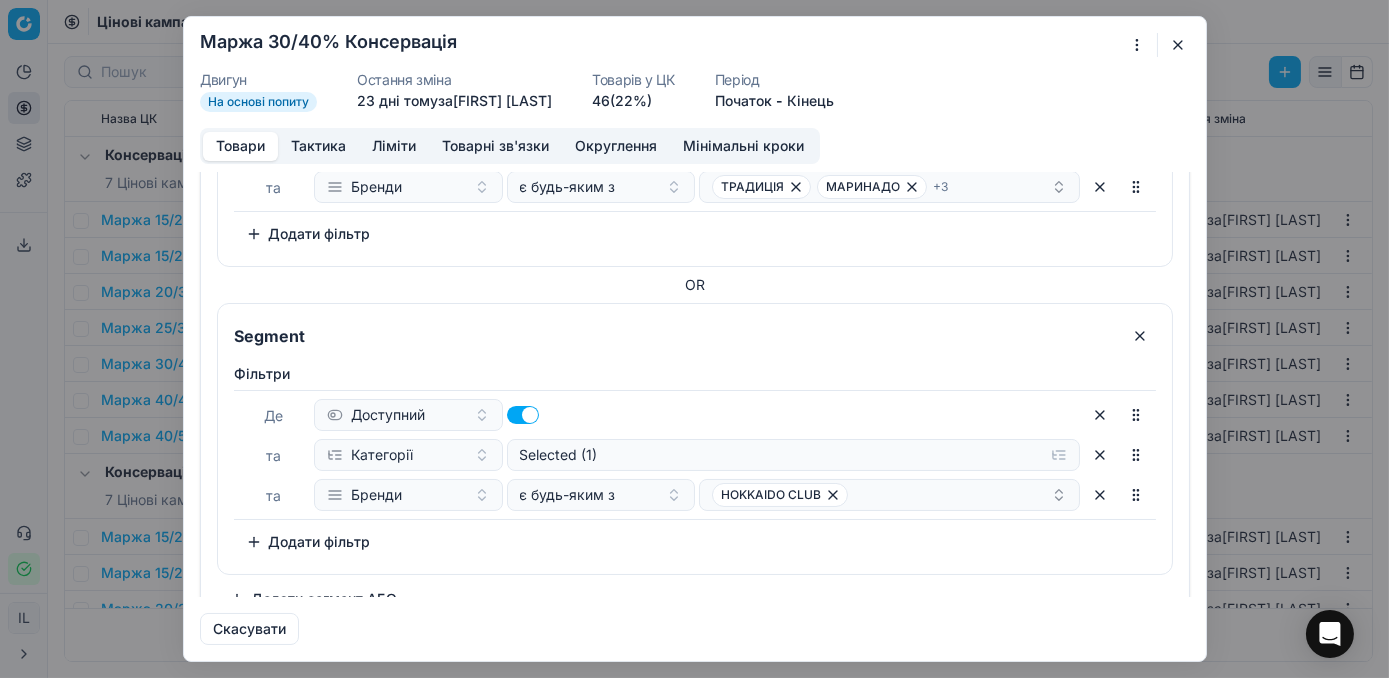 scroll, scrollTop: 1799, scrollLeft: 0, axis: vertical 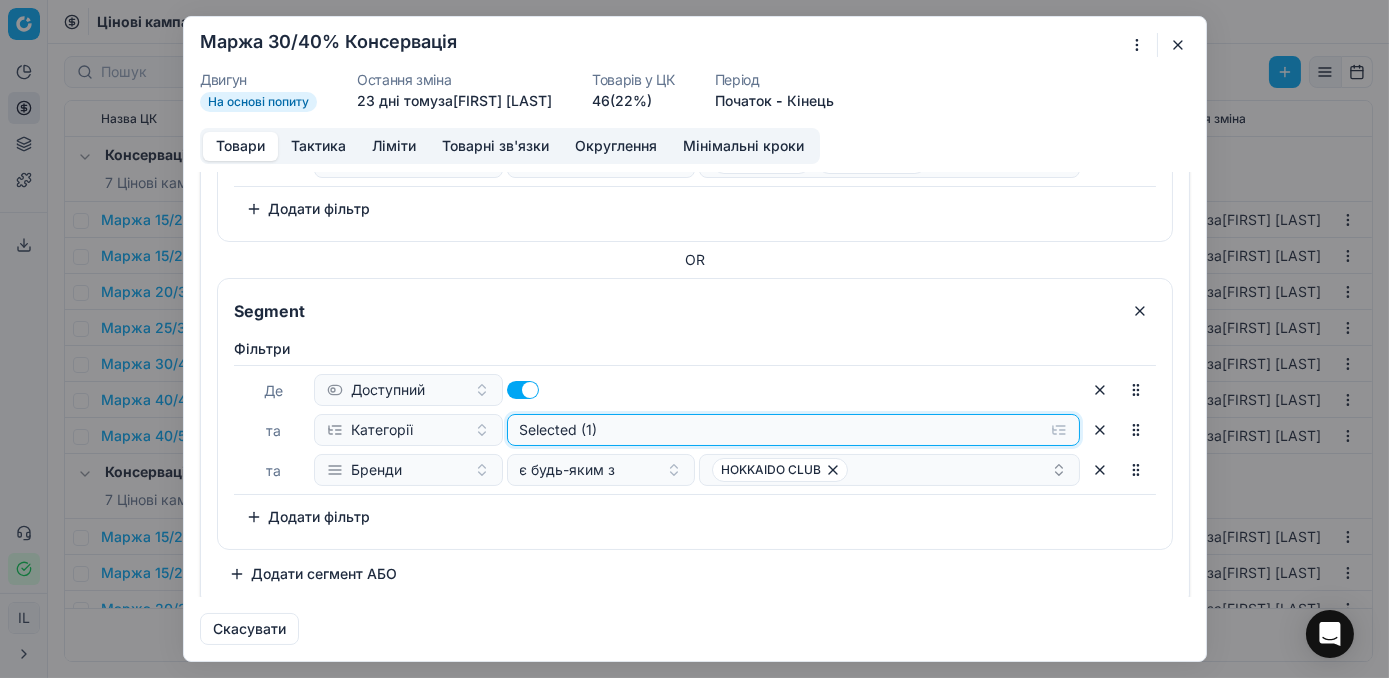 click on "Selected (1)" at bounding box center [793, -1418] 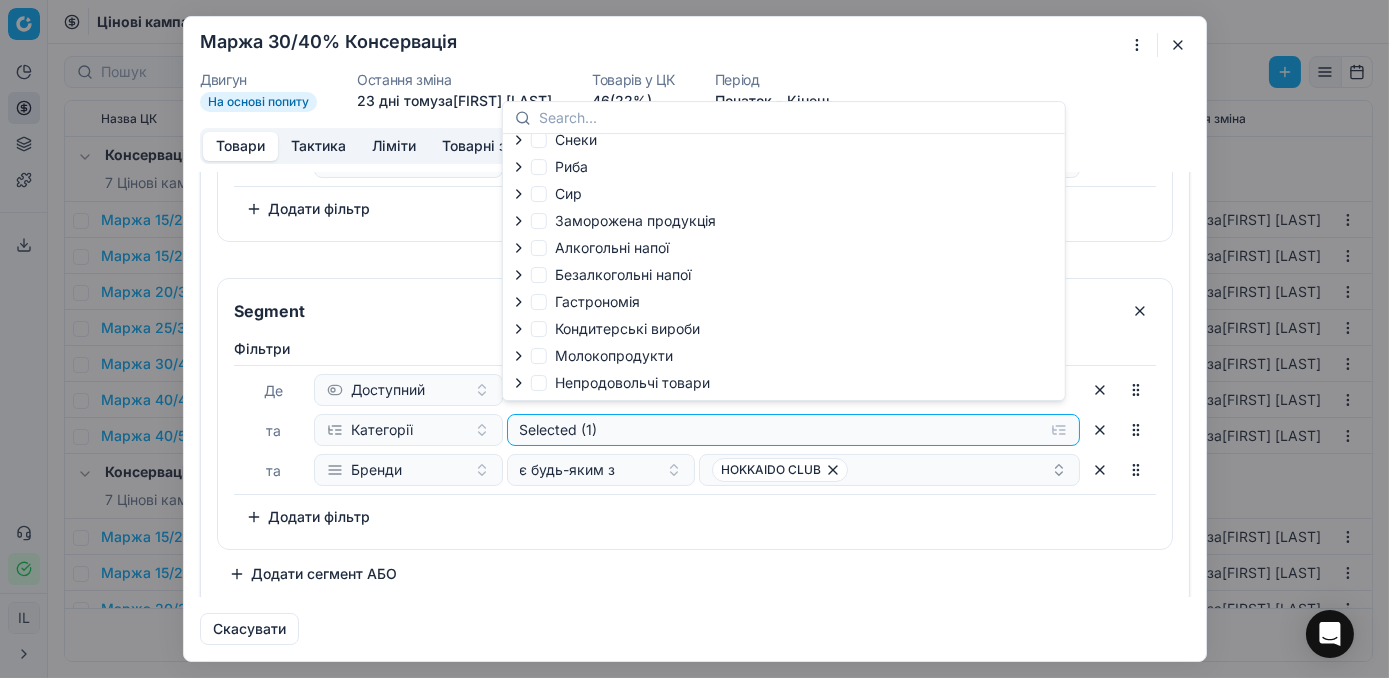 scroll, scrollTop: 70, scrollLeft: 0, axis: vertical 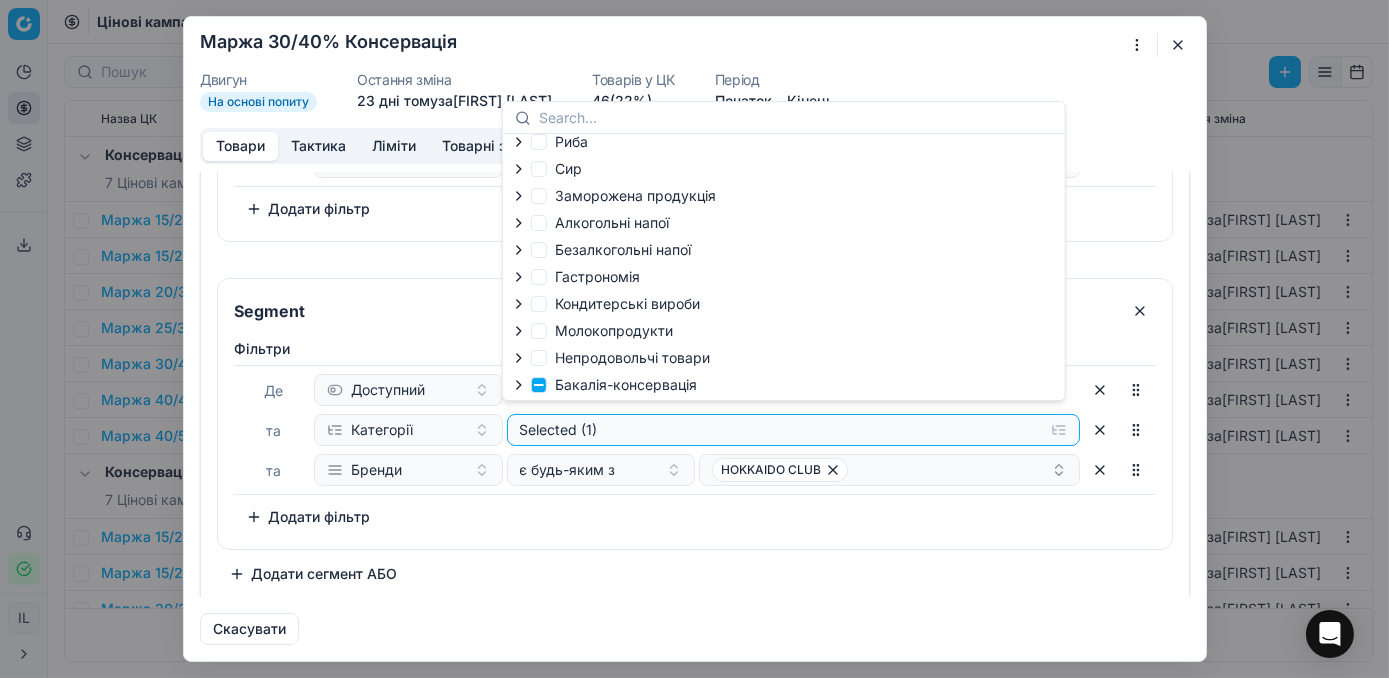 click 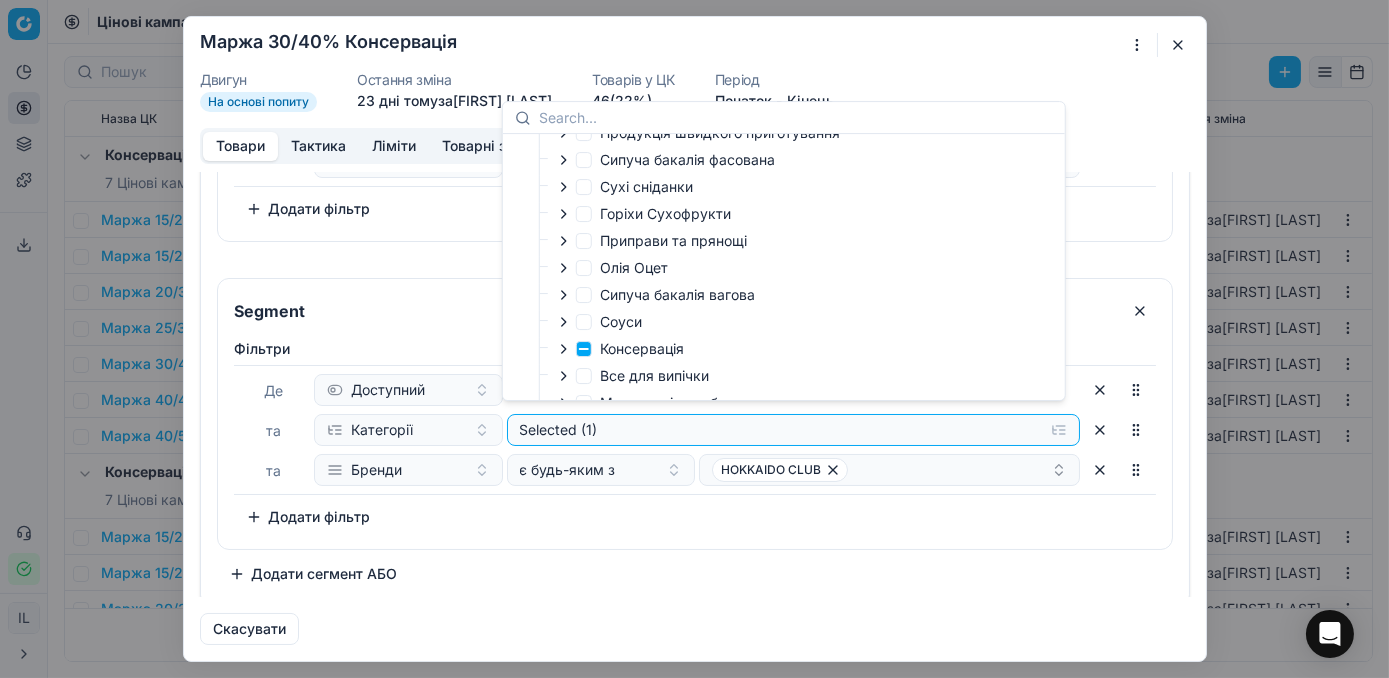 scroll, scrollTop: 400, scrollLeft: 0, axis: vertical 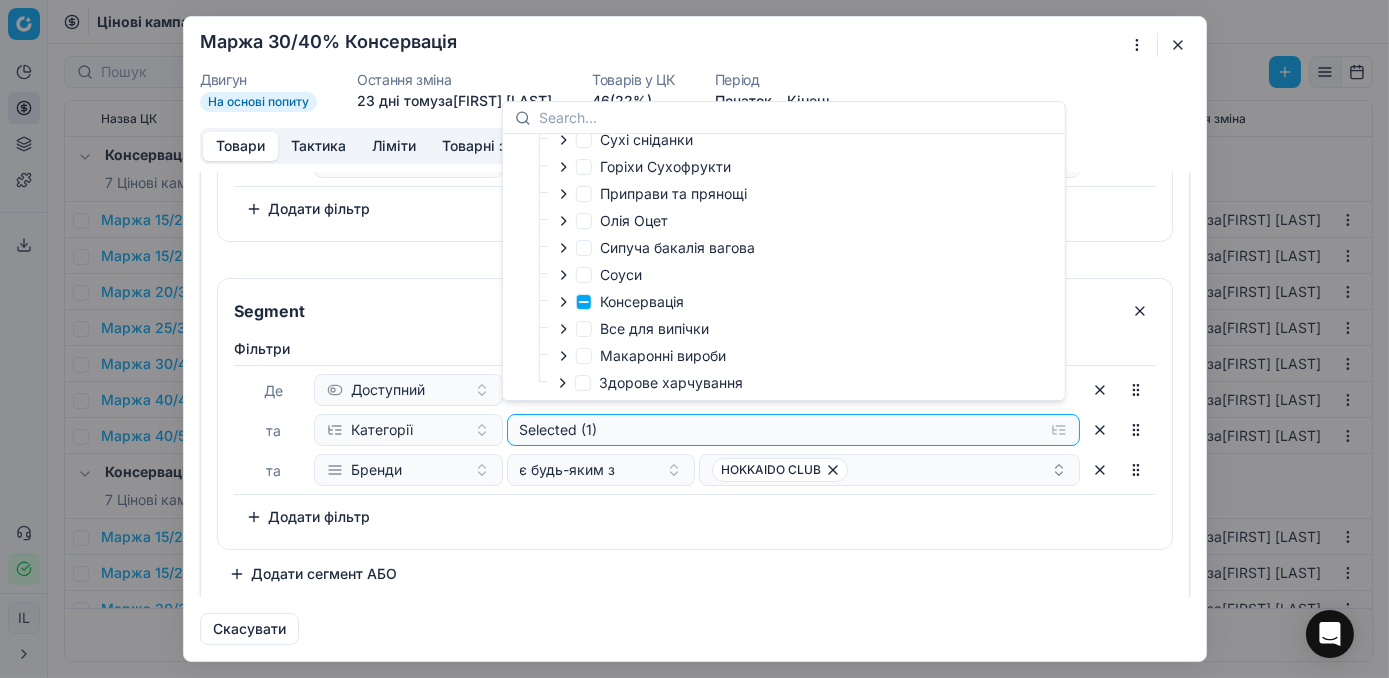 click 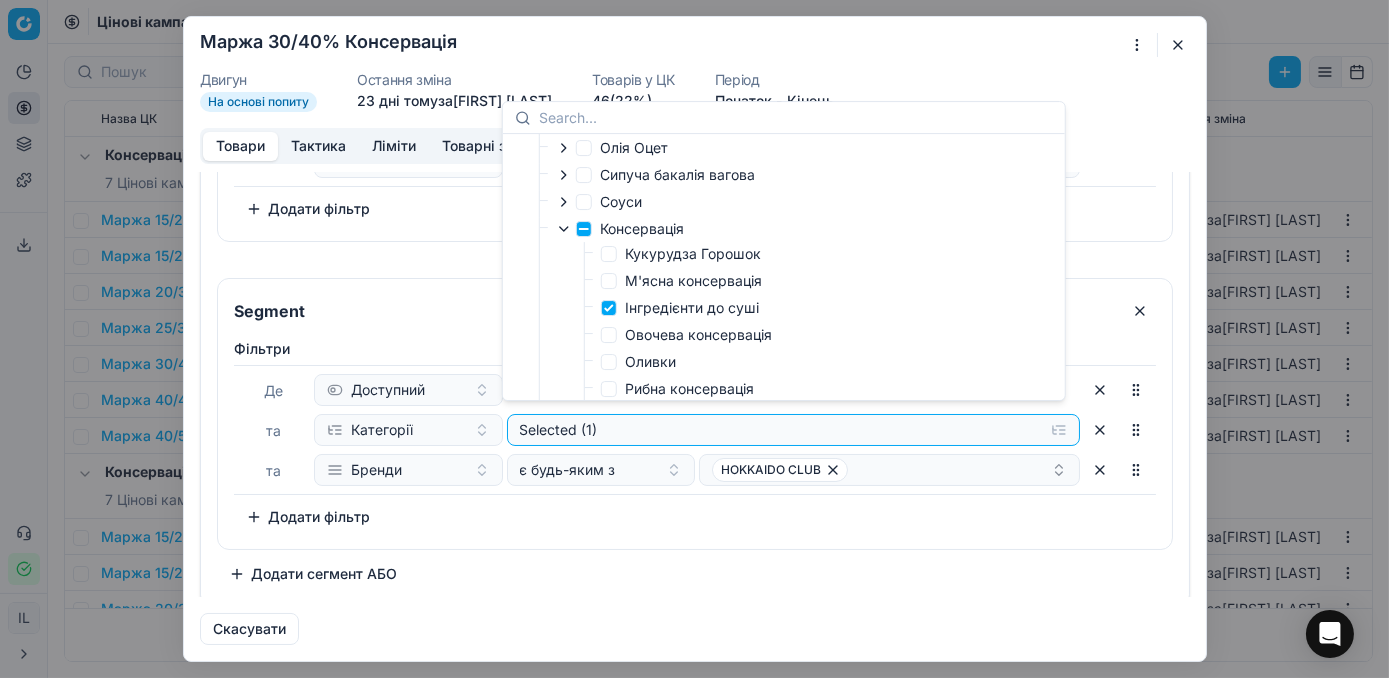 scroll, scrollTop: 490, scrollLeft: 0, axis: vertical 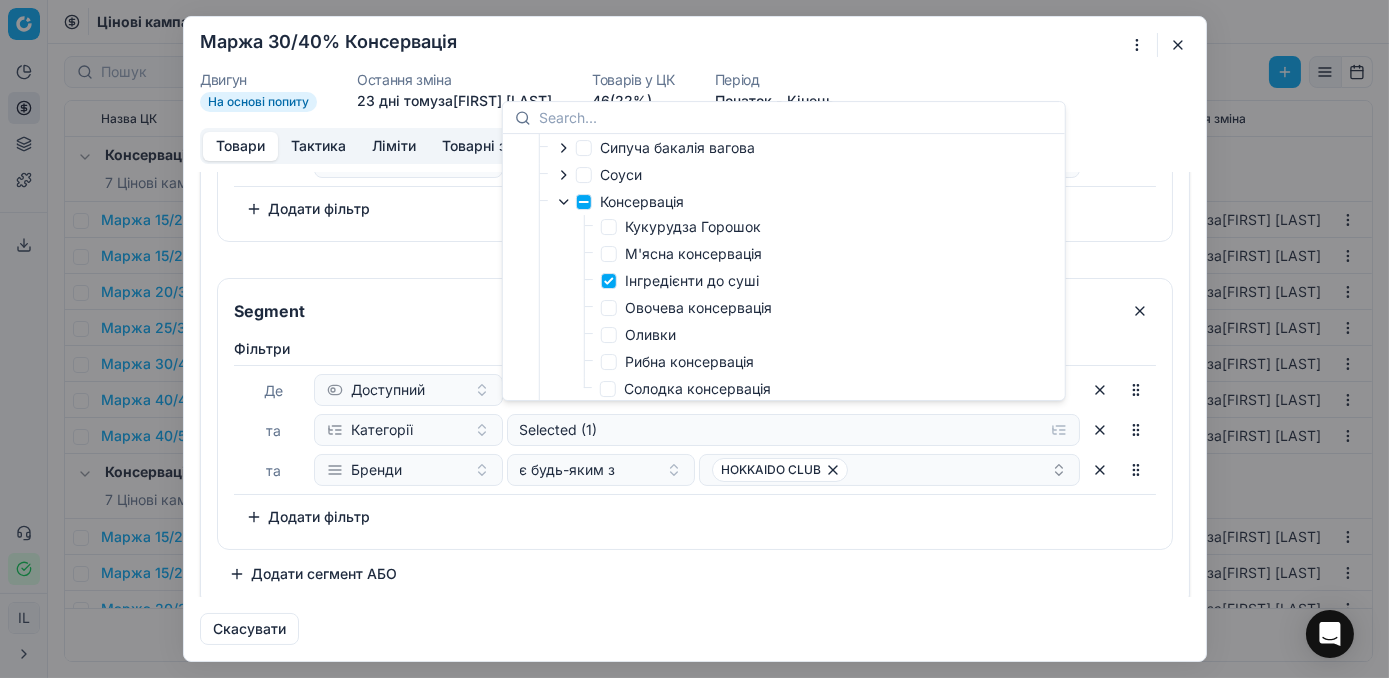 click on "Фiльтри Де Доступний та Категорії Select та Бренди є будь-яким з ТРАДИЦІЯ МАРИНАДО + 3
To pick up a sortable item, press space or enter.
While dragging, use the up and down keys to move the item.
Press space or enter again to drop the item in its new position, or press escape to cancel.
Додати фільтр" at bounding box center (695, 128) 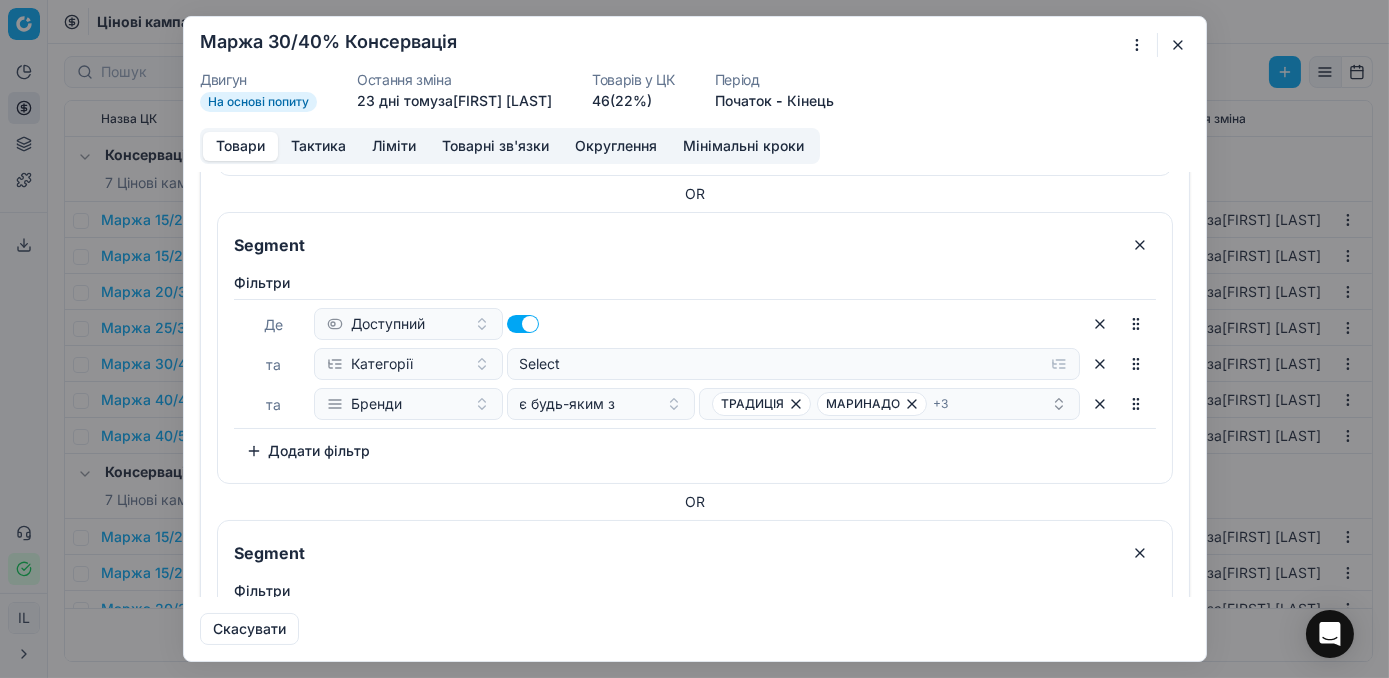 scroll, scrollTop: 1526, scrollLeft: 0, axis: vertical 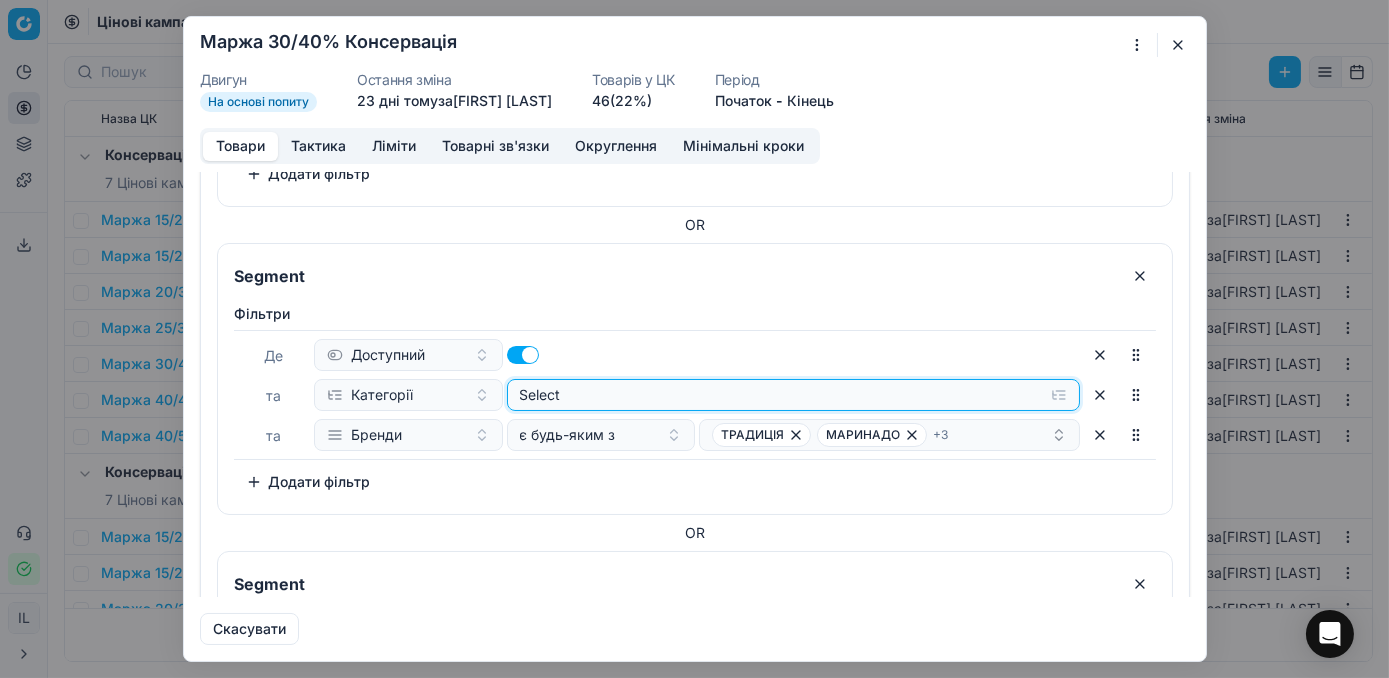click on "Select" at bounding box center (793, -1145) 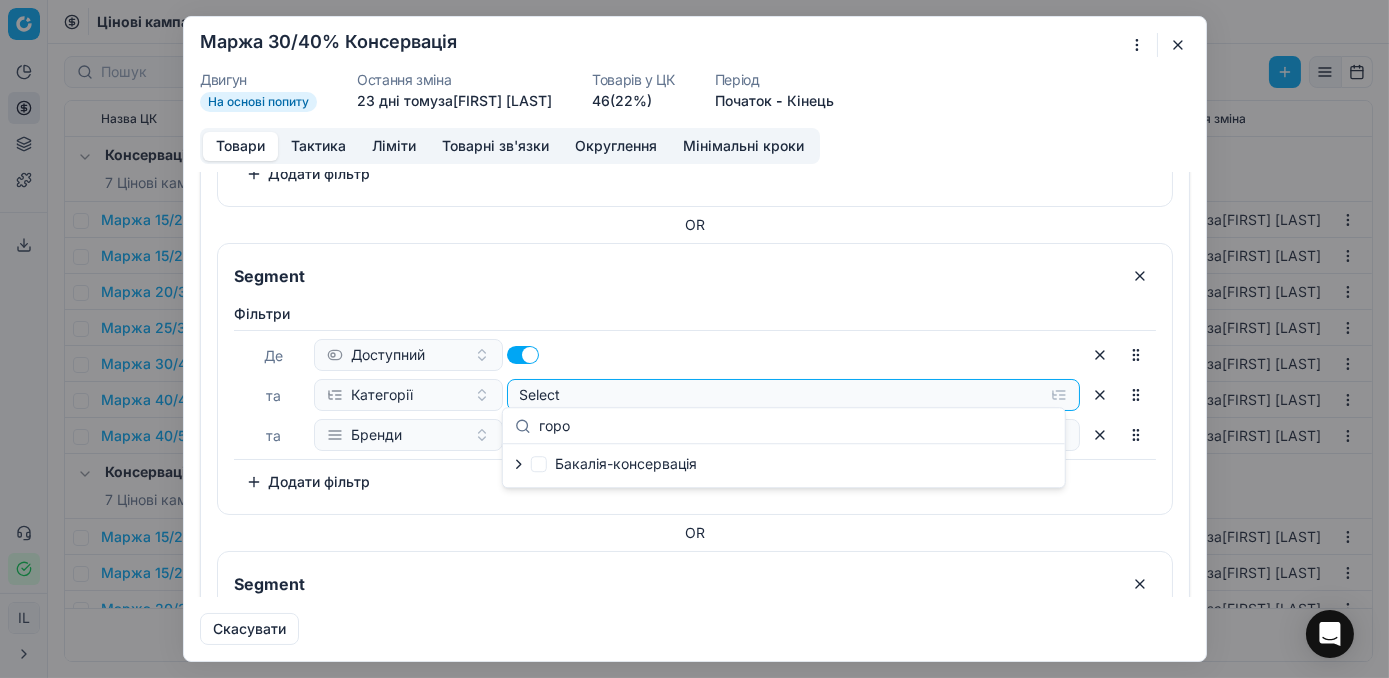 type on "горо" 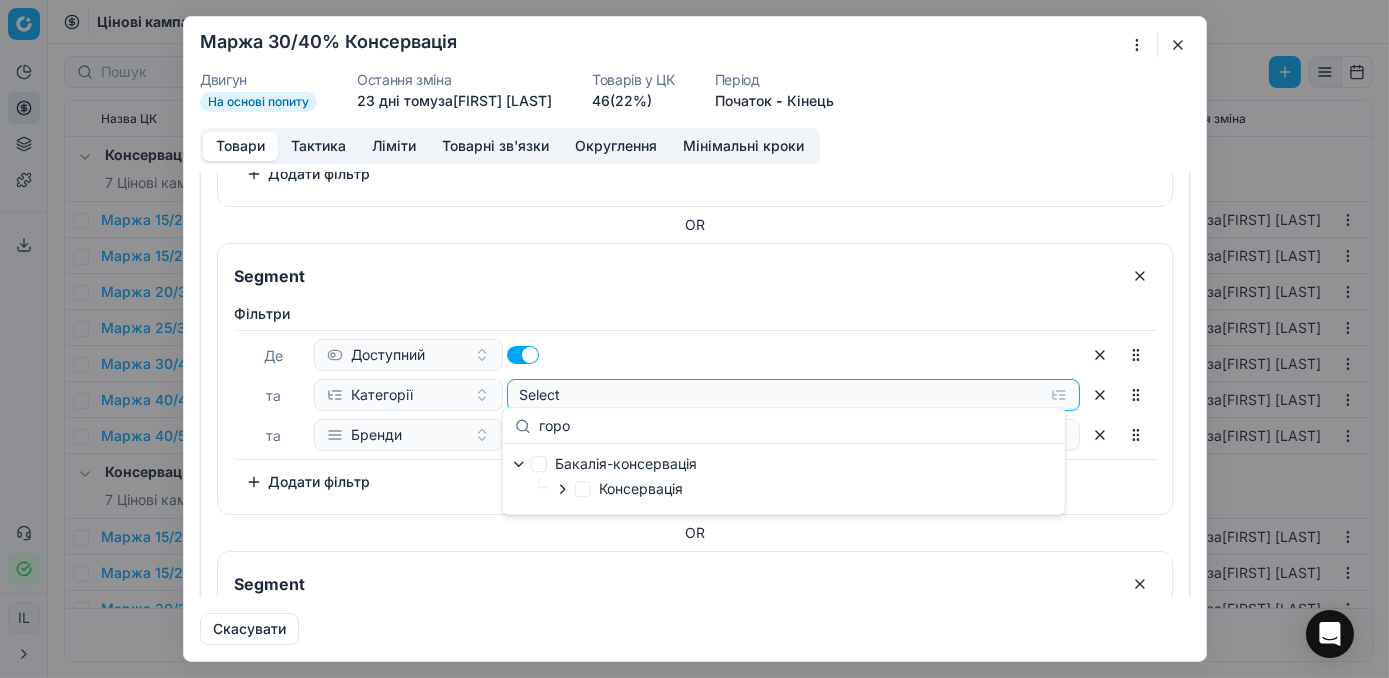 click 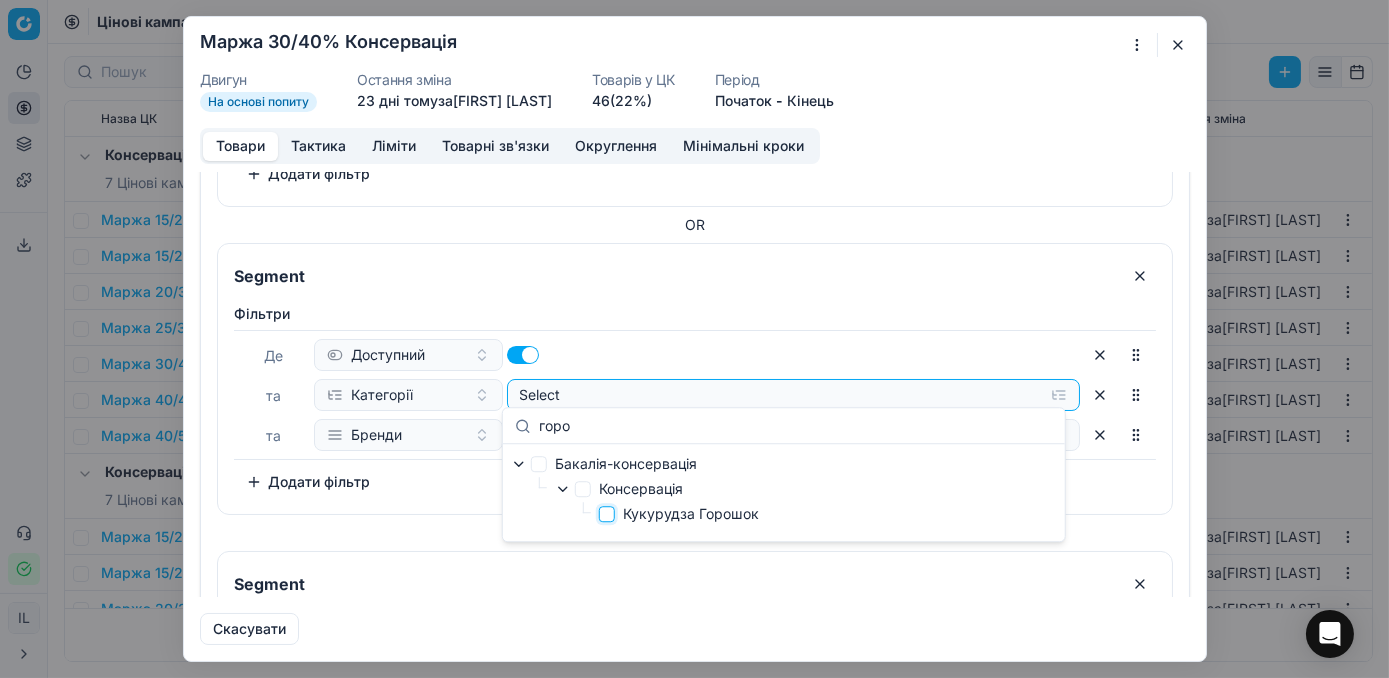 click on "Кукурудза Горошок" at bounding box center (607, 514) 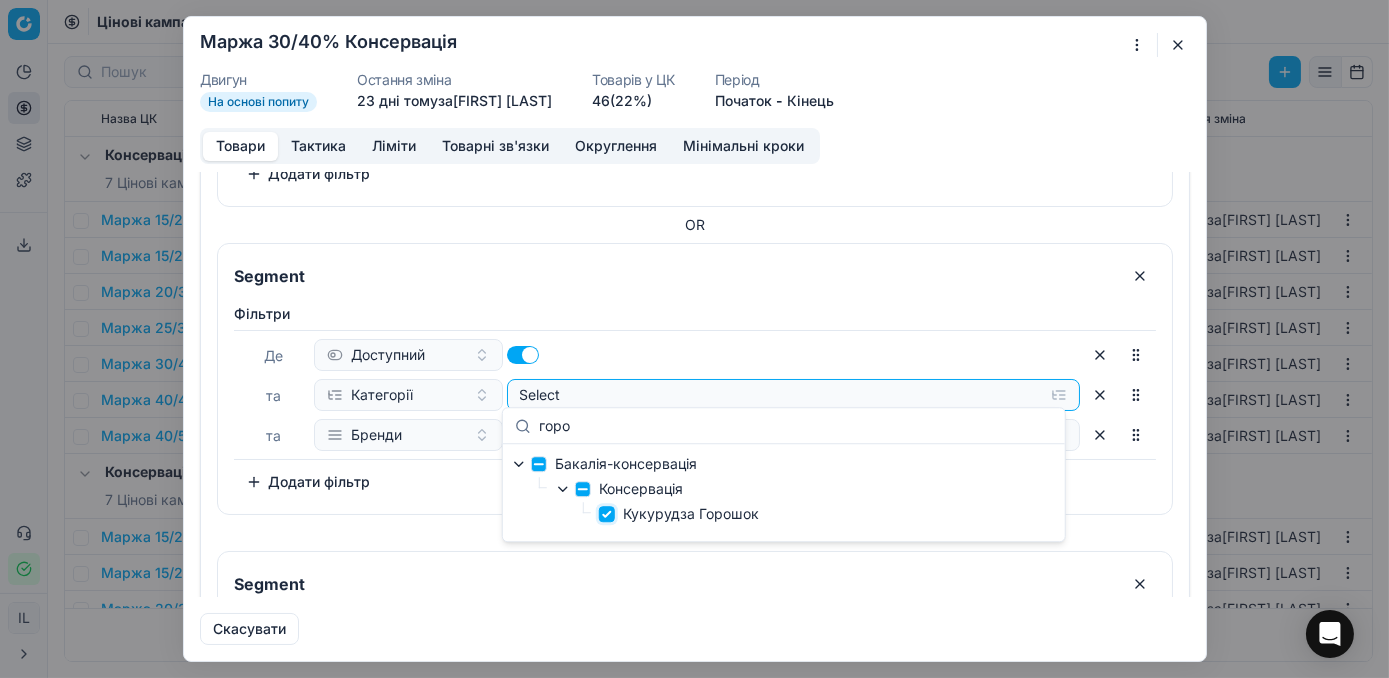 checkbox on "true" 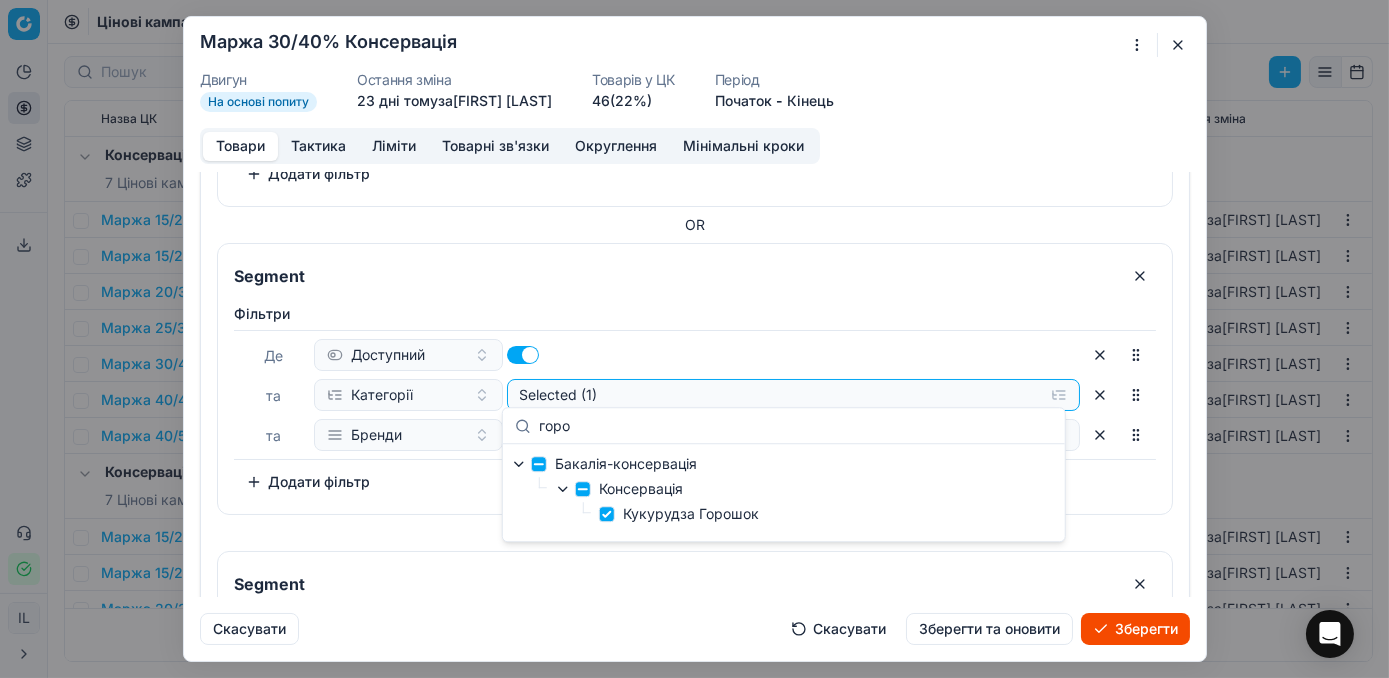 click on "Фiльтри Де Доступний та Категорії Selected (1) та Бренди є будь-яким з ТРАДИЦІЯ МАРИНАДО + 3
To pick up a sortable item, press space or enter.
While dragging, use the up and down keys to move the item.
Press space or enter again to drop the item in its new position, or press escape to cancel.
Додати фільтр" at bounding box center [695, 405] 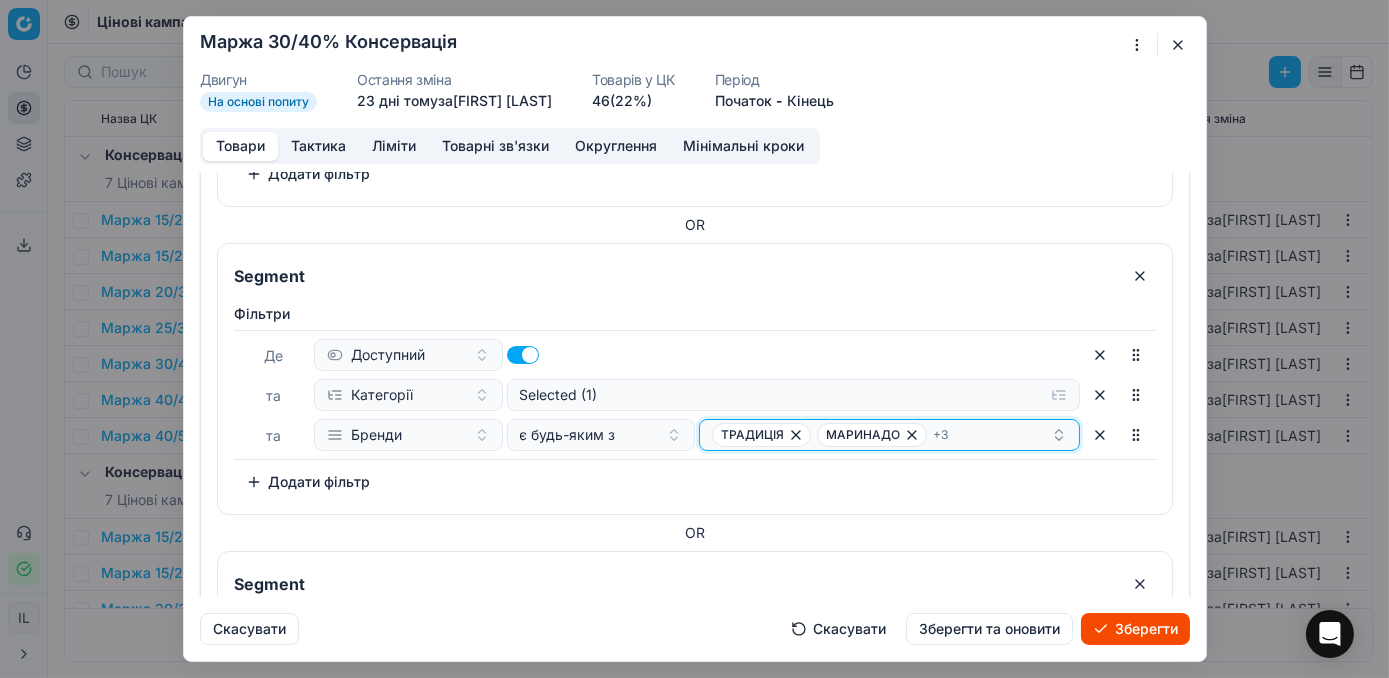 click 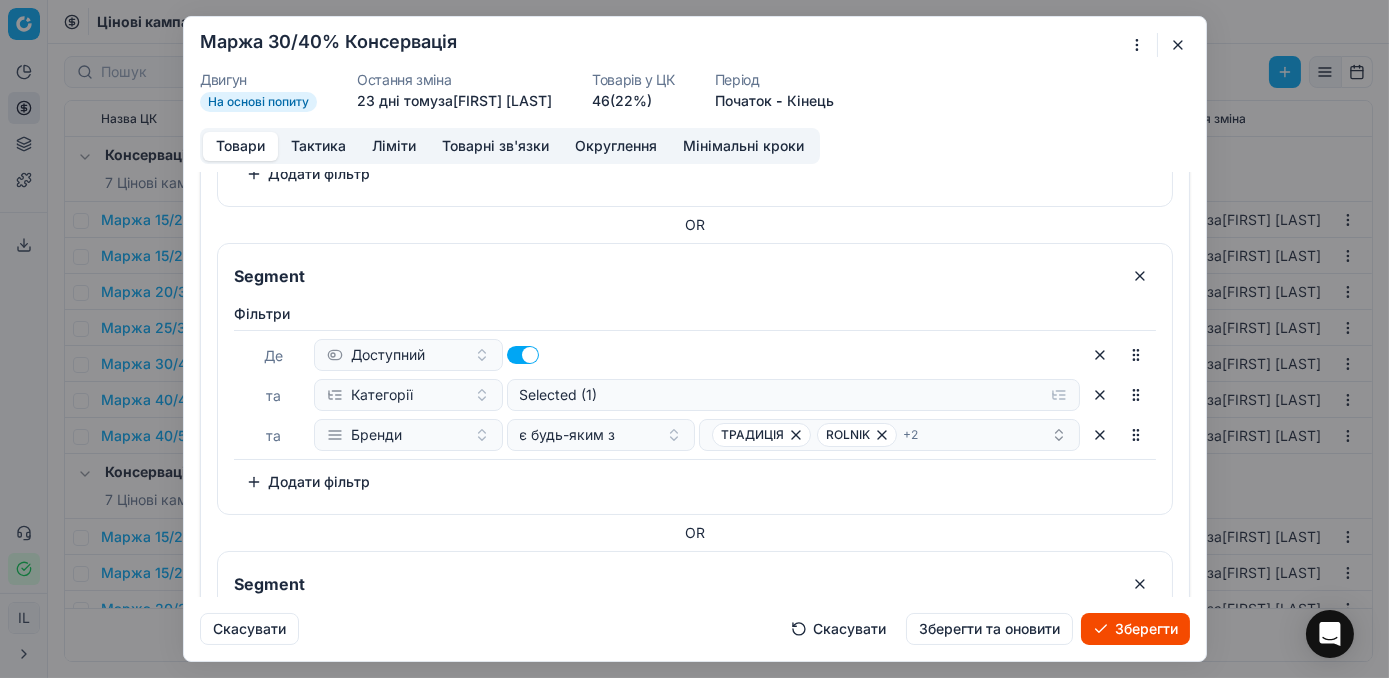 click on "Зберегти" at bounding box center [1135, 629] 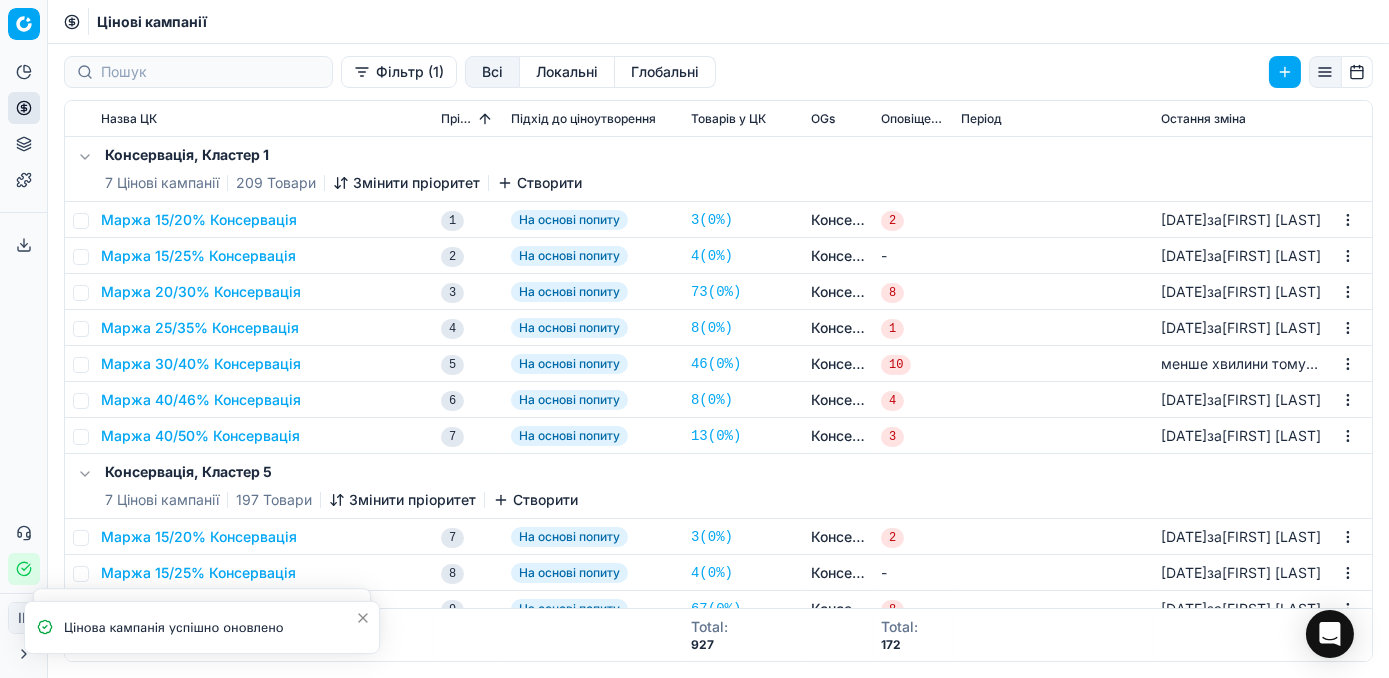 click on "Маржа 30/40% Консервація" at bounding box center (201, 364) 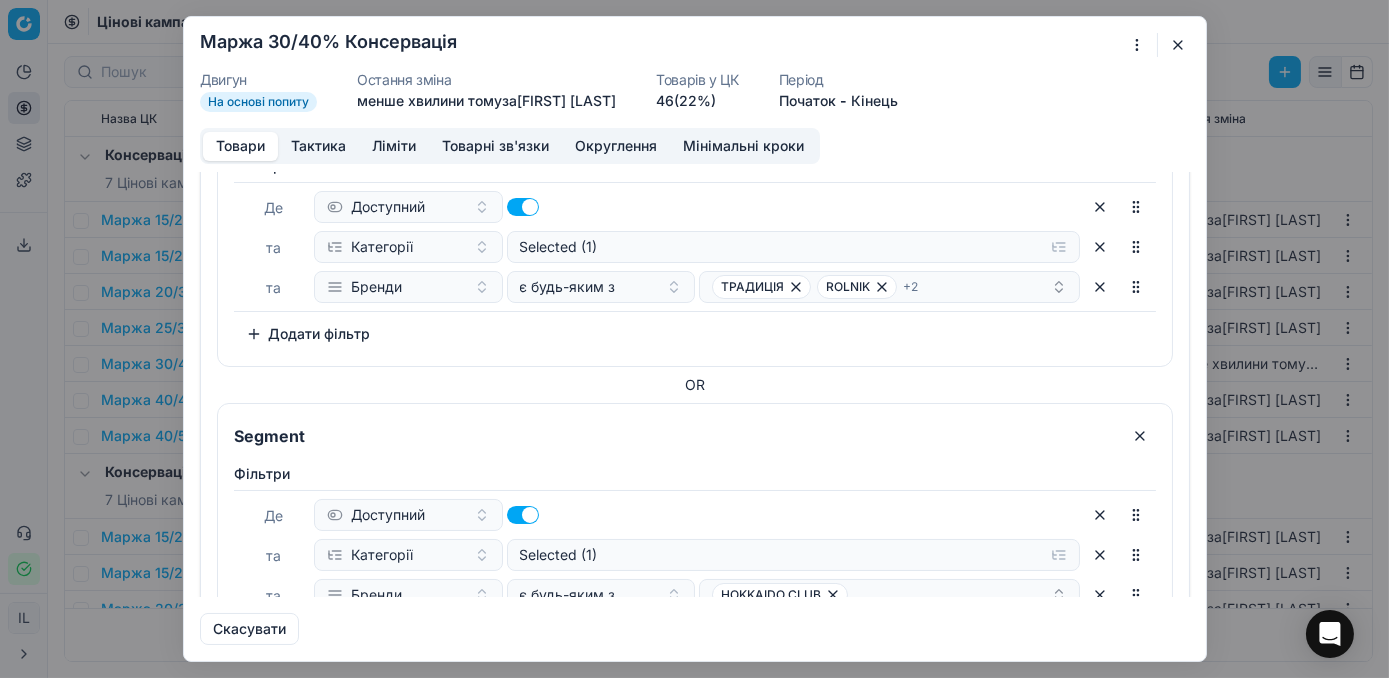 scroll, scrollTop: 1526, scrollLeft: 0, axis: vertical 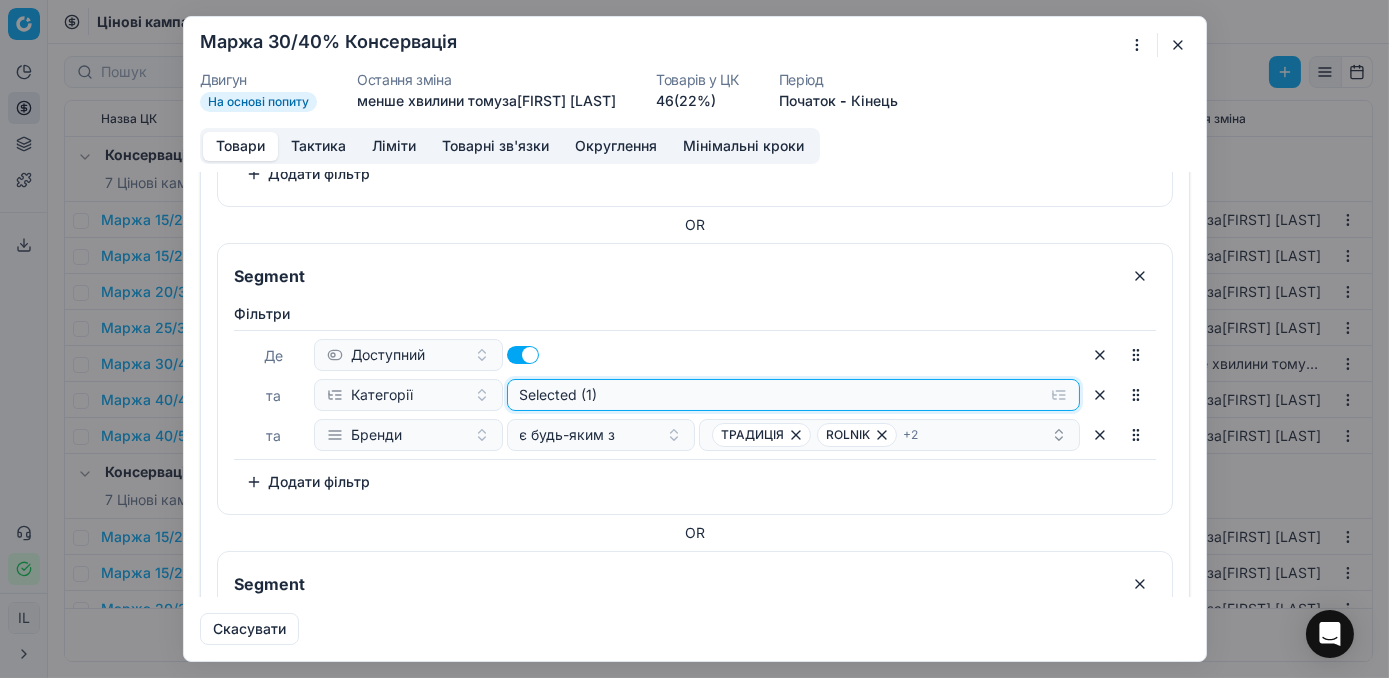 click on "Selected (1)" at bounding box center [793, -1145] 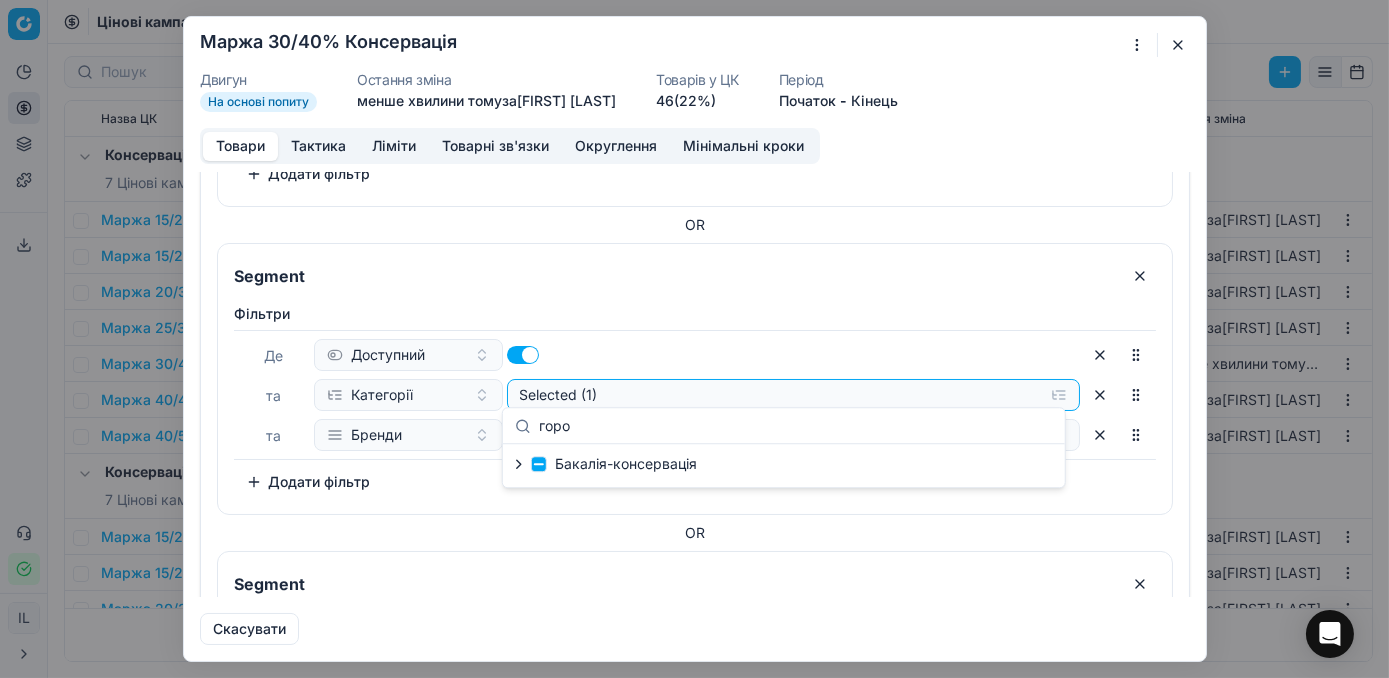 type on "горо" 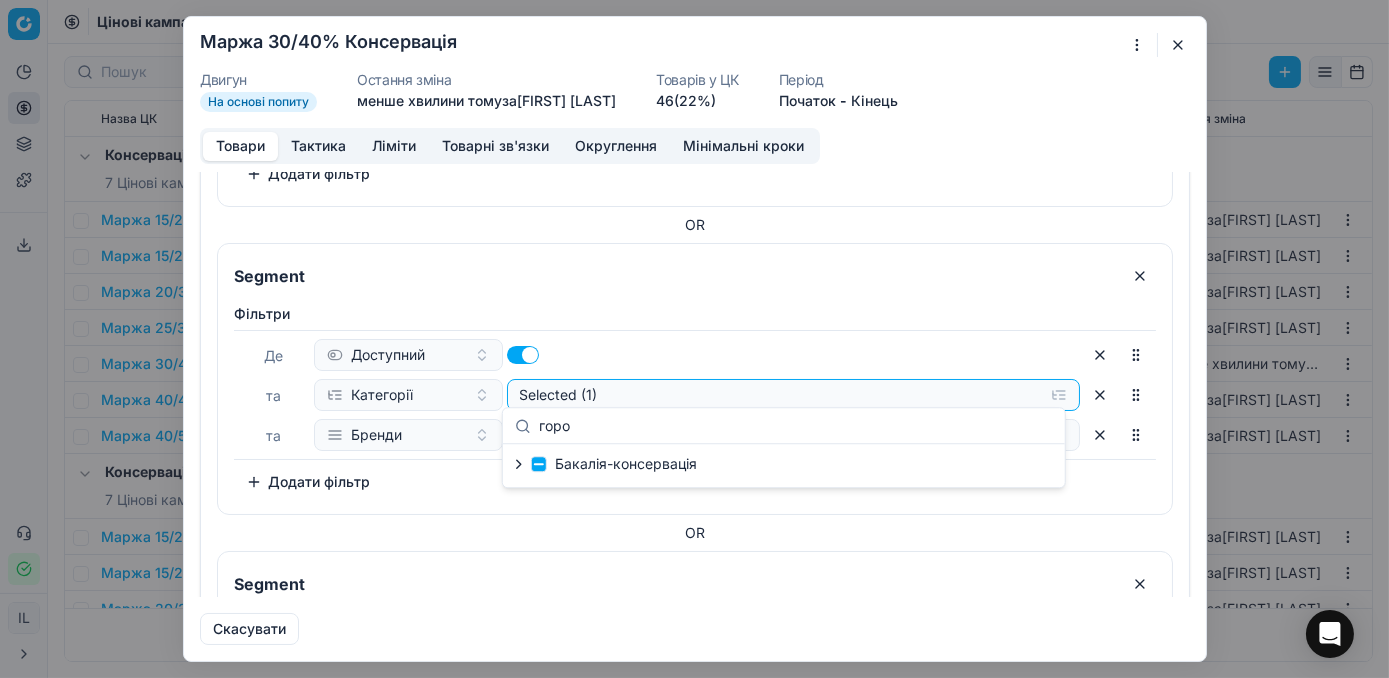 click 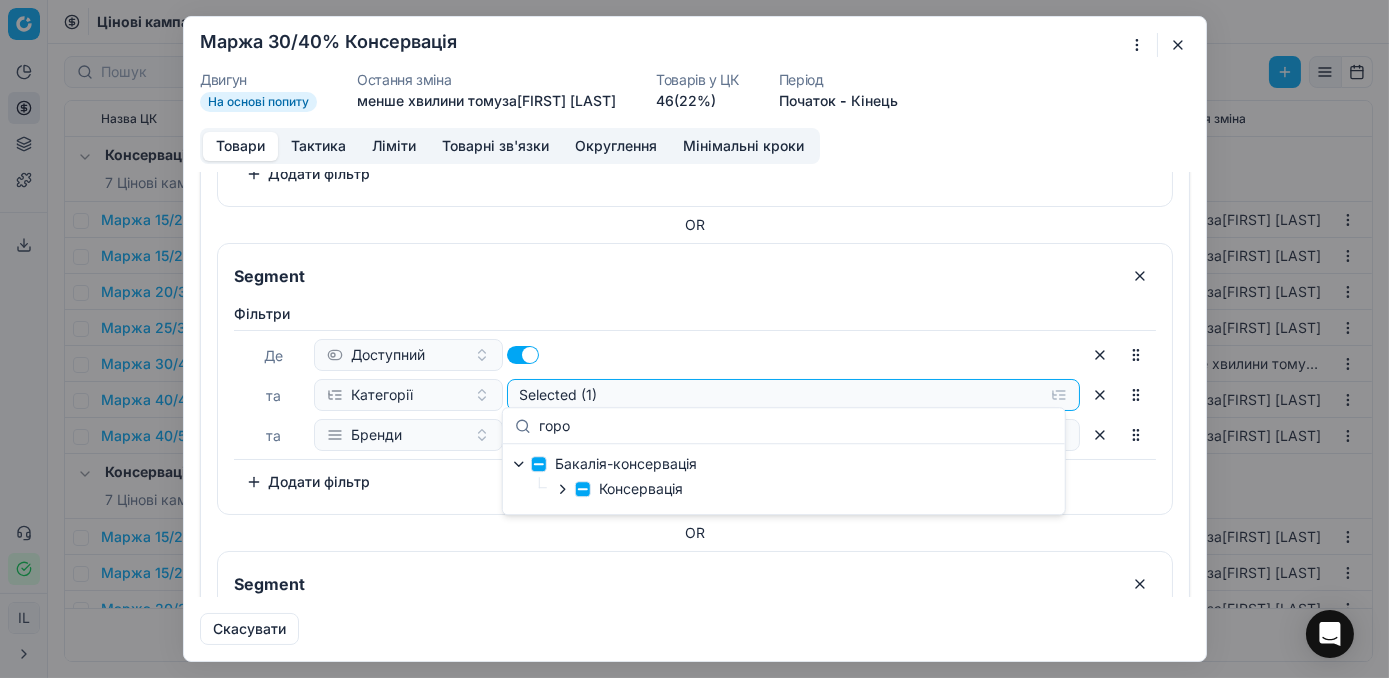 click on "Консервація" at bounding box center (619, 489) 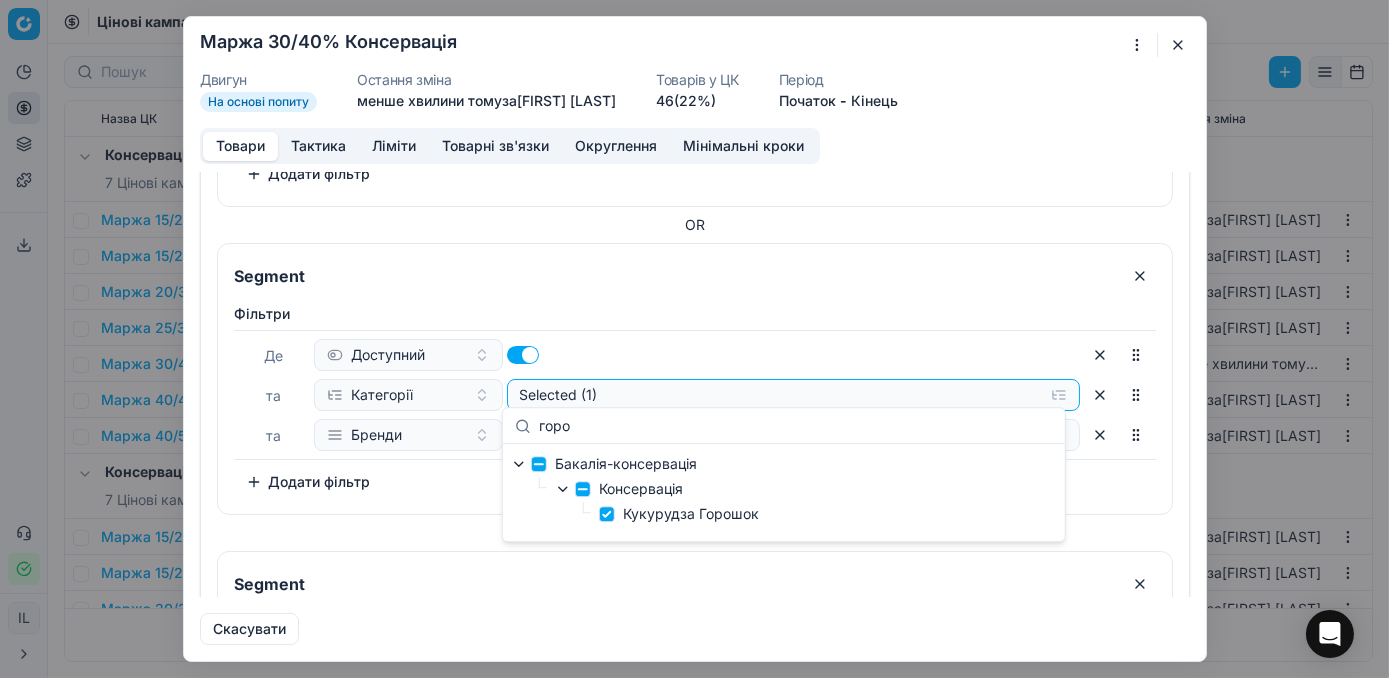 click on "Фiльтри Де Доступний та Категорії Selected (1) та Бренди є будь-яким з ТРАДИЦІЯ ROLNIK + 2
To pick up a sortable item, press space or enter.
While dragging, use the up and down keys to move the item.
Press space or enter again to drop the item in its new position, or press escape to cancel.
Додати фільтр" at bounding box center (695, 405) 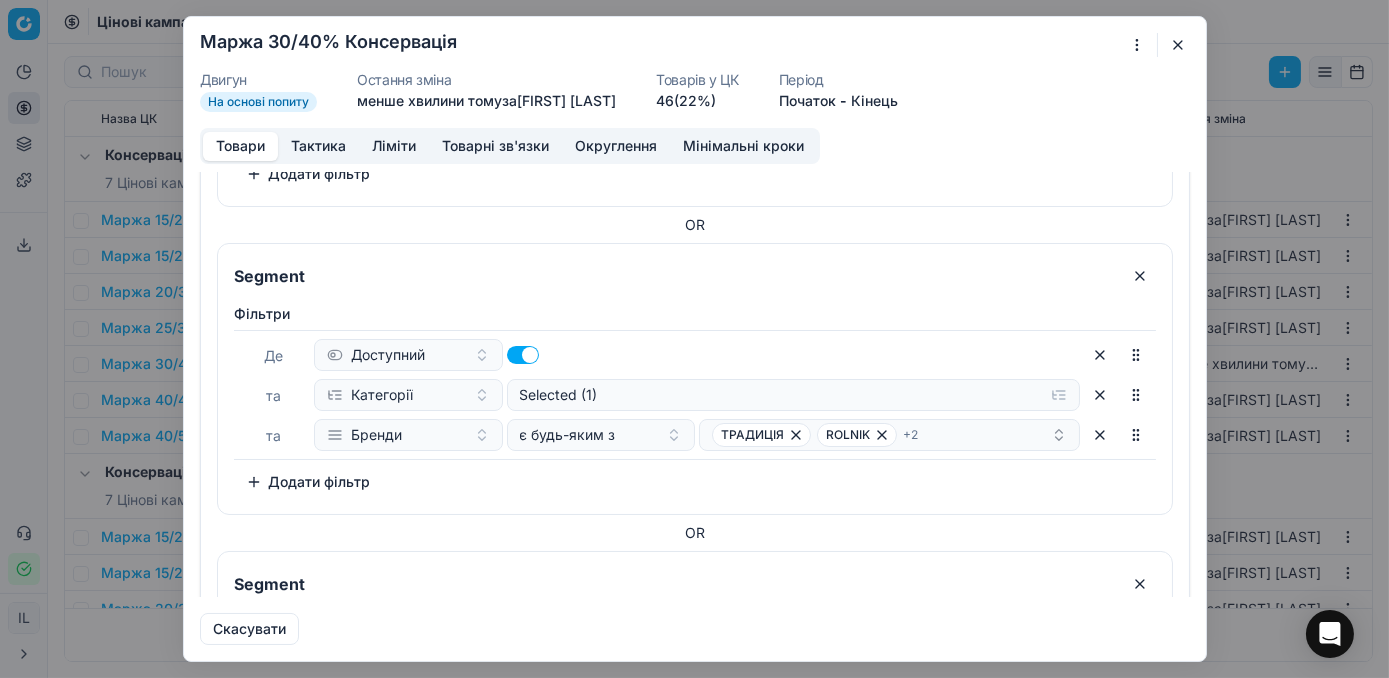click at bounding box center [1178, 45] 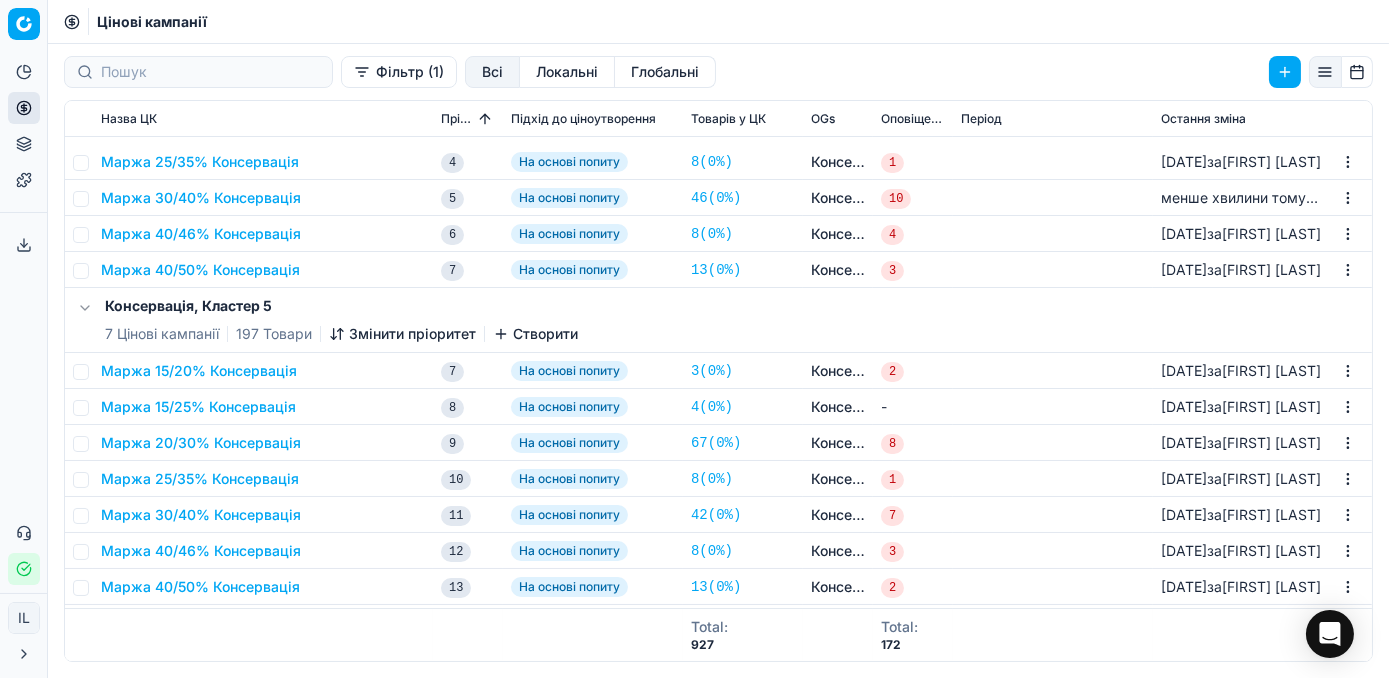 scroll, scrollTop: 363, scrollLeft: 0, axis: vertical 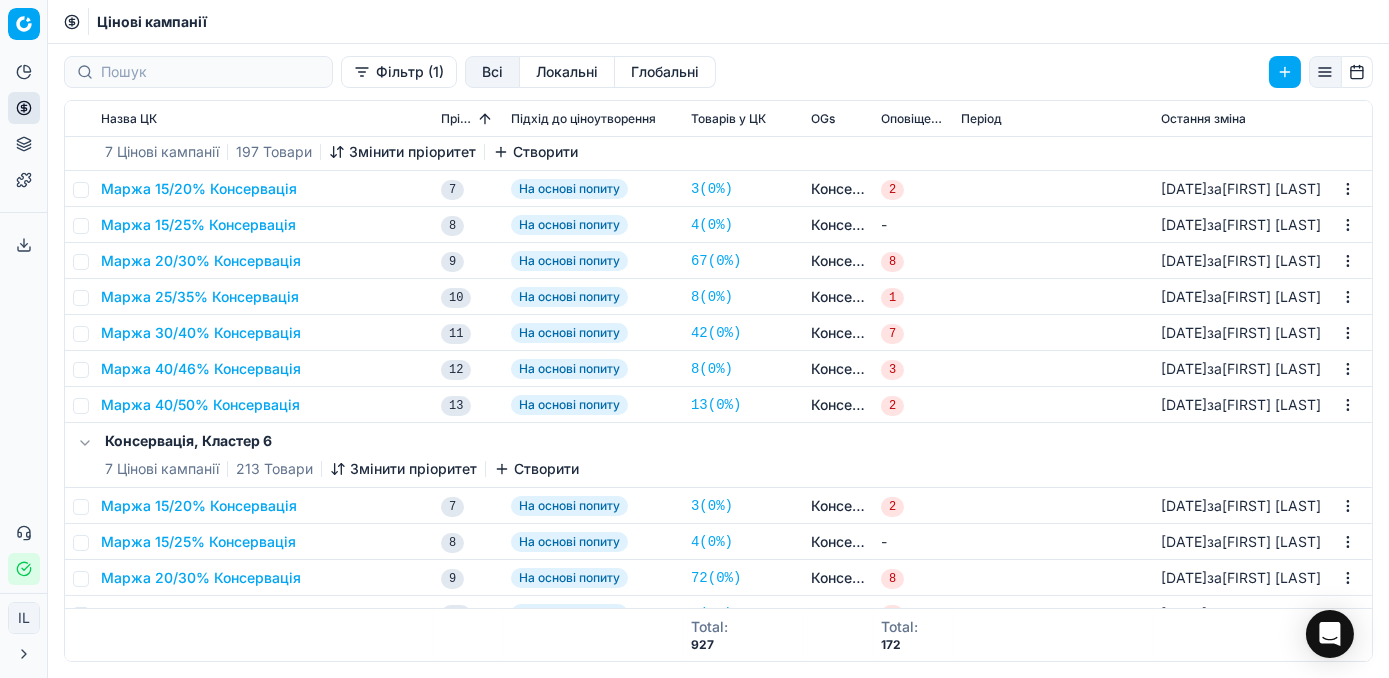 click on "Маржа 30/40% Консервація" at bounding box center (201, 333) 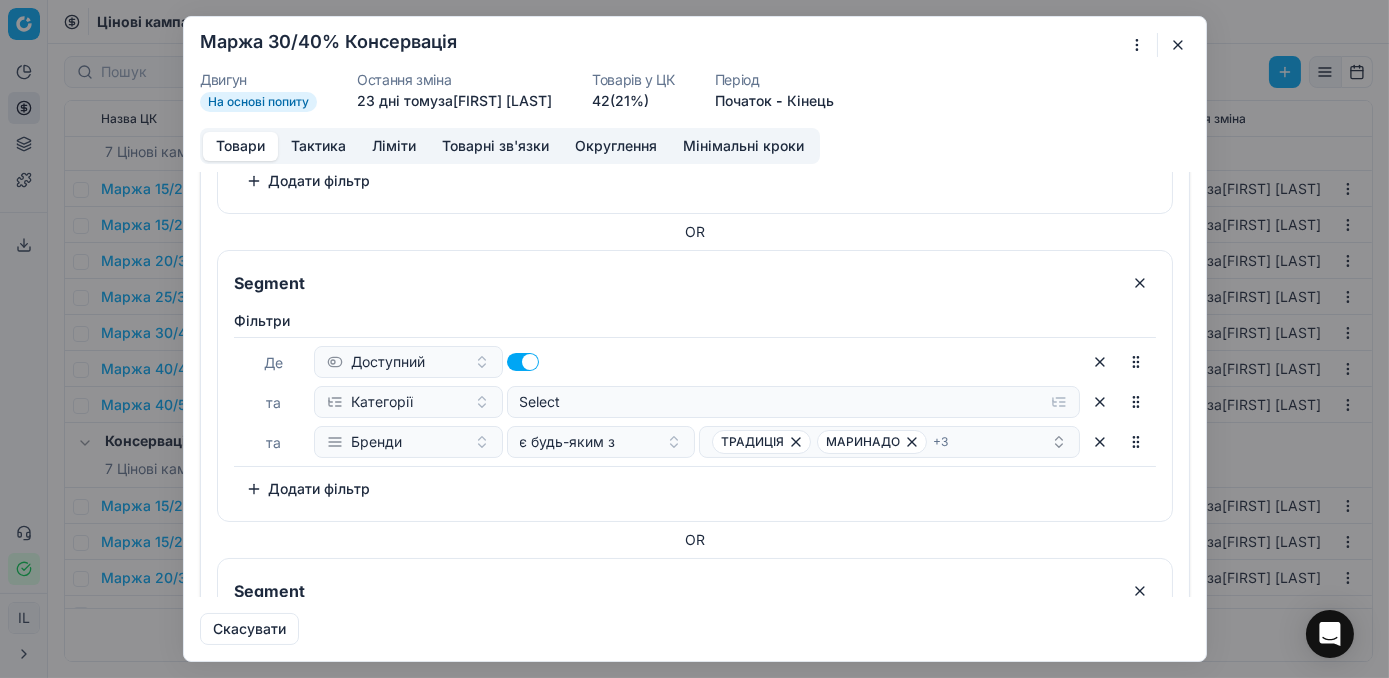 scroll, scrollTop: 1545, scrollLeft: 0, axis: vertical 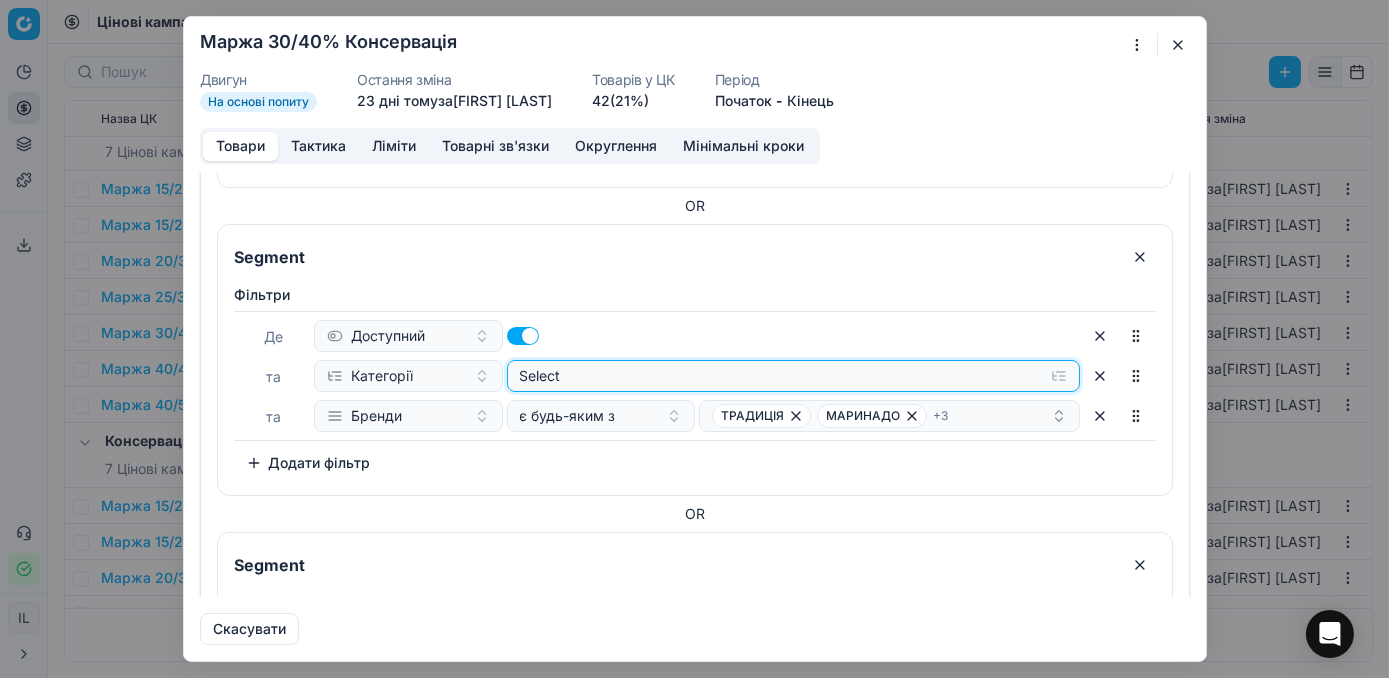 click on "Select" at bounding box center (793, -1164) 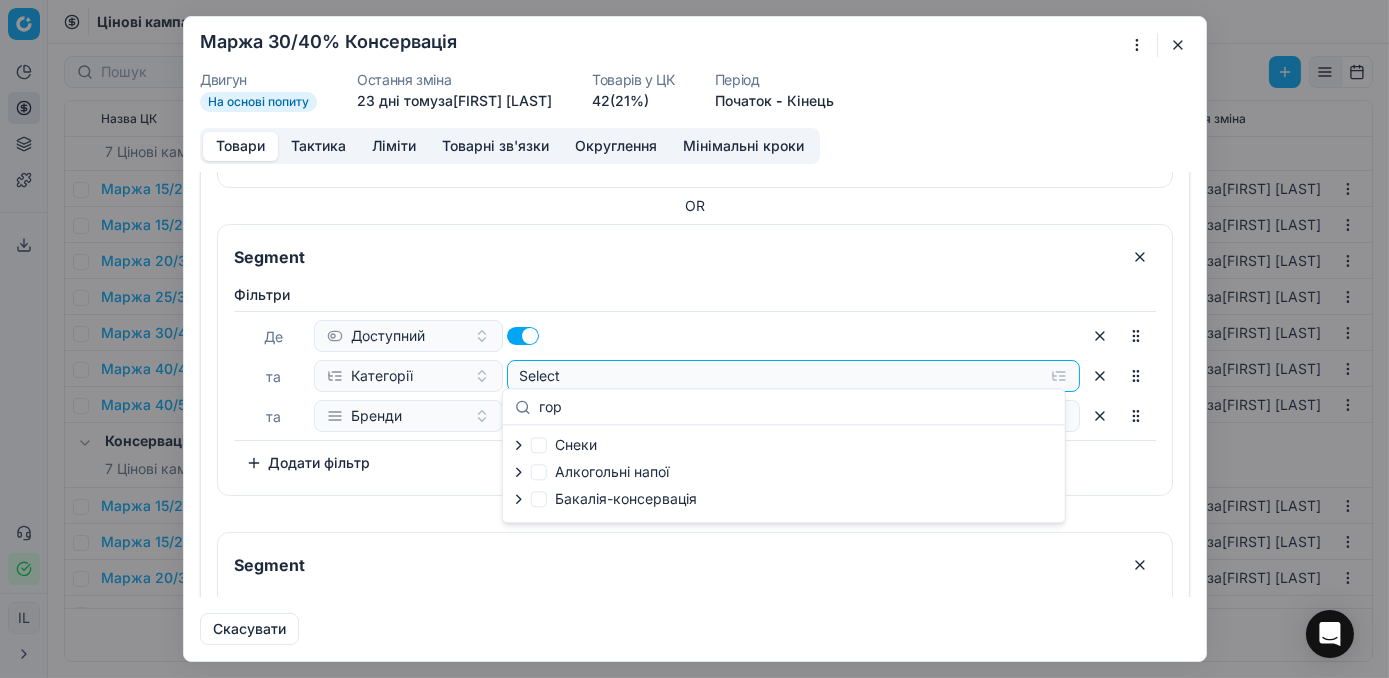 type on "гор" 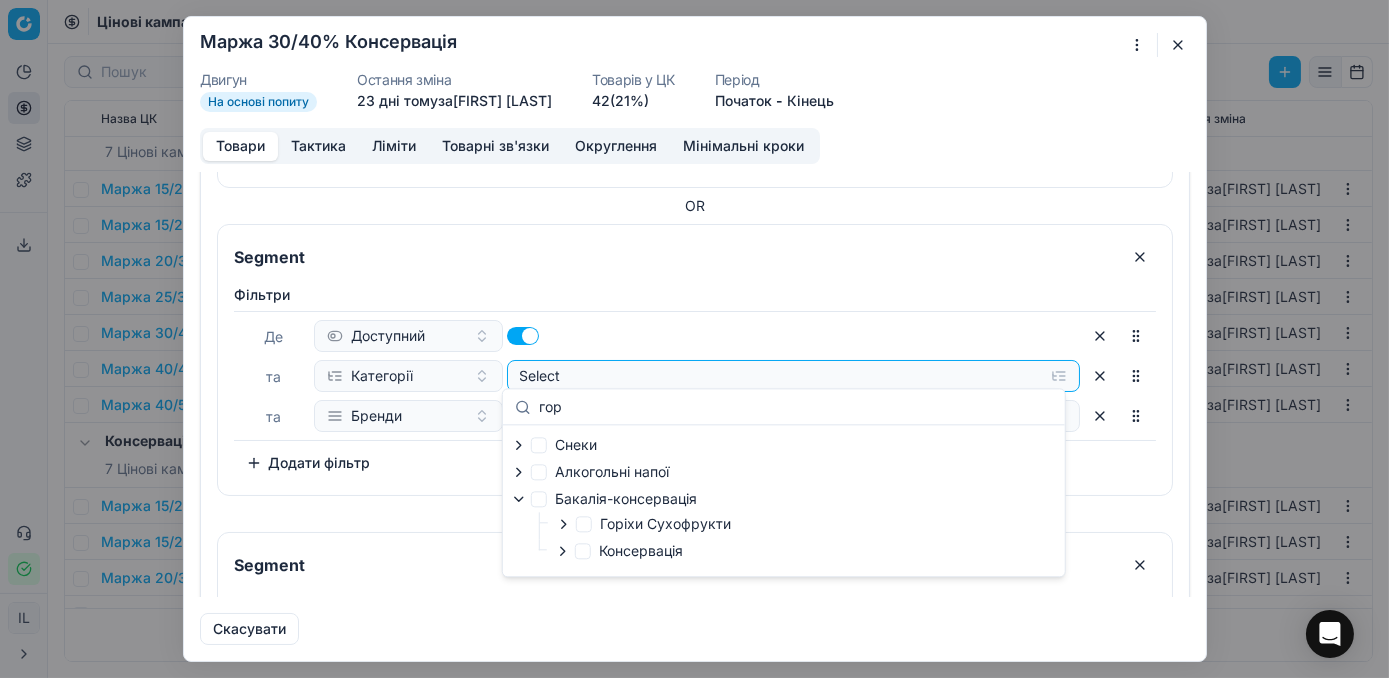 click 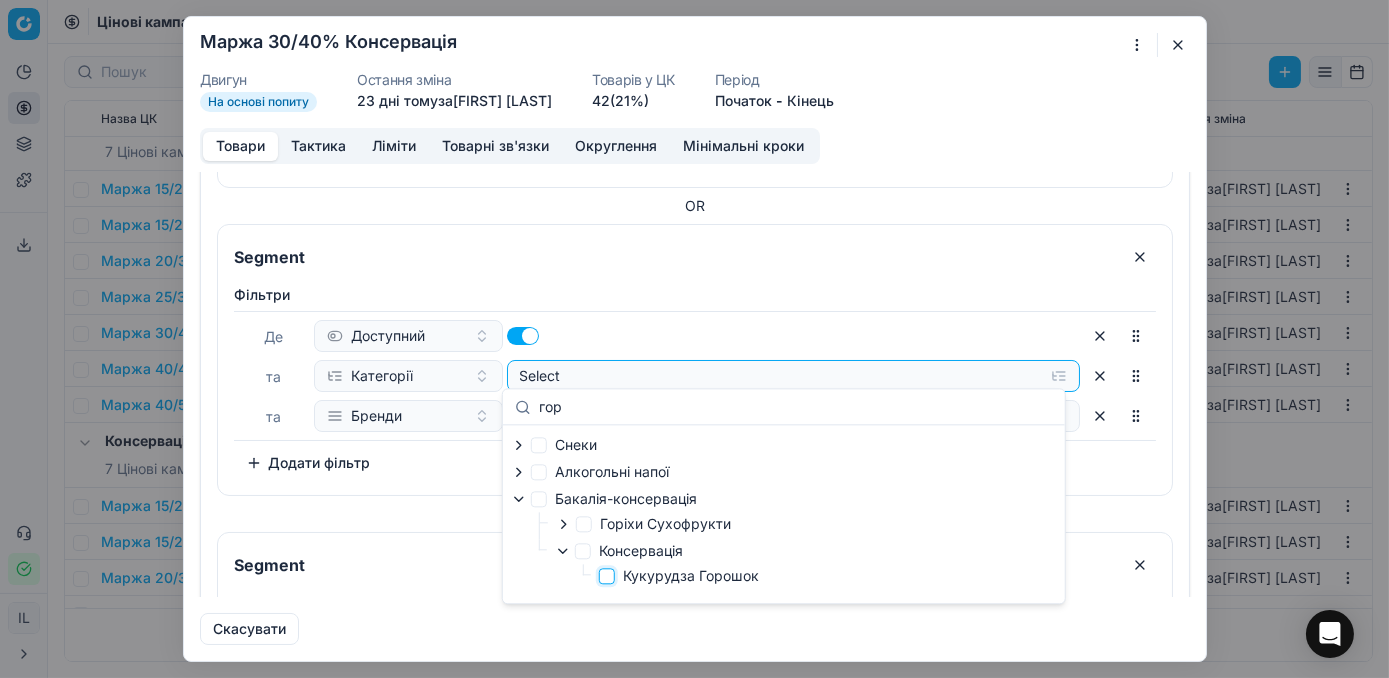 click on "Кукурудза Горошок" at bounding box center [607, 576] 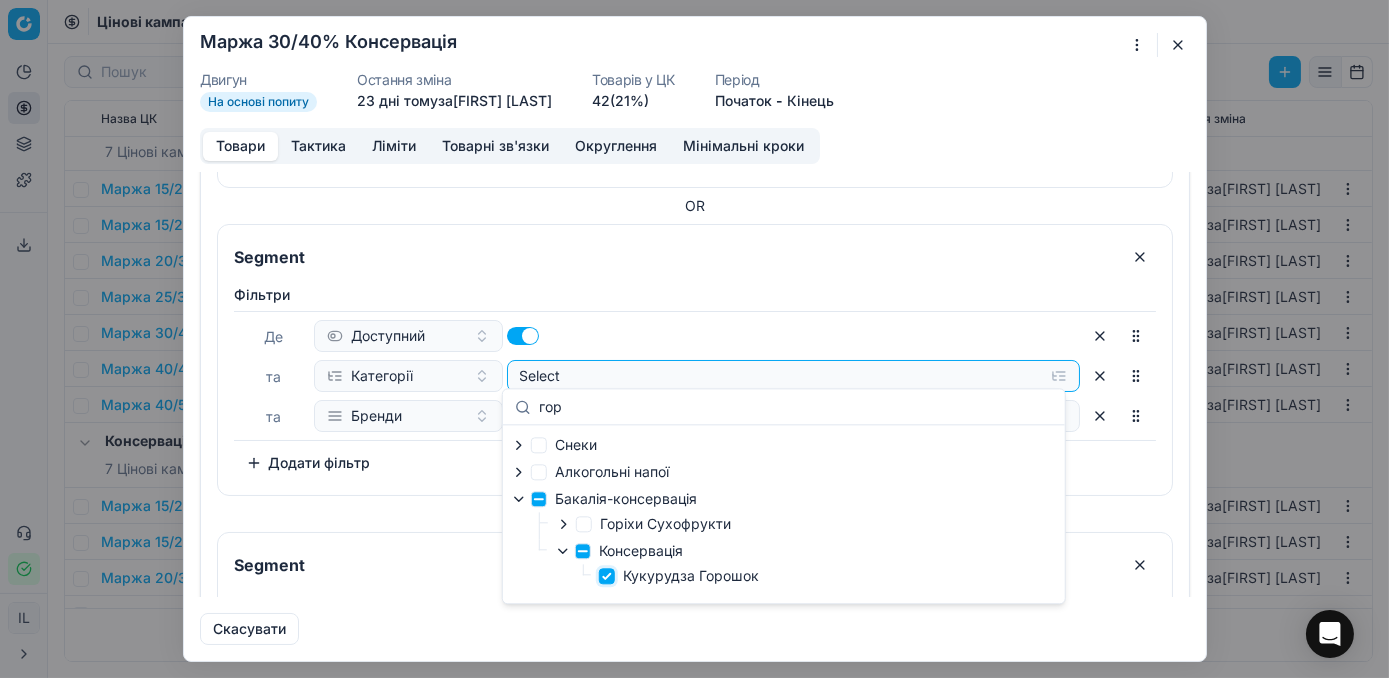 checkbox on "true" 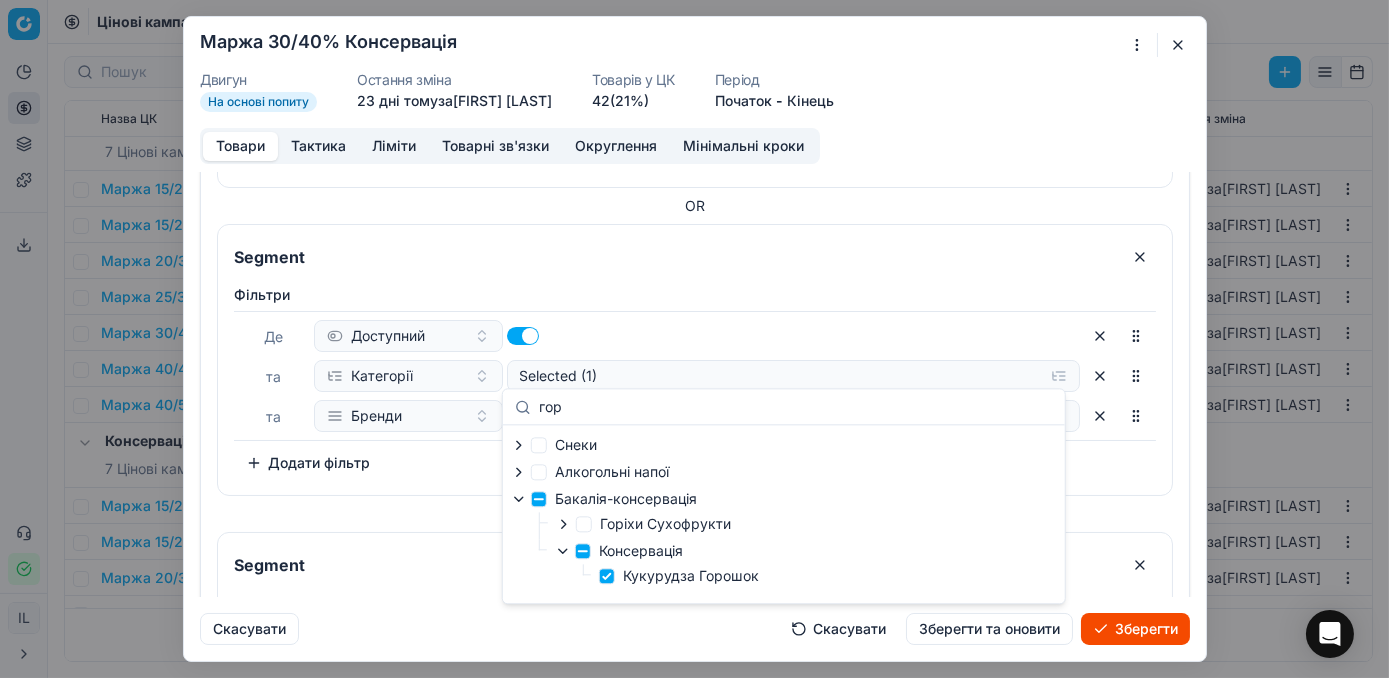 click on "Фiльтри Де Доступний та Категорії Selected (1) та Бренди є будь-яким з ТРАДИЦІЯ МАРИНАДО + 3
To pick up a sortable item, press space or enter.
While dragging, use the up and down keys to move the item.
Press space or enter again to drop the item in its new position, or press escape to cancel.
Додати фільтр" at bounding box center (695, 382) 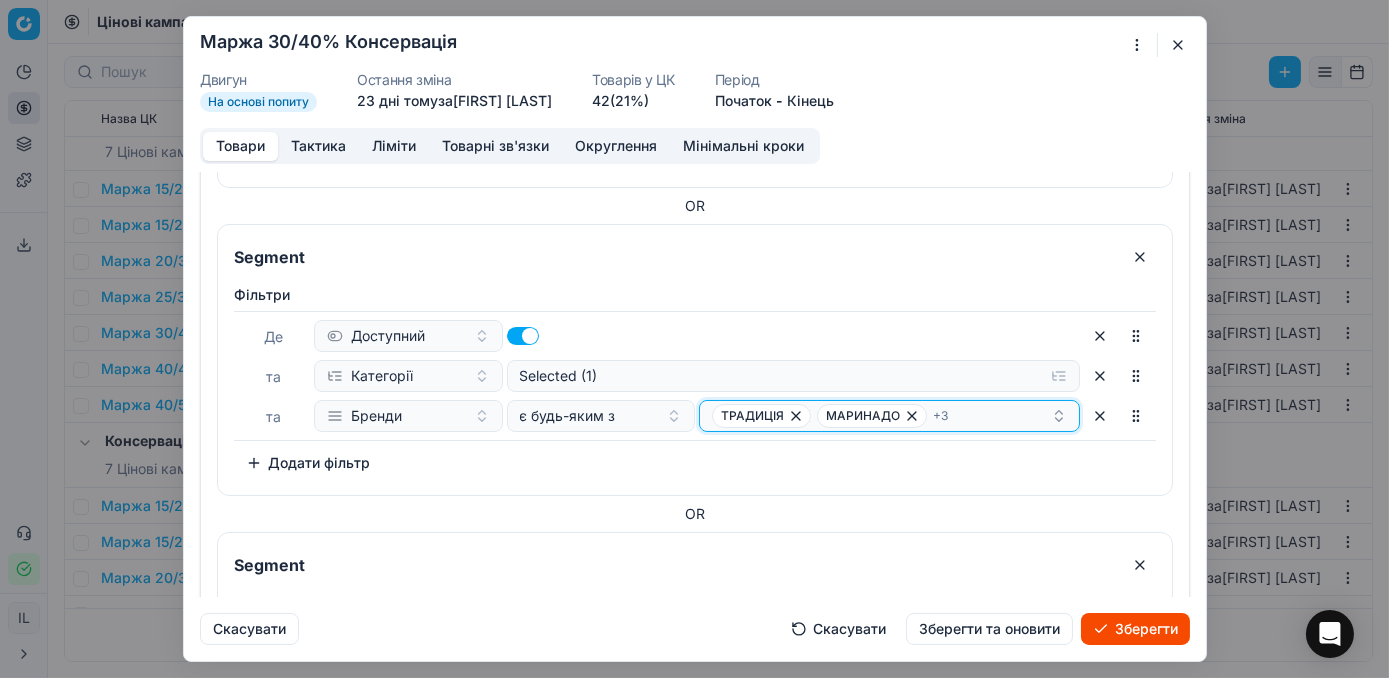click 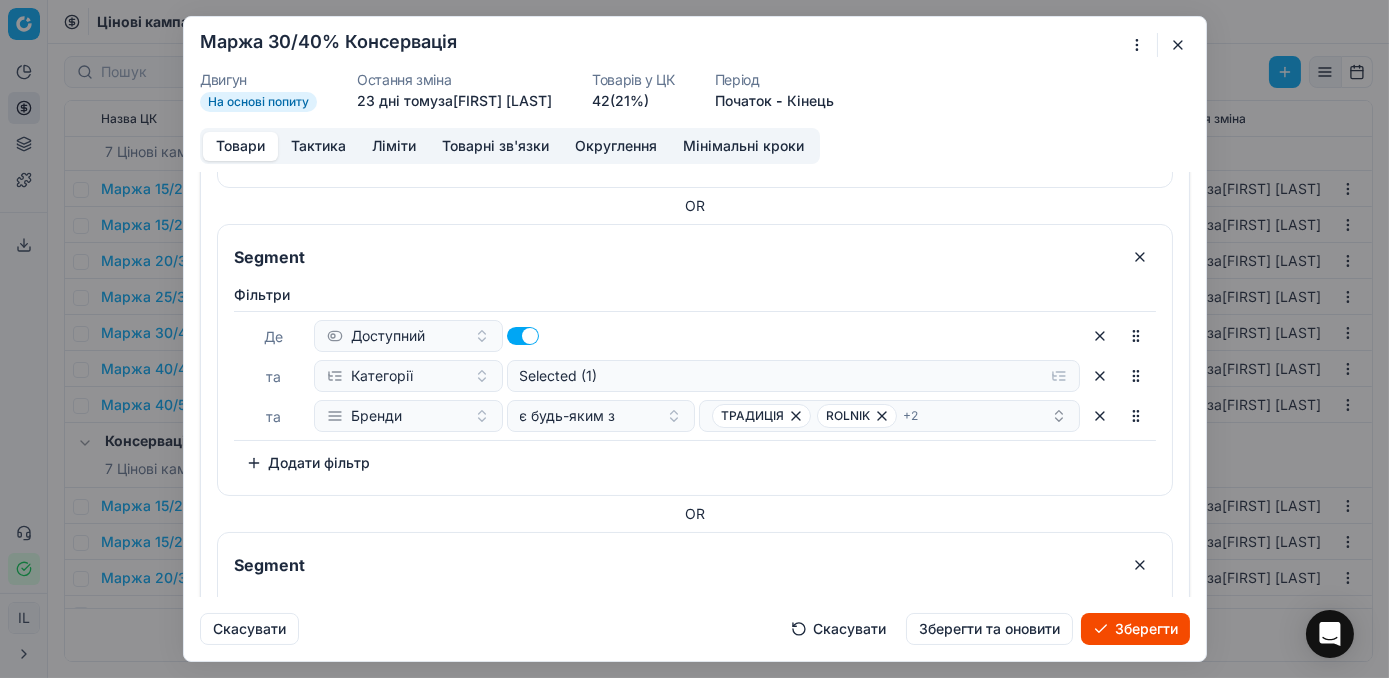 click on "Зберегти" at bounding box center (1135, 629) 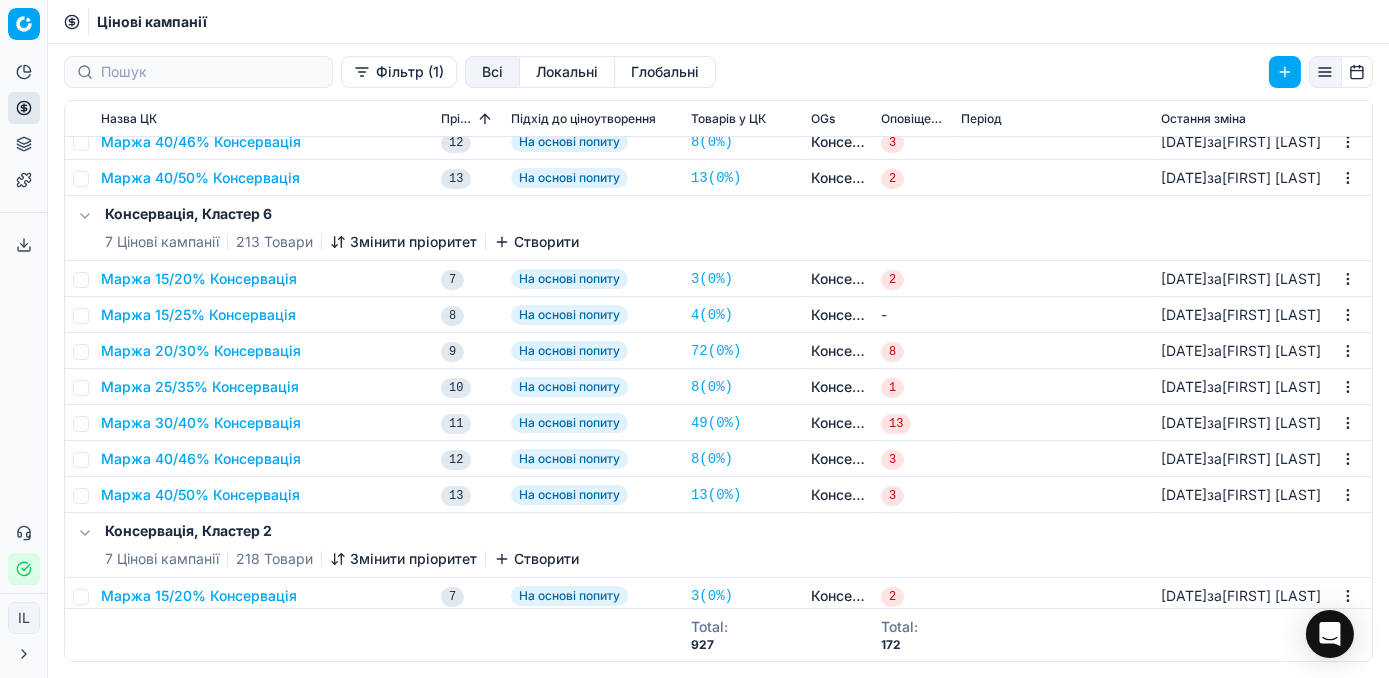 scroll, scrollTop: 636, scrollLeft: 0, axis: vertical 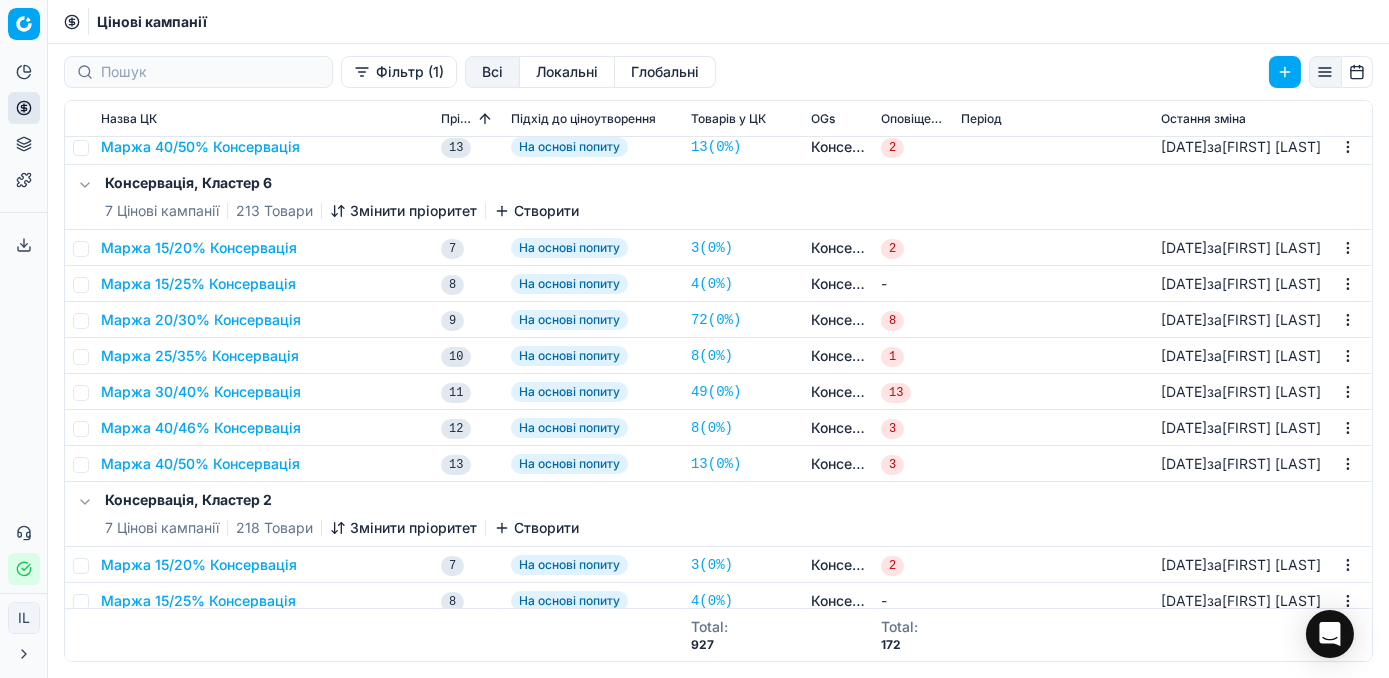 click on "Маржа 30/40% Консервація" at bounding box center (201, 392) 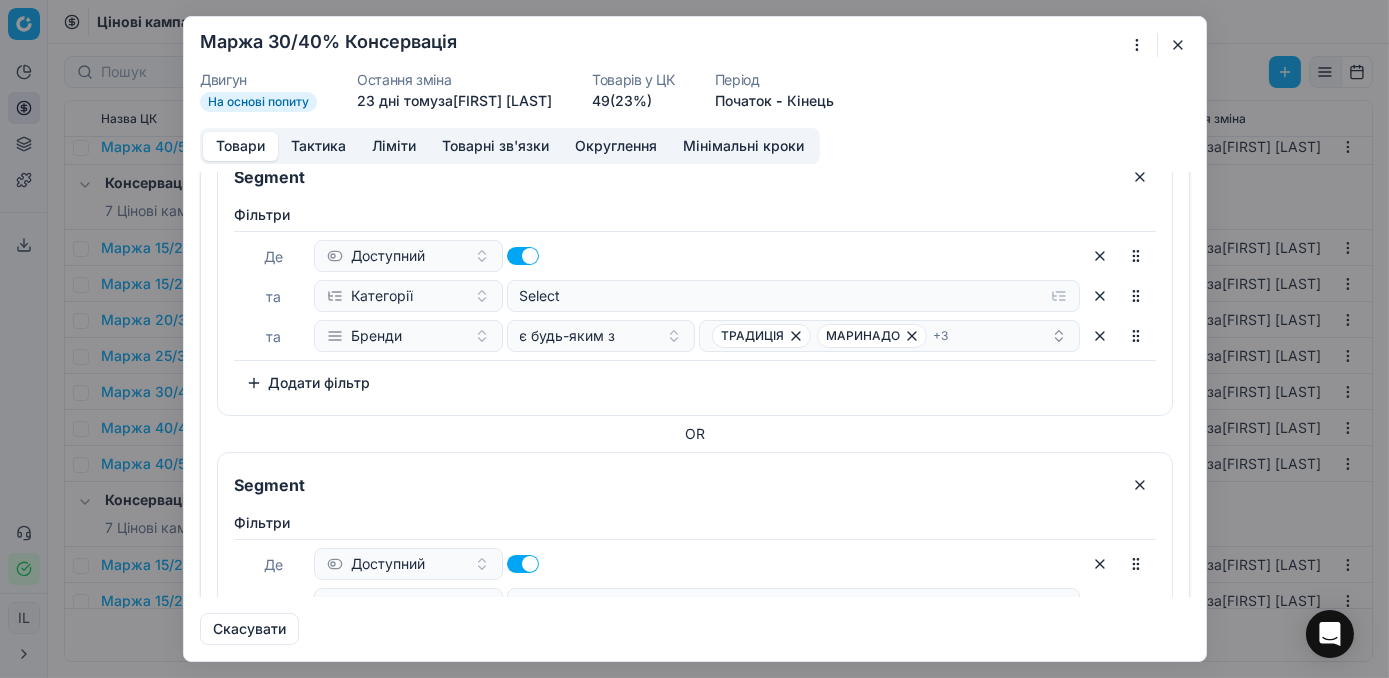 scroll, scrollTop: 1636, scrollLeft: 0, axis: vertical 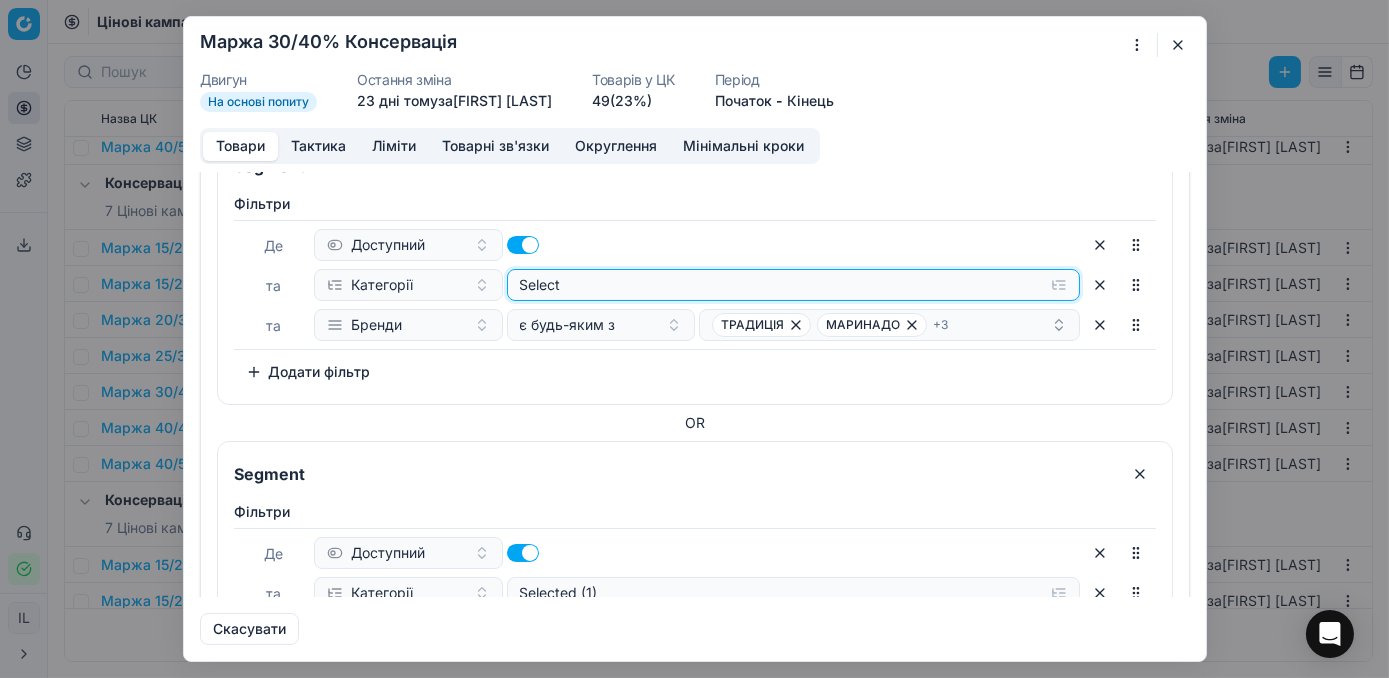 click on "Select" at bounding box center (793, -1255) 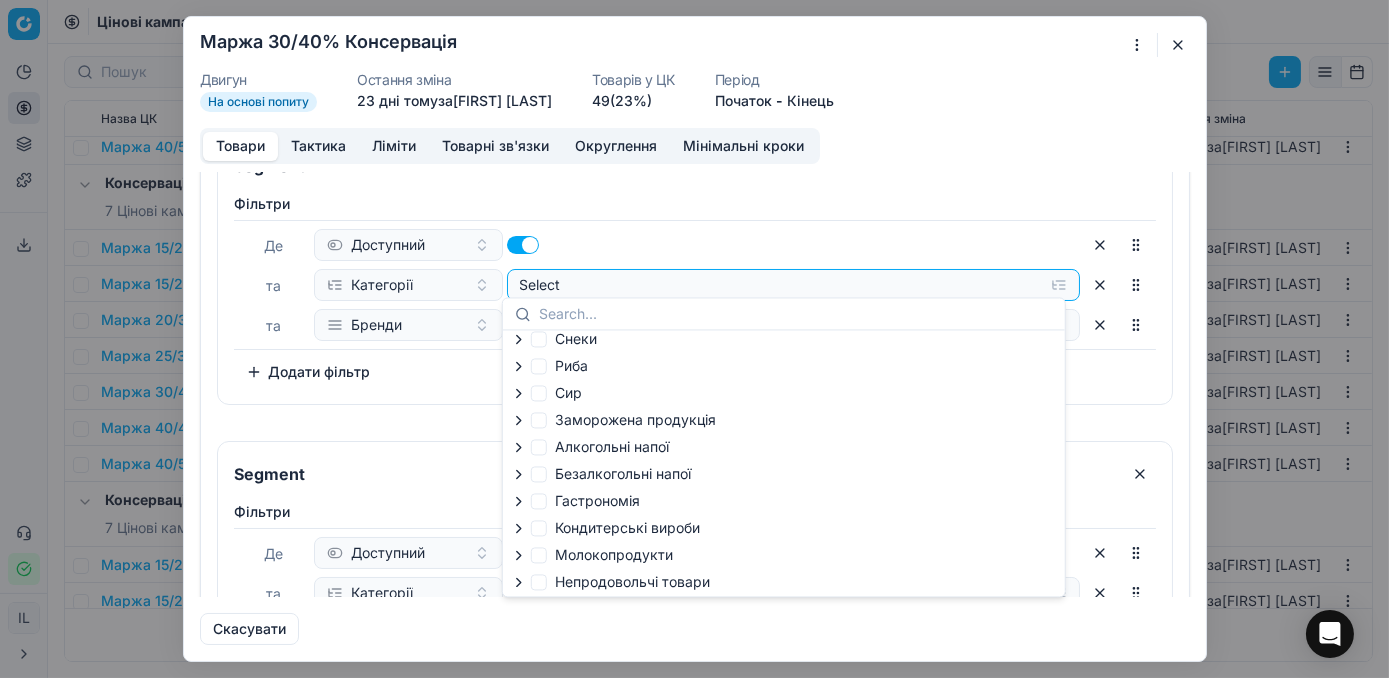 scroll, scrollTop: 70, scrollLeft: 0, axis: vertical 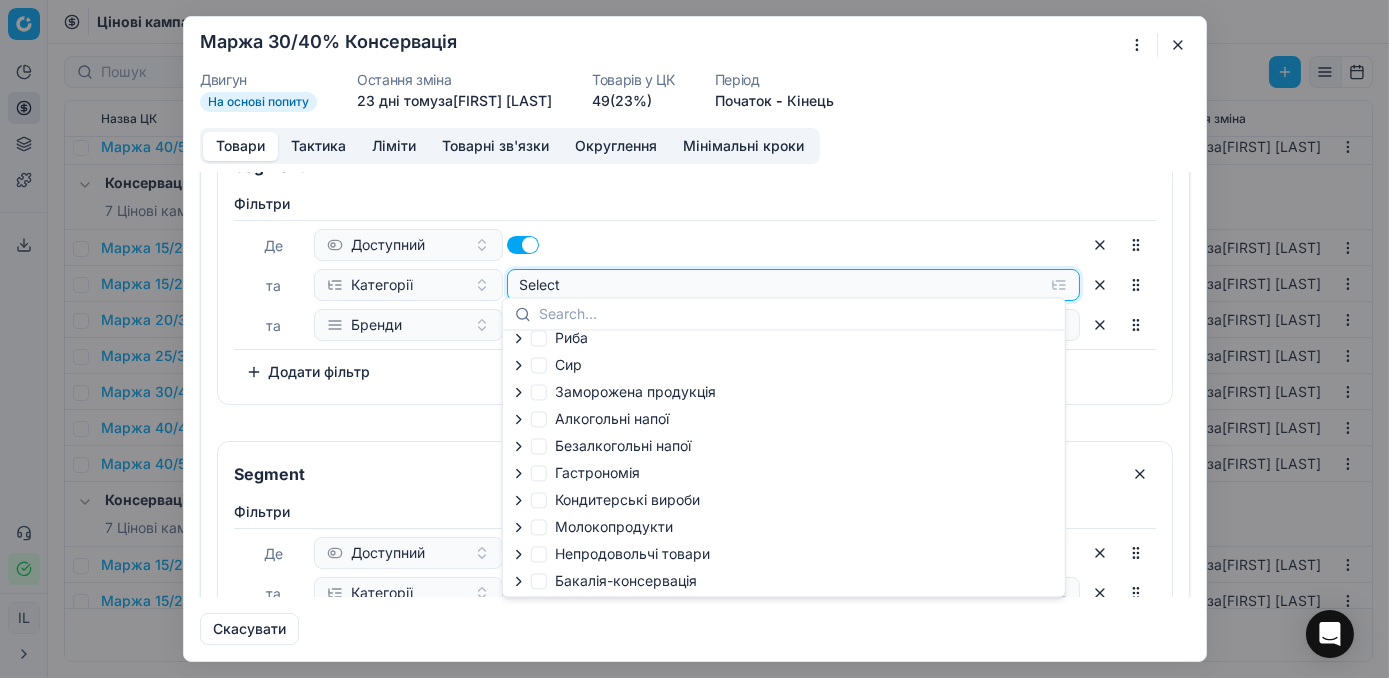 click on "Select" at bounding box center [777, -1255] 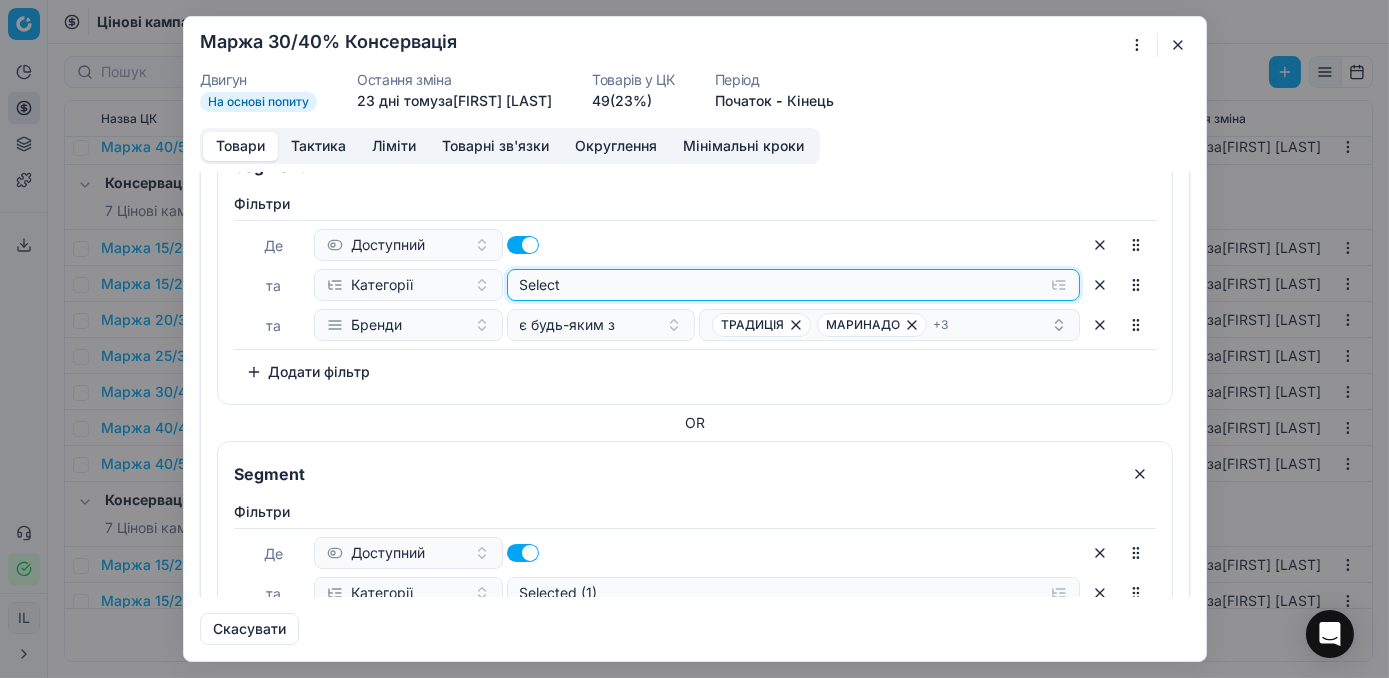 click on "Select" at bounding box center (777, -1255) 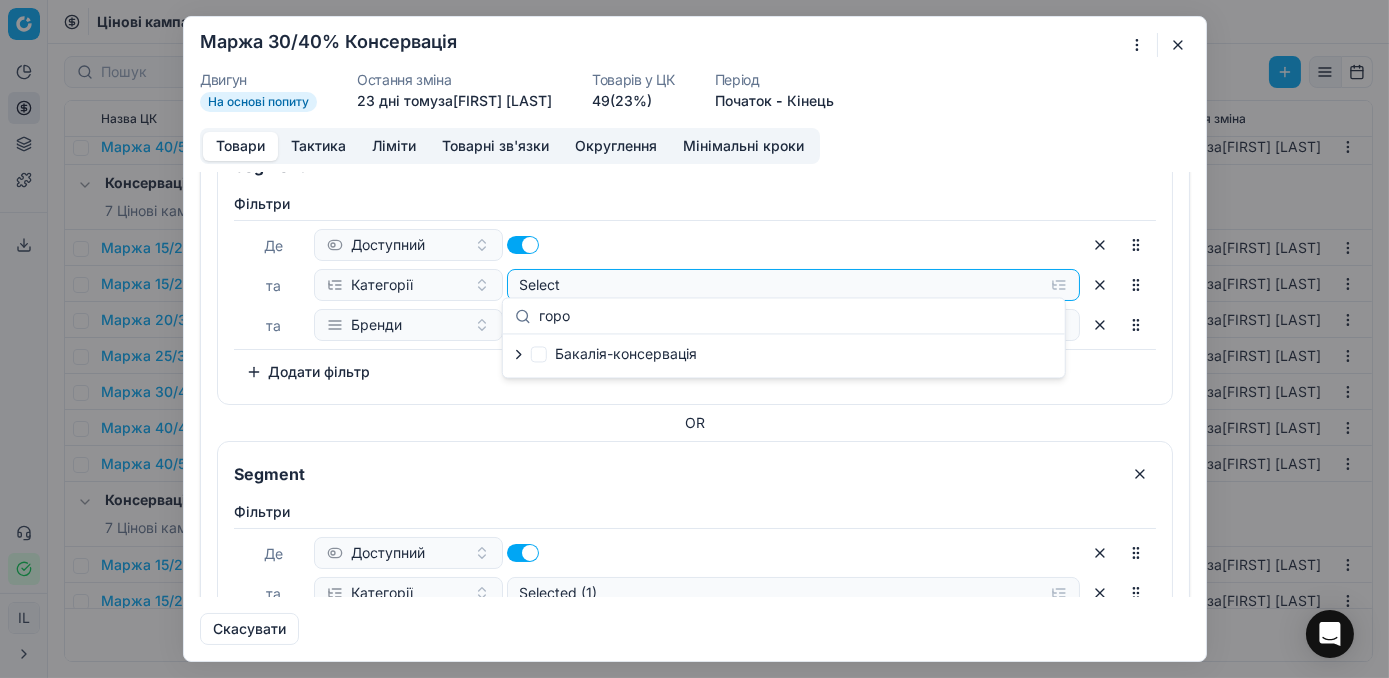 type on "горо" 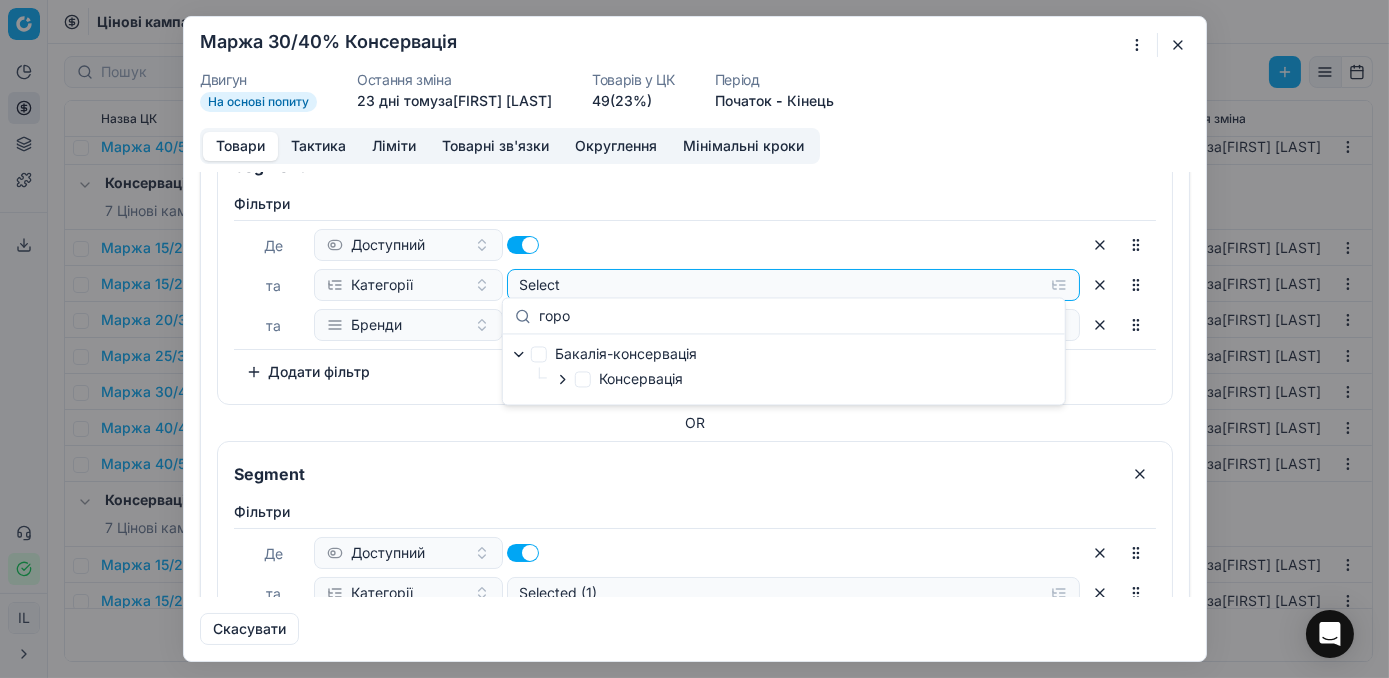 click 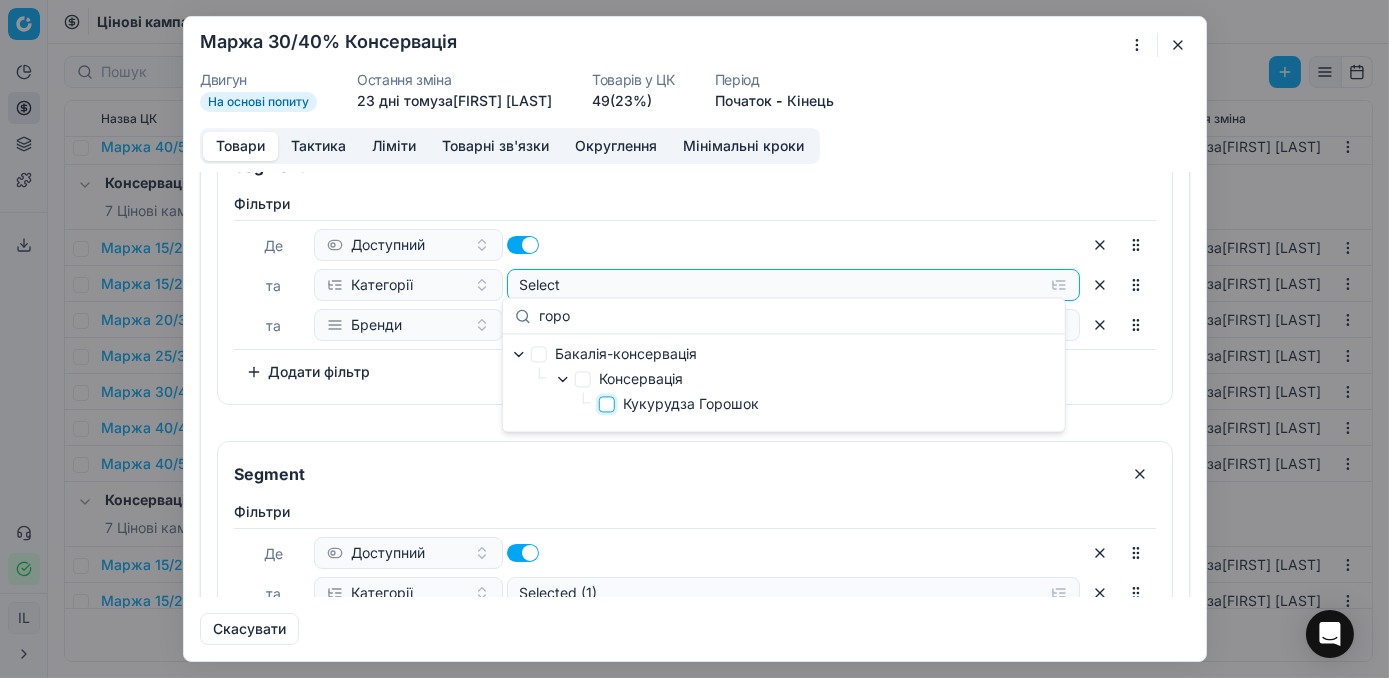 click on "Кукурудза Горошок" at bounding box center (607, 404) 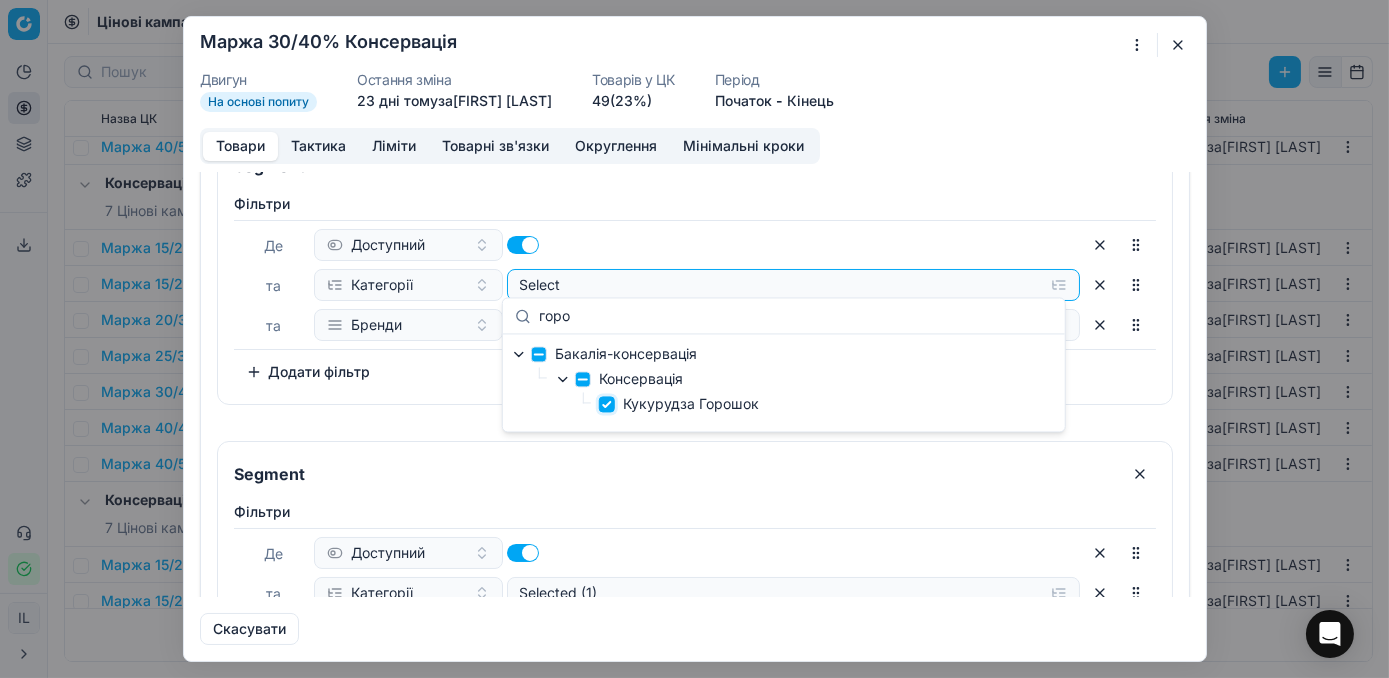 checkbox on "true" 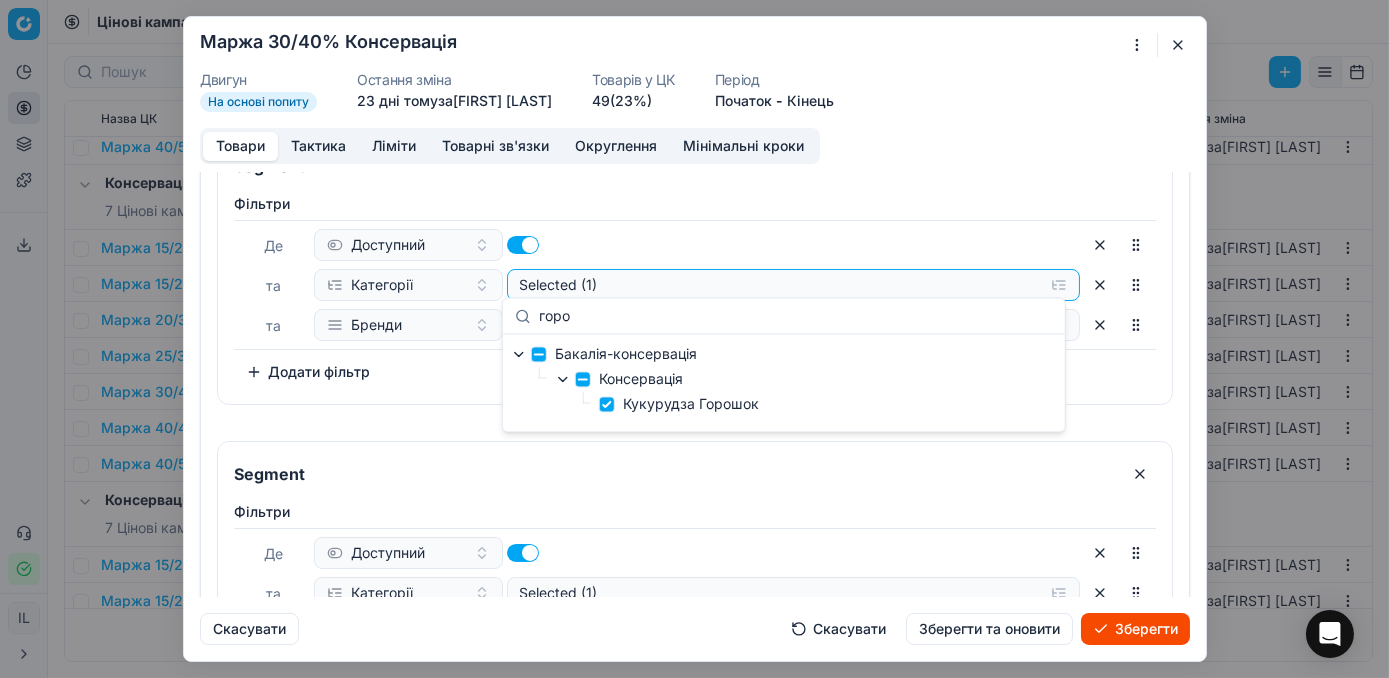 click on "Зберегти" at bounding box center [1135, 629] 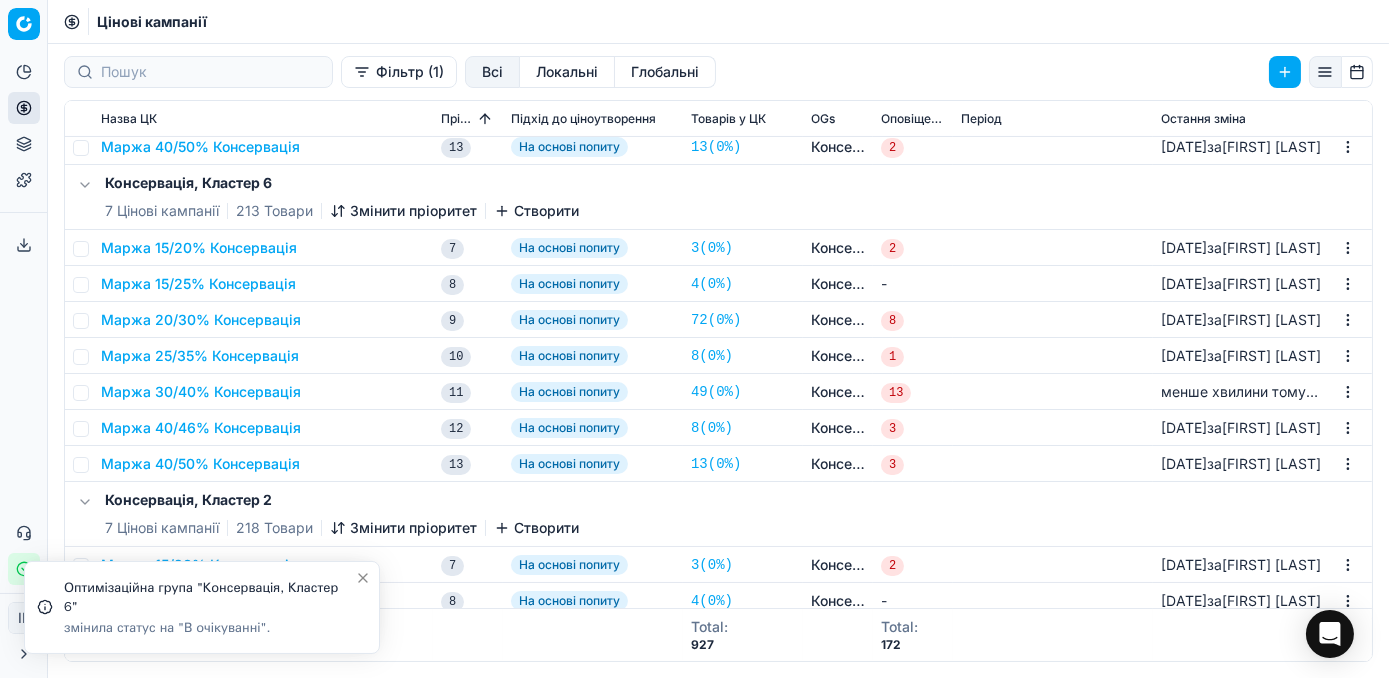 click on "Маржа 30/40% Консервація" at bounding box center (201, 392) 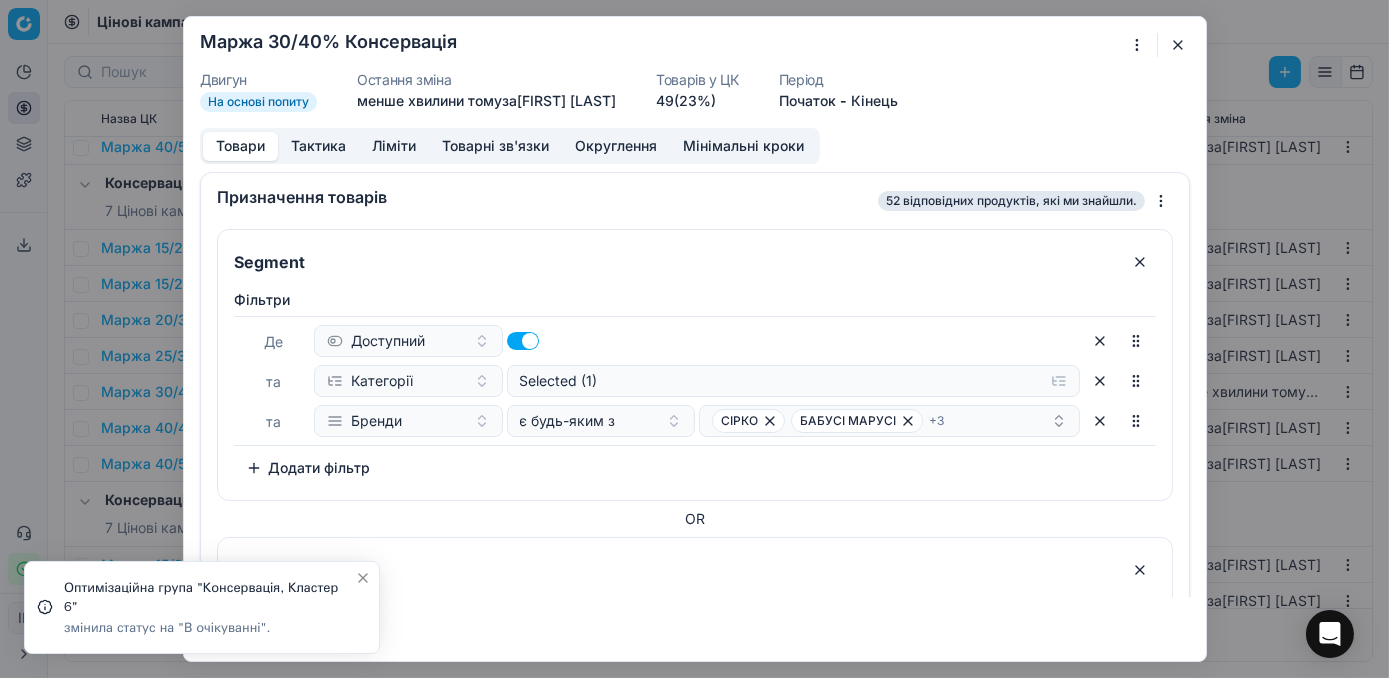 click on "Ми зберігаємо налаштування ЦК. Будь ласка, зачекайте, це може зайняти декілька хвилин Маржа 30/40% Консервація Двигун На основі попиту Остання зміна менше хвилини тому  за  Ivanna Lylo Товарів у ЦК 49  (23%) Період Початок - Кінець Товари Тактика Ліміти Товарні зв'язки Округлення Мінімальні кроки Призначення товарів 52 відповідних продуктів, які ми знайшли. Segment Фiльтри Де Доступний та Категорії Selected (1) та Бренди є будь-яким з СІРКО БАБУСІ МАРУСІ + 3 Додати фільтр OR Segment Фiльтри Де Доступний та Категорії Selected (1) та Бренди є будь-яким з ТРАДИЦІЯ КУХАРОЧКА + 4 Додати фільтр OR +" at bounding box center [694, 339] 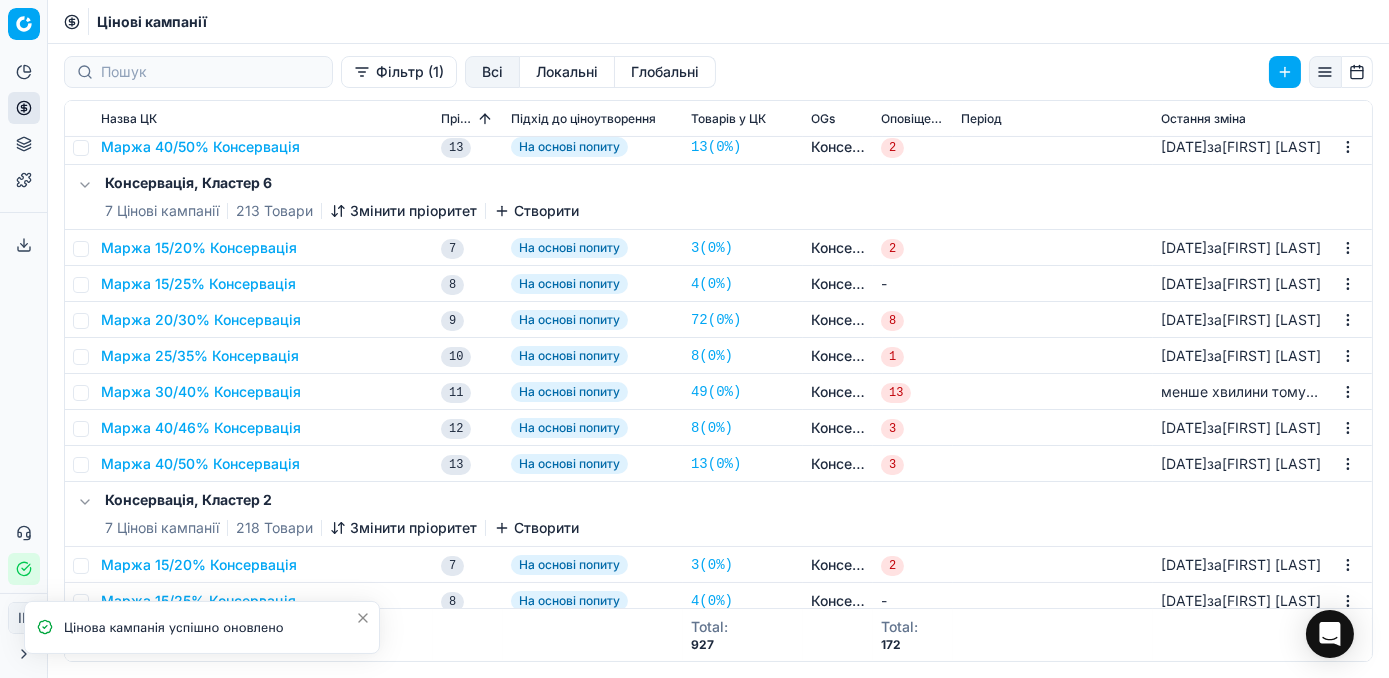 click on "Маржа 30/40% Консервація" at bounding box center (201, 392) 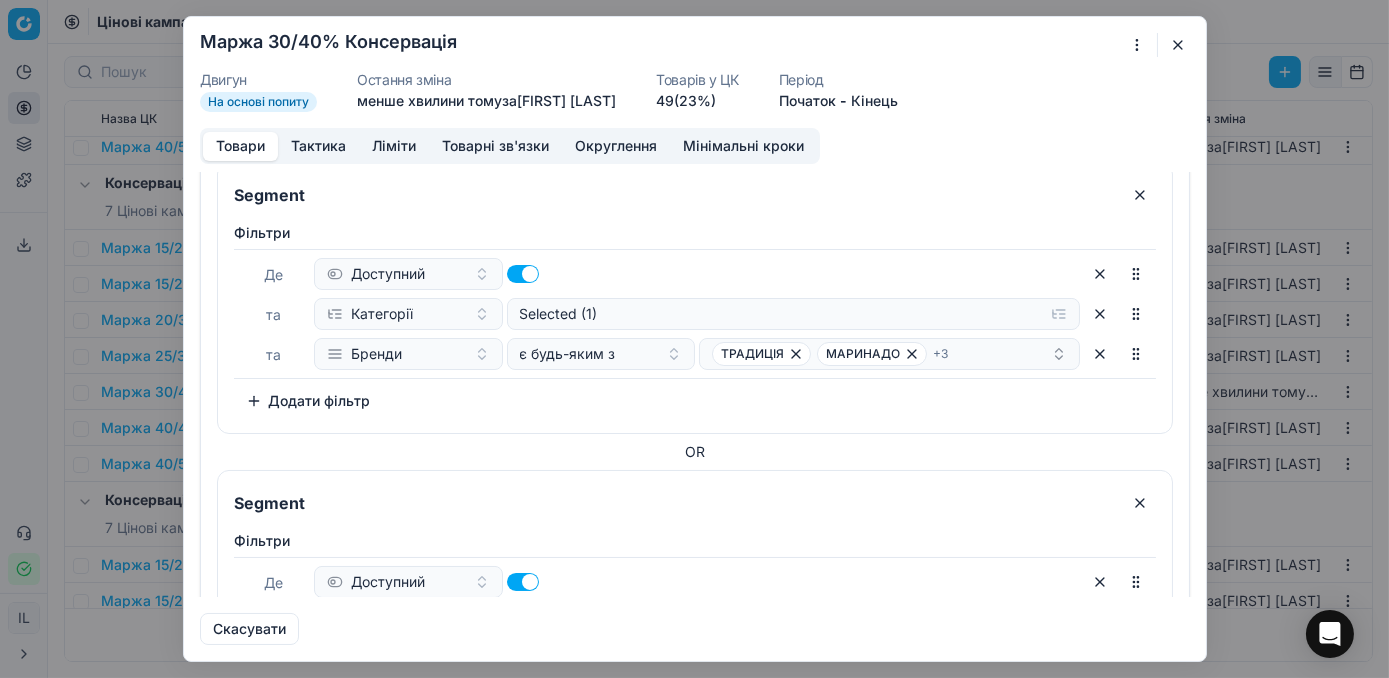 scroll, scrollTop: 1636, scrollLeft: 0, axis: vertical 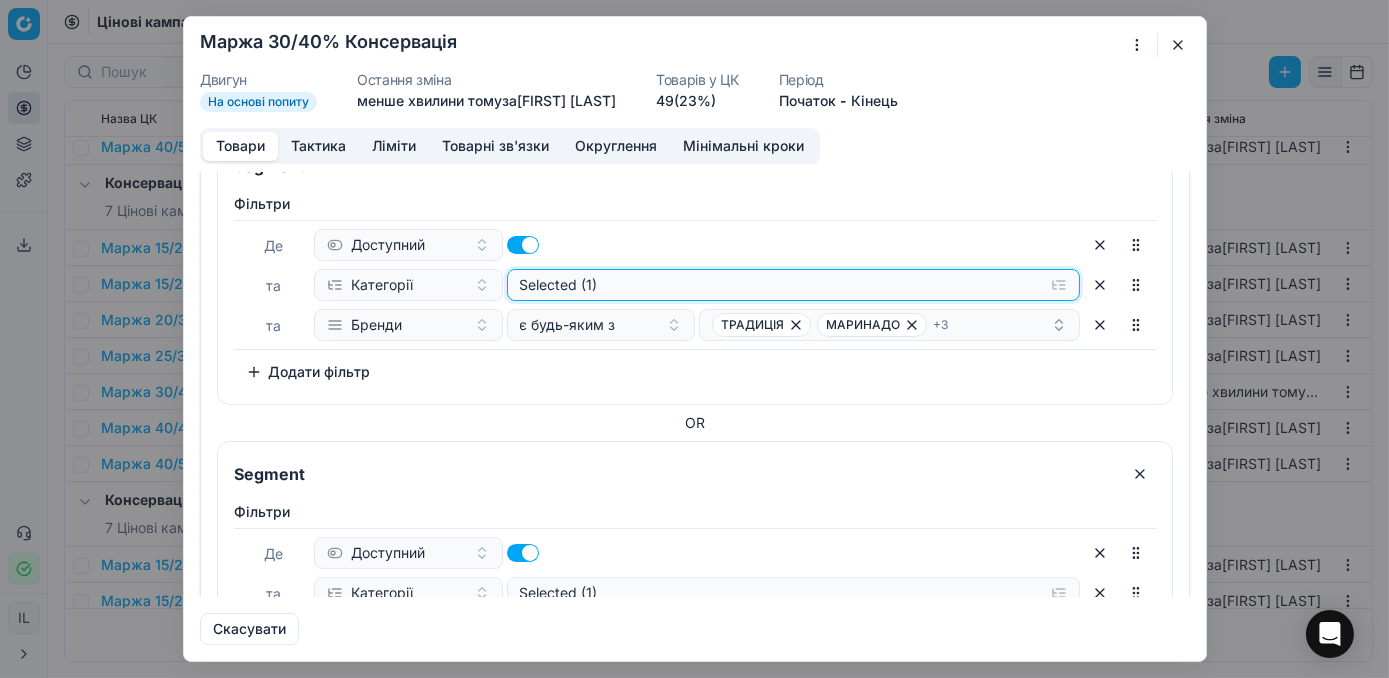 click on "Selected (1)" at bounding box center (793, -1255) 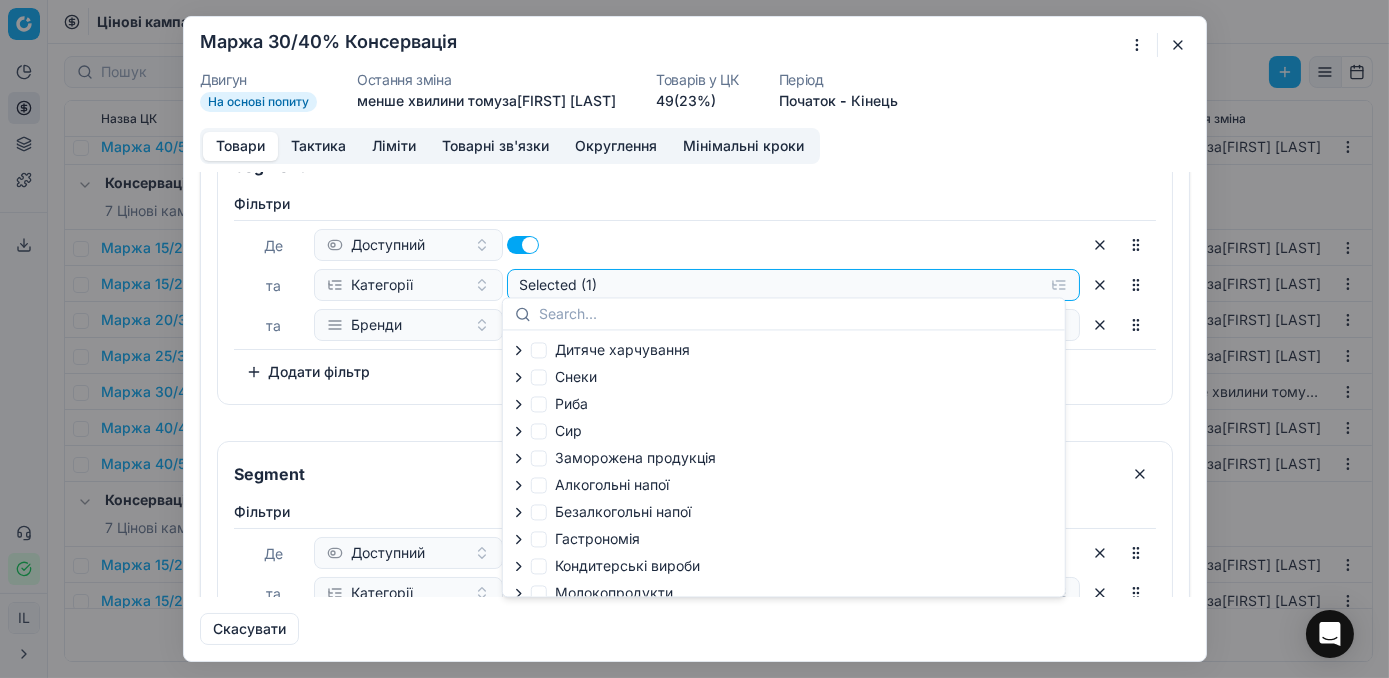 scroll, scrollTop: 70, scrollLeft: 0, axis: vertical 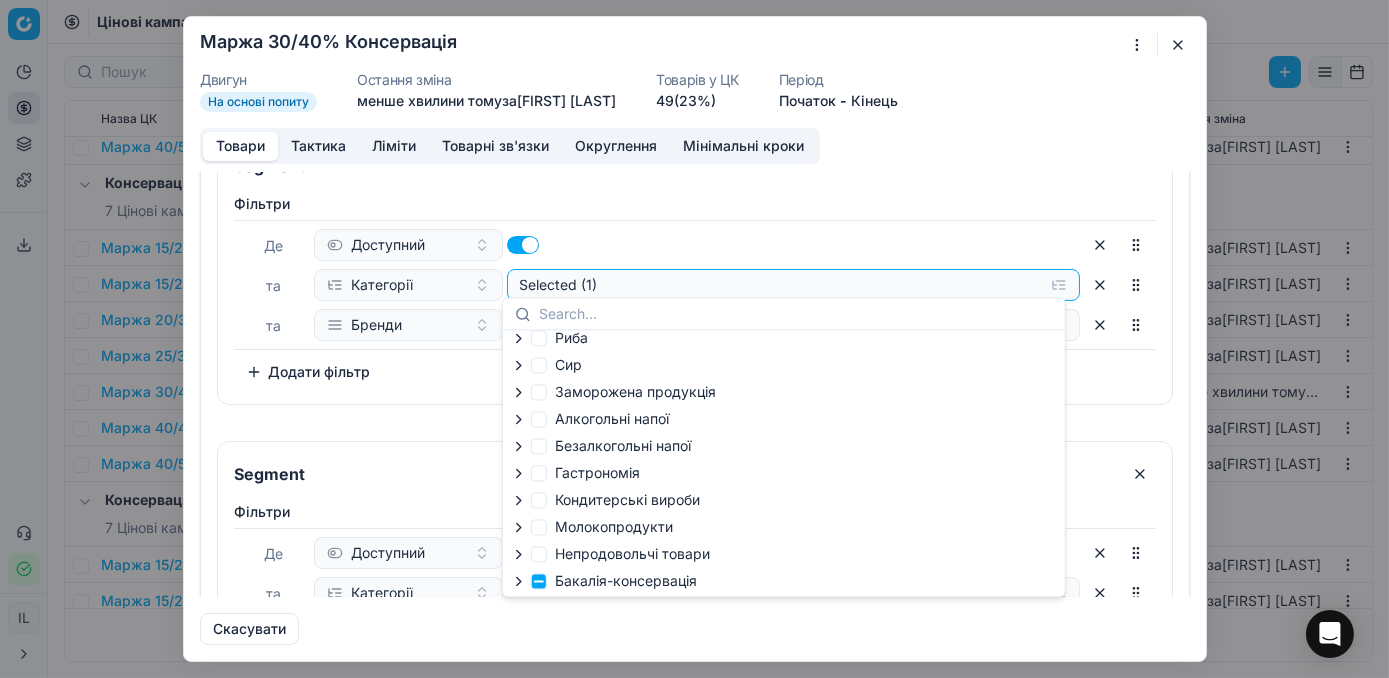 click 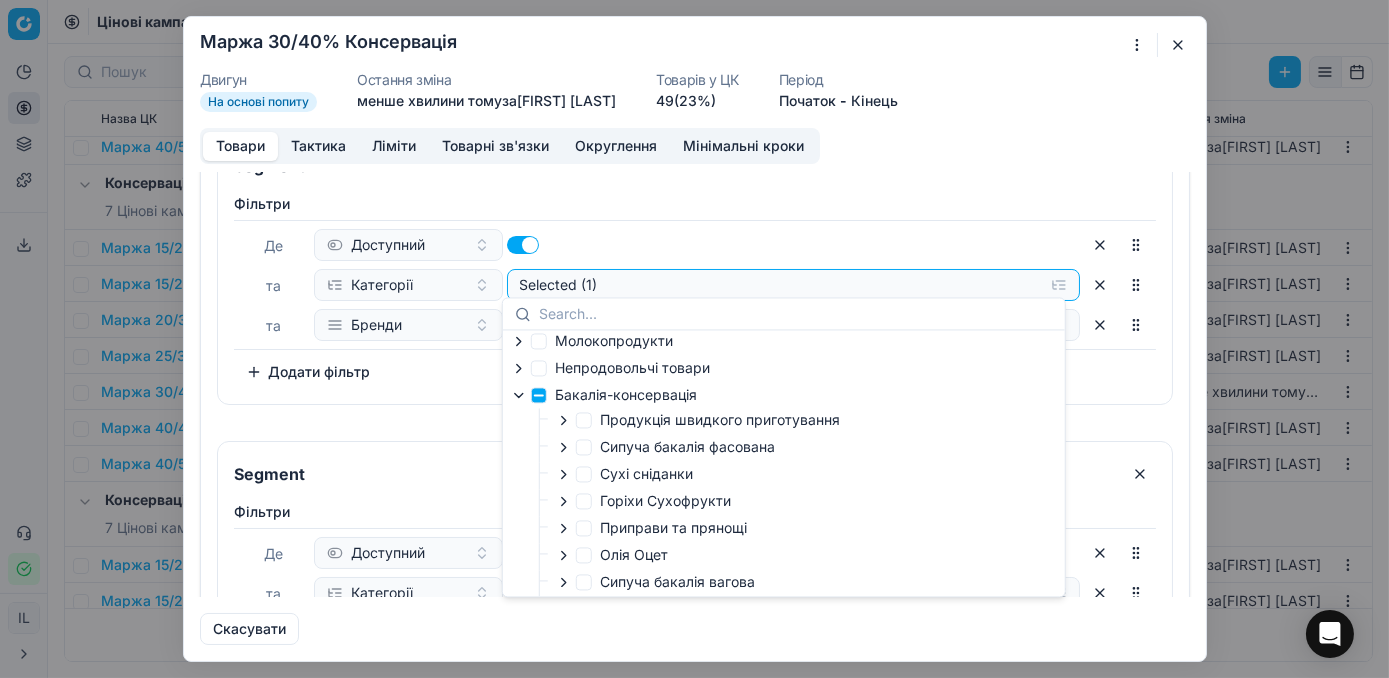 scroll, scrollTop: 400, scrollLeft: 0, axis: vertical 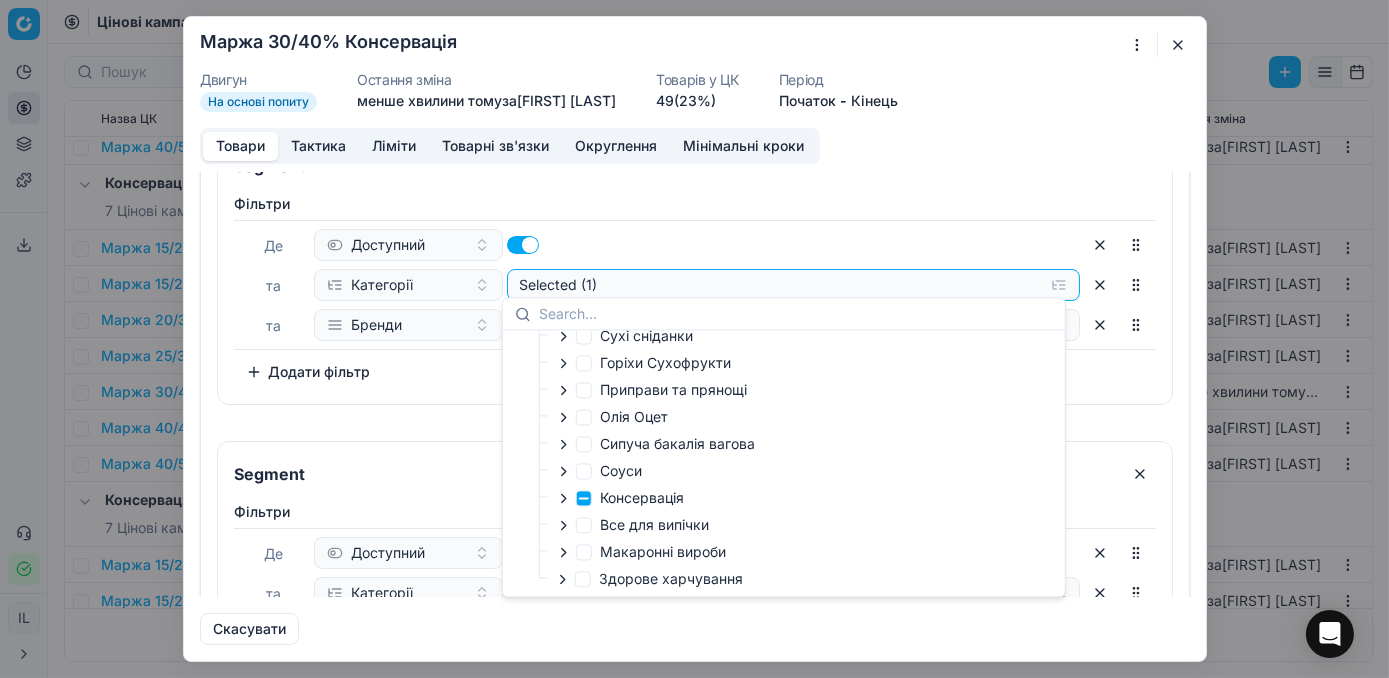 click 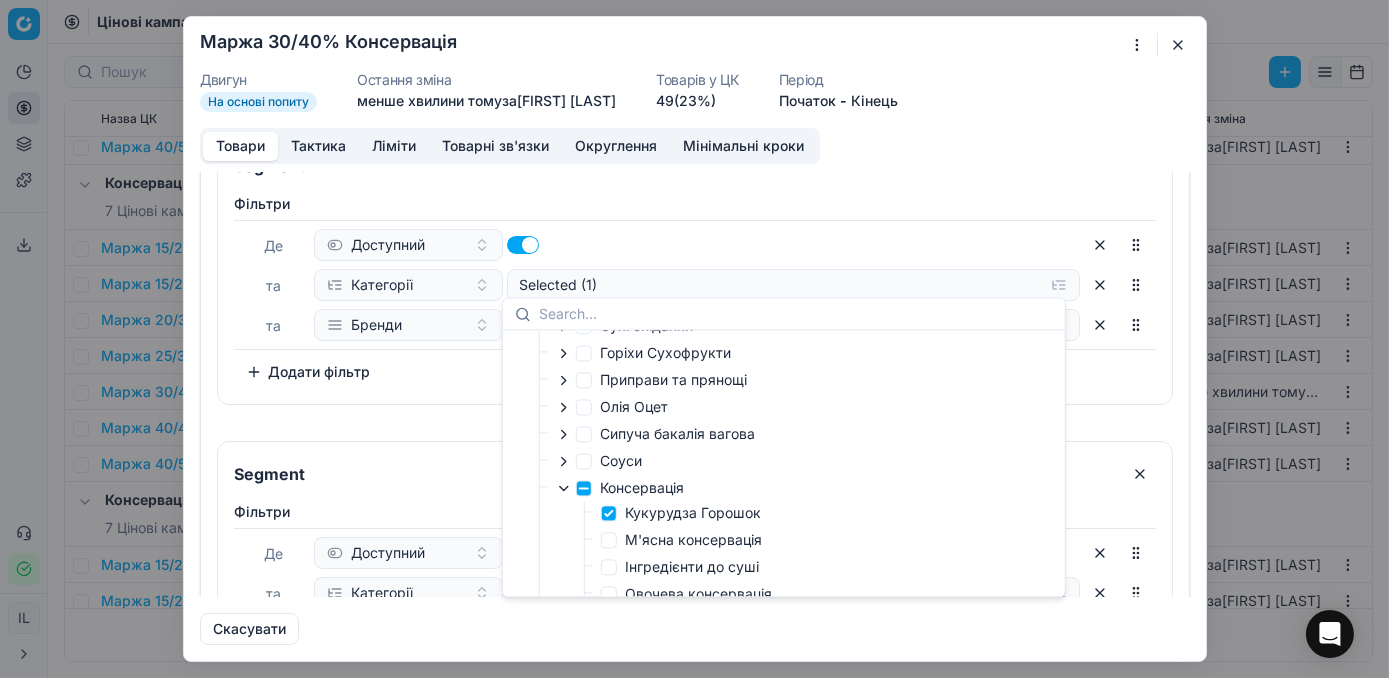 click on "Фiльтри Де Доступний та Категорії Selected (1) та Бренди є будь-яким з ТРАДИЦІЯ МАРИНАДО + 3
To pick up a sortable item, press space or enter.
While dragging, use the up and down keys to move the item.
Press space or enter again to drop the item in its new position, or press escape to cancel.
Додати фільтр" at bounding box center (695, 291) 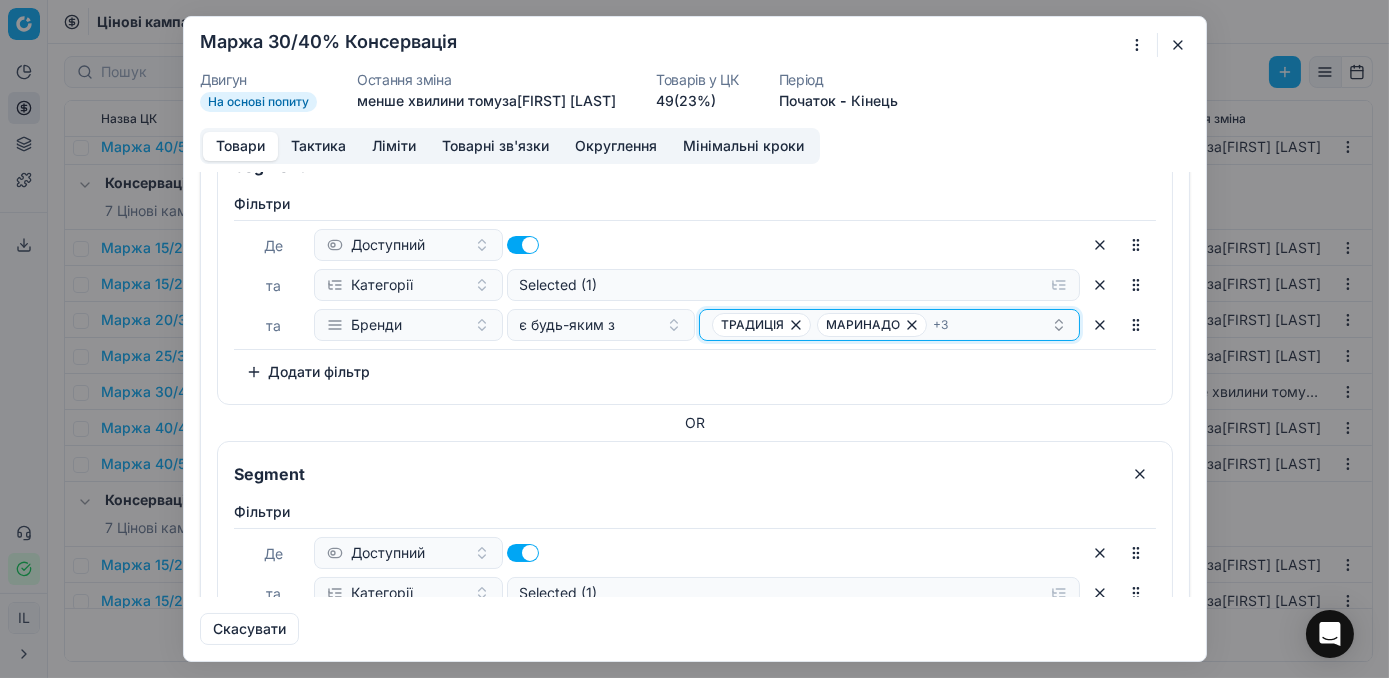 click 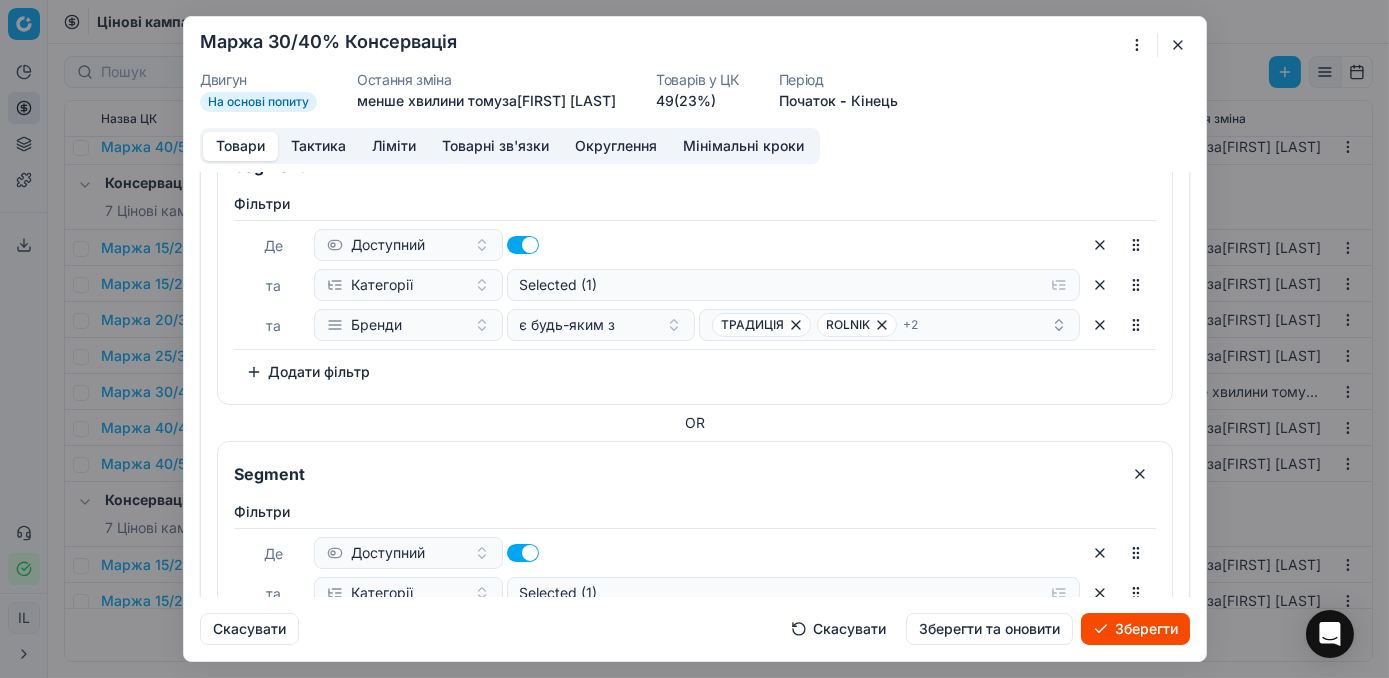 click on "Зберегти" at bounding box center (1135, 629) 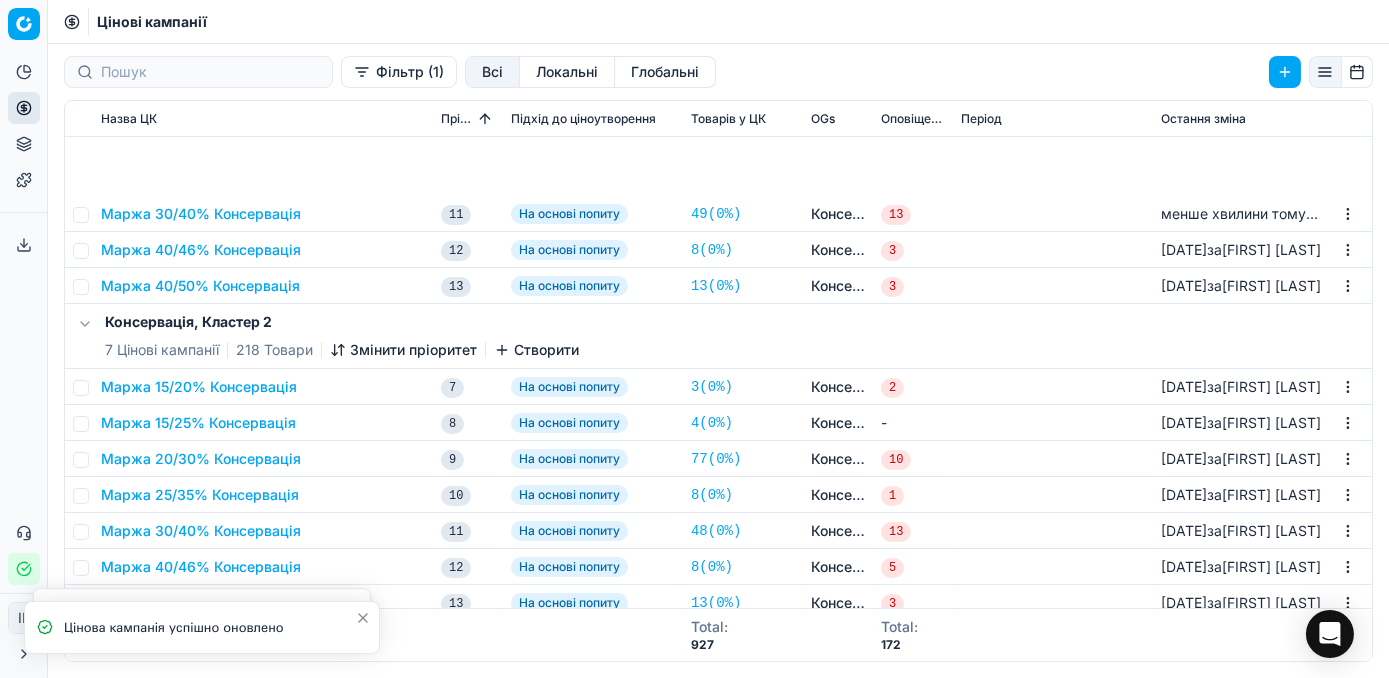 scroll, scrollTop: 1000, scrollLeft: 0, axis: vertical 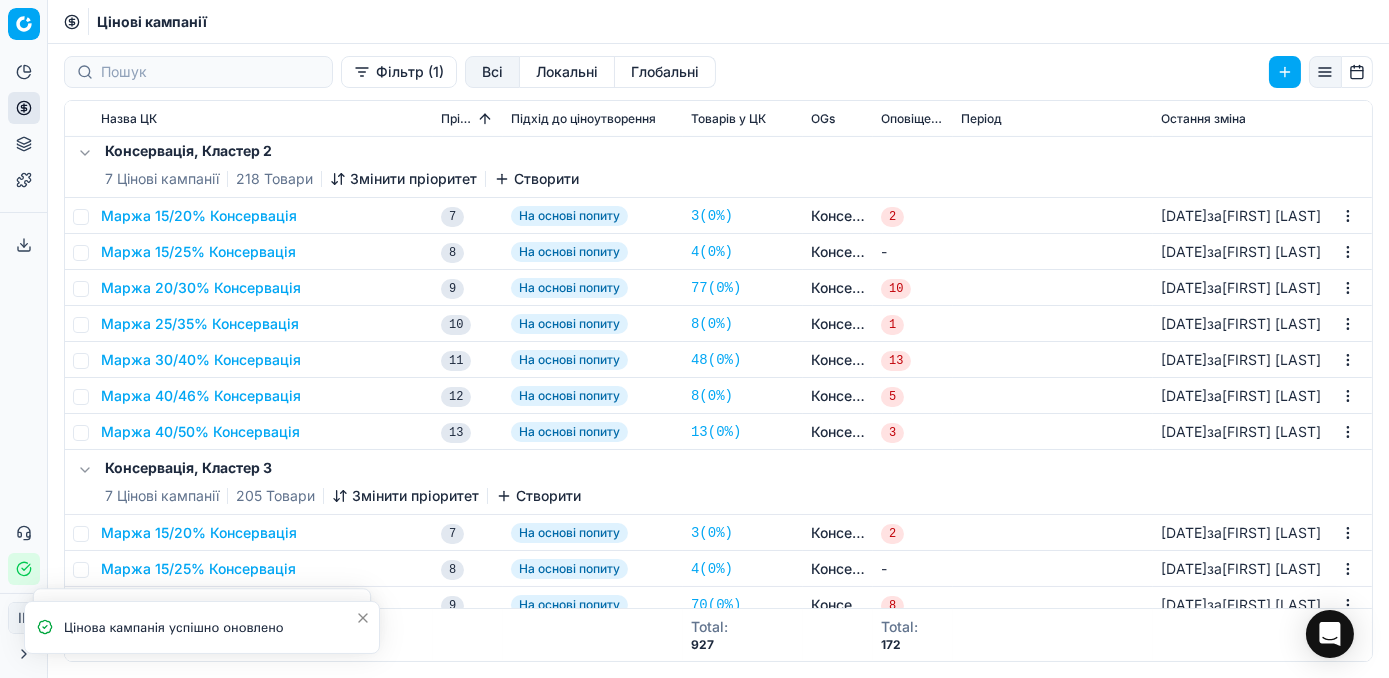 click on "Маржа 30/40% Консервація" at bounding box center (201, 360) 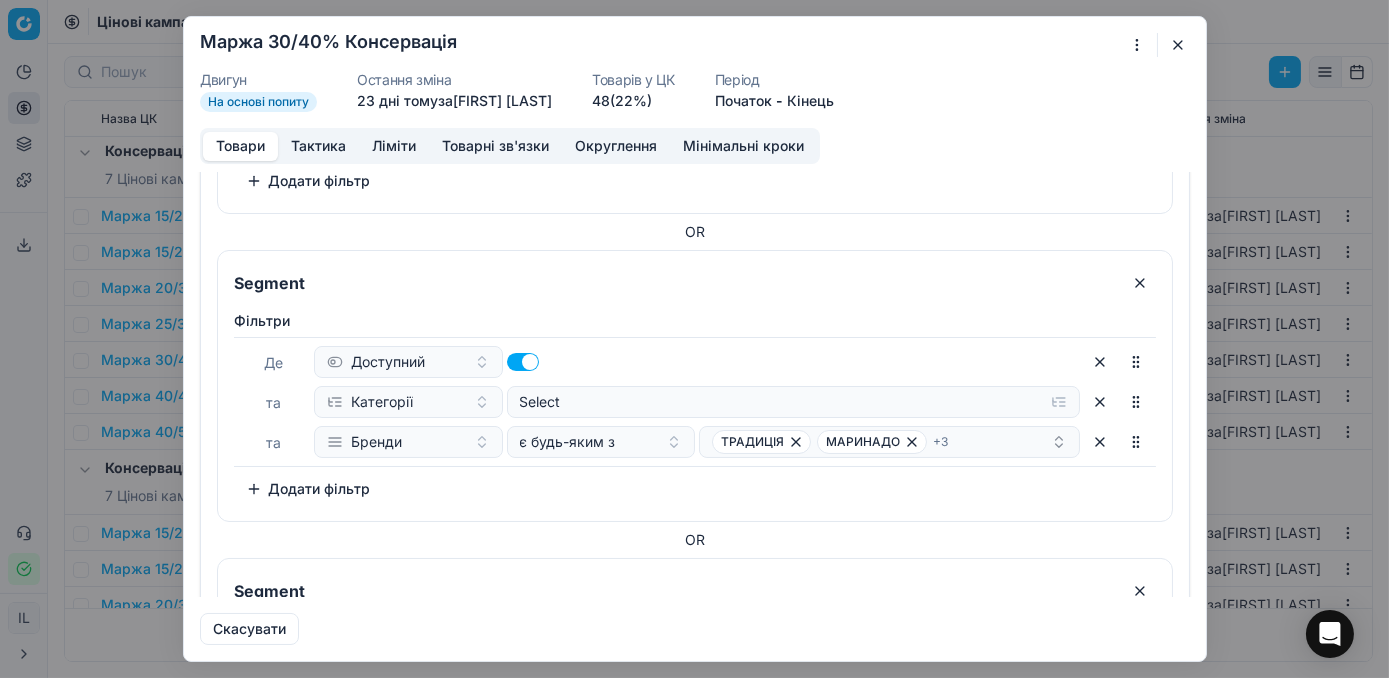 scroll, scrollTop: 1545, scrollLeft: 0, axis: vertical 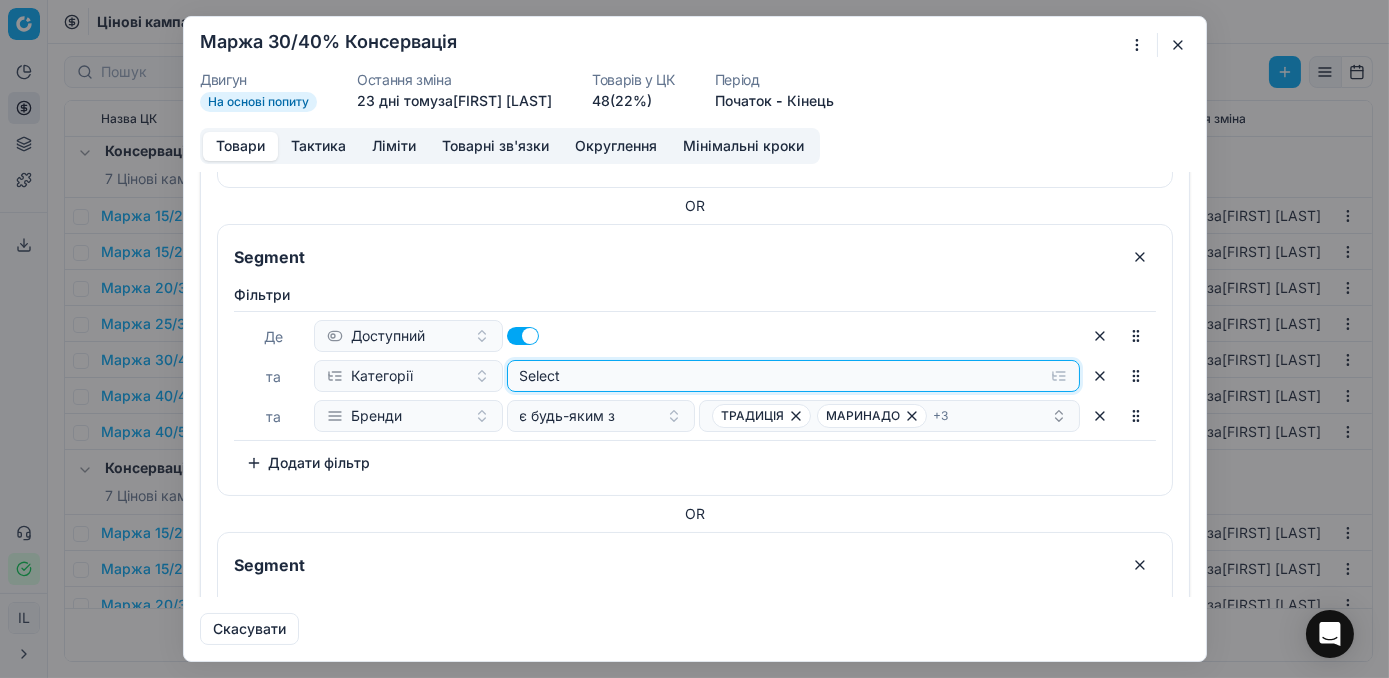 click on "Select" at bounding box center [793, -1164] 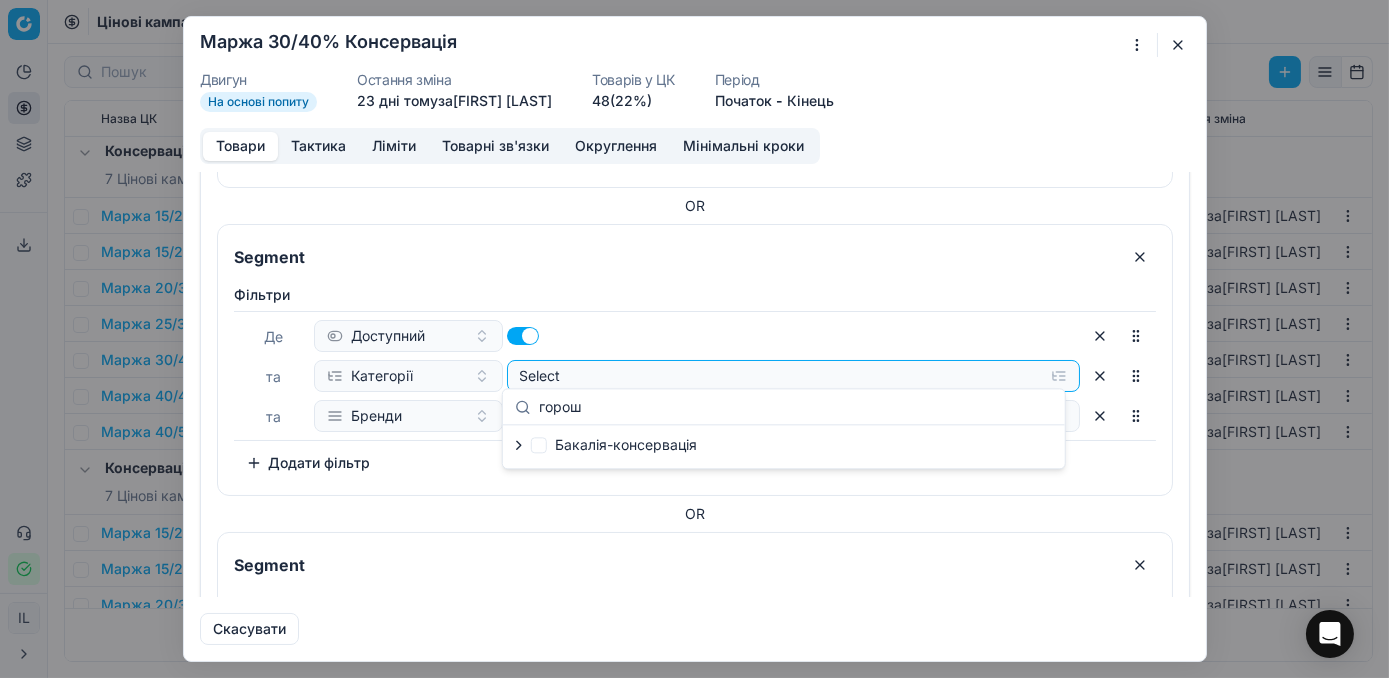 type on "горош" 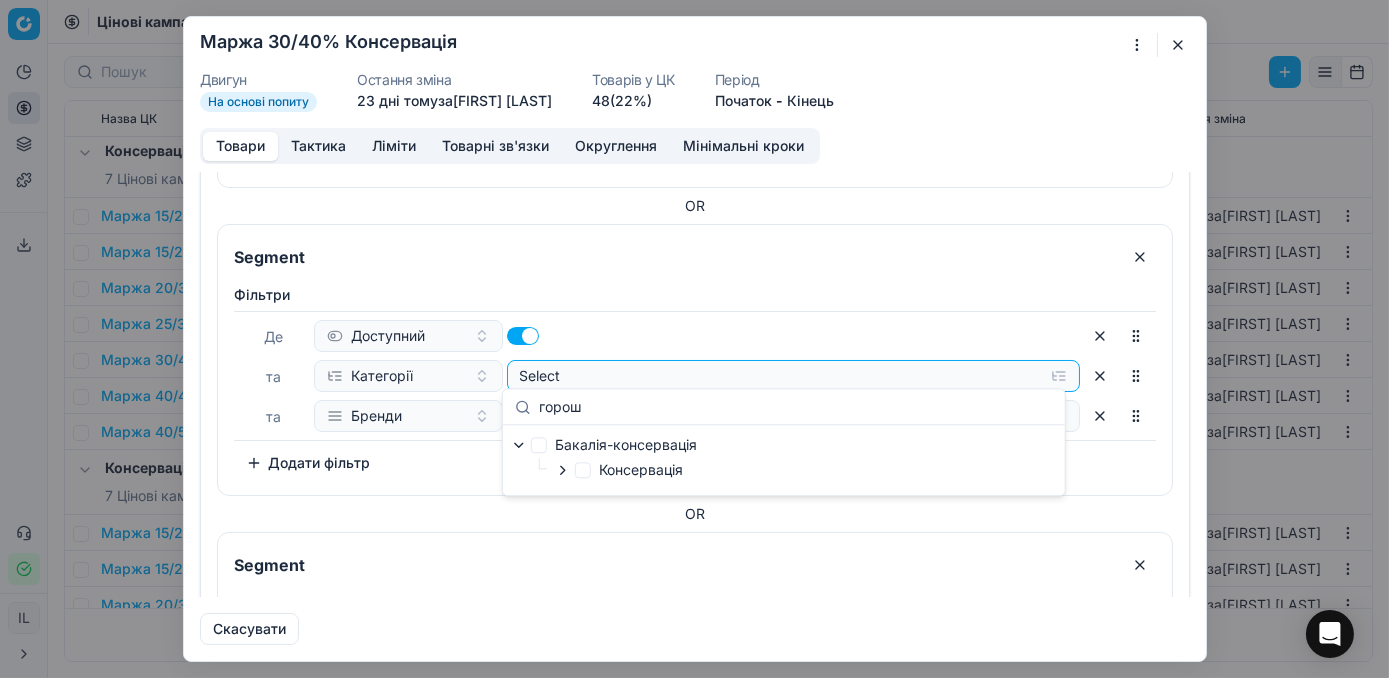 click 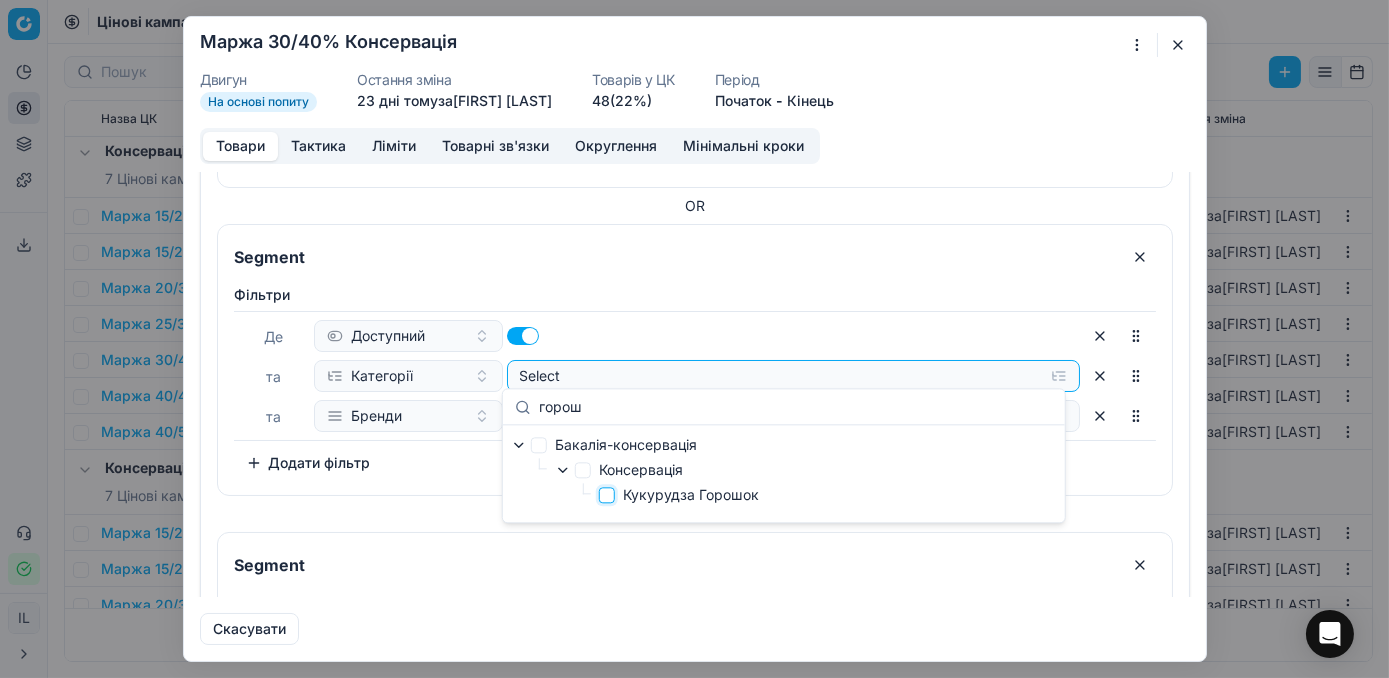 click on "Кукурудза Горошок" at bounding box center [607, 495] 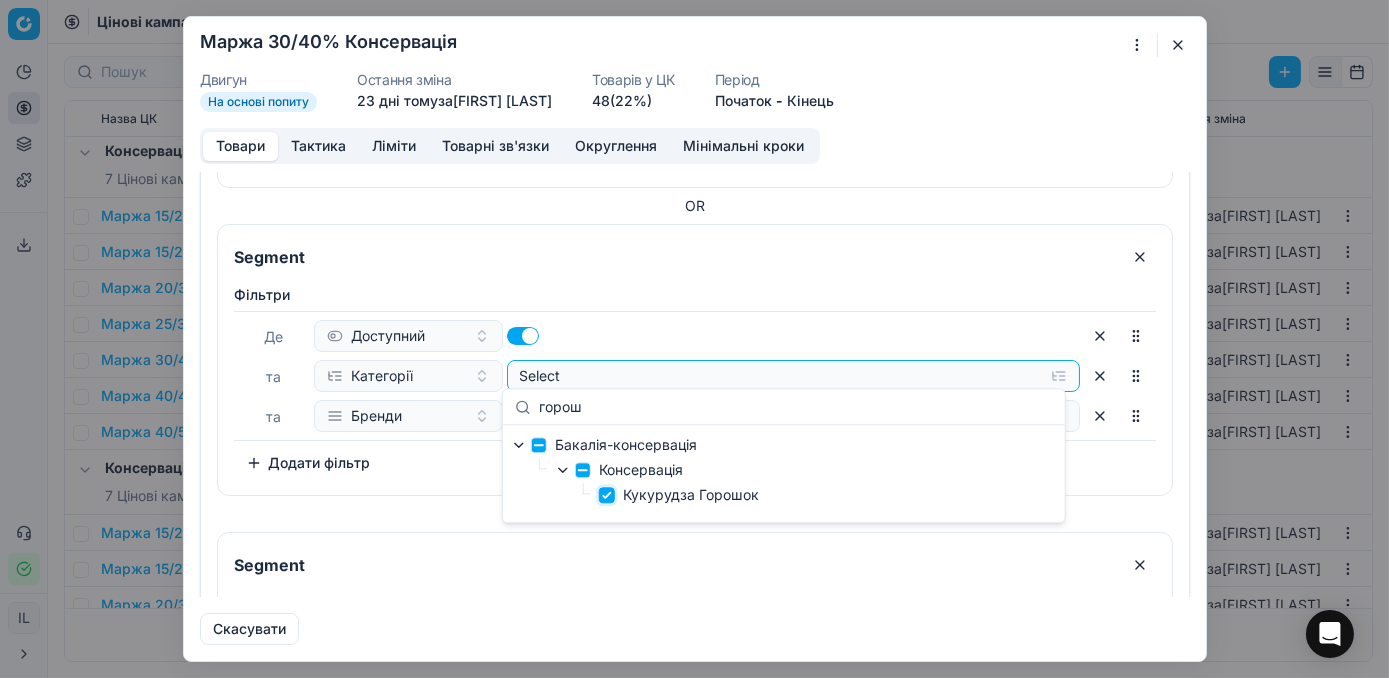 checkbox on "true" 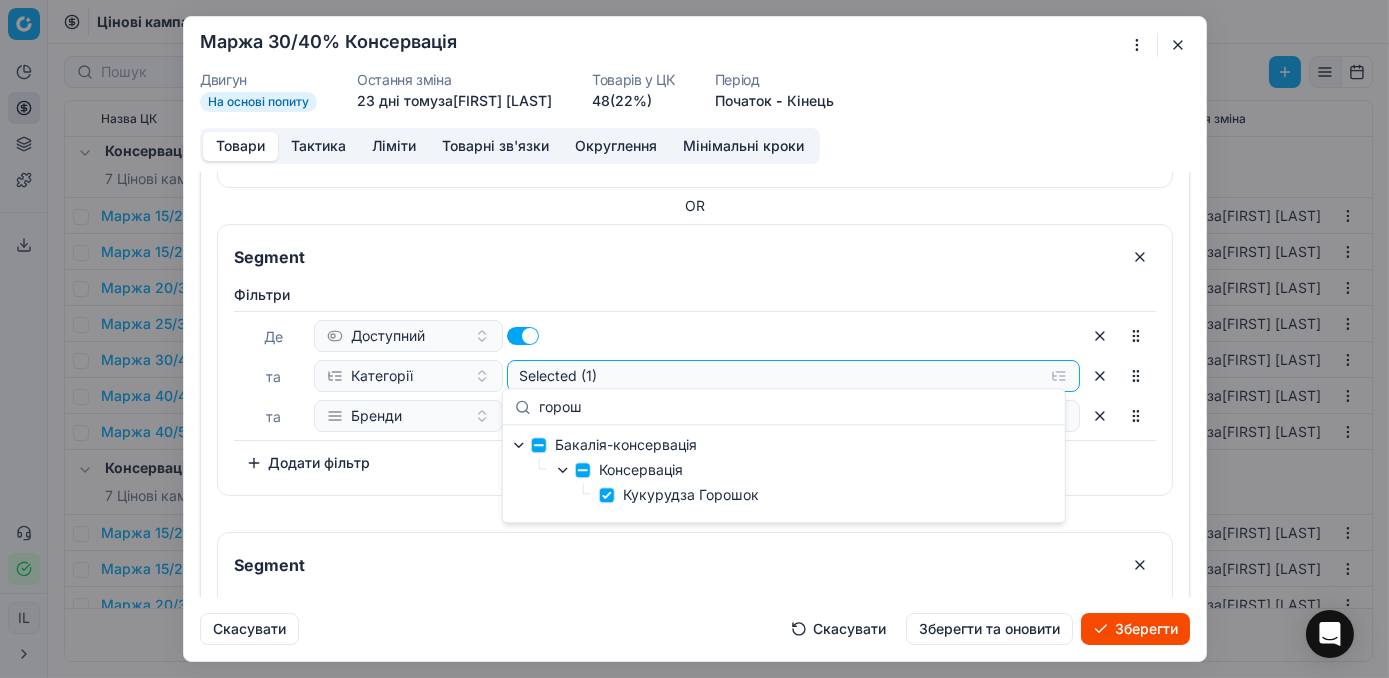 click on "Segment" at bounding box center [695, 559] 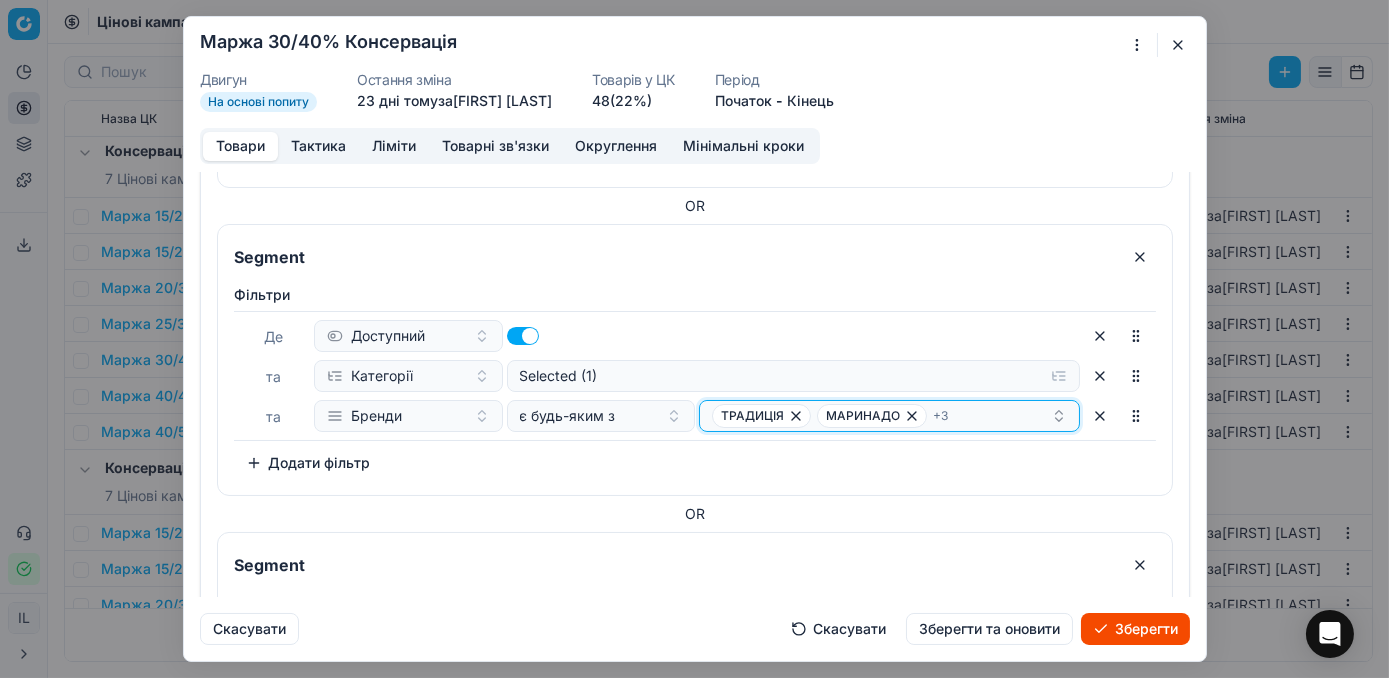 click 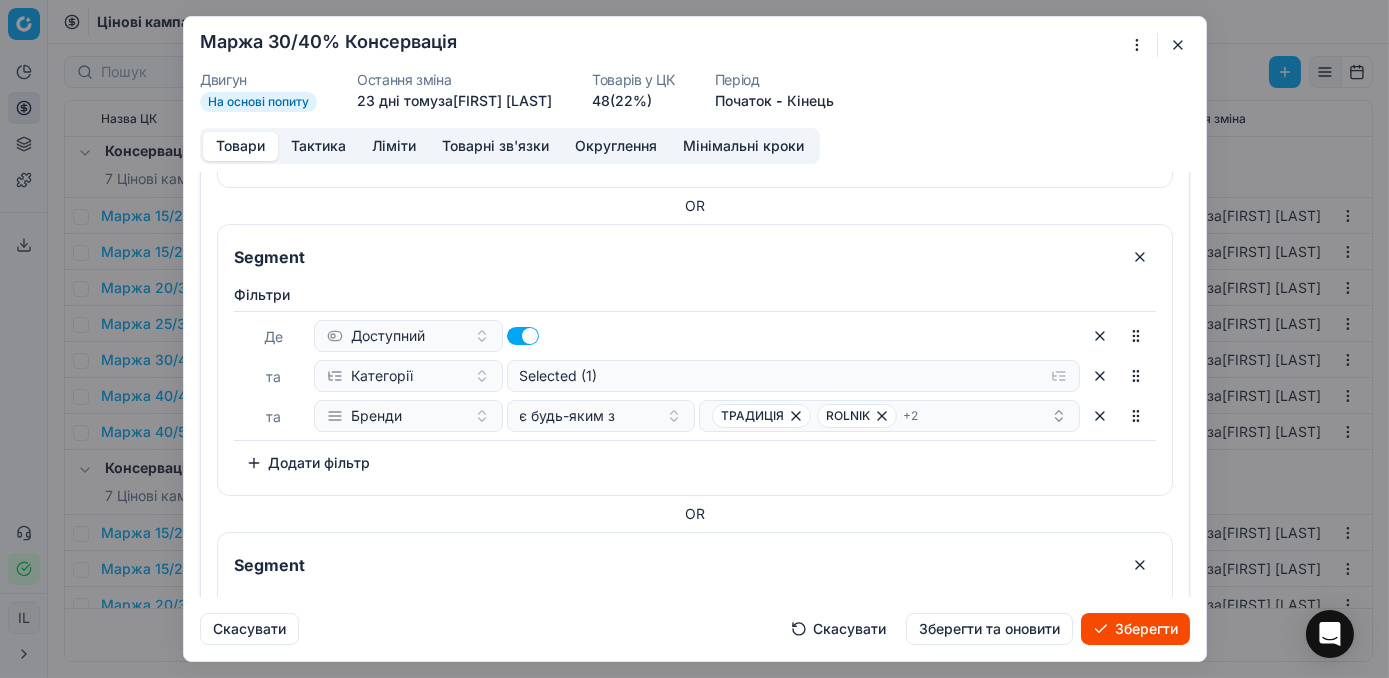 click on "Зберегти" at bounding box center (1135, 629) 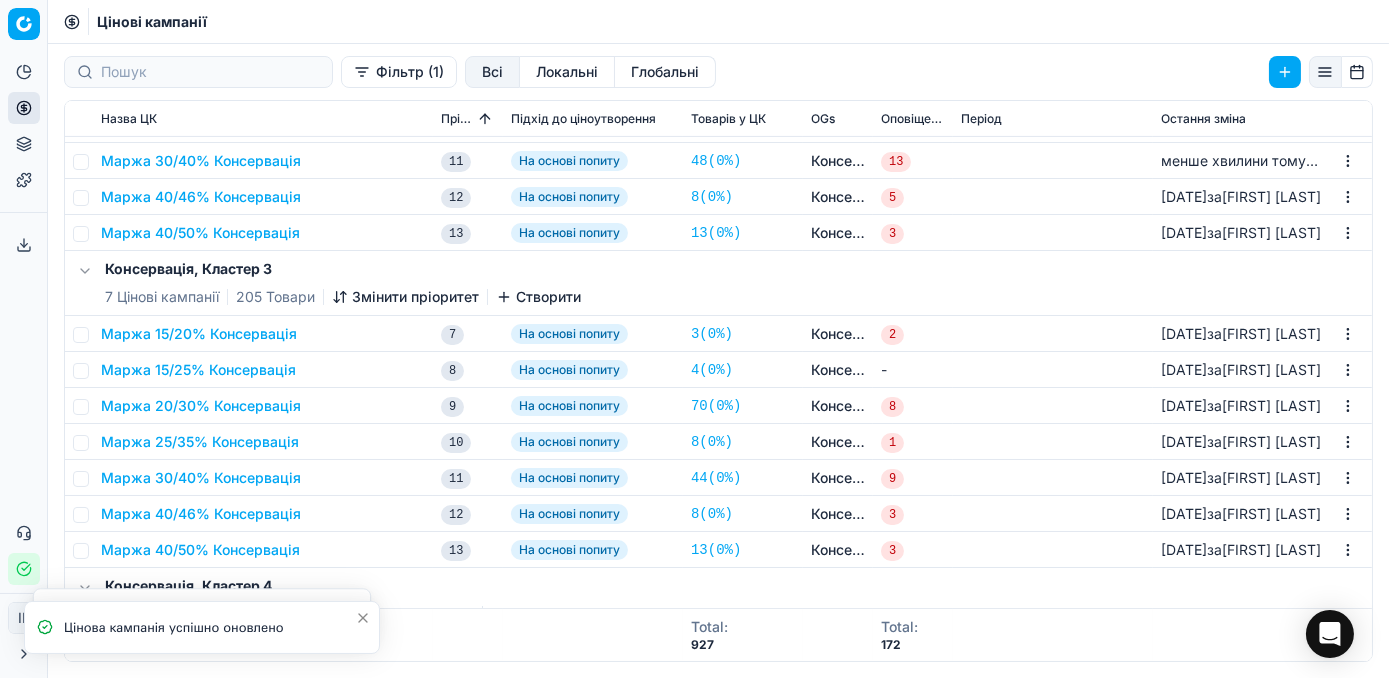 scroll, scrollTop: 1272, scrollLeft: 0, axis: vertical 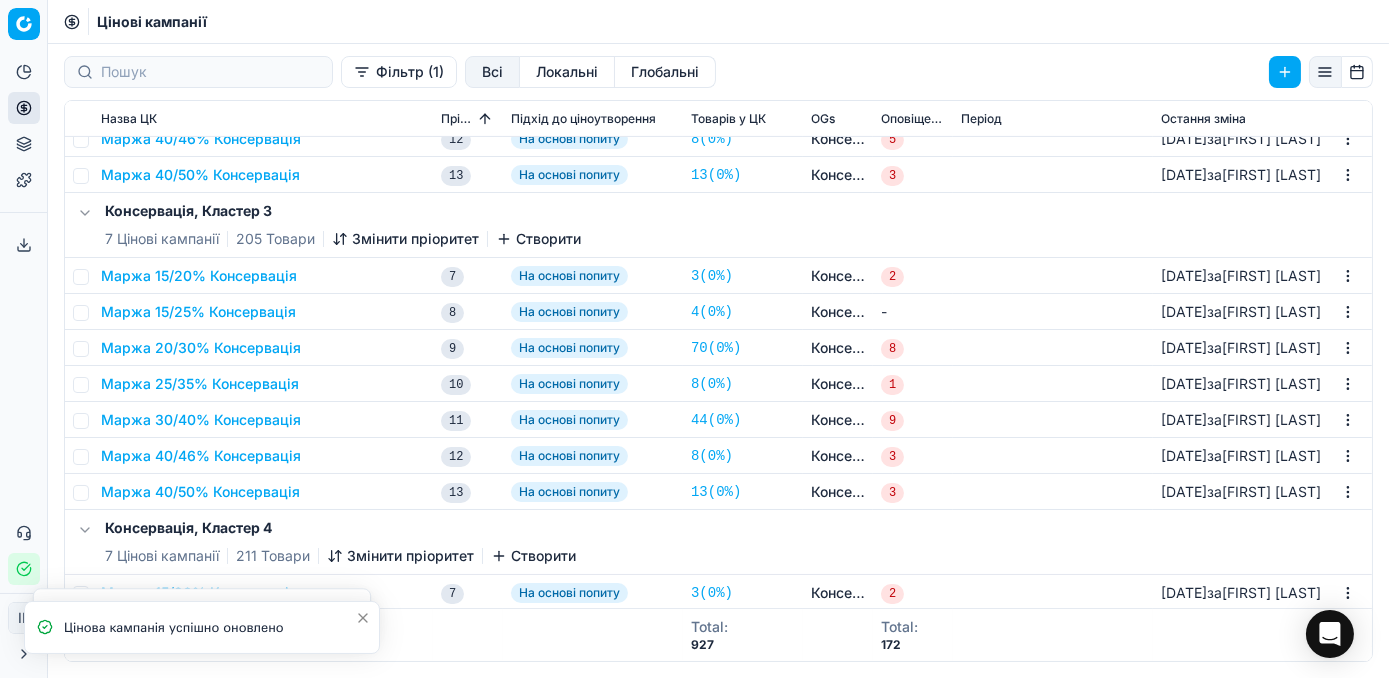 click on "Маржа 30/40% Консервація" at bounding box center [201, 420] 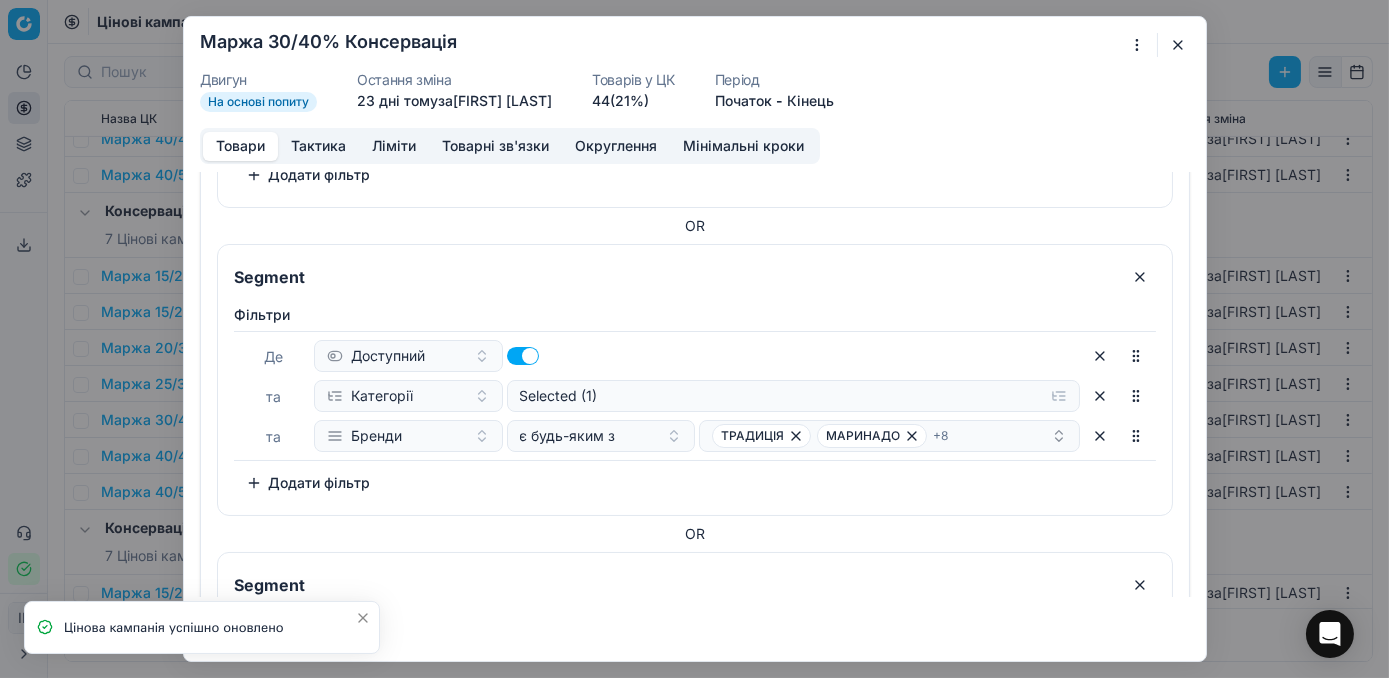 scroll, scrollTop: 1000, scrollLeft: 0, axis: vertical 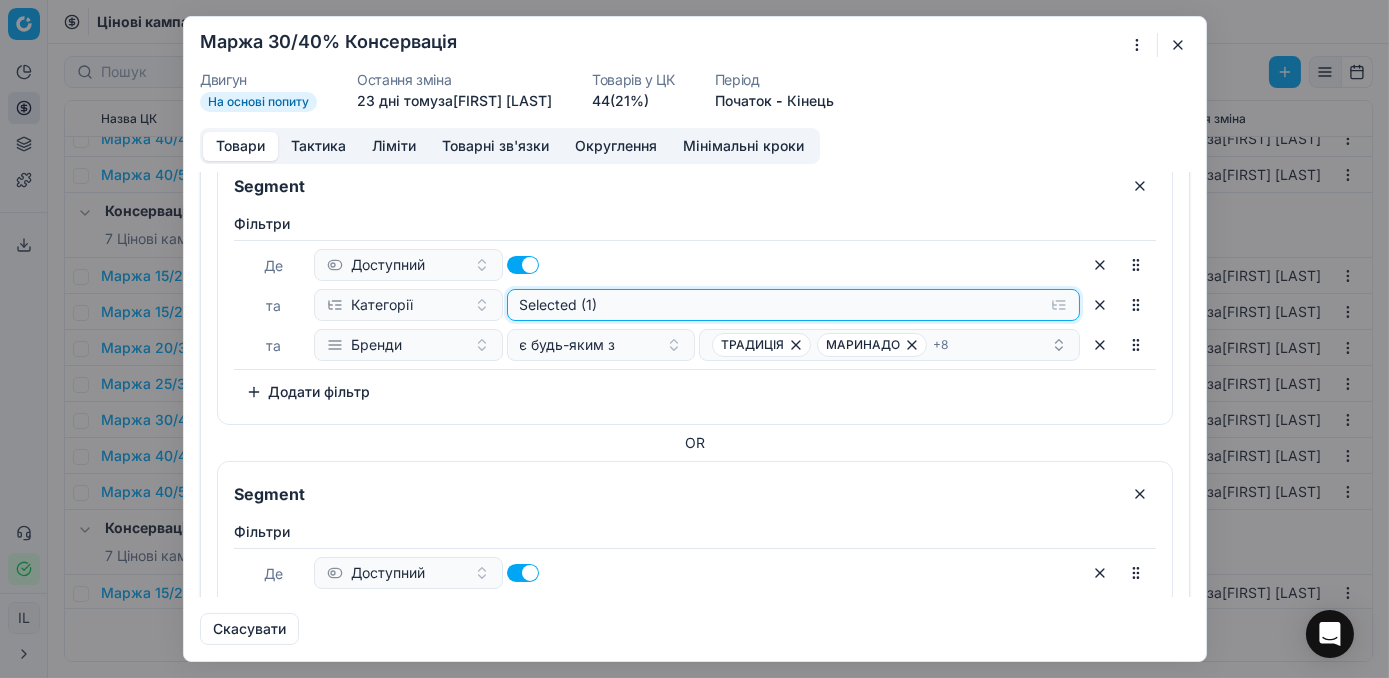 click on "Selected (1)" at bounding box center [793, -619] 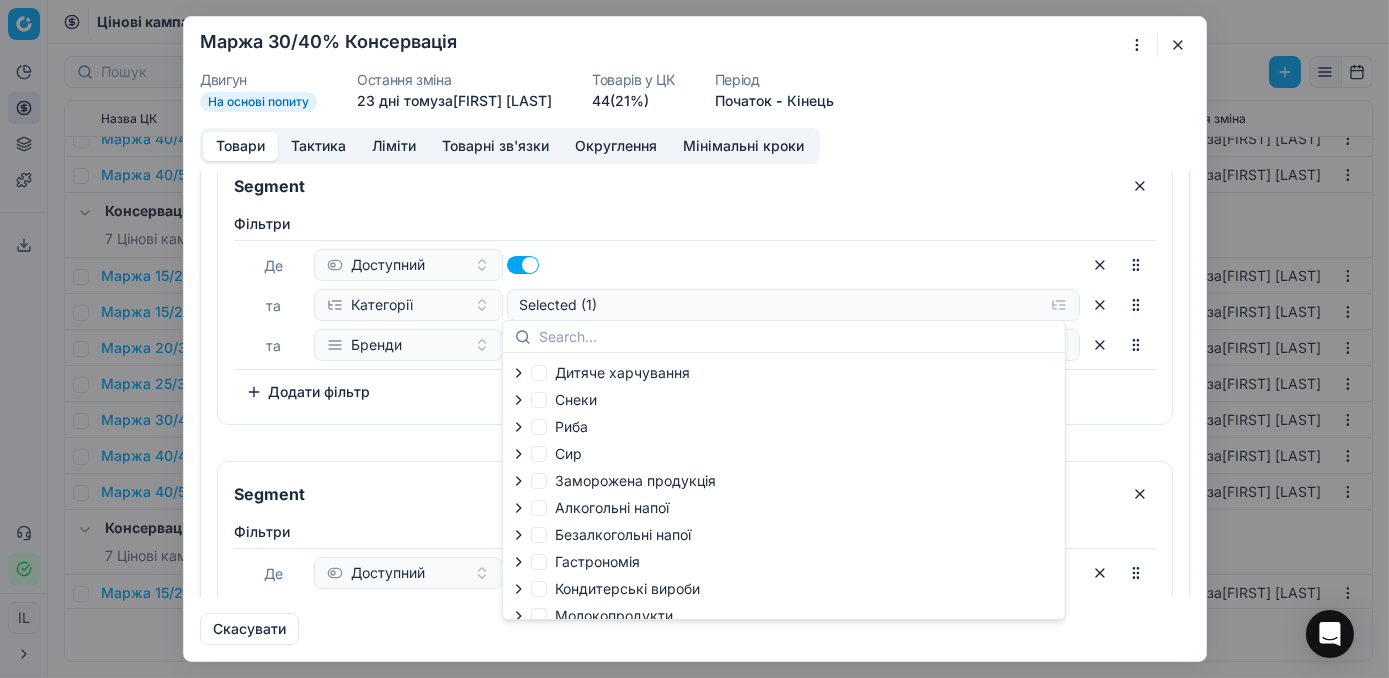 click on "Де Доступний та Категорії Selected (1) та Бренди є будь-яким з ТРАДИЦІЯ МАРИНАДО + 8" at bounding box center [695, 305] 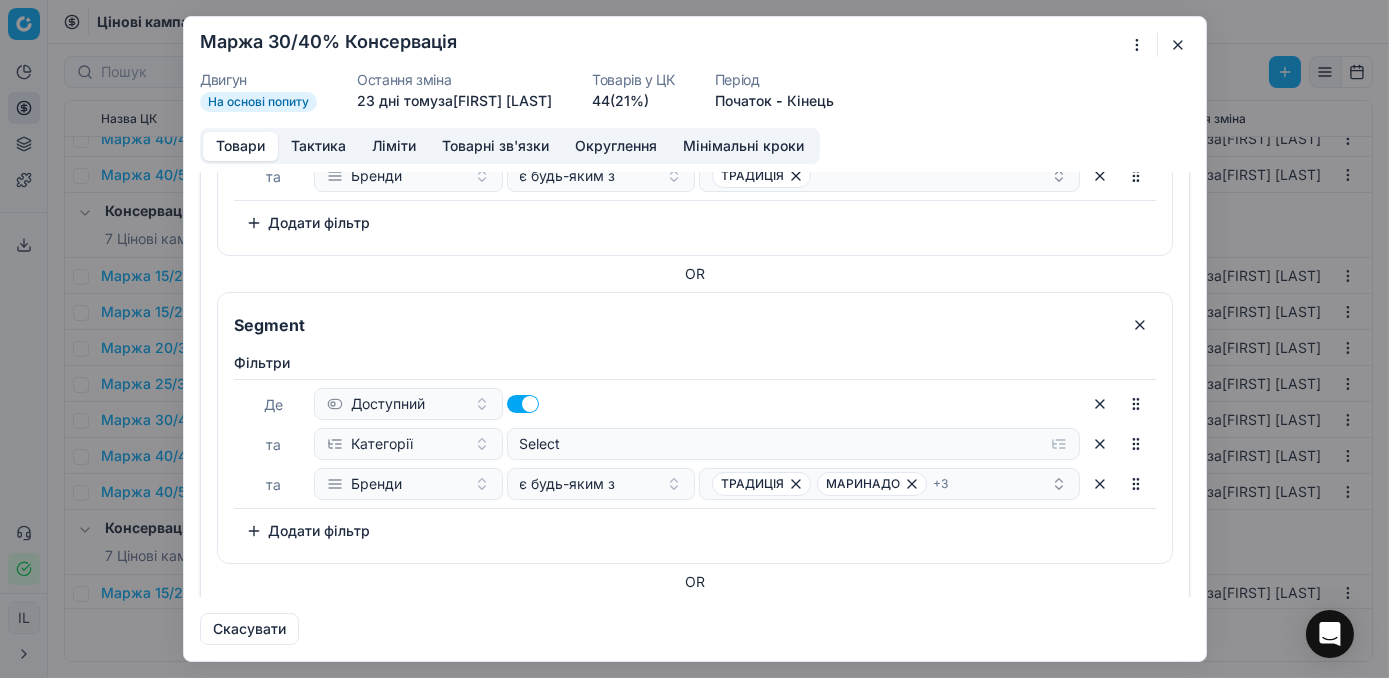 scroll, scrollTop: 1545, scrollLeft: 0, axis: vertical 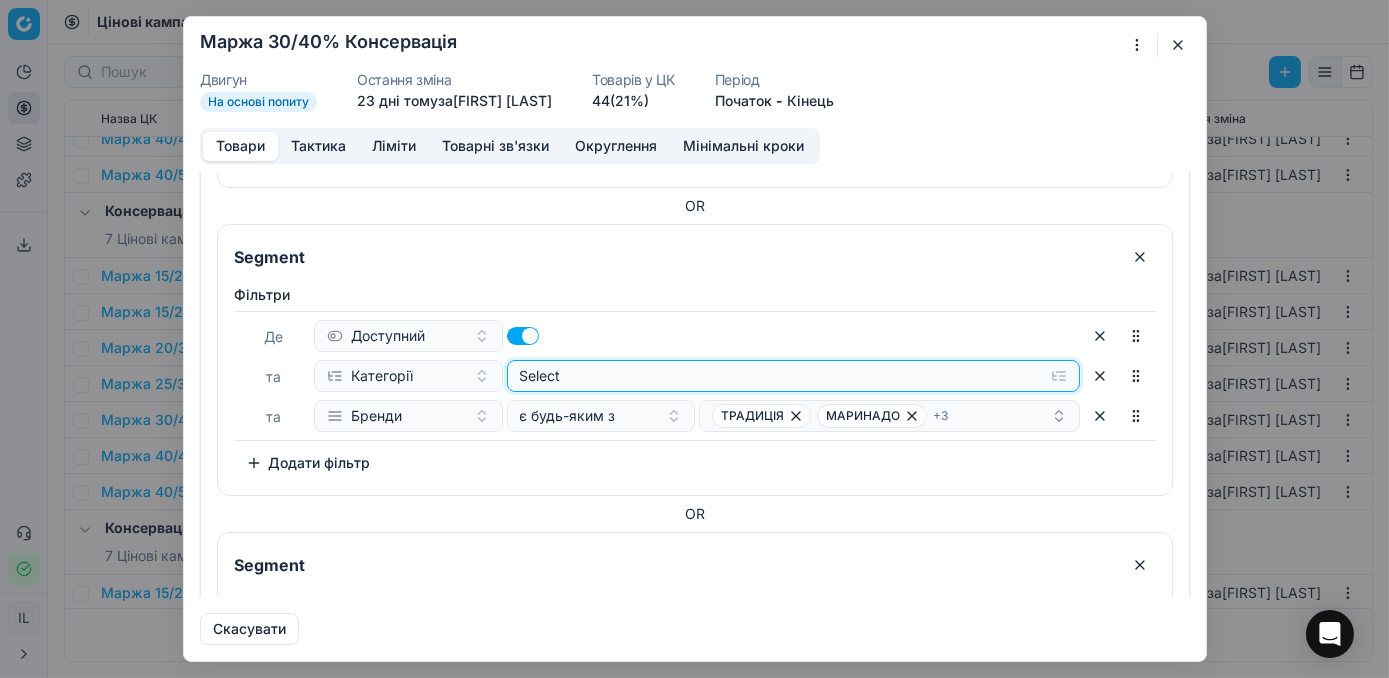click on "Select" at bounding box center [793, -1164] 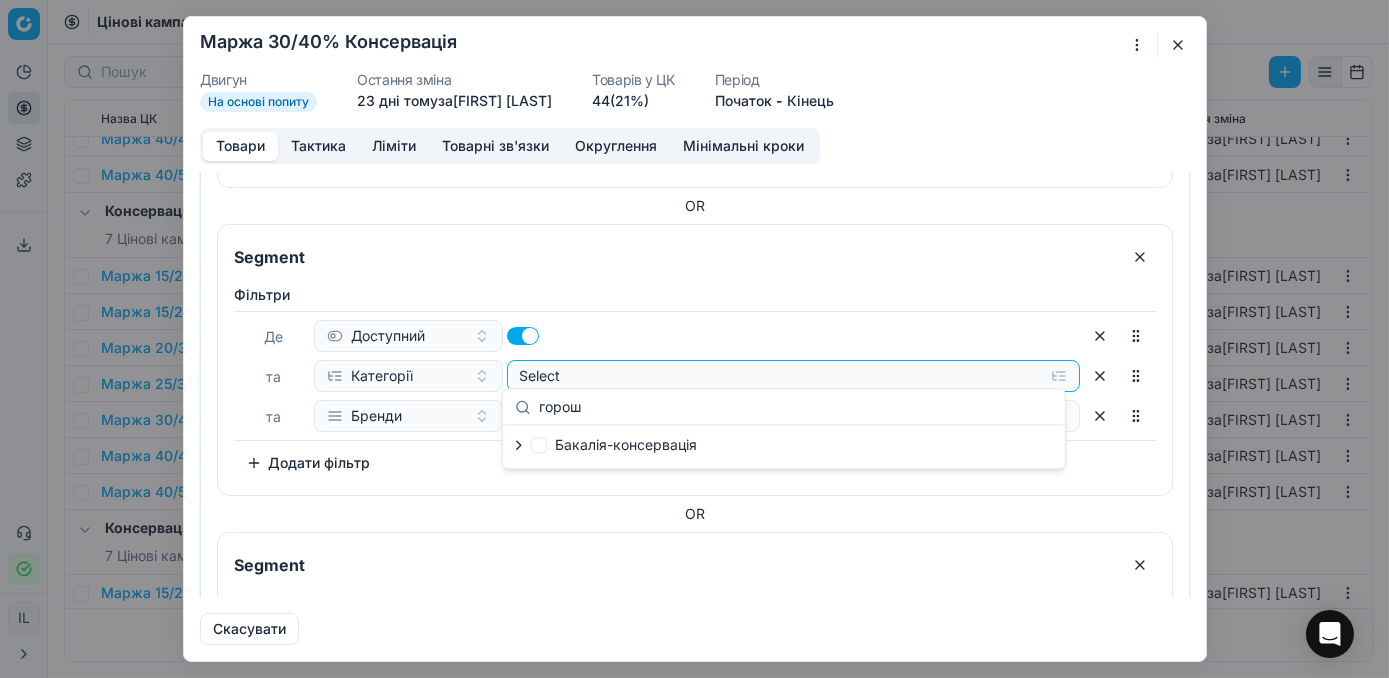 type on "горош" 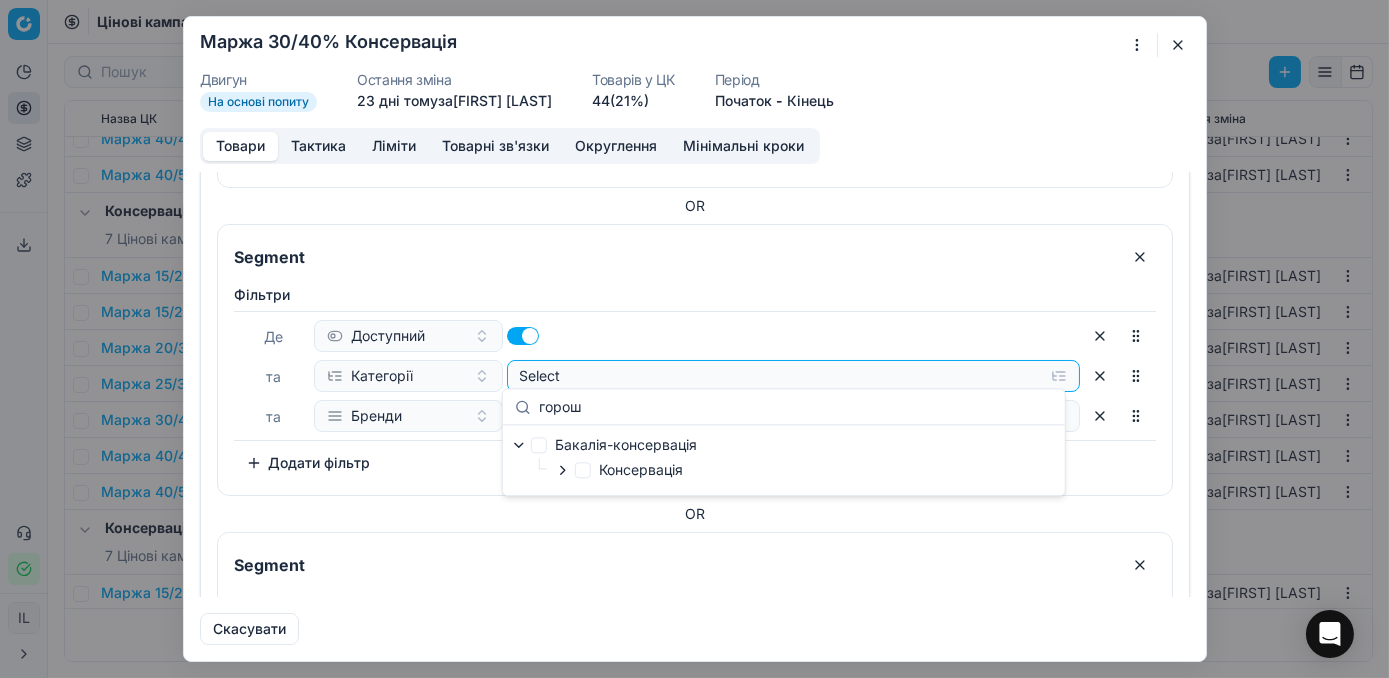click 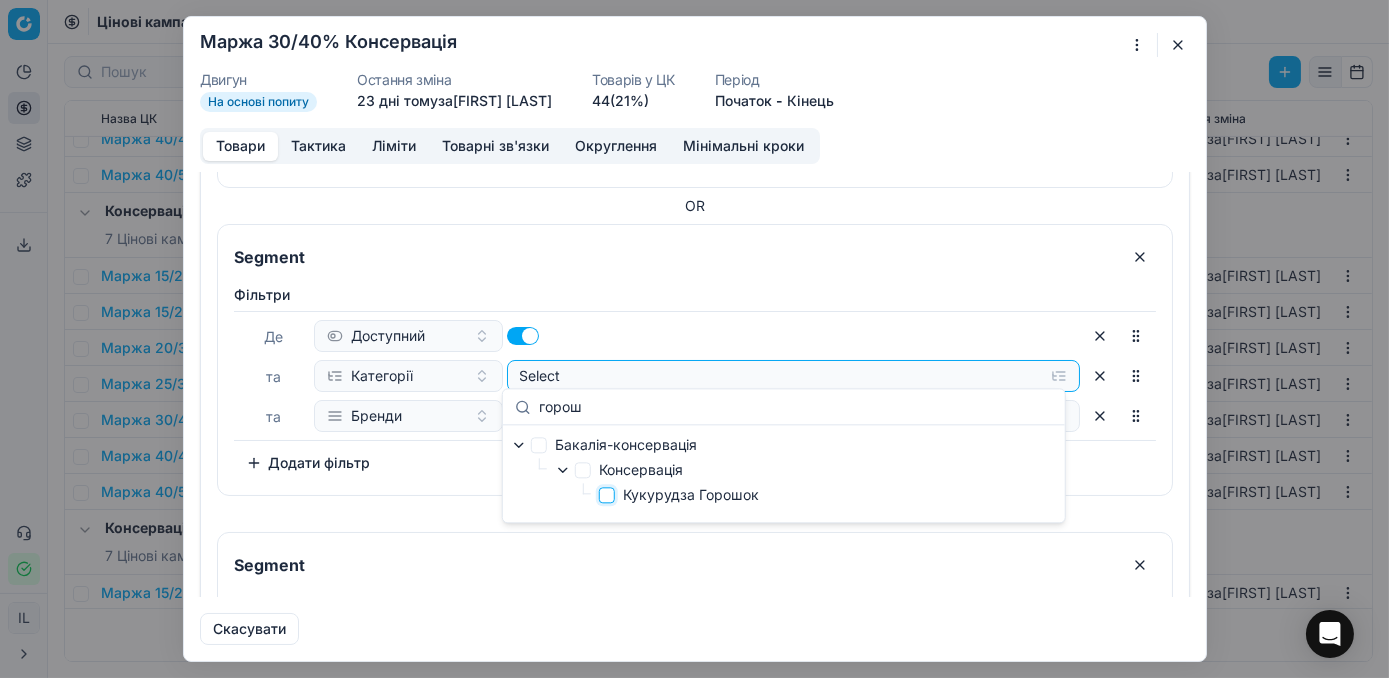 click on "Кукурудза Горошок" at bounding box center (607, 495) 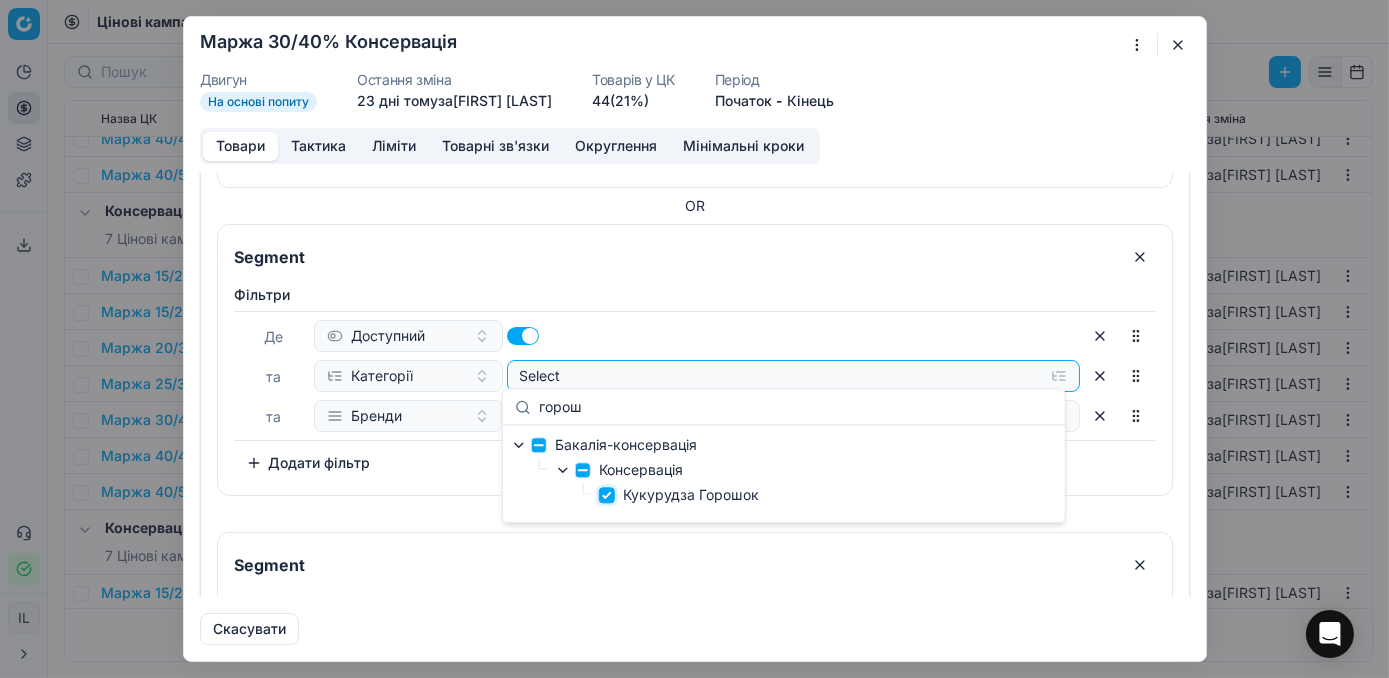 checkbox on "true" 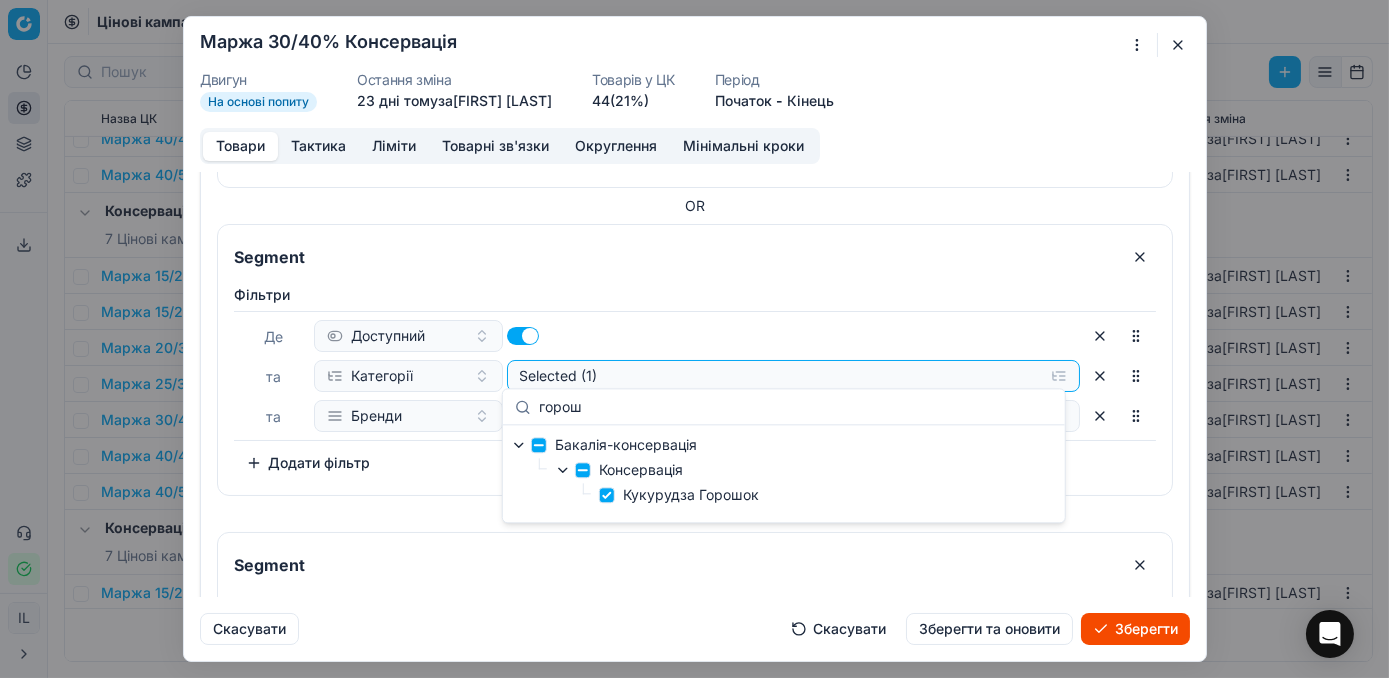 click on "Фiльтри Де Доступний та Категорії Selected (1) та Бренди є будь-яким з ТРАДИЦІЯ МАРИНАДО + 3
To pick up a sortable item, press space or enter.
While dragging, use the up and down keys to move the item.
Press space or enter again to drop the item in its new position, or press escape to cancel.
Додати фільтр" at bounding box center [695, 382] 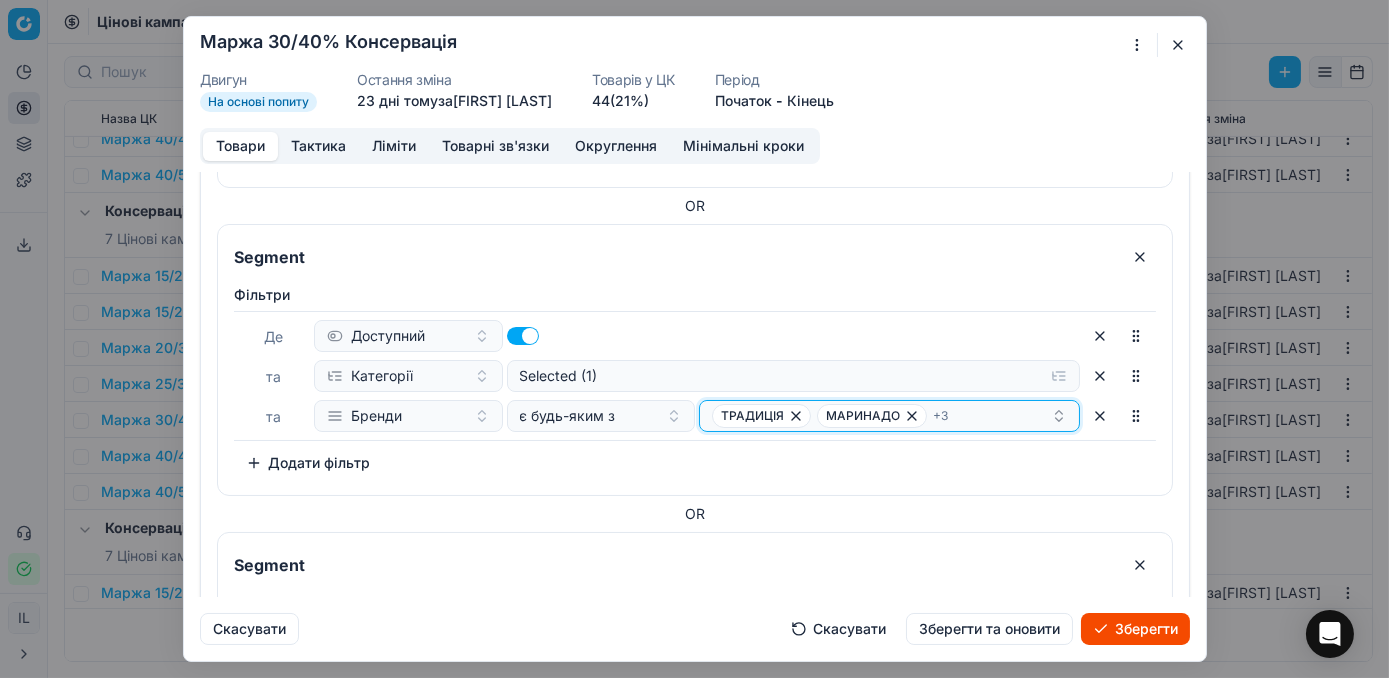 click 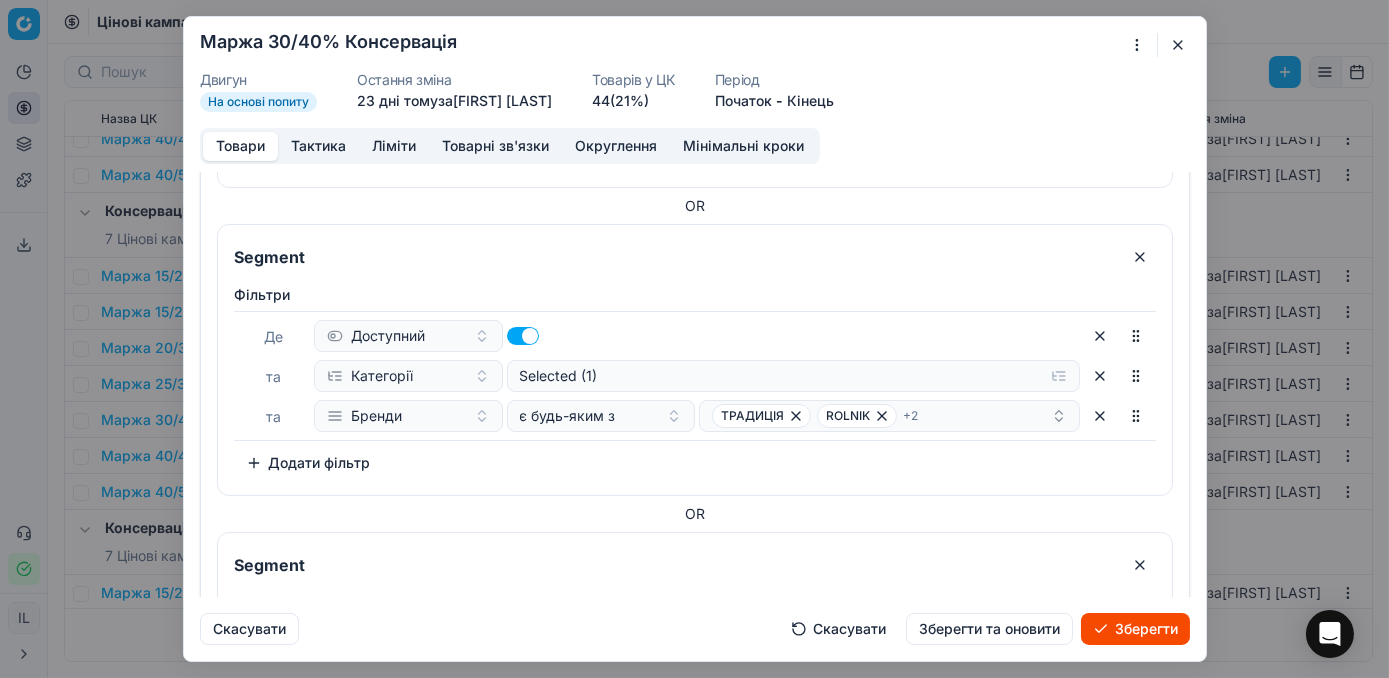 click on "Зберегти" at bounding box center [1135, 629] 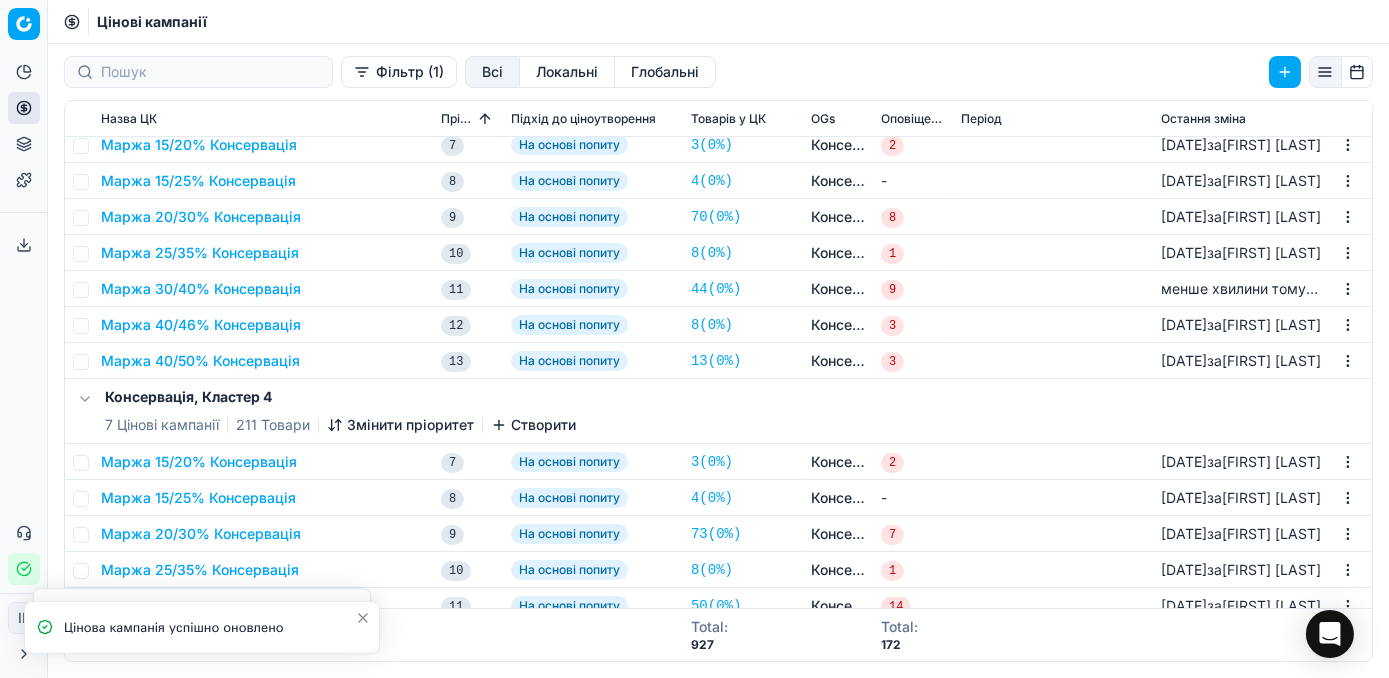 scroll, scrollTop: 1488, scrollLeft: 0, axis: vertical 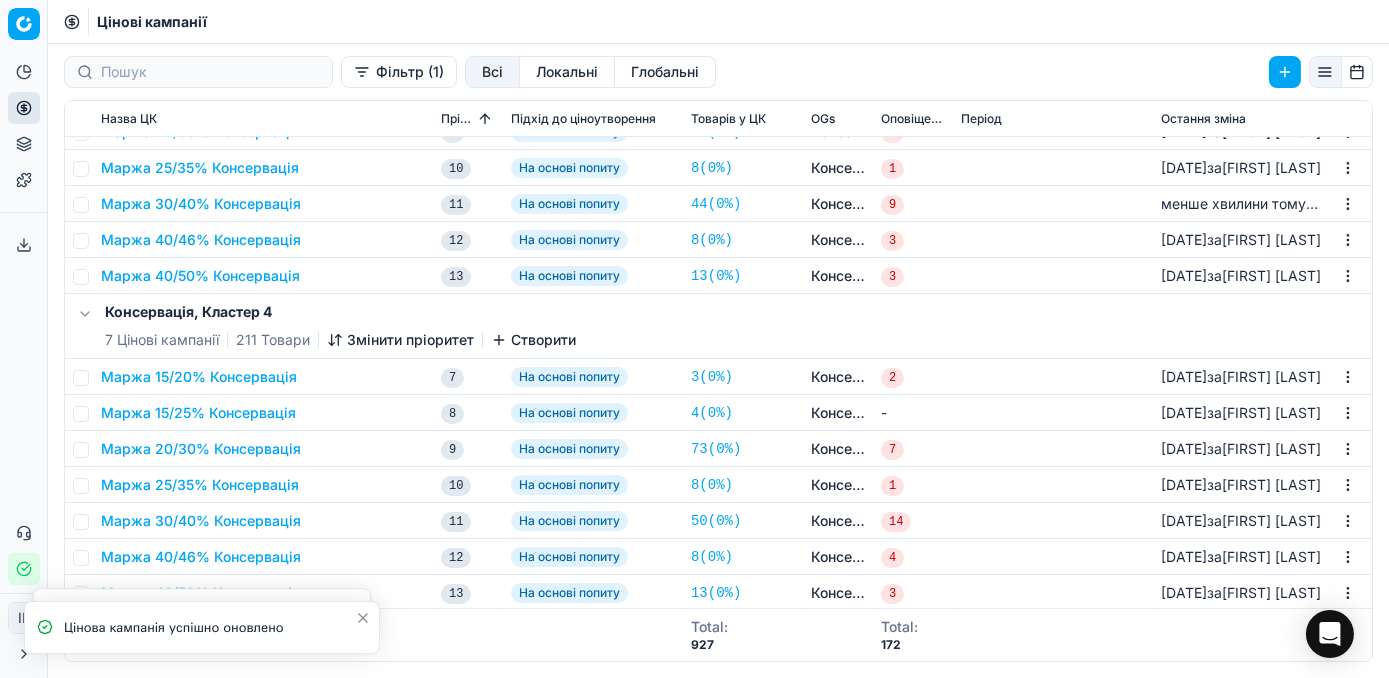 click on "Маржа 30/40% Консервація" at bounding box center [201, 521] 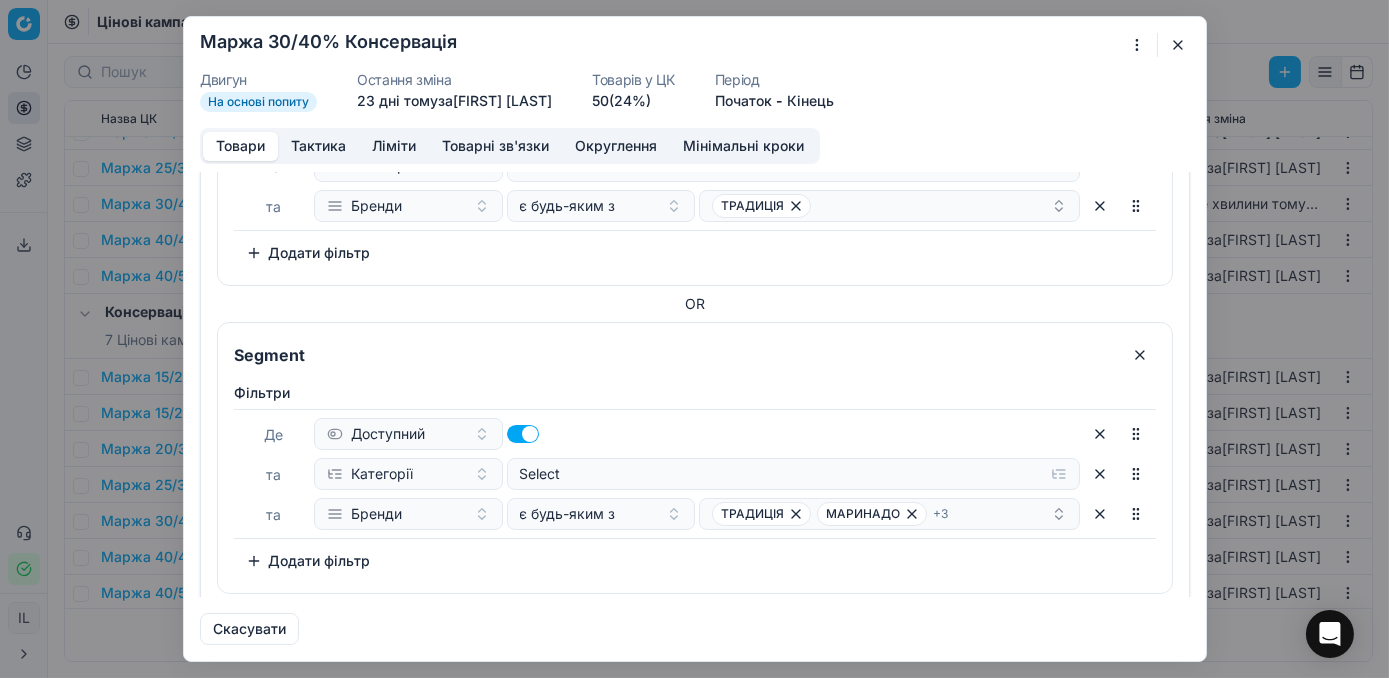 scroll, scrollTop: 1545, scrollLeft: 0, axis: vertical 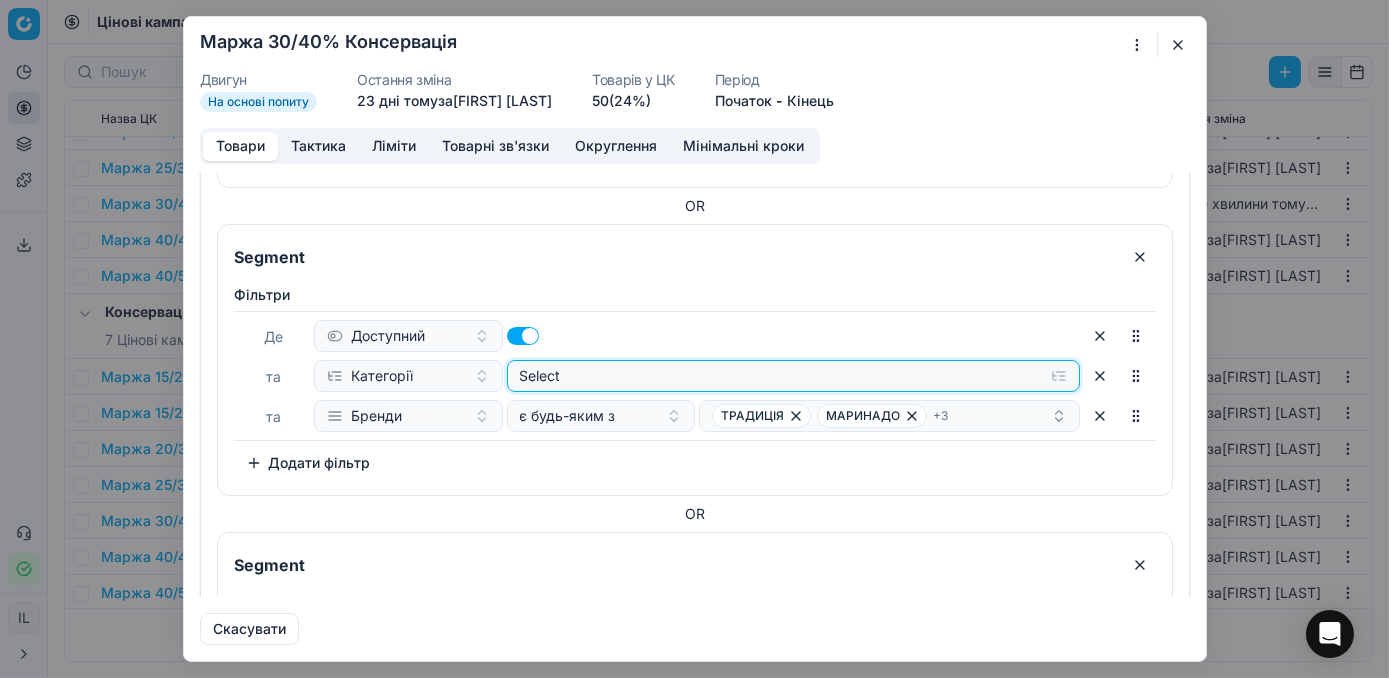 click on "Select" at bounding box center [793, -1164] 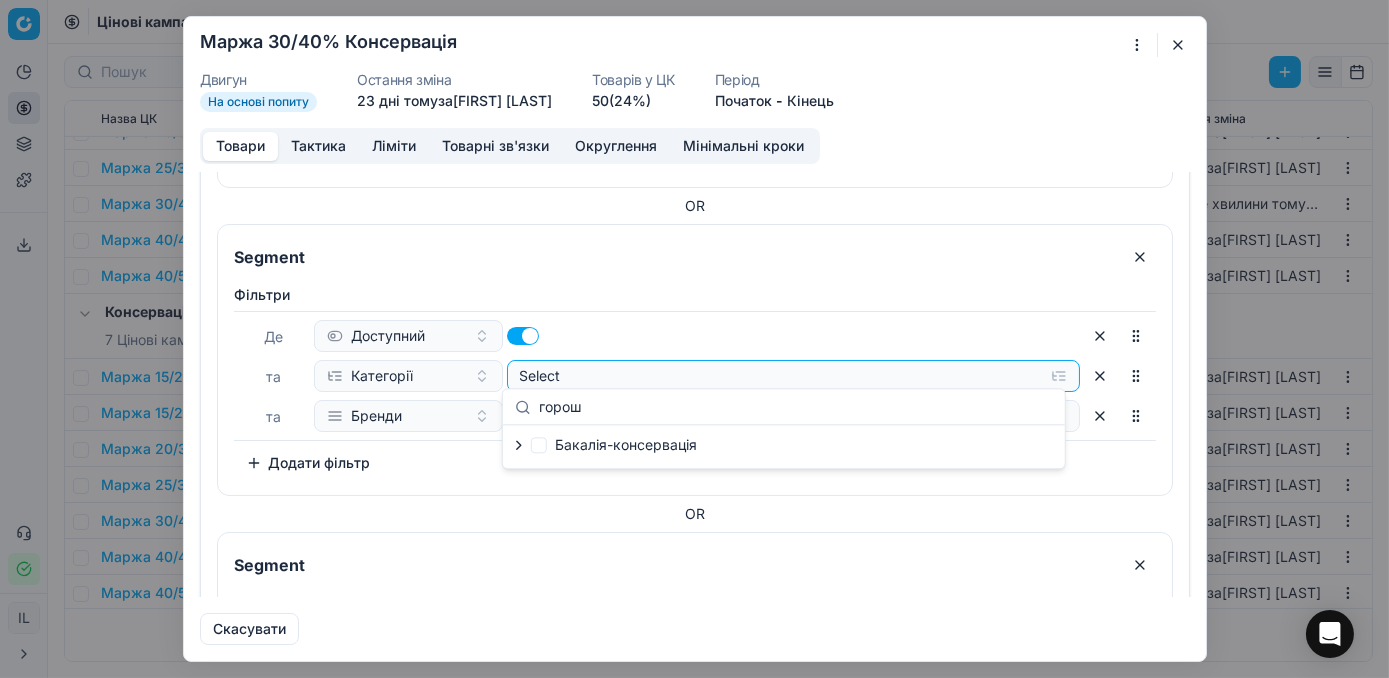 type on "горош" 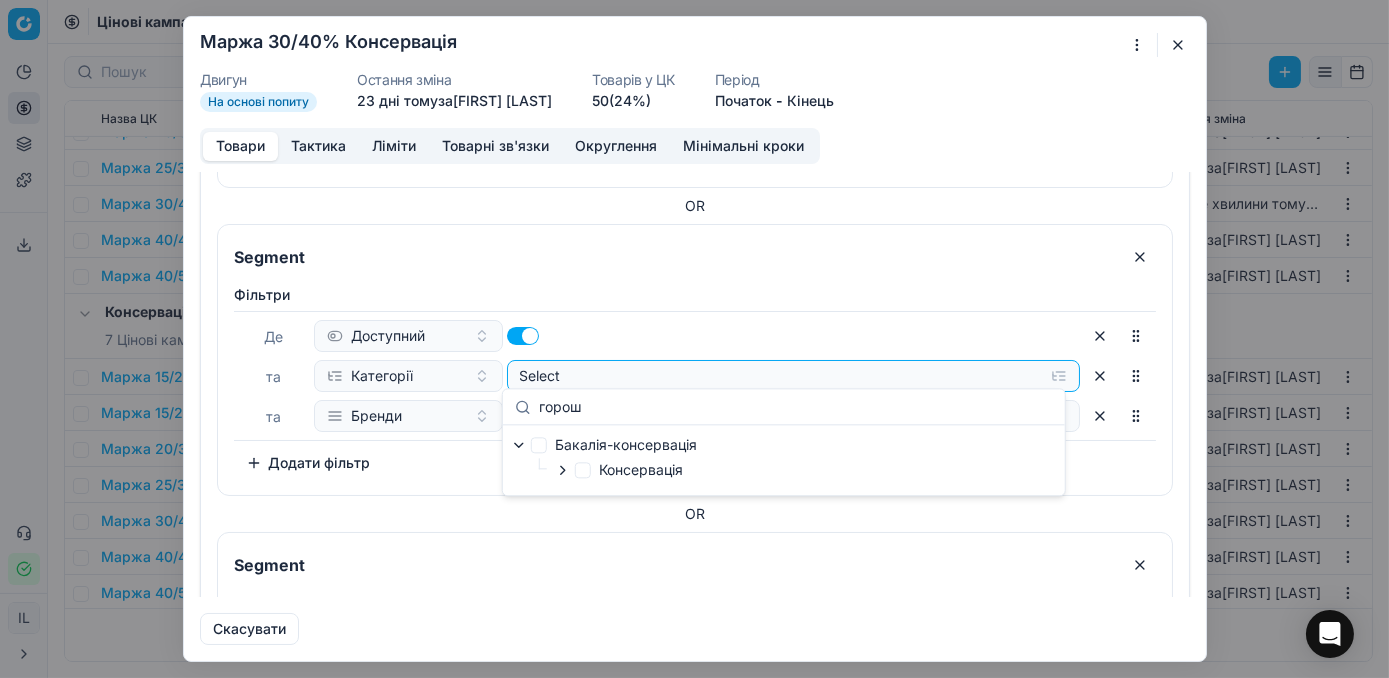 click on "Консервація" at bounding box center [619, 470] 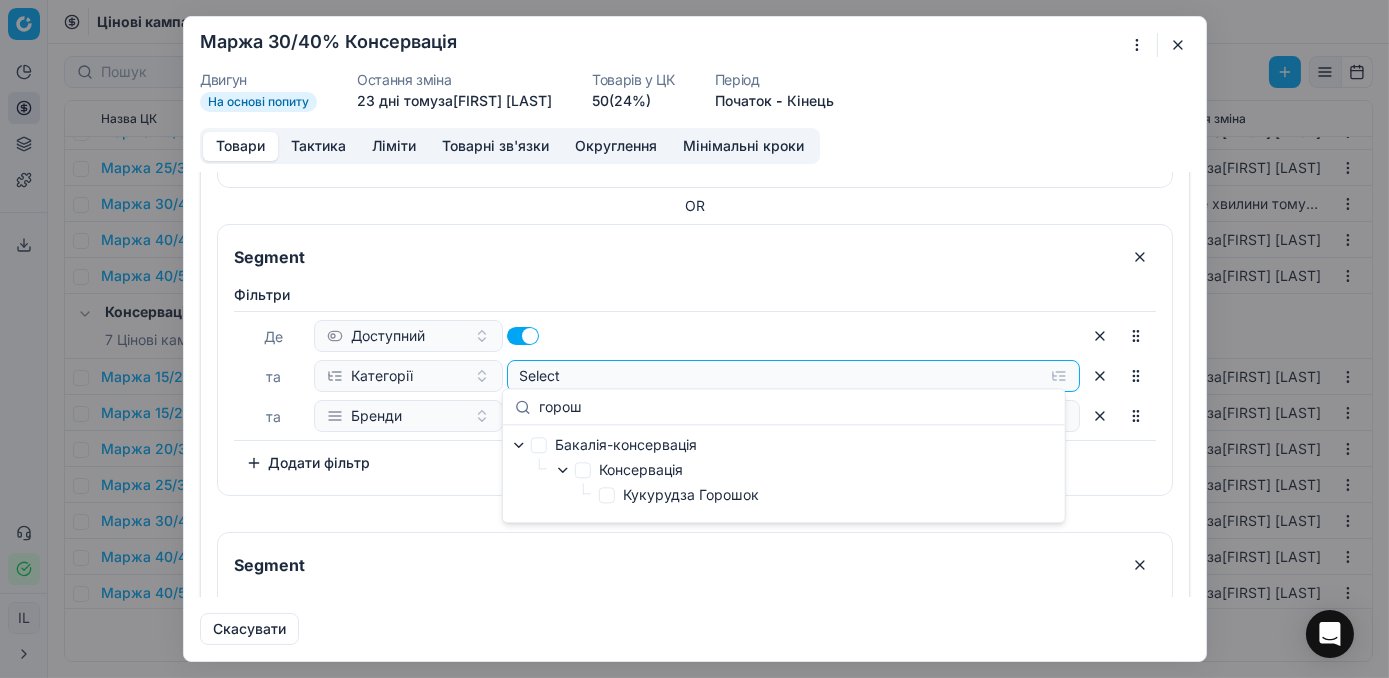 click on "Кукурудза Горошок" at bounding box center [679, 495] 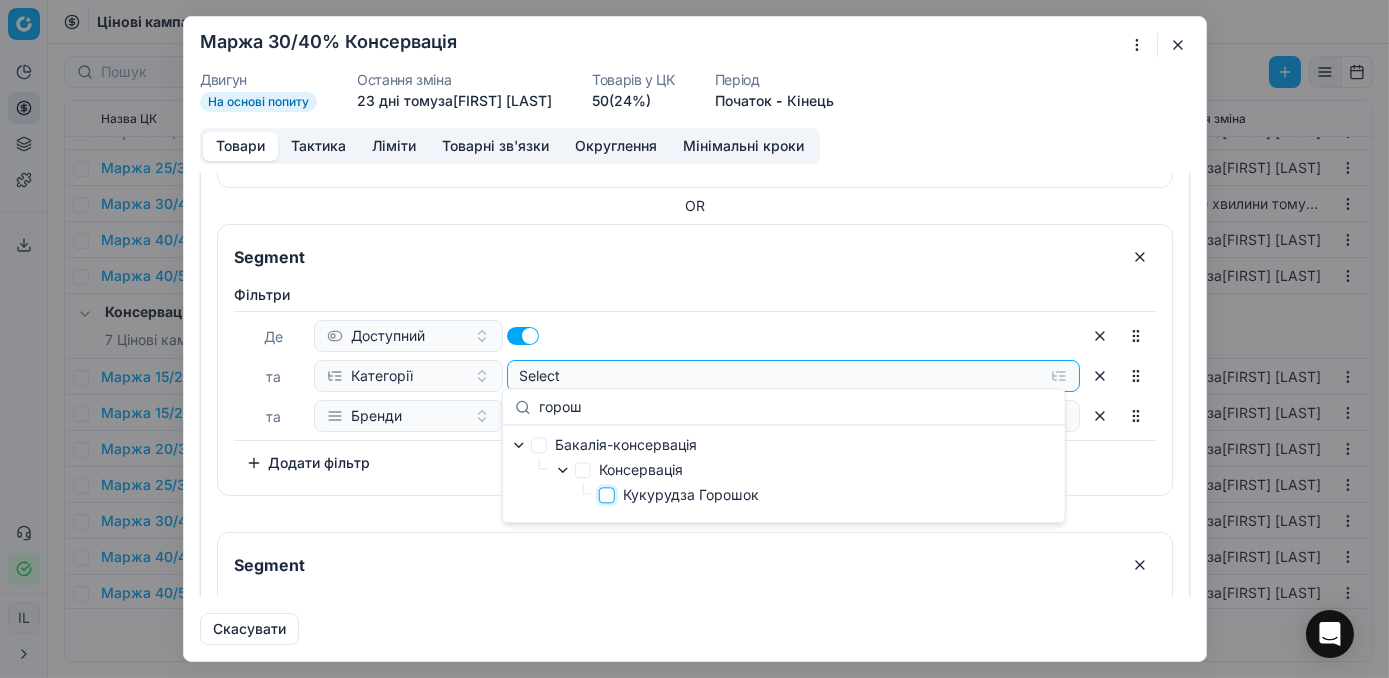 click on "Кукурудза Горошок" at bounding box center [607, 495] 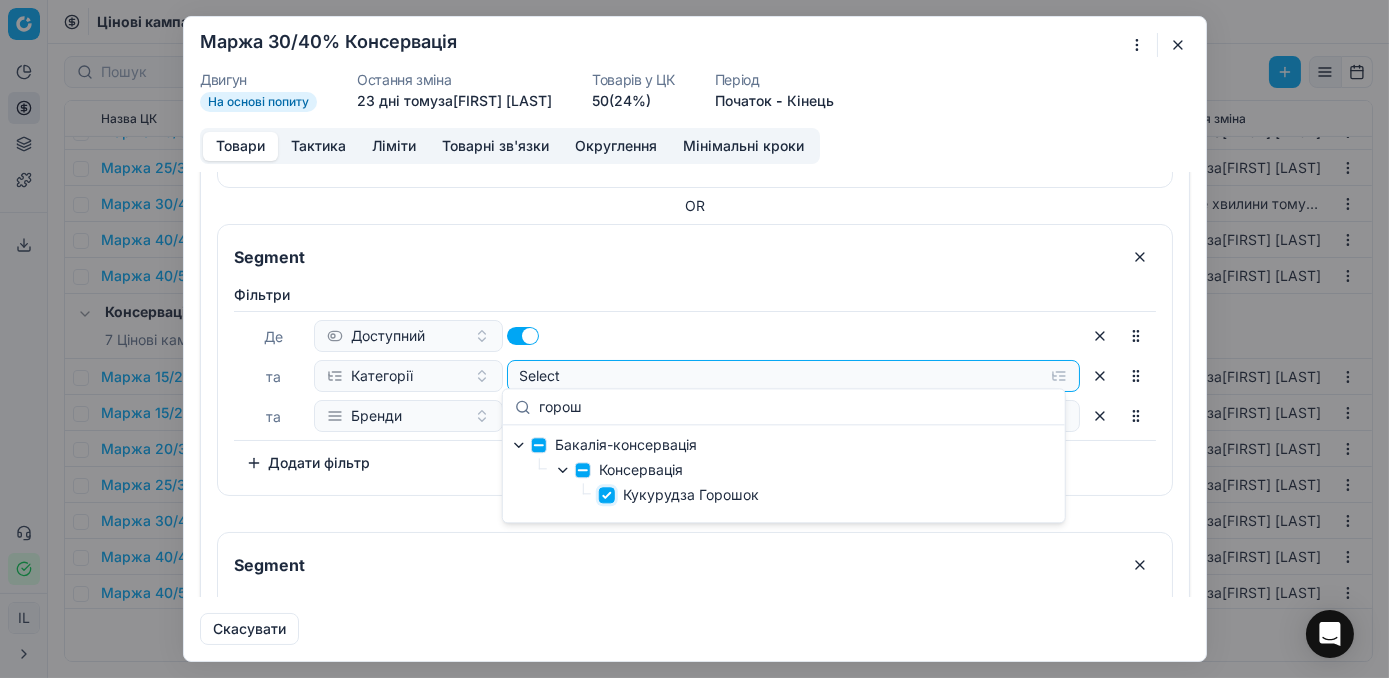 checkbox on "true" 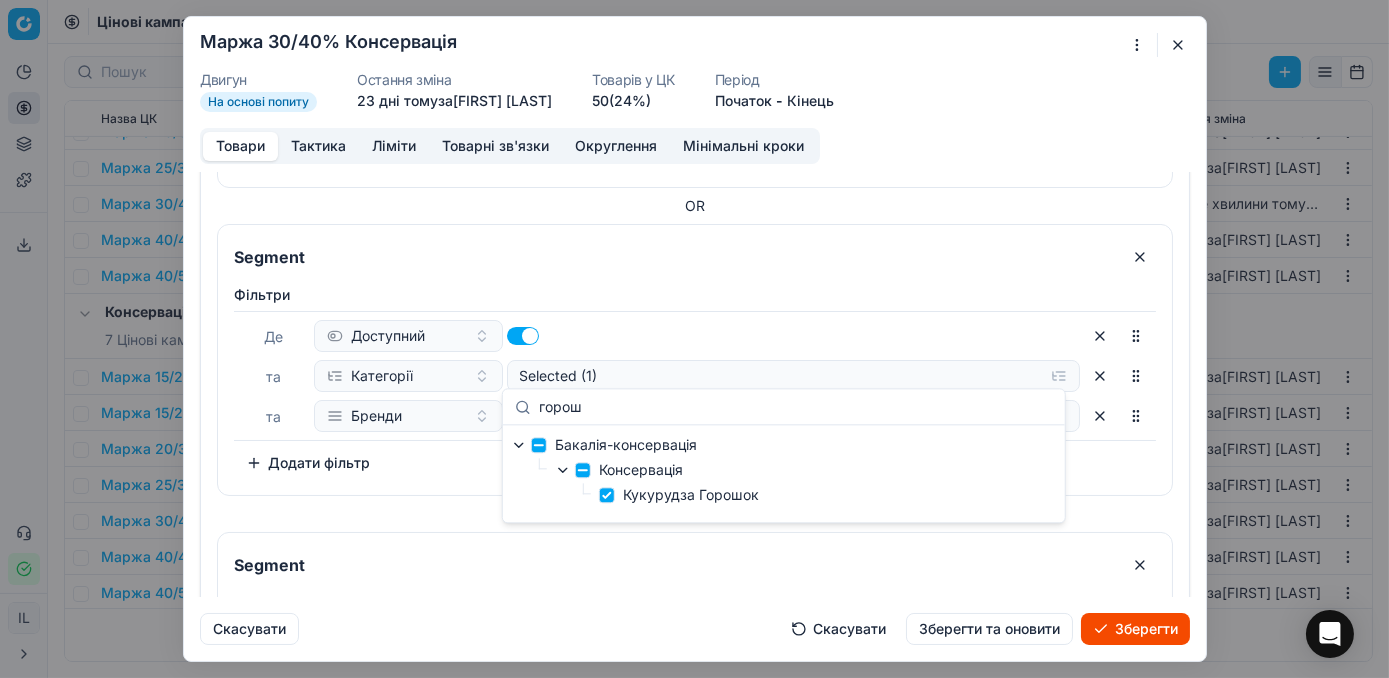 click on "Segment Фiльтри Де Доступний та Категорії Selected (1) та Бренди є будь-яким з СІРКО БАБУСІ МАРУСІ + 3
To pick up a sortable item, press space or enter.
While dragging, use the up and down keys to move the item.
Press space or enter again to drop the item in its new position, or press escape to cancel.
Додати фільтр OR Segment Фiльтри Де Доступний та Категорії Selected (1) та Бренди є будь-яким з ТРАДИЦІЯ КУХАРОЧКА + 4
To pick up a sortable item, press space or enter.
While dragging, use the up and down keys to move the item.
Press space or enter again to drop the item in its new position, or press escape to cancel.
Додати фільтр OR Segment Фiльтри Де Доступний та Категорії Selected (1) та Бренди є будь-яким з VERA ARTEOLIVA + 2 Додати фільтр" at bounding box center [695, -236] 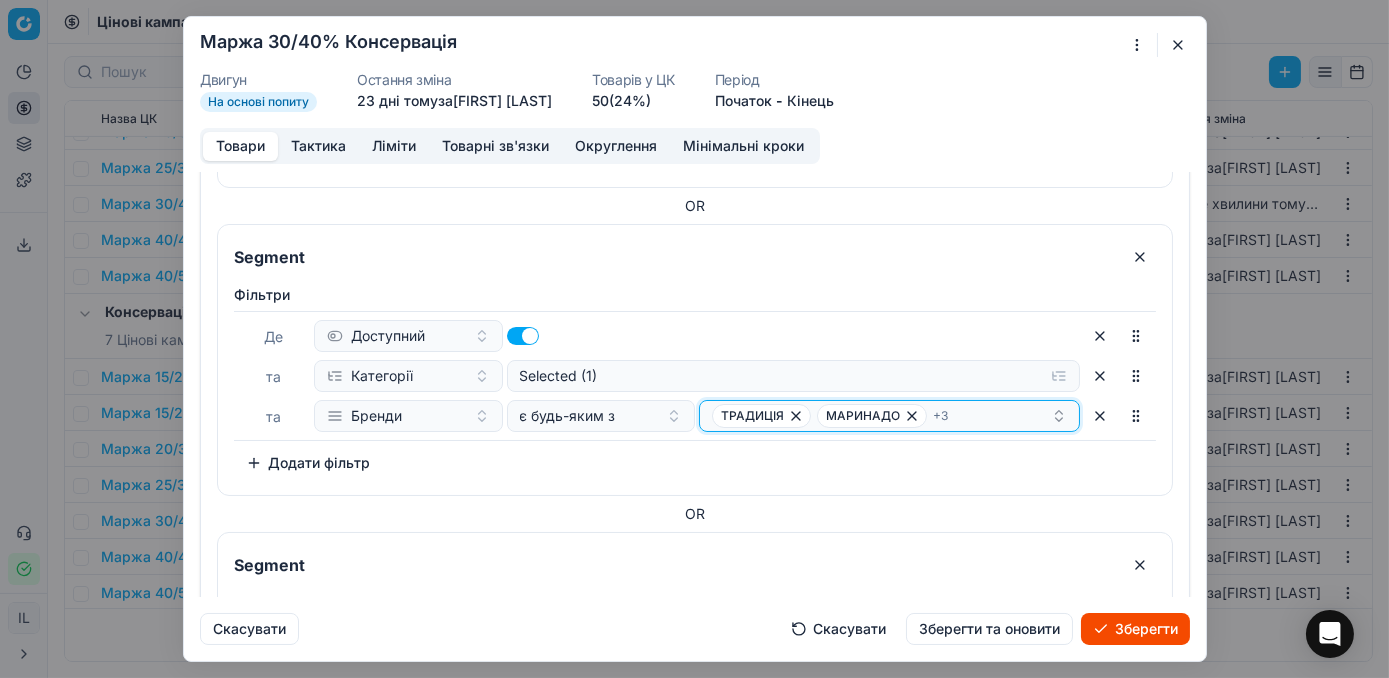 click 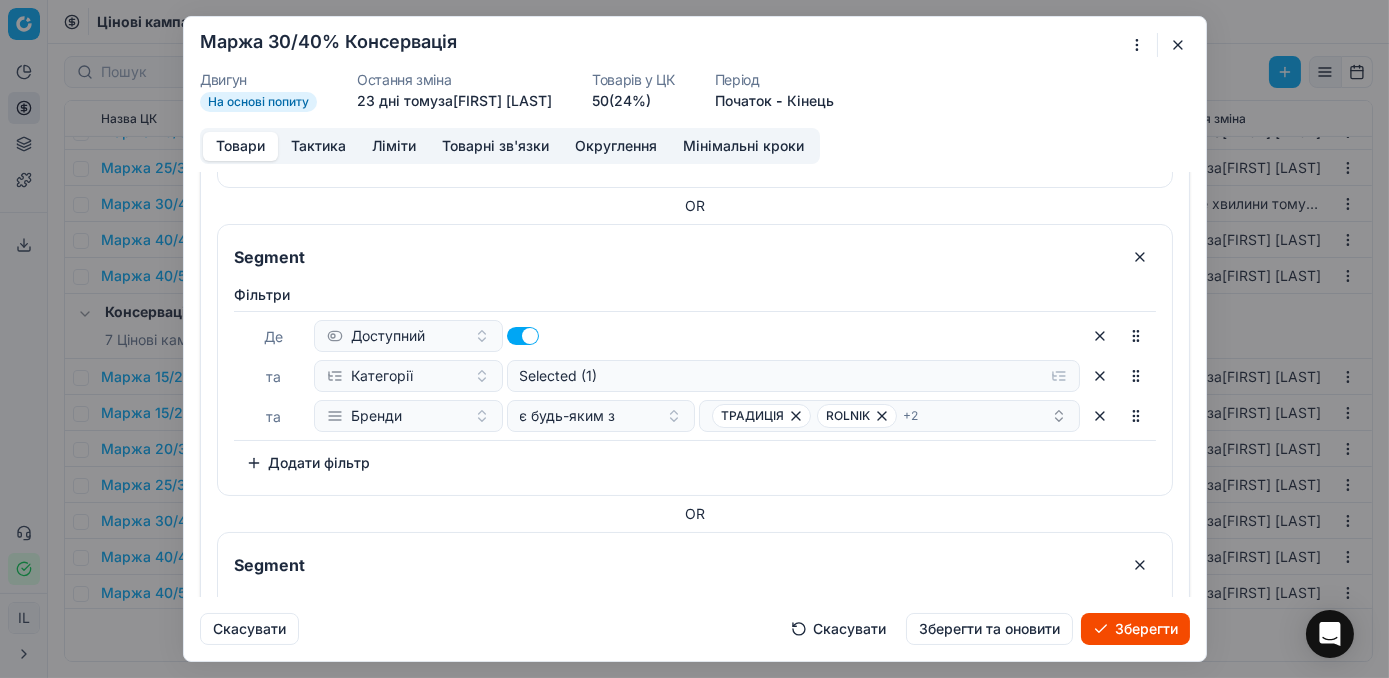 click on "Зберегти" at bounding box center [1135, 629] 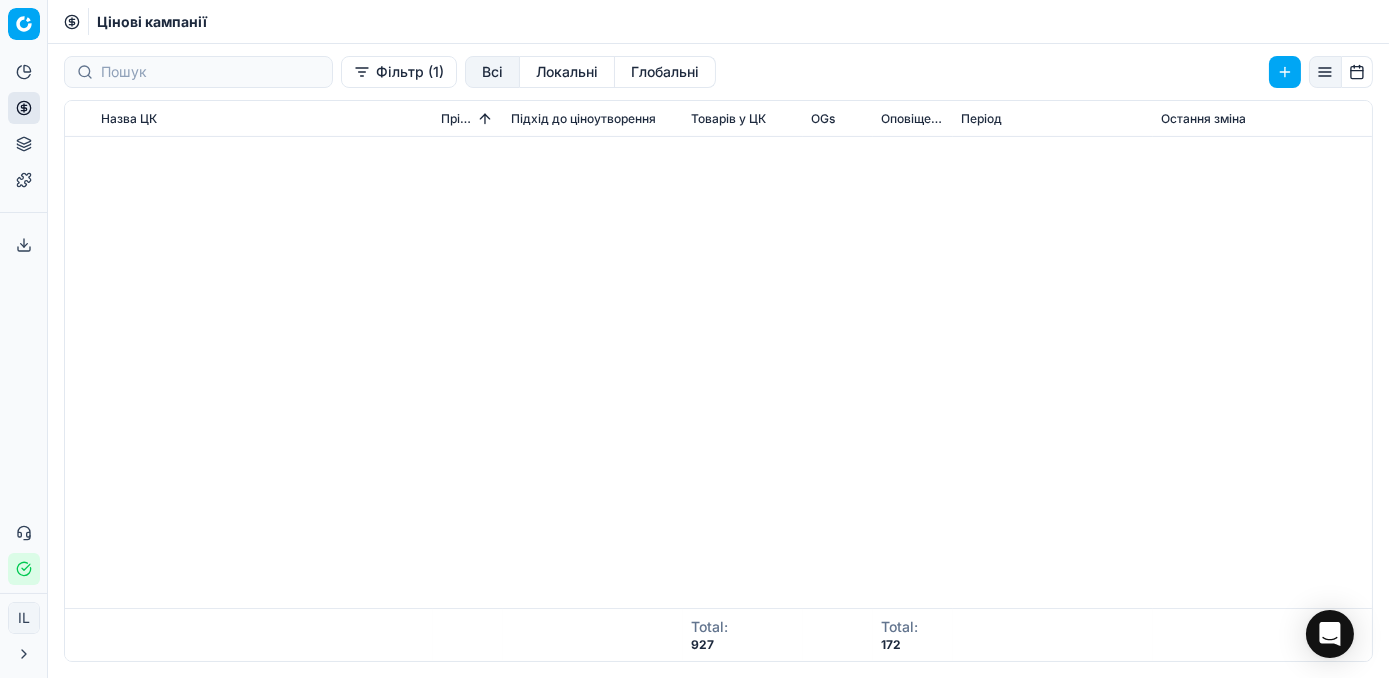 scroll, scrollTop: 0, scrollLeft: 0, axis: both 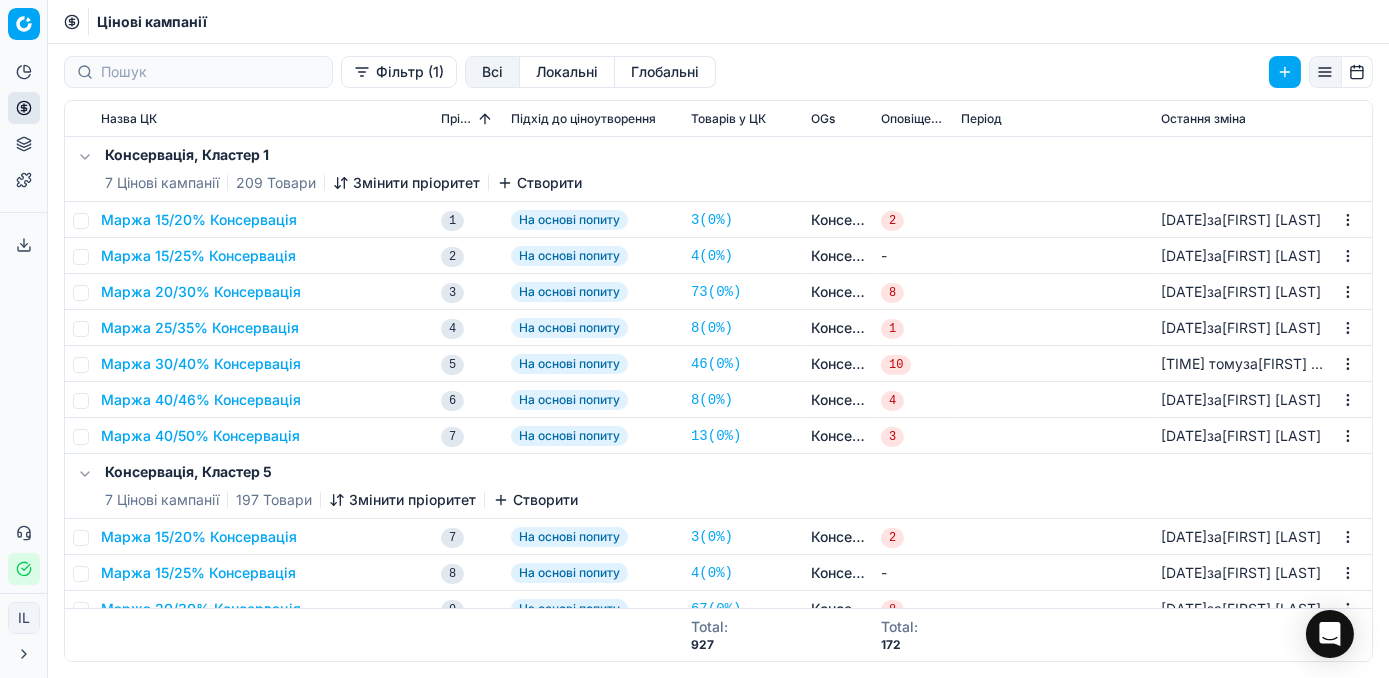 click on "Маржа 25/35% Консервація" at bounding box center [200, 328] 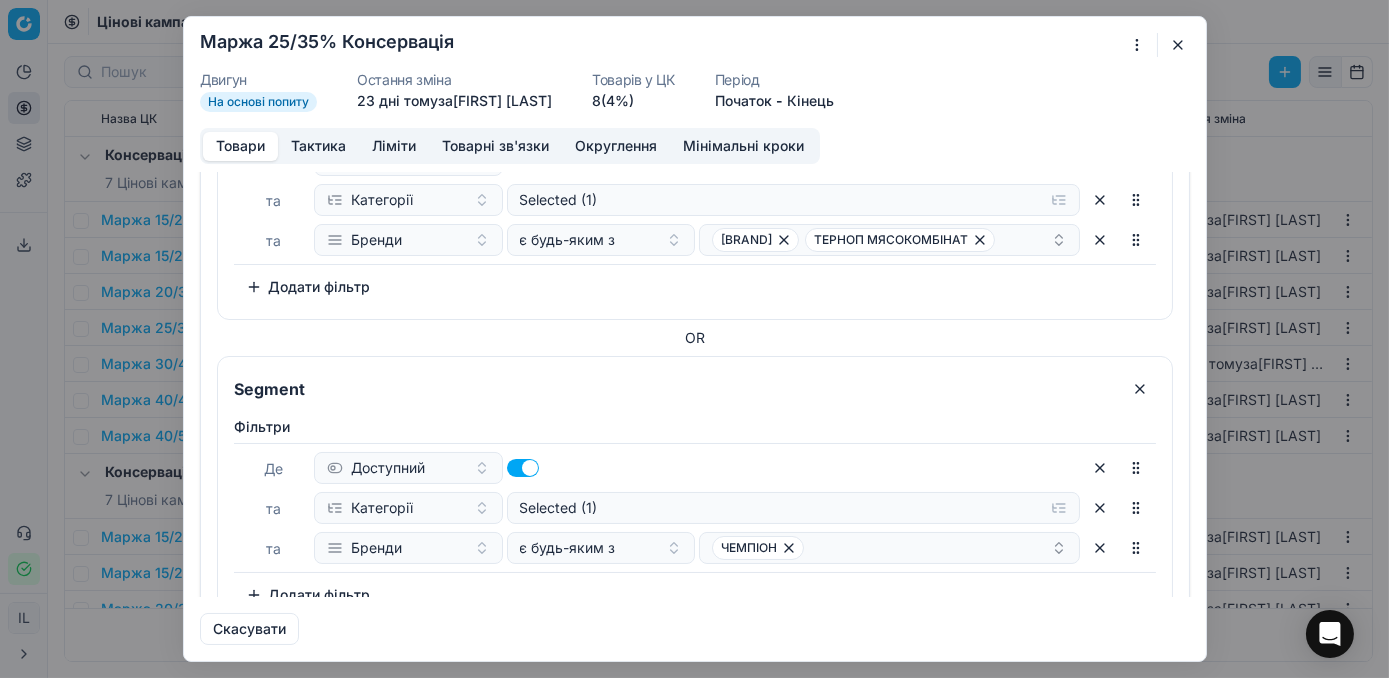 scroll, scrollTop: 0, scrollLeft: 0, axis: both 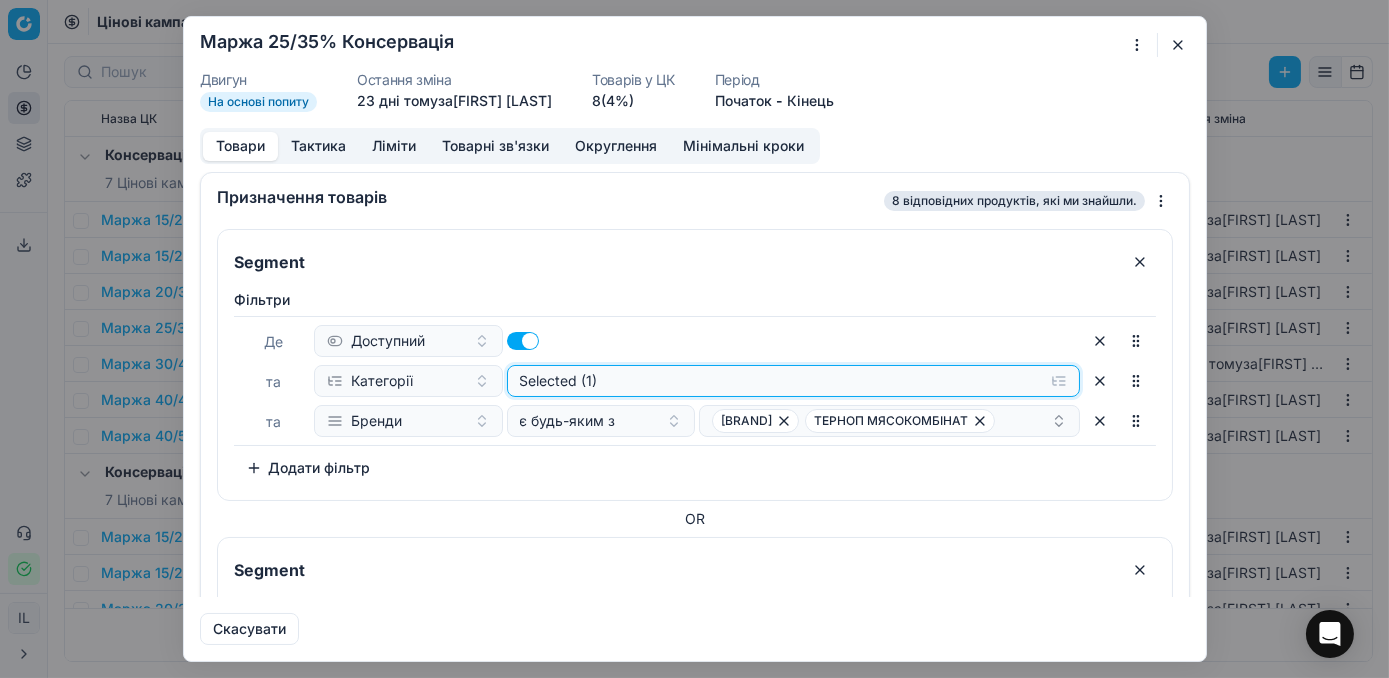click on "Selected (1)" at bounding box center [793, 381] 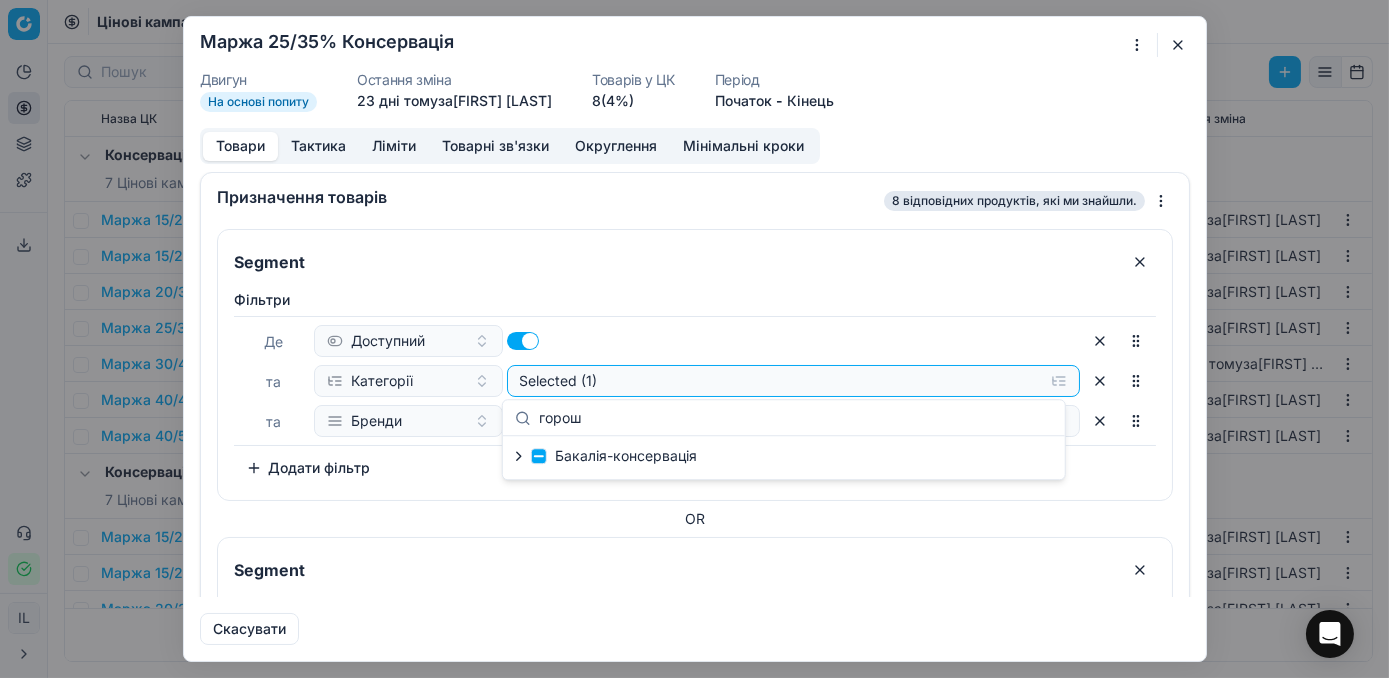 type on "горош" 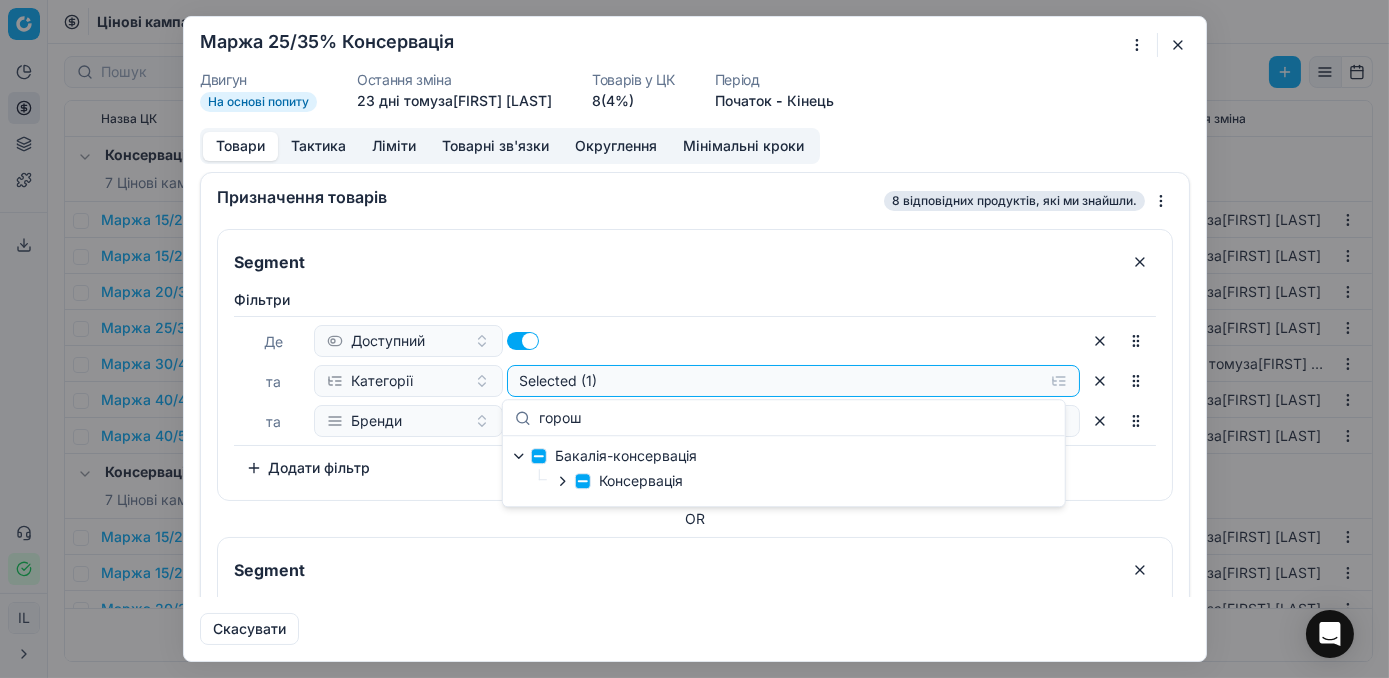 click 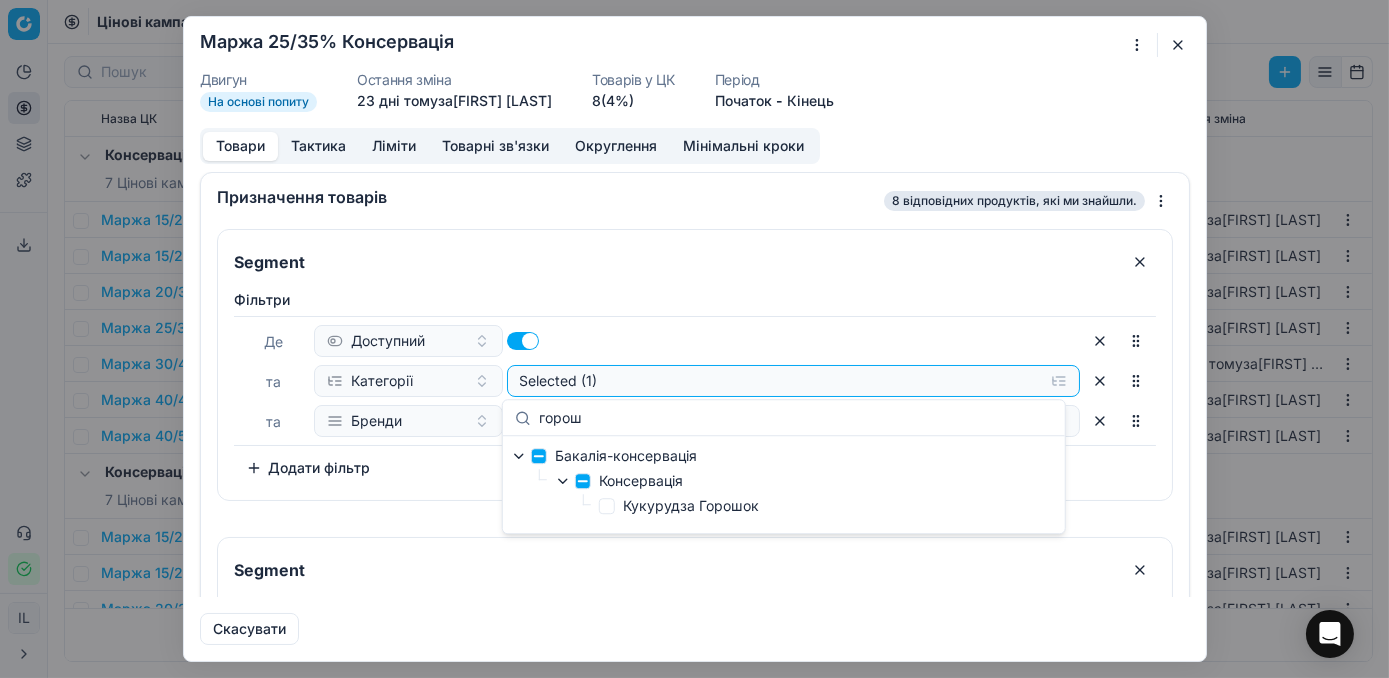 click on "Фiльтри Де Доступний та Категорії Selected (1) та Бренди є будь-яким з ЧЕМПІОН
To pick up a sortable item, press space or enter.
While dragging, use the up and down keys to move the item.
Press space or enter again to drop the item in its new position, or press escape to cancel.
Додати фільтр" at bounding box center [695, 699] 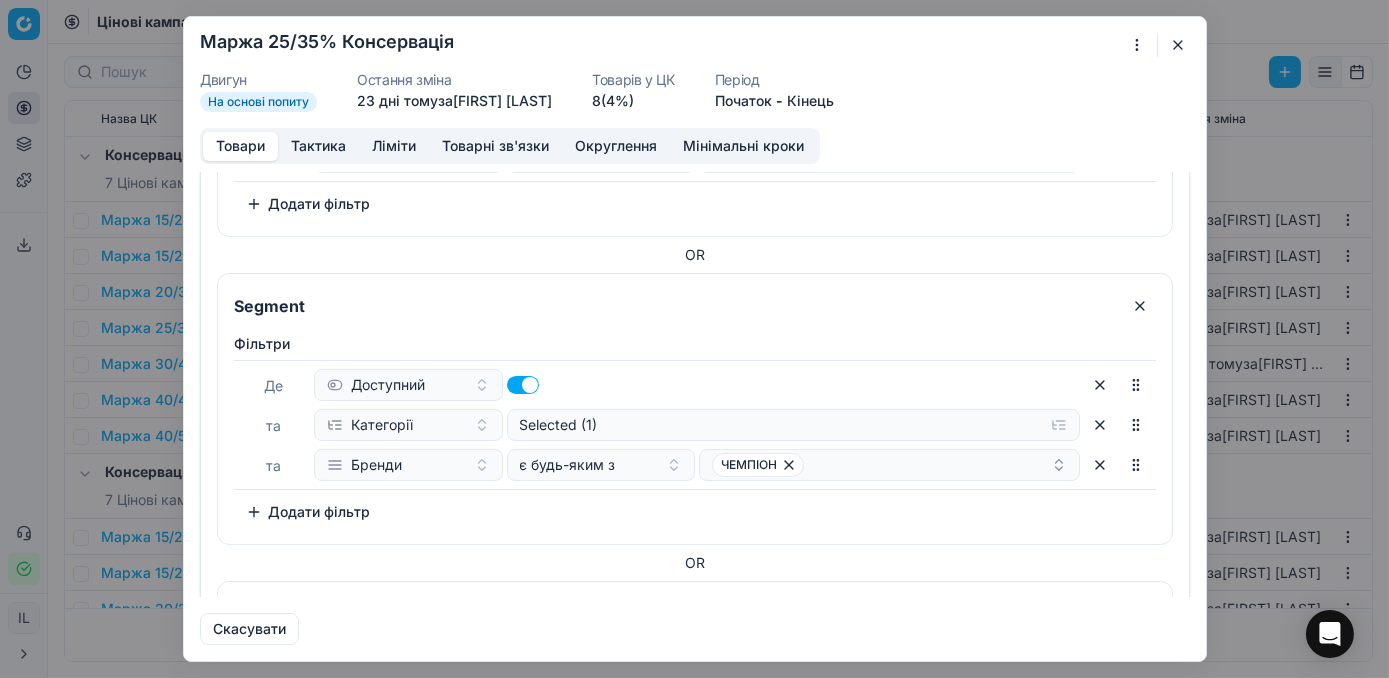 scroll, scrollTop: 363, scrollLeft: 0, axis: vertical 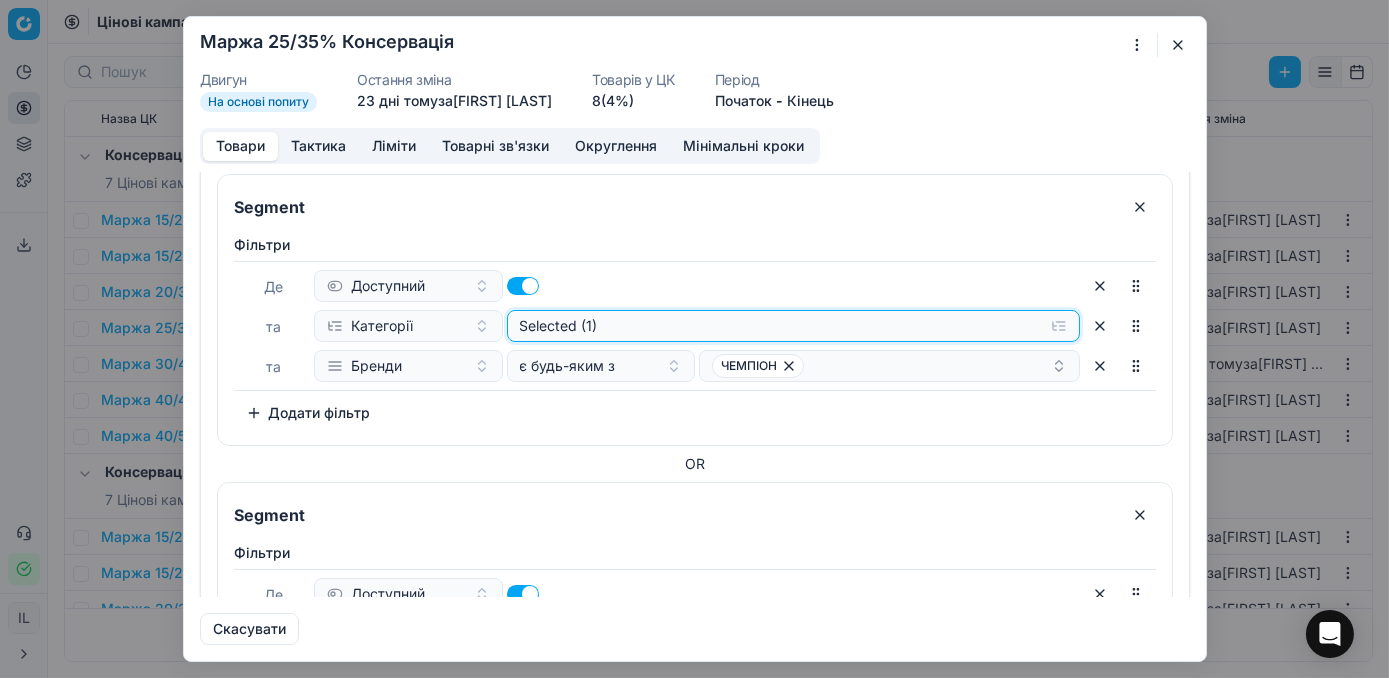 click on "Selected (1)" at bounding box center [793, 18] 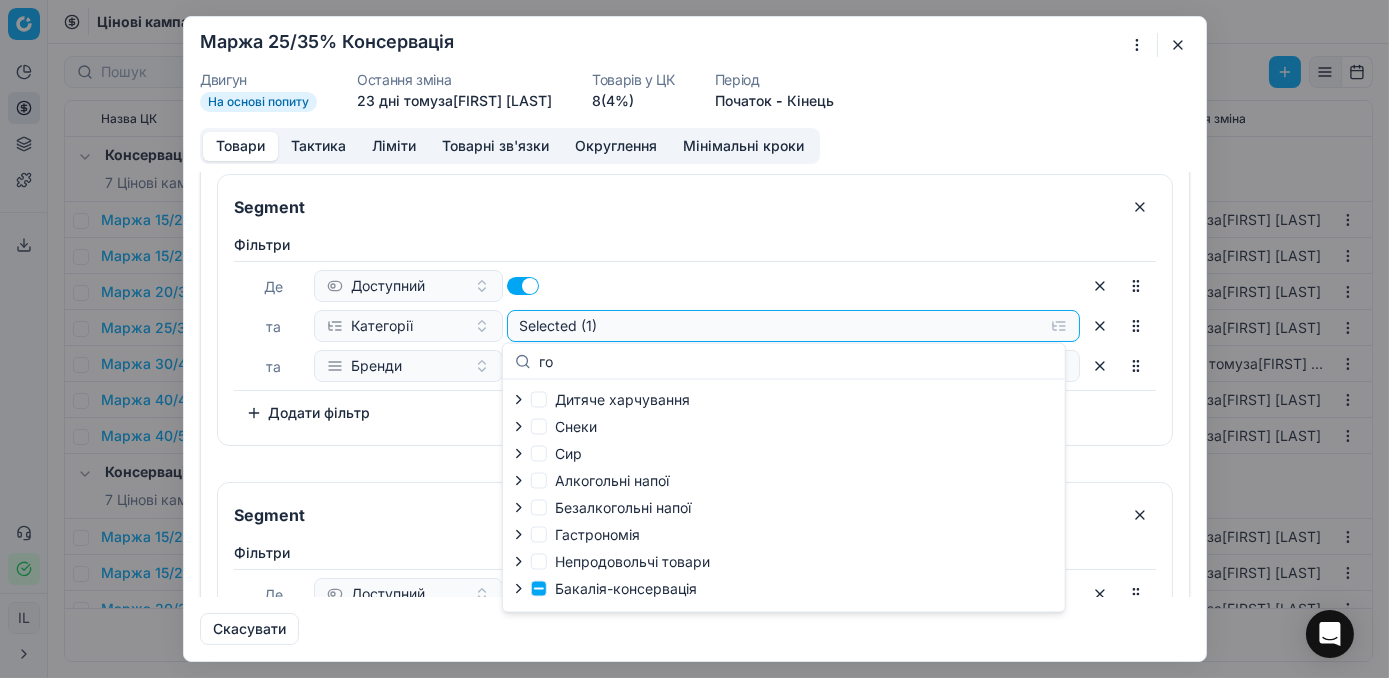 scroll, scrollTop: 0, scrollLeft: 0, axis: both 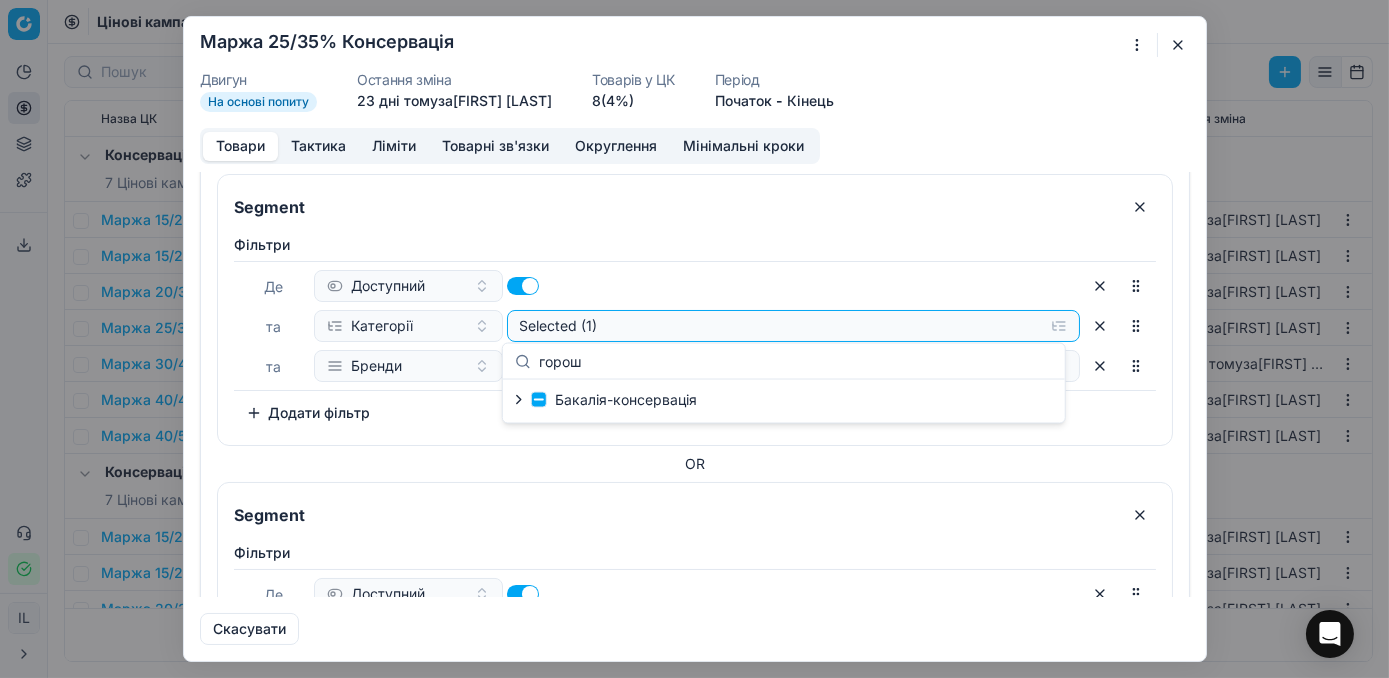 type on "горош" 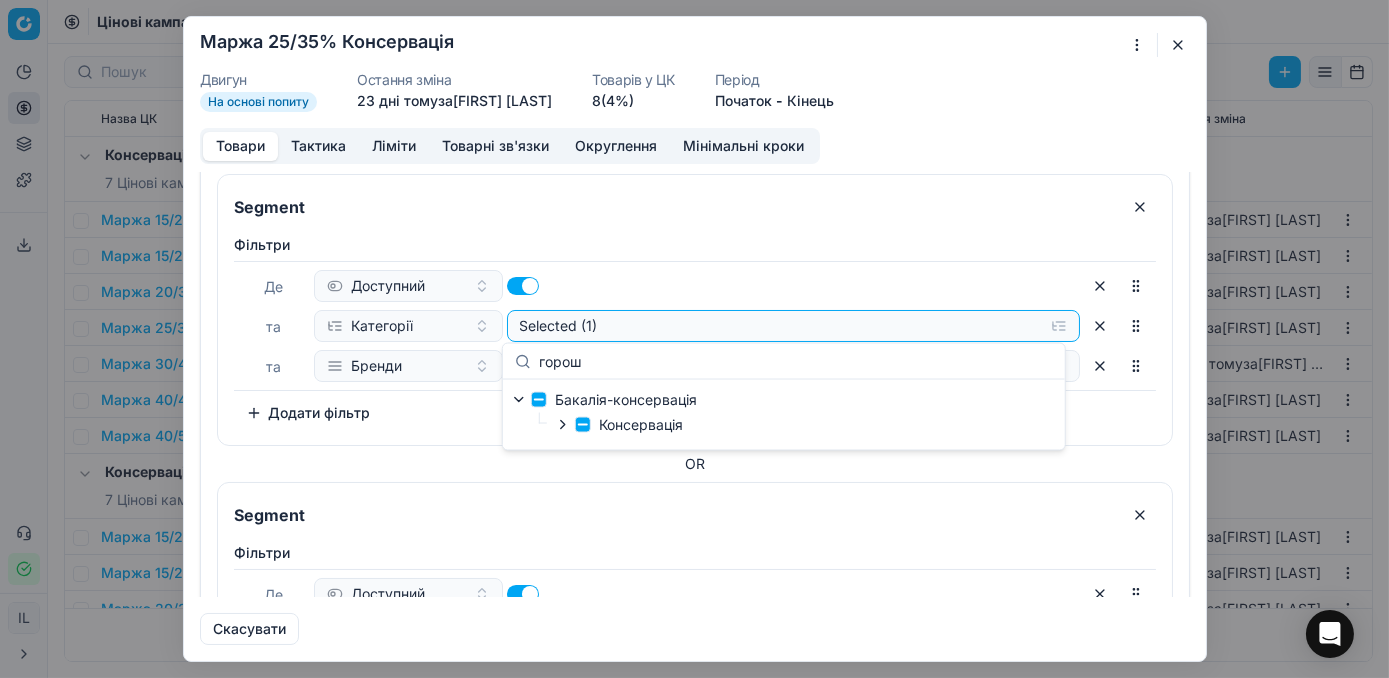 click 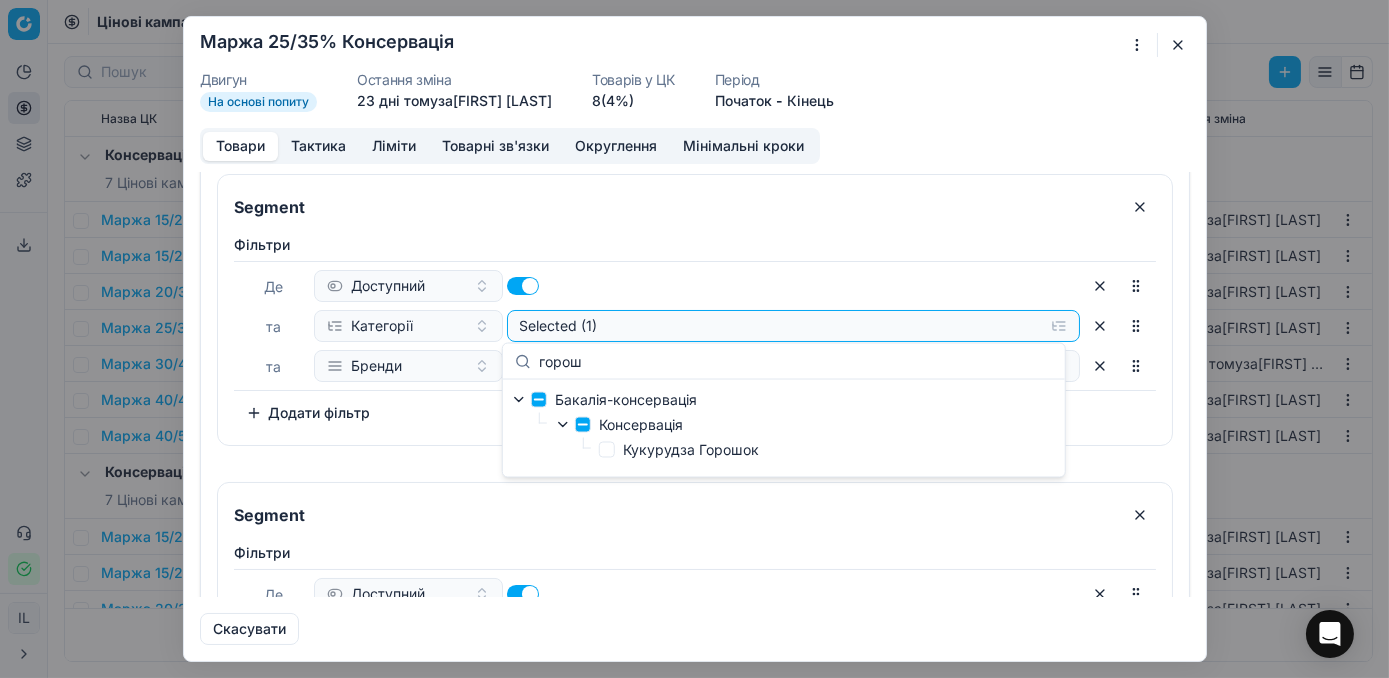 click on "Фiльтри Де Доступний та Категорії Selected (1) та Бренди є будь-яким з ЧЕМПІОН
To pick up a sortable item, press space or enter.
While dragging, use the up and down keys to move the item.
Press space or enter again to drop the item in its new position, or press escape to cancel.
Додати фільтр" at bounding box center (695, 332) 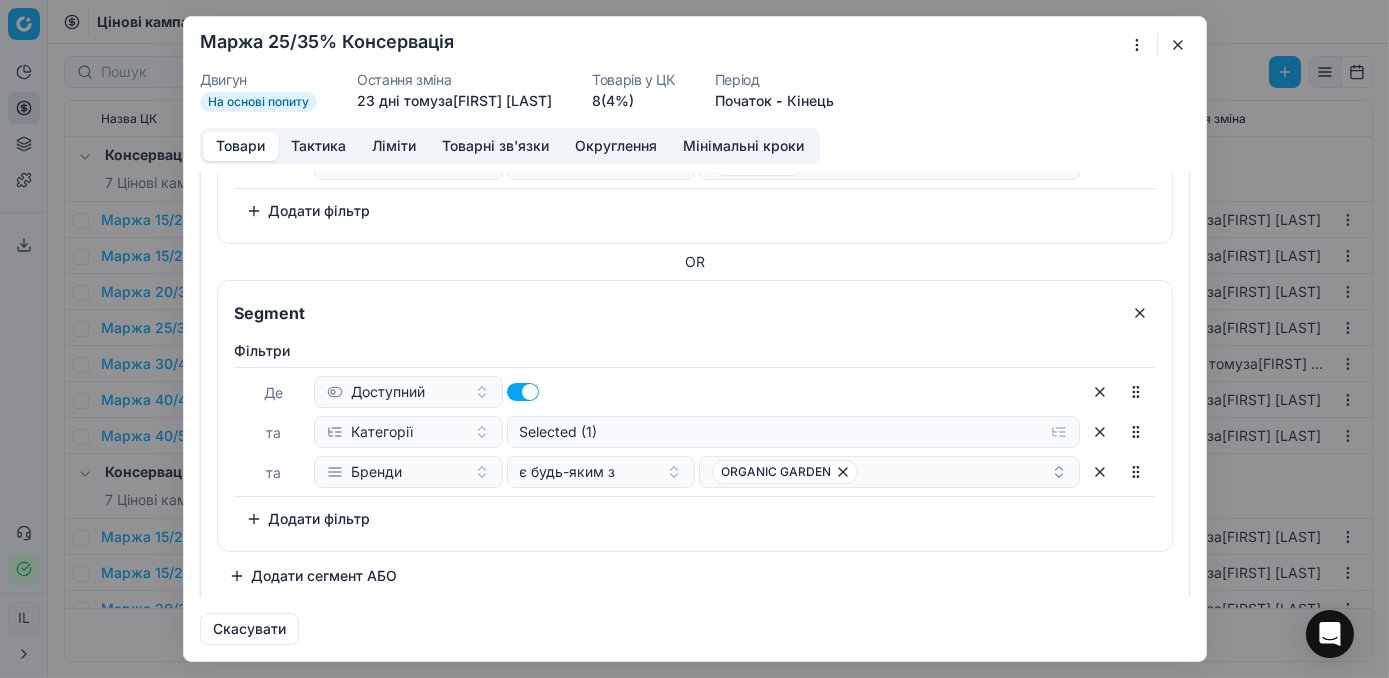 scroll, scrollTop: 571, scrollLeft: 0, axis: vertical 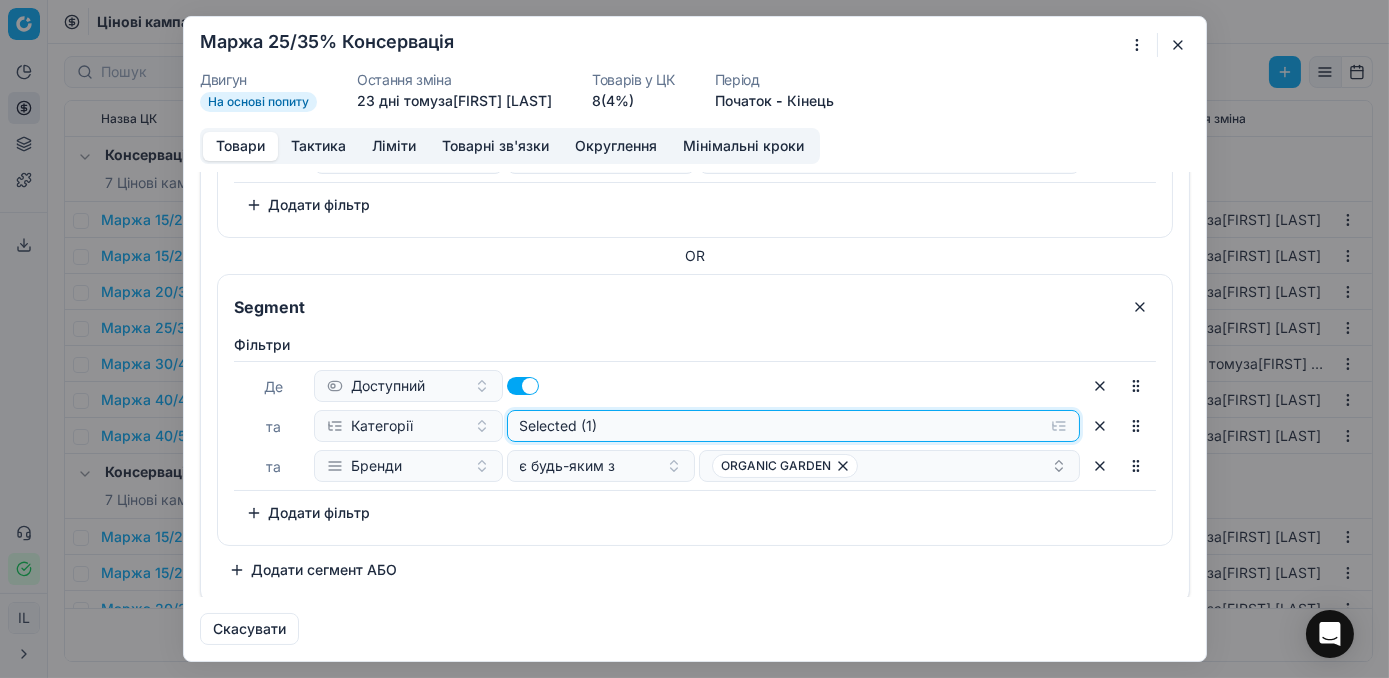 click on "Selected (1)" at bounding box center (793, -190) 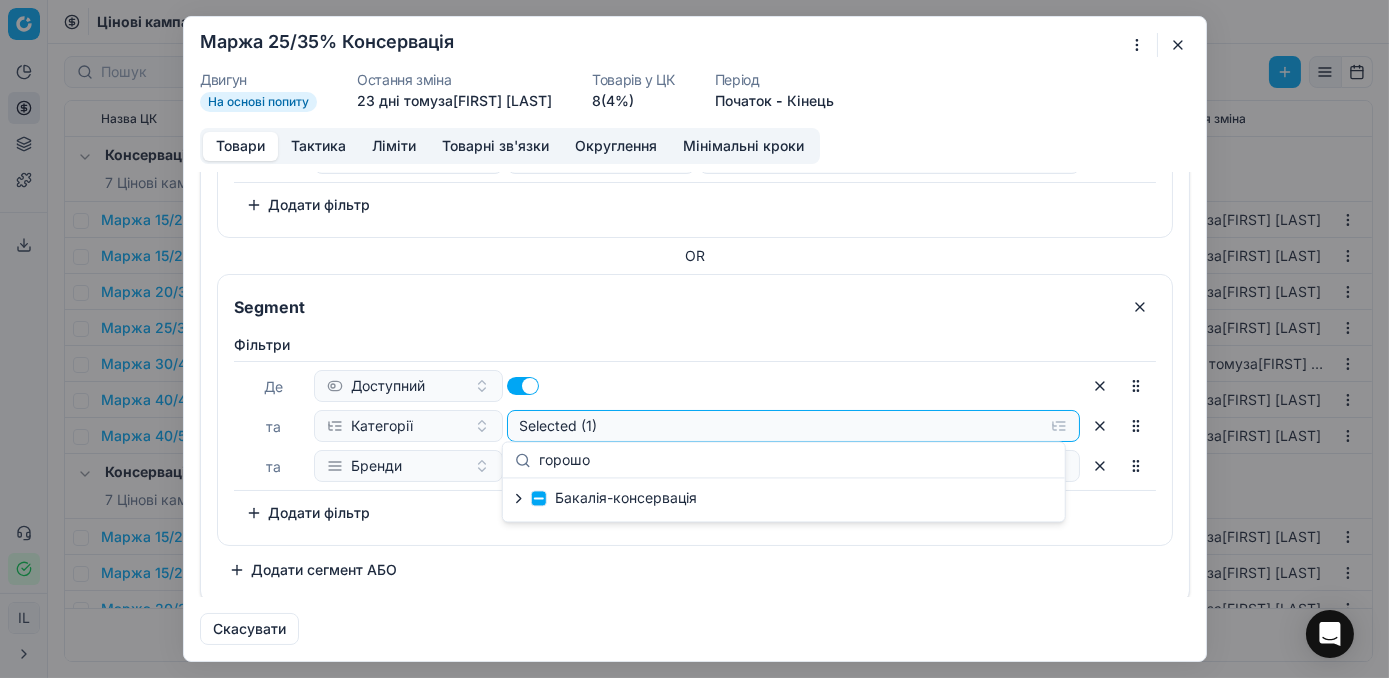 type on "горошо" 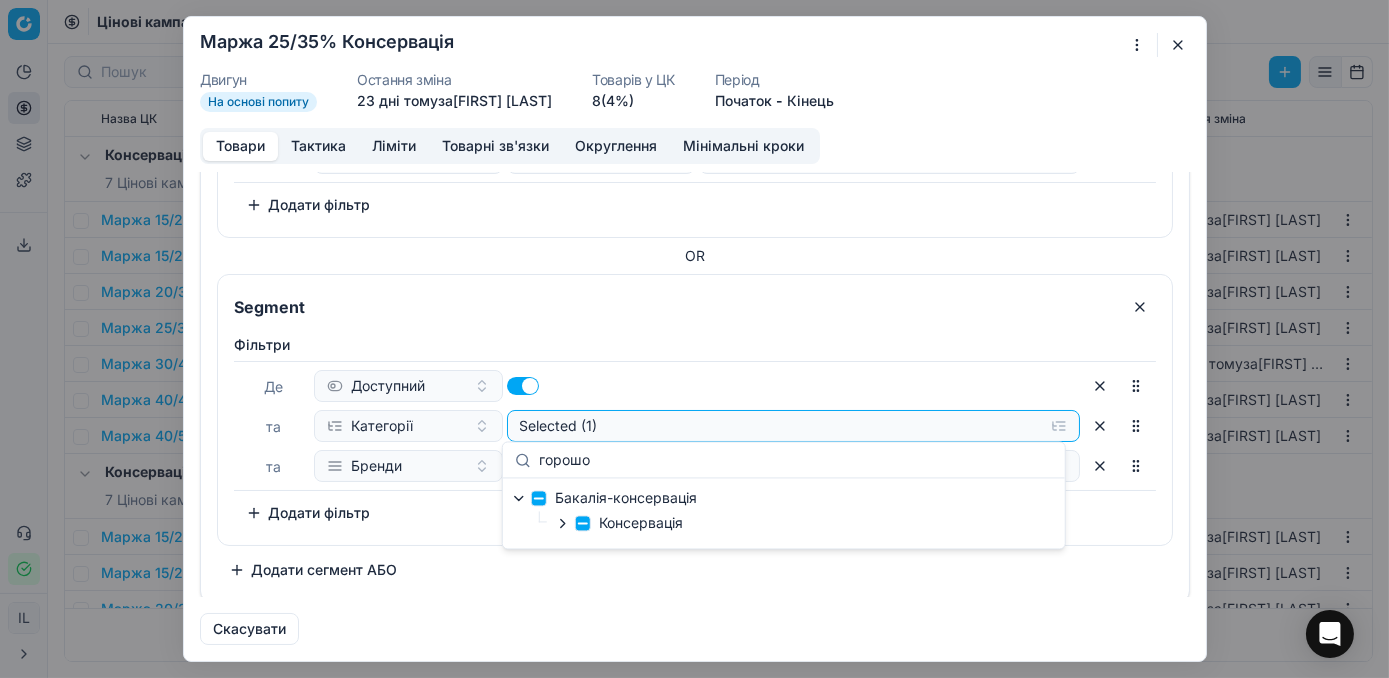 click on "Консервація" at bounding box center (618, 524) 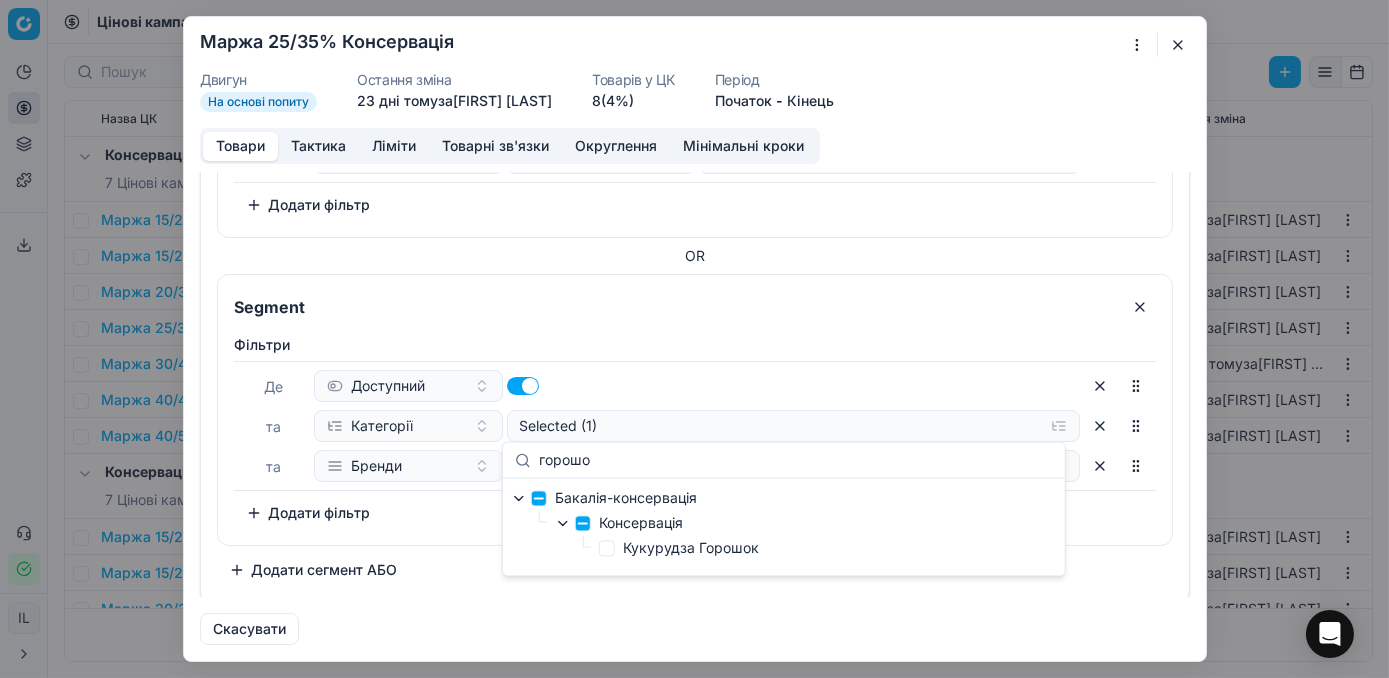 click on "Фiльтри Де Доступний та Категорії Selected (1) та Бренди є будь-яким з ORGANIC GARDEN
To pick up a sortable item, press space or enter.
While dragging, use the up and down keys to move the item.
Press space or enter again to drop the item in its new position, or press escape to cancel.
Додати фільтр" at bounding box center (695, 432) 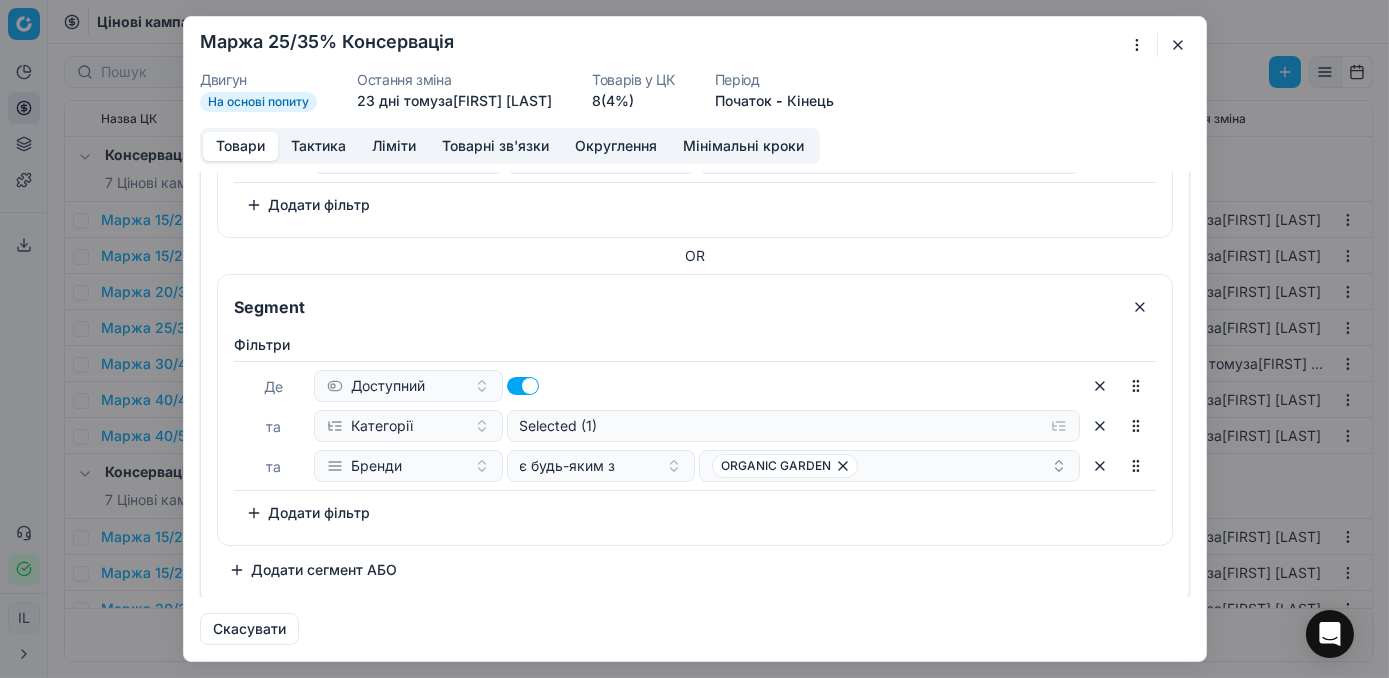 click at bounding box center [1178, 45] 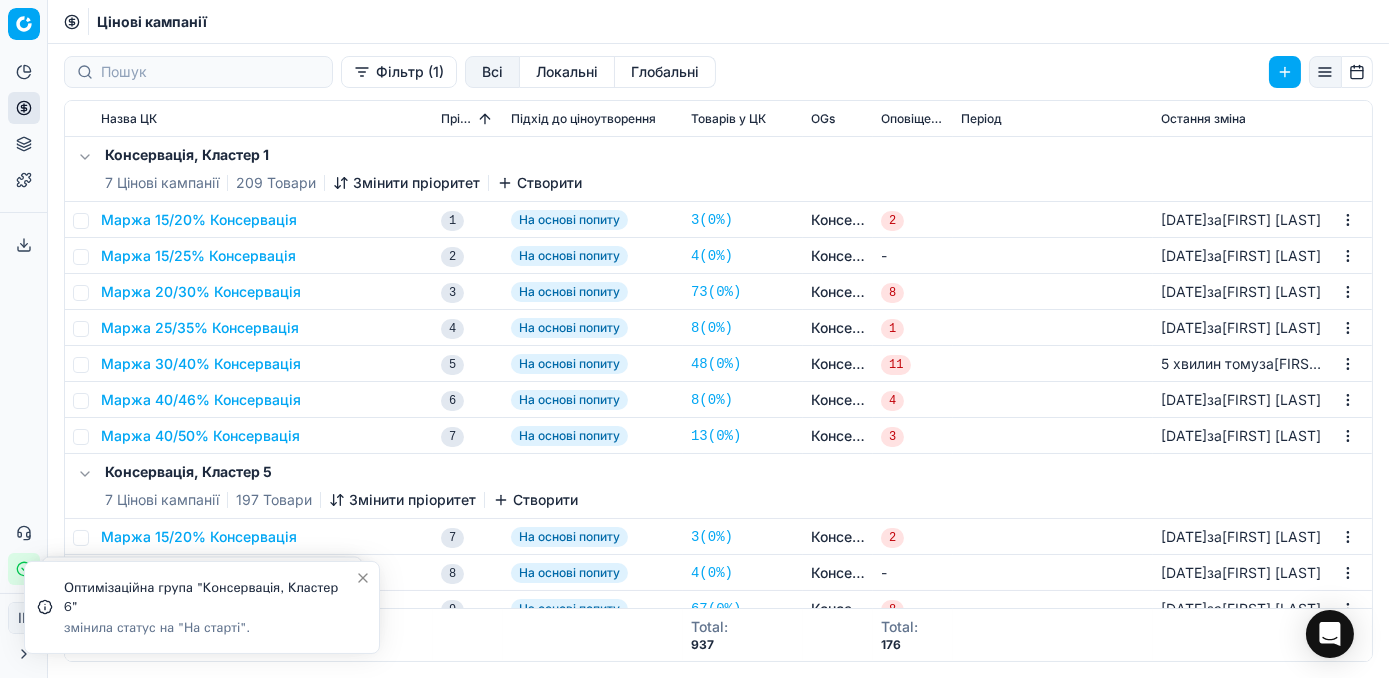 click on "Маржа 25/35% Консервація" at bounding box center [200, 328] 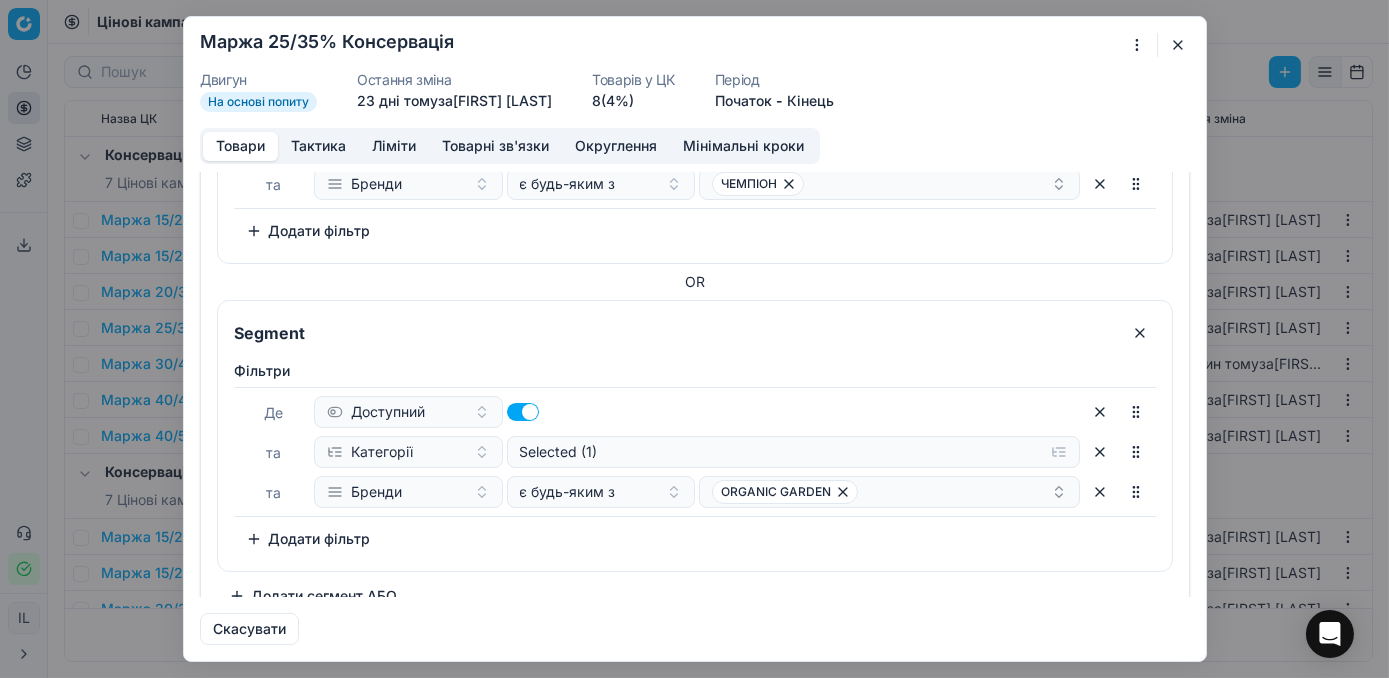 scroll, scrollTop: 571, scrollLeft: 0, axis: vertical 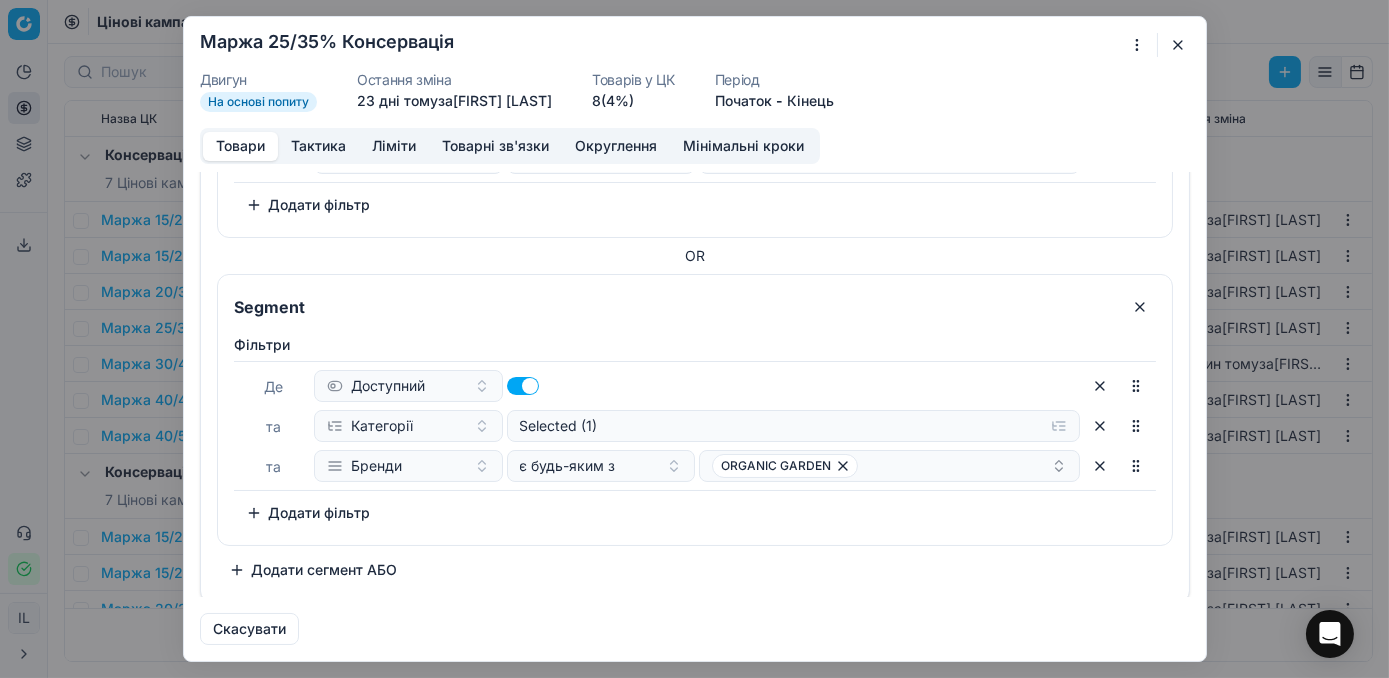 click at bounding box center [1178, 45] 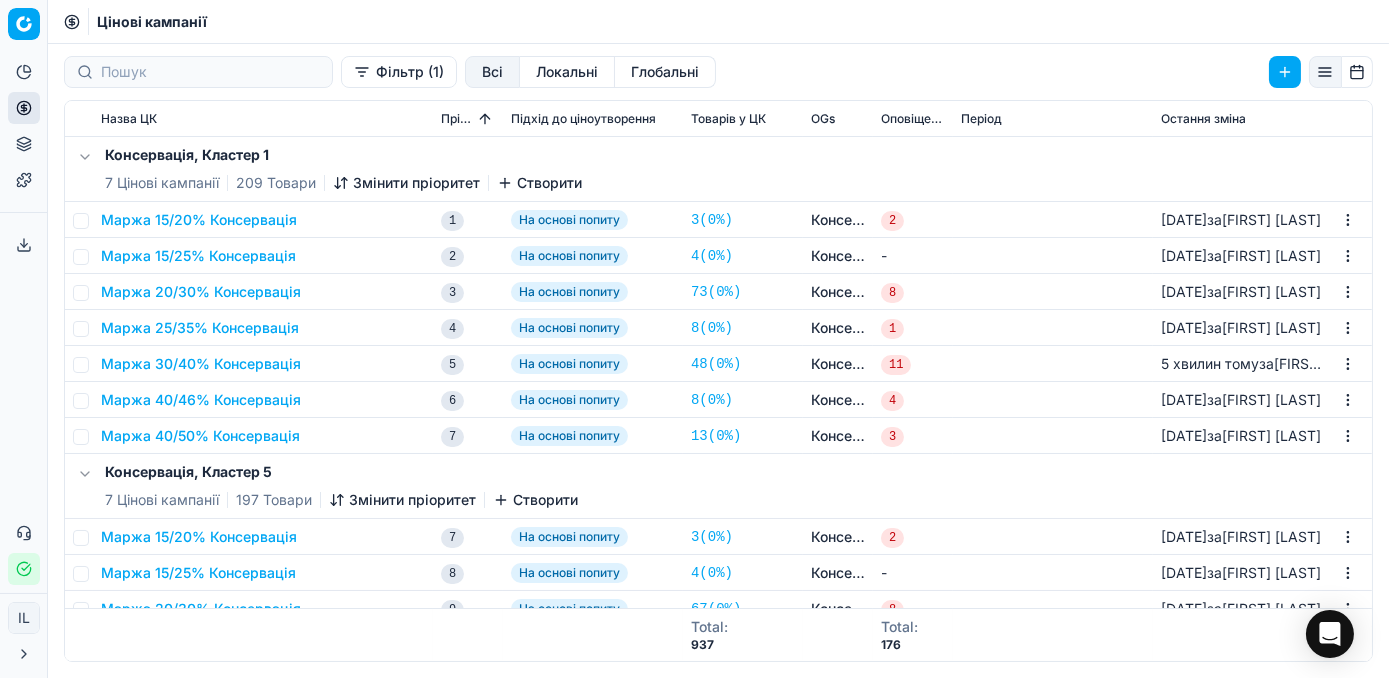 click on "Маржа 25/35% Консервація" at bounding box center [200, 328] 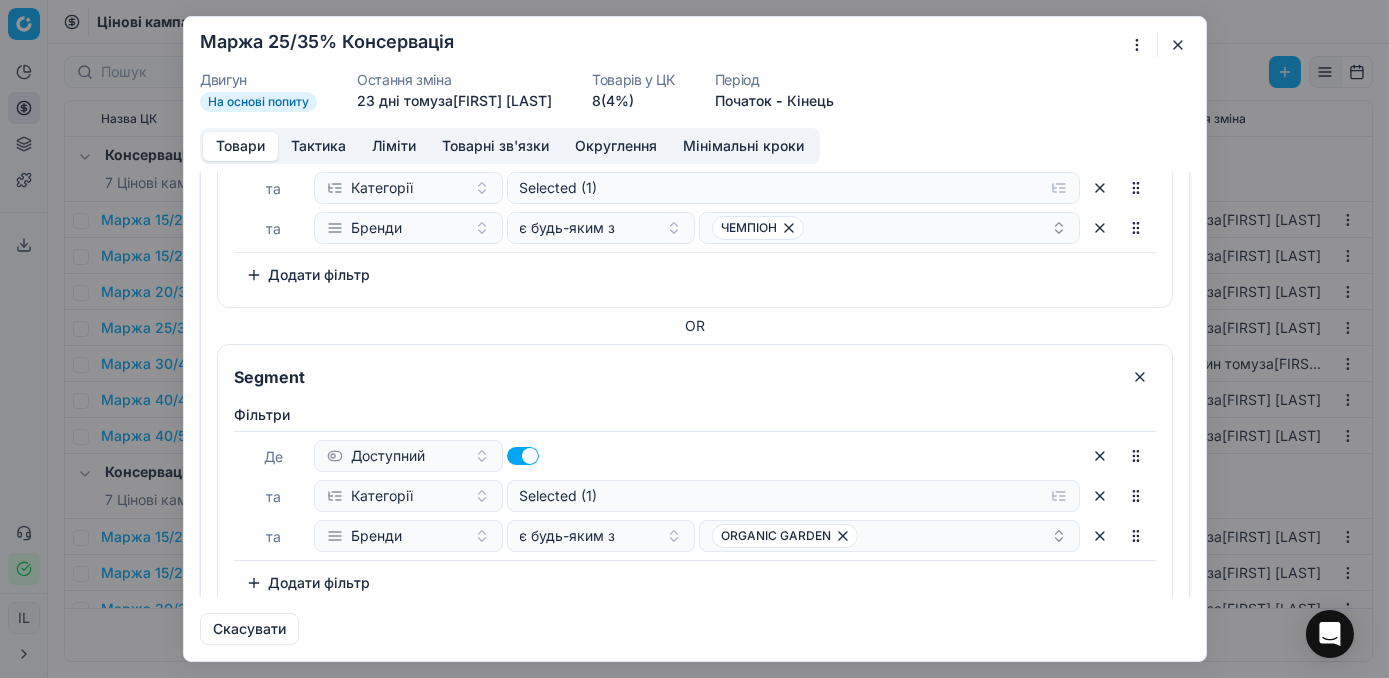 scroll, scrollTop: 571, scrollLeft: 0, axis: vertical 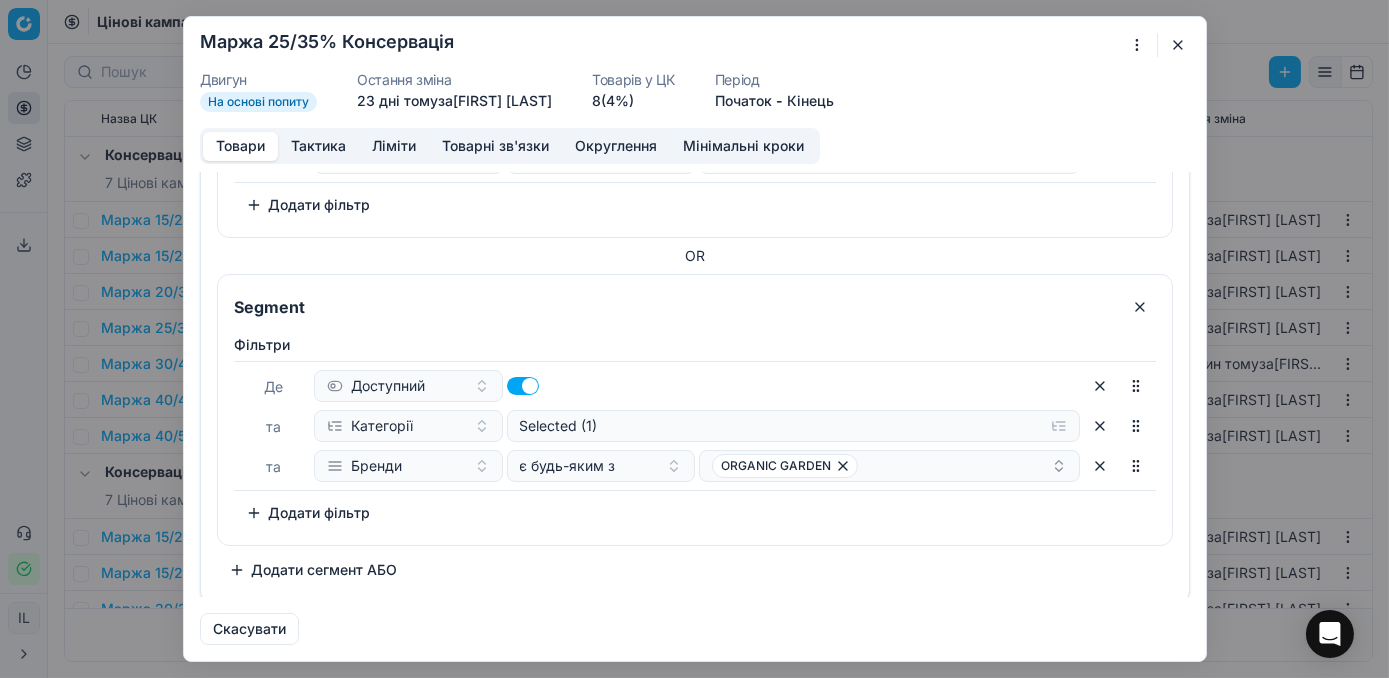 click on "Додати сегмент АБО" at bounding box center (313, 570) 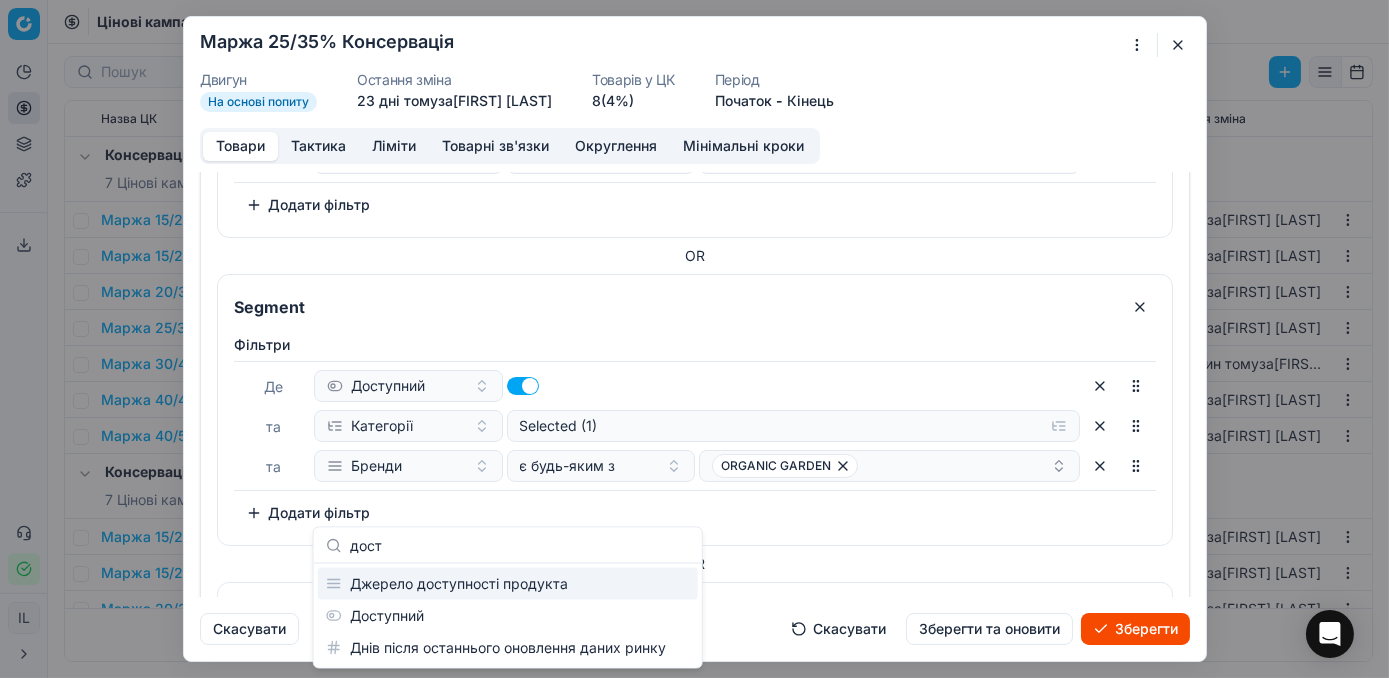 type on "дост" 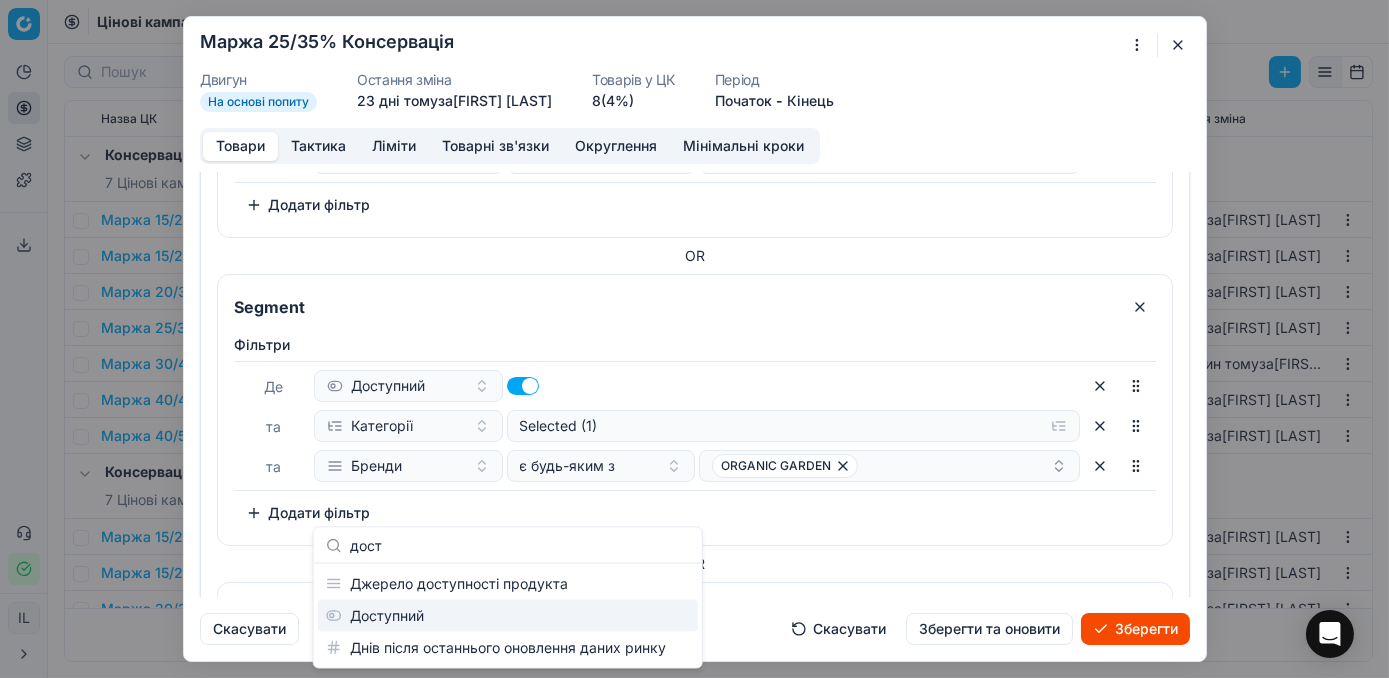 click on "Доступний" at bounding box center [508, 616] 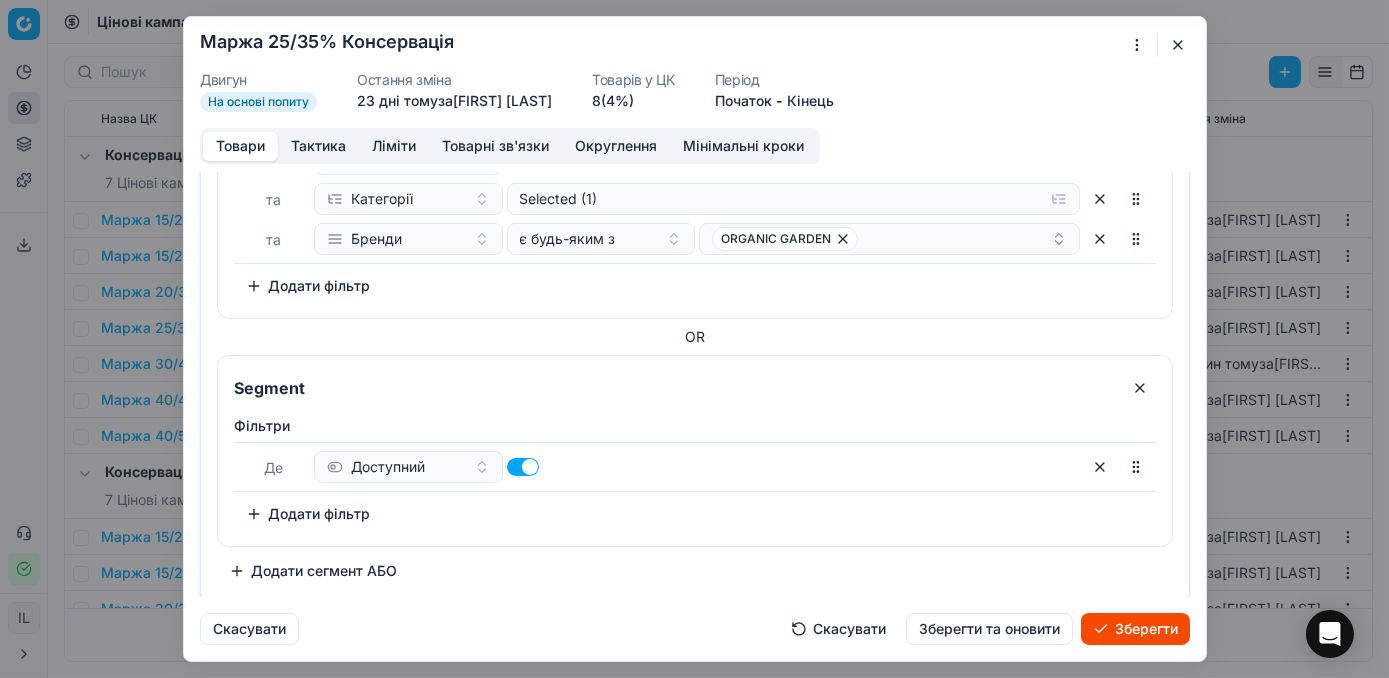 click on "Додати фільтр" at bounding box center (308, 514) 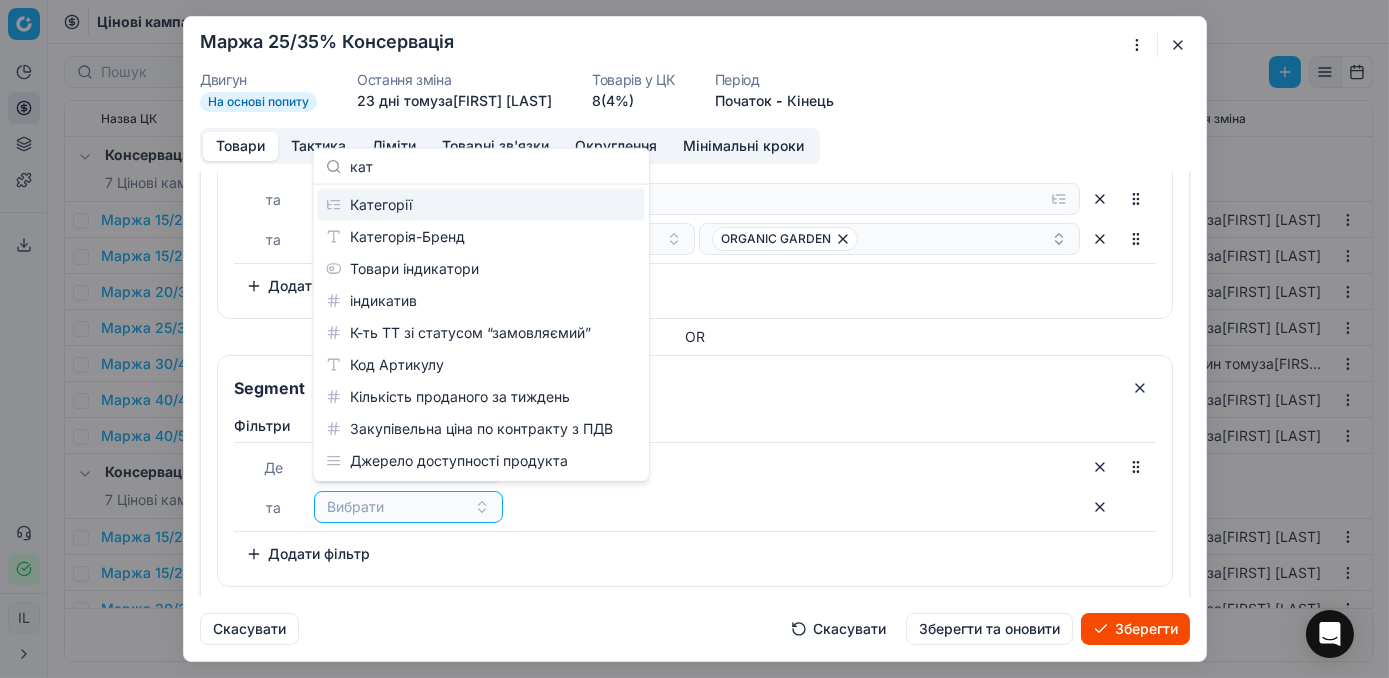 type on "кат" 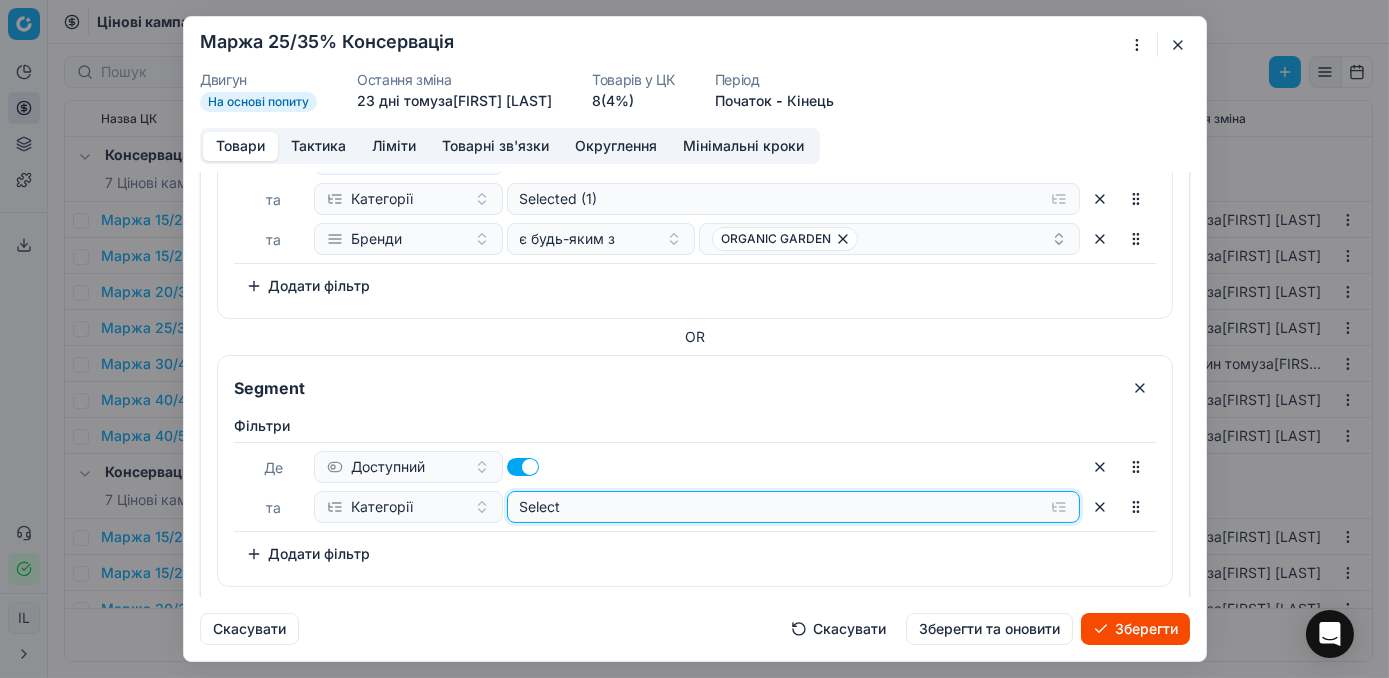 click on "Select" at bounding box center [793, -417] 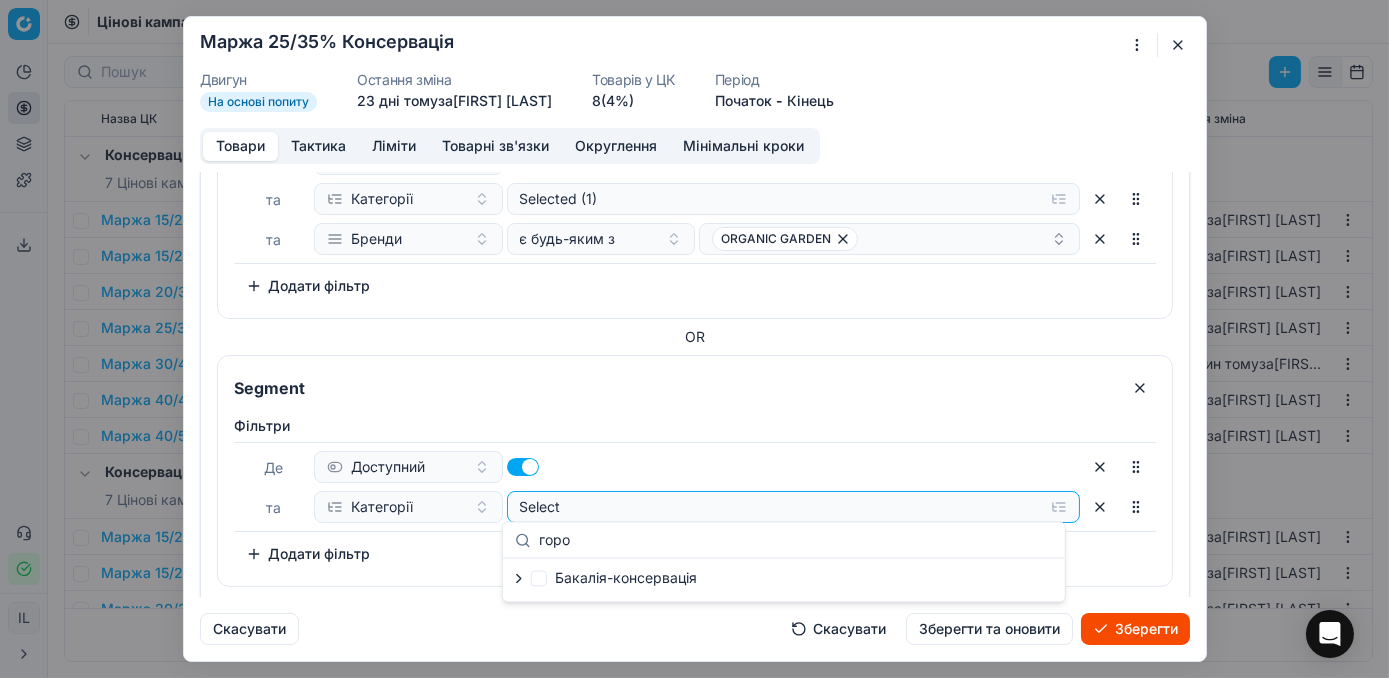 type on "горо" 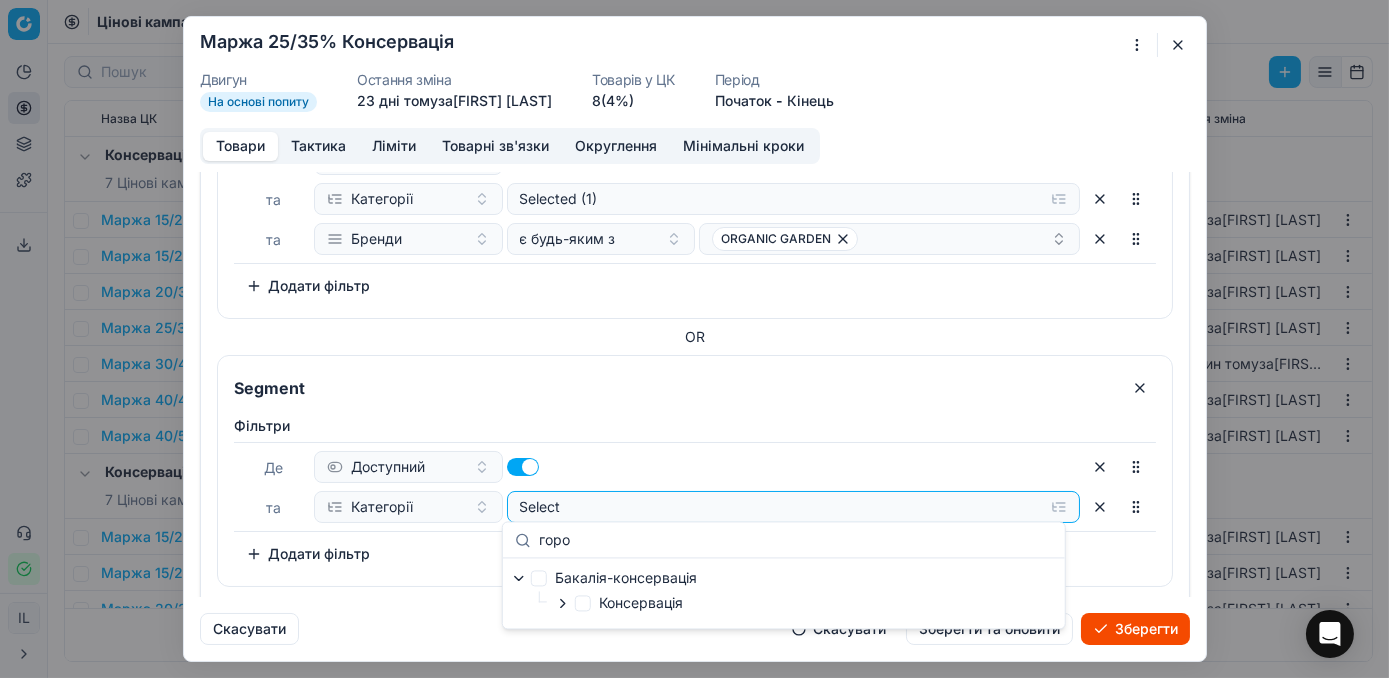 click 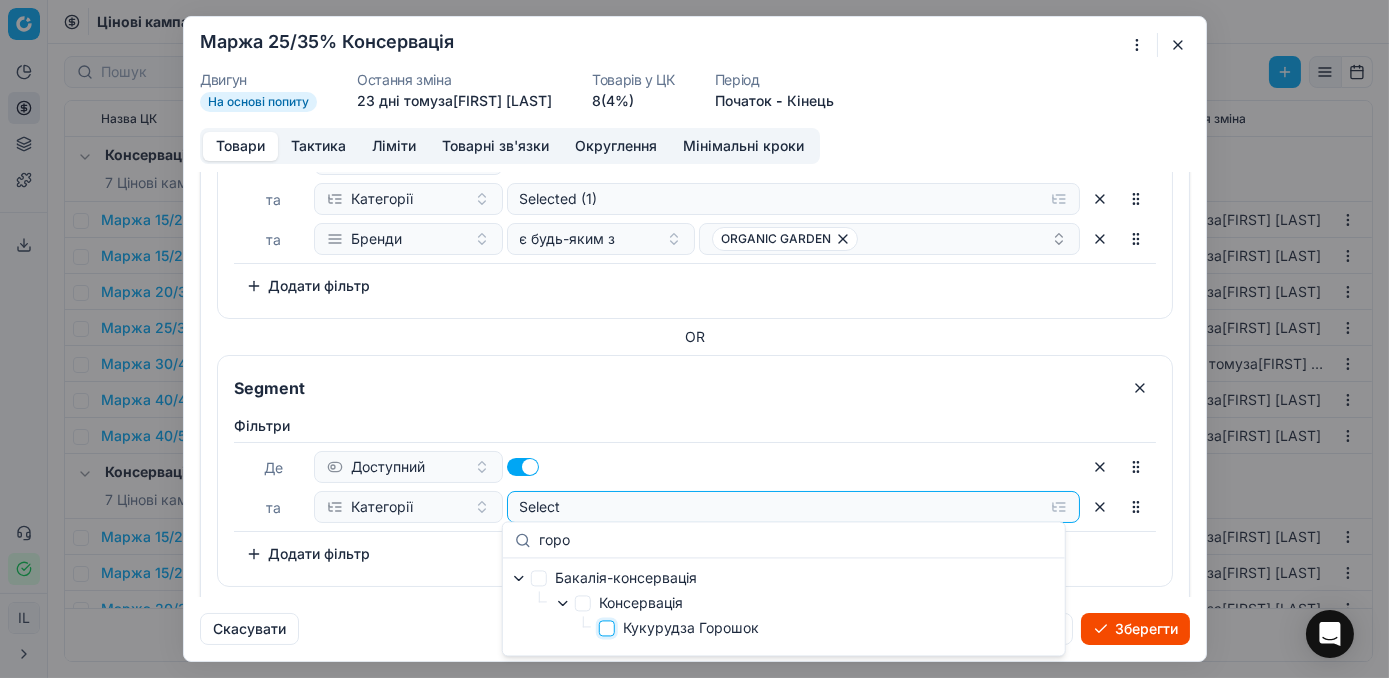 click on "Кукурудза Горошок" at bounding box center [607, 628] 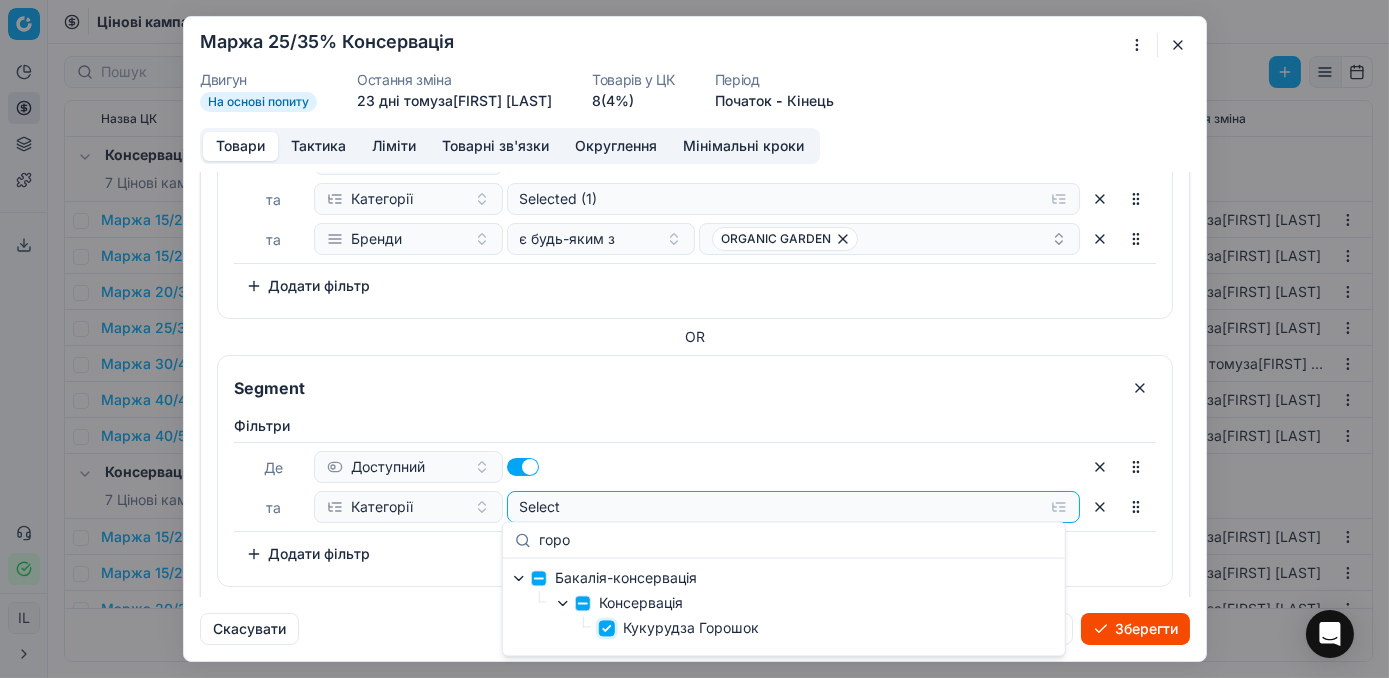 checkbox on "true" 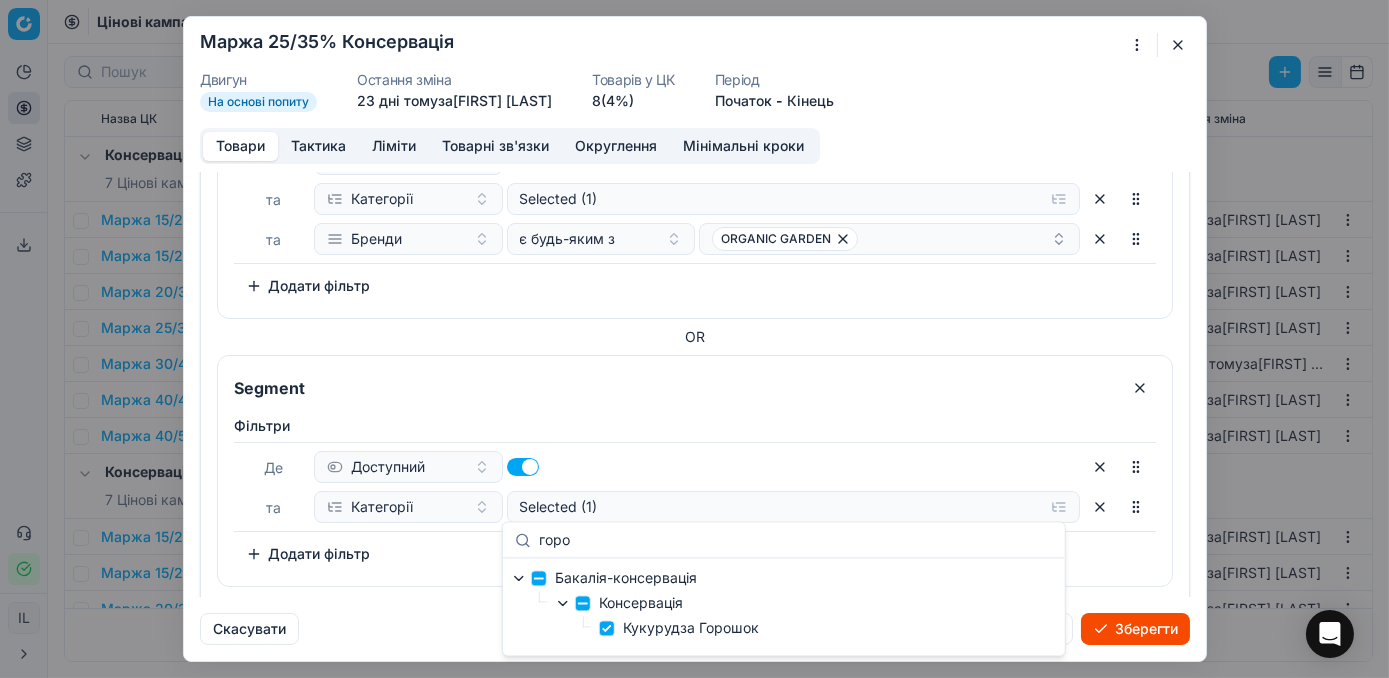 click on "Додати фільтр" at bounding box center (308, 554) 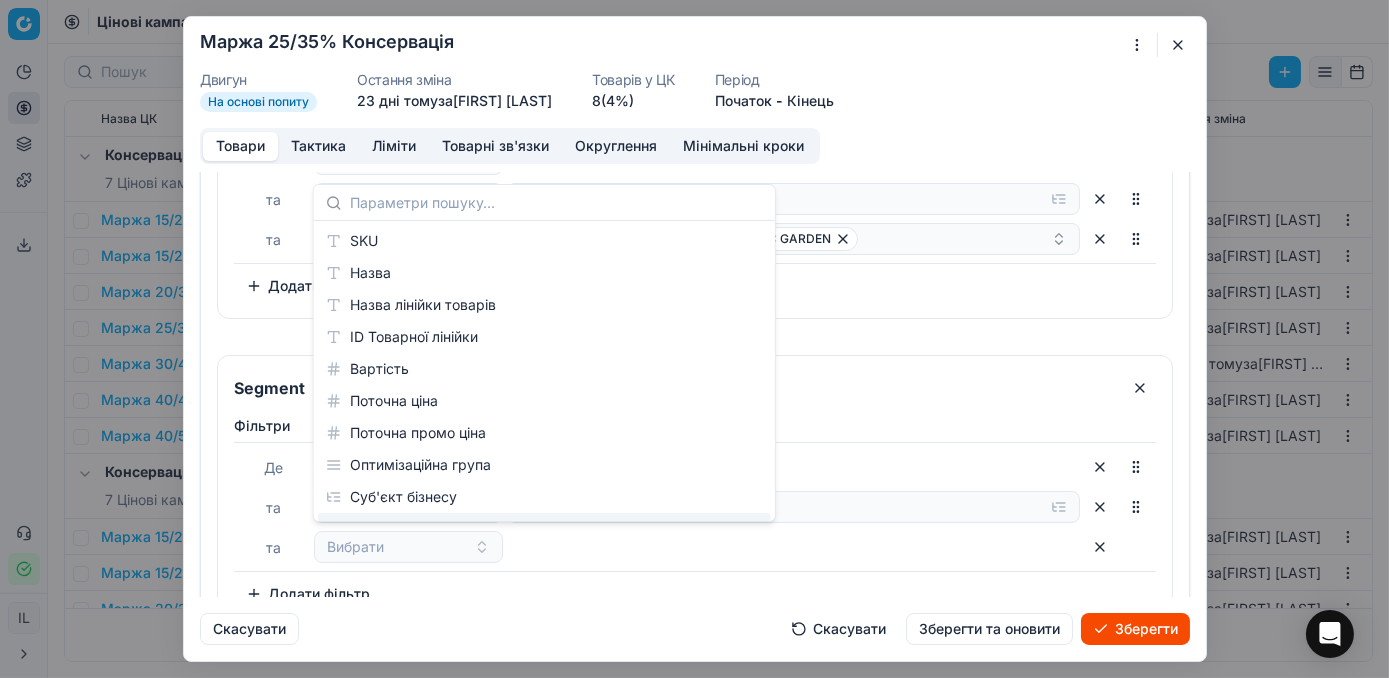 click on "Вибрати" at bounding box center [697, 547] 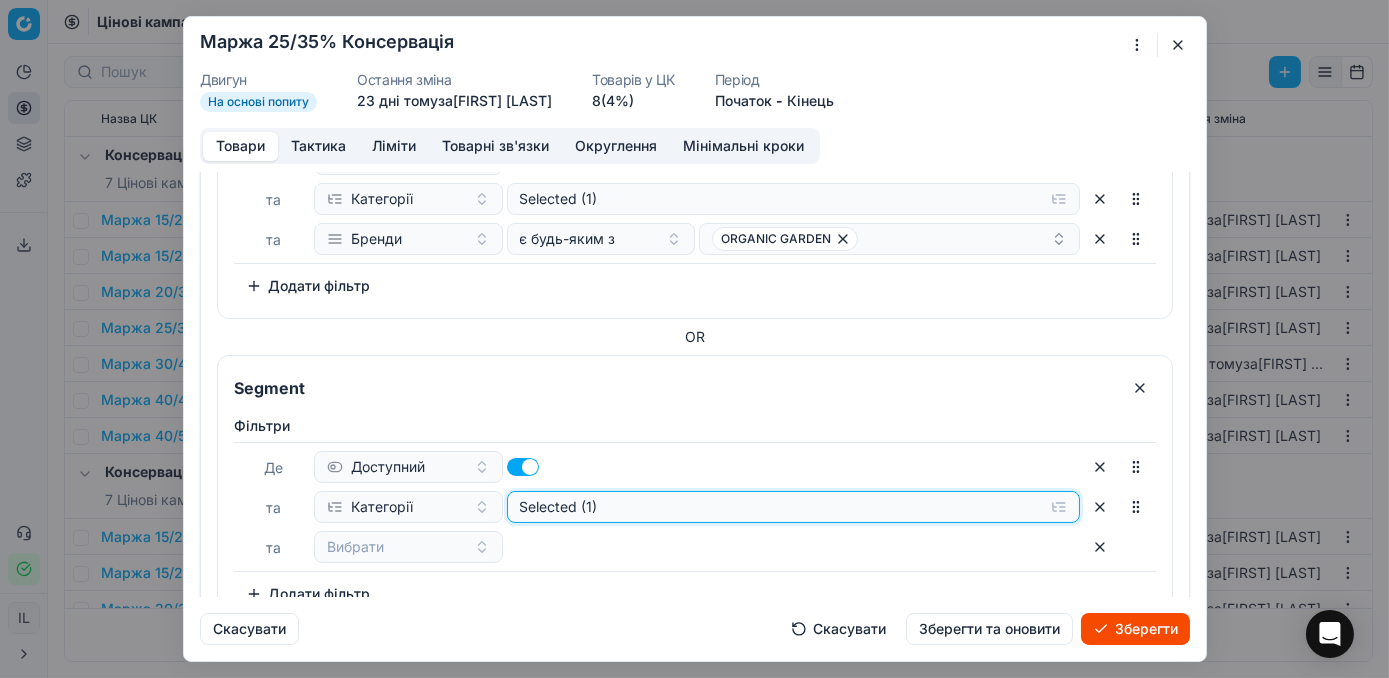 click on "Selected (1)" at bounding box center [793, -417] 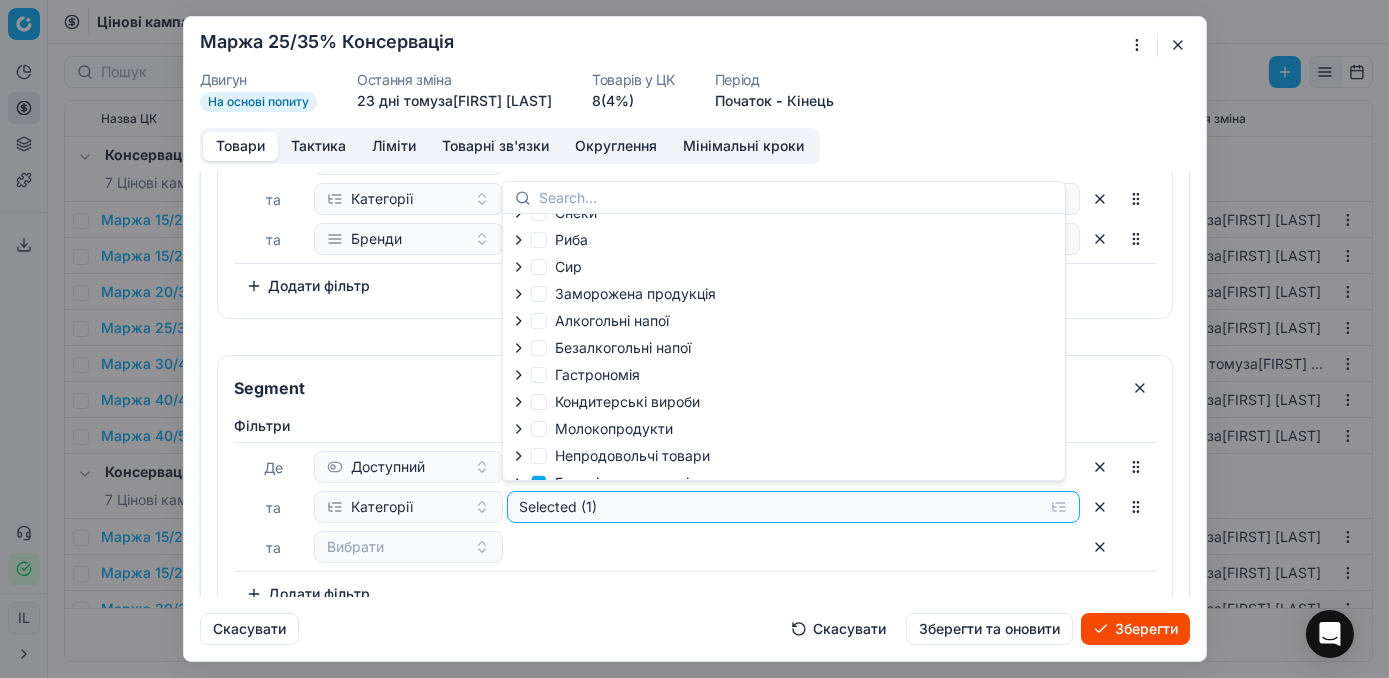 scroll, scrollTop: 70, scrollLeft: 0, axis: vertical 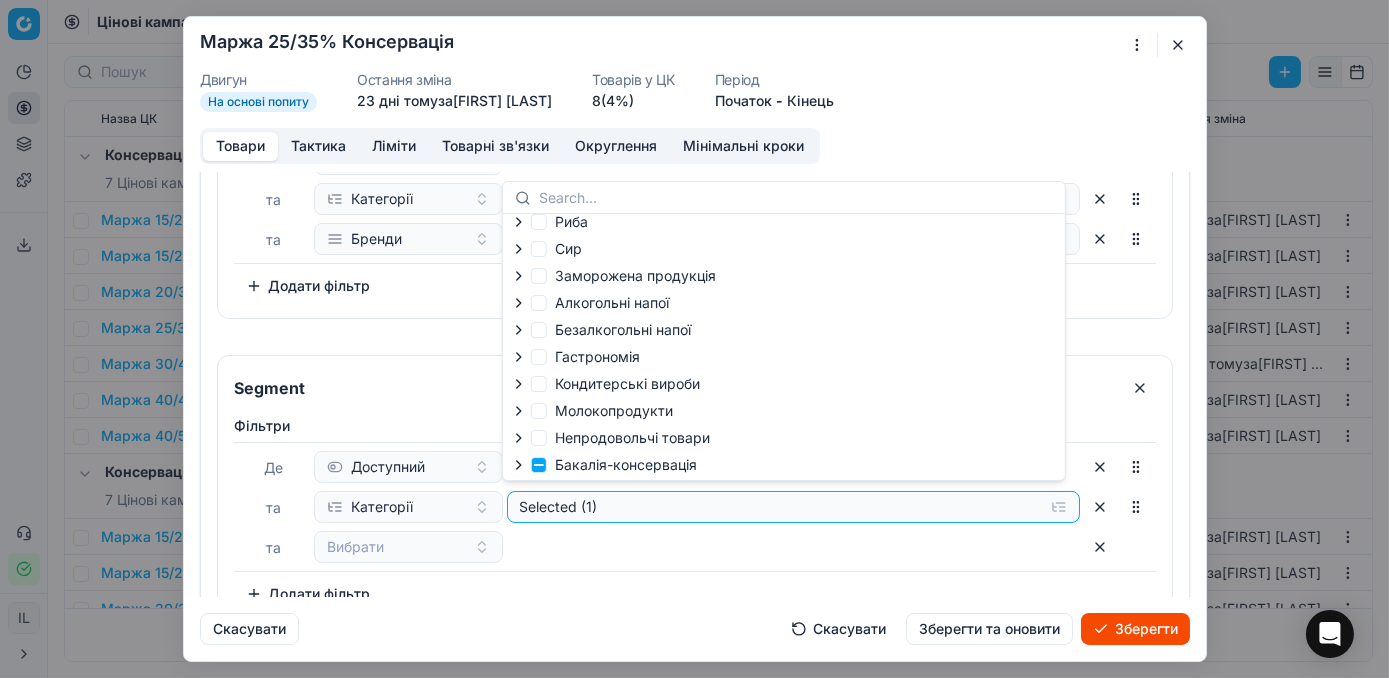 click 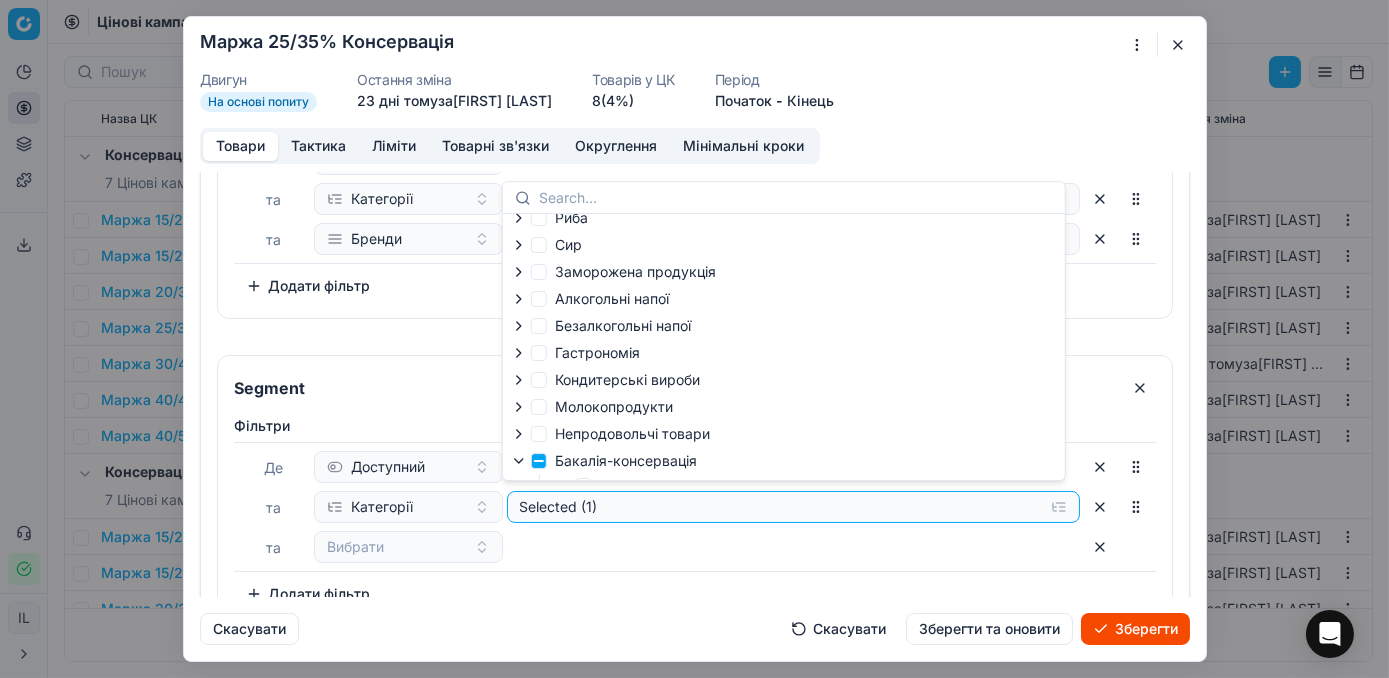 click 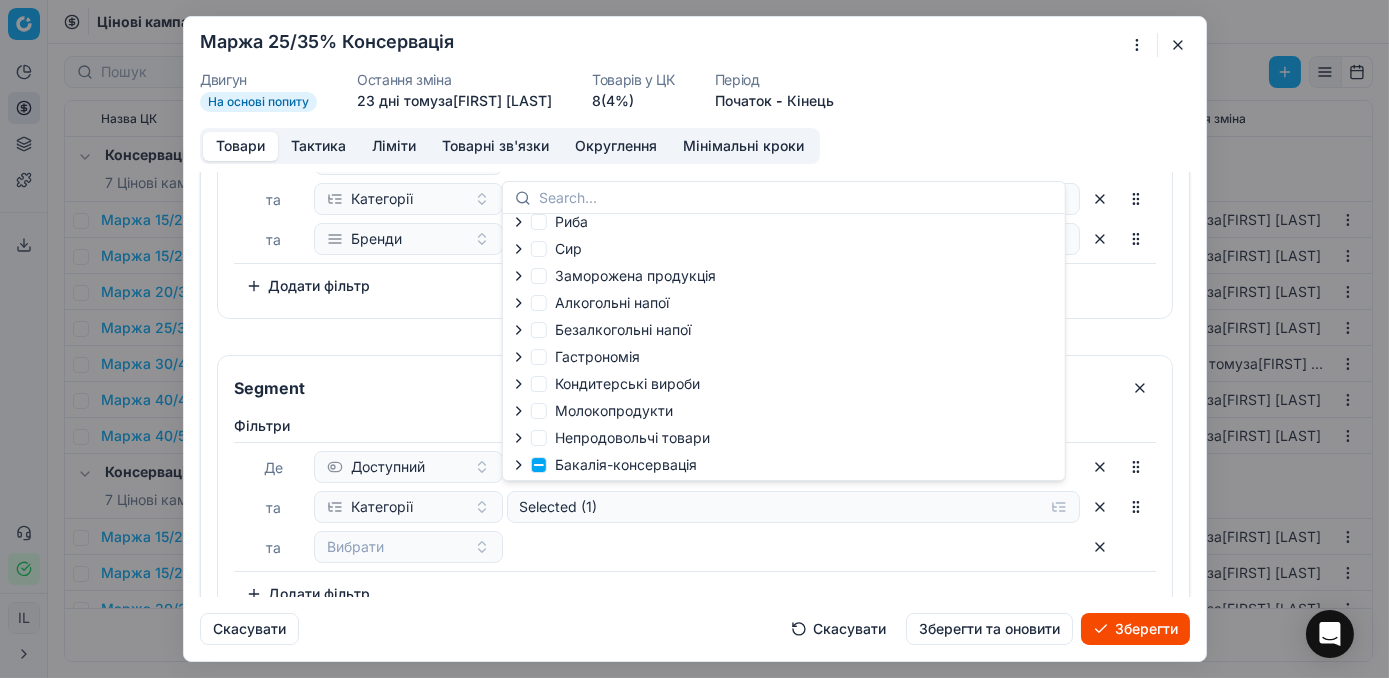 click on "Де Доступний та Категорії Selected (1) та Вибрати" at bounding box center (695, 507) 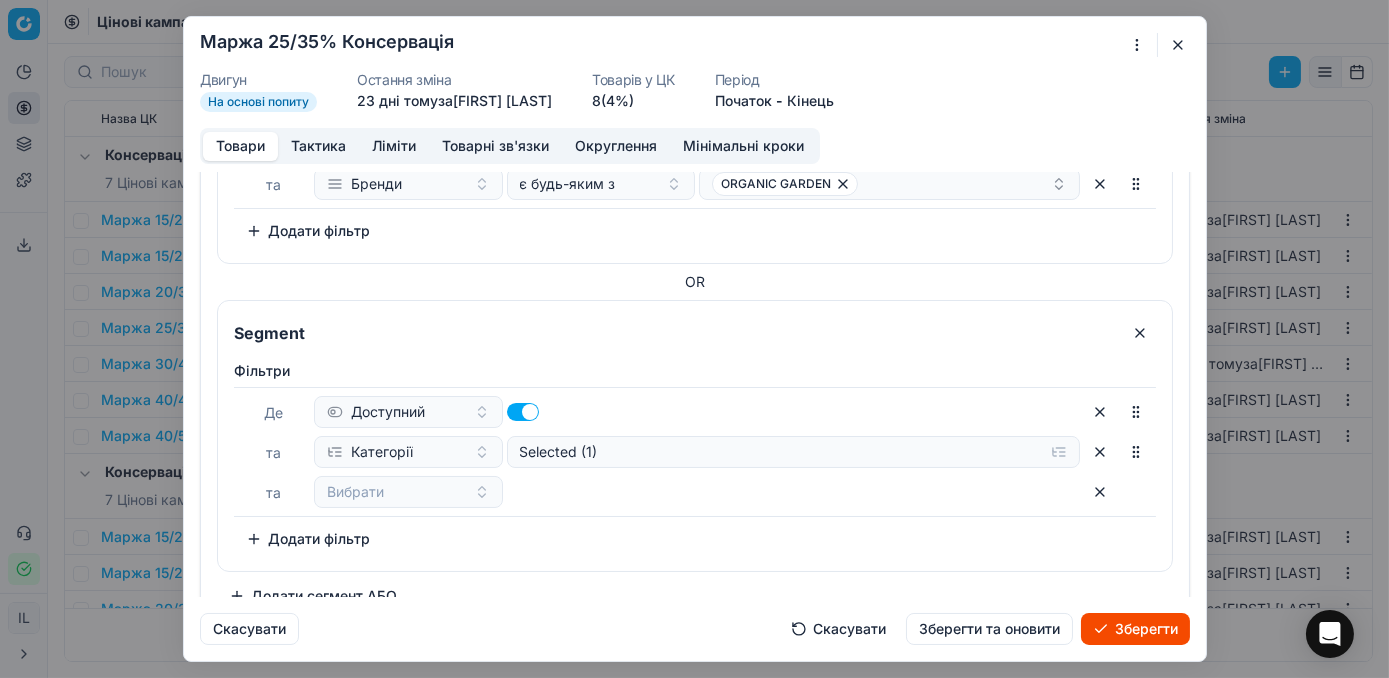 scroll, scrollTop: 878, scrollLeft: 0, axis: vertical 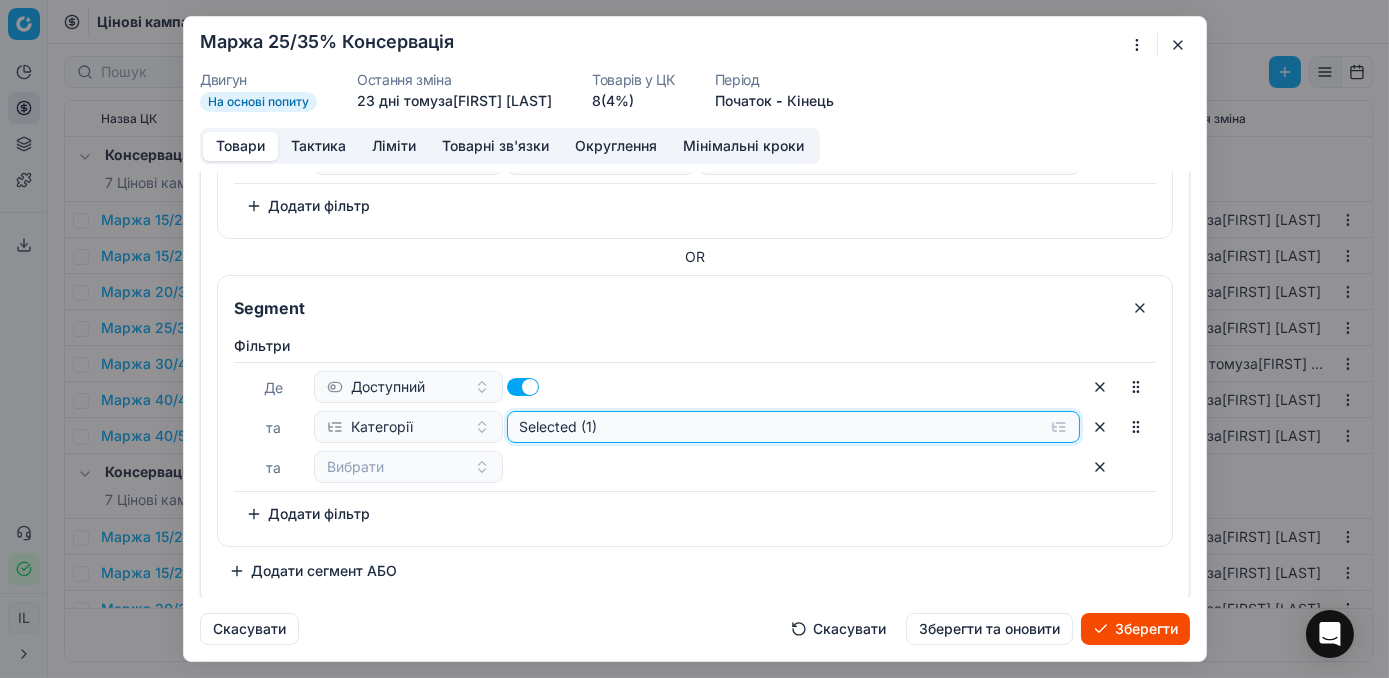 click on "Selected (1)" at bounding box center (793, -497) 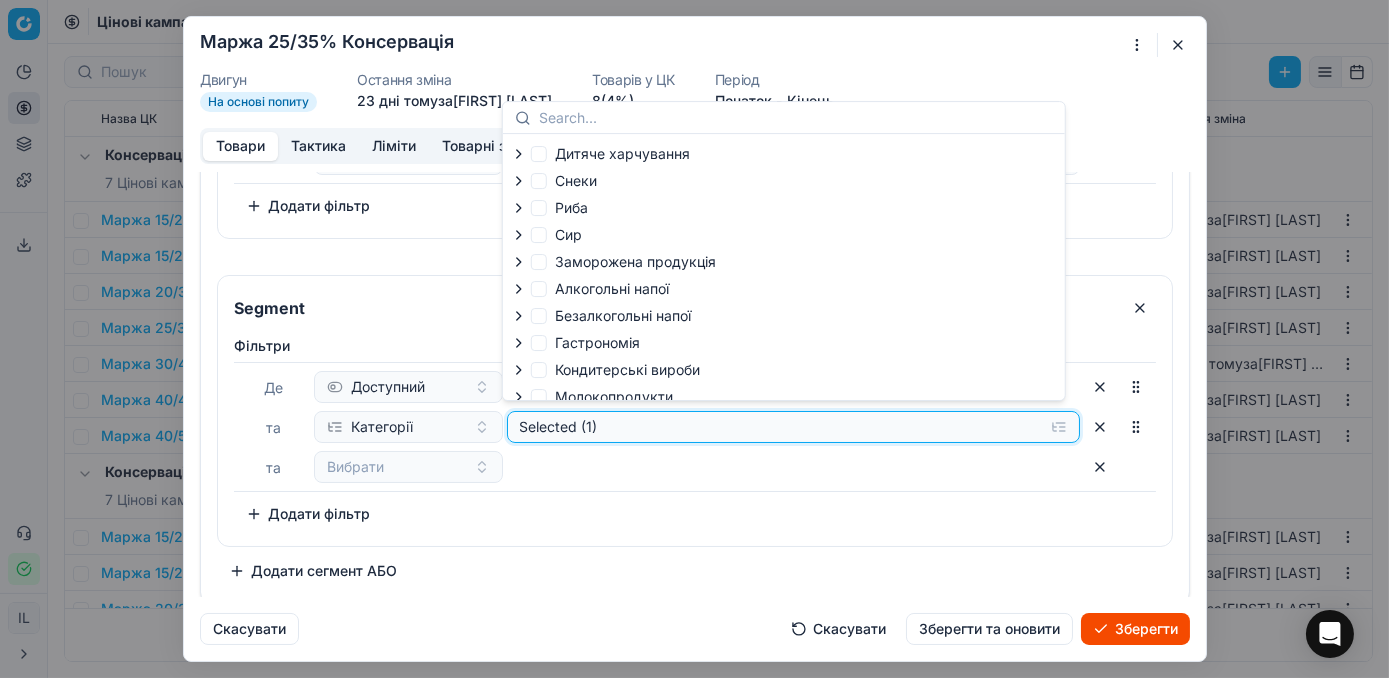 click on "Selected (1)" at bounding box center [777, -497] 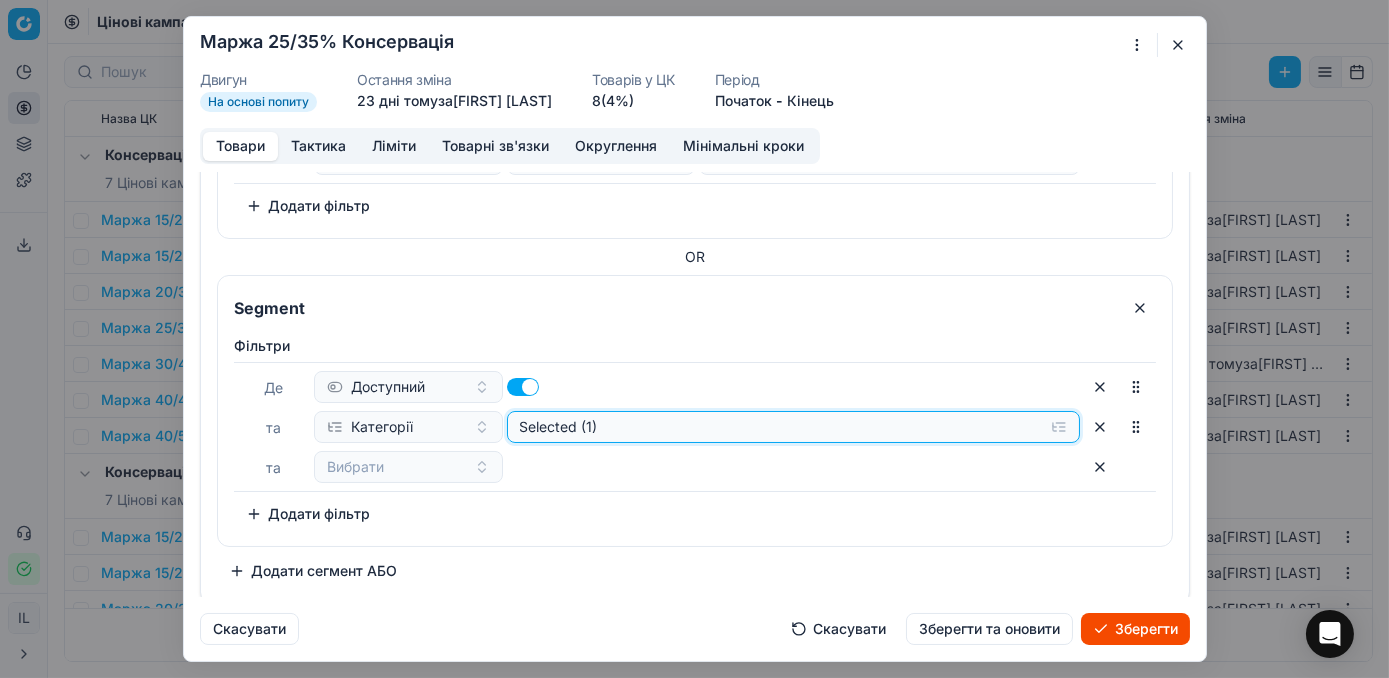 click on "Selected (1)" at bounding box center (793, -497) 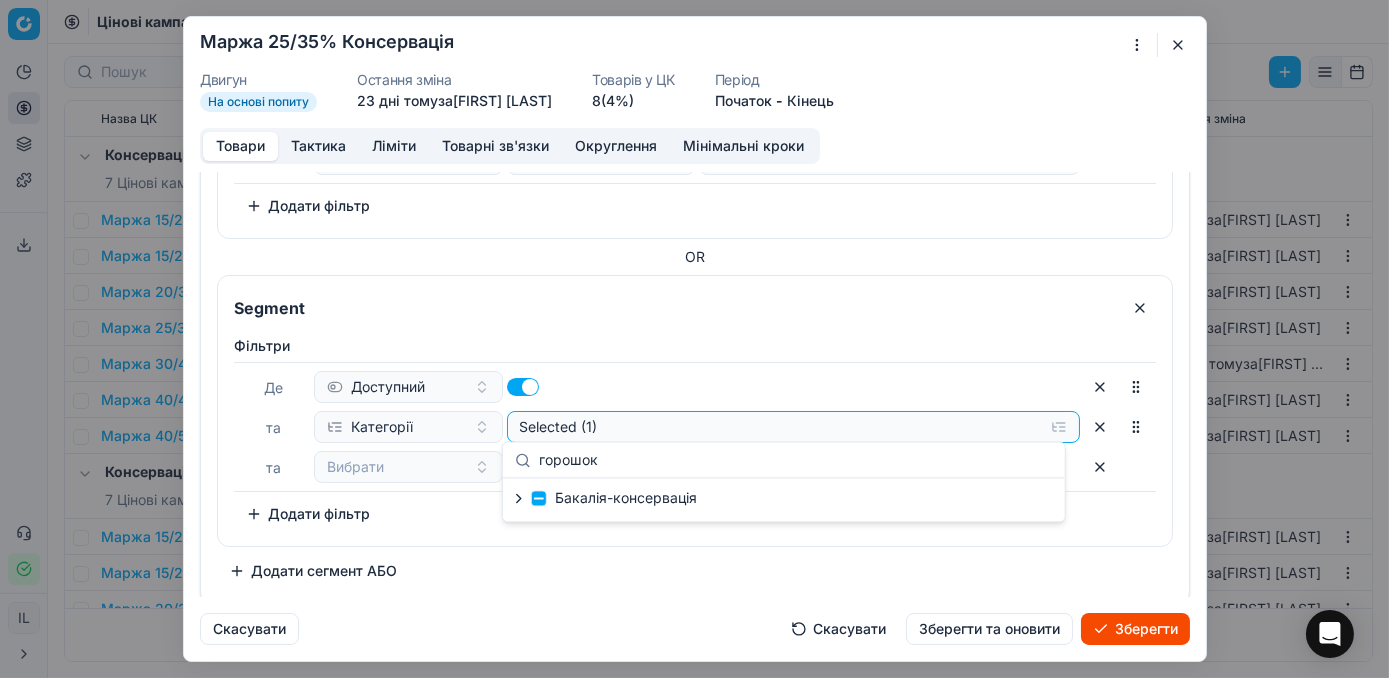 type on "горошок" 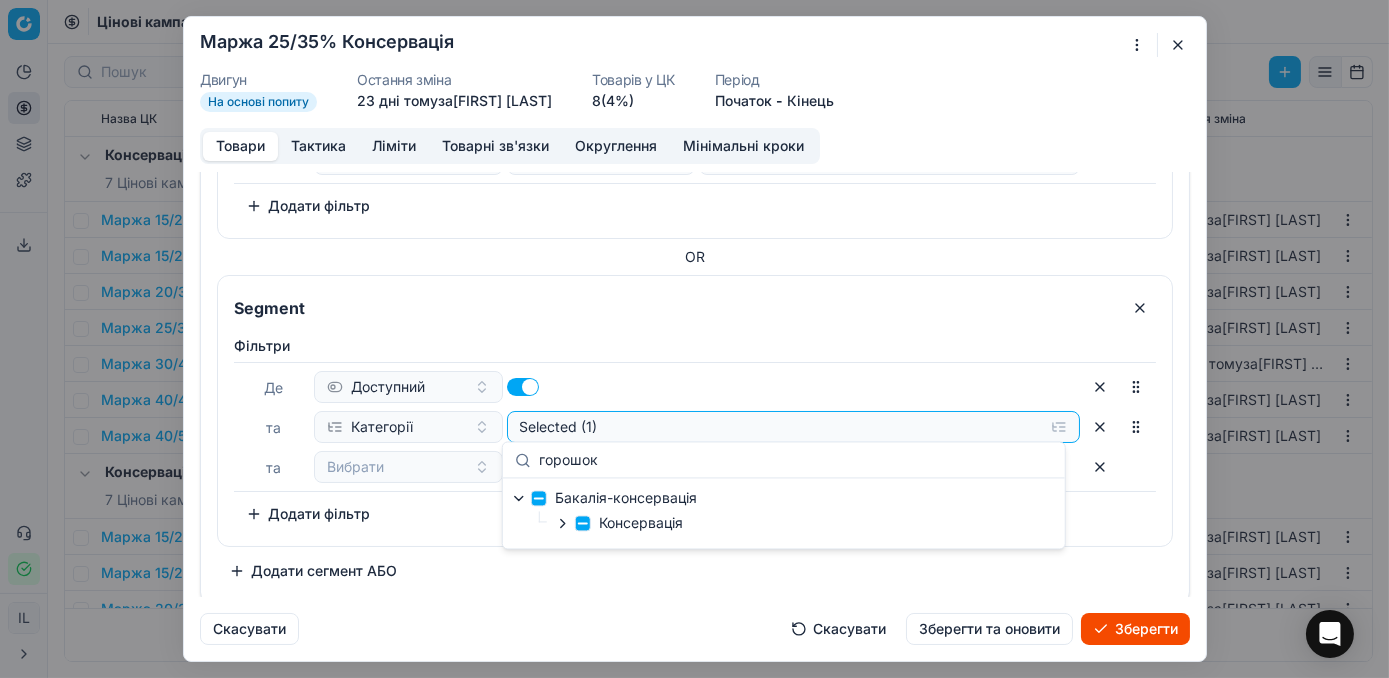 click on "Консервація" at bounding box center (619, 523) 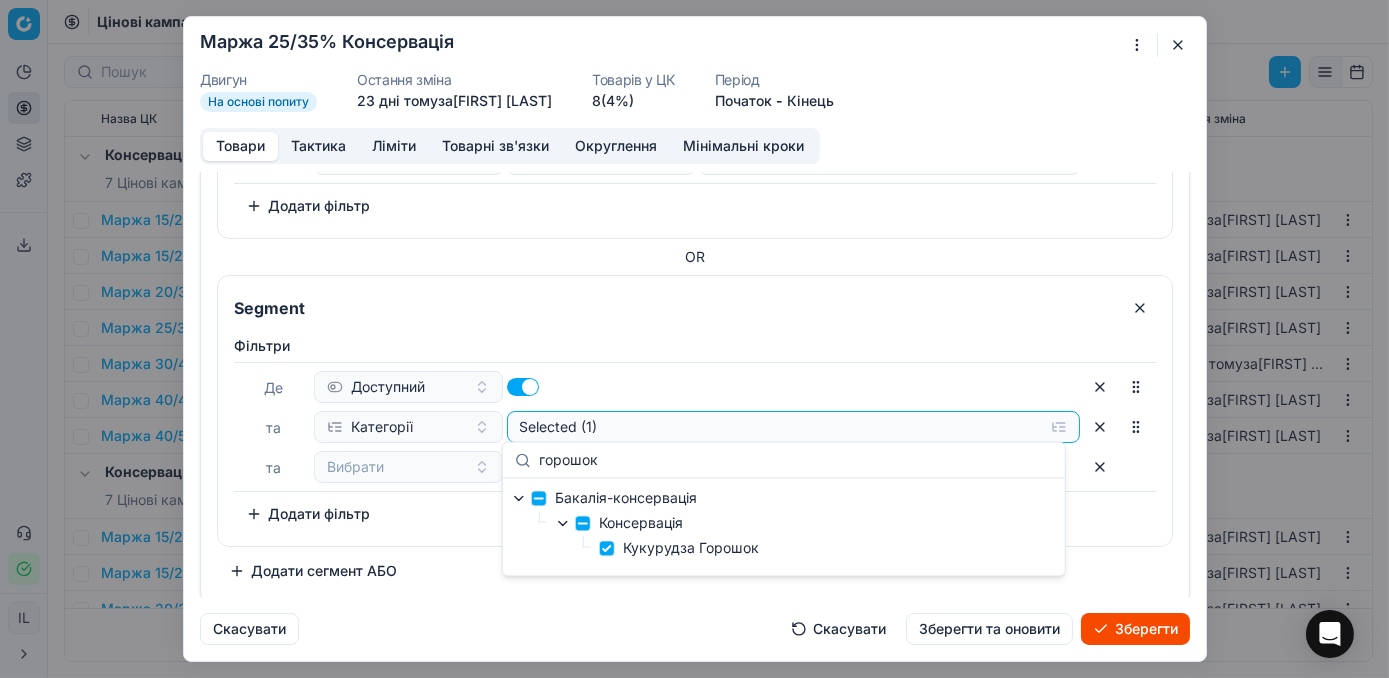 click on "Бакалія-консервація Консервація Кукурудза Горошок" at bounding box center [784, 526] 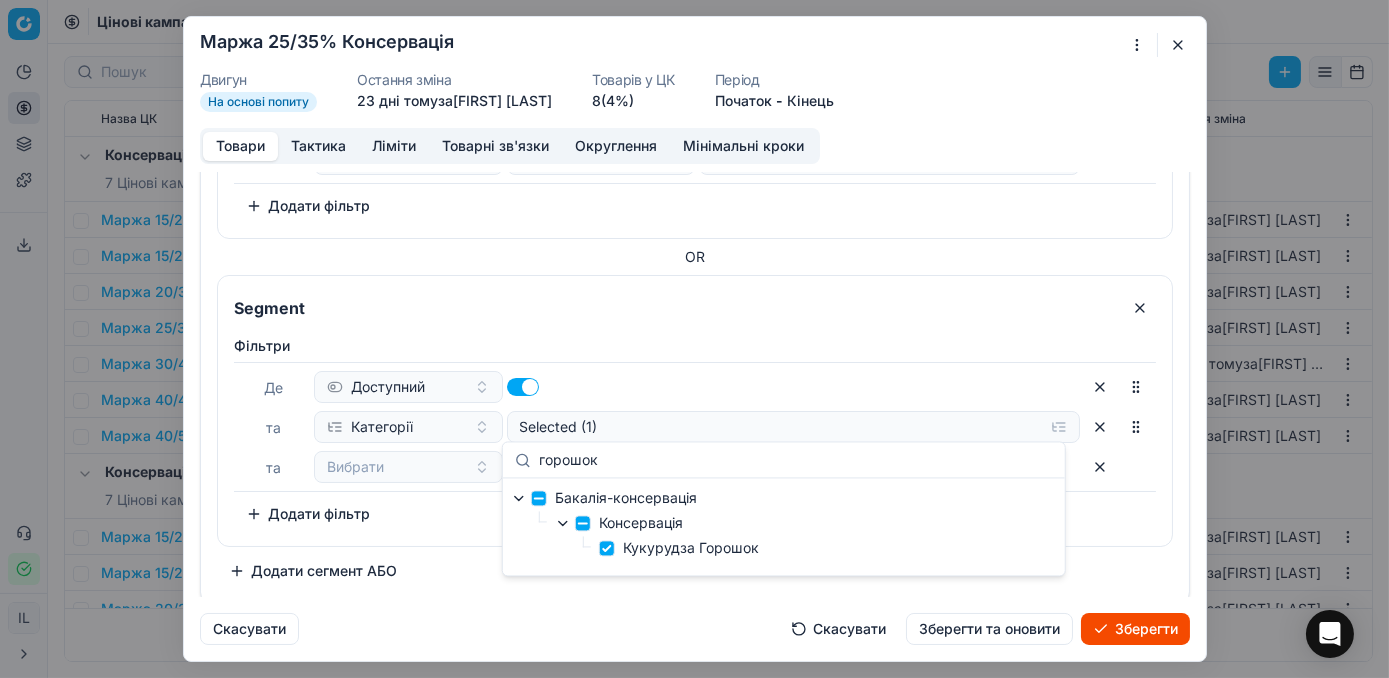 click on "Доступний" at bounding box center [697, -537] 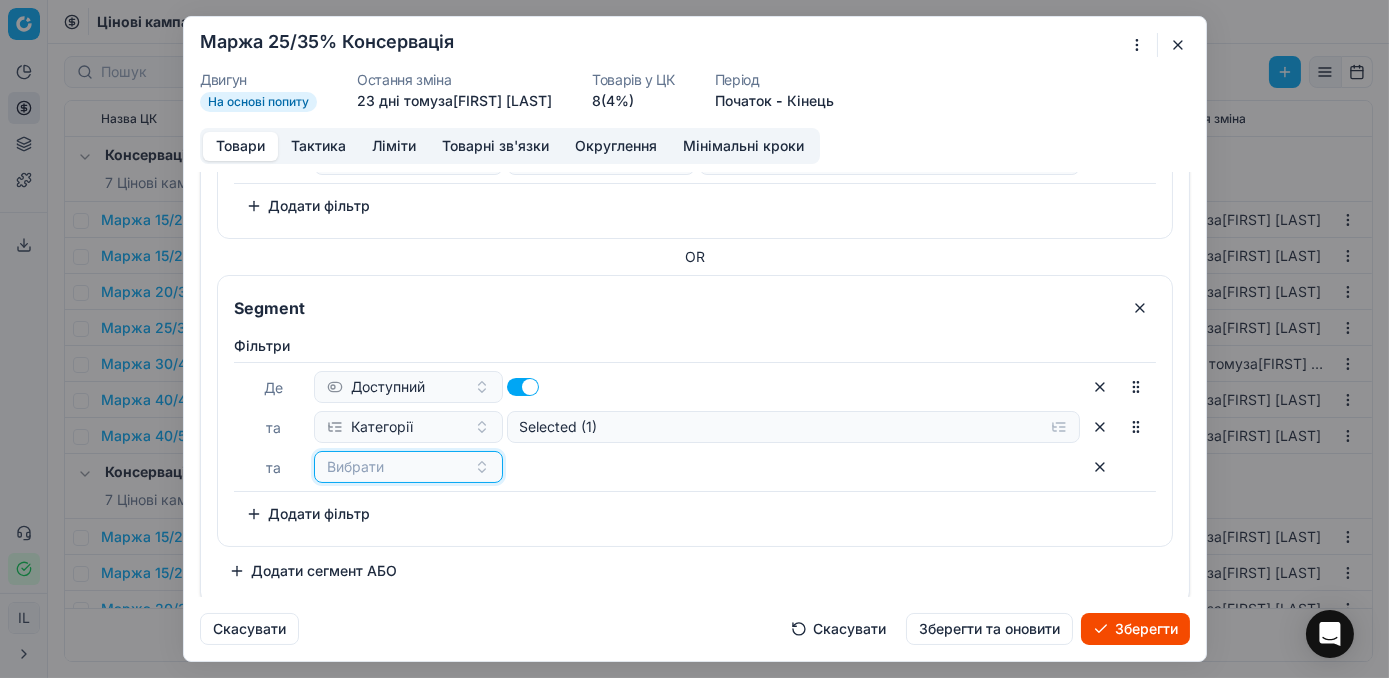 click on "Вибрати" at bounding box center [408, 467] 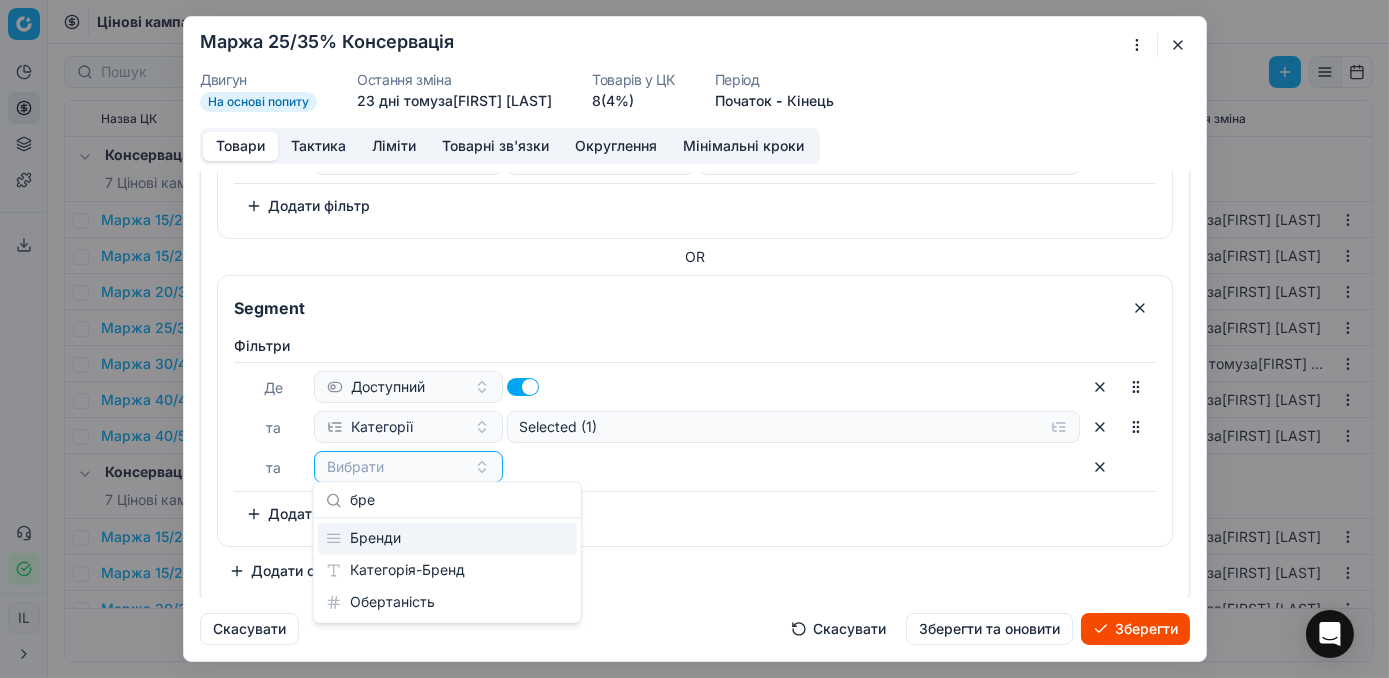 type on "бре" 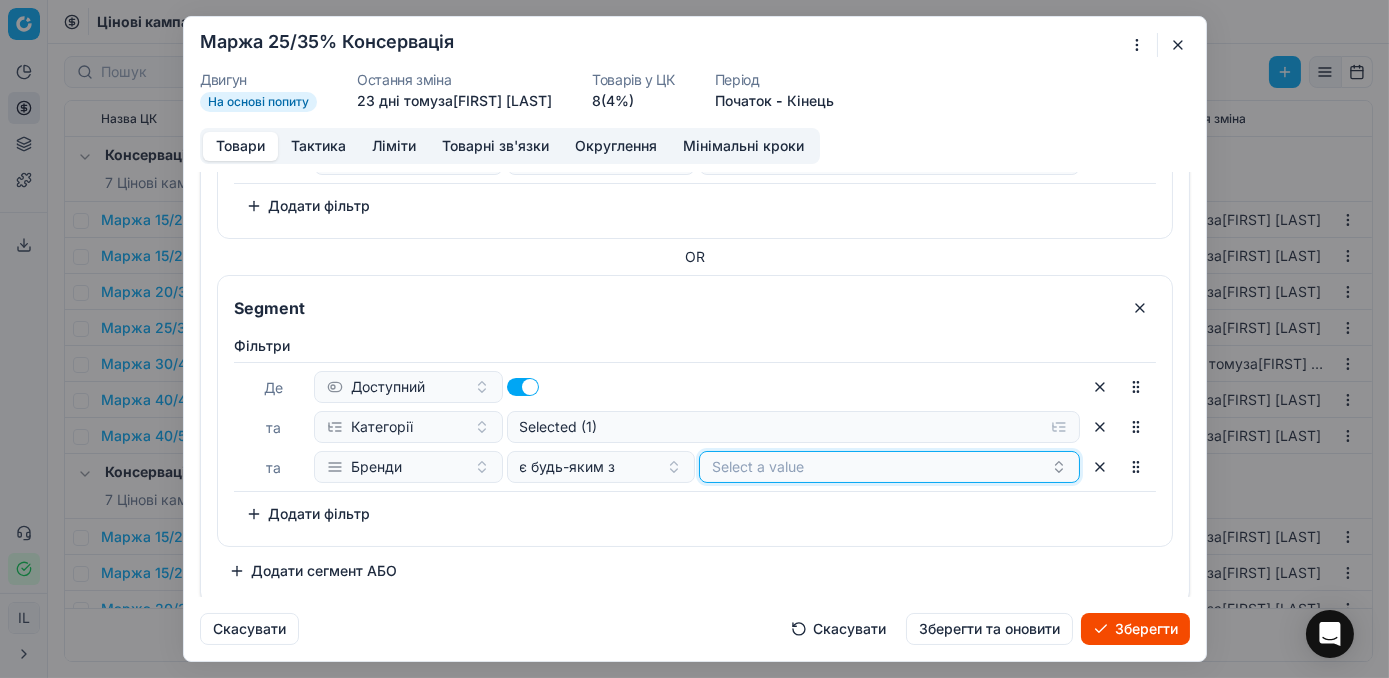 click 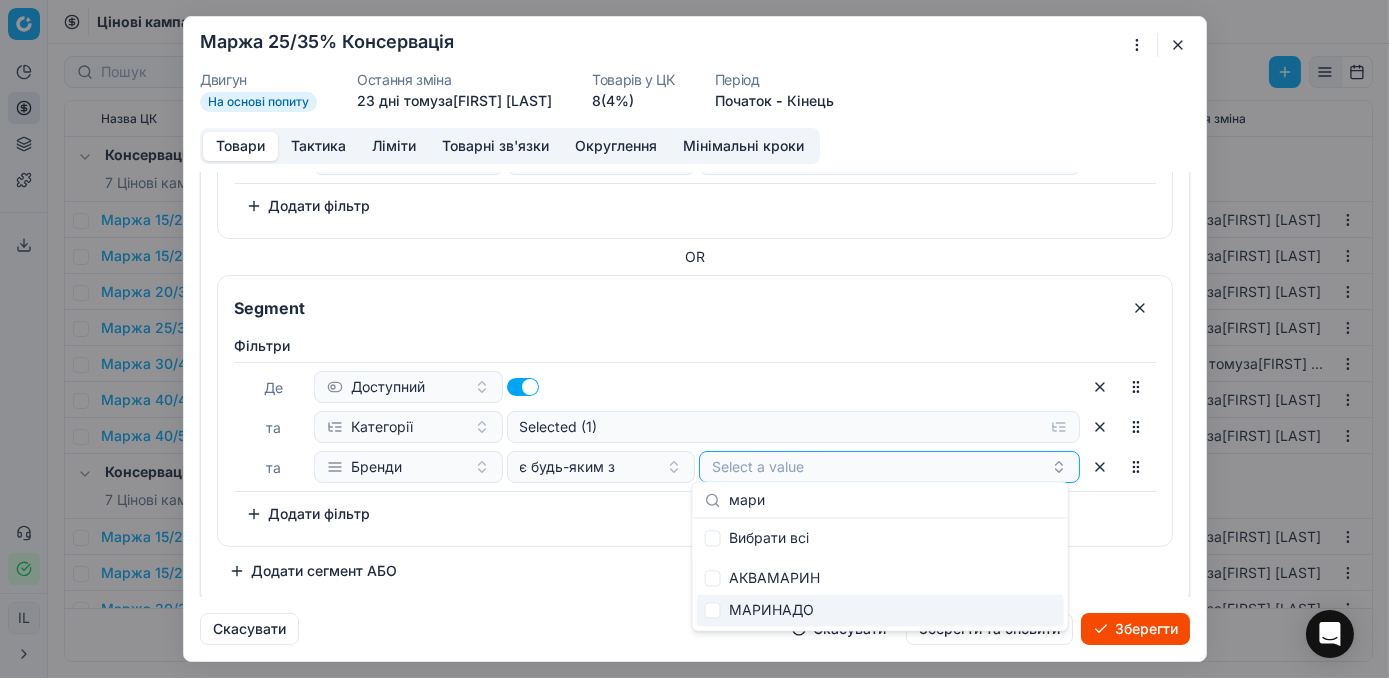 type on "мари" 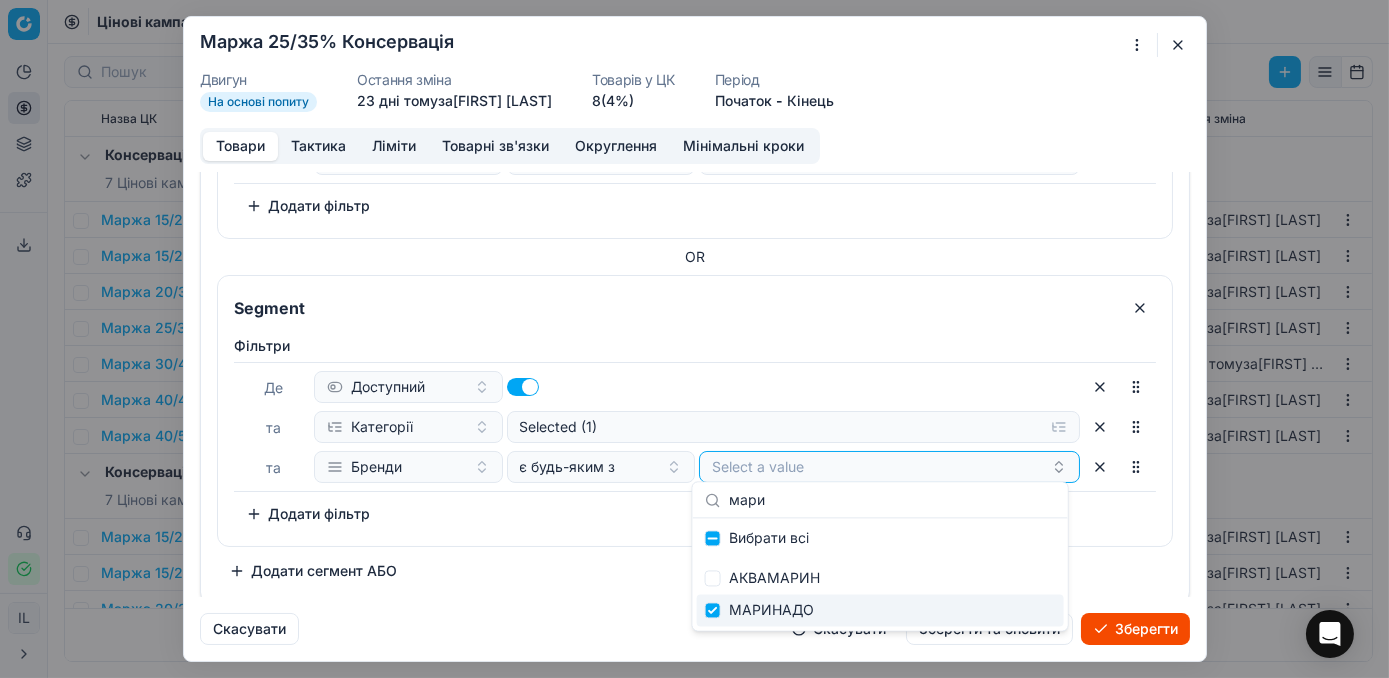 checkbox on "true" 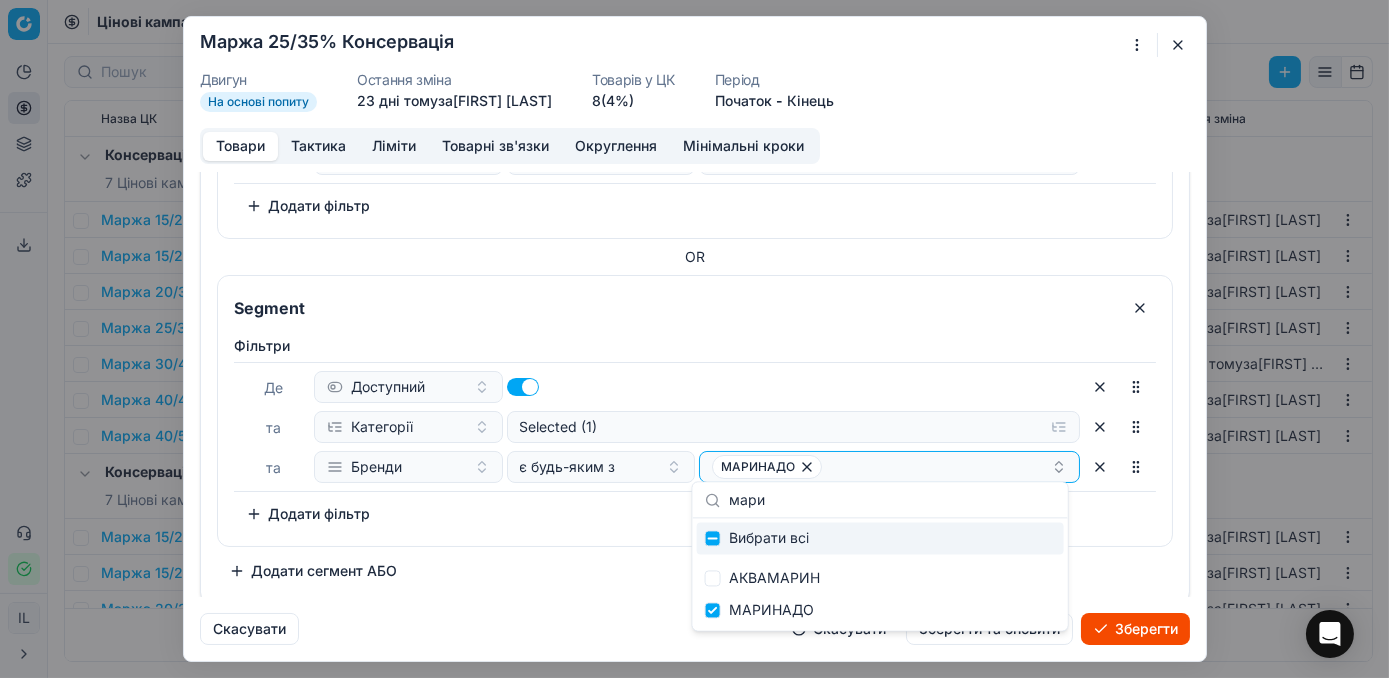 click on "Зберегти" at bounding box center [1135, 629] 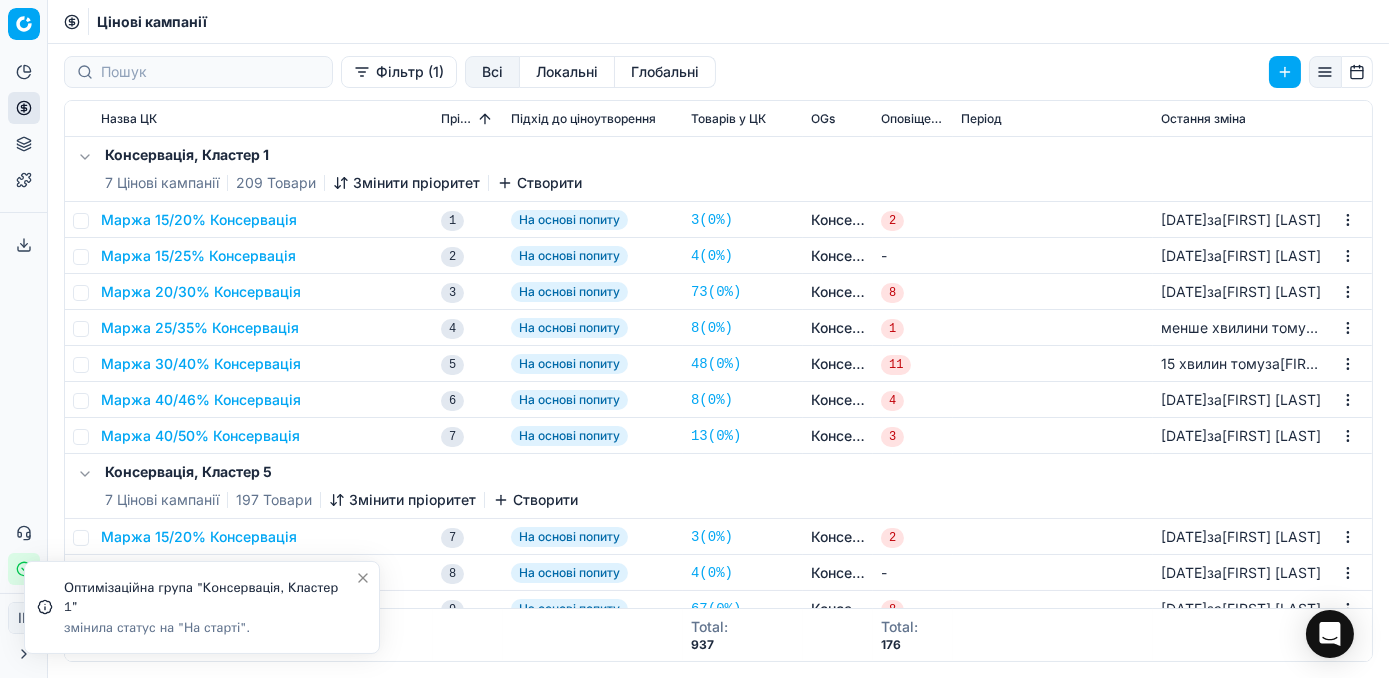 click on "Маржа 25/35% Консервація" at bounding box center (200, 328) 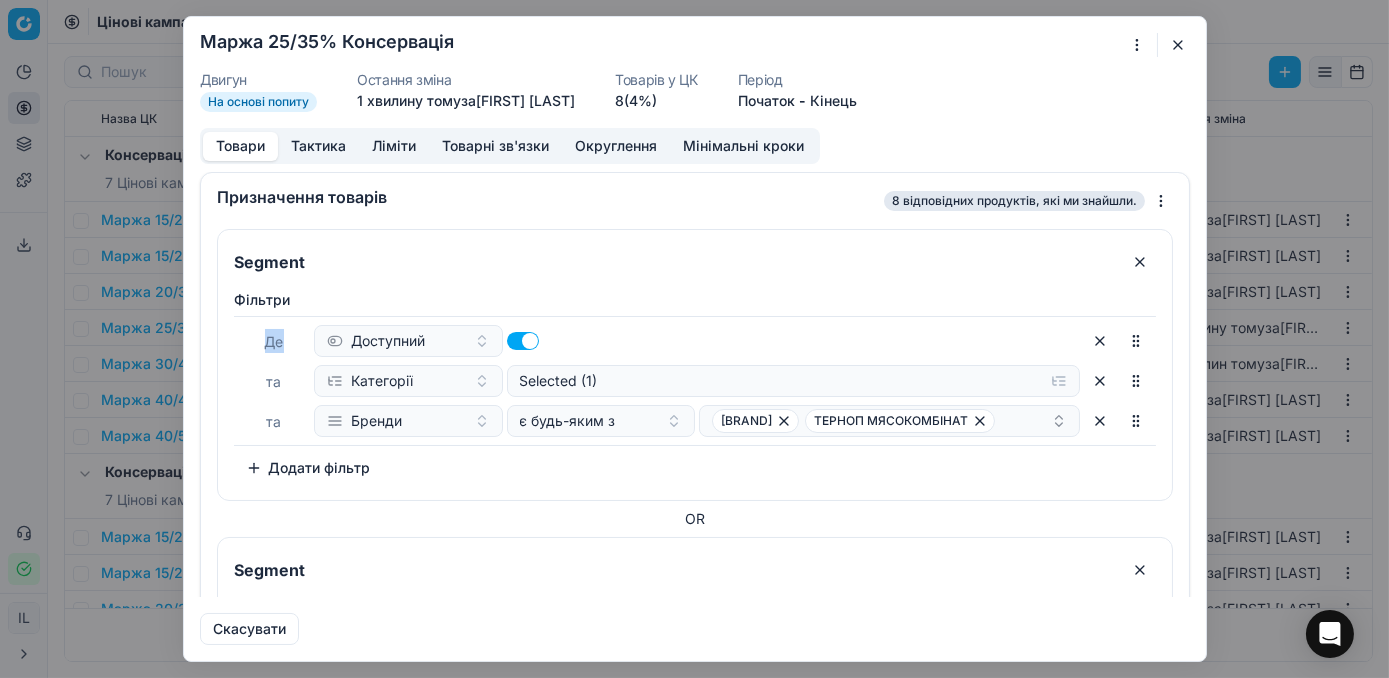 scroll, scrollTop: 0, scrollLeft: 0, axis: both 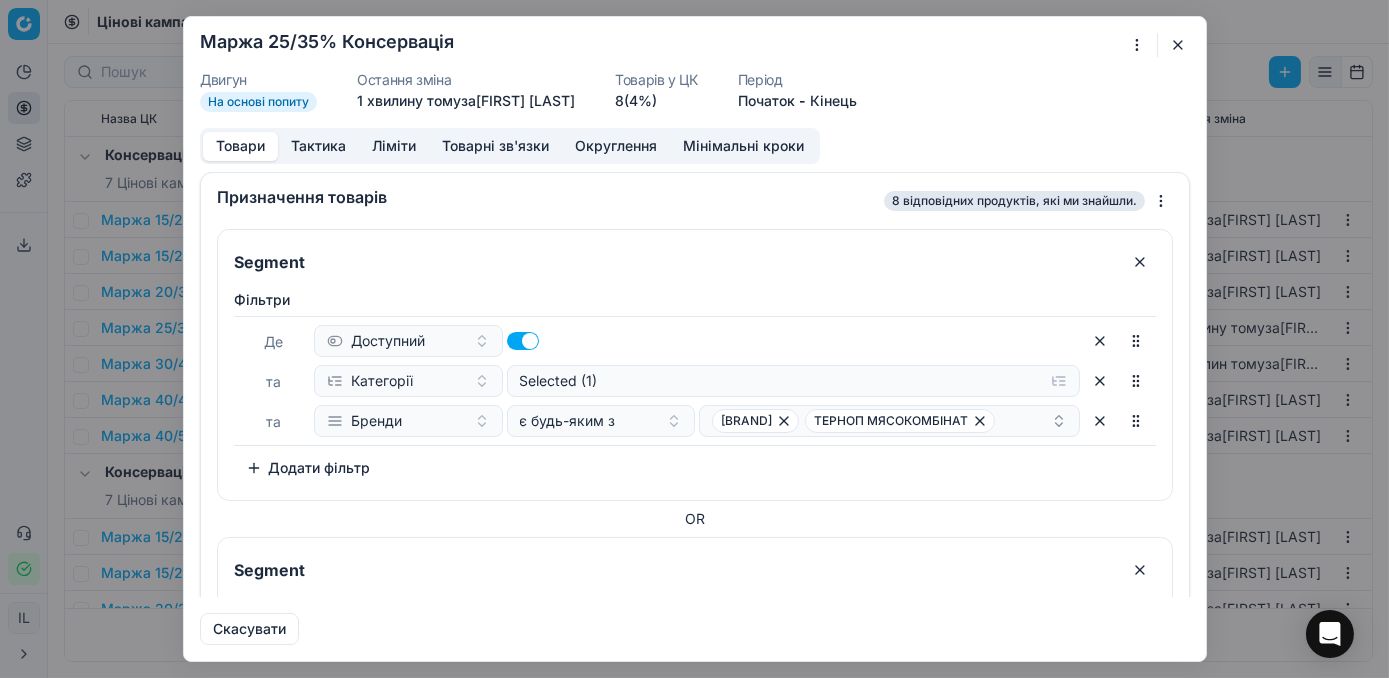 click on "Доступний" at bounding box center (697, 341) 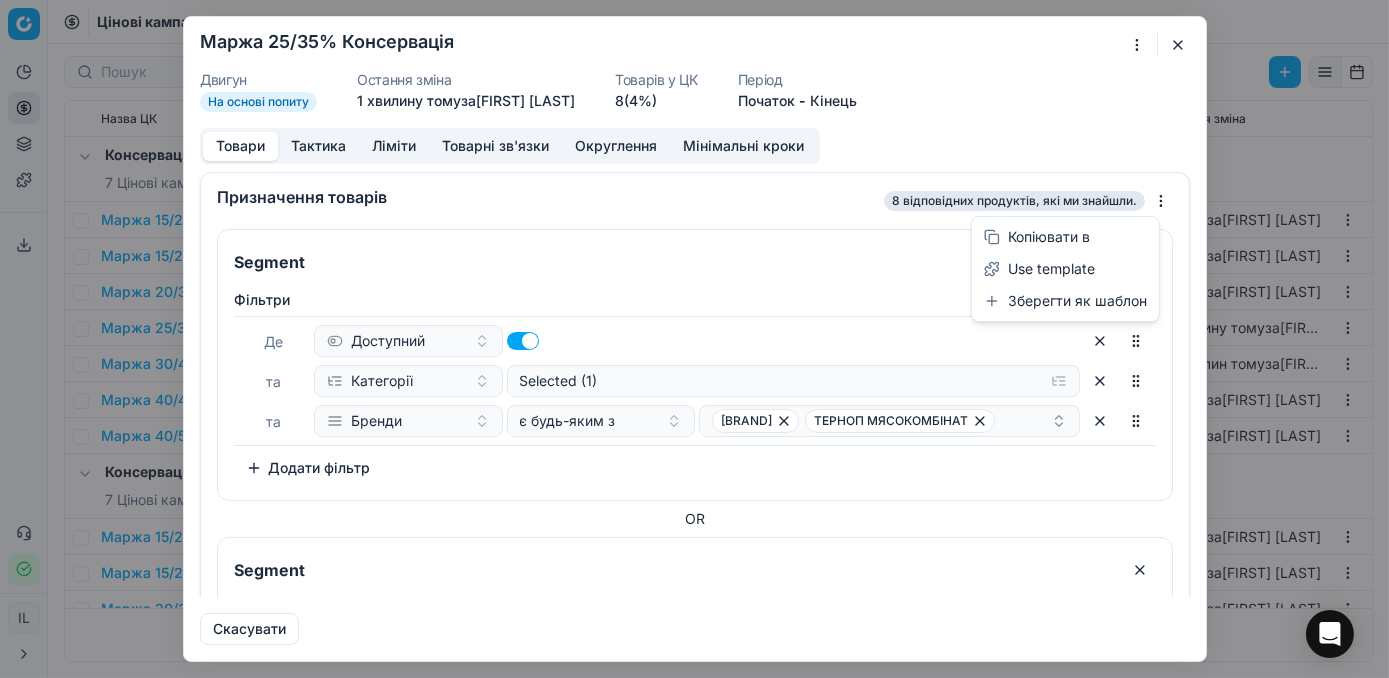 click on "Ми зберігаємо налаштування ЦК. Будь ласка, зачекайте, це може зайняти декілька хвилин Маржа 25/35% Консервація Двигун На основі попиту Остання зміна 1 хвилину тому  за  Ivanna Lylo Товарів у ЦК 8  (4%) Період Початок - Кінець Товари Тактика Ліміти Товарні зв'язки Округлення Мінімальні кроки Призначення товарів 8 відповідних продуктів, які ми знайшли. Segment Фiльтри Де Доступний та Категорії Selected (1) та Бренди є будь-яким з ХУТОРОК ТЕРНОП МЯСОКОМБІНАТ Додати фільтр OR Segment Фiльтри Де Доступний та Категорії Selected (1) та Бренди є будь-яким з ЧЕМПІОН Додати фільтр OR Segment Фiльтри Де" at bounding box center (694, 339) 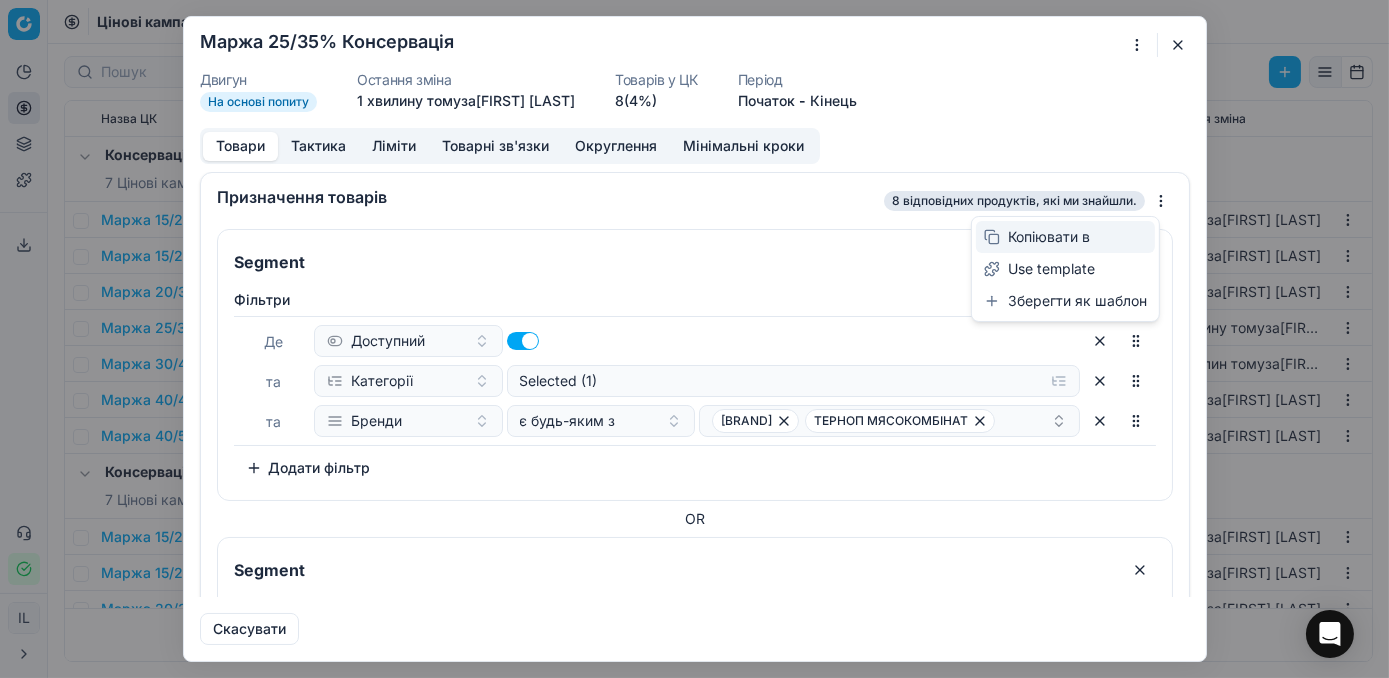 click on "Копіювати в" at bounding box center (1065, 237) 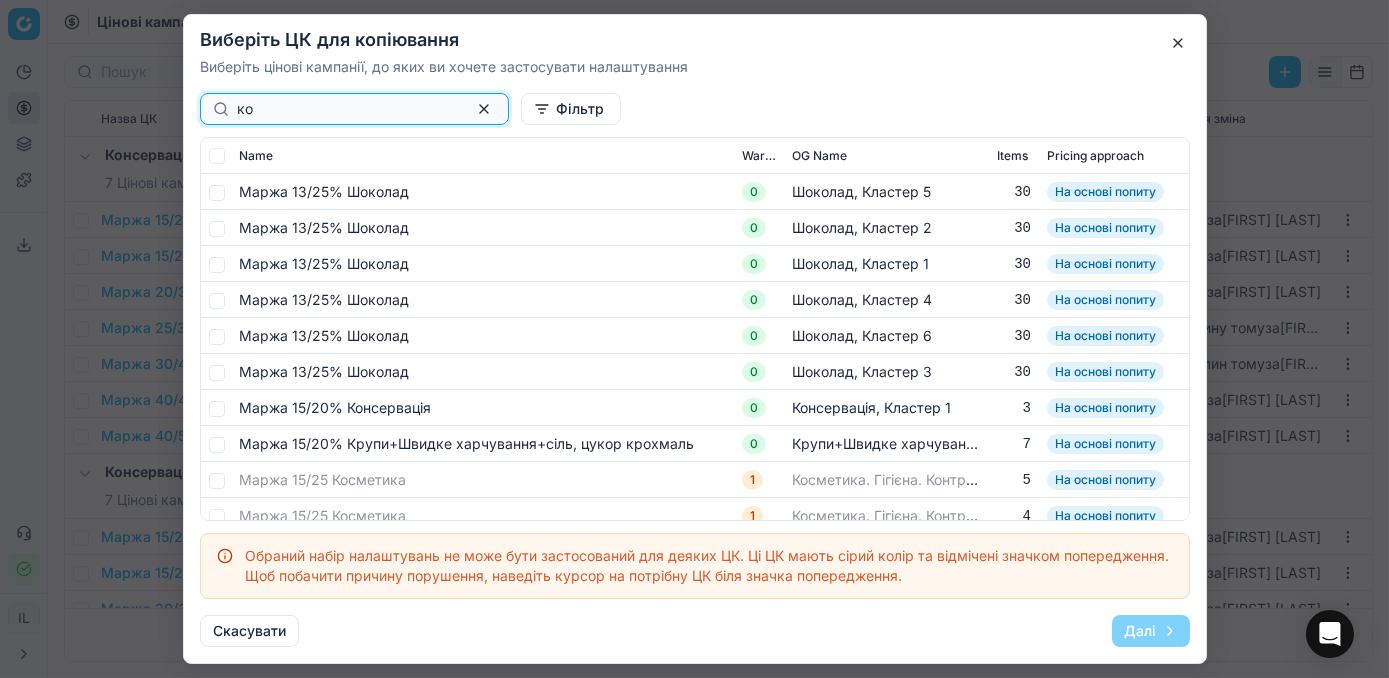 type on "к" 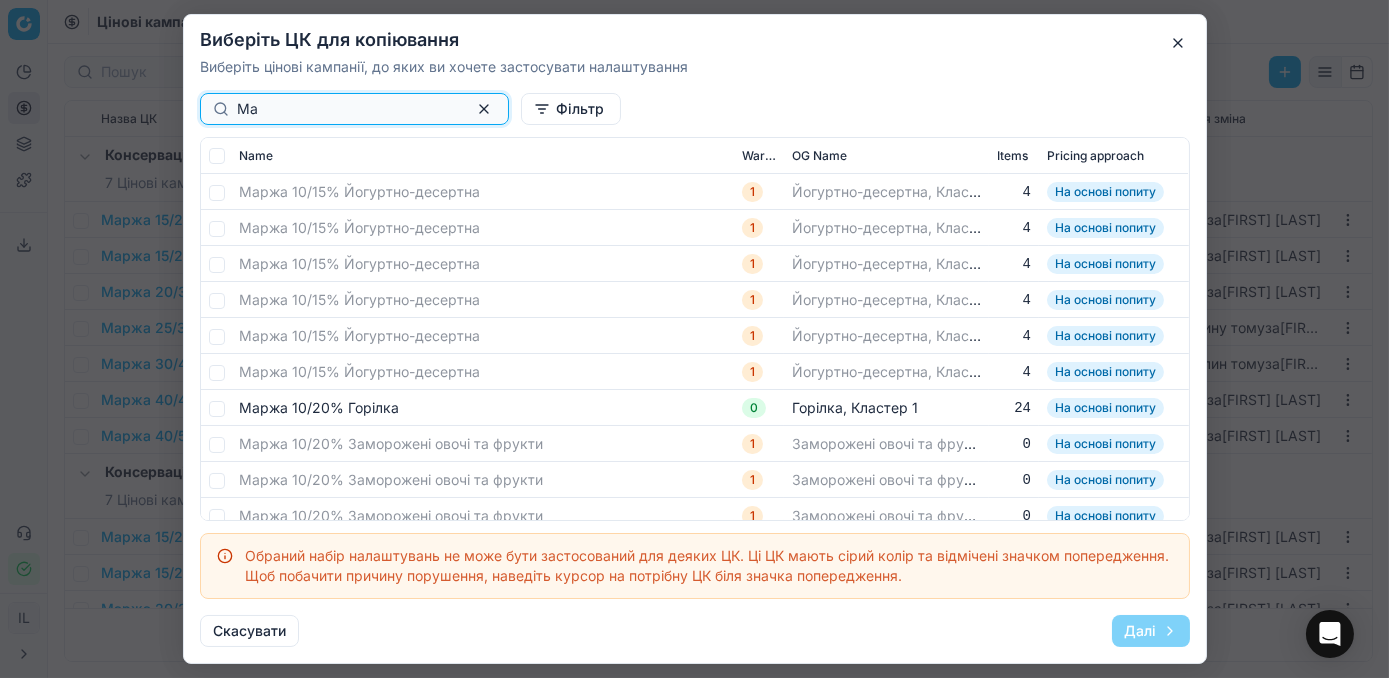 type on "М" 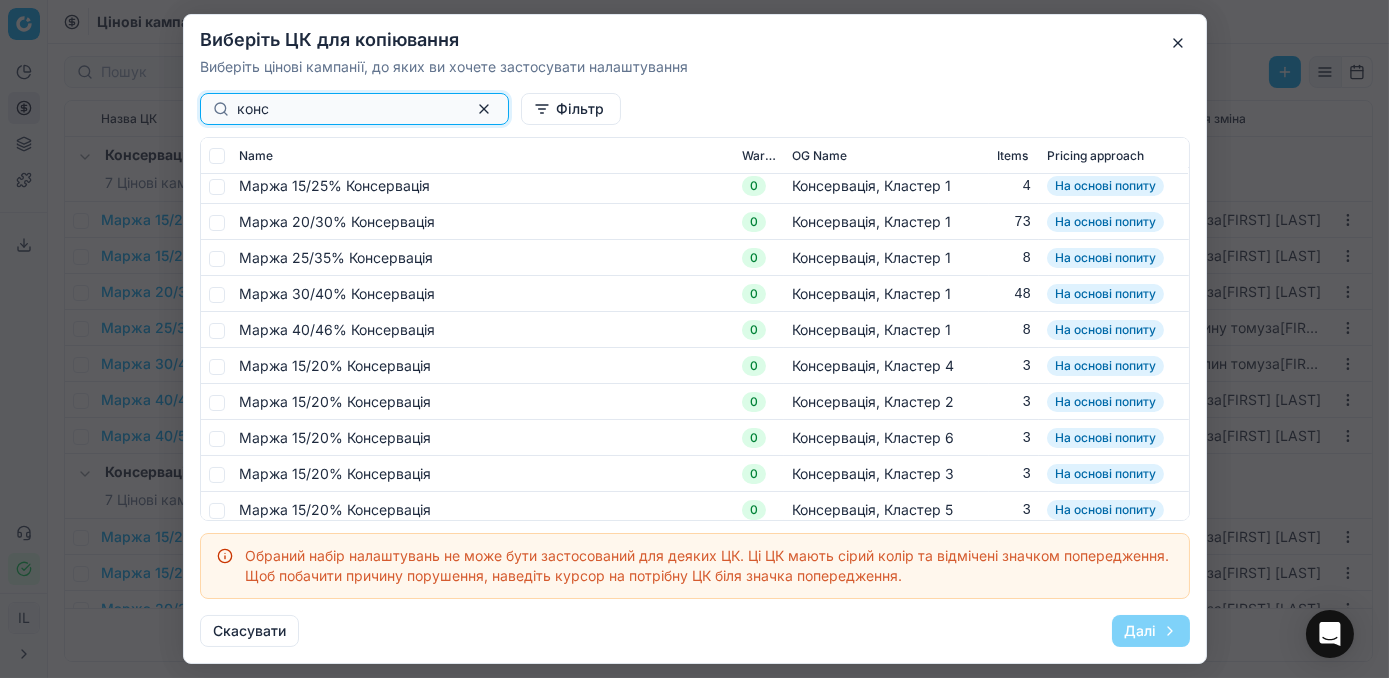 scroll, scrollTop: 0, scrollLeft: 0, axis: both 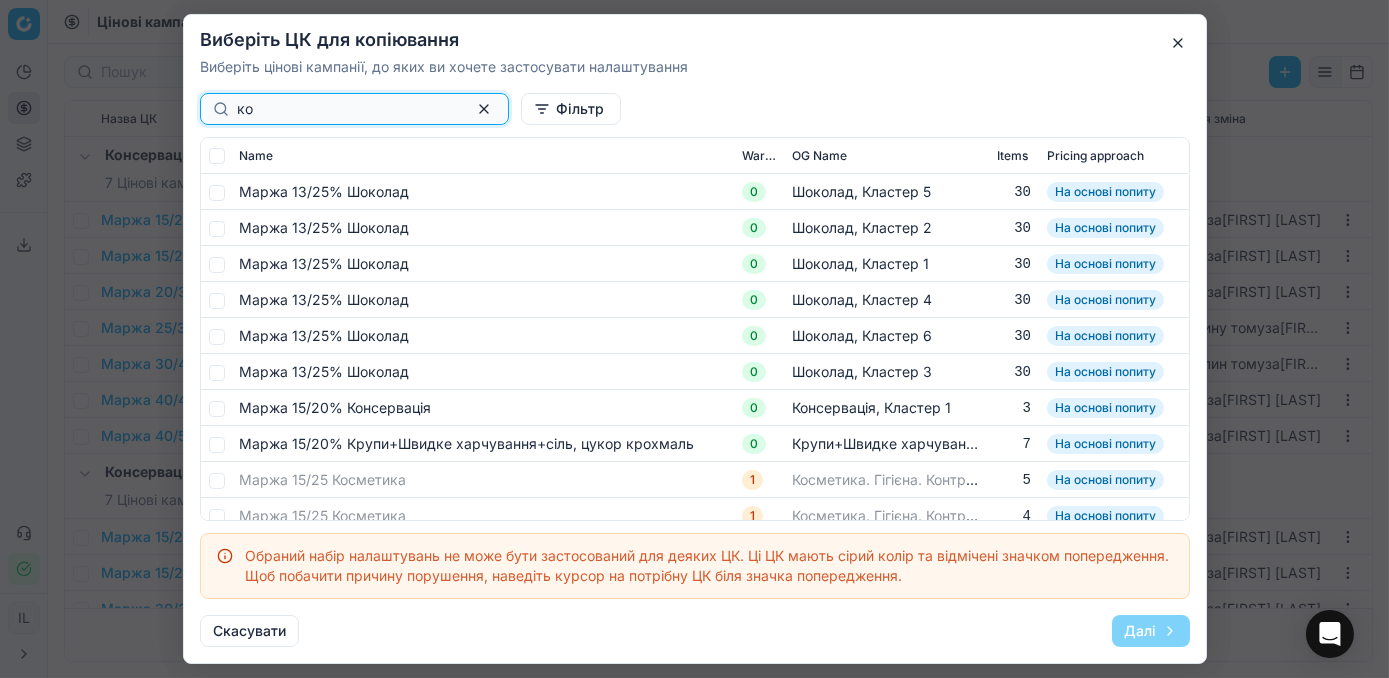 type on "к" 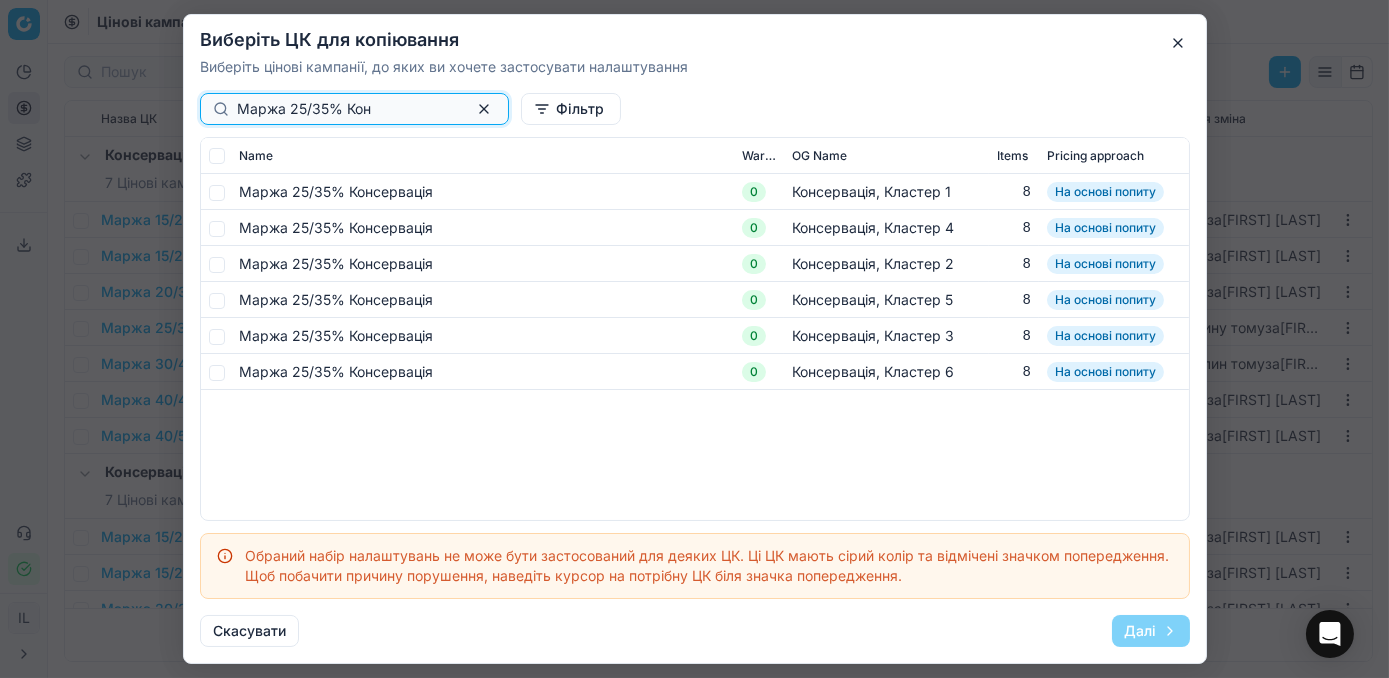 type on "Маржа 25/35% Кон" 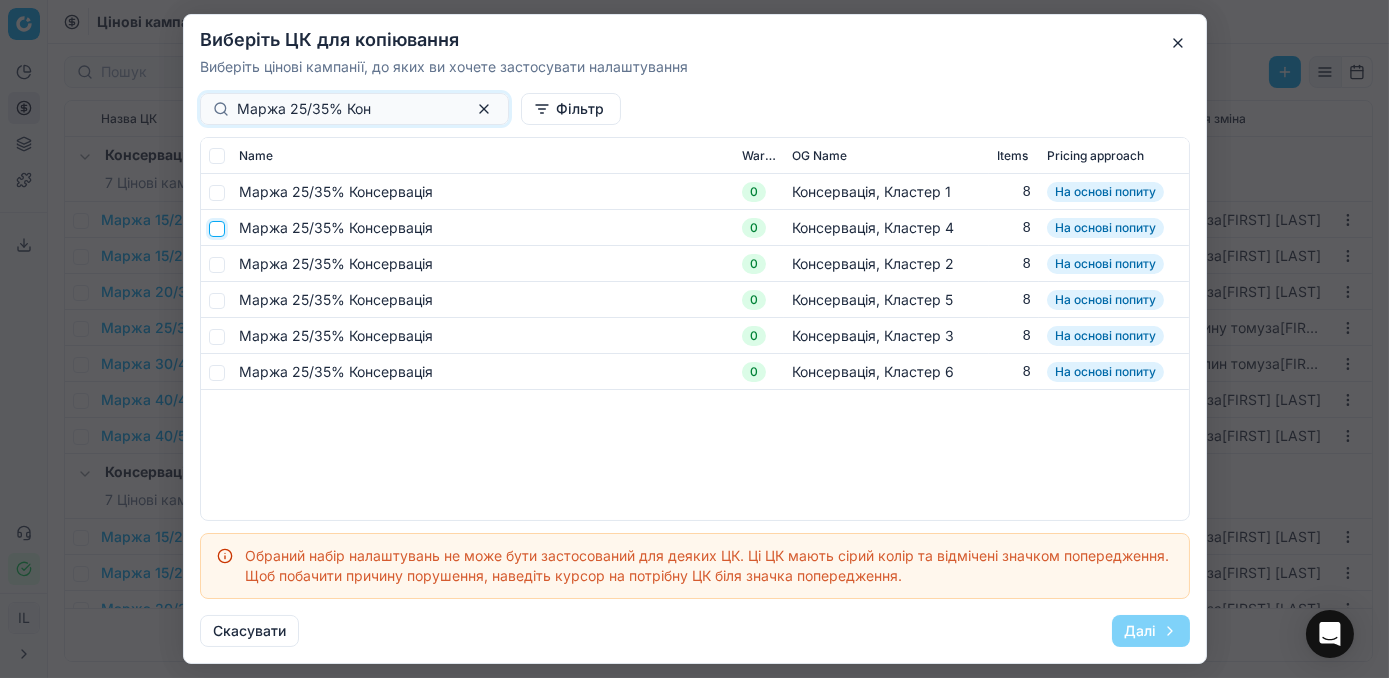 click at bounding box center (217, 229) 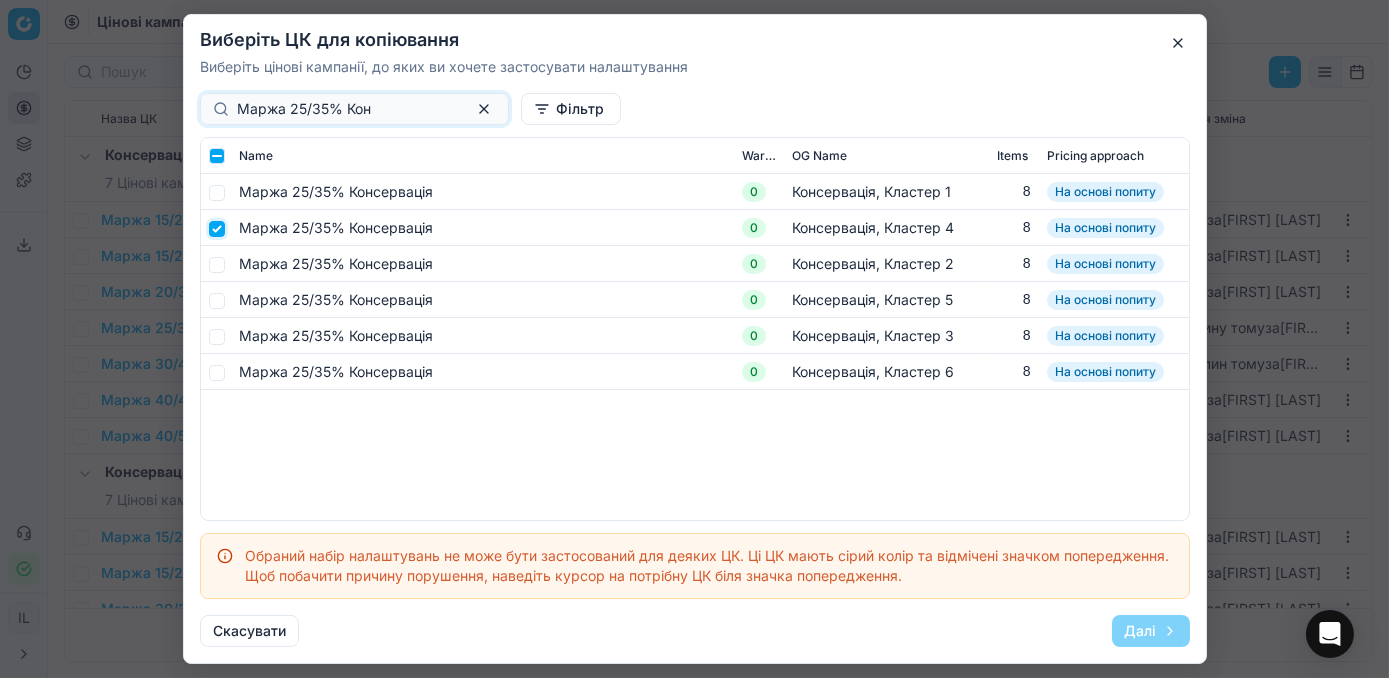 checkbox on "true" 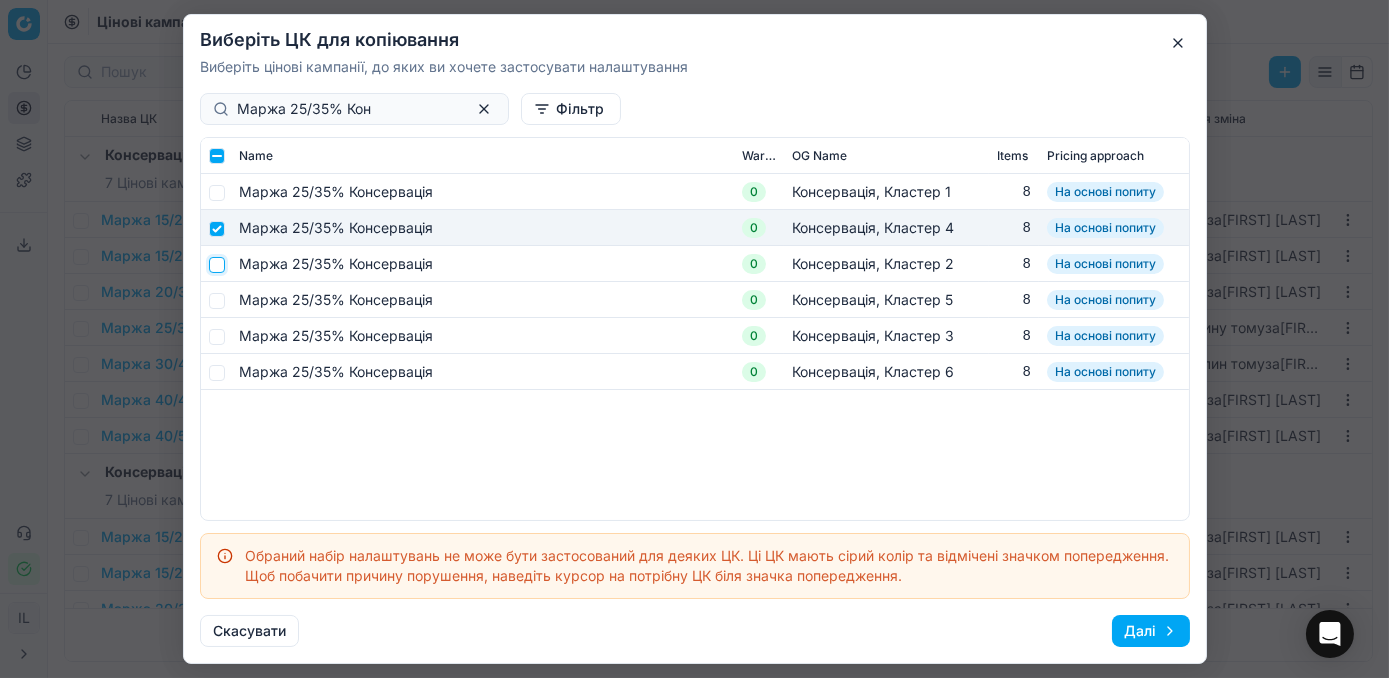 click at bounding box center [217, 265] 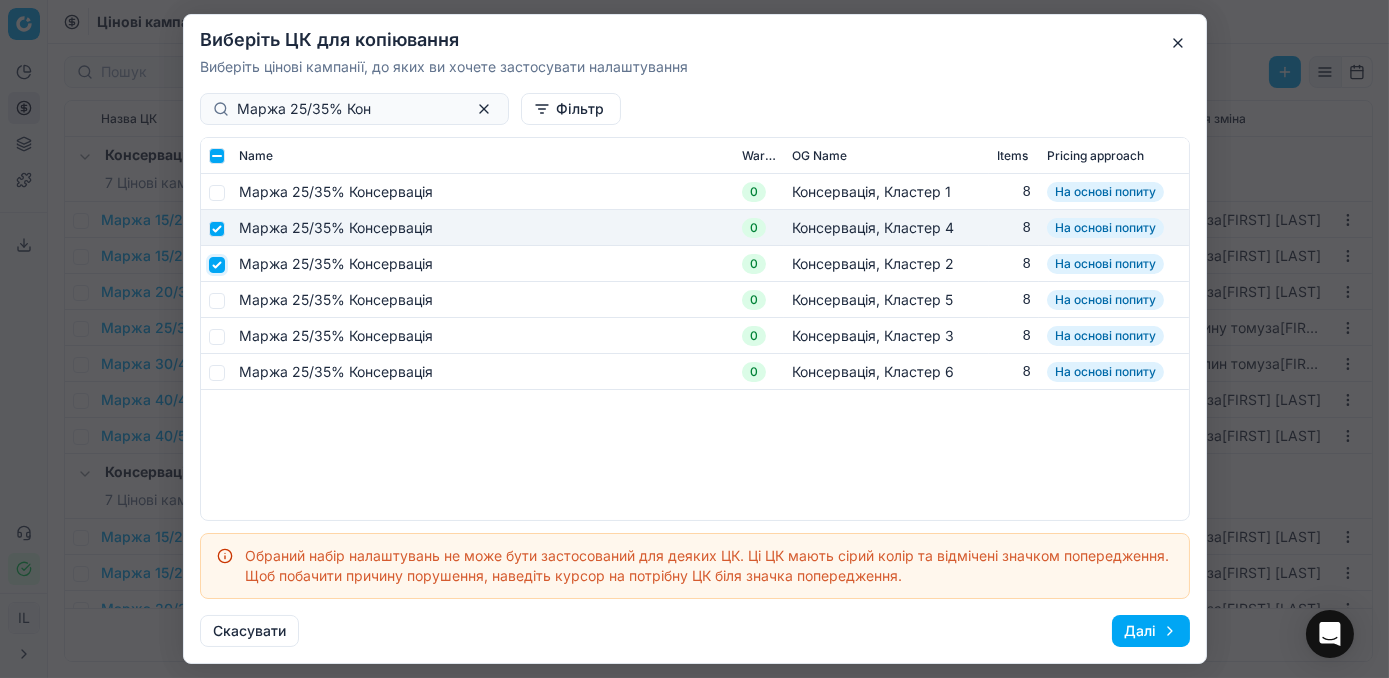 checkbox on "true" 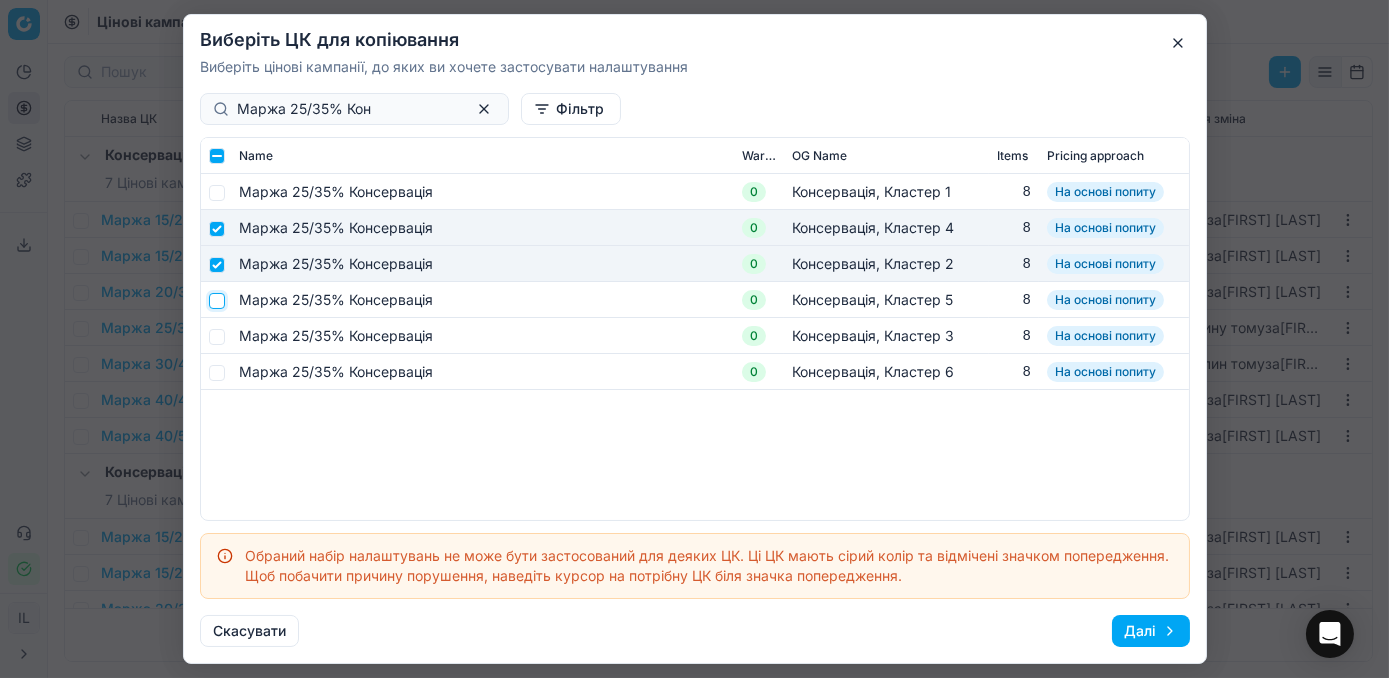 click at bounding box center (217, 301) 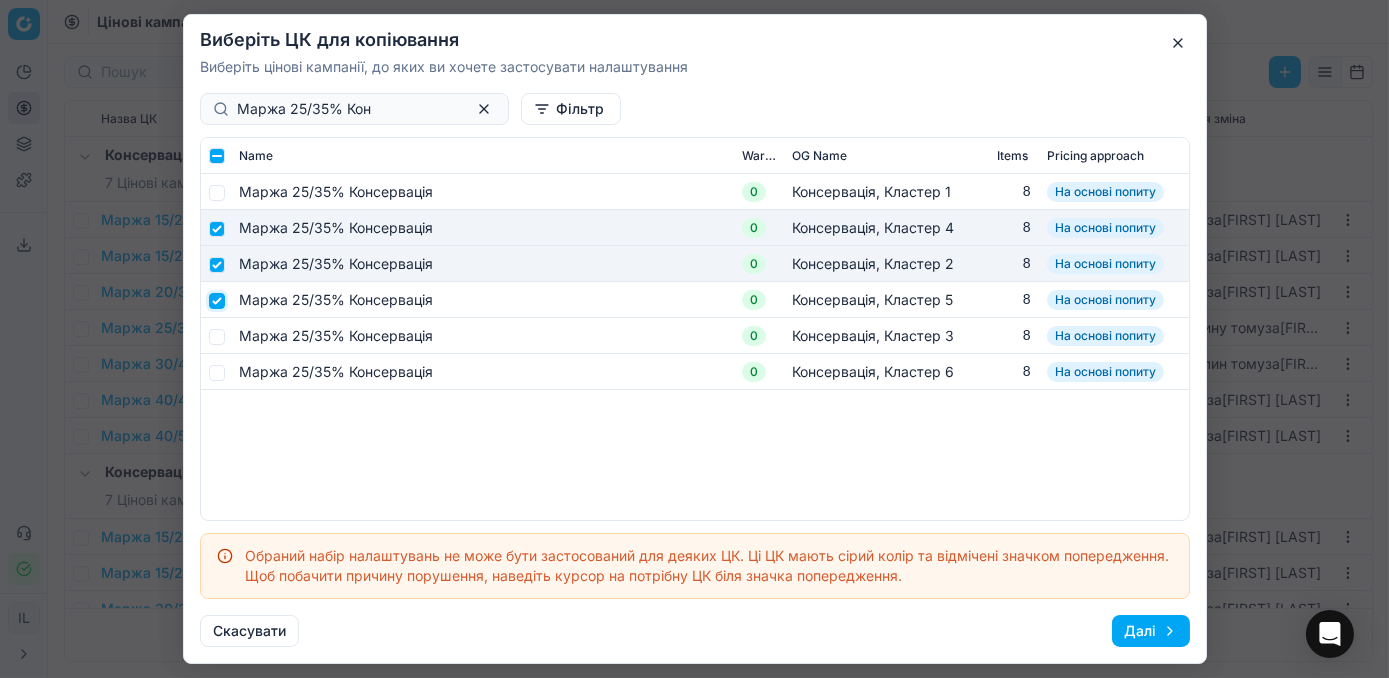 checkbox on "true" 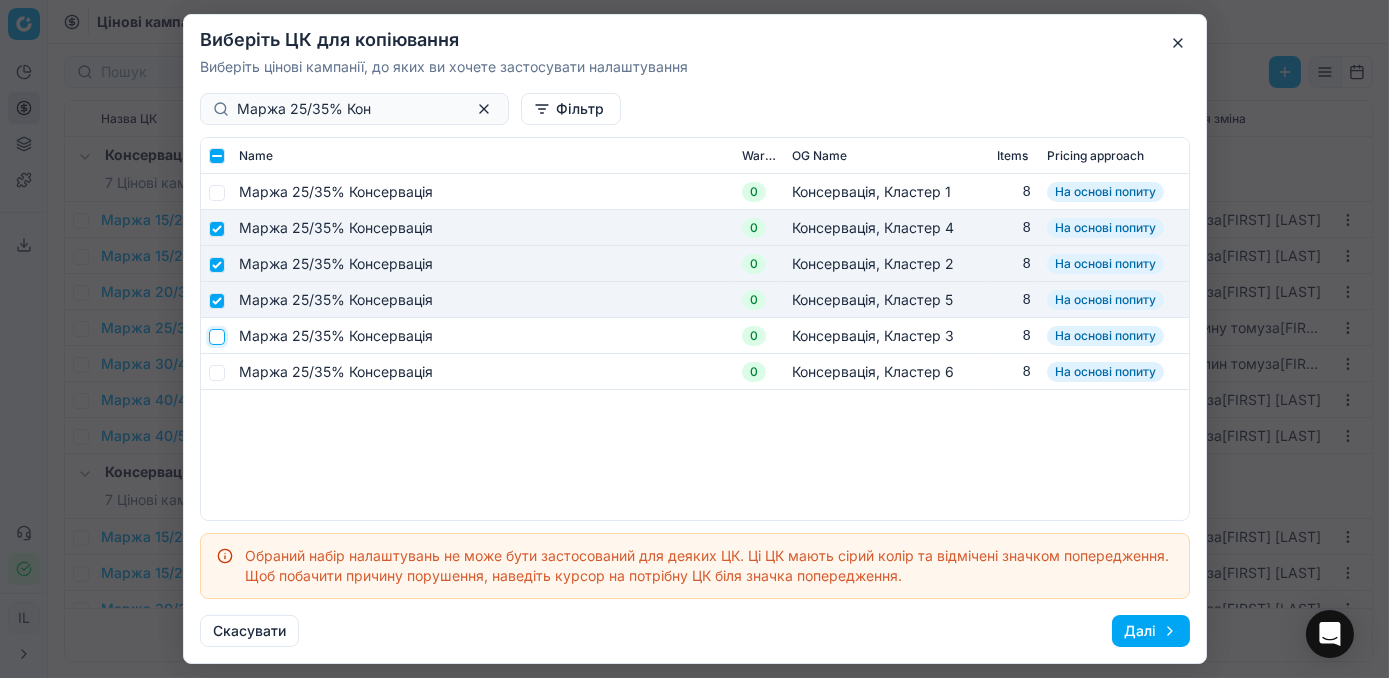 click at bounding box center (217, 337) 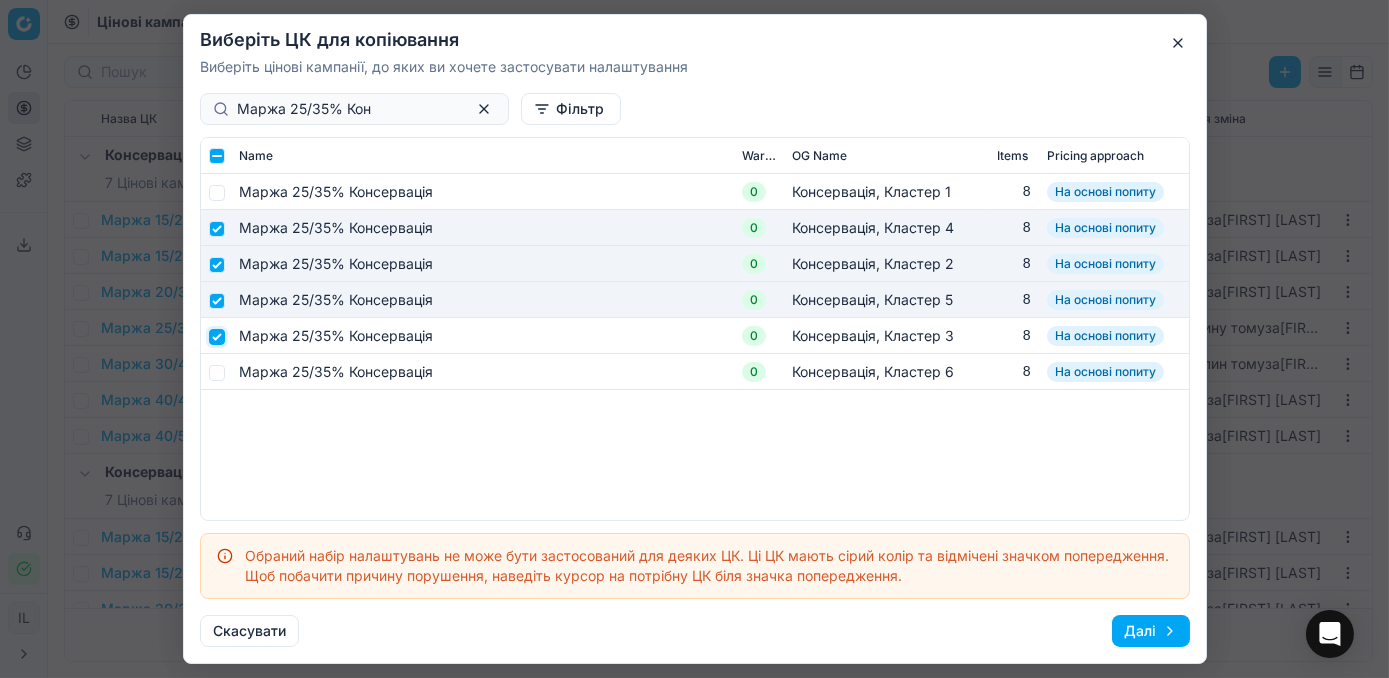 checkbox on "true" 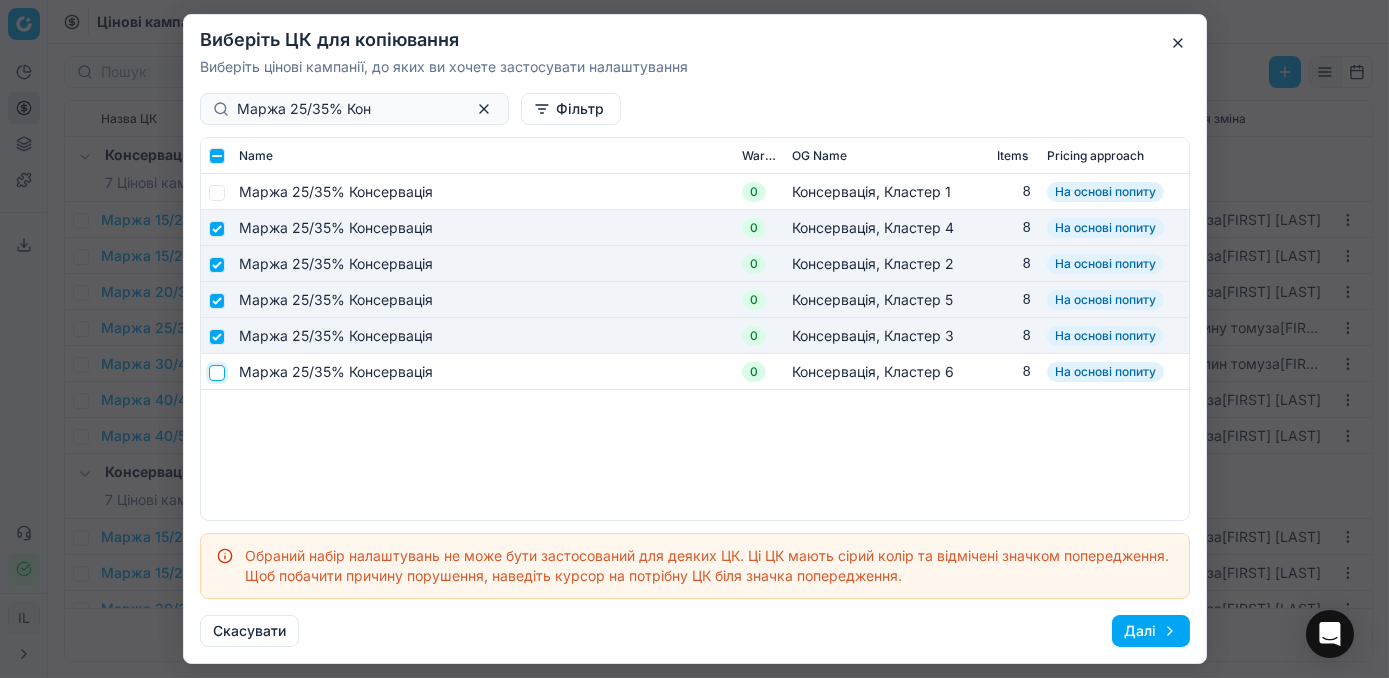click at bounding box center [217, 373] 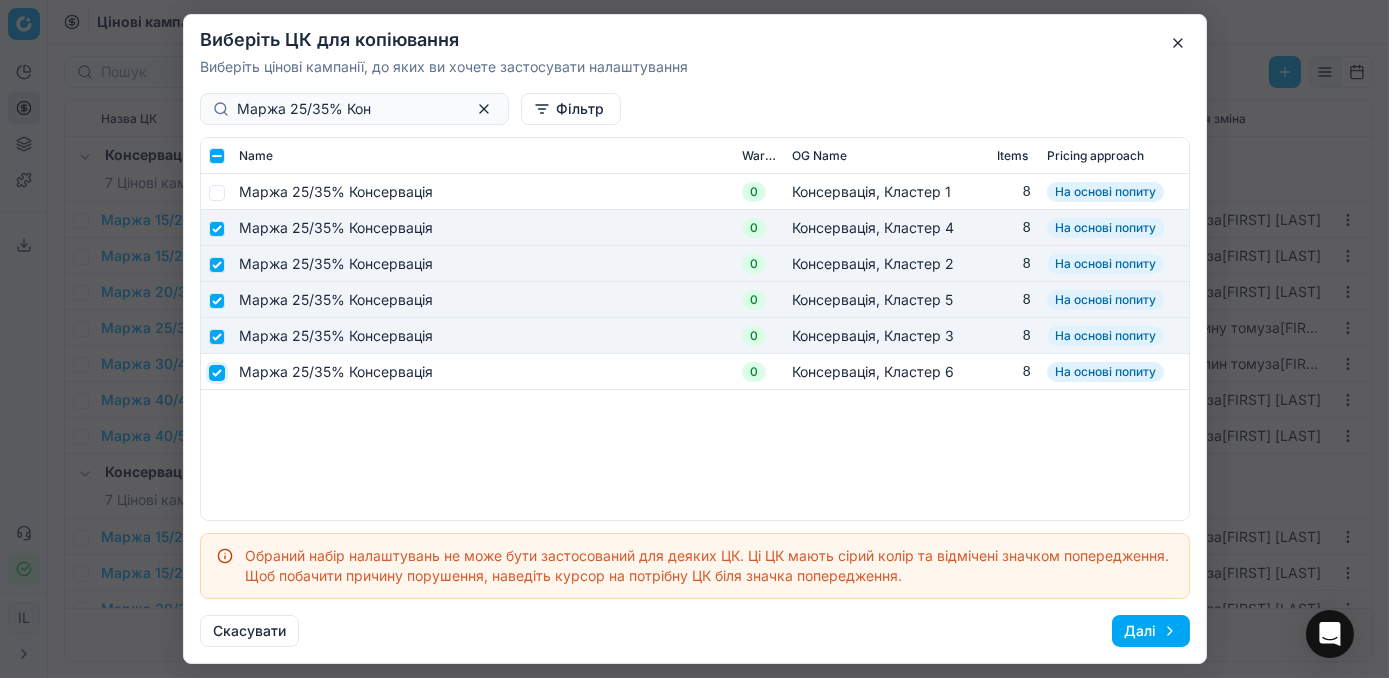 checkbox on "true" 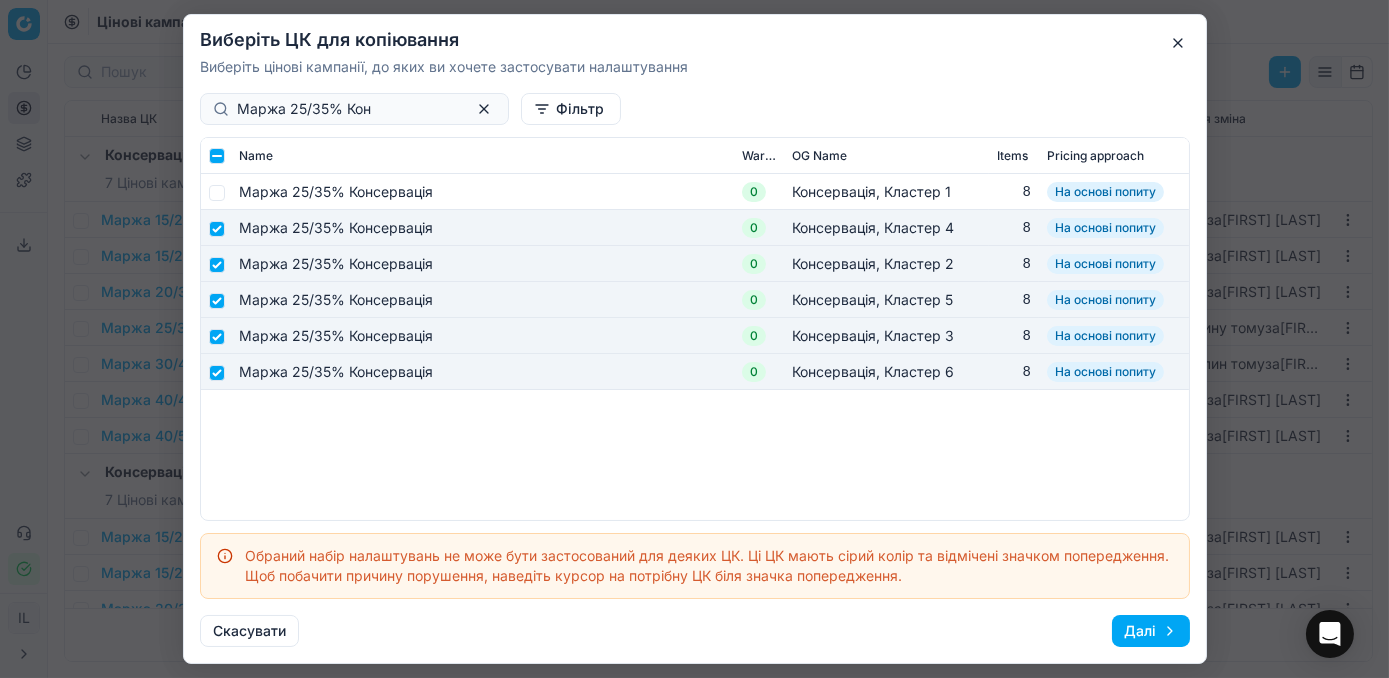 click on "Далі" at bounding box center (1151, 631) 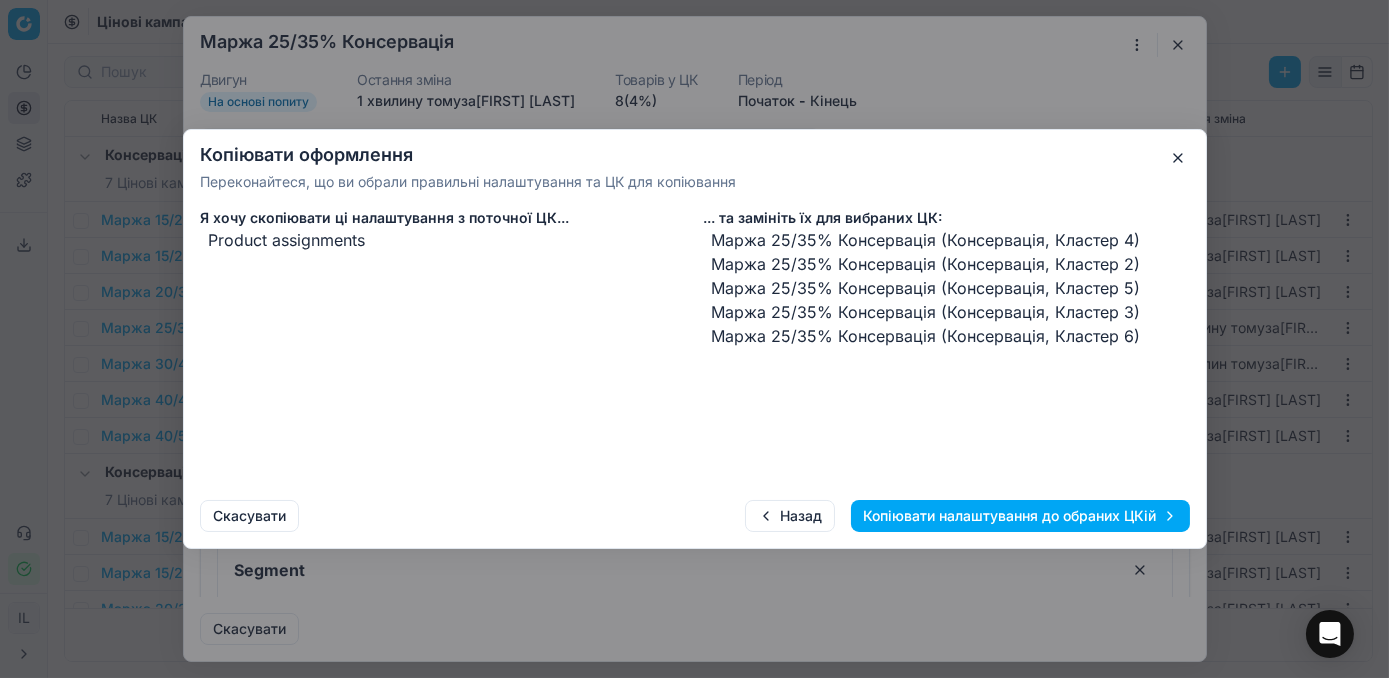 click on "Копіювати налаштування до обраних ЦКій" at bounding box center (1020, 516) 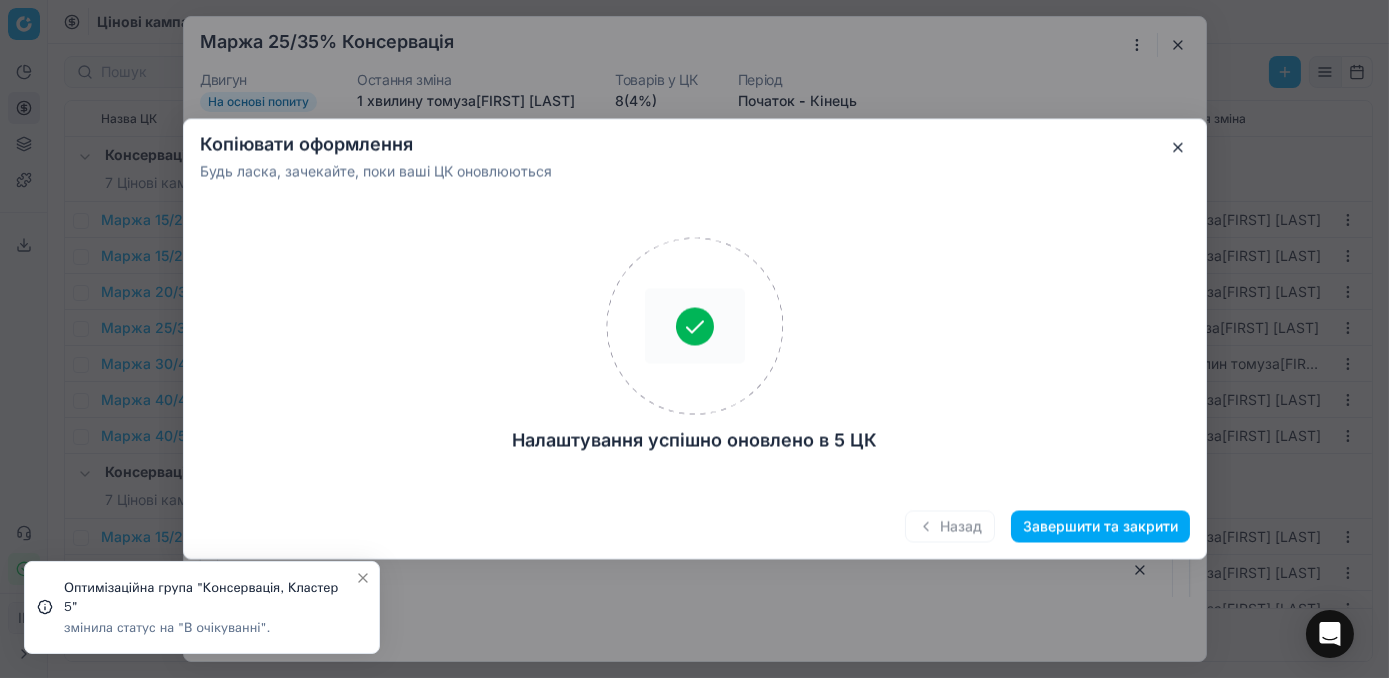 click on "Завершити та закрити" at bounding box center (1100, 527) 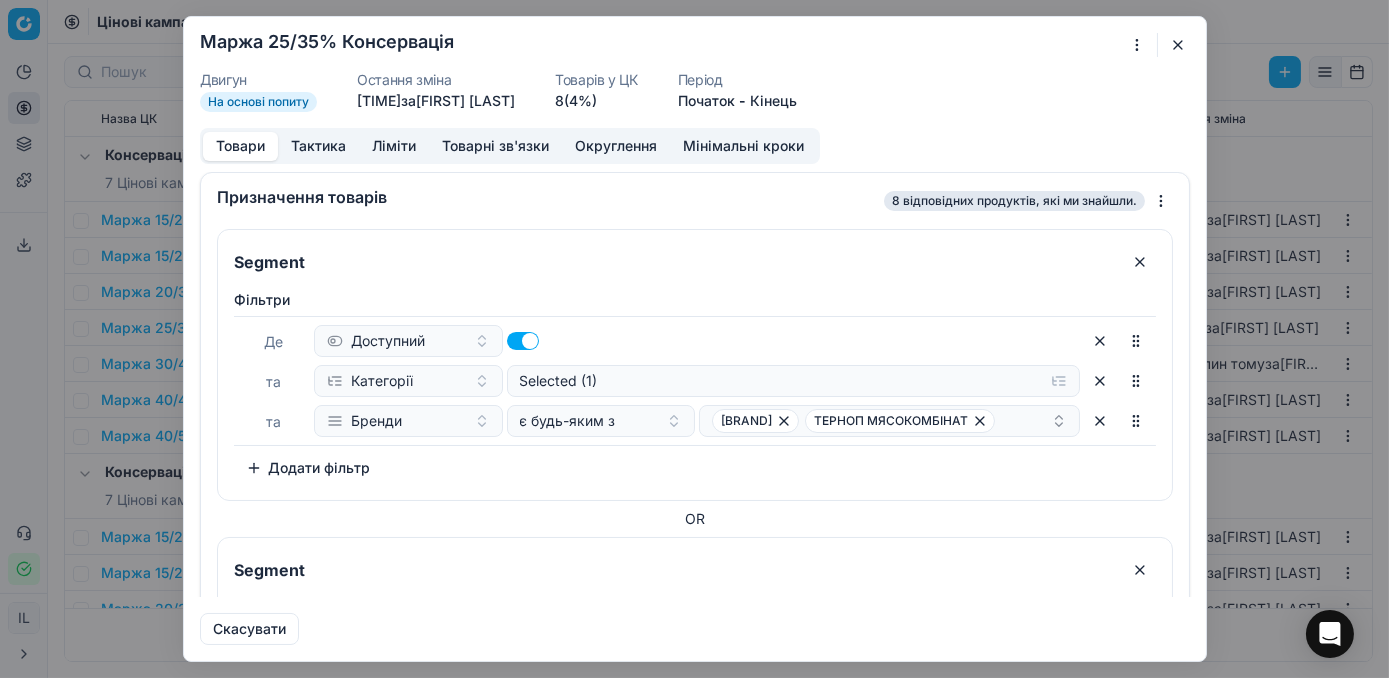 click at bounding box center [1178, 45] 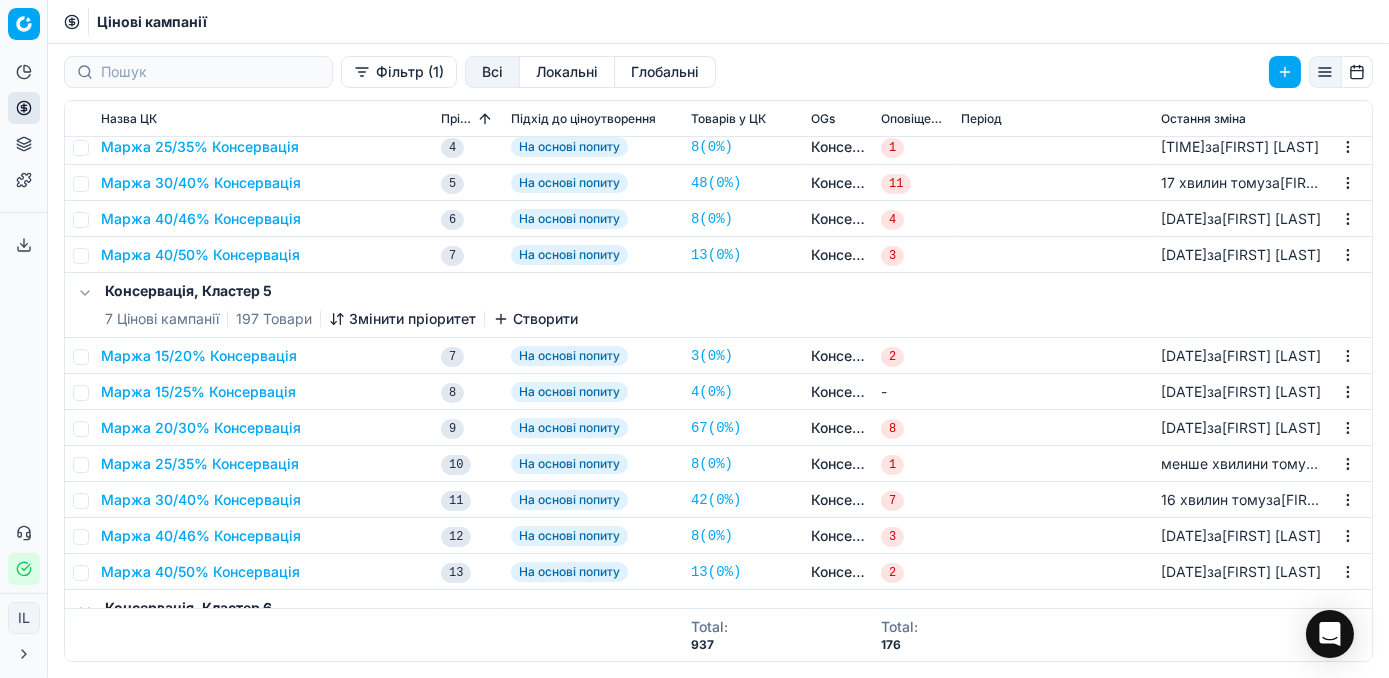 scroll, scrollTop: 181, scrollLeft: 0, axis: vertical 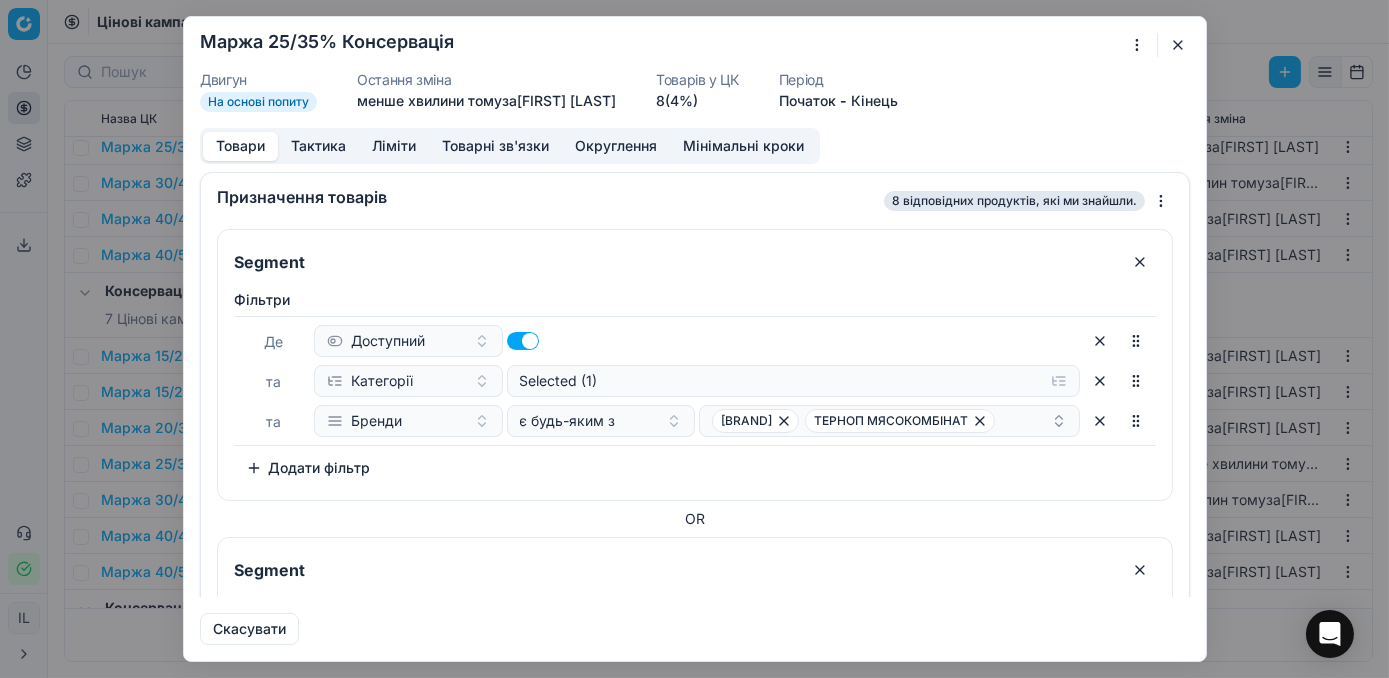 click at bounding box center [1178, 45] 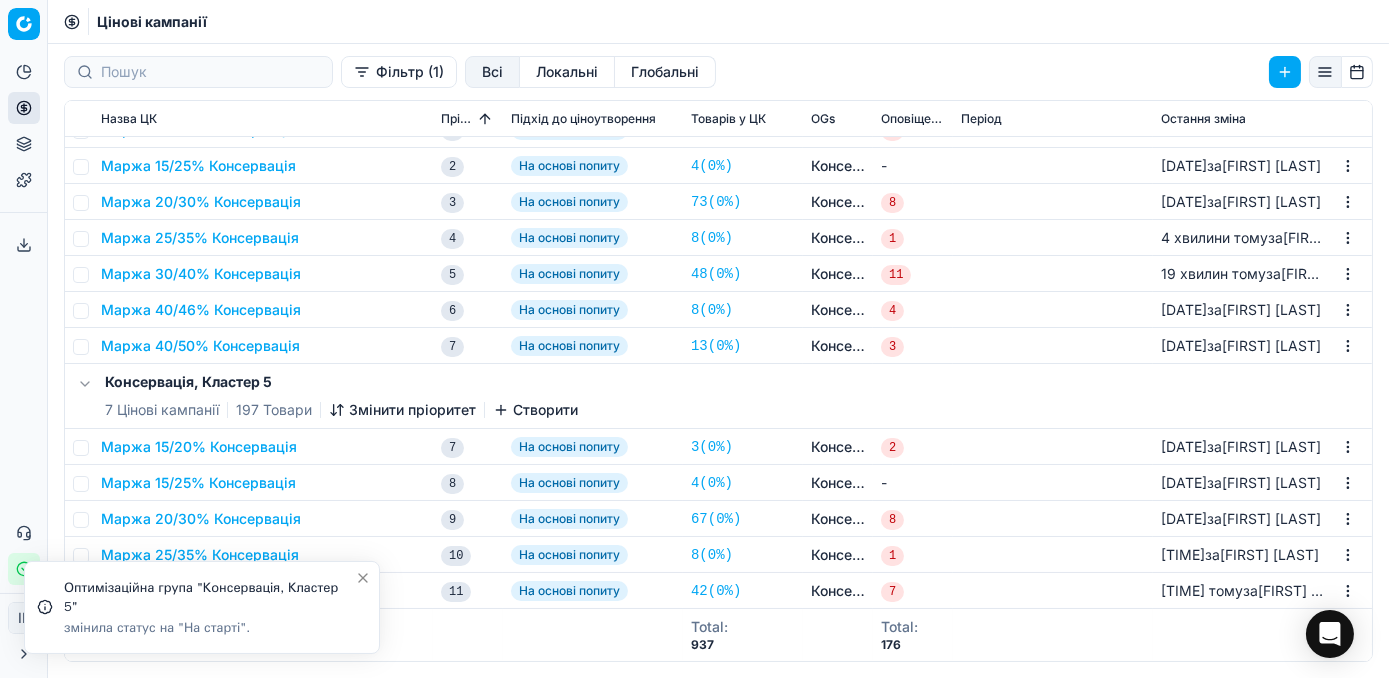 scroll, scrollTop: 0, scrollLeft: 0, axis: both 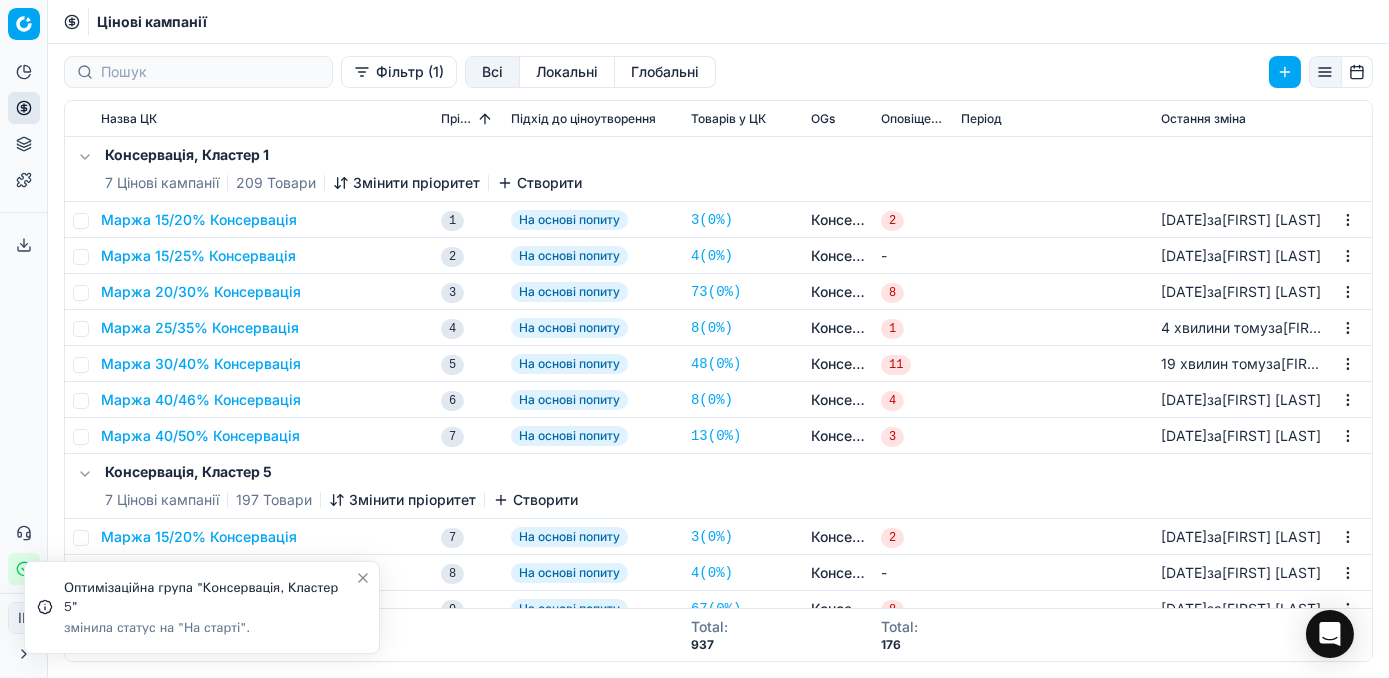 click on "Маржа 25/35% Консервація" at bounding box center (200, 328) 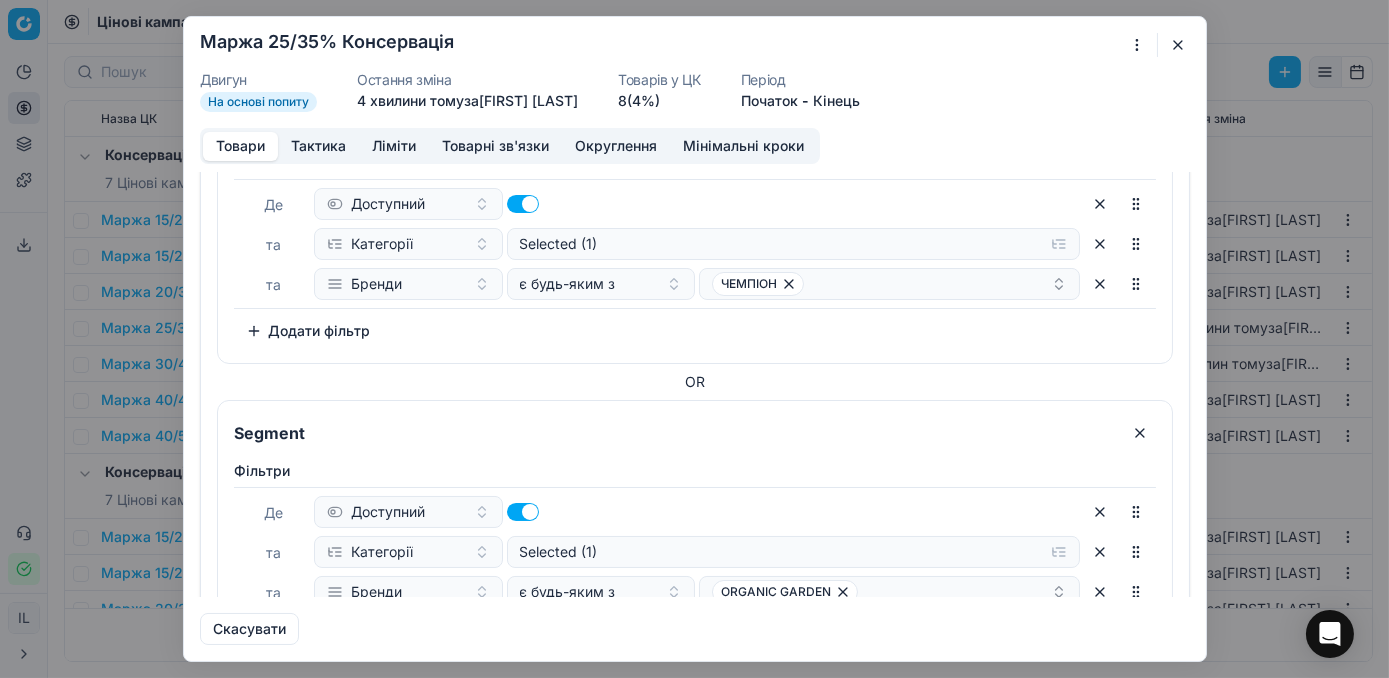 scroll, scrollTop: 0, scrollLeft: 0, axis: both 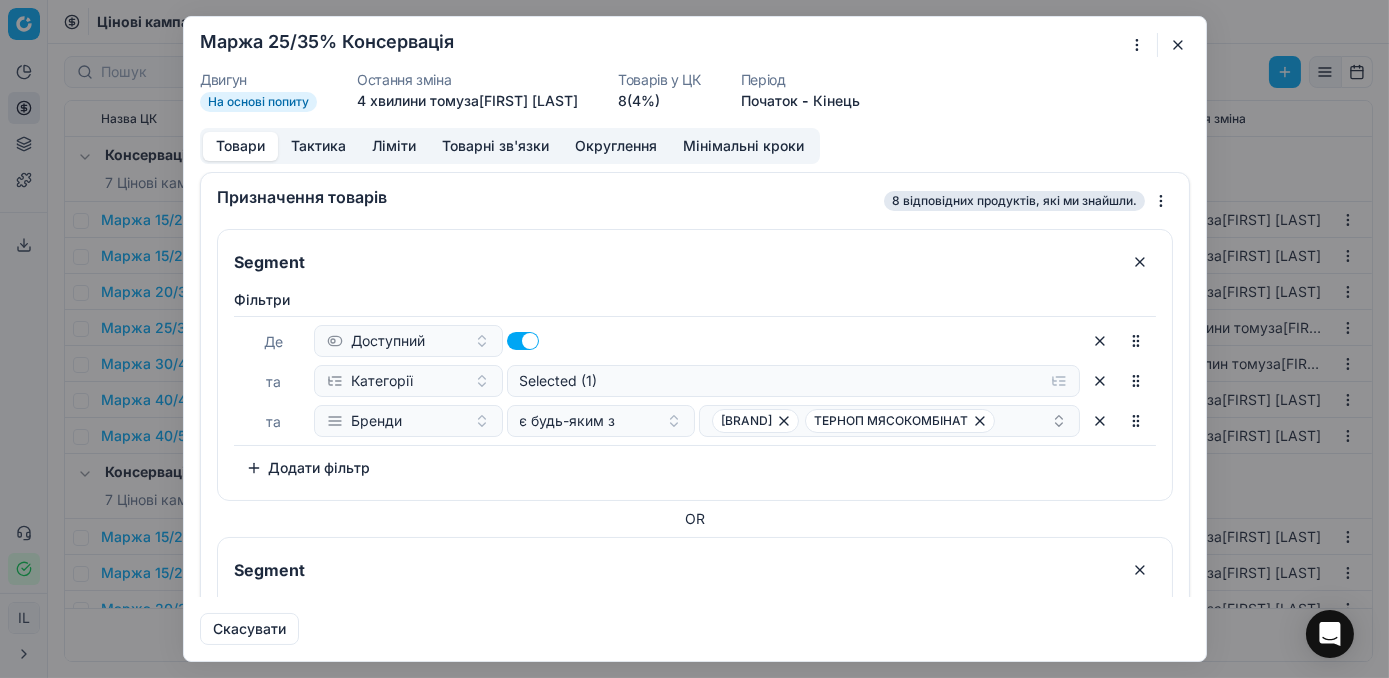 click at bounding box center [1178, 45] 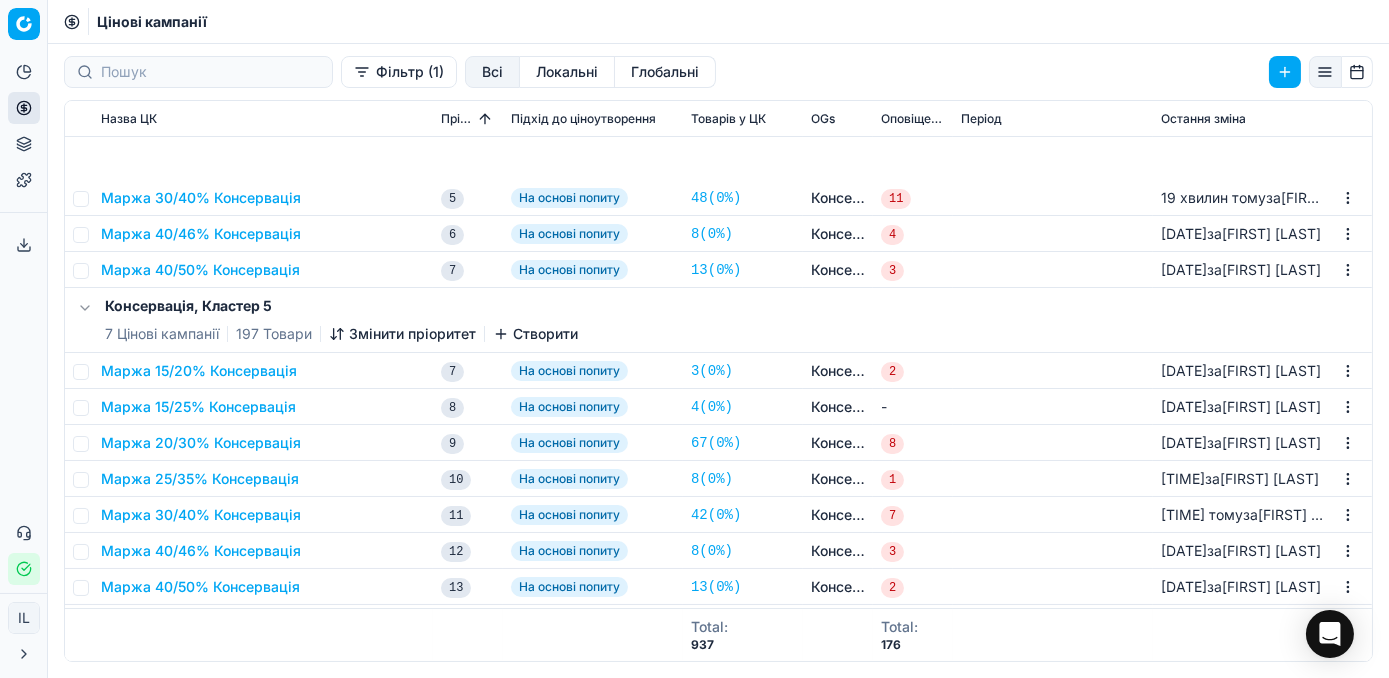 scroll, scrollTop: 363, scrollLeft: 0, axis: vertical 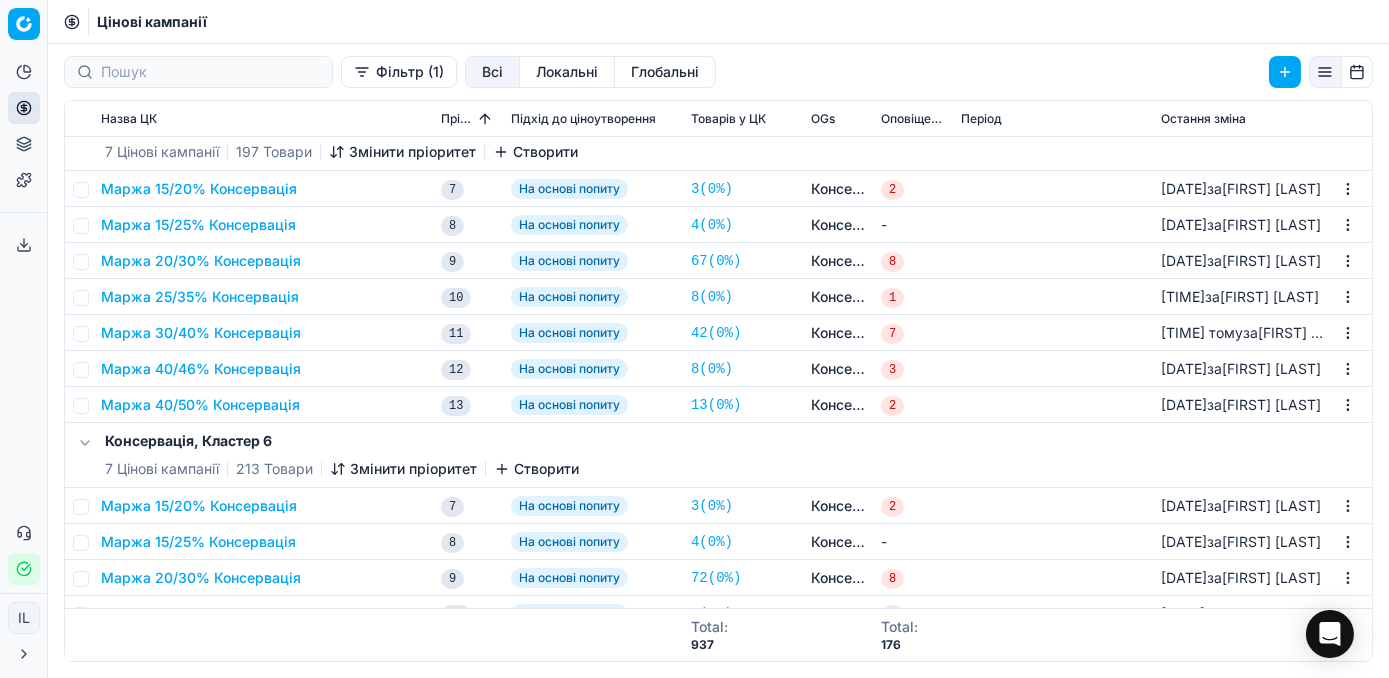 click on "Маржа 25/35% Консервація" at bounding box center [200, 297] 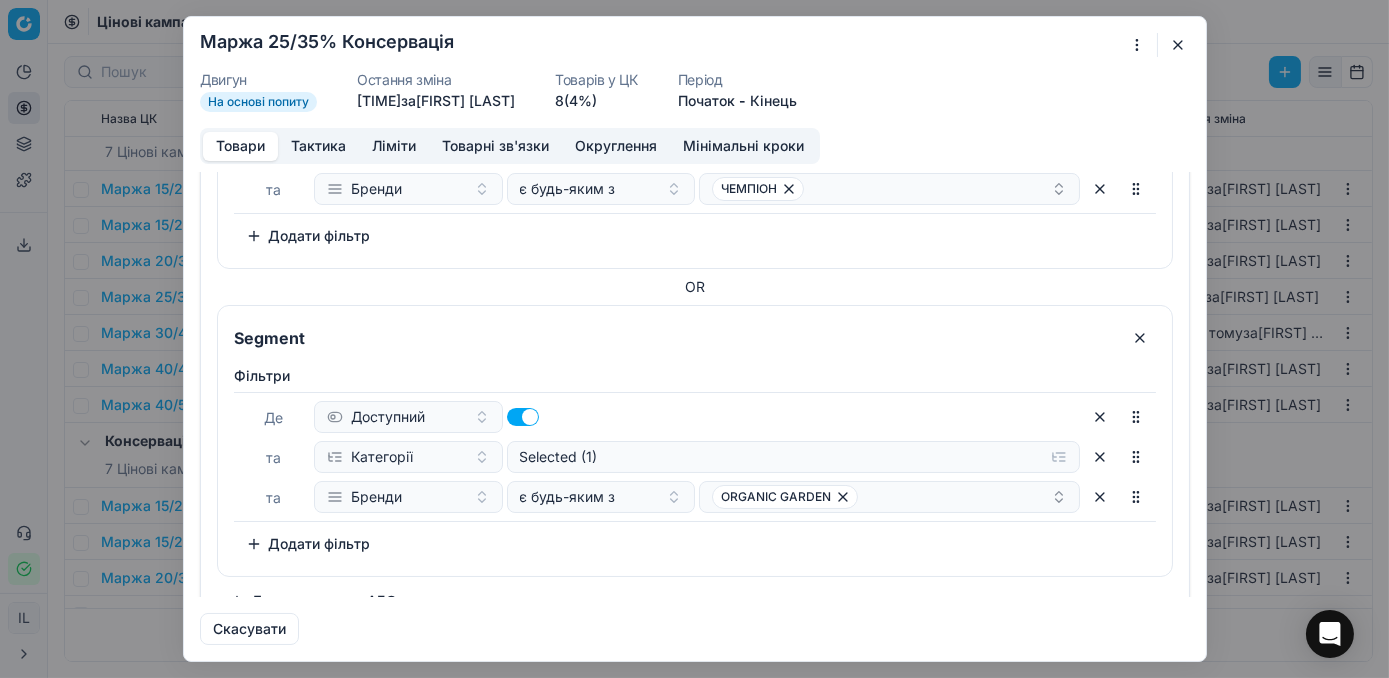 scroll, scrollTop: 571, scrollLeft: 0, axis: vertical 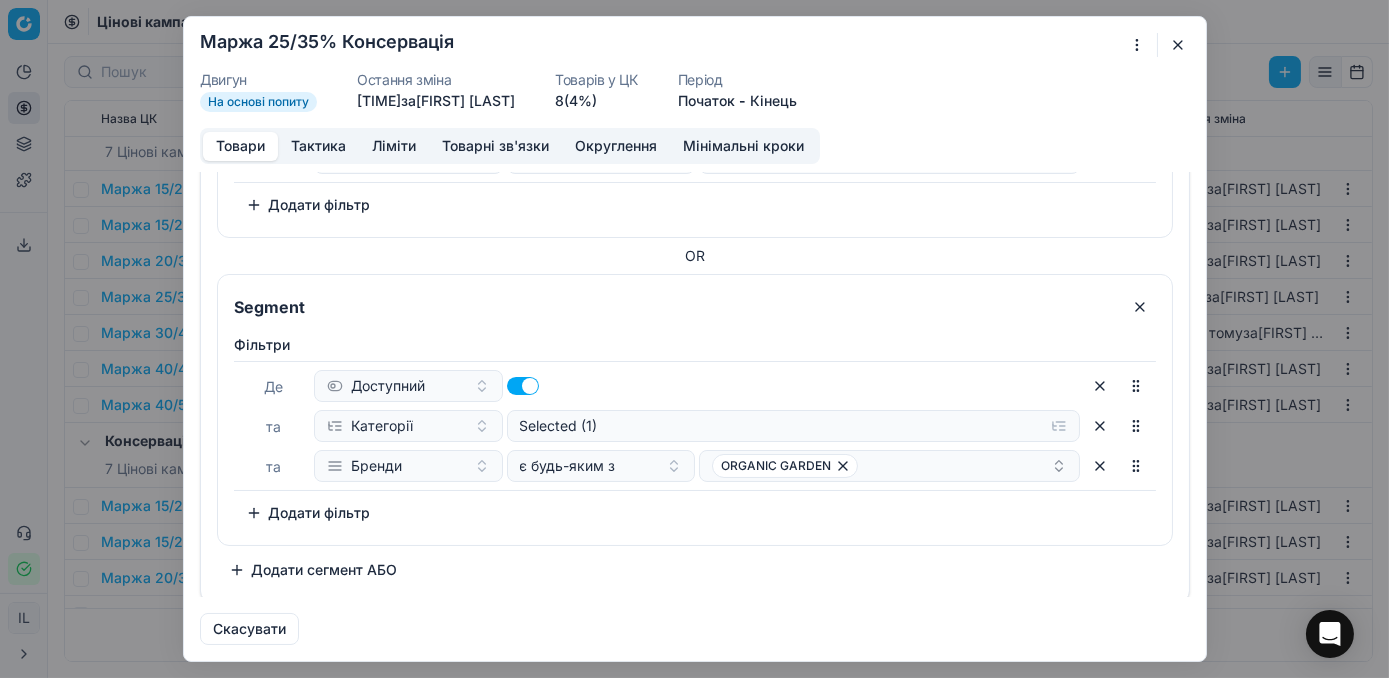 click on "Додати сегмент АБО" at bounding box center [313, 570] 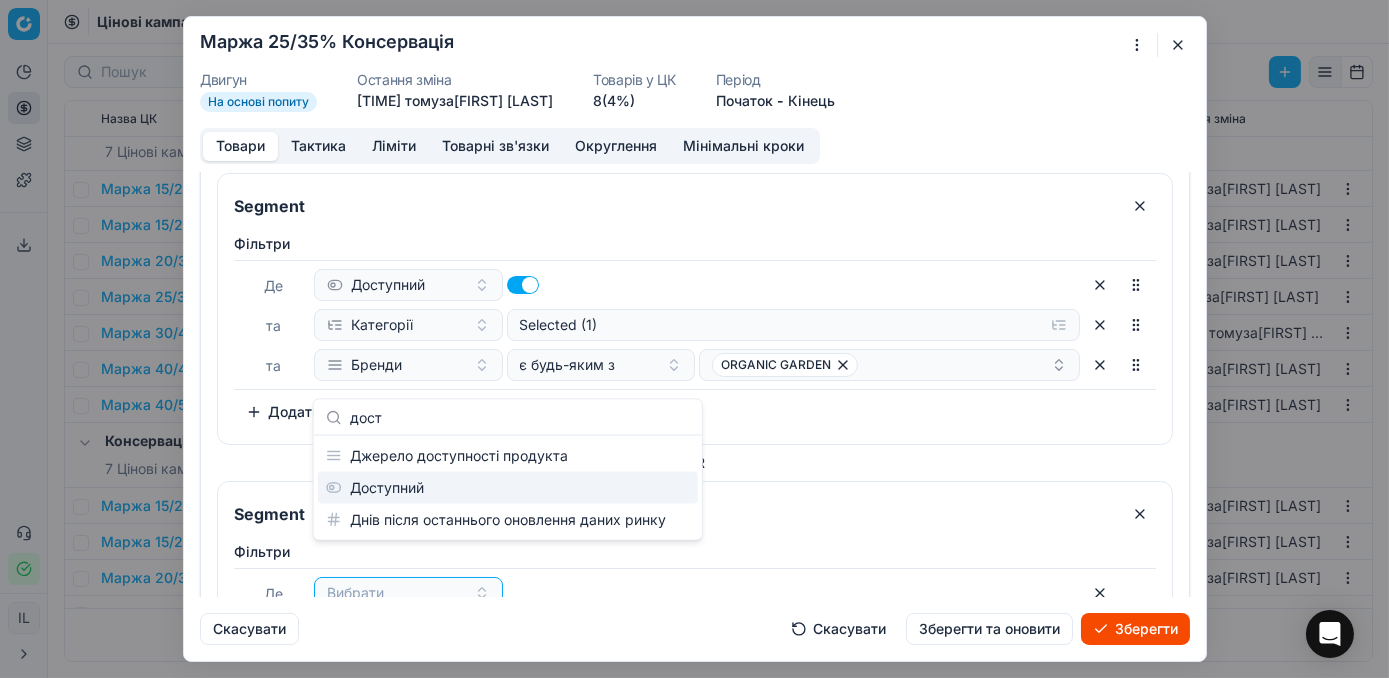 scroll, scrollTop: 753, scrollLeft: 0, axis: vertical 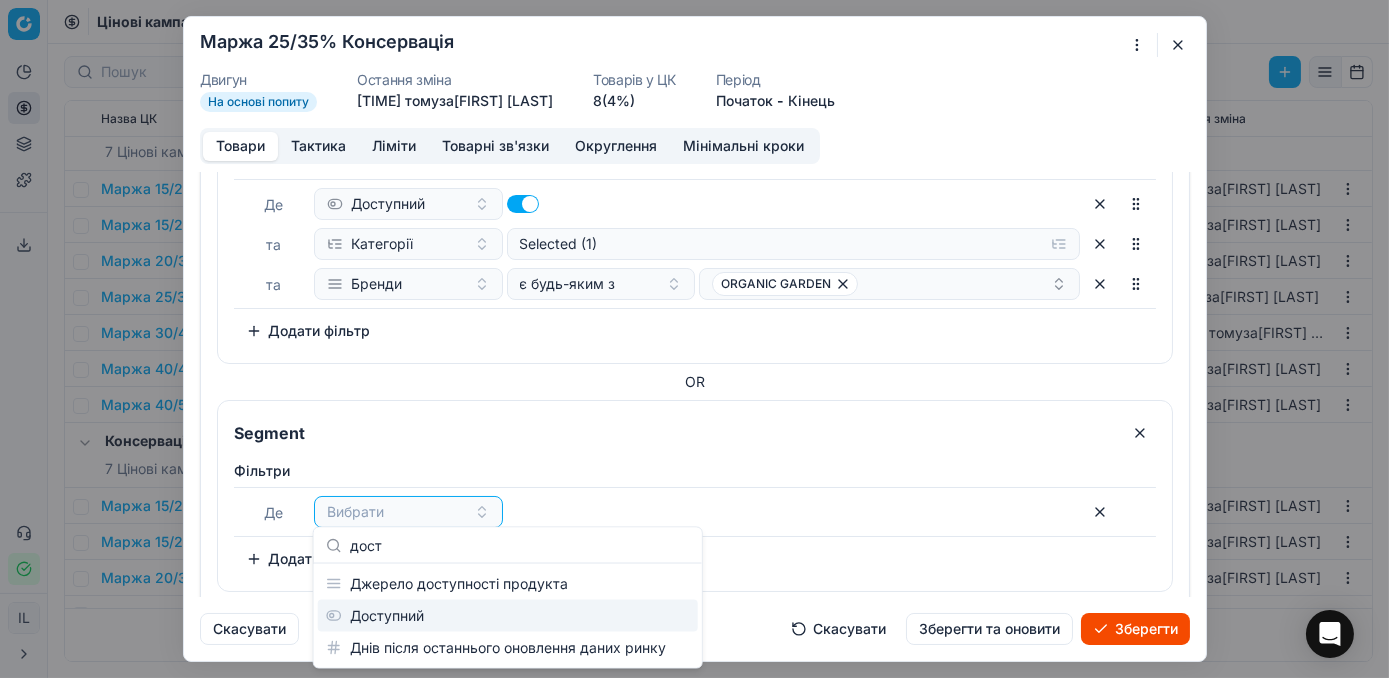 type on "дост" 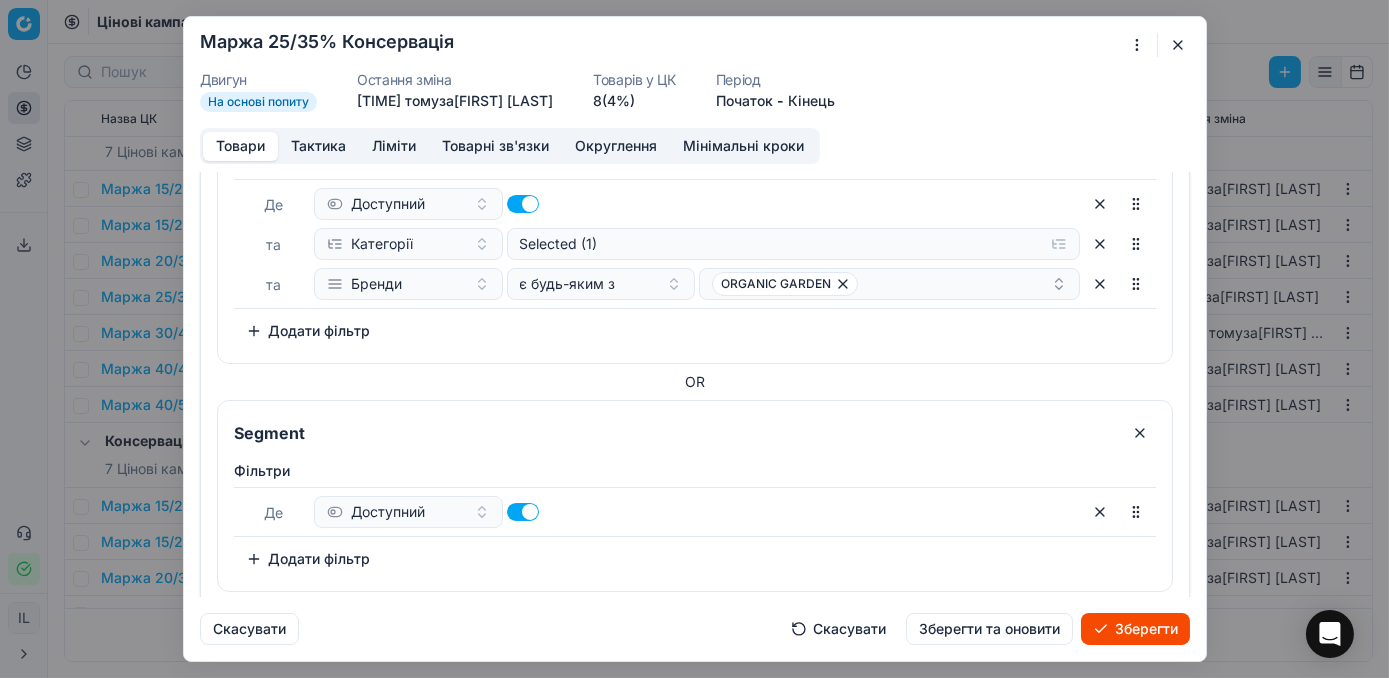 scroll, scrollTop: 798, scrollLeft: 0, axis: vertical 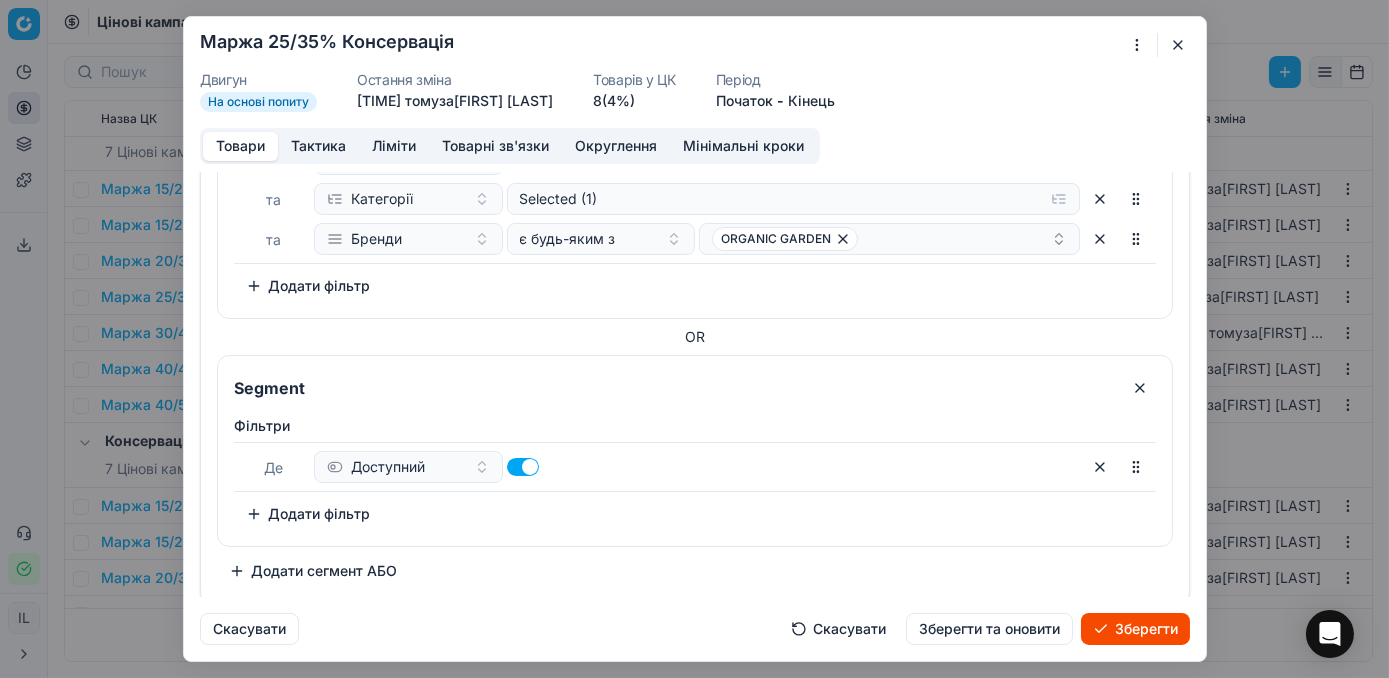 click on "Додати фільтр" at bounding box center [308, 514] 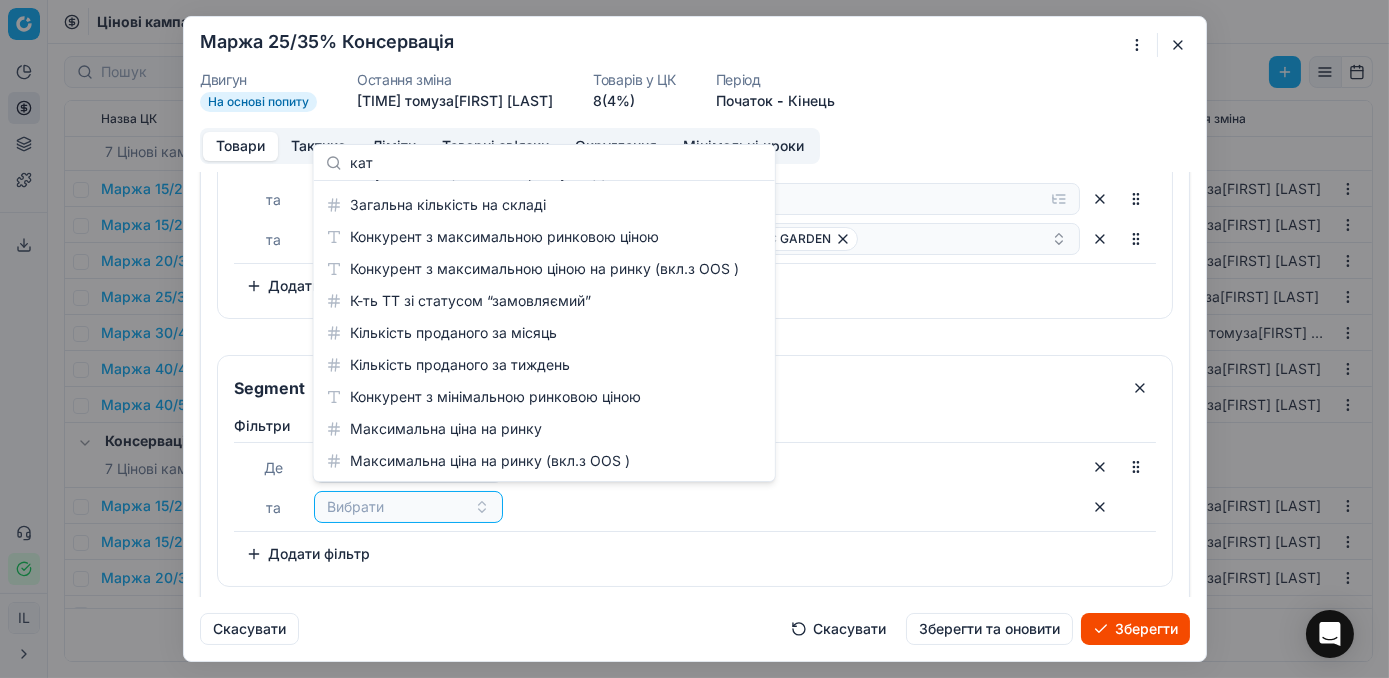 scroll, scrollTop: 0, scrollLeft: 0, axis: both 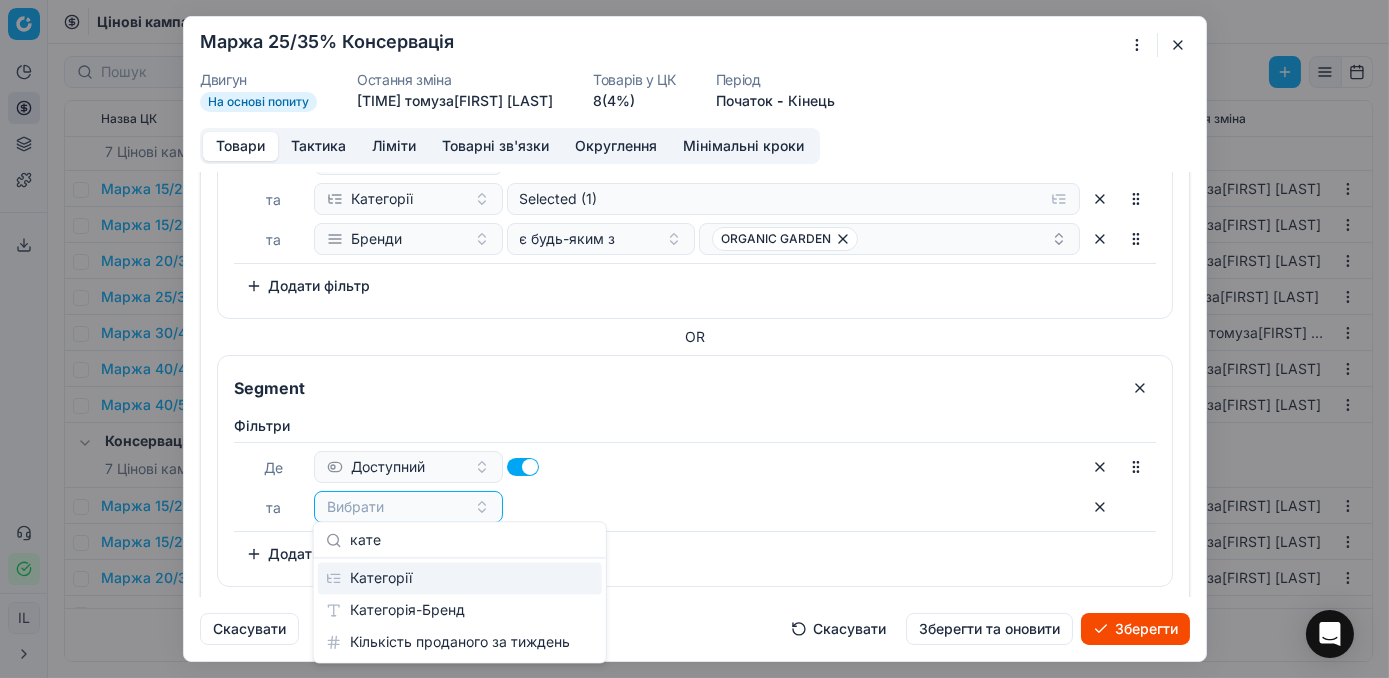 type on "кате" 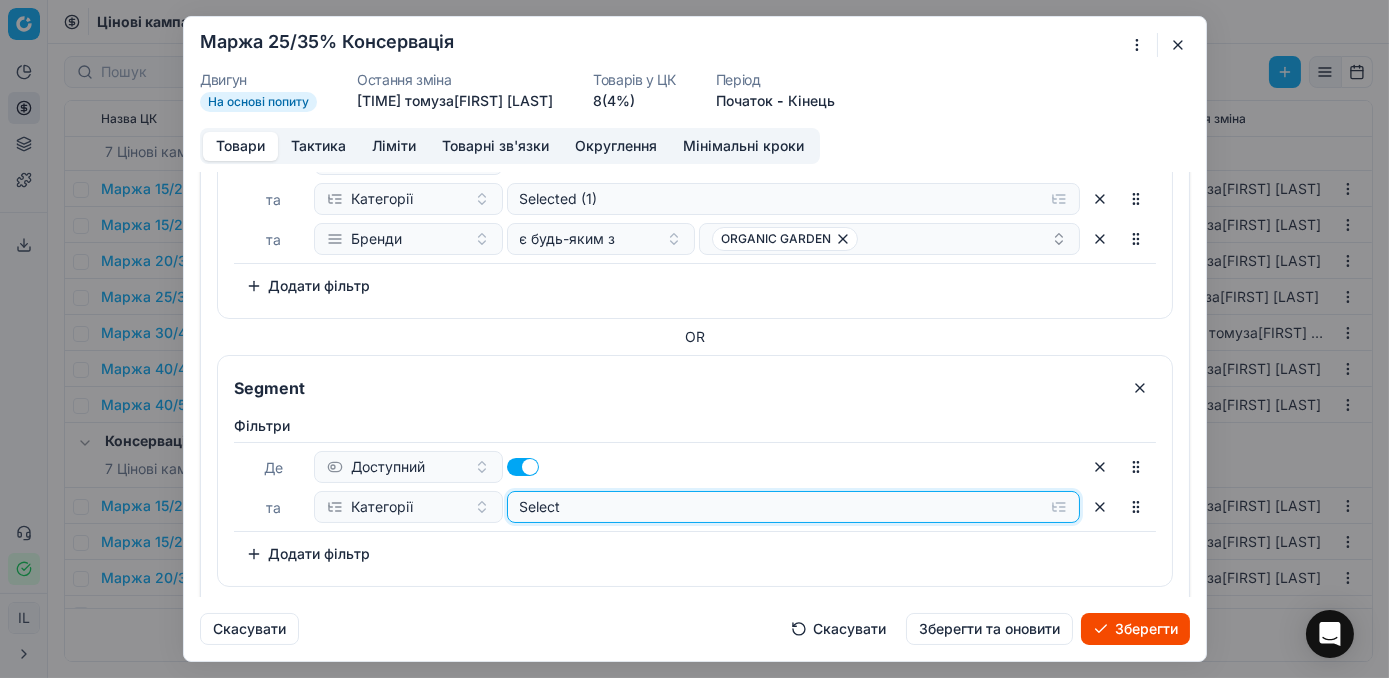 click on "Select" at bounding box center [793, -417] 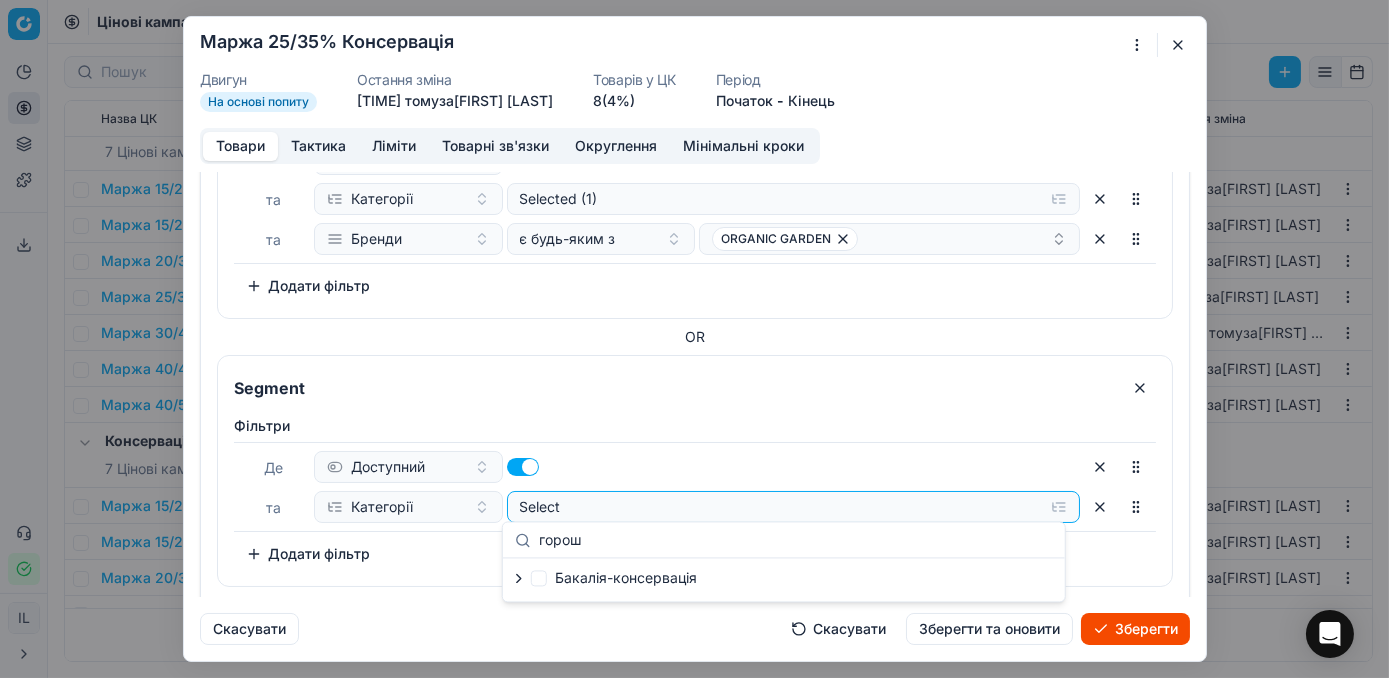 type on "горош" 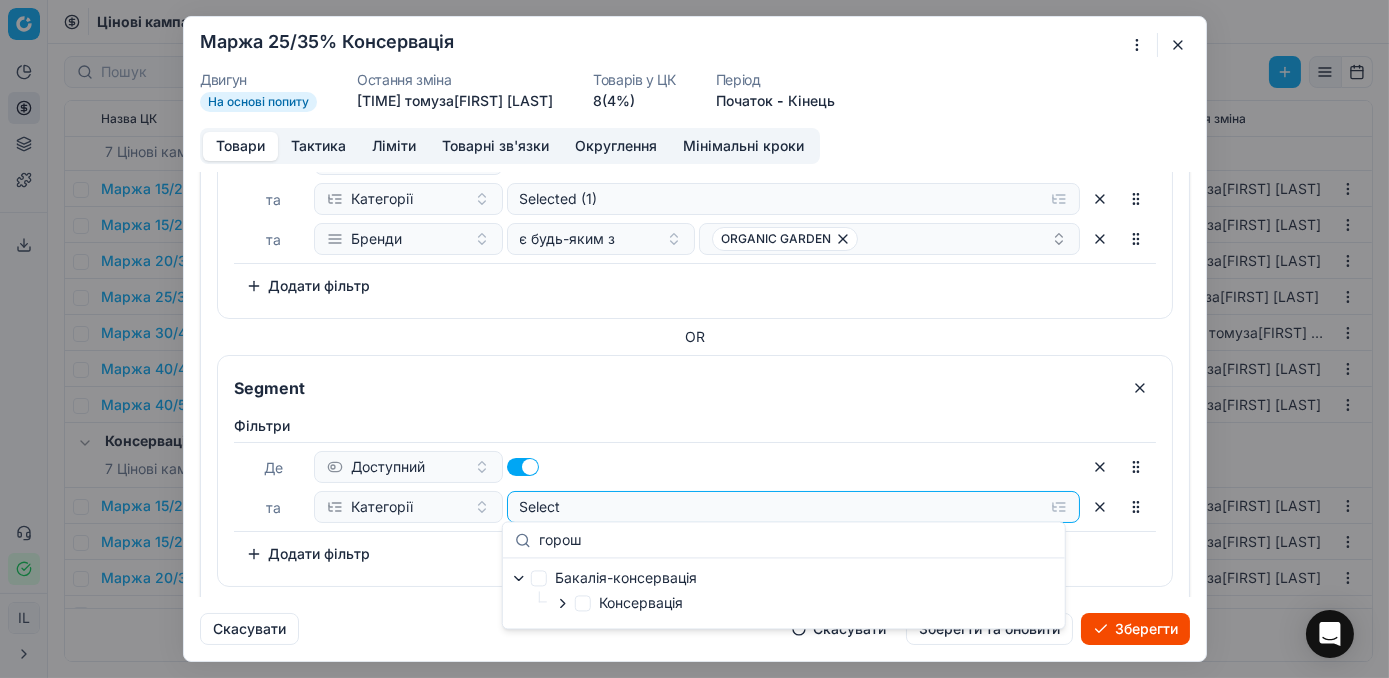 click 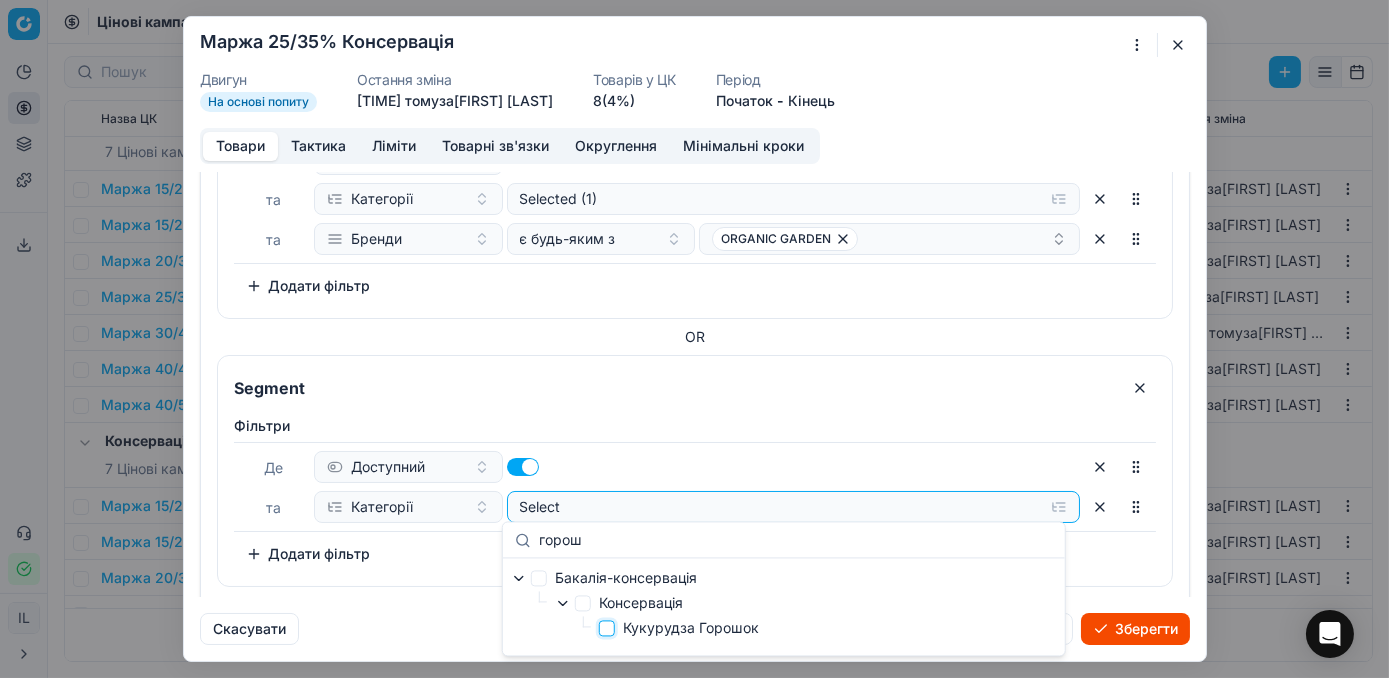 click on "Кукурудза Горошок" at bounding box center (607, 628) 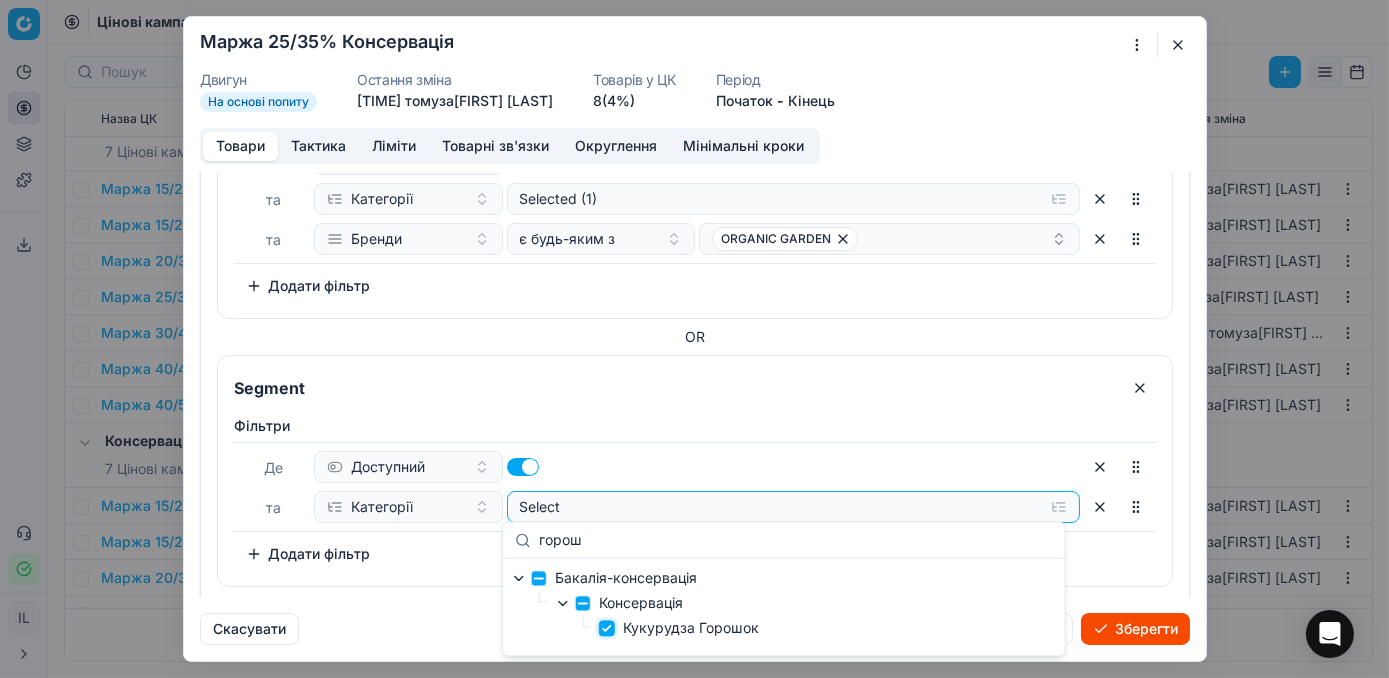 checkbox on "true" 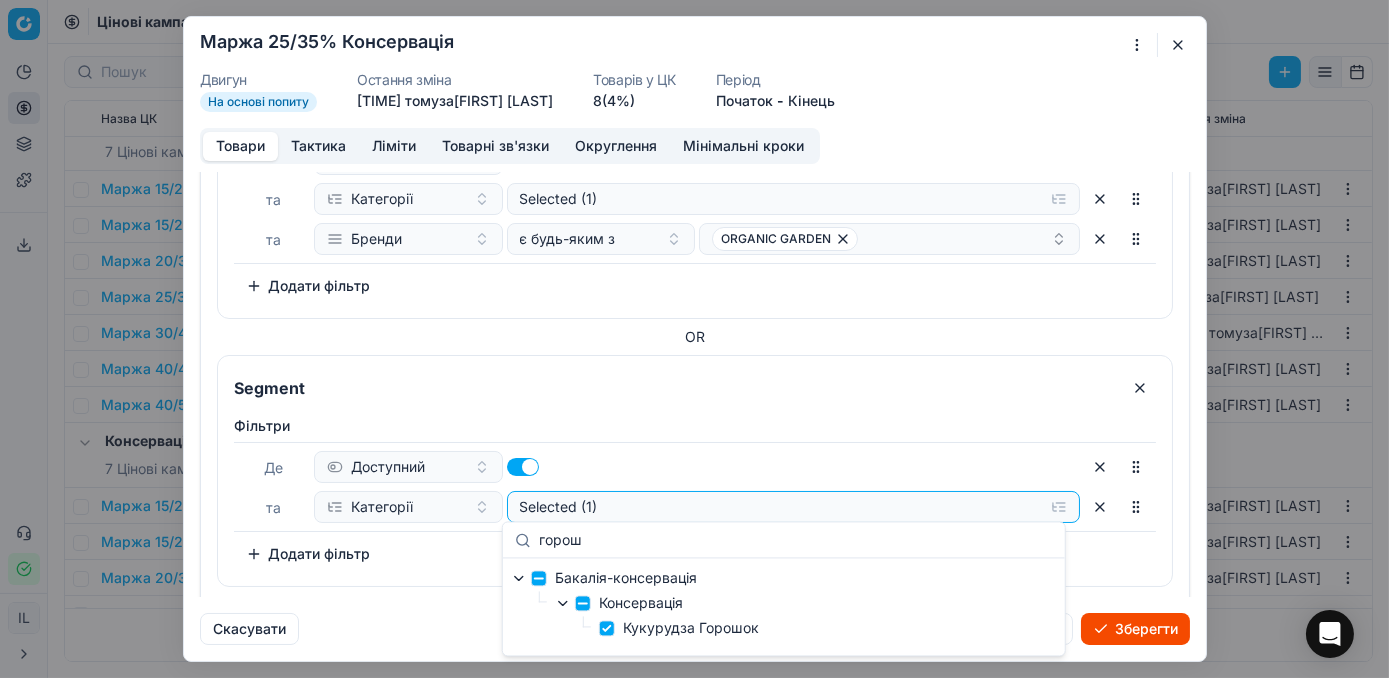 click on "Фiльтри Де Доступний та Категорії Selected (1)
To pick up a sortable item, press space or enter.
While dragging, use the up and down keys to move the item.
Press space or enter again to drop the item in its new position, or press escape to cancel.
Додати фільтр" at bounding box center (695, 493) 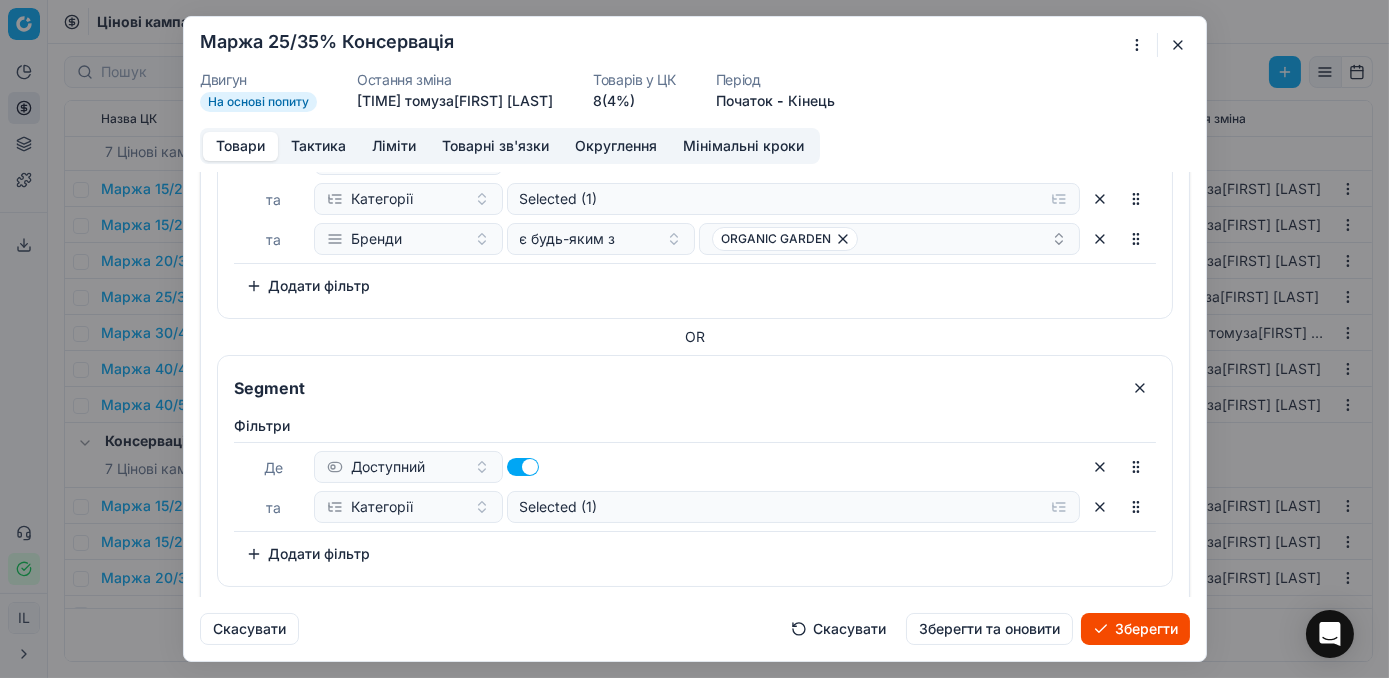 click on "Додати фільтр" at bounding box center [308, 554] 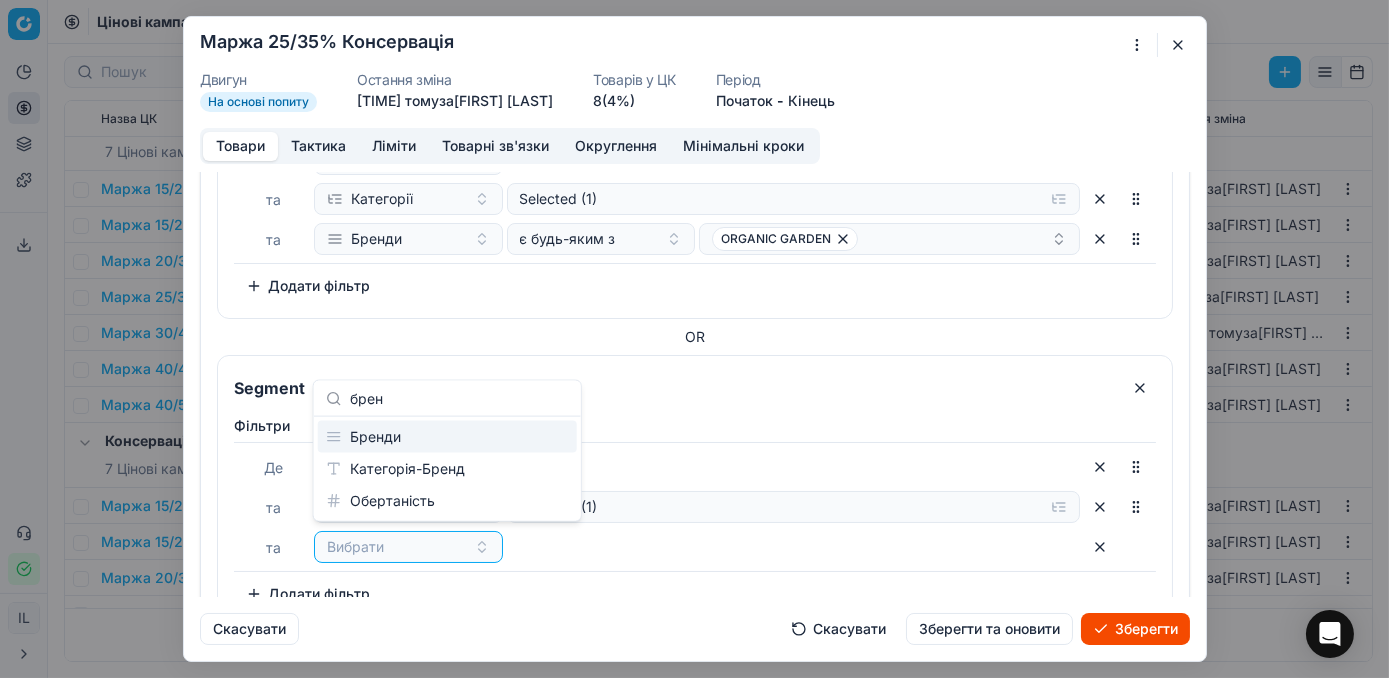 type on "брен" 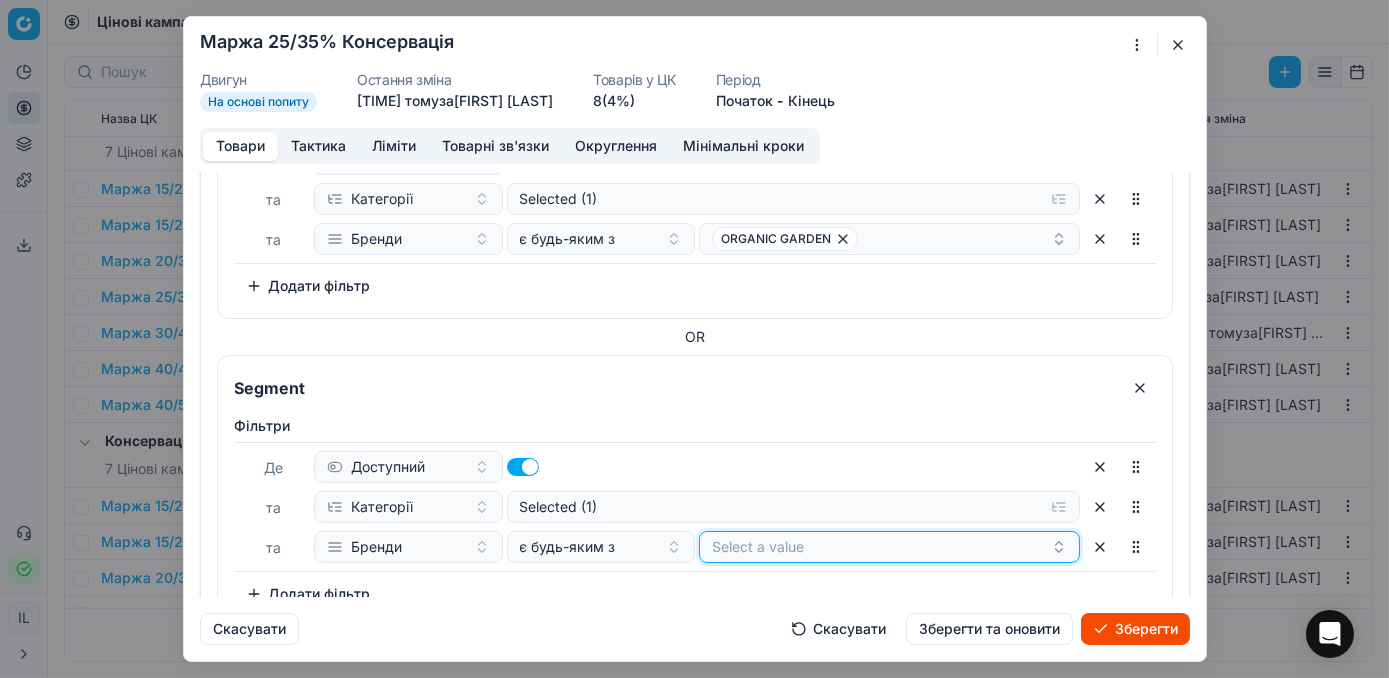 click on "Select a value" at bounding box center (889, -377) 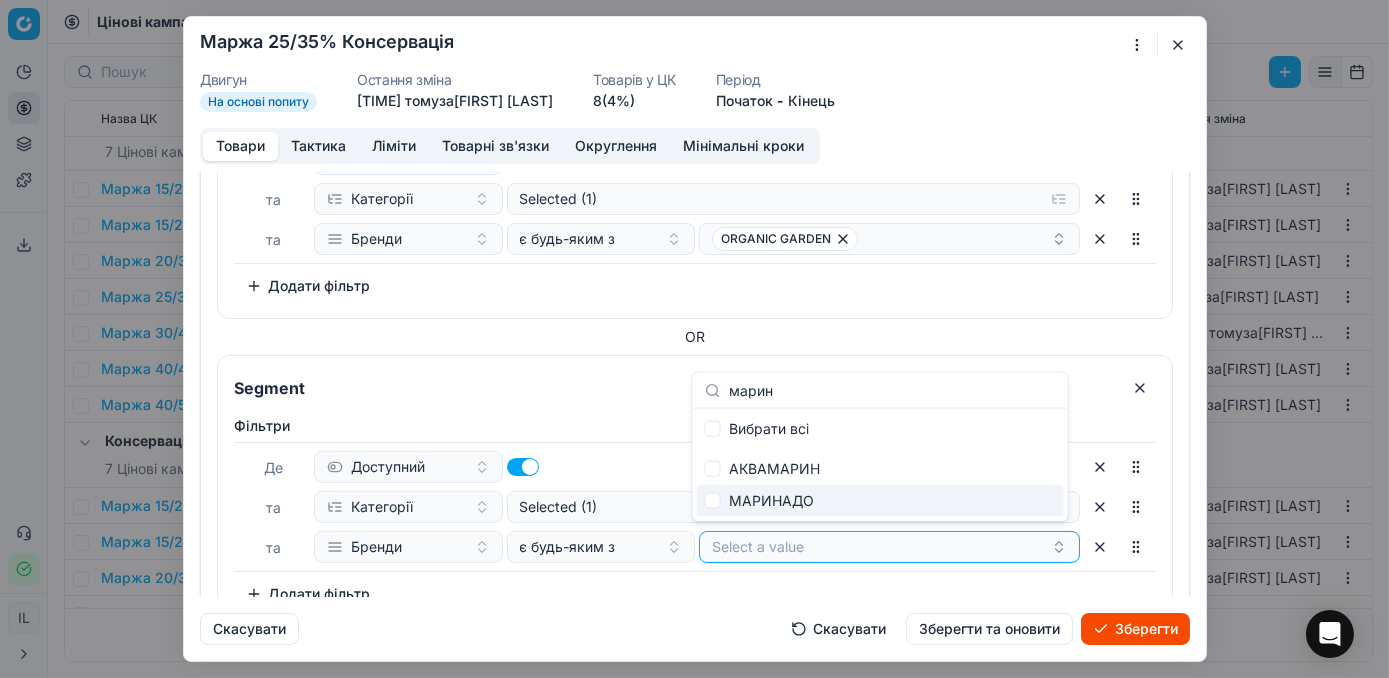 type on "марин" 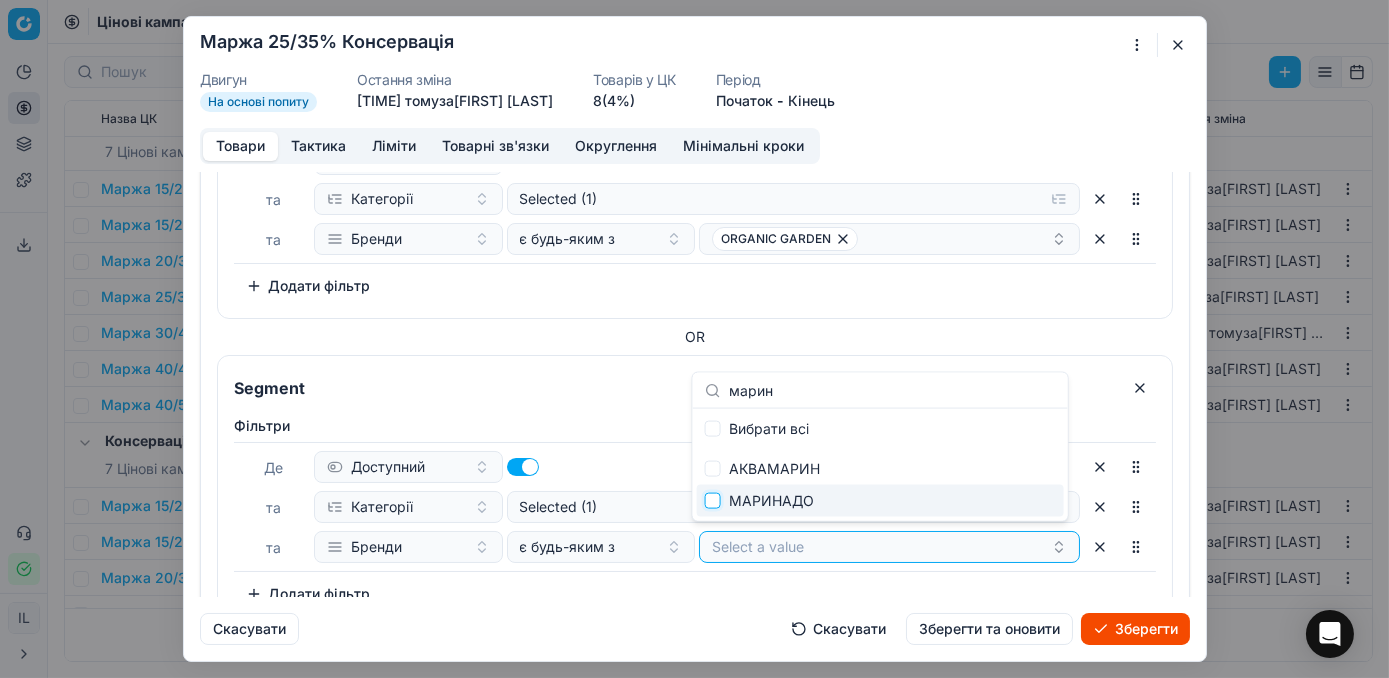 click at bounding box center [713, 501] 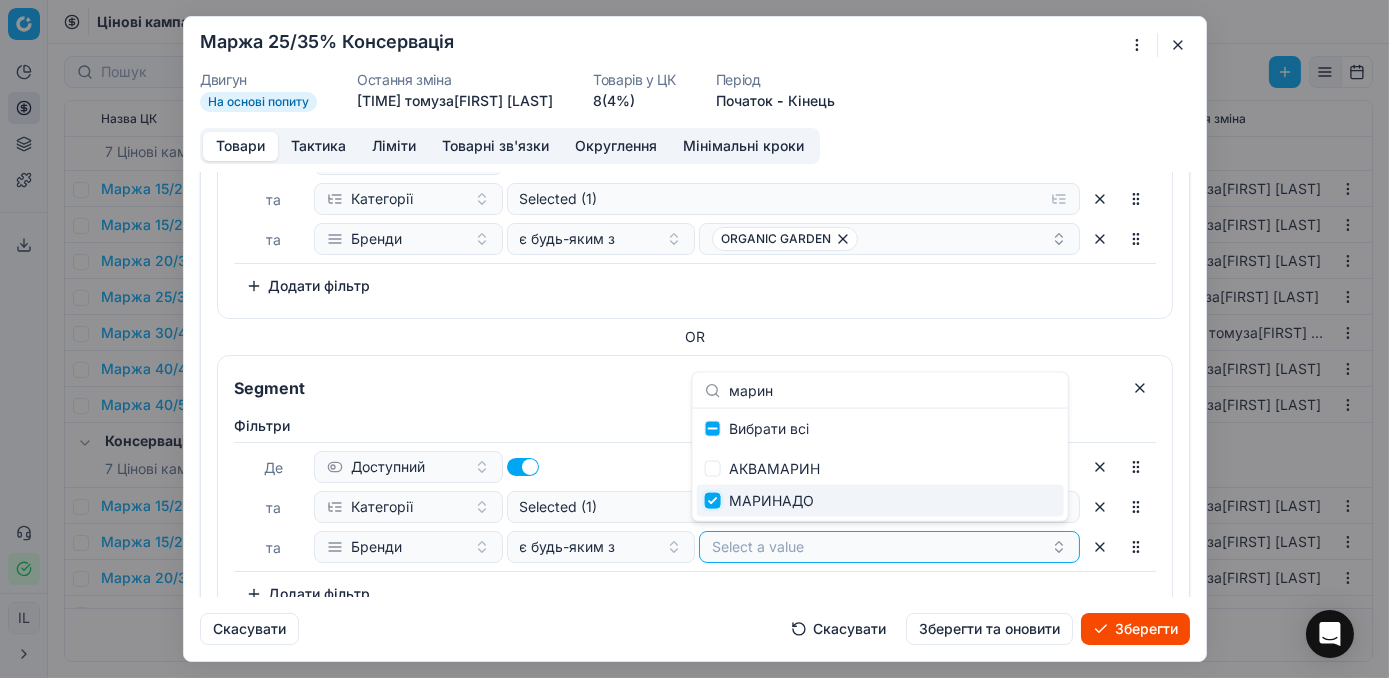checkbox on "true" 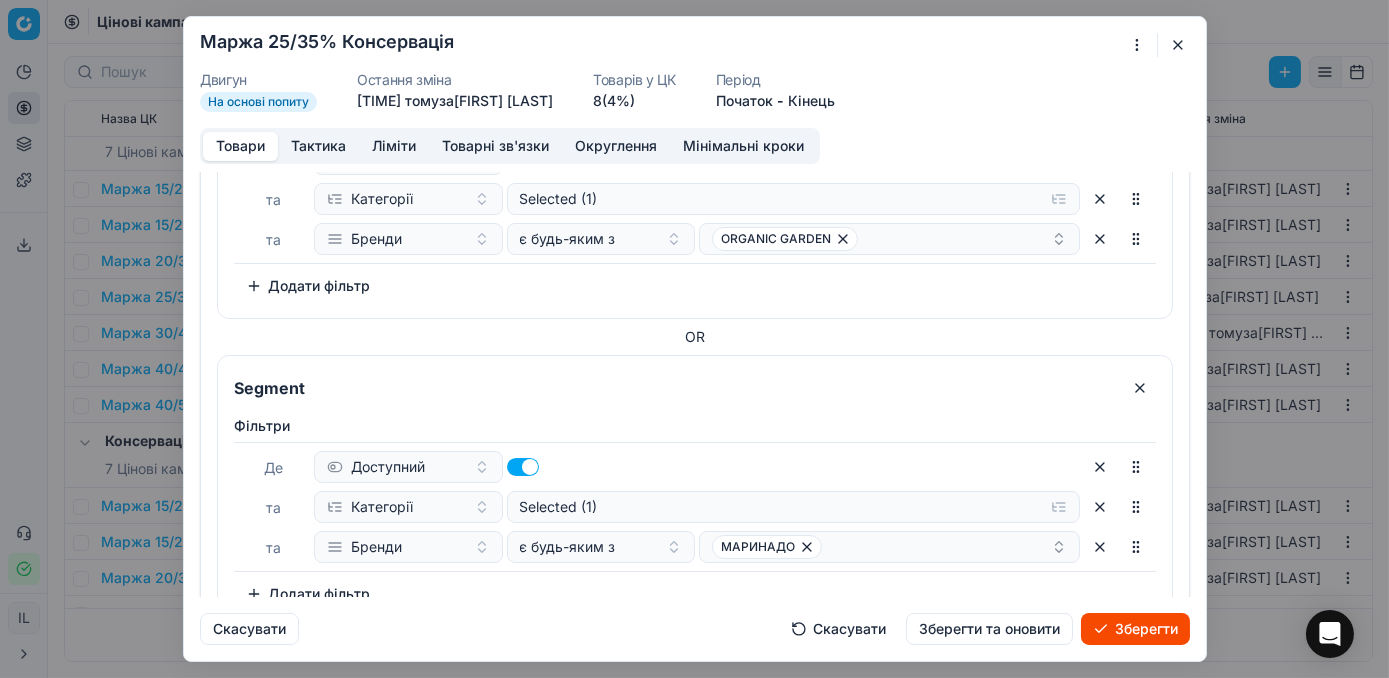 click on "Зберегти" at bounding box center (1135, 629) 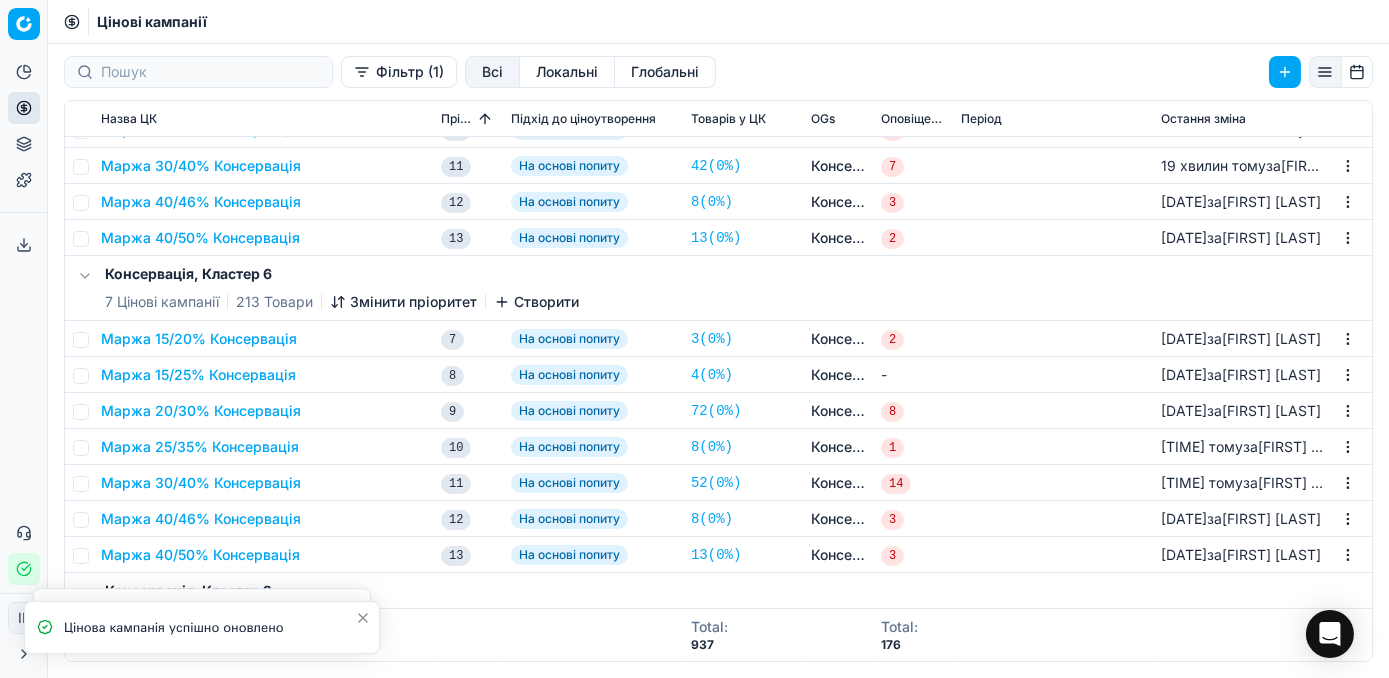 scroll, scrollTop: 636, scrollLeft: 0, axis: vertical 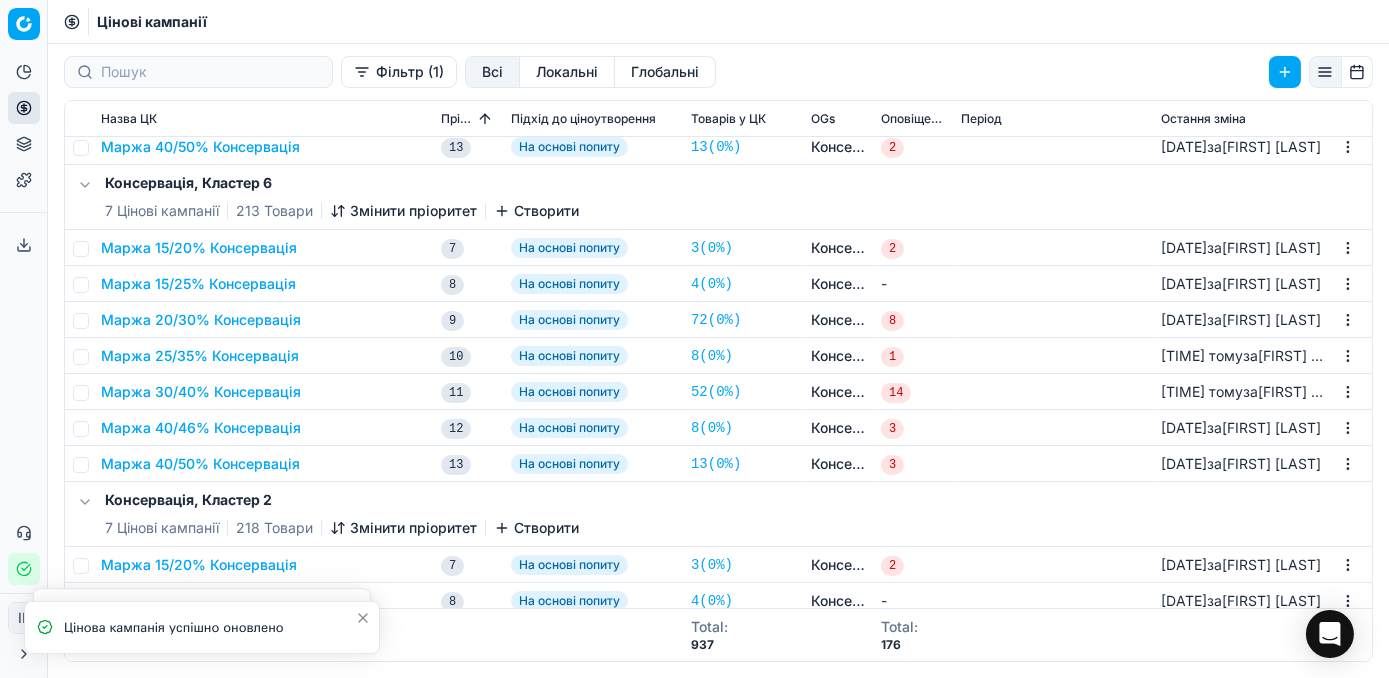 click on "Маржа 25/35% Консервація" at bounding box center [200, 356] 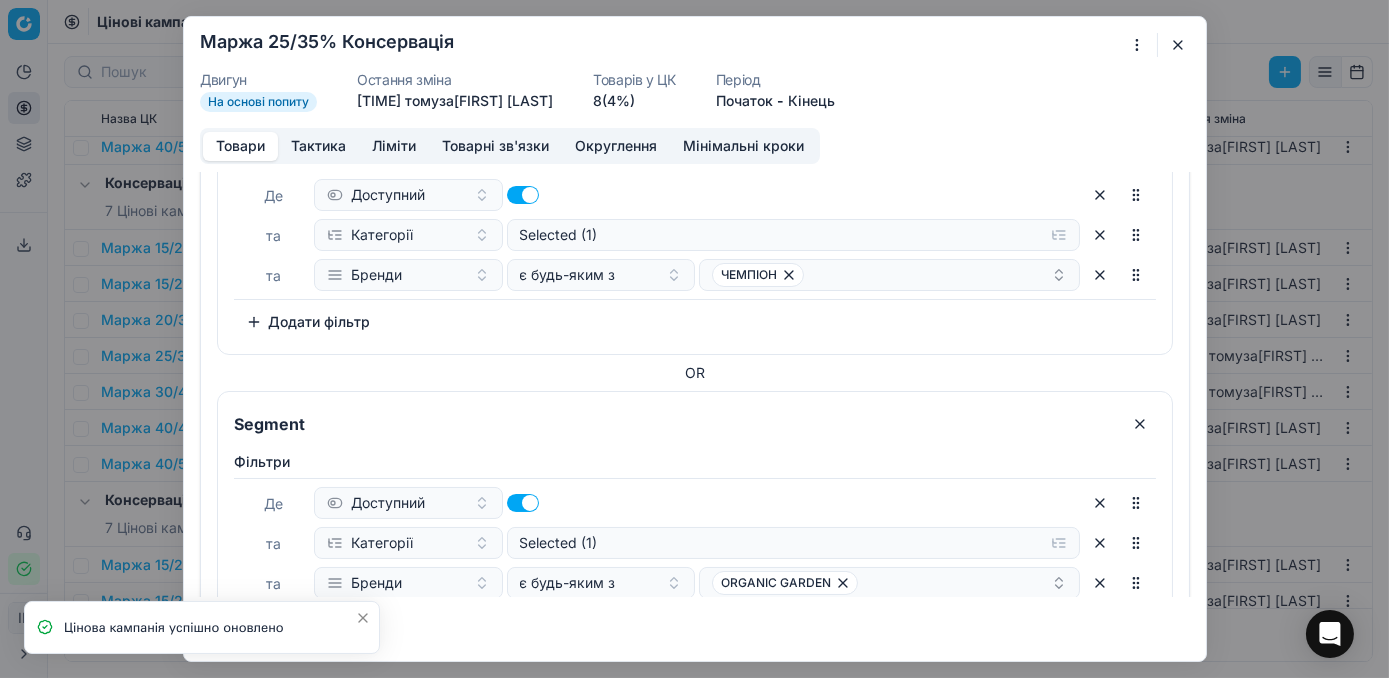 scroll, scrollTop: 571, scrollLeft: 0, axis: vertical 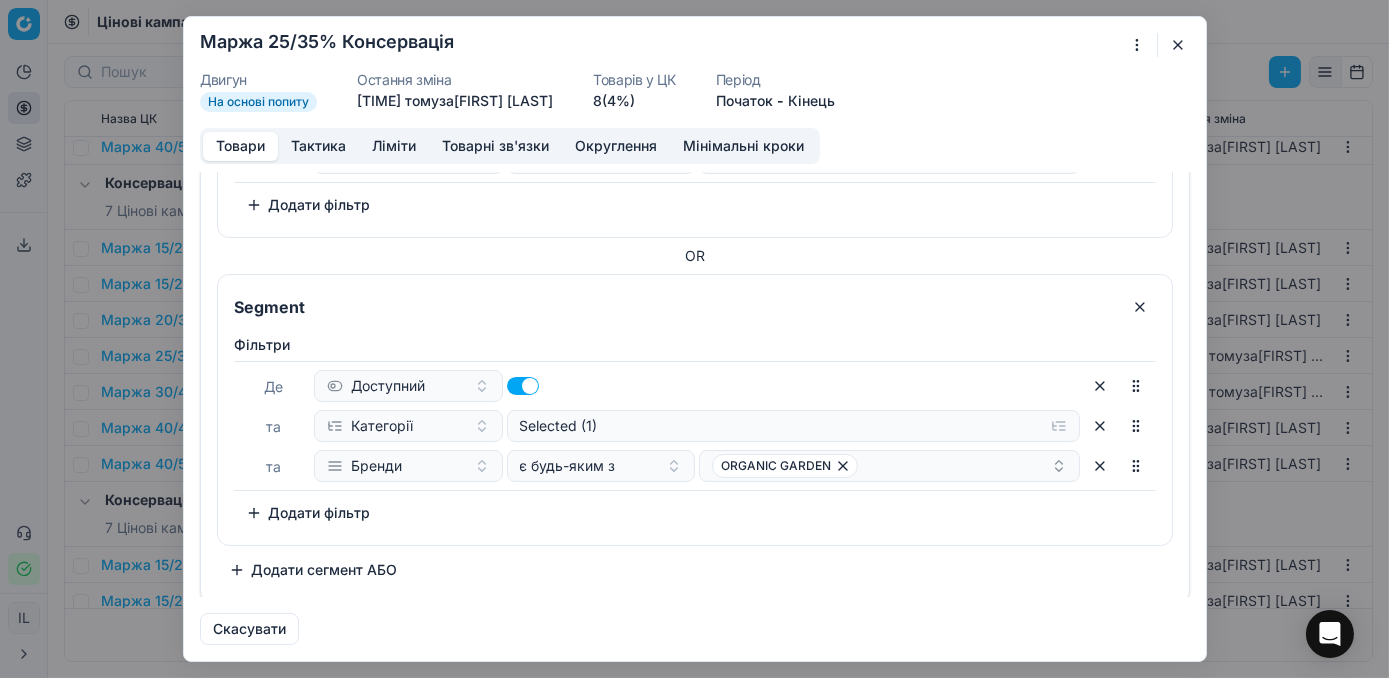 click on "Додати сегмент АБО" at bounding box center (313, 570) 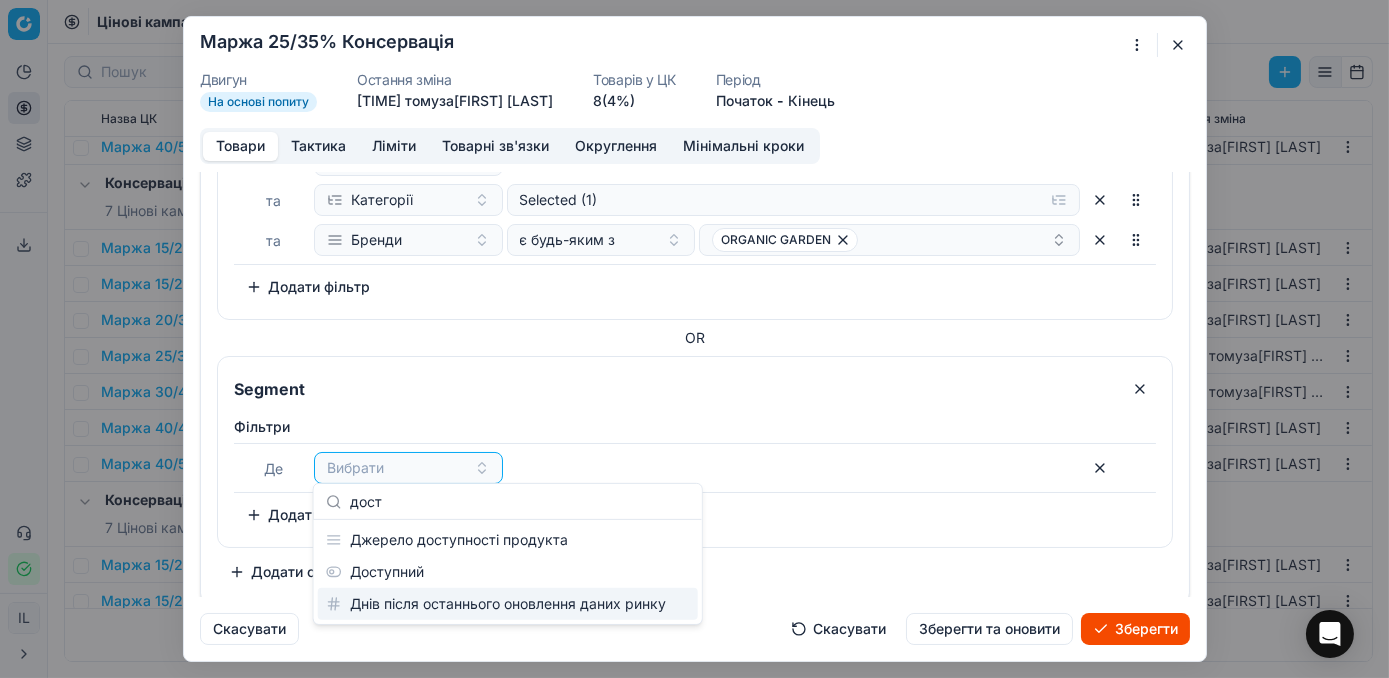 scroll, scrollTop: 798, scrollLeft: 0, axis: vertical 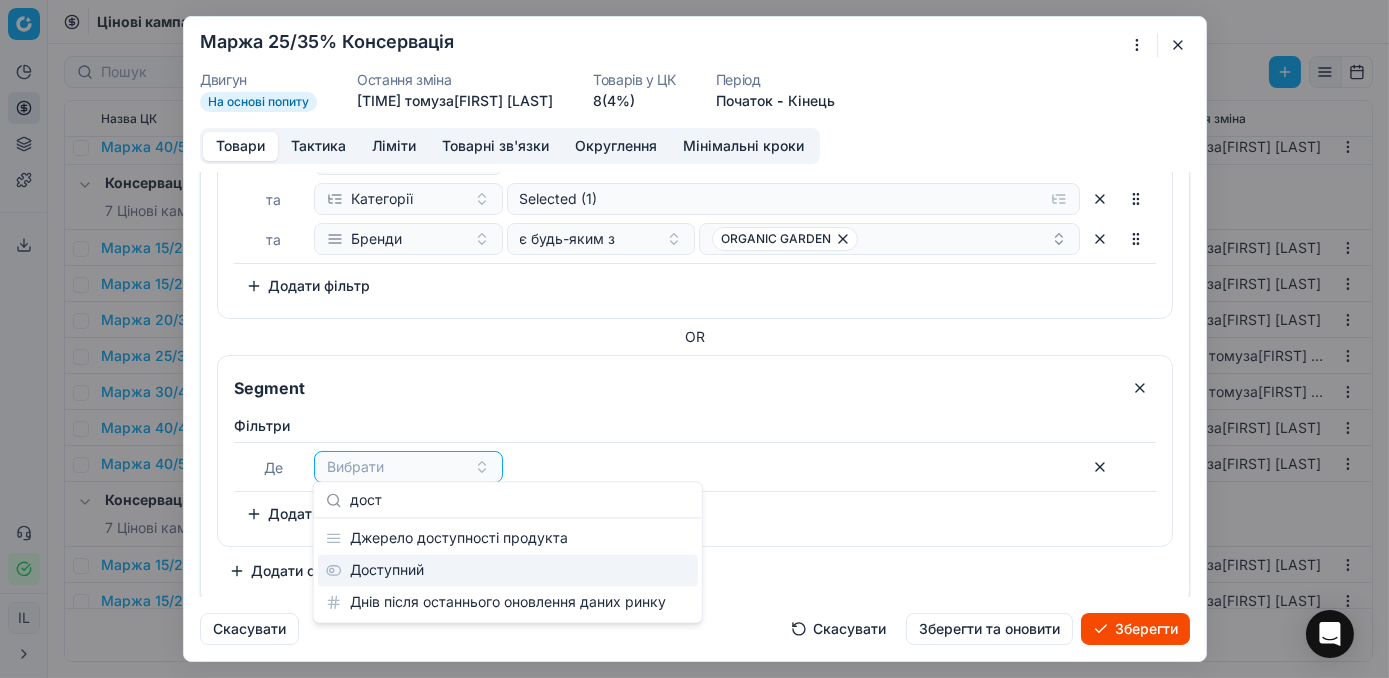 type on "дост" 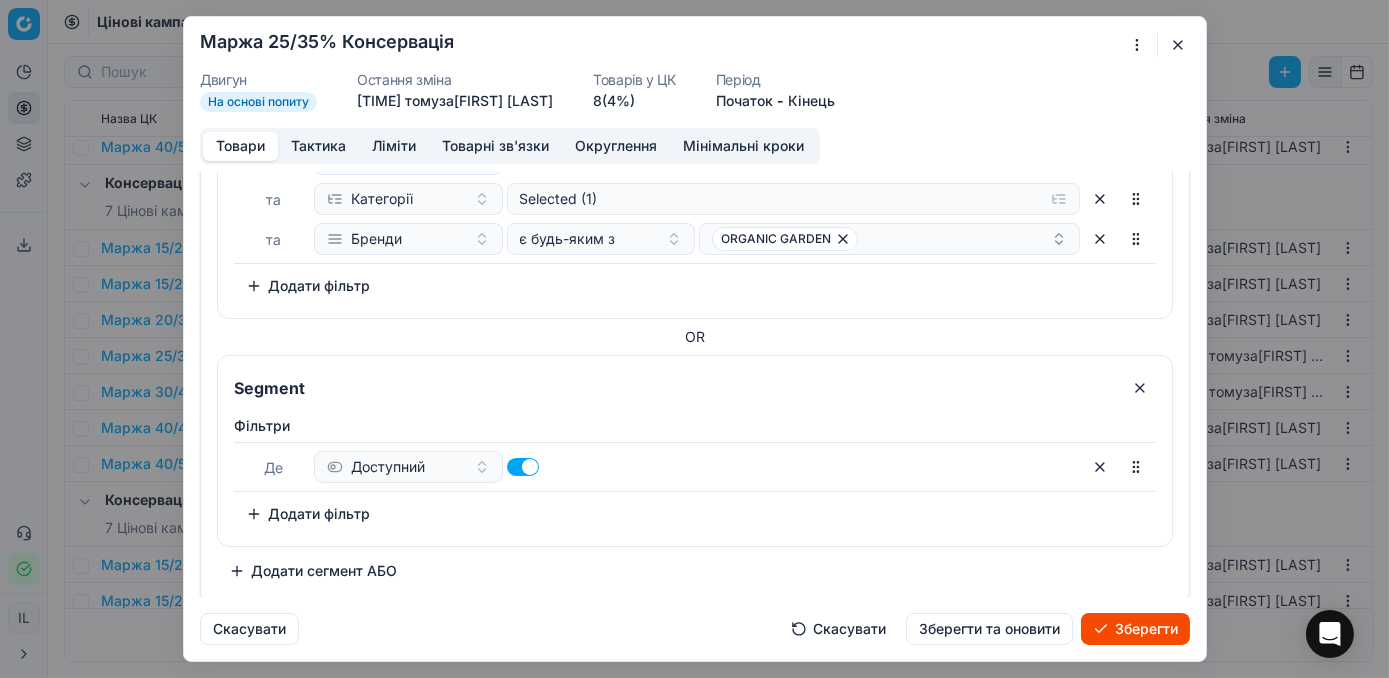 click on "Додати фільтр" at bounding box center (308, 514) 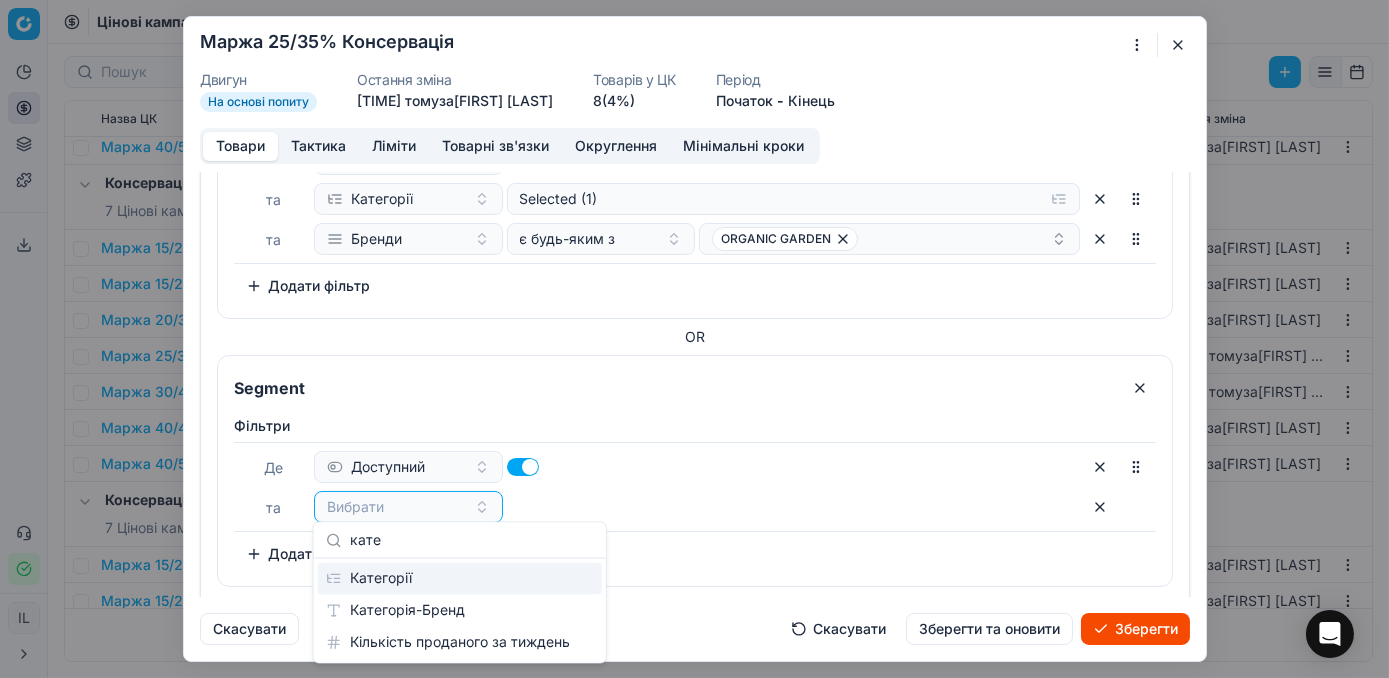 type on "кате" 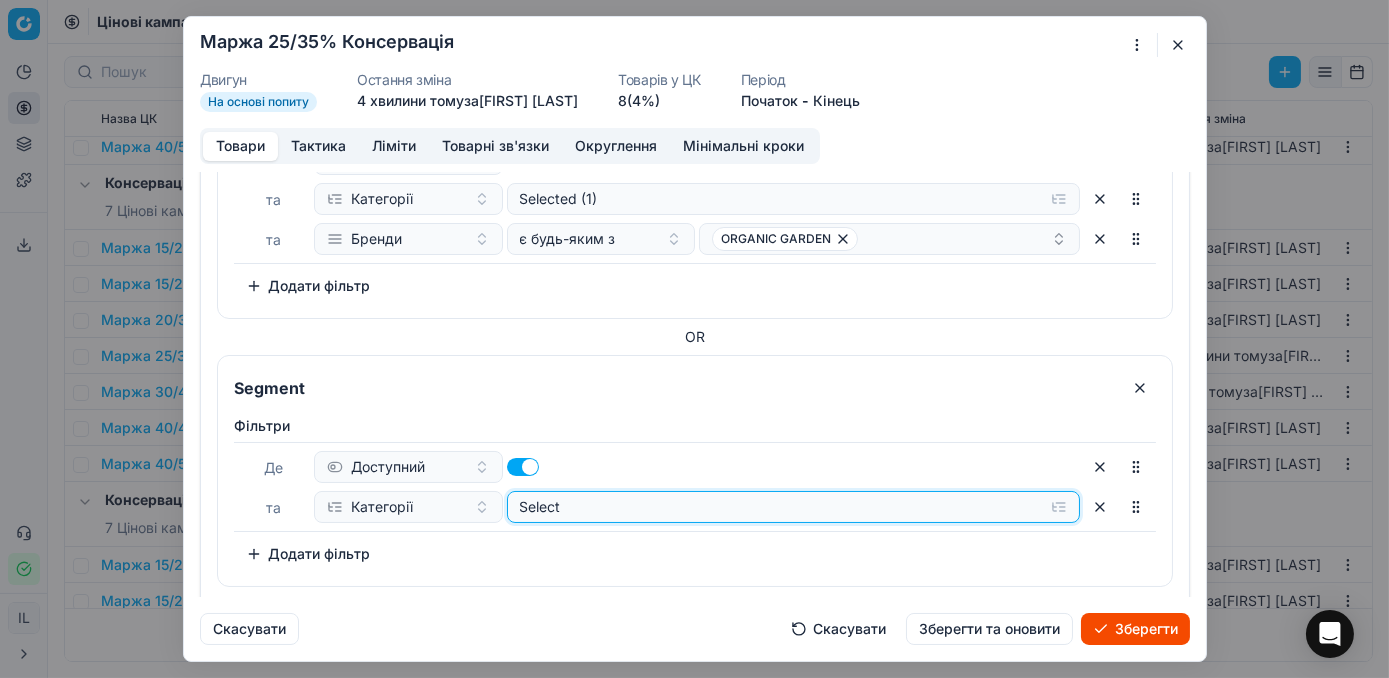 click on "Select" at bounding box center [793, -417] 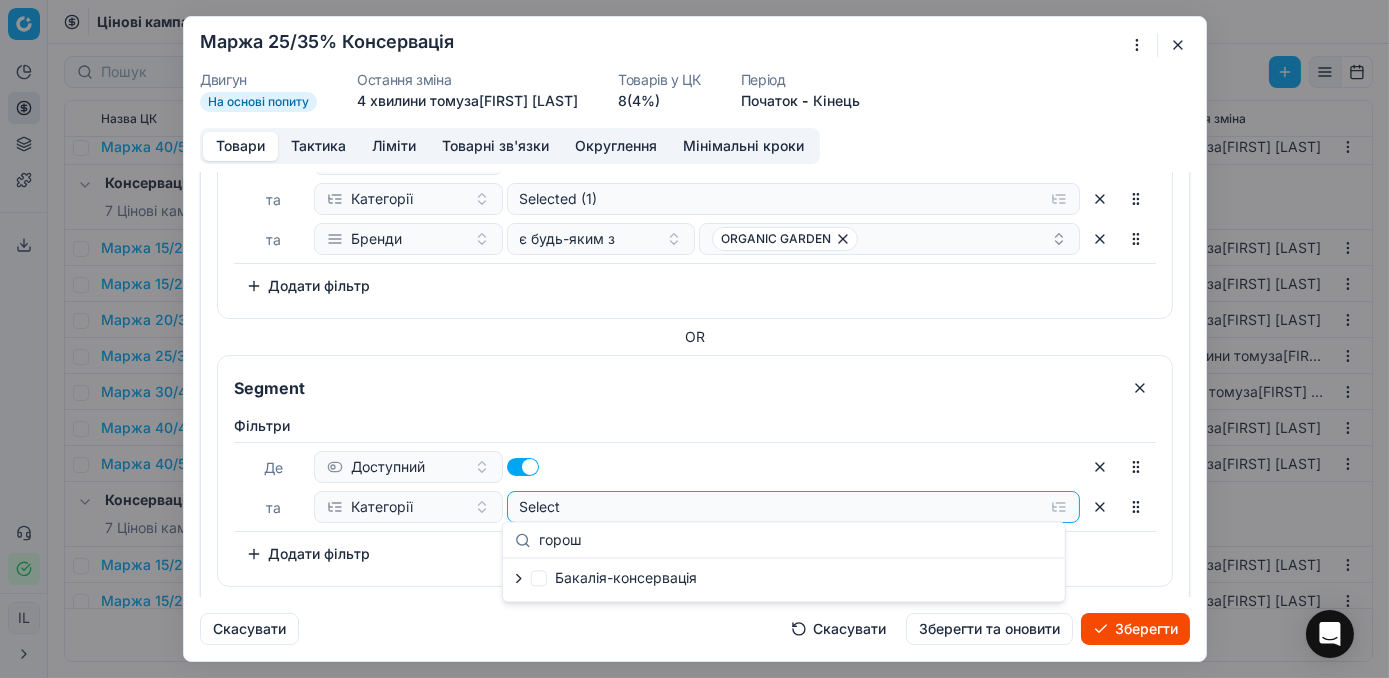 type on "горош" 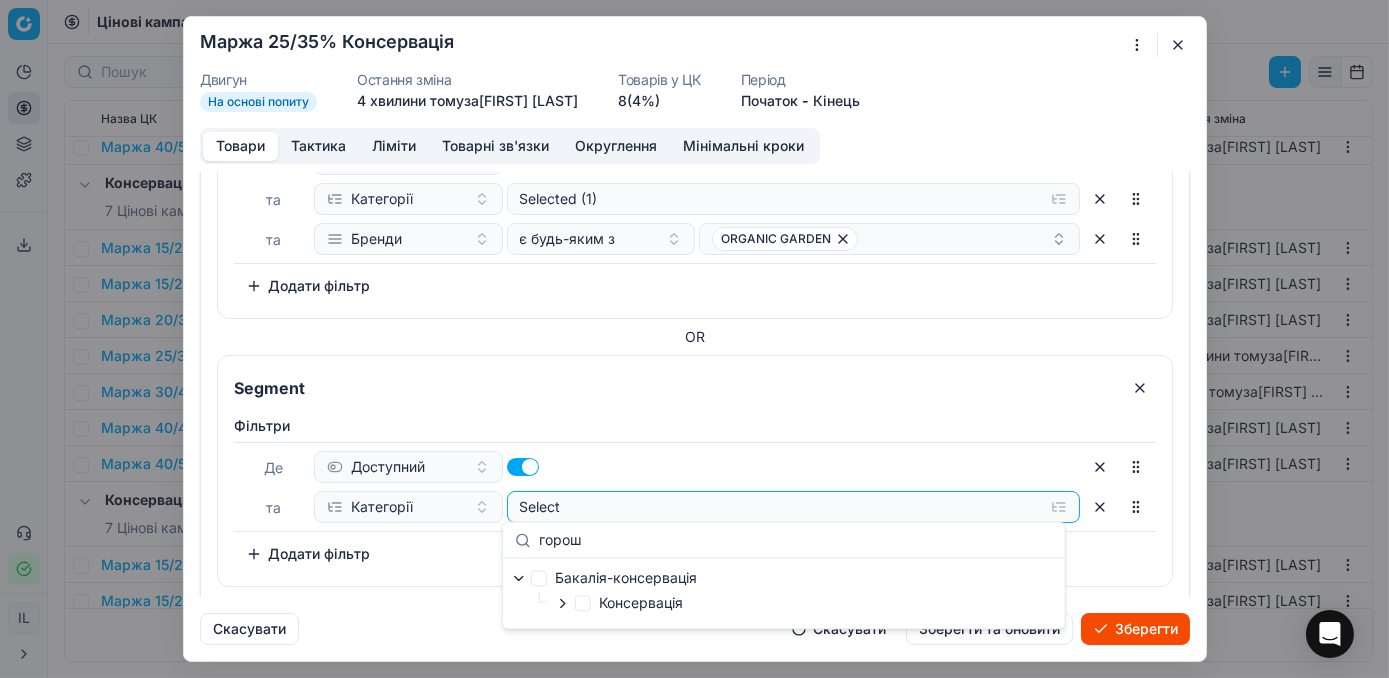 click 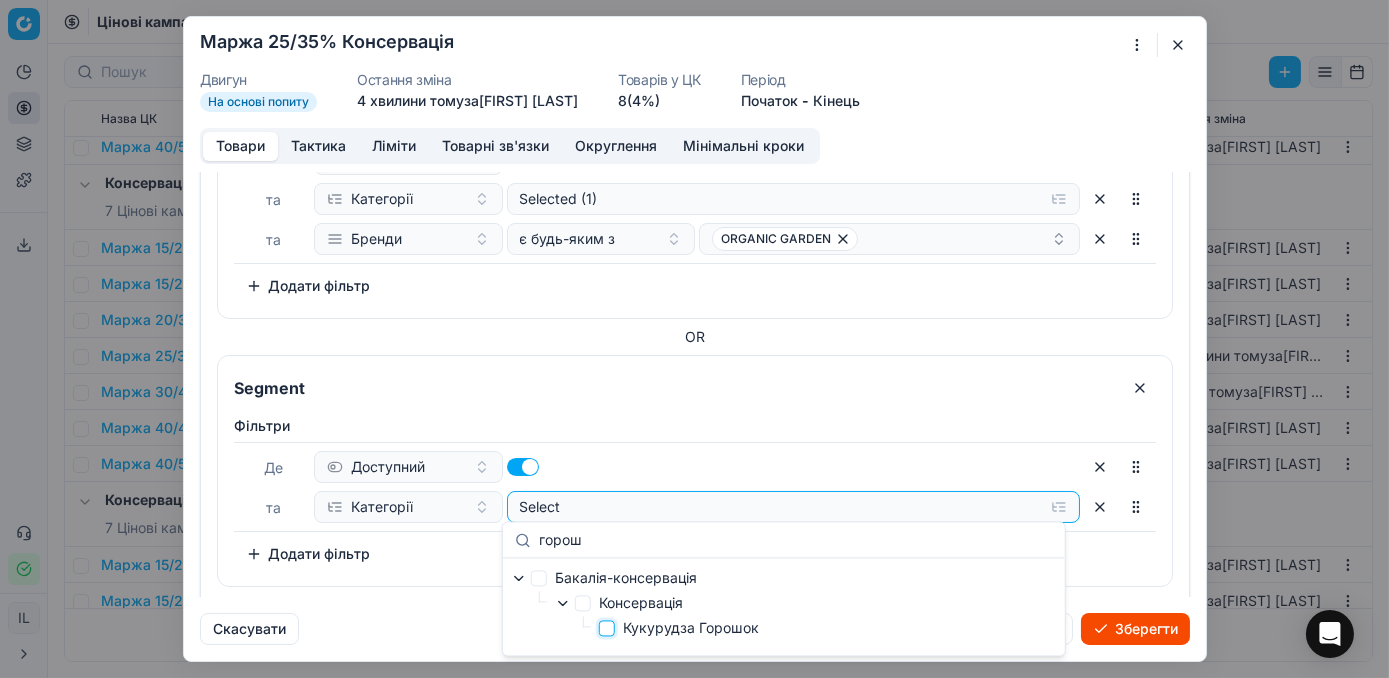 click on "Кукурудза Горошок" at bounding box center (607, 628) 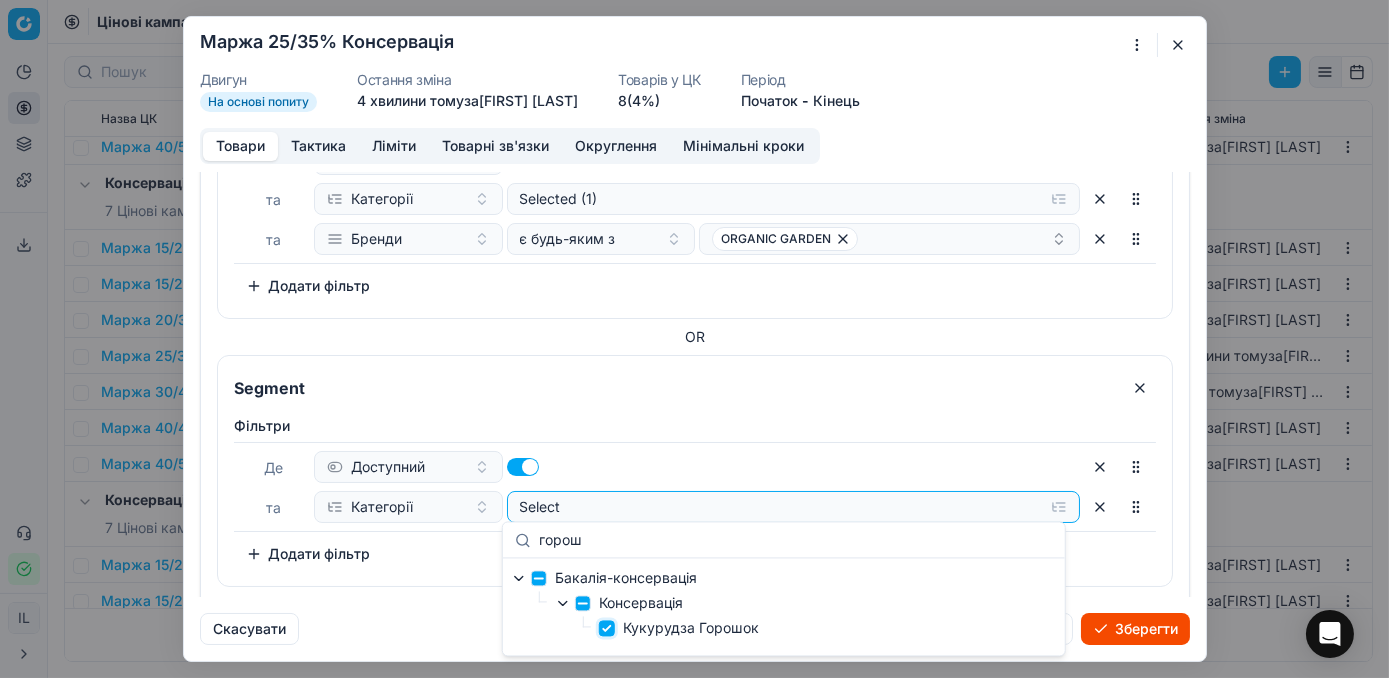 checkbox on "true" 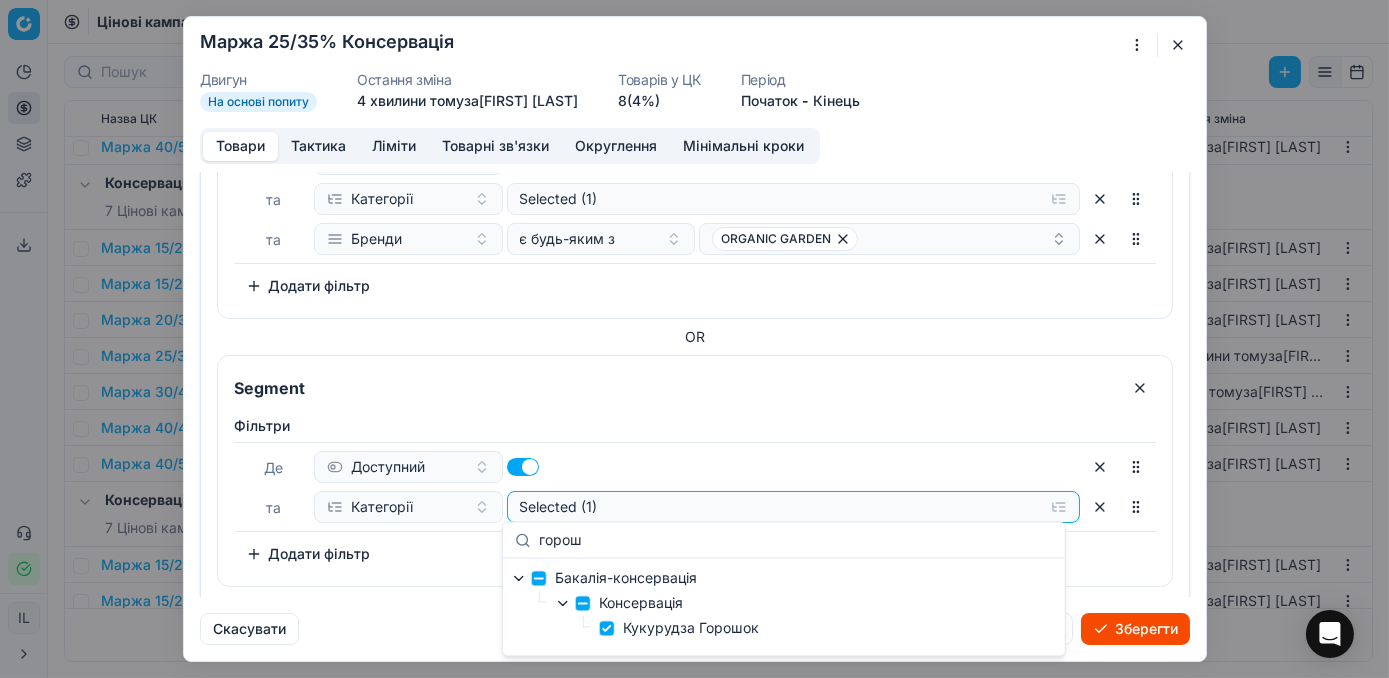 click on "Додати фільтр" at bounding box center [308, 554] 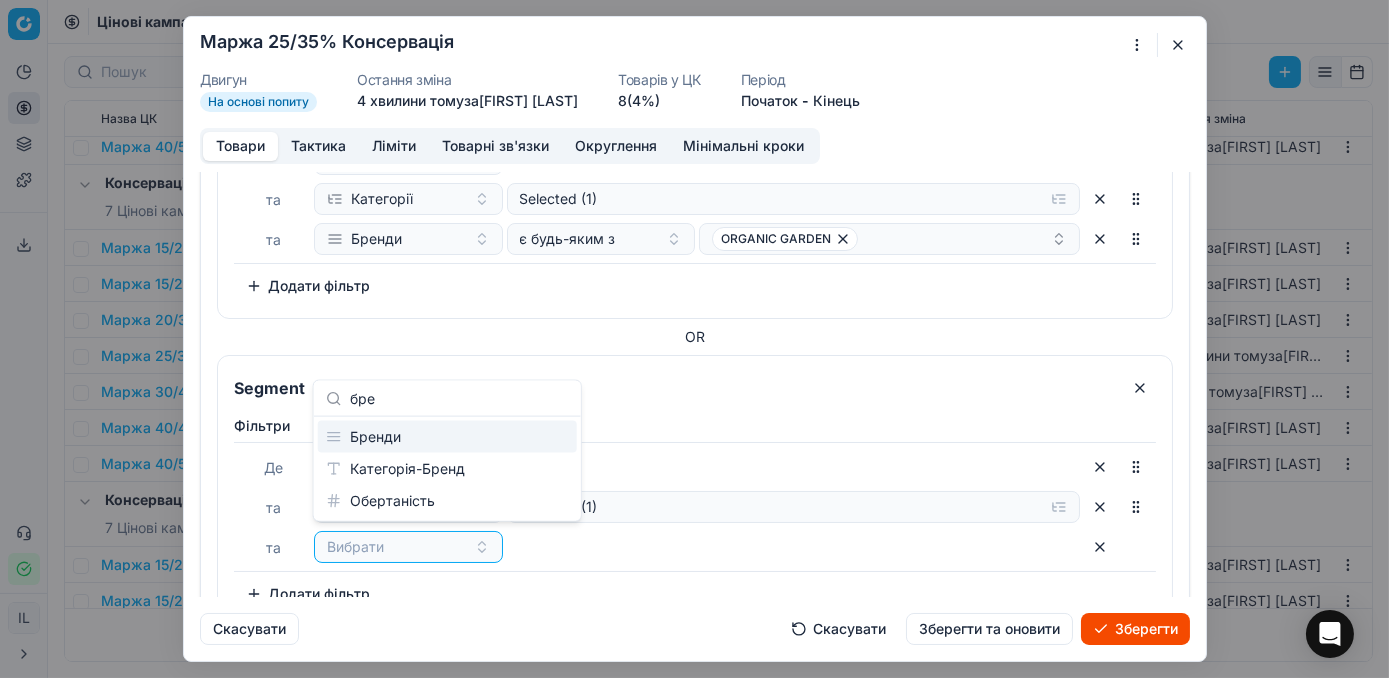 type on "бре" 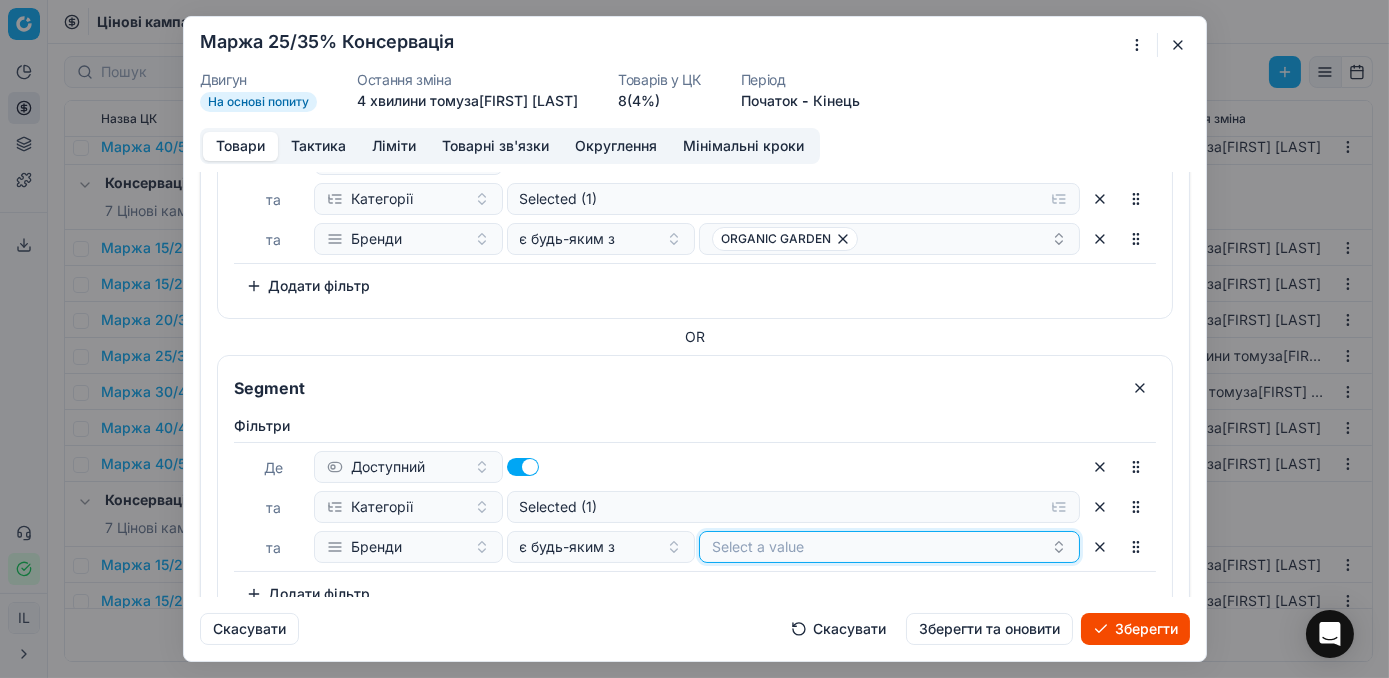 click 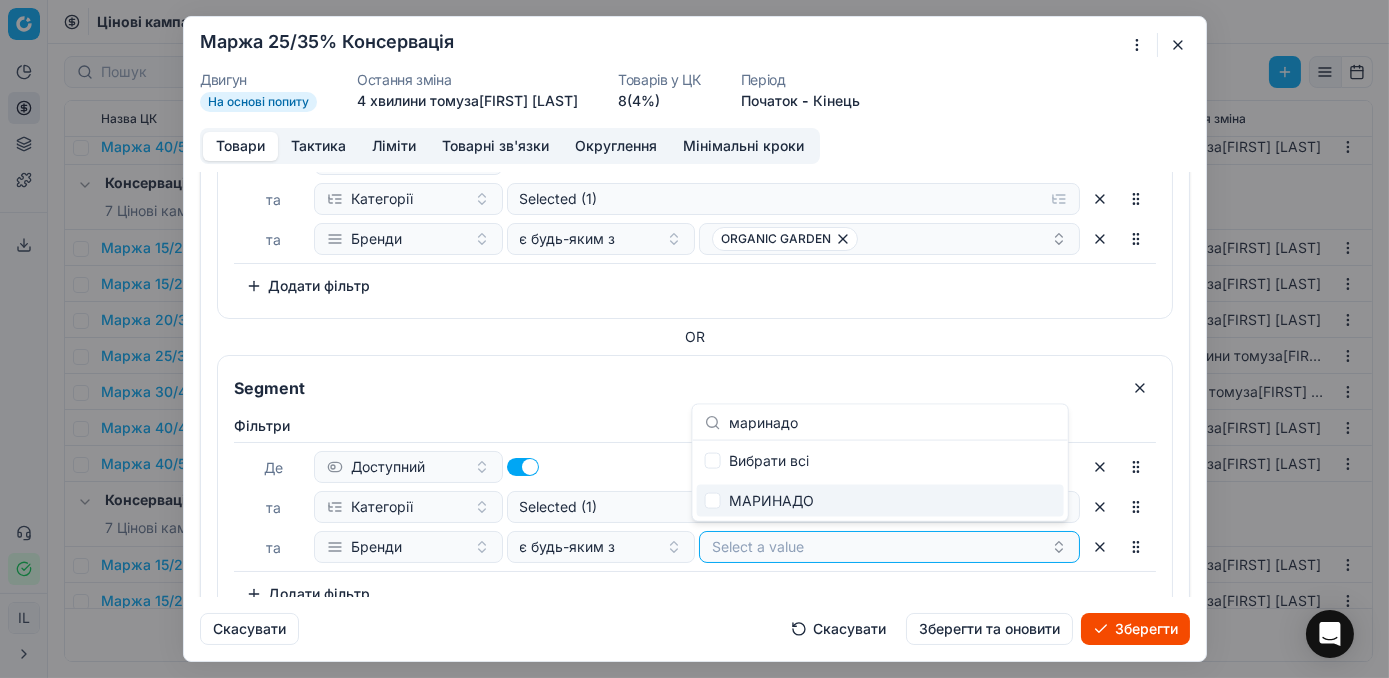 type on "маринадо" 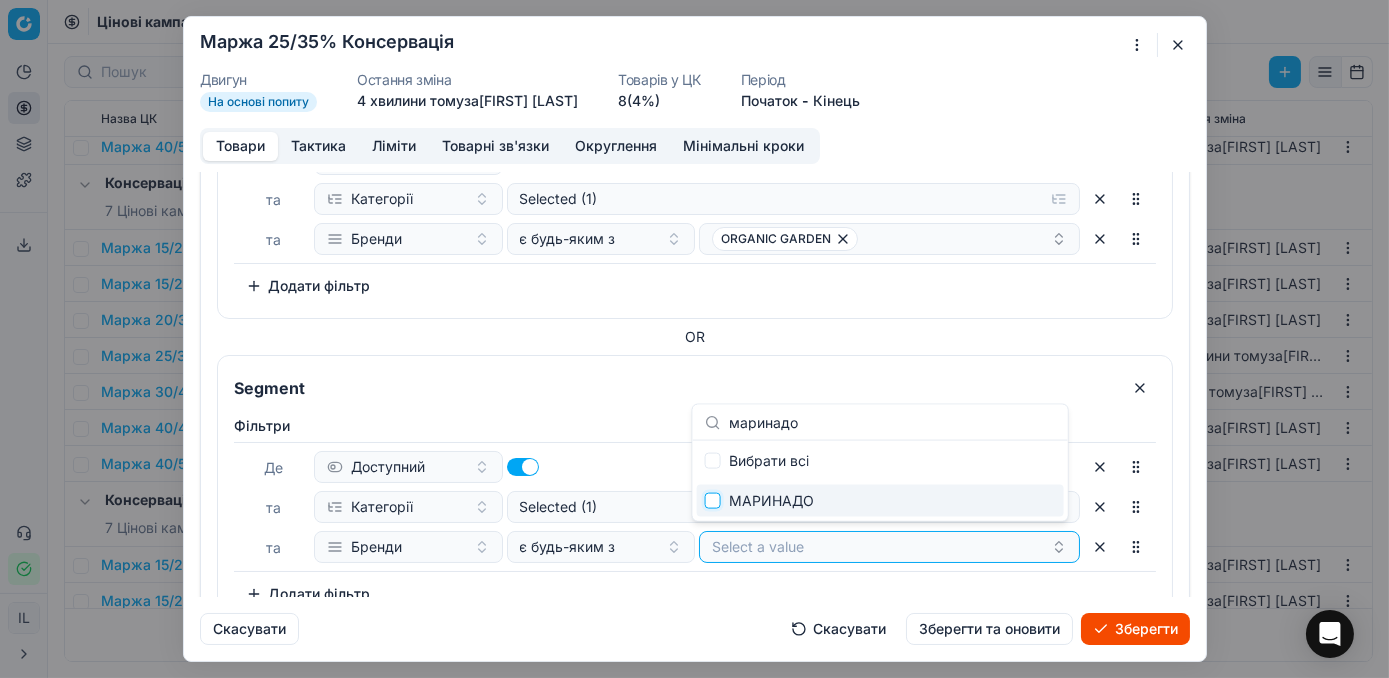 click at bounding box center (713, 501) 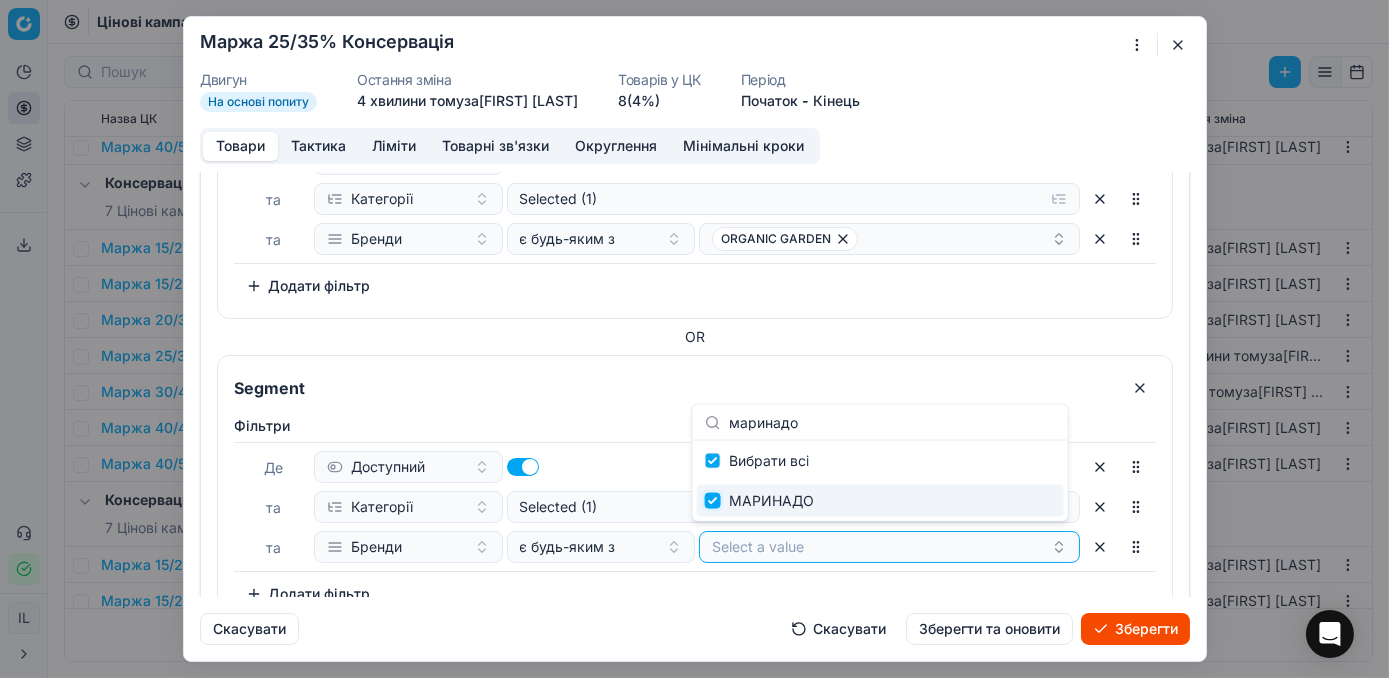 checkbox on "true" 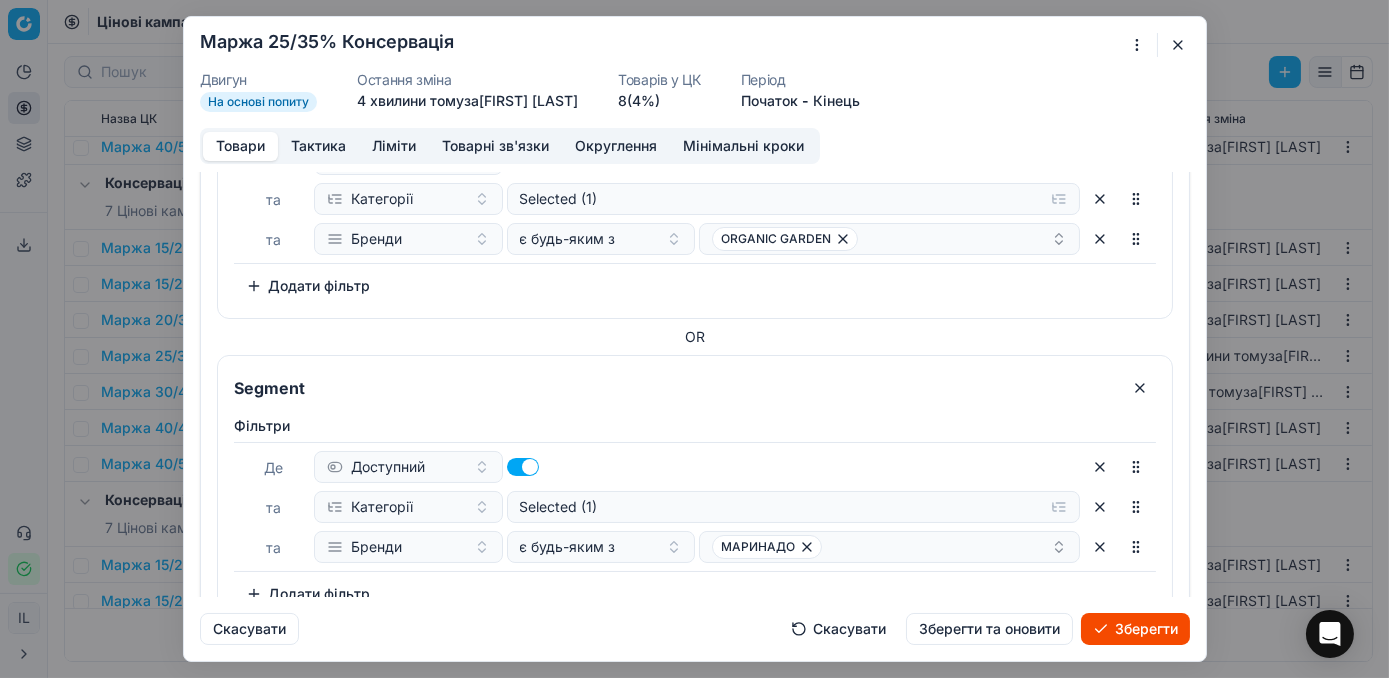click on "Зберегти" at bounding box center [1135, 629] 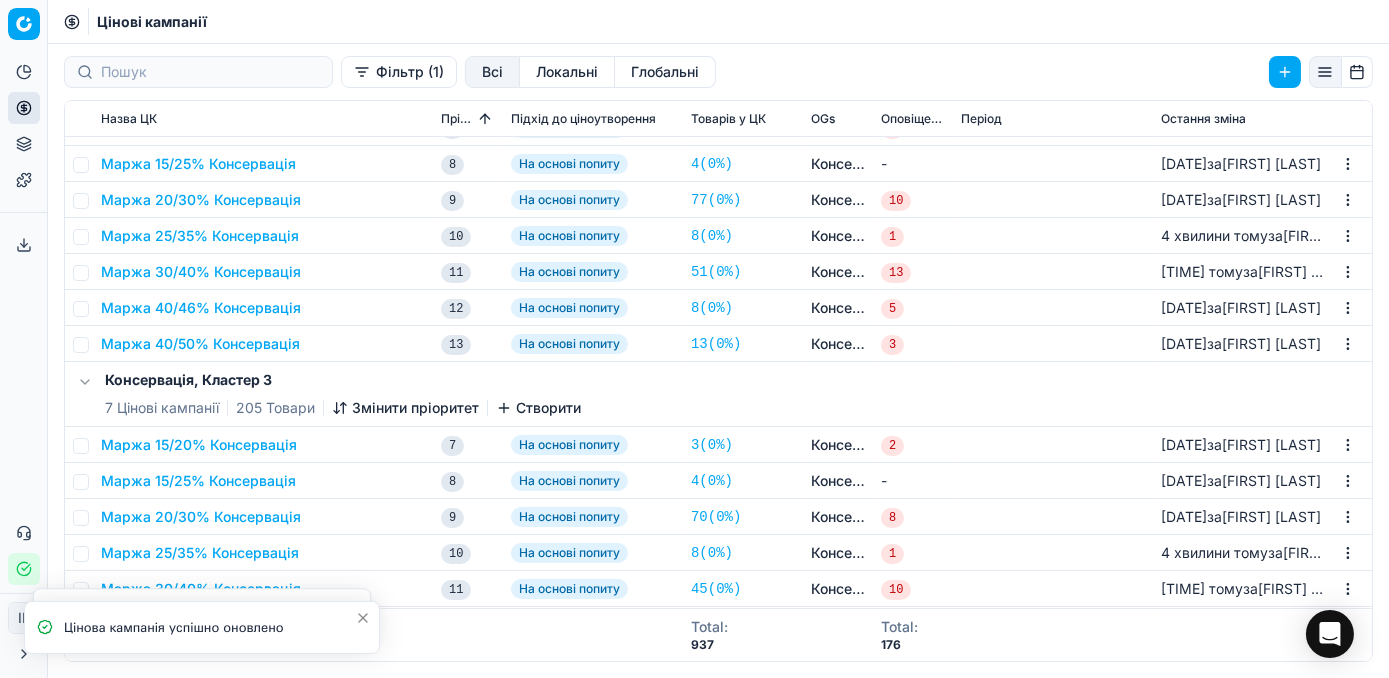 scroll, scrollTop: 1090, scrollLeft: 0, axis: vertical 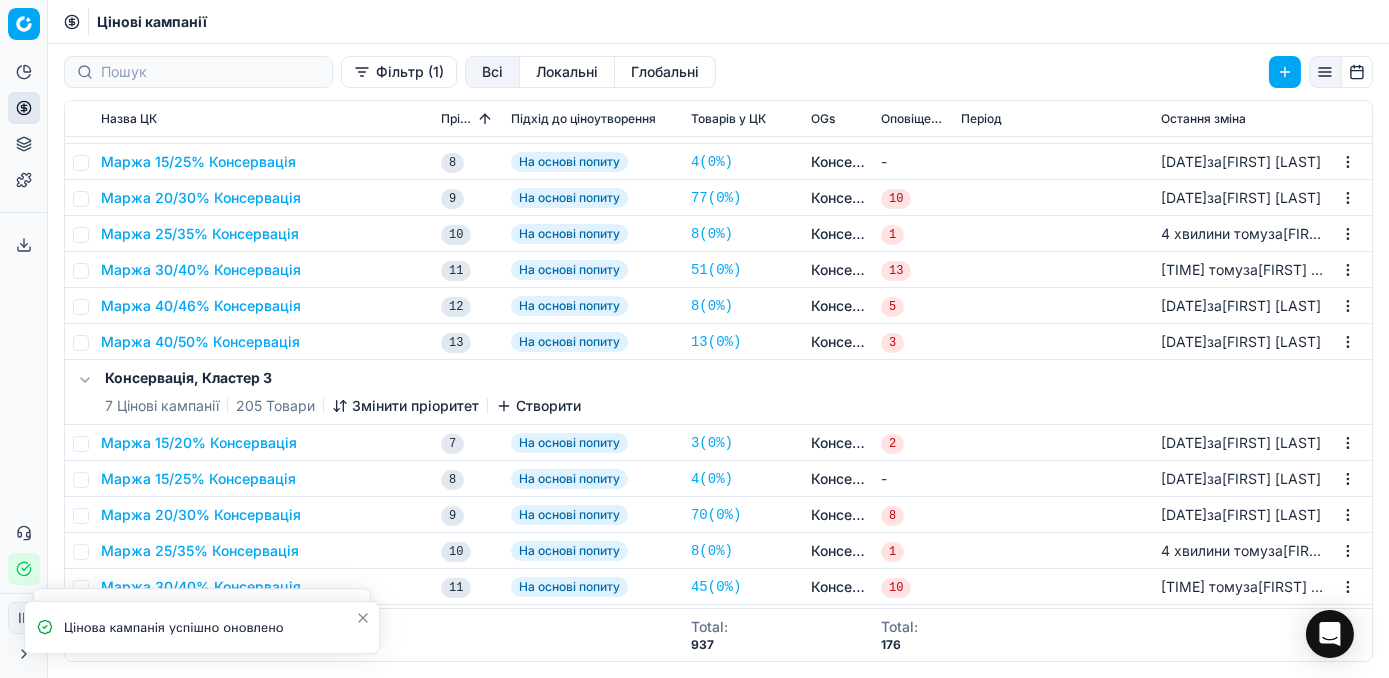 click on "Маржа 25/35% Консервація" at bounding box center (200, 234) 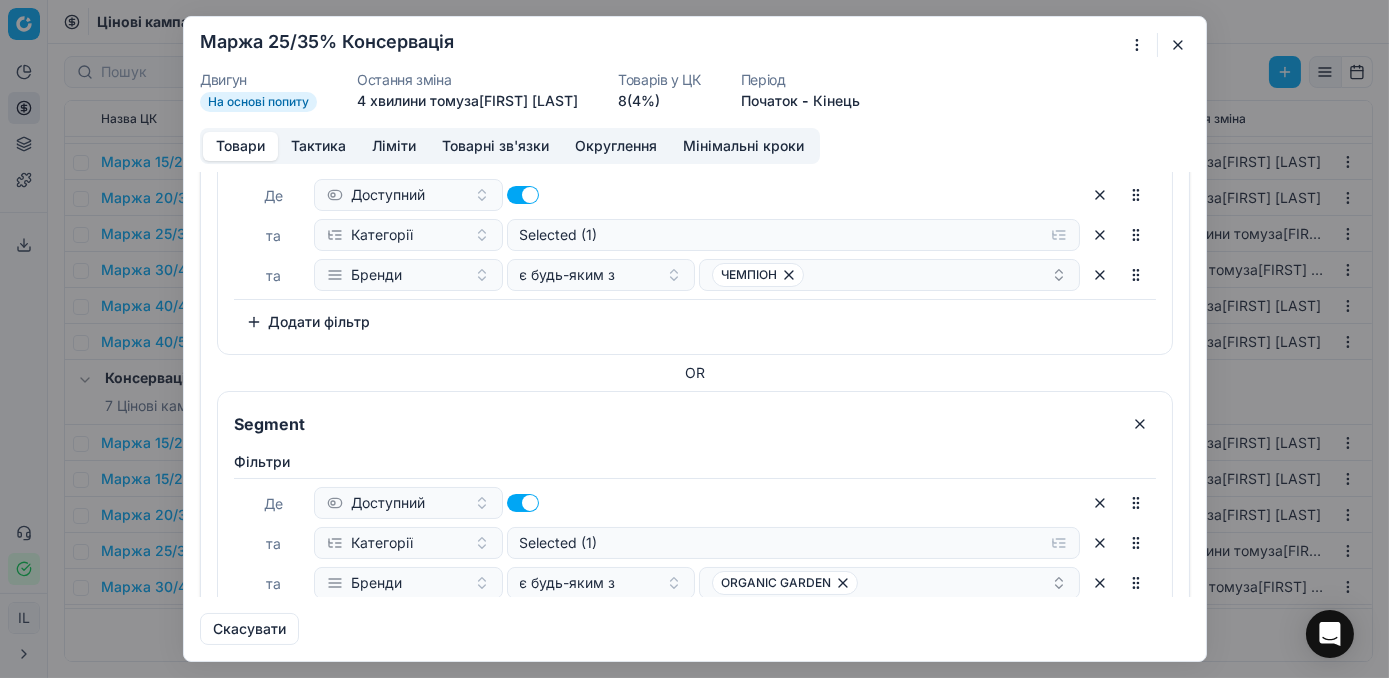 scroll, scrollTop: 571, scrollLeft: 0, axis: vertical 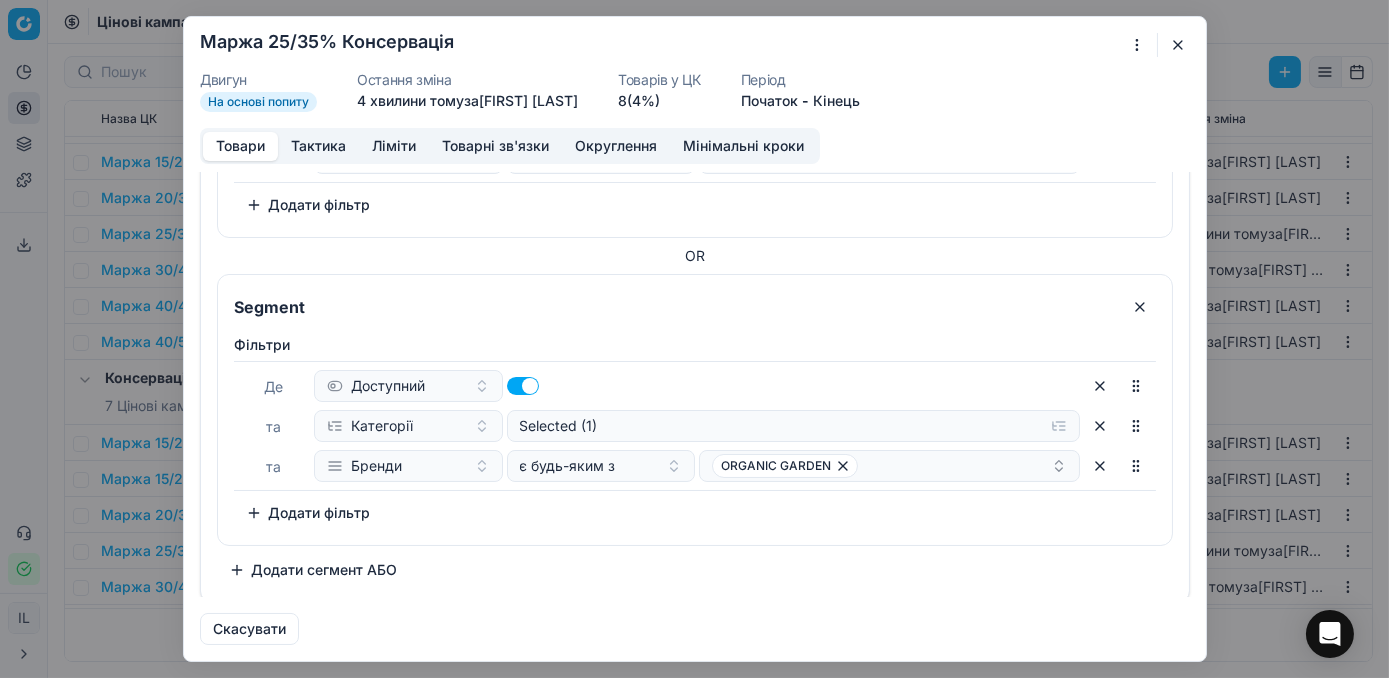 click on "Додати сегмент АБО" at bounding box center (313, 570) 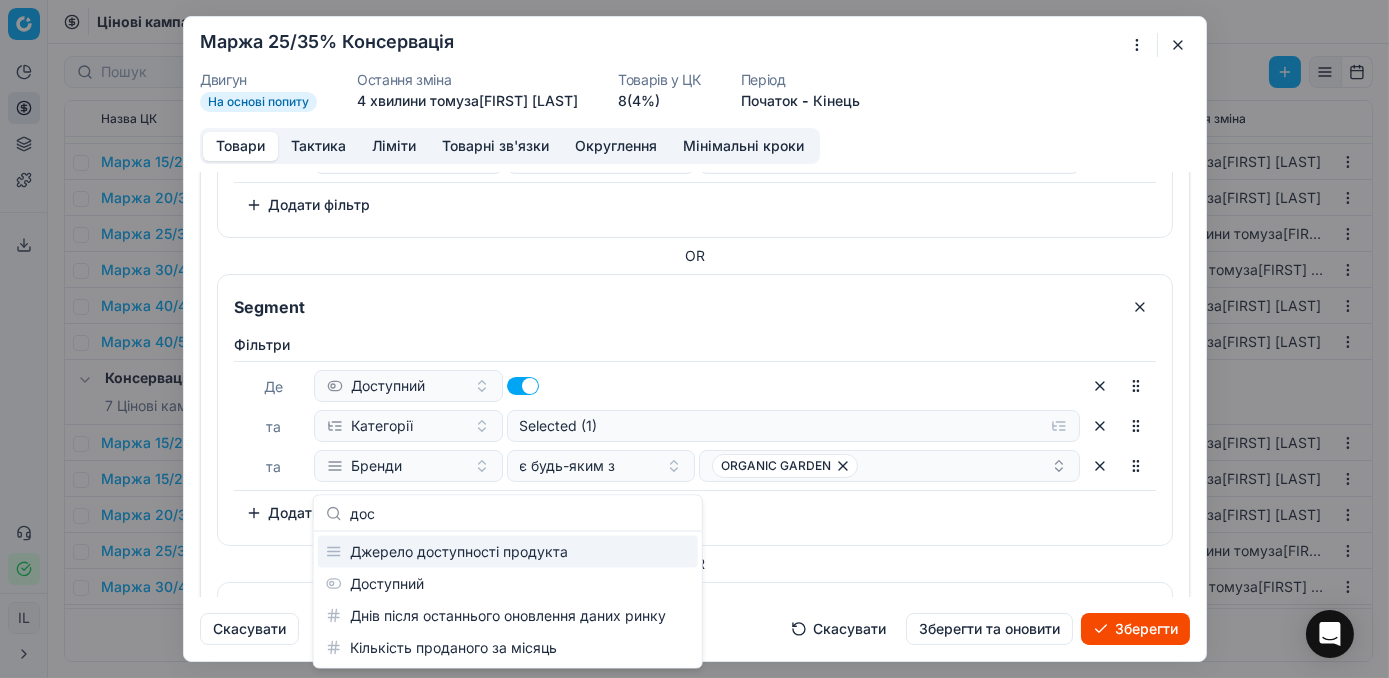scroll, scrollTop: 0, scrollLeft: 0, axis: both 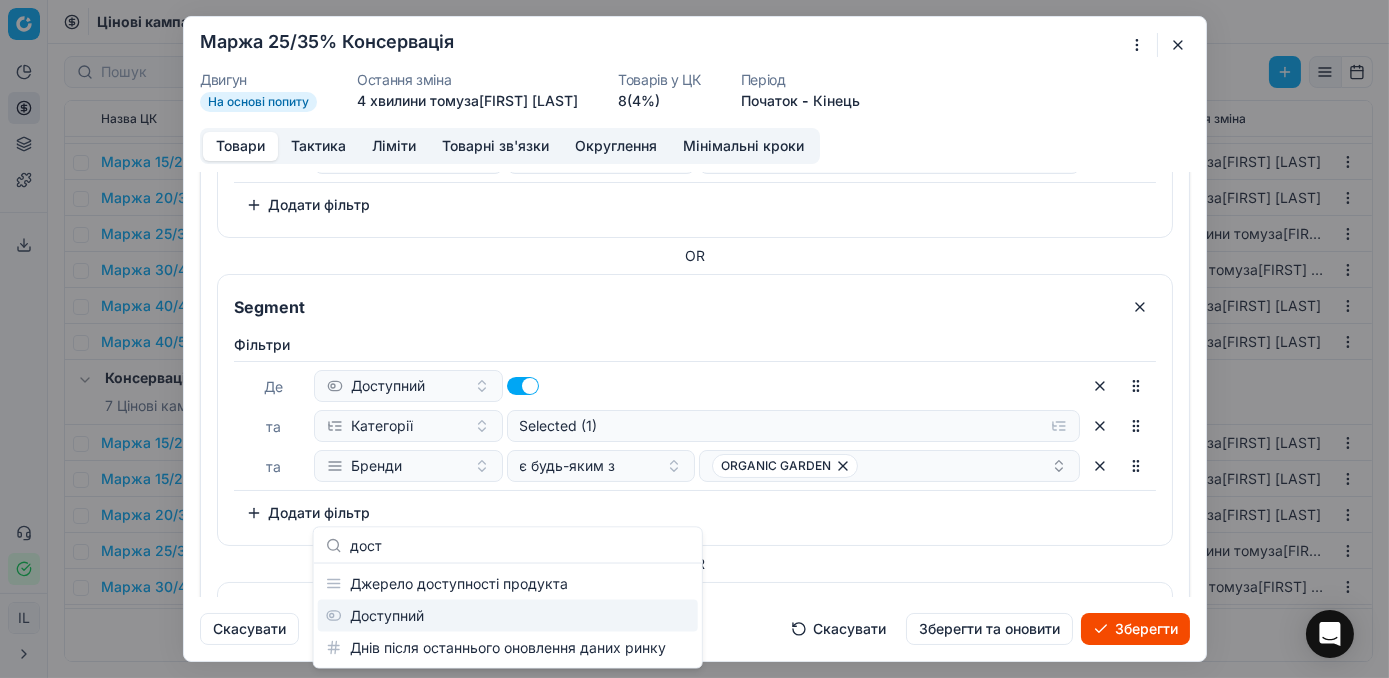type on "дост" 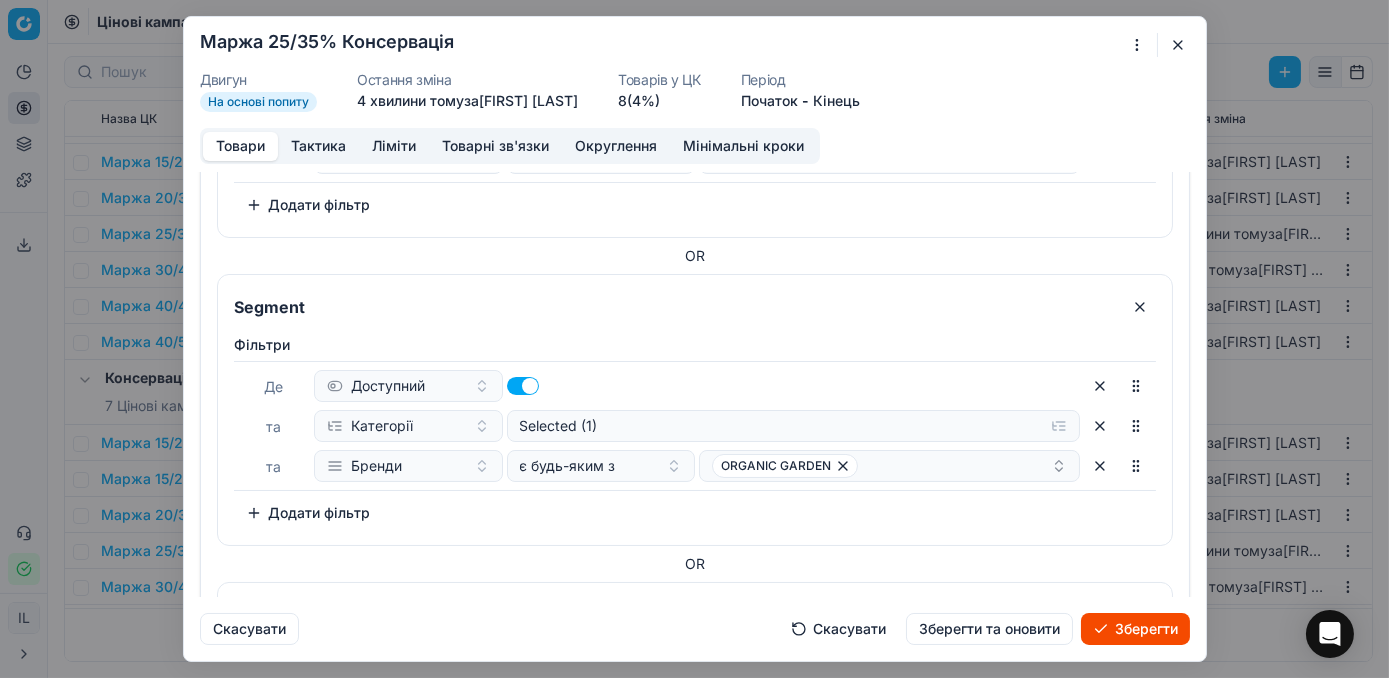 scroll, scrollTop: 798, scrollLeft: 0, axis: vertical 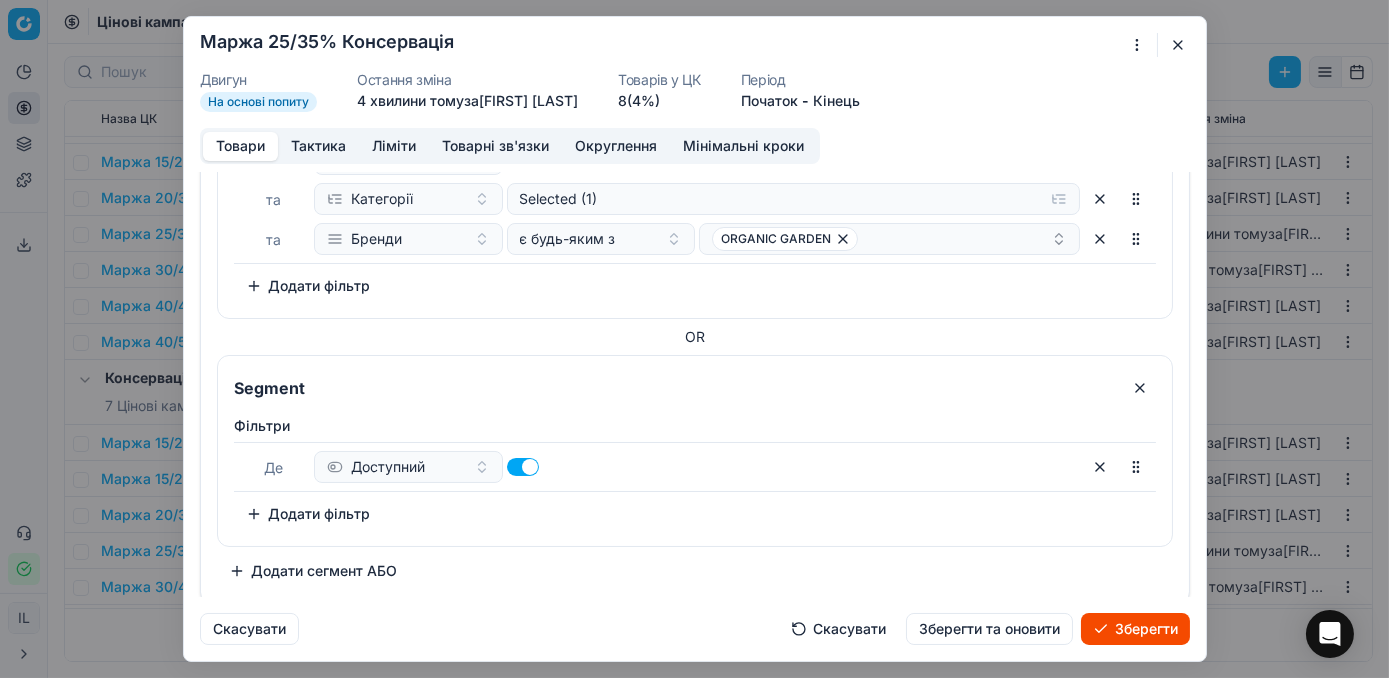 click on "Додати фільтр" at bounding box center [308, 514] 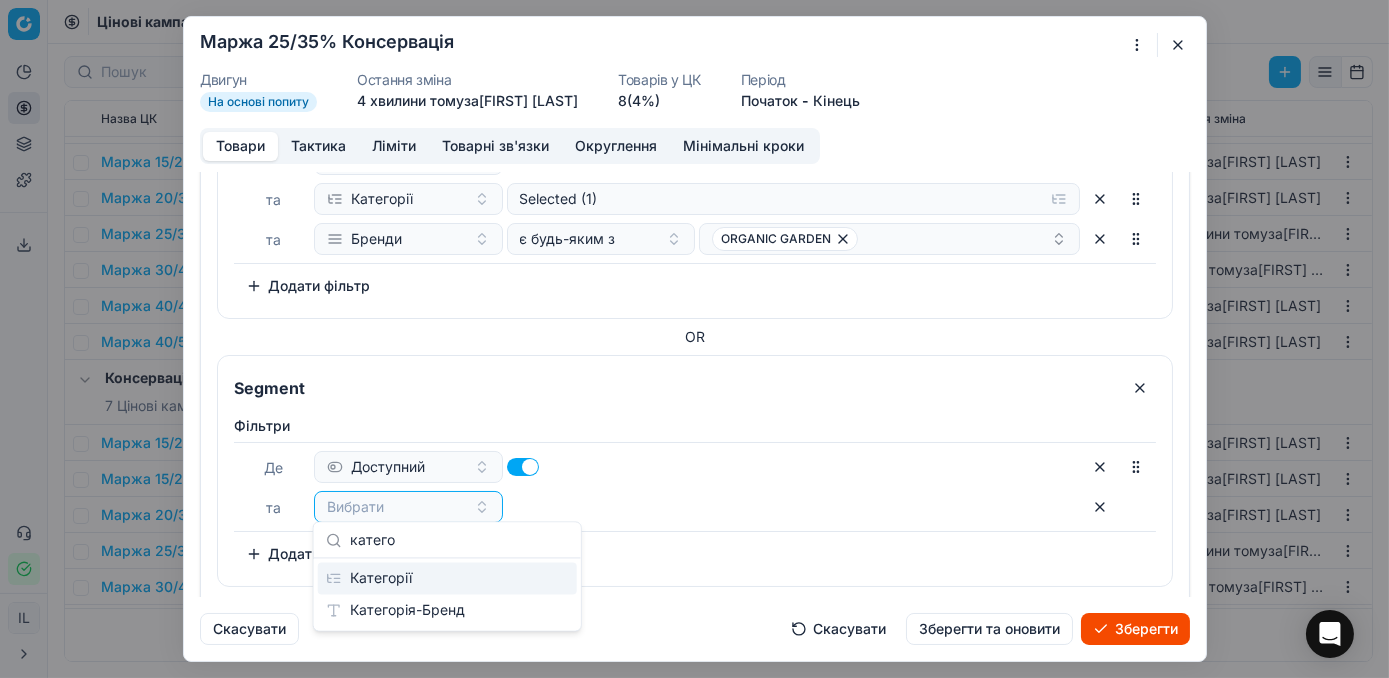 type on "катего" 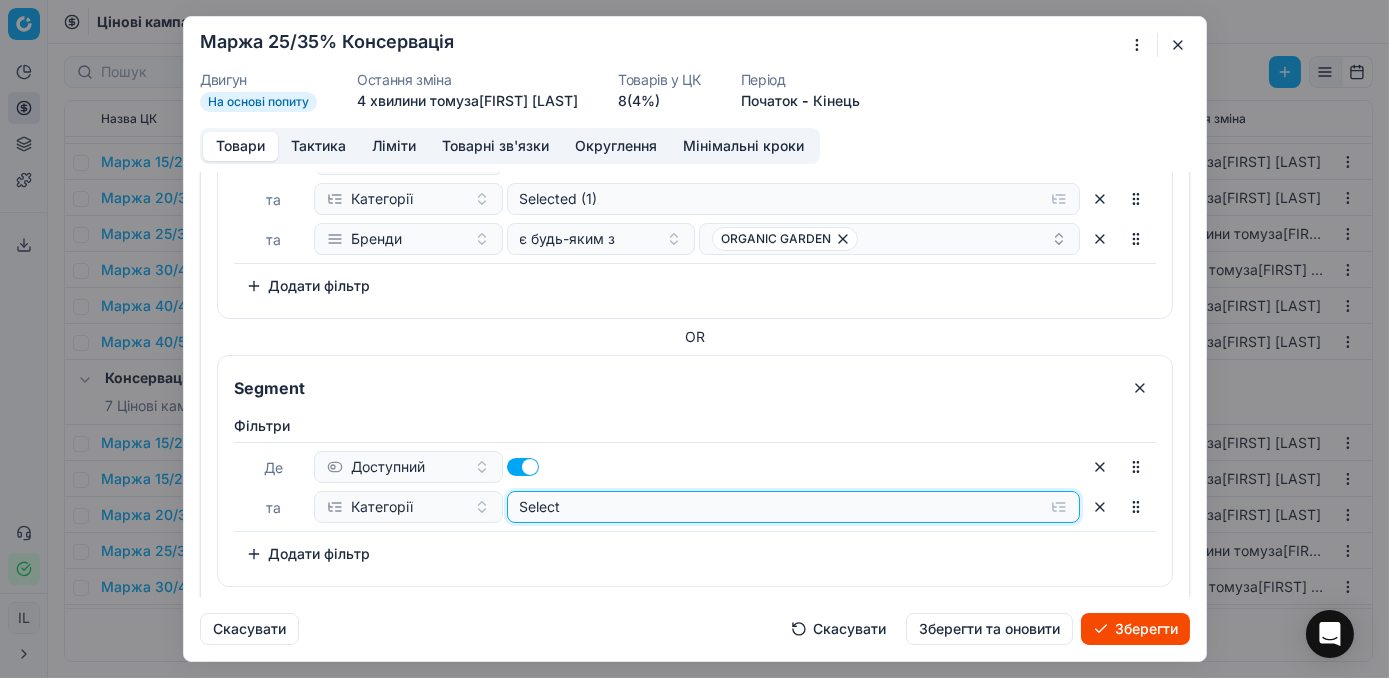 click on "Select" at bounding box center (793, -417) 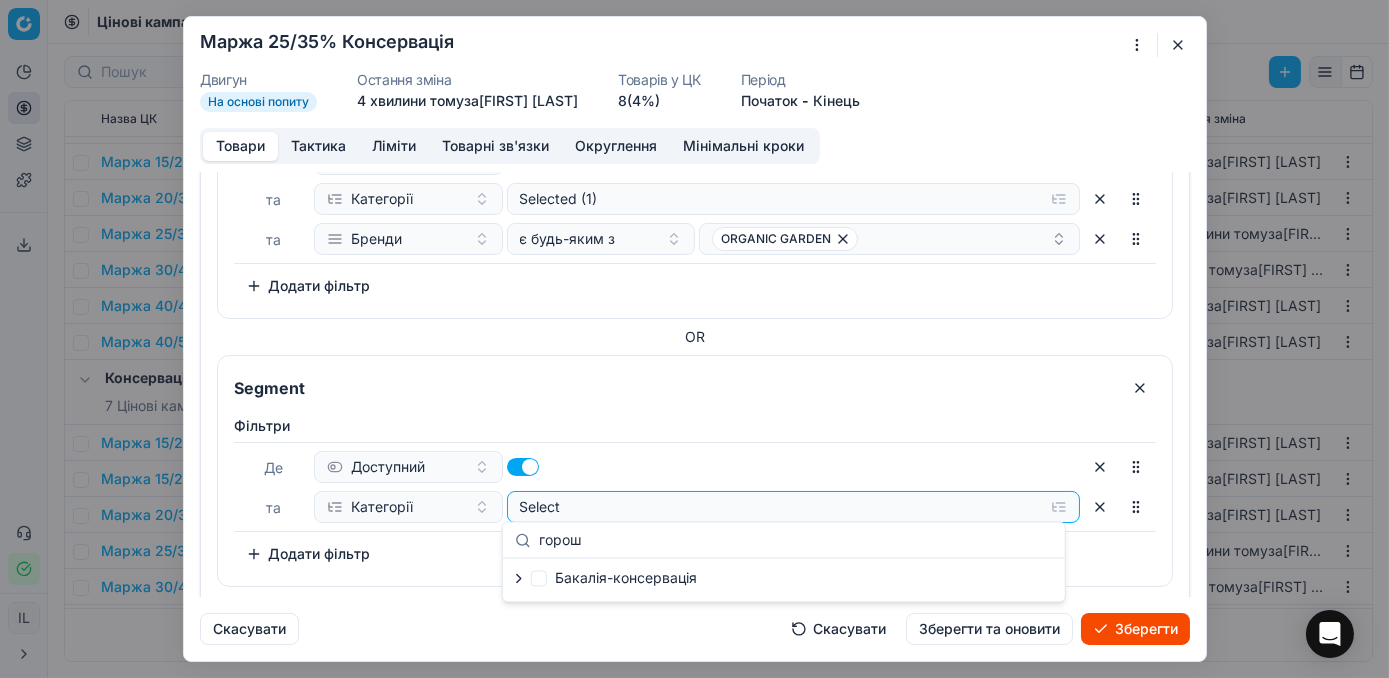 type on "горош" 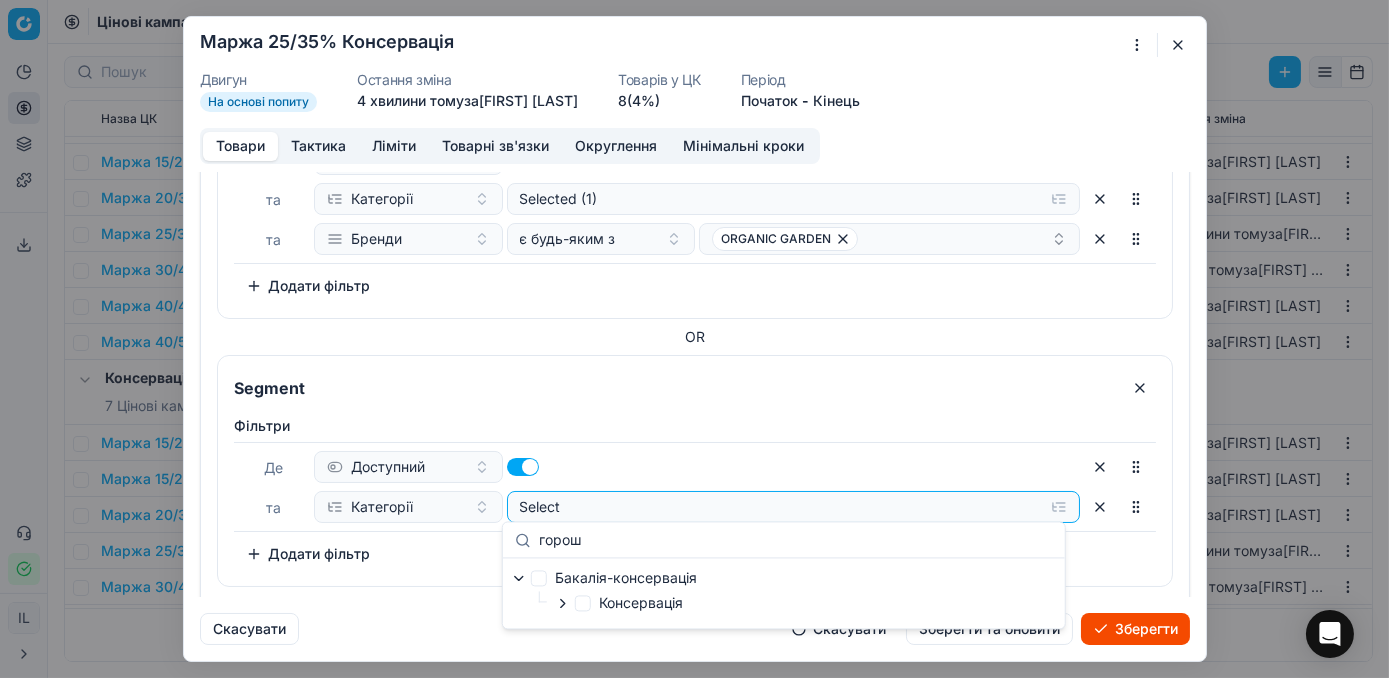 click 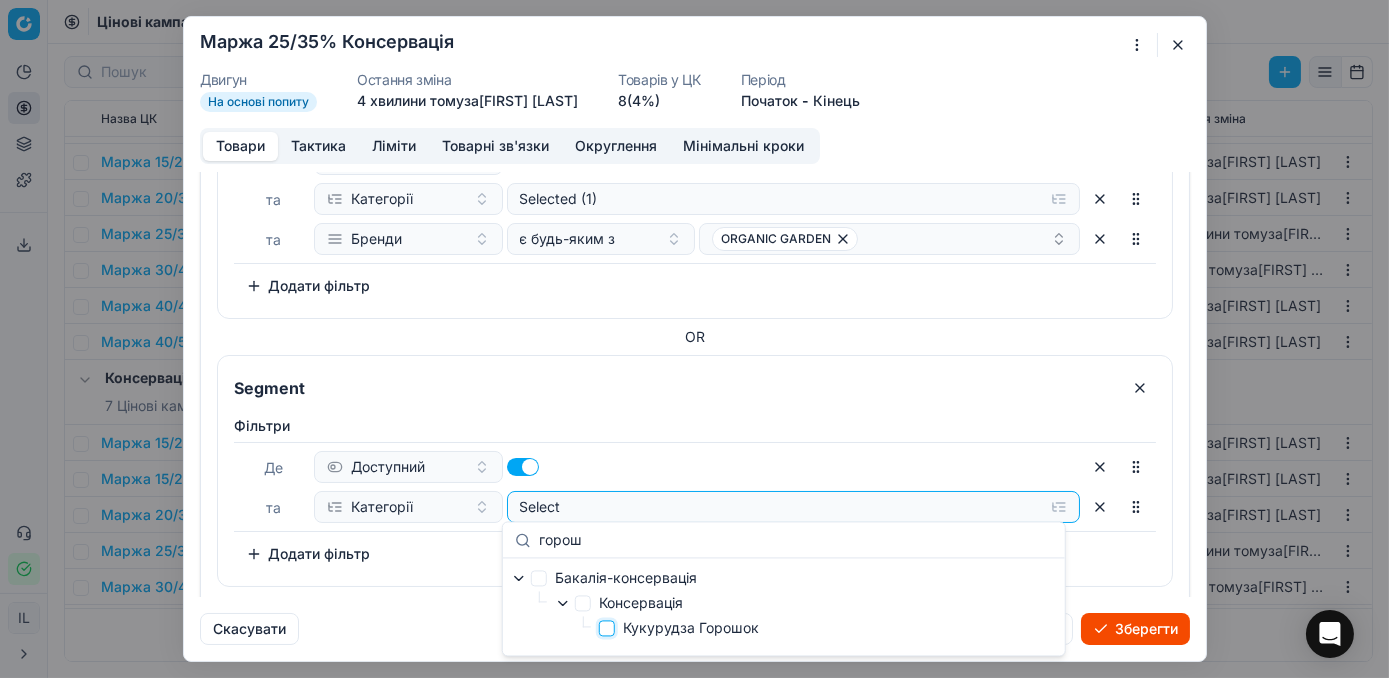 click on "Кукурудза Горошок" at bounding box center [607, 628] 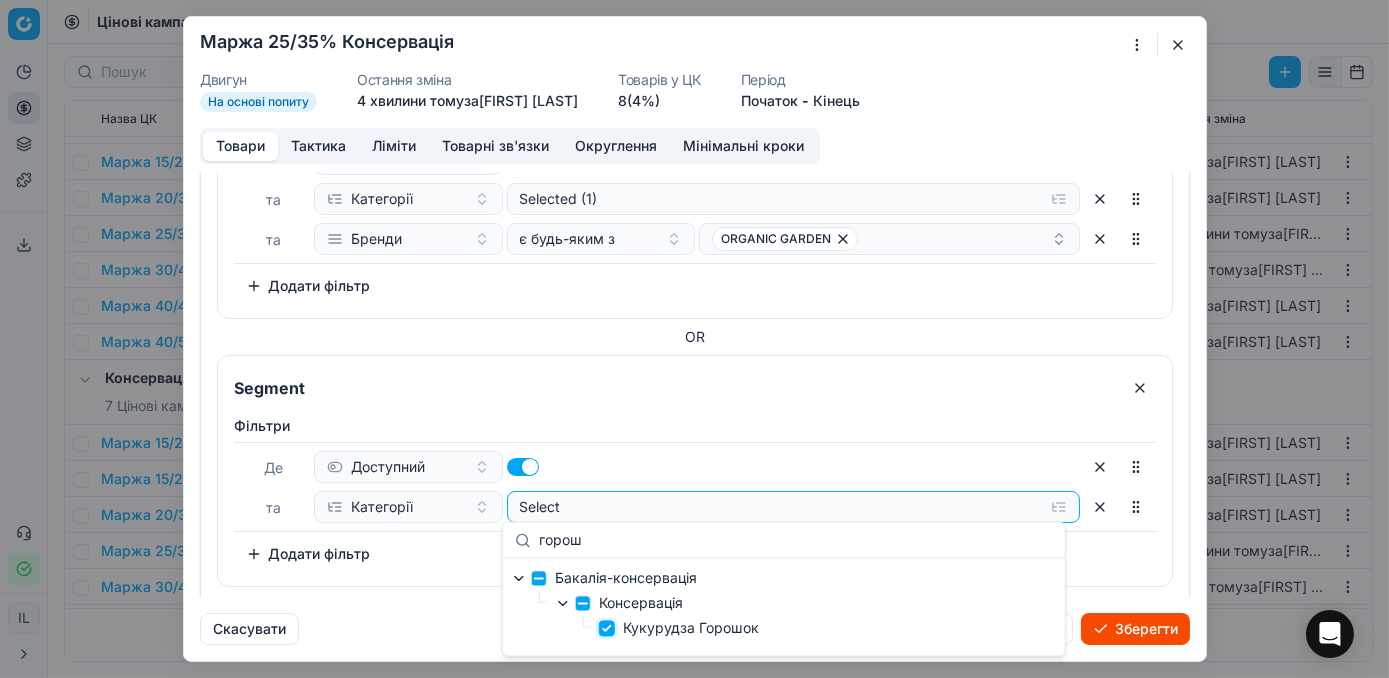 checkbox on "true" 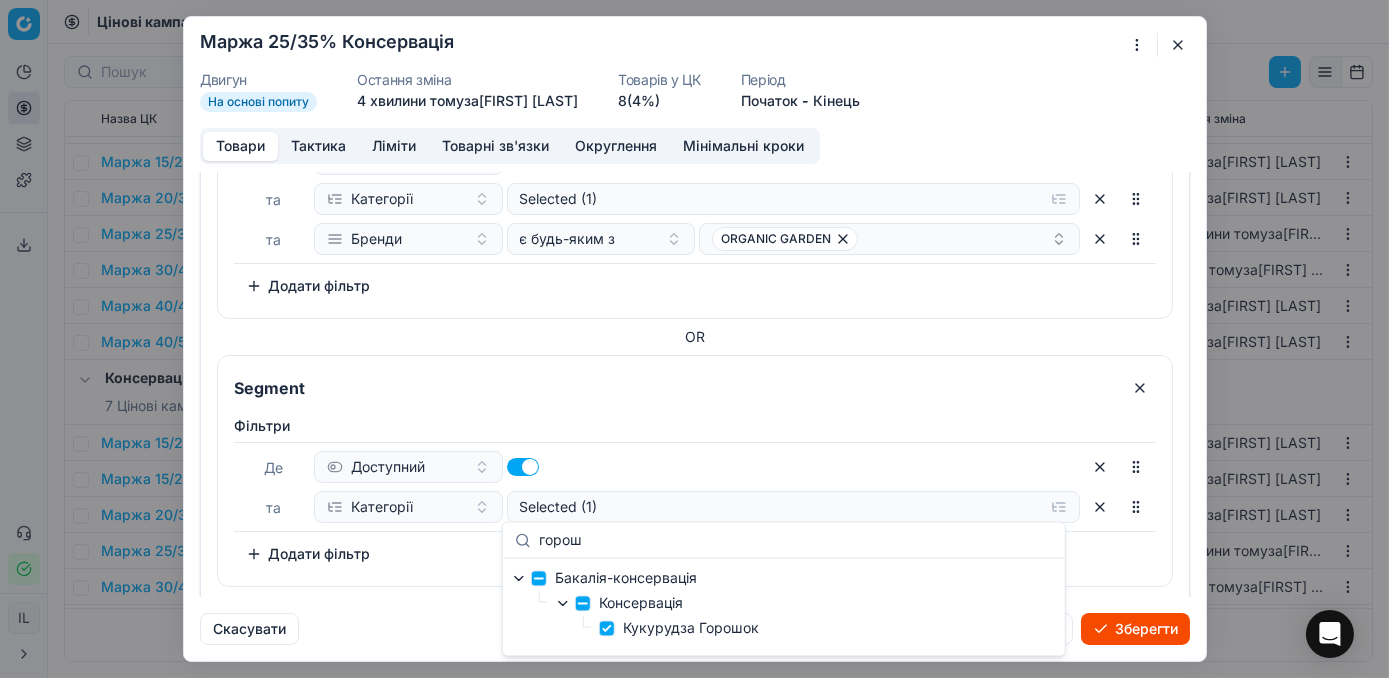click on "Додати фільтр" at bounding box center (308, 554) 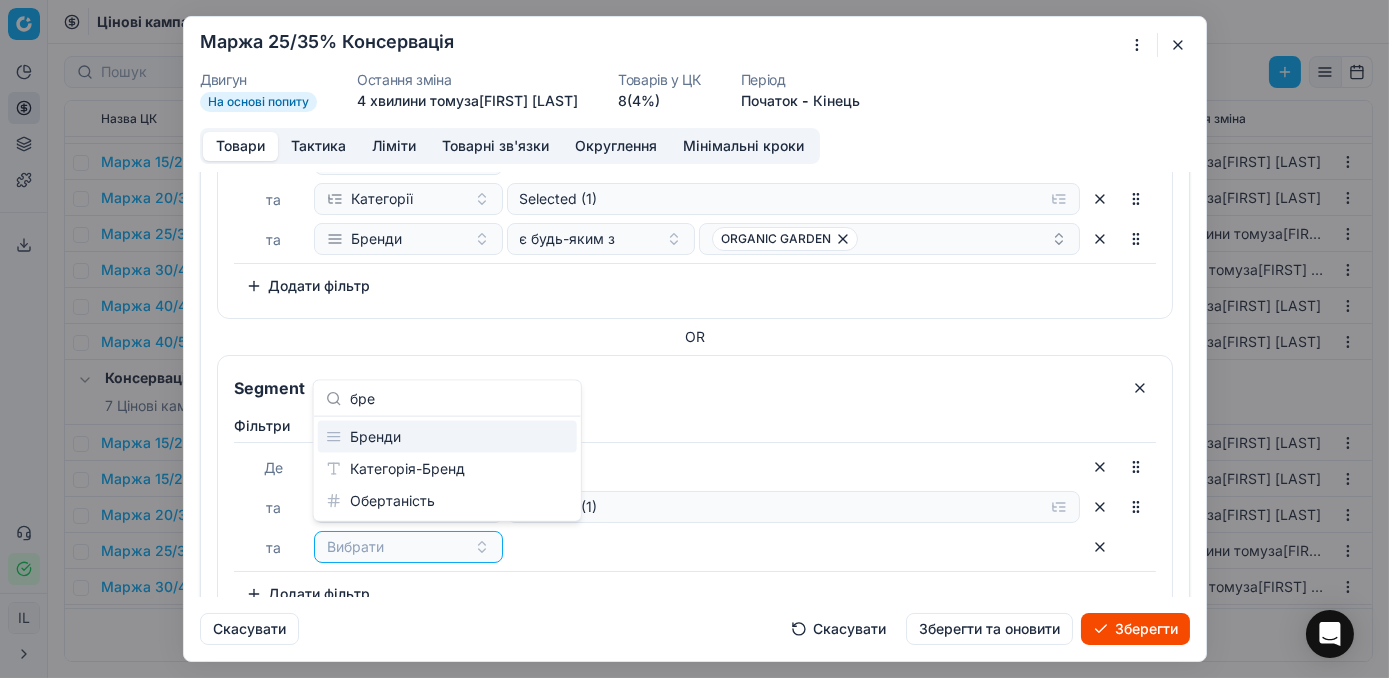 type on "бре" 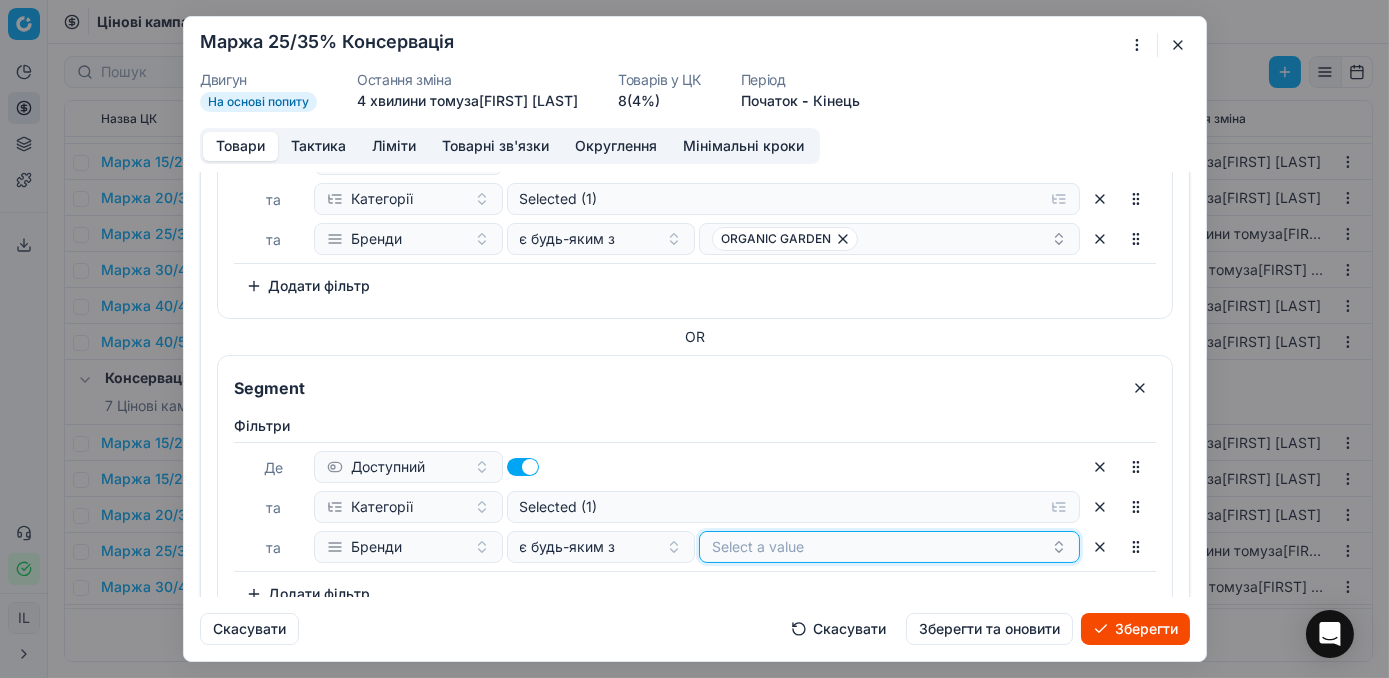 click on "Select a value" at bounding box center [889, -377] 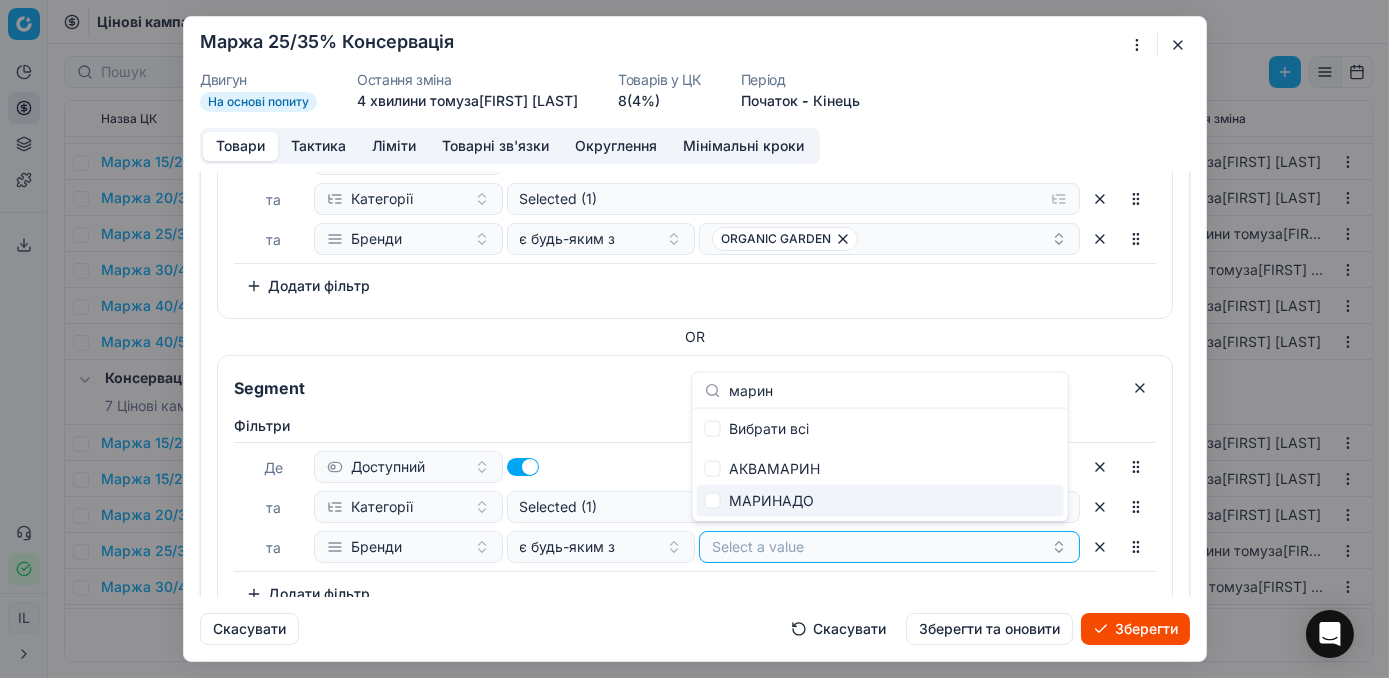 type on "марин" 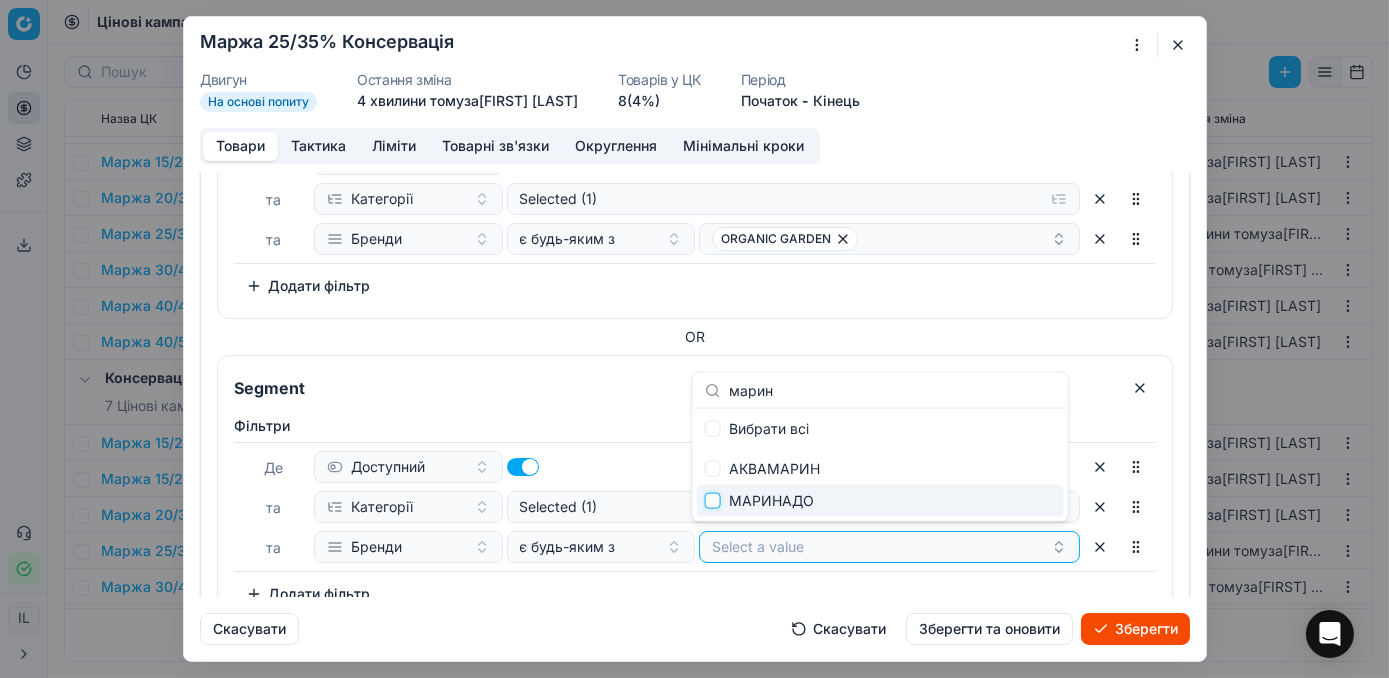 click at bounding box center [713, 501] 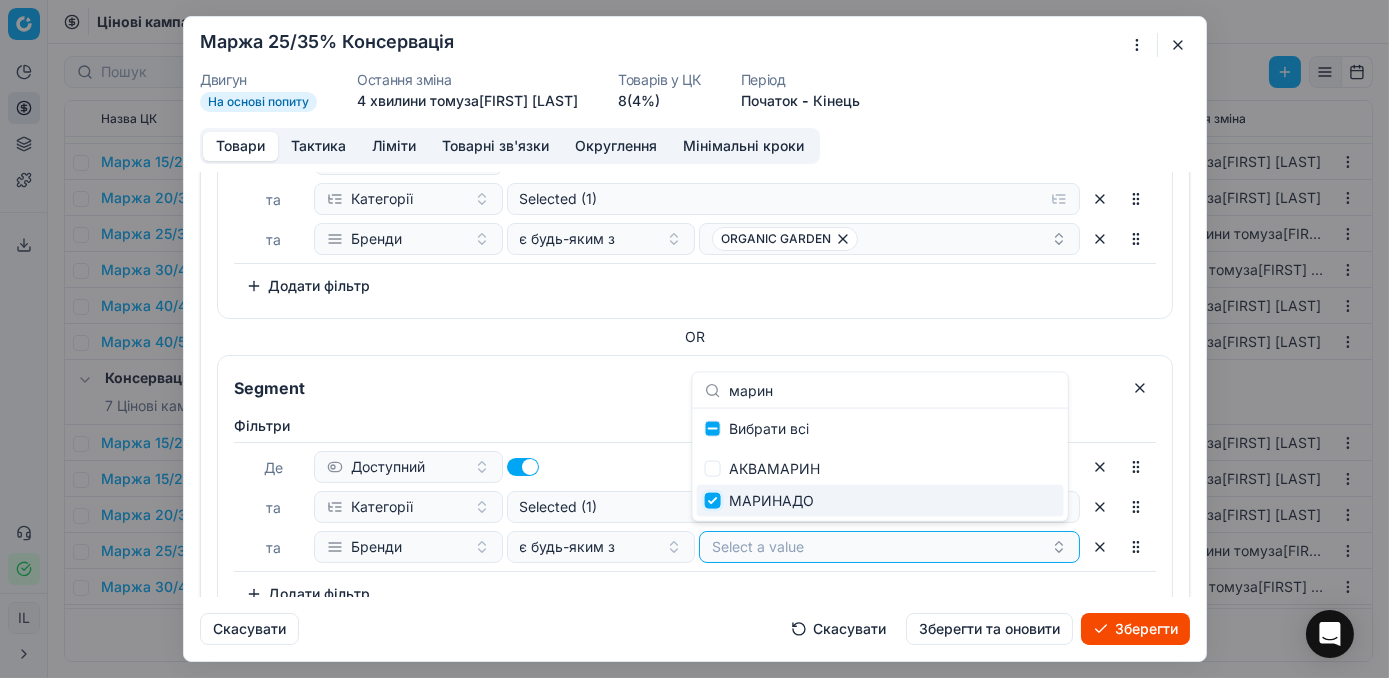 checkbox on "true" 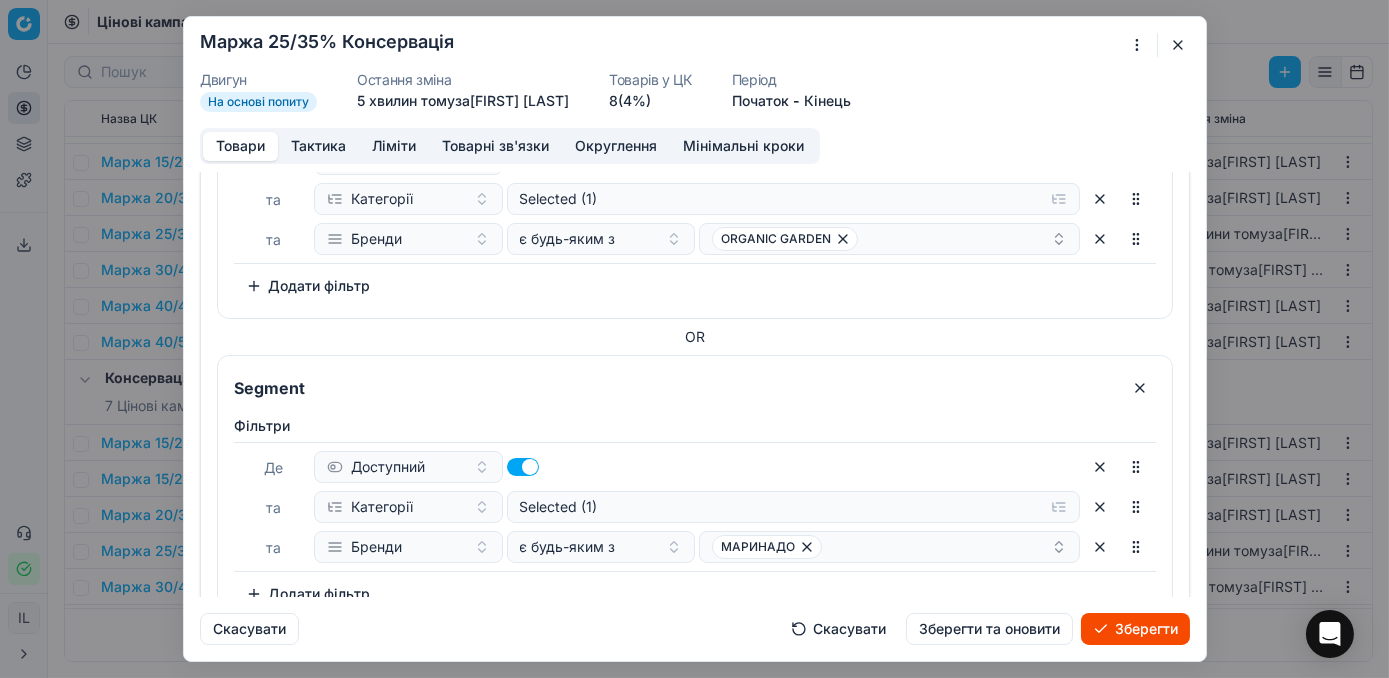 click on "Зберегти" at bounding box center [1135, 629] 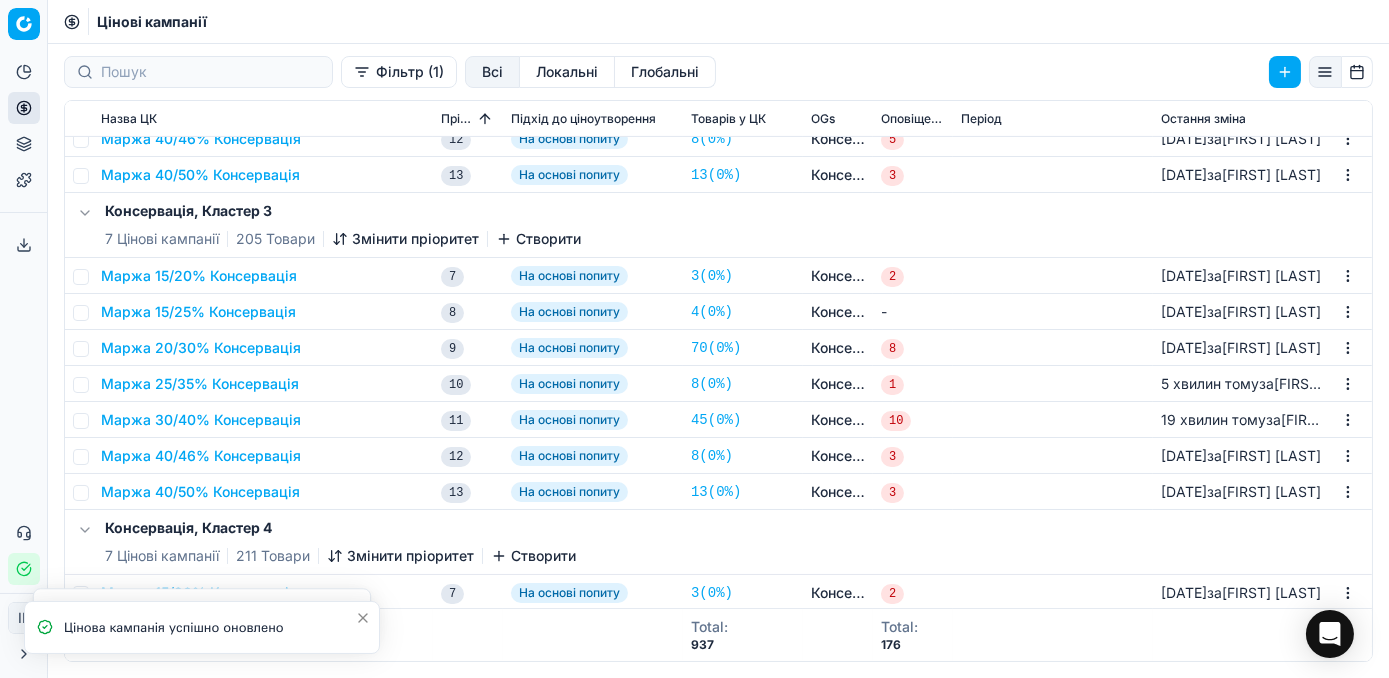 scroll, scrollTop: 1363, scrollLeft: 0, axis: vertical 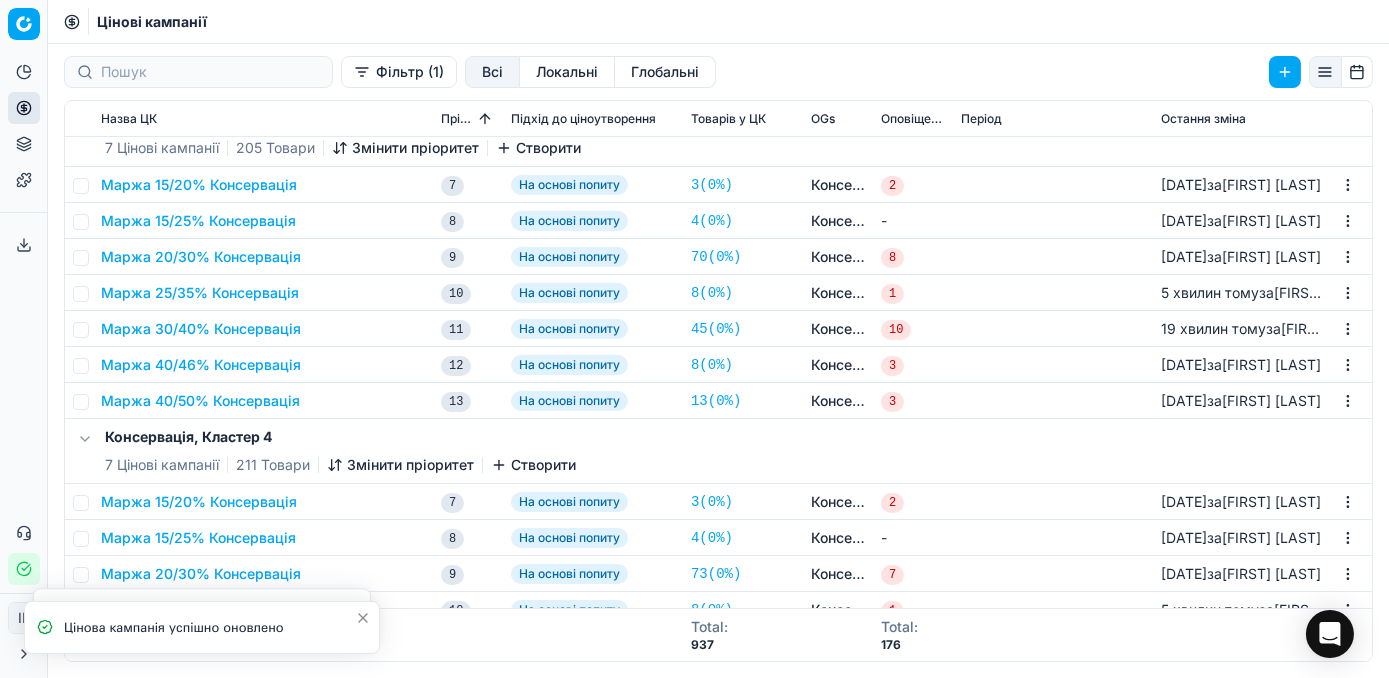 click on "Маржа 25/35% Консервація" at bounding box center [263, 293] 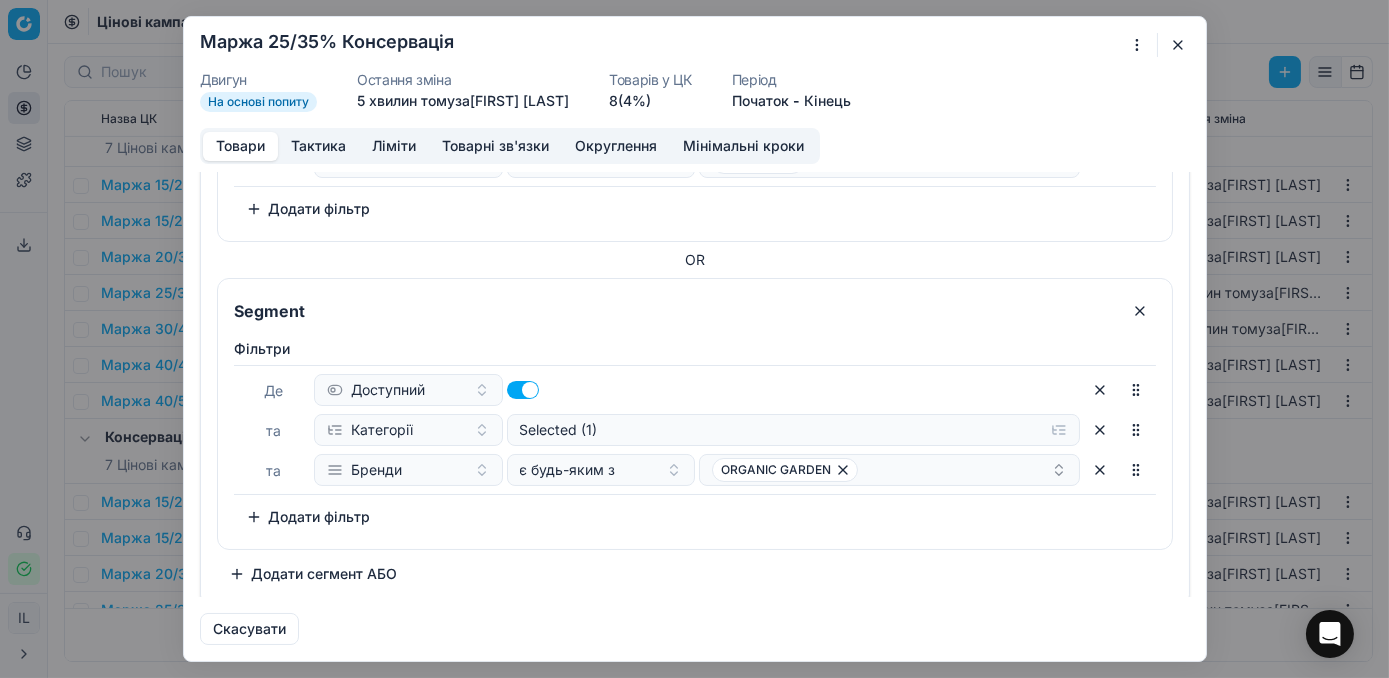 scroll, scrollTop: 571, scrollLeft: 0, axis: vertical 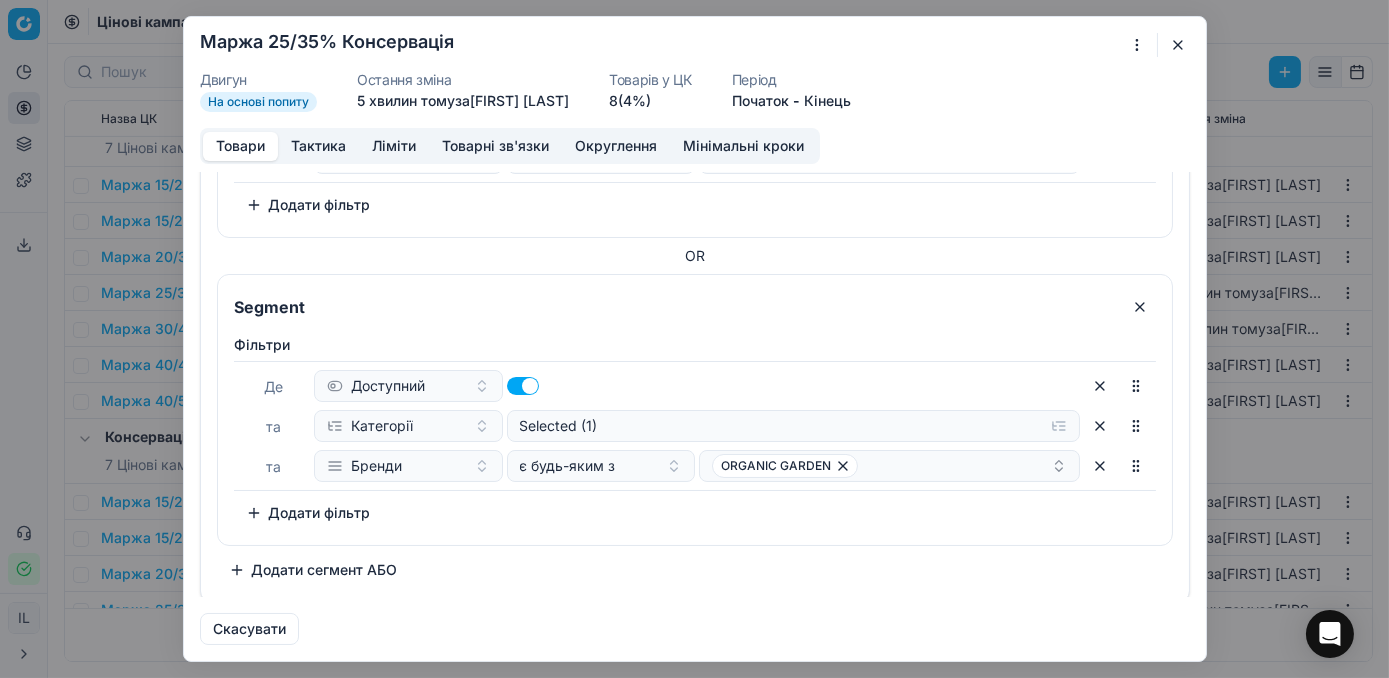 click on "Додати сегмент АБО" at bounding box center (313, 570) 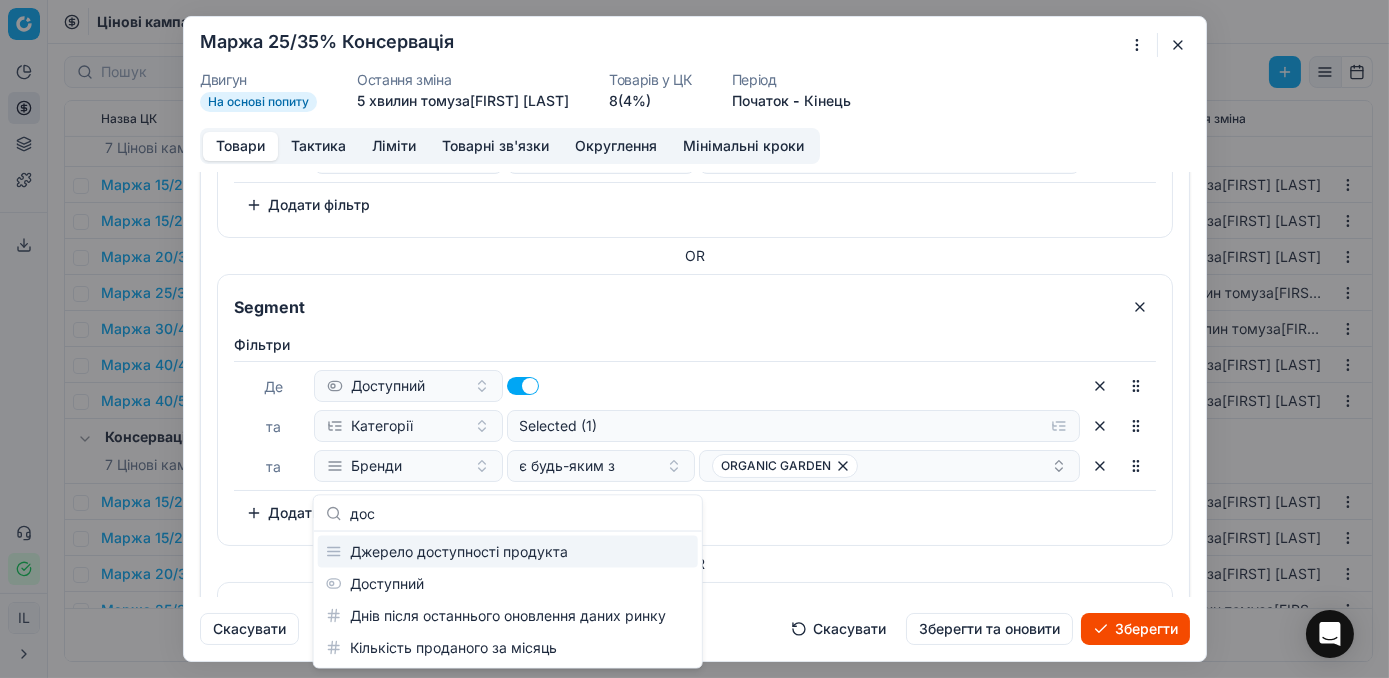 scroll, scrollTop: 0, scrollLeft: 0, axis: both 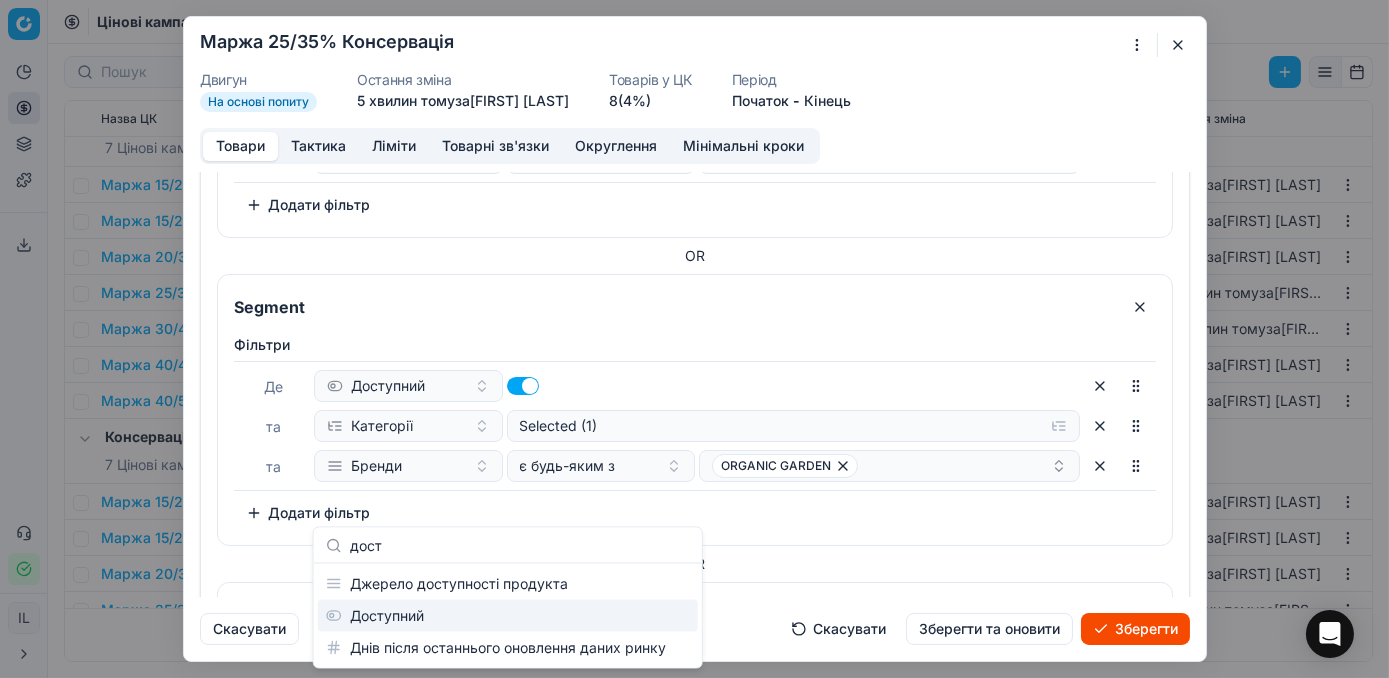 type on "дост" 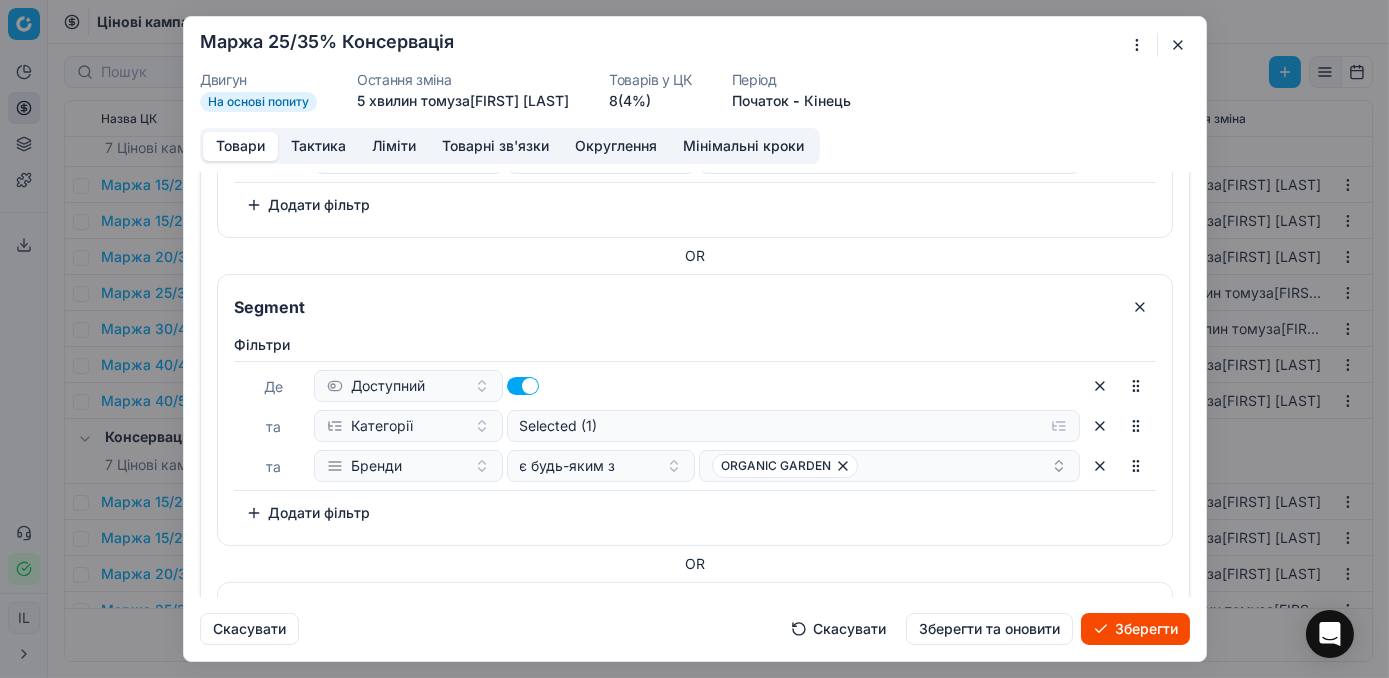 scroll, scrollTop: 798, scrollLeft: 0, axis: vertical 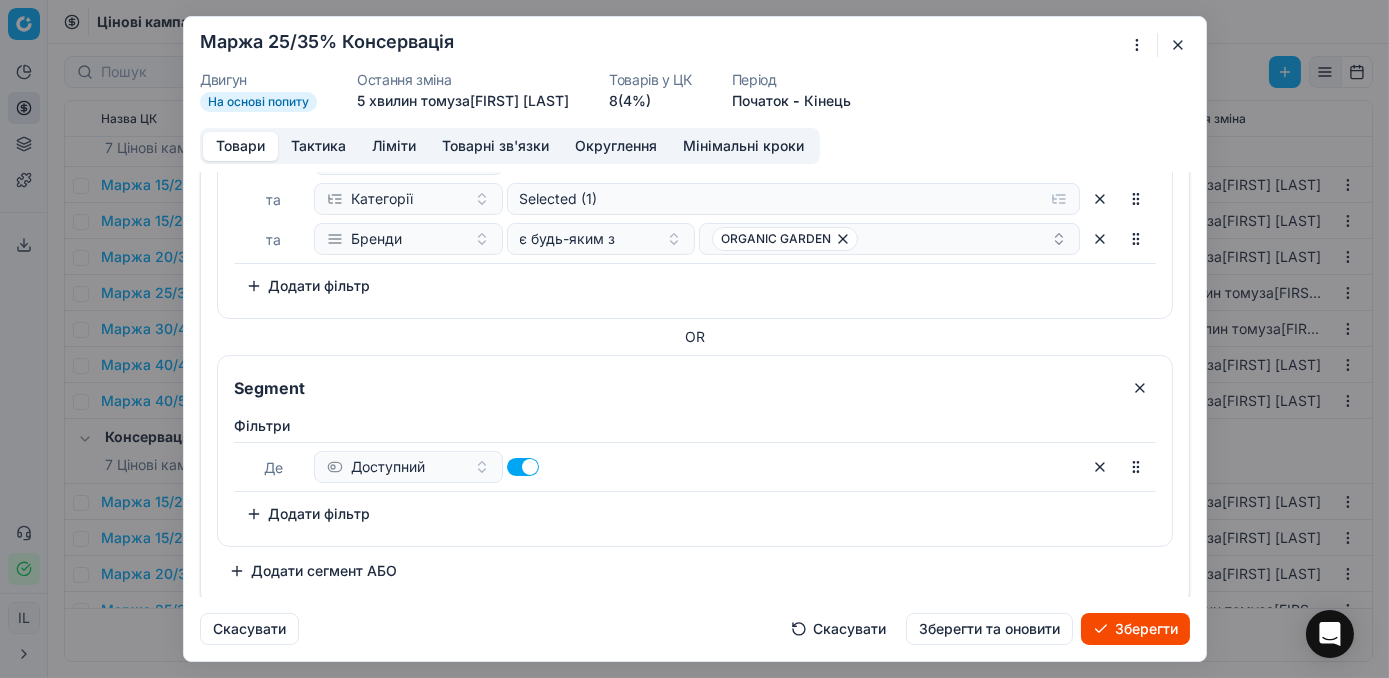 click on "Додати фільтр" at bounding box center (308, 514) 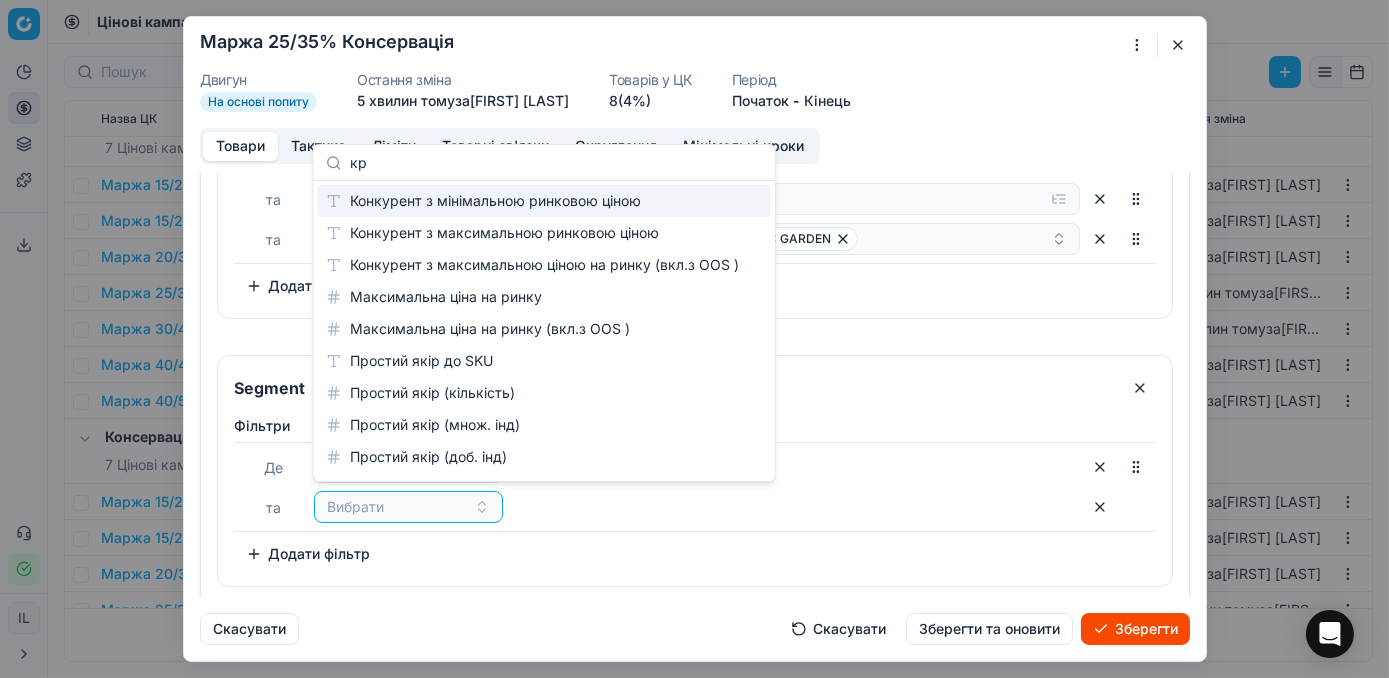 type on "к" 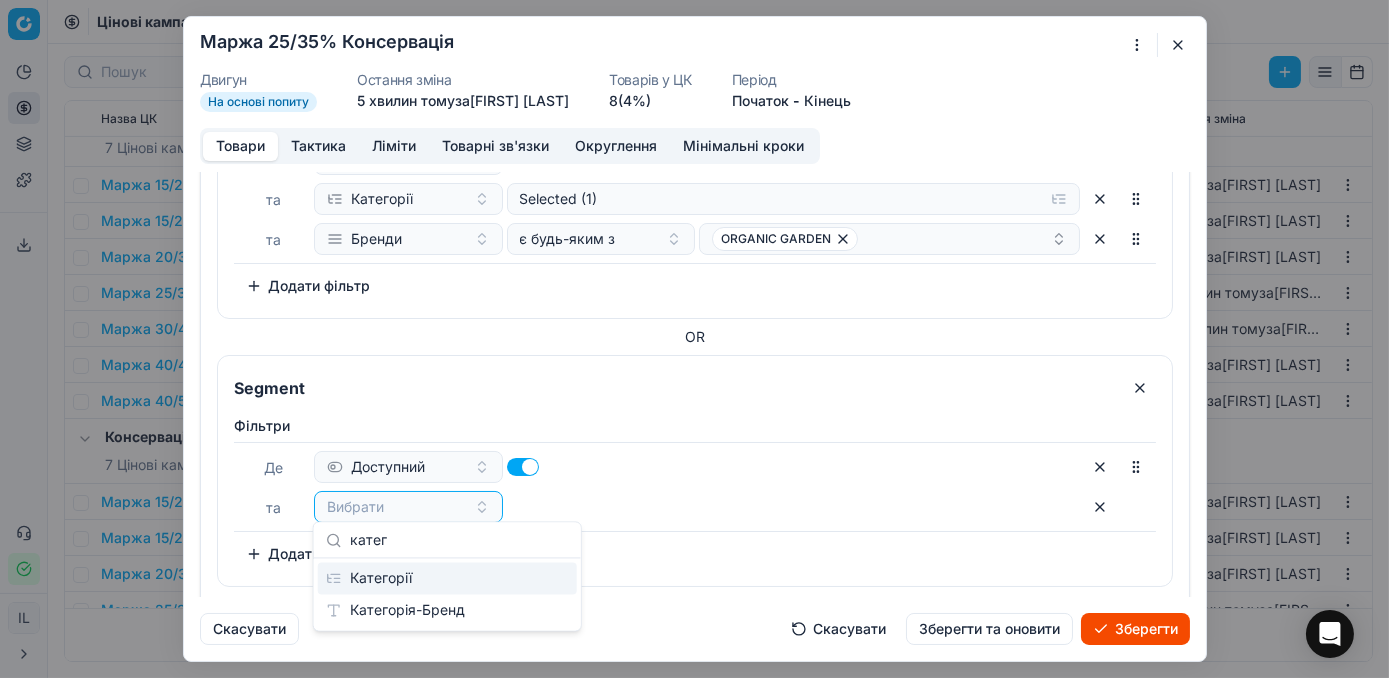 type on "катег" 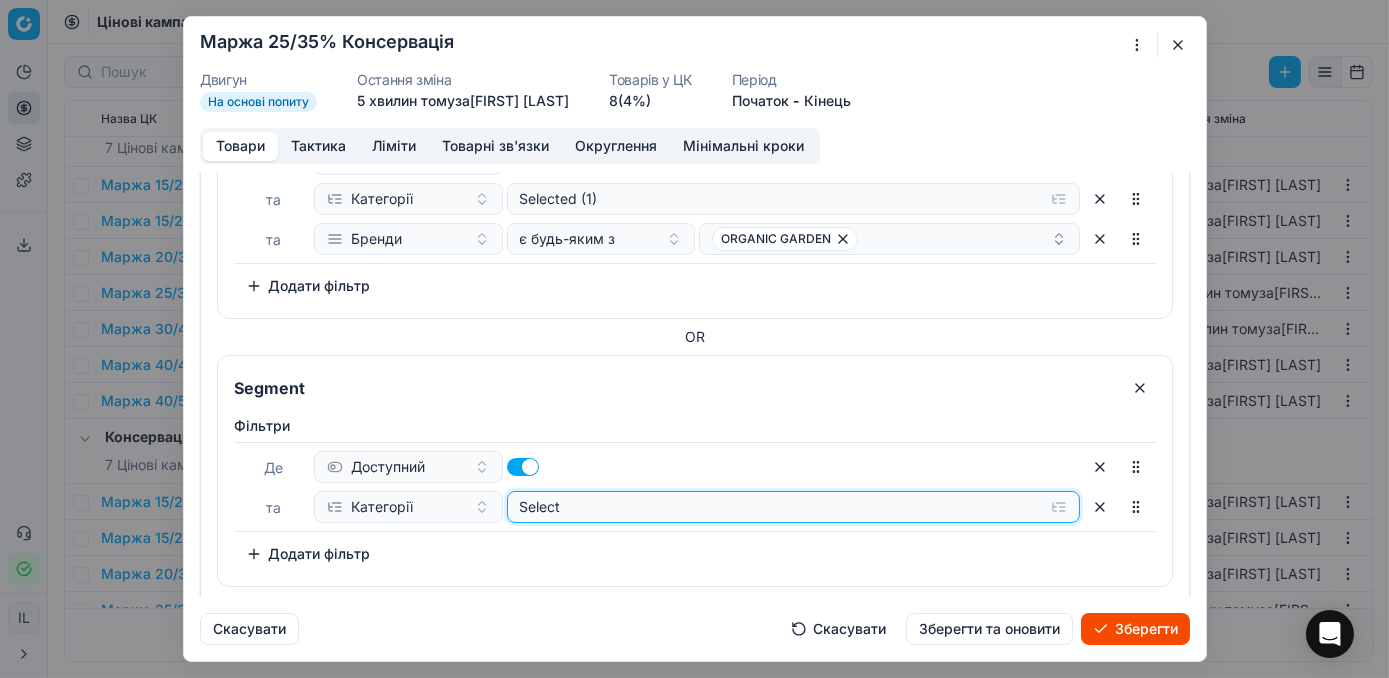 click on "Select" at bounding box center [793, -417] 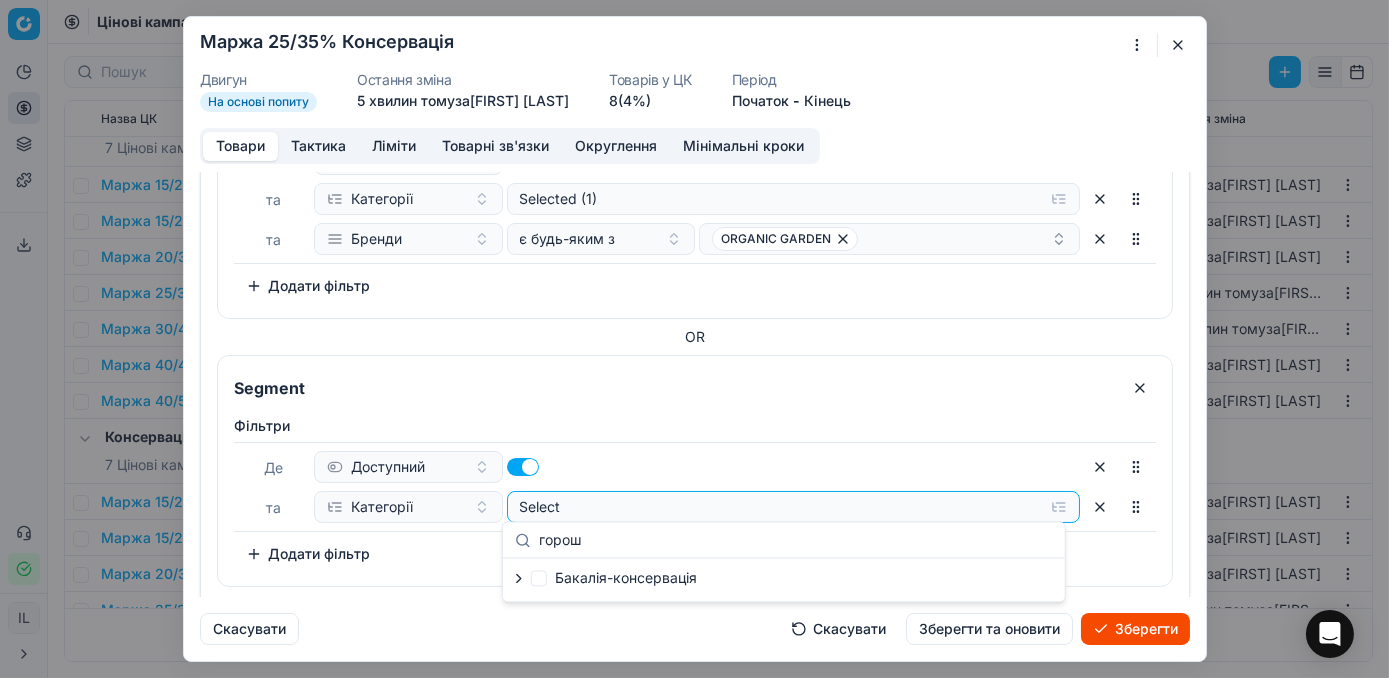 type on "горош" 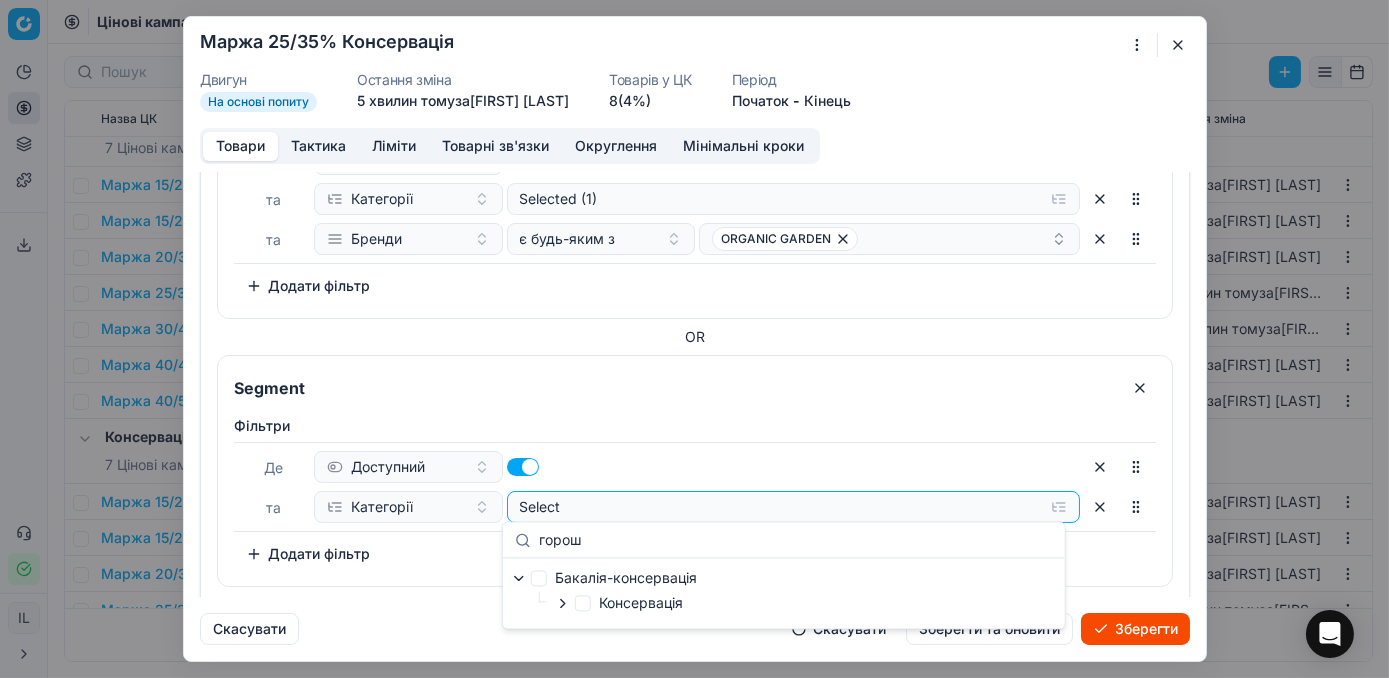 click 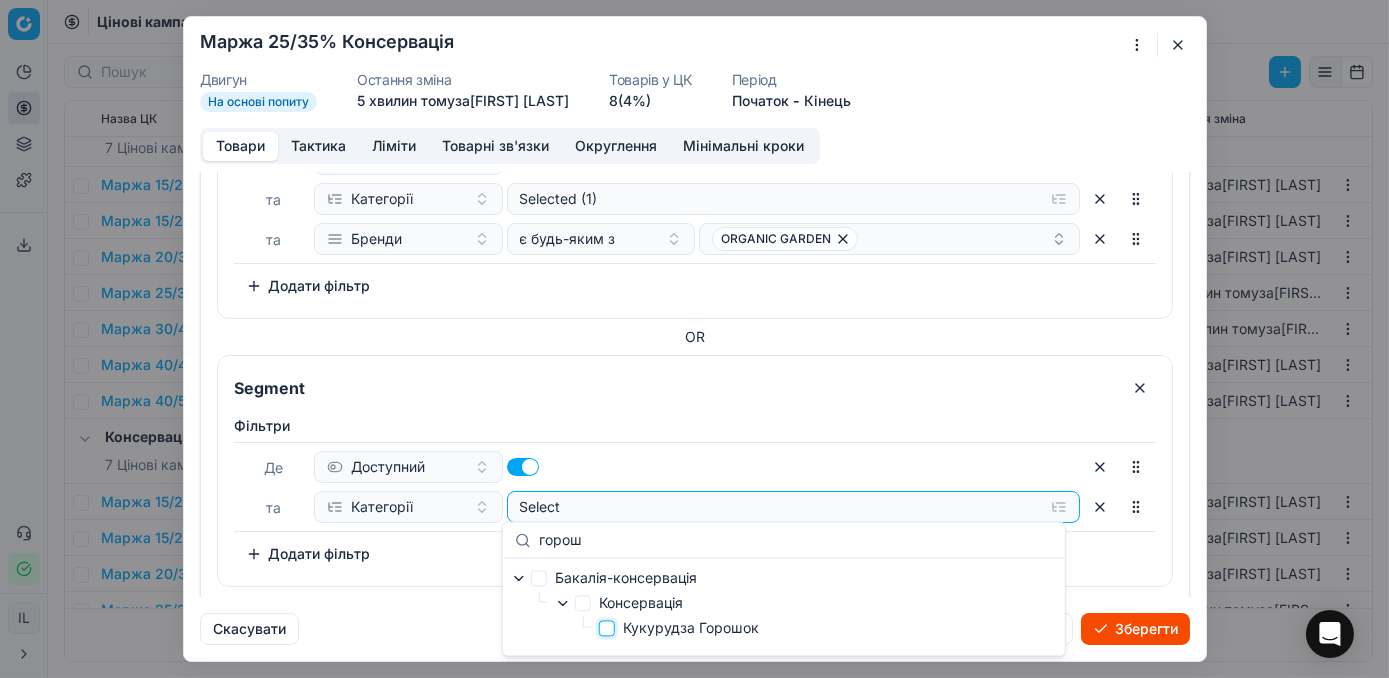 click on "Кукурудза Горошок" at bounding box center (607, 628) 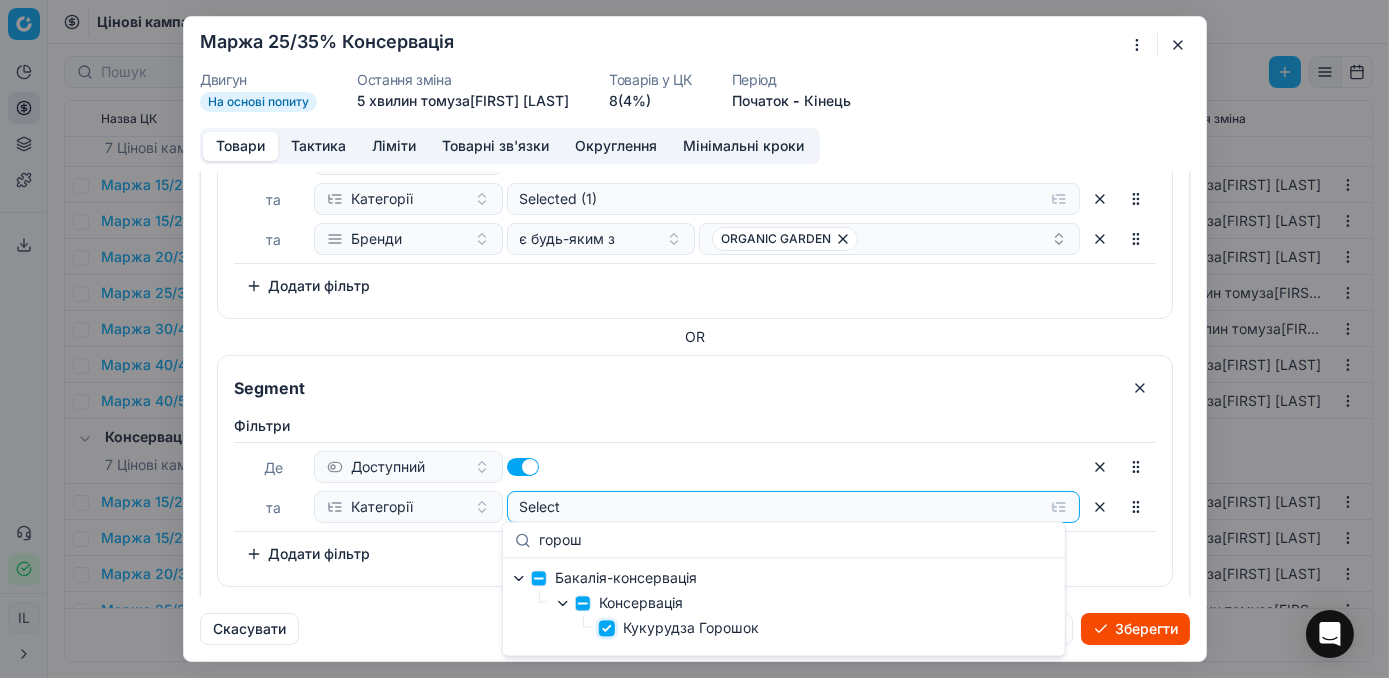 checkbox on "true" 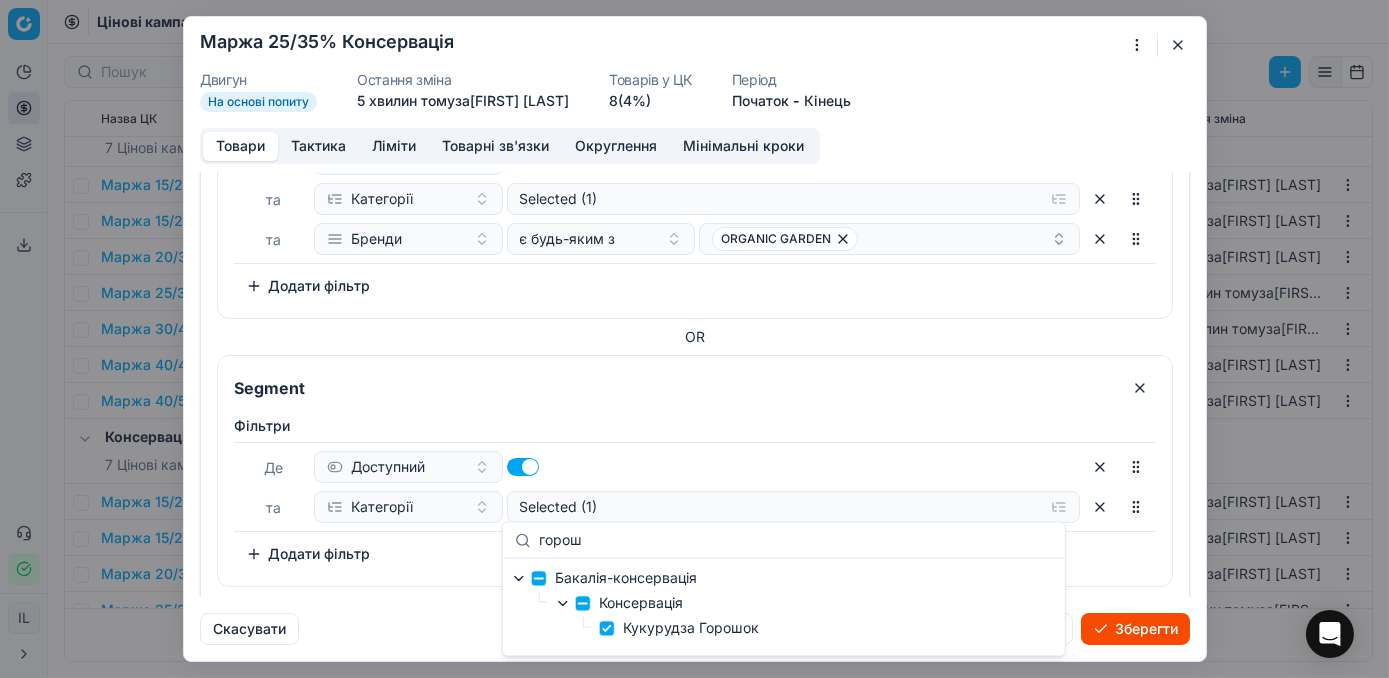click on "Додати фільтр" at bounding box center [308, 554] 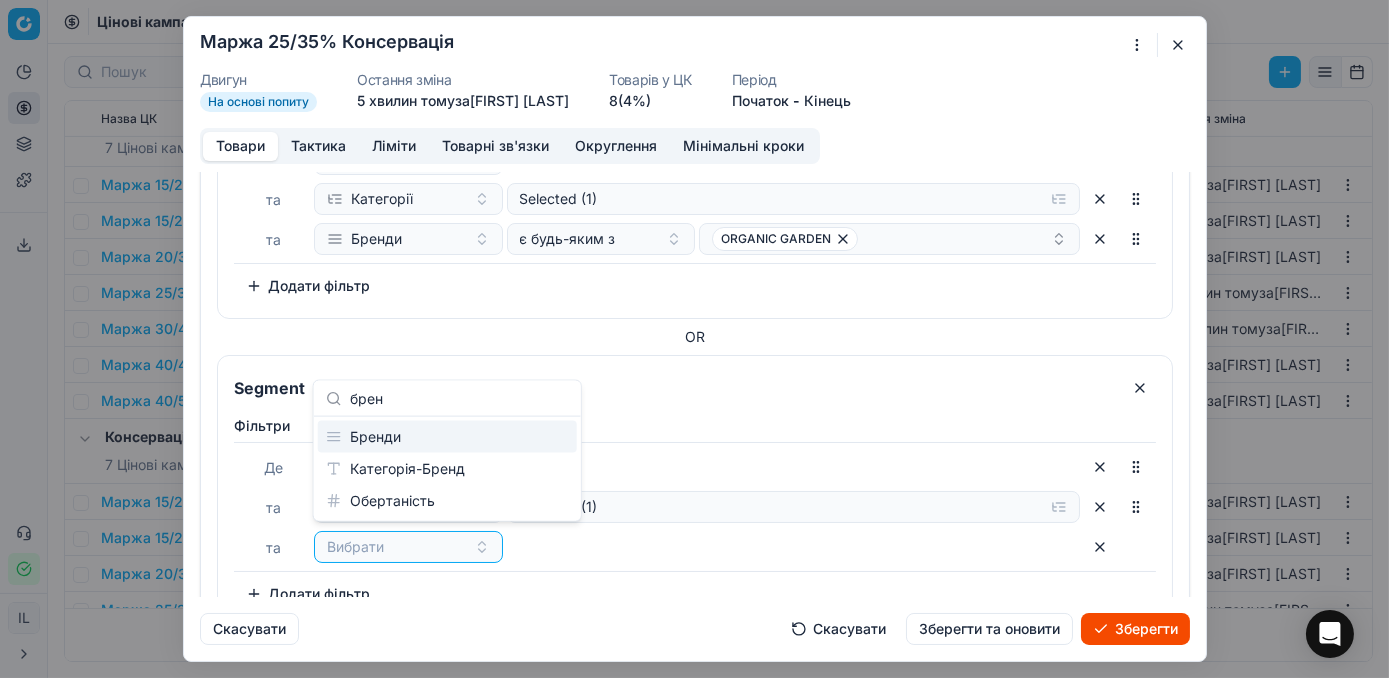 type on "брен" 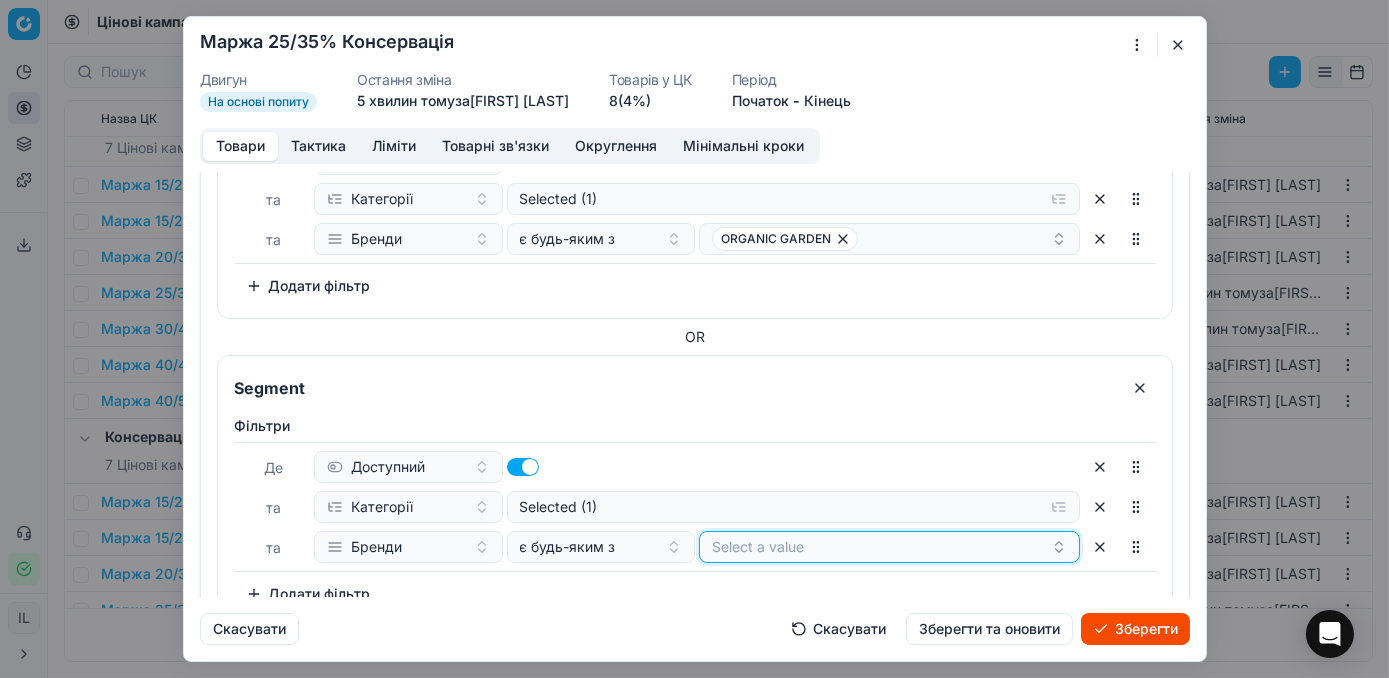 click on "Select a value" at bounding box center [889, -377] 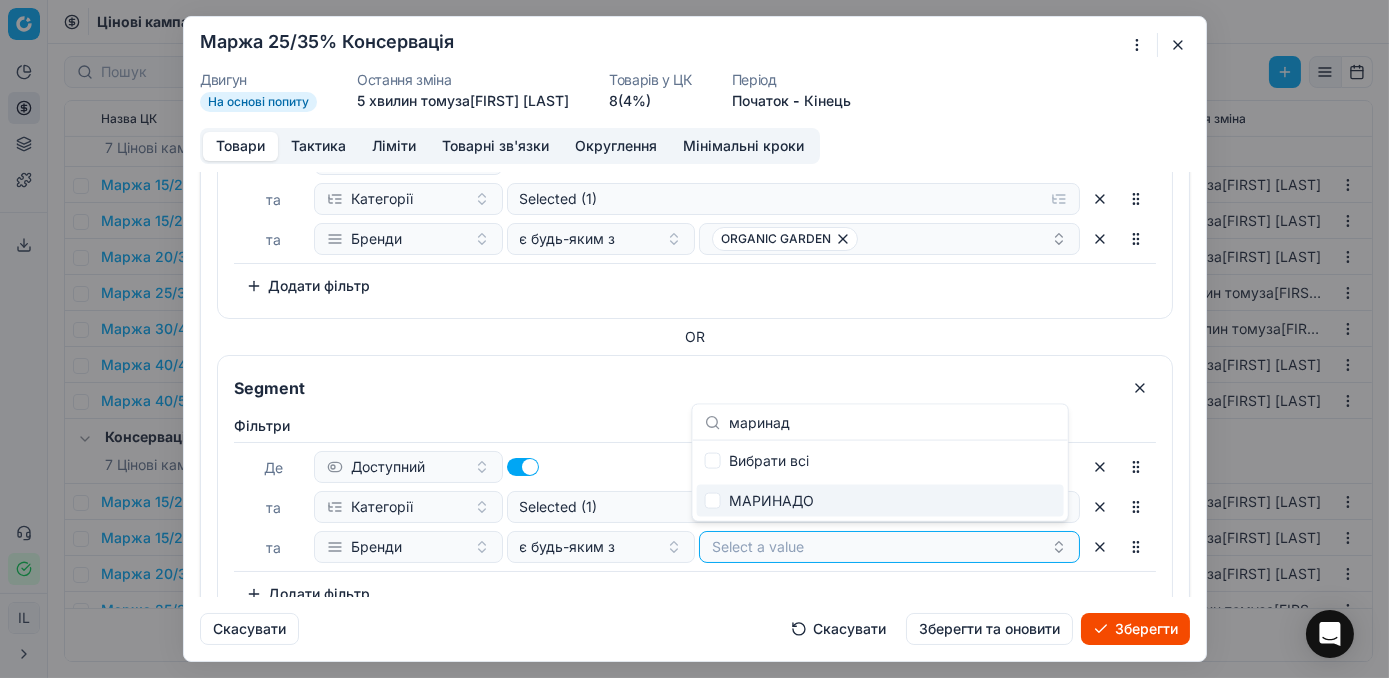 type on "маринад" 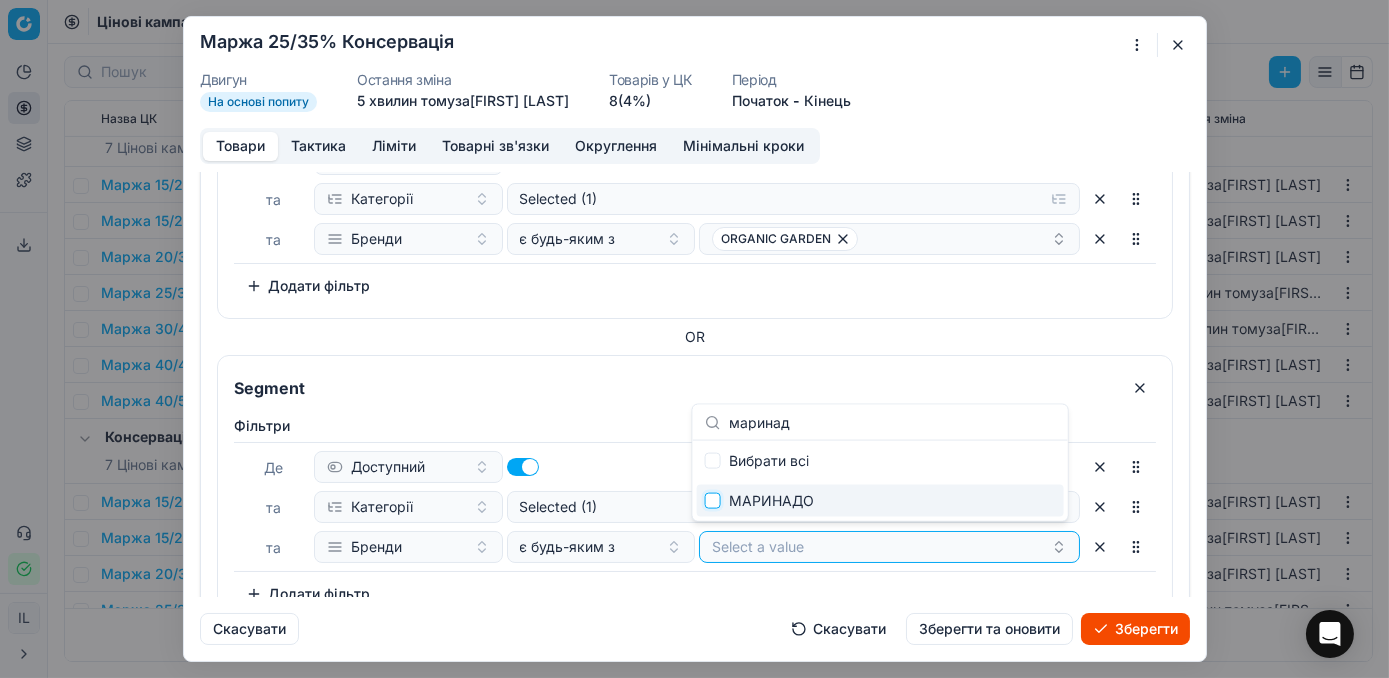 click at bounding box center [713, 501] 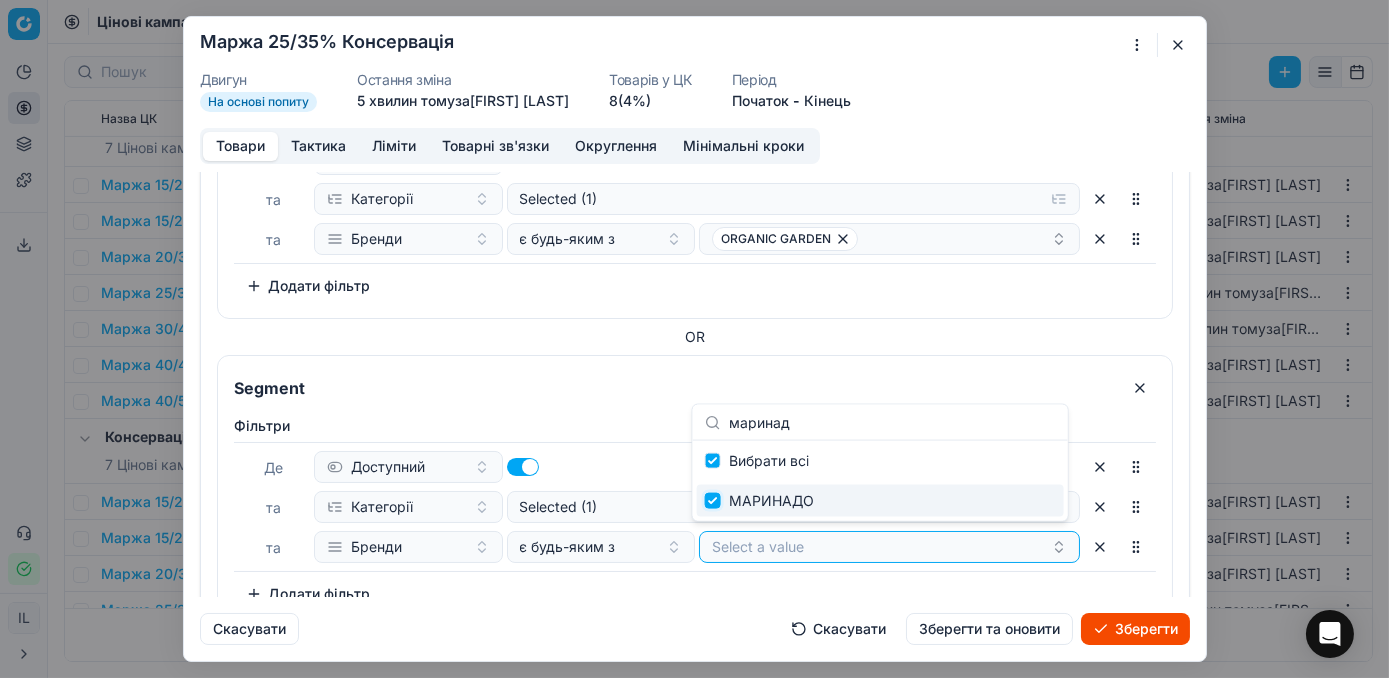 checkbox on "true" 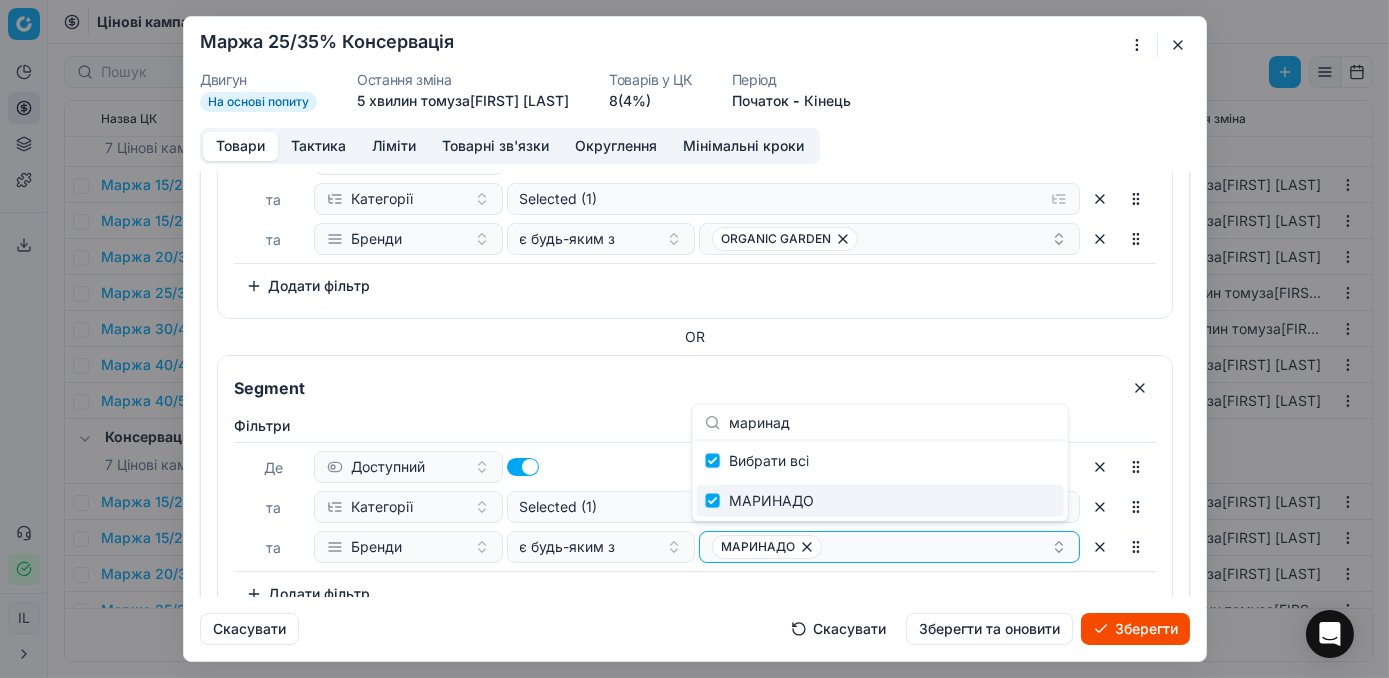click on "Зберегти" at bounding box center (1135, 629) 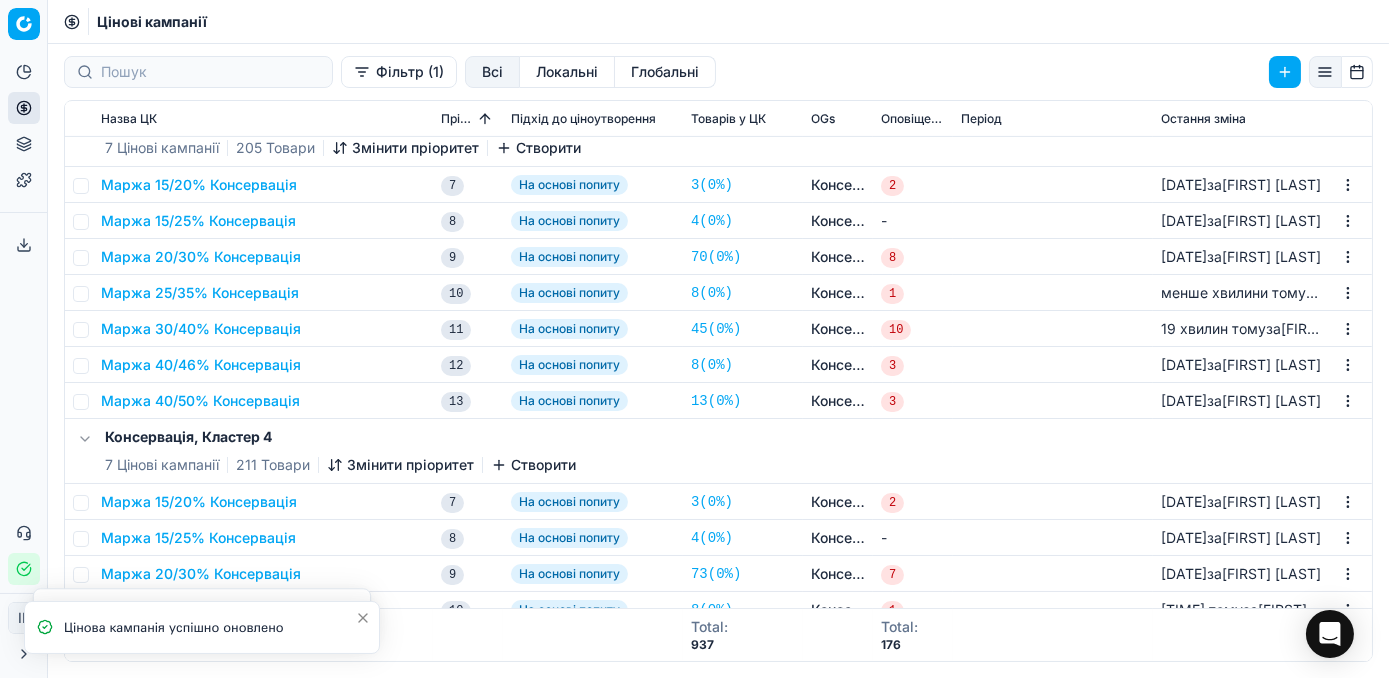 scroll, scrollTop: 1488, scrollLeft: 0, axis: vertical 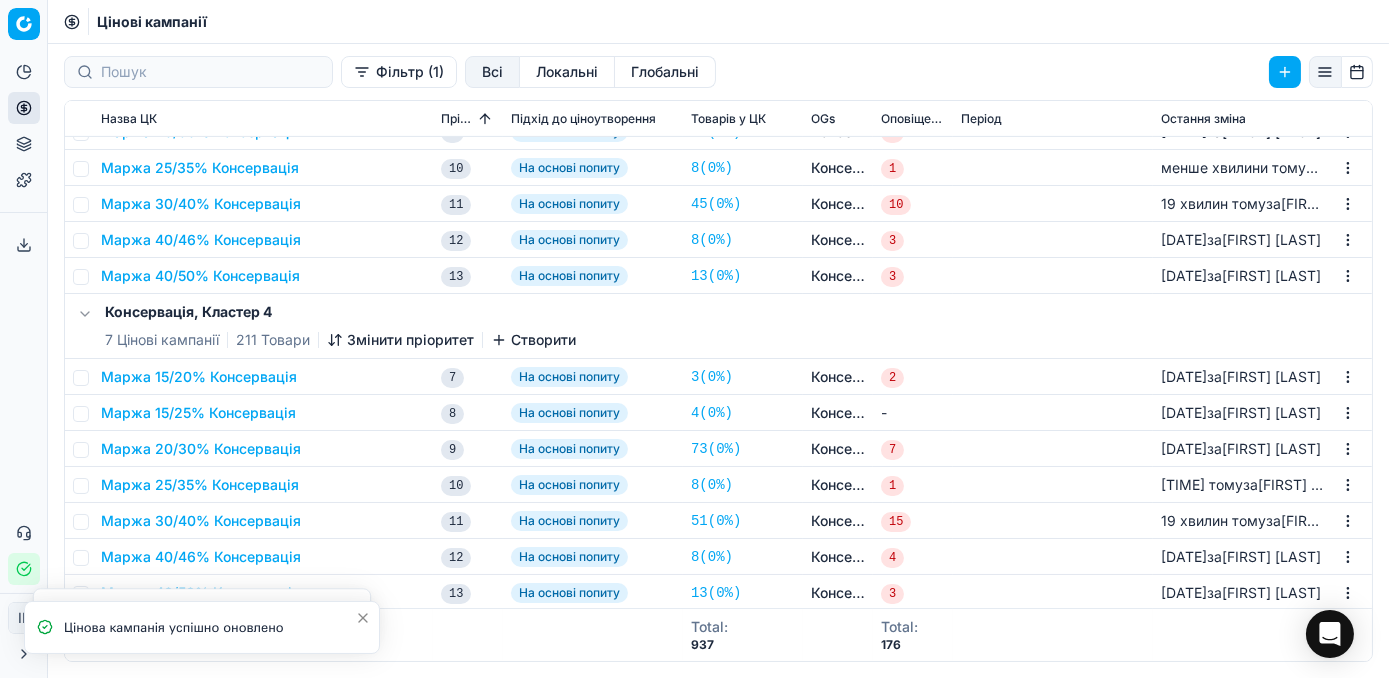 click on "Маржа 25/35% Консервація" at bounding box center (200, 485) 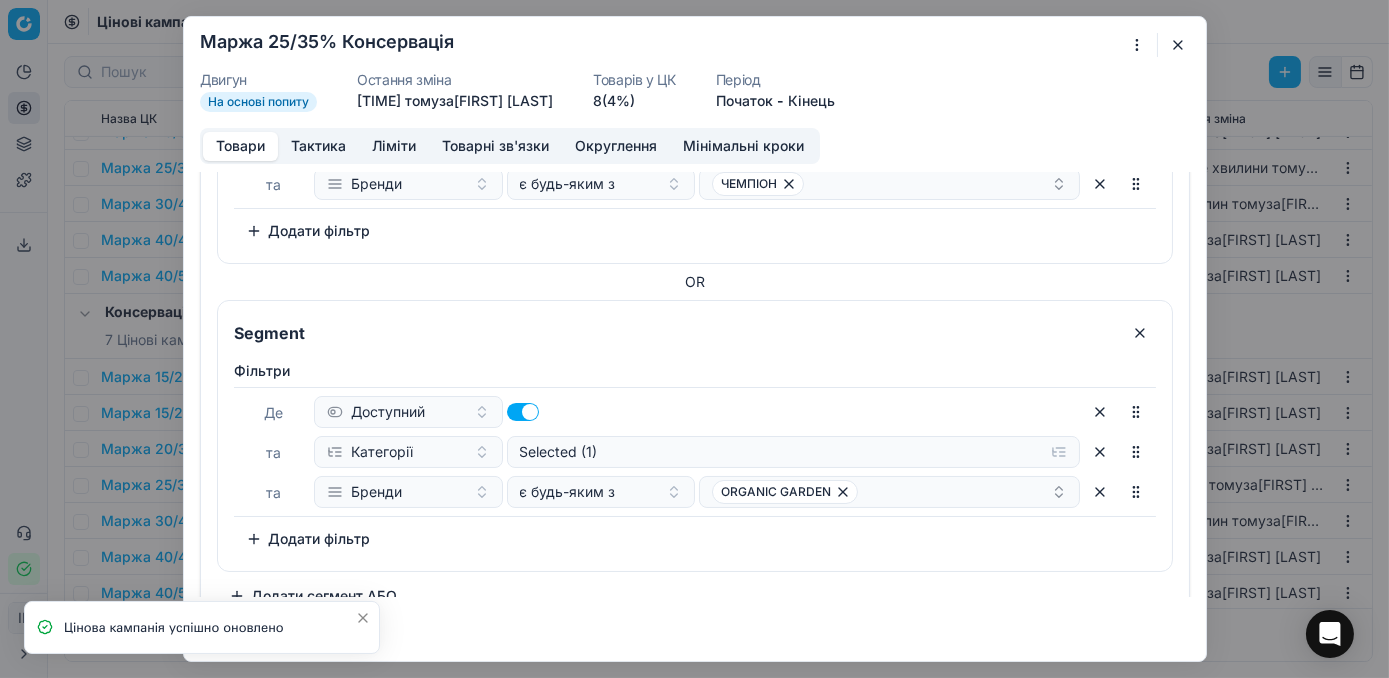 scroll, scrollTop: 571, scrollLeft: 0, axis: vertical 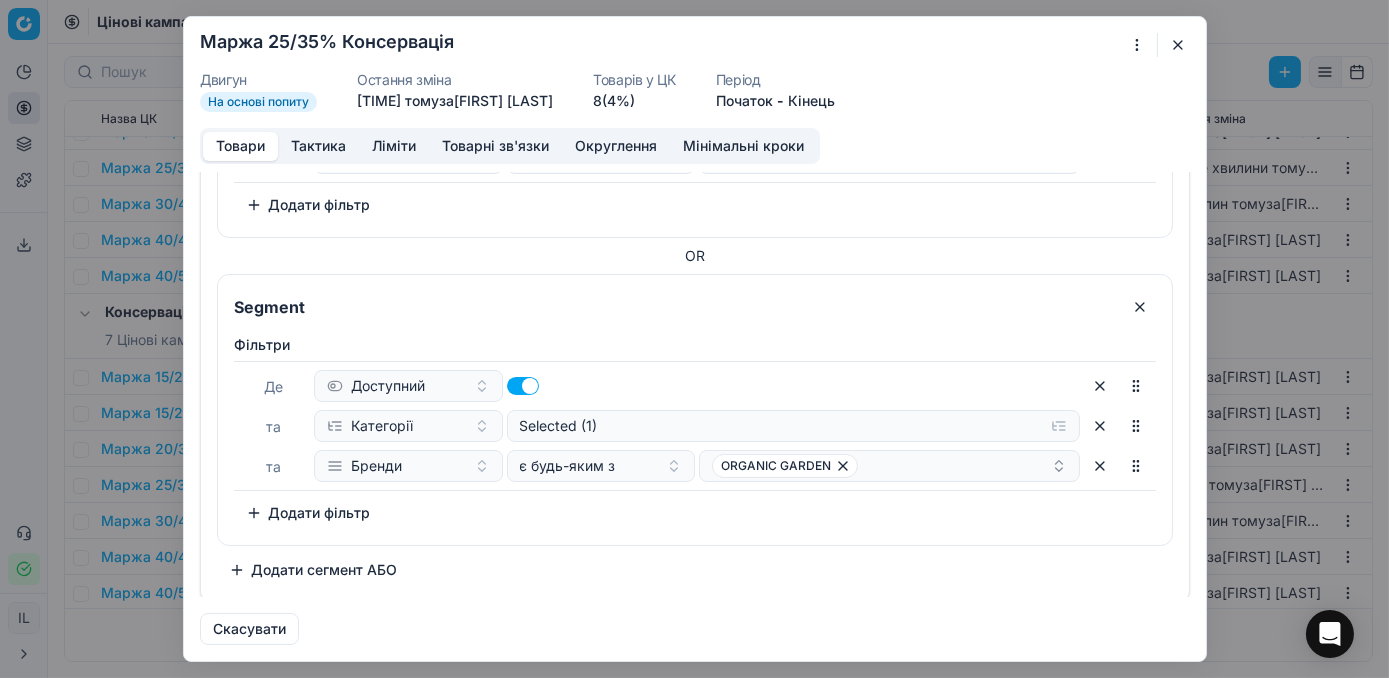 click on "Додати фільтр" at bounding box center [308, 513] 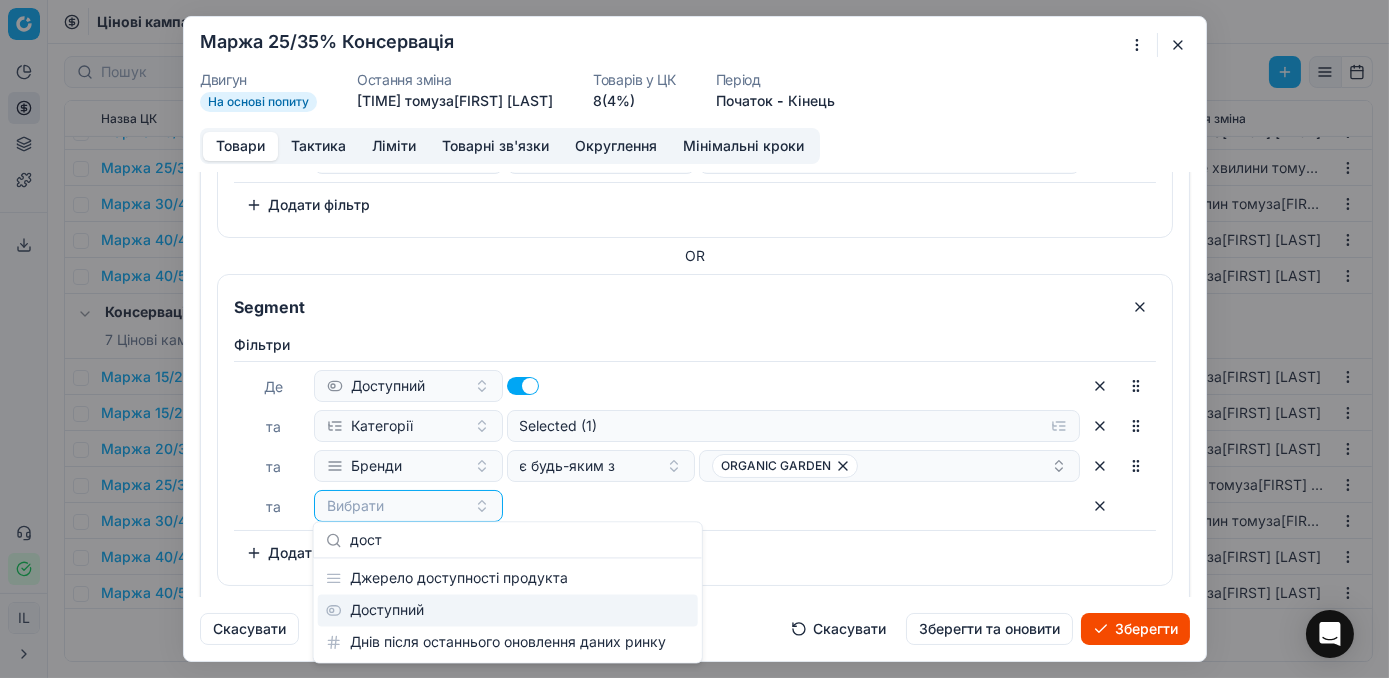 type on "дост" 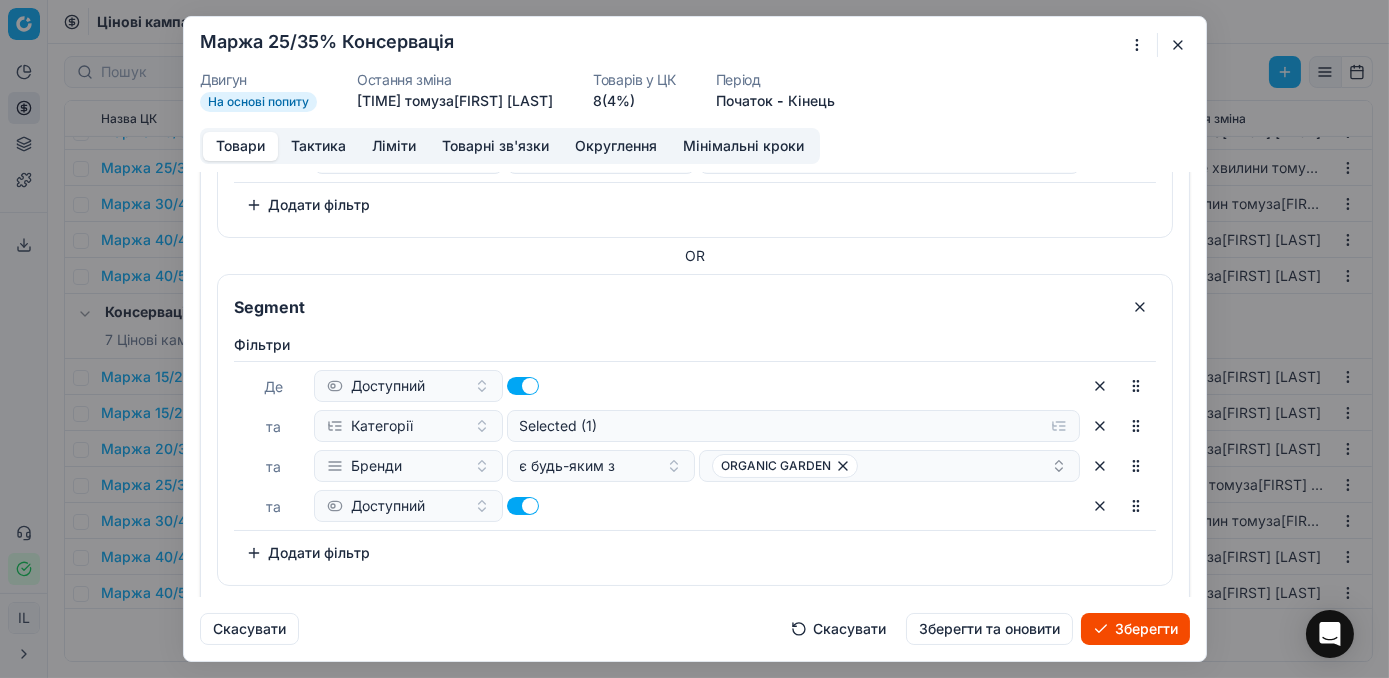 click at bounding box center [1100, 506] 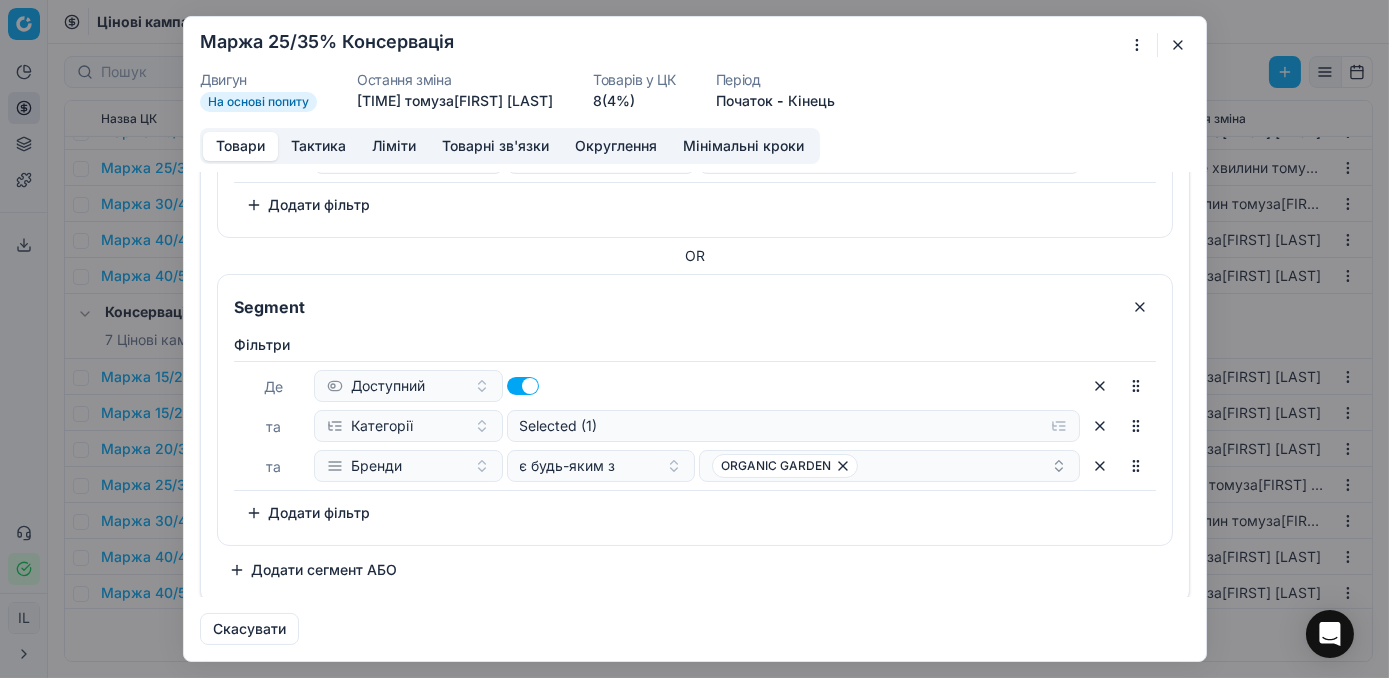 click on "Додати сегмент АБО" at bounding box center (313, 570) 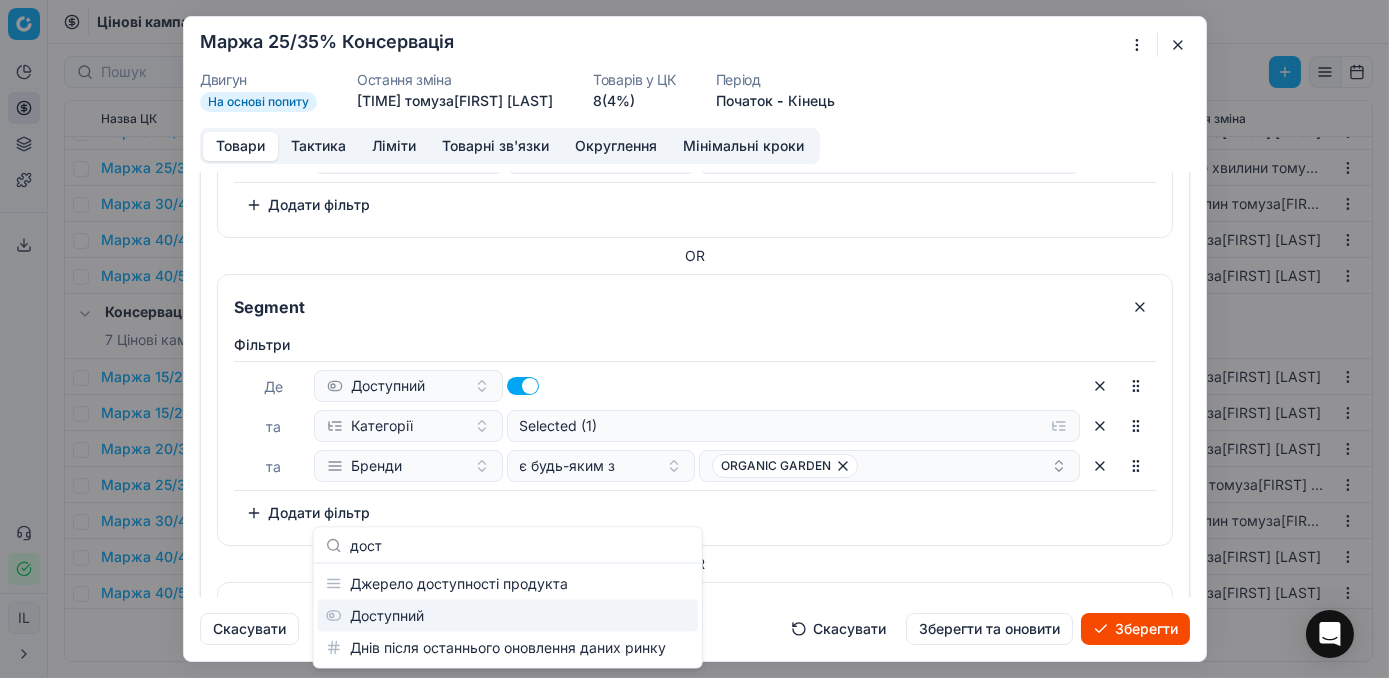 type on "дост" 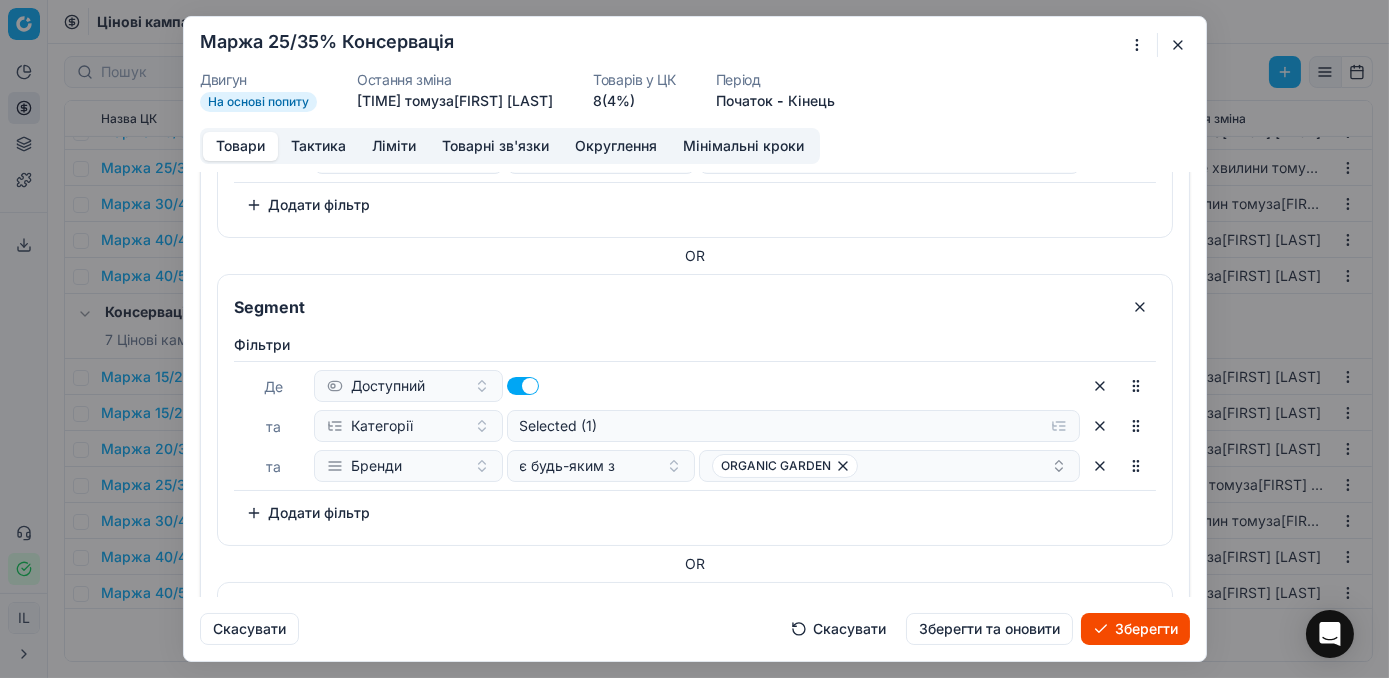 scroll, scrollTop: 798, scrollLeft: 0, axis: vertical 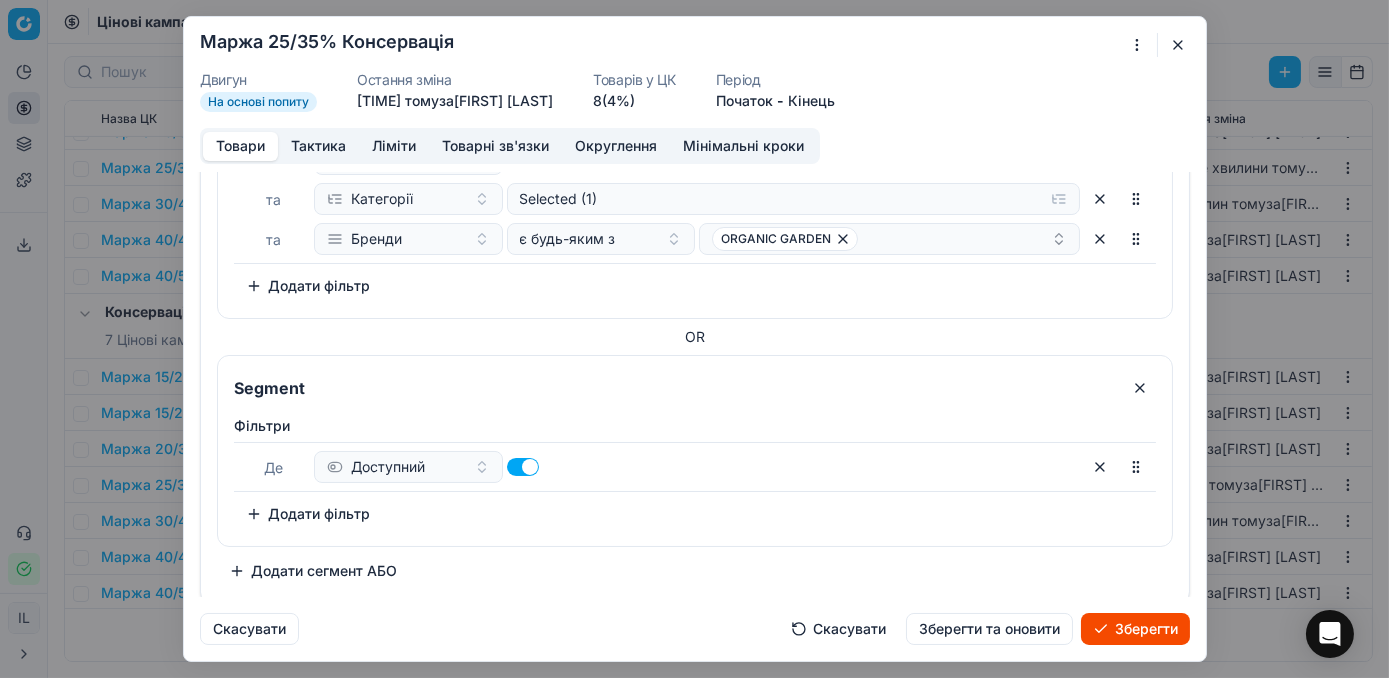 click on "Додати фільтр" at bounding box center (308, 514) 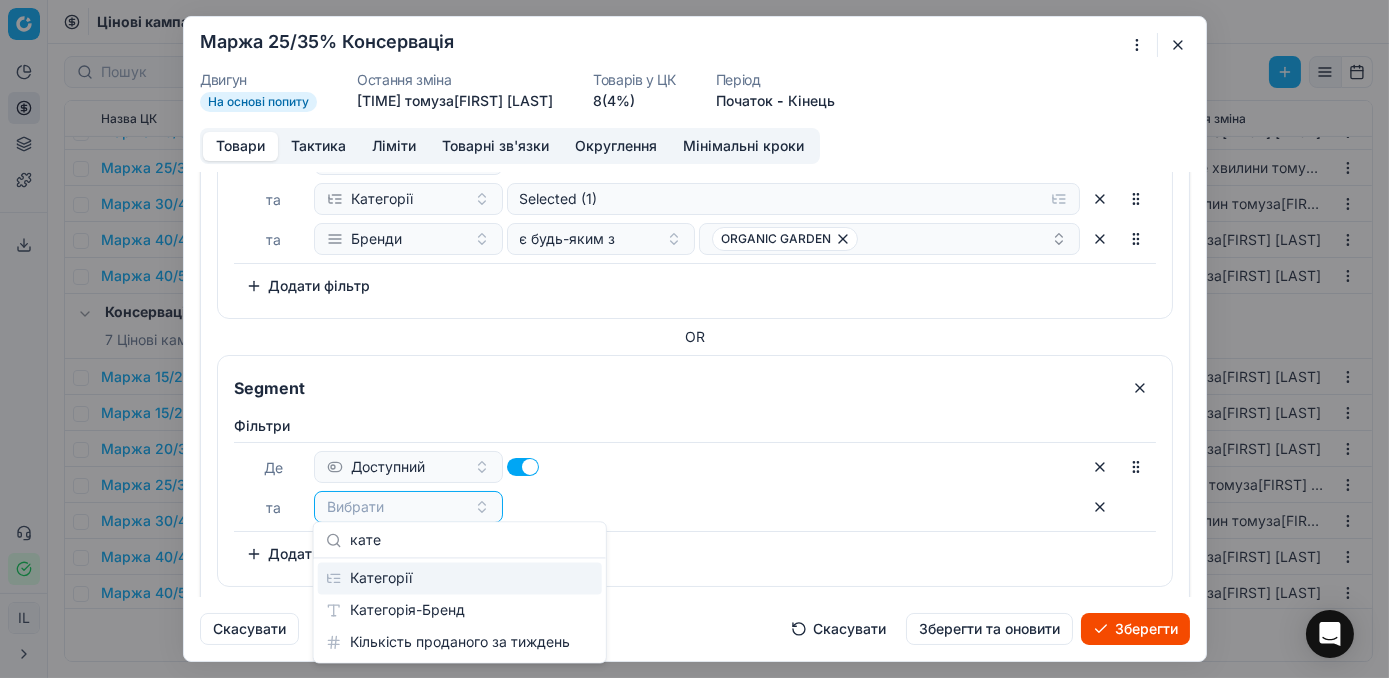 type on "кате" 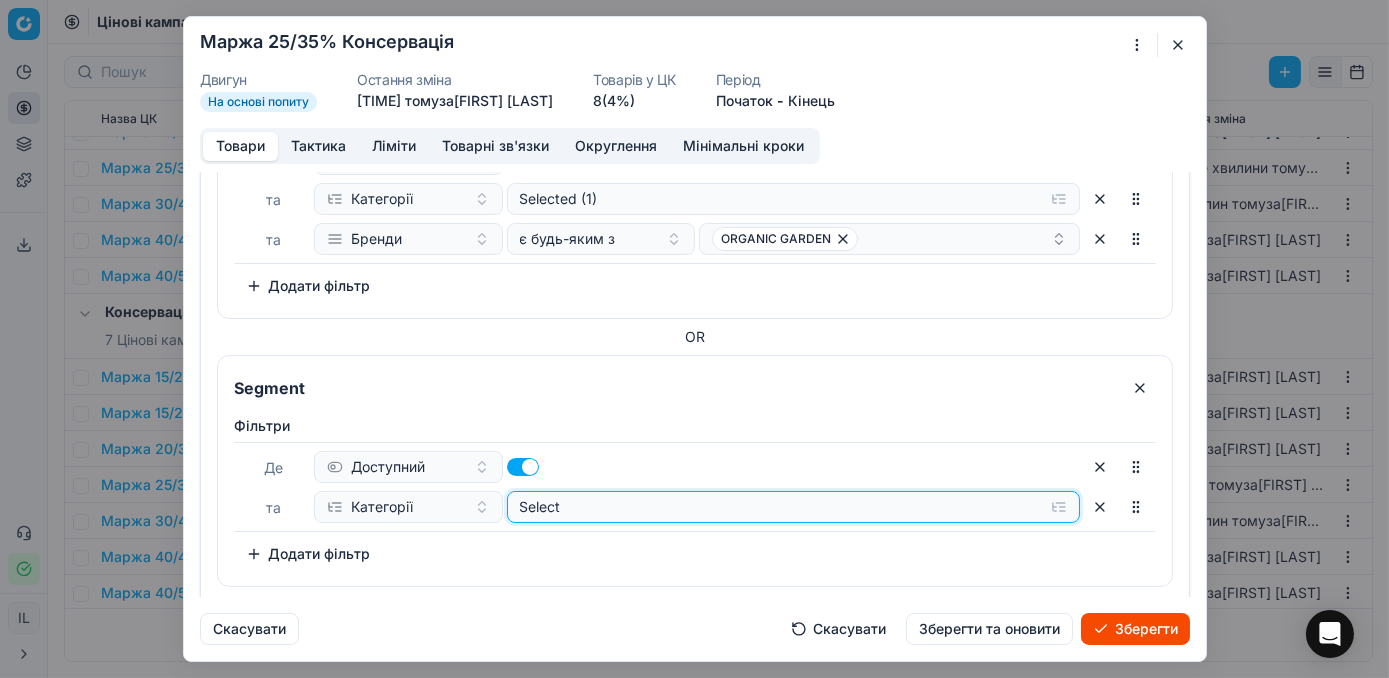 click on "Select" at bounding box center [793, -417] 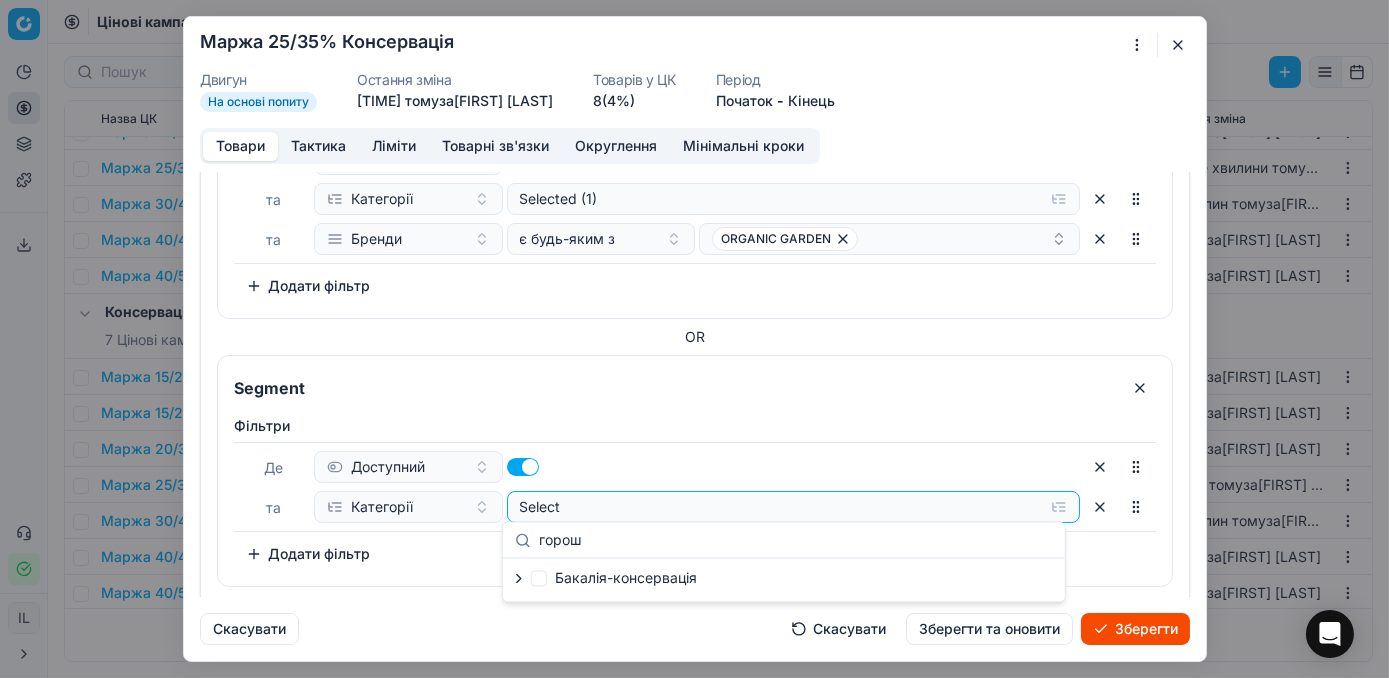 type on "горош" 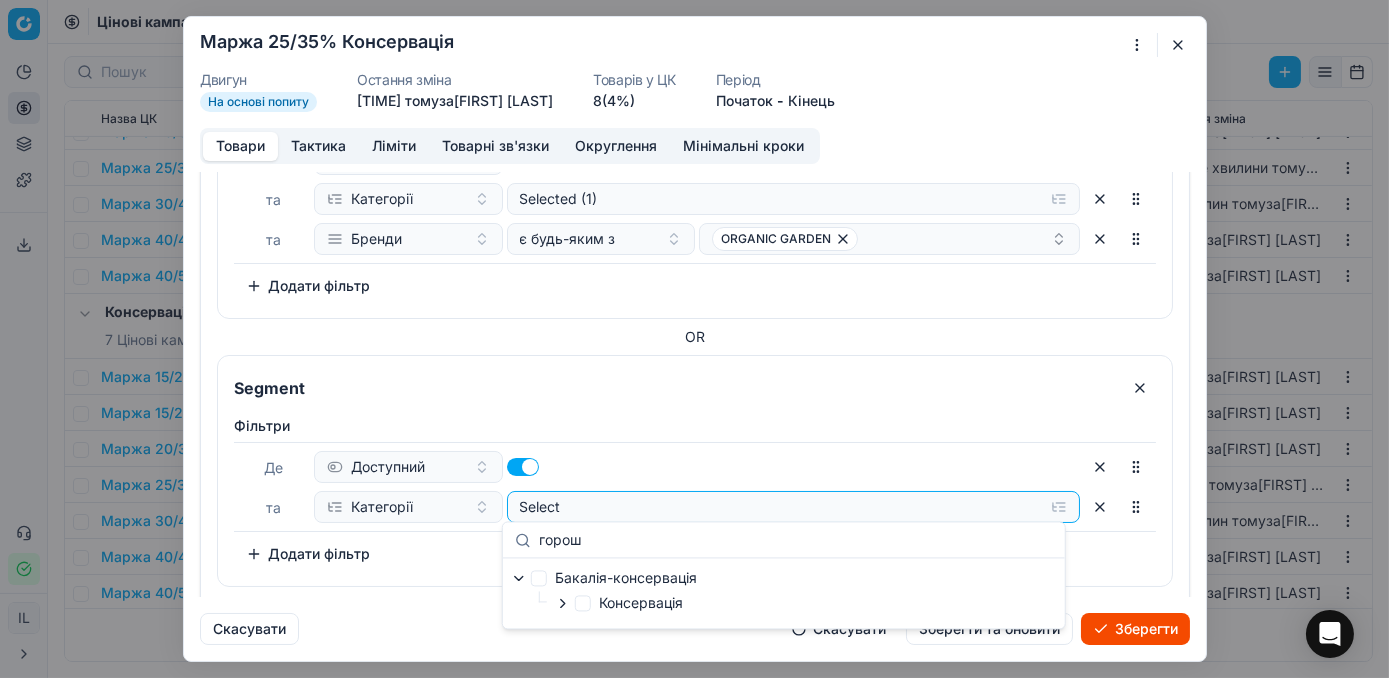 click on "Консервація" at bounding box center (626, 604) 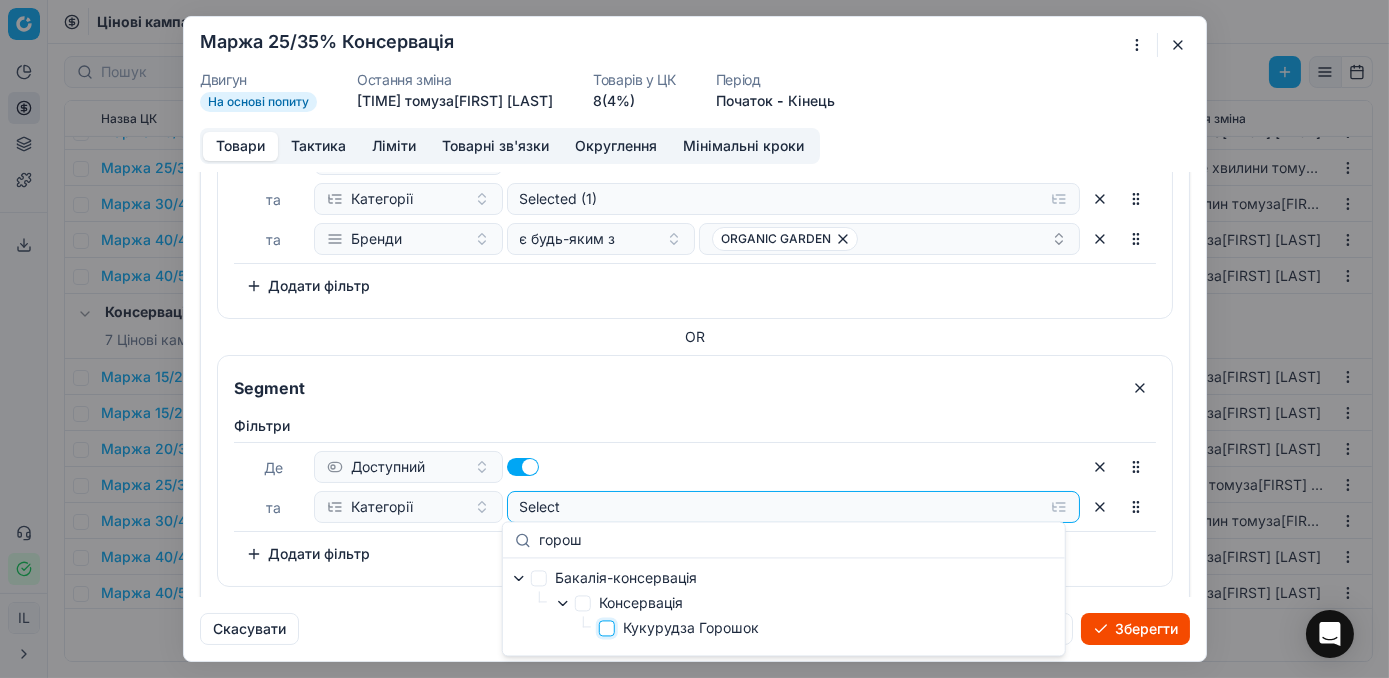click on "Кукурудза Горошок" at bounding box center (607, 628) 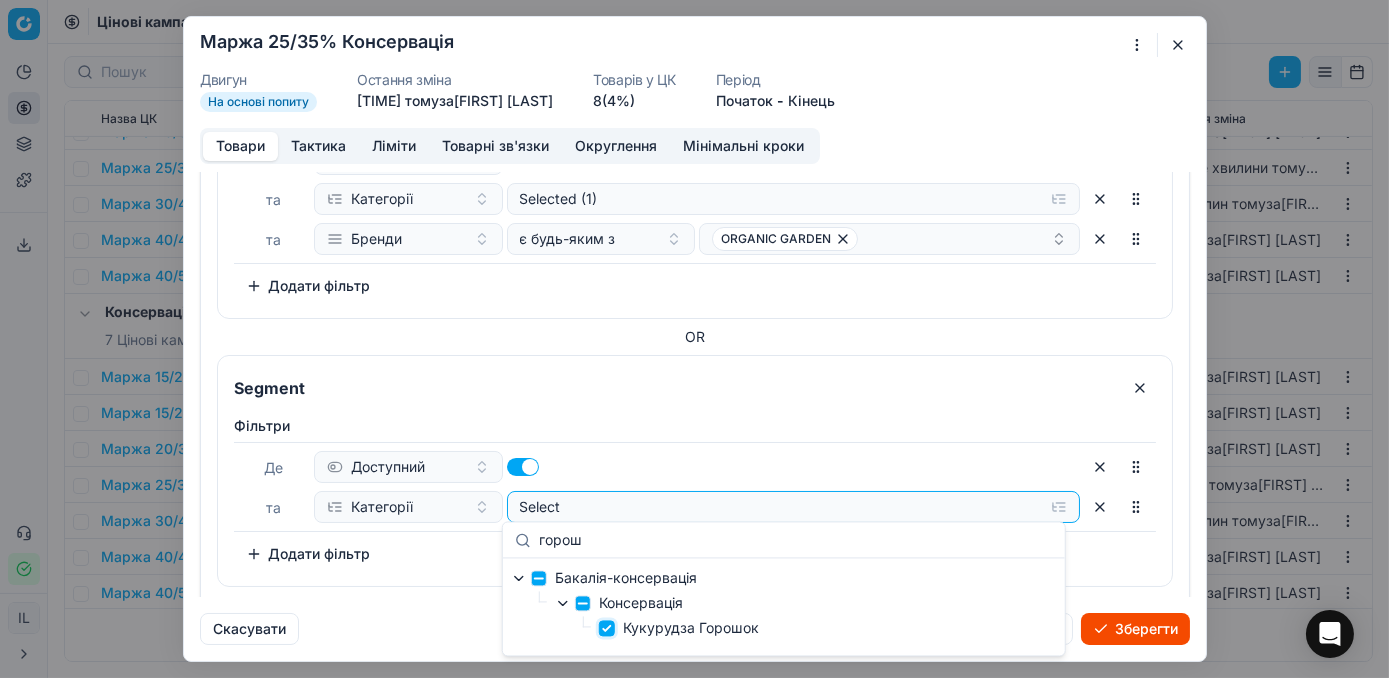 checkbox on "true" 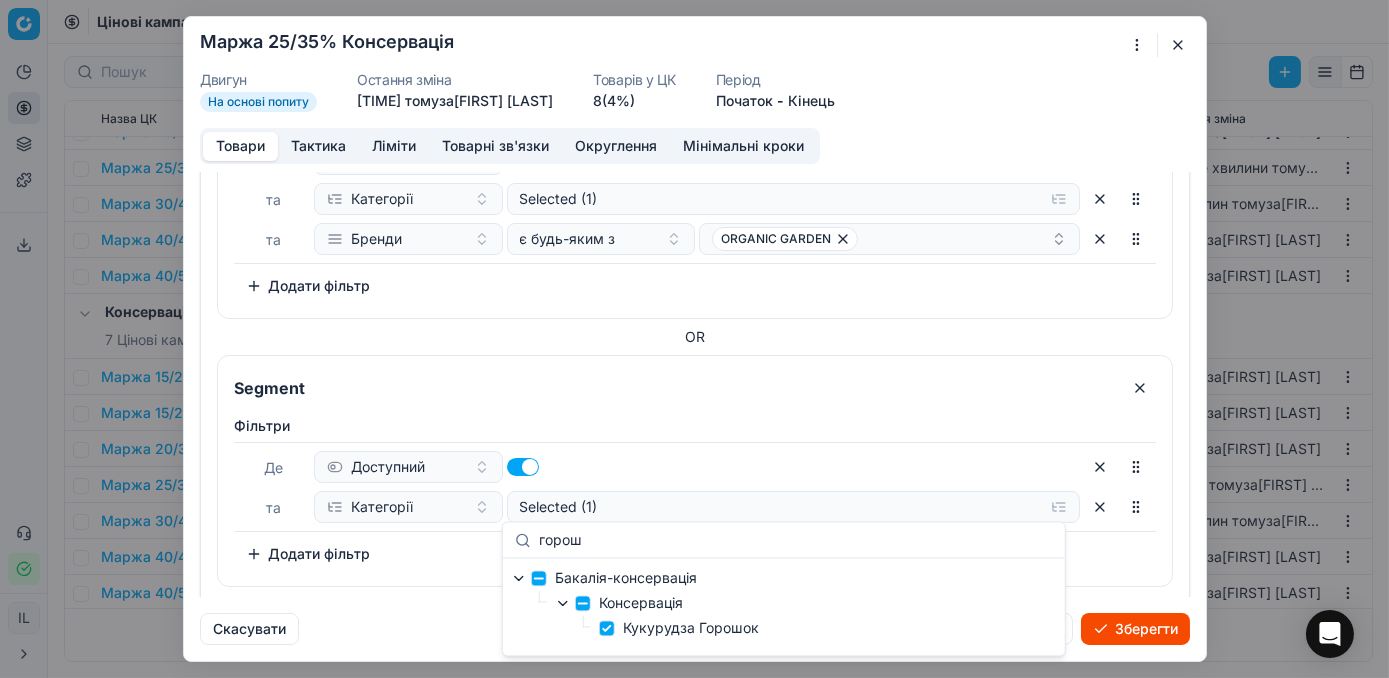 click on "Додати фільтр" at bounding box center (308, 554) 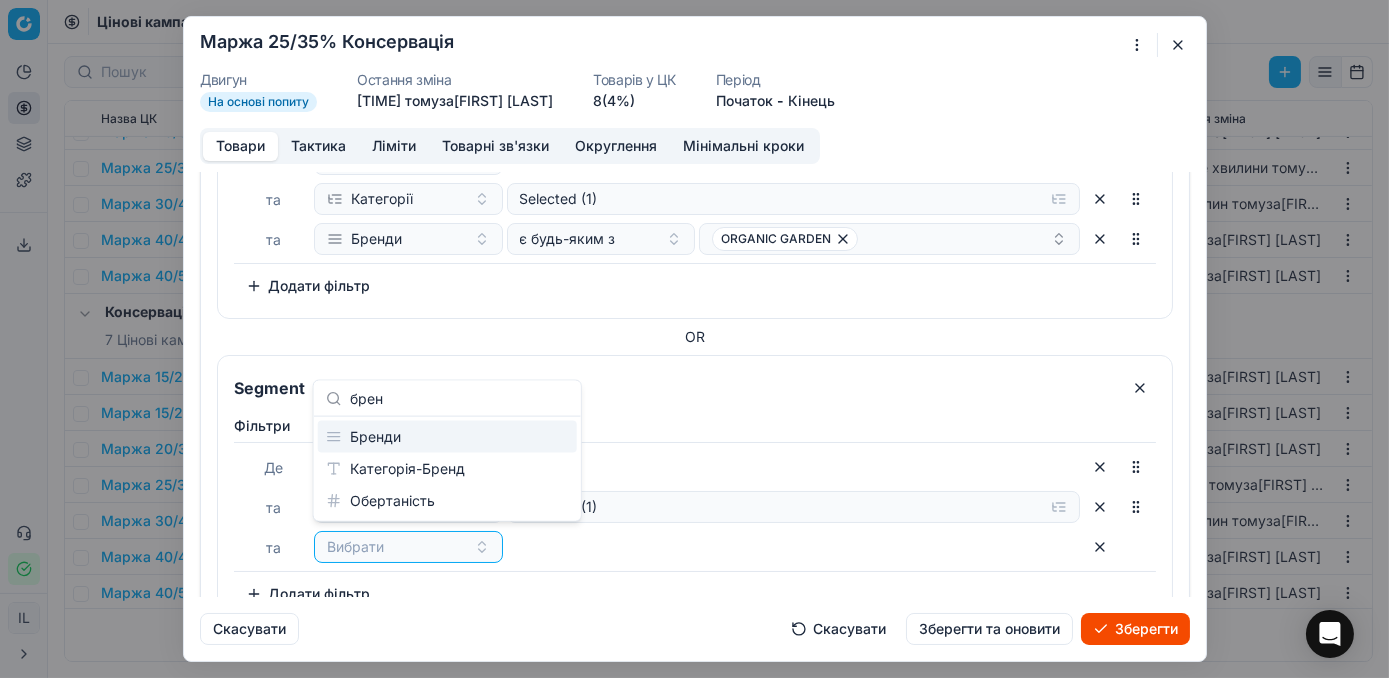 type on "брен" 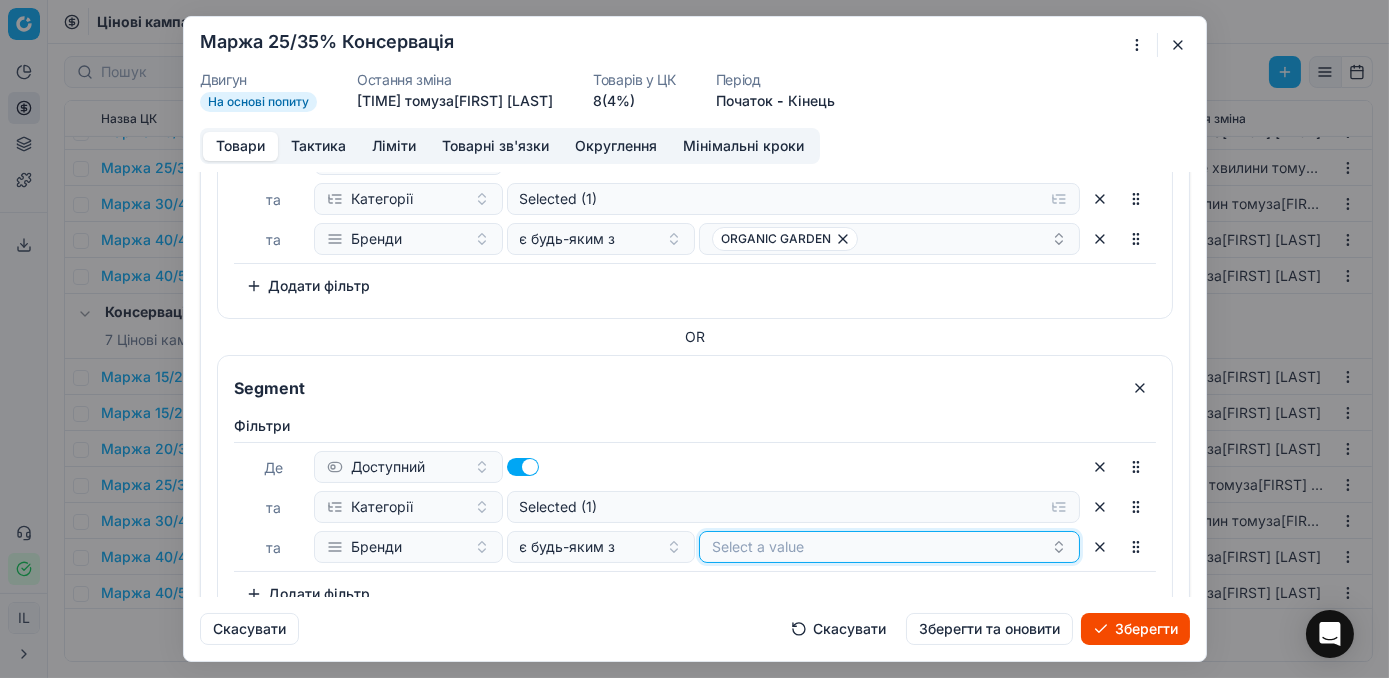 click on "Select a value" at bounding box center [889, -377] 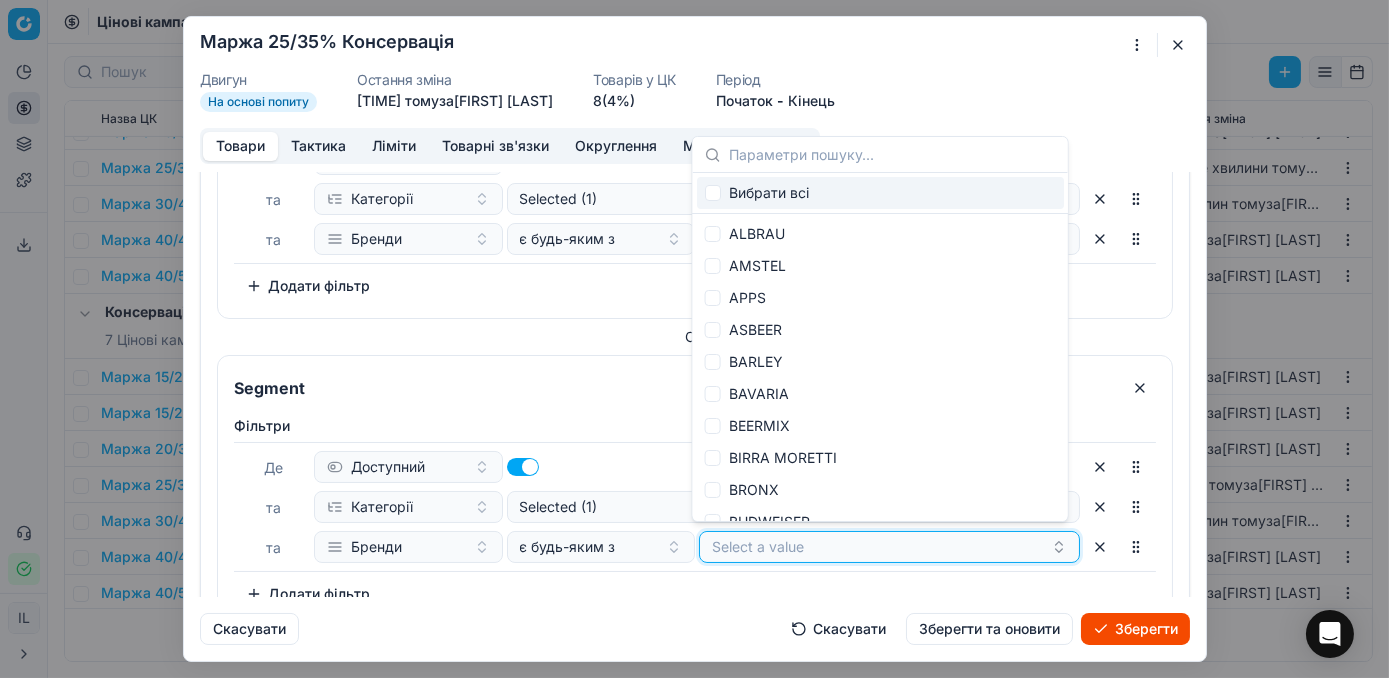 click on "Select a value" at bounding box center [889, -377] 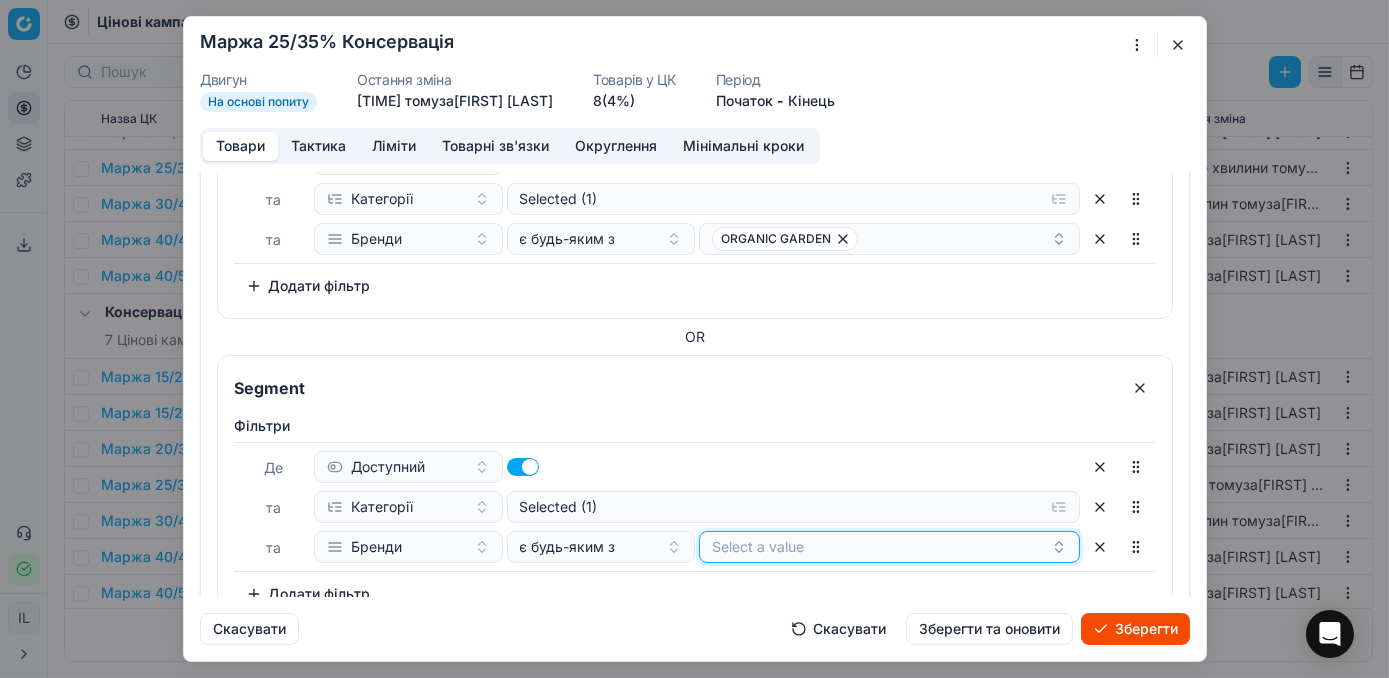 click on "Select a value" at bounding box center (889, -377) 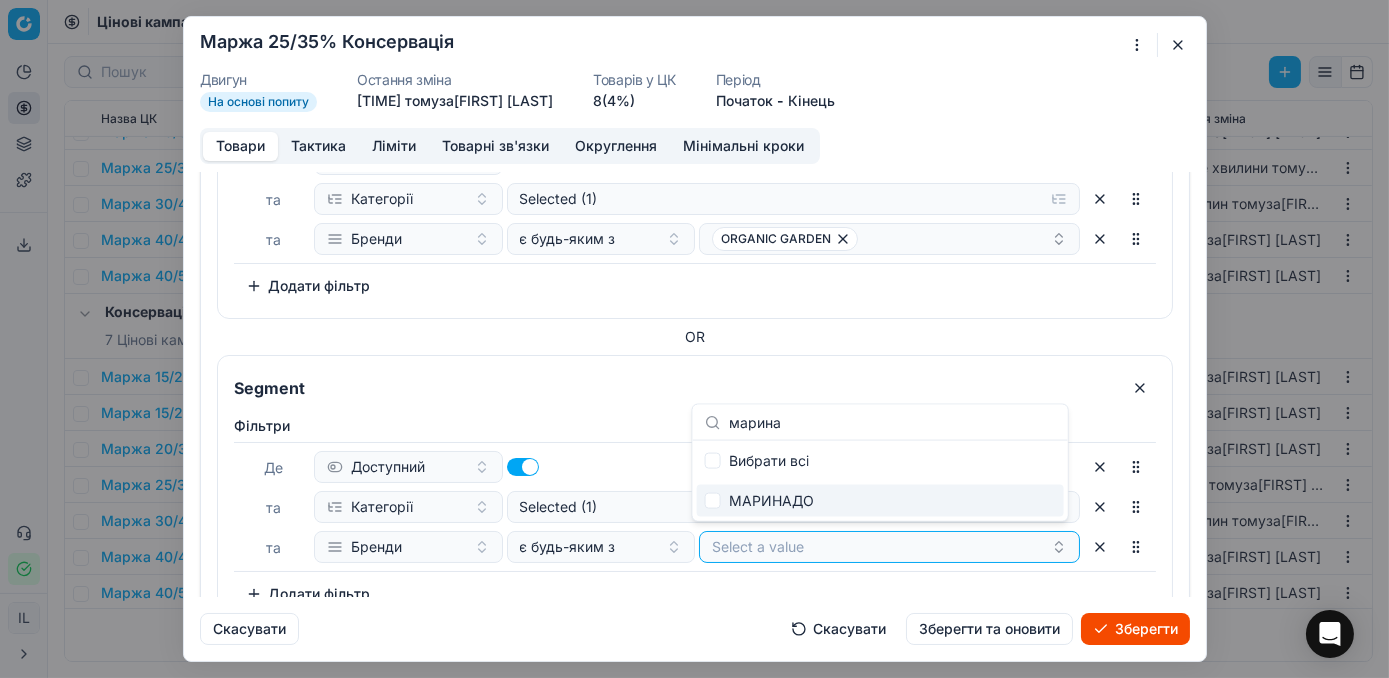 type on "марина" 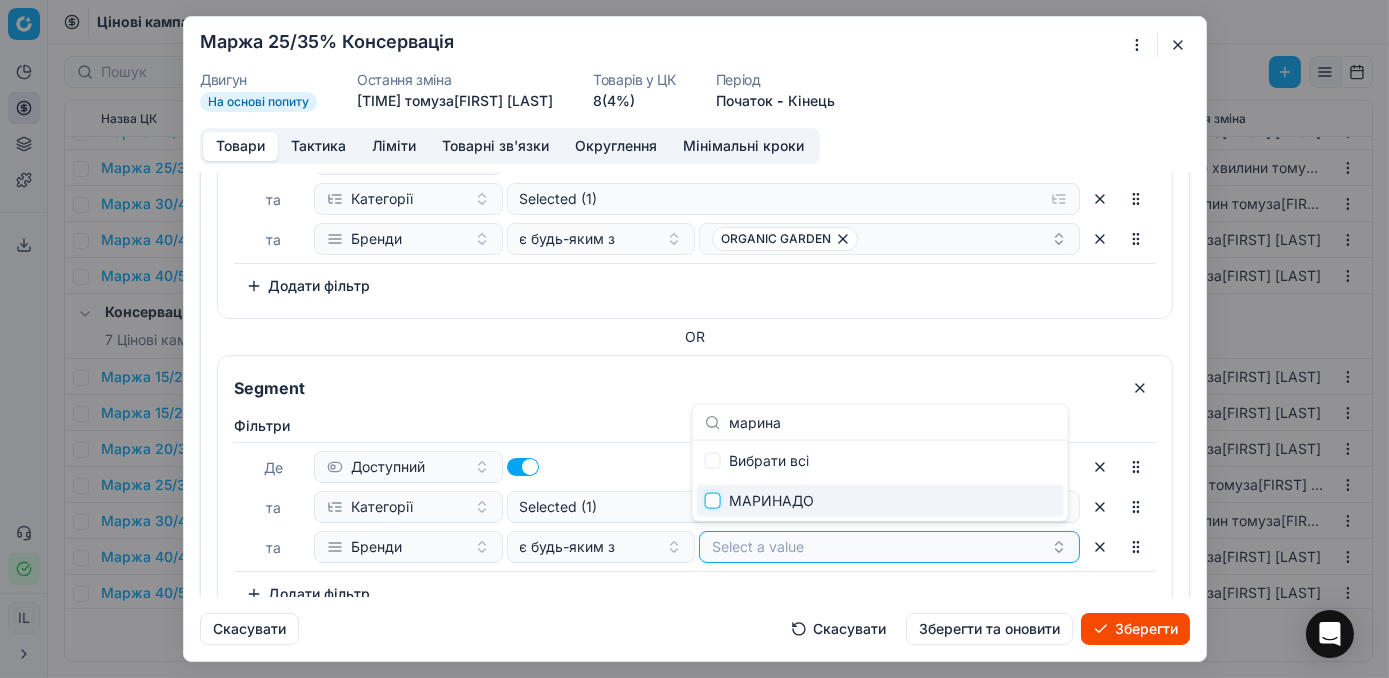 click at bounding box center [713, 501] 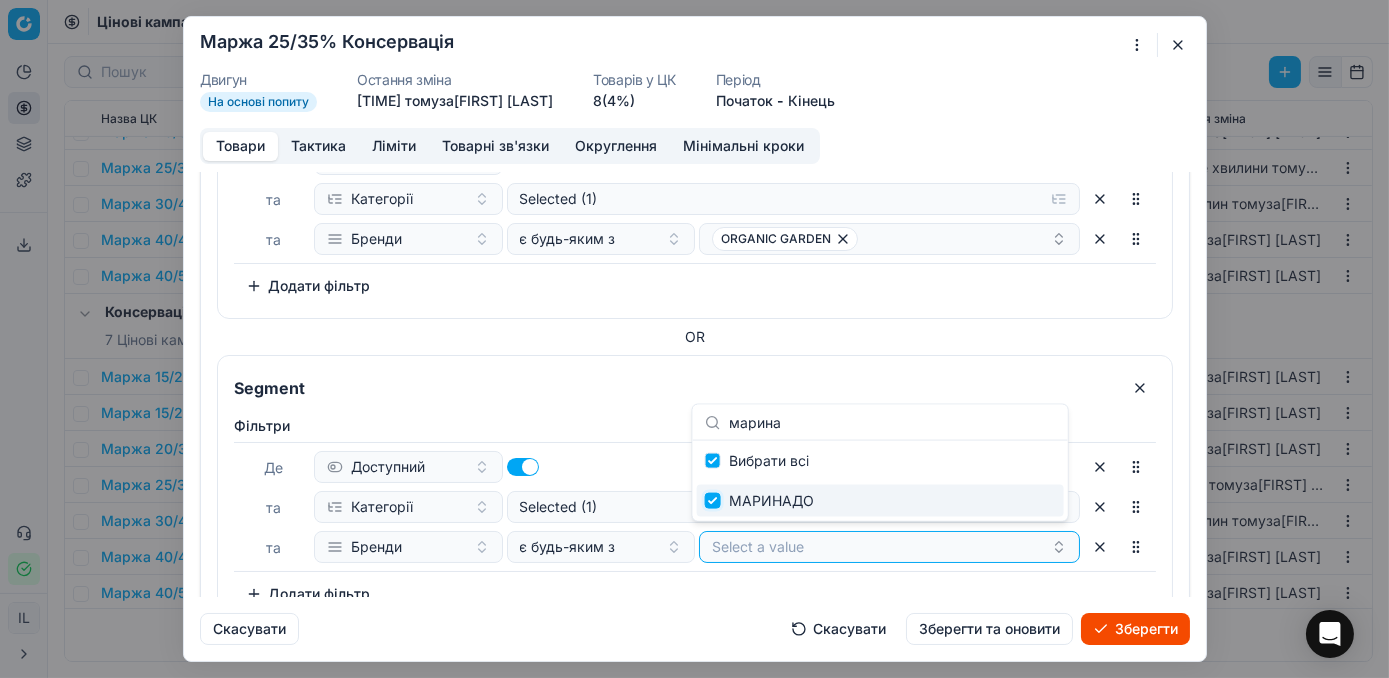 checkbox on "true" 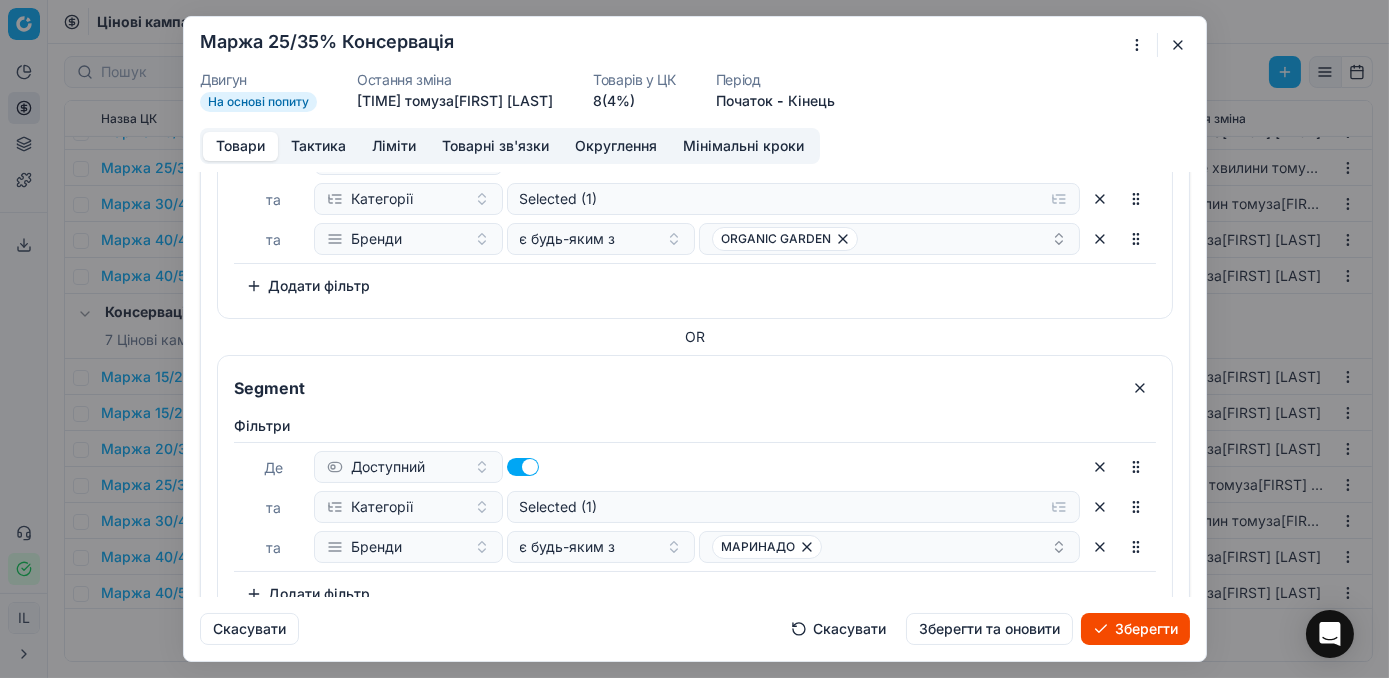 click on "Зберегти" at bounding box center [1135, 629] 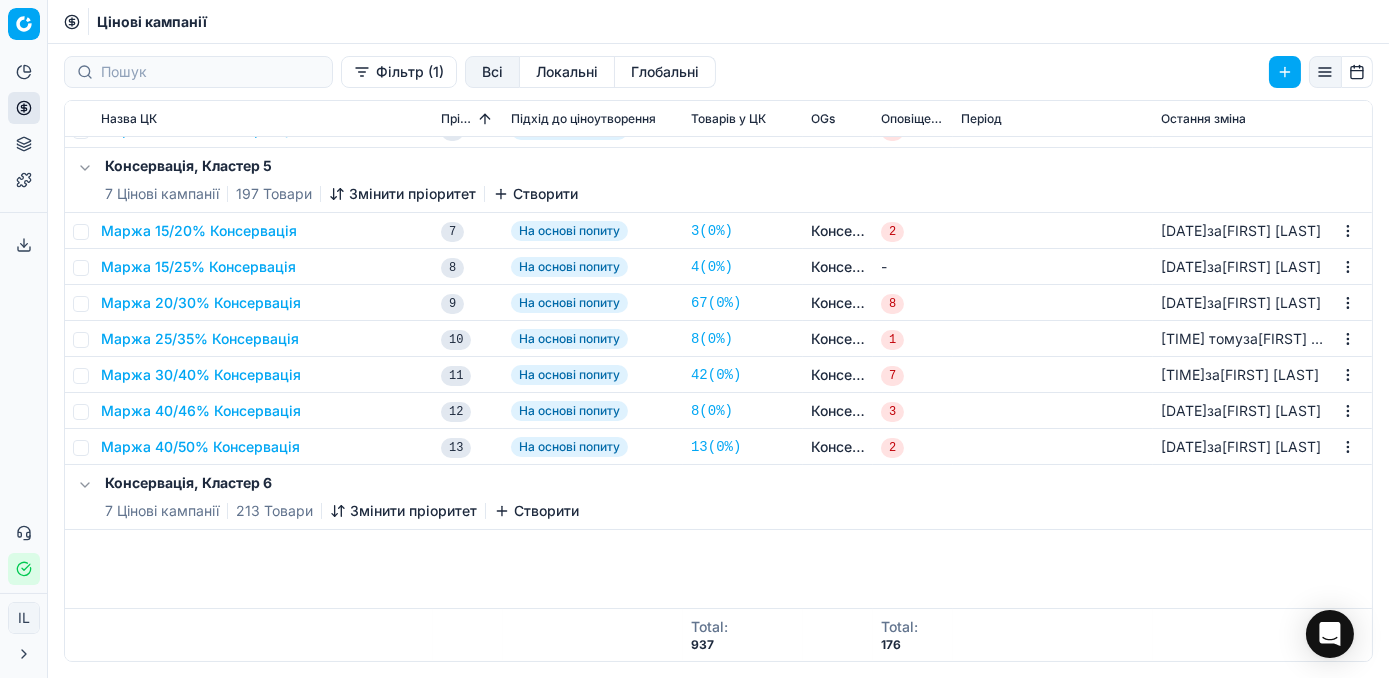 scroll, scrollTop: 0, scrollLeft: 0, axis: both 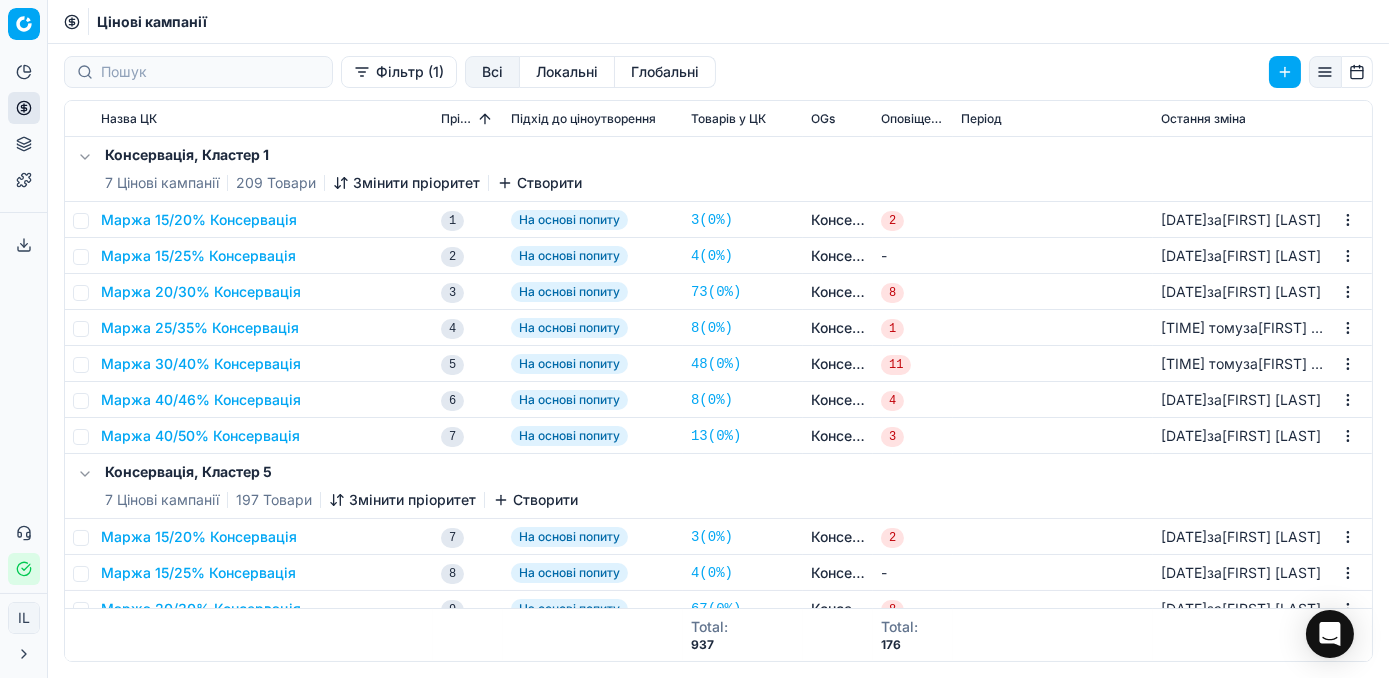 click on "Маржа 30/40% Консервація" at bounding box center [201, 364] 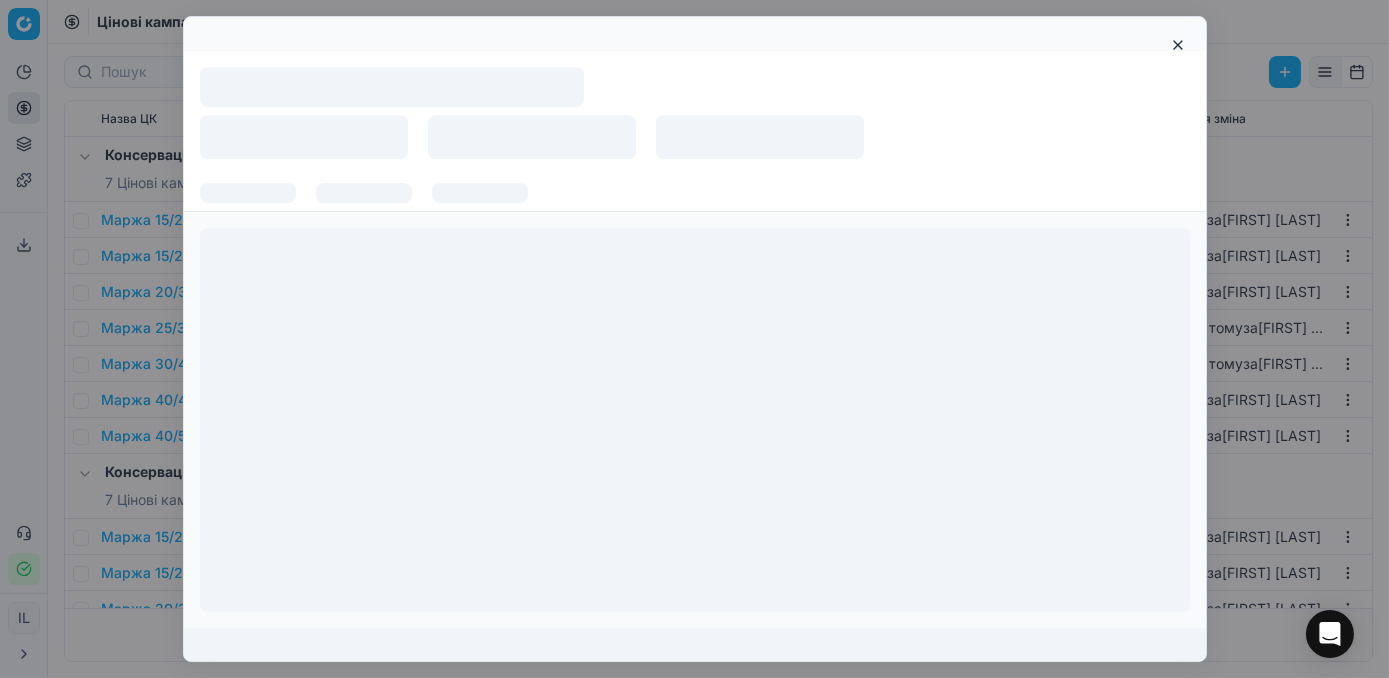 click at bounding box center [694, 339] 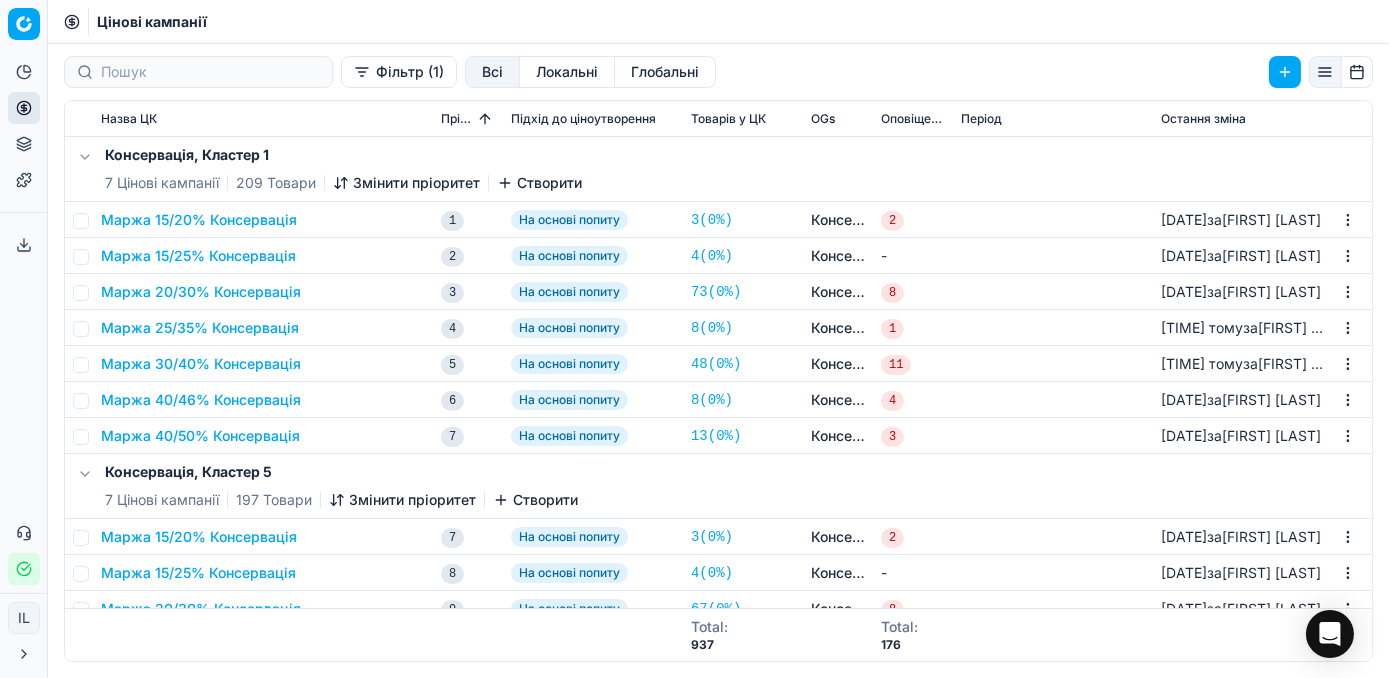 click on "Маржа 30/40% Консервація" at bounding box center [201, 364] 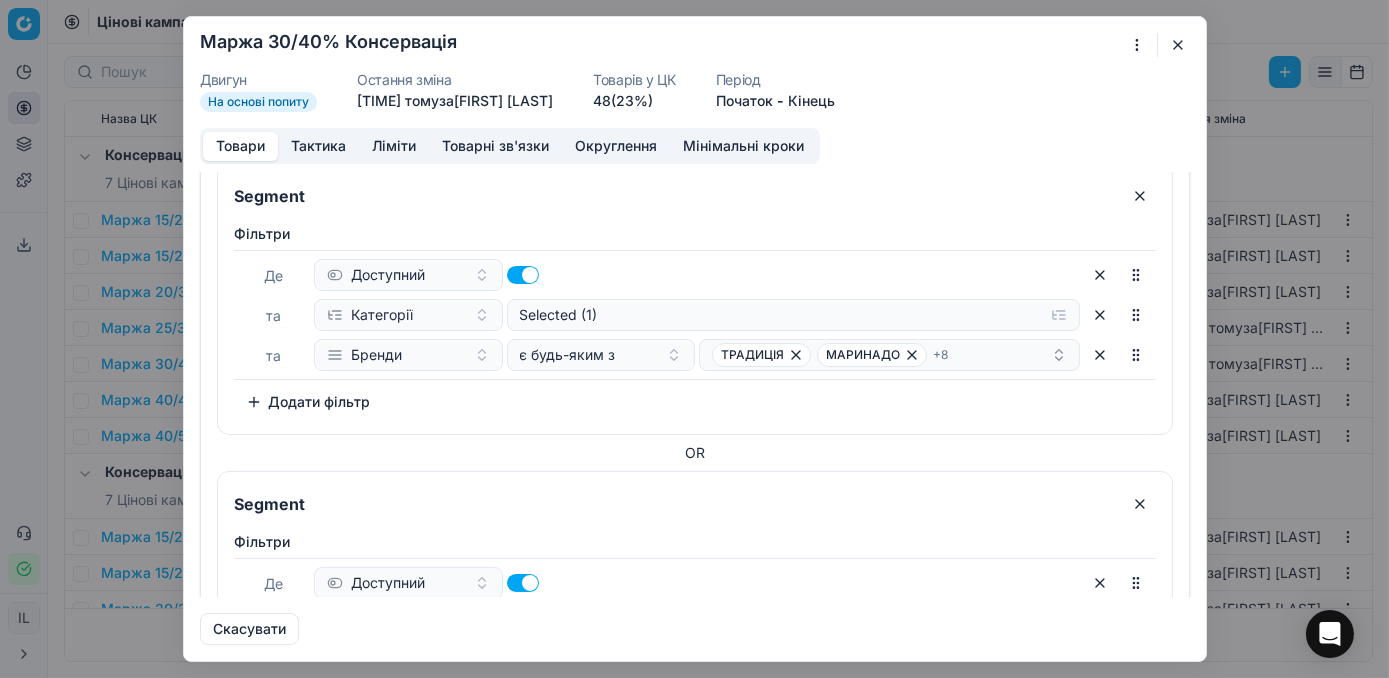 scroll, scrollTop: 1000, scrollLeft: 0, axis: vertical 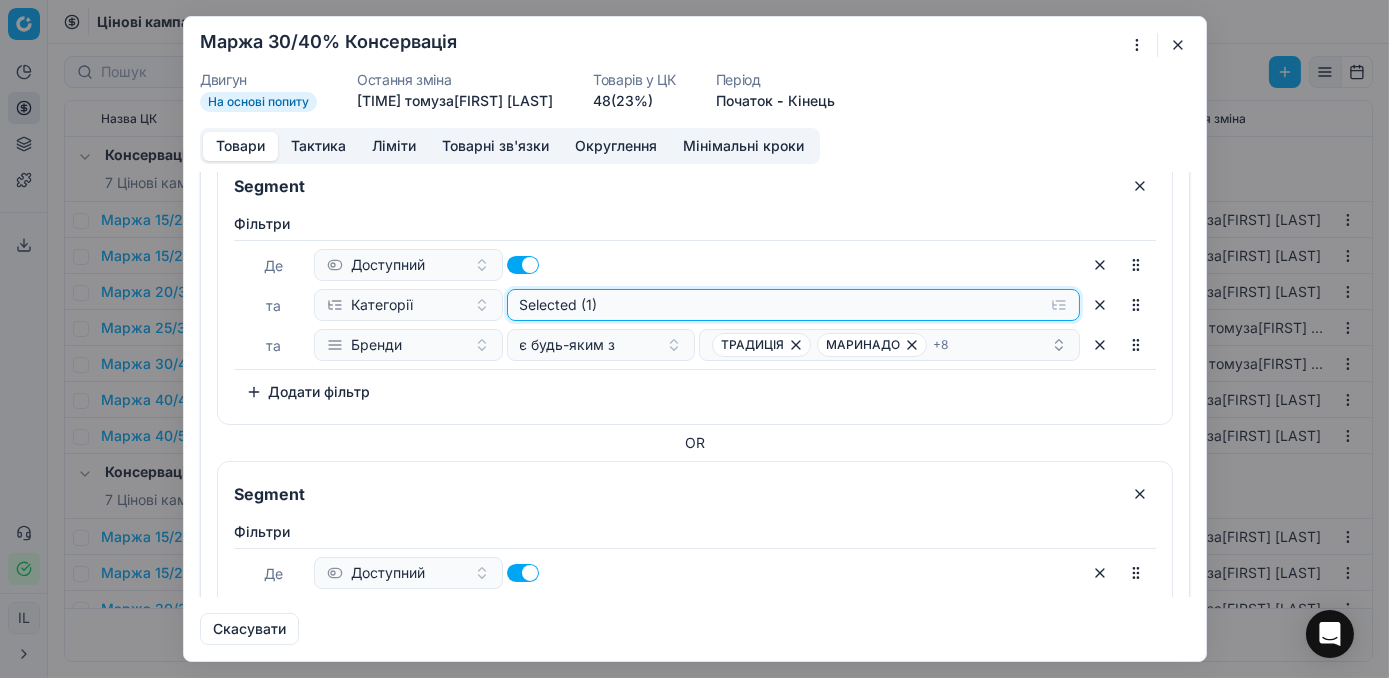 click on "Selected (1)" at bounding box center [793, -619] 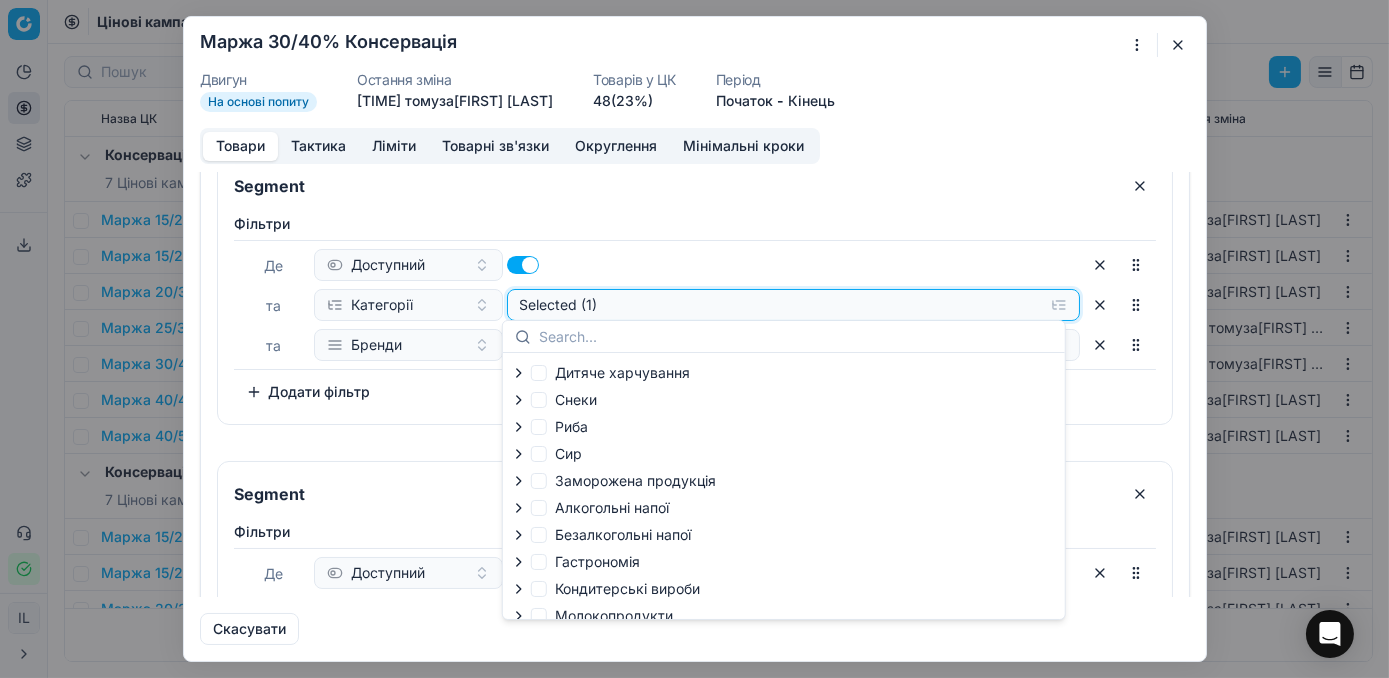 click on "Selected (1)" at bounding box center (777, -619) 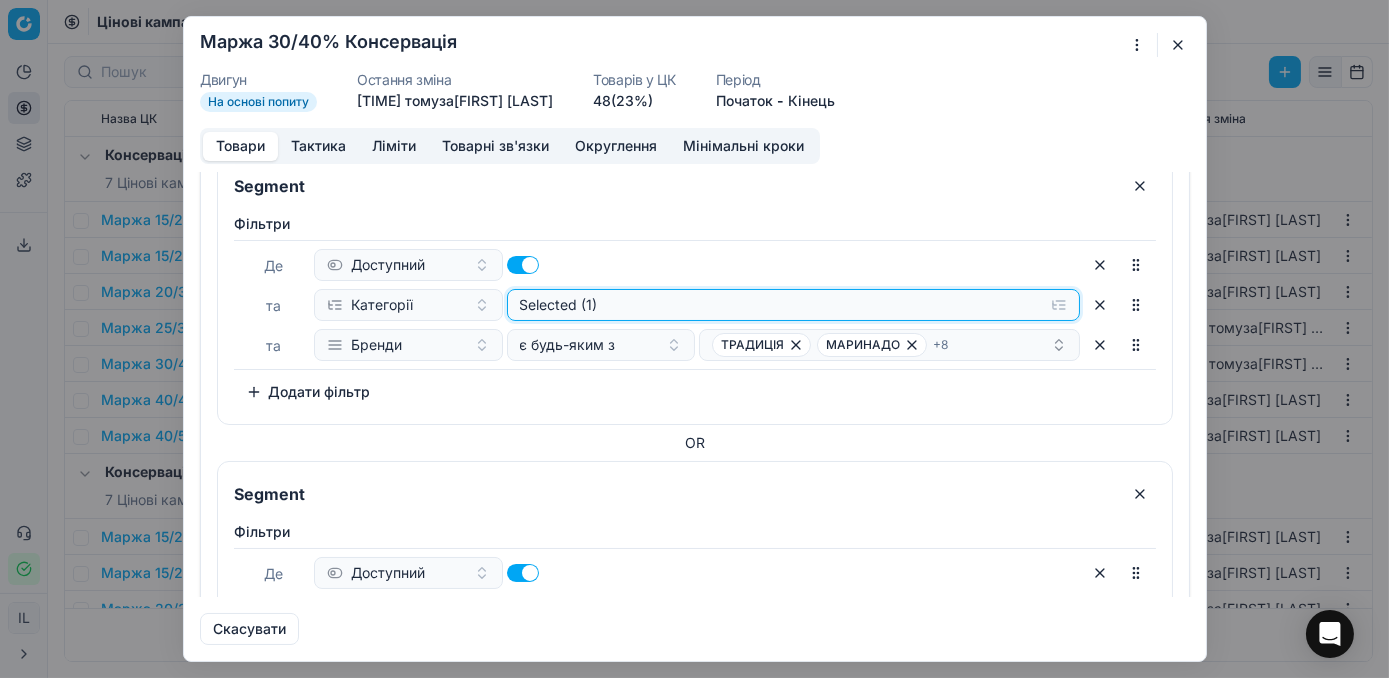 click on "Selected (1)" at bounding box center [777, -619] 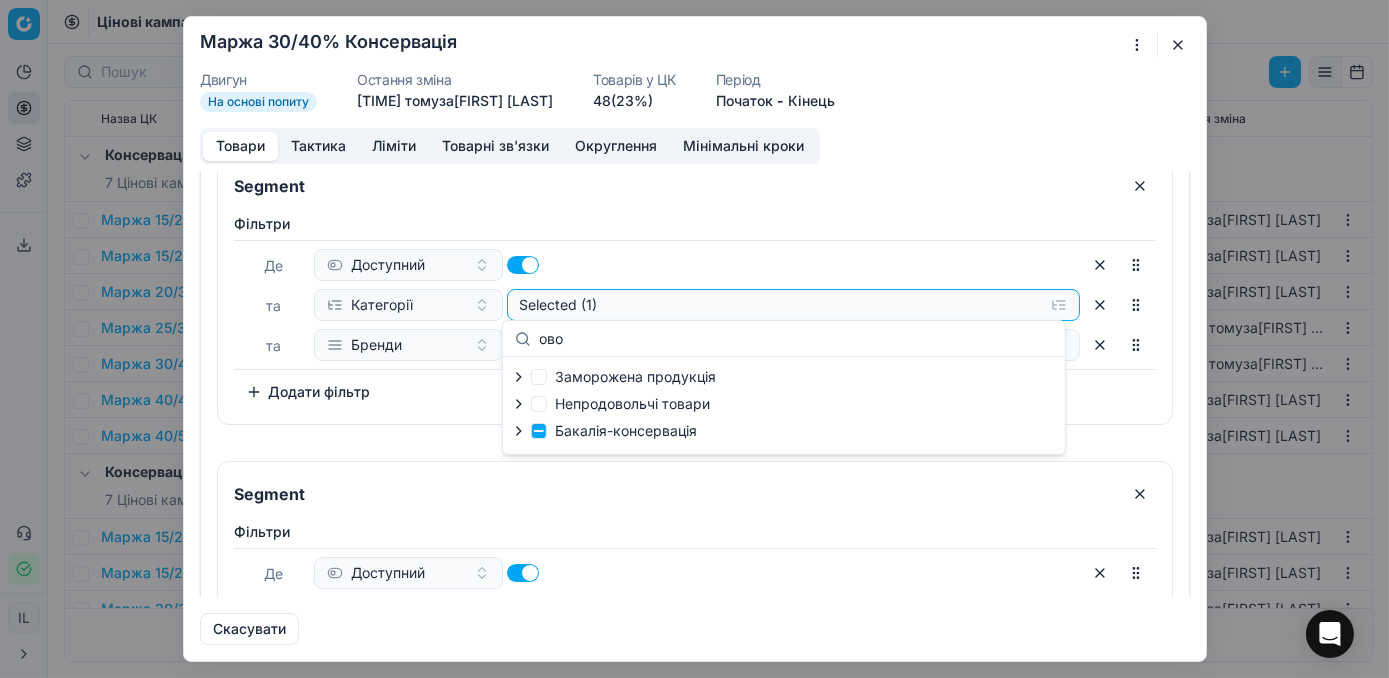type on "ово" 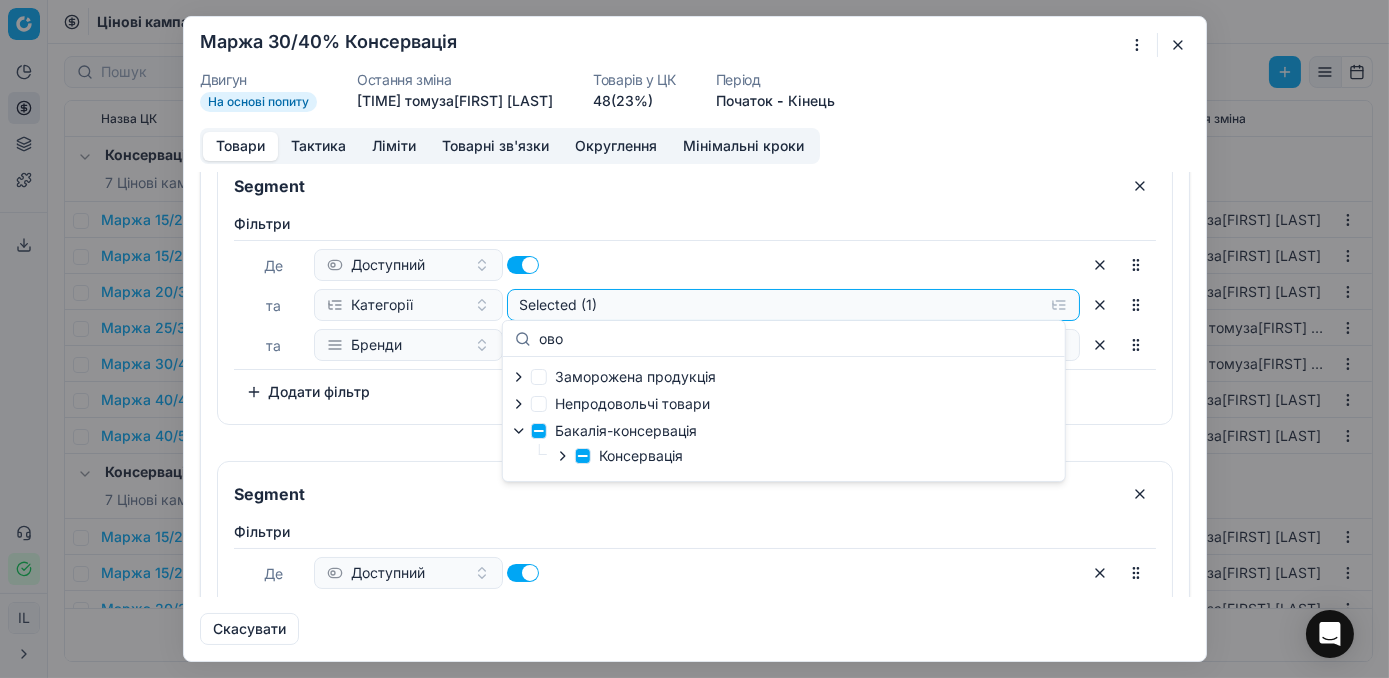 click 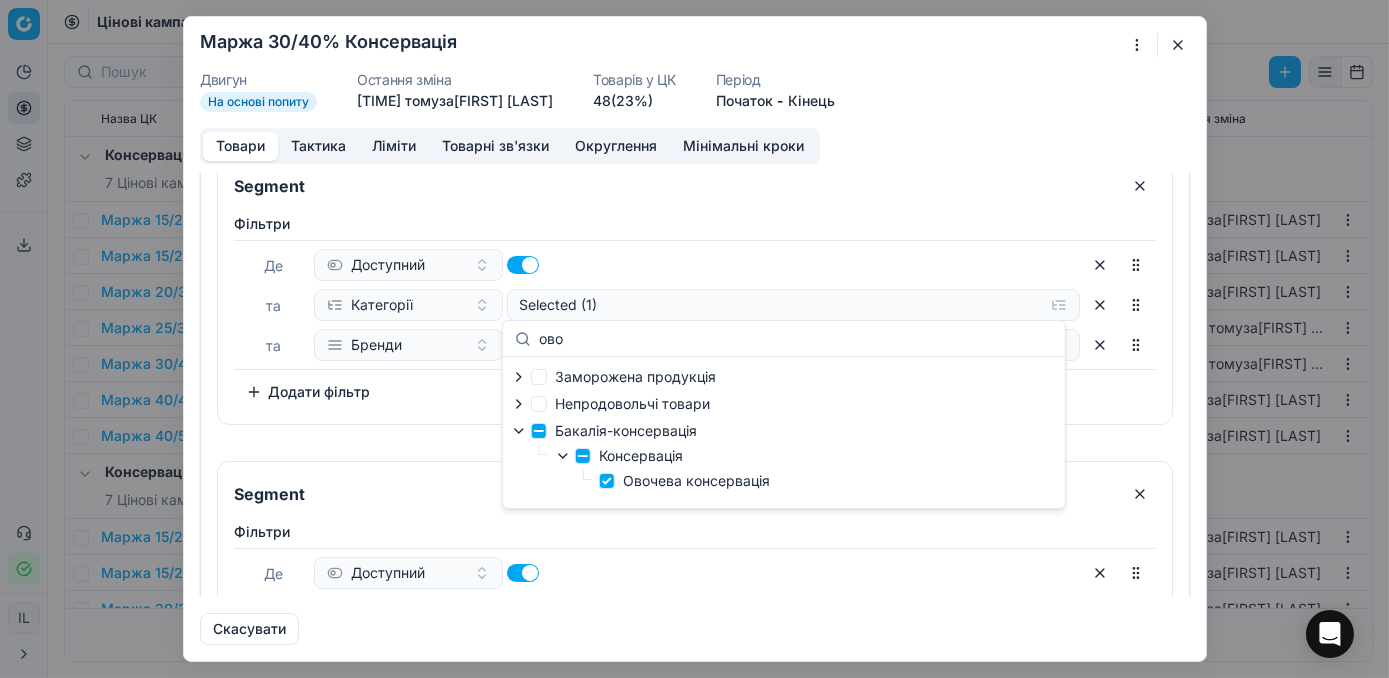 click on "Де Доступний та Категорії Selected (1) та Бренди є будь-яким з ТРАДИЦІЯ" at bounding box center (695, 613) 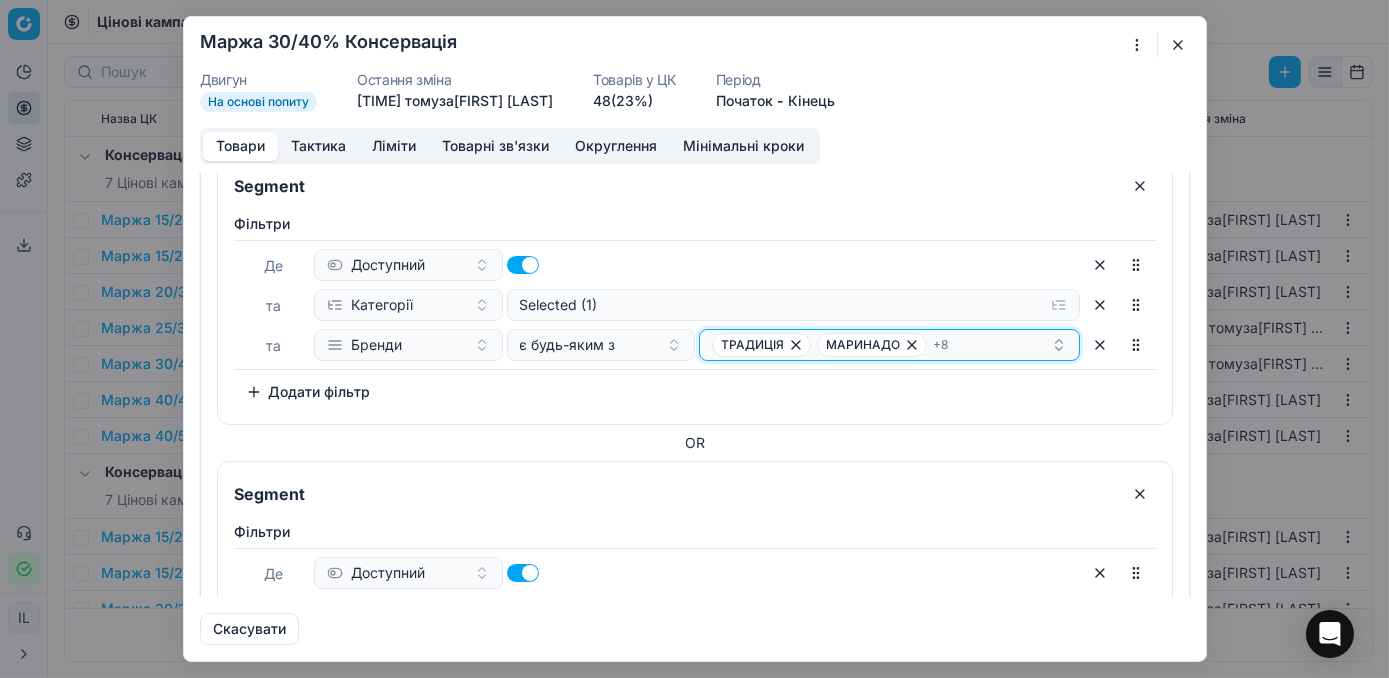 click 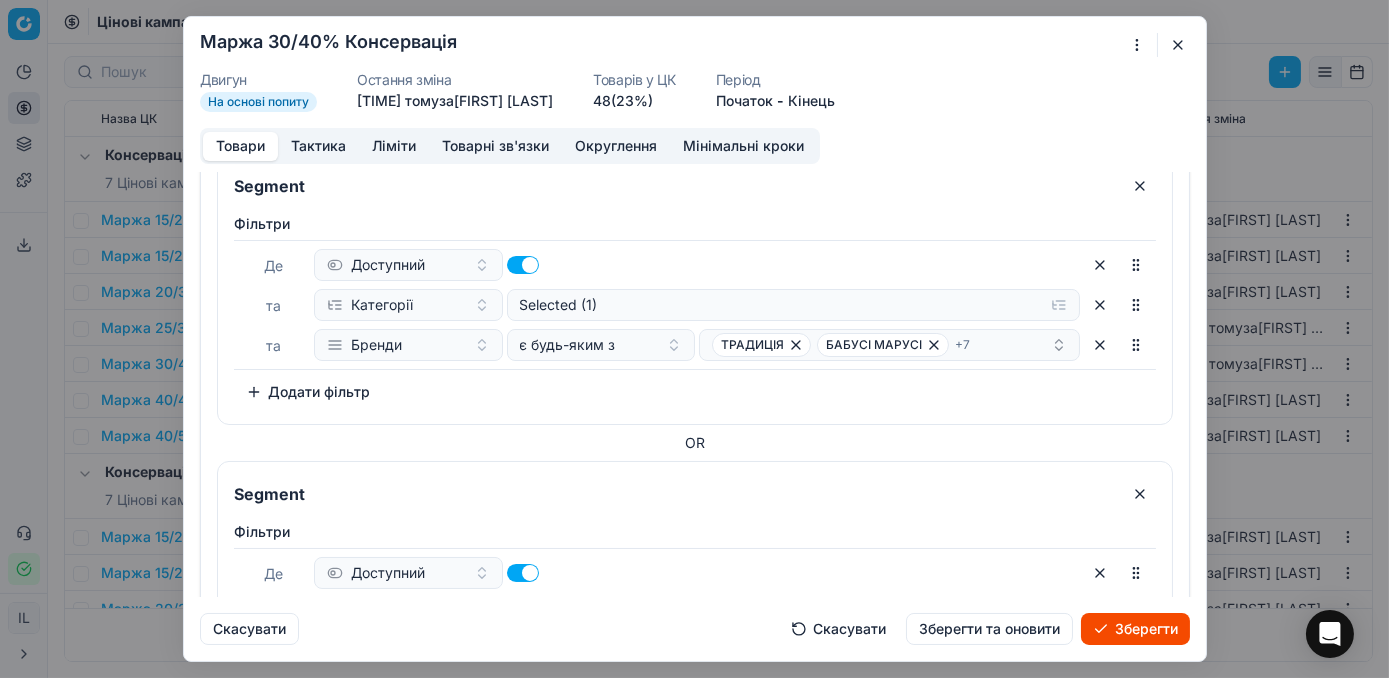 click on "Зберегти" at bounding box center [1135, 629] 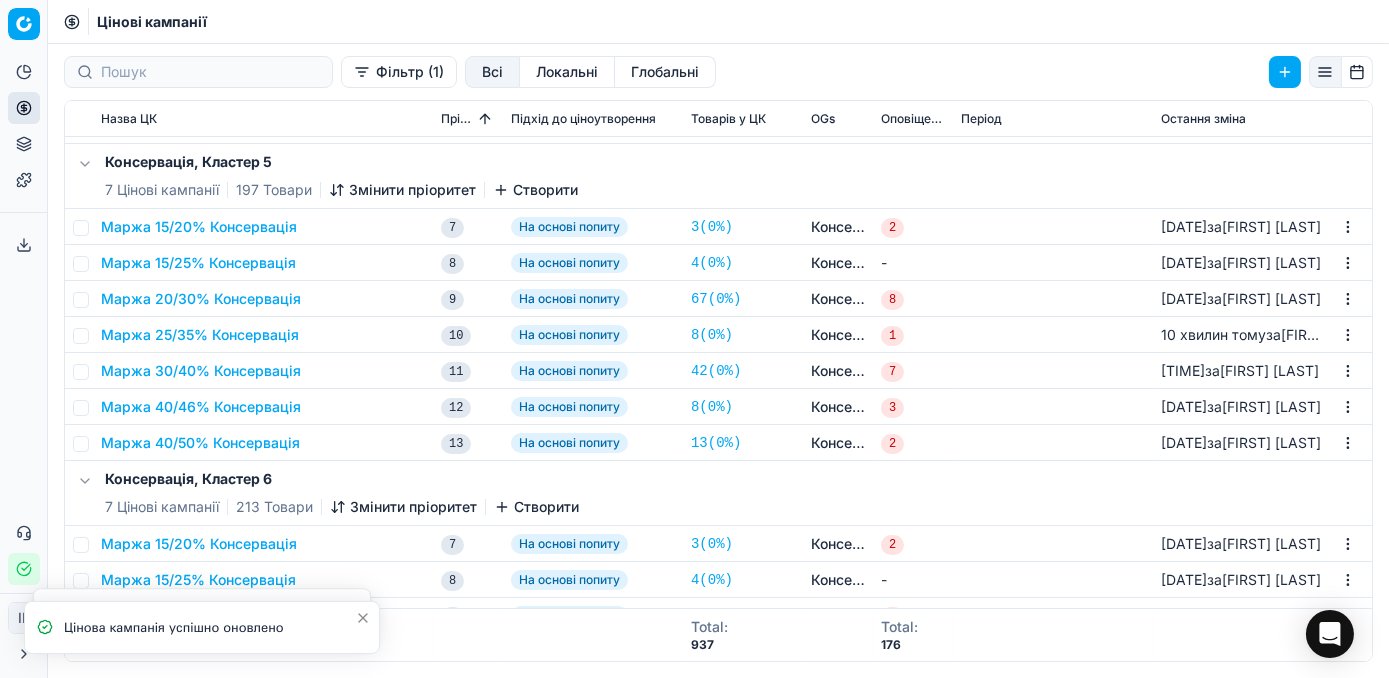 scroll, scrollTop: 363, scrollLeft: 0, axis: vertical 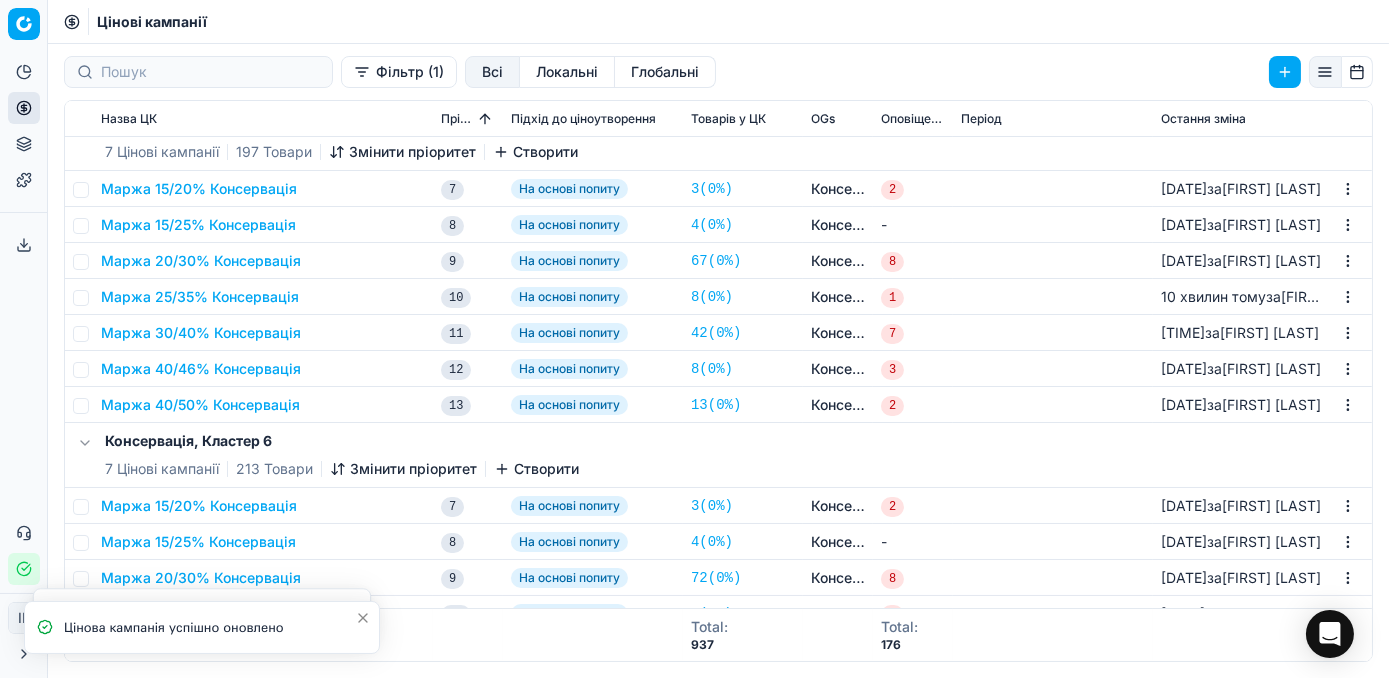 click on "Маржа 30/40% Консервація" at bounding box center (201, 333) 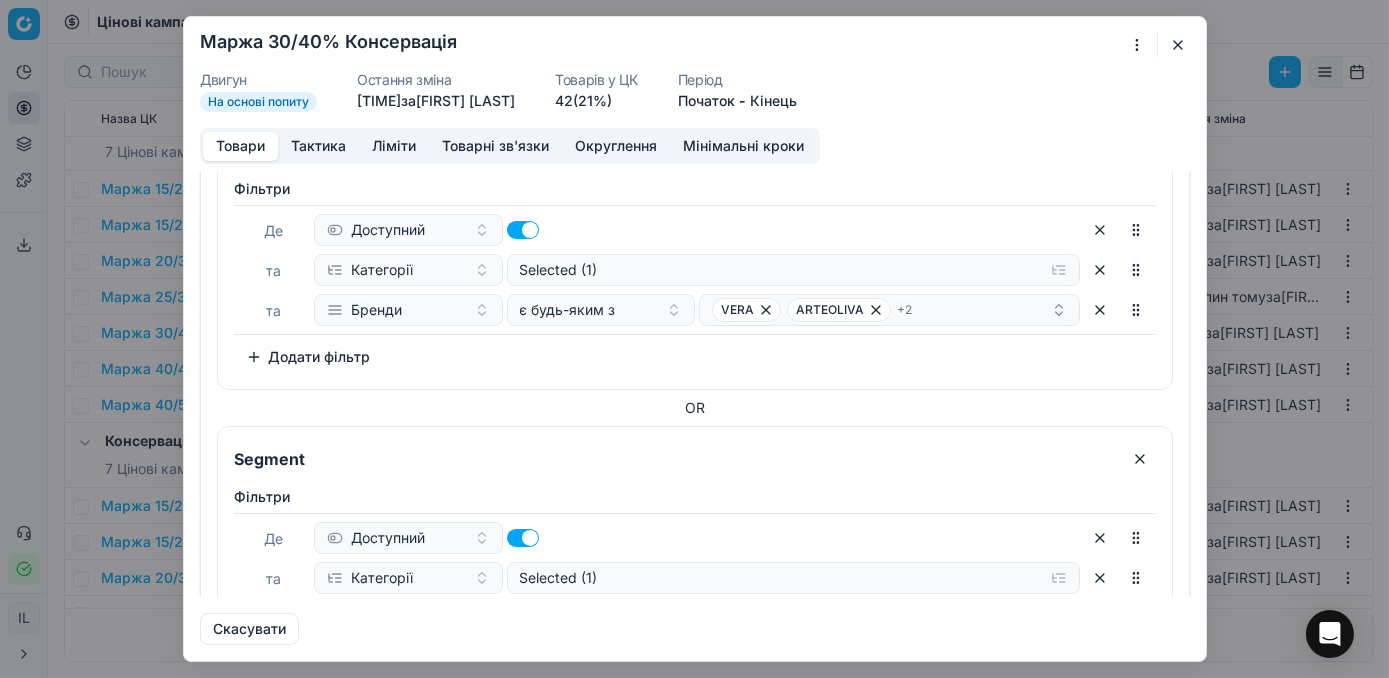 scroll, scrollTop: 909, scrollLeft: 0, axis: vertical 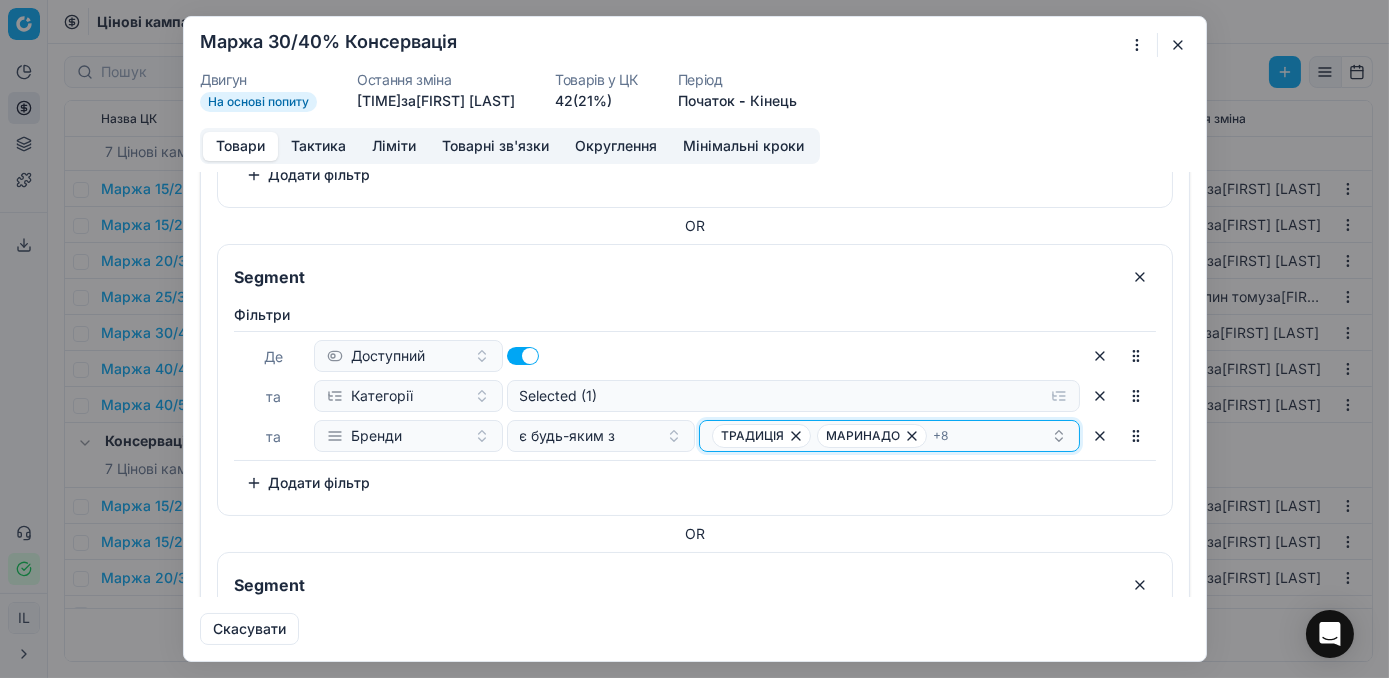 click 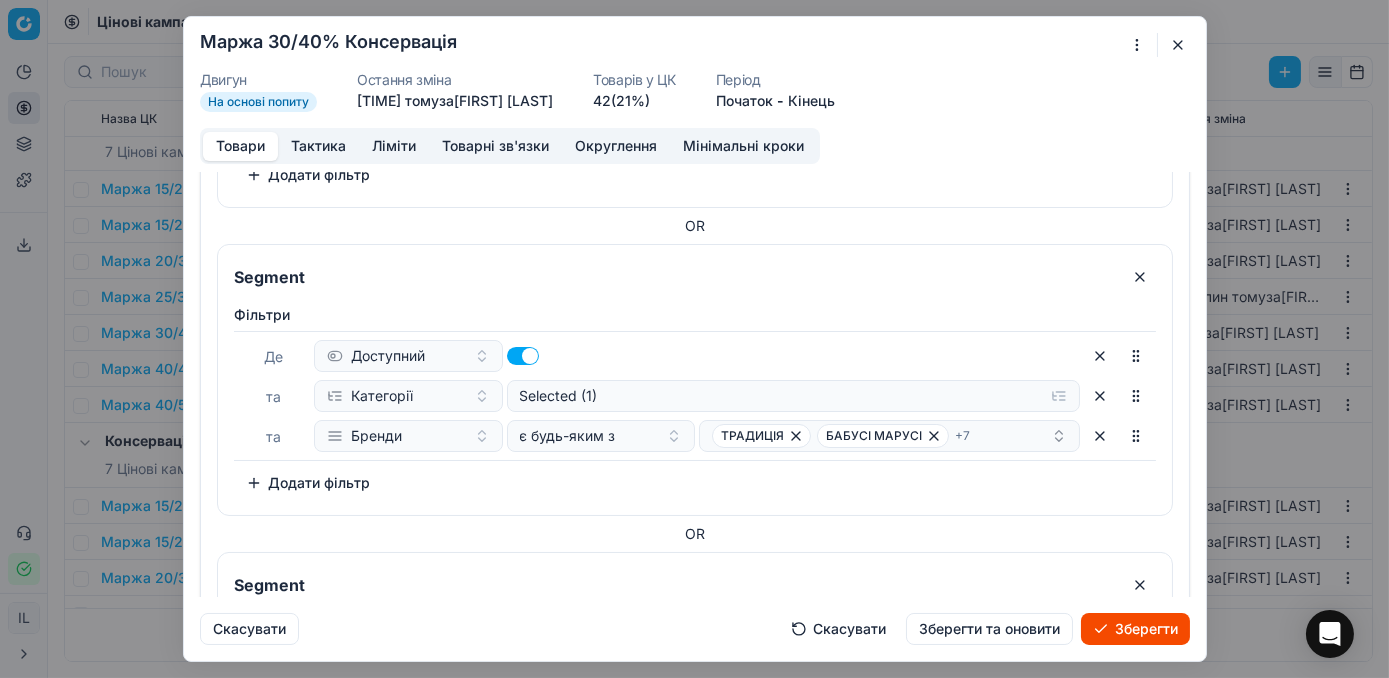 click on "Зберегти" at bounding box center [1135, 629] 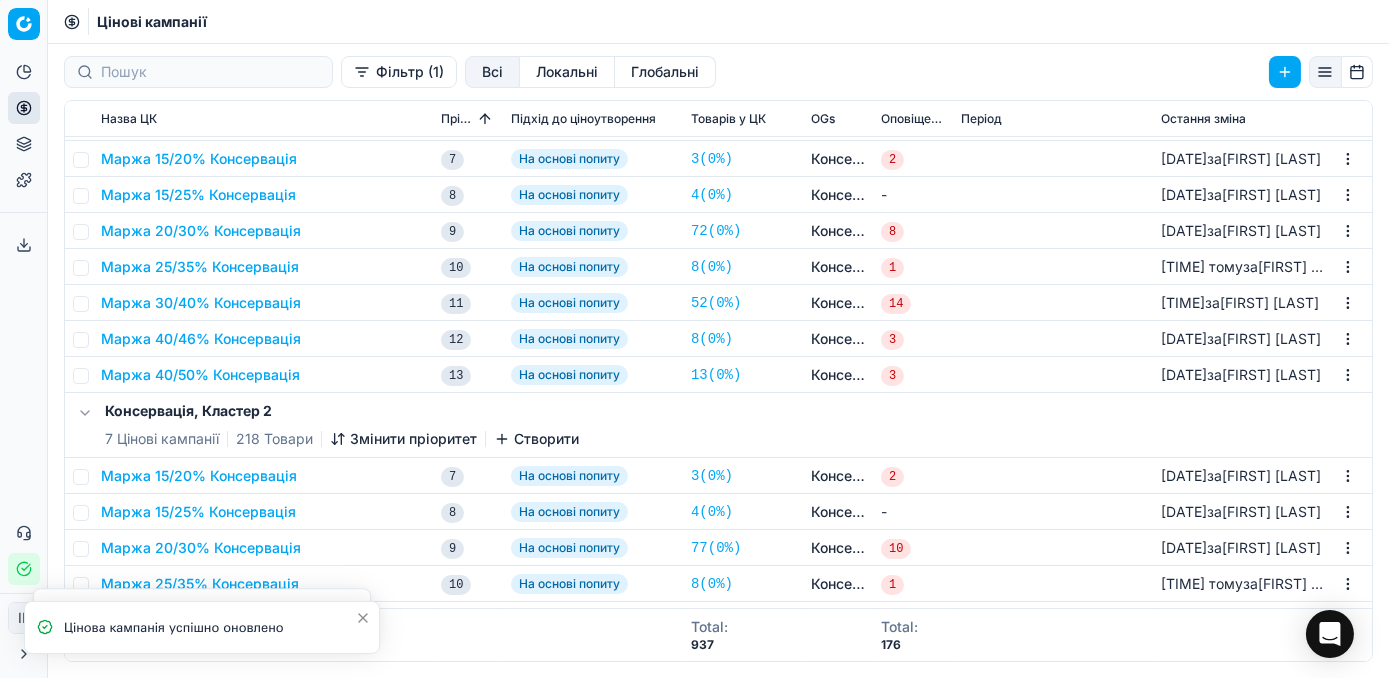 scroll, scrollTop: 727, scrollLeft: 0, axis: vertical 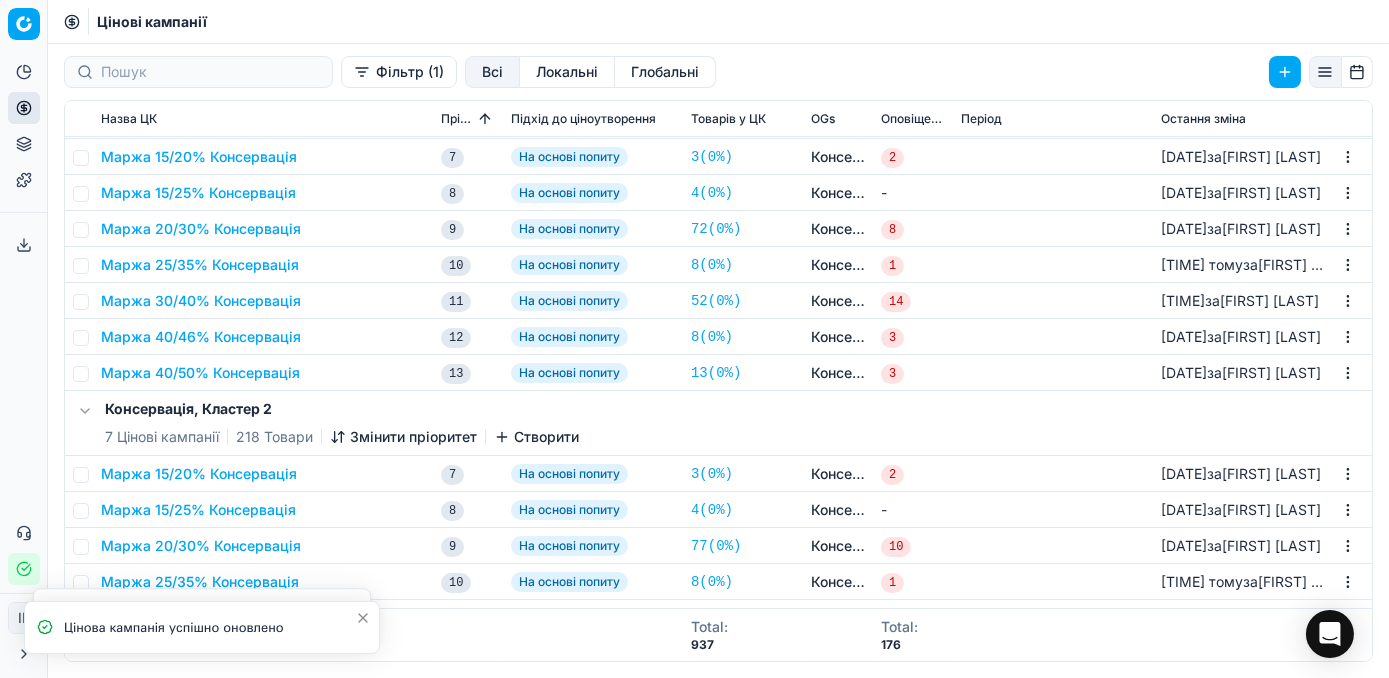 click on "Маржа 30/40% Консервація" at bounding box center [201, 301] 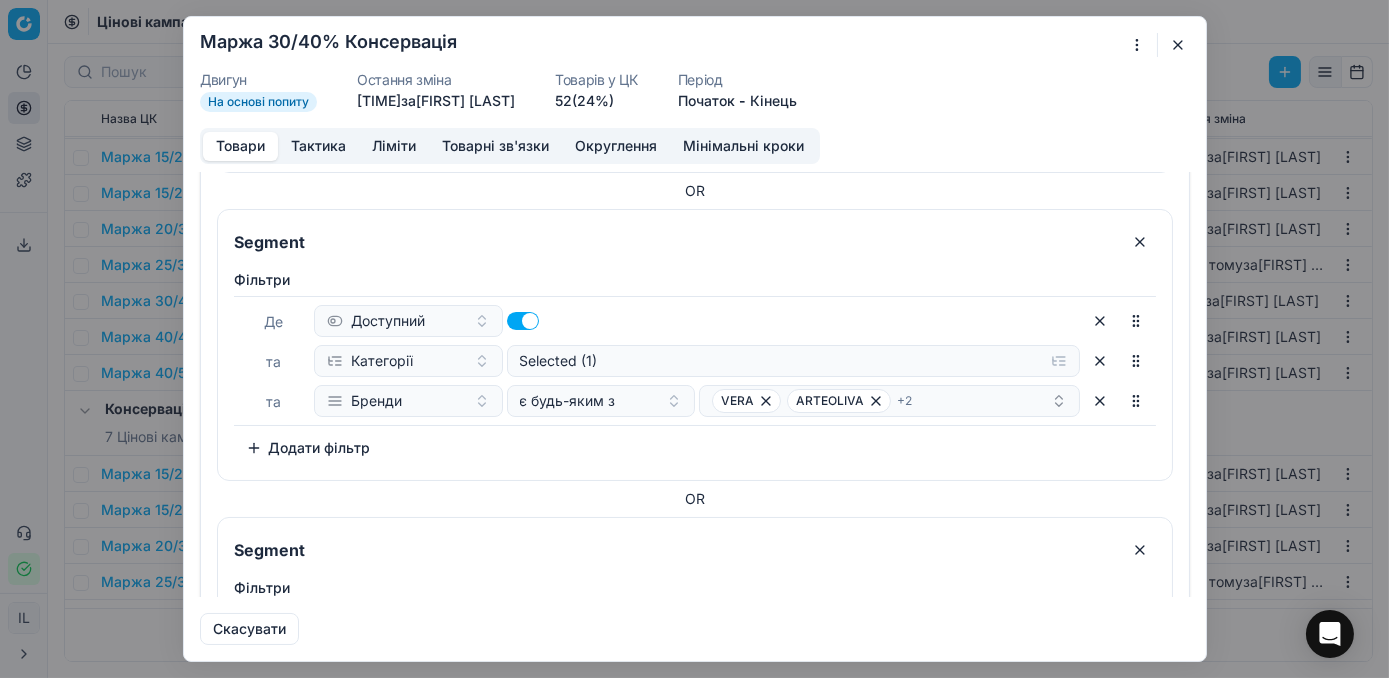 scroll, scrollTop: 818, scrollLeft: 0, axis: vertical 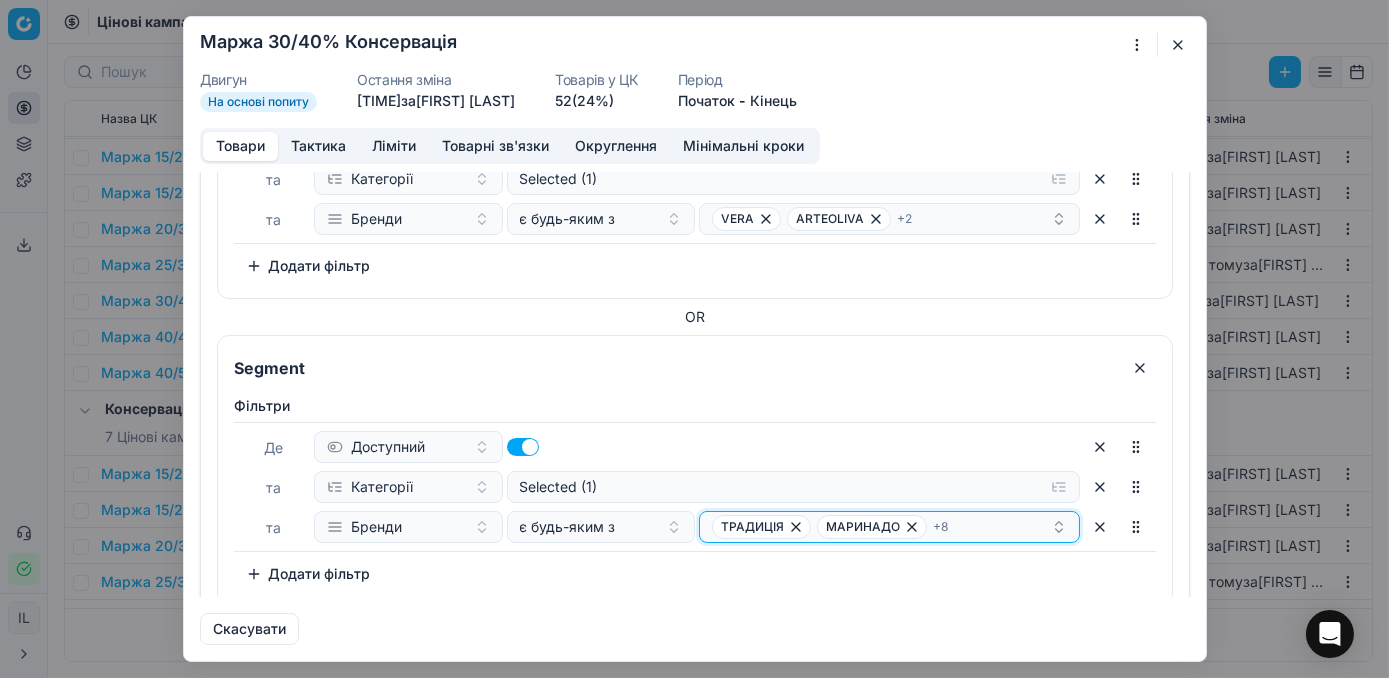 click 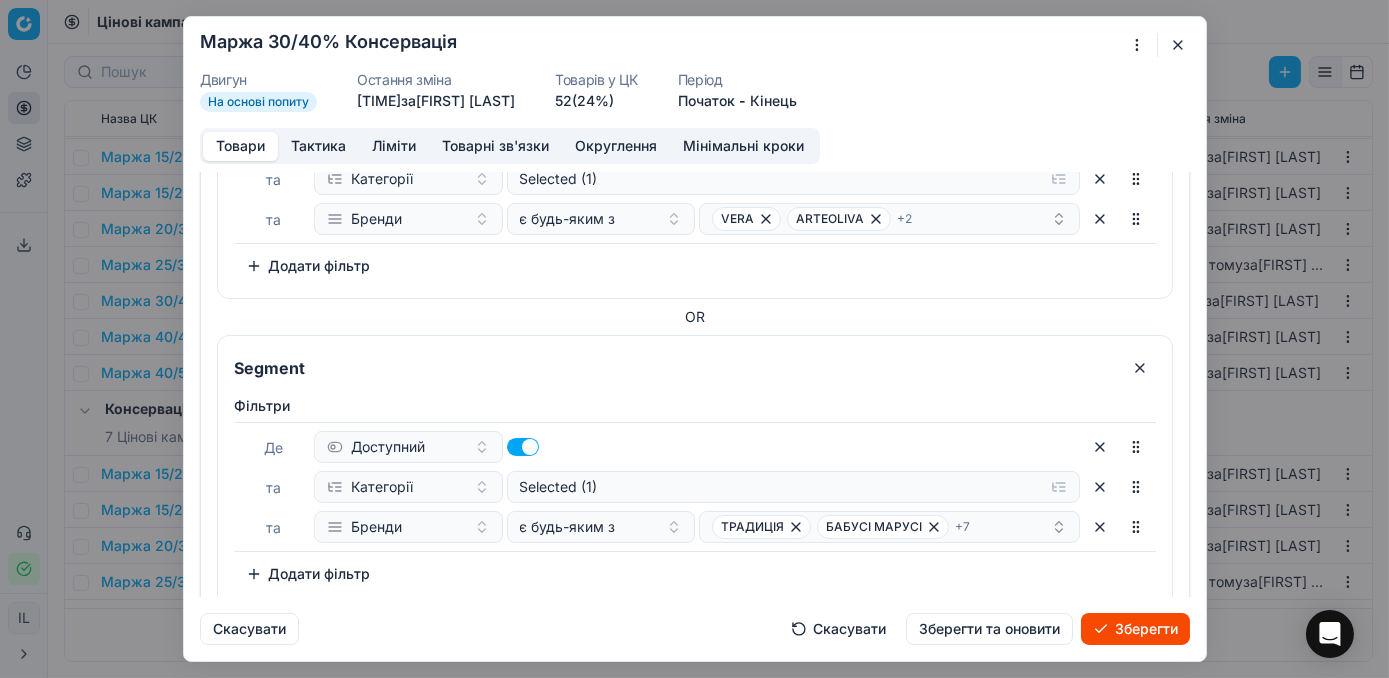 click on "Зберегти" at bounding box center (1135, 629) 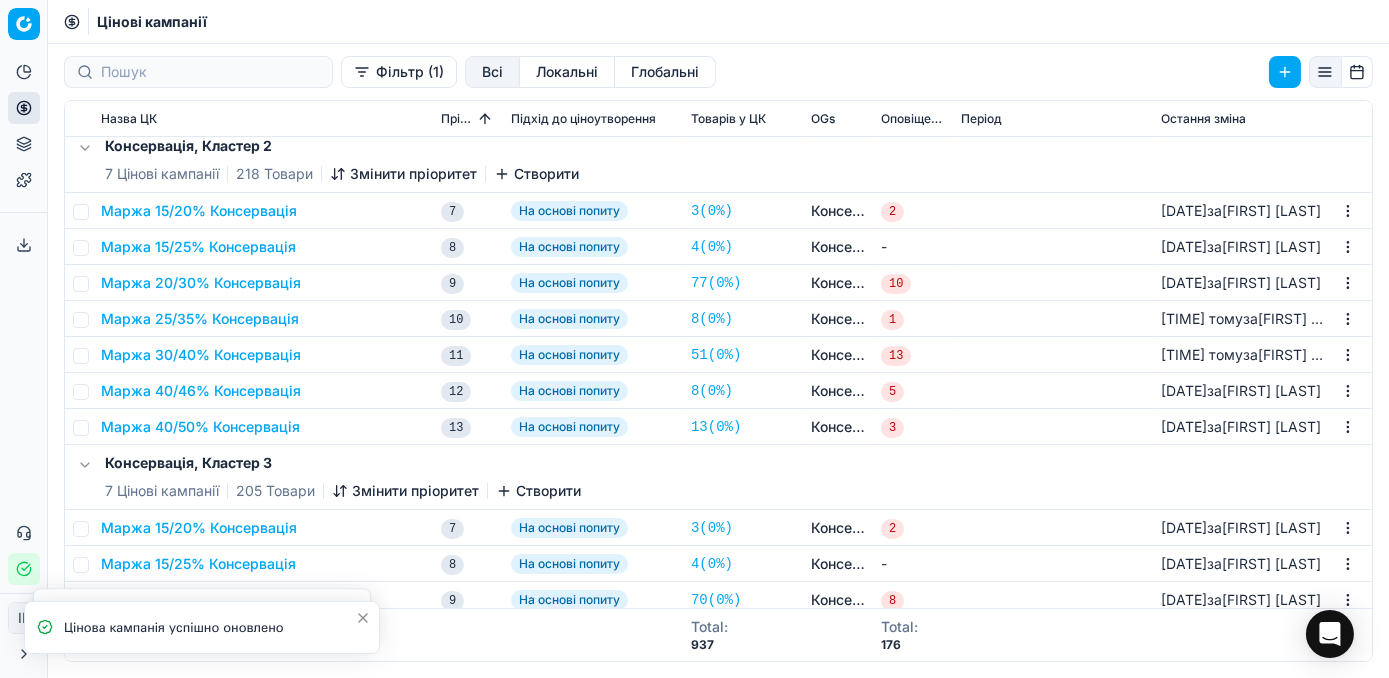 scroll, scrollTop: 1090, scrollLeft: 0, axis: vertical 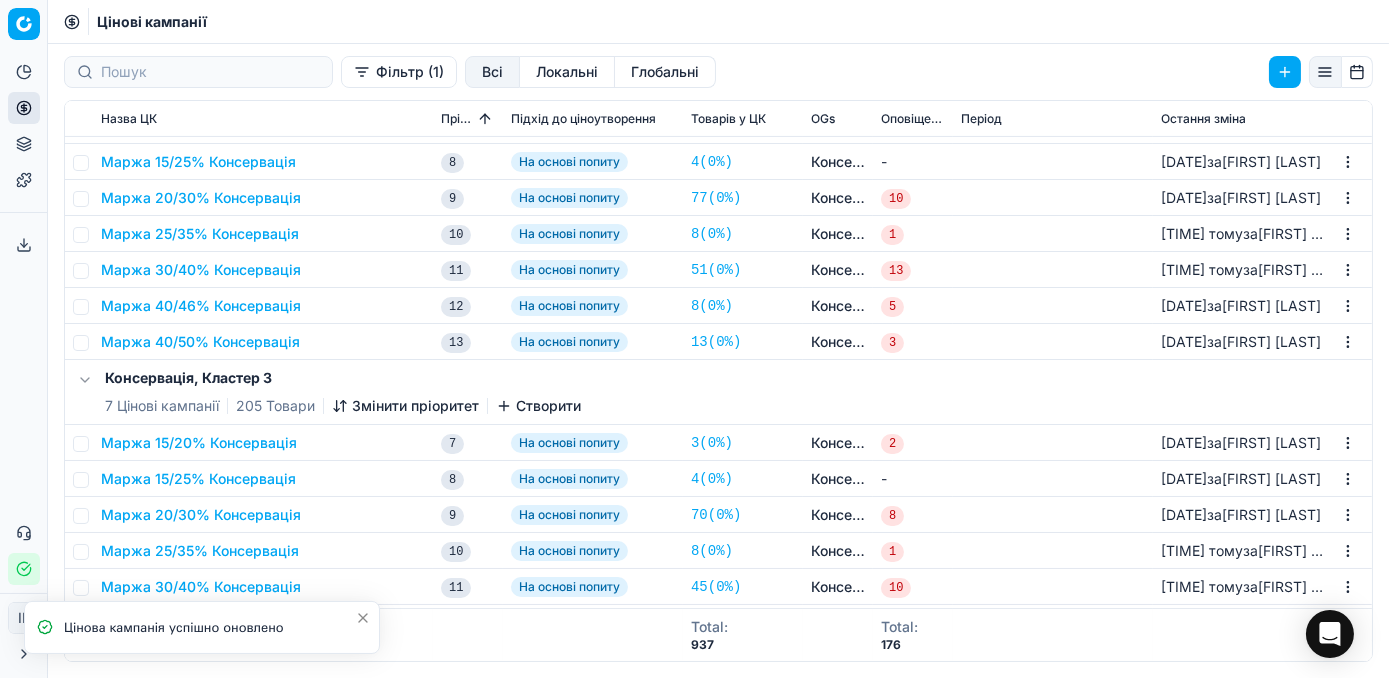 click on "Маржа 30/40% Консервація" at bounding box center [201, 270] 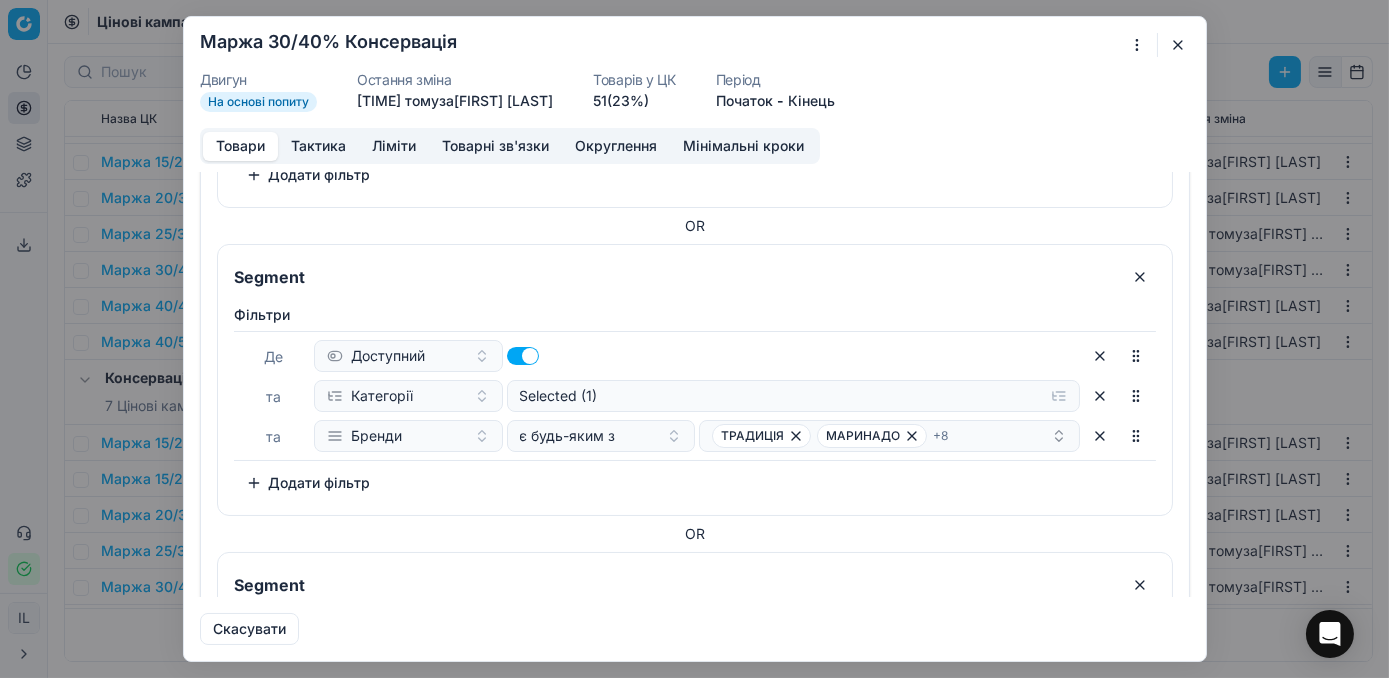 scroll, scrollTop: 1000, scrollLeft: 0, axis: vertical 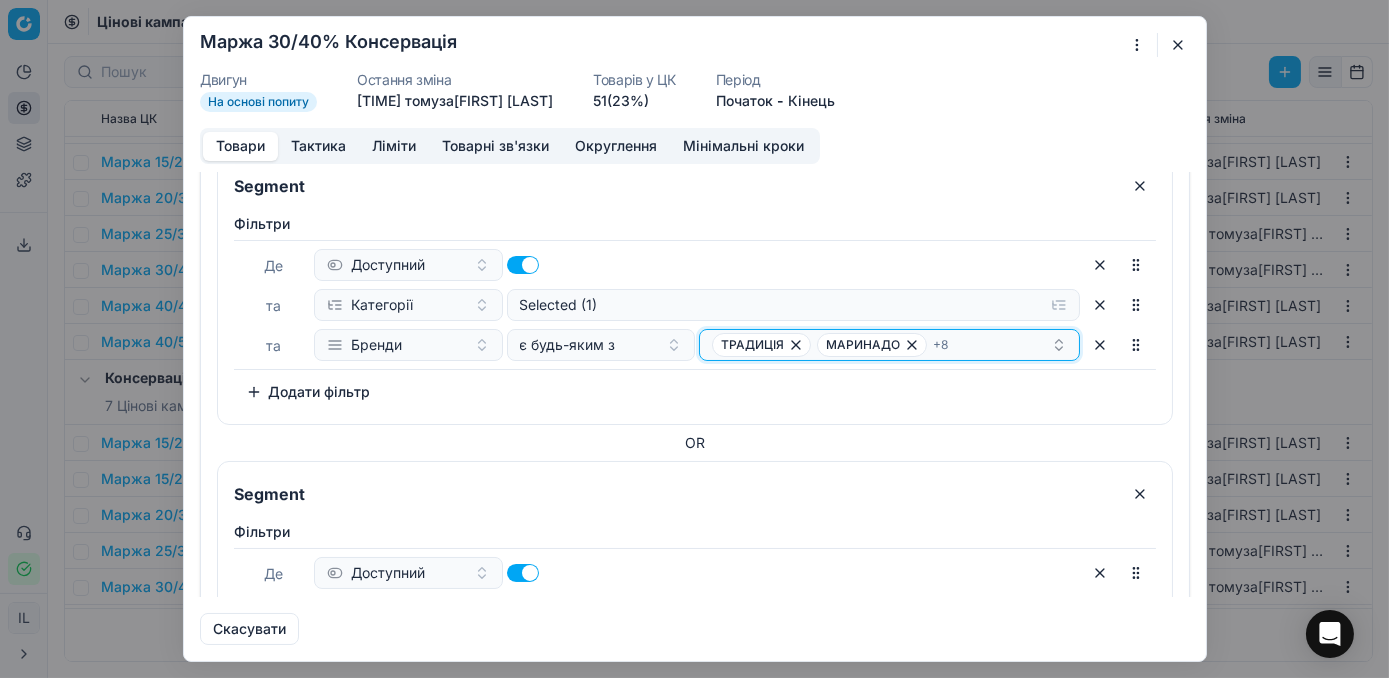click 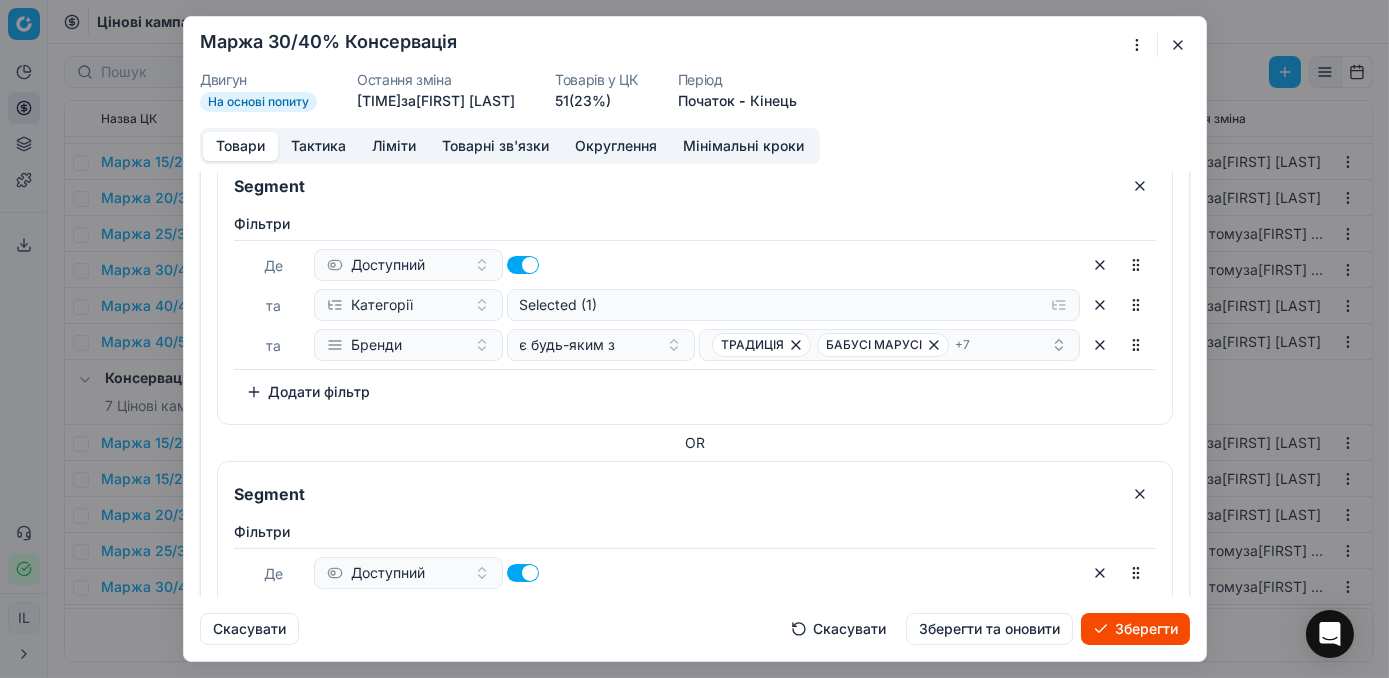 click on "Зберегти" at bounding box center (1135, 629) 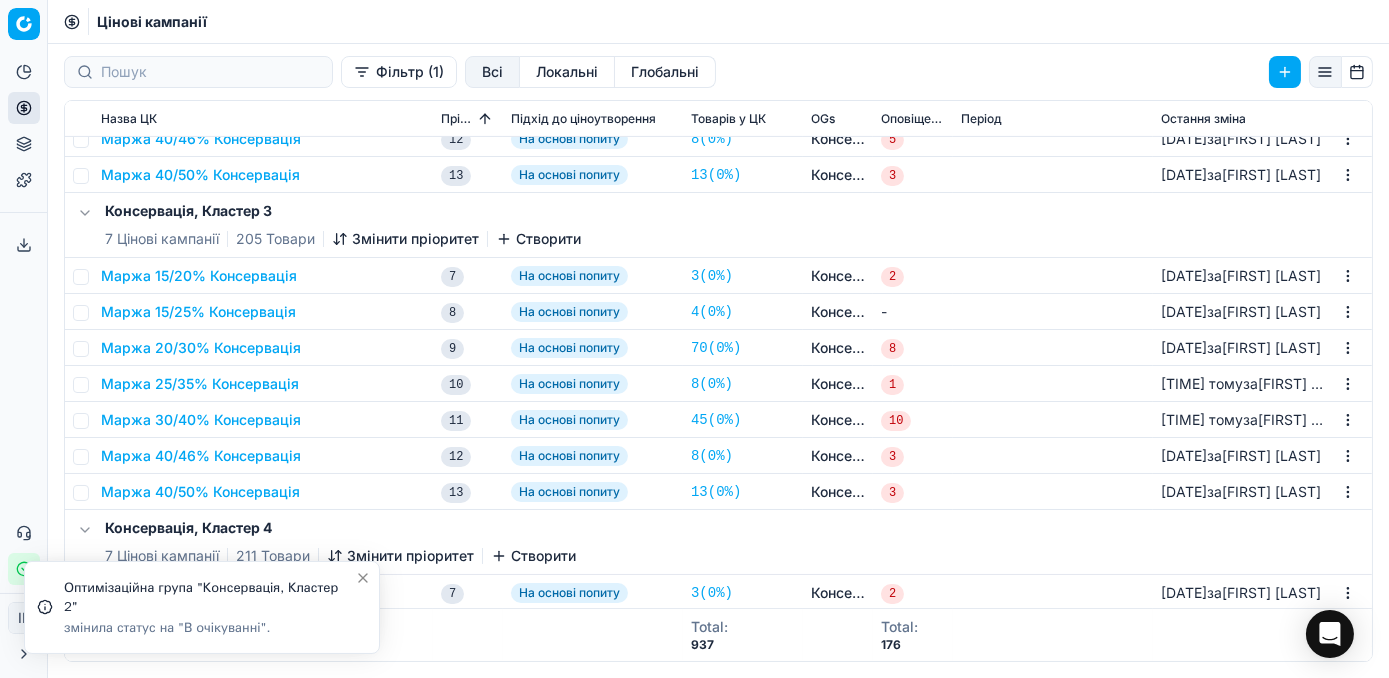 scroll, scrollTop: 1363, scrollLeft: 0, axis: vertical 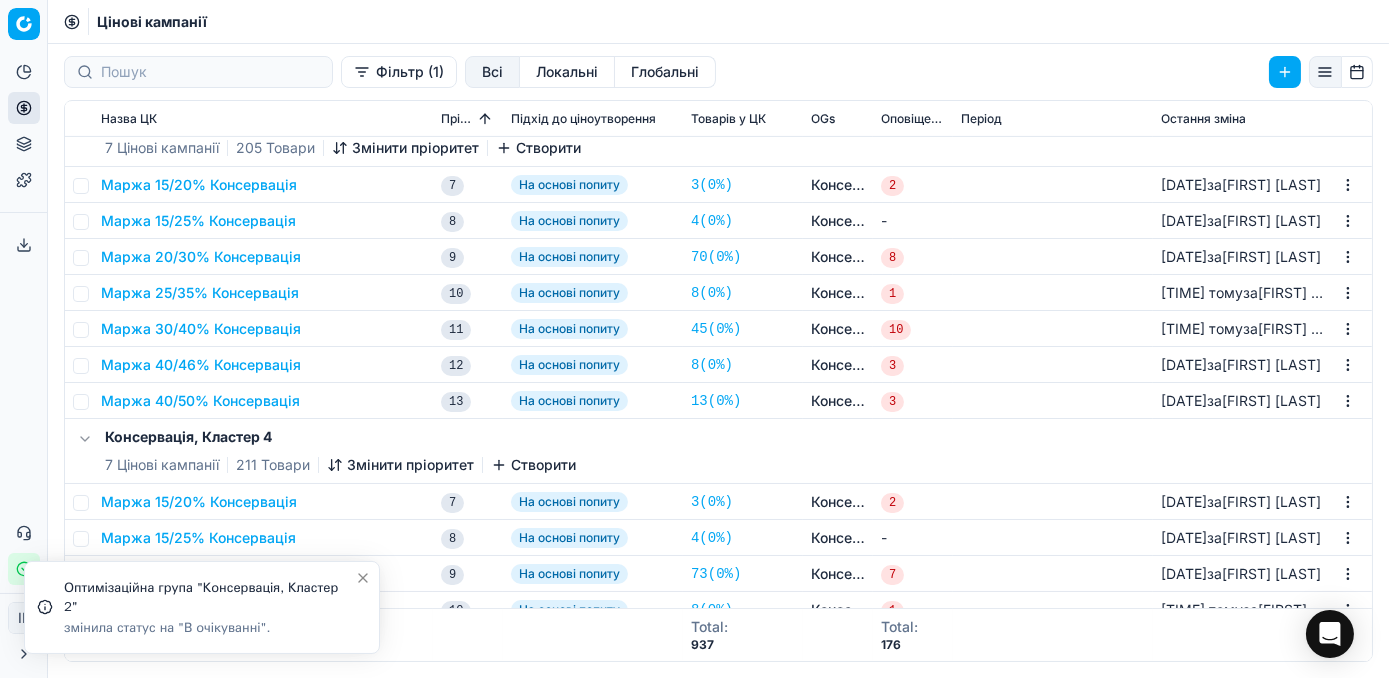 click on "Маржа 30/40% Консервація" at bounding box center (201, 329) 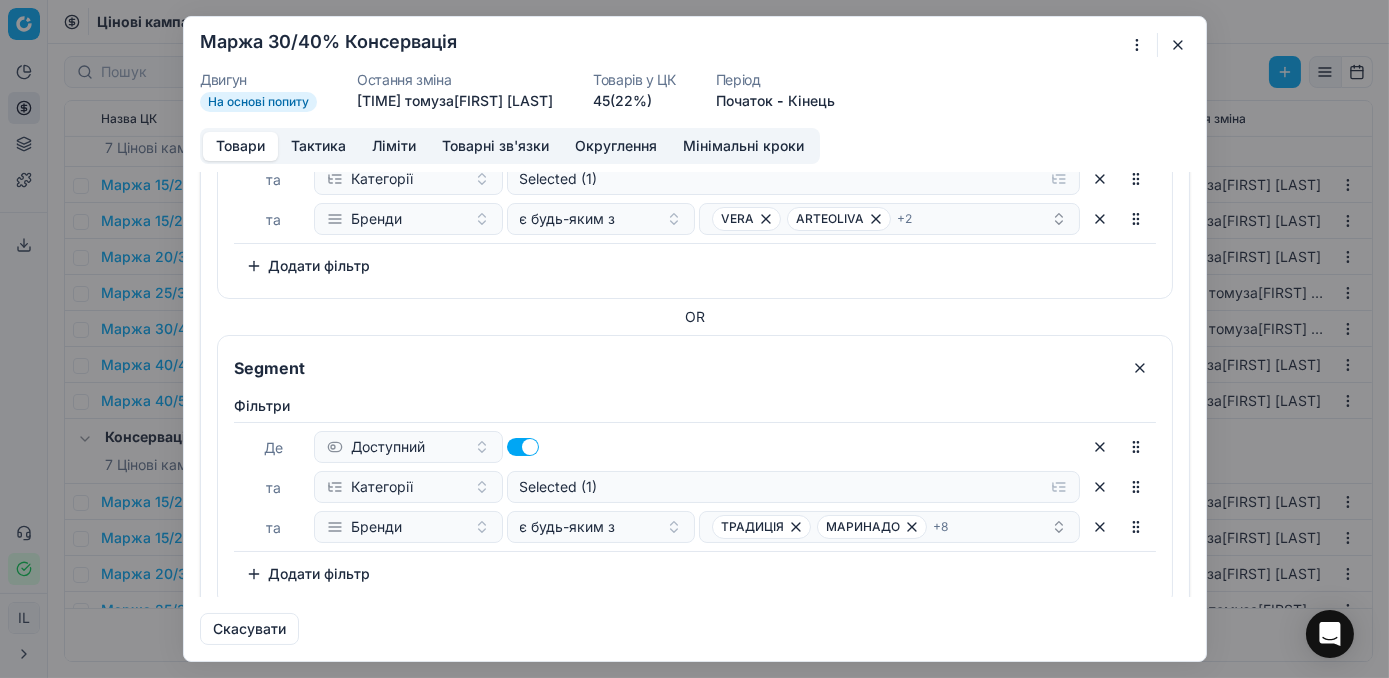 scroll, scrollTop: 1000, scrollLeft: 0, axis: vertical 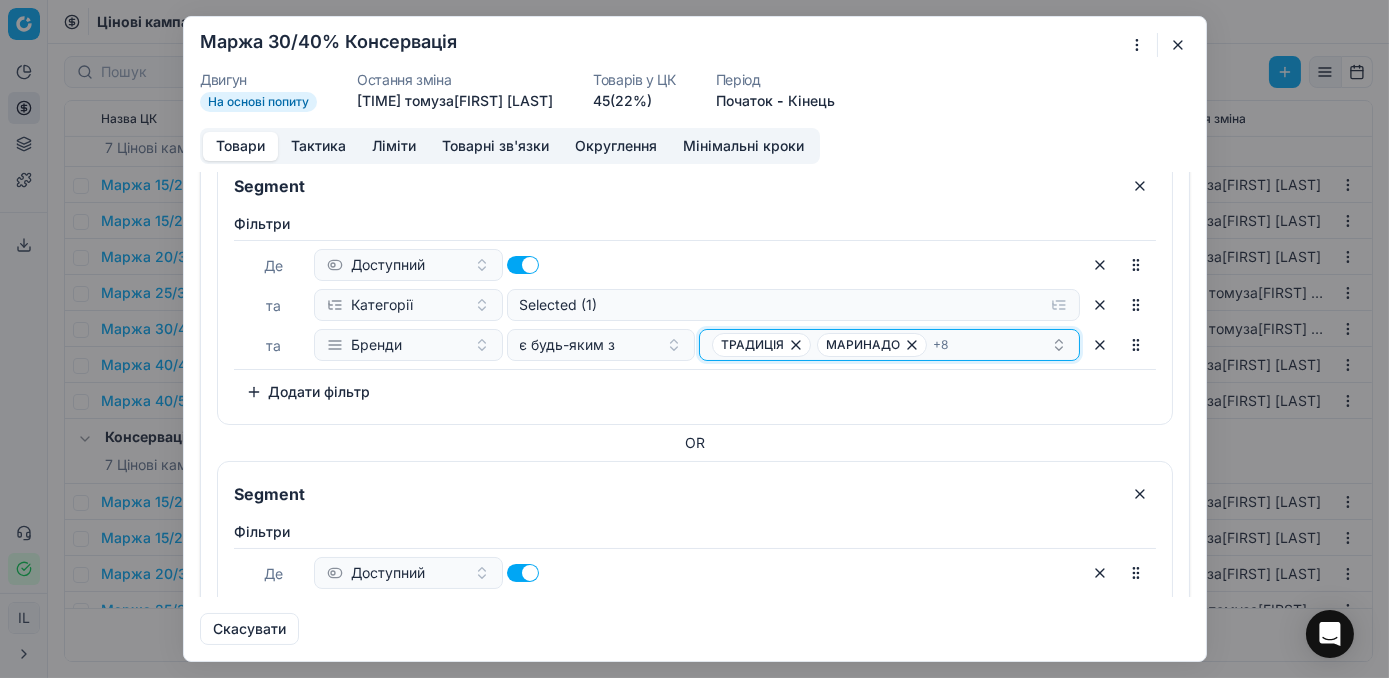 click 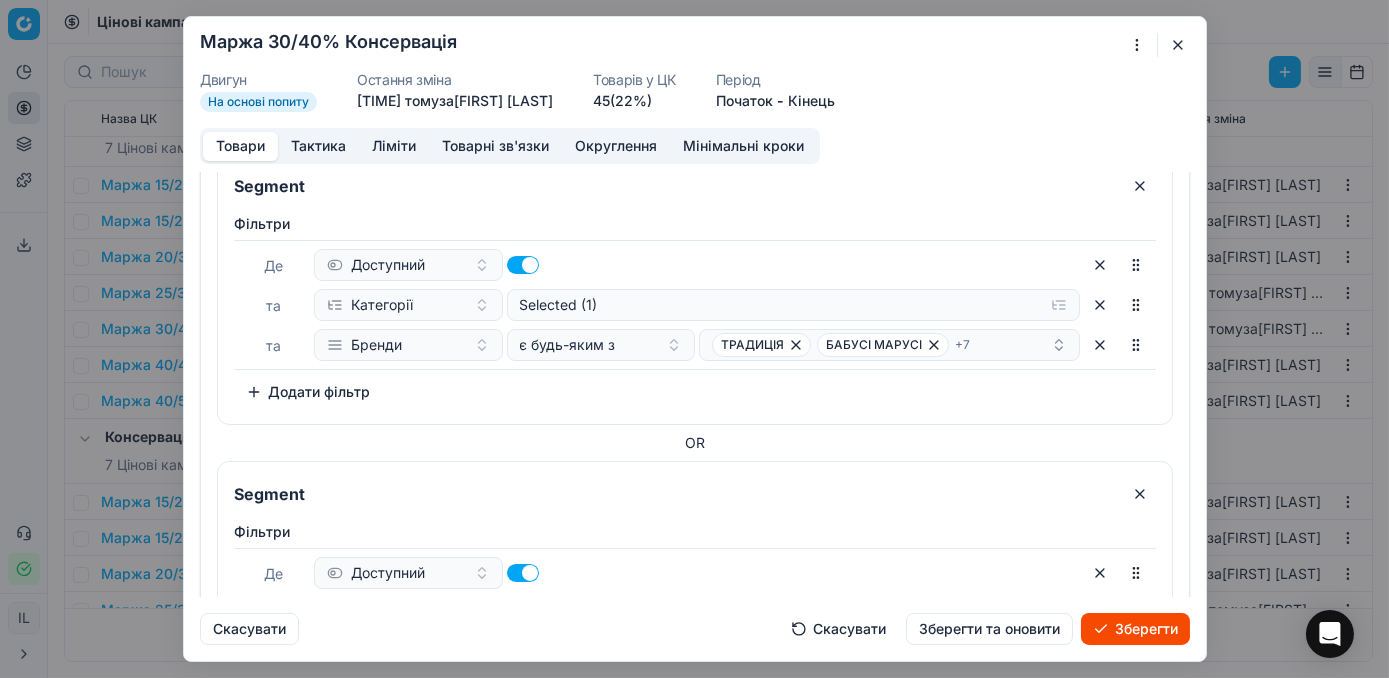 click on "Зберегти" at bounding box center (1135, 629) 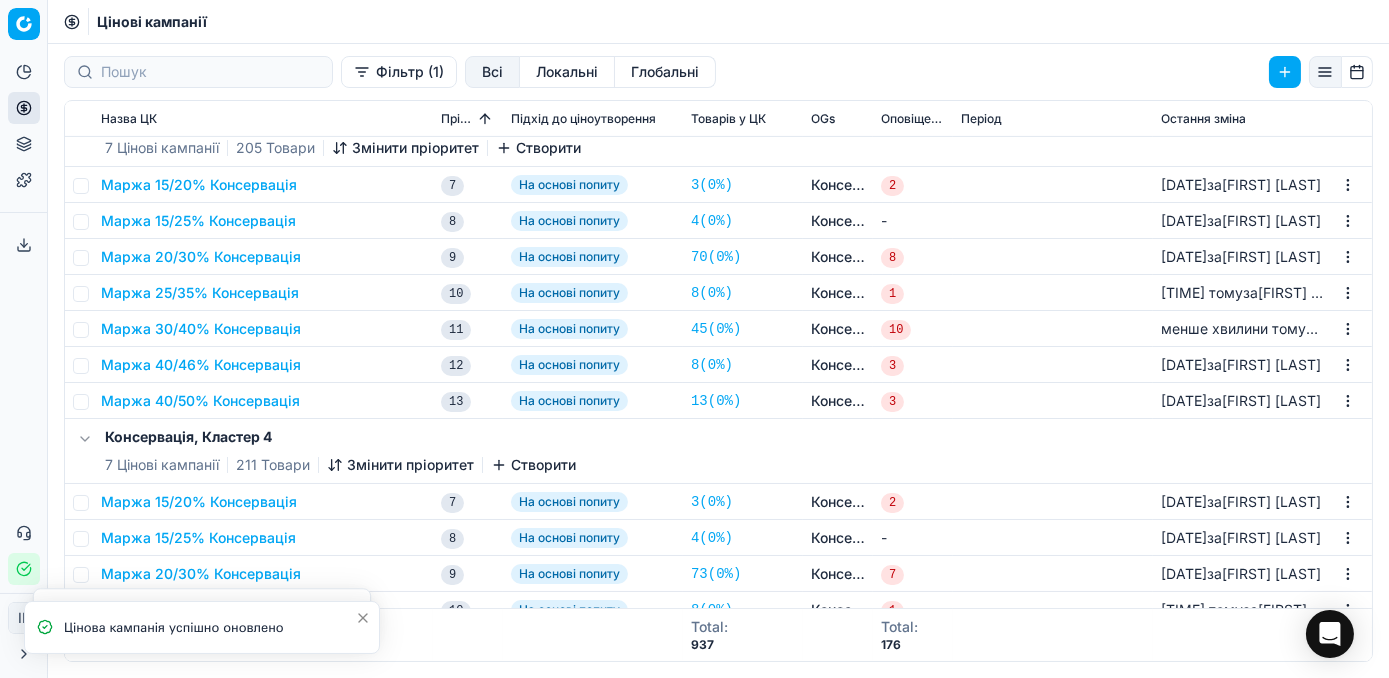 scroll, scrollTop: 1488, scrollLeft: 0, axis: vertical 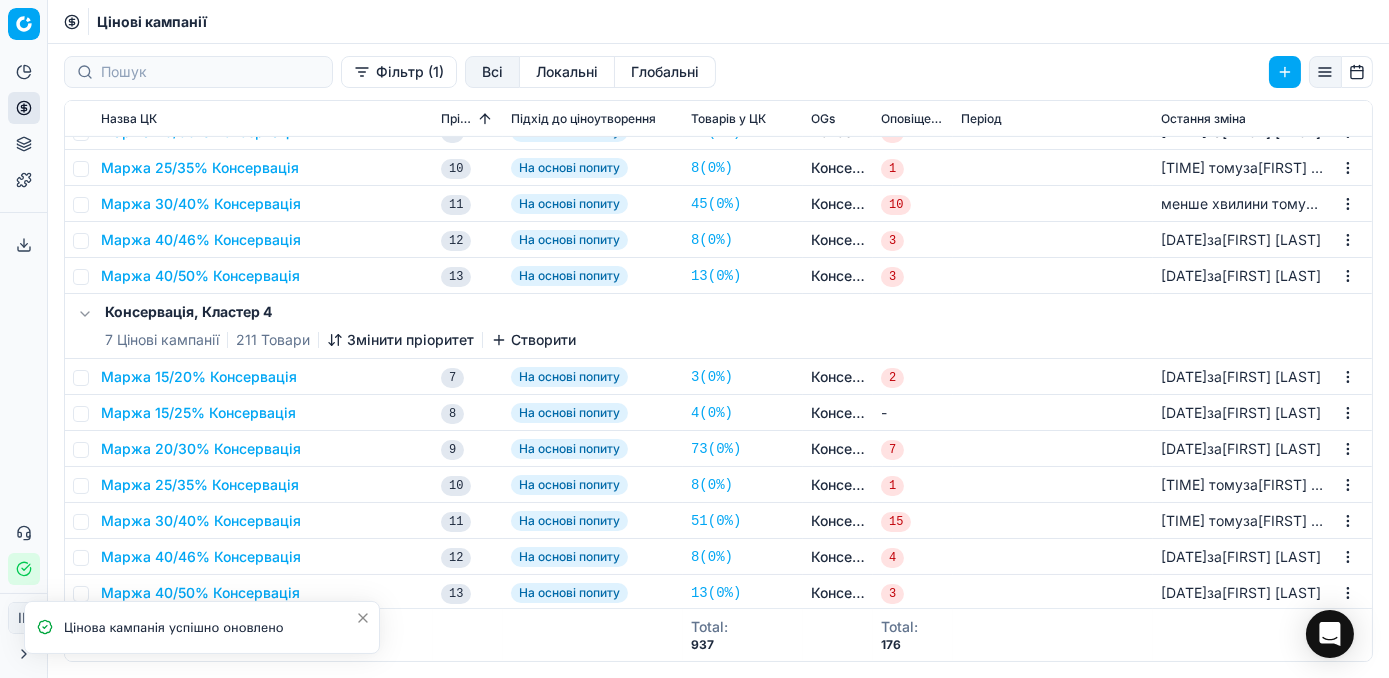 click on "Маржа 30/40% Консервація" at bounding box center [201, 521] 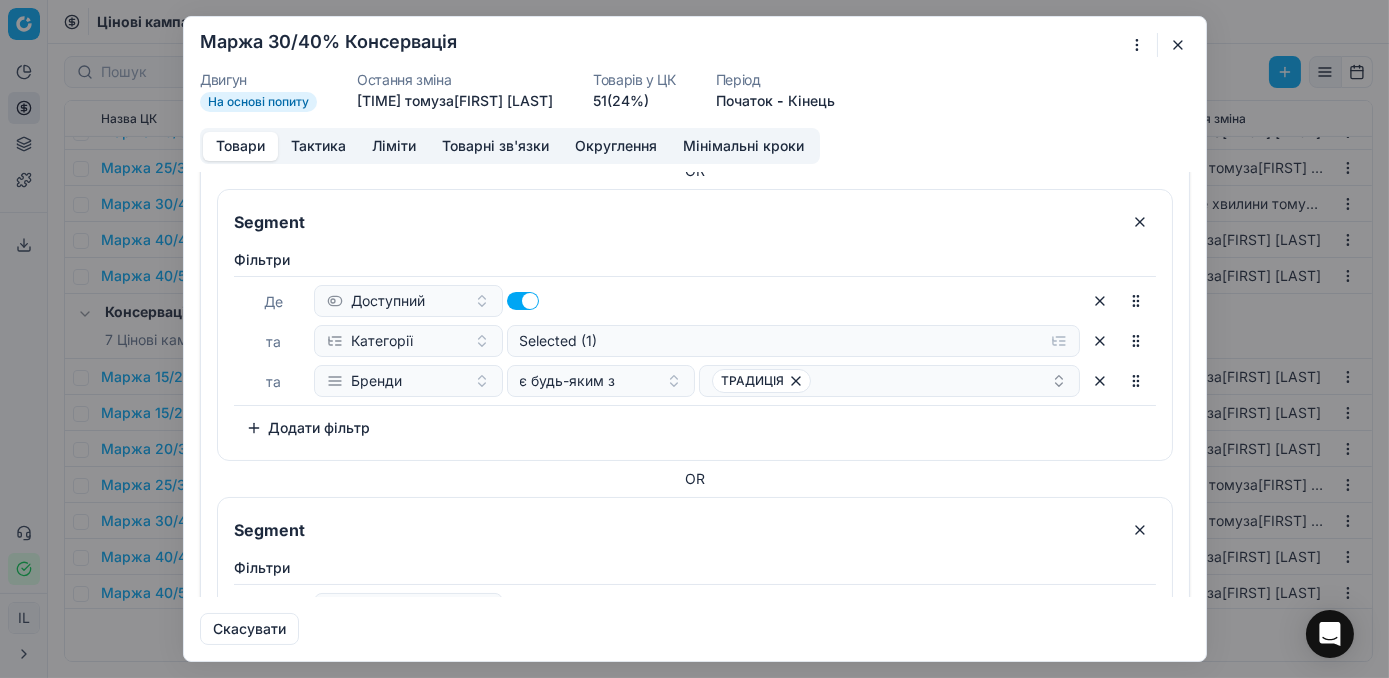 scroll, scrollTop: 1000, scrollLeft: 0, axis: vertical 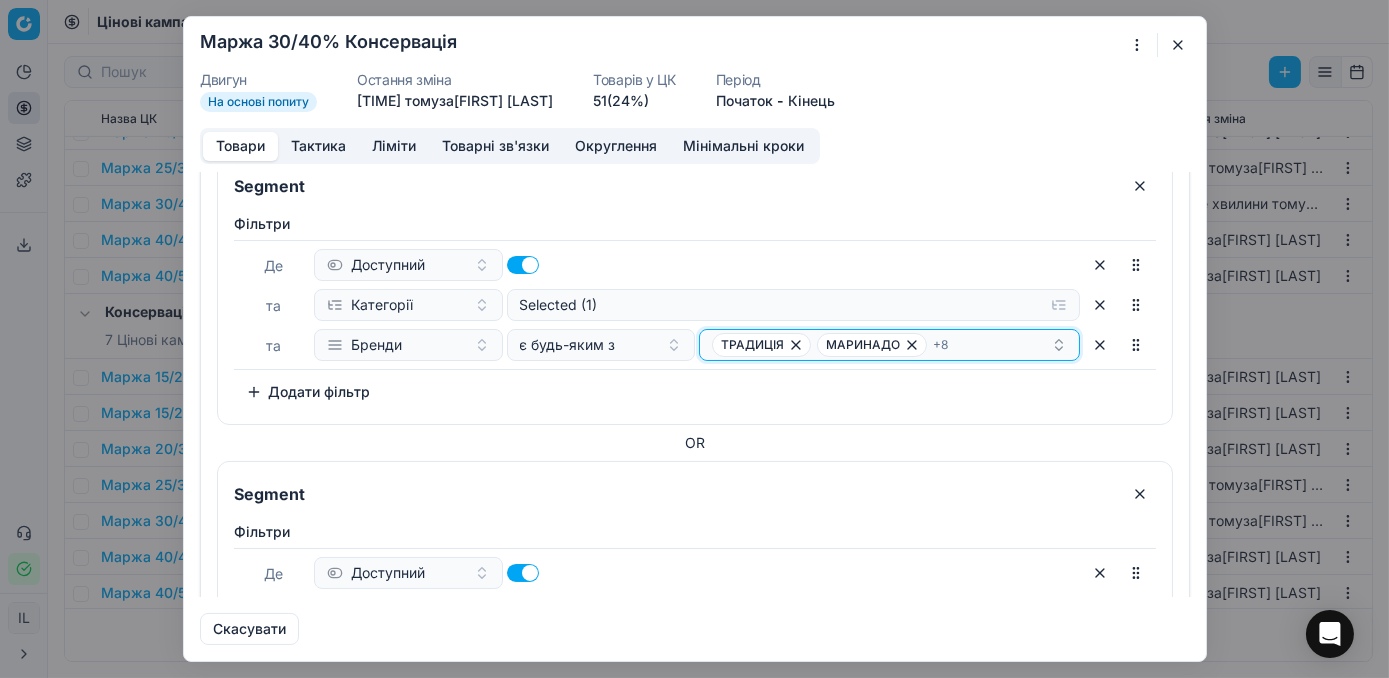 click 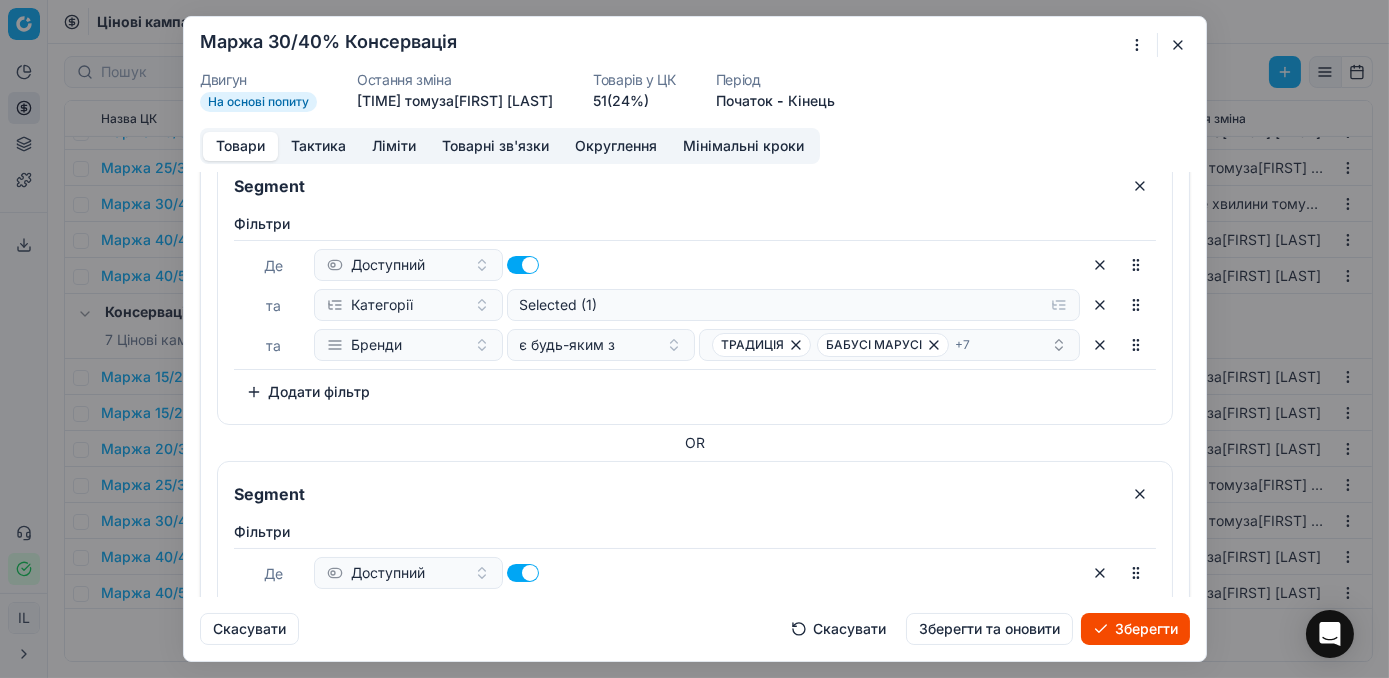 click on "Зберегти" at bounding box center (1135, 629) 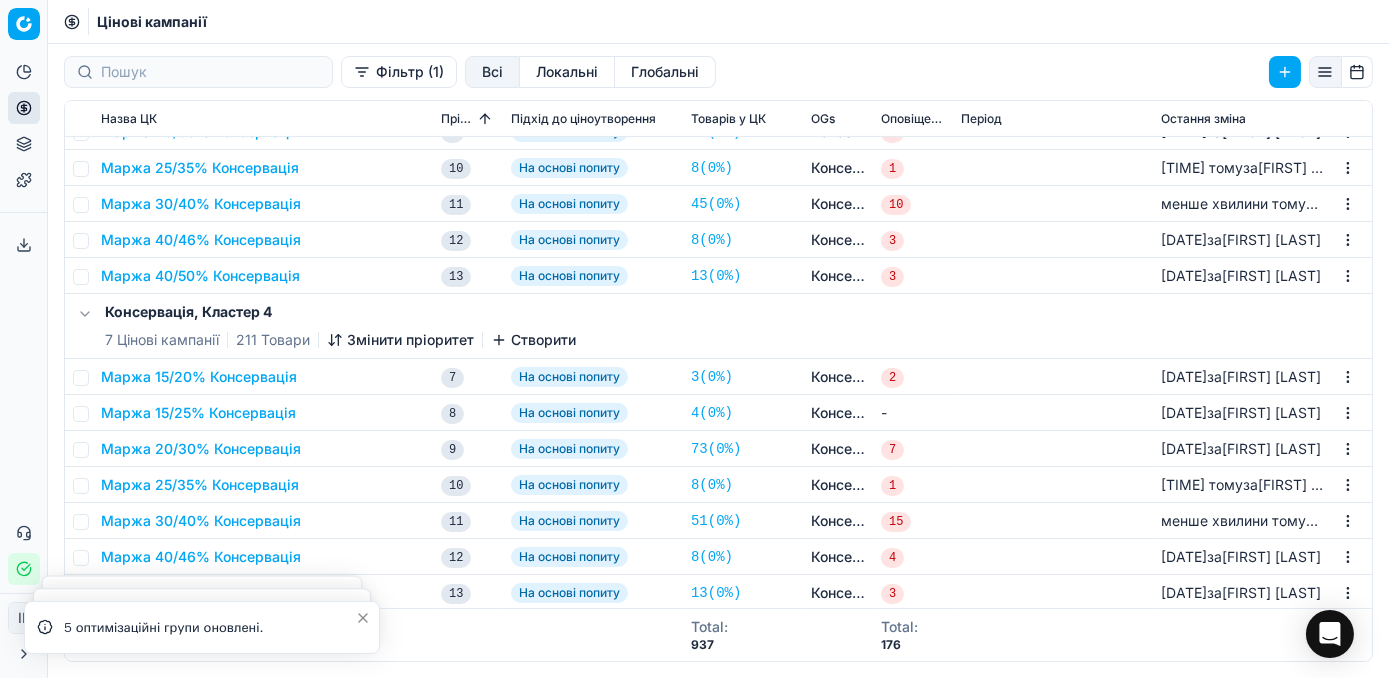 scroll, scrollTop: 1306, scrollLeft: 0, axis: vertical 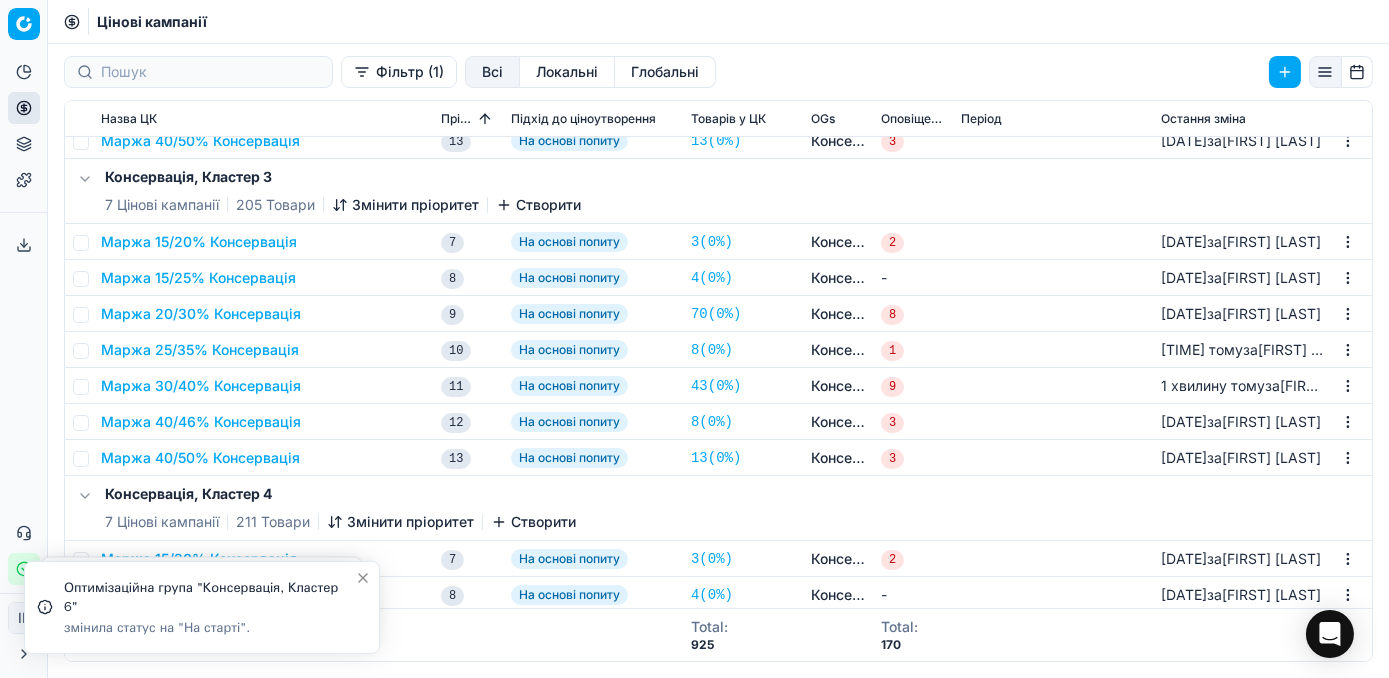 click on "Маржа 25/35% Консервація" at bounding box center (200, 350) 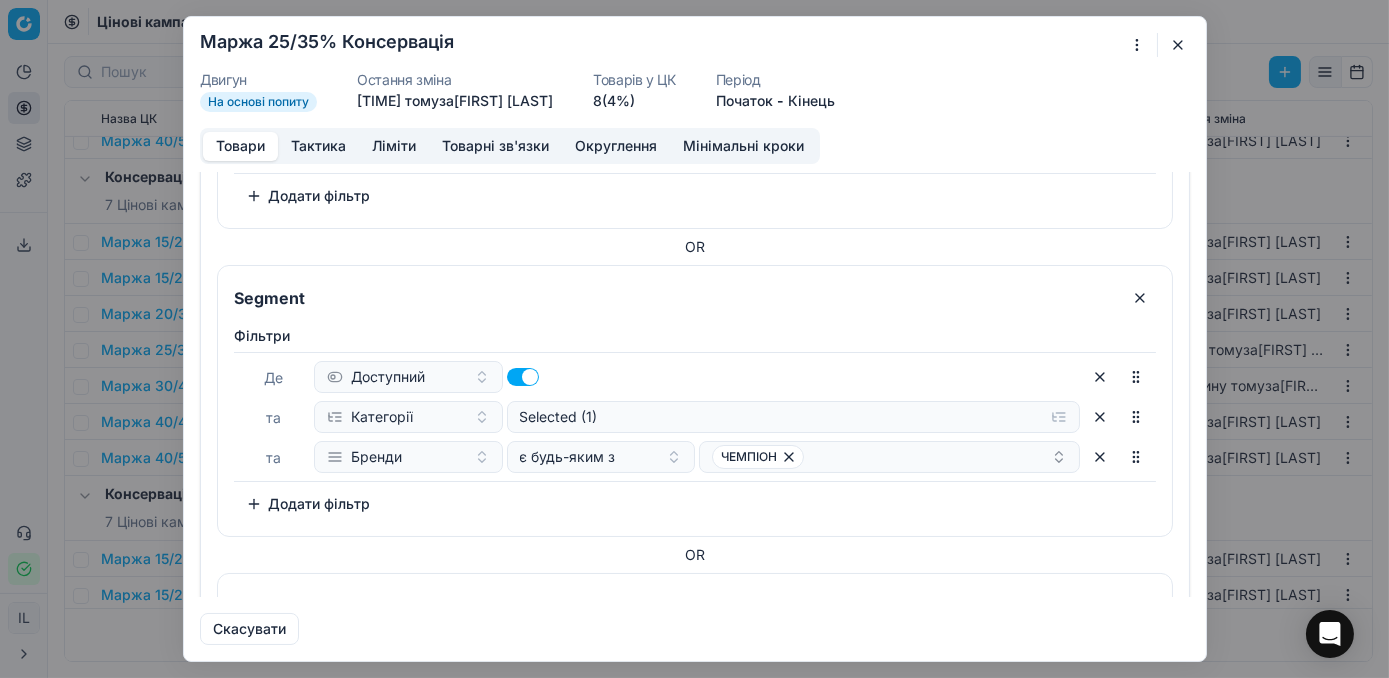 scroll, scrollTop: 454, scrollLeft: 0, axis: vertical 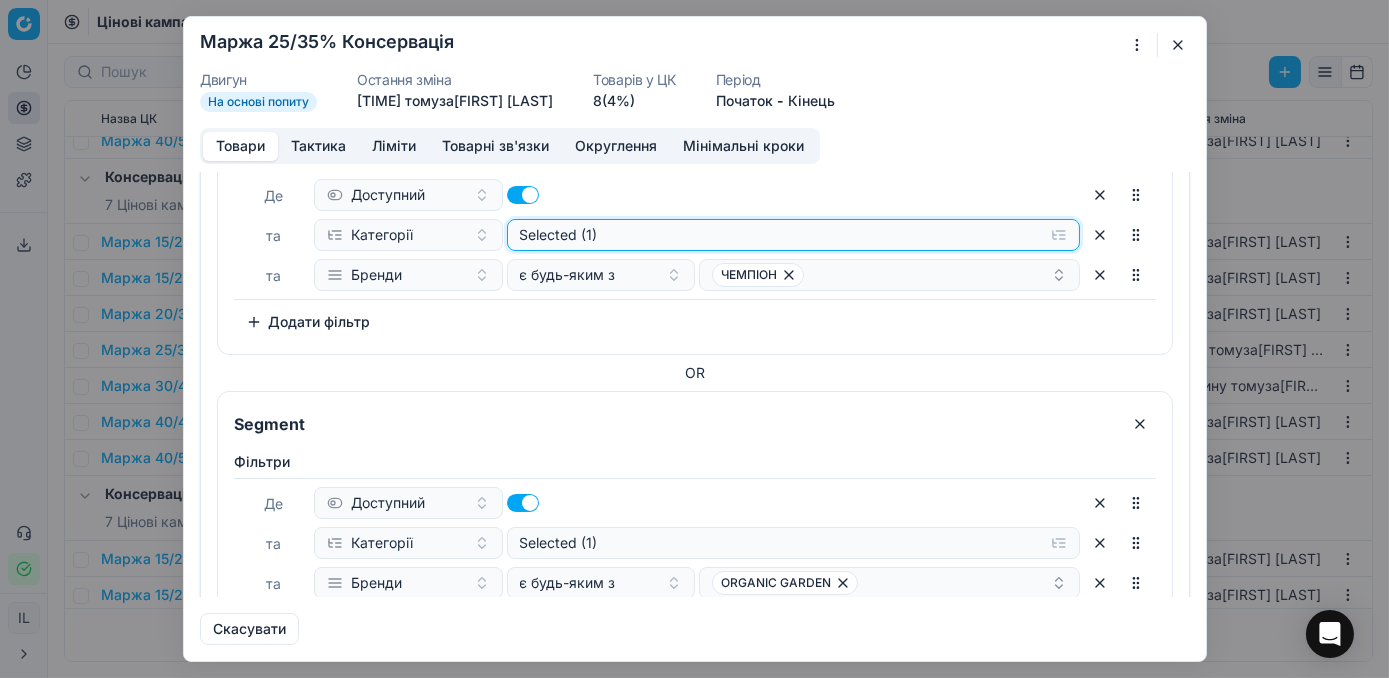 click on "Selected (1)" at bounding box center [793, -73] 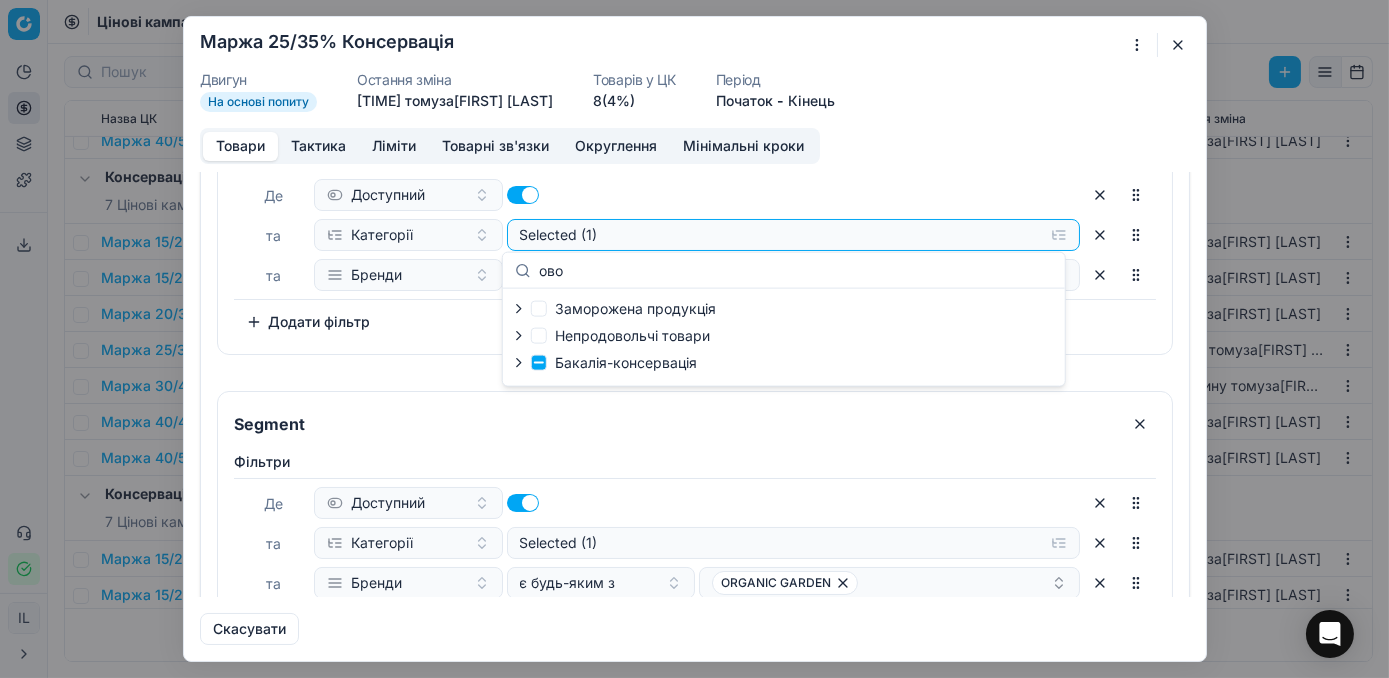 type on "ово" 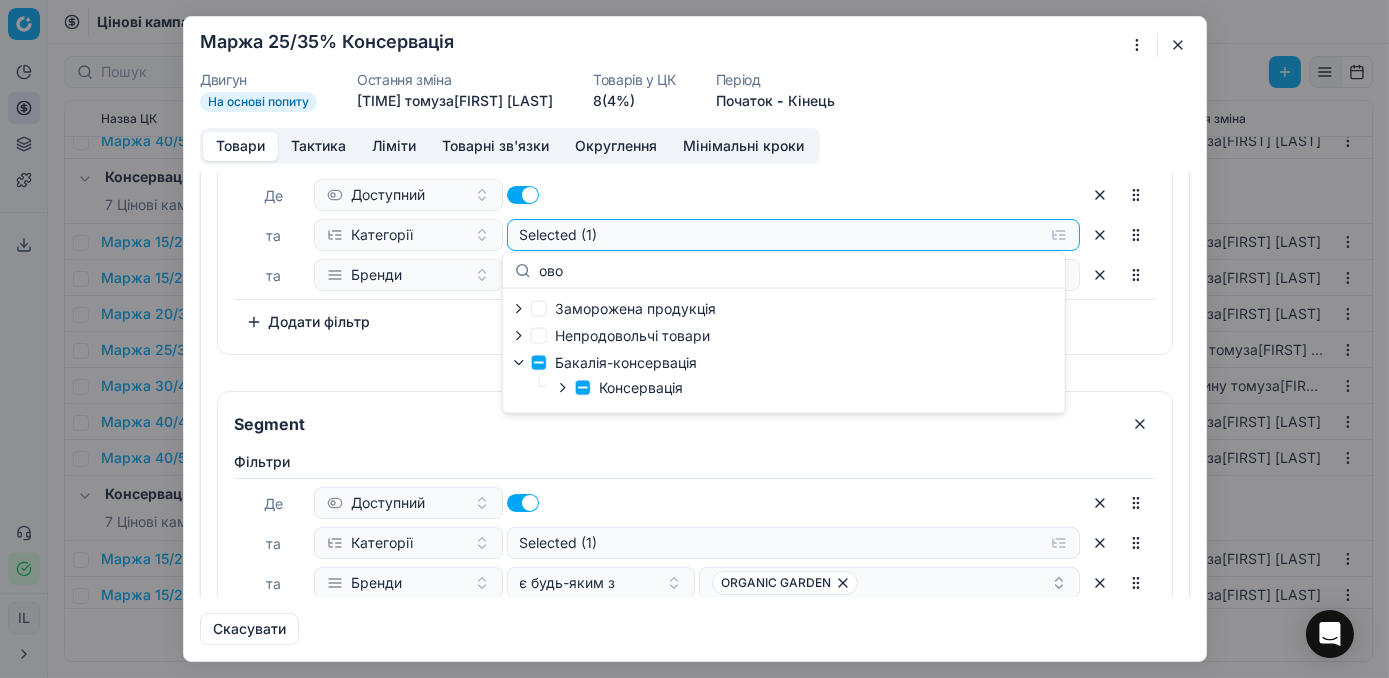 click on "Консервація" at bounding box center (635, 389) 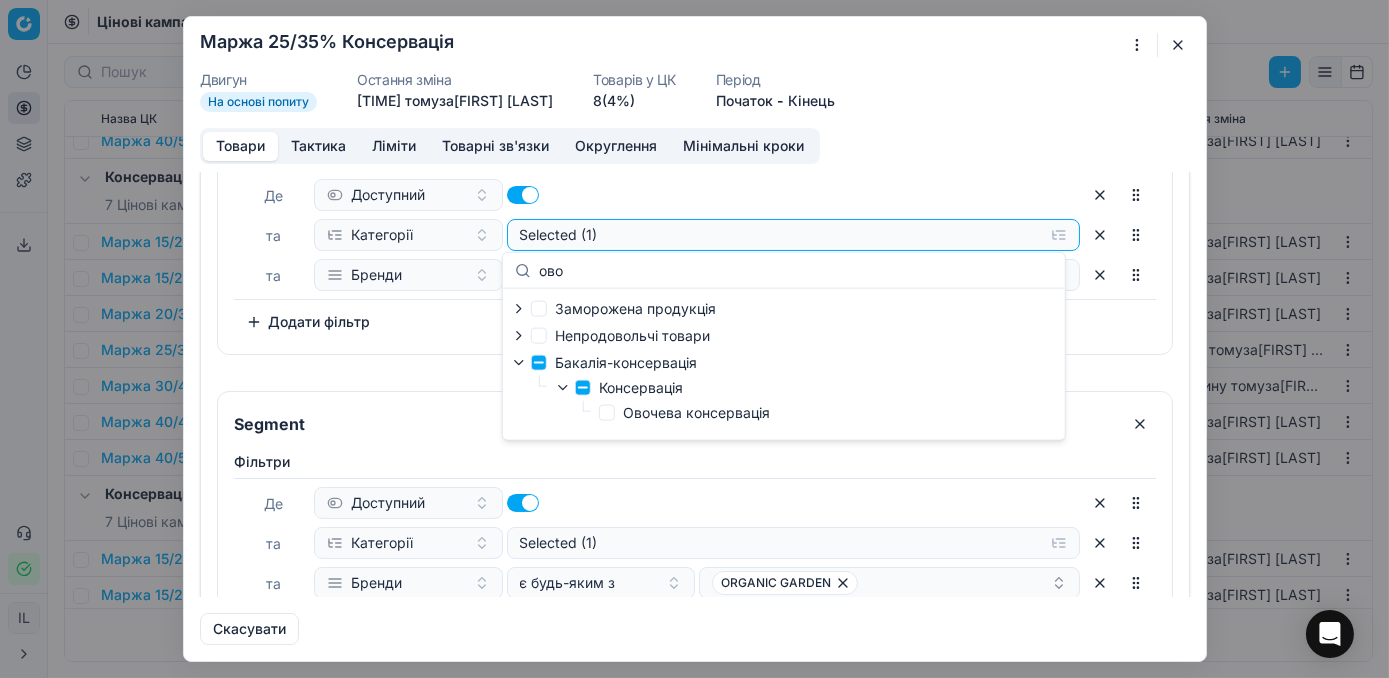 click on "Фiльтри Де Доступний та Категорії Selected (1) та Бренди є будь-яким з ORGANIC GARDEN
To pick up a sortable item, press space or enter.
While dragging, use the up and down keys to move the item.
Press space or enter again to drop the item in its new position, or press escape to cancel.
Додати фільтр" at bounding box center (695, 549) 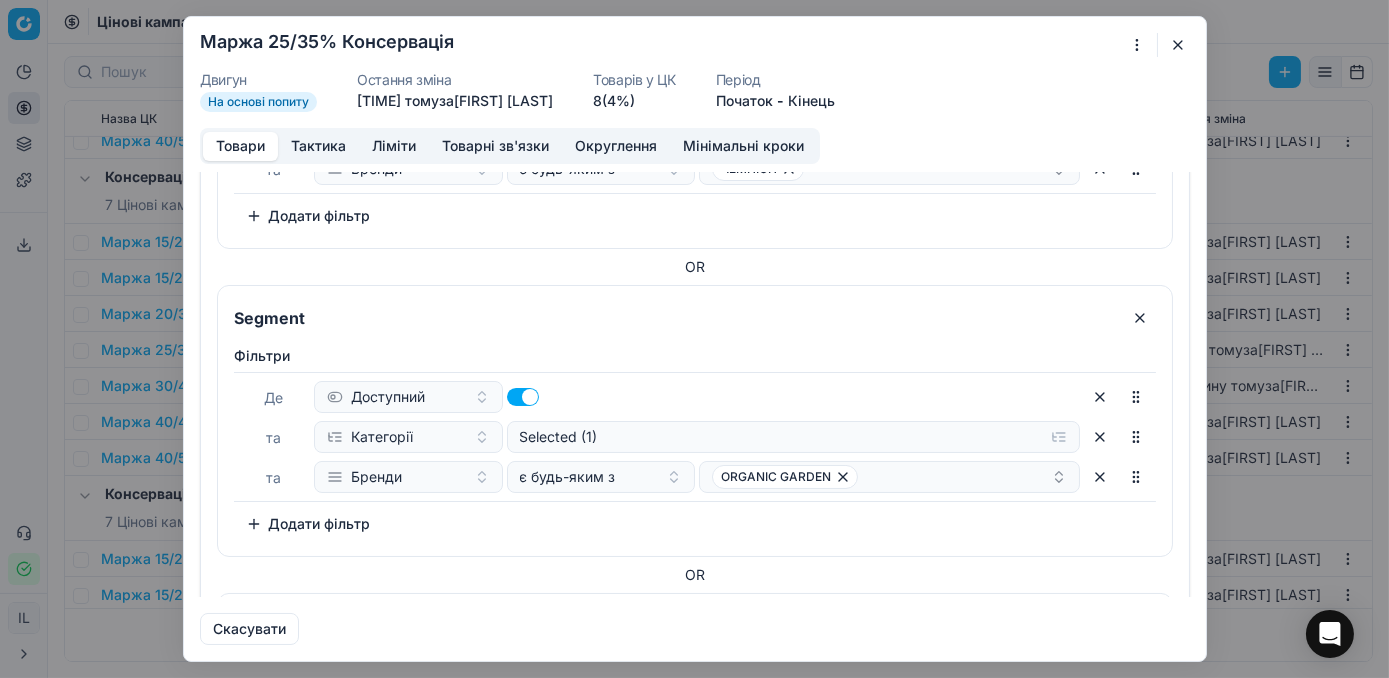 scroll, scrollTop: 636, scrollLeft: 0, axis: vertical 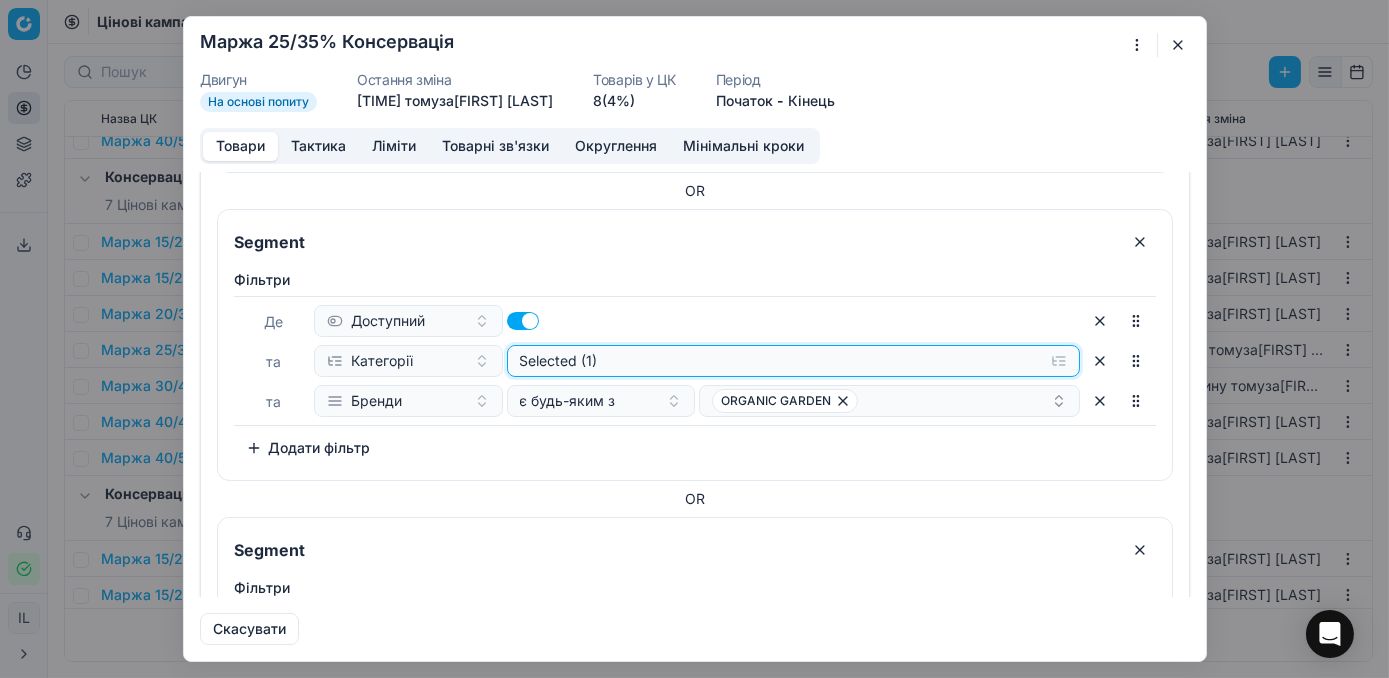 click on "Selected (1)" at bounding box center (793, -255) 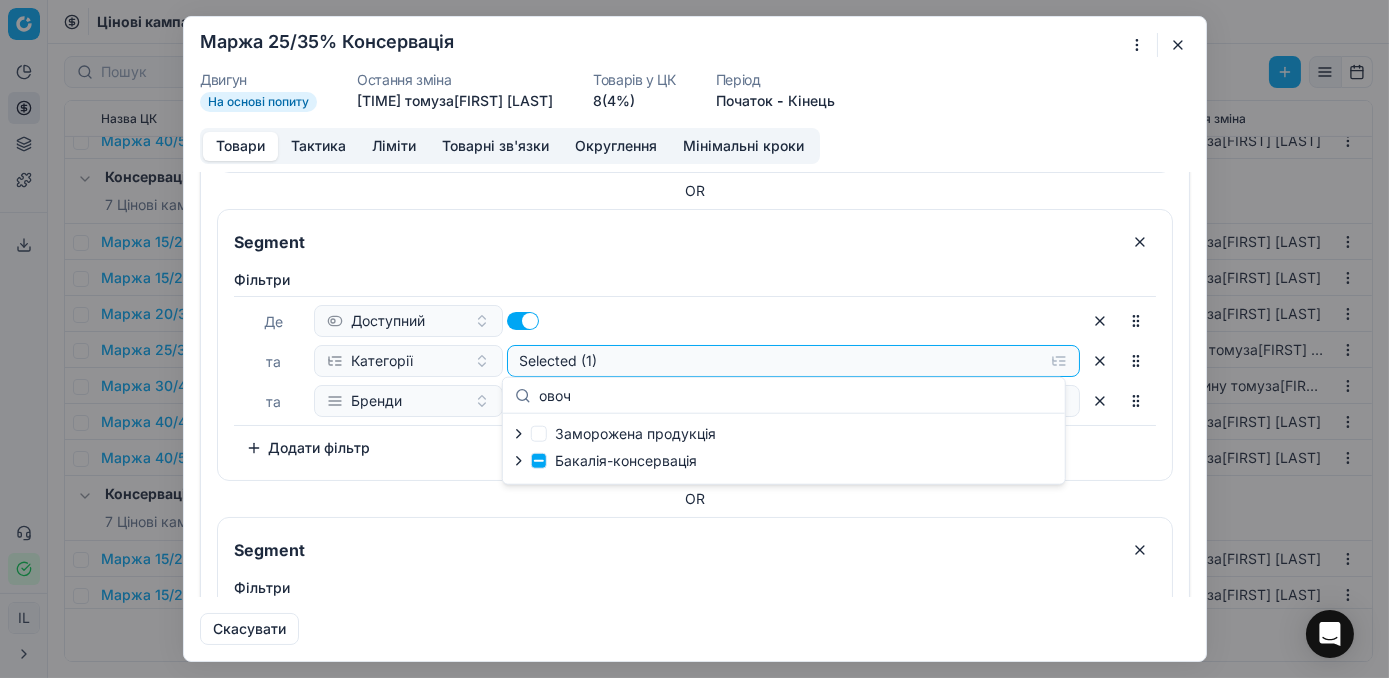 type on "овоч" 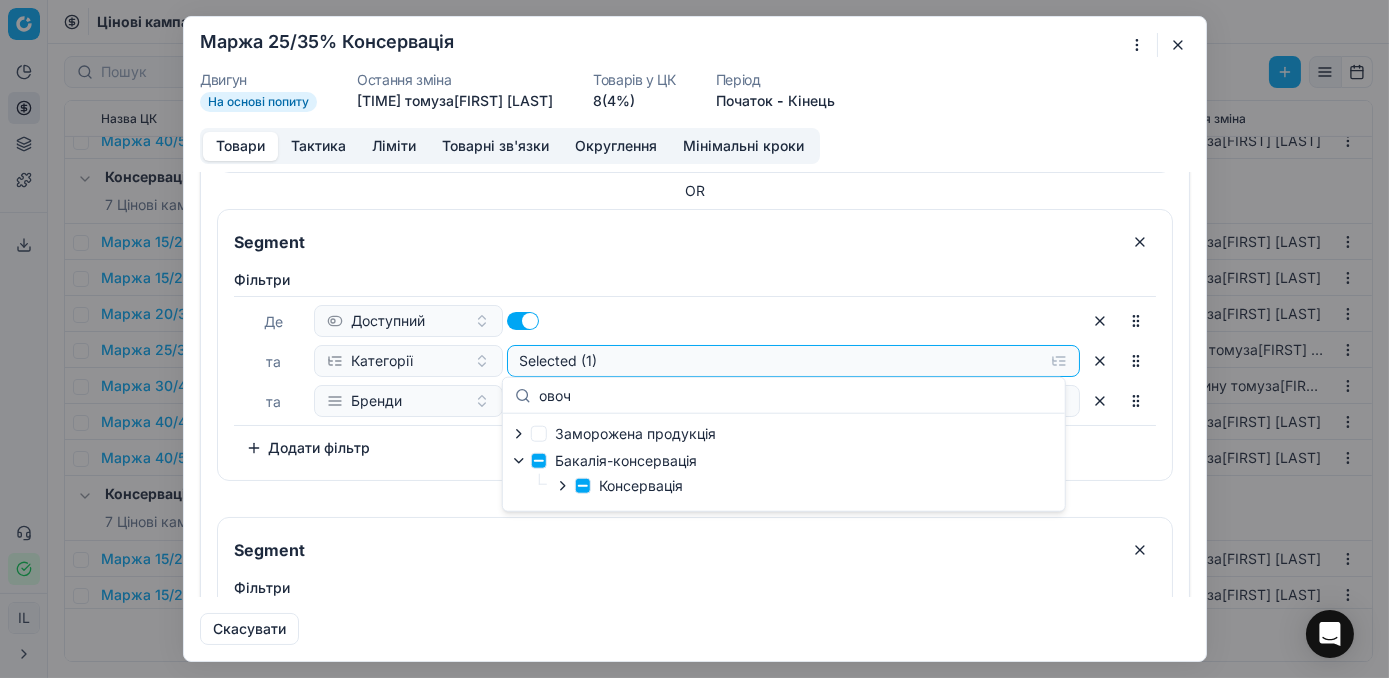 click on "Консервація" at bounding box center (635, 487) 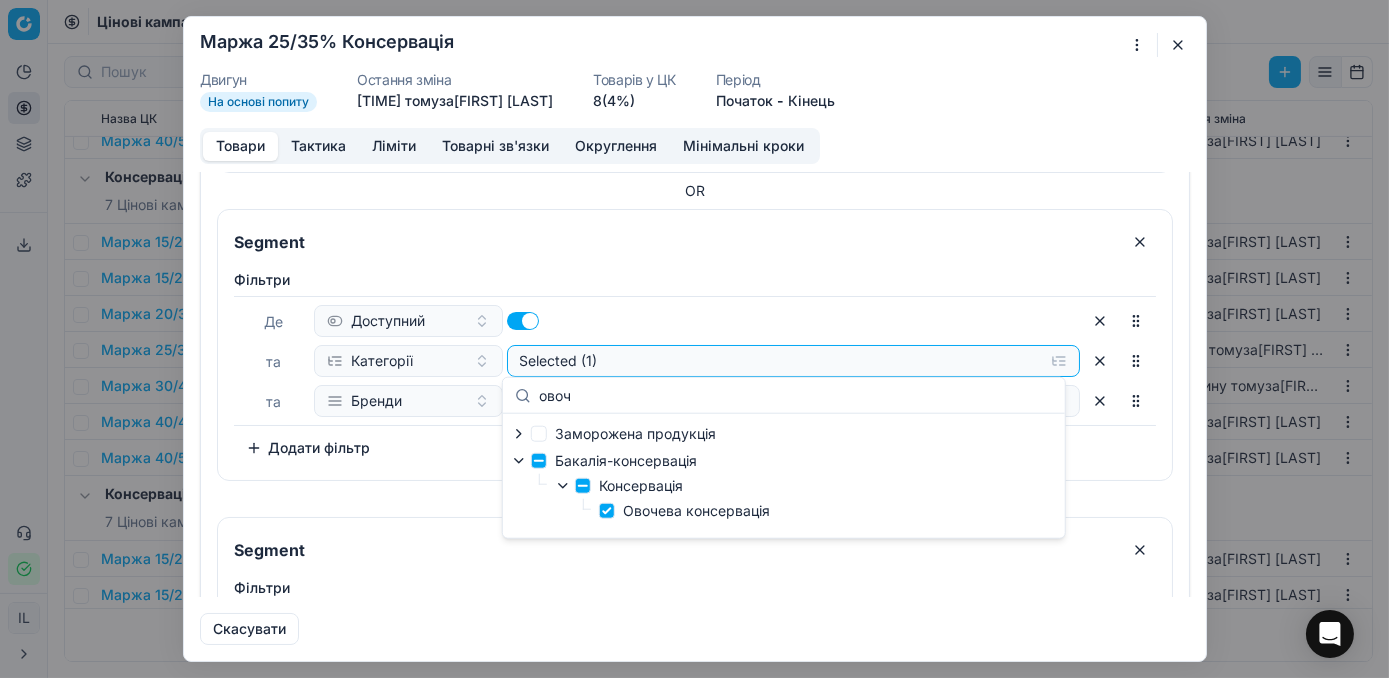 click on "Заморожена продукція Бакалія-консервація Консервація Овочева консервація" at bounding box center [784, 476] 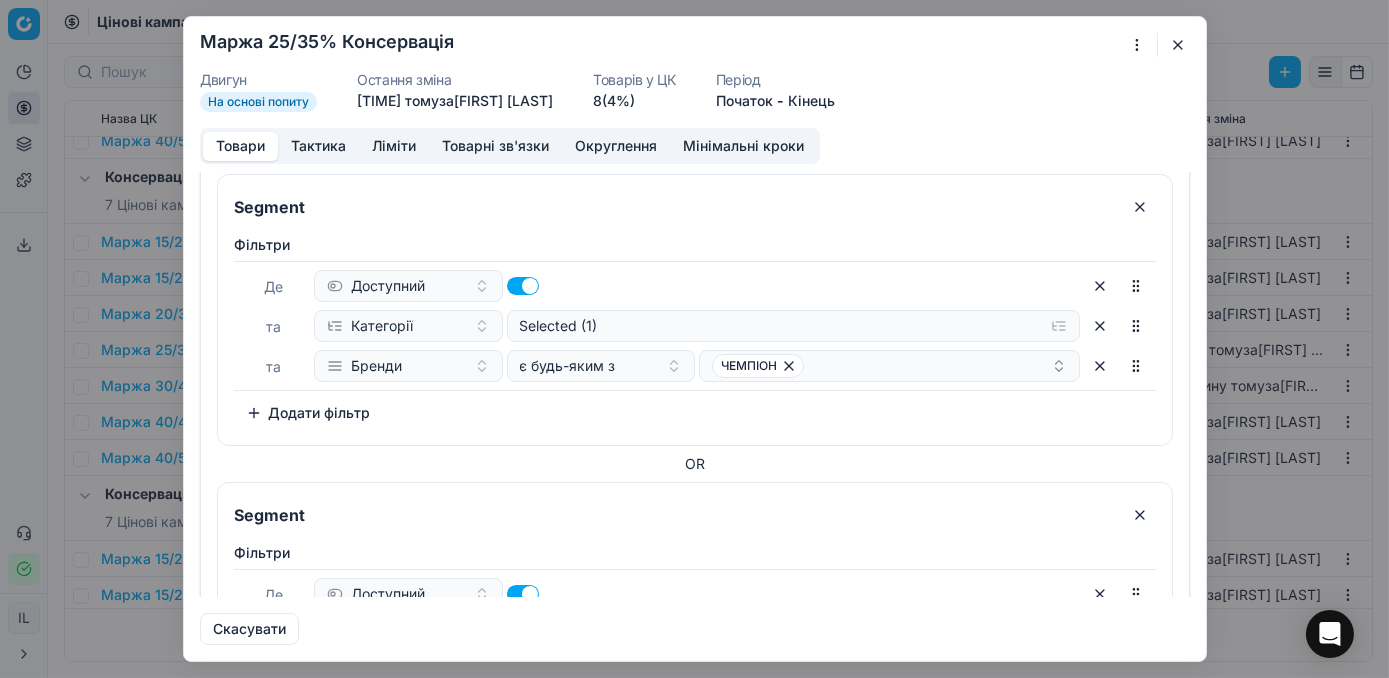 scroll, scrollTop: 636, scrollLeft: 0, axis: vertical 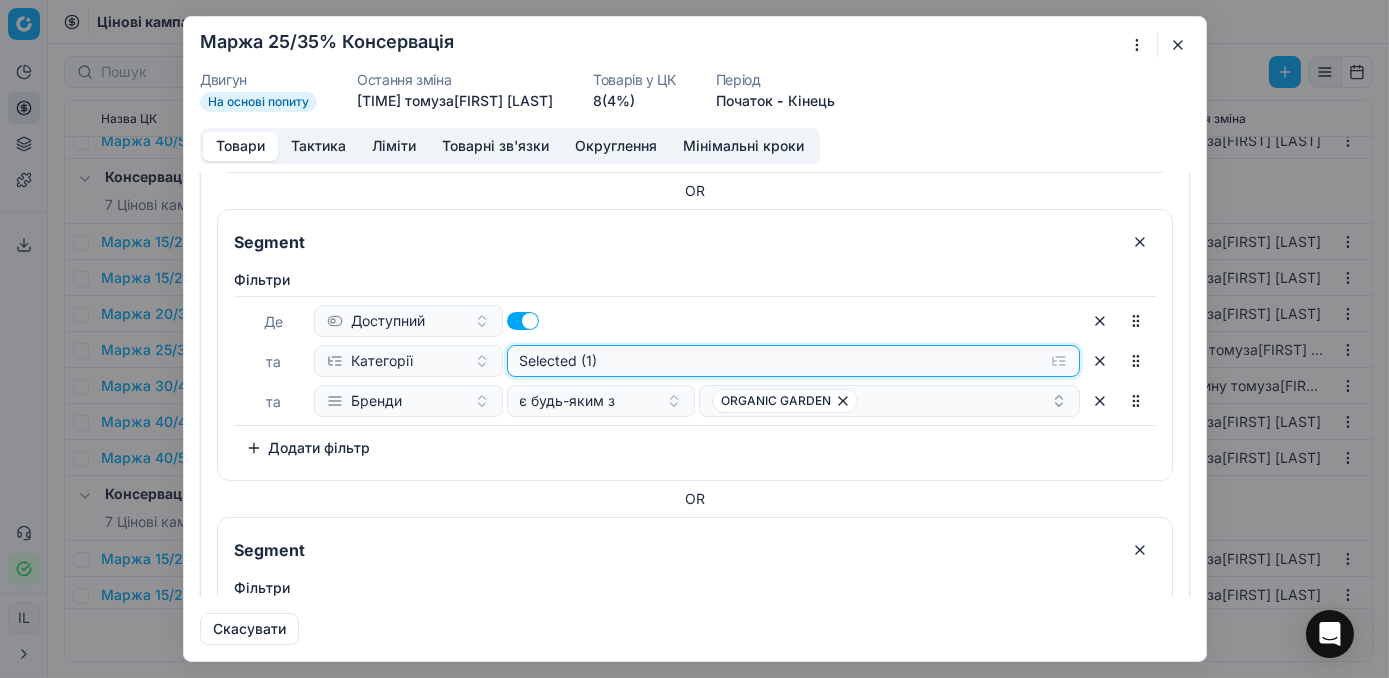 click on "Selected (1)" at bounding box center (793, -255) 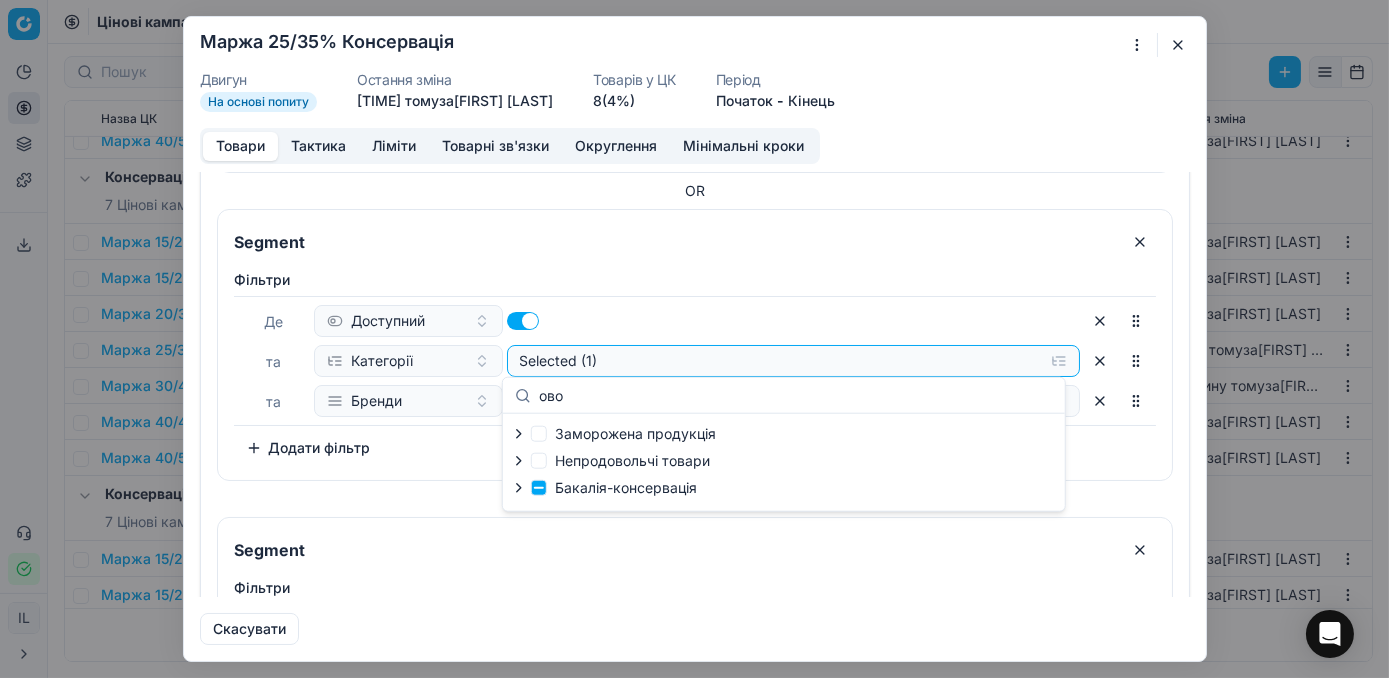 type on "ово" 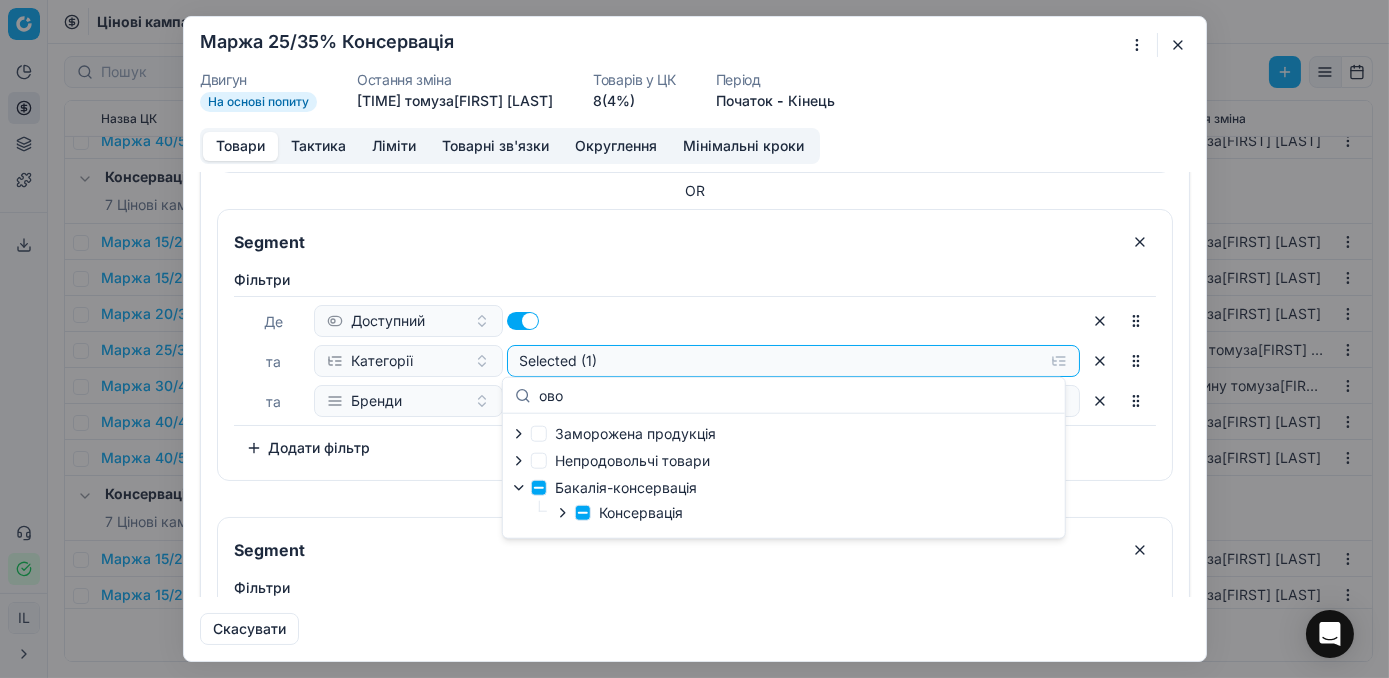 click 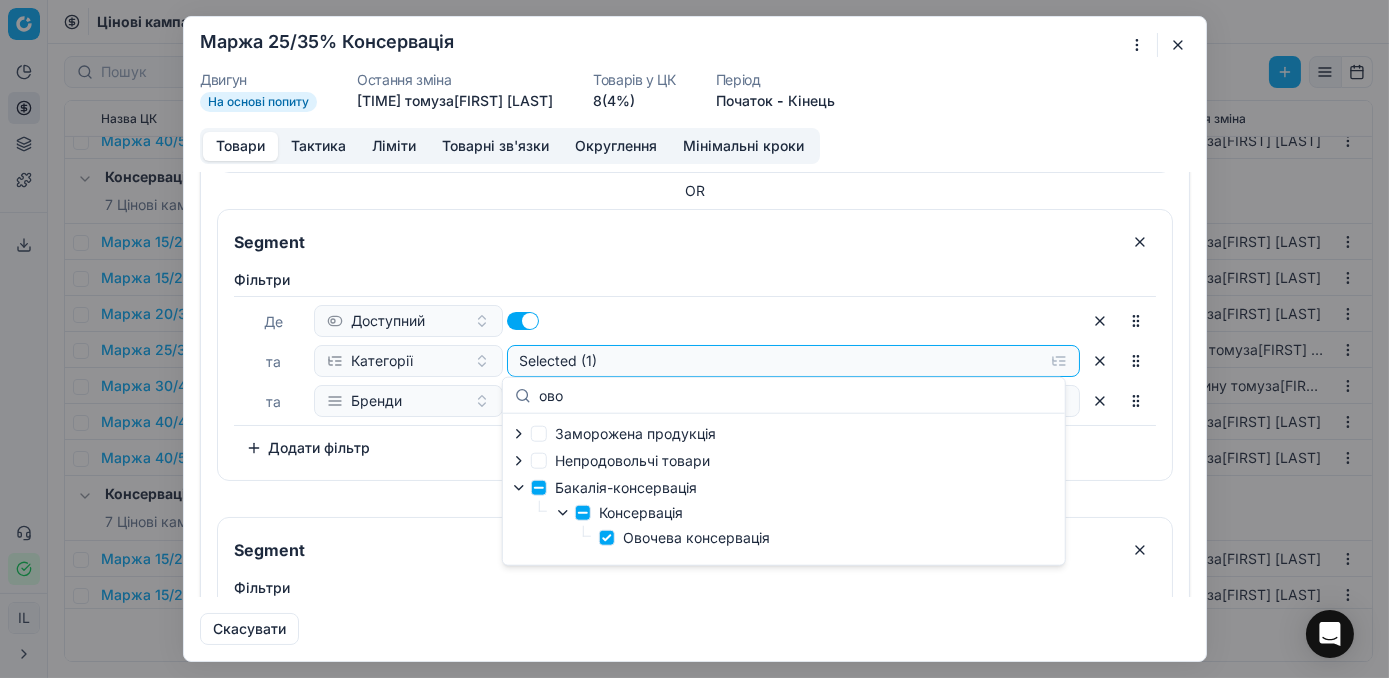 click on "Segment Фiльтри Де Доступний та Категорії Selected (1) та Бренди є будь-яким з ХУТОРОК ТЕРНОП МЯСОКОМБІНАТ
To pick up a sortable item, press space or enter.
While dragging, use the up and down keys to move the item.
Press space or enter again to drop the item in its new position, or press escape to cancel.
Додати фільтр OR Segment Фiльтри Де Доступний та Категорії Selected (1) та Бренди є будь-яким з ЧЕМПІОН
To pick up a sortable item, press space or enter.
While dragging, use the up and down keys to move the item.
Press space or enter again to drop the item in its new position, or press escape to cancel.
Додати фільтр OR Segment Фiльтри Де Доступний та Категорії Selected (1) та Бренди є будь-яким з ORGANIC GARDEN Додати фільтр OR Segment Де" at bounding box center (695, 211) 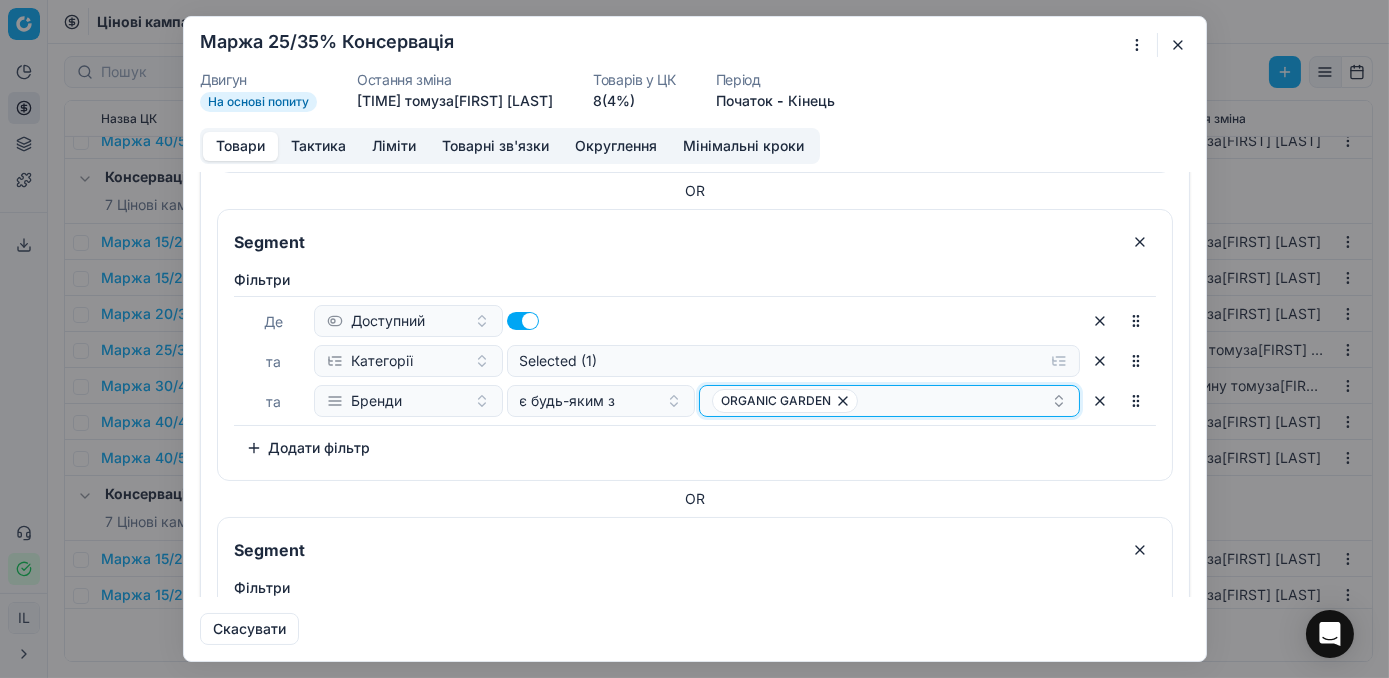 click 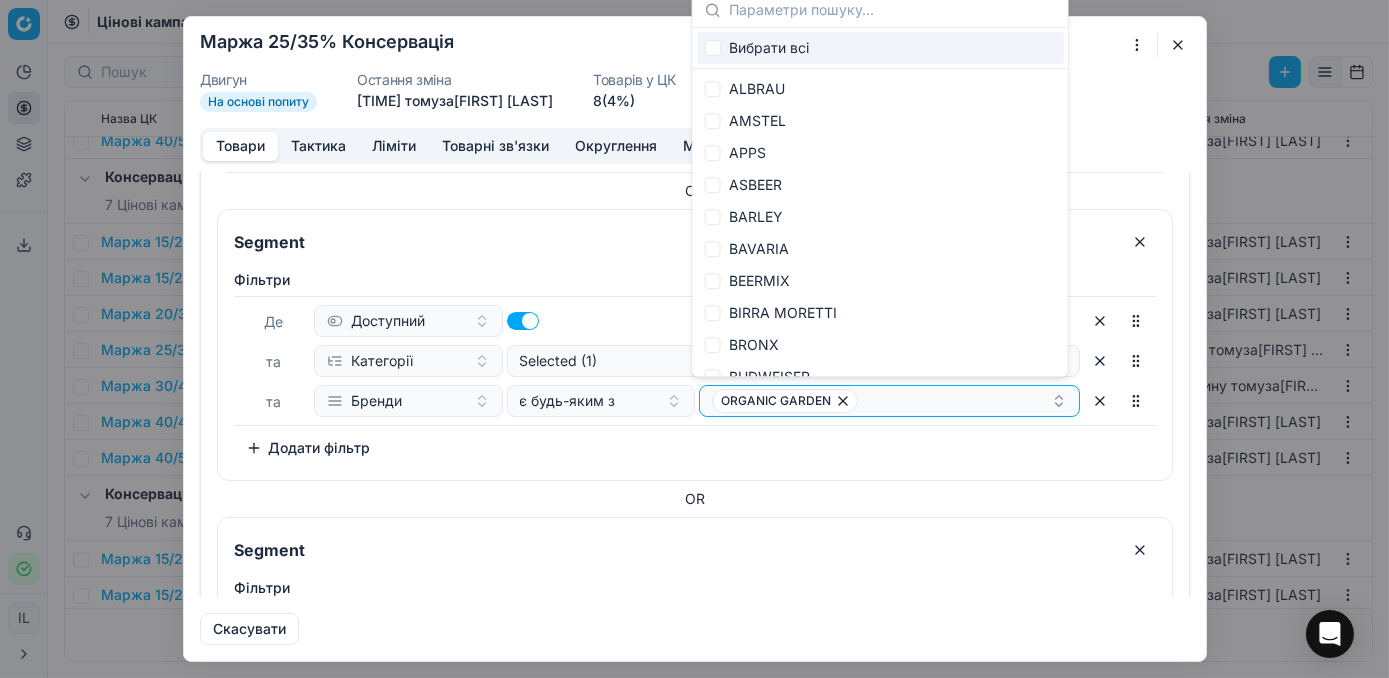 type on "и" 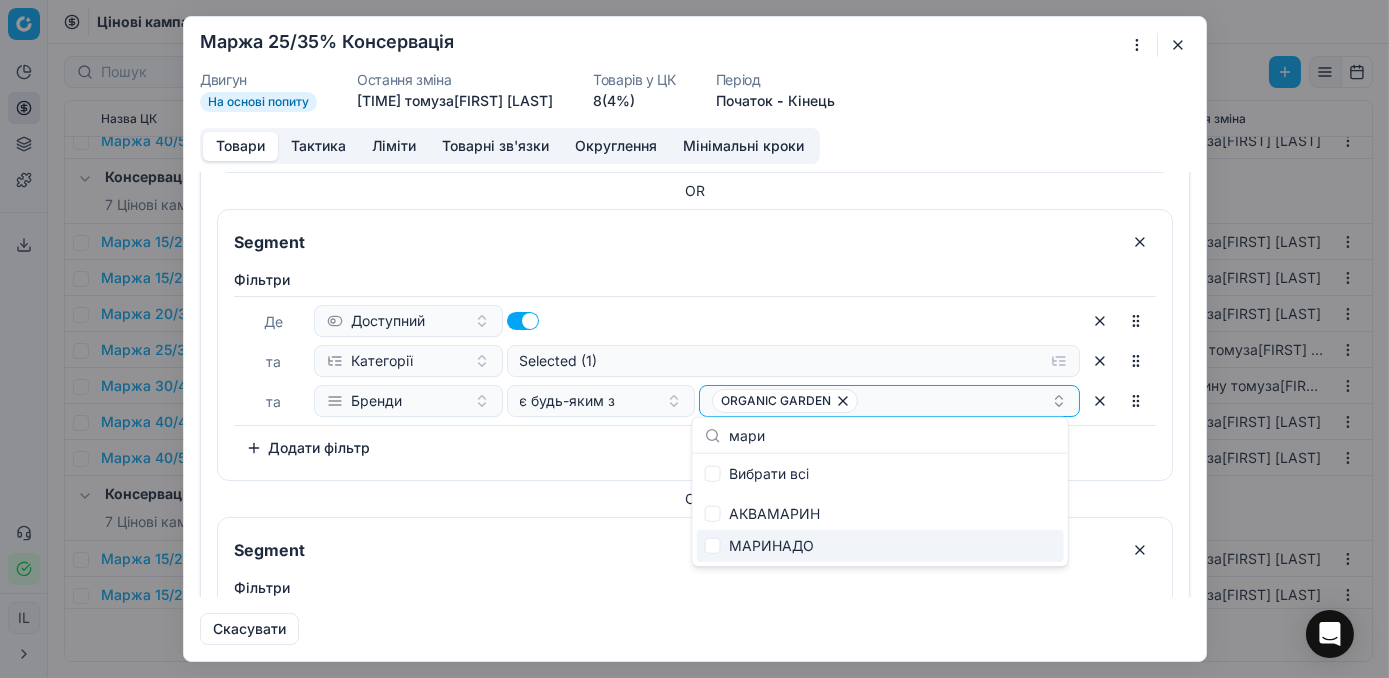 type on "мари" 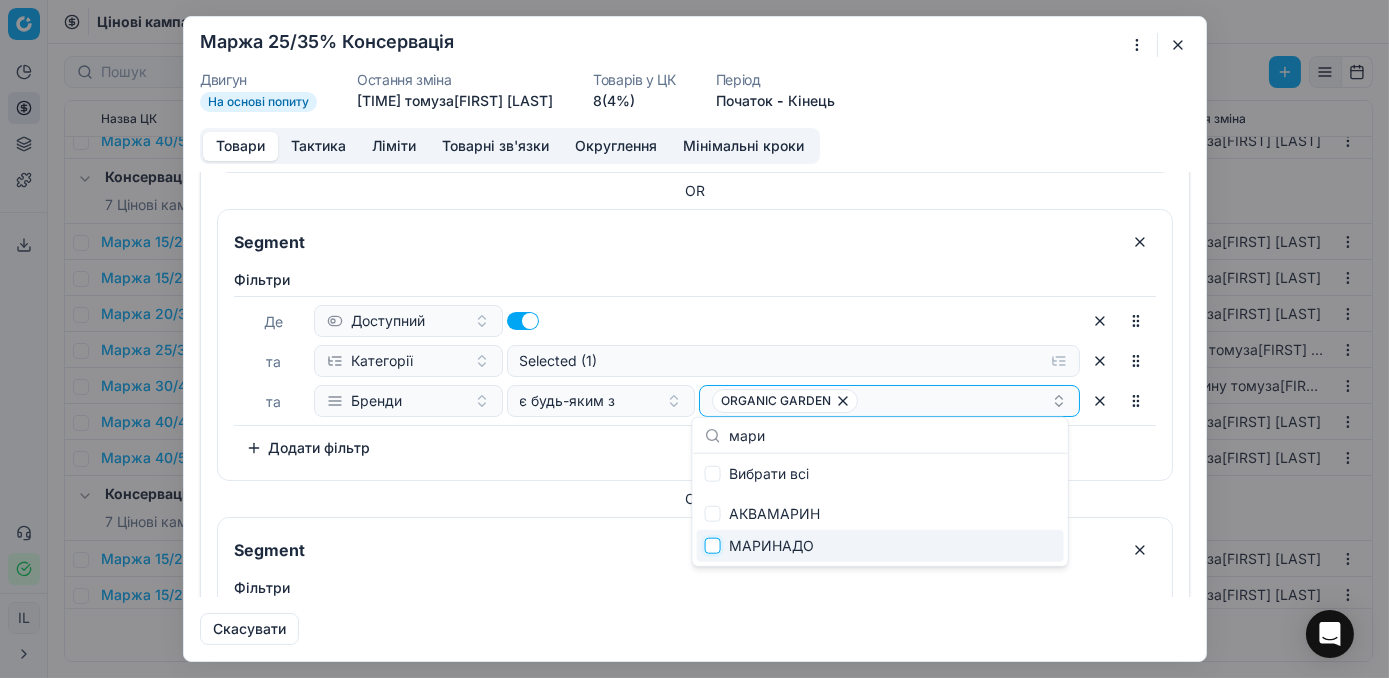 click at bounding box center (713, 546) 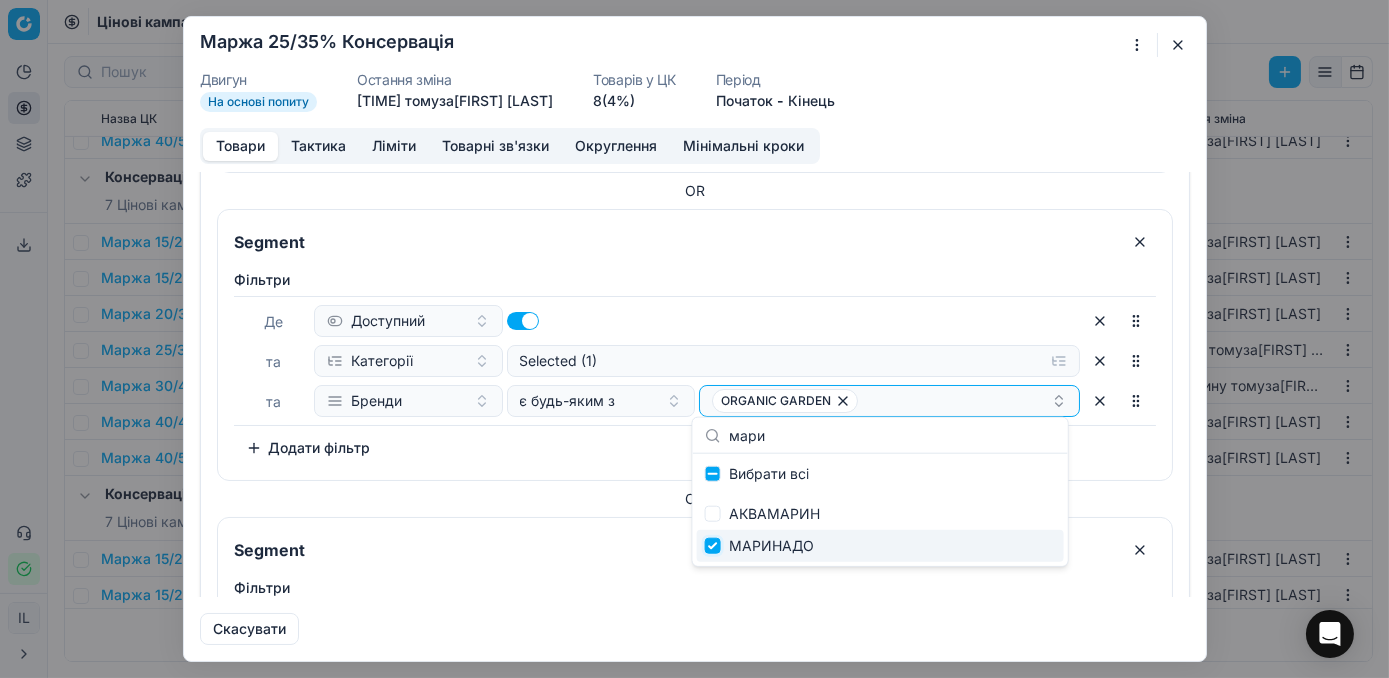 checkbox on "true" 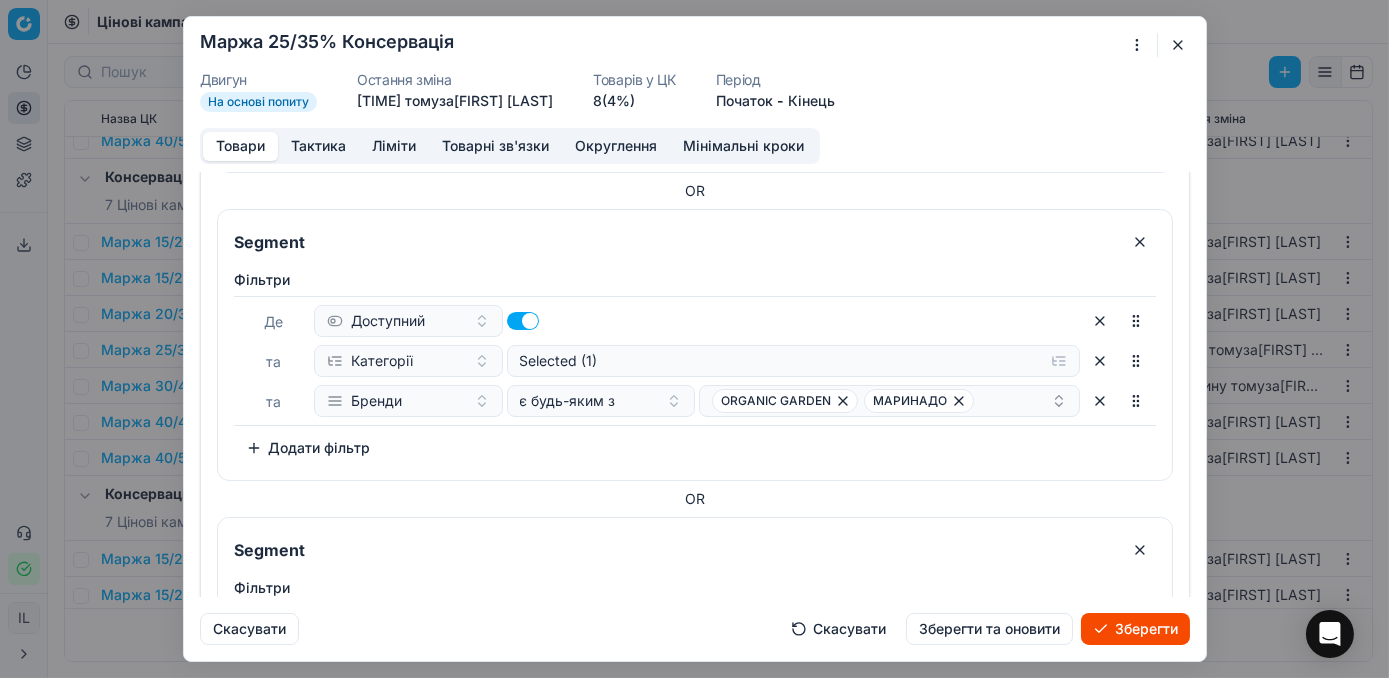 click on "Зберегти" at bounding box center [1135, 629] 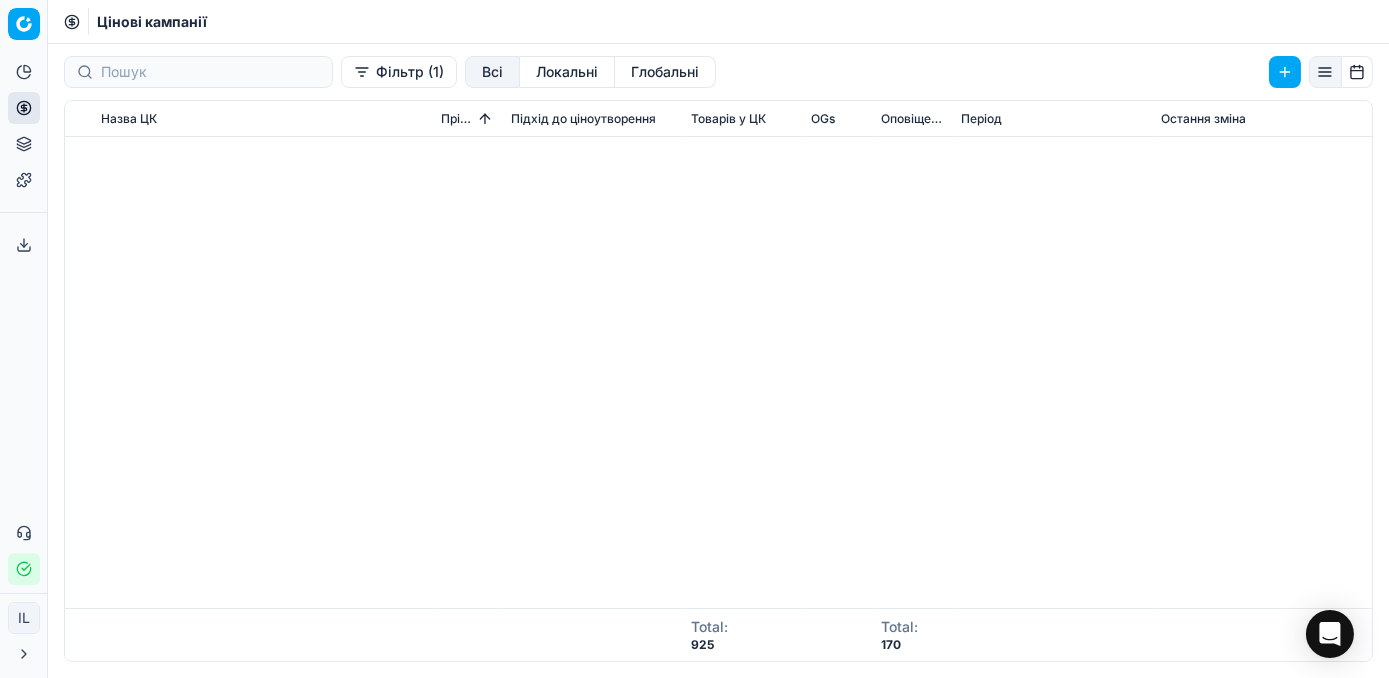 scroll, scrollTop: 0, scrollLeft: 0, axis: both 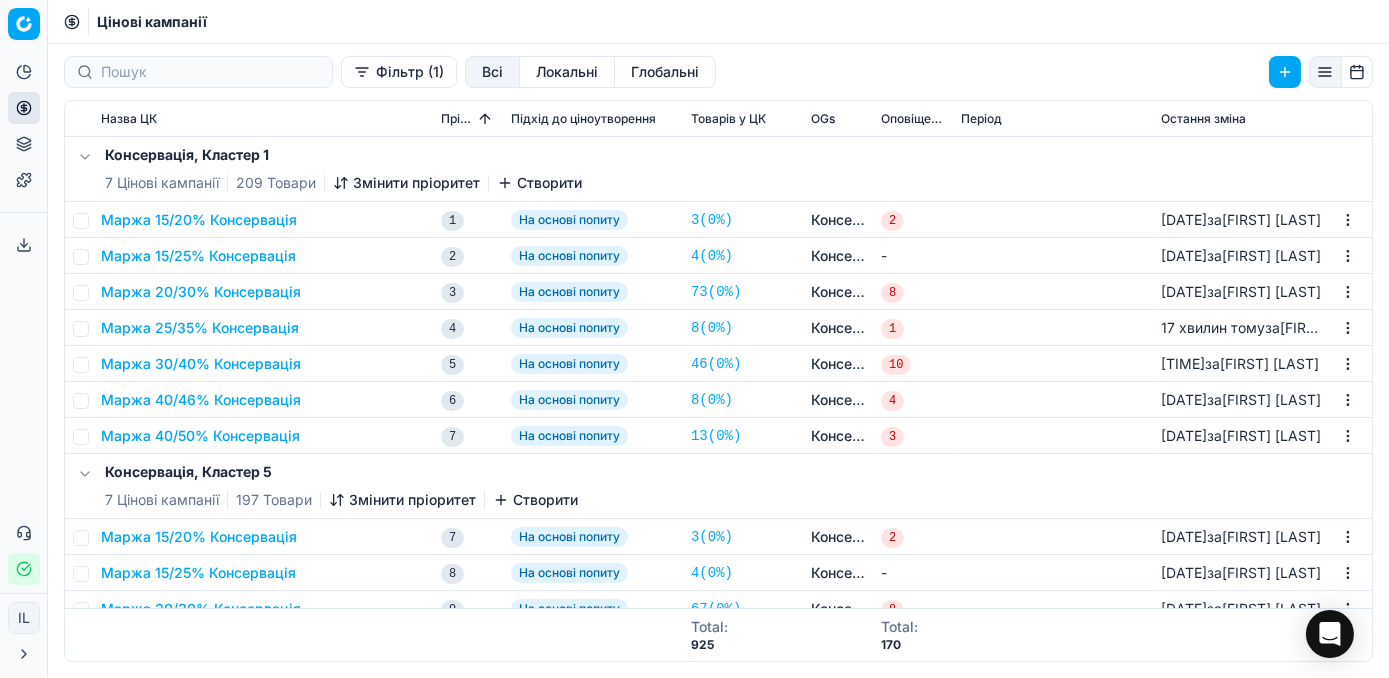 click on "Маржа 25/35% Консервація" at bounding box center [200, 328] 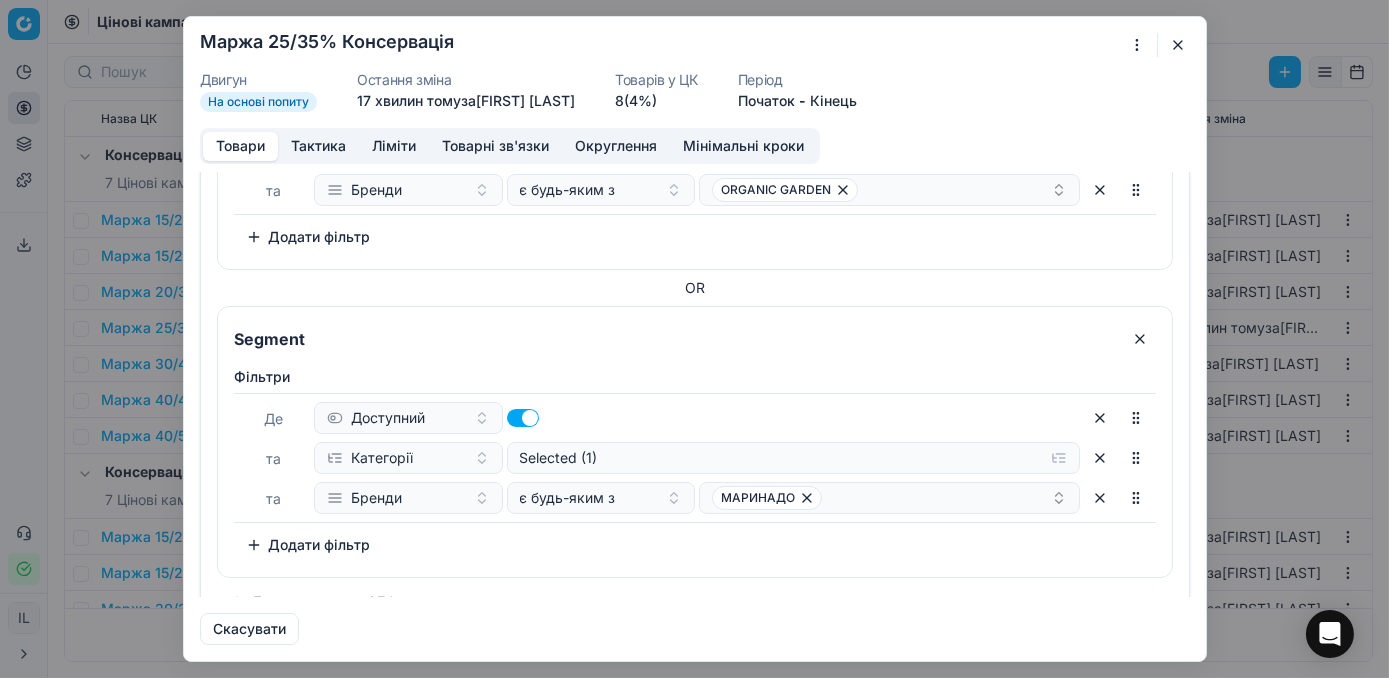 scroll, scrollTop: 756, scrollLeft: 0, axis: vertical 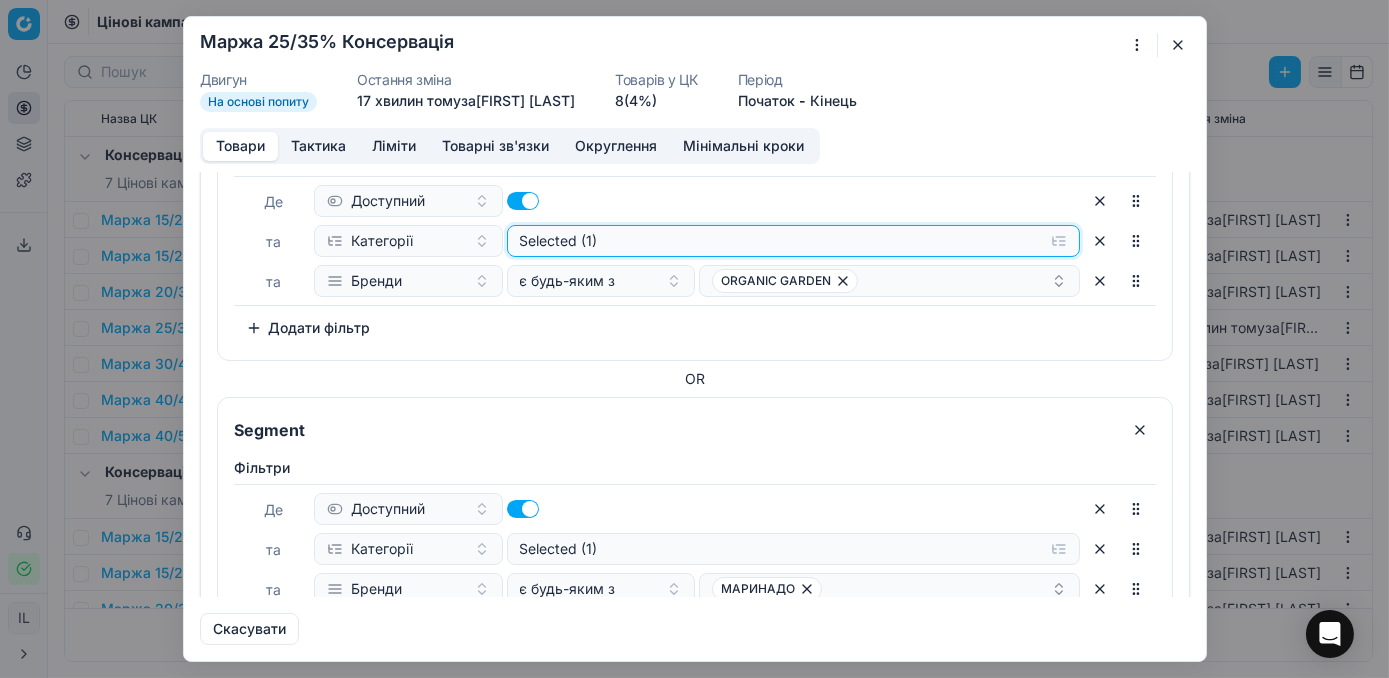 click on "Selected (1)" at bounding box center (793, -375) 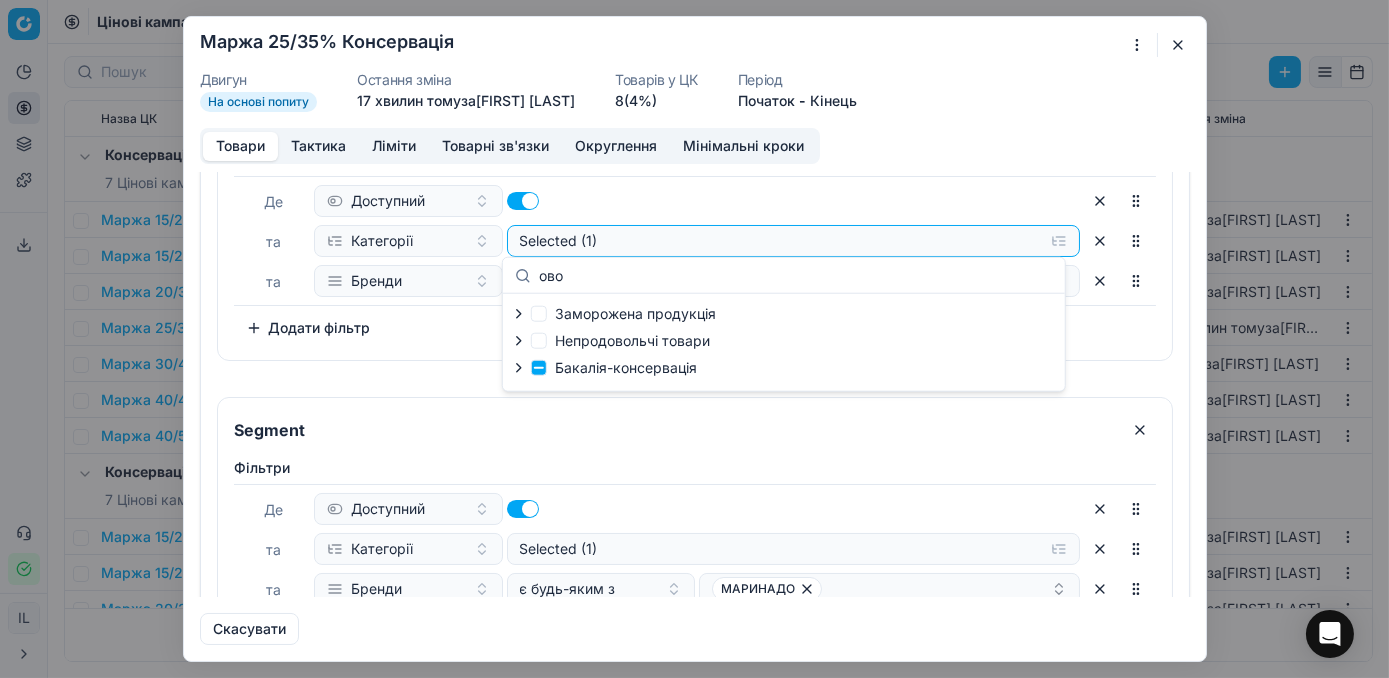 type on "ово" 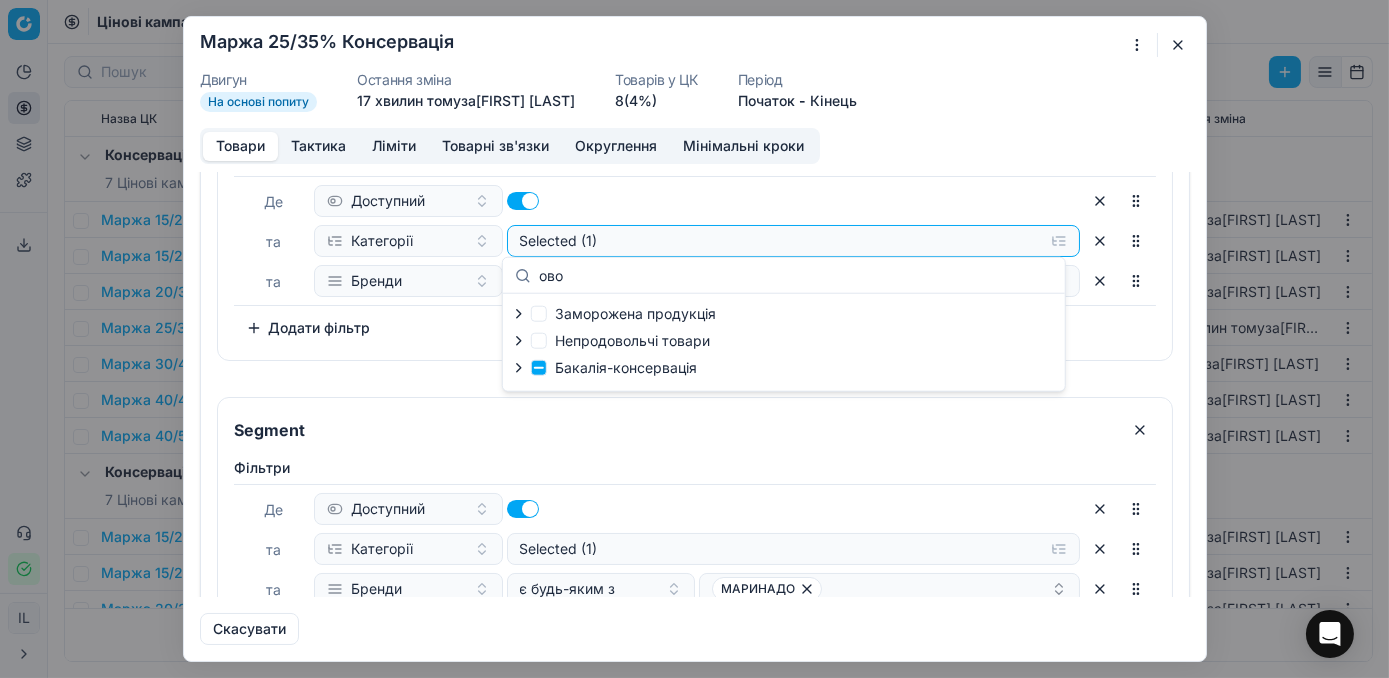 click 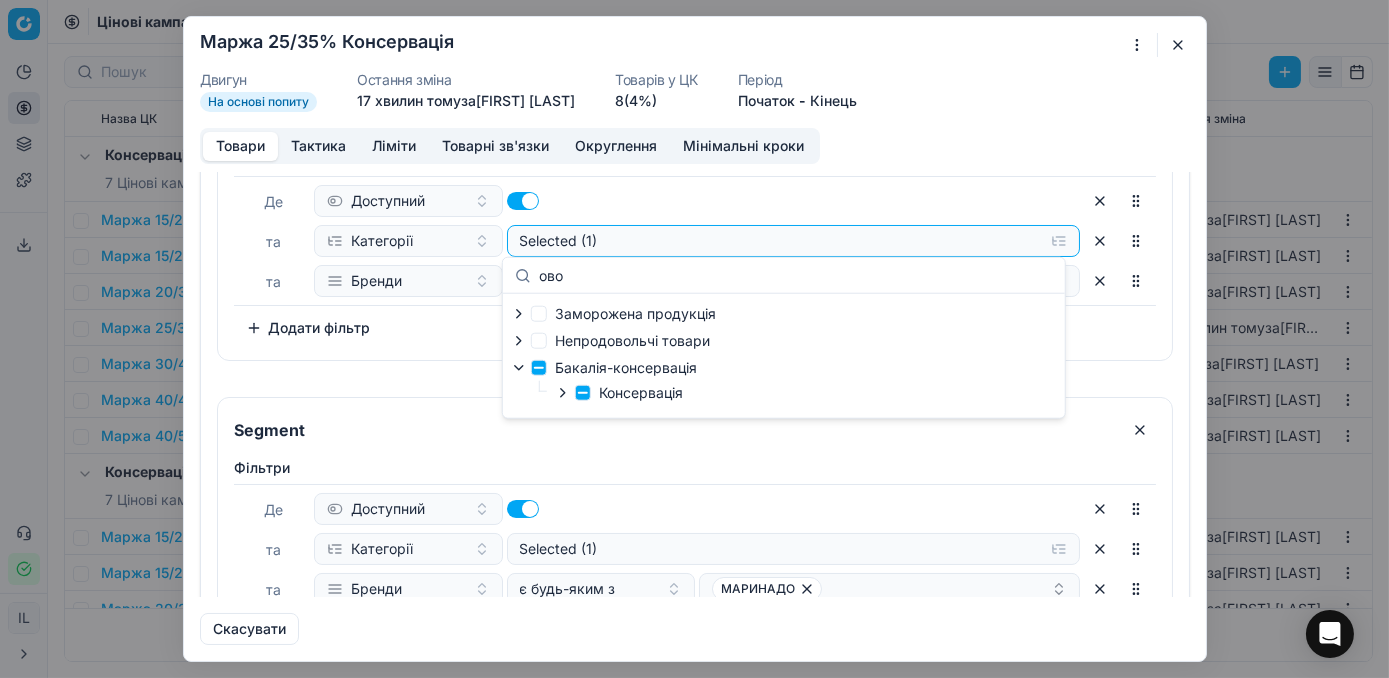 click 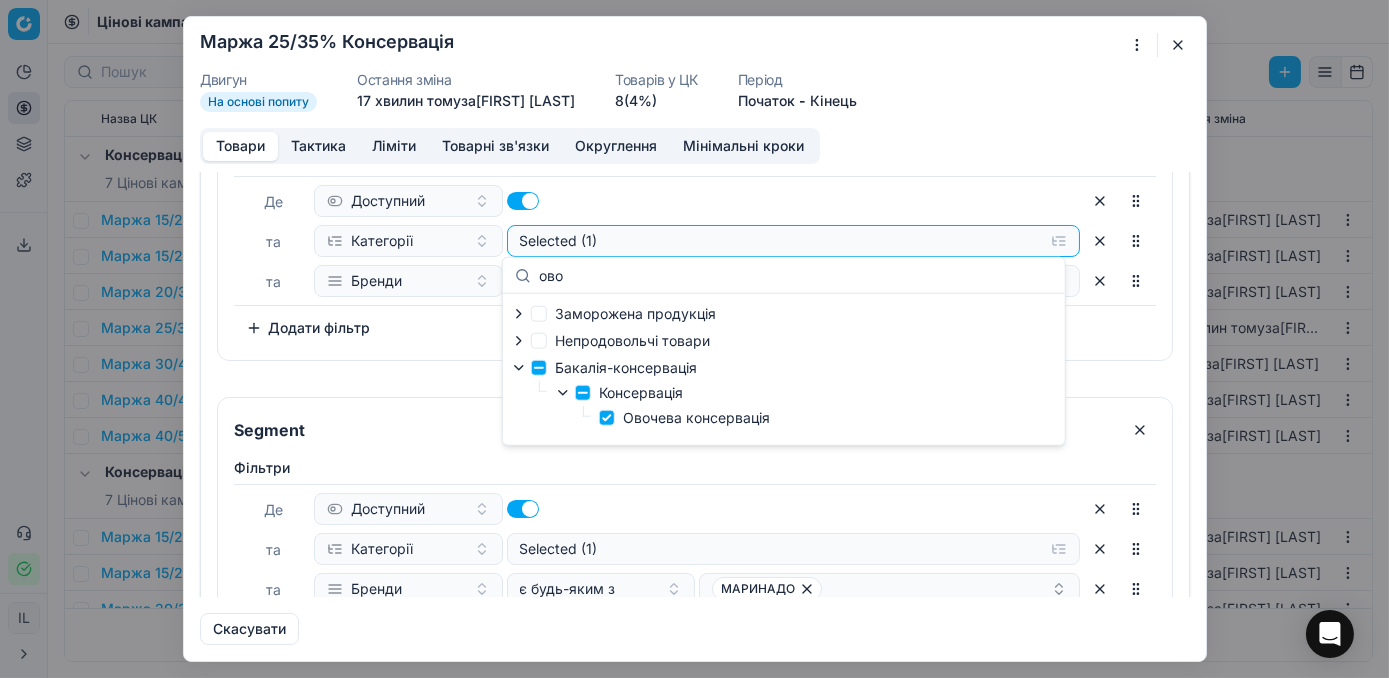 drag, startPoint x: 1114, startPoint y: 380, endPoint x: 1067, endPoint y: 367, distance: 48.76474 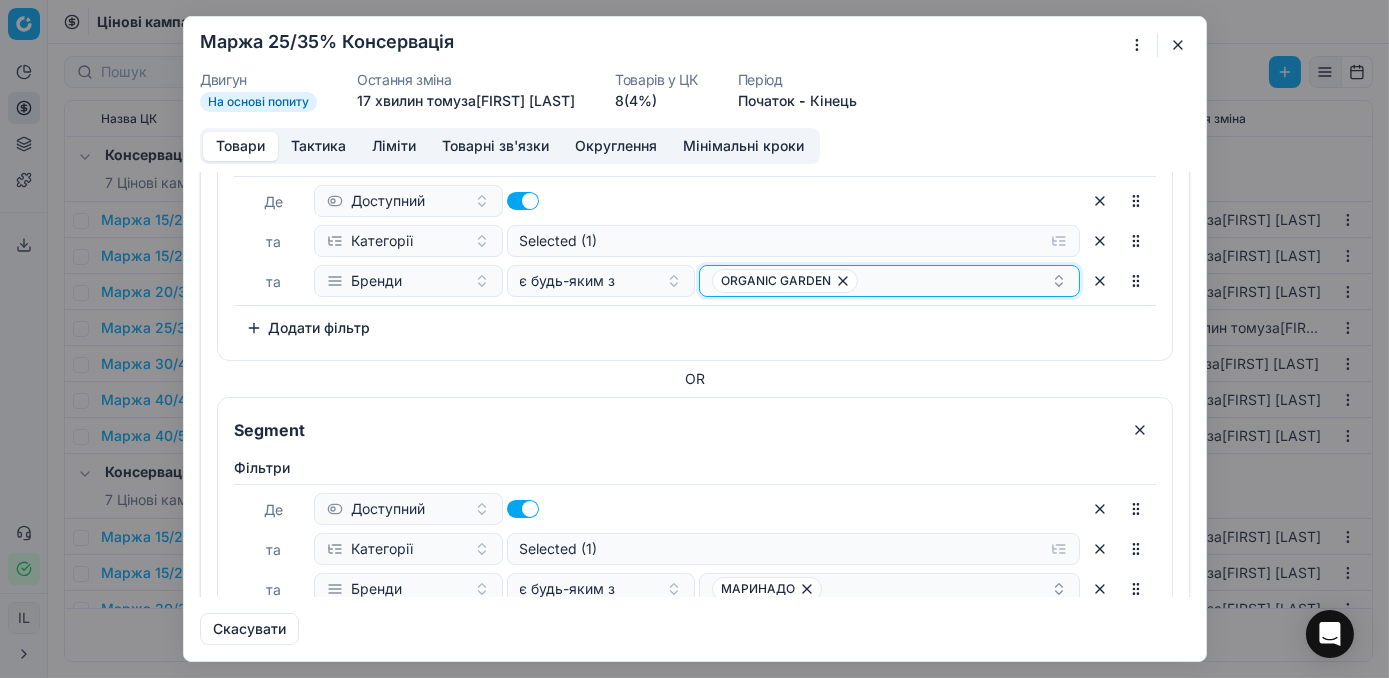 click 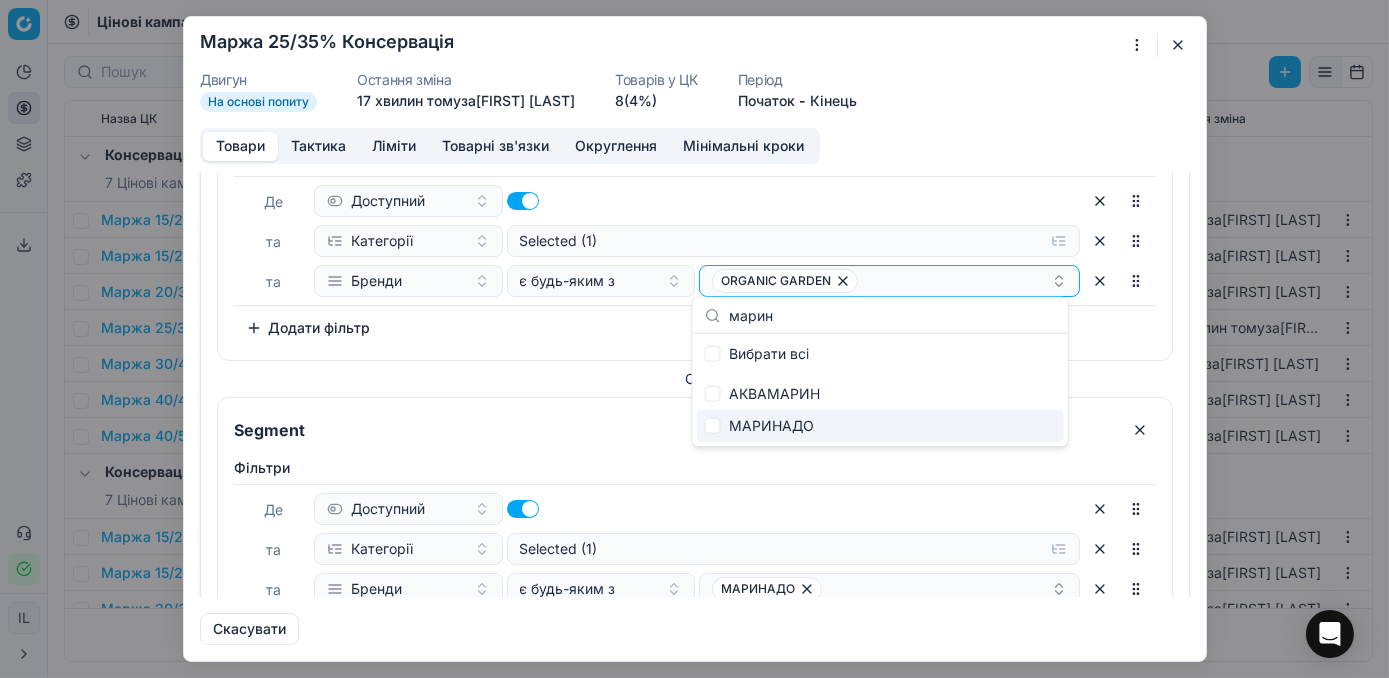type on "марин" 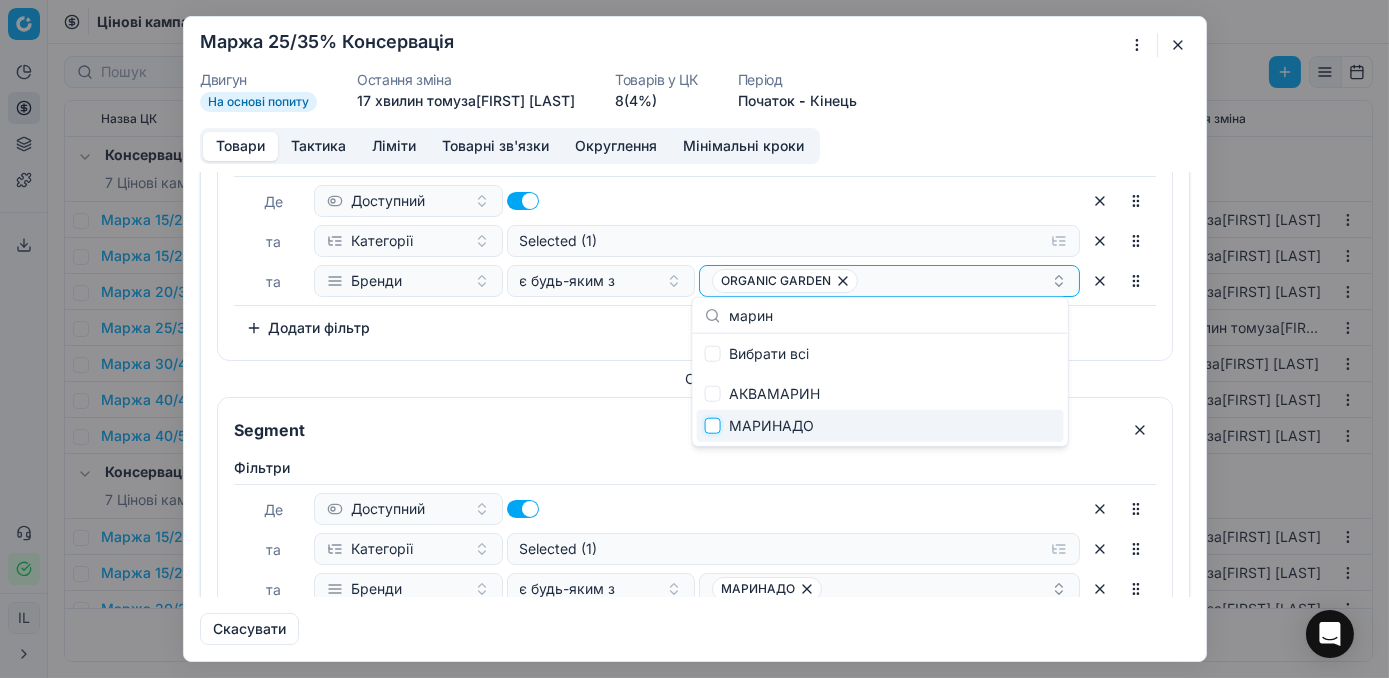 click at bounding box center [713, 426] 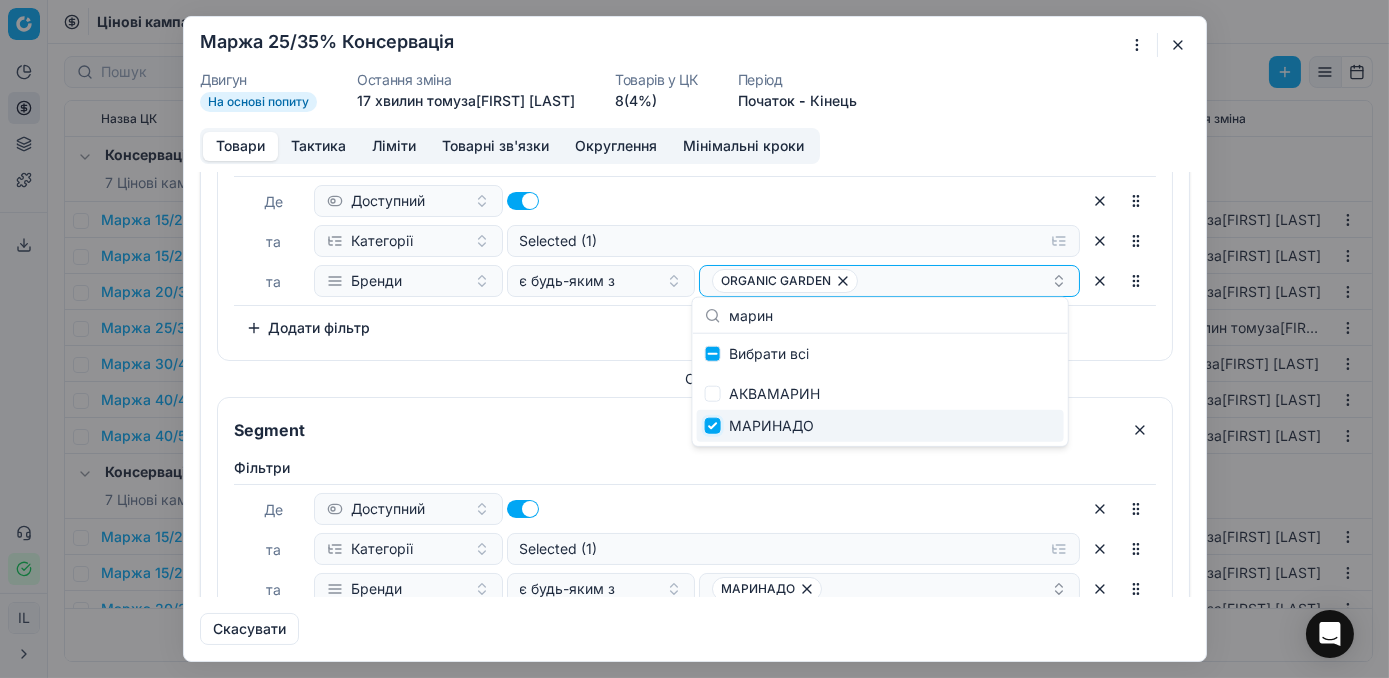 checkbox on "true" 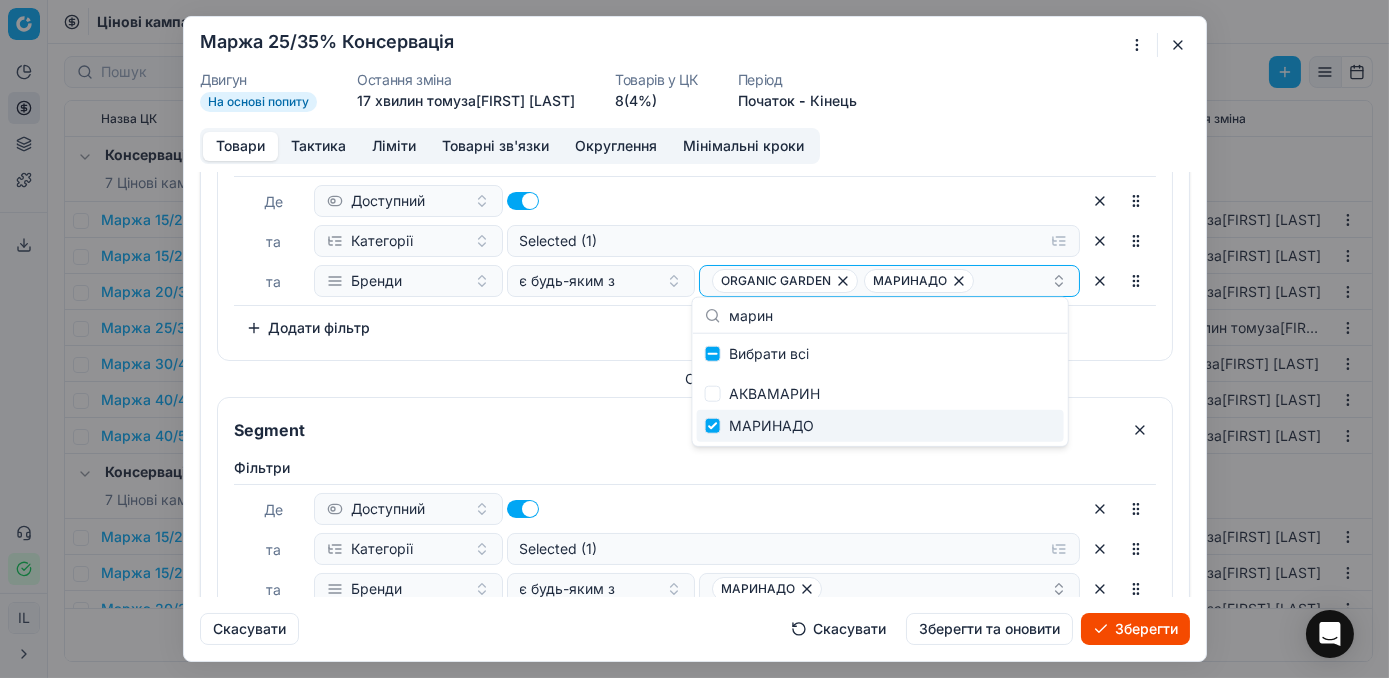 click on "Зберегти" at bounding box center (1135, 629) 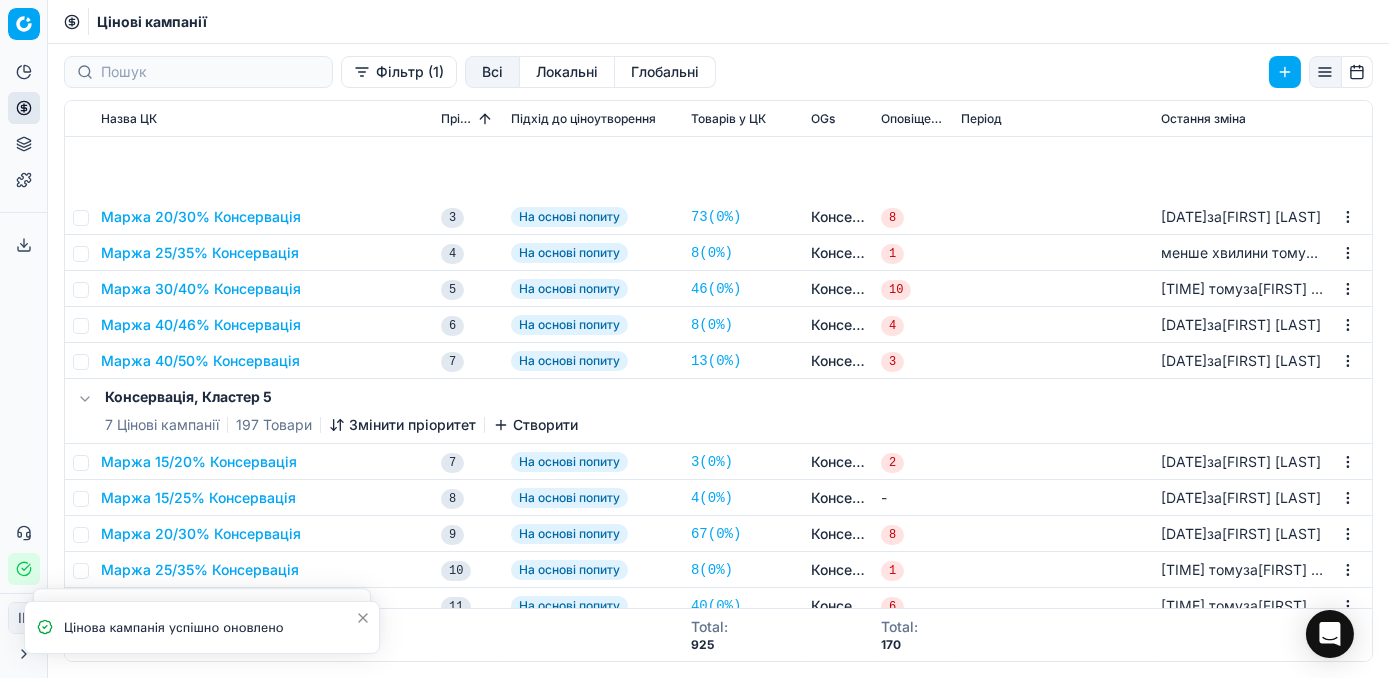 scroll, scrollTop: 272, scrollLeft: 0, axis: vertical 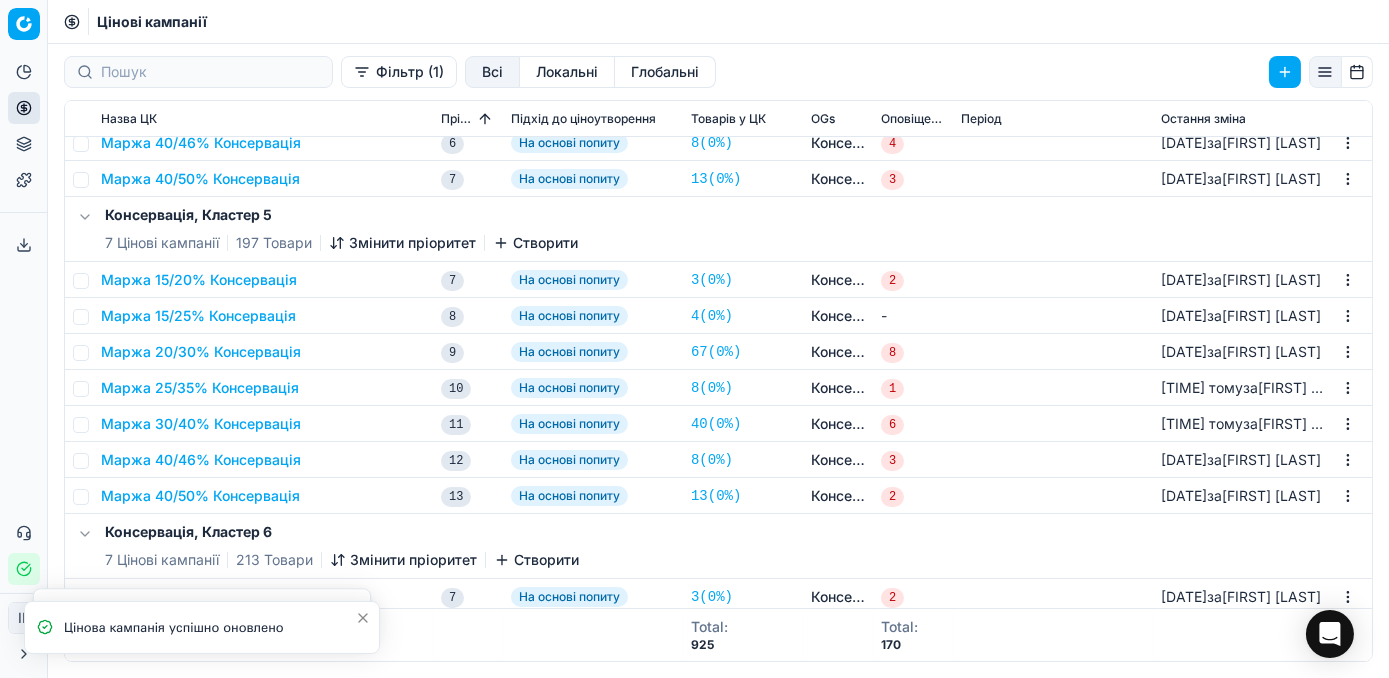 click on "Маржа 25/35% Консервація" at bounding box center (200, 388) 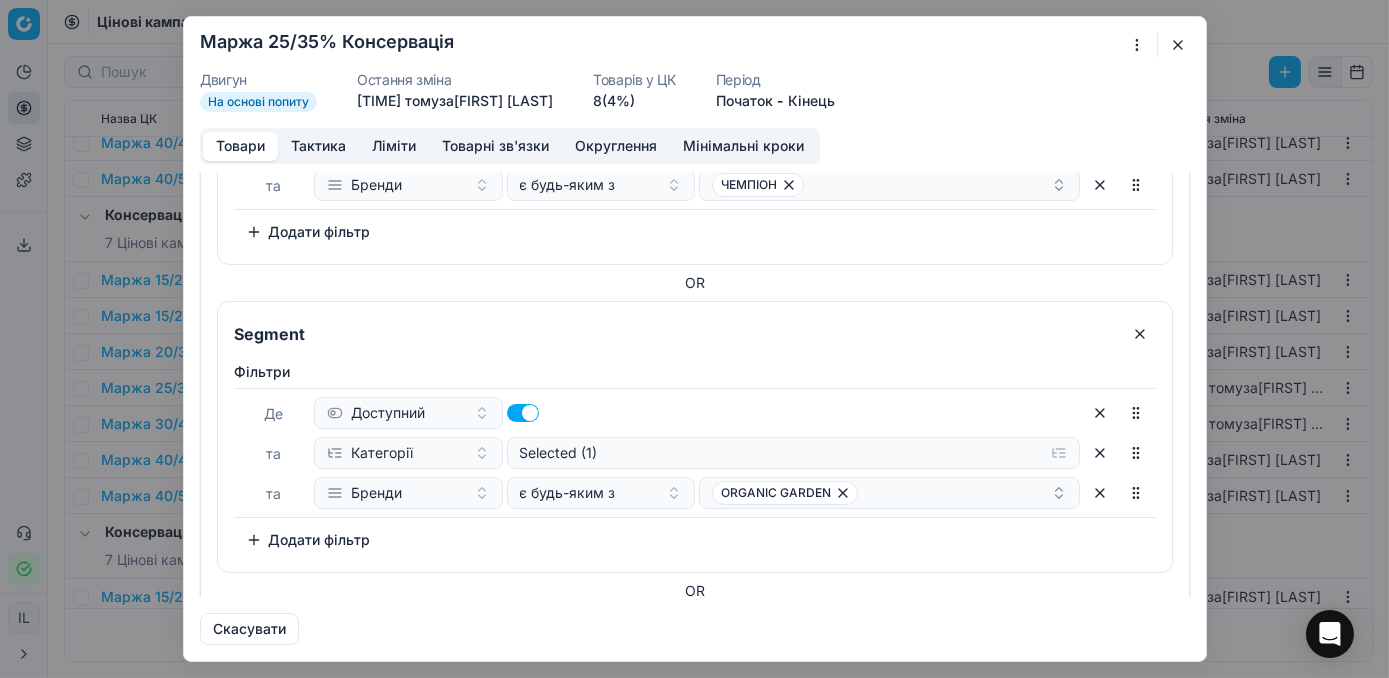 scroll, scrollTop: 545, scrollLeft: 0, axis: vertical 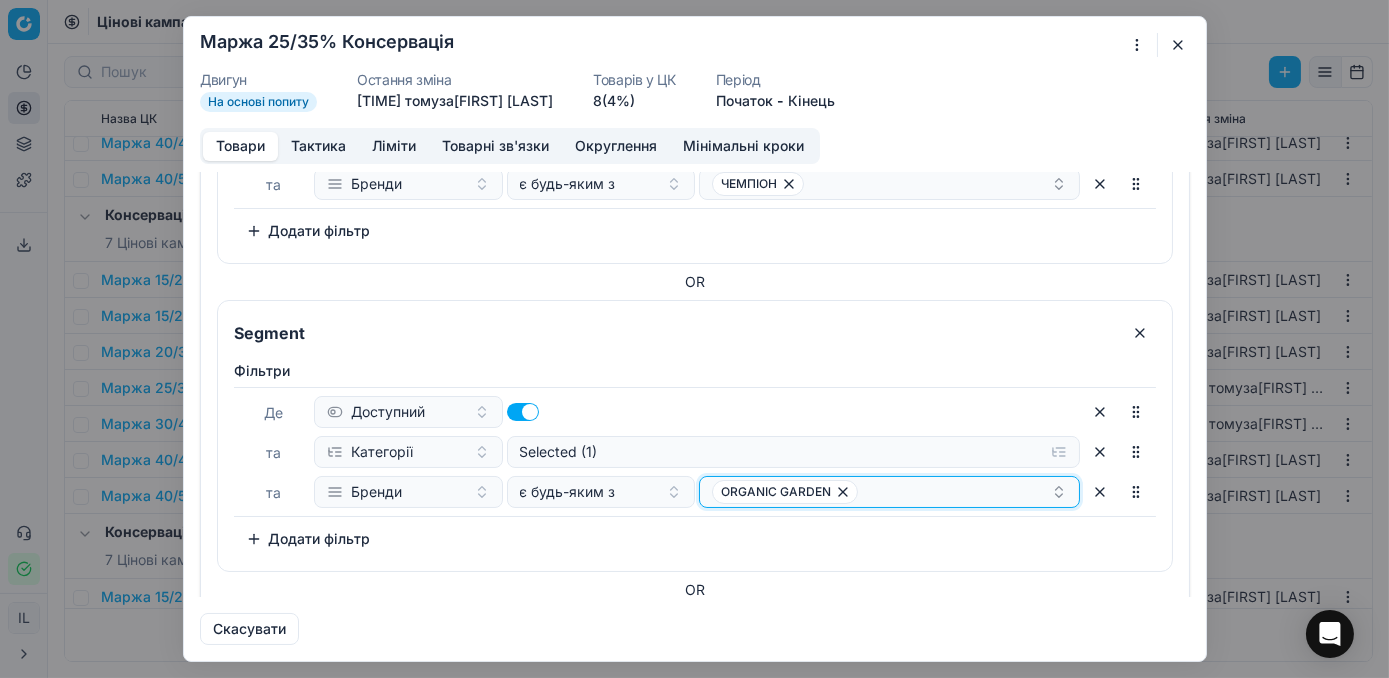 click 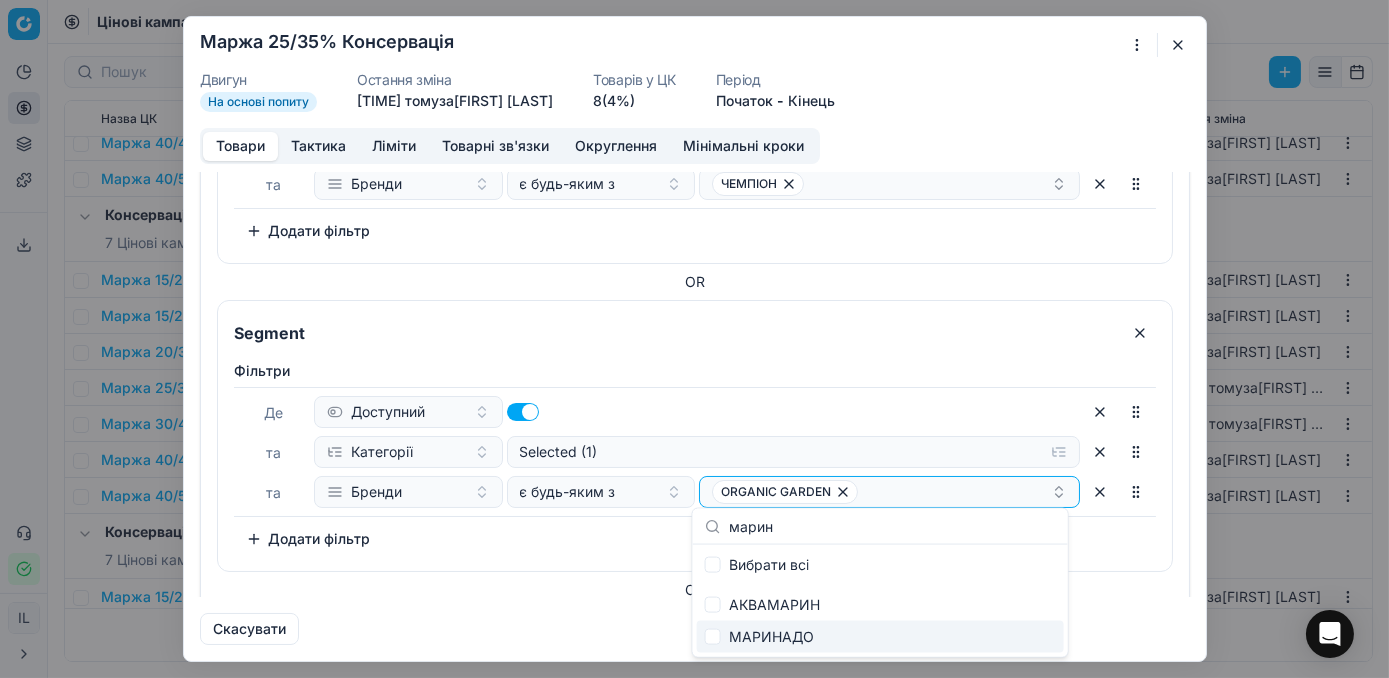 type on "марин" 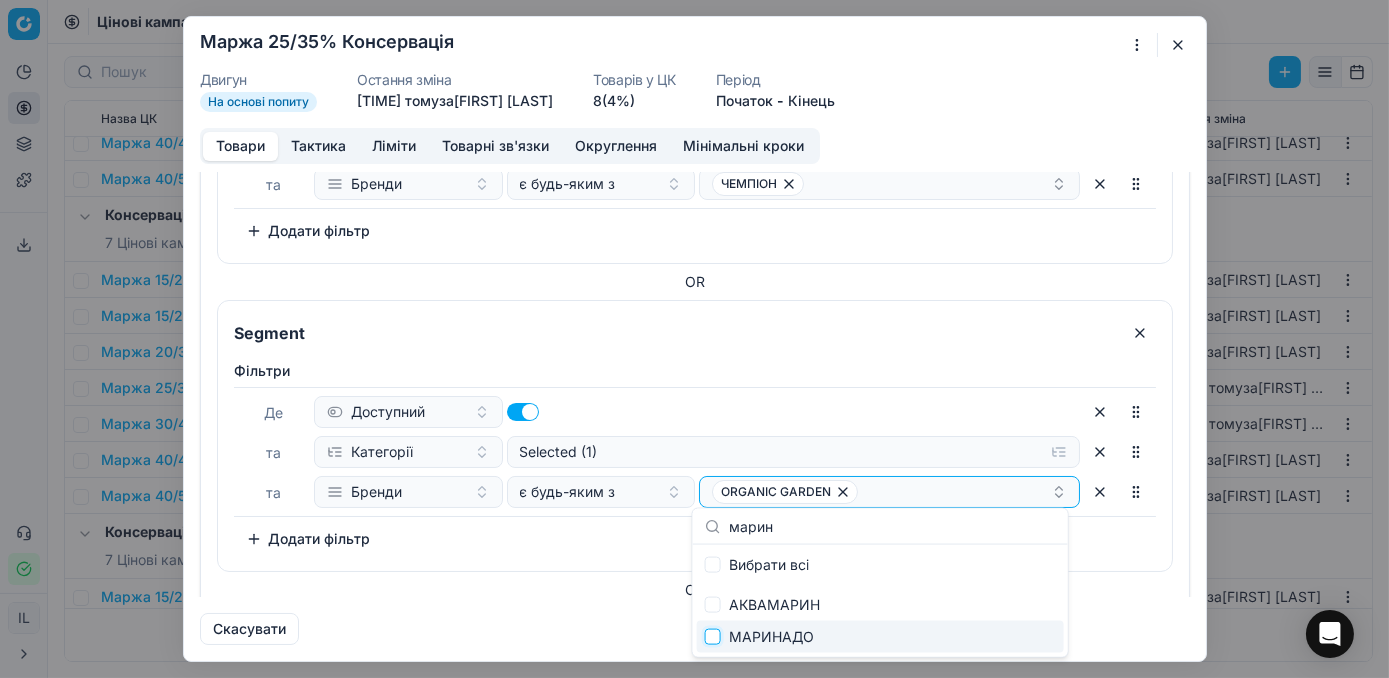click at bounding box center [713, 637] 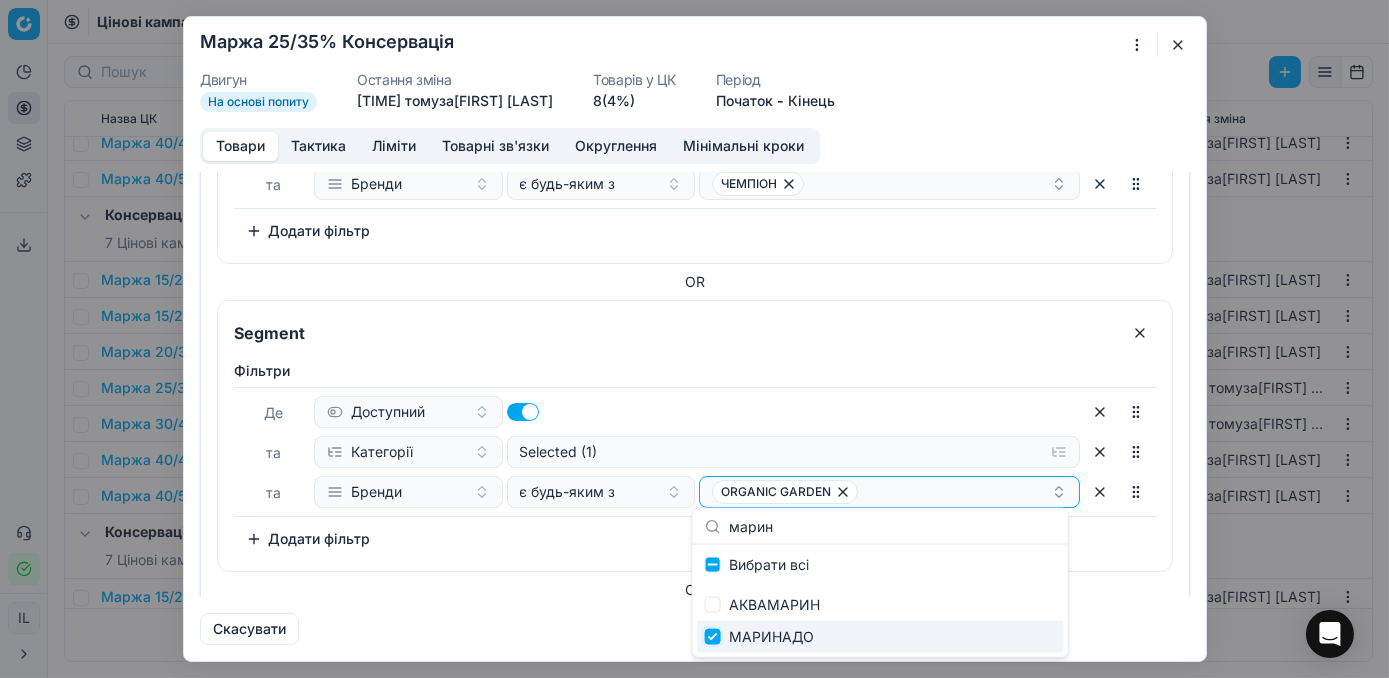 checkbox on "true" 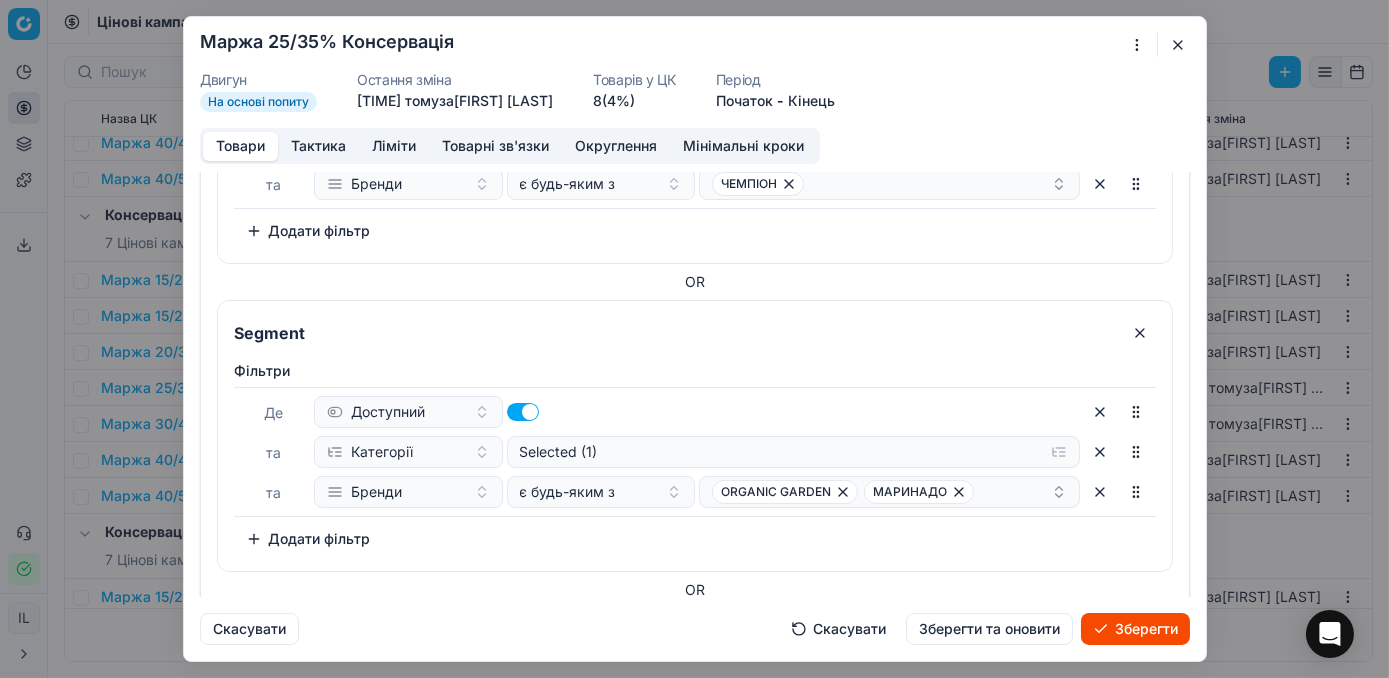 click on "Зберегти" at bounding box center (1135, 629) 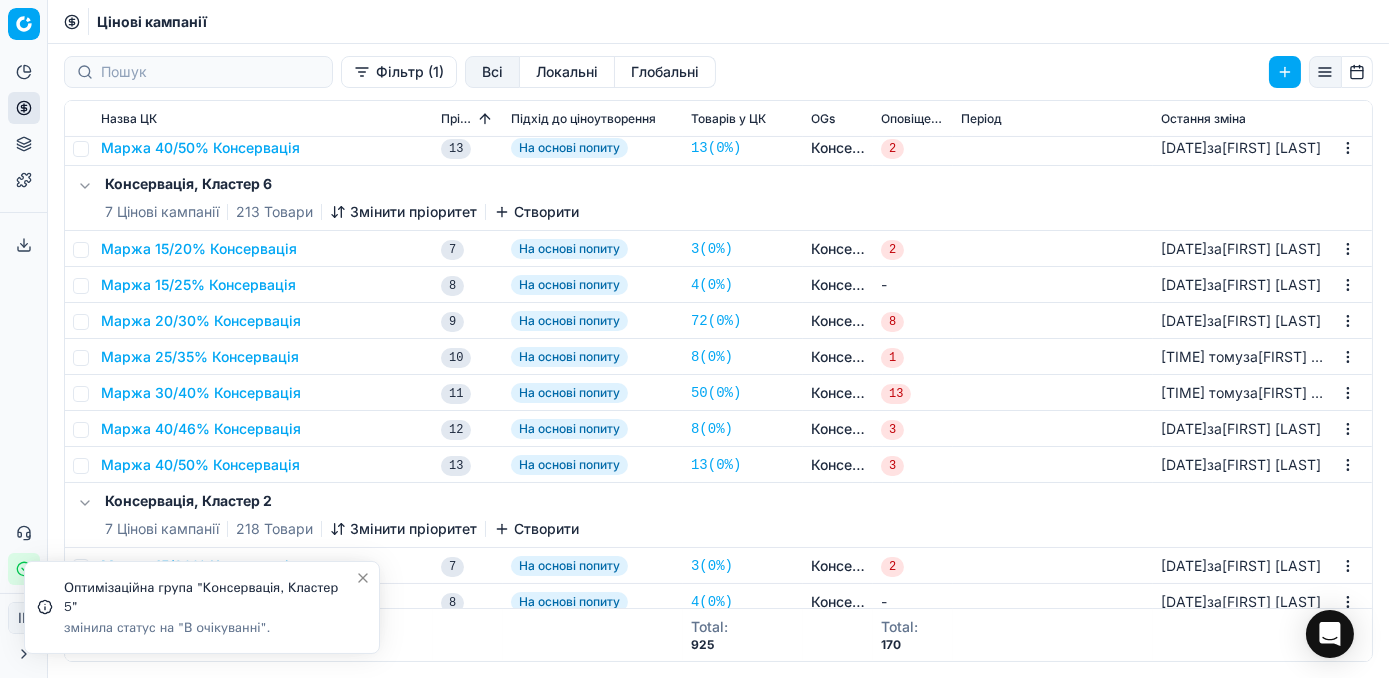 scroll, scrollTop: 636, scrollLeft: 0, axis: vertical 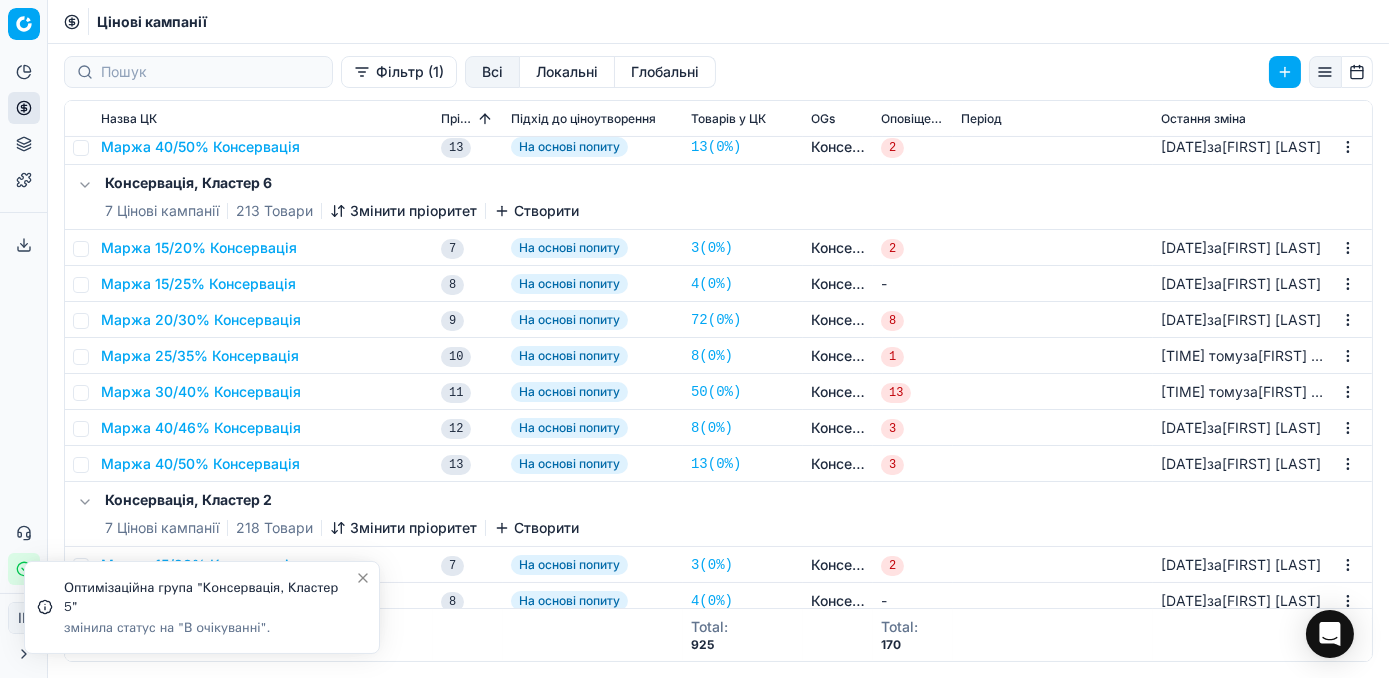 click on "Маржа 25/35% Консервація" at bounding box center [200, 356] 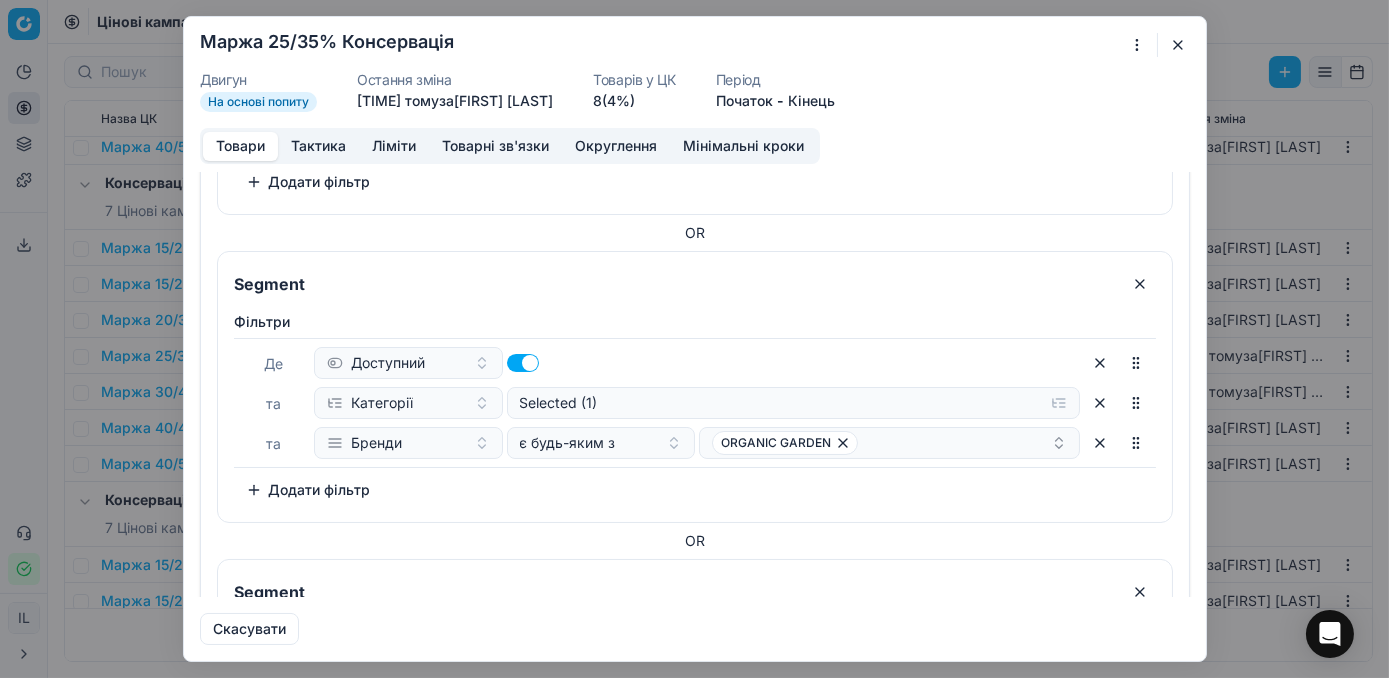 scroll, scrollTop: 636, scrollLeft: 0, axis: vertical 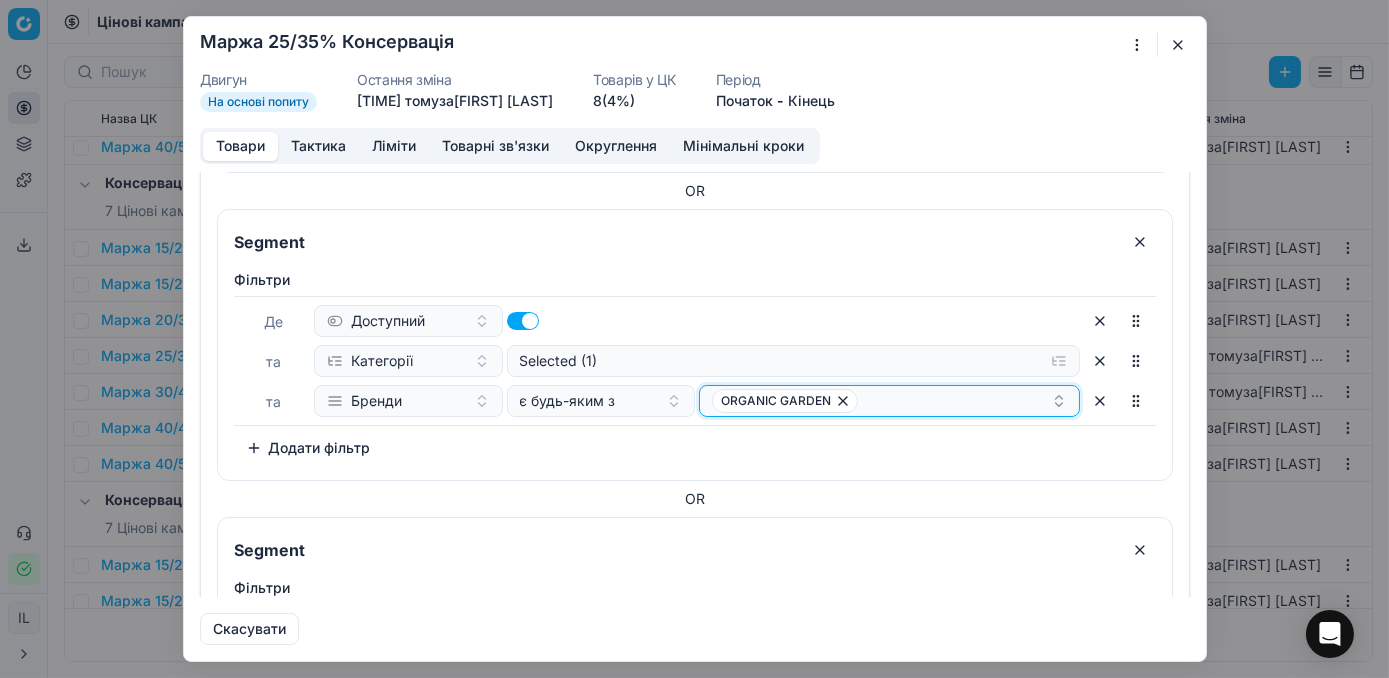 click 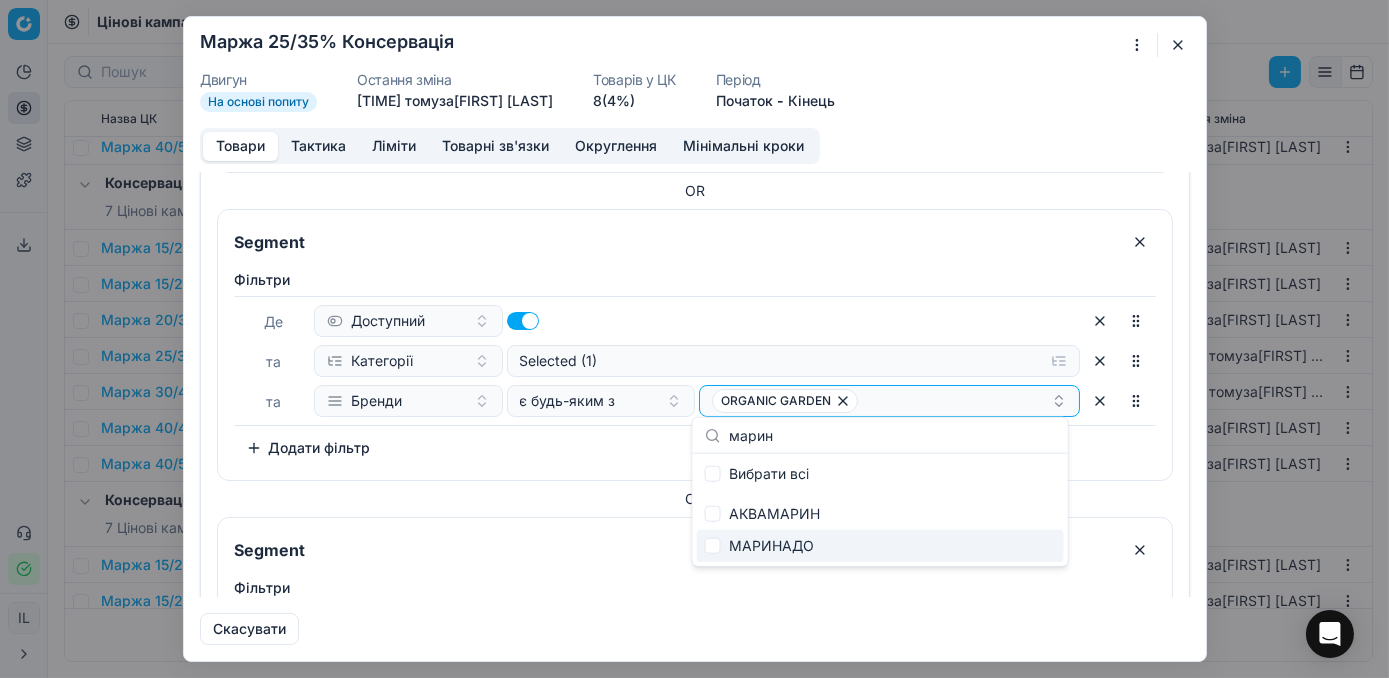 type on "марин" 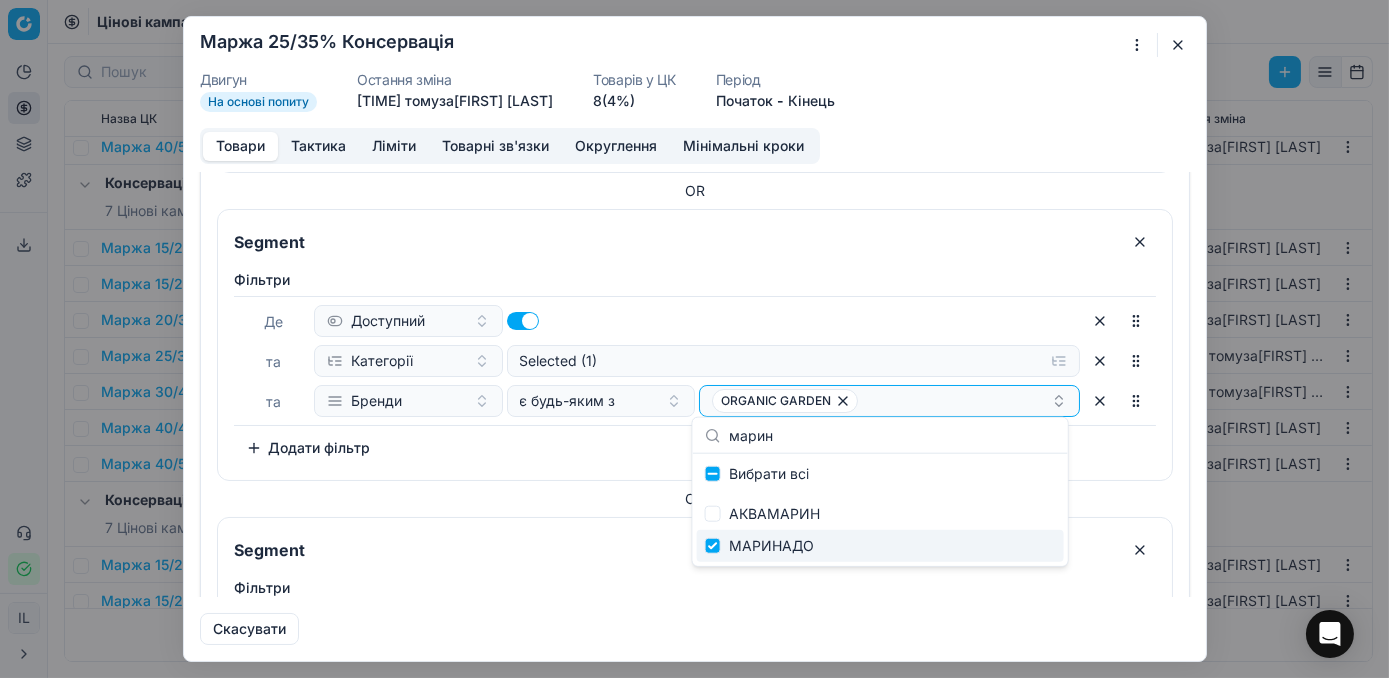 checkbox on "true" 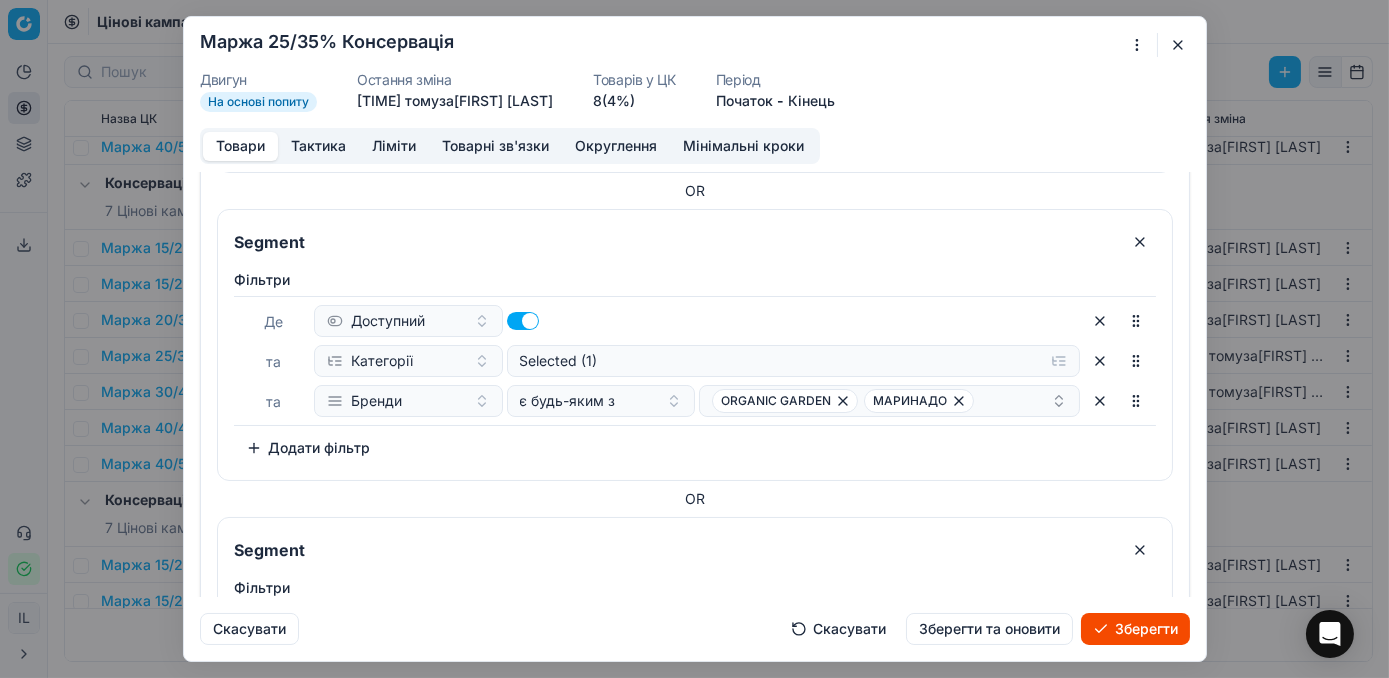 click on "Зберегти" at bounding box center (1135, 629) 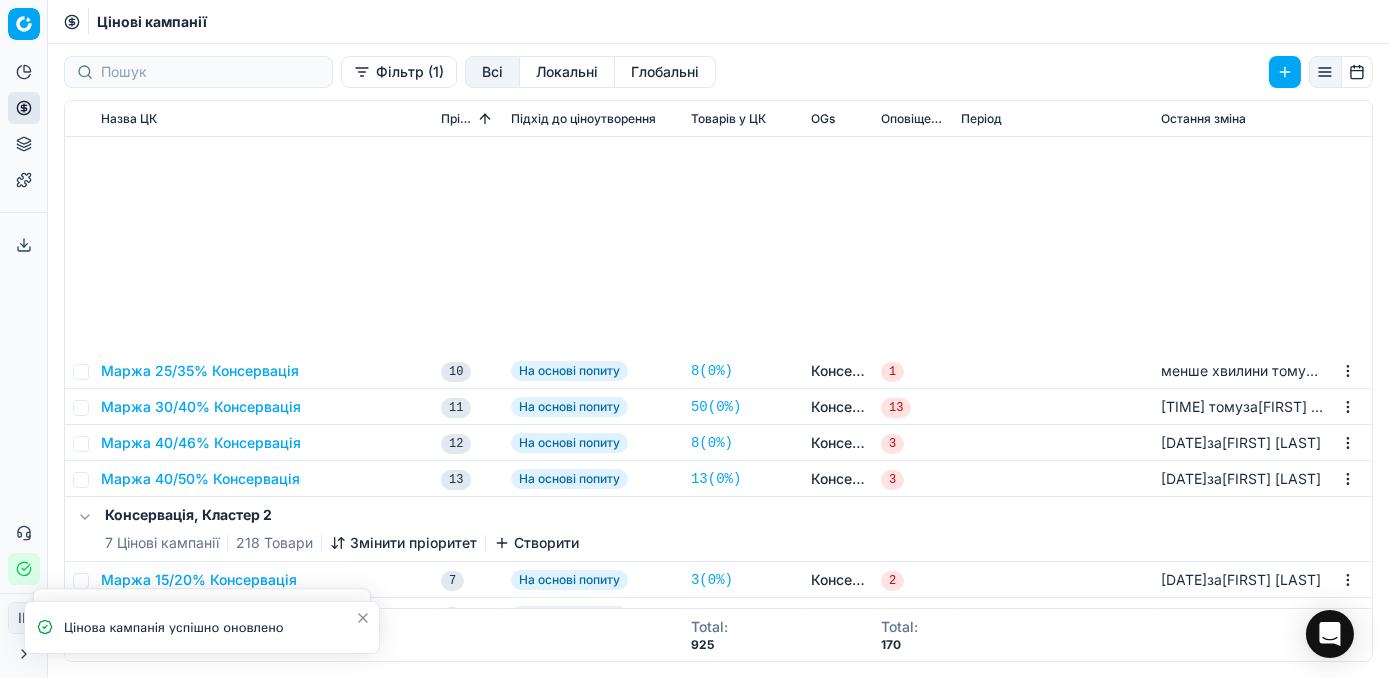 scroll, scrollTop: 1000, scrollLeft: 0, axis: vertical 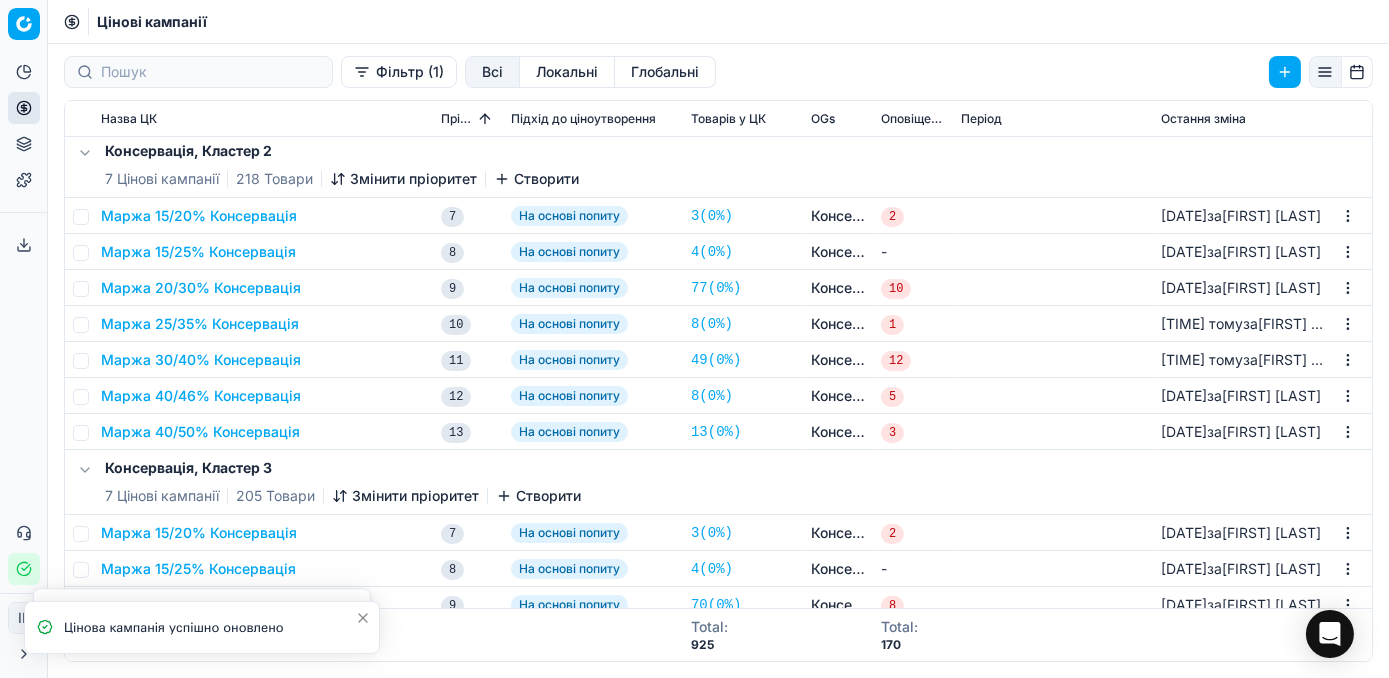 click on "Маржа 25/35% Консервація" at bounding box center [200, 324] 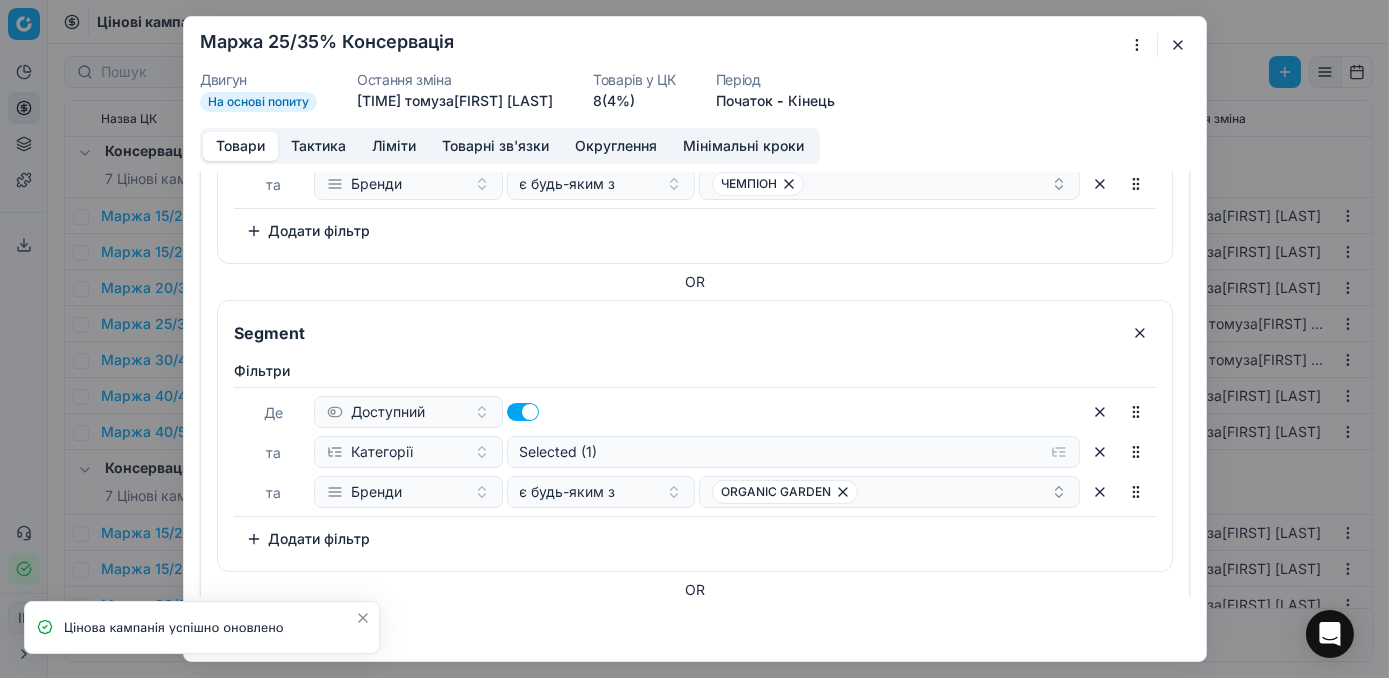 scroll, scrollTop: 818, scrollLeft: 0, axis: vertical 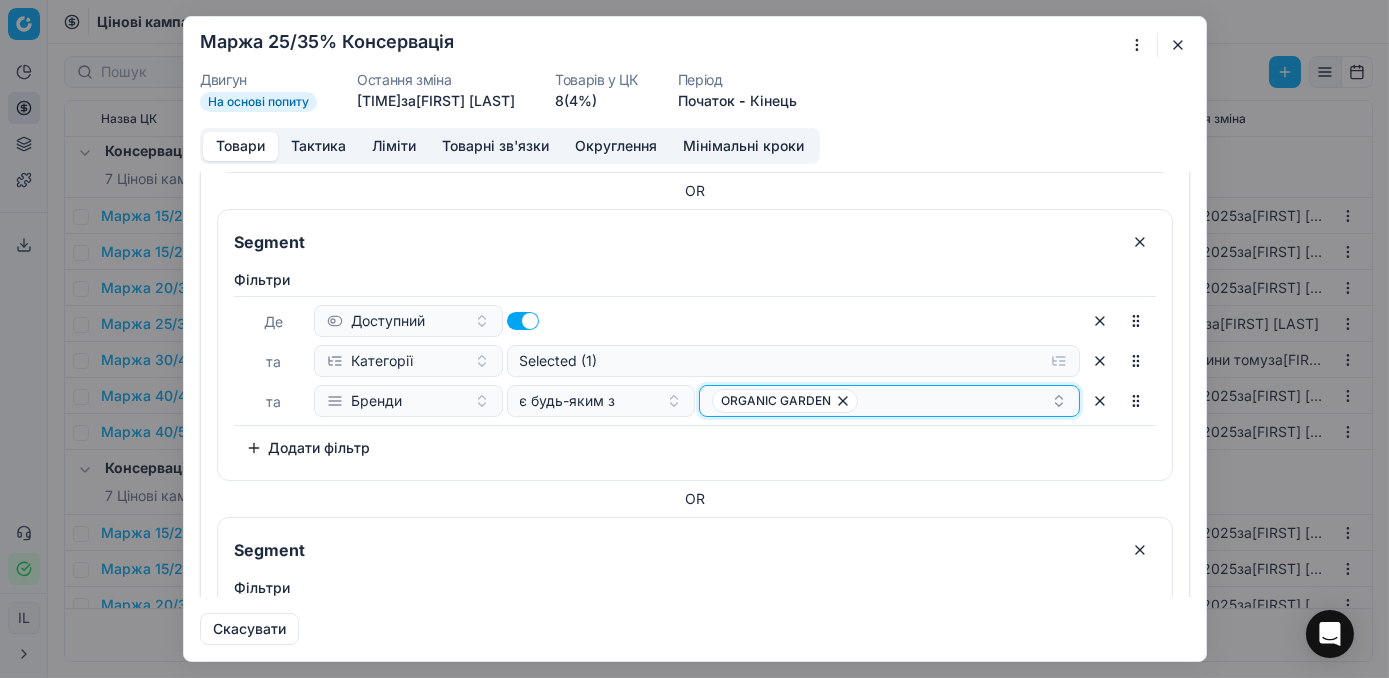click 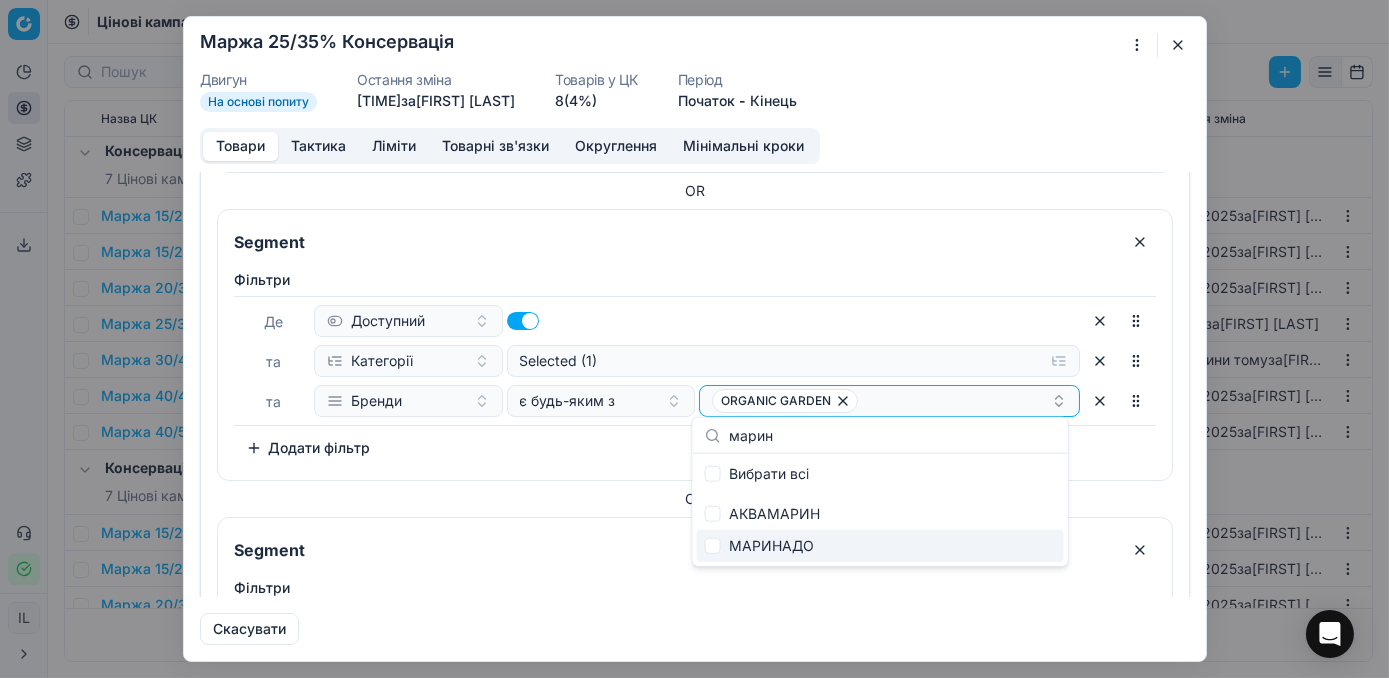 type on "марин" 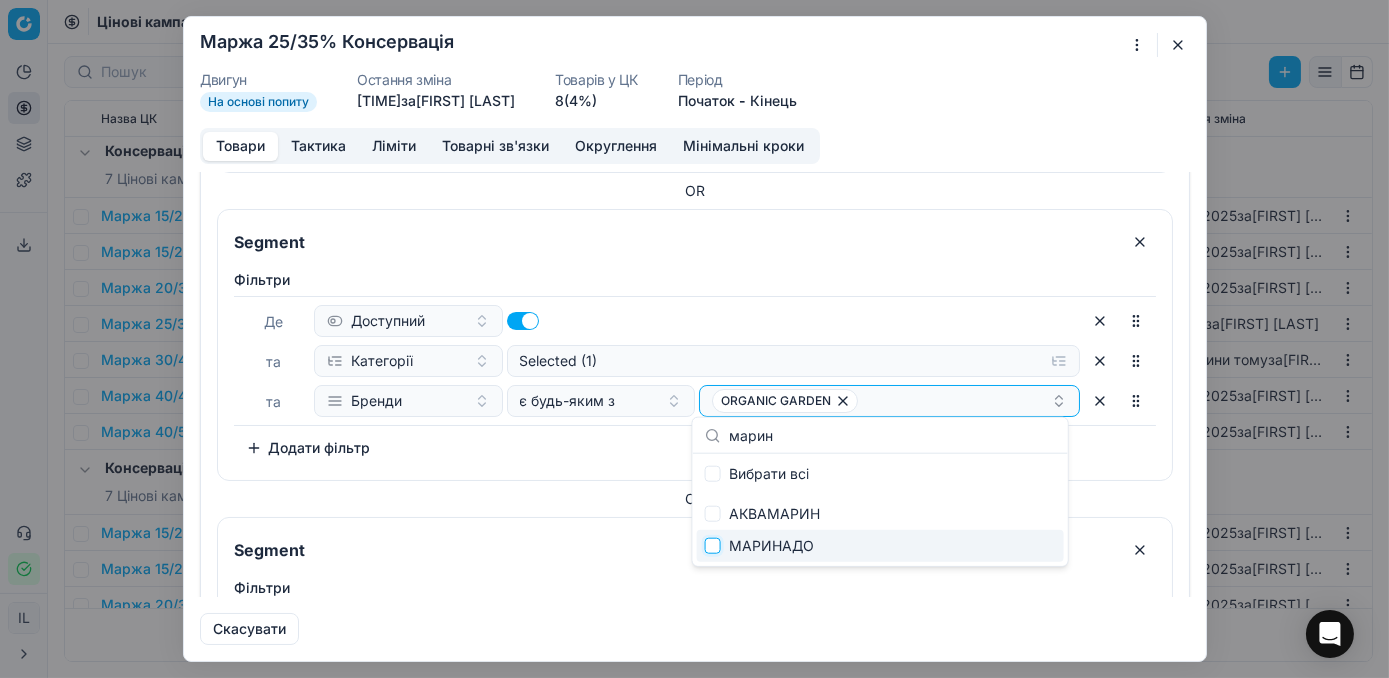 drag, startPoint x: 712, startPoint y: 546, endPoint x: 729, endPoint y: 545, distance: 17.029387 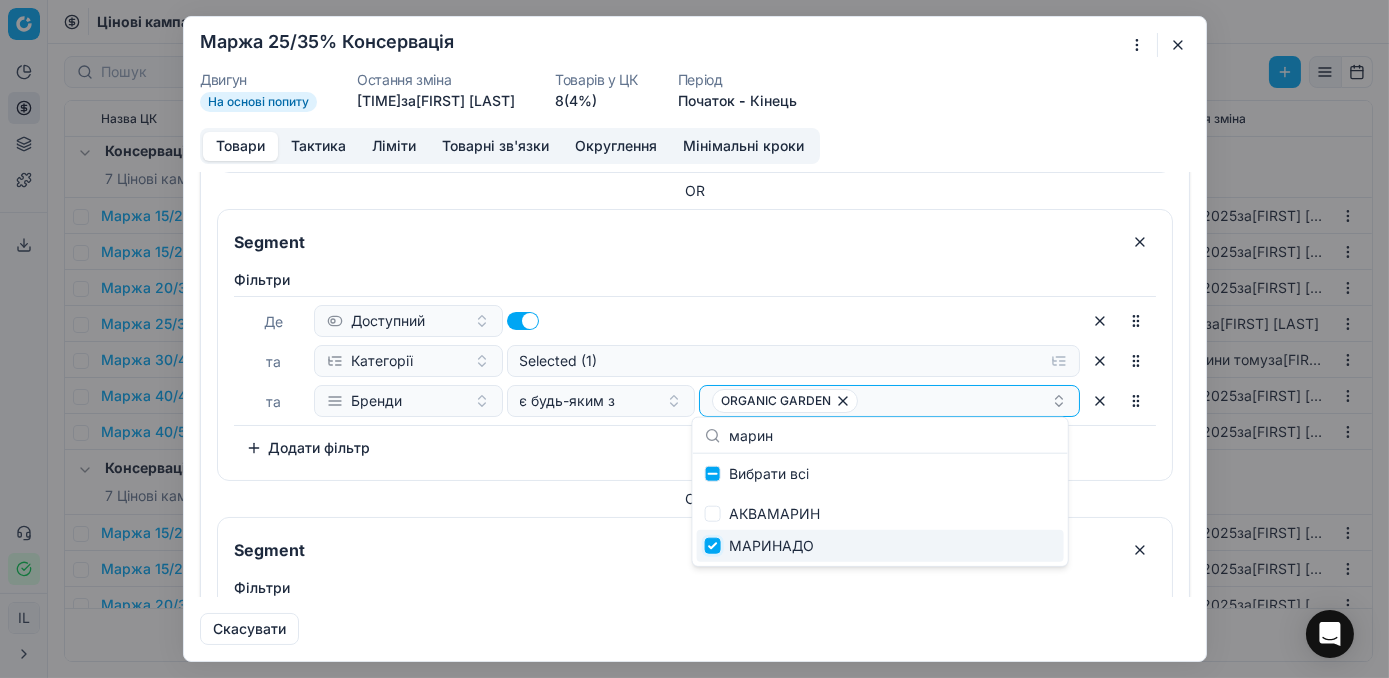 checkbox on "true" 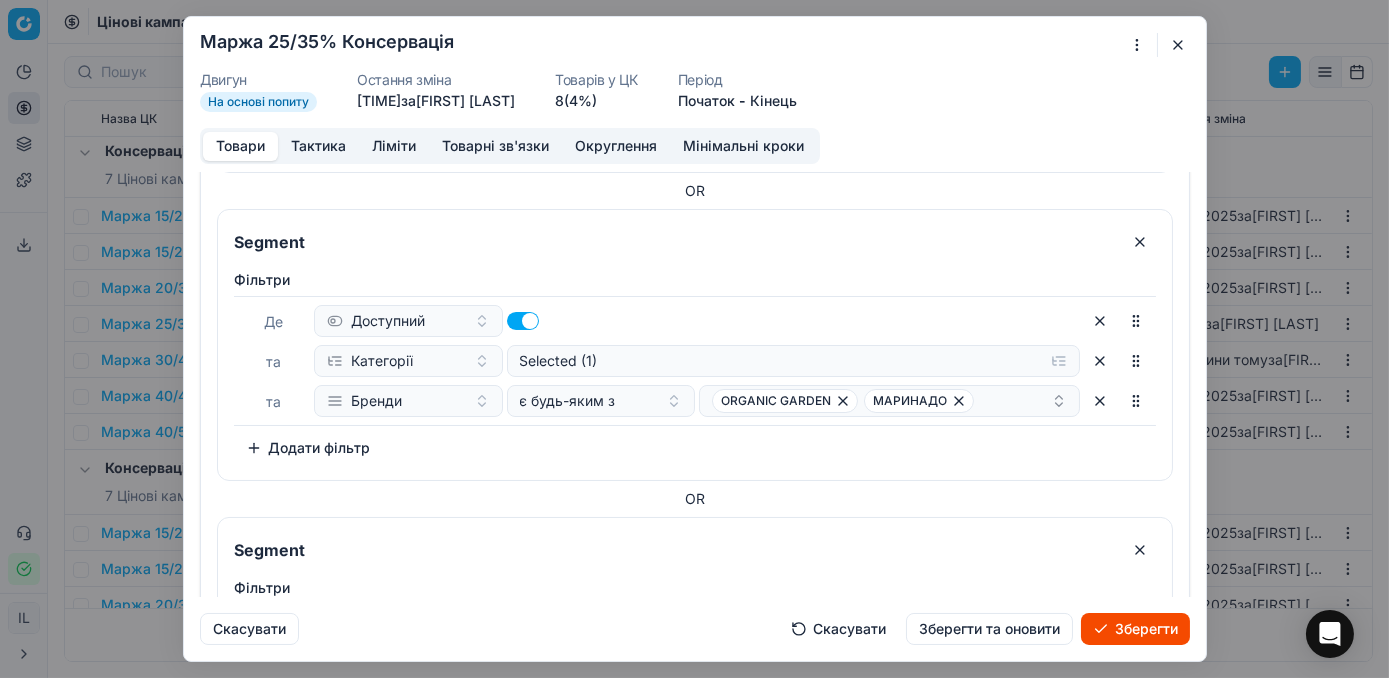 click on "Зберегти" at bounding box center [1135, 629] 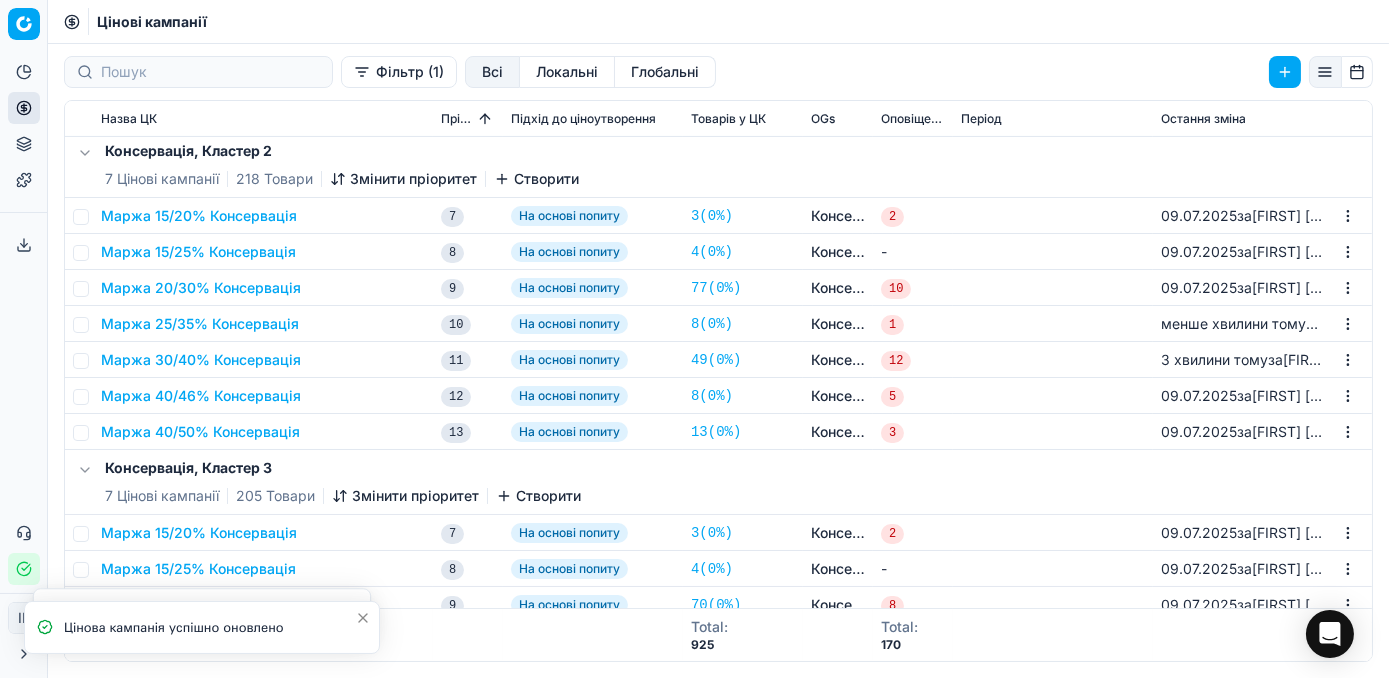 scroll, scrollTop: 1181, scrollLeft: 0, axis: vertical 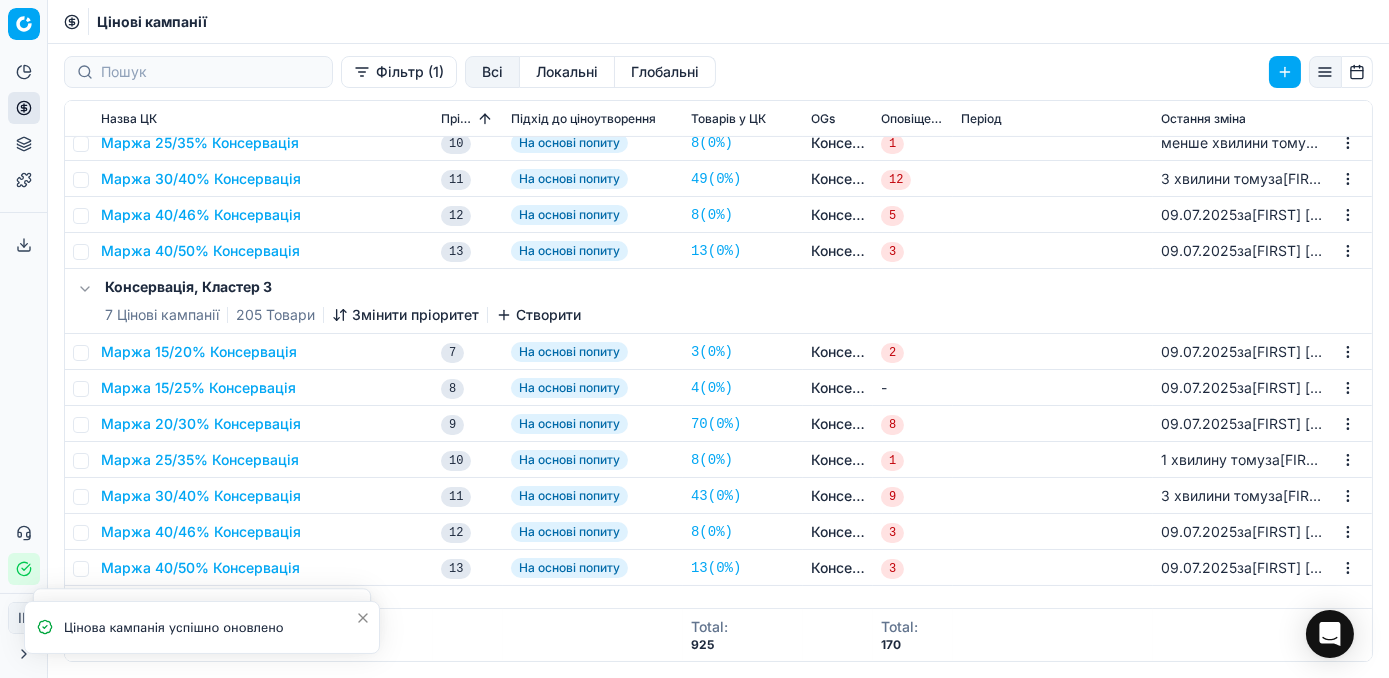 click on "Маржа 25/35% Консервація" at bounding box center (200, 460) 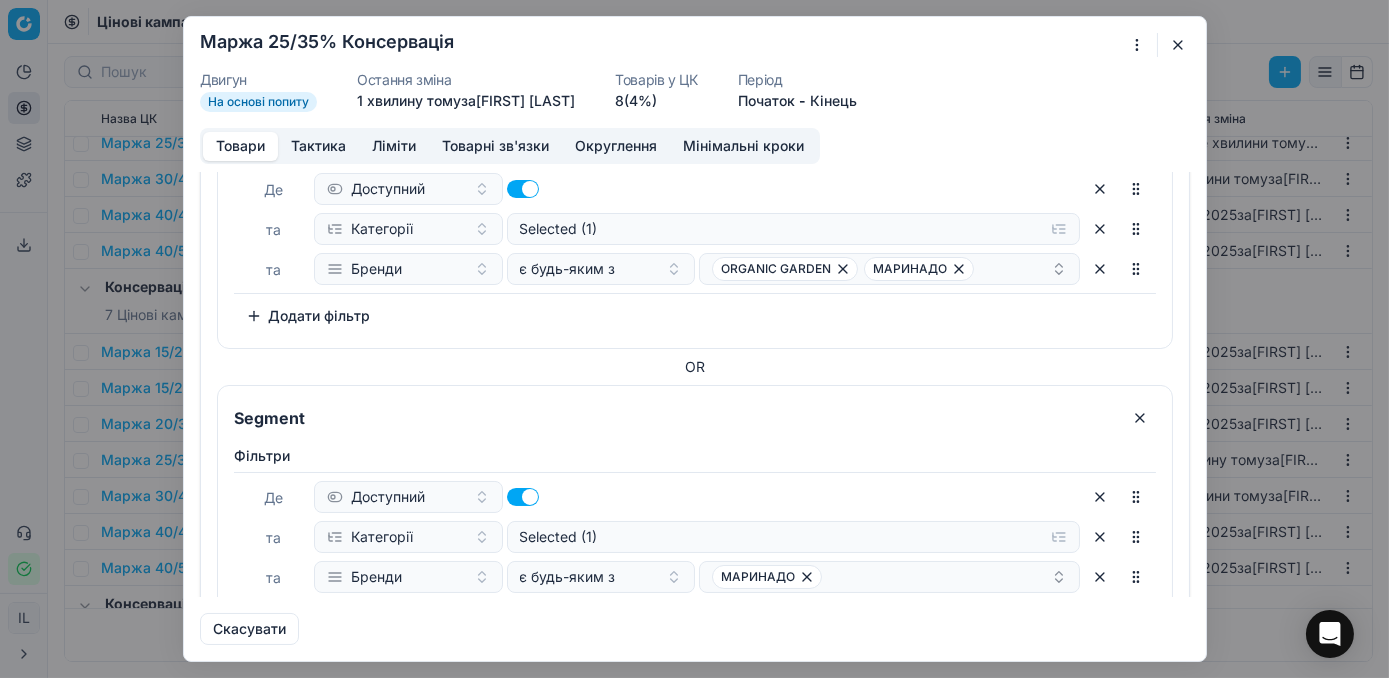 scroll, scrollTop: 696, scrollLeft: 0, axis: vertical 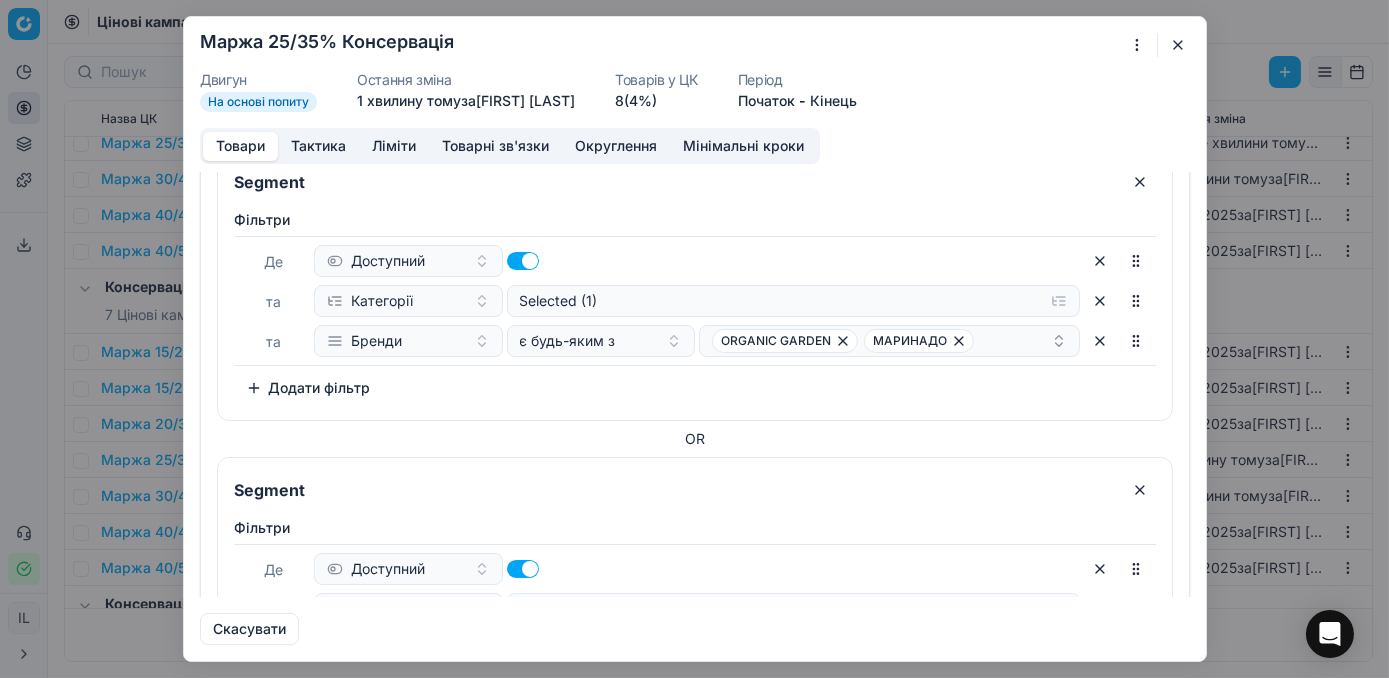 click at bounding box center (1178, 45) 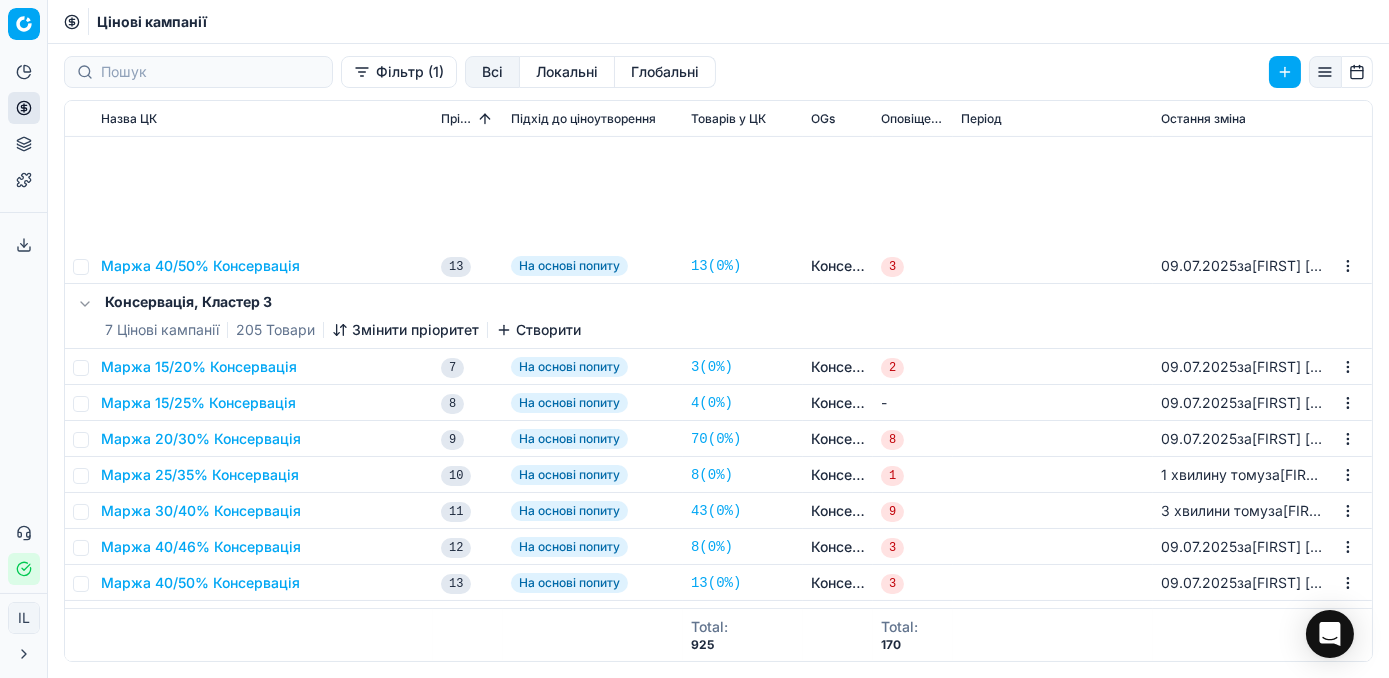 scroll, scrollTop: 1488, scrollLeft: 0, axis: vertical 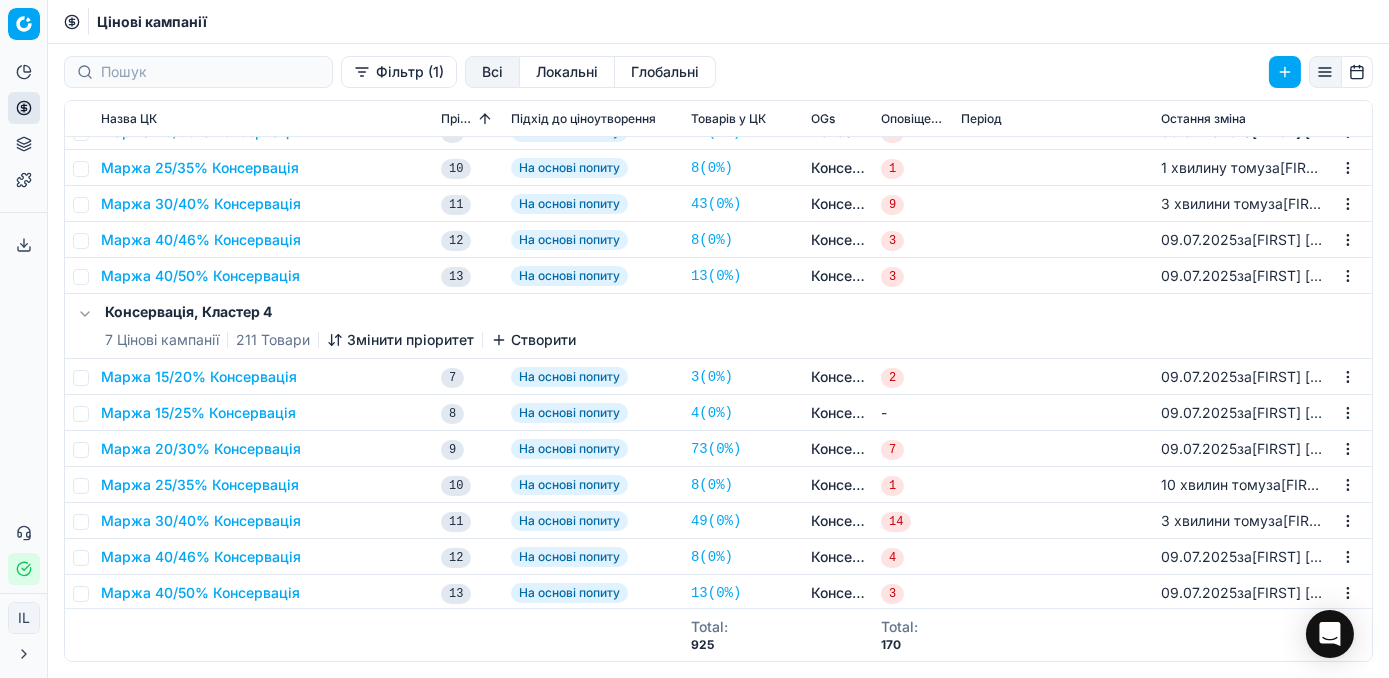 click on "Маржа 25/35% Консервація" at bounding box center [200, 485] 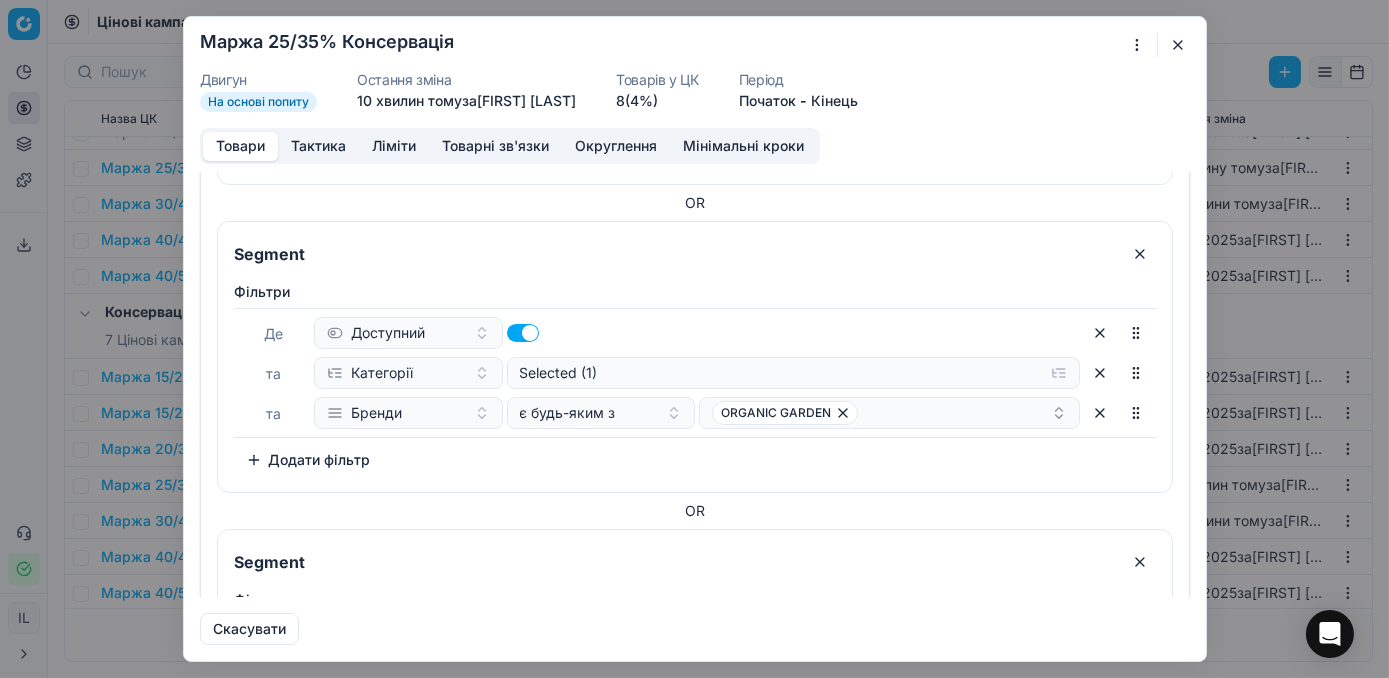 scroll, scrollTop: 636, scrollLeft: 0, axis: vertical 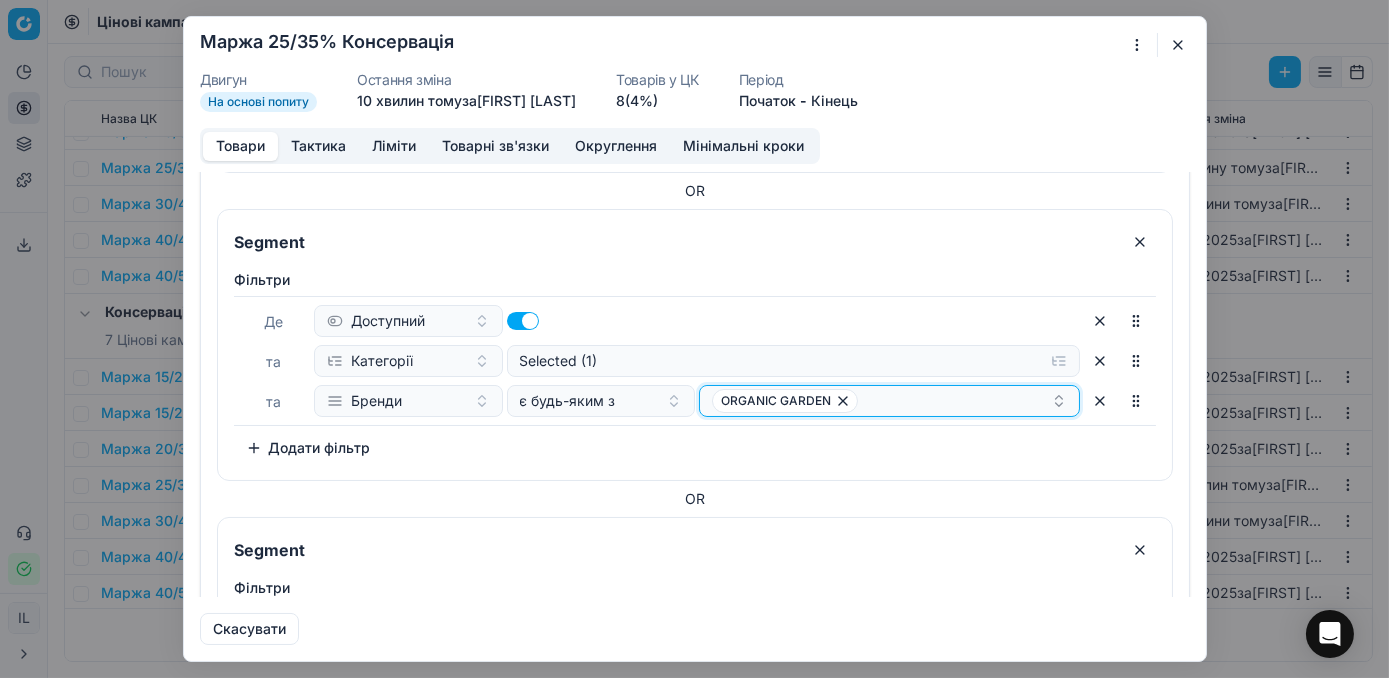 click 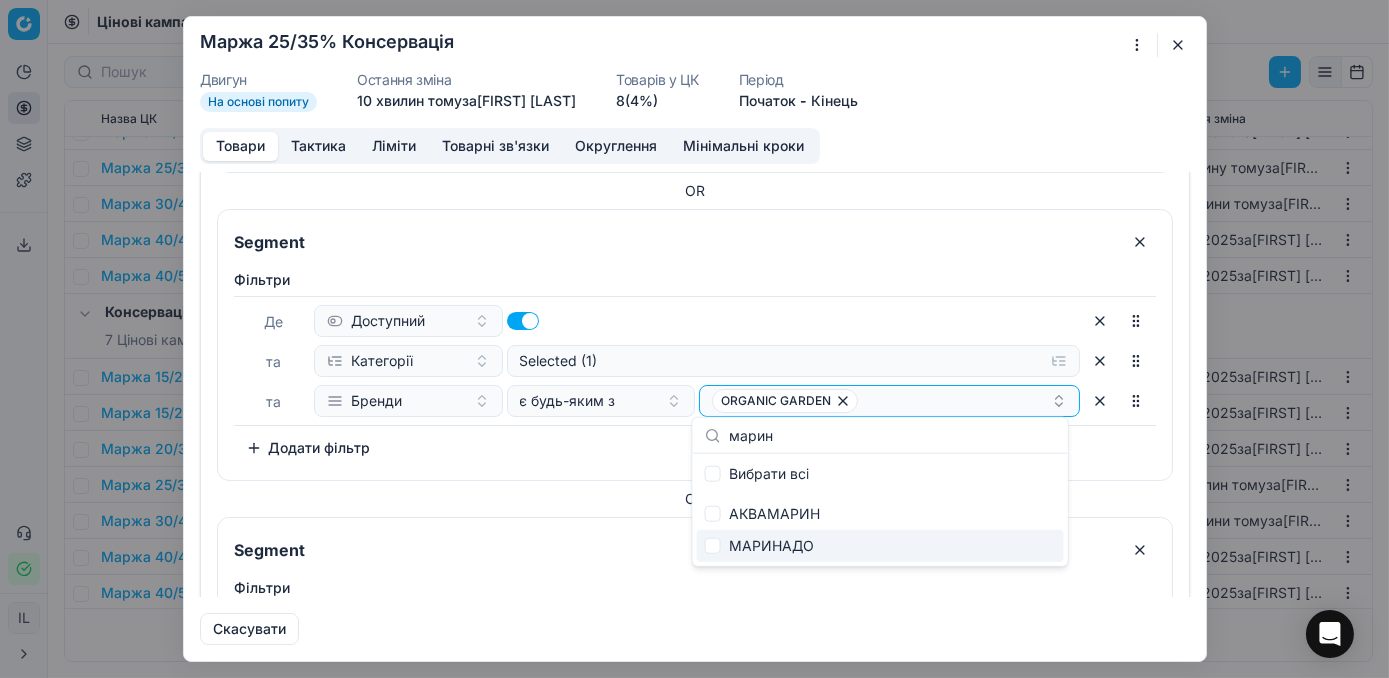 type on "марин" 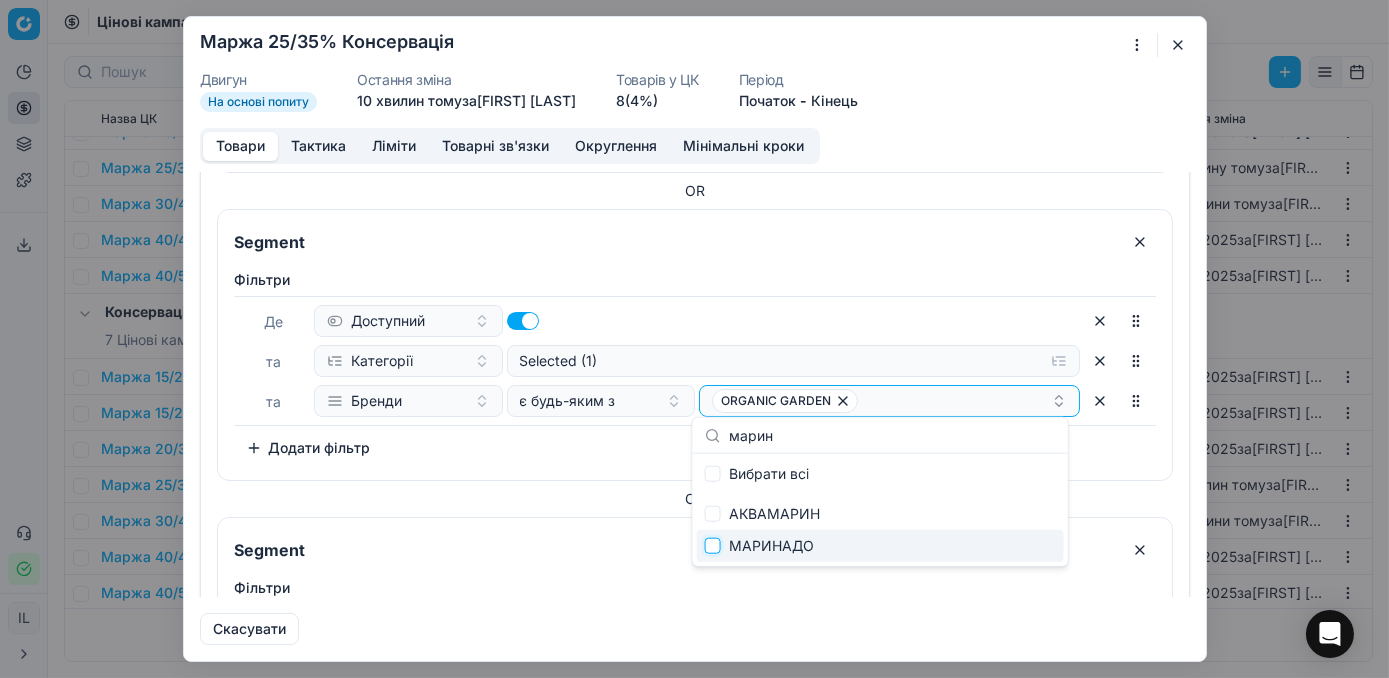 click at bounding box center [713, 546] 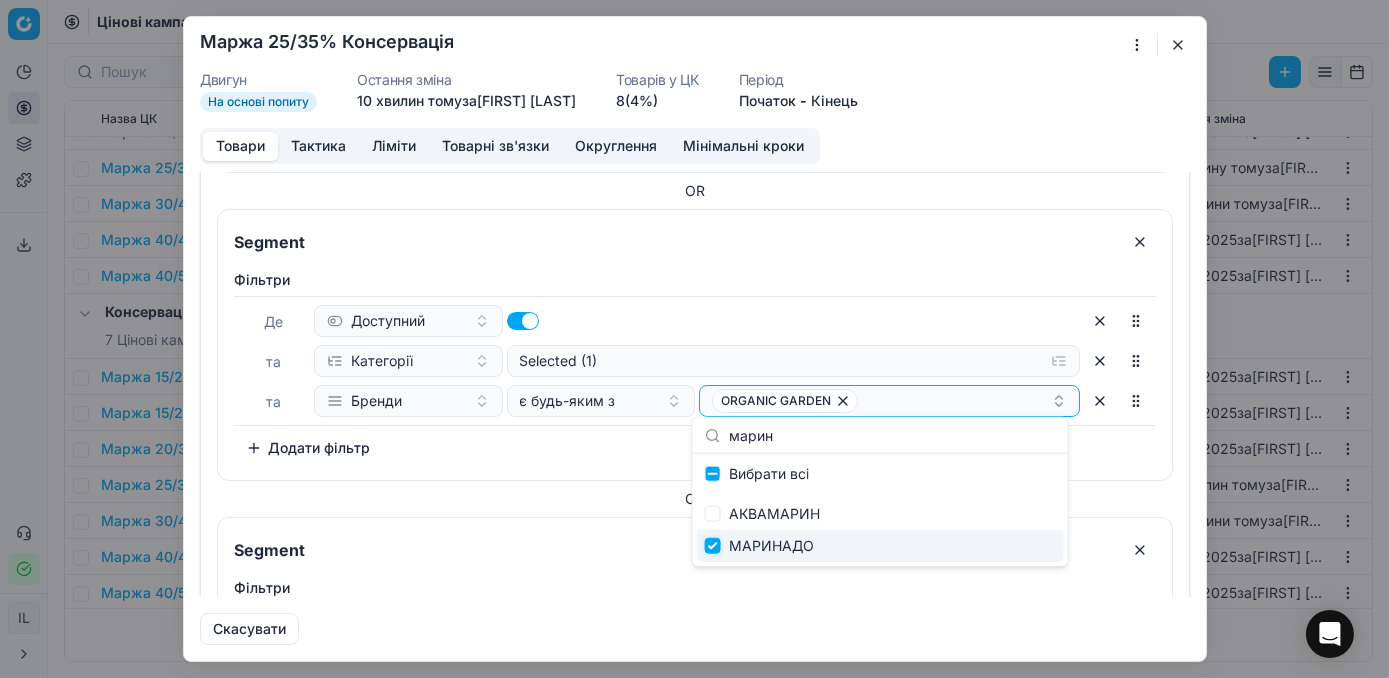 checkbox on "true" 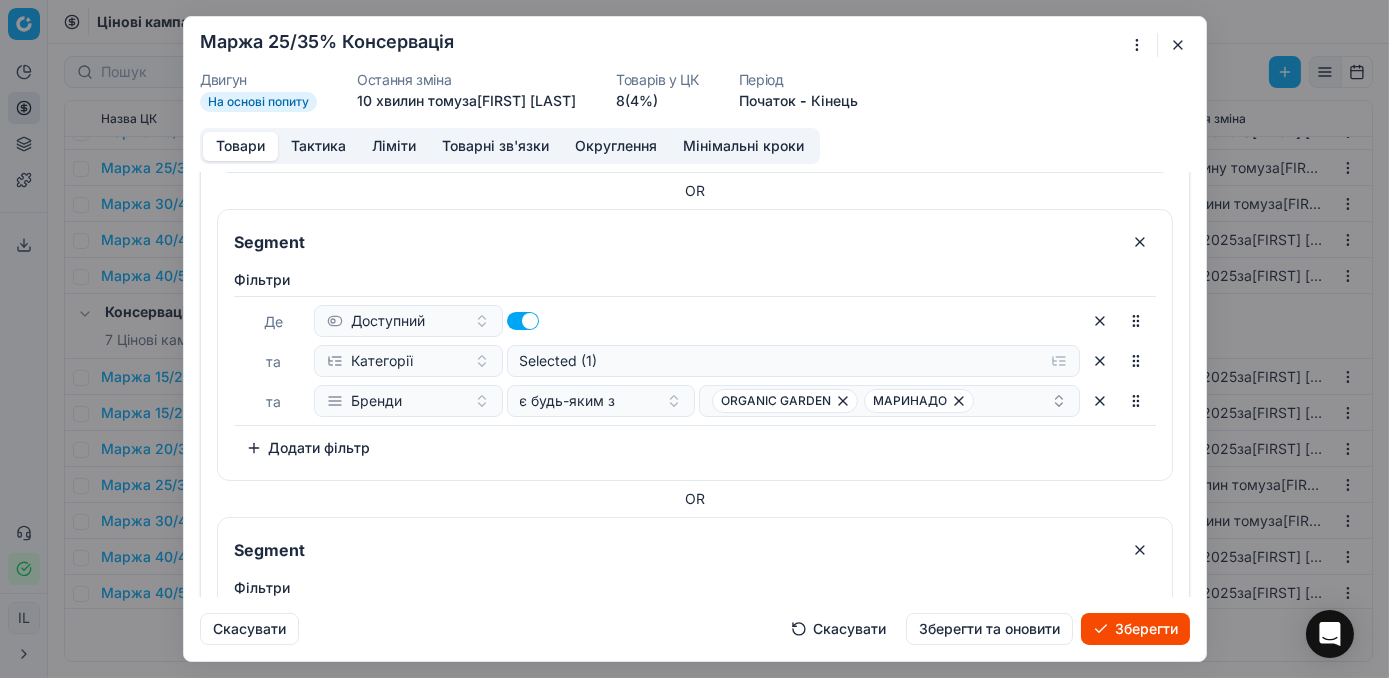 click on "Зберегти" at bounding box center (1135, 629) 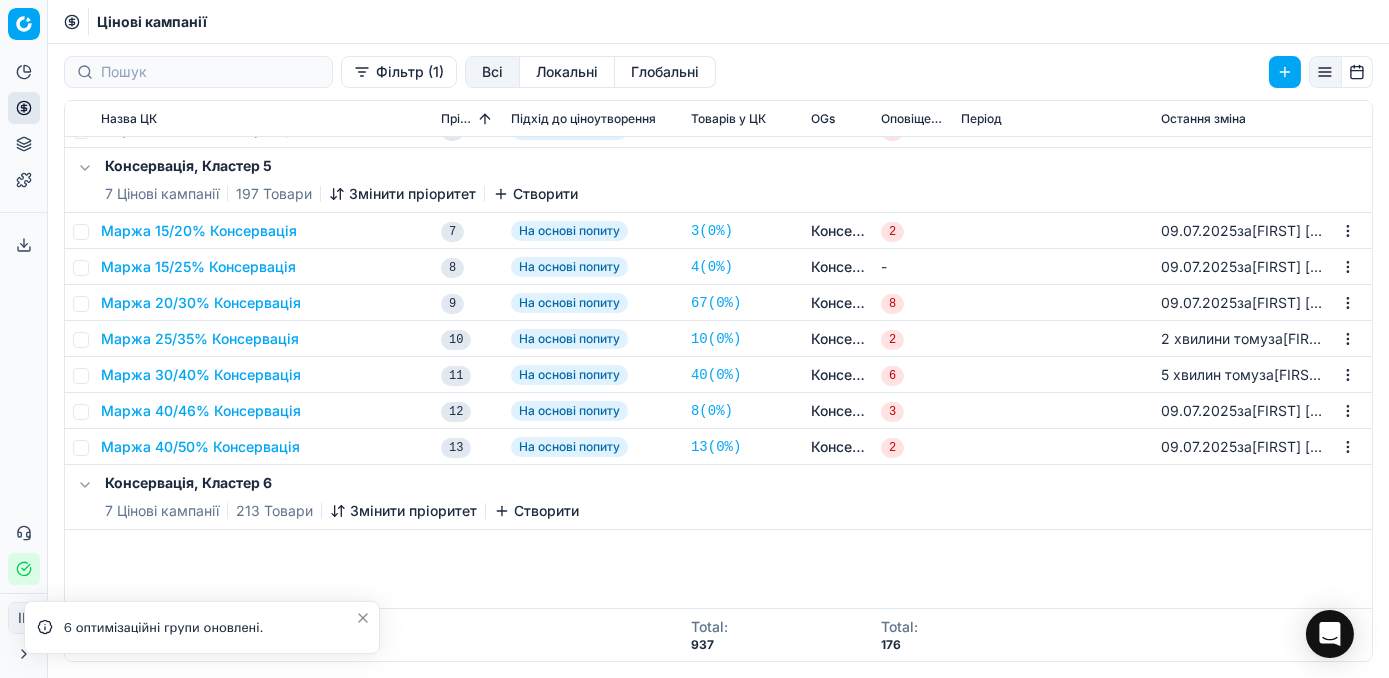 scroll, scrollTop: 0, scrollLeft: 0, axis: both 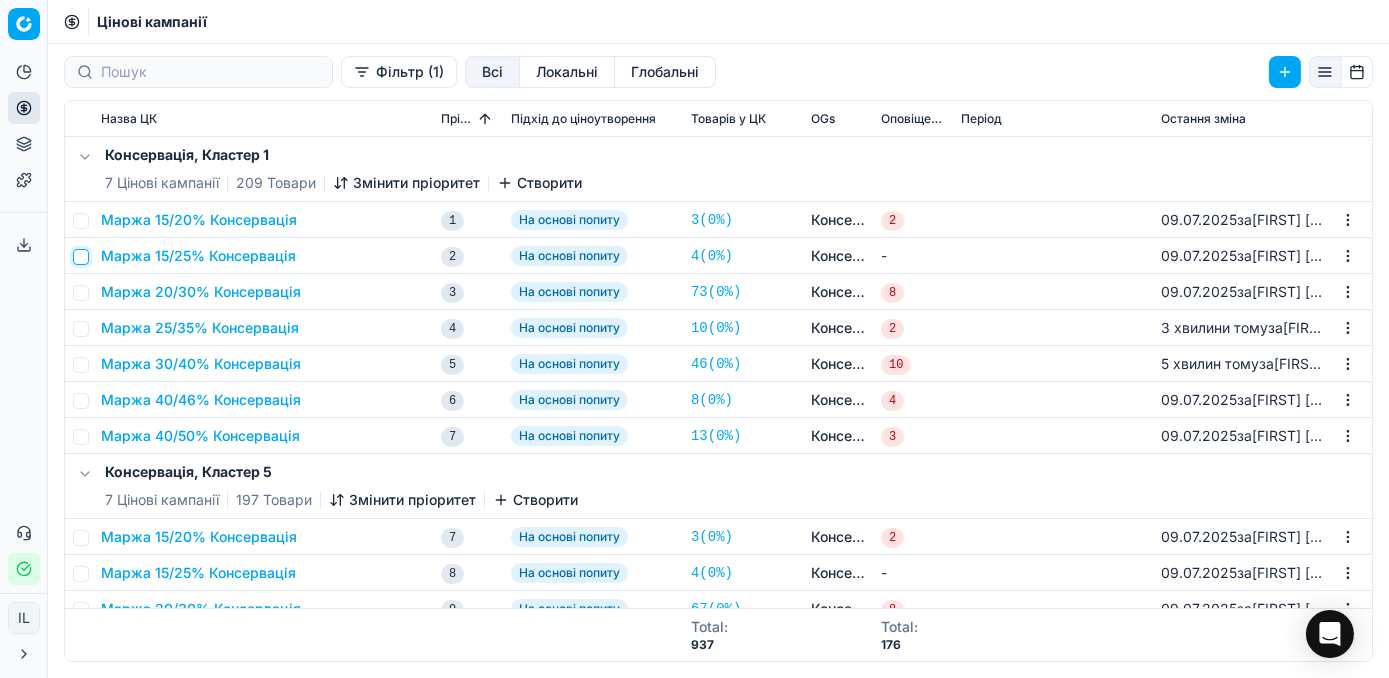 click at bounding box center [81, 257] 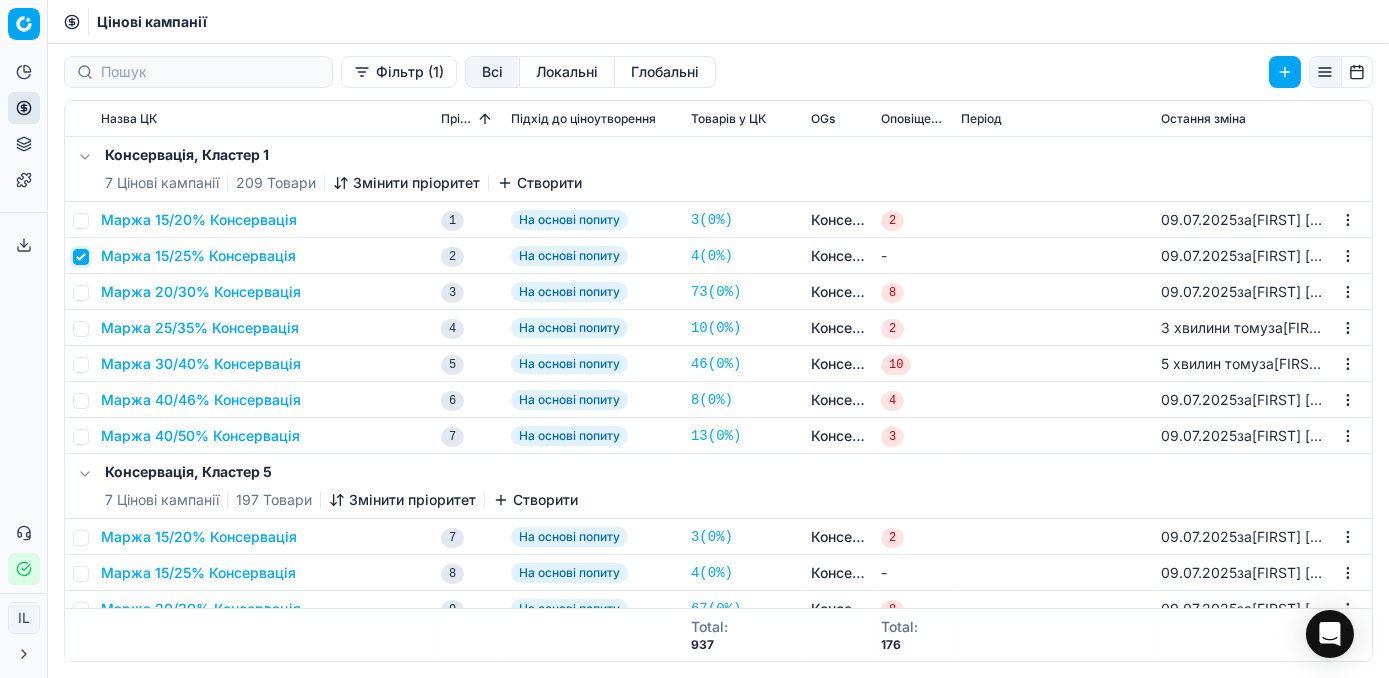 checkbox on "true" 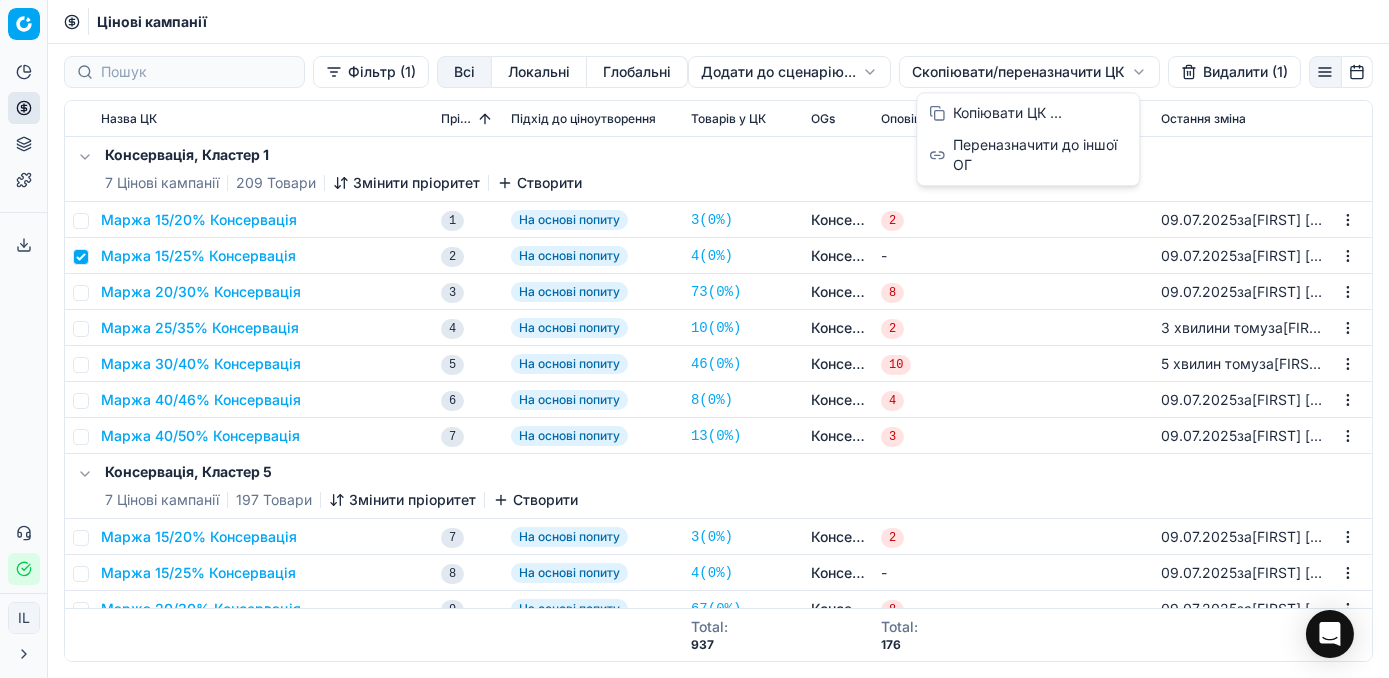 click on "Pricing platform Аналітика Цінова оптимізація Асортимент продукції Шаблони Сервіс експорту 19 Зверніться до служби підтримки Статус інтеграції IL [PERSON] i.lylo@lvivkholod.com Закрити меню Command Palette Search for a command to run... Цінові кампанії Фільтр (1) Всі Локальні Глобальні Додати до сценарію... Скопіювати/переназначити ЦК Видалити (1) Назва ЦК Пріоритет Підхід до ціноутворення Товарів у ЦК OGs Оповіщення Період Остання зміна Консервація, Кластер 1 7 Цінові кампанії 209 Товари Змінити пріоритет Створити Маржа 15/20% Консервація 1 На основі попиту 3 ( 0% ) Консервація, Кластер 1 2 09.07.2025 2 4 )" at bounding box center (694, 339) 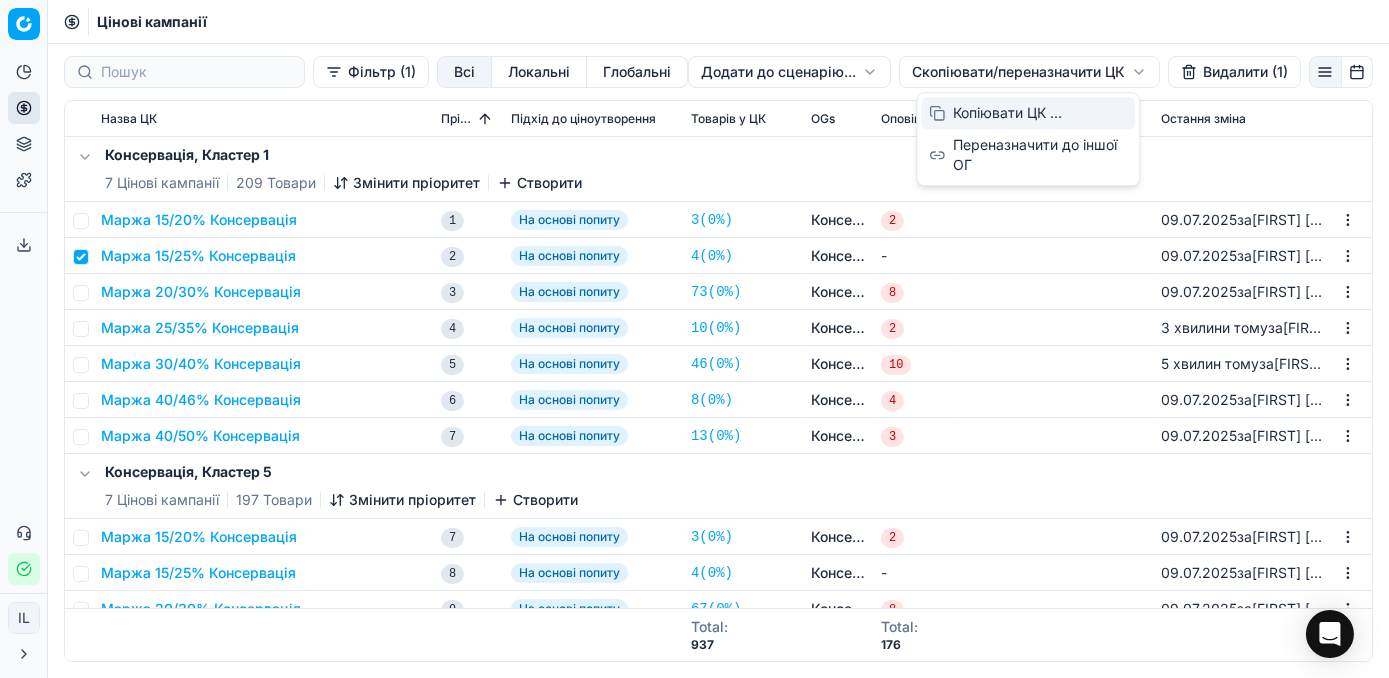 click on "Копіювати ЦК ..." at bounding box center (1028, 113) 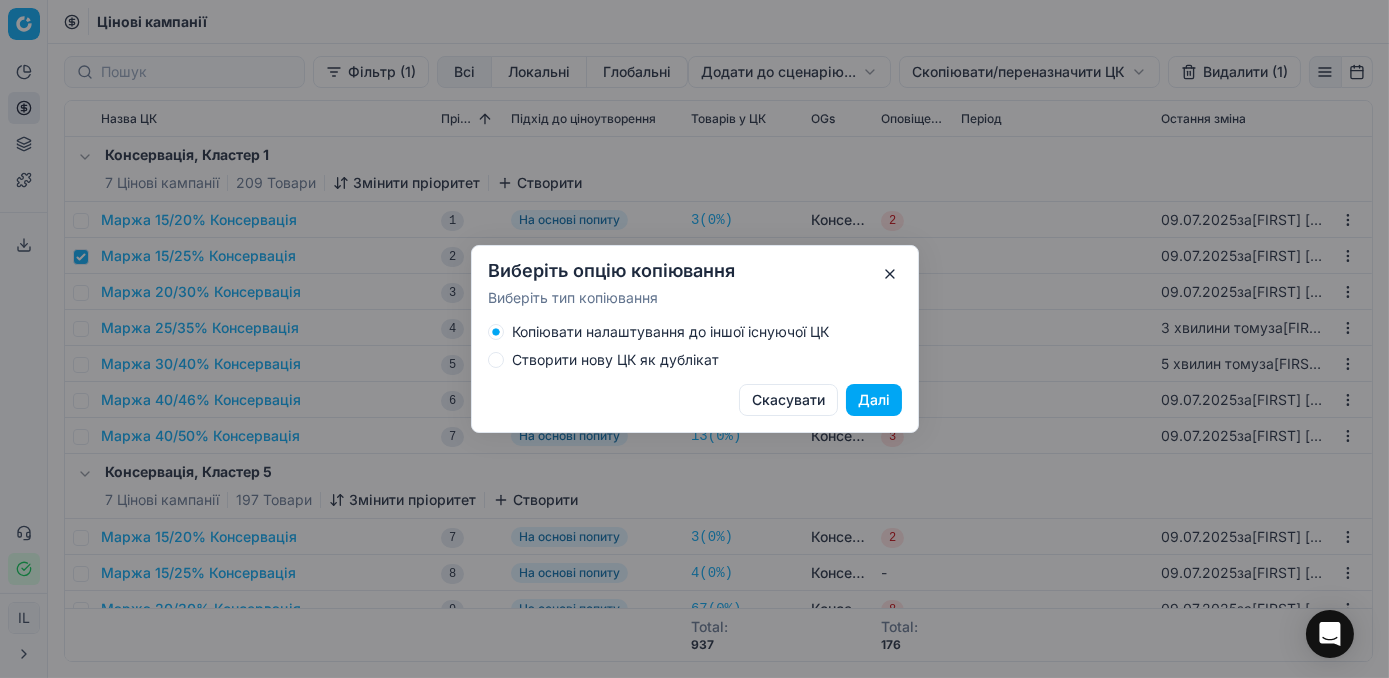 click on "Далі" at bounding box center (874, 400) 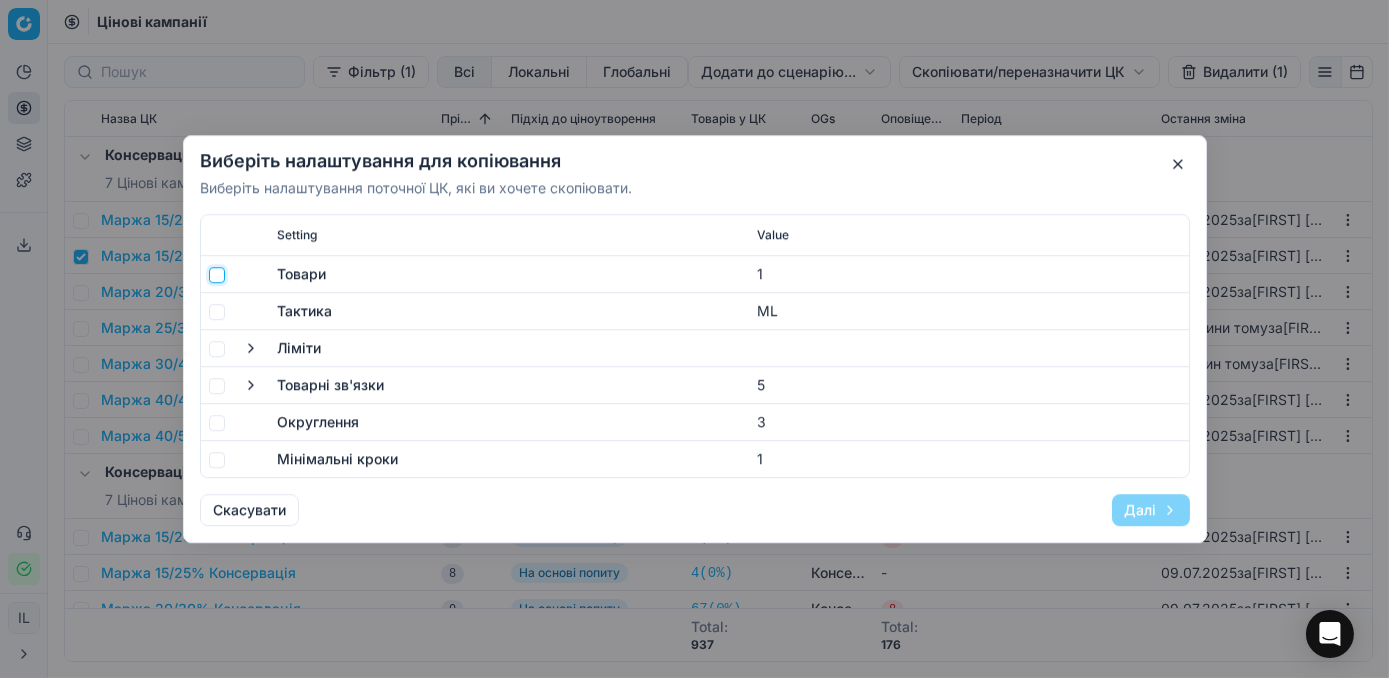 drag, startPoint x: 221, startPoint y: 279, endPoint x: 218, endPoint y: 295, distance: 16.27882 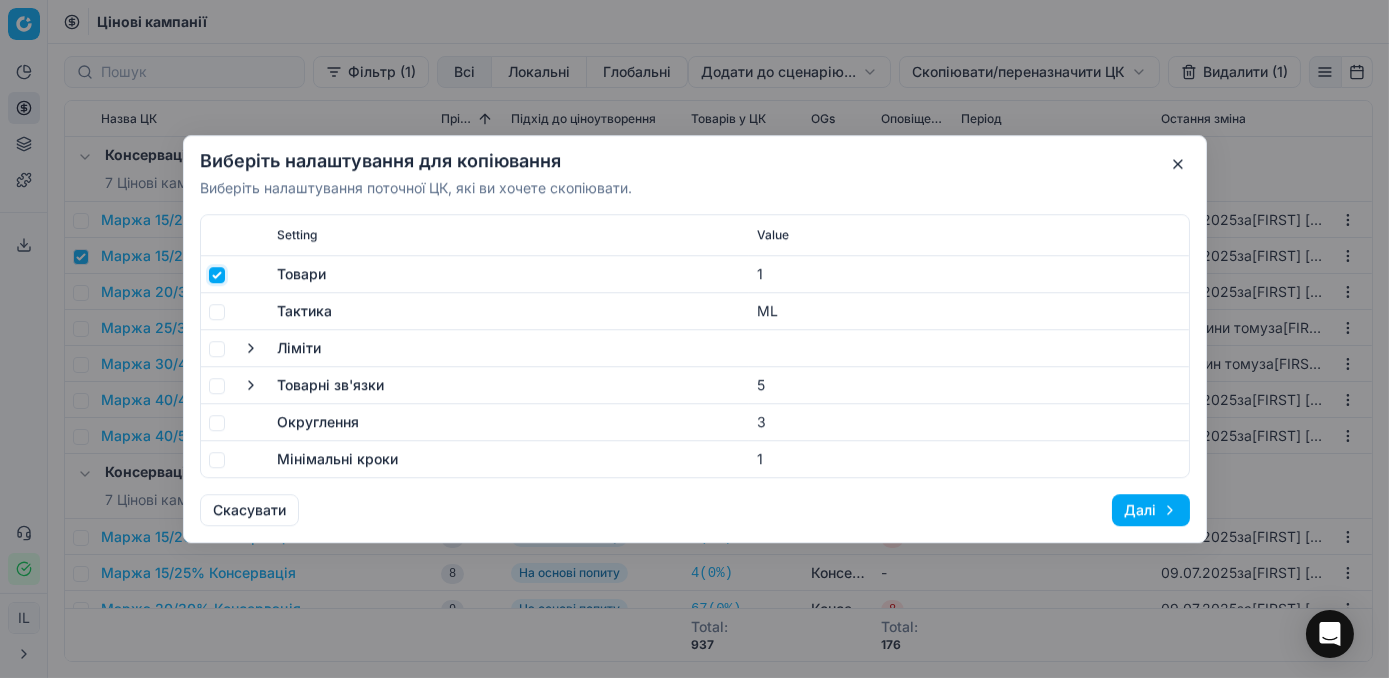 click at bounding box center (217, 275) 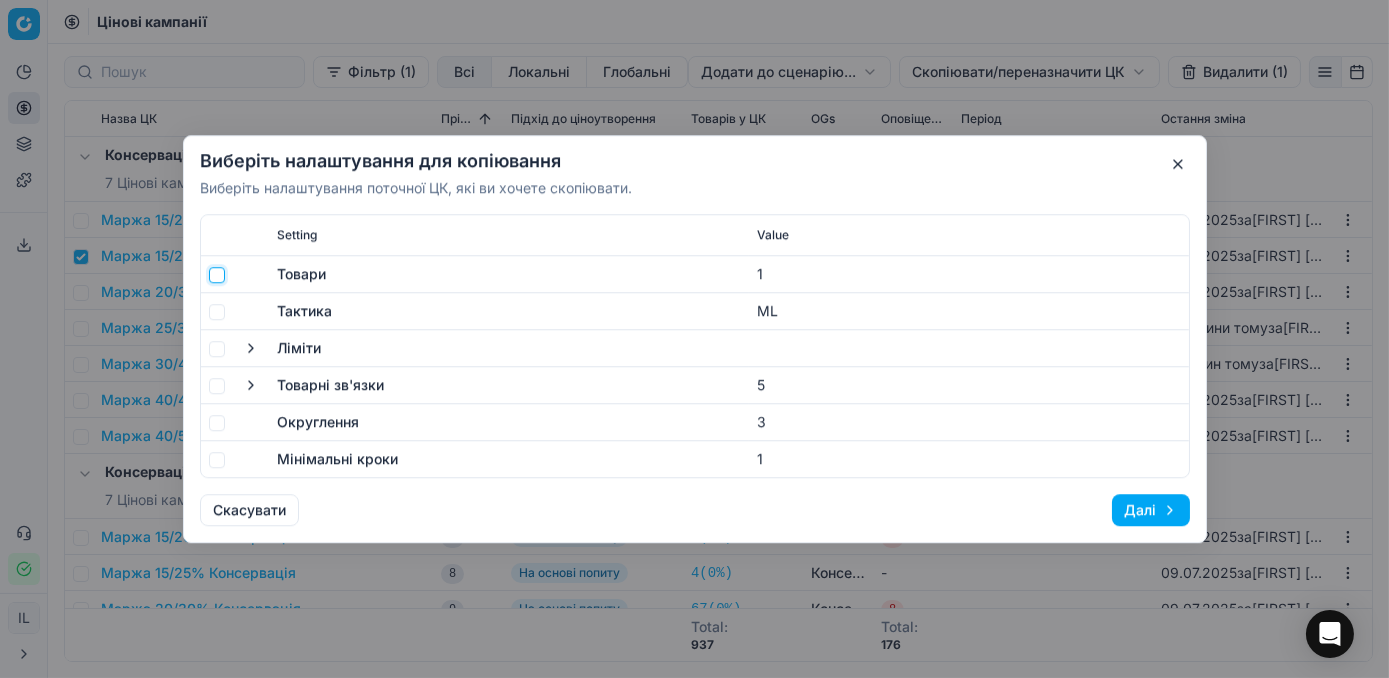 checkbox on "false" 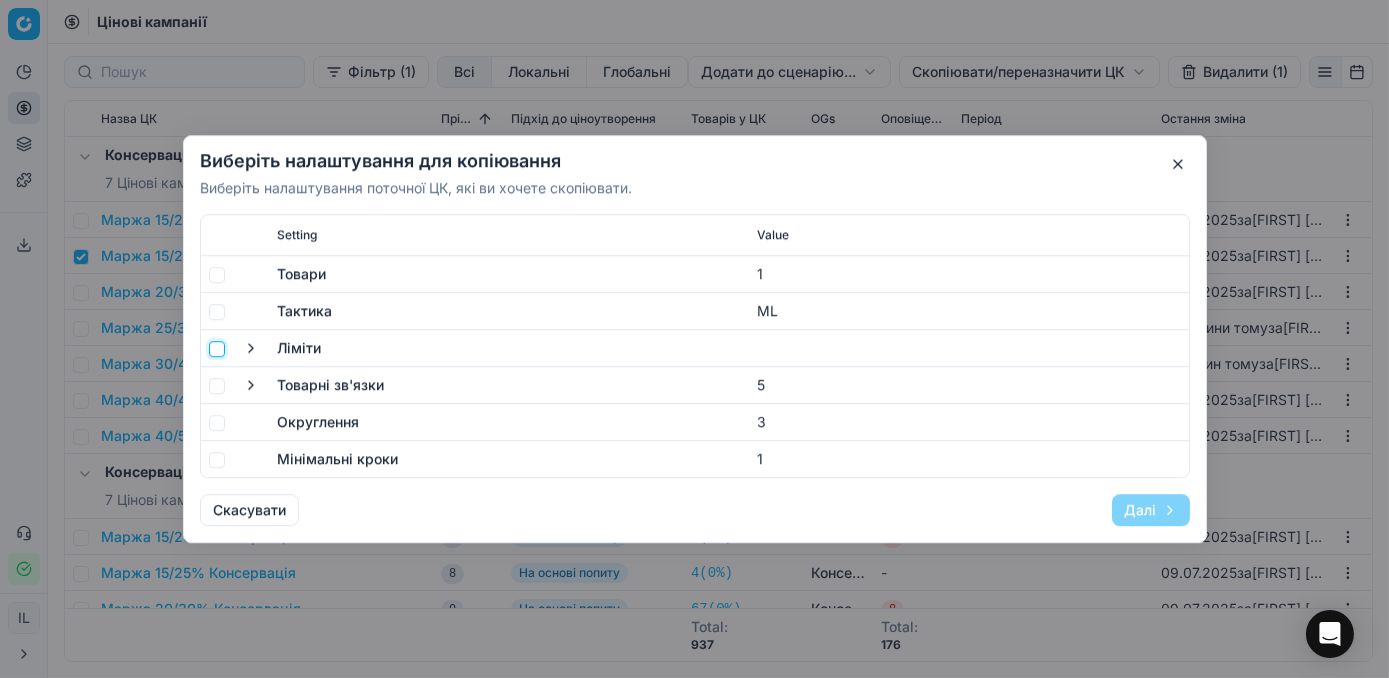 click at bounding box center [217, 349] 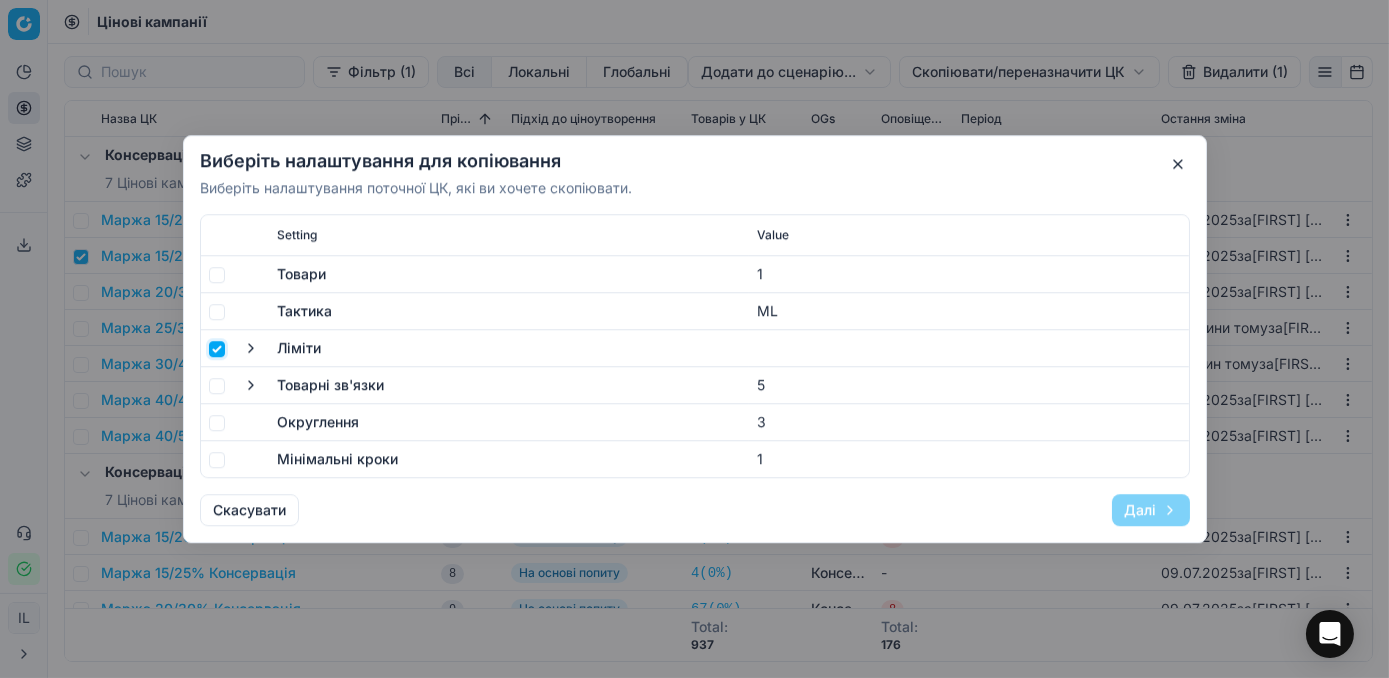 checkbox on "true" 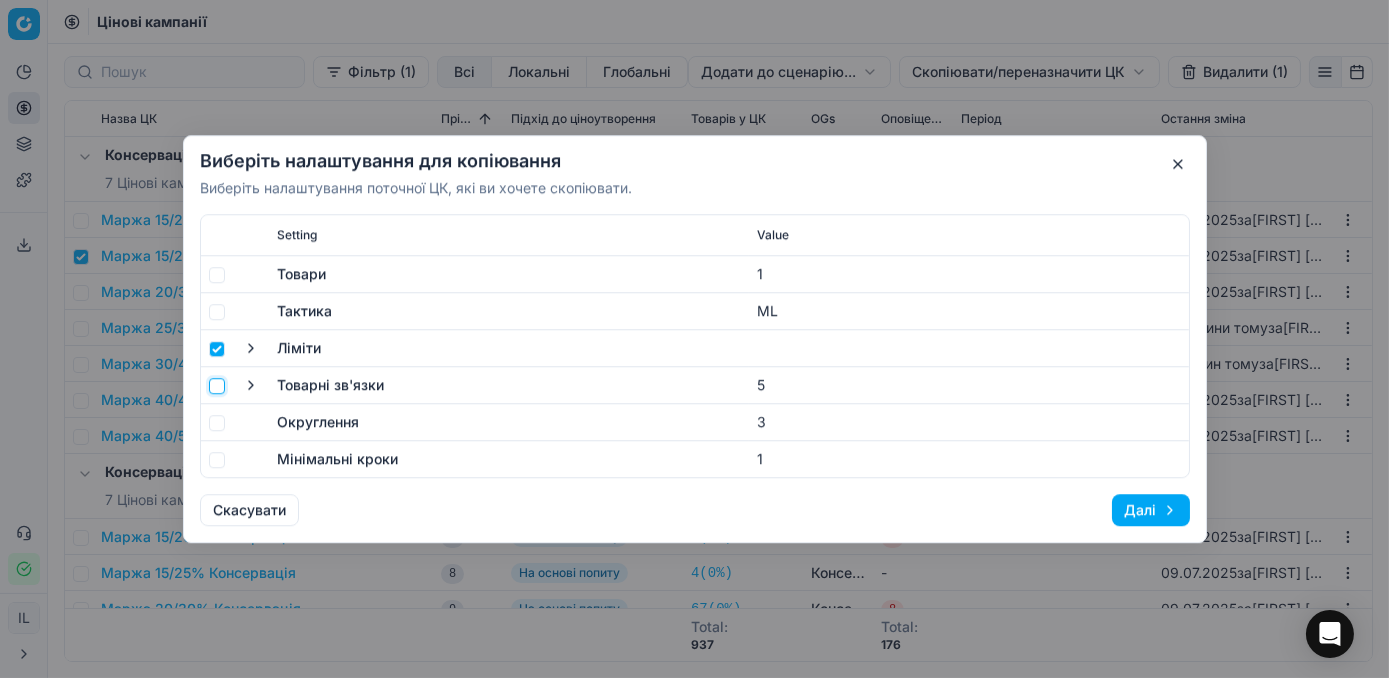 click at bounding box center [217, 386] 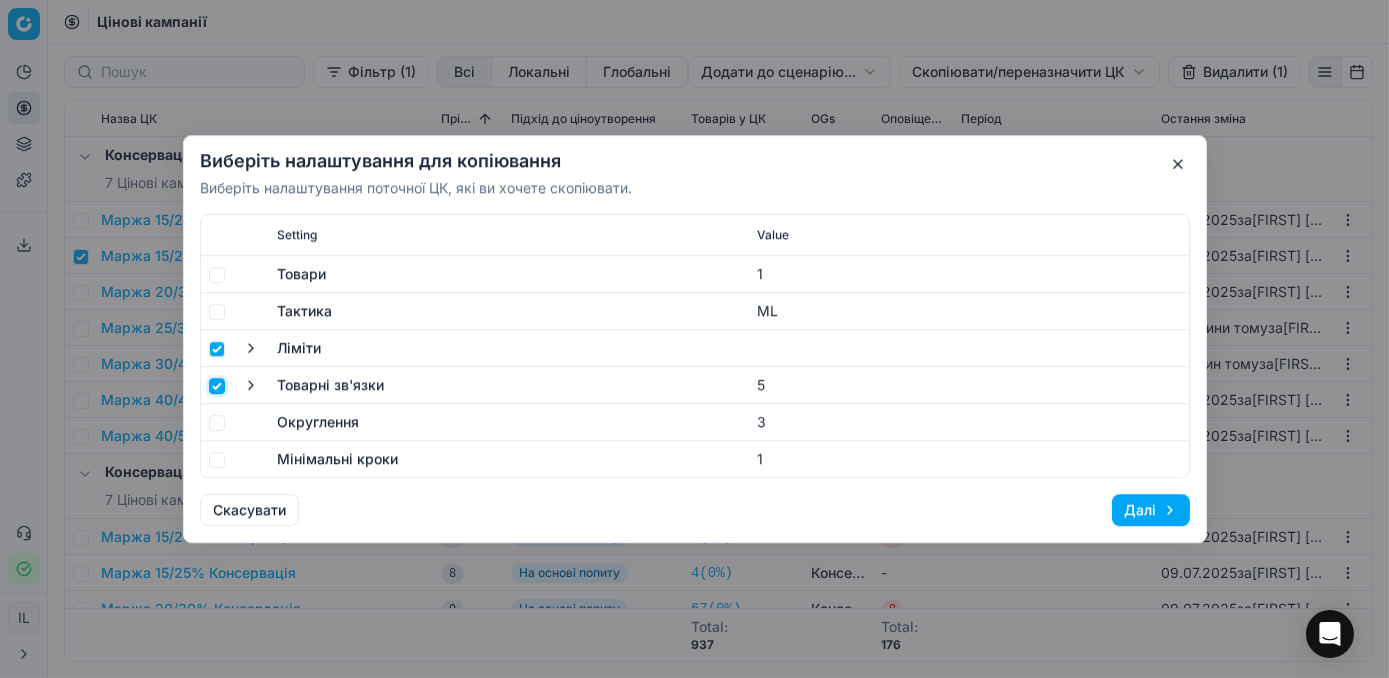 checkbox on "true" 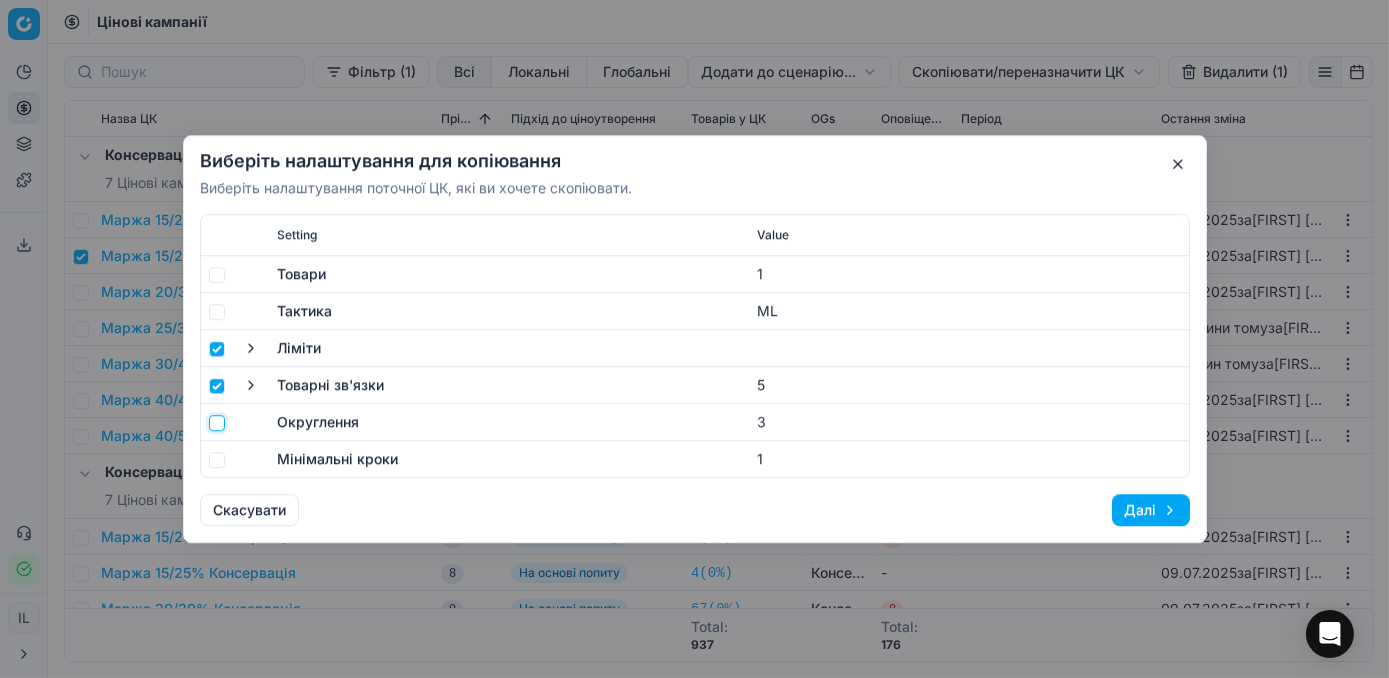 click at bounding box center [217, 423] 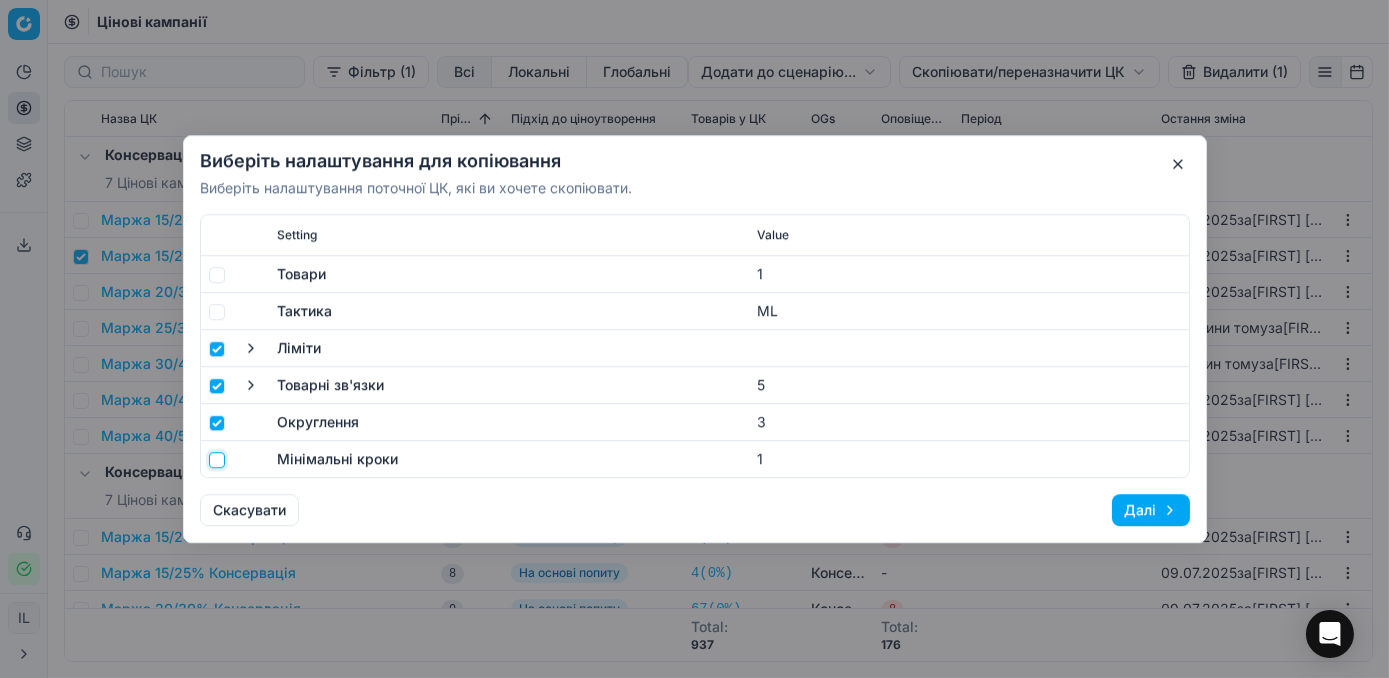 click at bounding box center [217, 460] 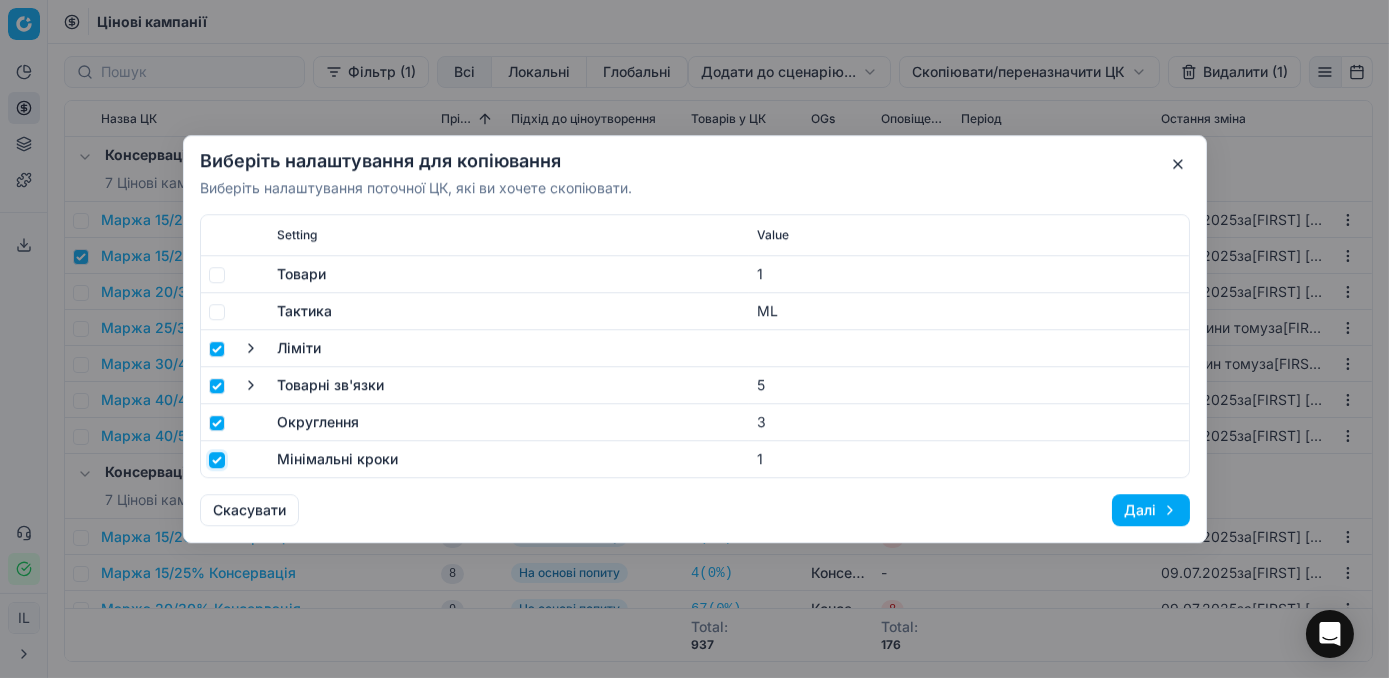 checkbox on "true" 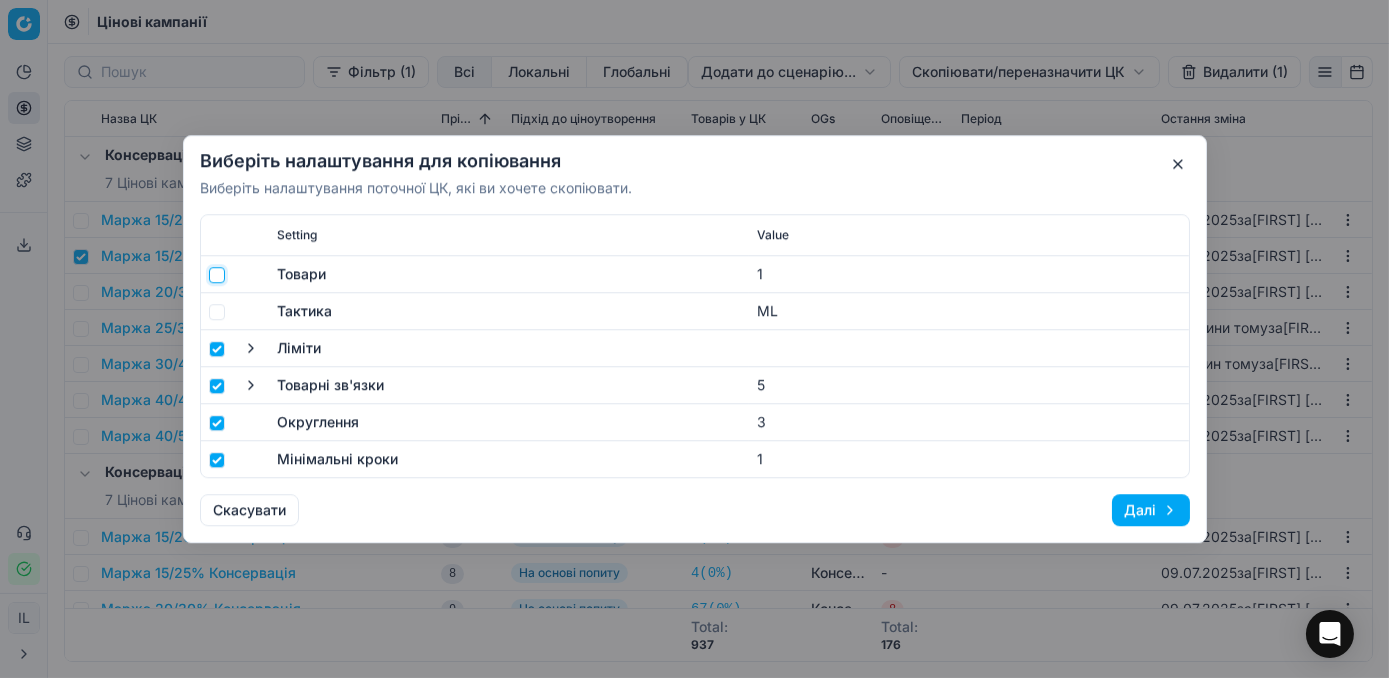 click at bounding box center [217, 275] 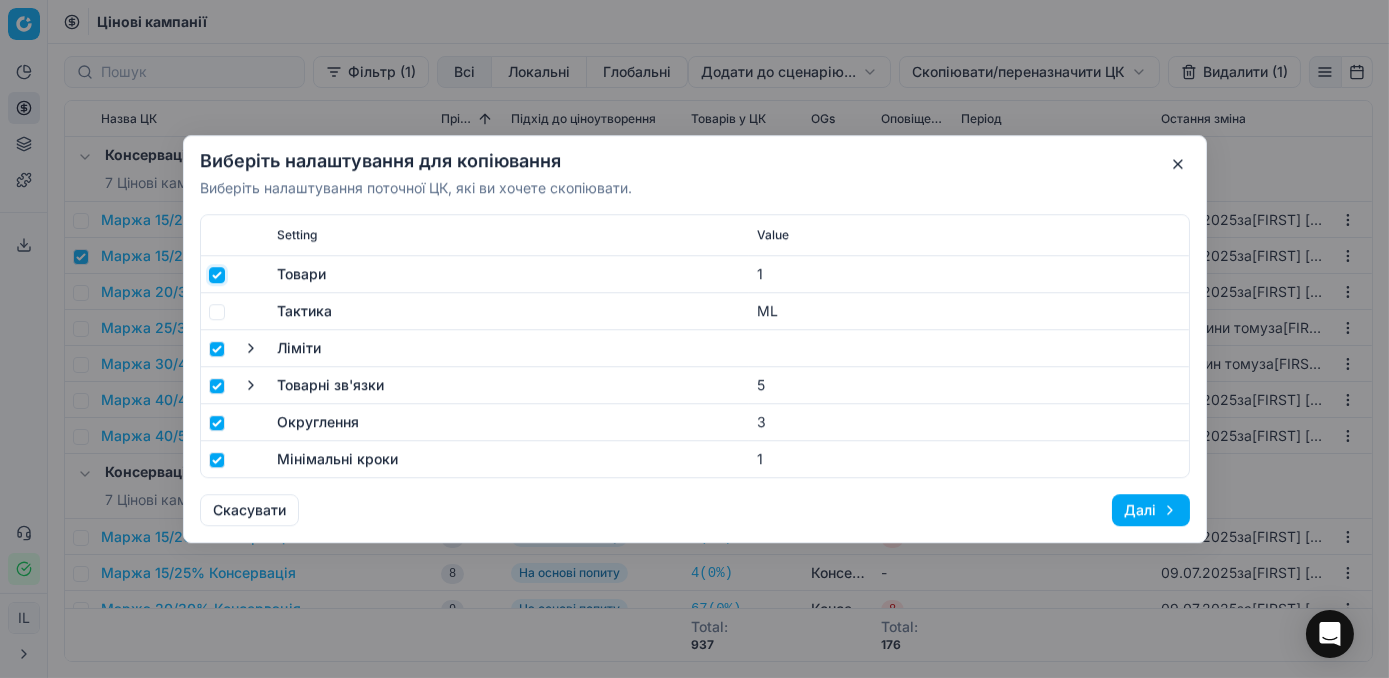 checkbox on "true" 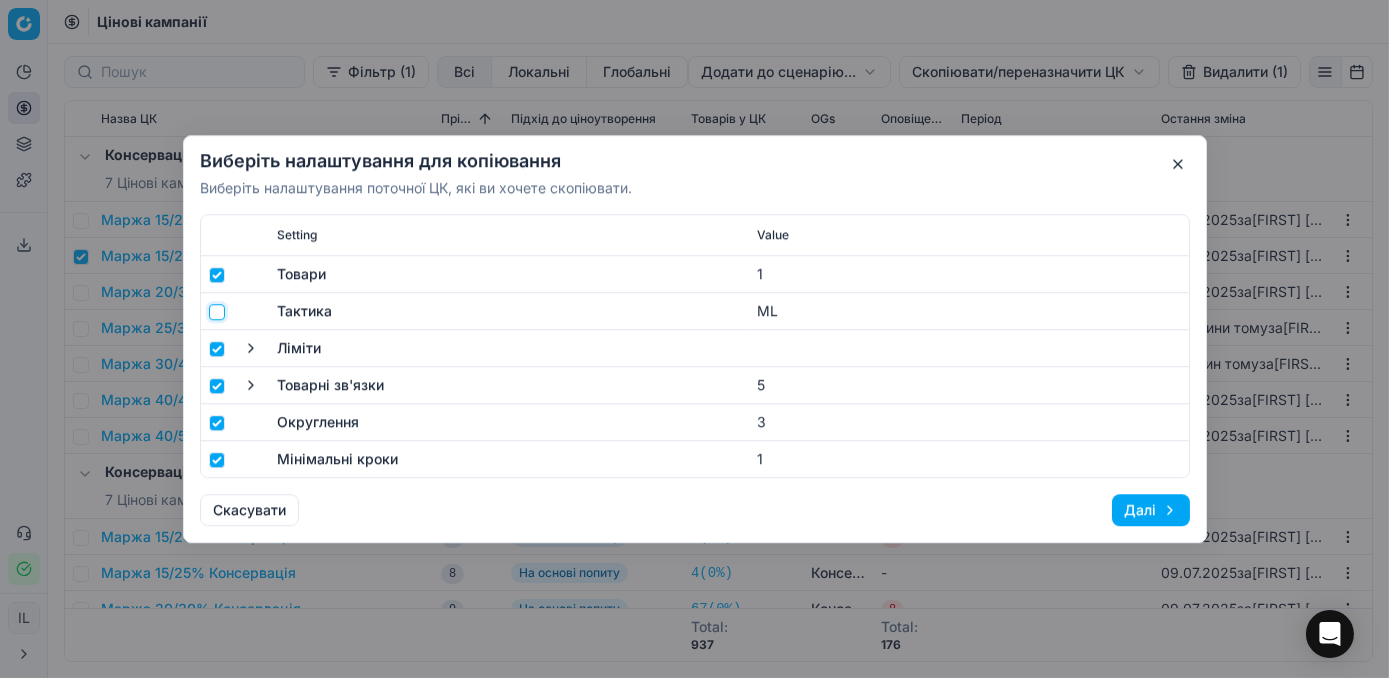 click at bounding box center (217, 312) 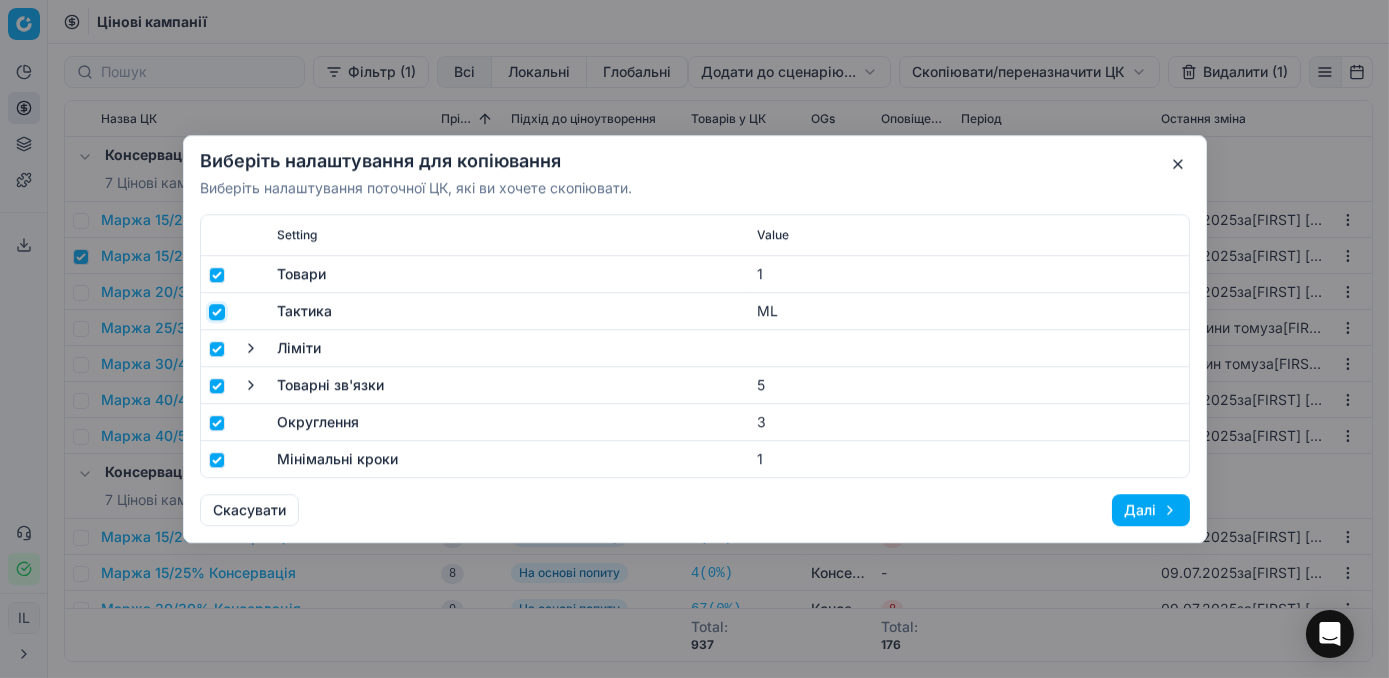 checkbox on "true" 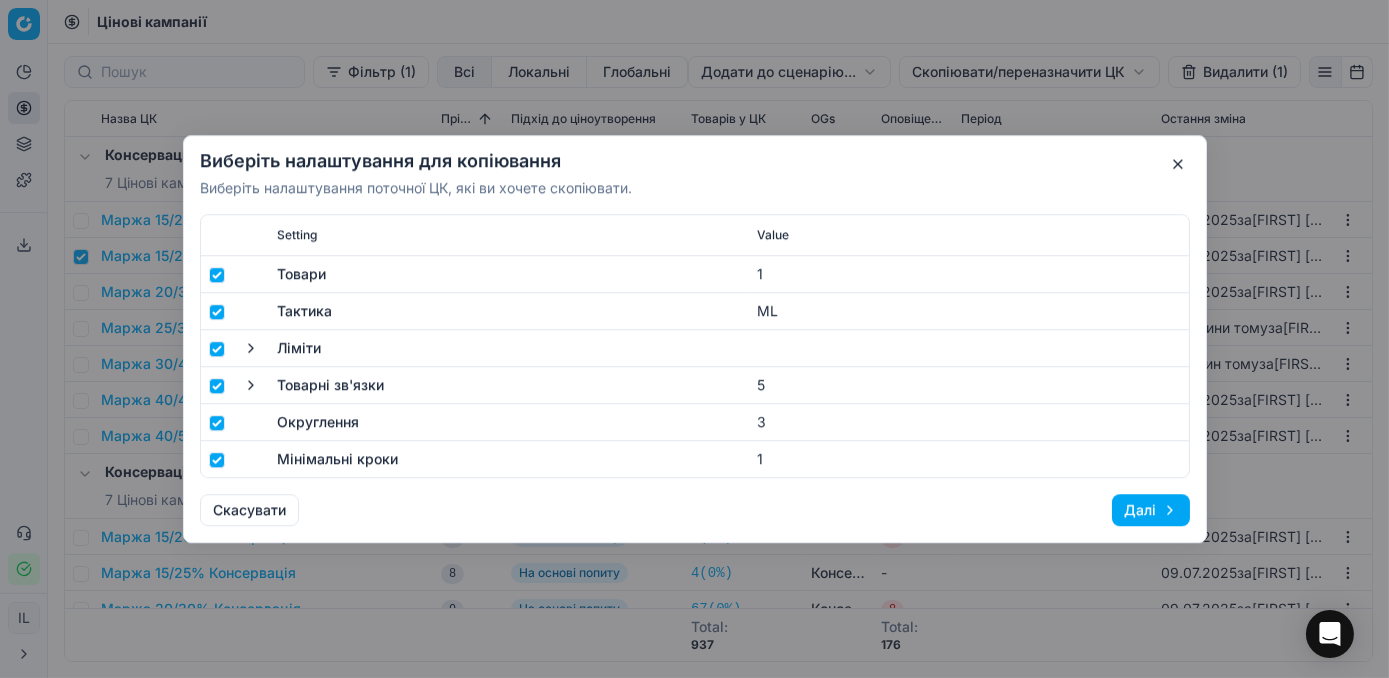 click on "Далі" at bounding box center [1151, 510] 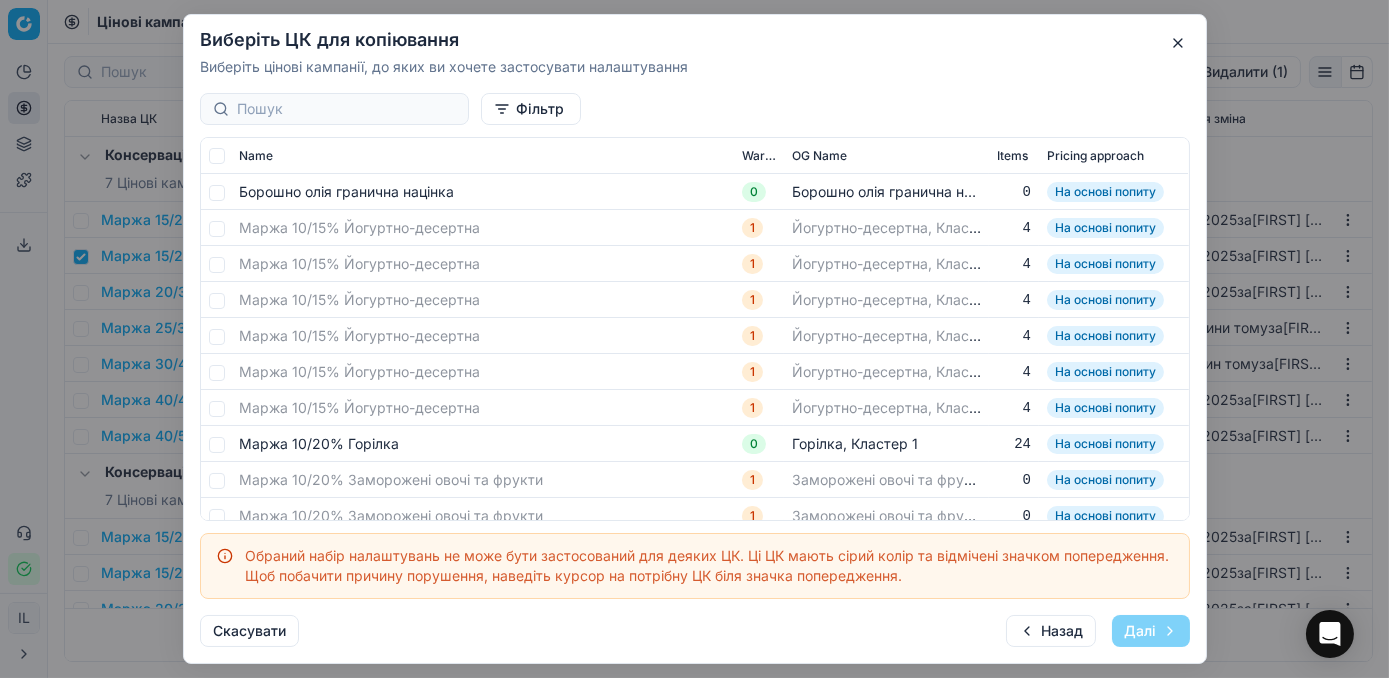 click at bounding box center [1178, 43] 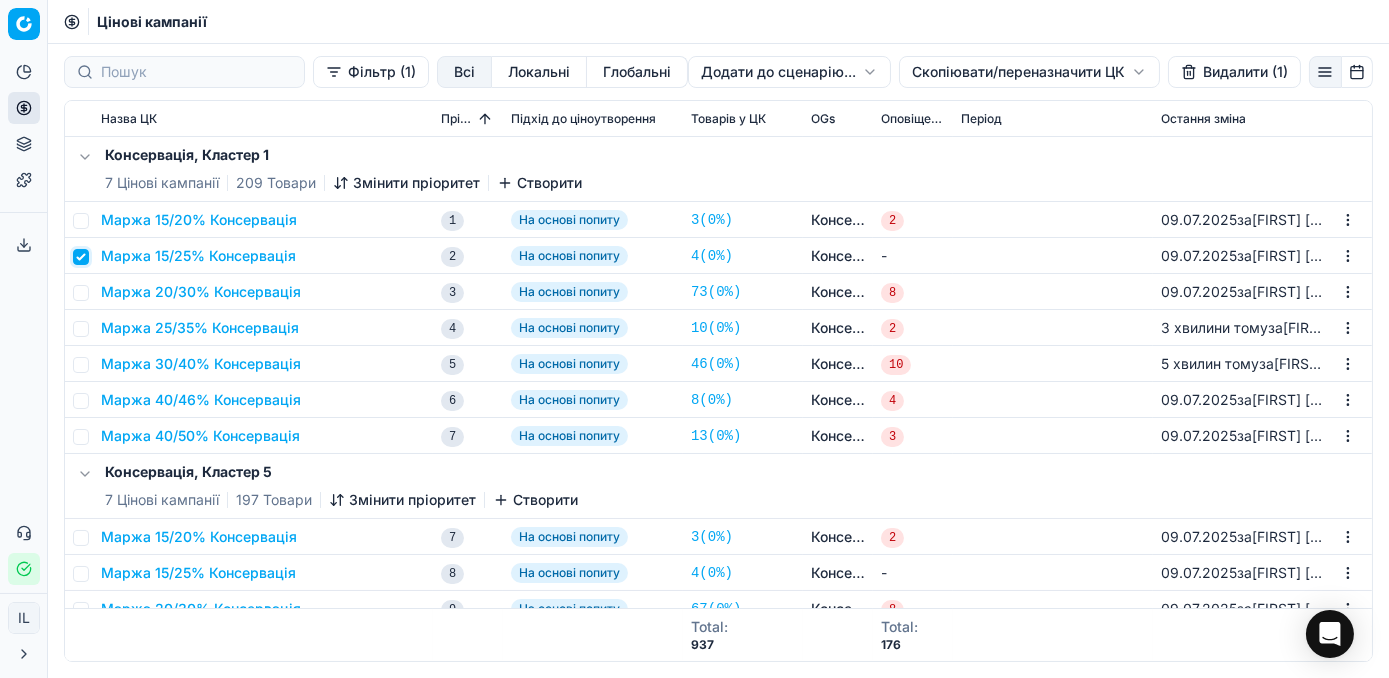 click at bounding box center (81, 257) 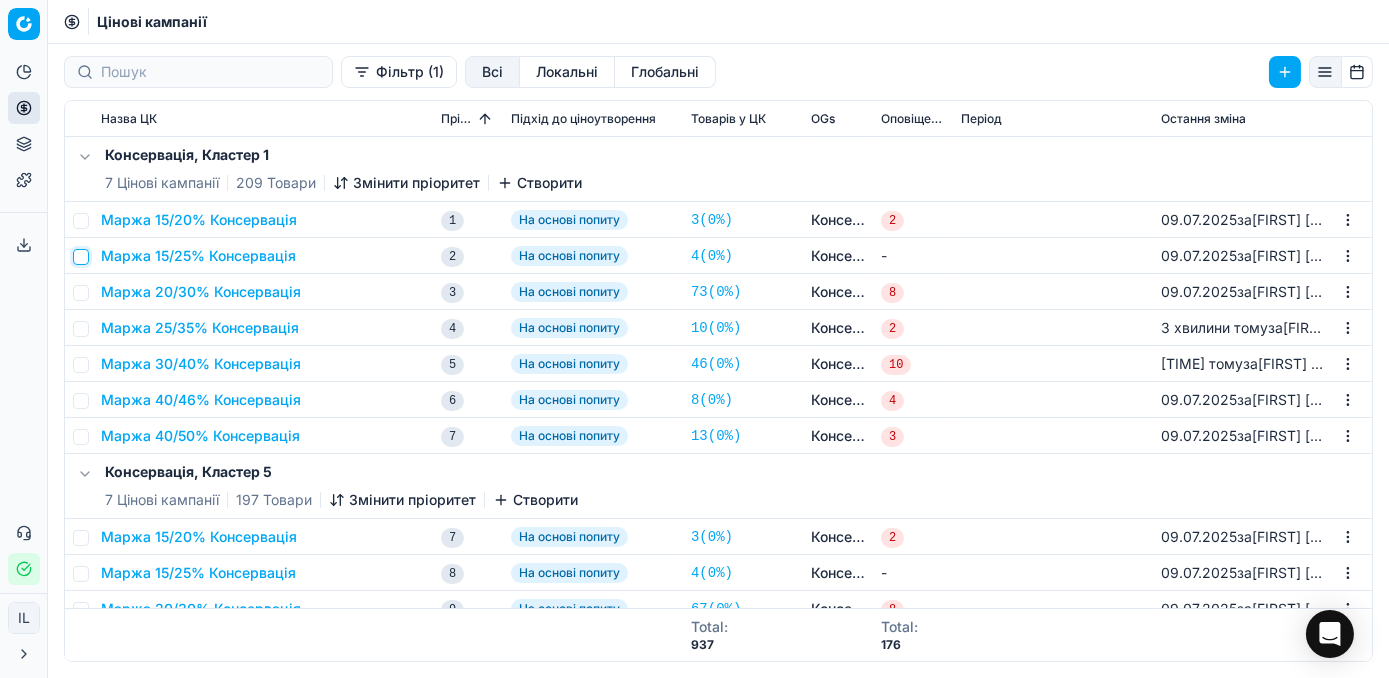 click at bounding box center [81, 257] 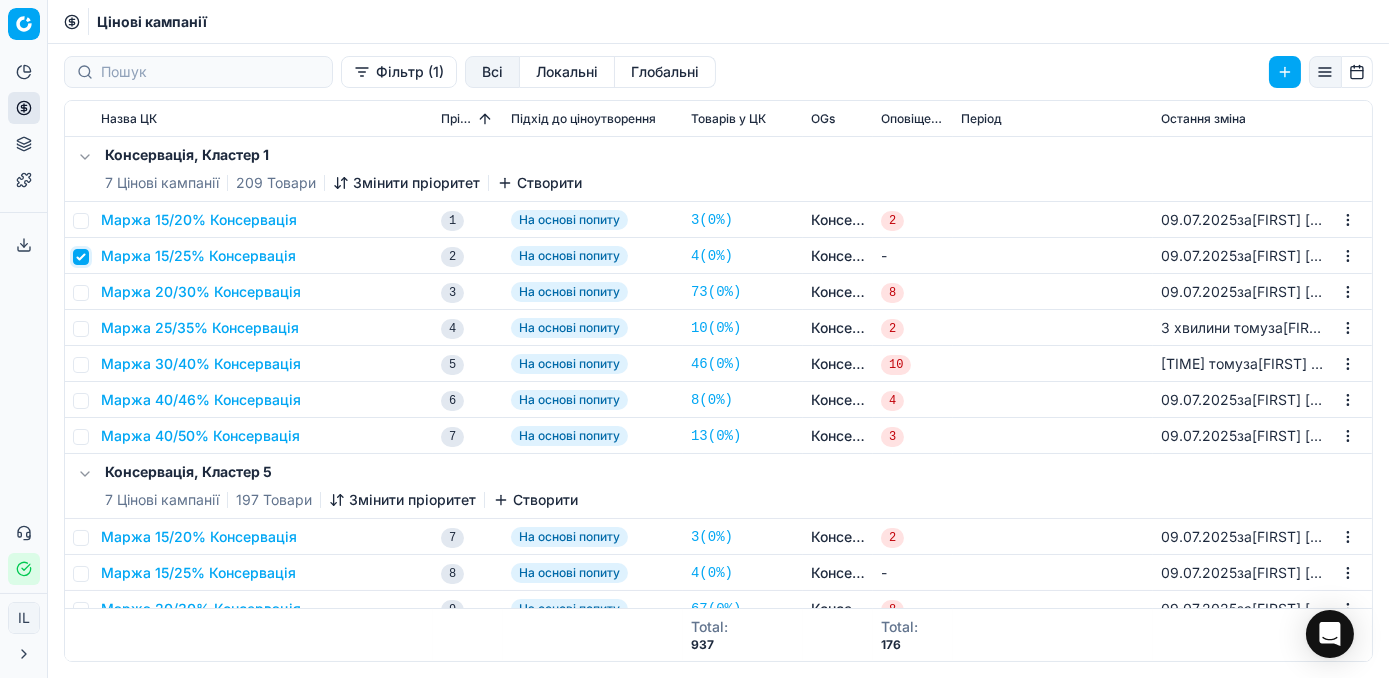 checkbox on "true" 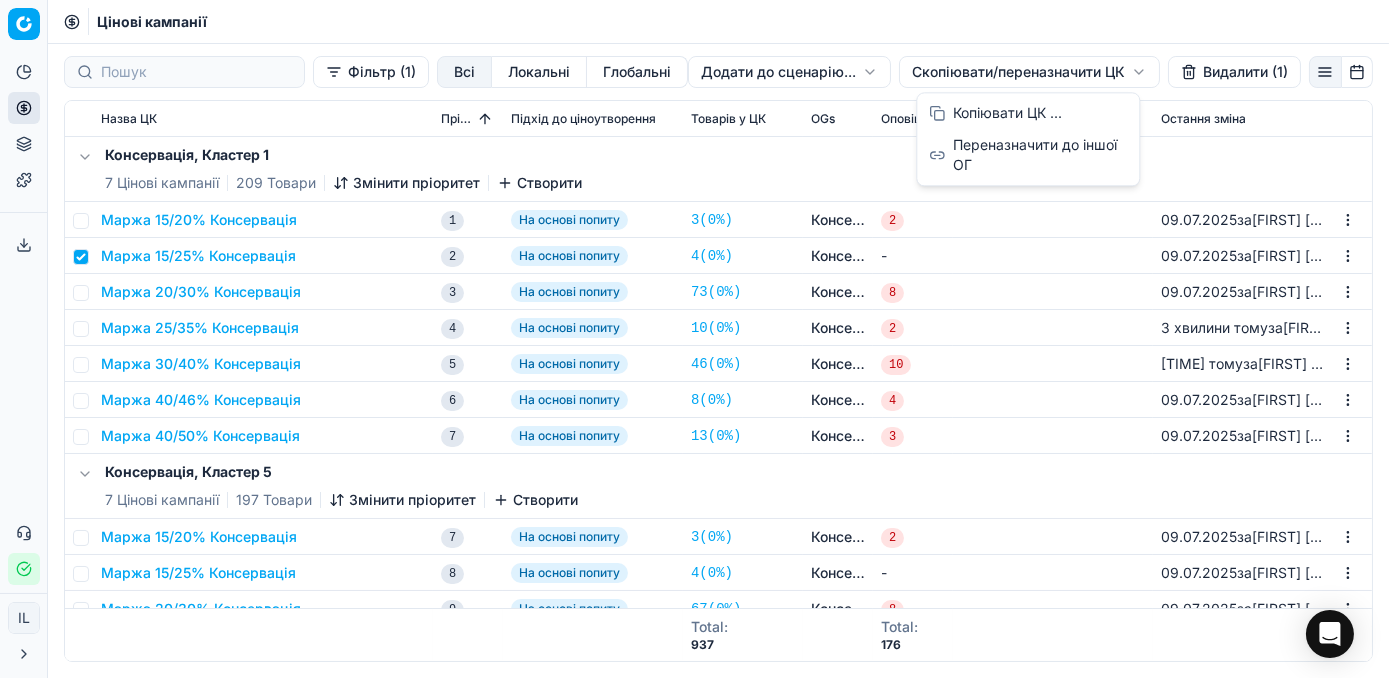 click on "Pricing platform Аналітика Цінова оптимізація Асортимент продукції Шаблони Сервіс експорту 19 Зверніться до служби підтримки Статус інтеграції IL [PERSON] i.lylo@lvivkholod.com Закрити меню Command Palette Search for a command to run... Цінові кампанії Фільтр (1) Всі Локальні Глобальні Додати до сценарію... Скопіювати/переназначити ЦК Видалити (1) Назва ЦК Пріоритет Підхід до ціноутворення Товарів у ЦК OGs Оповіщення Період Остання зміна Консервація, Кластер 1 7 Цінові кампанії 209 Товари Змінити пріоритет Створити Маржа 15/20% Консервація 1 На основі попиту 3 ( 0% ) Консервація, Кластер 1 2 09.07.2025 2 4 )" at bounding box center [694, 339] 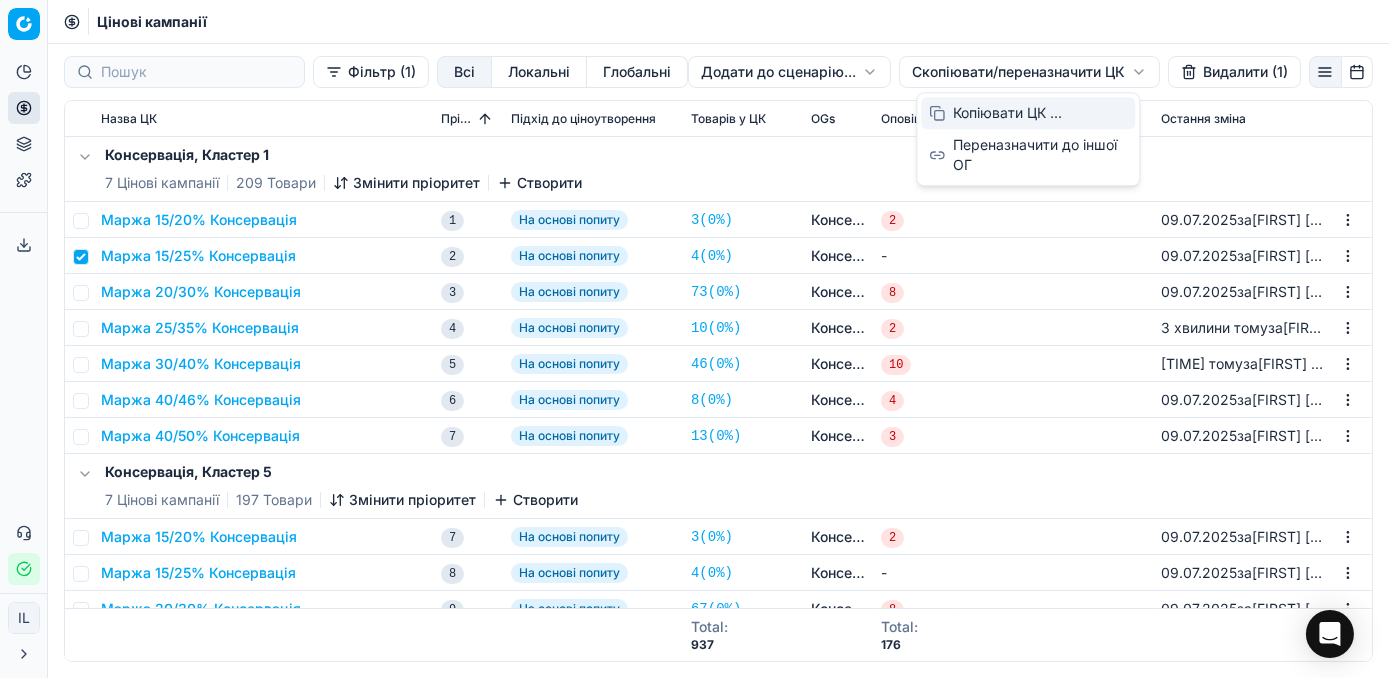 click on "Копіювати ЦК ..." at bounding box center (1028, 113) 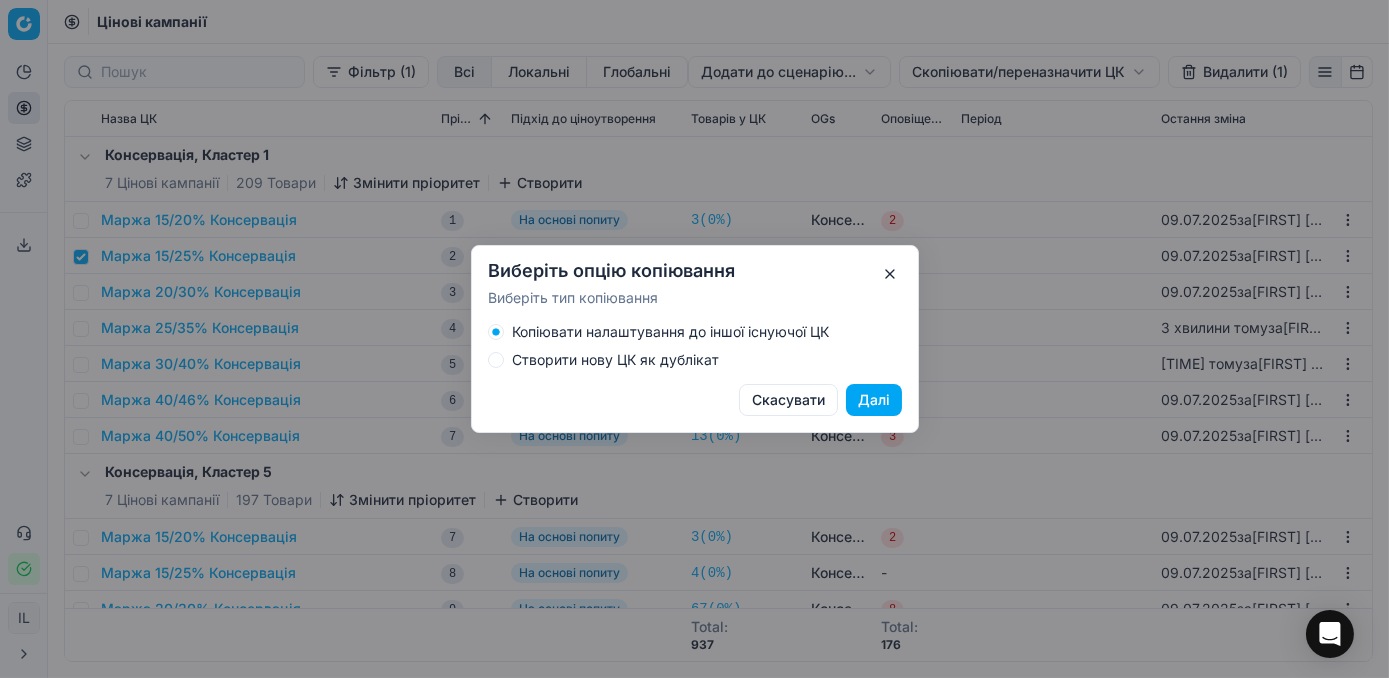 click on "Створити нову ЦК як дублікат" at bounding box center [496, 360] 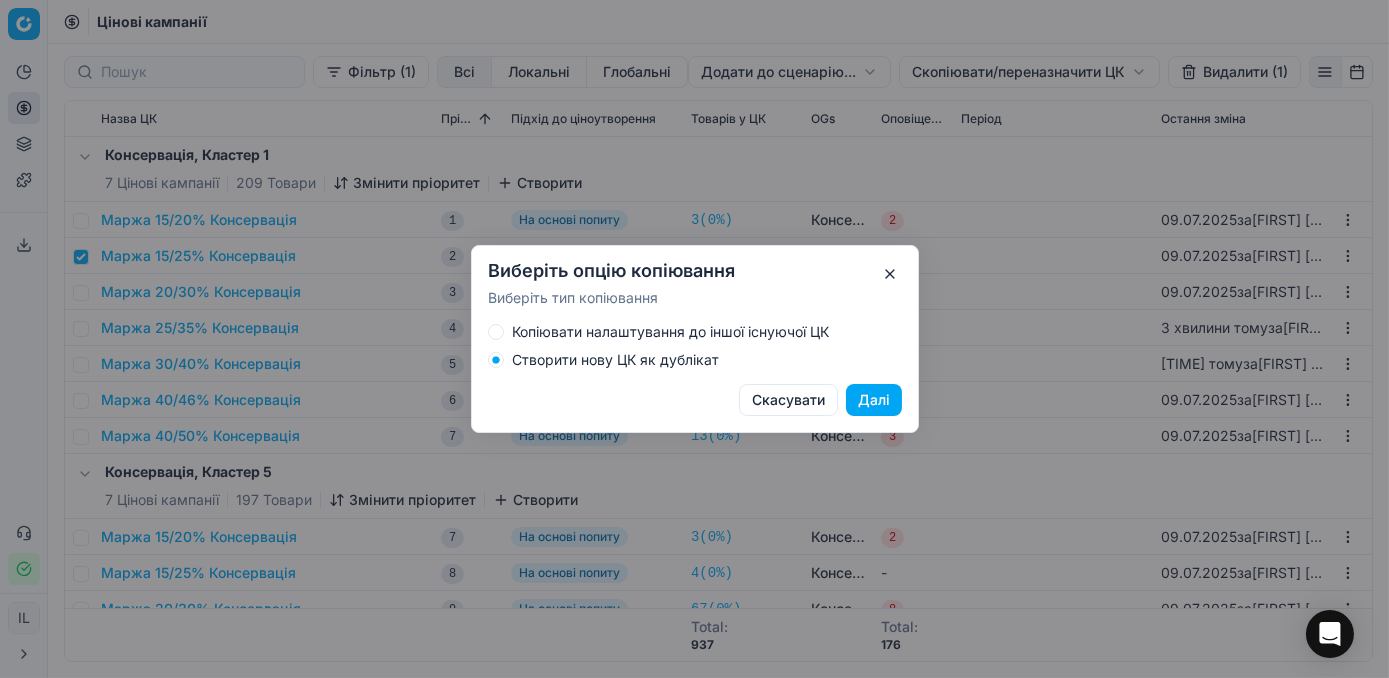 click on "Далі" at bounding box center [874, 400] 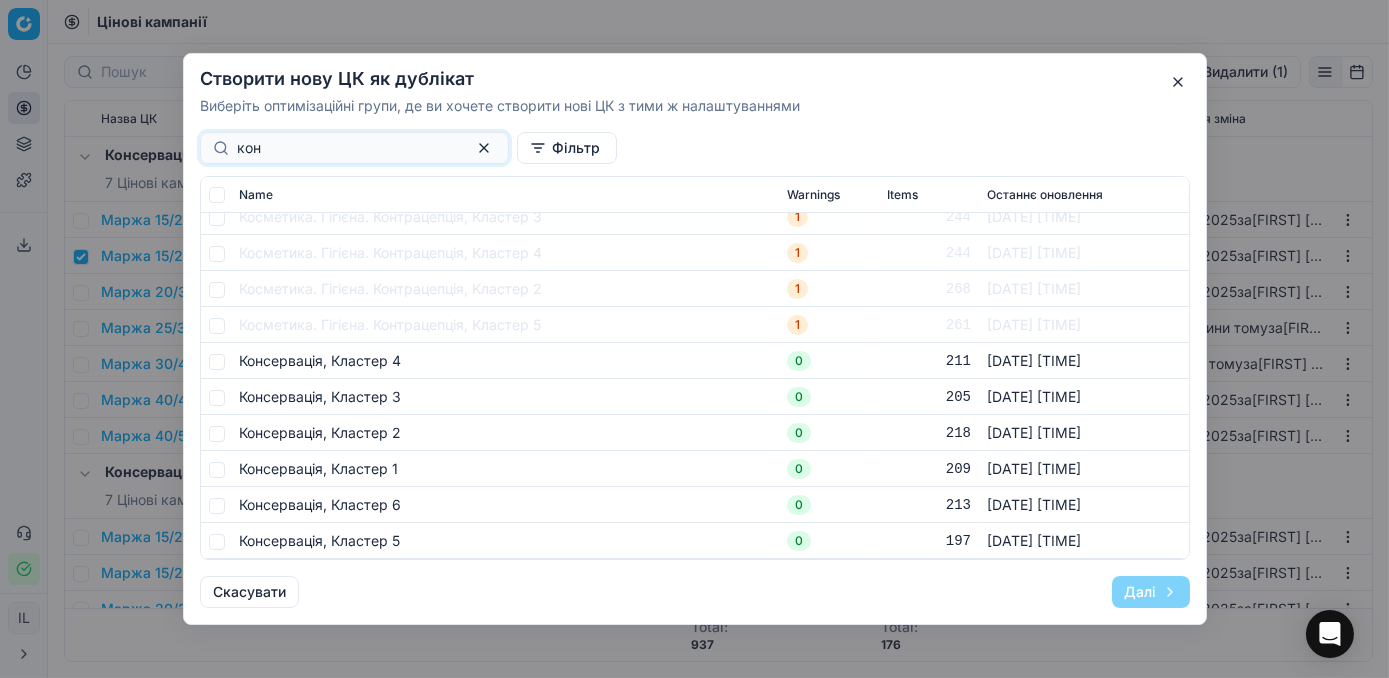 scroll, scrollTop: 85, scrollLeft: 0, axis: vertical 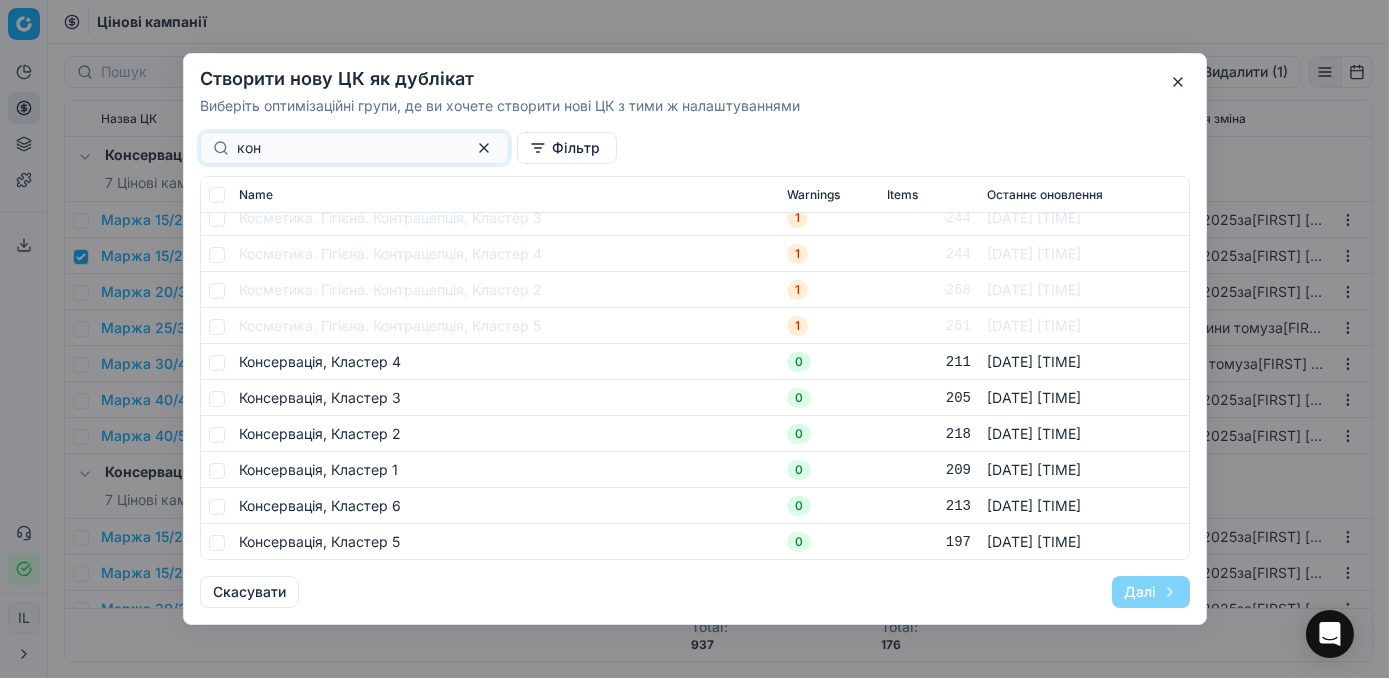 type on "кон" 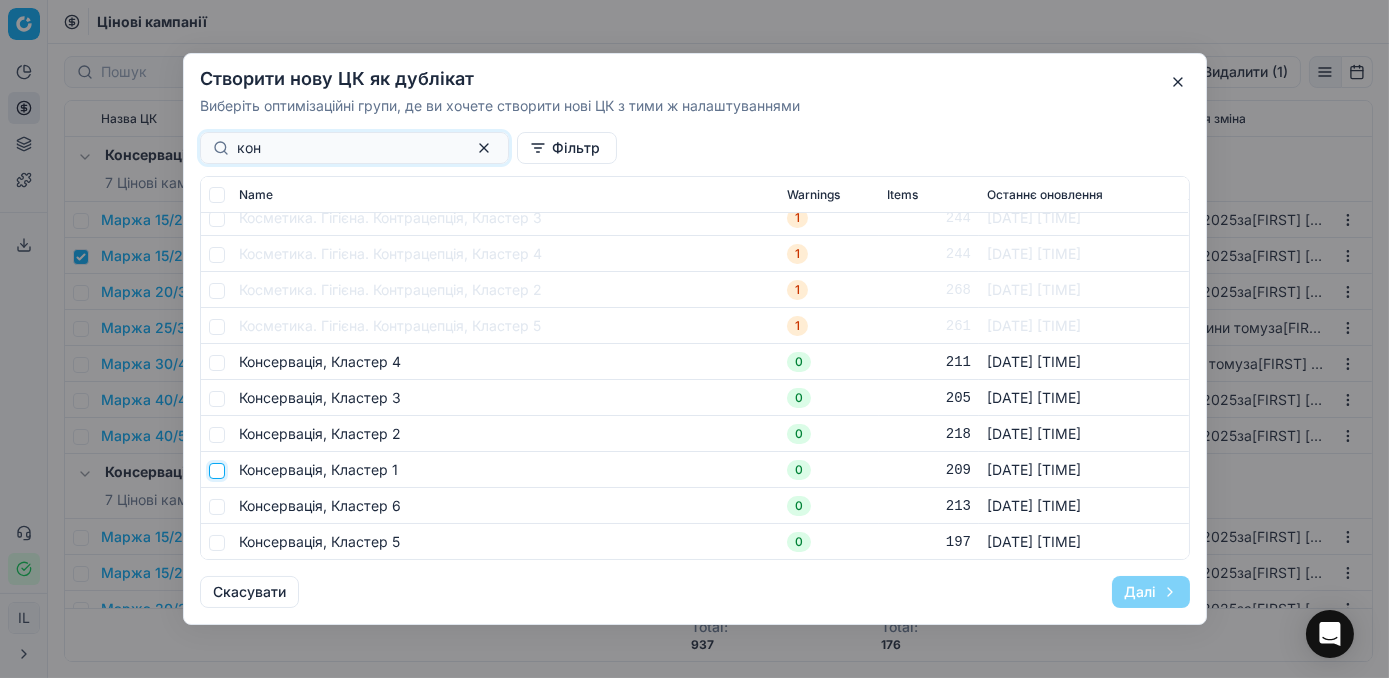 click at bounding box center [217, 471] 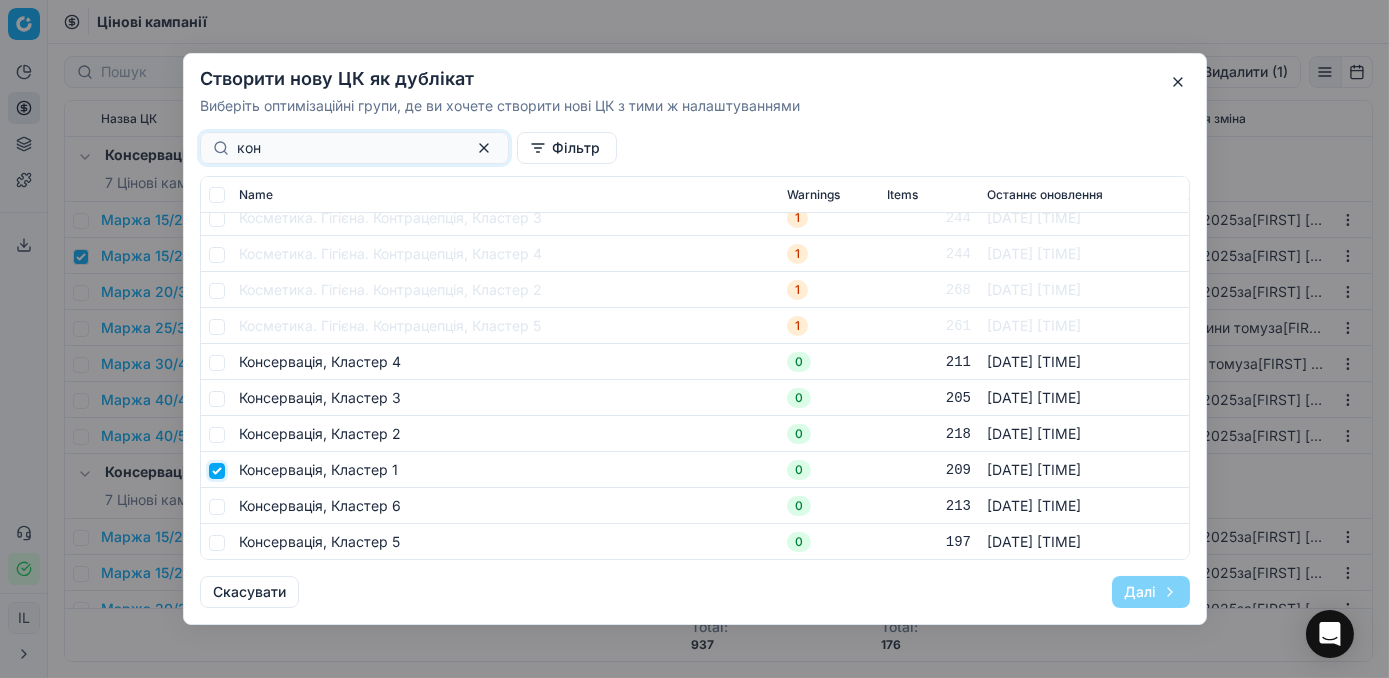 checkbox on "true" 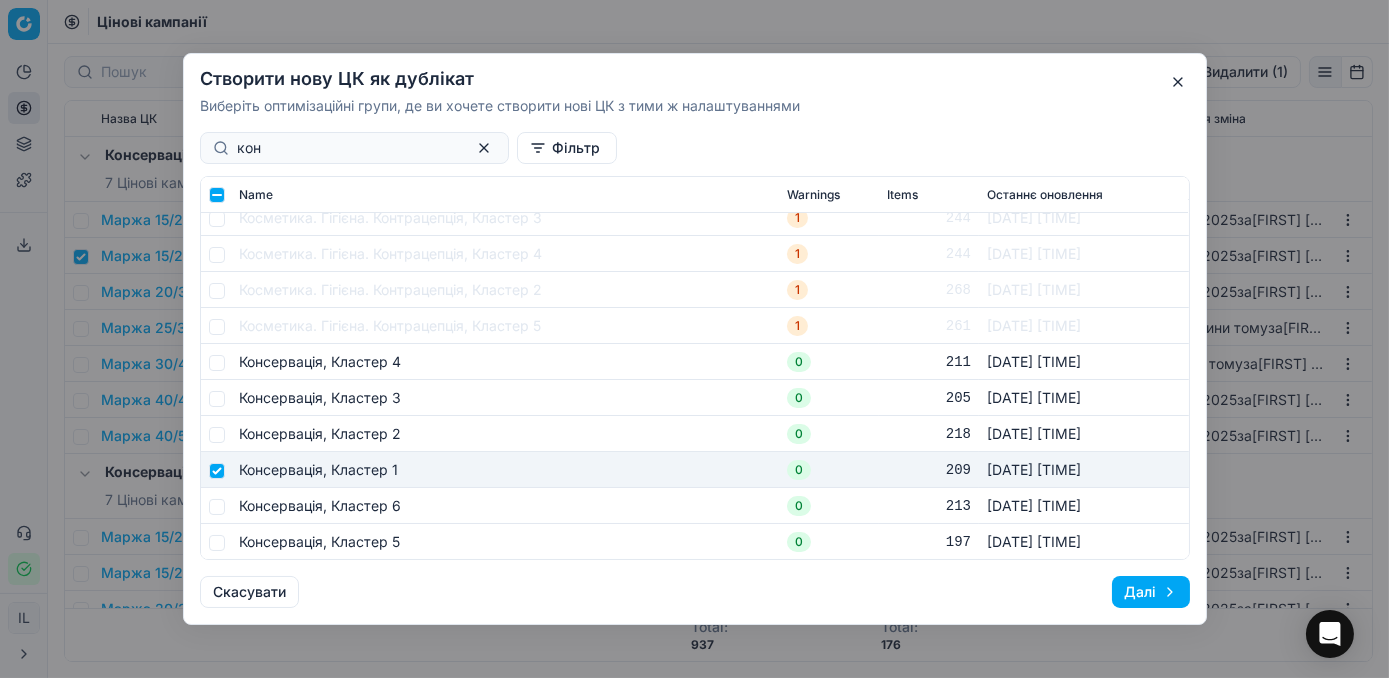 click on "Далі" at bounding box center [1151, 592] 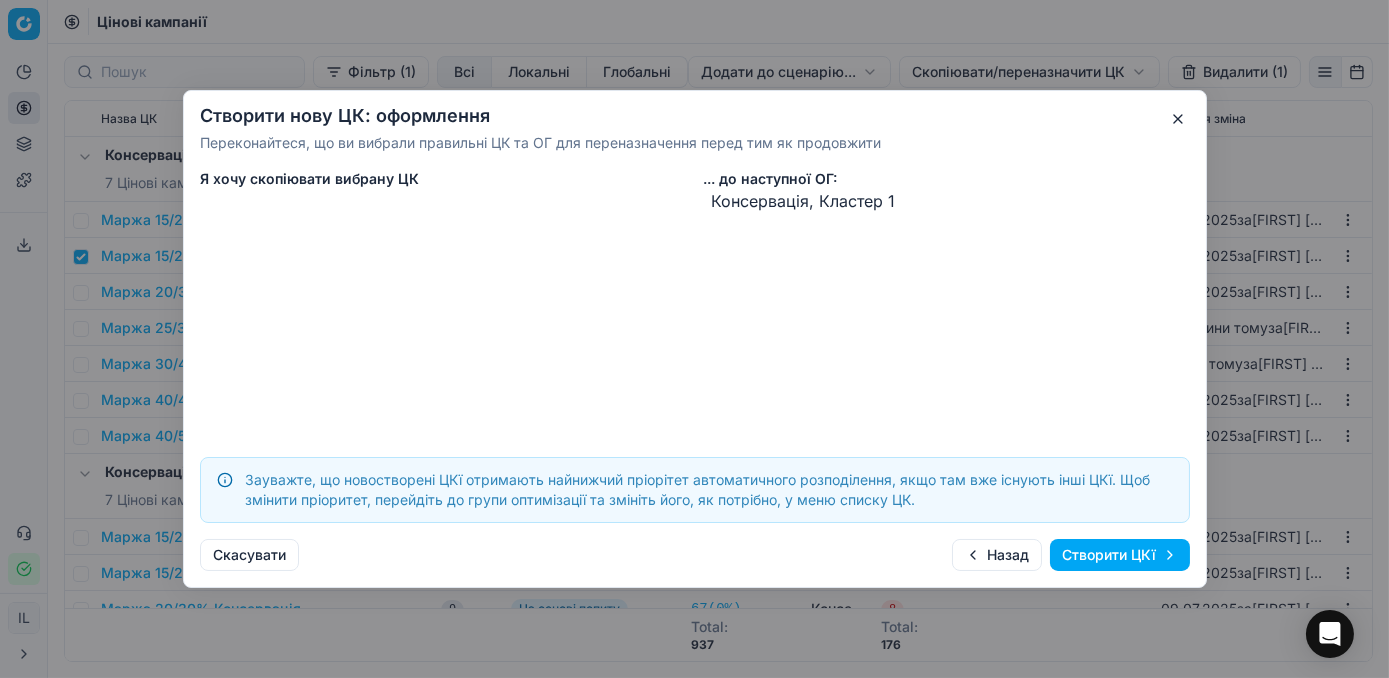 click on "Створити ЦКї" at bounding box center [1120, 555] 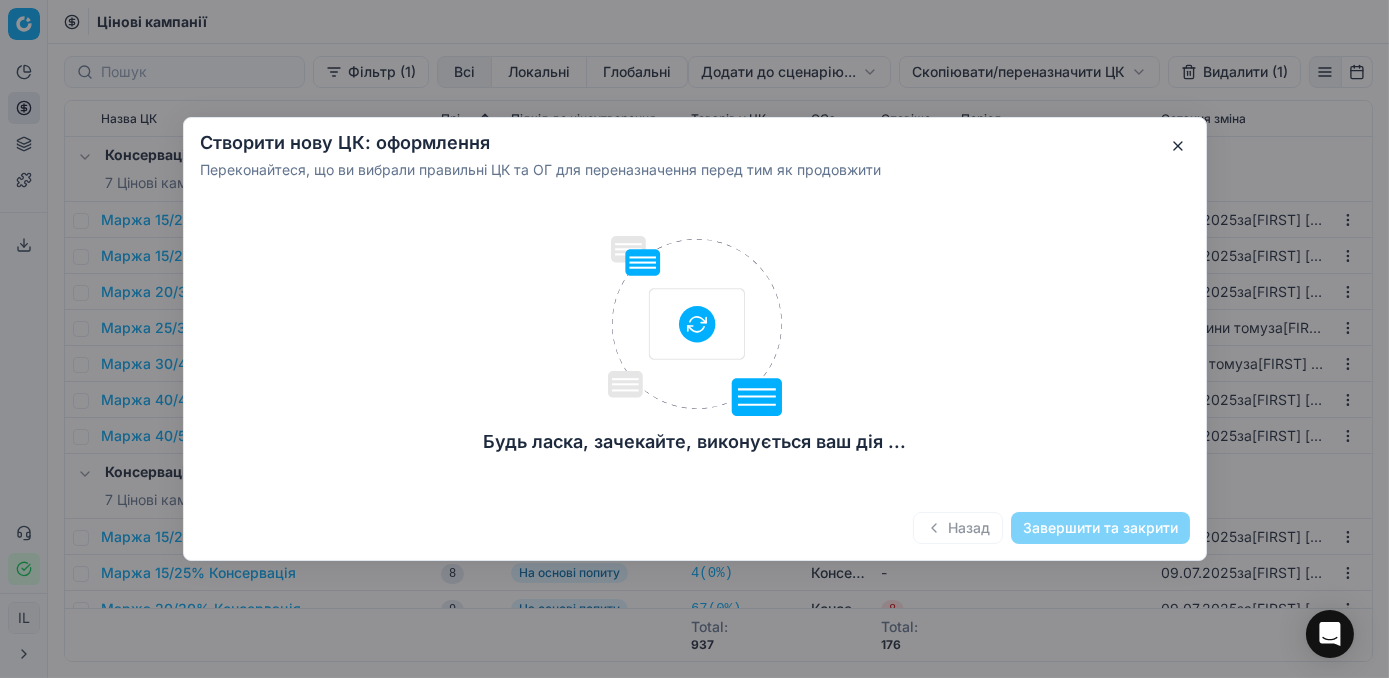 checkbox on "false" 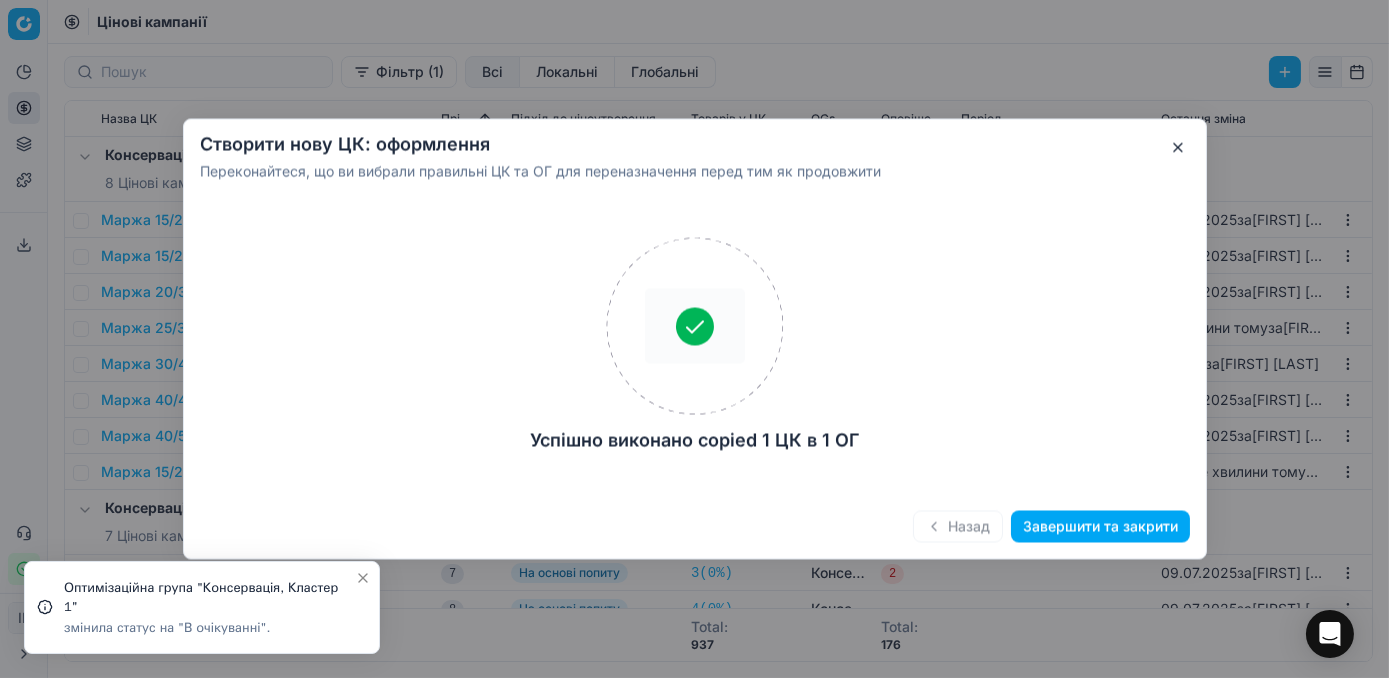 click at bounding box center (1178, 148) 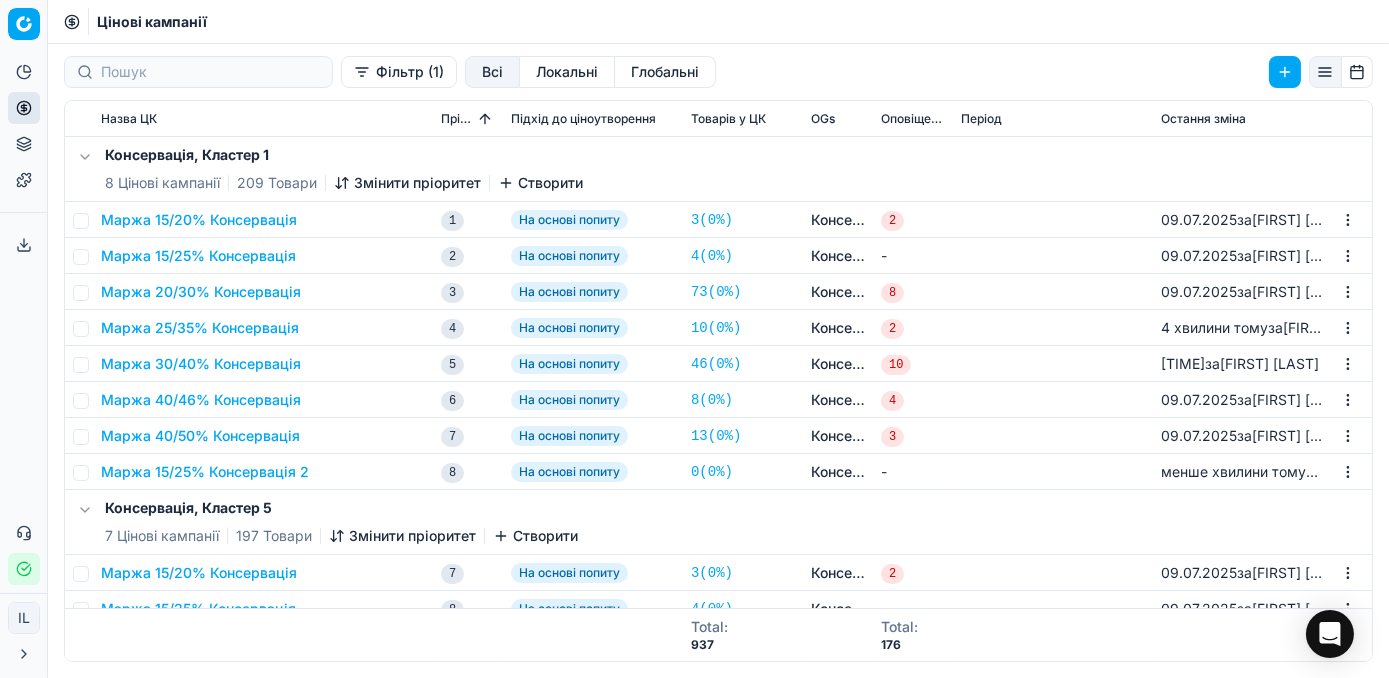 click on "Маржа 15/25% Консервація 2" at bounding box center [205, 472] 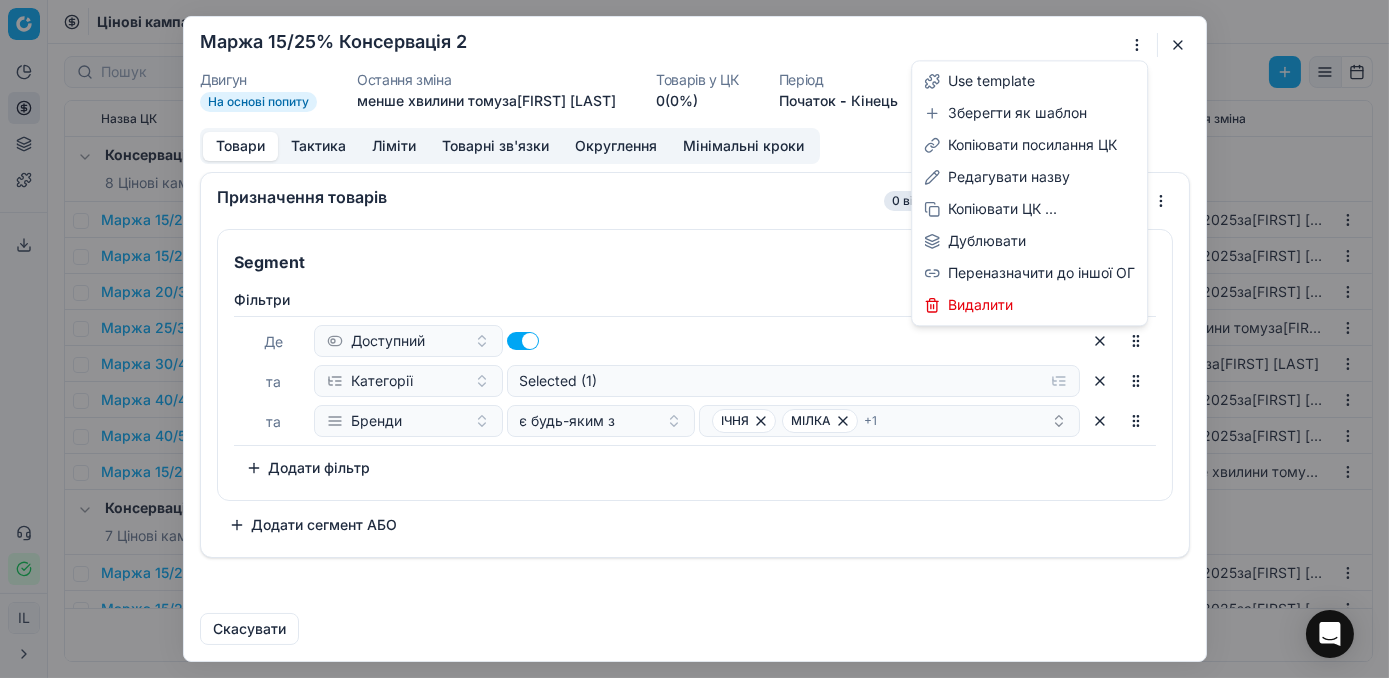 click on "Ми зберігаємо налаштування ЦК. Будь ласка, зачекайте, це може зайняти декілька хвилин Маржа 15/25% Консервація 2 Двигун На основі попиту Остання зміна менше хвилини тому  за  [PERSON] Товарів у ЦК 0  (0%) Період Початок - Кінець Товари Тактика Ліміти Товарні зв'язки Округлення Мінімальні кроки Призначення товарів 0 відповідних продуктів, які ми знайшли. Segment Фiльтри Де Доступний та Категорії Selected (1) та Бренди є будь-яким з ІЧНЯ МІЛКА + 1
To pick up a sortable item, press space or enter.
While dragging, use the up and down keys to move the item.
Press space or enter again to drop the item in its new position, or press escape to cancel." at bounding box center (694, 339) 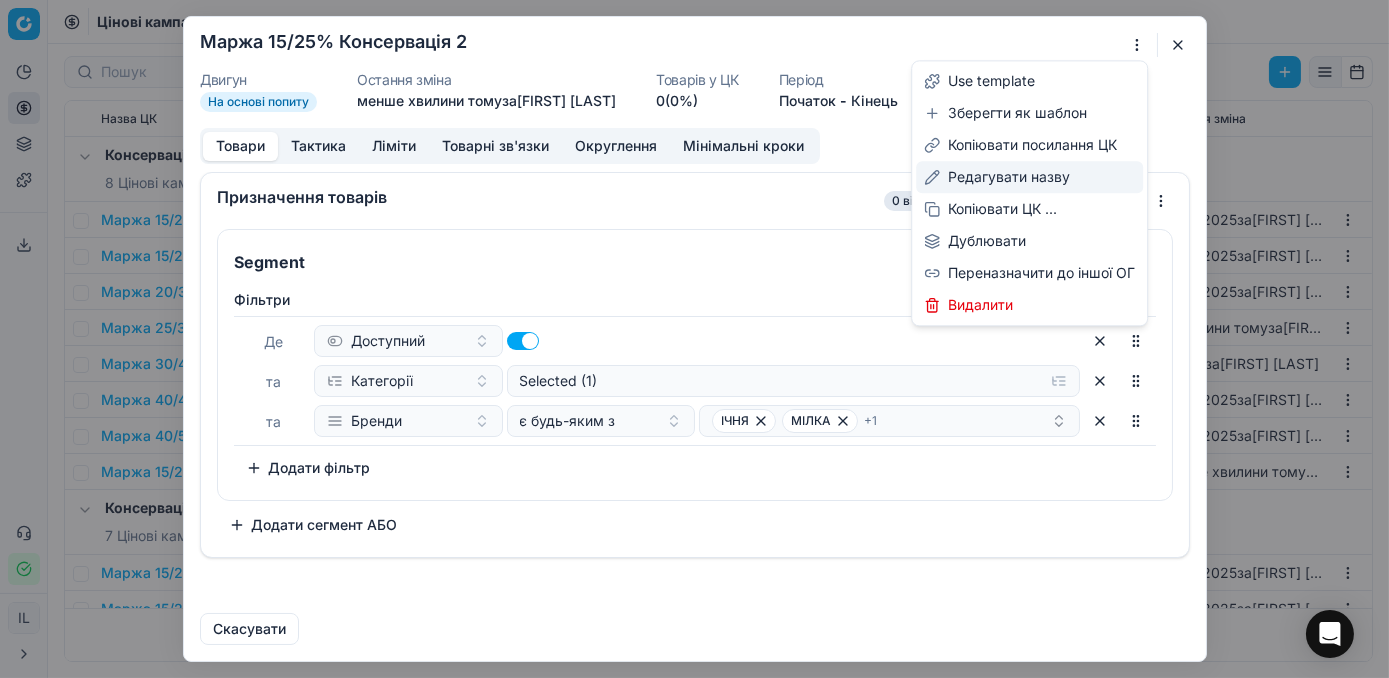 click on "Редагувати назву" at bounding box center (1029, 177) 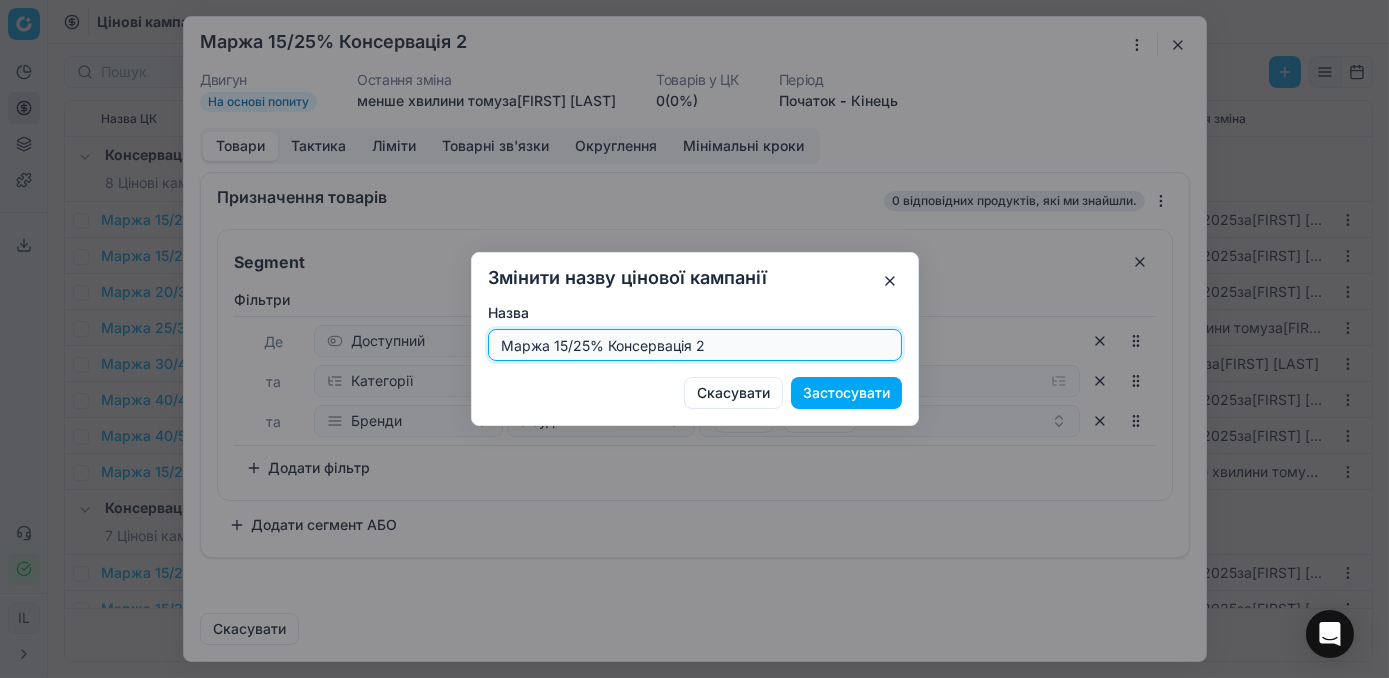 click on "Маржа 15/25% Консервація 2" at bounding box center [695, 345] 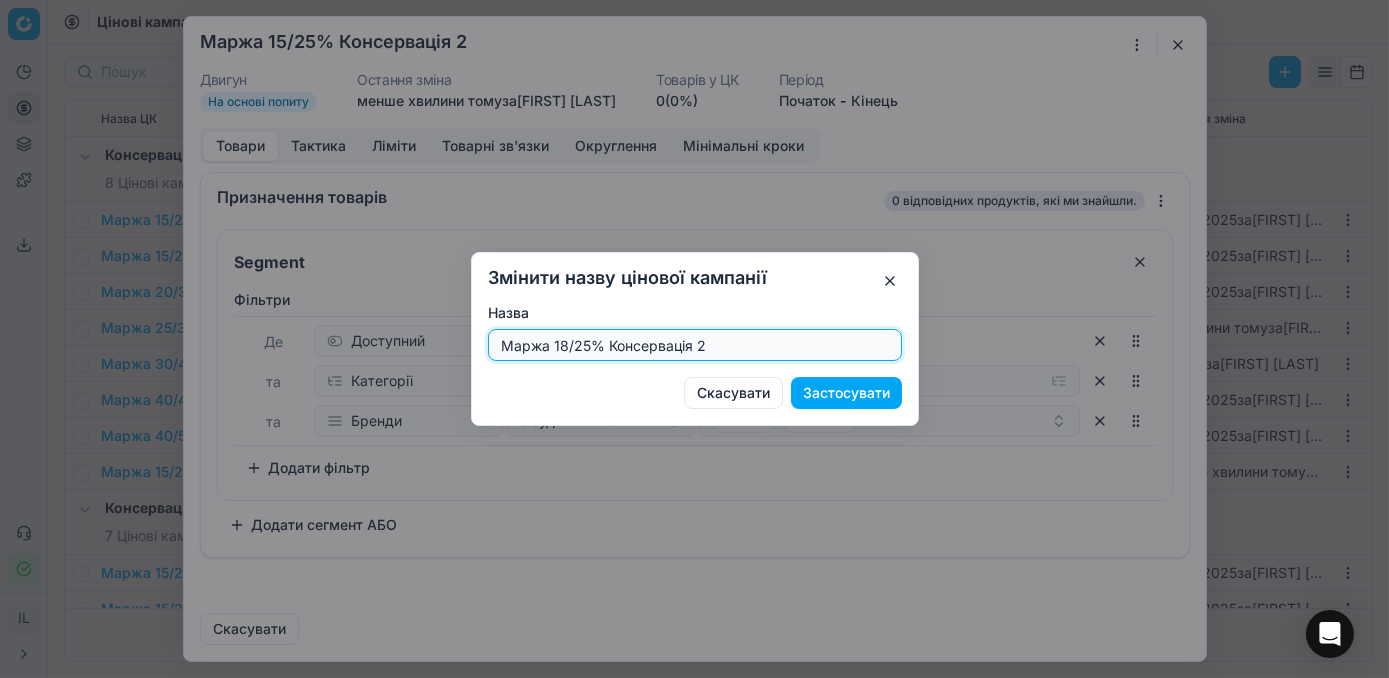 click on "Маржа 18/25% Консервація 2" at bounding box center [695, 345] 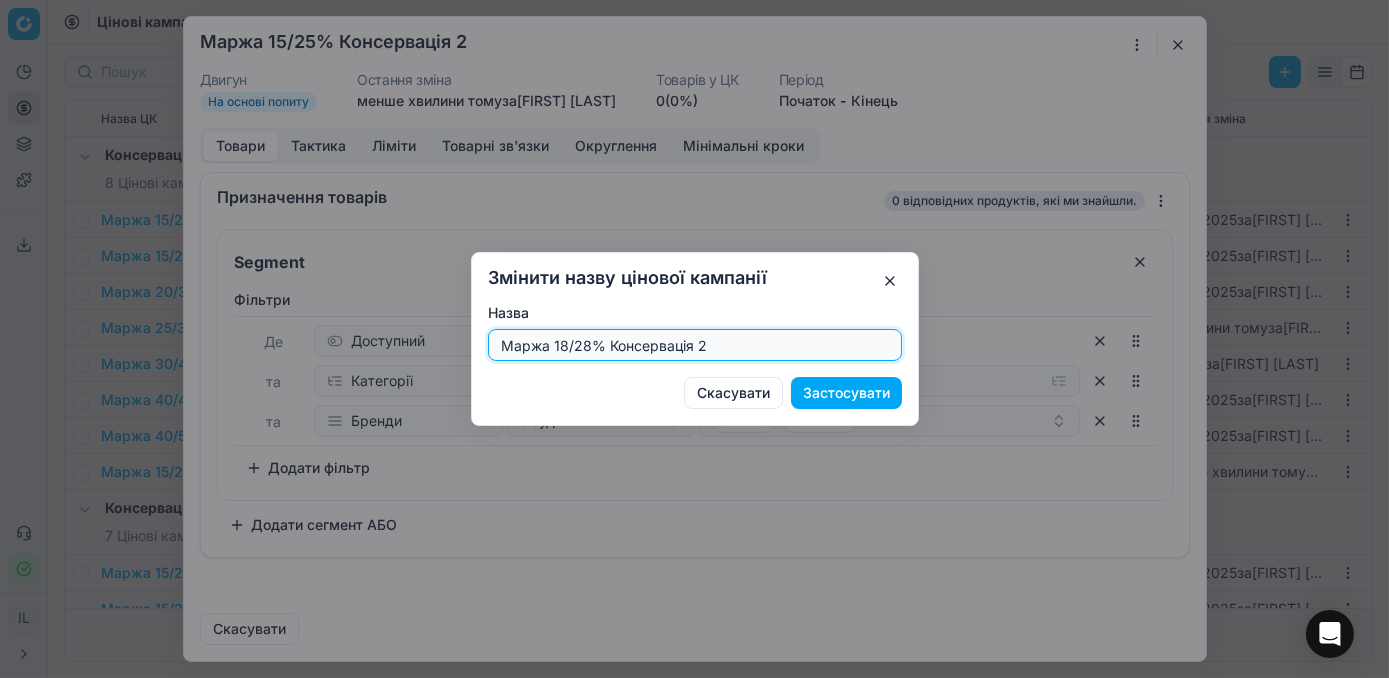 click on "Маржа 18/28% Консервація 2" at bounding box center (695, 345) 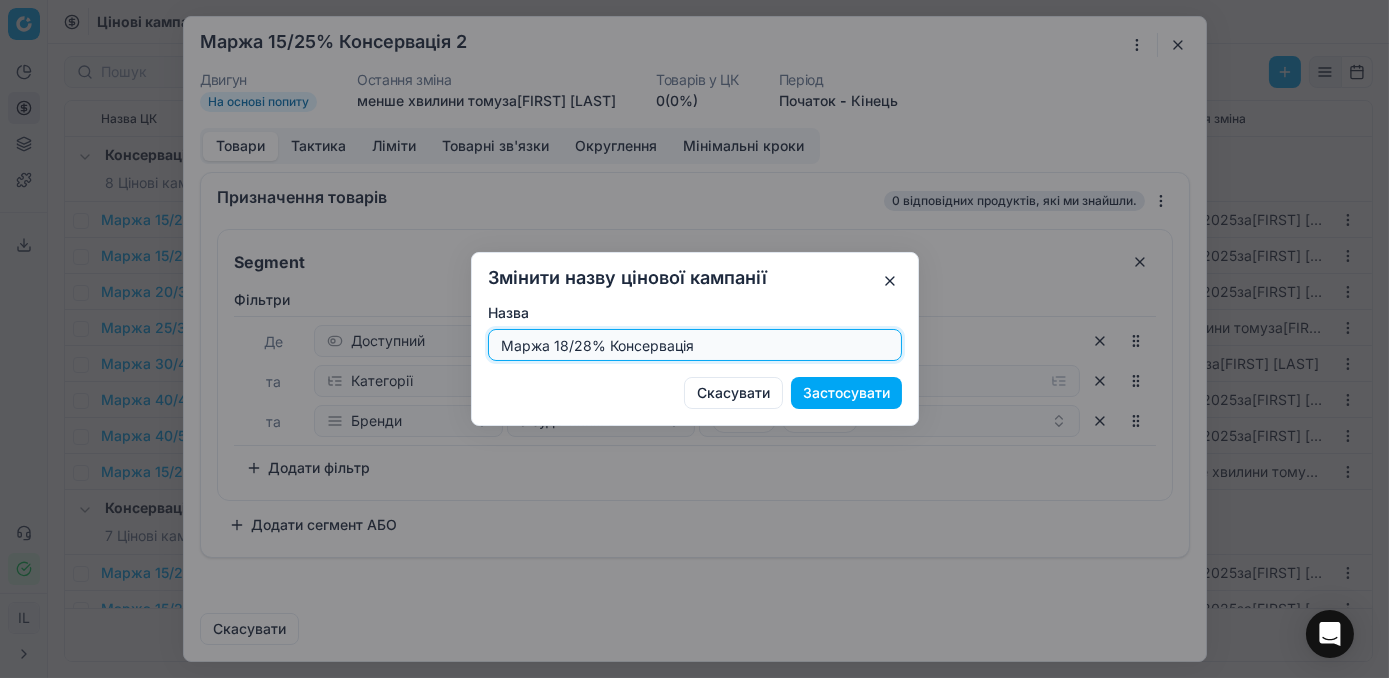 type on "Маржа 18/28% Консервація" 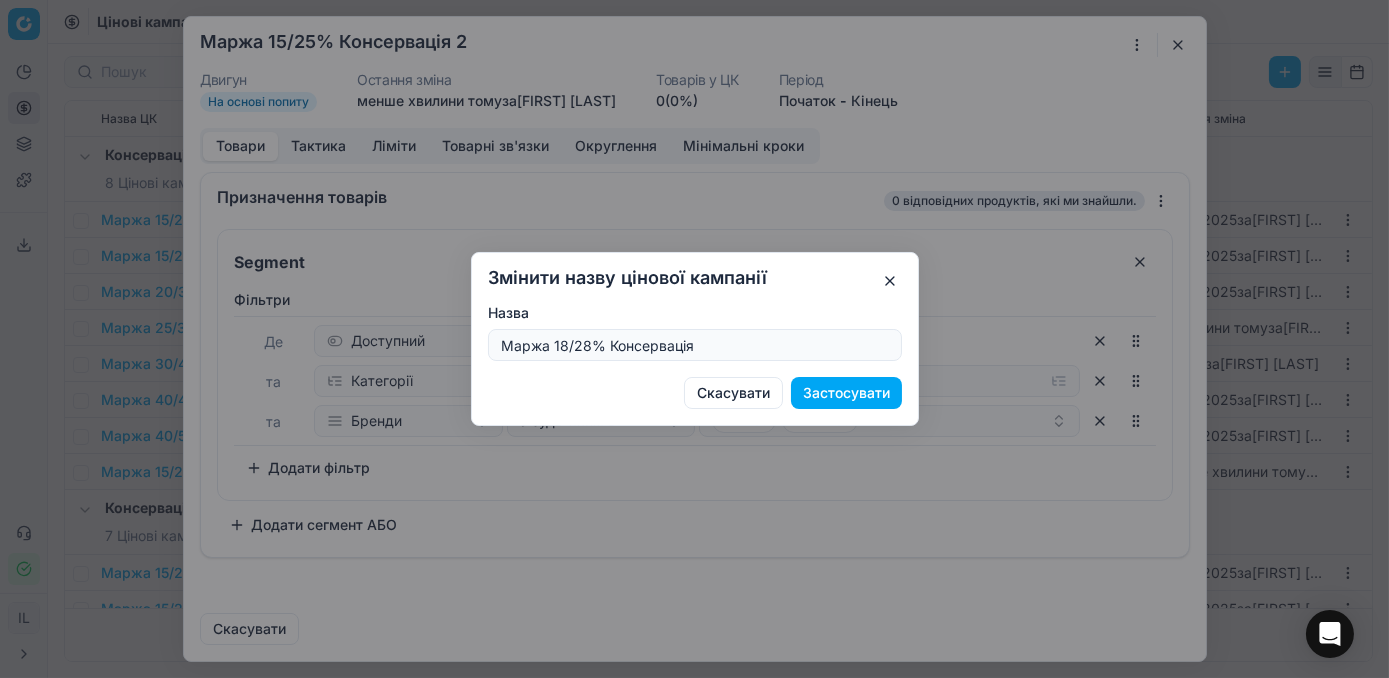 click on "Застосувати" at bounding box center [846, 393] 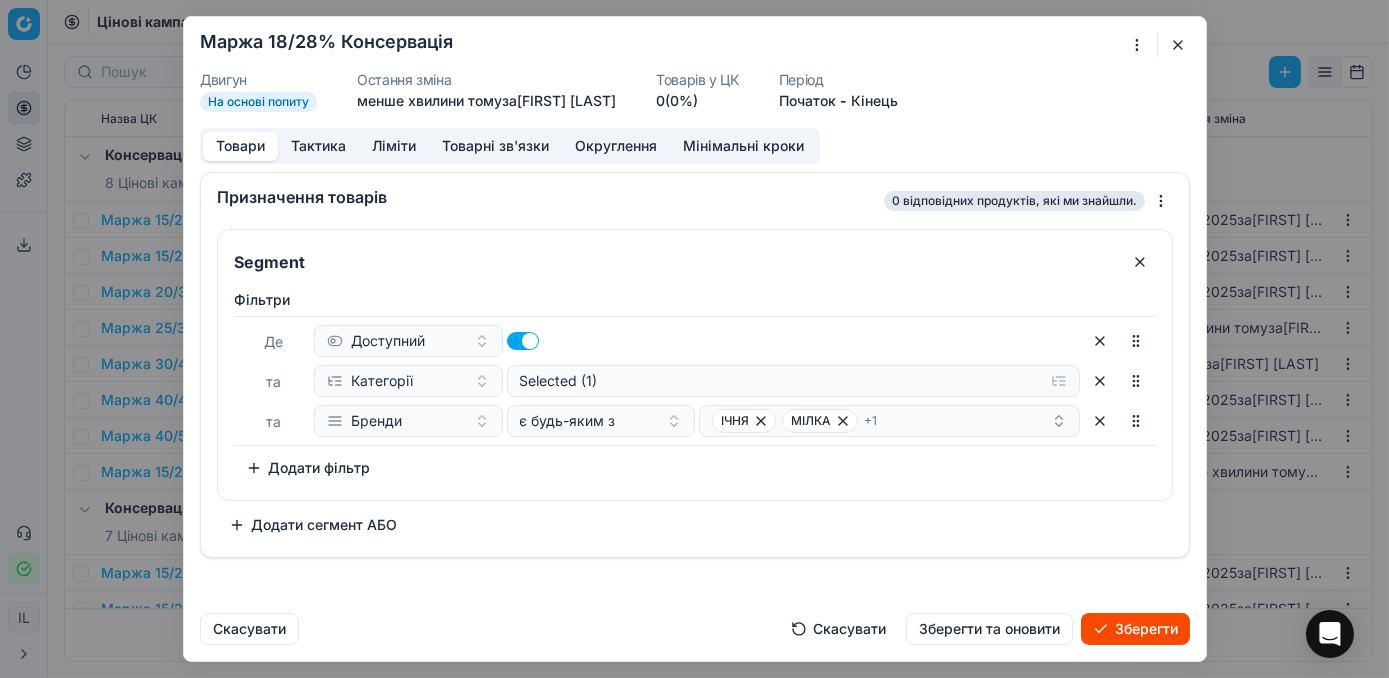 click on "Ліміти" at bounding box center [394, 146] 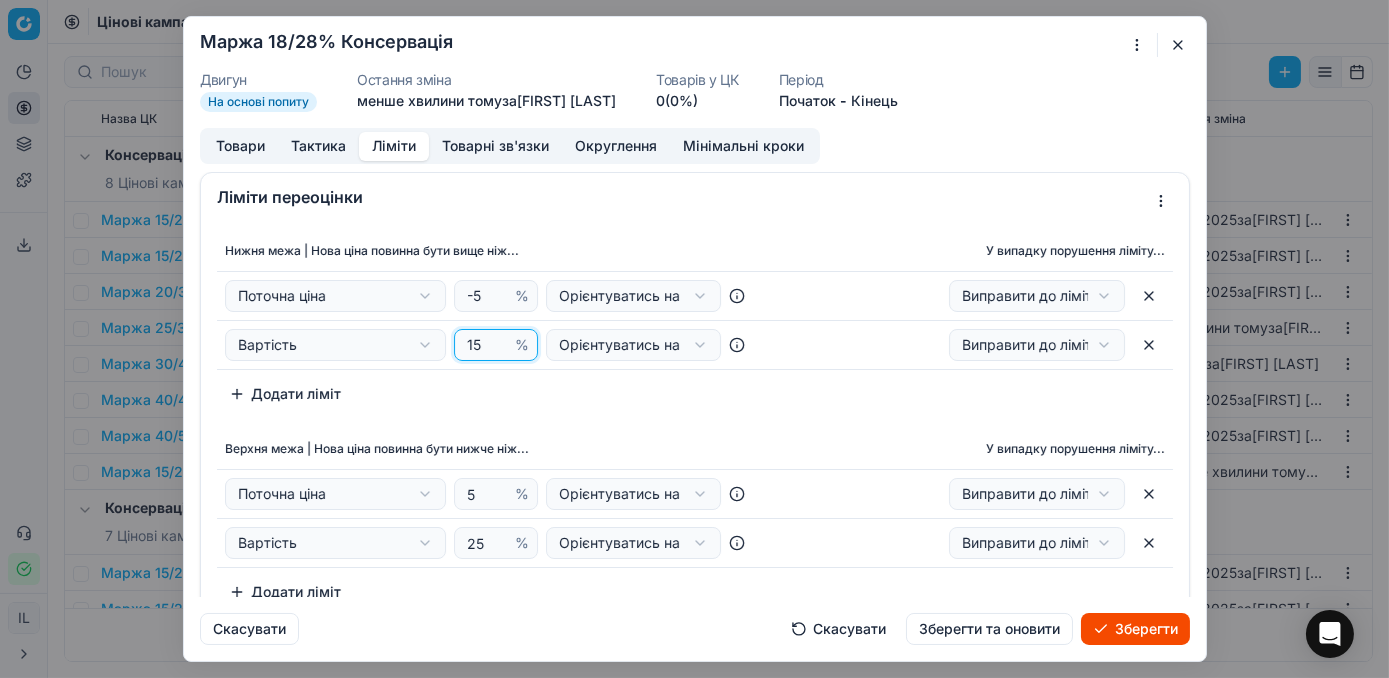 click on "15" at bounding box center [487, 345] 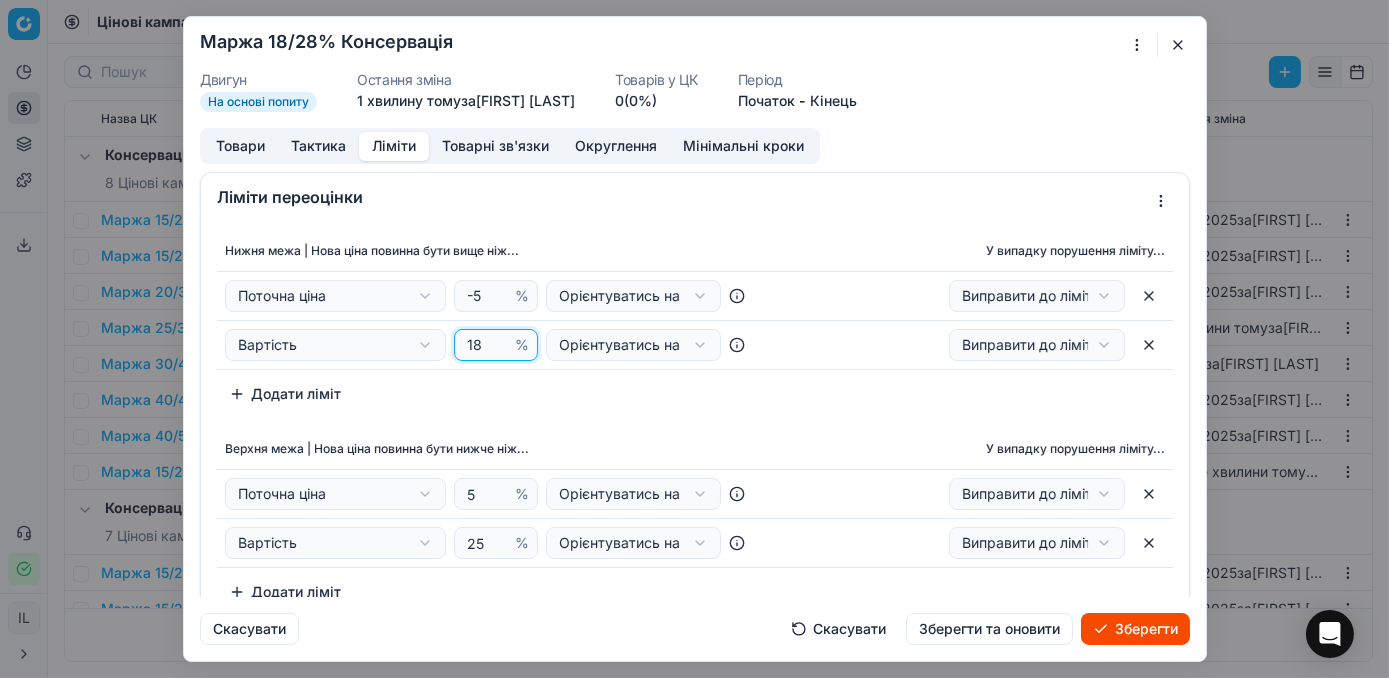 type on "18" 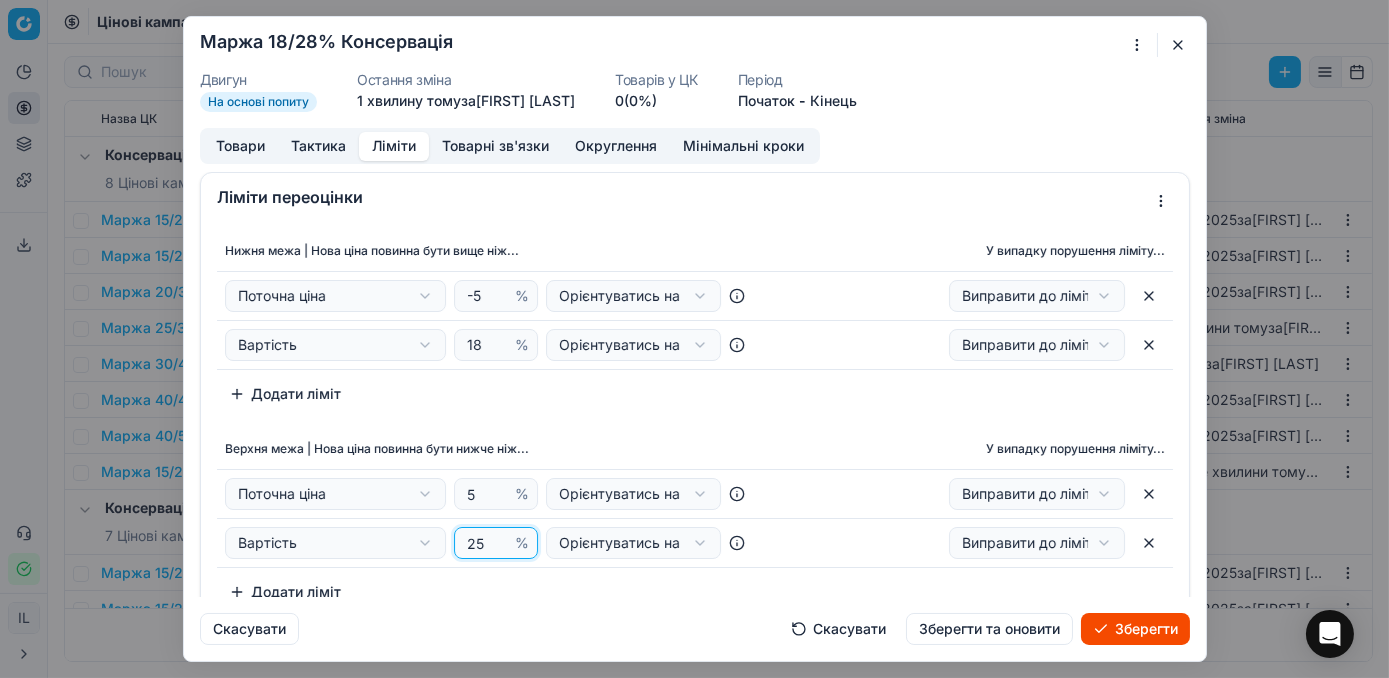 click on "25" at bounding box center [487, 543] 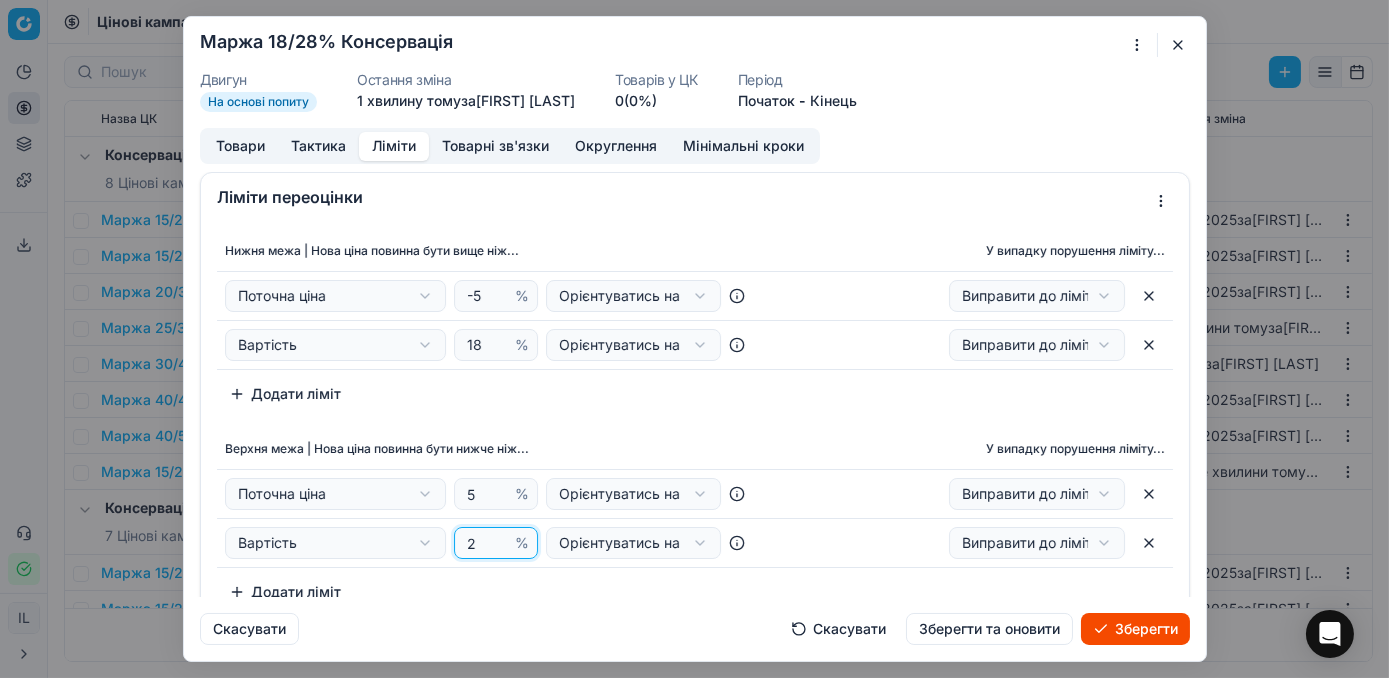 type on "28" 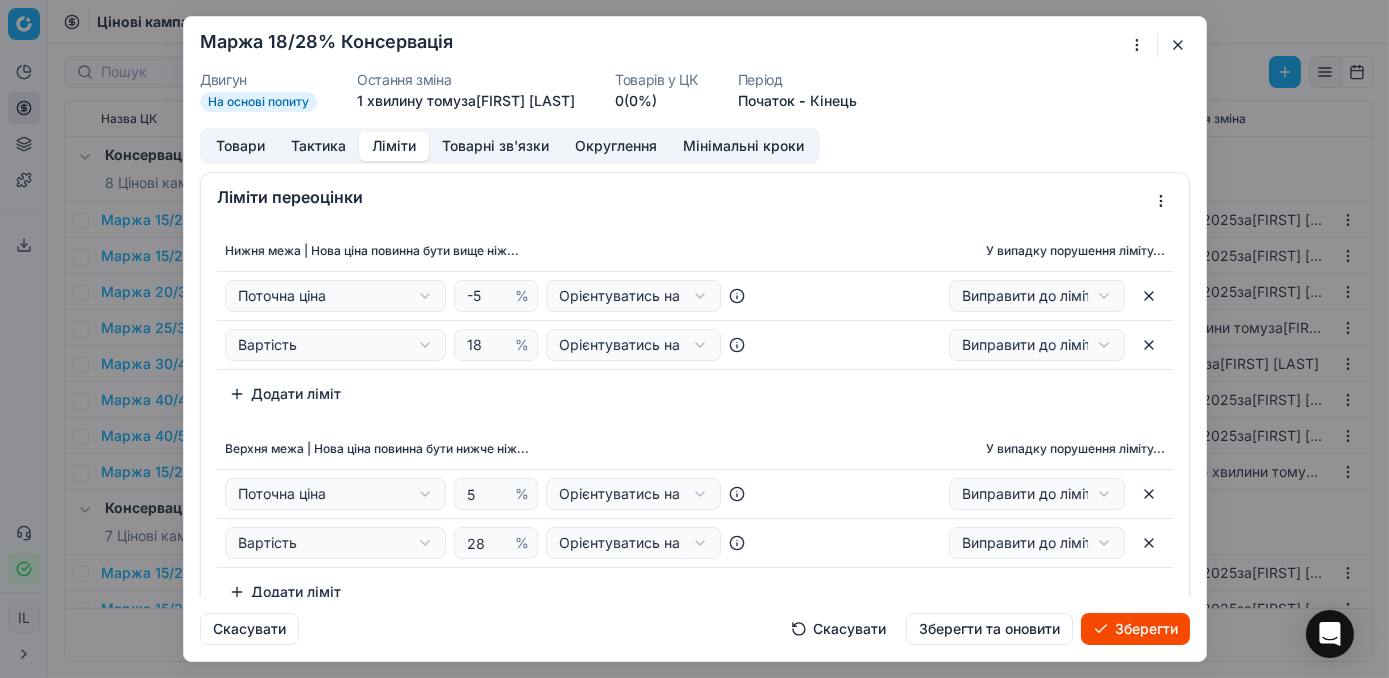 click on "Товари" at bounding box center (240, 146) 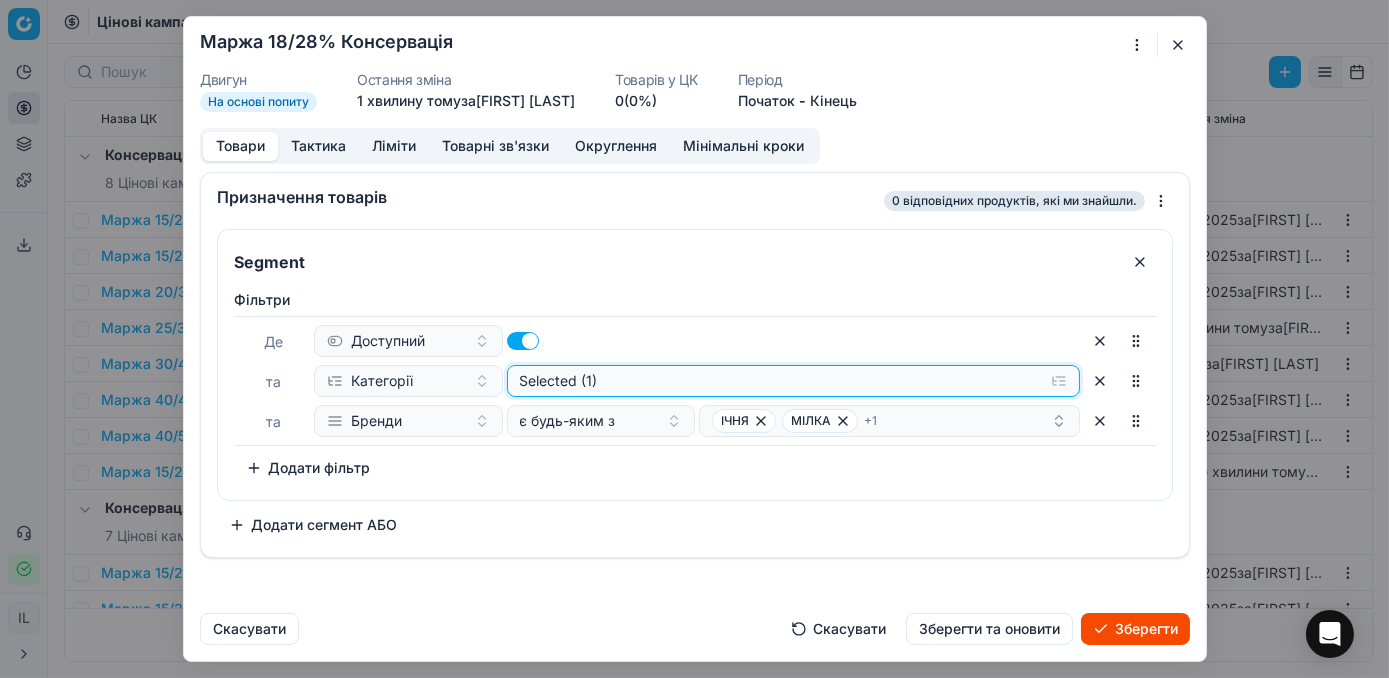 click on "Selected (1)" at bounding box center [793, 381] 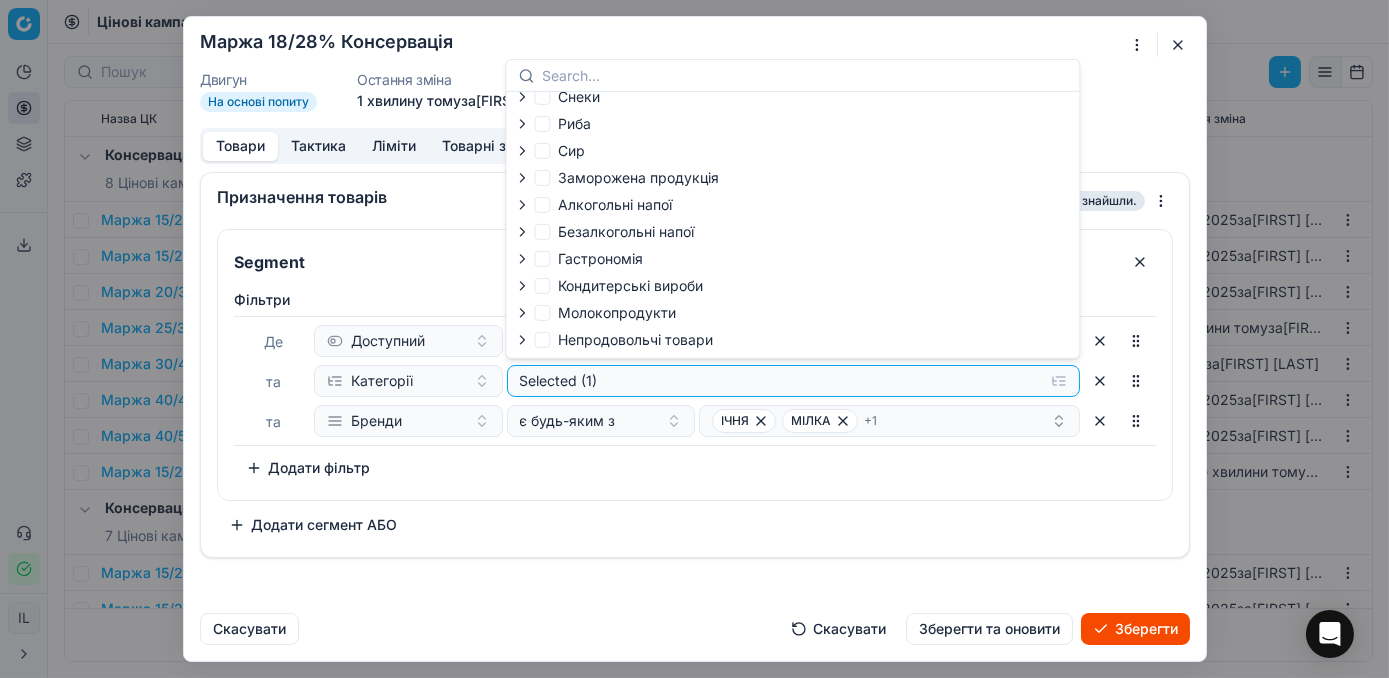 scroll, scrollTop: 70, scrollLeft: 0, axis: vertical 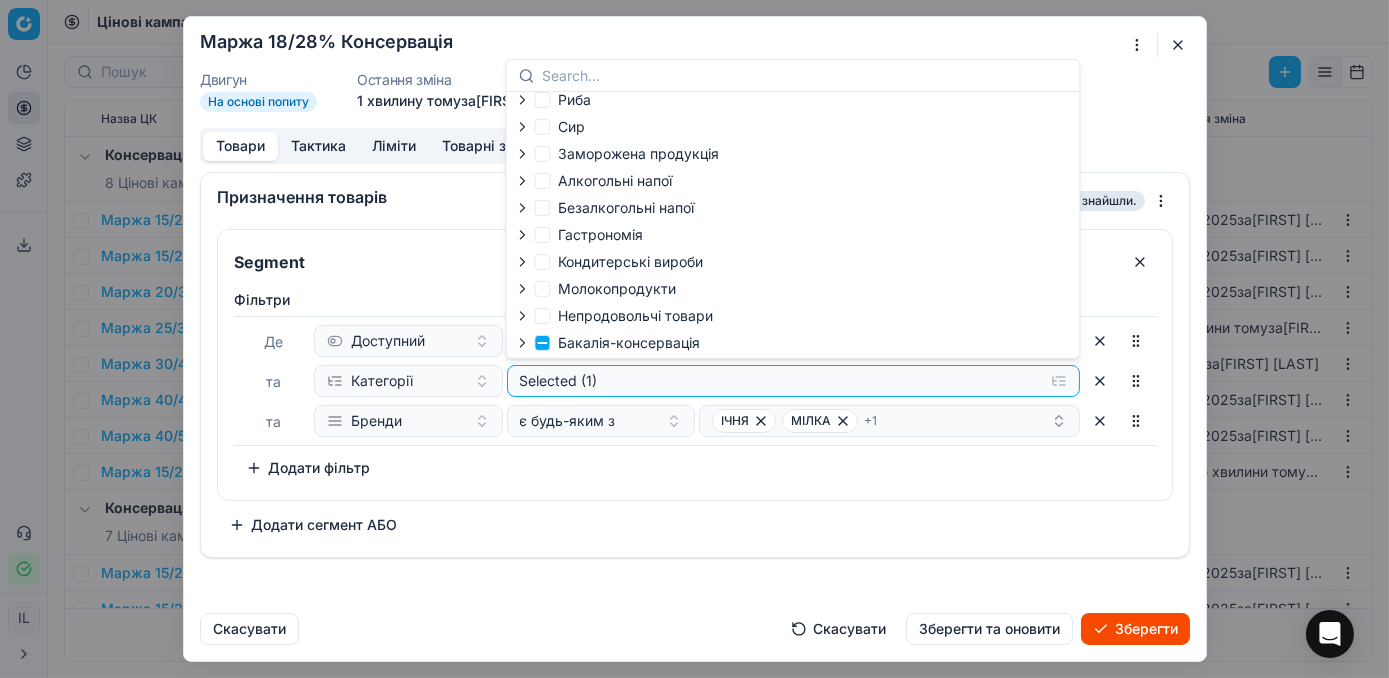 click 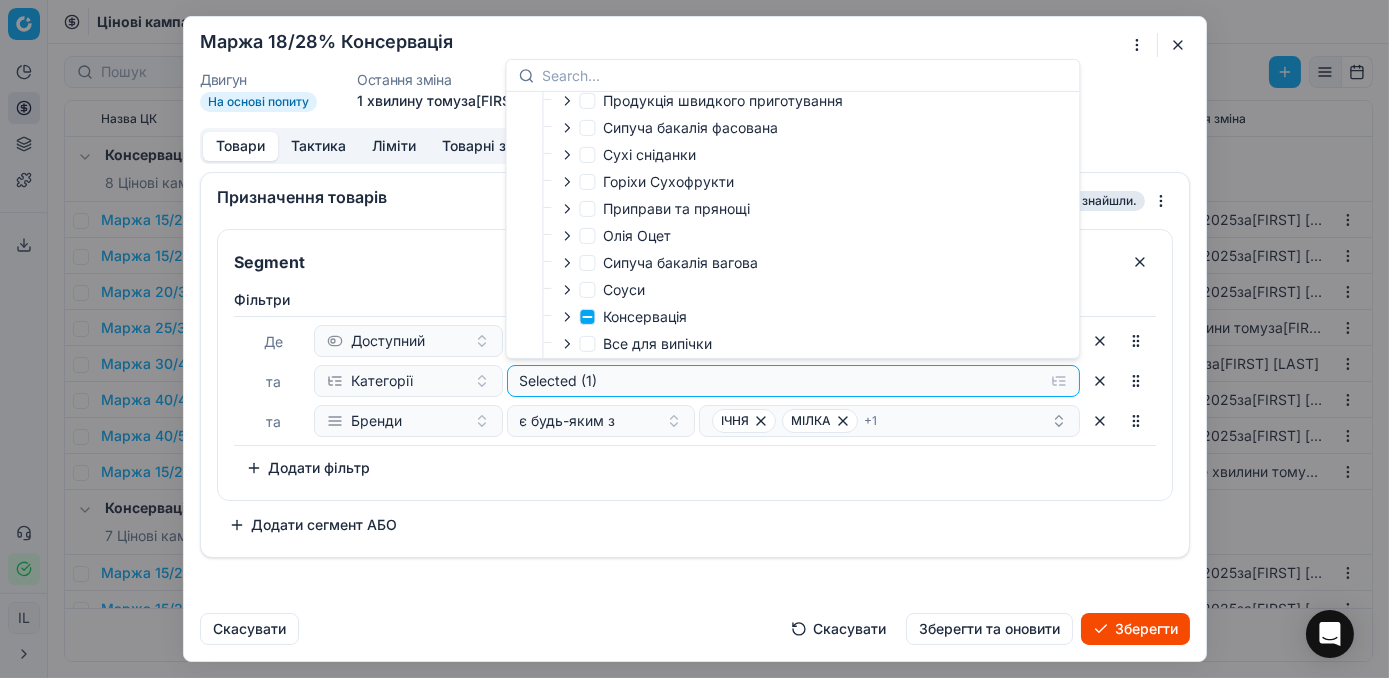 scroll, scrollTop: 400, scrollLeft: 0, axis: vertical 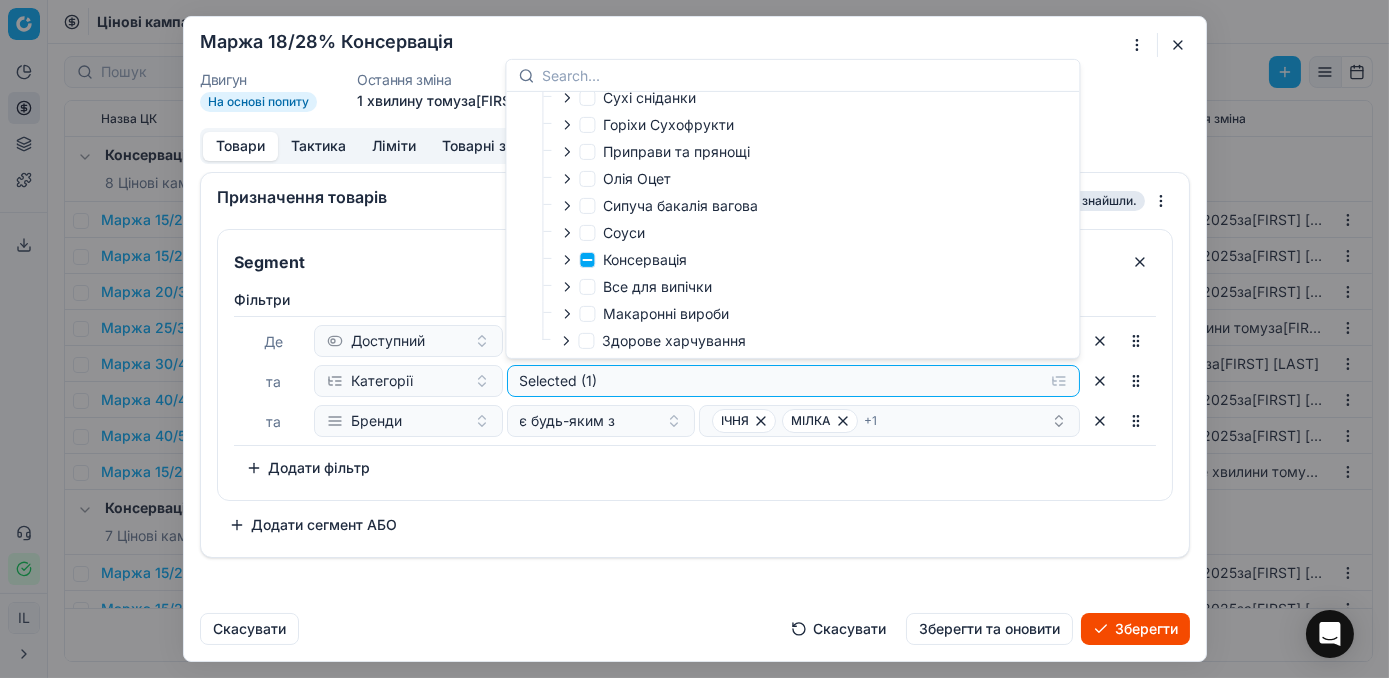 click 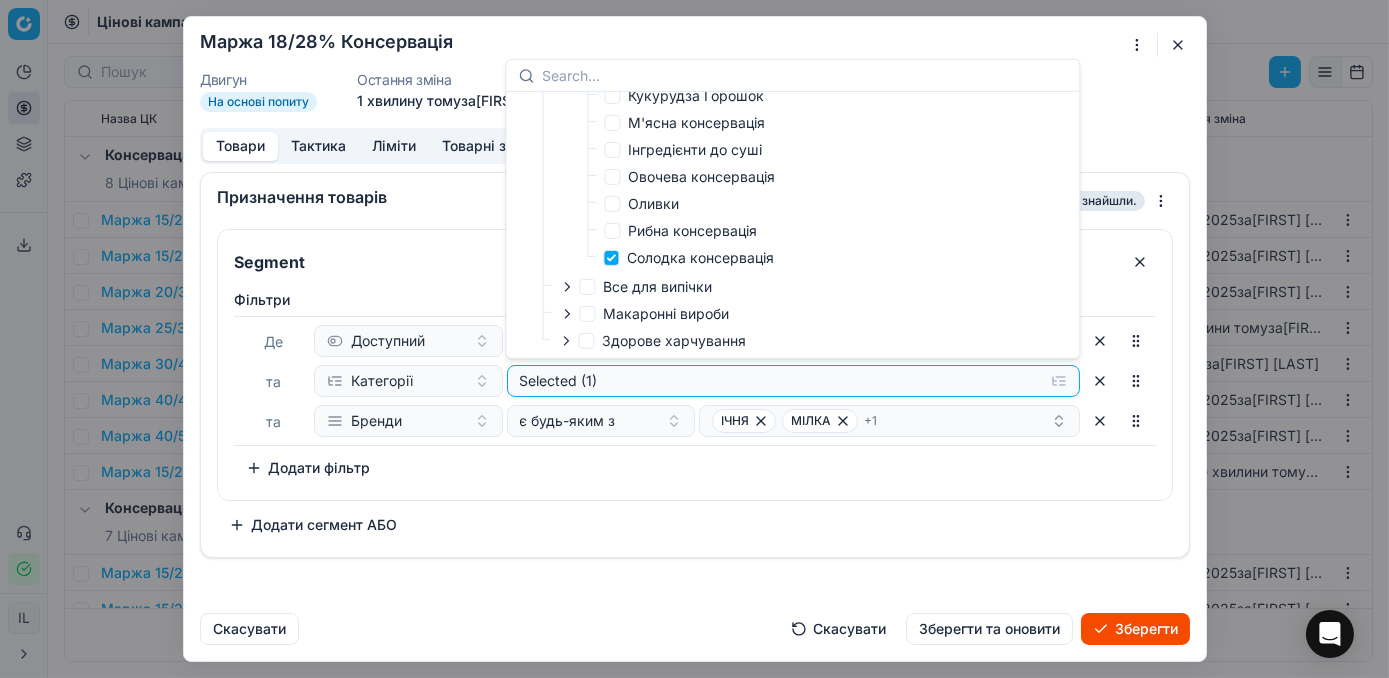 scroll, scrollTop: 592, scrollLeft: 0, axis: vertical 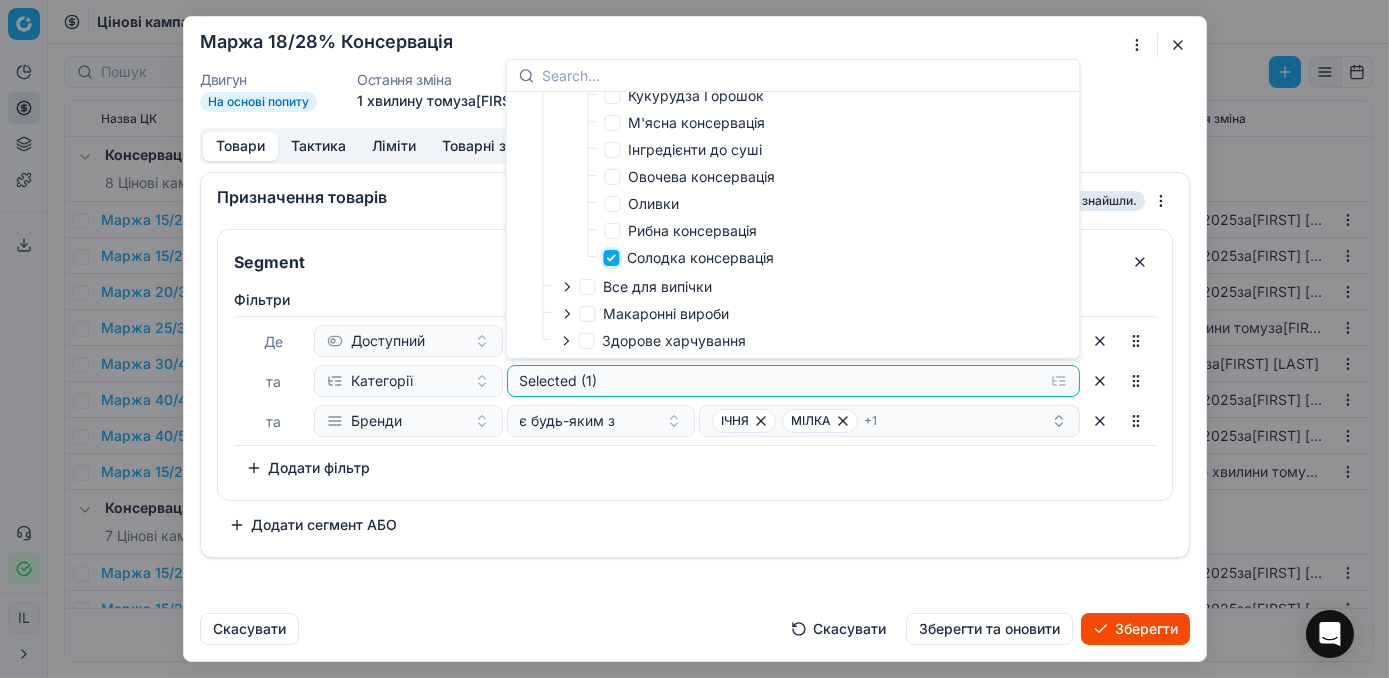 click on "Солодка консервація" at bounding box center (611, 258) 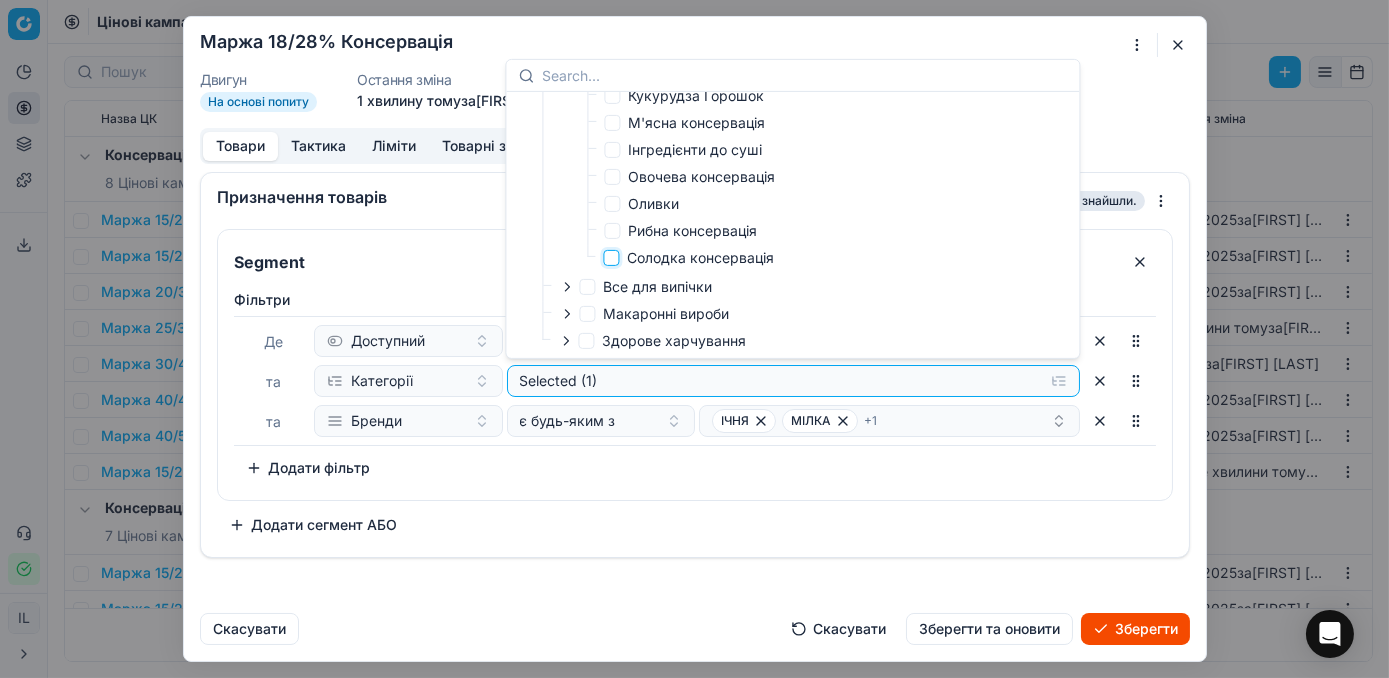 checkbox on "false" 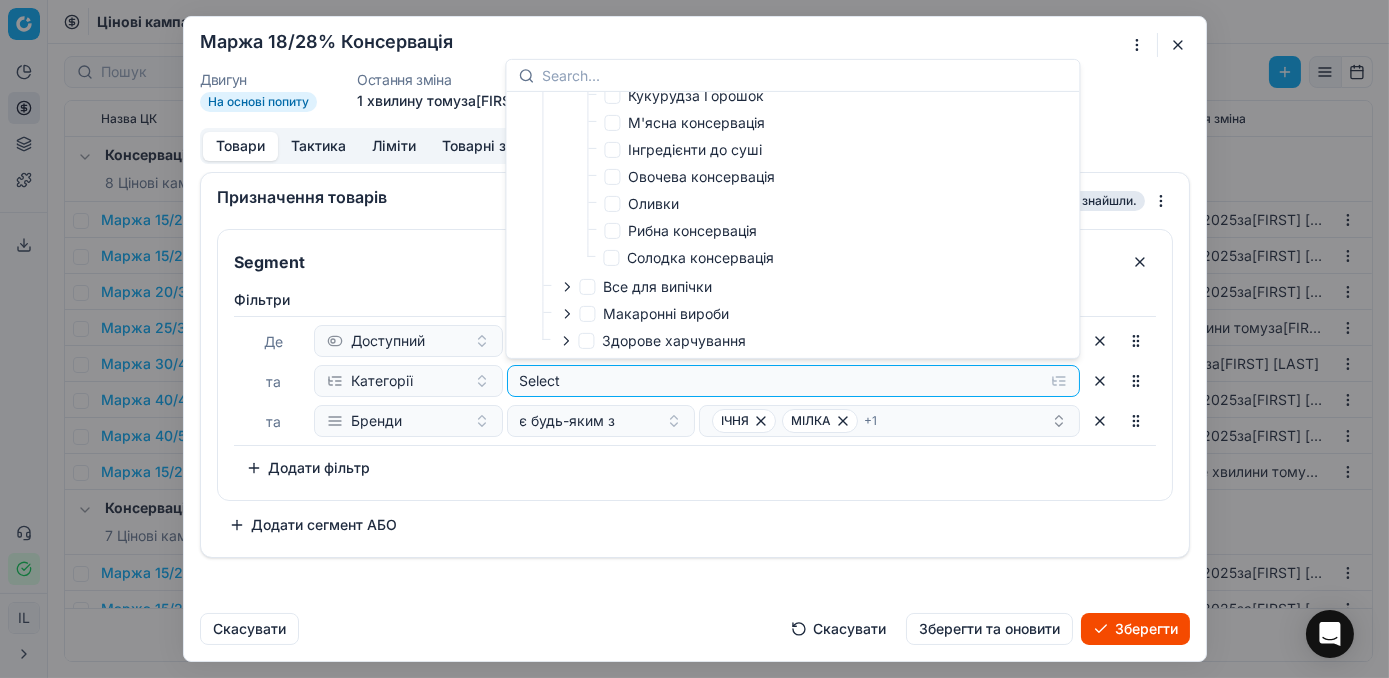 click on "Овочева консервація" at bounding box center [689, 177] 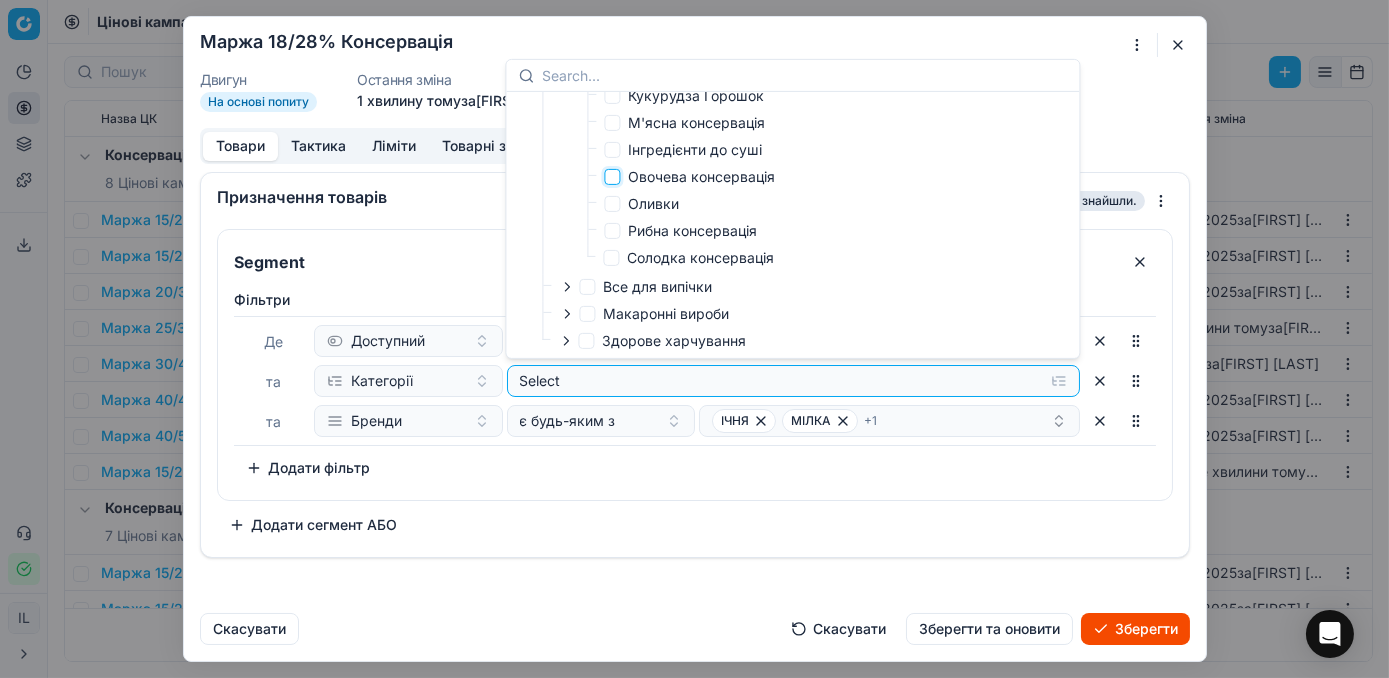 click on "Овочева консервація" at bounding box center [612, 177] 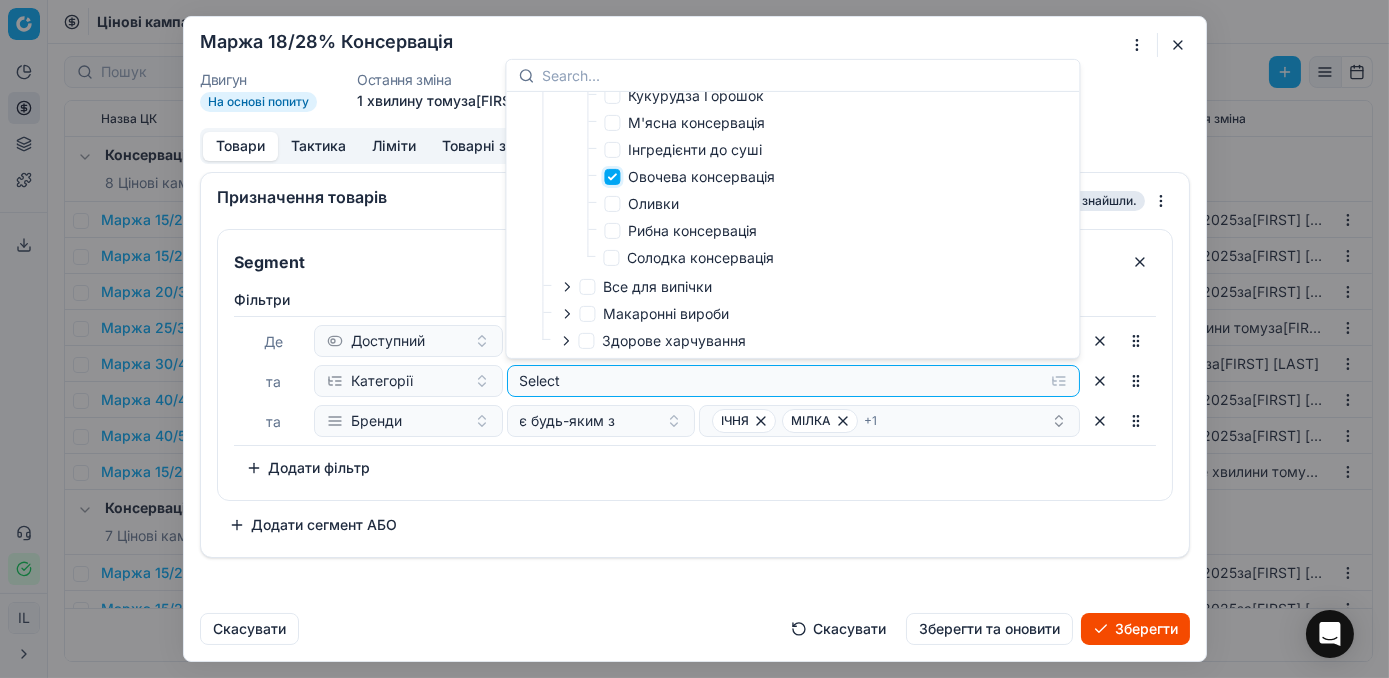 checkbox on "true" 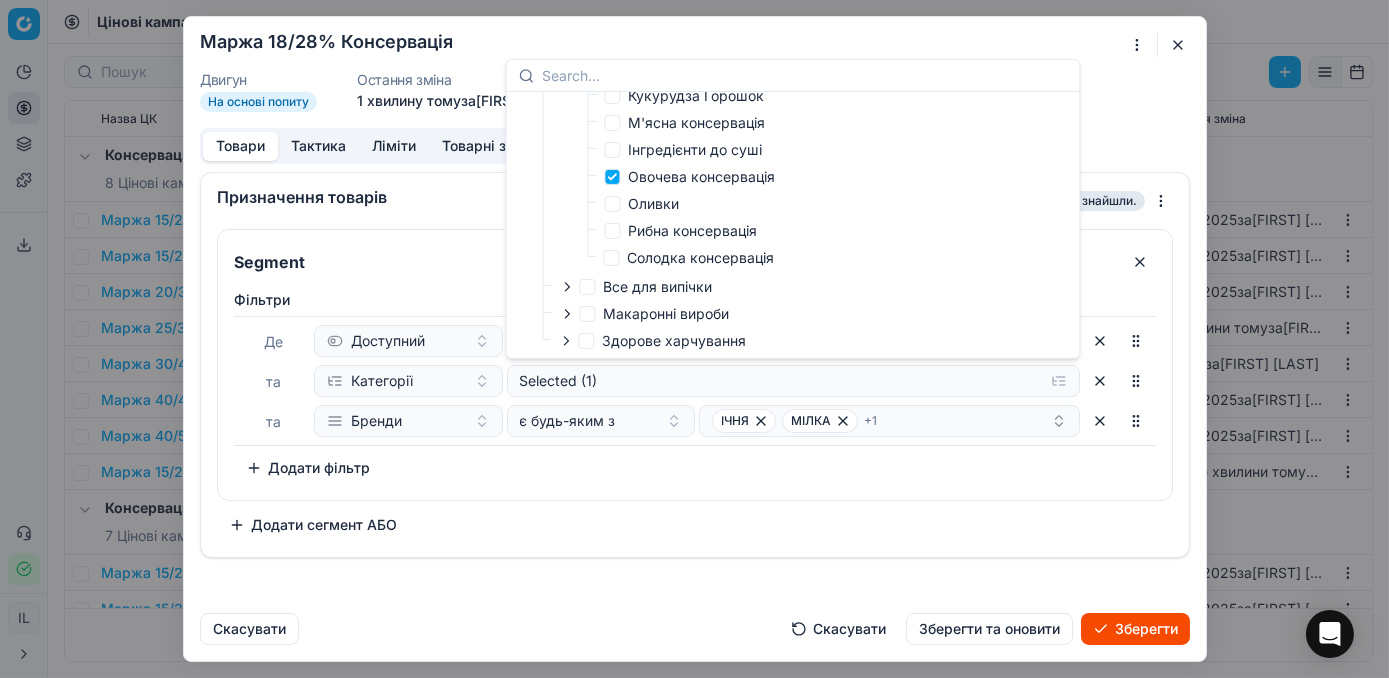 click on "Фiльтри Де Доступний та Категорії Selected (1) та Бренди є будь-яким з ІЧНЯ МІЛКА + 1
To pick up a sortable item, press space or enter.
While dragging, use the up and down keys to move the item.
Press space or enter again to drop the item in its new position, or press escape to cancel.
Додати фільтр" at bounding box center (695, 387) 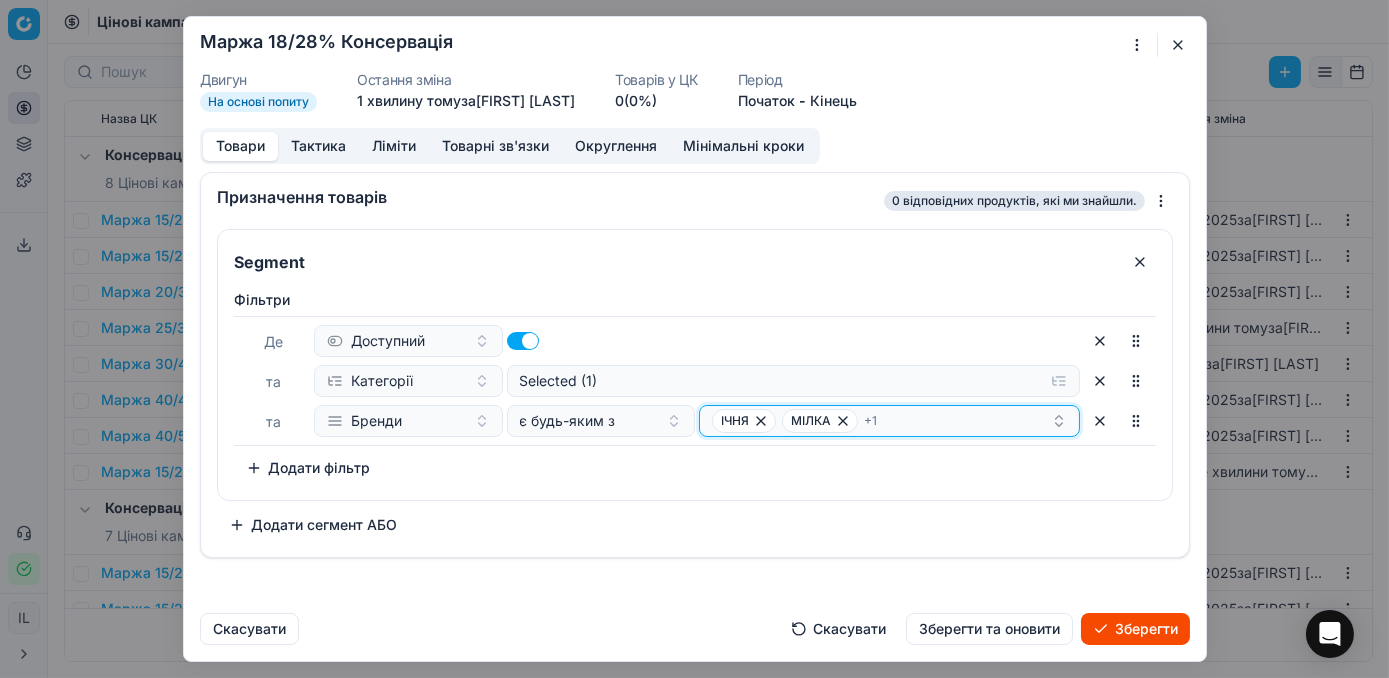 click 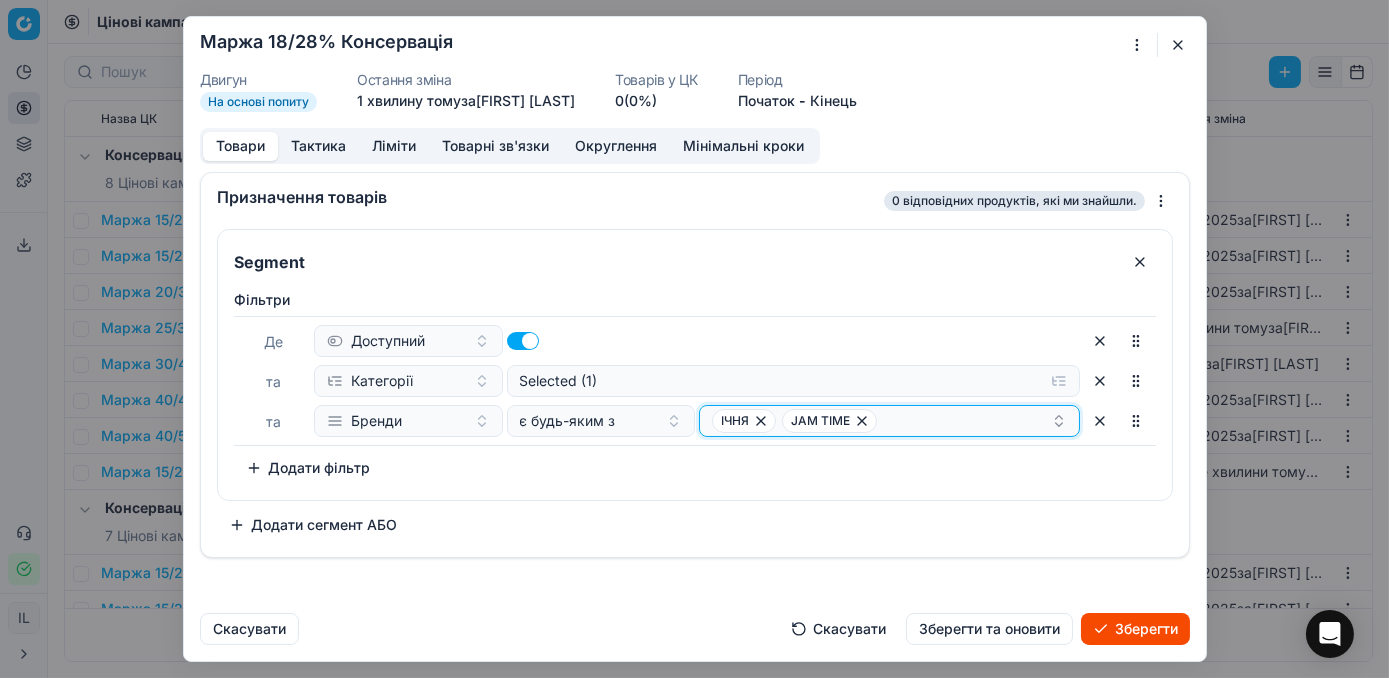 click 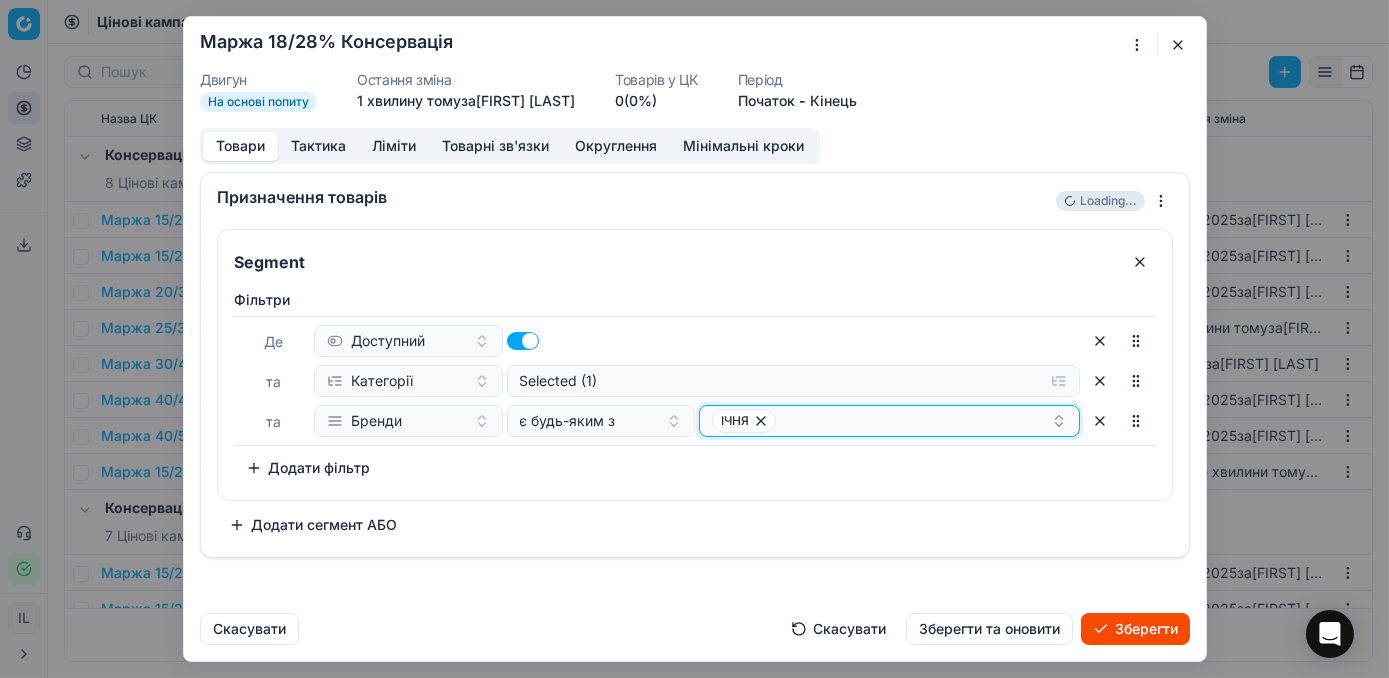 click 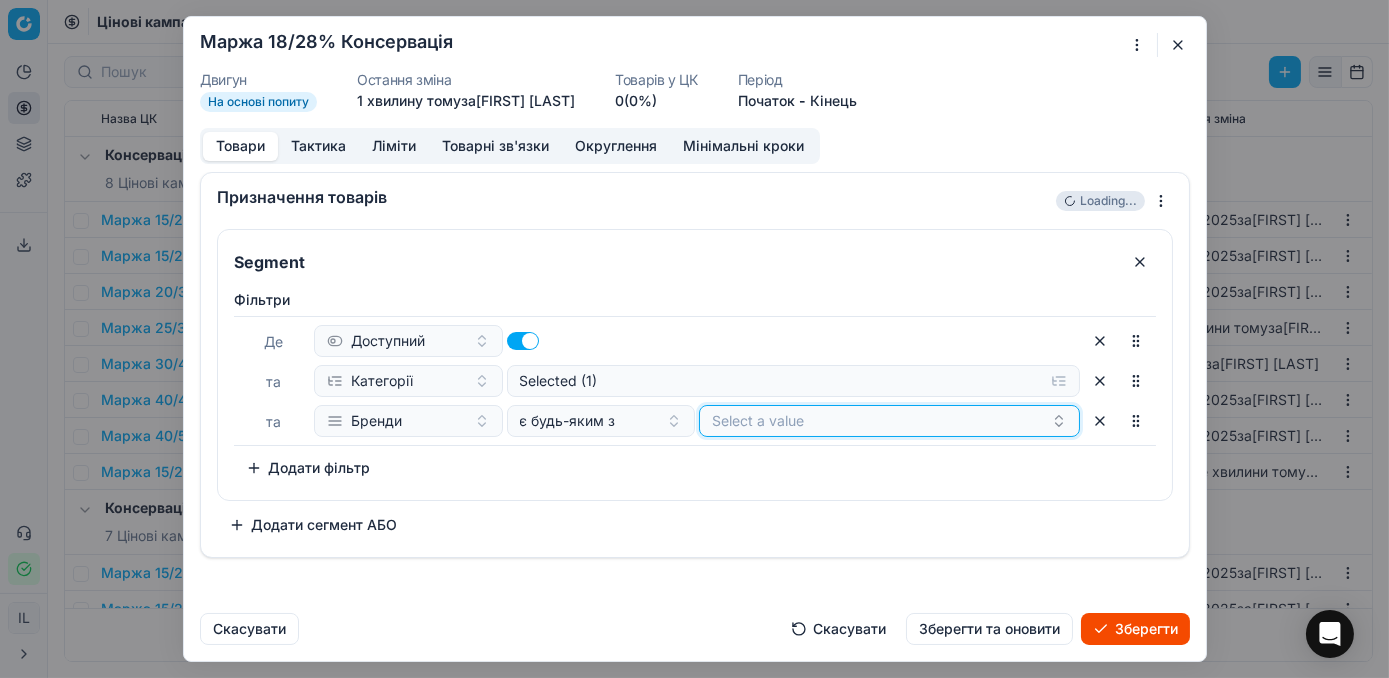 click on "Select a value" at bounding box center (889, 421) 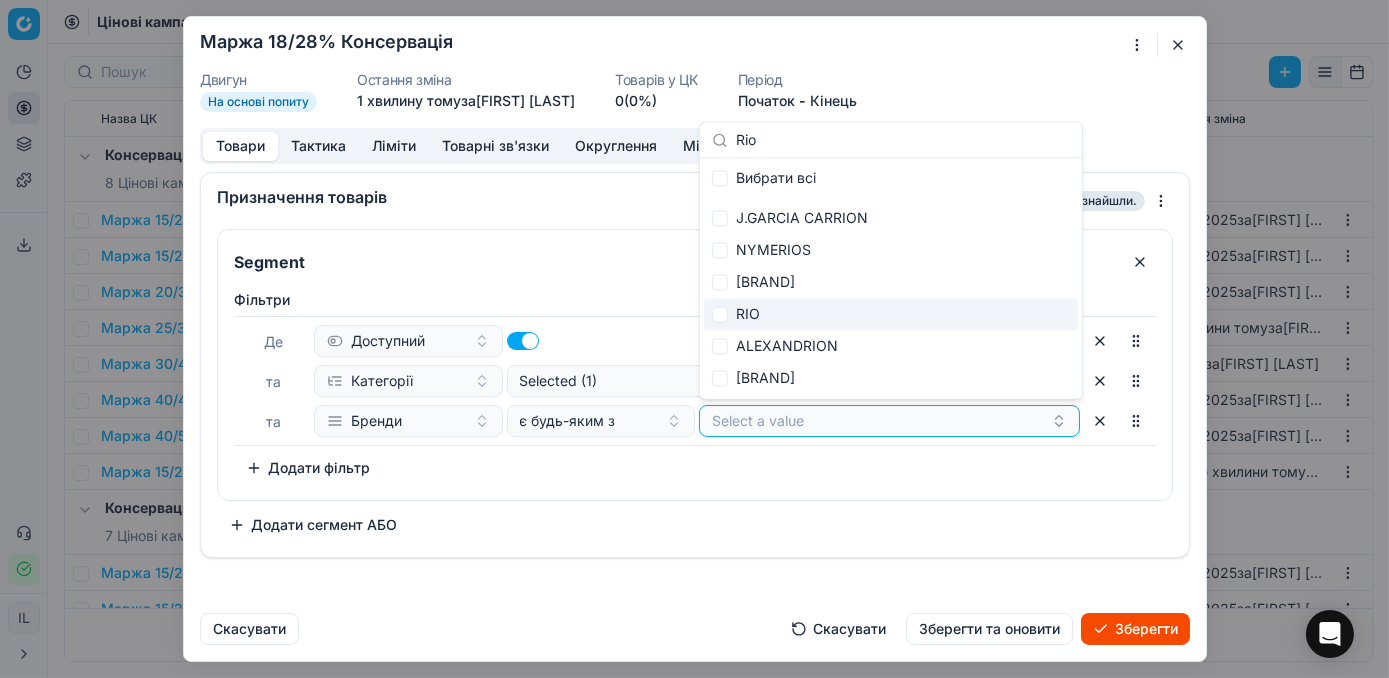 type on "Rio" 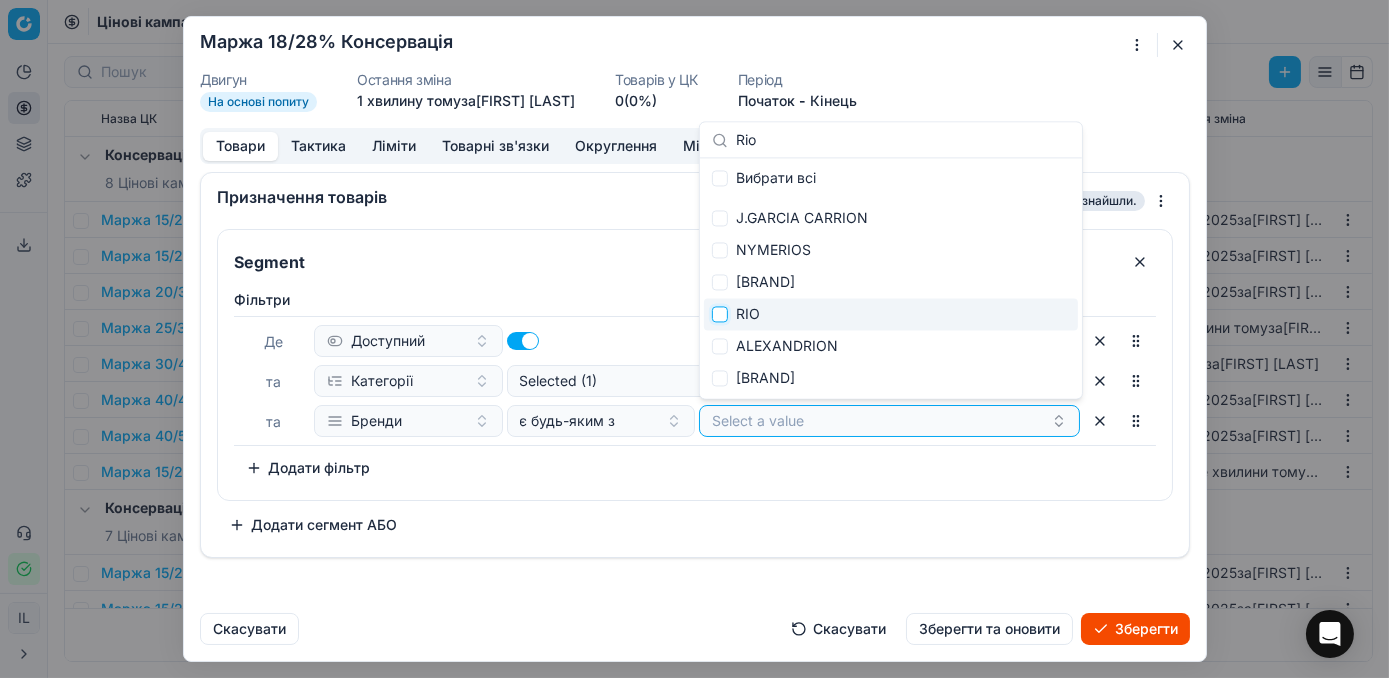 click at bounding box center (720, 314) 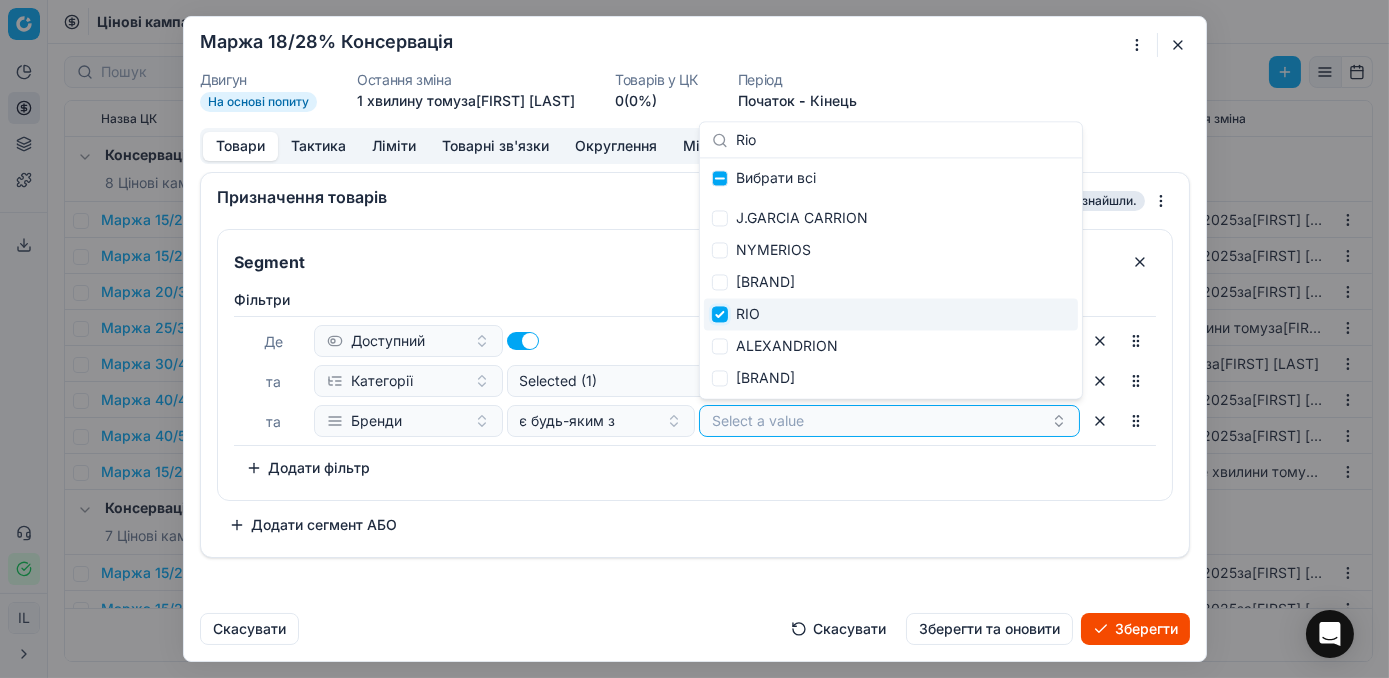 checkbox on "true" 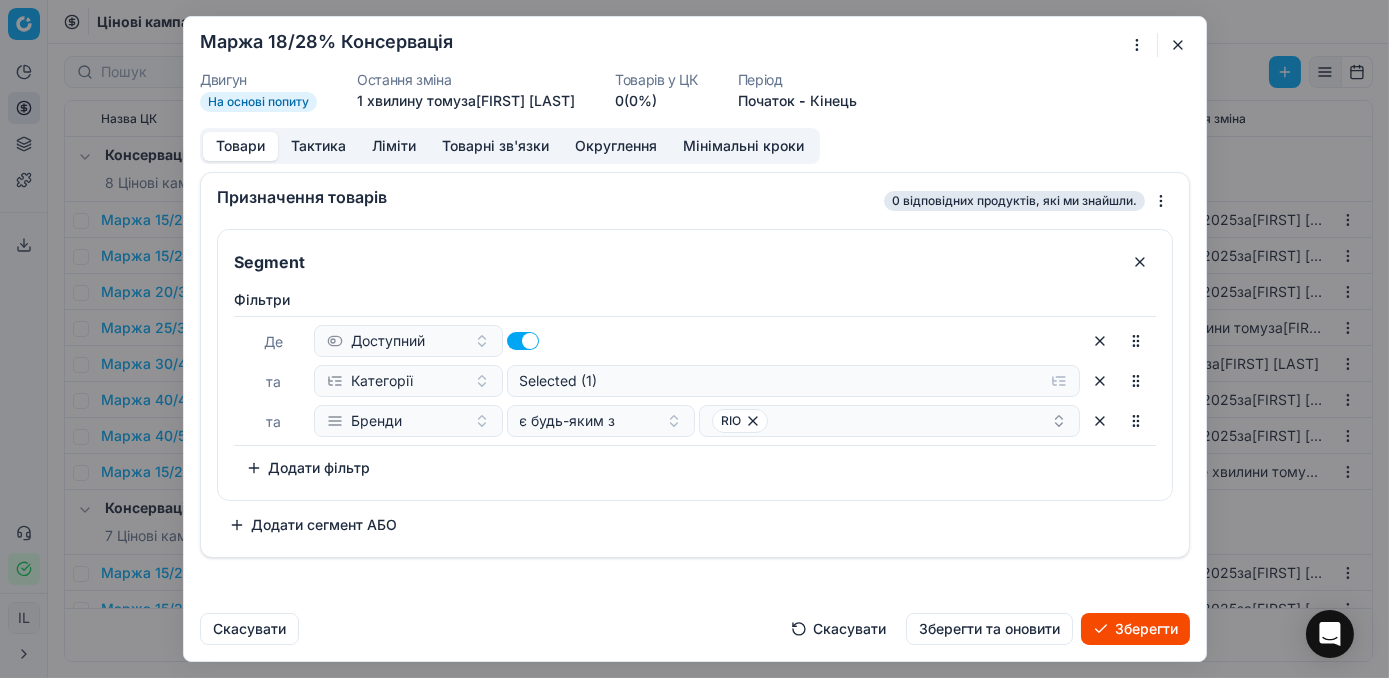 click on "Segment Фiльтри Де Доступний та Категорії Selected (1) та Бренди є будь-яким з RIO
To pick up a sortable item, press space or enter.
While dragging, use the up and down keys to move the item.
Press space or enter again to drop the item in its new position, or press escape to cancel.
Додати фільтр Додати сегмент АБО" at bounding box center (695, 385) 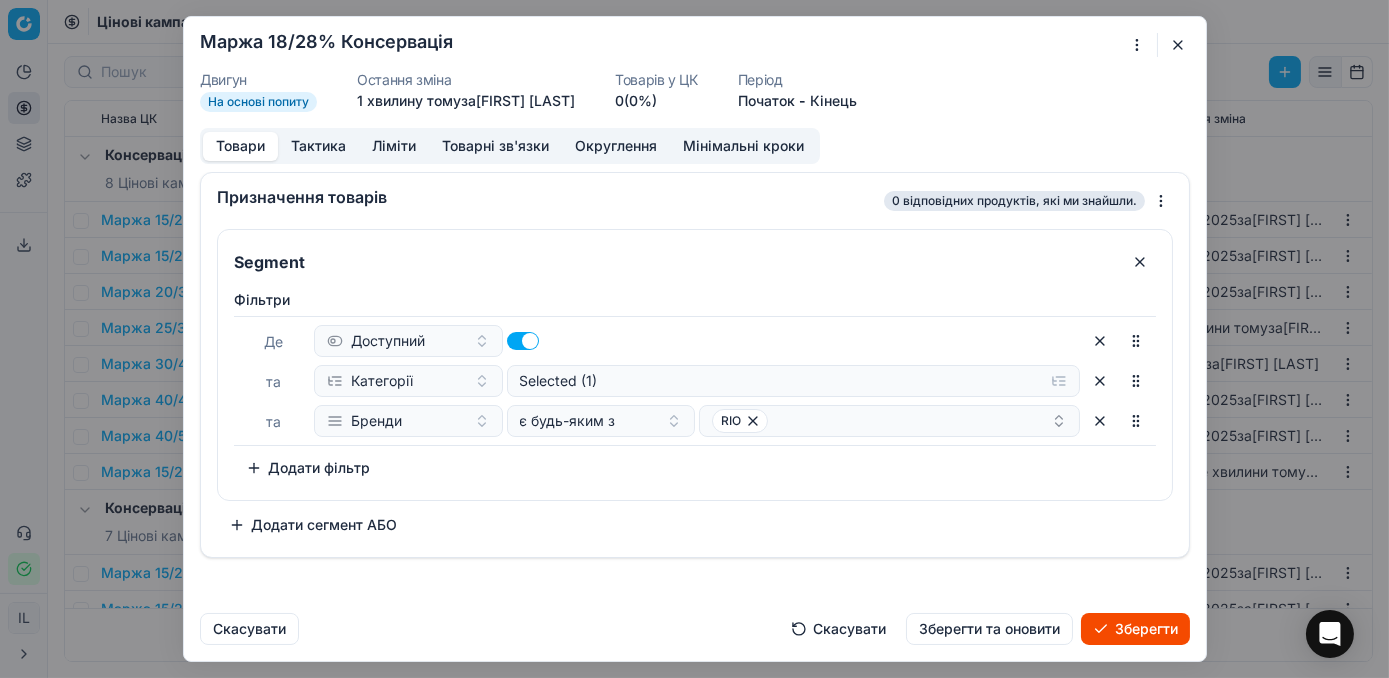 click on "Зберегти" at bounding box center [1135, 629] 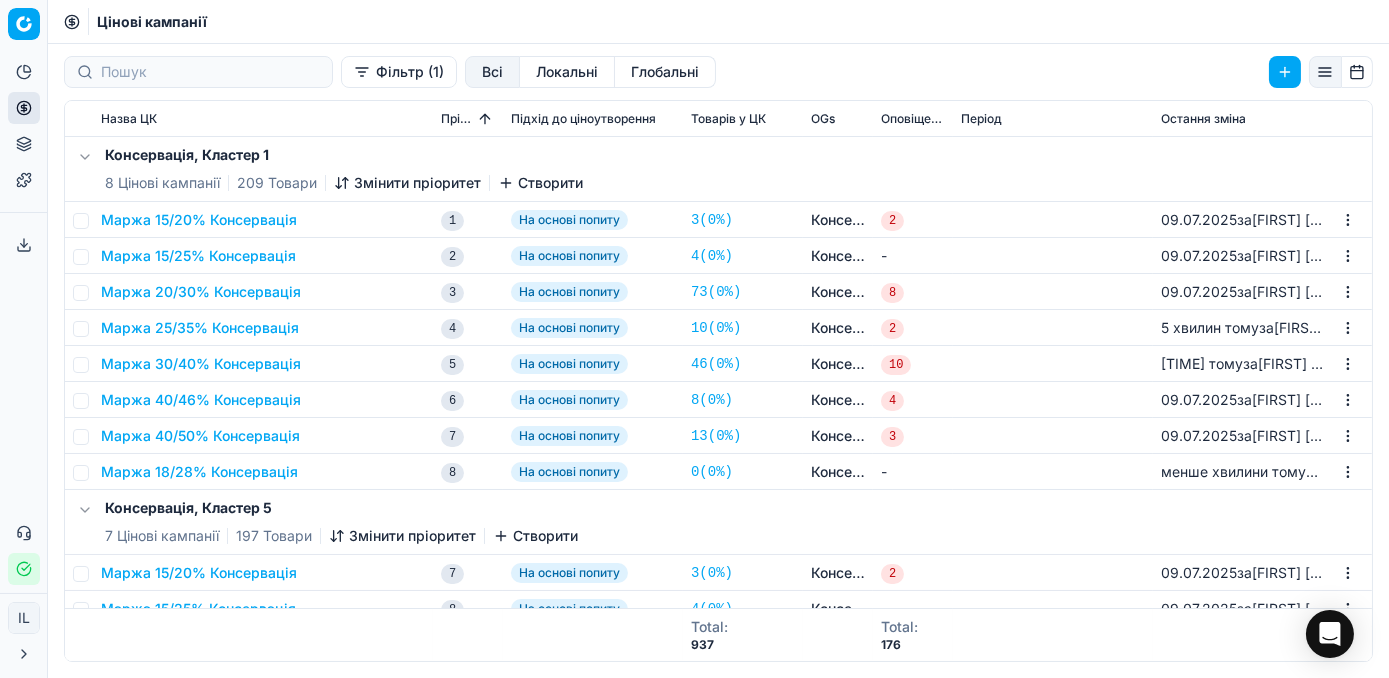 click on "Маржа 18/28% Консервація" at bounding box center (199, 472) 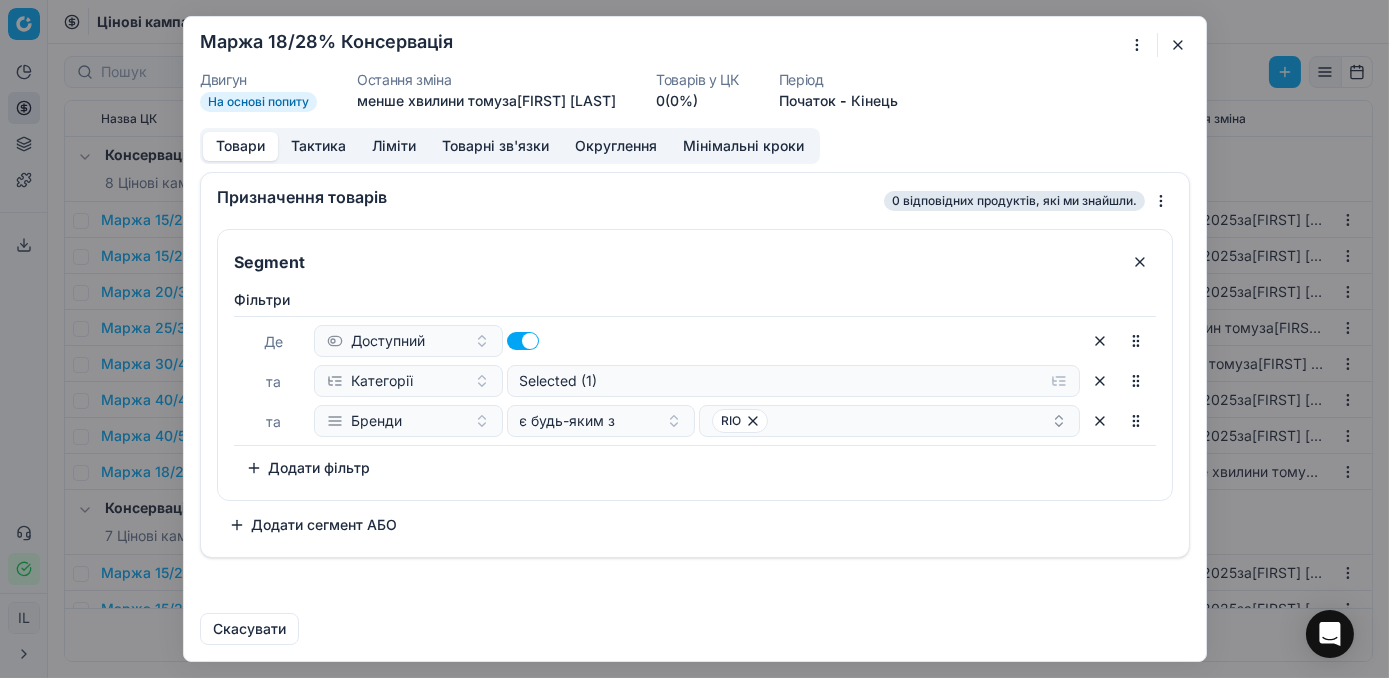 click on "Фiльтри Де Доступний та Категорії Selected (1) та Бренди є будь-яким з RIO
To pick up a sortable item, press space or enter.
While dragging, use the up and down keys to move the item.
Press space or enter again to drop the item in its new position, or press escape to cancel.
Додати фільтр" at bounding box center [695, 391] 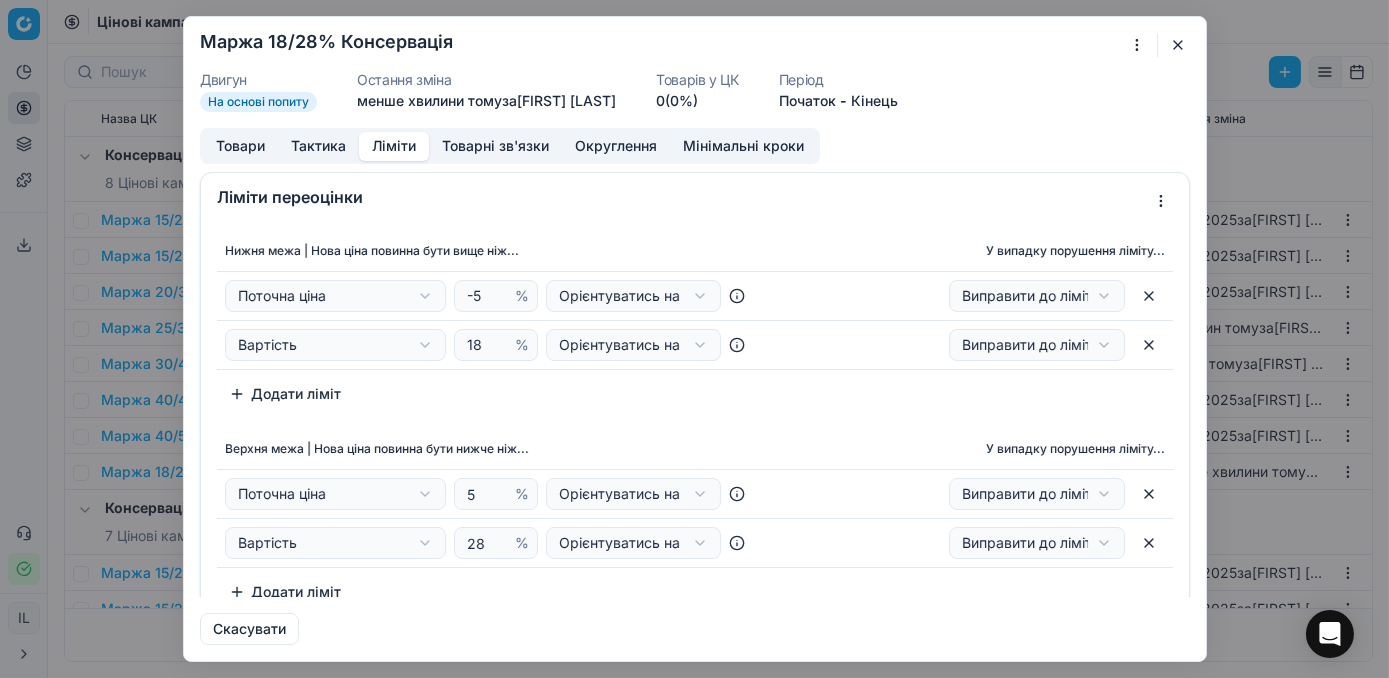 click on "Ліміти" at bounding box center (394, 146) 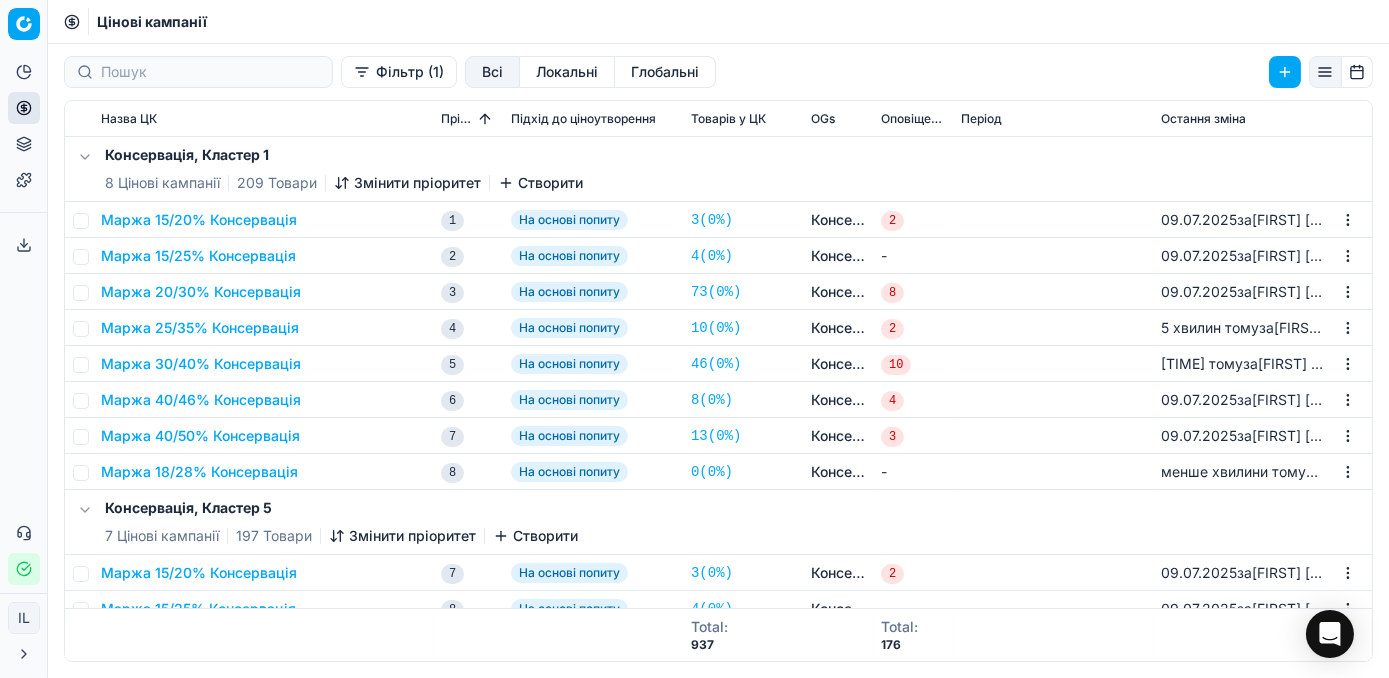 click 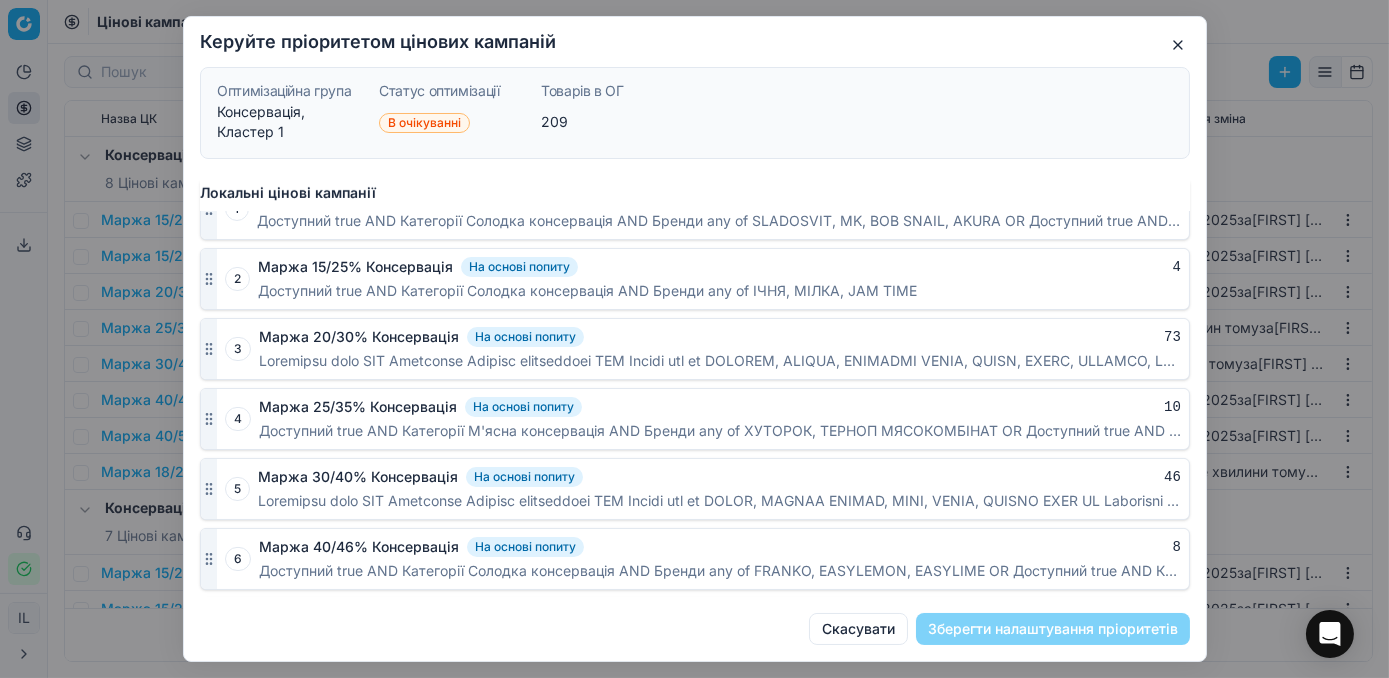 scroll, scrollTop: 1298, scrollLeft: 0, axis: vertical 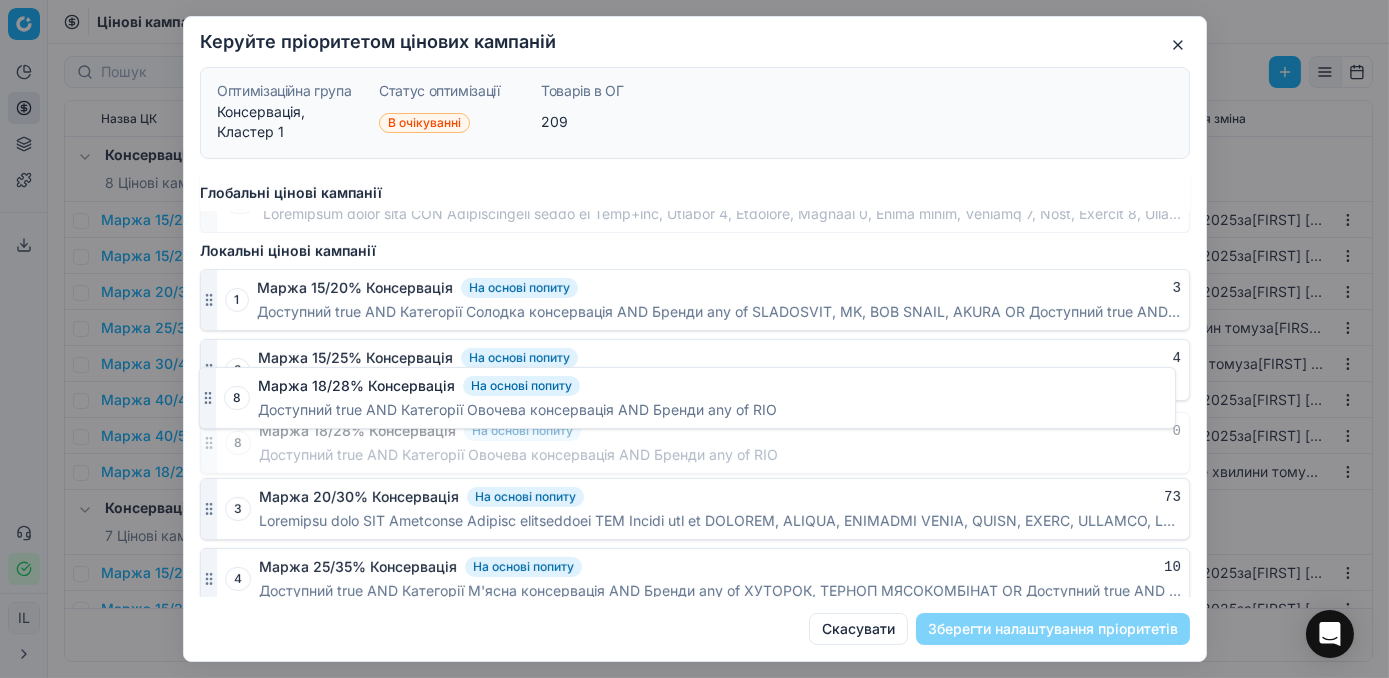 drag, startPoint x: 212, startPoint y: 569, endPoint x: 251, endPoint y: 399, distance: 174.41617 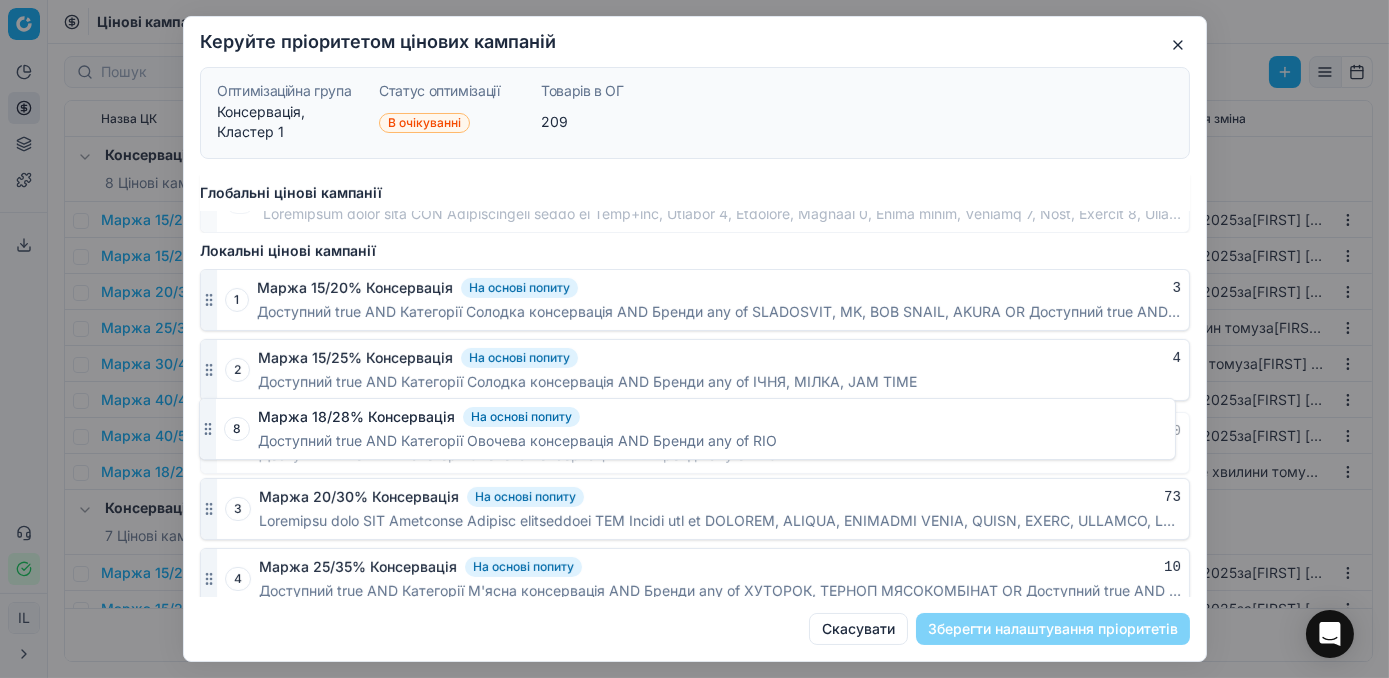 click on "8 Маржа 18/28% Консервація  На основі попиту 0 Доступний  true AND Категорії  Овочева консервація AND Бренди any of RIO" at bounding box center (695, 443) 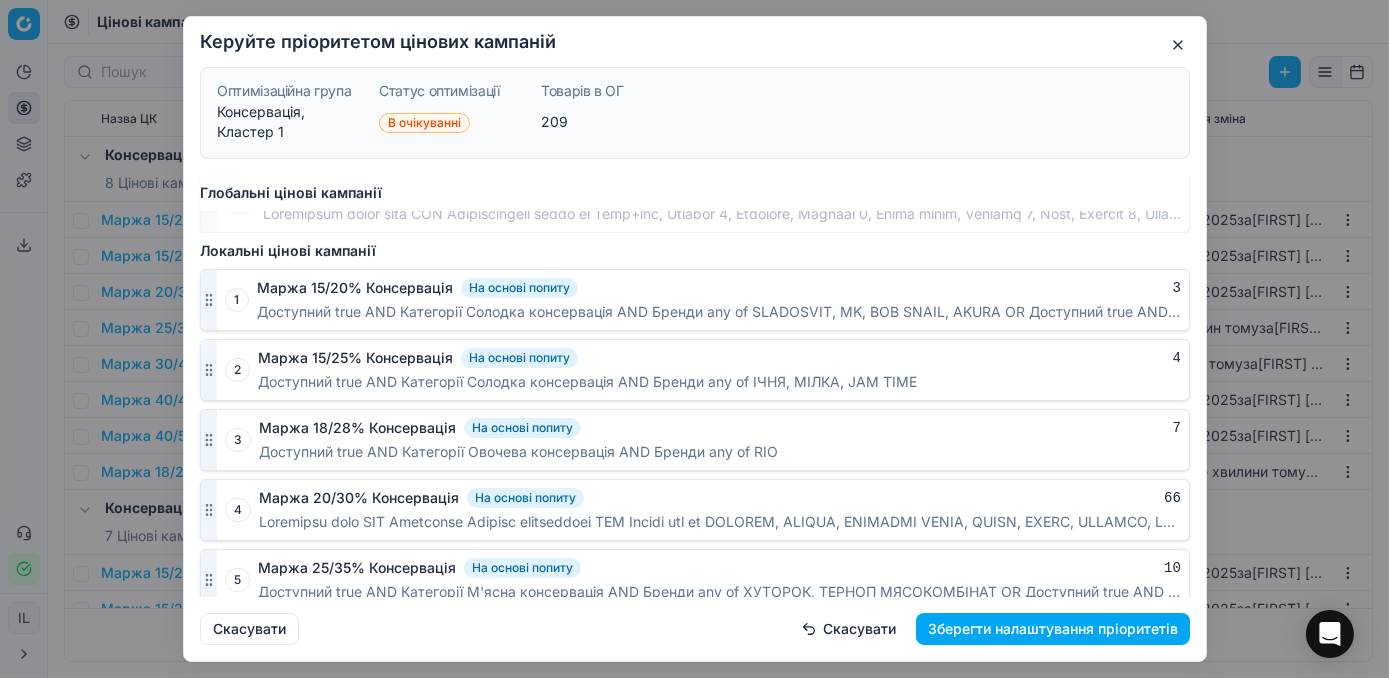 click on "Зберегти налаштування пріоритетів" at bounding box center (1053, 629) 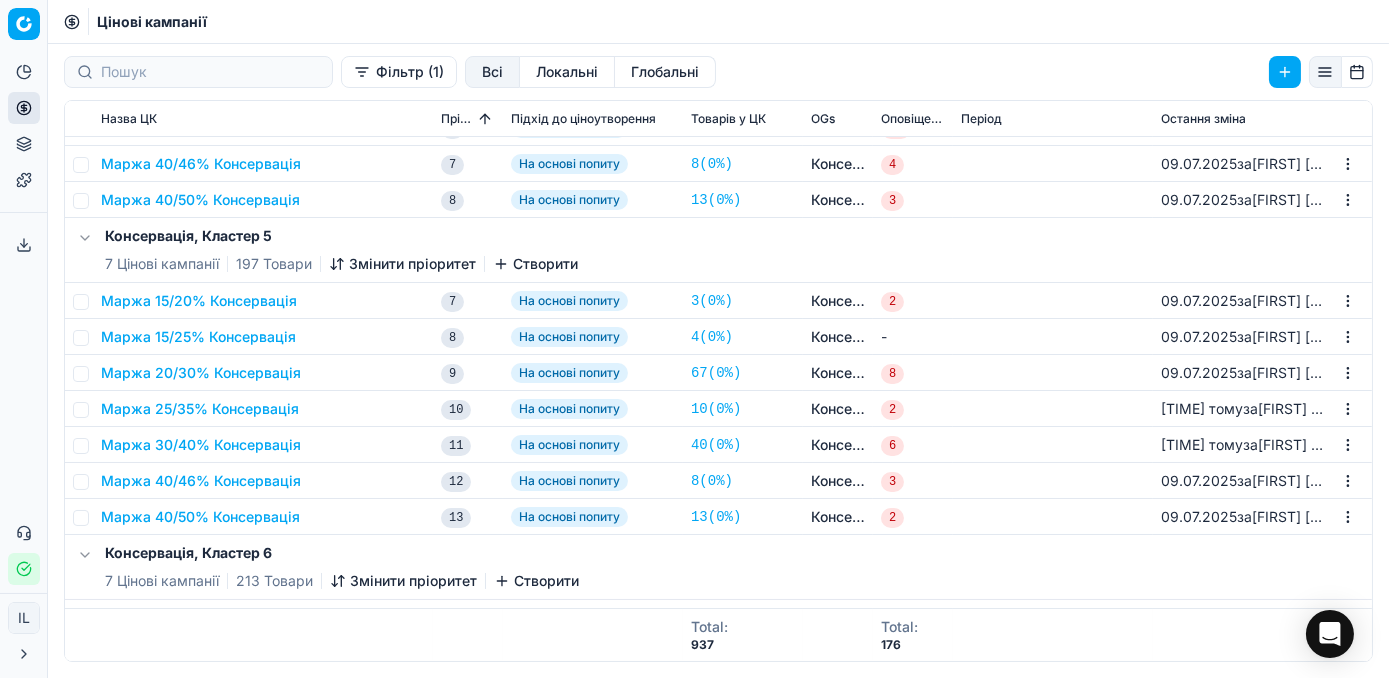 scroll, scrollTop: 90, scrollLeft: 0, axis: vertical 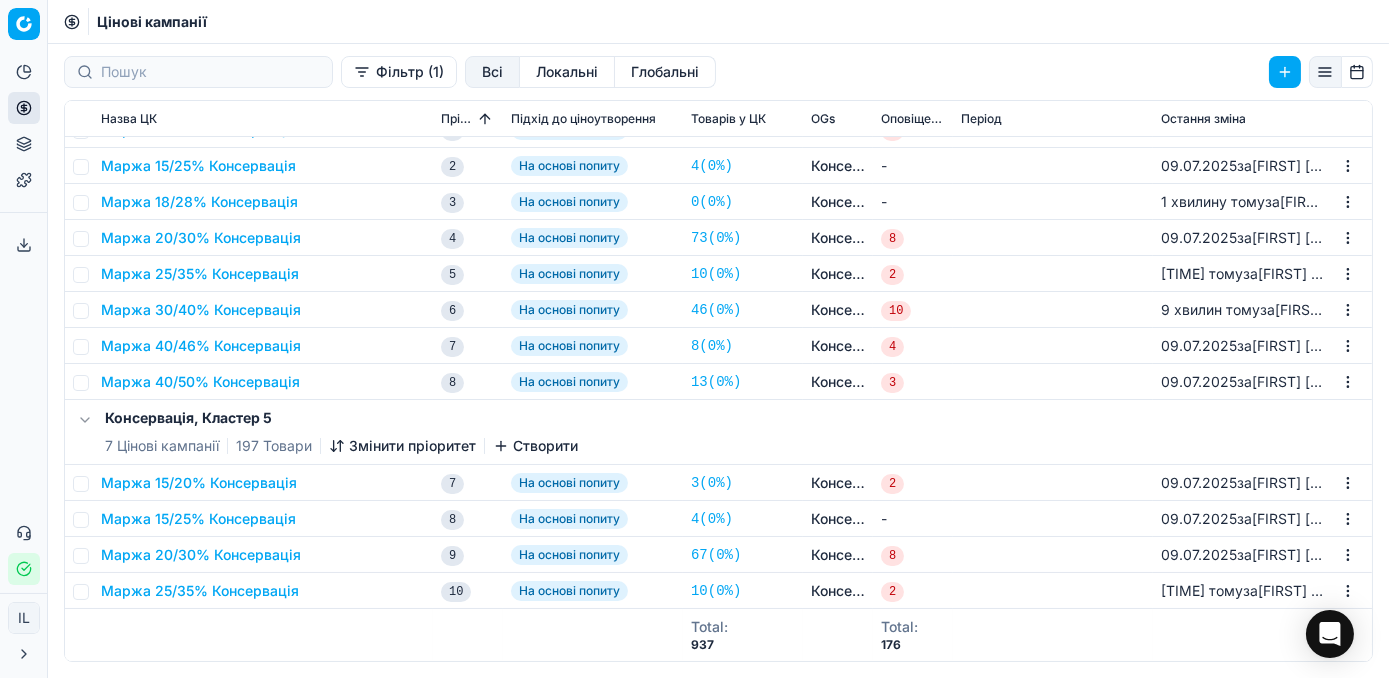 click on "Маржа 20/30% Консервація" at bounding box center [201, 238] 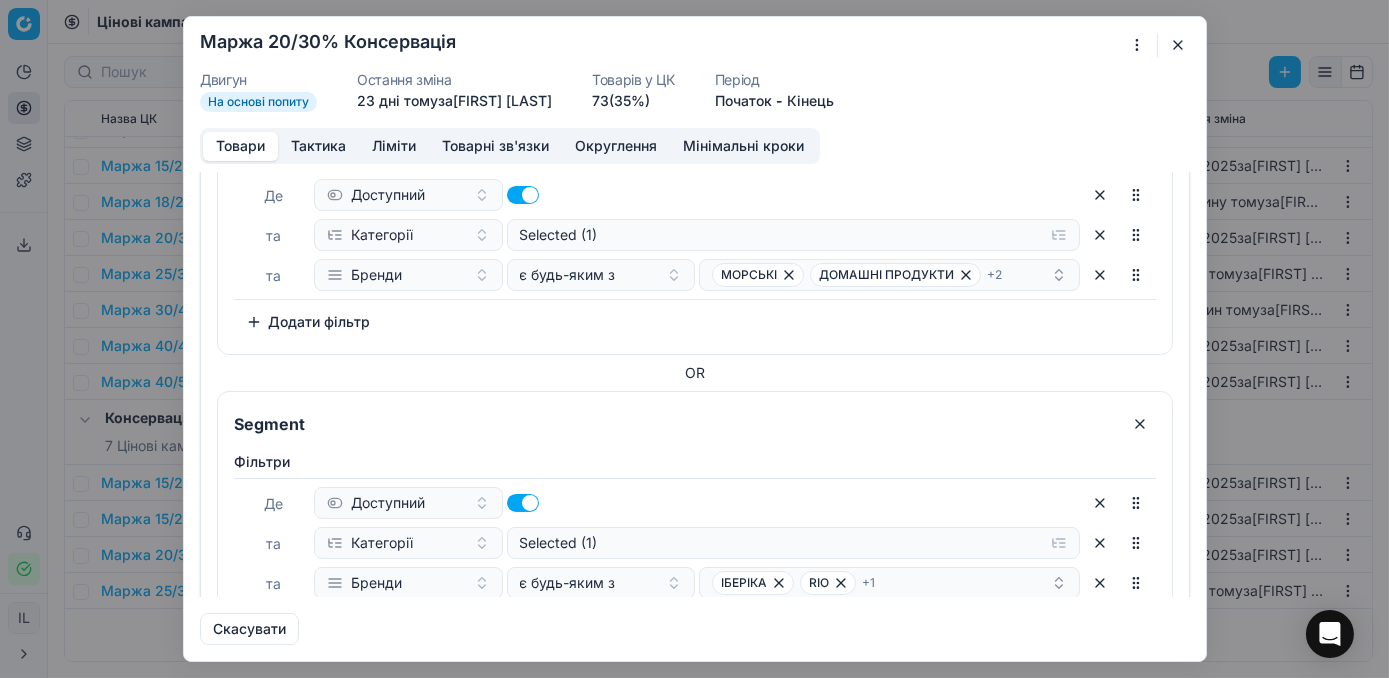 scroll, scrollTop: 636, scrollLeft: 0, axis: vertical 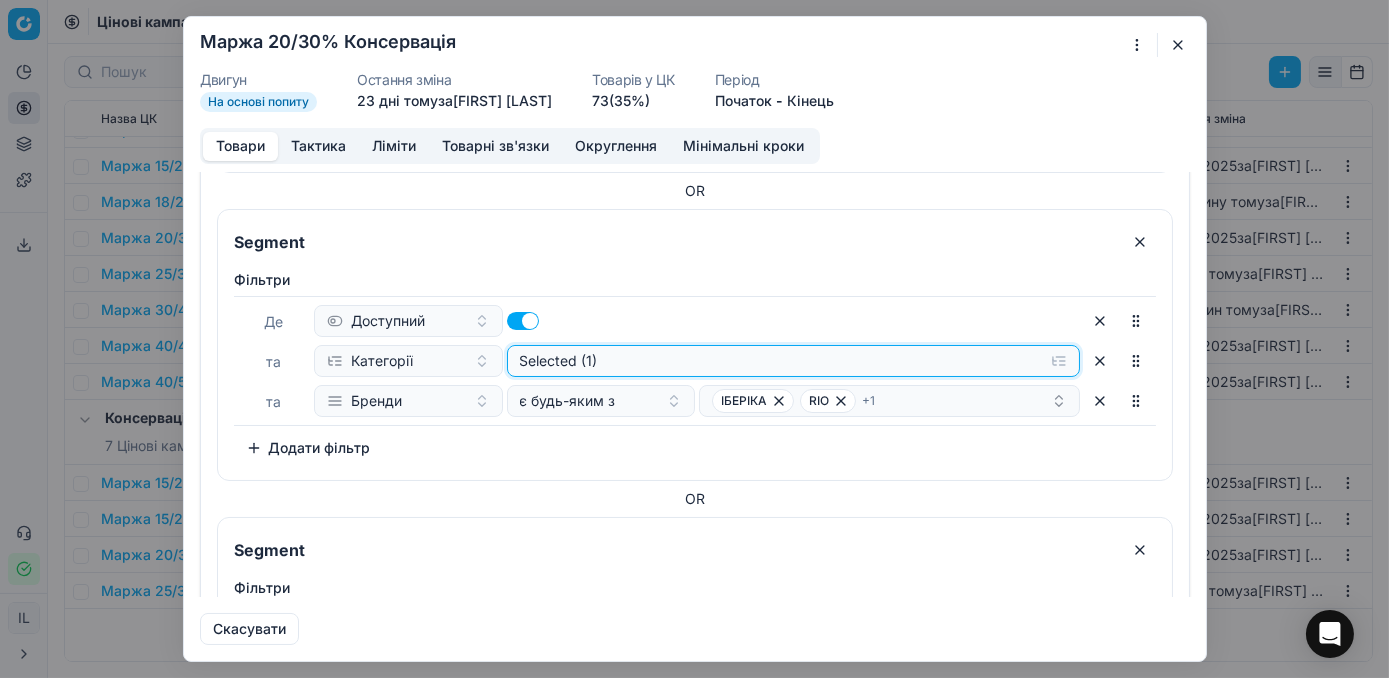 click on "Selected (1)" at bounding box center (793, -255) 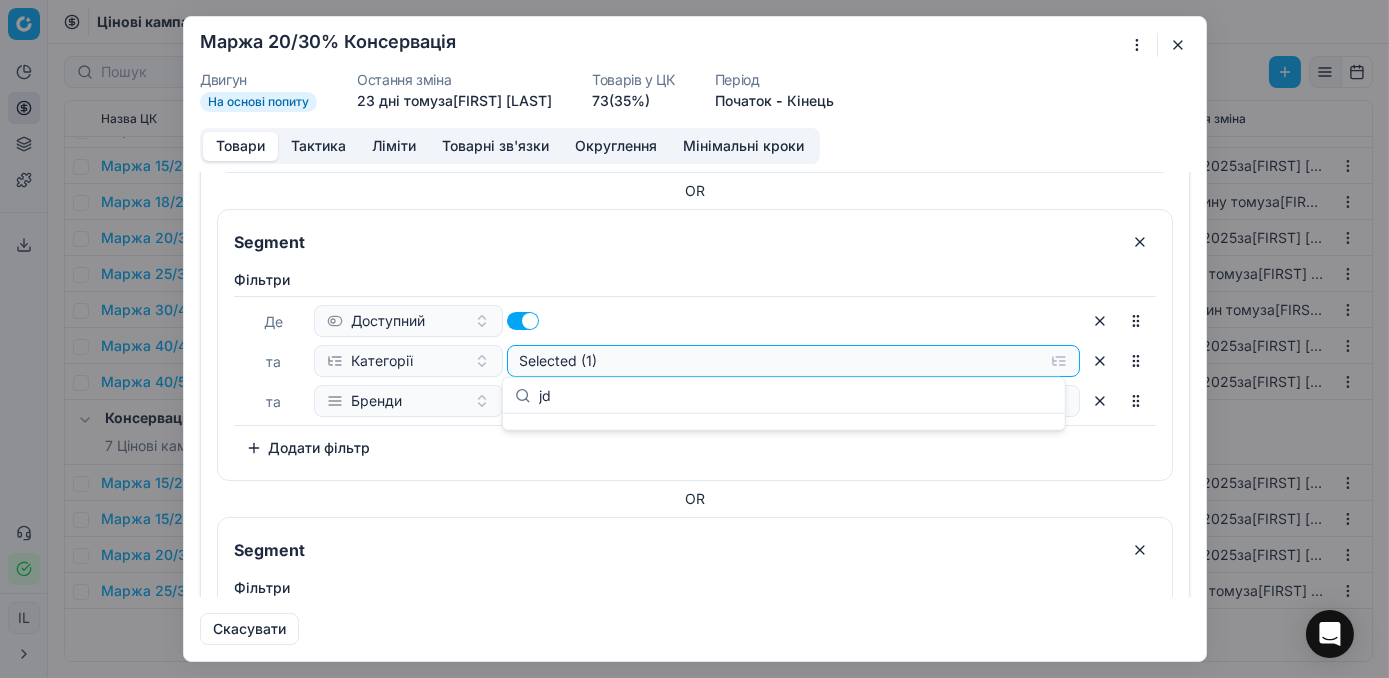 type on "j" 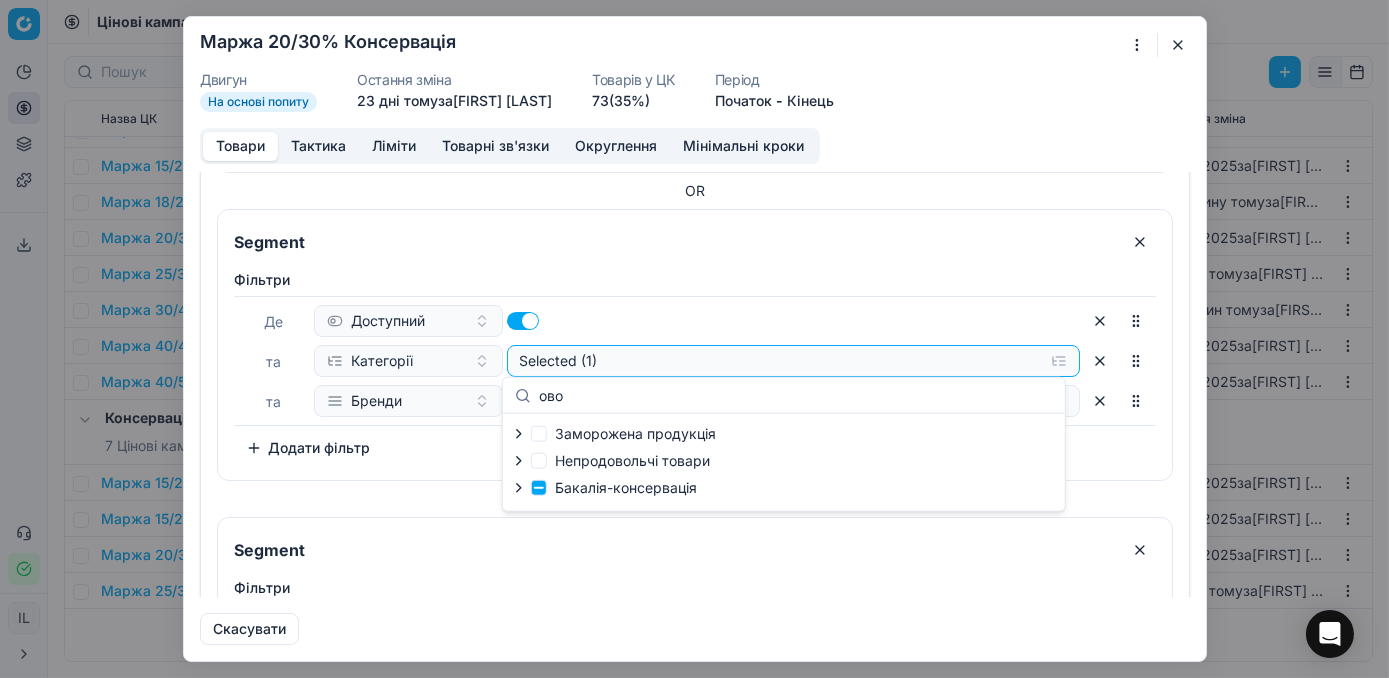 type on "ово" 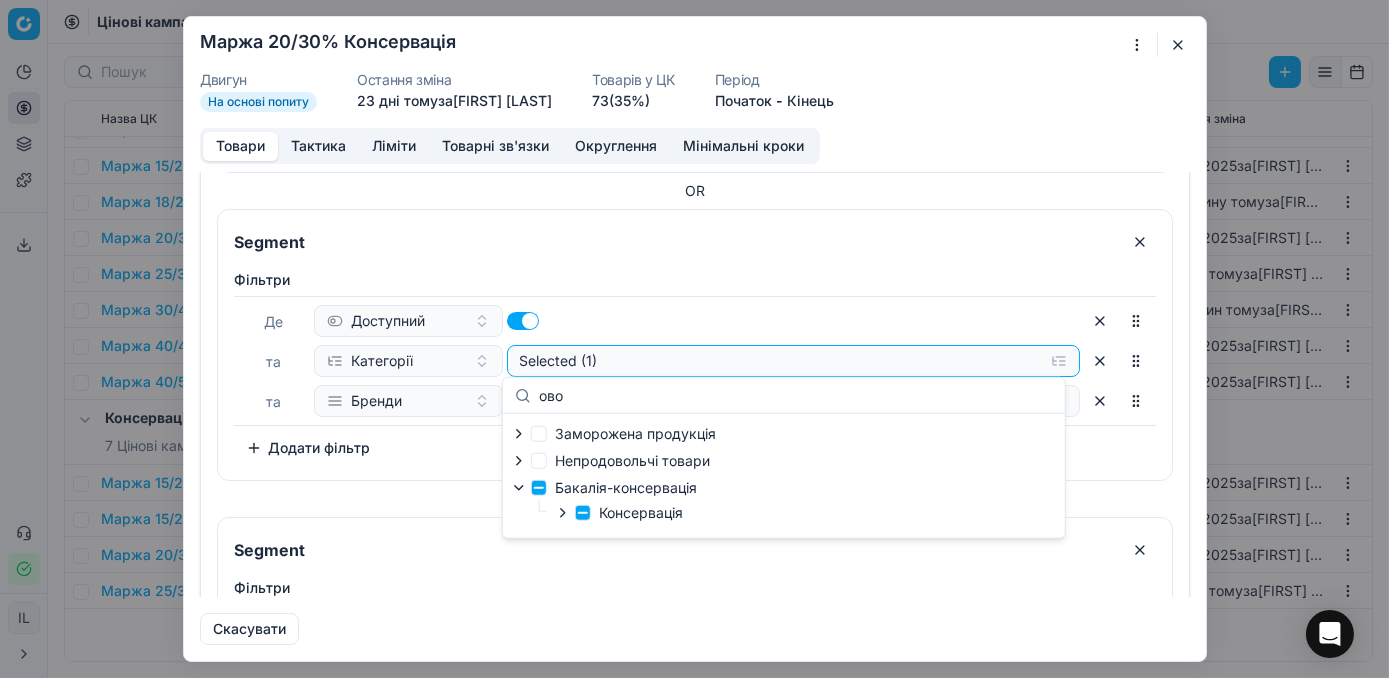 click 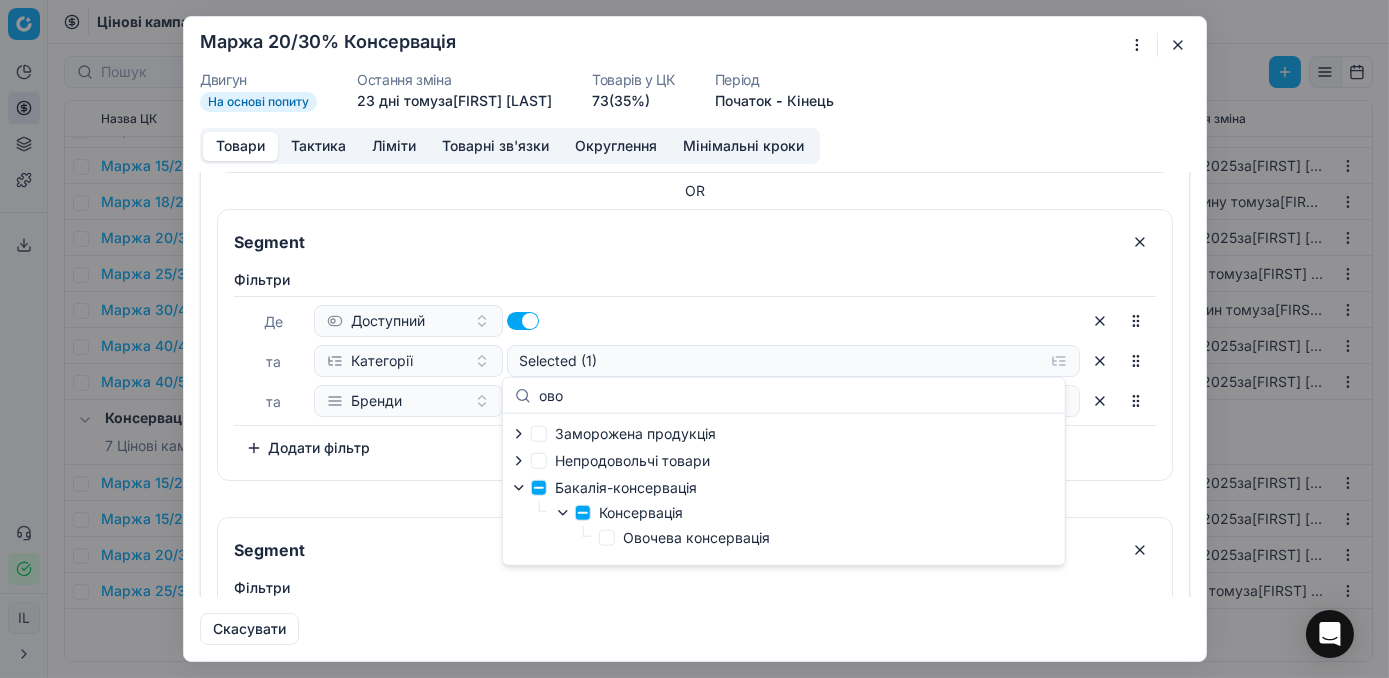click on "OR" at bounding box center [695, 499] 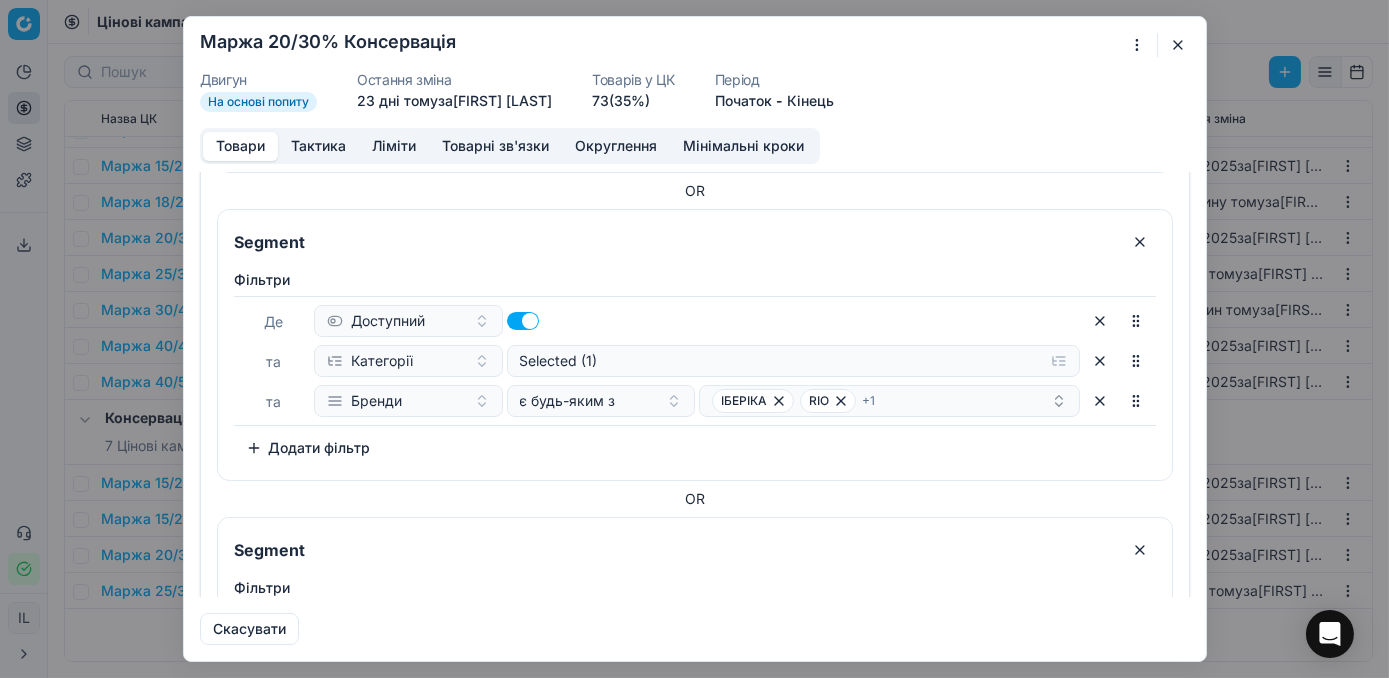 click on "Фiльтри Де Доступний та Категорії Selected (1) та Бренди є будь-яким з ІБЕРІКА RIO + 1
To pick up a sortable item, press space or enter.
While dragging, use the up and down keys to move the item.
Press space or enter again to drop the item in its new position, or press escape to cancel.
Додати фільтр" at bounding box center [695, 371] 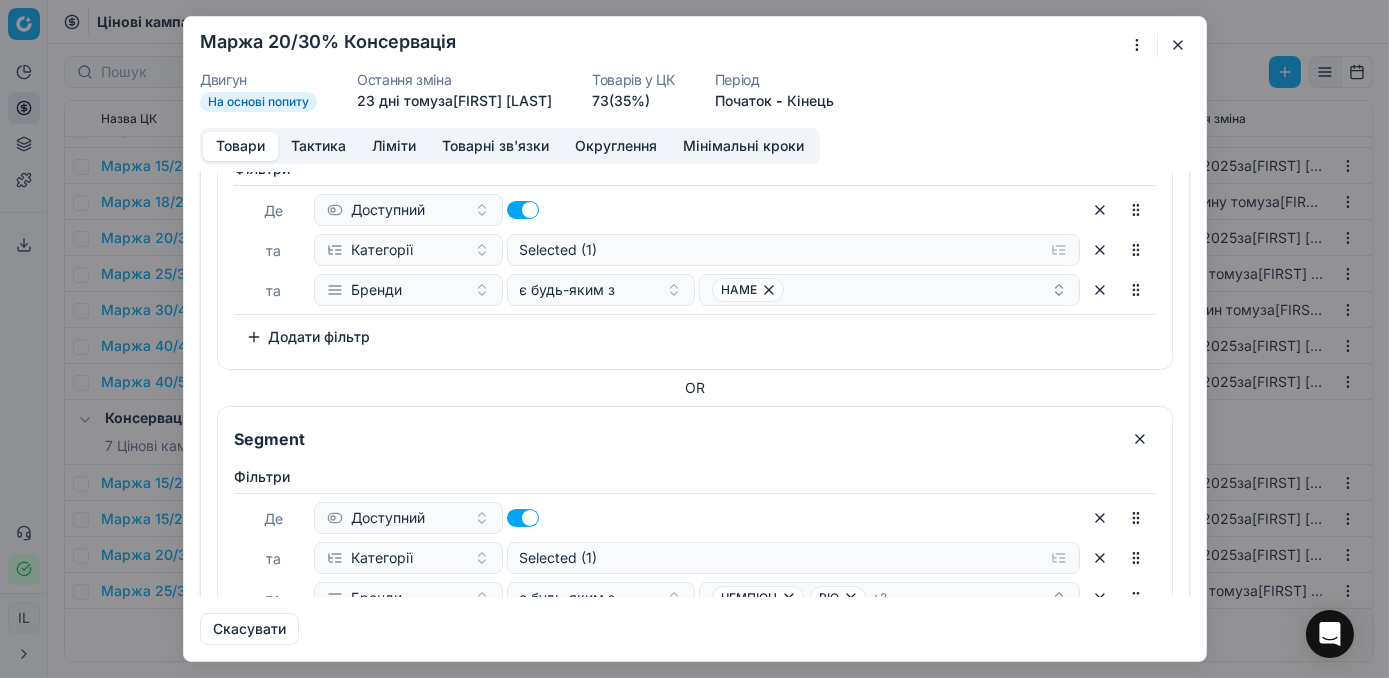 scroll, scrollTop: 1545, scrollLeft: 0, axis: vertical 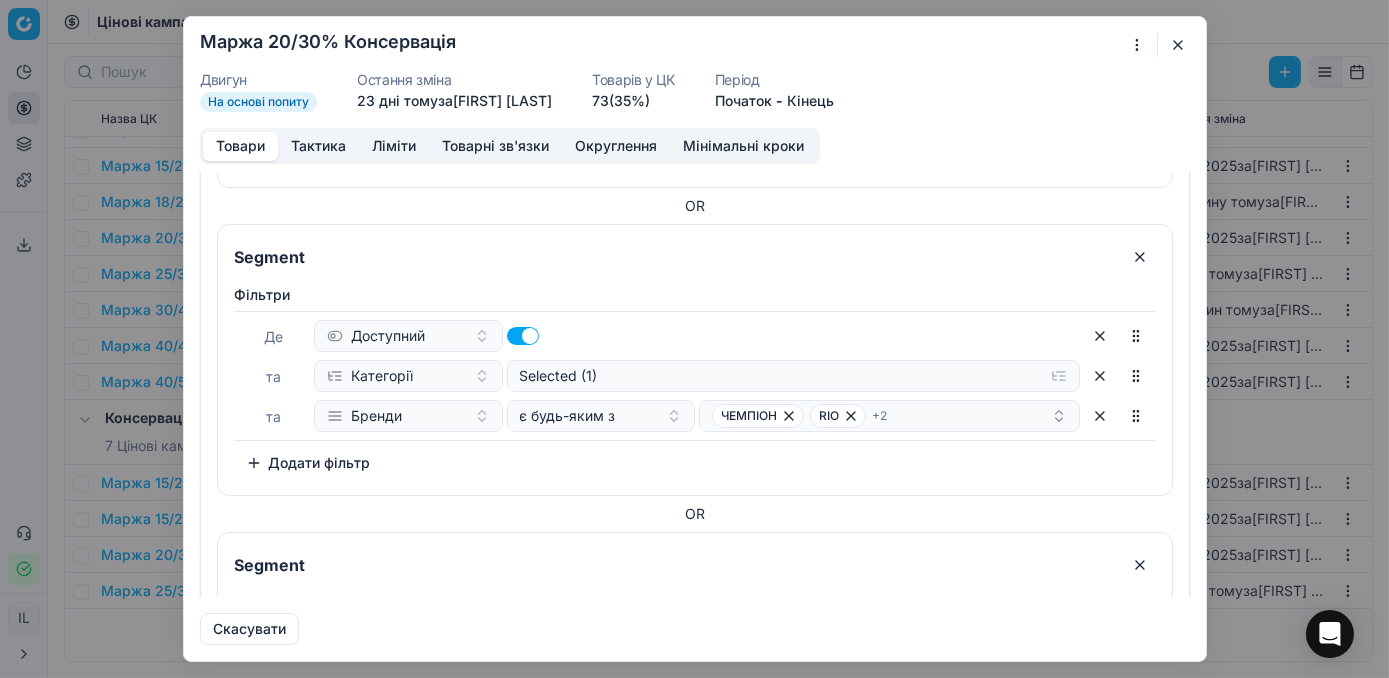 click on "Фiльтри Де Доступний та Категорії Selected (1) та Бренди є будь-яким з ЧЕМПІОН RIO + 2
To pick up a sortable item, press space or enter.
While dragging, use the up and down keys to move the item.
Press space or enter again to drop the item in its new position, or press escape to cancel.
Додати фільтр" at bounding box center (695, 382) 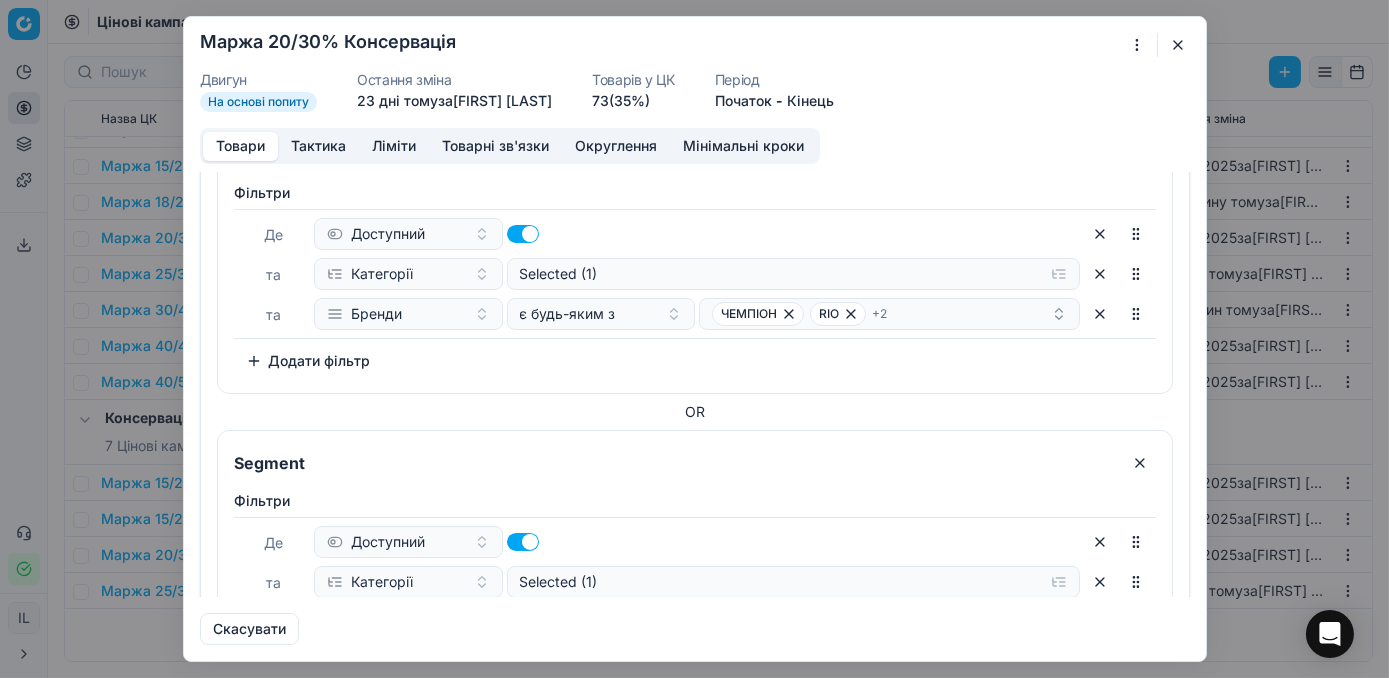 scroll, scrollTop: 1526, scrollLeft: 0, axis: vertical 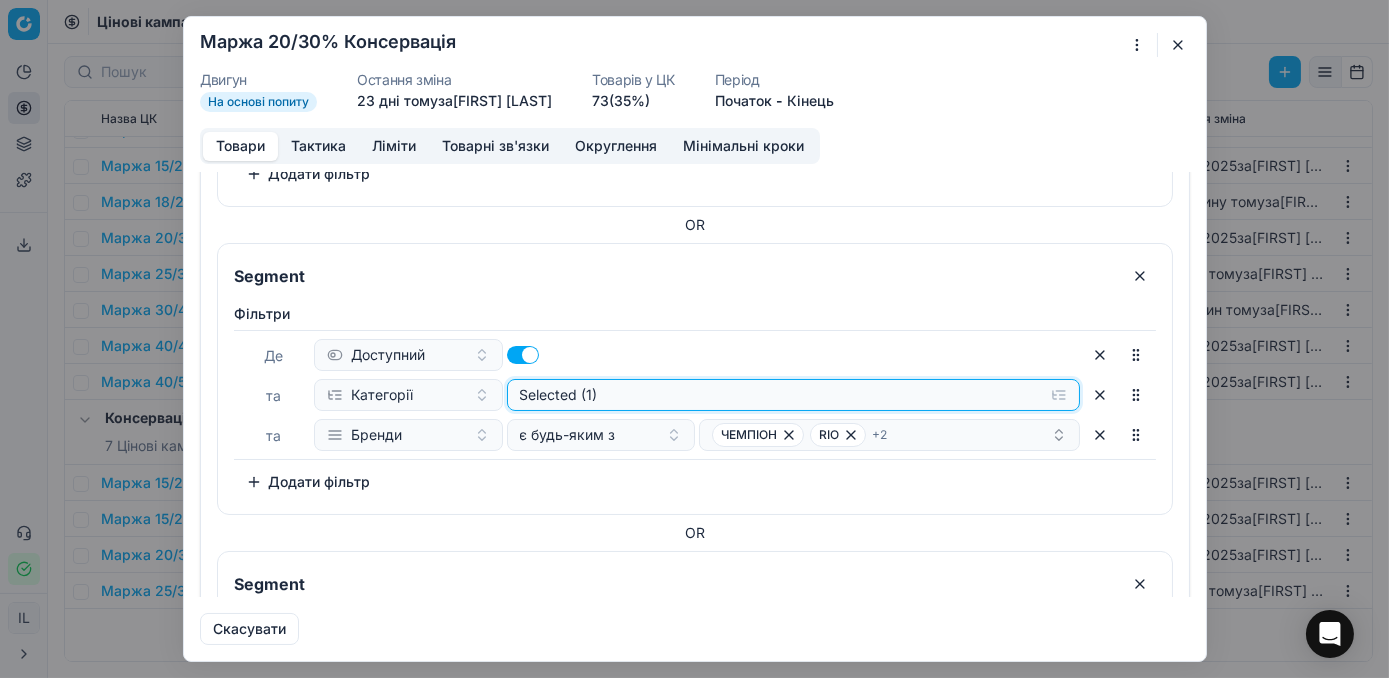 click on "Selected (1)" at bounding box center (793, -1145) 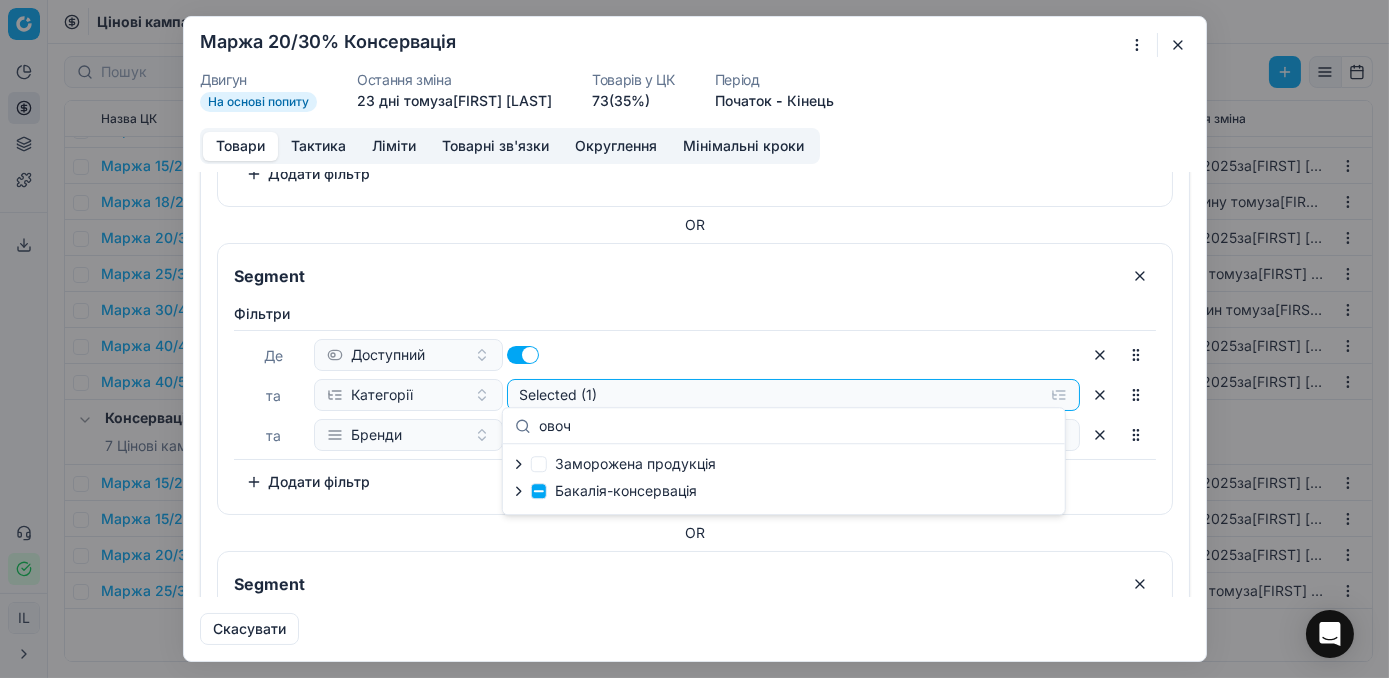 type on "овоч" 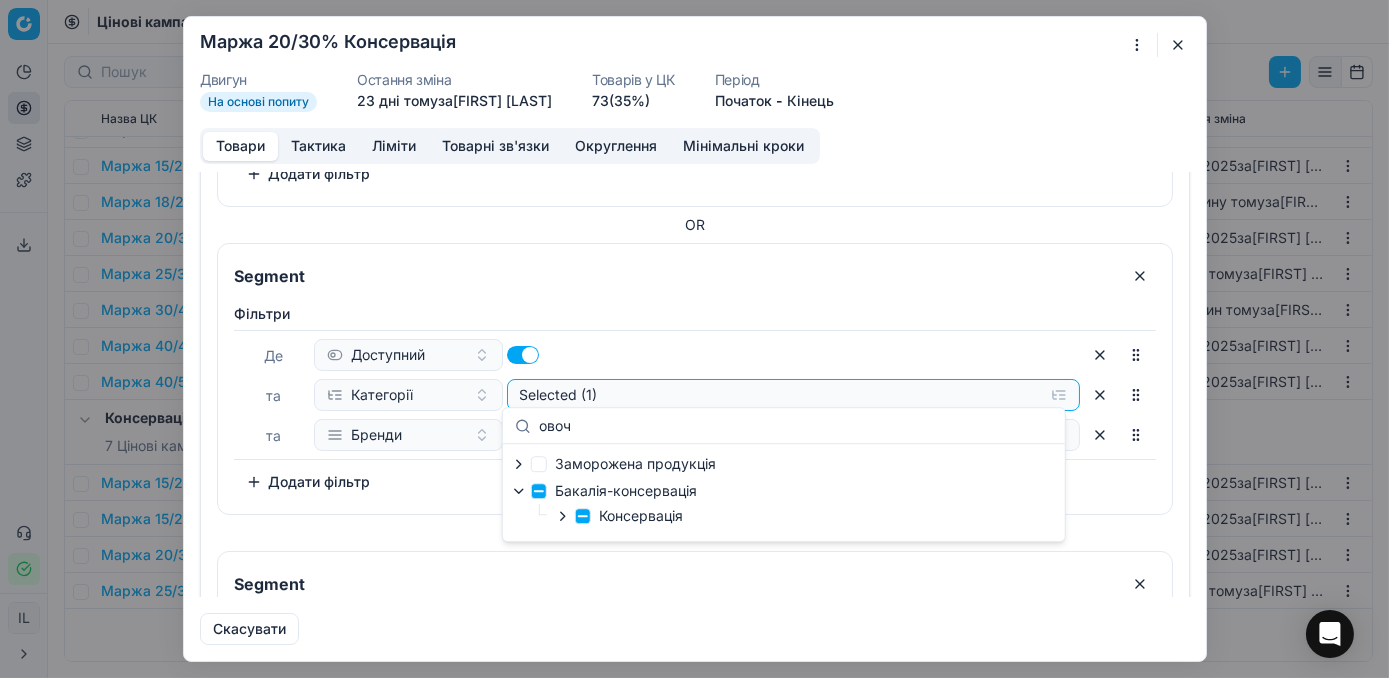 click 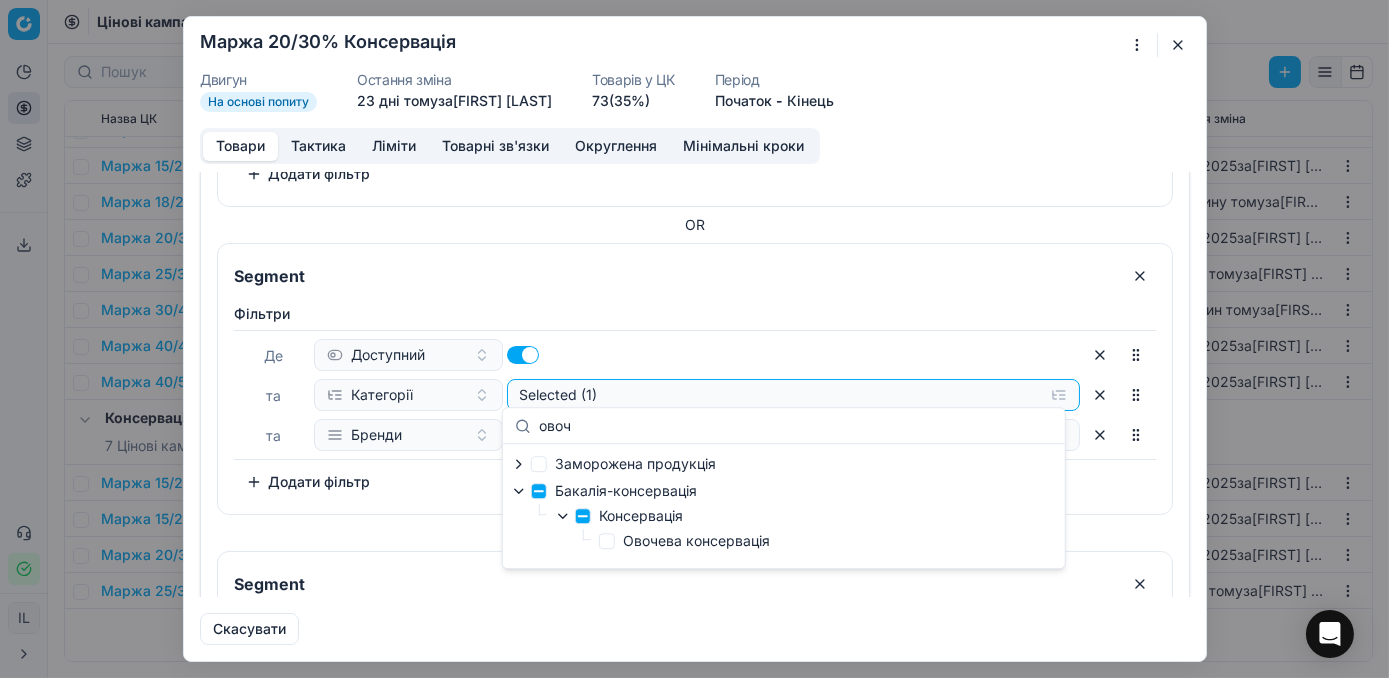 click on "Фiльтри" at bounding box center [695, 314] 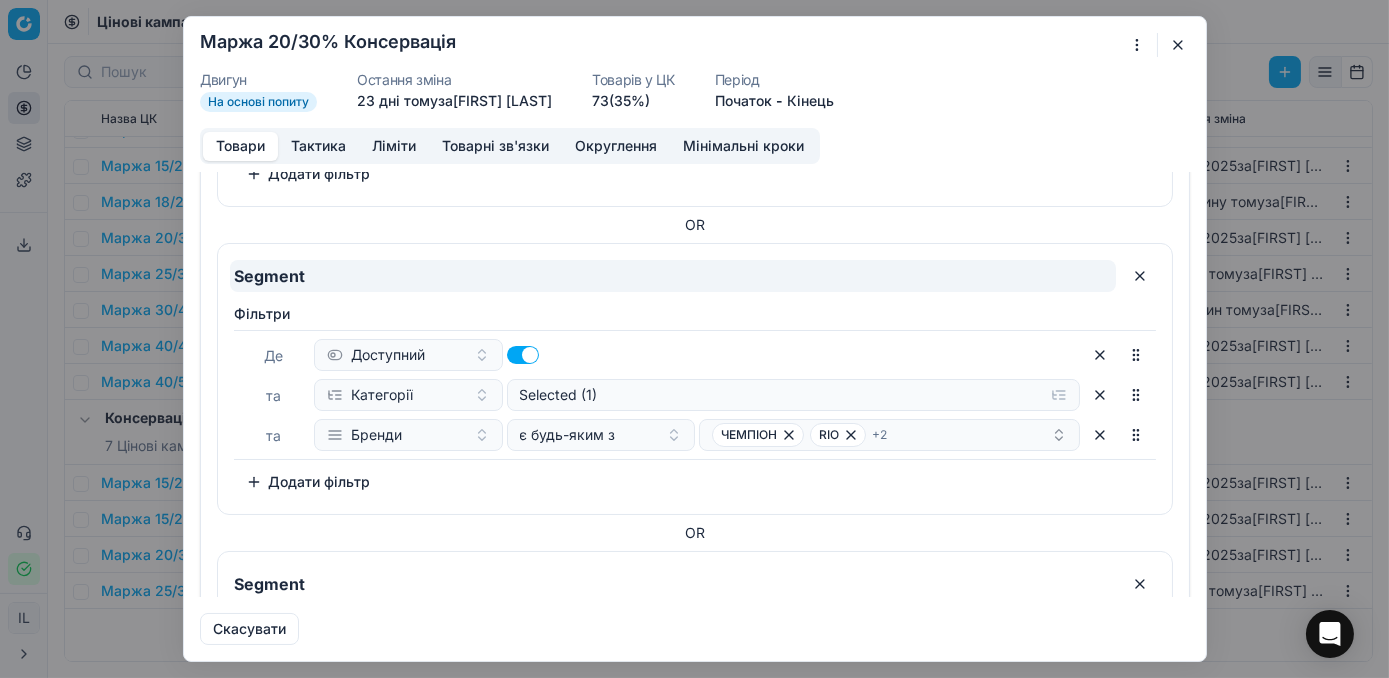 click on "Segment" at bounding box center (673, 276) 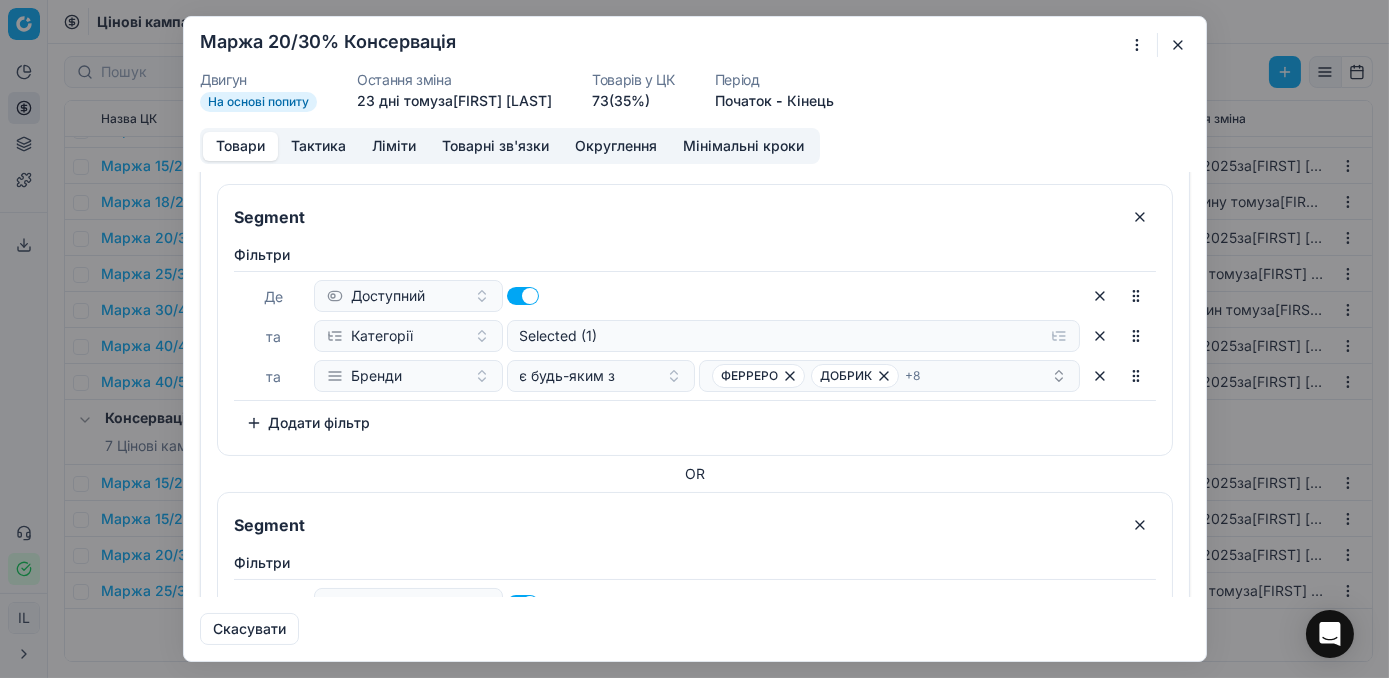 scroll, scrollTop: 0, scrollLeft: 0, axis: both 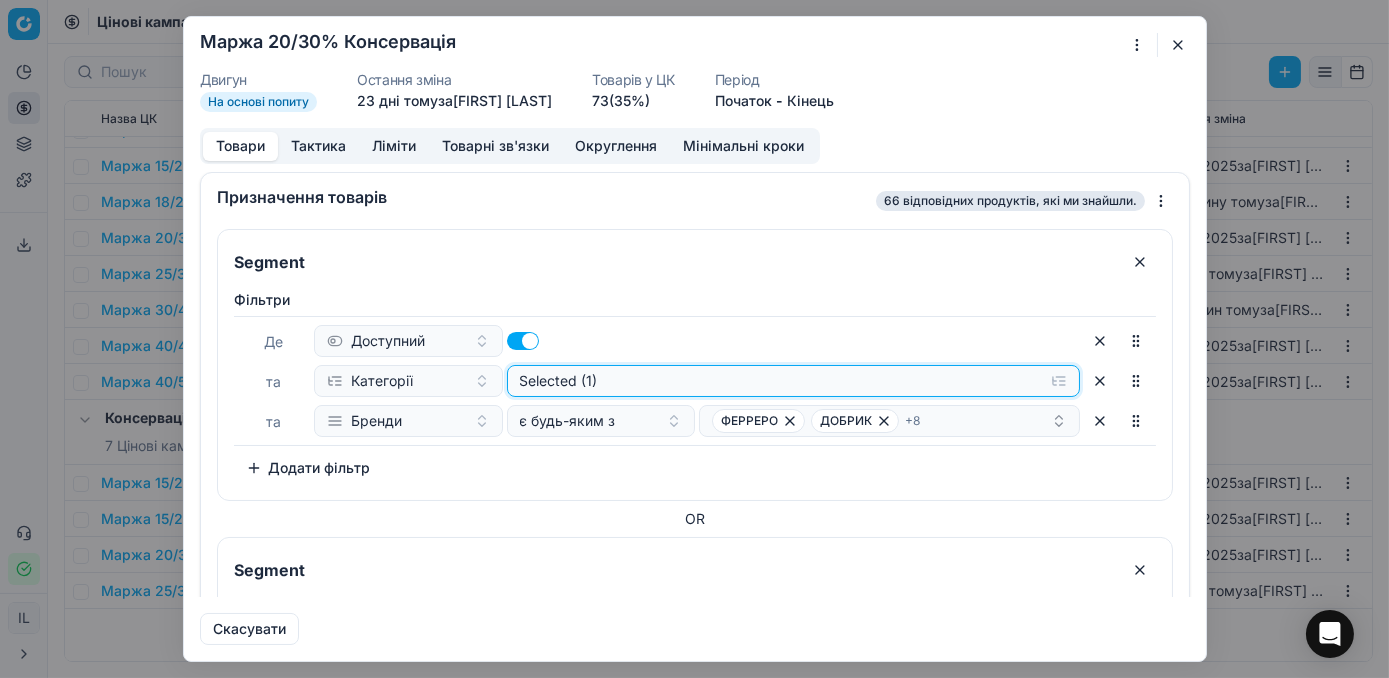 click on "Selected (1)" at bounding box center (793, 381) 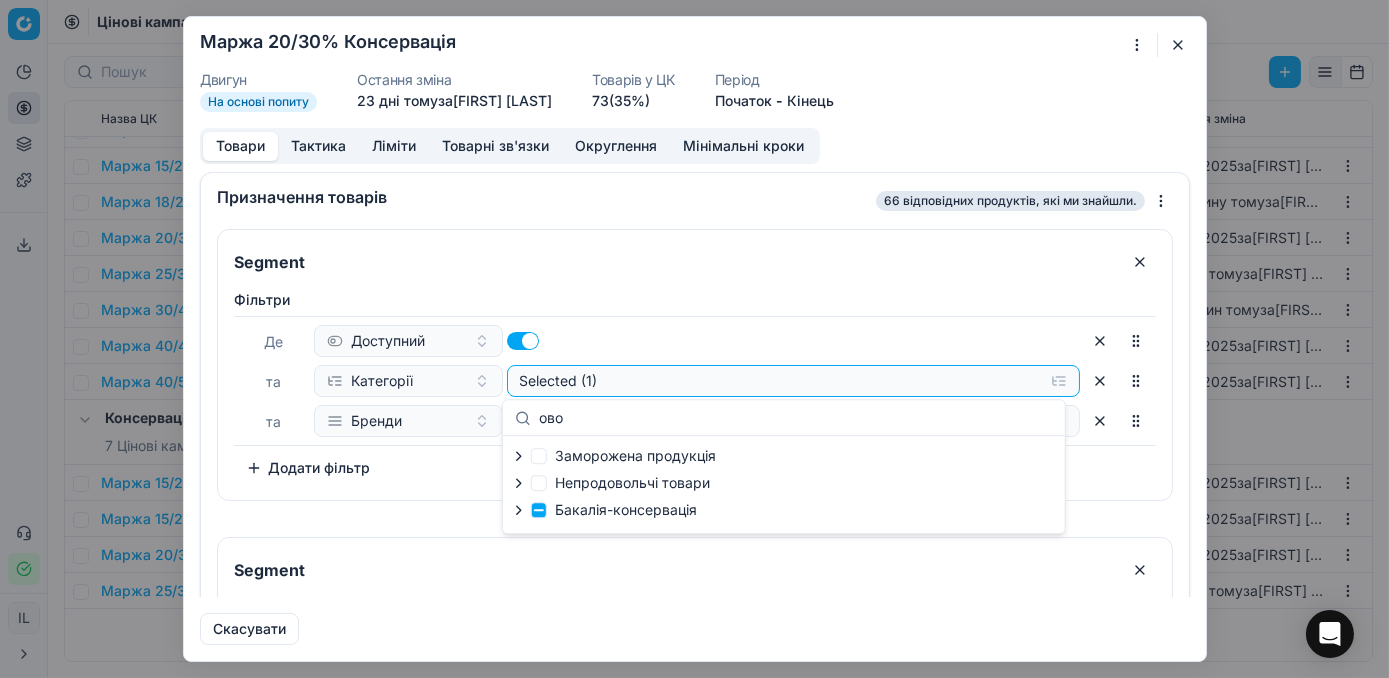 type on "ово" 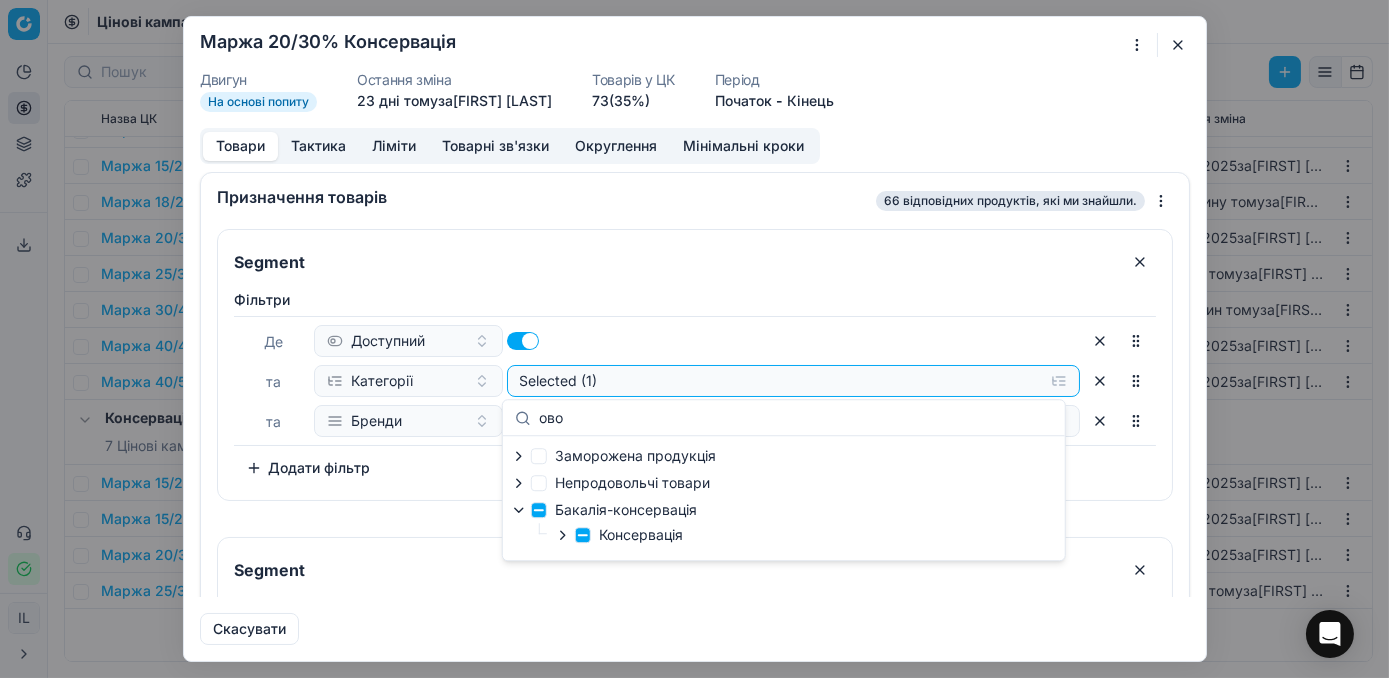 click 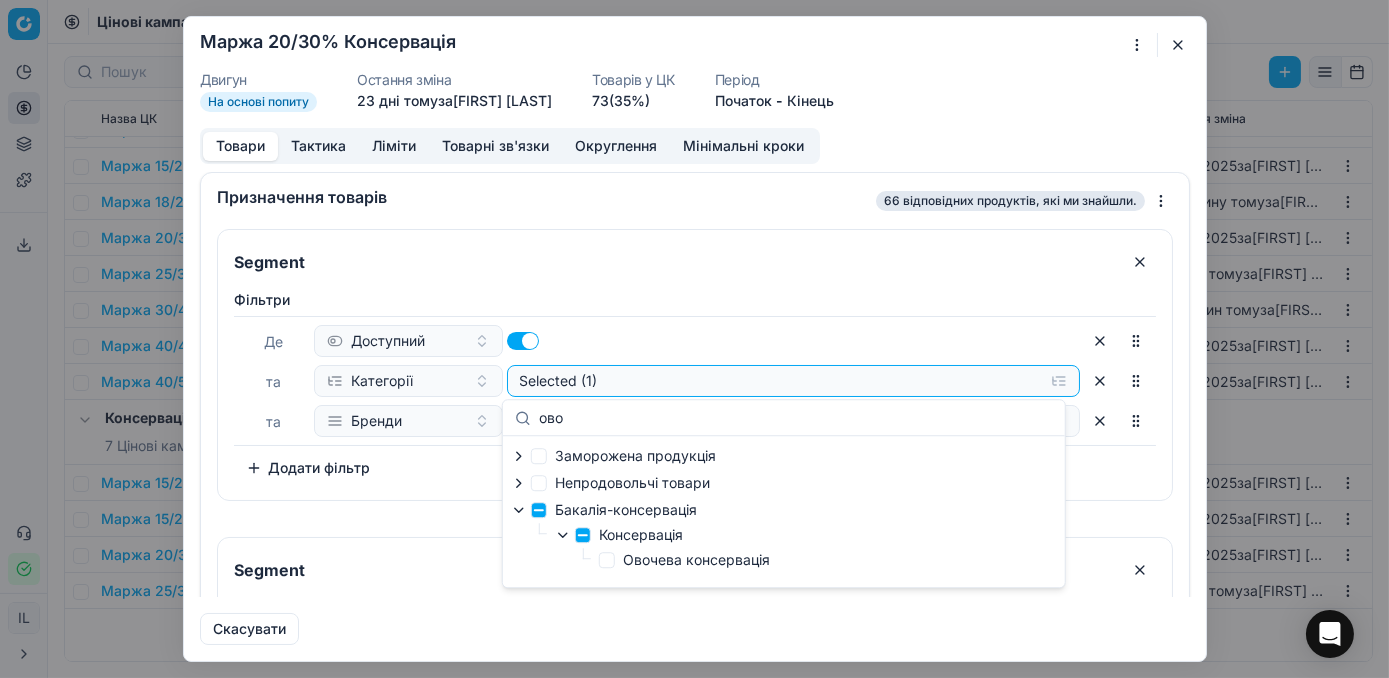 click on "Segment" at bounding box center (695, 564) 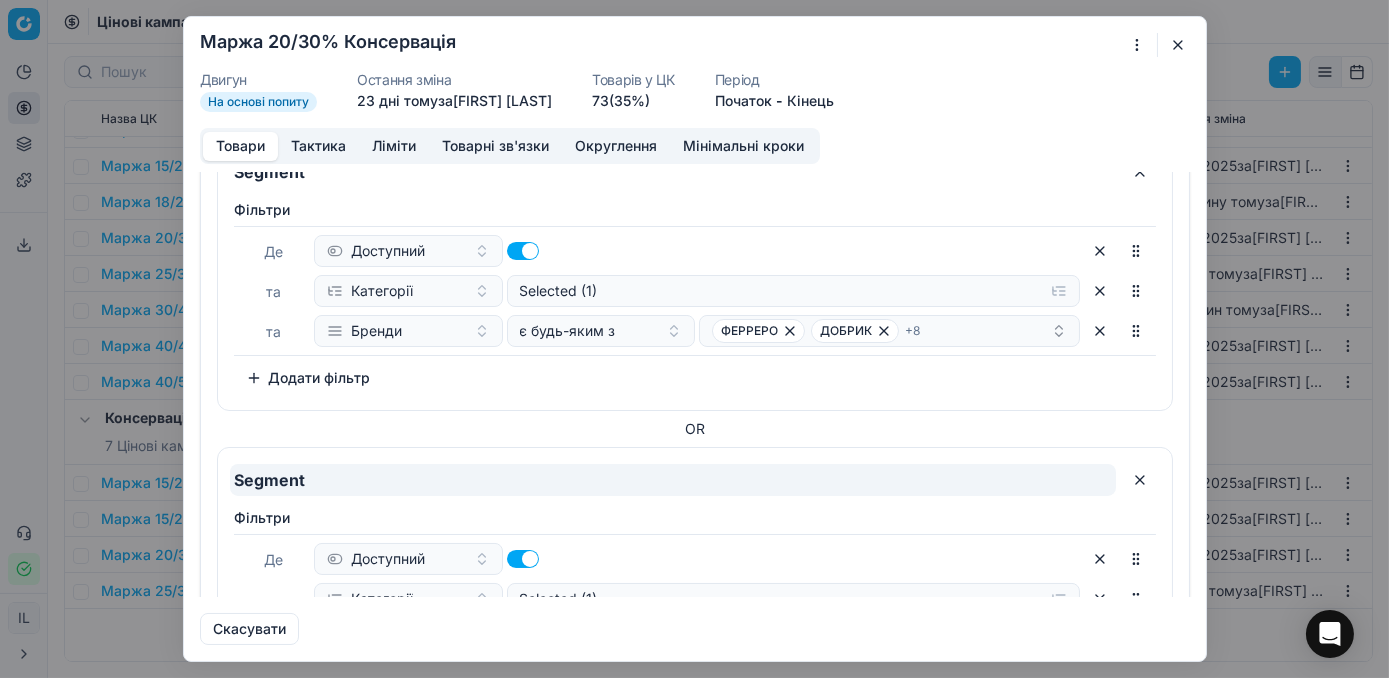 click on "Segment" at bounding box center (673, 480) 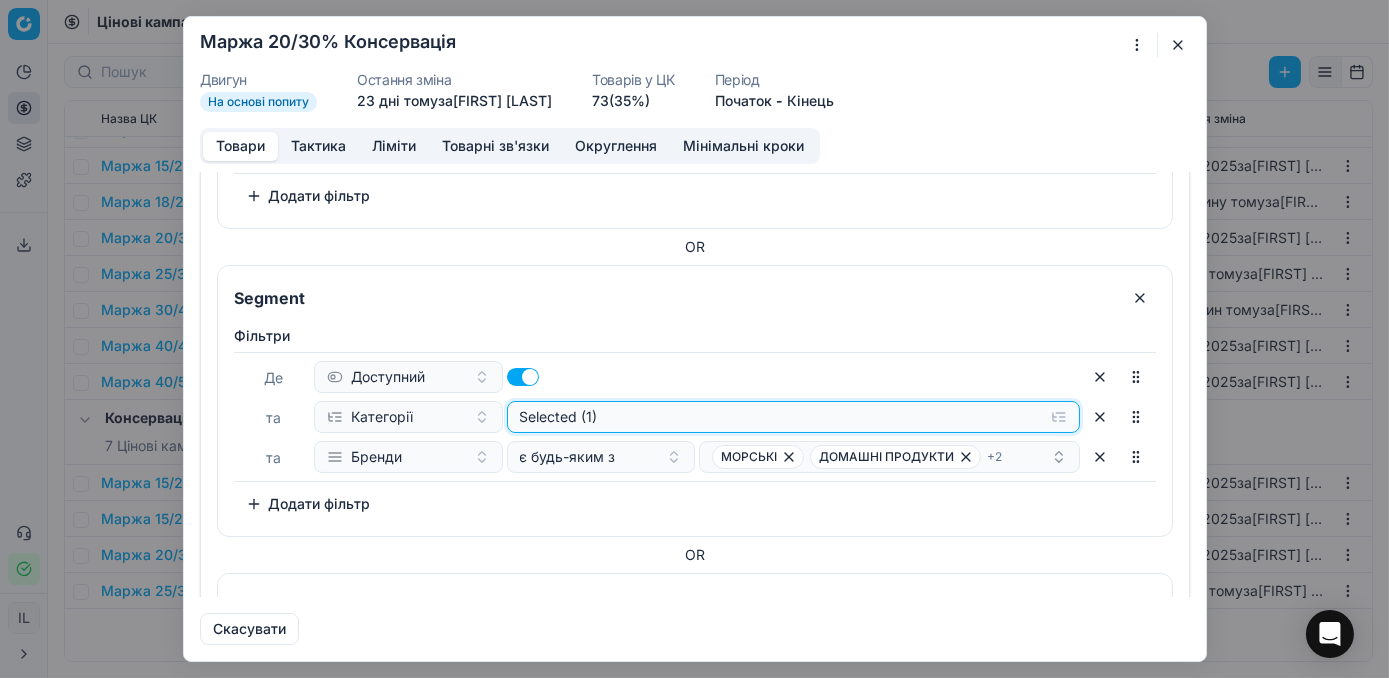 click on "Selected (1)" at bounding box center [793, 109] 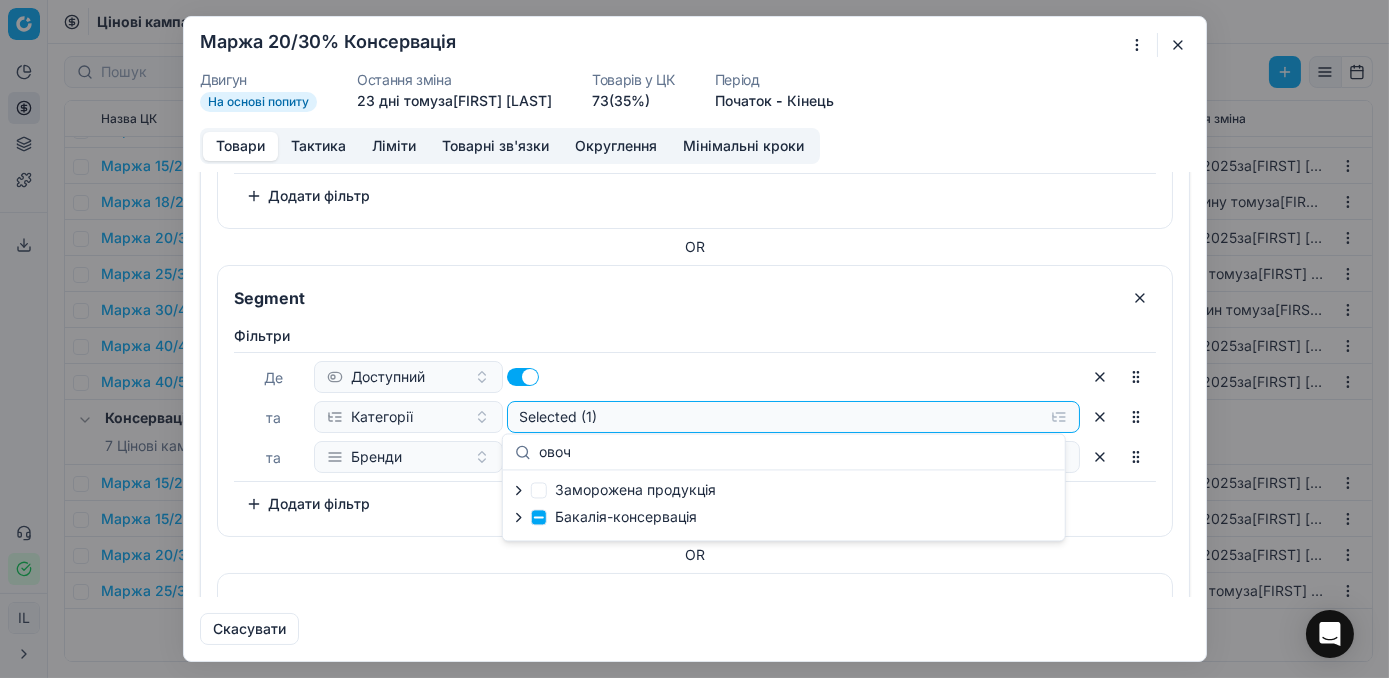 type on "овоч" 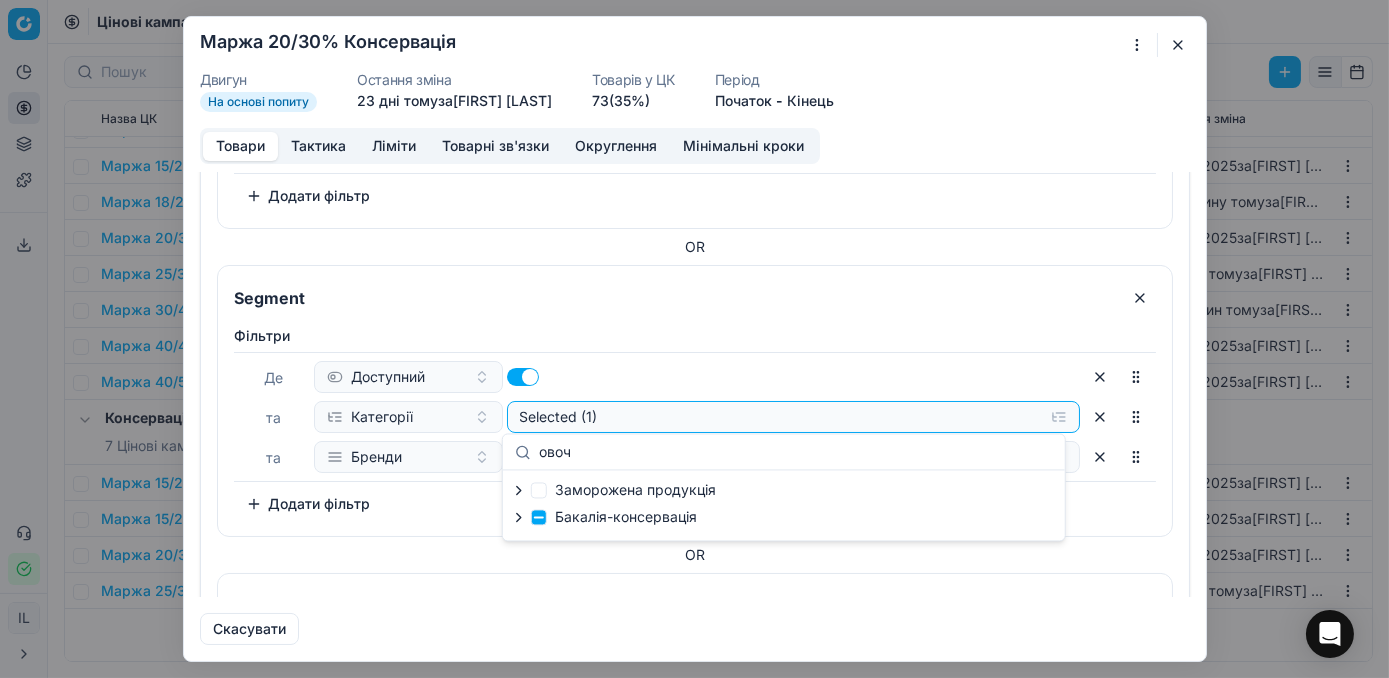 click 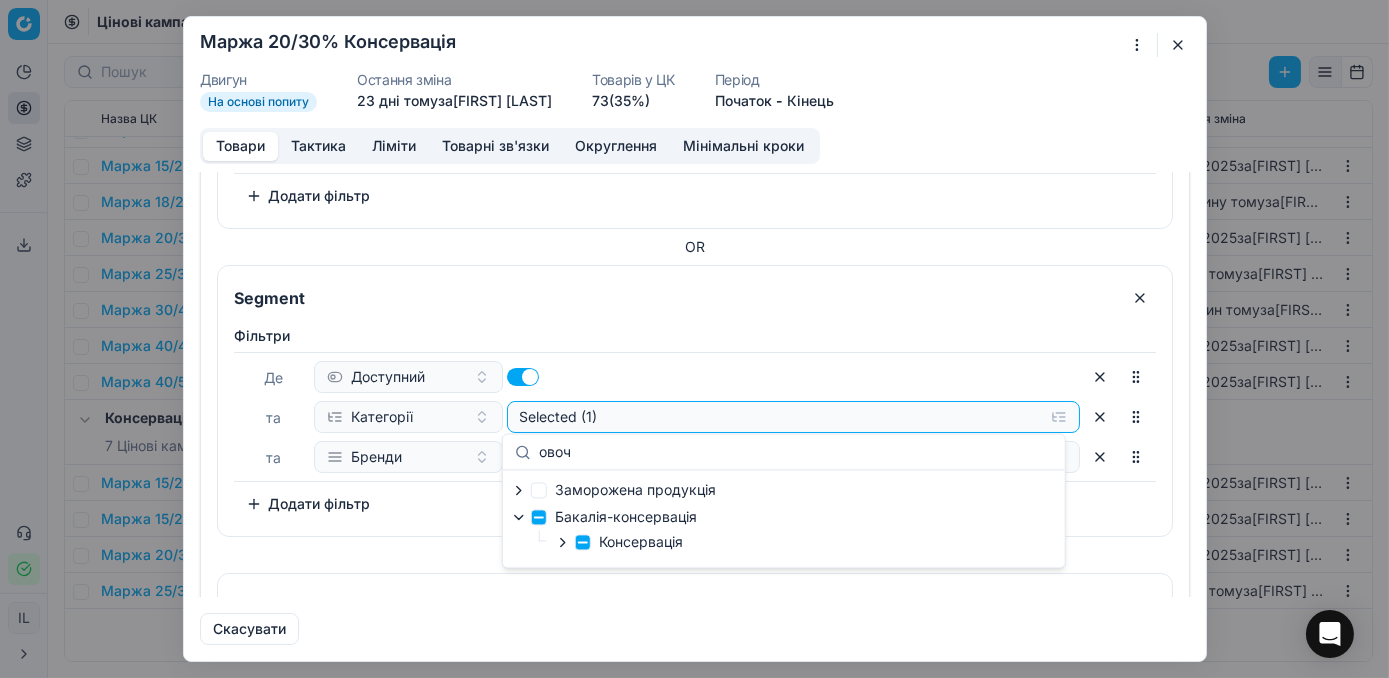 click 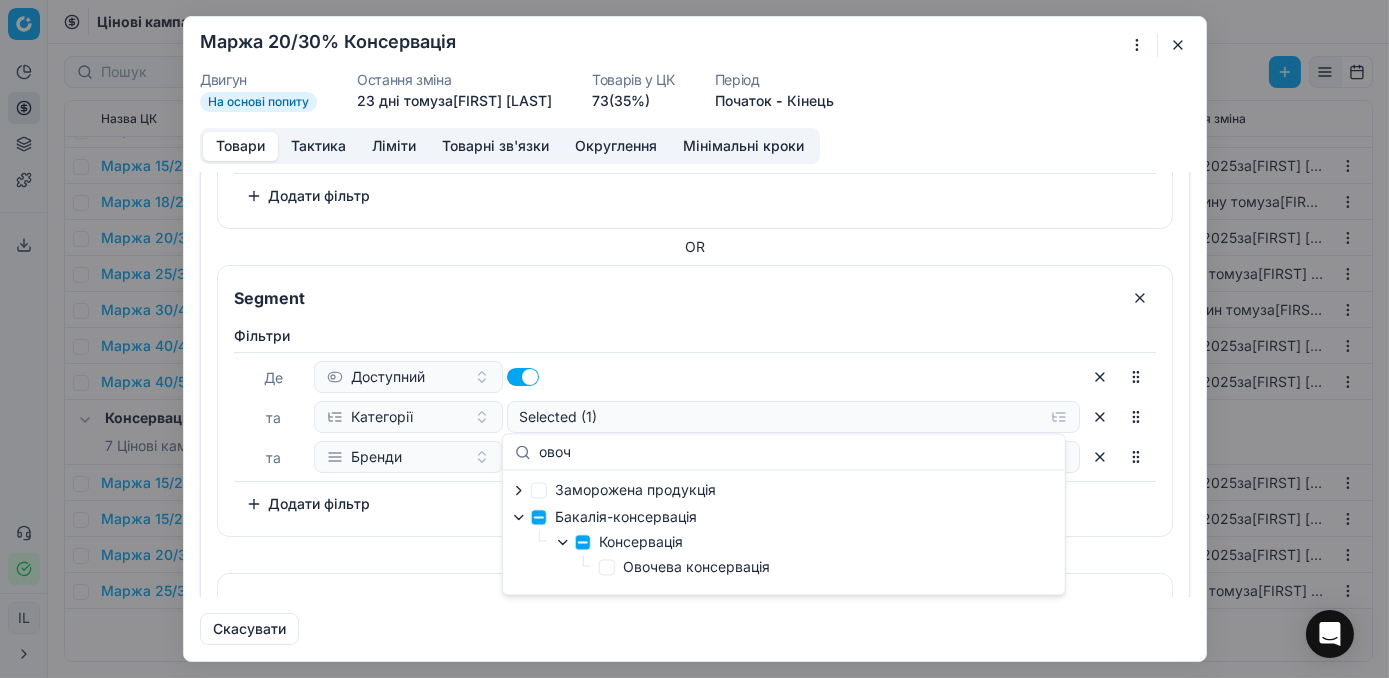 click on "Фiльтри" at bounding box center [695, 336] 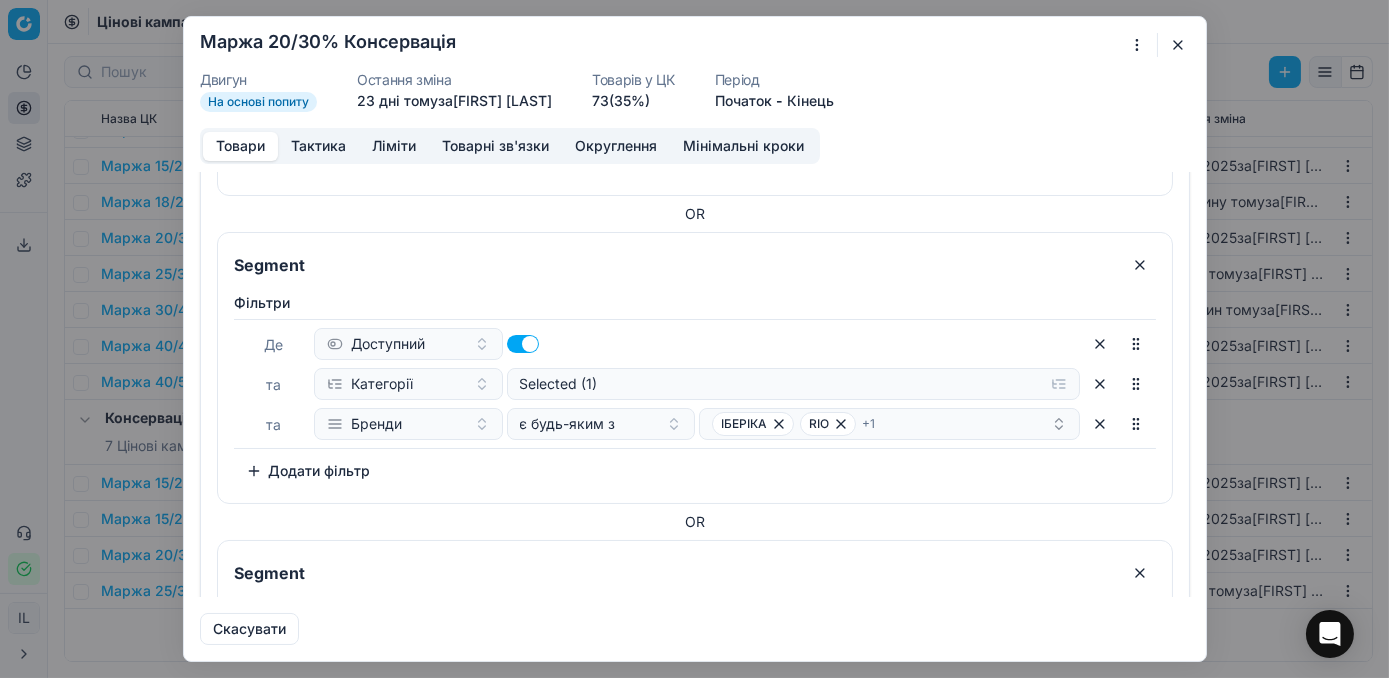 scroll, scrollTop: 636, scrollLeft: 0, axis: vertical 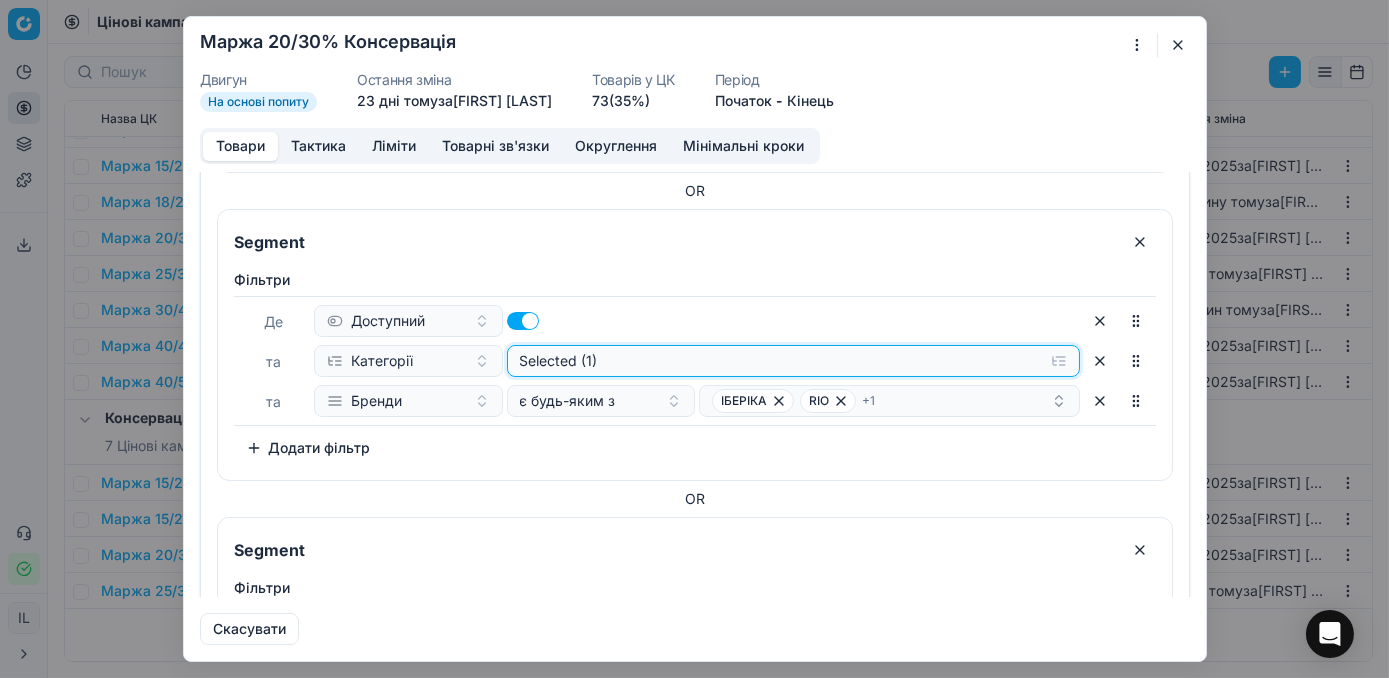 click on "Selected (1)" at bounding box center (793, -255) 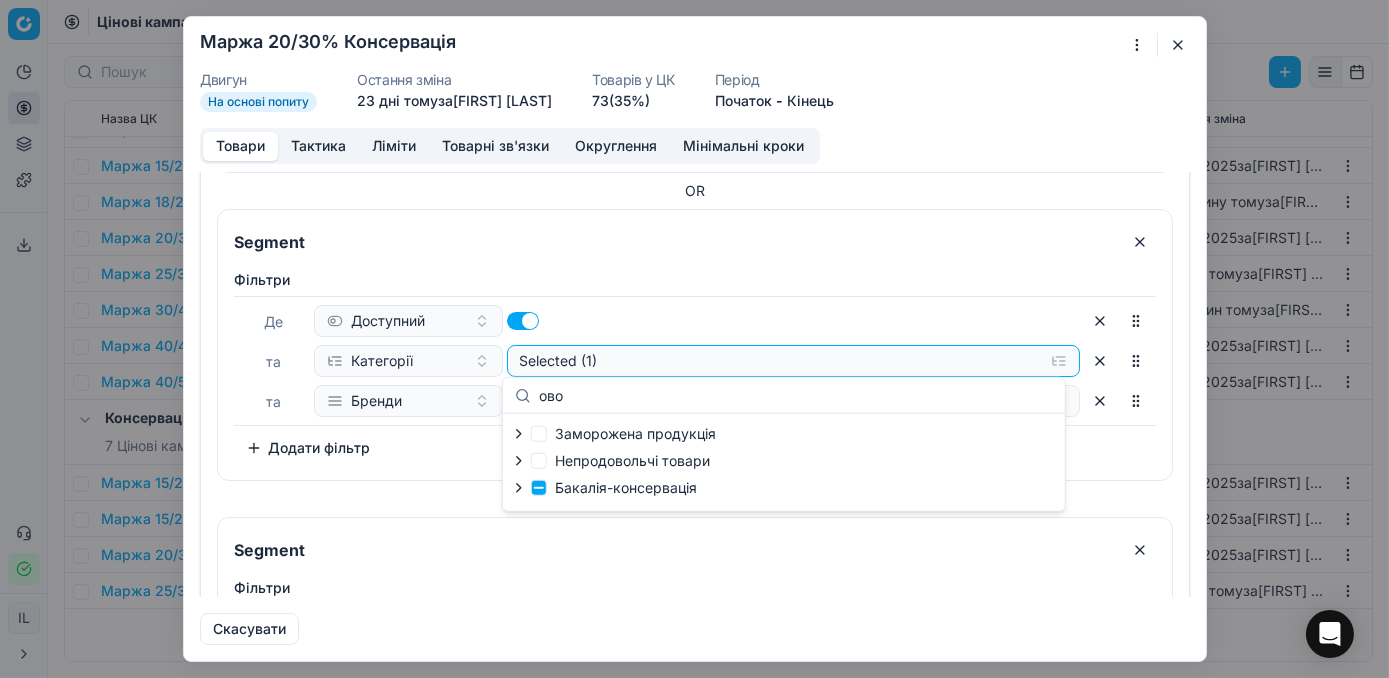 type on "ово" 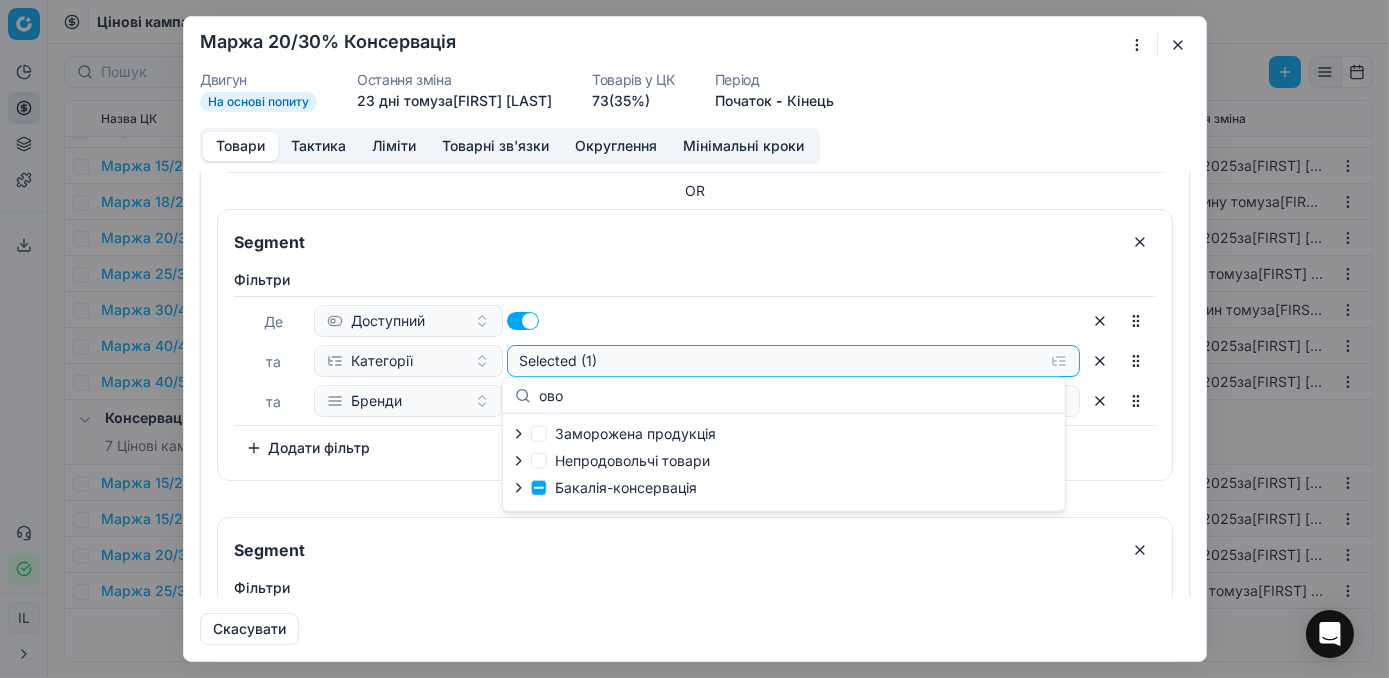 click 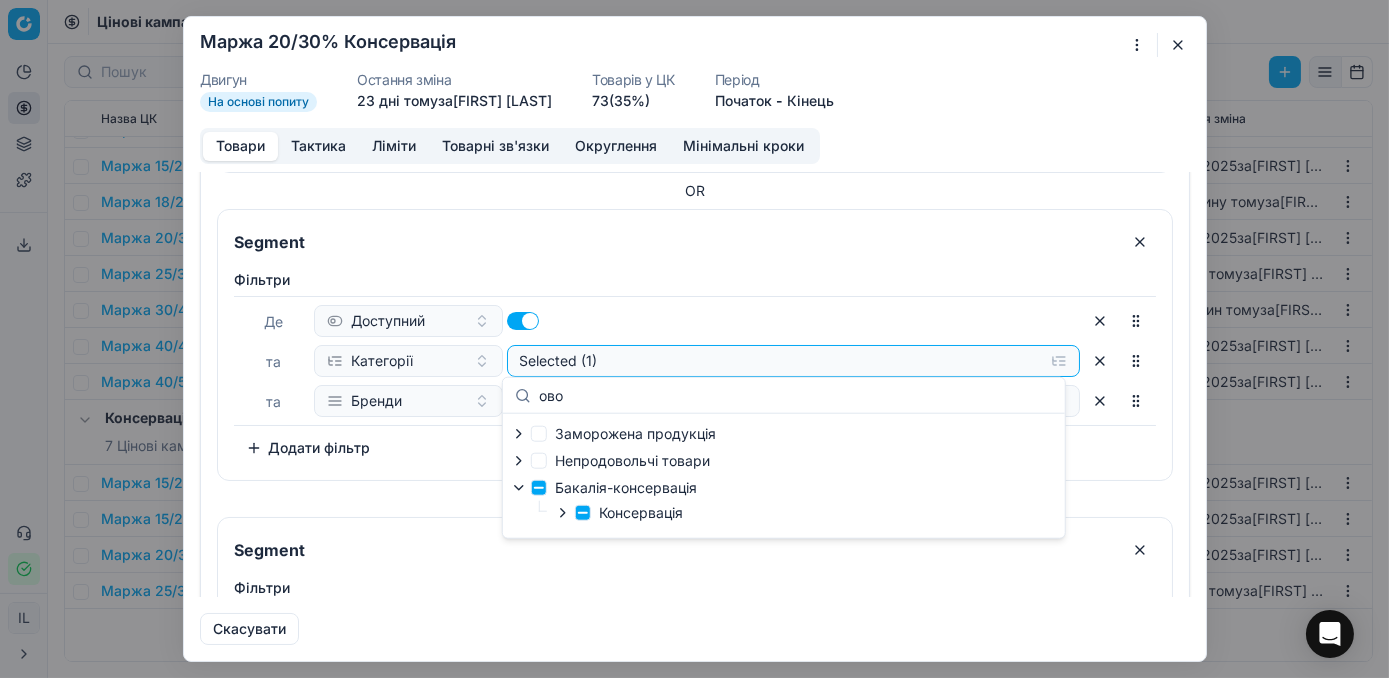 click on "Консервація" at bounding box center [619, 513] 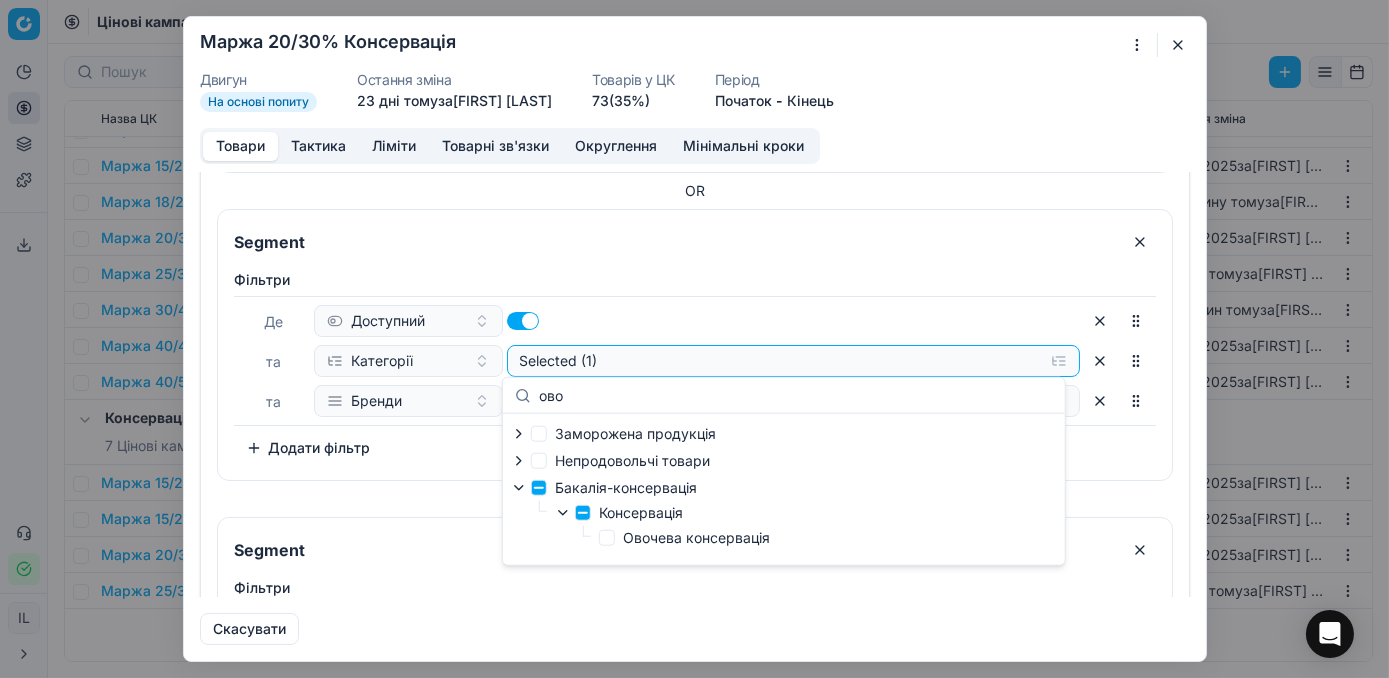 click on "Доступний" at bounding box center [697, -295] 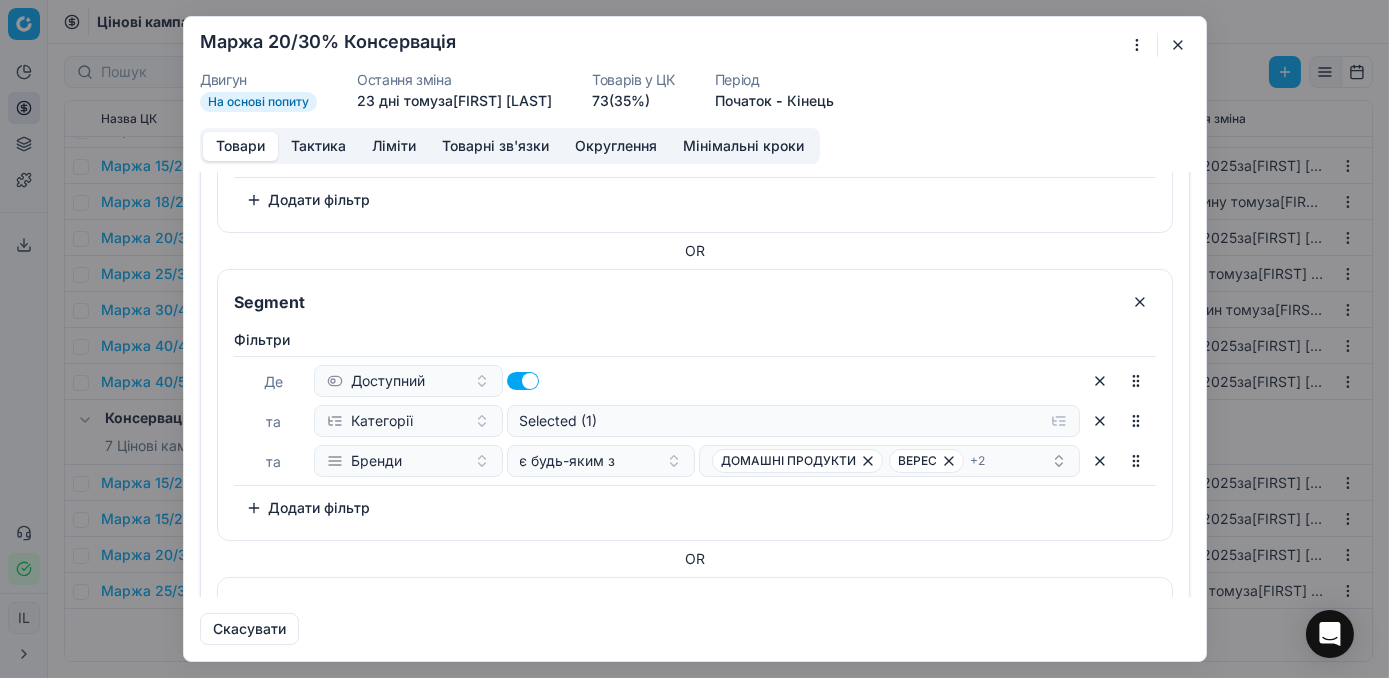scroll, scrollTop: 909, scrollLeft: 0, axis: vertical 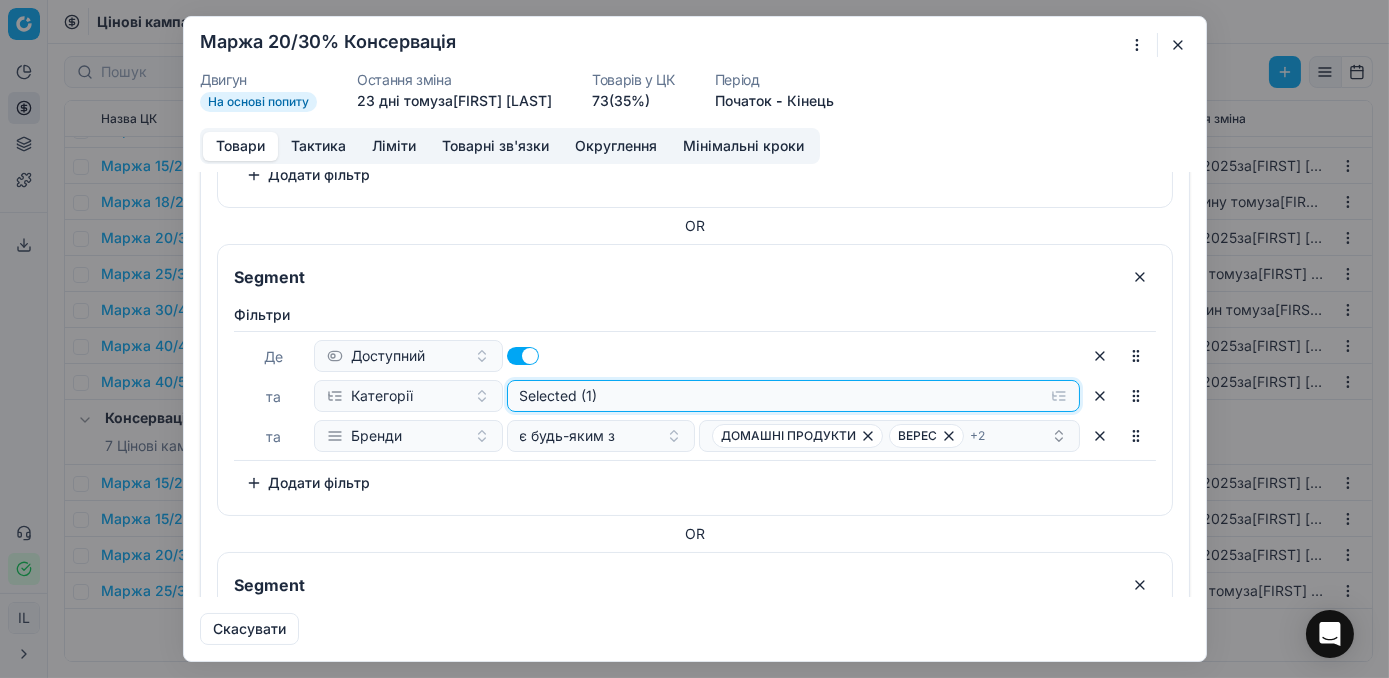 click on "Selected (1)" at bounding box center (793, -528) 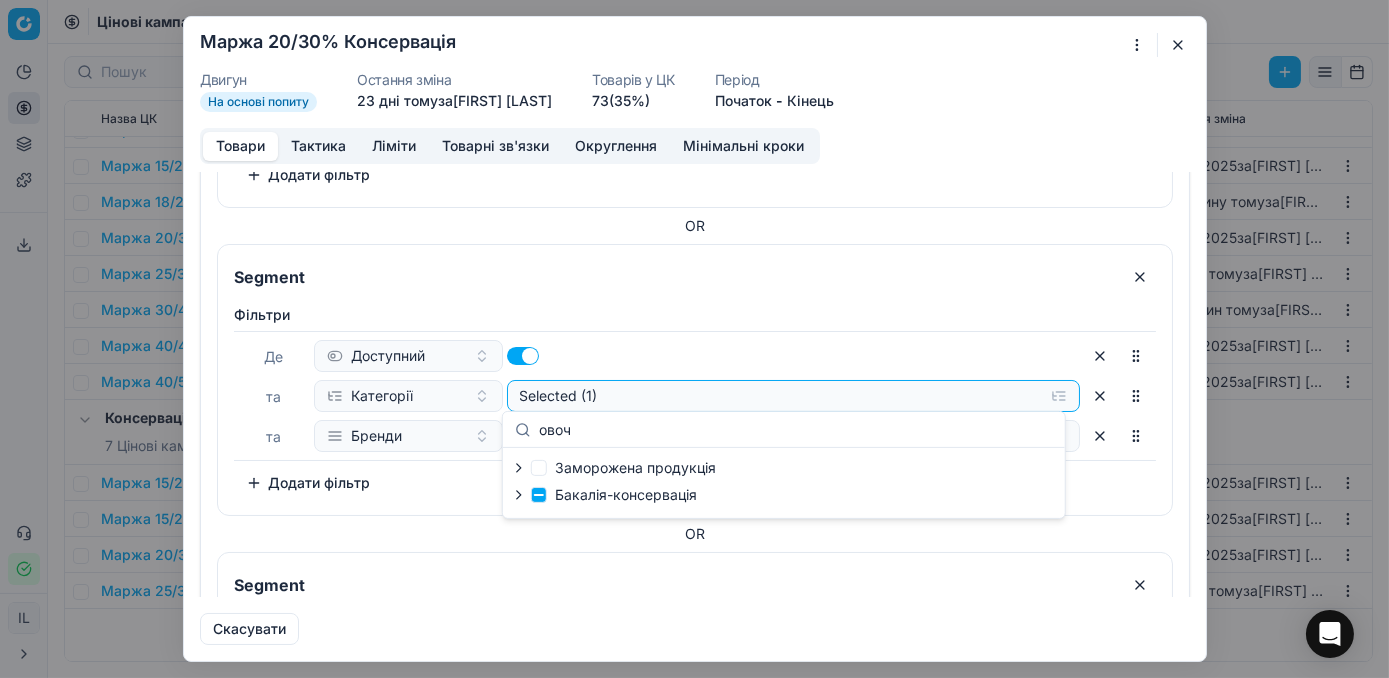 type on "овоч" 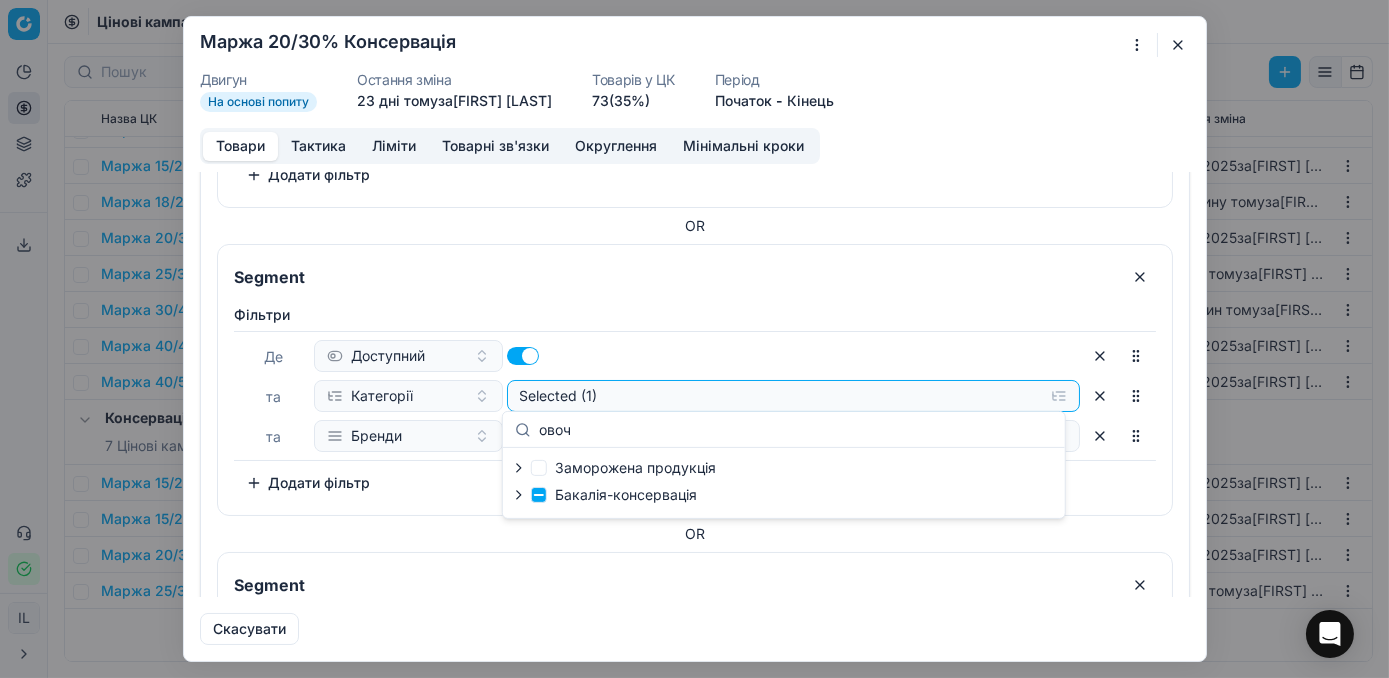 click 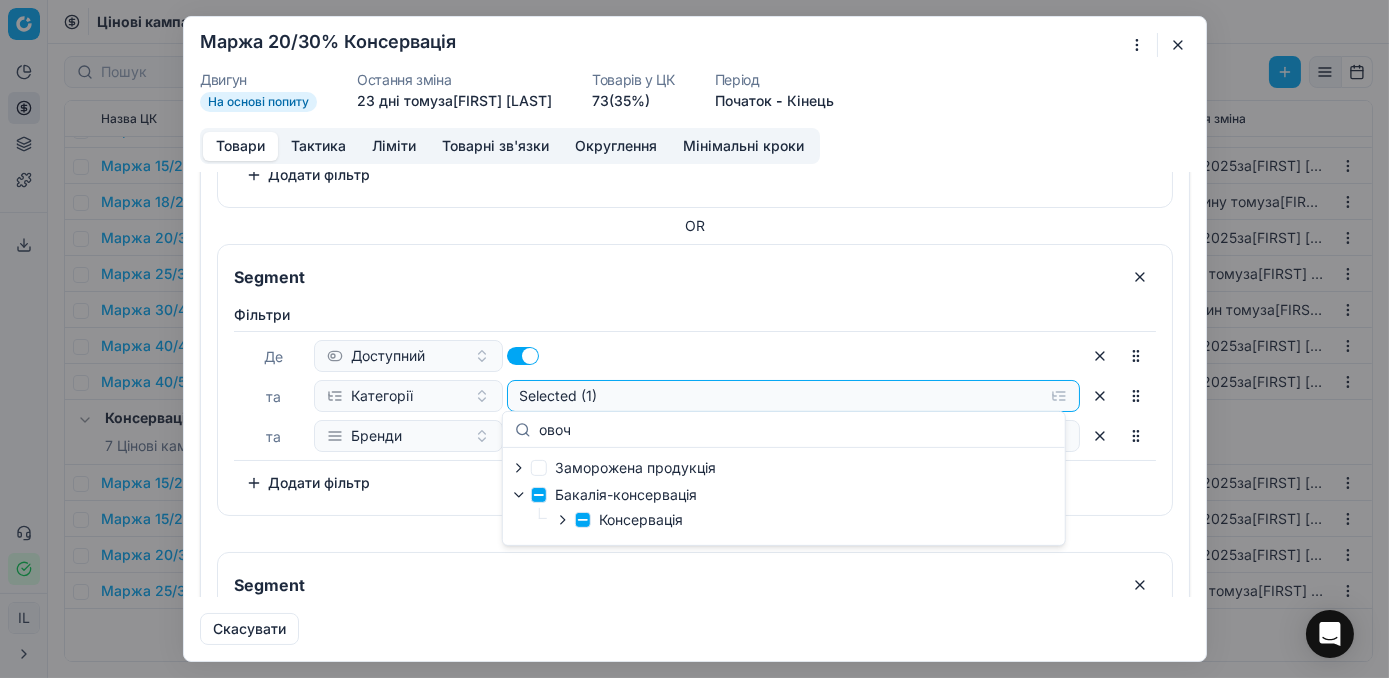 click 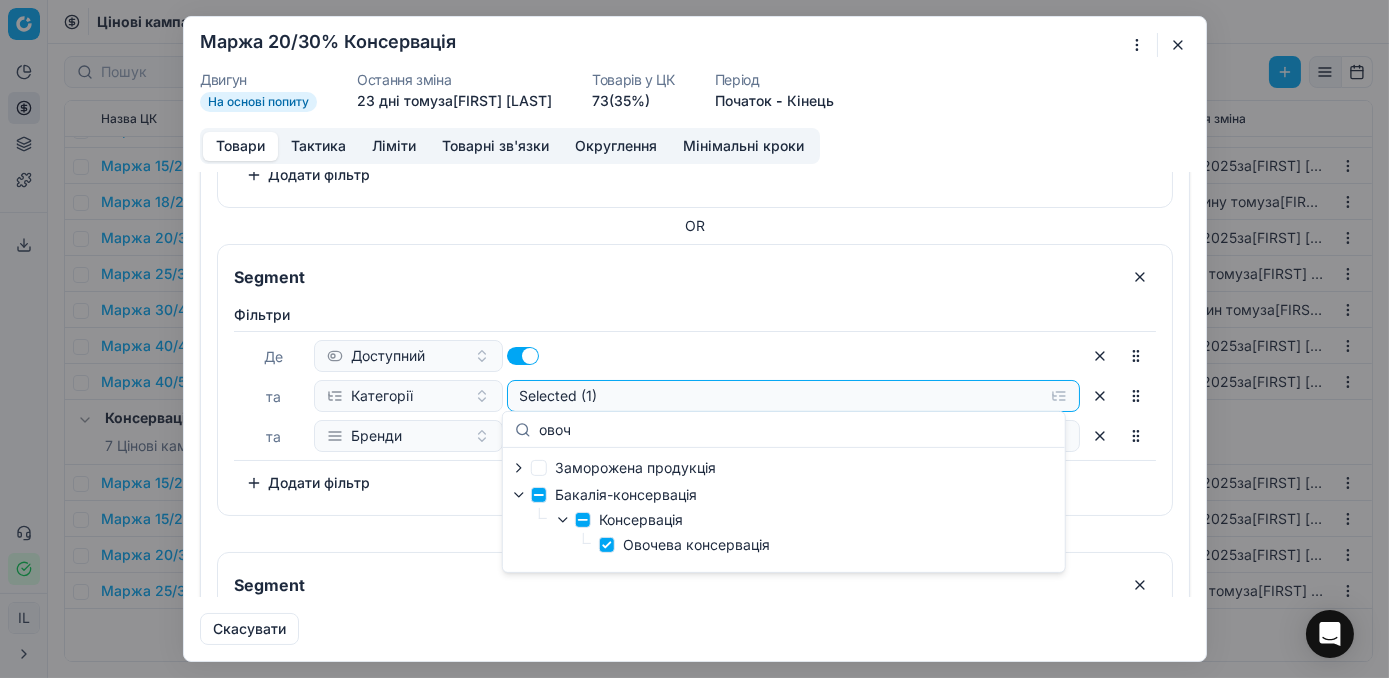 click on "Доступний" at bounding box center (697, -568) 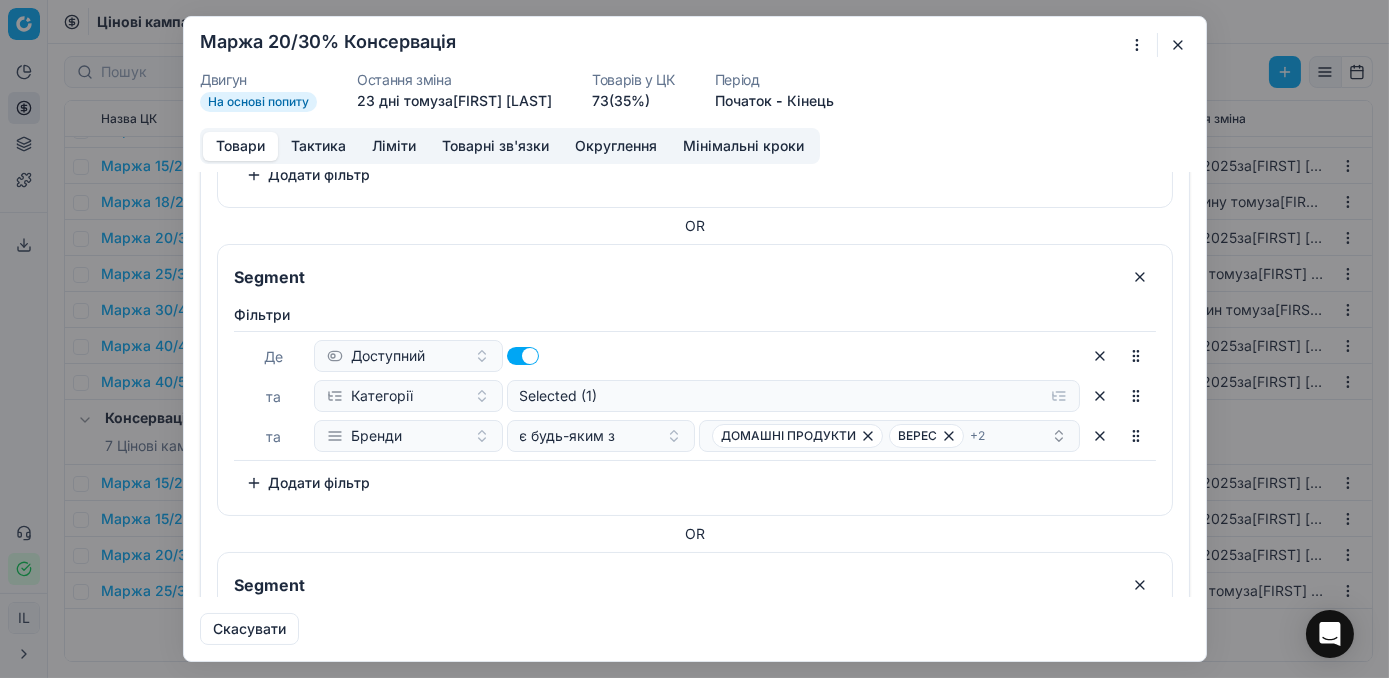click on "Фiльтри Де Доступний та Категорії Selected (1) та Бренди є будь-яким з ДОМАШНІ ПРОДУКТИ ВЕРЕС + 2
To pick up a sortable item, press space or enter.
While dragging, use the up and down keys to move the item.
Press space or enter again to drop the item in its new position, or press escape to cancel.
Додати фільтр" at bounding box center (695, 402) 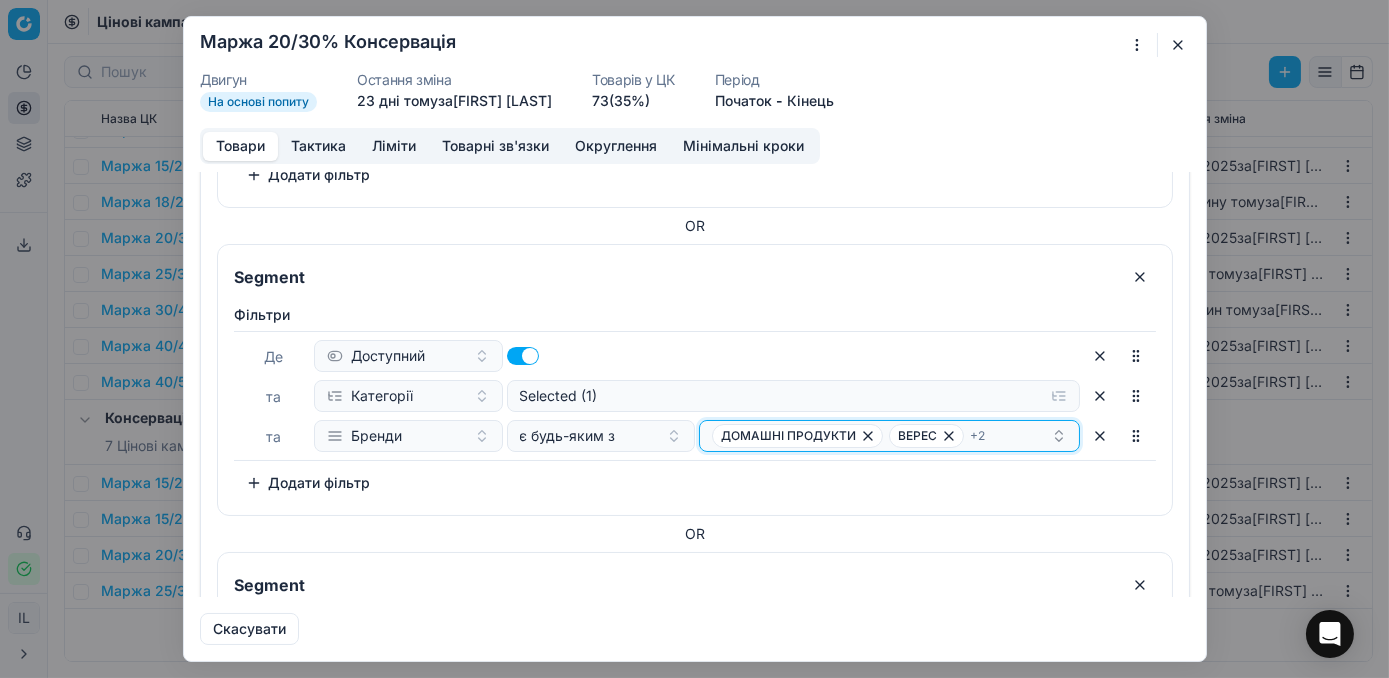 click 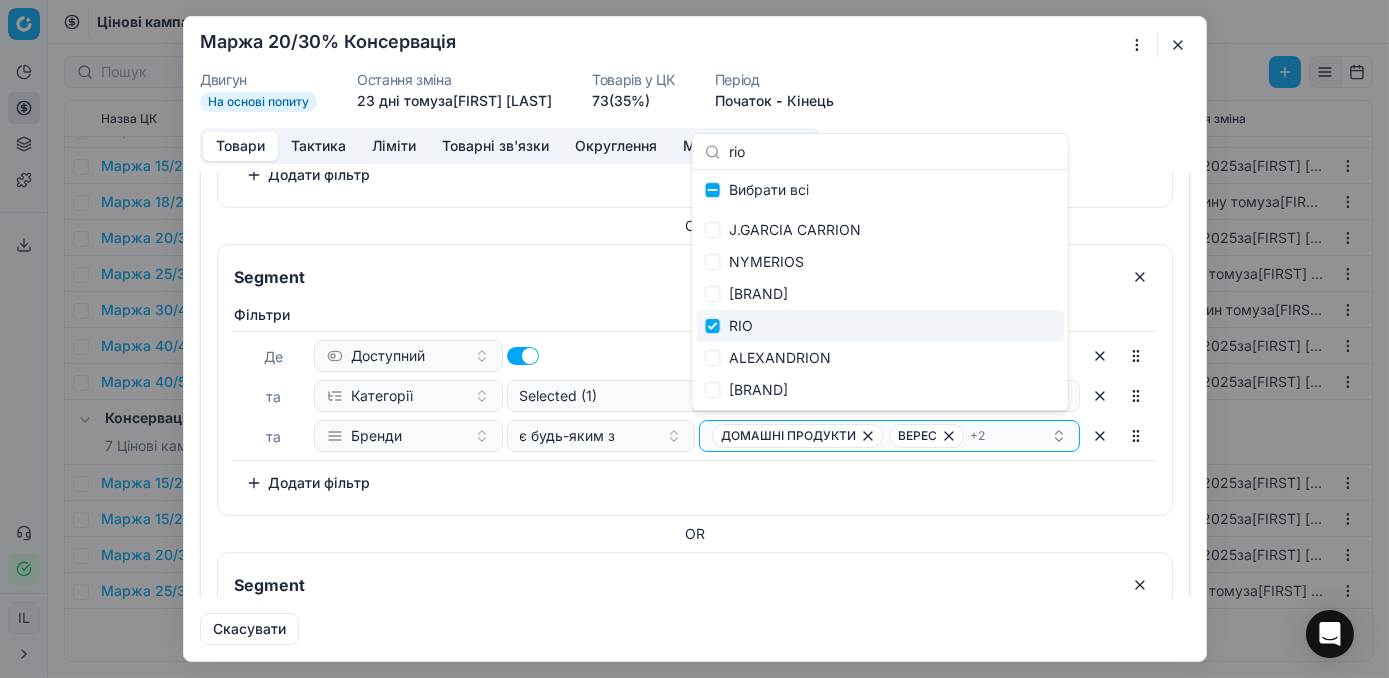 type on "rio" 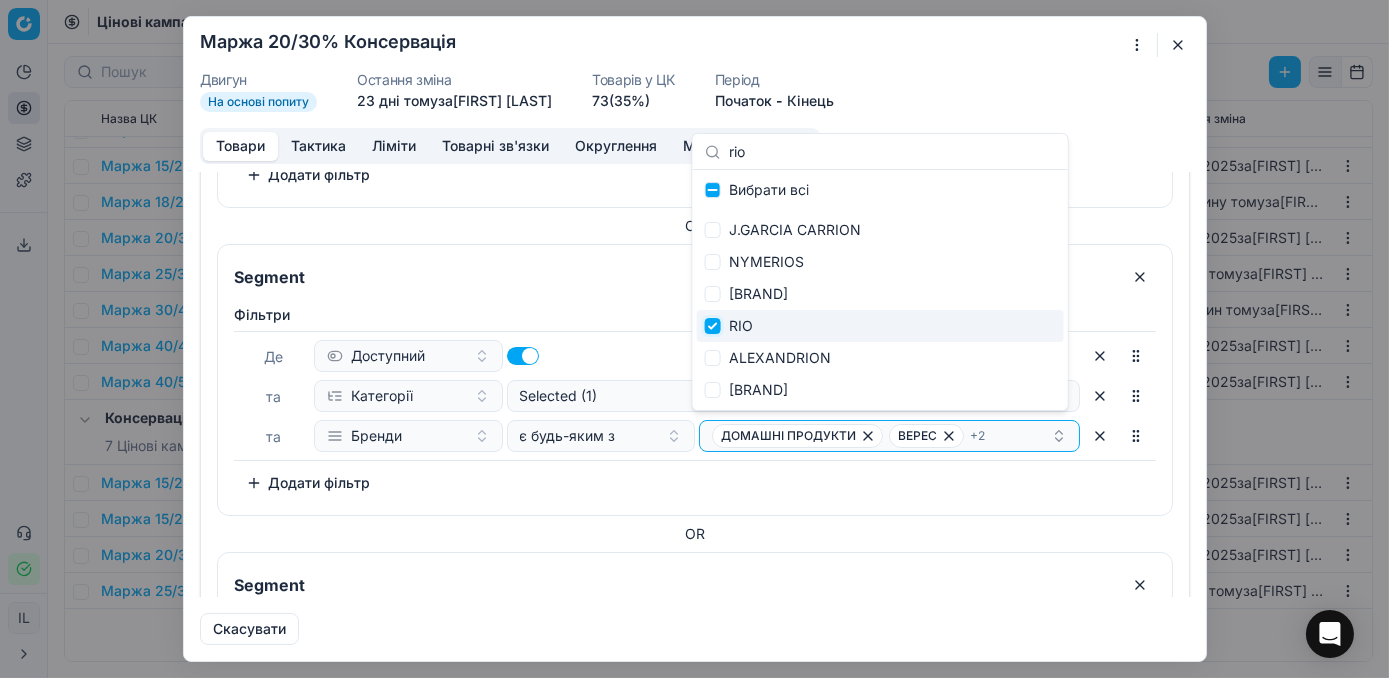 click at bounding box center [713, 326] 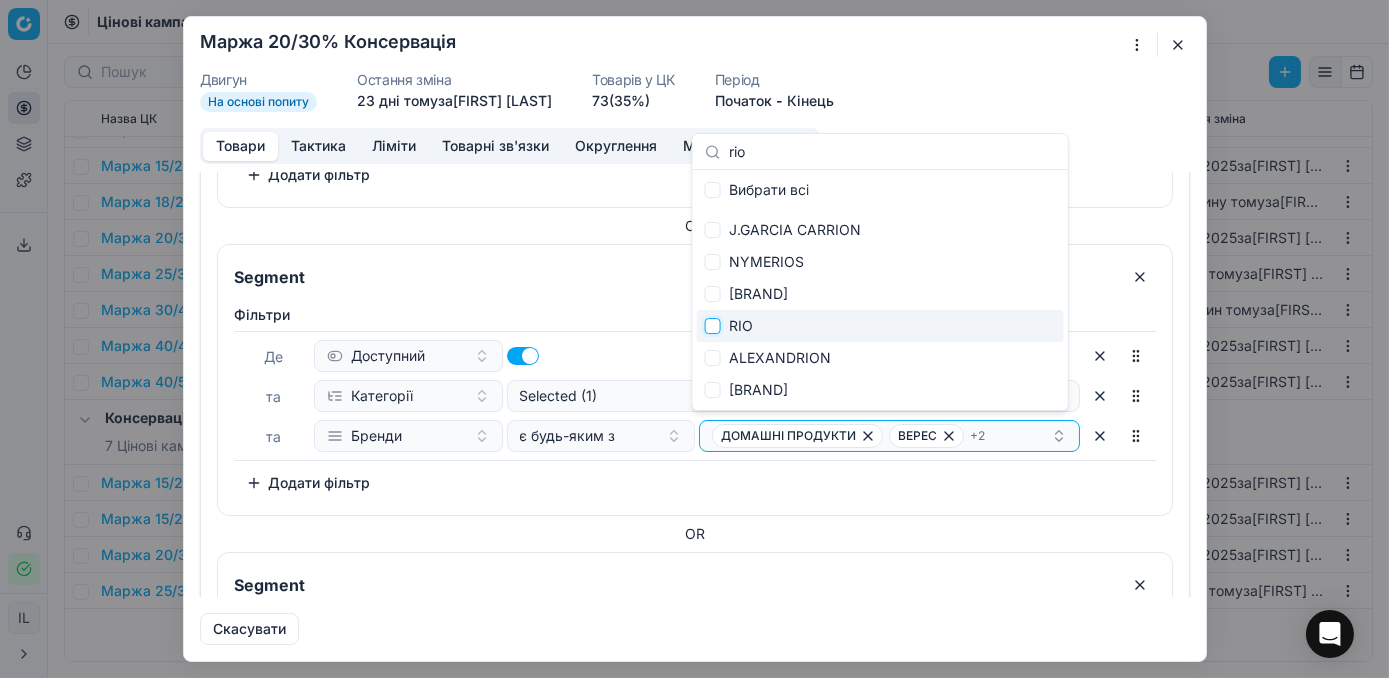 checkbox on "false" 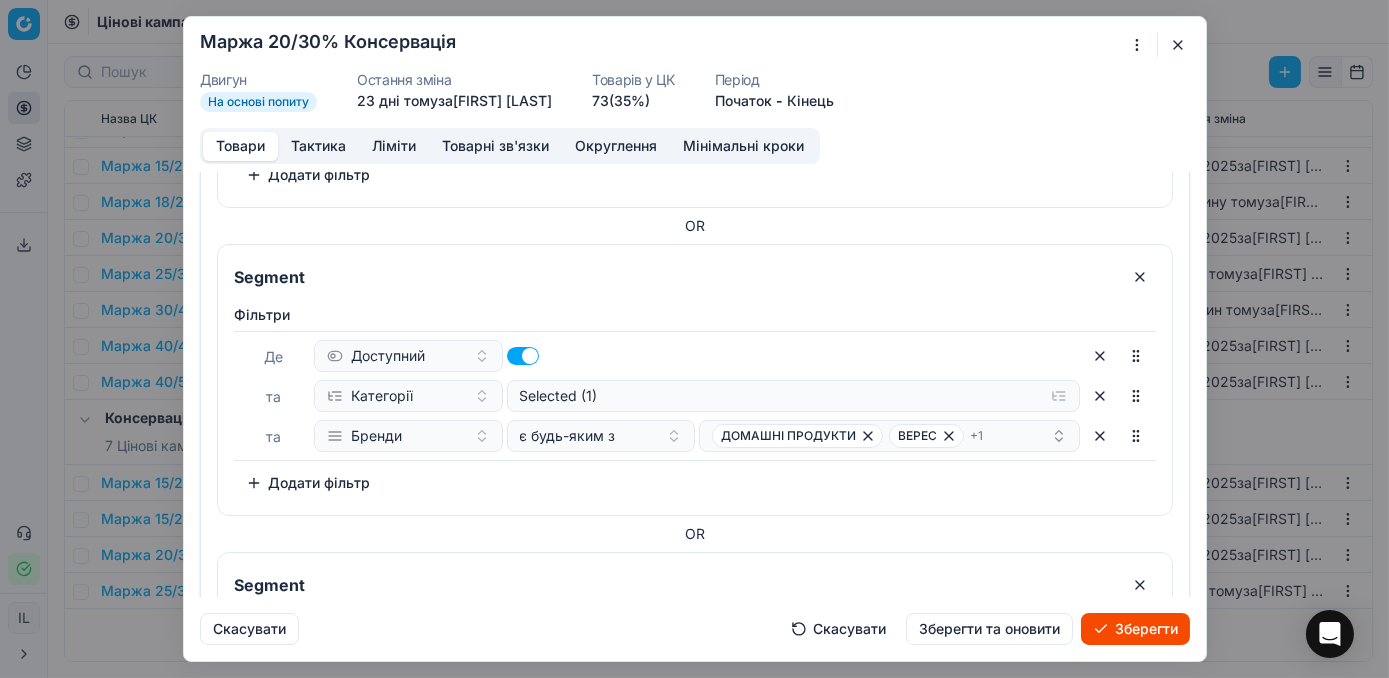 click on "Зберегти" at bounding box center (1135, 629) 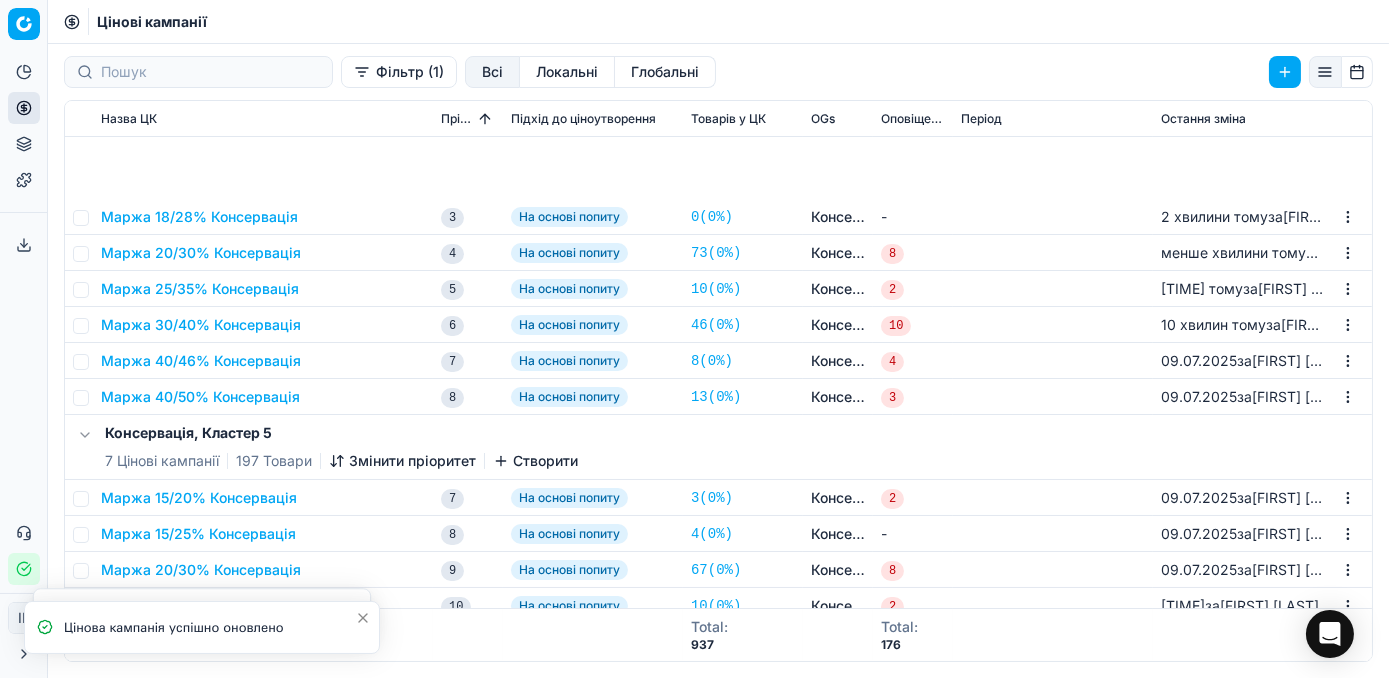 scroll, scrollTop: 272, scrollLeft: 0, axis: vertical 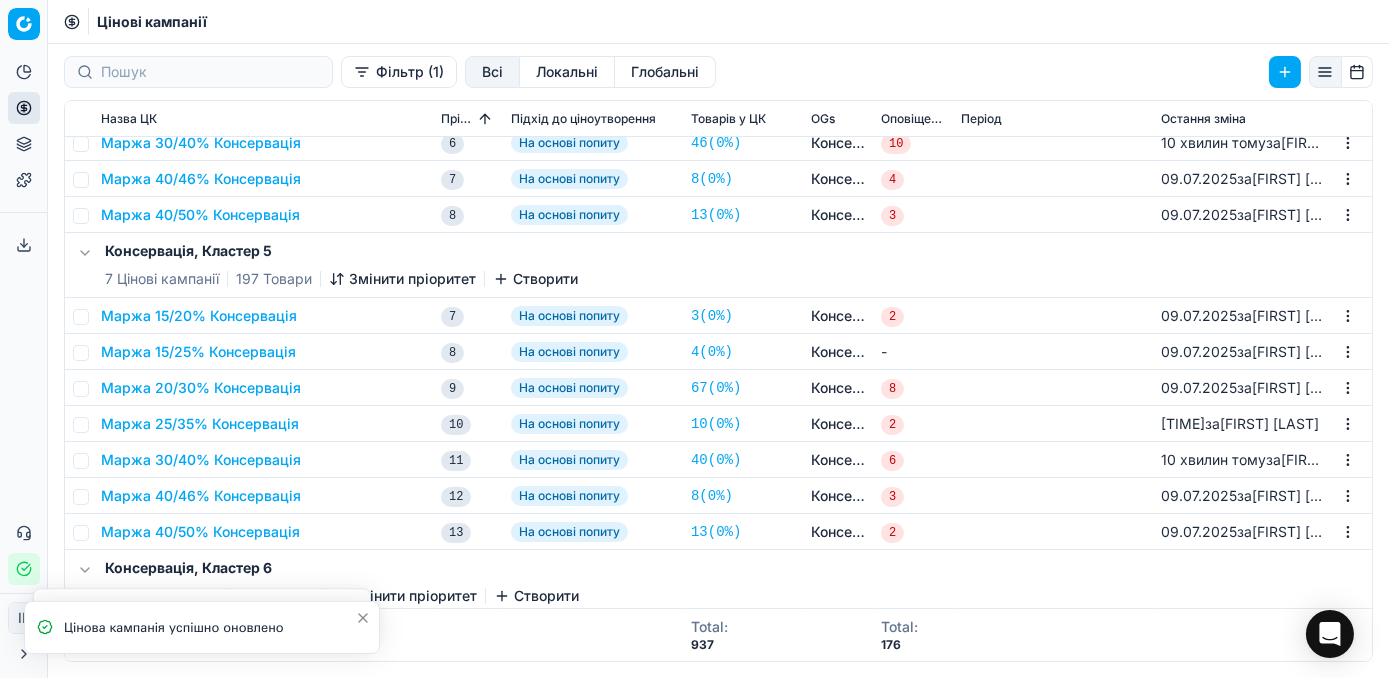 click on "Маржа 20/30% Консервація" at bounding box center (201, 388) 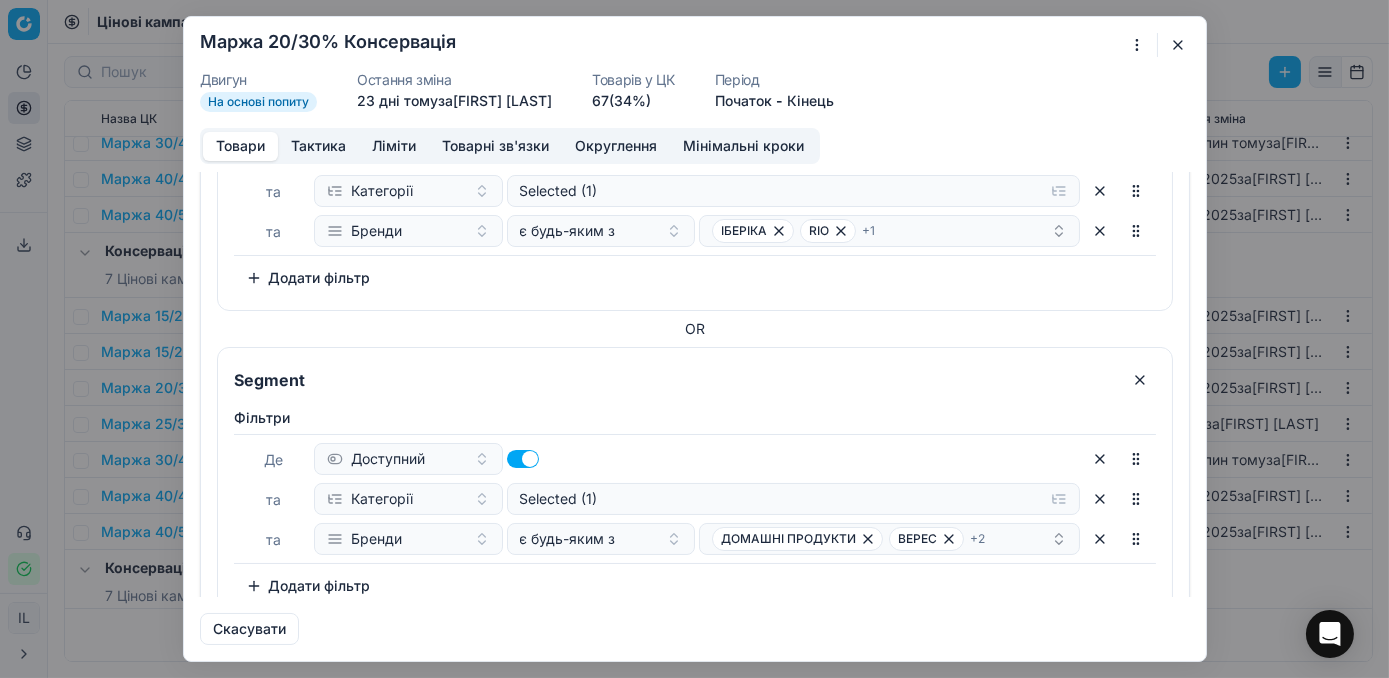scroll, scrollTop: 909, scrollLeft: 0, axis: vertical 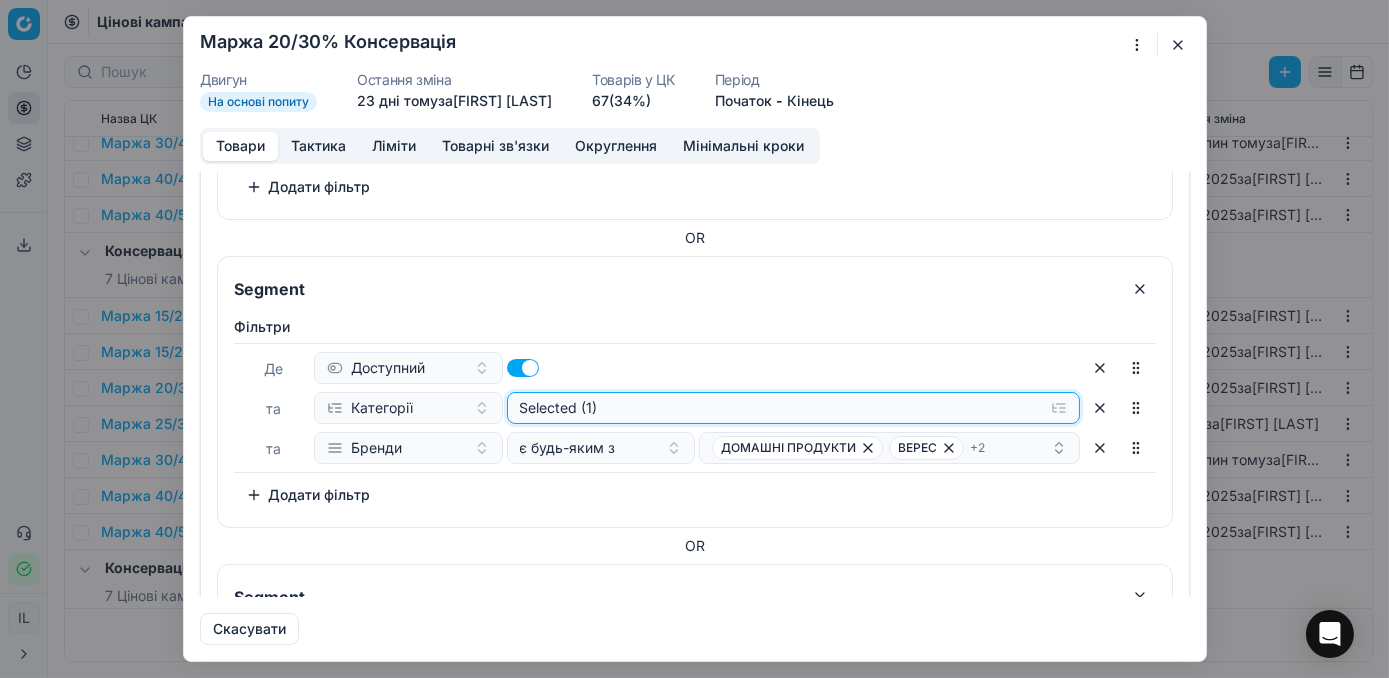 click on "Selected (1)" at bounding box center (793, -516) 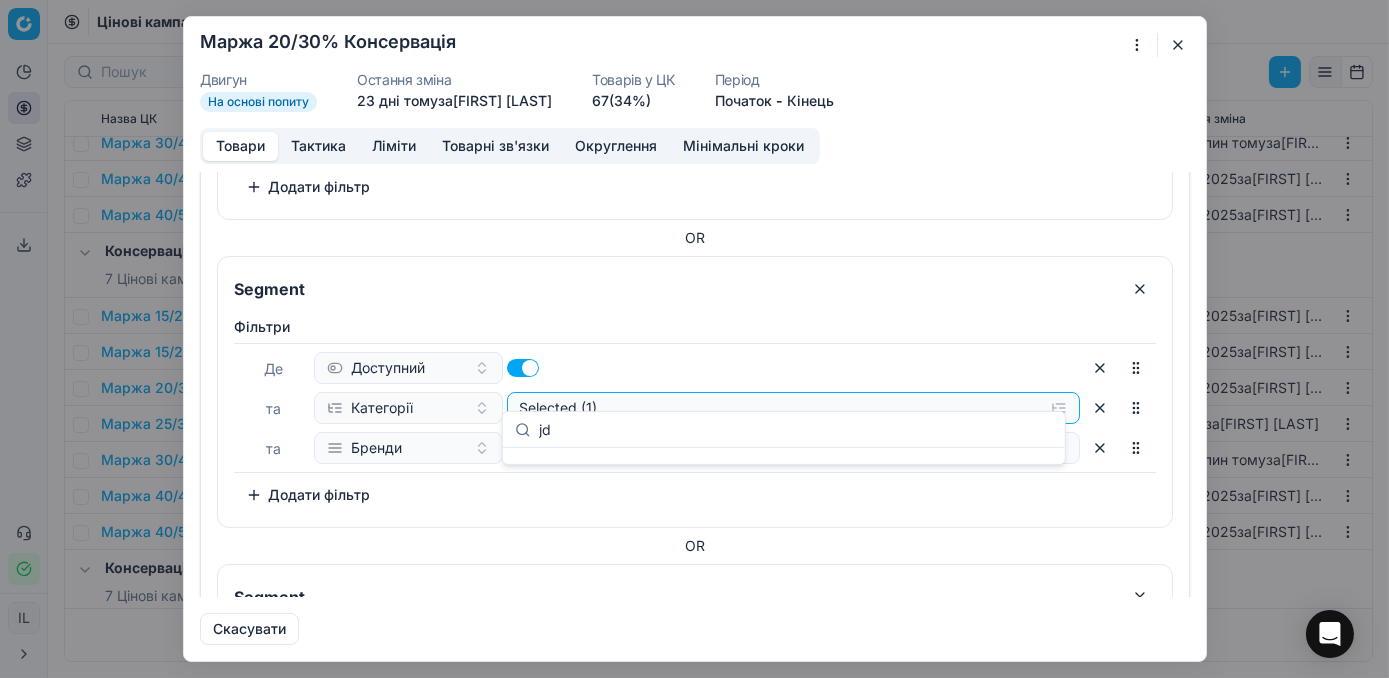 type on "j" 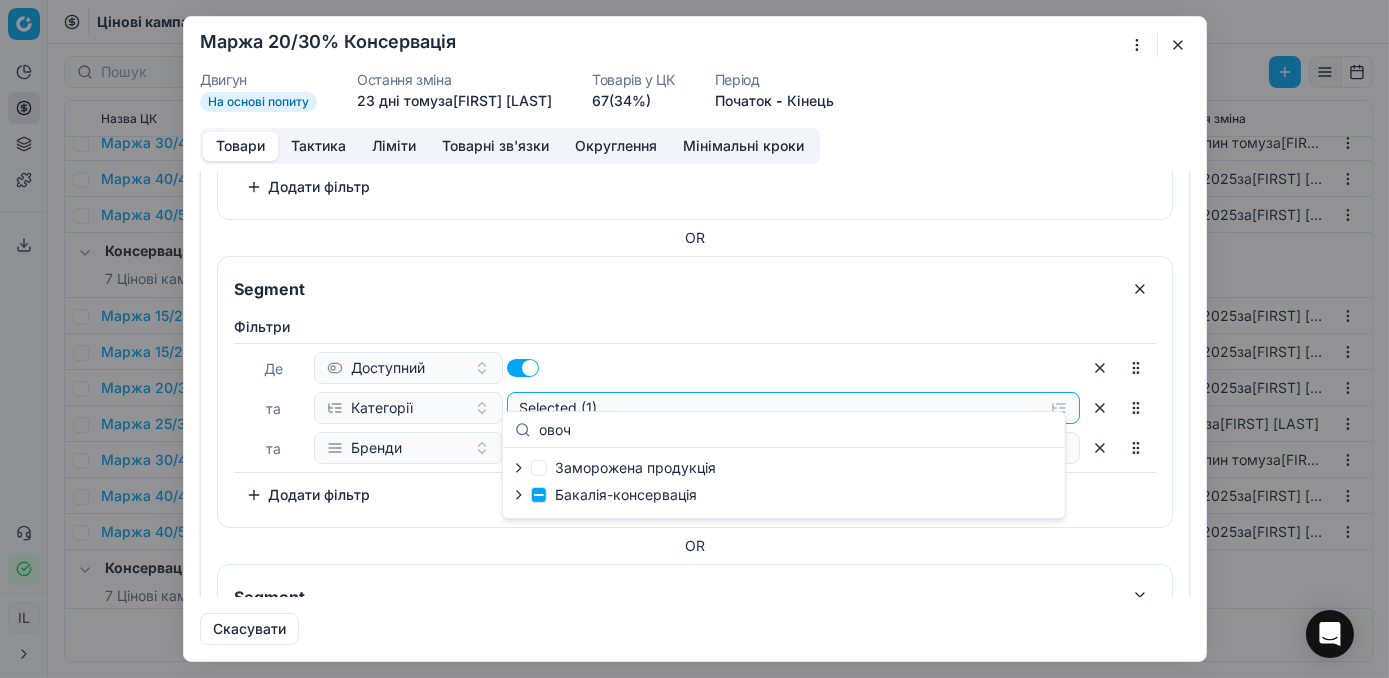 type on "овоч" 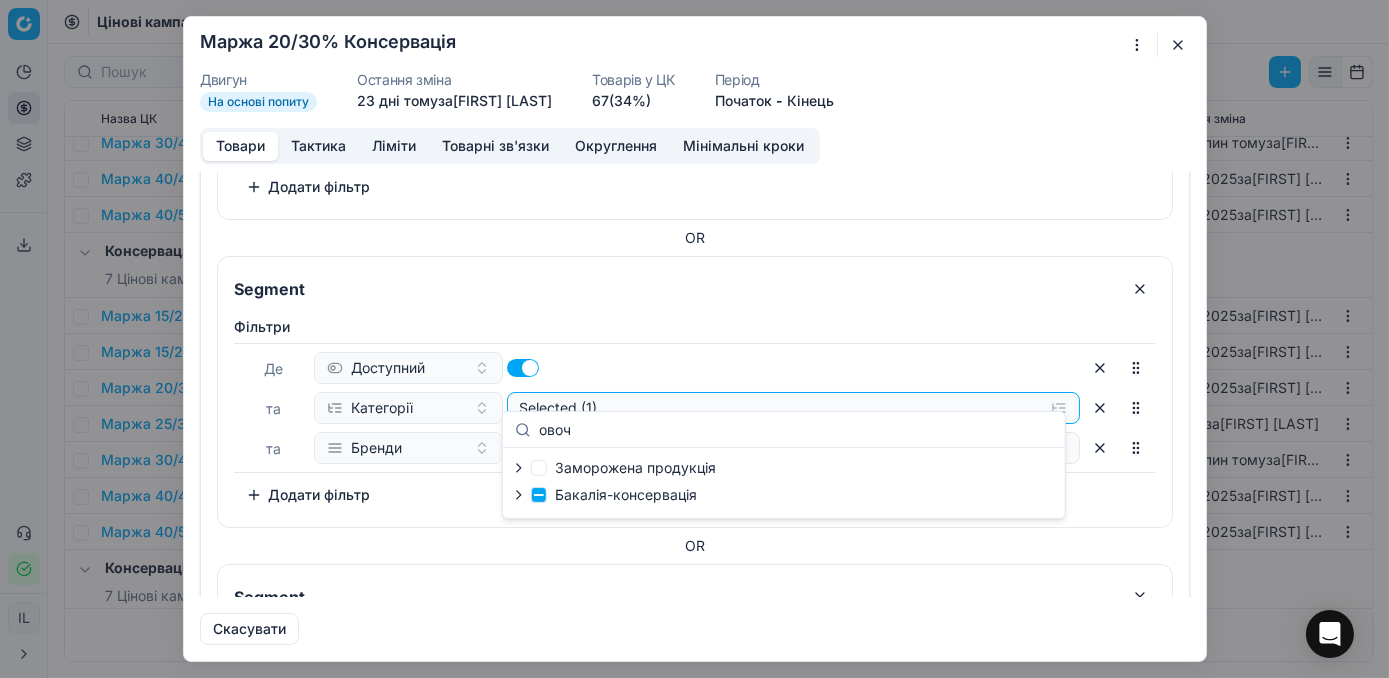 click 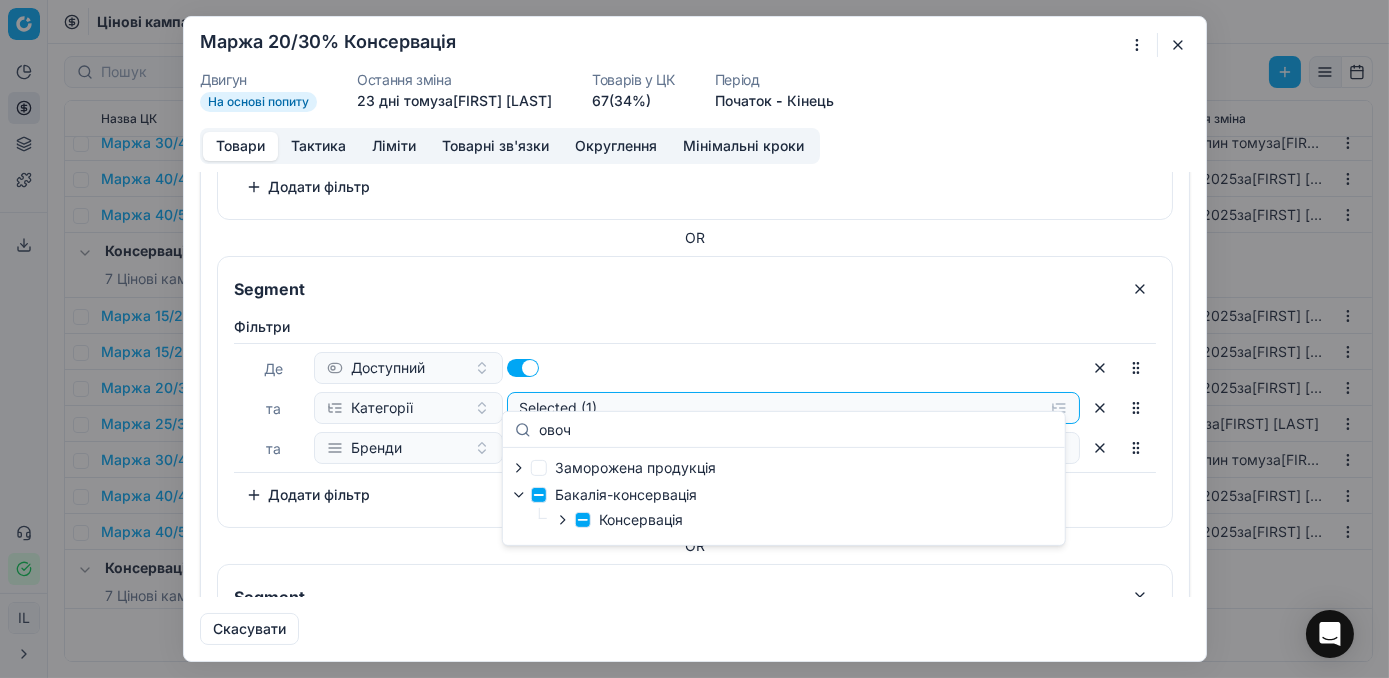 click 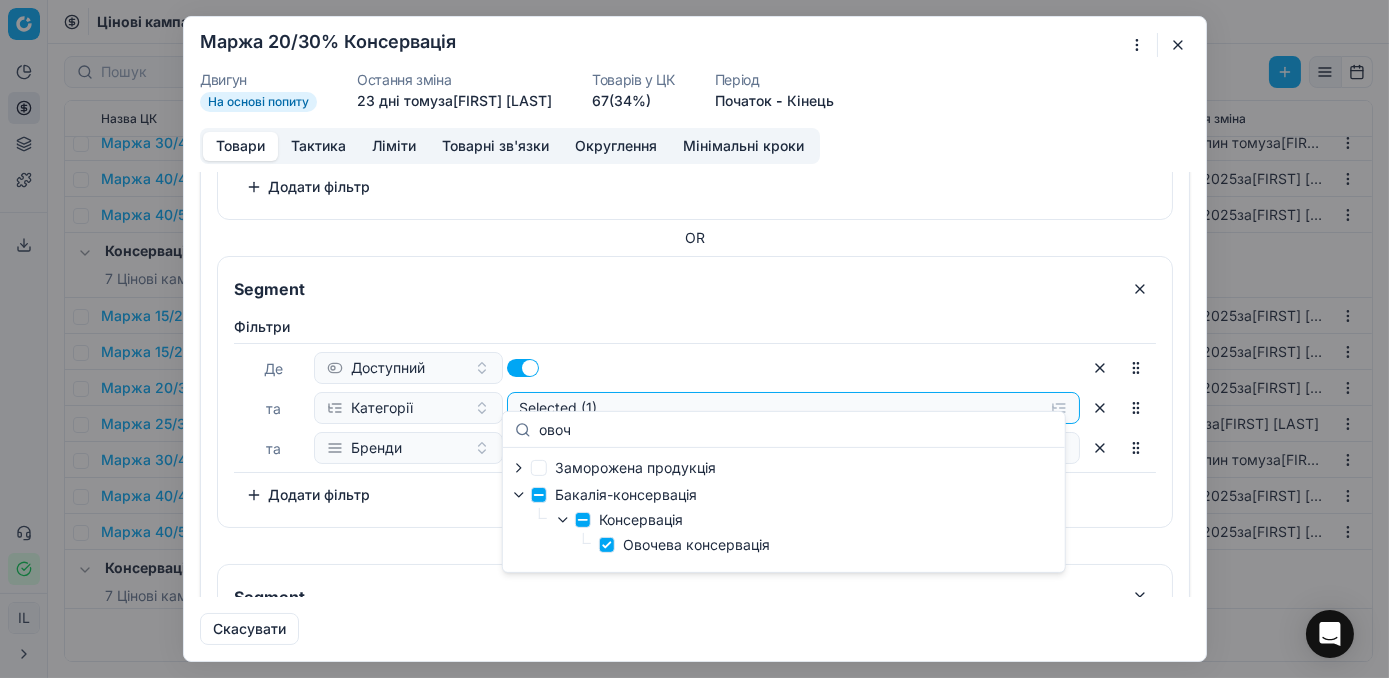 click on "Доступний" at bounding box center (697, -556) 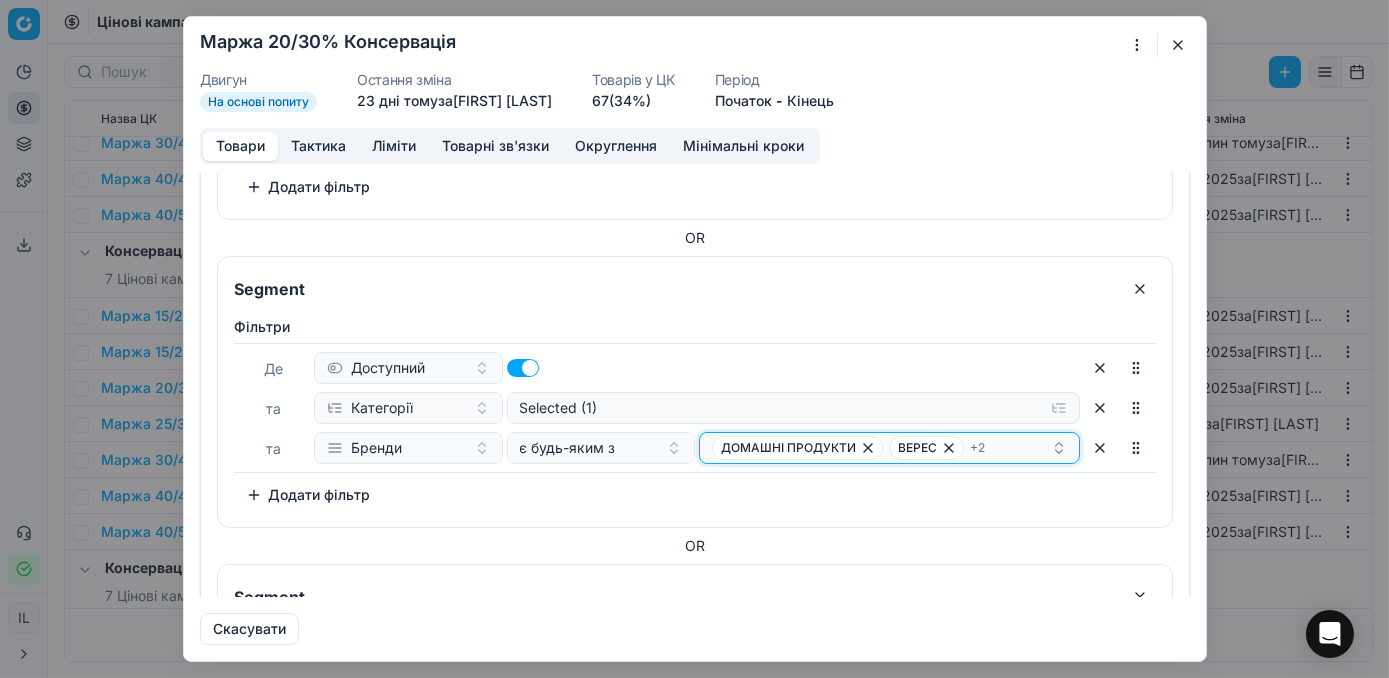 click 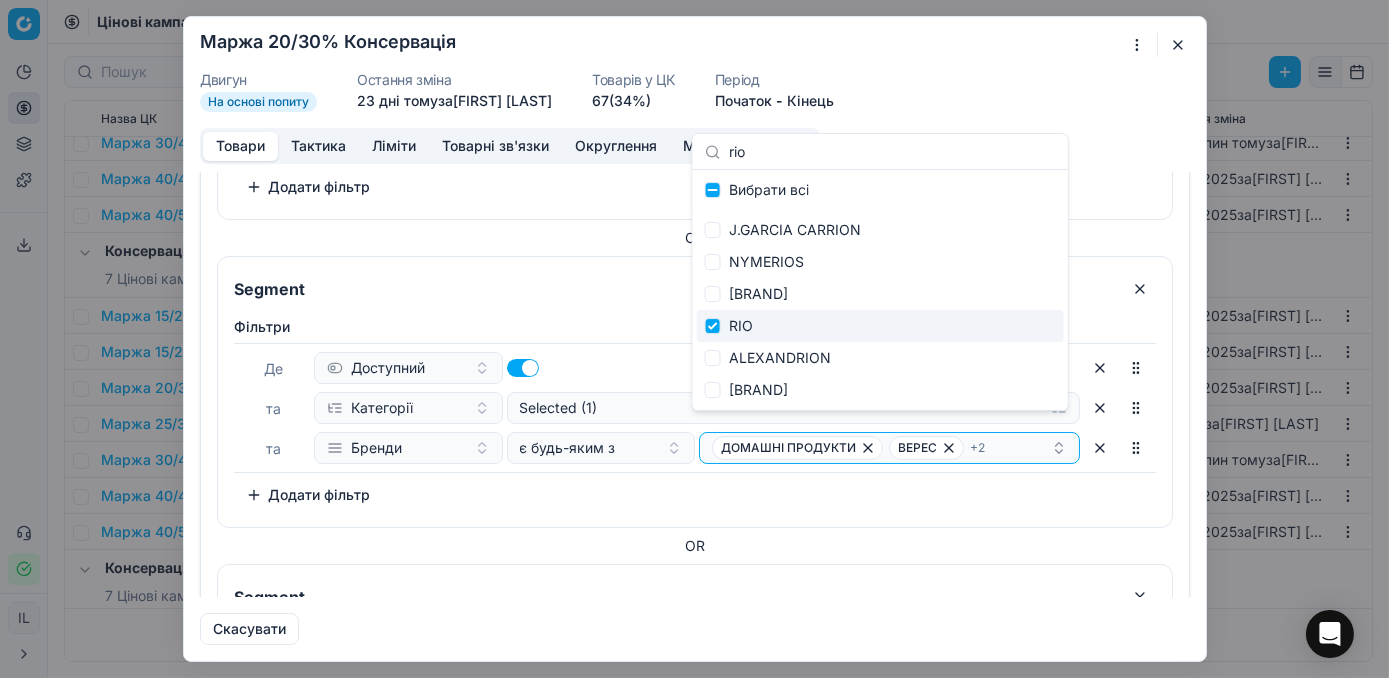 type on "rio" 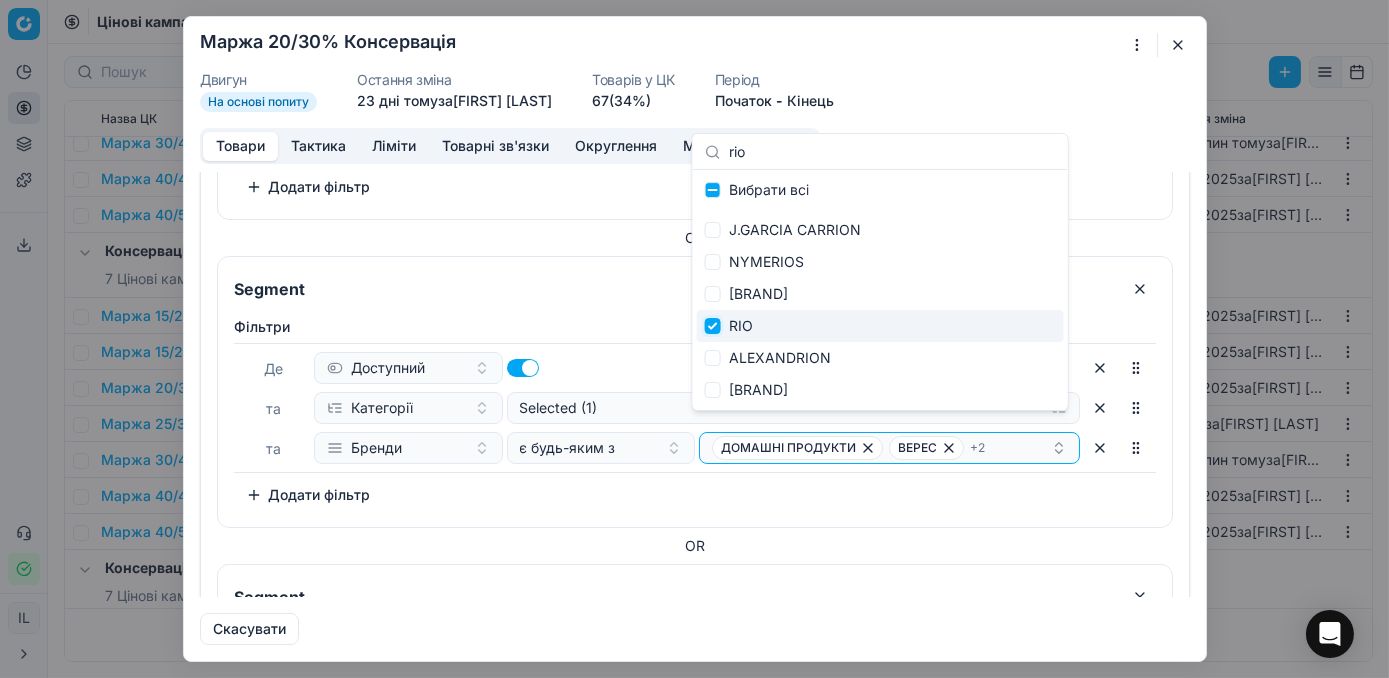click at bounding box center [713, 326] 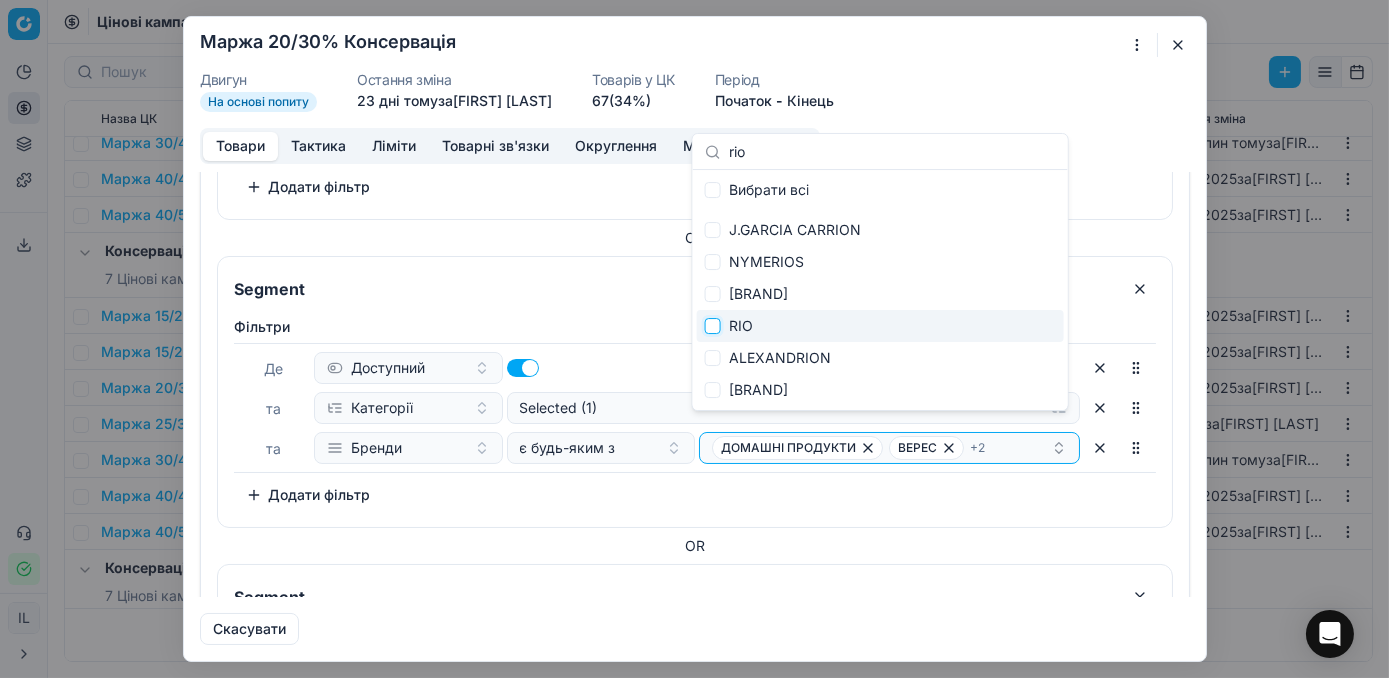 checkbox on "false" 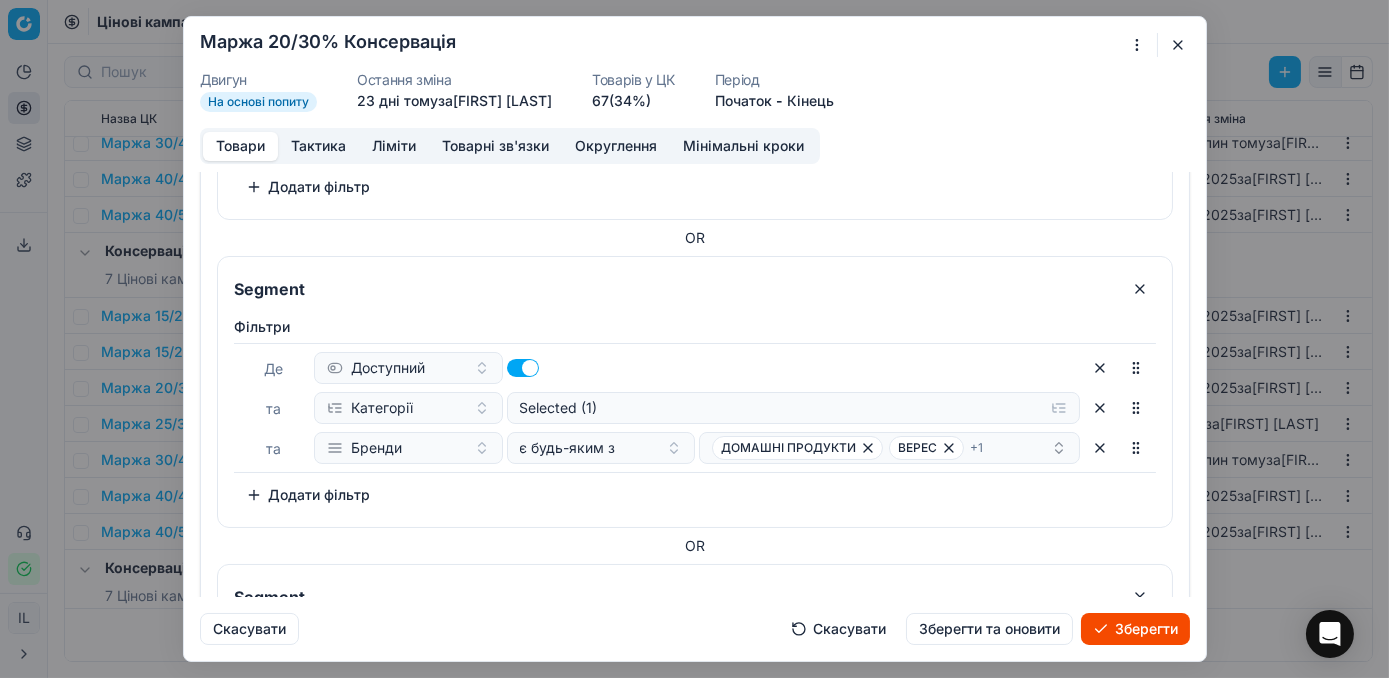 click on "Зберегти" at bounding box center [1135, 629] 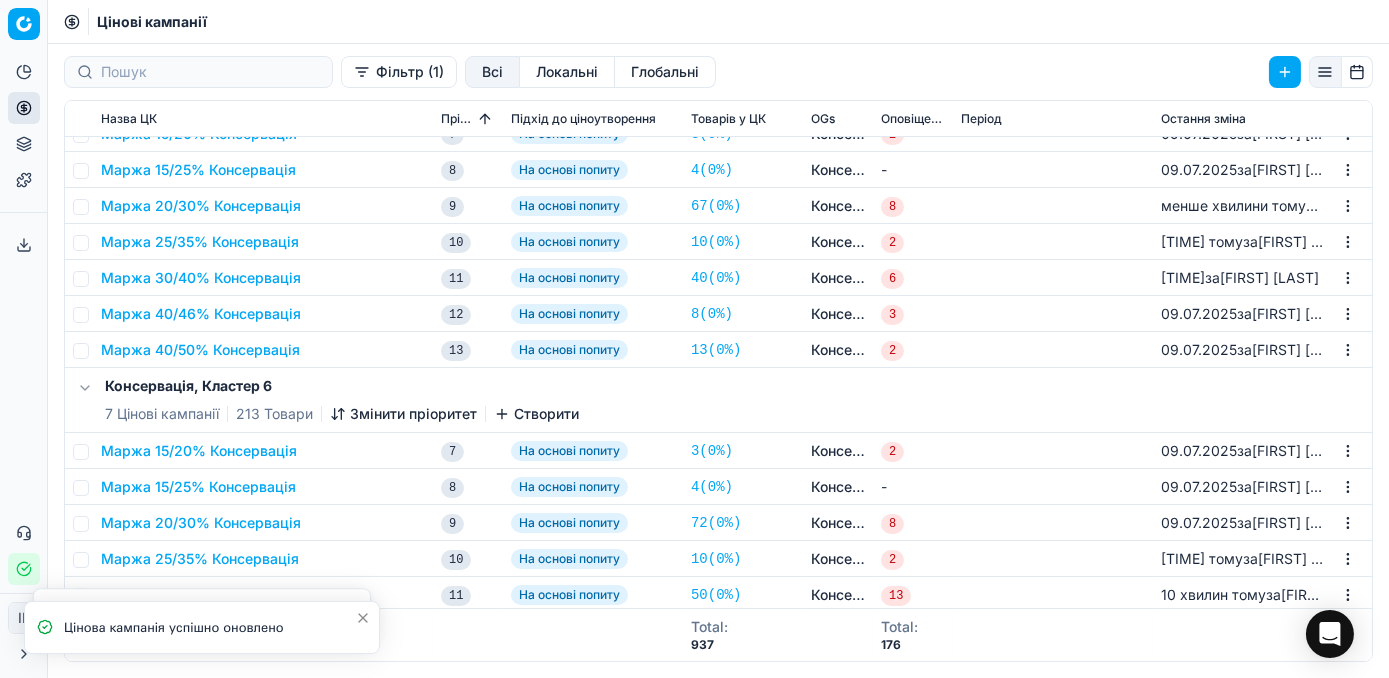 scroll, scrollTop: 545, scrollLeft: 0, axis: vertical 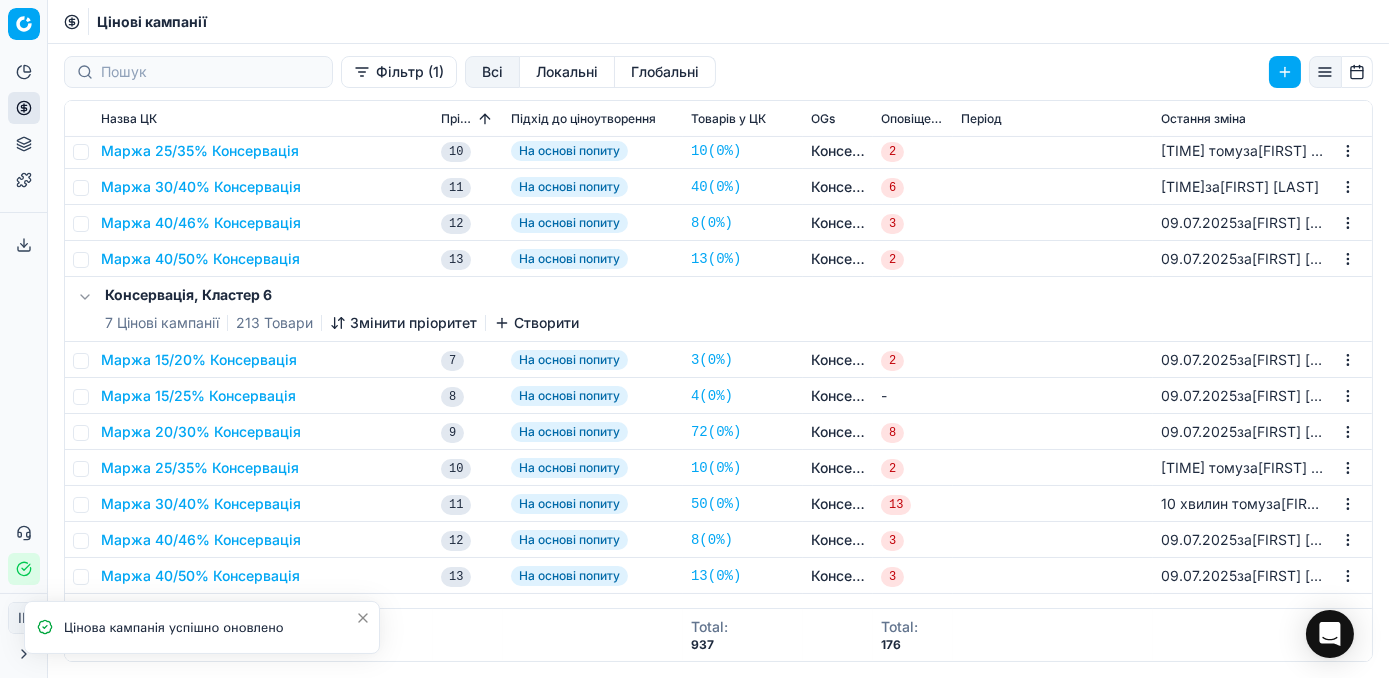 click on "Маржа 20/30% Консервація" at bounding box center [201, 432] 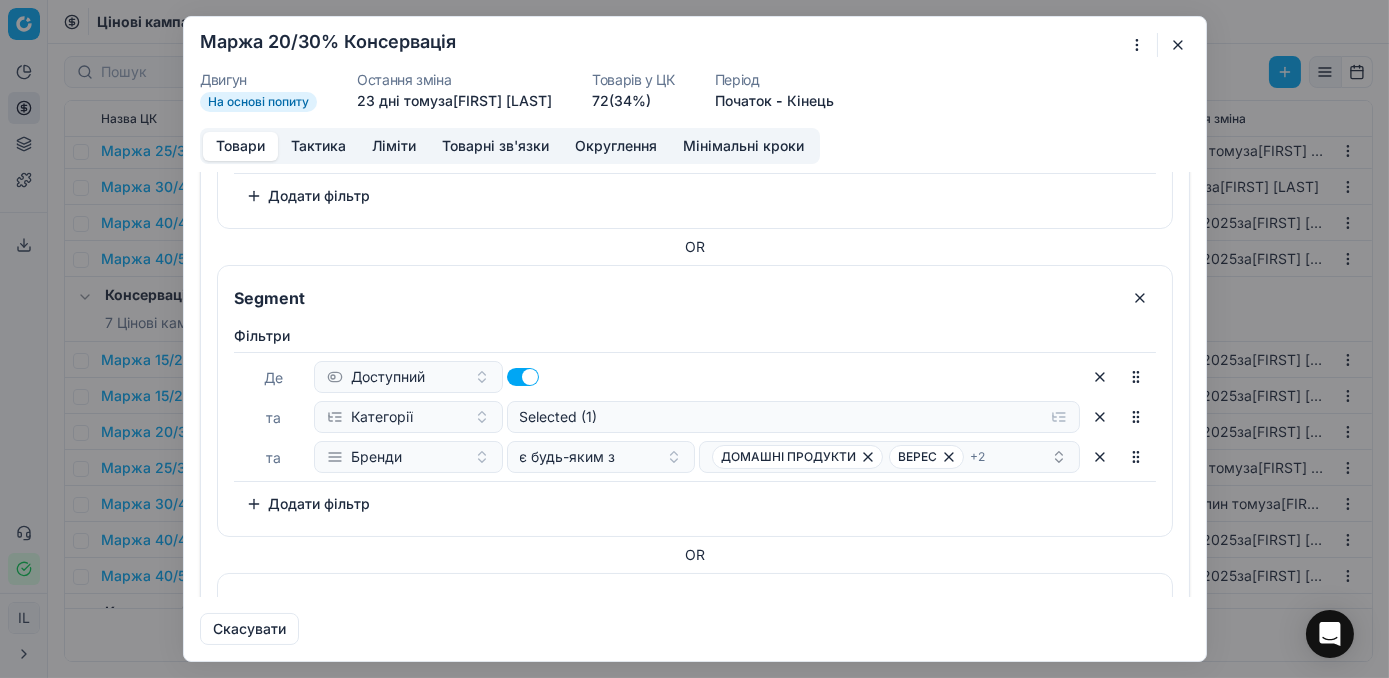 scroll, scrollTop: 1000, scrollLeft: 0, axis: vertical 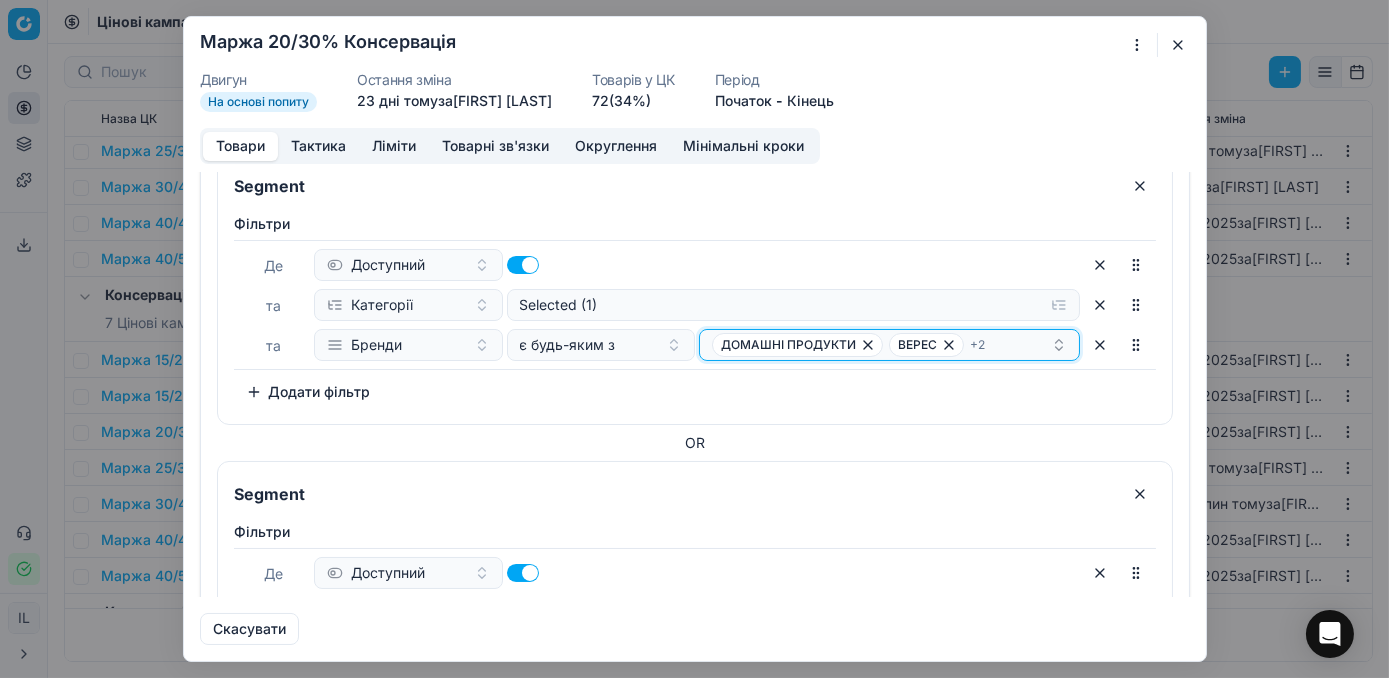 click 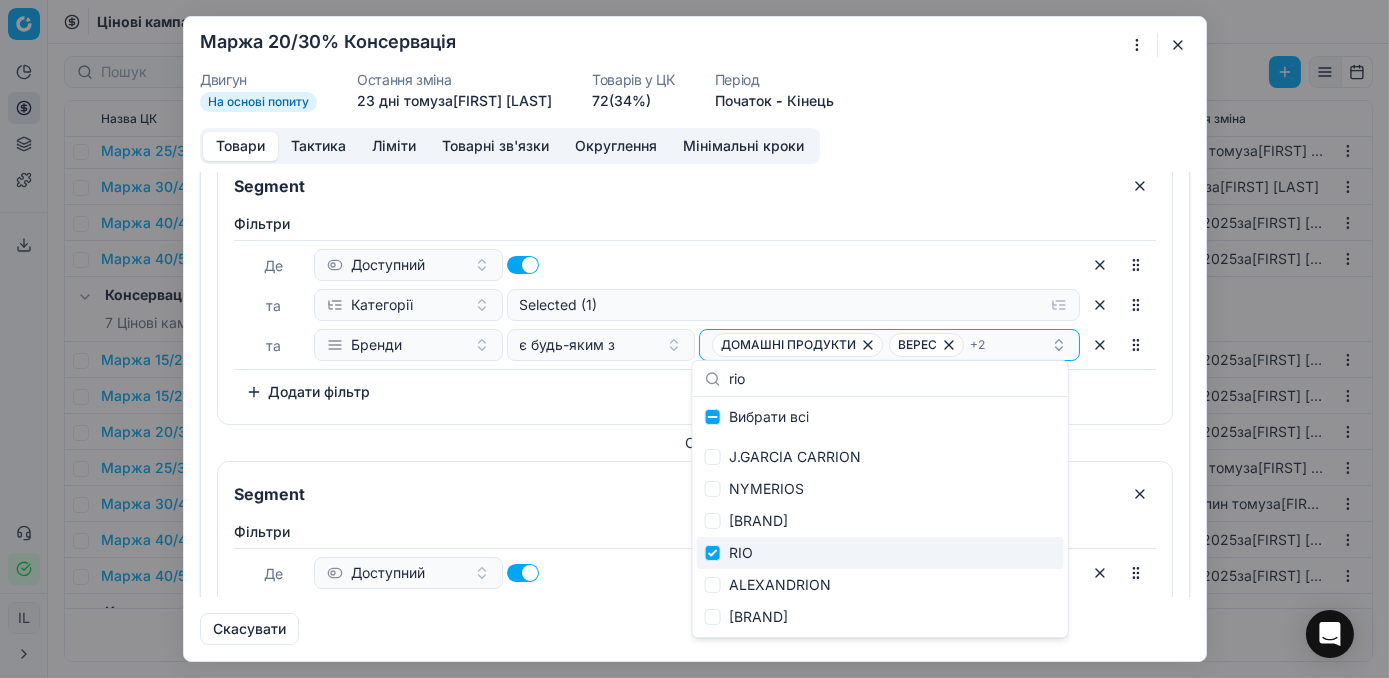 type on "rio" 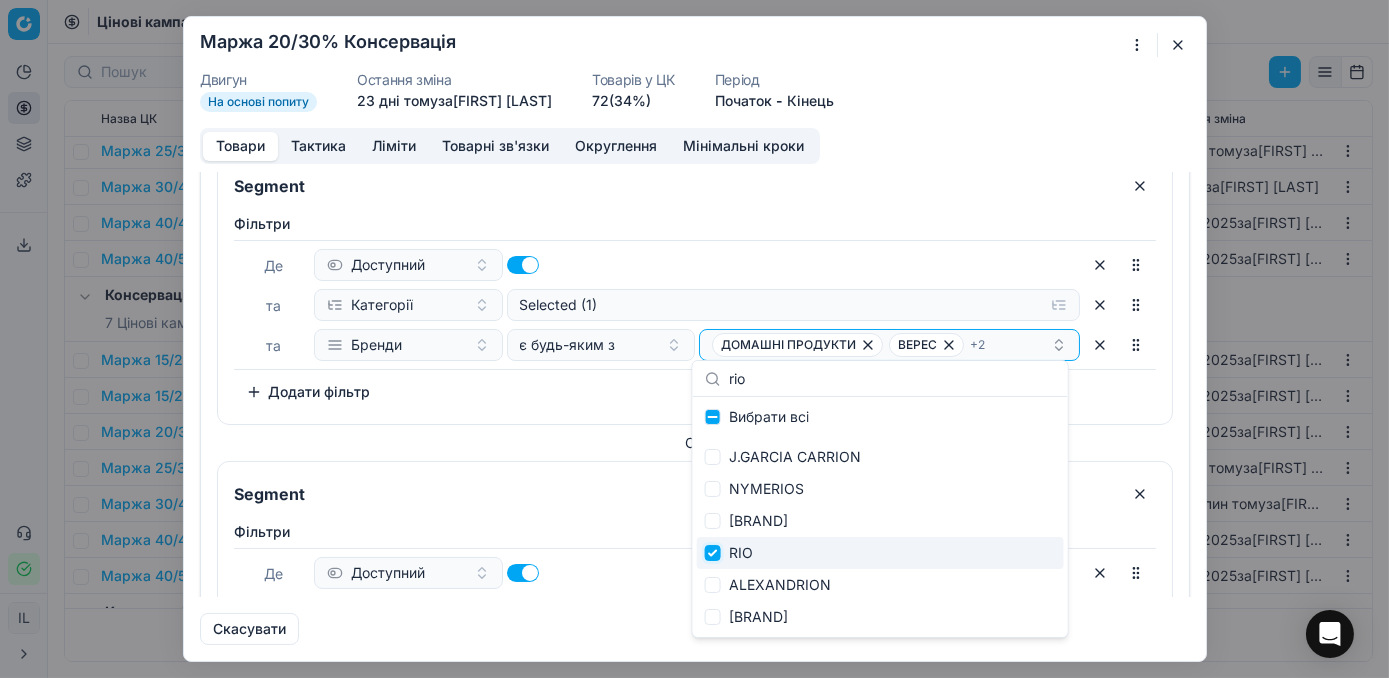 click at bounding box center [713, 553] 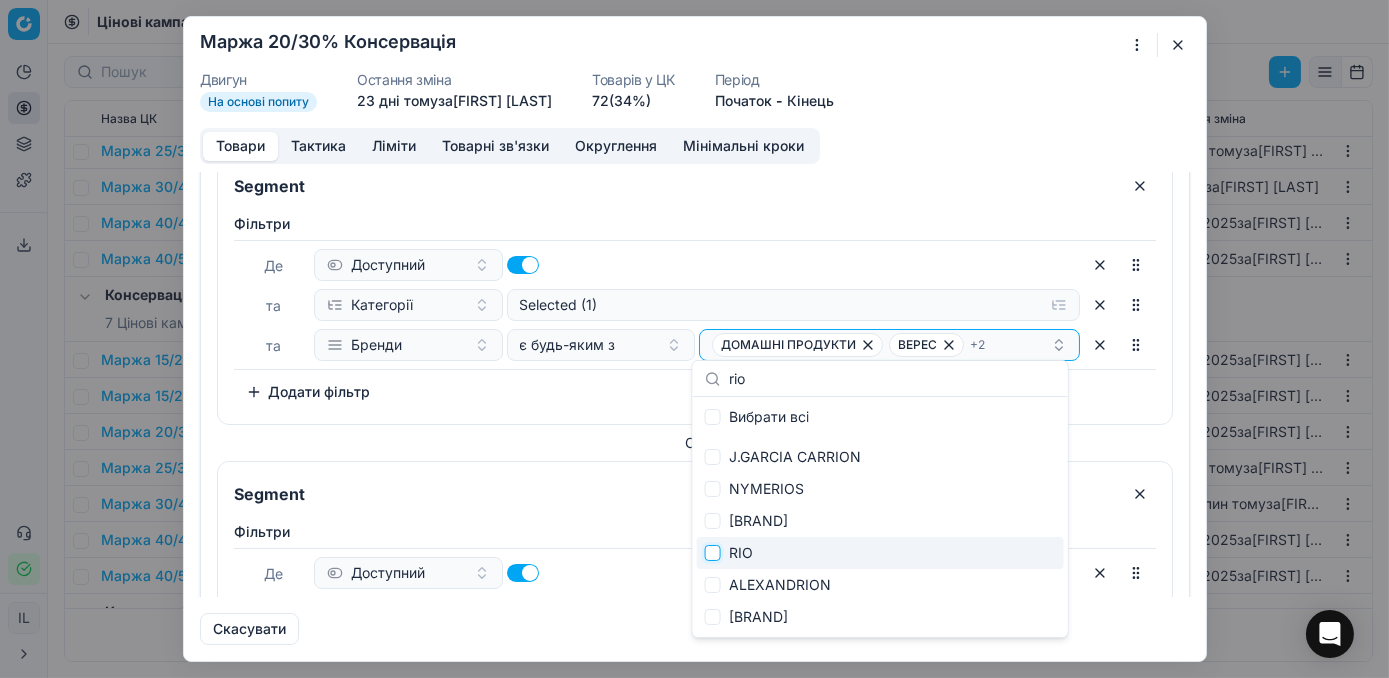 checkbox on "false" 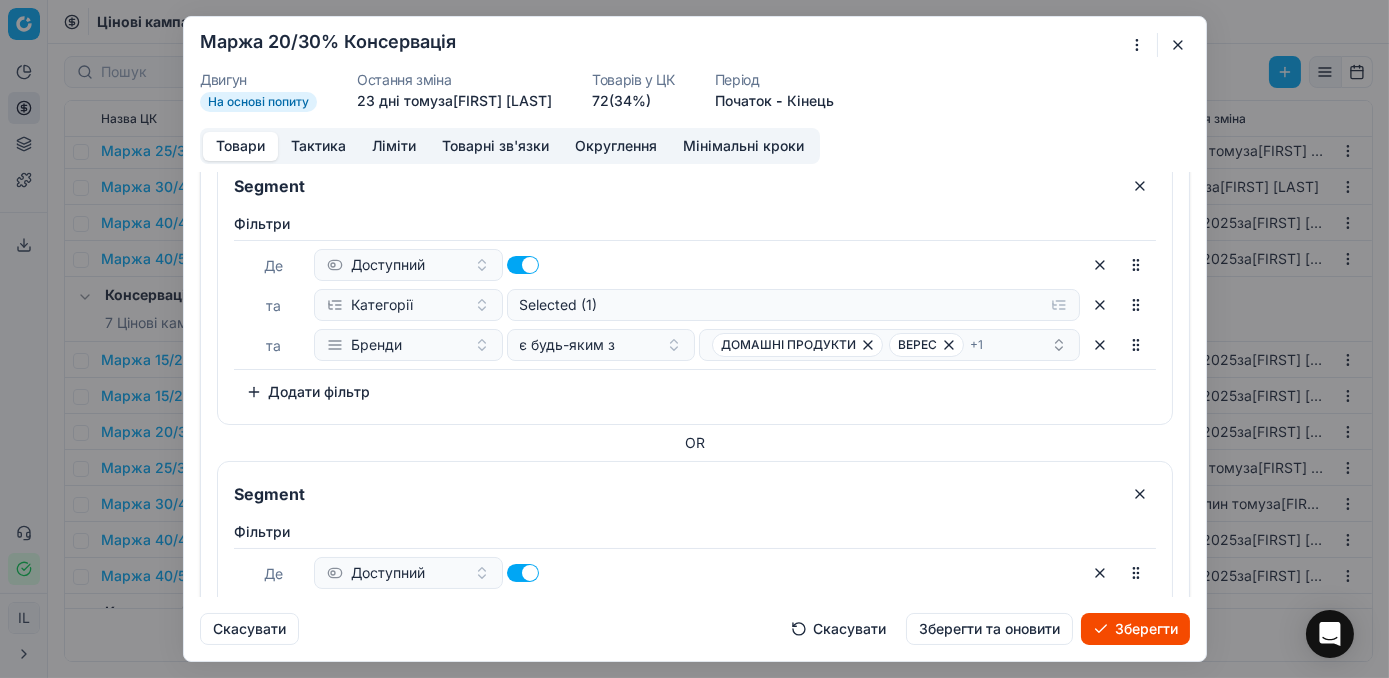 click on "Зберегти" at bounding box center [1135, 629] 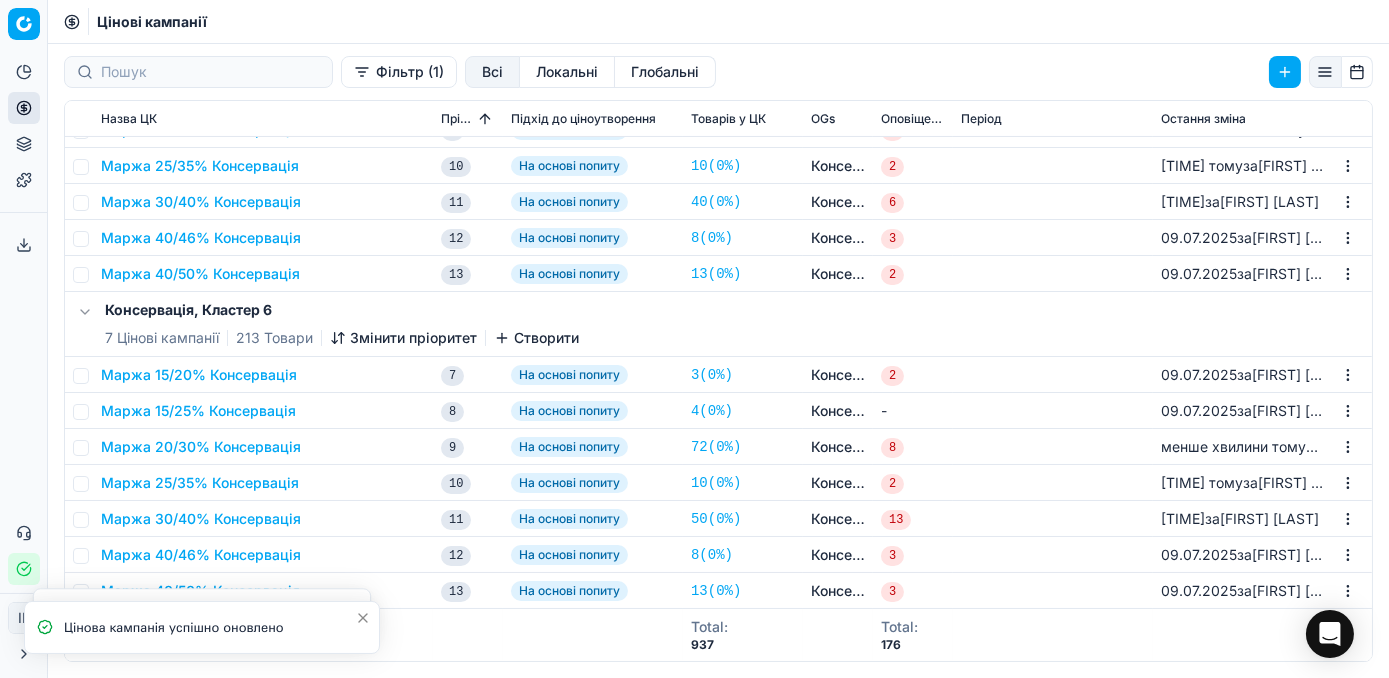 scroll, scrollTop: 636, scrollLeft: 0, axis: vertical 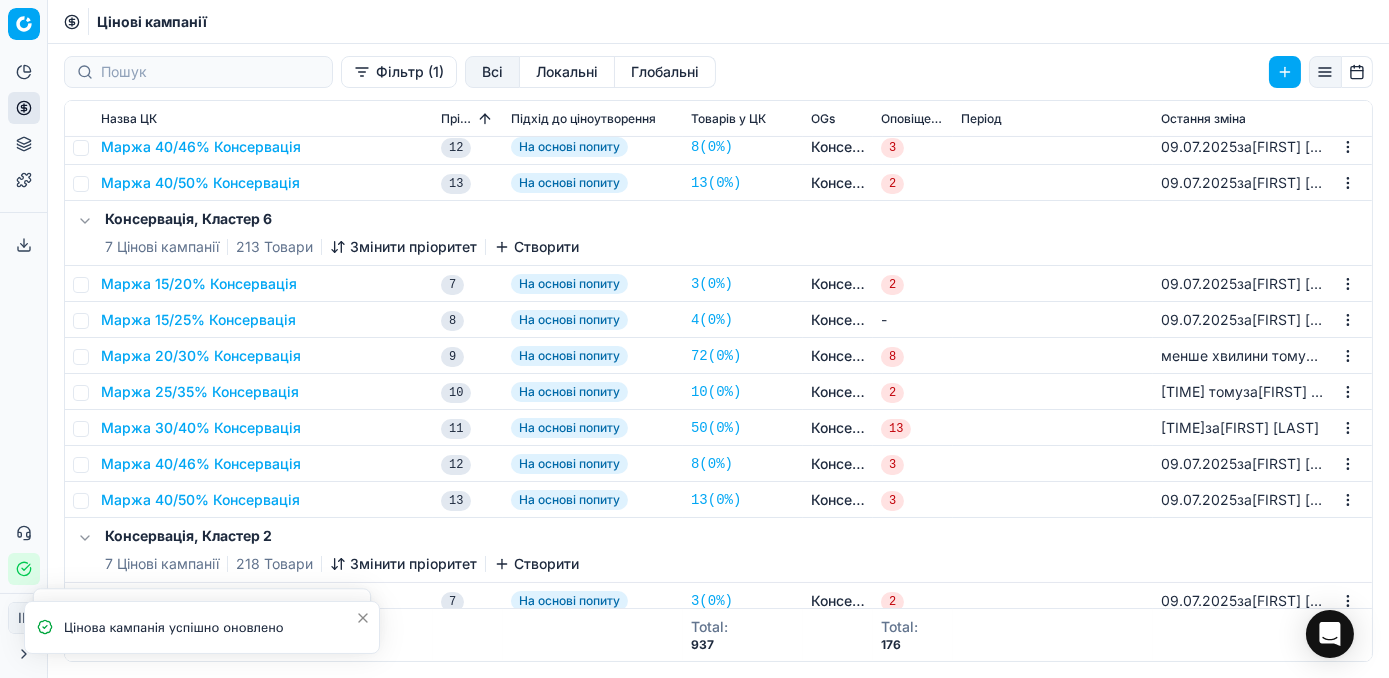click on "Маржа 20/30% Консервація" at bounding box center [201, 356] 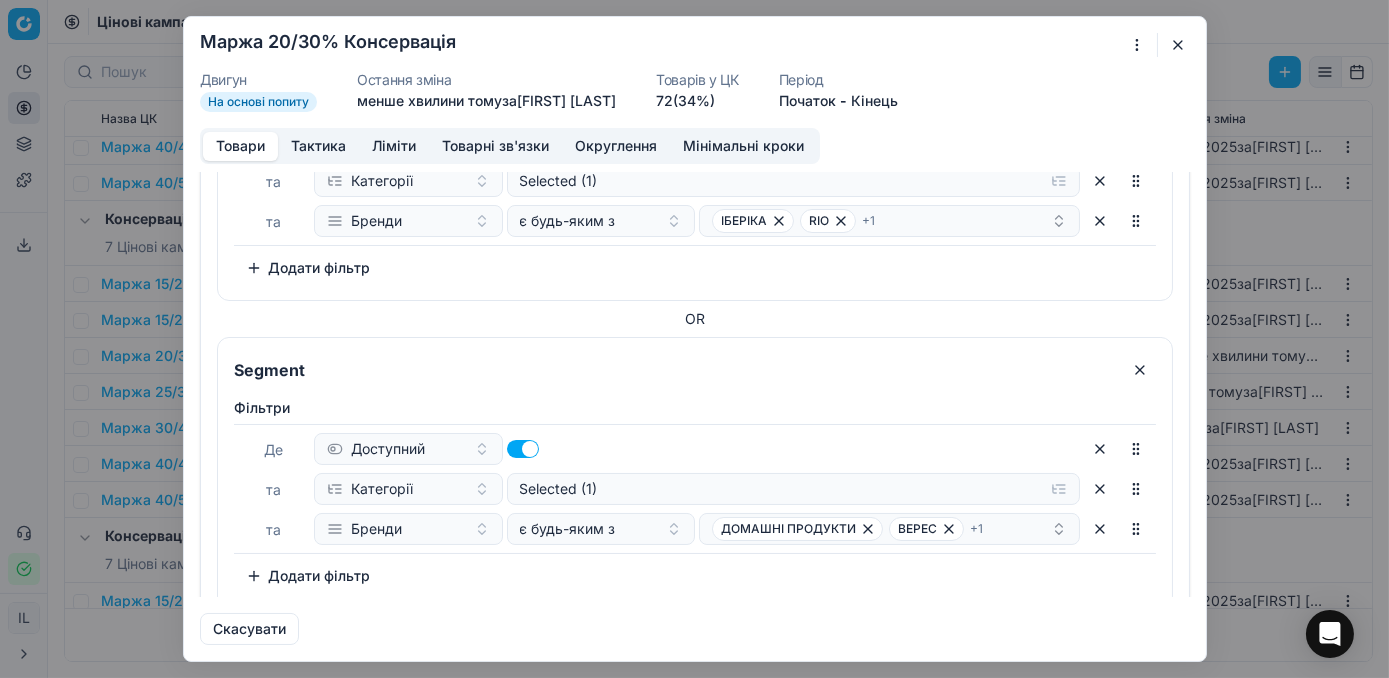 scroll, scrollTop: 818, scrollLeft: 0, axis: vertical 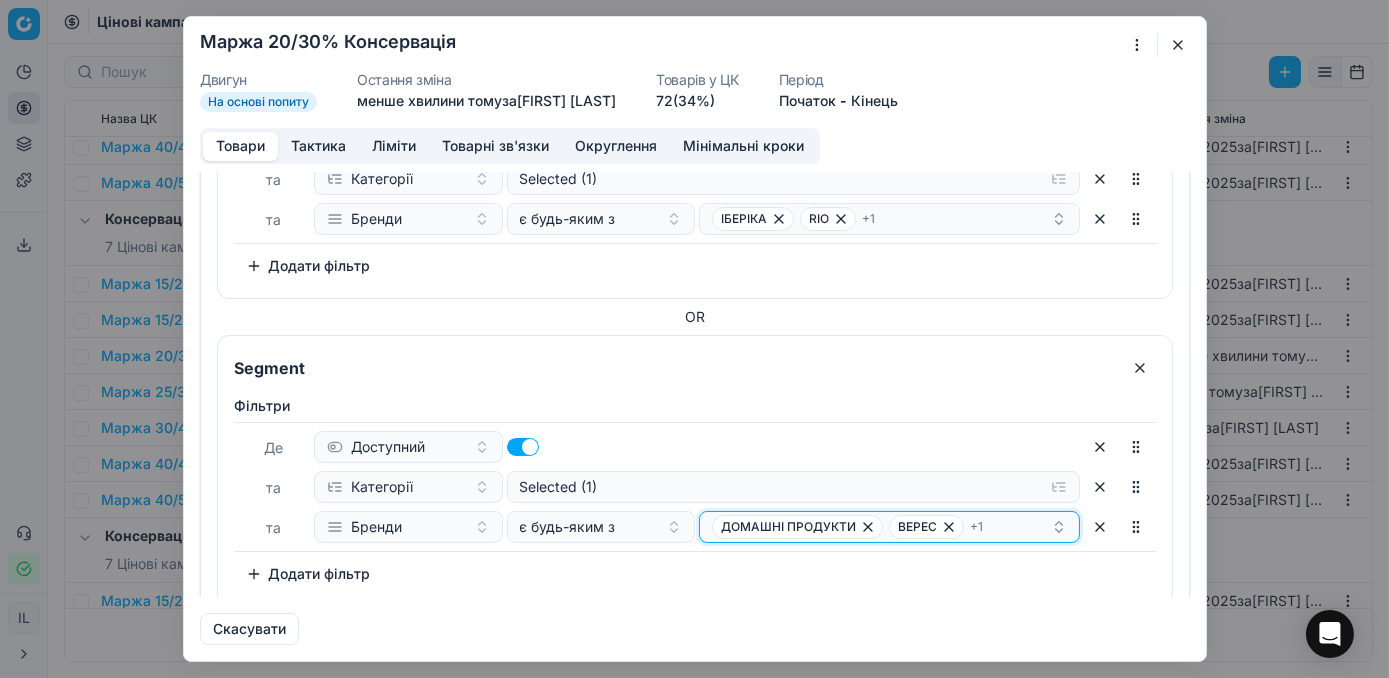 click 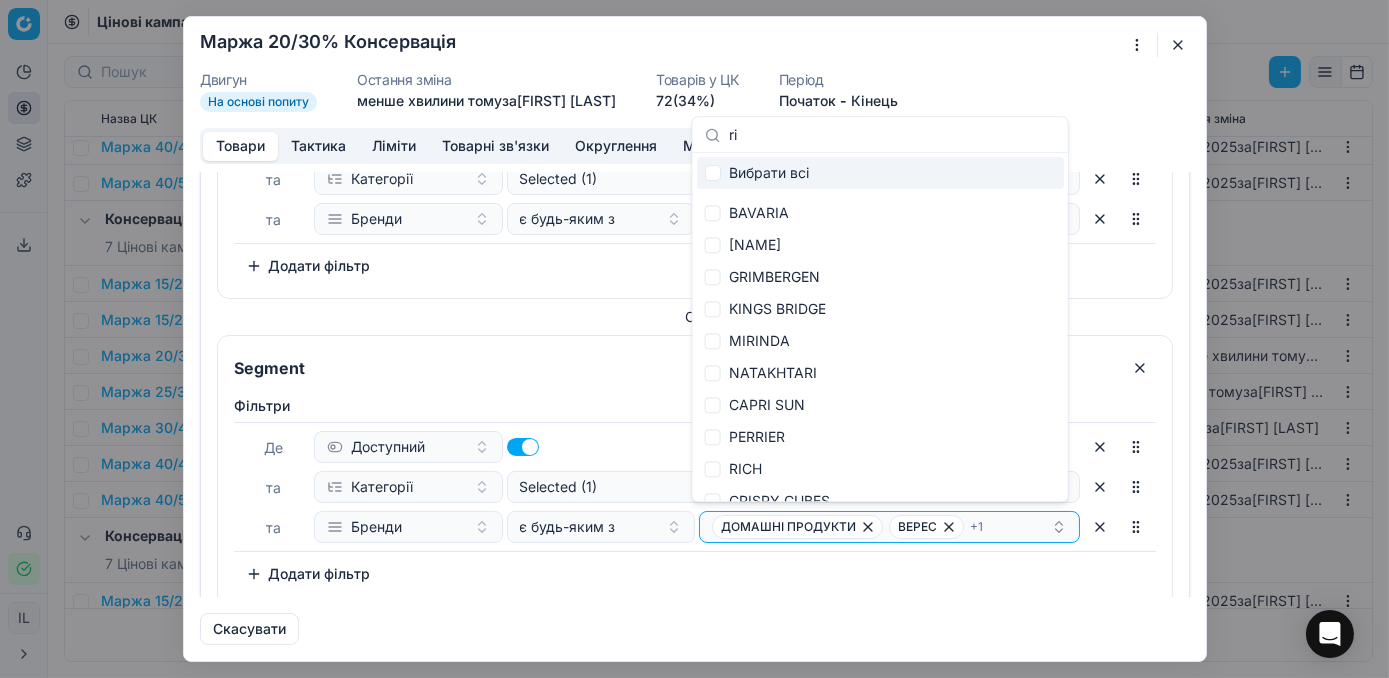 type on "rio" 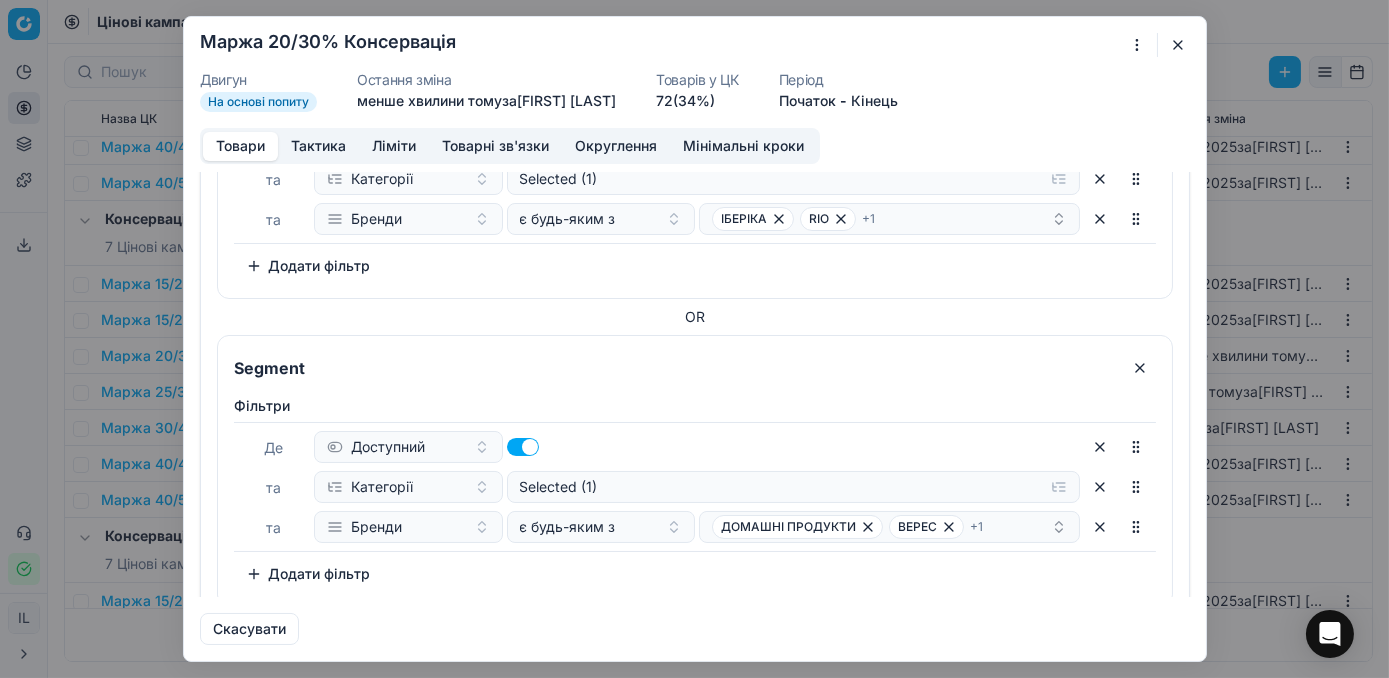 click on "Segment" at bounding box center (695, 362) 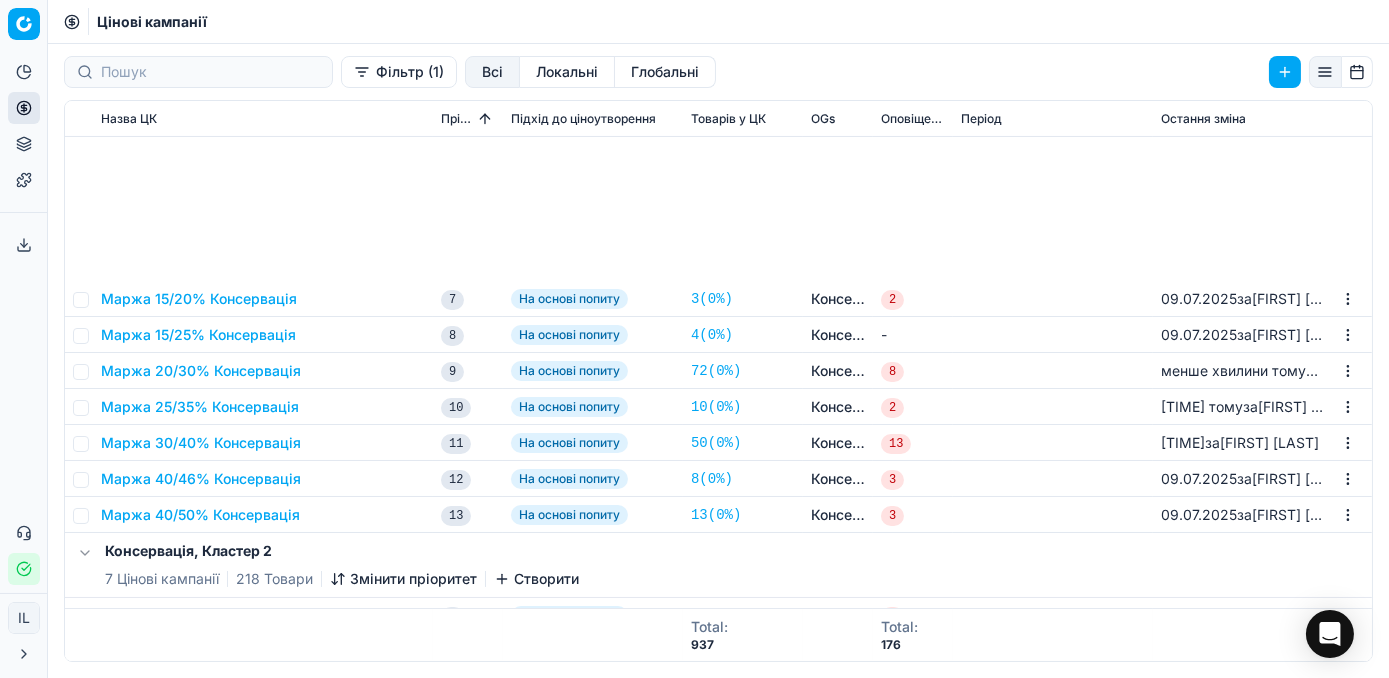 scroll, scrollTop: 909, scrollLeft: 0, axis: vertical 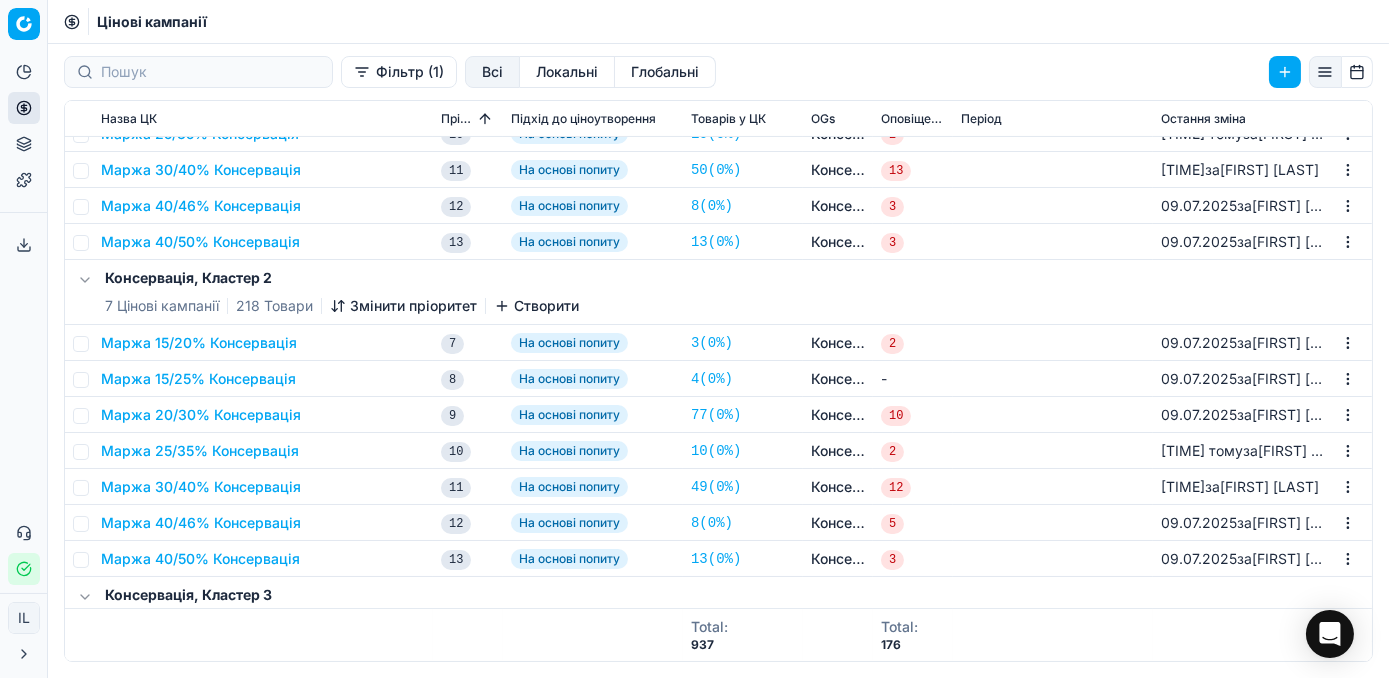 click on "Маржа 20/30% Консервація" at bounding box center [201, 415] 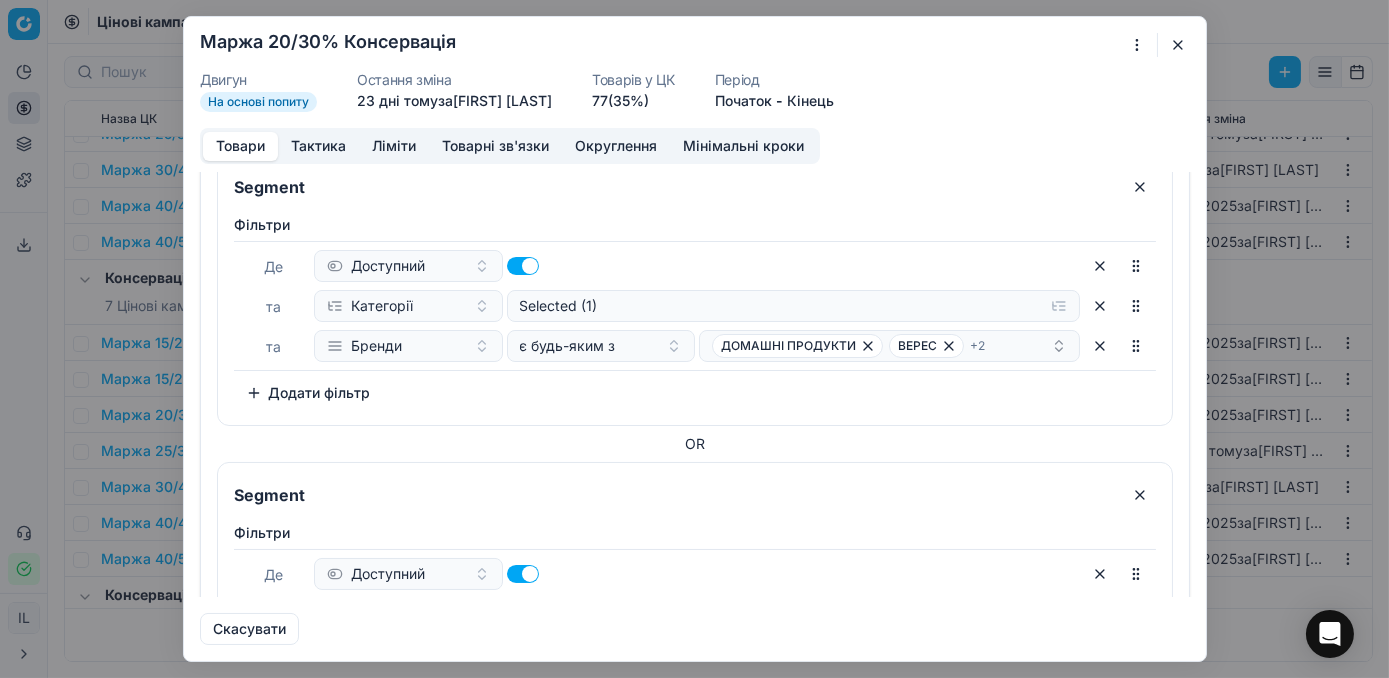 scroll, scrollTop: 1000, scrollLeft: 0, axis: vertical 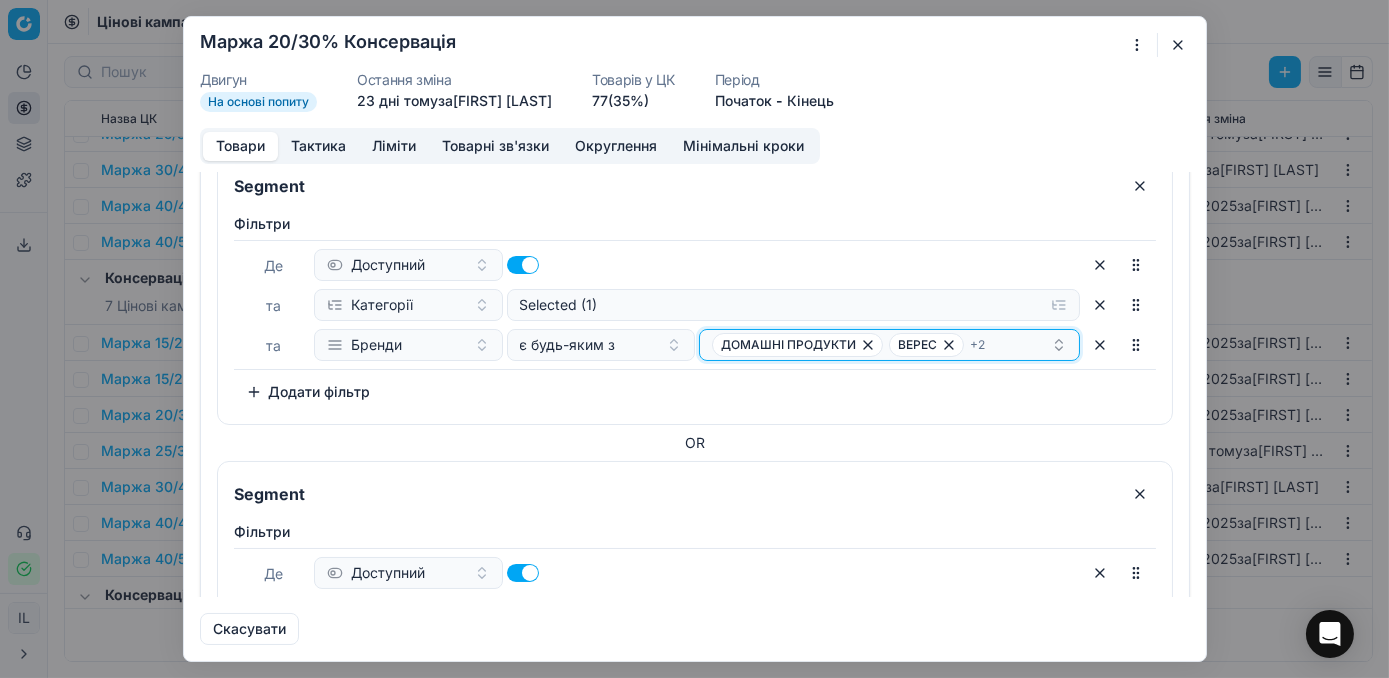 click on "ДОМАШНІ ПРОДУКТИ ВЕРЕС + 2" at bounding box center (881, -579) 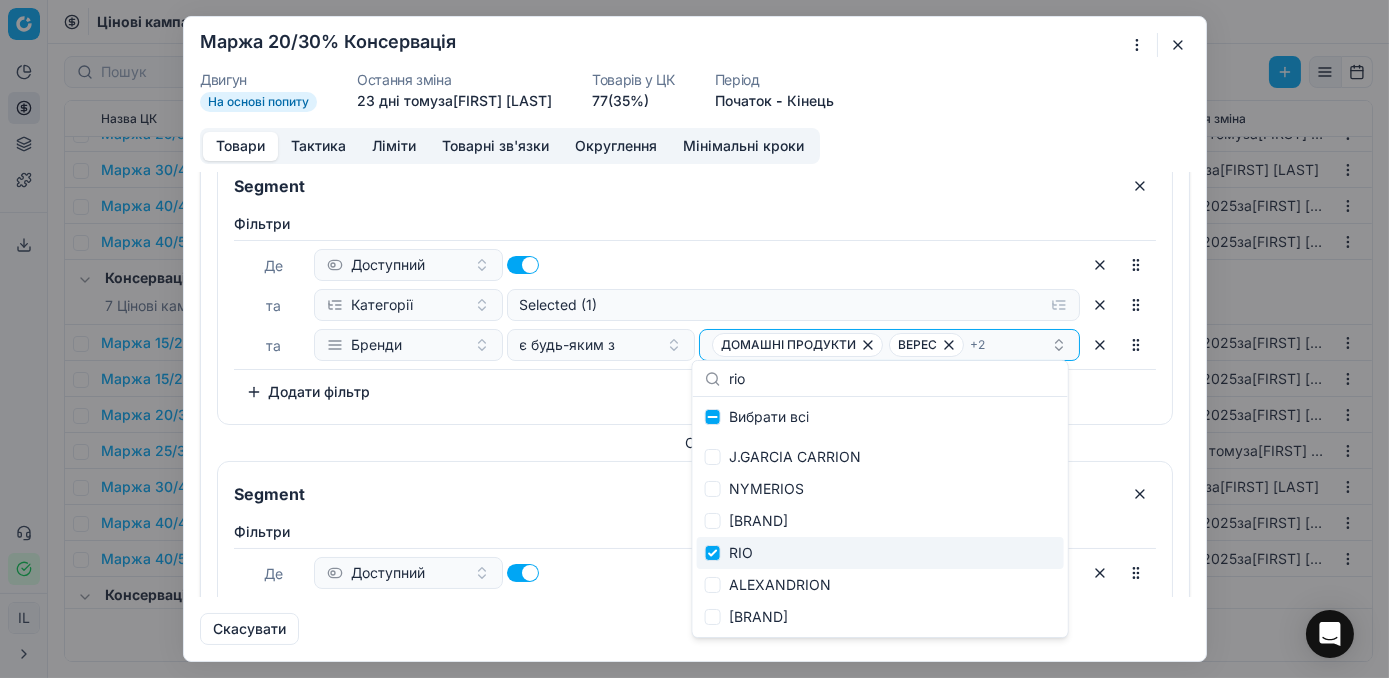 type on "rio" 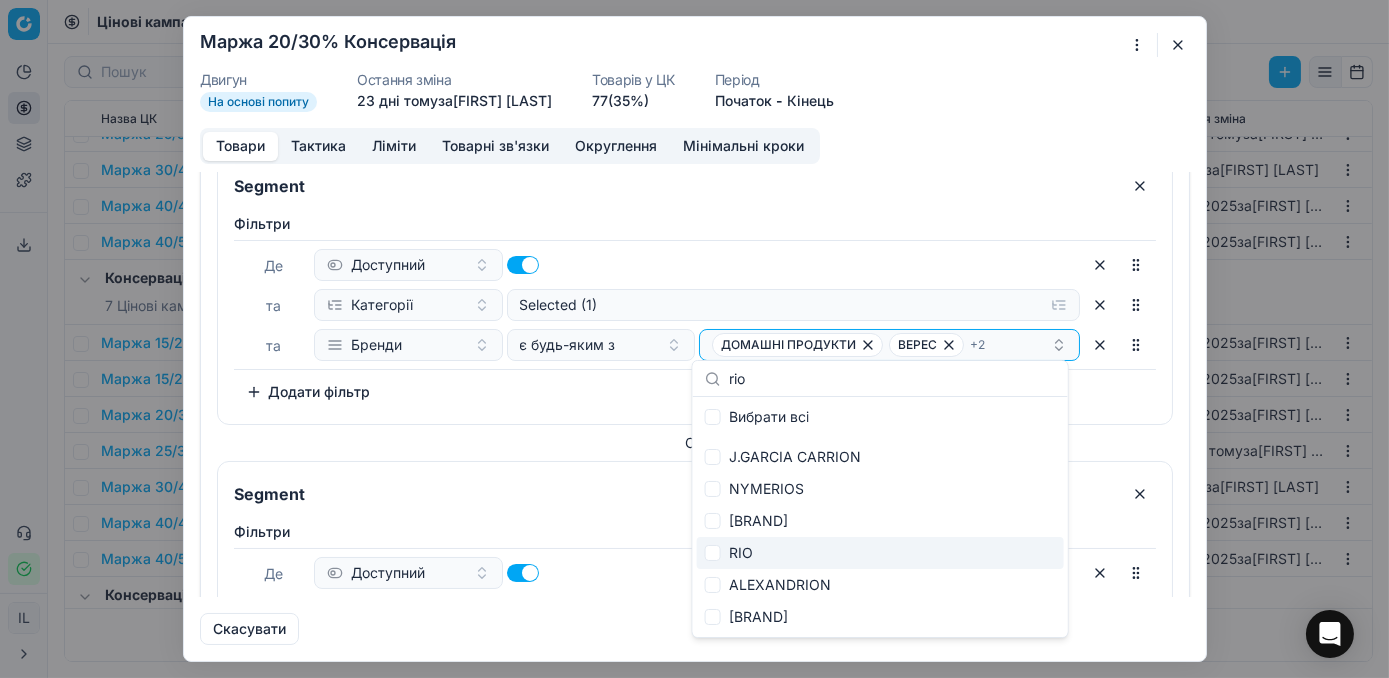checkbox on "false" 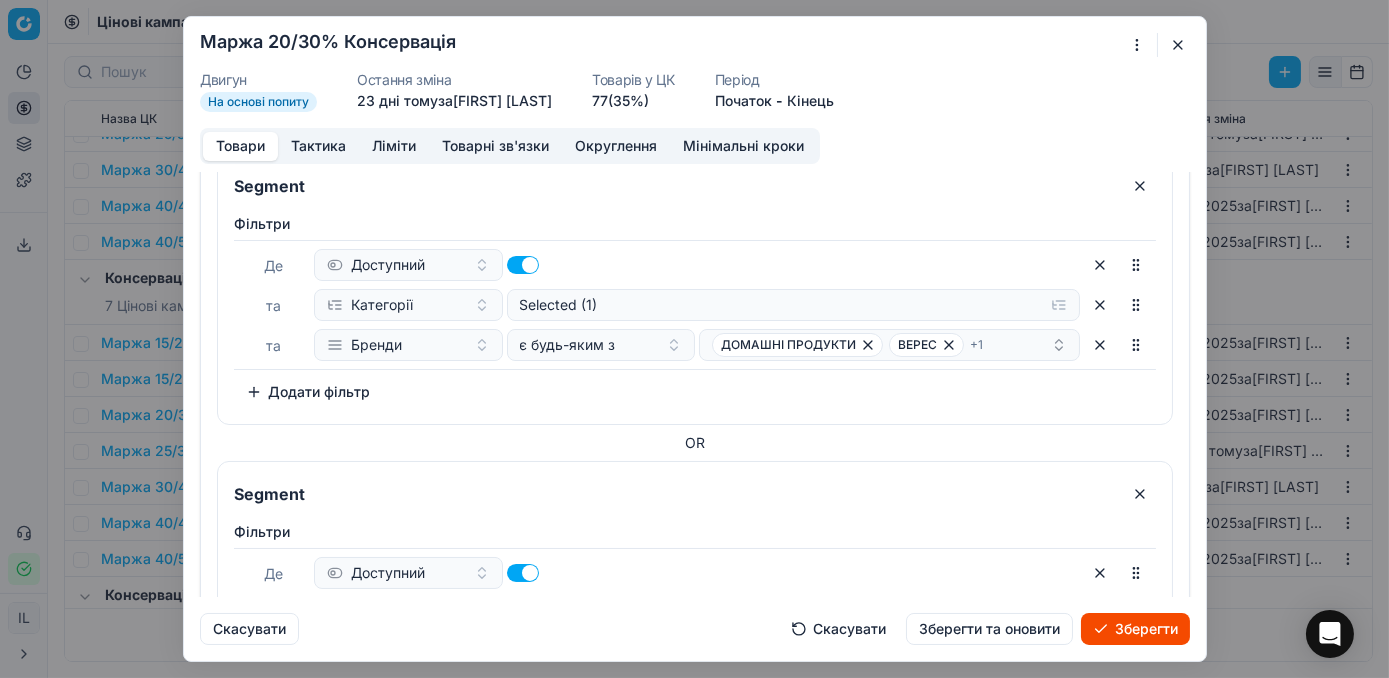 click on "Зберегти" at bounding box center [1135, 629] 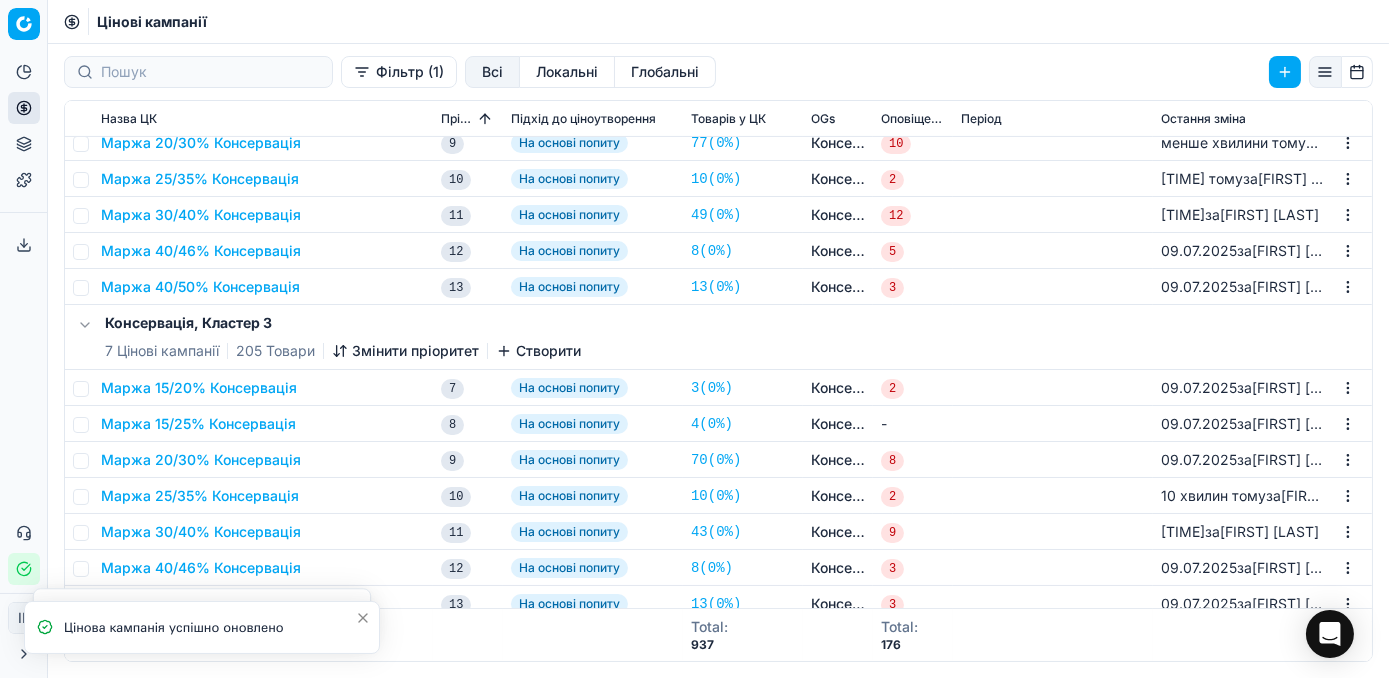 scroll, scrollTop: 1272, scrollLeft: 0, axis: vertical 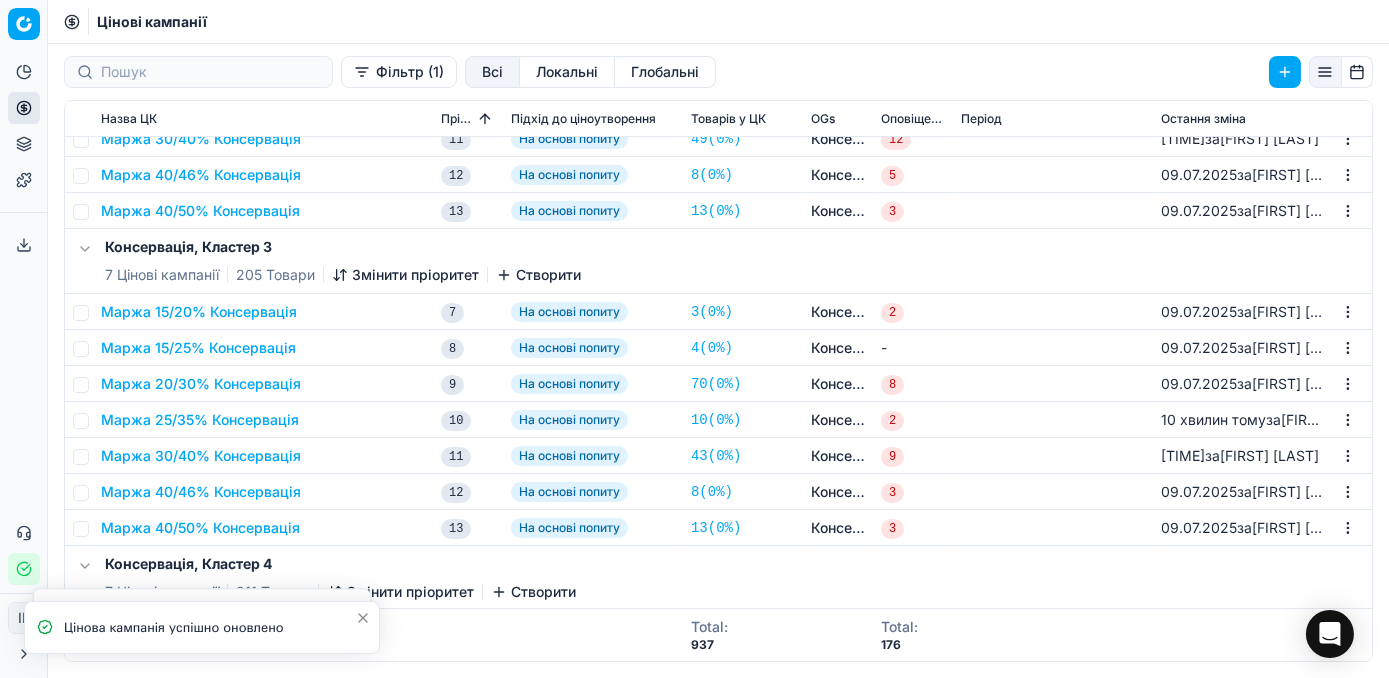click on "Маржа 20/30% Консервація" at bounding box center (201, 384) 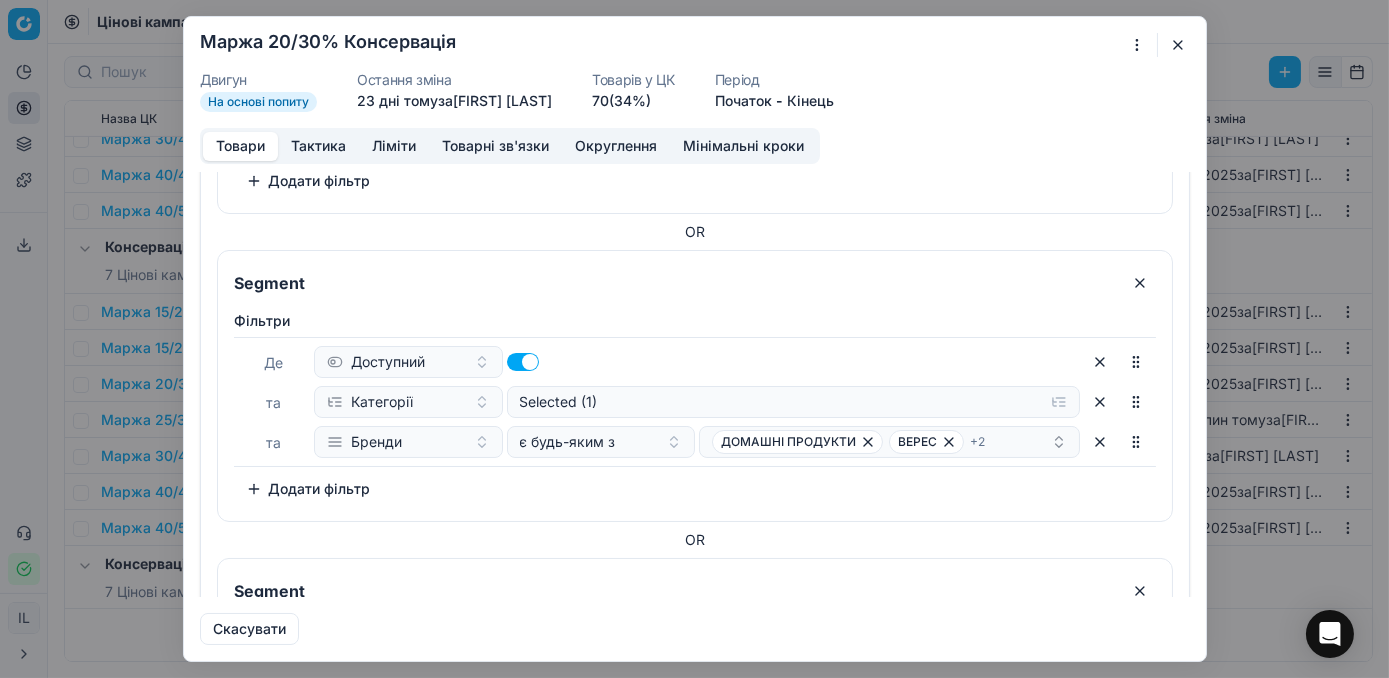 scroll, scrollTop: 909, scrollLeft: 0, axis: vertical 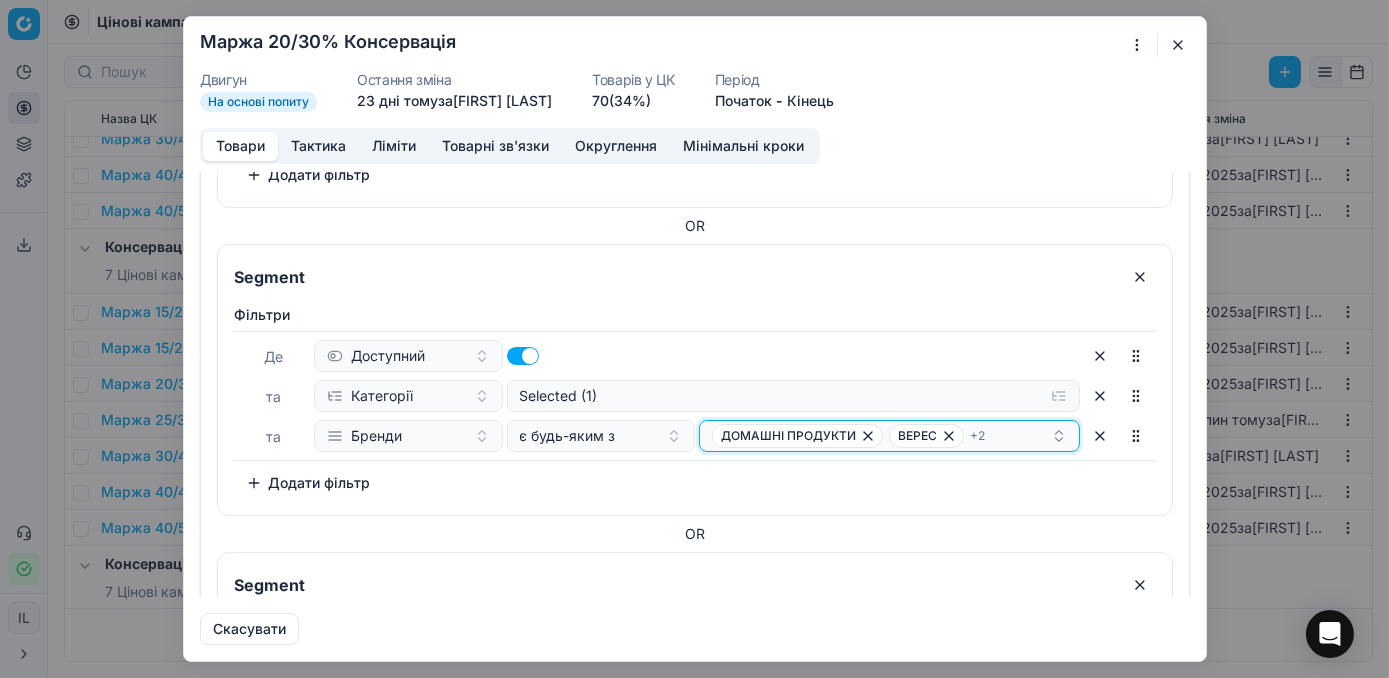 click 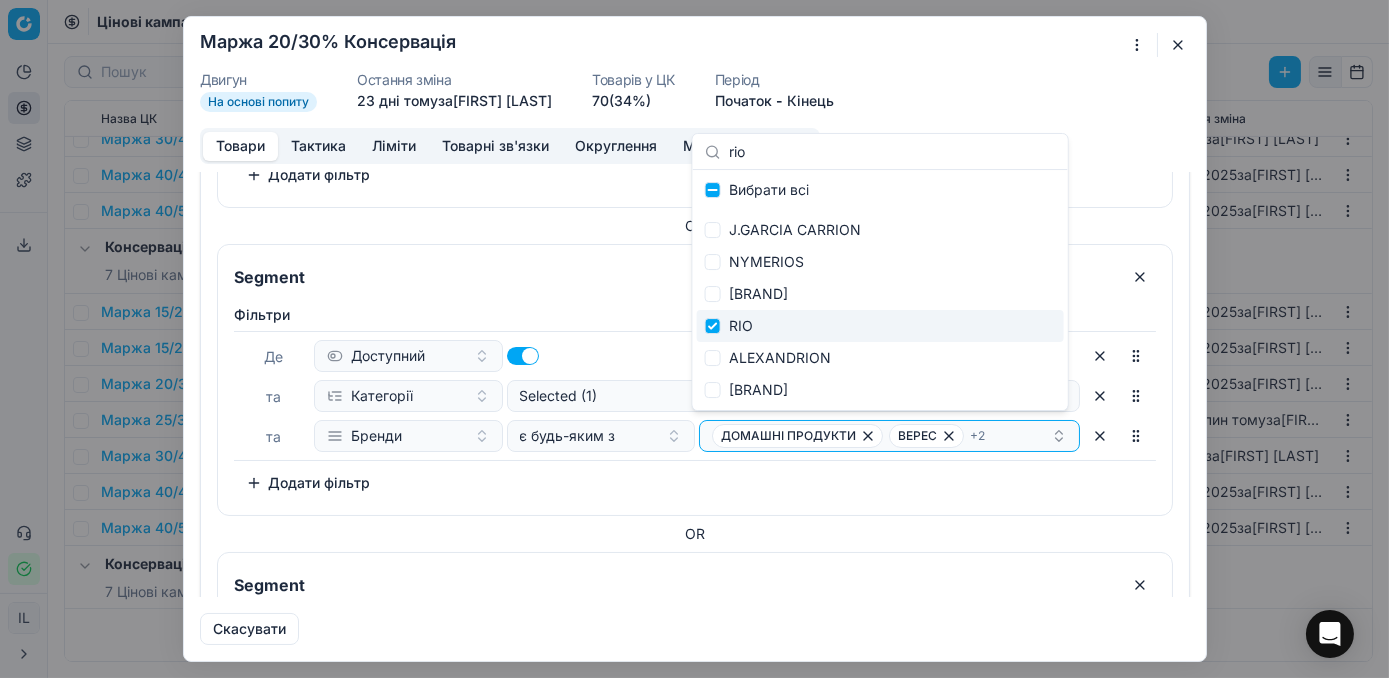 type on "rio" 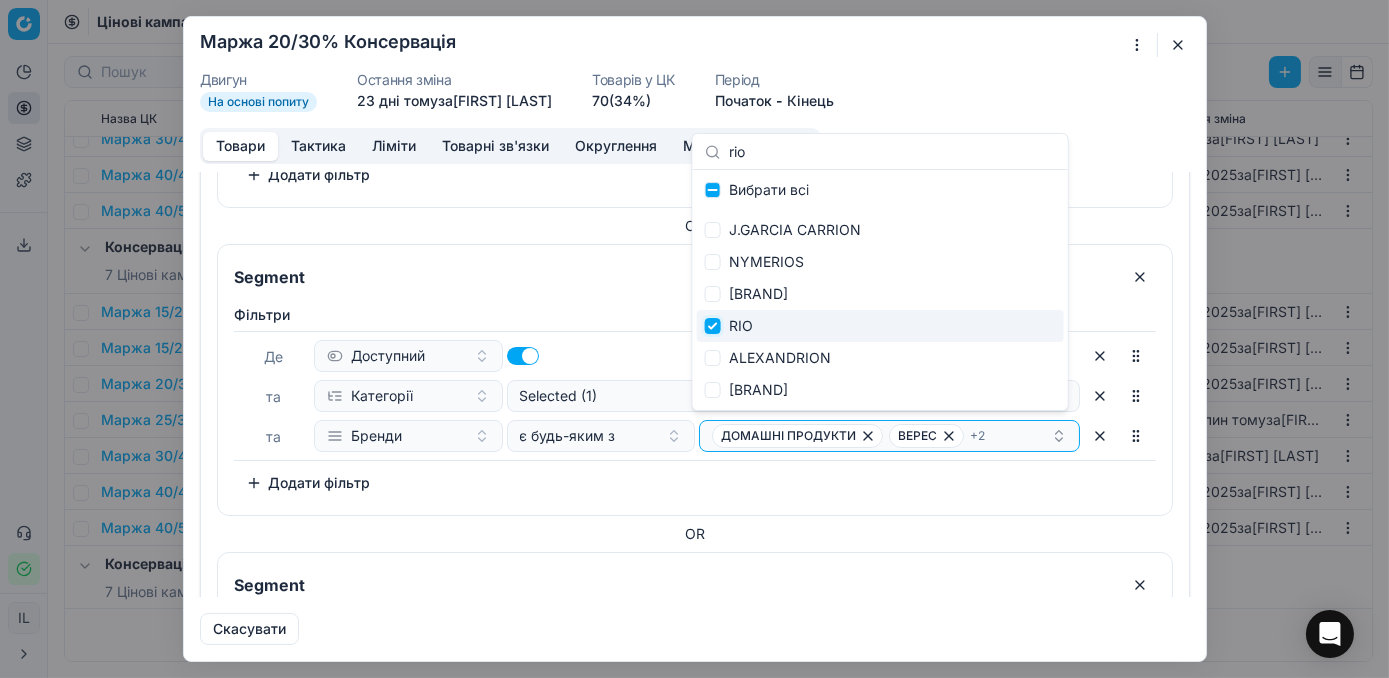 click at bounding box center (713, 326) 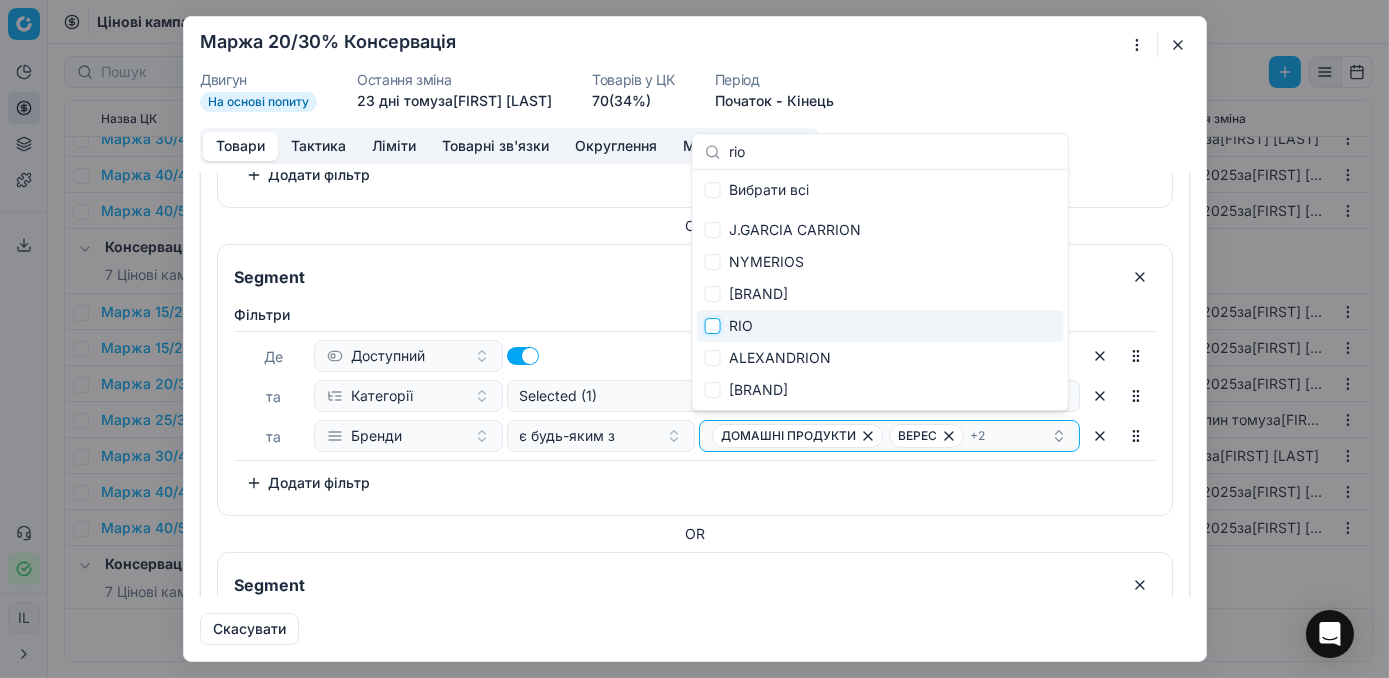 checkbox on "false" 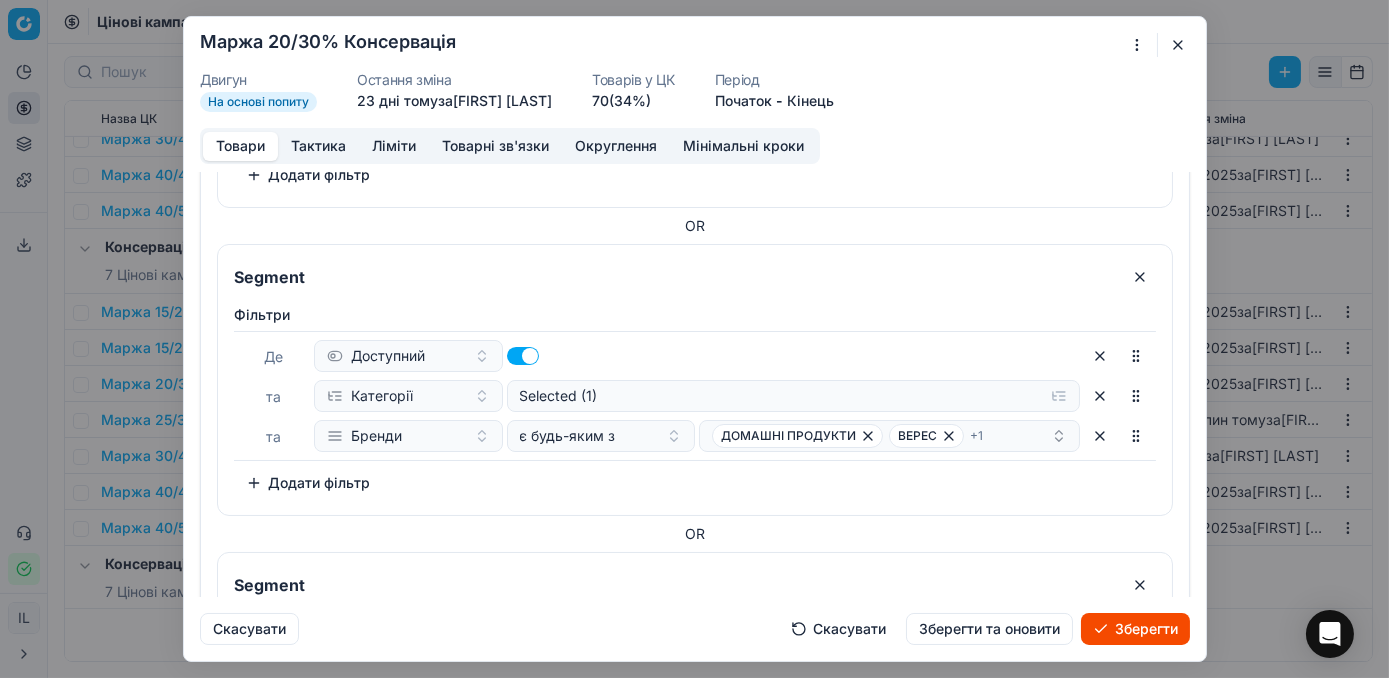 click on "Зберегти" at bounding box center (1135, 629) 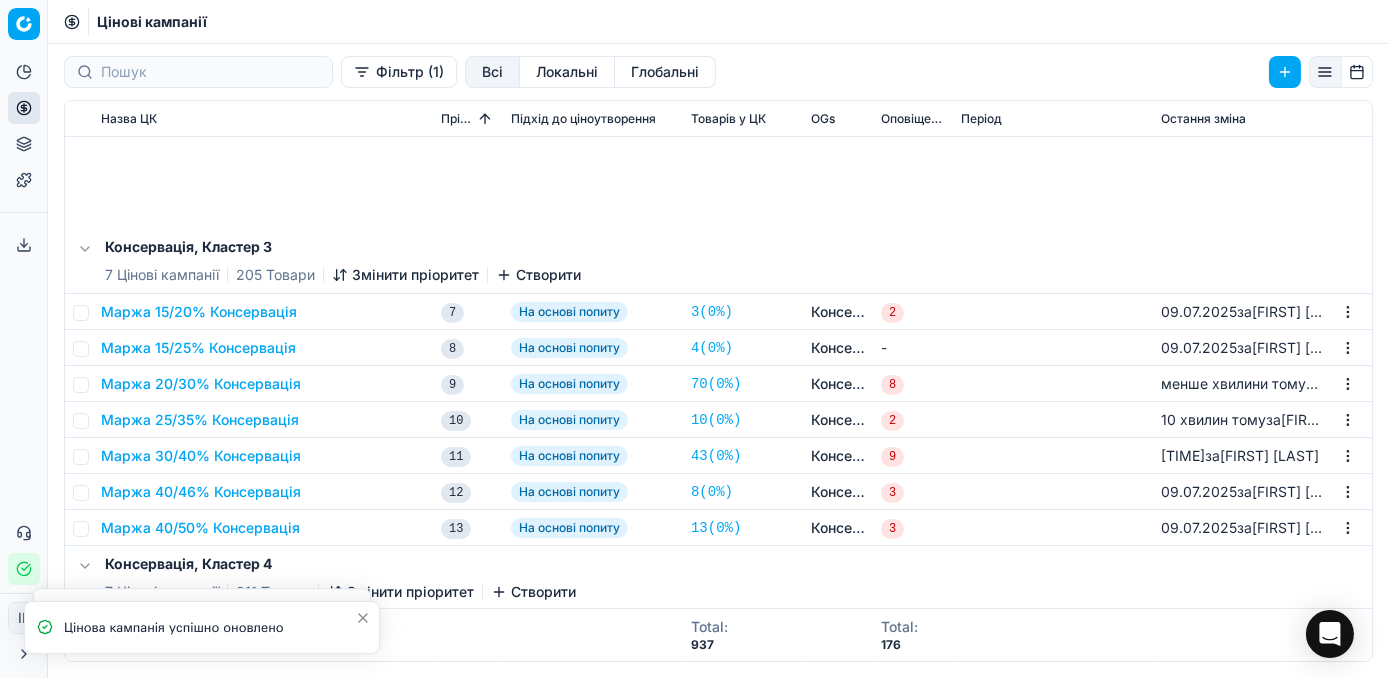 scroll, scrollTop: 1525, scrollLeft: 0, axis: vertical 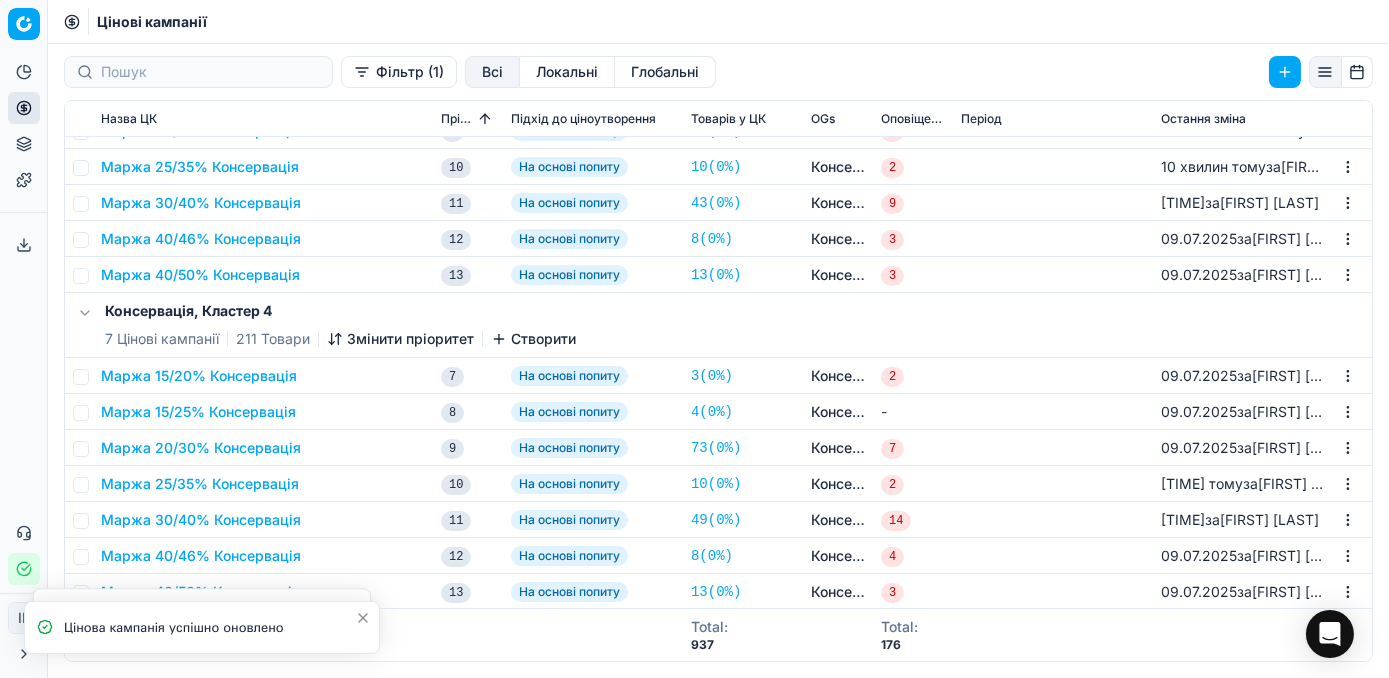 click on "Маржа 20/30% Консервація" at bounding box center [201, 448] 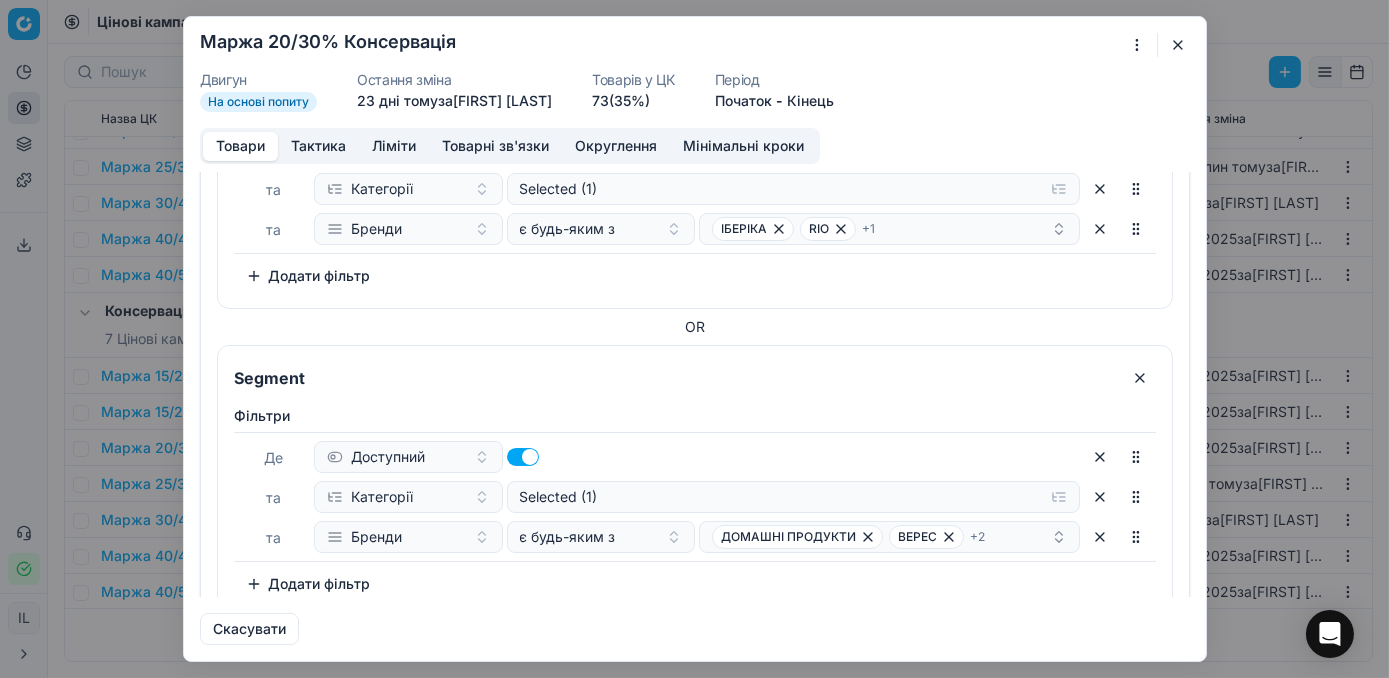 scroll, scrollTop: 818, scrollLeft: 0, axis: vertical 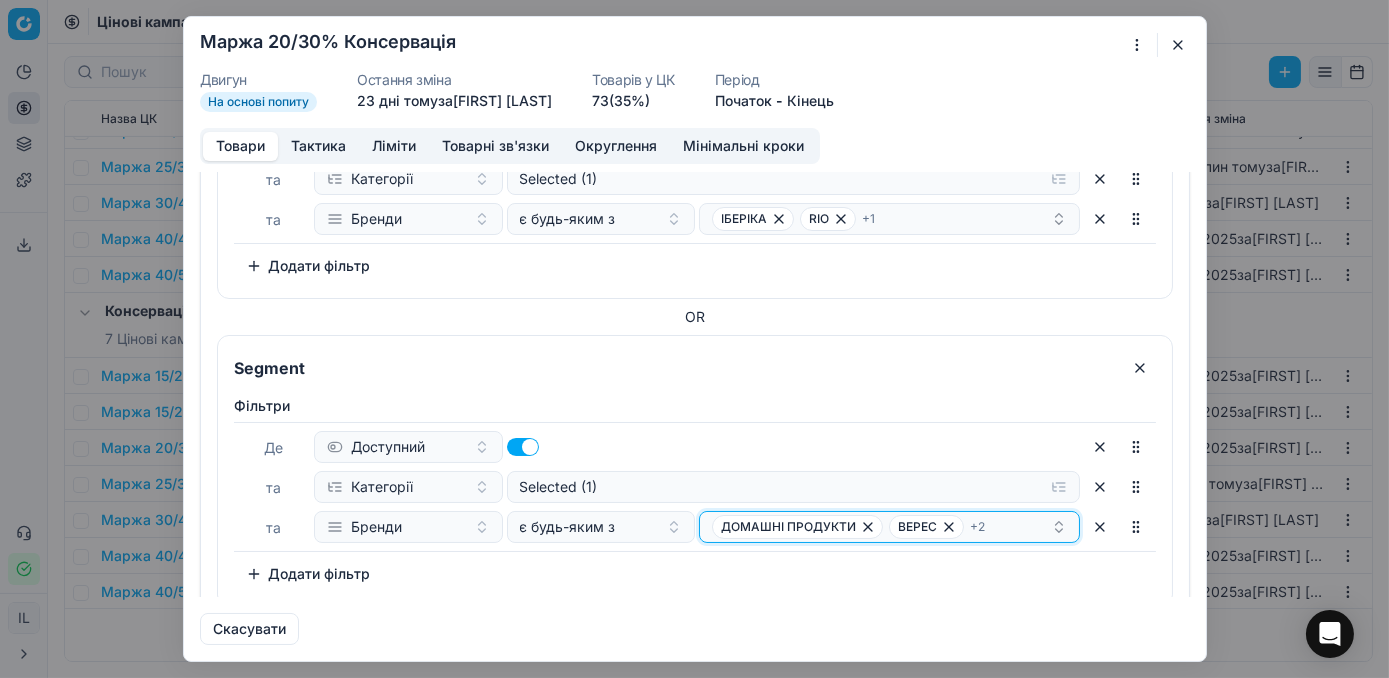 click 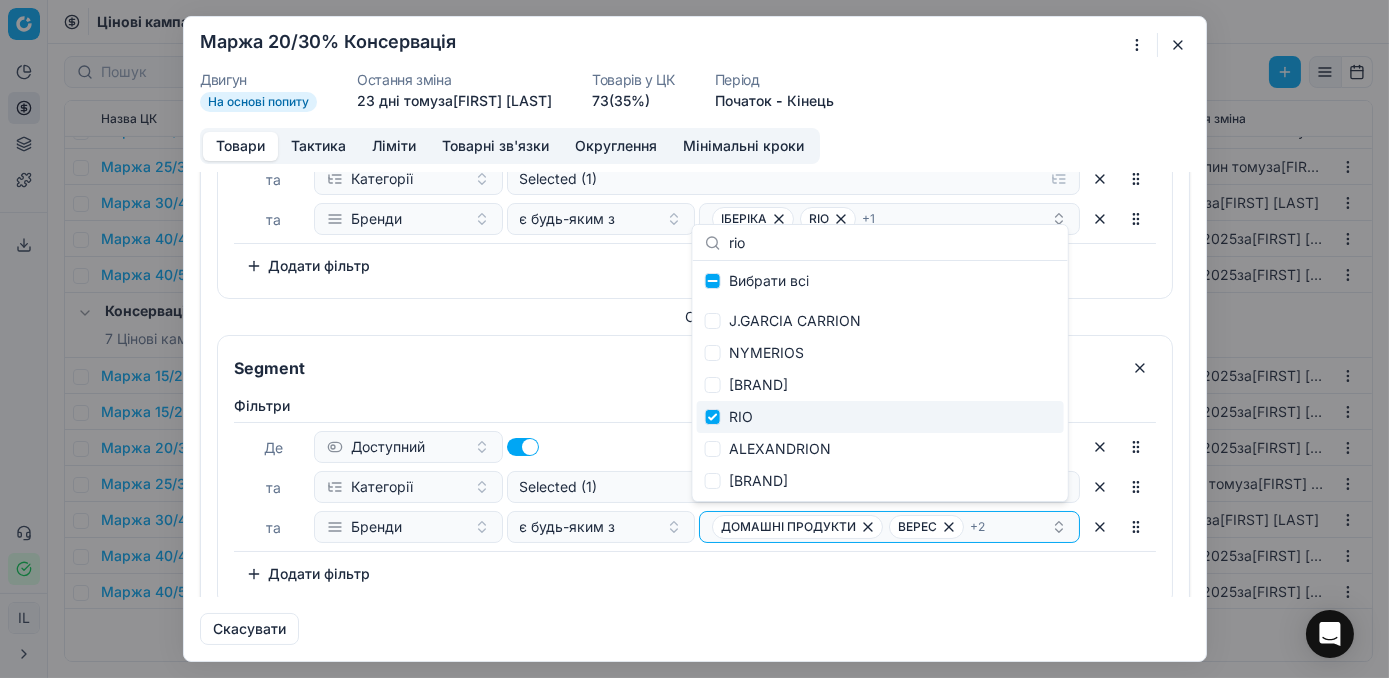 type on "rio" 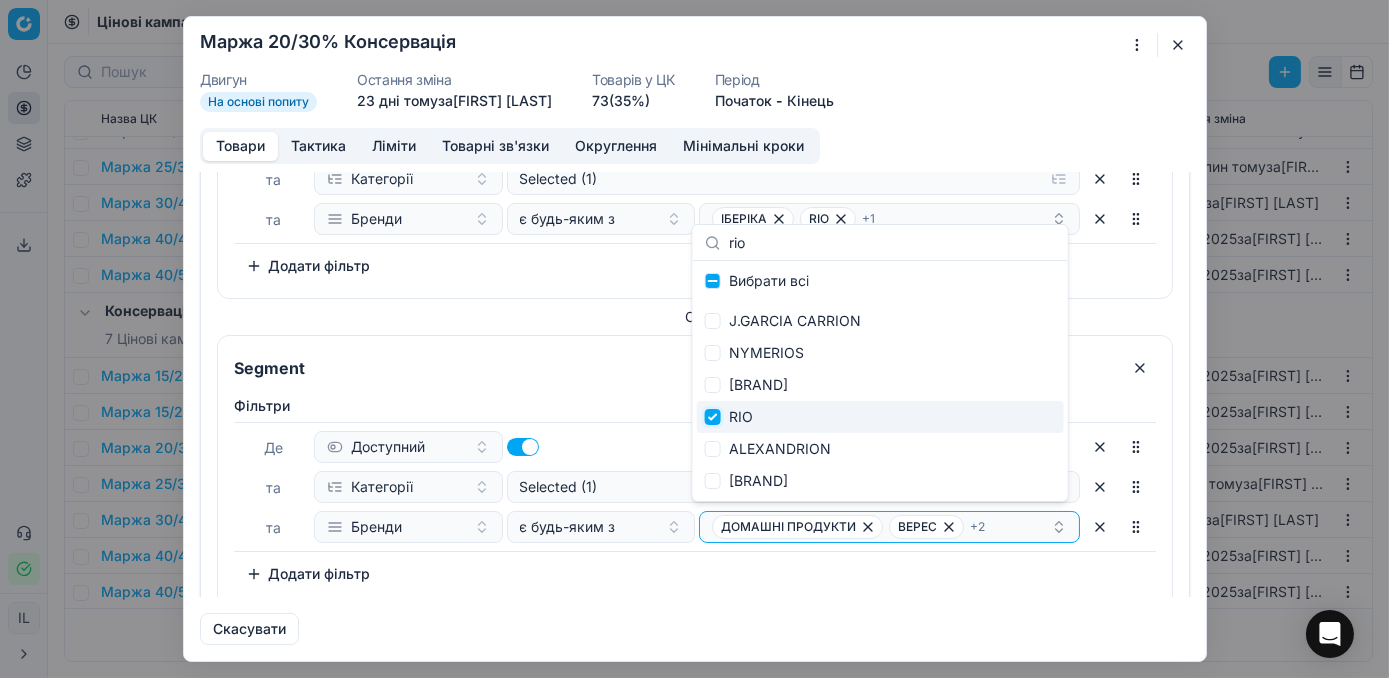 click at bounding box center (713, 417) 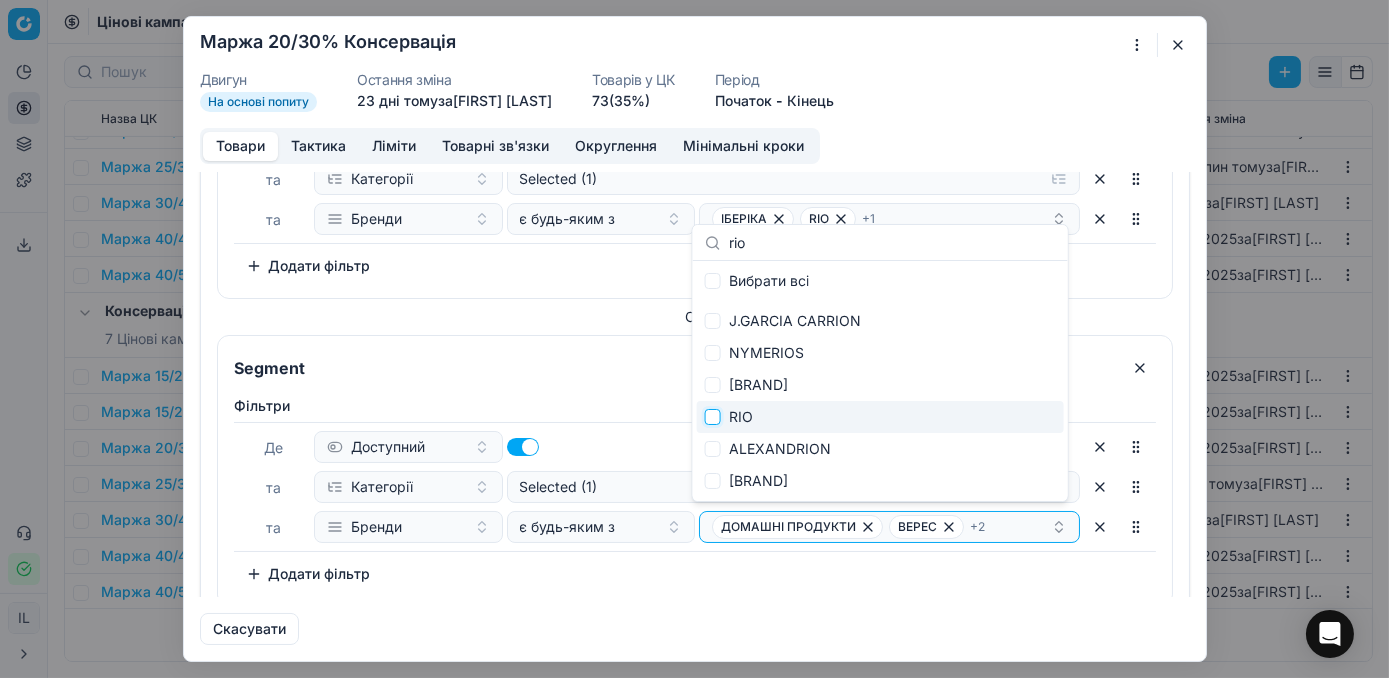 checkbox on "false" 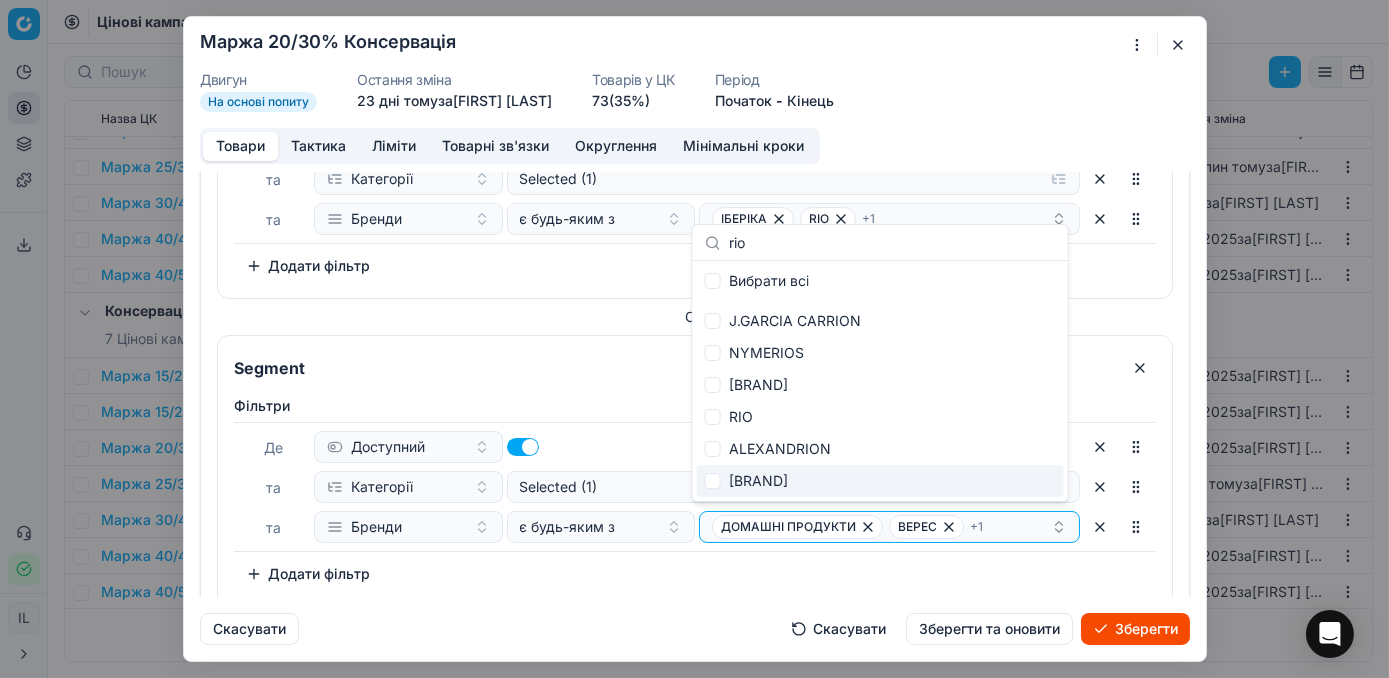 click on "Зберегти" at bounding box center (1135, 629) 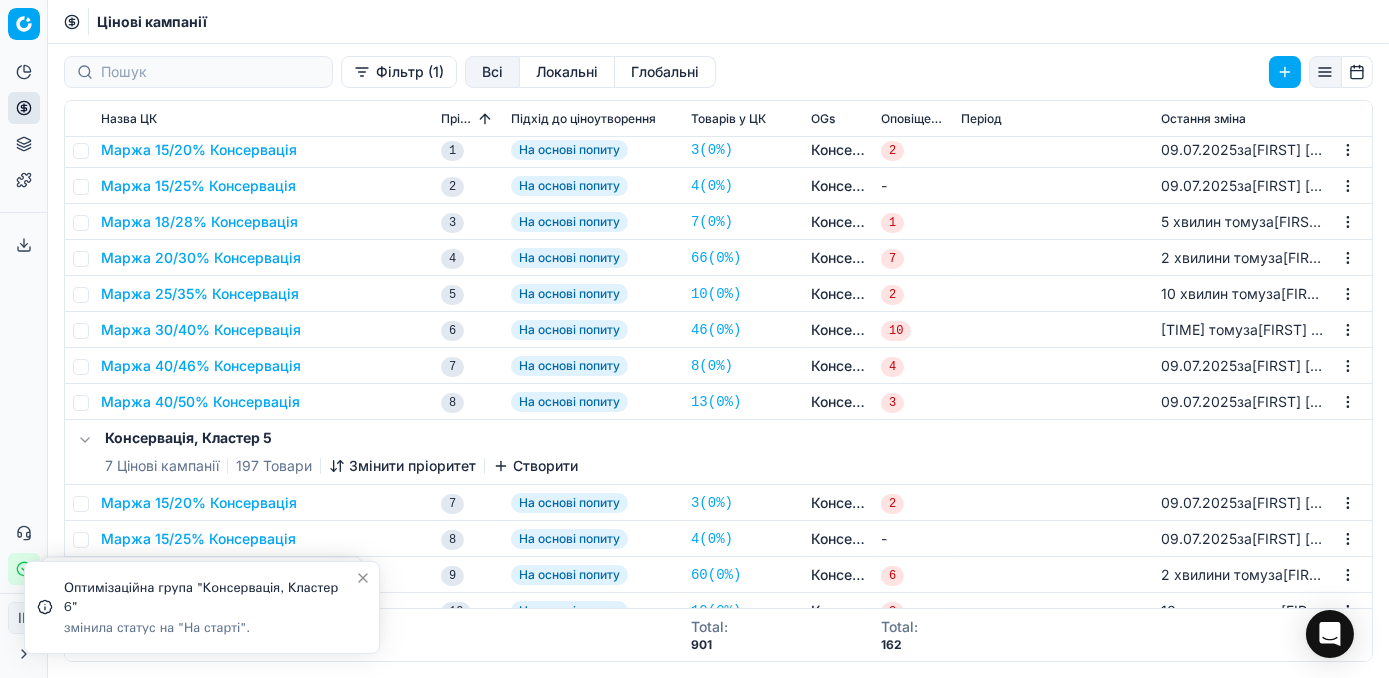 scroll, scrollTop: 0, scrollLeft: 0, axis: both 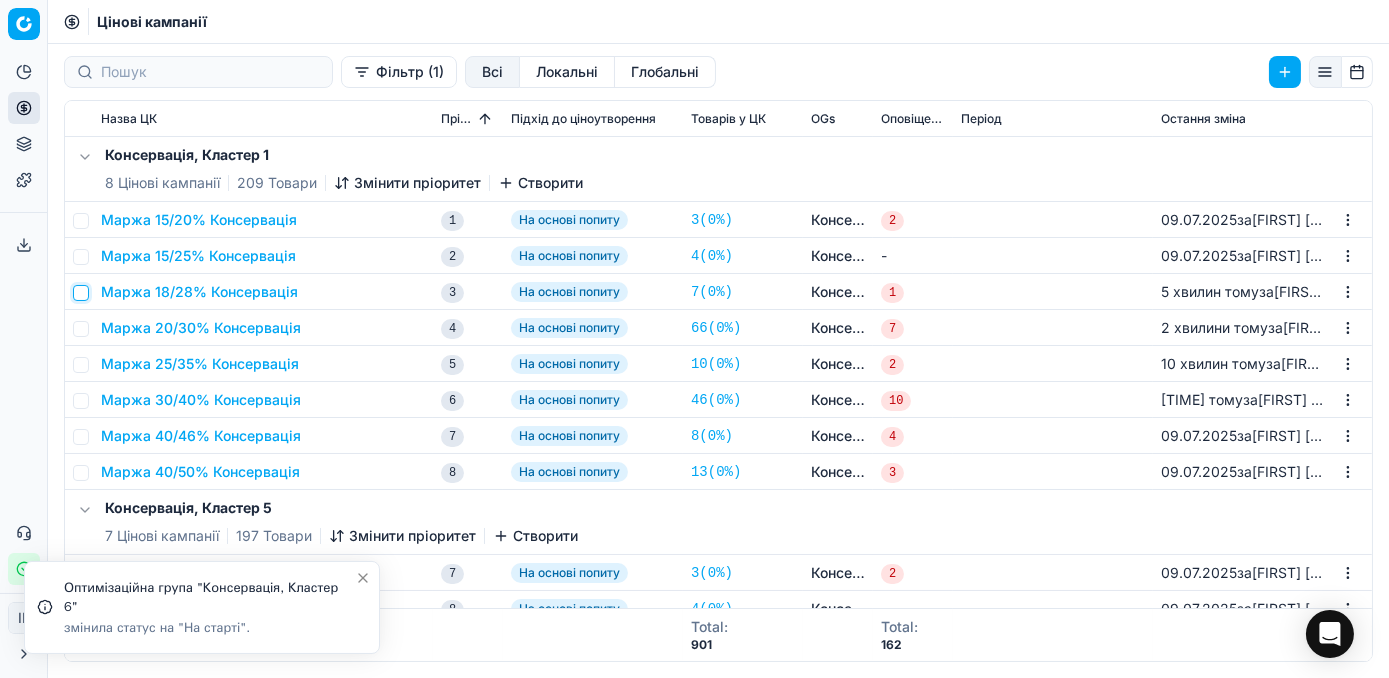 click at bounding box center (81, 293) 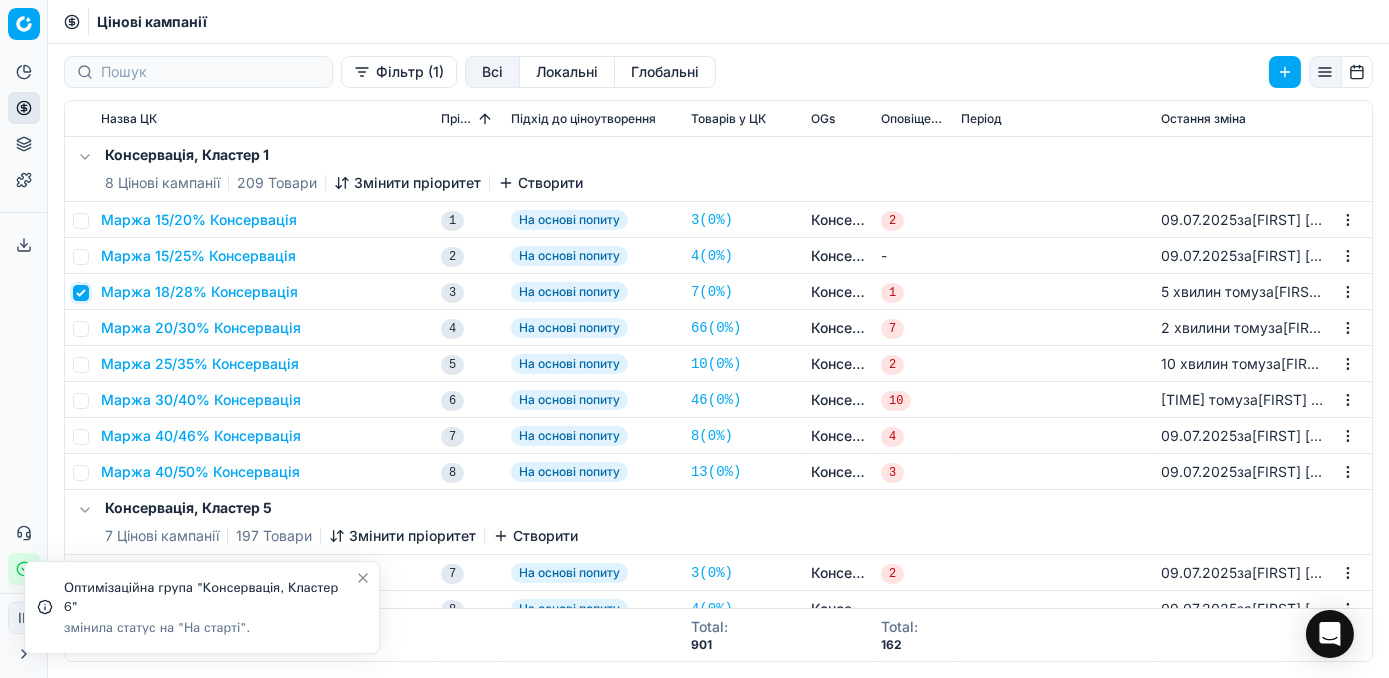 checkbox on "true" 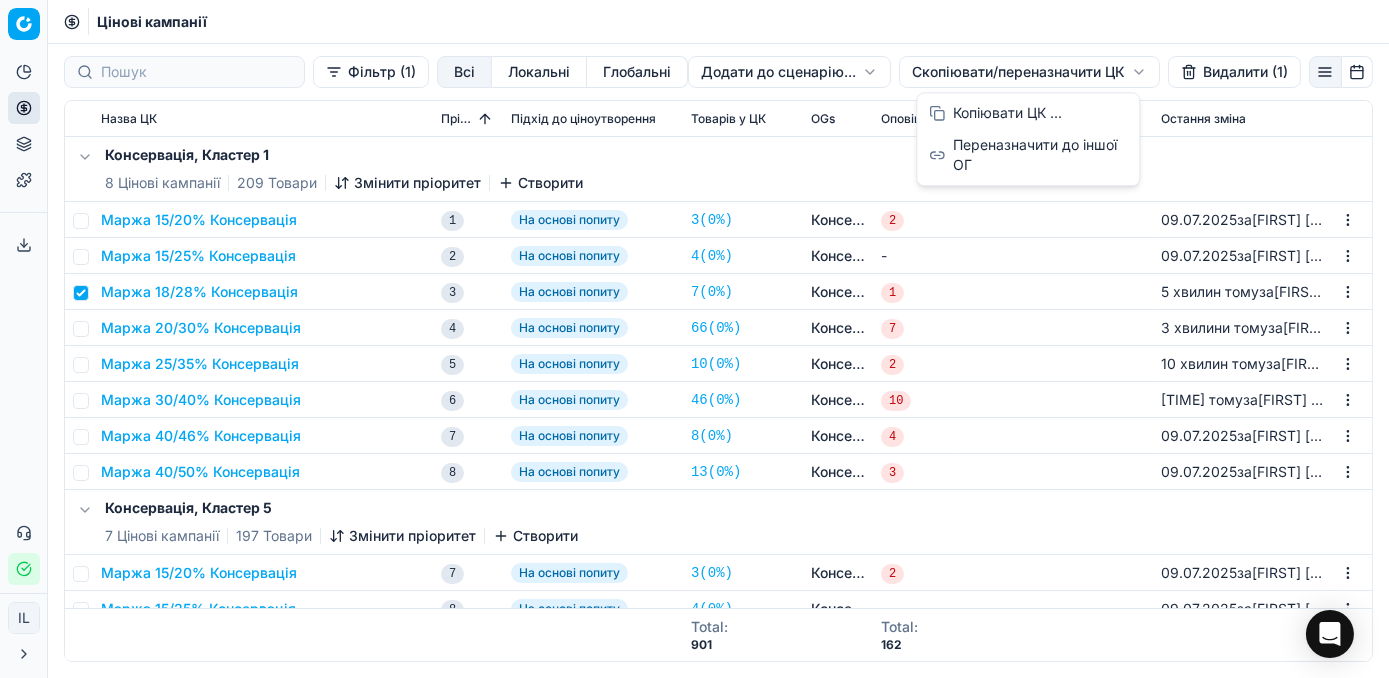 click on "Pricing platform Аналітика Цінова оптимізація Асортимент продукції Шаблони Сервіс експорту 19 Зверніться до служби підтримки Статус інтеграції IL [FIRST] [LAST] i.lylo@lvivkholod.com Закрити меню Command Palette Search for a command to run... Цінові кампанії Фільтр (1) Всі Локальні Глобальні Додати до сценарію... Скопіювати/переназначити ЦК Видалити (1) Назва ЦК Пріоритет Підхід до ціноутворення Товарів у ЦК OGs Оповіщення Період Остання зміна Консервація, Кластер 1 8 Цінові кампанії 209 Товари Змінити пріоритет Створити Маржа 15/20% Консервація 1 На основі попиту 3 ( 0% ) Консервація, Кластер 1 2 09.07.2025 2 4 )" at bounding box center [694, 339] 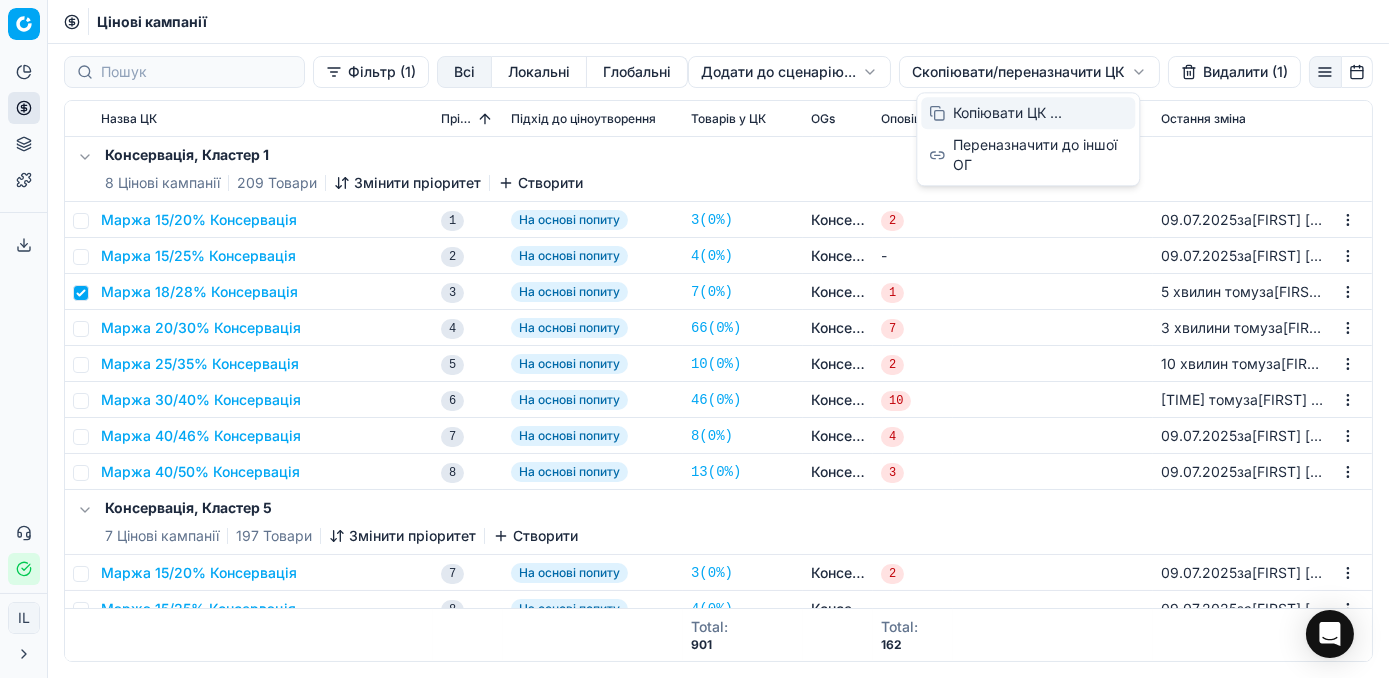 click on "Копіювати ЦК ..." at bounding box center [1028, 113] 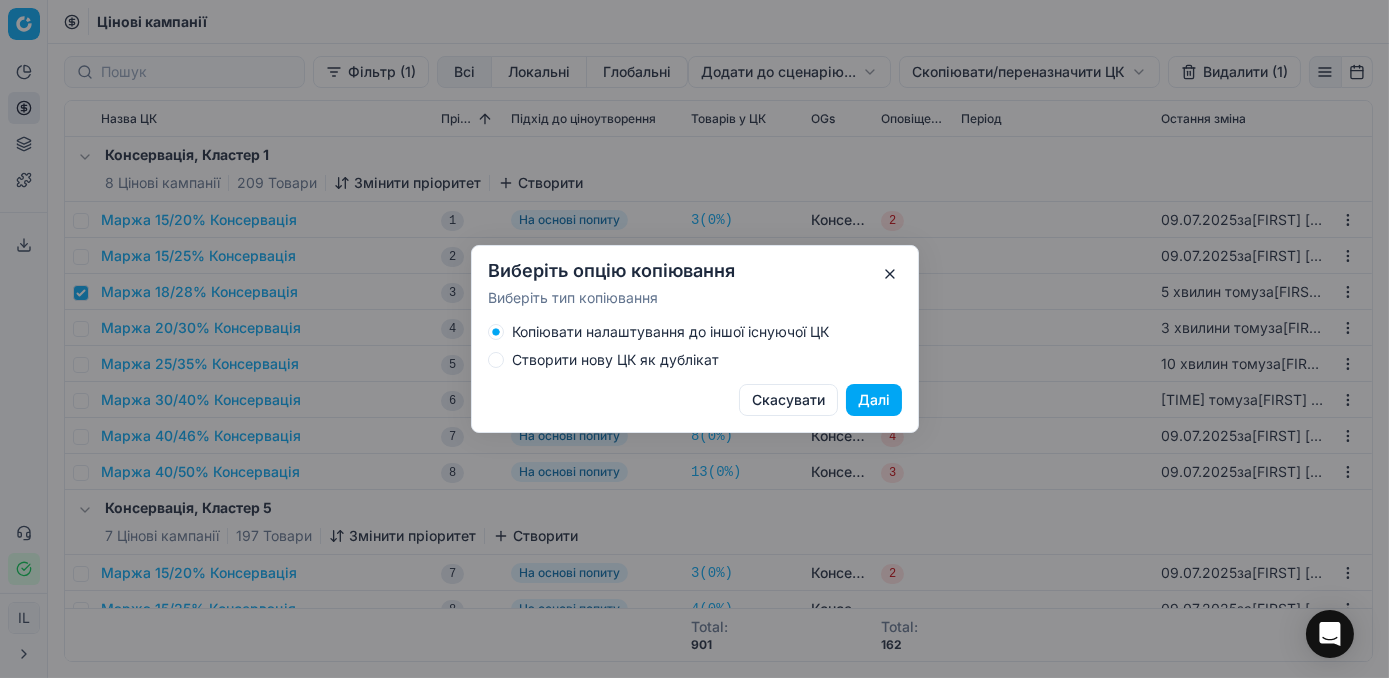 click on "Створити нову ЦК як дублікат" at bounding box center (496, 360) 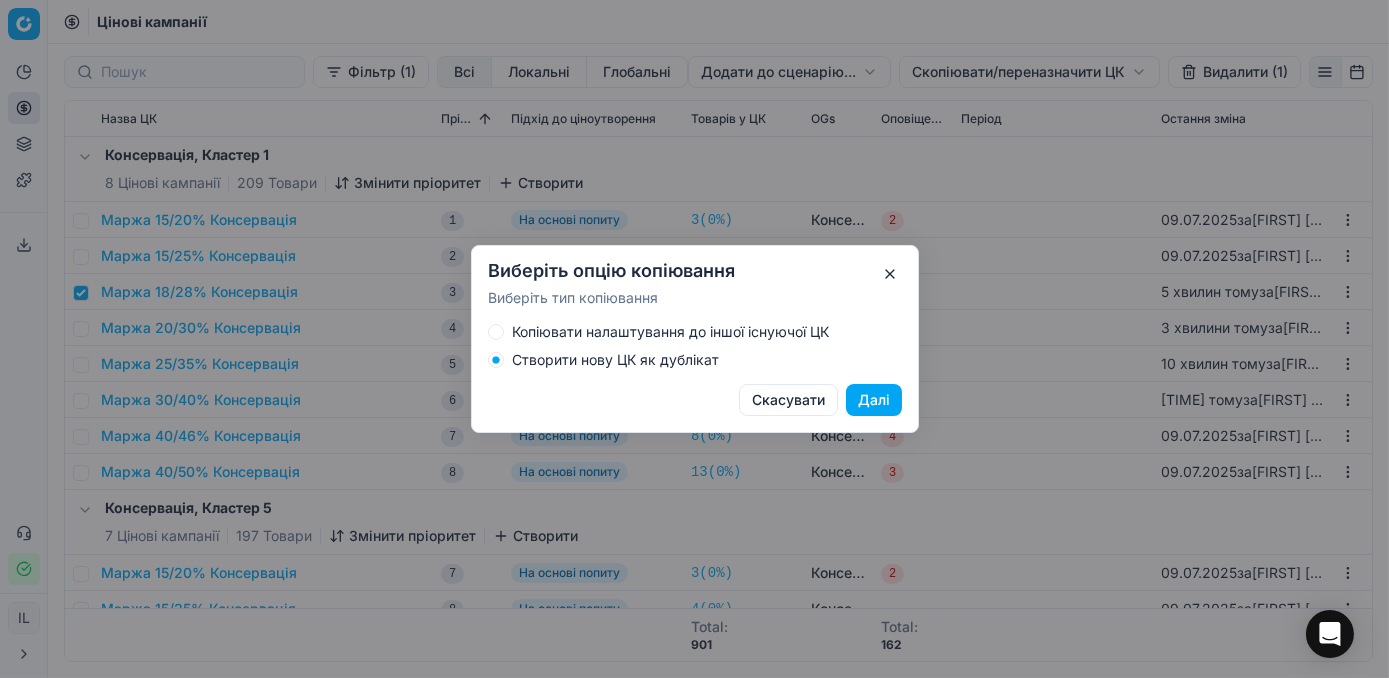click on "Далі" at bounding box center [874, 400] 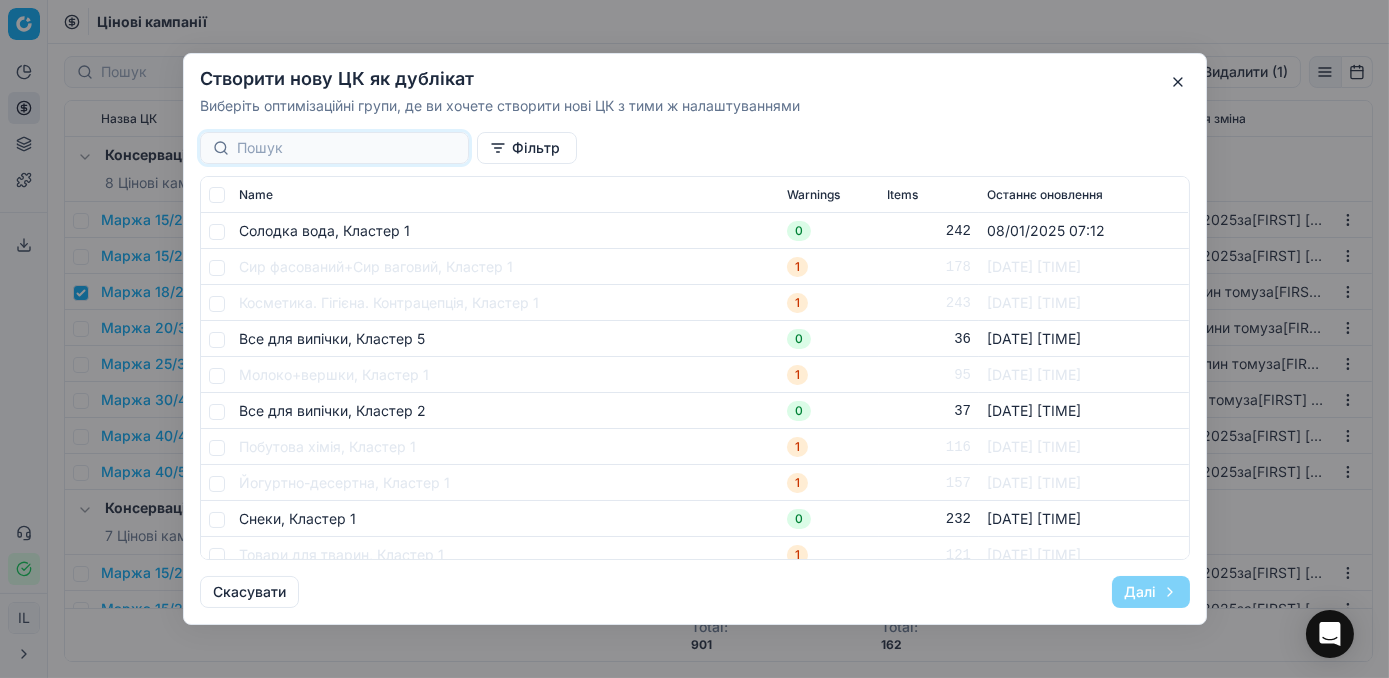 click at bounding box center [346, 148] 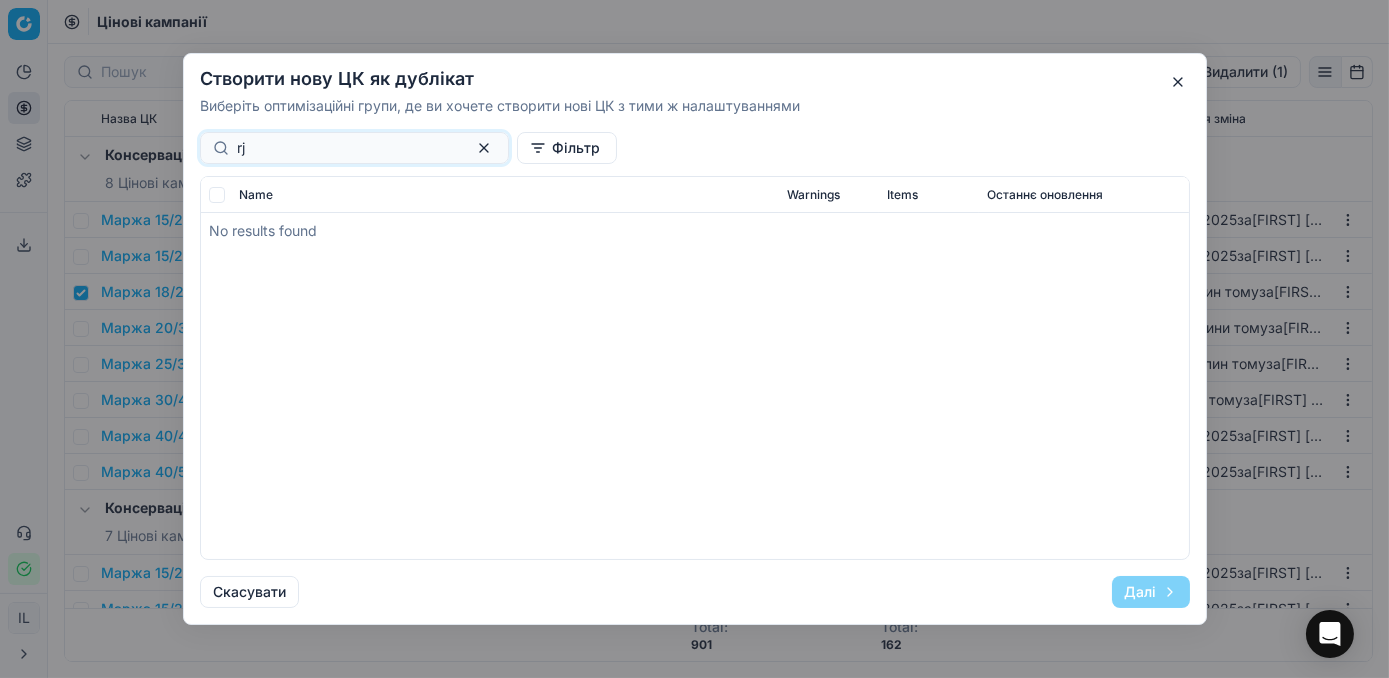 type on "r" 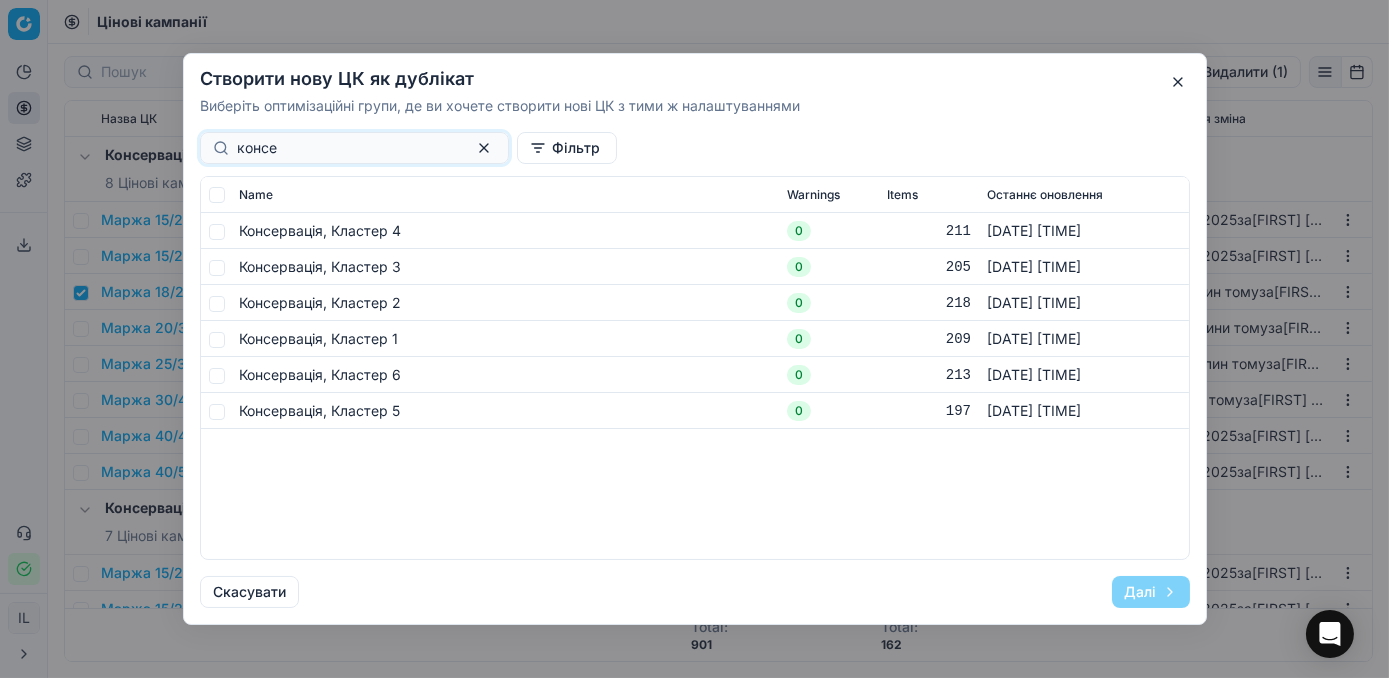 type on "консе" 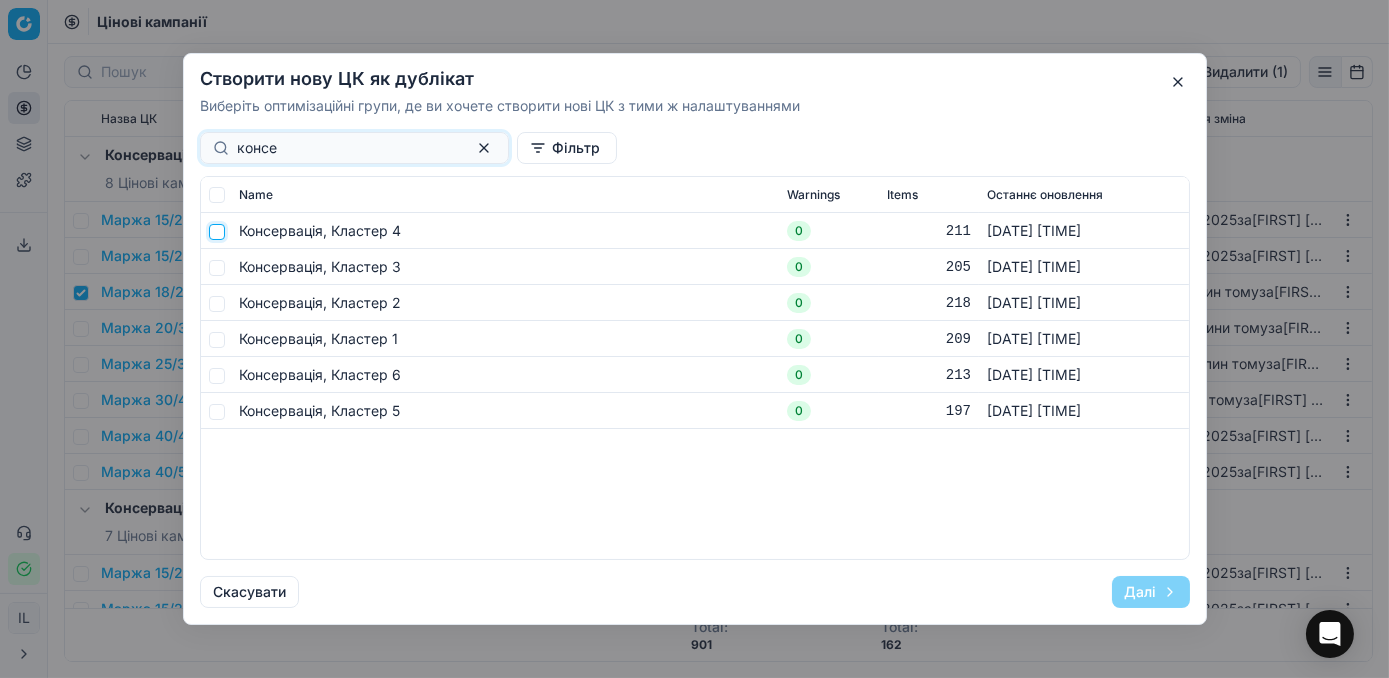 click at bounding box center [217, 232] 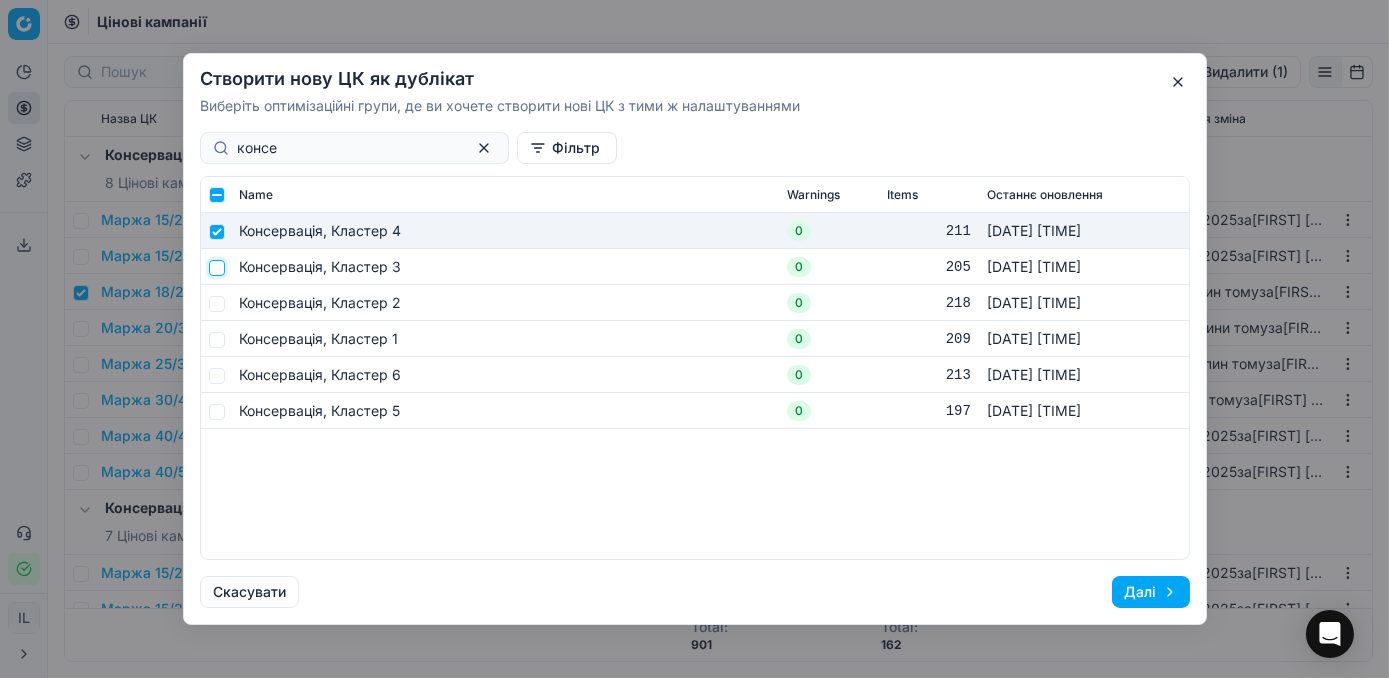 click at bounding box center (217, 268) 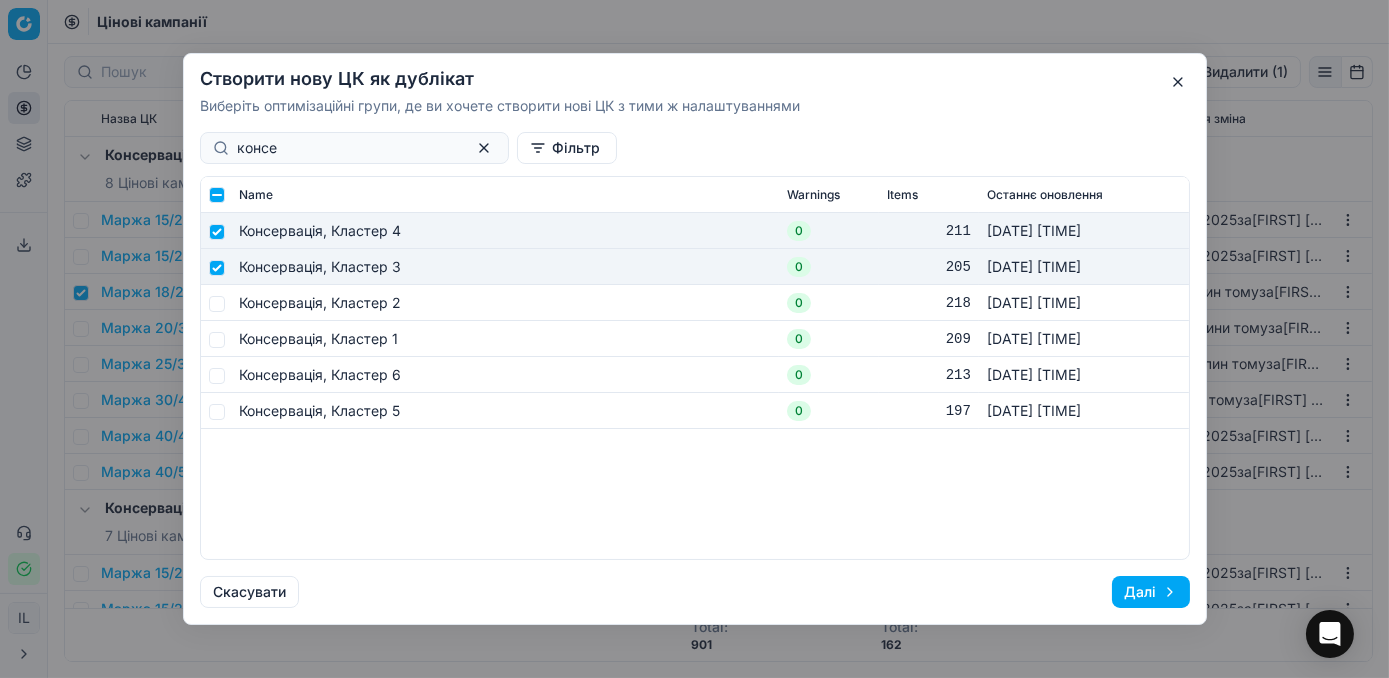 click at bounding box center (216, 303) 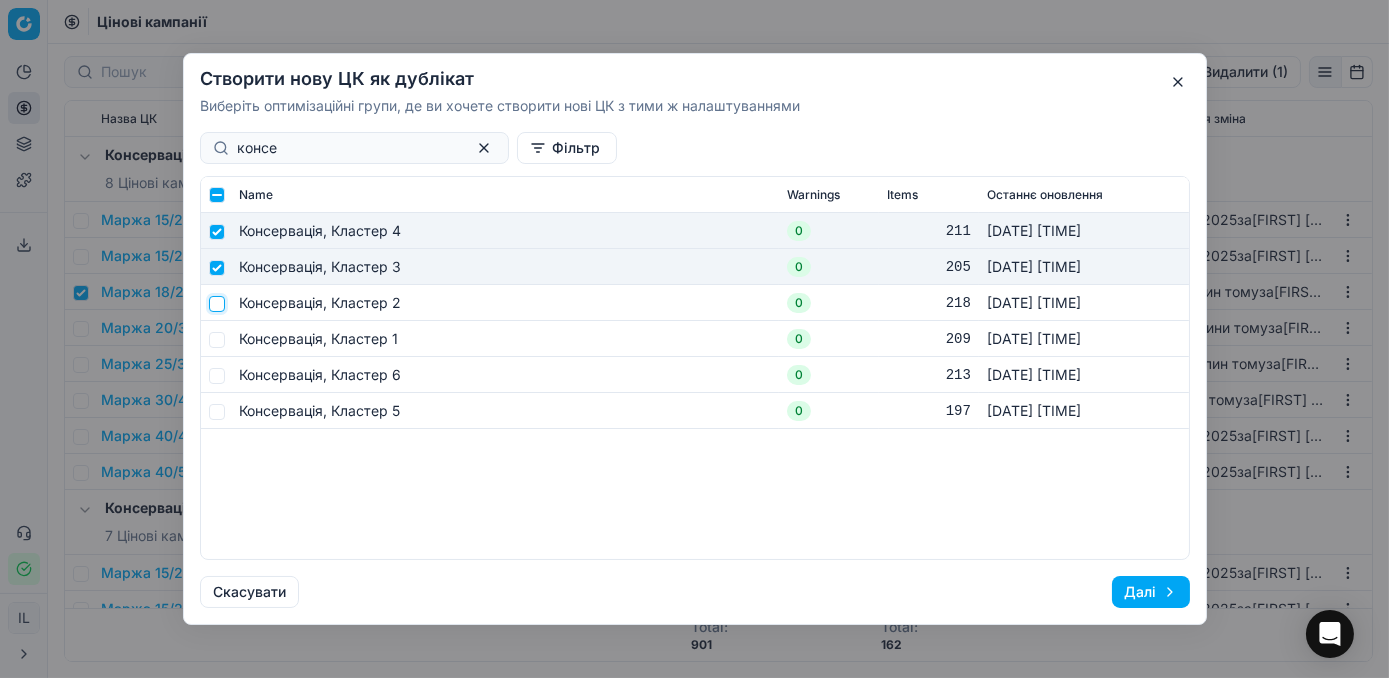 click at bounding box center (217, 304) 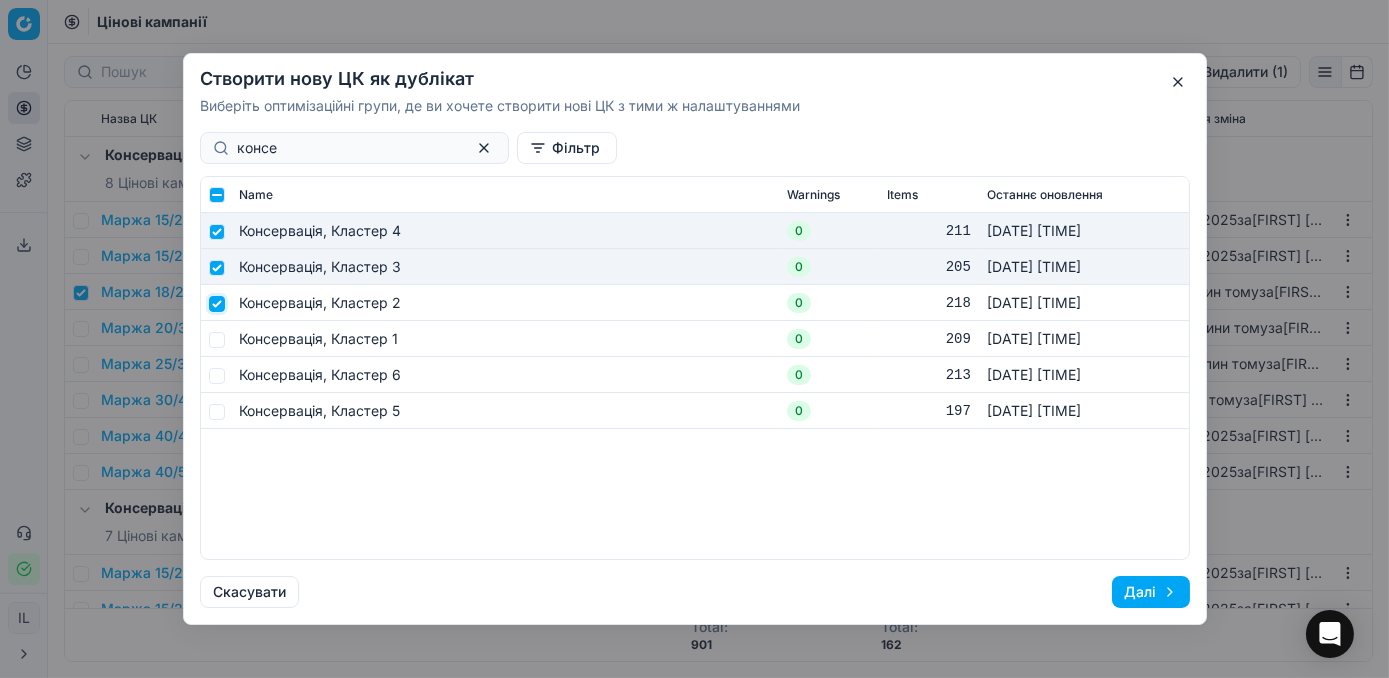 checkbox on "true" 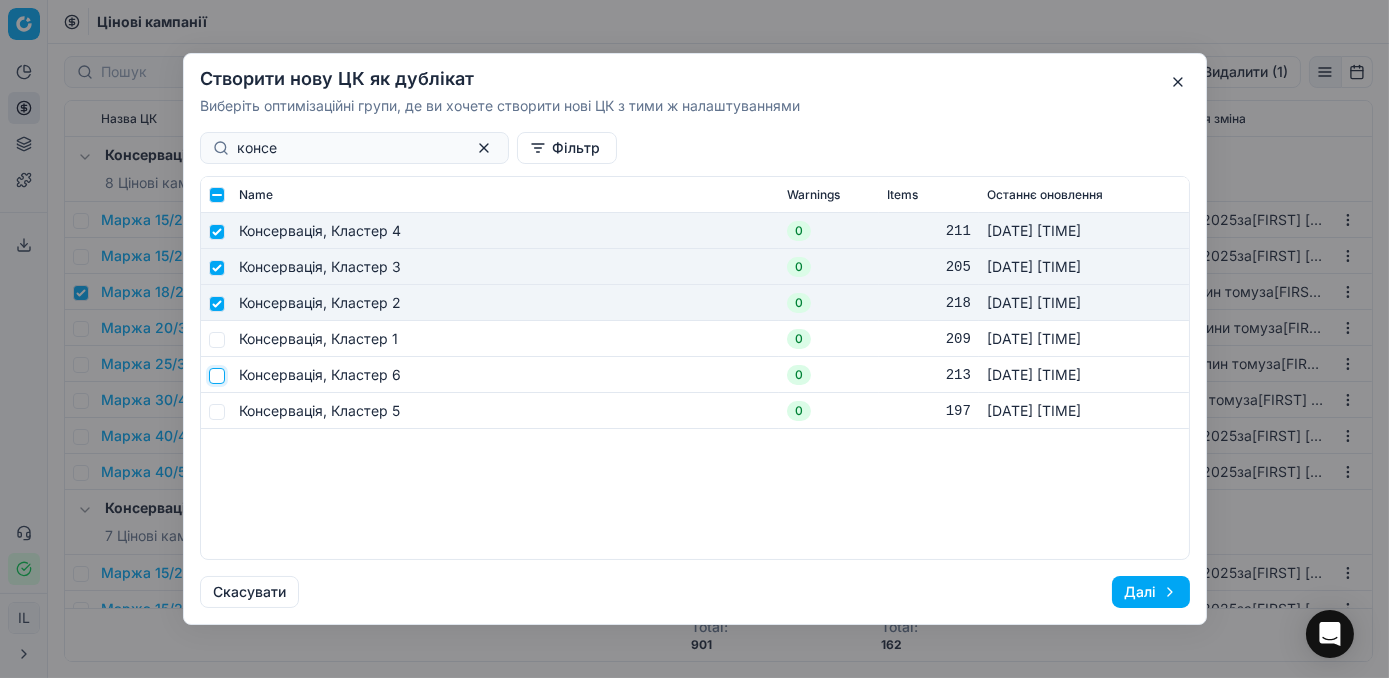 click at bounding box center [217, 376] 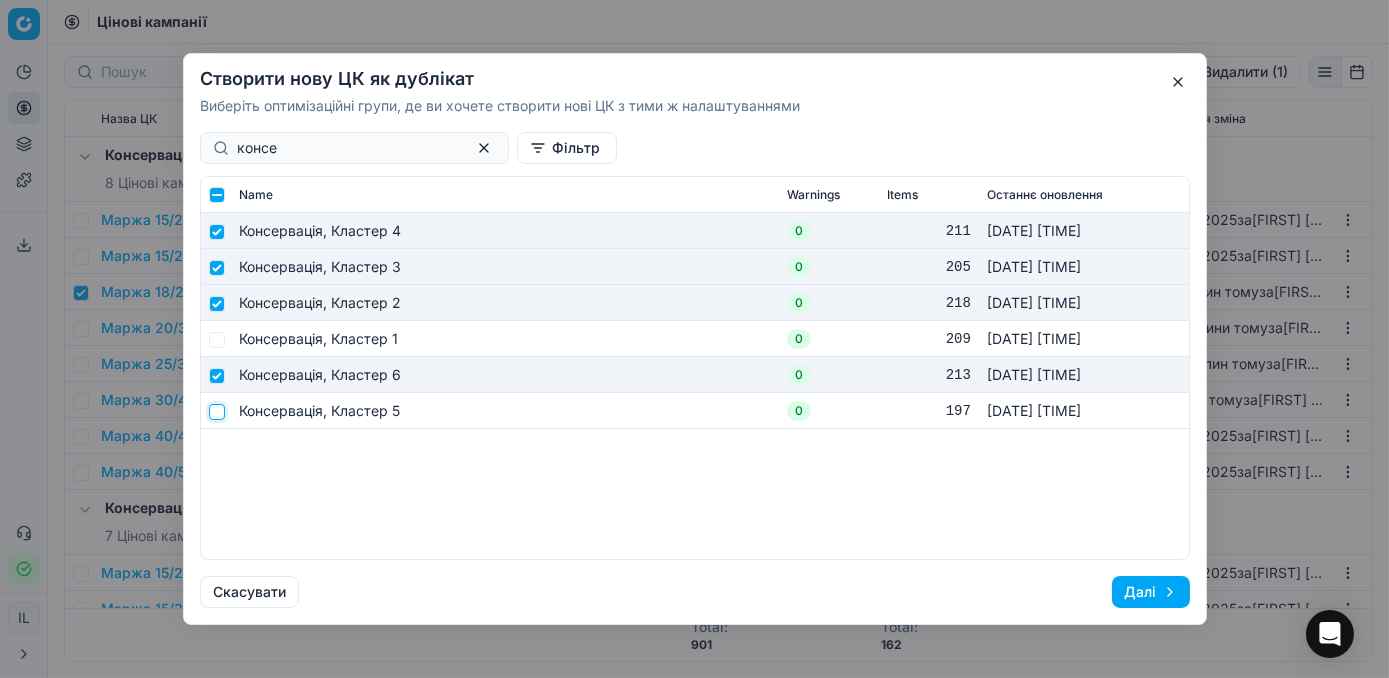 click at bounding box center [217, 412] 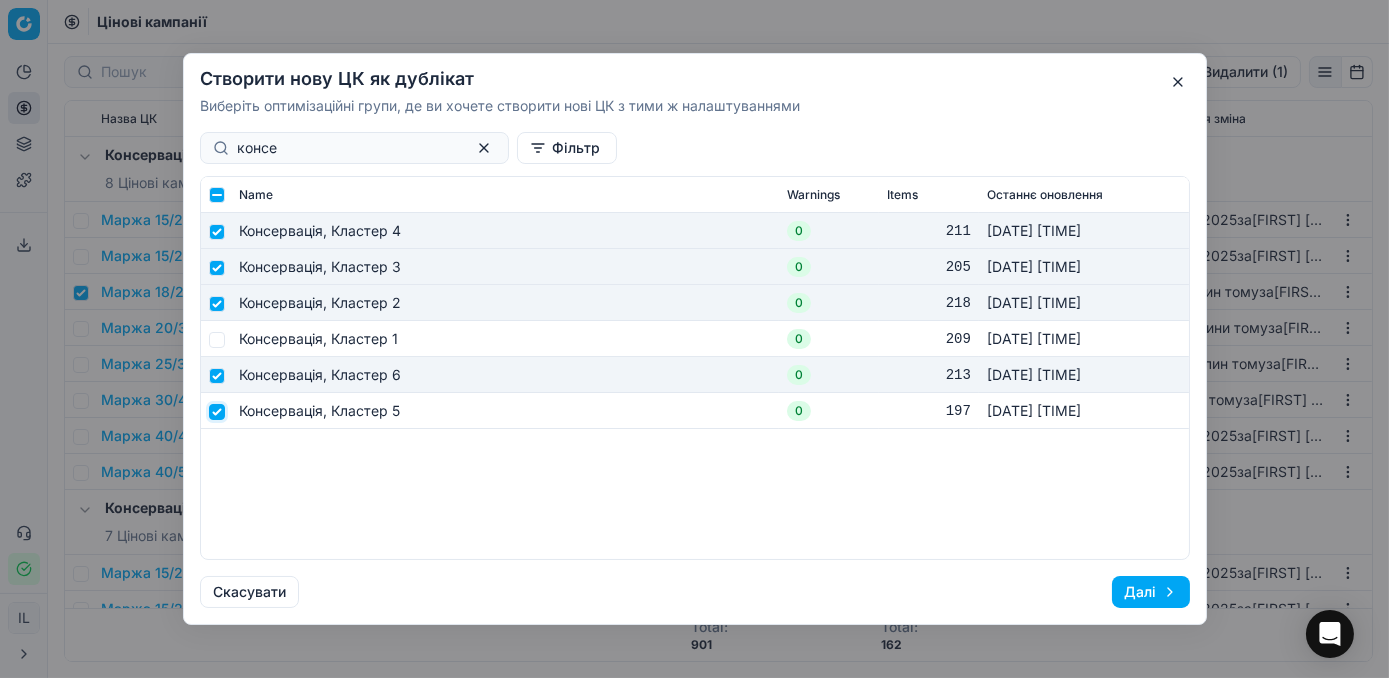 checkbox on "true" 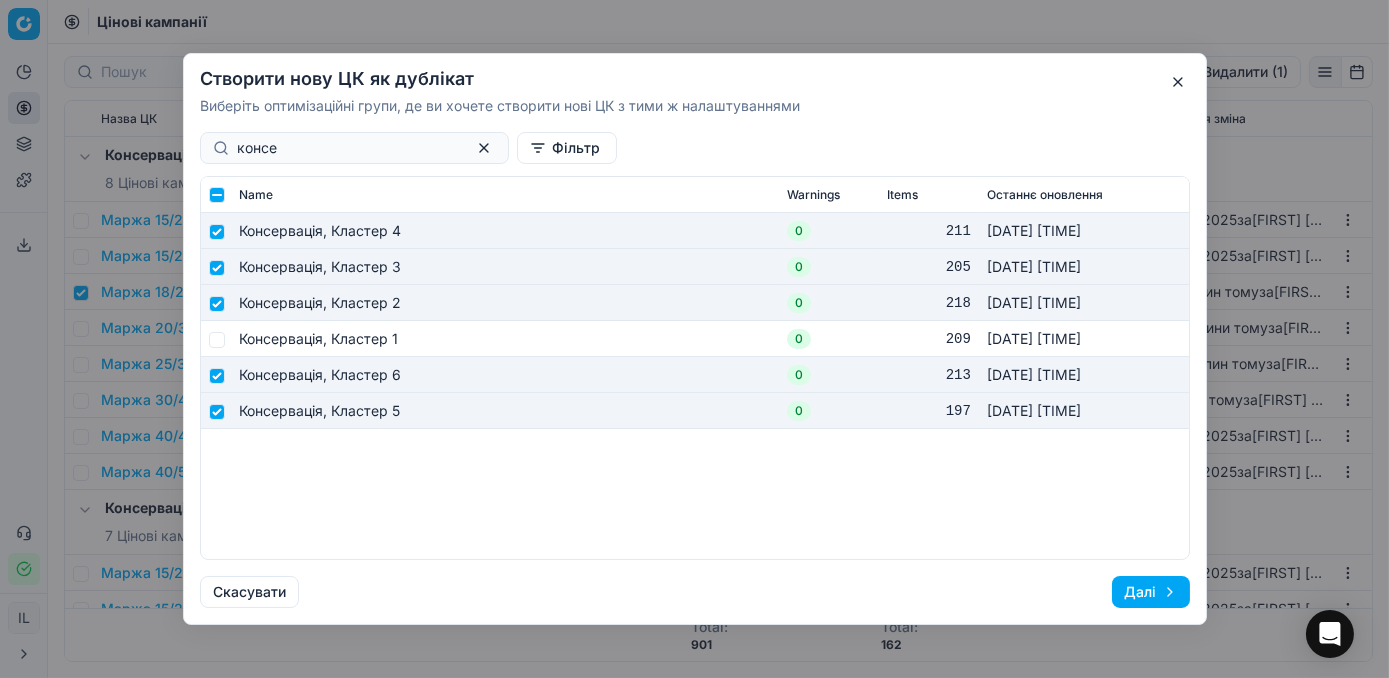 click on "Далі" at bounding box center [1151, 592] 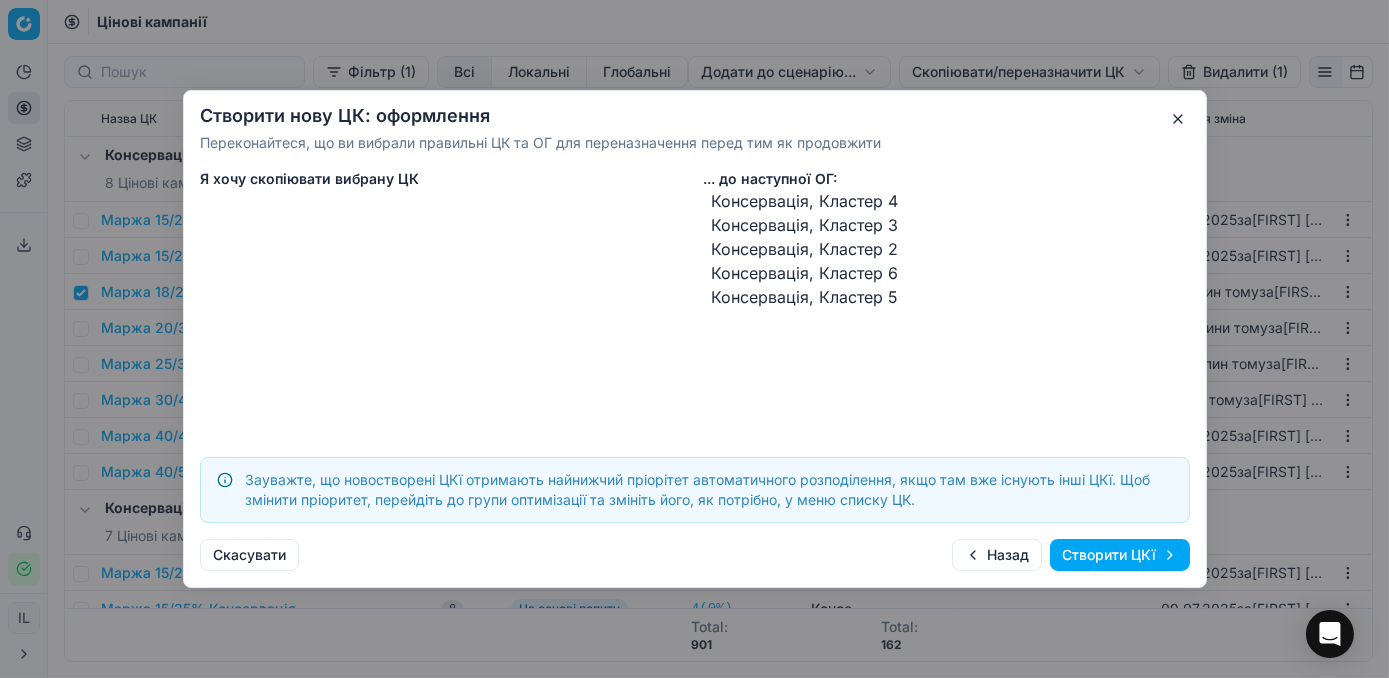 click on "Створити ЦКї" at bounding box center (1120, 555) 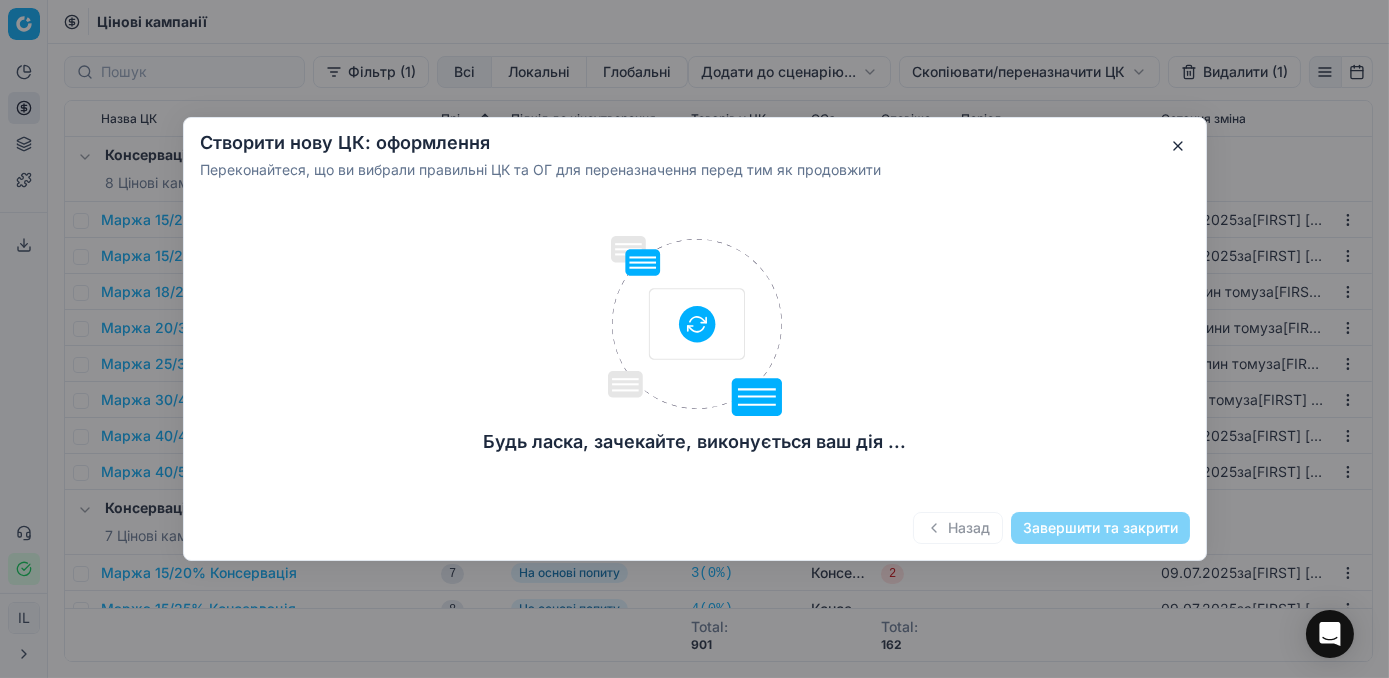 checkbox on "false" 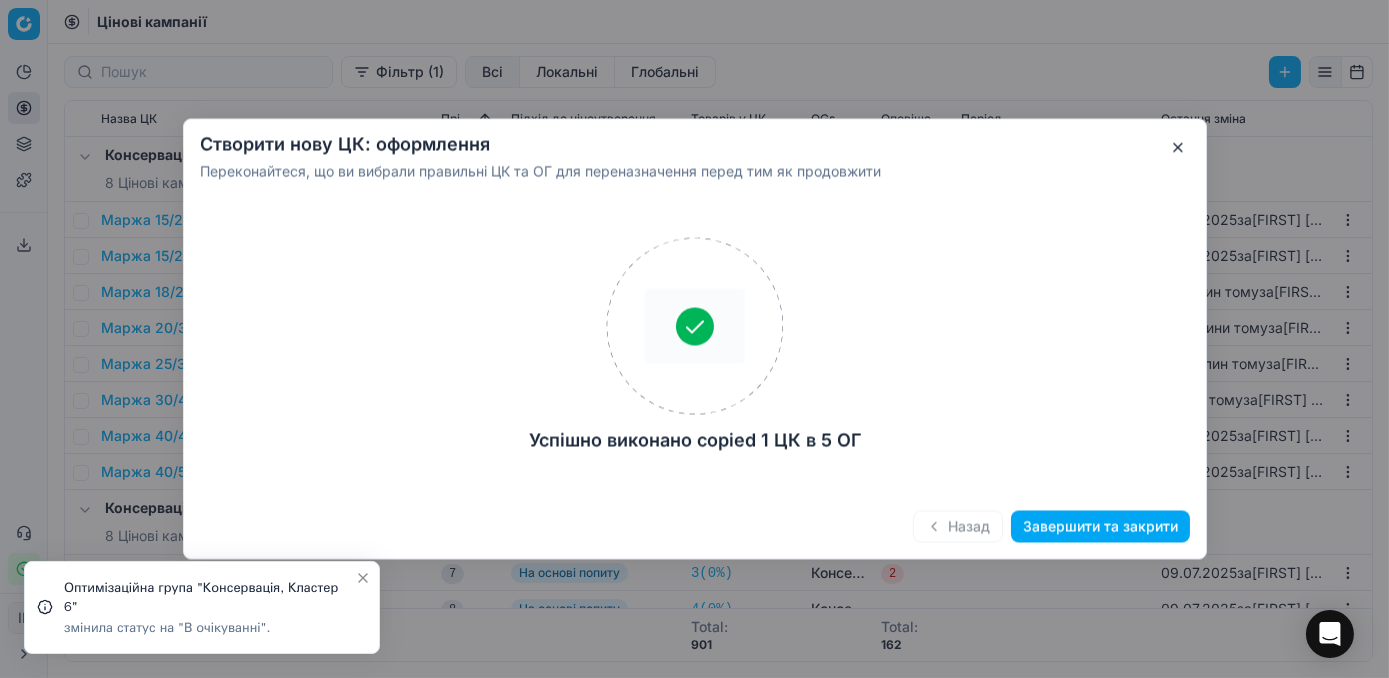 click on "Завершити та закрити" at bounding box center [1100, 527] 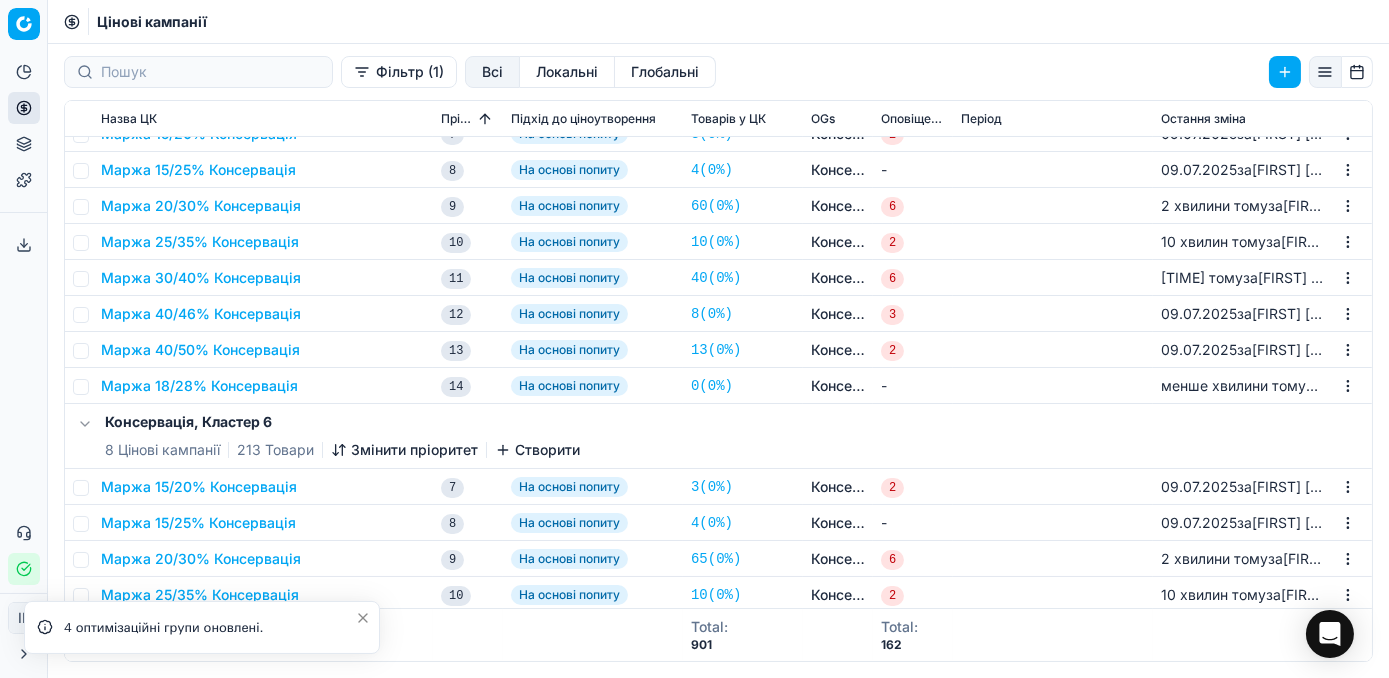 scroll, scrollTop: 363, scrollLeft: 0, axis: vertical 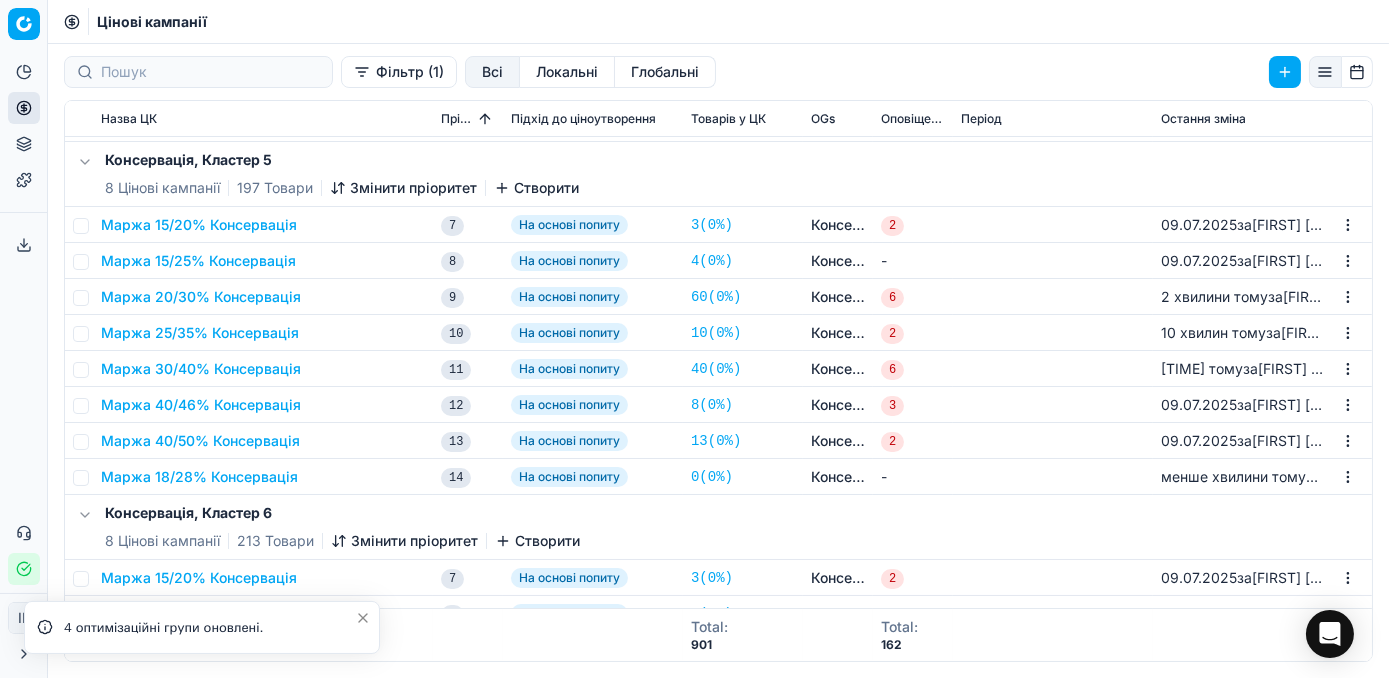 click 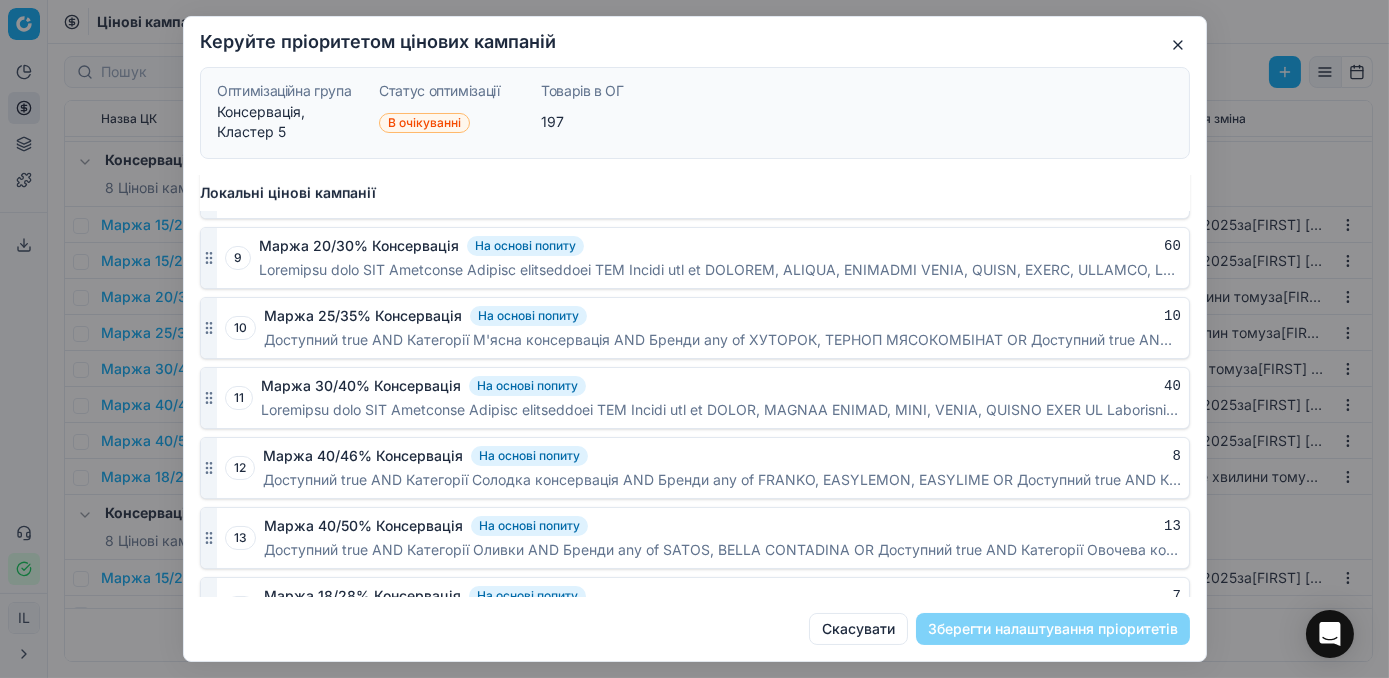 scroll, scrollTop: 1298, scrollLeft: 0, axis: vertical 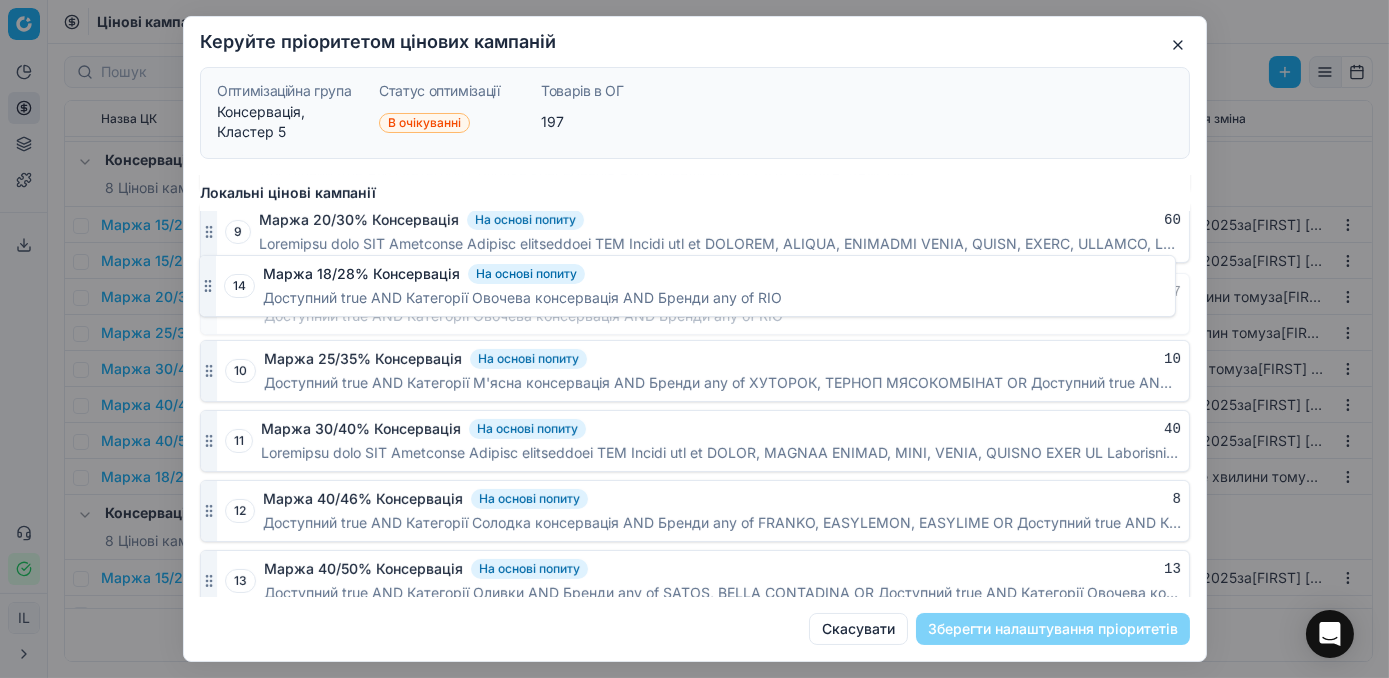drag, startPoint x: 208, startPoint y: 568, endPoint x: 240, endPoint y: 286, distance: 283.80978 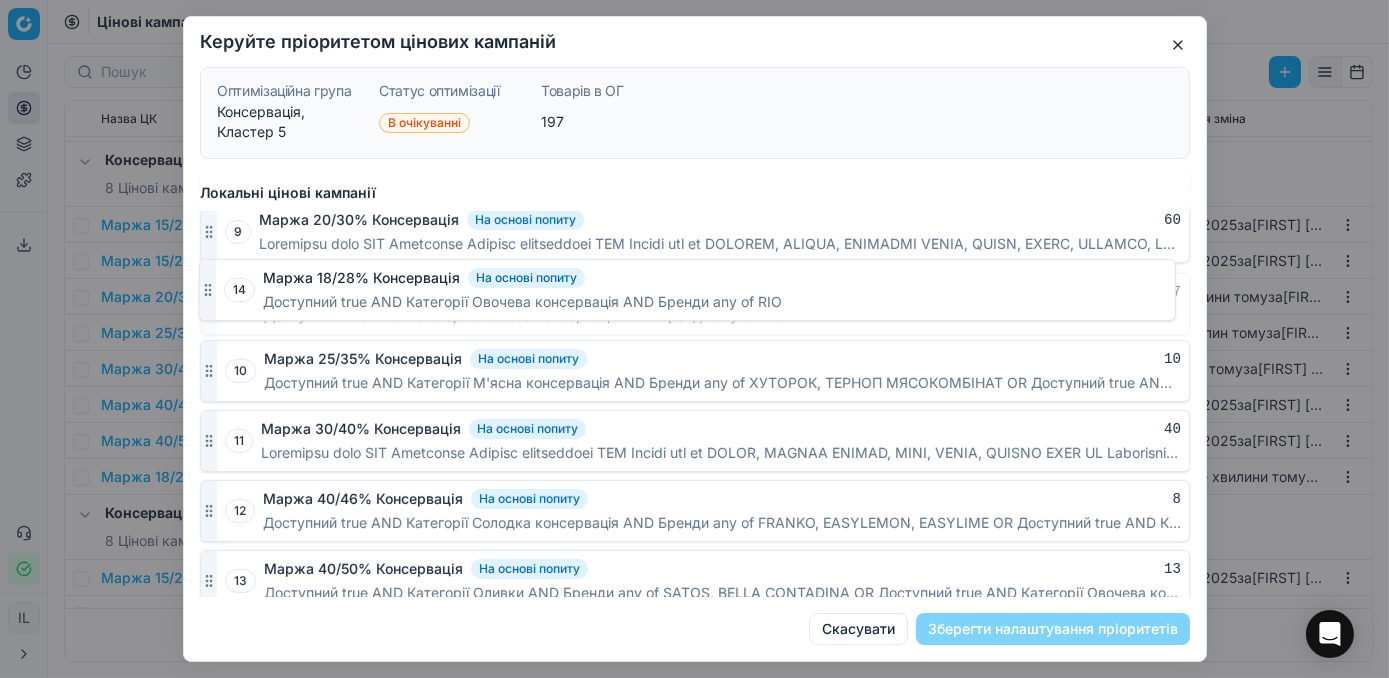 click on "14 Маржа 18/28% Консервація  На основі попиту 7 Доступний  true AND Категорії  Овочева консервація AND Бренди any of RIO" at bounding box center (695, 304) 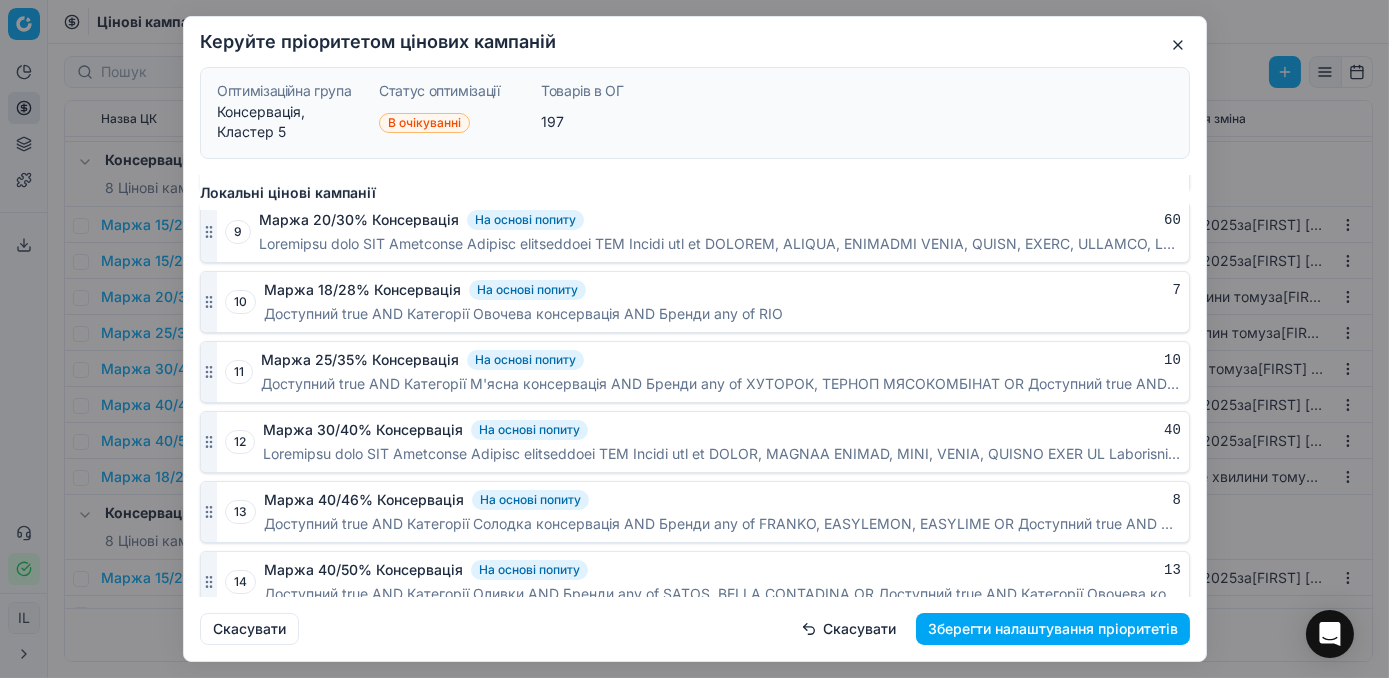 scroll, scrollTop: 1117, scrollLeft: 0, axis: vertical 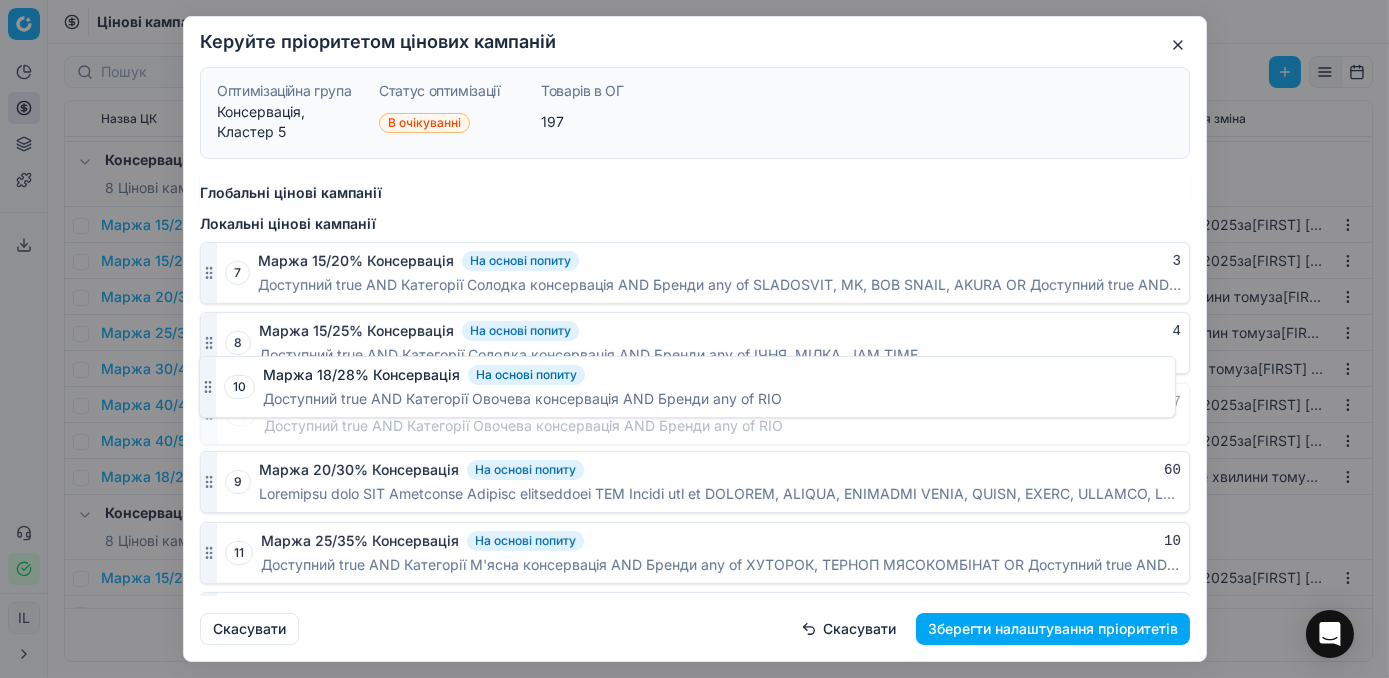 drag, startPoint x: 211, startPoint y: 475, endPoint x: 219, endPoint y: 388, distance: 87.36704 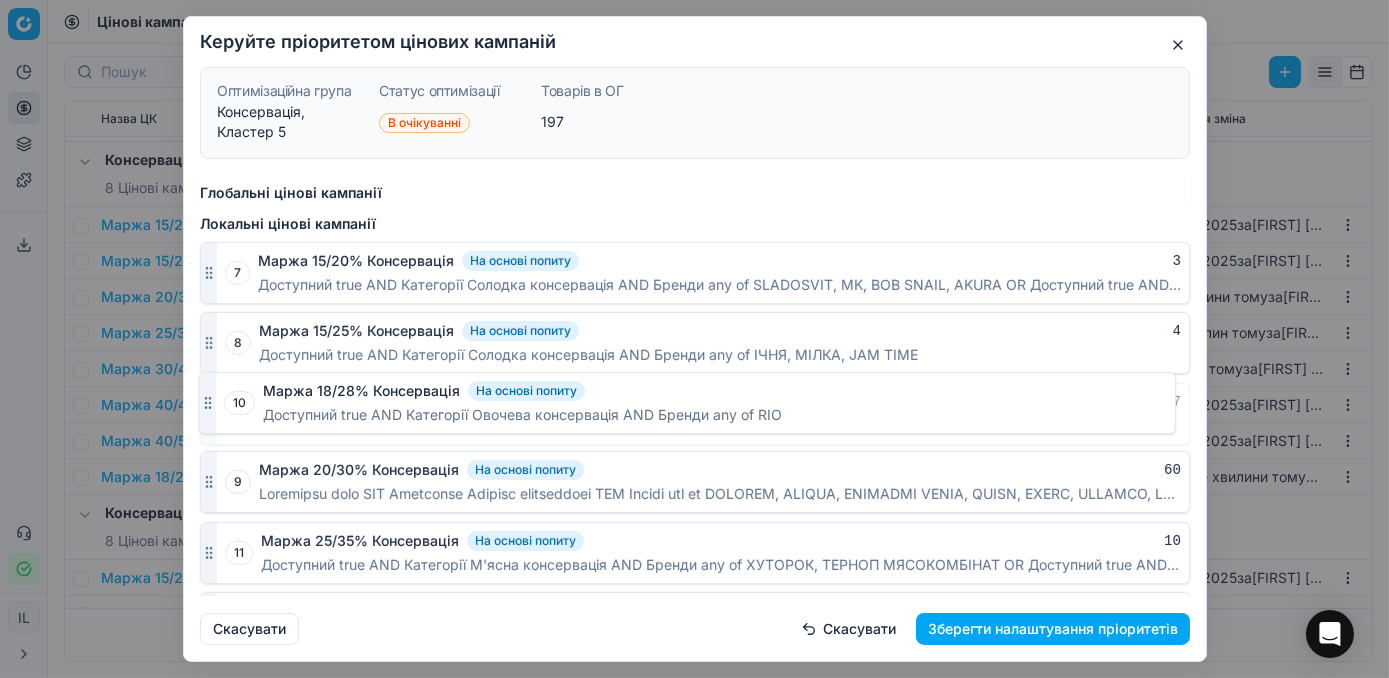 click on "10 Маржа 18/28% Консервація  На основі попиту 7 Доступний  true AND Категорії  Овочева консервація AND Бренди any of RIO" at bounding box center [695, 414] 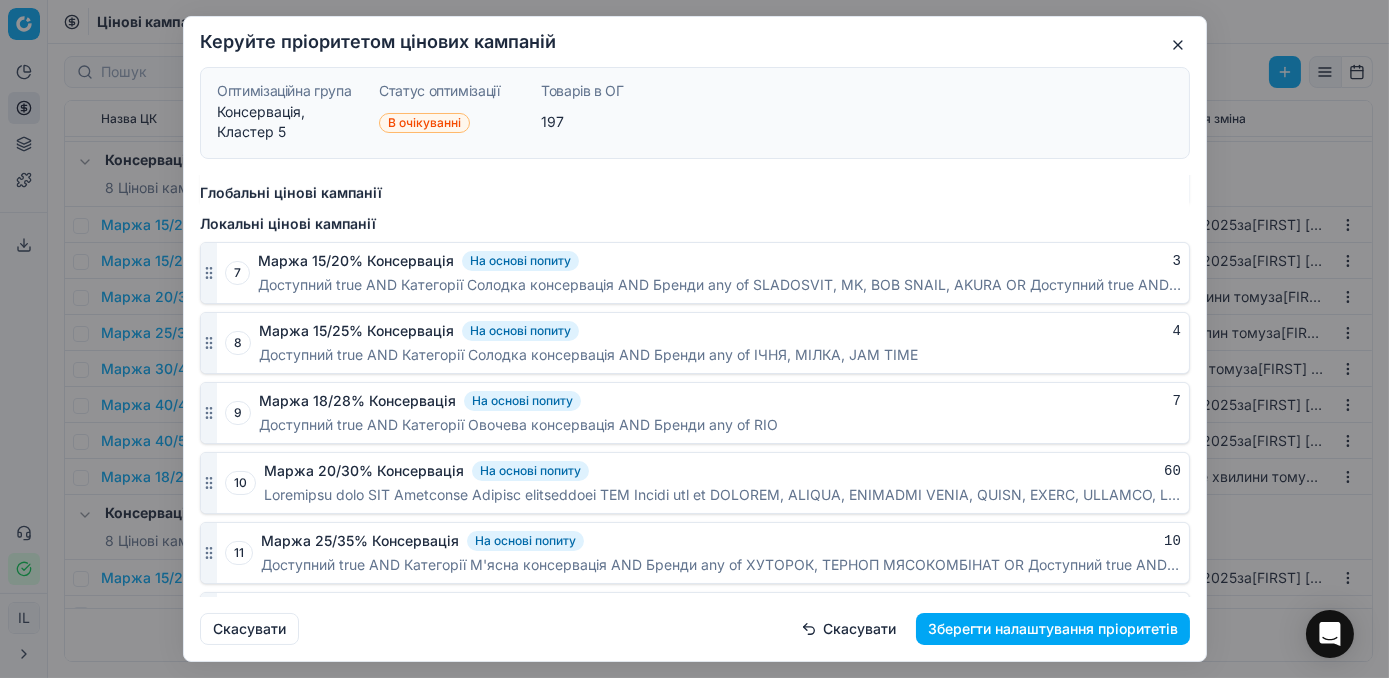 click on "Зберегти налаштування пріоритетів" at bounding box center (1053, 629) 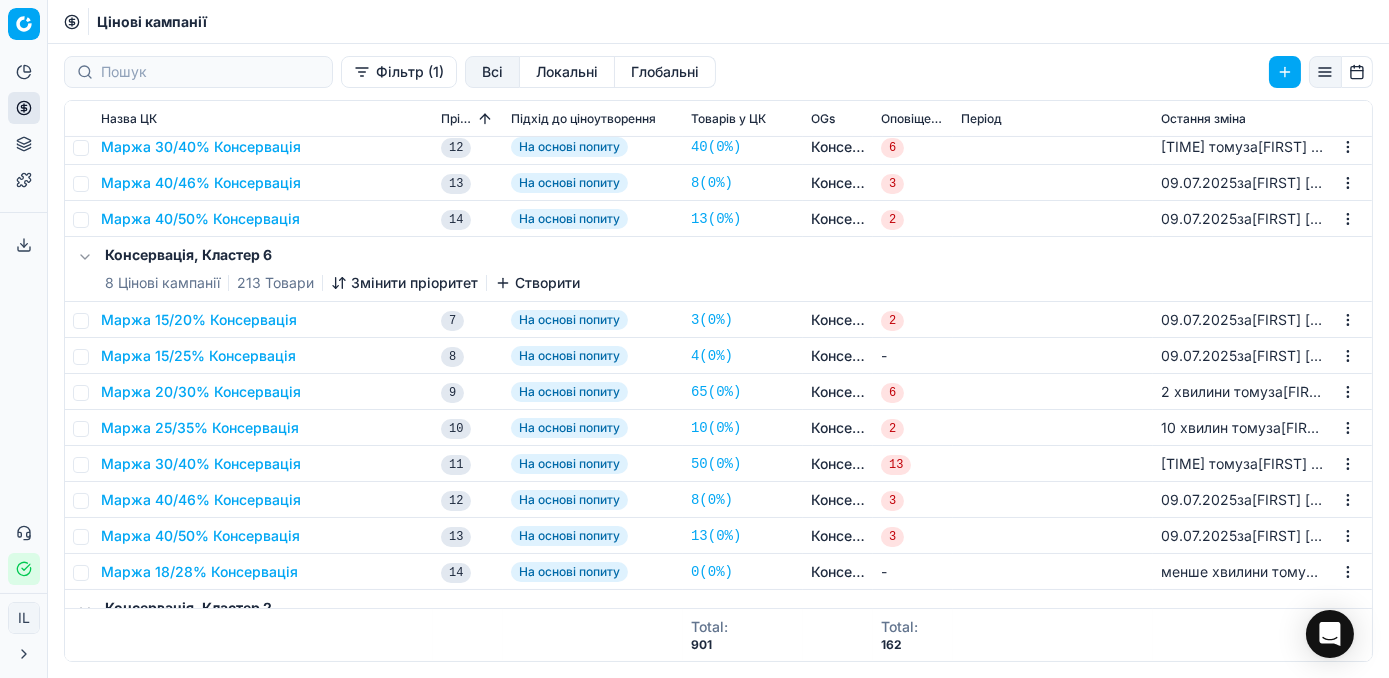 scroll, scrollTop: 727, scrollLeft: 0, axis: vertical 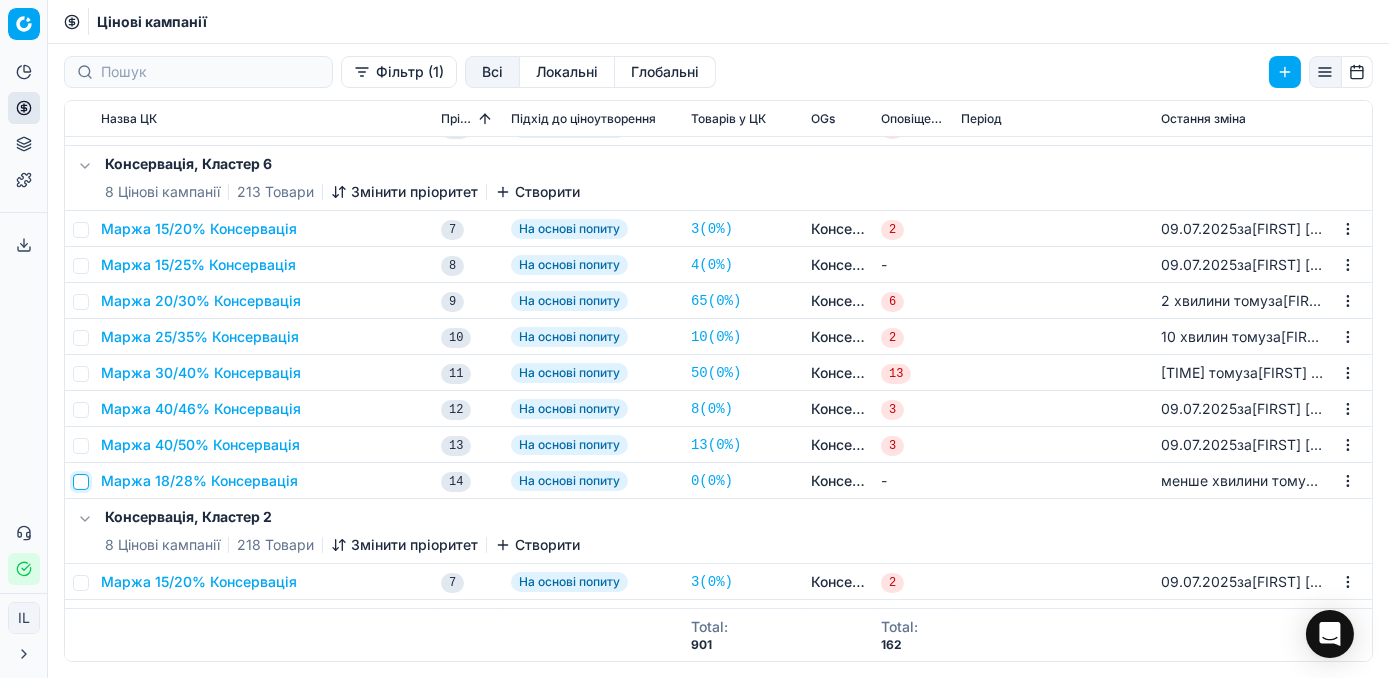 click at bounding box center [81, 482] 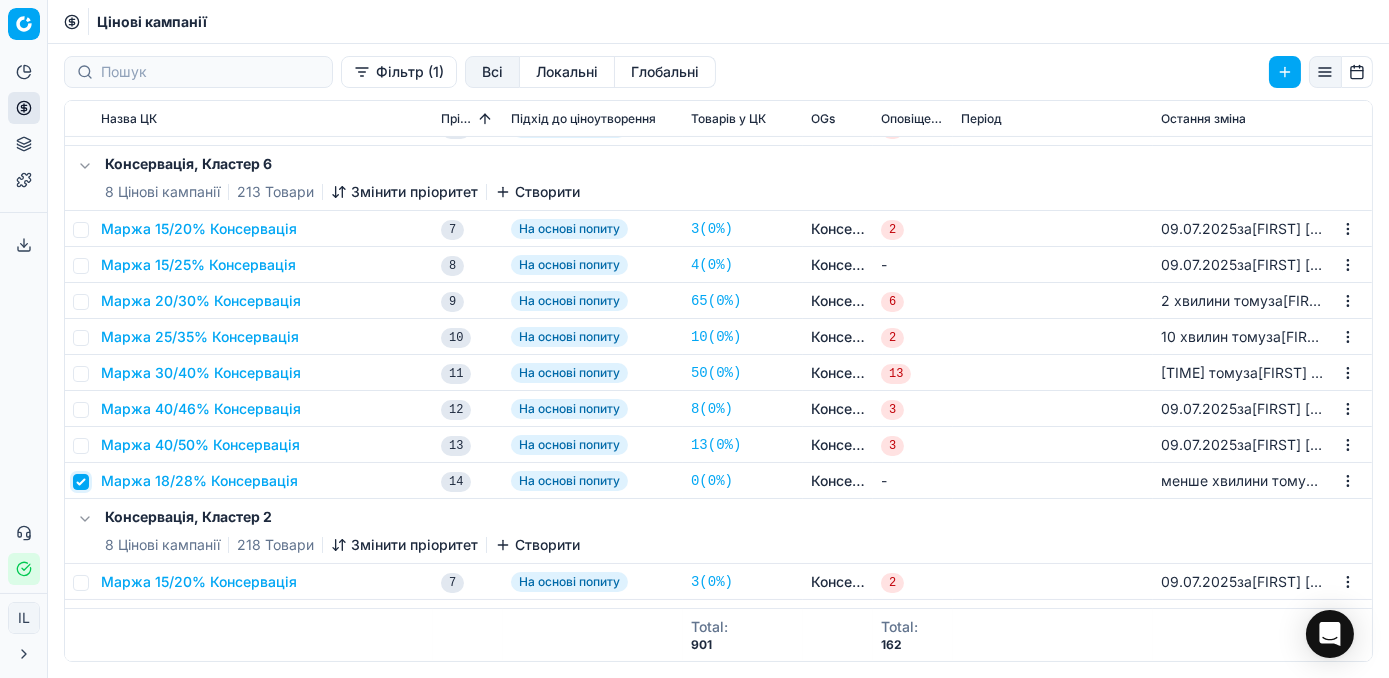 checkbox on "true" 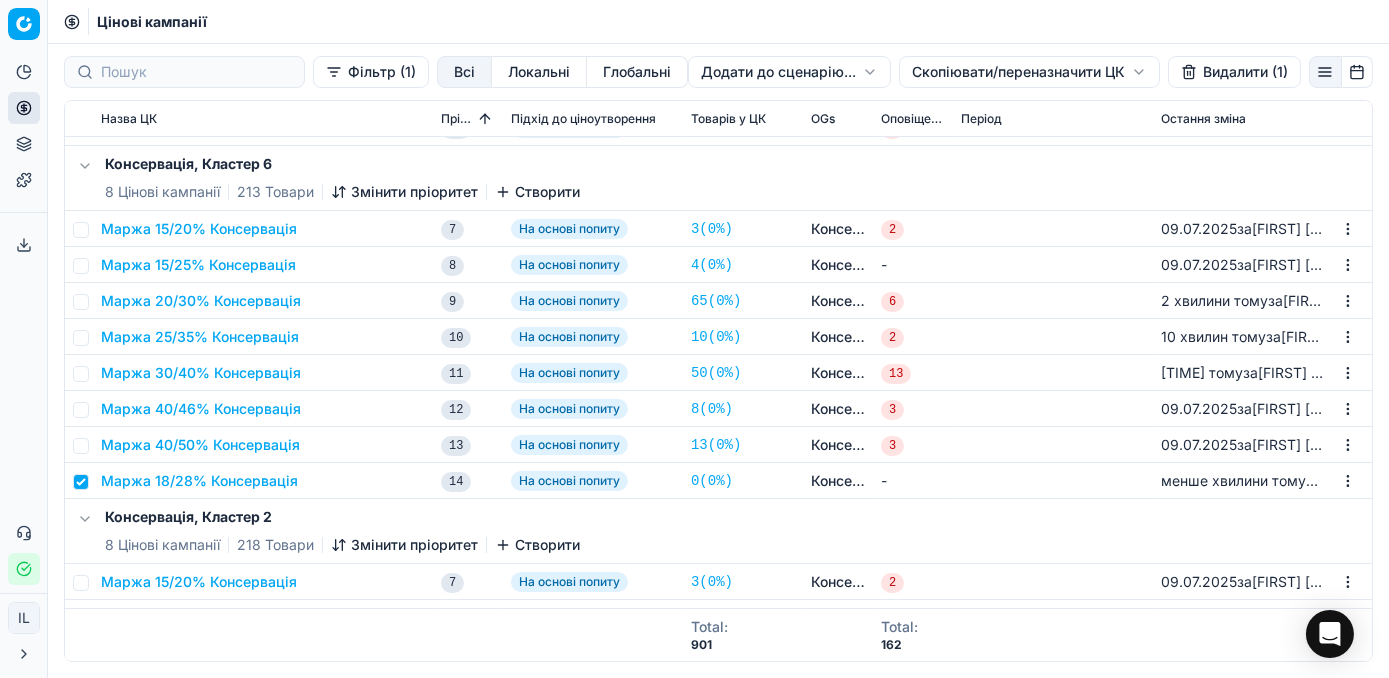 click 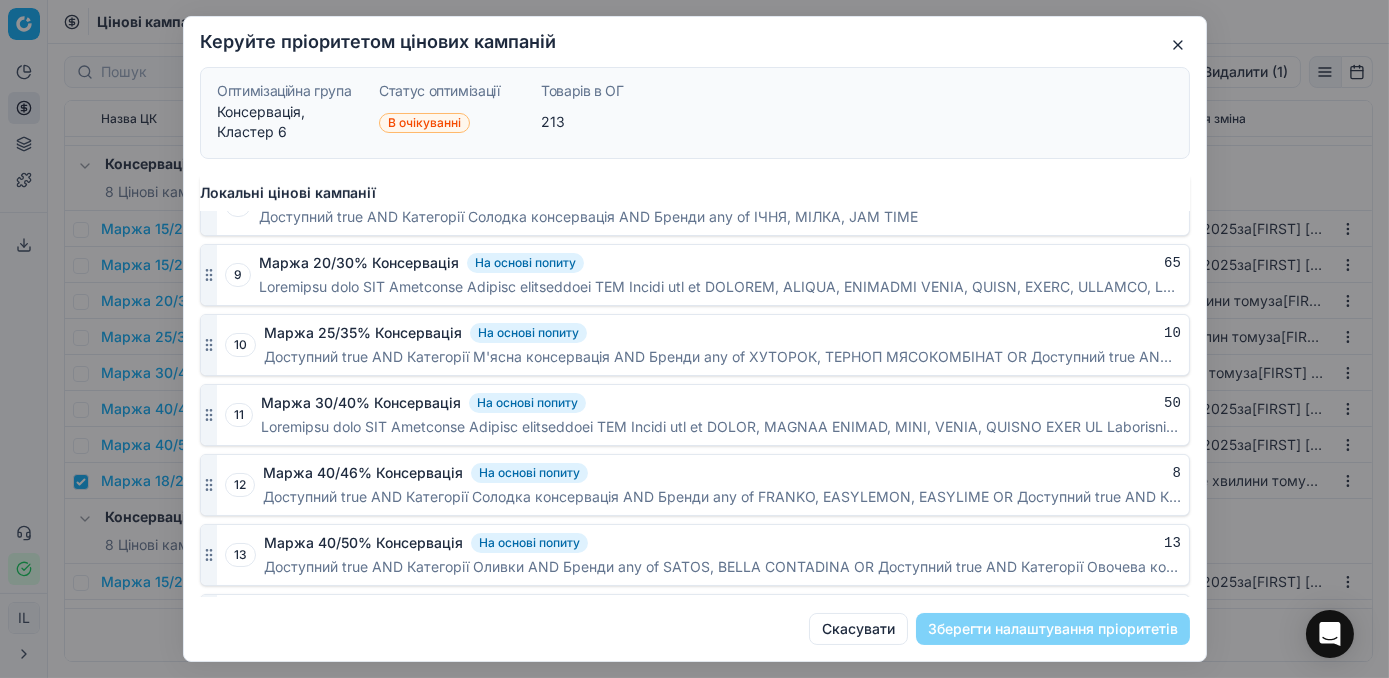 scroll, scrollTop: 1298, scrollLeft: 0, axis: vertical 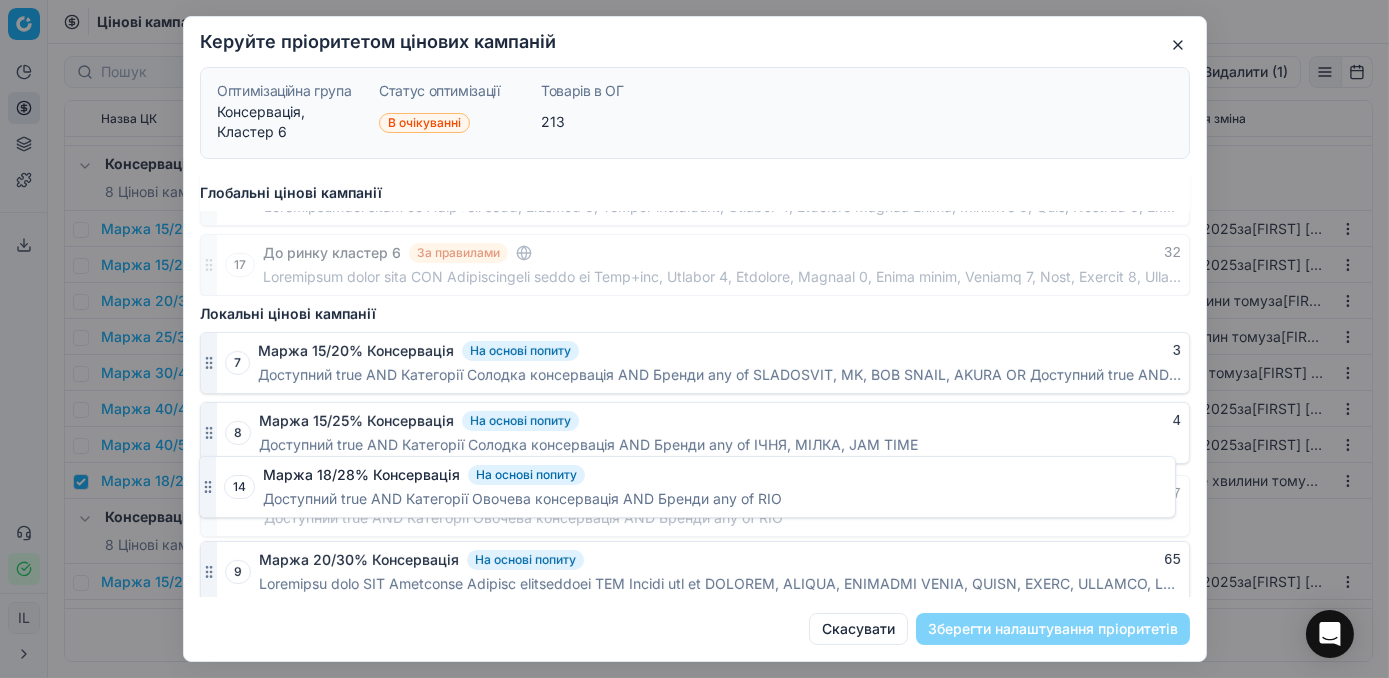 drag, startPoint x: 210, startPoint y: 567, endPoint x: 252, endPoint y: 486, distance: 91.24144 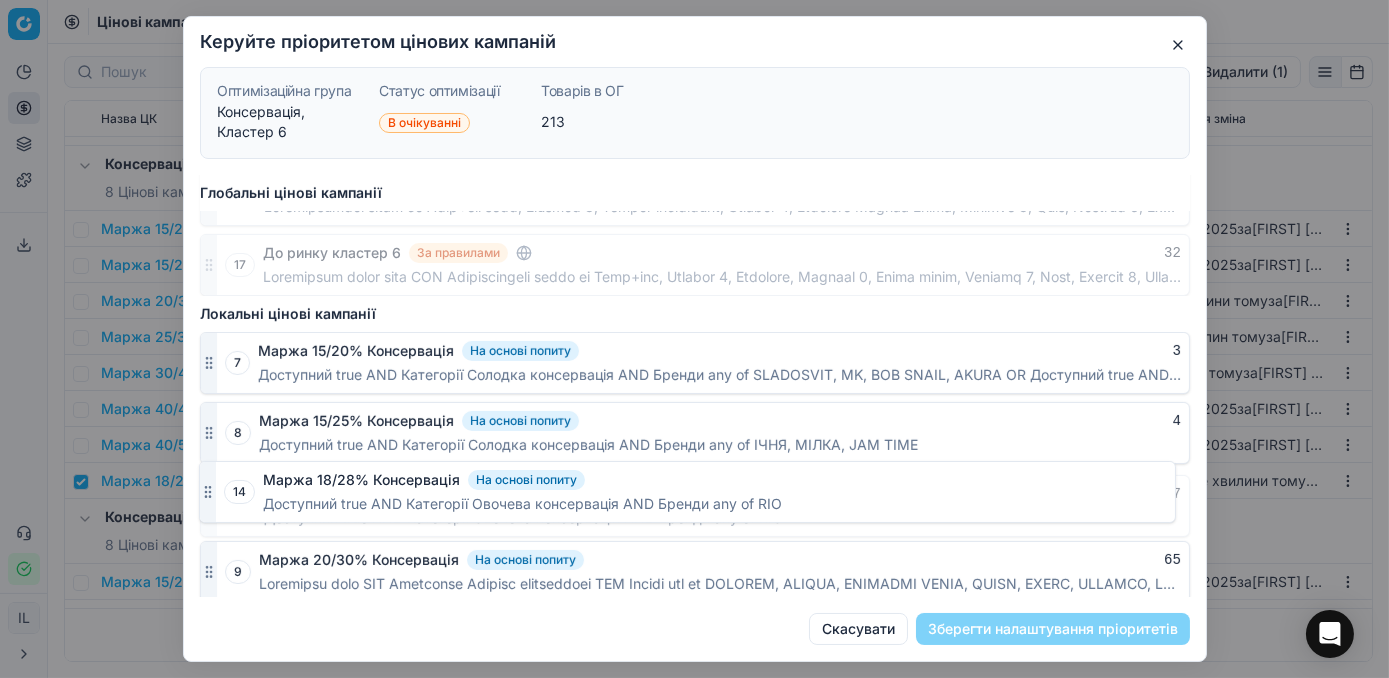 click on "14 Маржа 18/28% Консервація  На основі попиту 7 Доступний  true AND Категорії  Овочева консервація AND Бренди any of RIO" at bounding box center (695, 506) 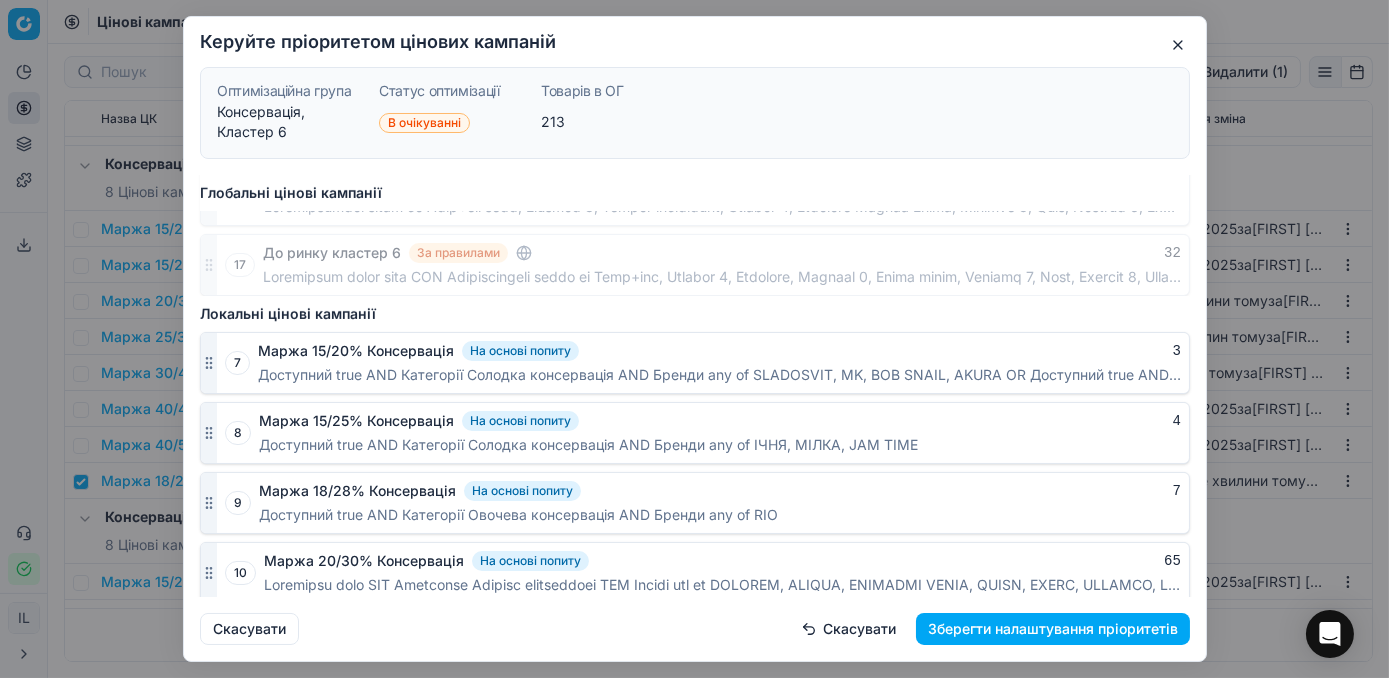 click on "Зберегти налаштування пріоритетів" at bounding box center (1053, 629) 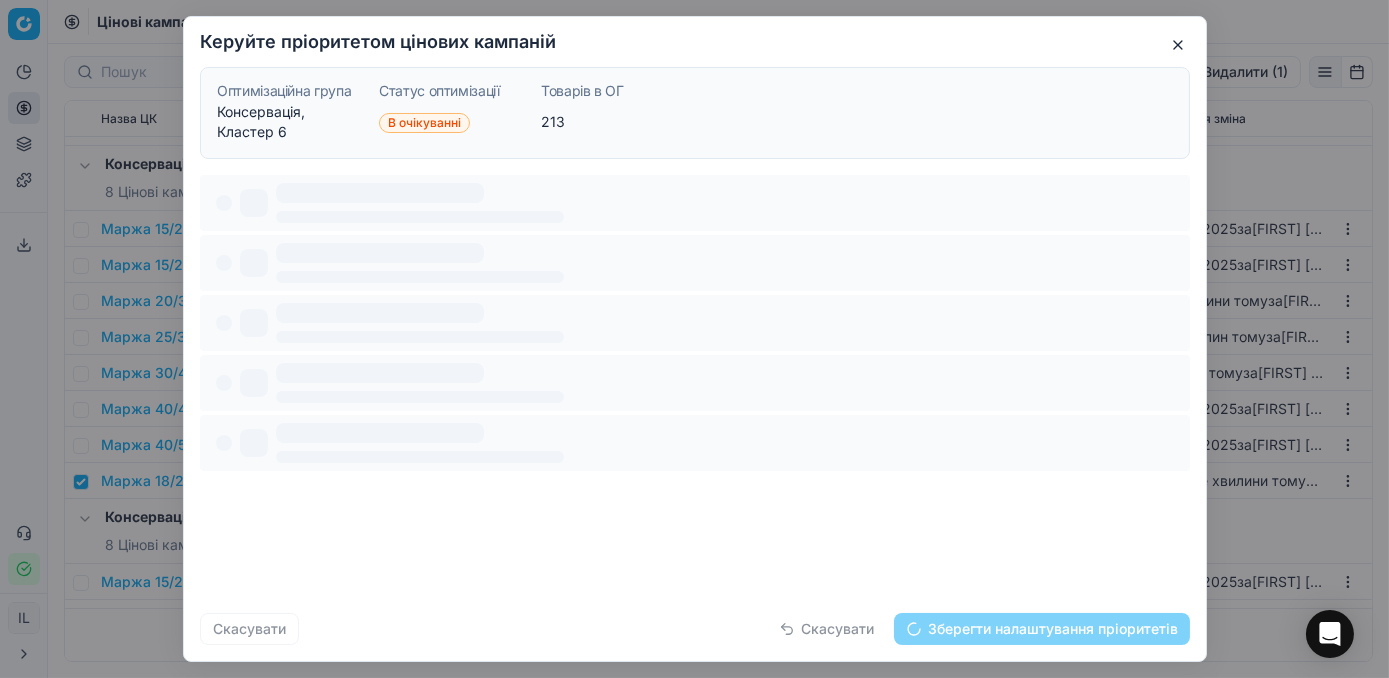 scroll, scrollTop: 0, scrollLeft: 0, axis: both 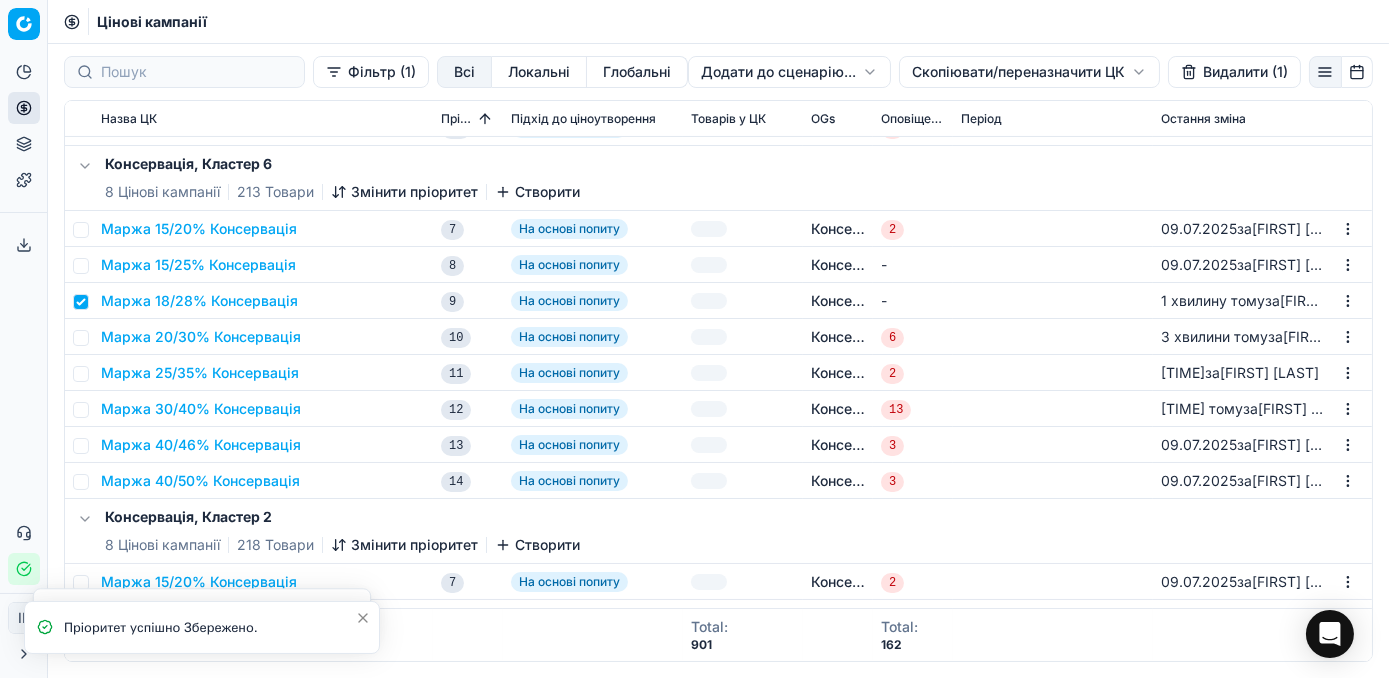 checkbox on "true" 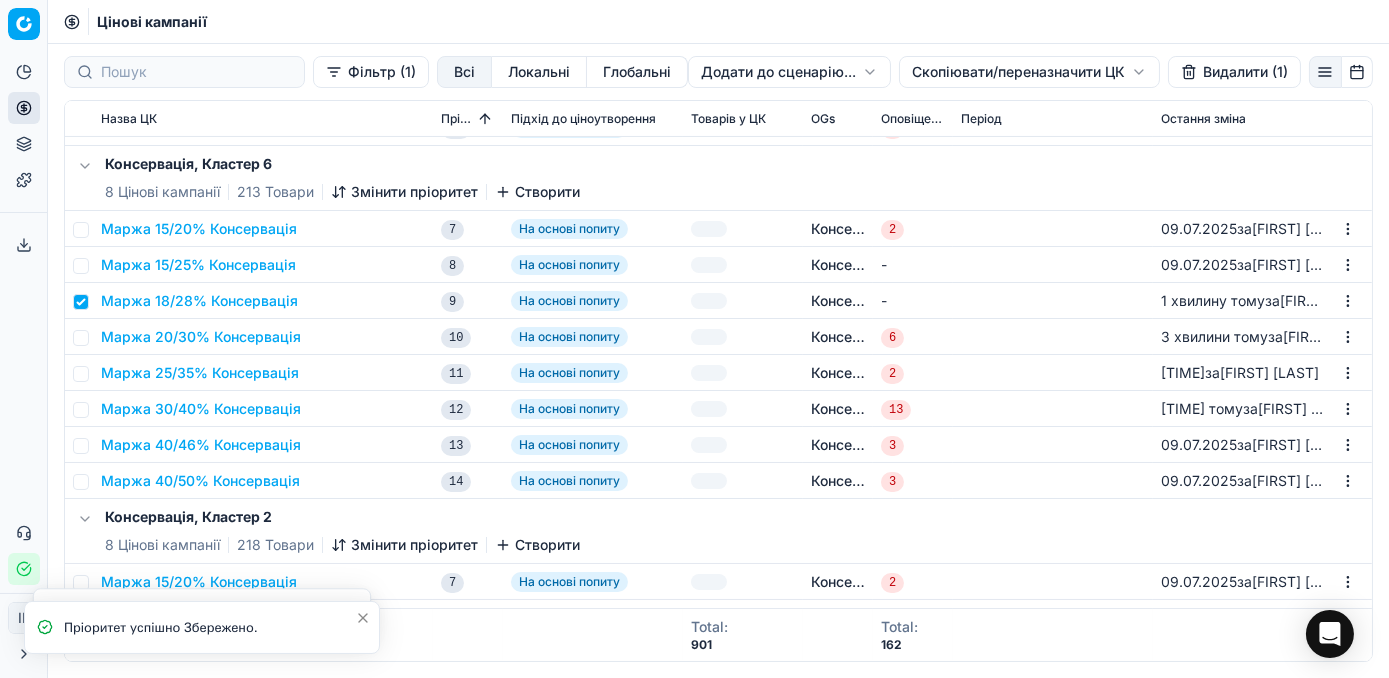 checkbox on "false" 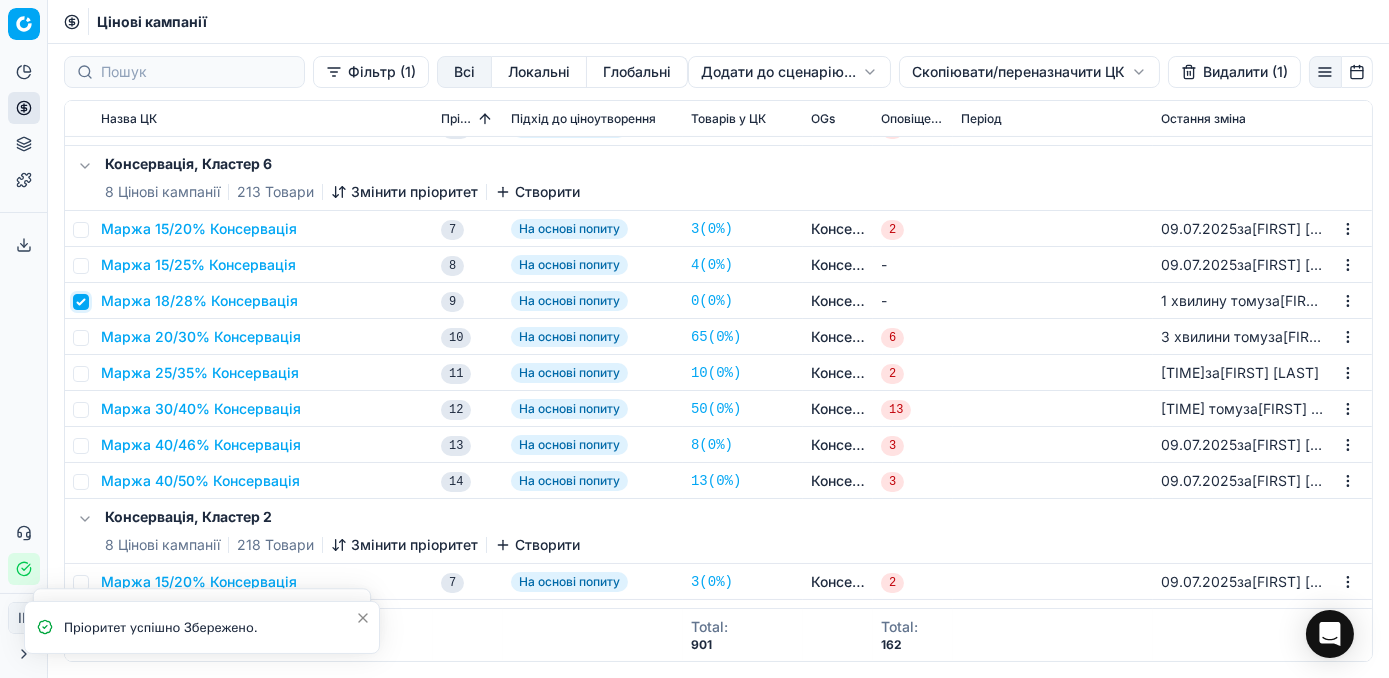 click at bounding box center (81, 302) 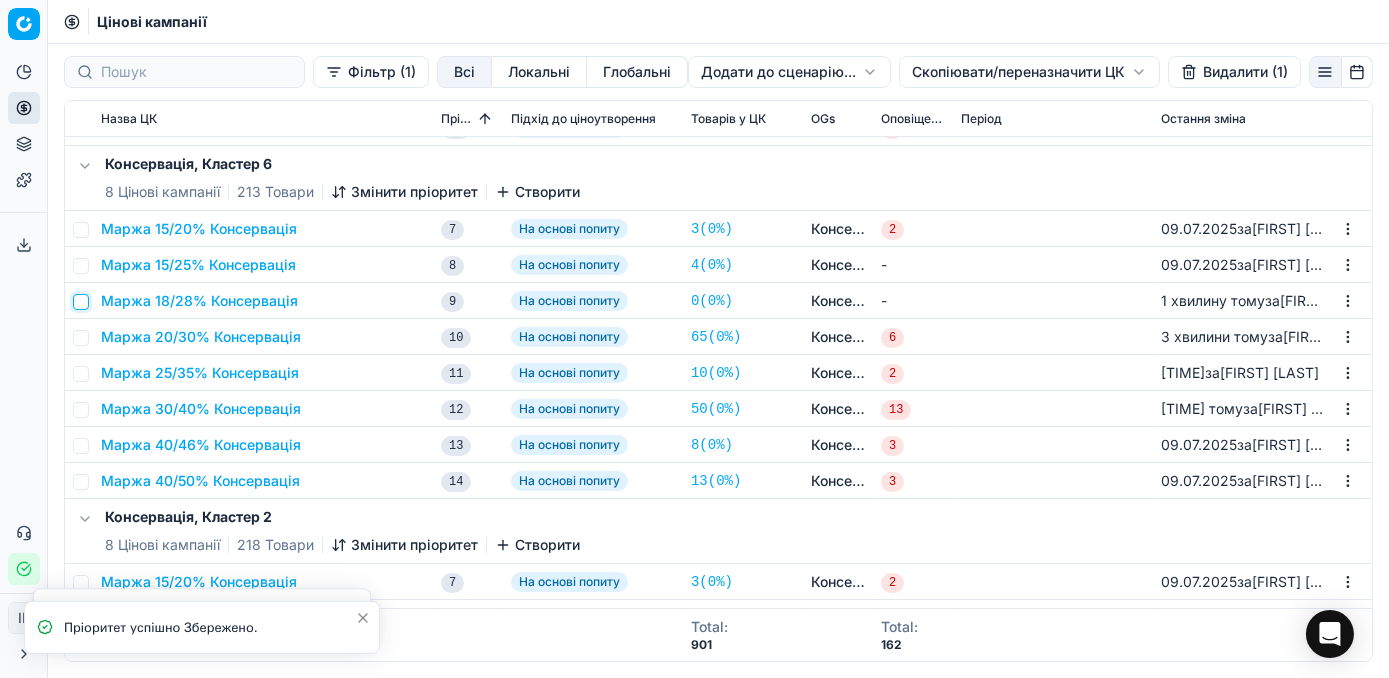 checkbox on "false" 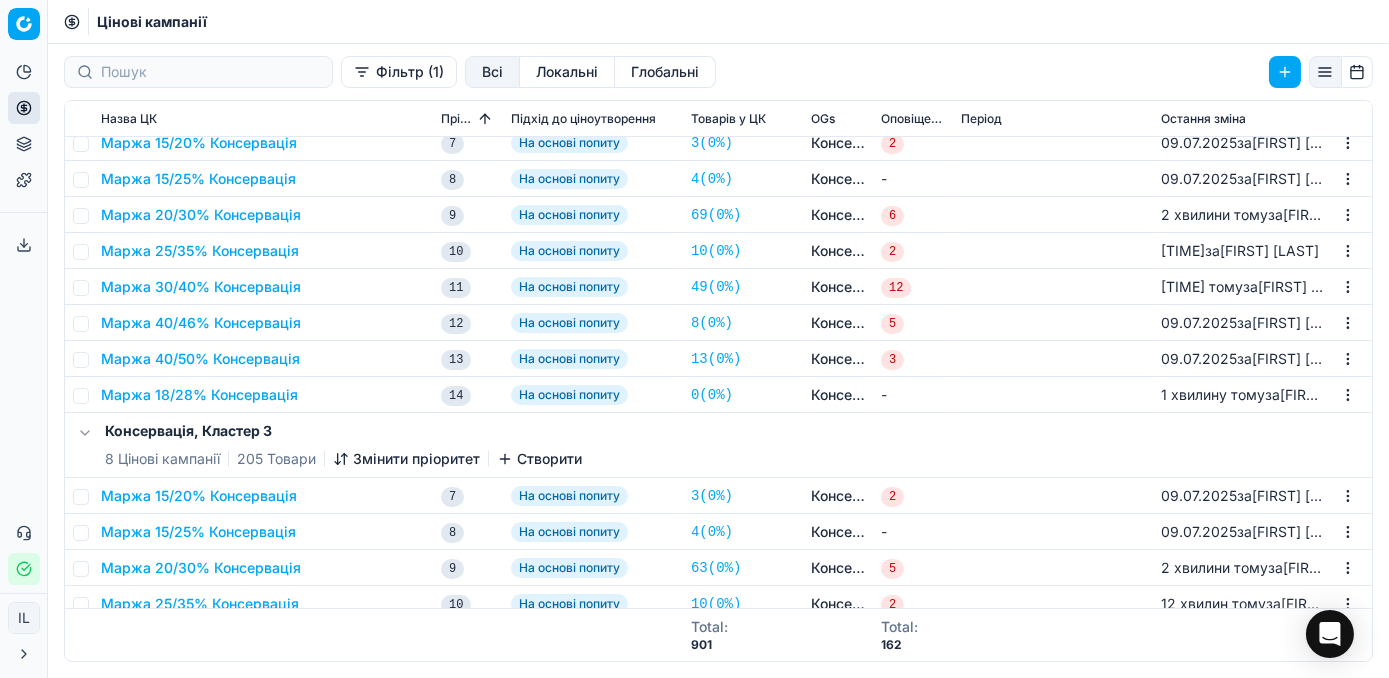 scroll, scrollTop: 1000, scrollLeft: 0, axis: vertical 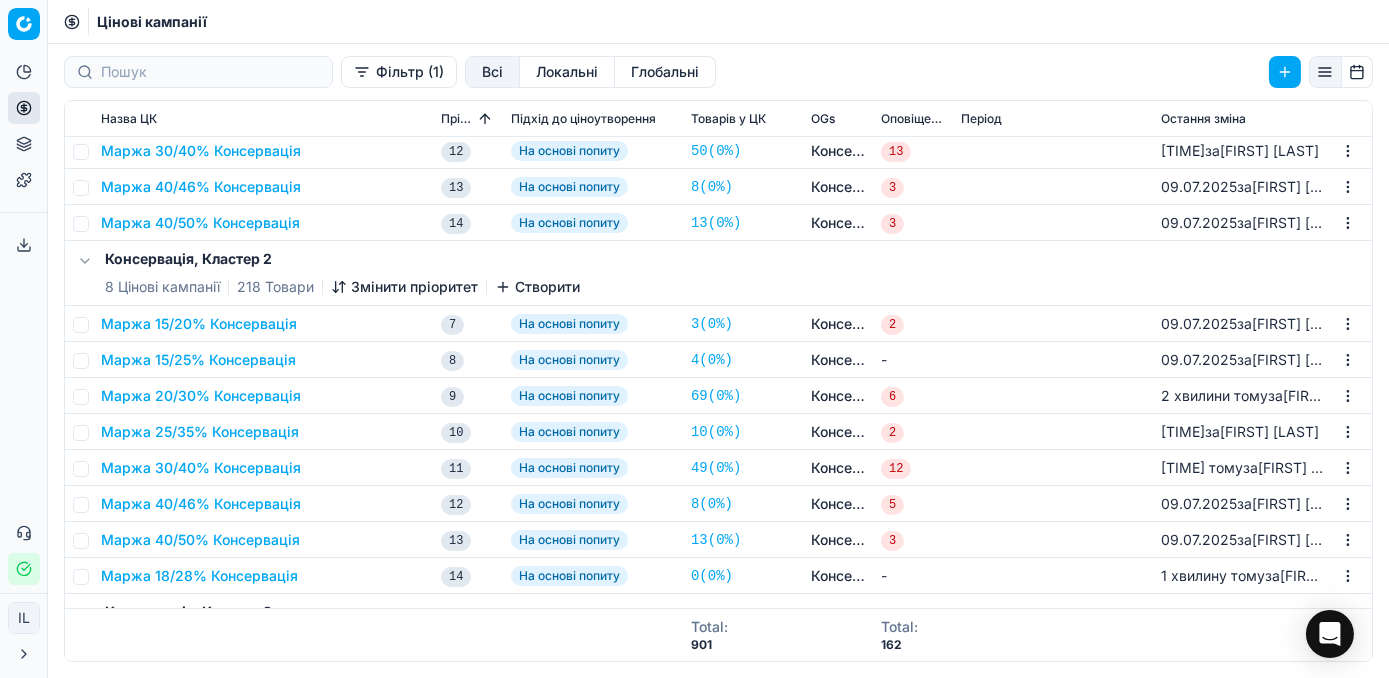 click on "Змінити пріоритет" at bounding box center (404, 287) 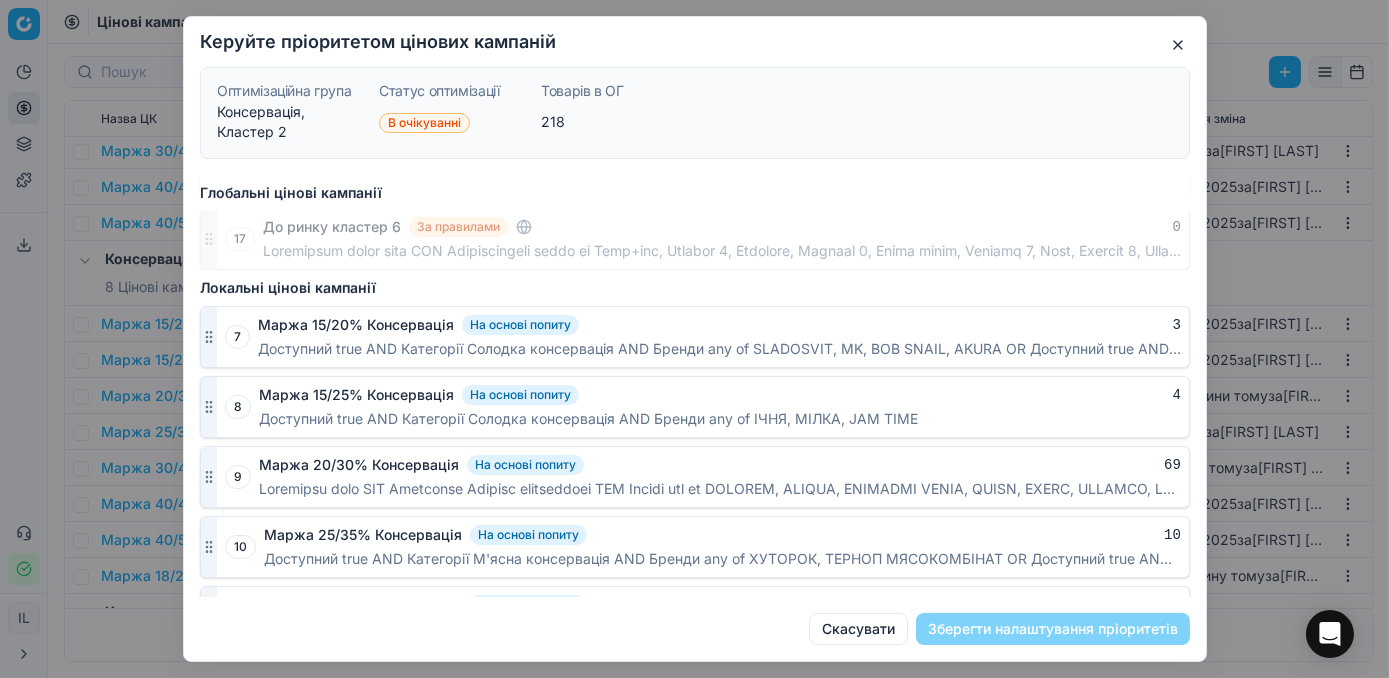 scroll, scrollTop: 1298, scrollLeft: 0, axis: vertical 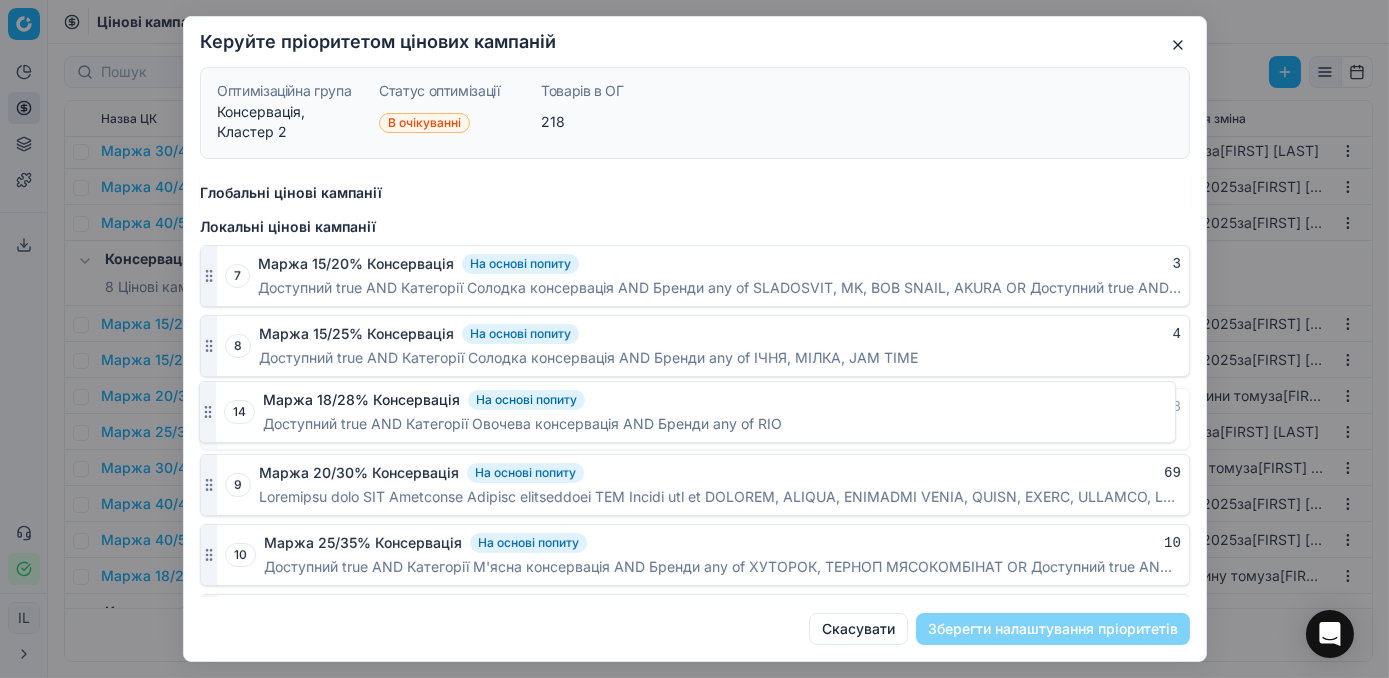 drag, startPoint x: 206, startPoint y: 571, endPoint x: 226, endPoint y: 415, distance: 157.27682 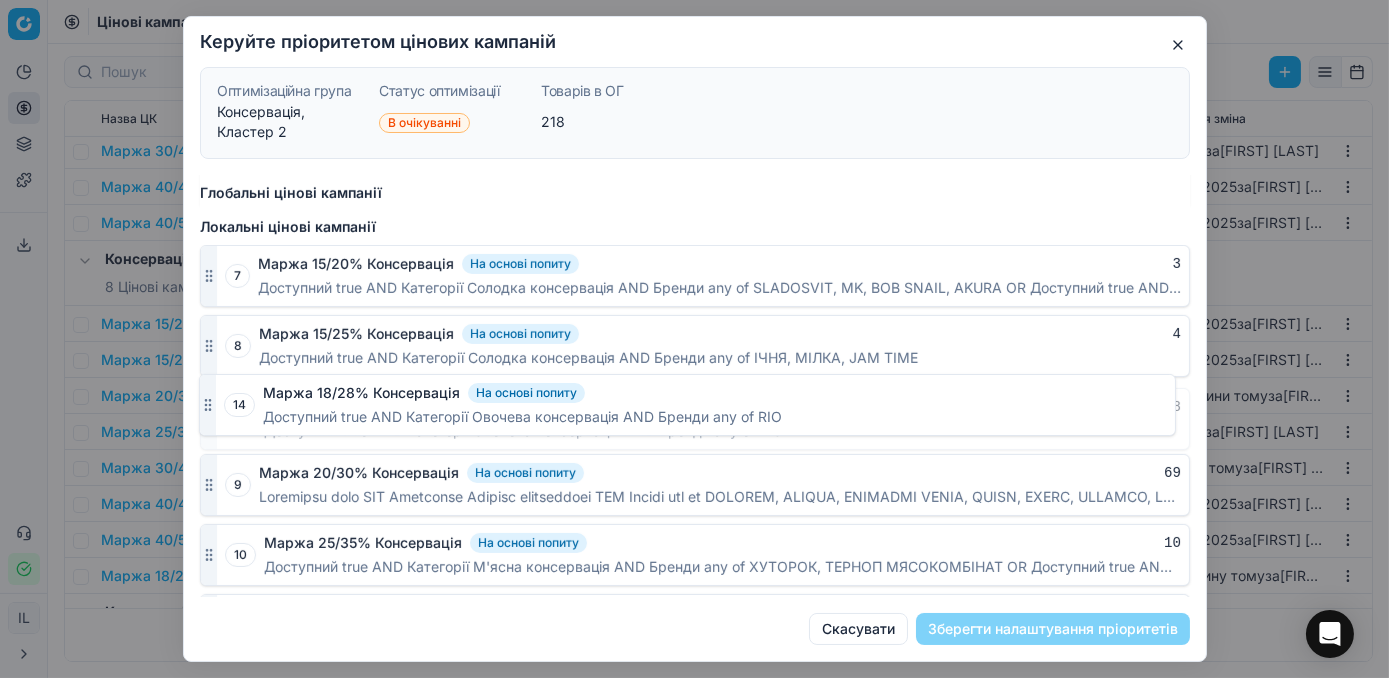 click on "14 Маржа 18/28% Консервація  На основі попиту 8 Доступний  true AND Категорії  Овочева консервація AND Бренди any of RIO" at bounding box center (695, 419) 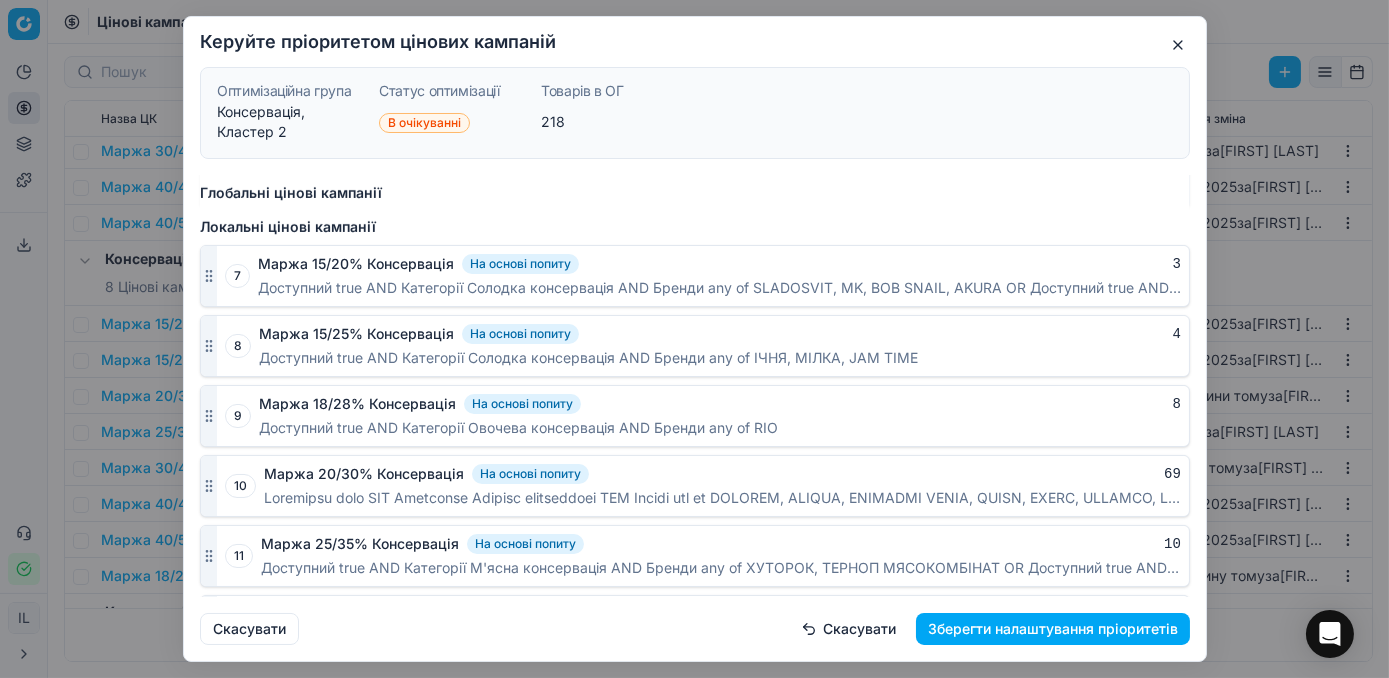 click on "Зберегти налаштування пріоритетів" at bounding box center [1053, 629] 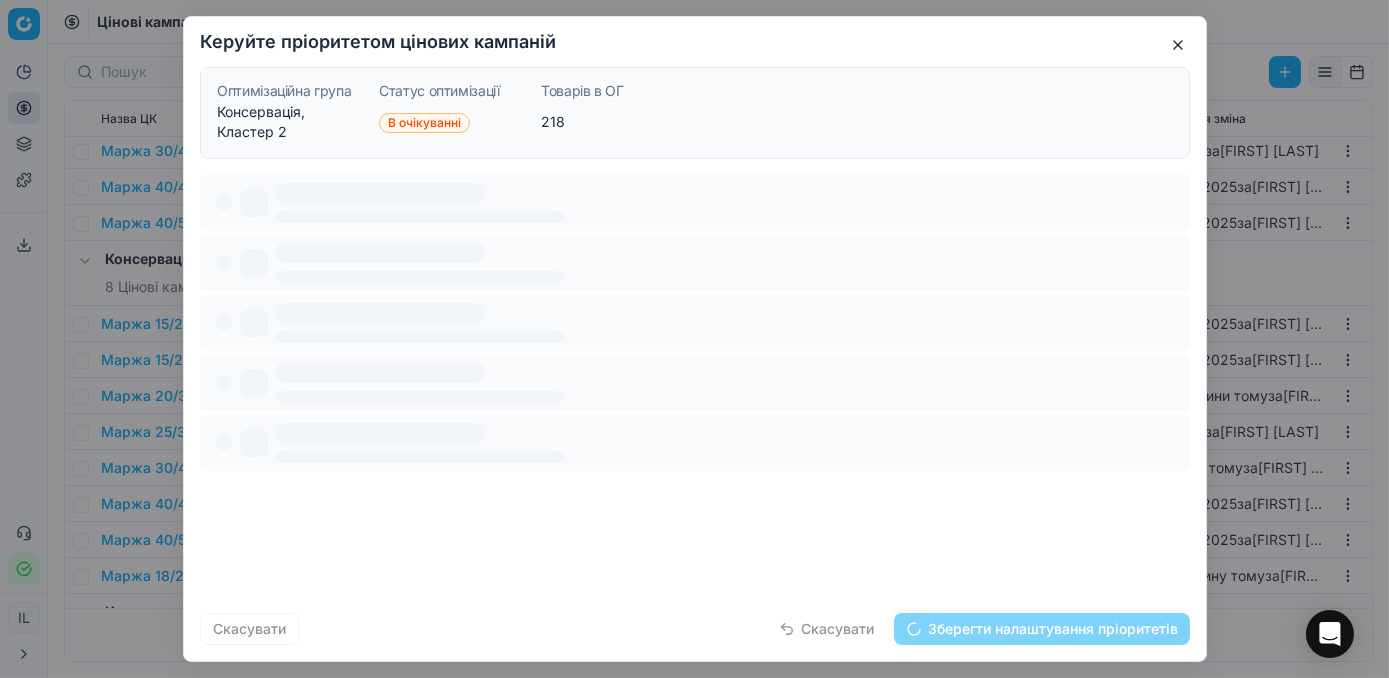 scroll, scrollTop: 0, scrollLeft: 0, axis: both 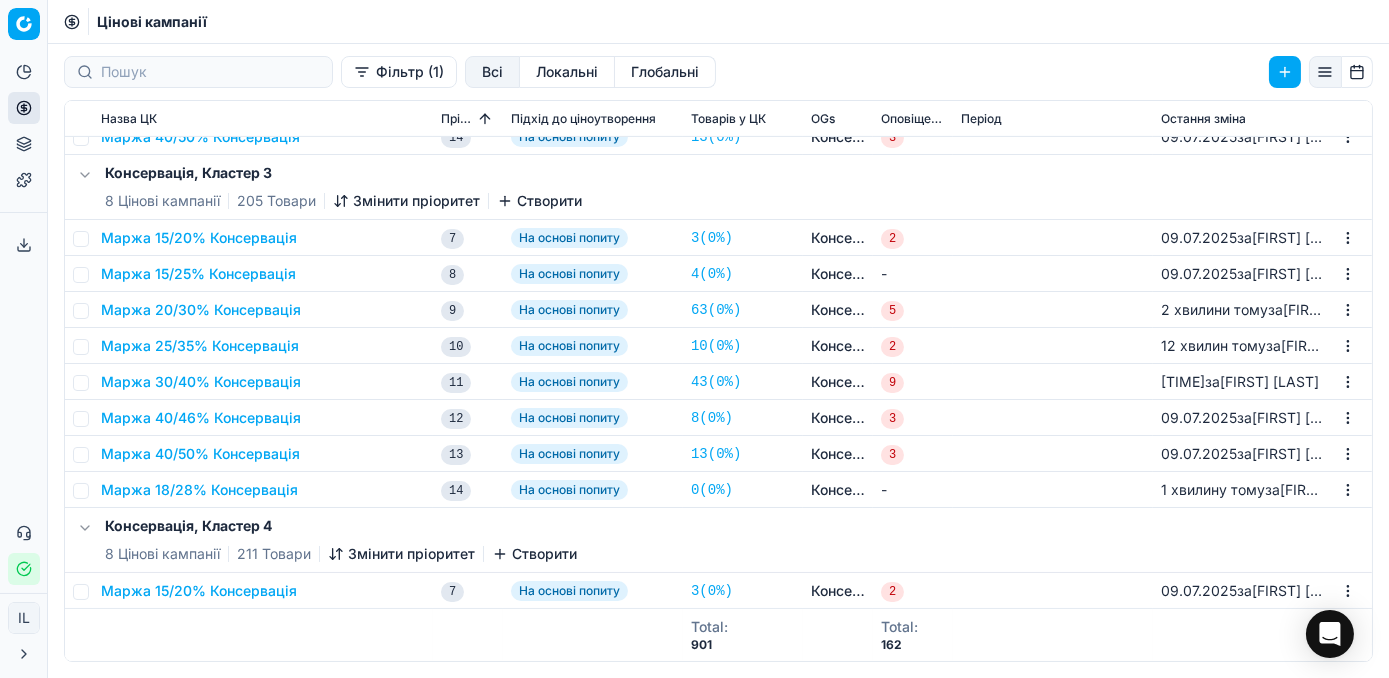 click 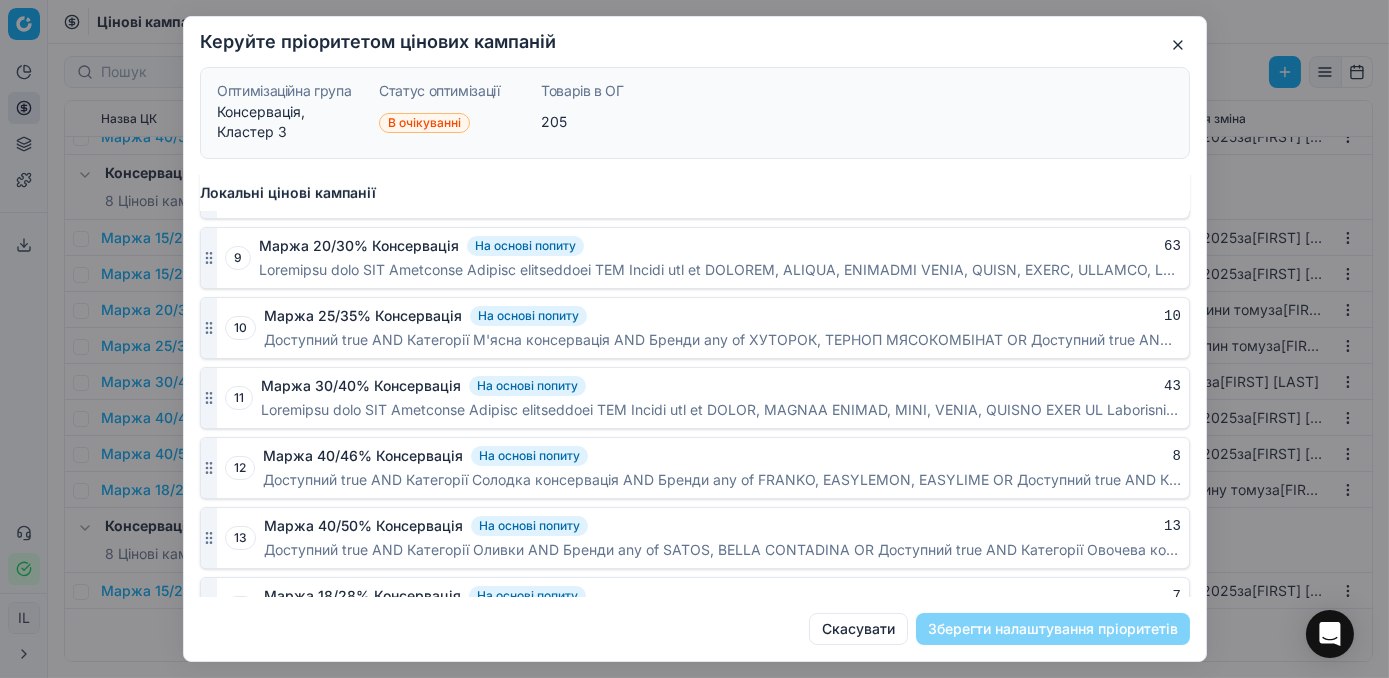 scroll, scrollTop: 1298, scrollLeft: 0, axis: vertical 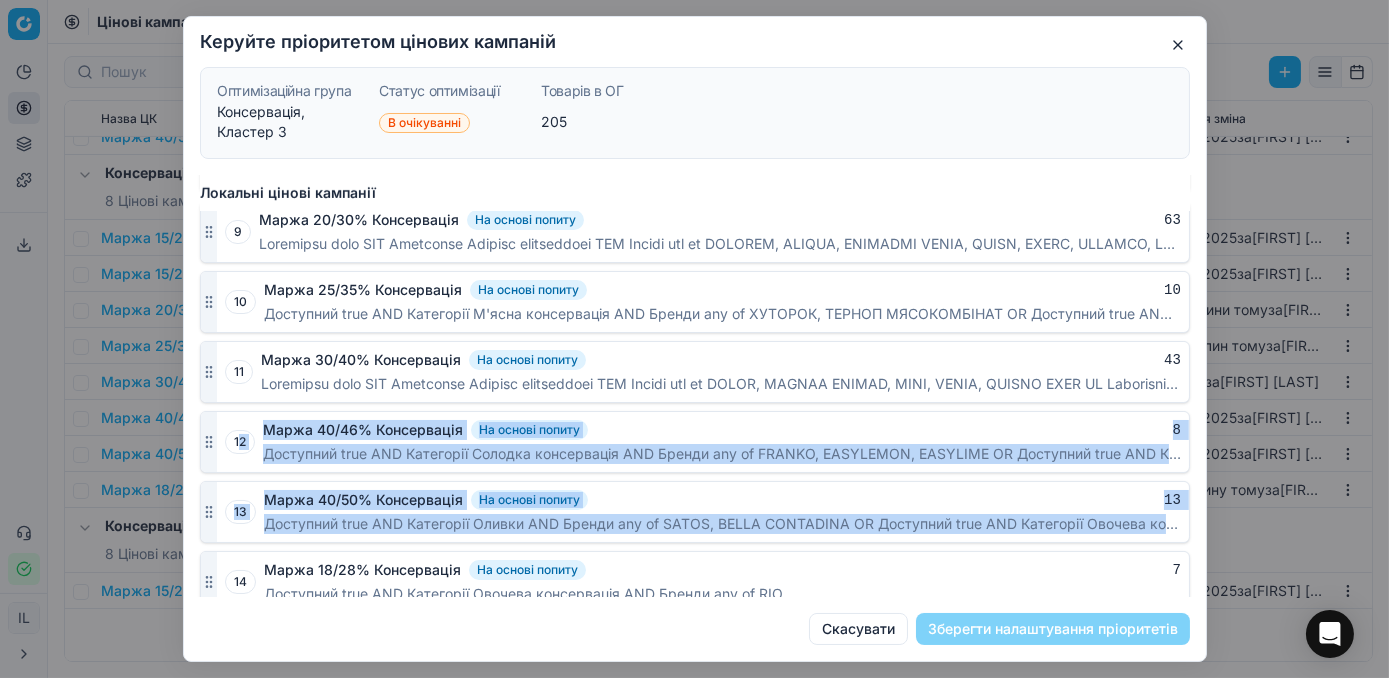 drag, startPoint x: 212, startPoint y: 577, endPoint x: 235, endPoint y: 457, distance: 122.18429 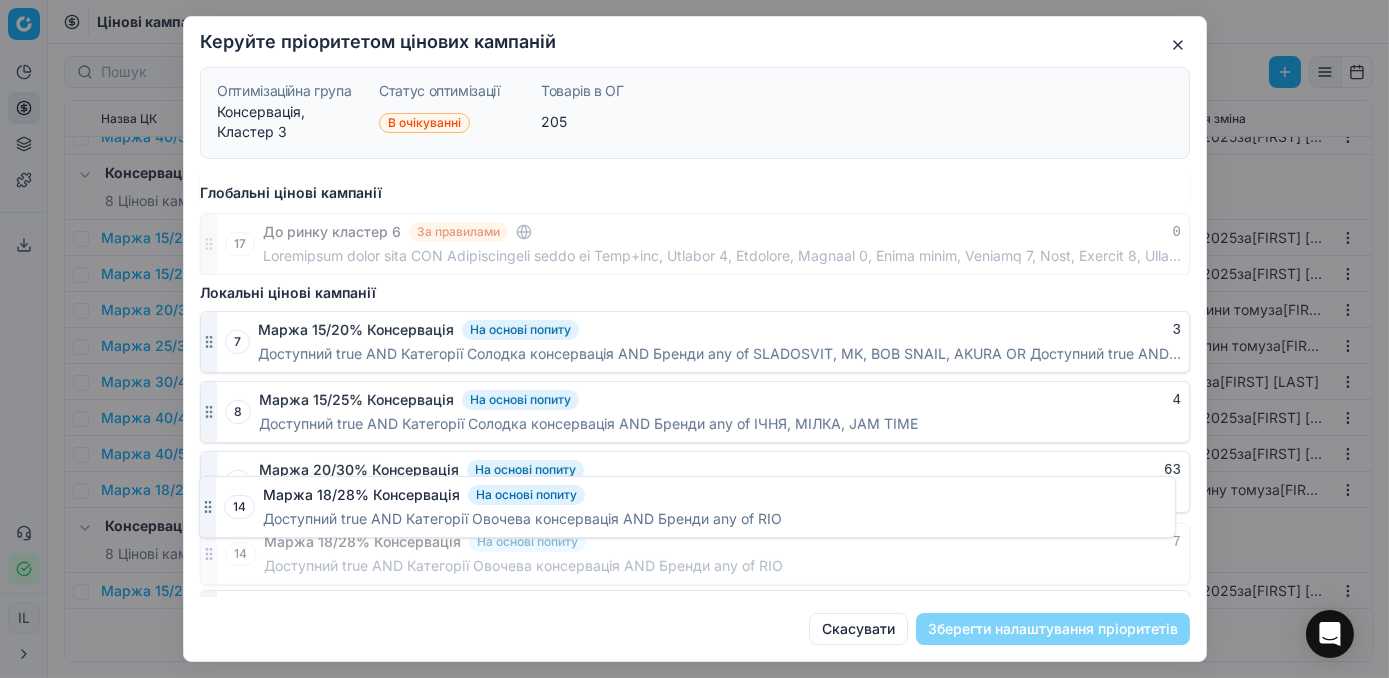 scroll, scrollTop: 1048, scrollLeft: 0, axis: vertical 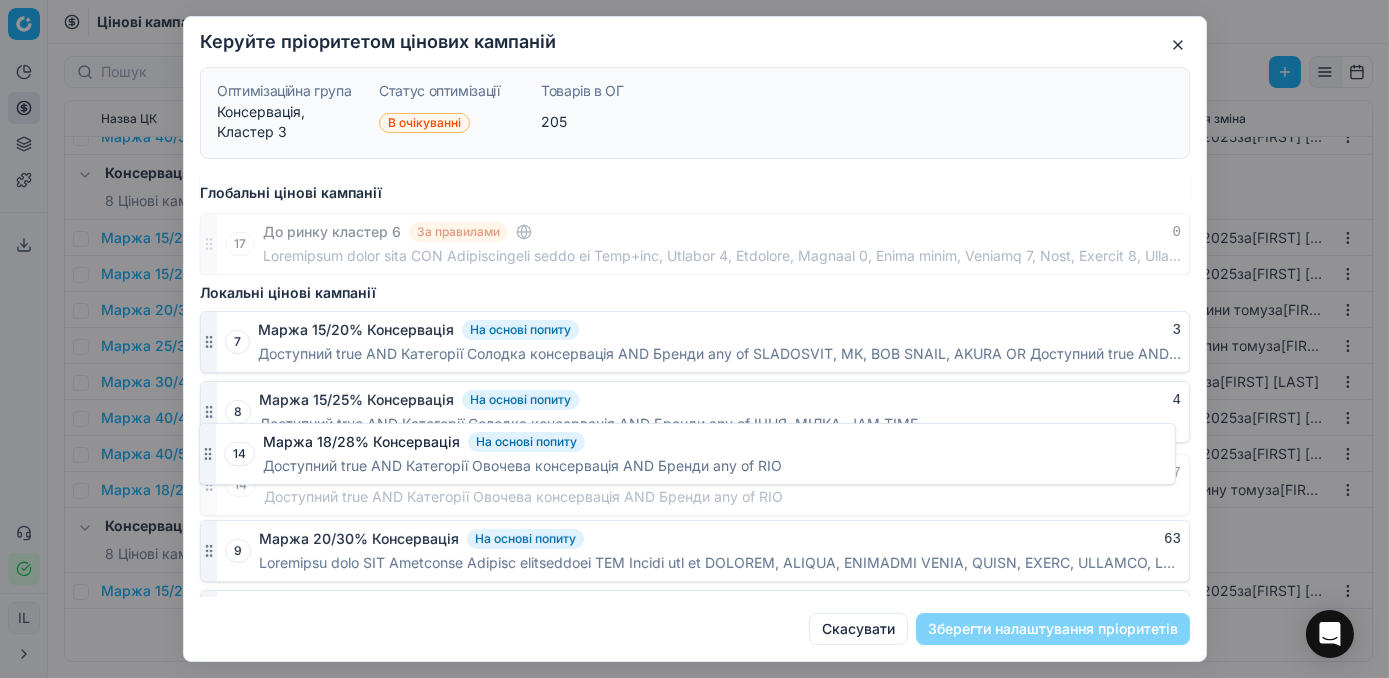 drag, startPoint x: 205, startPoint y: 574, endPoint x: 237, endPoint y: 460, distance: 118.40608 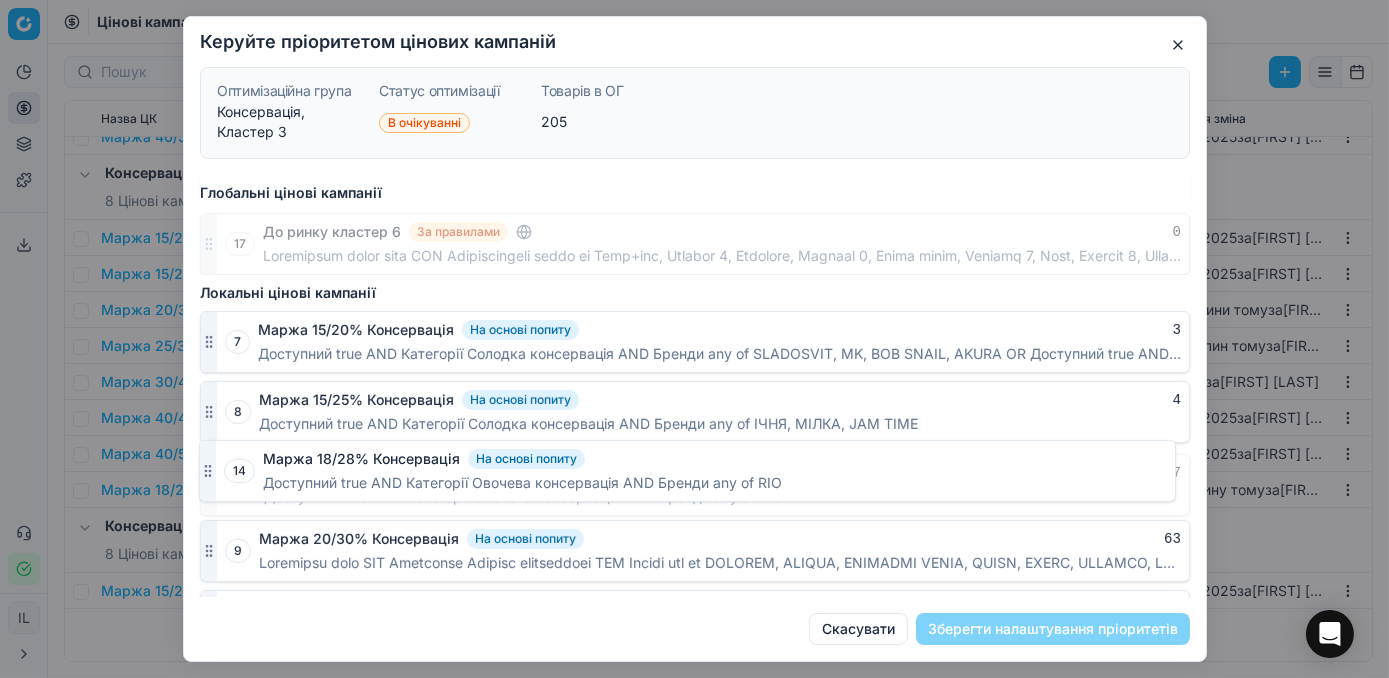 click on "14 Маржа 18/28% Консервація  На основі попиту 7 Доступний  true AND Категорії  Овочева консервація AND Бренди any of RIO" at bounding box center (695, 485) 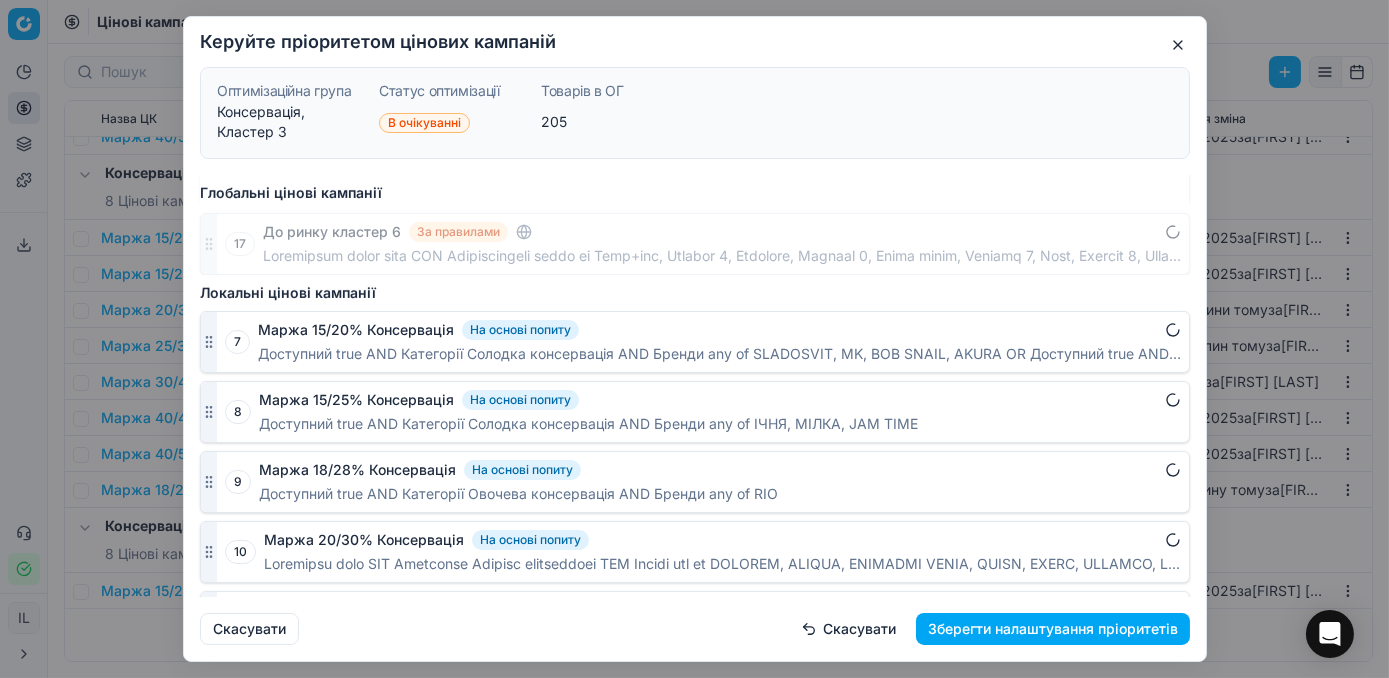 click on "Зберегти налаштування пріоритетів" at bounding box center [1053, 629] 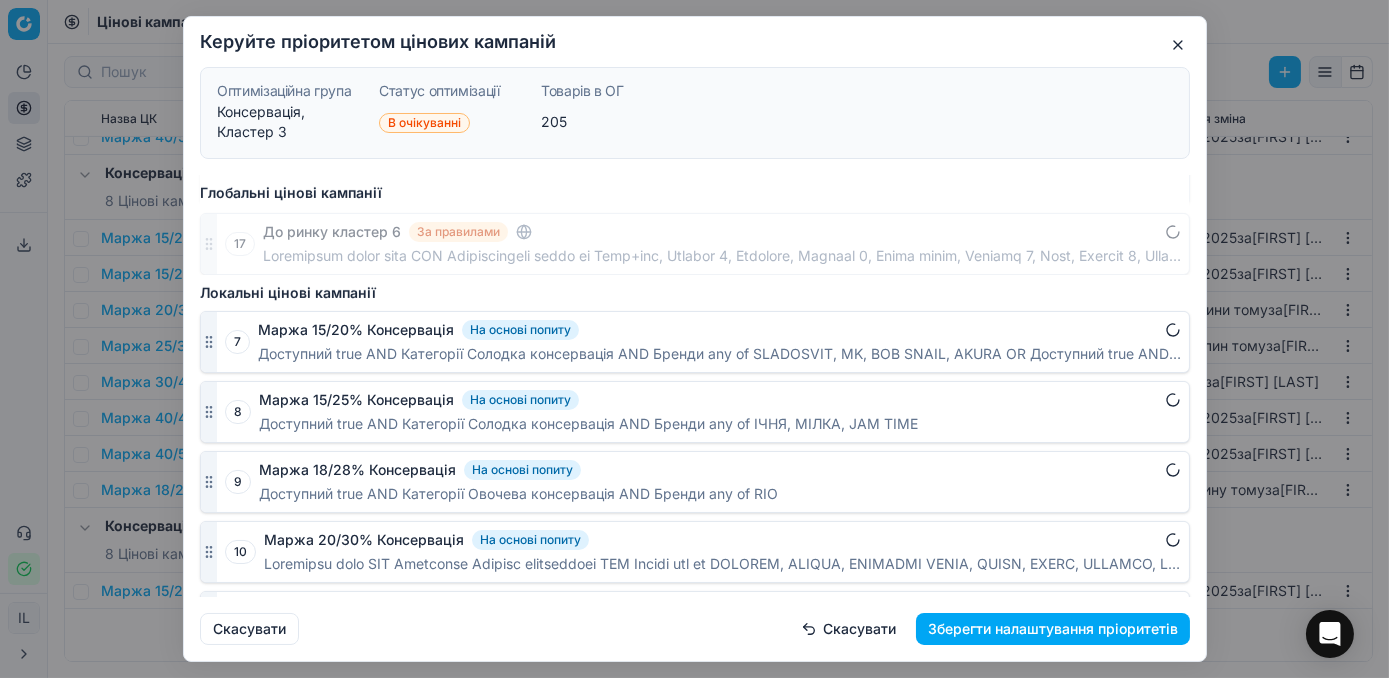 scroll, scrollTop: 0, scrollLeft: 0, axis: both 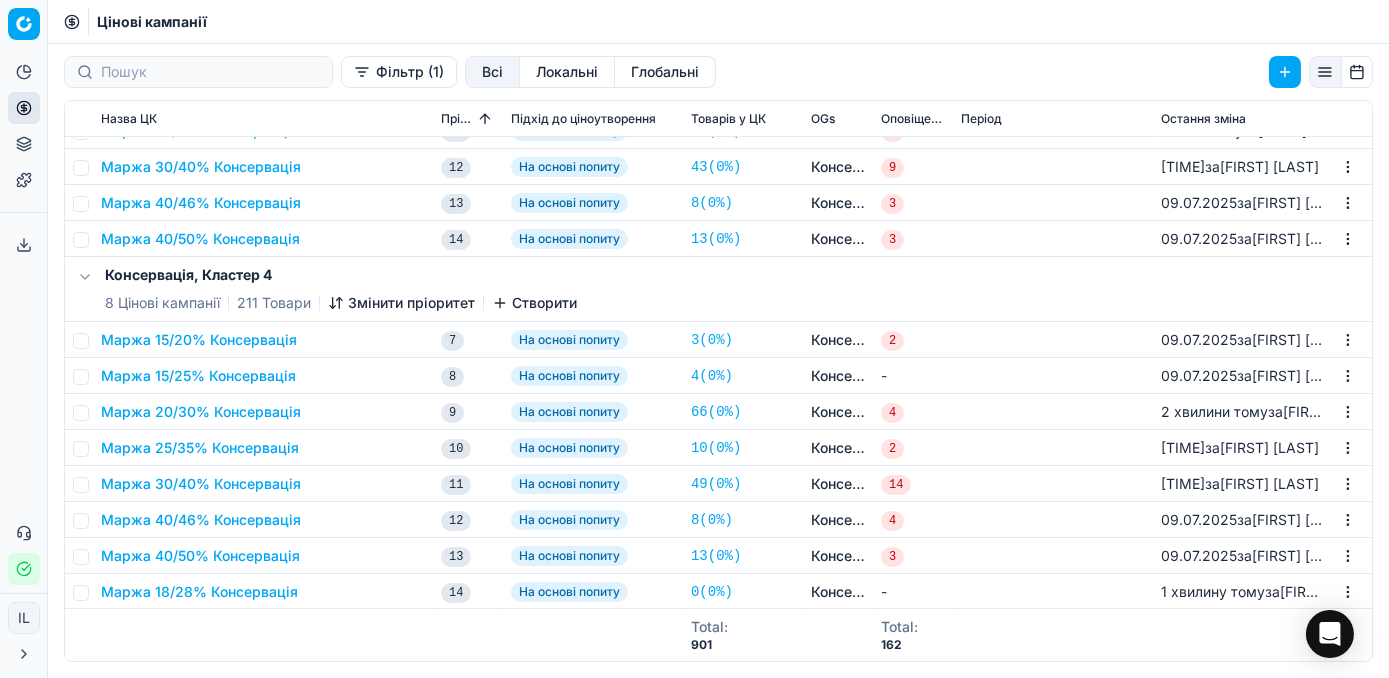 click 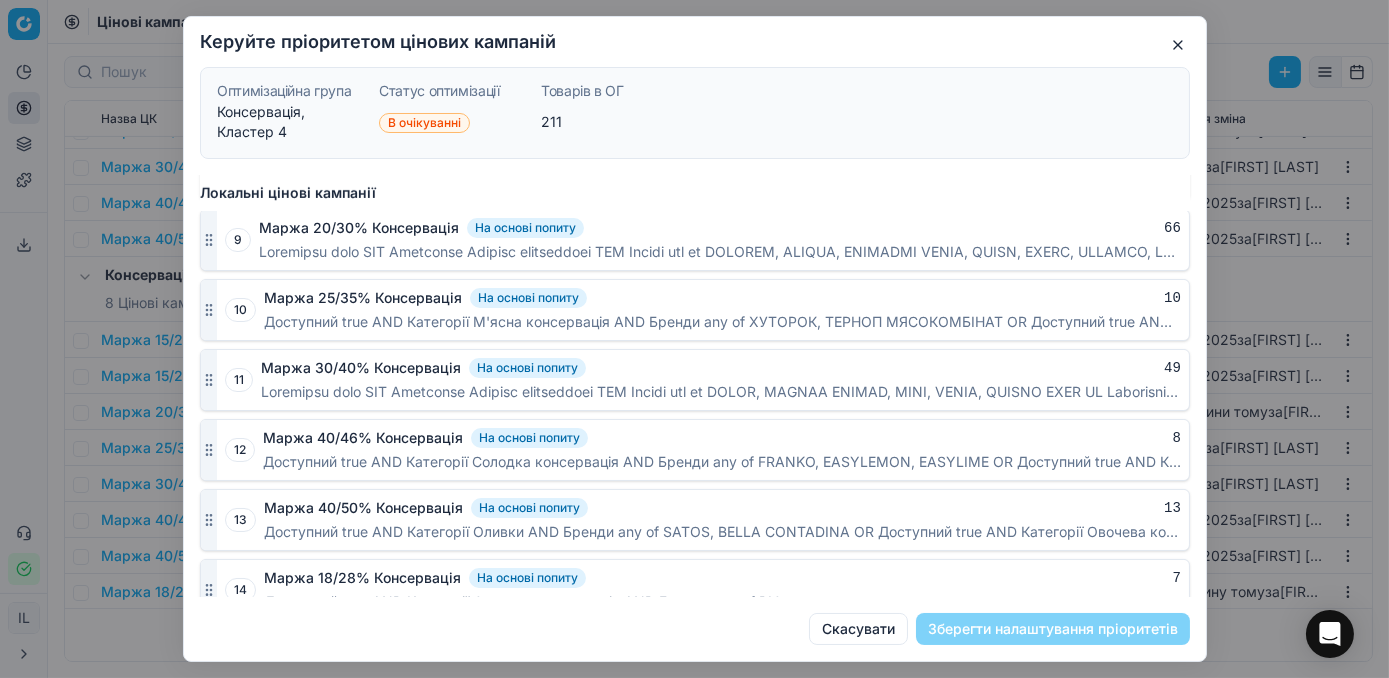 scroll, scrollTop: 1298, scrollLeft: 0, axis: vertical 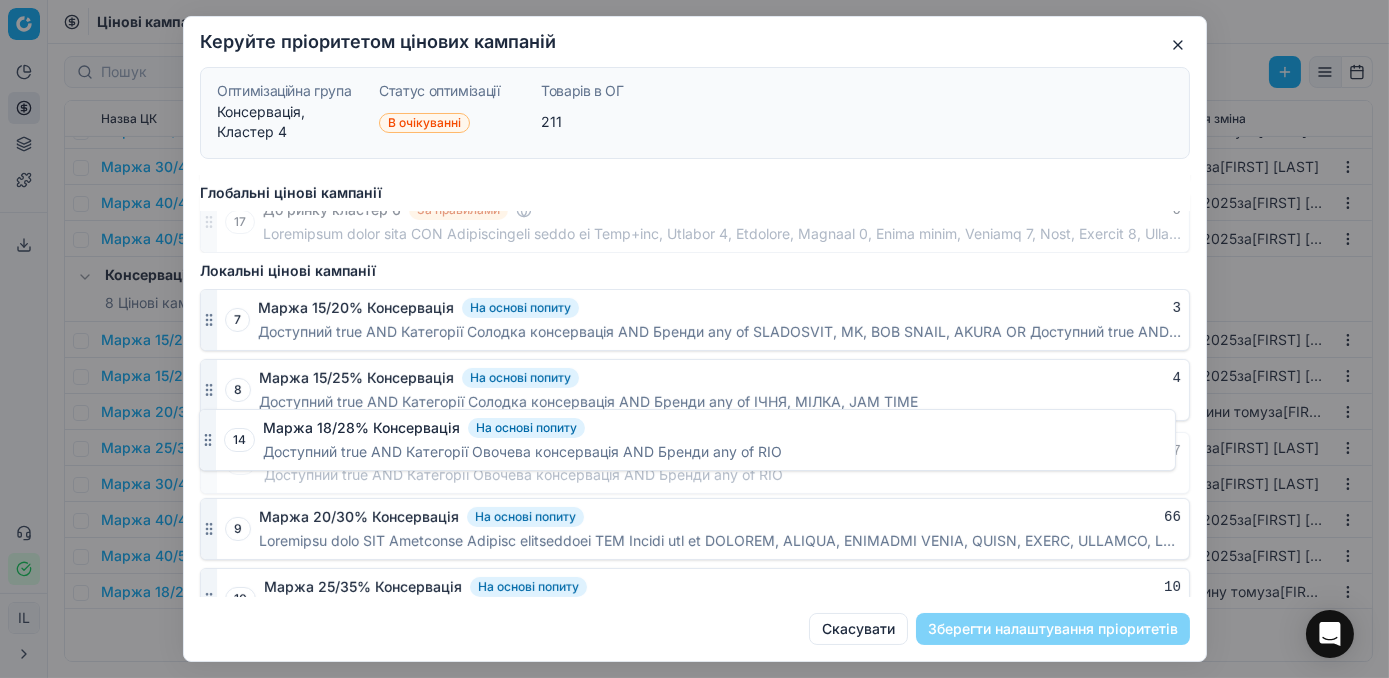 drag, startPoint x: 213, startPoint y: 567, endPoint x: 260, endPoint y: 439, distance: 136.35616 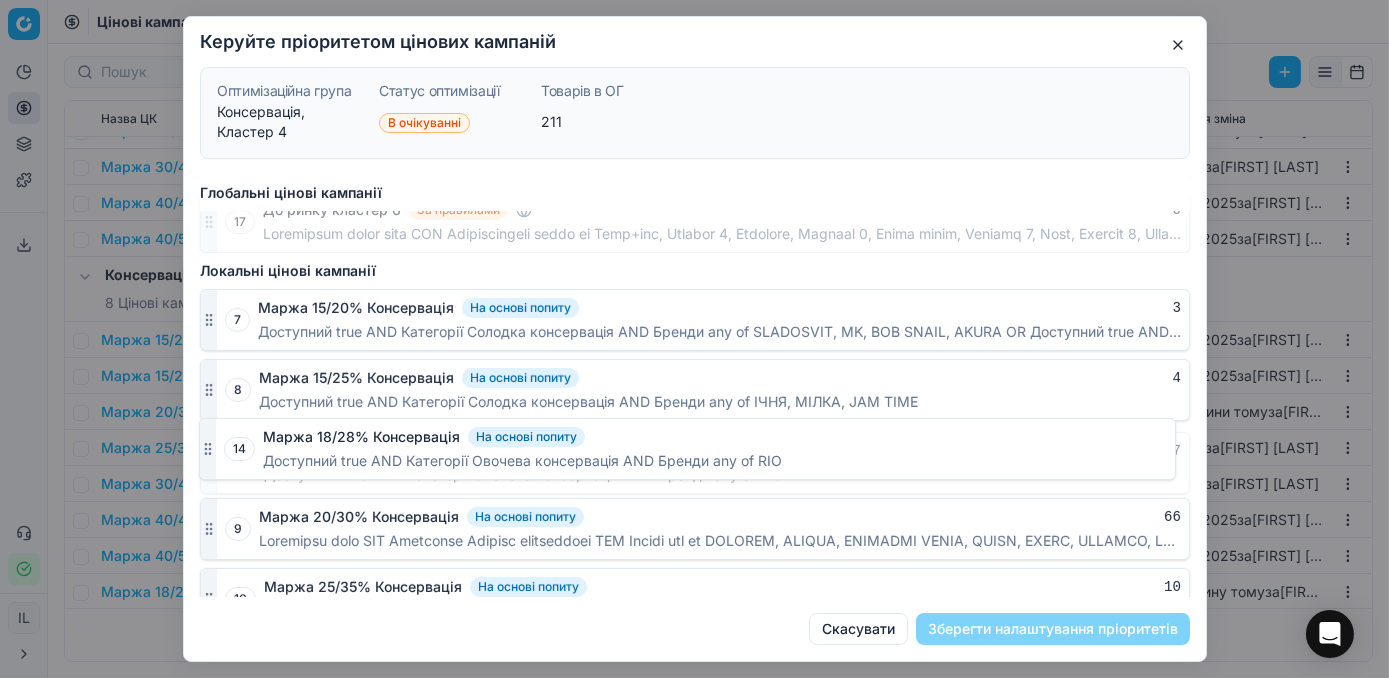 click on "14 Маржа 18/28% Консервація  На основі попиту 7 Доступний  true AND Категорії  Овочева консервація AND Бренди any of RIO" at bounding box center (695, 463) 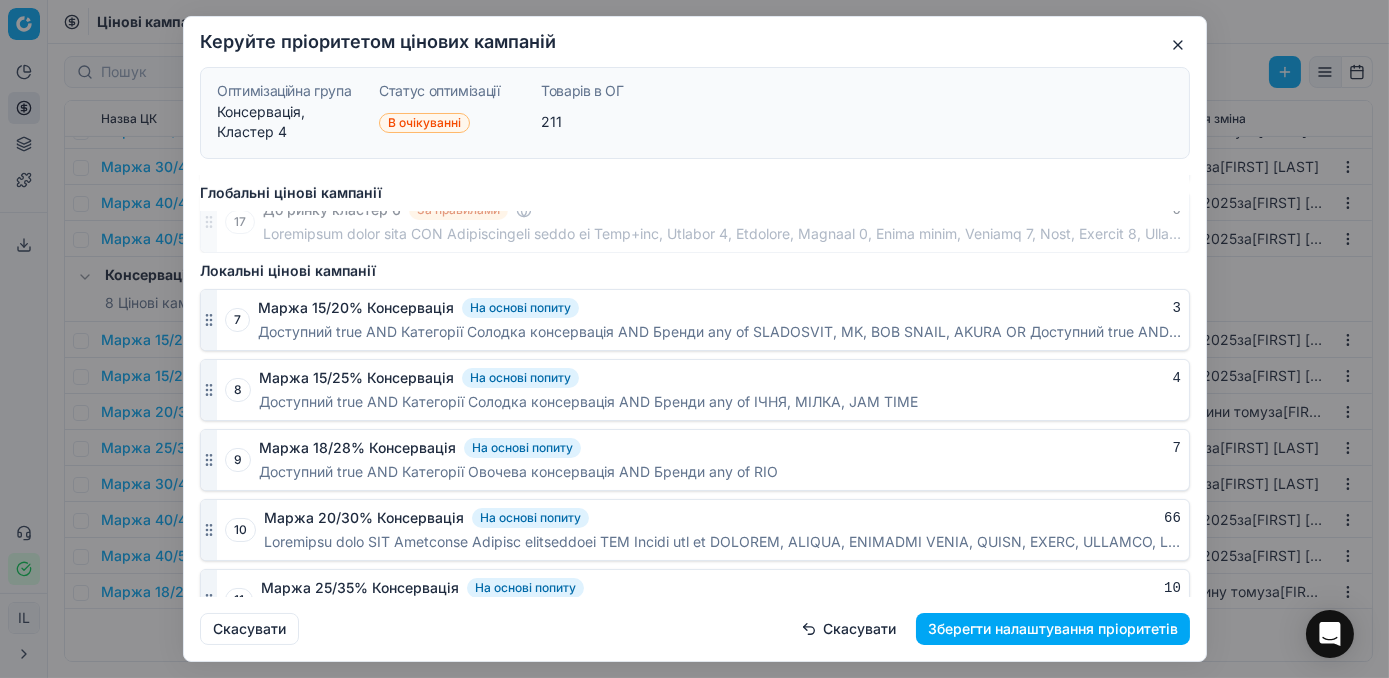 click on "Зберегти налаштування пріоритетів" at bounding box center [1053, 629] 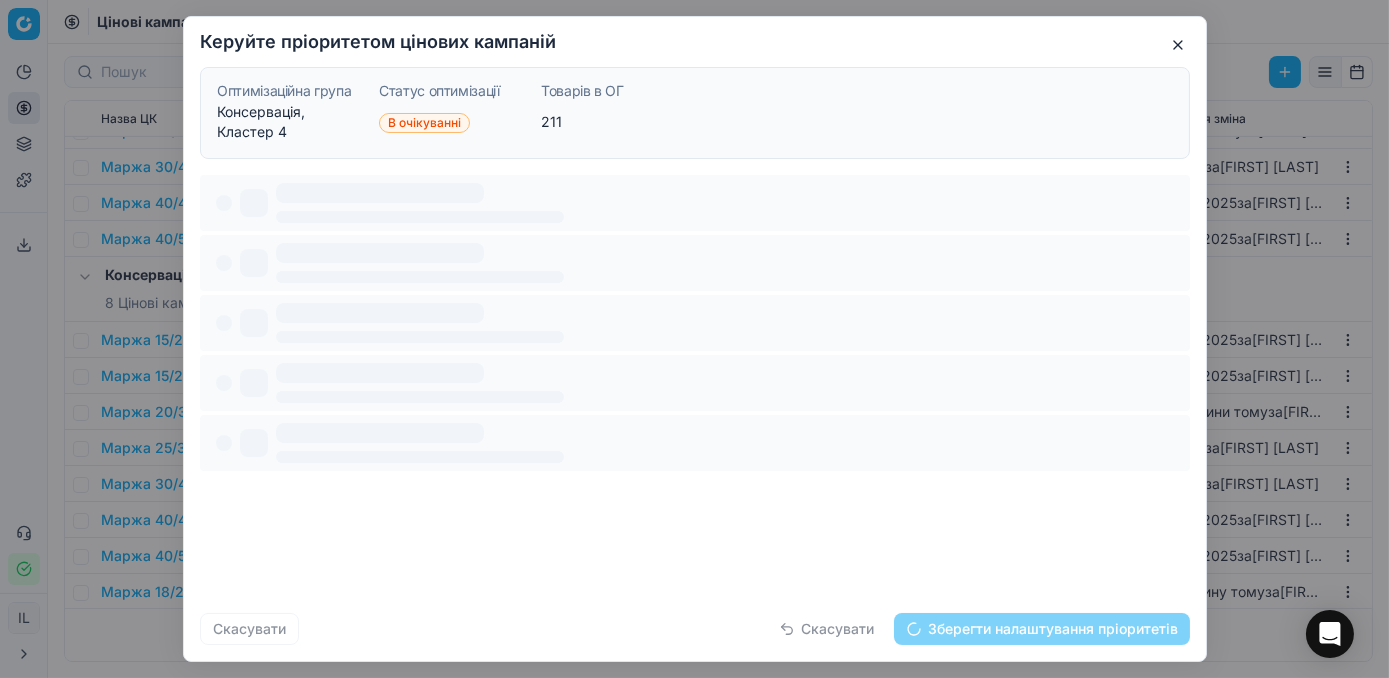 scroll, scrollTop: 0, scrollLeft: 0, axis: both 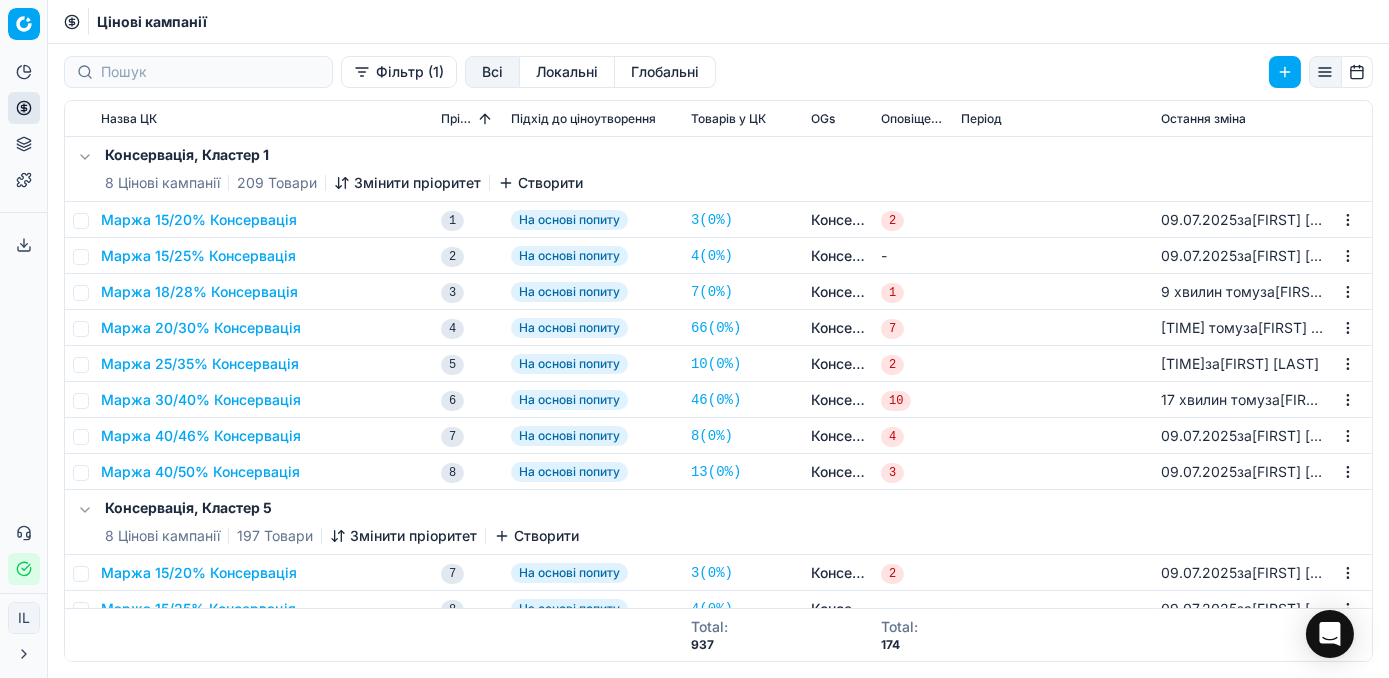 click on "Маржа 20/30% Консервація" at bounding box center [201, 328] 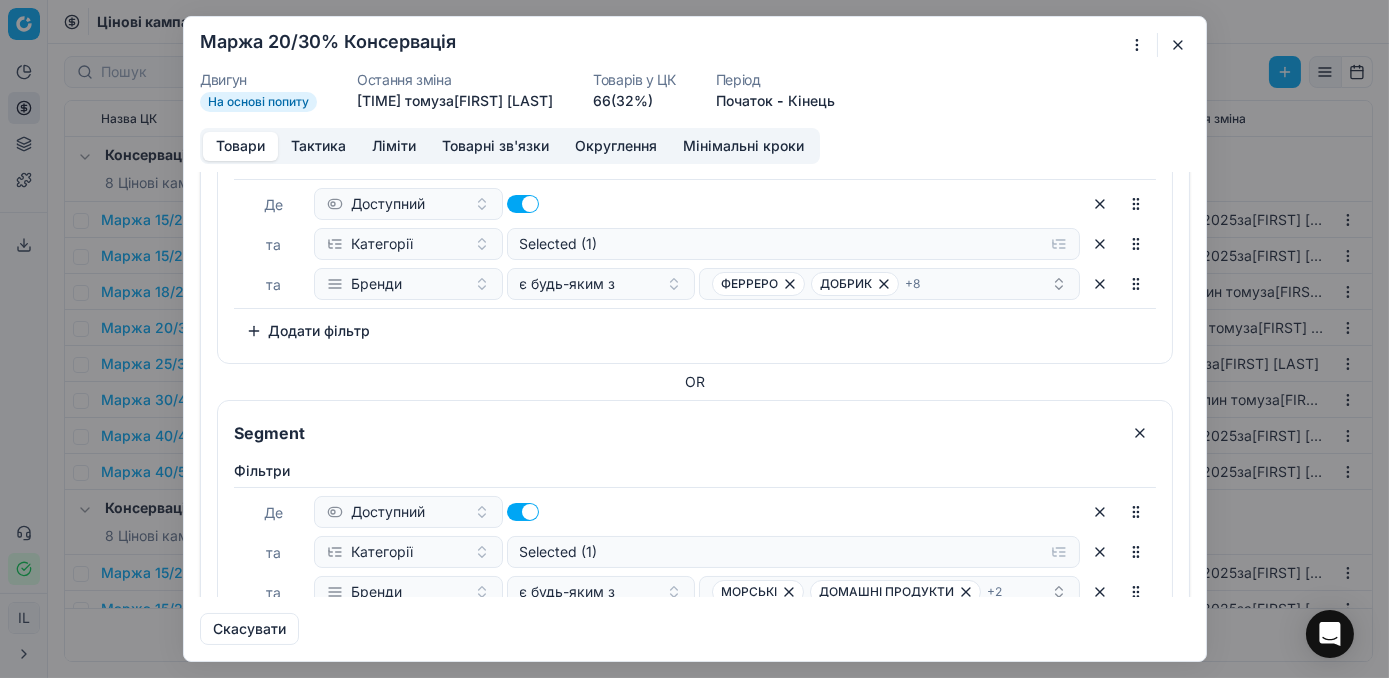 scroll, scrollTop: 272, scrollLeft: 0, axis: vertical 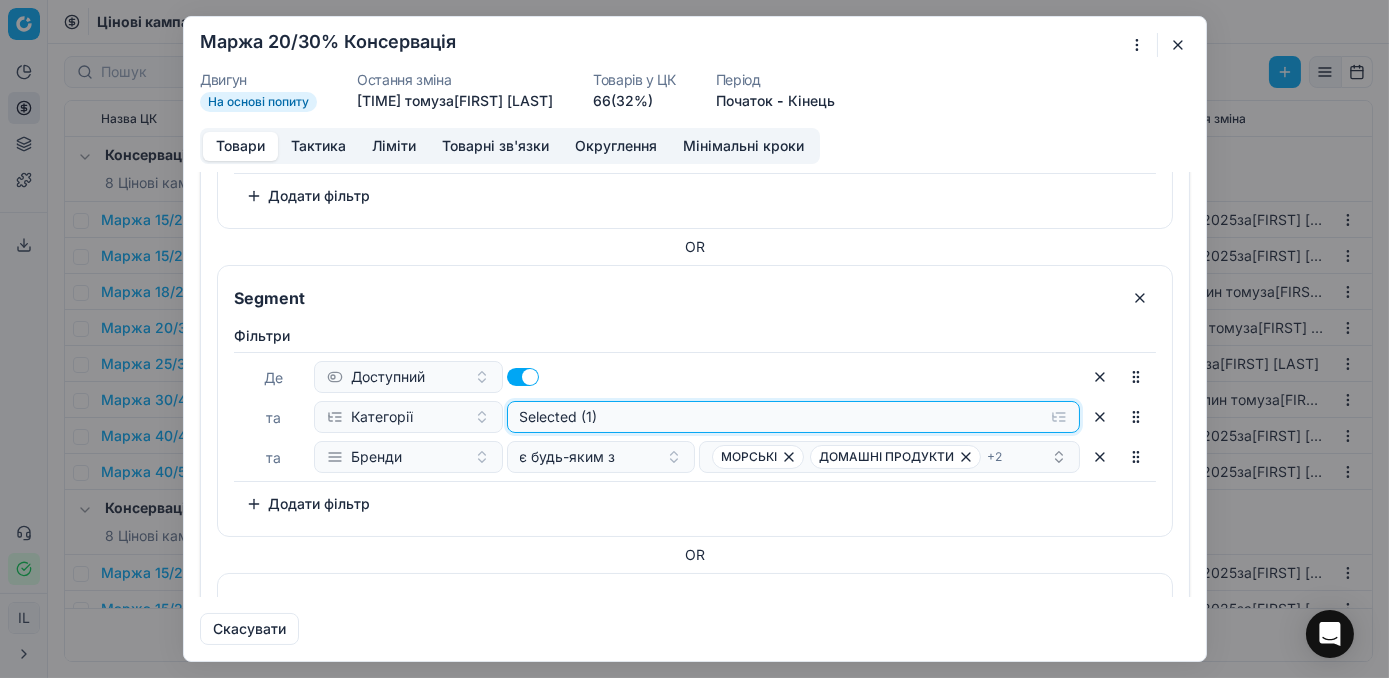 click on "Selected (1)" at bounding box center (793, 109) 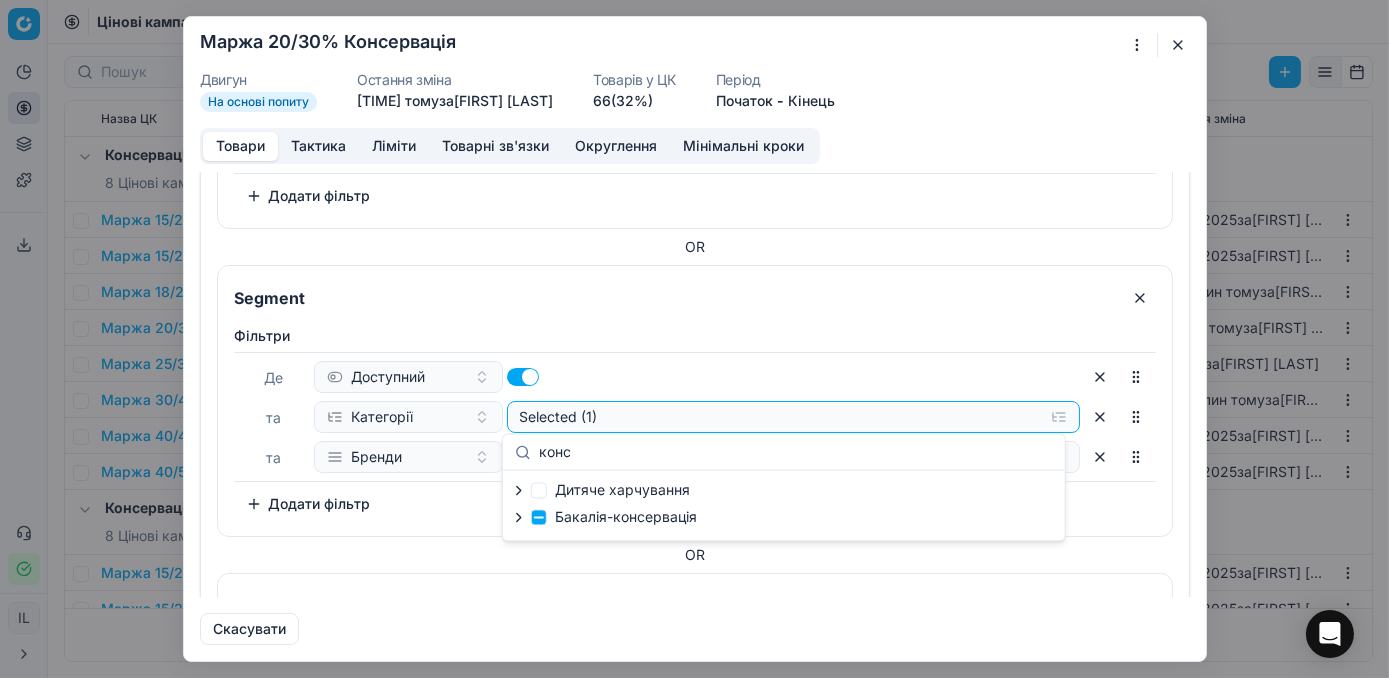 type on "конс" 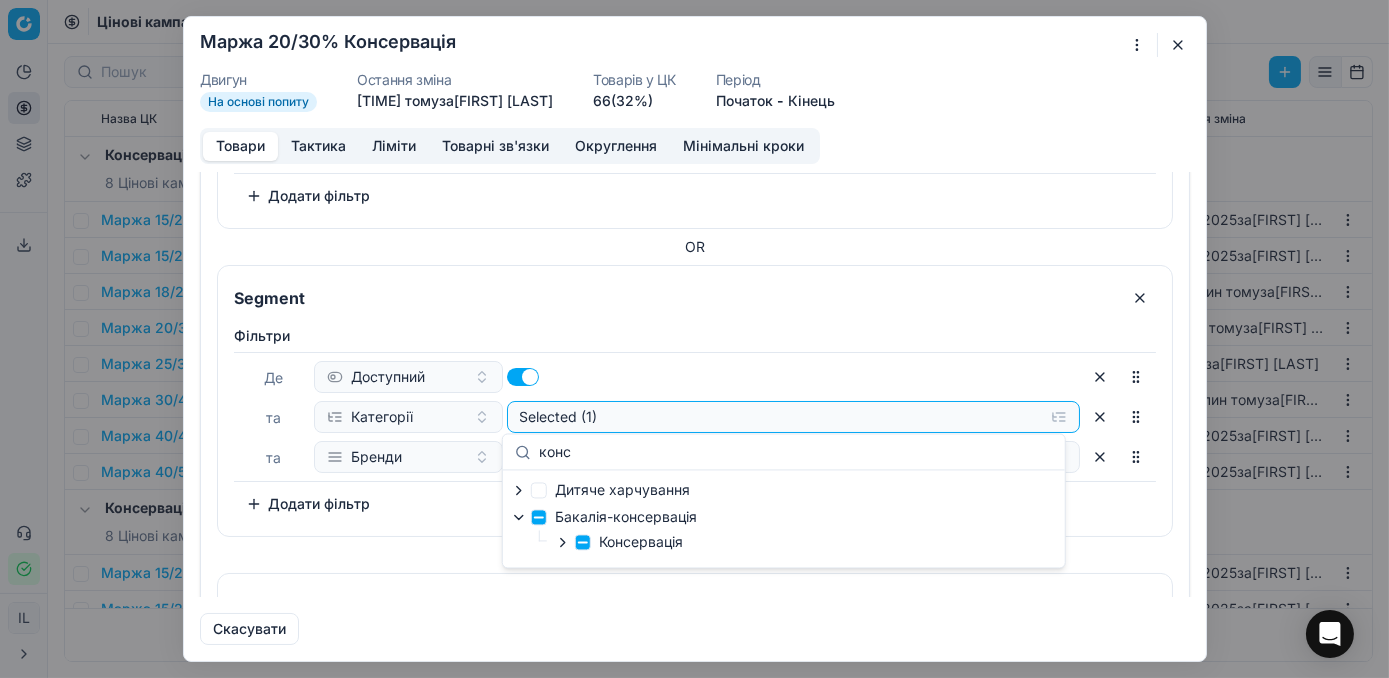 click 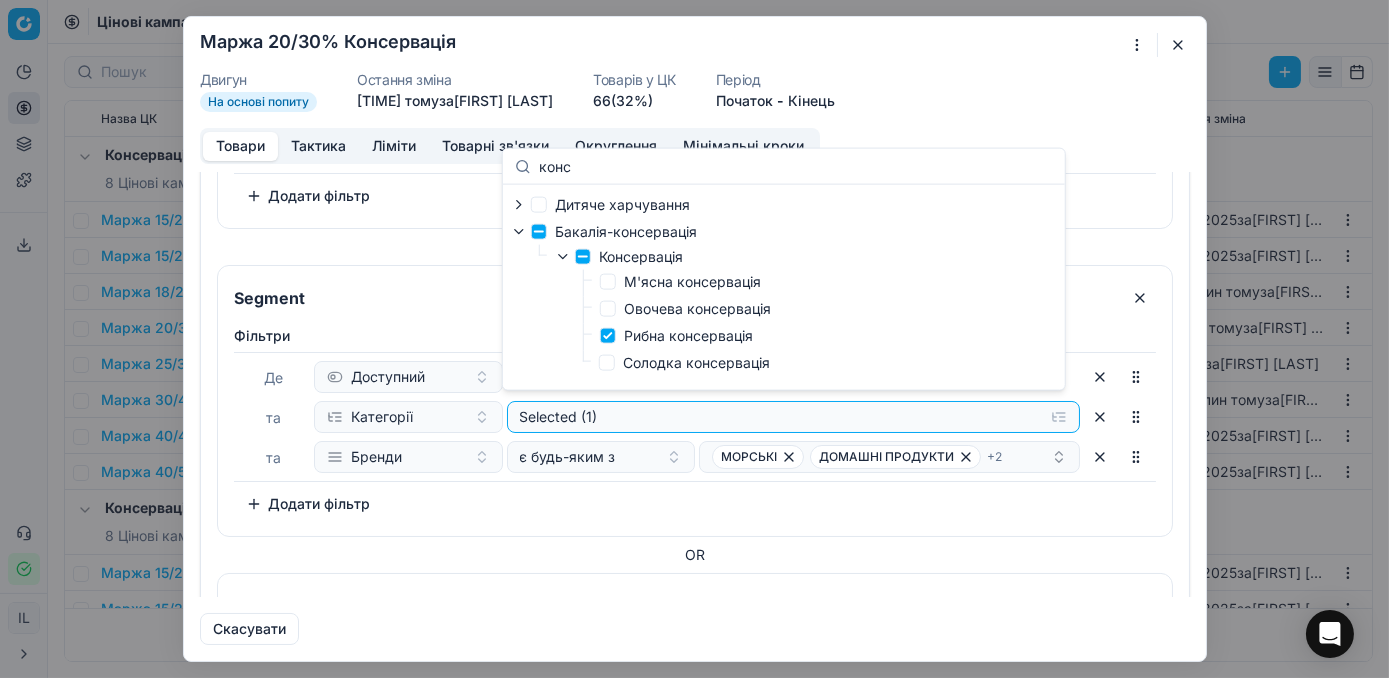 click on "Товари Тактика Ліміти Товарні зв'язки Округлення Мінімальні кроки Призначення товарів 66 відповідних продуктів, які ми знайшли. Segment Фiльтри Де Доступний та Категорії Selected (1) та Бренди є будь-яким з ФЕРРЕРО ДОБРИК + 8
To pick up a sortable item, press space or enter.
While dragging, use the up and down keys to move the item.
Press space or enter again to drop the item in its new position, or press escape to cancel.
Додати фільтр OR Segment Фiльтри Де Доступний та Категорії Selected (1) та Бренди є будь-яким з МОРСЬКІ ДОМАШНІ ПРОДУКТИ + 2 Додати фільтр OR Segment Фiльтри Де Доступний та Категорії Selected (1) та Бренди є будь-яким з ІБЕРІКА RIO + 1 OR Segment Де +" at bounding box center [695, 362] 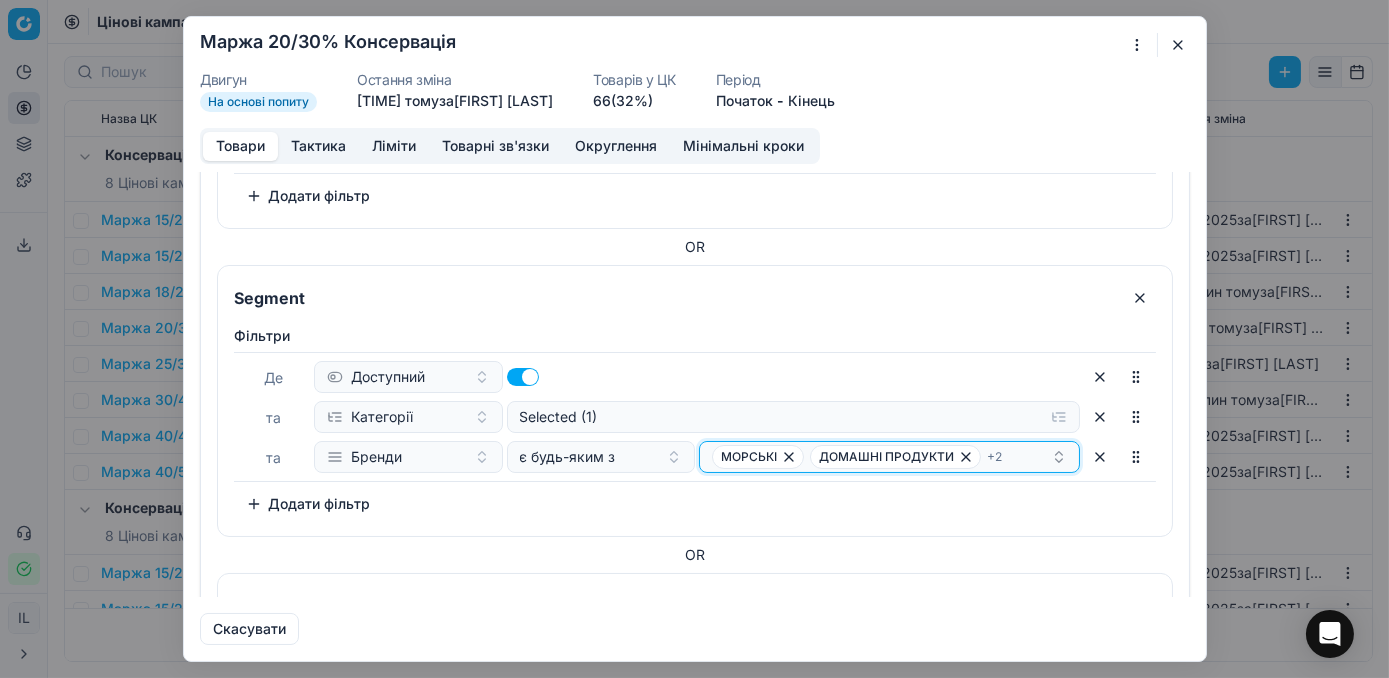 click 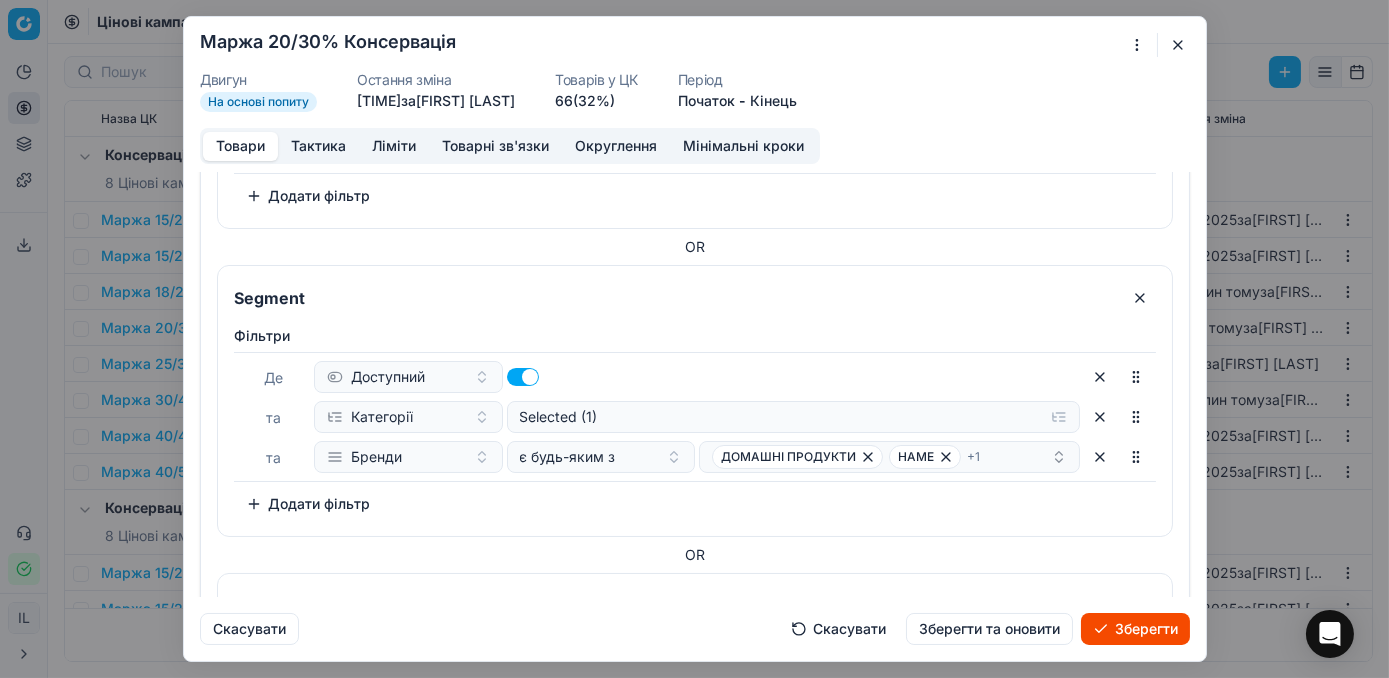 click on "Зберегти" at bounding box center (1135, 629) 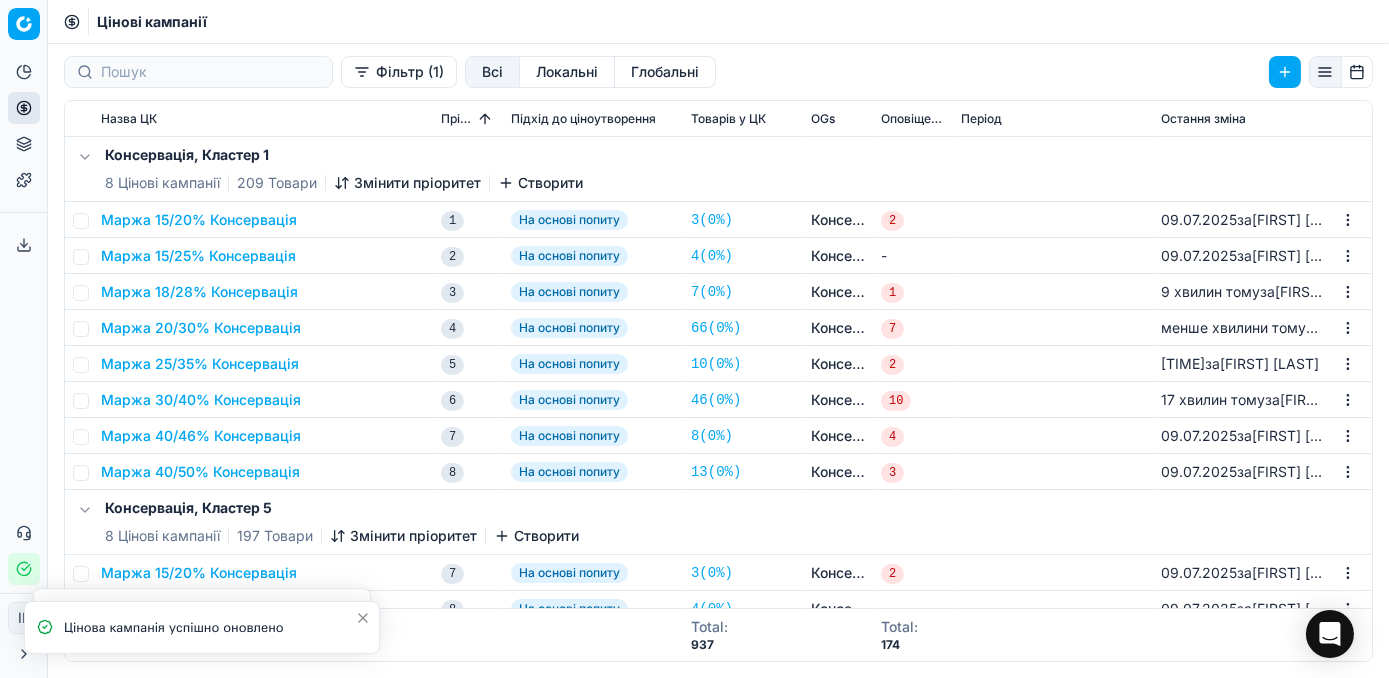 click on "Маржа 20/30% Консервація" at bounding box center (201, 328) 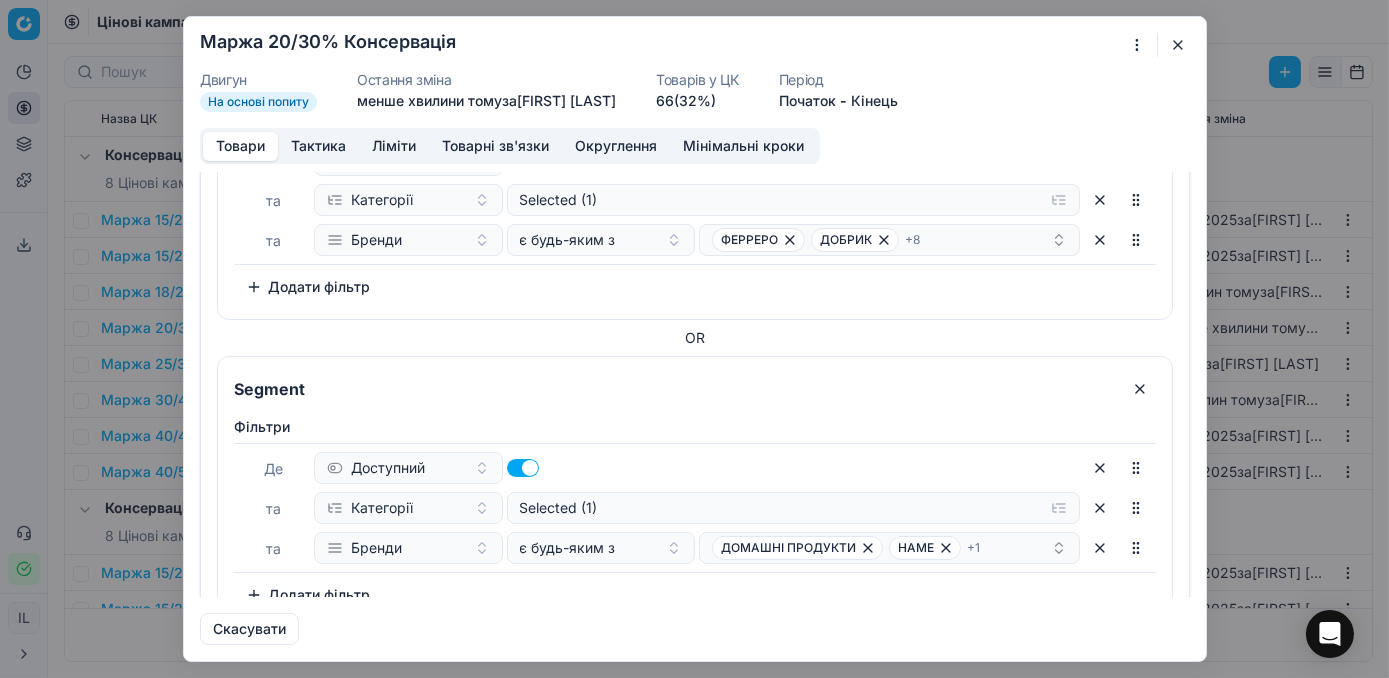 scroll, scrollTop: 363, scrollLeft: 0, axis: vertical 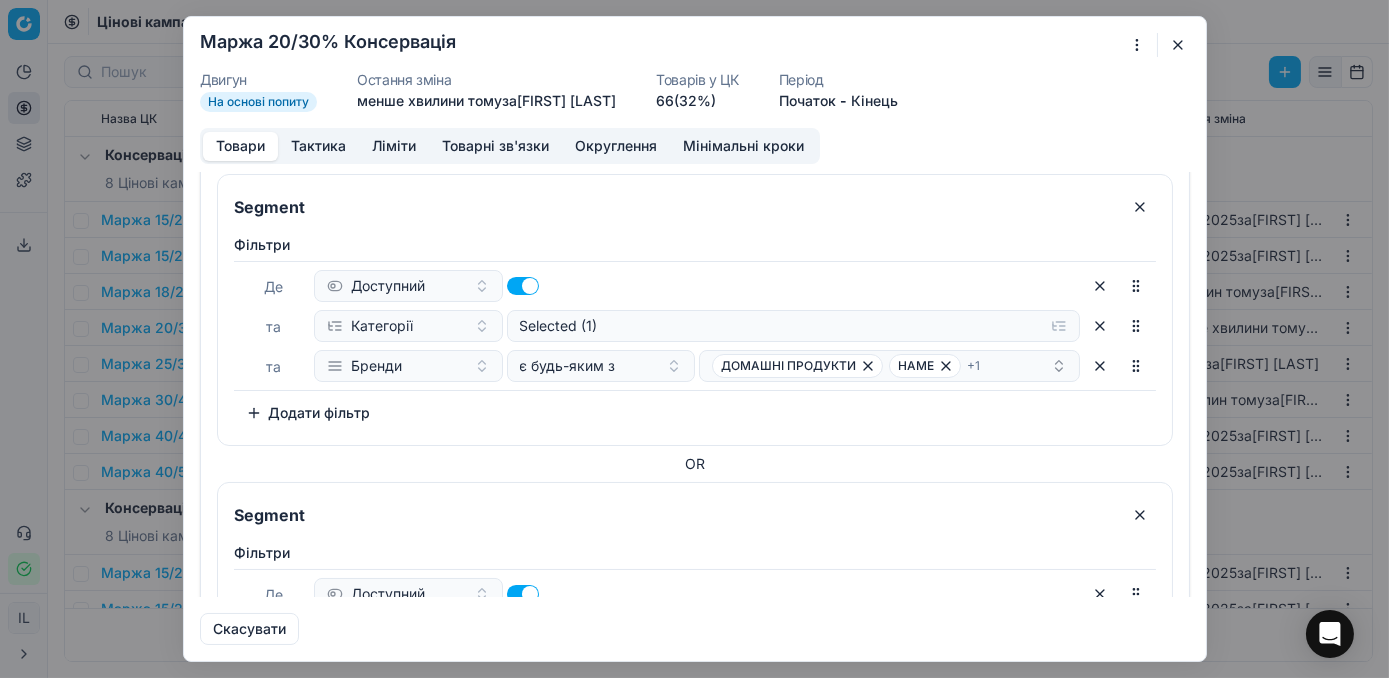 drag, startPoint x: 1180, startPoint y: 43, endPoint x: 1167, endPoint y: 46, distance: 13.341664 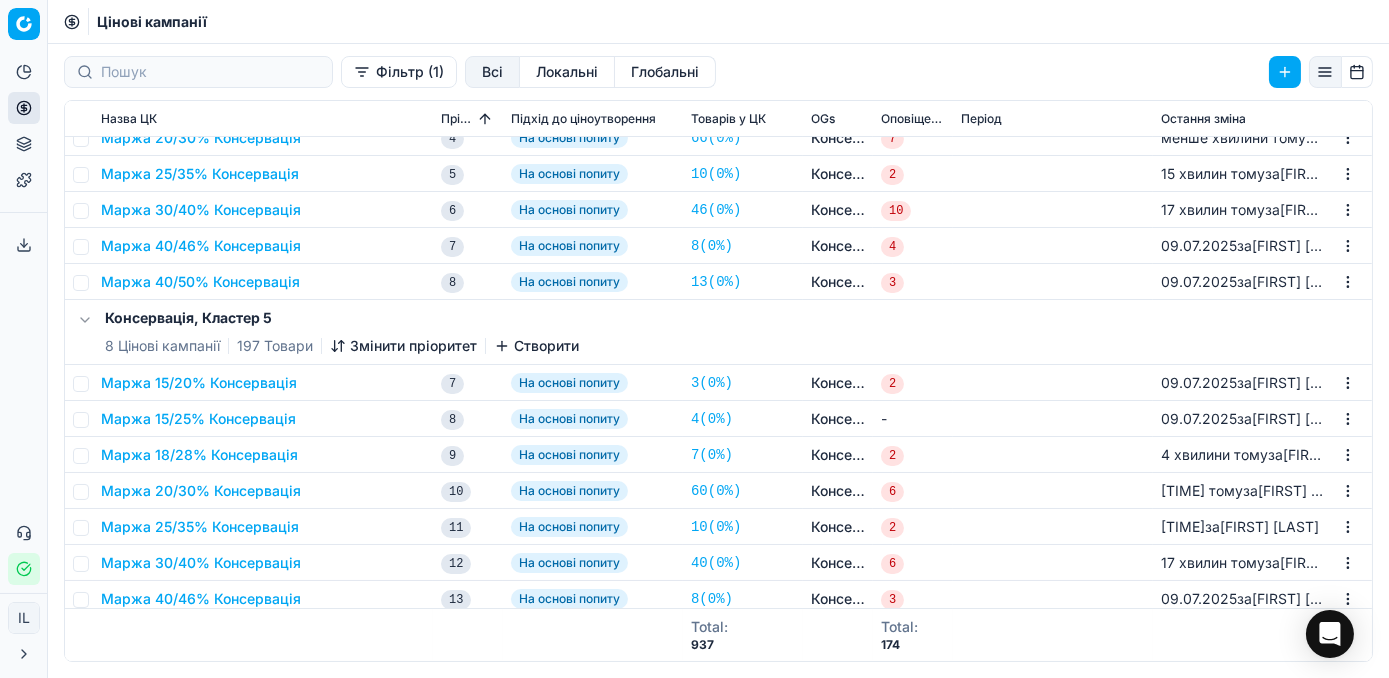 scroll, scrollTop: 272, scrollLeft: 0, axis: vertical 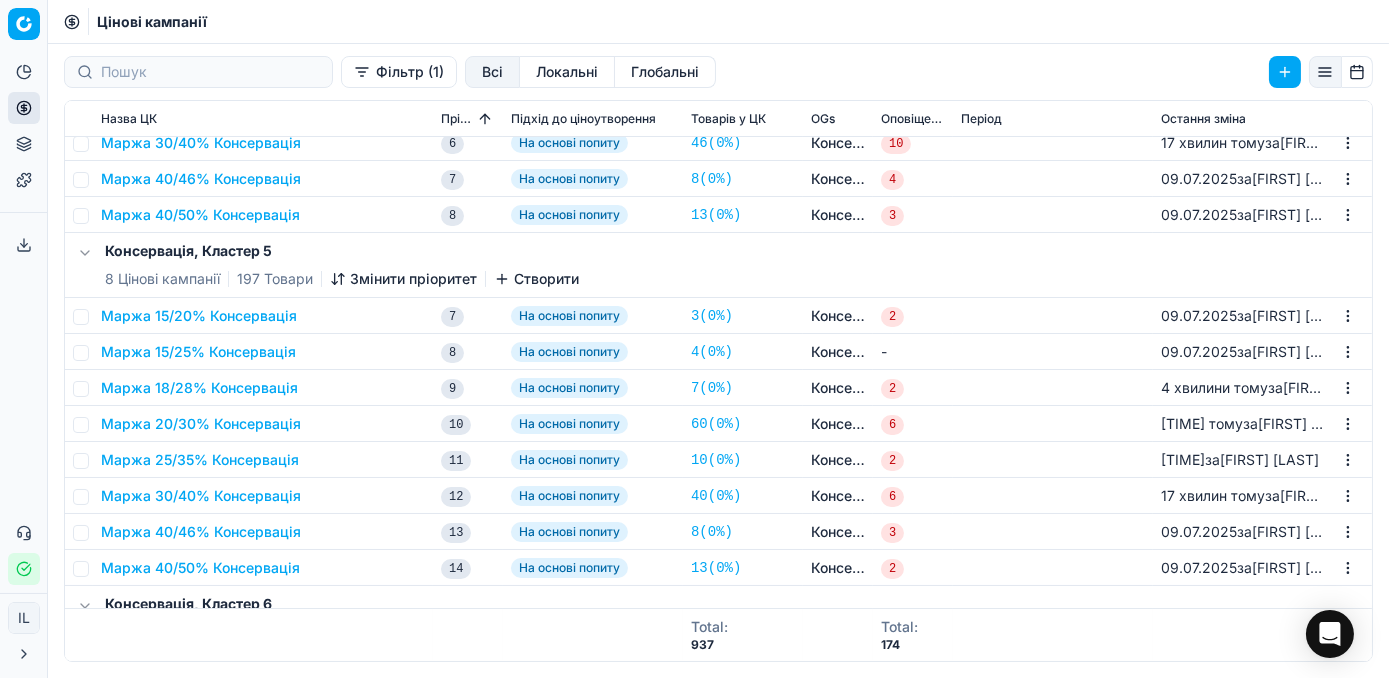 click on "Маржа 20/30% Консервація" at bounding box center [201, 424] 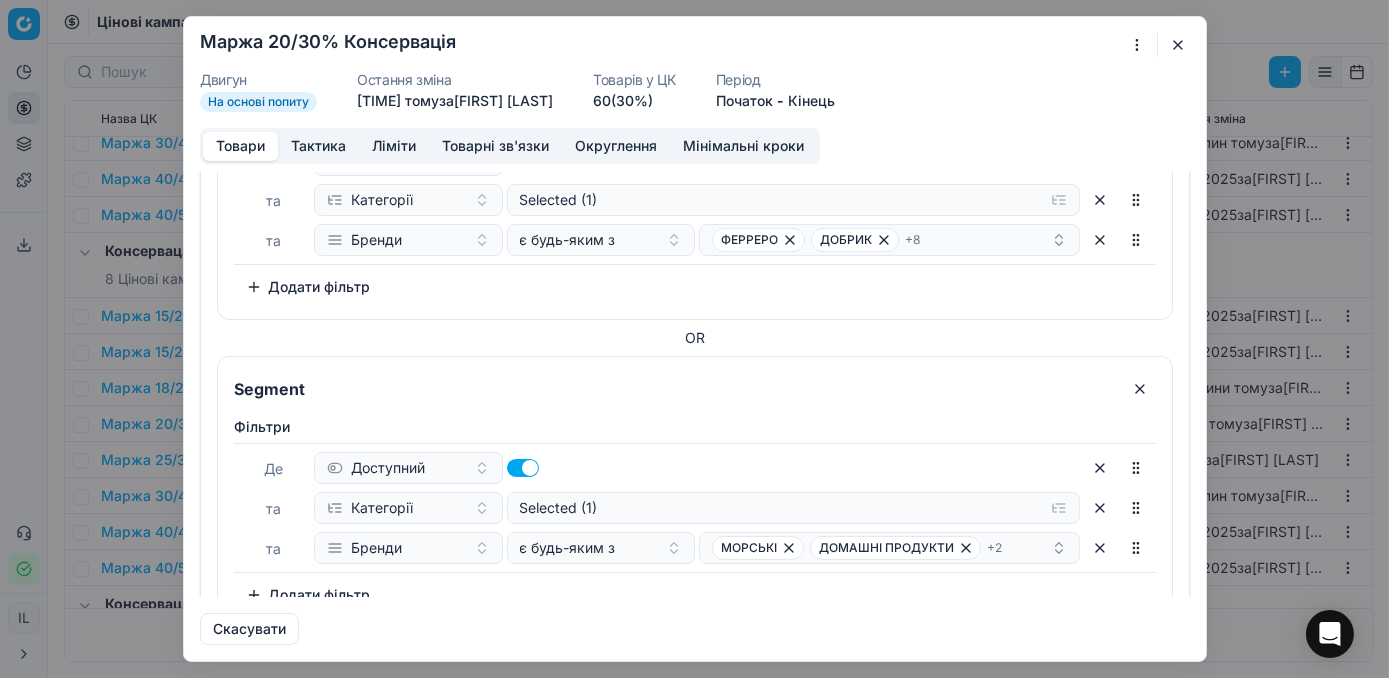 scroll, scrollTop: 272, scrollLeft: 0, axis: vertical 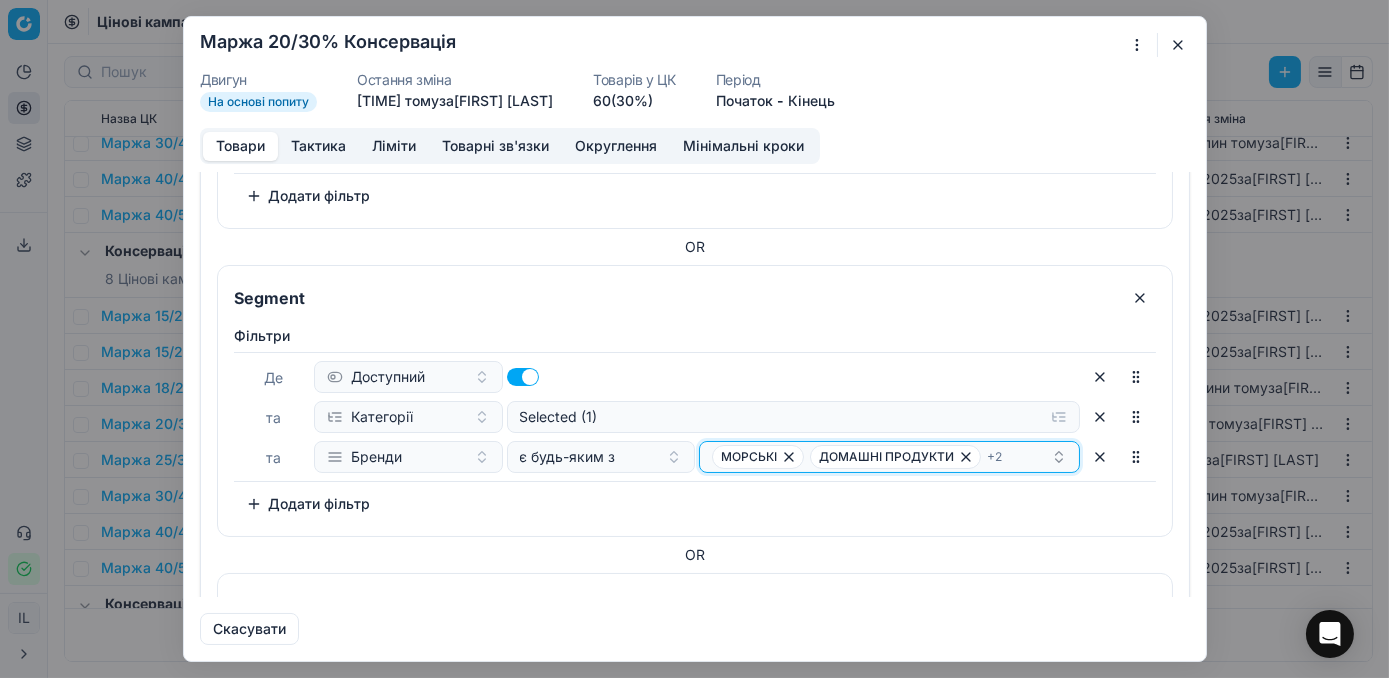 click 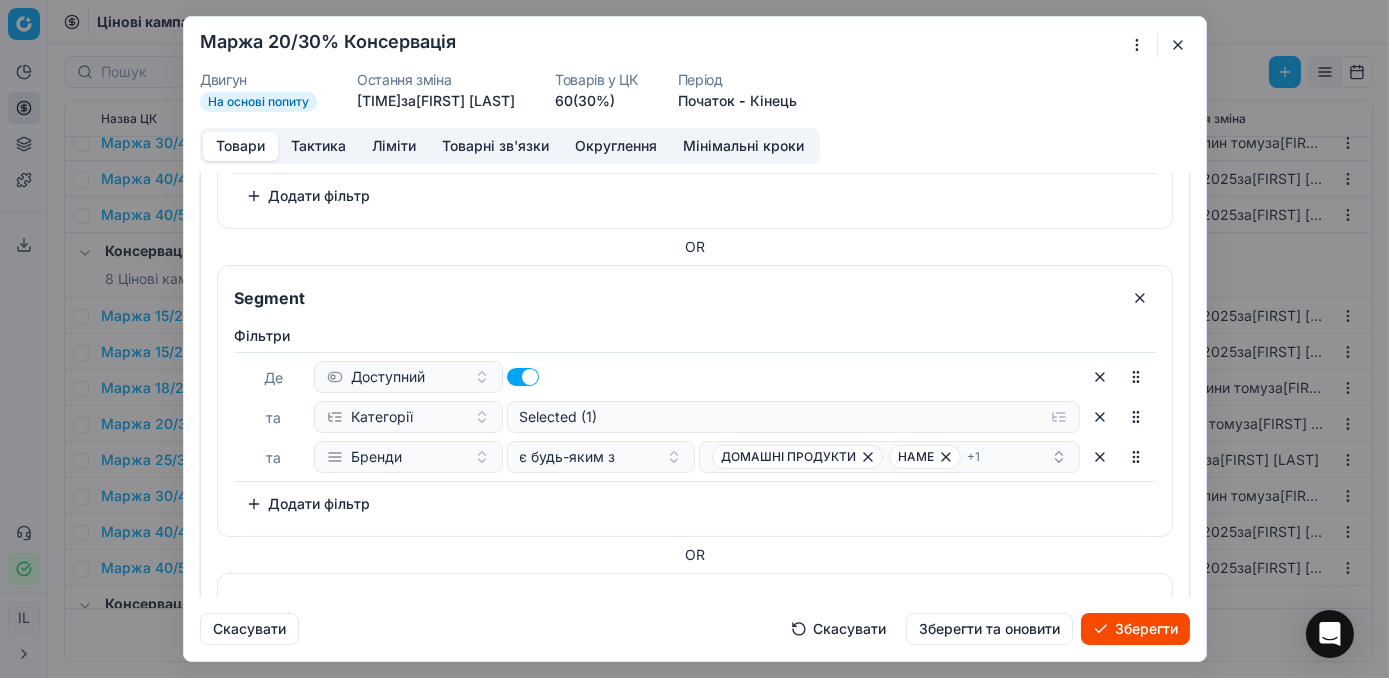 click on "Зберегти" at bounding box center (1135, 629) 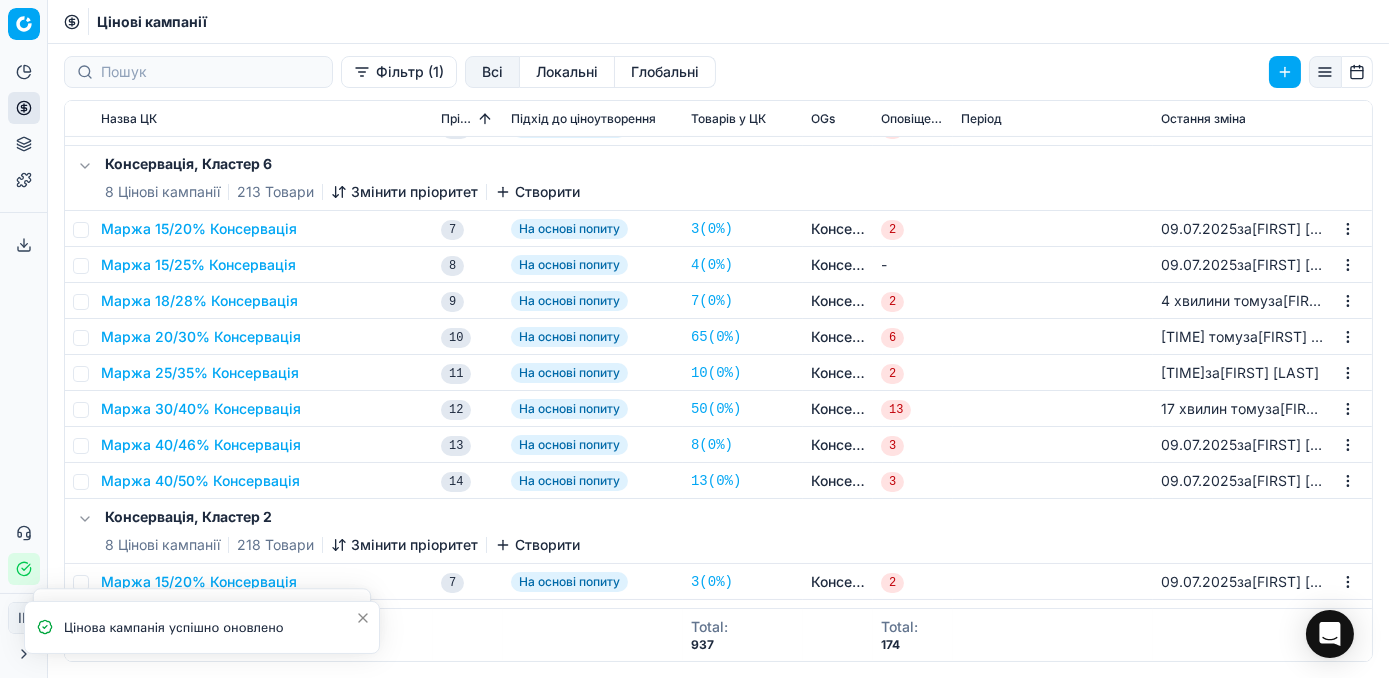 scroll, scrollTop: 636, scrollLeft: 0, axis: vertical 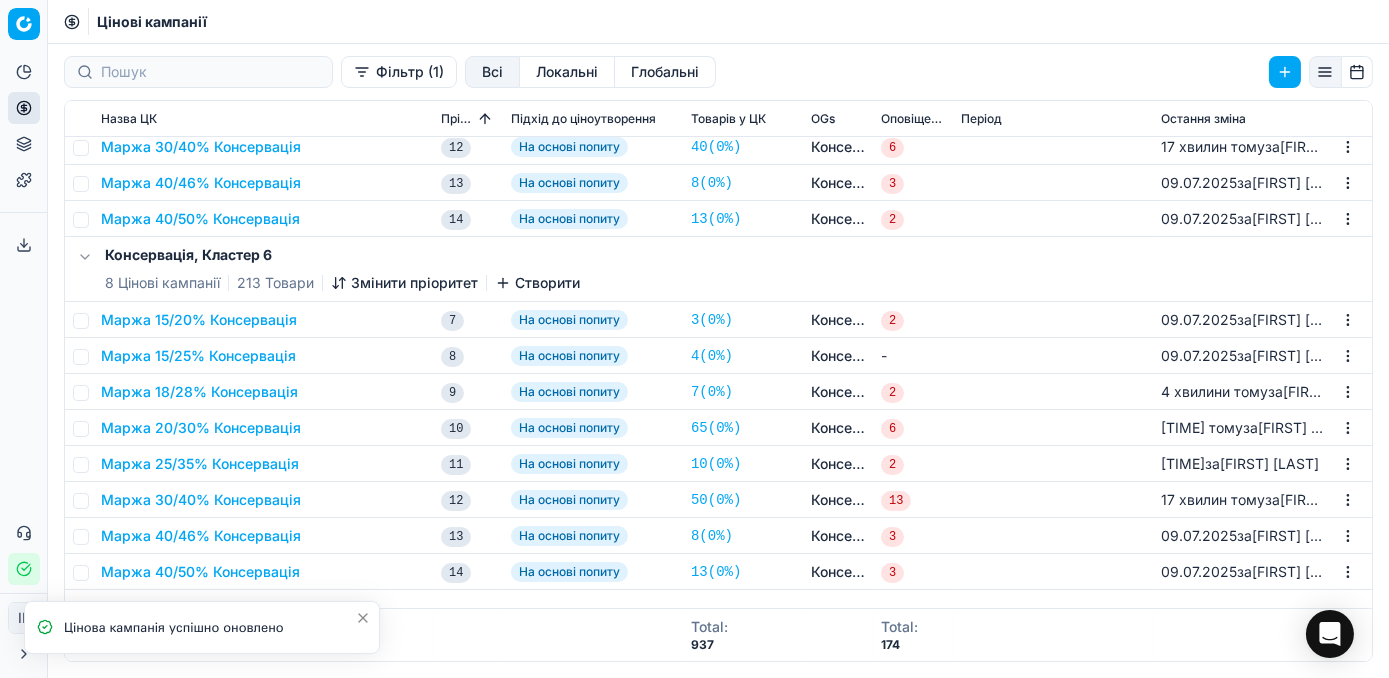 click on "Маржа 20/30% Консервація" at bounding box center (201, 428) 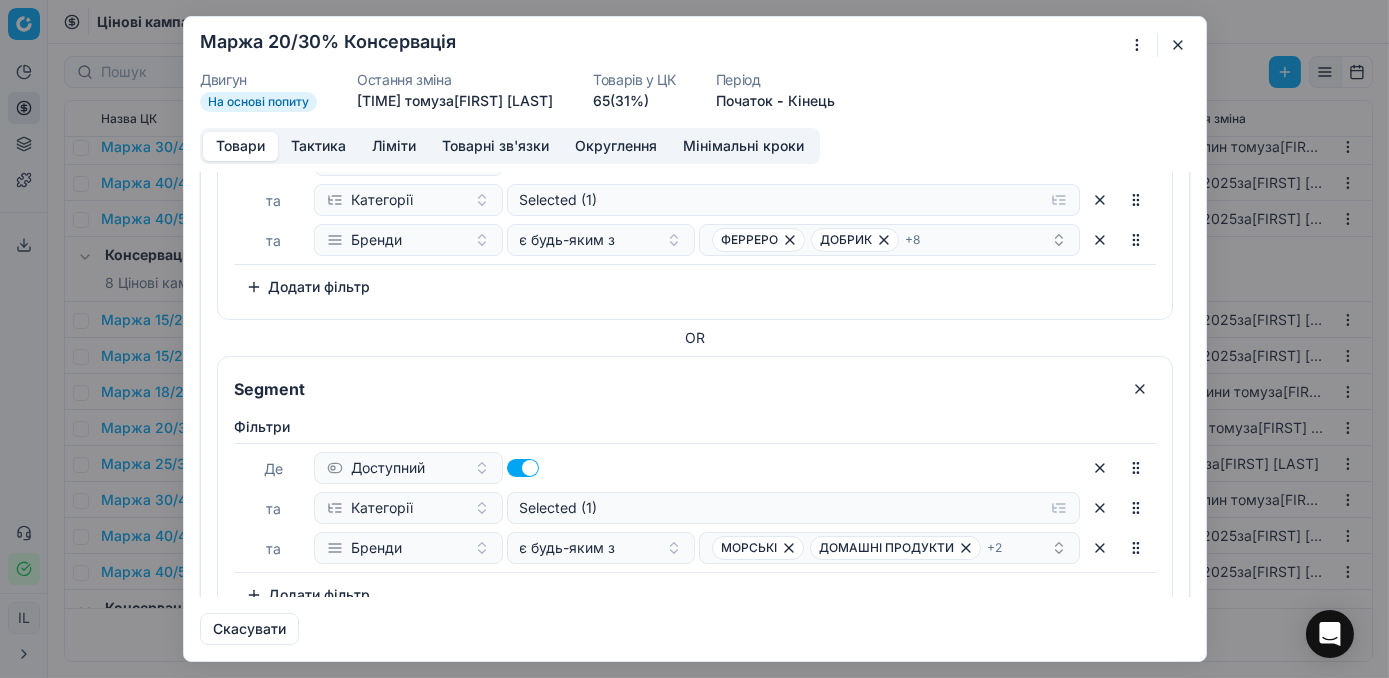 scroll, scrollTop: 181, scrollLeft: 0, axis: vertical 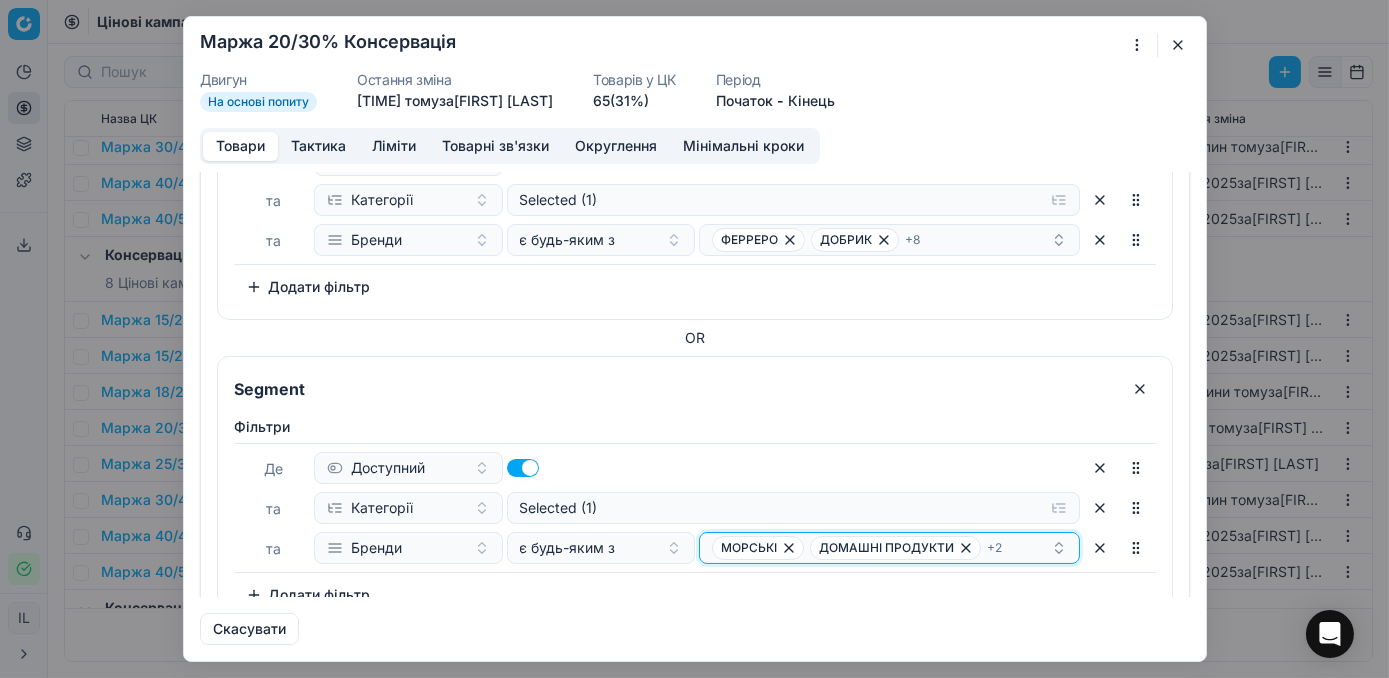 click 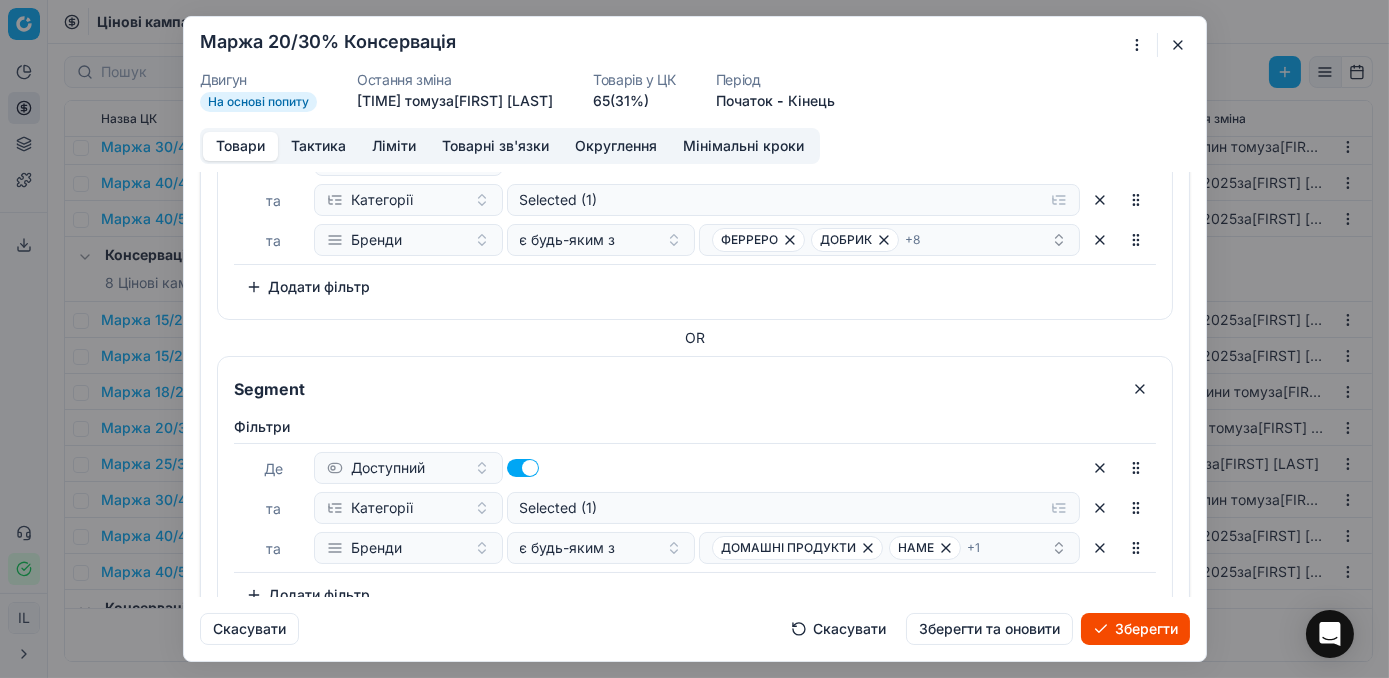 click on "Зберегти" at bounding box center (1135, 629) 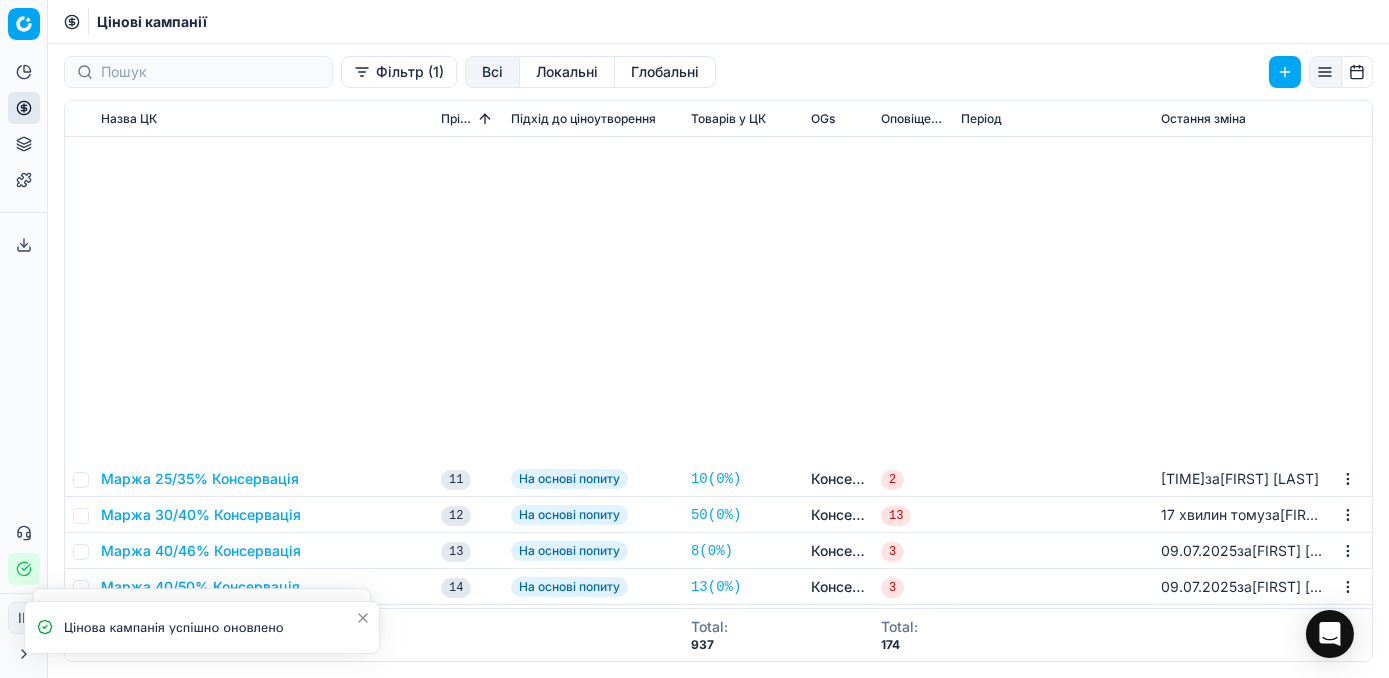 scroll, scrollTop: 1090, scrollLeft: 0, axis: vertical 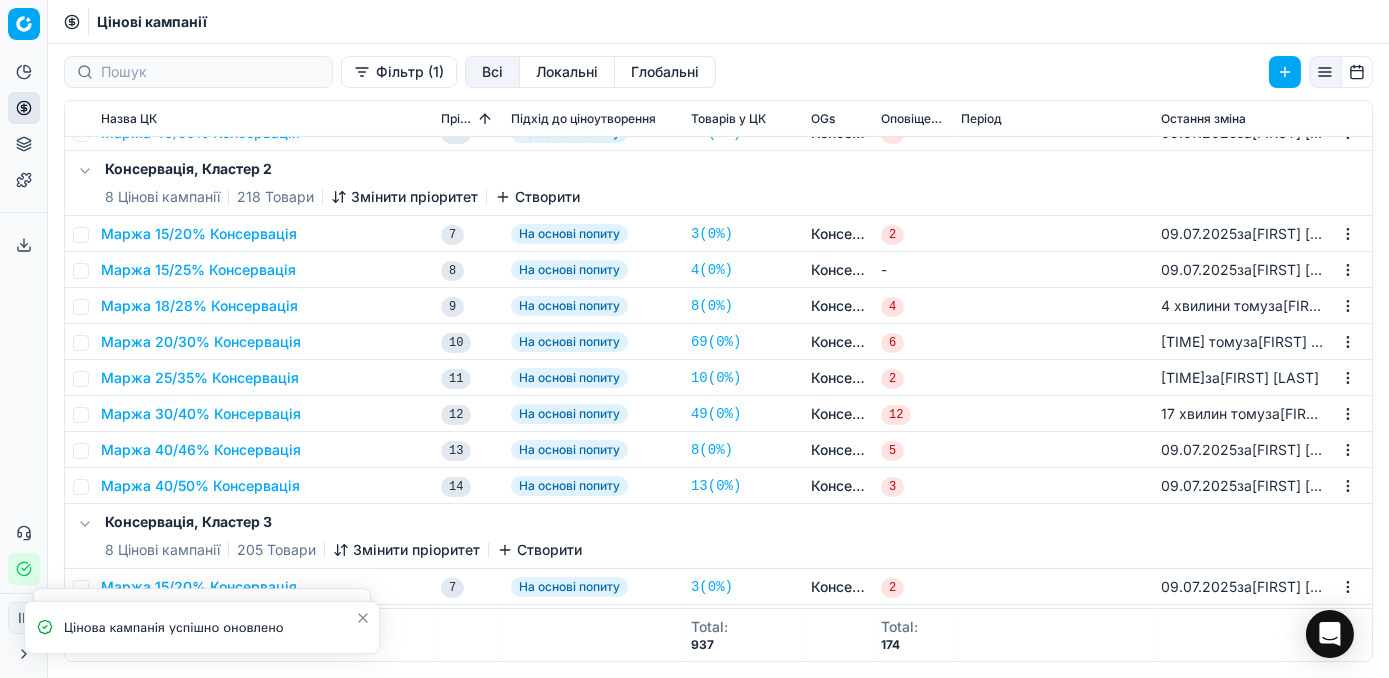 click on "Маржа 20/30% Консервація" at bounding box center [201, 342] 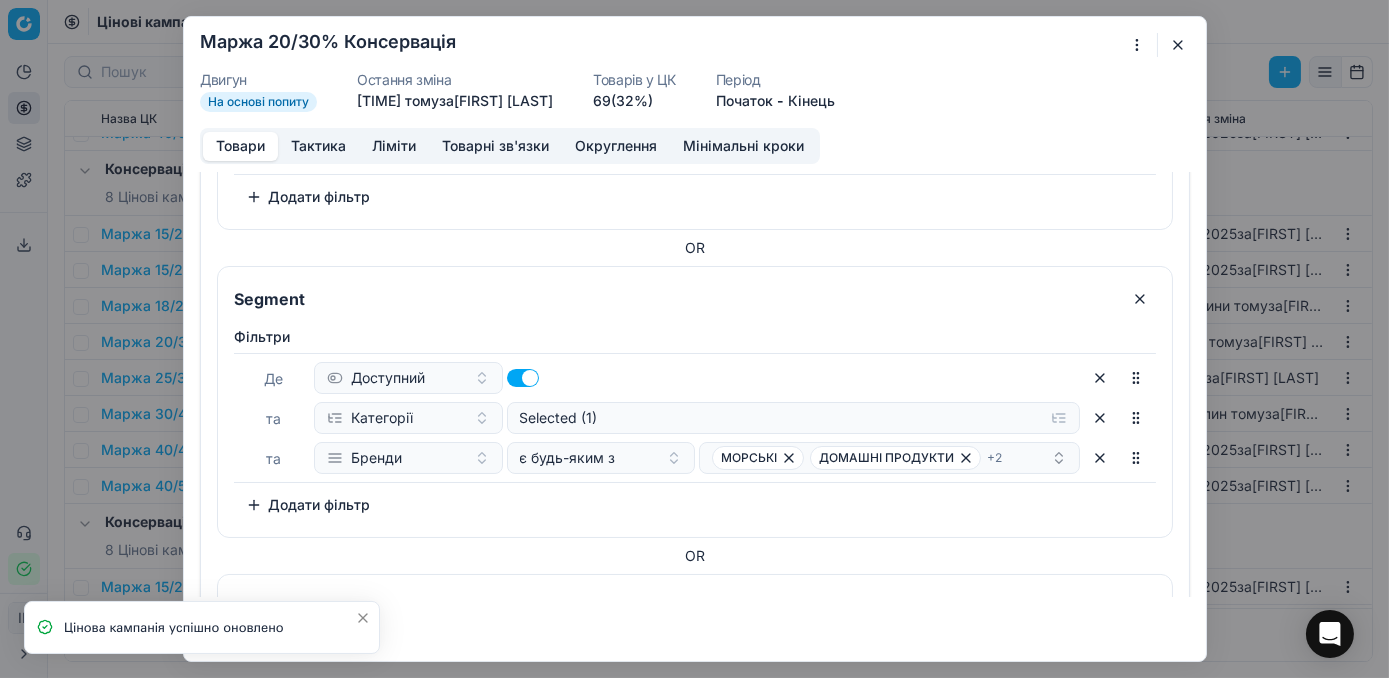 scroll, scrollTop: 272, scrollLeft: 0, axis: vertical 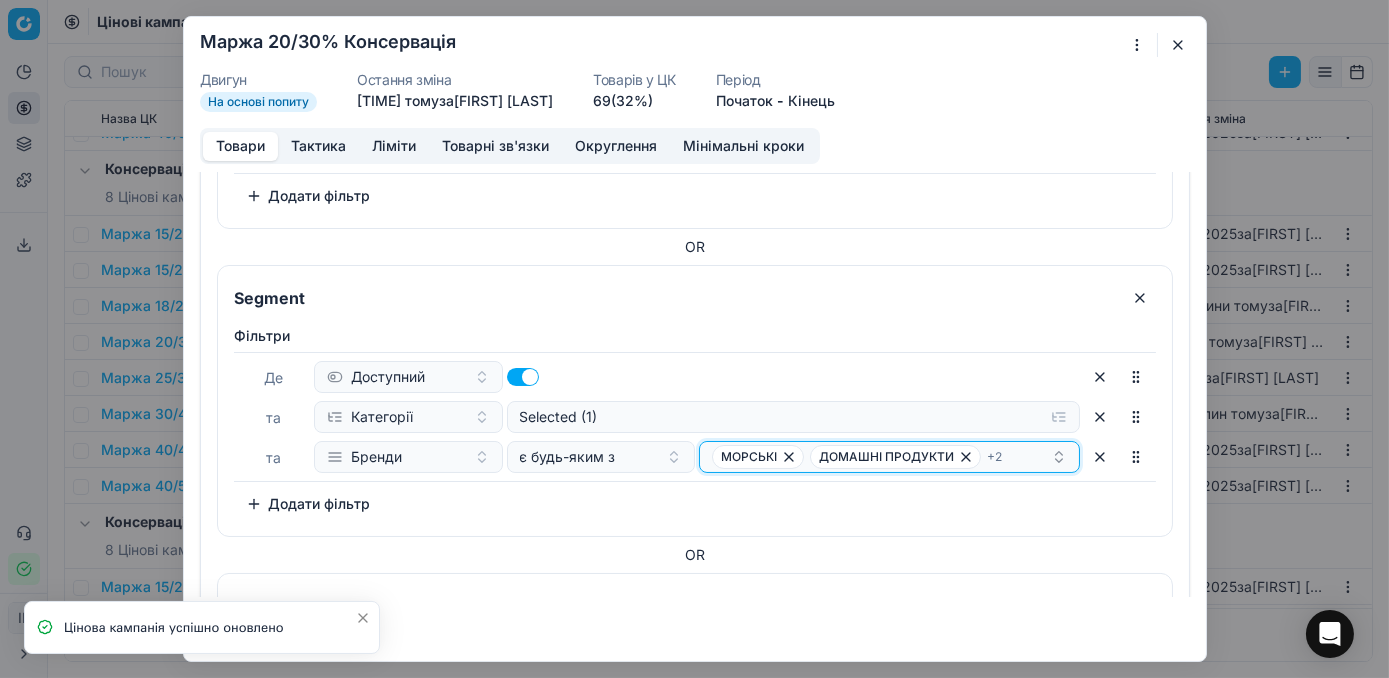 click 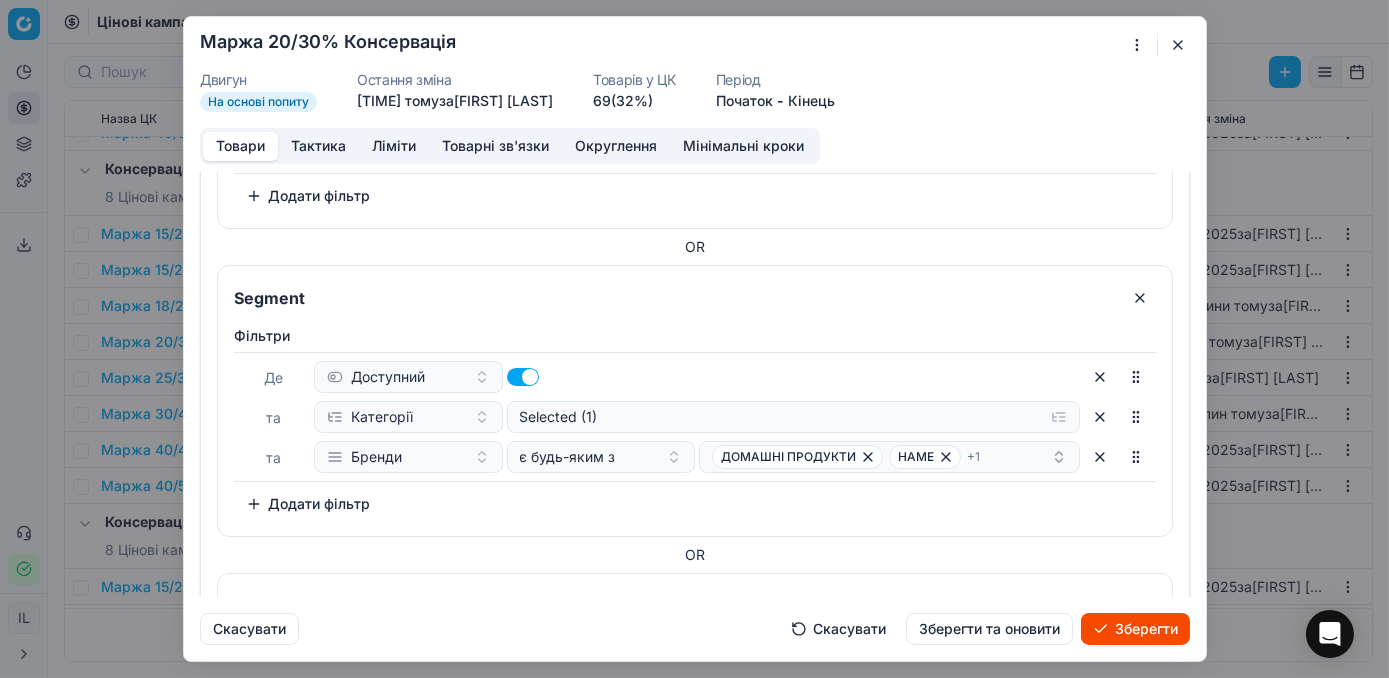 click on "Зберегти" at bounding box center (1135, 629) 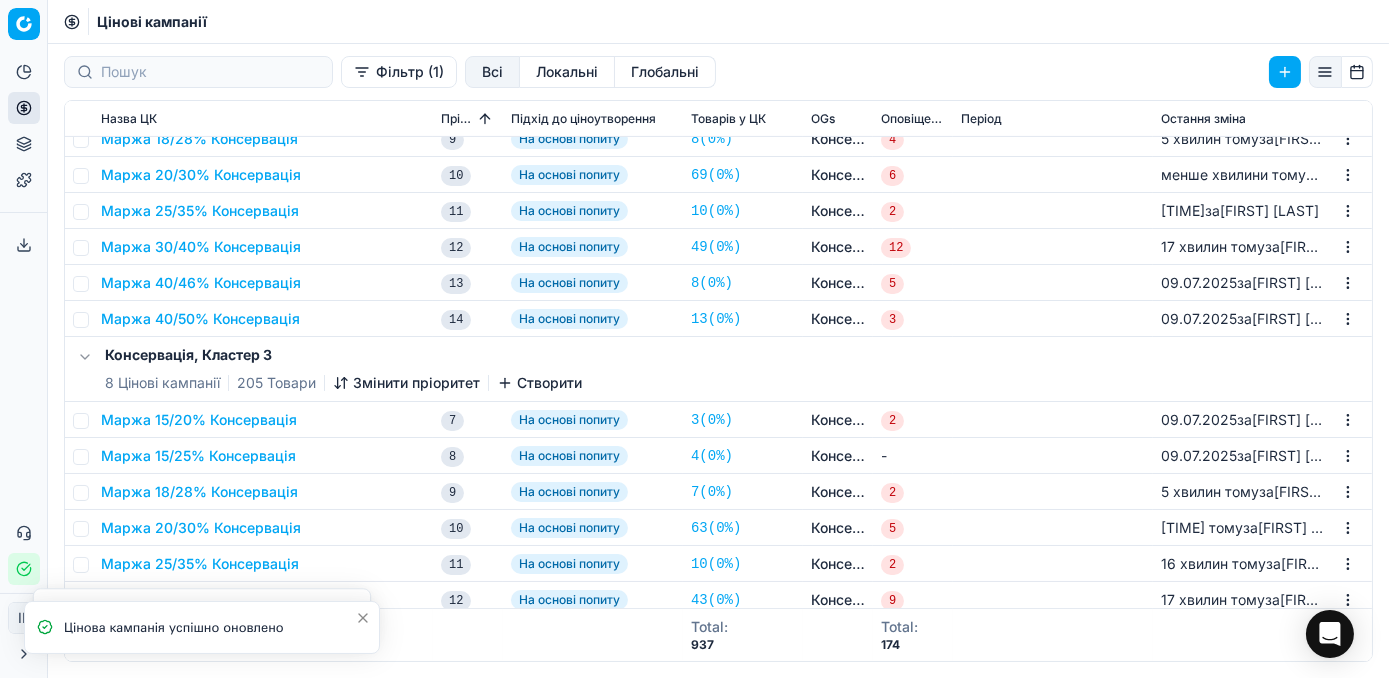 scroll, scrollTop: 1363, scrollLeft: 0, axis: vertical 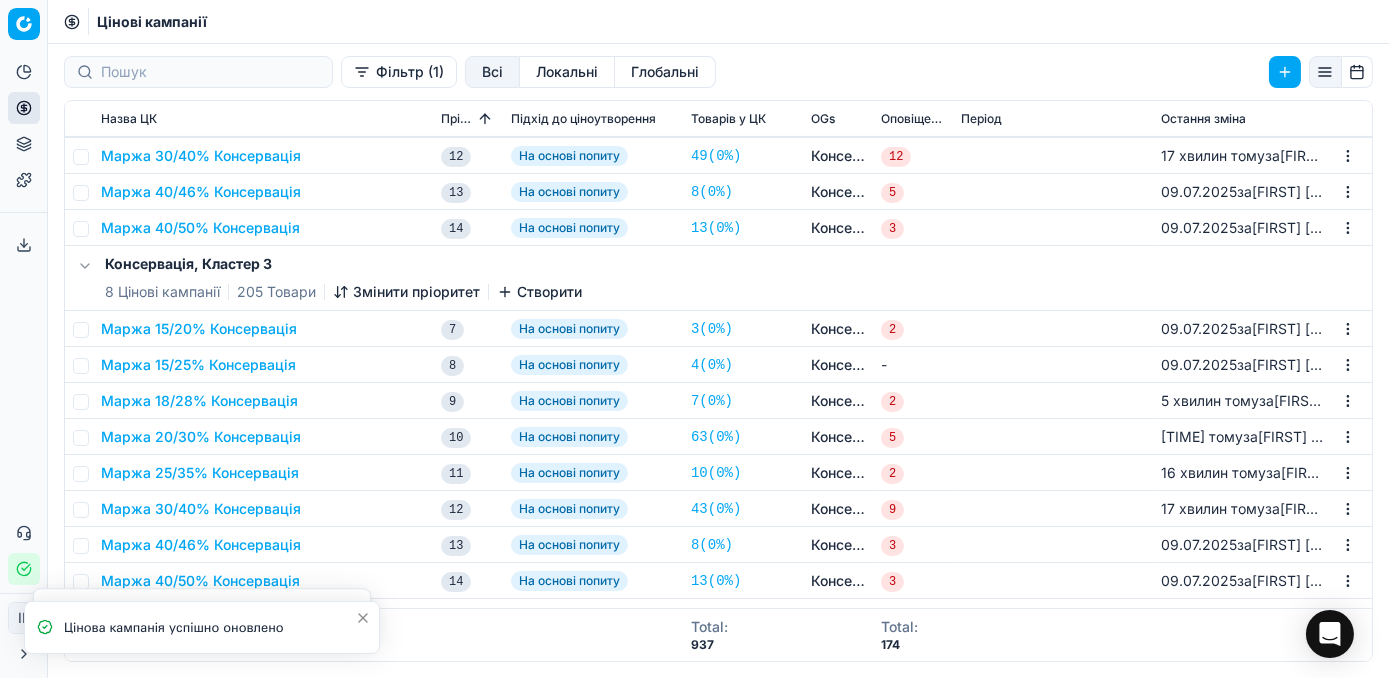 click on "Маржа 20/30% Консервація" at bounding box center [201, 437] 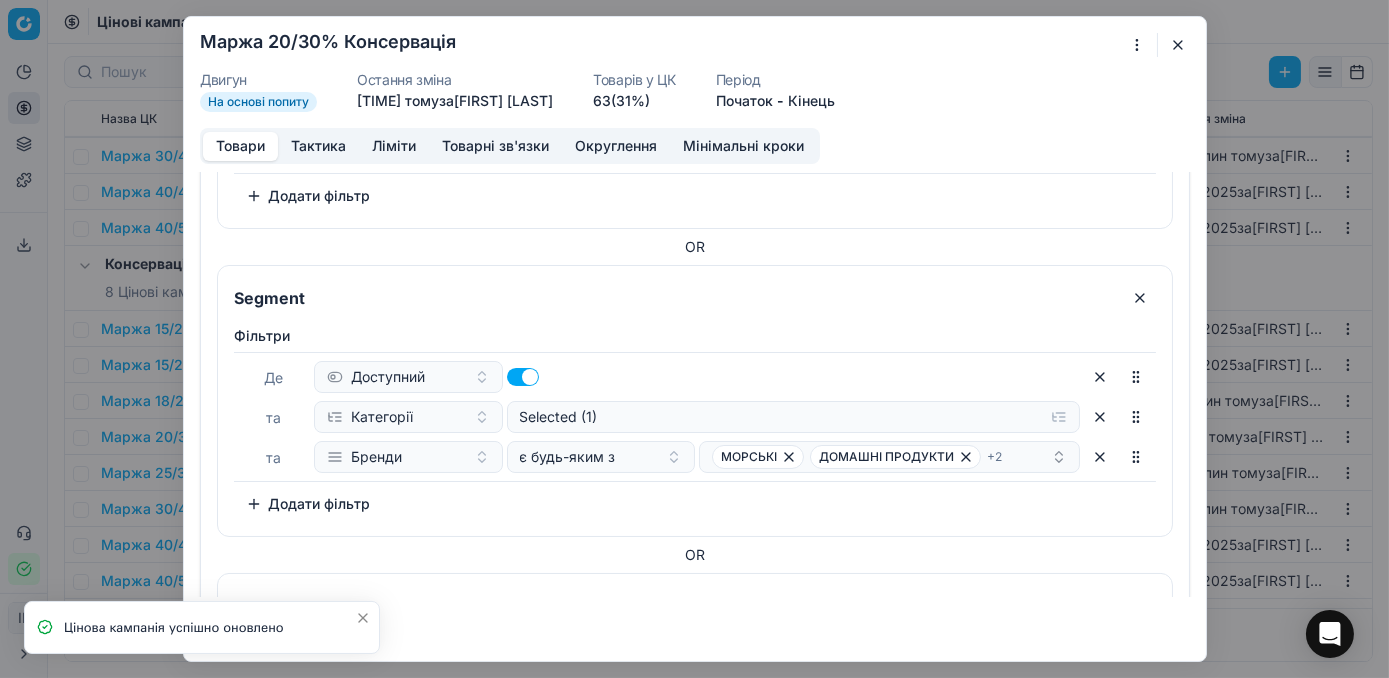 scroll, scrollTop: 363, scrollLeft: 0, axis: vertical 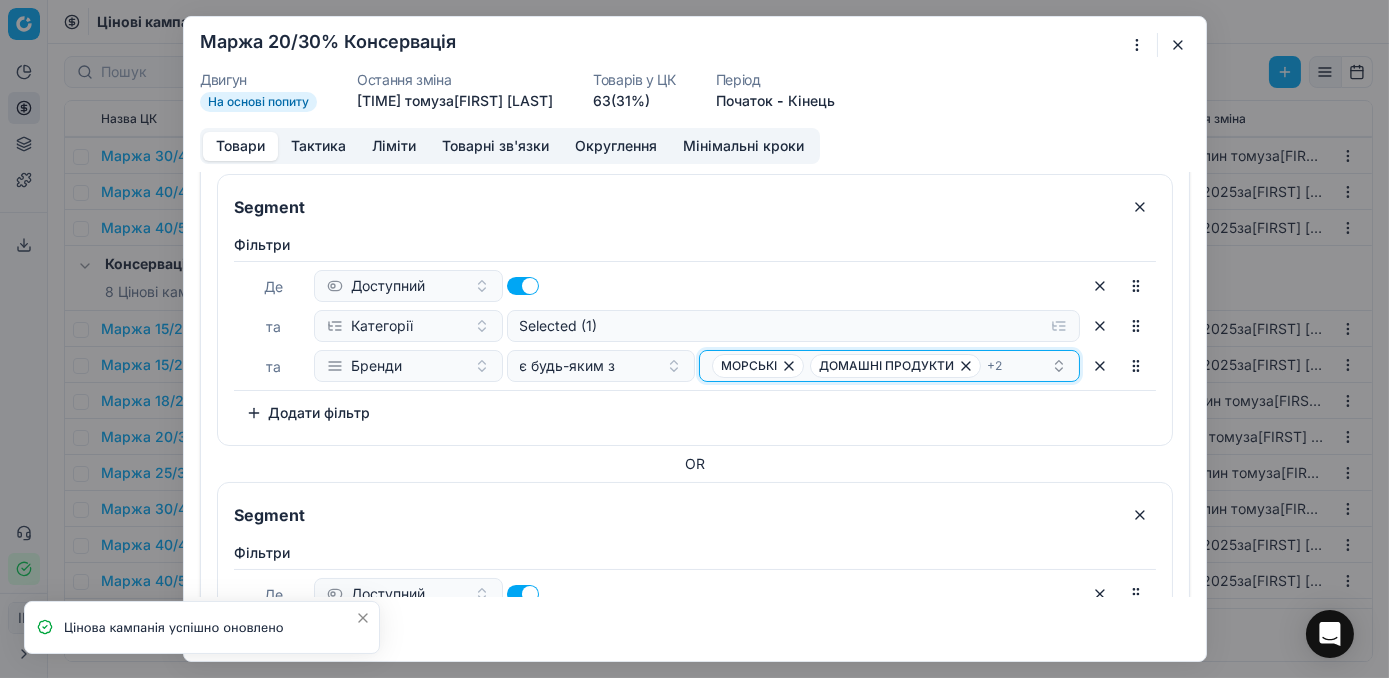 click 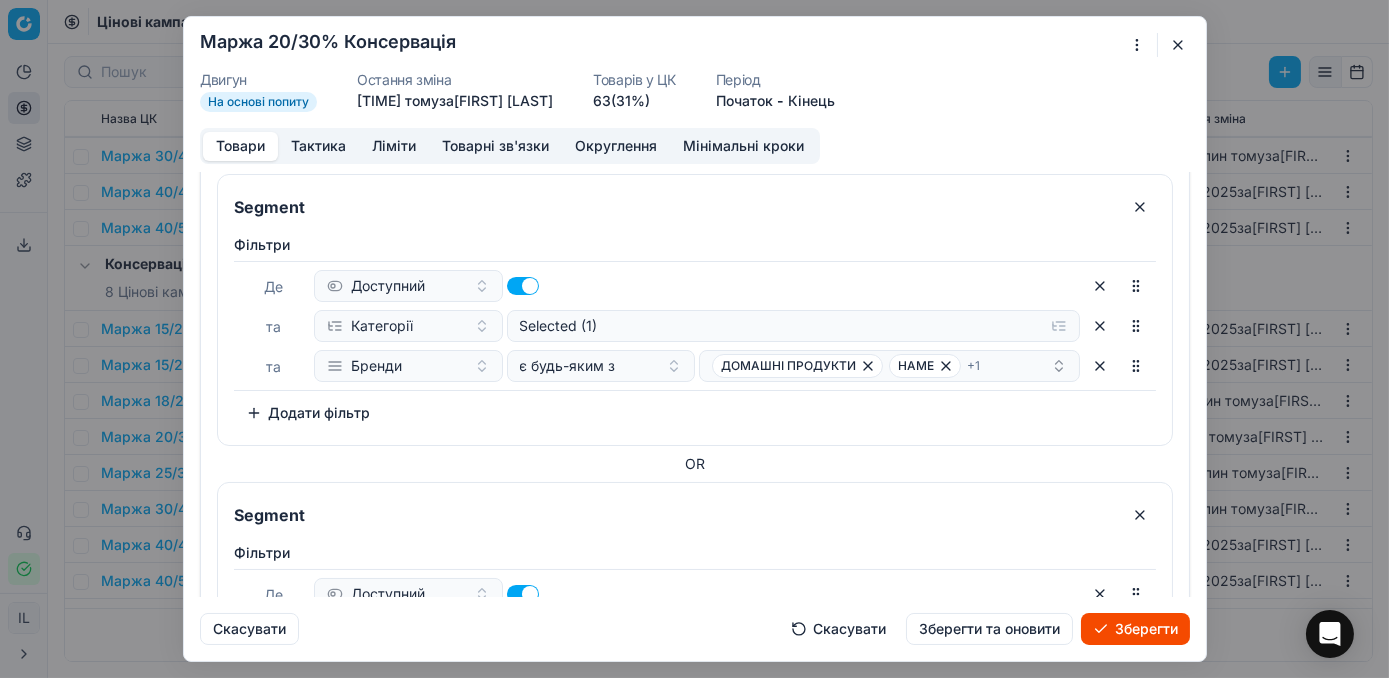 click on "Зберегти" at bounding box center (1135, 629) 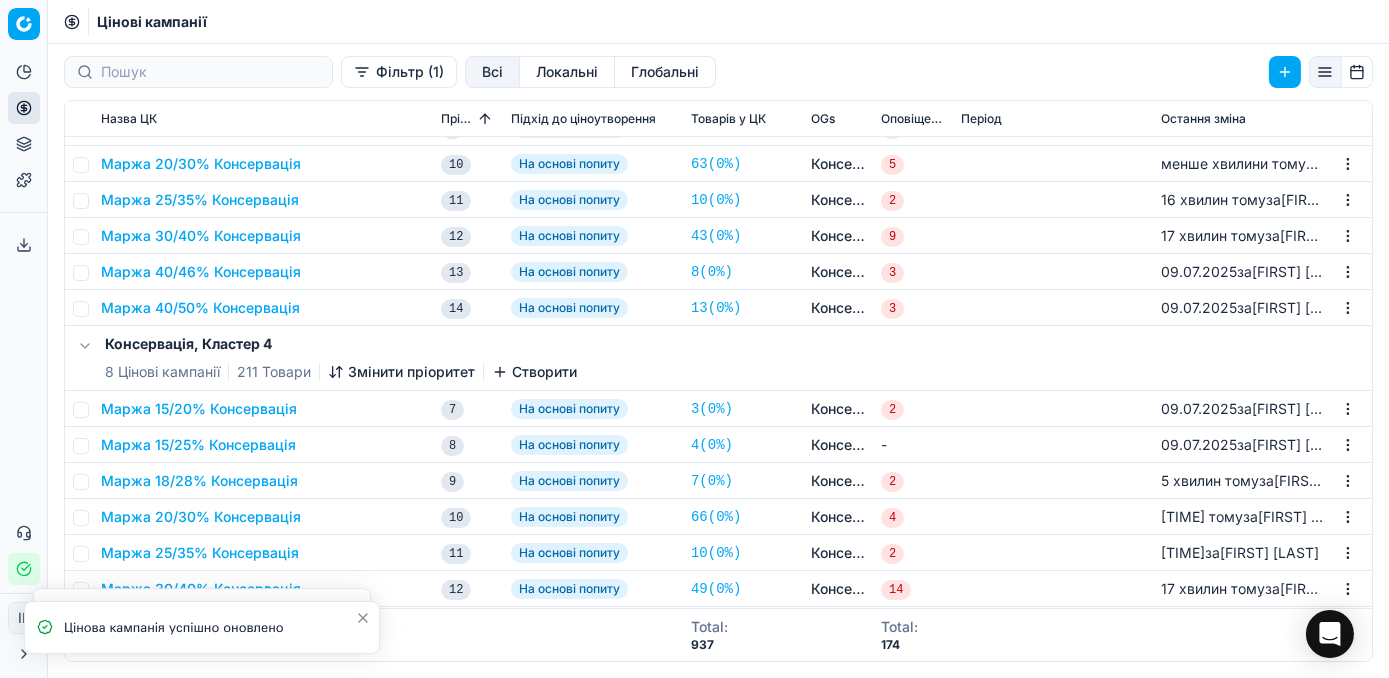 scroll, scrollTop: 1545, scrollLeft: 0, axis: vertical 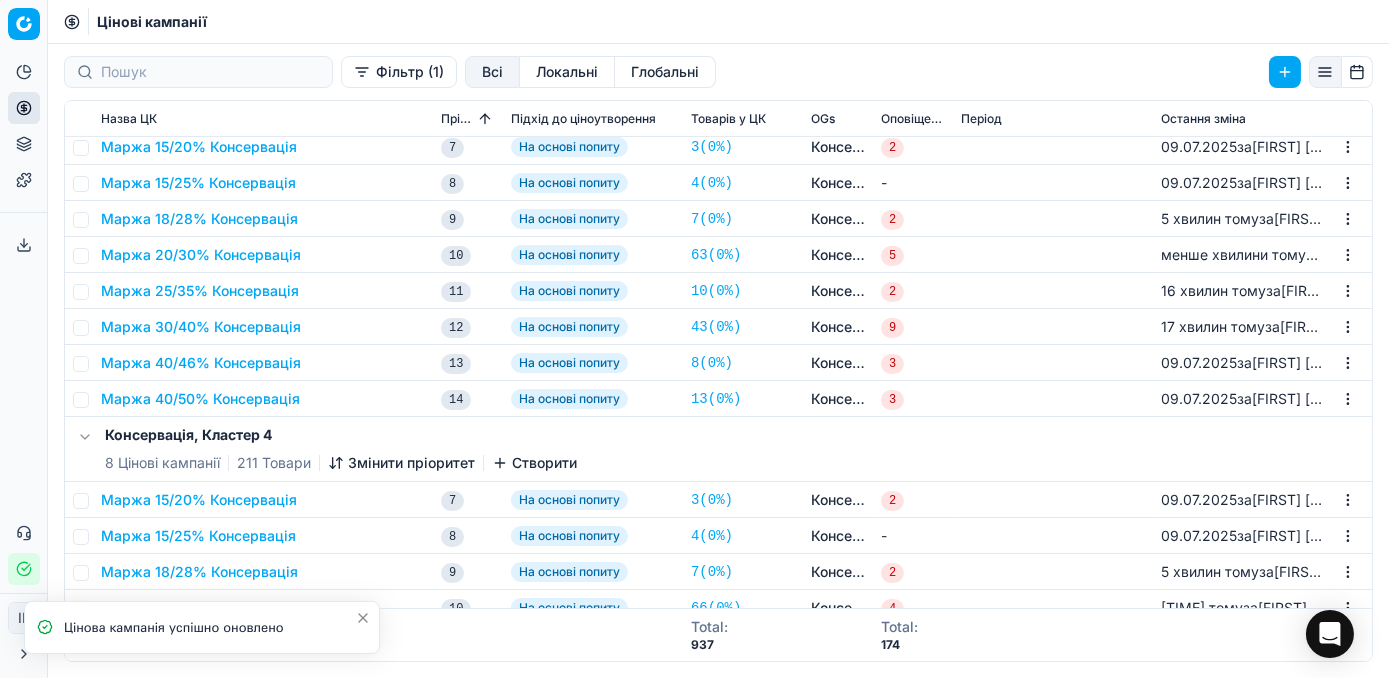 click on "Маржа 20/30% Консервація" at bounding box center (201, 255) 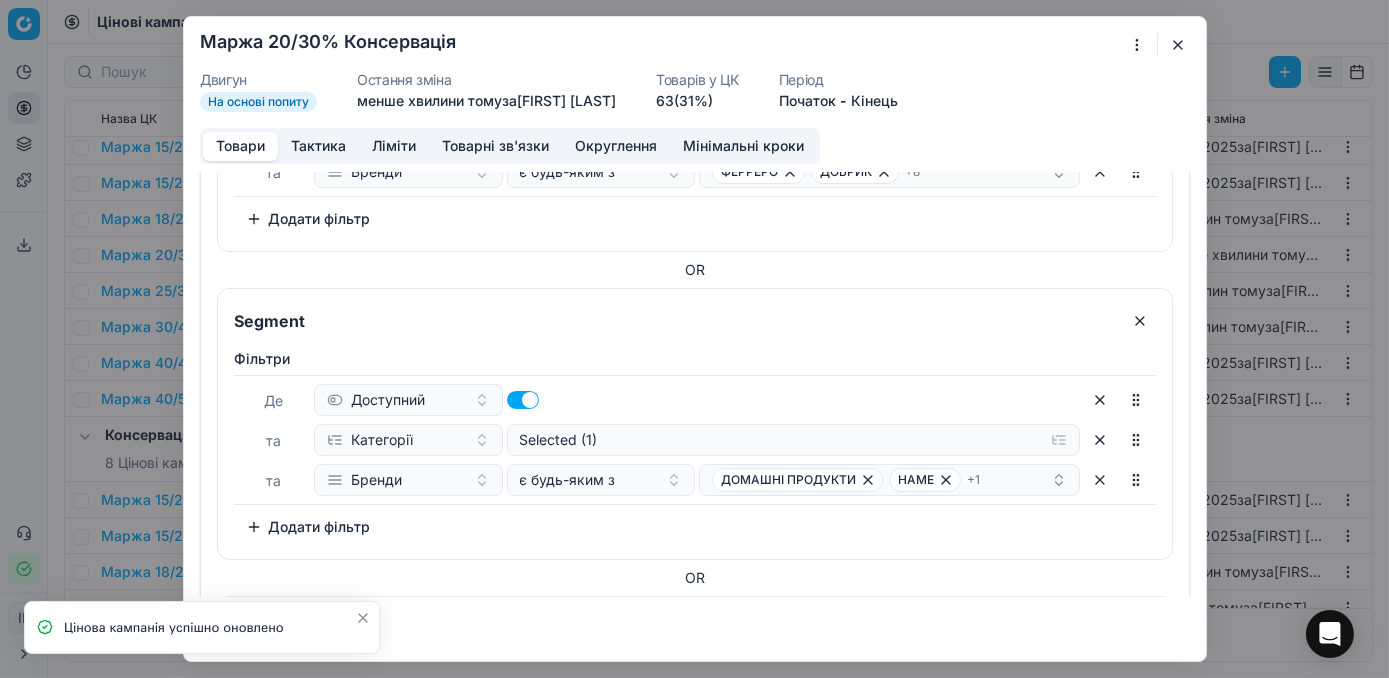 scroll, scrollTop: 363, scrollLeft: 0, axis: vertical 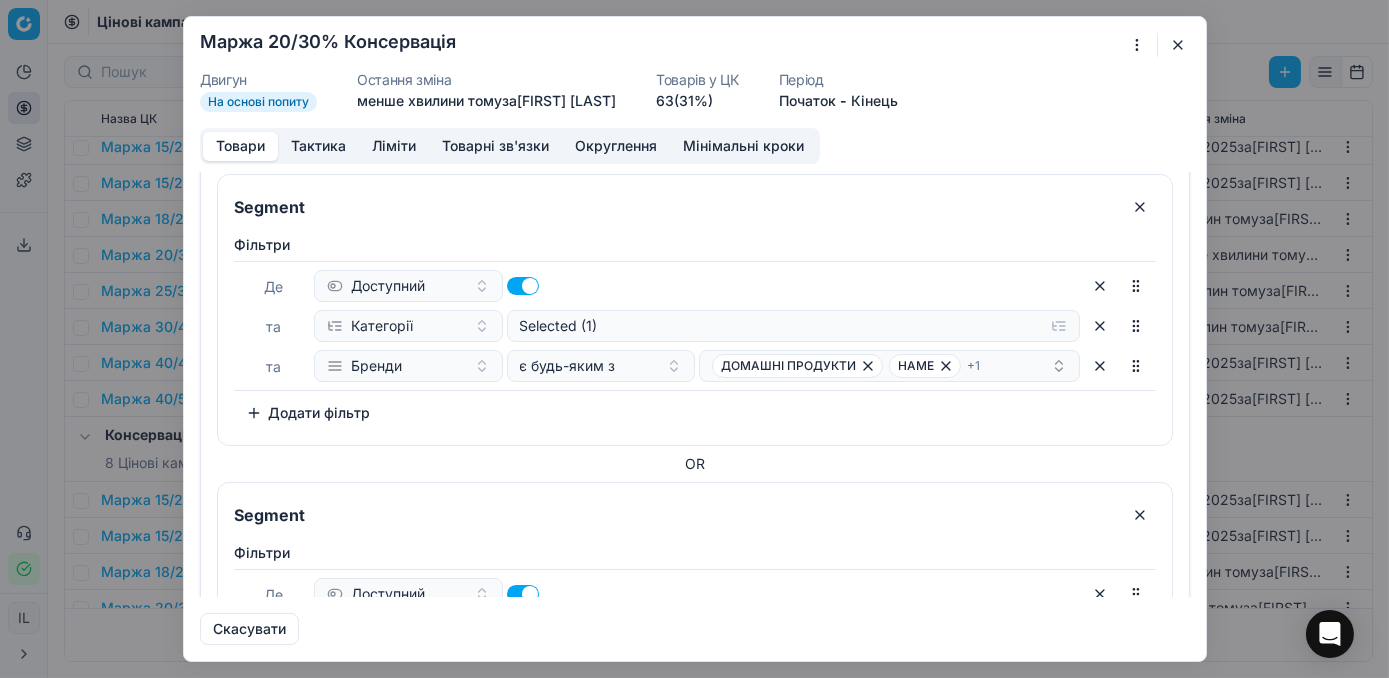 click at bounding box center (1178, 45) 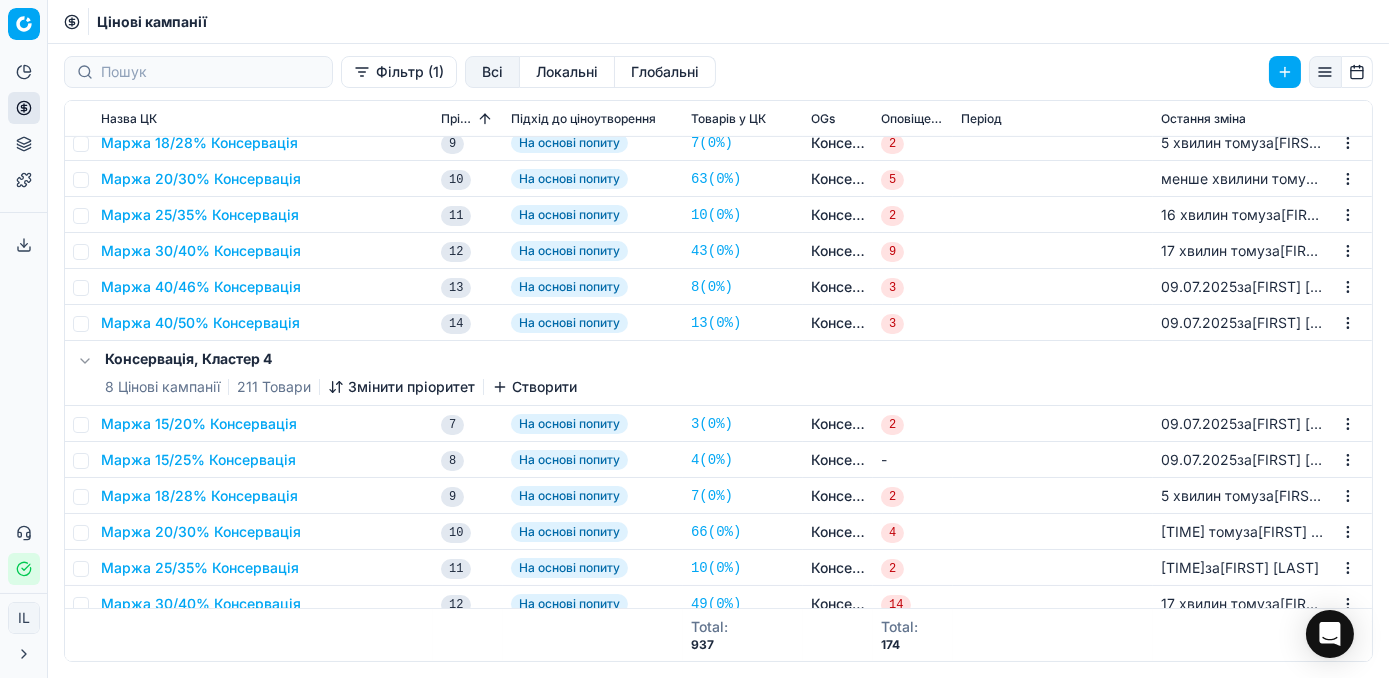 scroll, scrollTop: 1705, scrollLeft: 0, axis: vertical 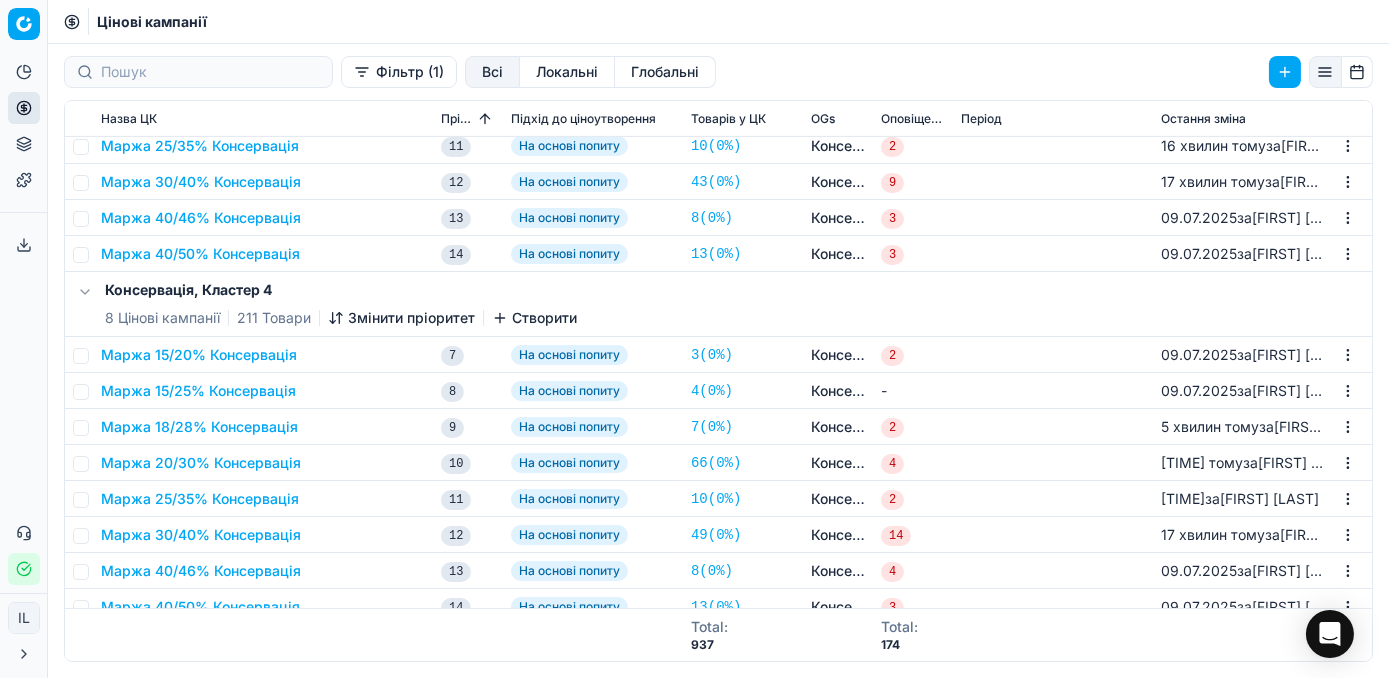 click on "Маржа 20/30% Консервація" at bounding box center (201, 463) 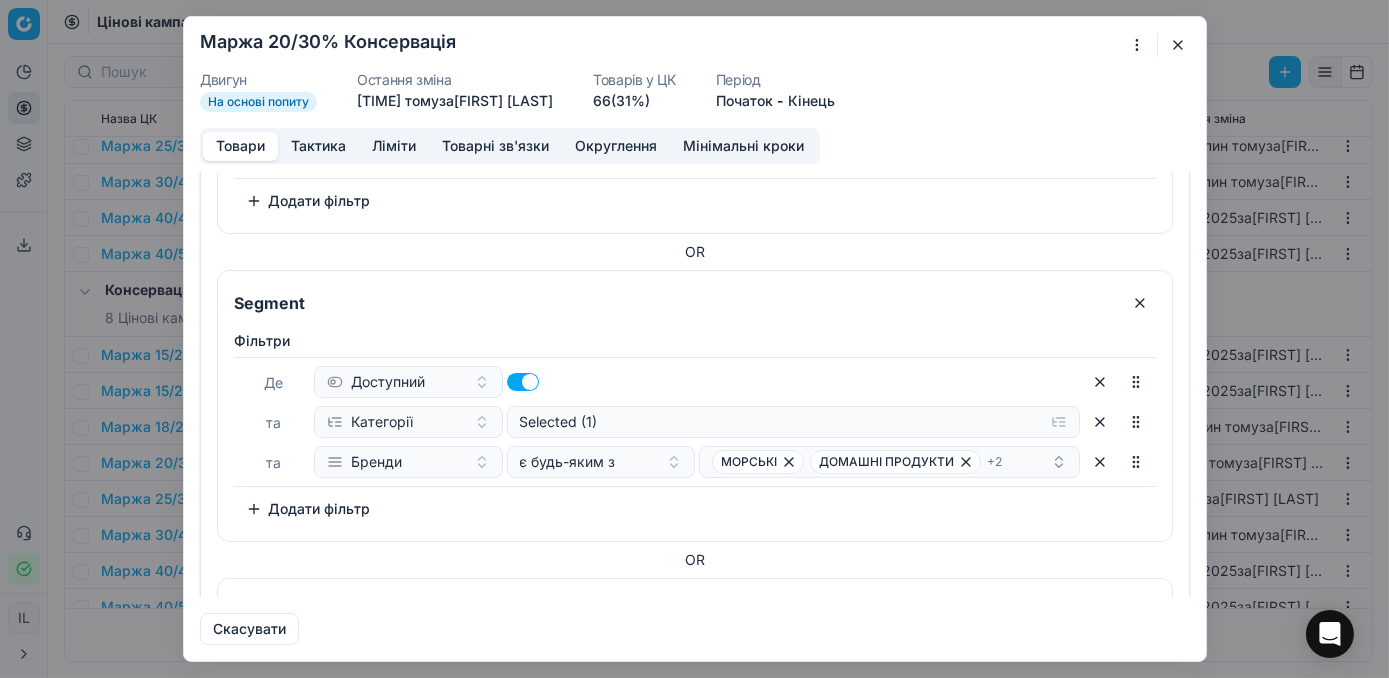 scroll, scrollTop: 363, scrollLeft: 0, axis: vertical 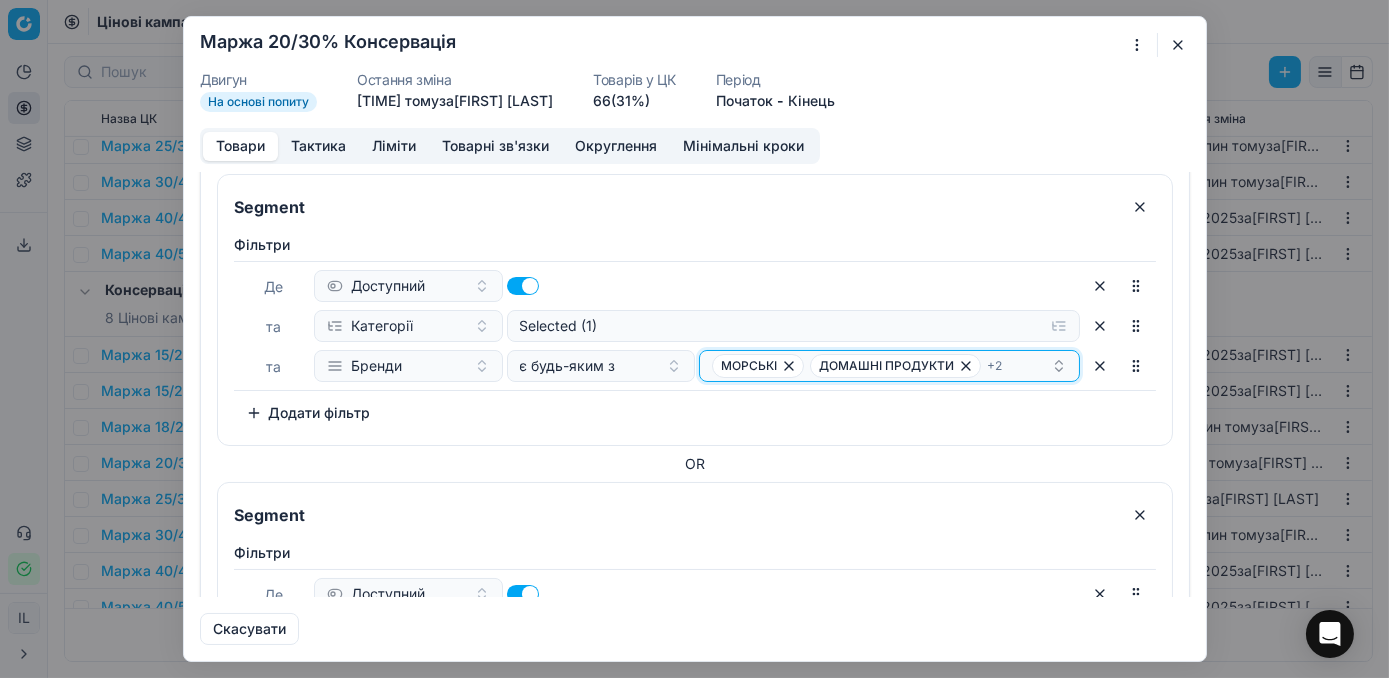 click 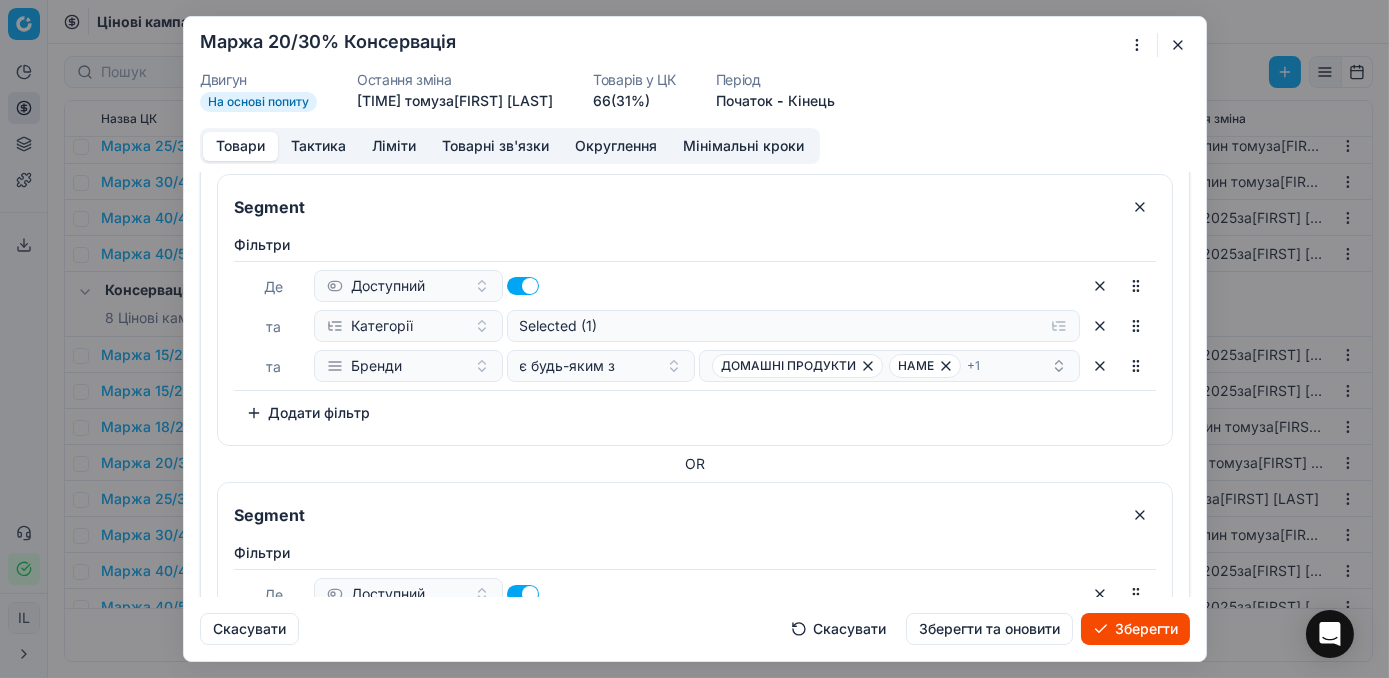 click on "Зберегти" at bounding box center [1135, 629] 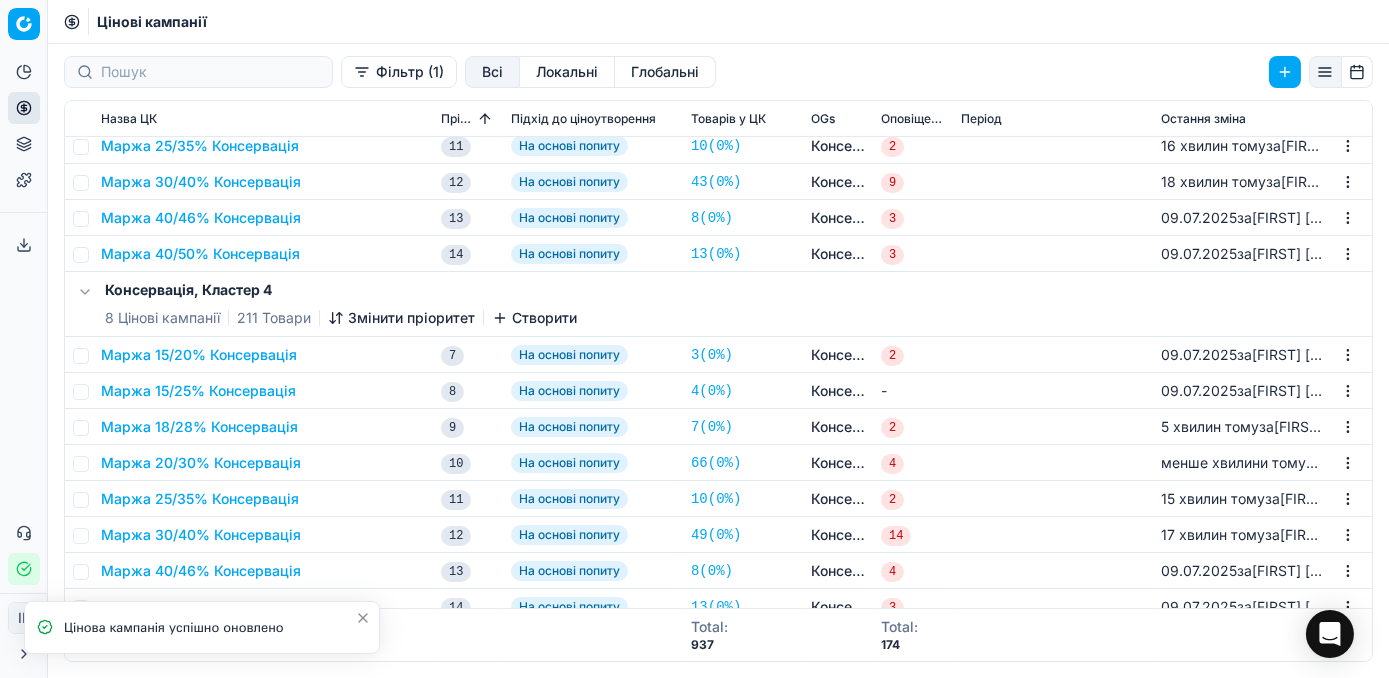 scroll, scrollTop: 1720, scrollLeft: 0, axis: vertical 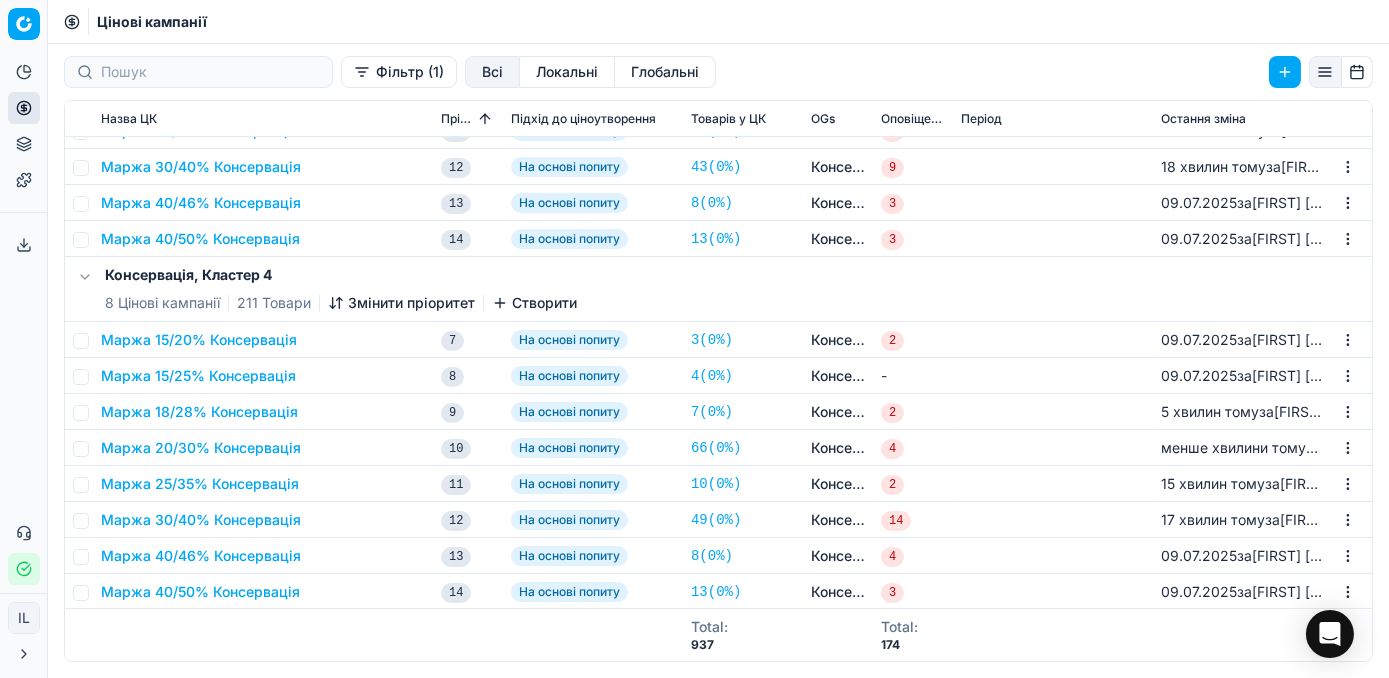 click on "Маржа 20/30% Консервація" at bounding box center [201, 448] 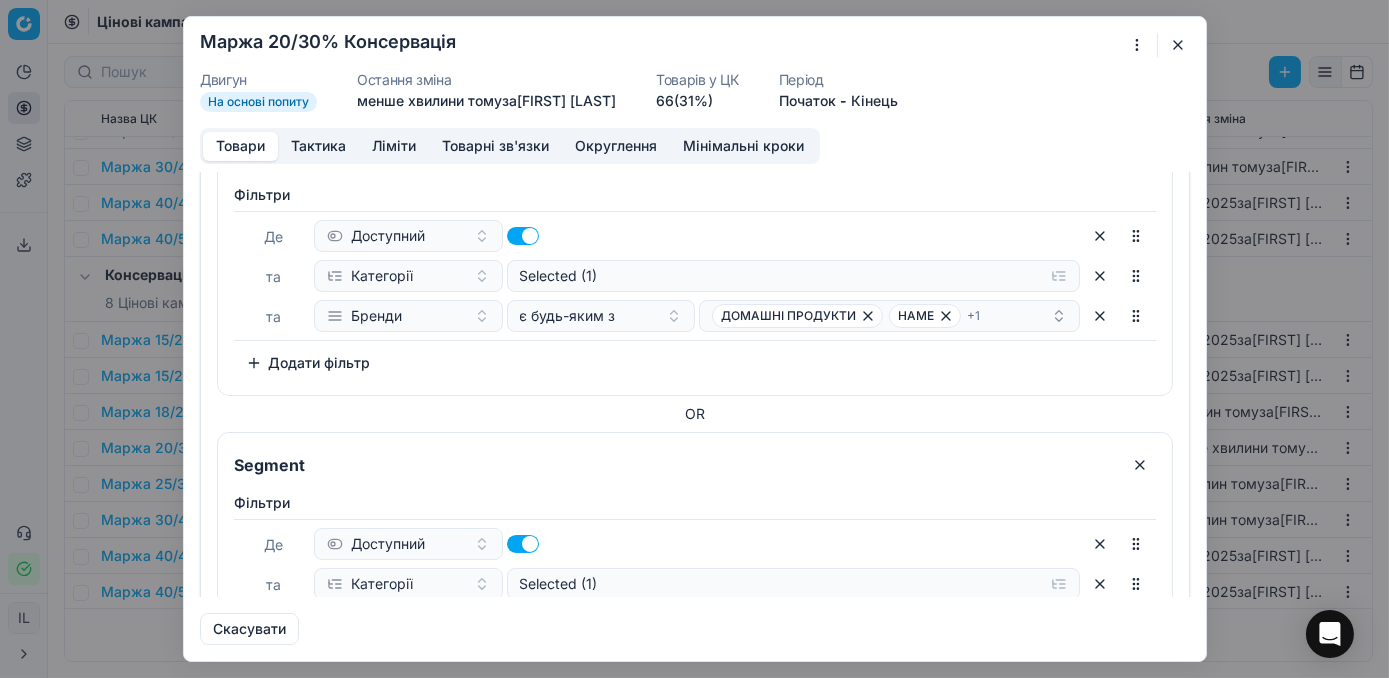 scroll, scrollTop: 454, scrollLeft: 0, axis: vertical 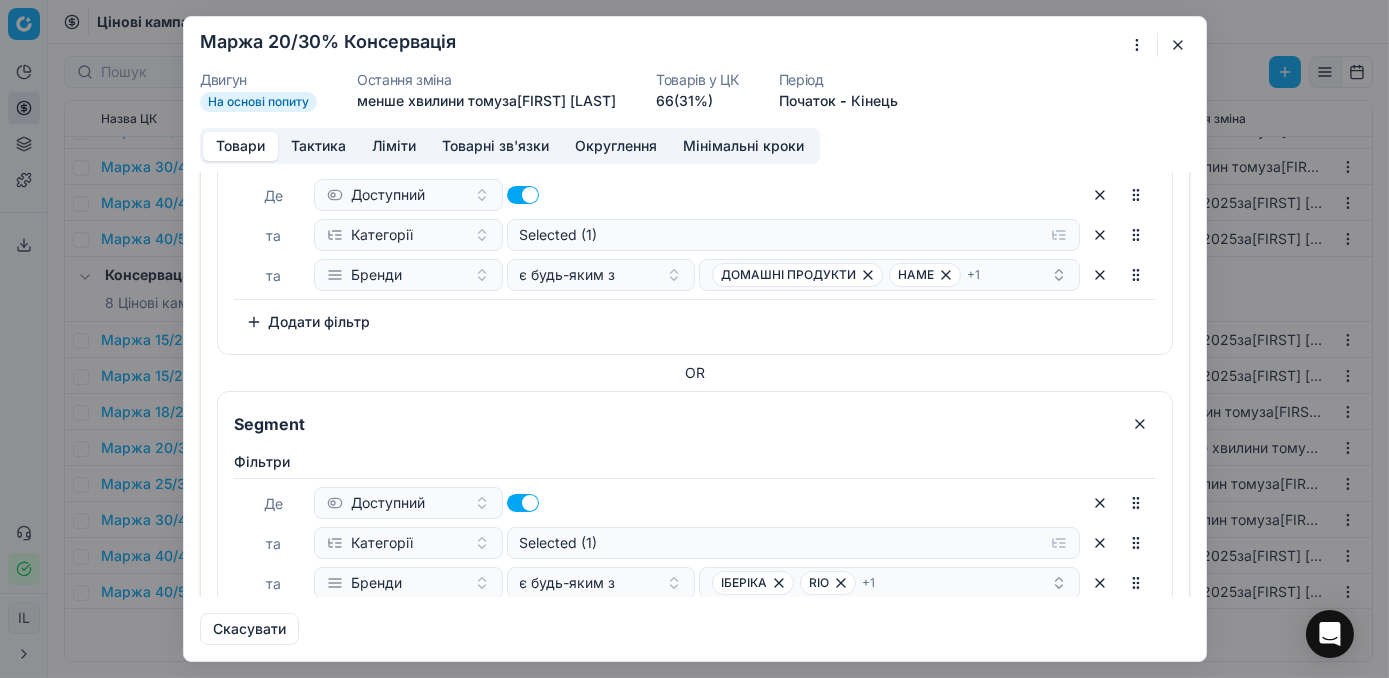 drag, startPoint x: 1178, startPoint y: 44, endPoint x: 1126, endPoint y: 55, distance: 53.15073 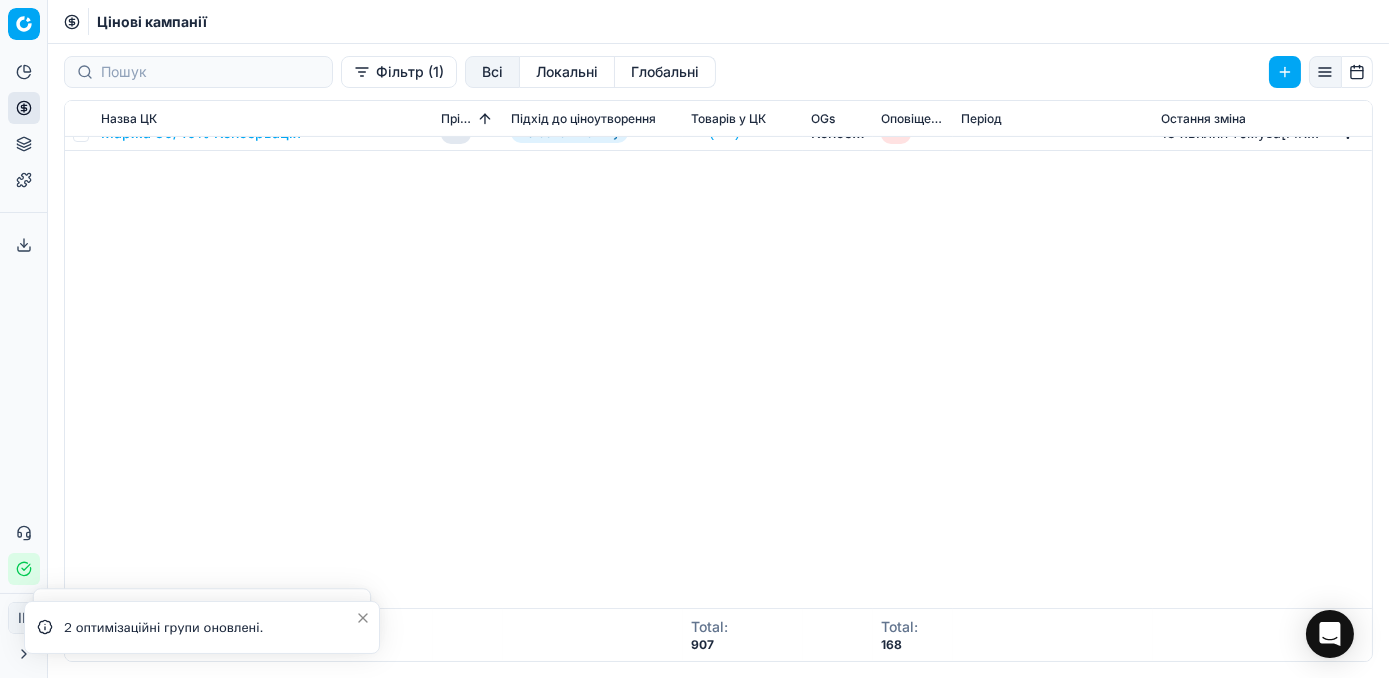 scroll, scrollTop: 0, scrollLeft: 0, axis: both 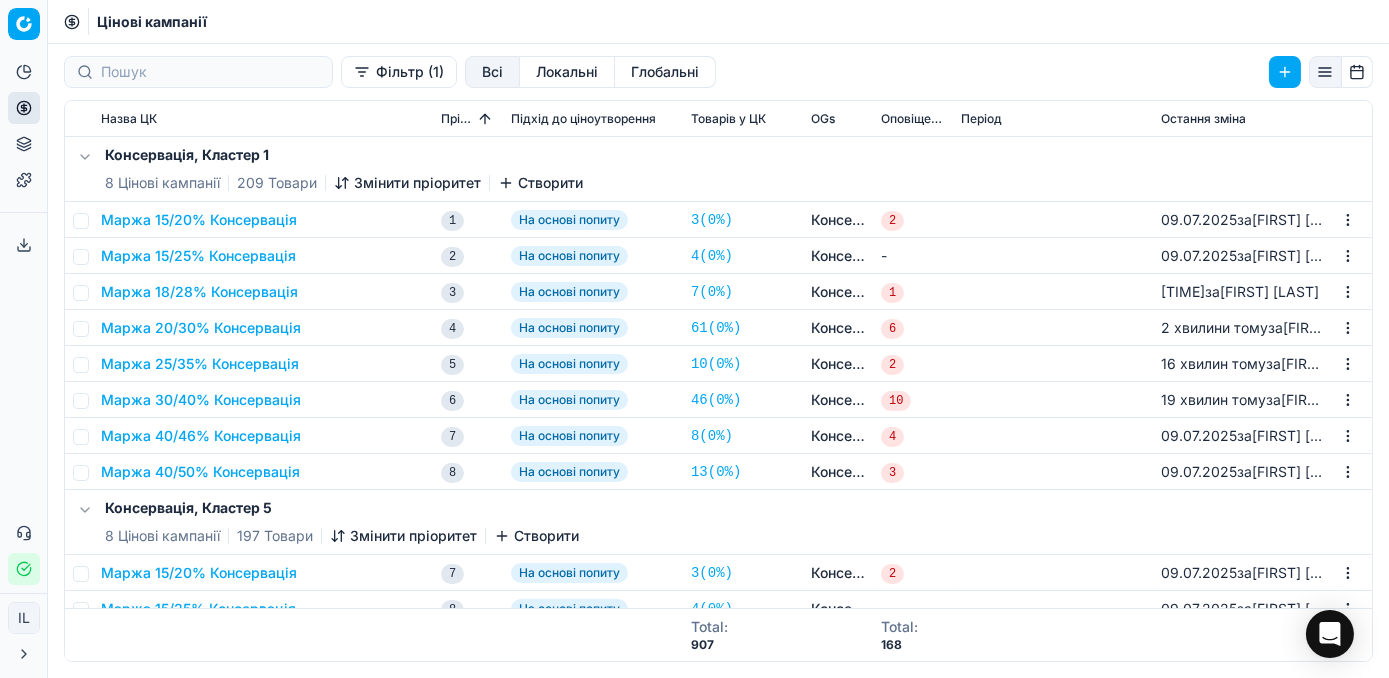 click on "Маржа 25/35% Консервація" at bounding box center [200, 364] 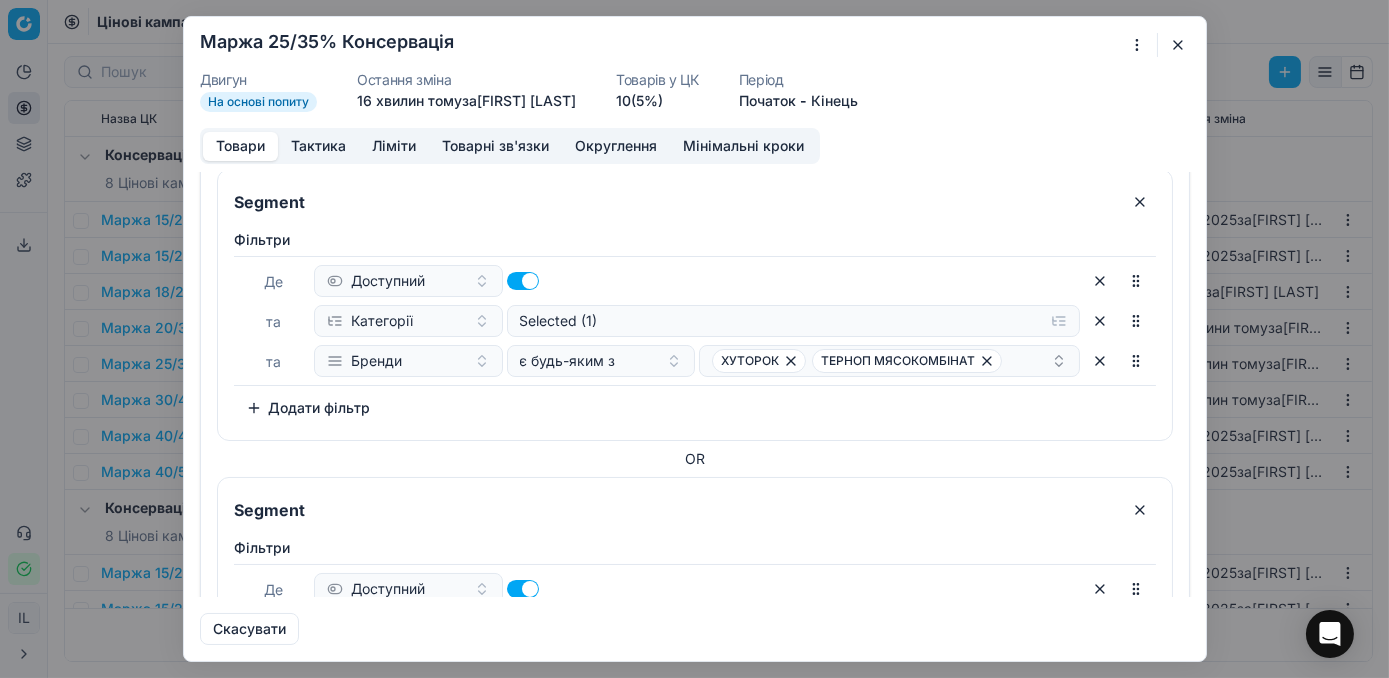 scroll, scrollTop: 0, scrollLeft: 0, axis: both 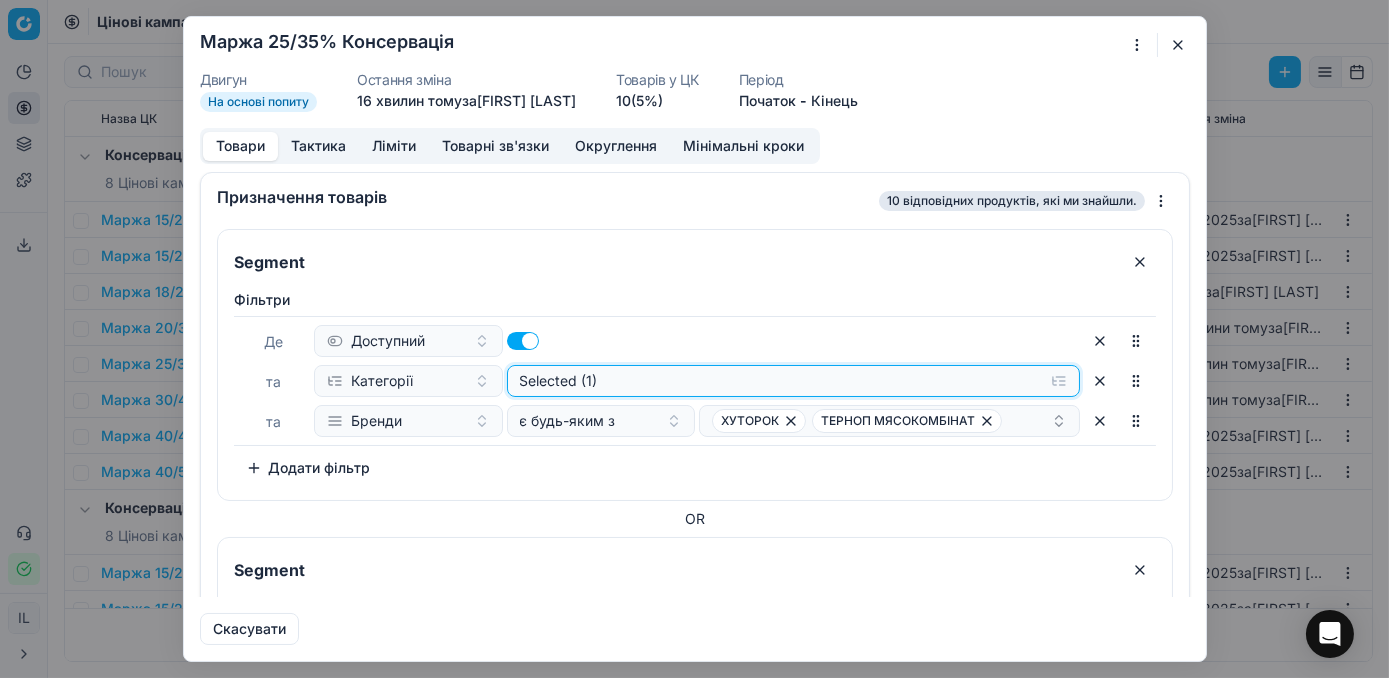 click on "Selected (1)" at bounding box center [793, 381] 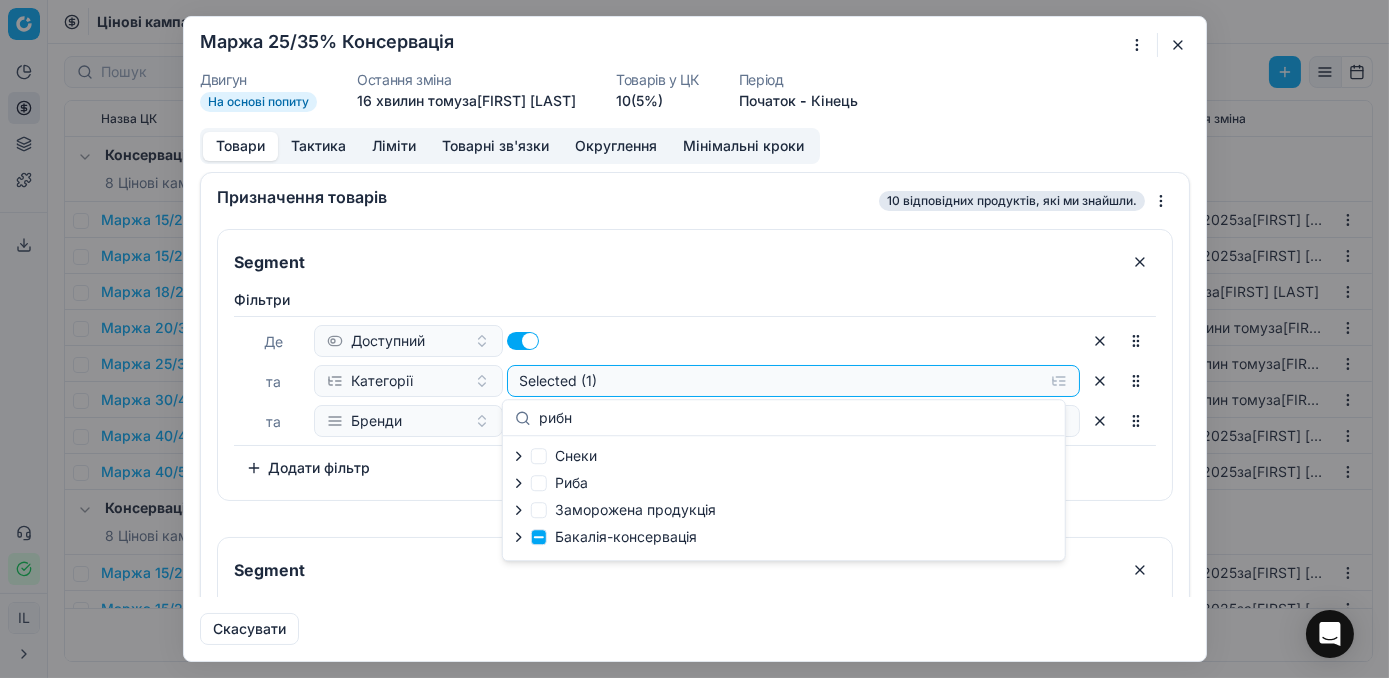 type on "рибн" 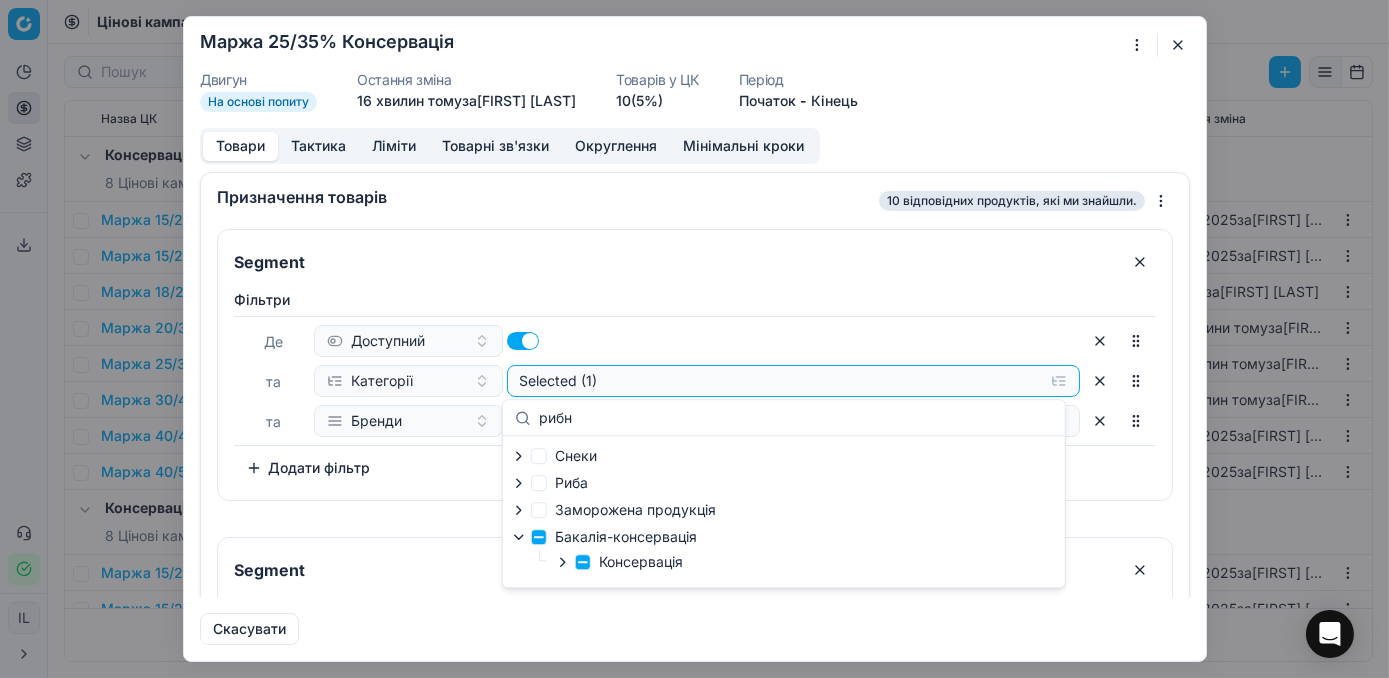 click on "Консервація" at bounding box center (619, 562) 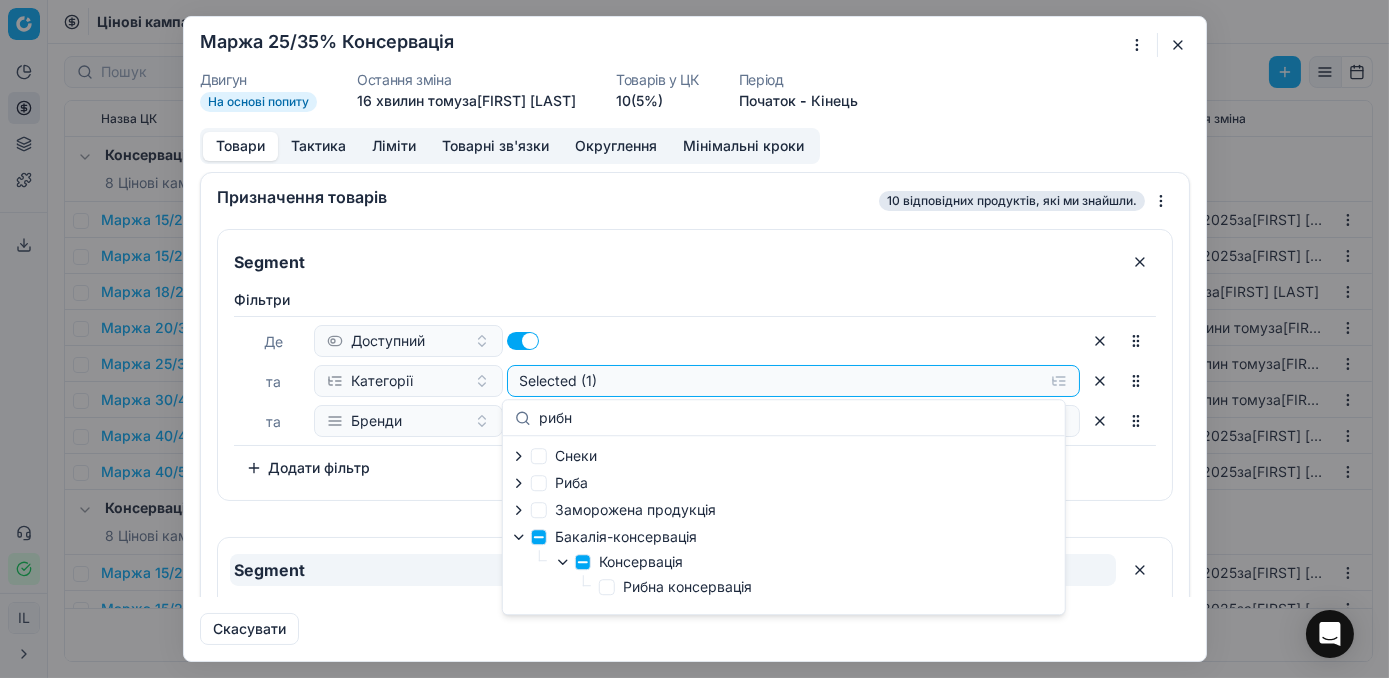 click on "Segment" at bounding box center (673, 570) 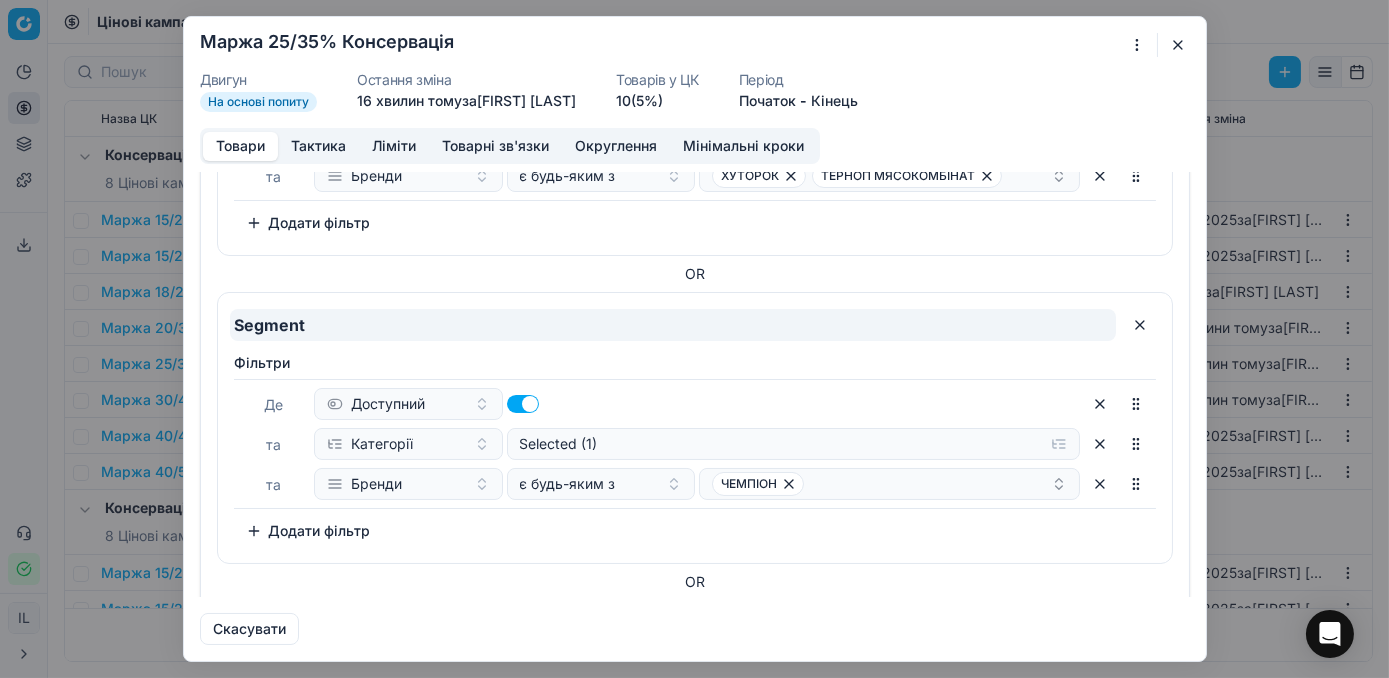 scroll, scrollTop: 272, scrollLeft: 0, axis: vertical 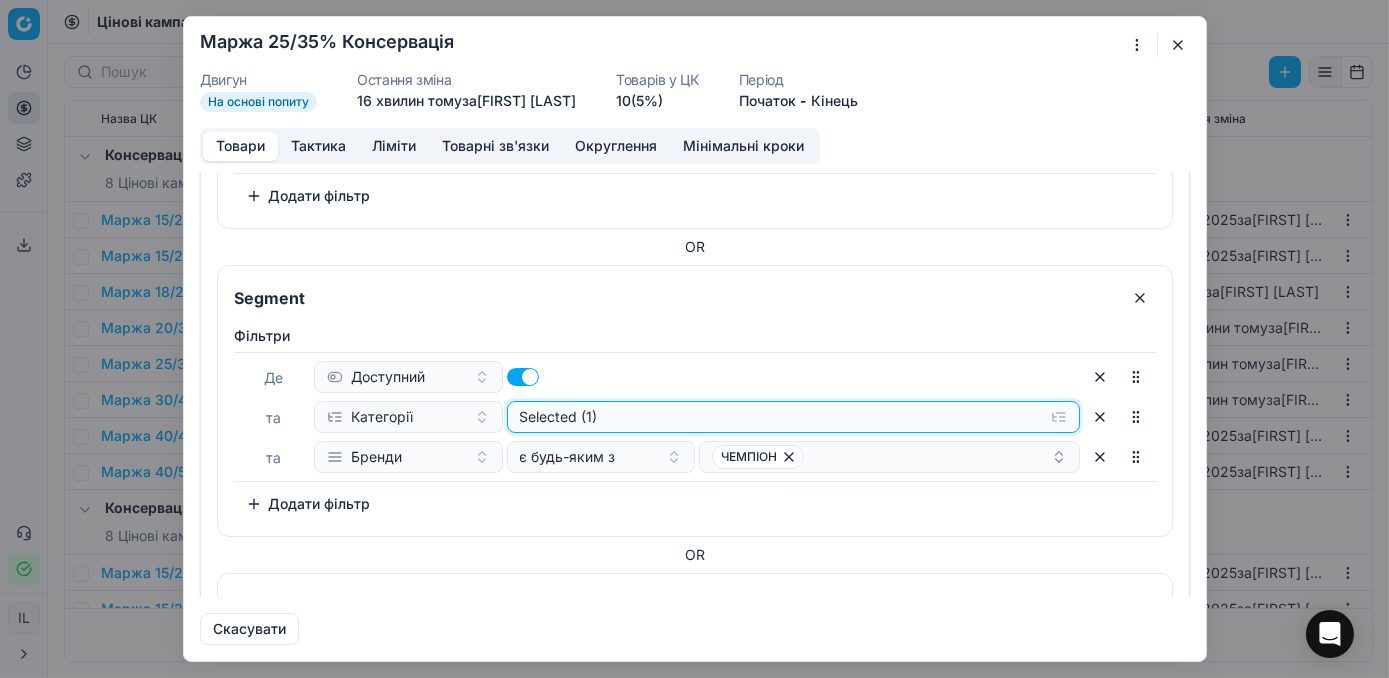 click on "Selected (1)" at bounding box center (793, 109) 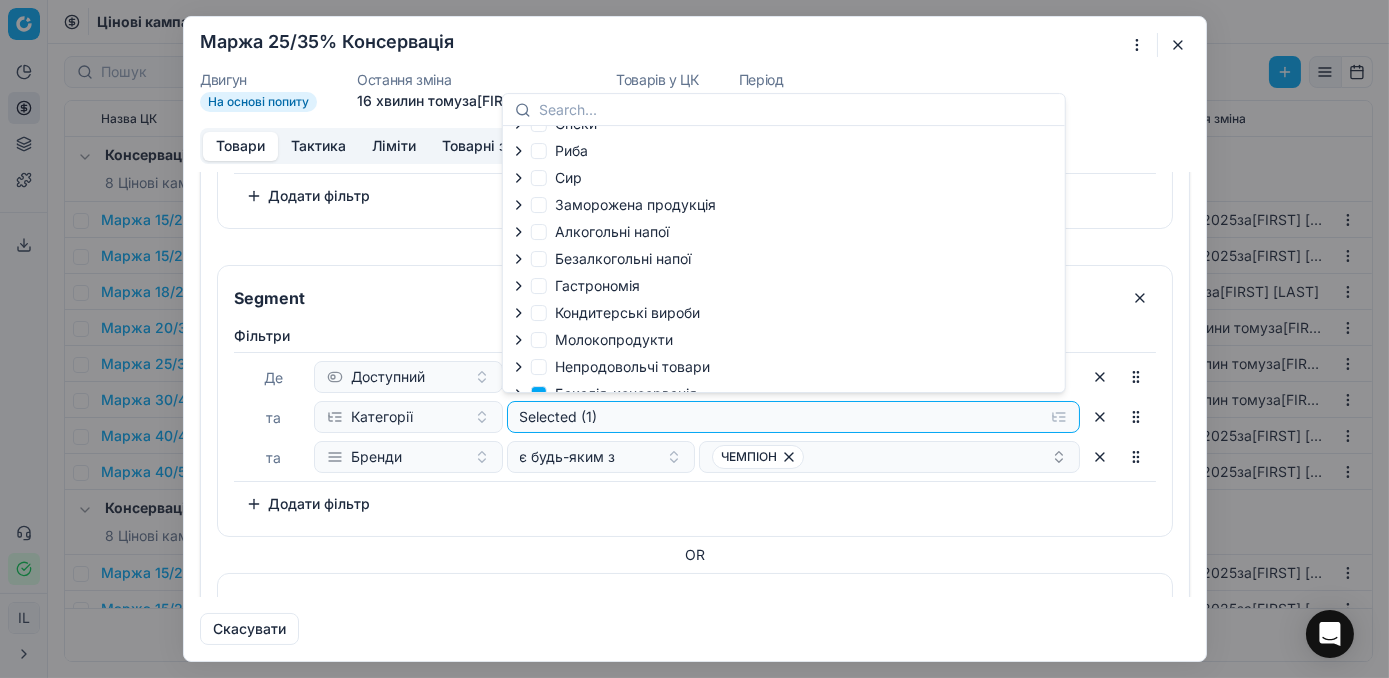 scroll, scrollTop: 70, scrollLeft: 0, axis: vertical 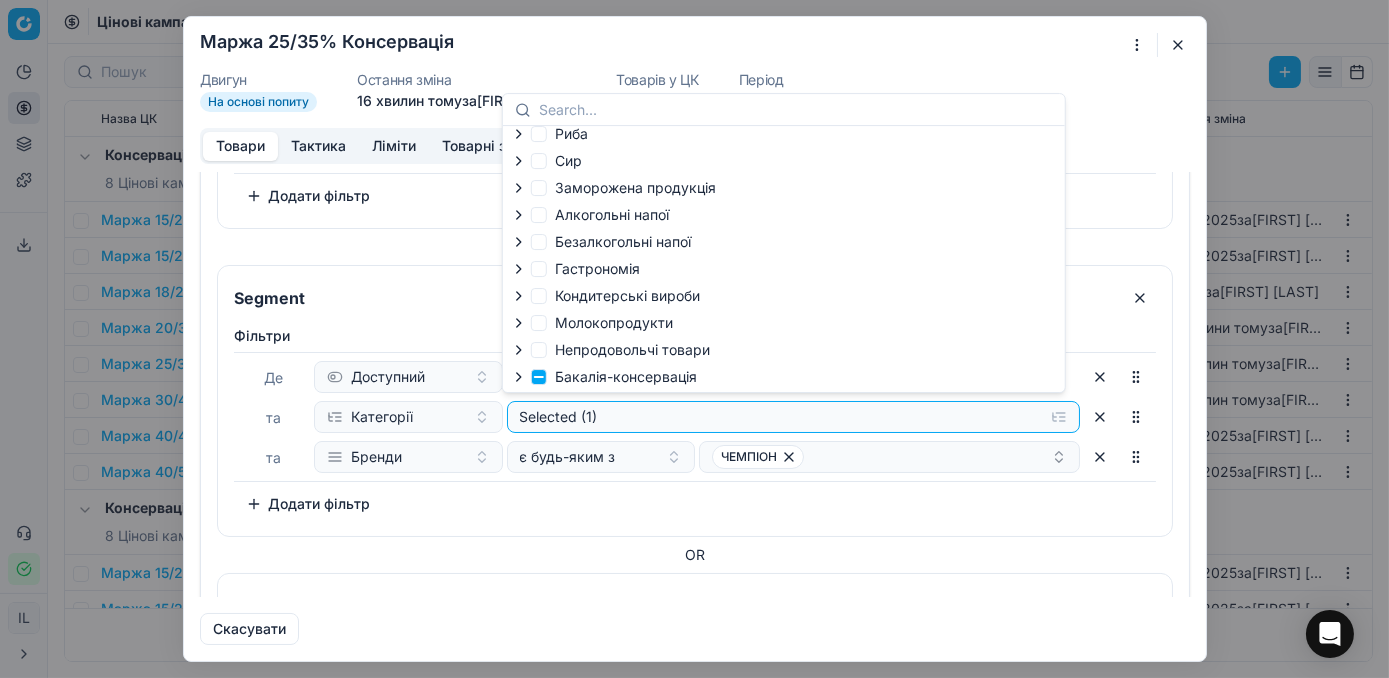 click 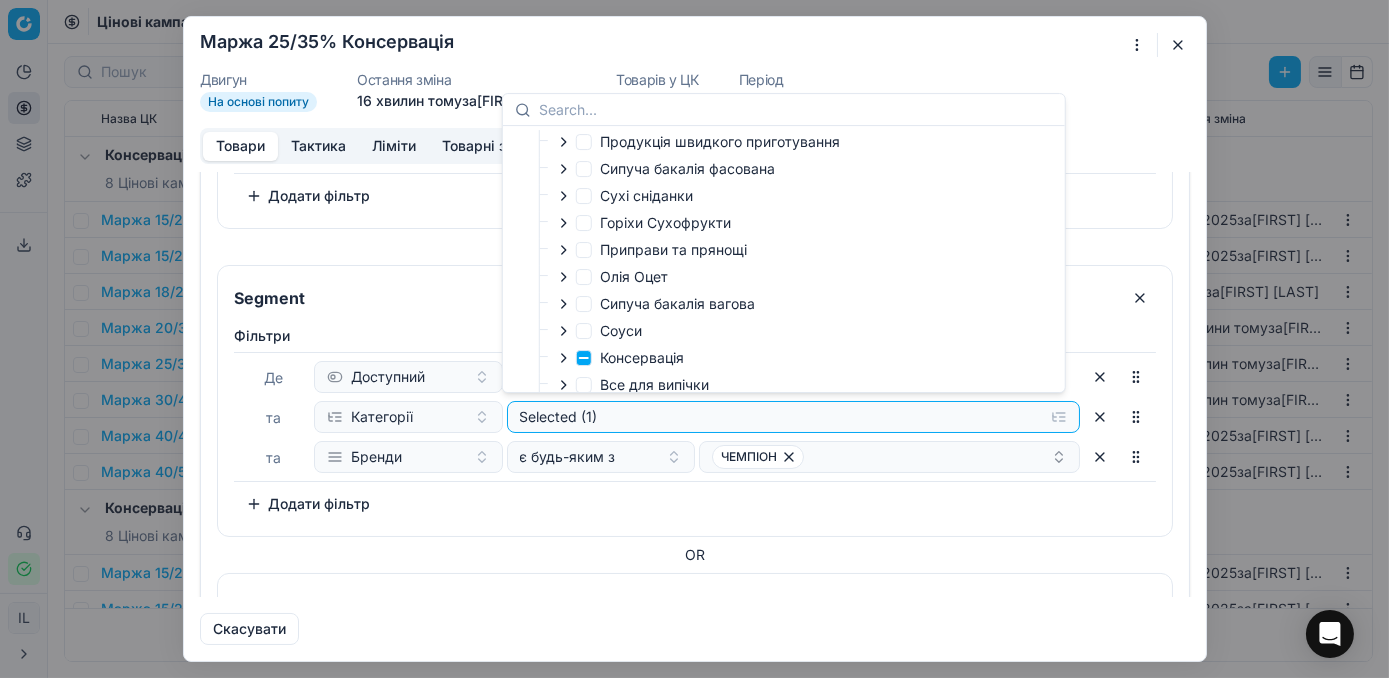 scroll, scrollTop: 400, scrollLeft: 0, axis: vertical 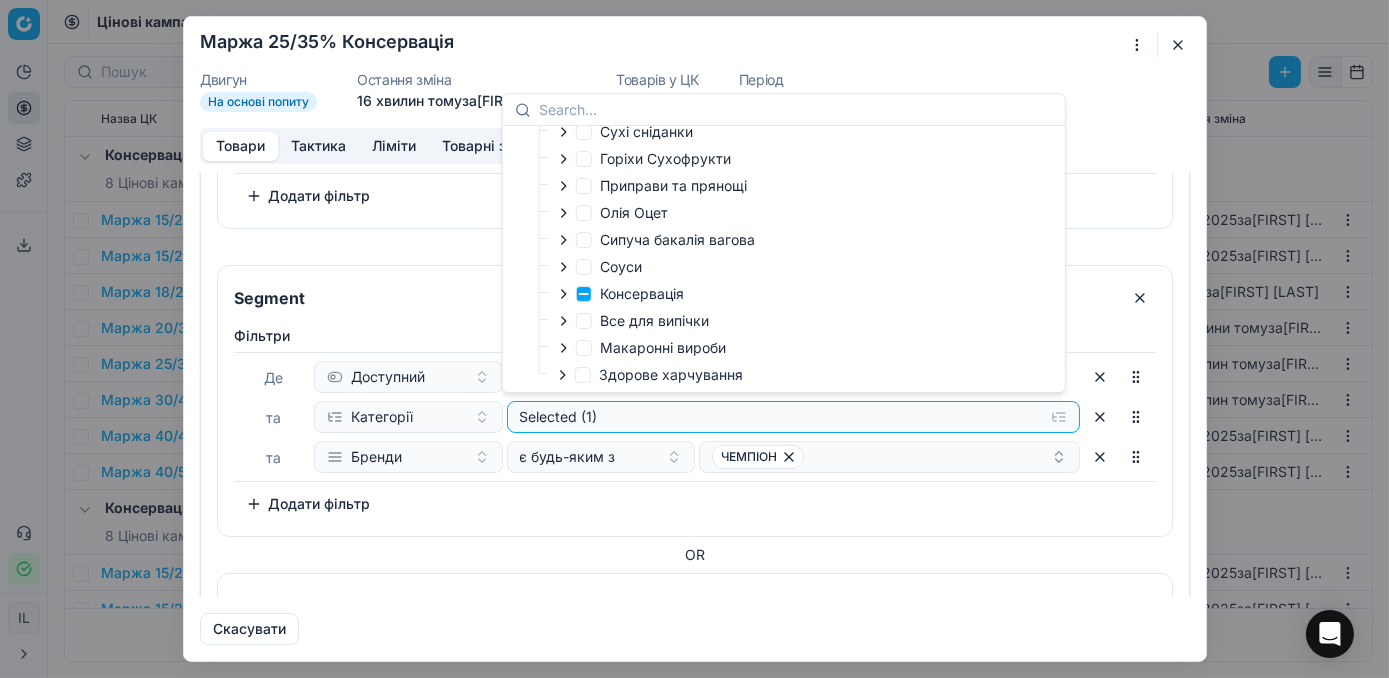 click 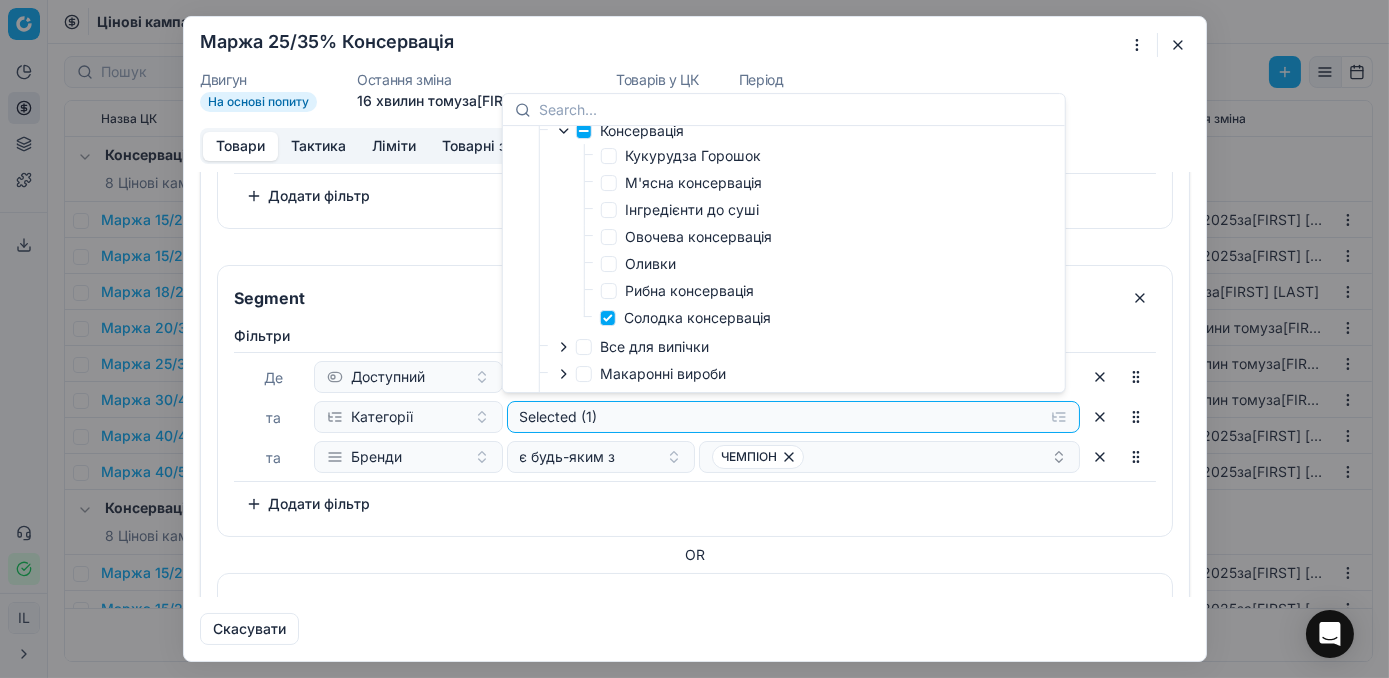scroll, scrollTop: 581, scrollLeft: 0, axis: vertical 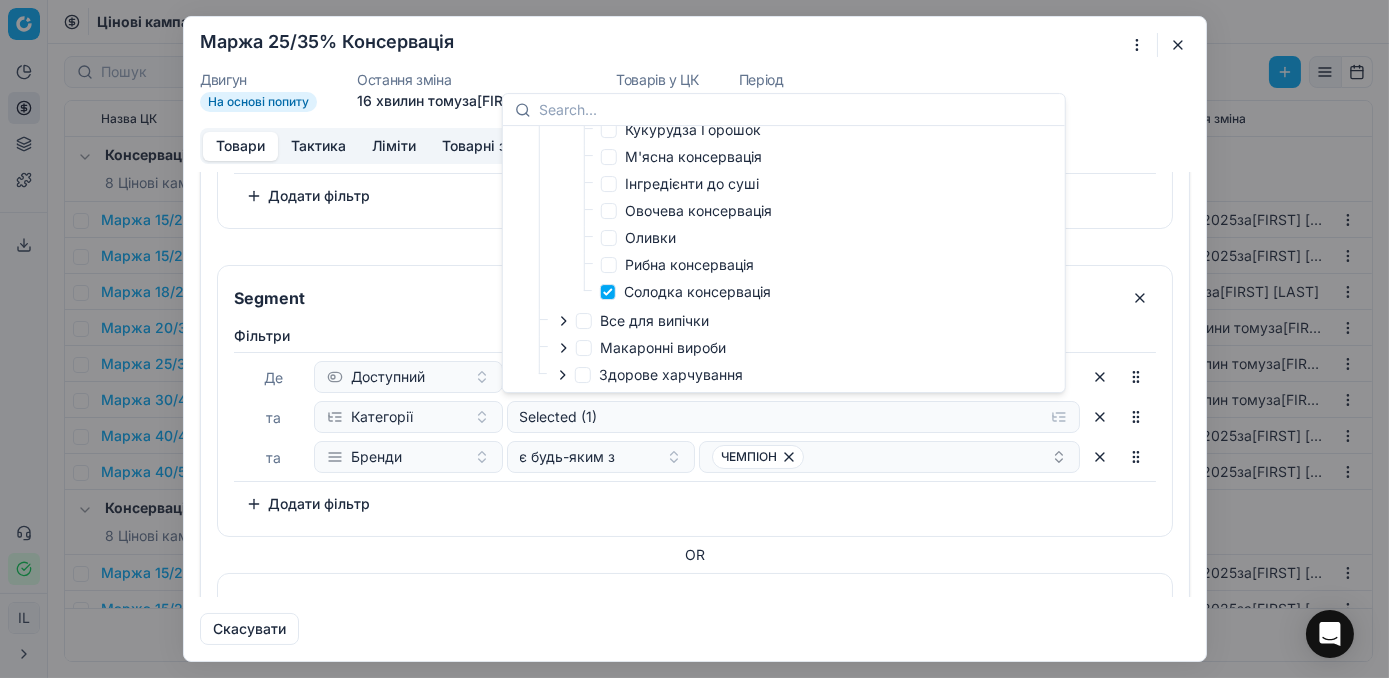 click on "Фiльтри Де Доступний та Категорії Selected (1) та Бренди є будь-яким з ЧЕМПІОН
To pick up a sortable item, press space or enter.
While dragging, use the up and down keys to move the item.
Press space or enter again to drop the item in its new position, or press escape to cancel.
Додати фільтр" at bounding box center (695, 423) 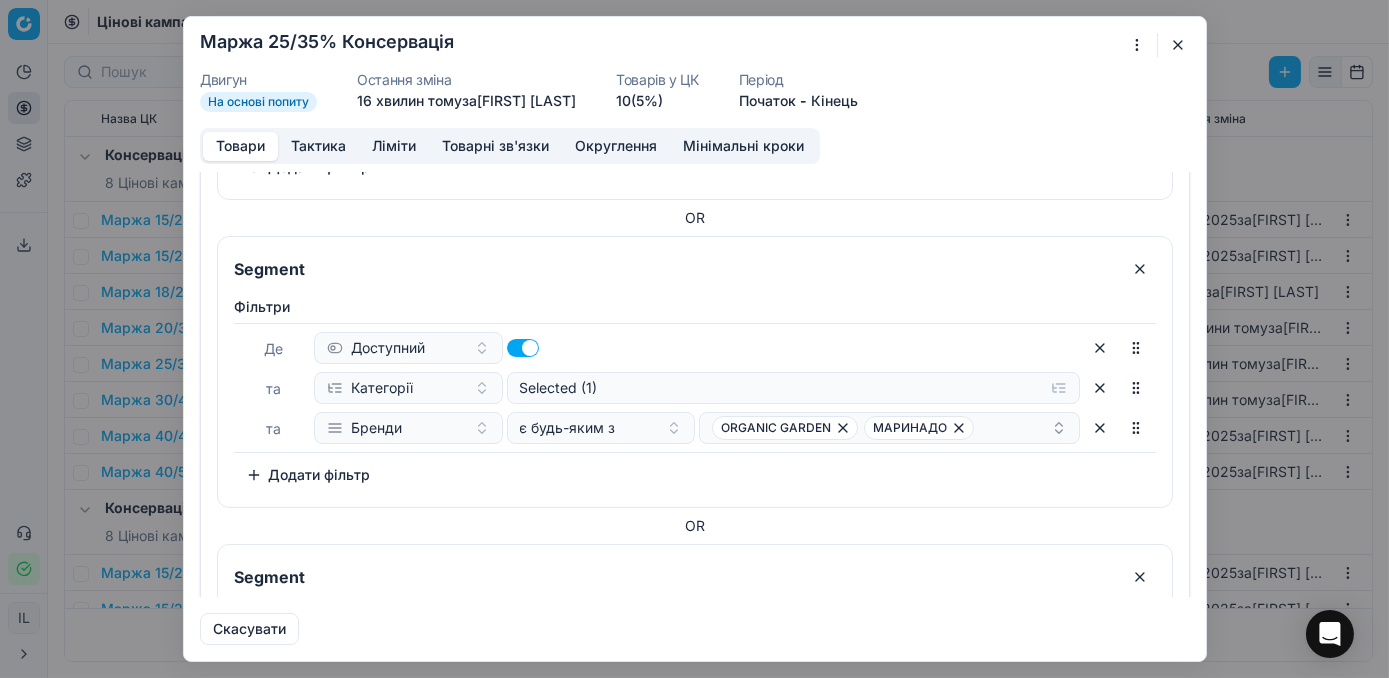 scroll, scrollTop: 636, scrollLeft: 0, axis: vertical 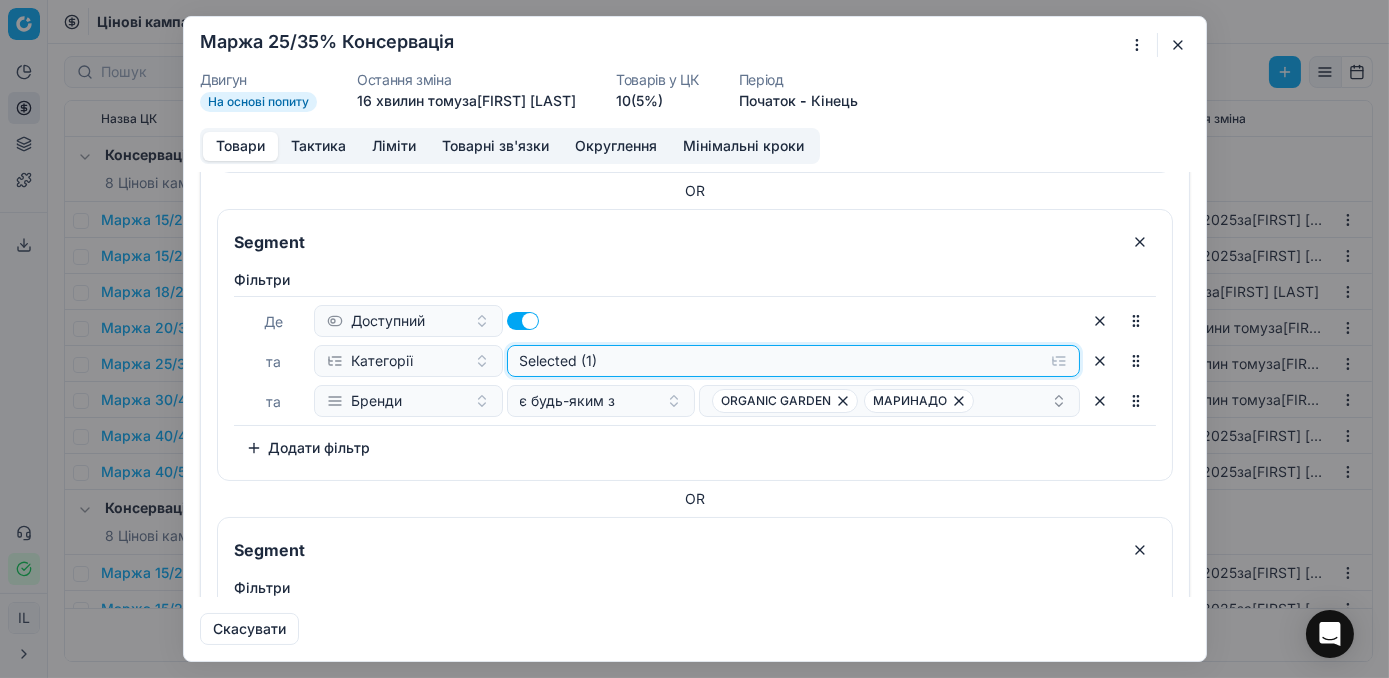click on "Selected (1)" at bounding box center (793, -255) 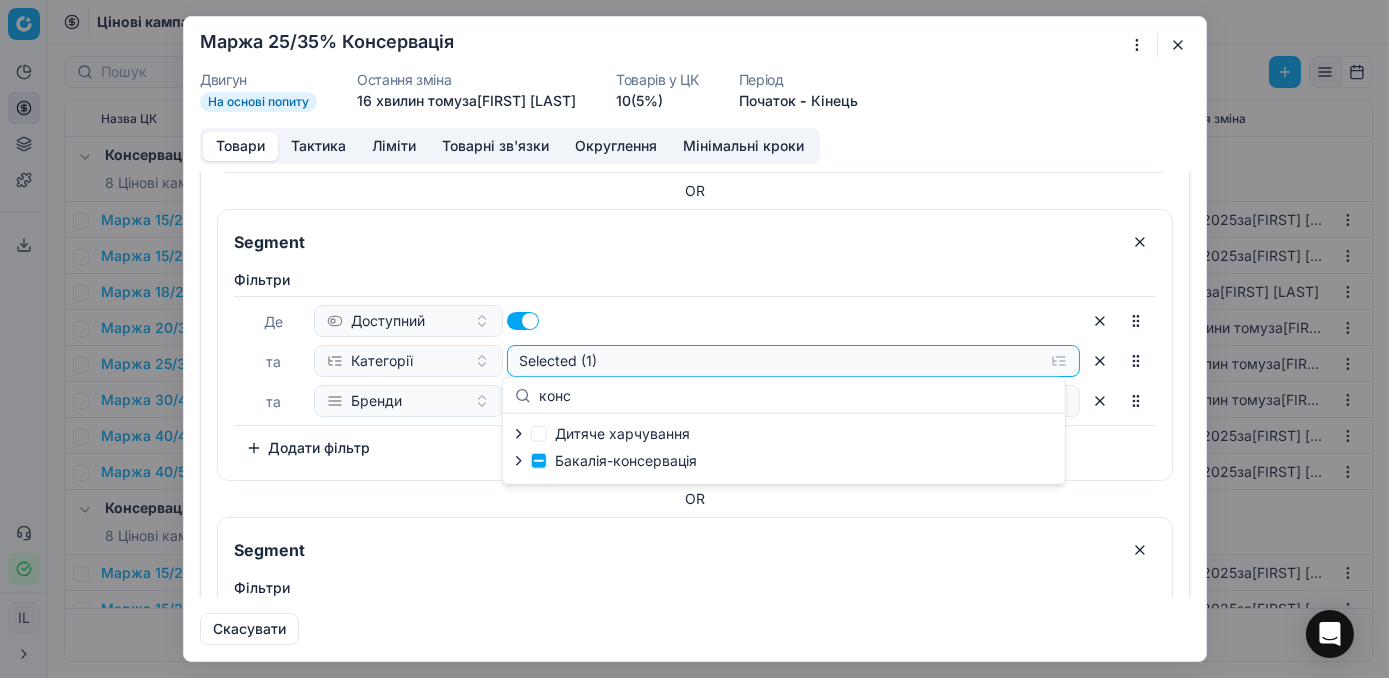 type on "конс" 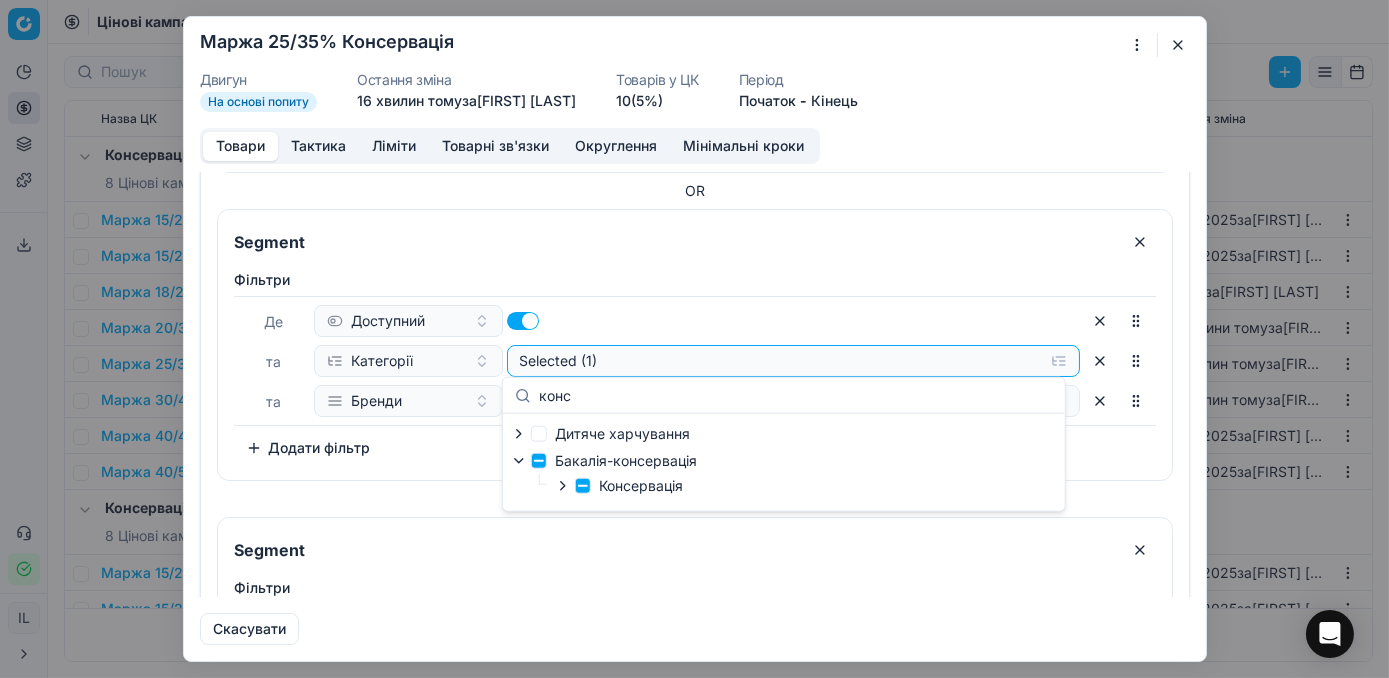 click 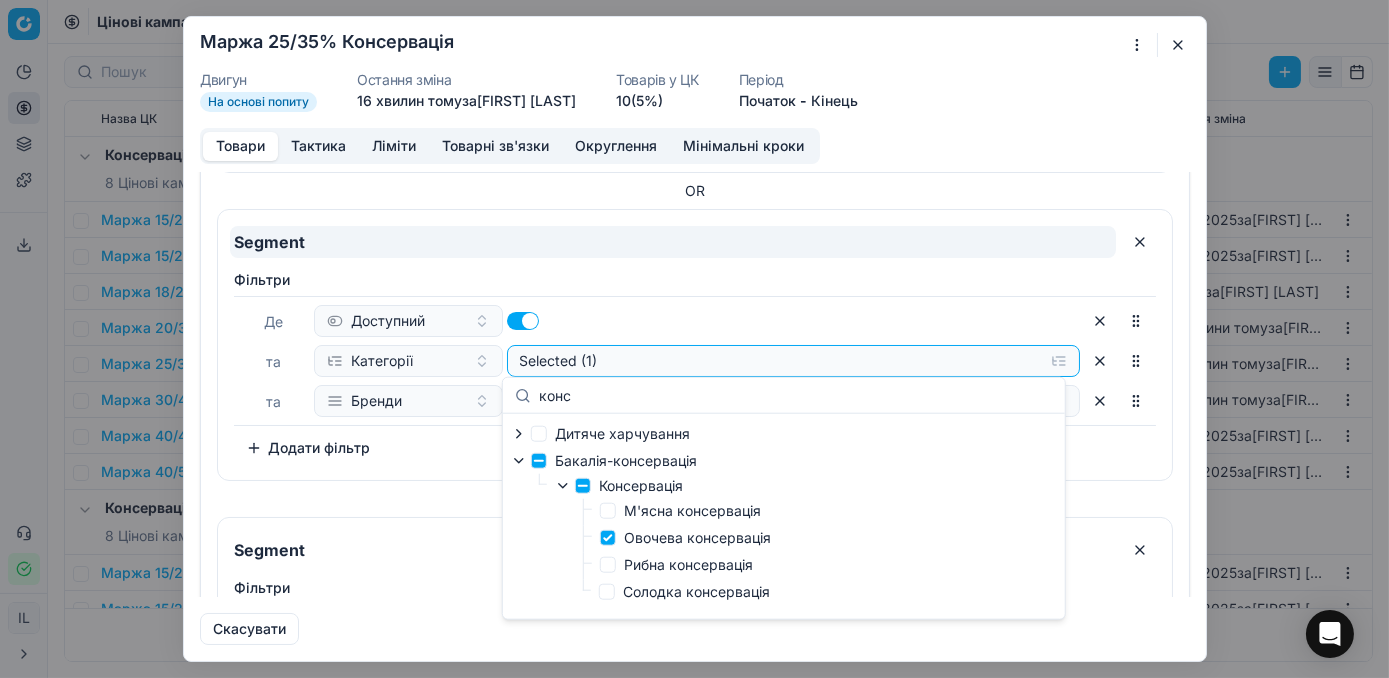 click on "Segment" at bounding box center (673, 242) 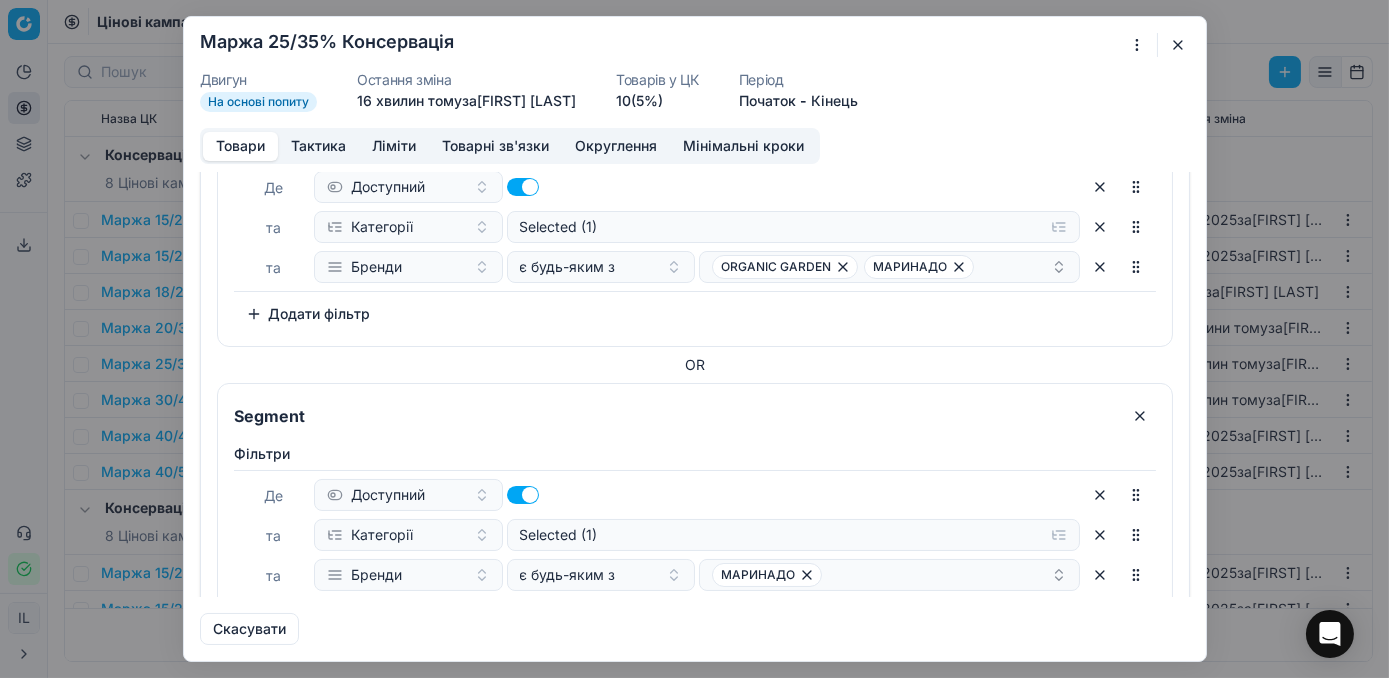 scroll, scrollTop: 878, scrollLeft: 0, axis: vertical 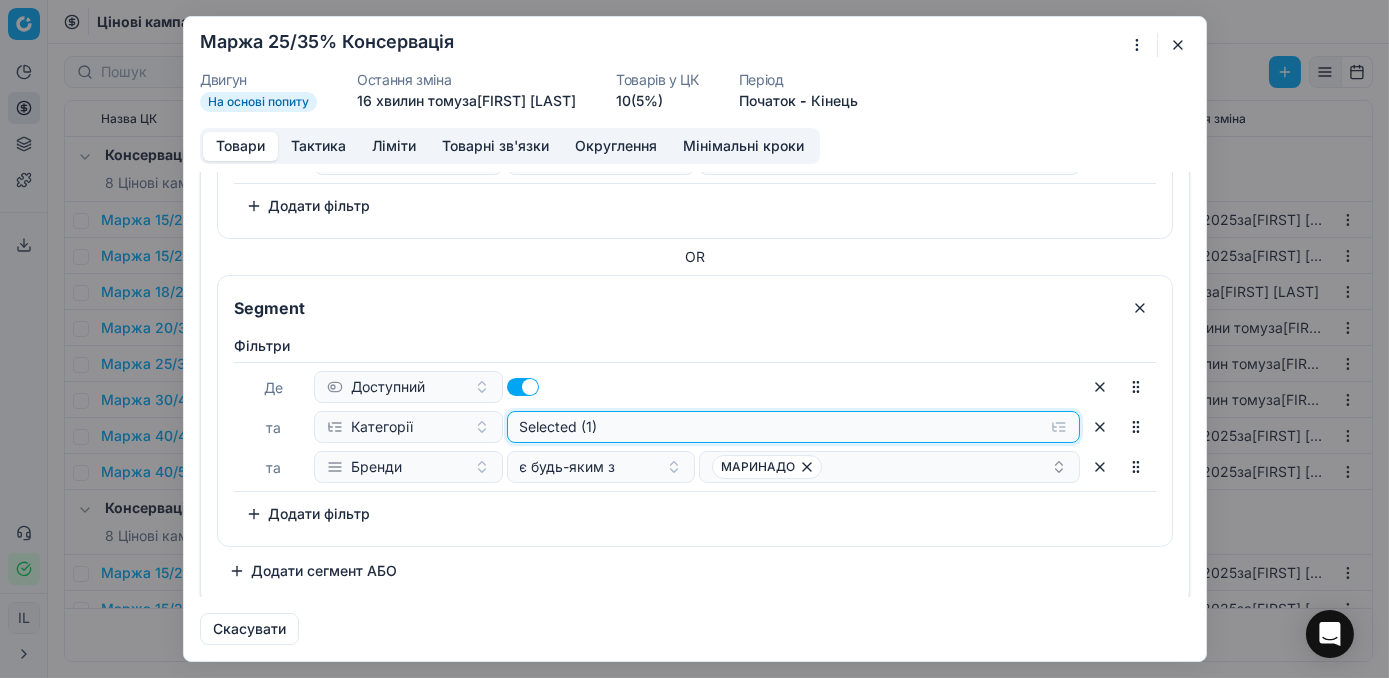 click on "Selected (1)" at bounding box center (777, -497) 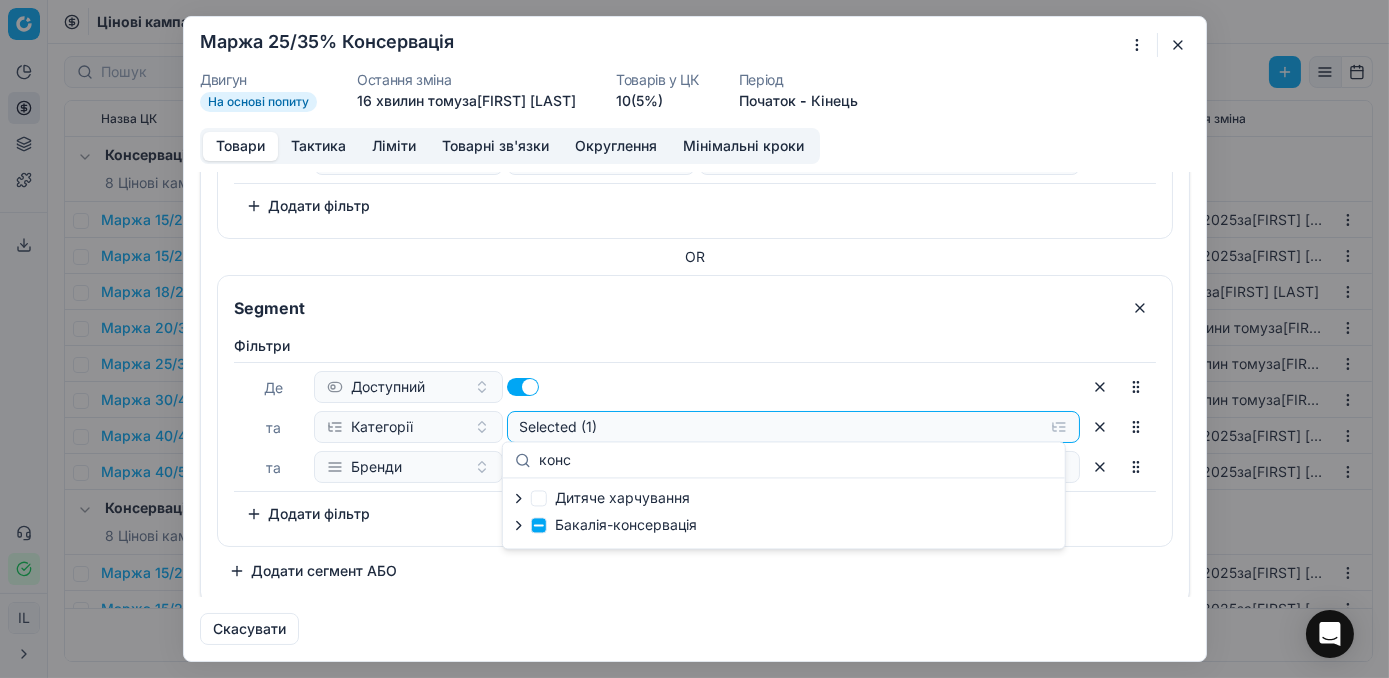 type on "конс" 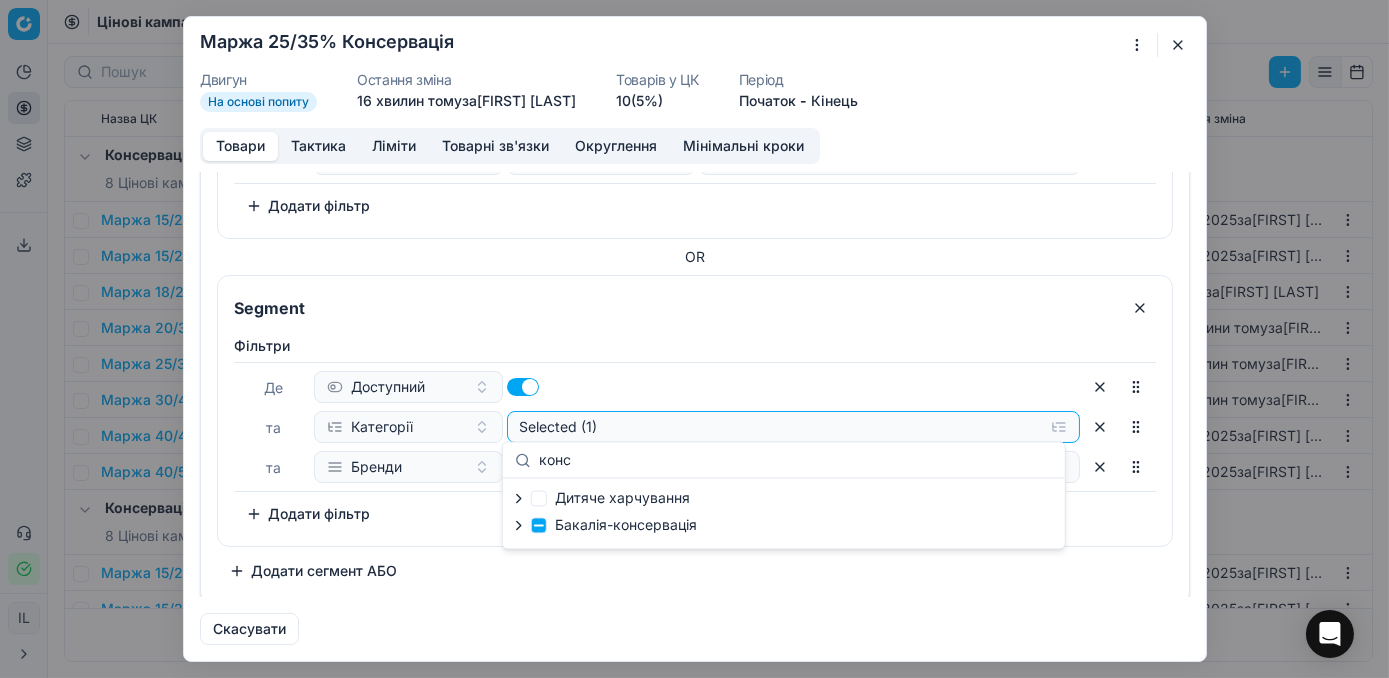 click 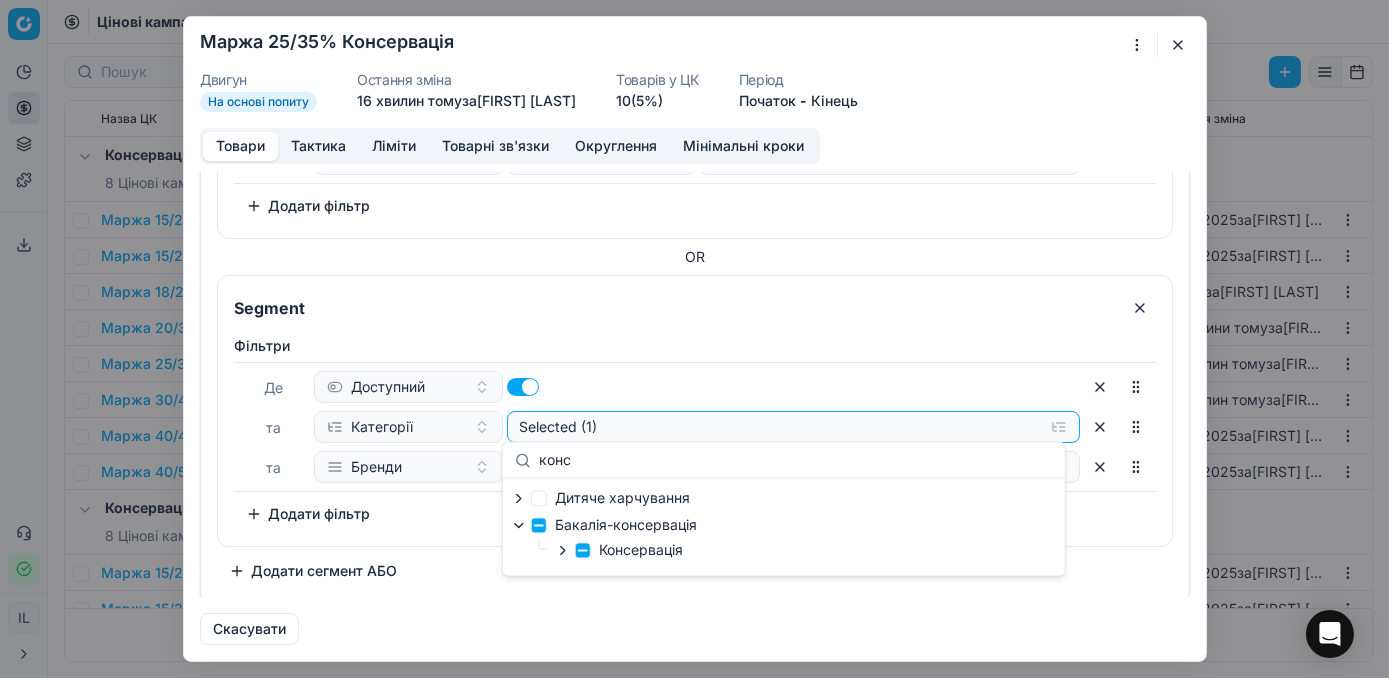 click 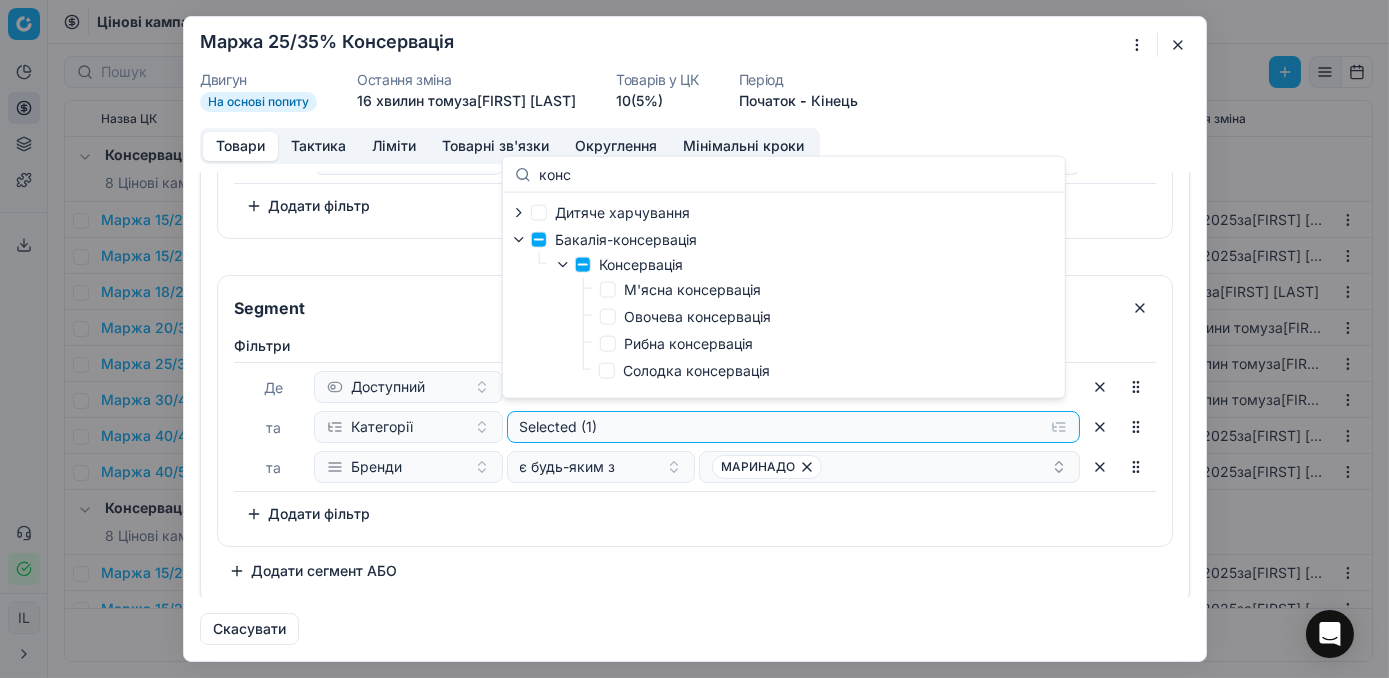 click on "Дитяче харчування Бакалія-консервація Консервація М'ясна консервація Овочева консервація Рибна консервація Солодка консервація" at bounding box center (784, 295) 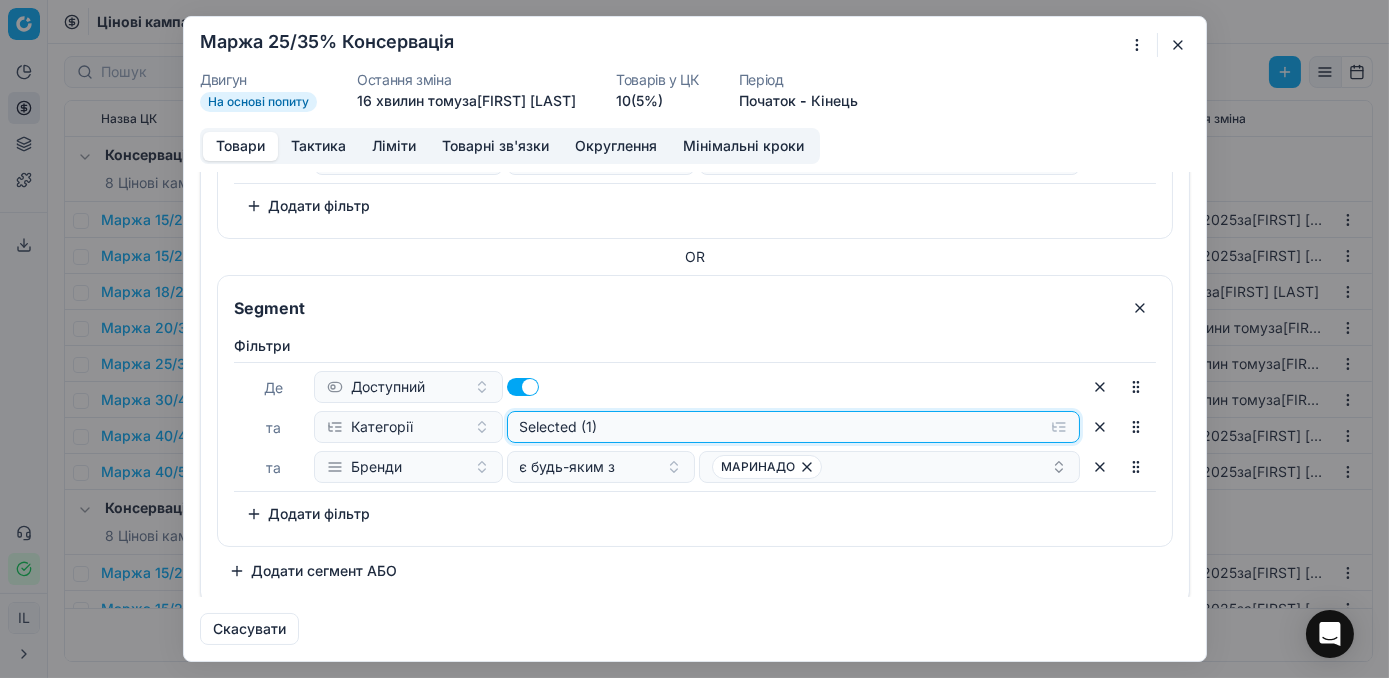 click on "Selected (1)" at bounding box center [793, -497] 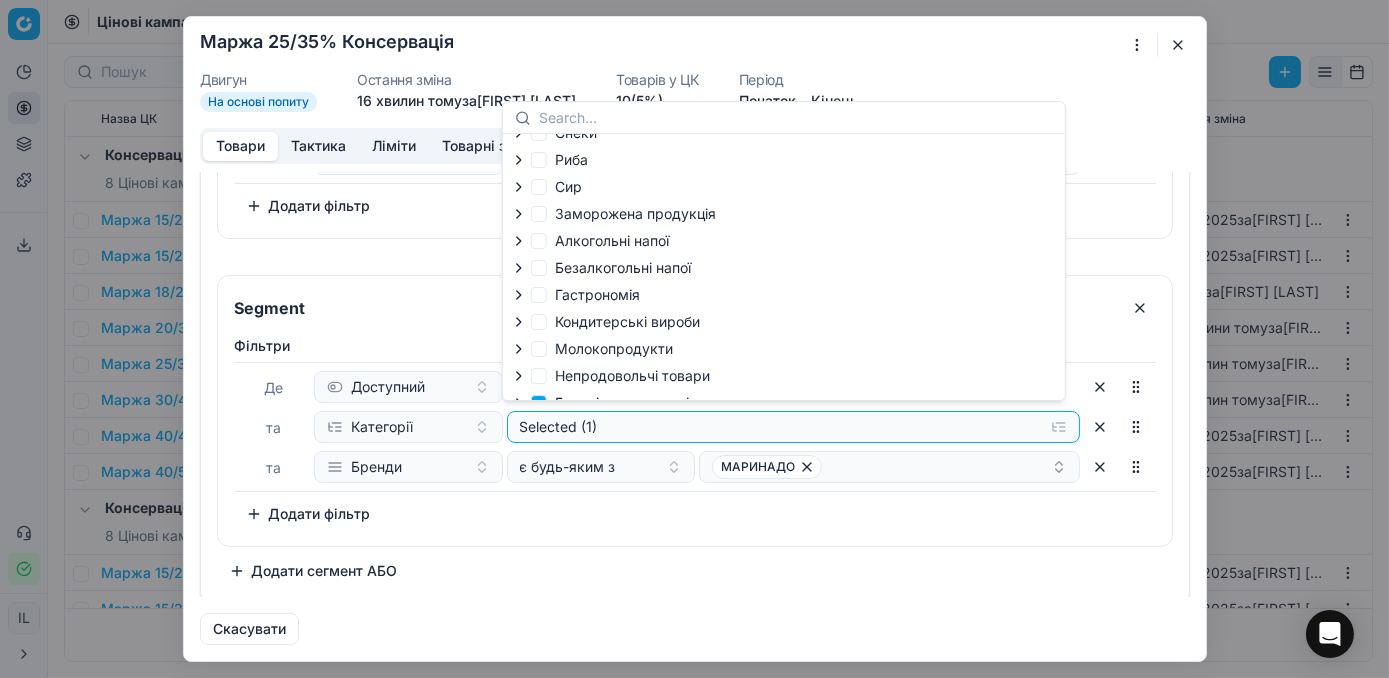 scroll, scrollTop: 70, scrollLeft: 0, axis: vertical 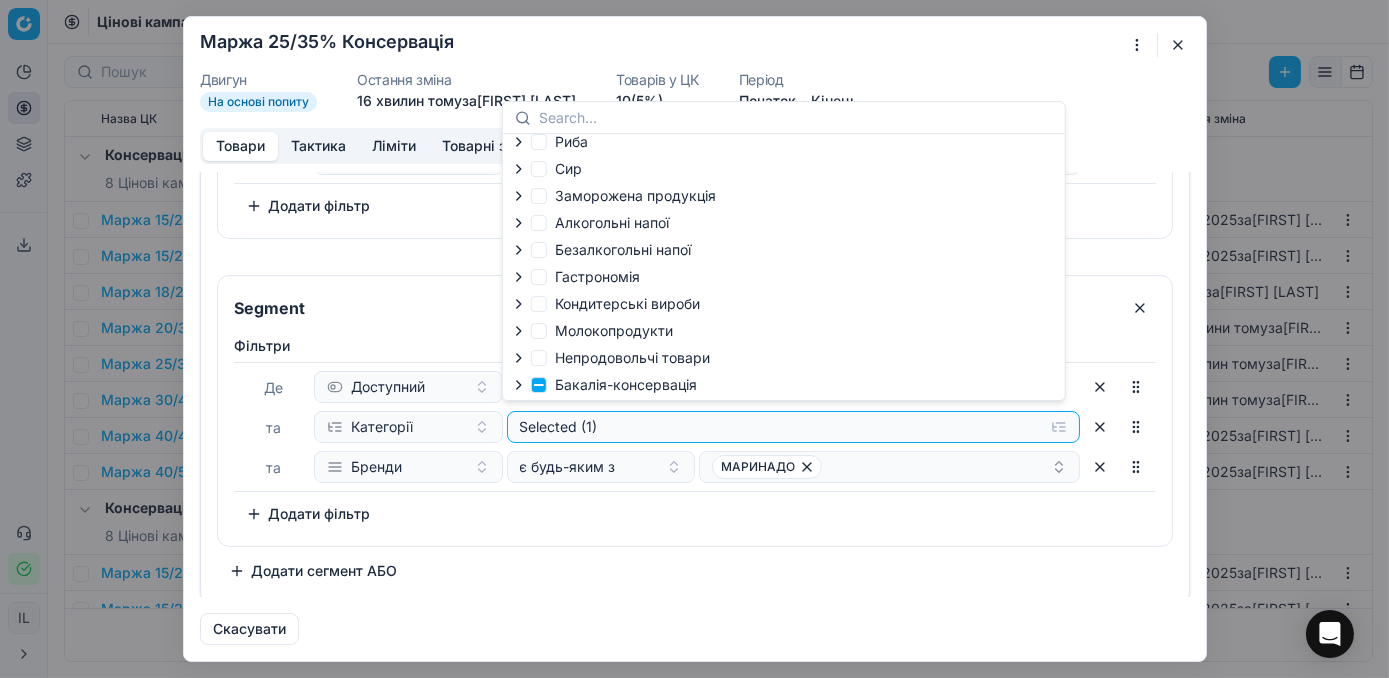 click 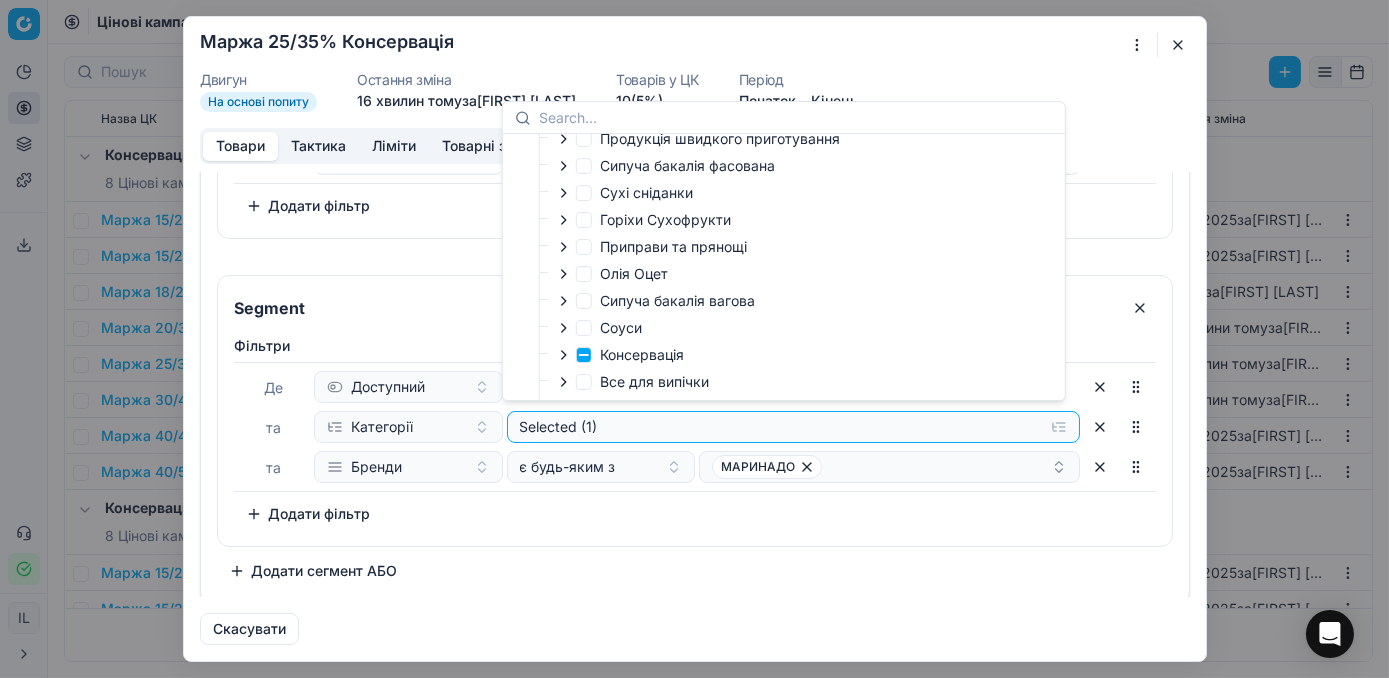 scroll, scrollTop: 400, scrollLeft: 0, axis: vertical 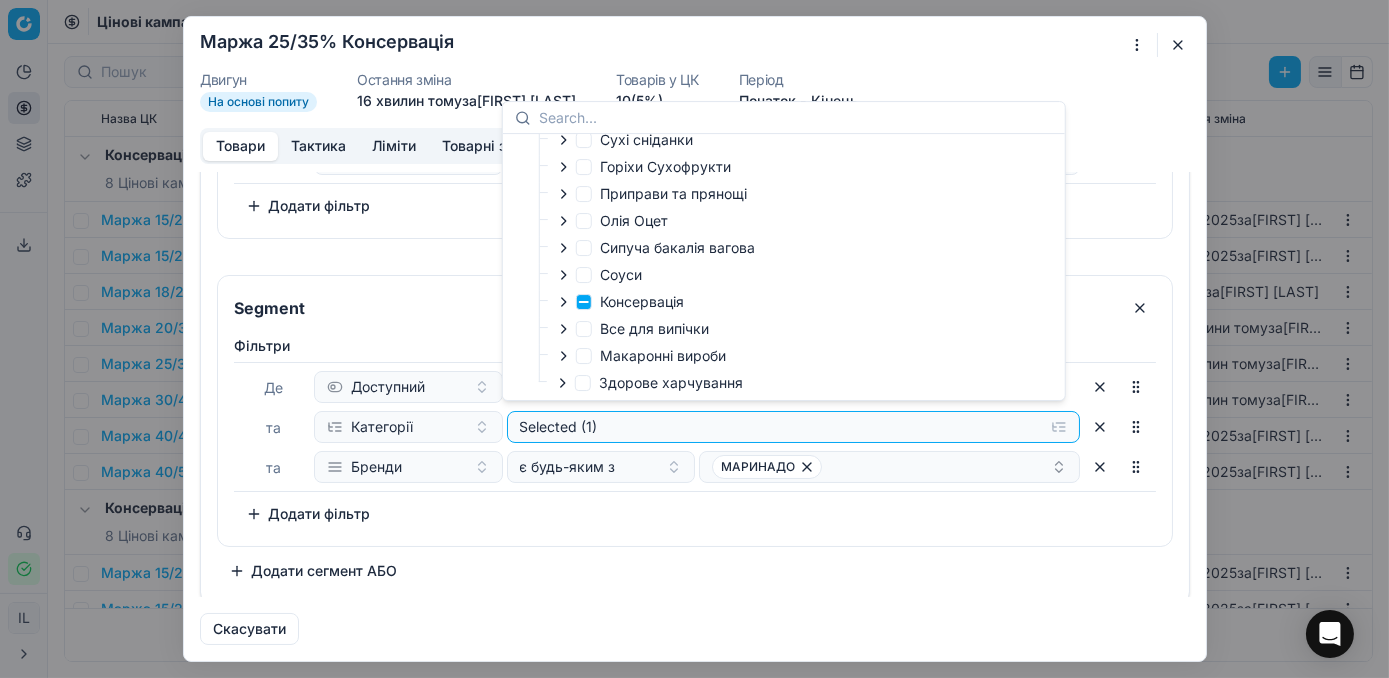 click 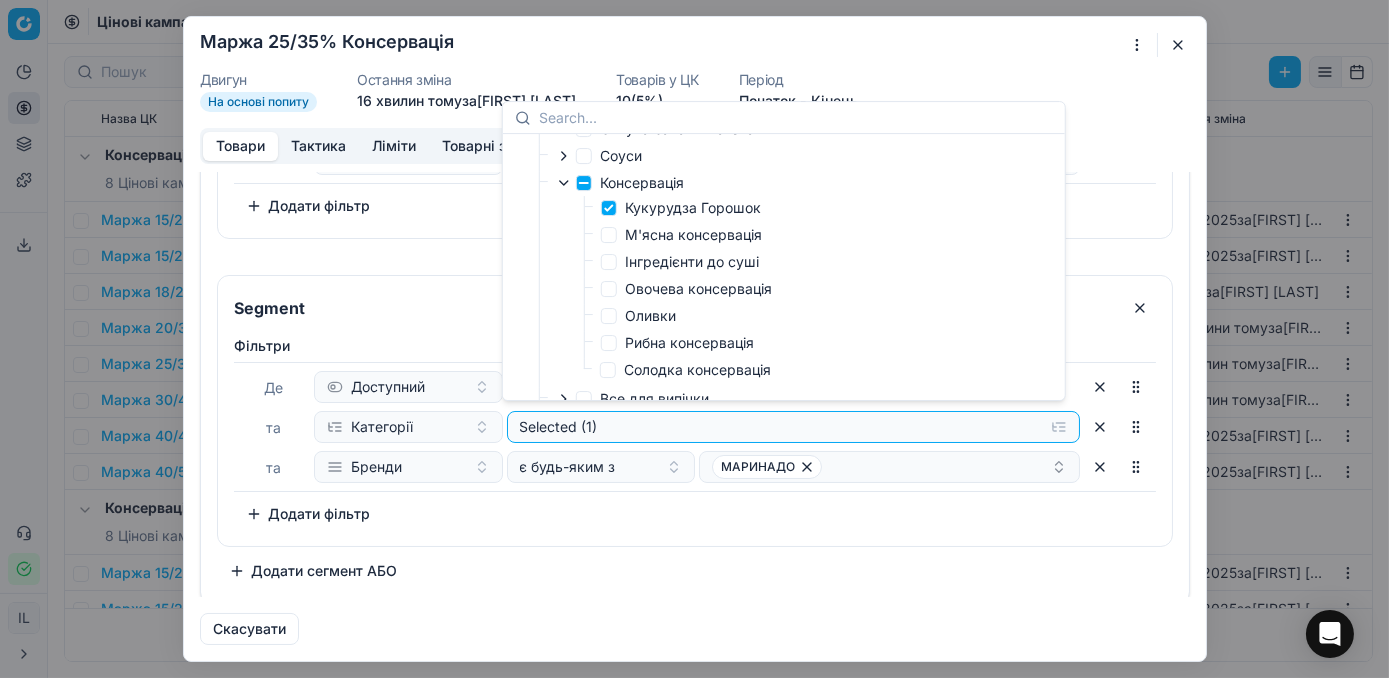 scroll, scrollTop: 592, scrollLeft: 0, axis: vertical 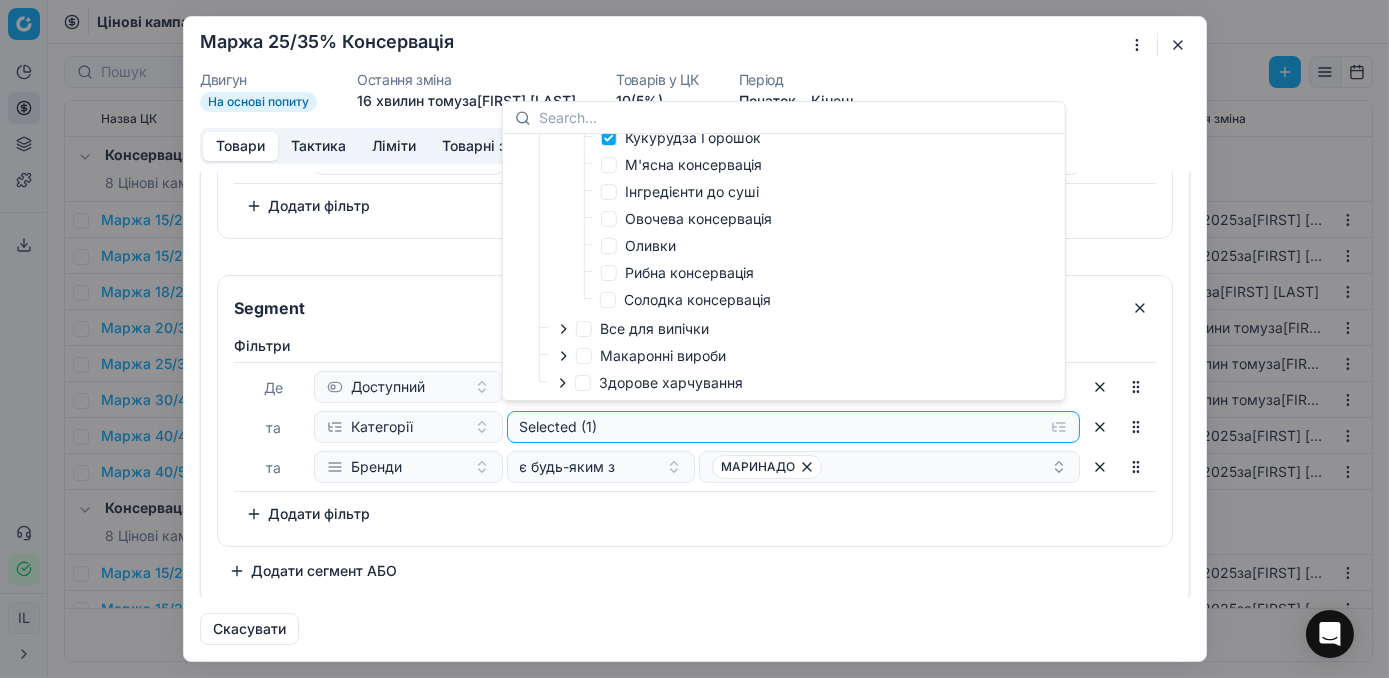 drag, startPoint x: 869, startPoint y: 566, endPoint x: 830, endPoint y: 558, distance: 39.812057 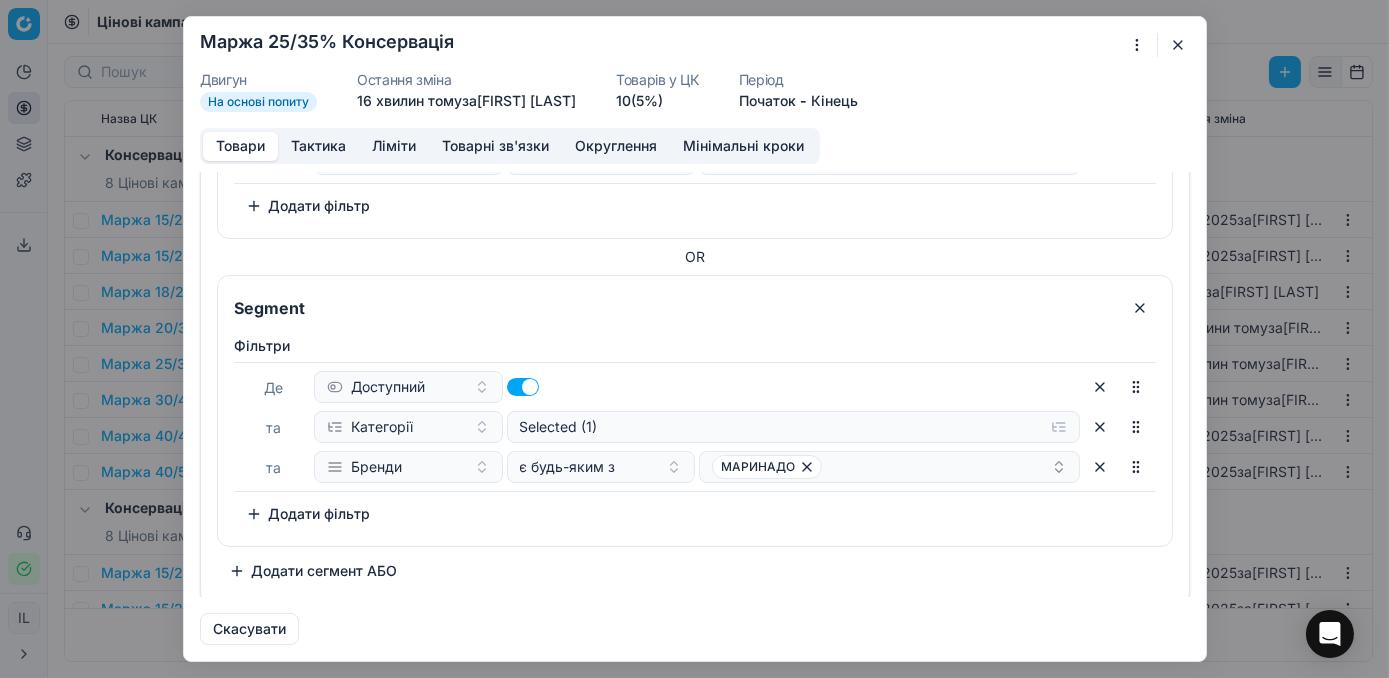 click on "Додати сегмент АБО" at bounding box center (313, 571) 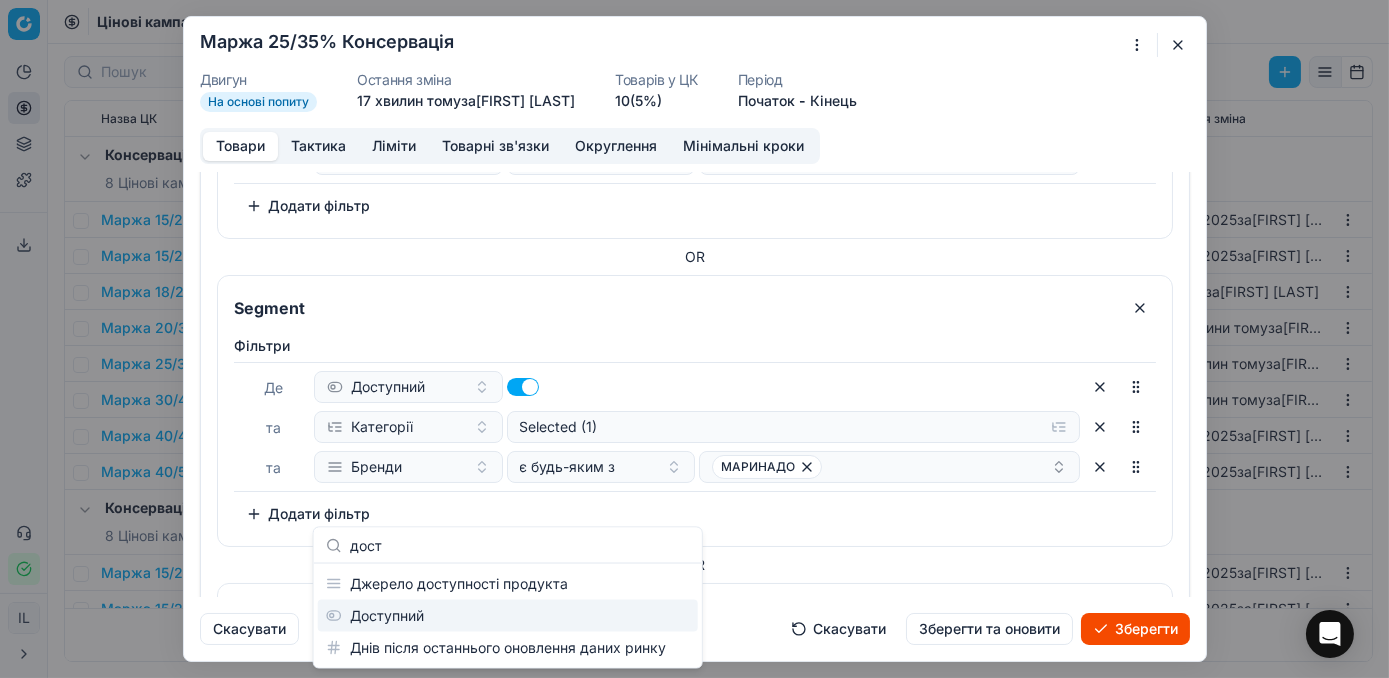 type on "дост" 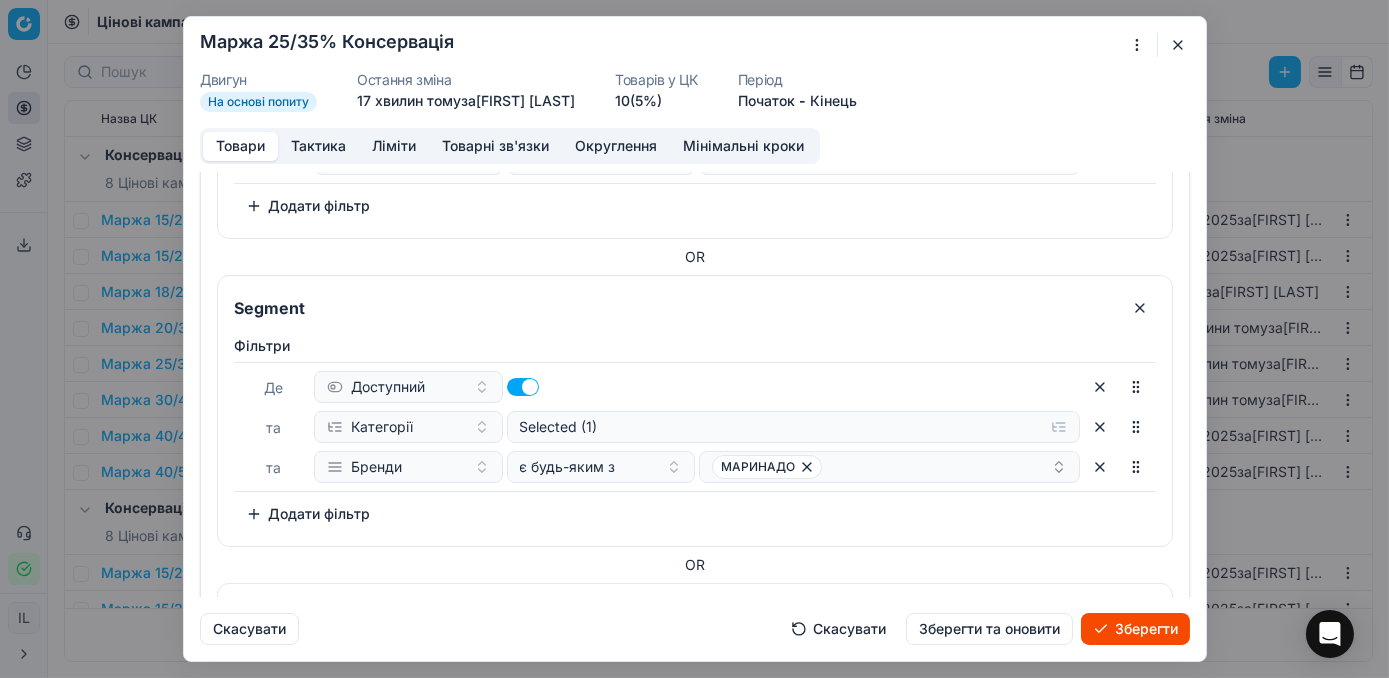scroll, scrollTop: 1105, scrollLeft: 0, axis: vertical 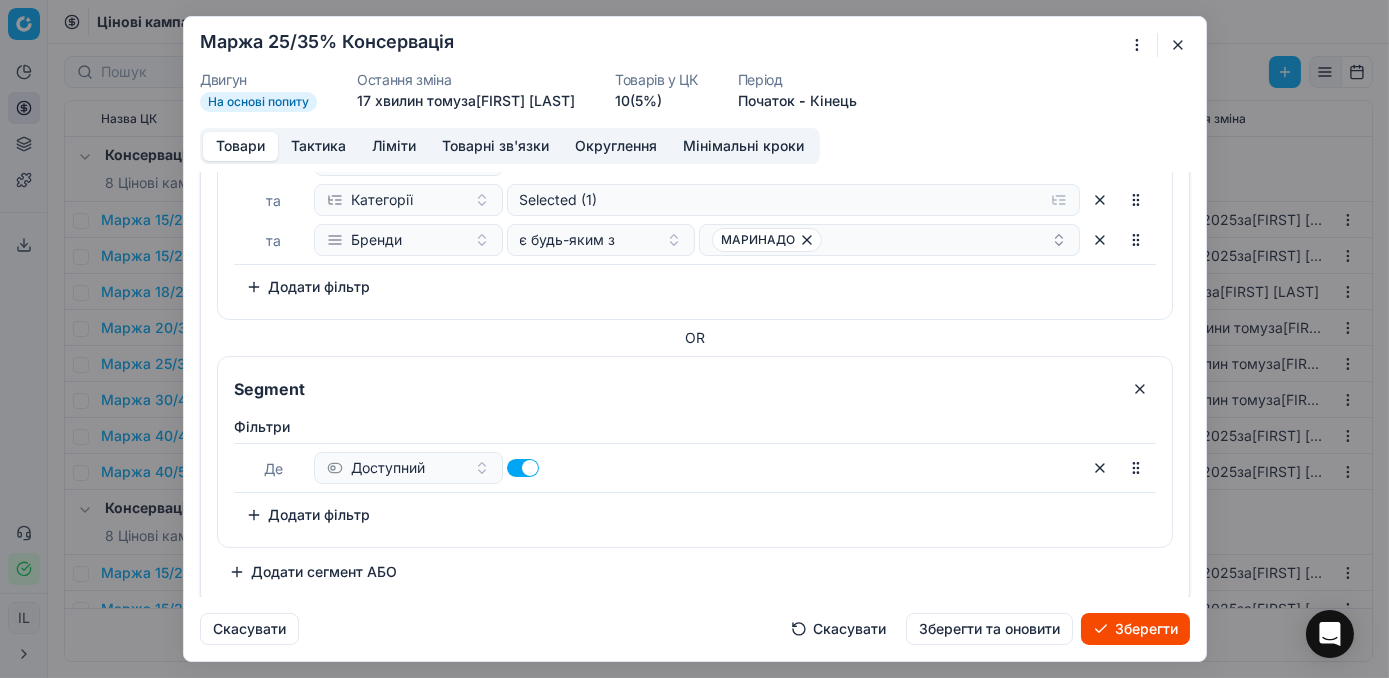 click on "Додати фільтр" at bounding box center (308, 515) 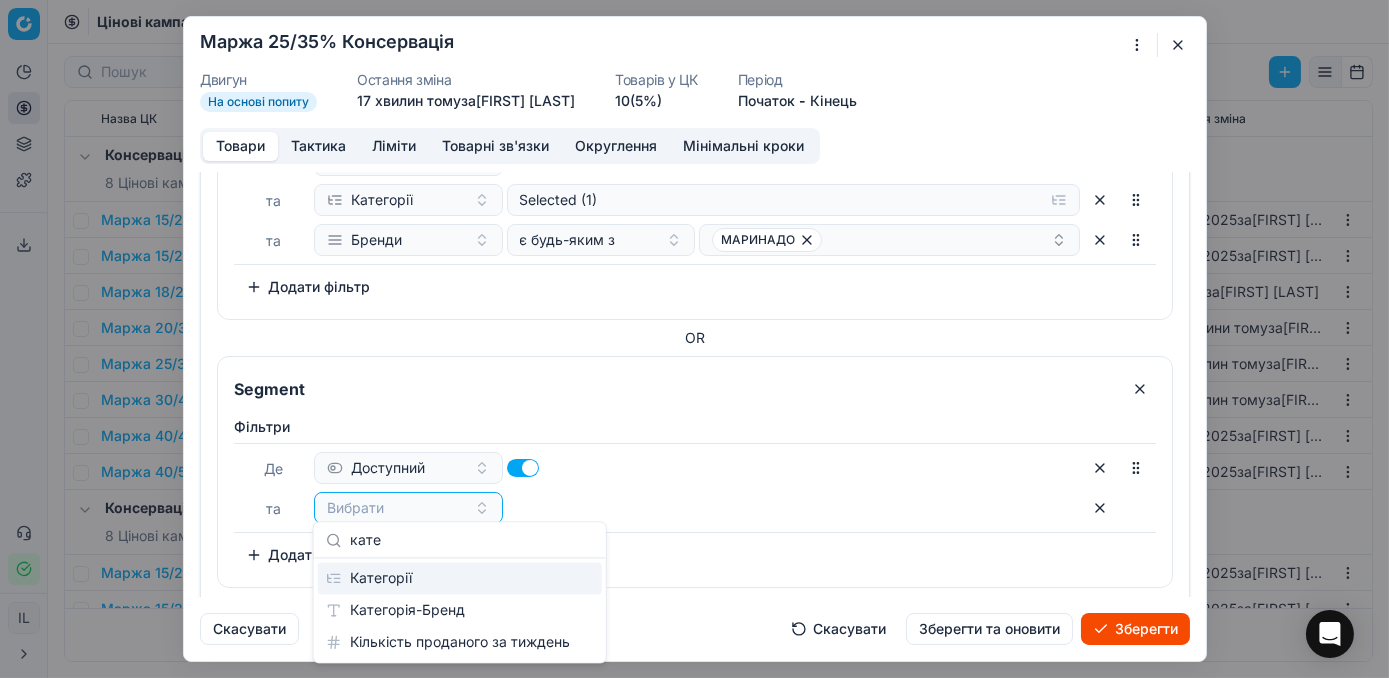 type on "кате" 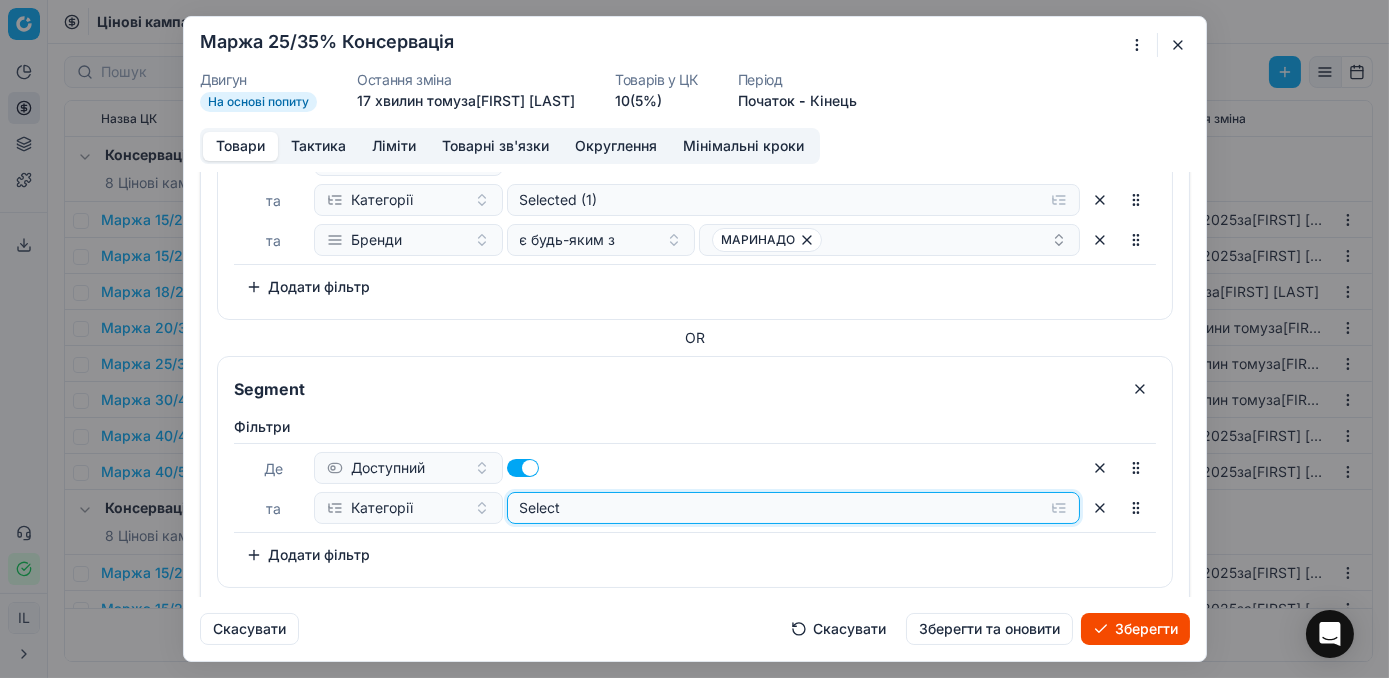 click on "Select" at bounding box center [793, -724] 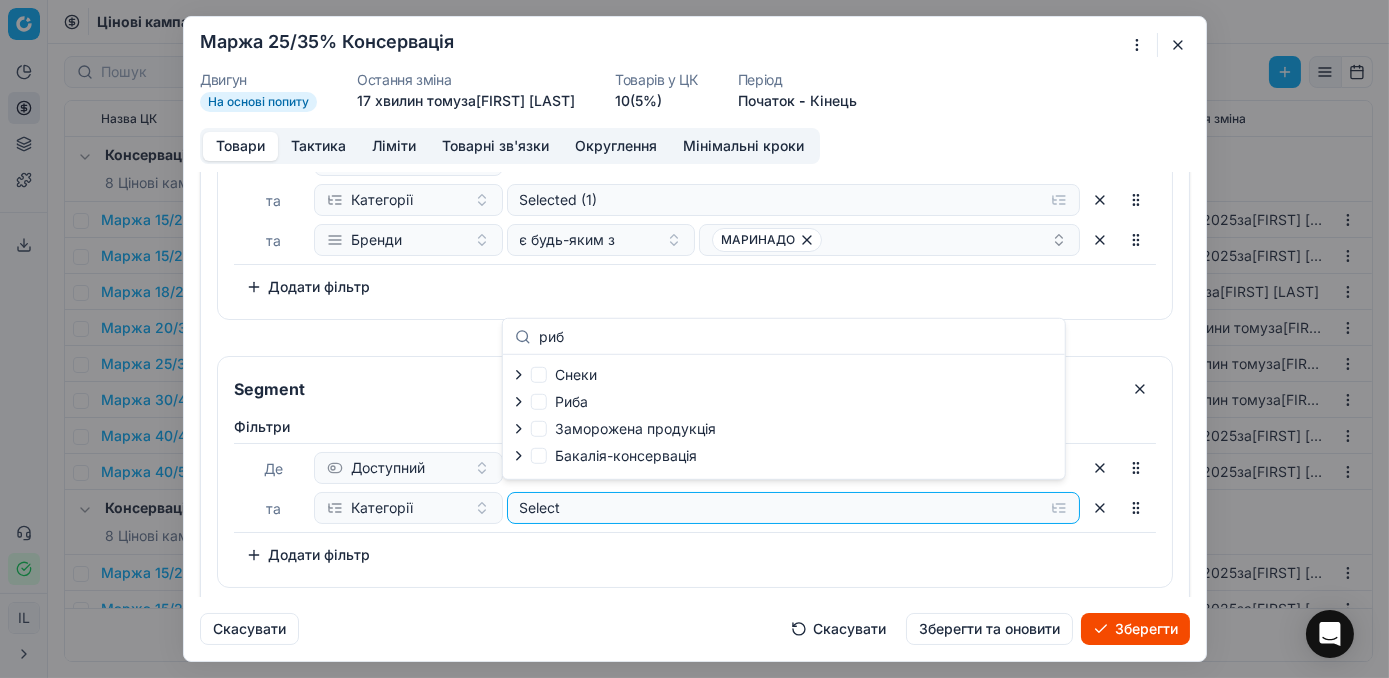 type on "риб" 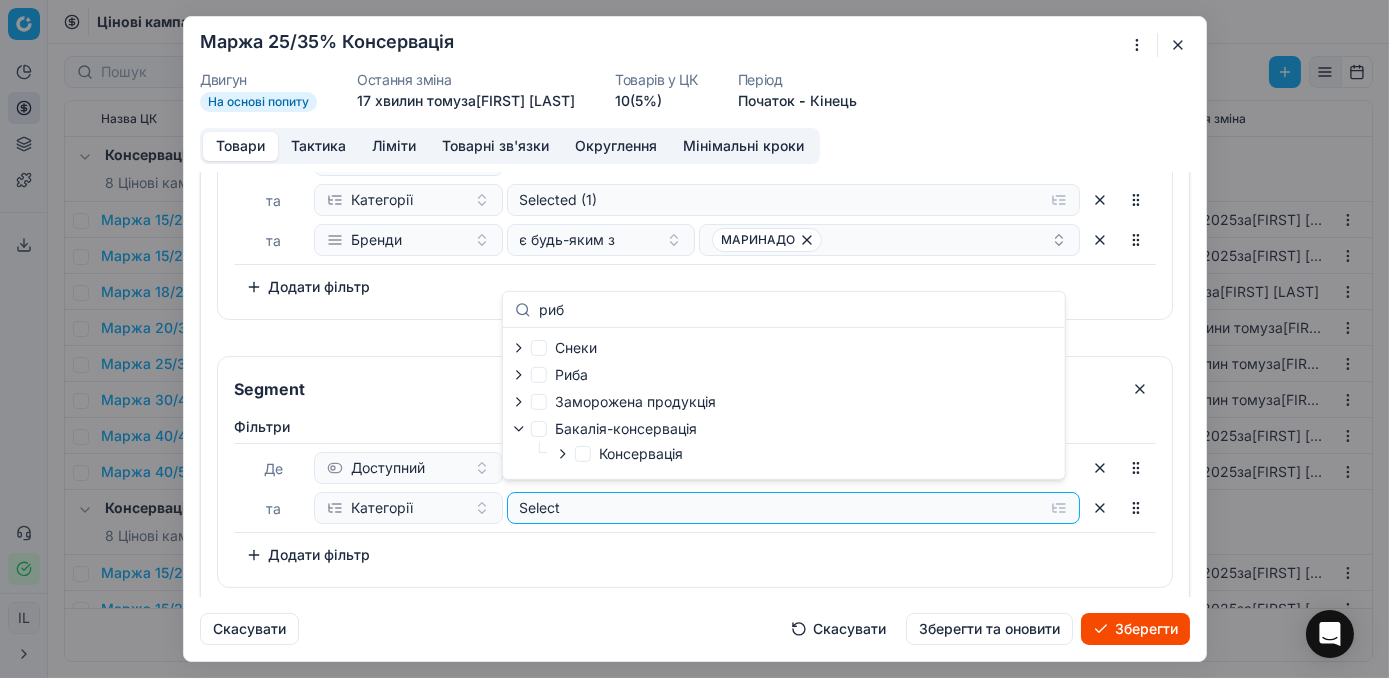 click 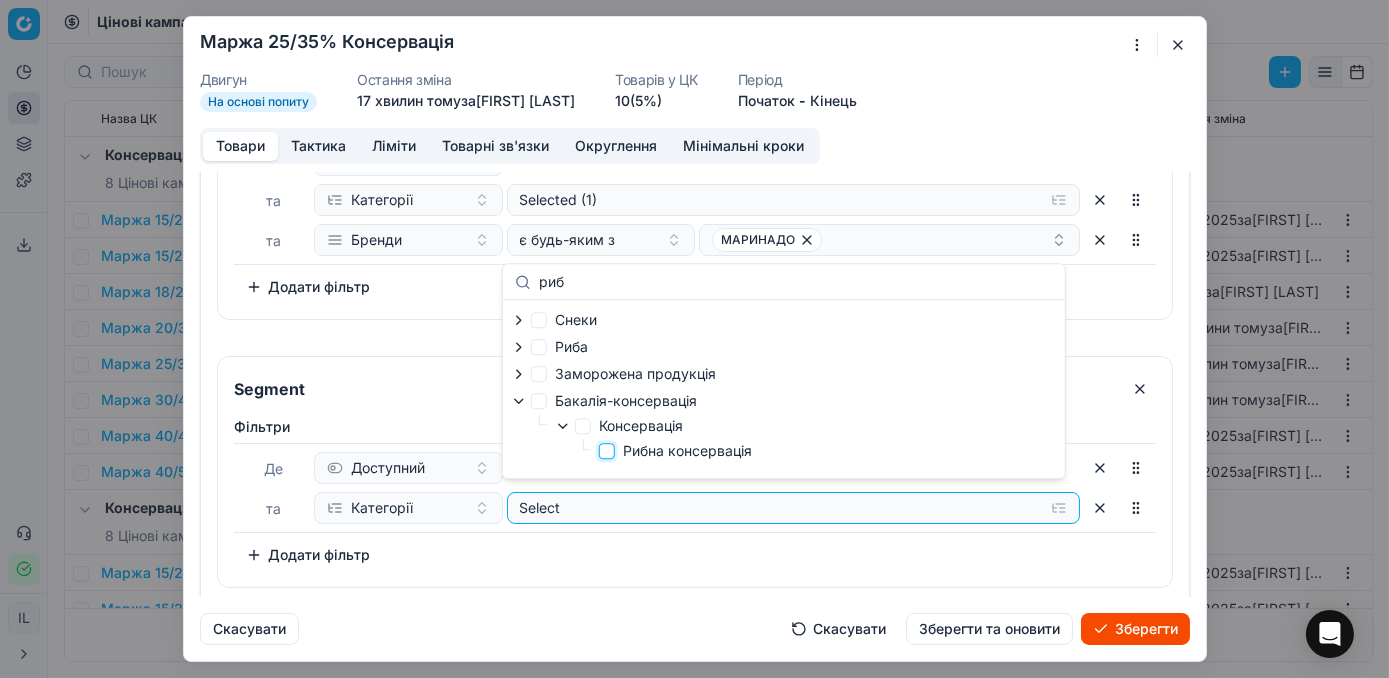 click on "Рибна консервація" at bounding box center [607, 451] 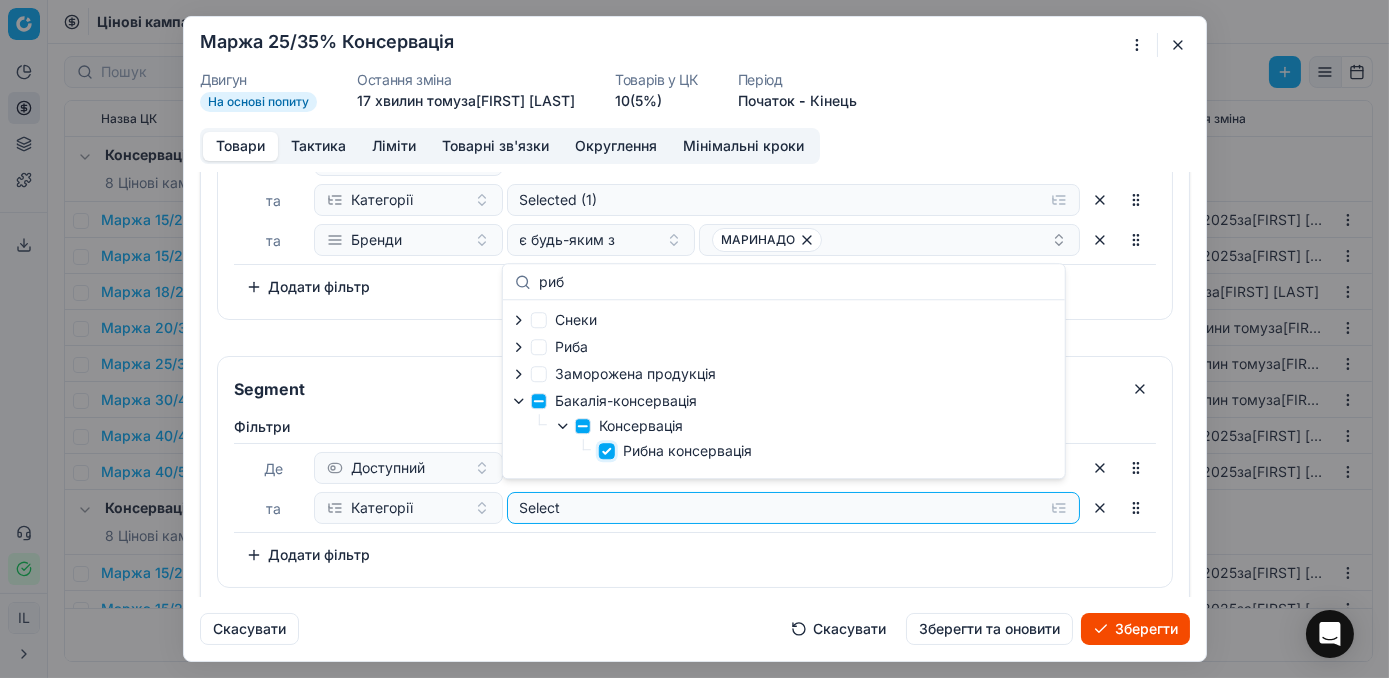 checkbox on "true" 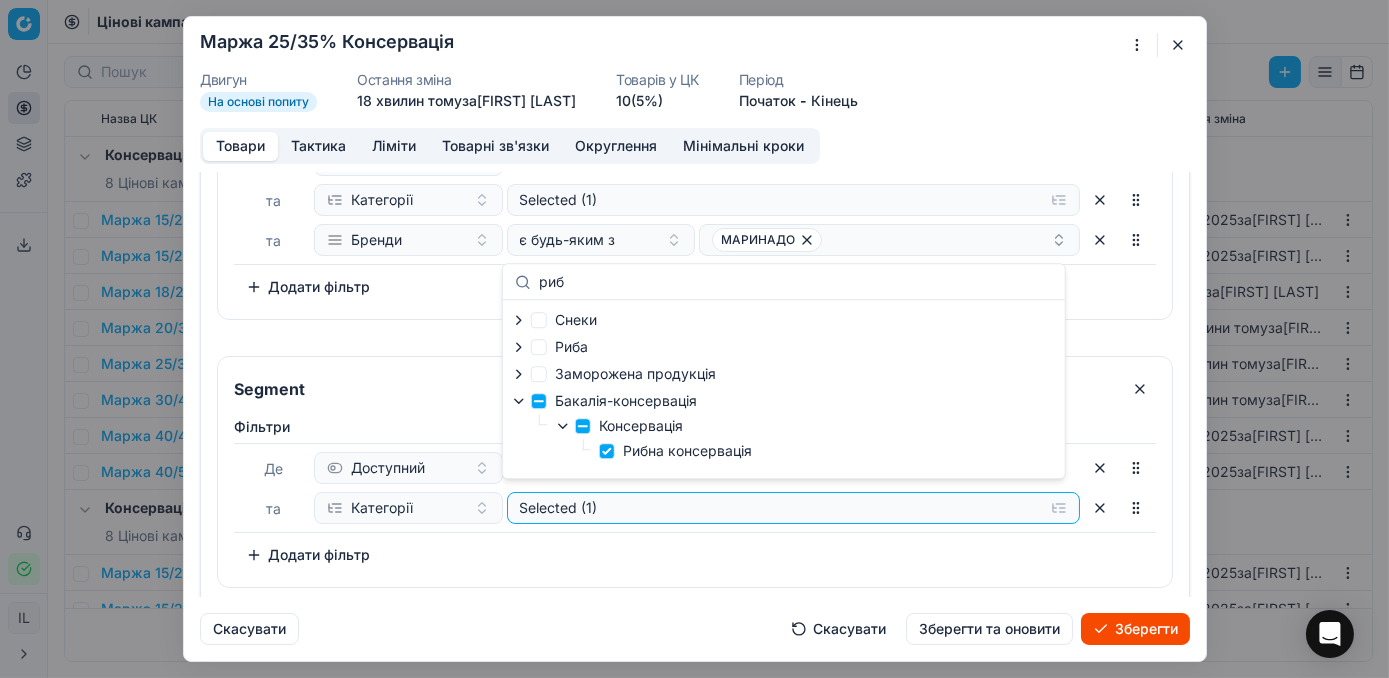 click on "Додати фільтр" at bounding box center [308, 555] 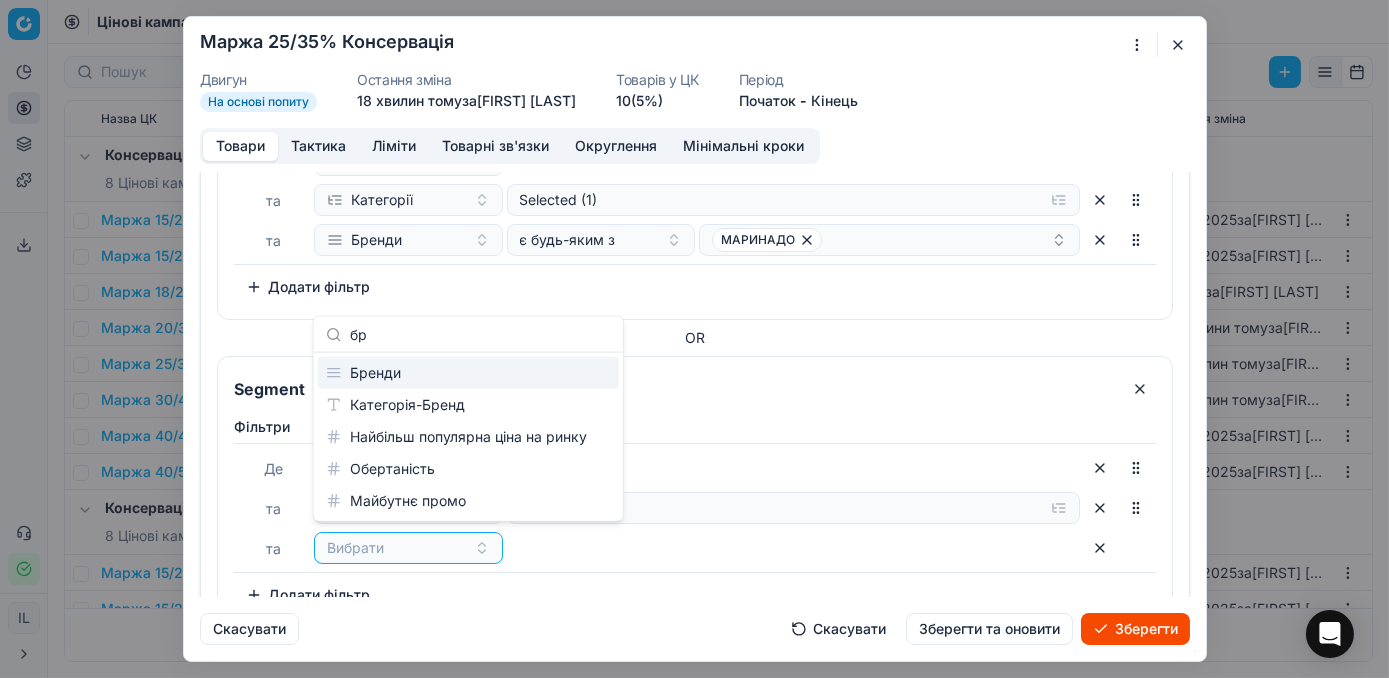 type on "бр" 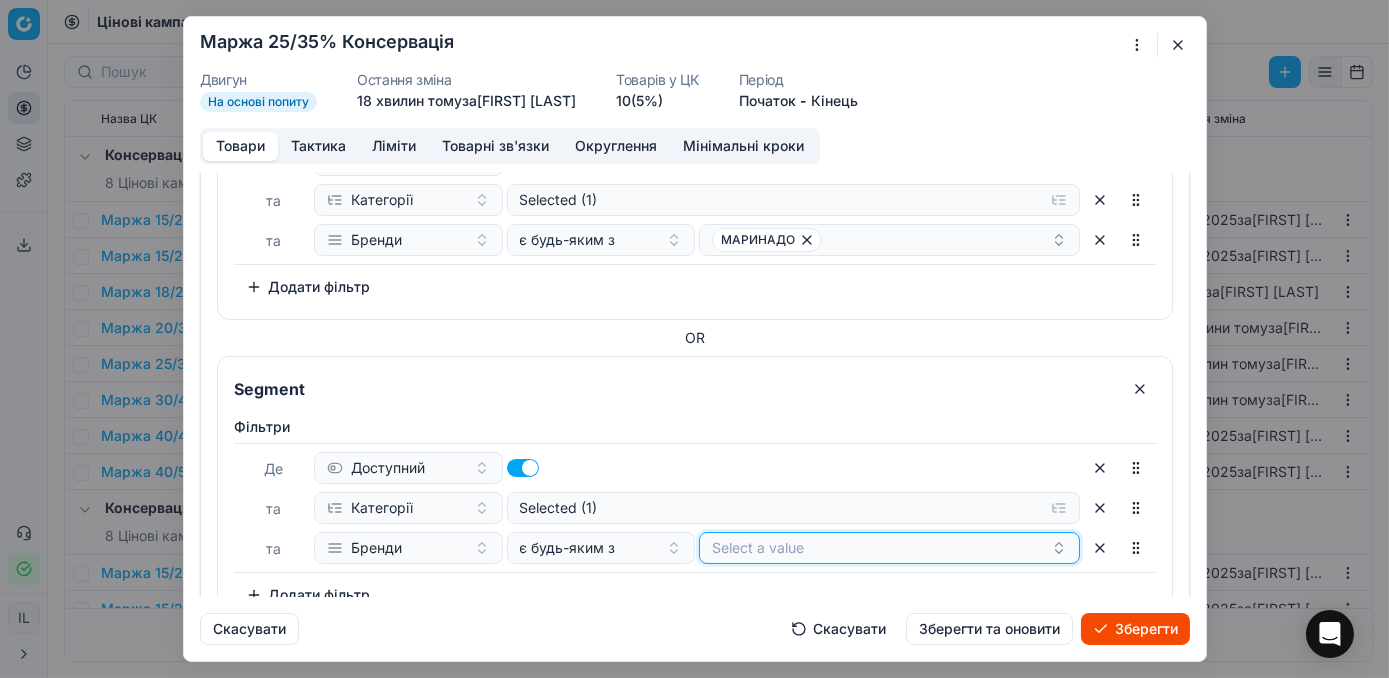 click on "Select a value" at bounding box center [889, -684] 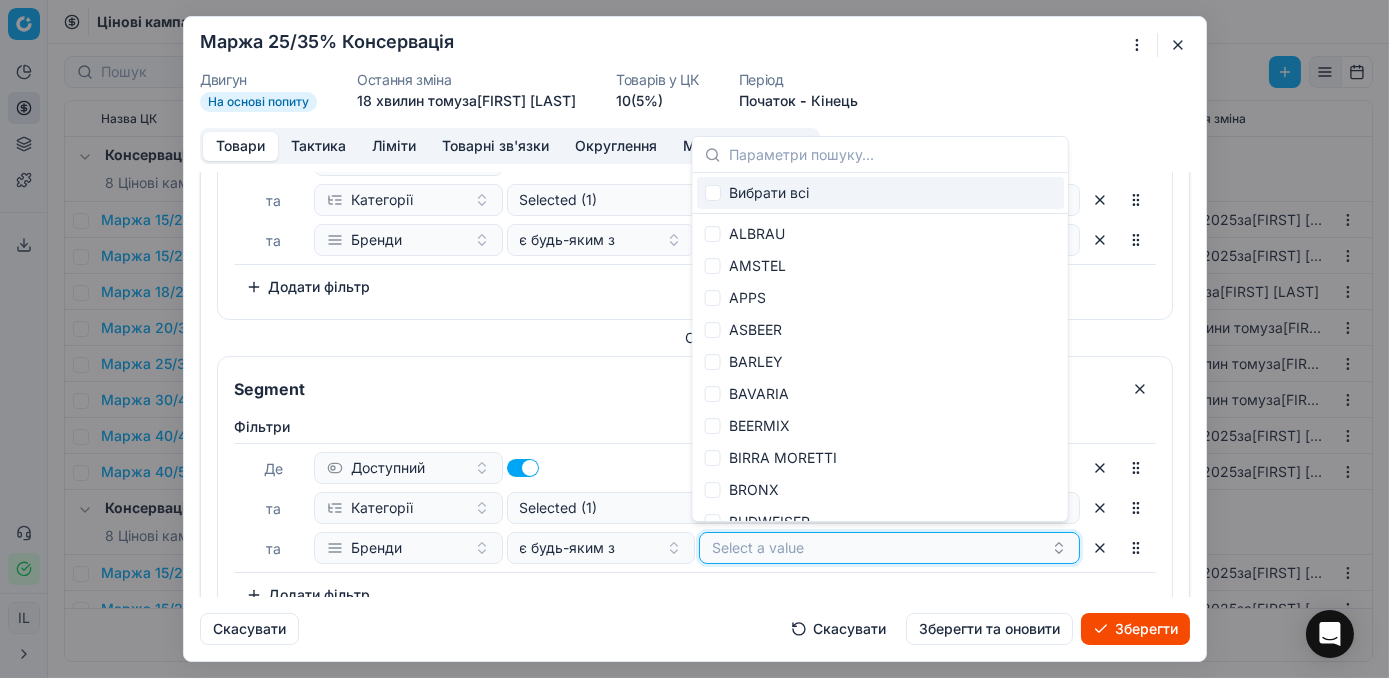click on "Select a value" at bounding box center (889, -684) 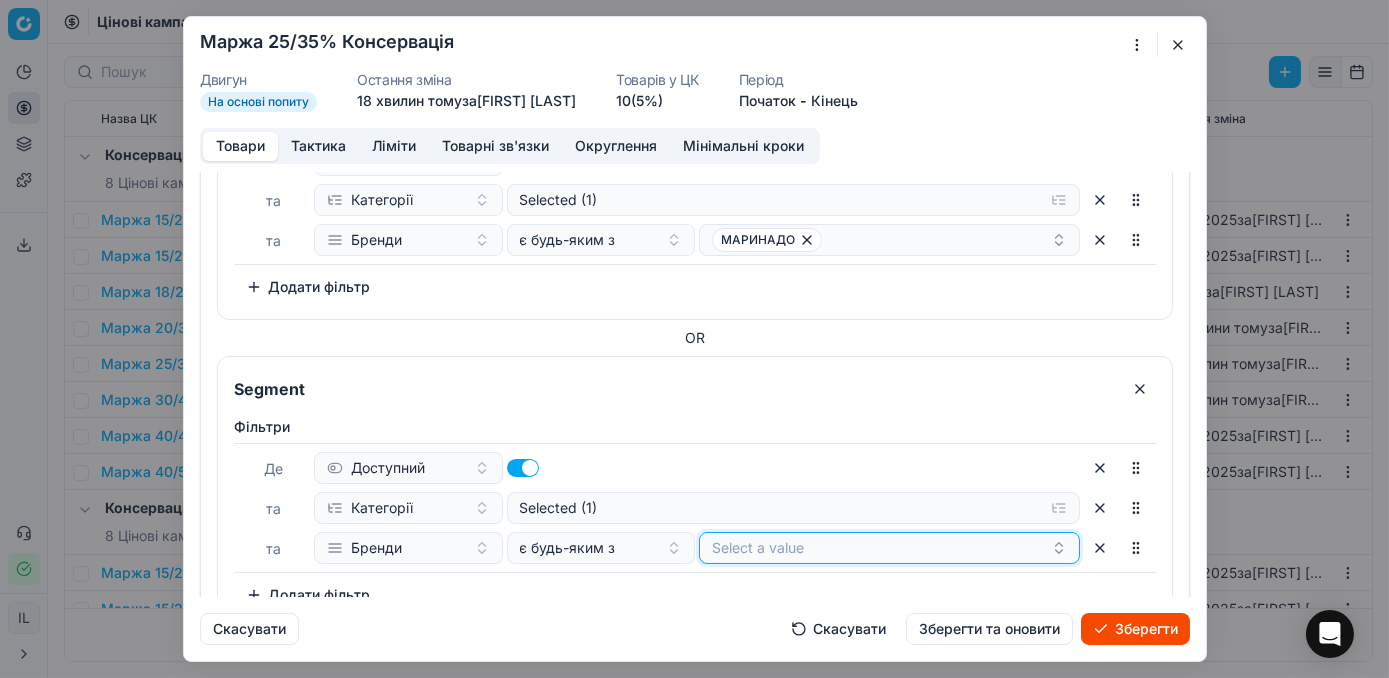 click on "Select a value" at bounding box center [889, -684] 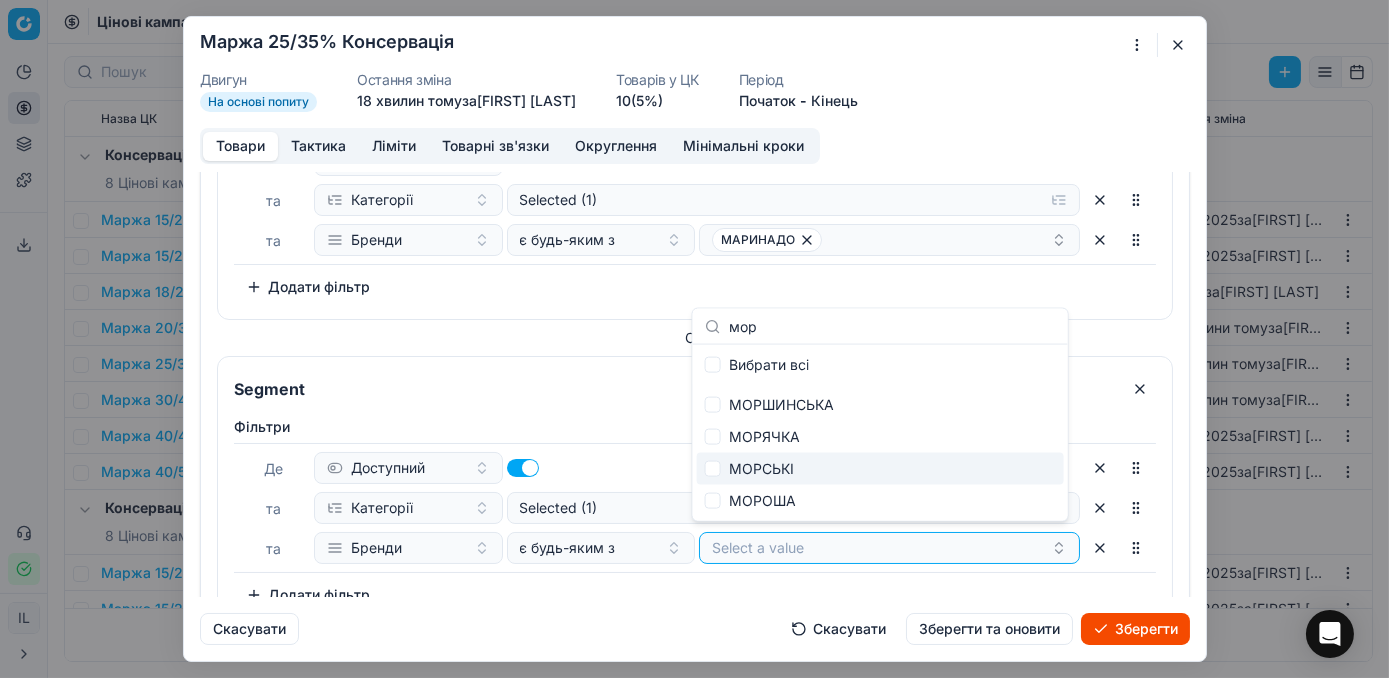 type on "мор" 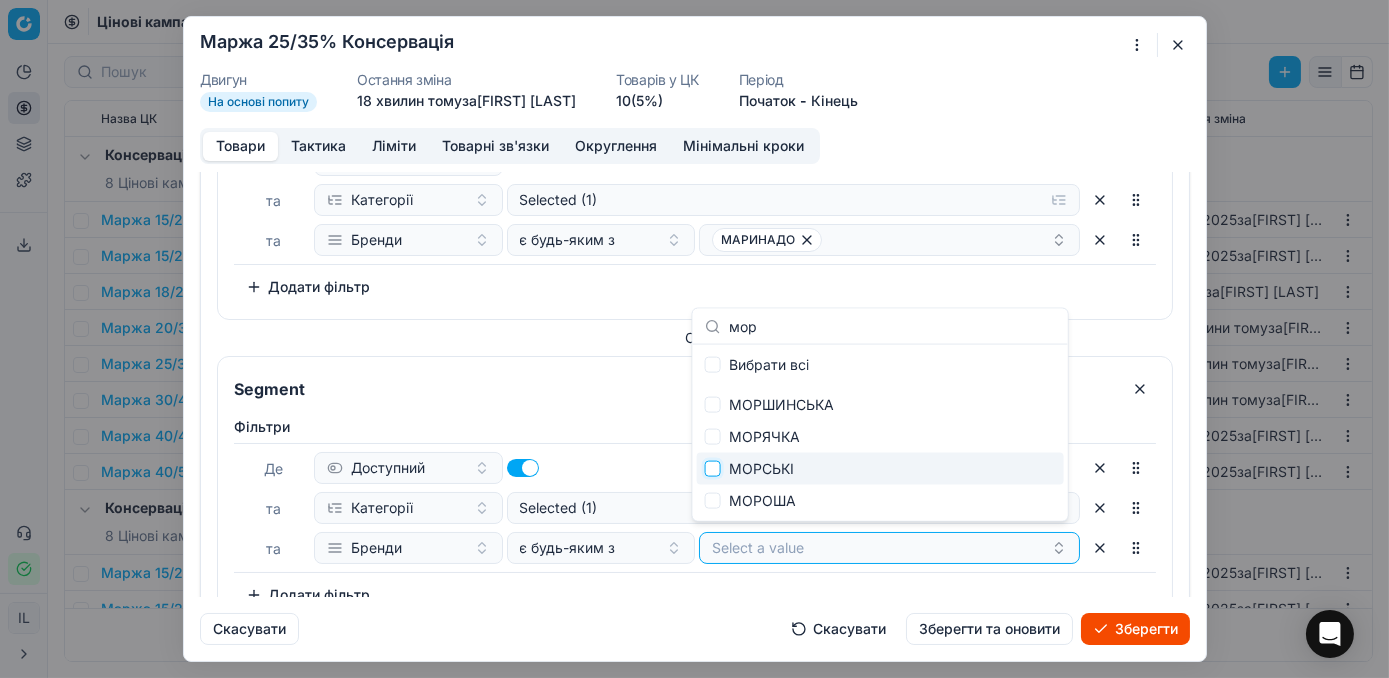click at bounding box center [713, 469] 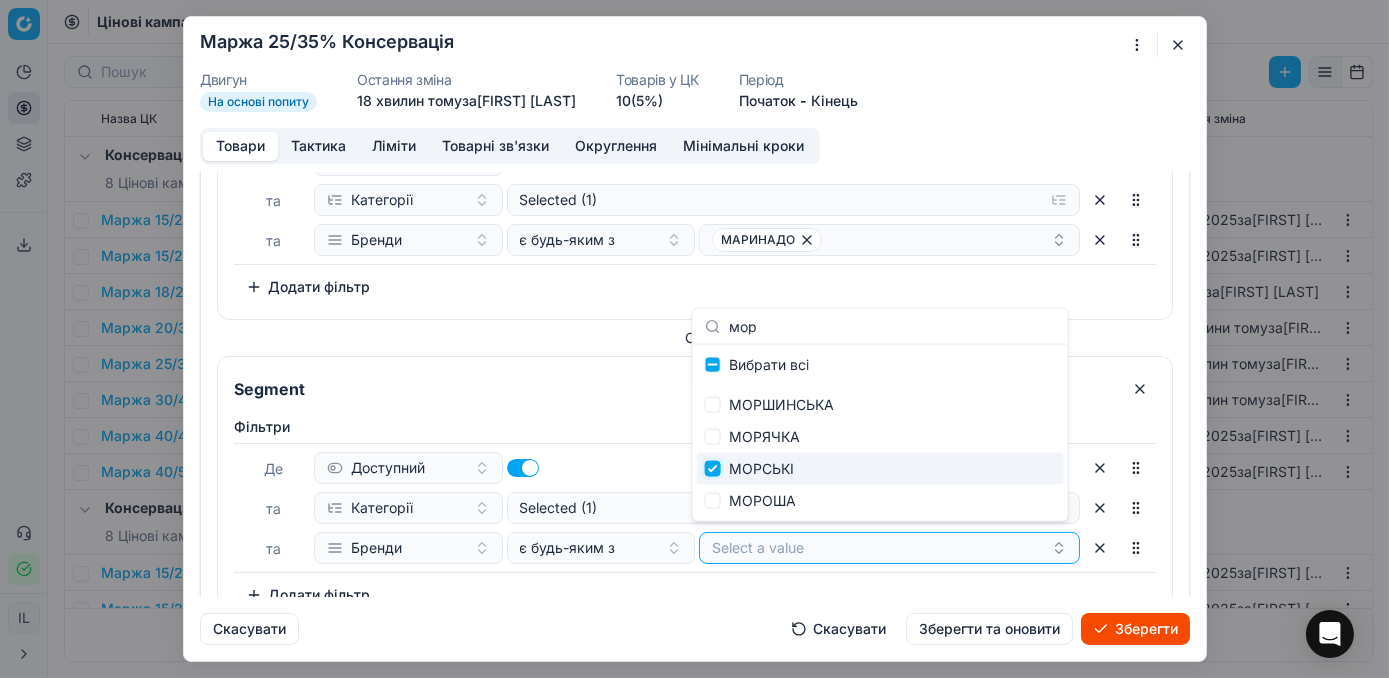 checkbox on "true" 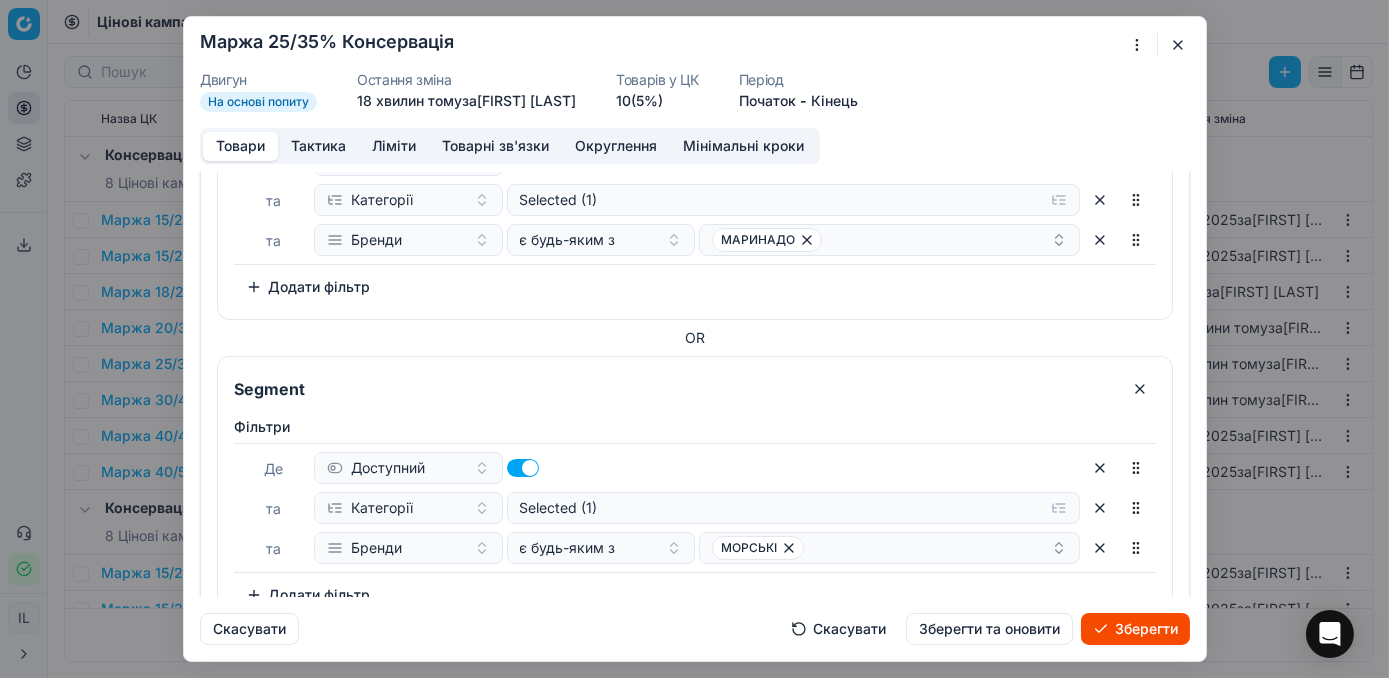 click on "Зберегти" at bounding box center (1135, 629) 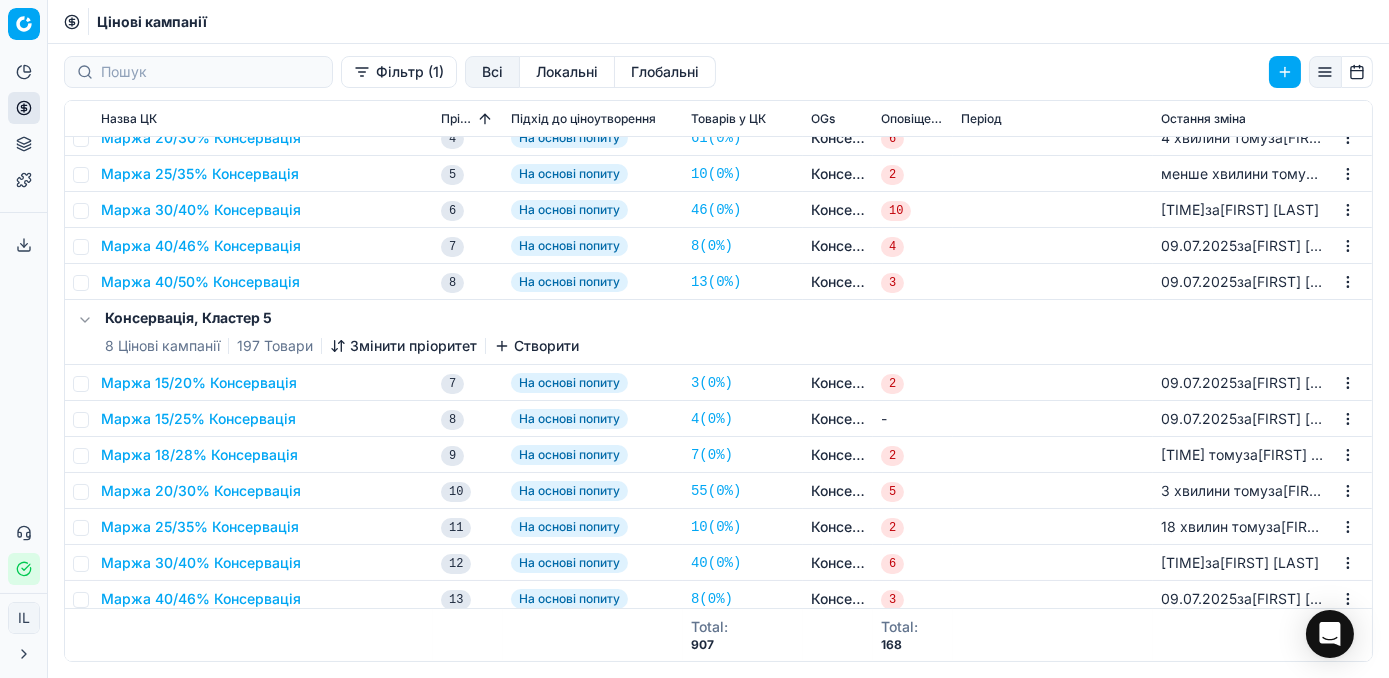 scroll, scrollTop: 363, scrollLeft: 0, axis: vertical 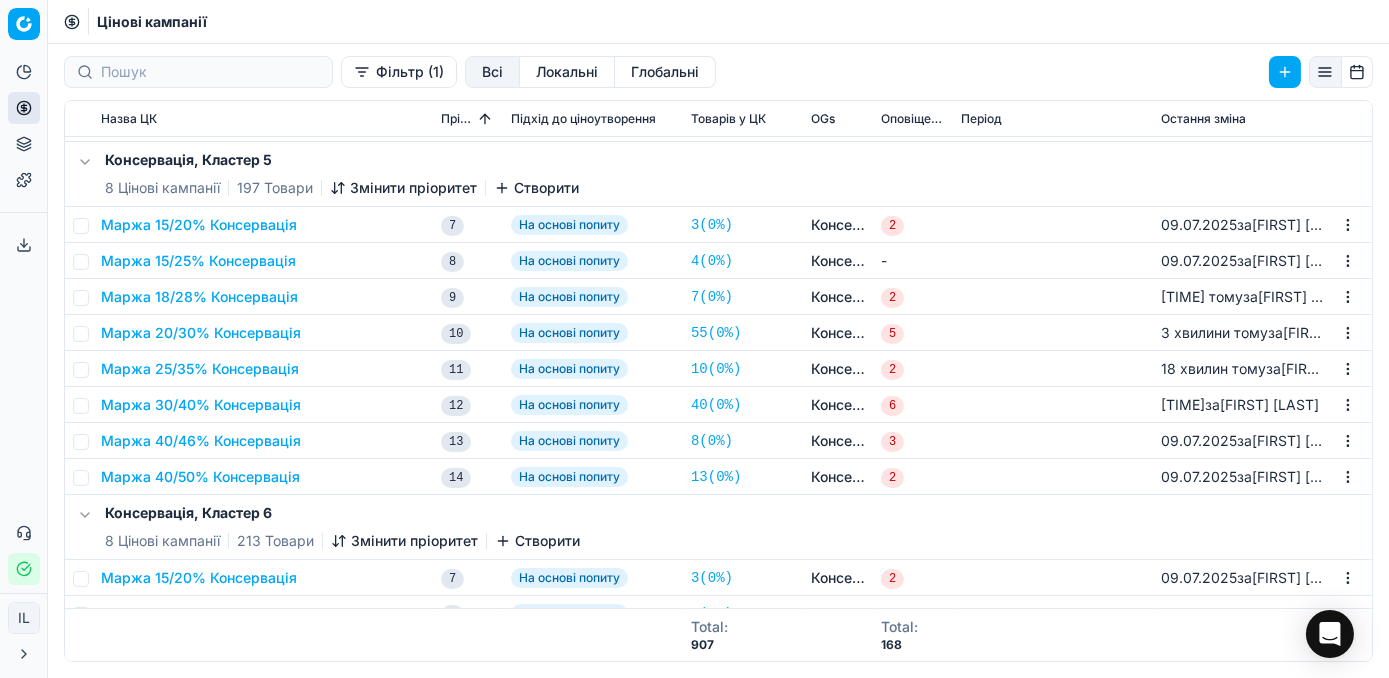 click on "Маржа 25/35% Консервація" at bounding box center [200, 369] 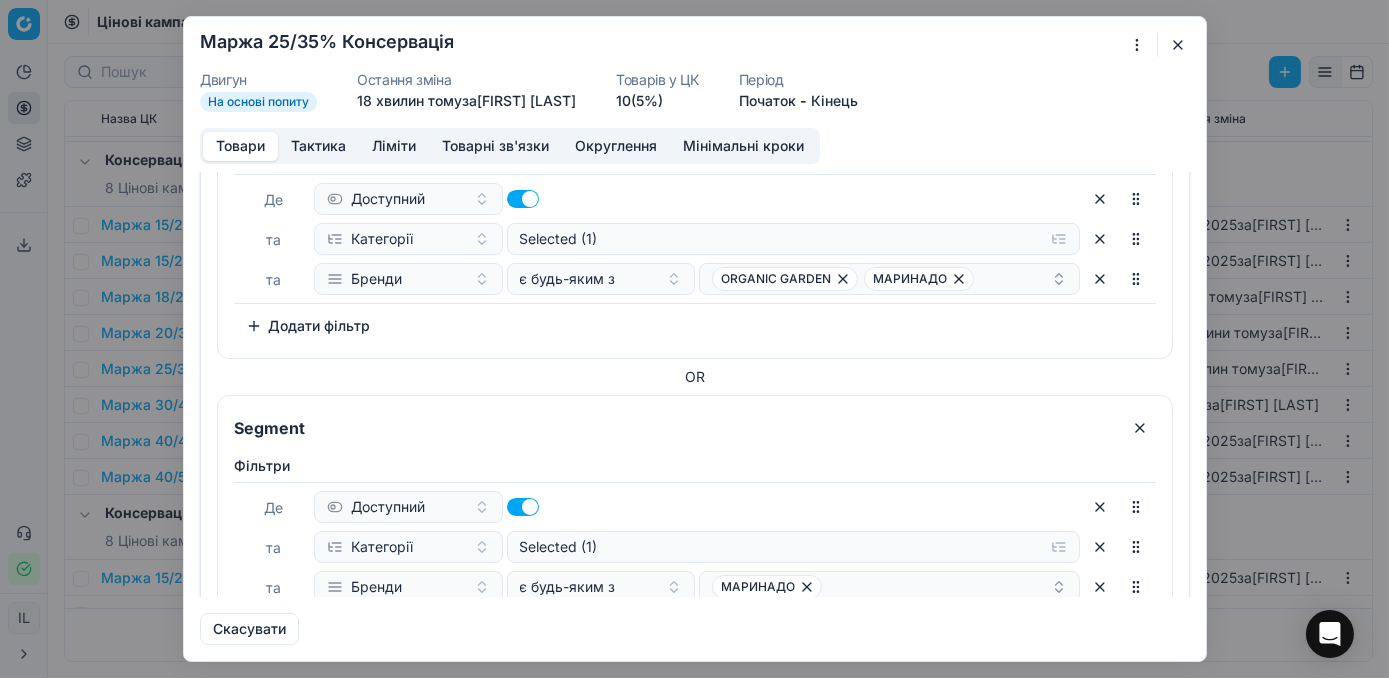 scroll, scrollTop: 878, scrollLeft: 0, axis: vertical 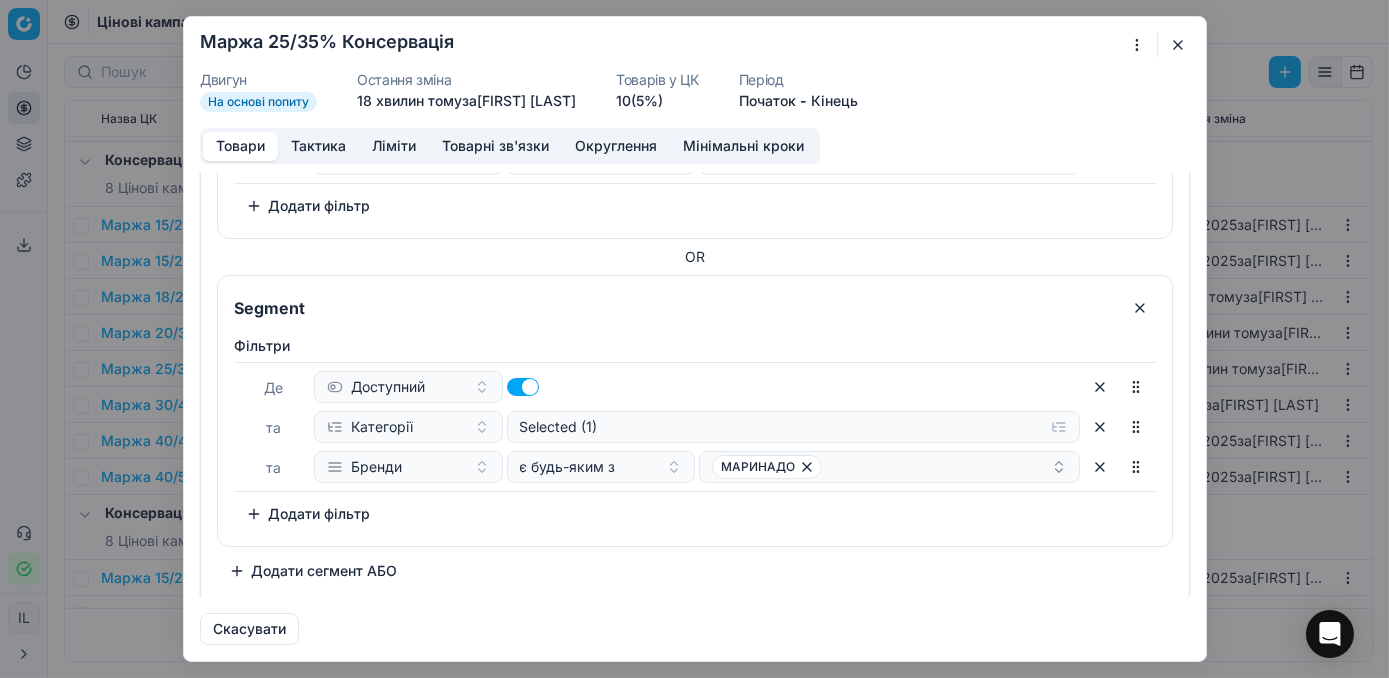 click on "Додати сегмент АБО" at bounding box center [313, 571] 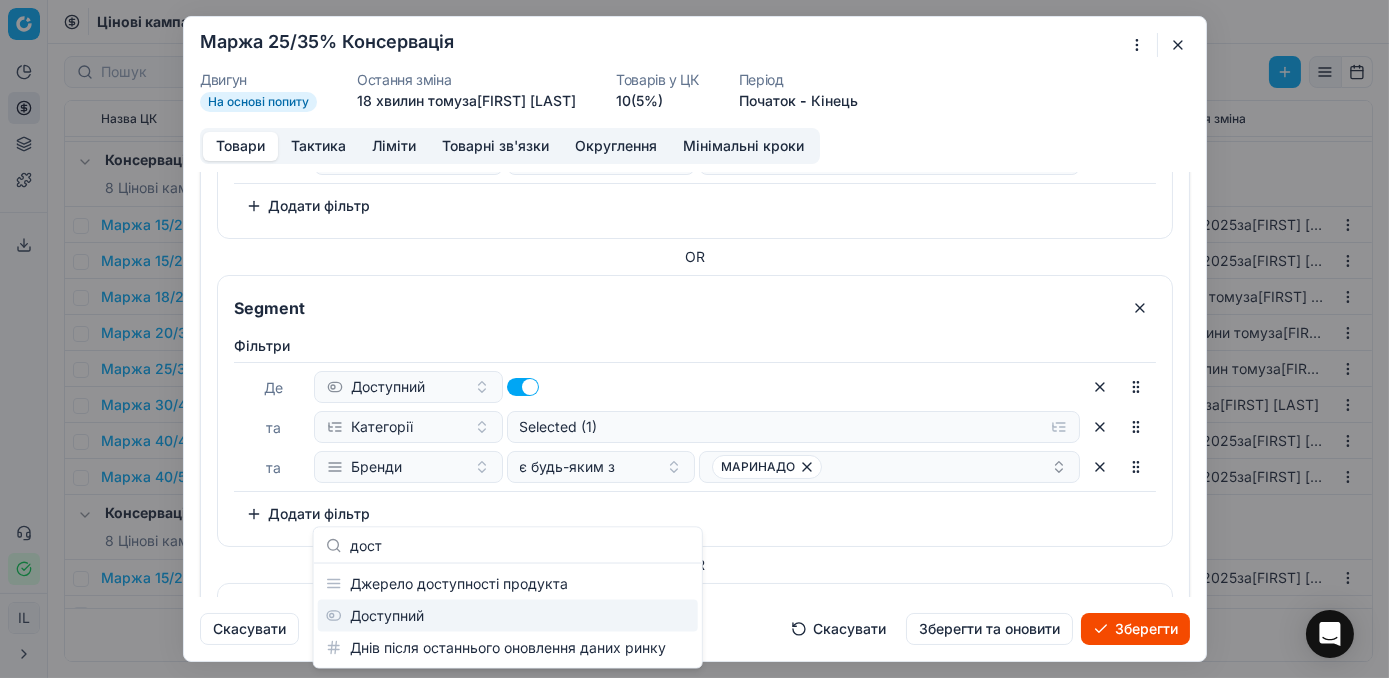 type on "дост" 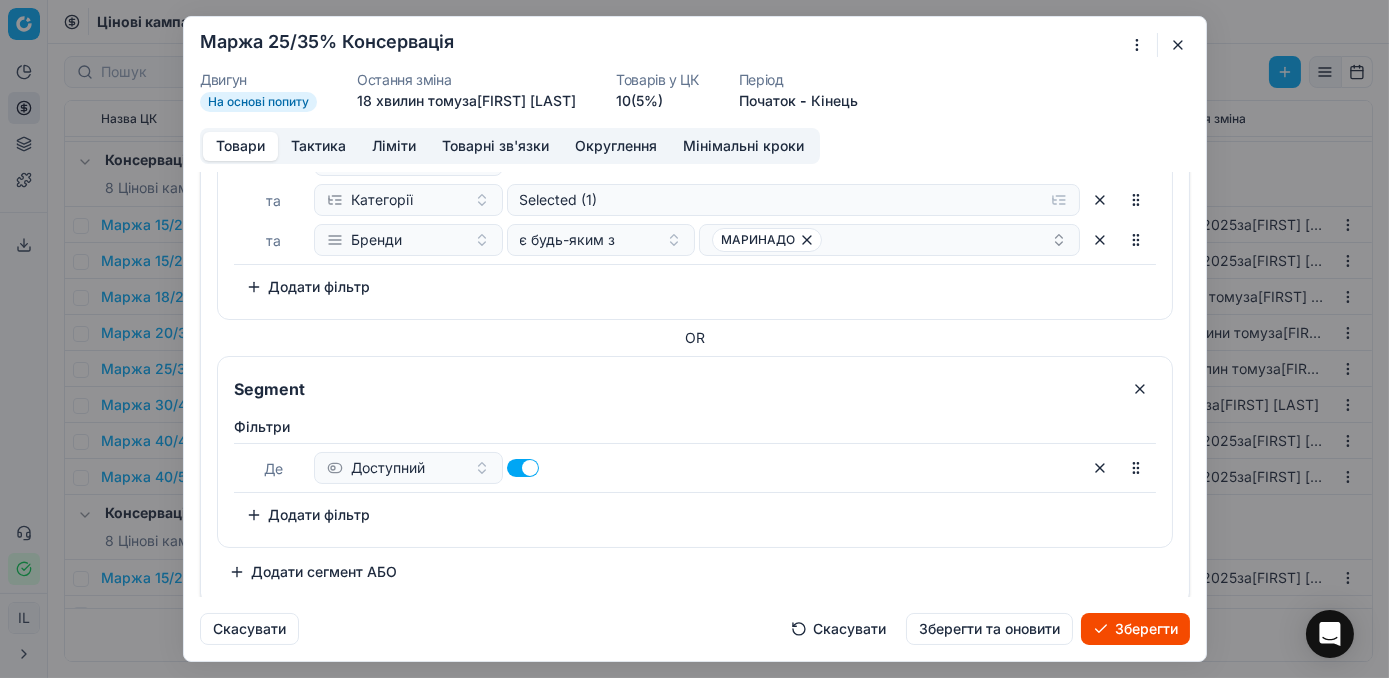 click on "Додати фільтр" at bounding box center (308, 515) 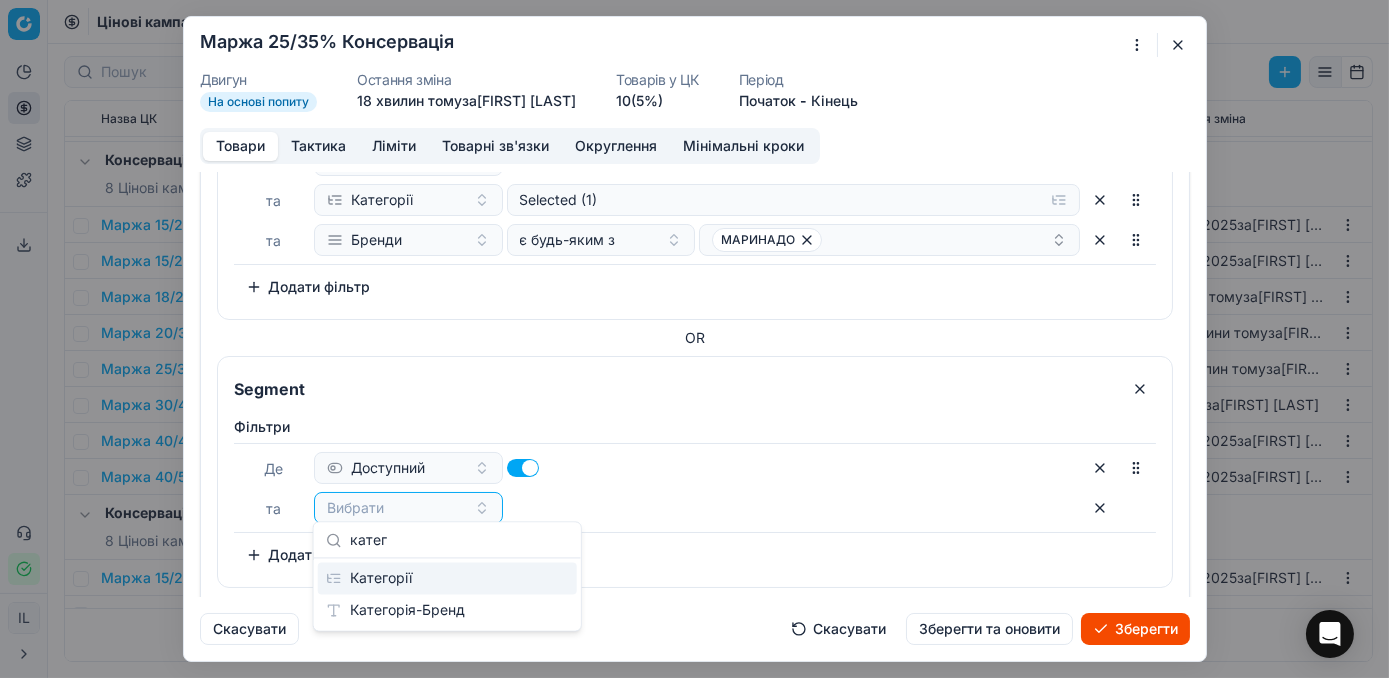 type on "катег" 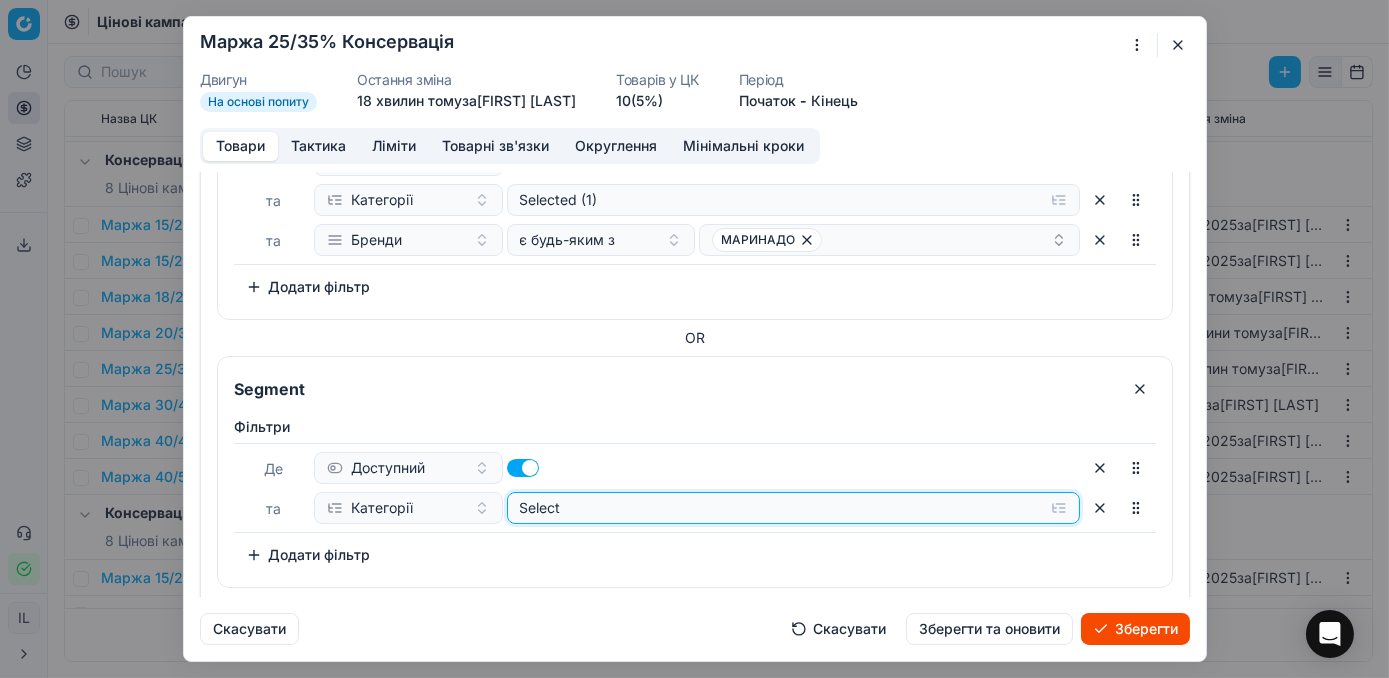 click on "Select" at bounding box center (793, -724) 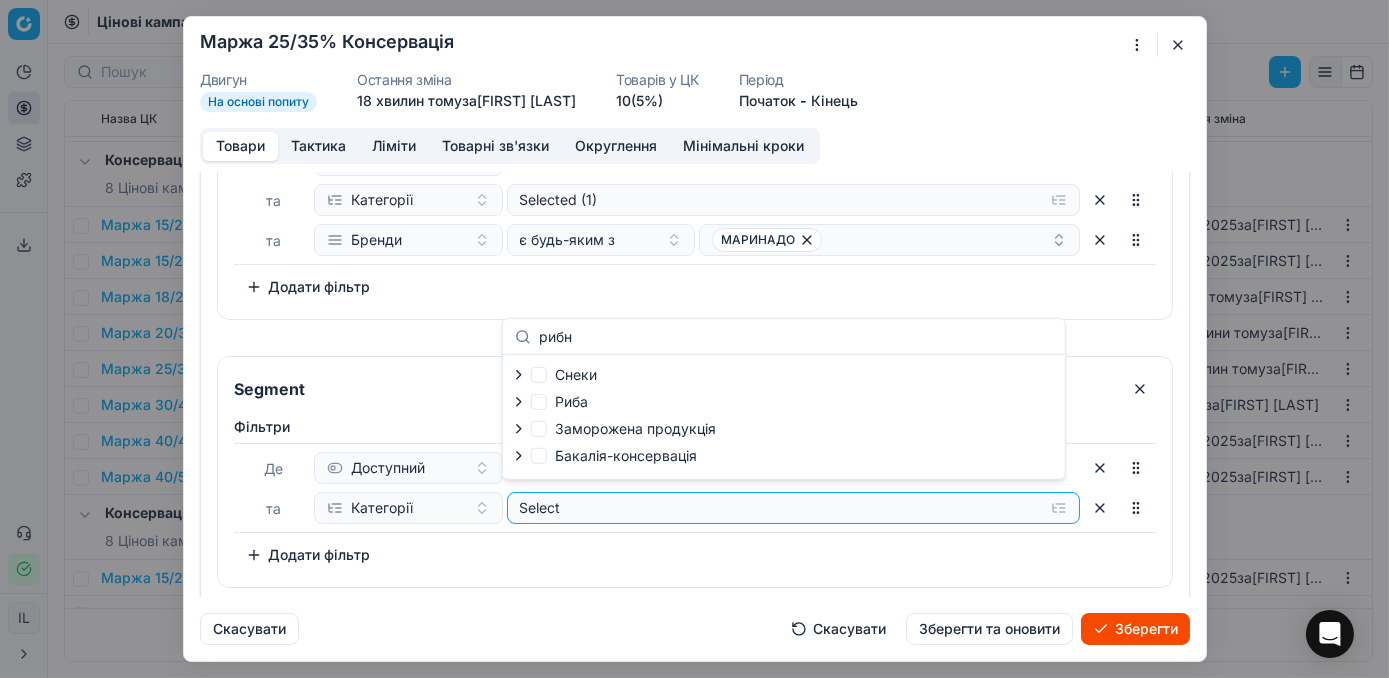 type on "рибн" 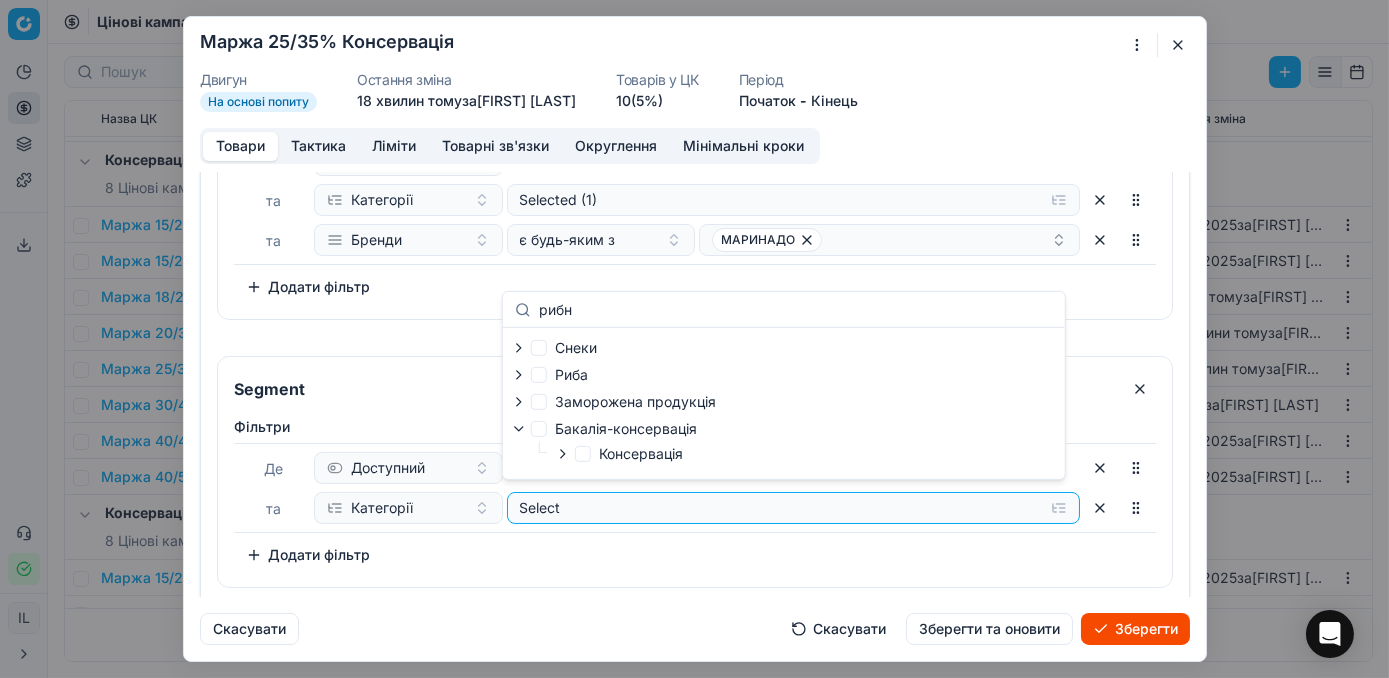 click 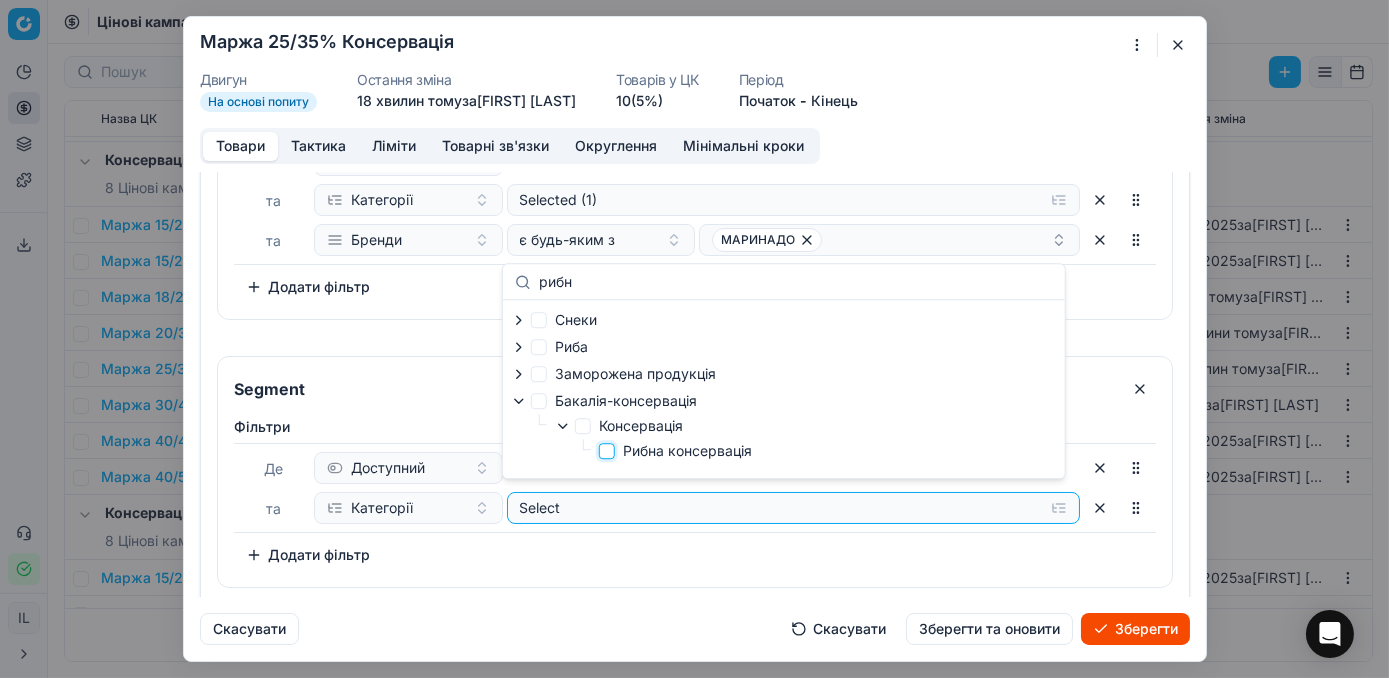 click on "Рибна консервація" at bounding box center [607, 451] 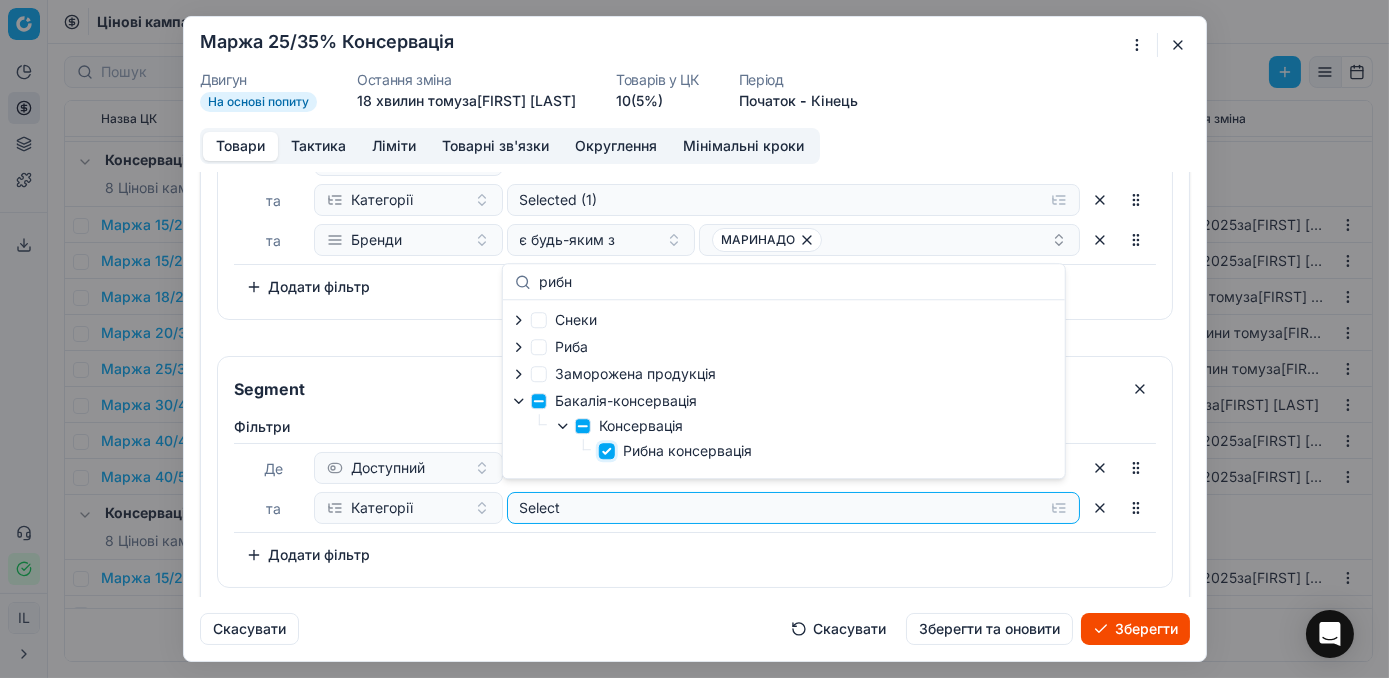 checkbox on "true" 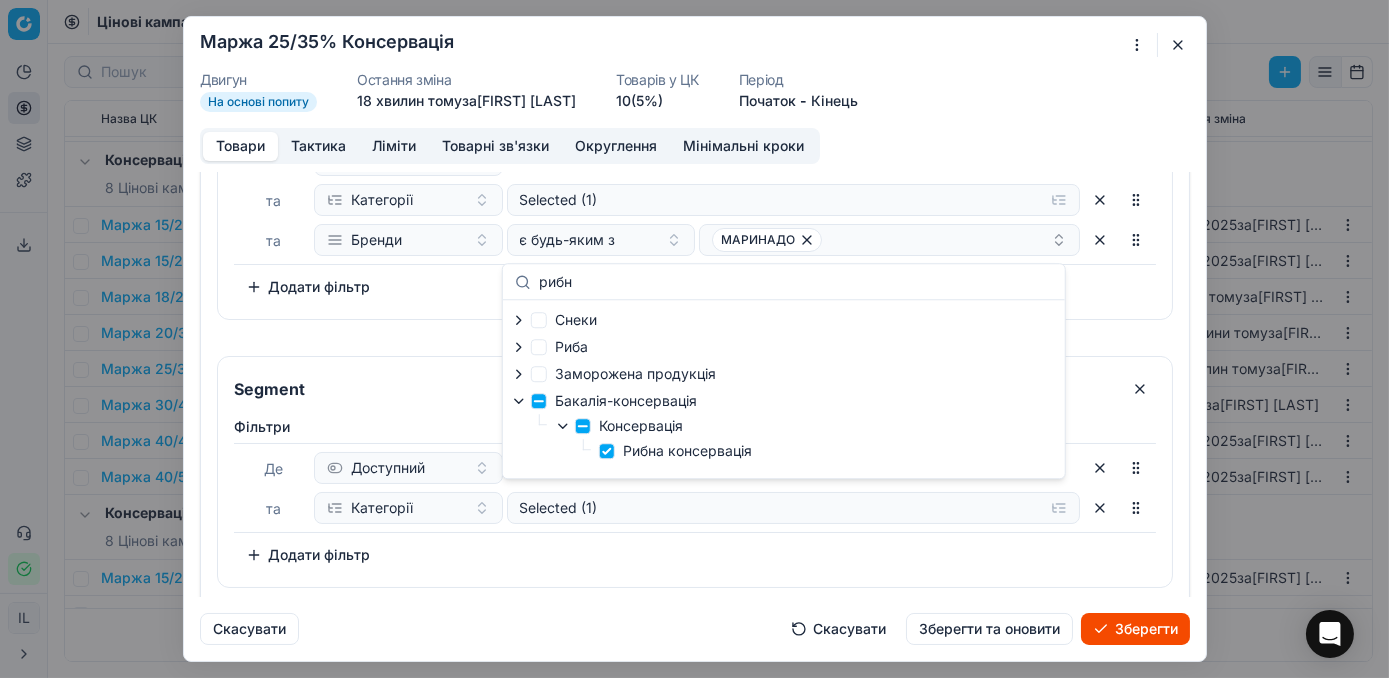 drag, startPoint x: 778, startPoint y: 574, endPoint x: 716, endPoint y: 569, distance: 62.201286 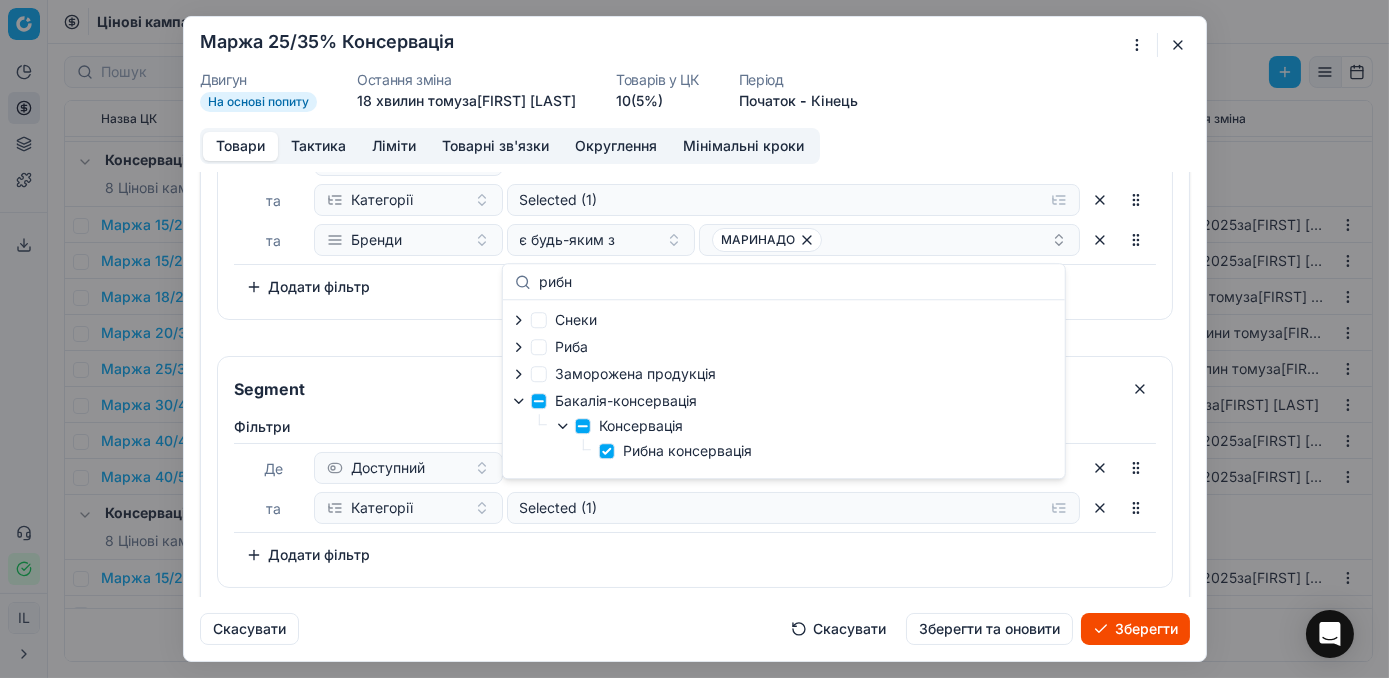 click on "Фiльтри Де Доступний та Категорії Selected (1)
To pick up a sortable item, press space or enter.
While dragging, use the up and down keys to move the item.
Press space or enter again to drop the item in its new position, or press escape to cancel.
Додати фільтр" at bounding box center [695, 498] 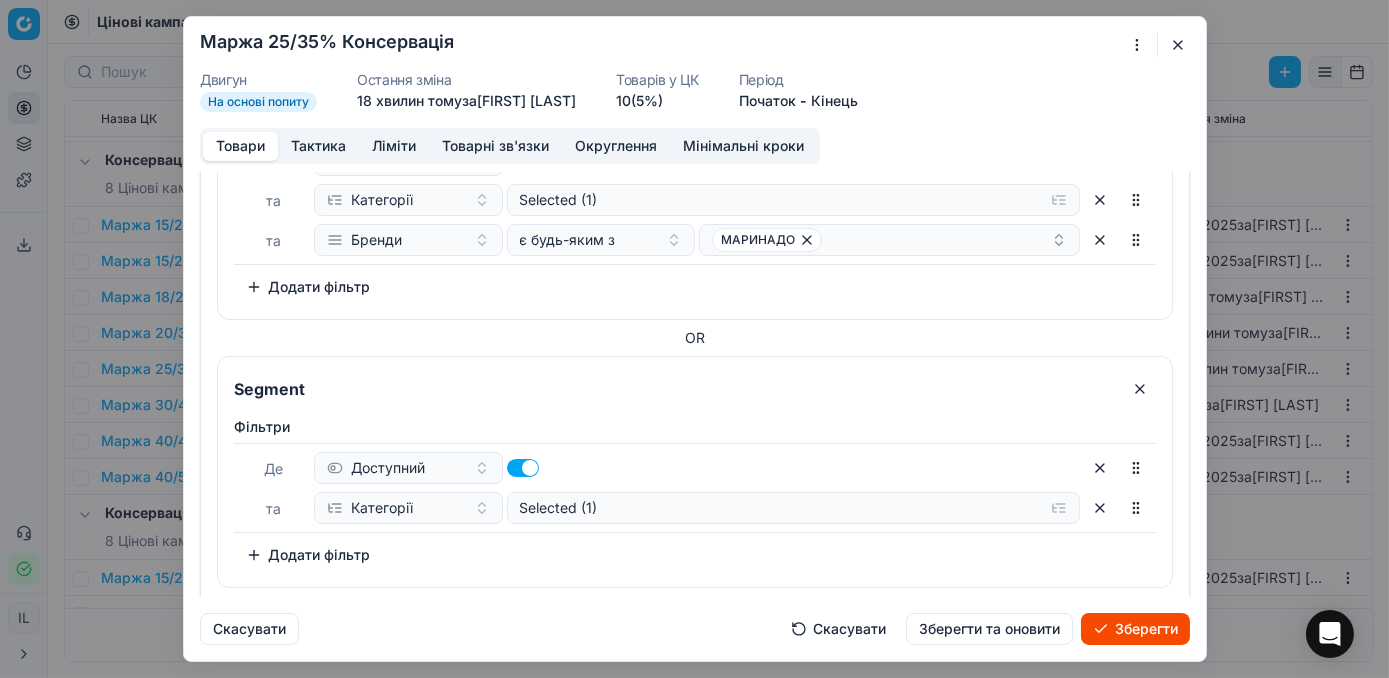 click on "Додати фільтр" at bounding box center [308, 555] 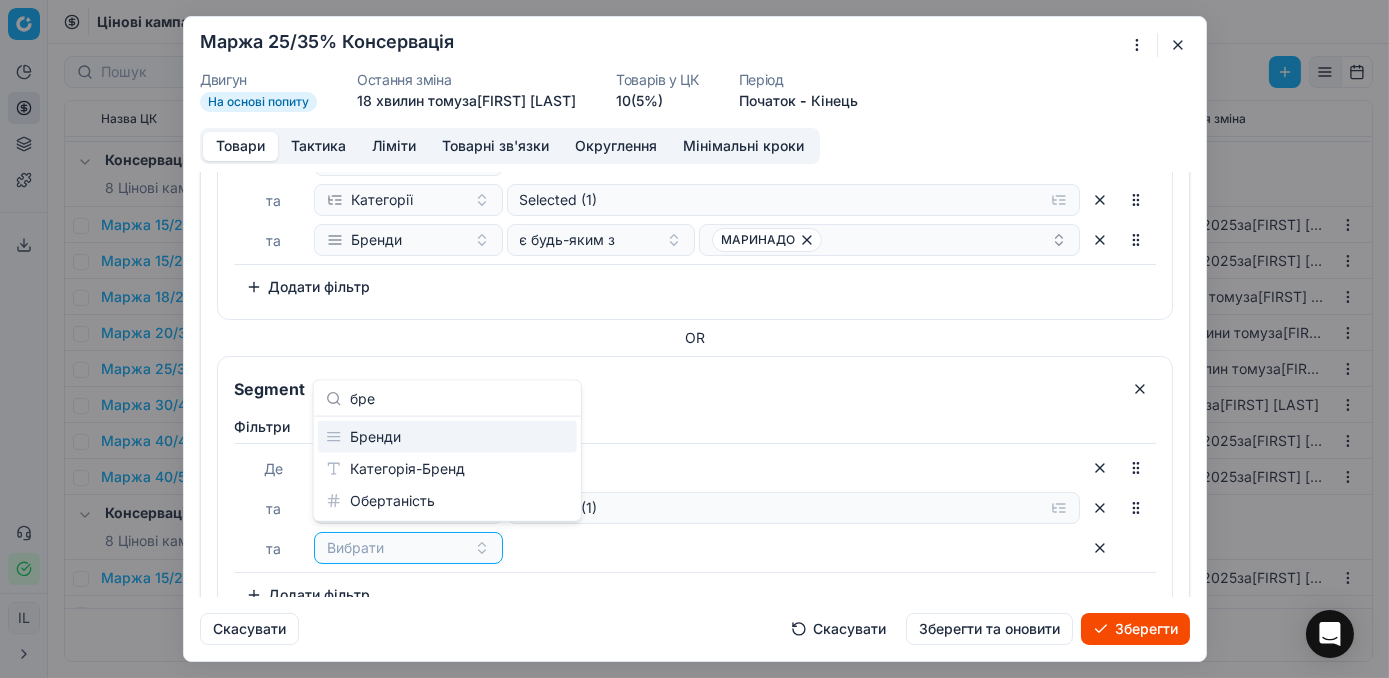 type on "бре" 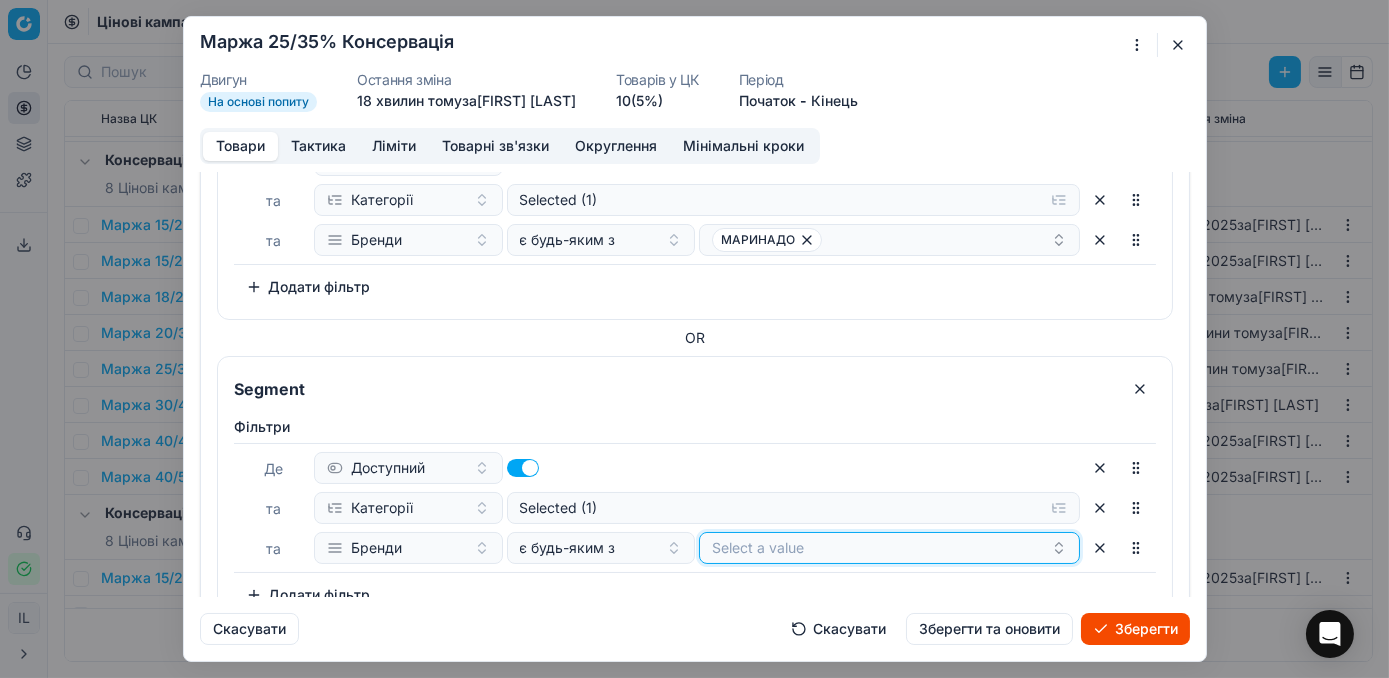 click on "Select a value" at bounding box center (889, -684) 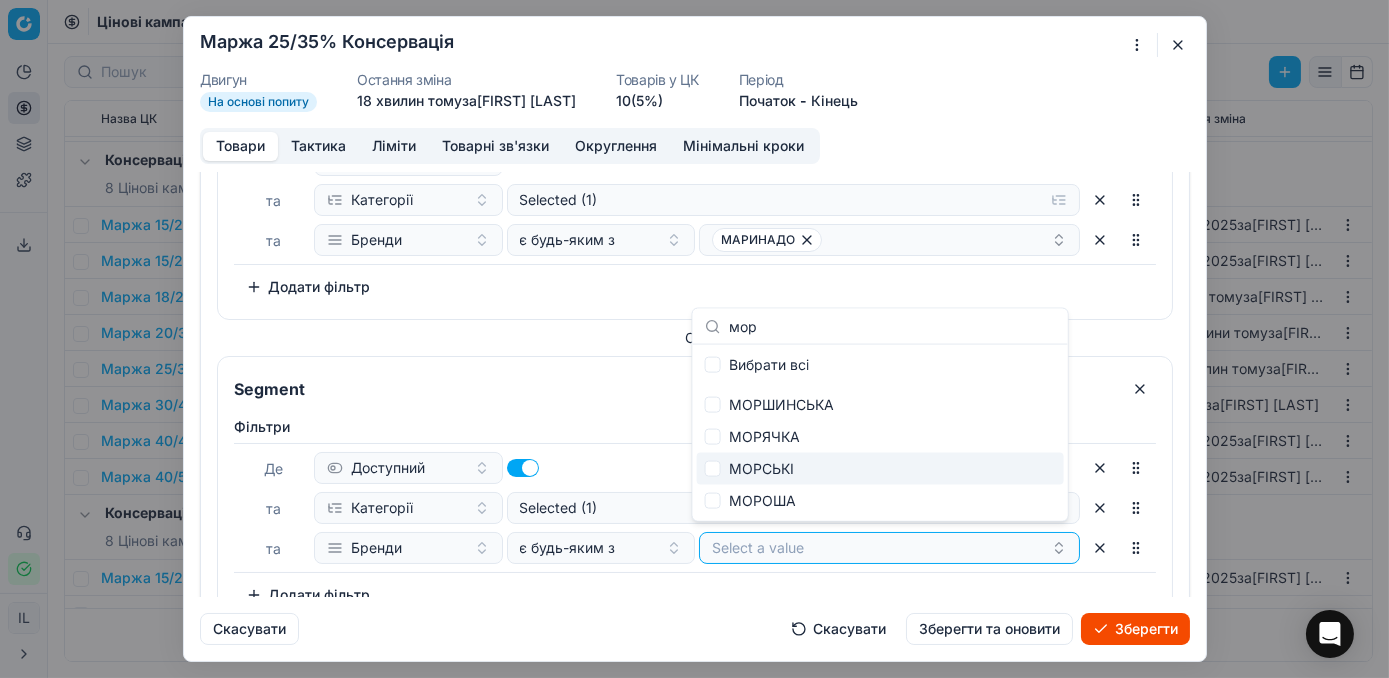 type on "мор" 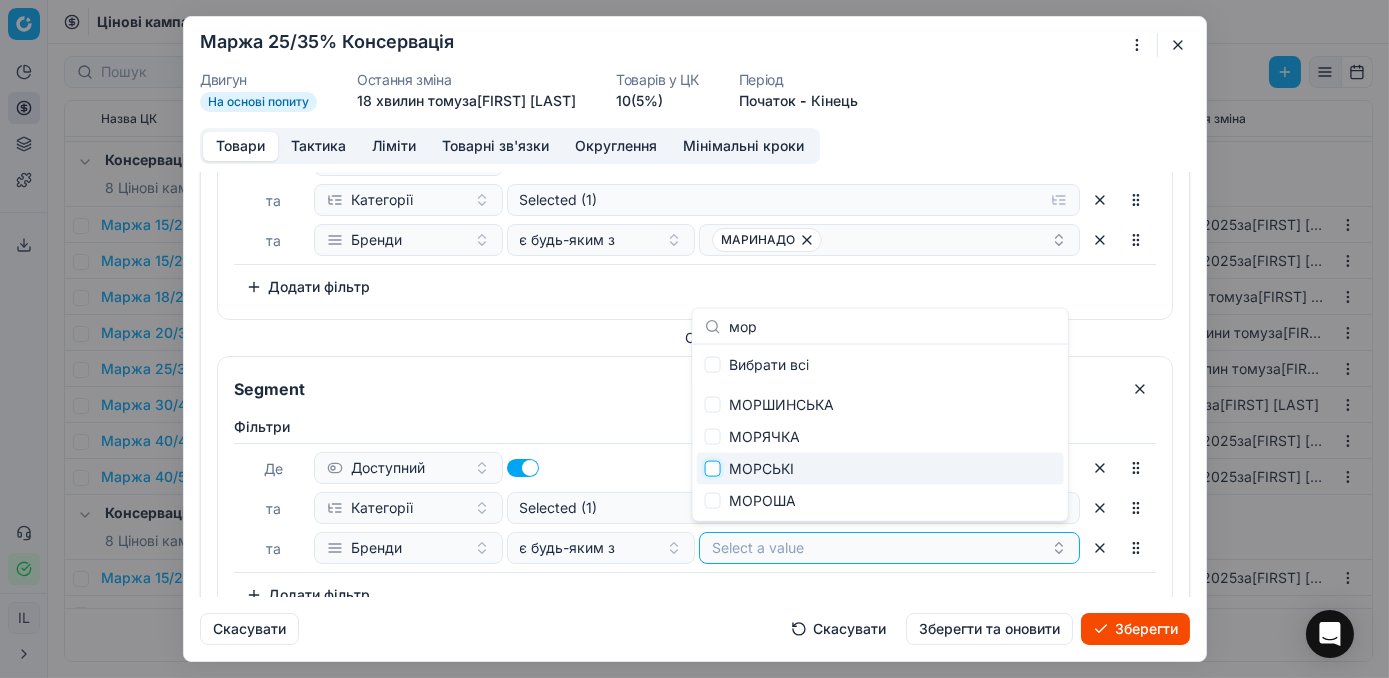 click at bounding box center (713, 469) 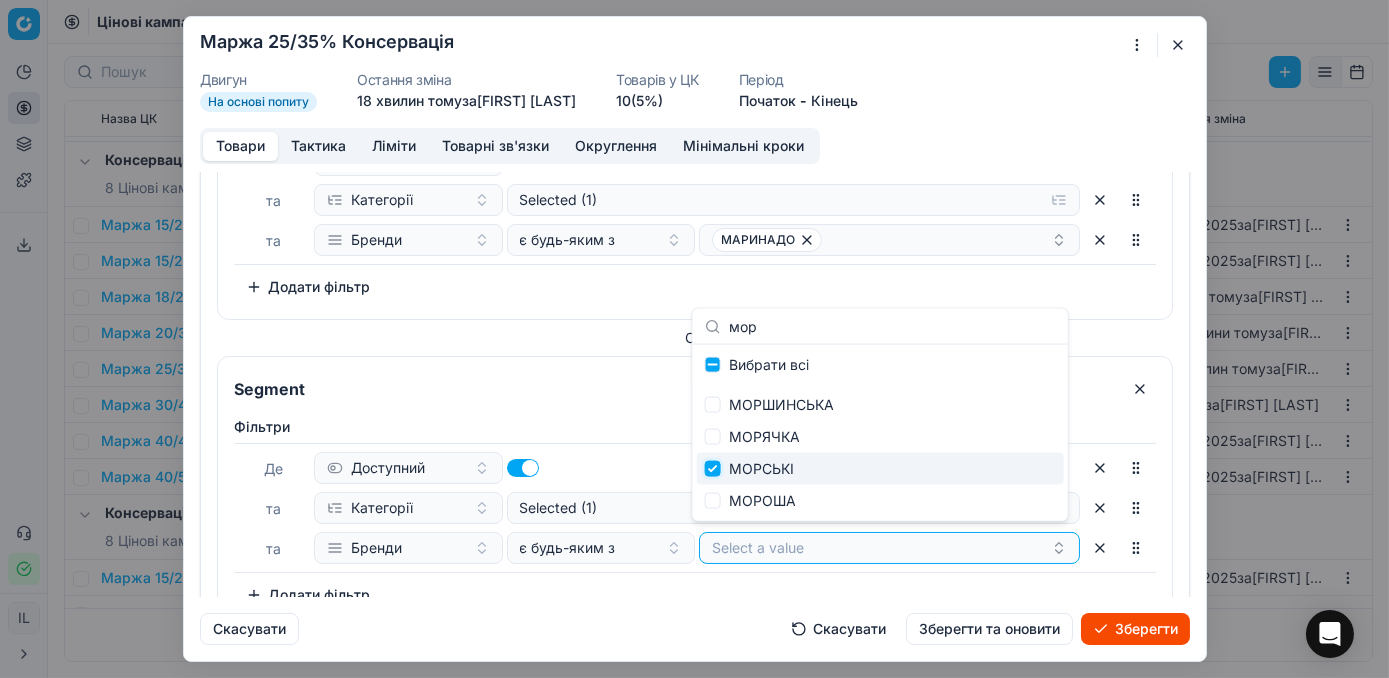 checkbox on "true" 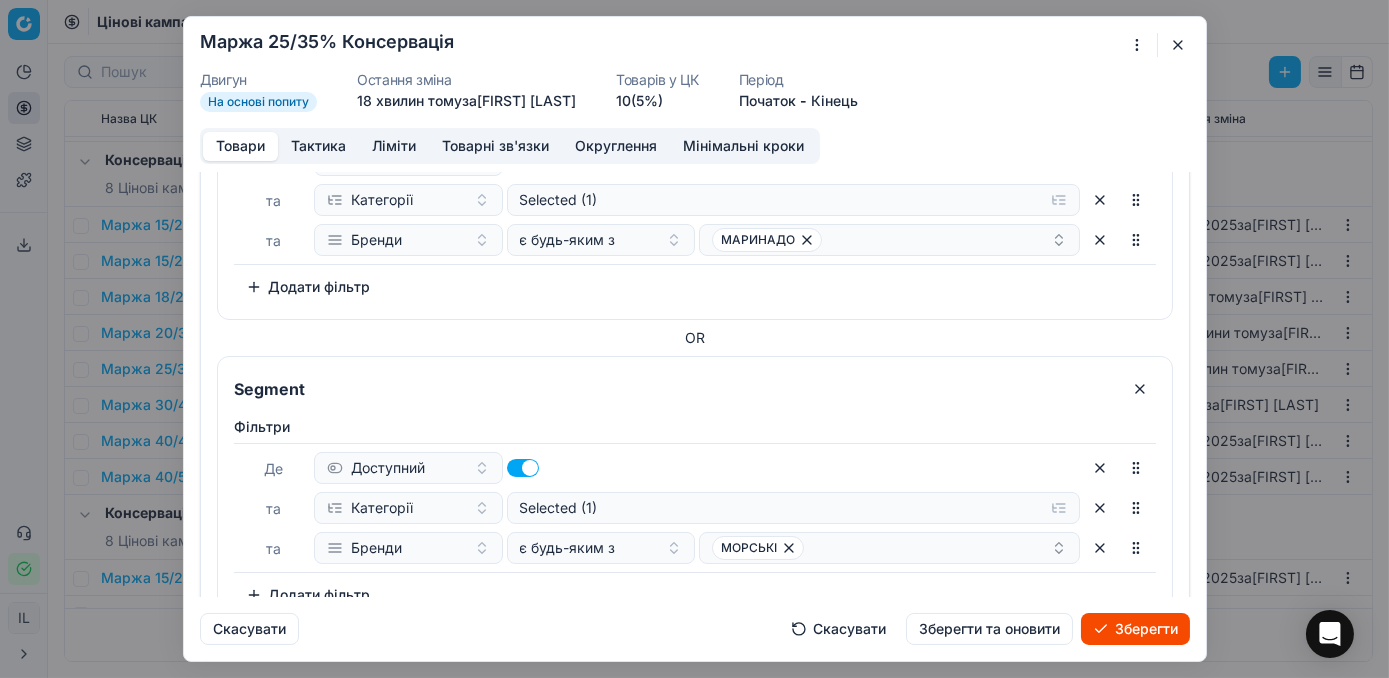 click on "Зберегти" at bounding box center (1135, 629) 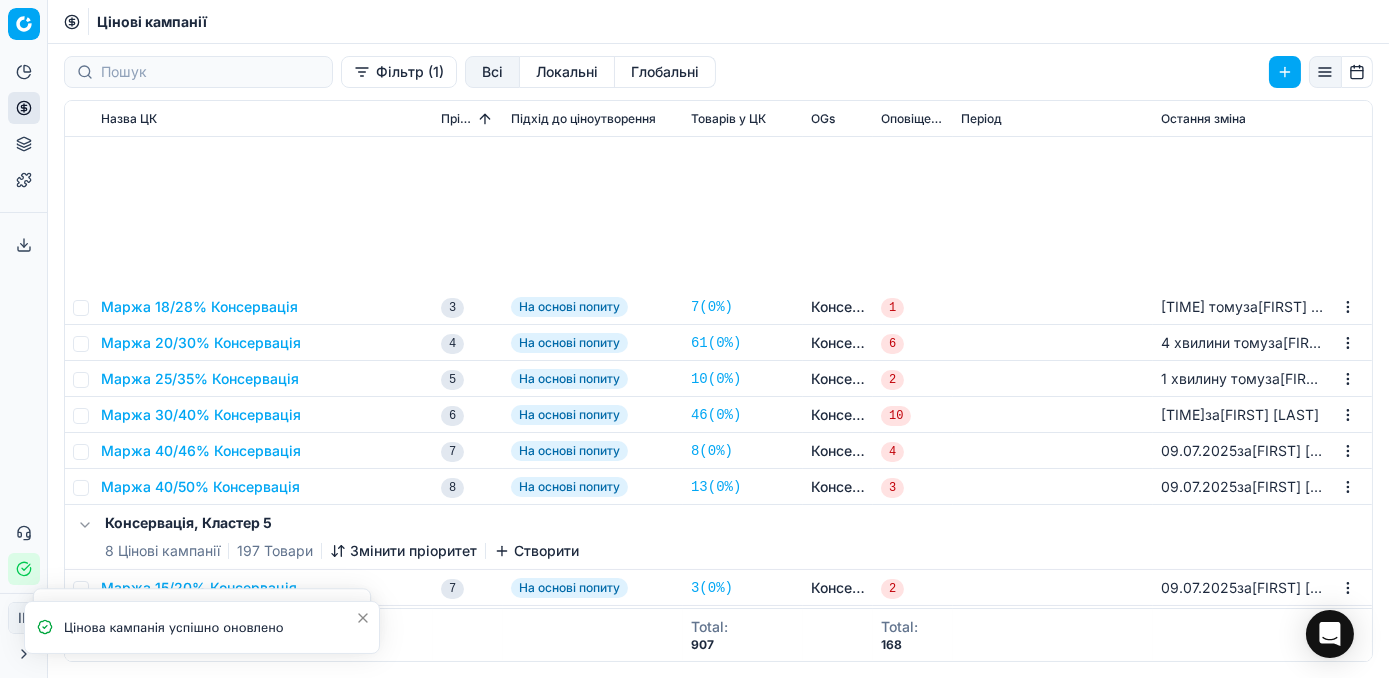 scroll, scrollTop: 272, scrollLeft: 0, axis: vertical 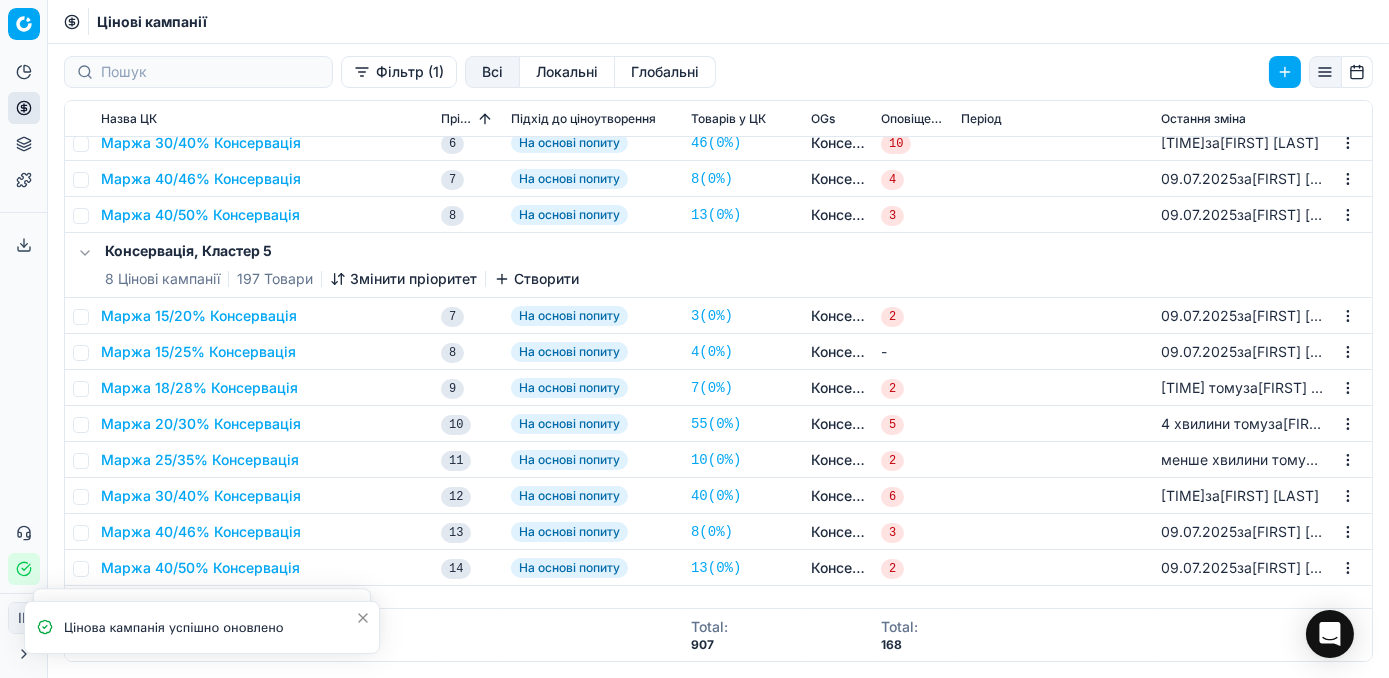 click on "Маржа 25/35% Консервація" at bounding box center (200, 460) 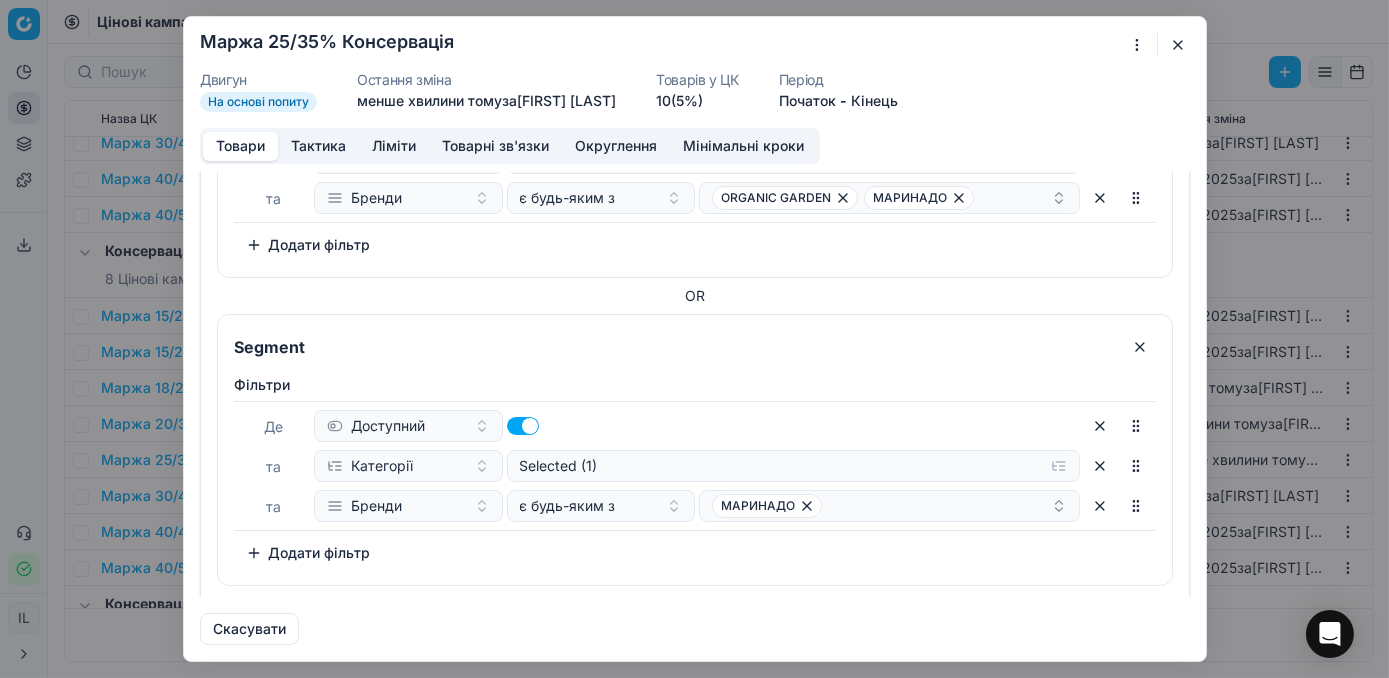scroll, scrollTop: 1185, scrollLeft: 0, axis: vertical 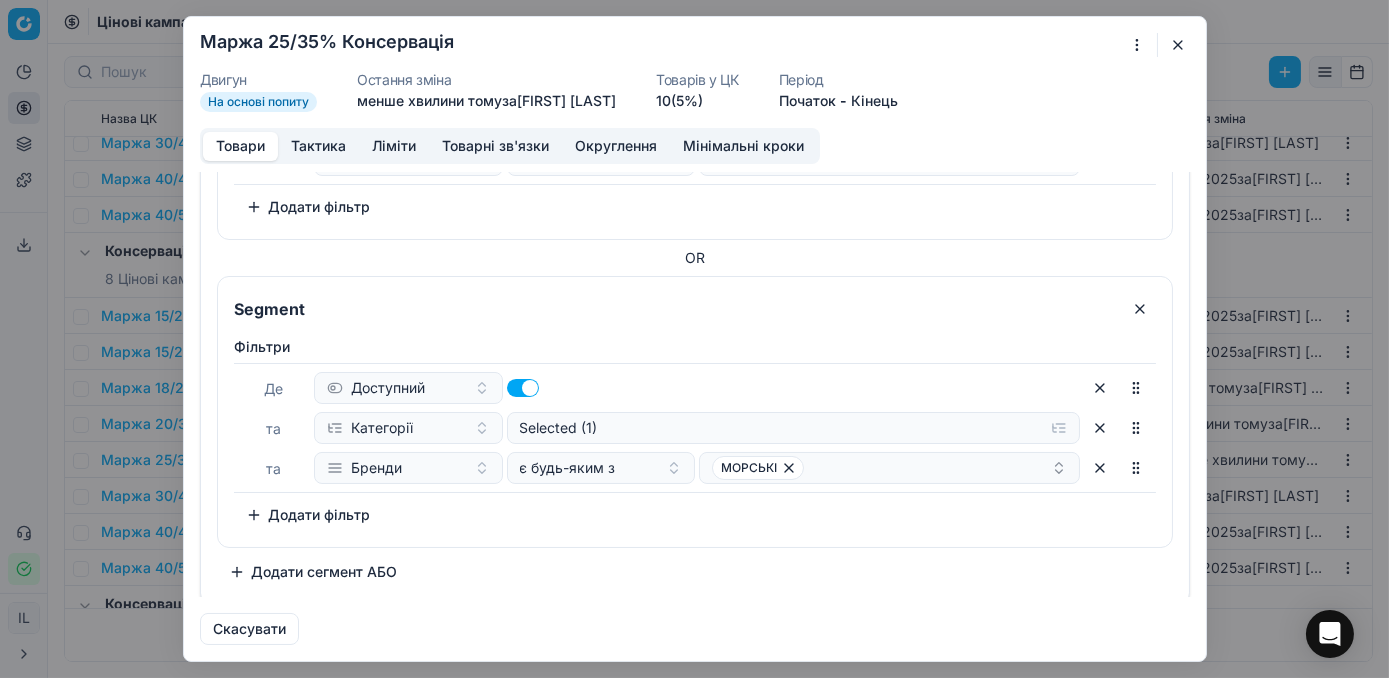 click at bounding box center [1178, 45] 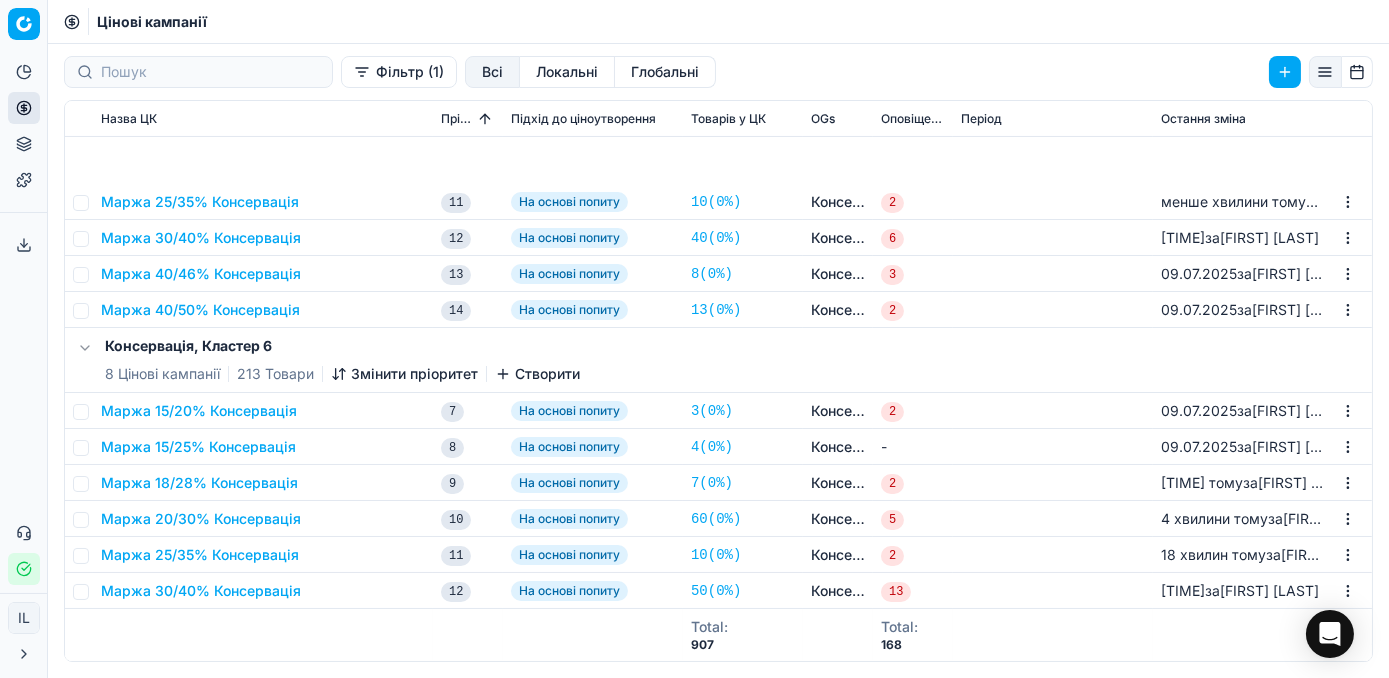 scroll, scrollTop: 727, scrollLeft: 0, axis: vertical 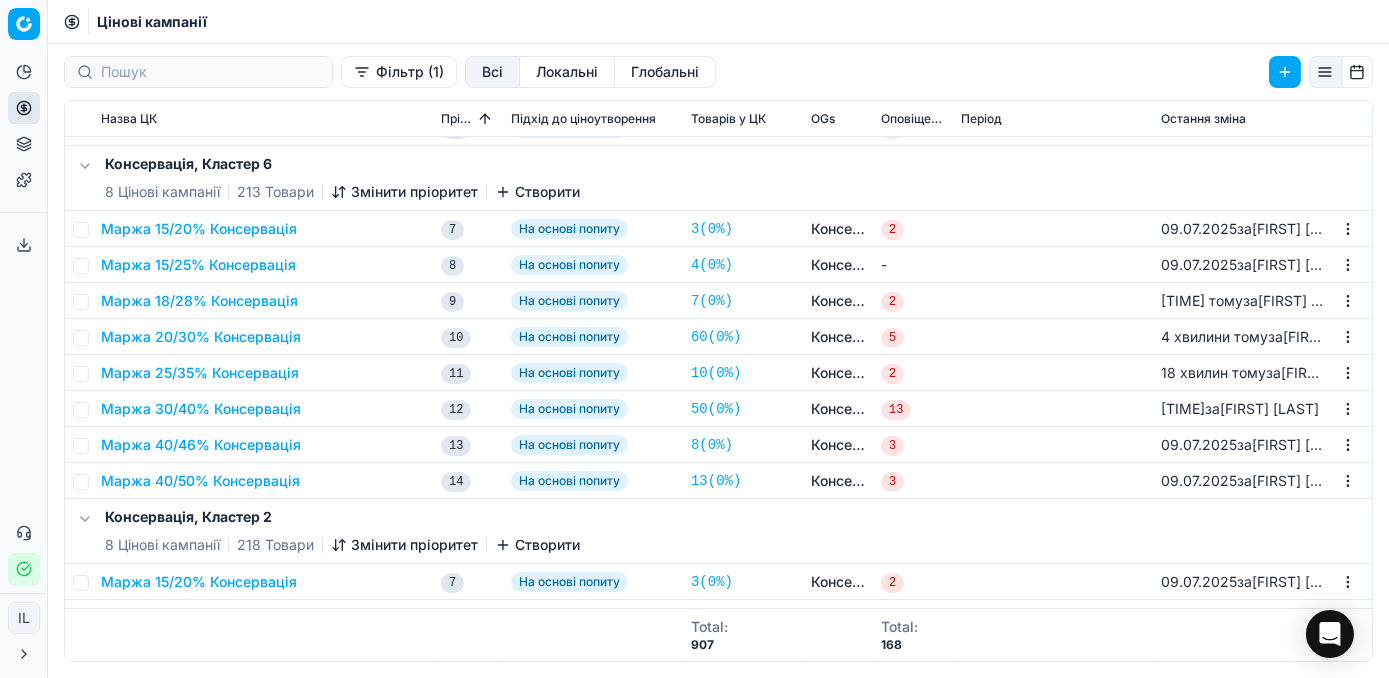 click on "Маржа 25/35% Консервація" at bounding box center [200, 373] 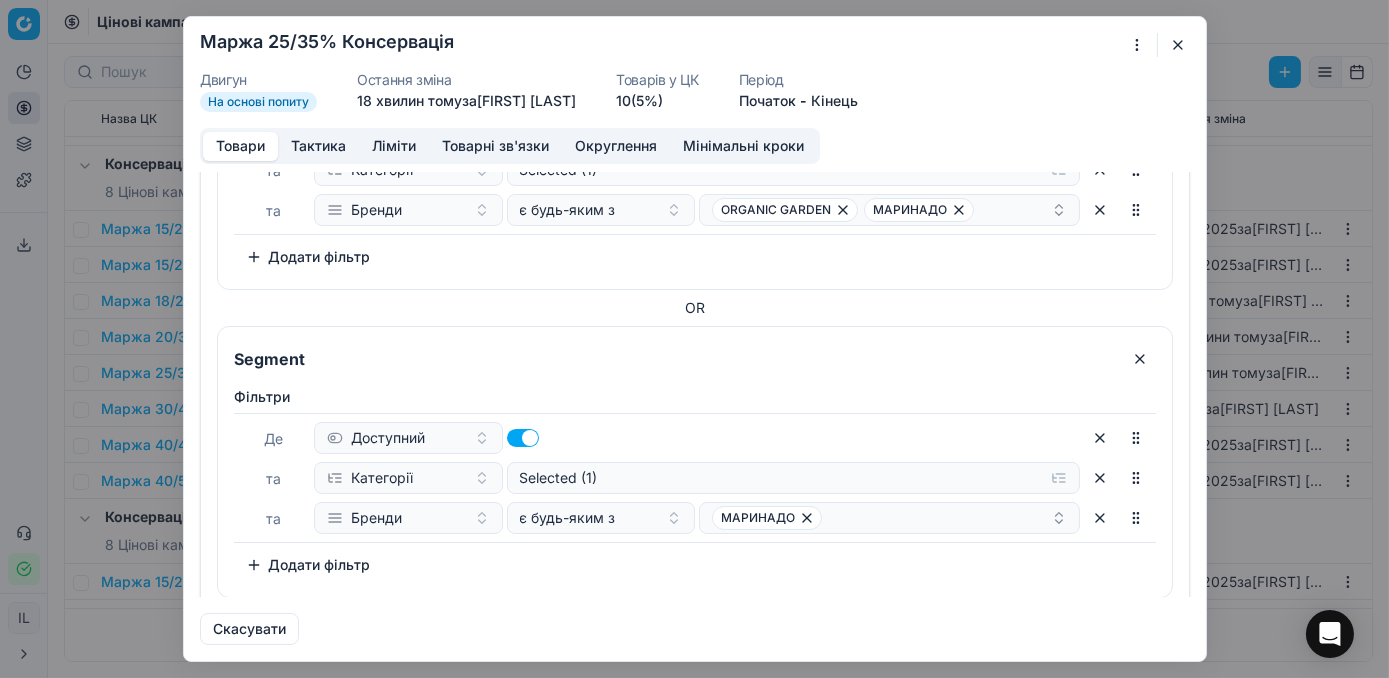 scroll, scrollTop: 878, scrollLeft: 0, axis: vertical 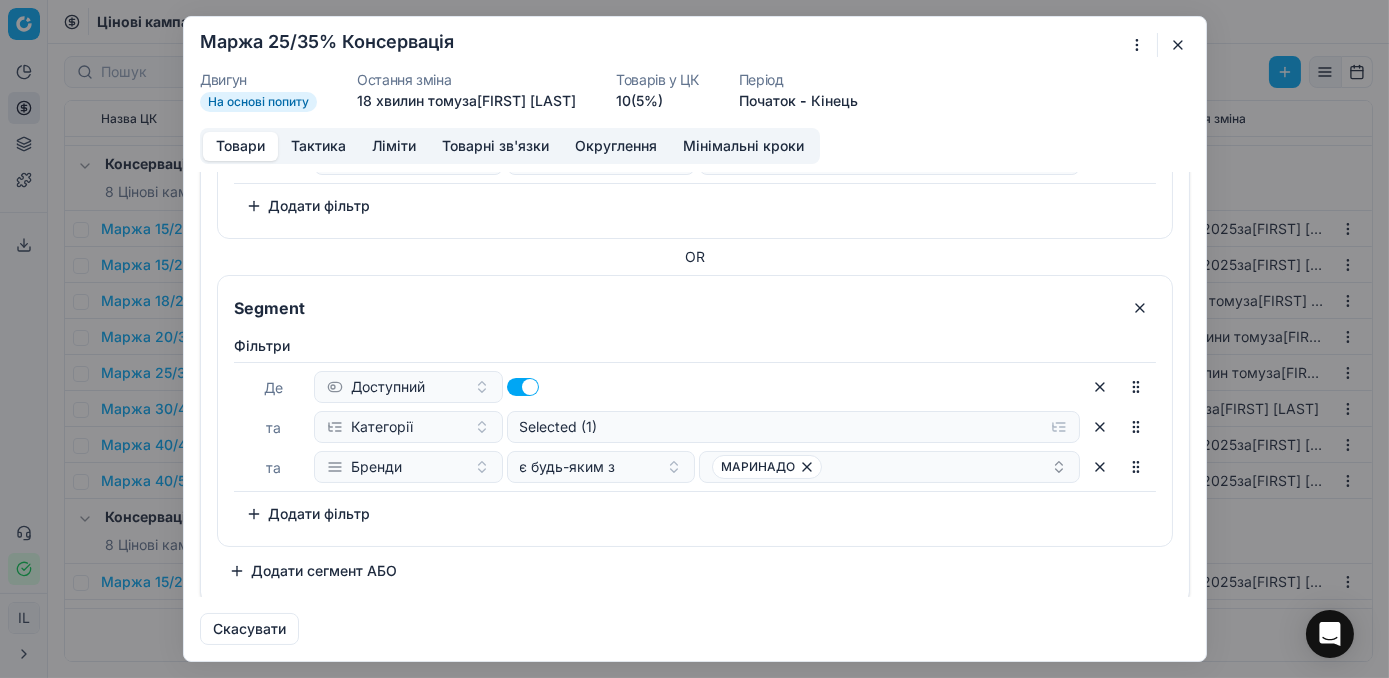 click on "Додати сегмент АБО" at bounding box center [313, 571] 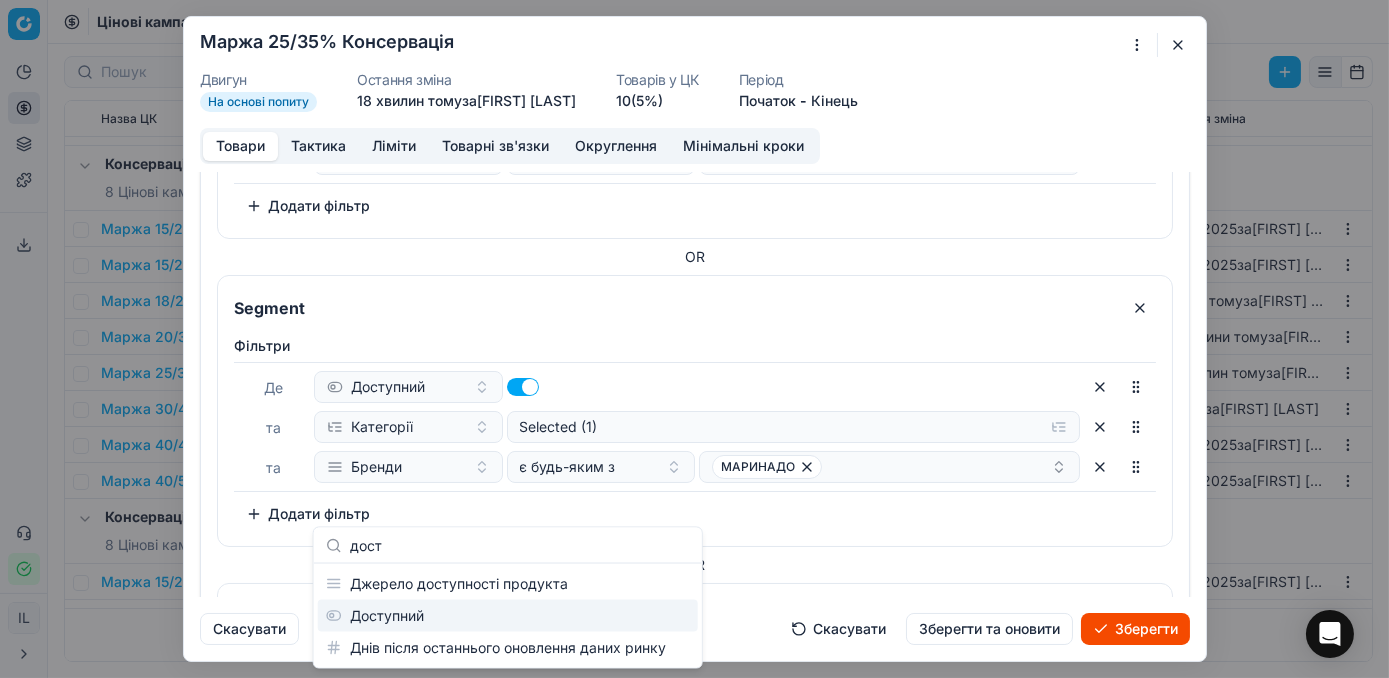 type on "дост" 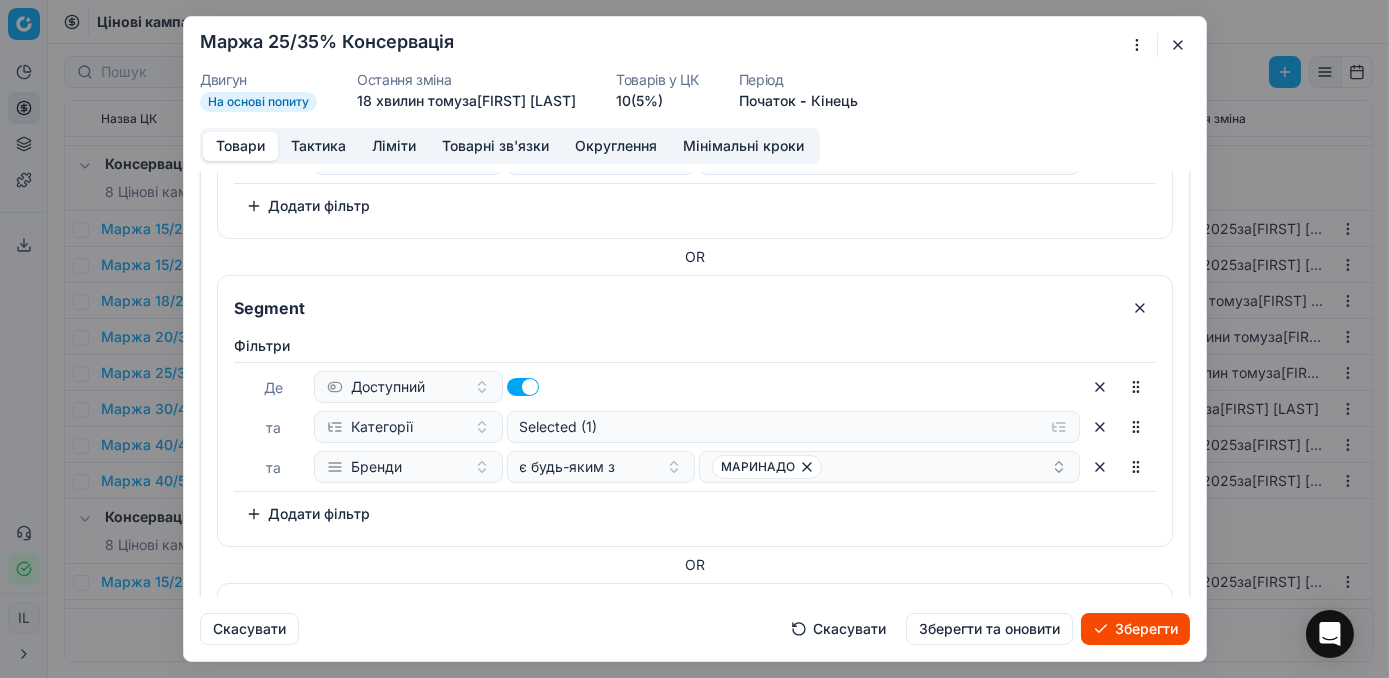 scroll, scrollTop: 1105, scrollLeft: 0, axis: vertical 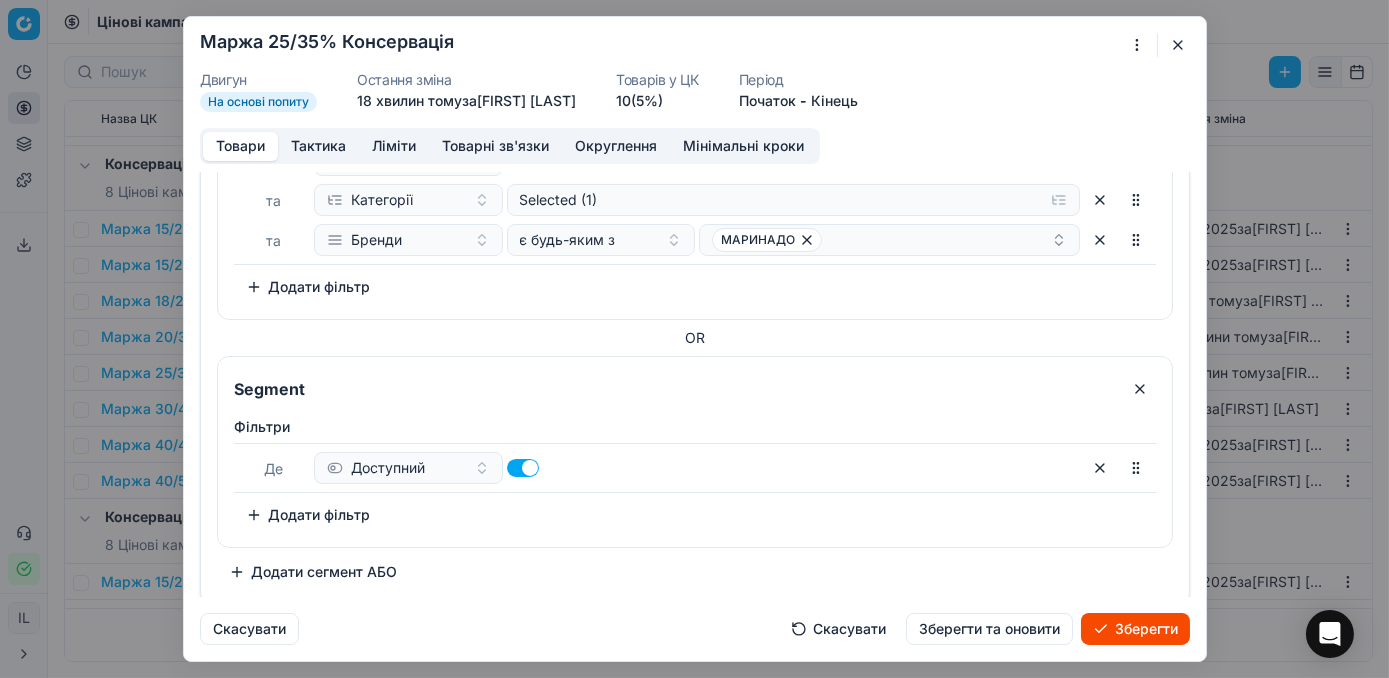 click on "Додати сегмент АБО" at bounding box center [313, 572] 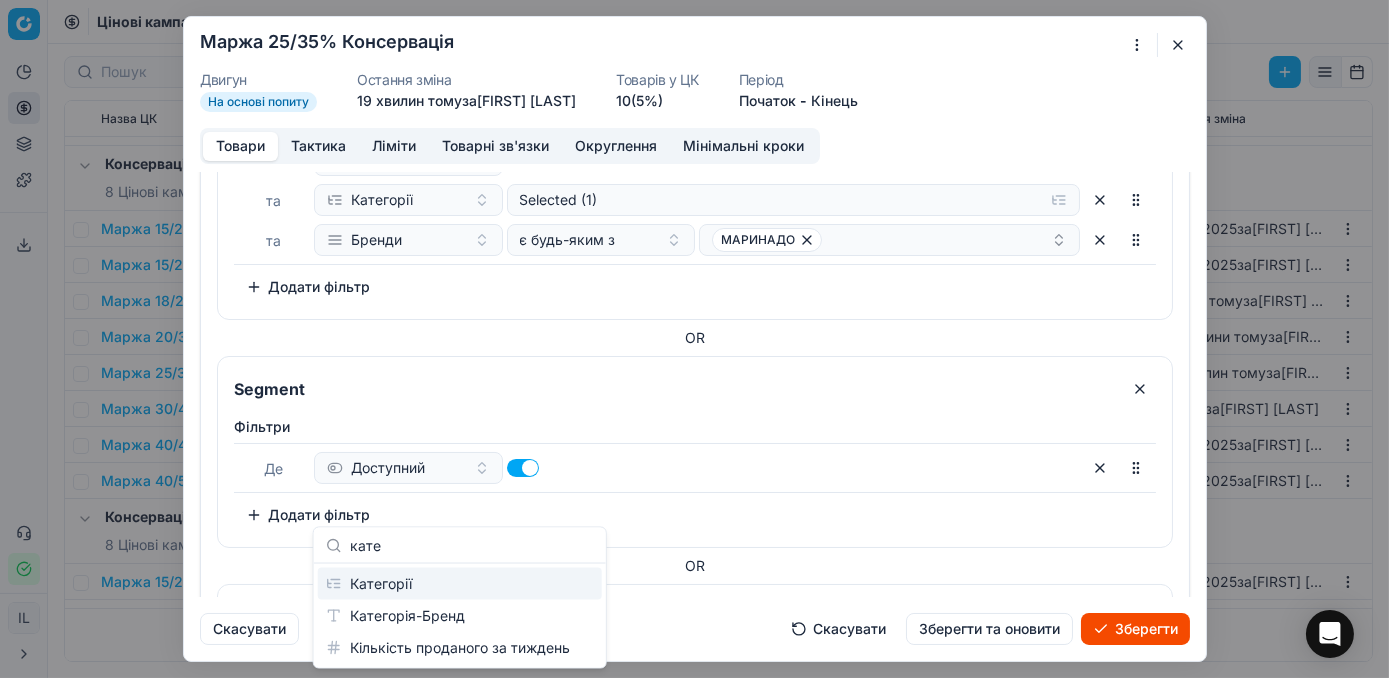 type on "кате" 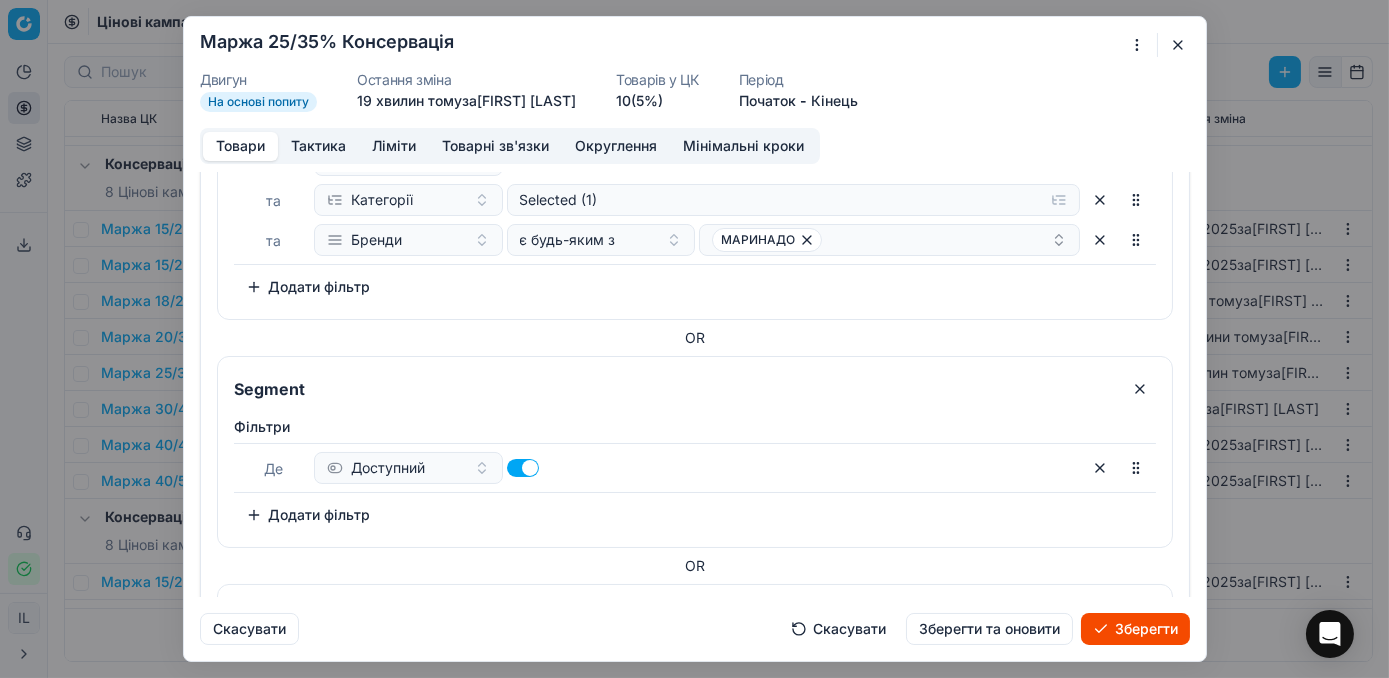scroll, scrollTop: 1332, scrollLeft: 0, axis: vertical 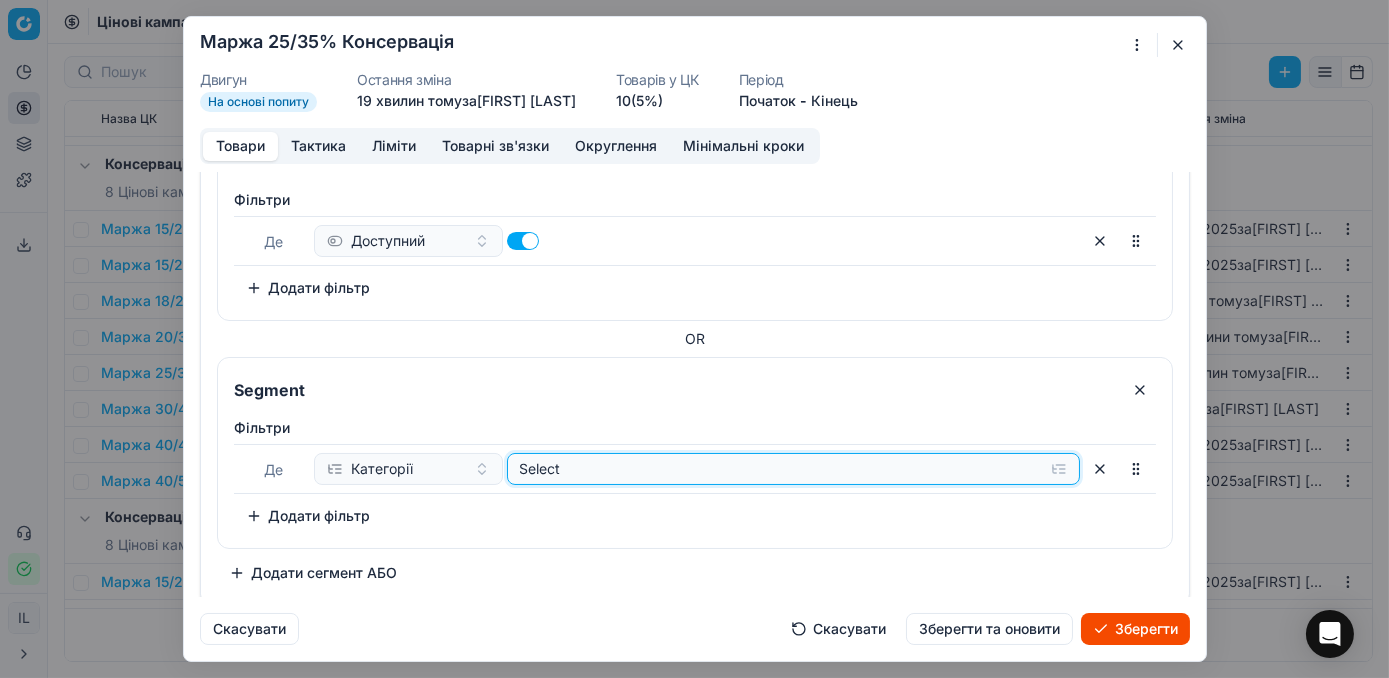 click on "Select" at bounding box center (777, 469) 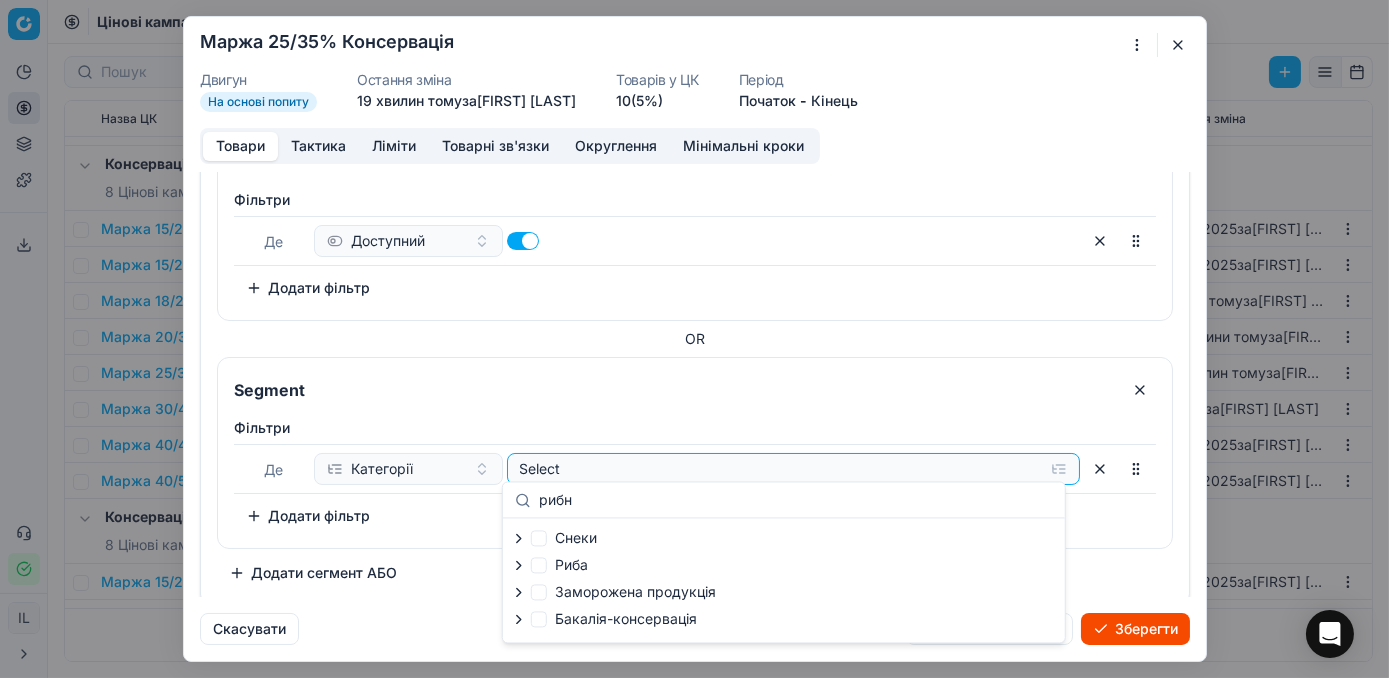 type on "рибн" 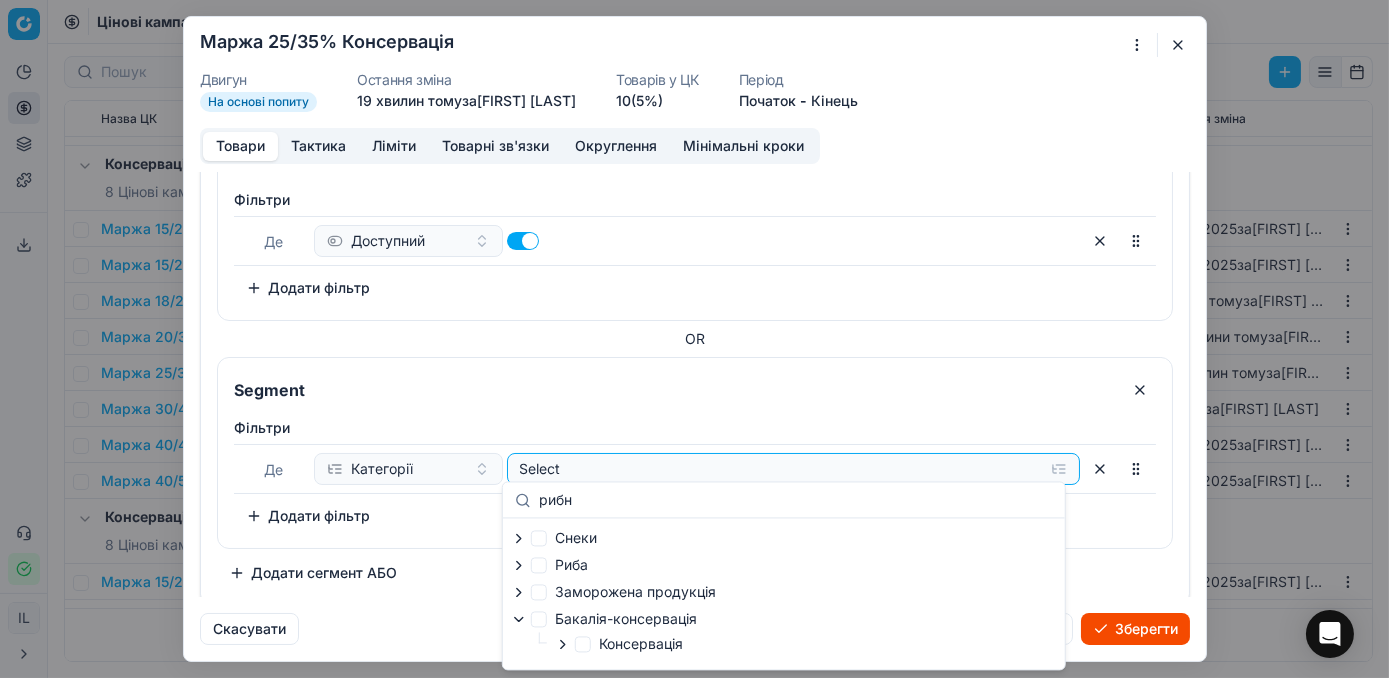 click 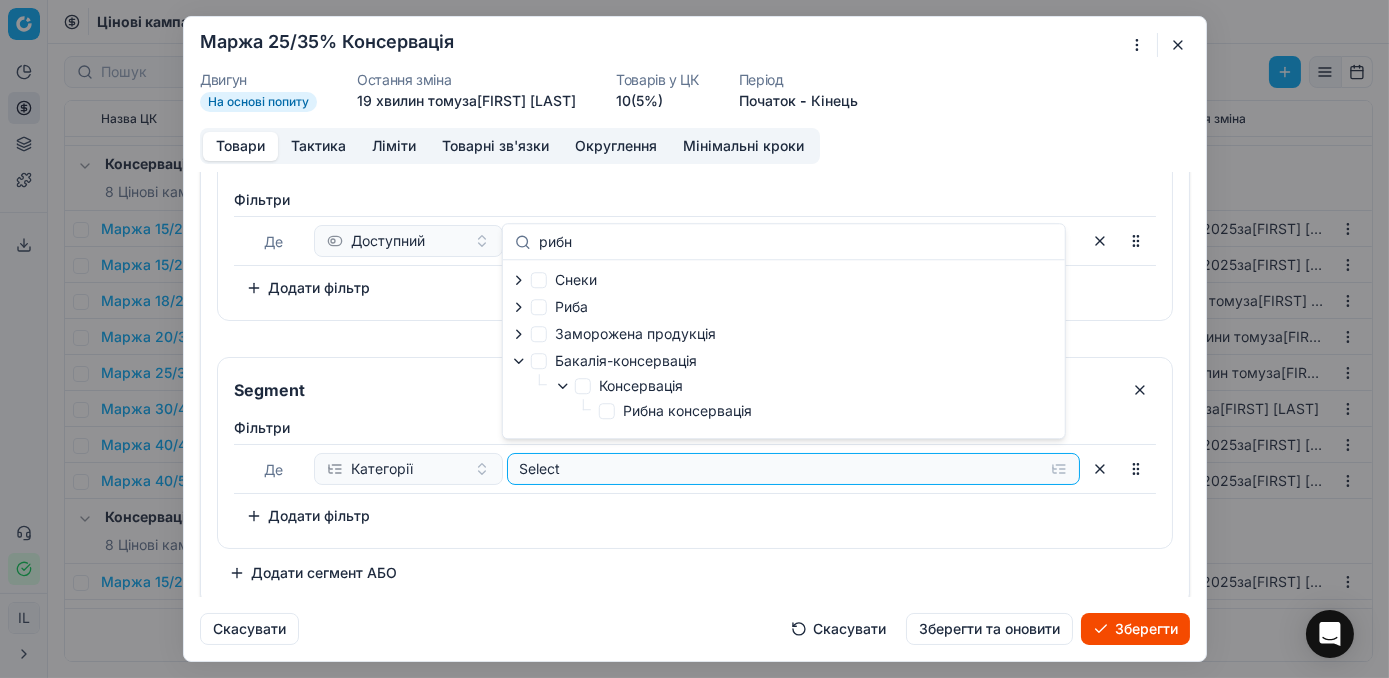 click on "Рибна консервація" at bounding box center (675, 411) 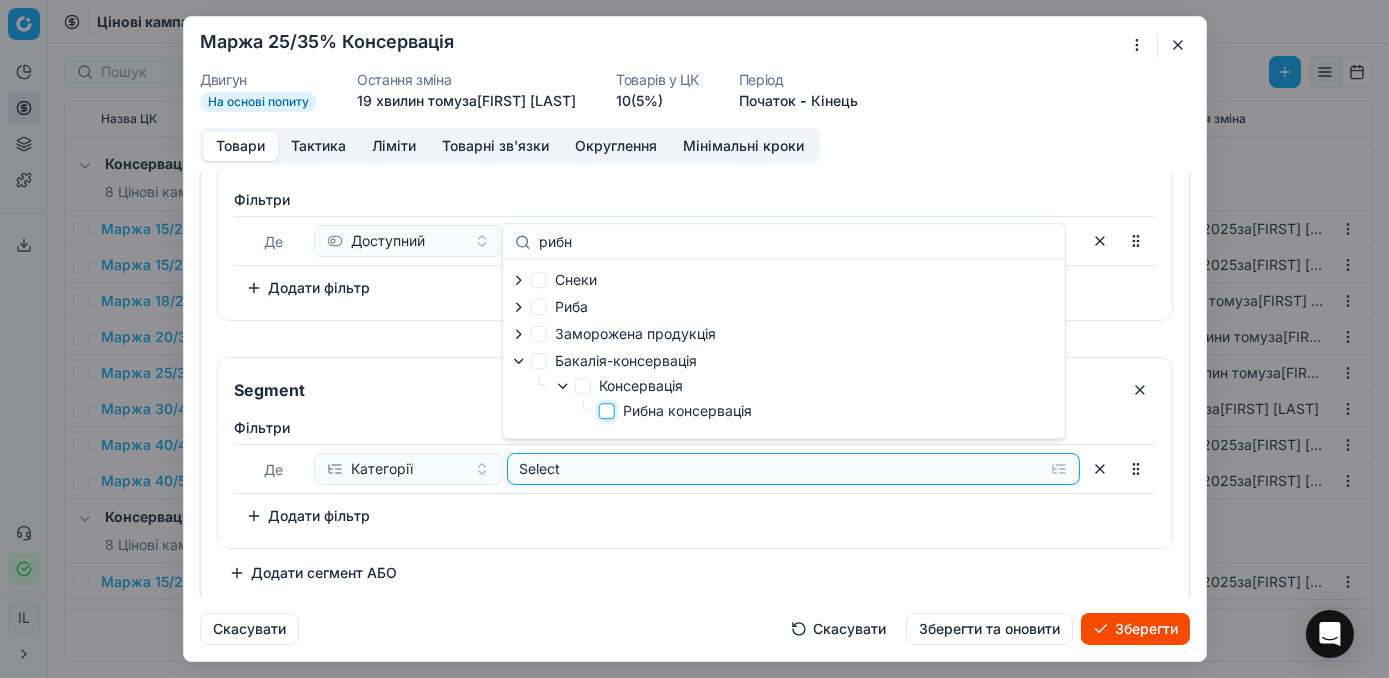 click on "Рибна консервація" at bounding box center (607, 411) 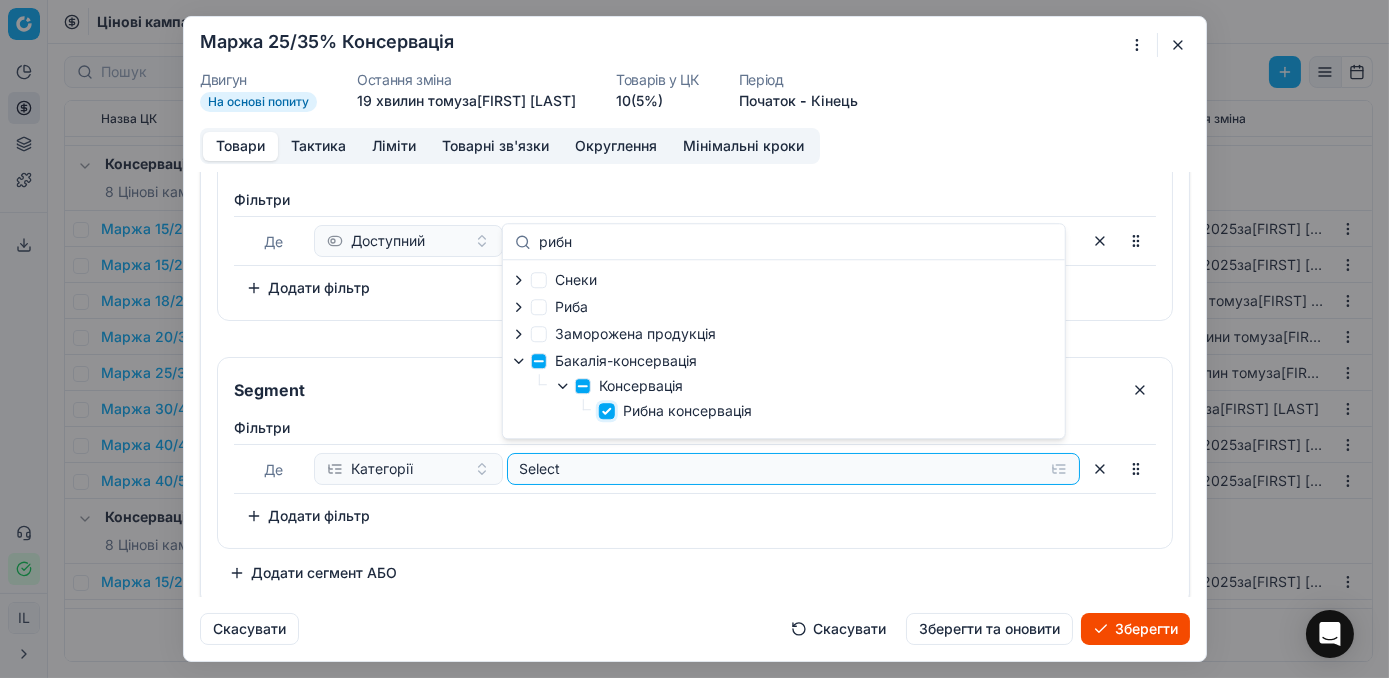 checkbox on "true" 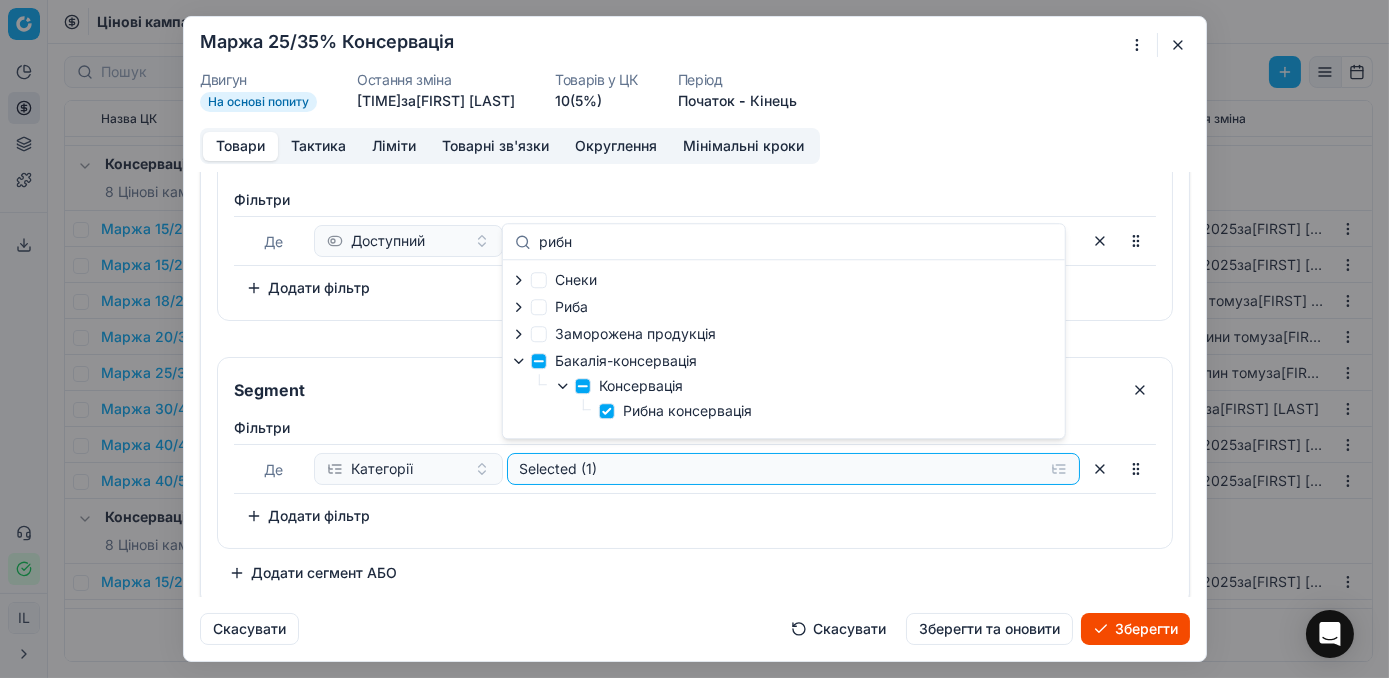click on "Додати фільтр" at bounding box center [308, 516] 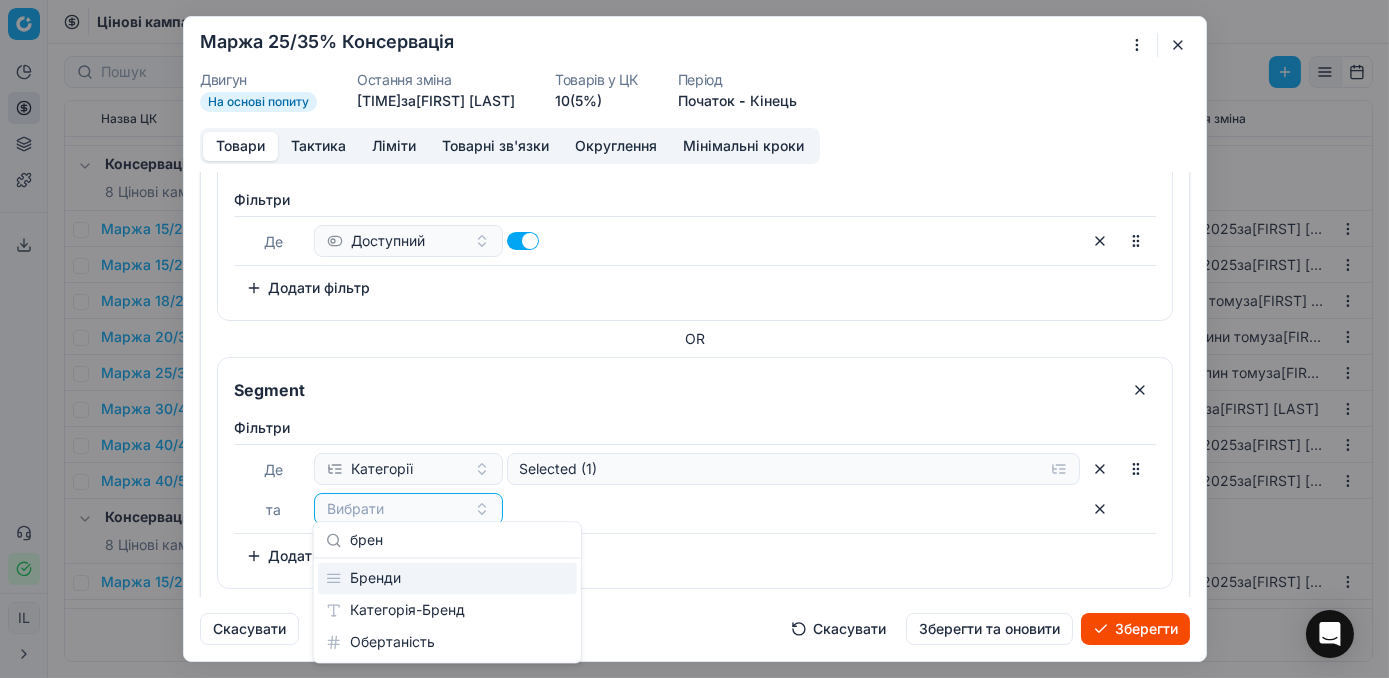 type on "брен" 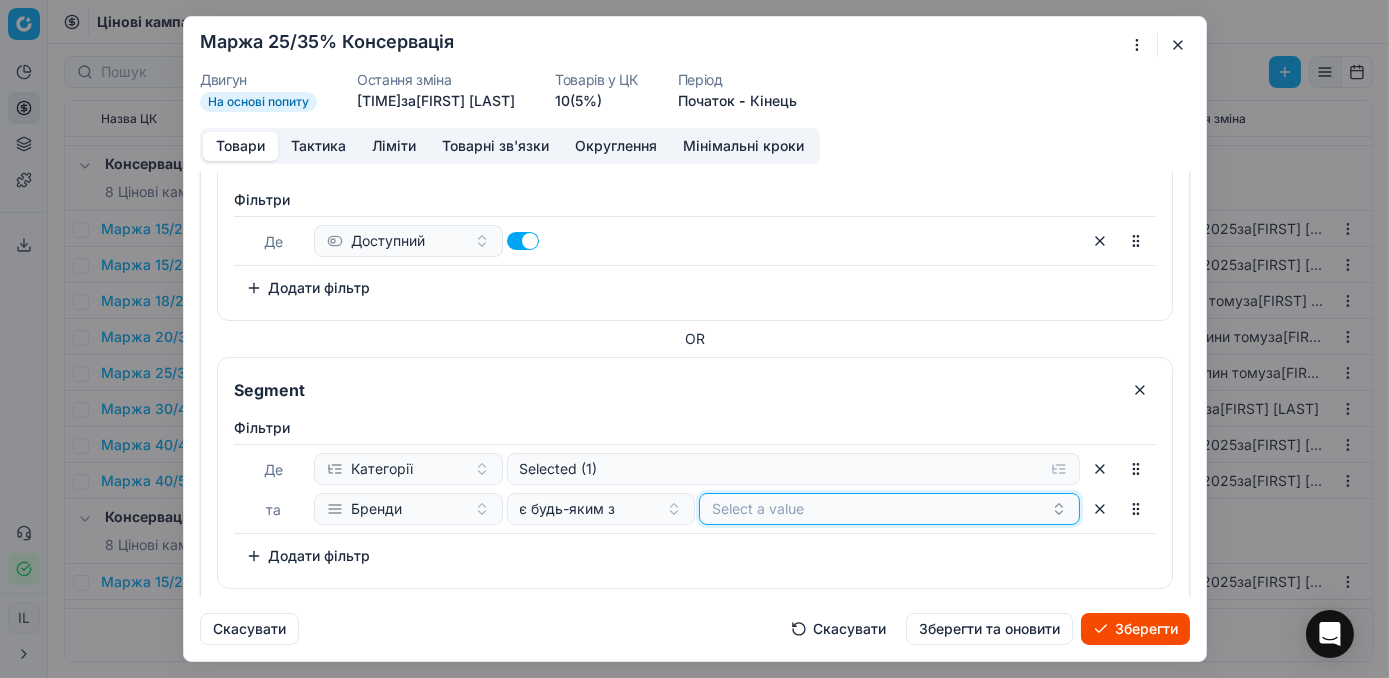 click on "Select a value" at bounding box center (889, 509) 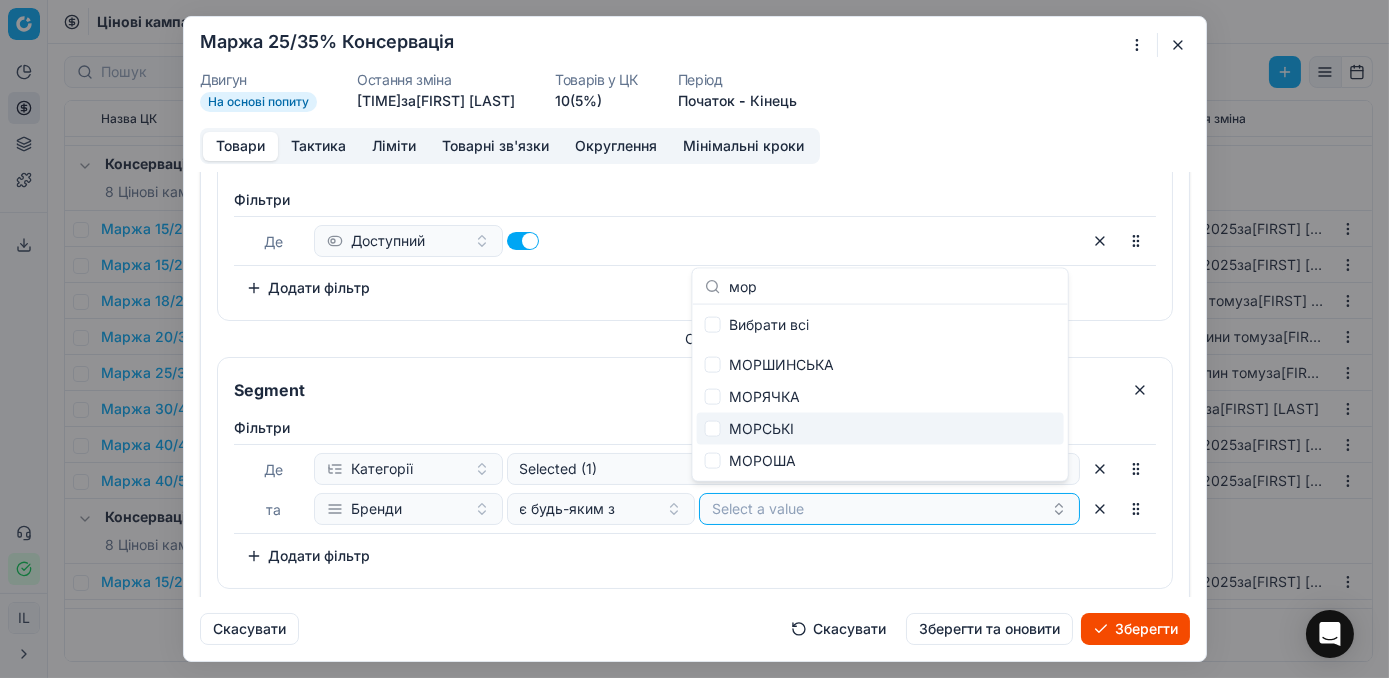 type on "мор" 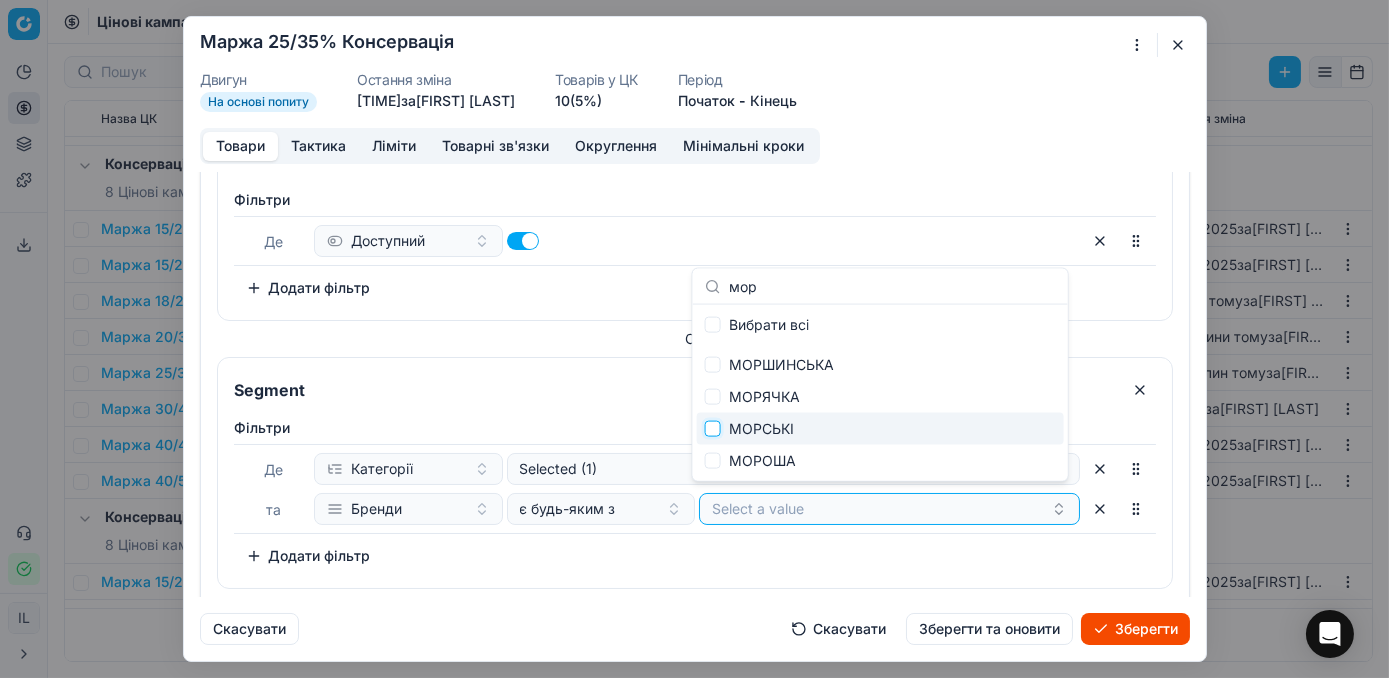 click at bounding box center (713, 429) 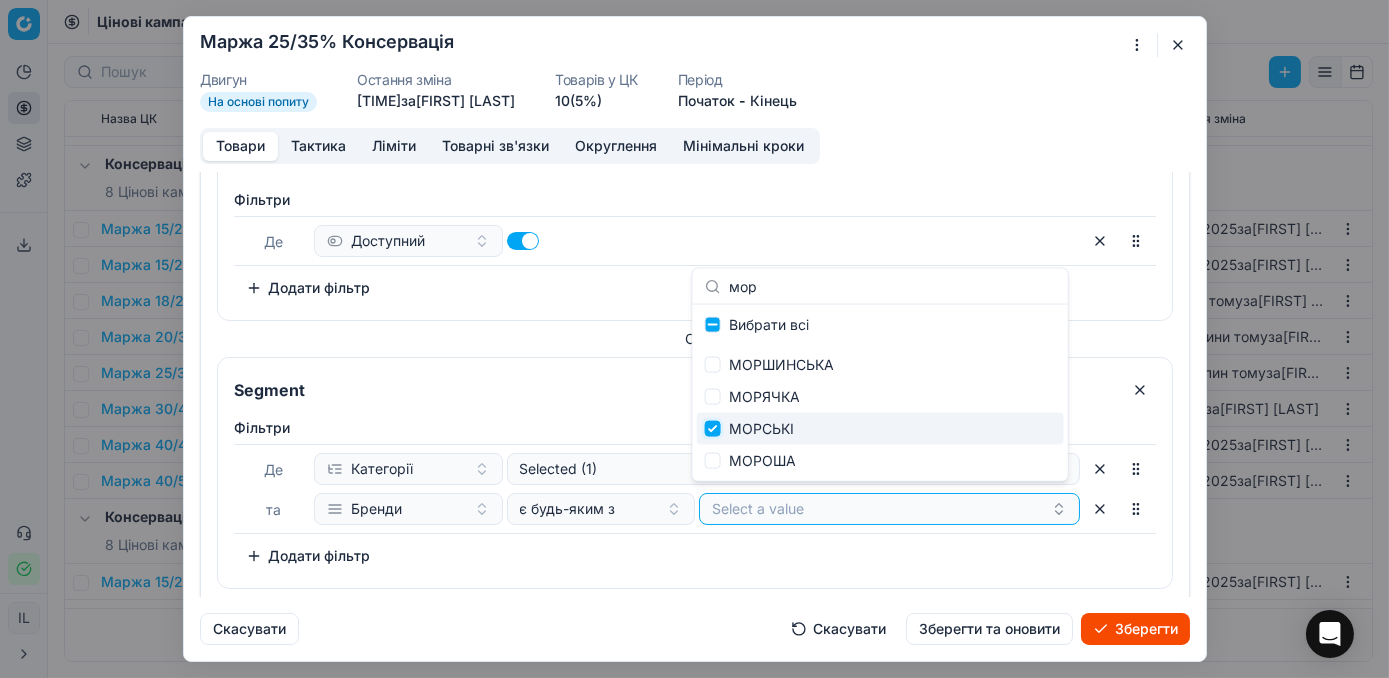 checkbox on "true" 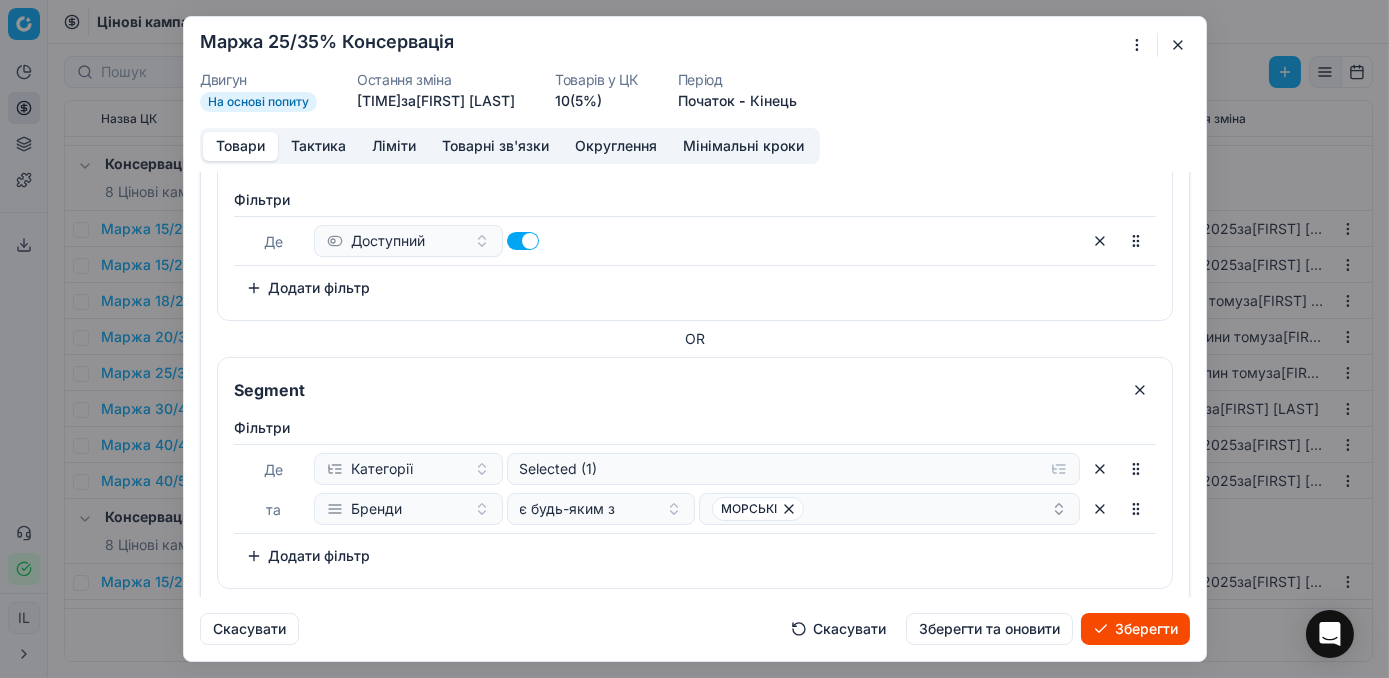 click on "Зберегти" at bounding box center [1135, 629] 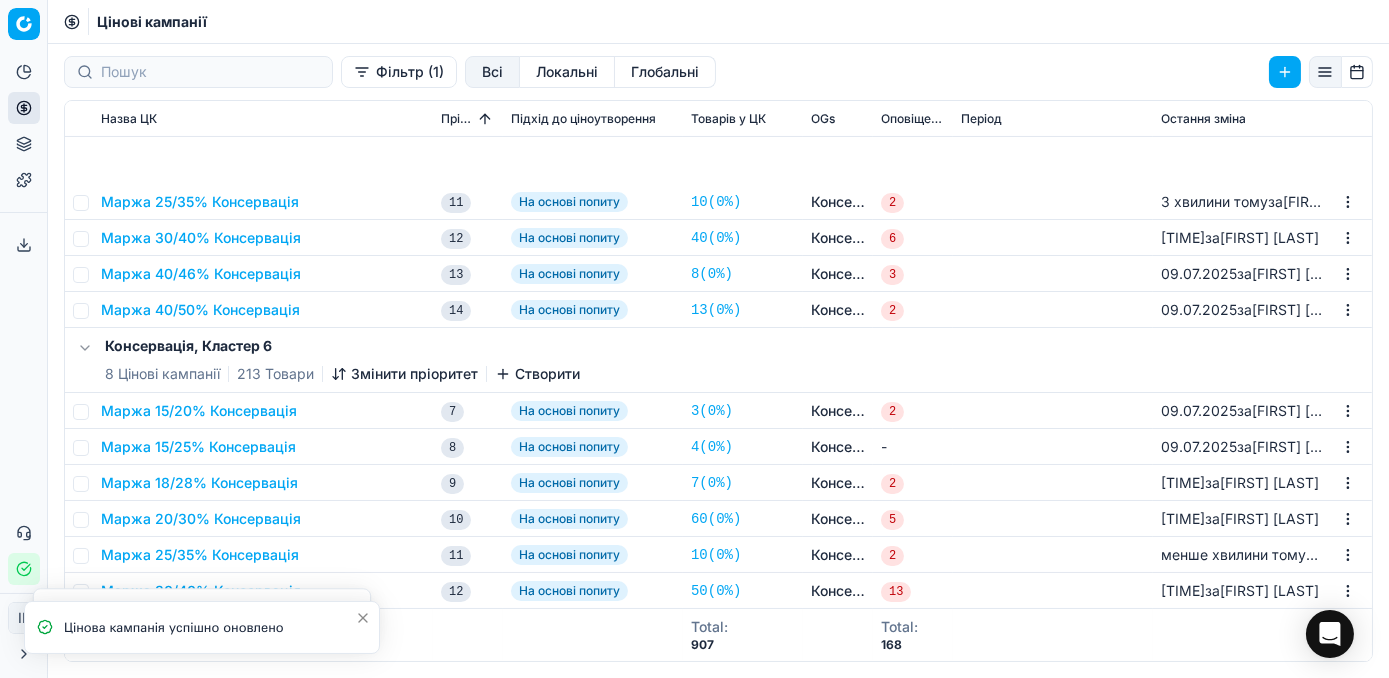 scroll, scrollTop: 727, scrollLeft: 0, axis: vertical 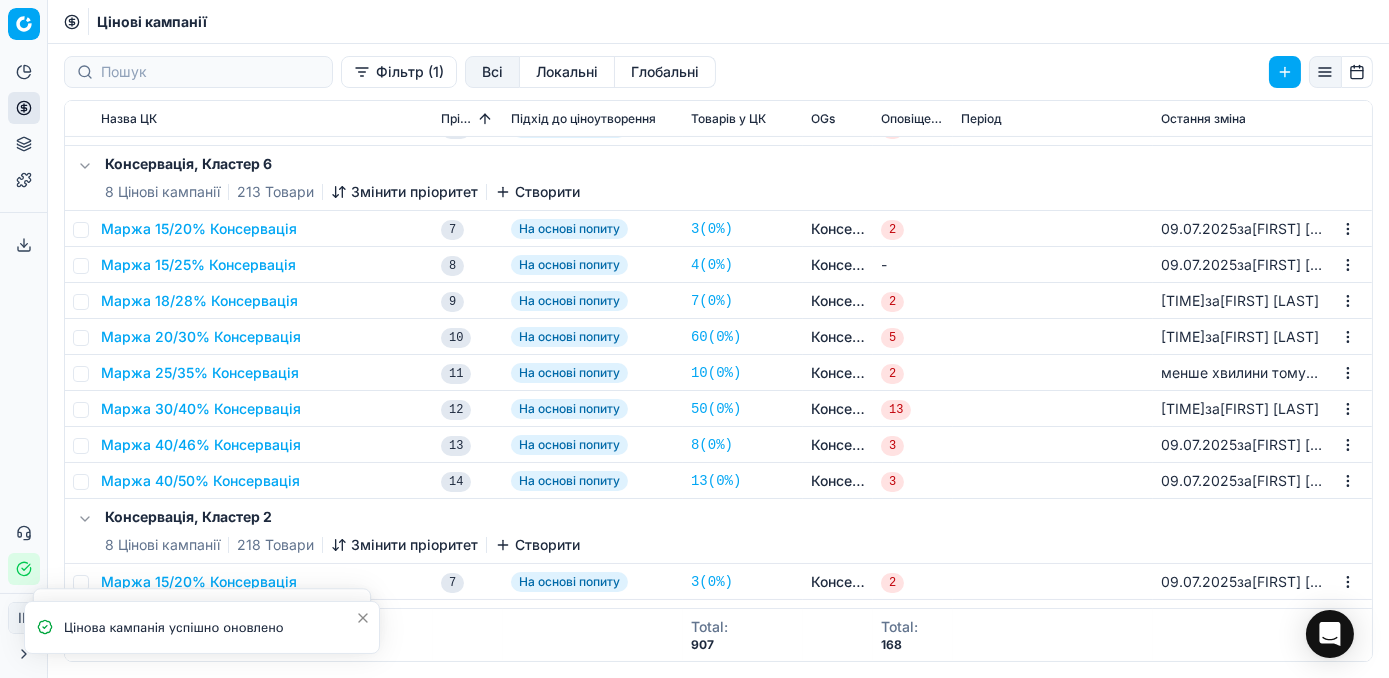 click on "Маржа 25/35% Консервація" at bounding box center [200, 373] 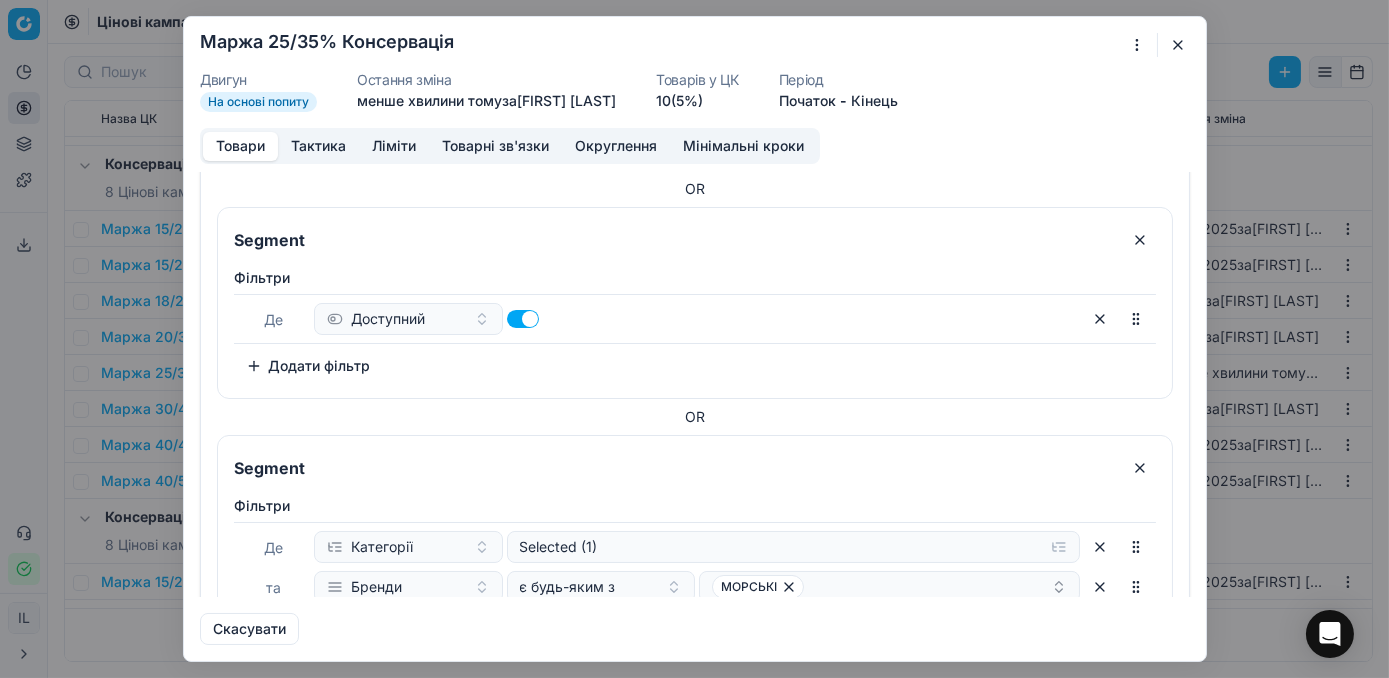 scroll, scrollTop: 1372, scrollLeft: 0, axis: vertical 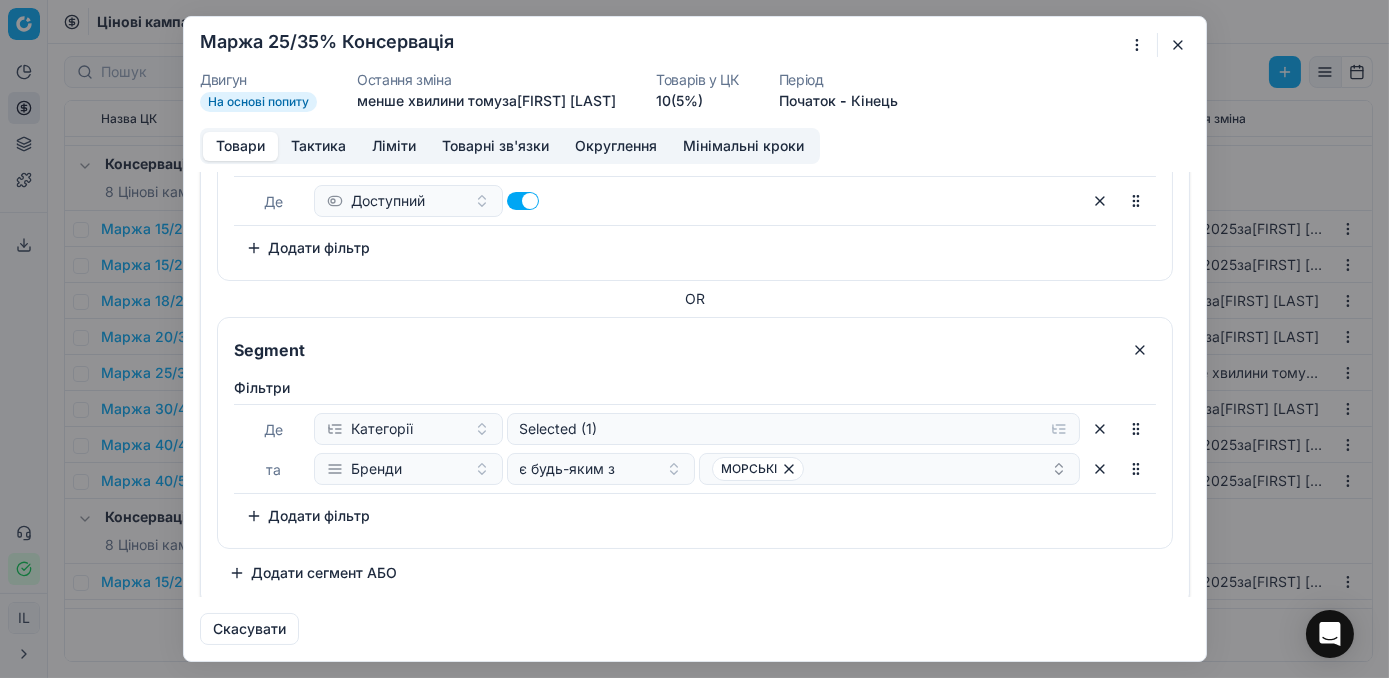 click at bounding box center [1178, 45] 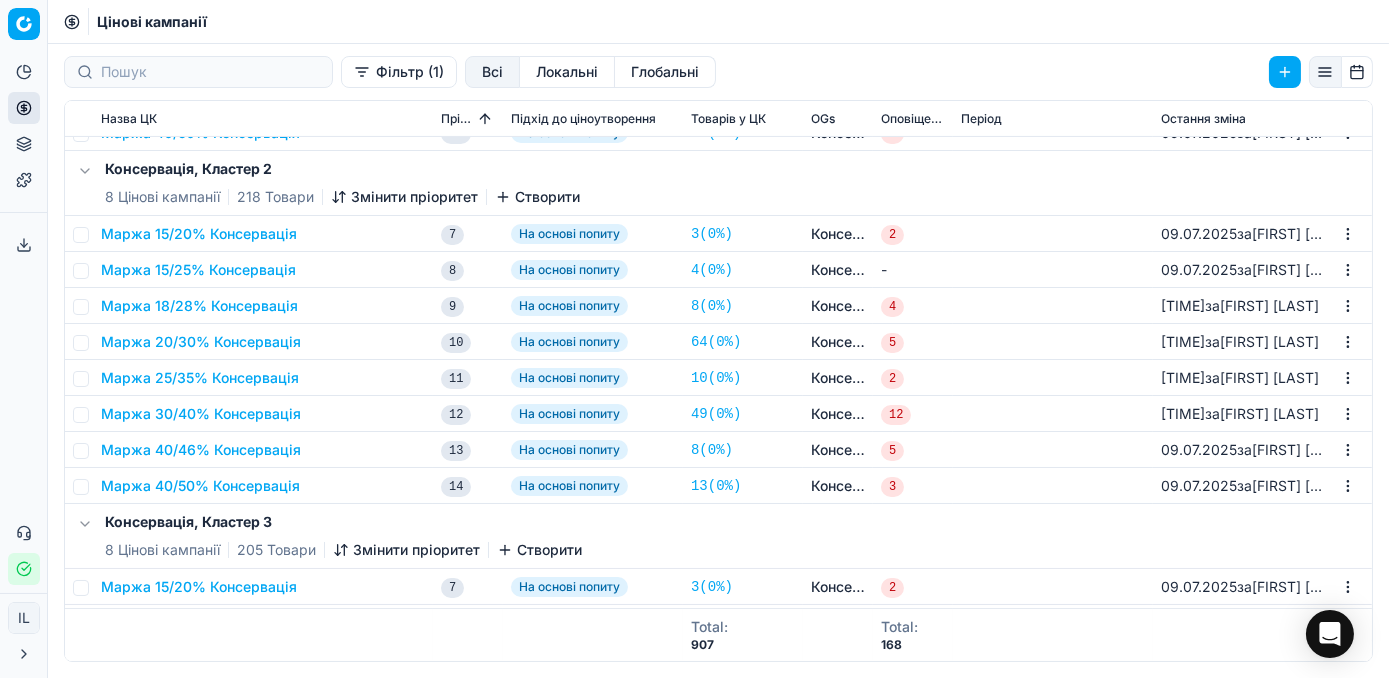 scroll, scrollTop: 1181, scrollLeft: 0, axis: vertical 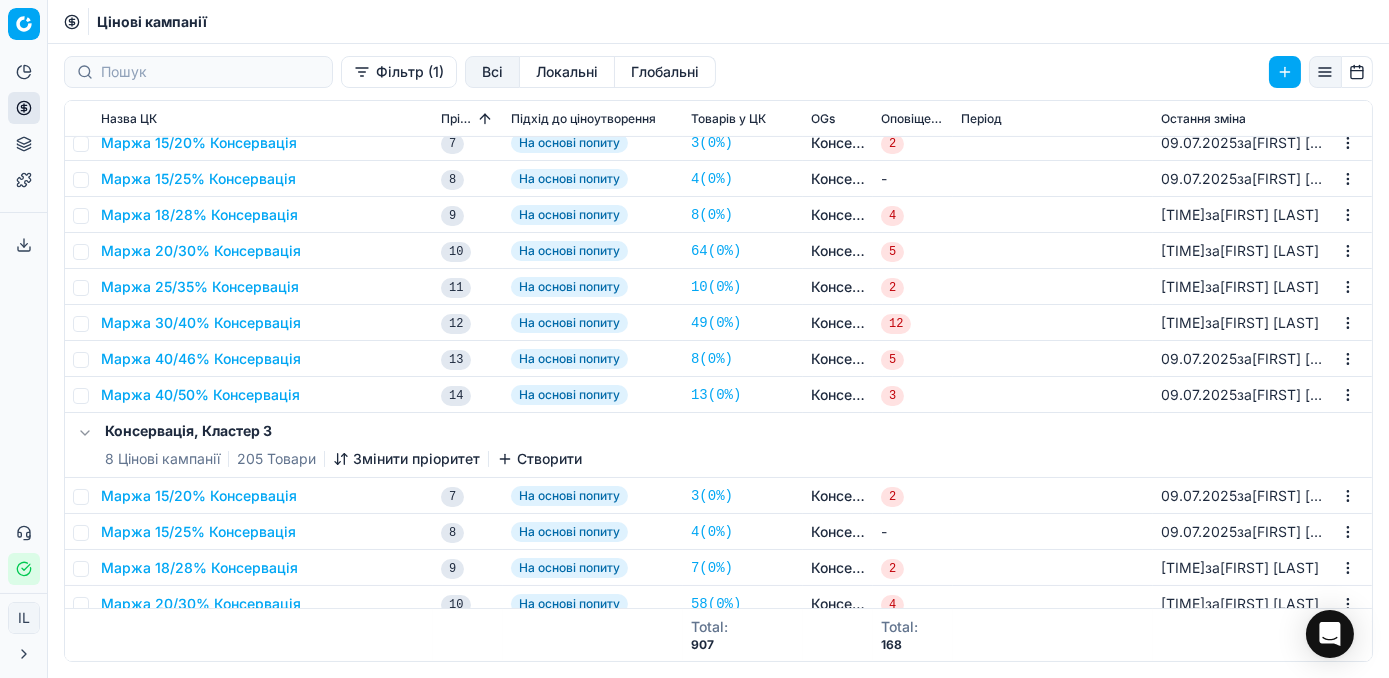 click on "Маржа 25/35% Консервація" at bounding box center (200, 287) 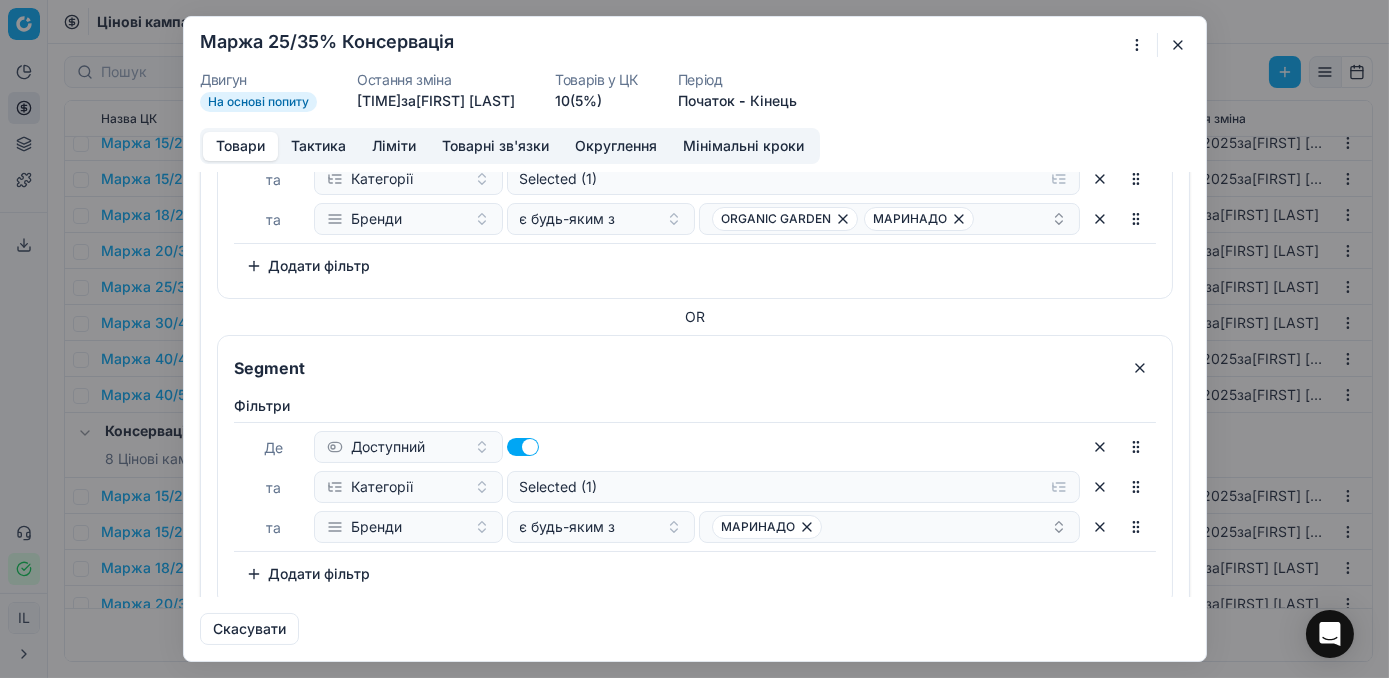 scroll, scrollTop: 878, scrollLeft: 0, axis: vertical 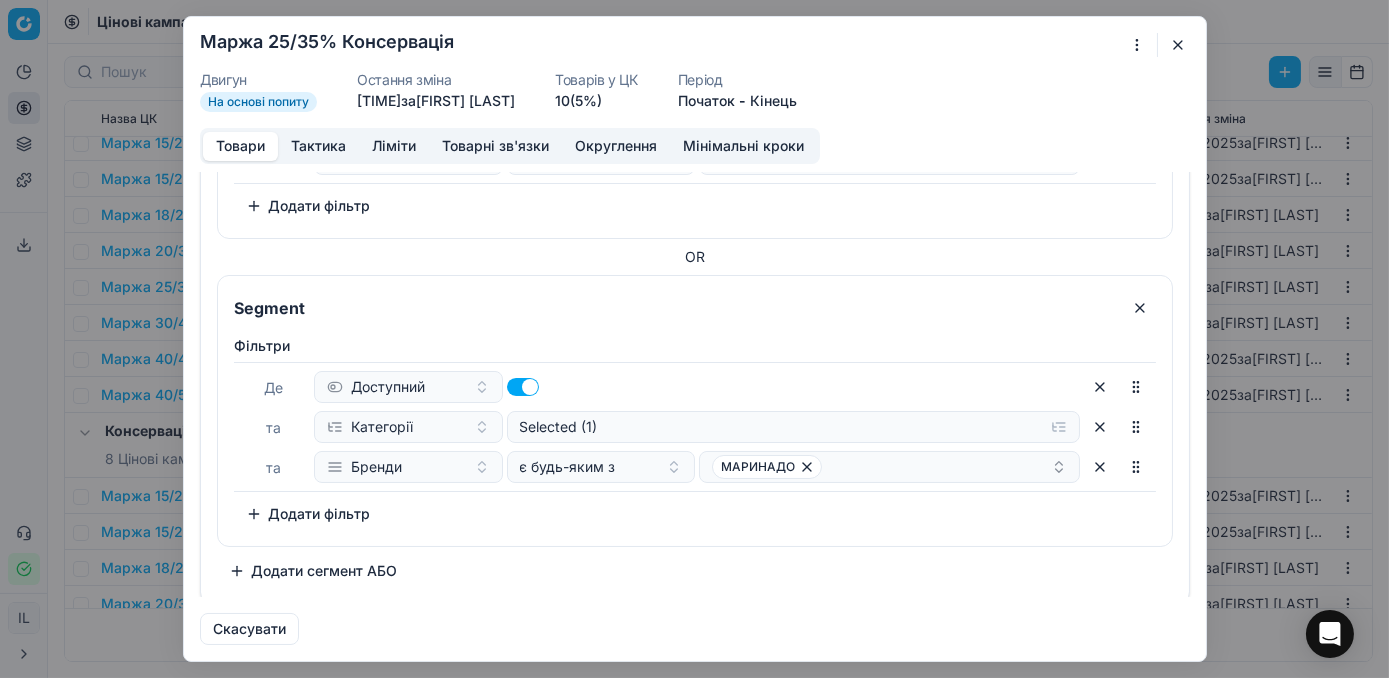 click on "Додати сегмент АБО" at bounding box center (313, 571) 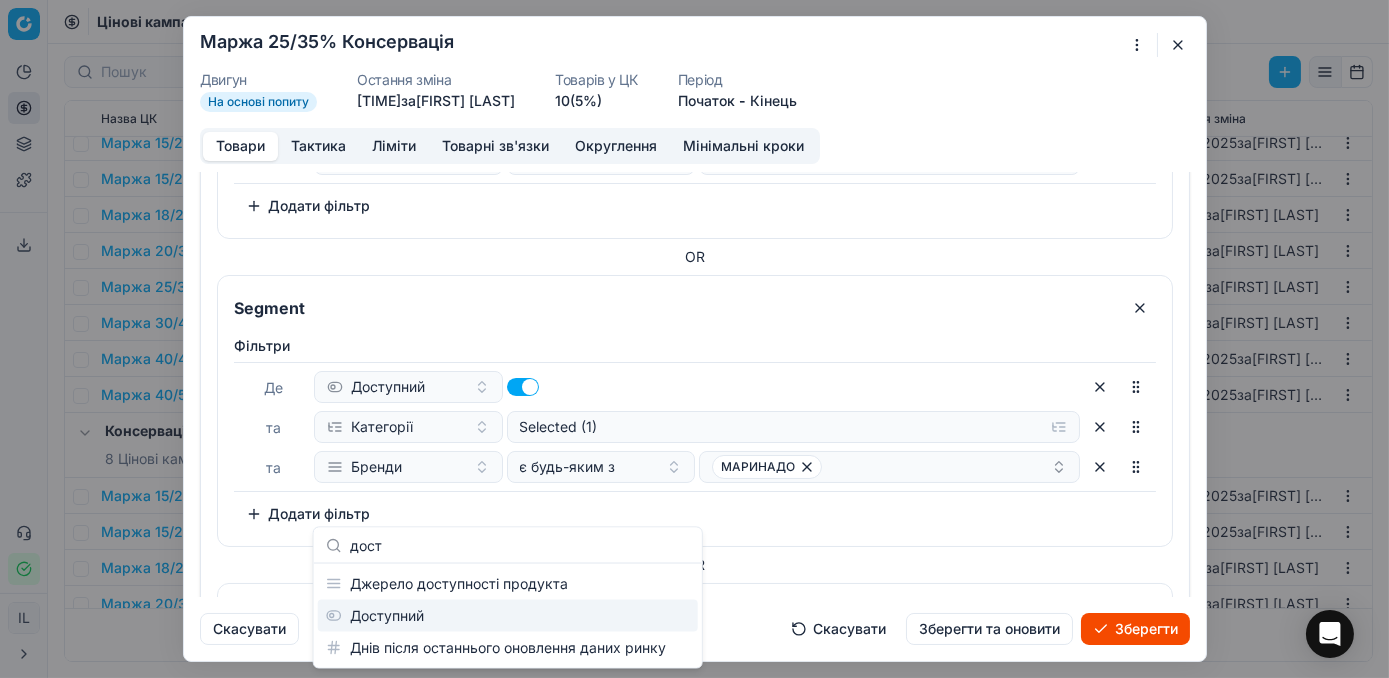 type on "дост" 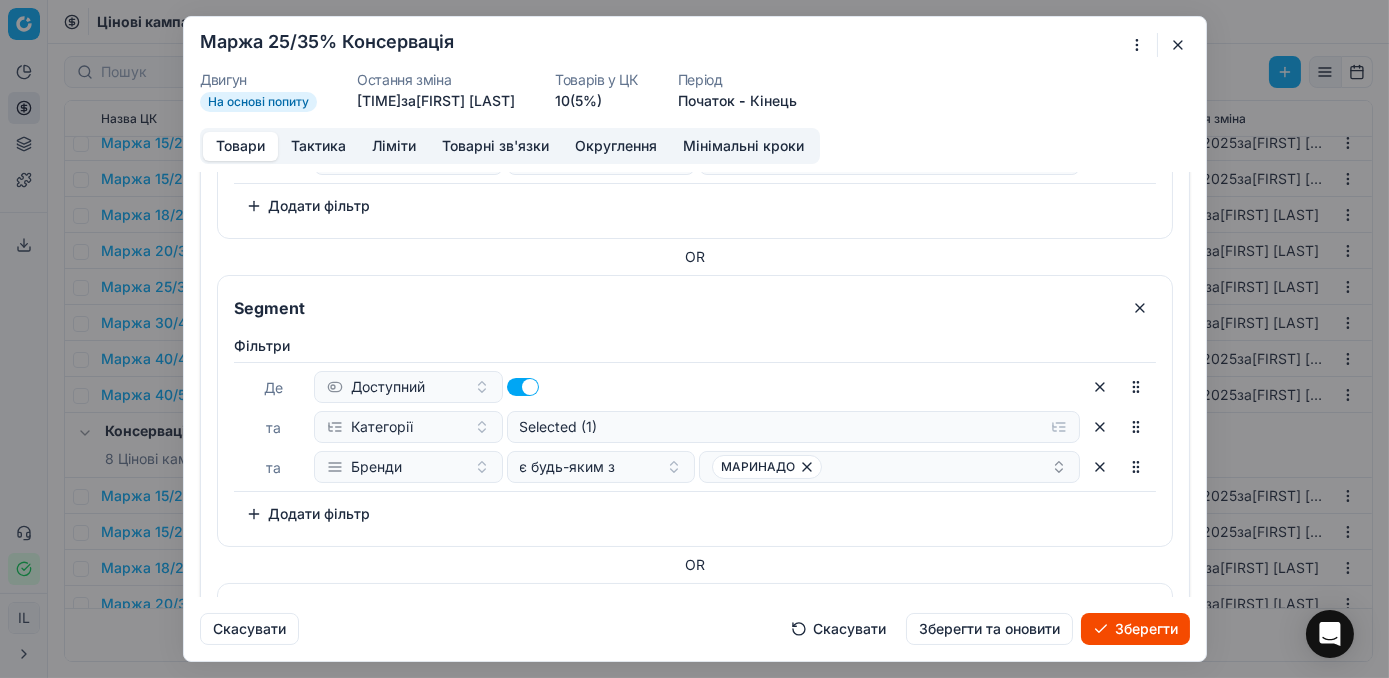 scroll, scrollTop: 1105, scrollLeft: 0, axis: vertical 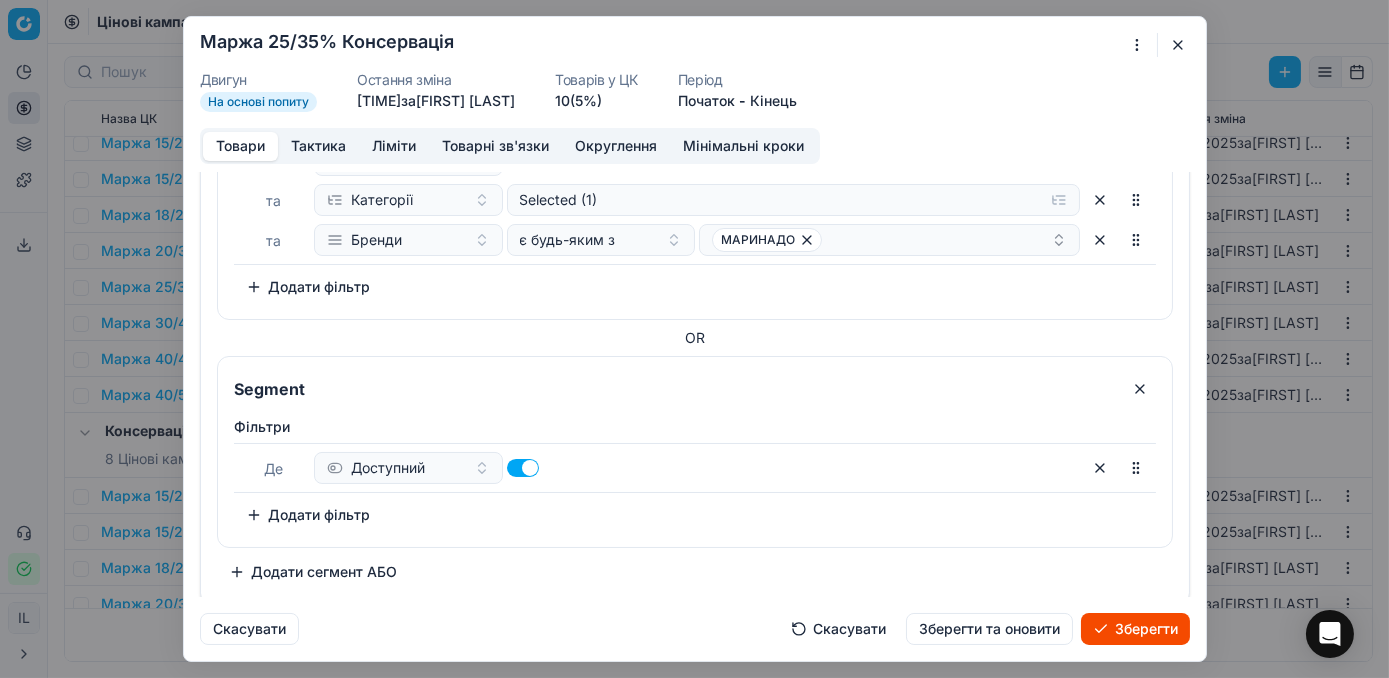 click on "Додати фільтр" at bounding box center (308, 515) 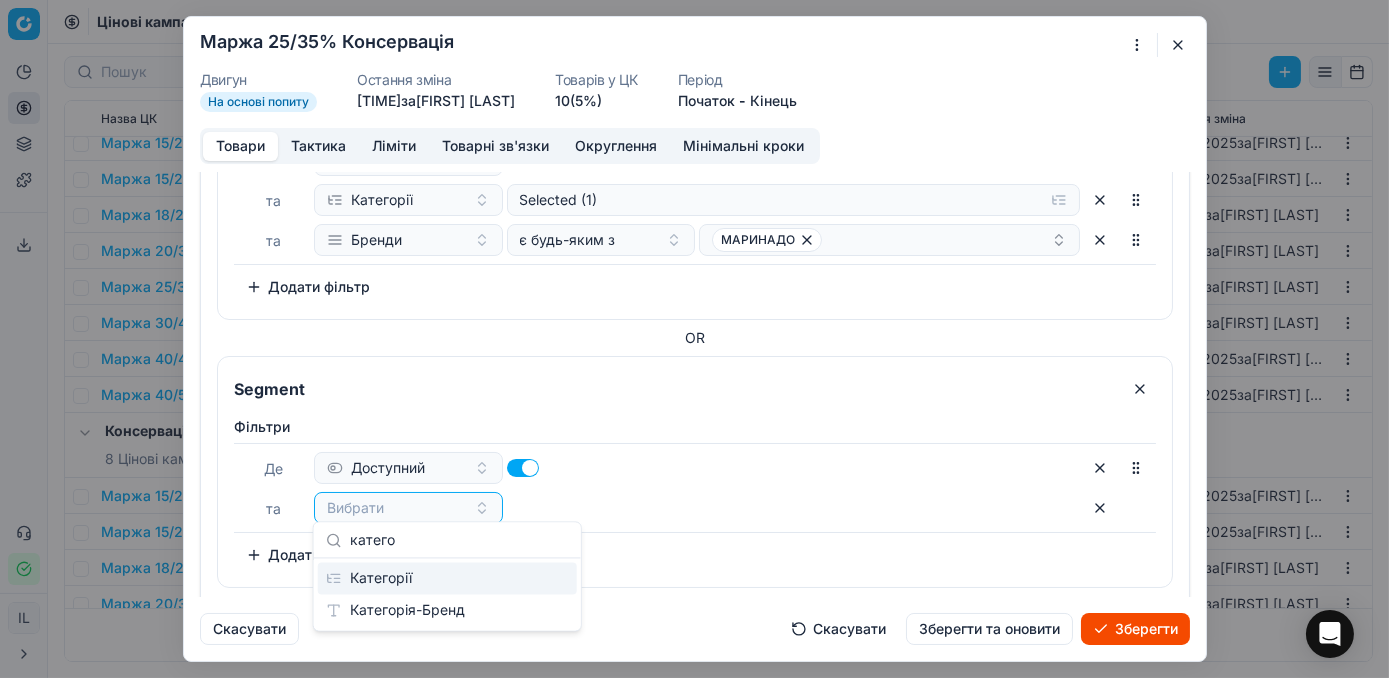 type on "катего" 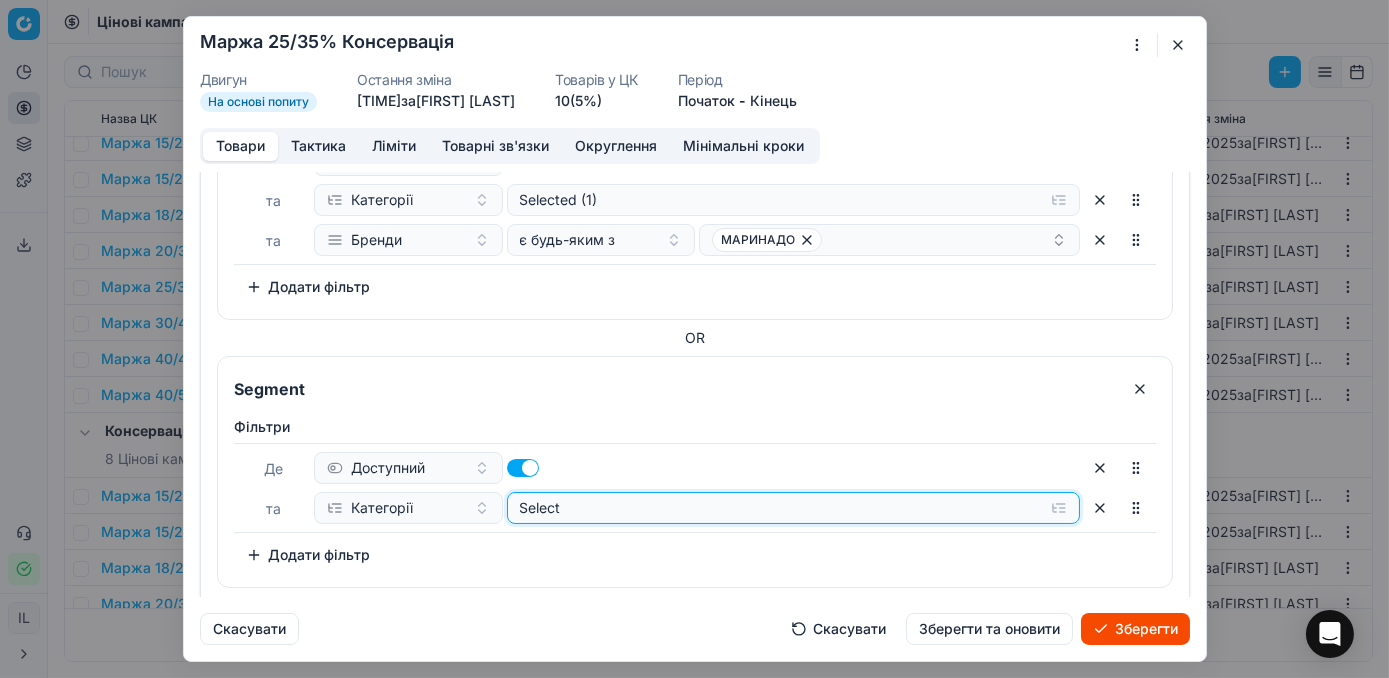 click on "Select" at bounding box center [777, -724] 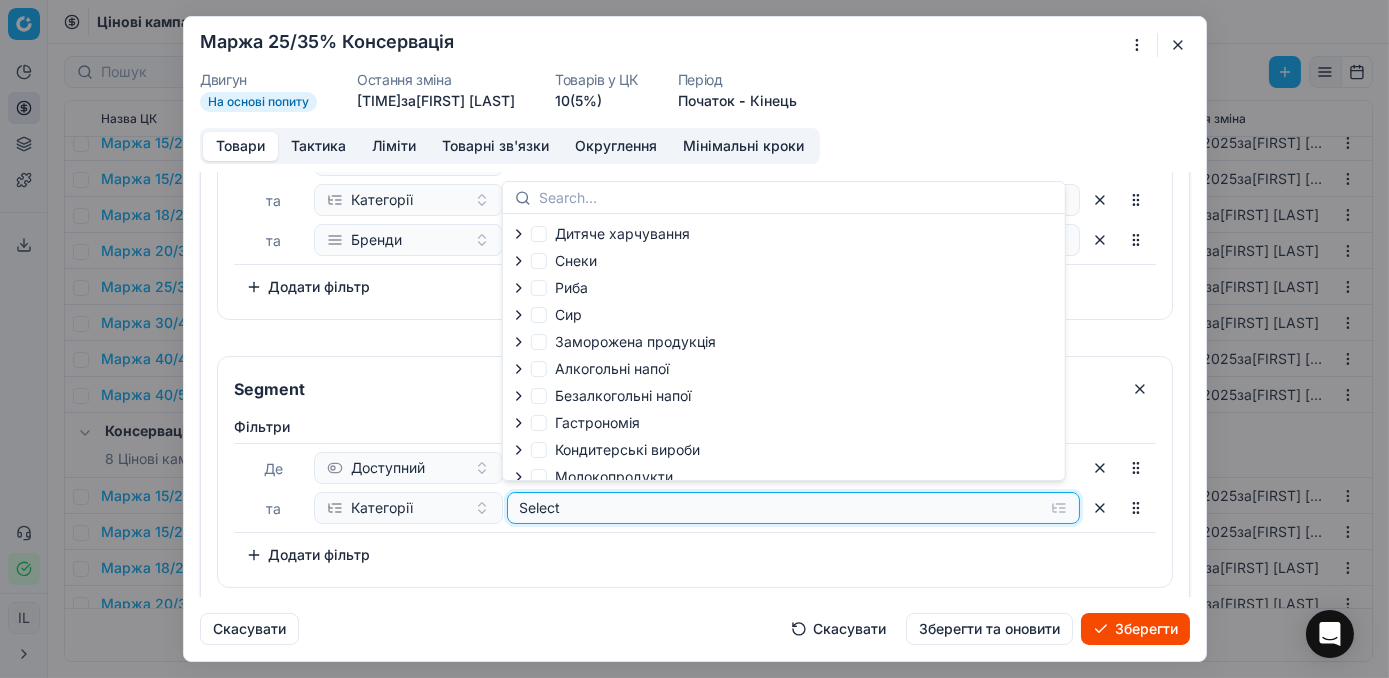 click on "Select" at bounding box center [777, -724] 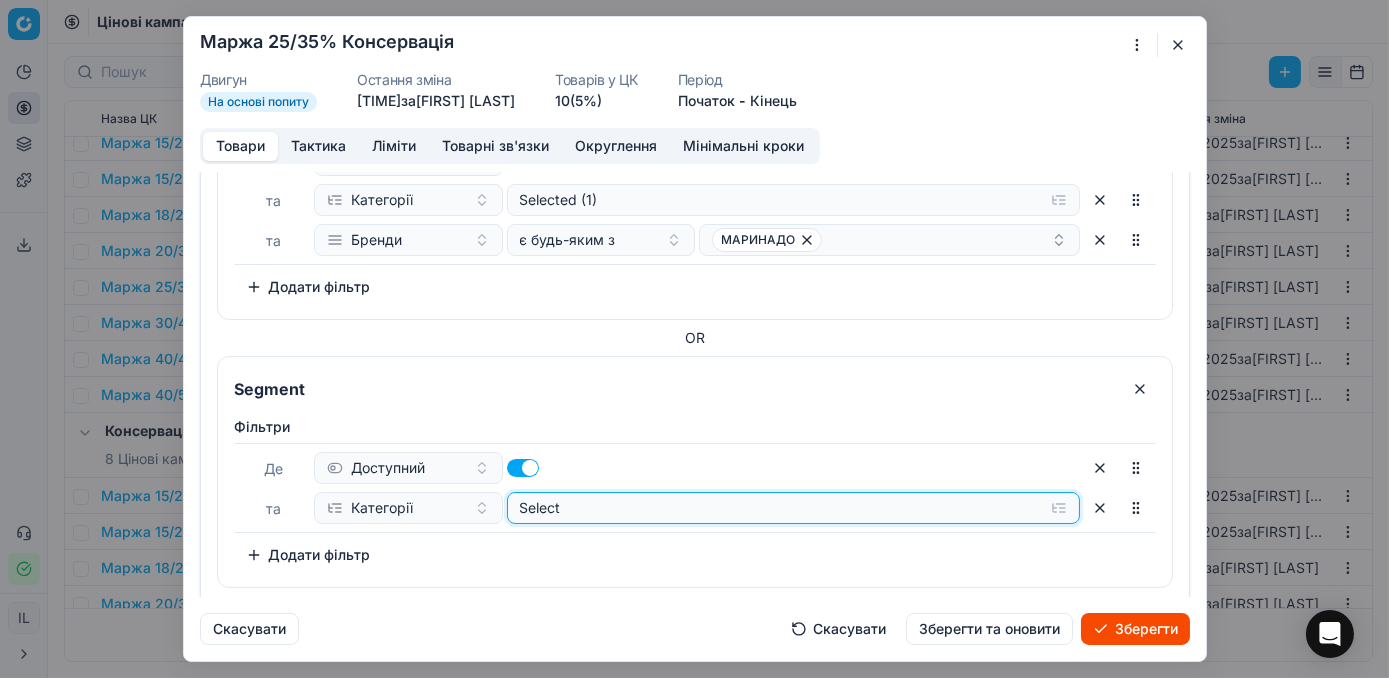 click on "Select" at bounding box center (777, -724) 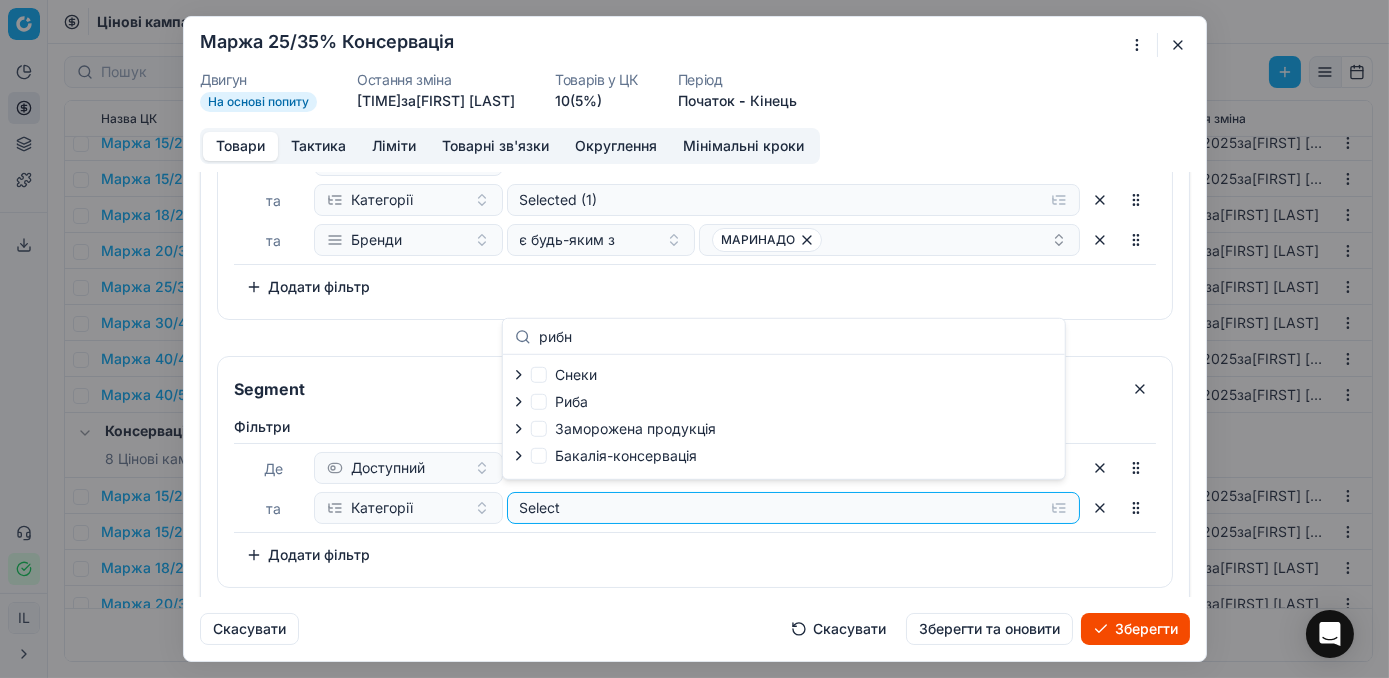 type on "рибн" 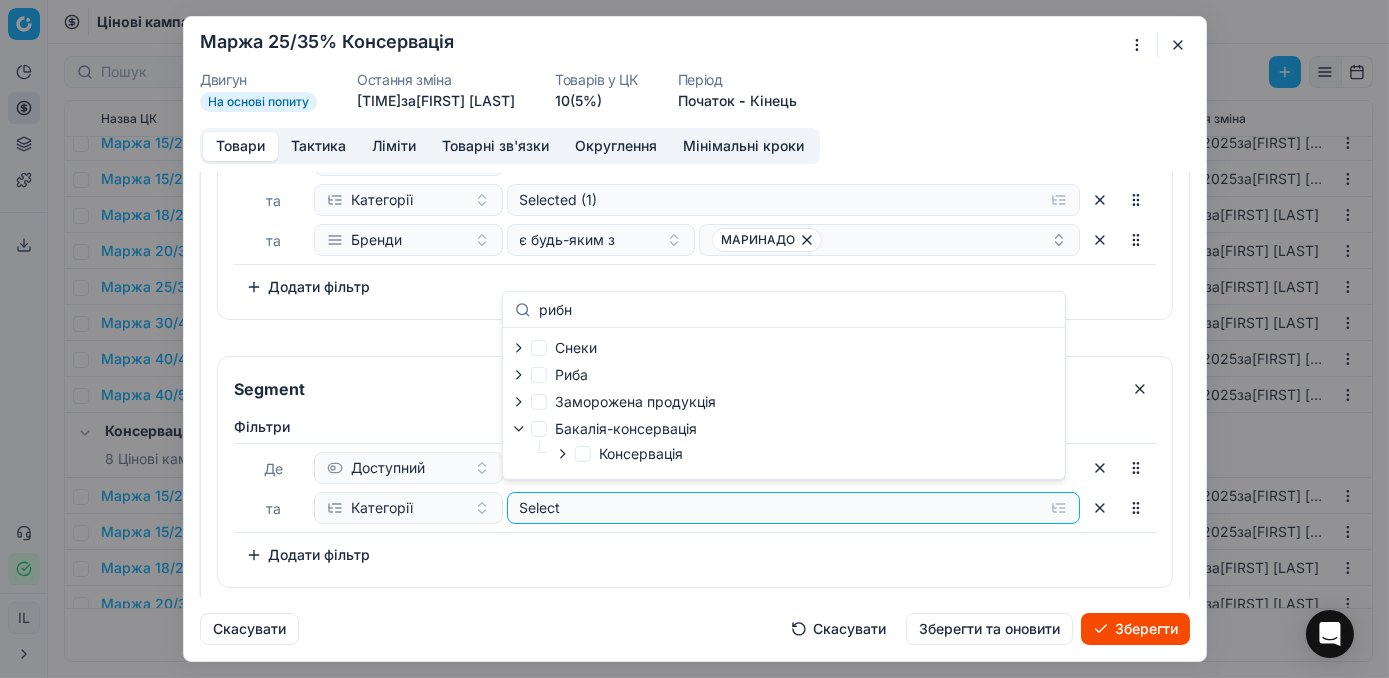 click on "Консервація" at bounding box center (619, 454) 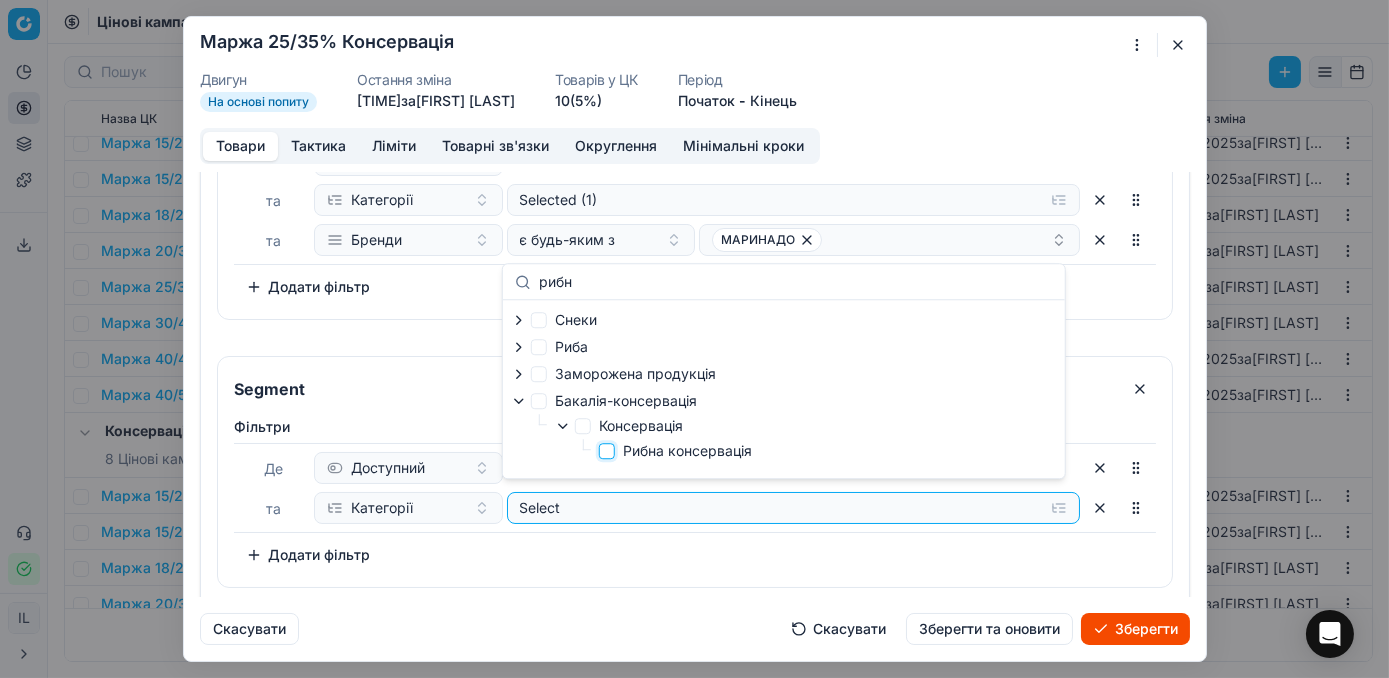 click on "Рибна консервація" at bounding box center [607, 451] 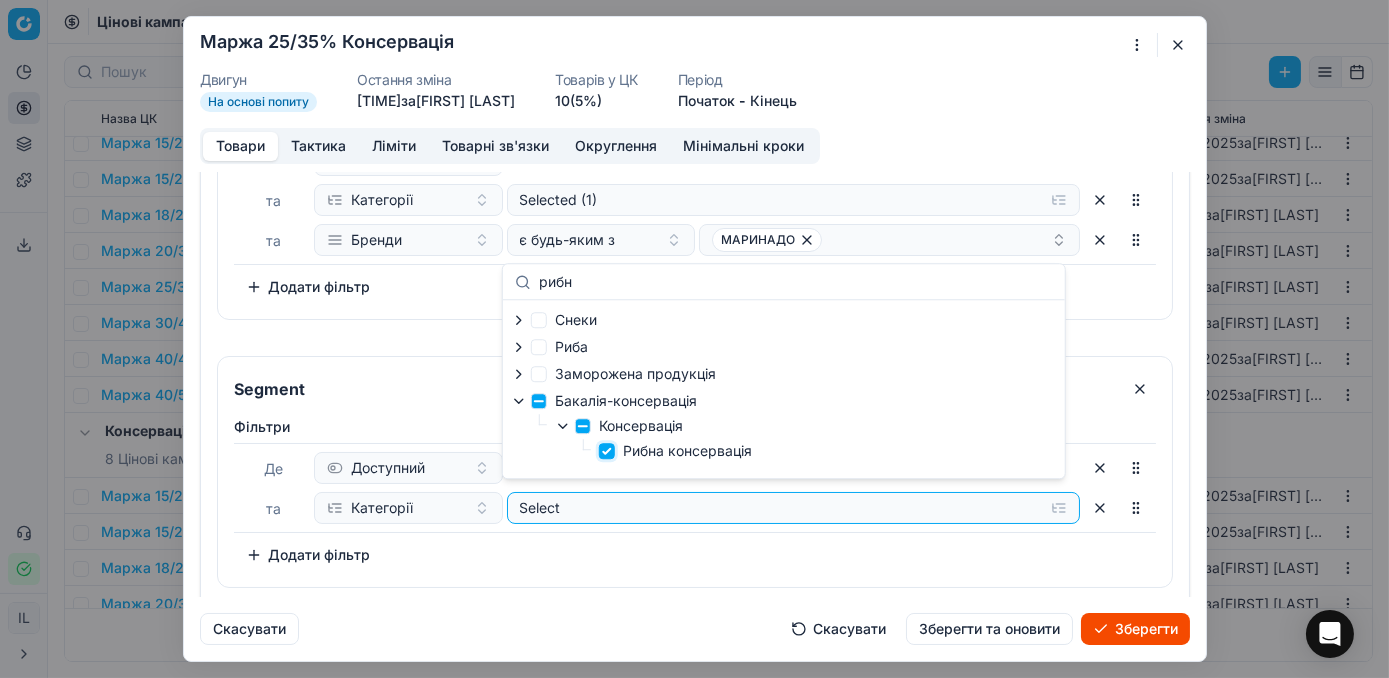 checkbox on "true" 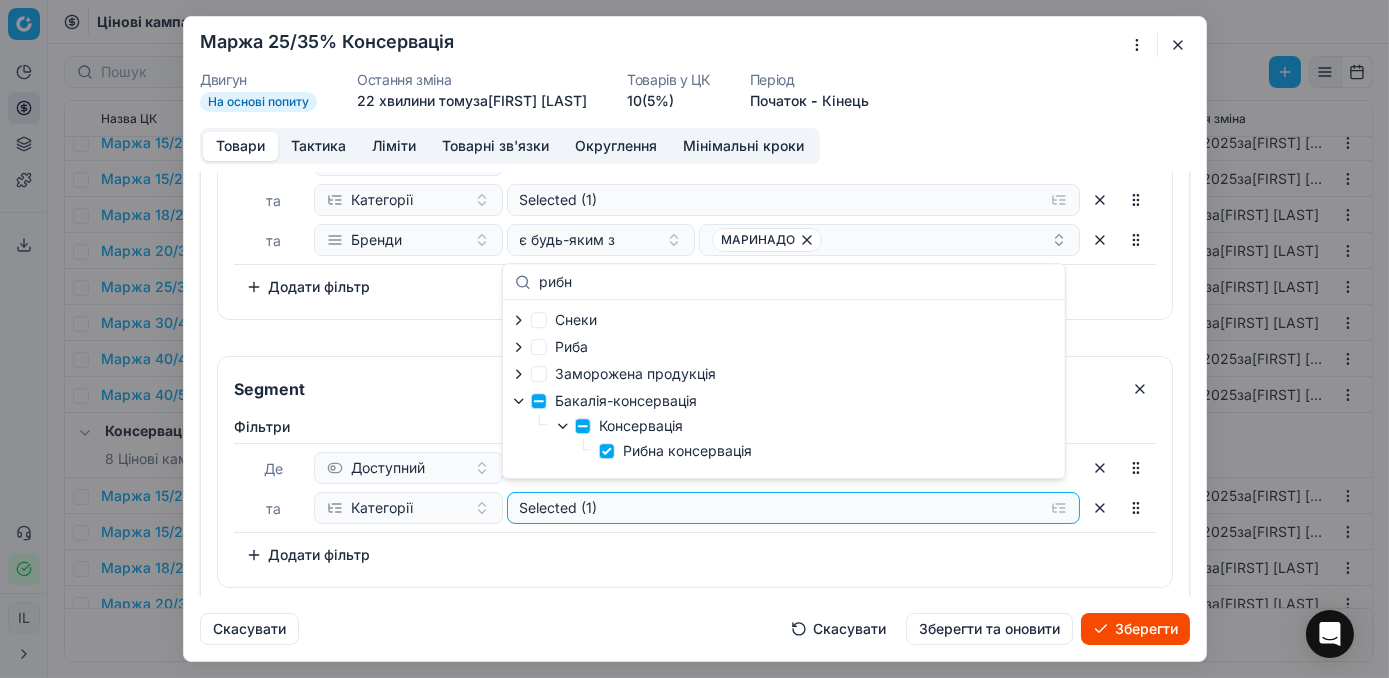 click on "Додати фільтр" at bounding box center [308, 555] 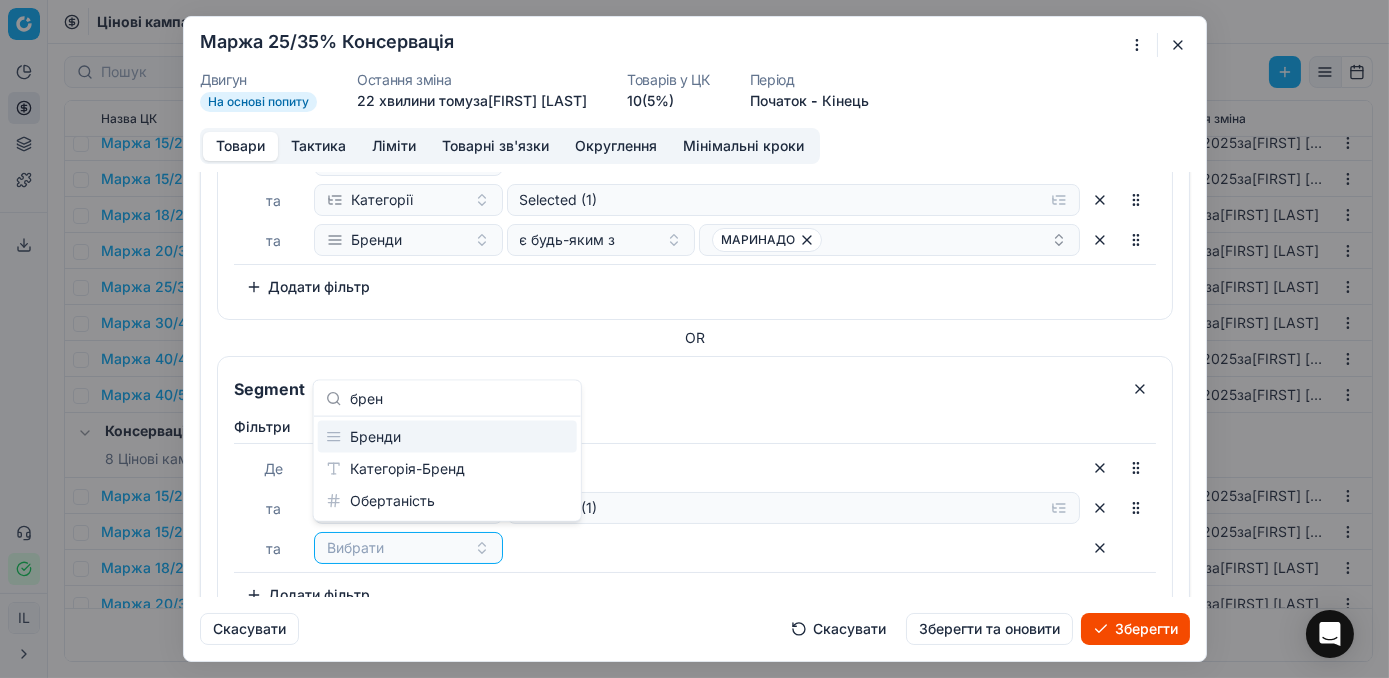 type on "брен" 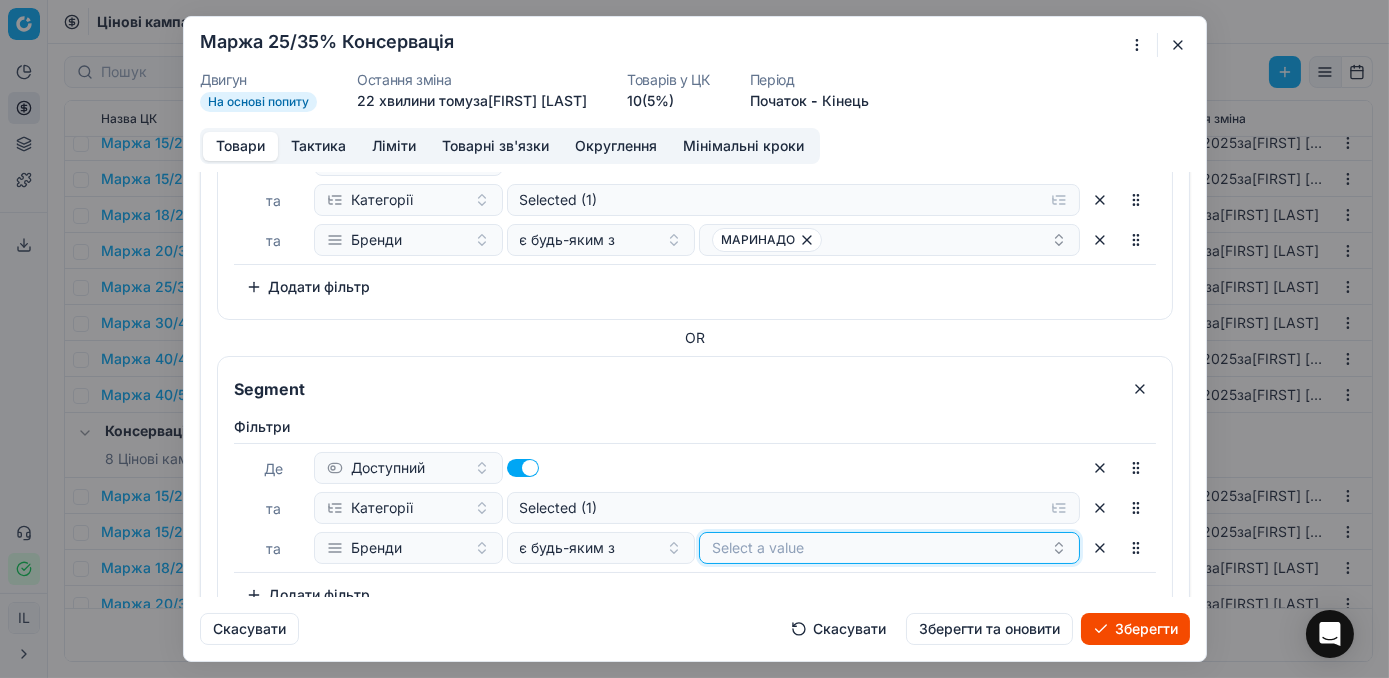 click on "Select a value" at bounding box center [889, -684] 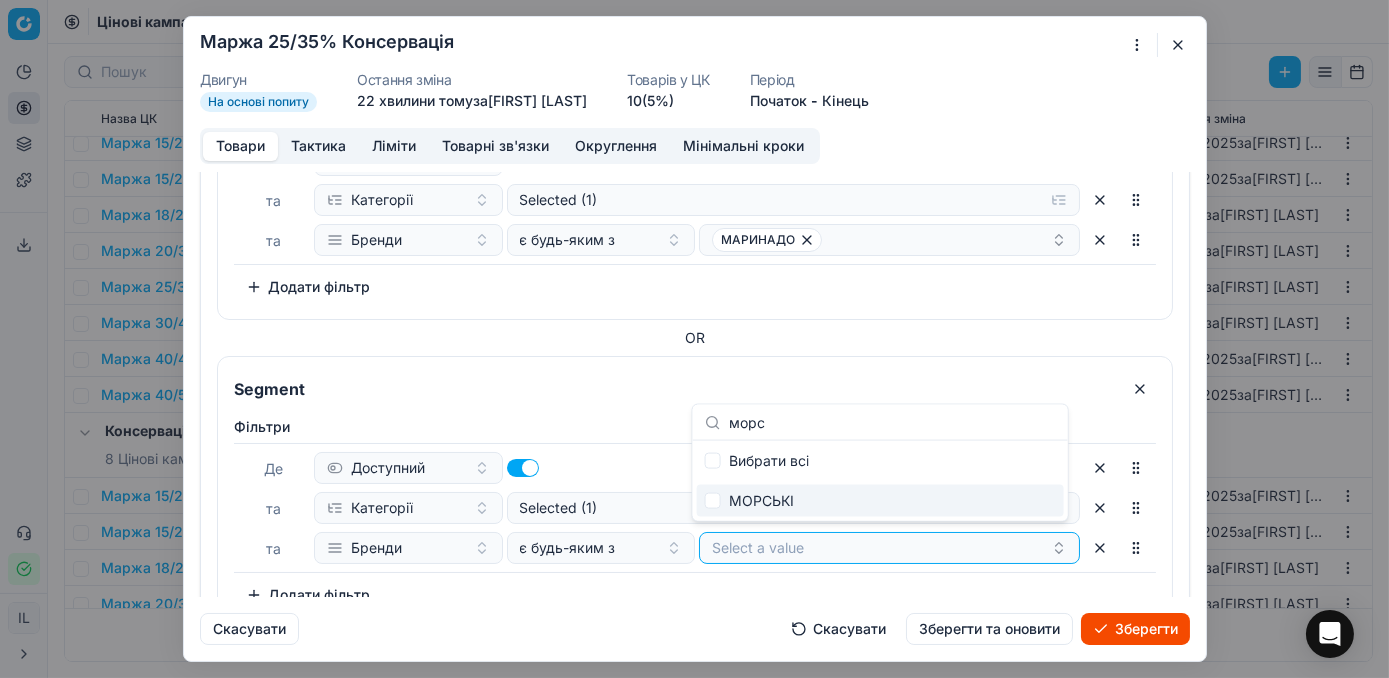 type on "морс" 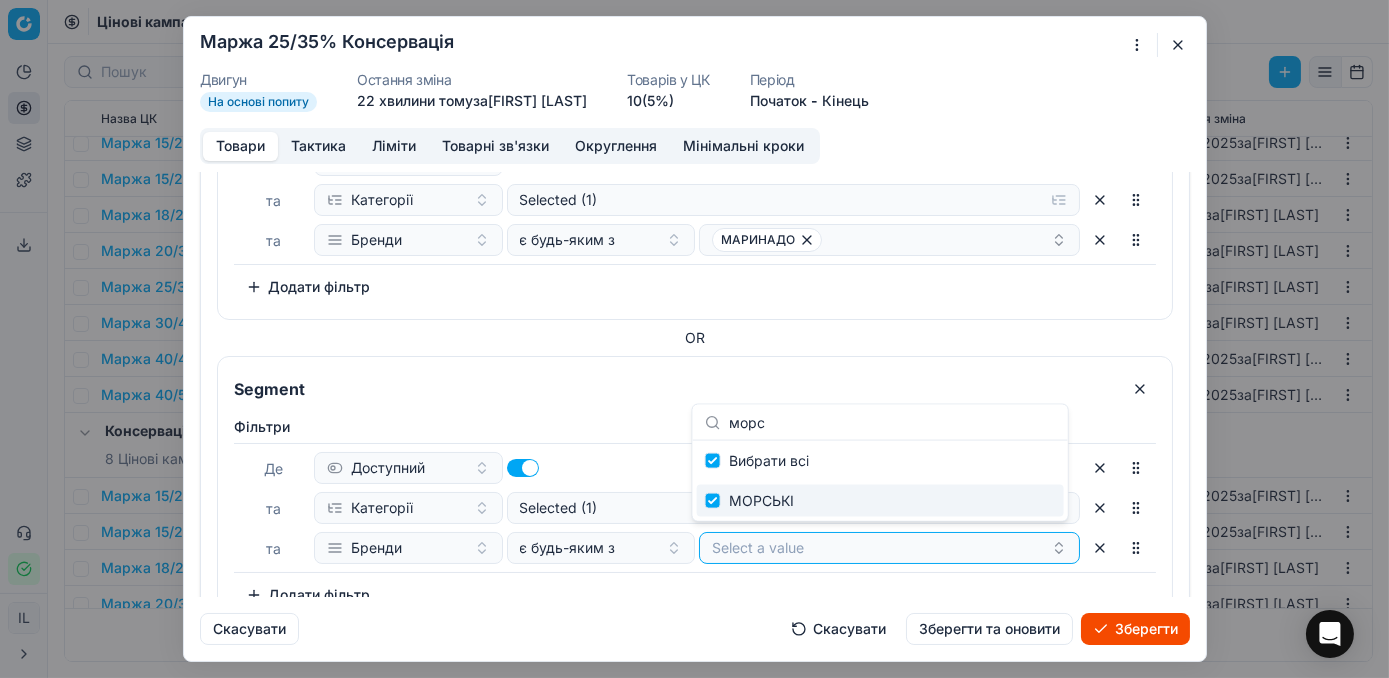checkbox on "true" 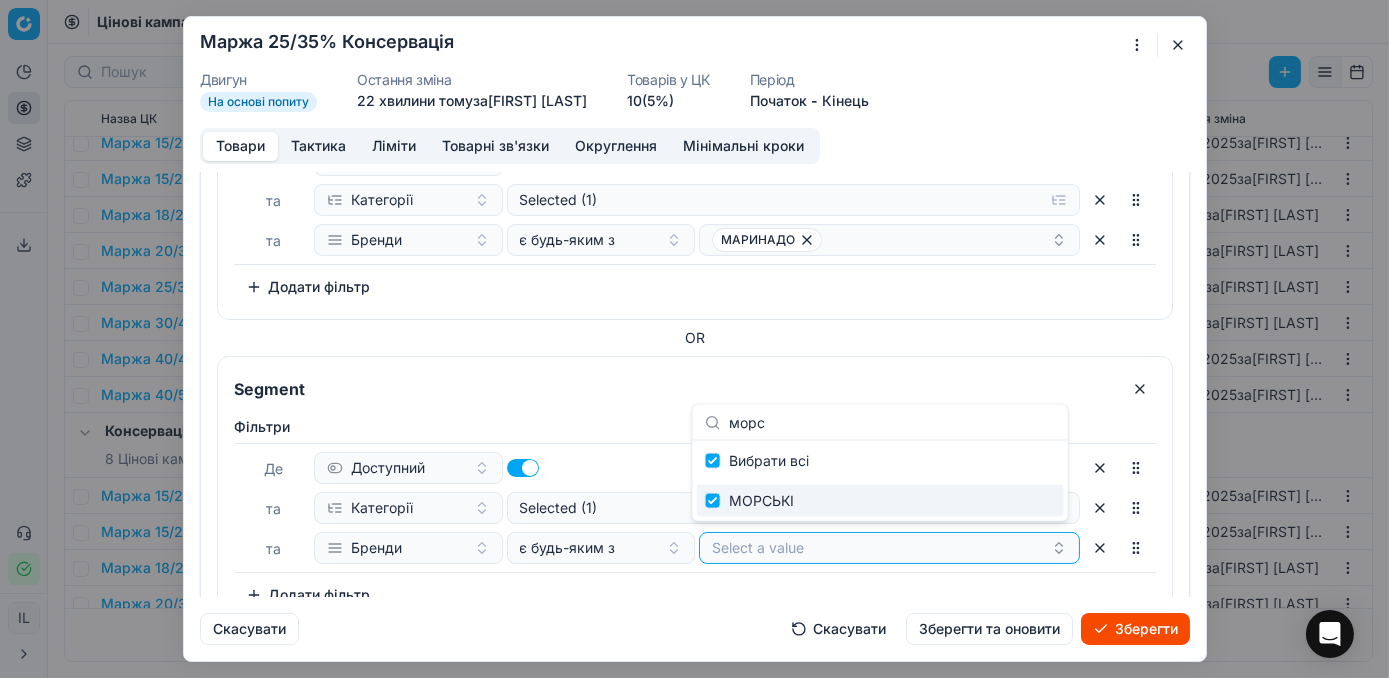 checkbox on "true" 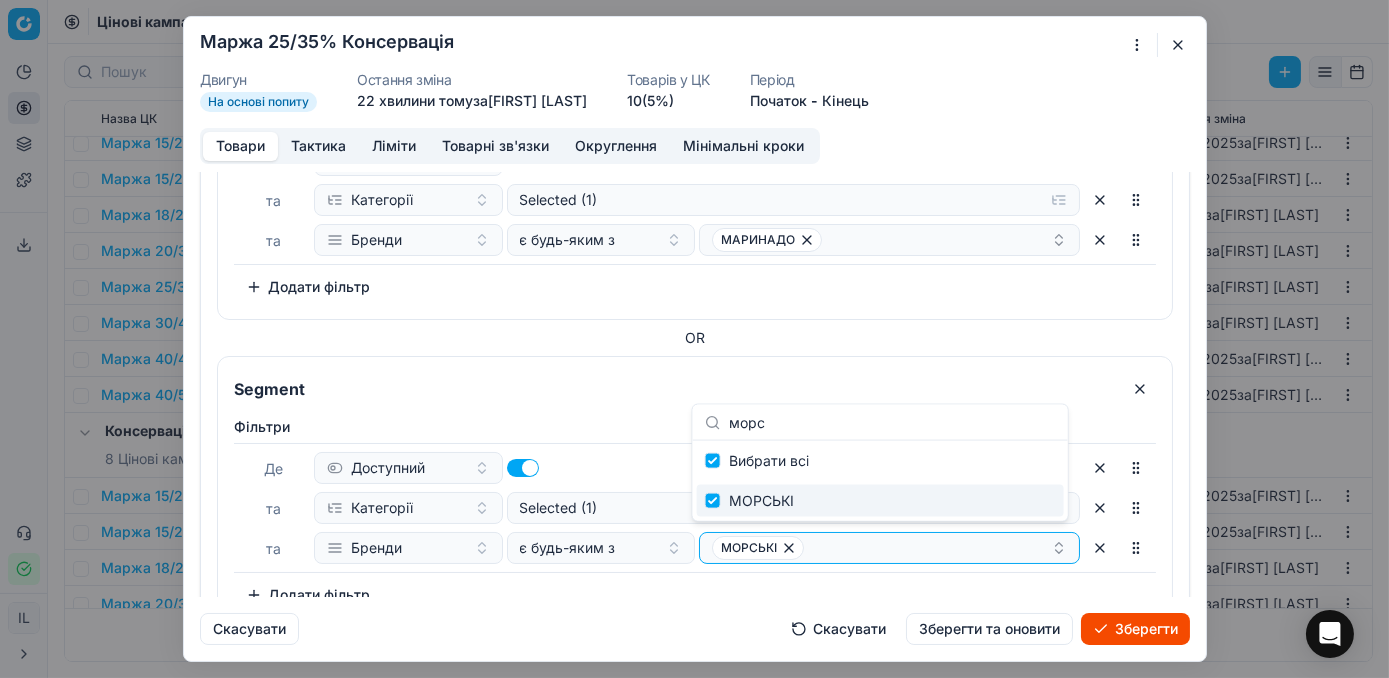 click on "Зберегти" at bounding box center (1135, 629) 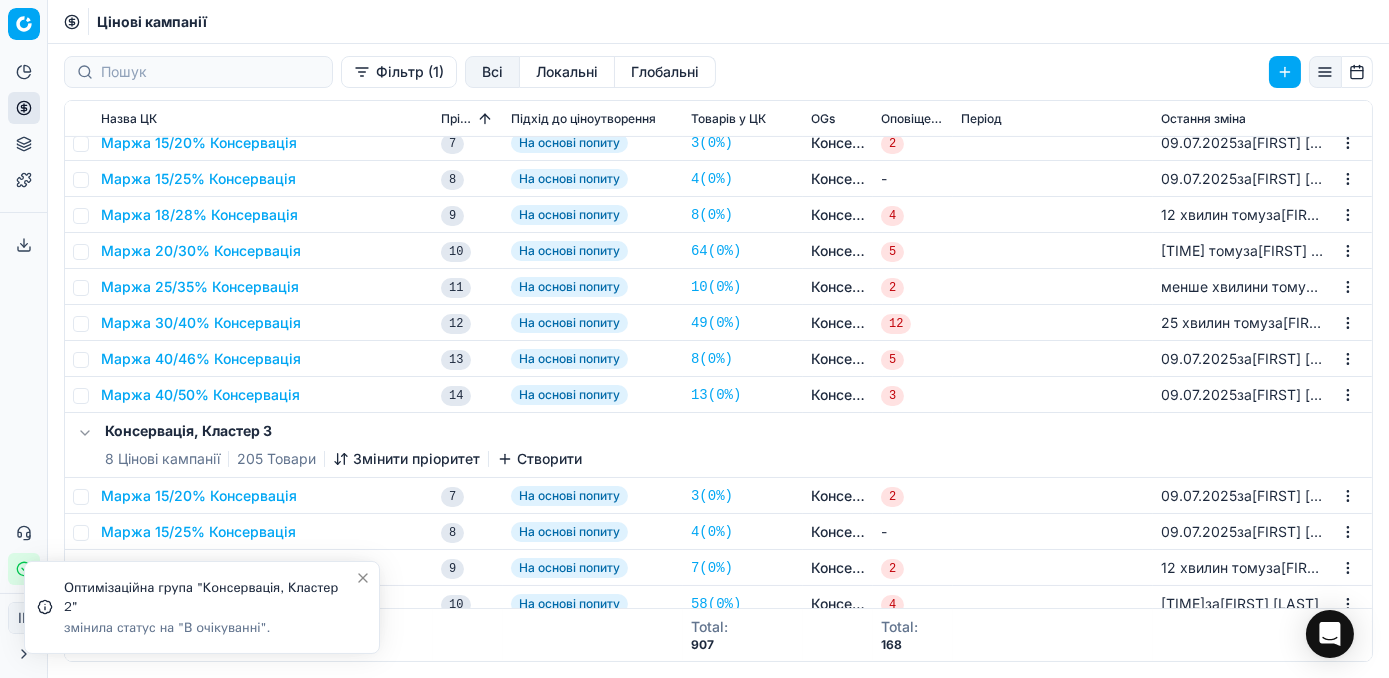 click on "Маржа 25/35% Консервація" at bounding box center [200, 287] 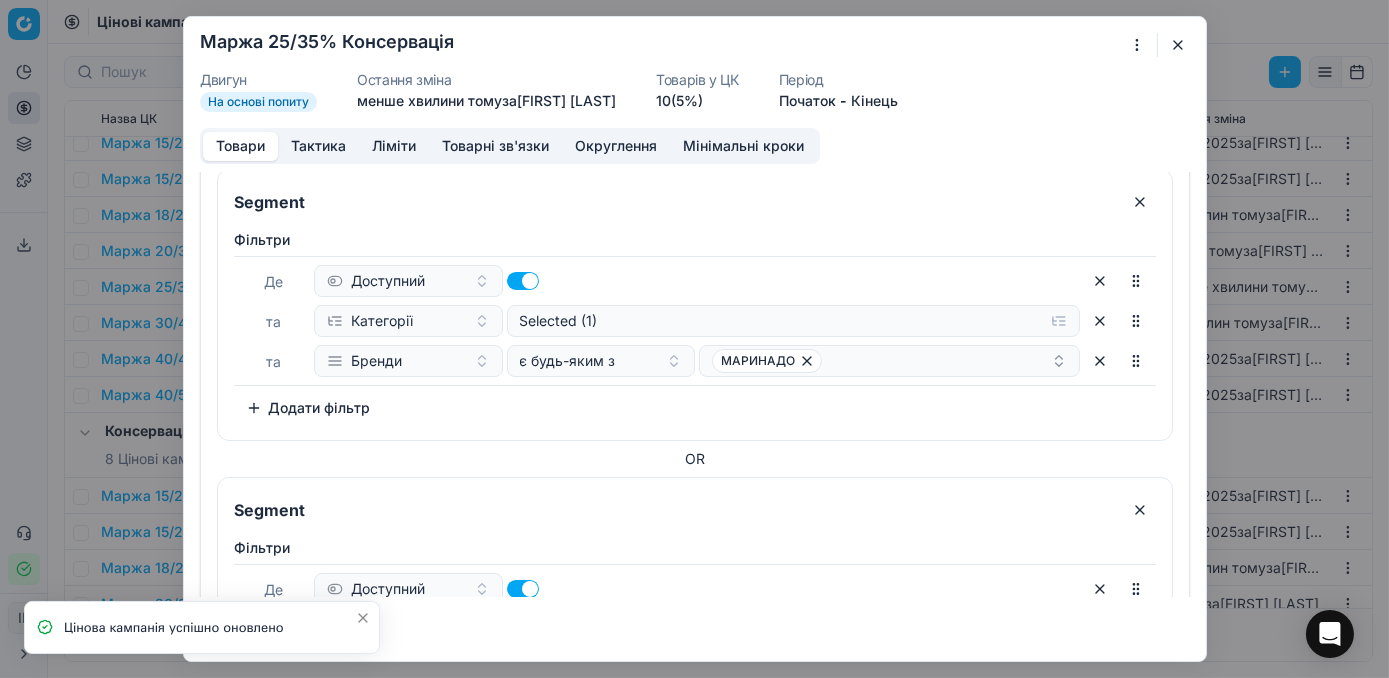 scroll, scrollTop: 1181, scrollLeft: 0, axis: vertical 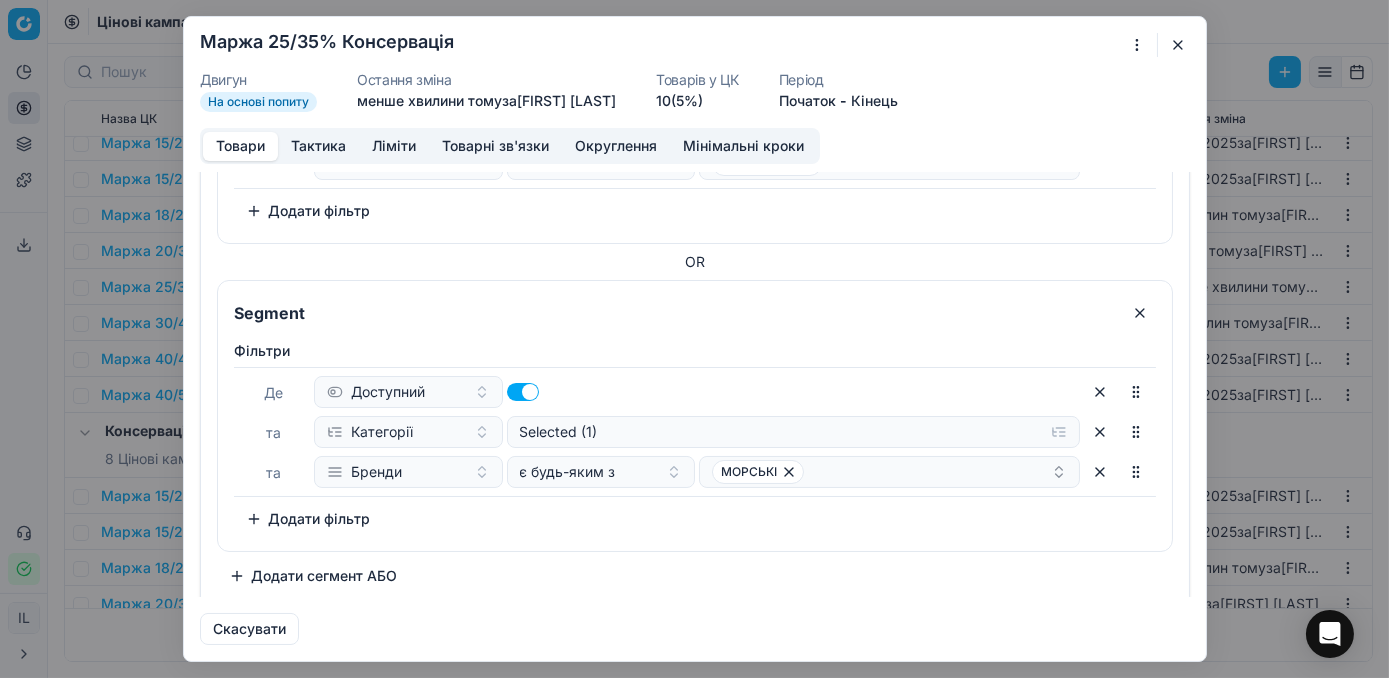 click at bounding box center [1178, 45] 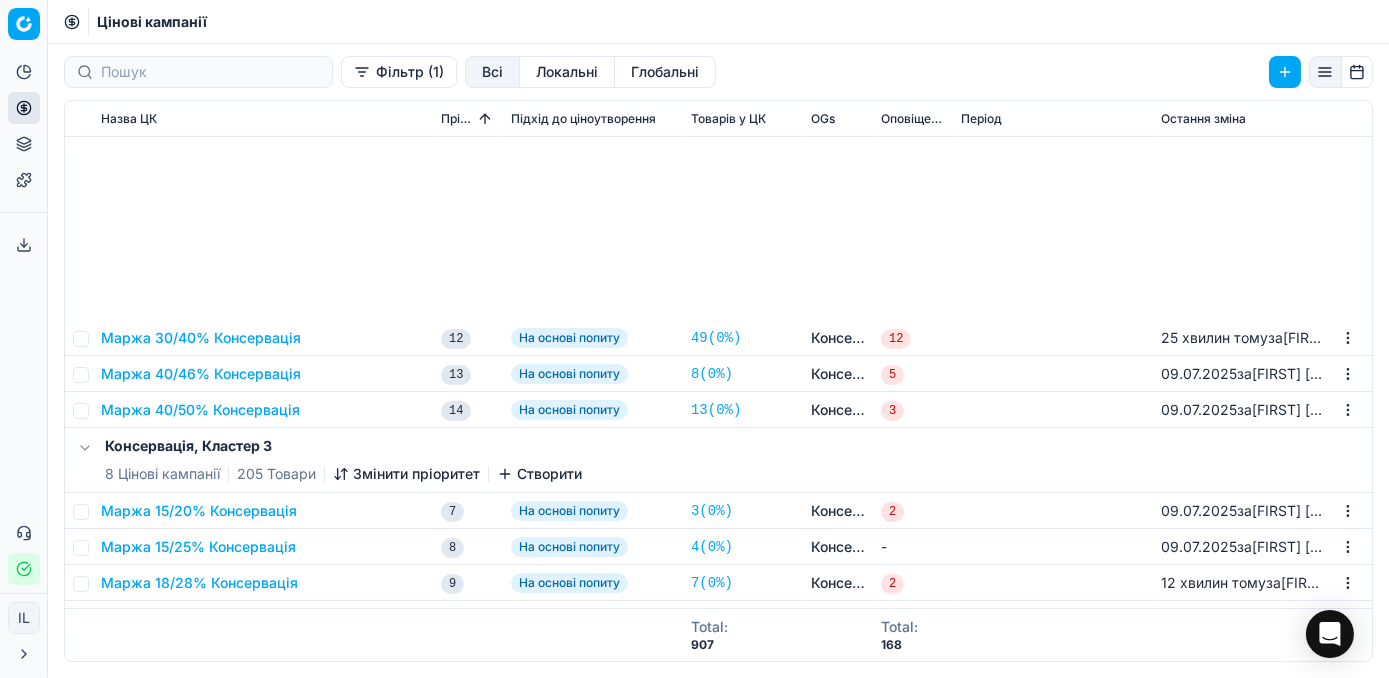 scroll, scrollTop: 1545, scrollLeft: 0, axis: vertical 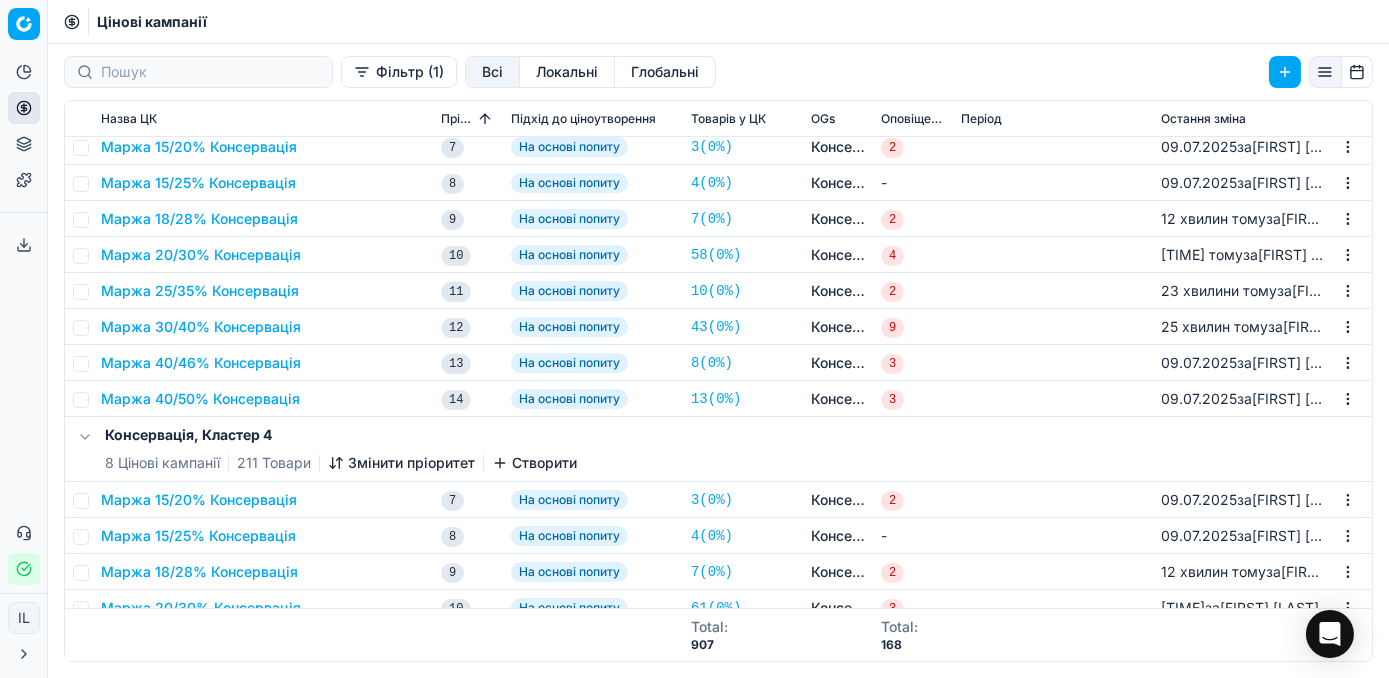 click on "Маржа 25/35% Консервація" at bounding box center [200, 291] 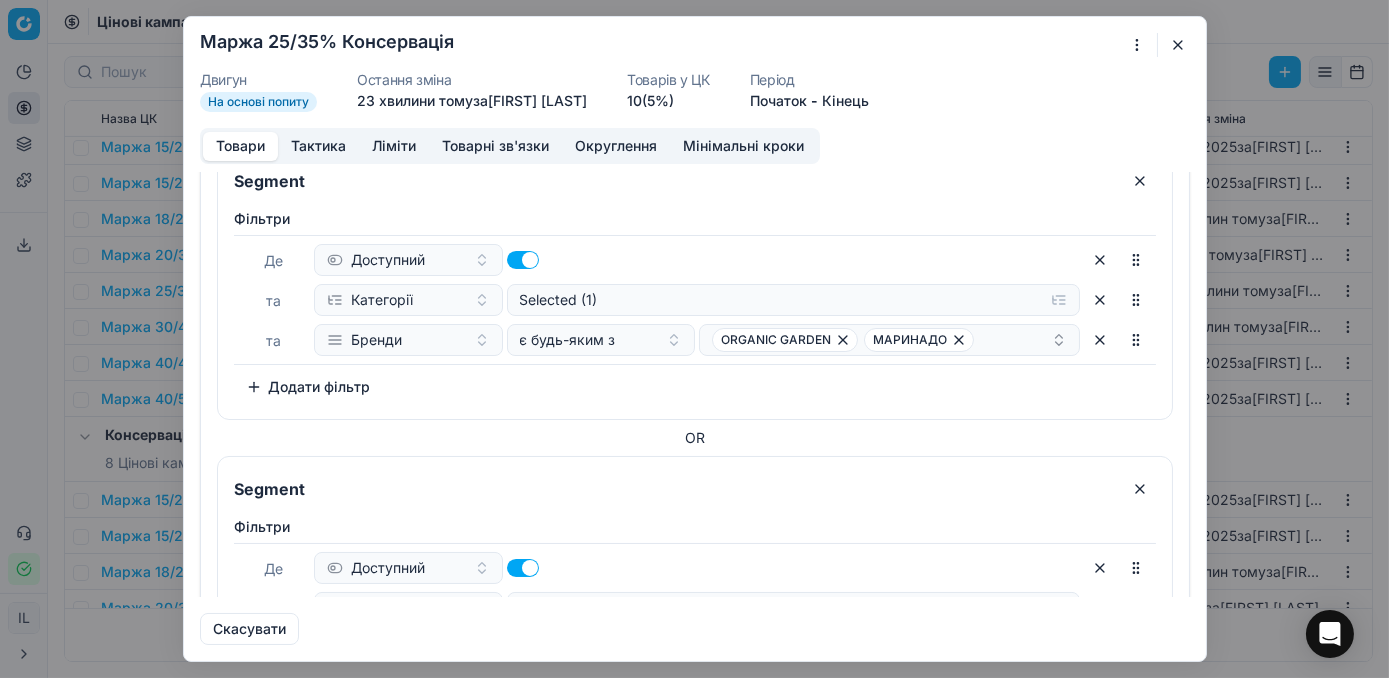 scroll, scrollTop: 878, scrollLeft: 0, axis: vertical 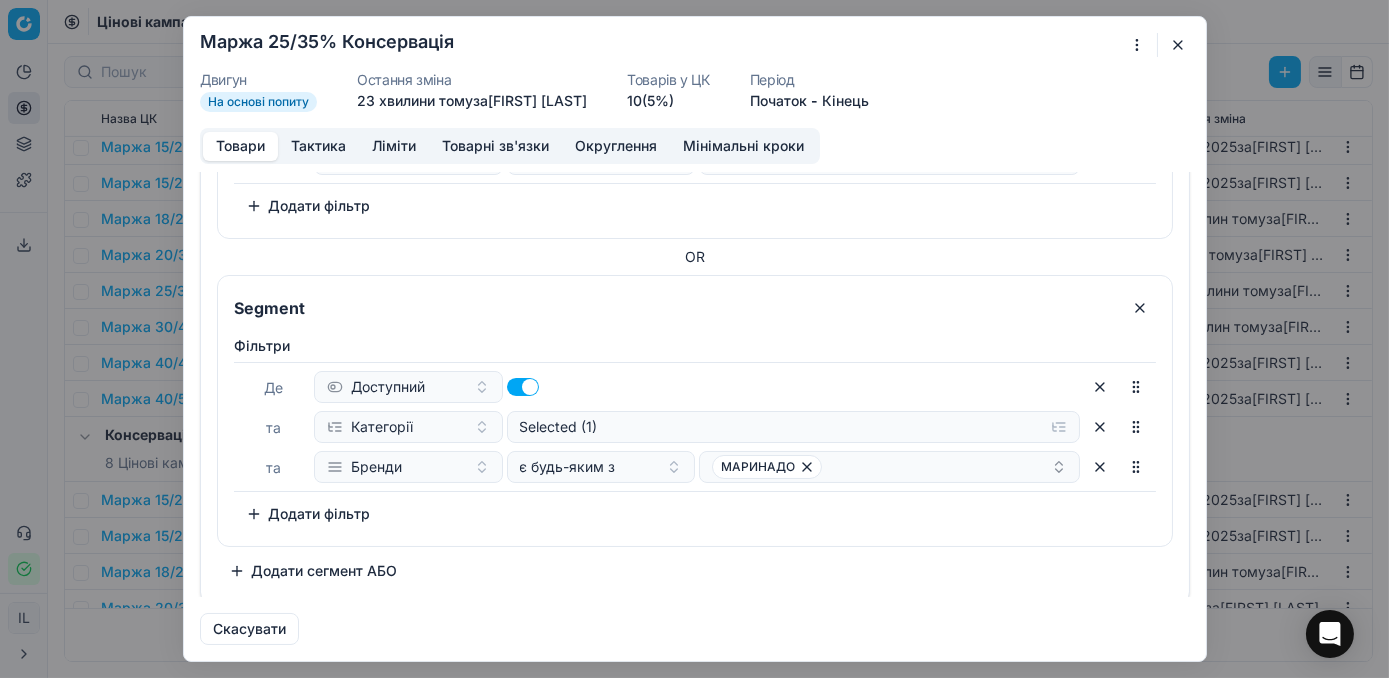 click on "Додати сегмент АБО" at bounding box center (313, 571) 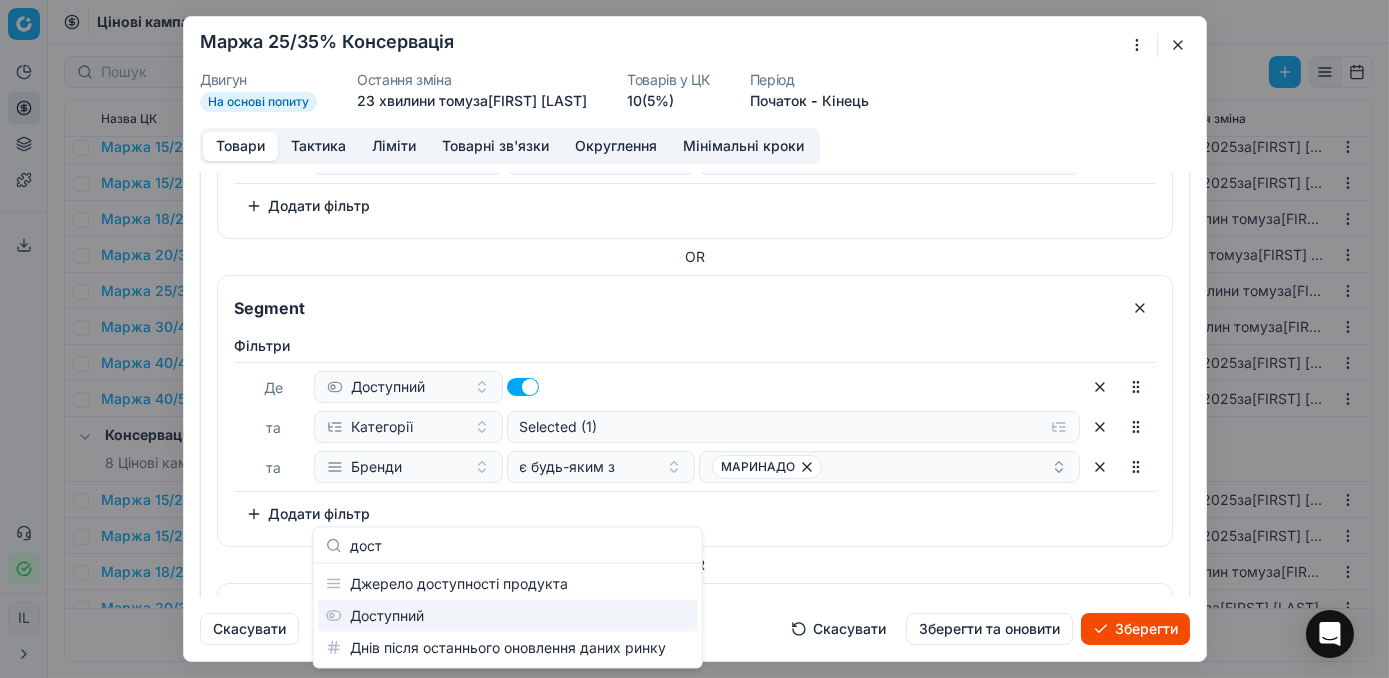 type on "дост" 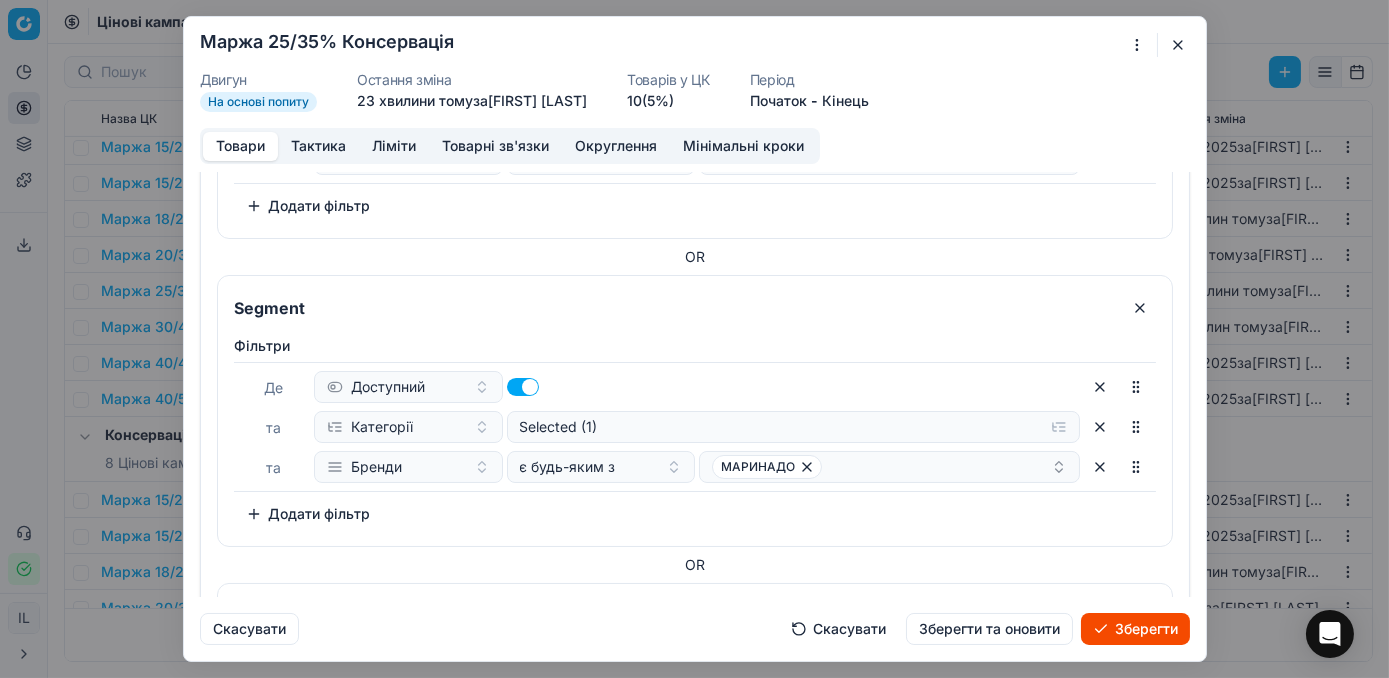 scroll, scrollTop: 1105, scrollLeft: 0, axis: vertical 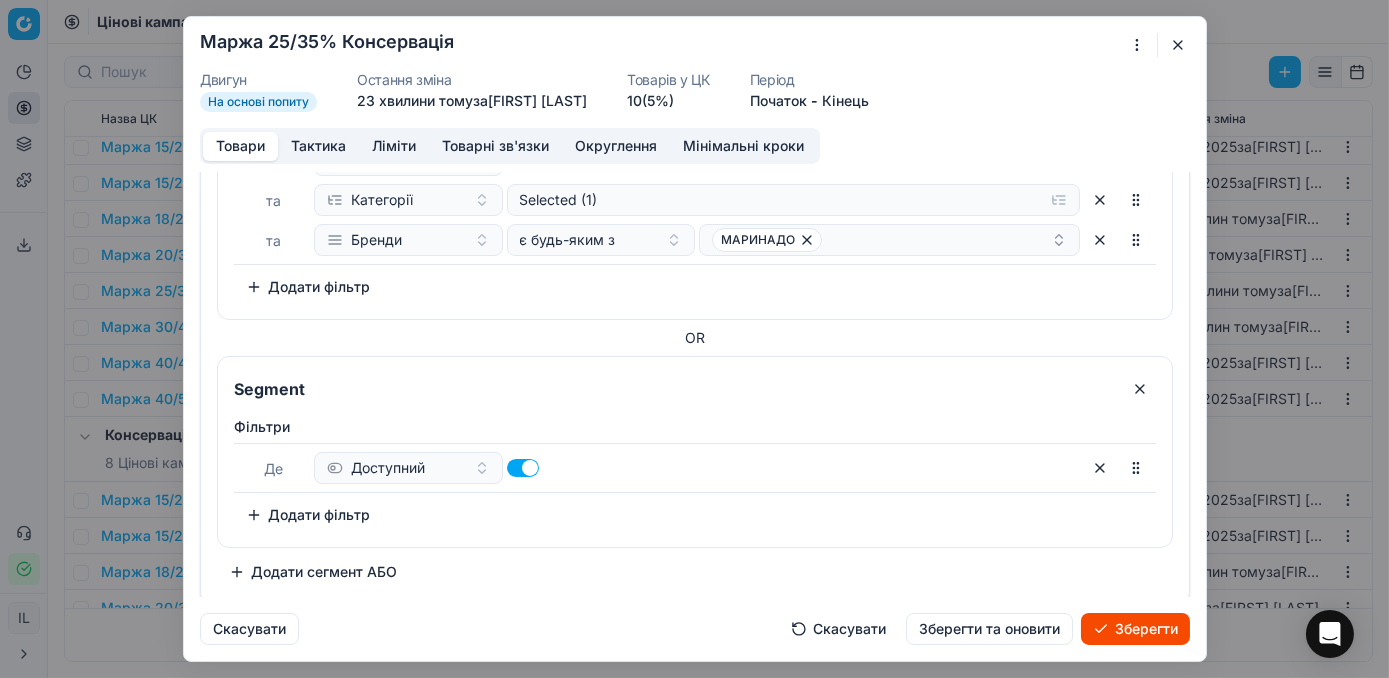 click on "Додати фільтр" at bounding box center (308, 515) 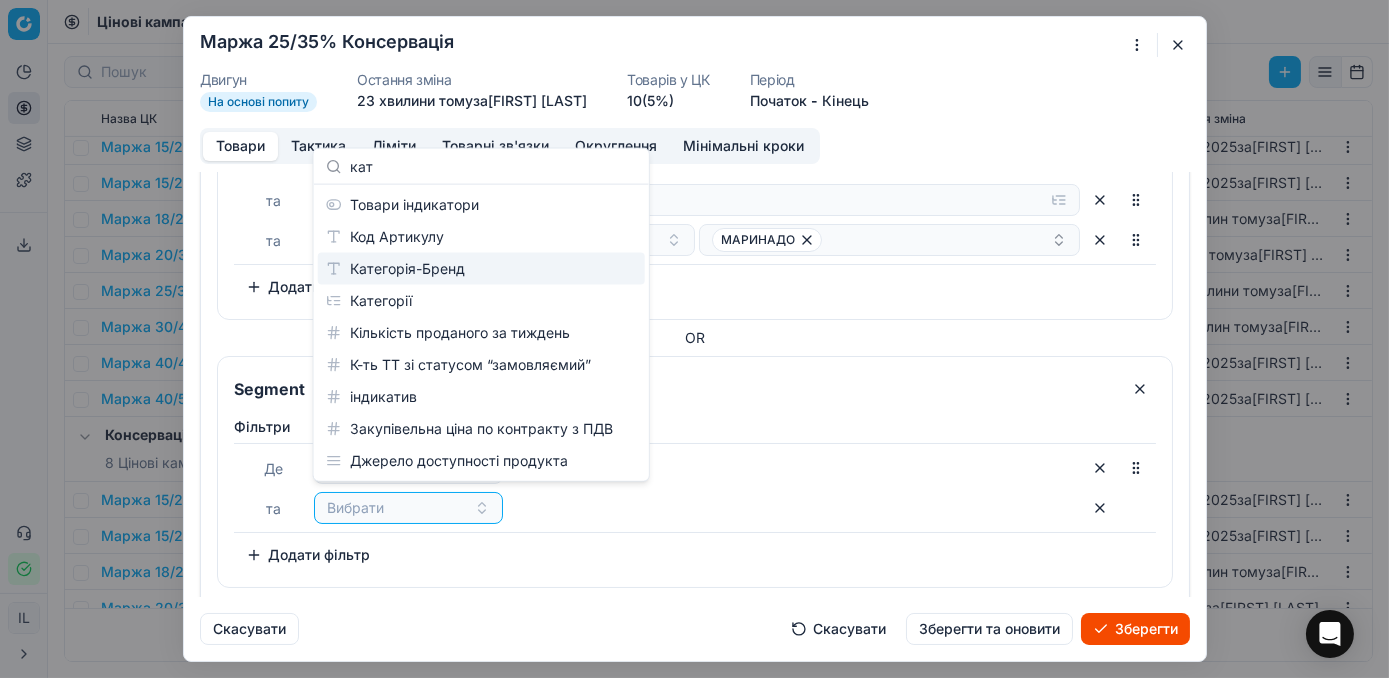 type on "кат" 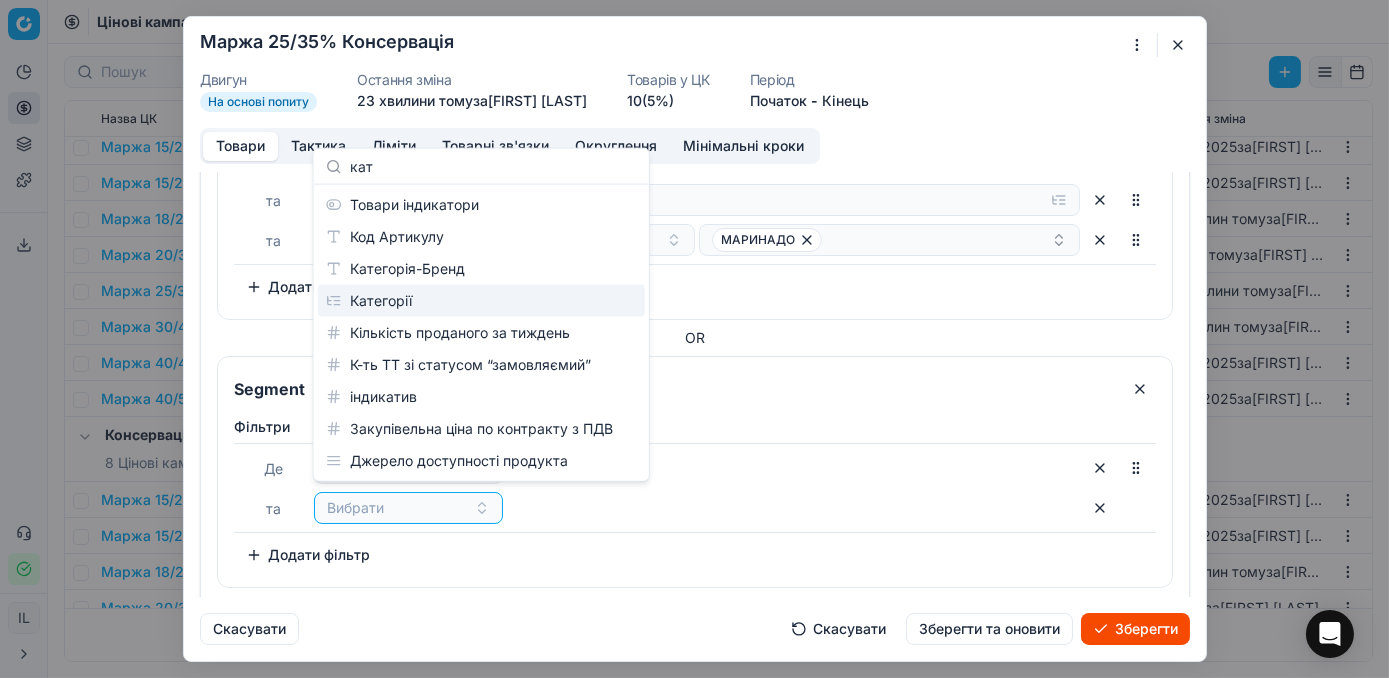 click on "Категорії" at bounding box center [481, 301] 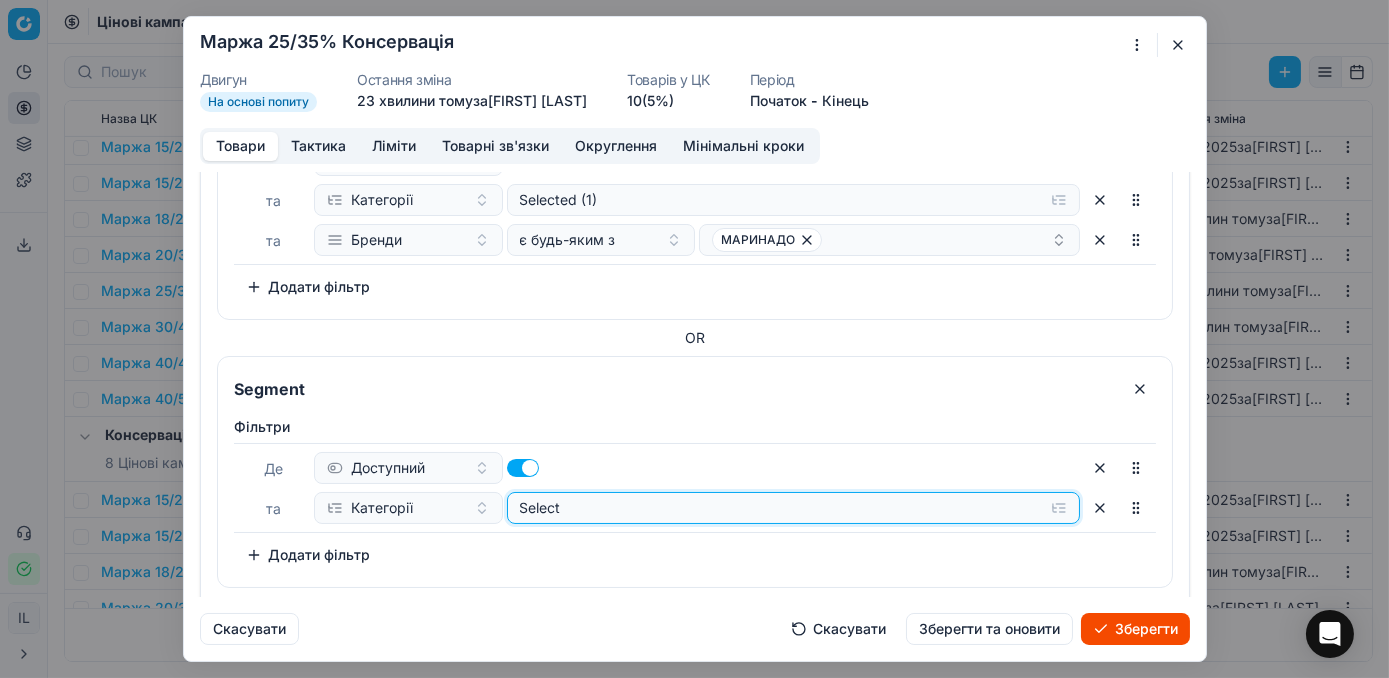 click on "Select" at bounding box center (793, -724) 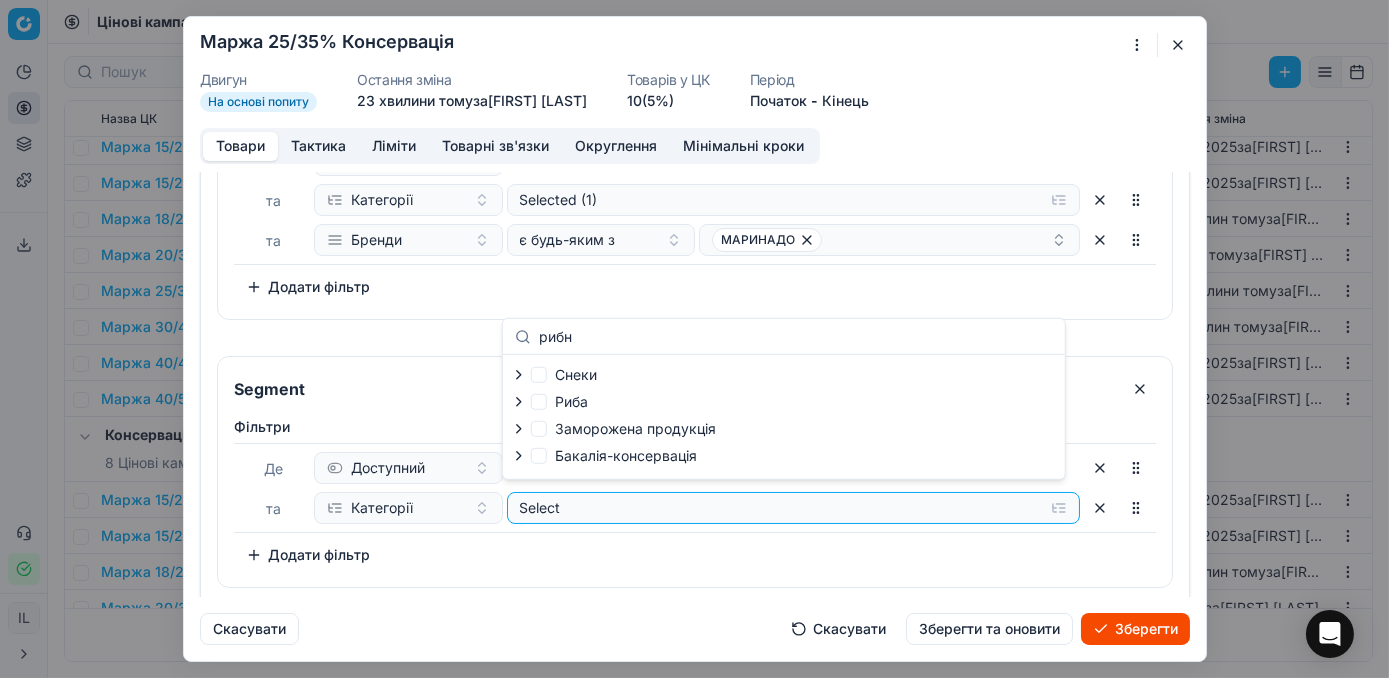 type on "рибн" 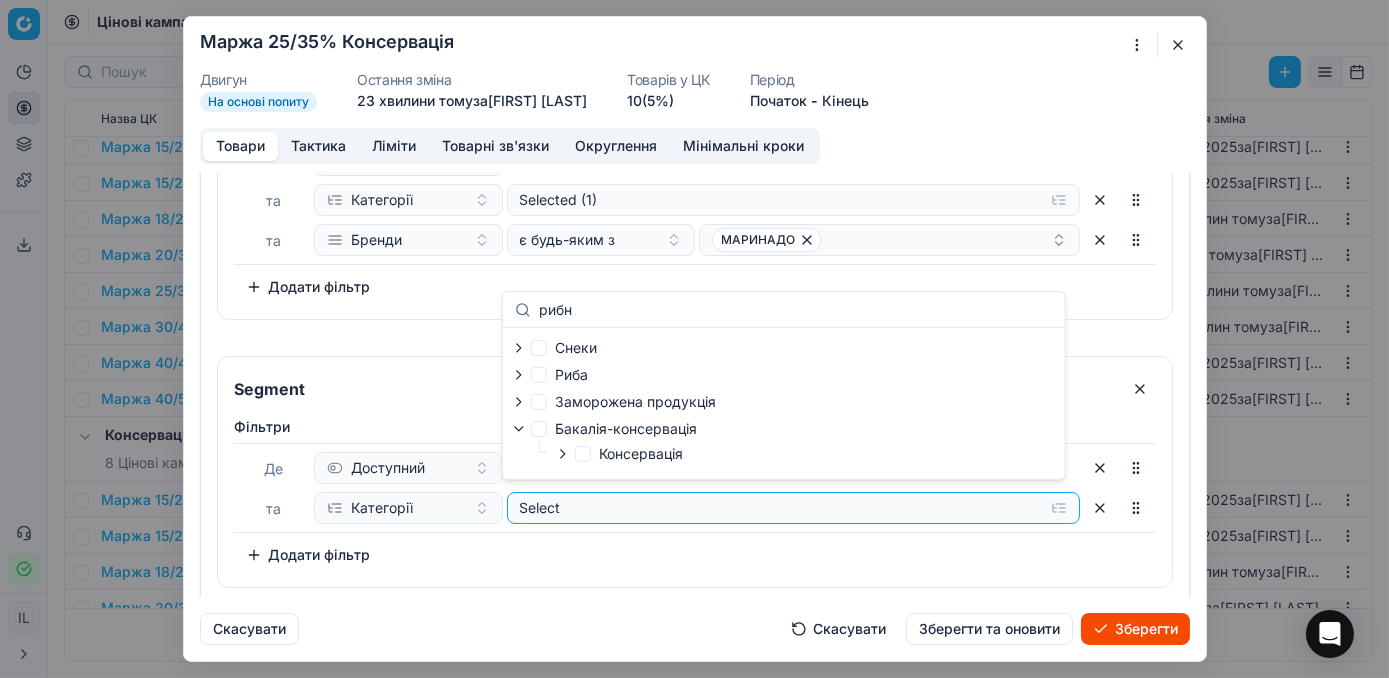 click 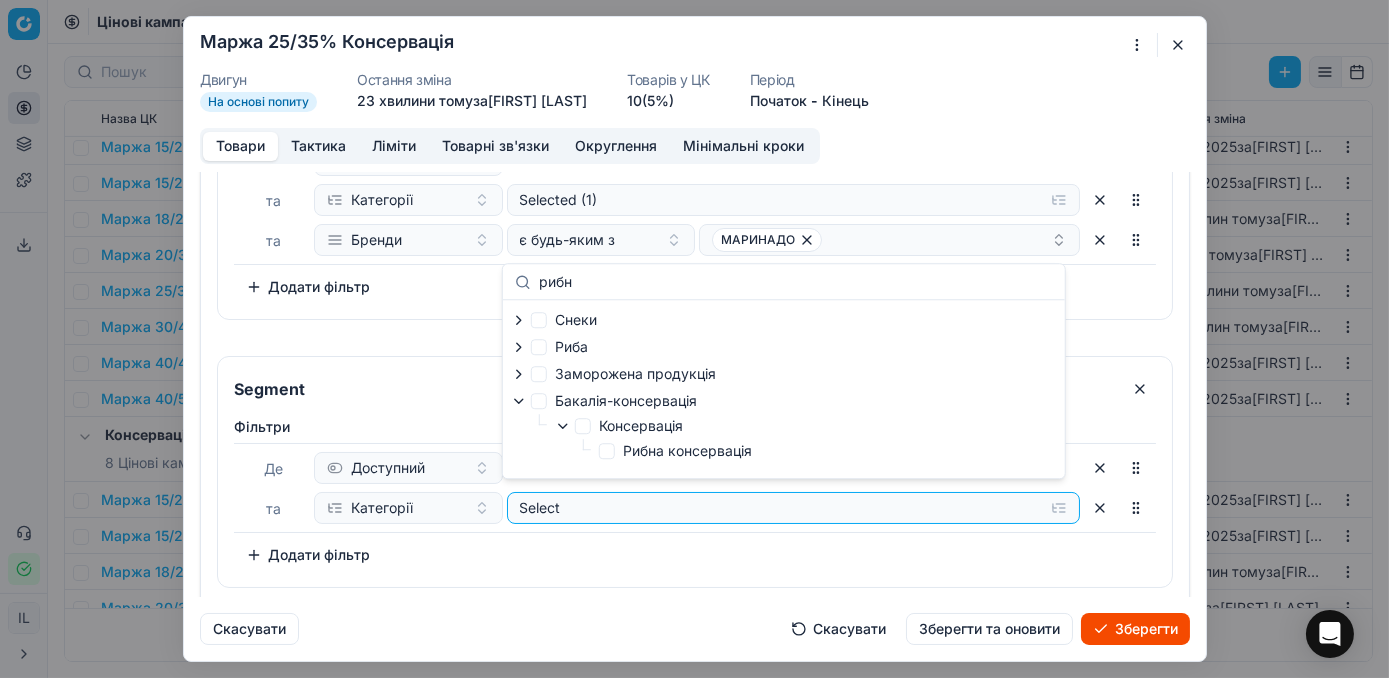 click on "Рибна консервація" at bounding box center (675, 451) 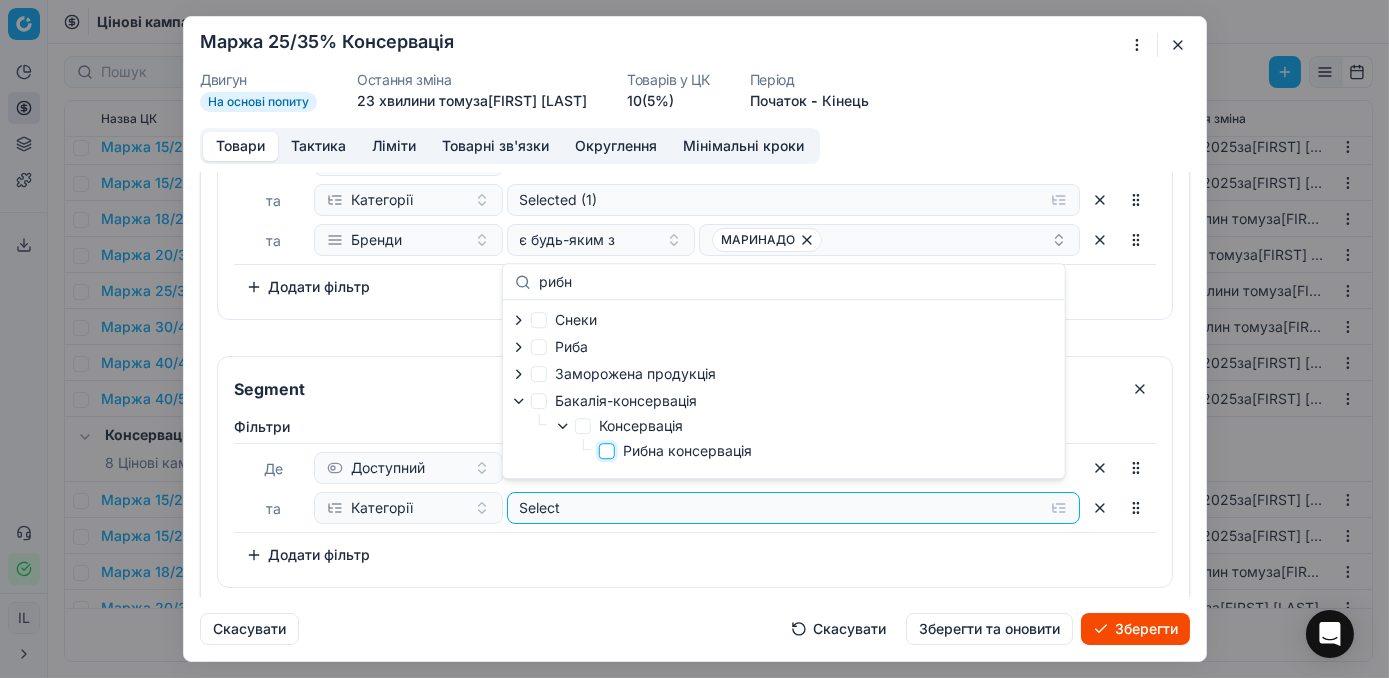 click on "Рибна консервація" at bounding box center (607, 451) 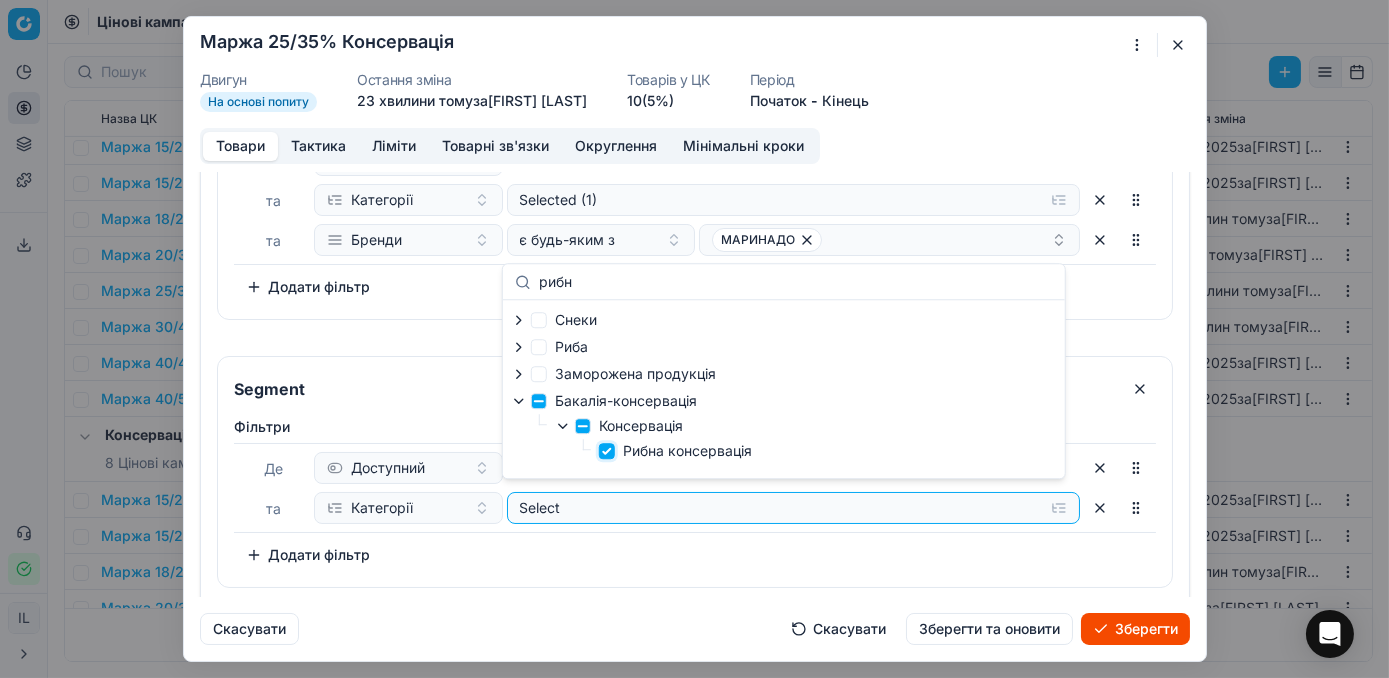 checkbox on "true" 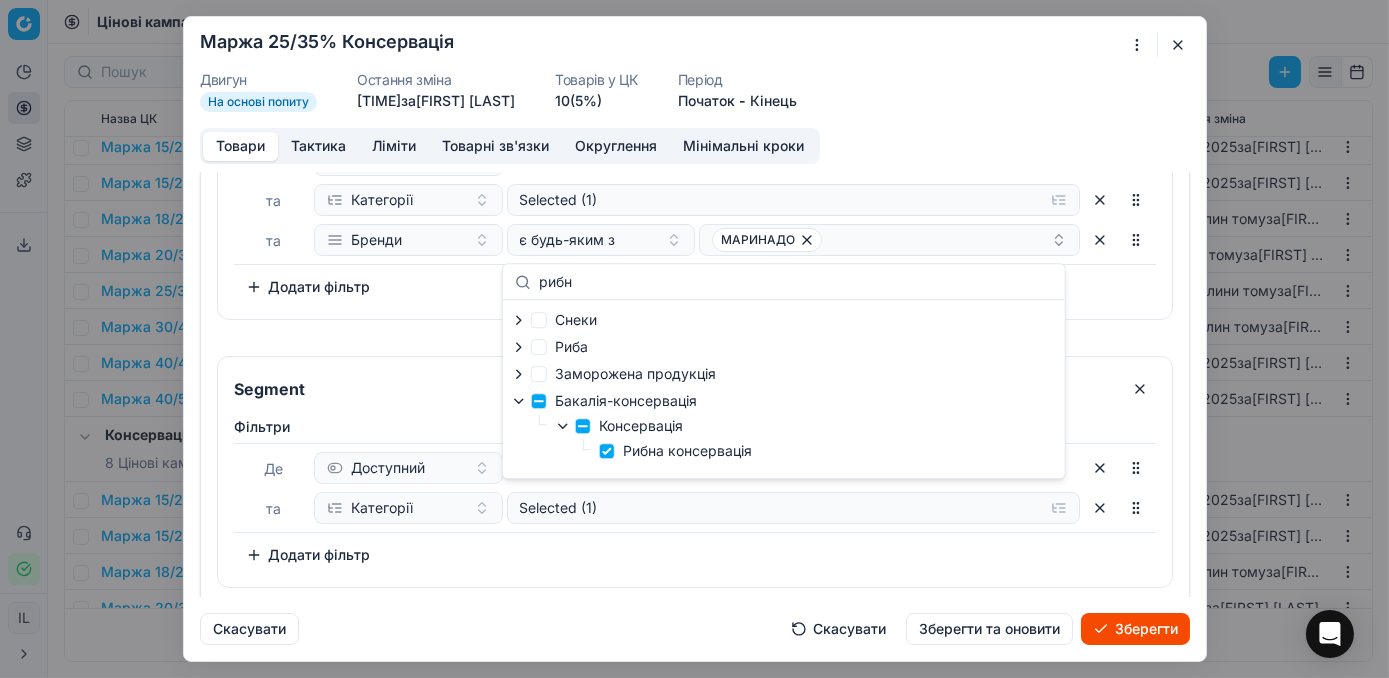 click on "Додати фільтр" at bounding box center (308, 555) 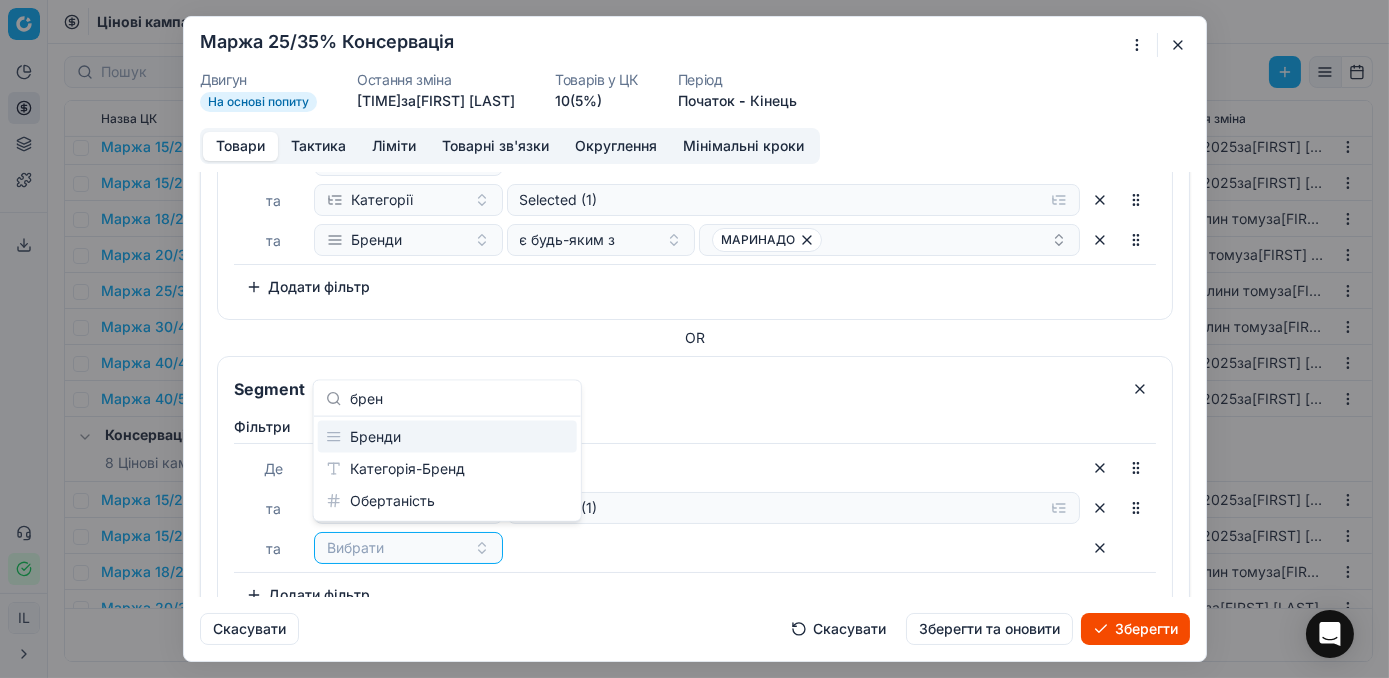 type on "брен" 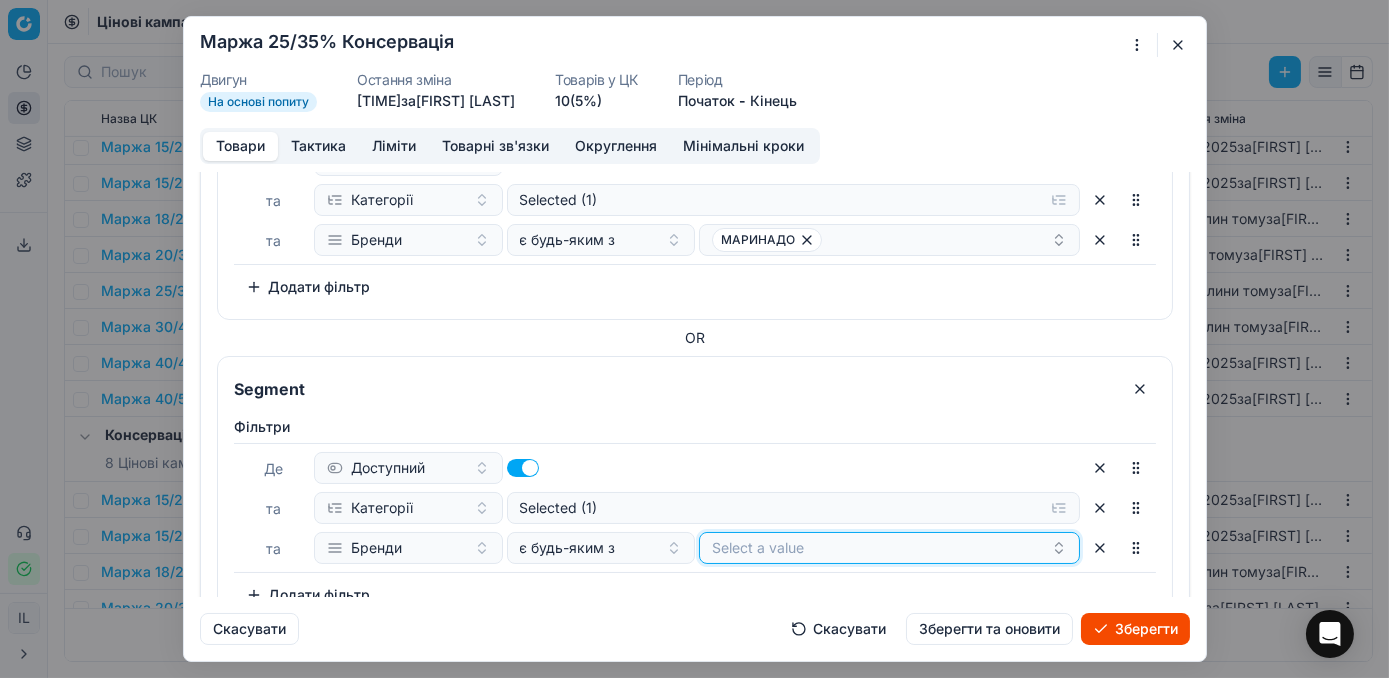 click on "Select a value" at bounding box center (889, -684) 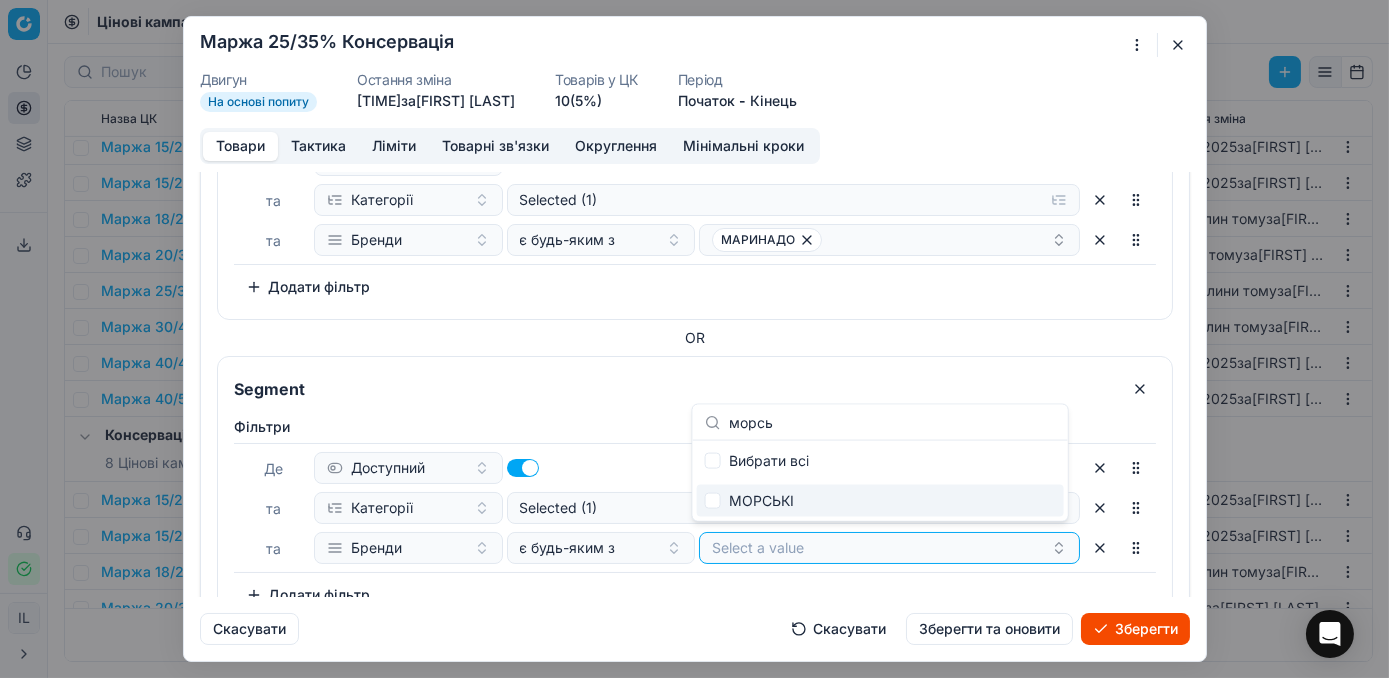type on "морсь" 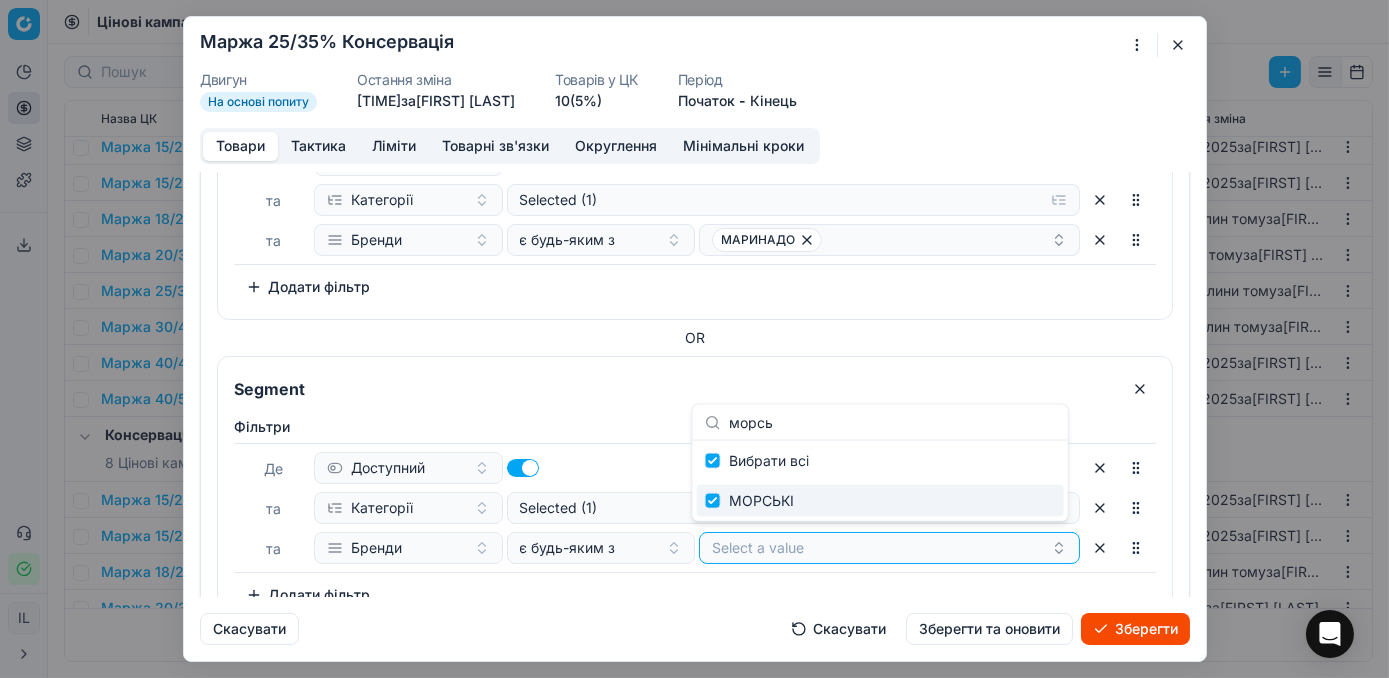 checkbox on "true" 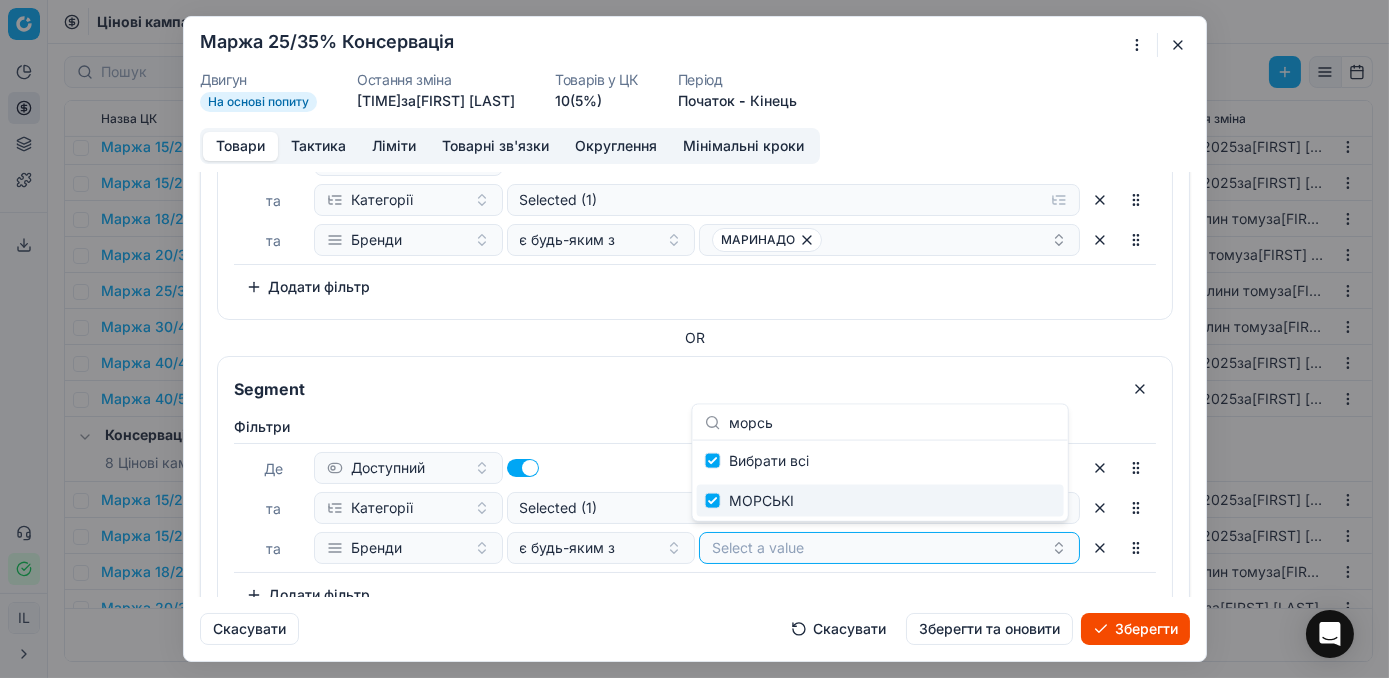 checkbox on "true" 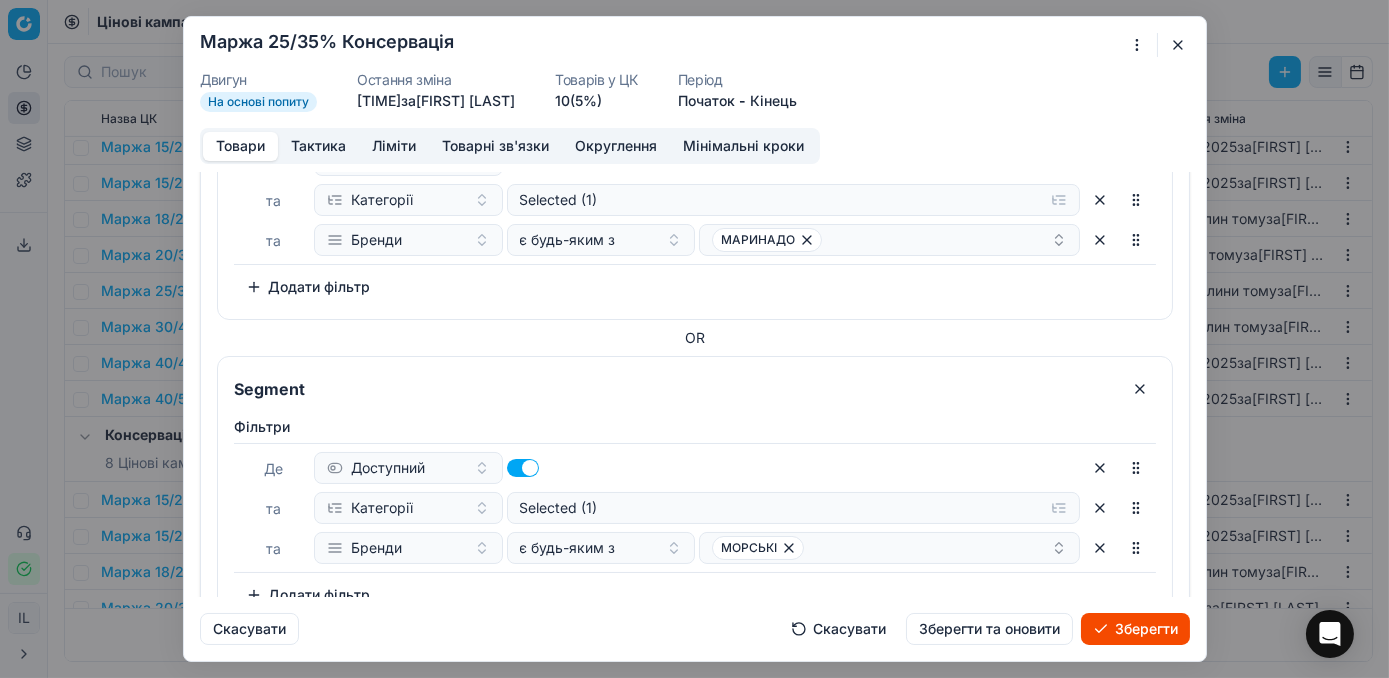 click on "Зберегти" at bounding box center (1135, 629) 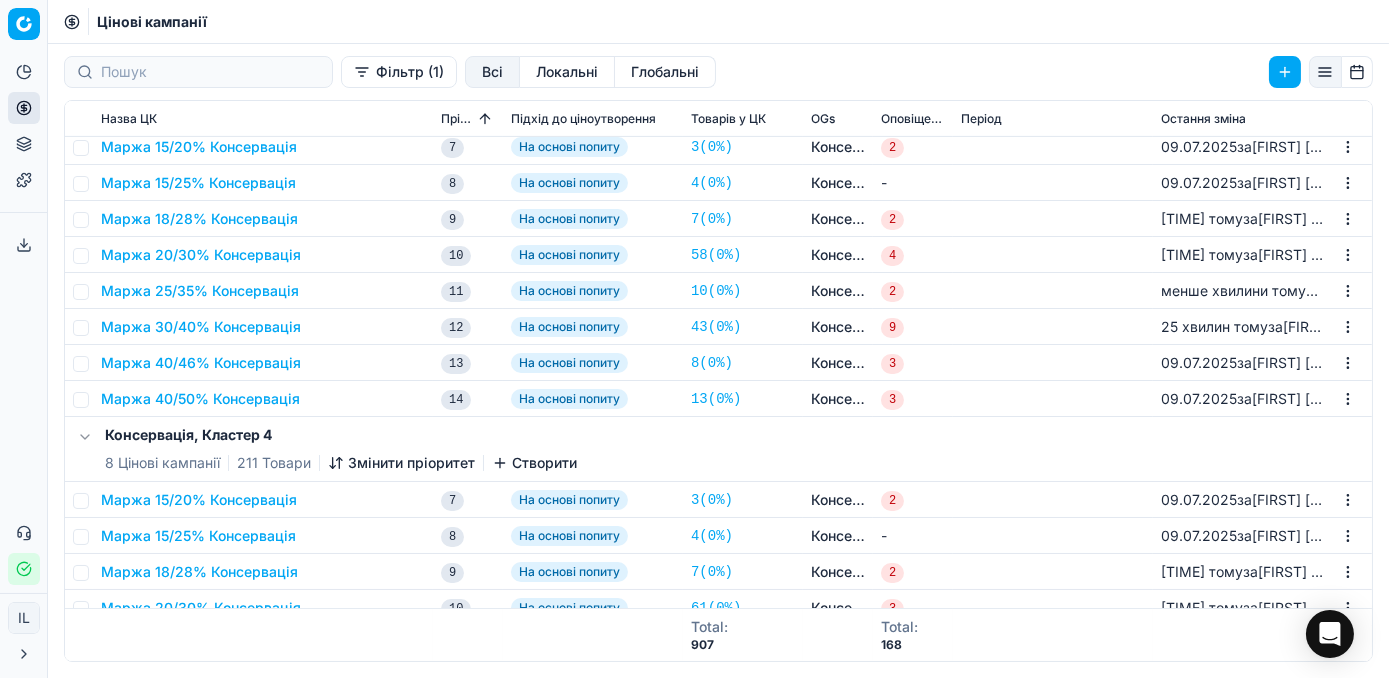 scroll, scrollTop: 1636, scrollLeft: 0, axis: vertical 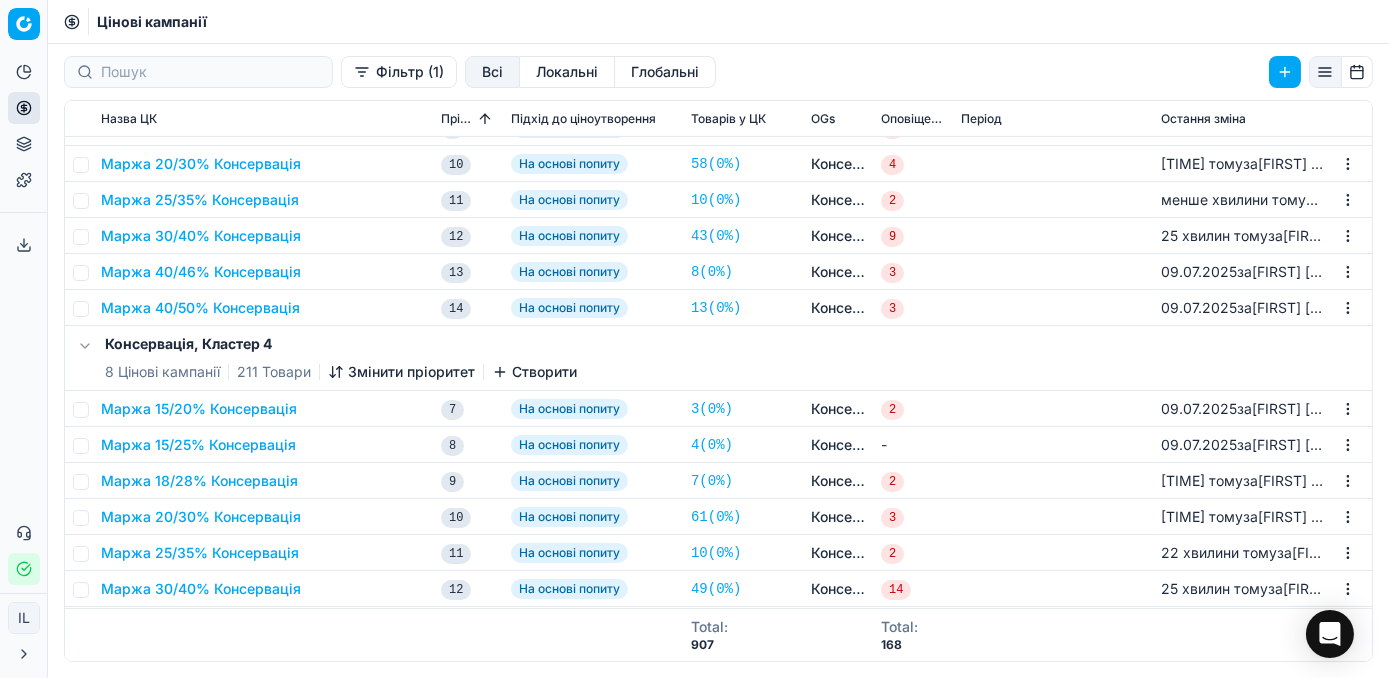 click on "Маржа 30/40% Консервація" at bounding box center (201, 236) 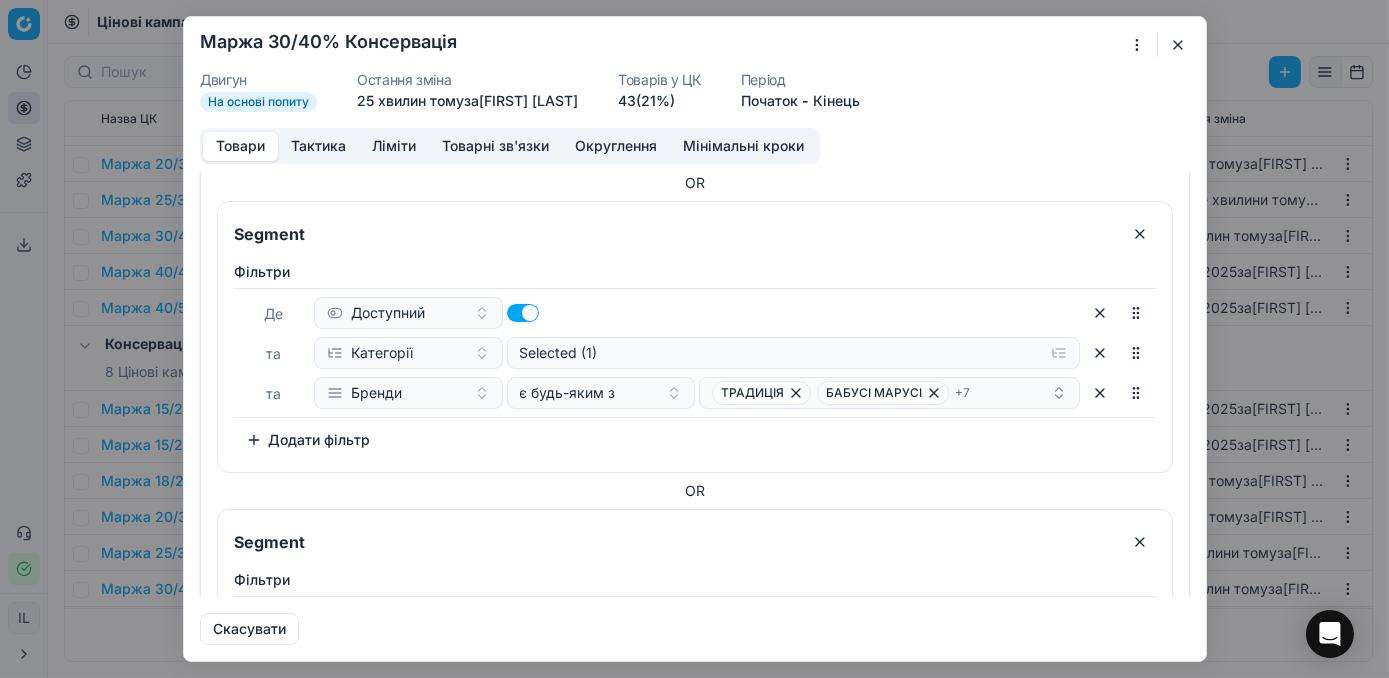 scroll, scrollTop: 0, scrollLeft: 0, axis: both 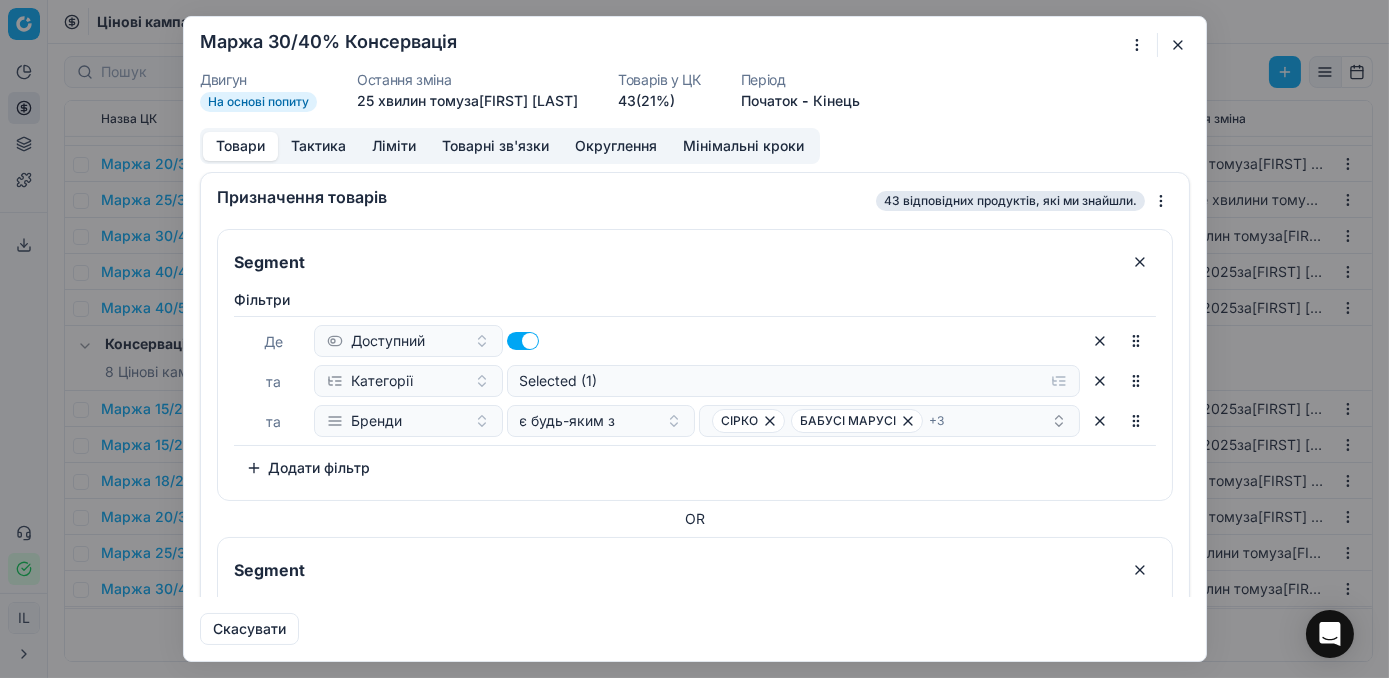 click at bounding box center (1178, 45) 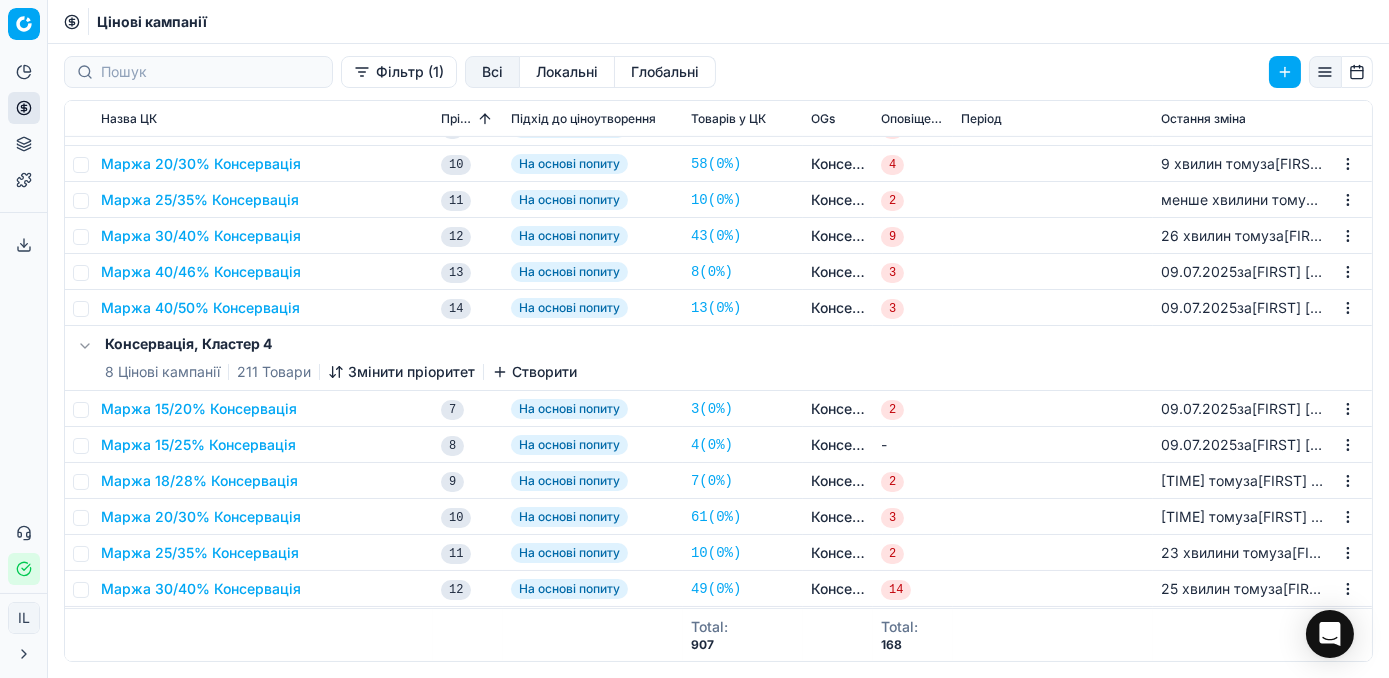 scroll, scrollTop: 1545, scrollLeft: 0, axis: vertical 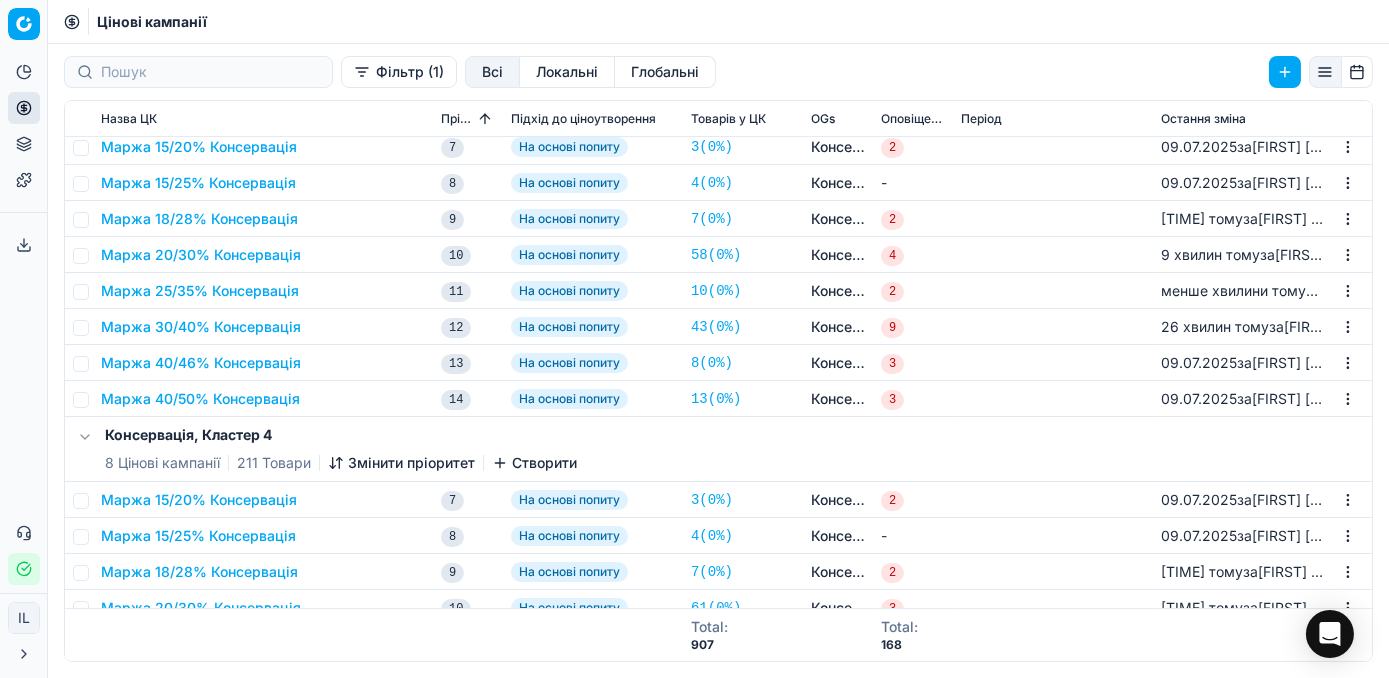 click on "Маржа 25/35% Консервація" at bounding box center (200, 291) 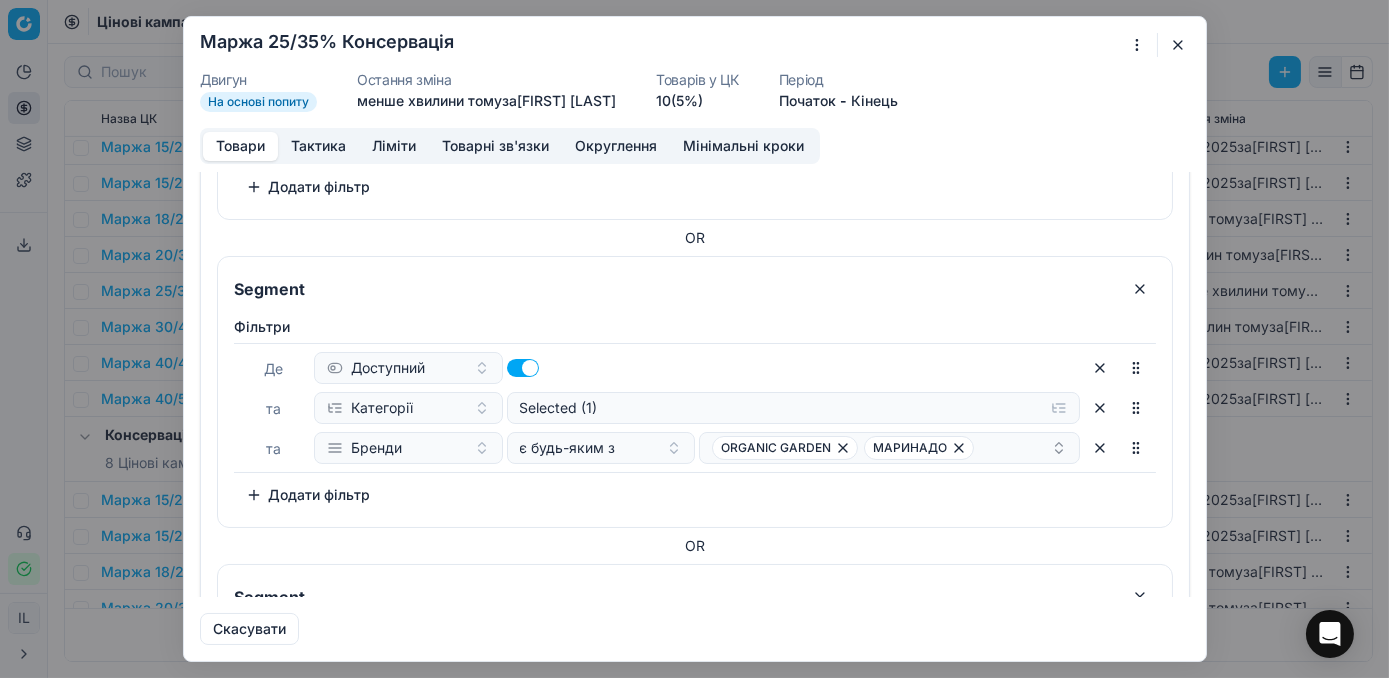 scroll, scrollTop: 0, scrollLeft: 0, axis: both 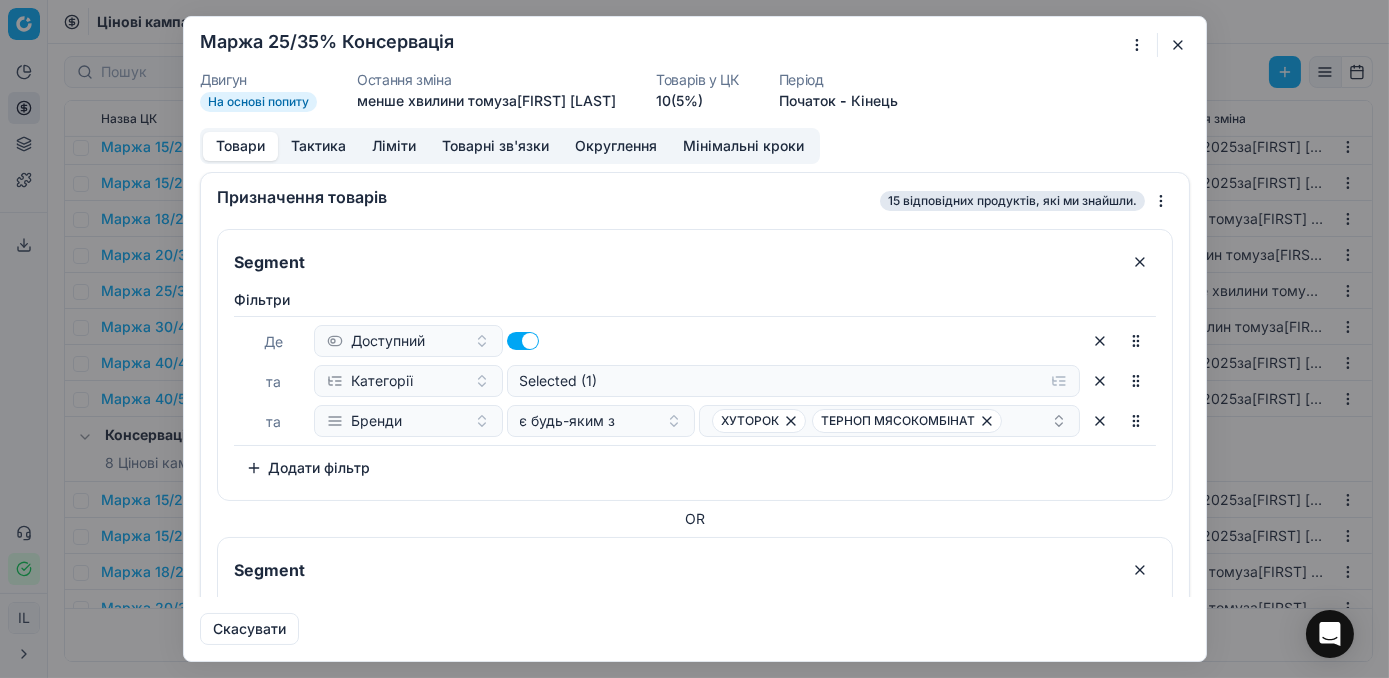 click at bounding box center (1178, 45) 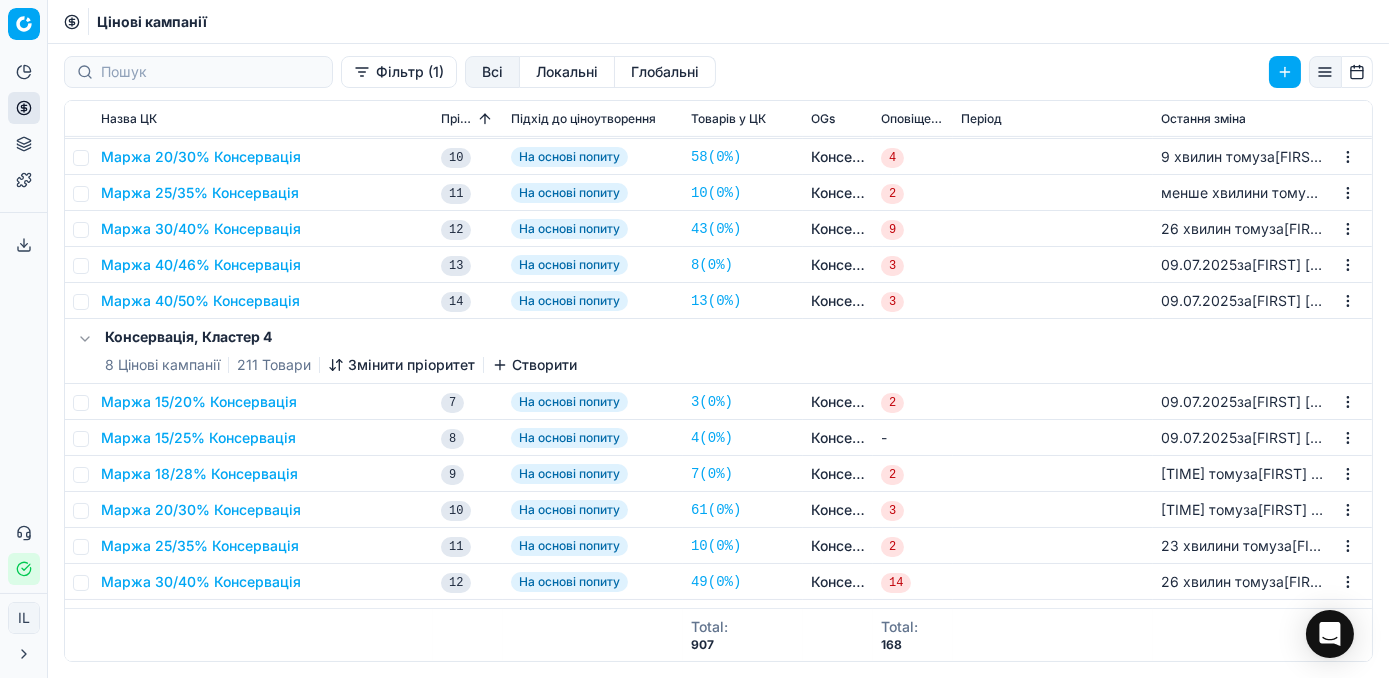 scroll, scrollTop: 1705, scrollLeft: 0, axis: vertical 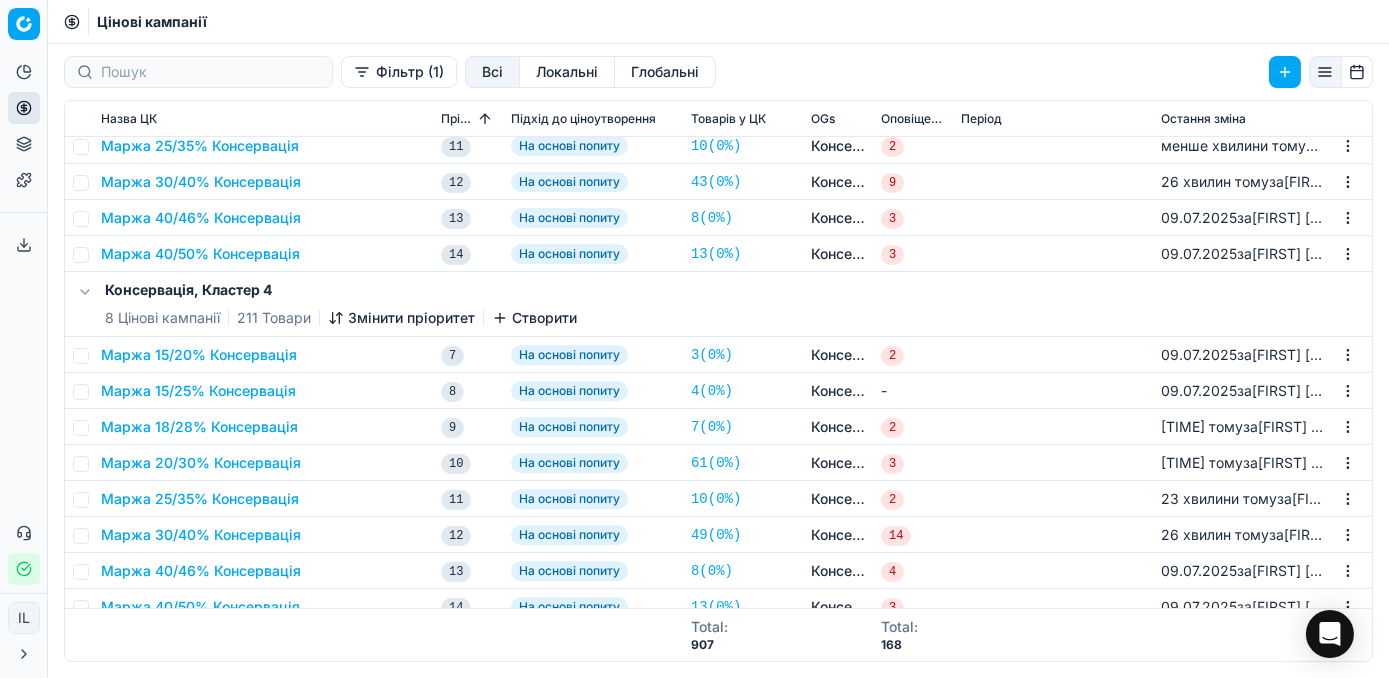 click on "Маржа 25/35% Консервація" at bounding box center [200, 499] 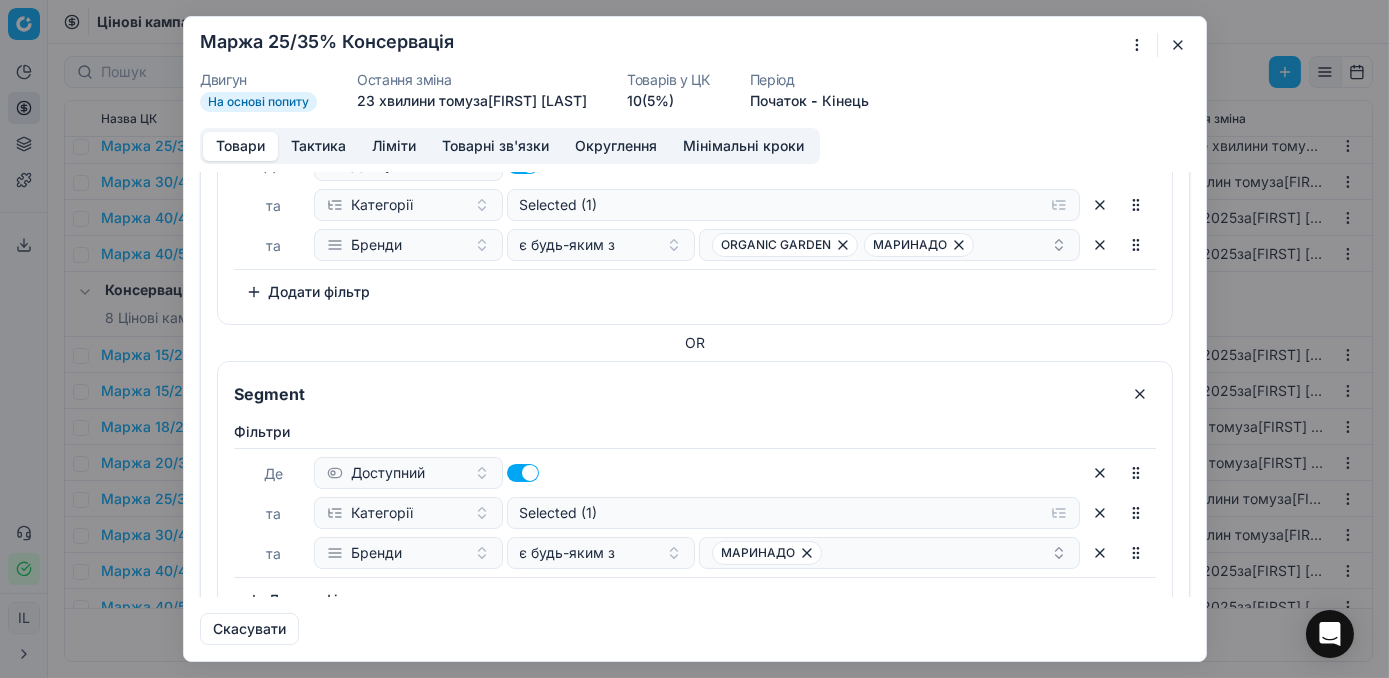 scroll, scrollTop: 878, scrollLeft: 0, axis: vertical 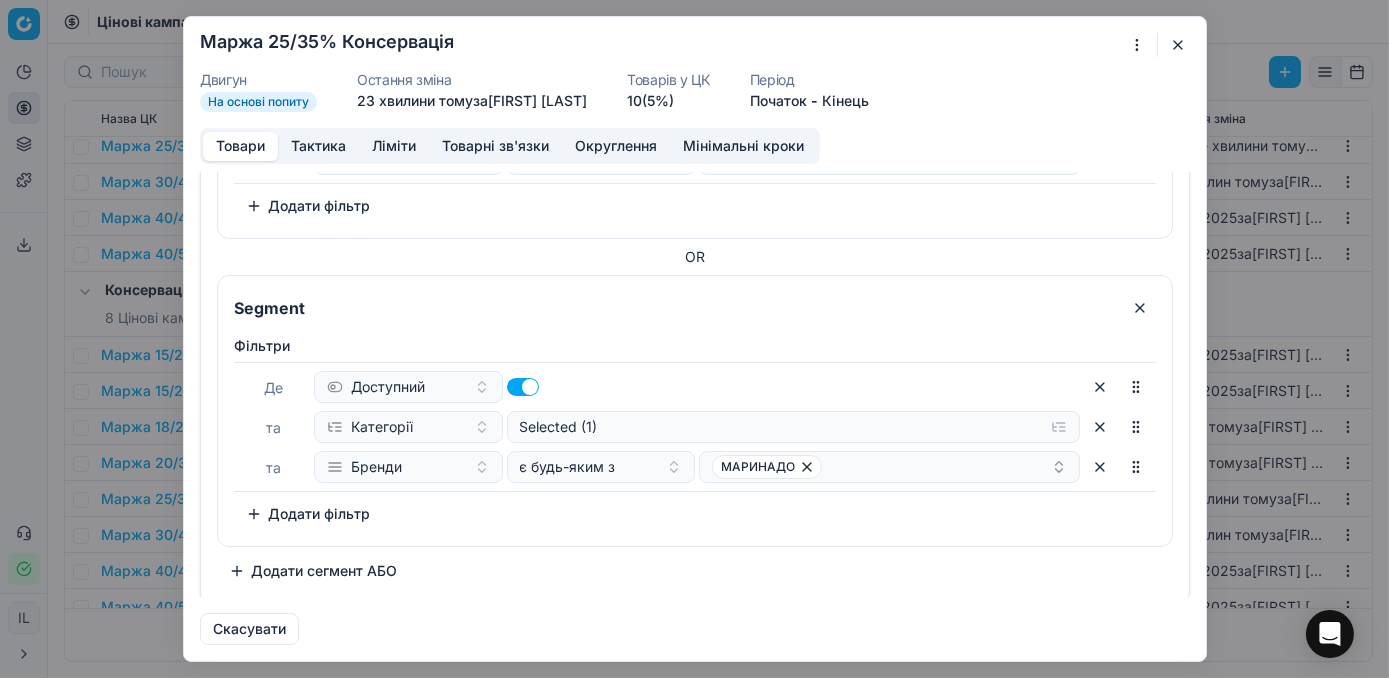 click on "Додати фільтр" at bounding box center [308, 514] 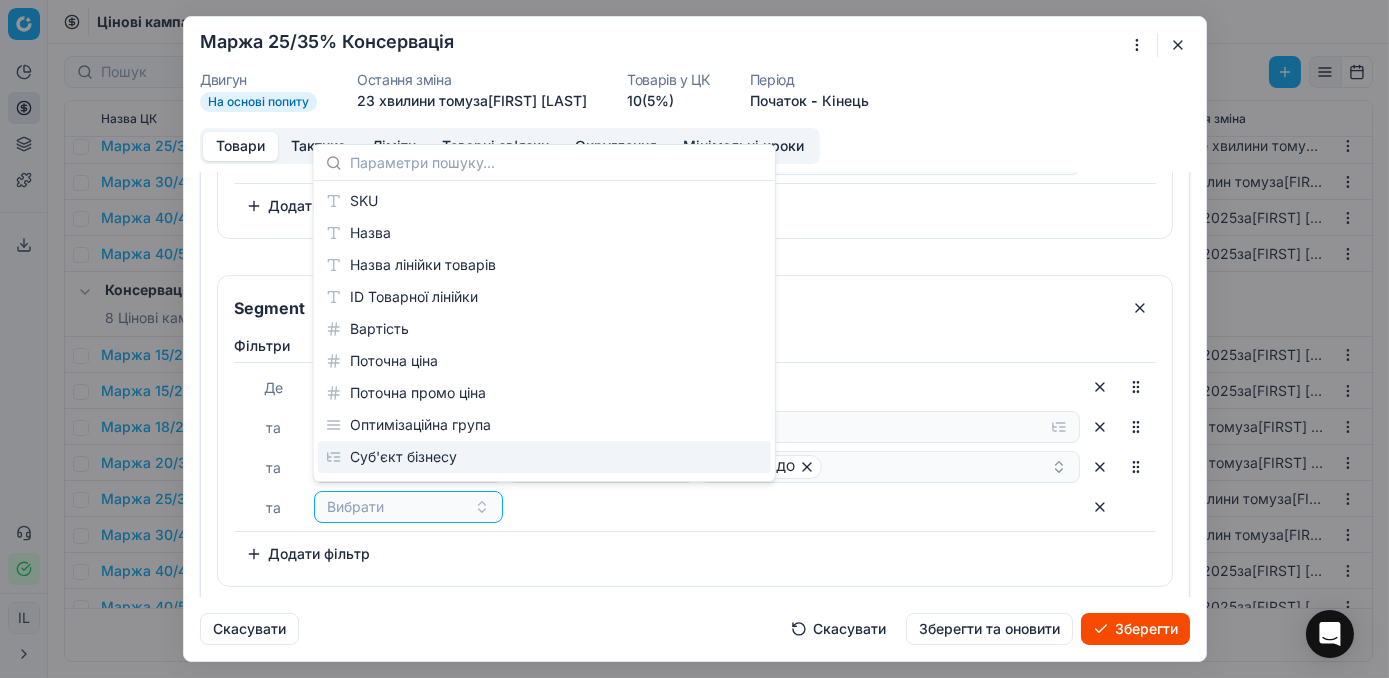 click on "Фiльтри Де Доступний та Категорії Selected (1) та Бренди є будь-яким з МАРИНАДО та Вибрати
To pick up a sortable item, press space or enter.
While dragging, use the up and down keys to move the item.
Press space or enter again to drop the item in its new position, or press escape to cancel.
Додати фільтр" at bounding box center [695, 453] 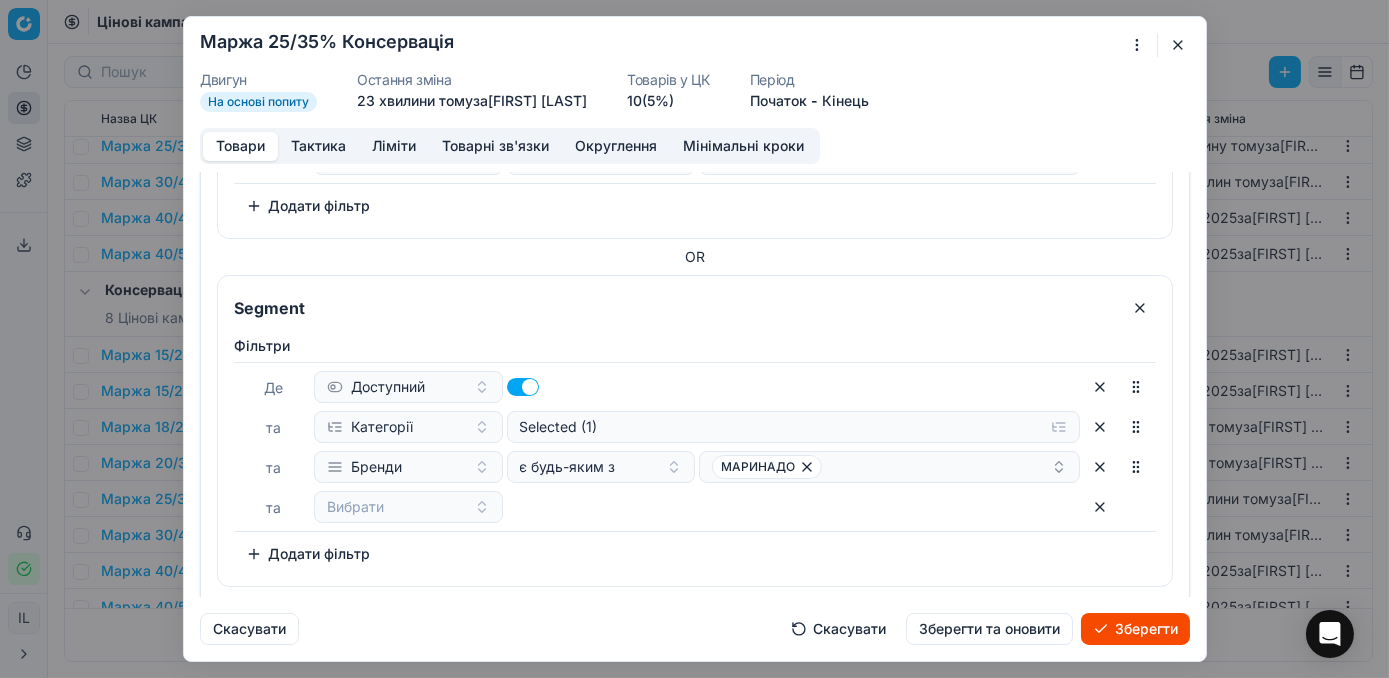 click on "Фiльтри Де Доступний та Категорії Selected (1) та Бренди є будь-яким з МАРИНАДО та Вибрати
To pick up a sortable item, press space or enter.
While dragging, use the up and down keys to move the item.
Press space or enter again to drop the item in its new position, or press escape to cancel.
Додати фільтр" at bounding box center [695, 453] 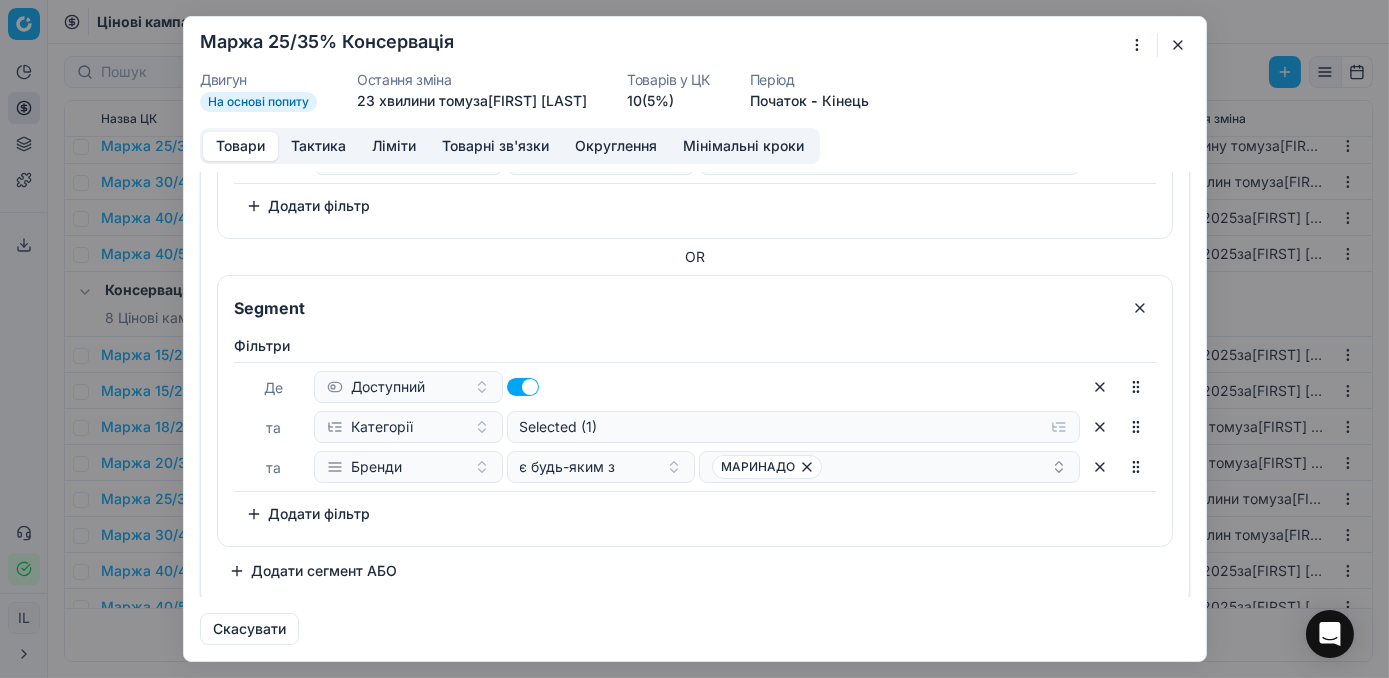 click on "Додати сегмент АБО" at bounding box center [313, 571] 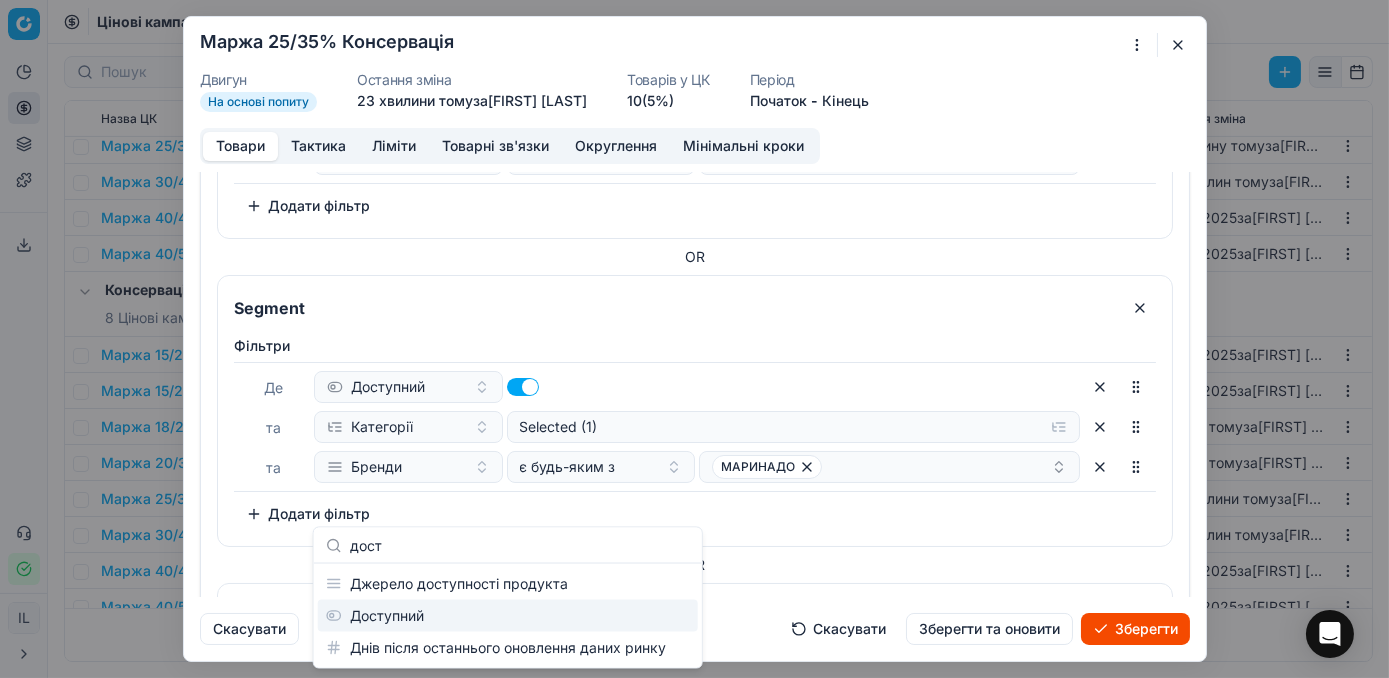 type on "дост" 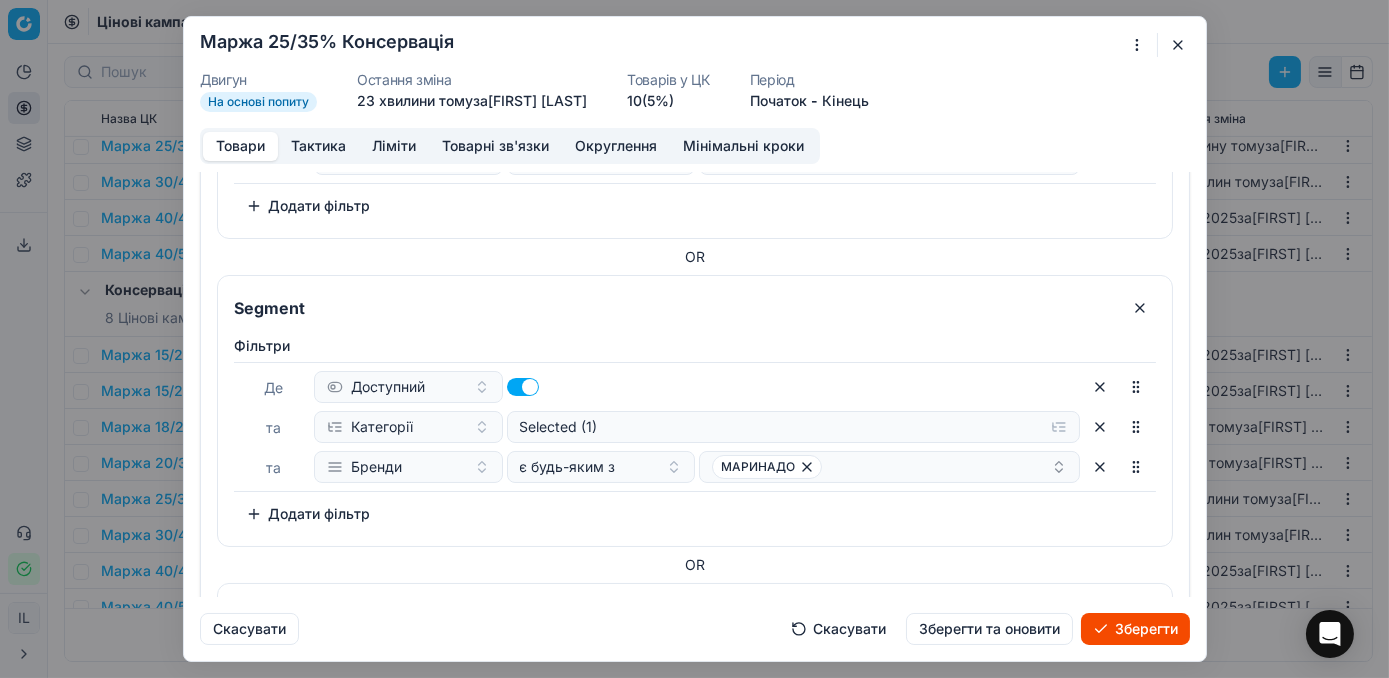 scroll, scrollTop: 1105, scrollLeft: 0, axis: vertical 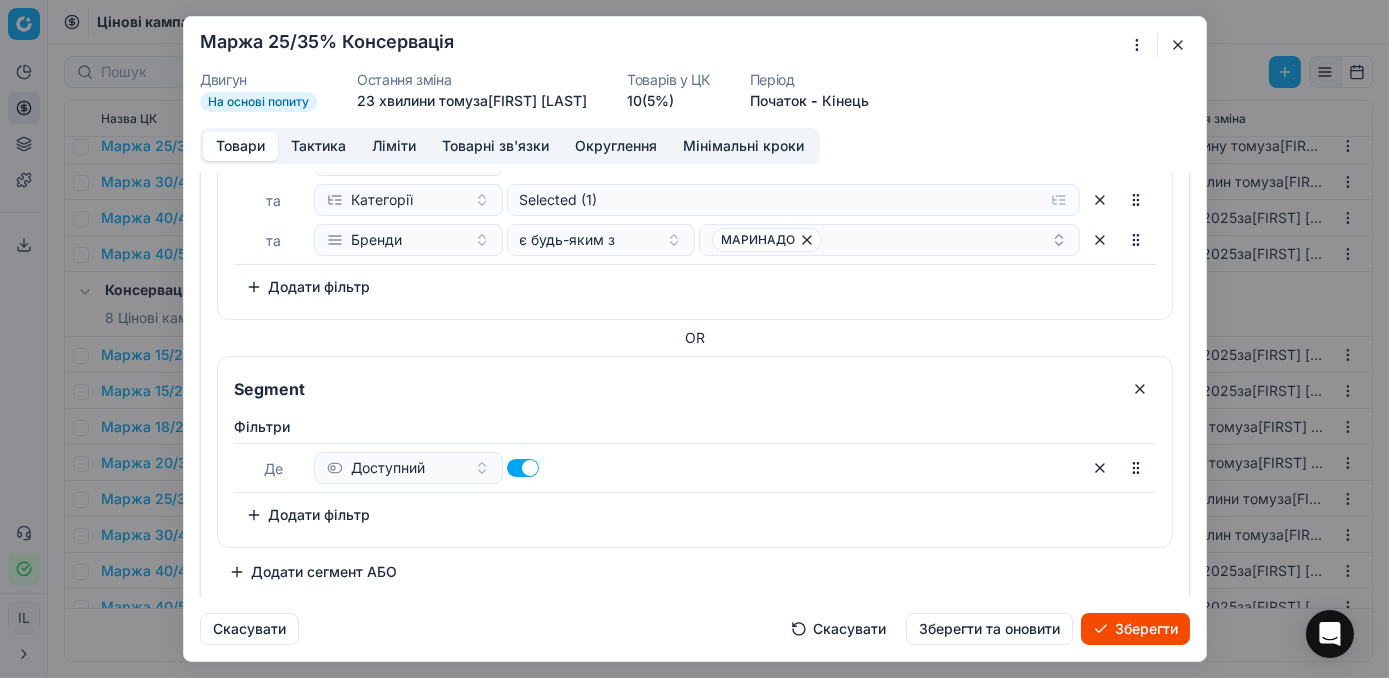 click on "Додати фільтр" at bounding box center (308, 515) 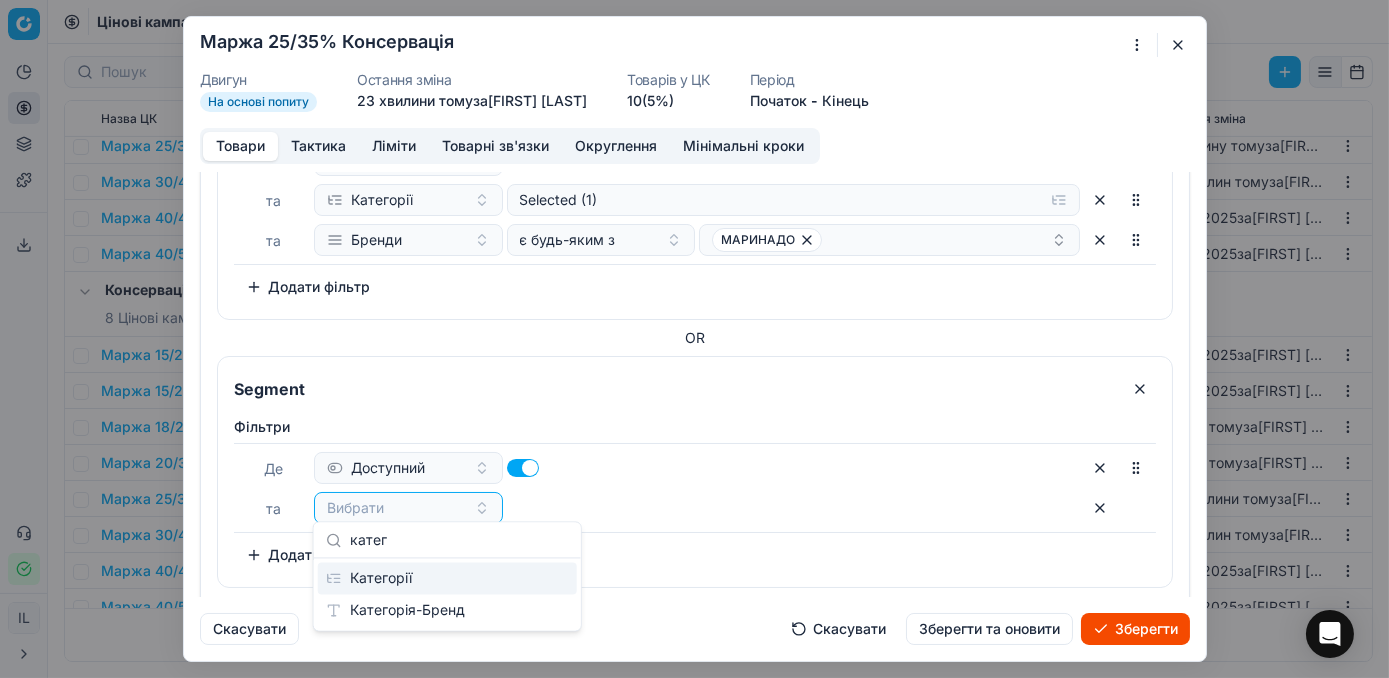 type on "катег" 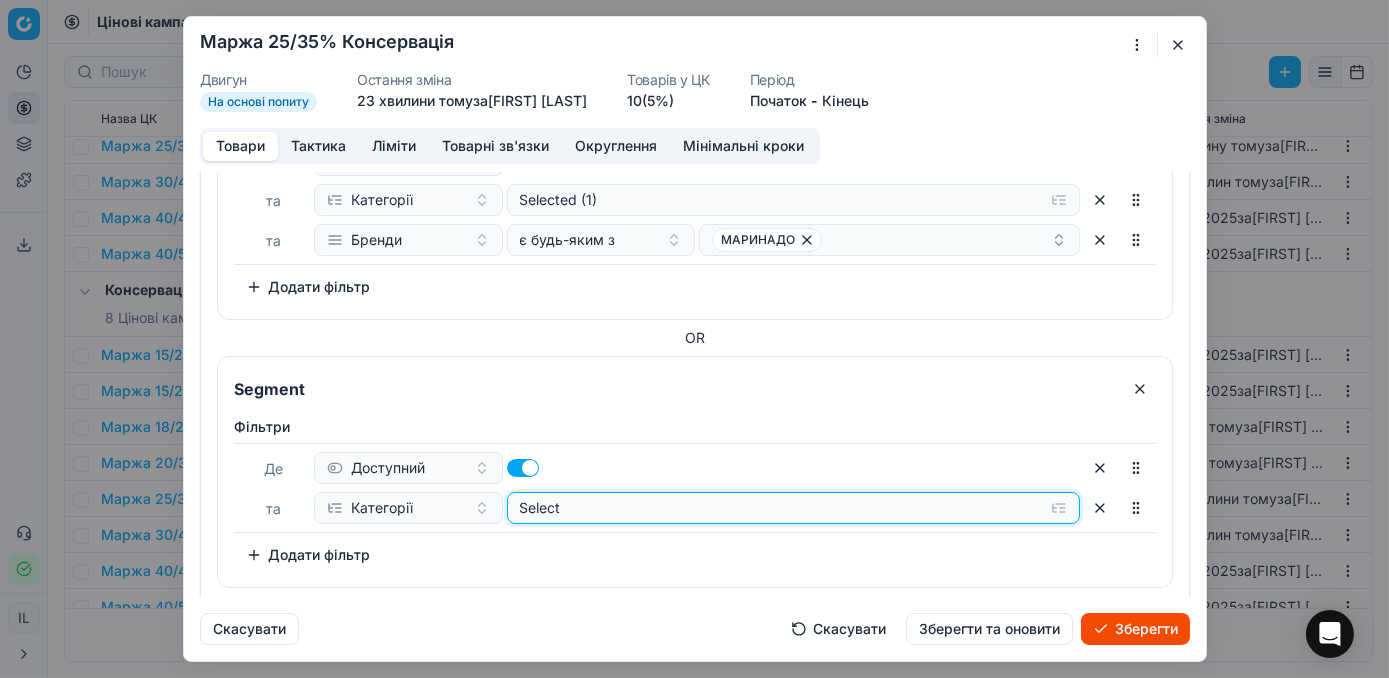 click on "Select" at bounding box center (777, -724) 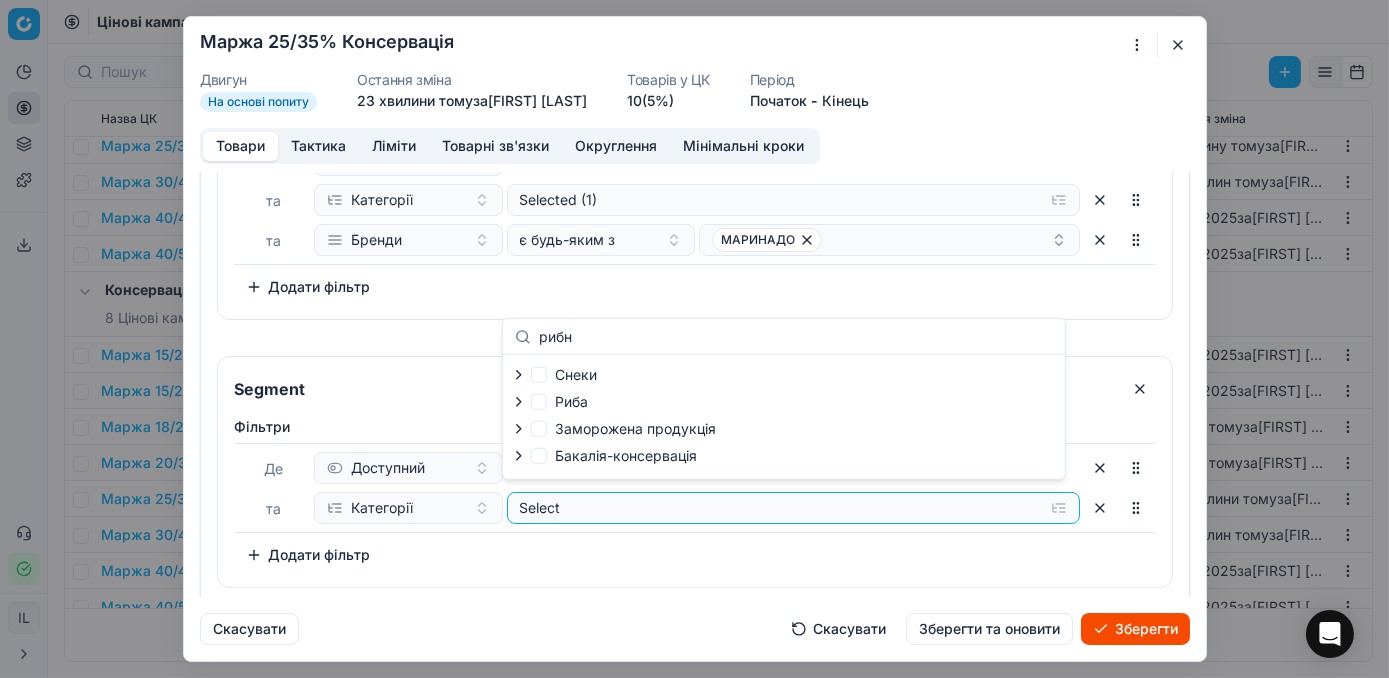 type on "рибн" 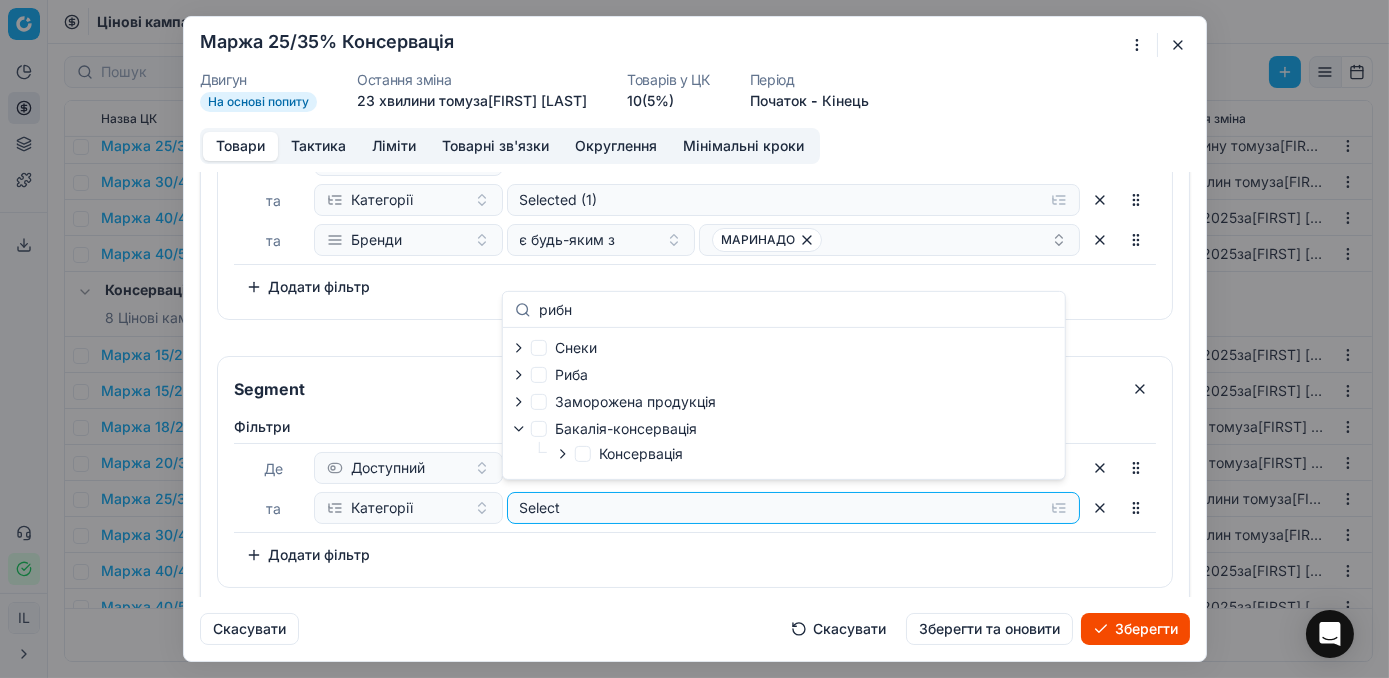 click 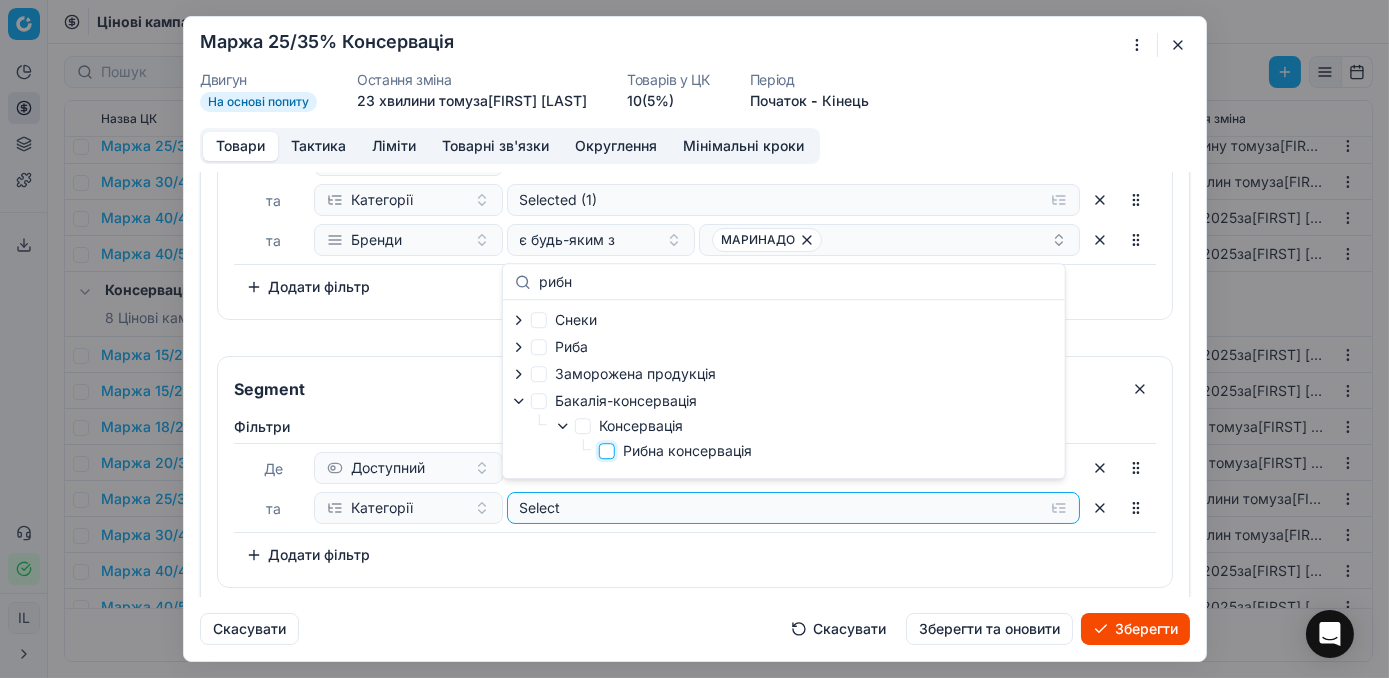 click on "Рибна консервація" at bounding box center (607, 451) 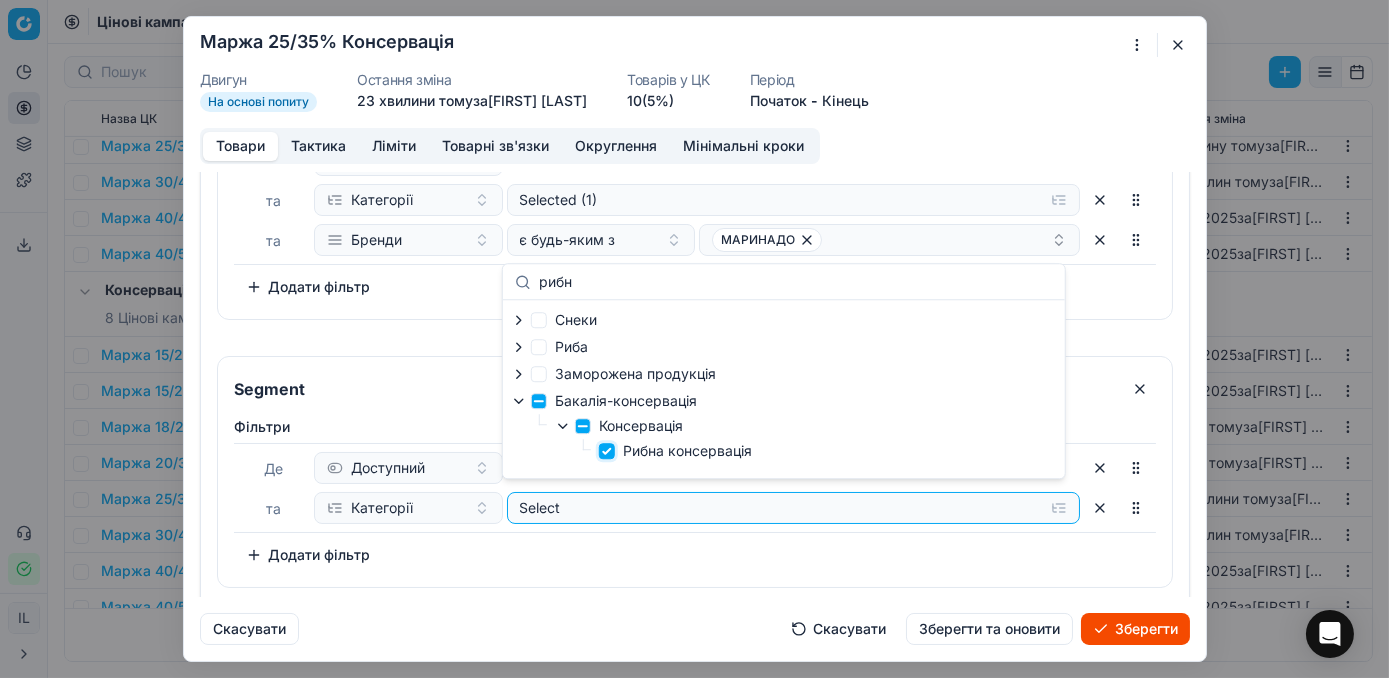 checkbox on "true" 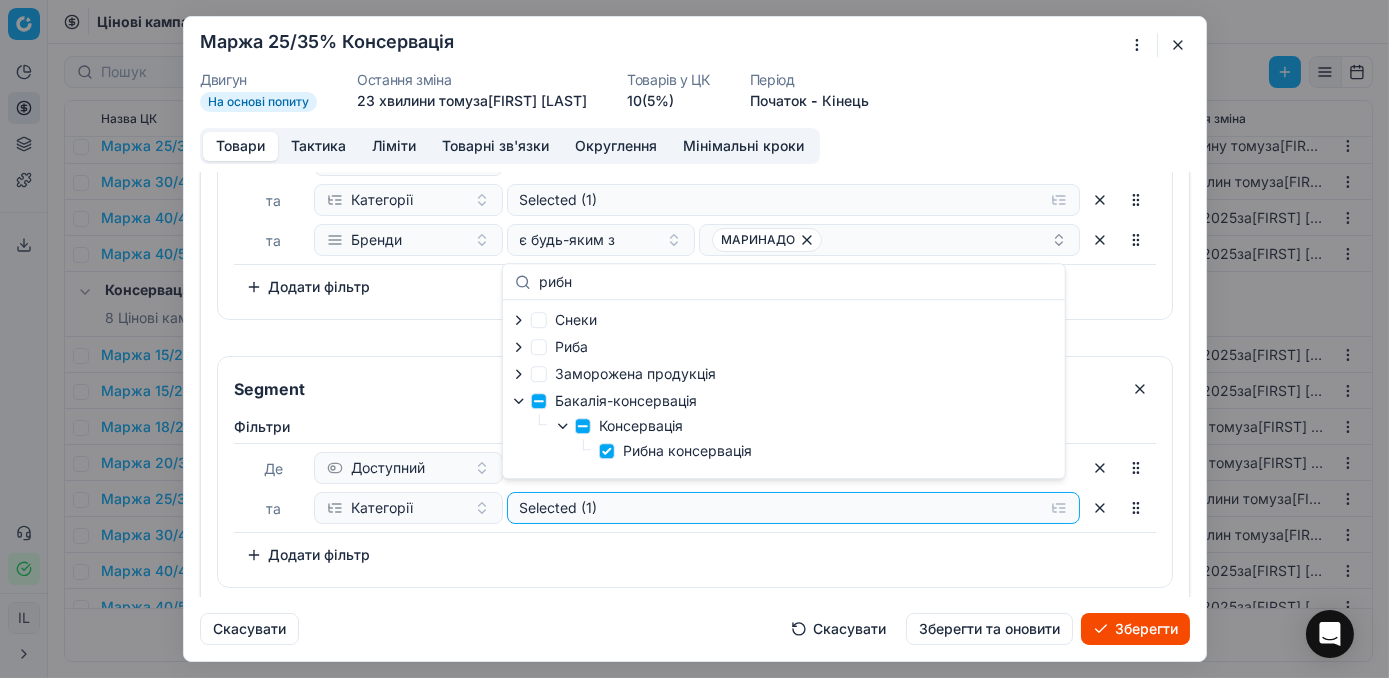 click on "Додати фільтр" at bounding box center (308, 555) 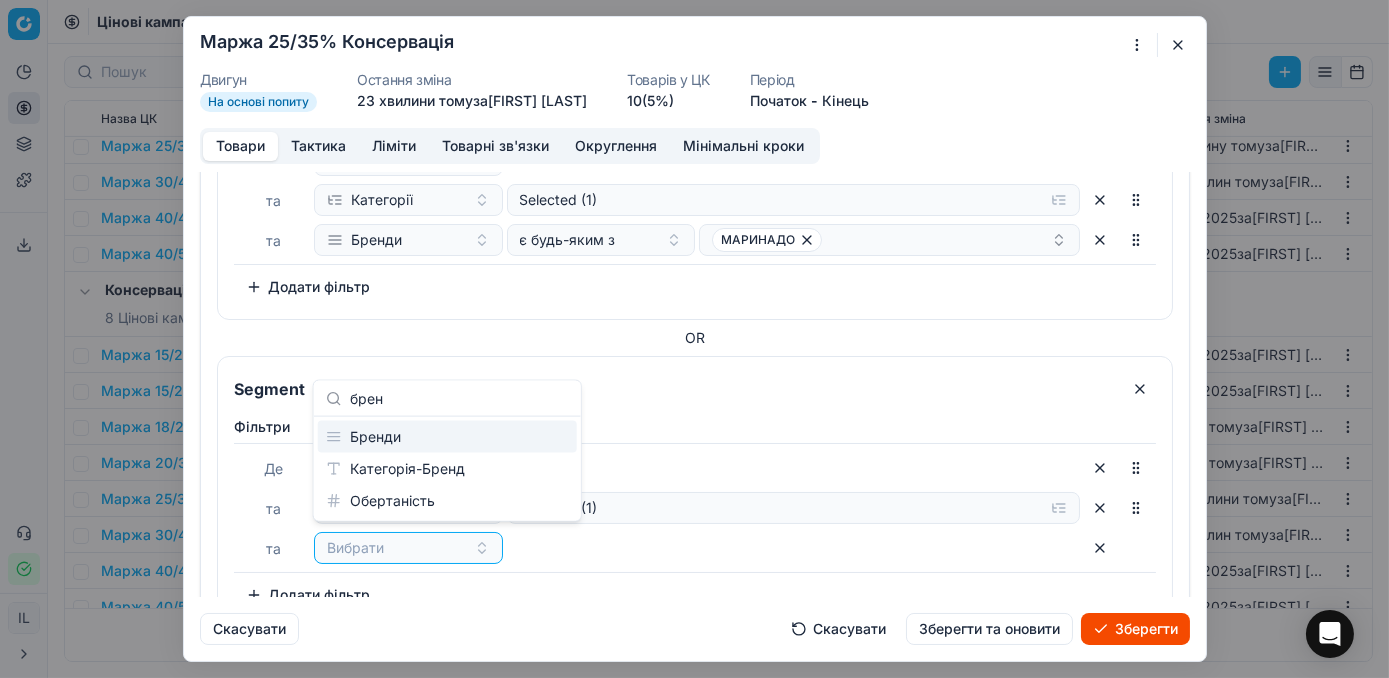 type on "брен" 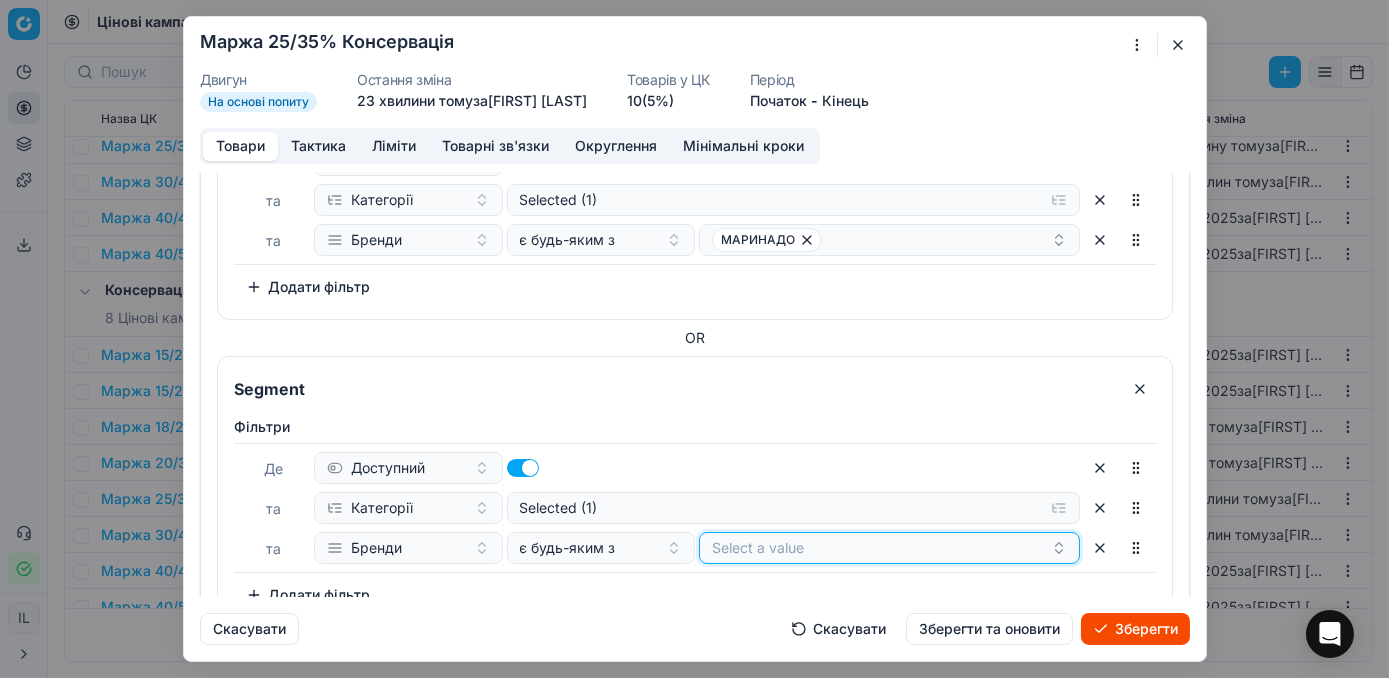 click on "Select a value" at bounding box center [889, -684] 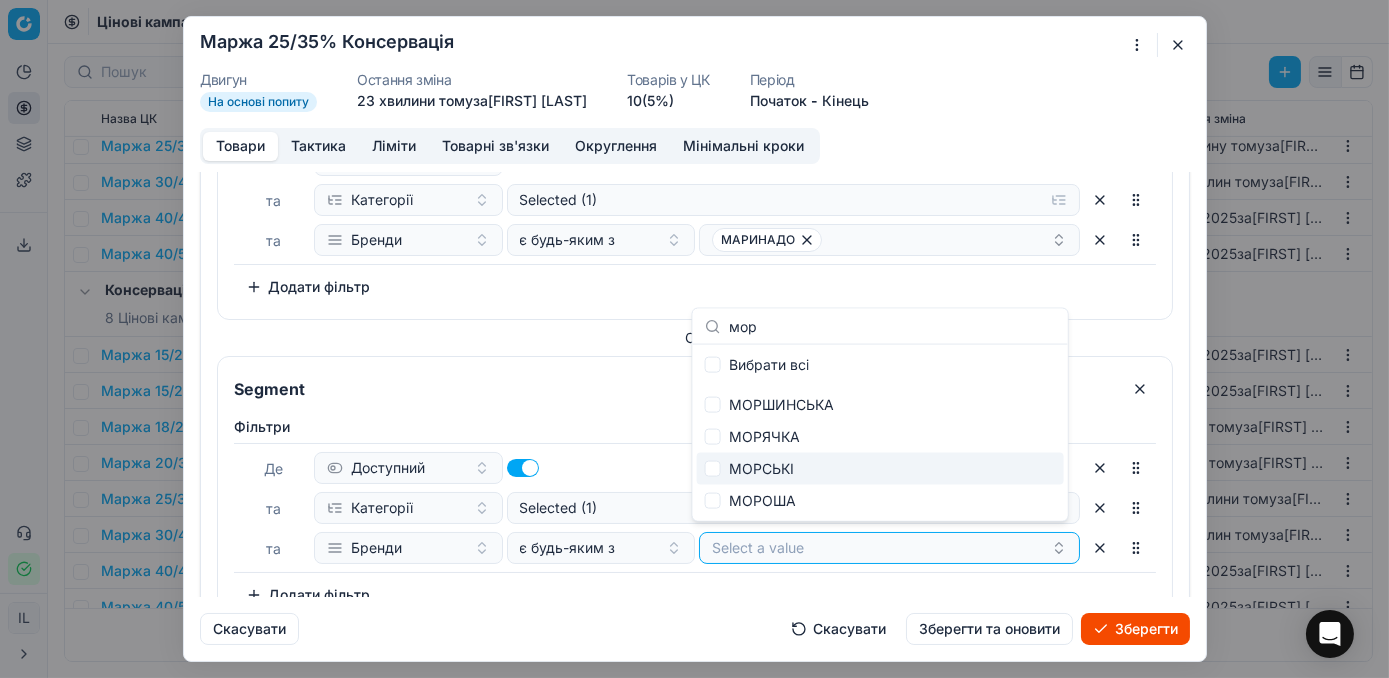 type on "мор" 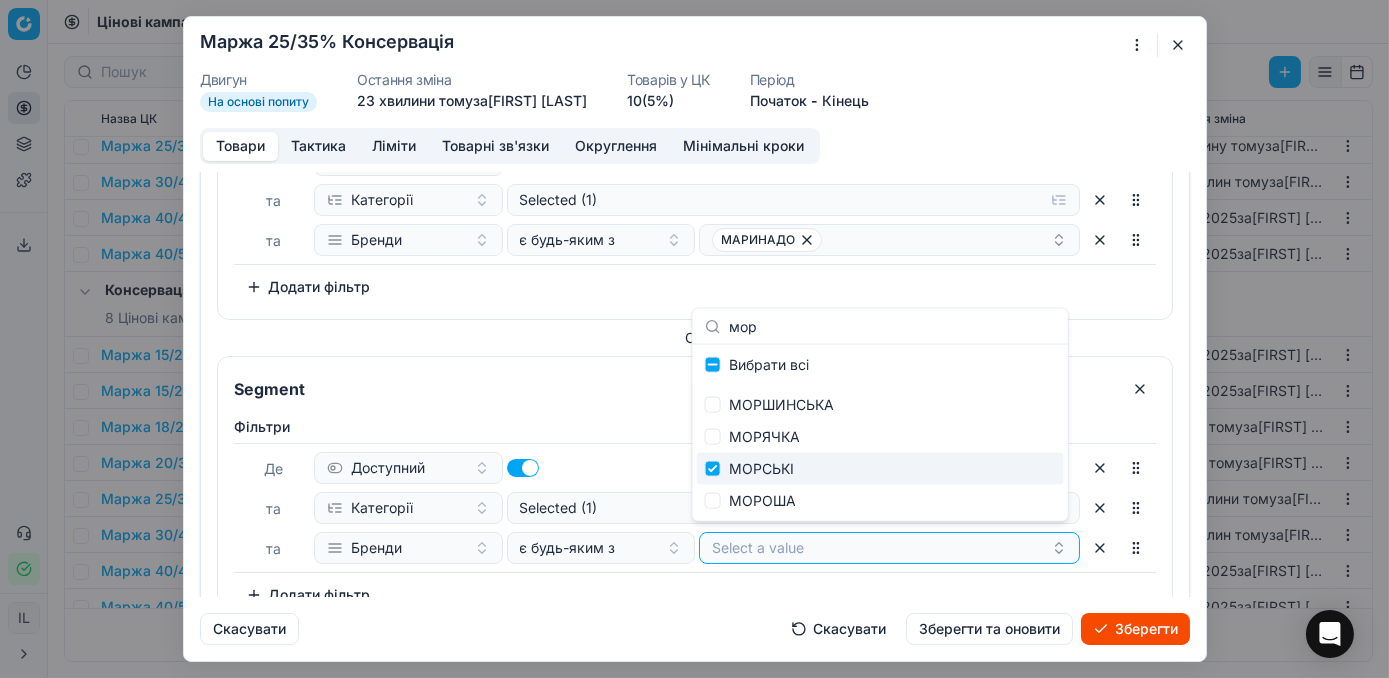 checkbox on "true" 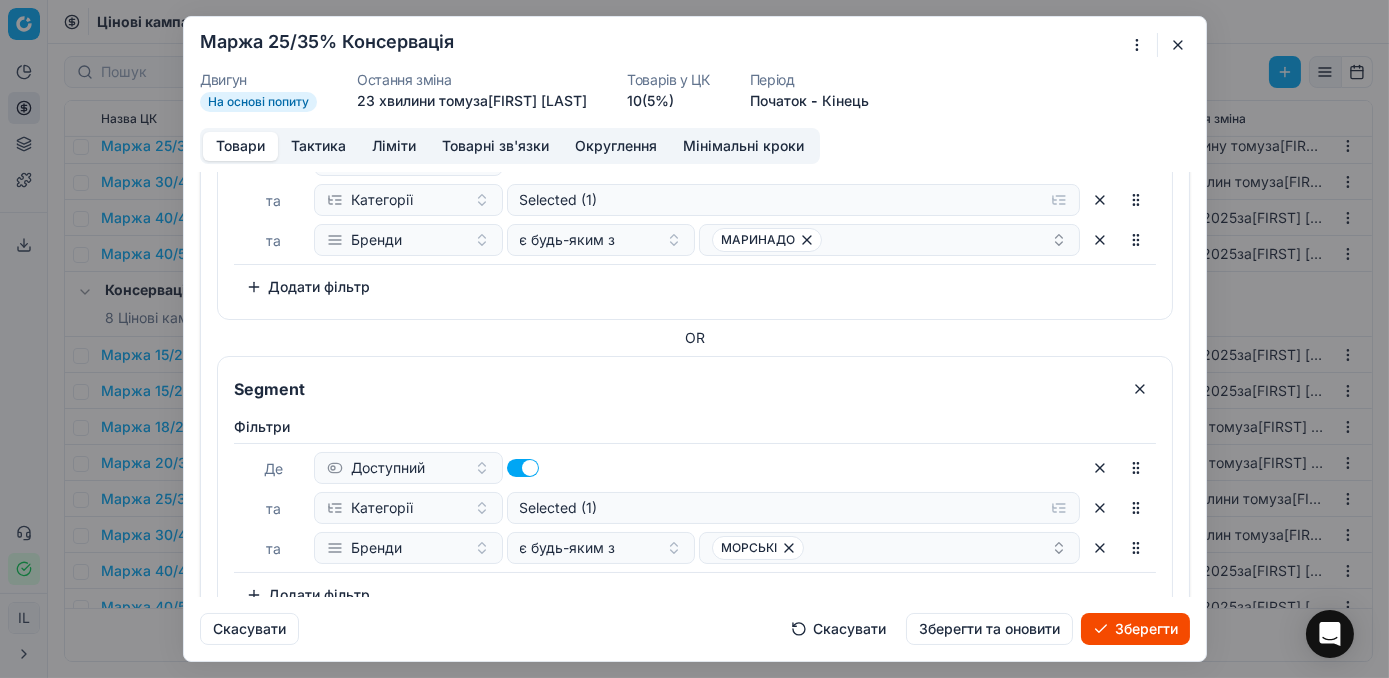 click on "Зберегти" at bounding box center [1135, 629] 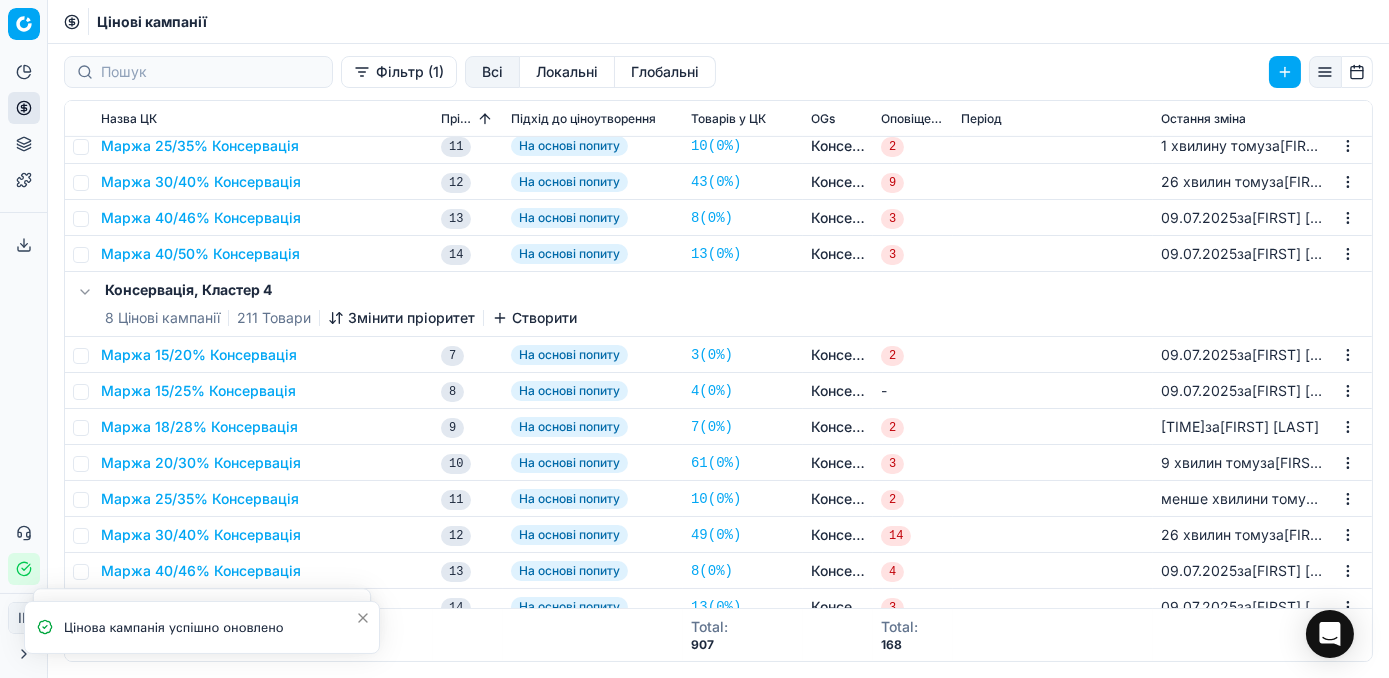 scroll, scrollTop: 1720, scrollLeft: 0, axis: vertical 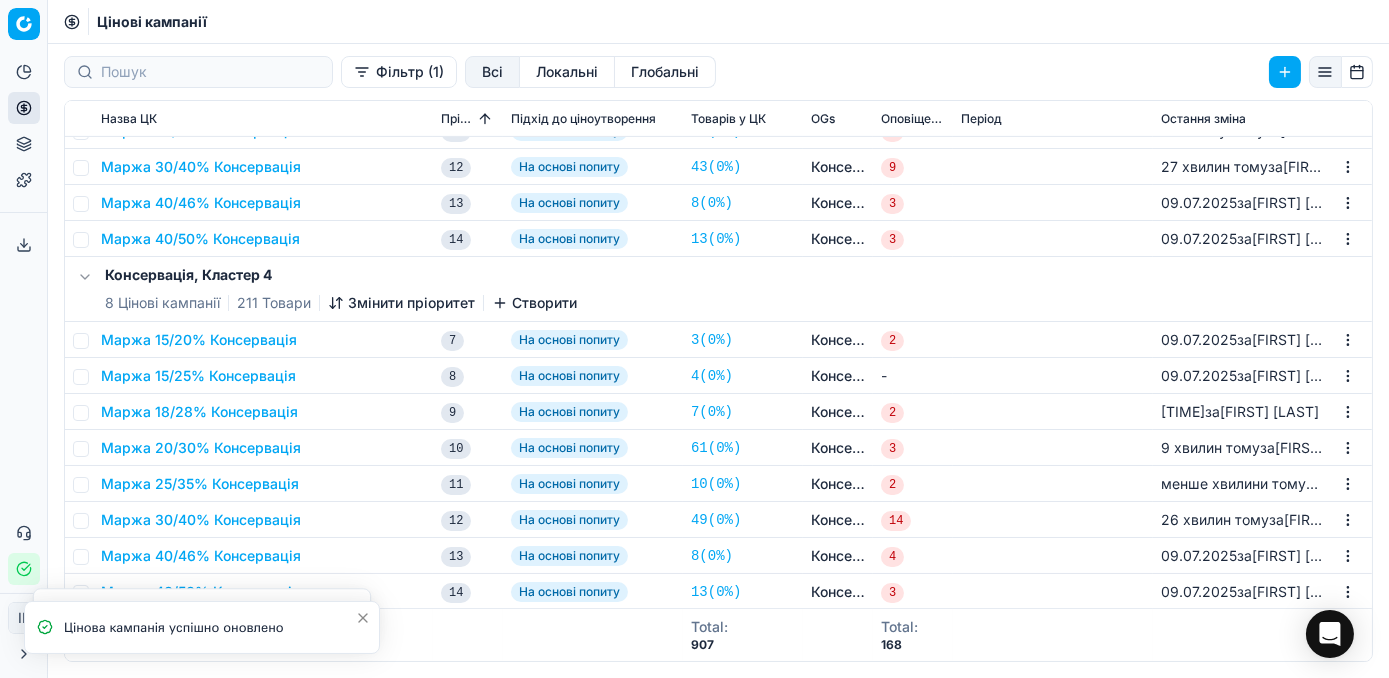 click on "Маржа 25/35% Консервація" at bounding box center (200, 484) 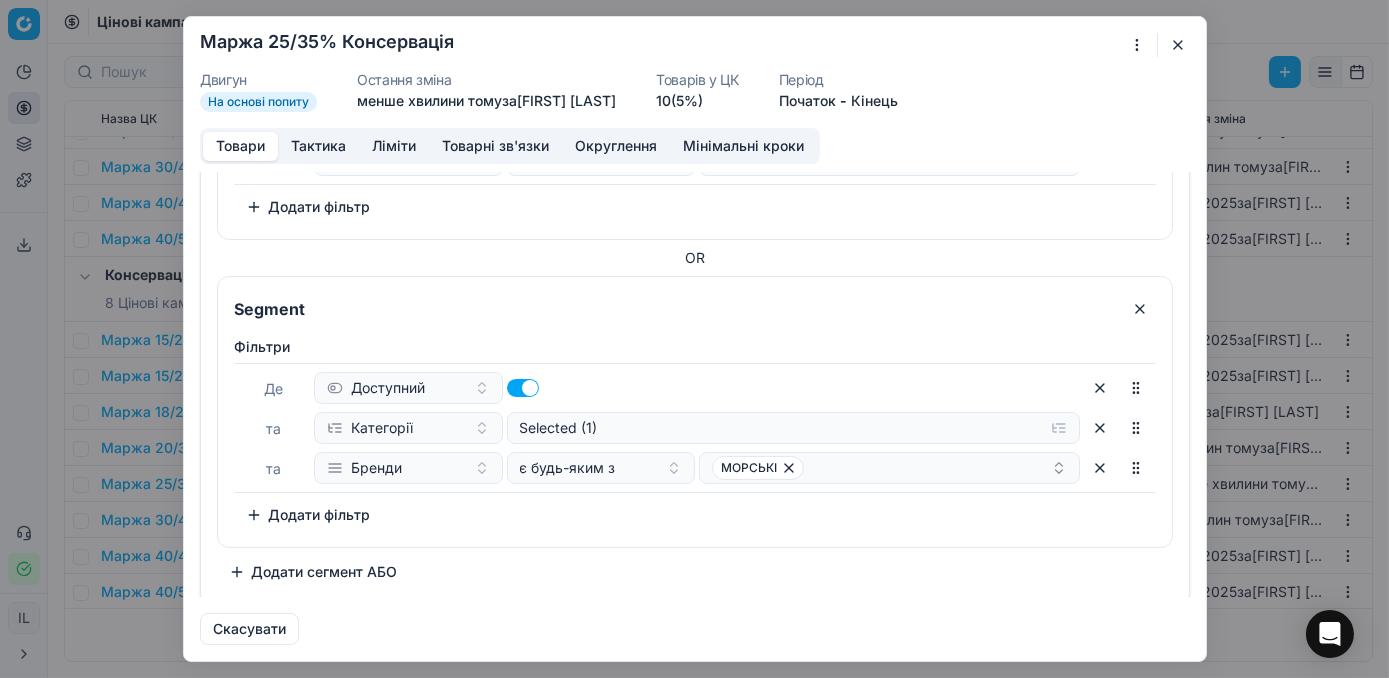 scroll, scrollTop: 0, scrollLeft: 0, axis: both 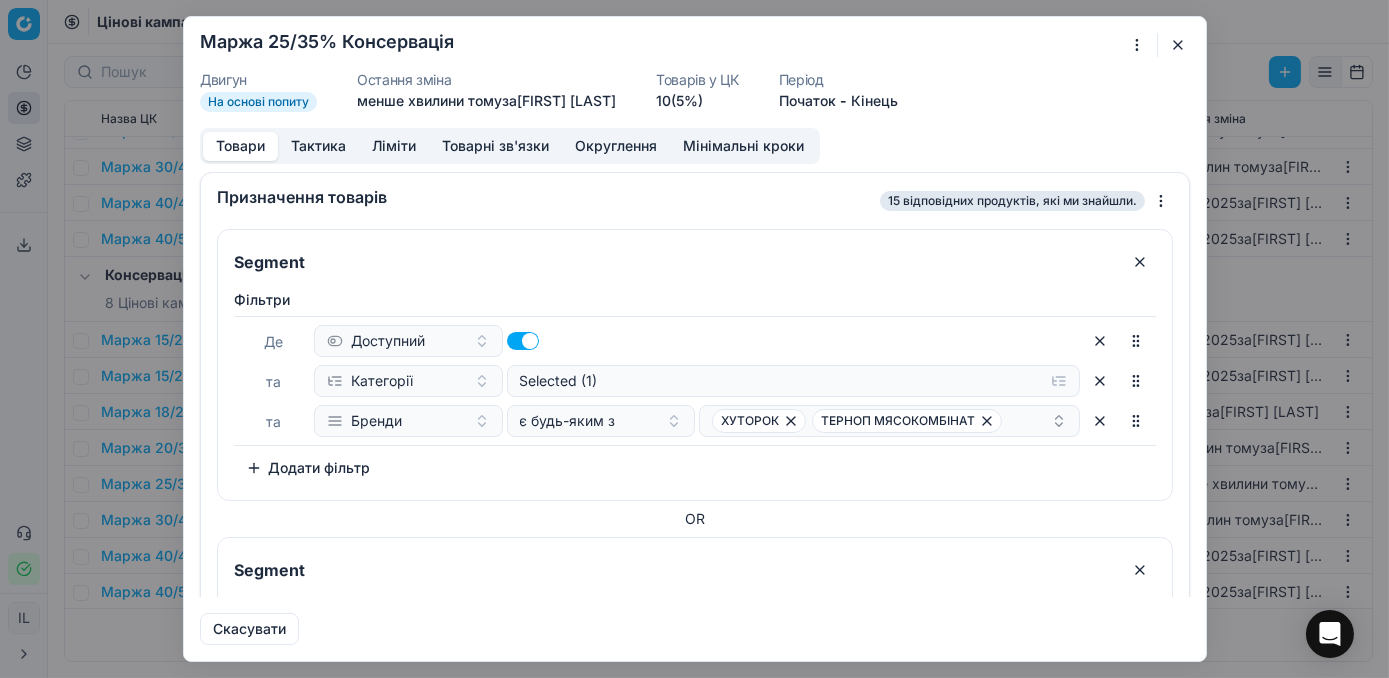 click at bounding box center [1178, 45] 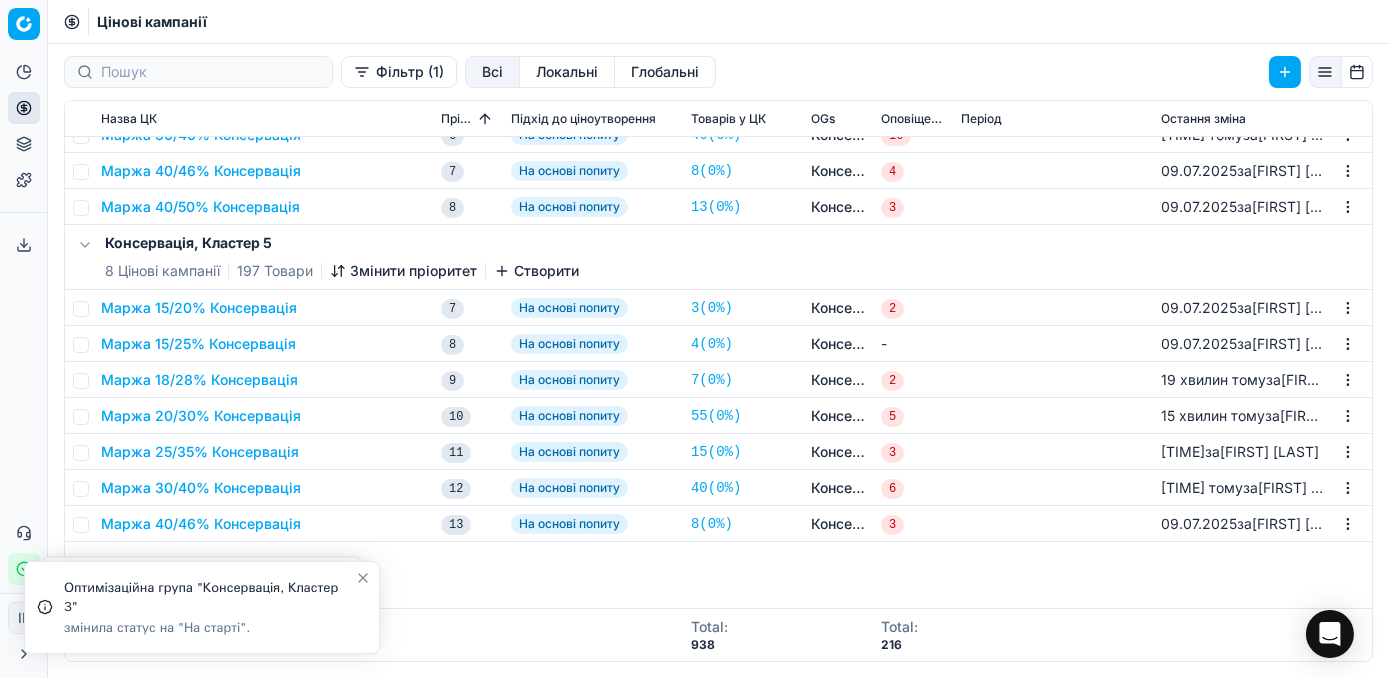 scroll, scrollTop: 0, scrollLeft: 0, axis: both 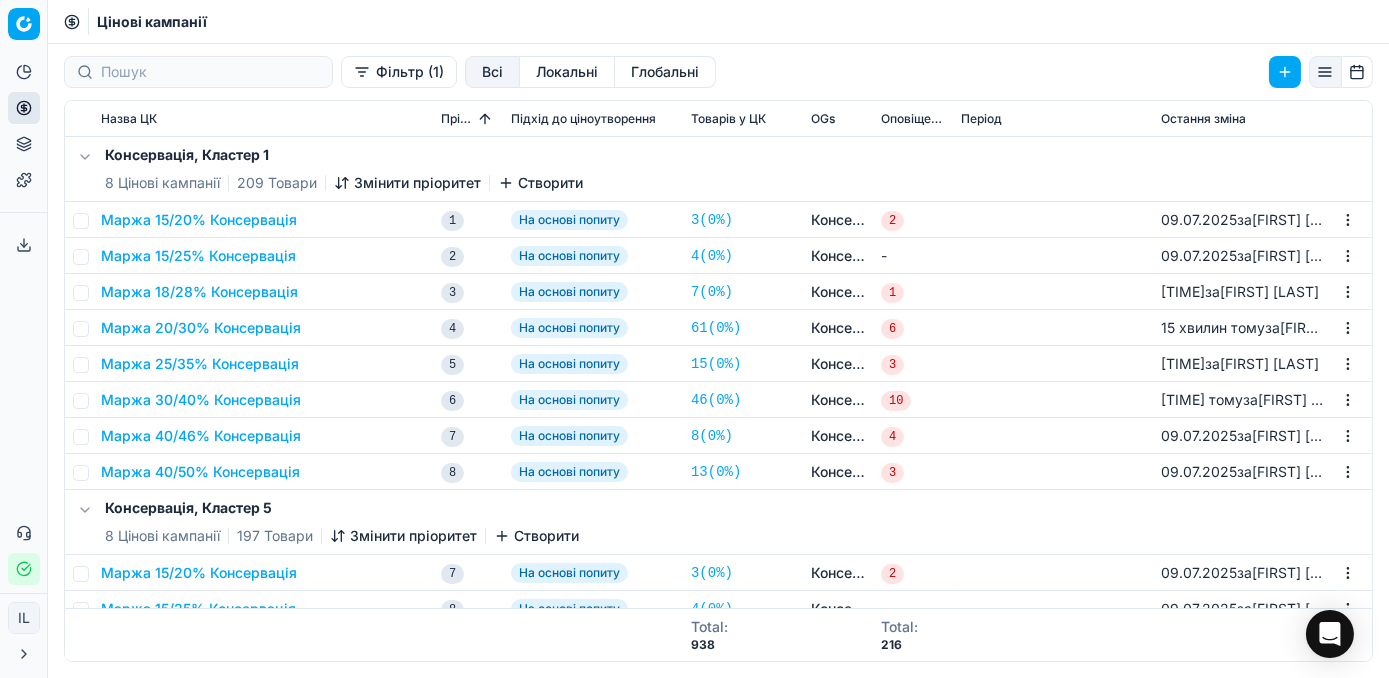click on "Маржа 25/35% Консервація" at bounding box center (200, 364) 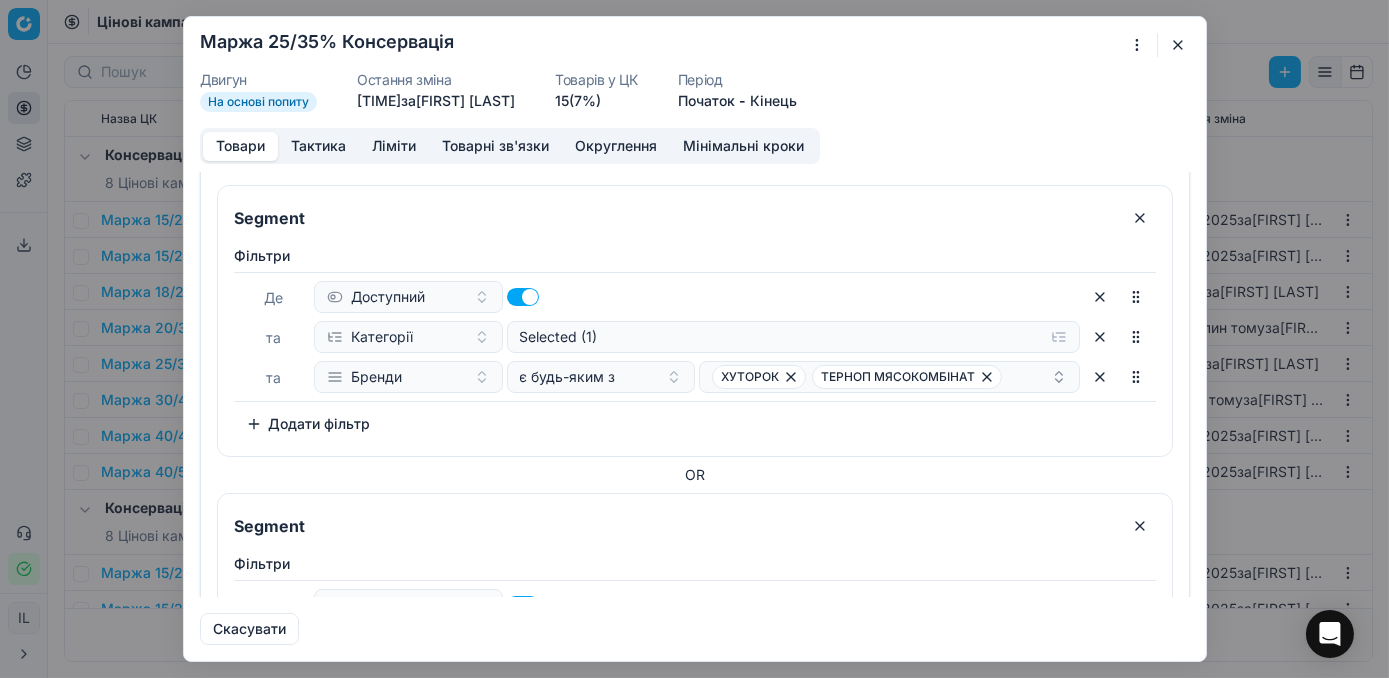 scroll, scrollTop: 0, scrollLeft: 0, axis: both 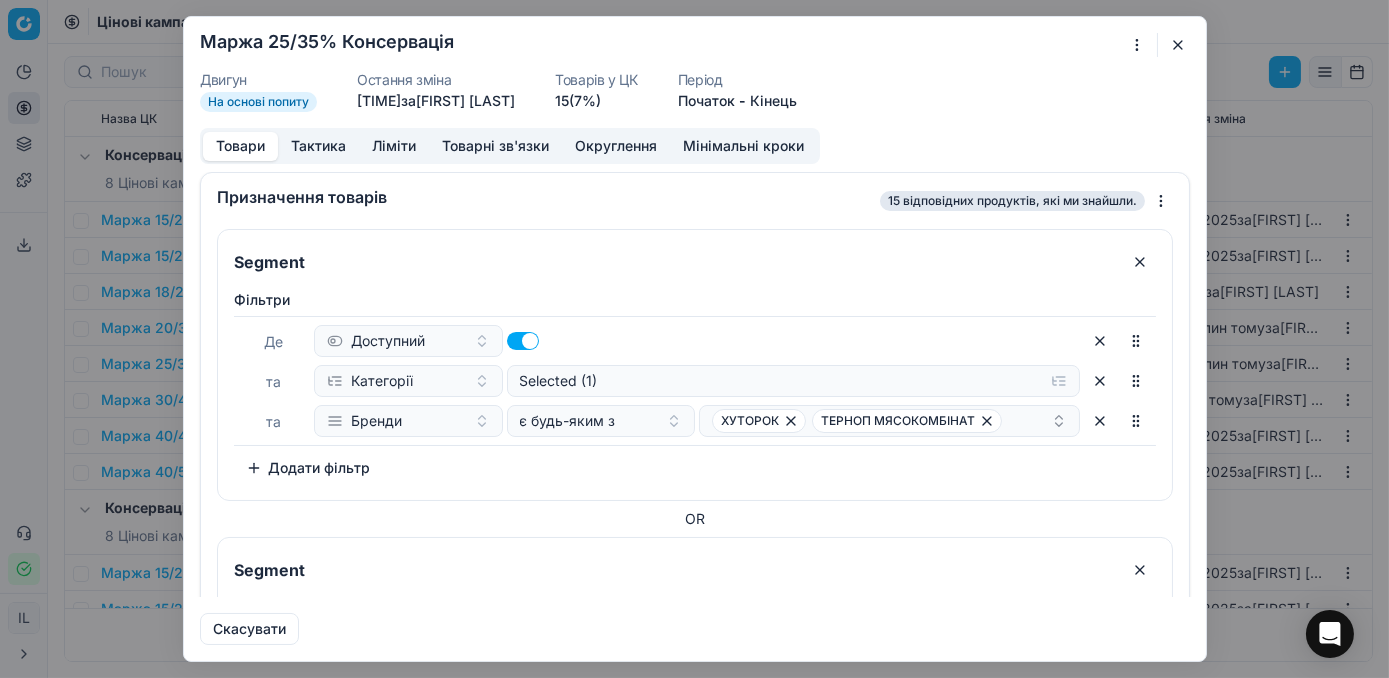 click at bounding box center (1178, 45) 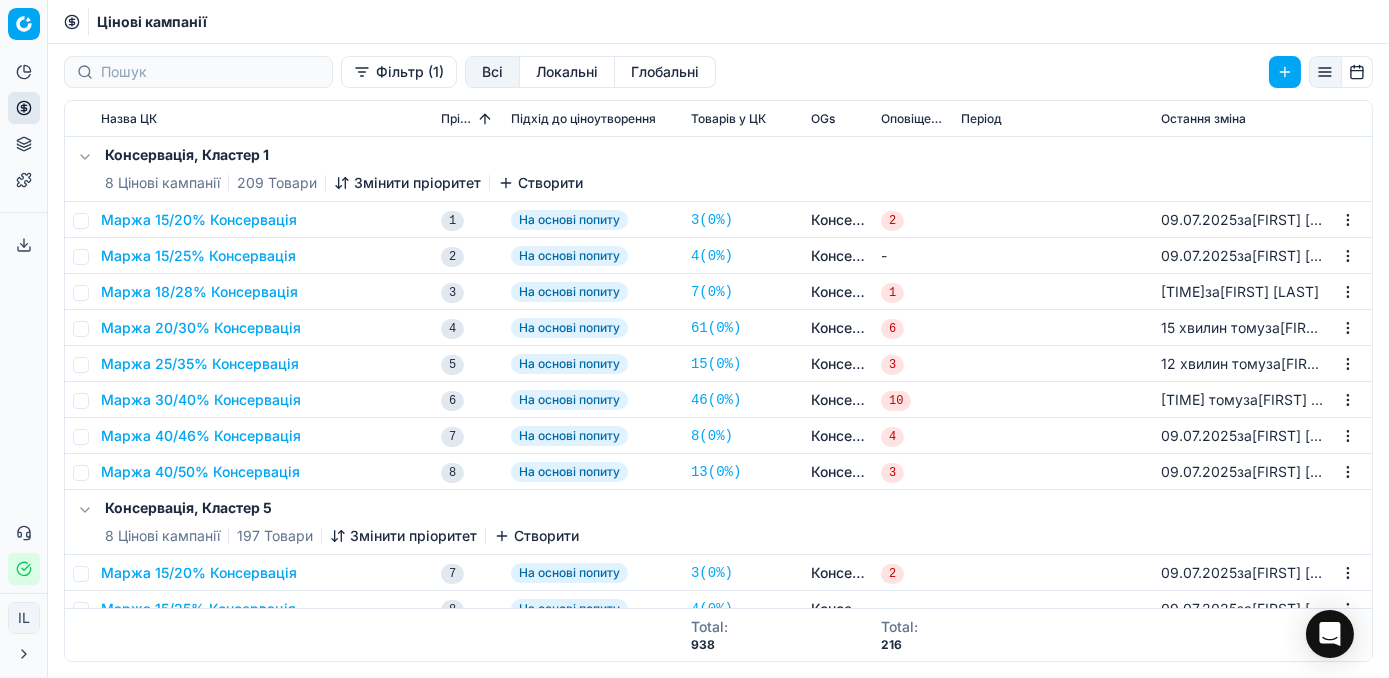click on "Маржа 25/35% Консервація" at bounding box center [200, 364] 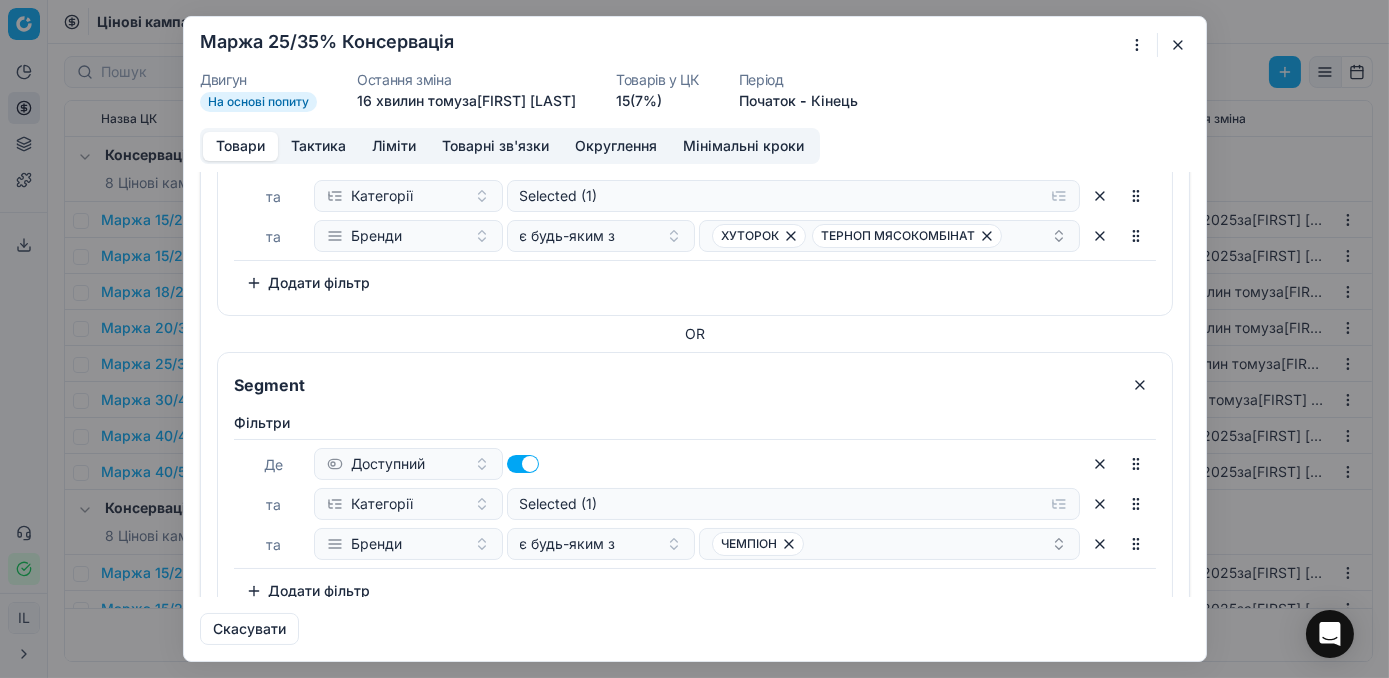 scroll, scrollTop: 3, scrollLeft: 0, axis: vertical 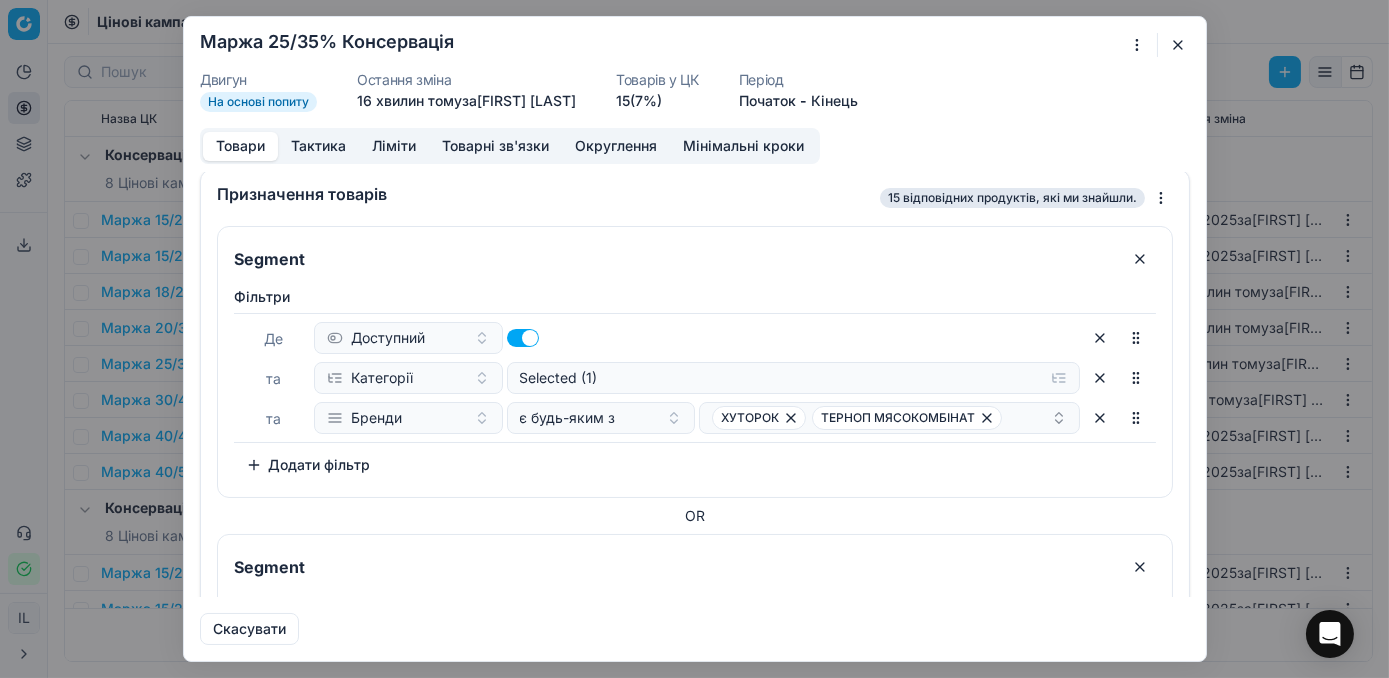 click at bounding box center [1178, 45] 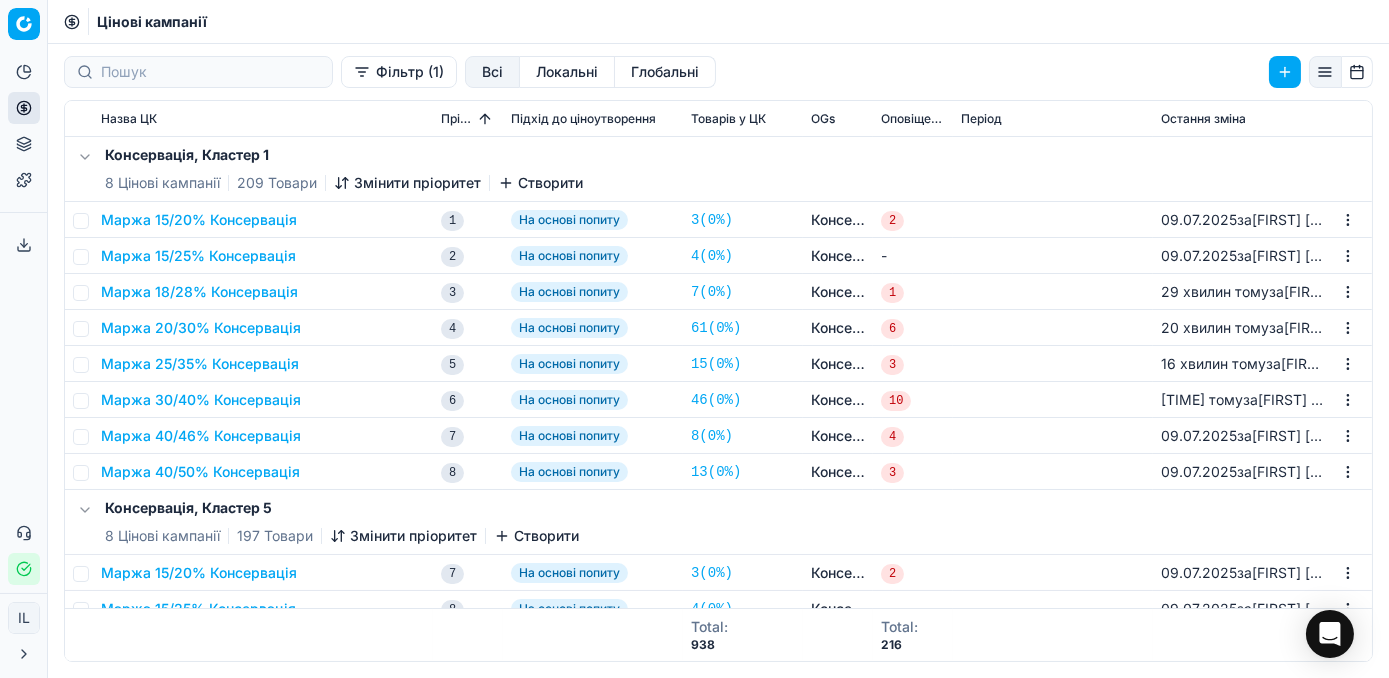 click on "Маржа 15/20% Консервація" at bounding box center [199, 220] 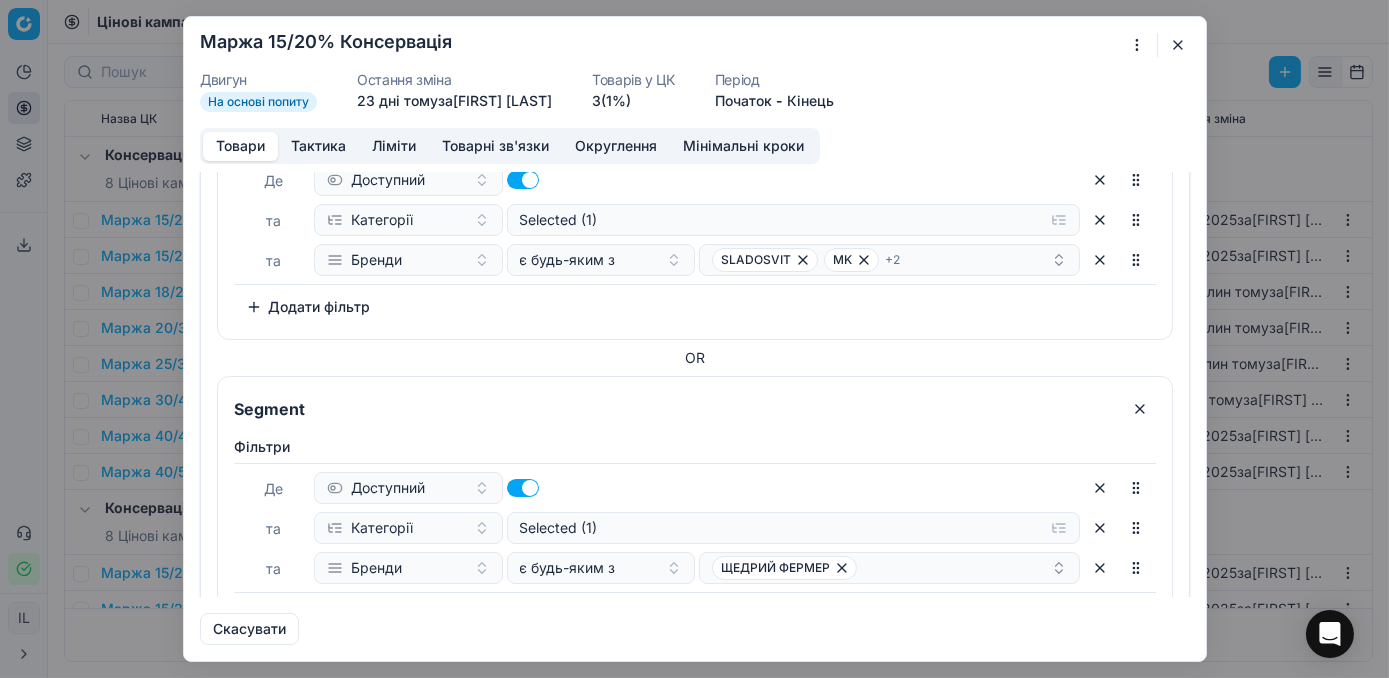 scroll, scrollTop: 90, scrollLeft: 0, axis: vertical 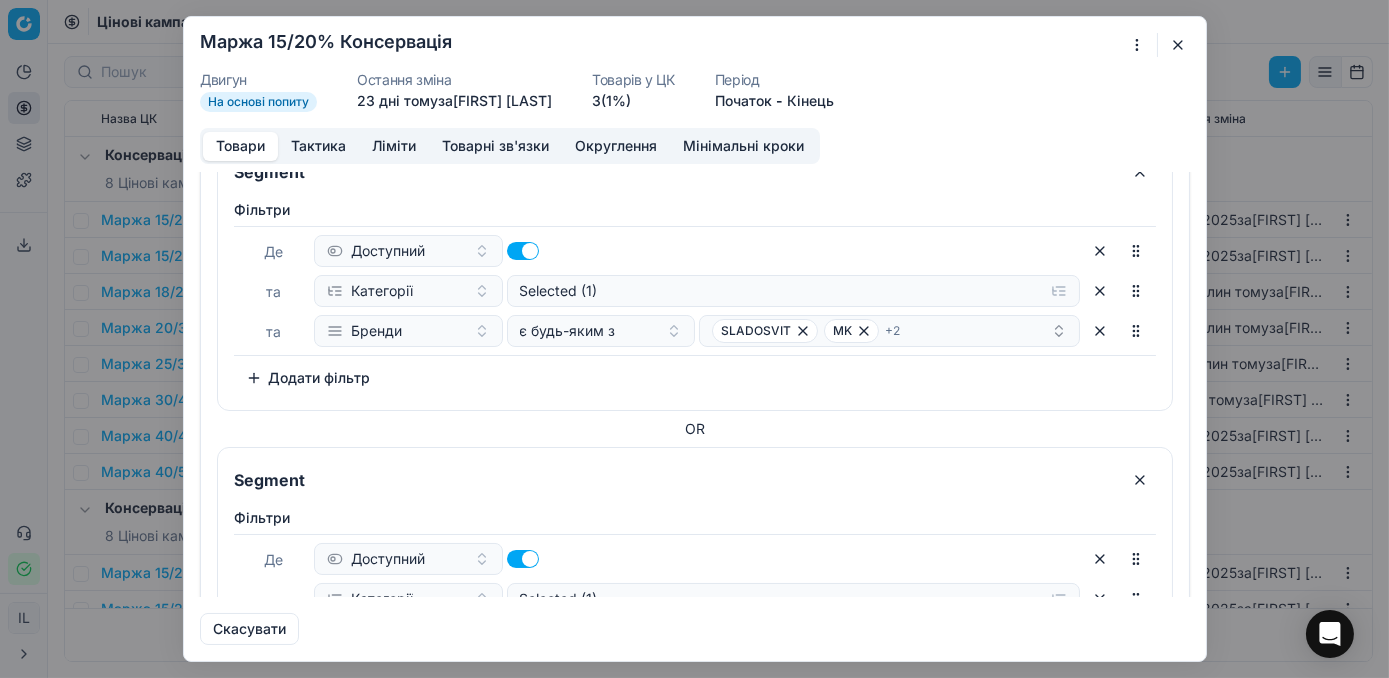 click on "OR" at bounding box center (695, 429) 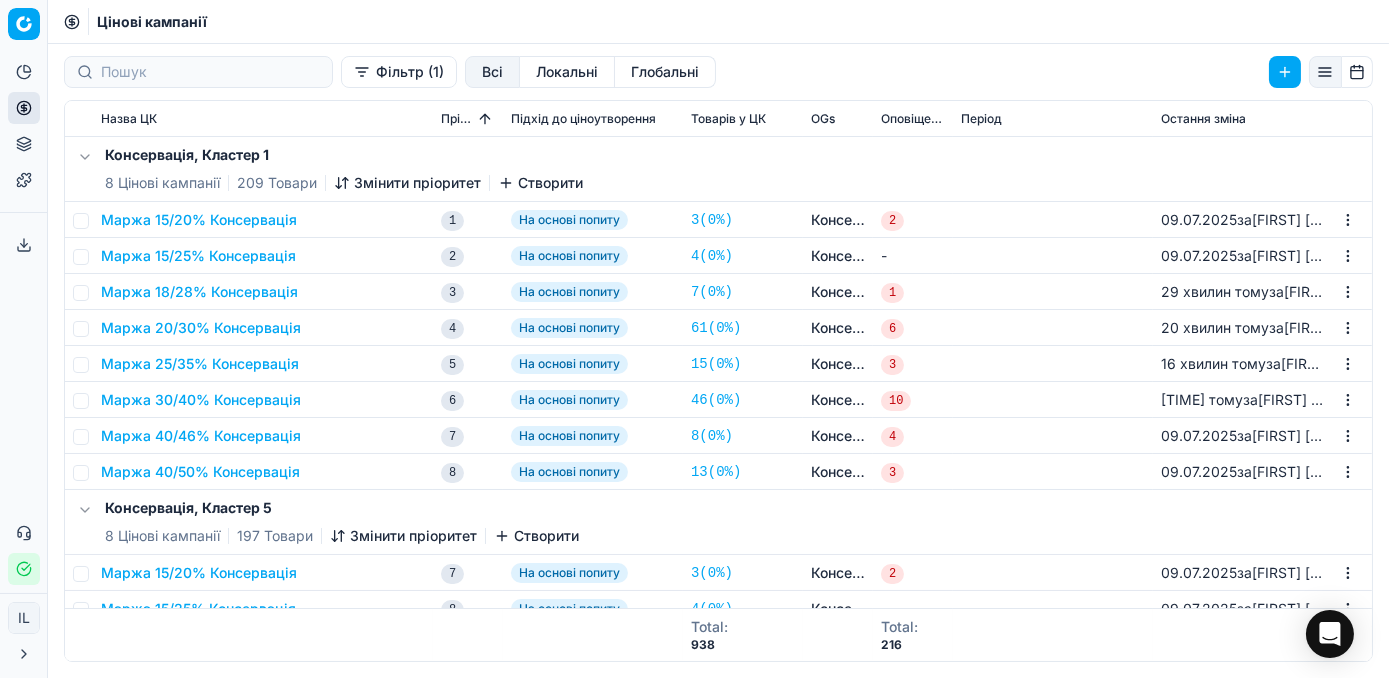 click on "Маржа 25/35% Консервація" at bounding box center (200, 364) 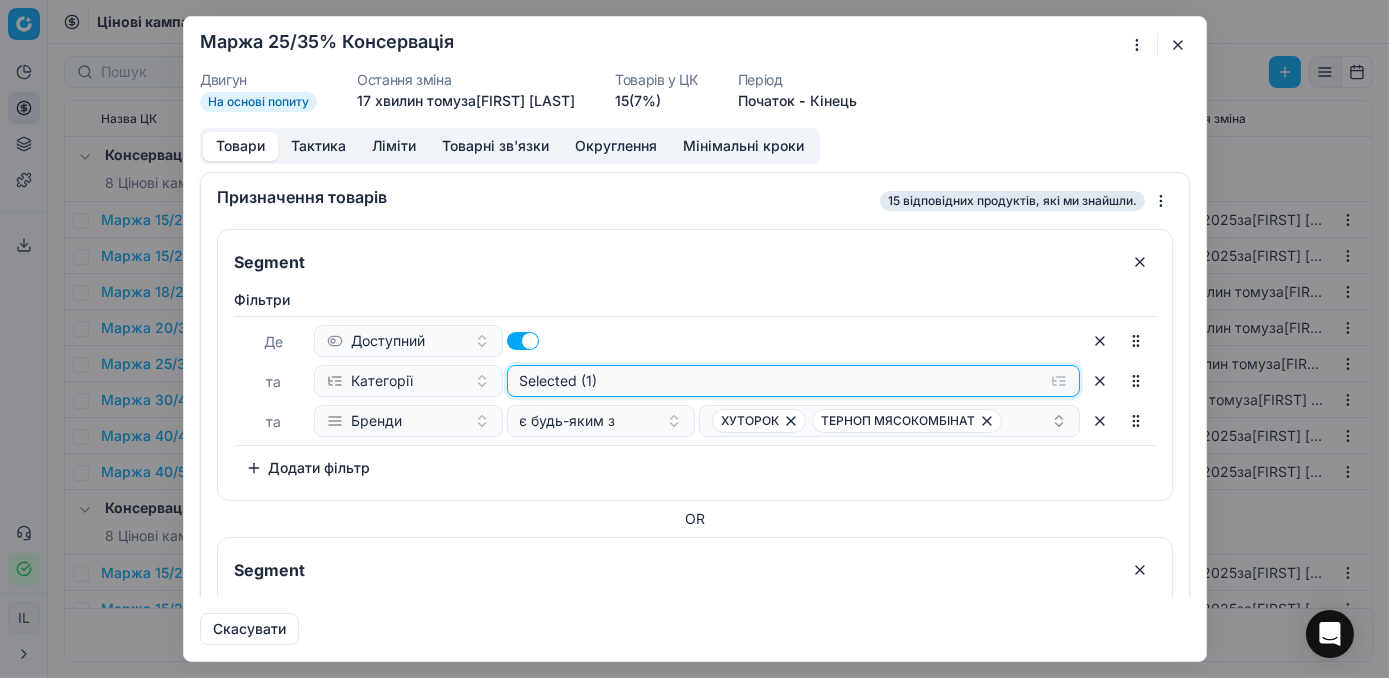 click on "Selected (1)" at bounding box center (793, 381) 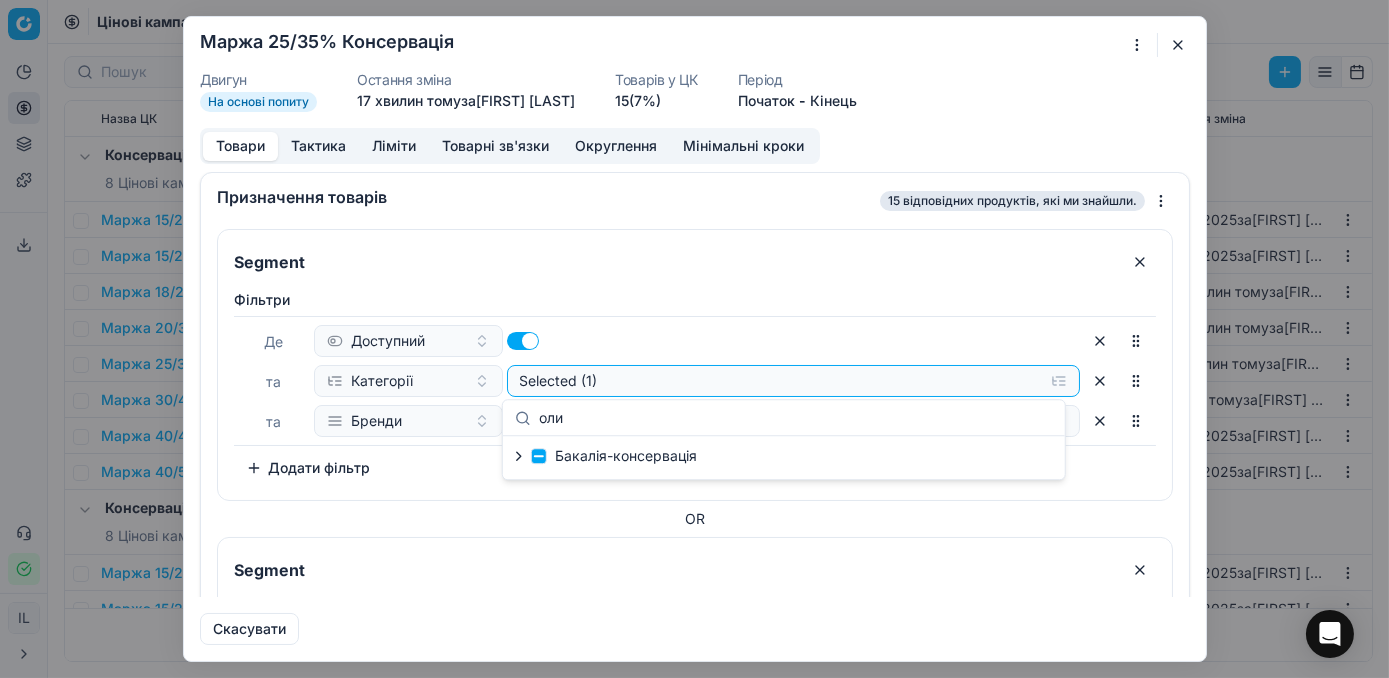 type on "оли" 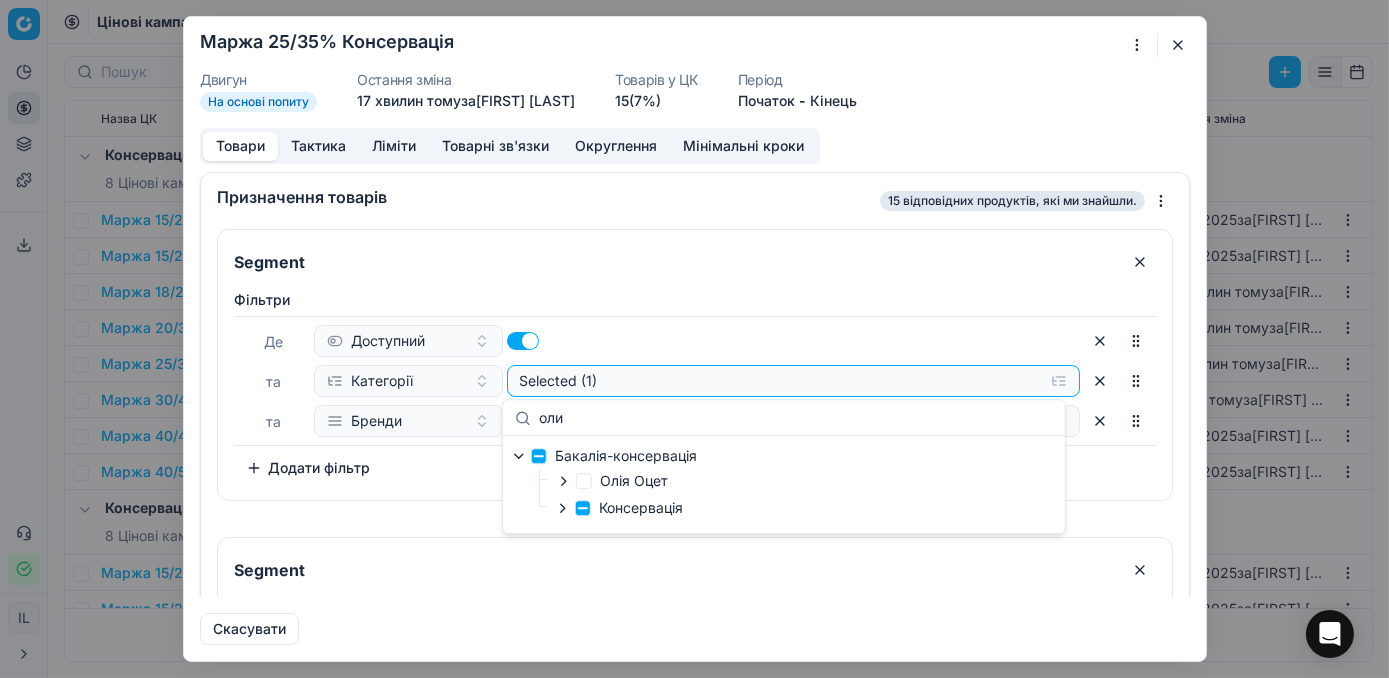 click 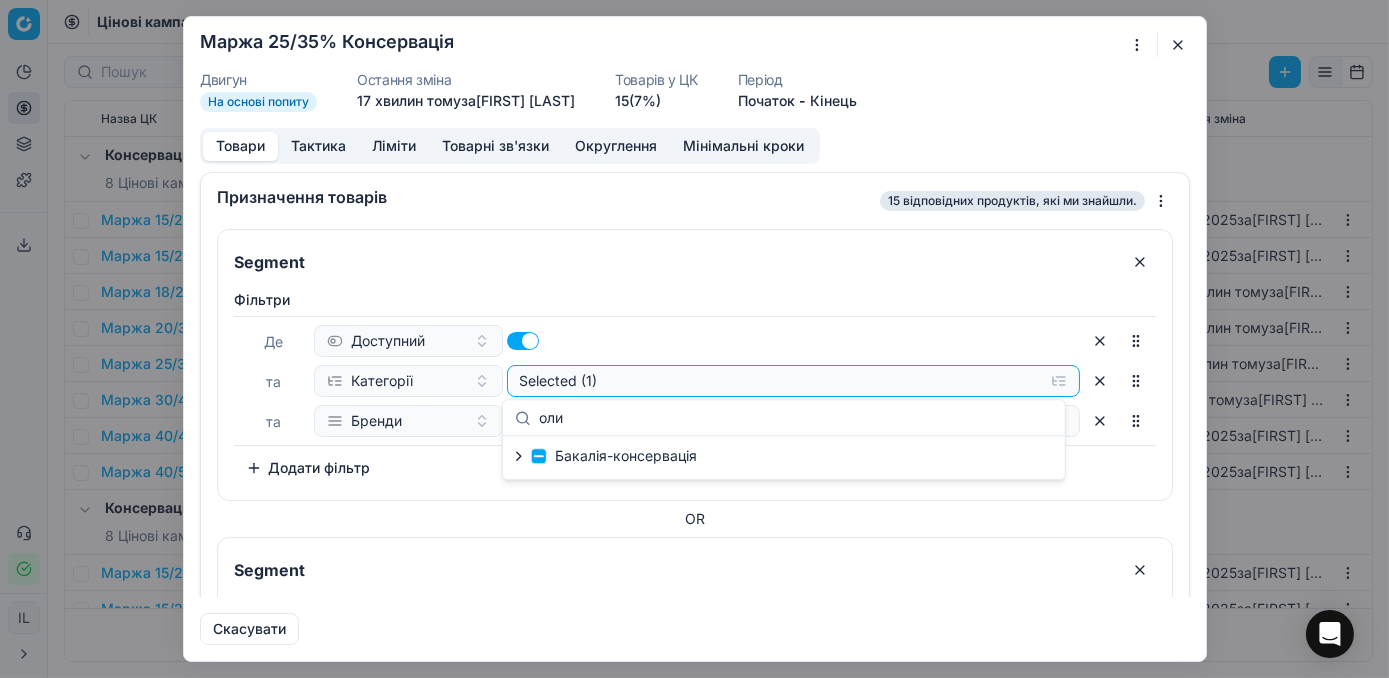 click 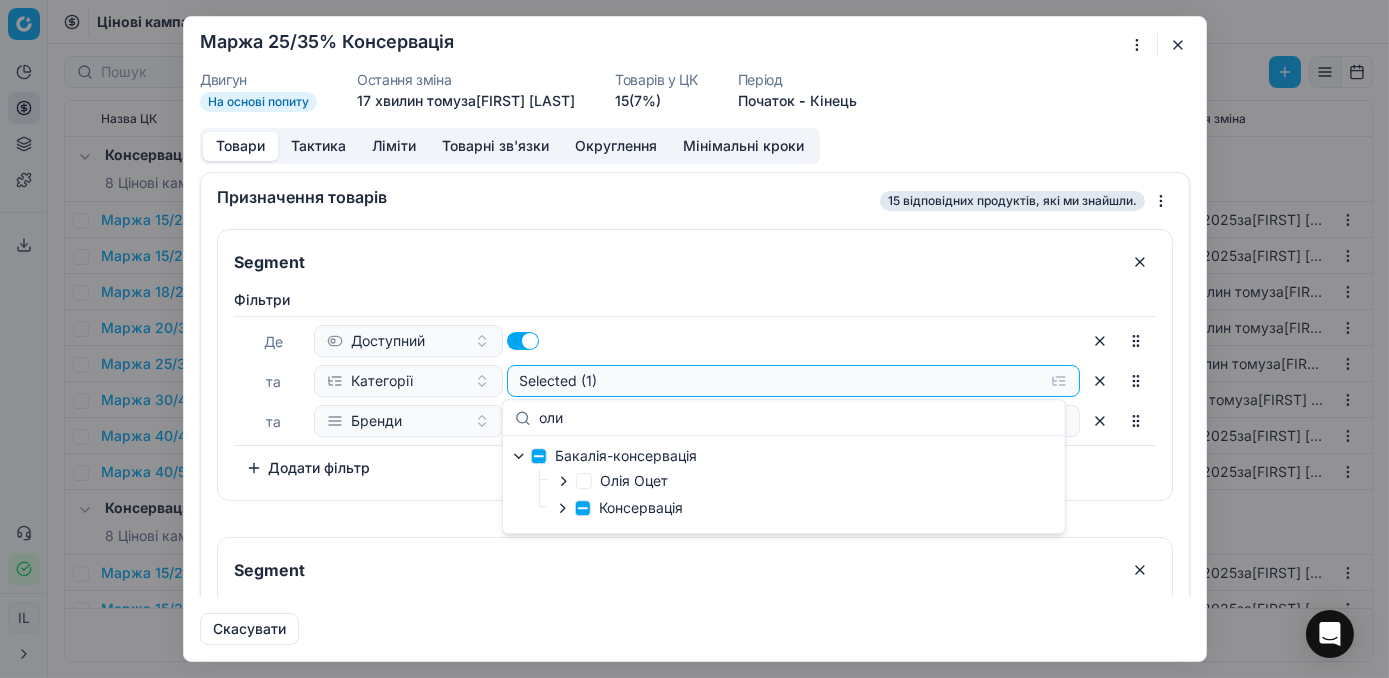 click 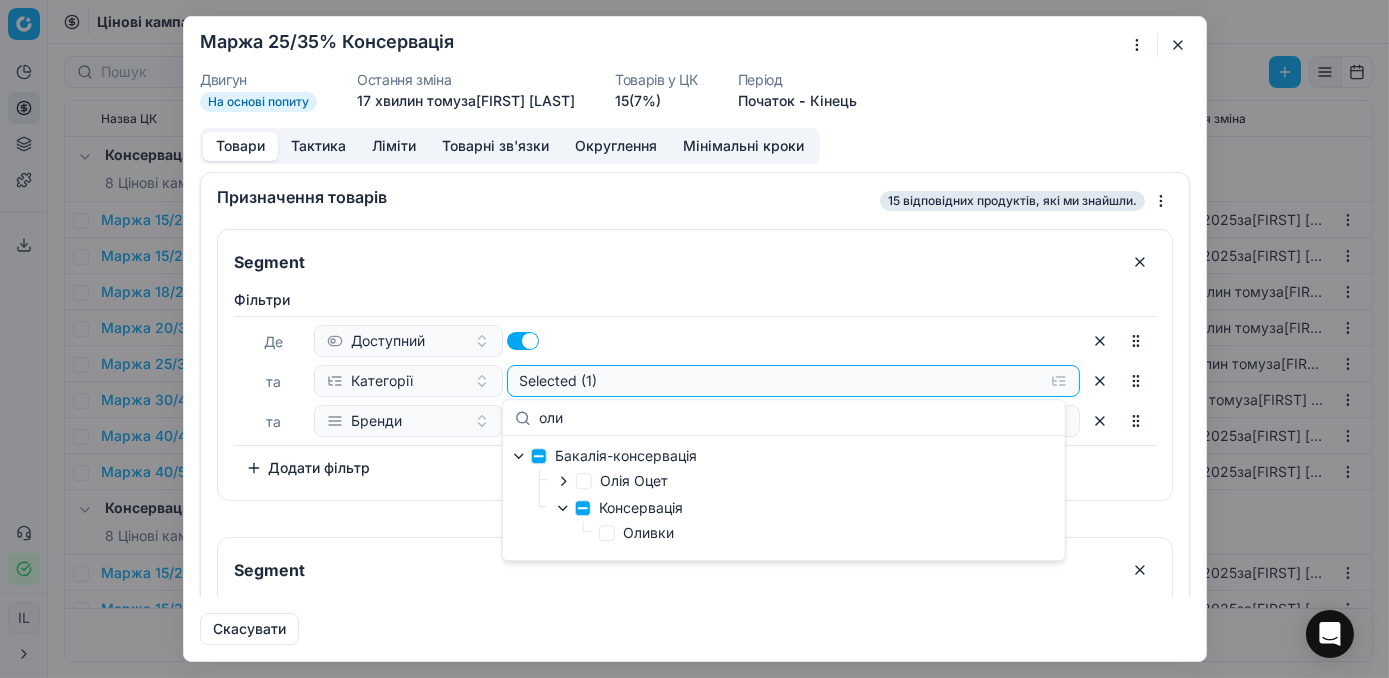 click on "Segment Фiльтри Де Доступний та Категорії Selected (1) та Бренди є будь-яким з ХУТОРОК ТЕРНОП МЯСОКОМБІНАТ
To pick up a sortable item, press space or enter.
While dragging, use the up and down keys to move the item.
Press space or enter again to drop the item in its new position, or press escape to cancel.
Додати фільтр OR Segment Фiльтри Де Доступний та Категорії Selected (1) та Бренди є будь-яким з ЧЕМПІОН
To pick up a sortable item, press space or enter.
While dragging, use the up and down keys to move the item.
Press space or enter again to drop the item in its new position, or press escape to cancel.
Додати фільтр OR Segment Фiльтри Де Доступний та Категорії Selected (1) та Бренди є будь-яким з ORGANIC GARDEN МАРИНАДО Додати фільтр" at bounding box center (695, 1001) 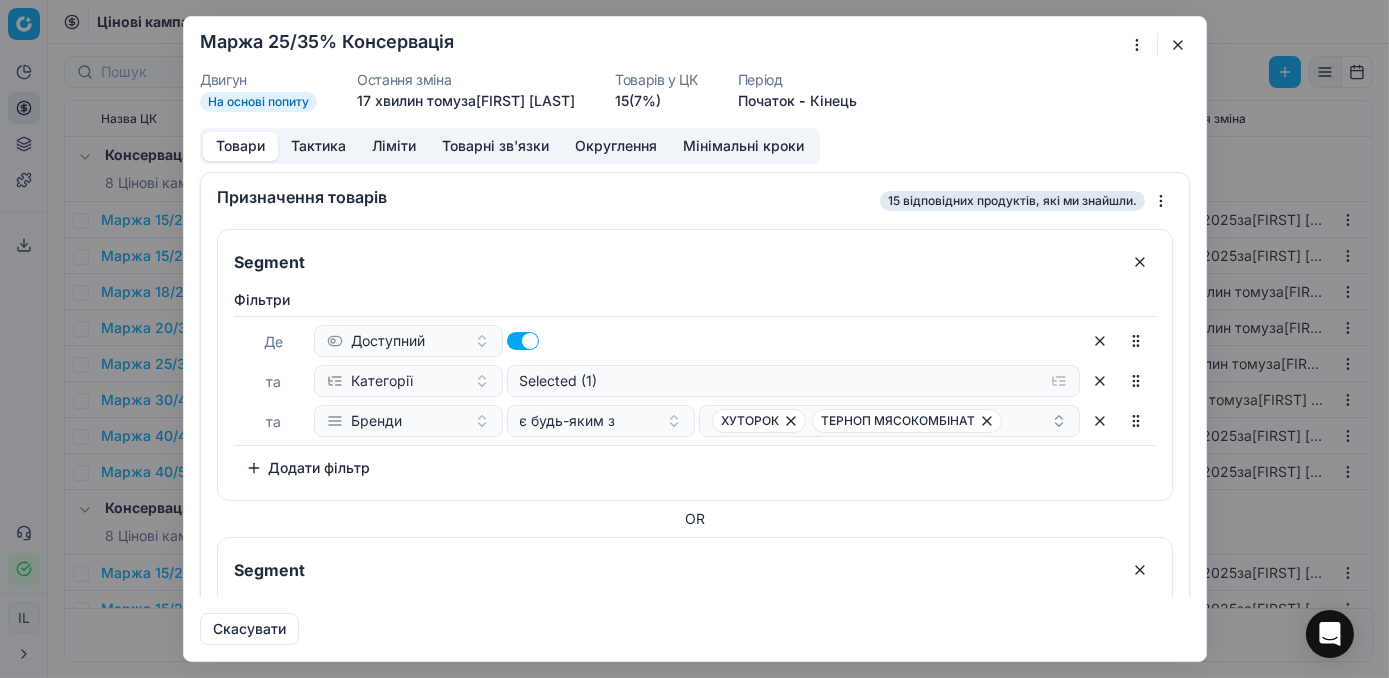 click on "Фiльтри Де Доступний та Категорії Selected (1) та Бренди є будь-яким з ХУТОРОК ТЕРНОП МЯСОКОМБІНАТ
To pick up a sortable item, press space or enter.
While dragging, use the up and down keys to move the item.
Press space or enter again to drop the item in its new position, or press escape to cancel.
Додати фільтр" at bounding box center [695, 391] 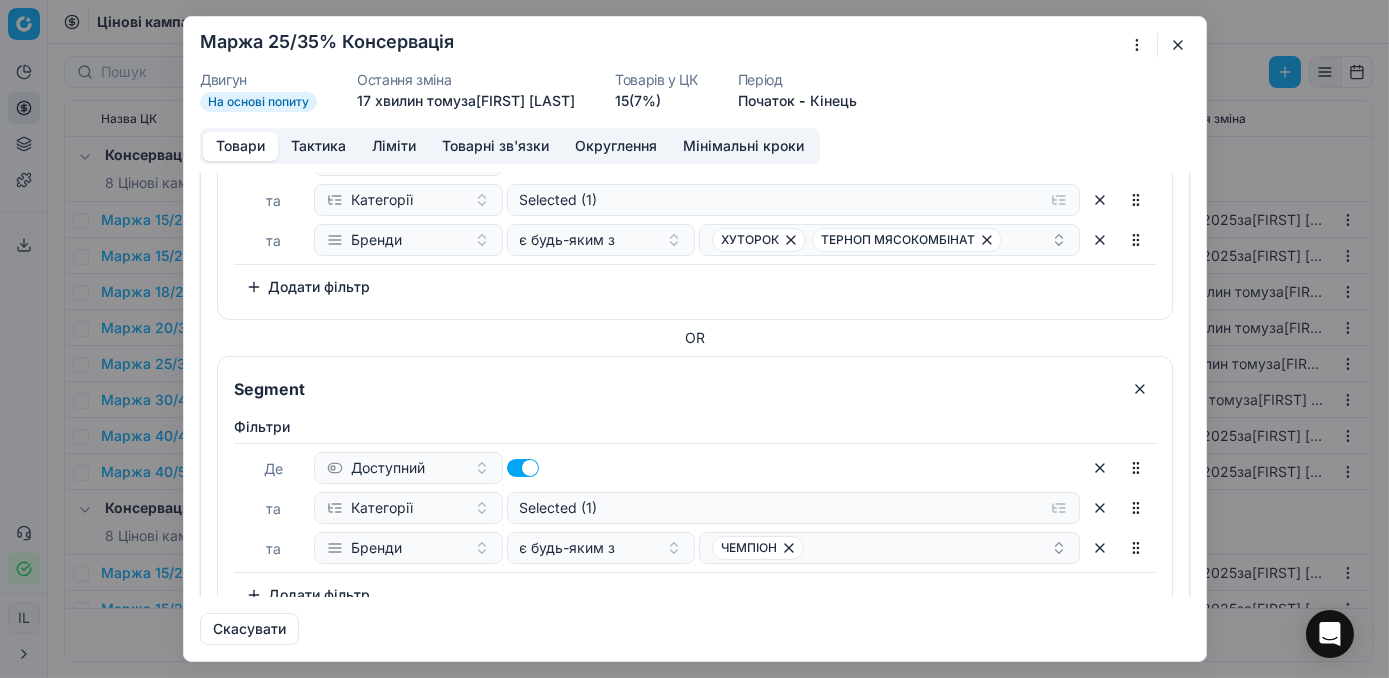 scroll, scrollTop: 363, scrollLeft: 0, axis: vertical 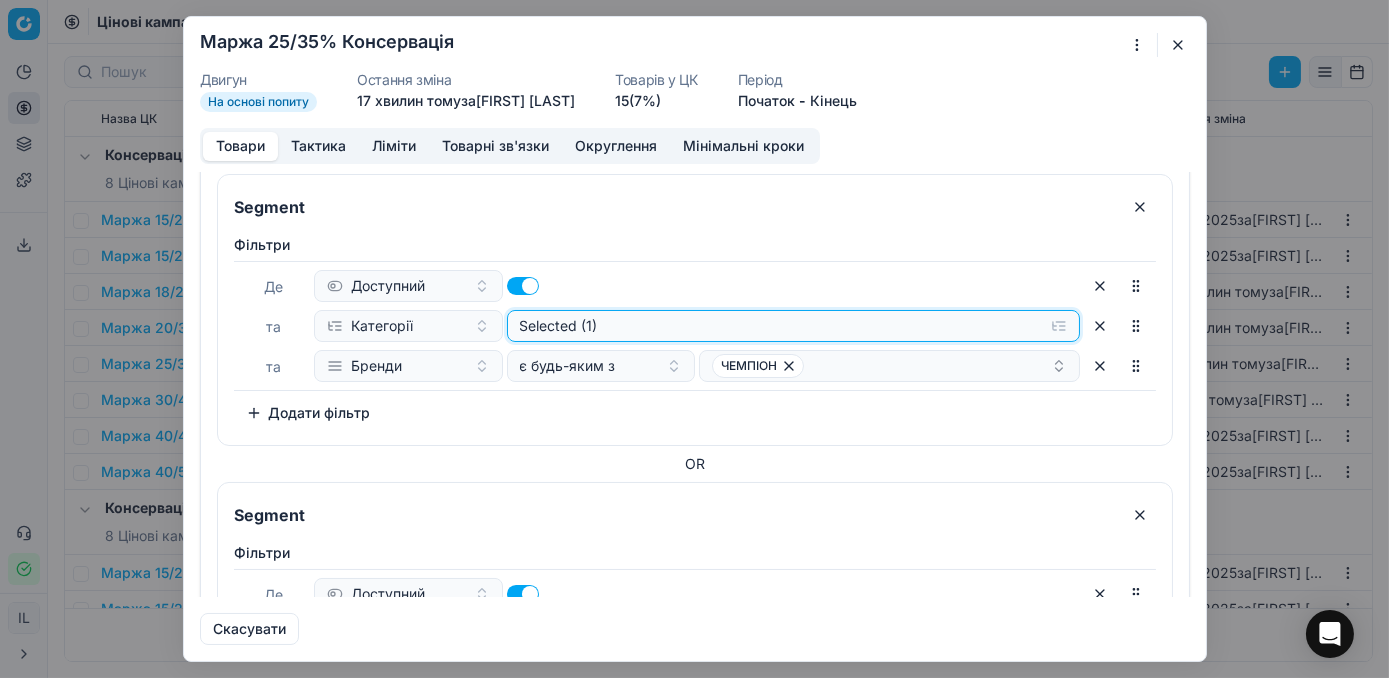 click on "Selected (1)" at bounding box center (793, 18) 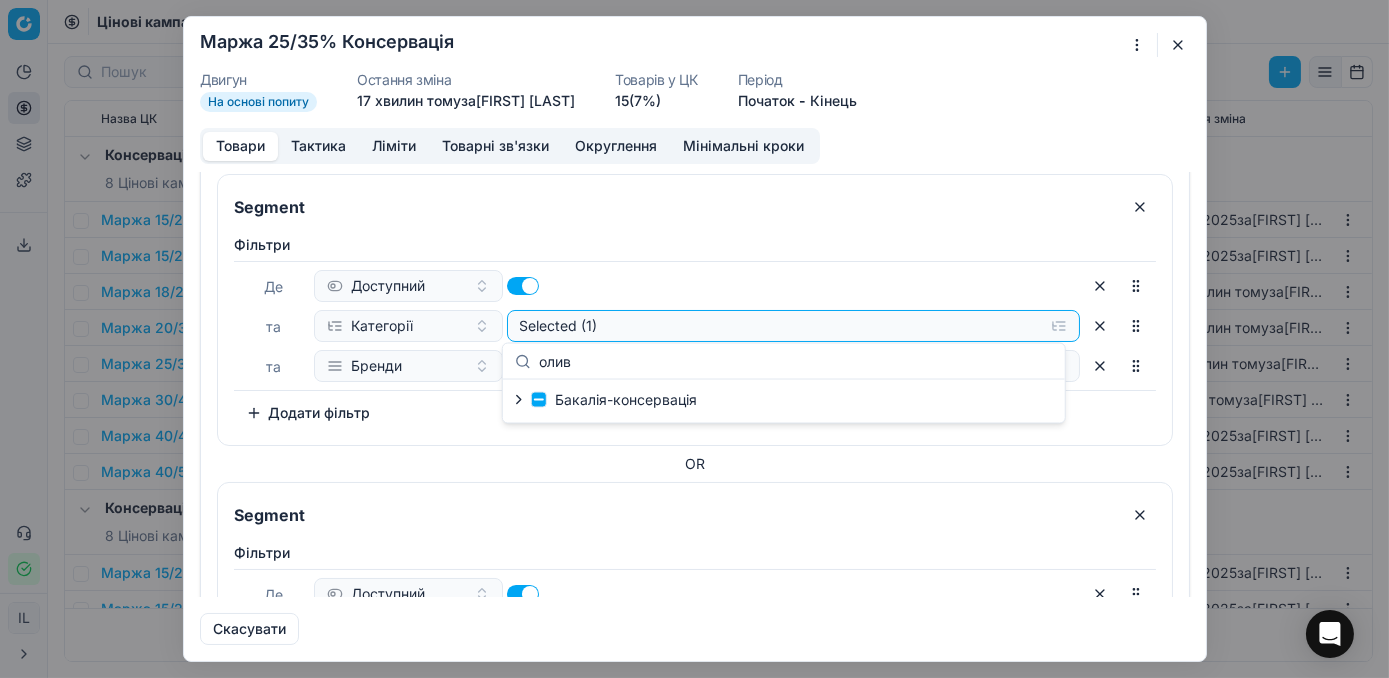 type on "олив" 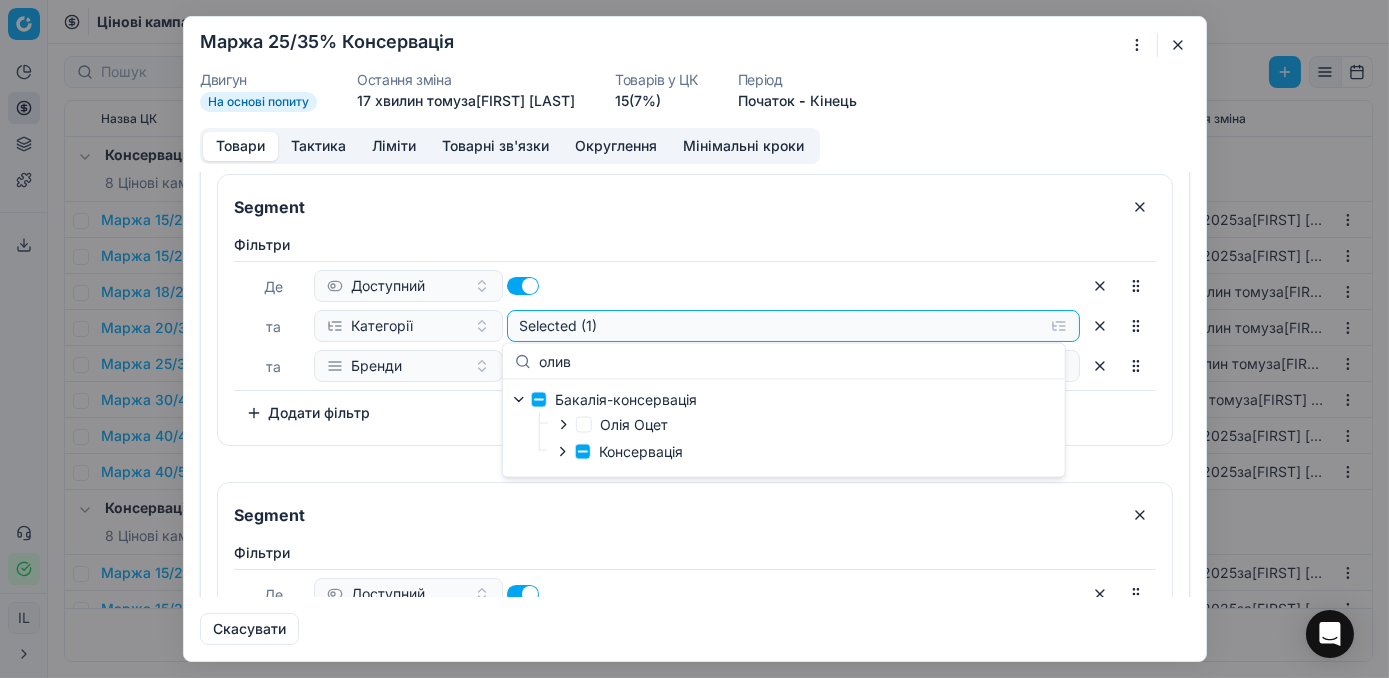 click 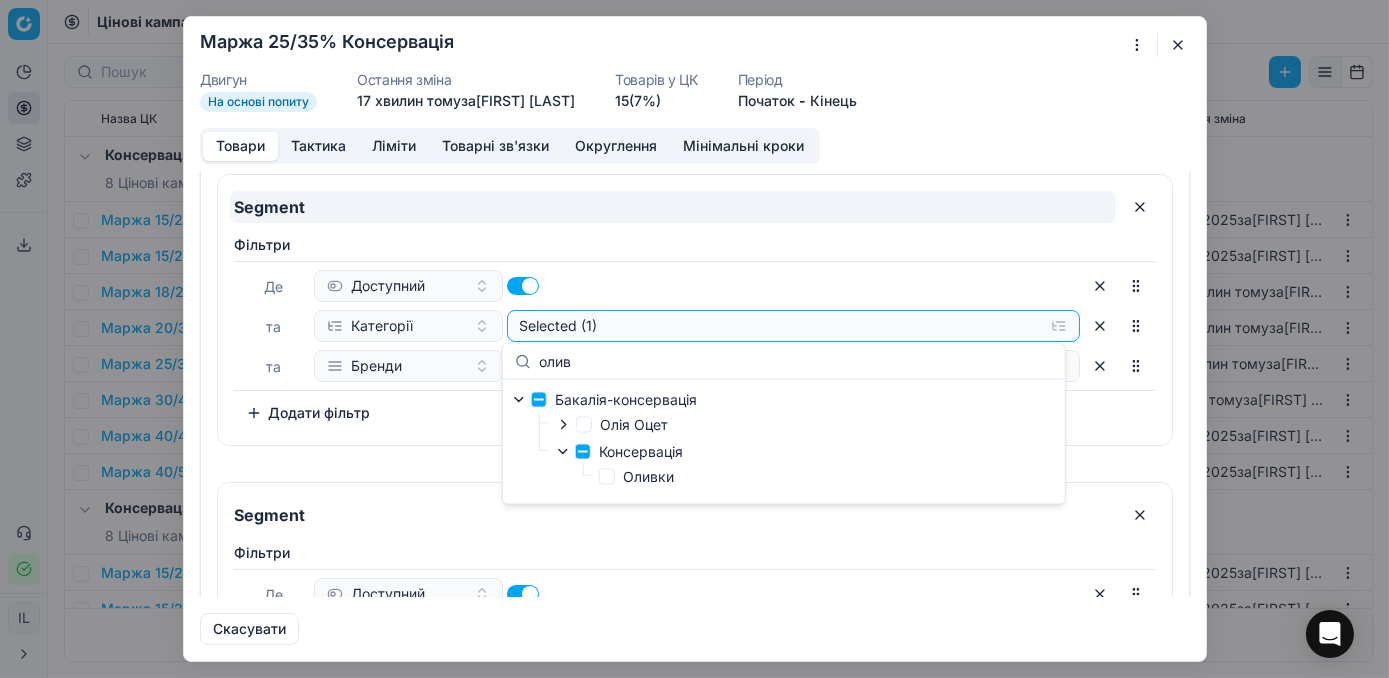 click on "Segment" at bounding box center [673, 207] 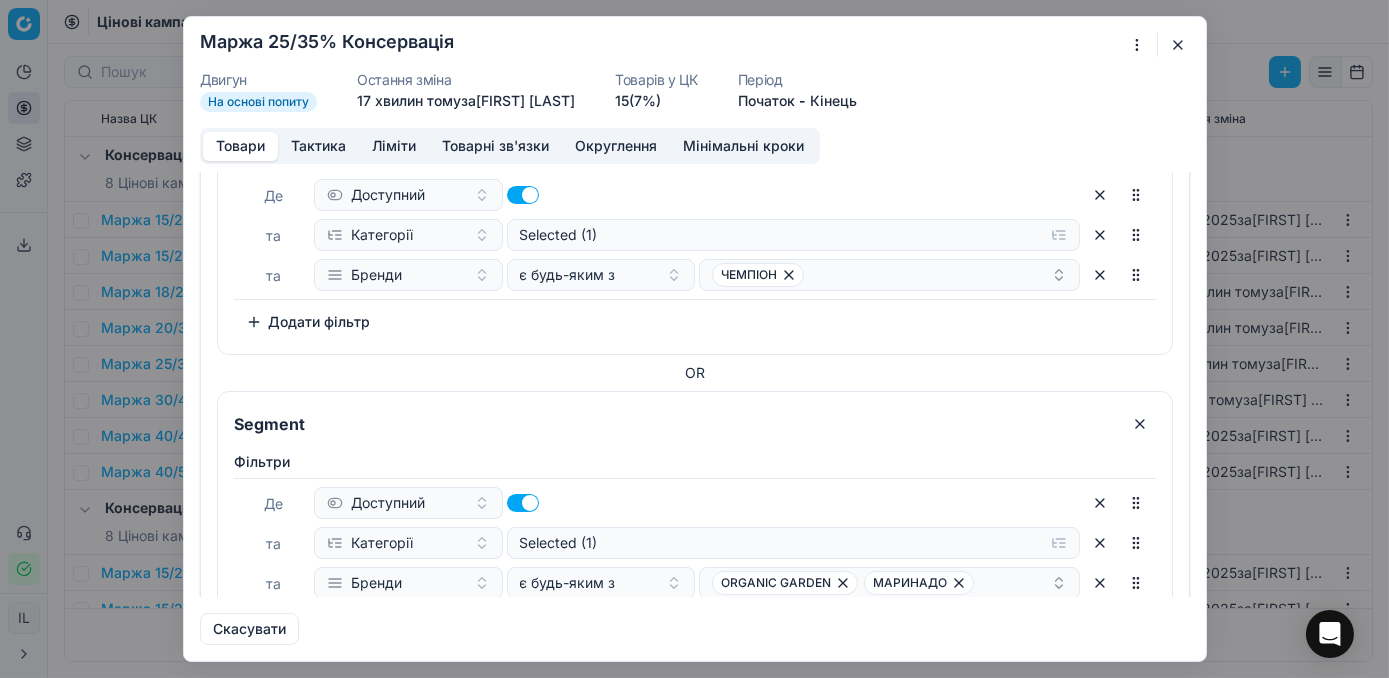 scroll, scrollTop: 545, scrollLeft: 0, axis: vertical 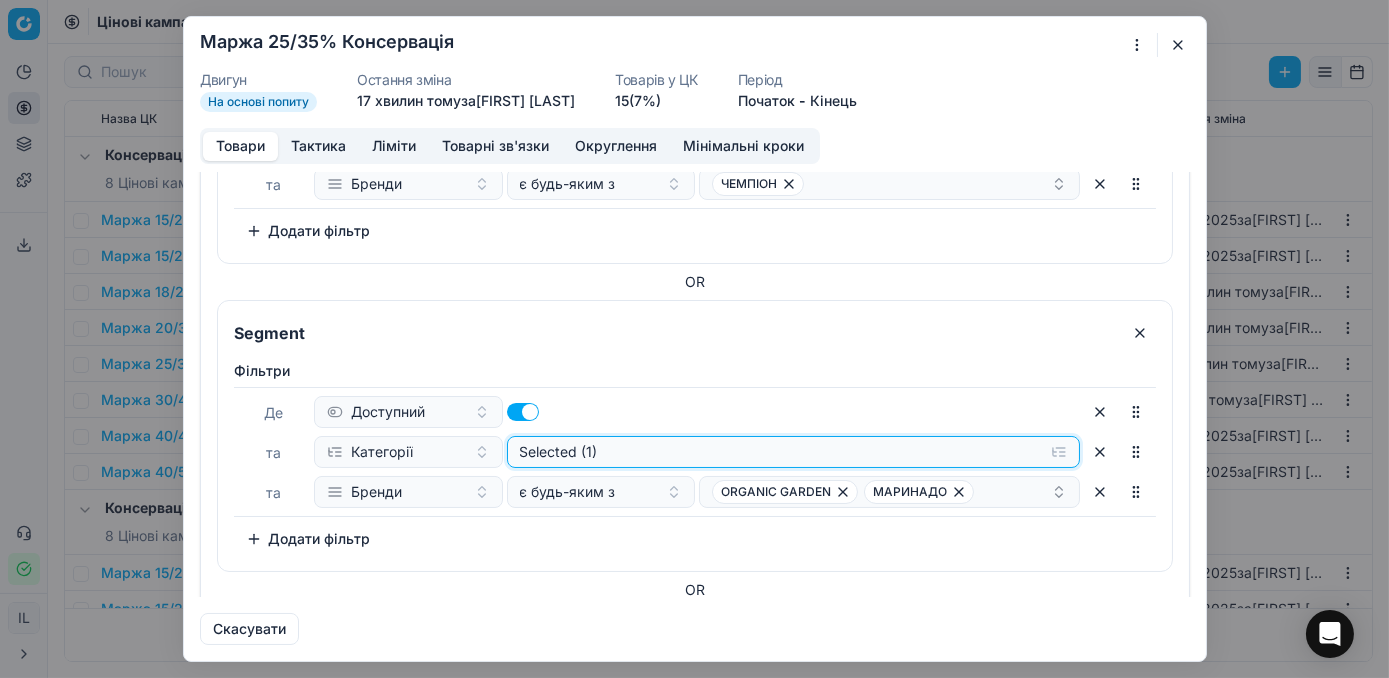 click on "Selected (1)" at bounding box center [793, -164] 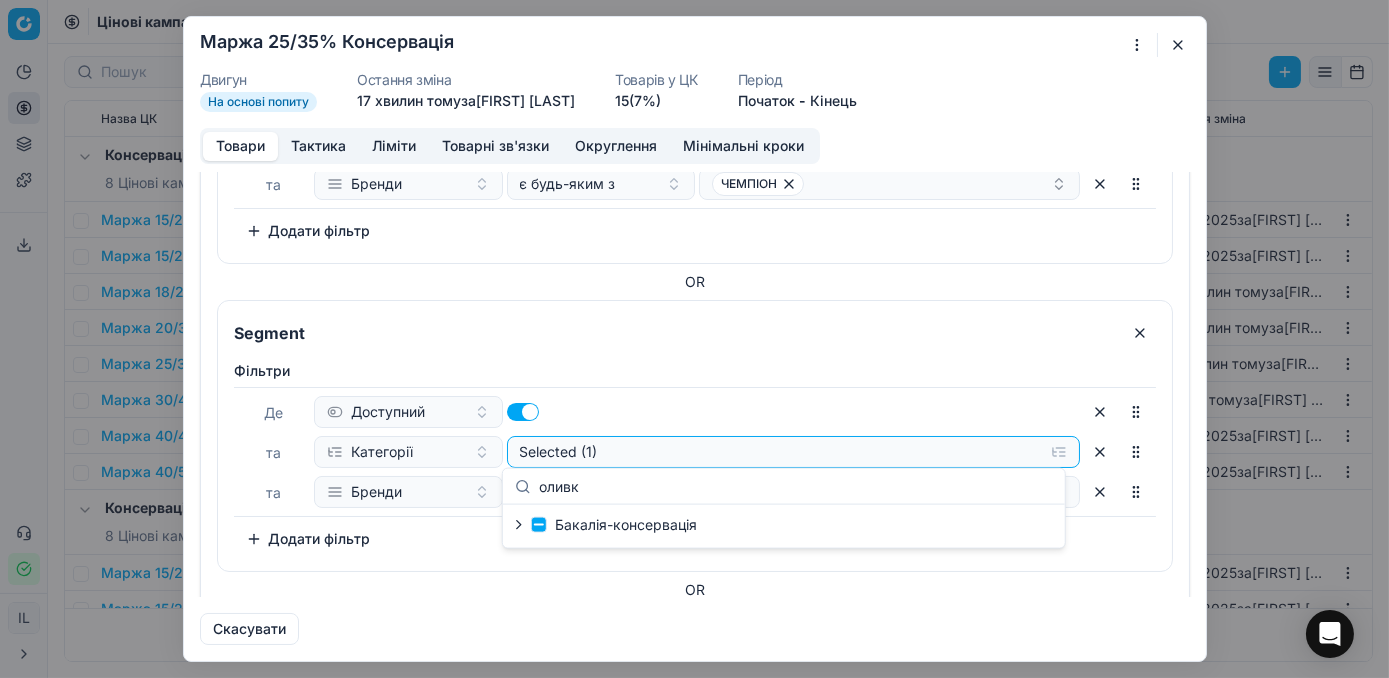 type on "оливк" 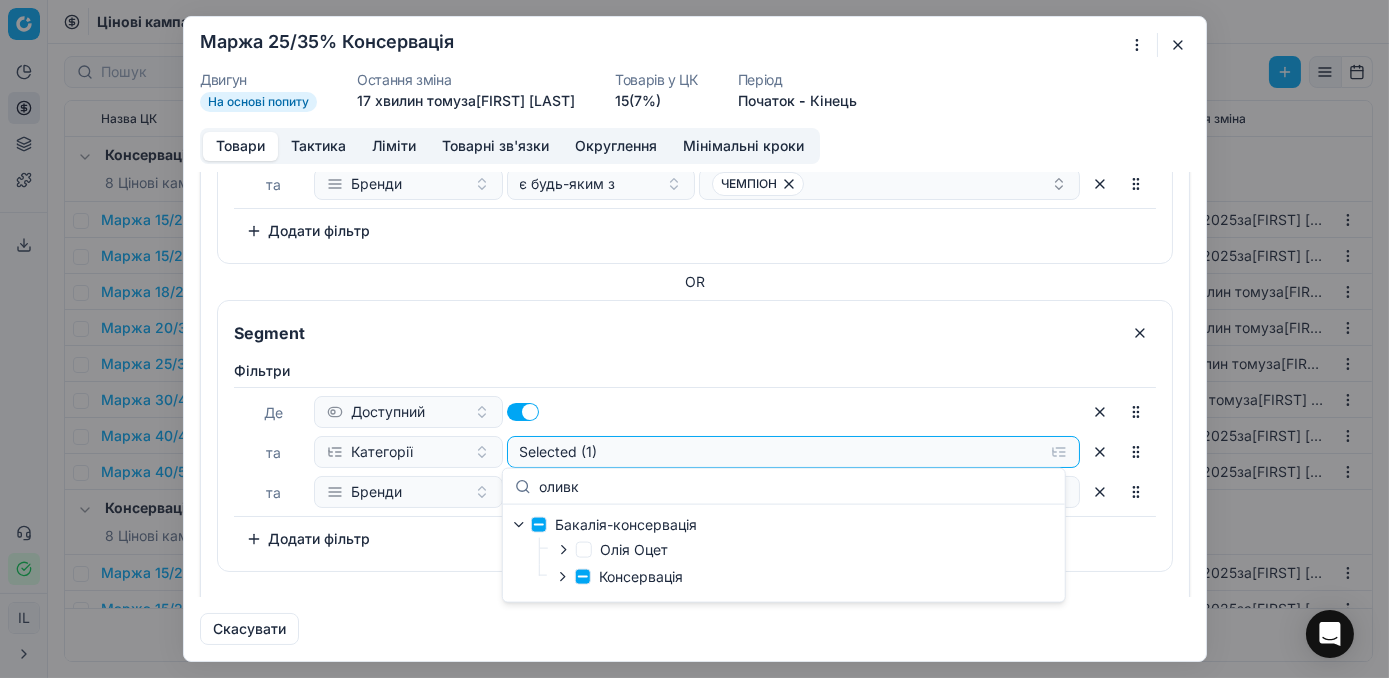 click 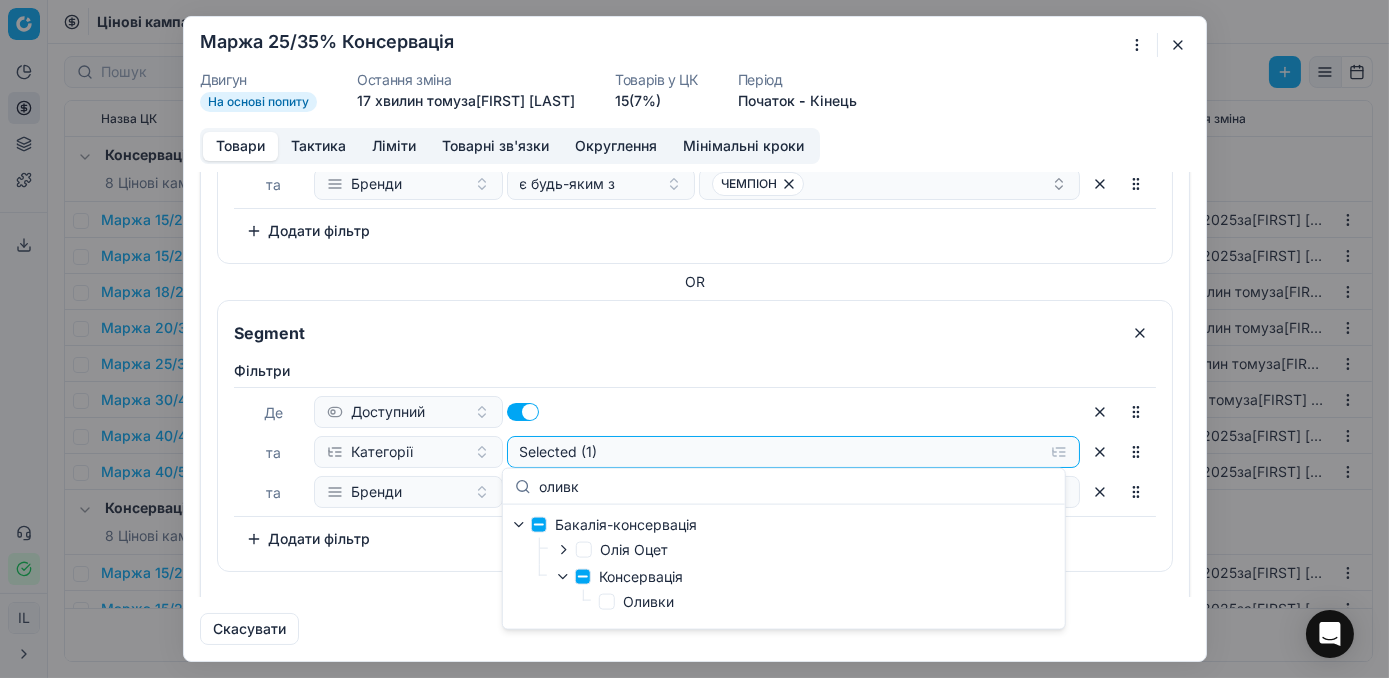 click on "Segment Фiльтри Де Доступний та Категорії Selected (1) та Бренди є будь-яким з ХУТОРОК ТЕРНОП МЯСОКОМБІНАТ
To pick up a sortable item, press space or enter.
While dragging, use the up and down keys to move the item.
Press space or enter again to drop the item in its new position, or press escape to cancel.
Додати фільтр OR Segment Фiльтри Де Доступний та Категорії Selected (1) та Бренди є будь-яким з ЧЕМПІОН
To pick up a sortable item, press space or enter.
While dragging, use the up and down keys to move the item.
Press space or enter again to drop the item in its new position, or press escape to cancel.
Додати фільтр OR Segment Фiльтри Де Доступний та Категорії Selected (1) та Бренди є будь-яким з ORGANIC GARDEN МАРИНАДО Додати фільтр" at bounding box center [695, 456] 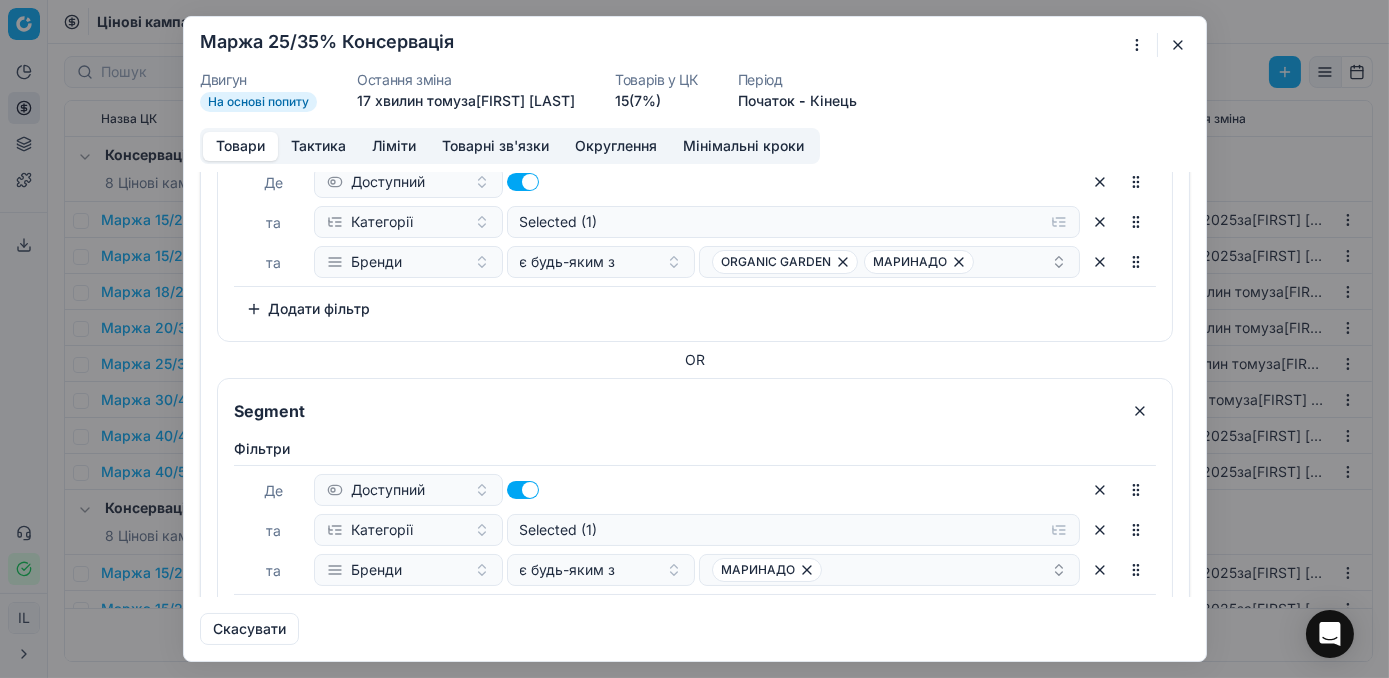 scroll, scrollTop: 818, scrollLeft: 0, axis: vertical 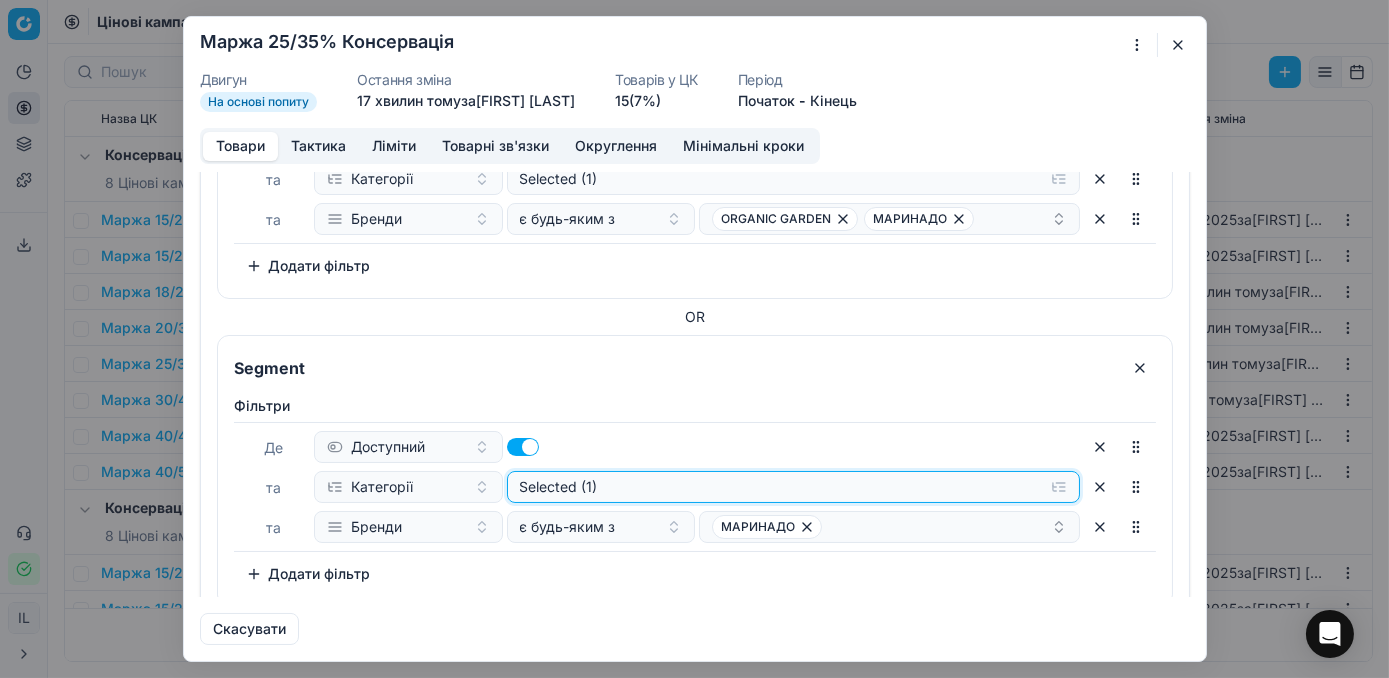click on "Selected (1)" at bounding box center [793, -437] 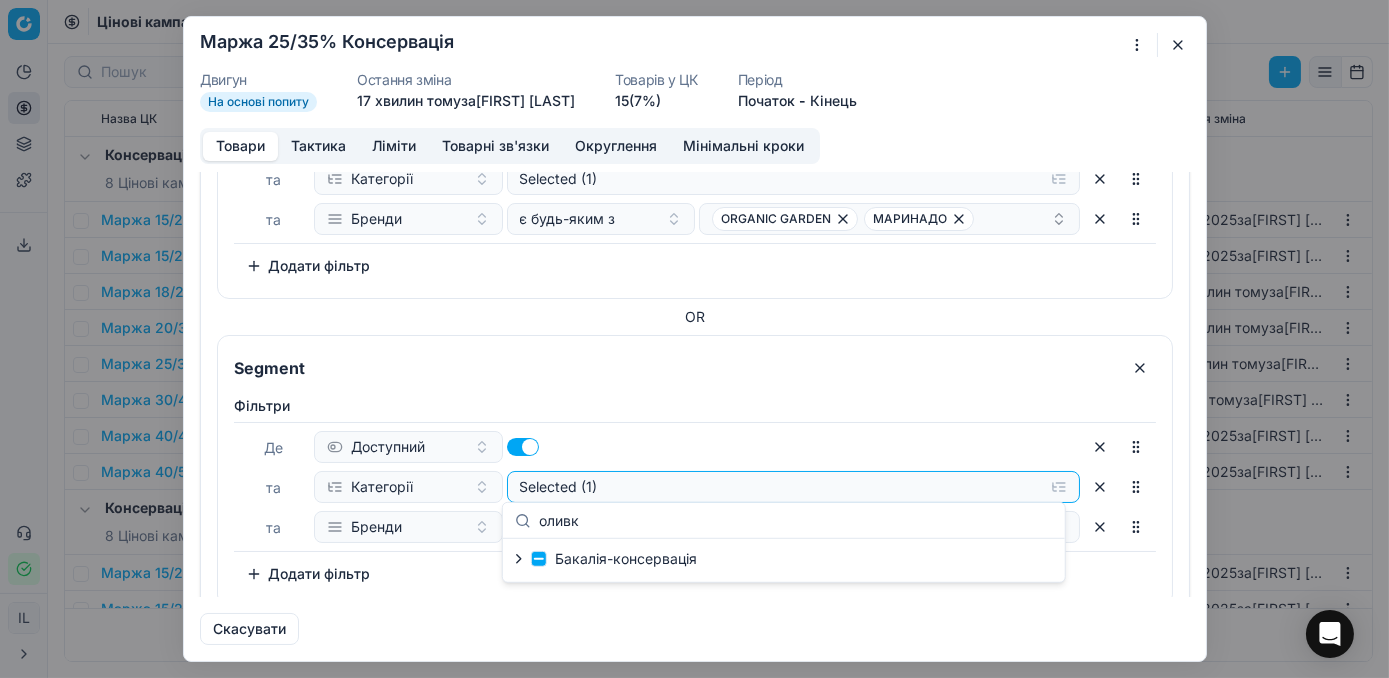 type on "оливк" 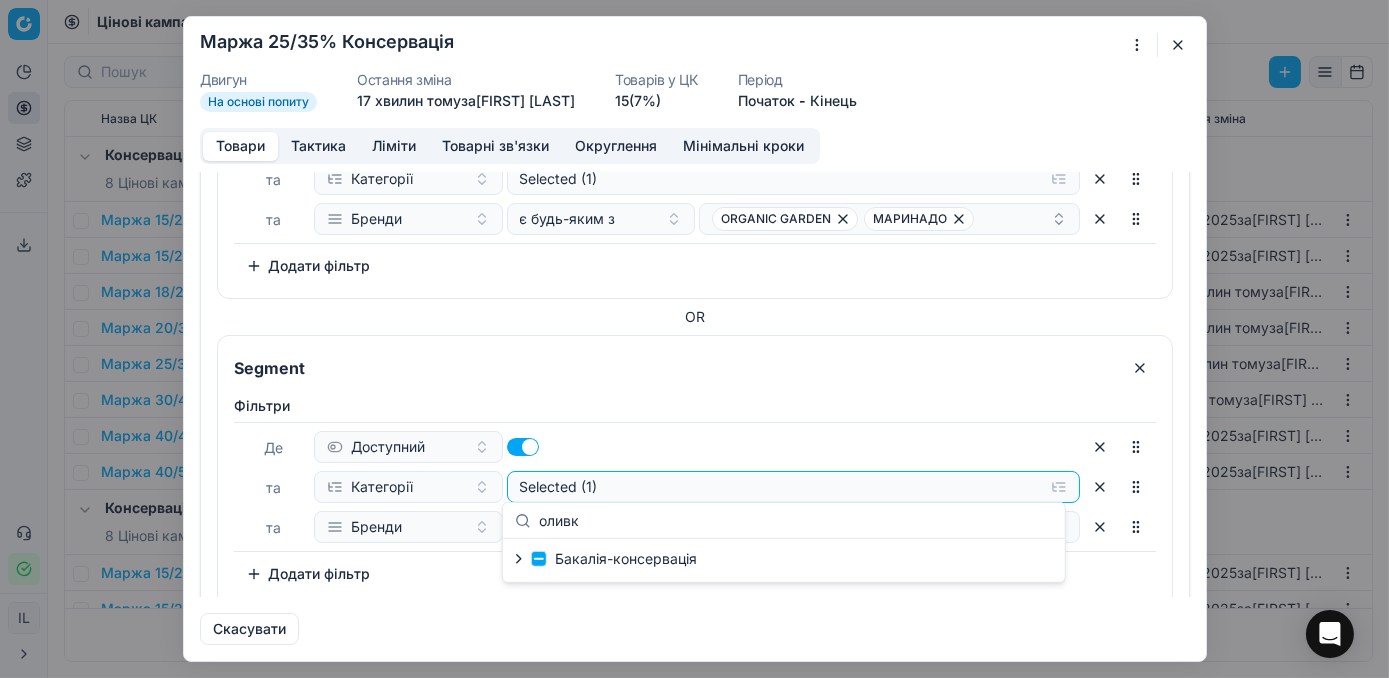 click 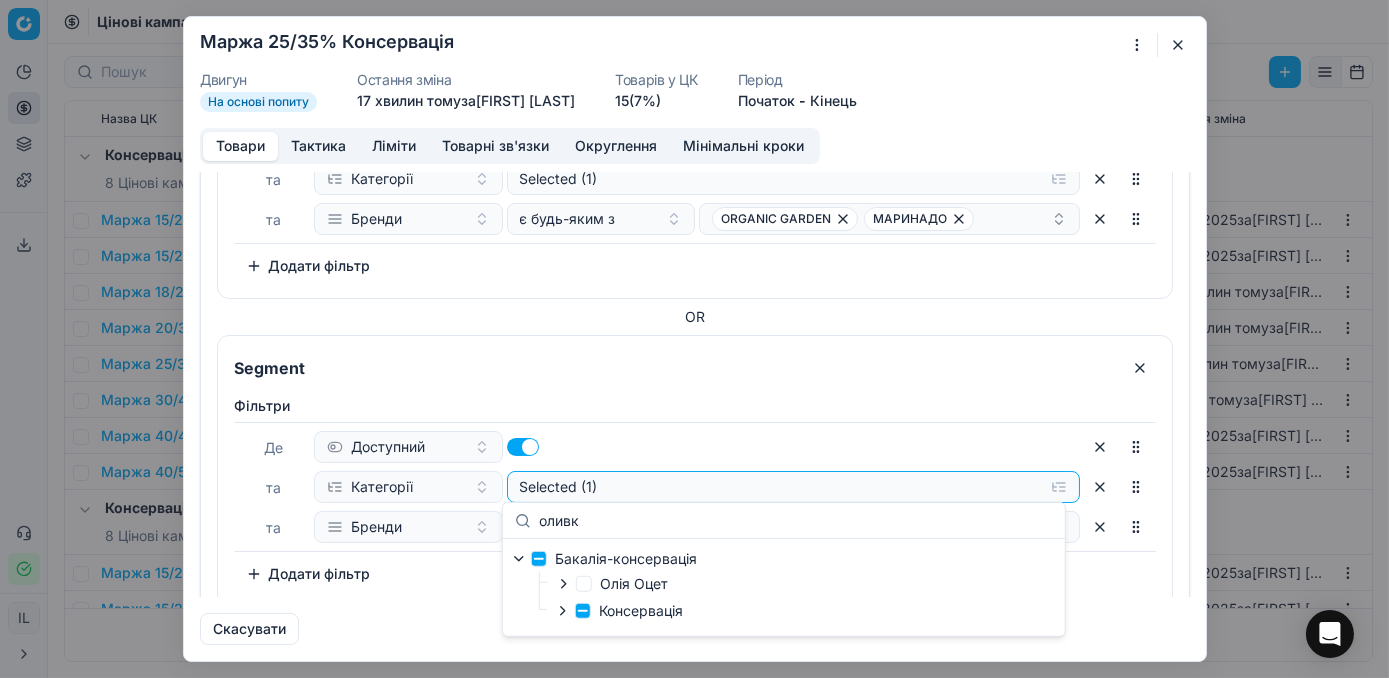 click 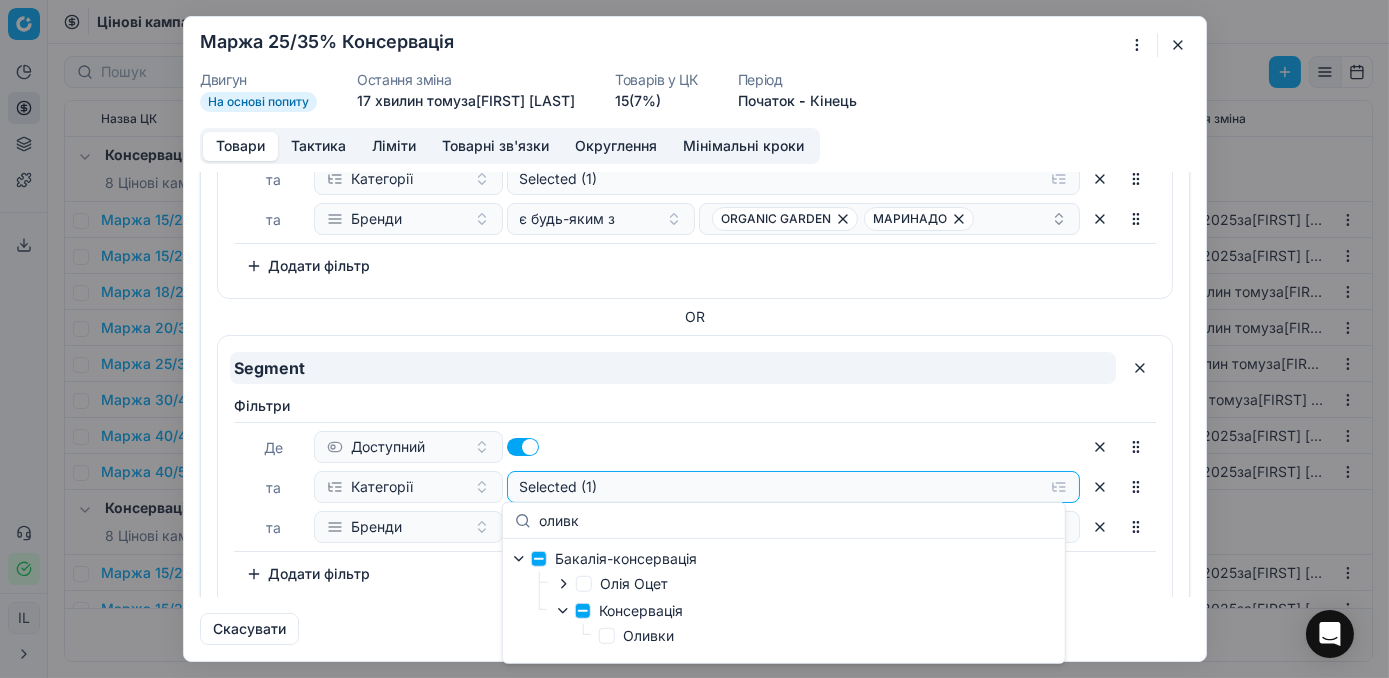 click on "Segment" at bounding box center (673, 368) 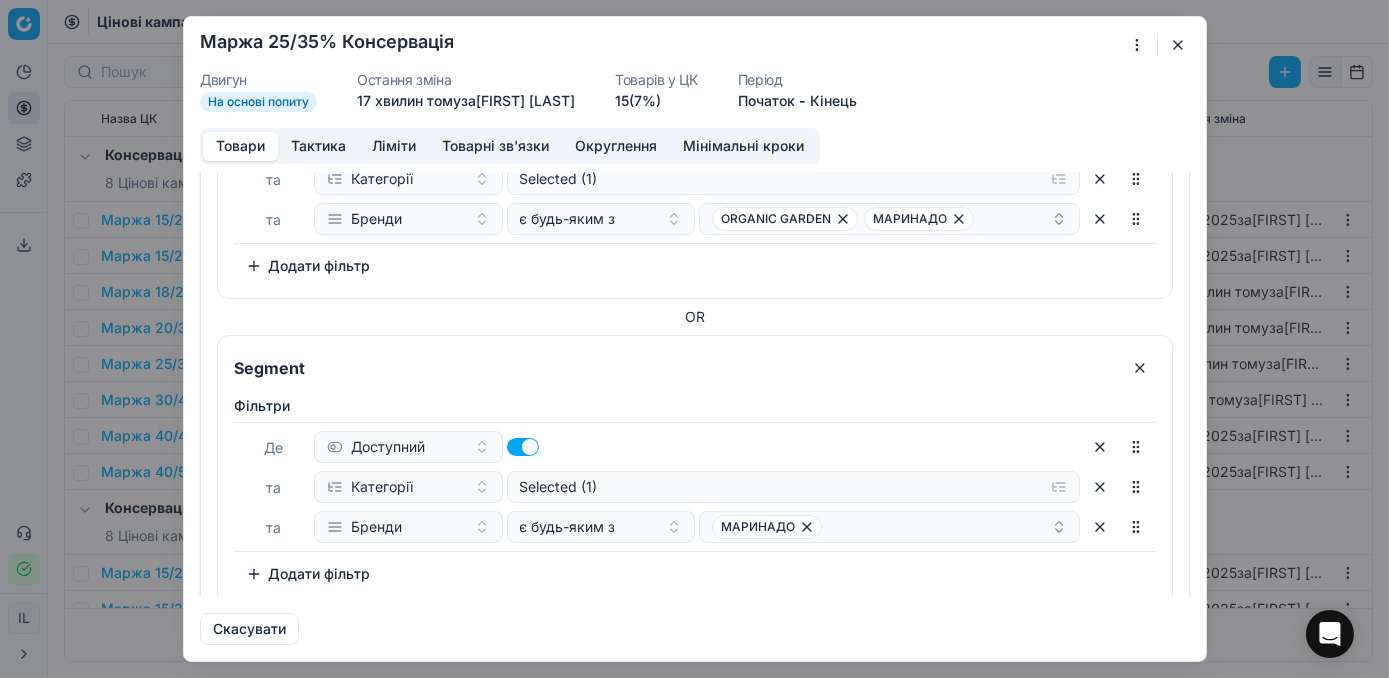 click at bounding box center [1178, 45] 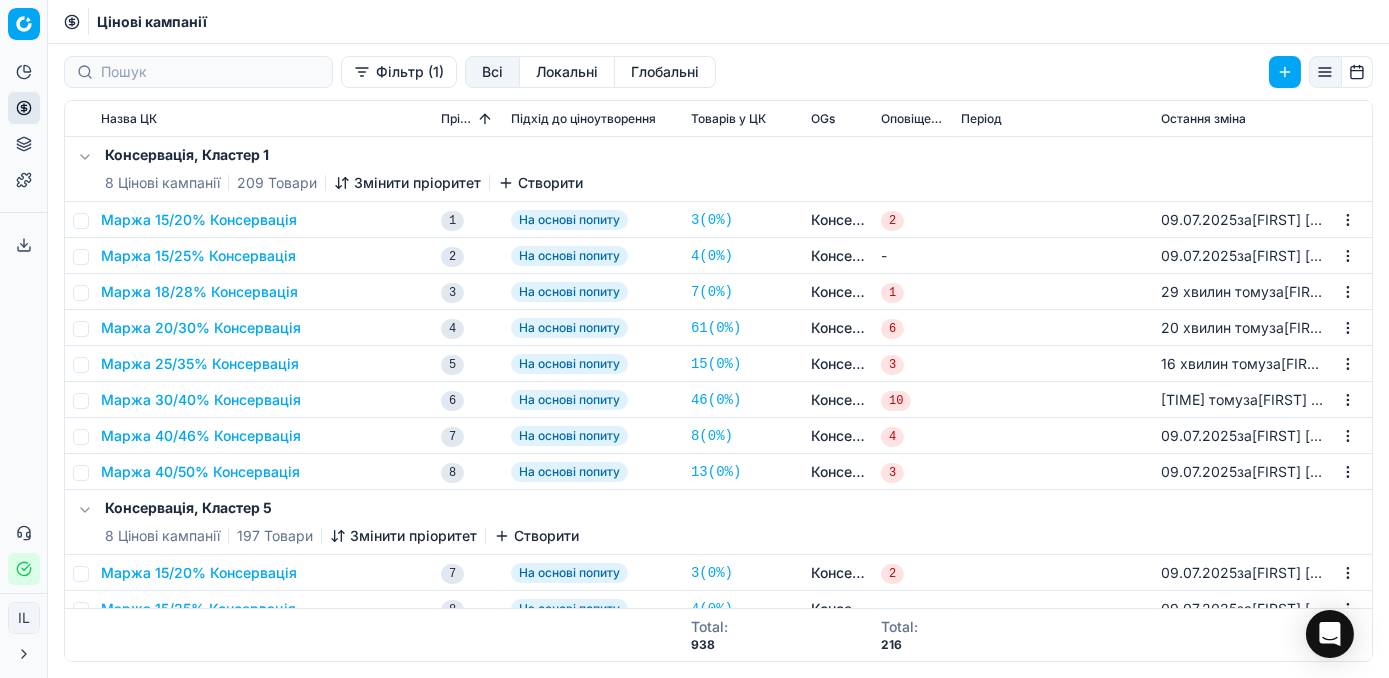 click on "Маржа 30/40% Консервація" at bounding box center (201, 400) 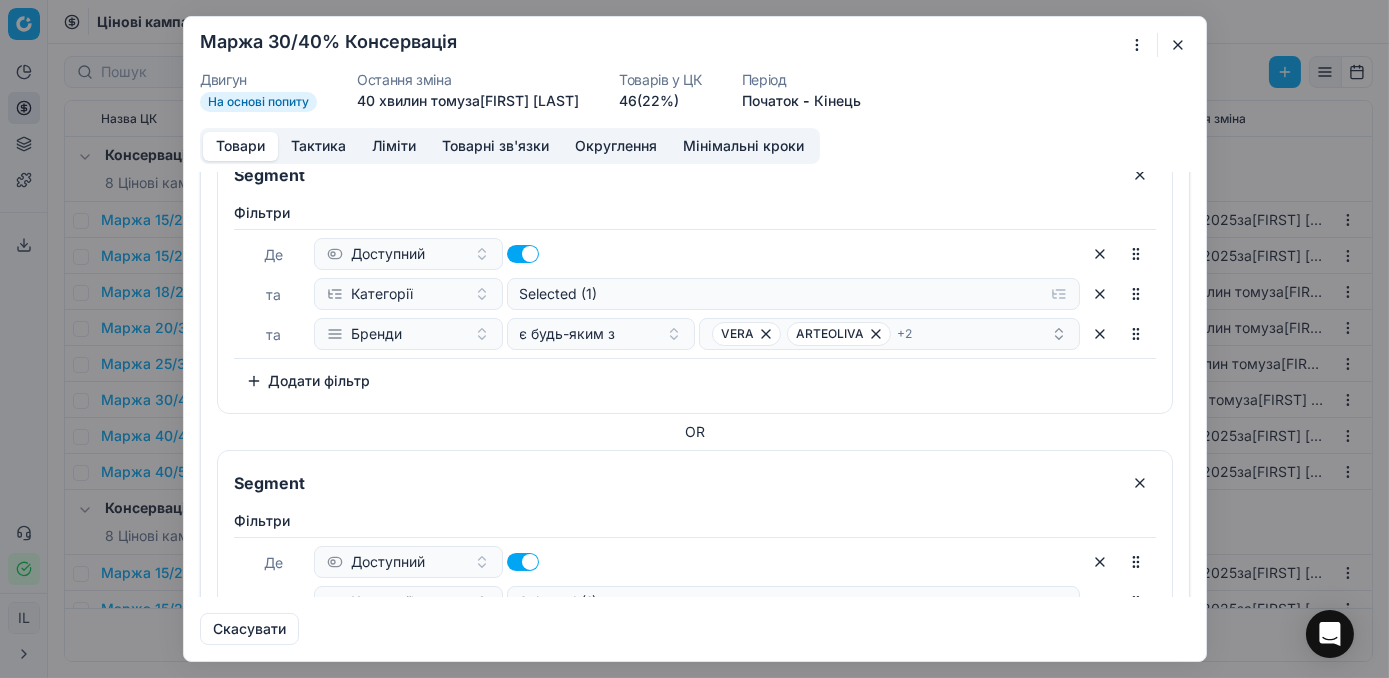 scroll, scrollTop: 727, scrollLeft: 0, axis: vertical 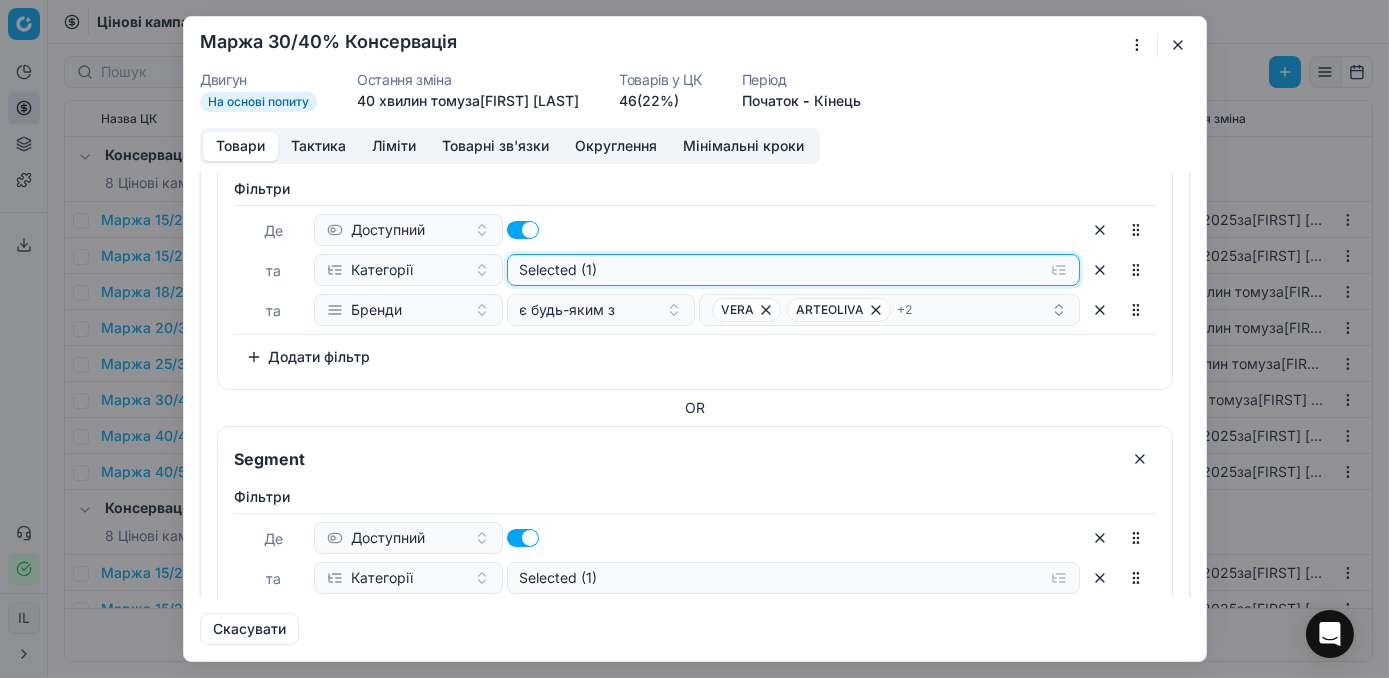 click on "Selected (1)" at bounding box center (793, -346) 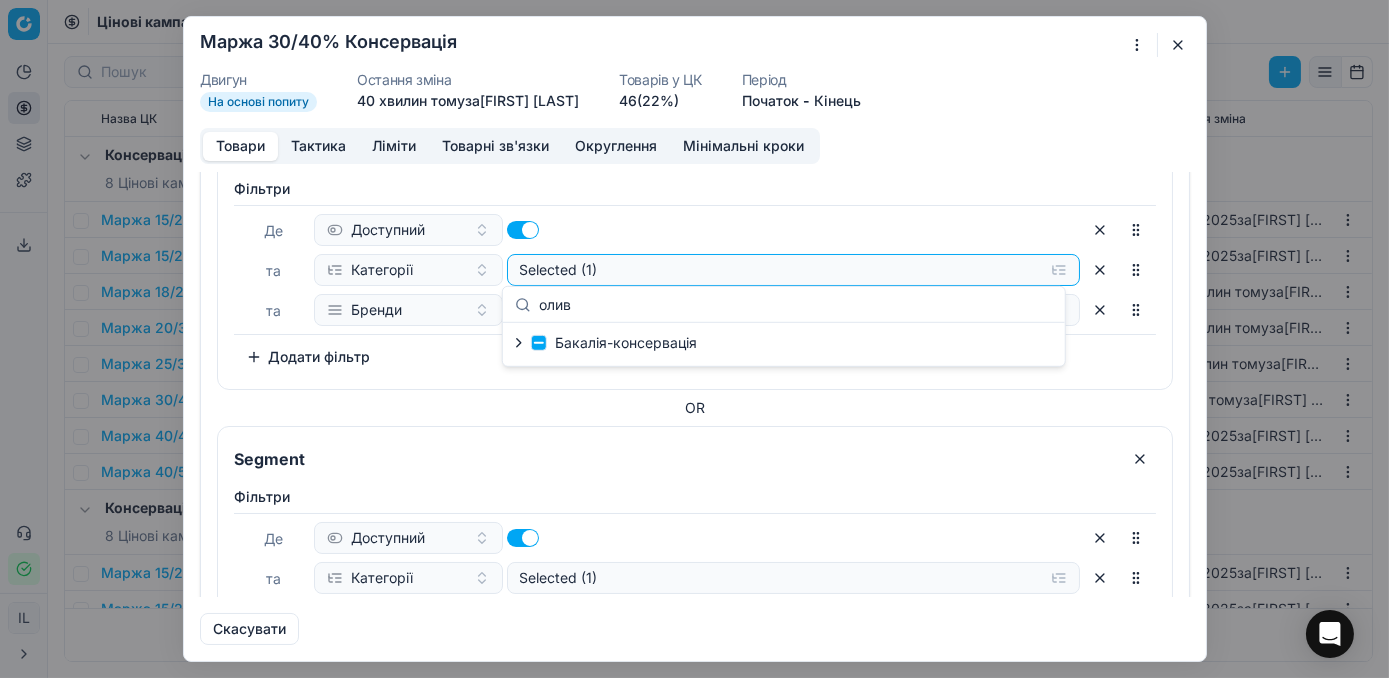 type on "олив" 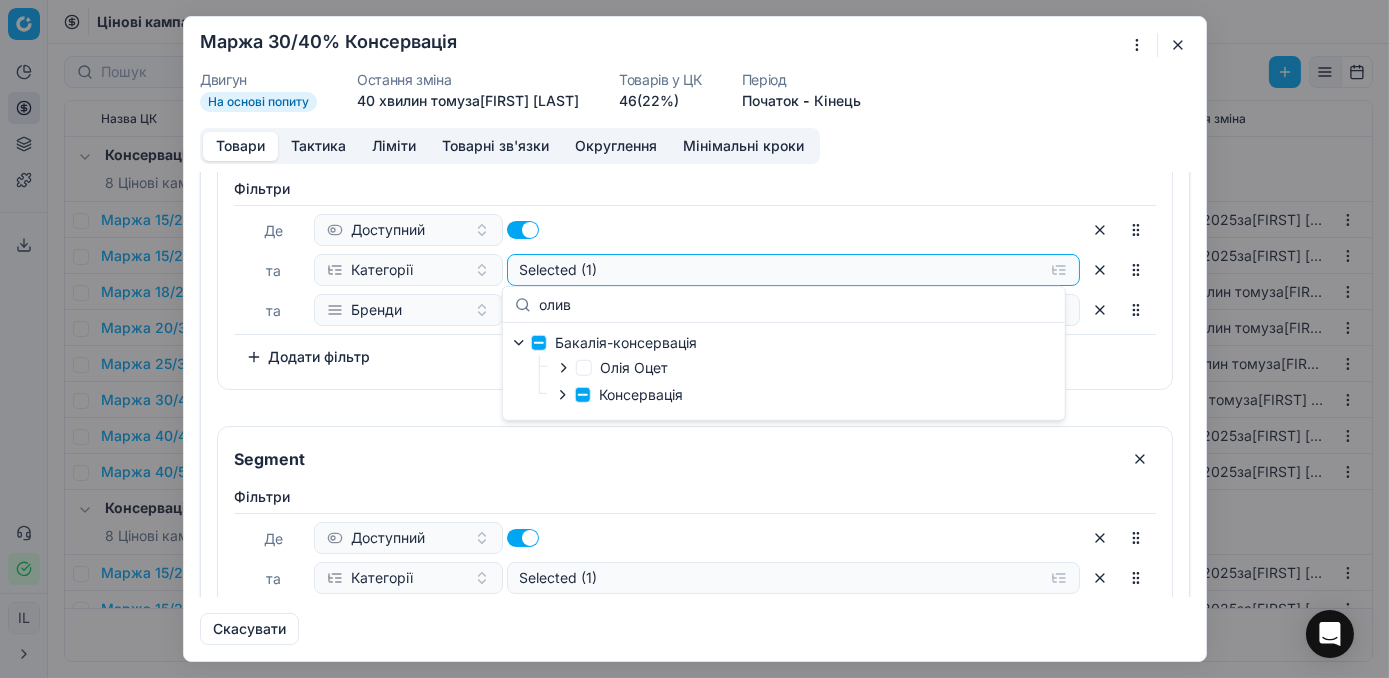 click 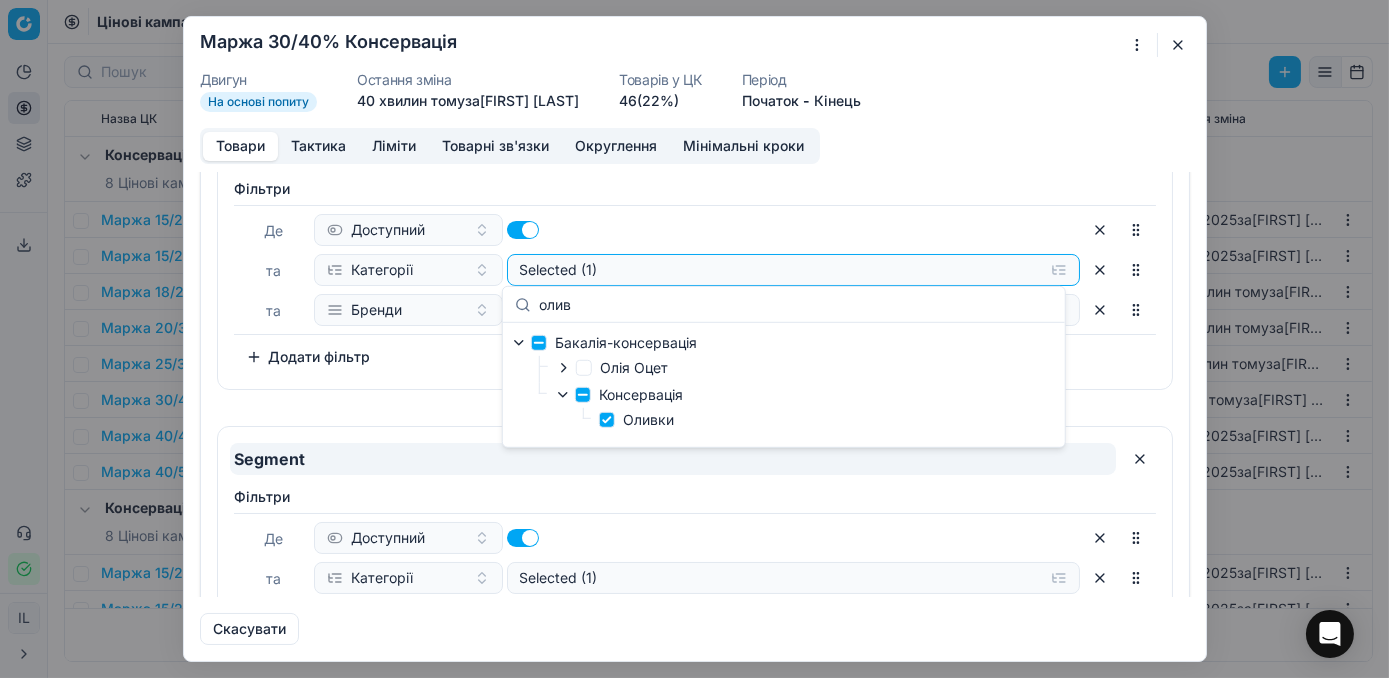 click on "Segment" at bounding box center [673, 459] 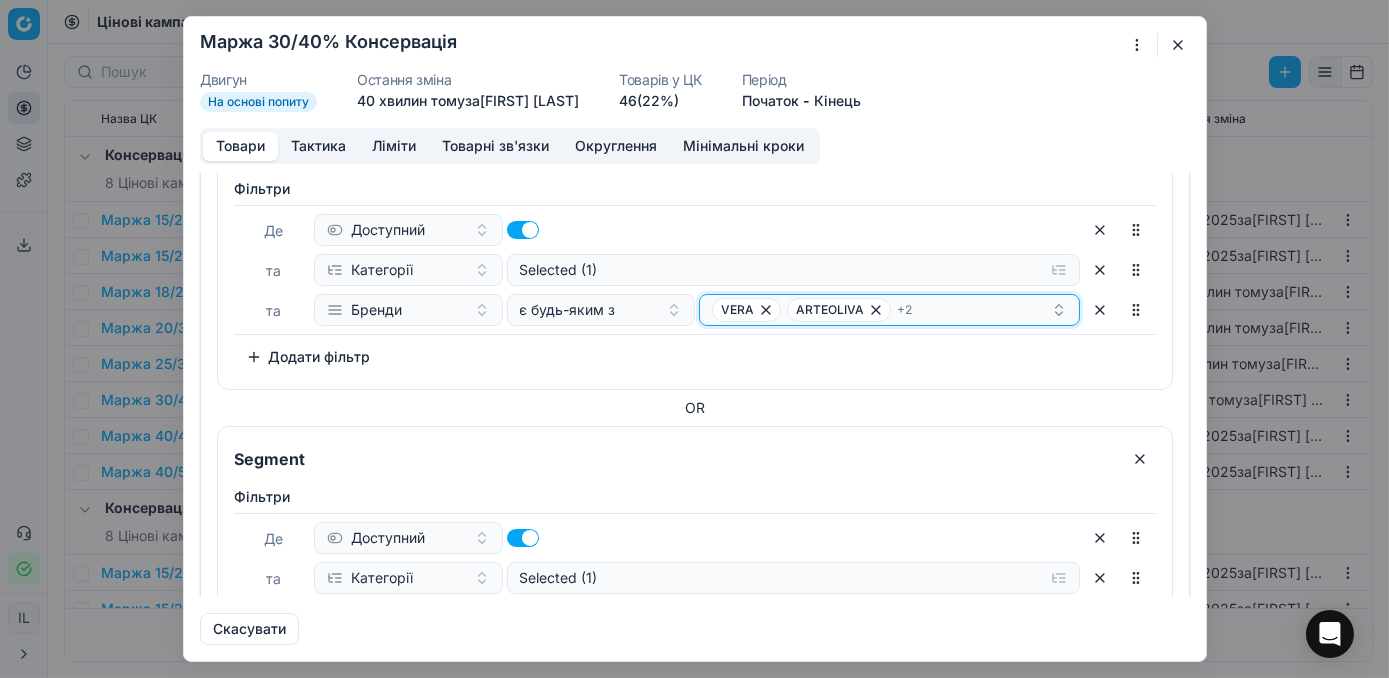 click 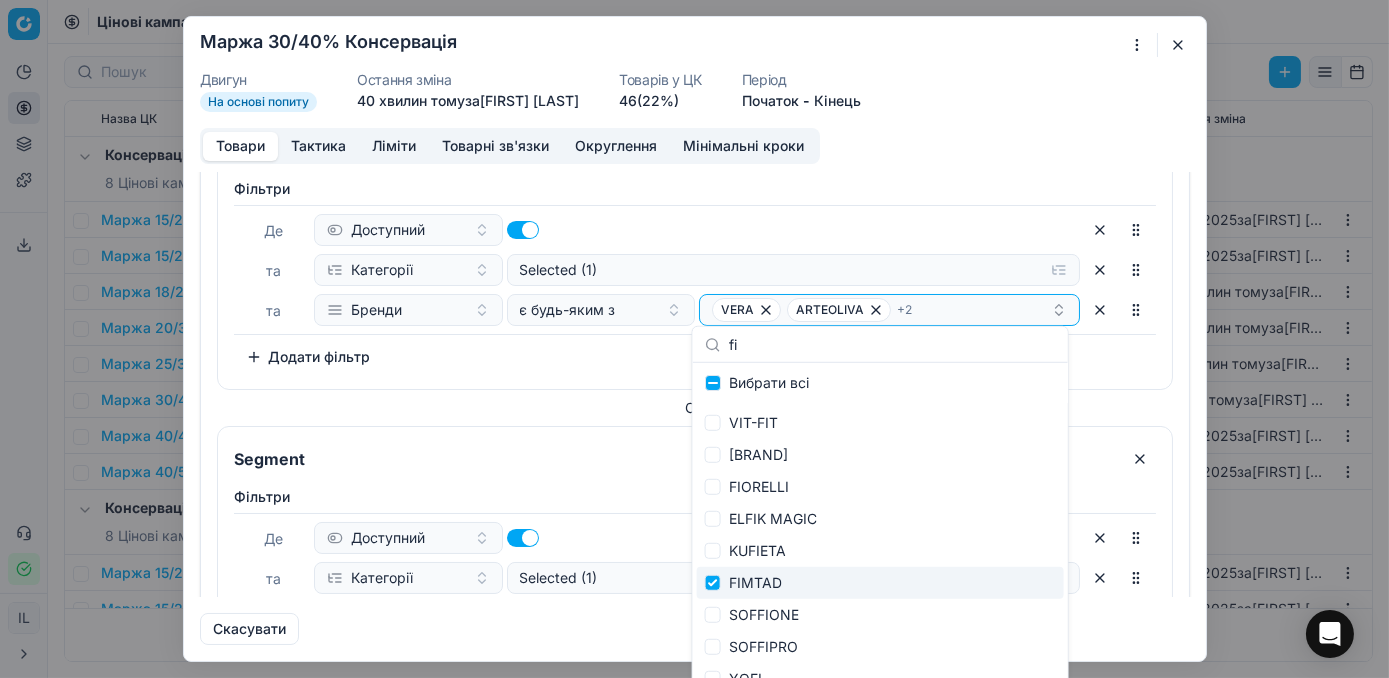 type on "fi" 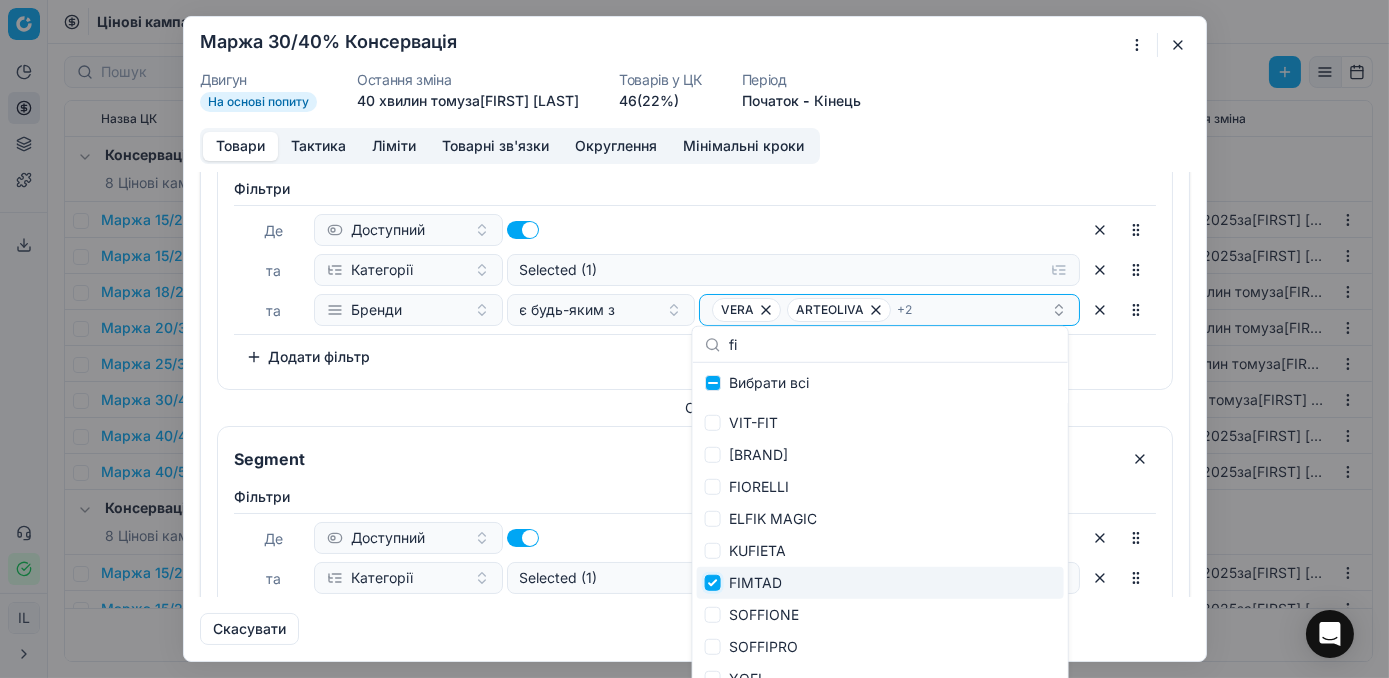 click at bounding box center (713, 583) 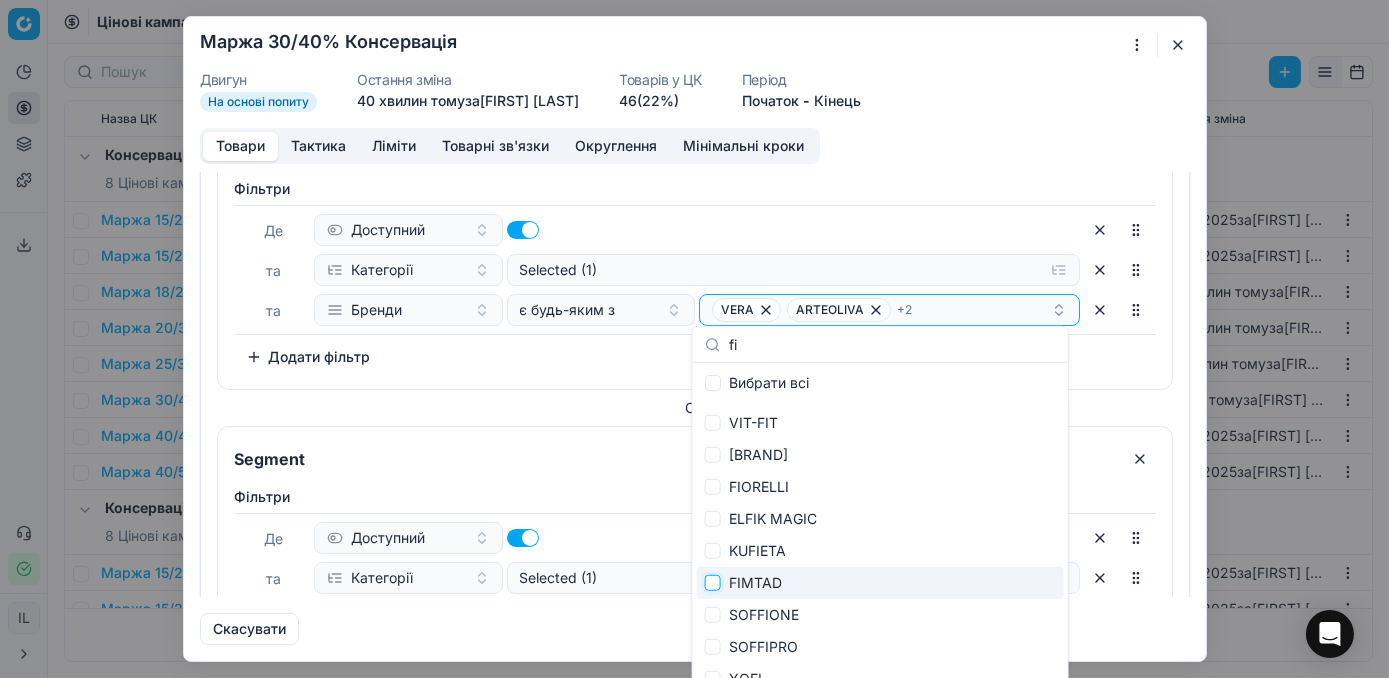checkbox on "false" 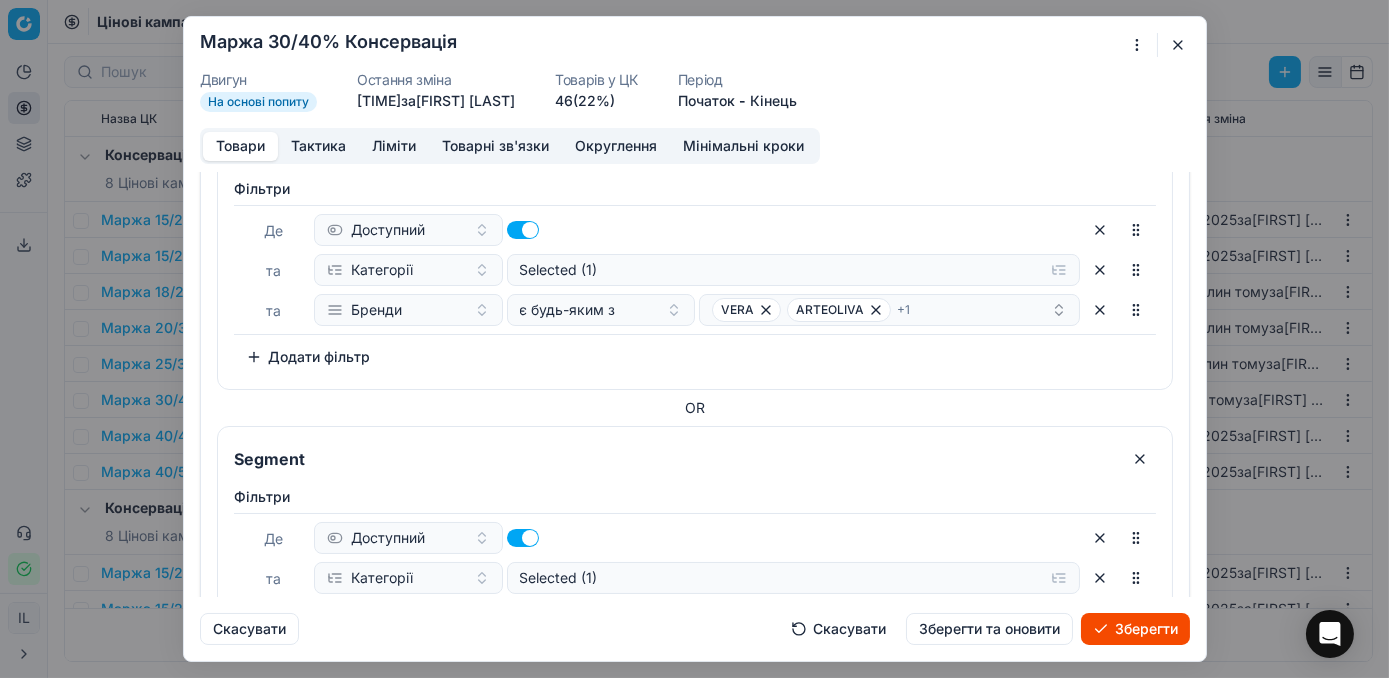click on "Зберегти" at bounding box center (1135, 629) 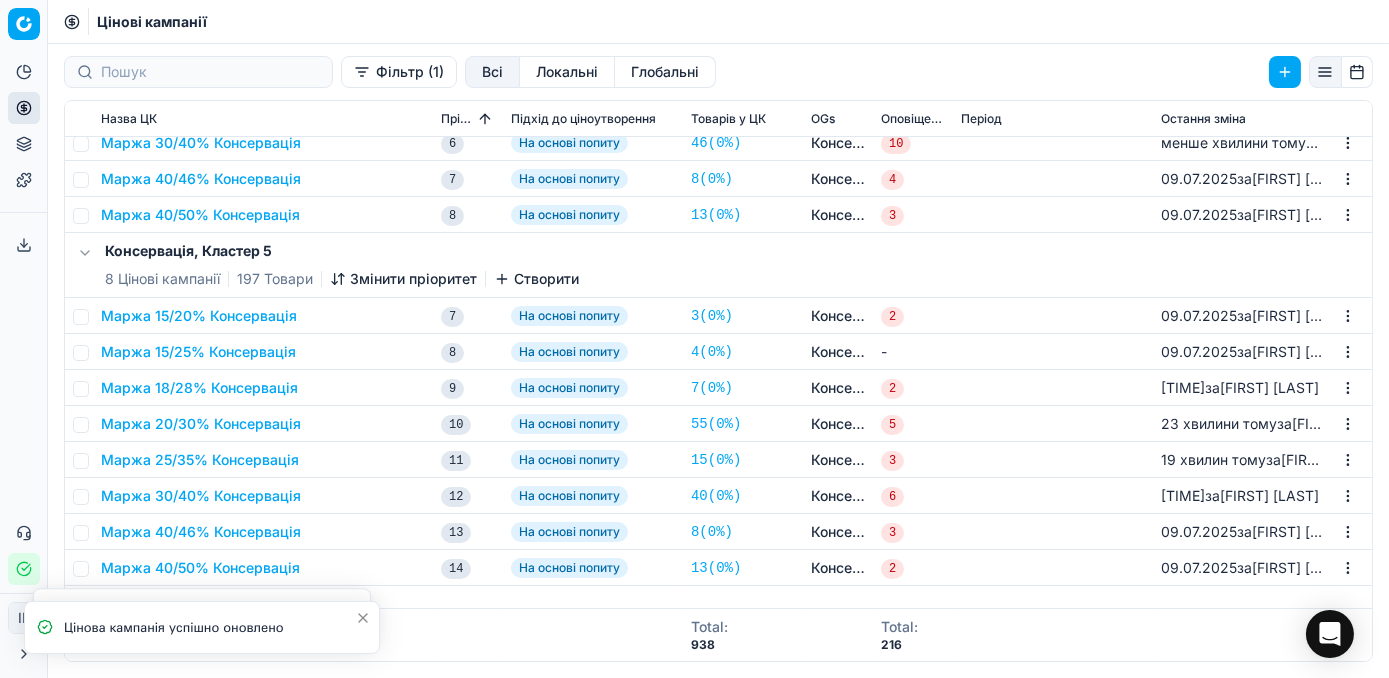 scroll, scrollTop: 363, scrollLeft: 0, axis: vertical 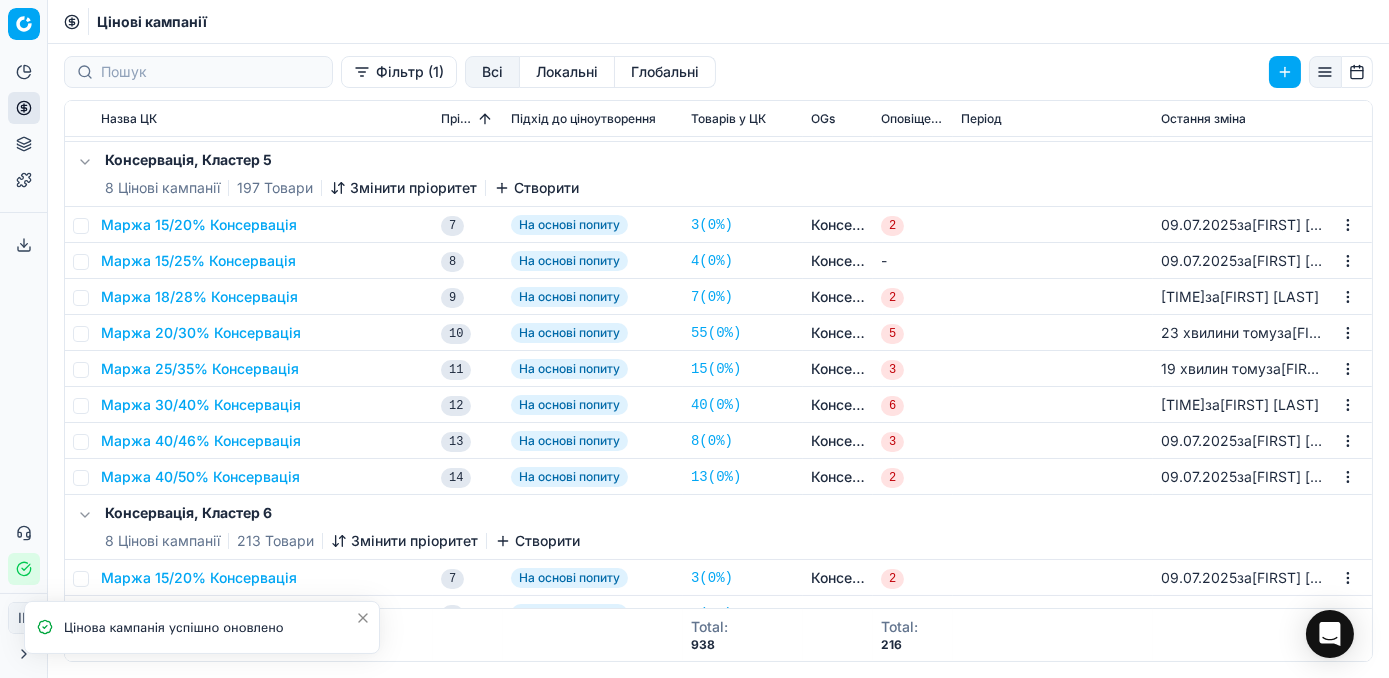 click on "Маржа 30/40% Консервація" at bounding box center (201, 405) 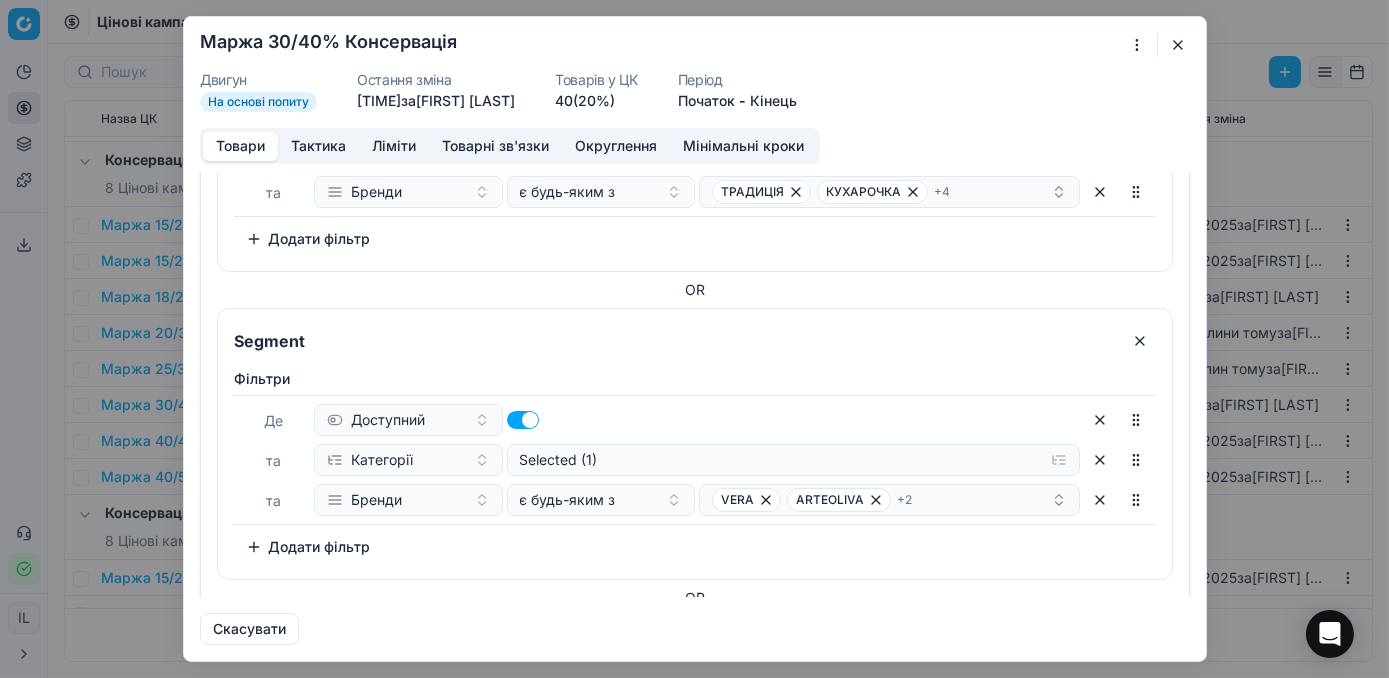 scroll, scrollTop: 545, scrollLeft: 0, axis: vertical 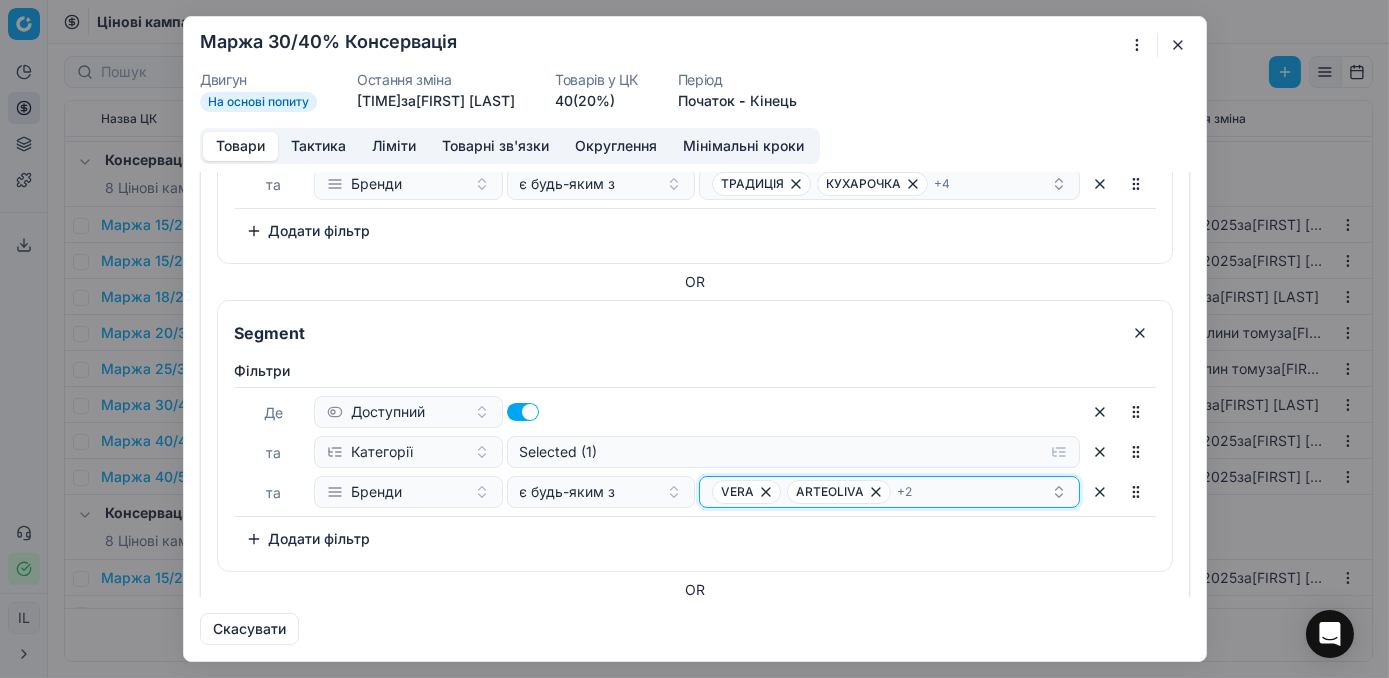 click 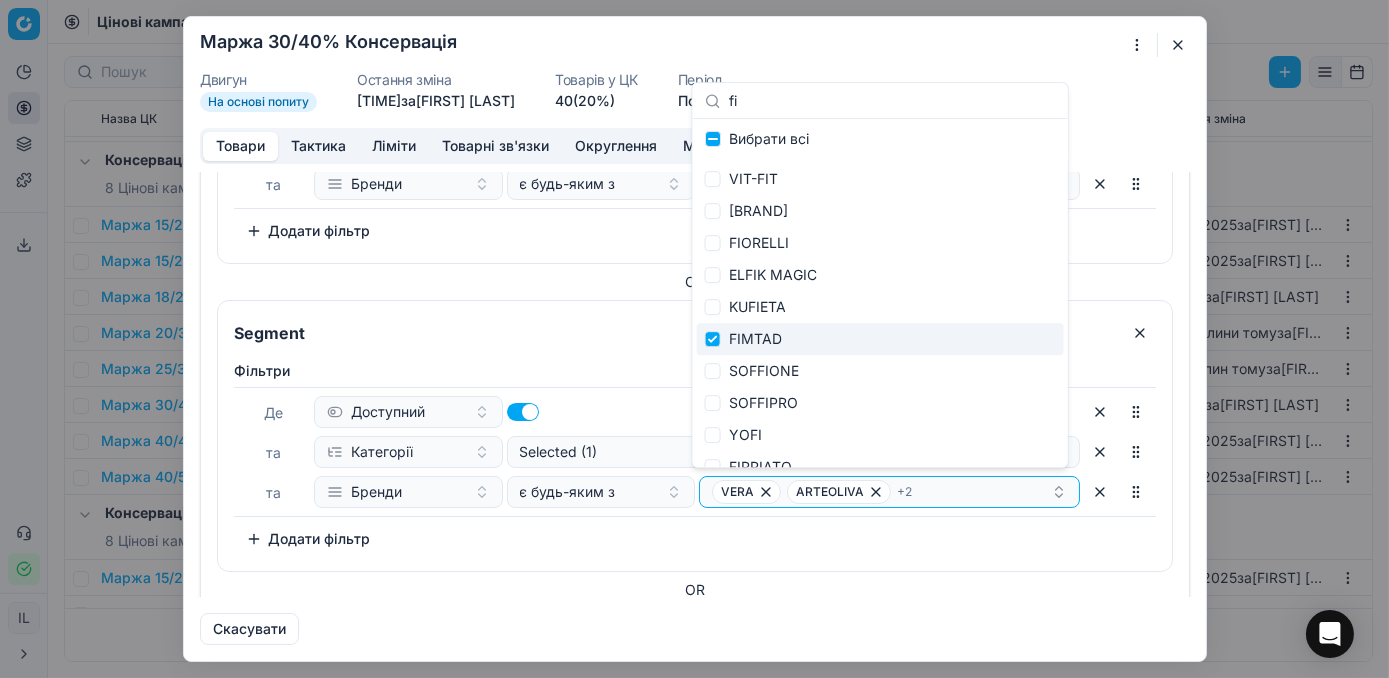 type on "fi" 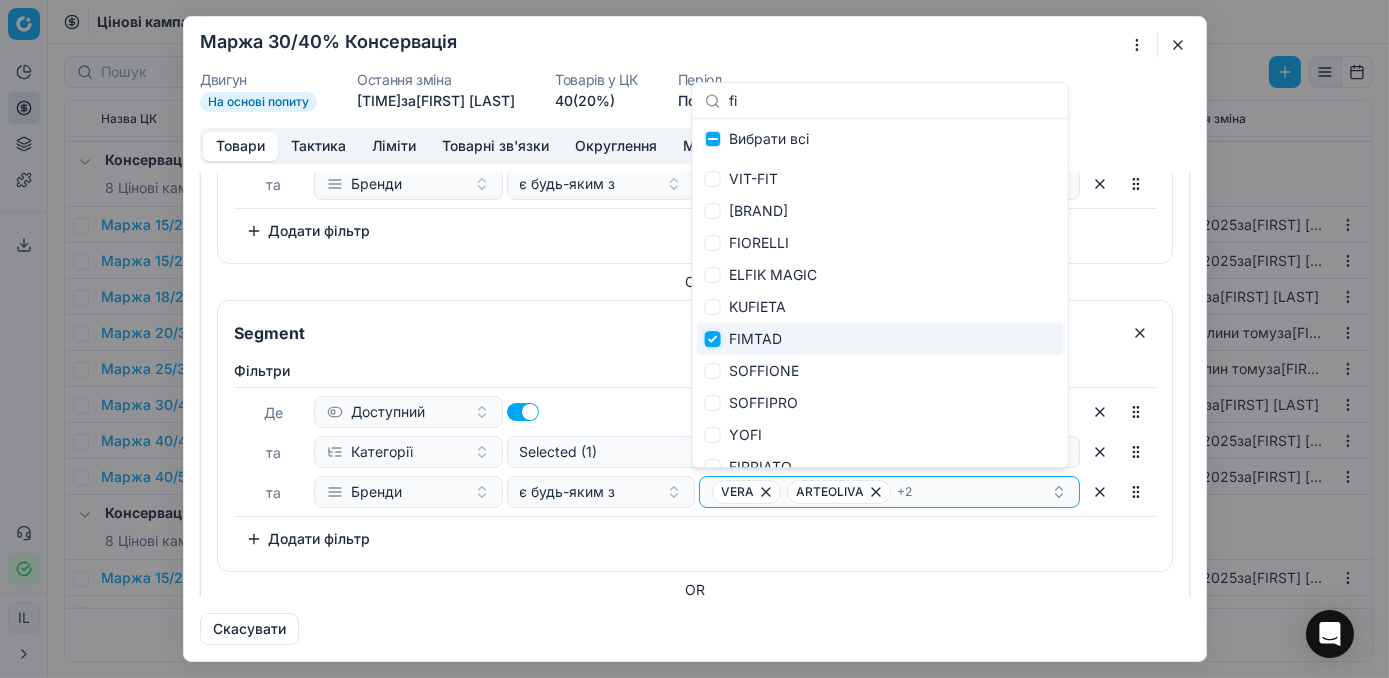 click at bounding box center (713, 339) 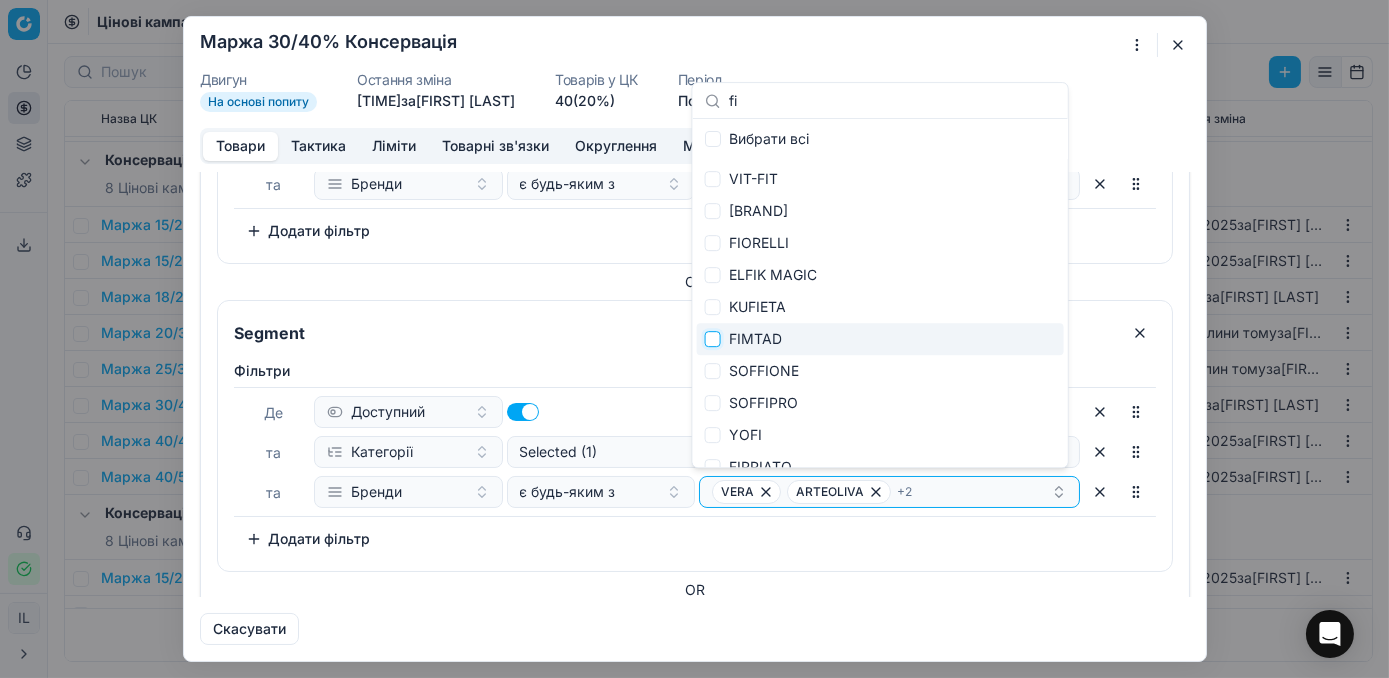 checkbox on "false" 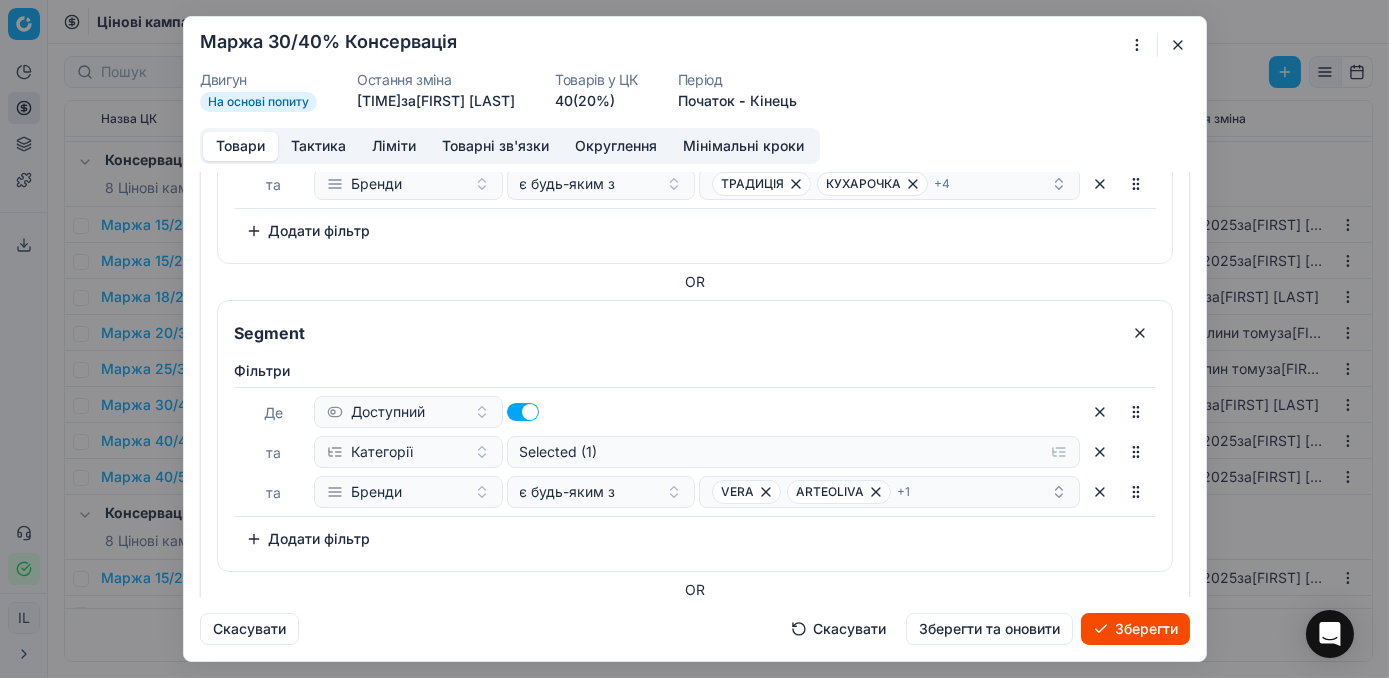 click on "Зберегти" at bounding box center (1135, 629) 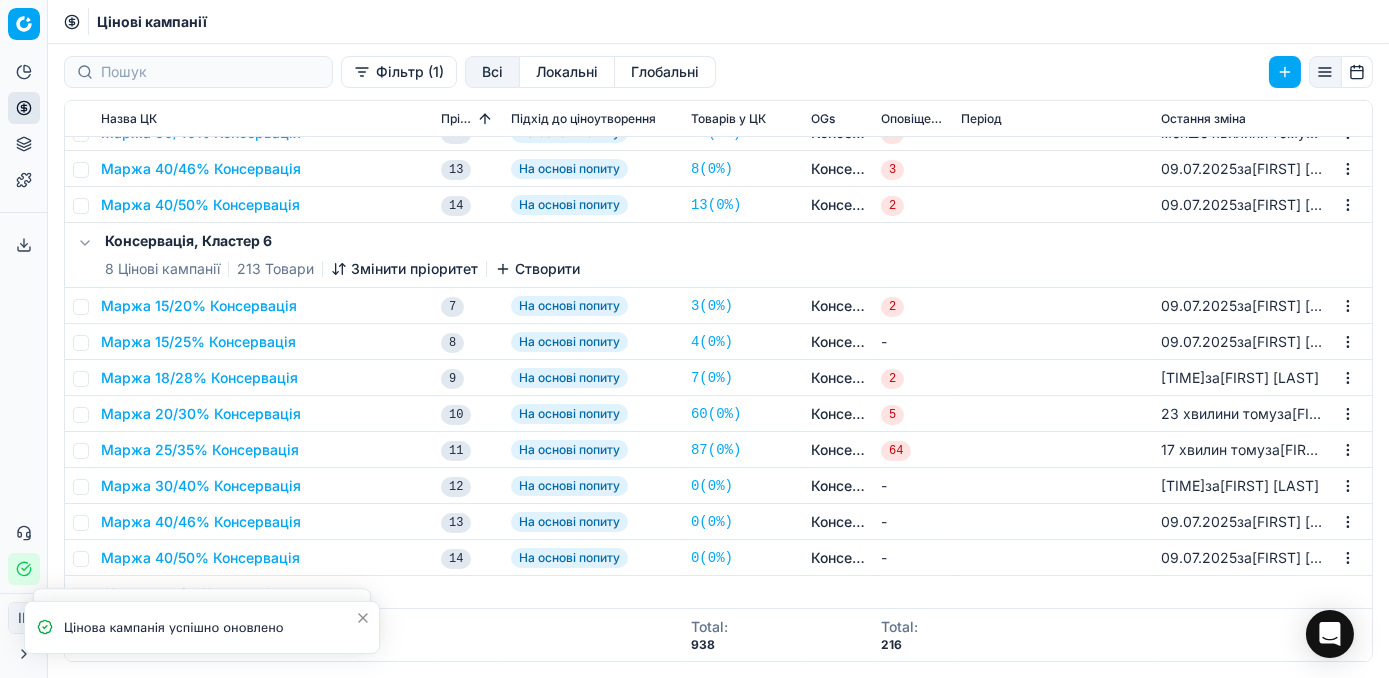 scroll, scrollTop: 727, scrollLeft: 0, axis: vertical 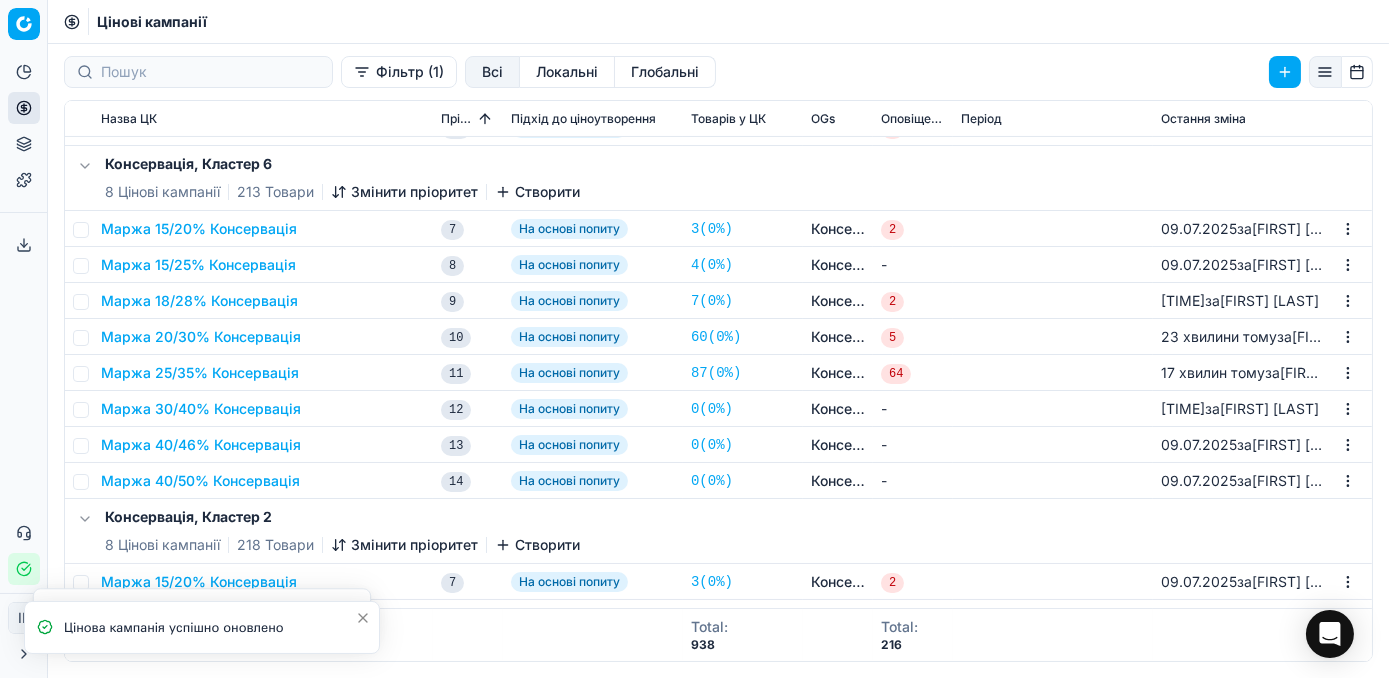 click on "Маржа 30/40% Консервація" at bounding box center (201, 409) 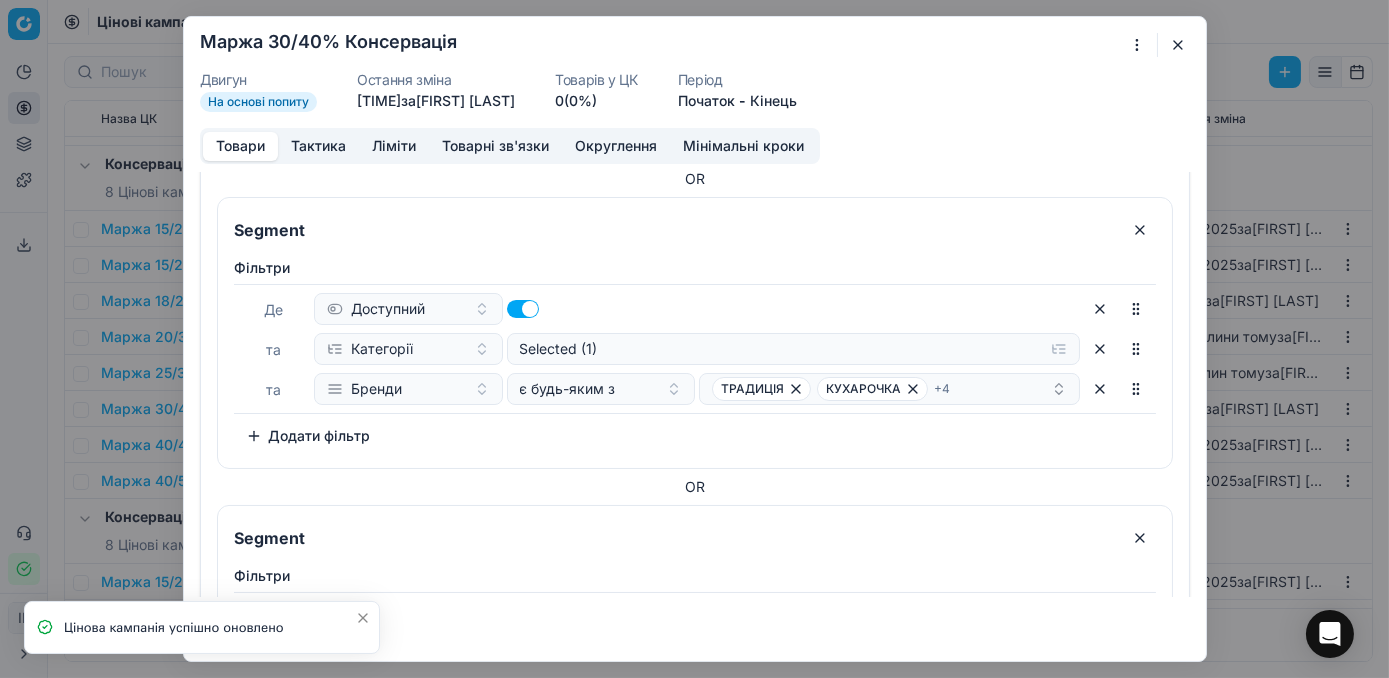 scroll, scrollTop: 363, scrollLeft: 0, axis: vertical 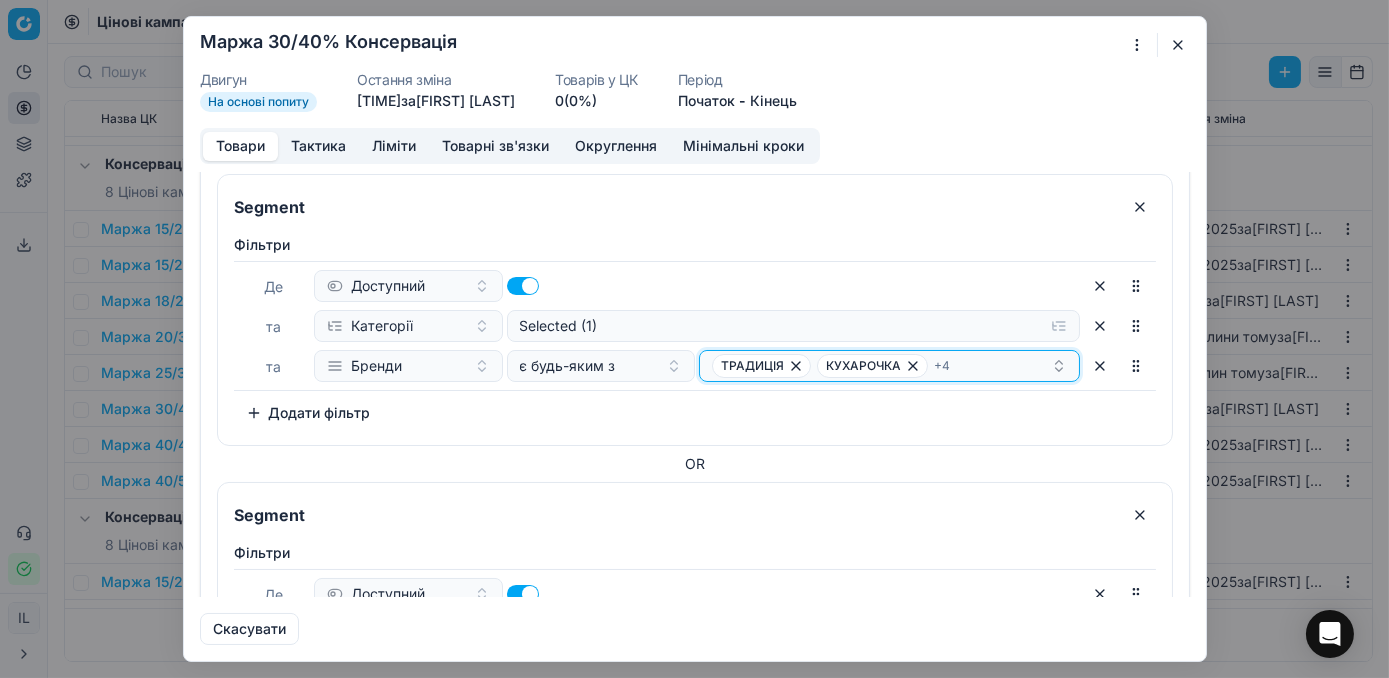 click 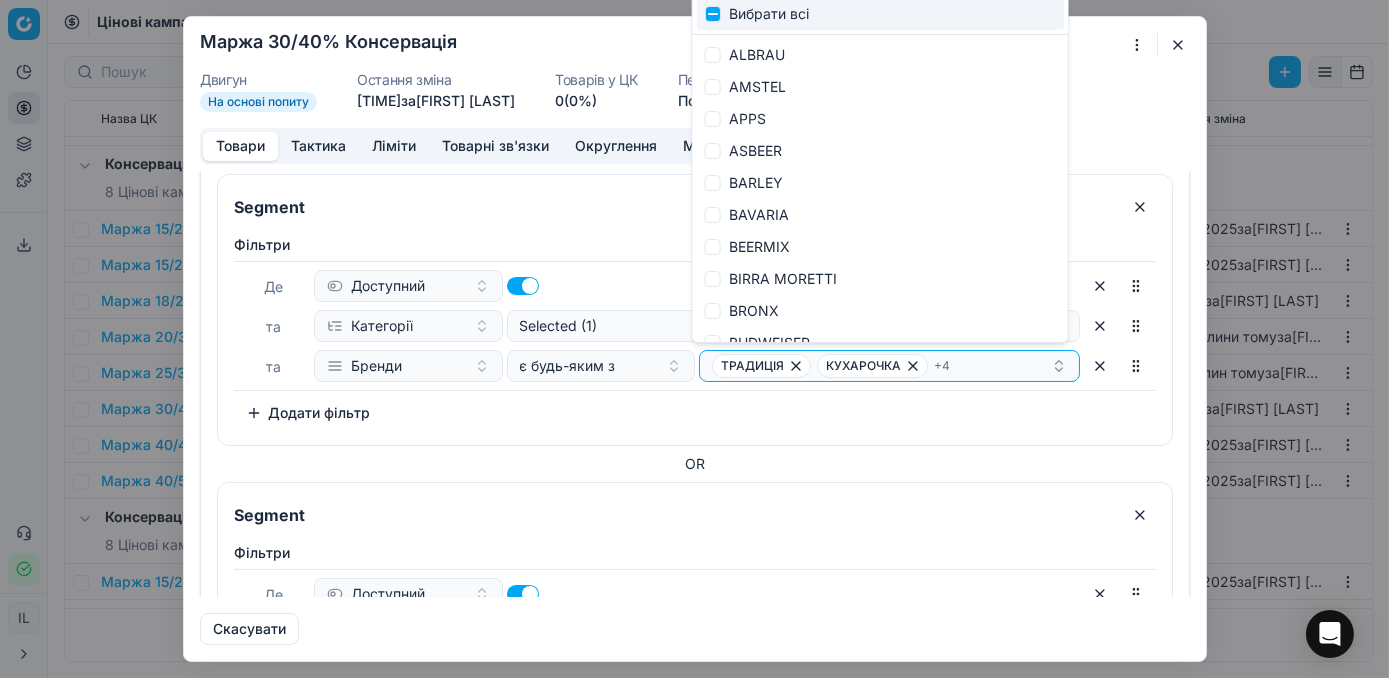 click on "OR" at bounding box center [695, 464] 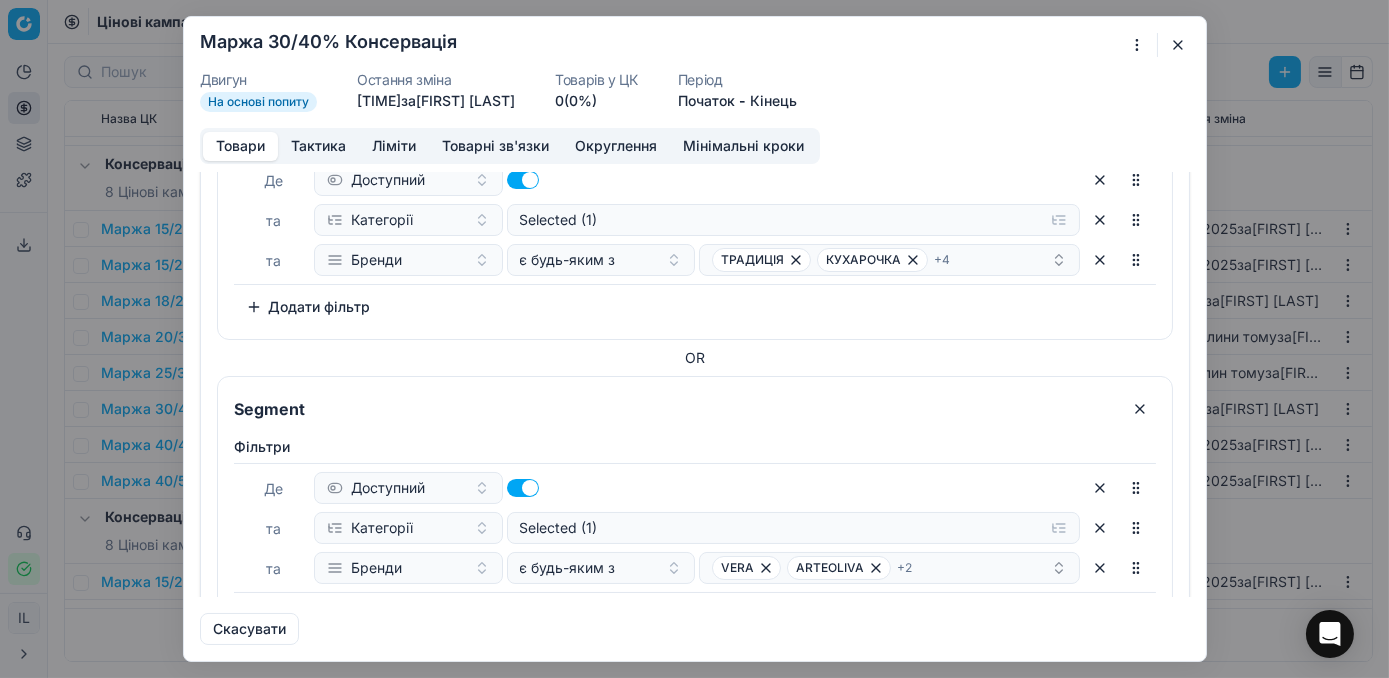 scroll, scrollTop: 545, scrollLeft: 0, axis: vertical 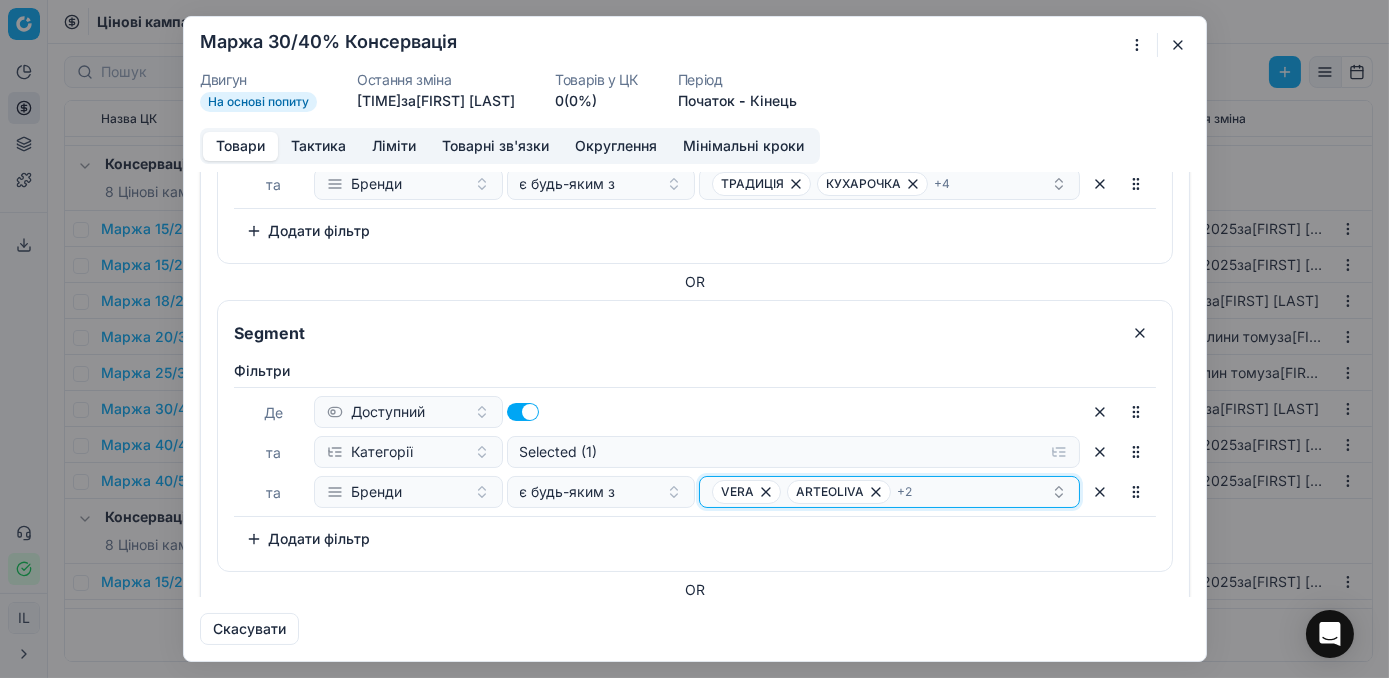 click 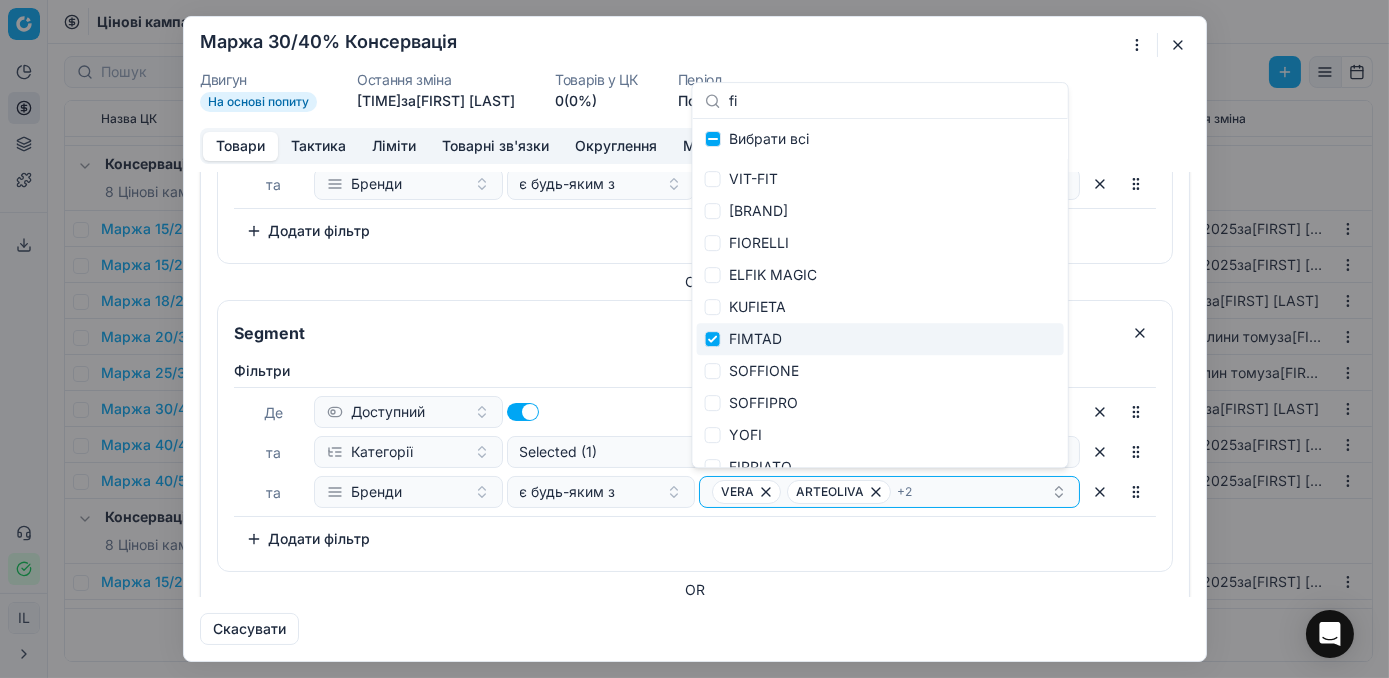 type on "fi" 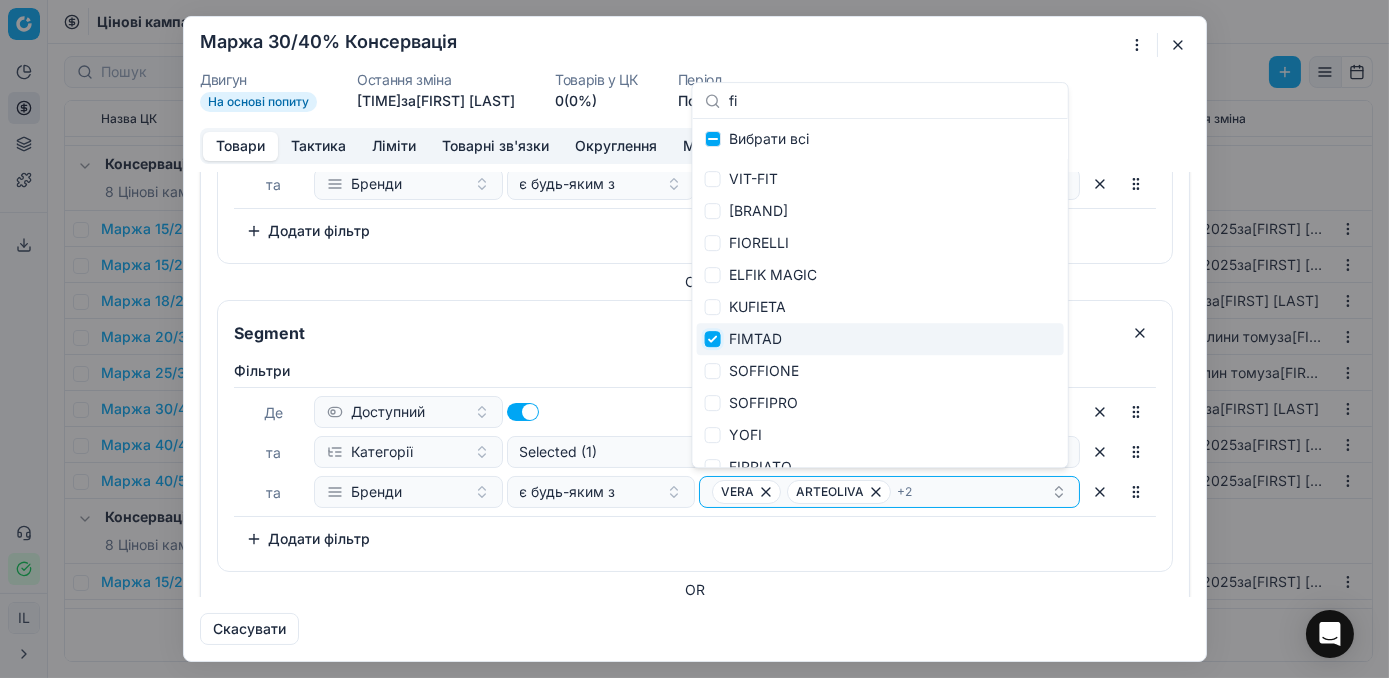 click at bounding box center [713, 339] 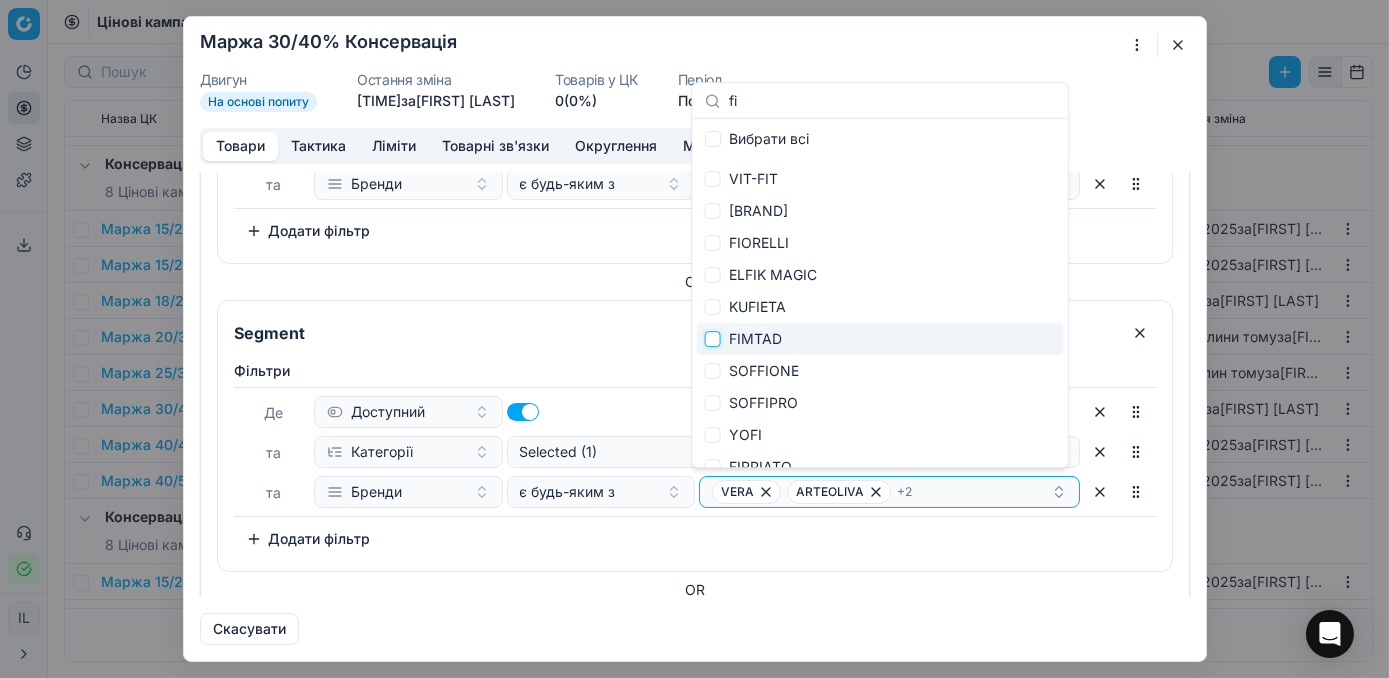 checkbox on "false" 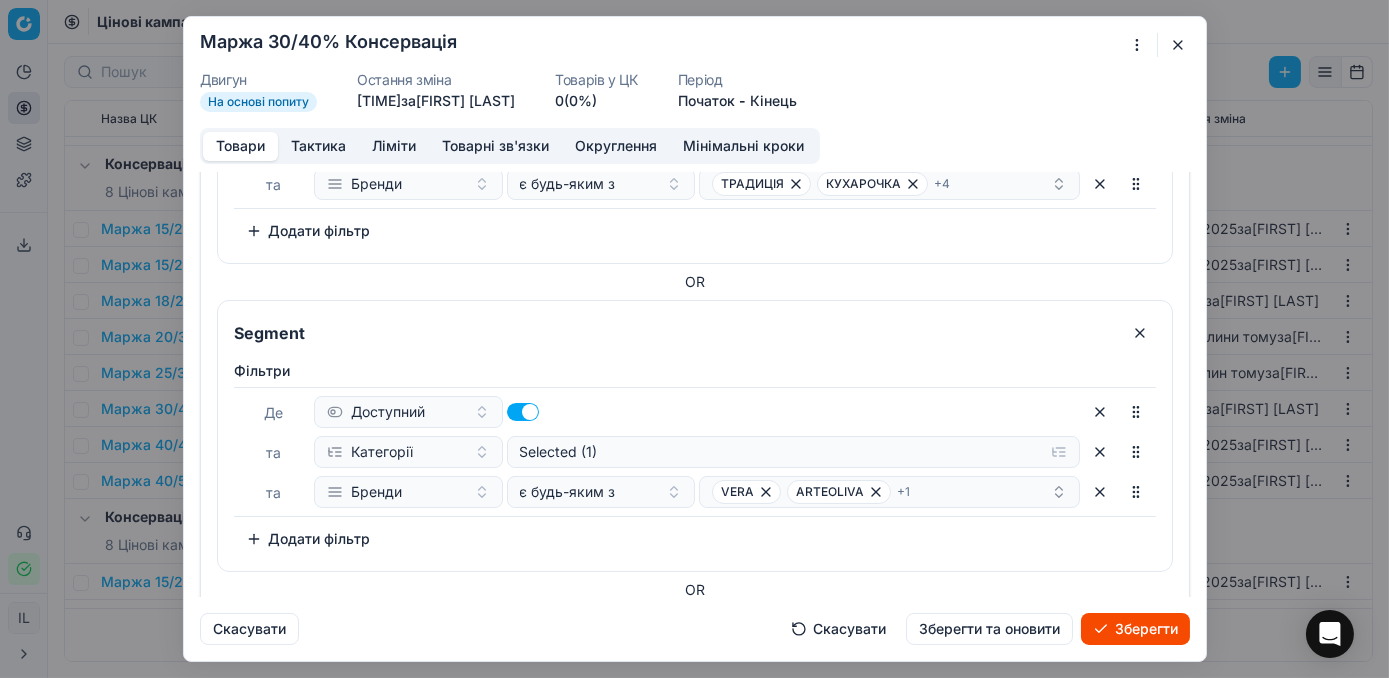 click on "Зберегти" at bounding box center (1135, 629) 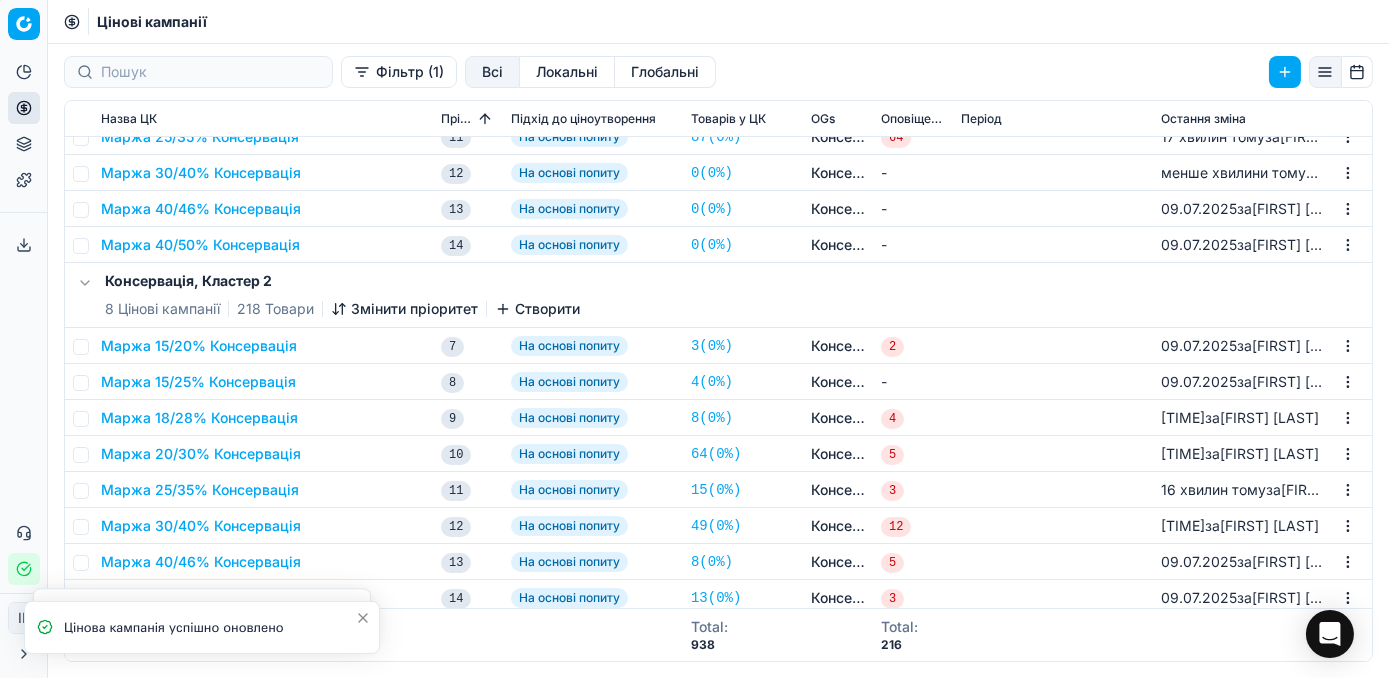 scroll, scrollTop: 1090, scrollLeft: 0, axis: vertical 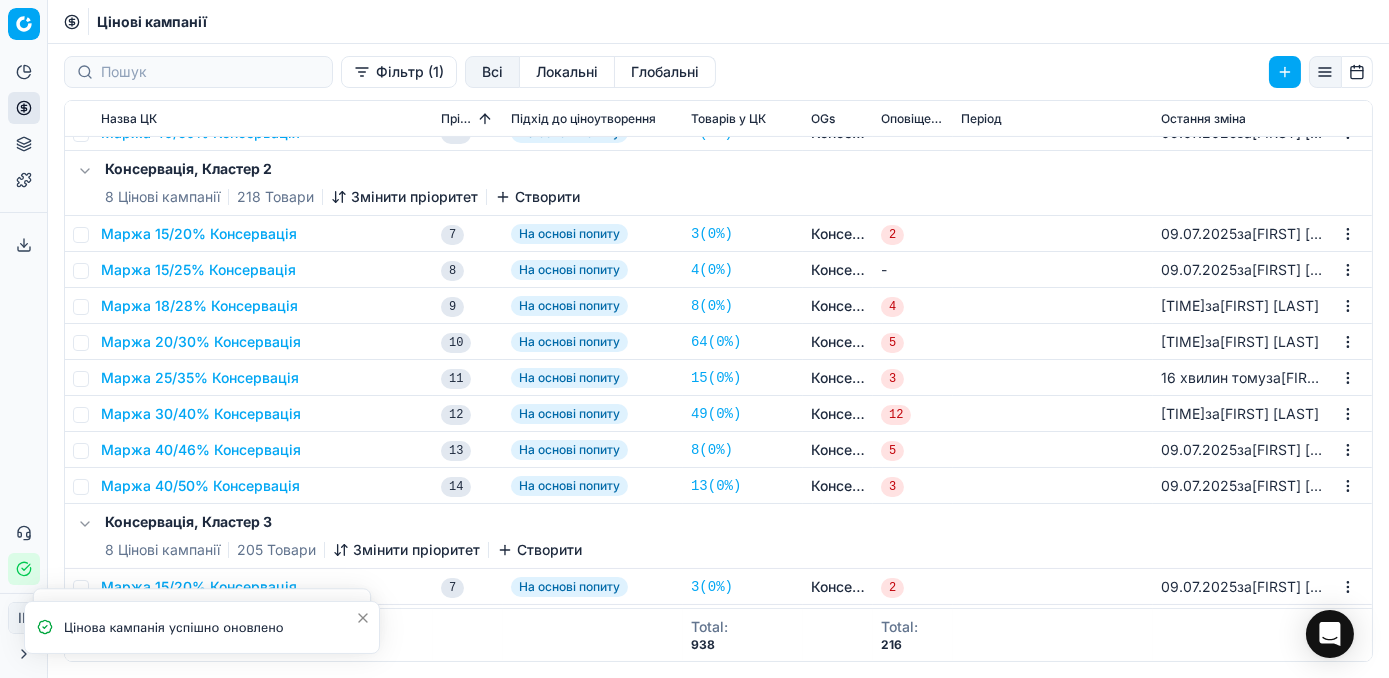 click on "Маржа 30/40% Консервація" at bounding box center [201, 414] 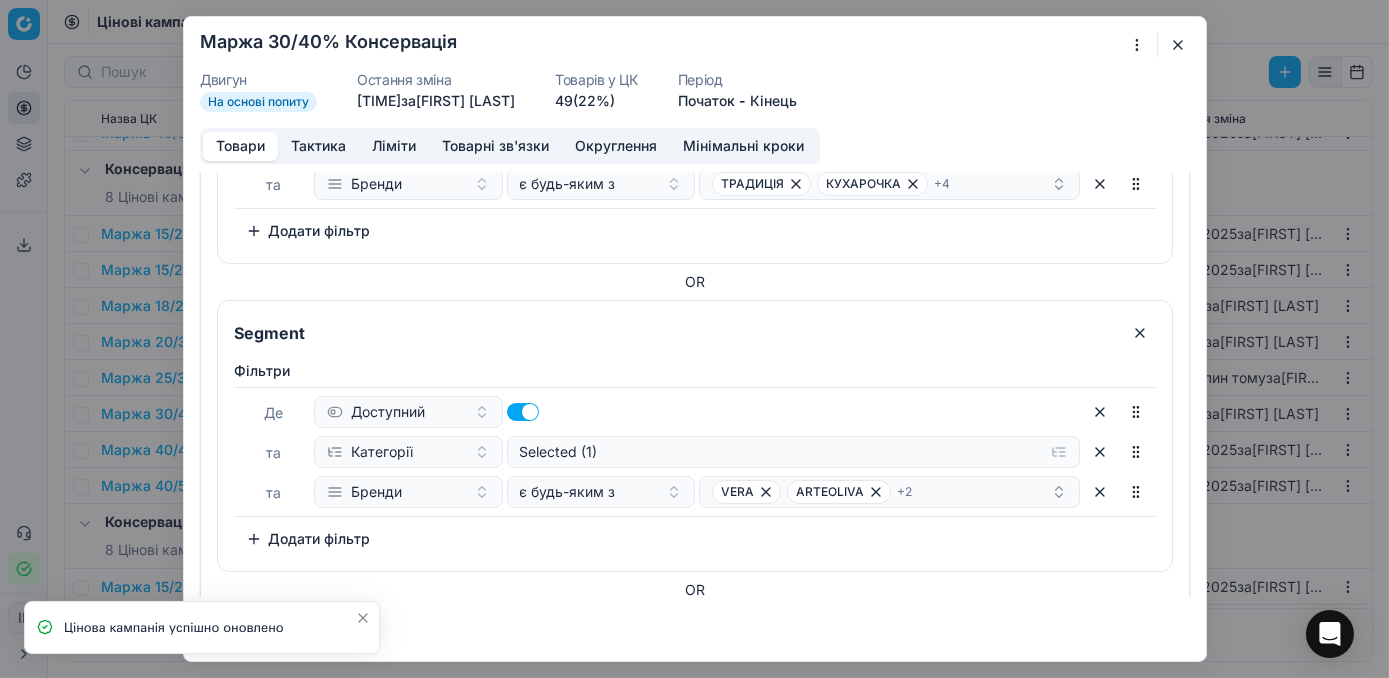 scroll, scrollTop: 727, scrollLeft: 0, axis: vertical 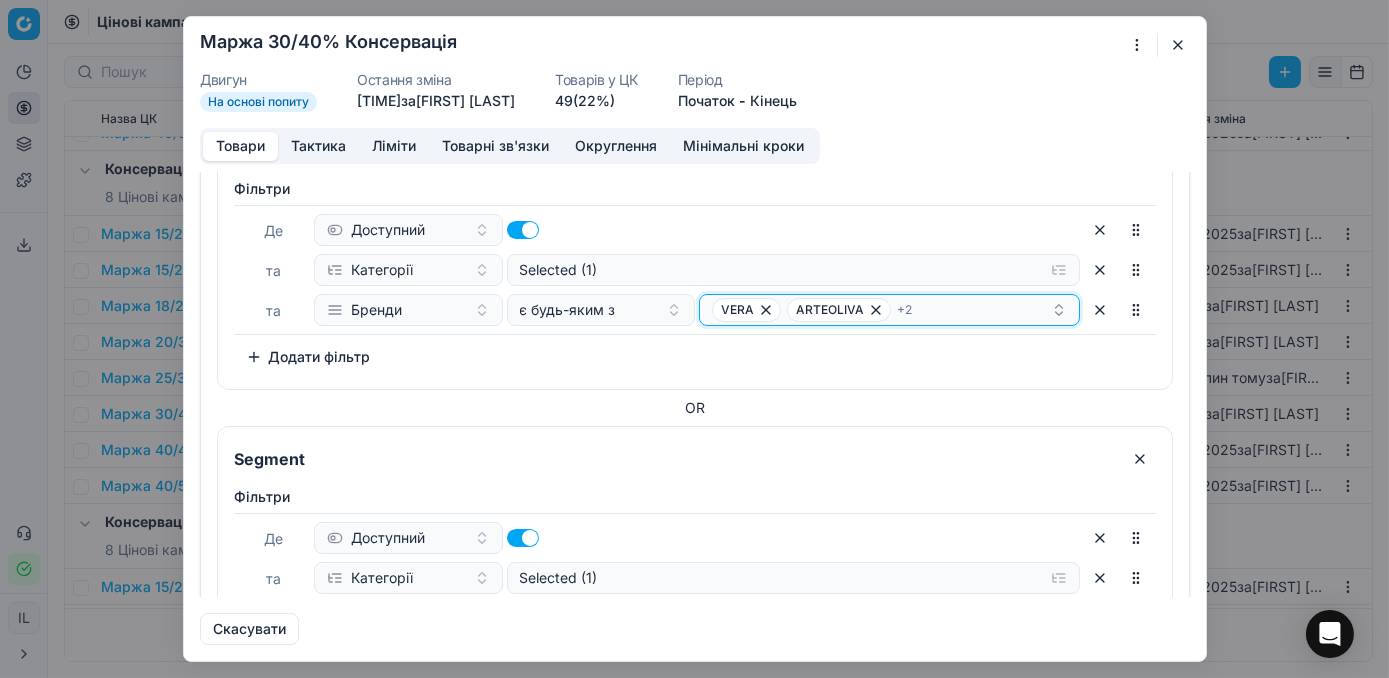 click 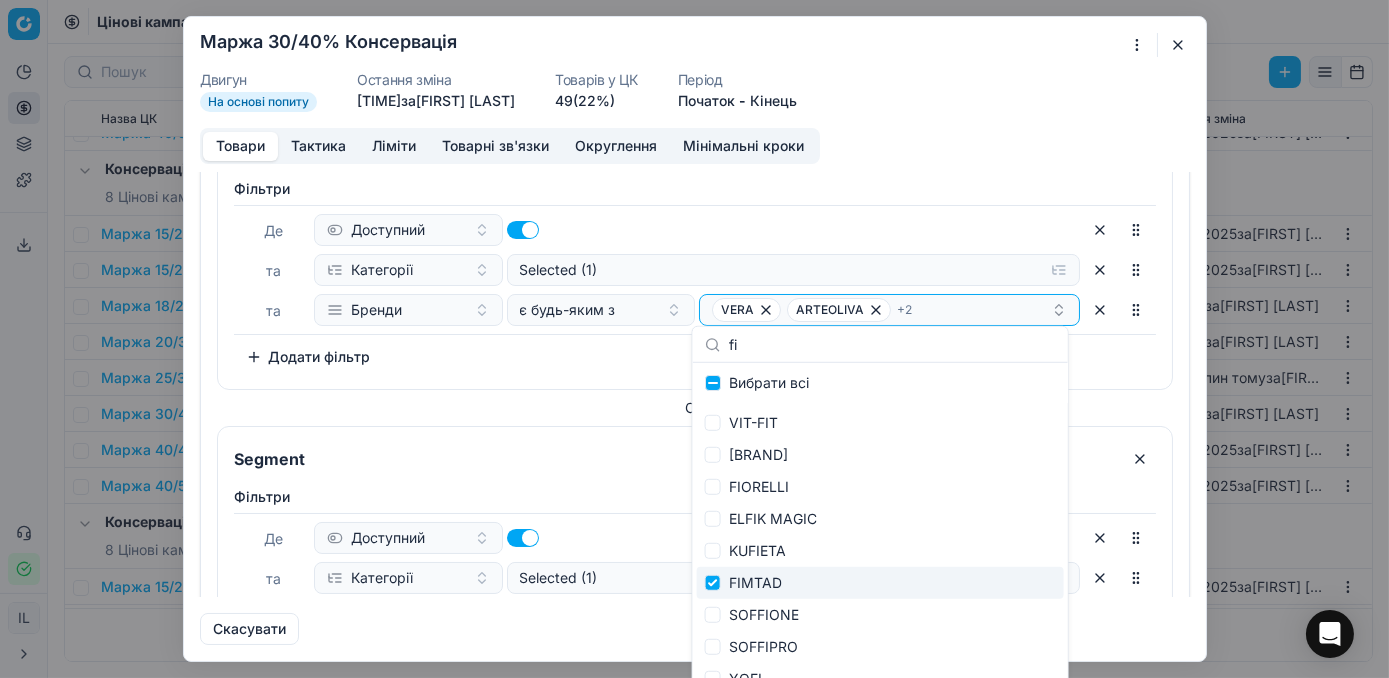 type on "fi" 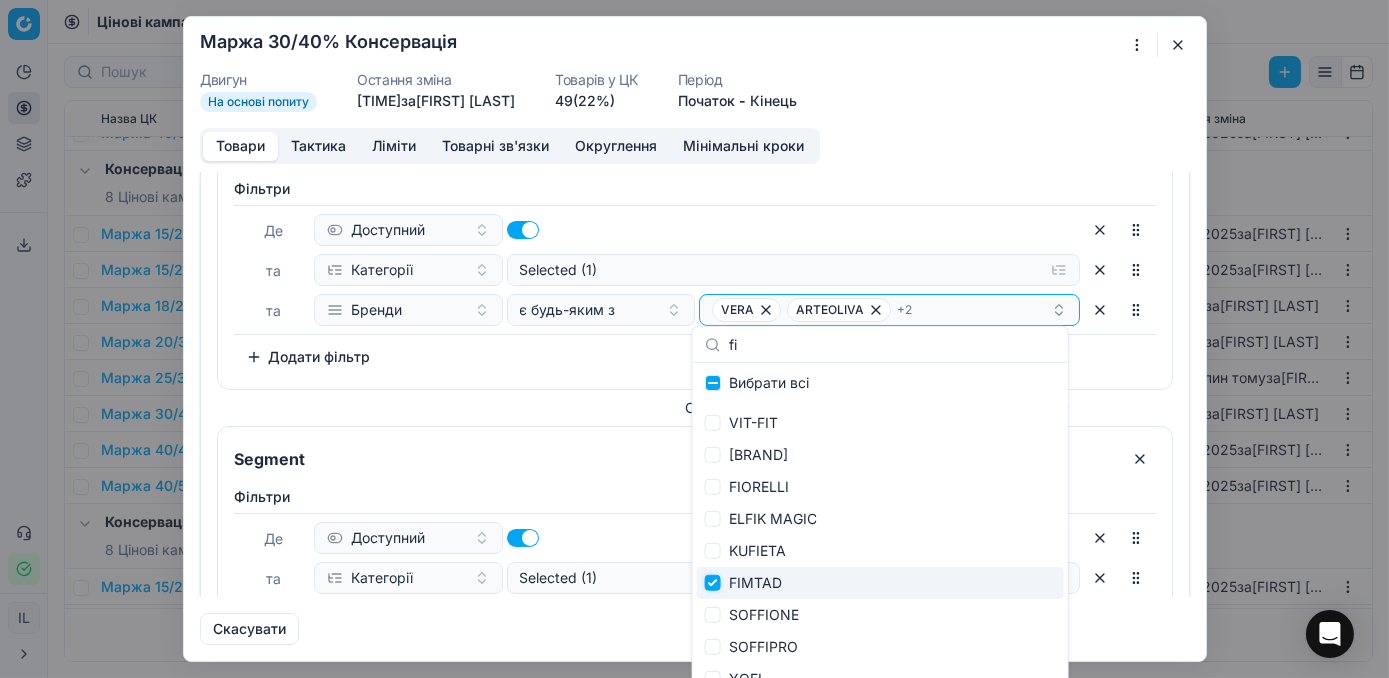click at bounding box center [713, 583] 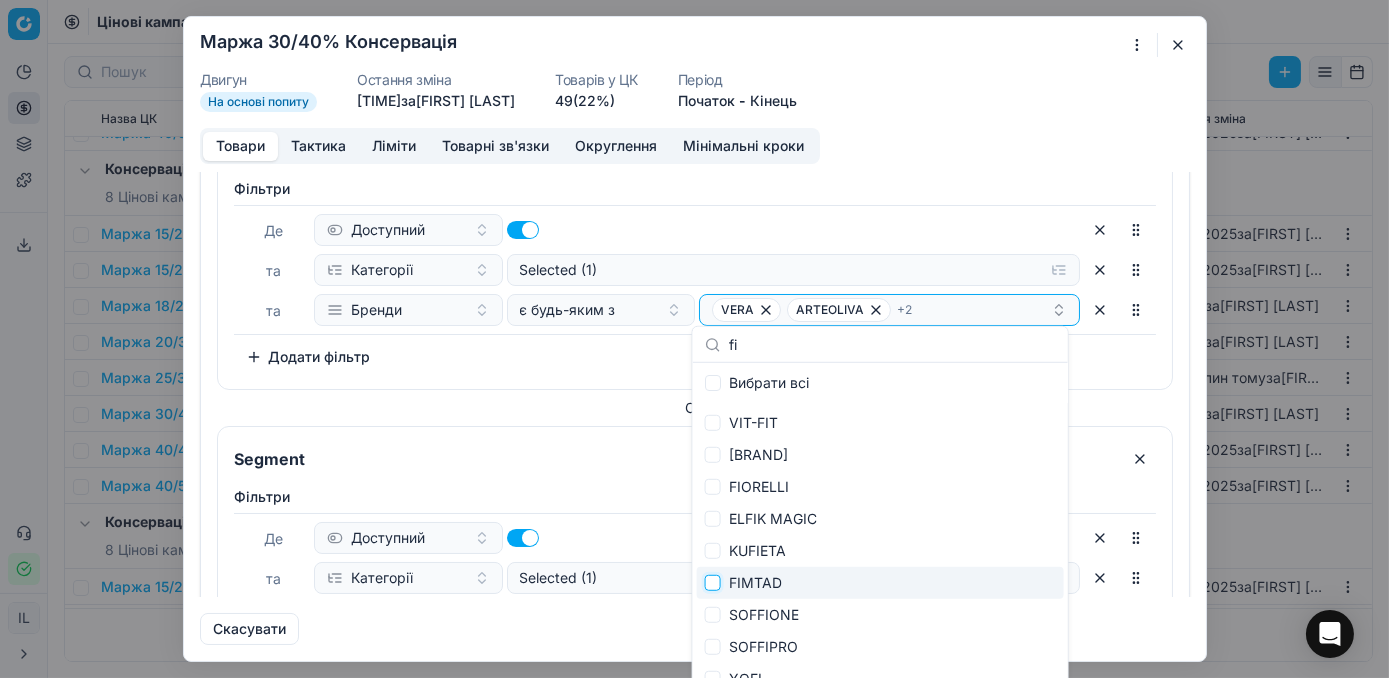 checkbox on "false" 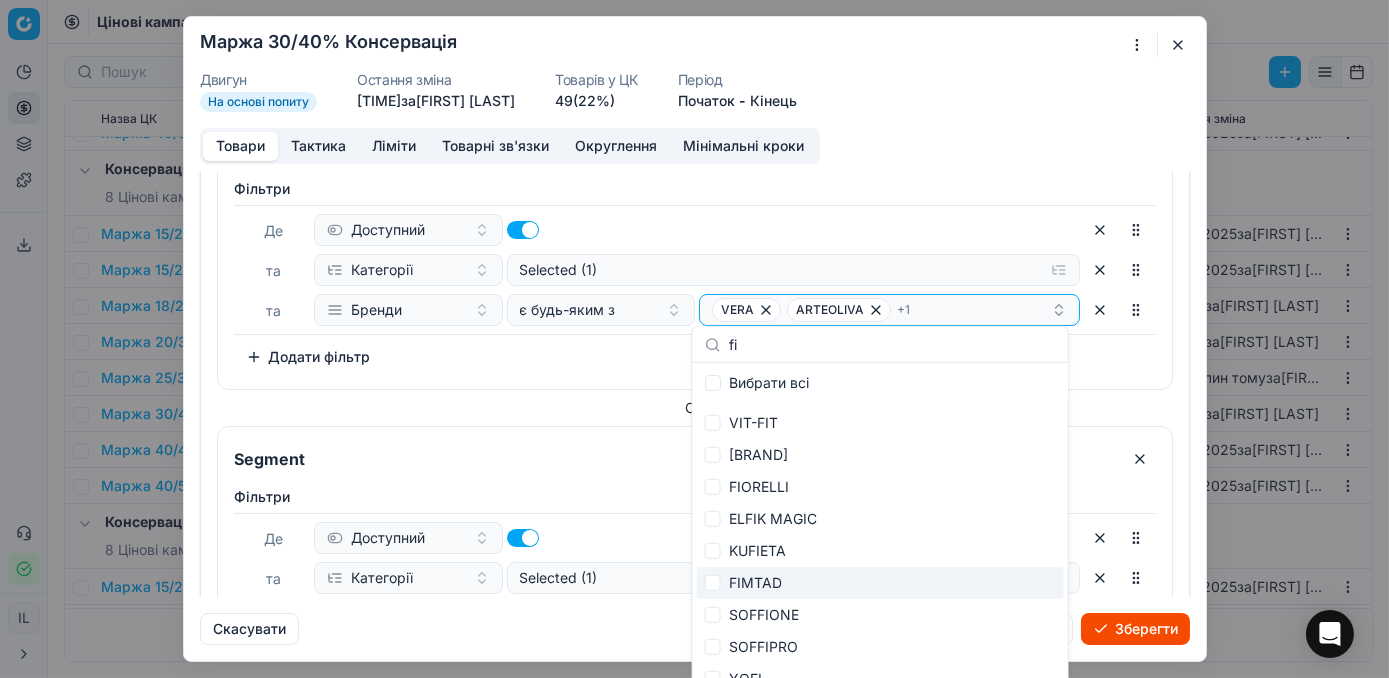 click on "Зберегти" at bounding box center (1135, 629) 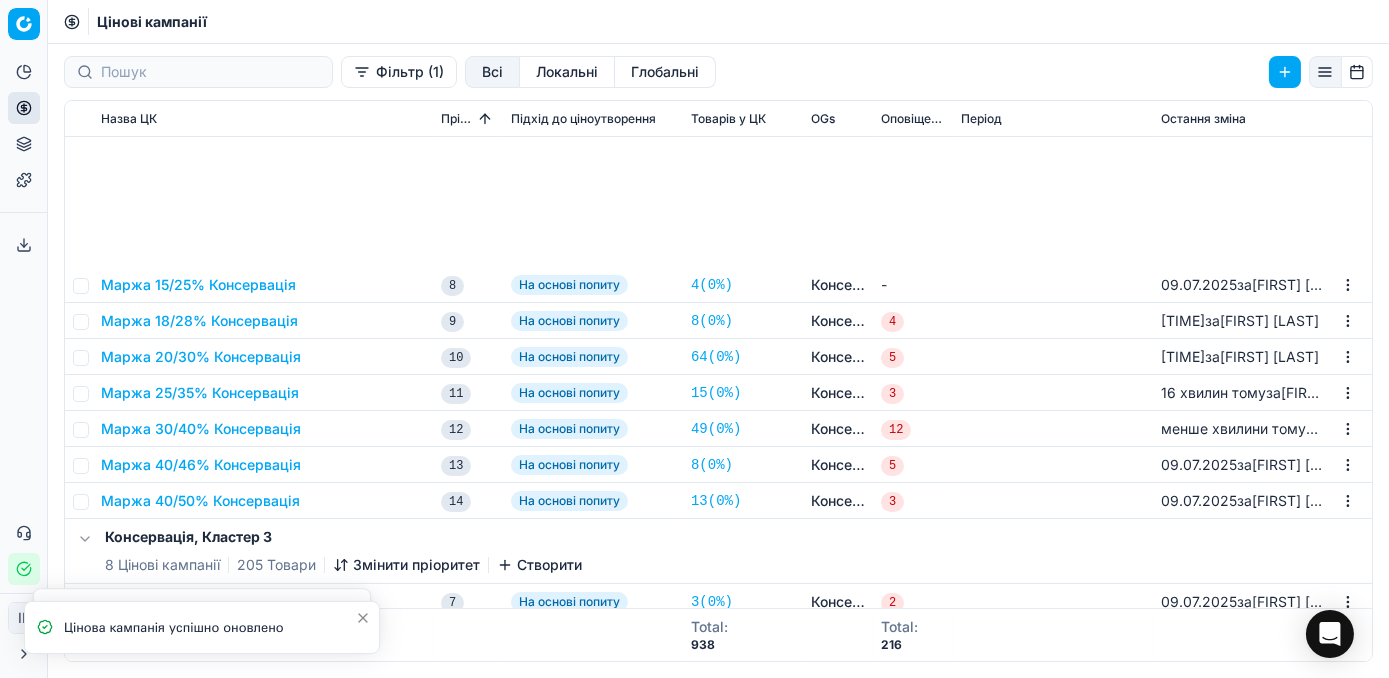 scroll, scrollTop: 1454, scrollLeft: 0, axis: vertical 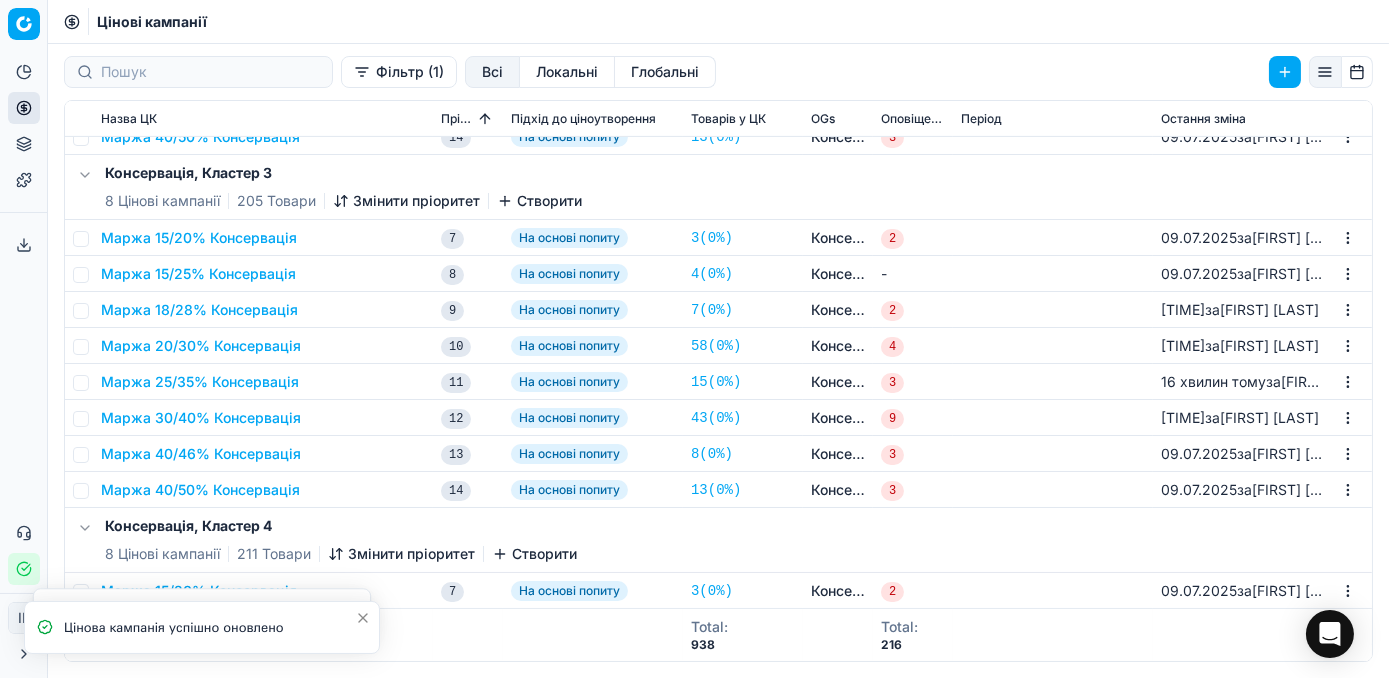 click on "Маржа 30/40% Консервація" at bounding box center [201, 418] 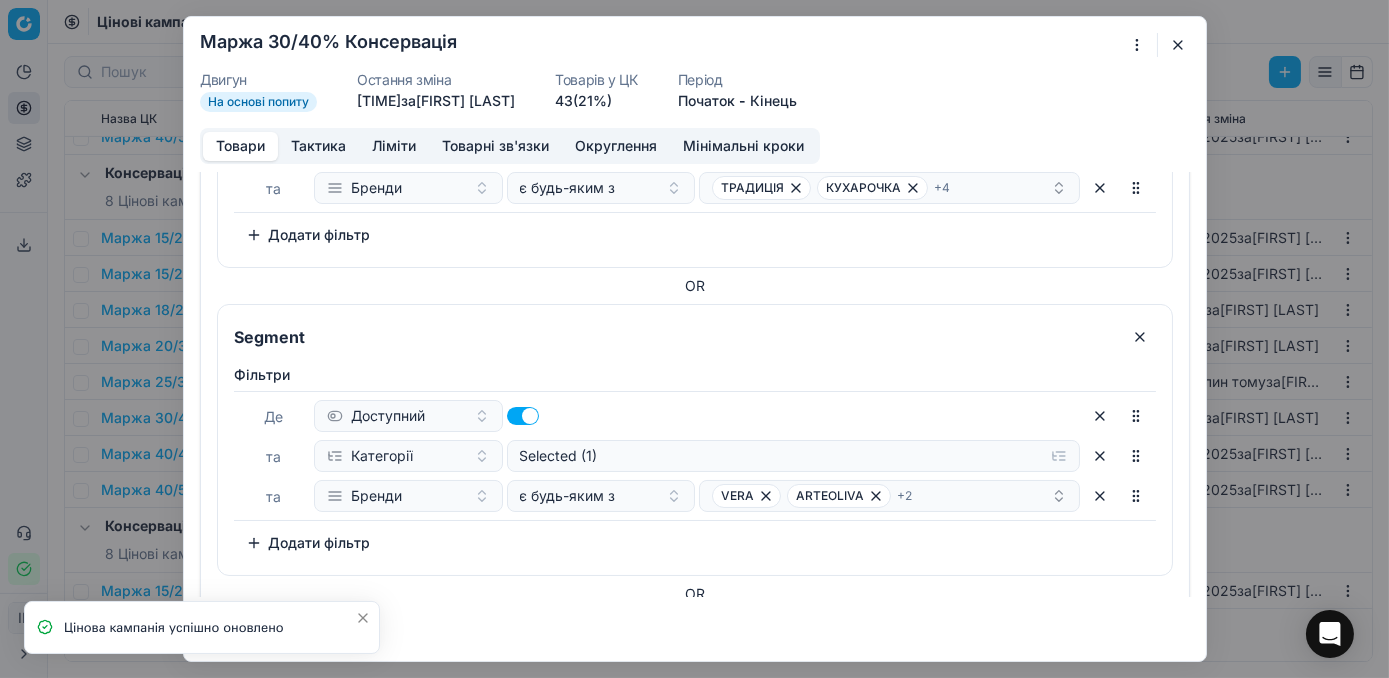 scroll, scrollTop: 636, scrollLeft: 0, axis: vertical 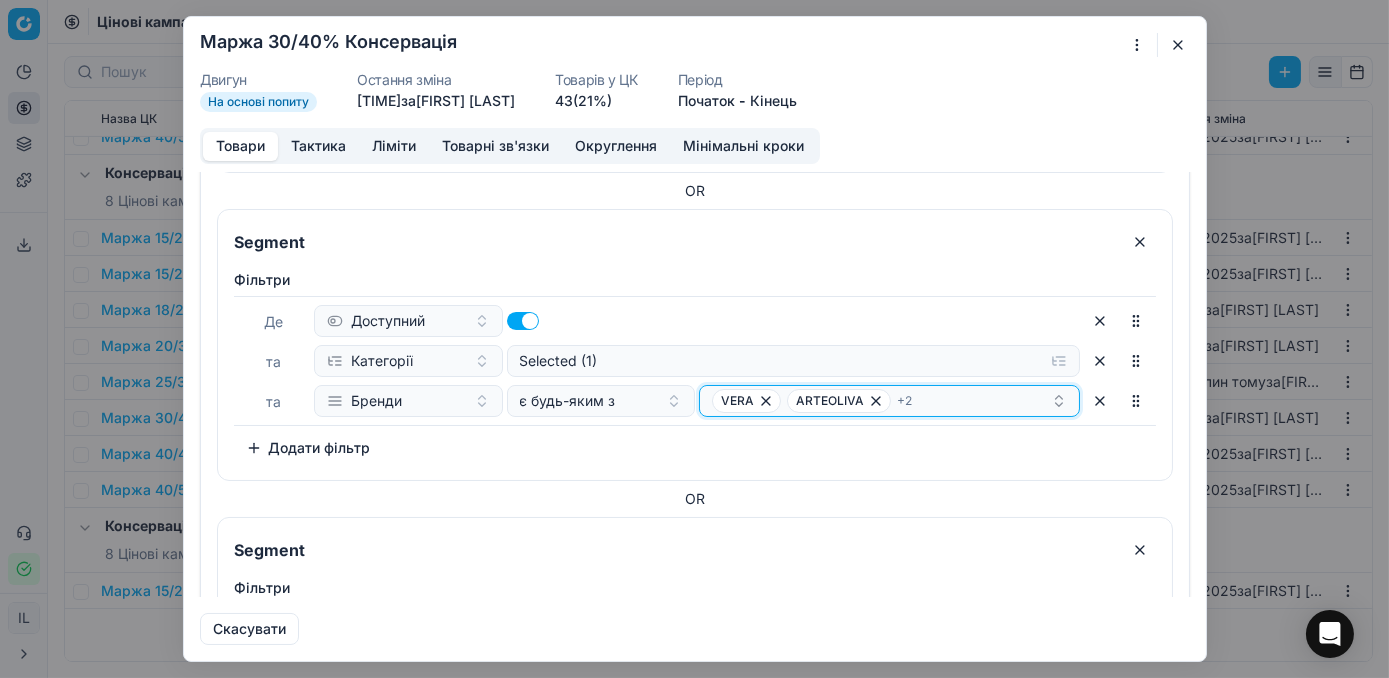 click 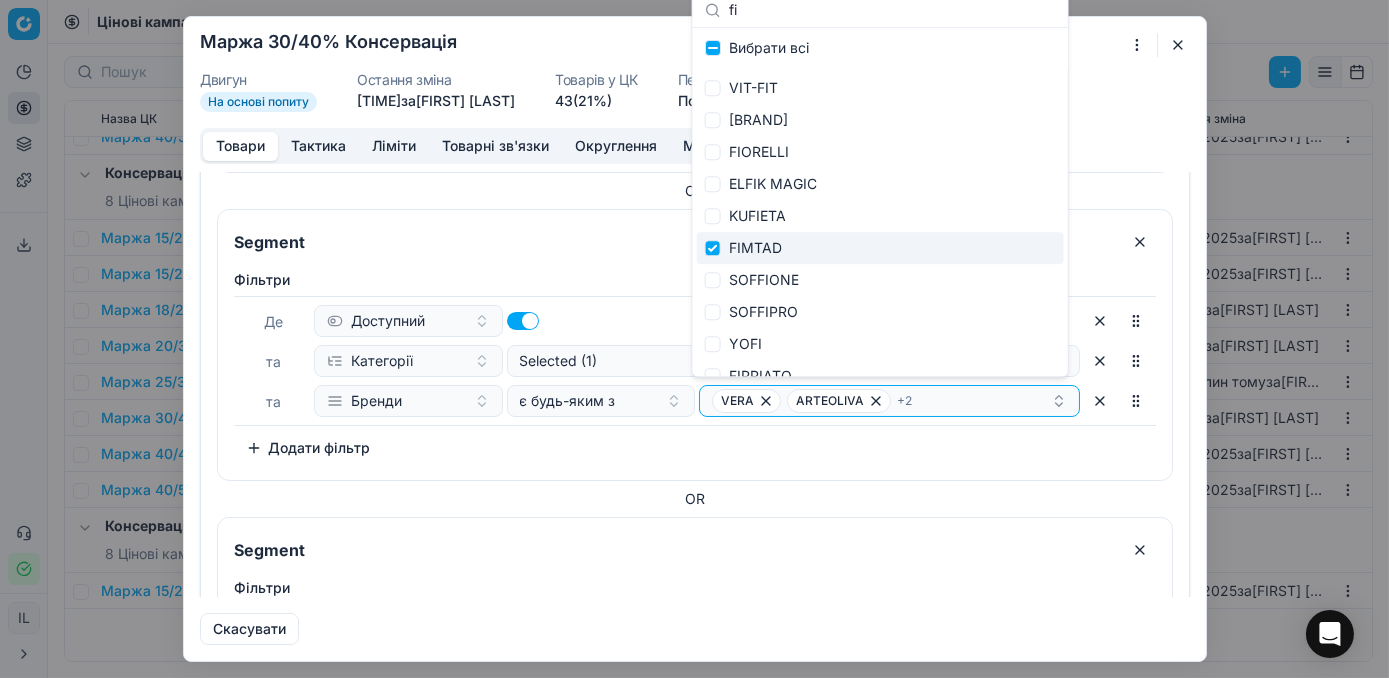 type on "fi" 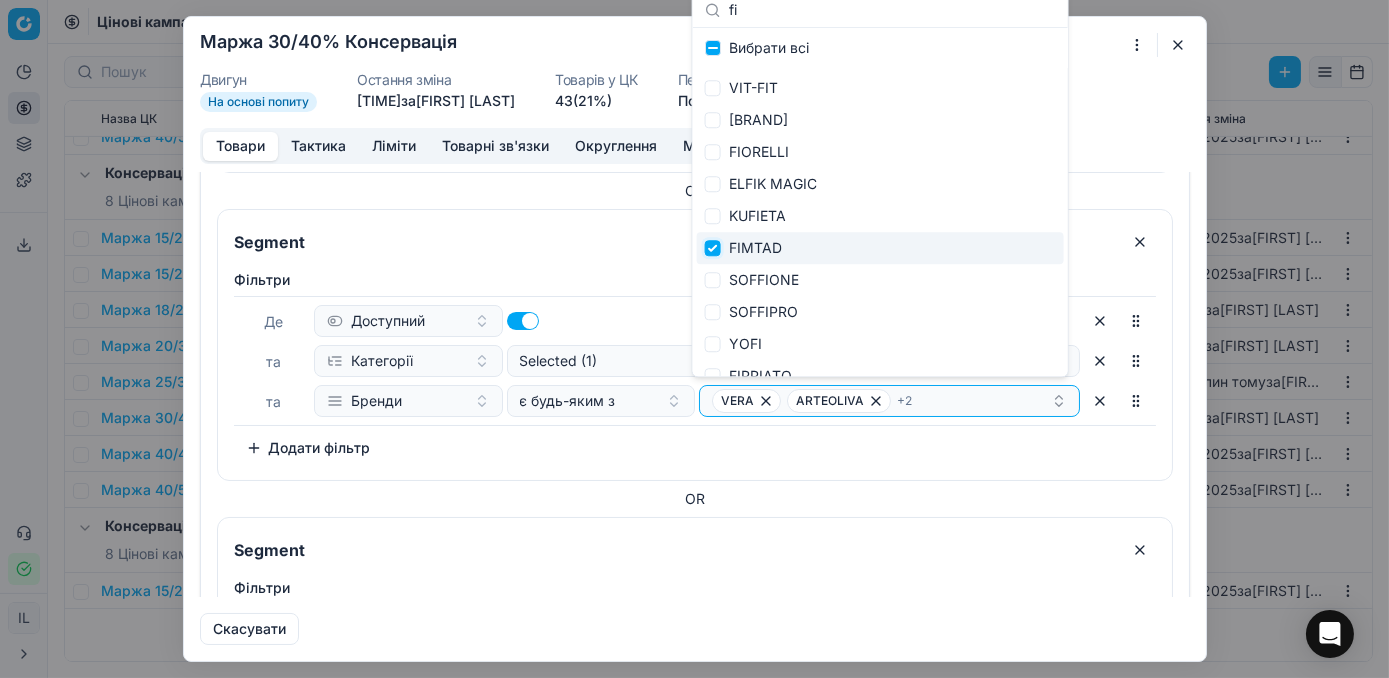 click at bounding box center (713, 248) 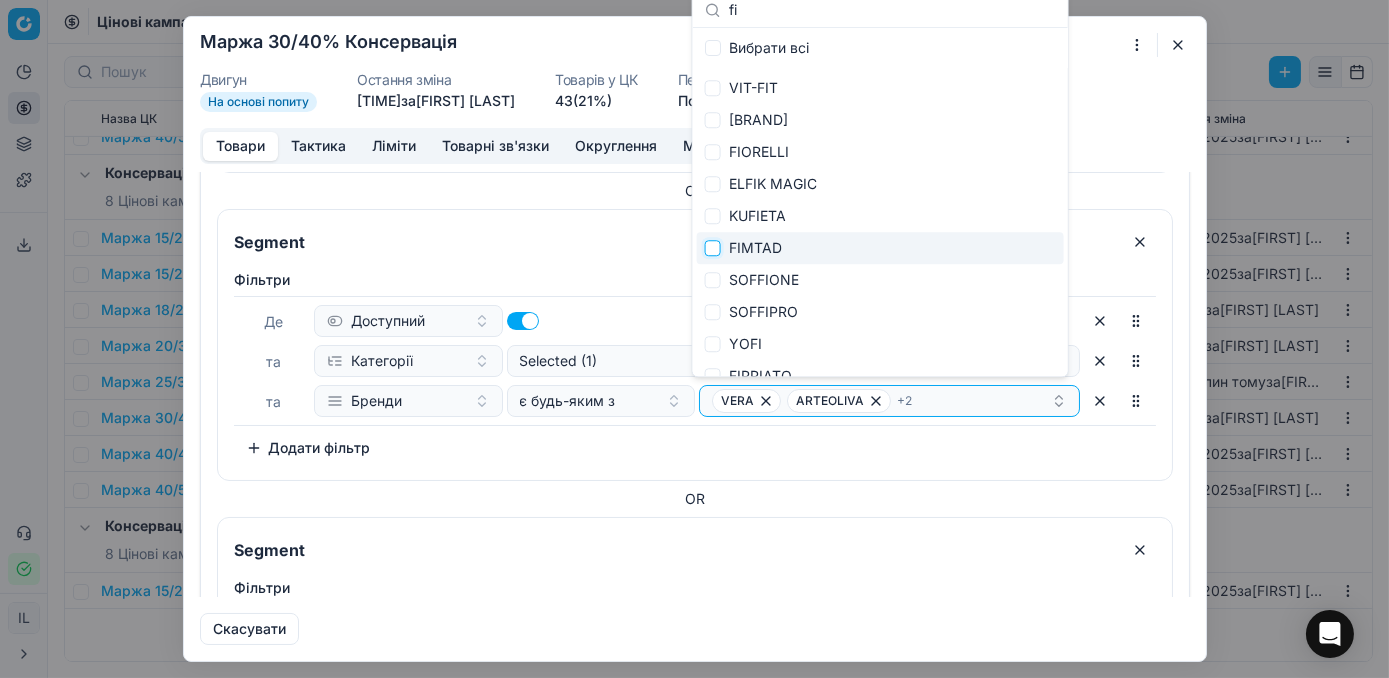 checkbox on "false" 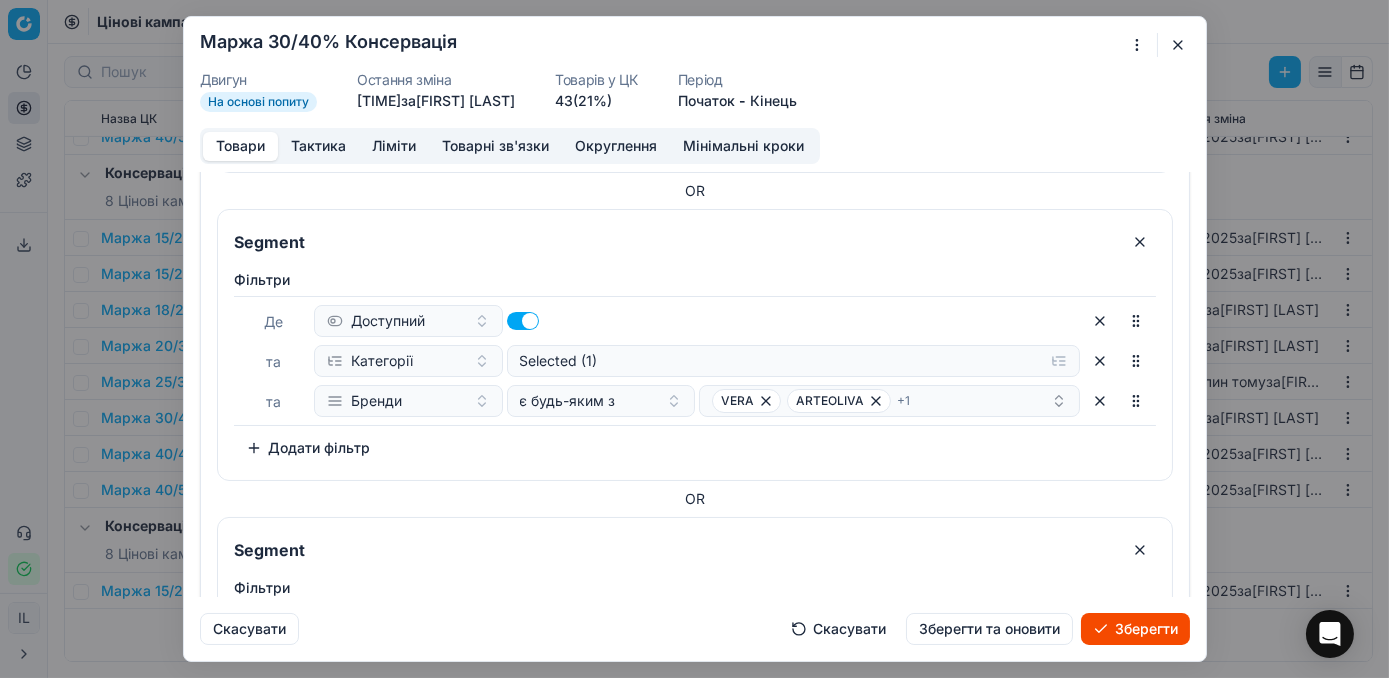 click on "Зберегти" at bounding box center [1135, 629] 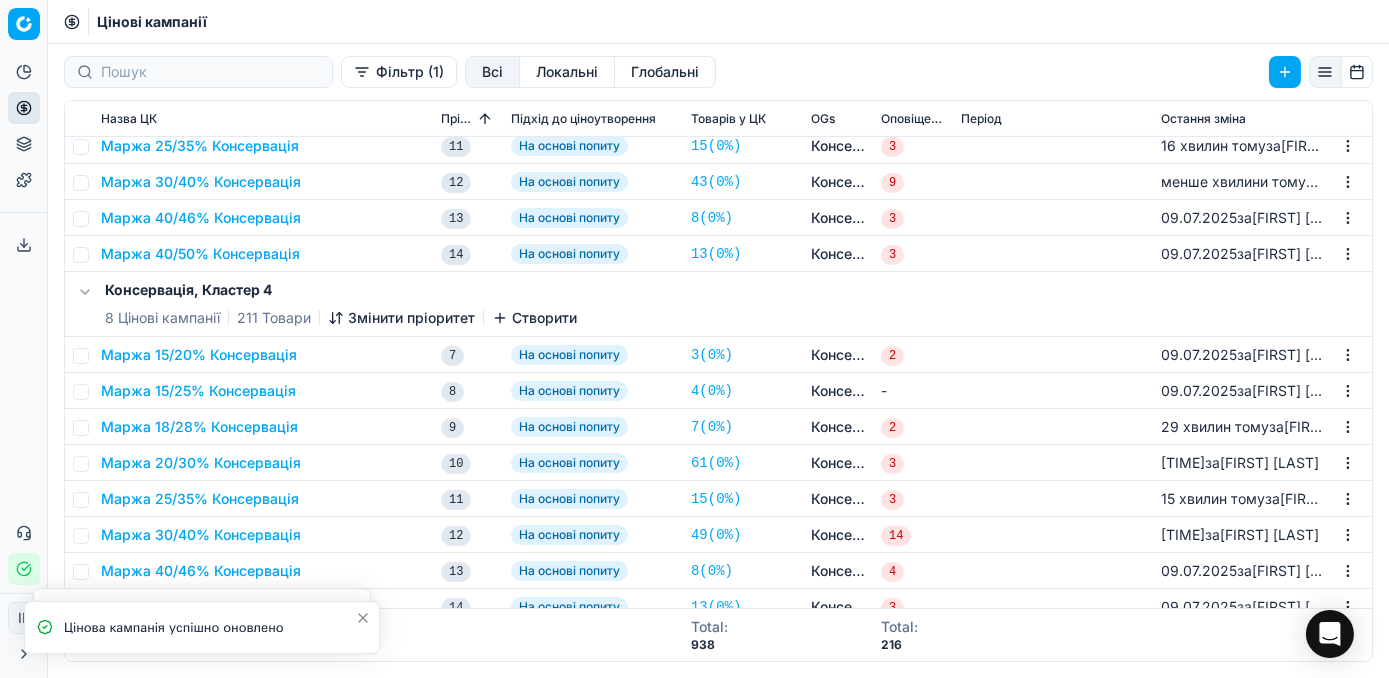 scroll, scrollTop: 1720, scrollLeft: 0, axis: vertical 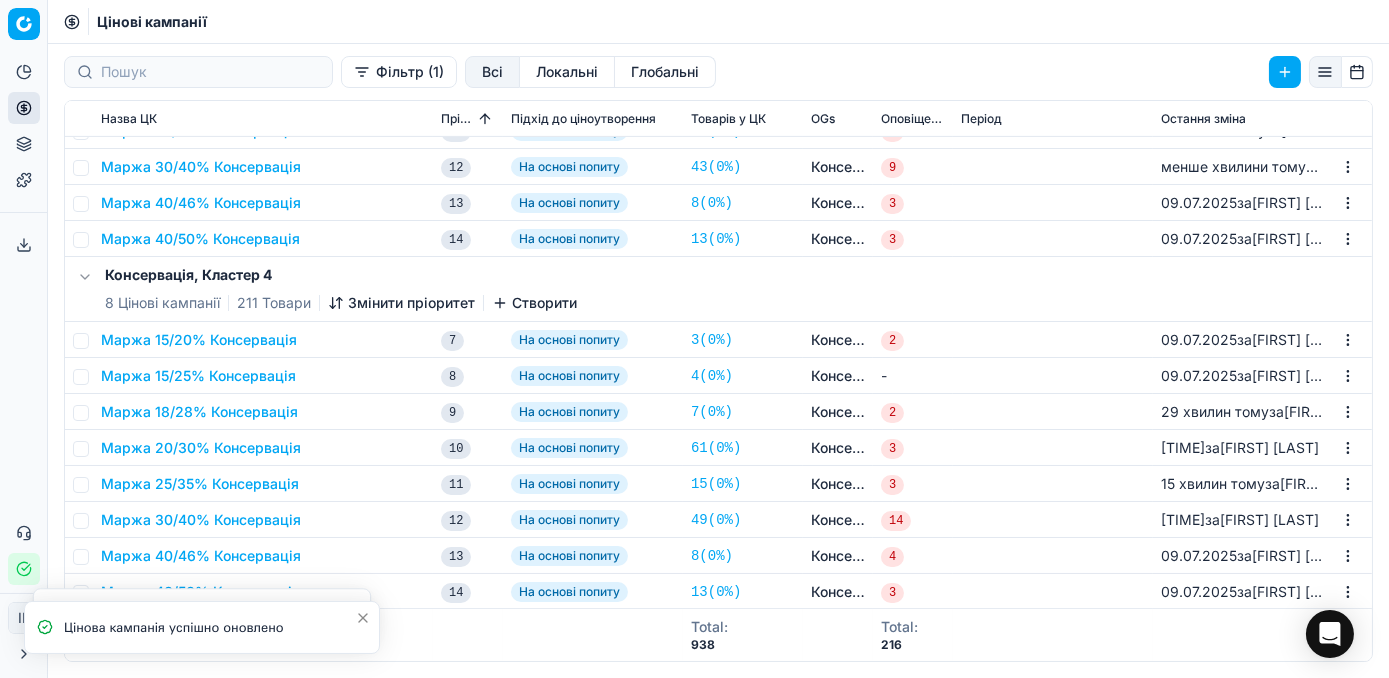 click on "Маржа 30/40% Консервація" at bounding box center [201, 520] 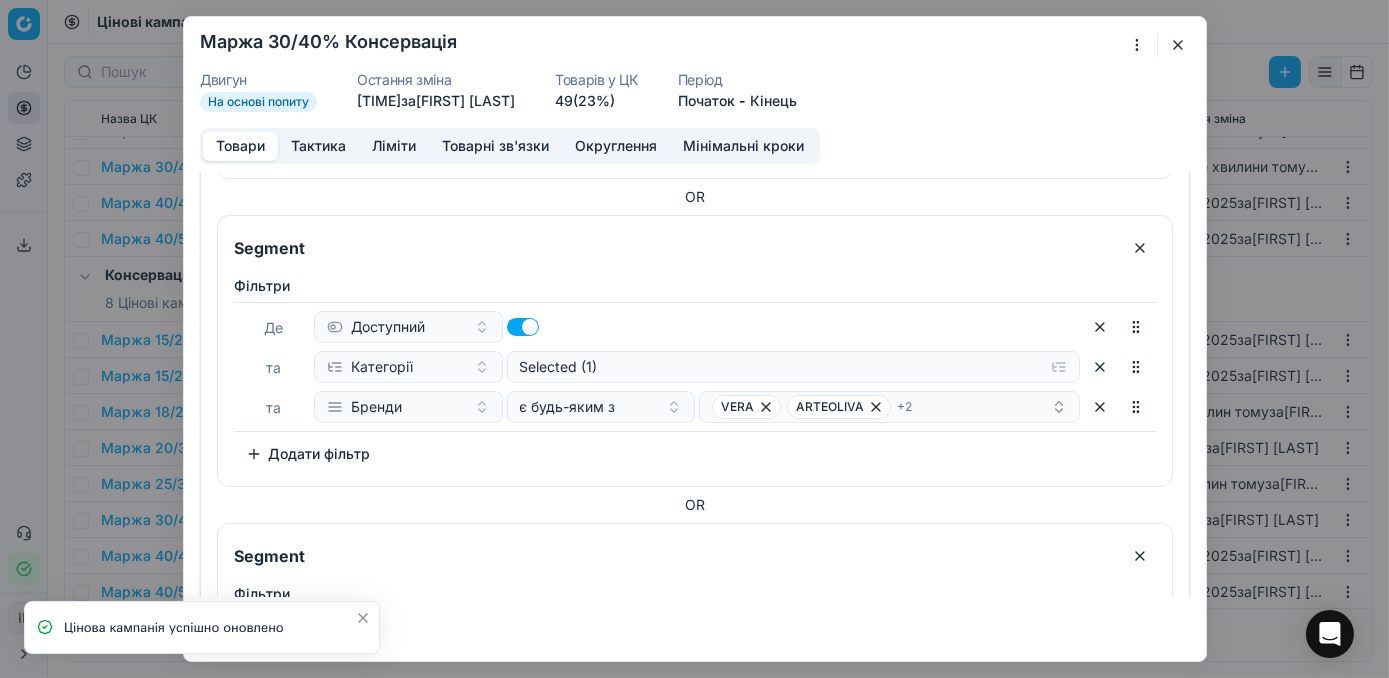 scroll, scrollTop: 727, scrollLeft: 0, axis: vertical 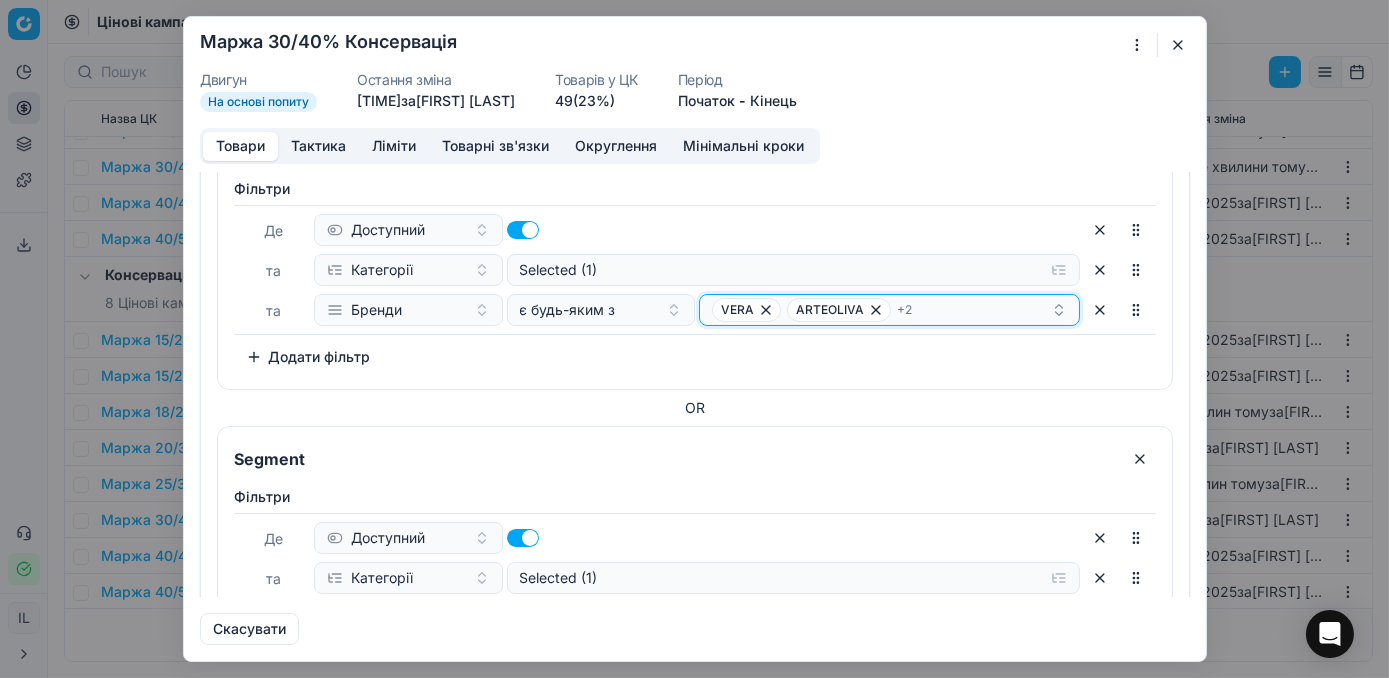 click 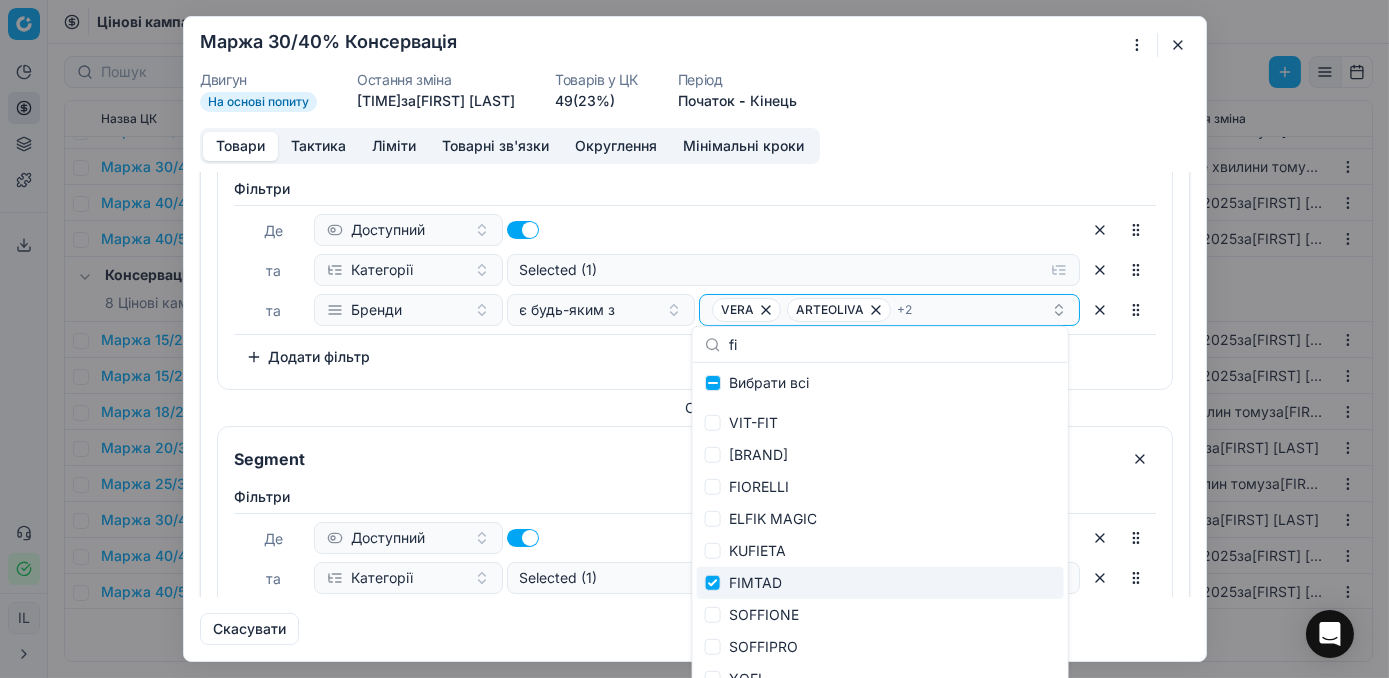 type on "fi" 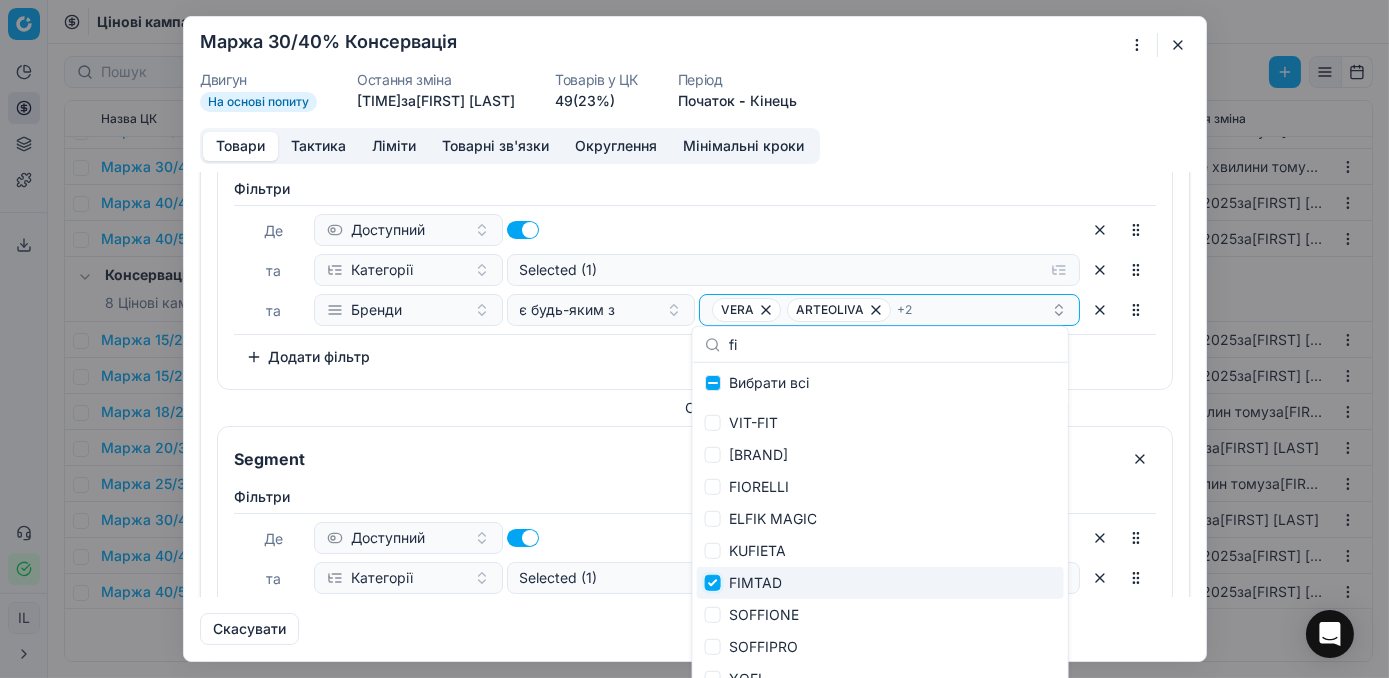 click at bounding box center [713, 583] 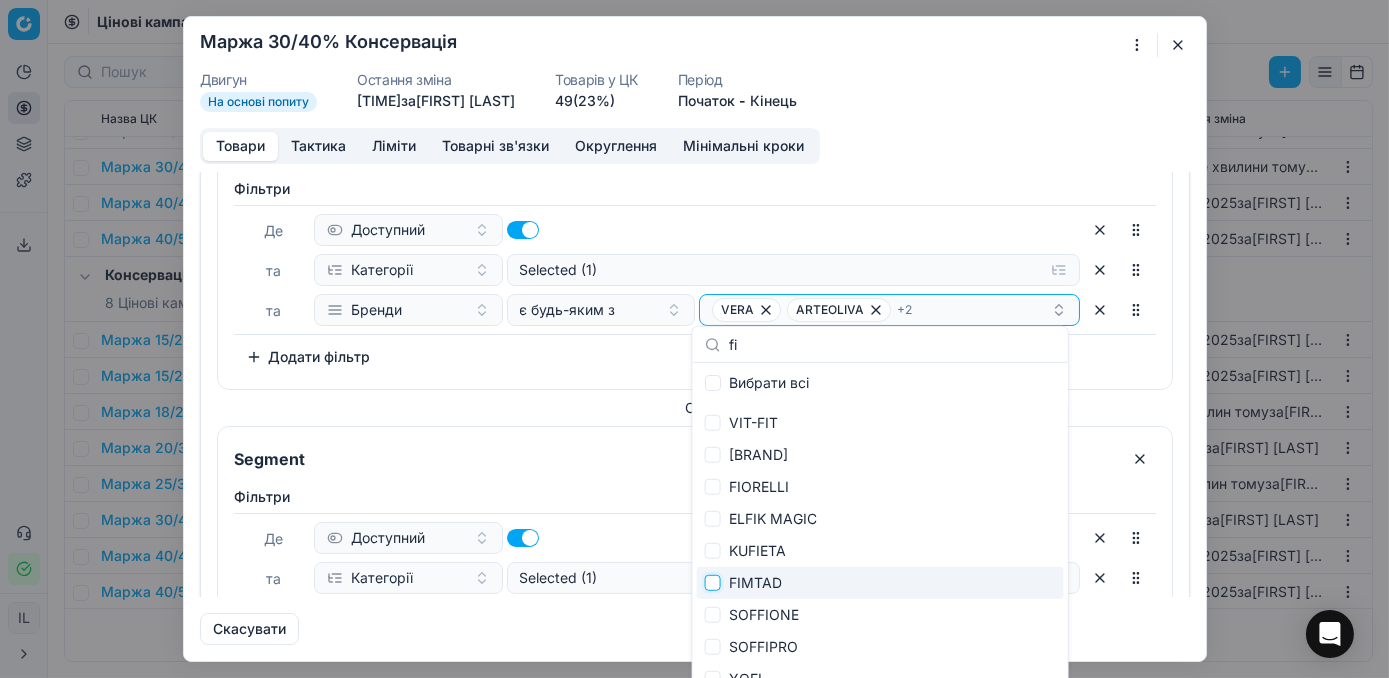 checkbox on "false" 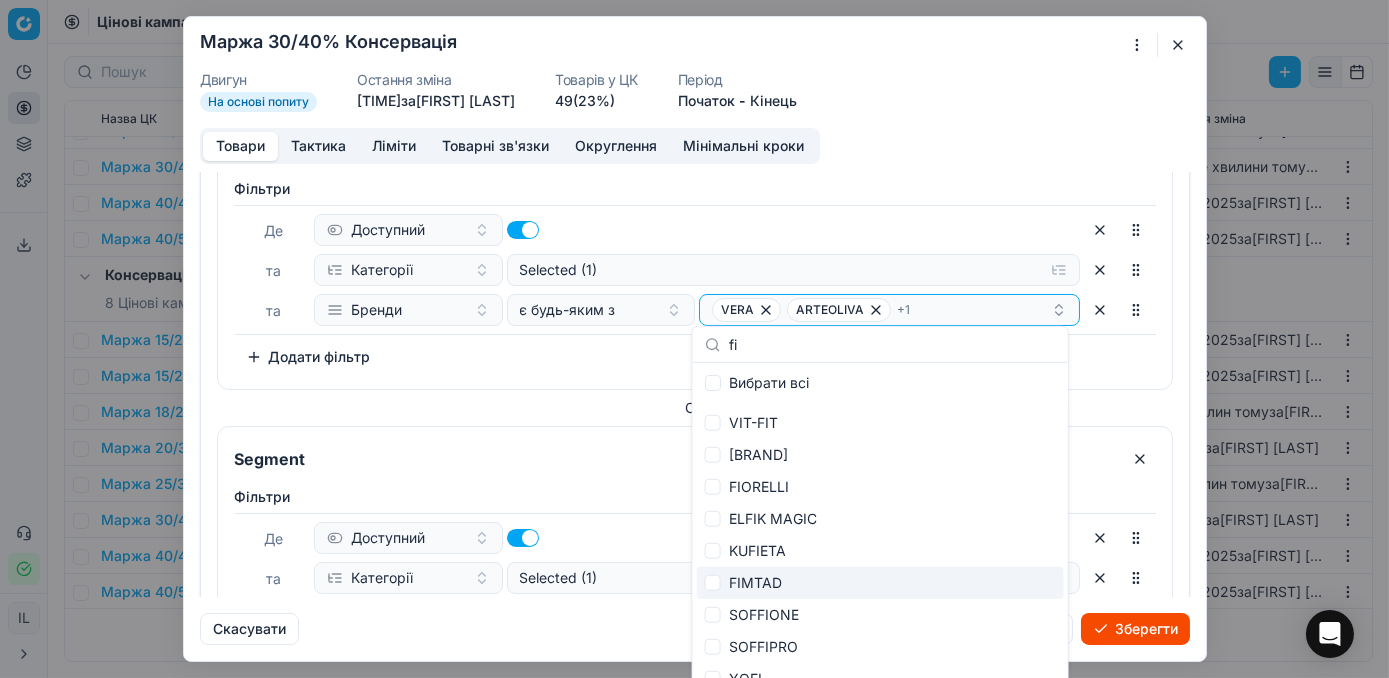 click on "Зберегти" at bounding box center (1135, 629) 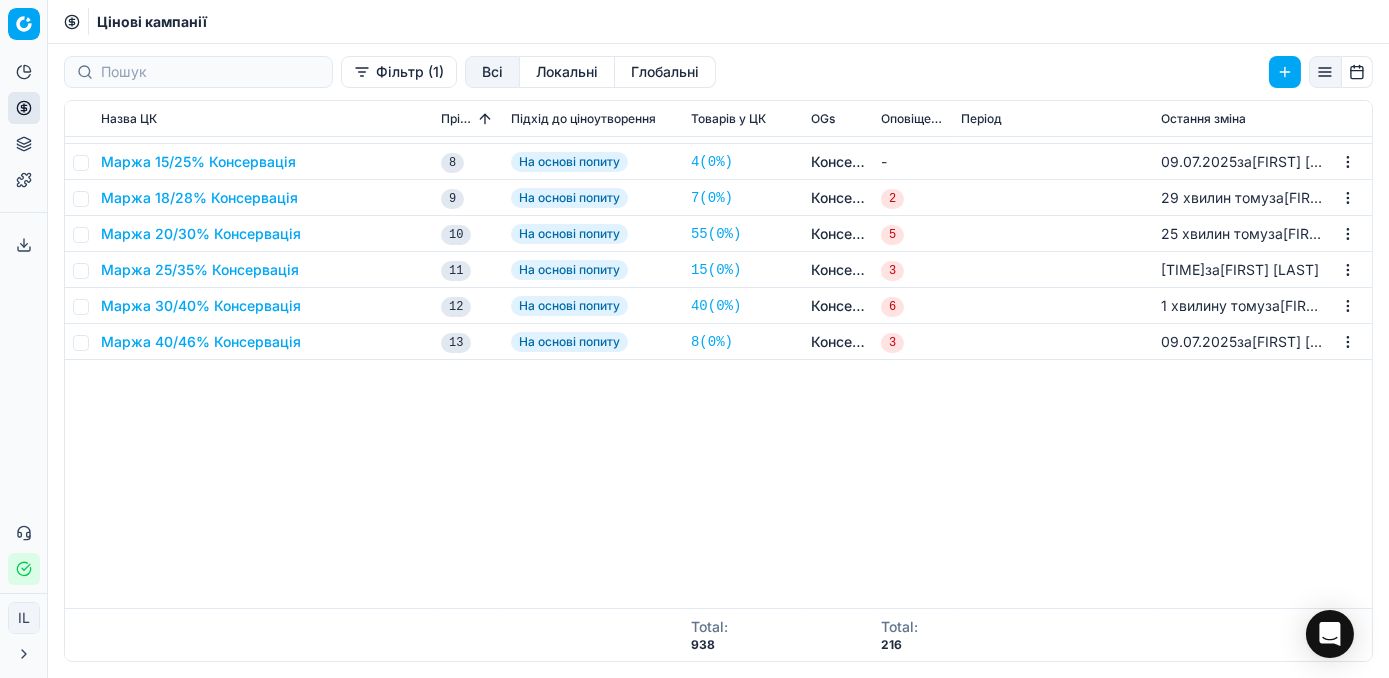 scroll, scrollTop: 0, scrollLeft: 0, axis: both 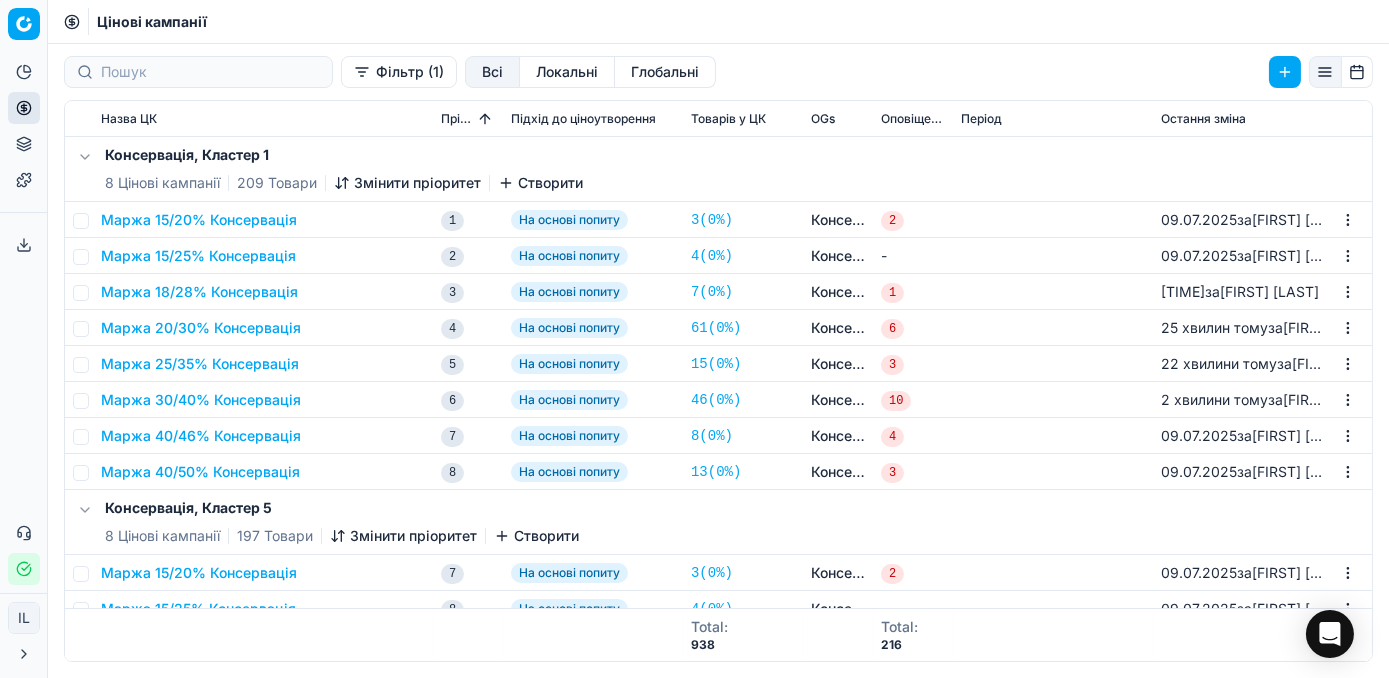 click on "Маржа 20/30% Консервація" at bounding box center [201, 328] 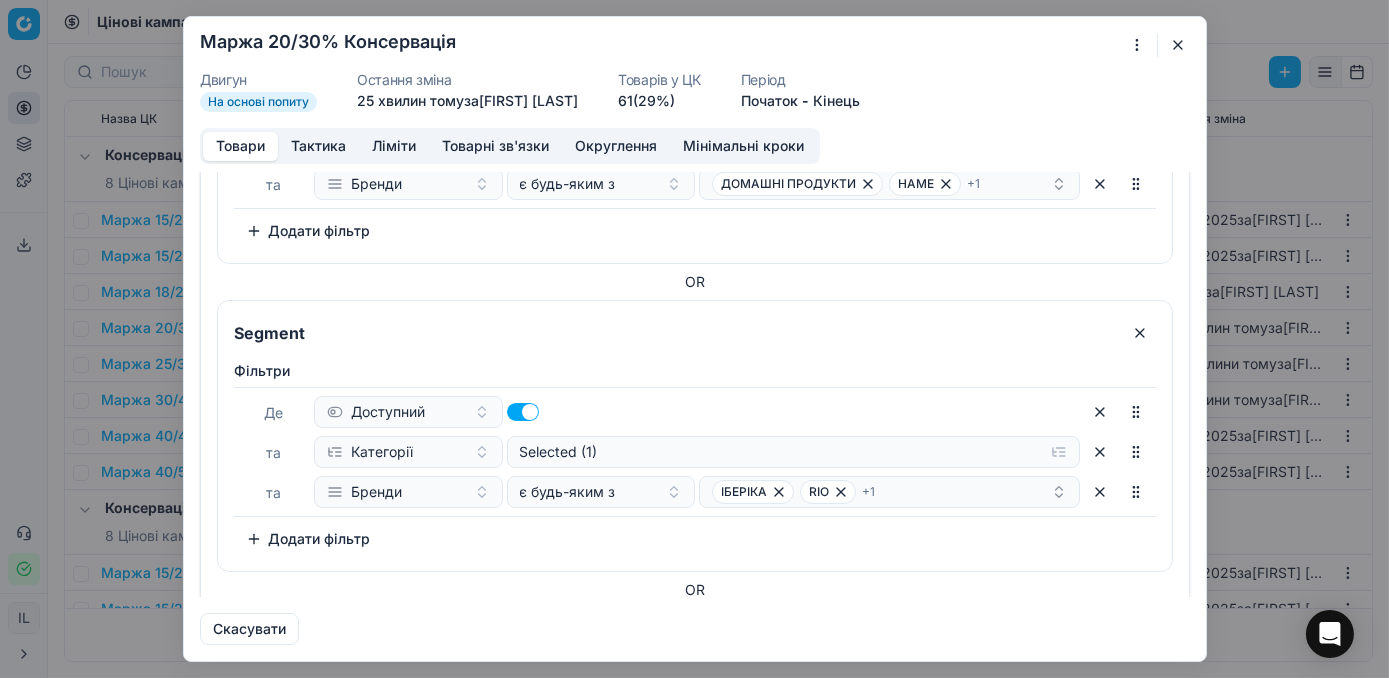 scroll, scrollTop: 727, scrollLeft: 0, axis: vertical 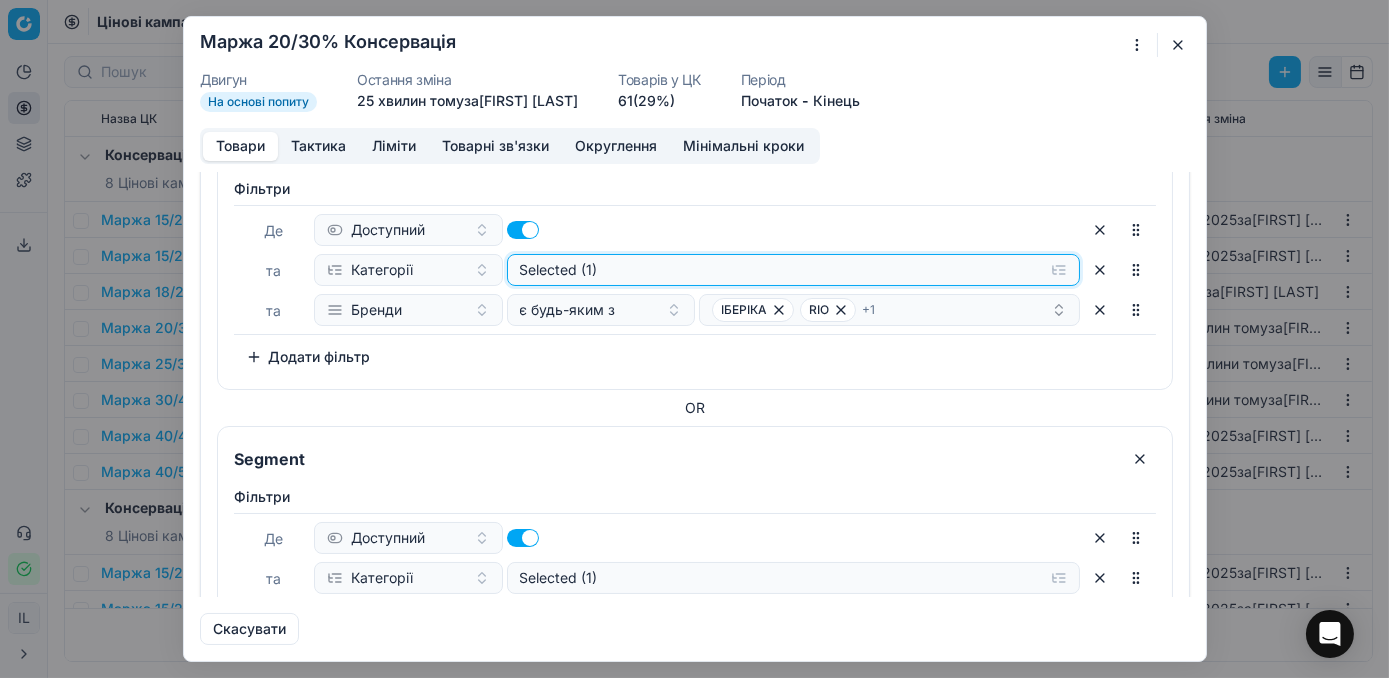 click on "Selected (1)" at bounding box center [793, -346] 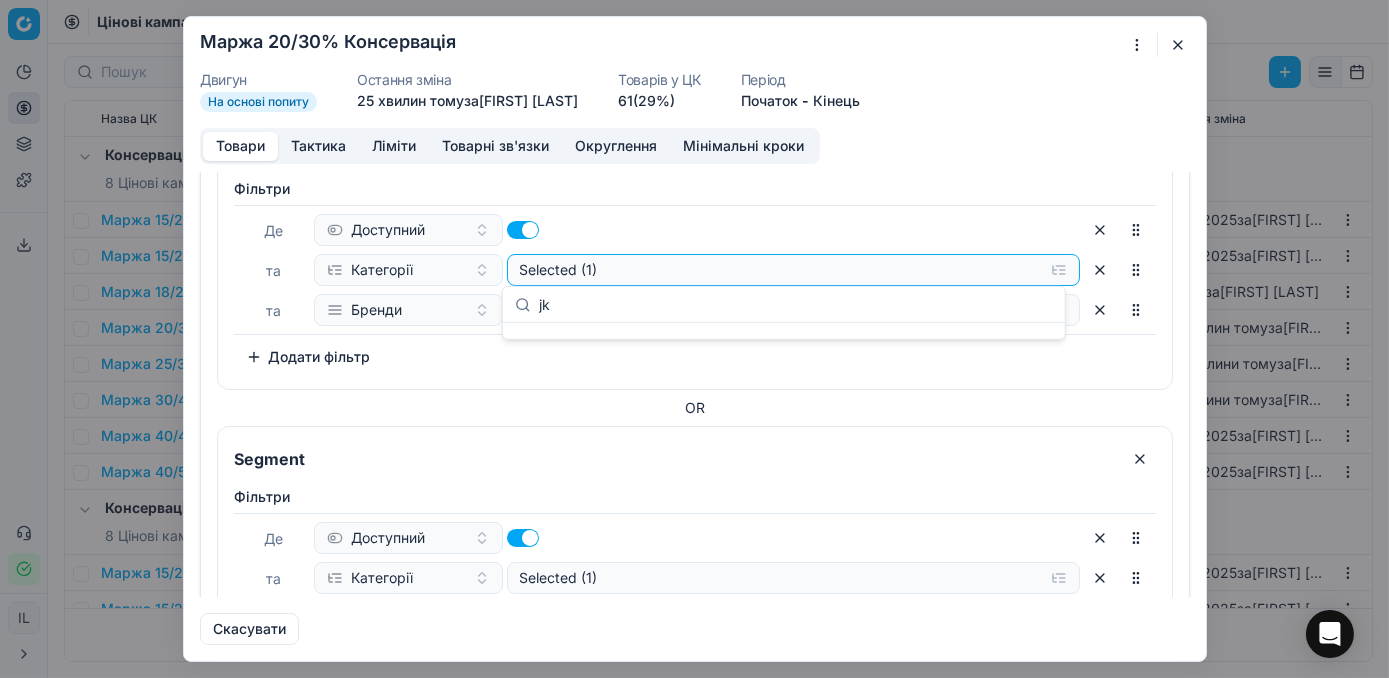 type on "j" 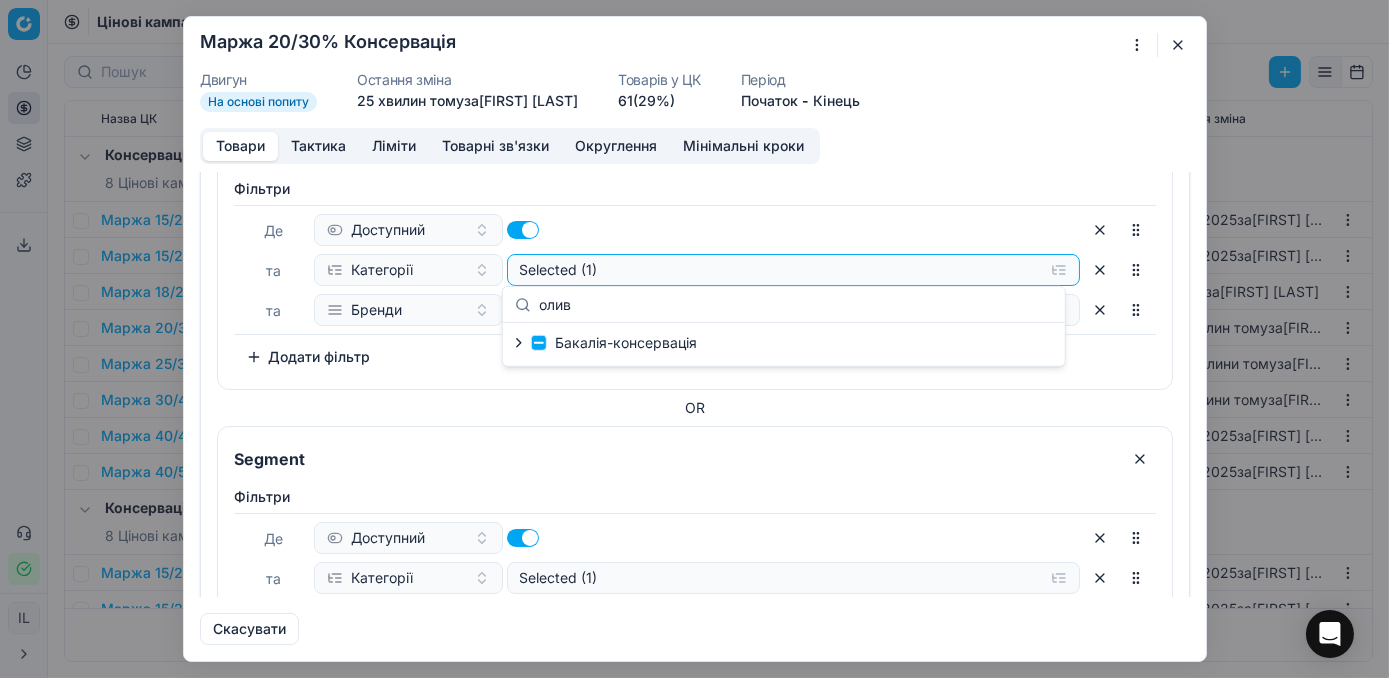 type on "олив" 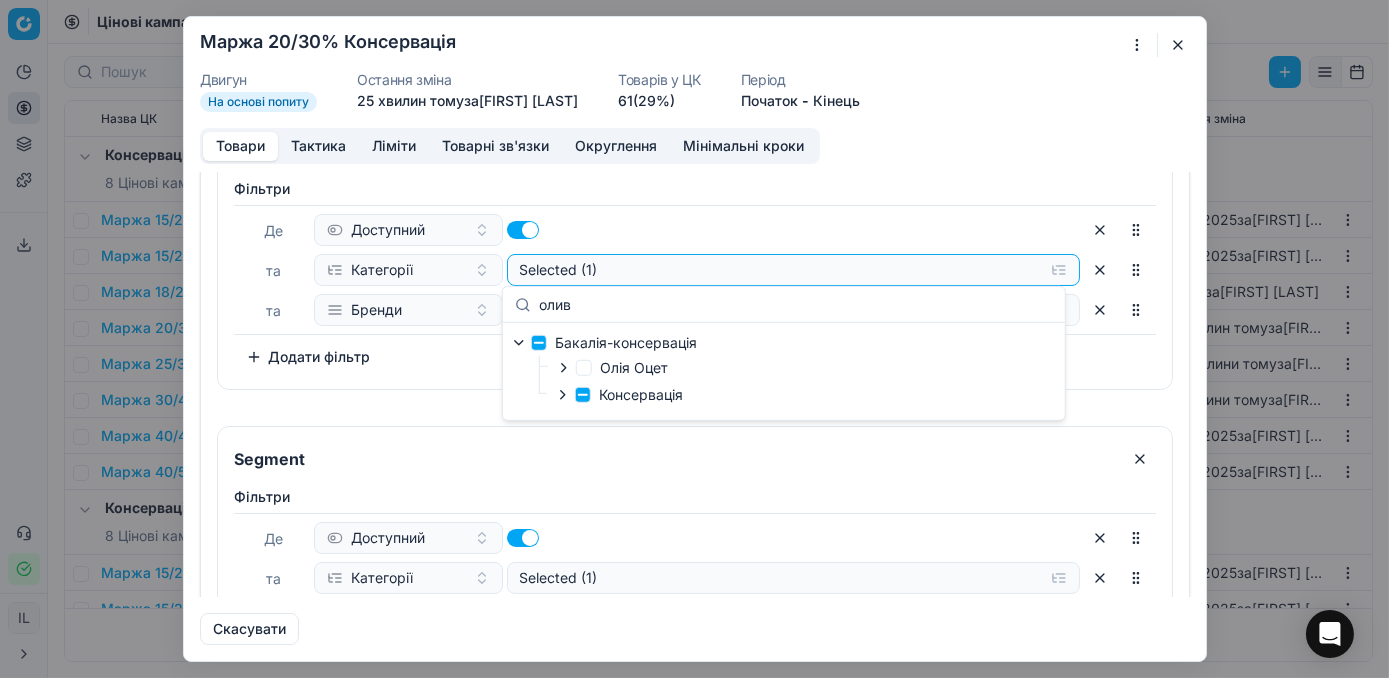 click 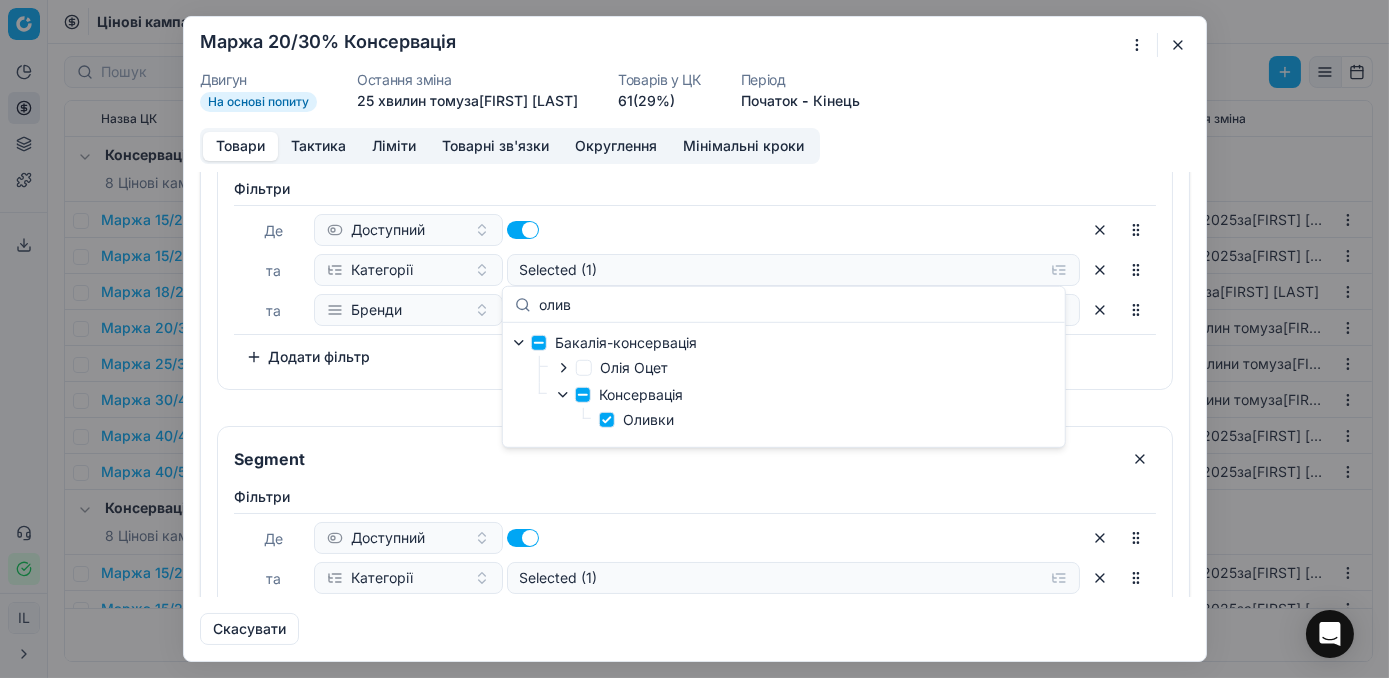 click on "OR" at bounding box center [695, 408] 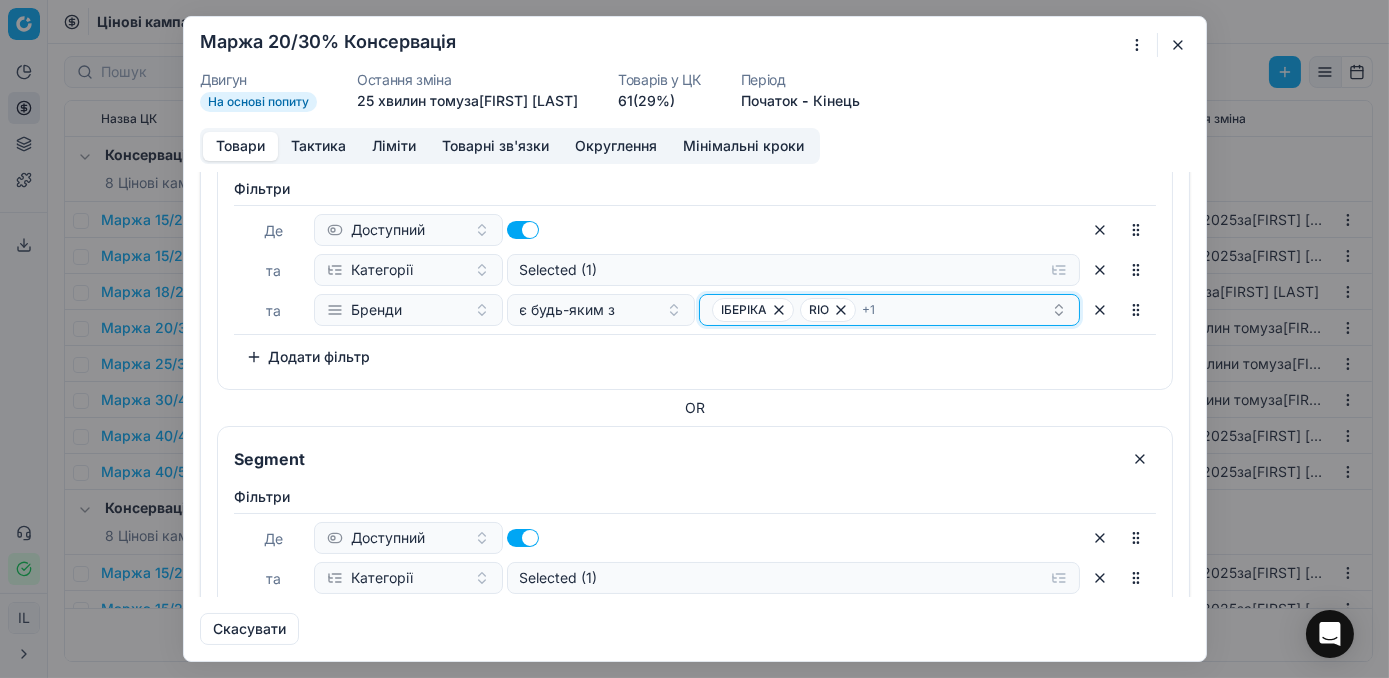 click 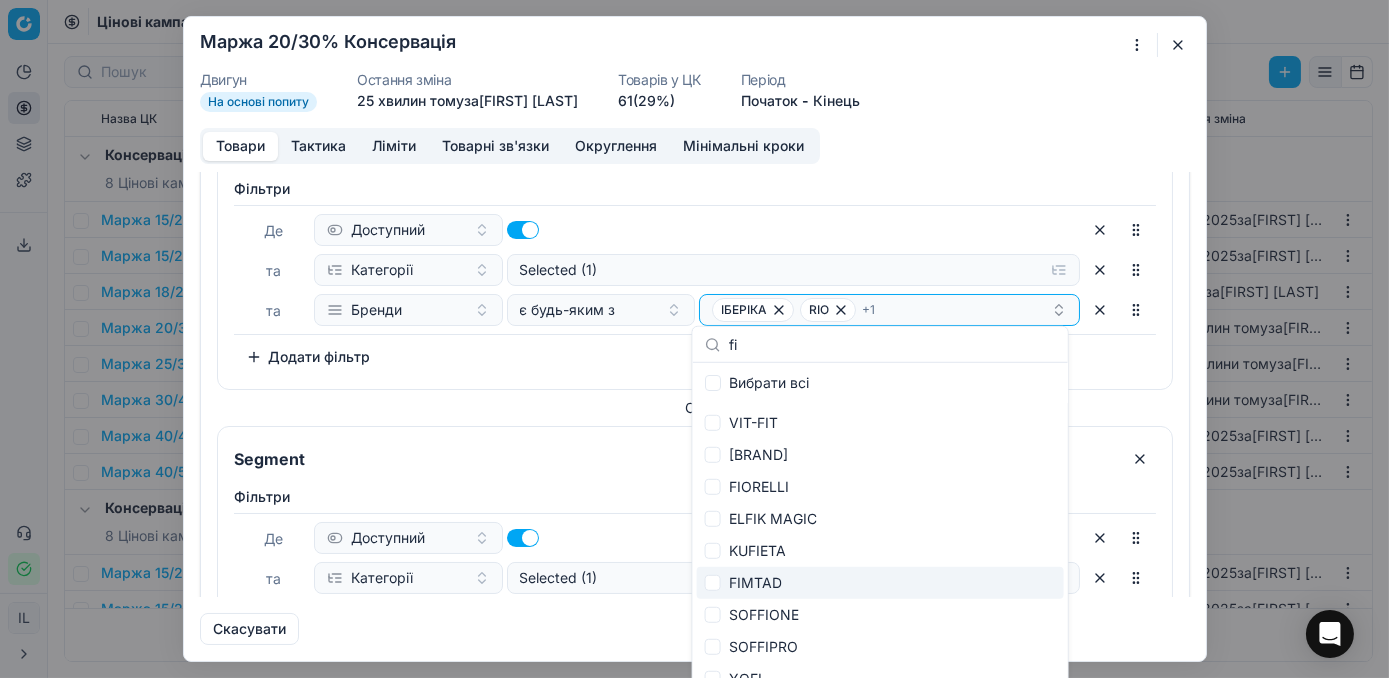 type on "fi" 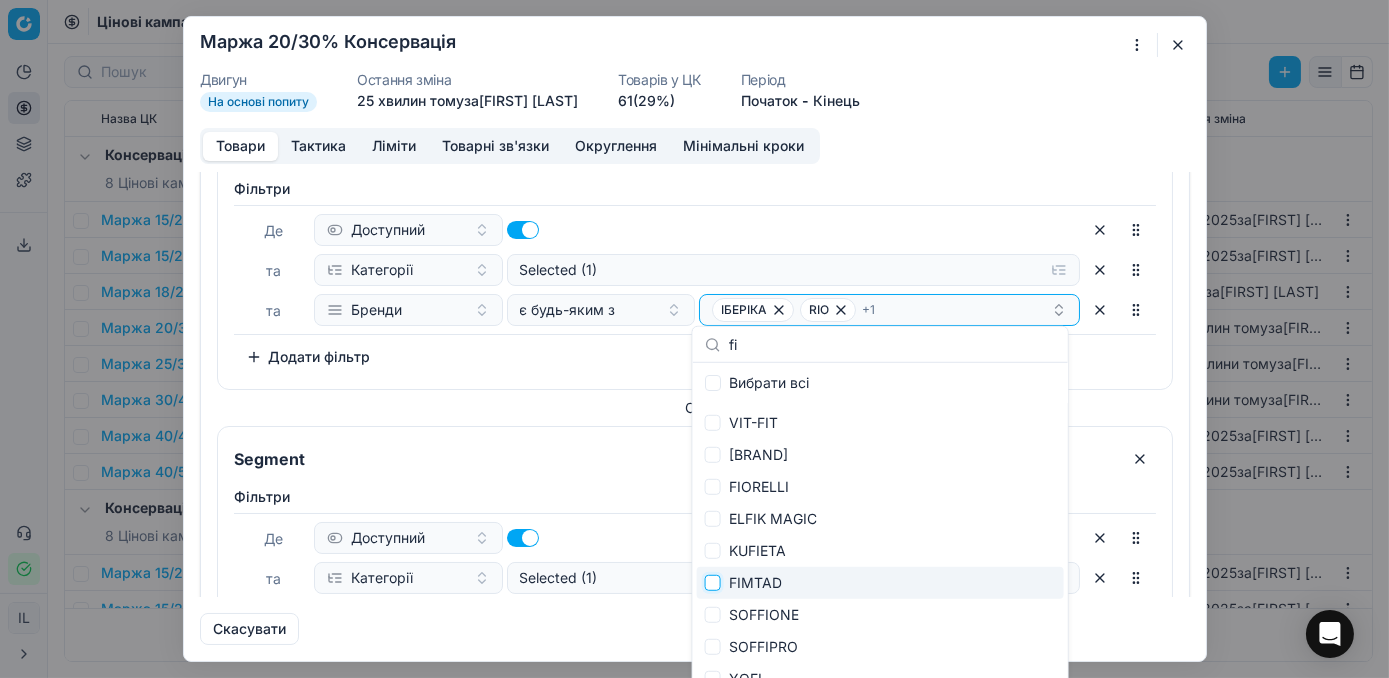 click at bounding box center [713, 583] 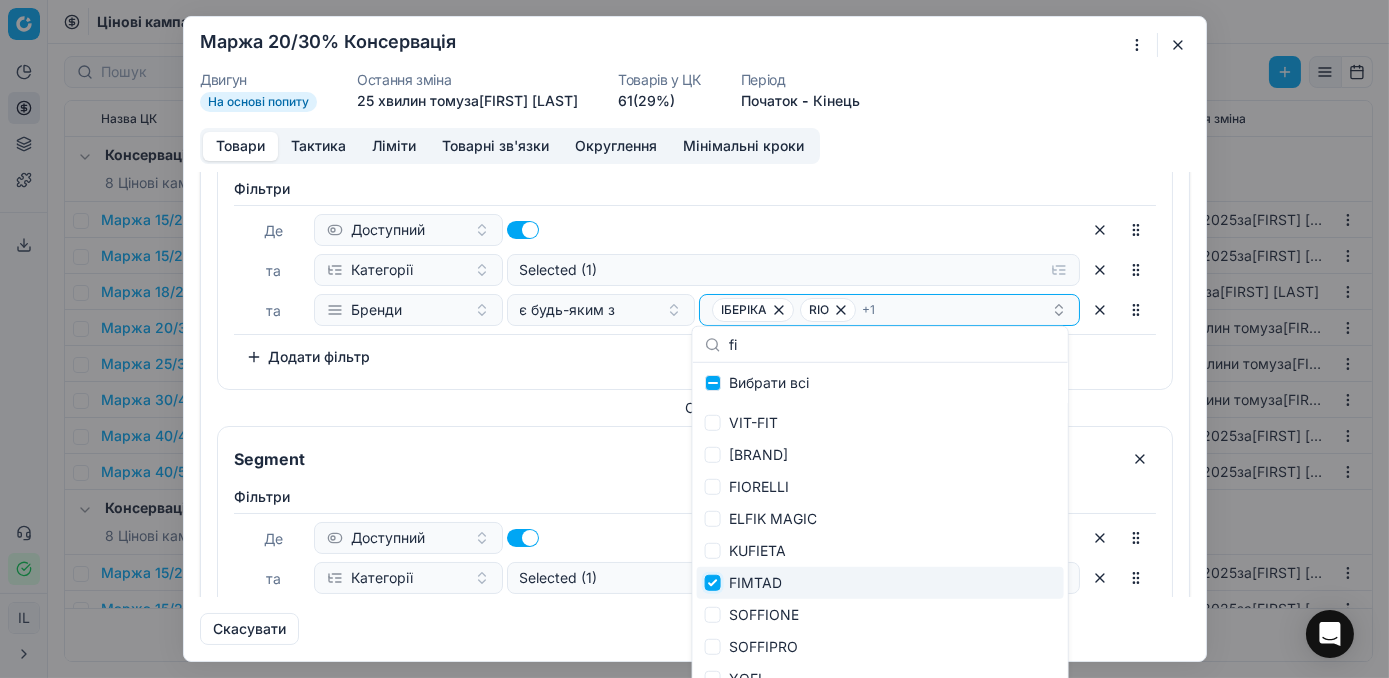checkbox on "true" 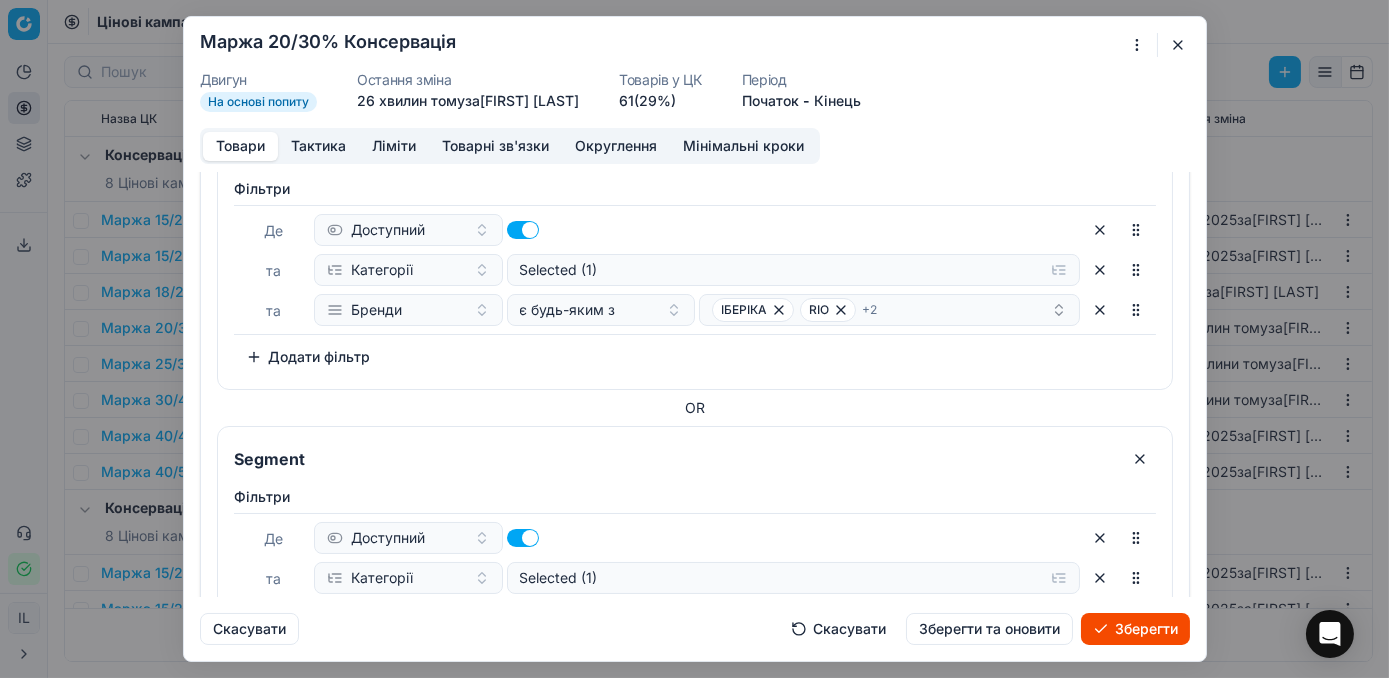 click on "Зберегти" at bounding box center [1135, 629] 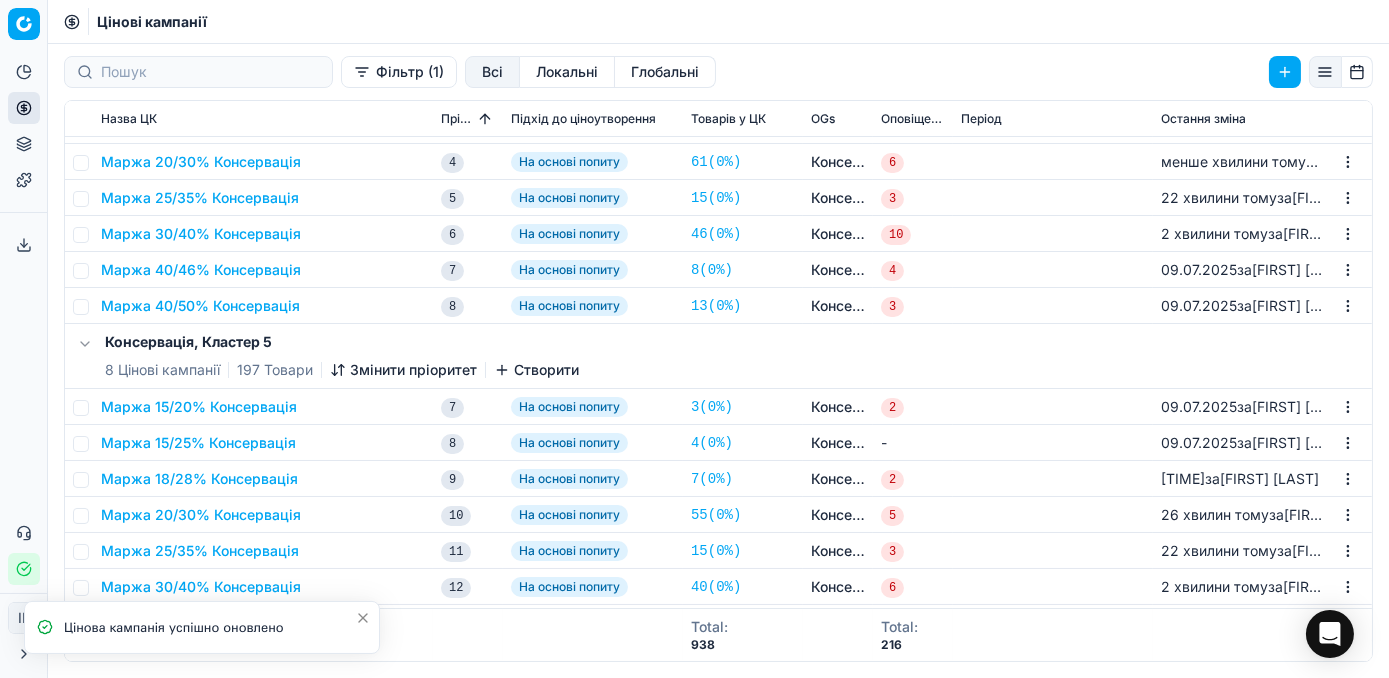 scroll, scrollTop: 272, scrollLeft: 0, axis: vertical 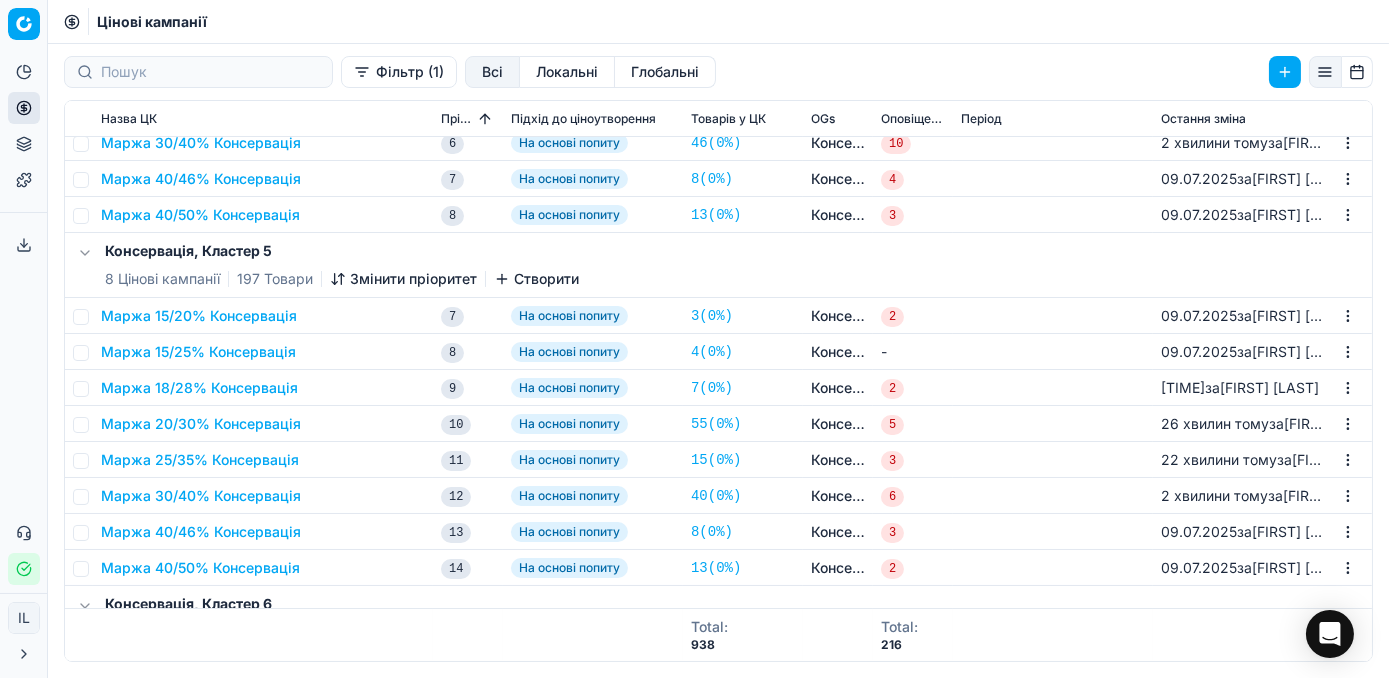 click on "Маржа 20/30% Консервація" at bounding box center [201, 424] 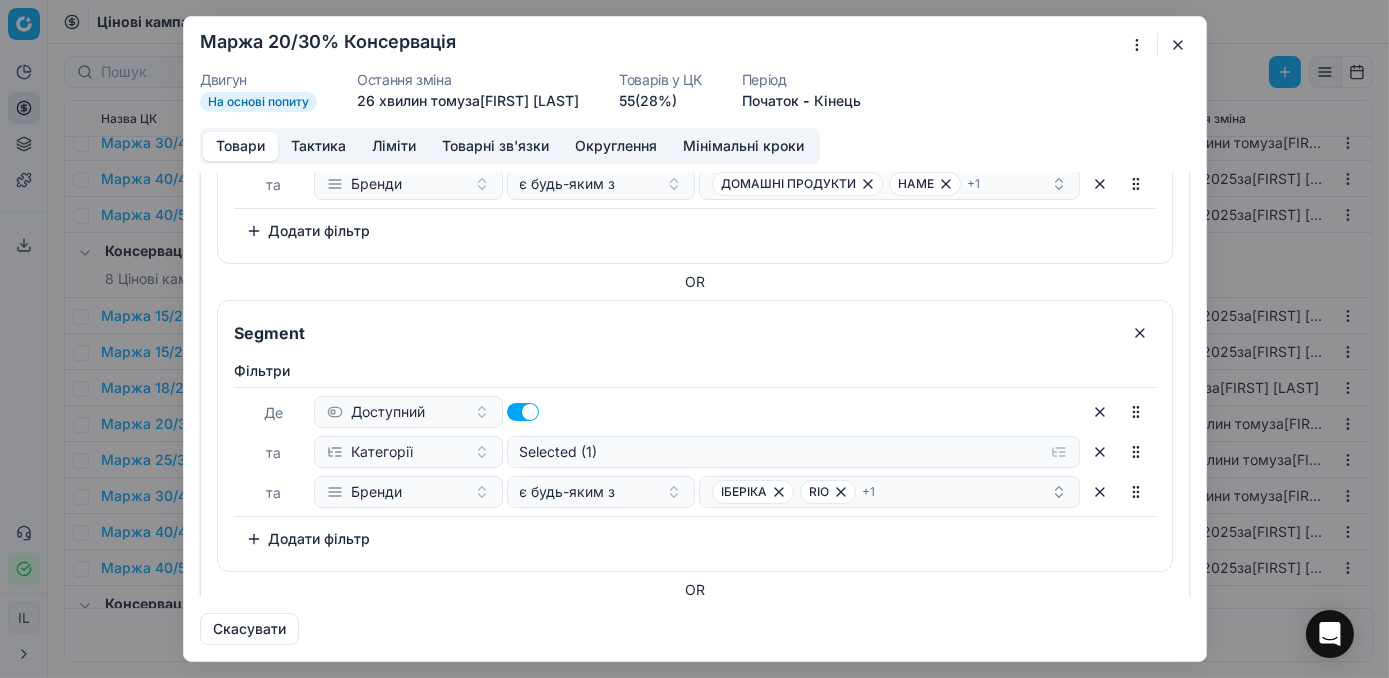 scroll, scrollTop: 636, scrollLeft: 0, axis: vertical 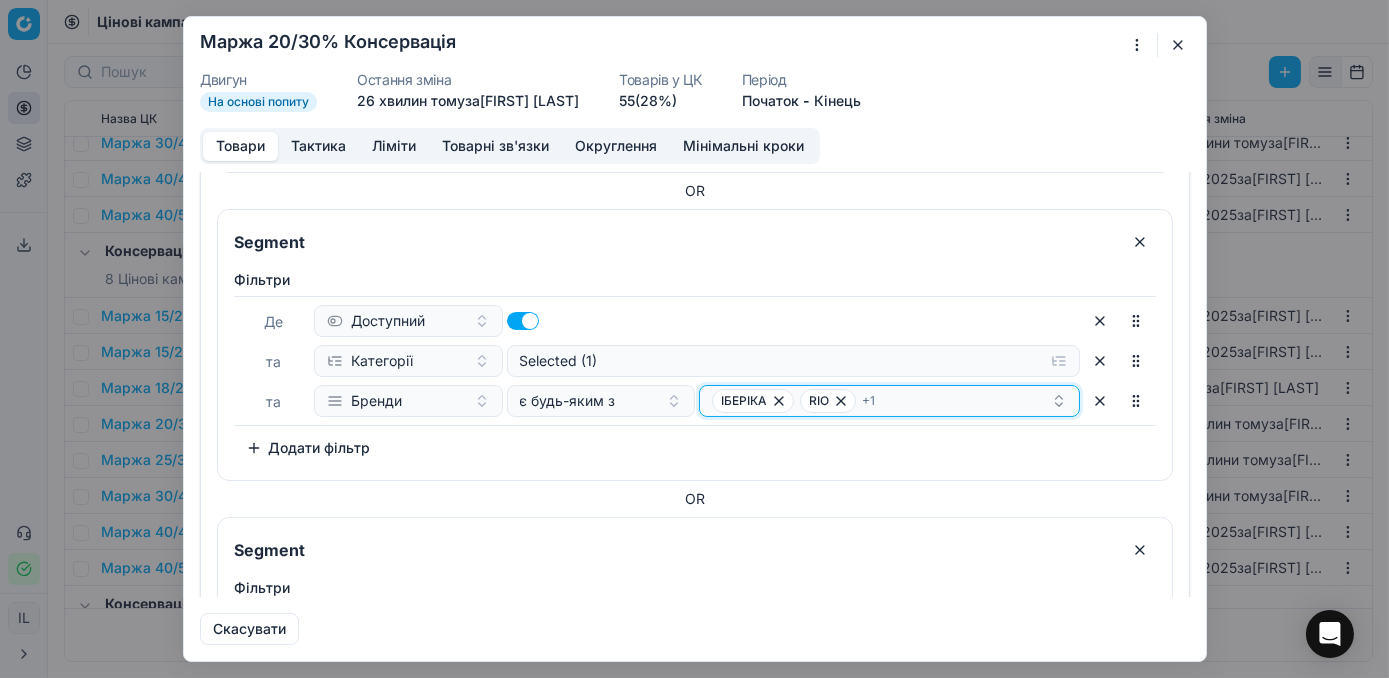 click 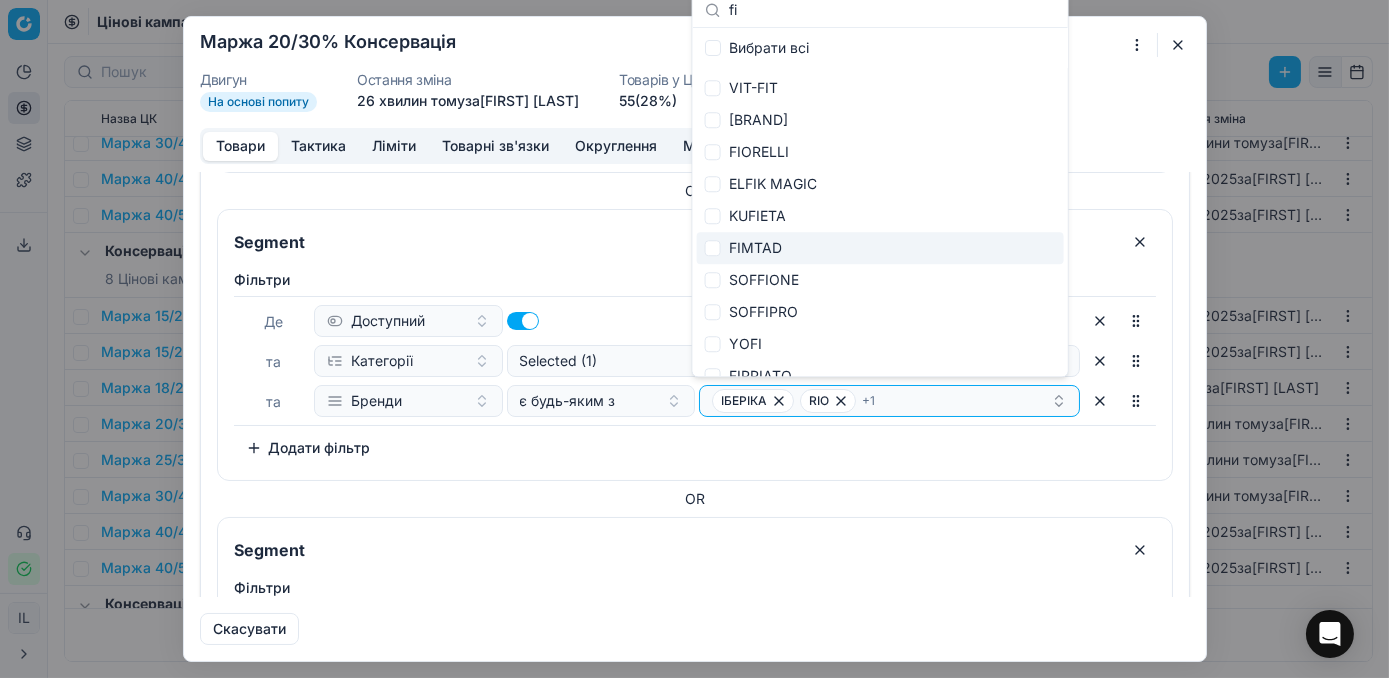 type on "fi" 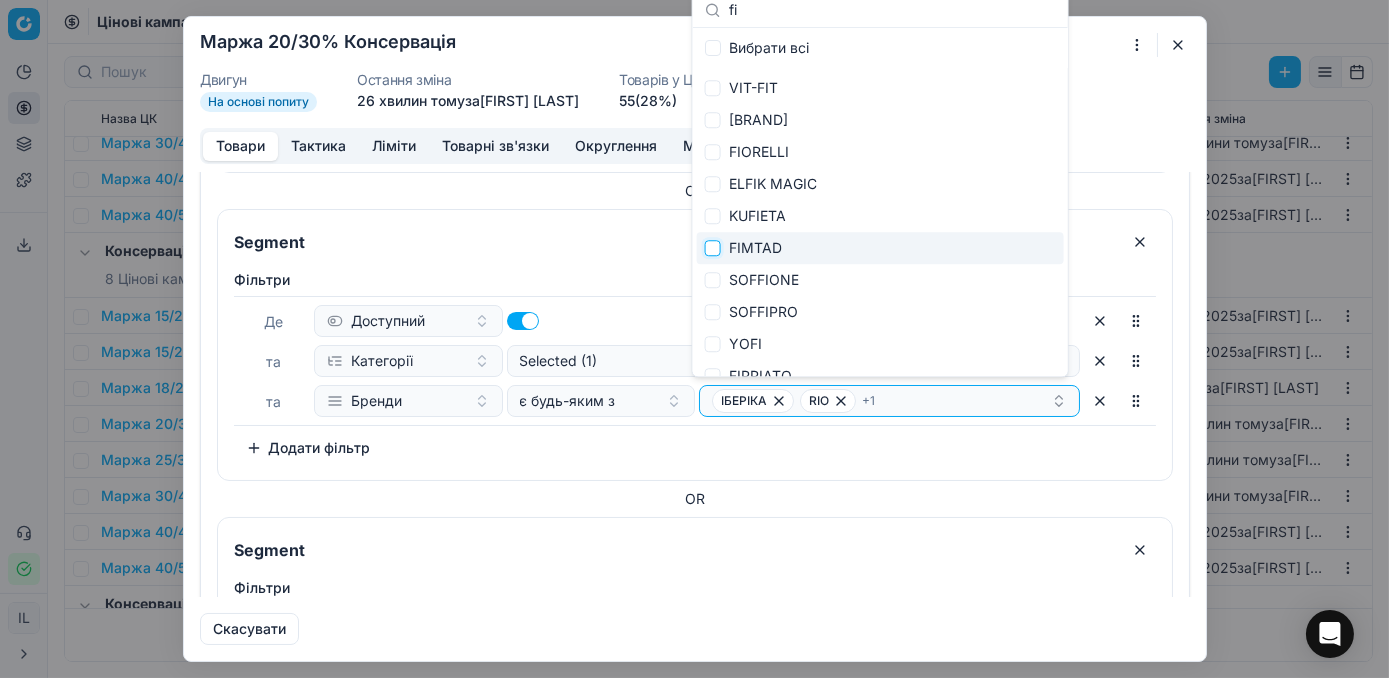 click at bounding box center [713, 248] 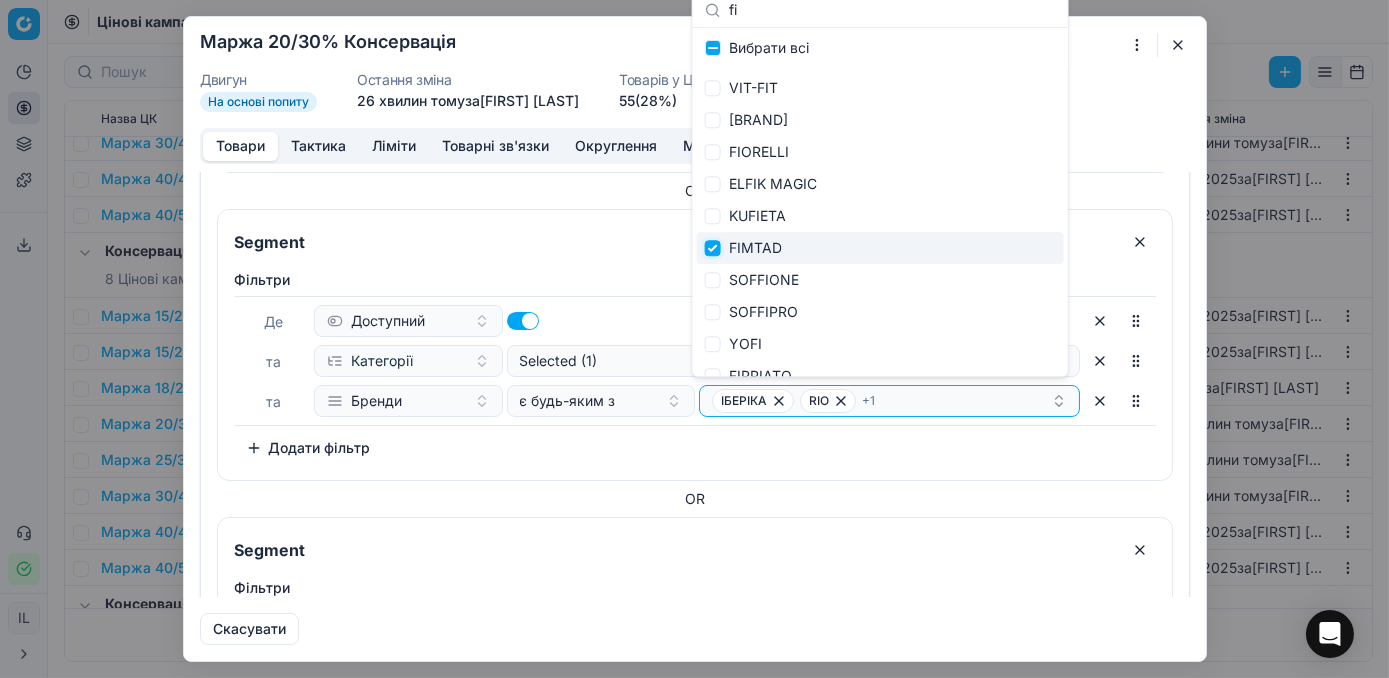 checkbox on "true" 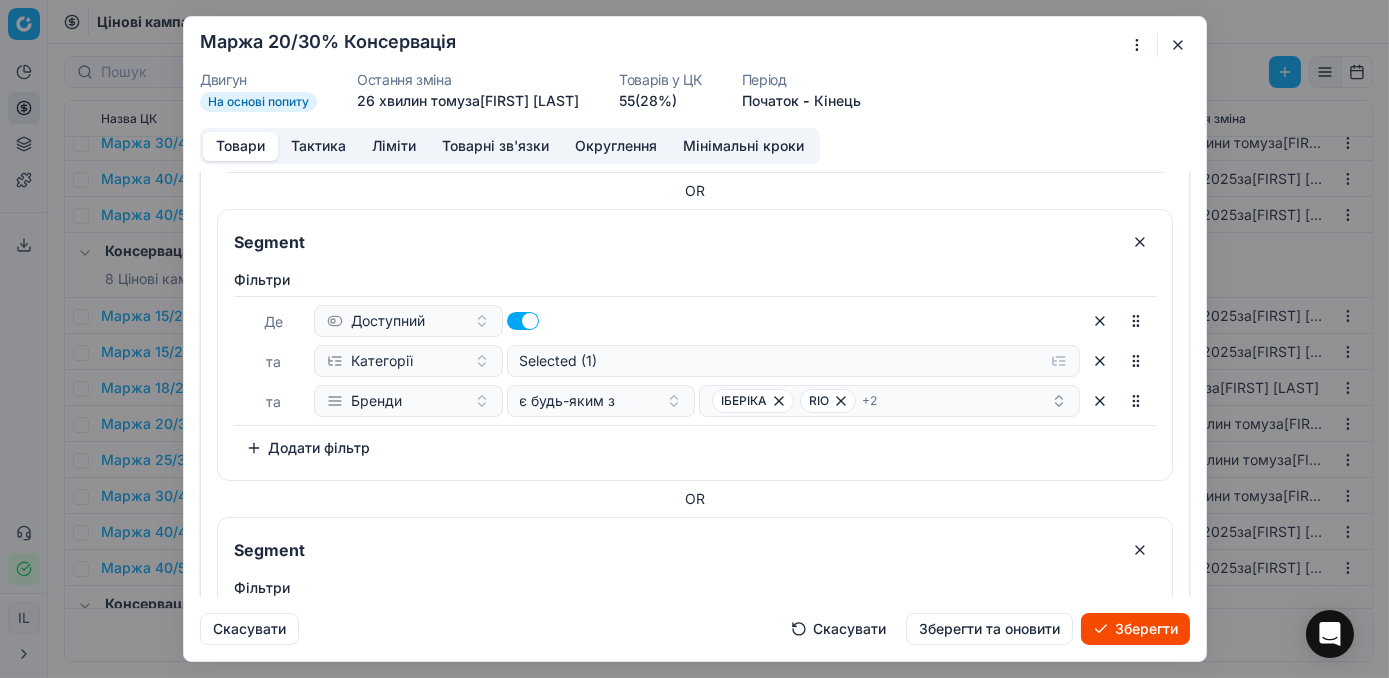 click on "Зберегти" at bounding box center [1135, 629] 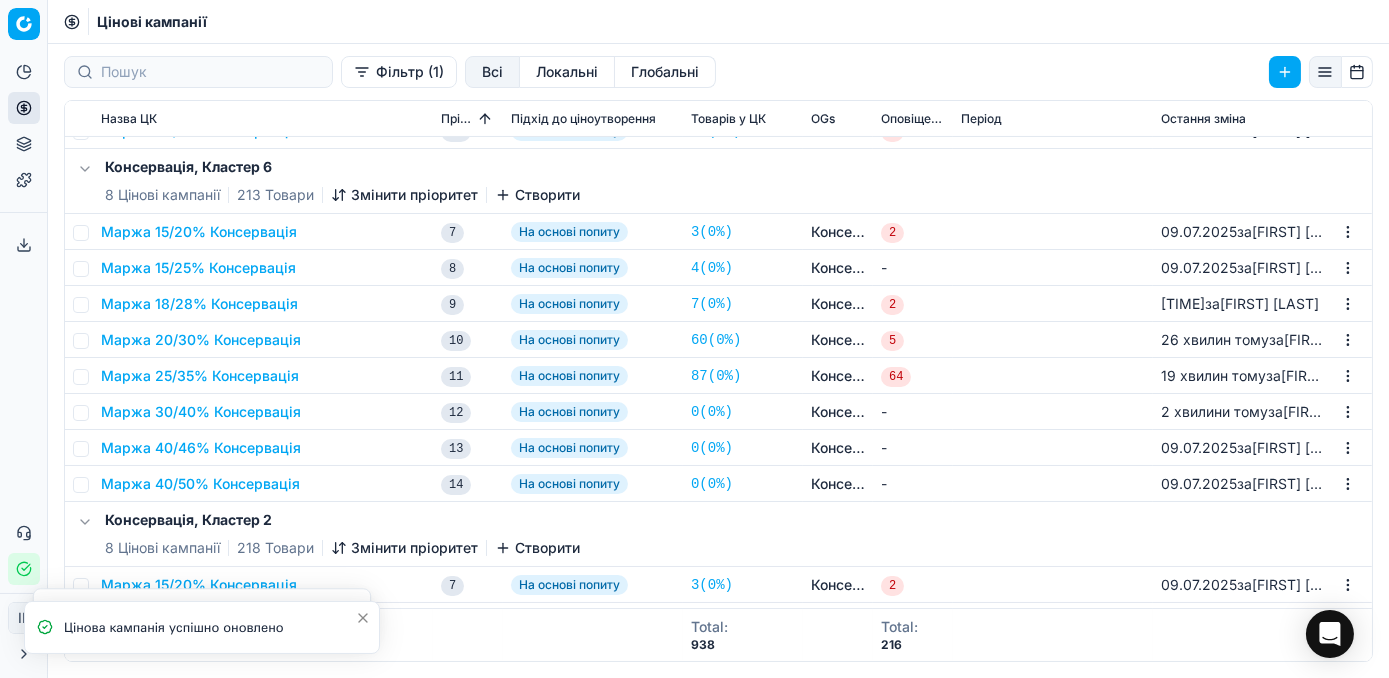 scroll, scrollTop: 727, scrollLeft: 0, axis: vertical 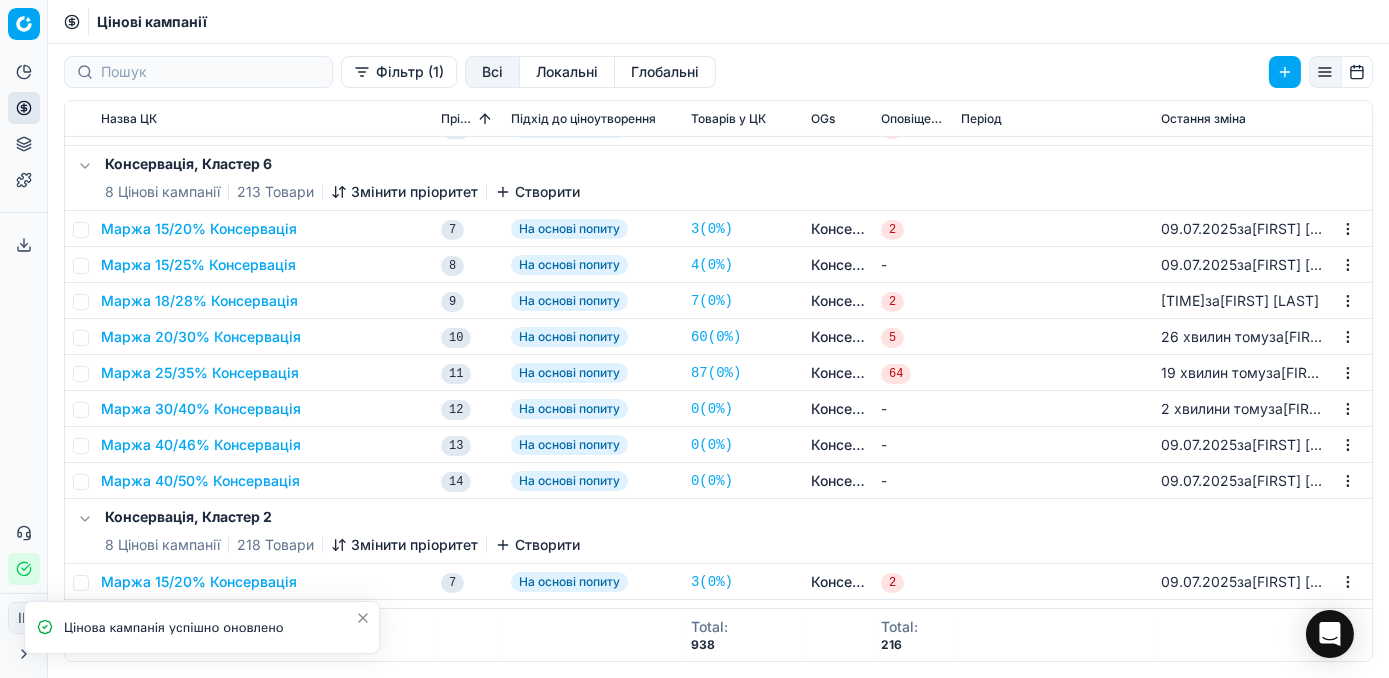 click on "Маржа 20/30% Консервація" at bounding box center [201, 337] 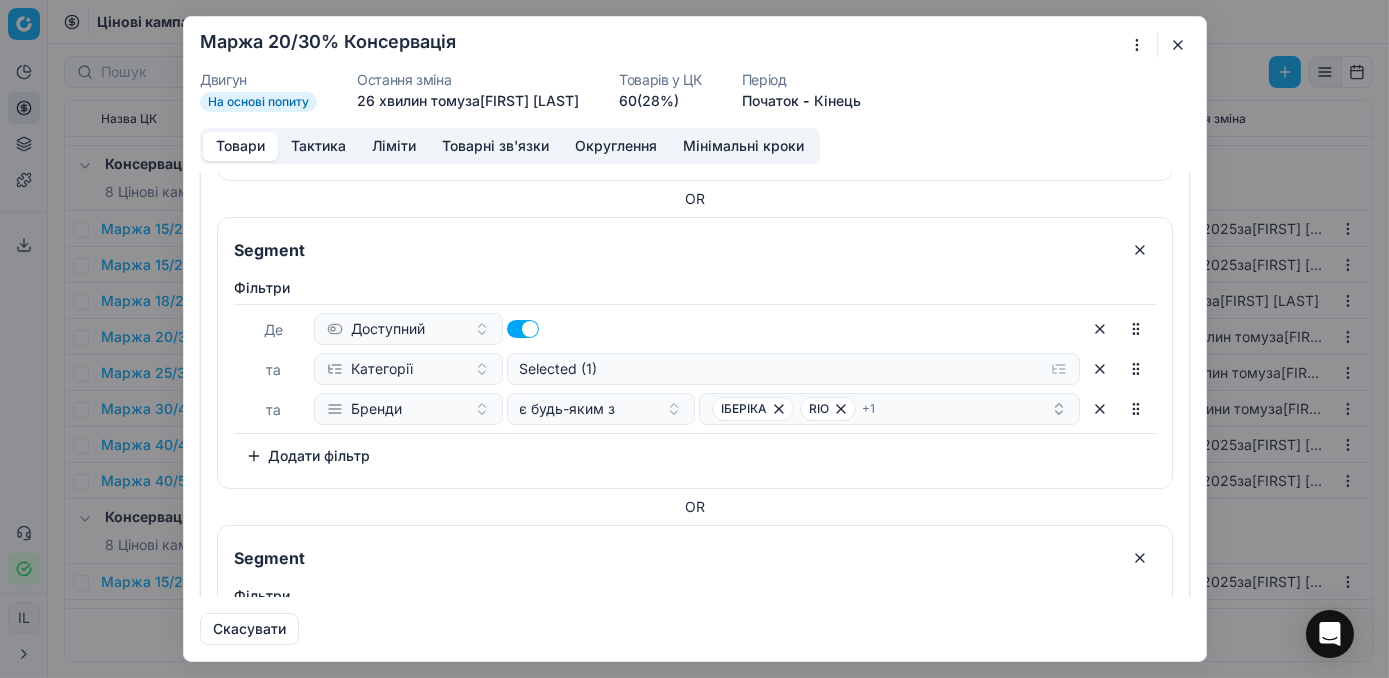 scroll, scrollTop: 636, scrollLeft: 0, axis: vertical 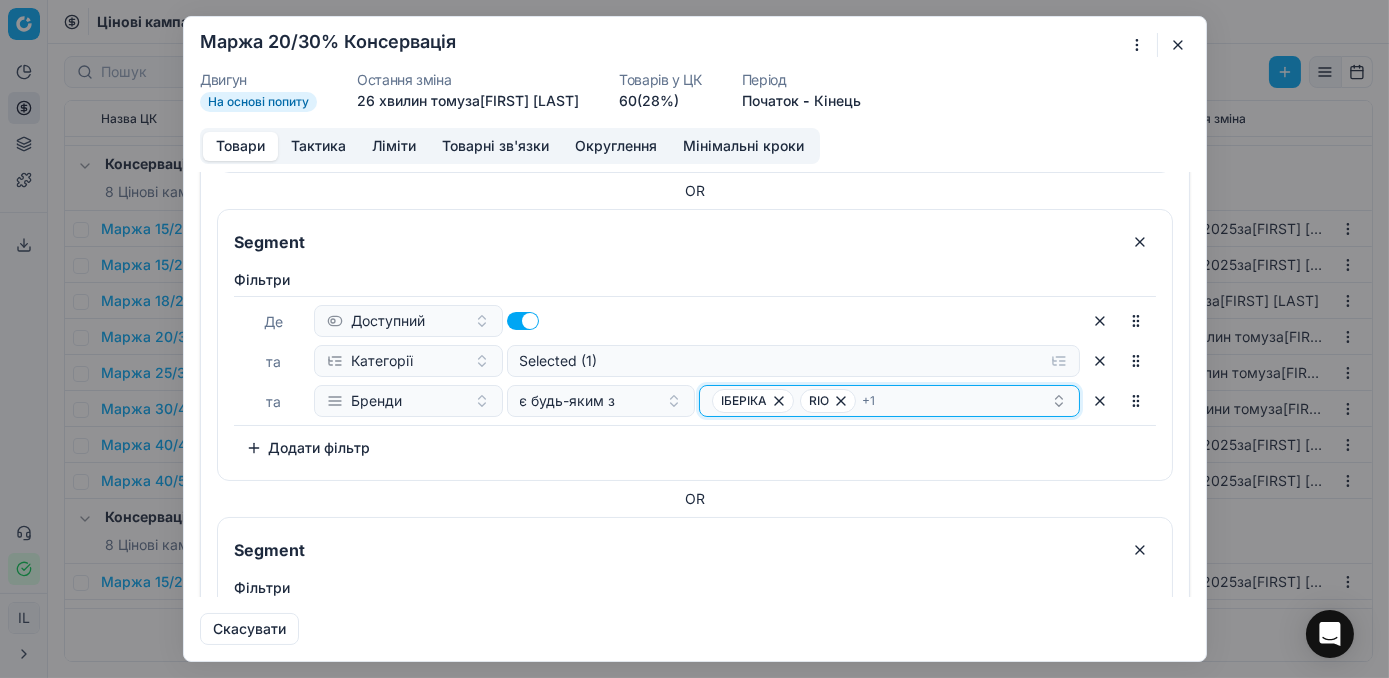 click 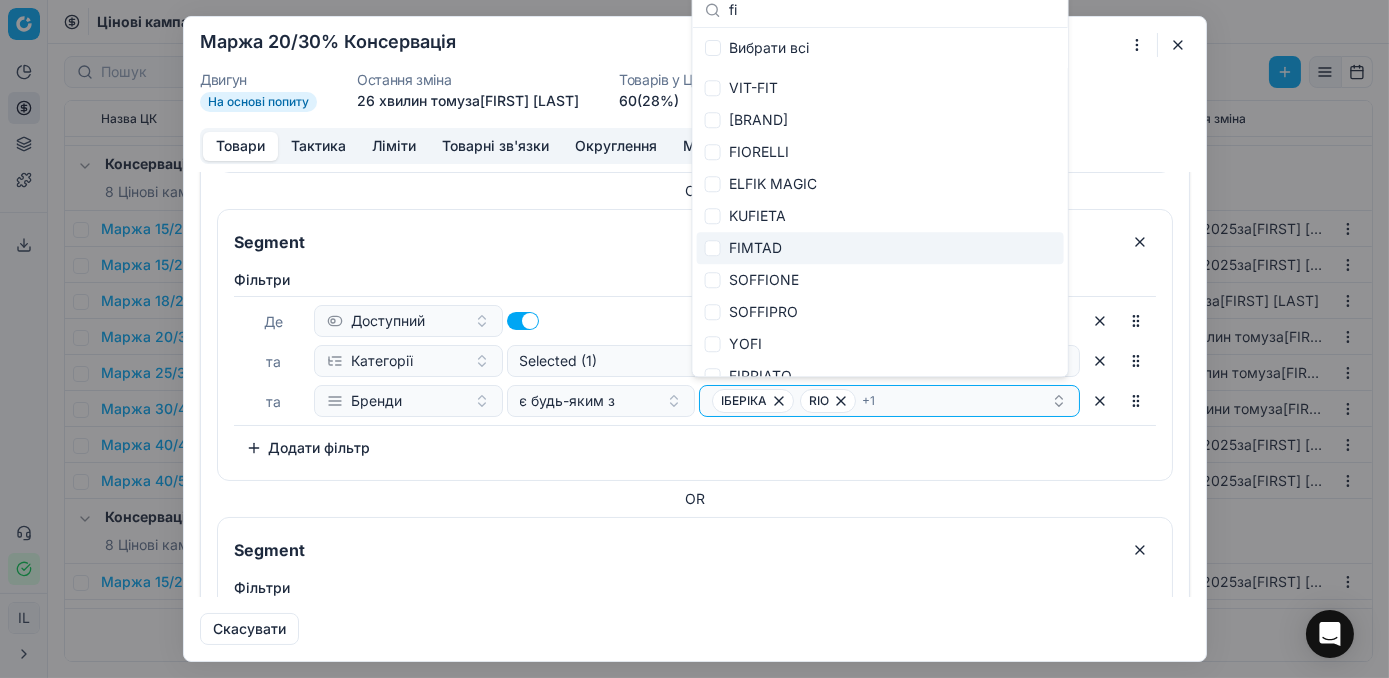 type on "fi" 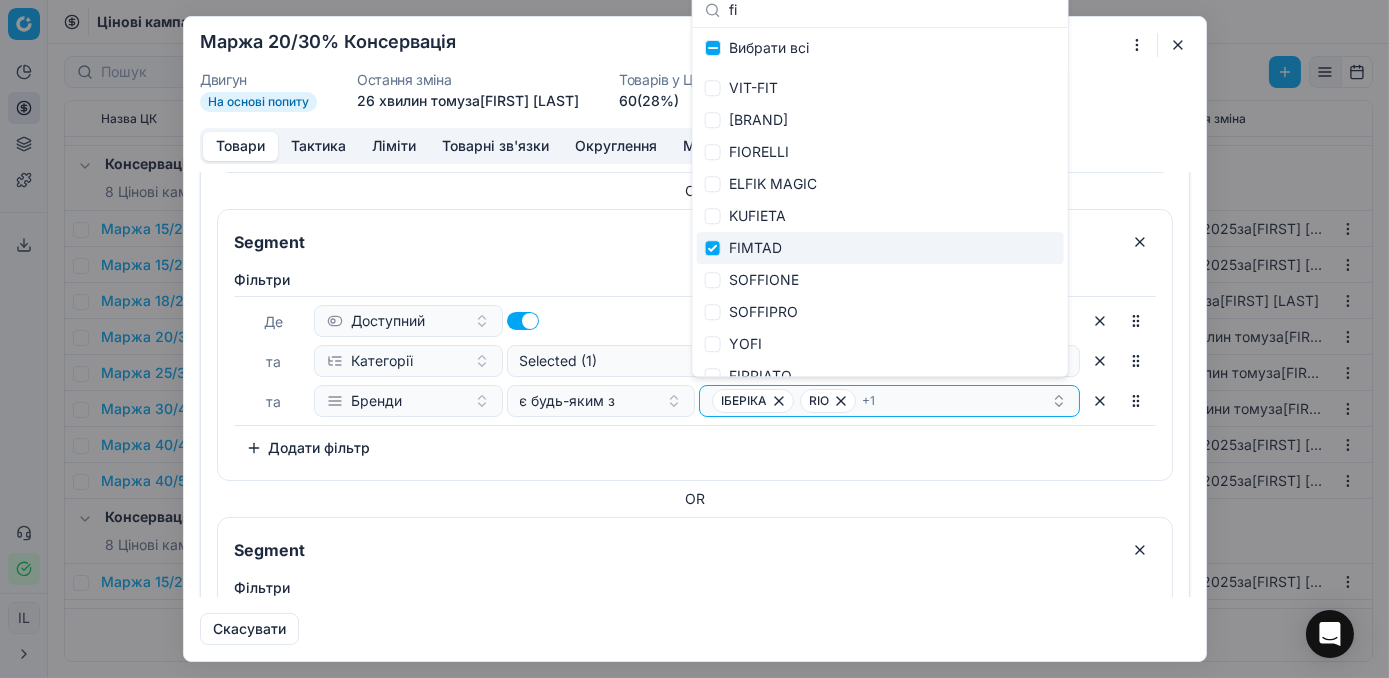 checkbox on "true" 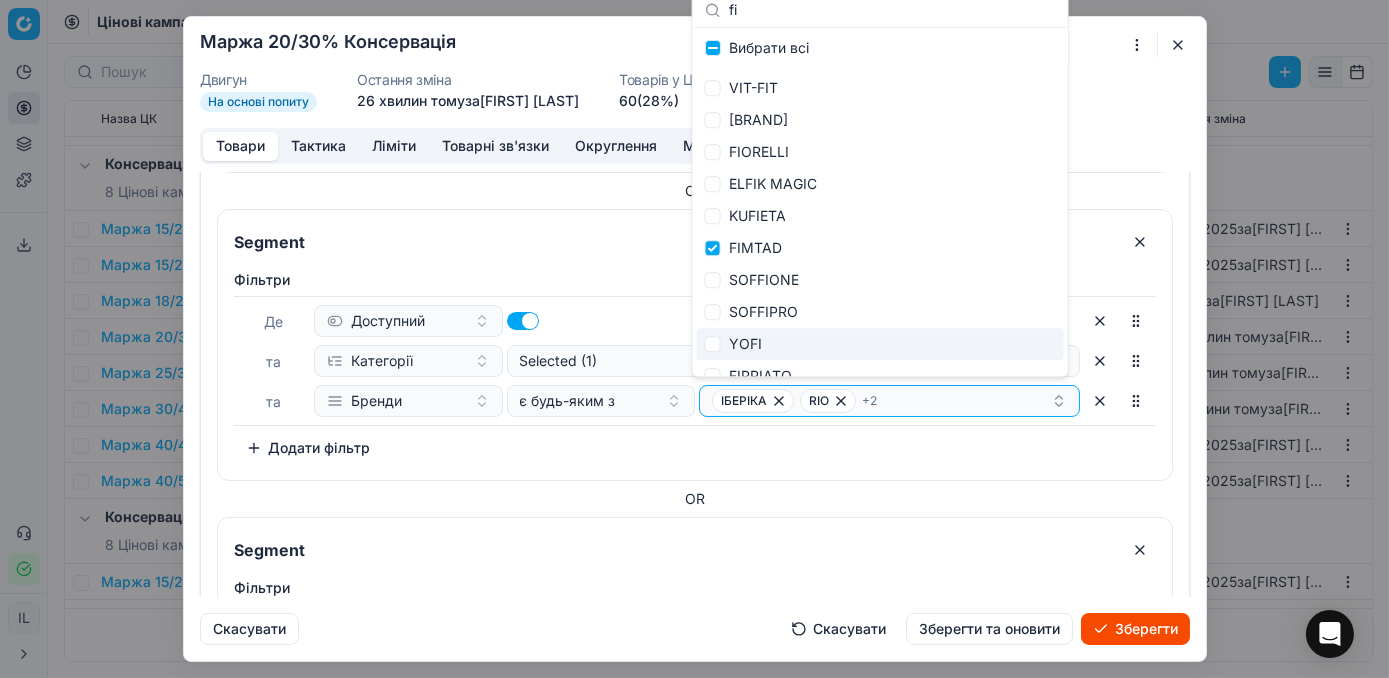 click on "Зберегти" at bounding box center [1135, 629] 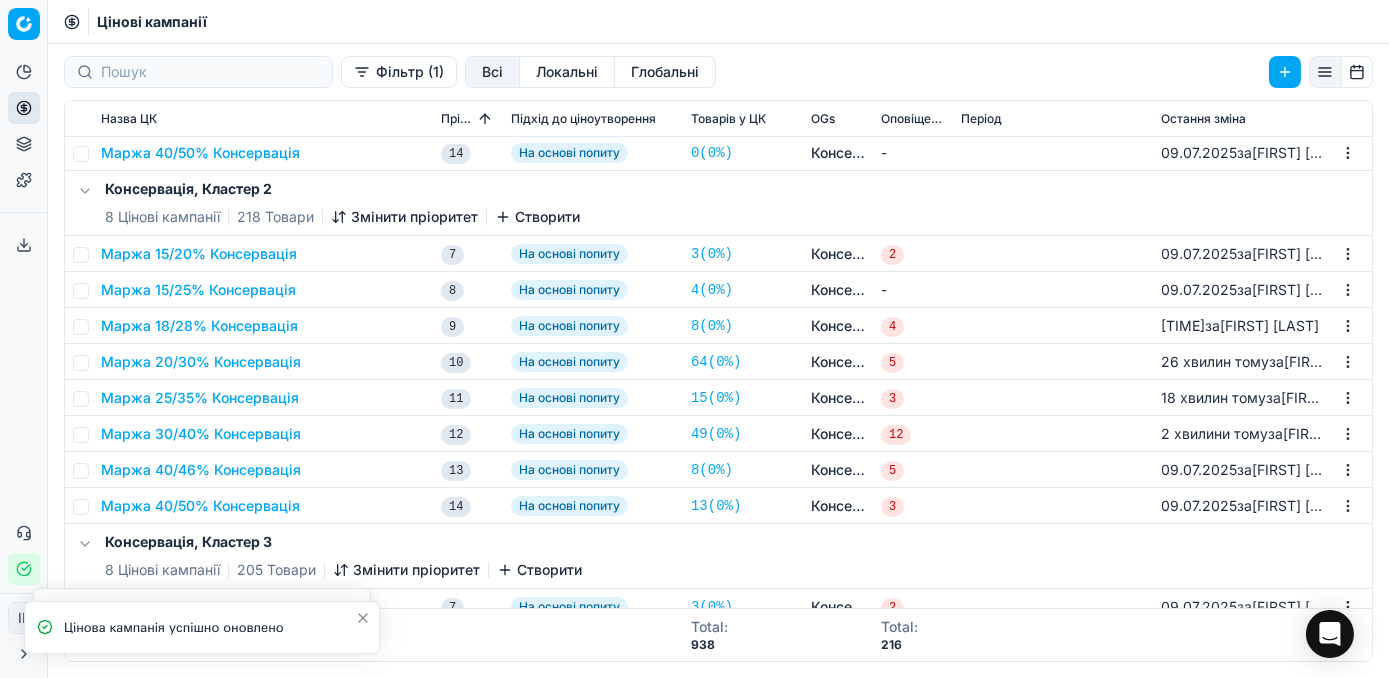 scroll, scrollTop: 1090, scrollLeft: 0, axis: vertical 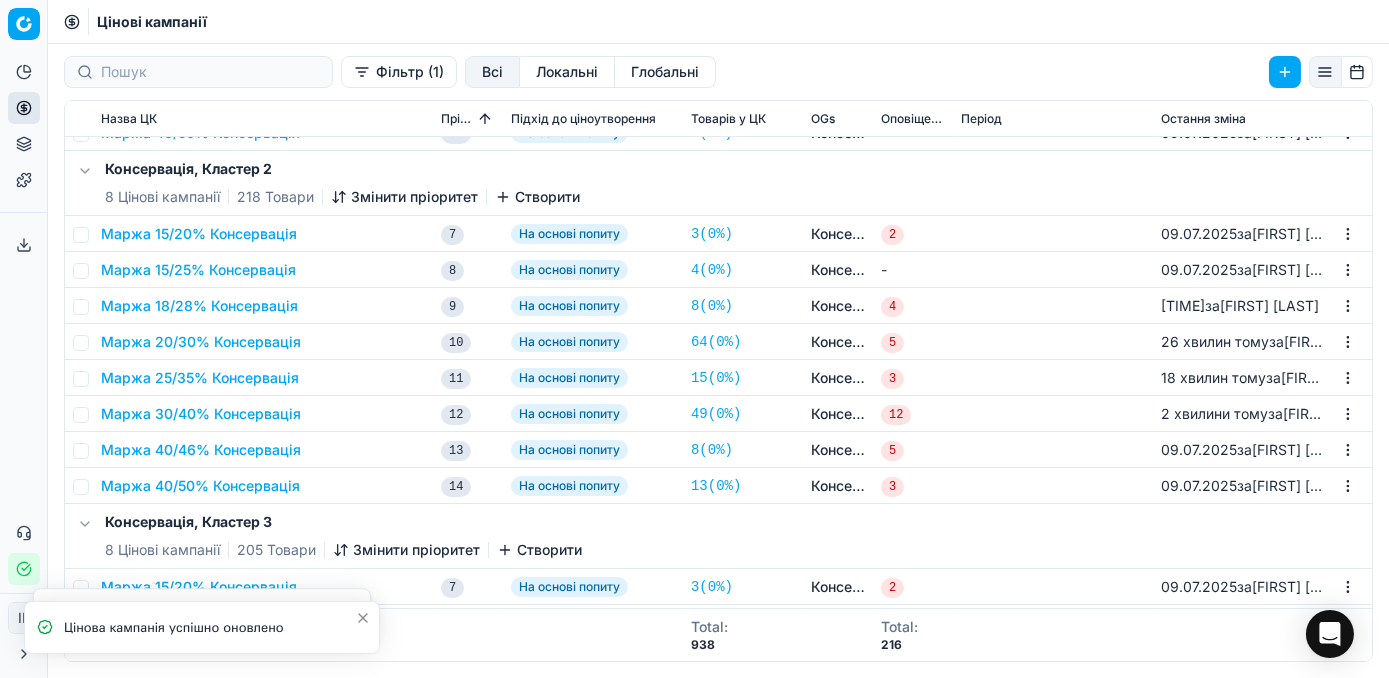 click on "Маржа 20/30% Консервація" at bounding box center [201, 342] 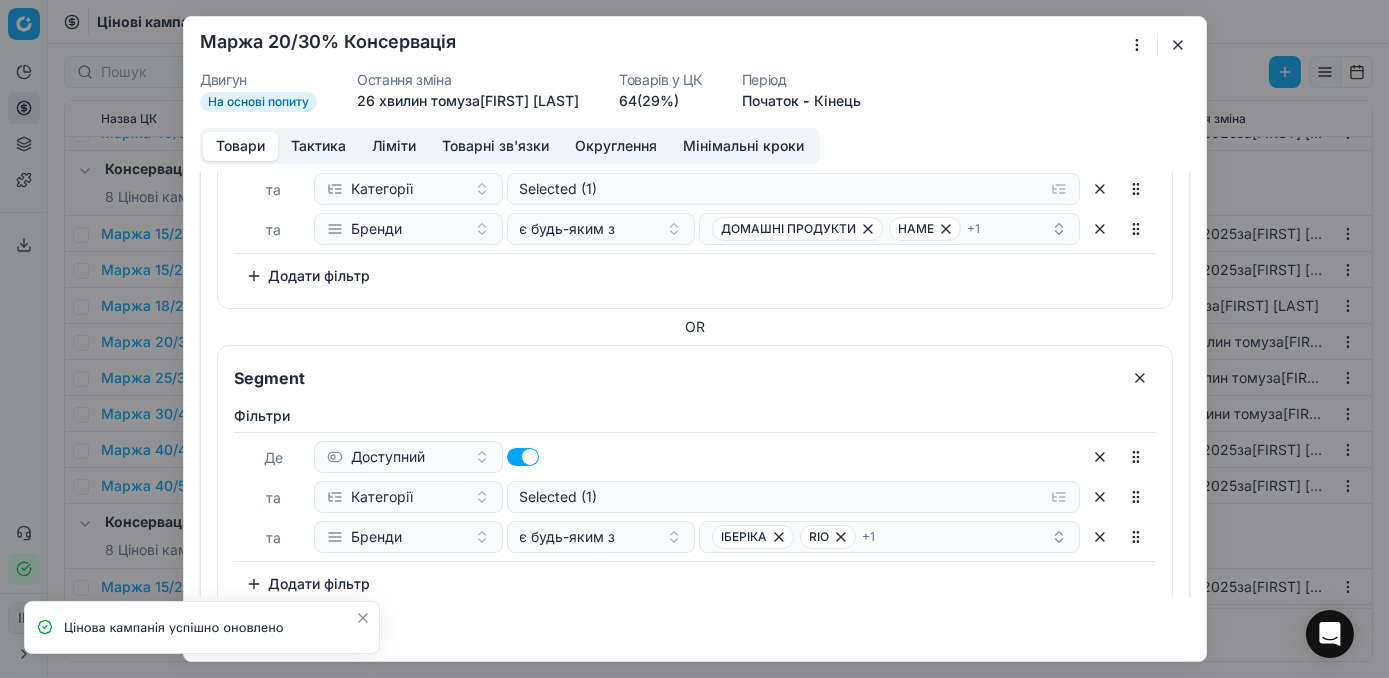 scroll, scrollTop: 545, scrollLeft: 0, axis: vertical 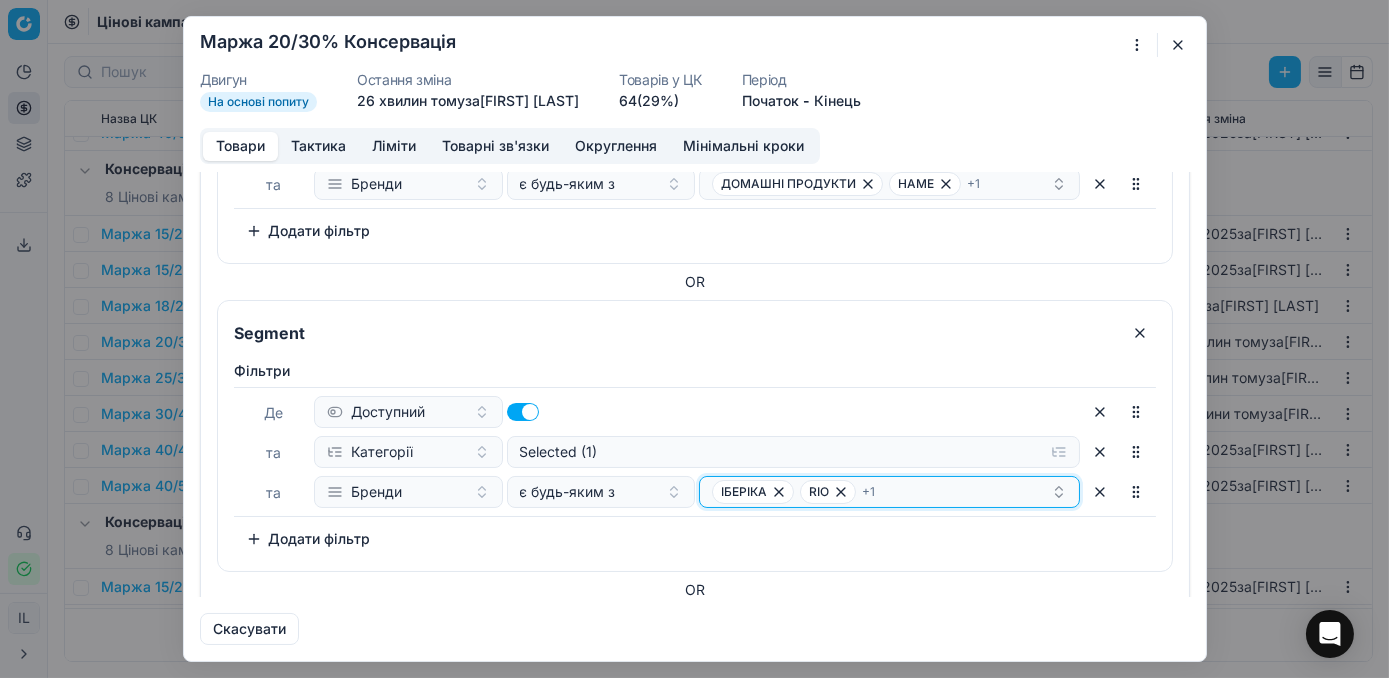 click 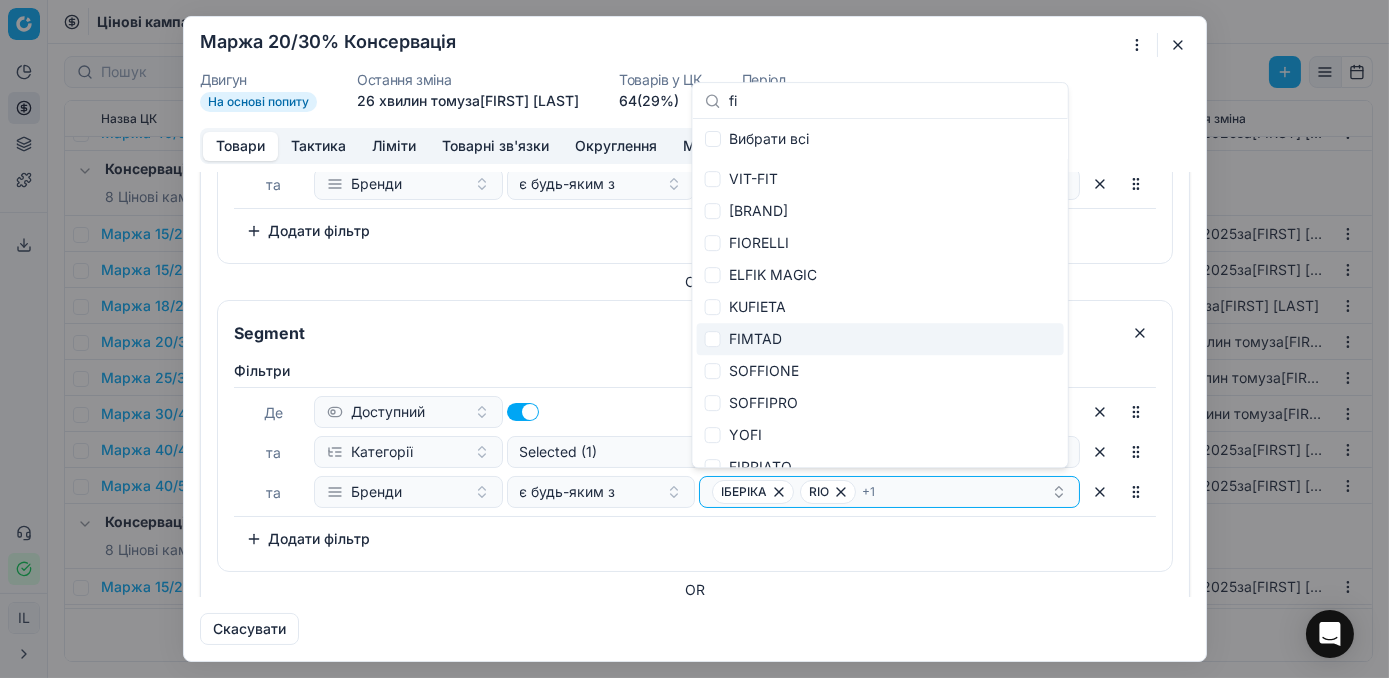type on "fi" 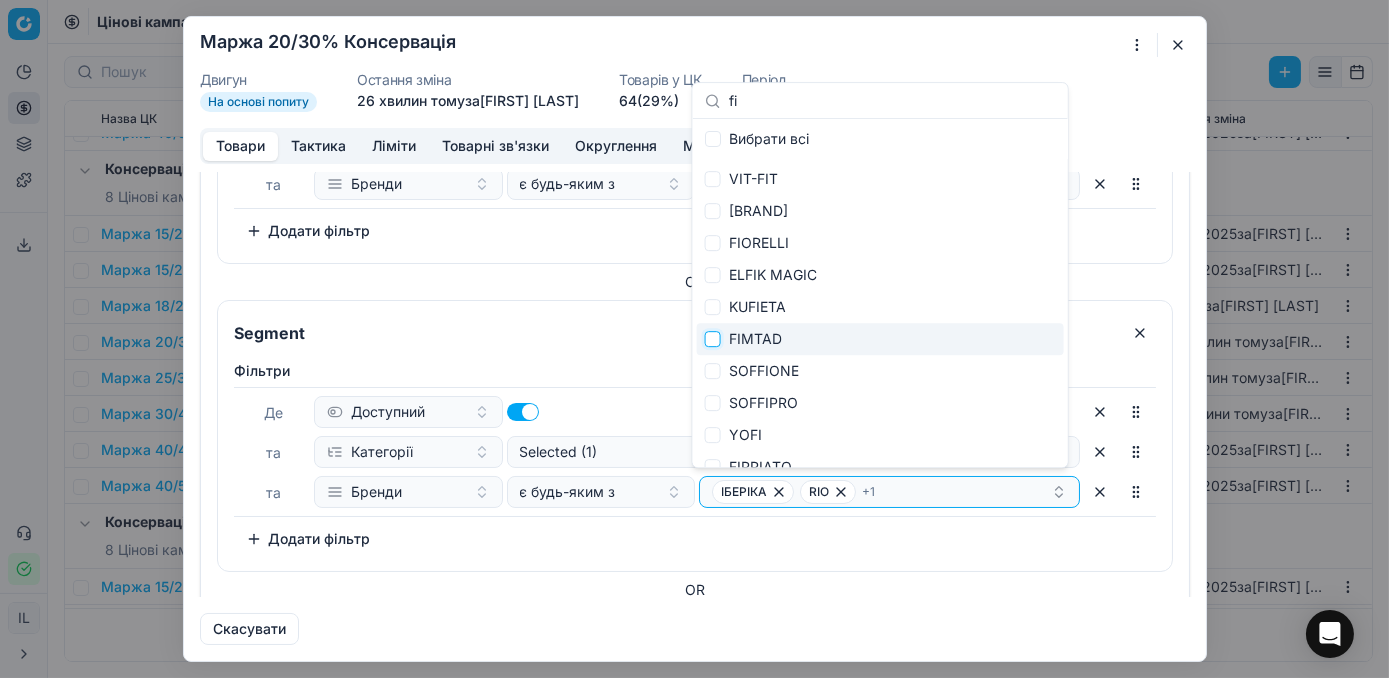 click at bounding box center (713, 339) 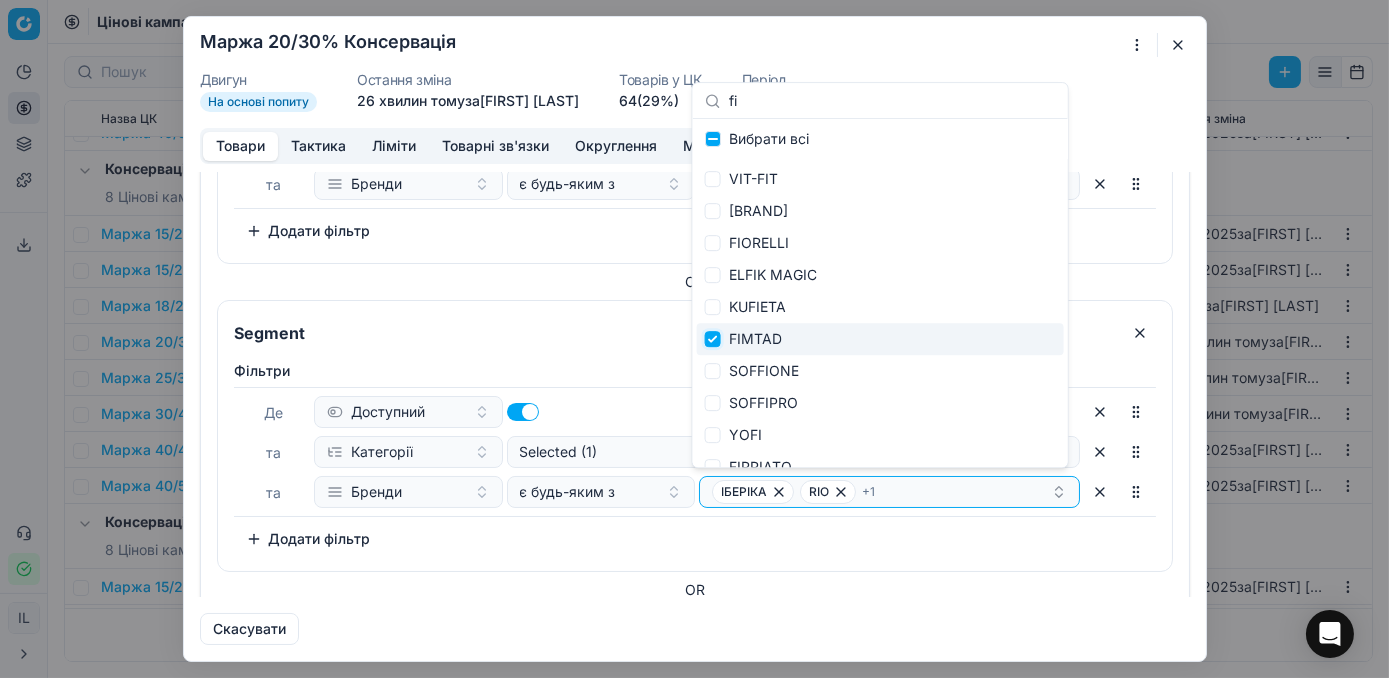 checkbox on "true" 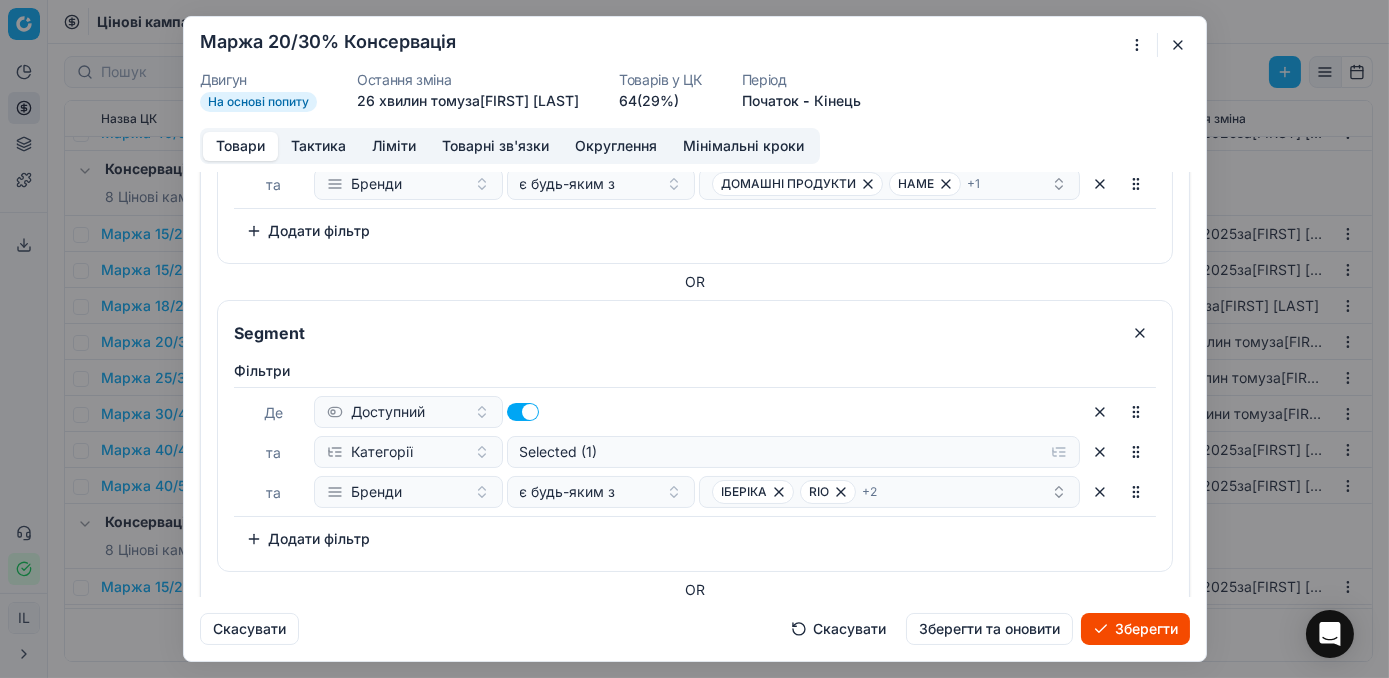 click on "Зберегти" at bounding box center [1135, 629] 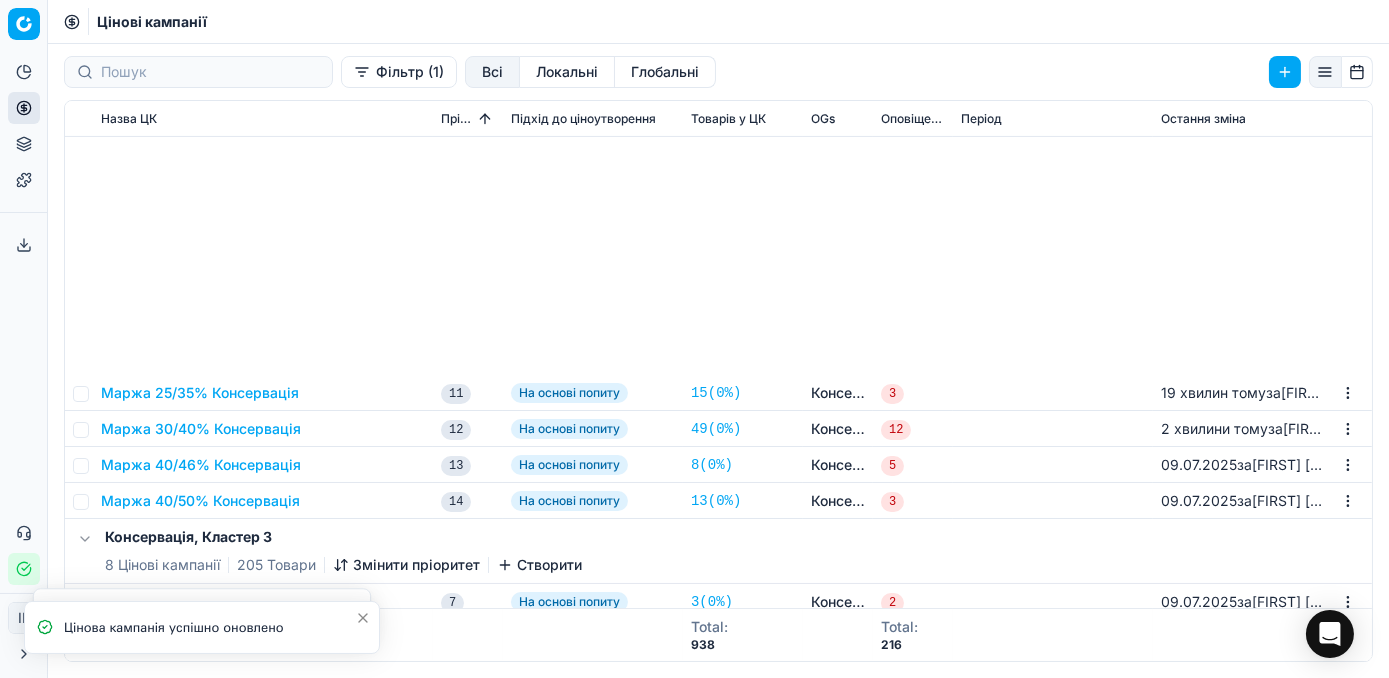 scroll, scrollTop: 1454, scrollLeft: 0, axis: vertical 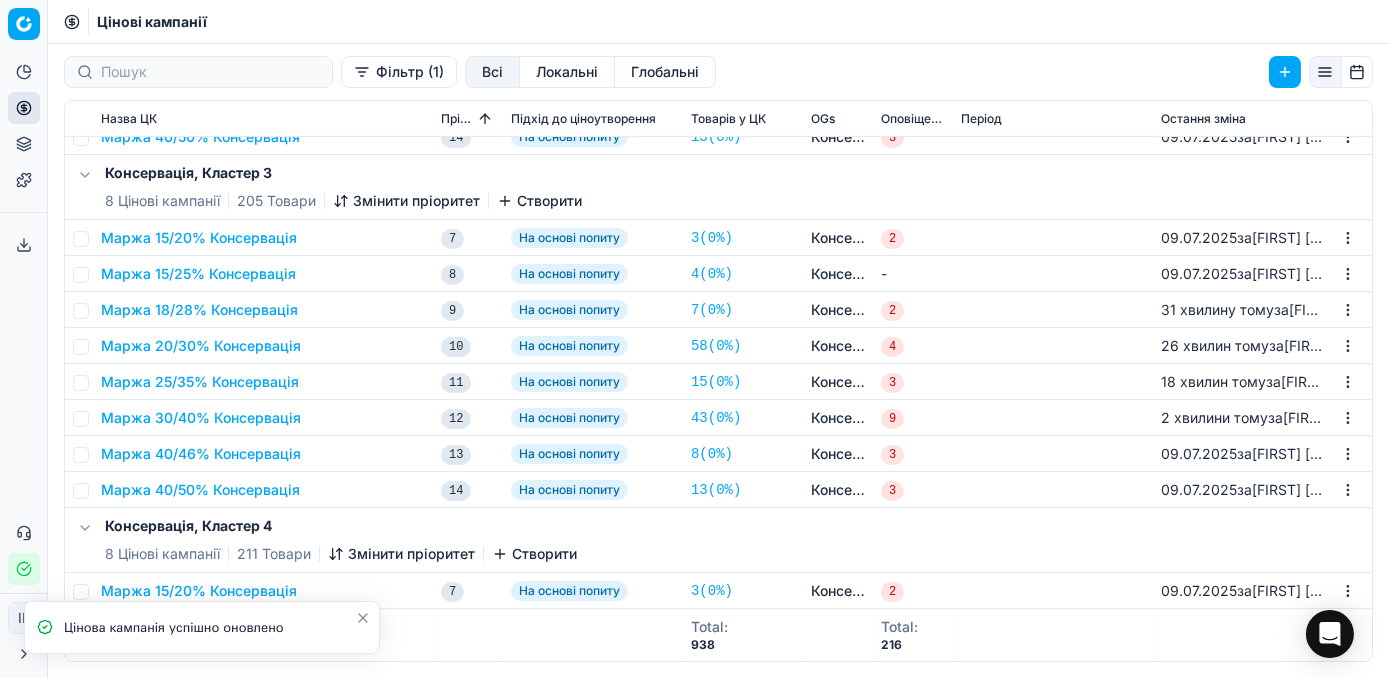 click on "Маржа 20/30% Консервація" at bounding box center [201, 346] 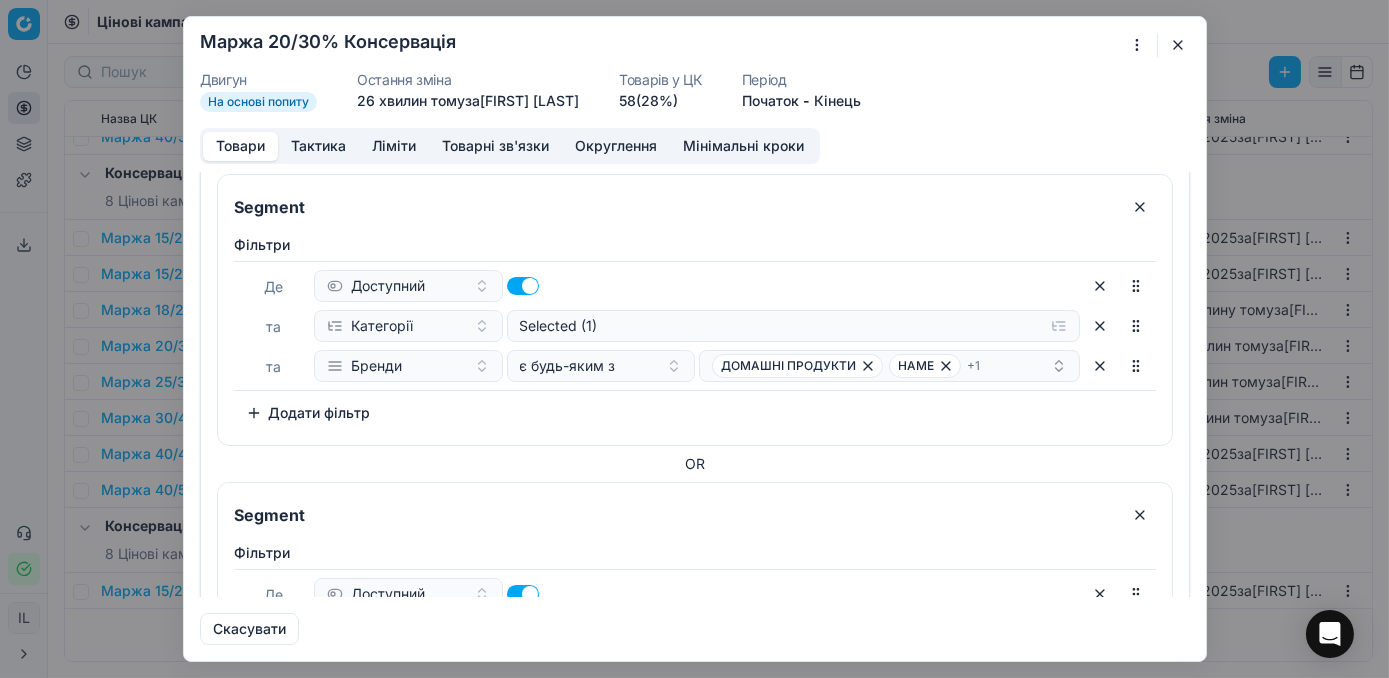 scroll, scrollTop: 545, scrollLeft: 0, axis: vertical 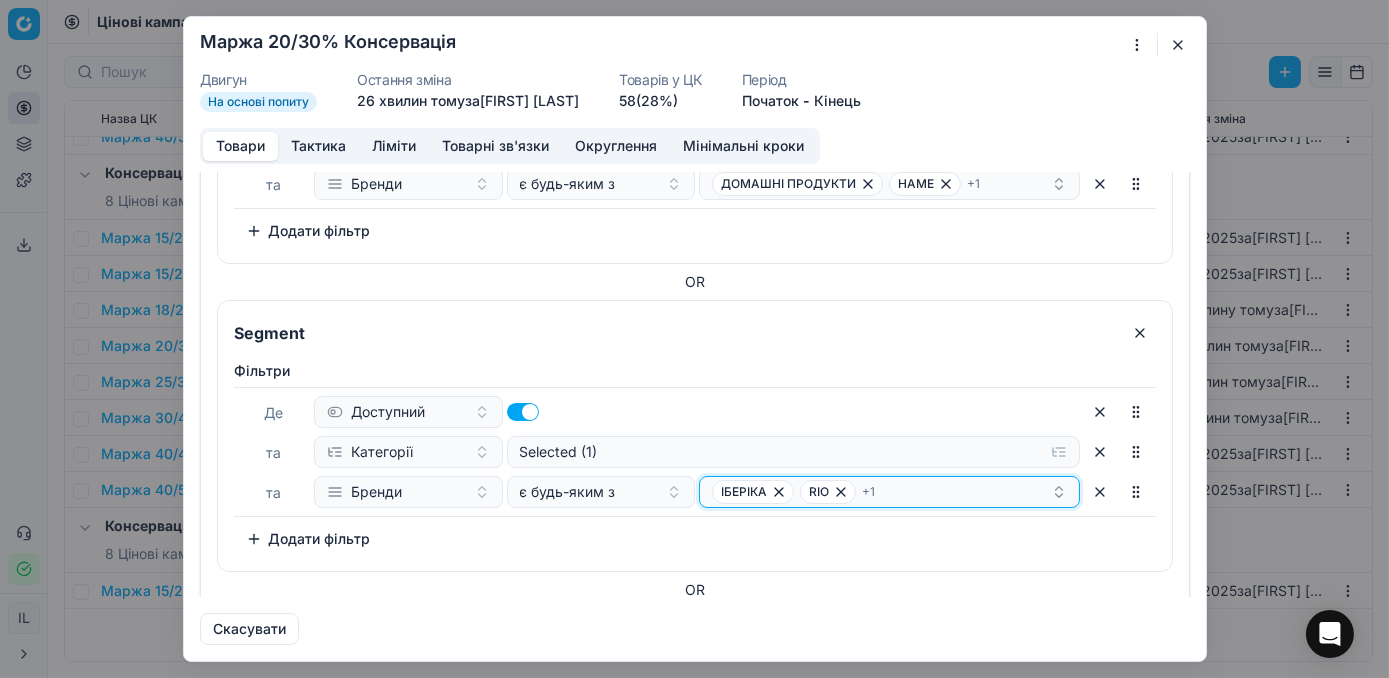 click 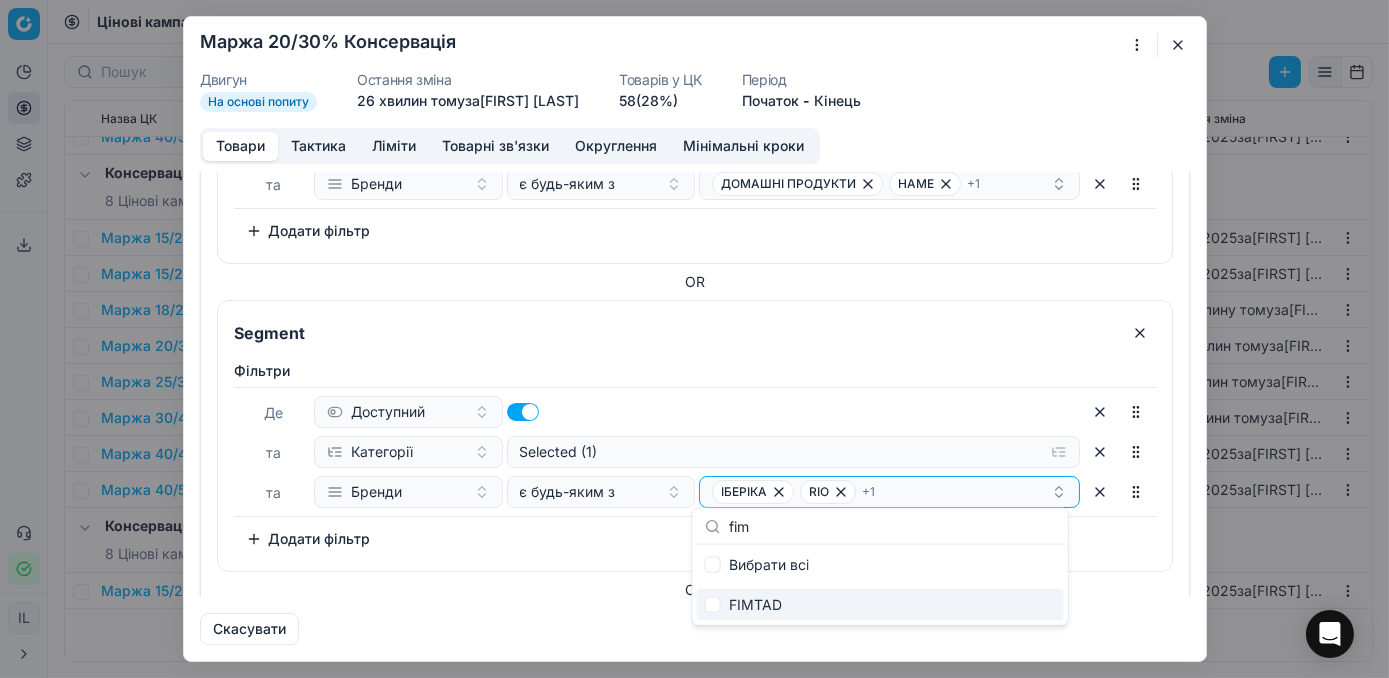type on "fim" 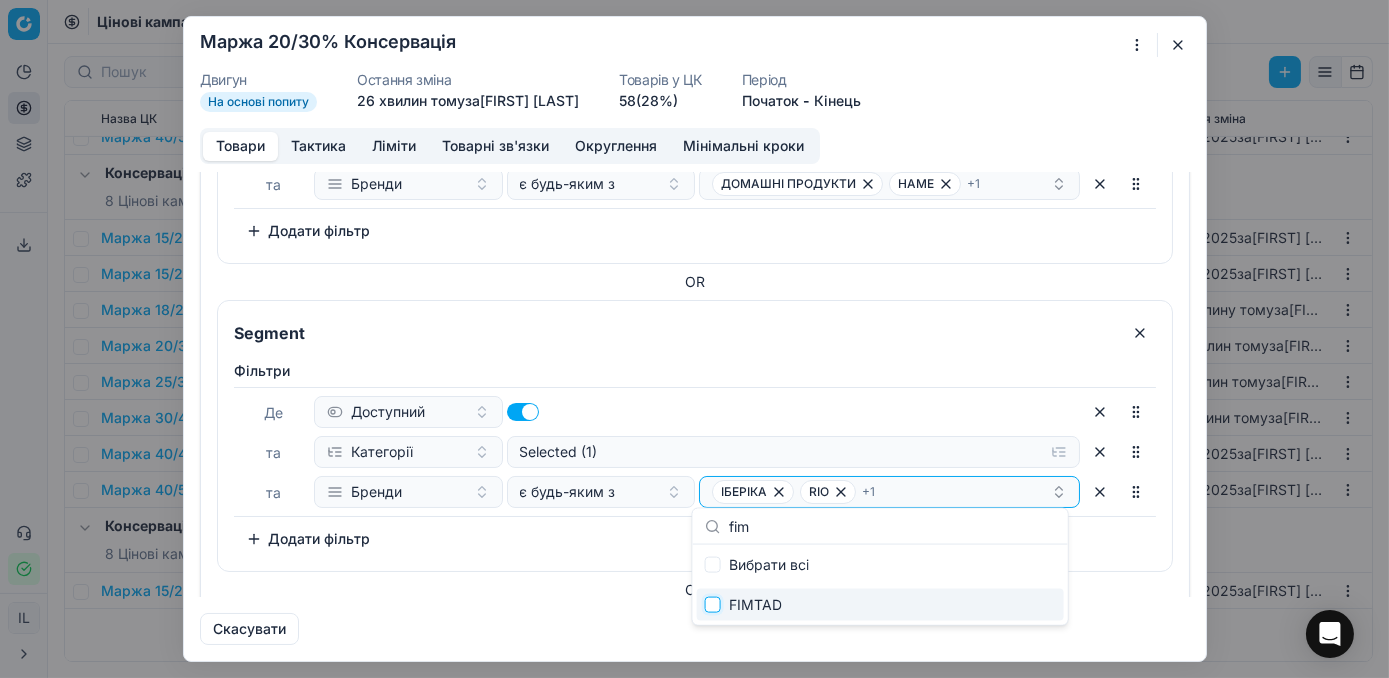 click at bounding box center (713, 605) 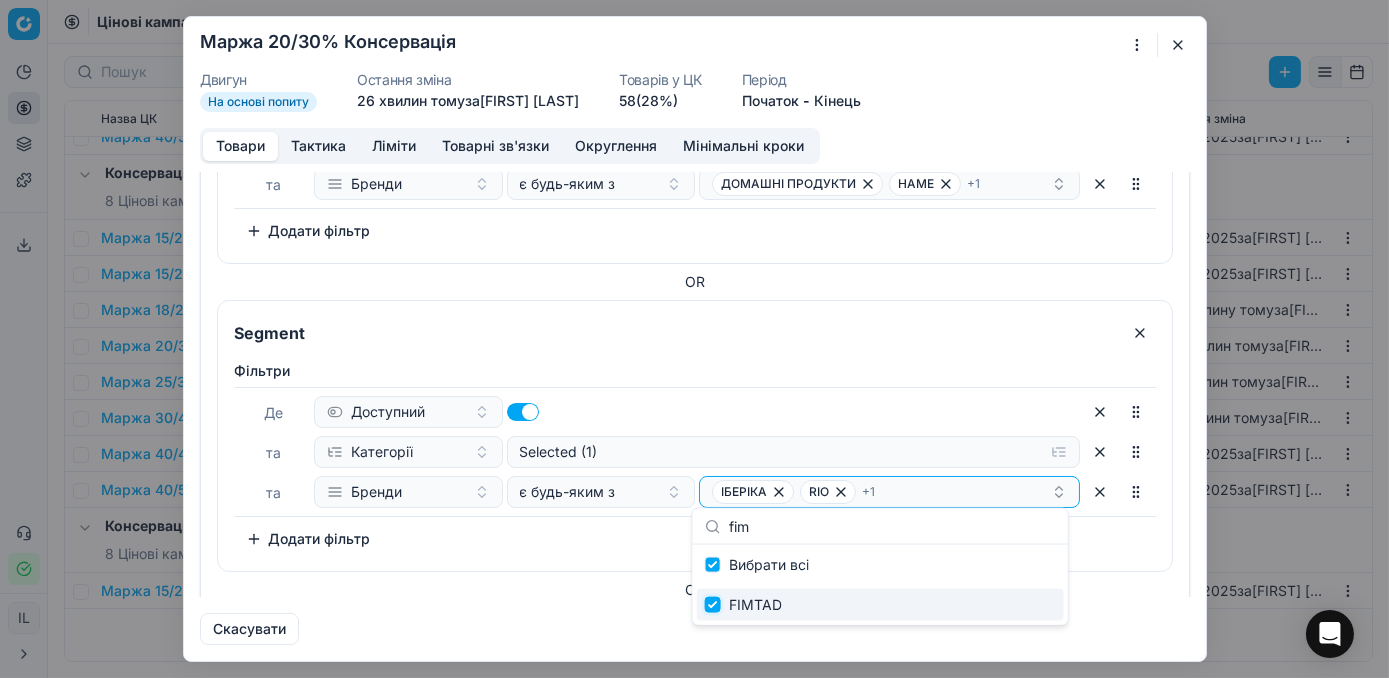 checkbox on "true" 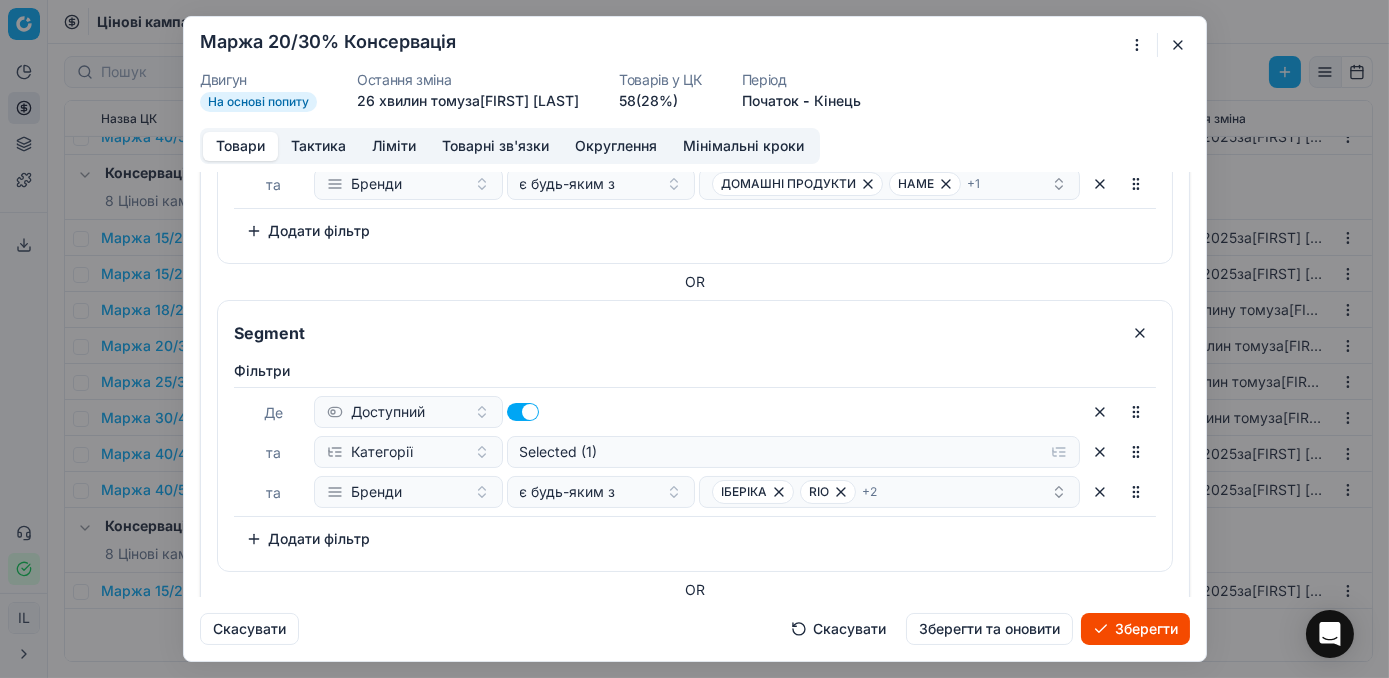 click on "Зберегти" at bounding box center [1135, 629] 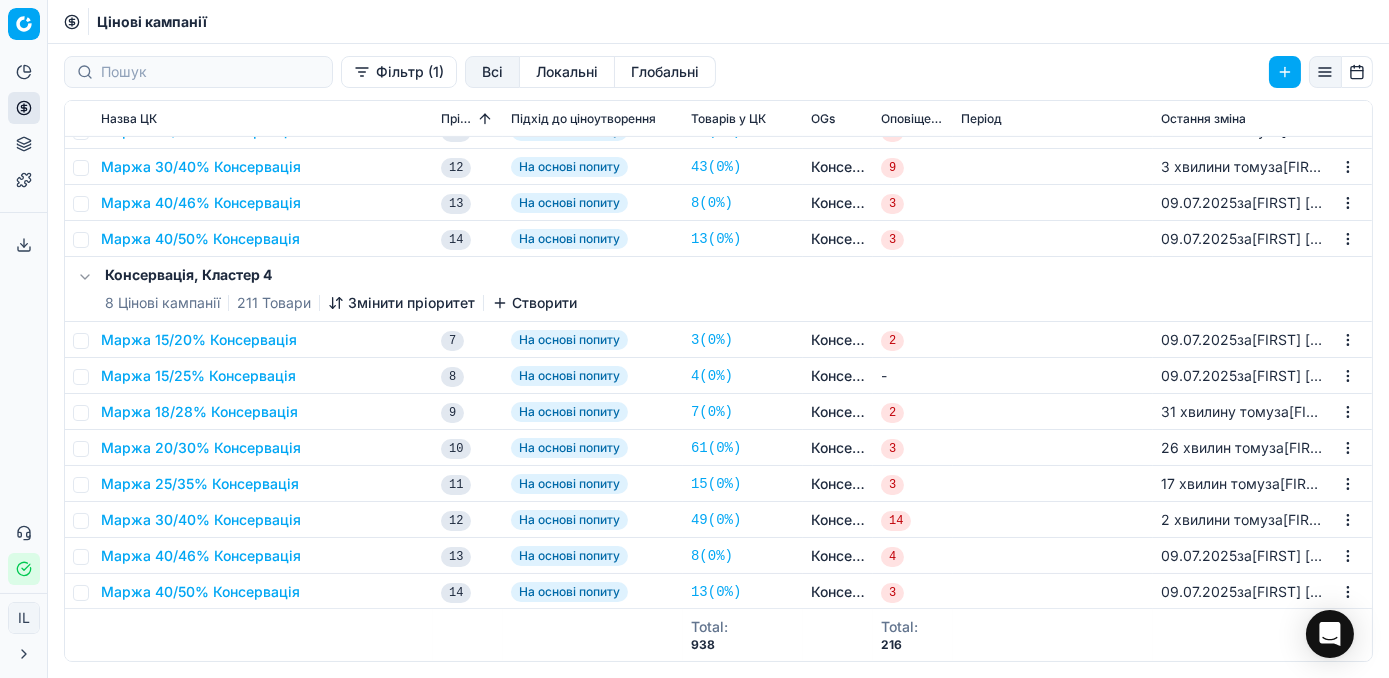 scroll, scrollTop: 1614, scrollLeft: 0, axis: vertical 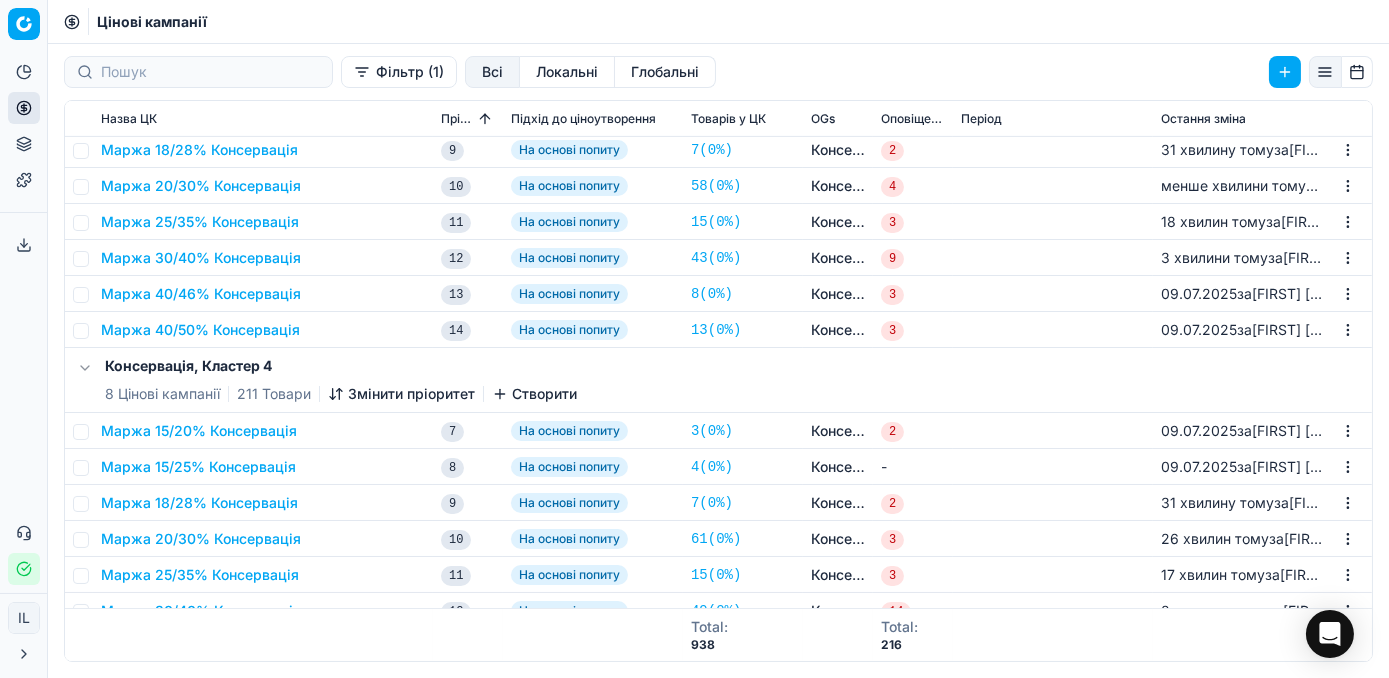 click on "Маржа 20/30% Консервація" at bounding box center (201, 186) 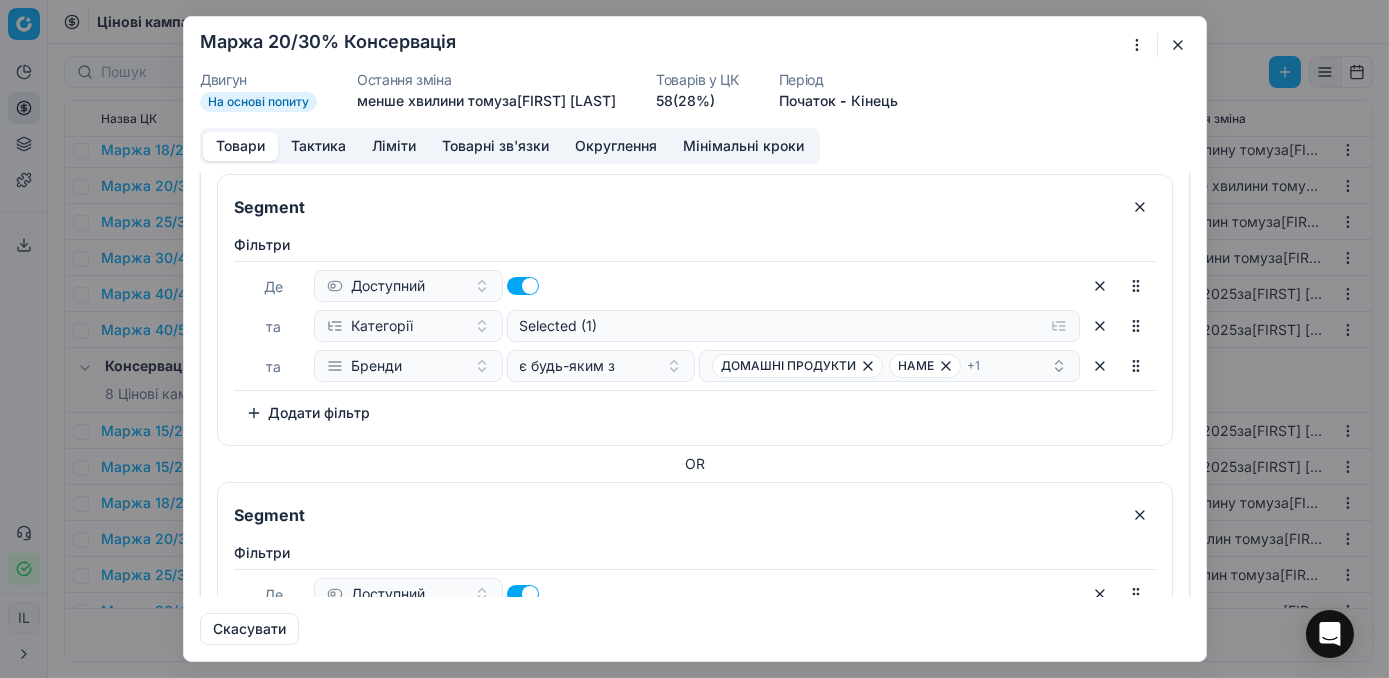 scroll, scrollTop: 545, scrollLeft: 0, axis: vertical 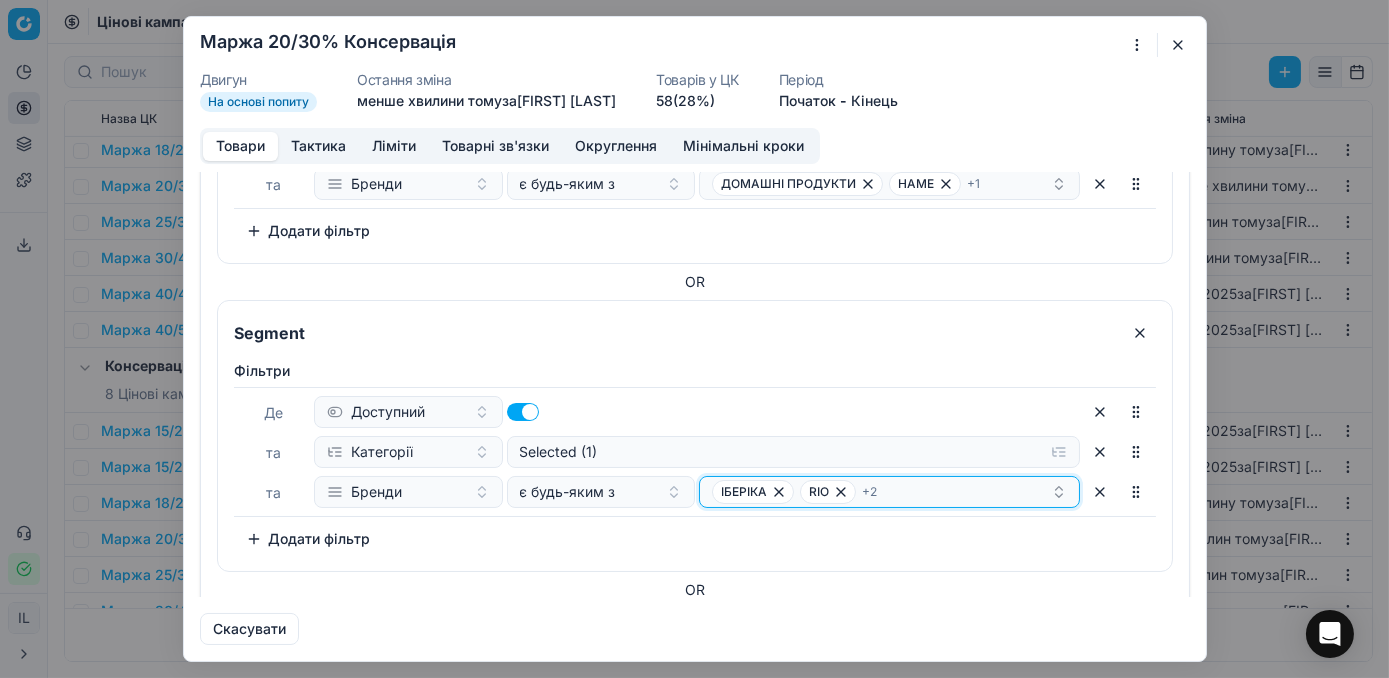 click 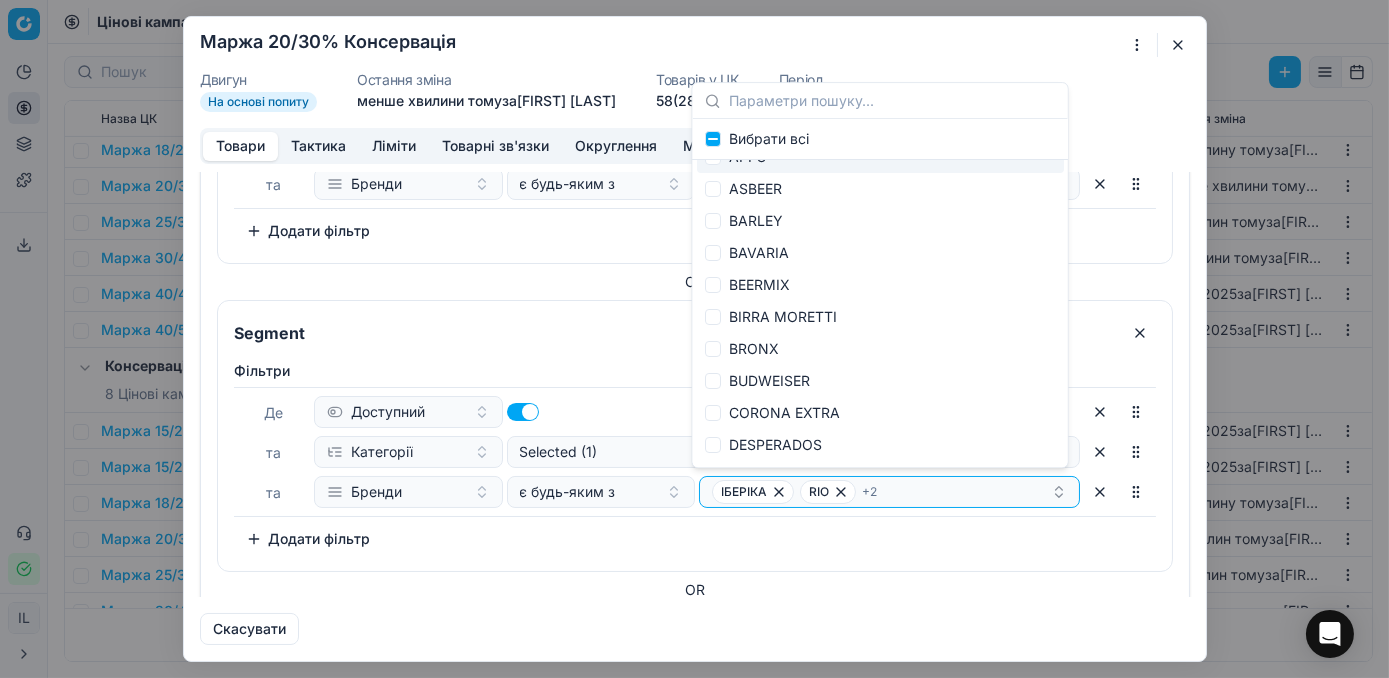 scroll, scrollTop: 181, scrollLeft: 0, axis: vertical 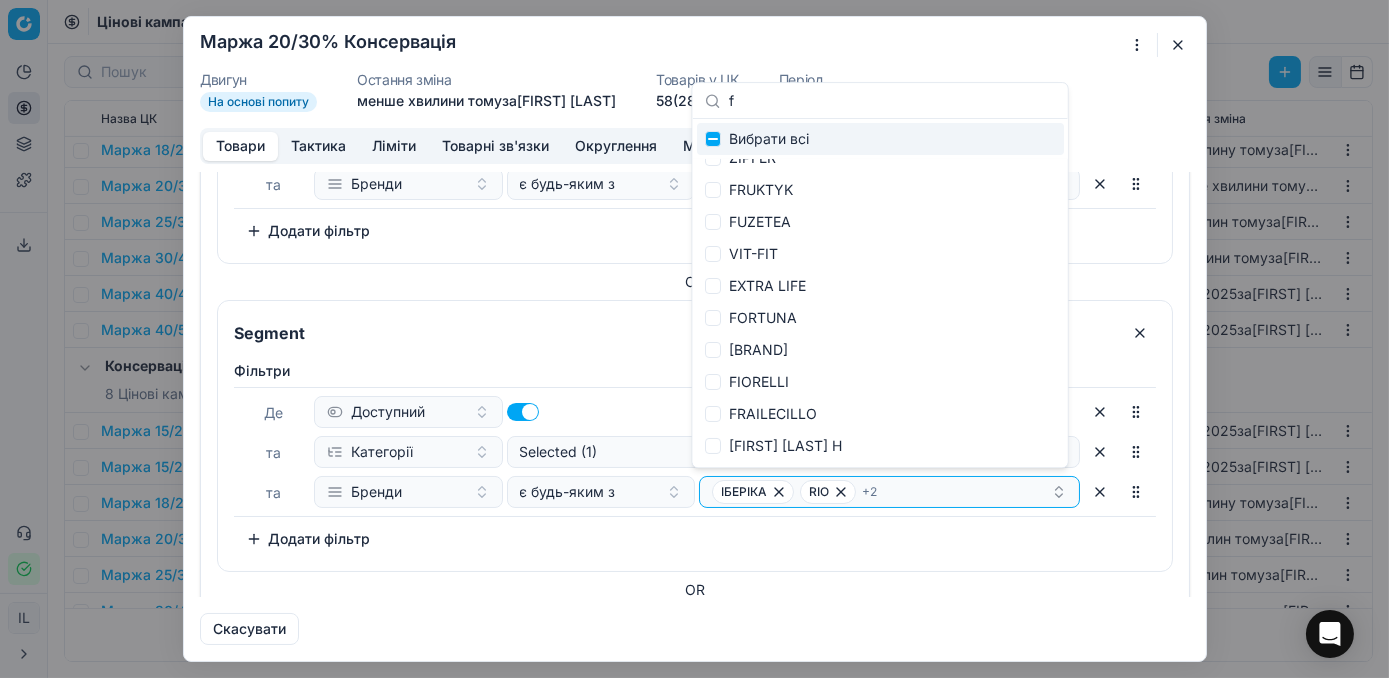 type on "fi" 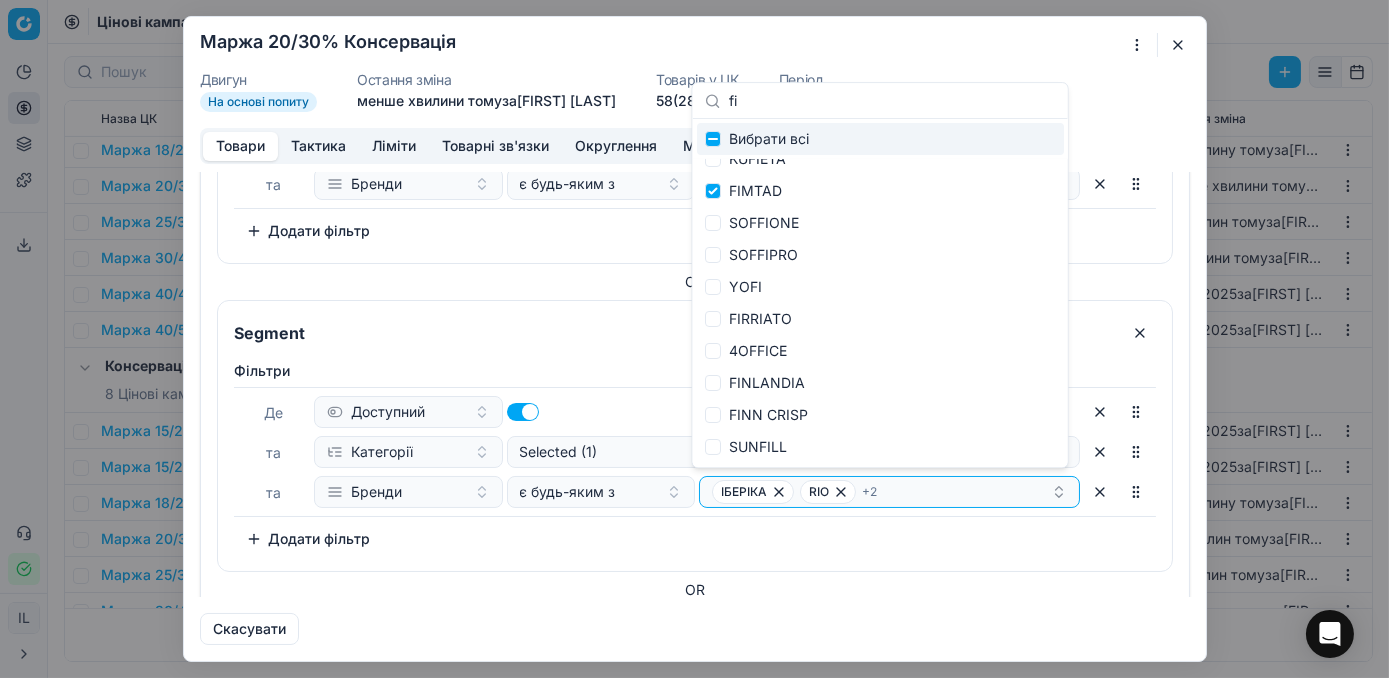 scroll, scrollTop: 147, scrollLeft: 0, axis: vertical 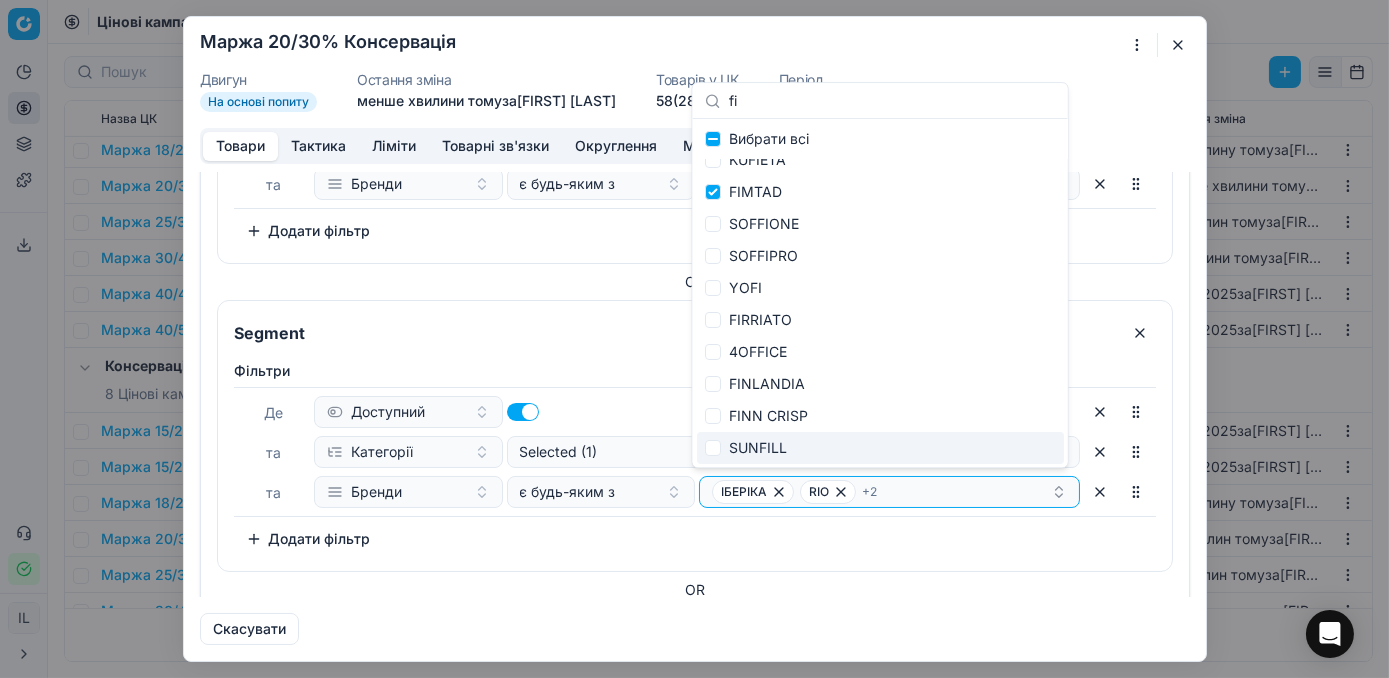 click on "Фiльтри Де Доступний та Категорії Selected (1) та Бренди є будь-яким з ІБЕРІКА RIO + 2
To pick up a sortable item, press space or enter.
While dragging, use the up and down keys to move the item.
Press space or enter again to drop the item in its new position, or press escape to cancel.
Додати фільтр" at bounding box center [695, 458] 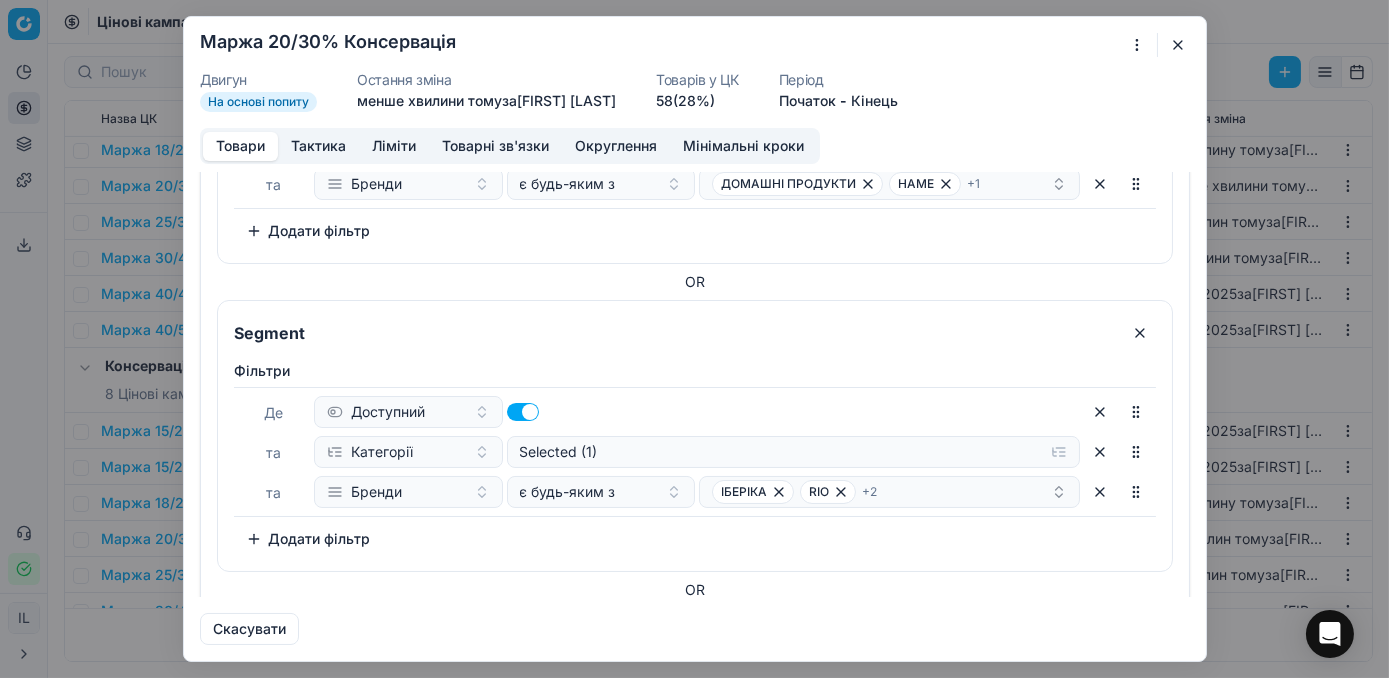 click at bounding box center (1178, 45) 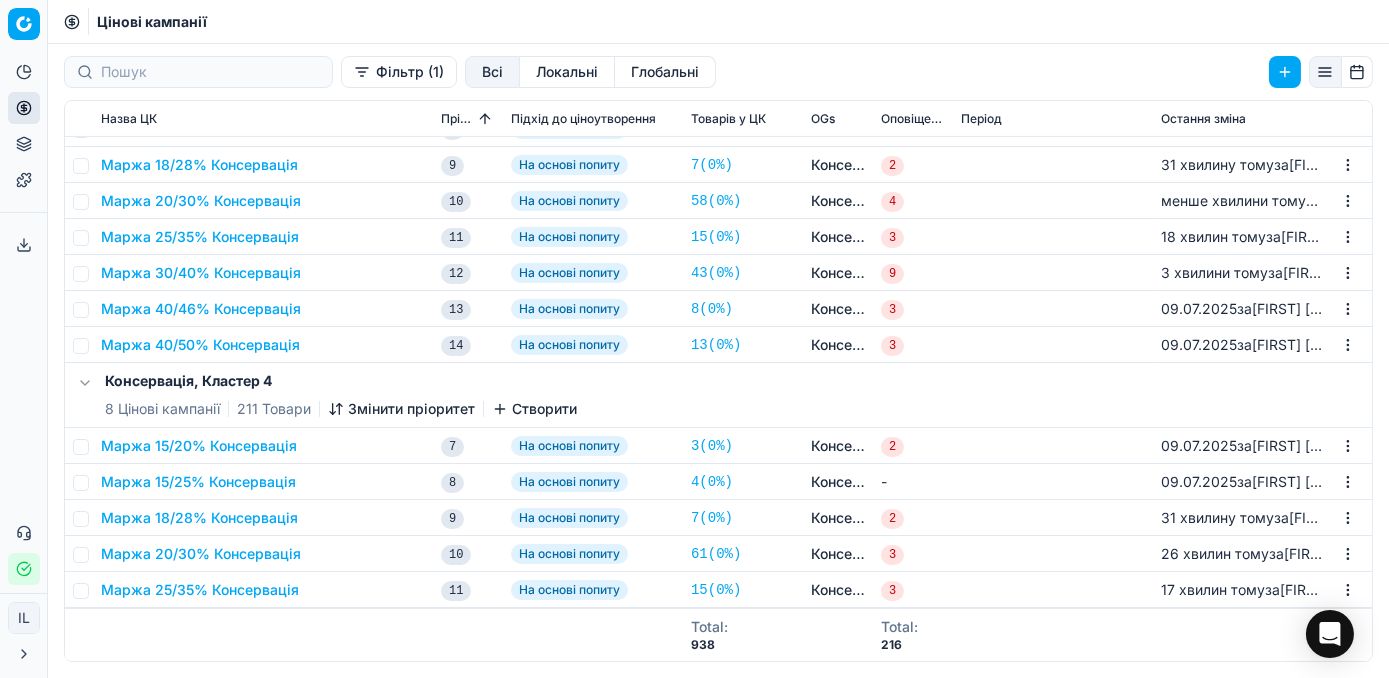 scroll, scrollTop: 1705, scrollLeft: 0, axis: vertical 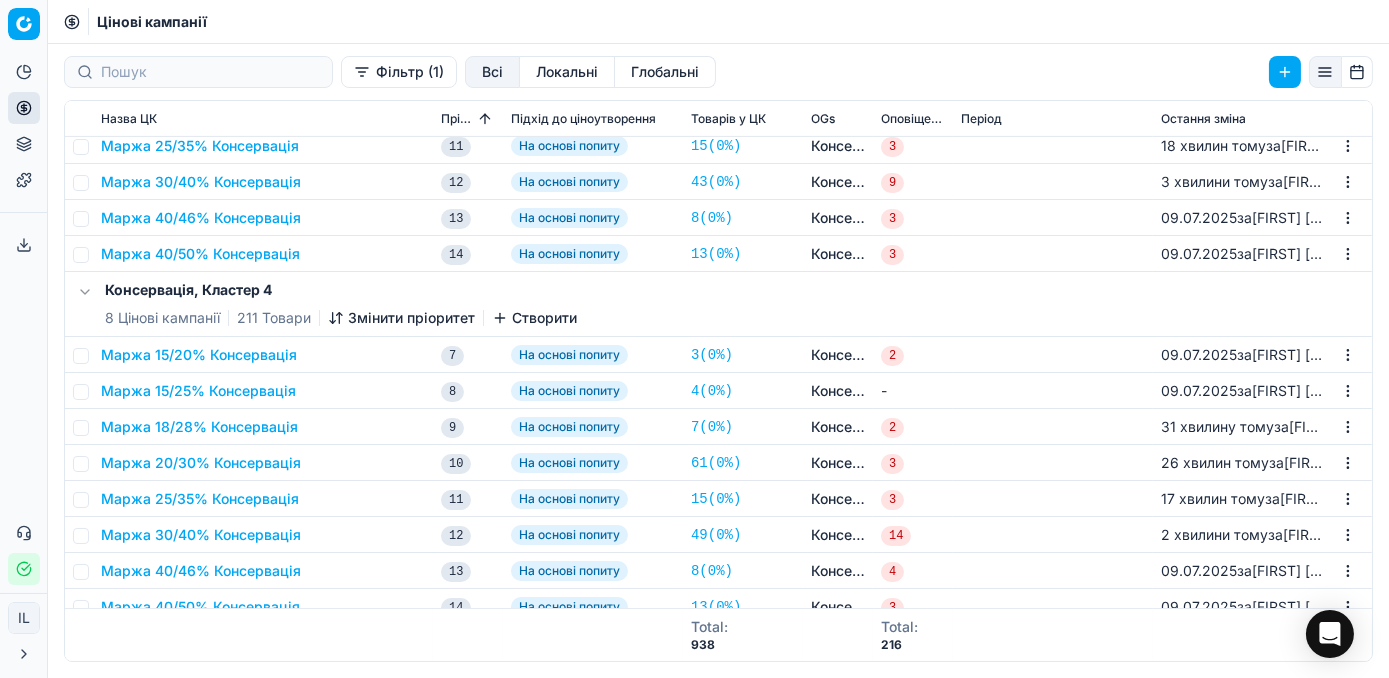 click on "Маржа 20/30% Консервація" at bounding box center (201, 463) 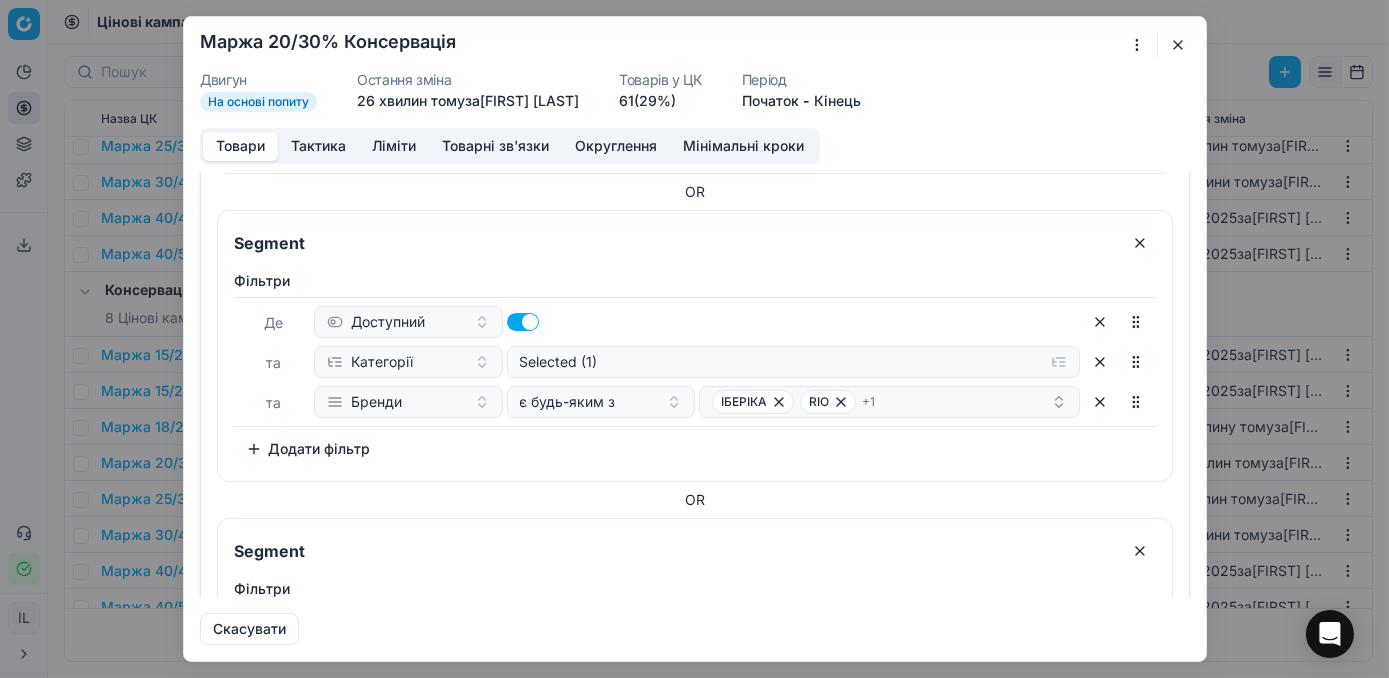 scroll, scrollTop: 636, scrollLeft: 0, axis: vertical 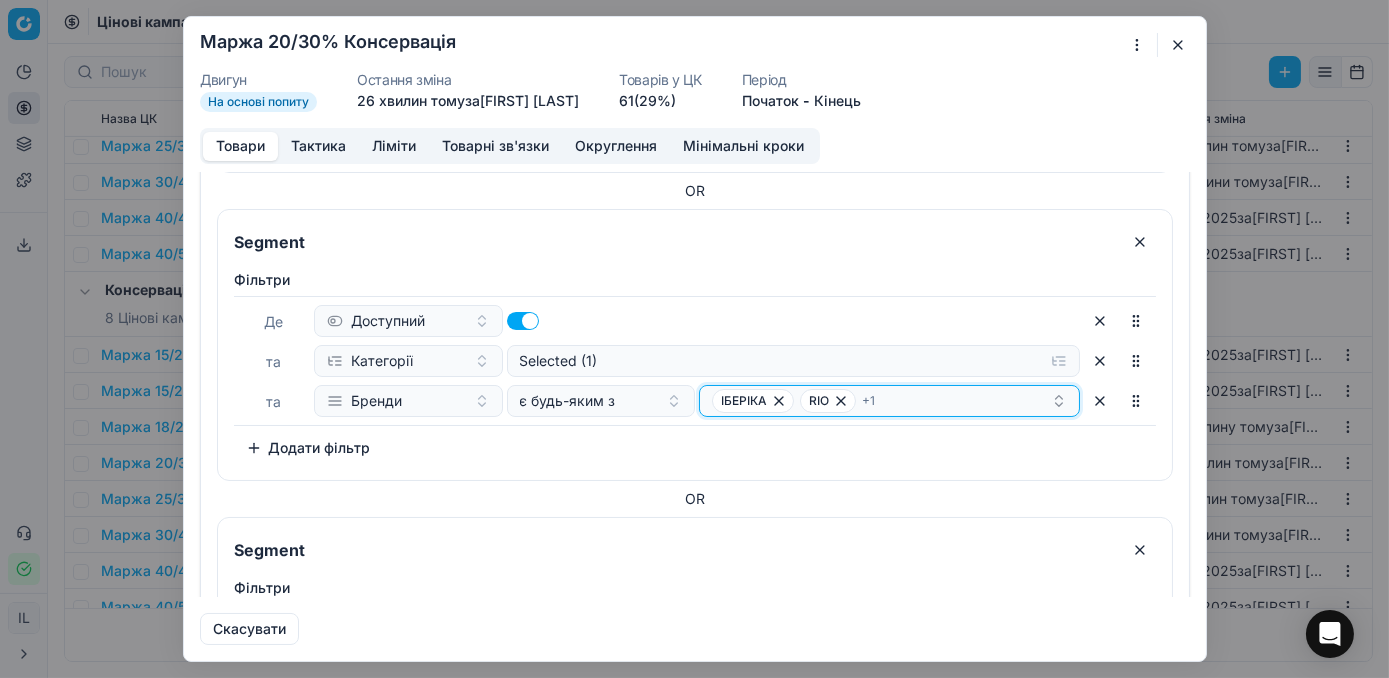 click 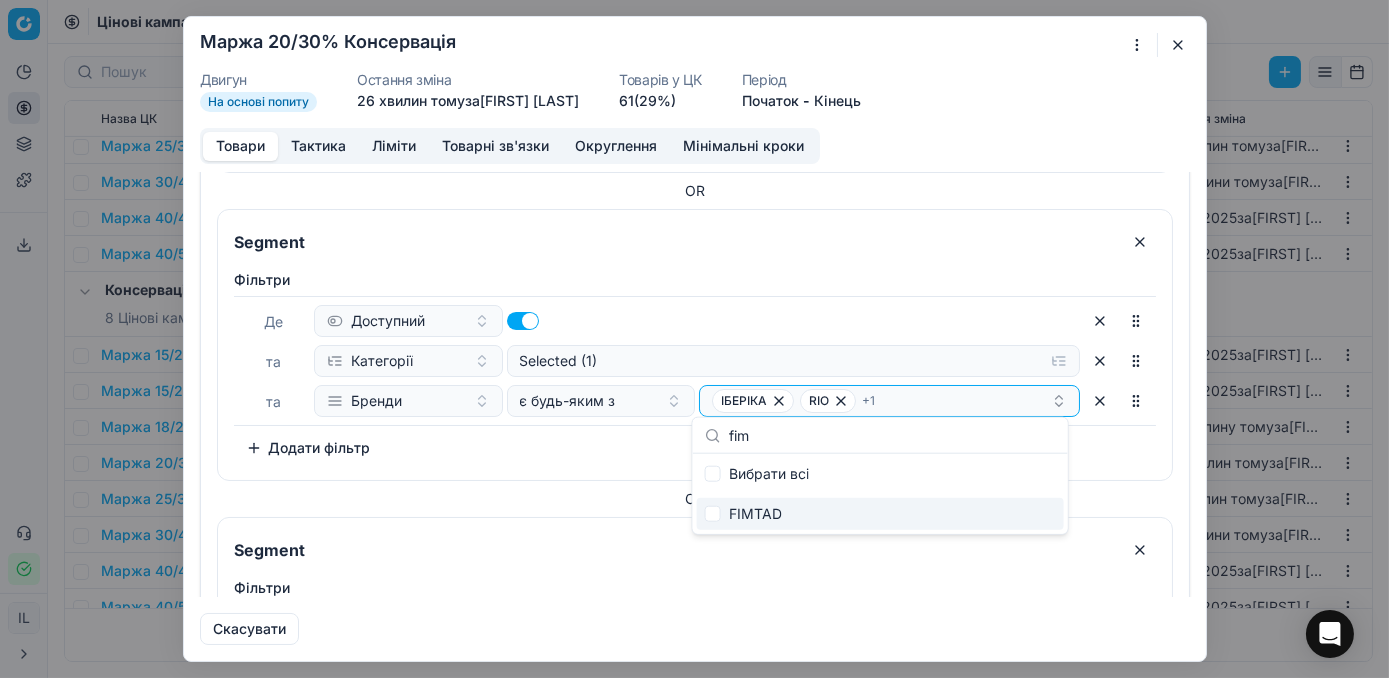 type on "fim" 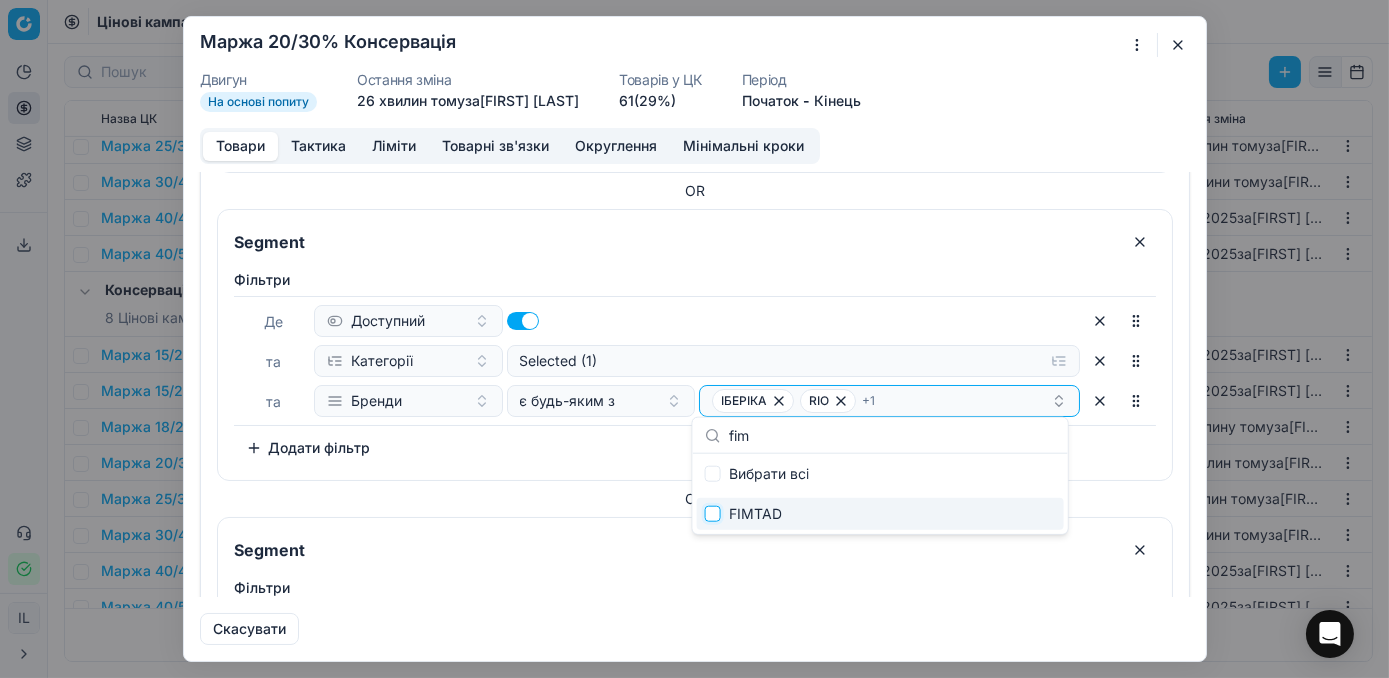 click at bounding box center (713, 514) 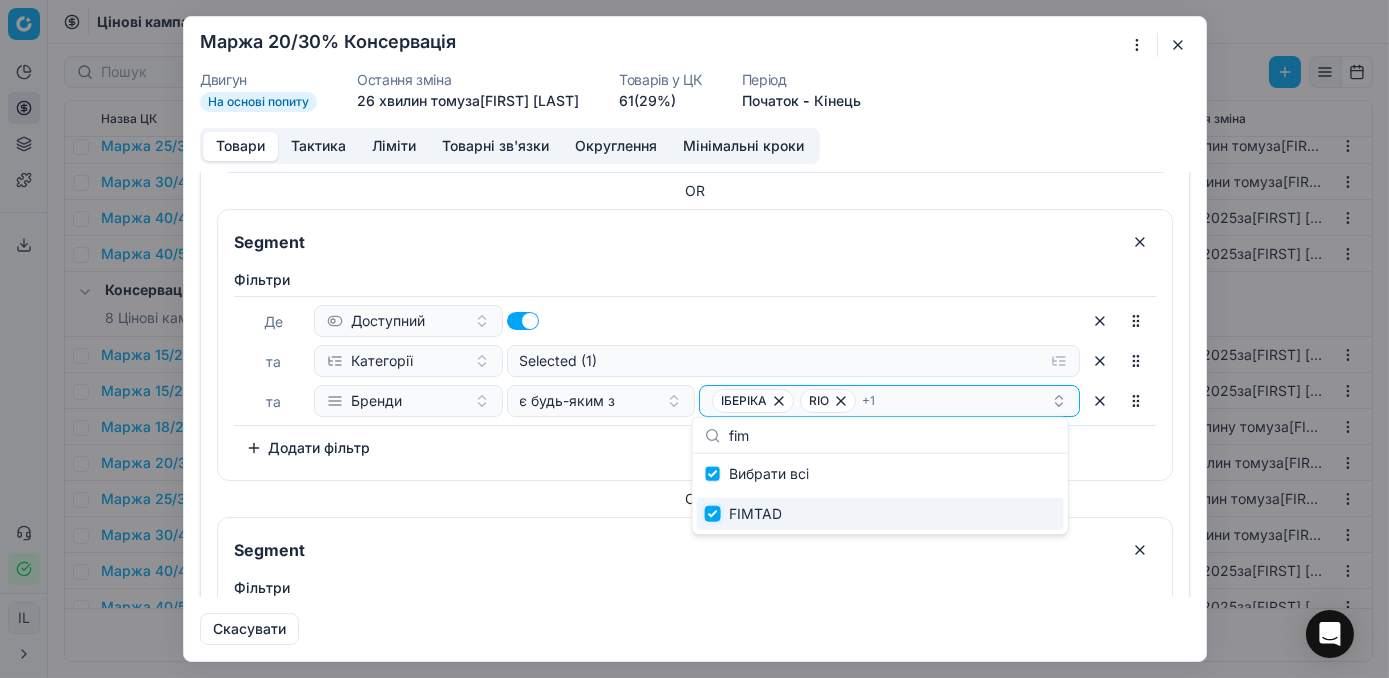 checkbox on "true" 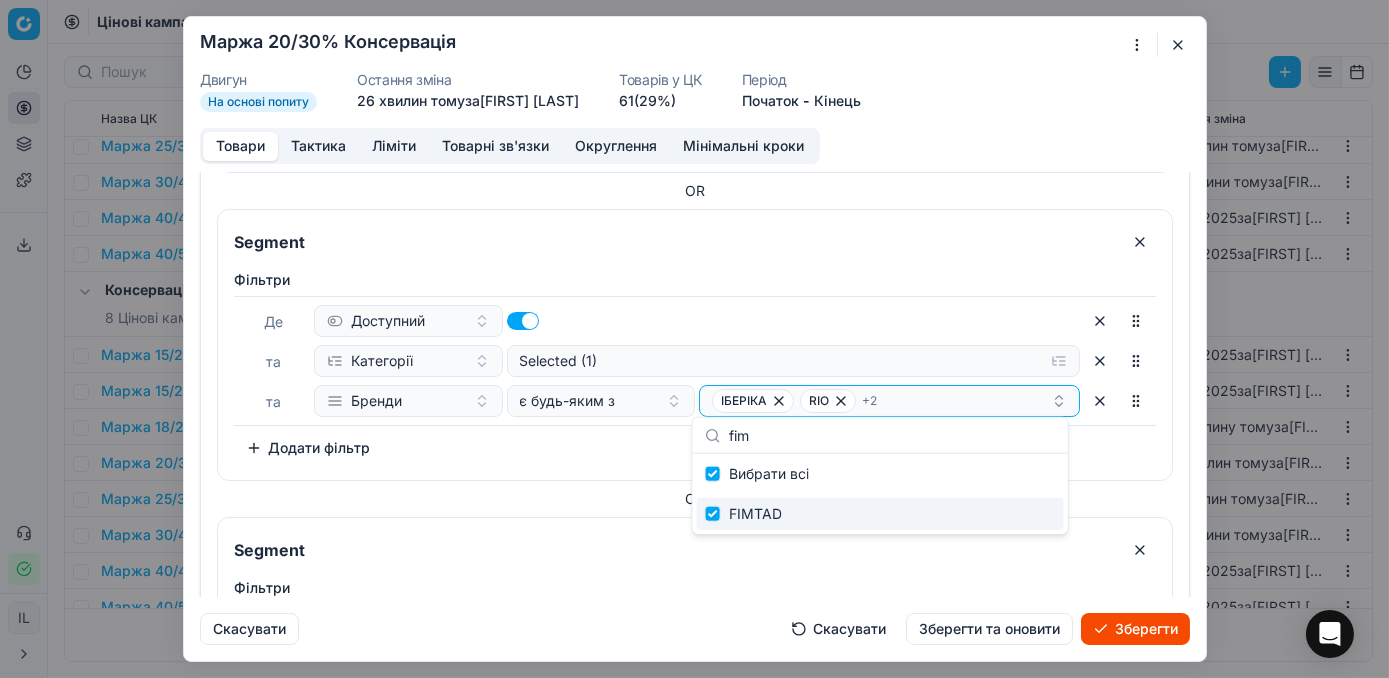 drag, startPoint x: 1141, startPoint y: 632, endPoint x: 1125, endPoint y: 632, distance: 16 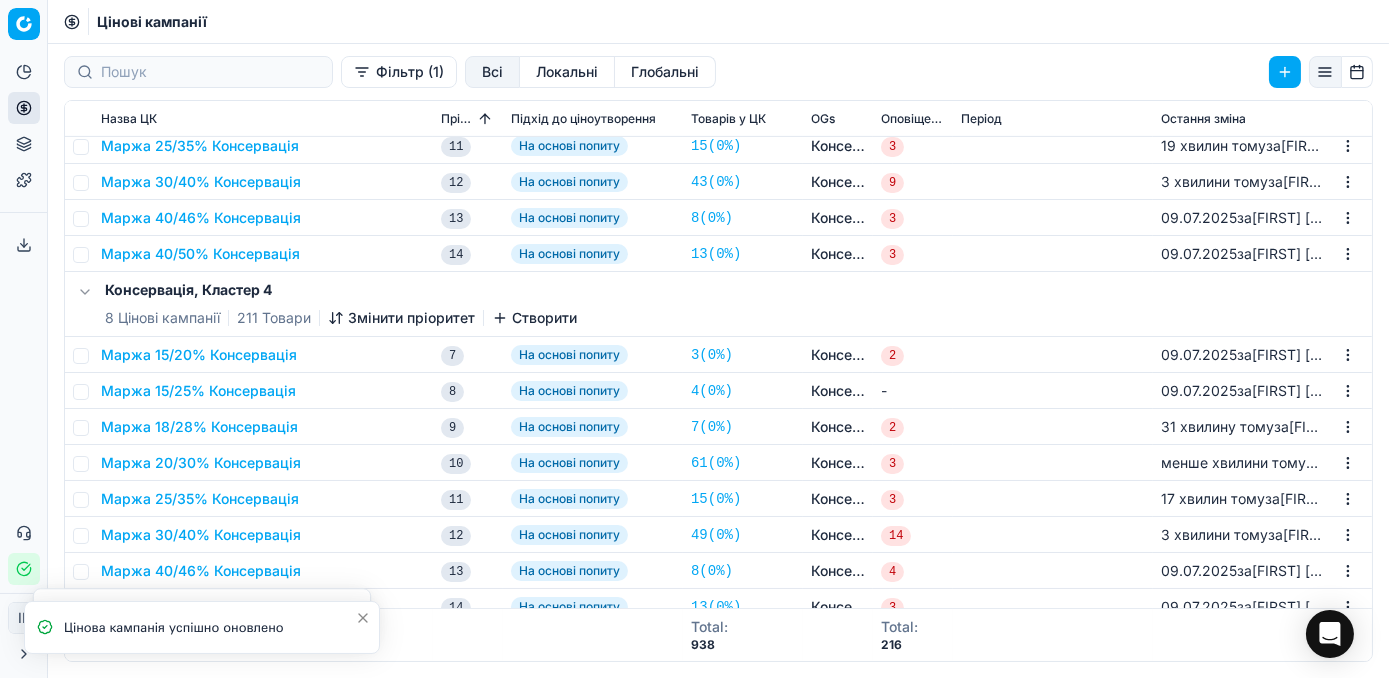 scroll, scrollTop: 1720, scrollLeft: 0, axis: vertical 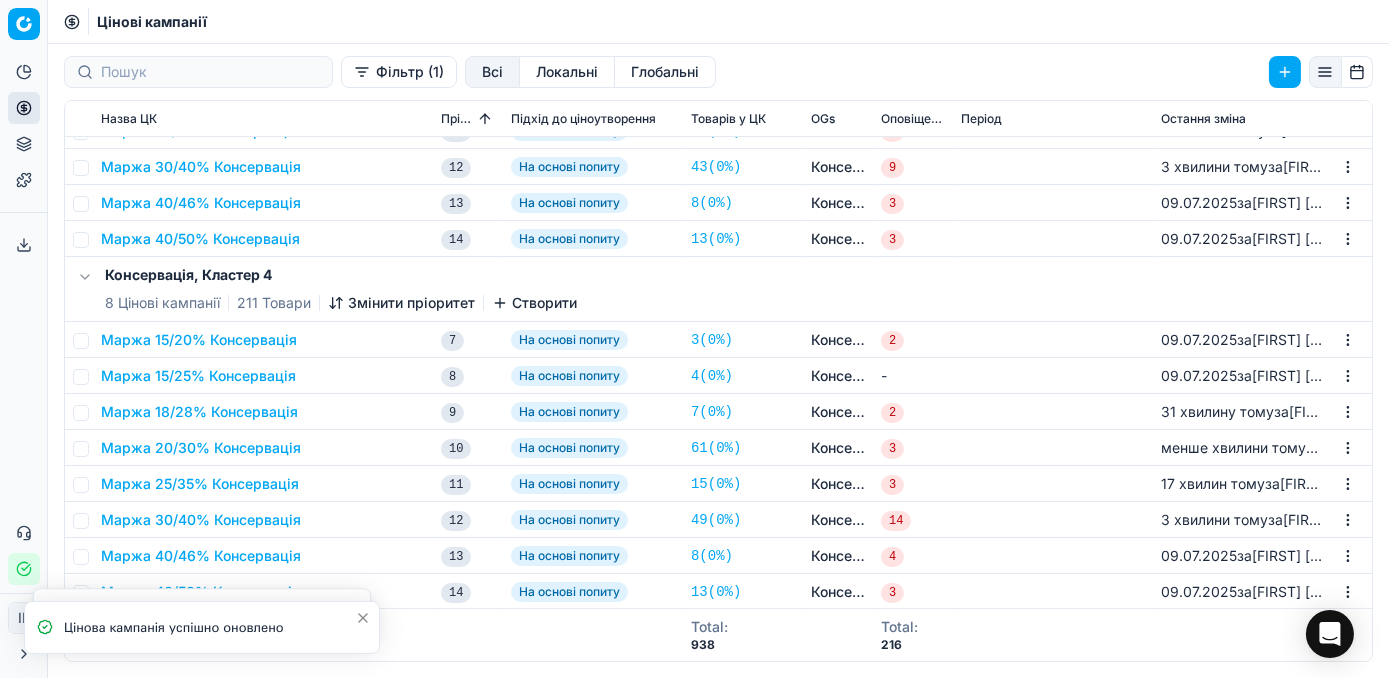 click on "Маржа 20/30% Консервація" at bounding box center [201, 448] 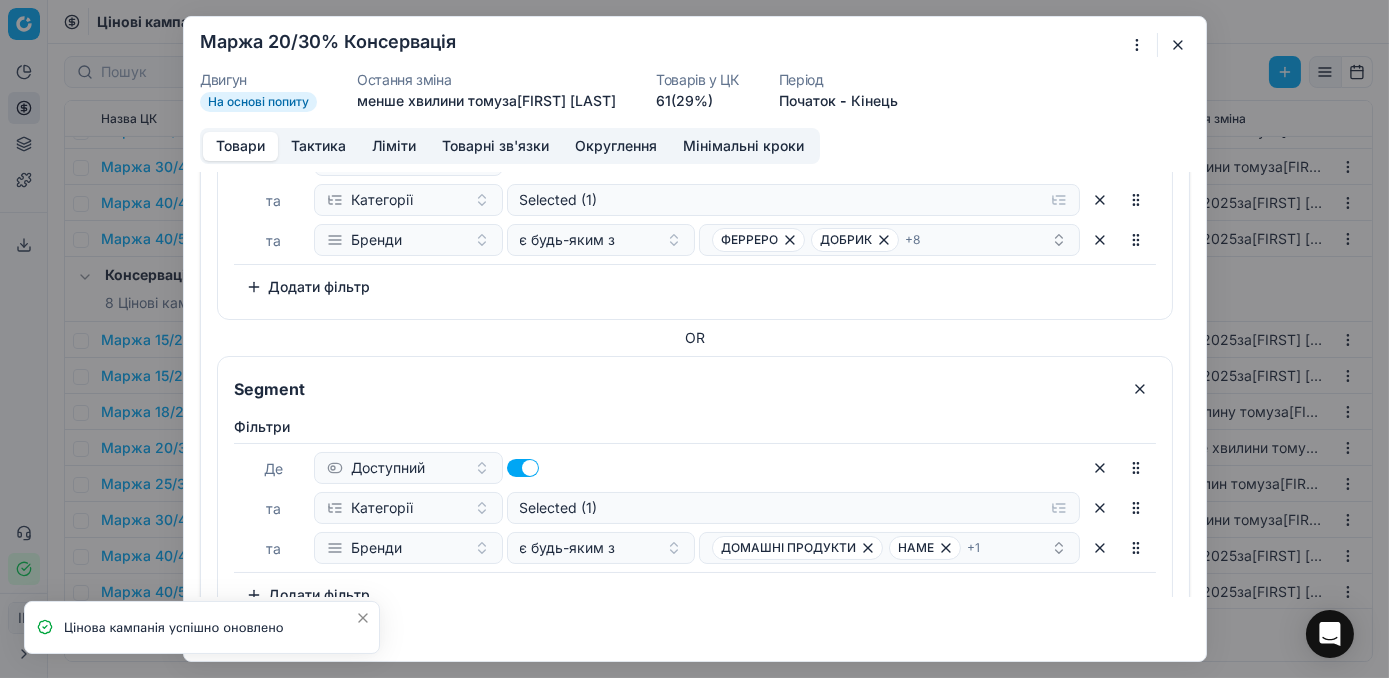 scroll, scrollTop: 454, scrollLeft: 0, axis: vertical 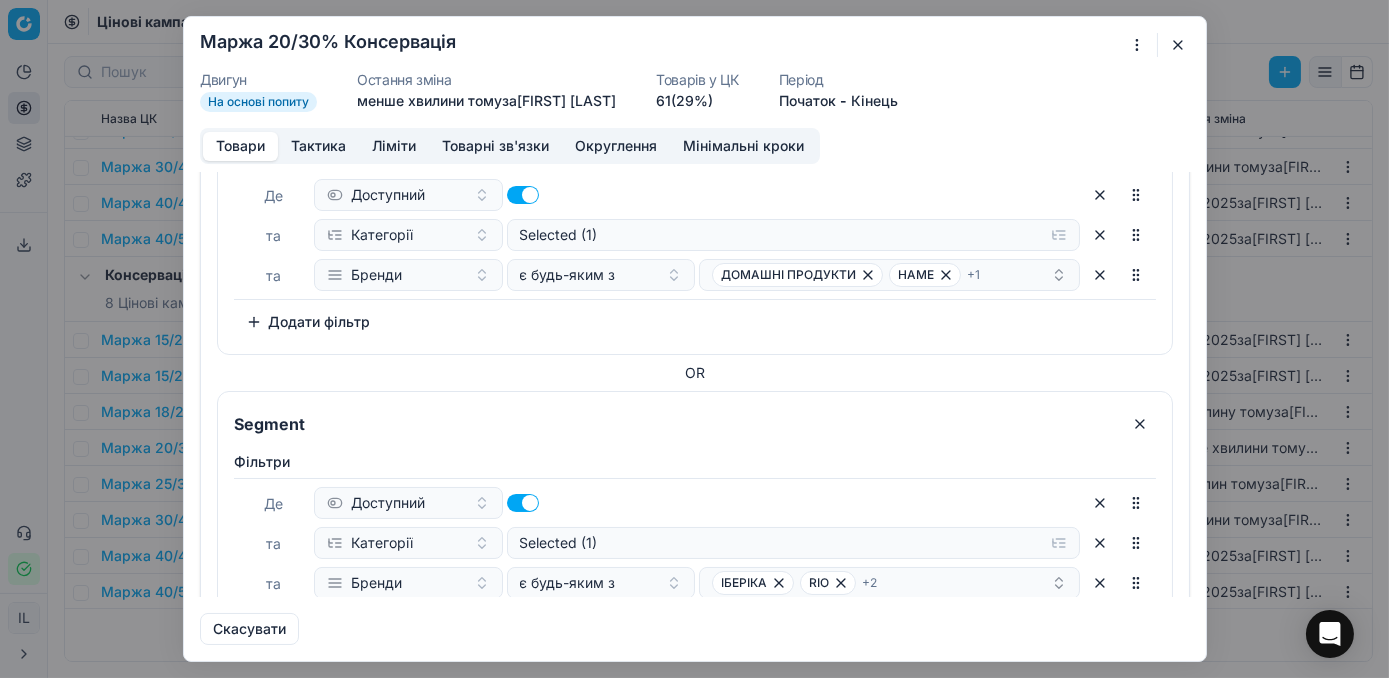click at bounding box center (1178, 45) 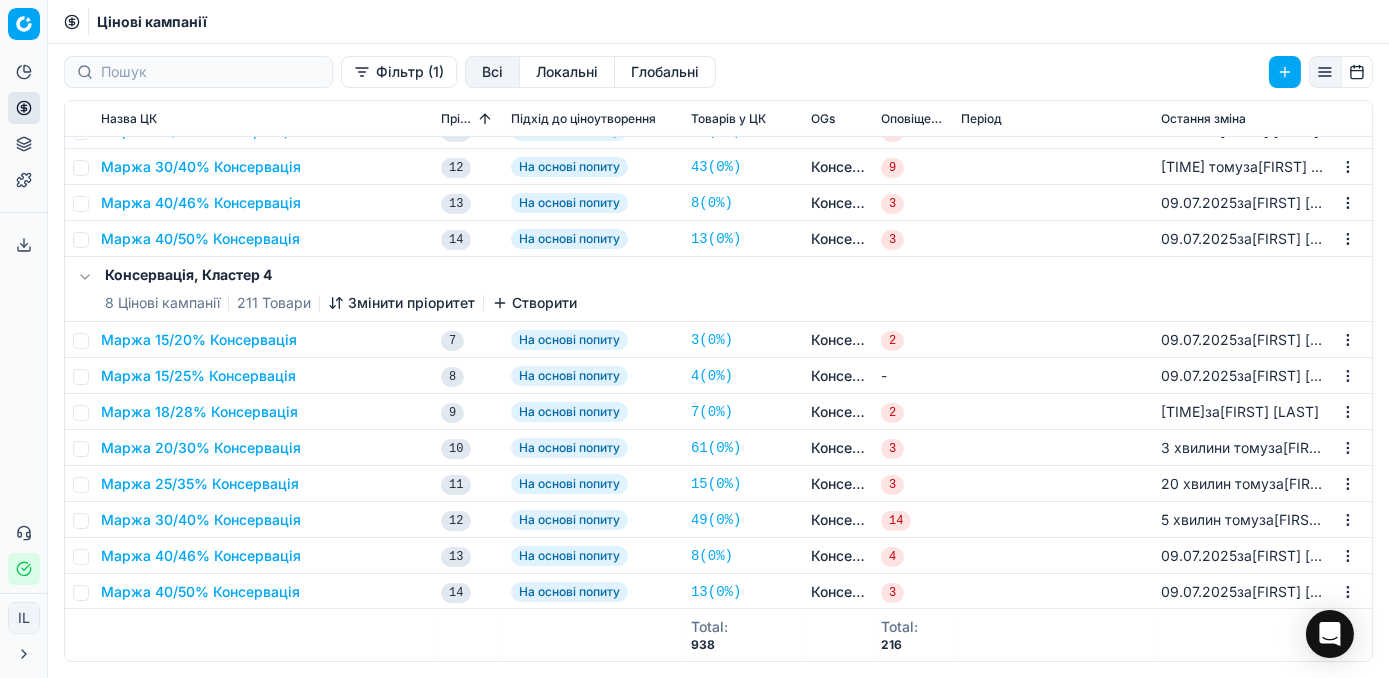 drag, startPoint x: 329, startPoint y: 79, endPoint x: 347, endPoint y: 81, distance: 18.110771 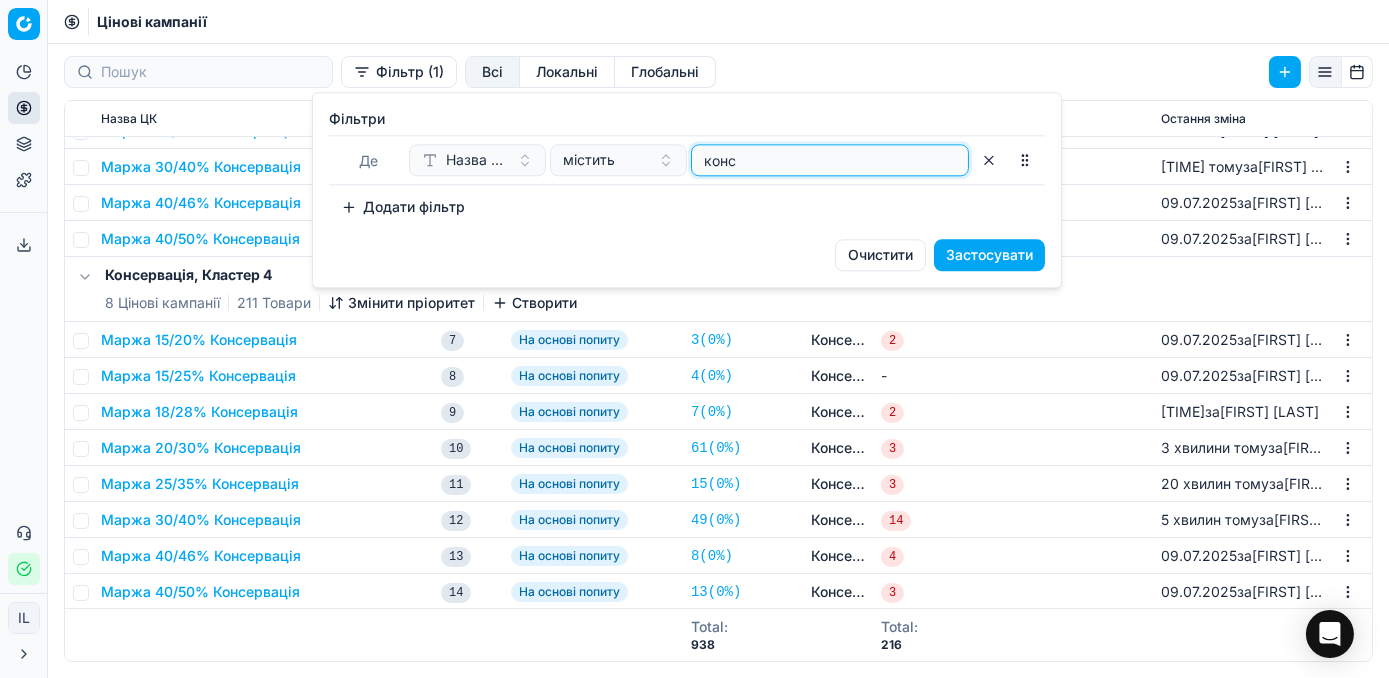 drag, startPoint x: 730, startPoint y: 169, endPoint x: 683, endPoint y: 160, distance: 47.853943 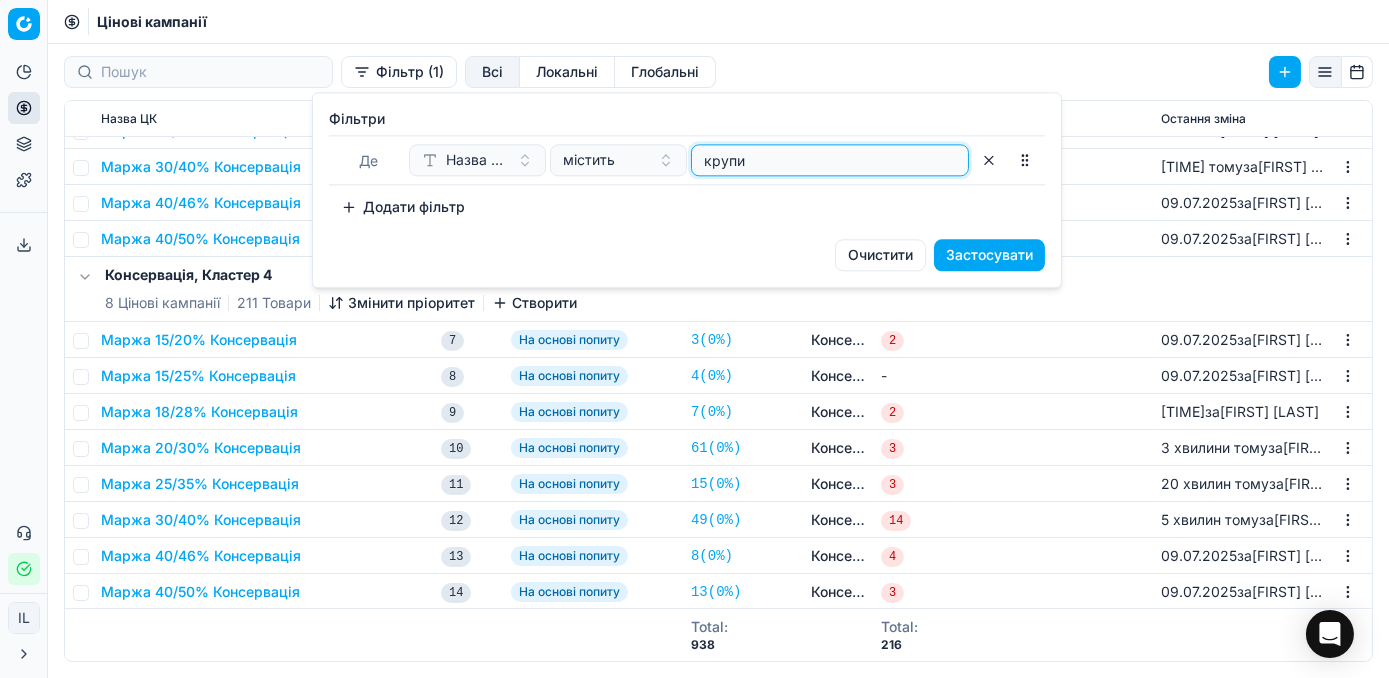 type on "крупи" 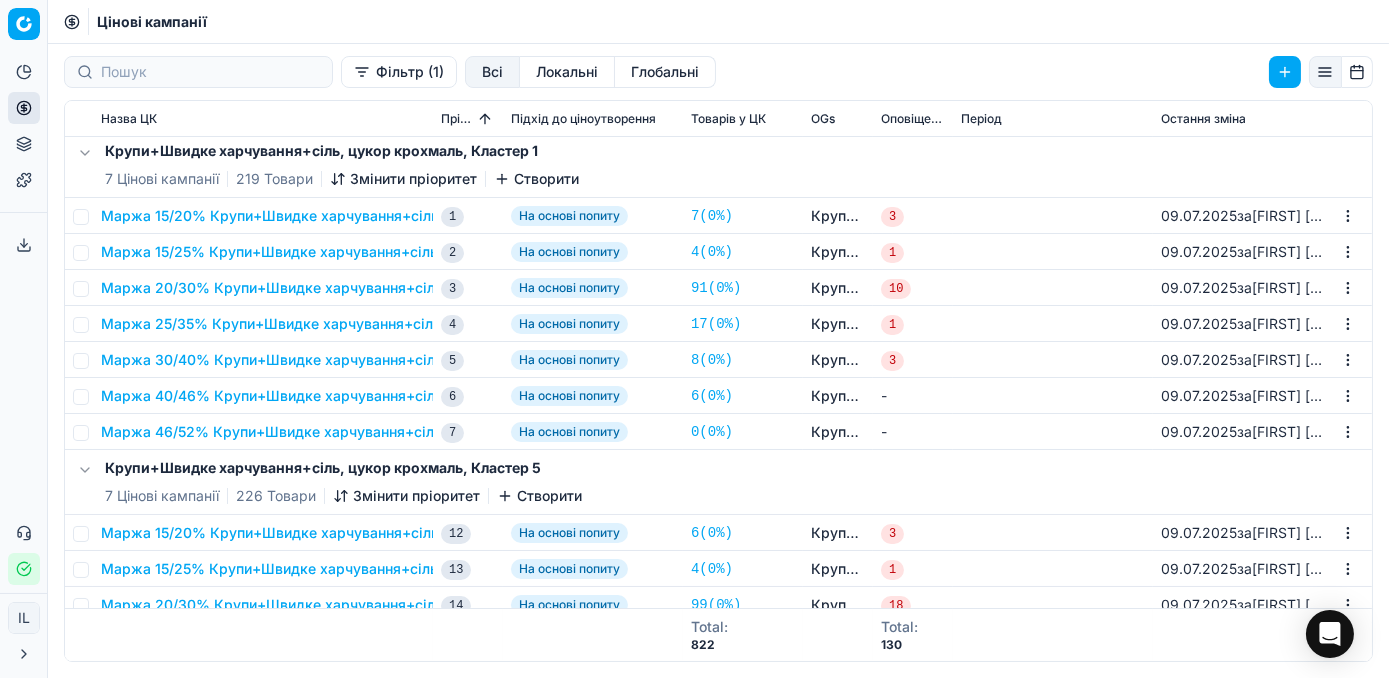 scroll, scrollTop: 0, scrollLeft: 0, axis: both 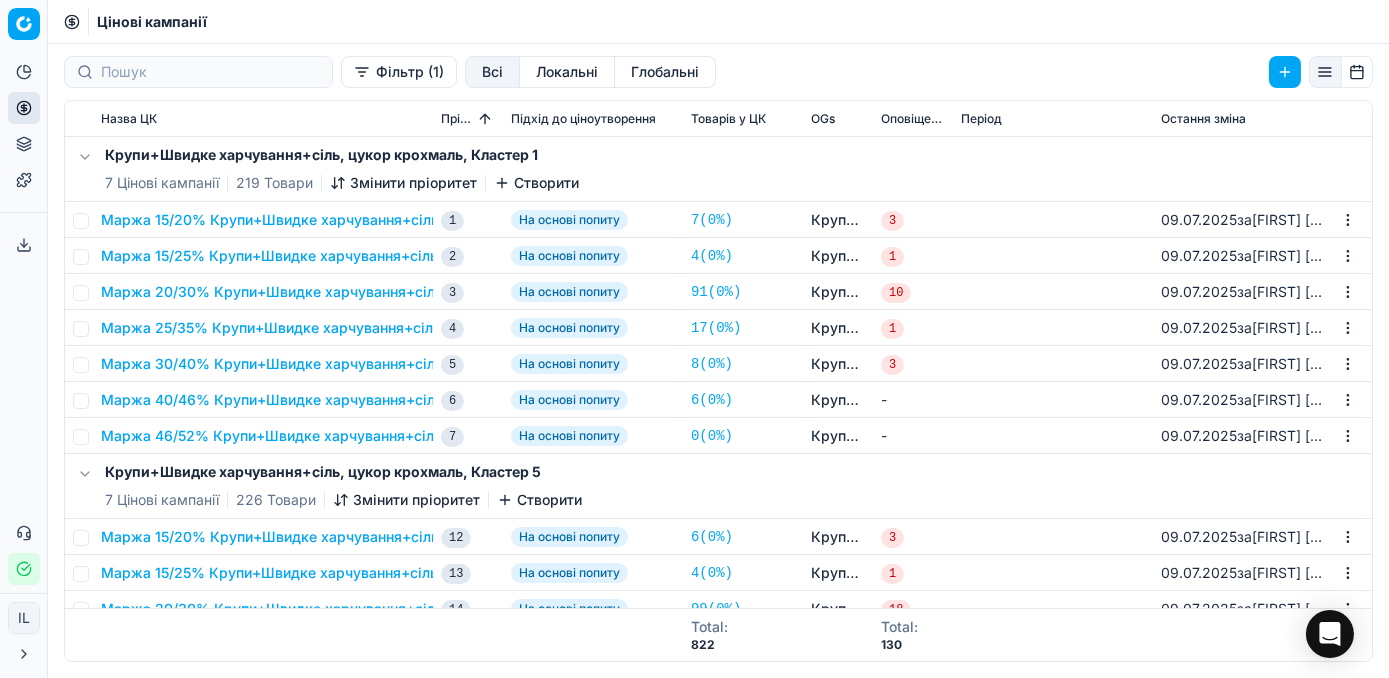 click on "Маржа 20/30% Крупи+Швидке харчування+сіль, цукор крохмаль" at bounding box center [333, 292] 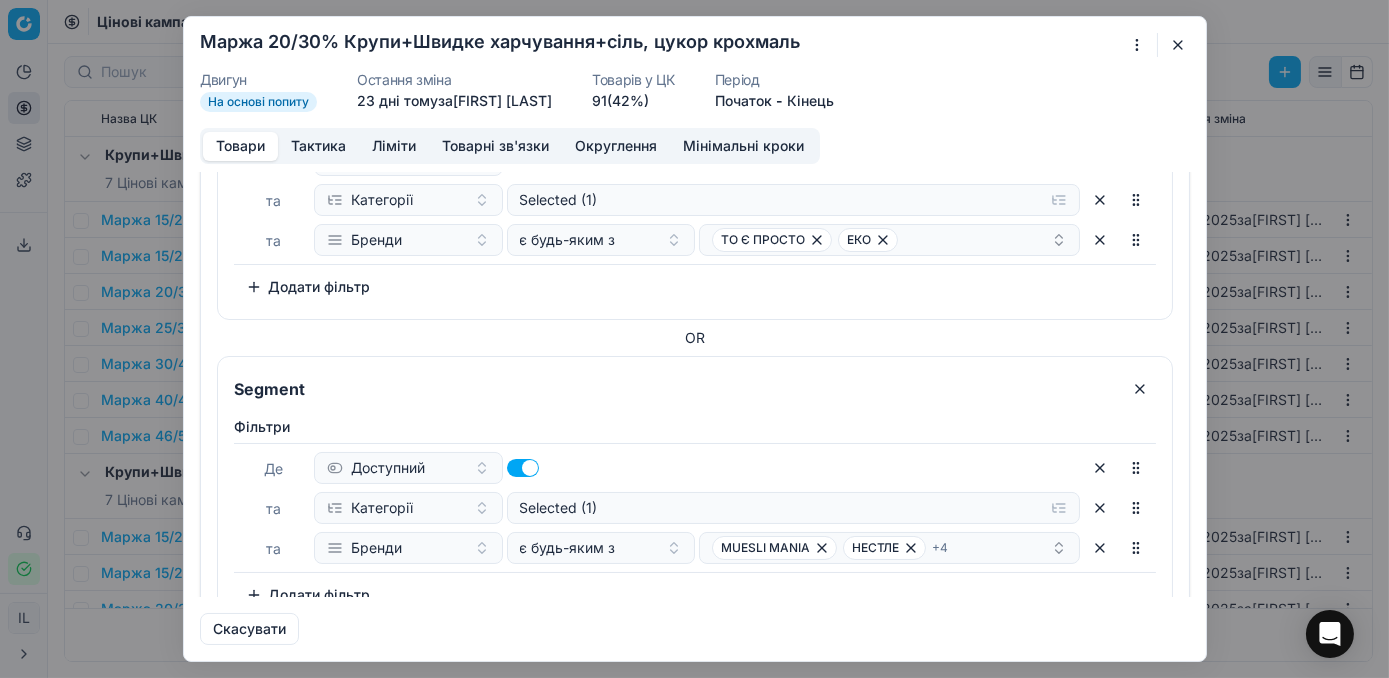 scroll, scrollTop: 0, scrollLeft: 0, axis: both 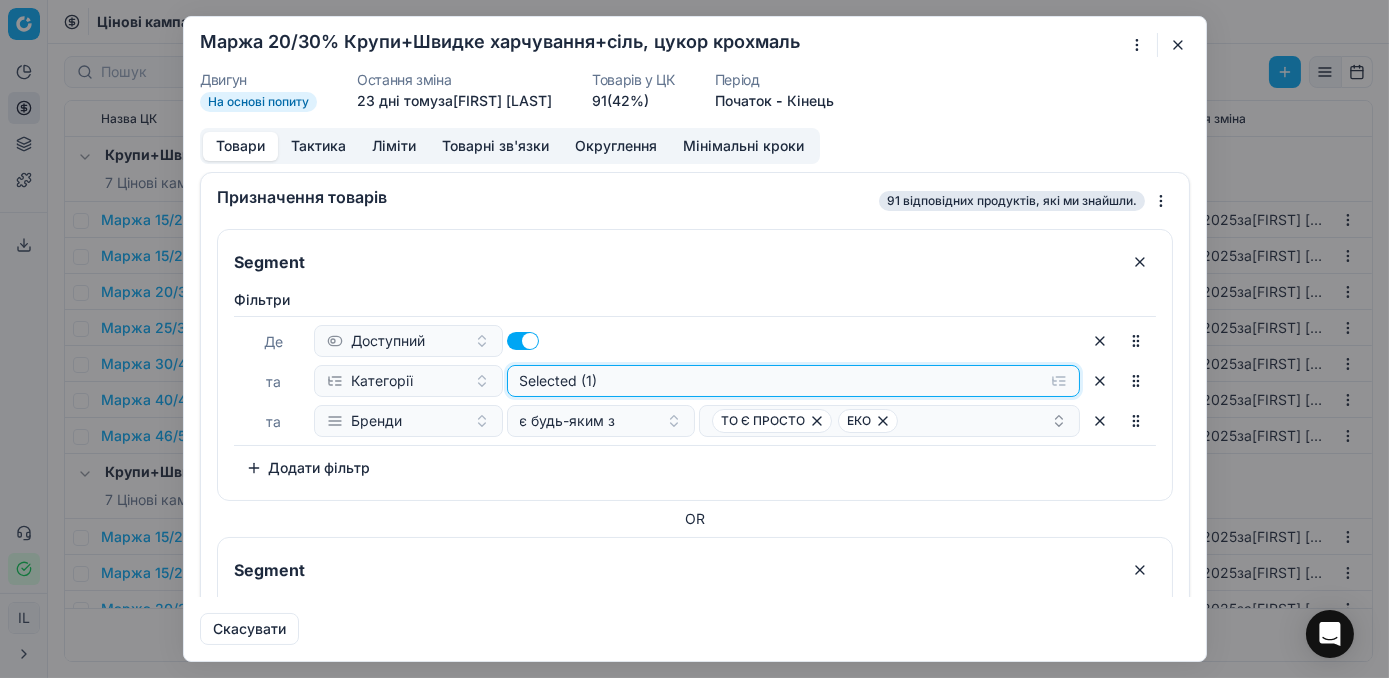 click on "Selected (1)" at bounding box center (793, 381) 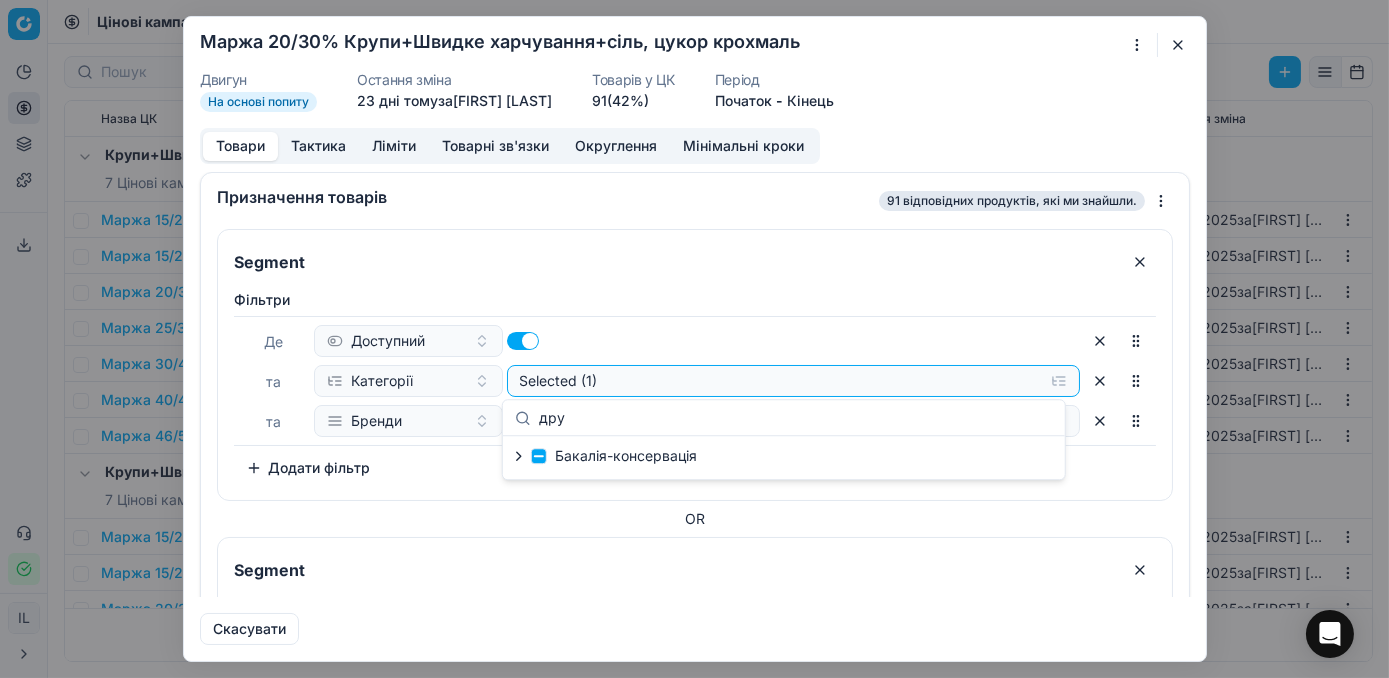 type on "дру" 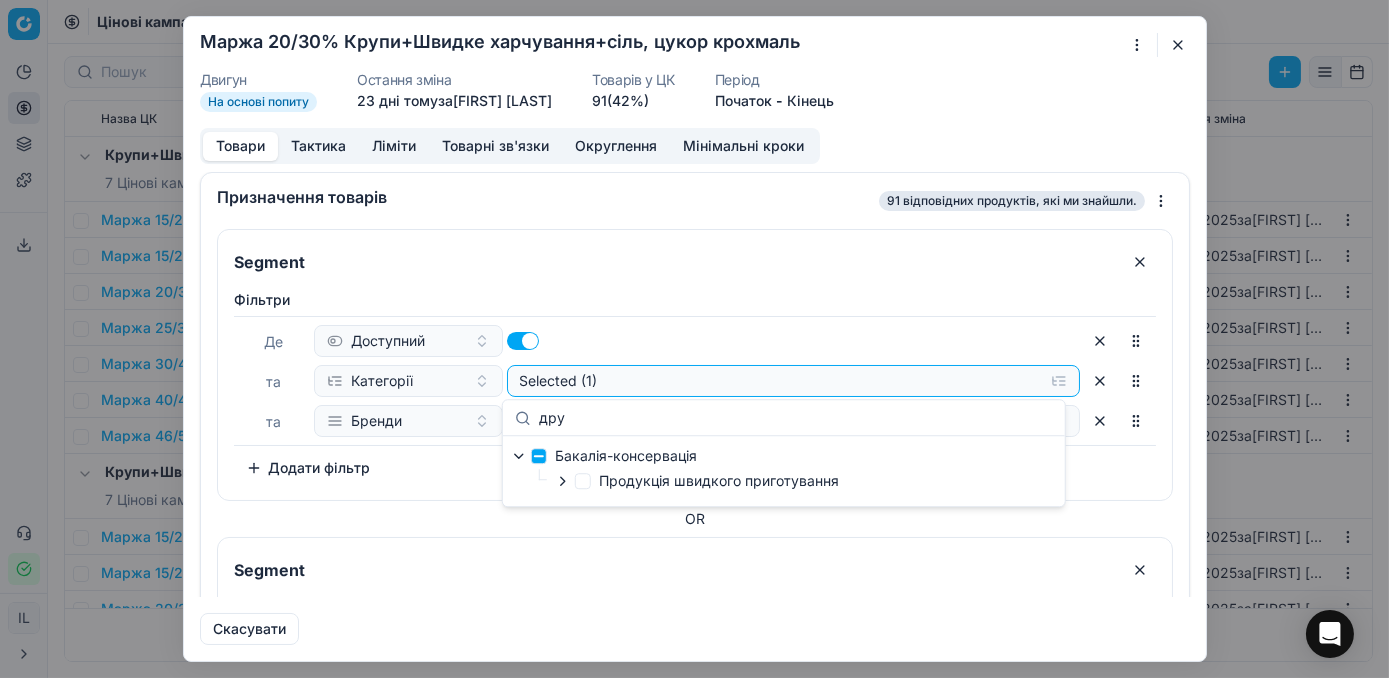 click 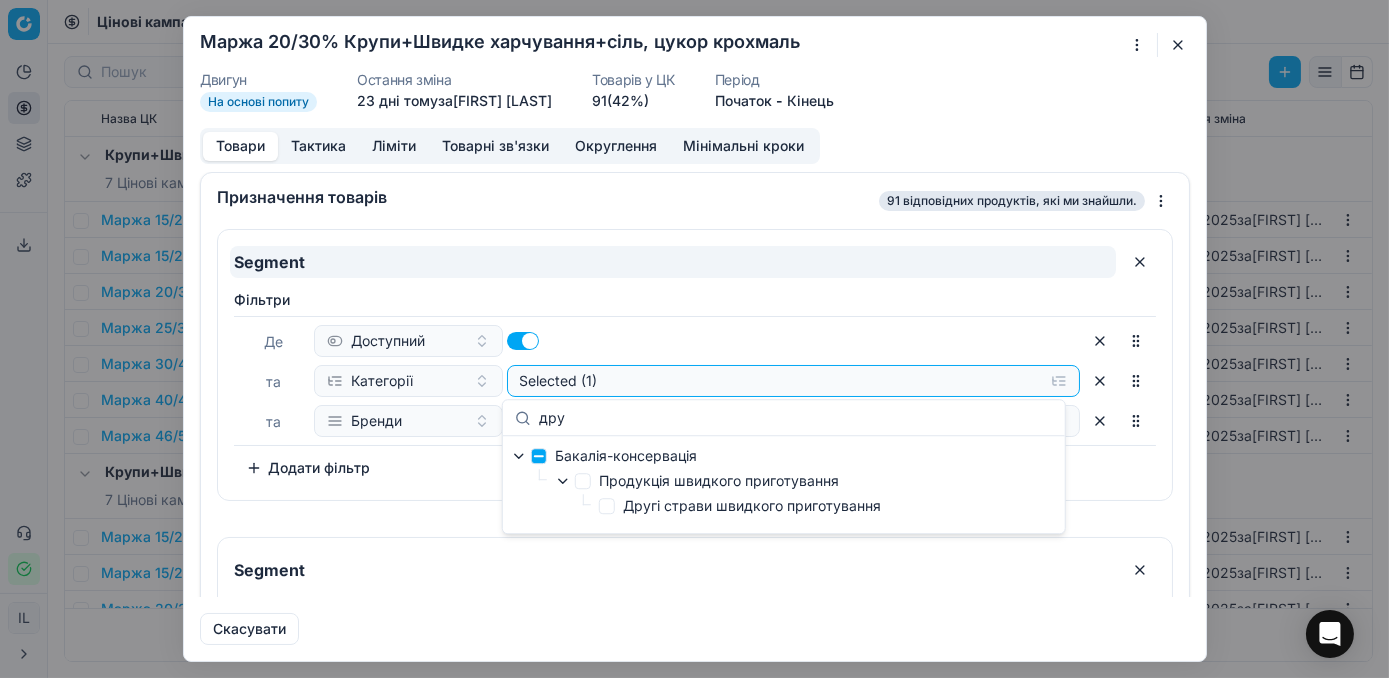 click on "Segment" at bounding box center [673, 262] 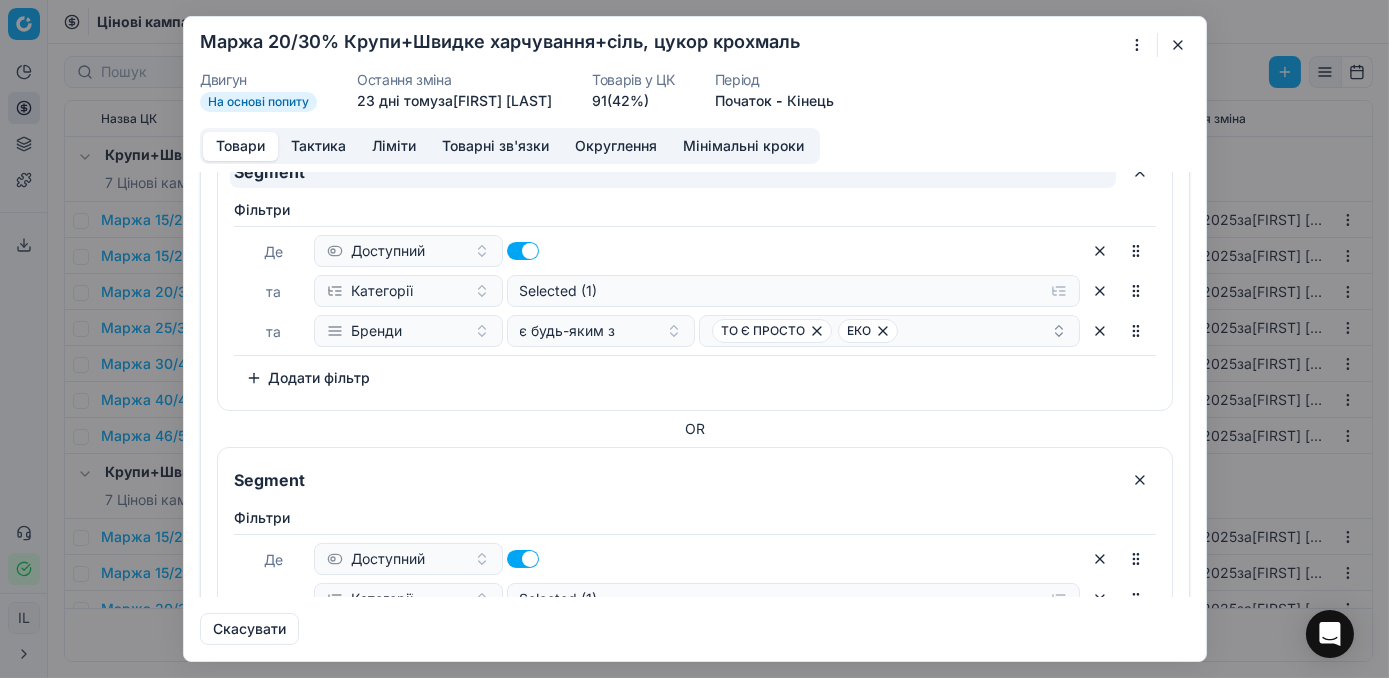 scroll, scrollTop: 272, scrollLeft: 0, axis: vertical 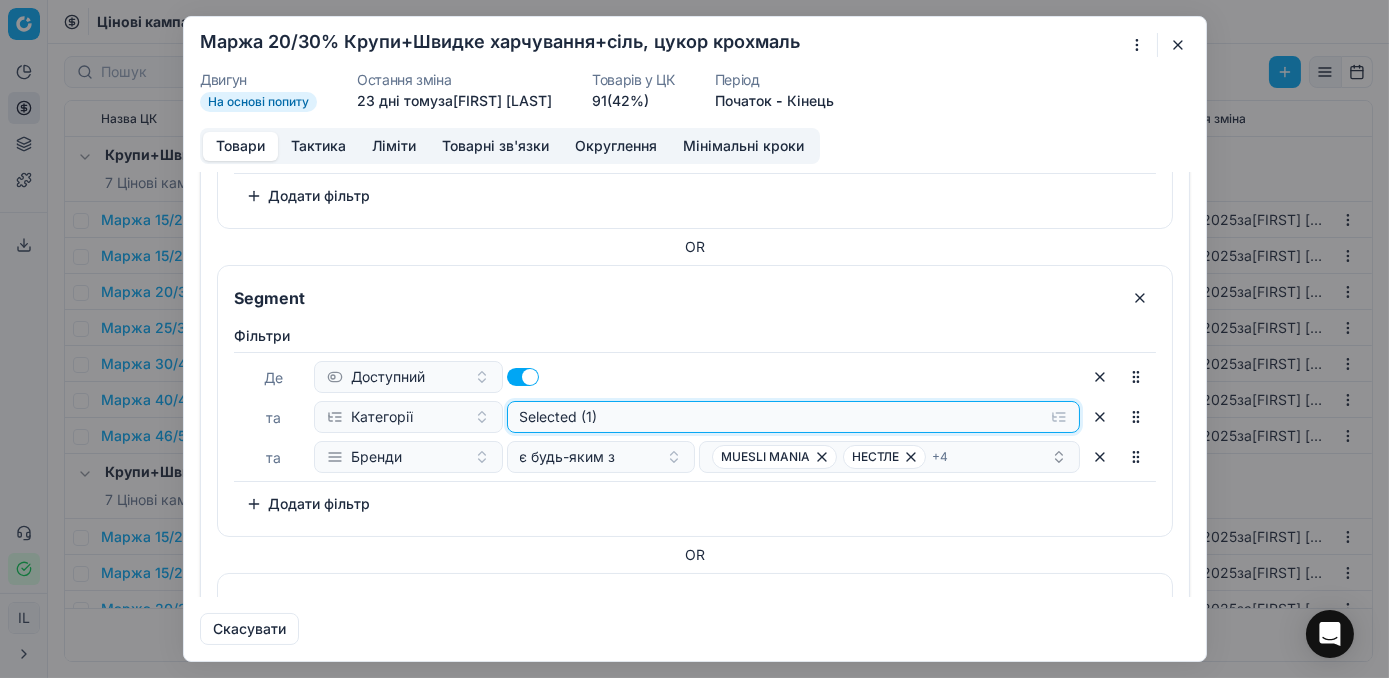 click on "Selected (1)" at bounding box center (793, 109) 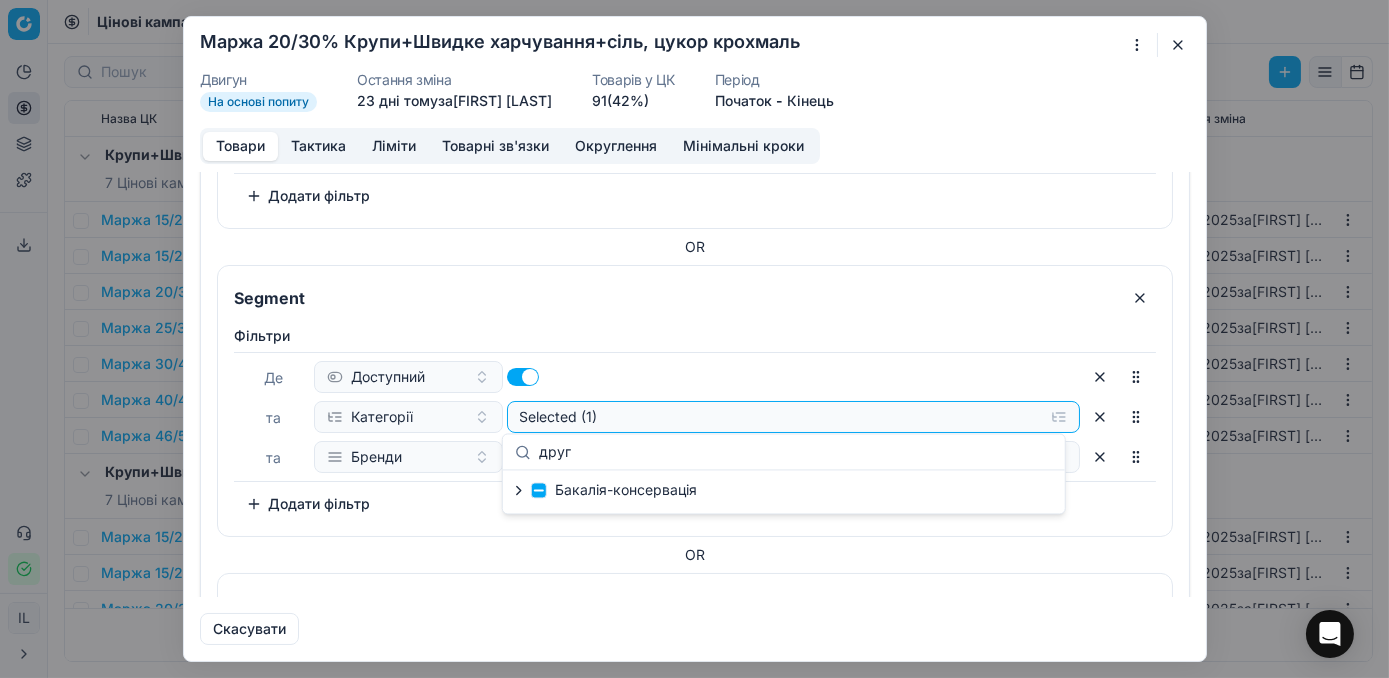 type on "друг" 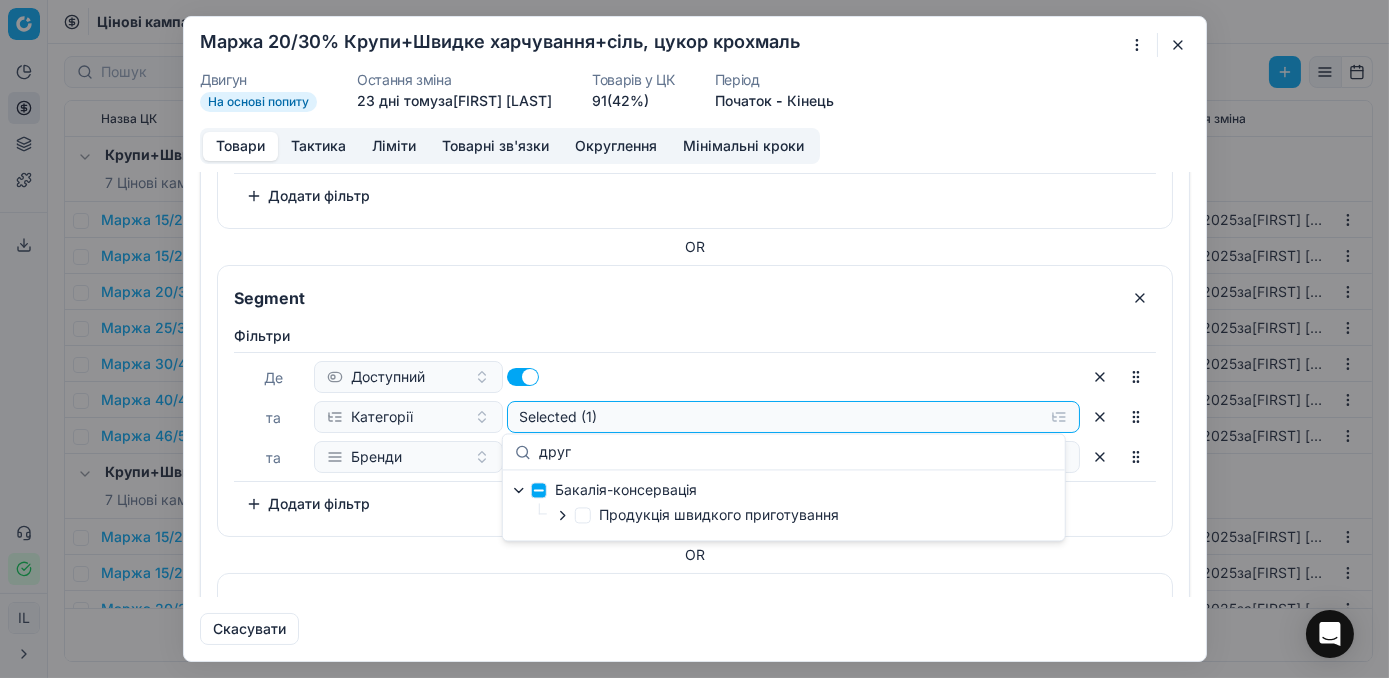 click 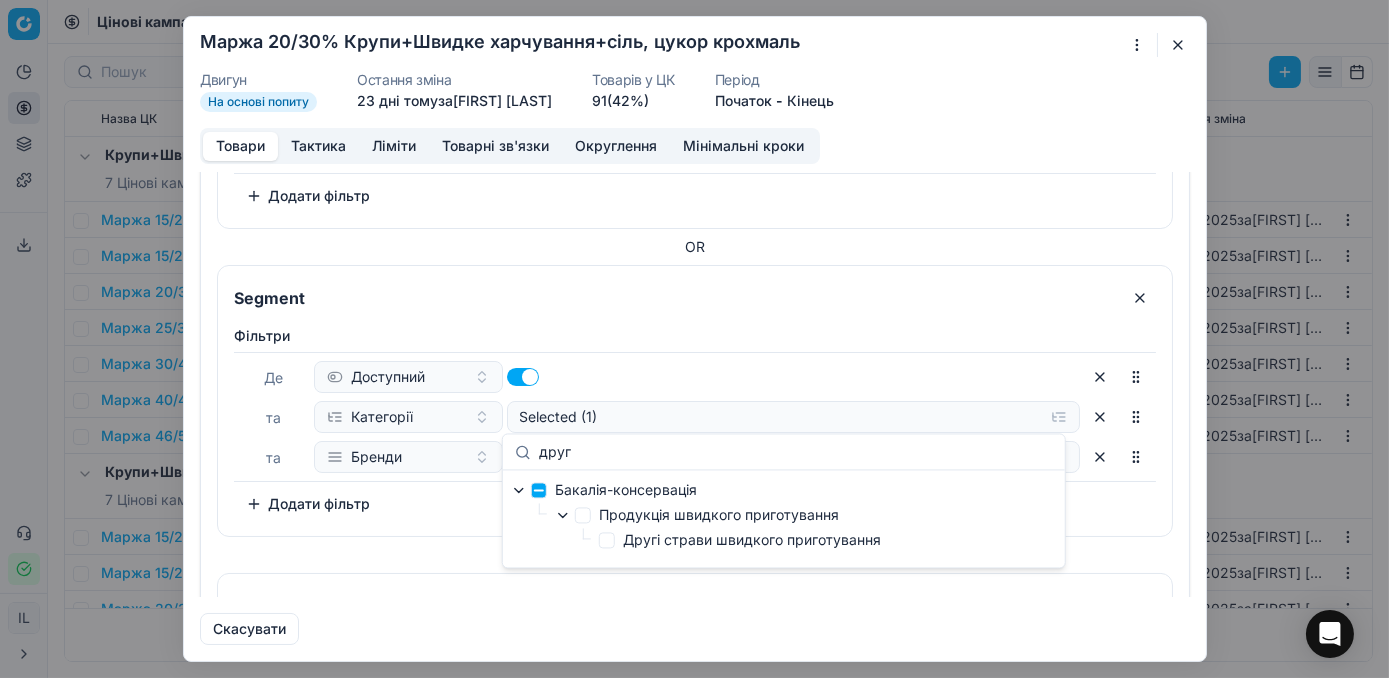 click on "OR" at bounding box center (695, 555) 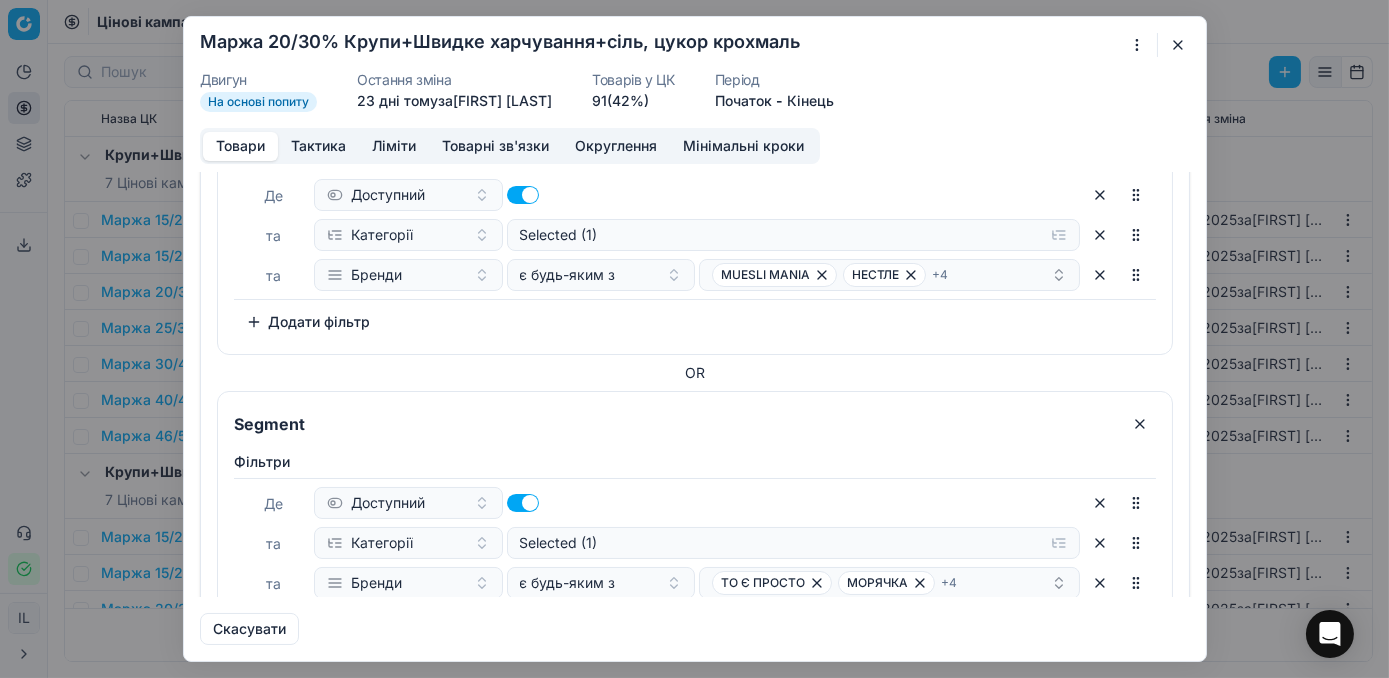 scroll, scrollTop: 636, scrollLeft: 0, axis: vertical 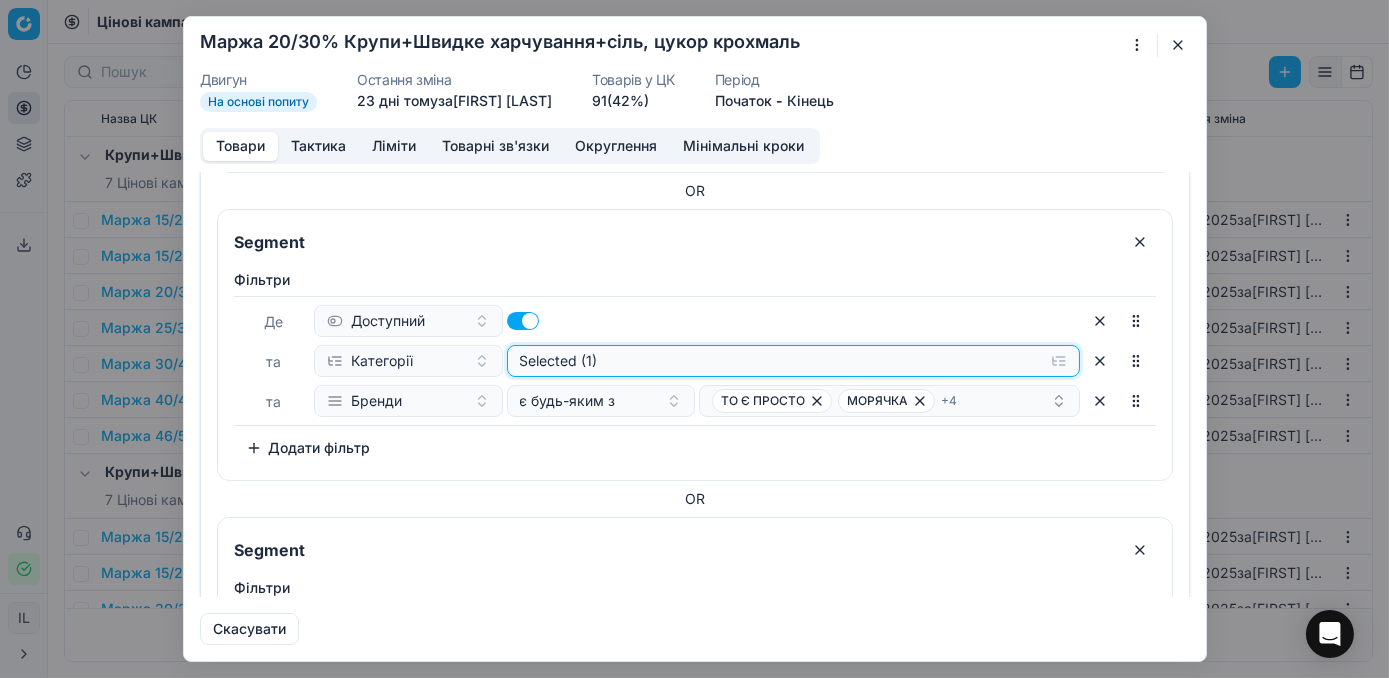 click on "Selected (1)" at bounding box center (793, -255) 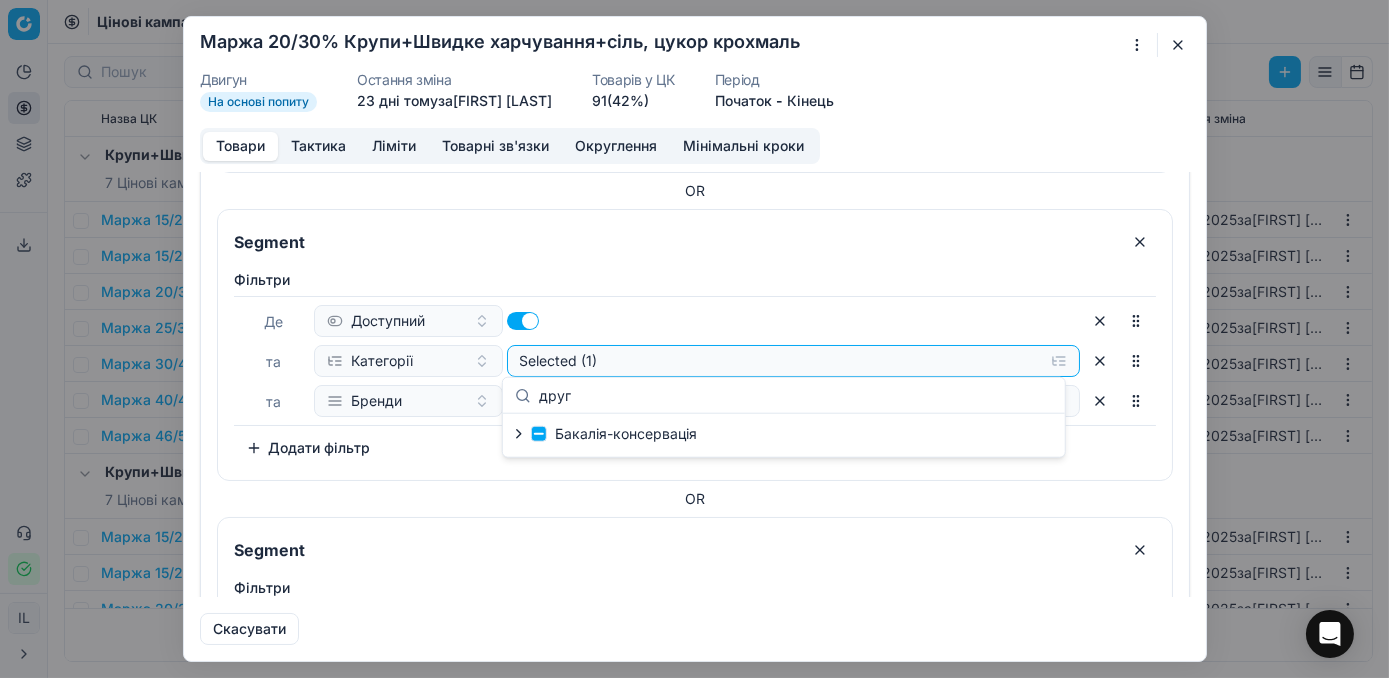 type on "друг" 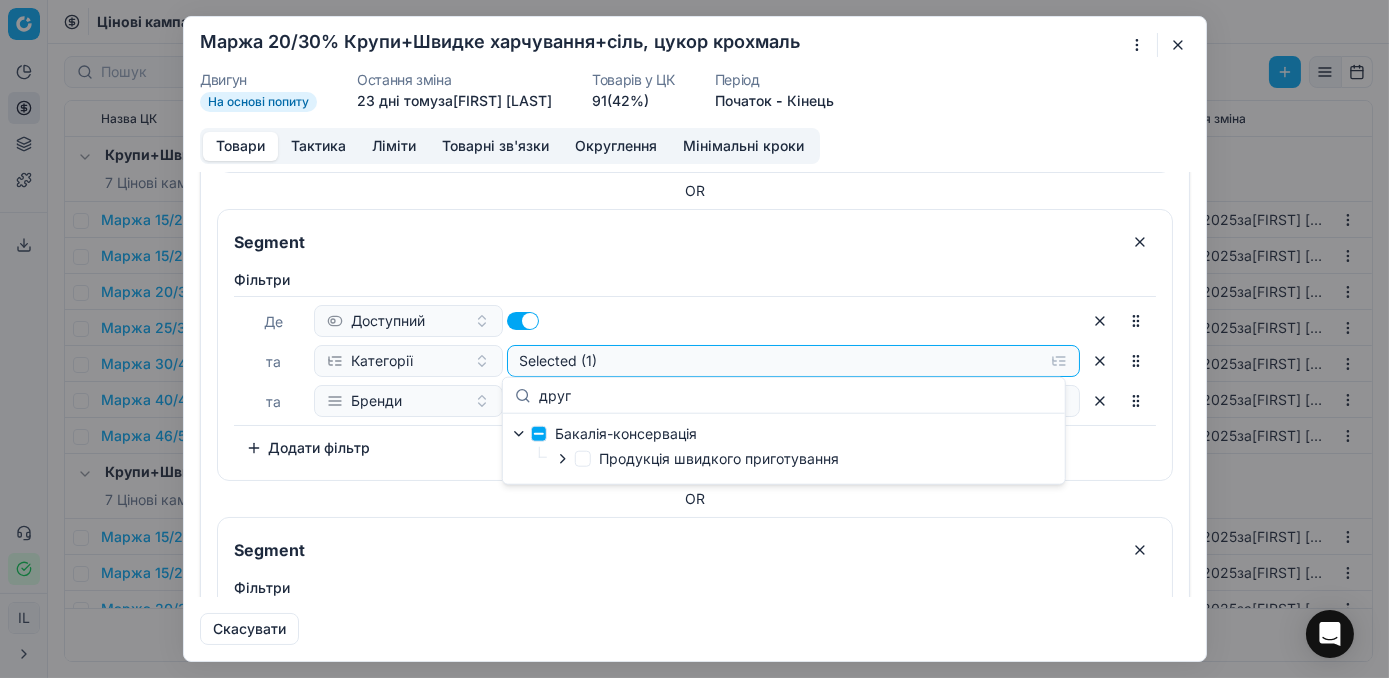 click 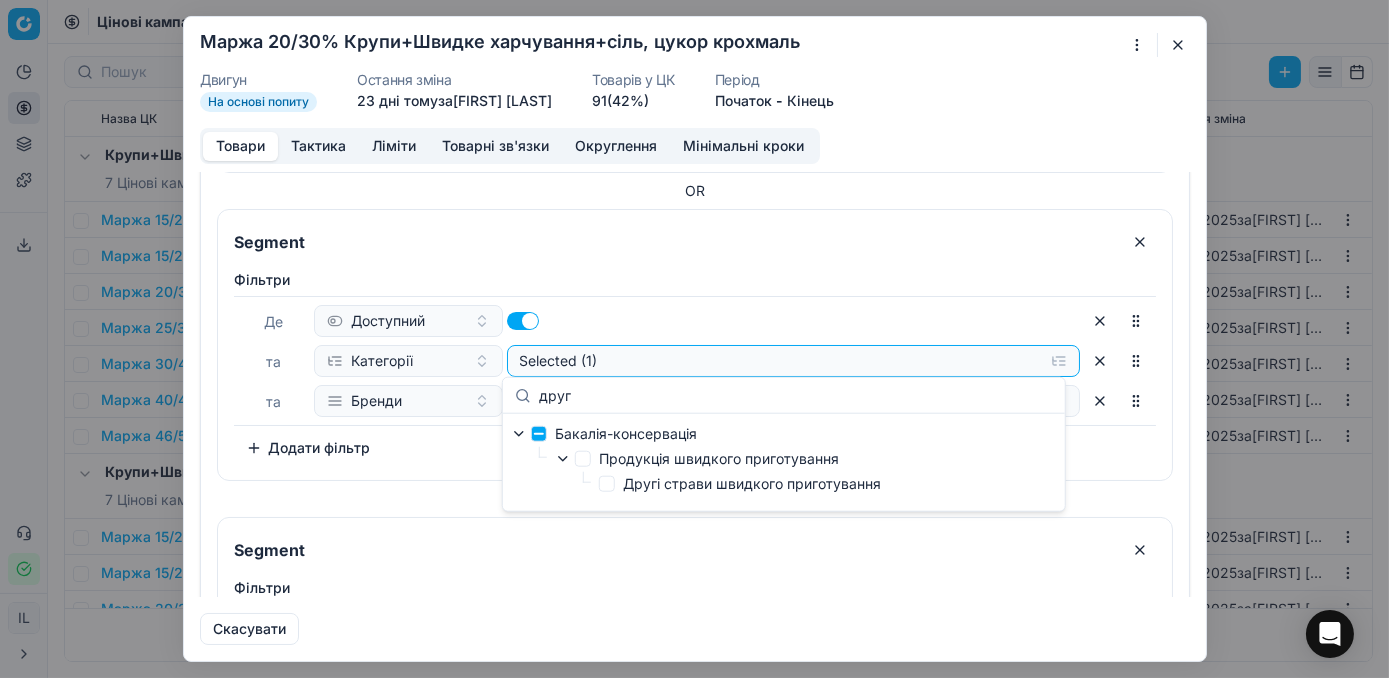 click on "OR" at bounding box center [695, 499] 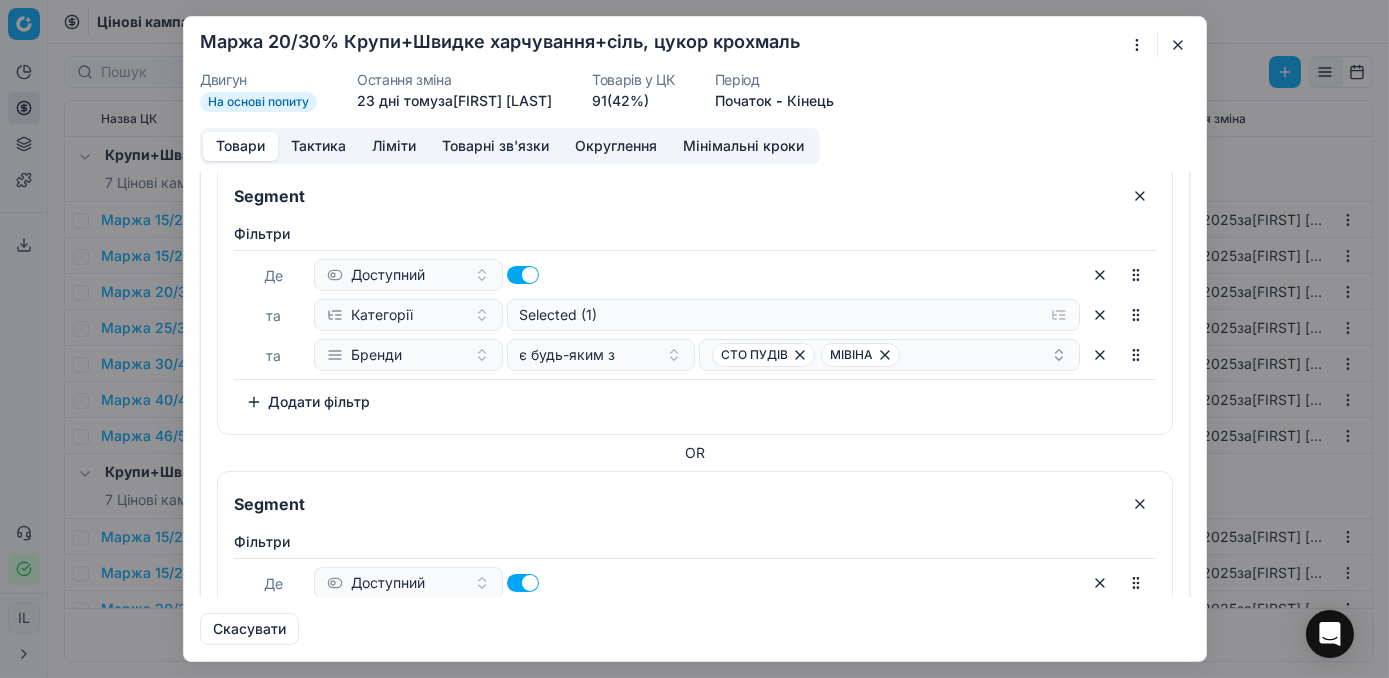 scroll, scrollTop: 1272, scrollLeft: 0, axis: vertical 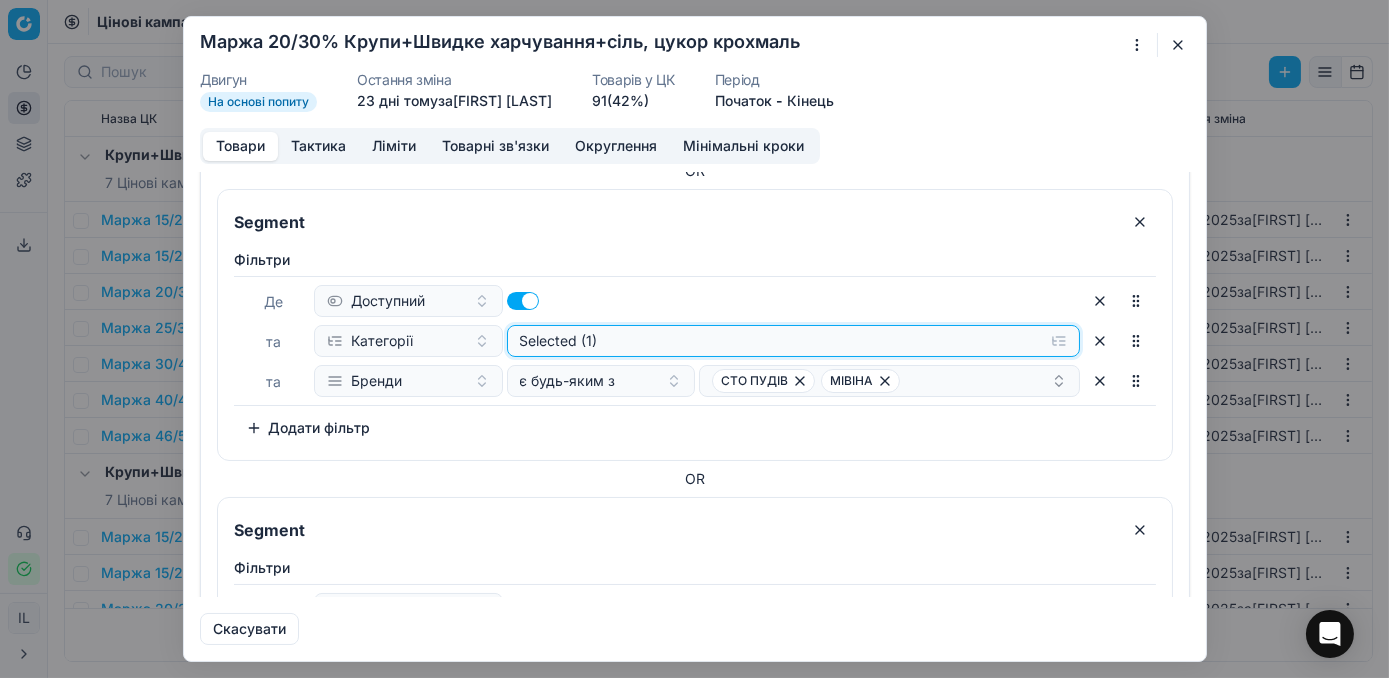 click on "Selected (1)" at bounding box center [793, -891] 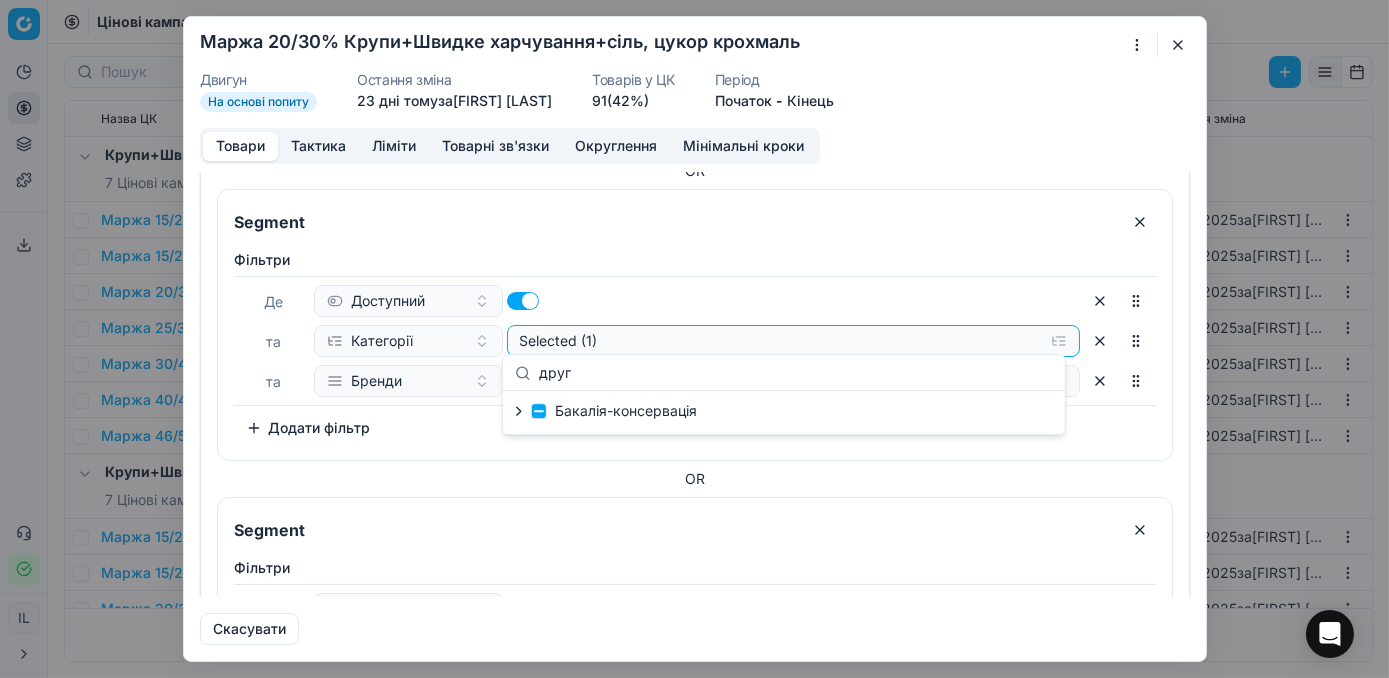 type on "друг" 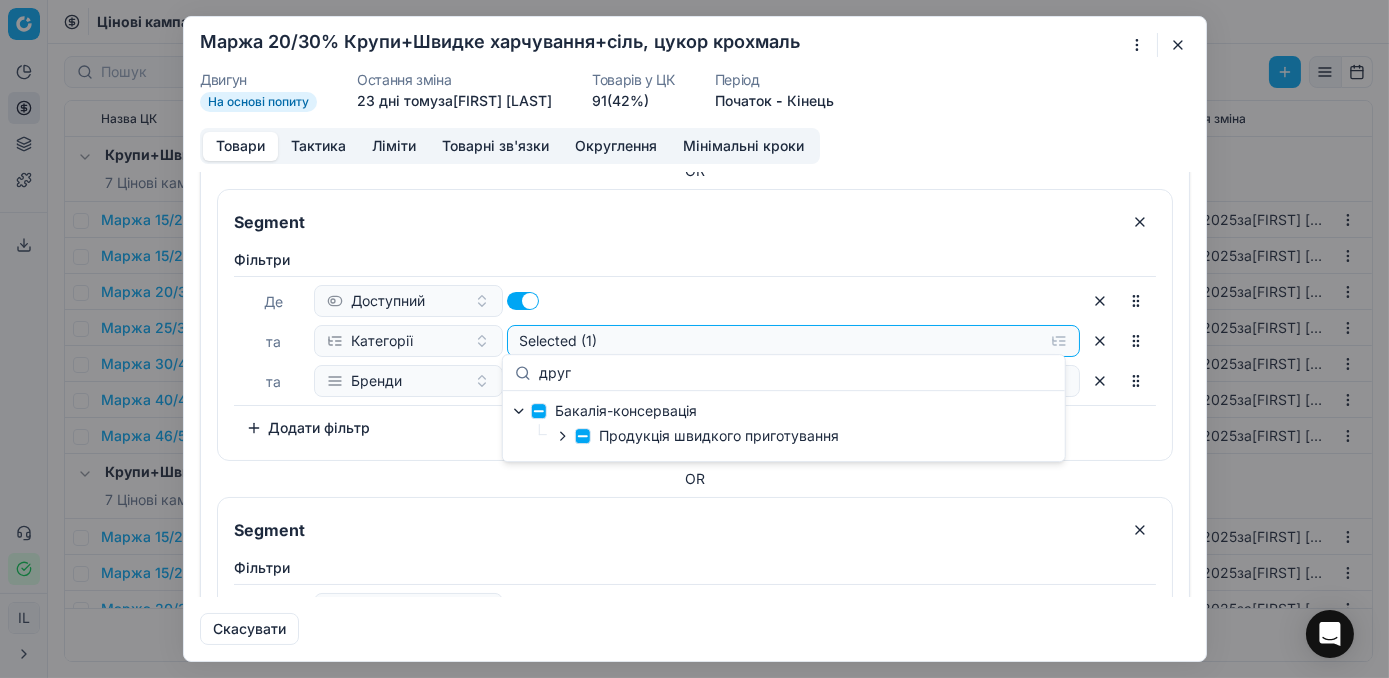 click 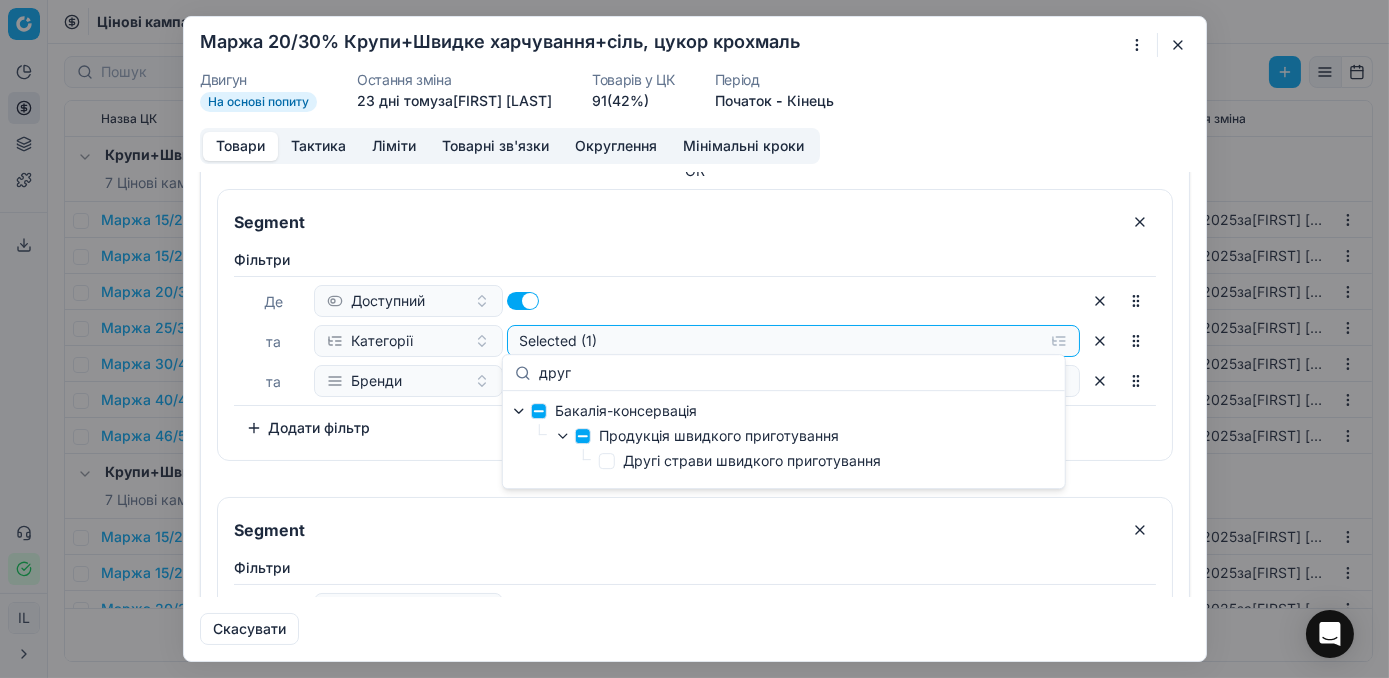 click on "OR" at bounding box center [695, 479] 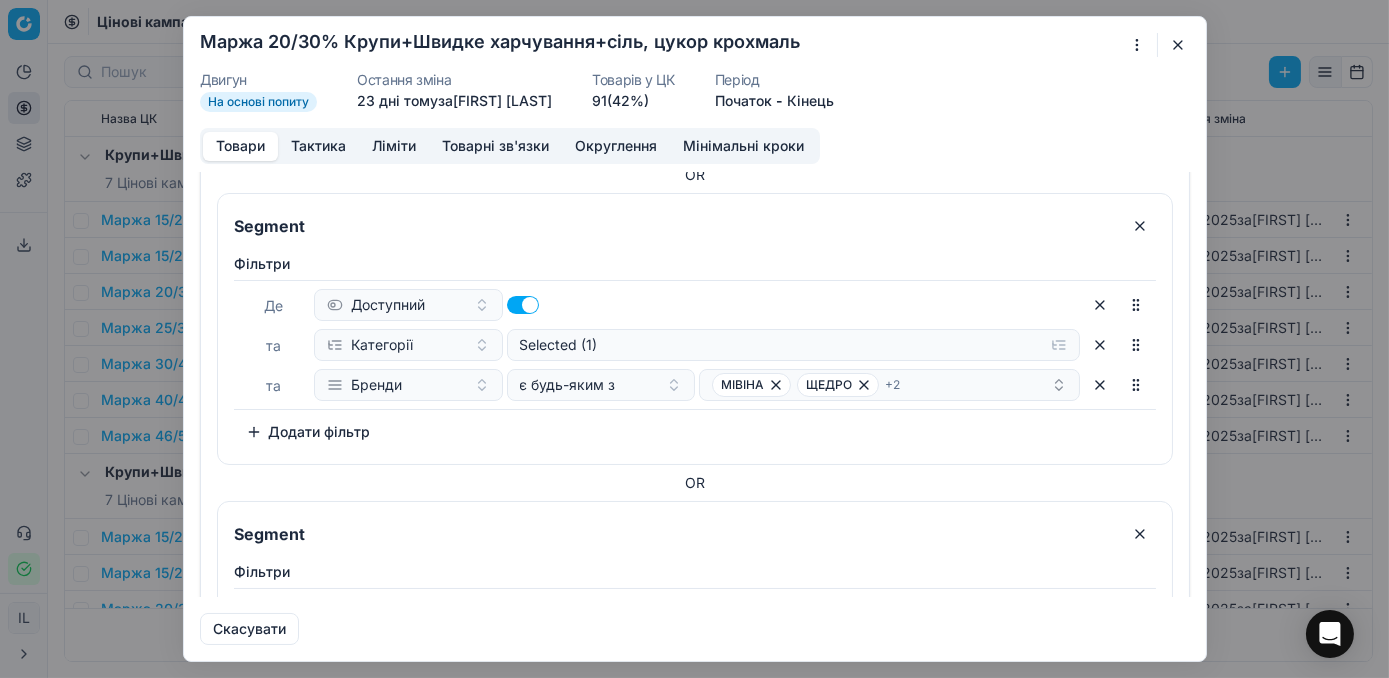 scroll, scrollTop: 1909, scrollLeft: 0, axis: vertical 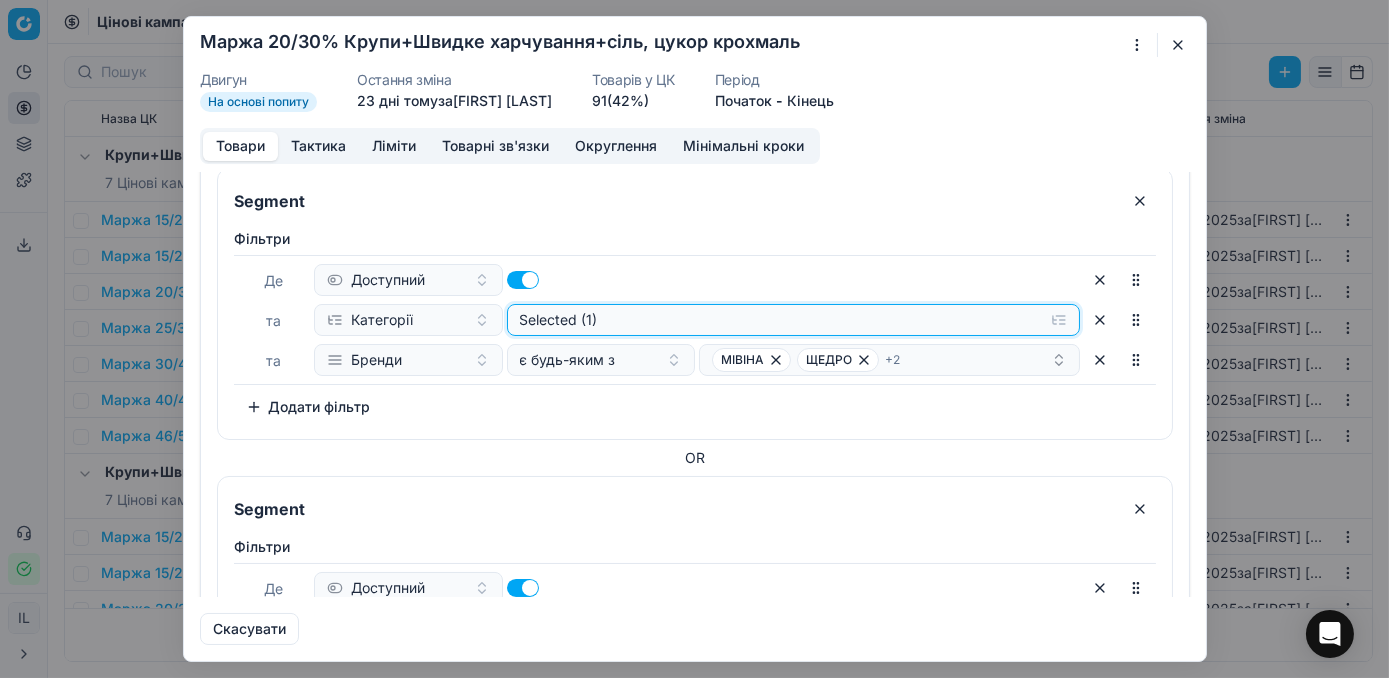 click on "Selected (1)" at bounding box center (793, -1528) 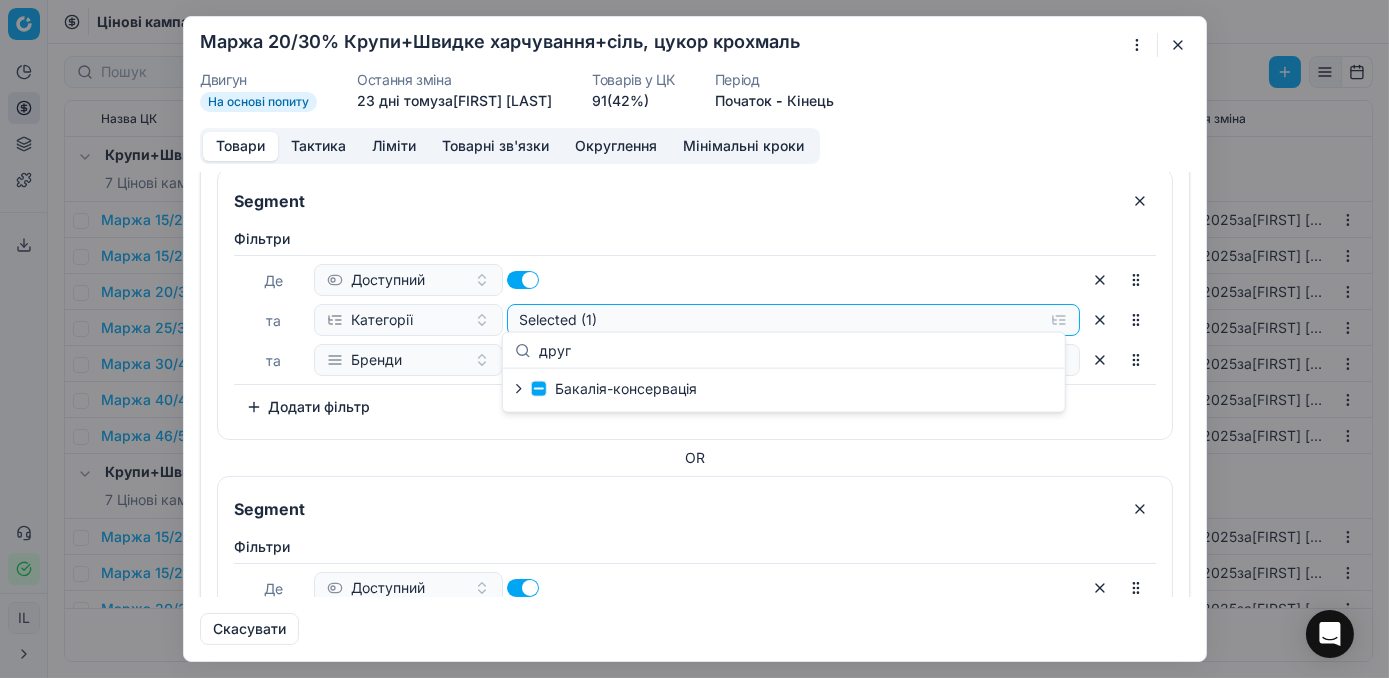 type on "друг" 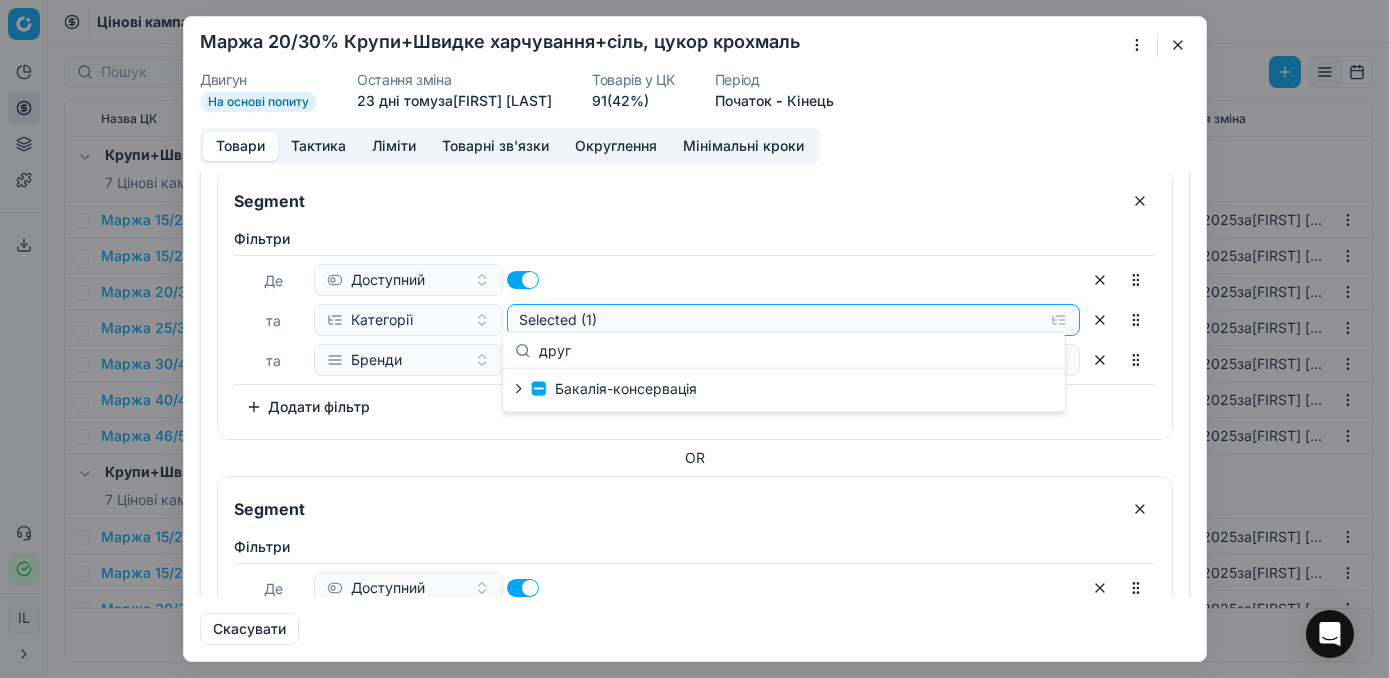 click 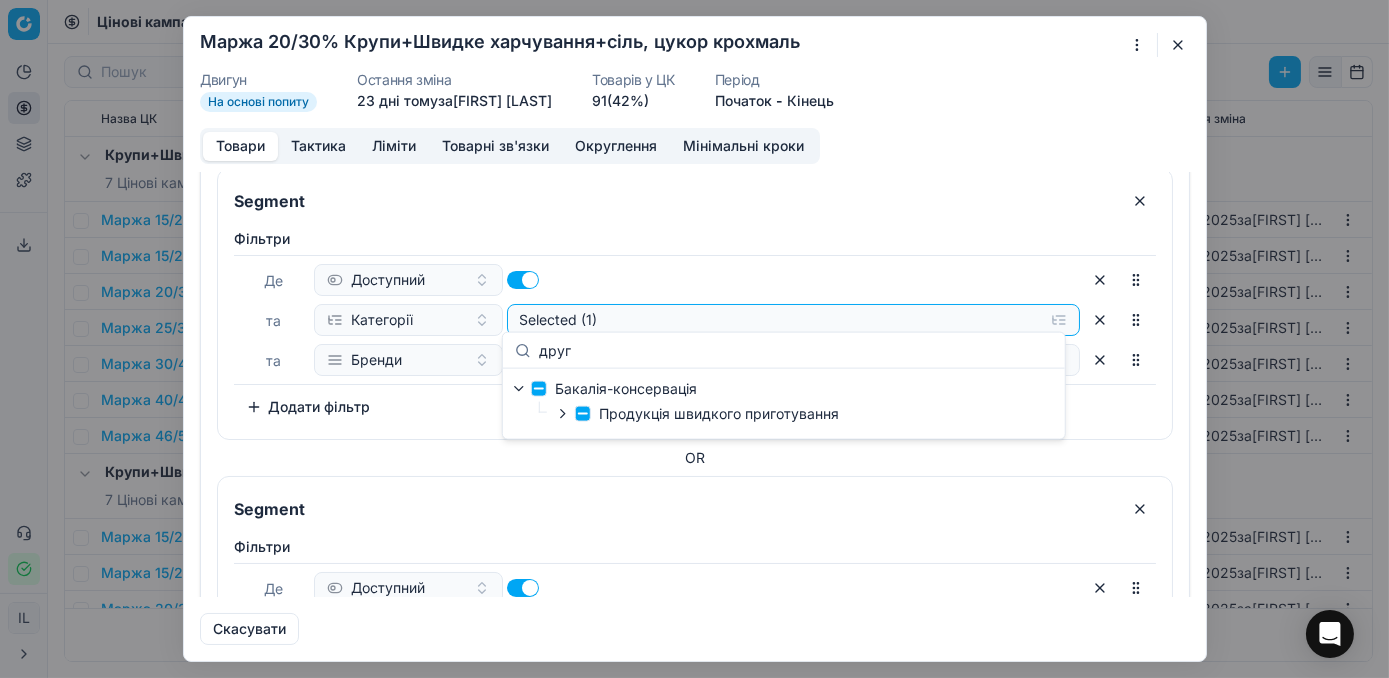 click 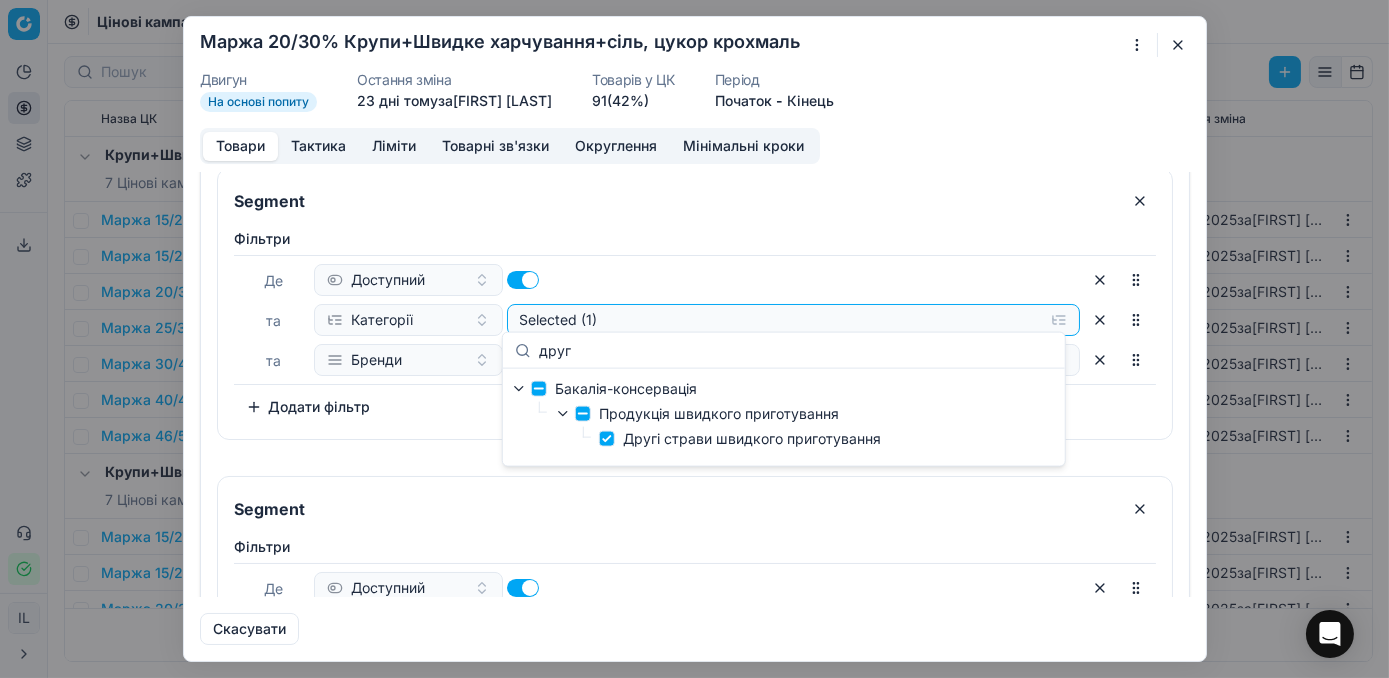 click on "OR" at bounding box center (695, 458) 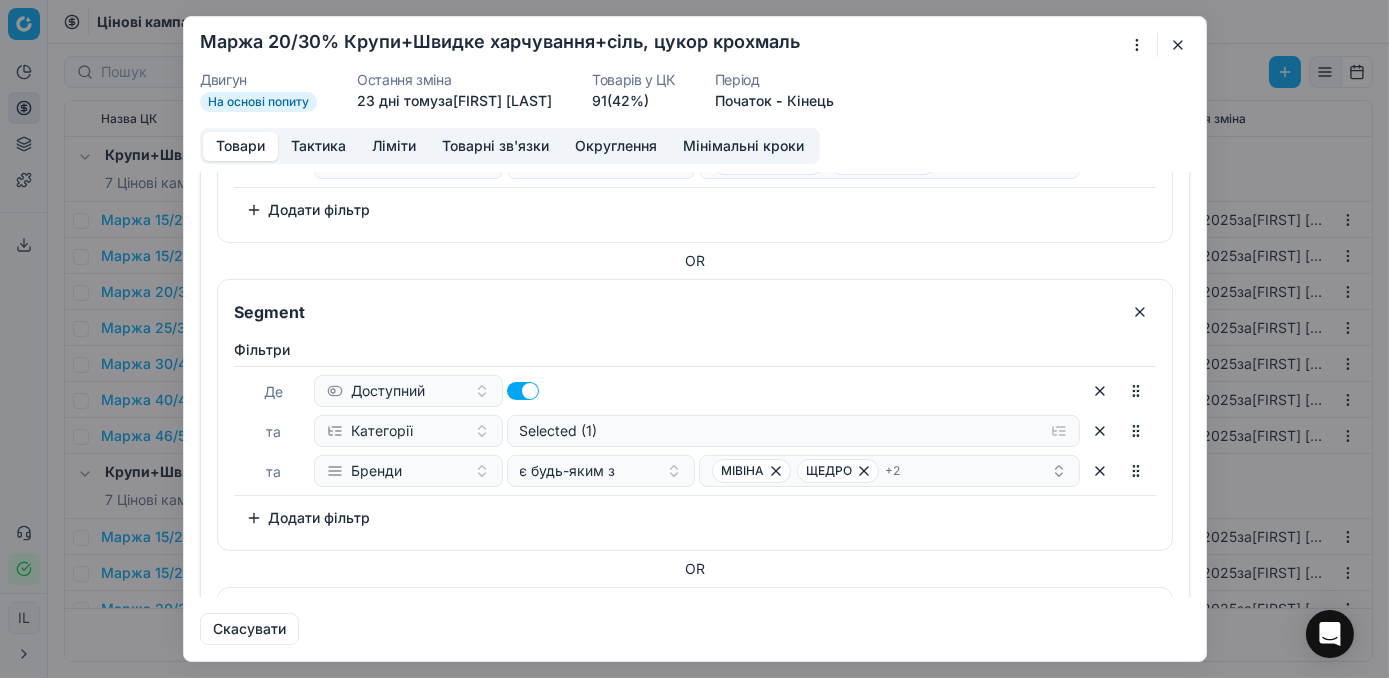 scroll, scrollTop: 1742, scrollLeft: 0, axis: vertical 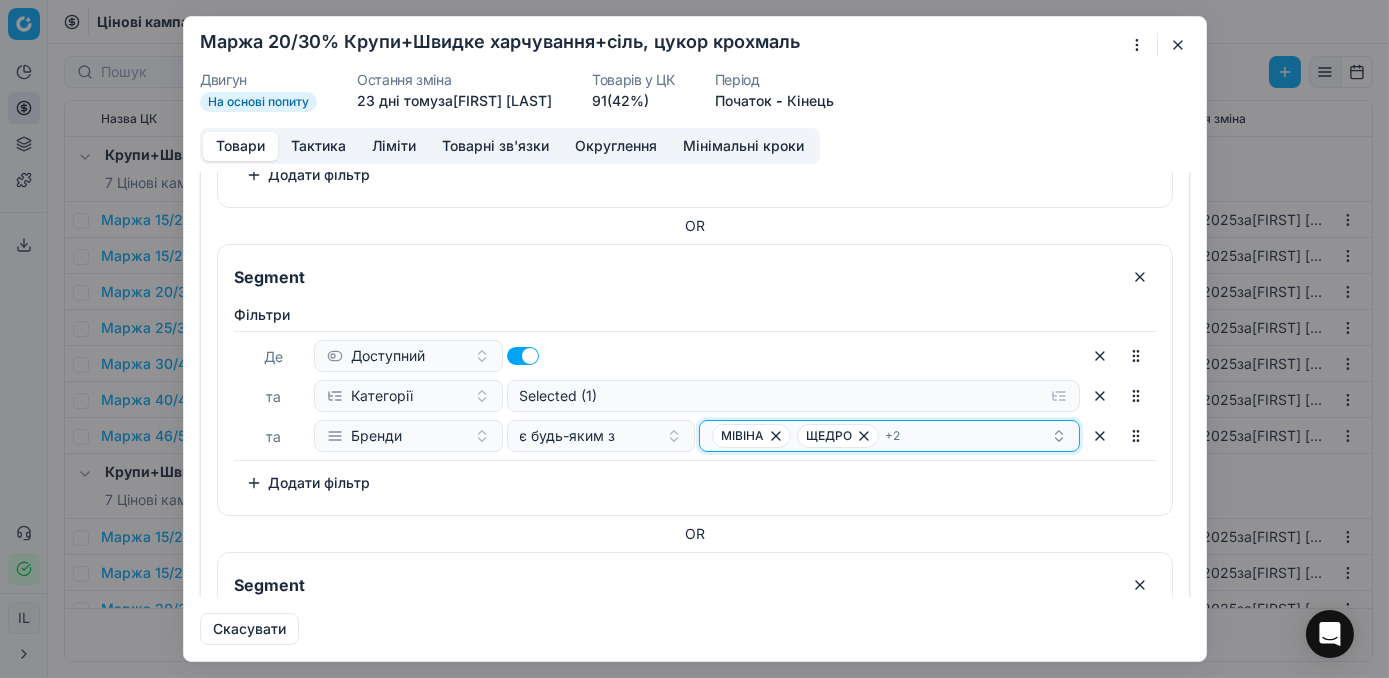click on "+ 2" at bounding box center [940, -1104] 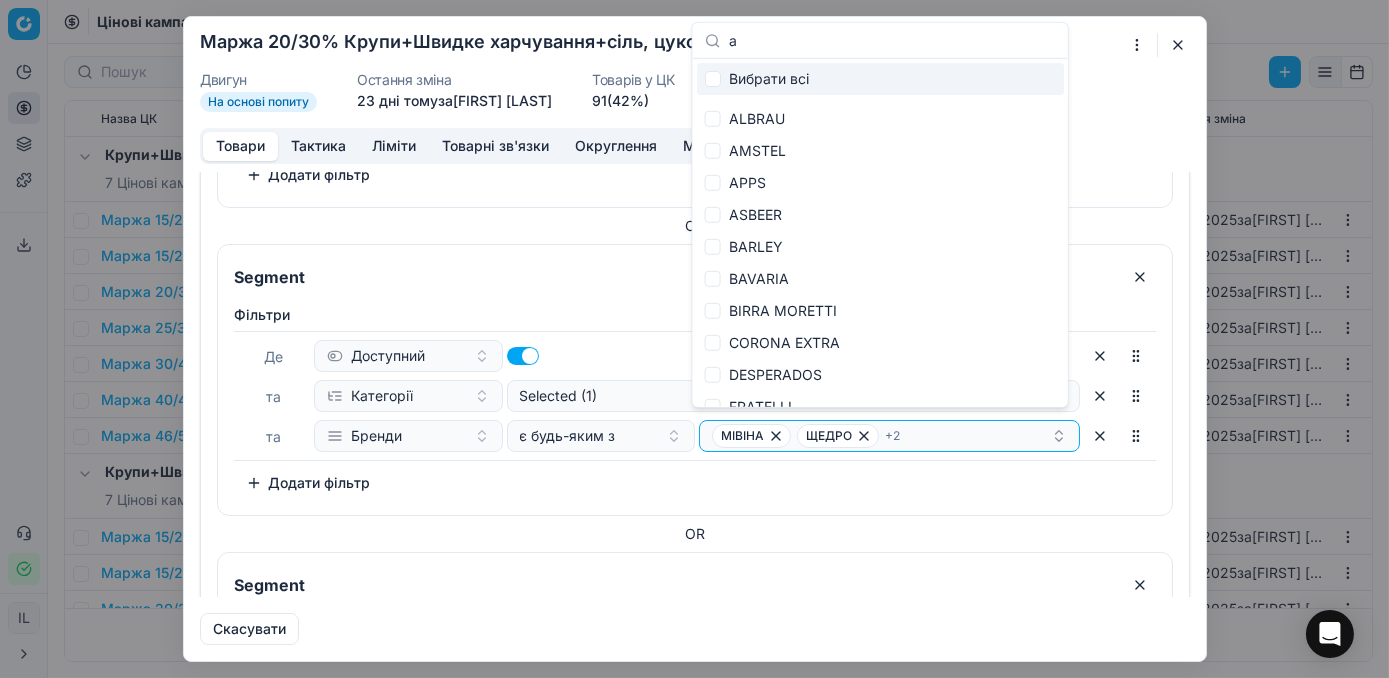 type on "ax" 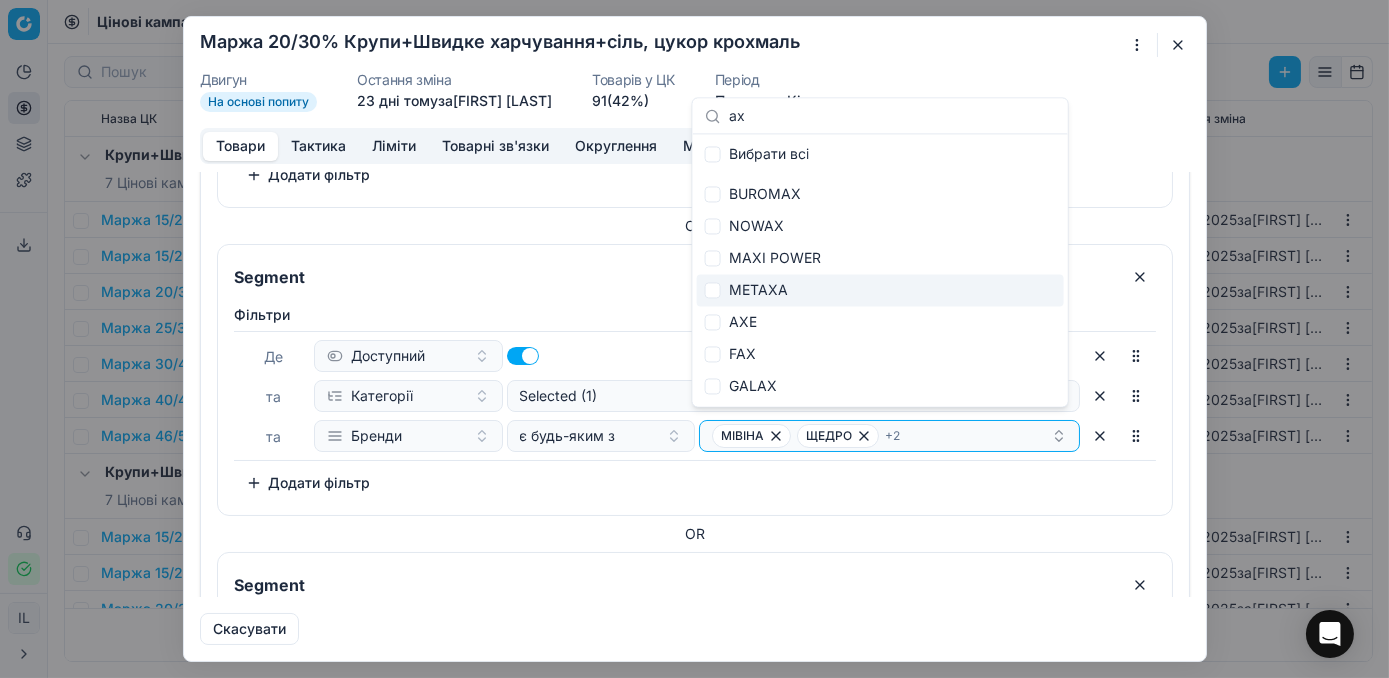click on "OR" at bounding box center (695, 226) 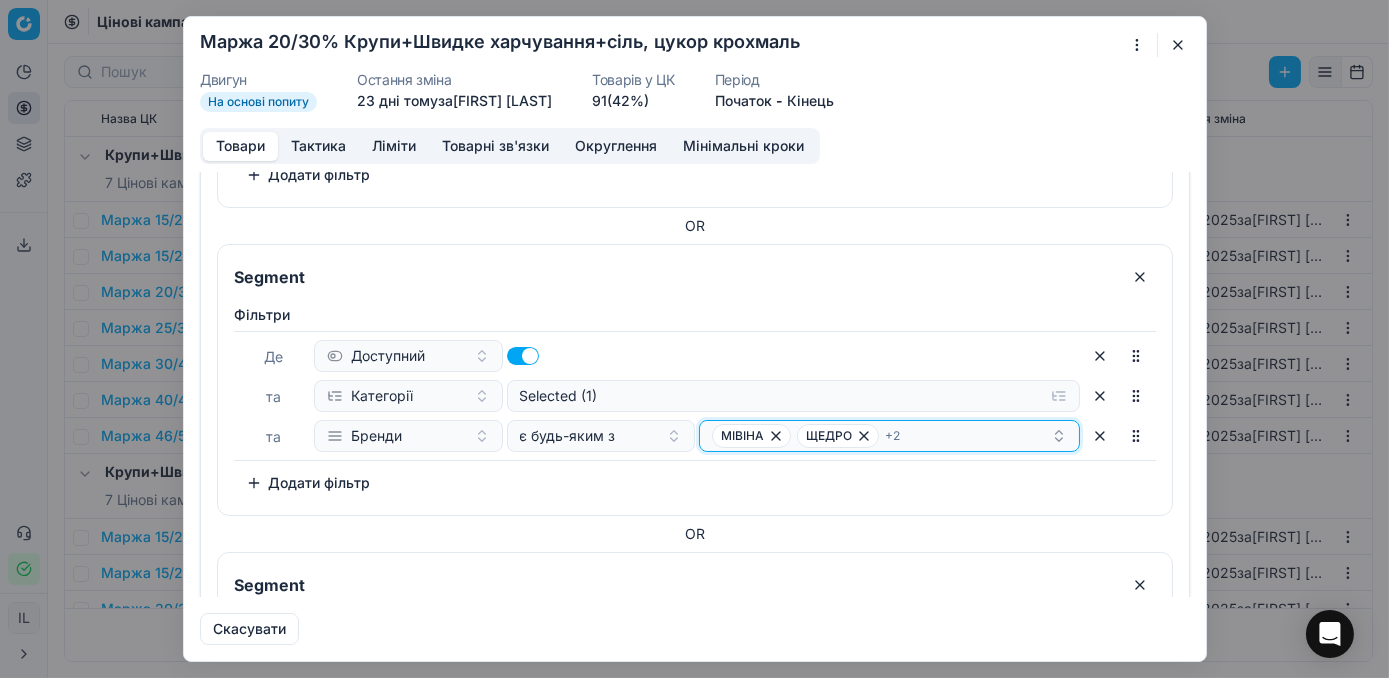 click on "МІВІНА ЩЕДРО + 2" at bounding box center (881, -1412) 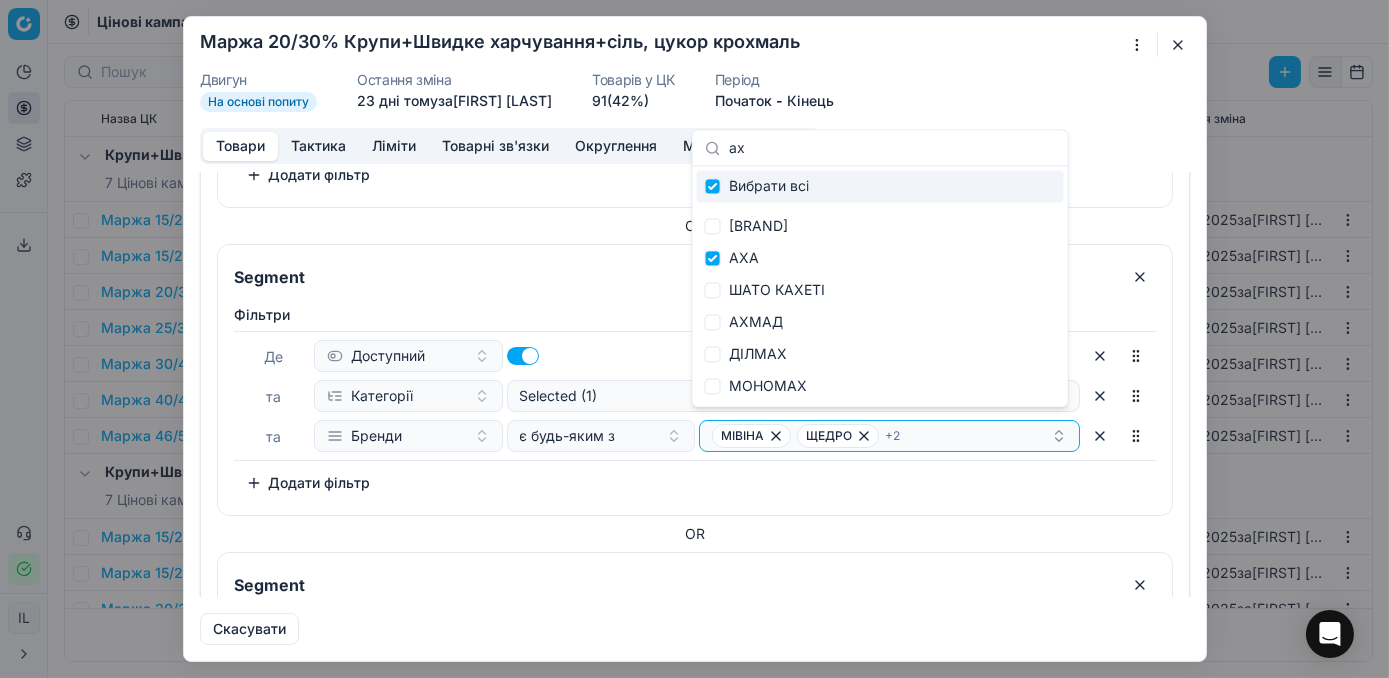 type on "аха" 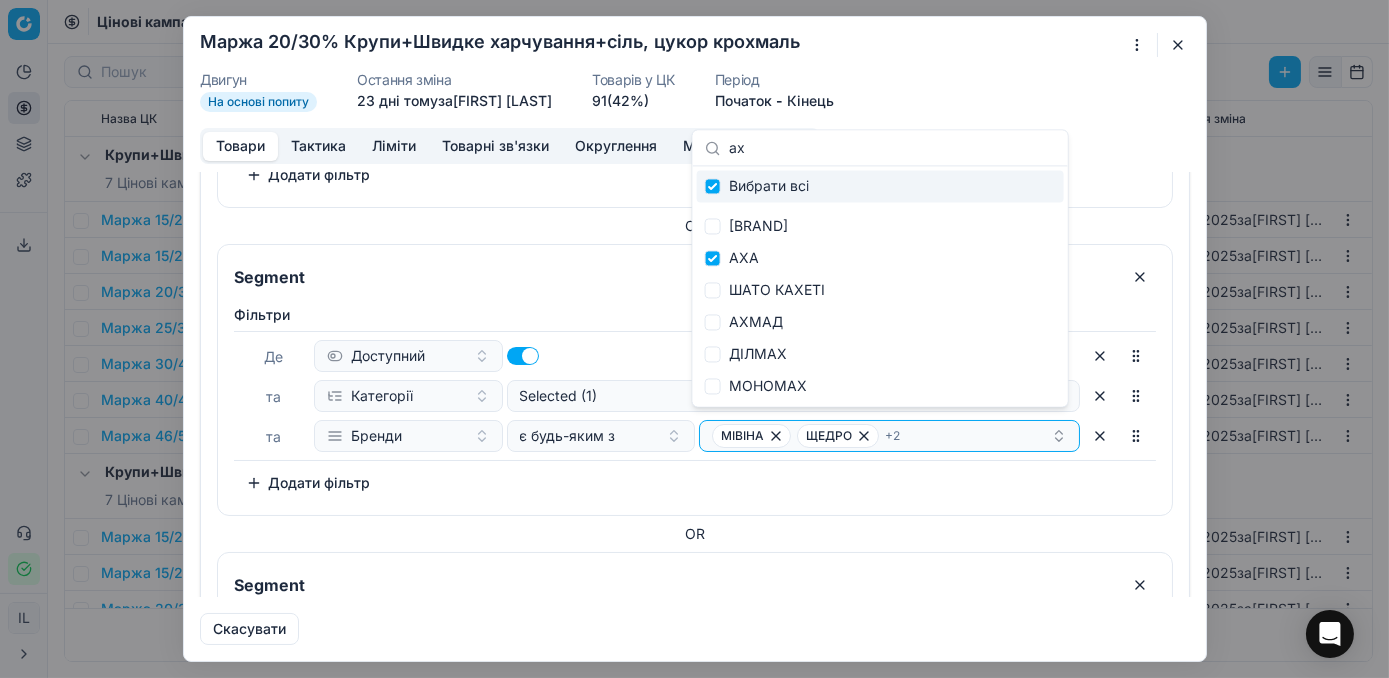 checkbox on "true" 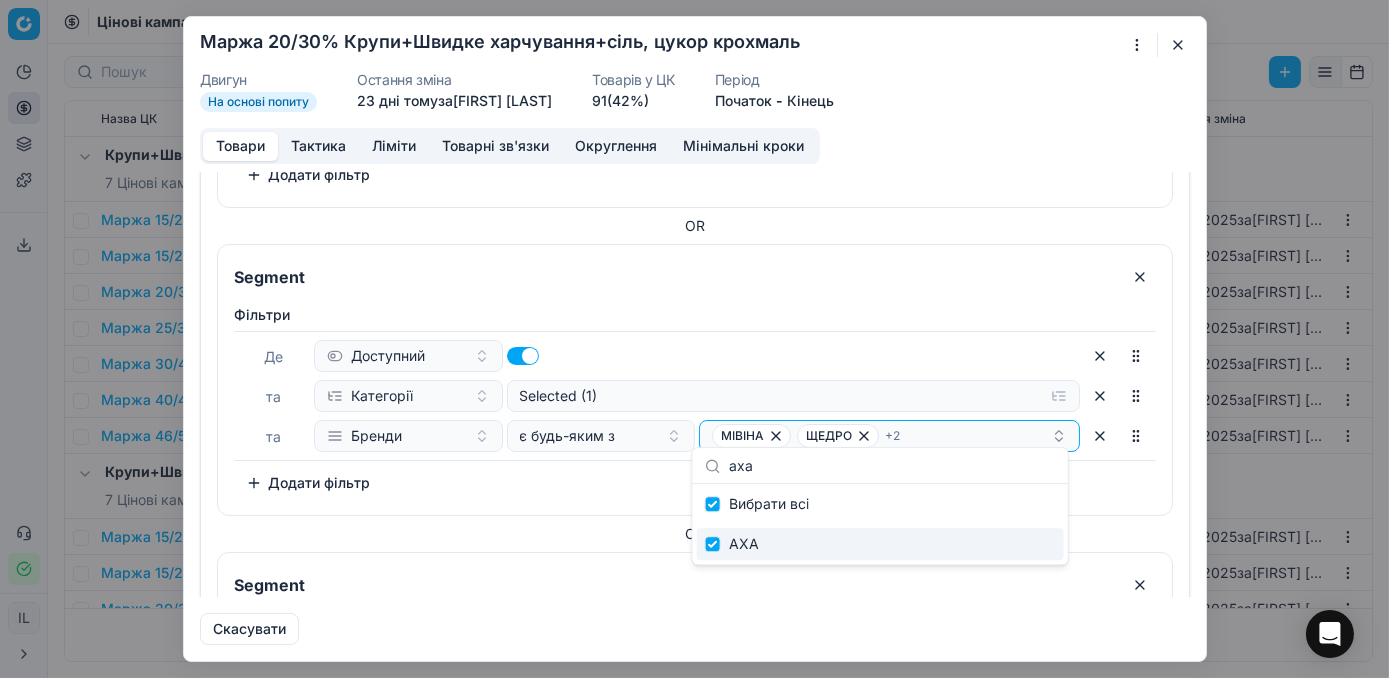 type on "аха" 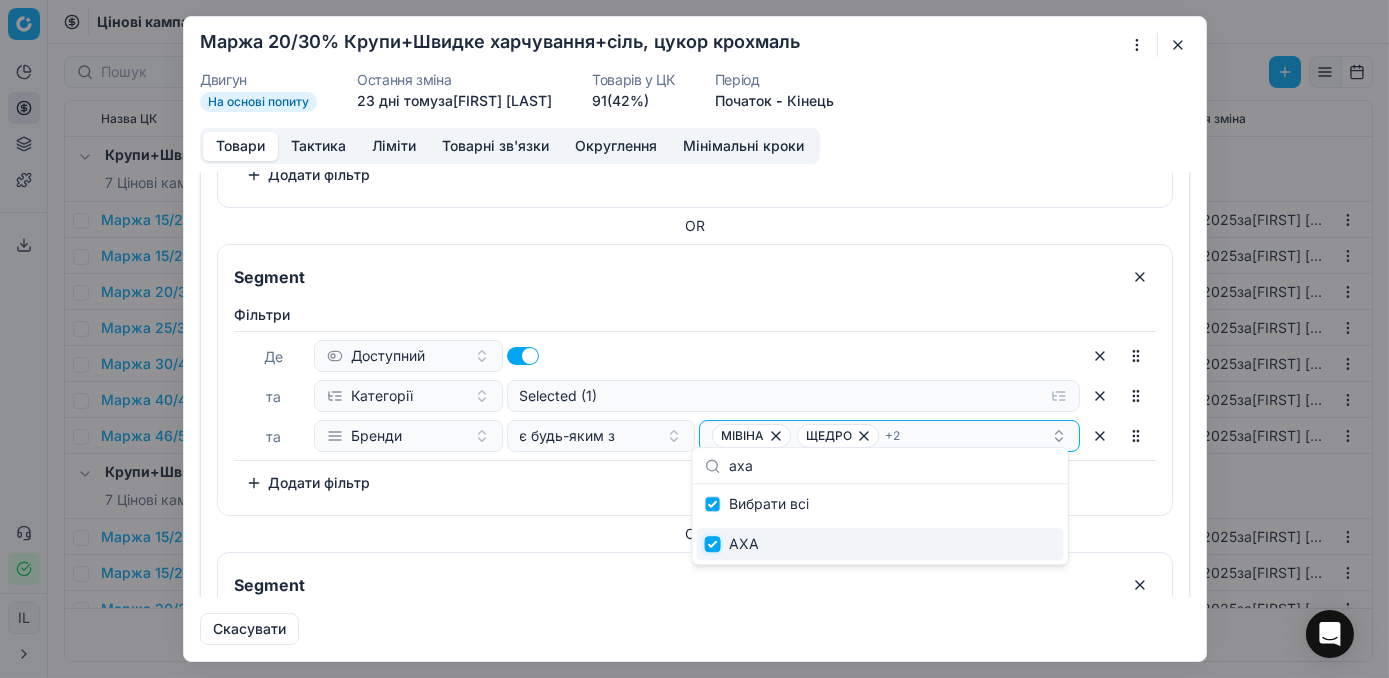 click at bounding box center (713, 544) 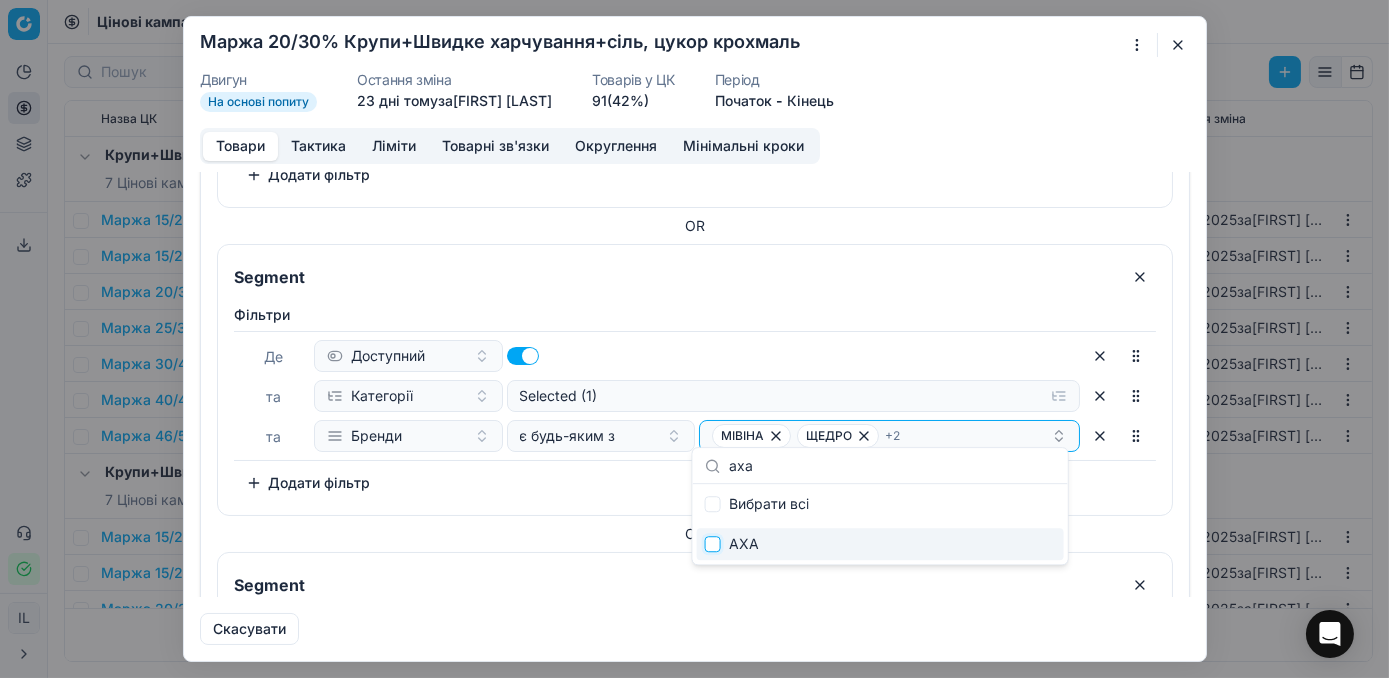 checkbox on "false" 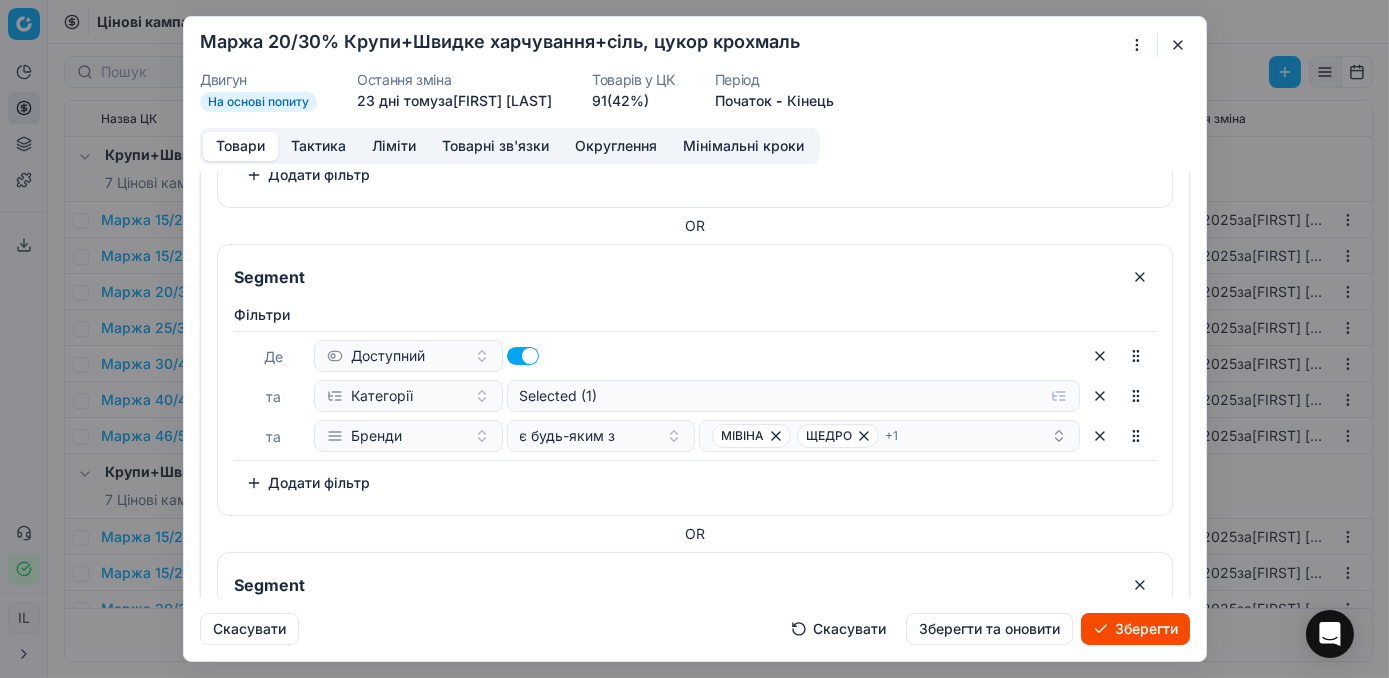 click on "Зберегти" at bounding box center (1135, 629) 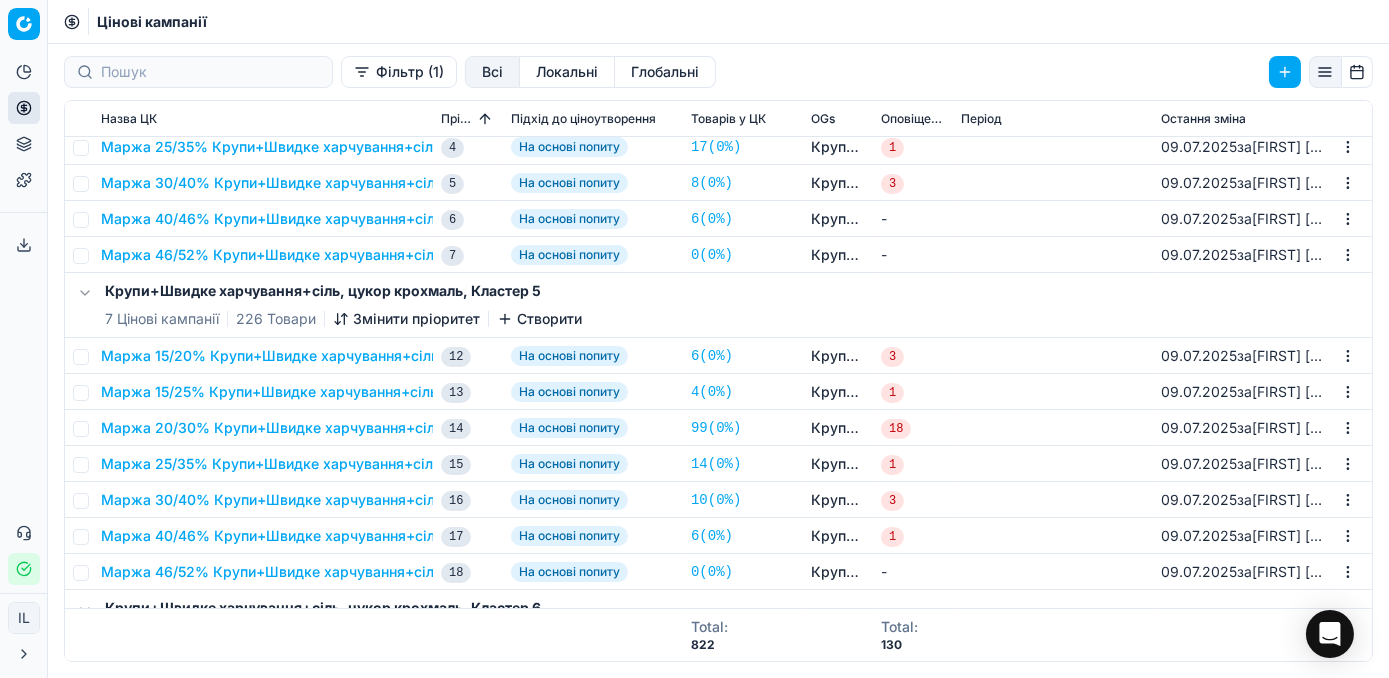 scroll, scrollTop: 181, scrollLeft: 0, axis: vertical 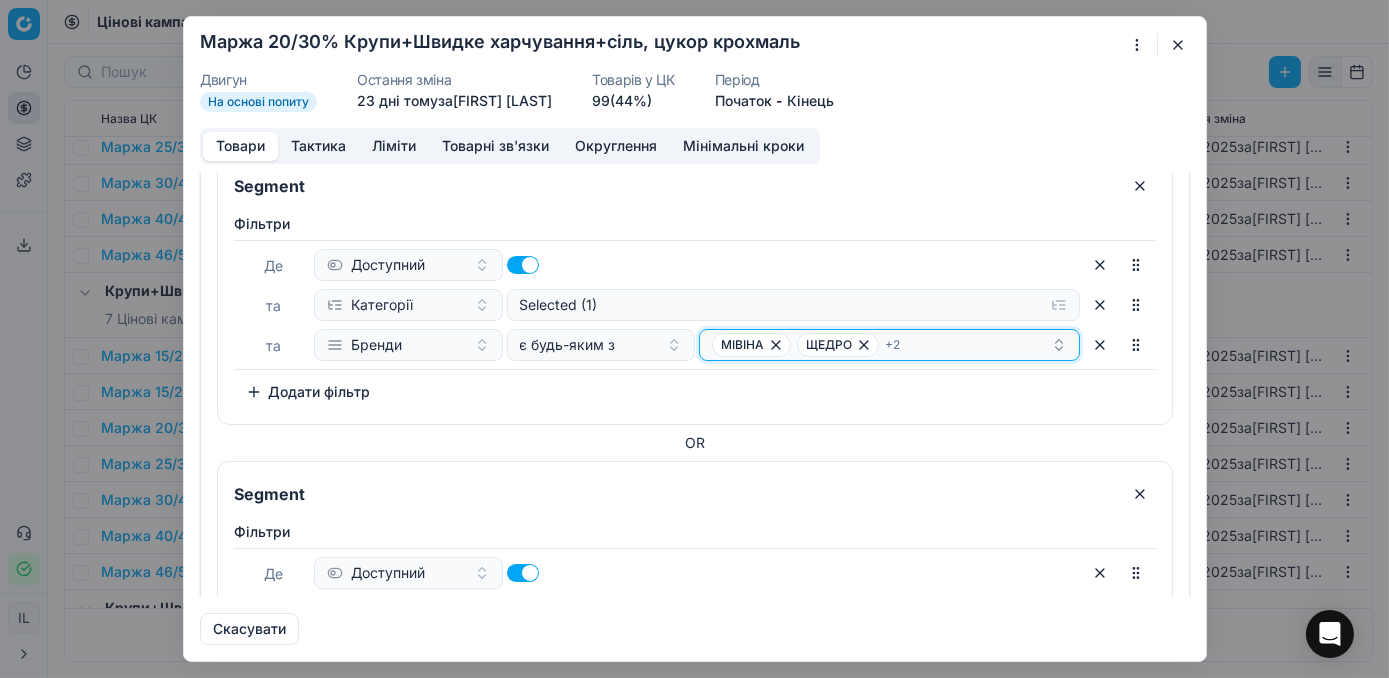 click 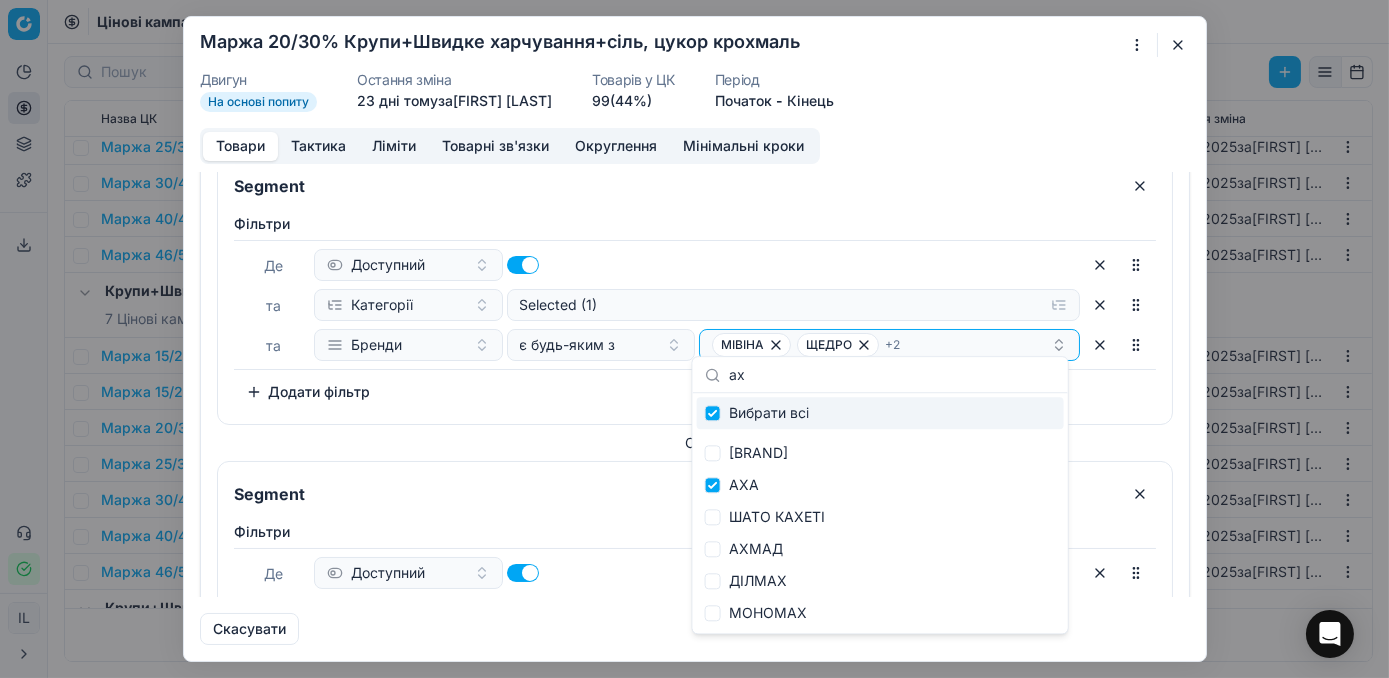 type on "аха" 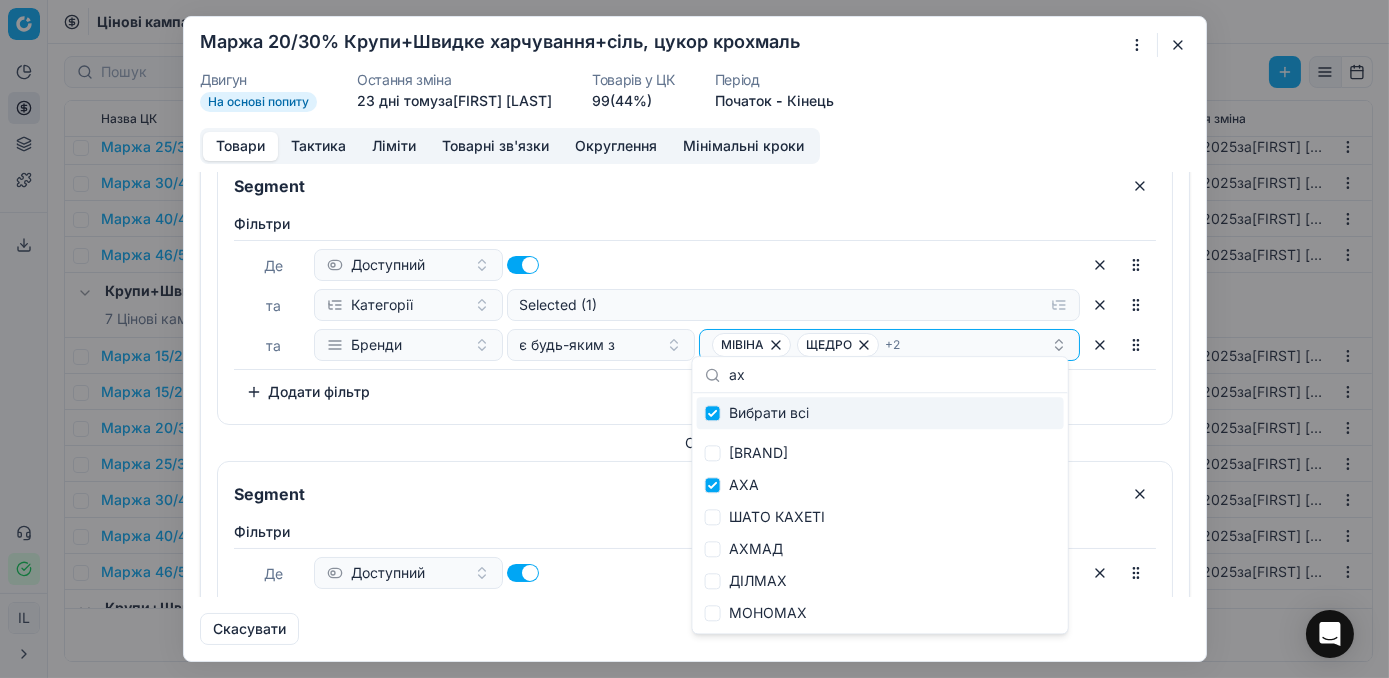 checkbox on "true" 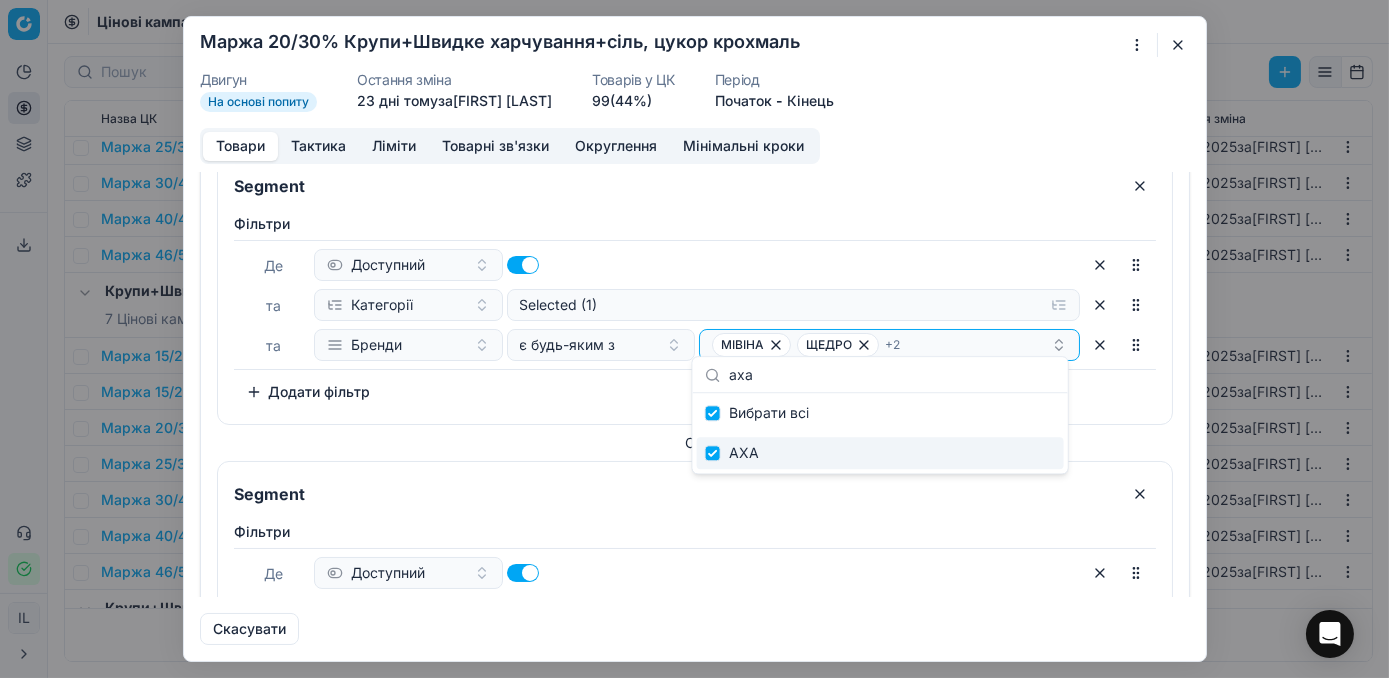 type on "аха" 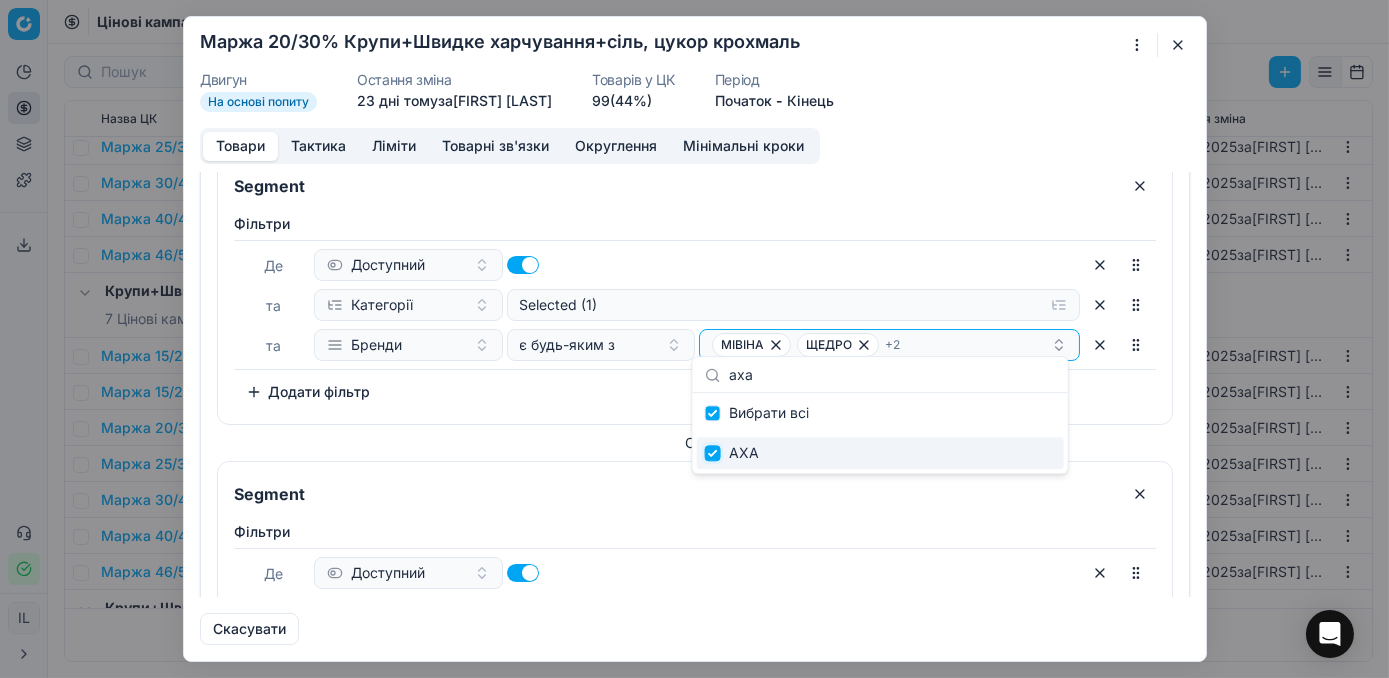 click at bounding box center (713, 453) 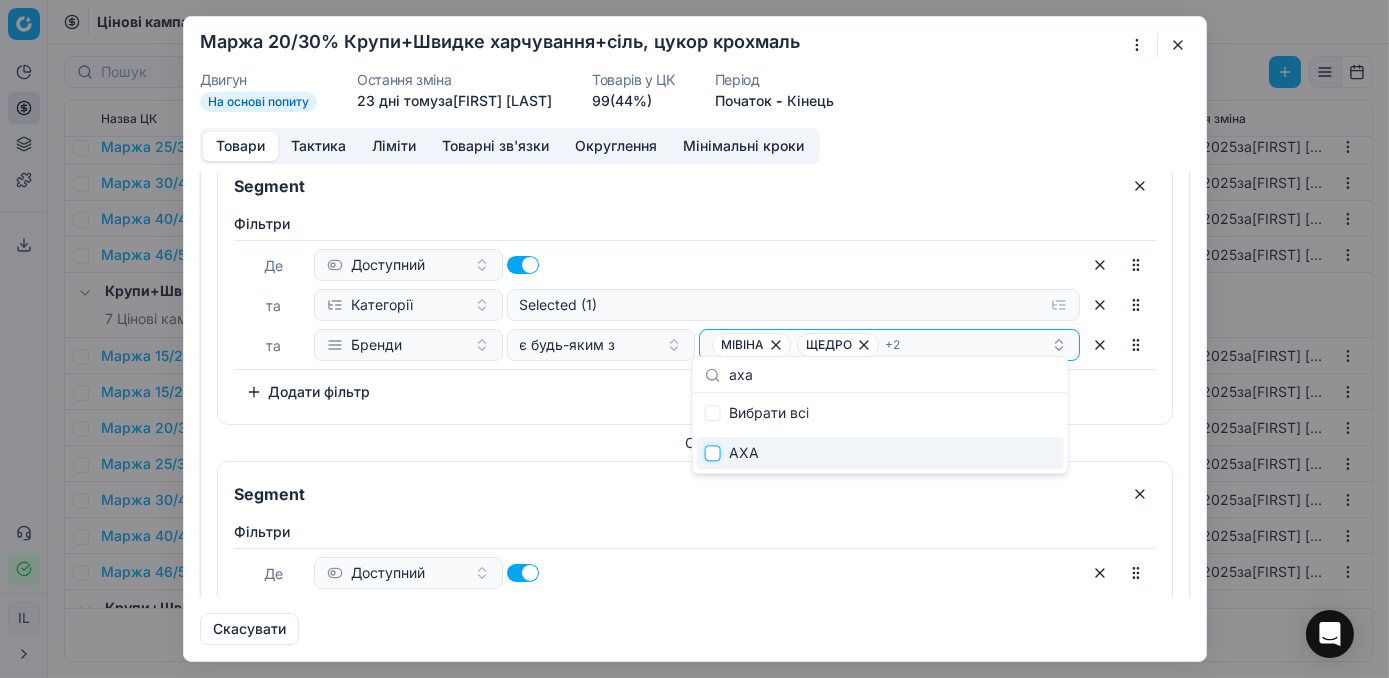 checkbox on "false" 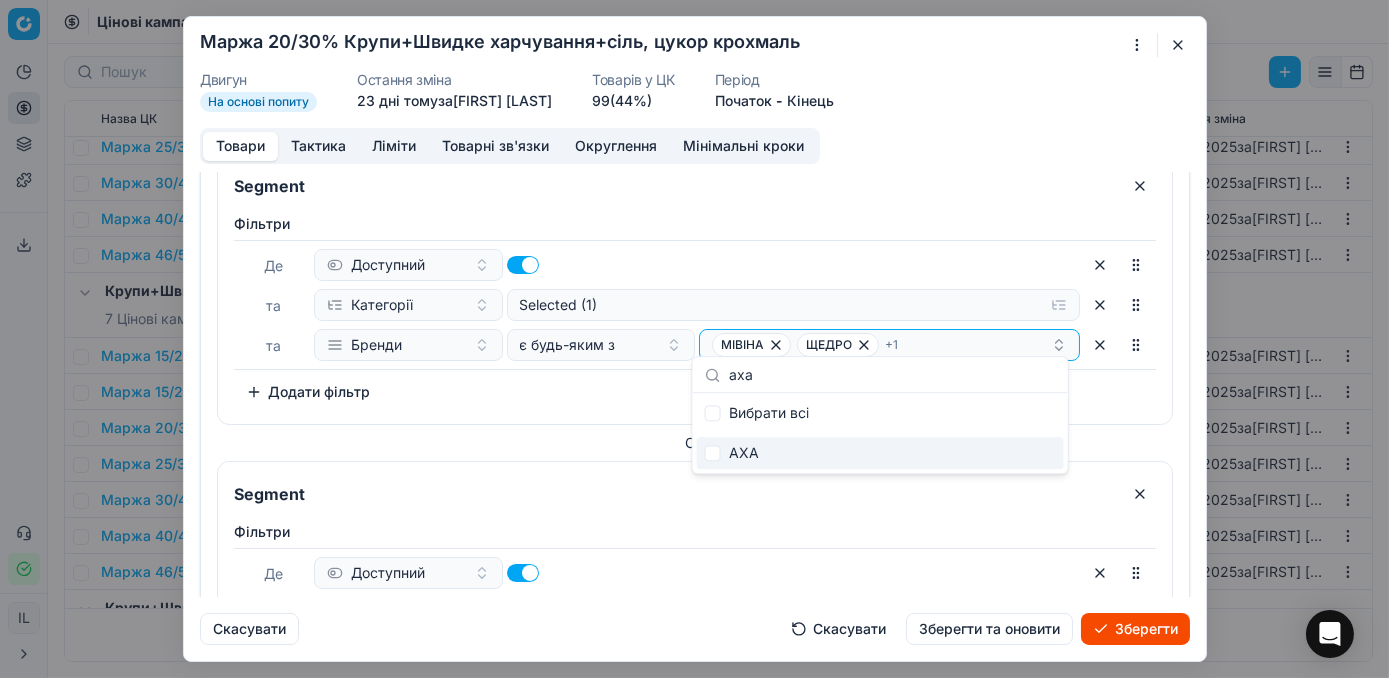 click on "Зберегти" at bounding box center [1135, 629] 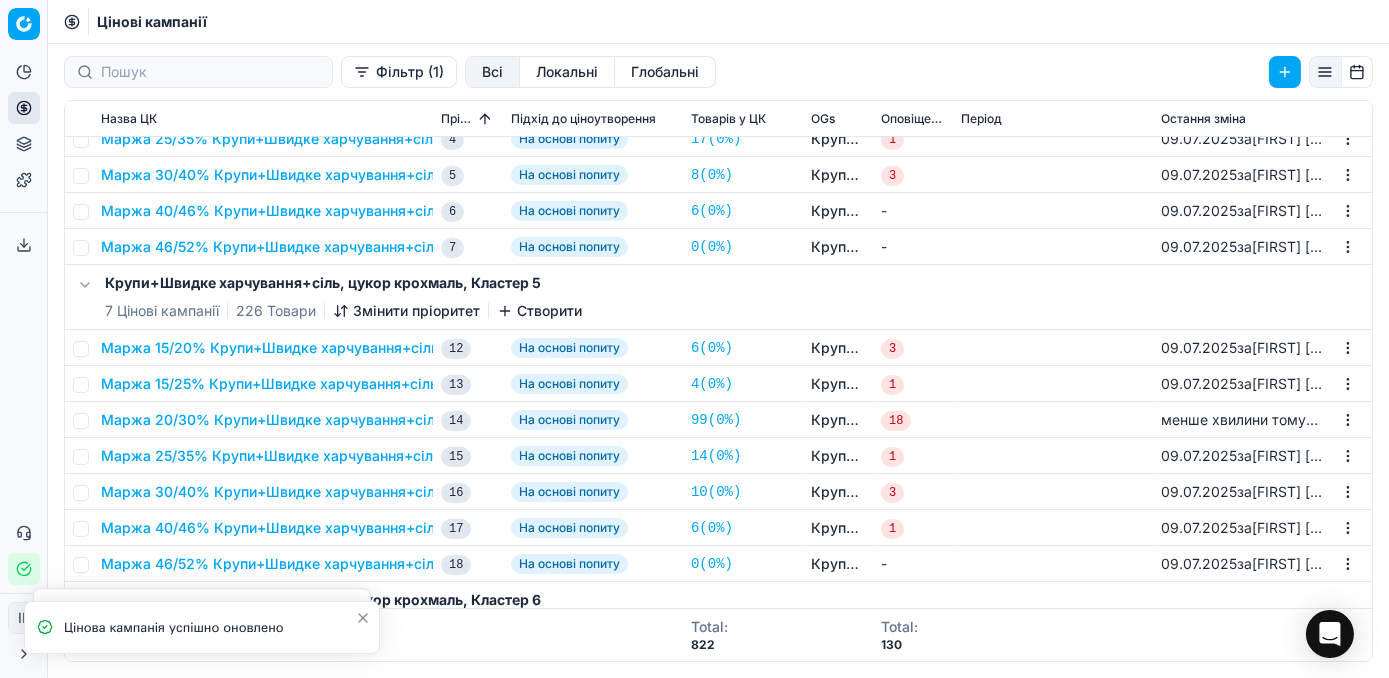 scroll, scrollTop: 272, scrollLeft: 0, axis: vertical 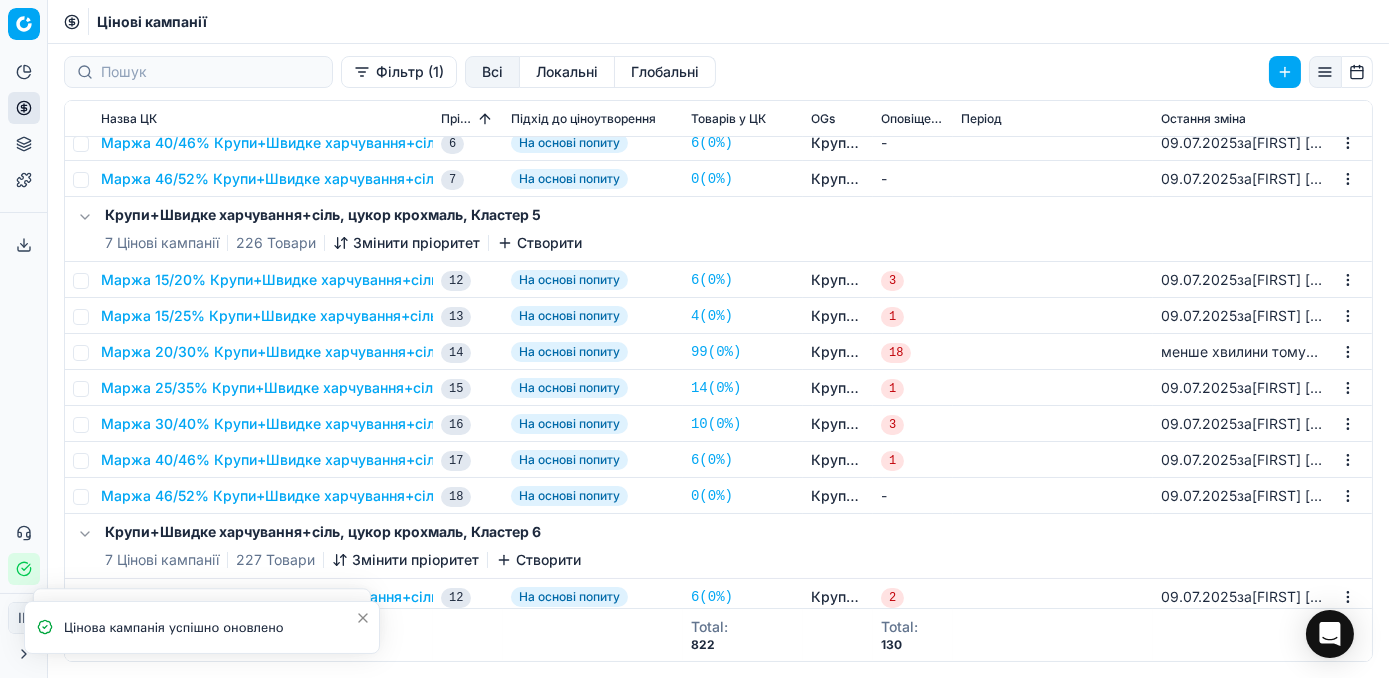 click on "Маржа 20/30% Крупи+Швидке харчування+сіль, цукор крохмаль" at bounding box center [333, 352] 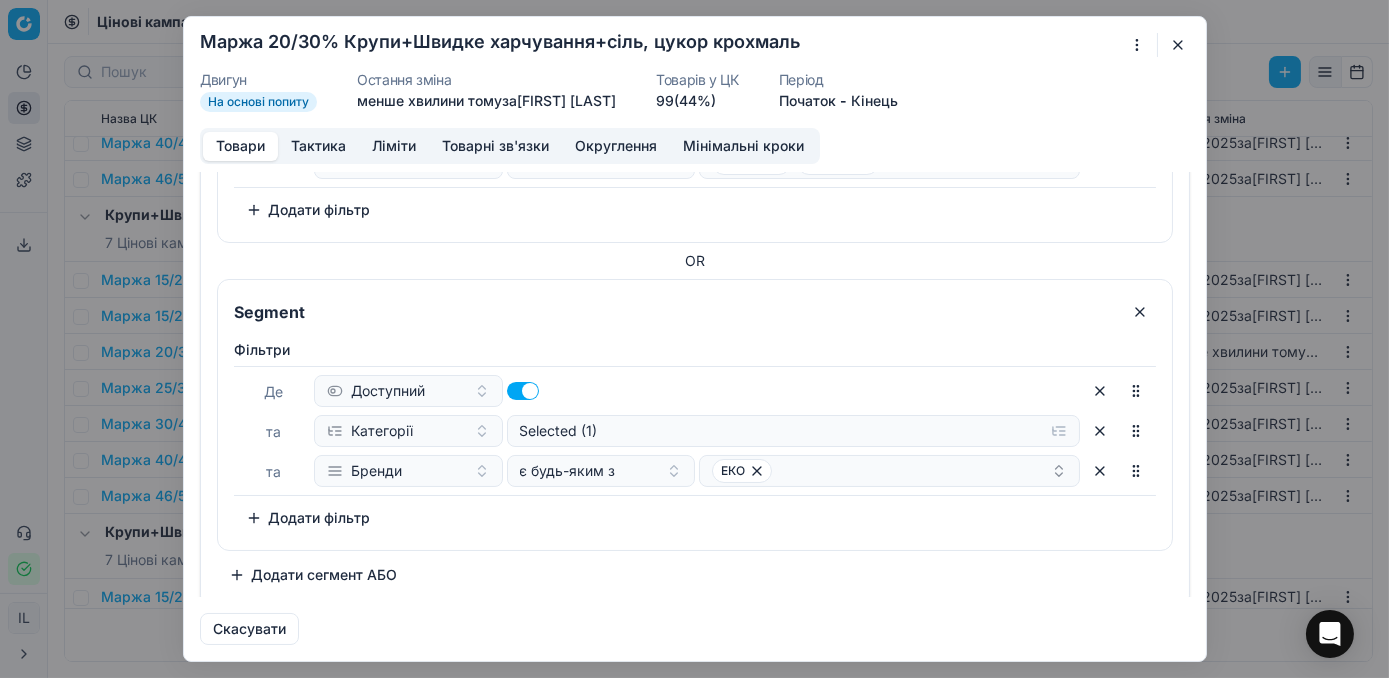 scroll, scrollTop: 1833, scrollLeft: 0, axis: vertical 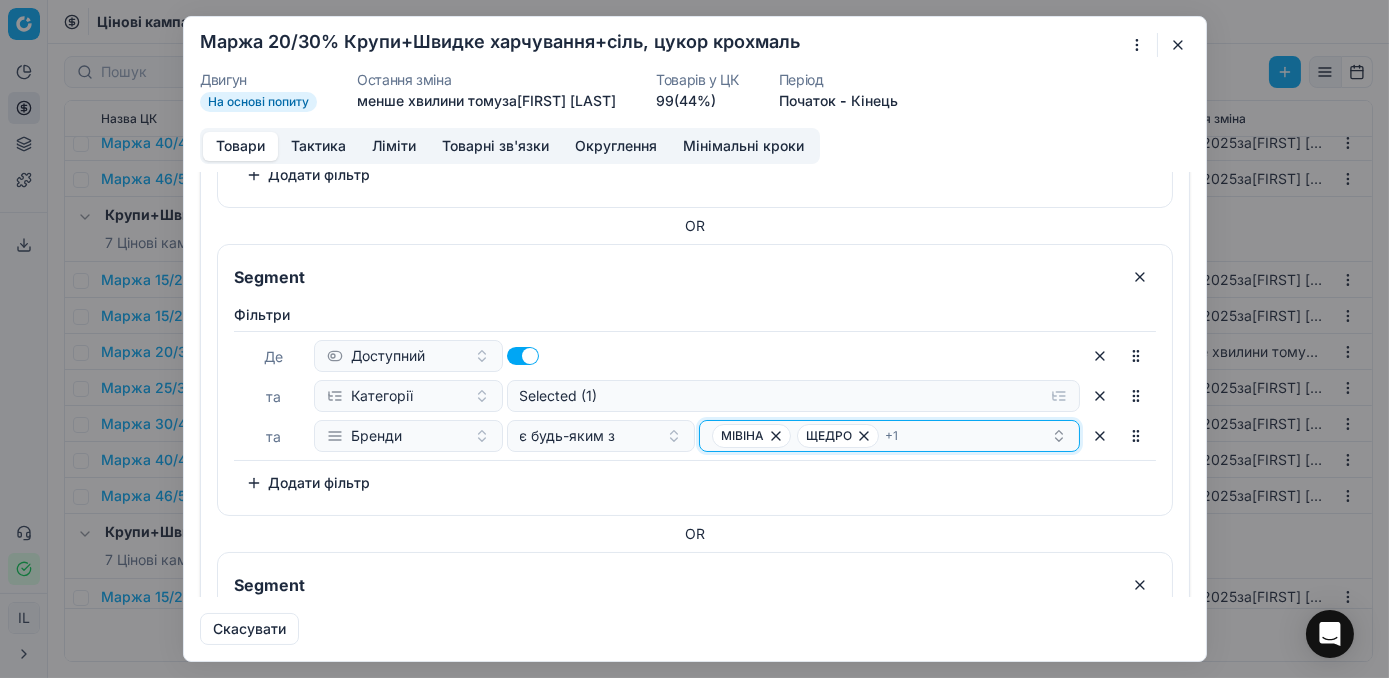 click 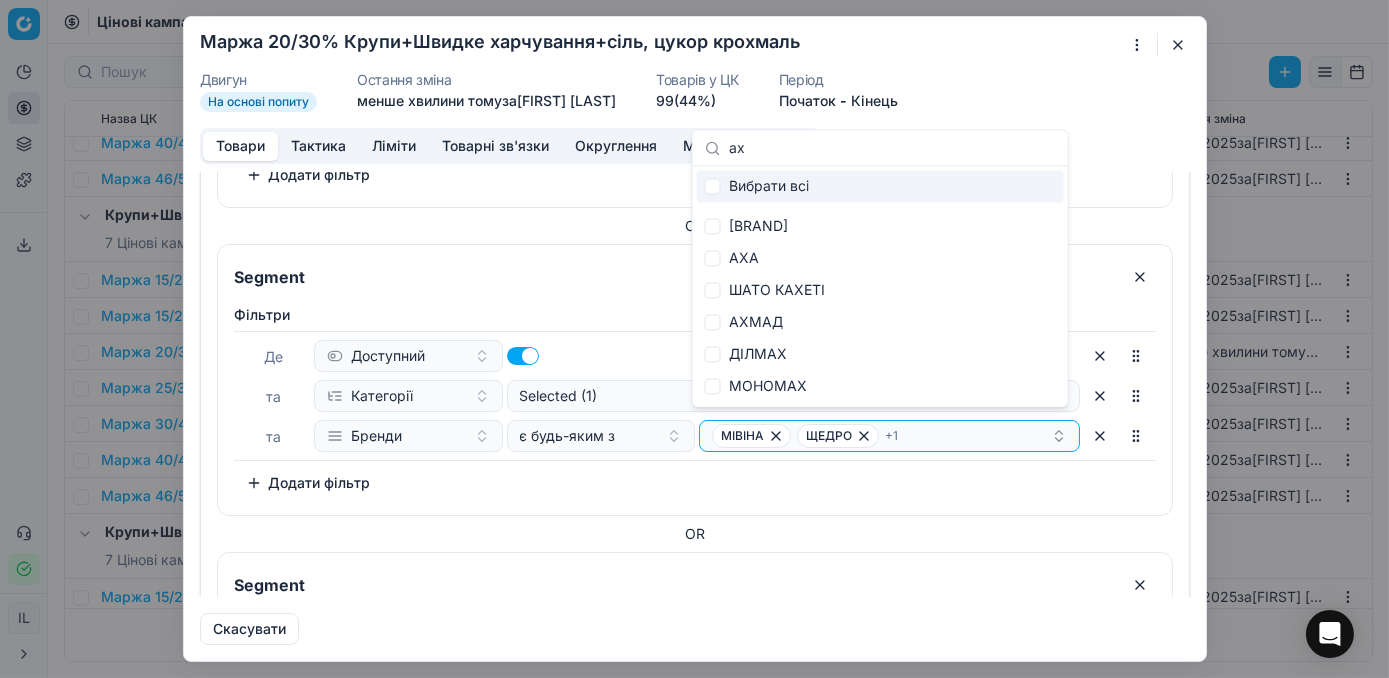 type on "аха" 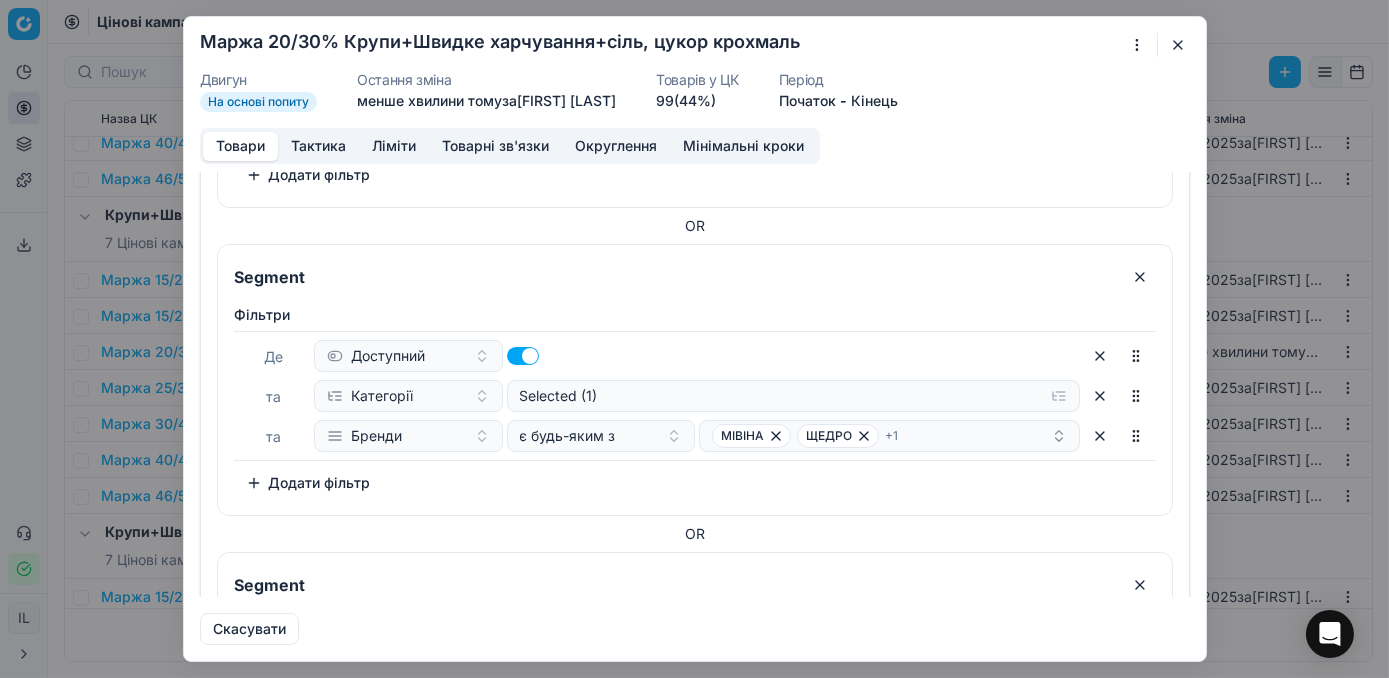 click at bounding box center (1178, 45) 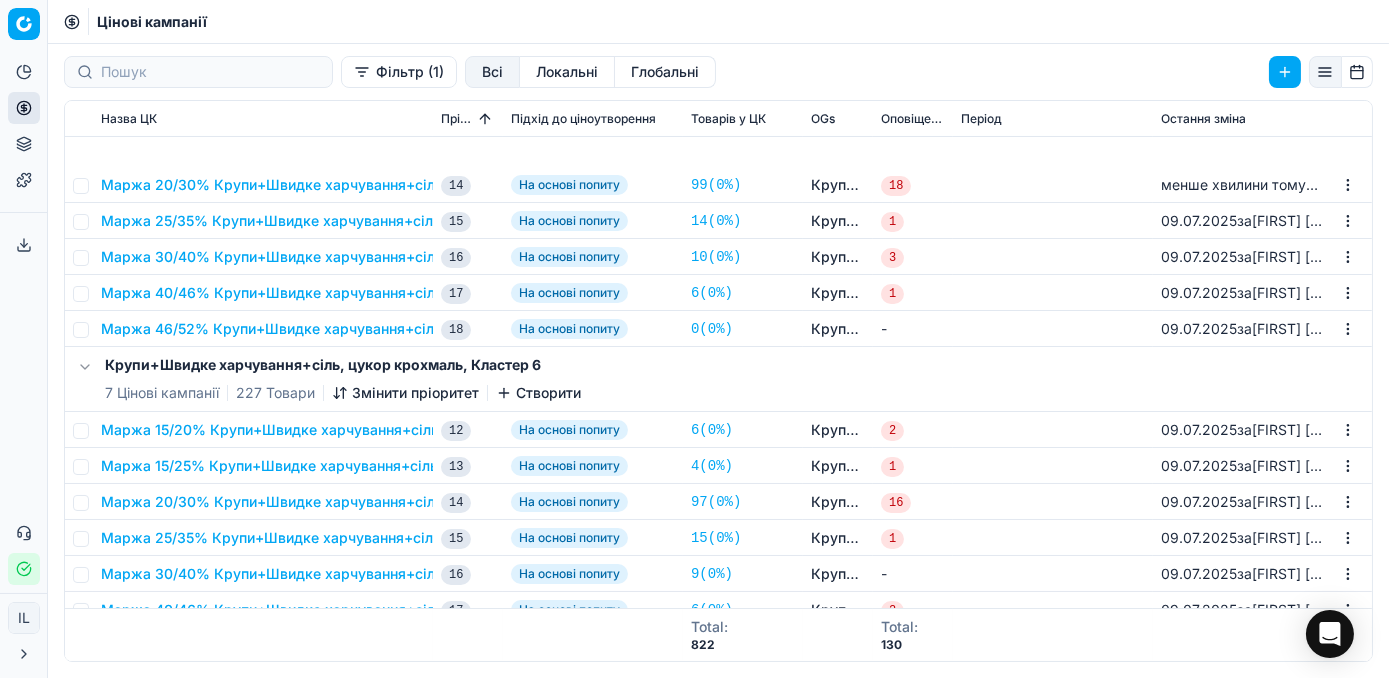 scroll, scrollTop: 636, scrollLeft: 0, axis: vertical 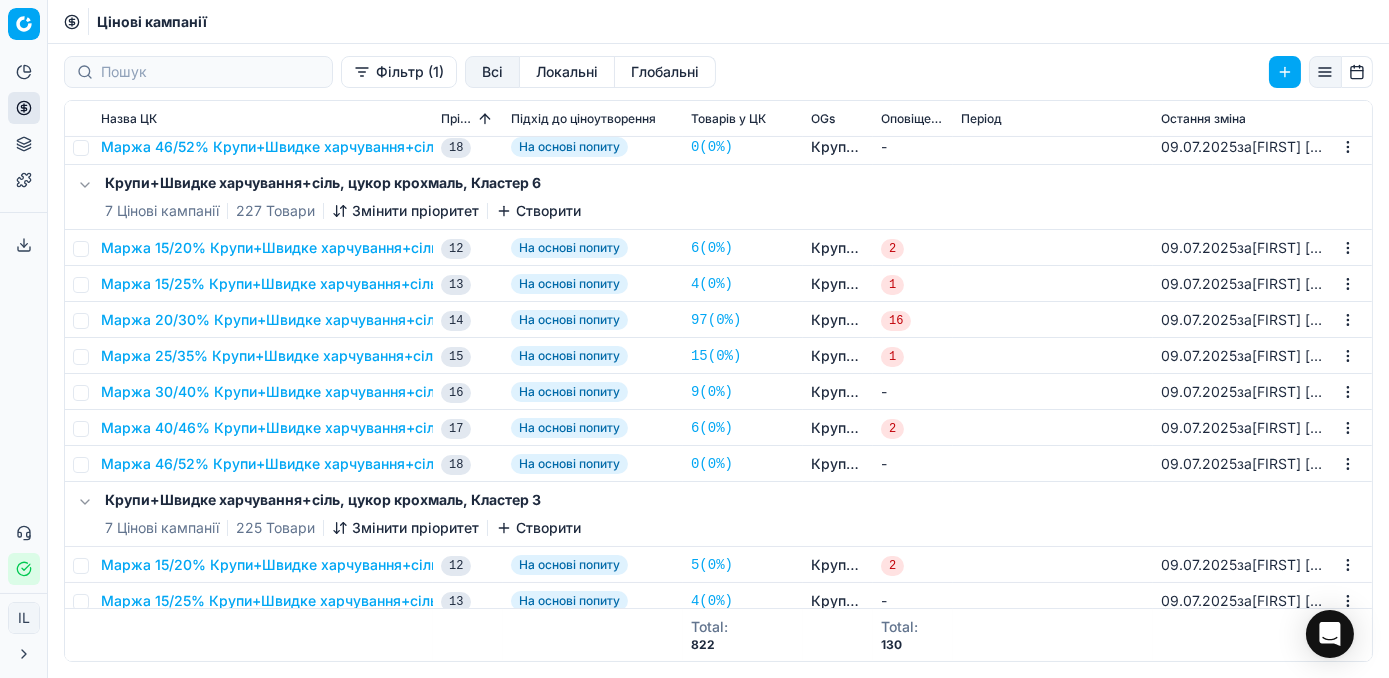 click on "Маржа 20/30% Крупи+Швидке харчування+сіль, цукор крохмаль" at bounding box center (333, 320) 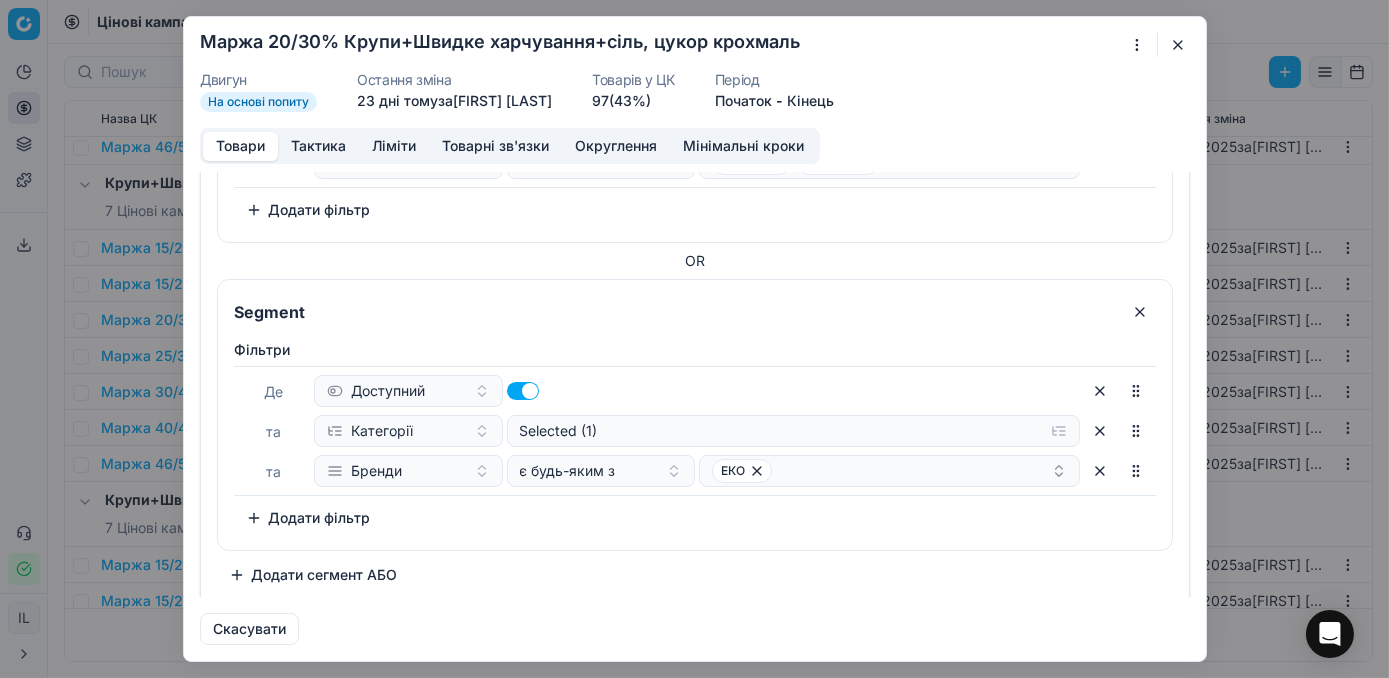 scroll, scrollTop: 1924, scrollLeft: 0, axis: vertical 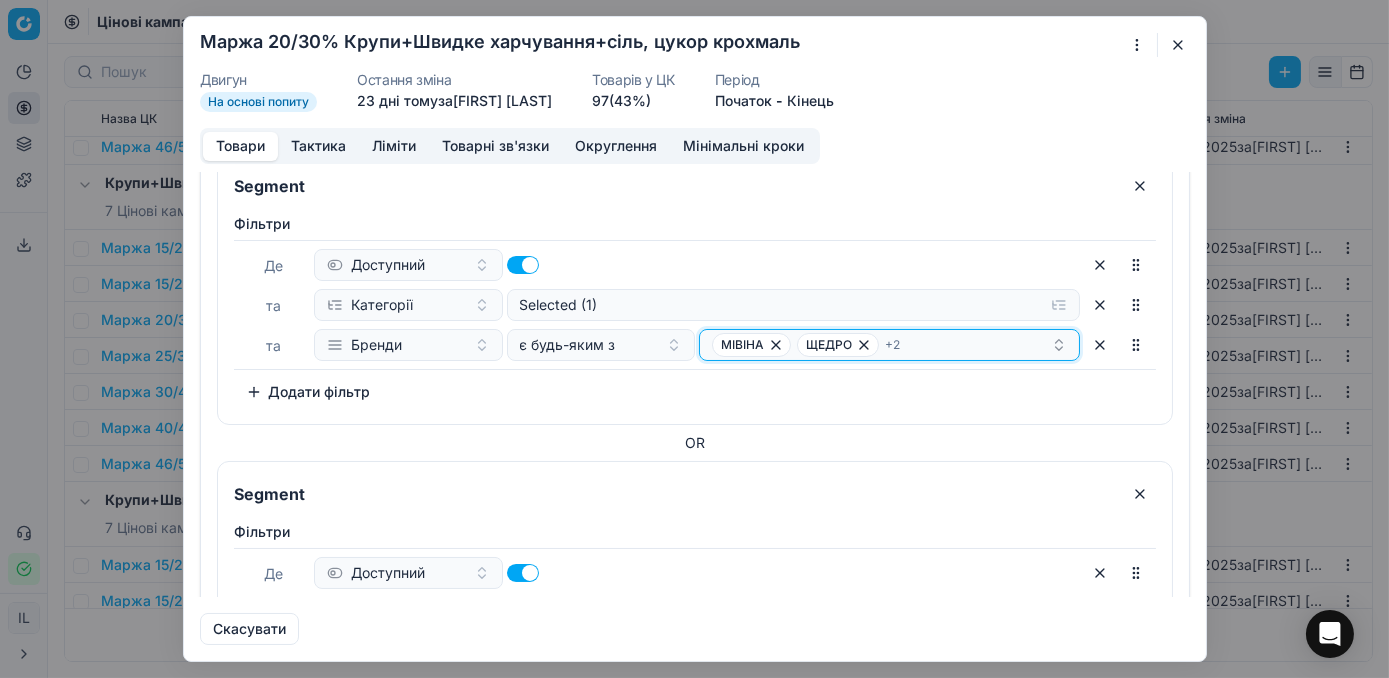 click 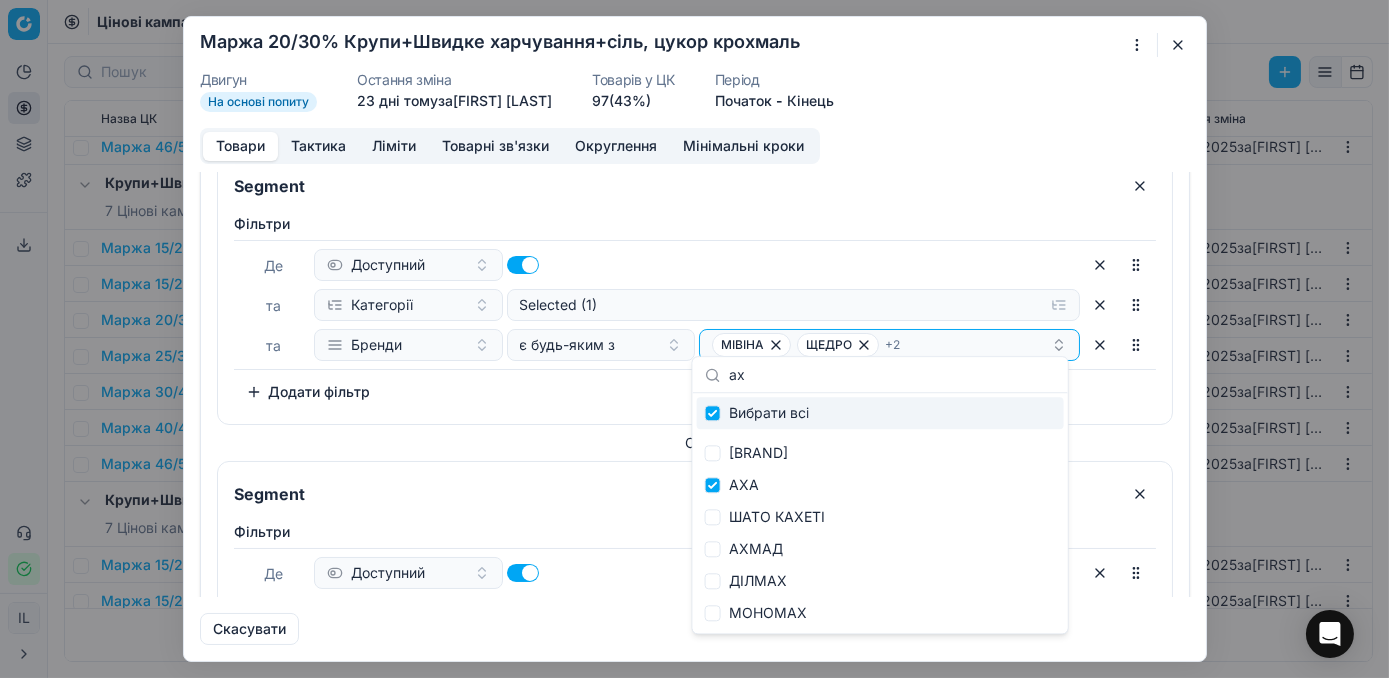 type on "аха" 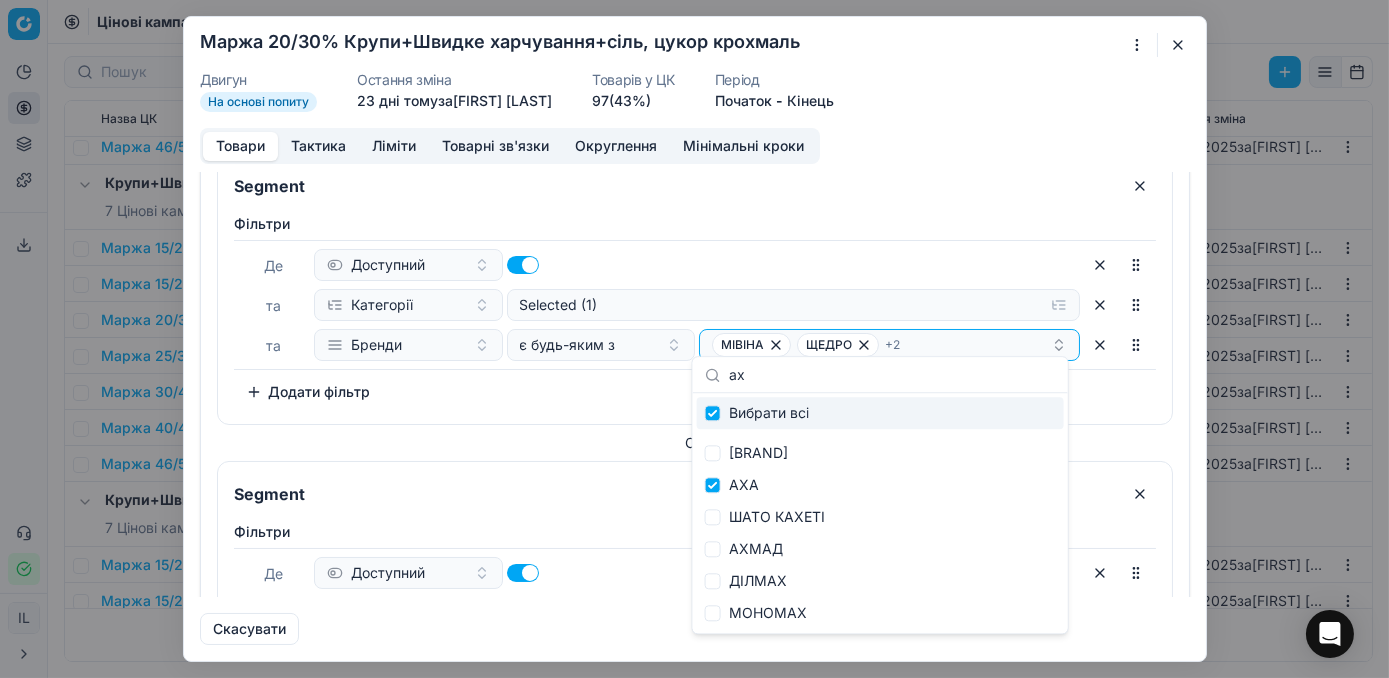 checkbox on "true" 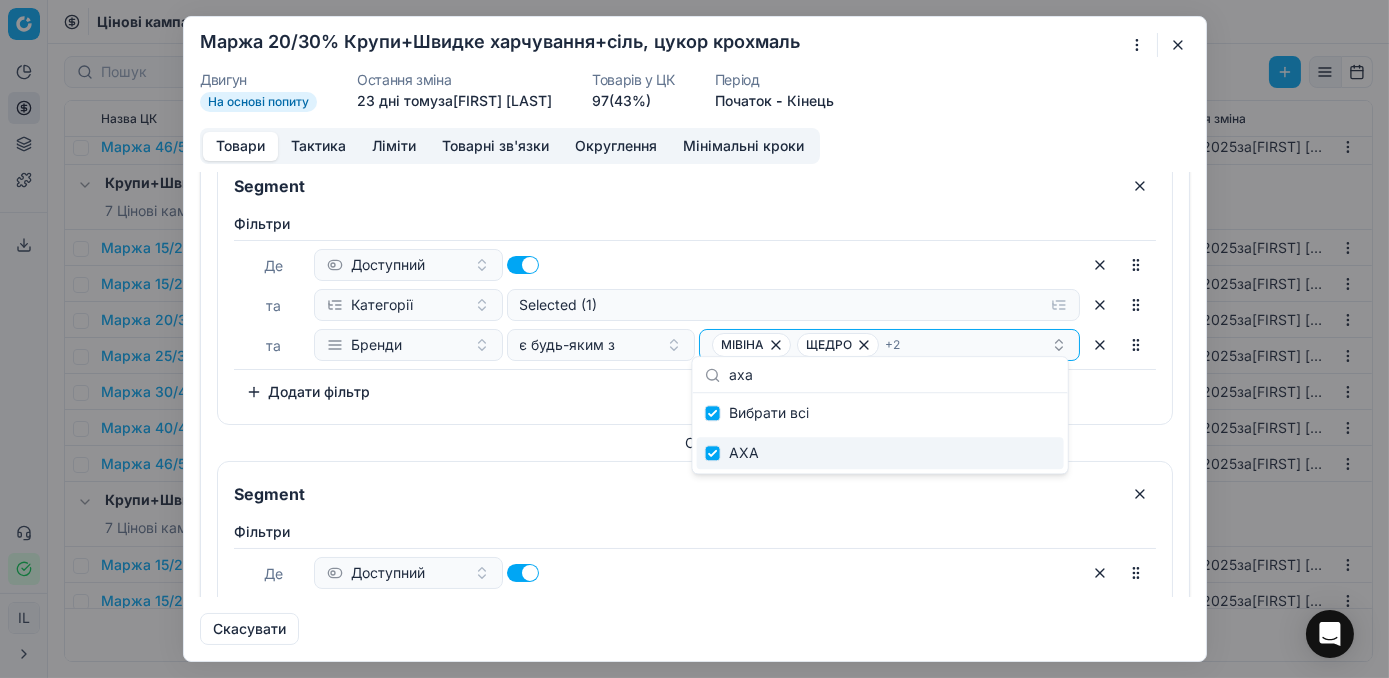 type on "аха" 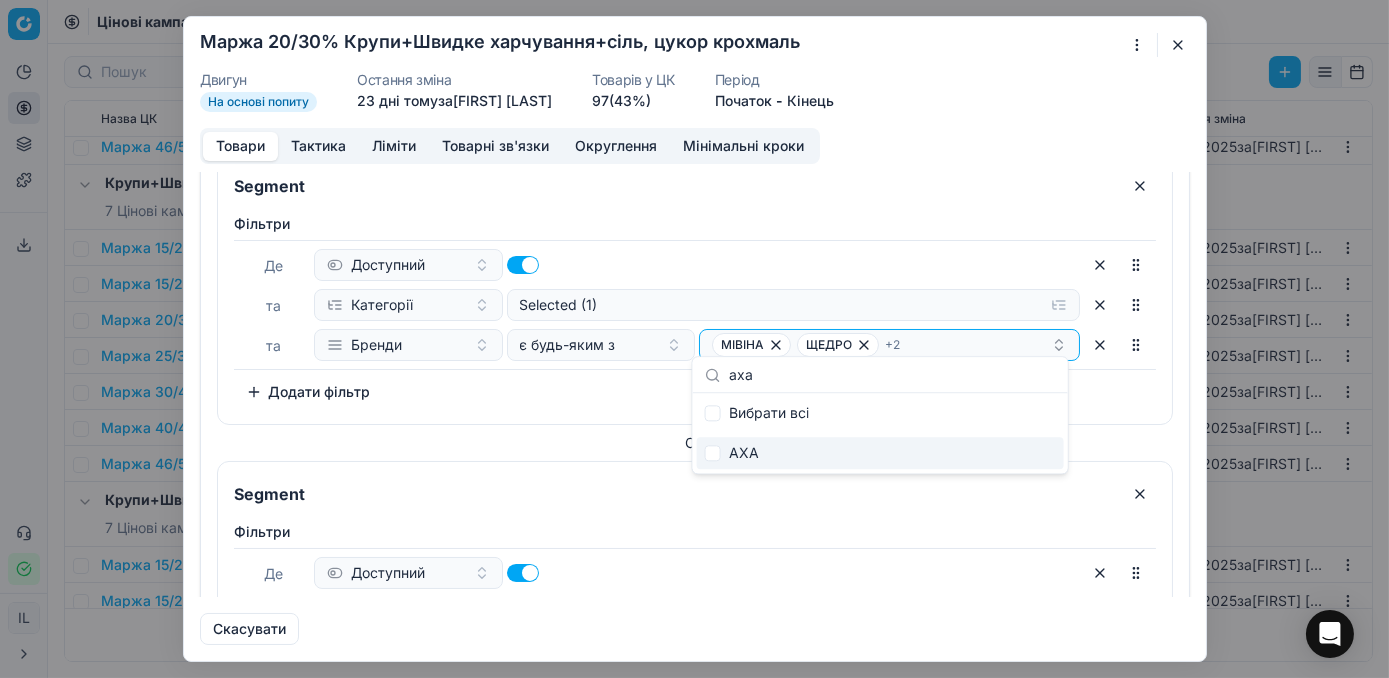 checkbox on "false" 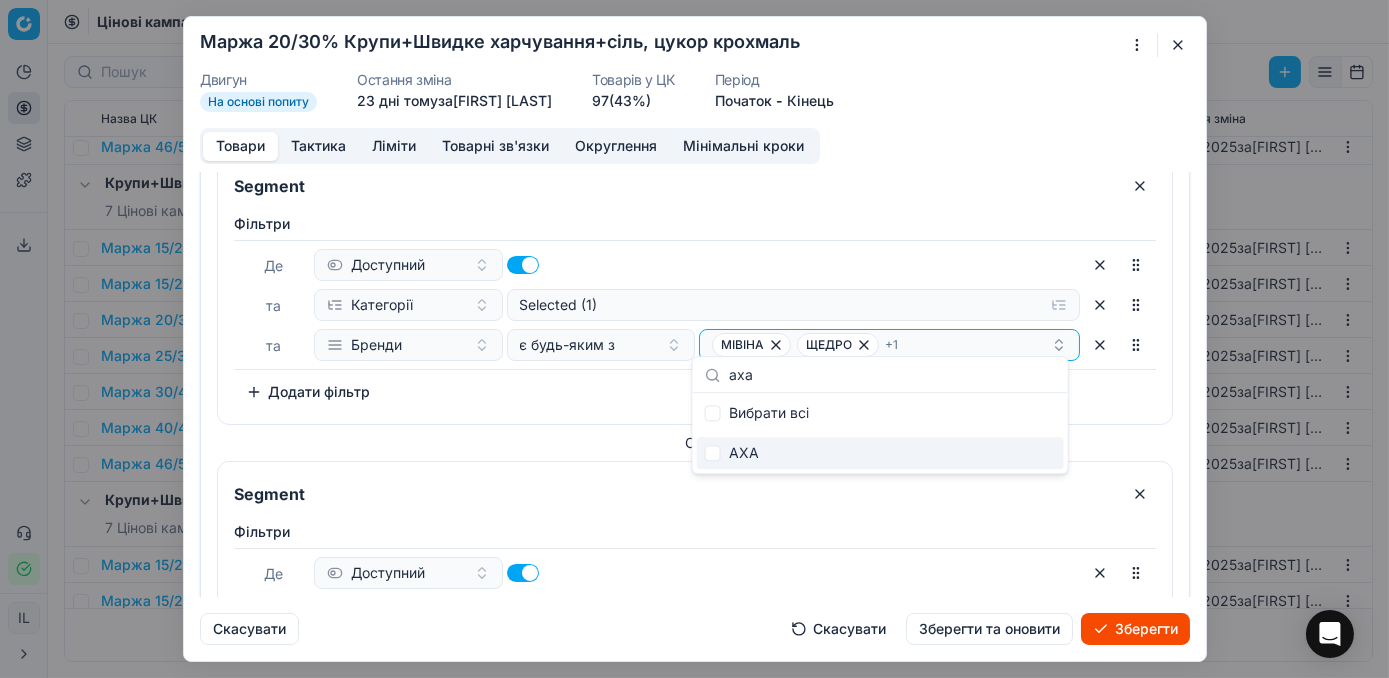 click on "Зберегти" at bounding box center [1135, 629] 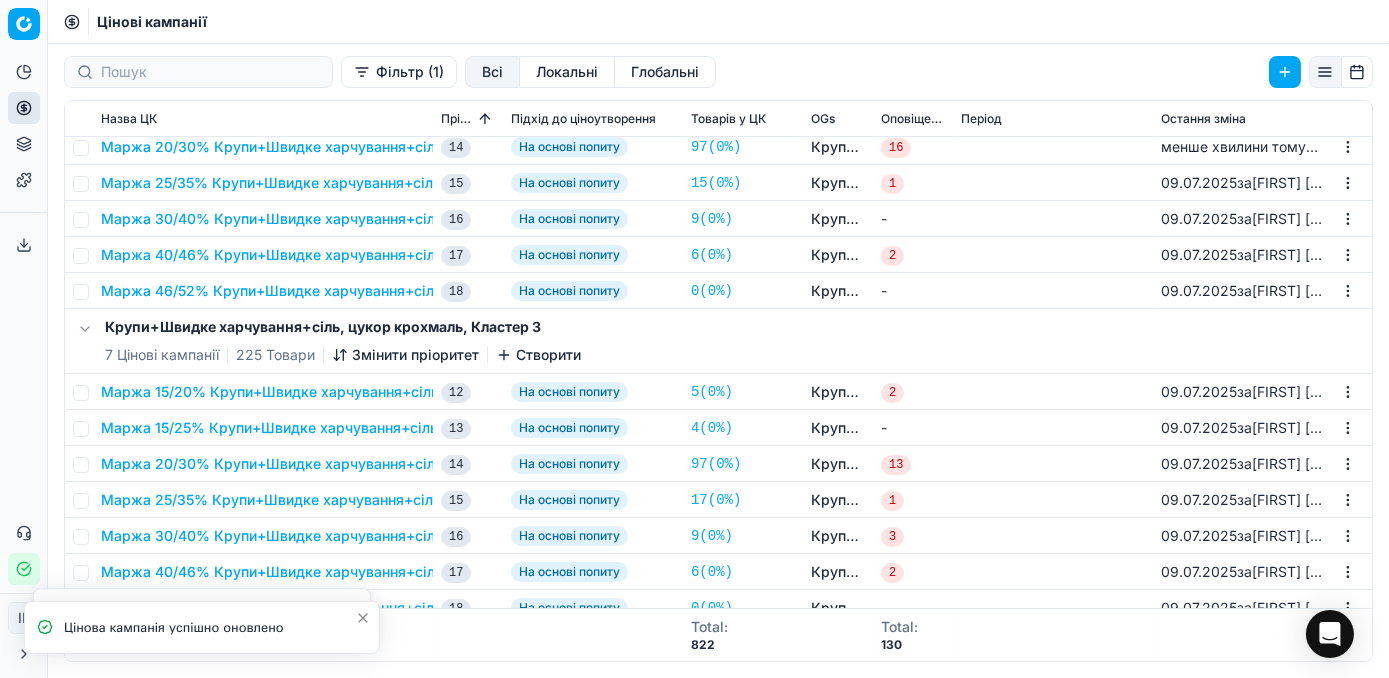 scroll, scrollTop: 909, scrollLeft: 0, axis: vertical 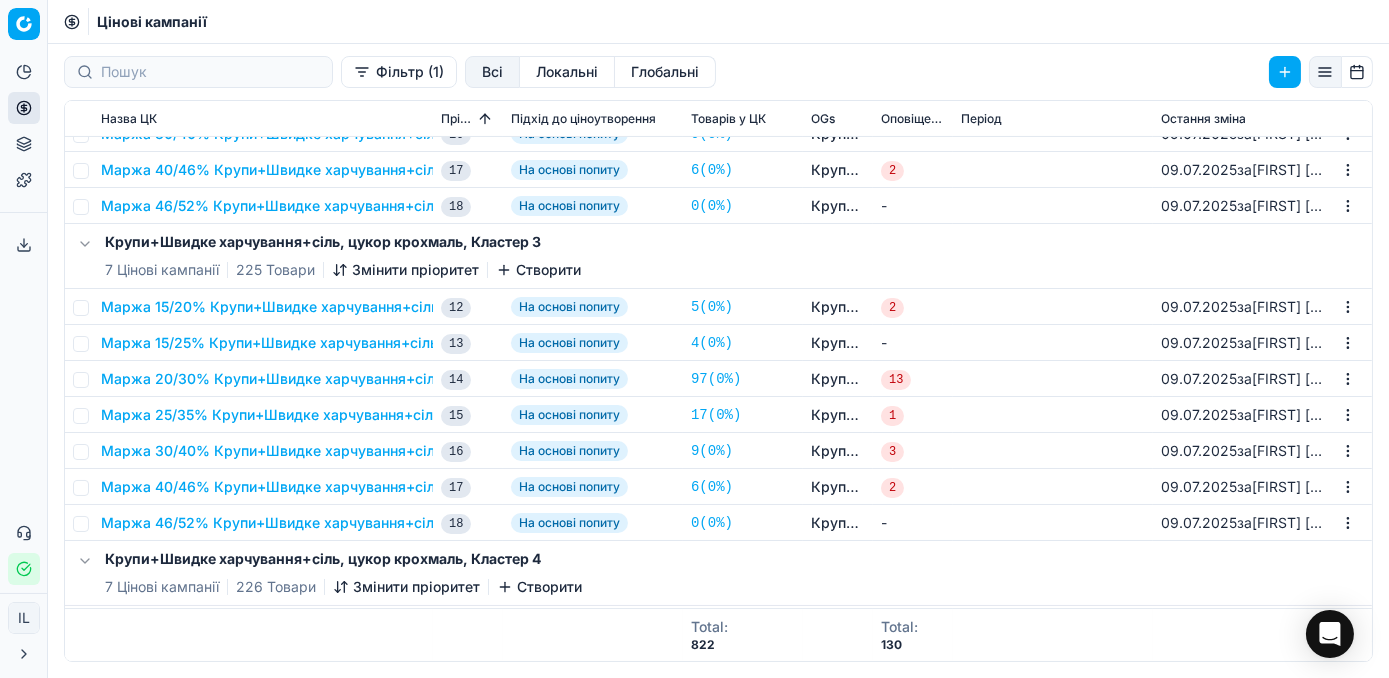 click on "Маржа 20/30% Крупи+Швидке харчування+сіль, цукор крохмаль" at bounding box center [333, 379] 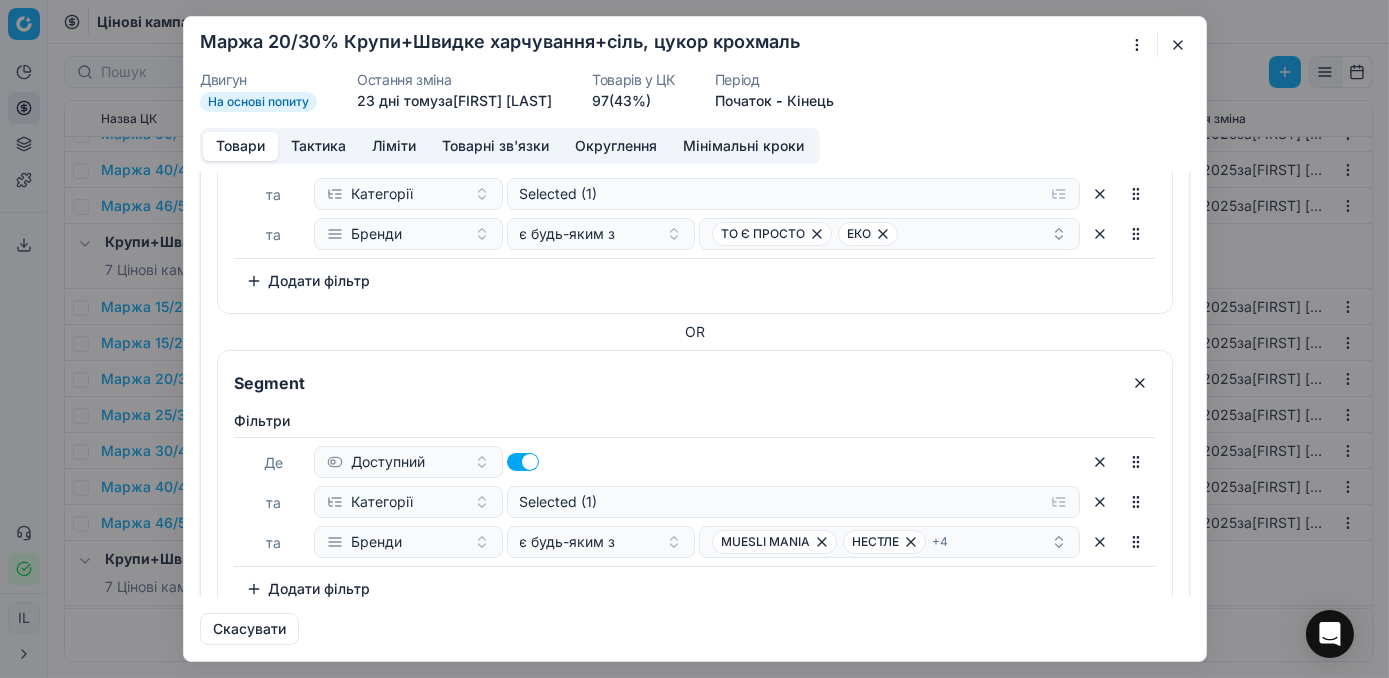 scroll, scrollTop: 363, scrollLeft: 0, axis: vertical 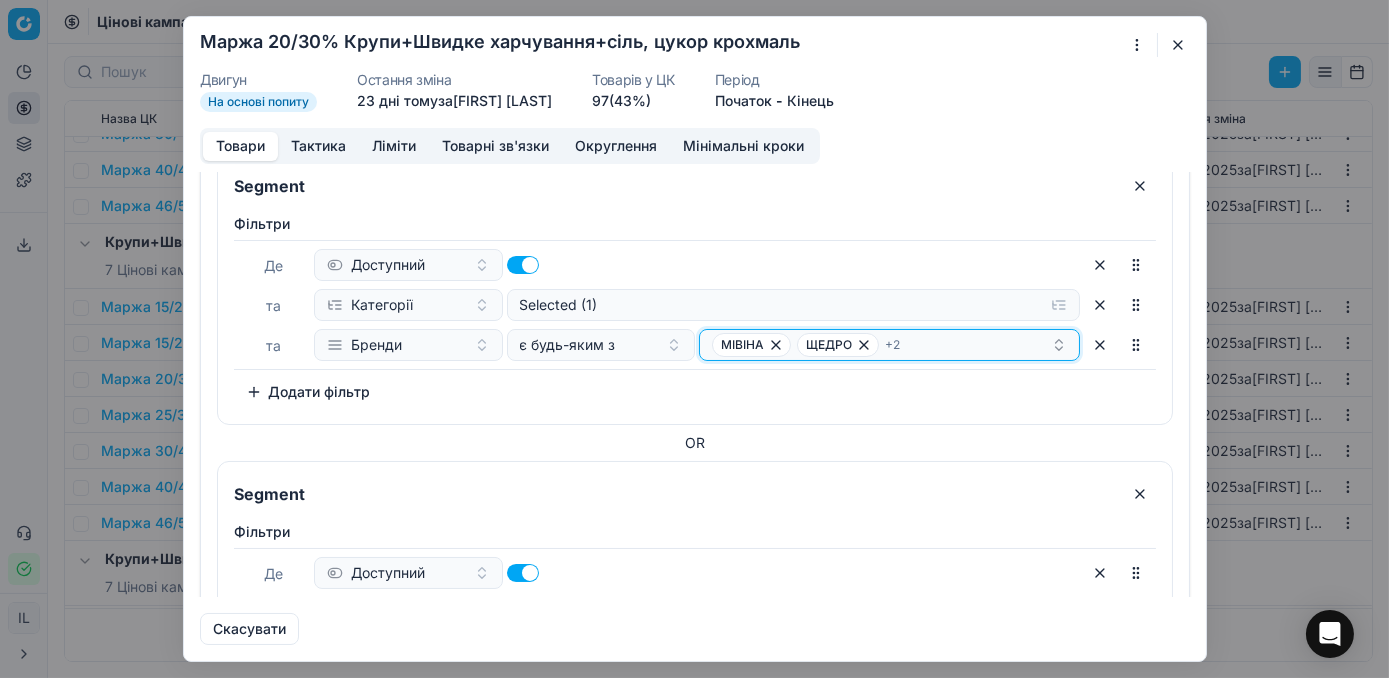 click on "МІВІНА ЩЕДРО + 2" at bounding box center (881, -1503) 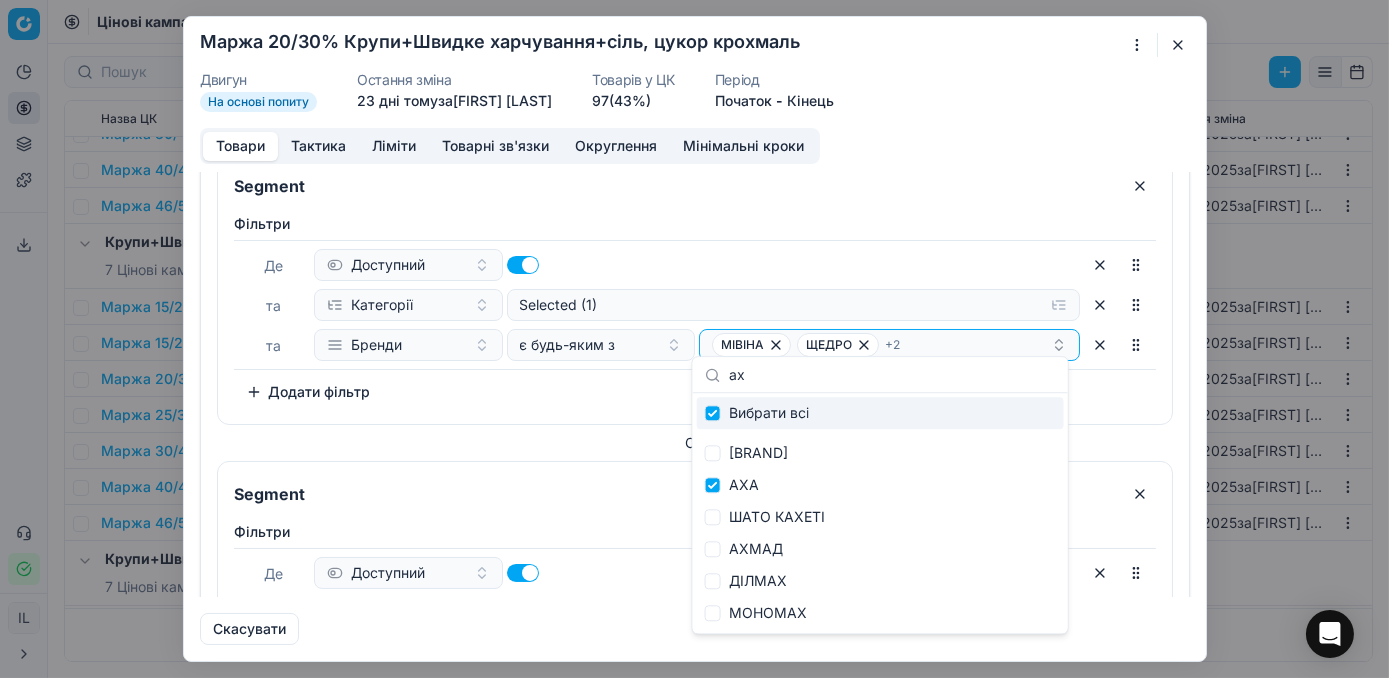 type on "аха" 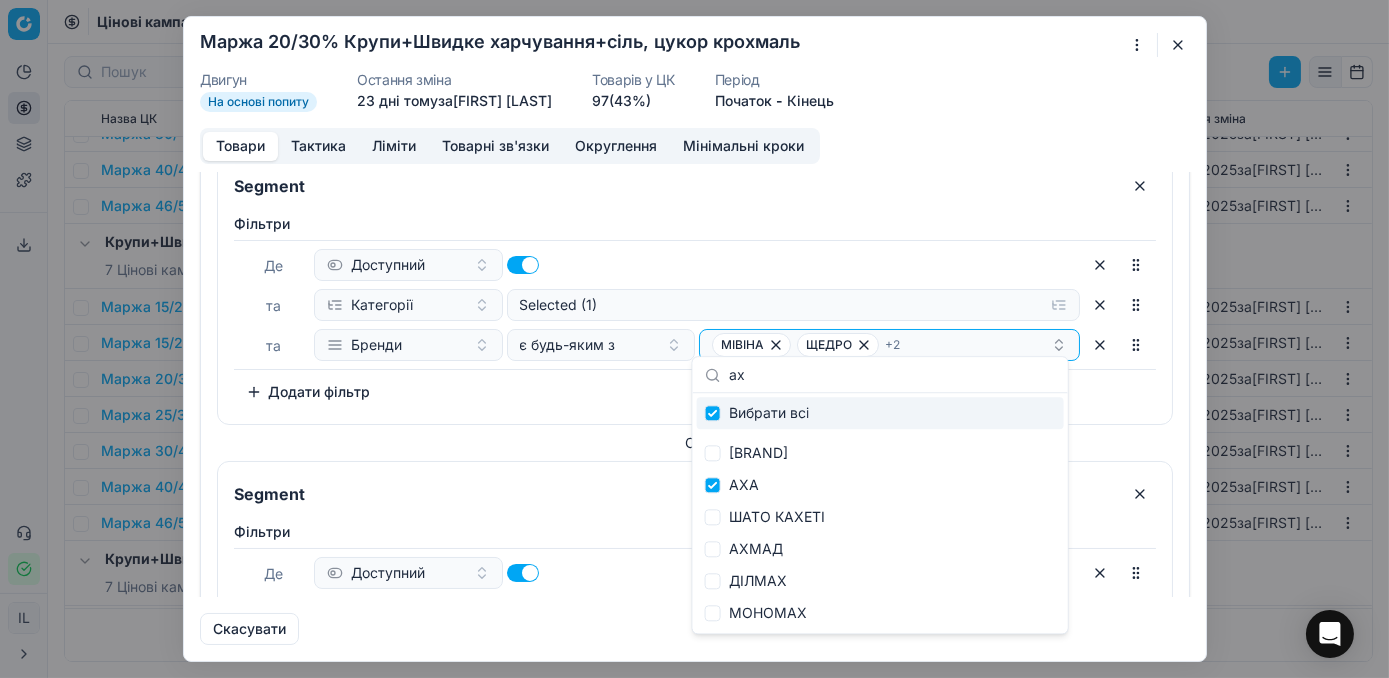 checkbox on "true" 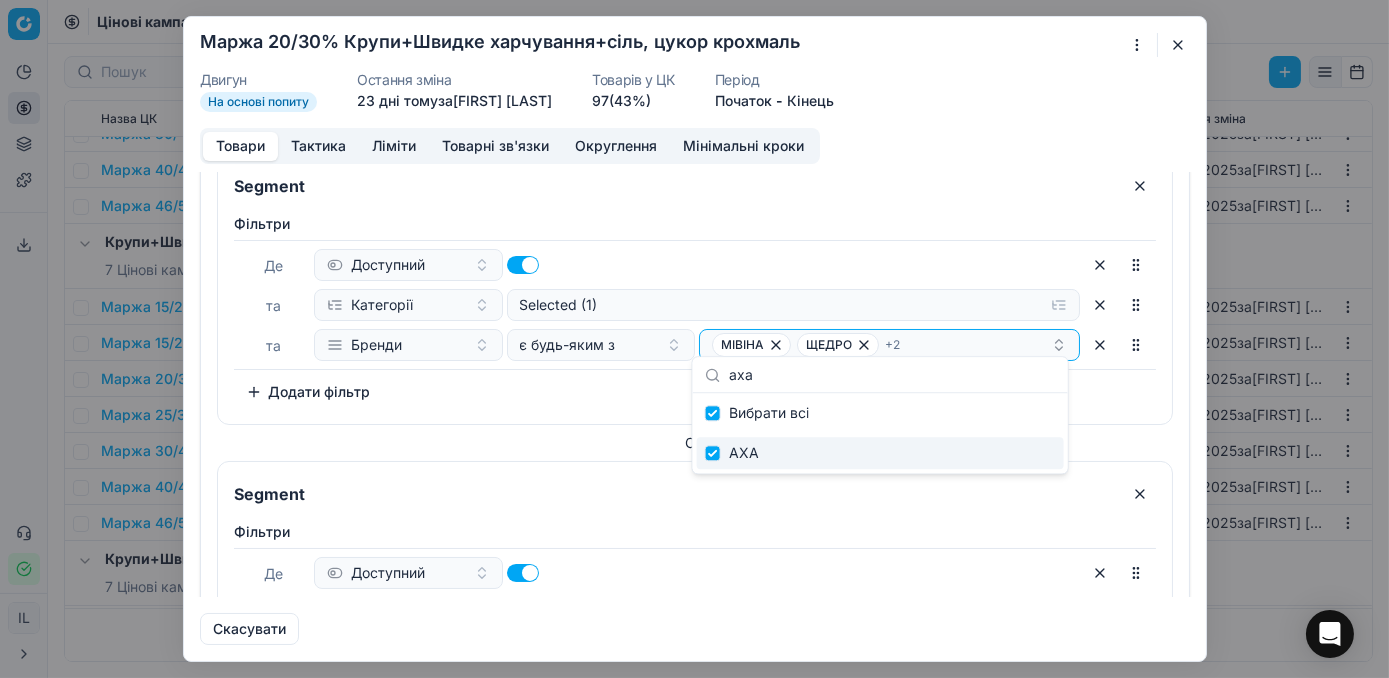 type on "аха" 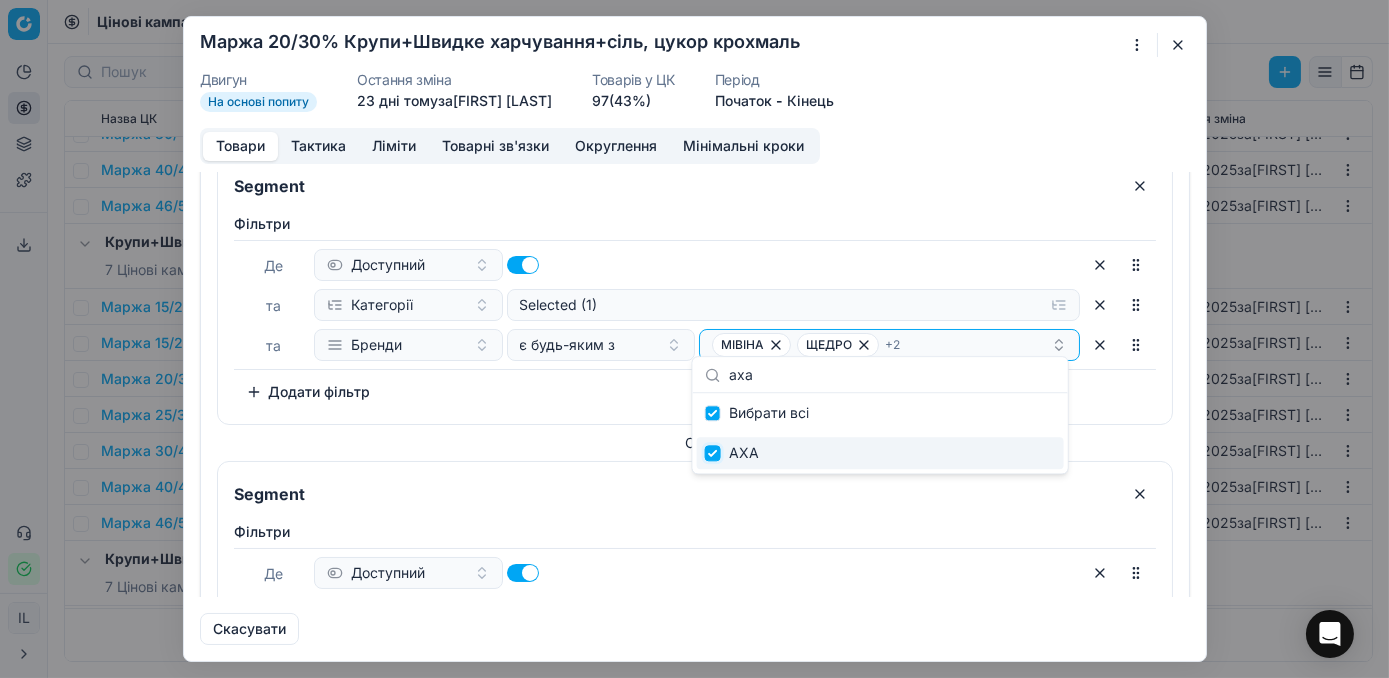 click at bounding box center (713, 453) 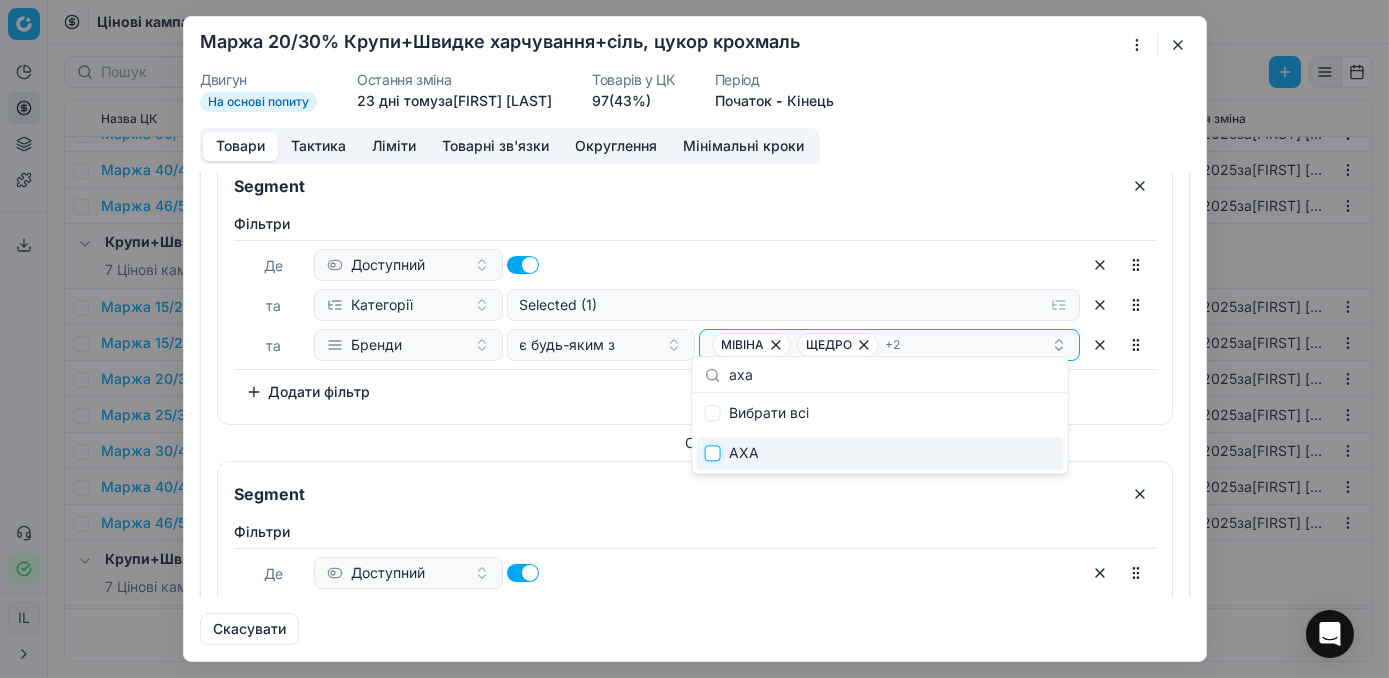 checkbox on "false" 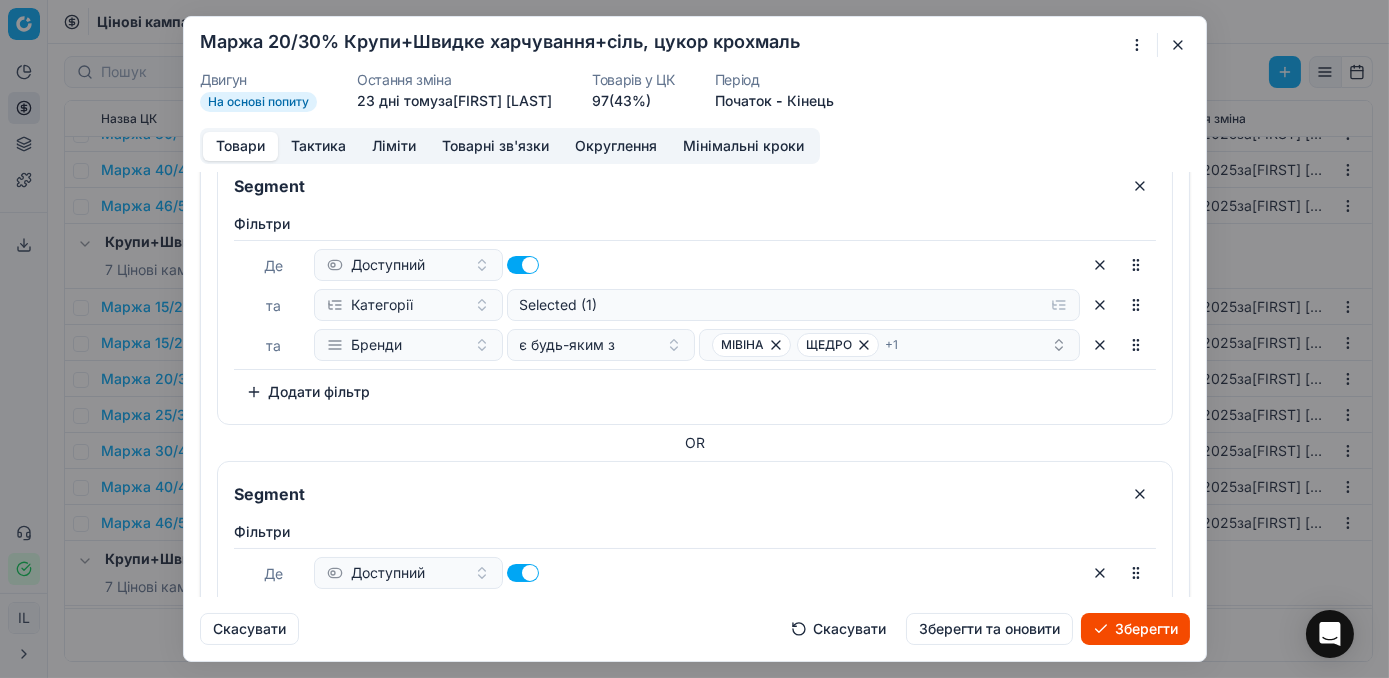 click on "Зберегти" at bounding box center [1135, 629] 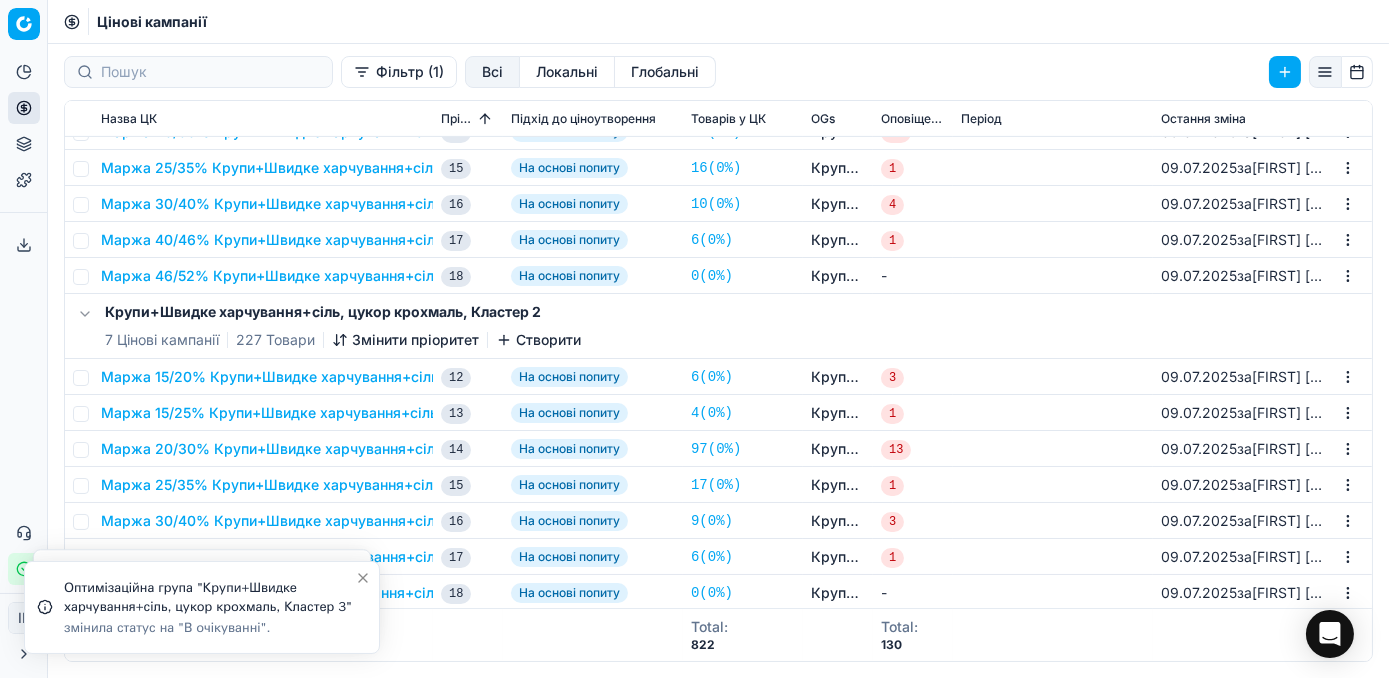 scroll, scrollTop: 1306, scrollLeft: 0, axis: vertical 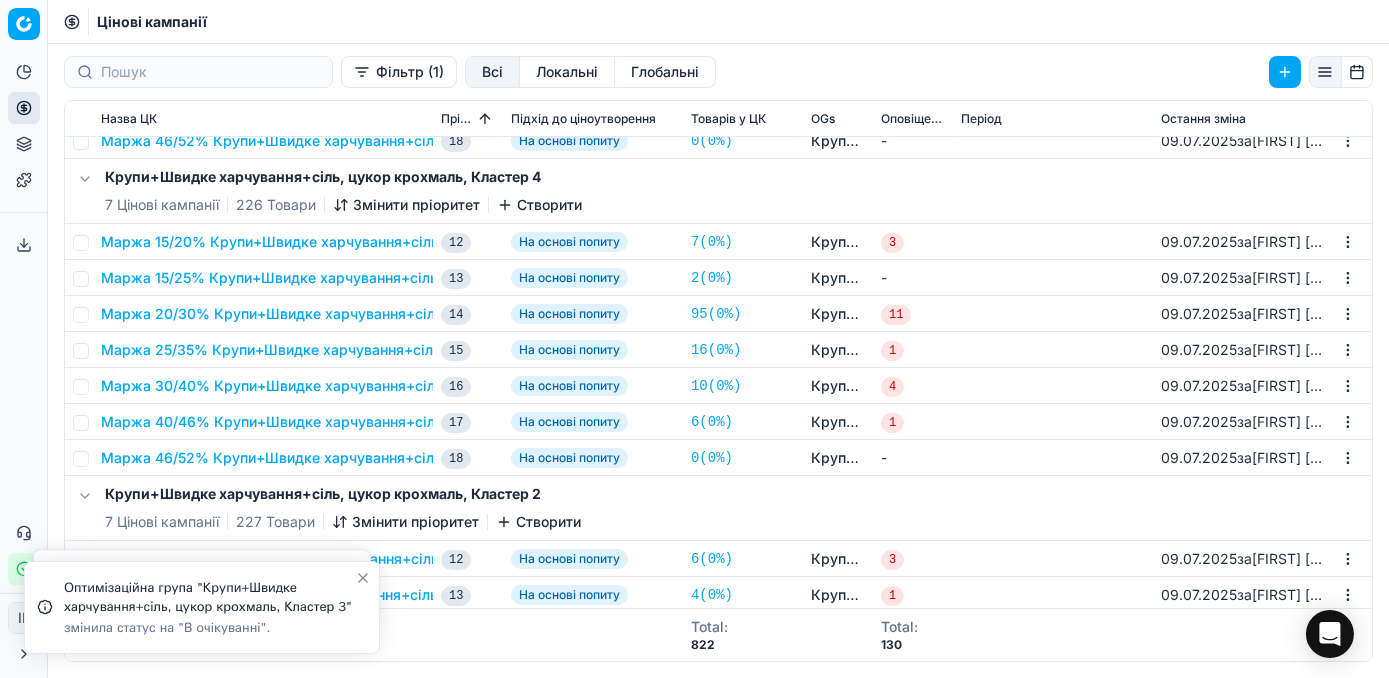 click on "Маржа 20/30% Крупи+Швидке харчування+сіль, цукор крохмаль" at bounding box center (333, 314) 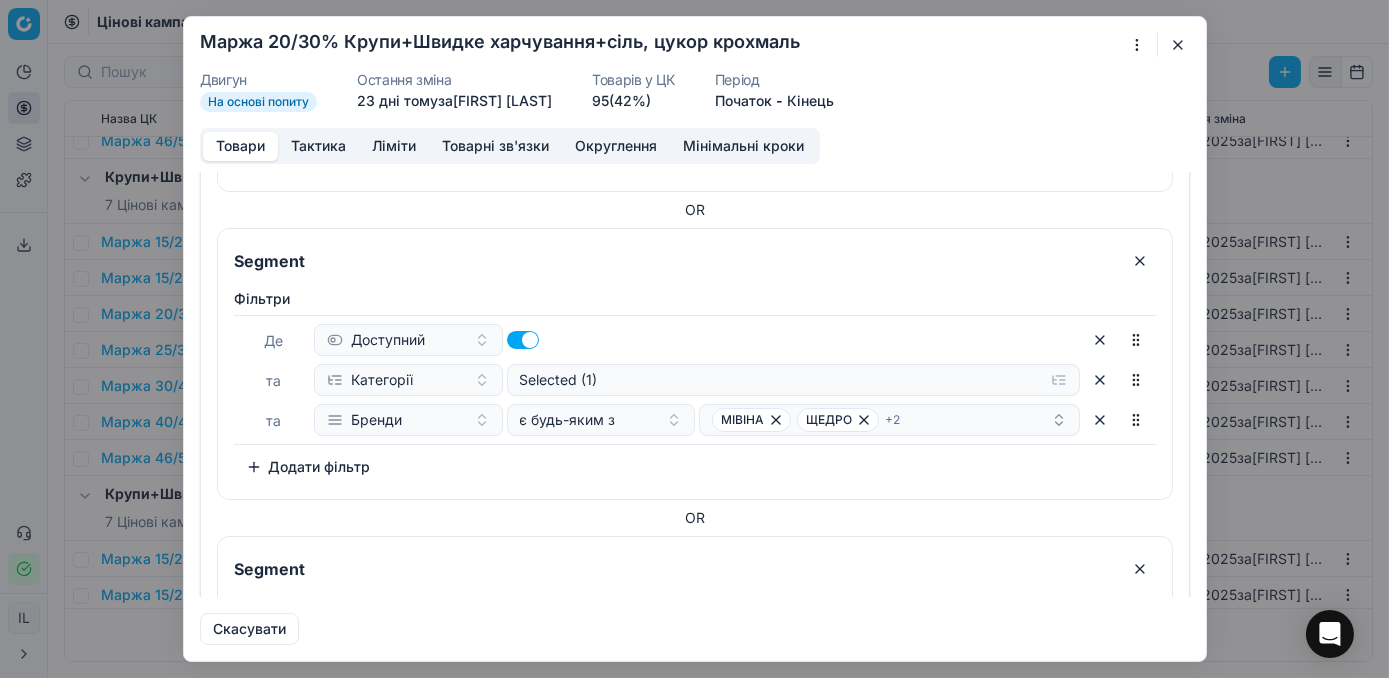 scroll, scrollTop: 1742, scrollLeft: 0, axis: vertical 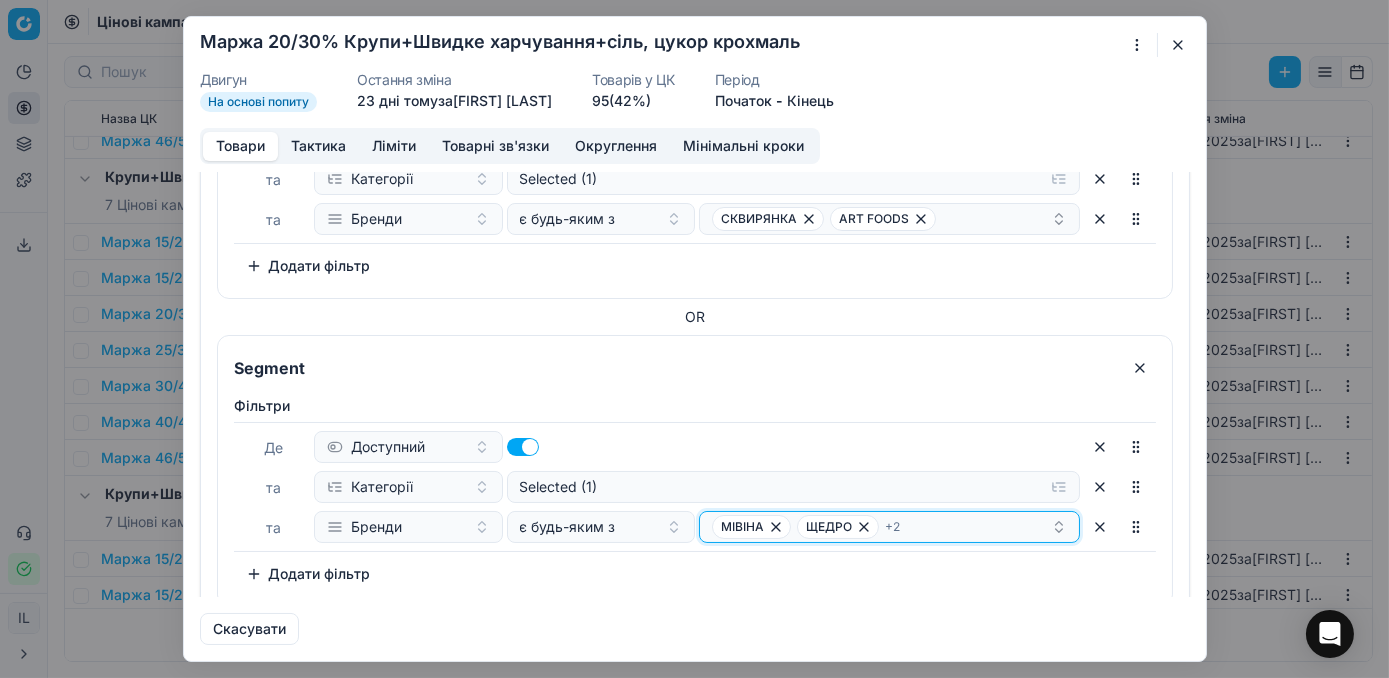 click 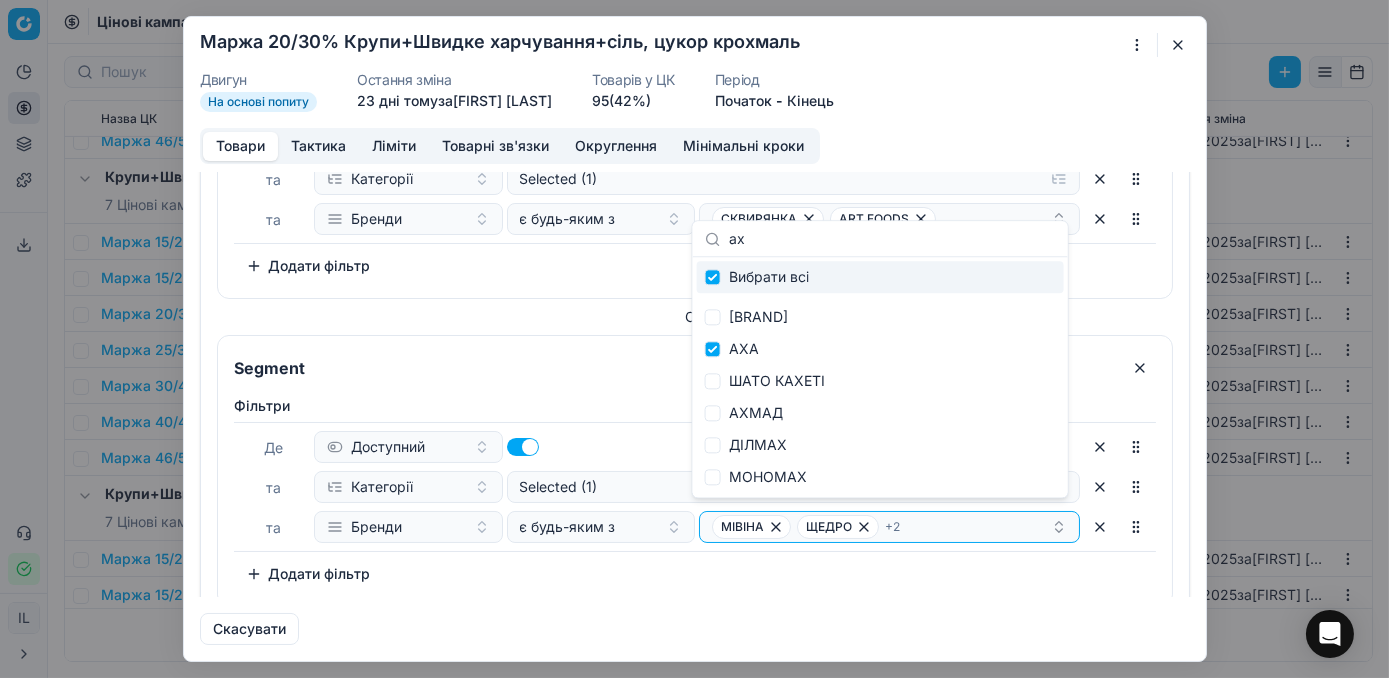 type on "аха" 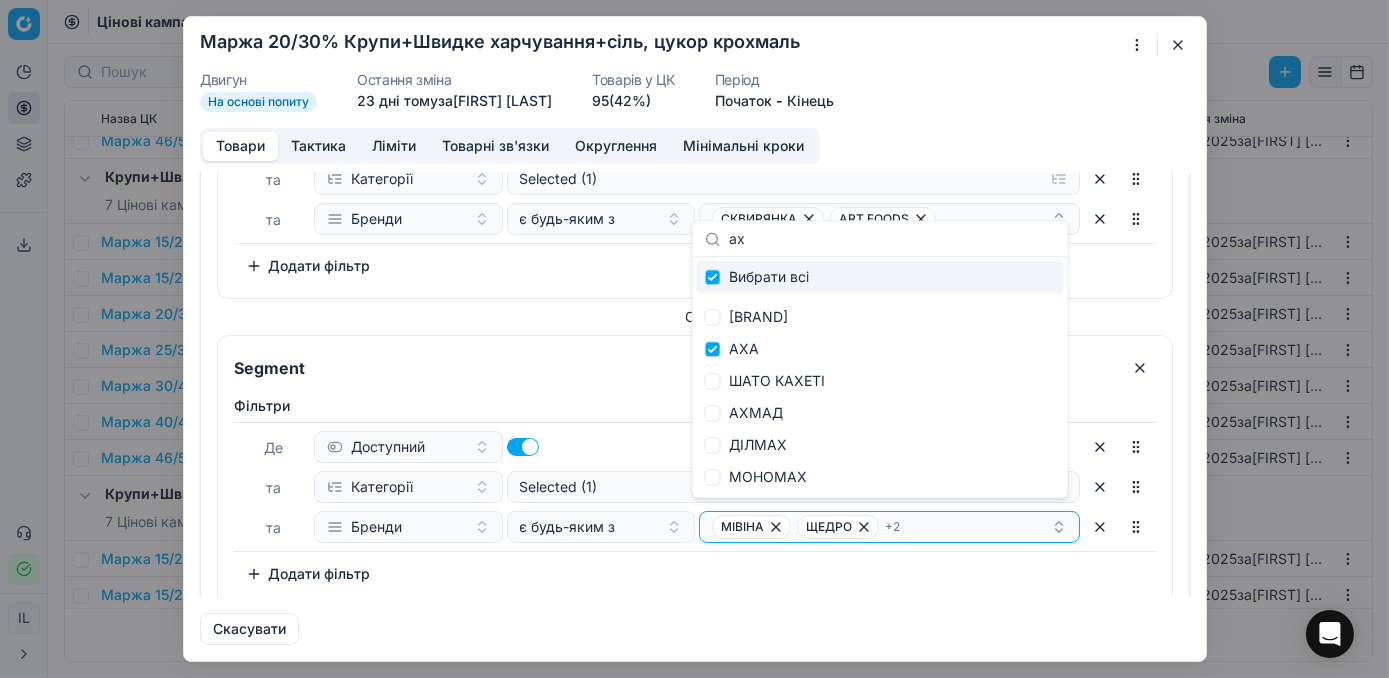 checkbox on "true" 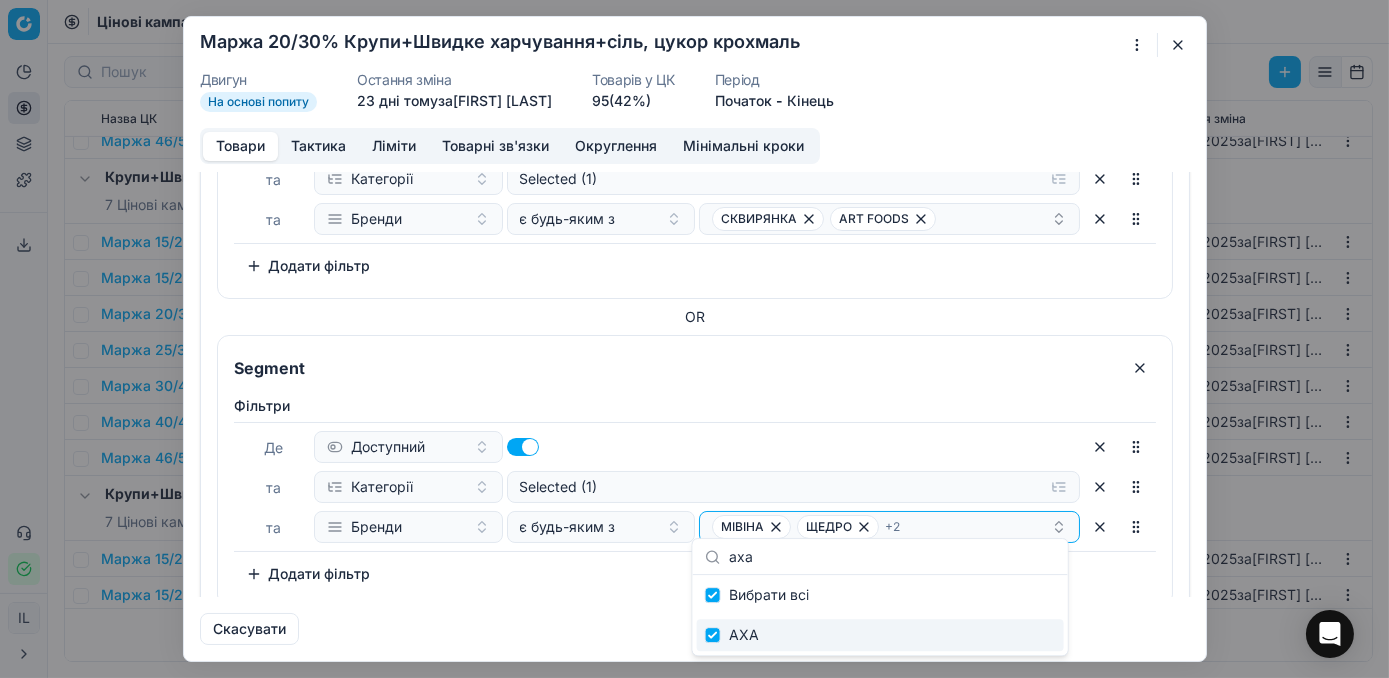 type on "аха" 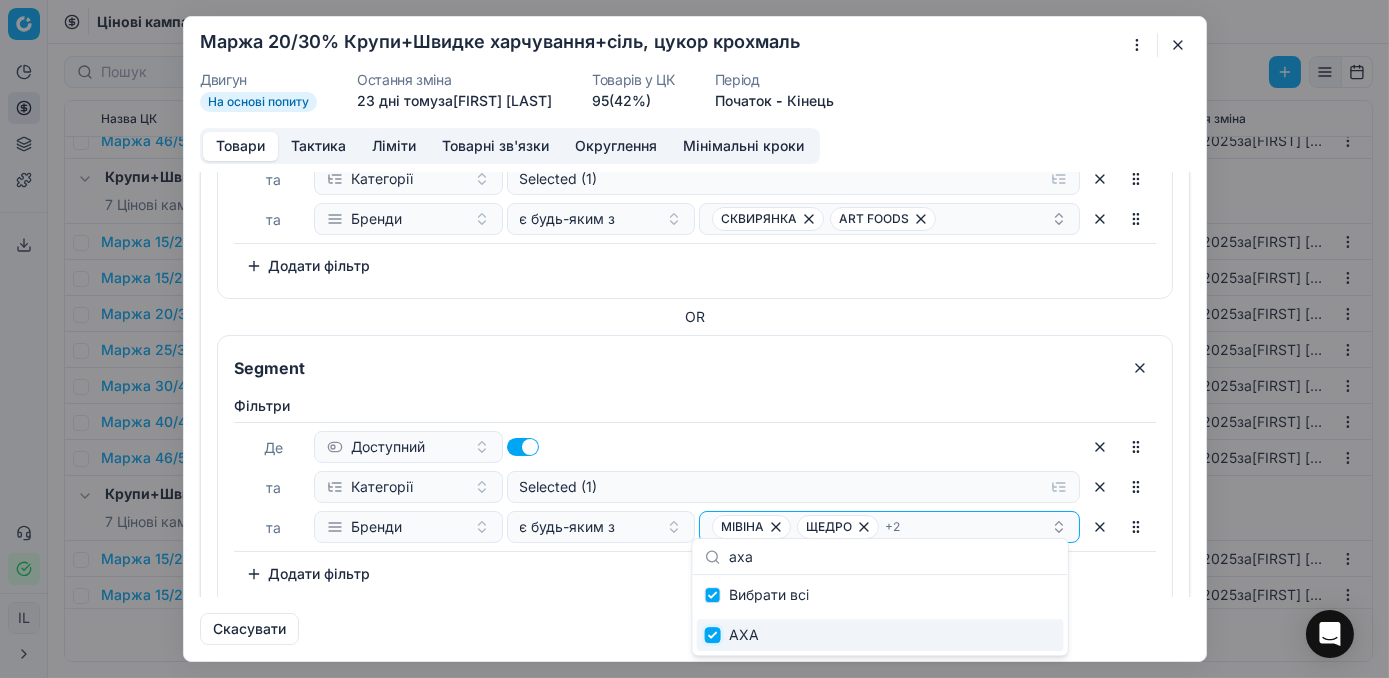 click at bounding box center [713, 635] 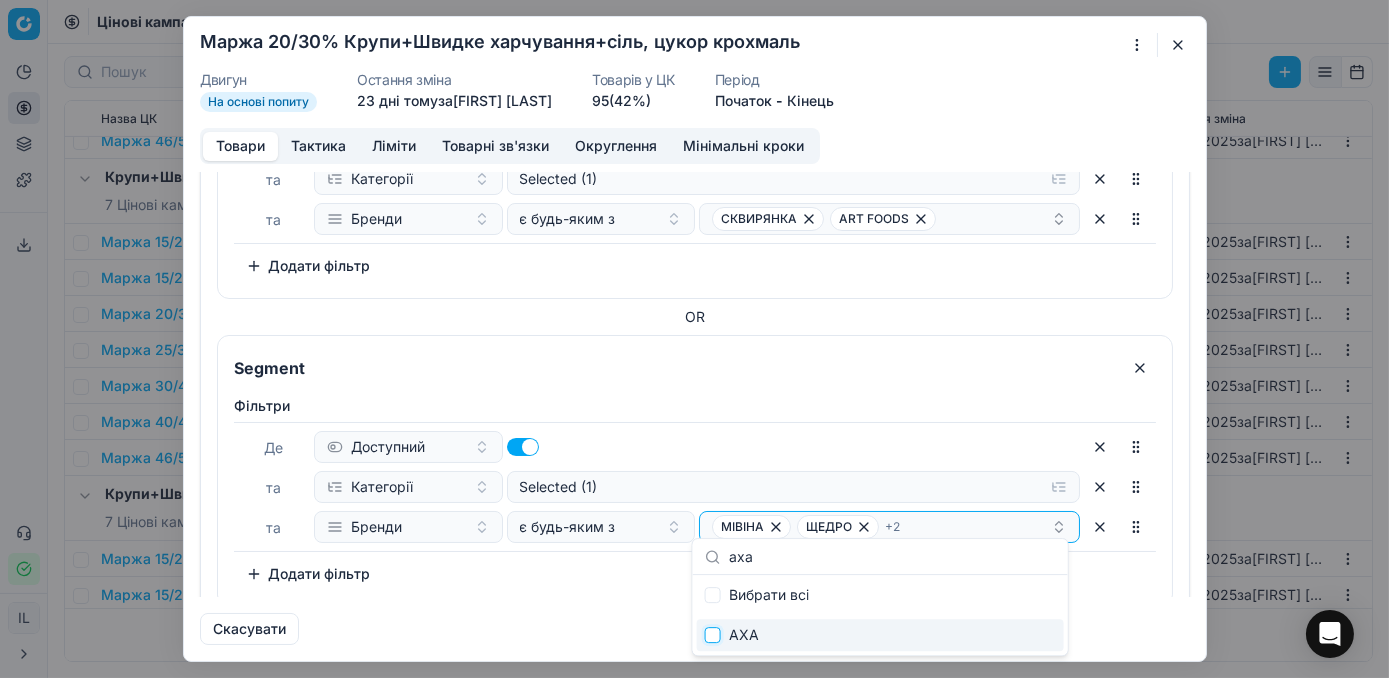 checkbox on "false" 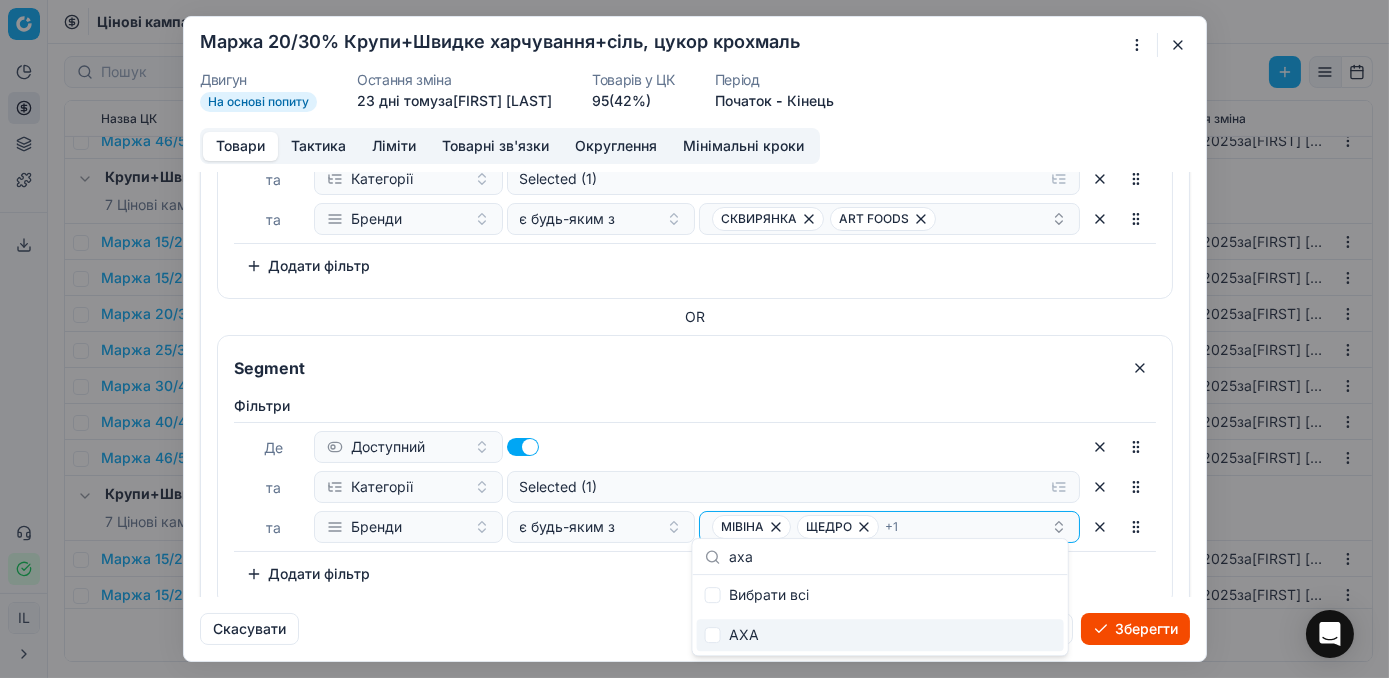 click on "Зберегти" at bounding box center (1135, 629) 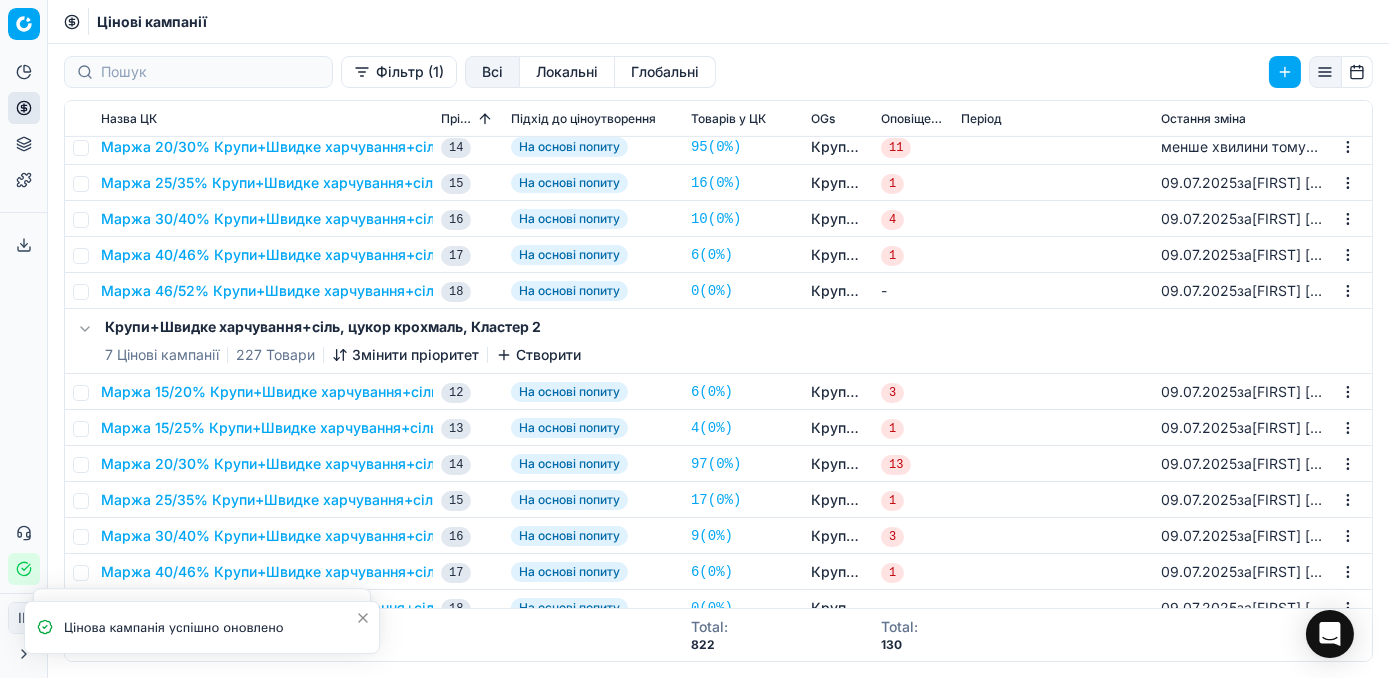 scroll, scrollTop: 1488, scrollLeft: 0, axis: vertical 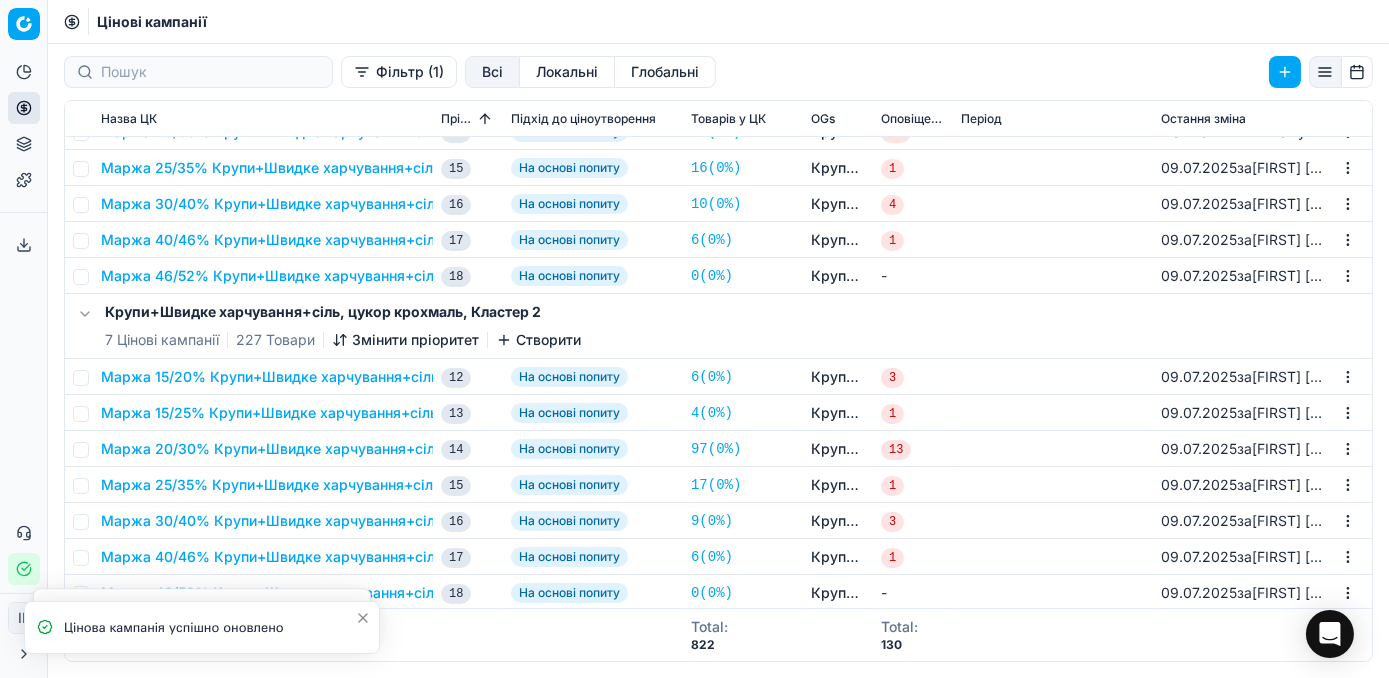 click on "Маржа 20/30% Крупи+Швидке харчування+сіль, цукор крохмаль" at bounding box center [333, 449] 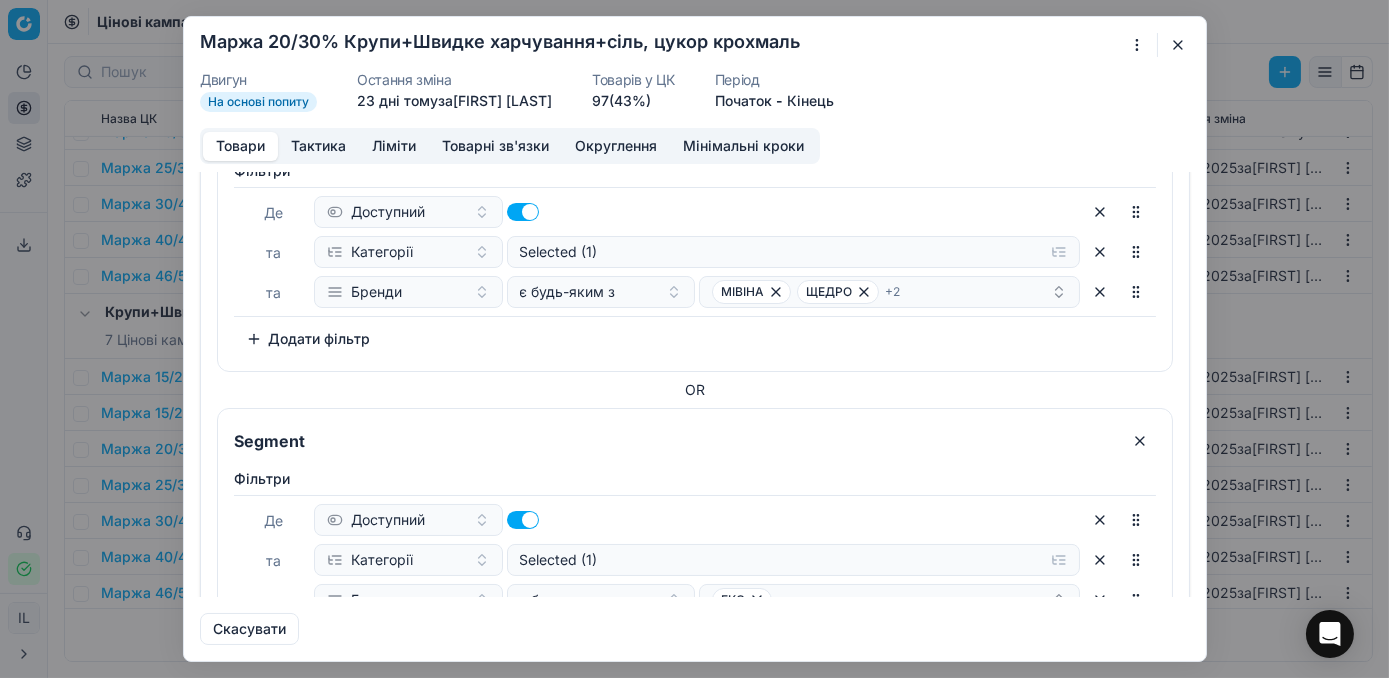 scroll, scrollTop: 1924, scrollLeft: 0, axis: vertical 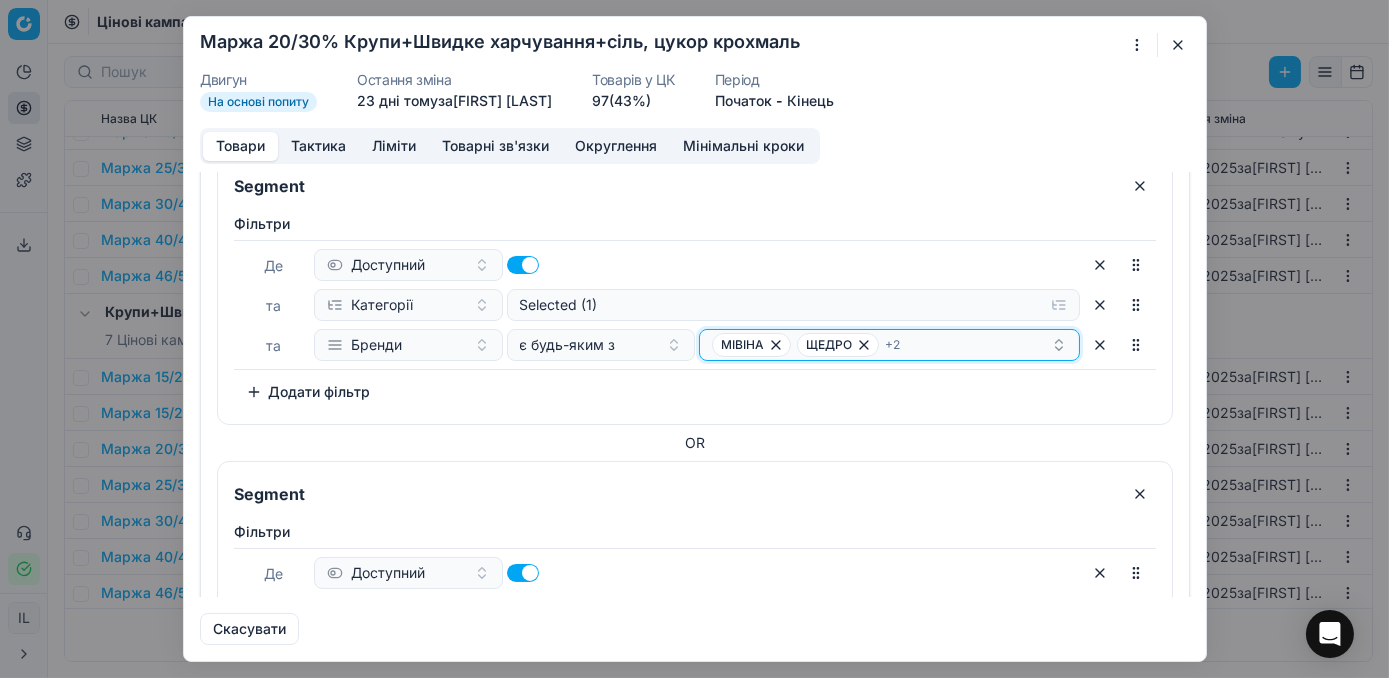 click 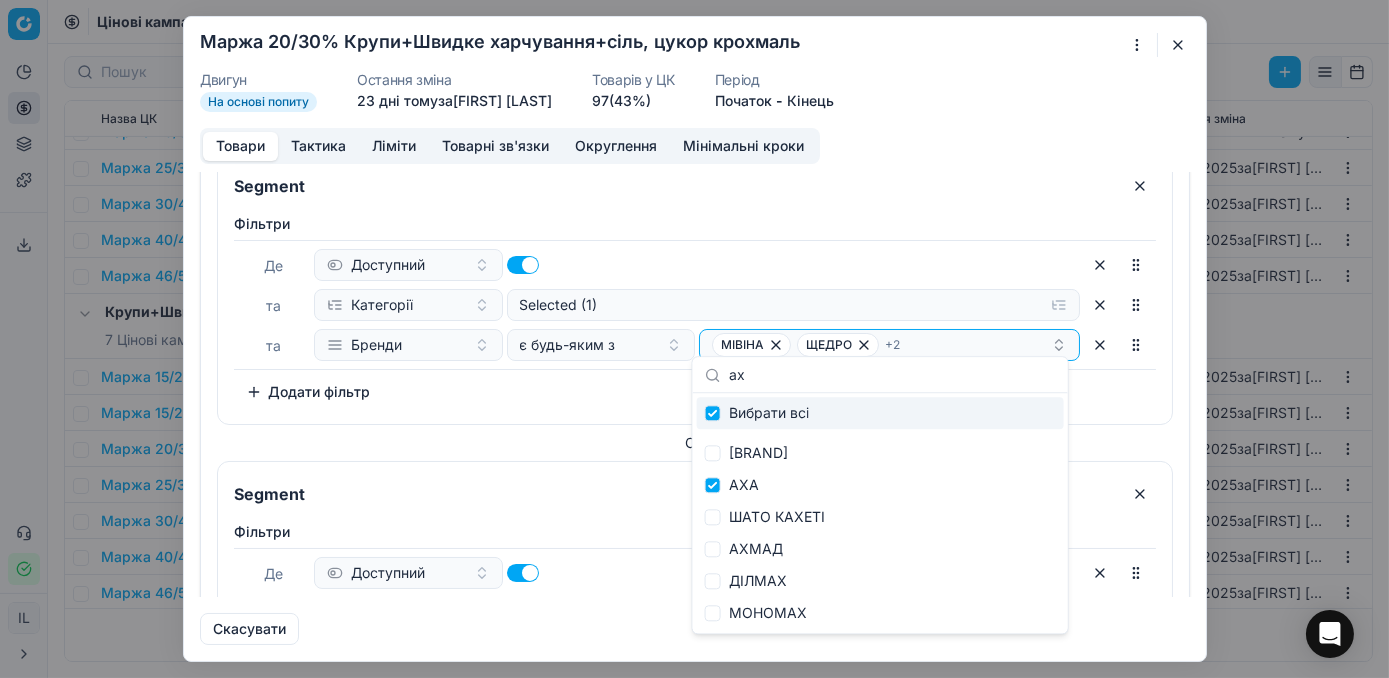 type on "аха" 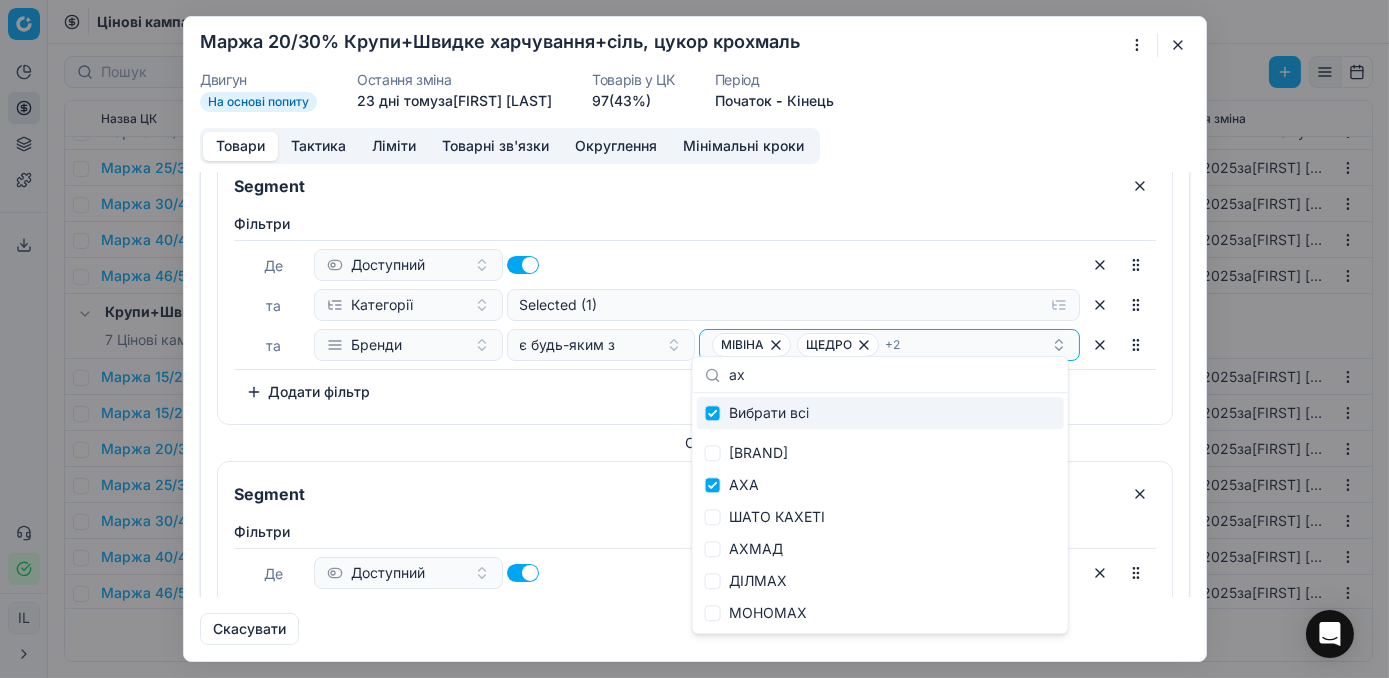 checkbox on "true" 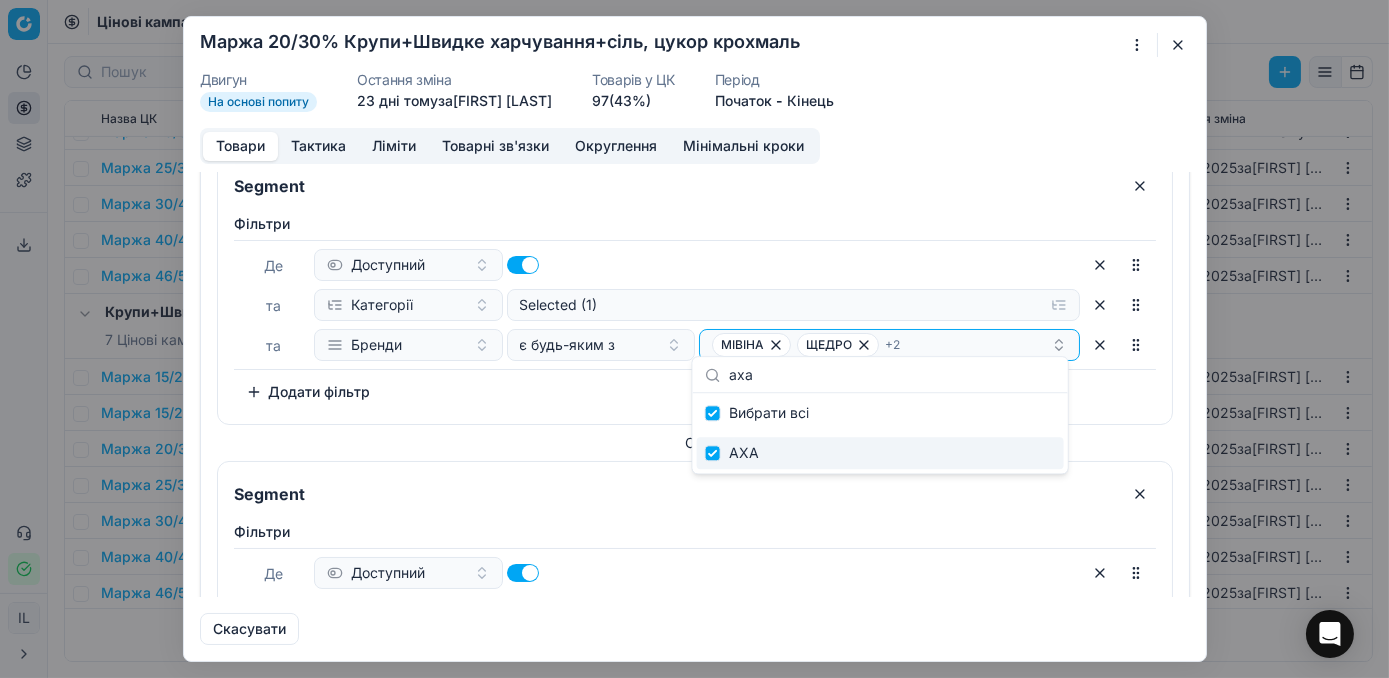 type on "аха" 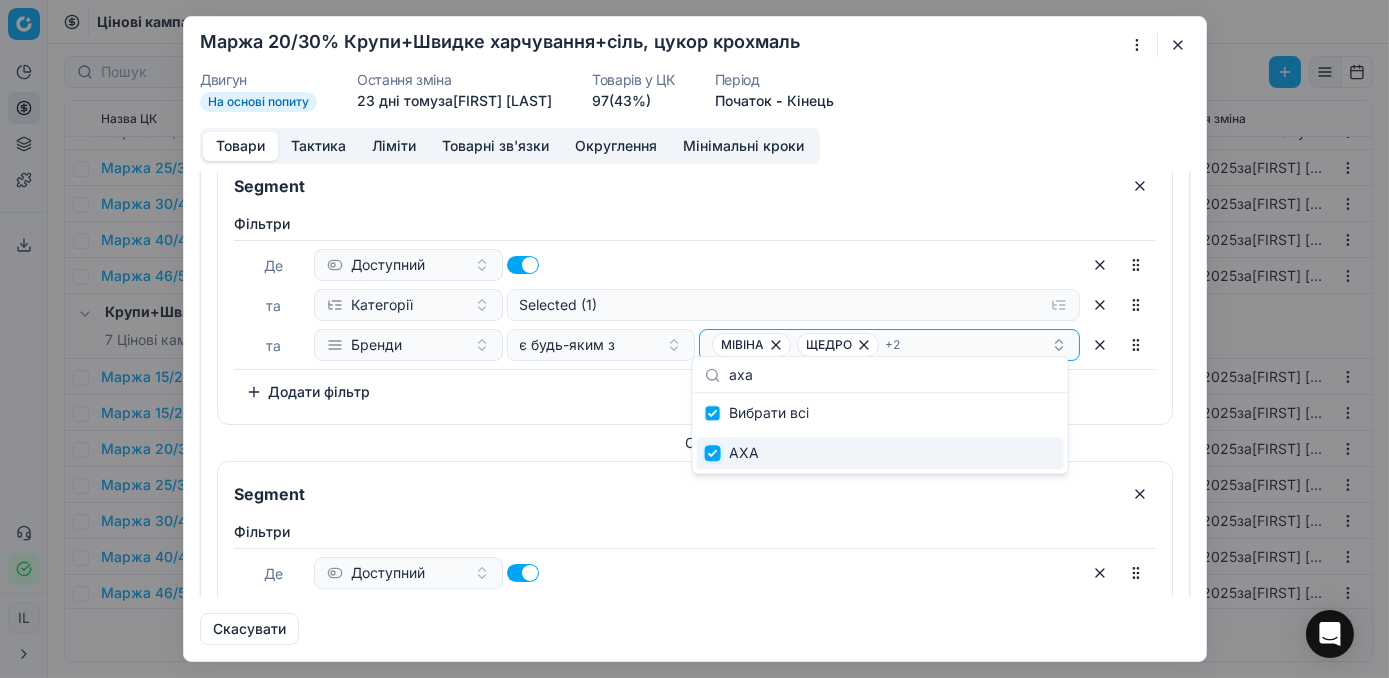 click at bounding box center (713, 453) 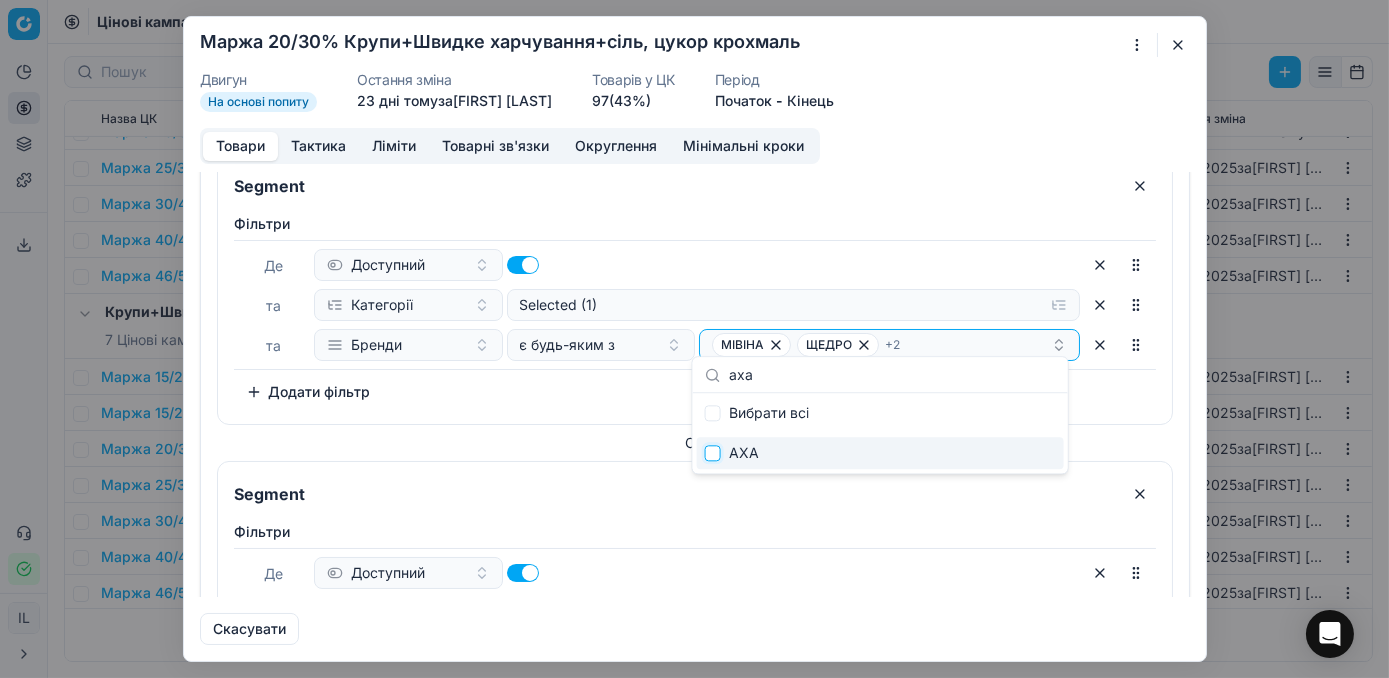 checkbox on "false" 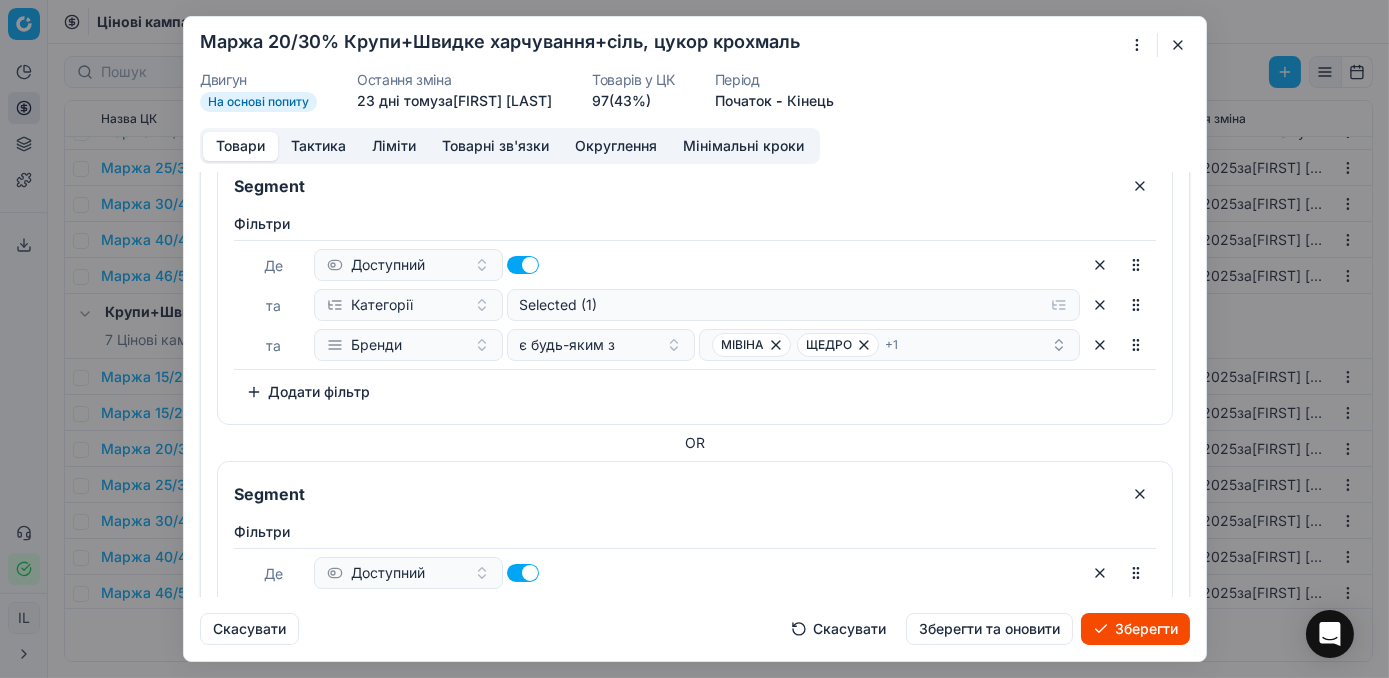 click on "Зберегти" at bounding box center [1135, 629] 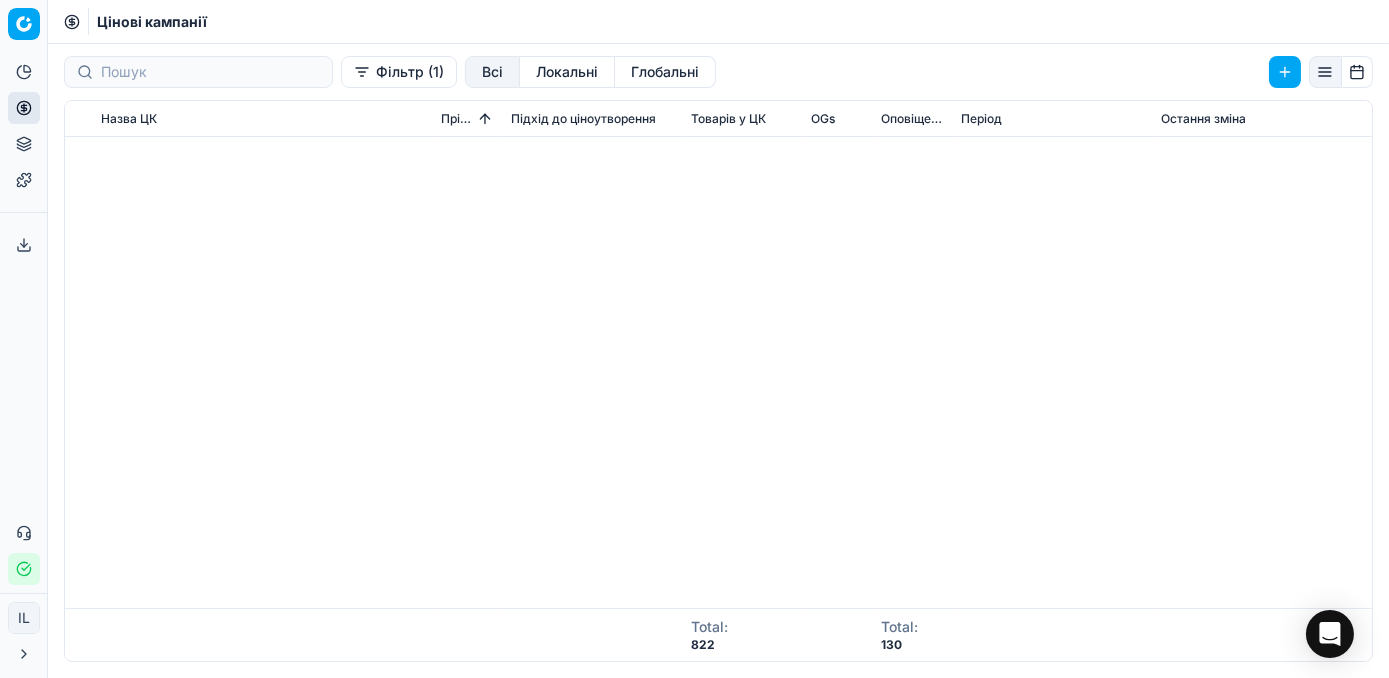 scroll, scrollTop: 0, scrollLeft: 0, axis: both 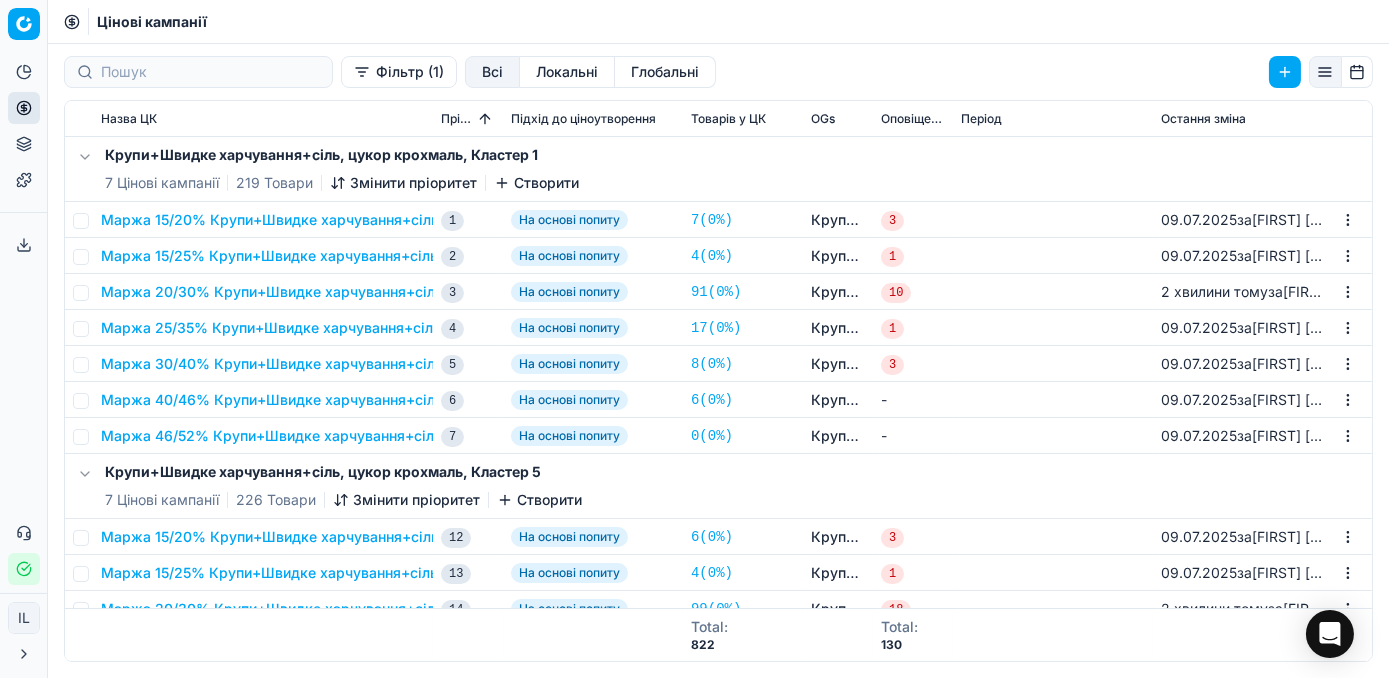 click on "Маржа 15/25% Крупи+Швидке харчування+сіль, цукор крохмаль" at bounding box center [330, 256] 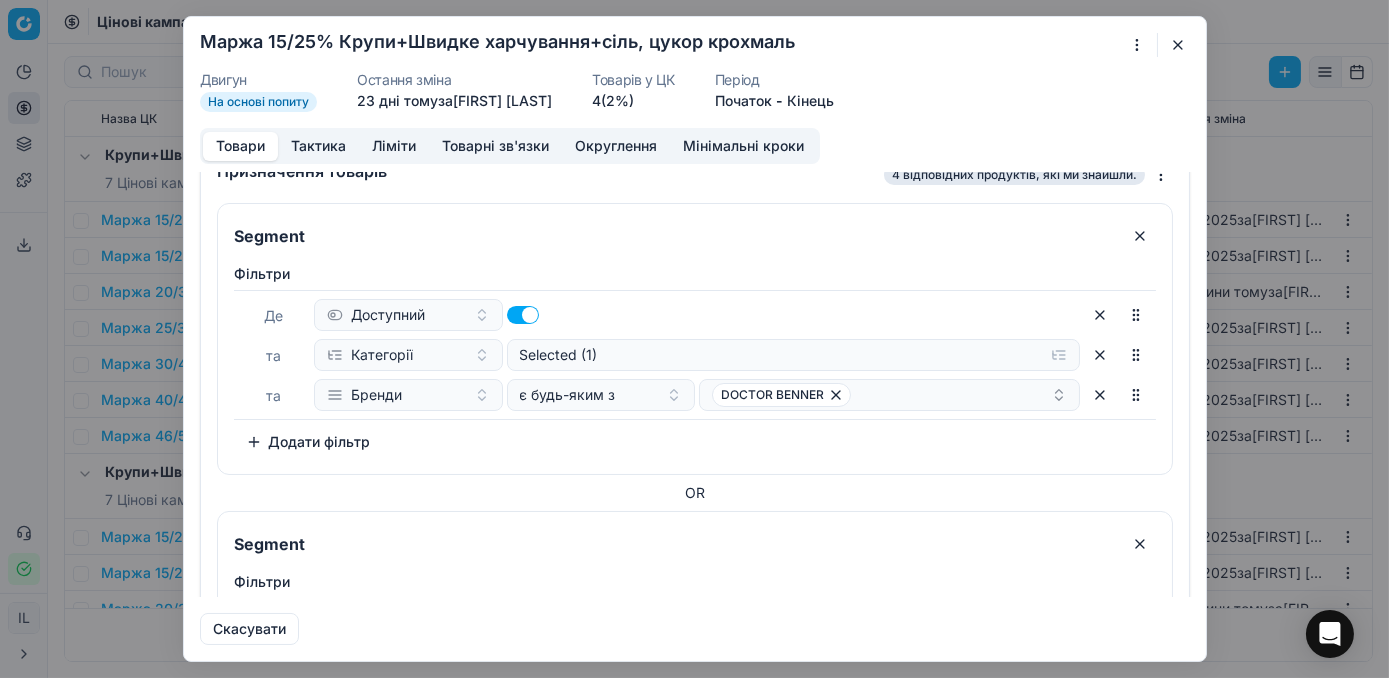 scroll, scrollTop: 0, scrollLeft: 0, axis: both 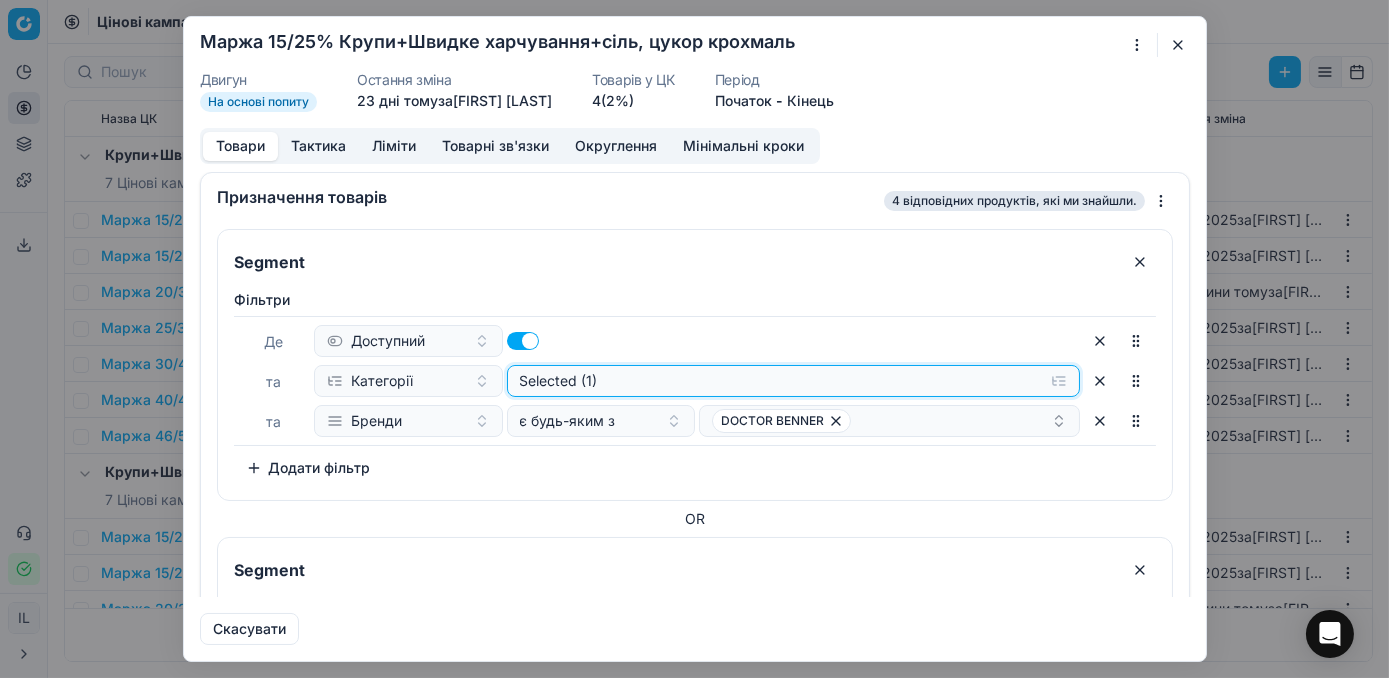 click on "Selected (1)" at bounding box center [793, 381] 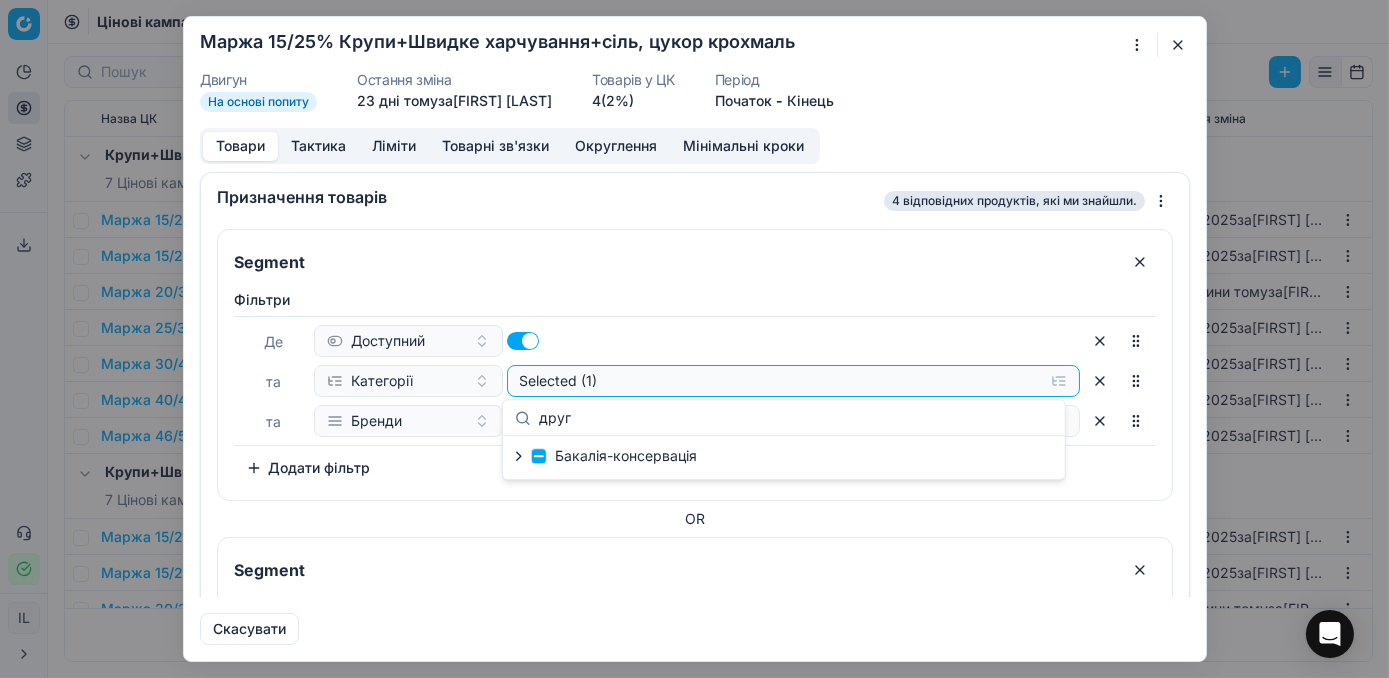 type on "друг" 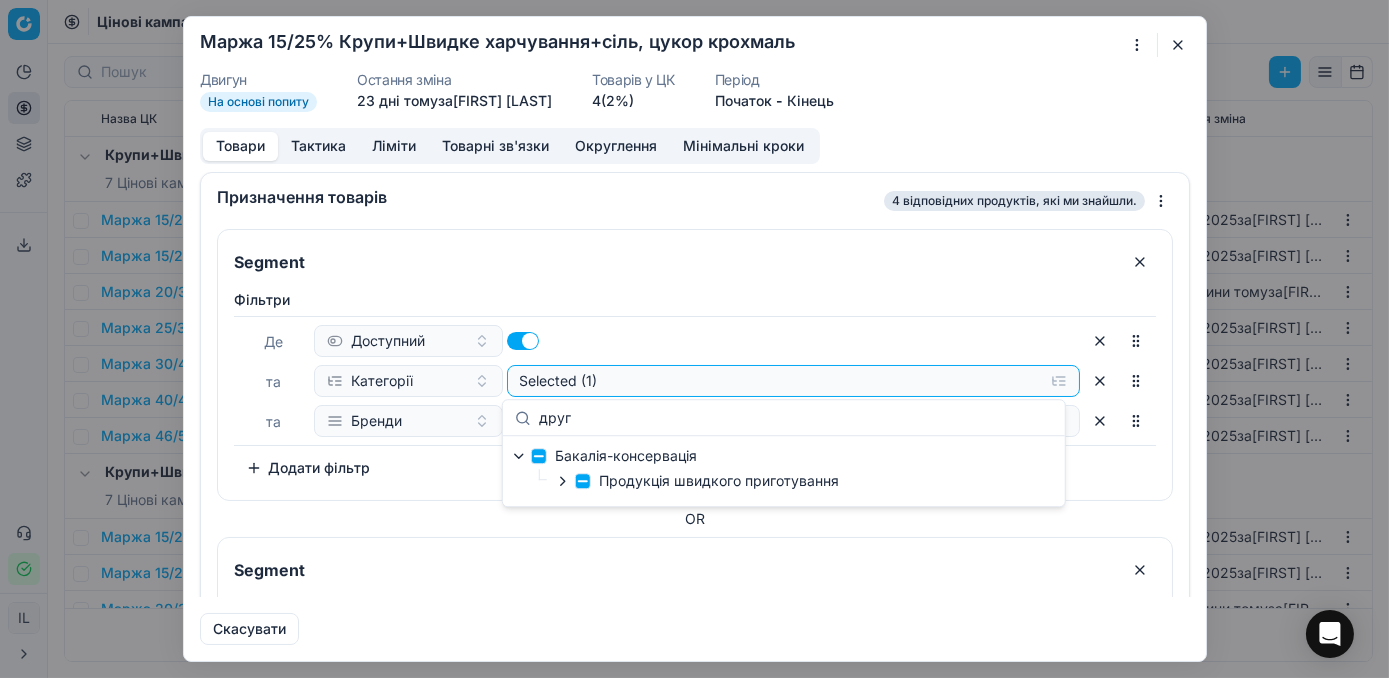 click 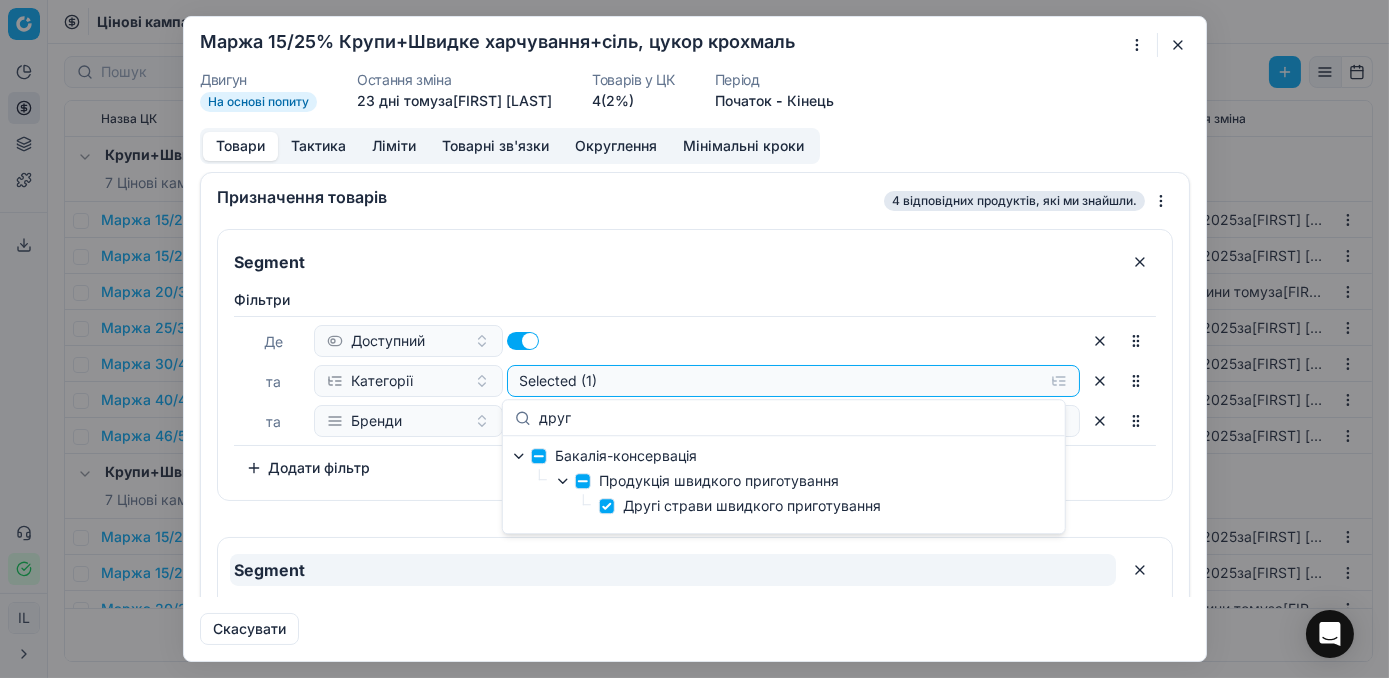 click on "Segment" at bounding box center (673, 570) 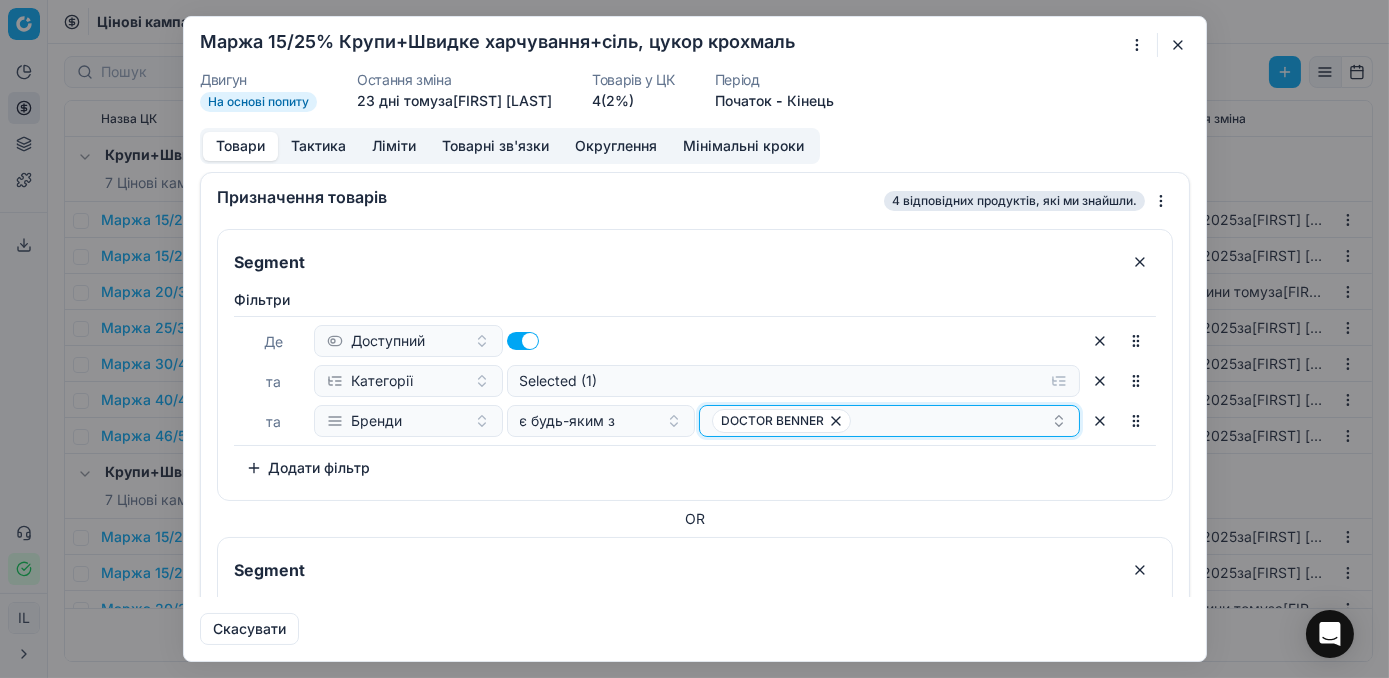 click 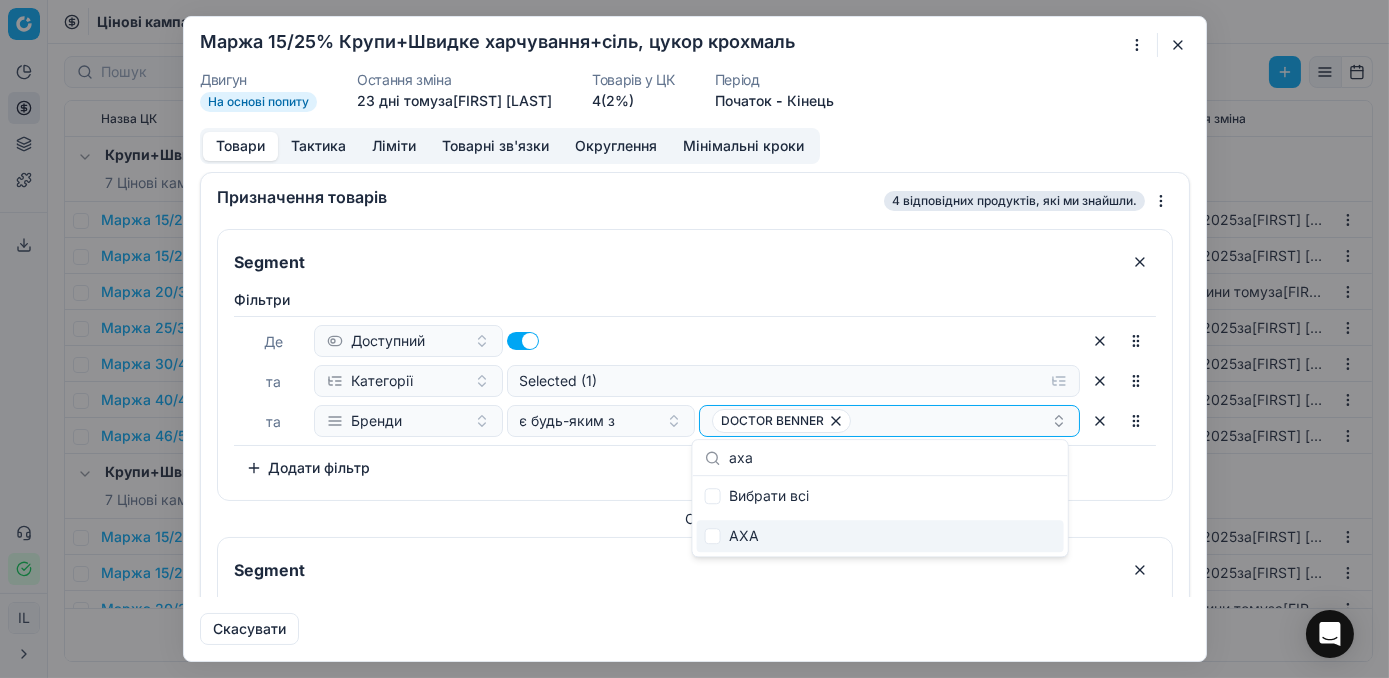type on "аха" 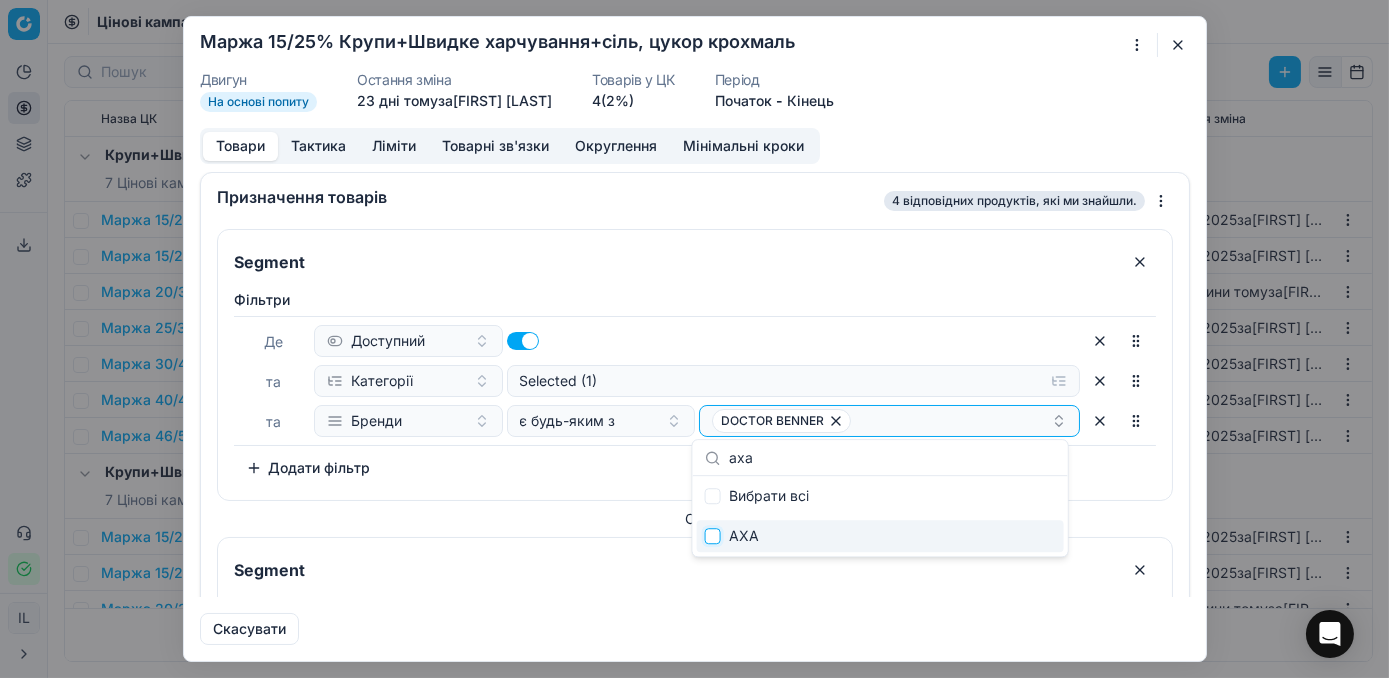 click at bounding box center (713, 536) 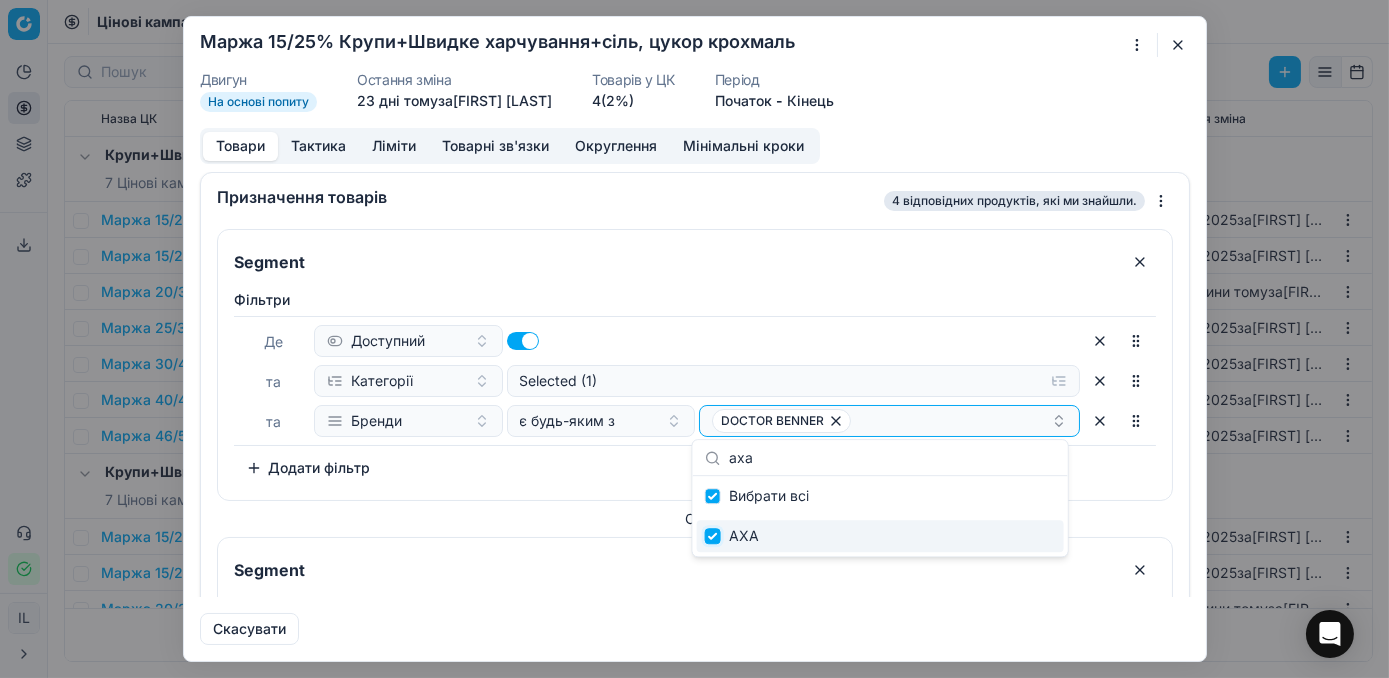 checkbox on "true" 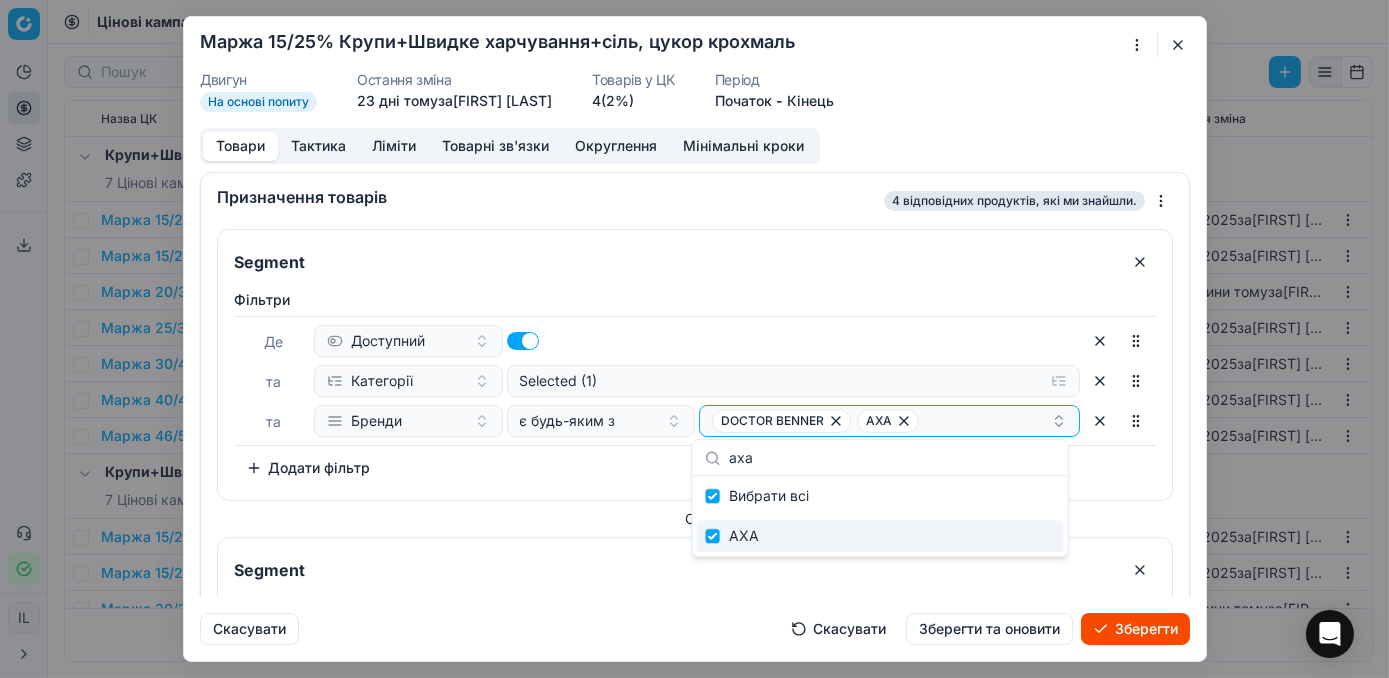 click on "Зберегти" at bounding box center (1135, 629) 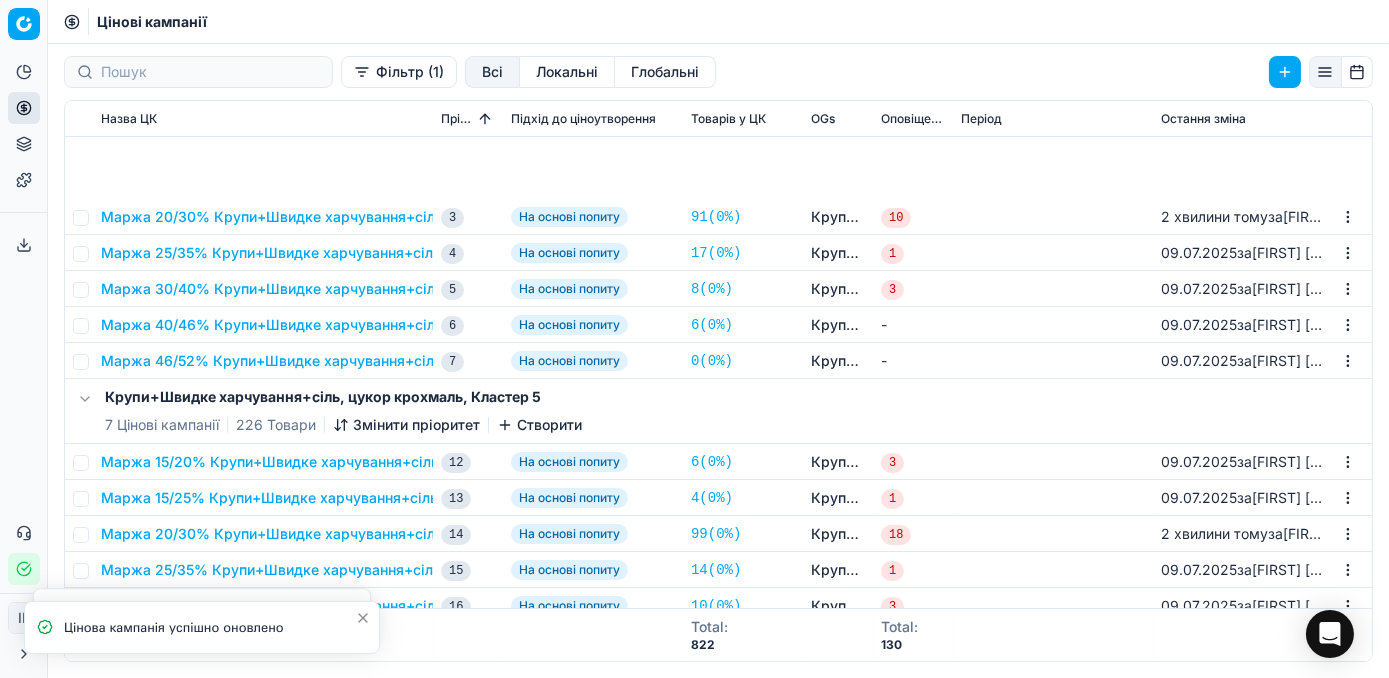 scroll, scrollTop: 272, scrollLeft: 0, axis: vertical 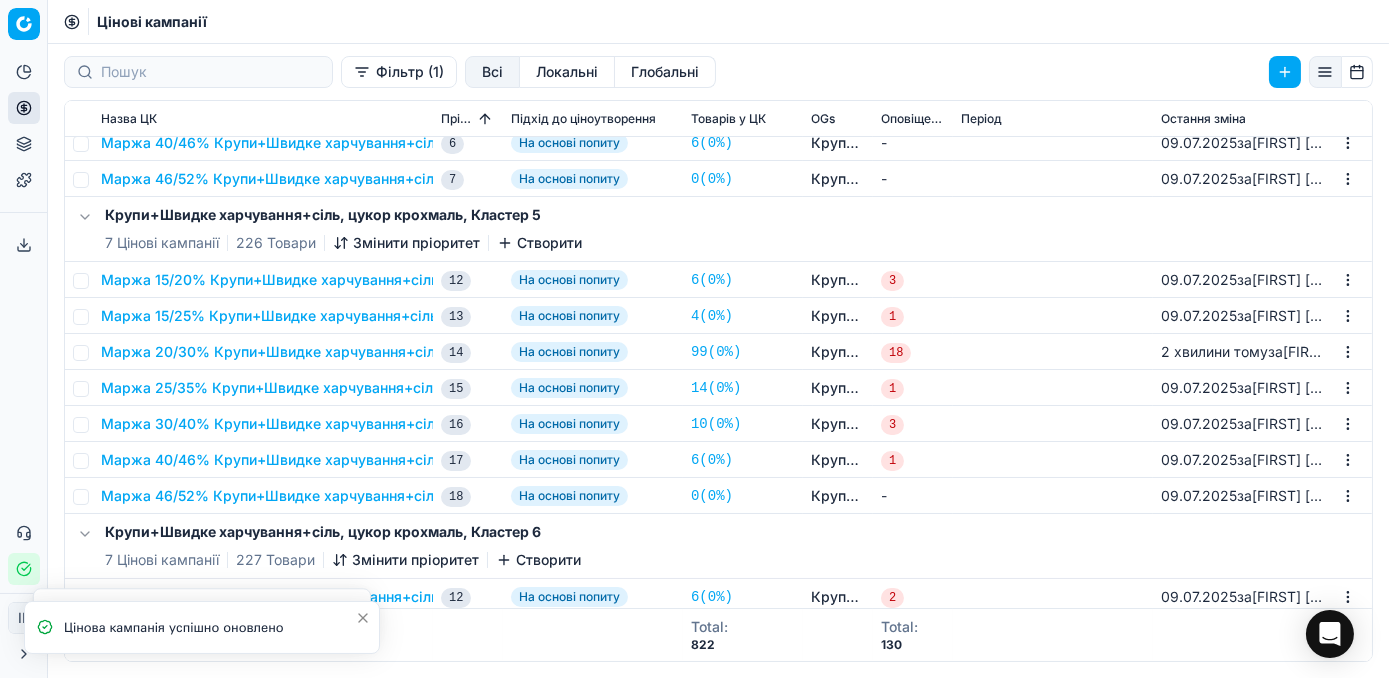 click on "Маржа 15/25% Крупи+Швидке харчування+сіль, цукор крохмаль" at bounding box center [330, 316] 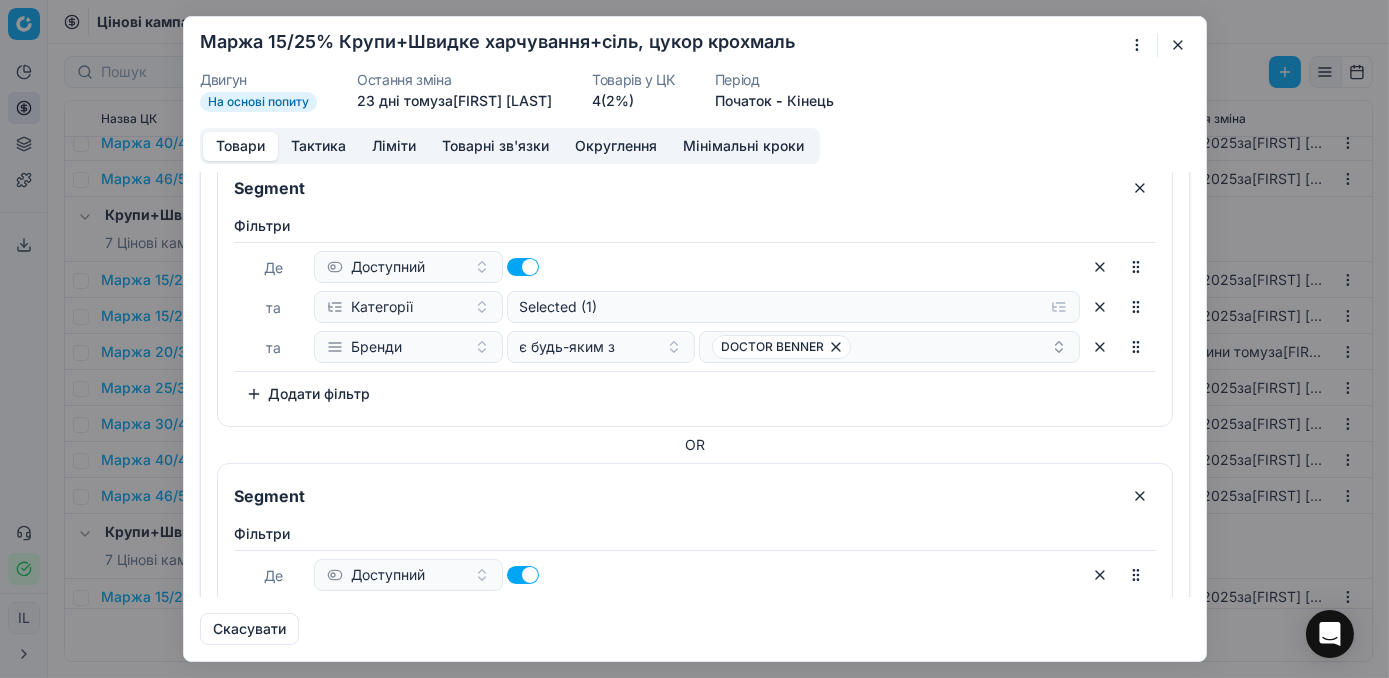 scroll, scrollTop: 0, scrollLeft: 0, axis: both 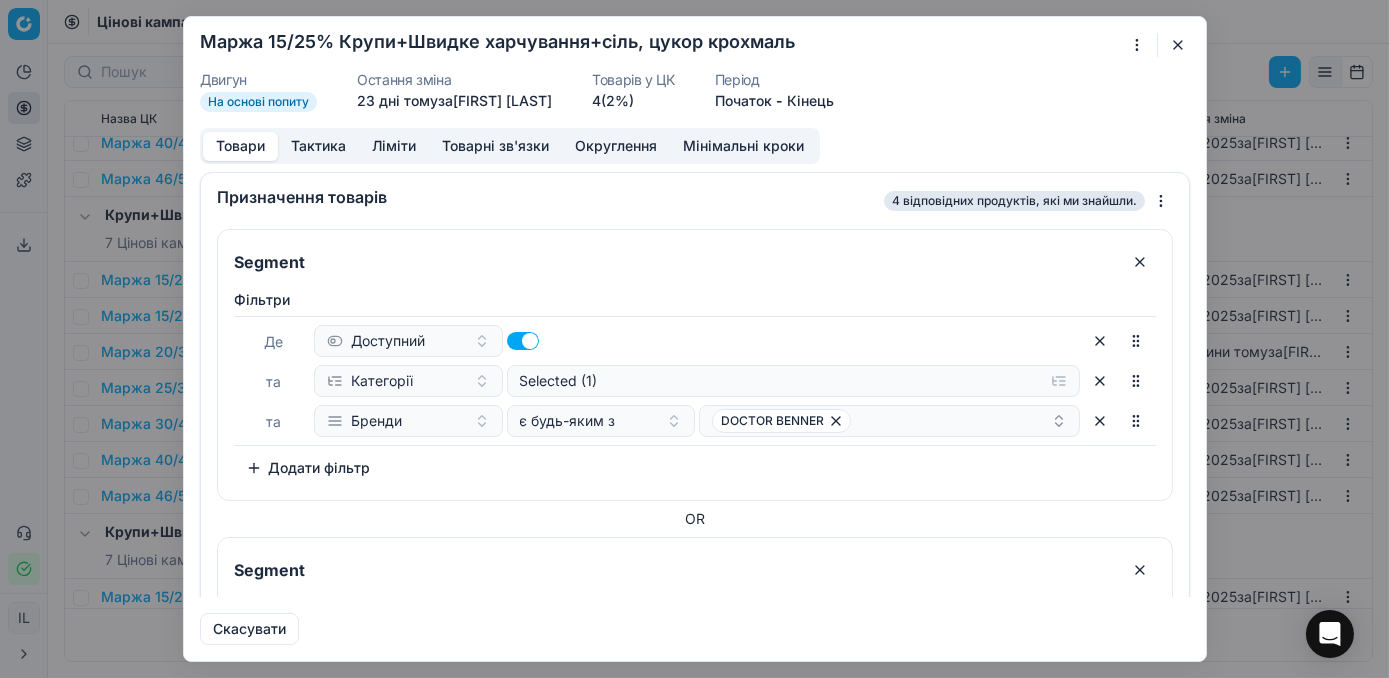 click at bounding box center [600, 341] 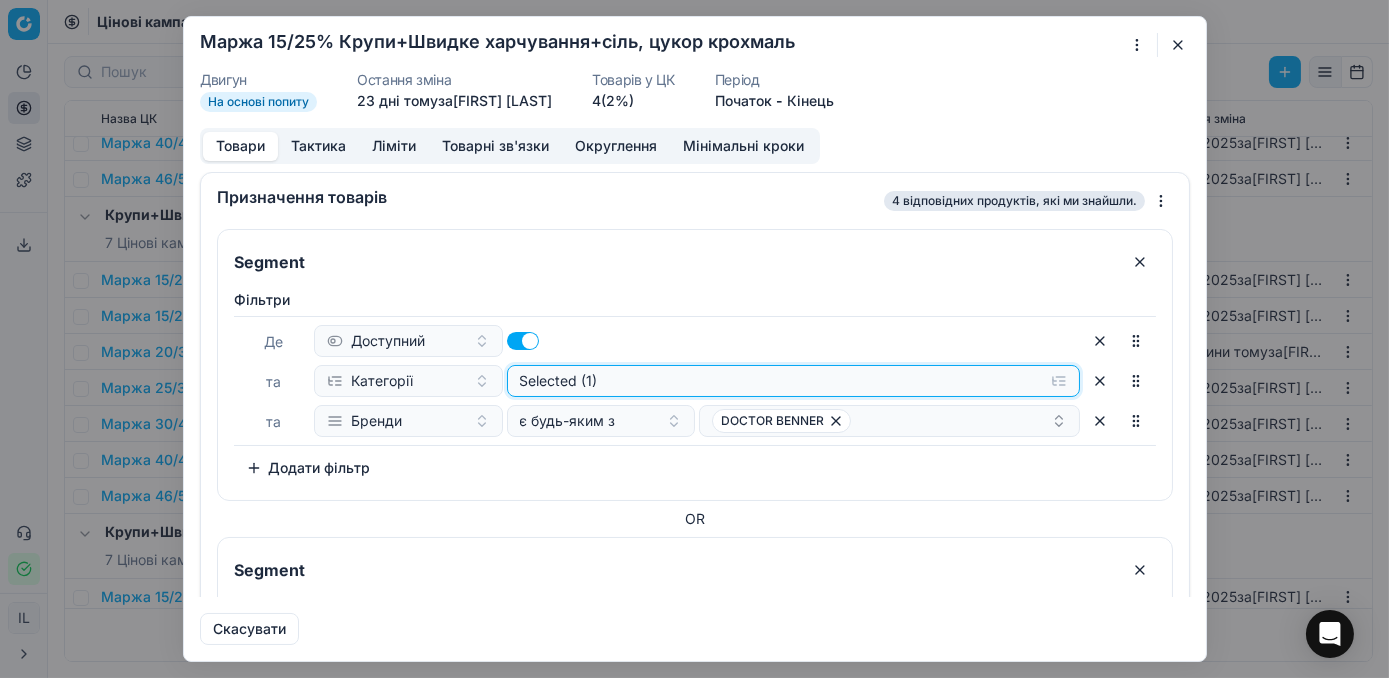 click on "Selected (1)" at bounding box center [793, 381] 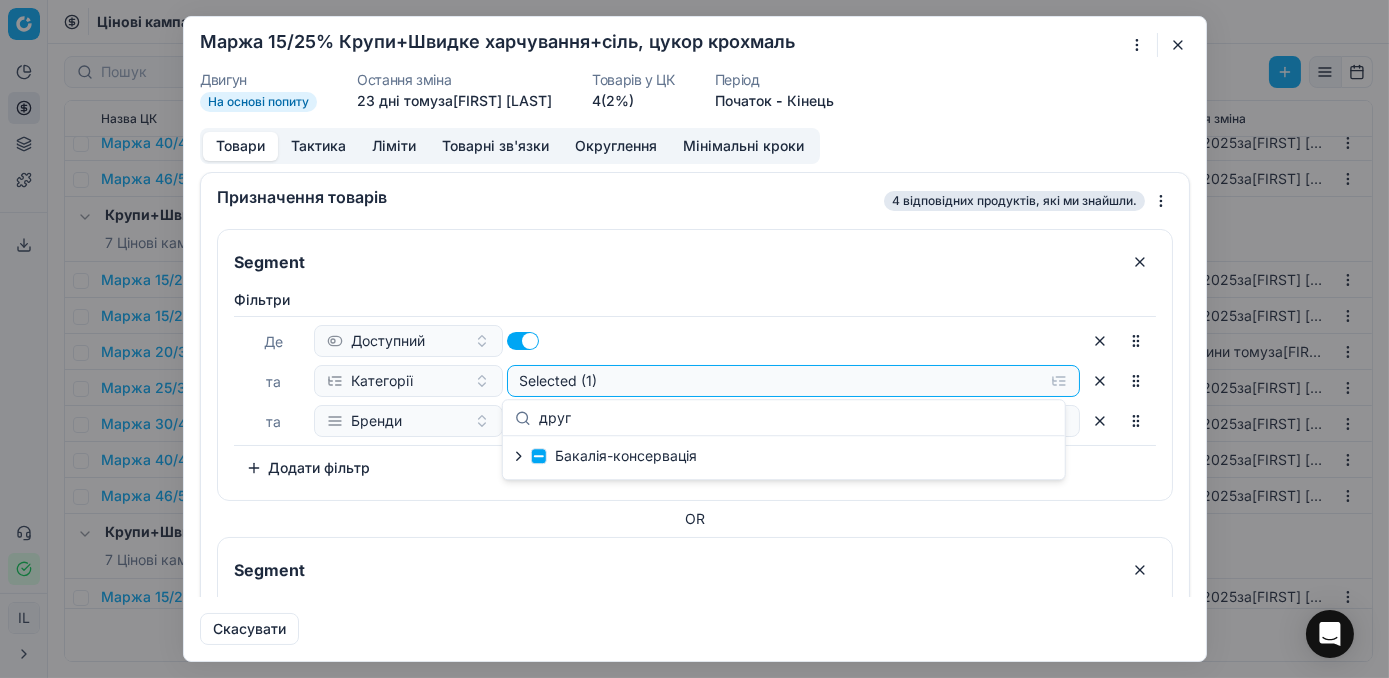 type on "друг" 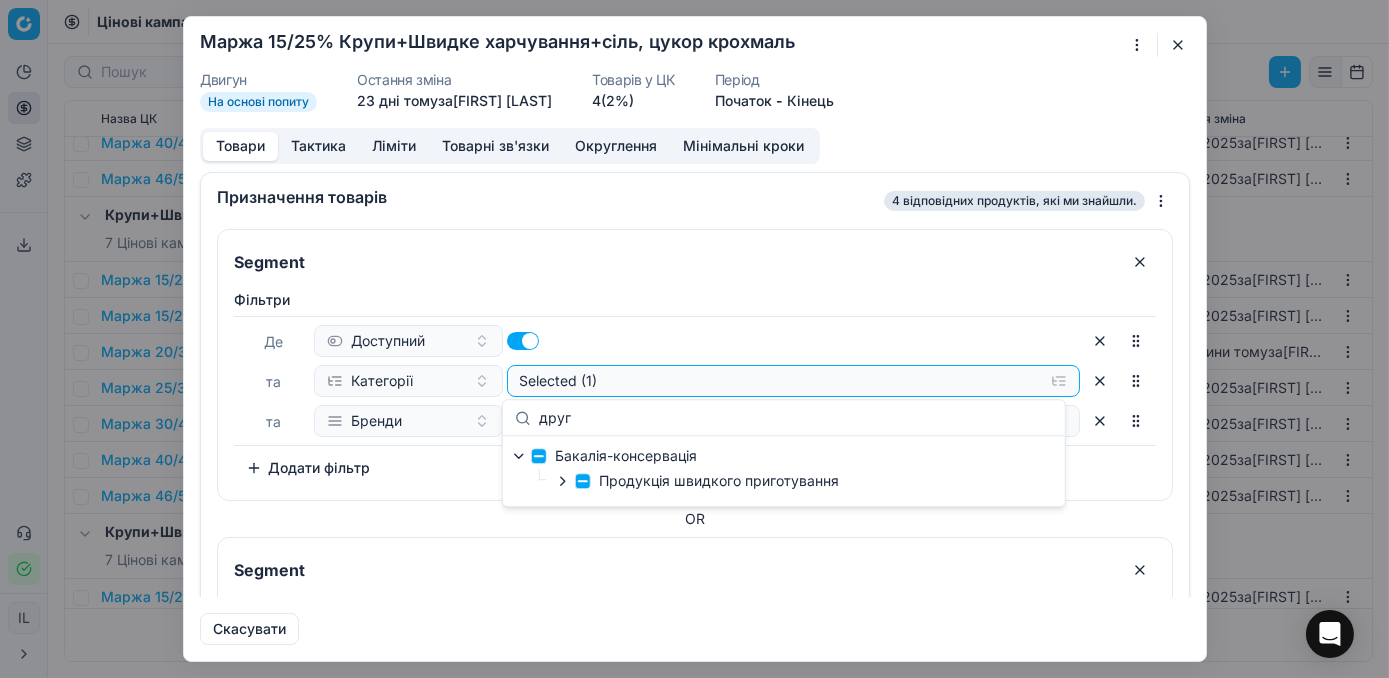 click 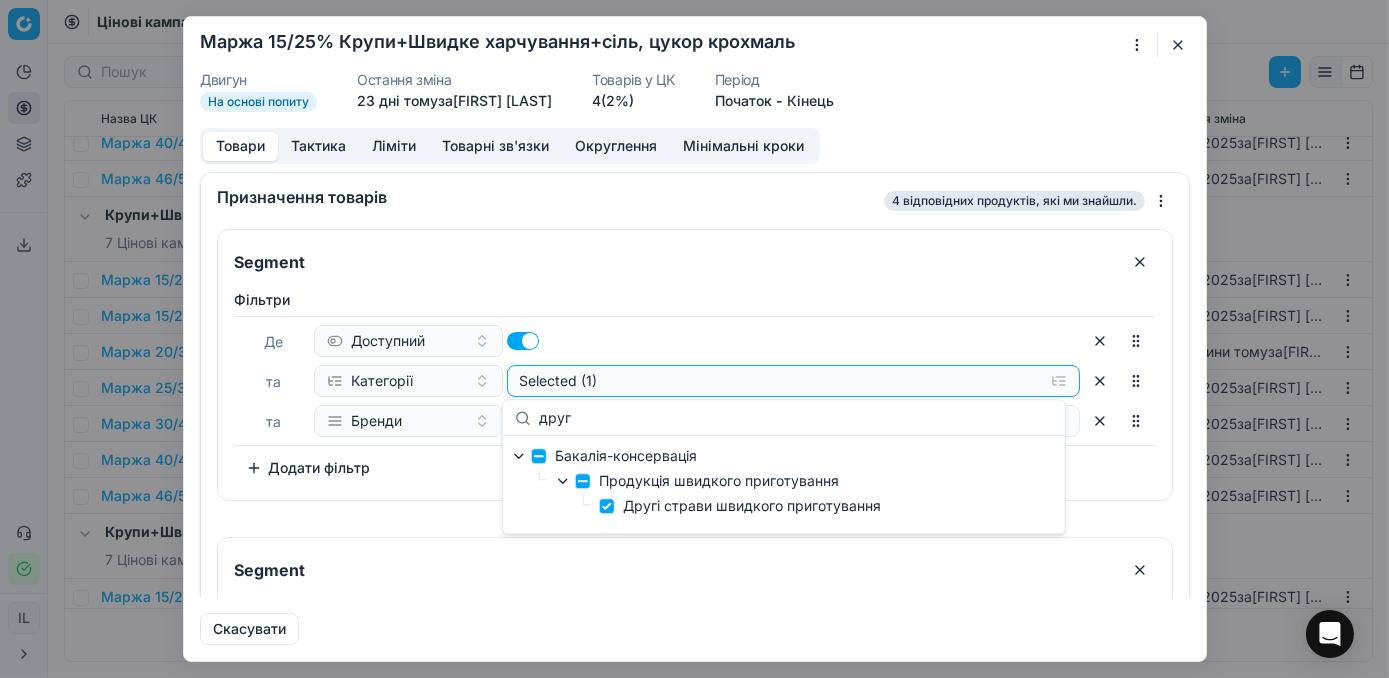 click on "OR" at bounding box center (695, 519) 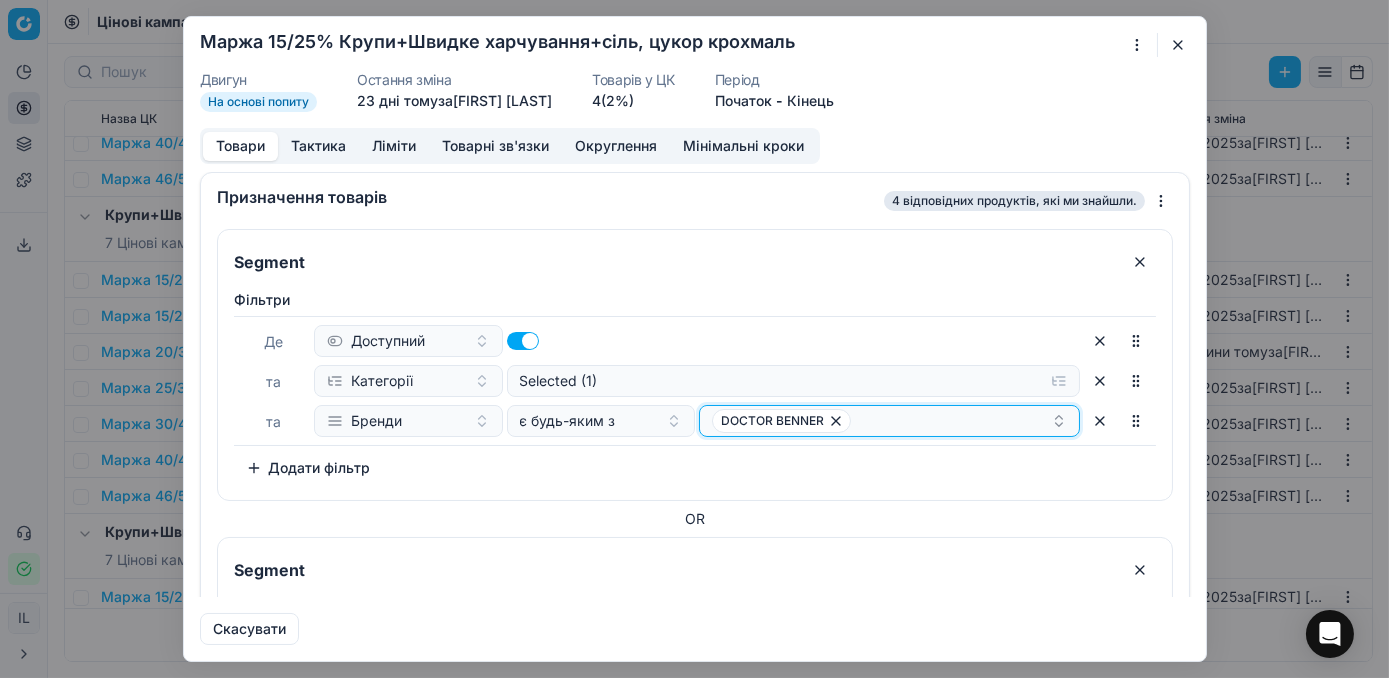 click 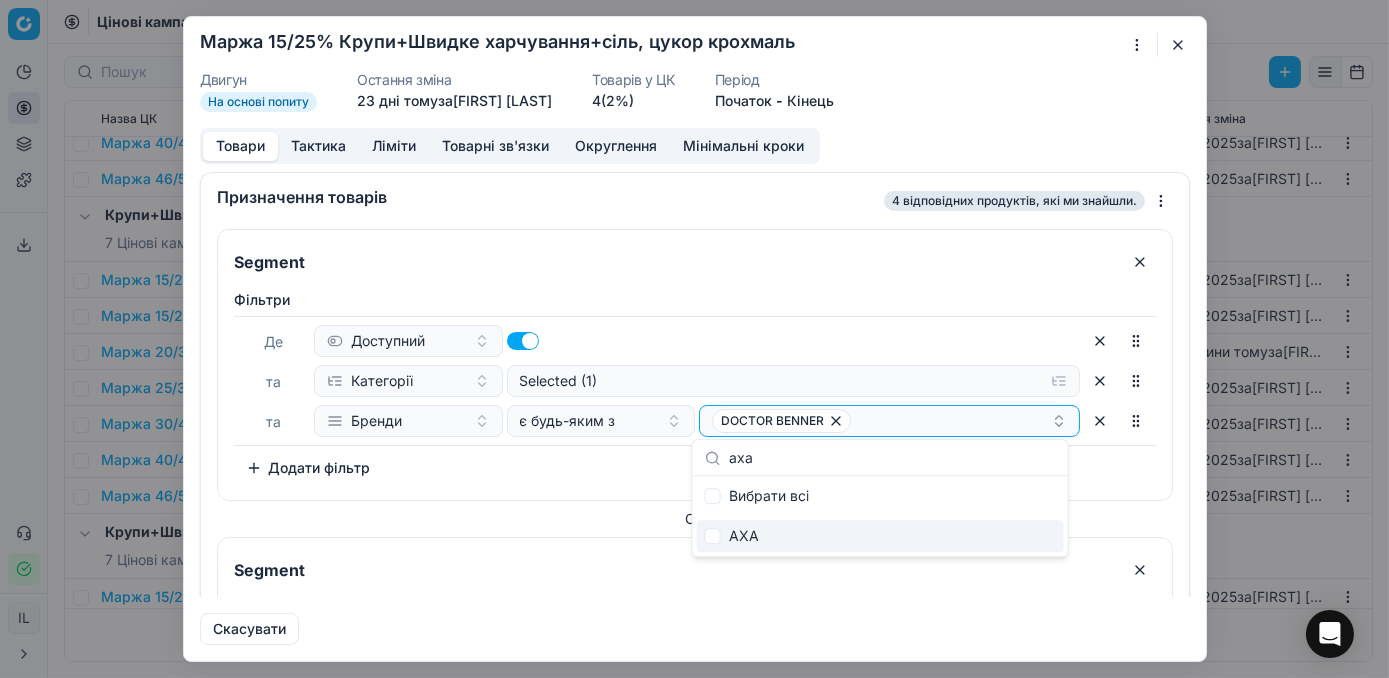 type on "аха" 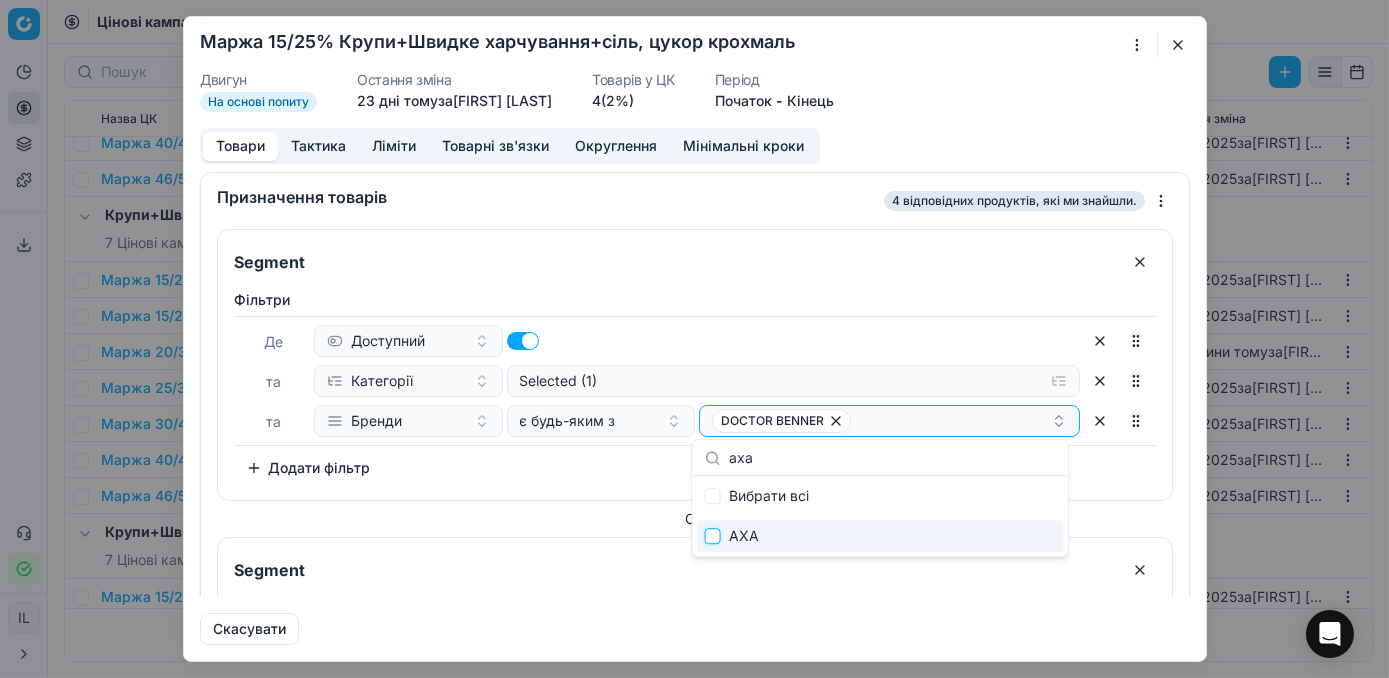 click at bounding box center (713, 536) 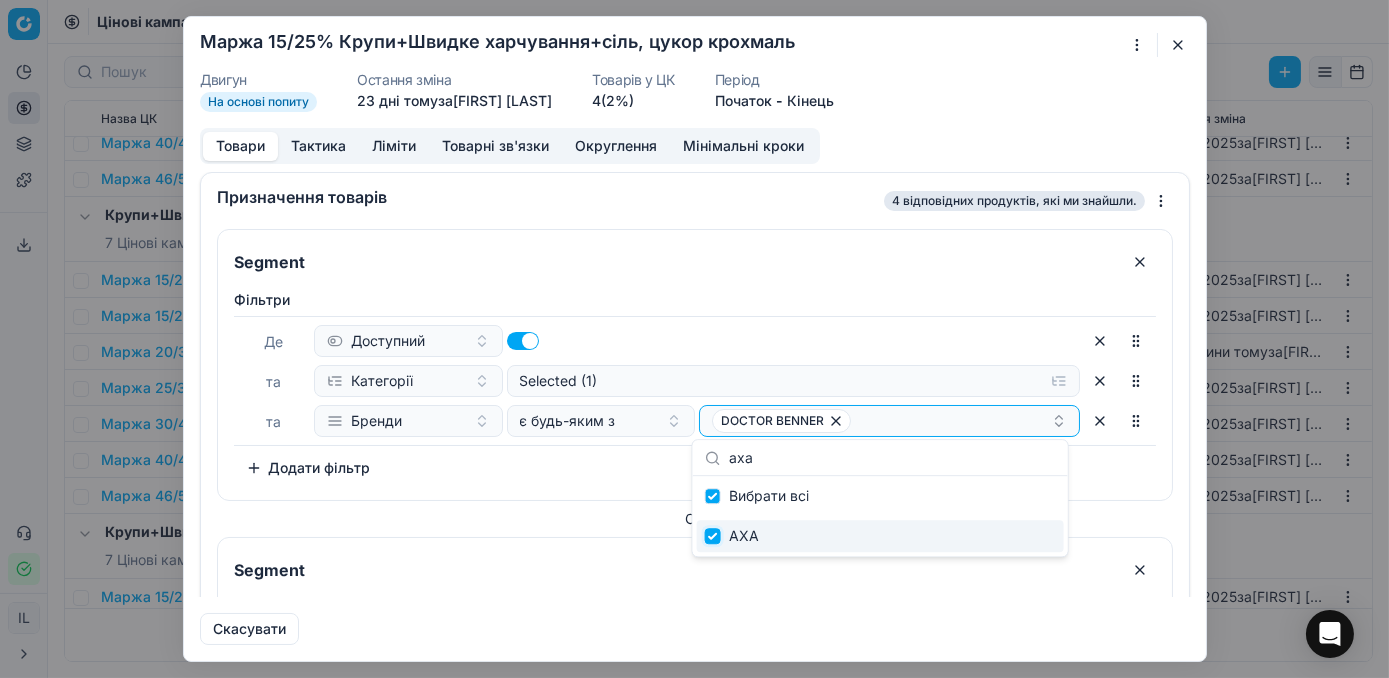 checkbox on "true" 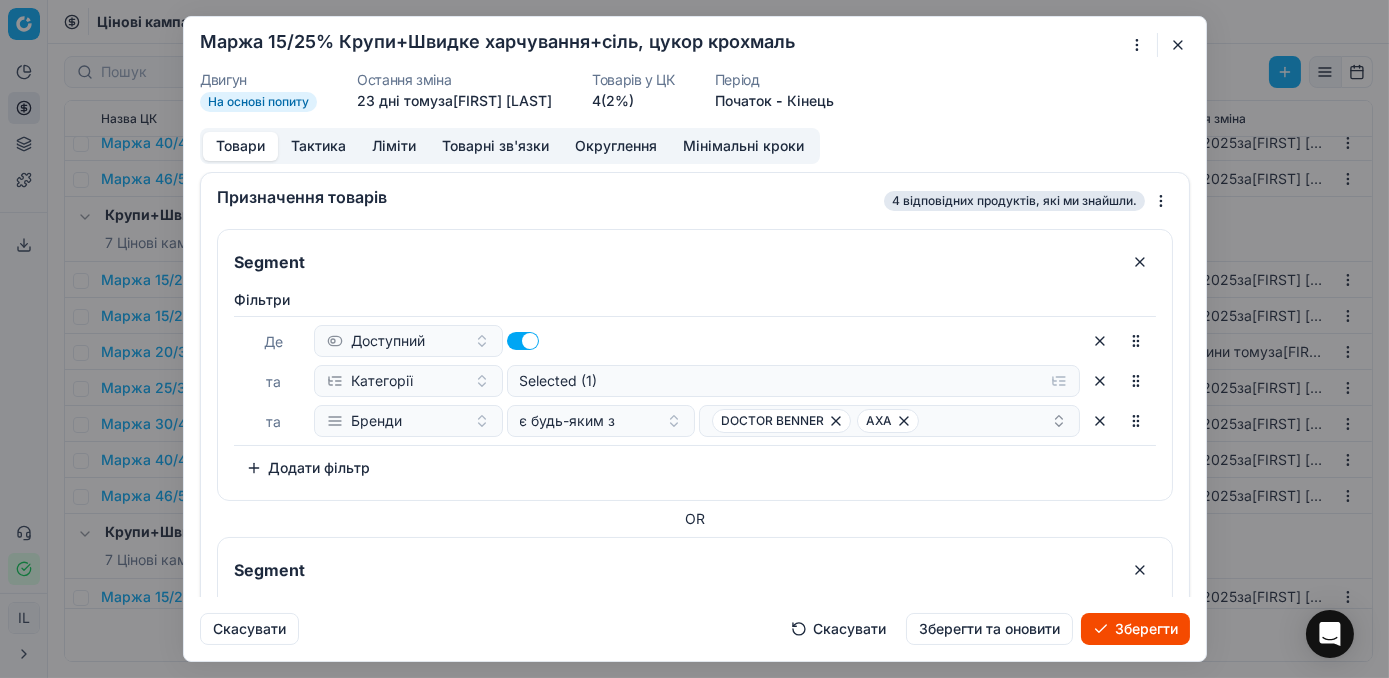 click on "Зберегти" at bounding box center (1135, 629) 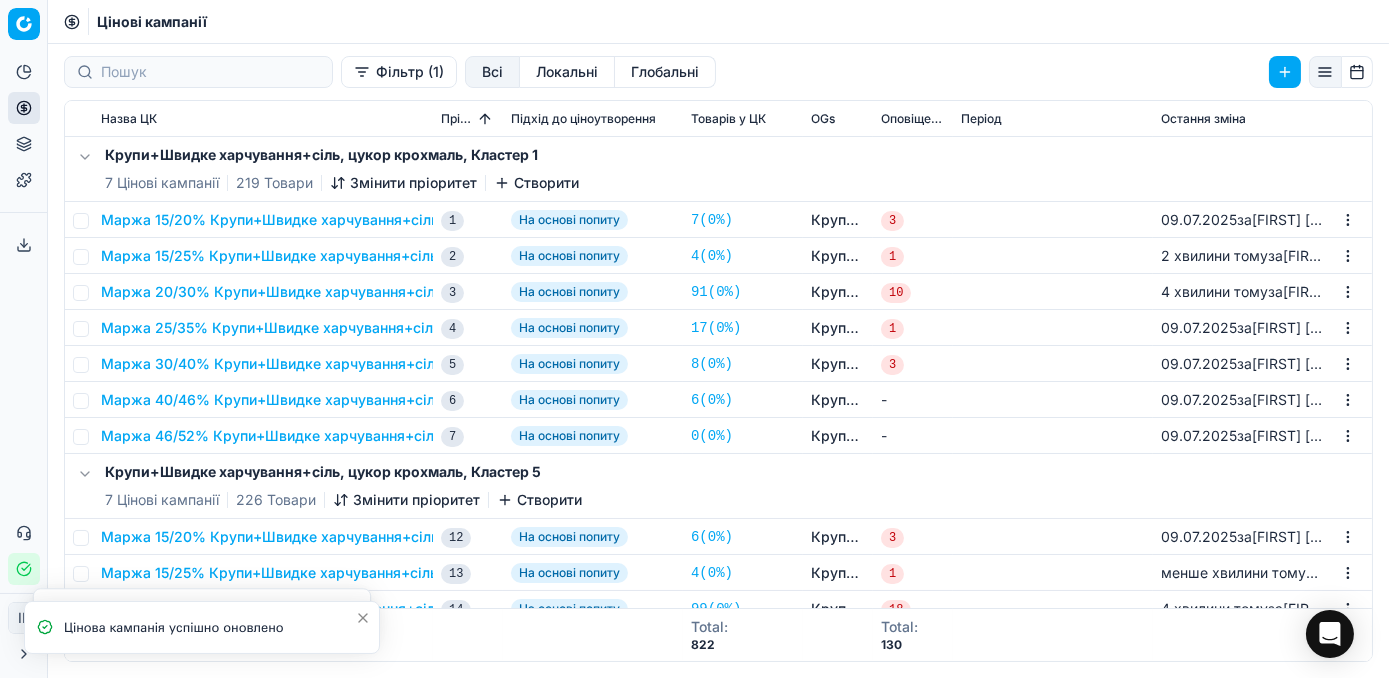 scroll, scrollTop: 181, scrollLeft: 0, axis: vertical 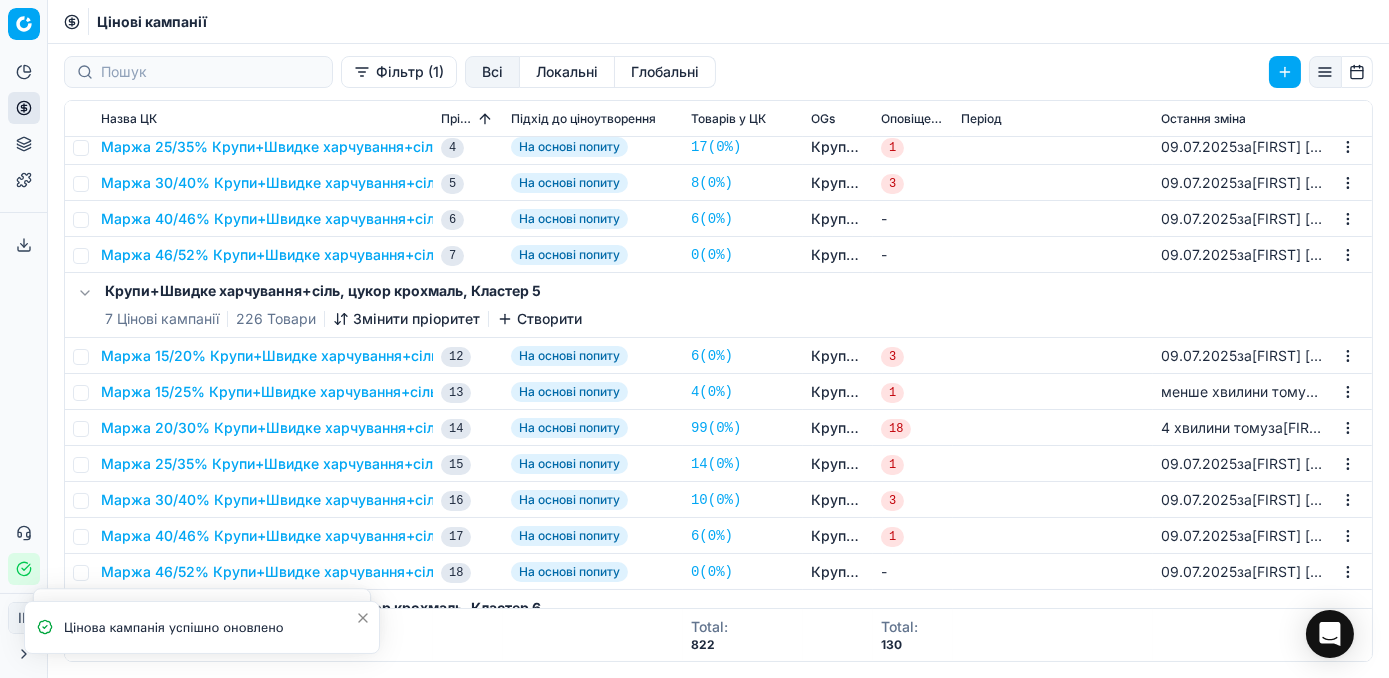 click on "Маржа 15/25% Крупи+Швидке харчування+сіль, цукор крохмаль" at bounding box center (330, 392) 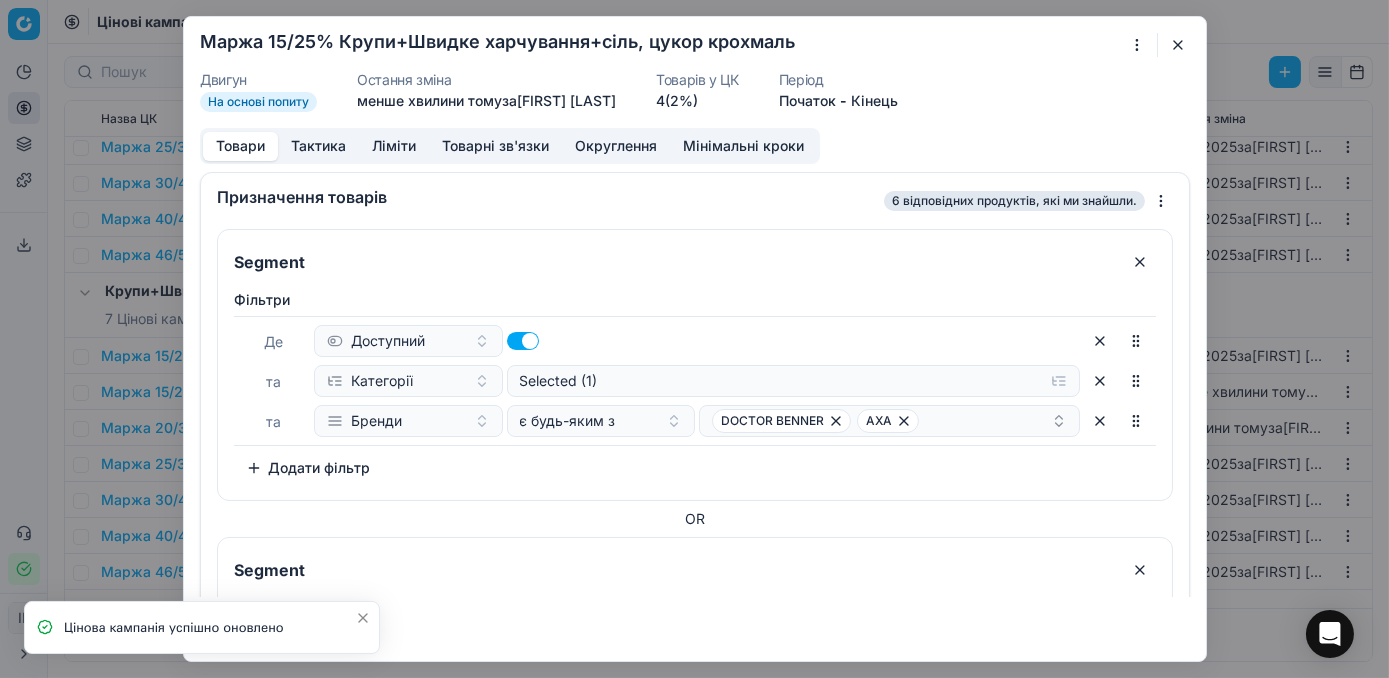 click at bounding box center (1178, 45) 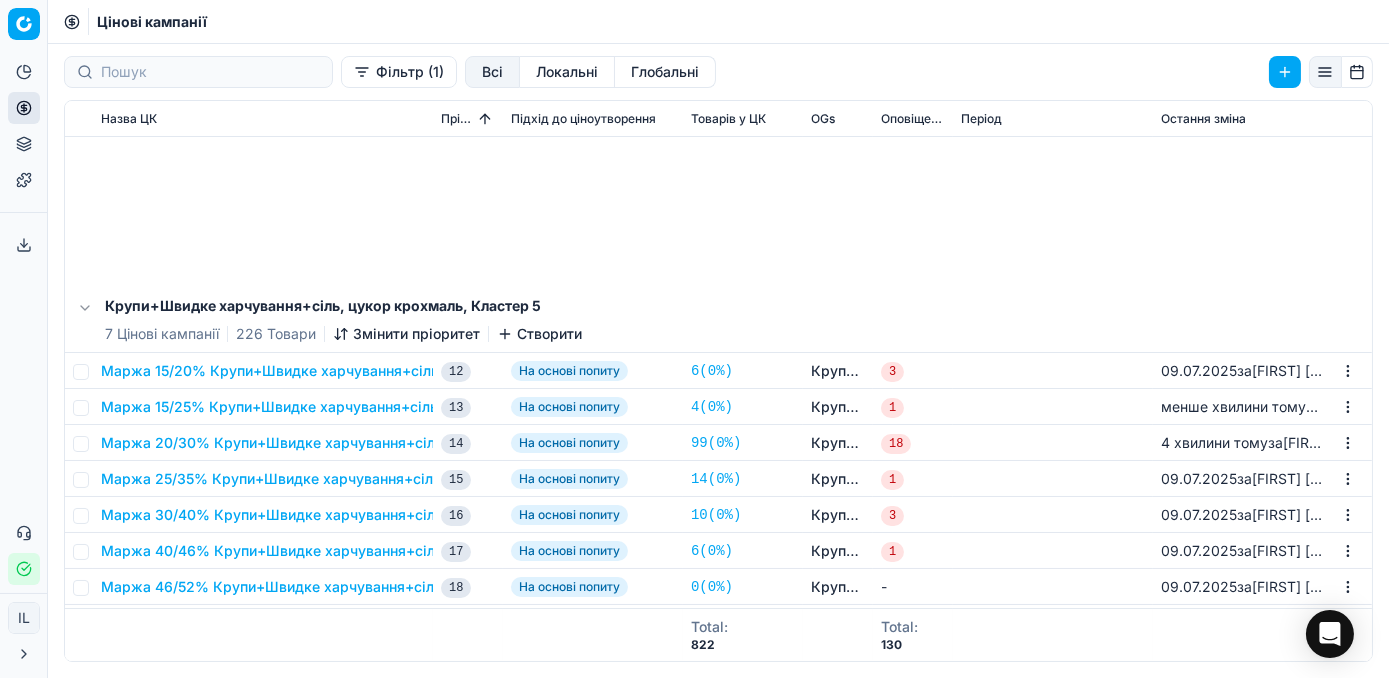 scroll, scrollTop: 545, scrollLeft: 0, axis: vertical 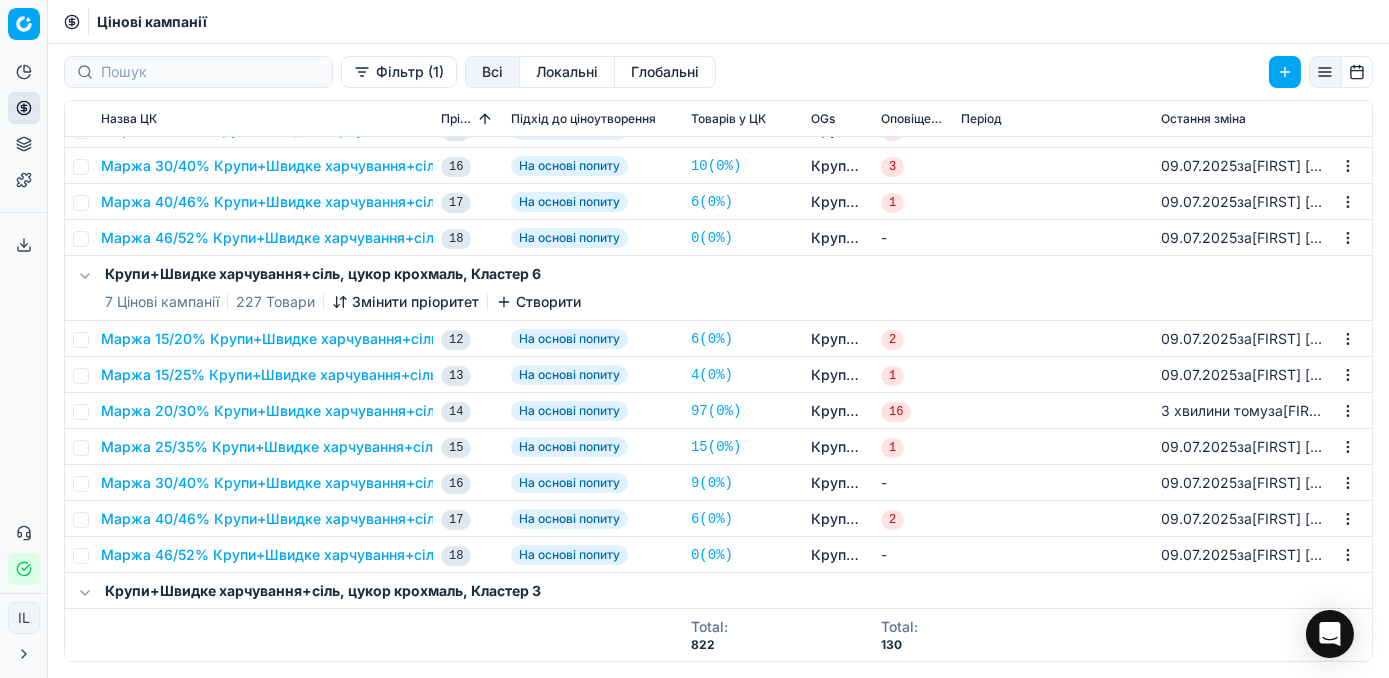 click on "Маржа 15/25% Крупи+Швидке харчування+сіль, цукор крохмаль" at bounding box center (330, 375) 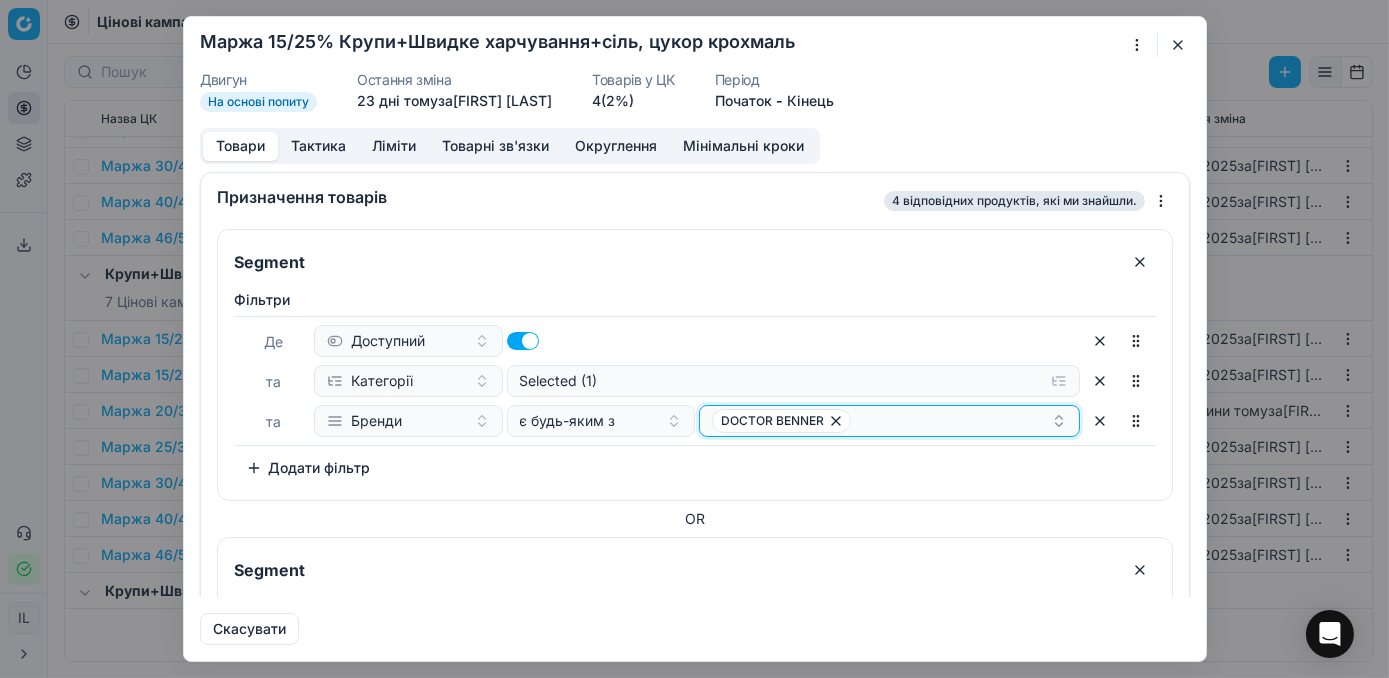 click 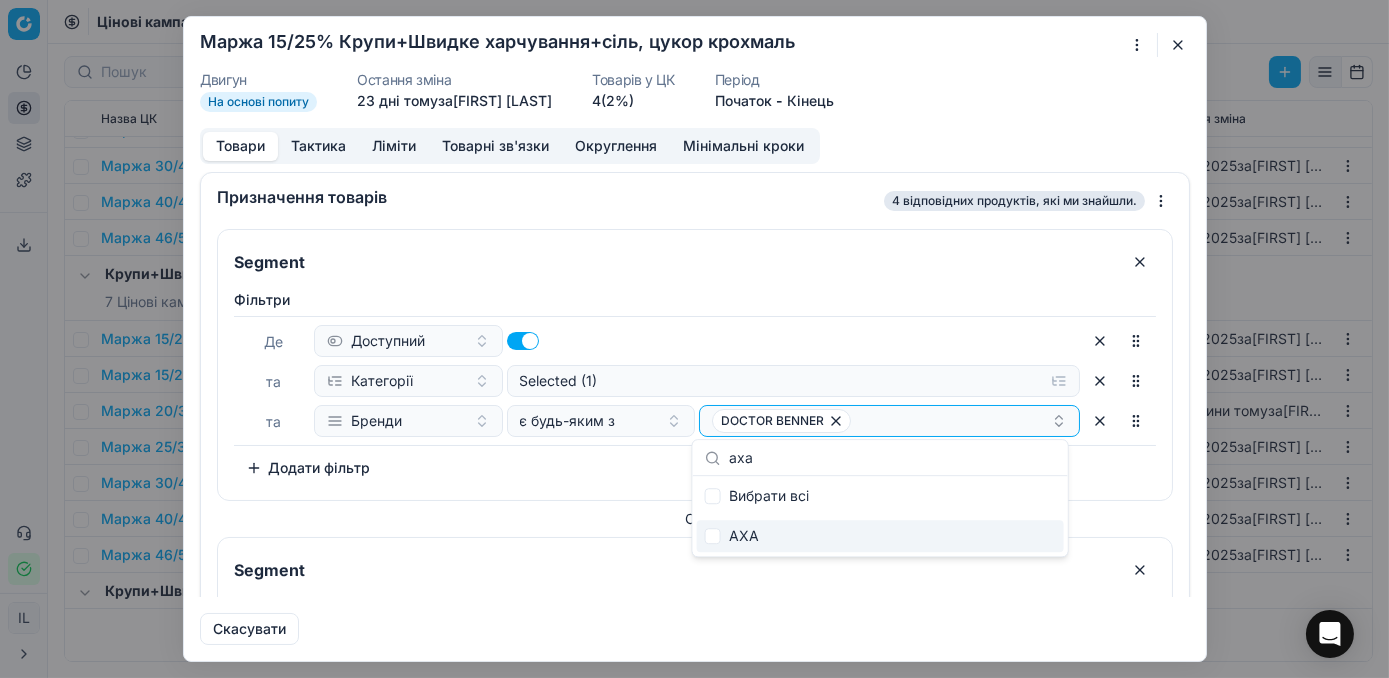 type on "аха" 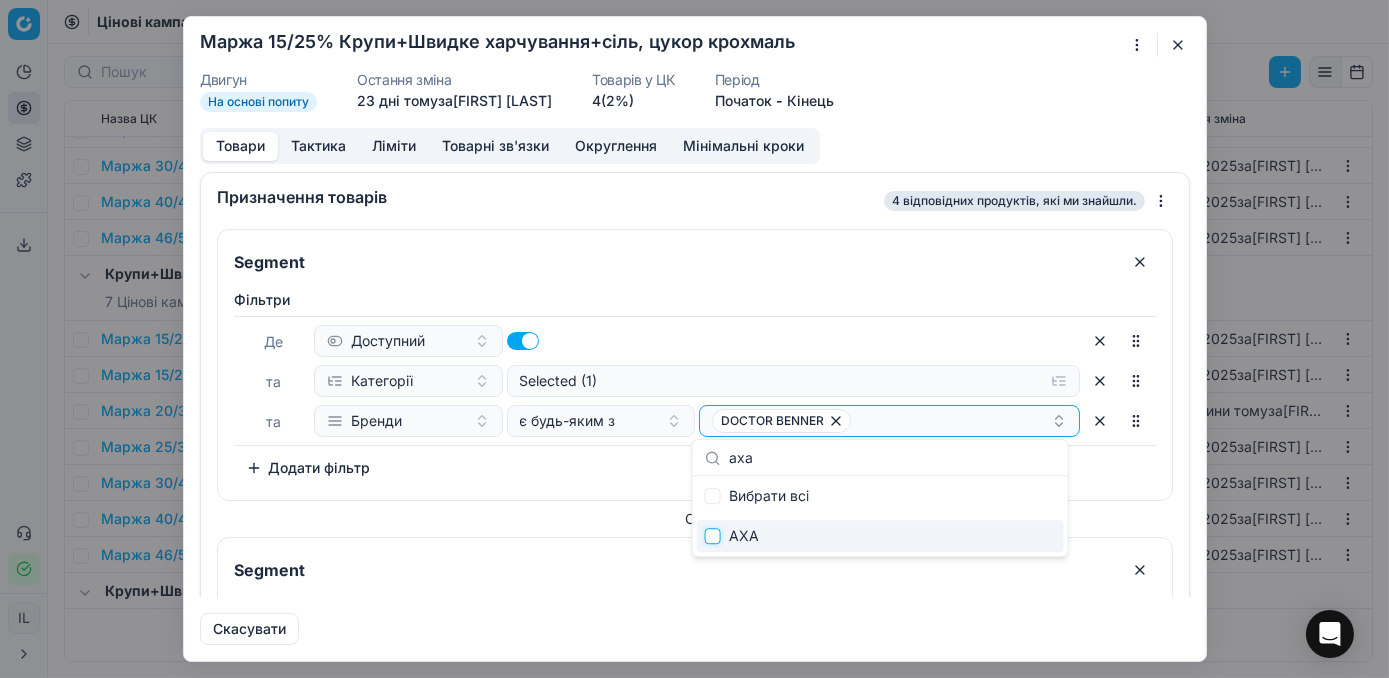 click at bounding box center [713, 536] 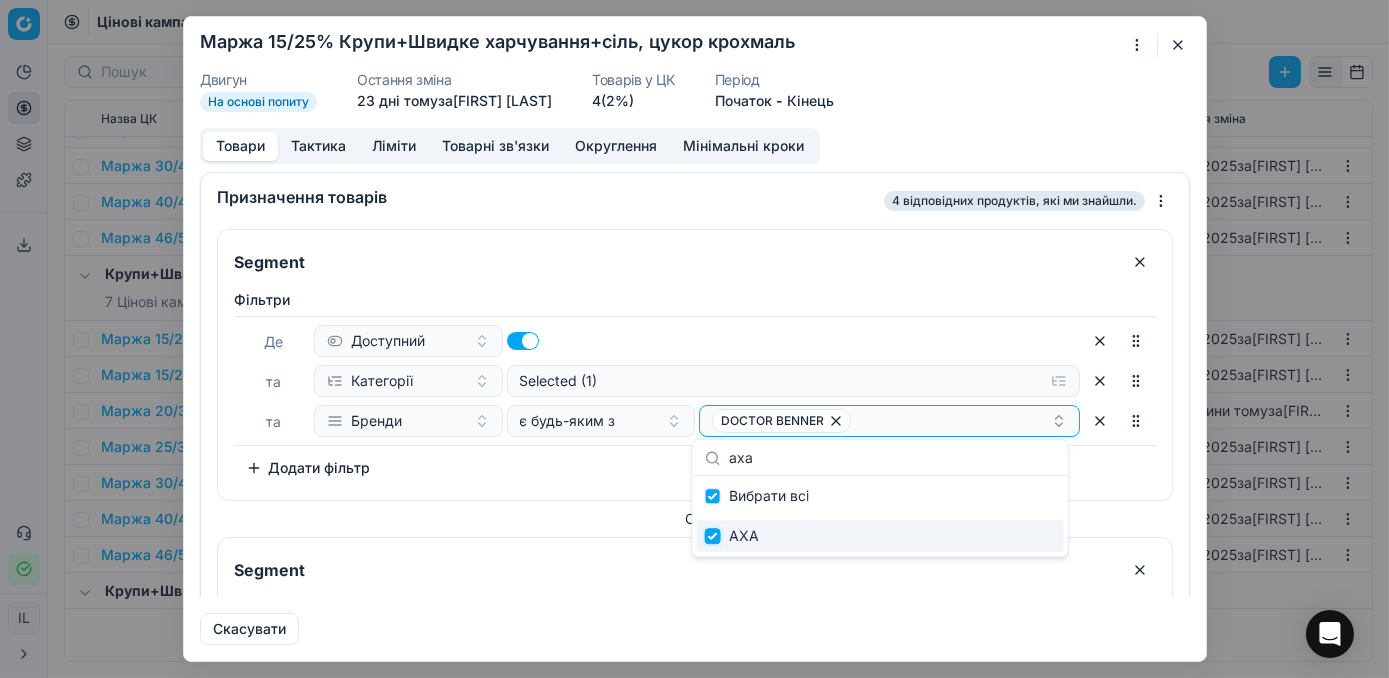 checkbox on "true" 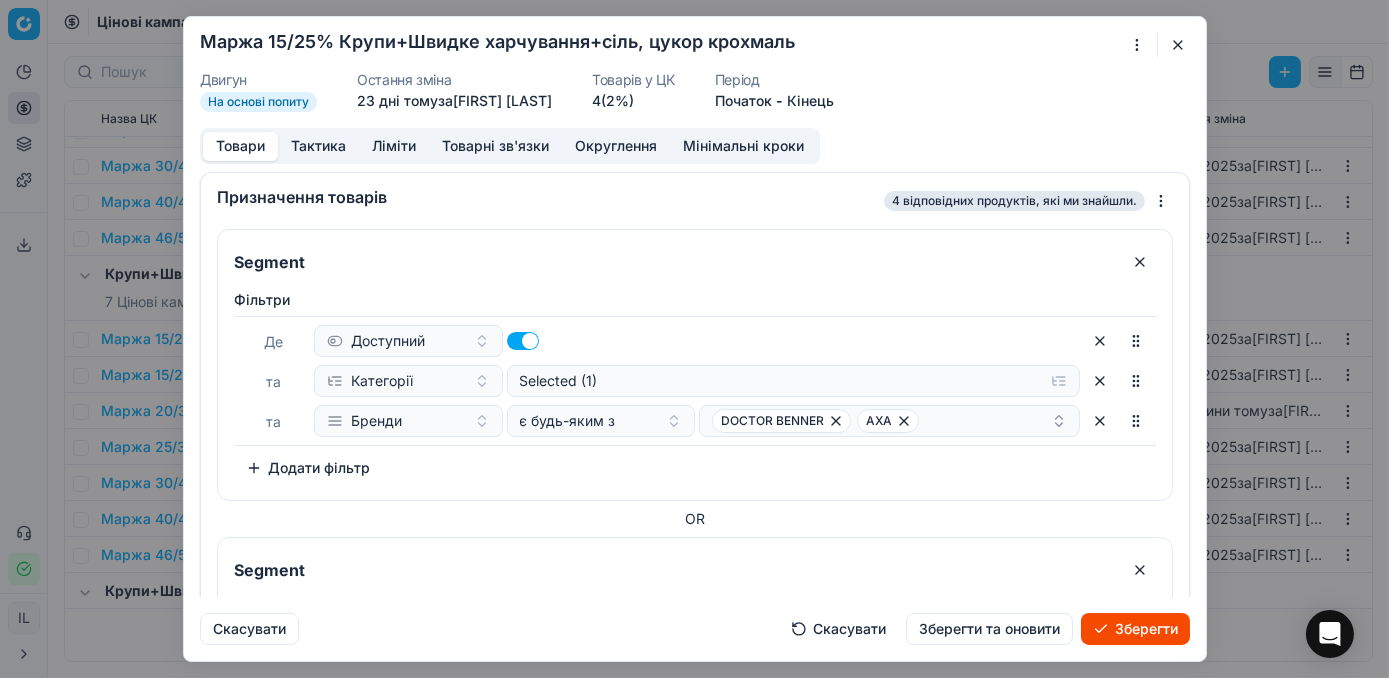 click on "Зберегти" at bounding box center (1135, 629) 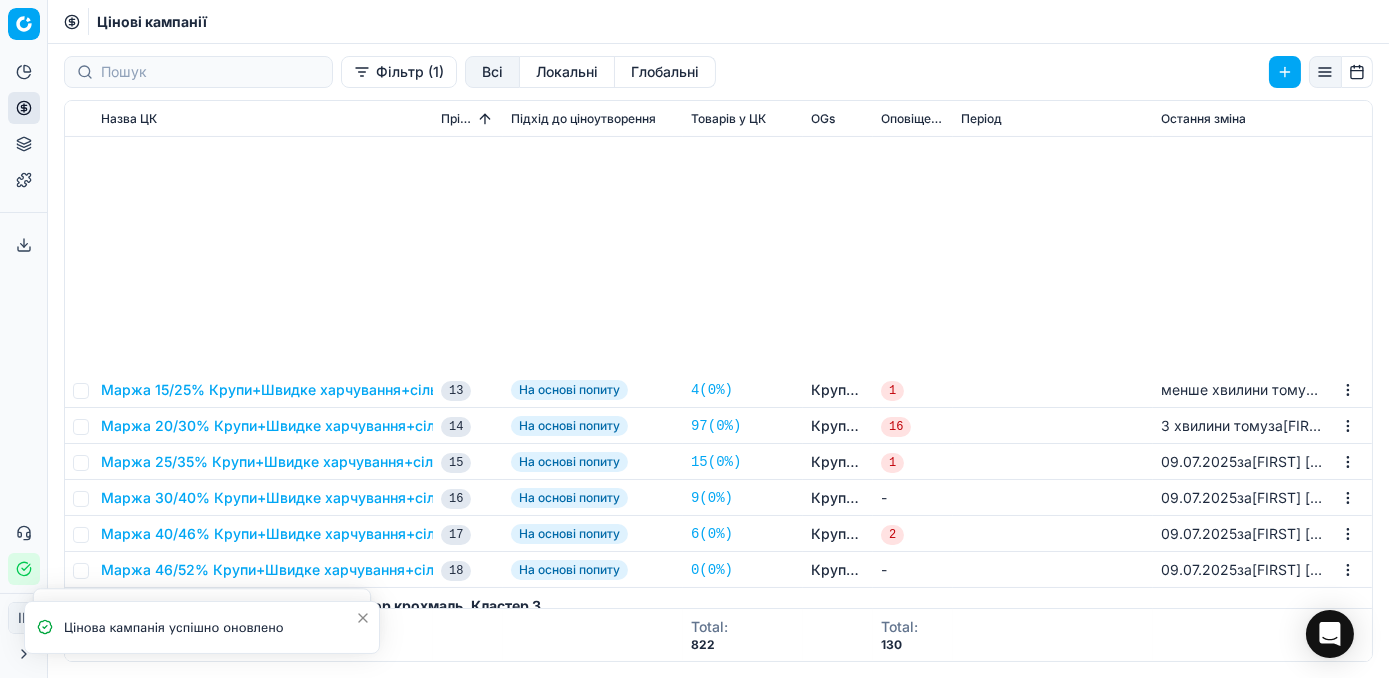 scroll, scrollTop: 909, scrollLeft: 0, axis: vertical 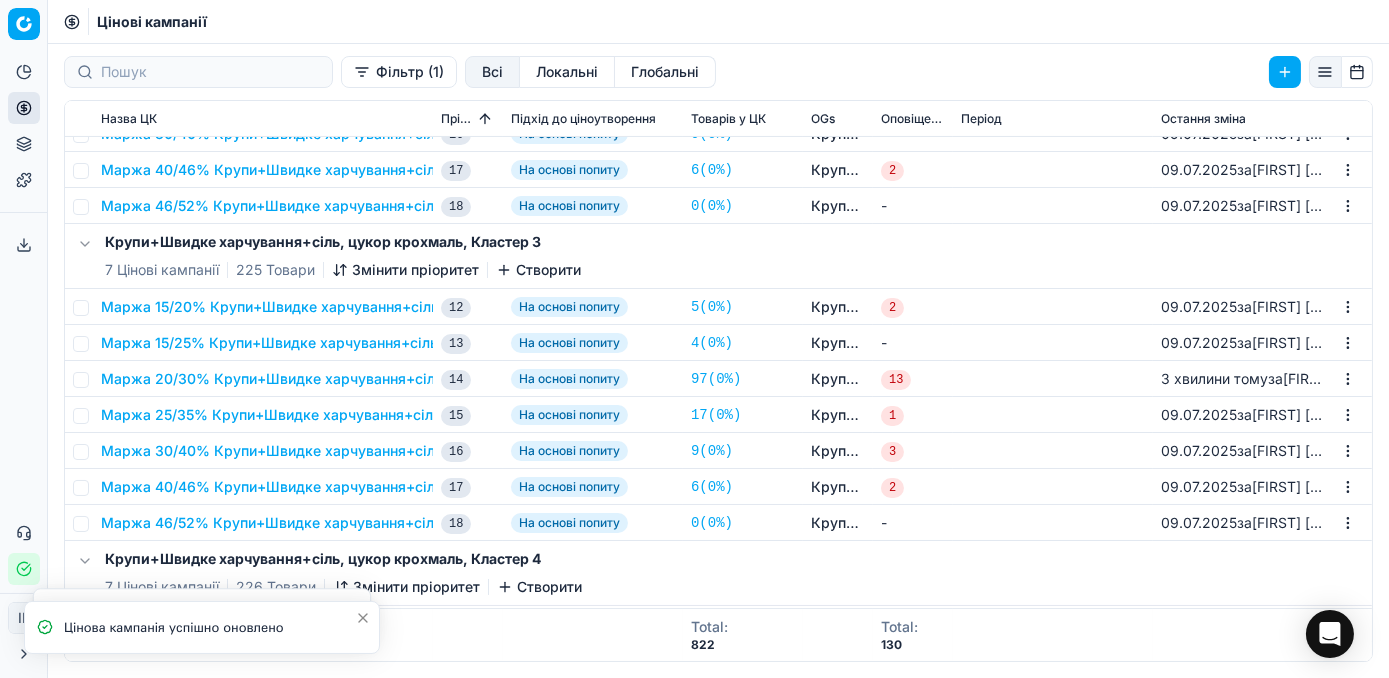 click on "Маржа 15/25% Крупи+Швидке харчування+сіль, цукор крохмаль" at bounding box center [330, 343] 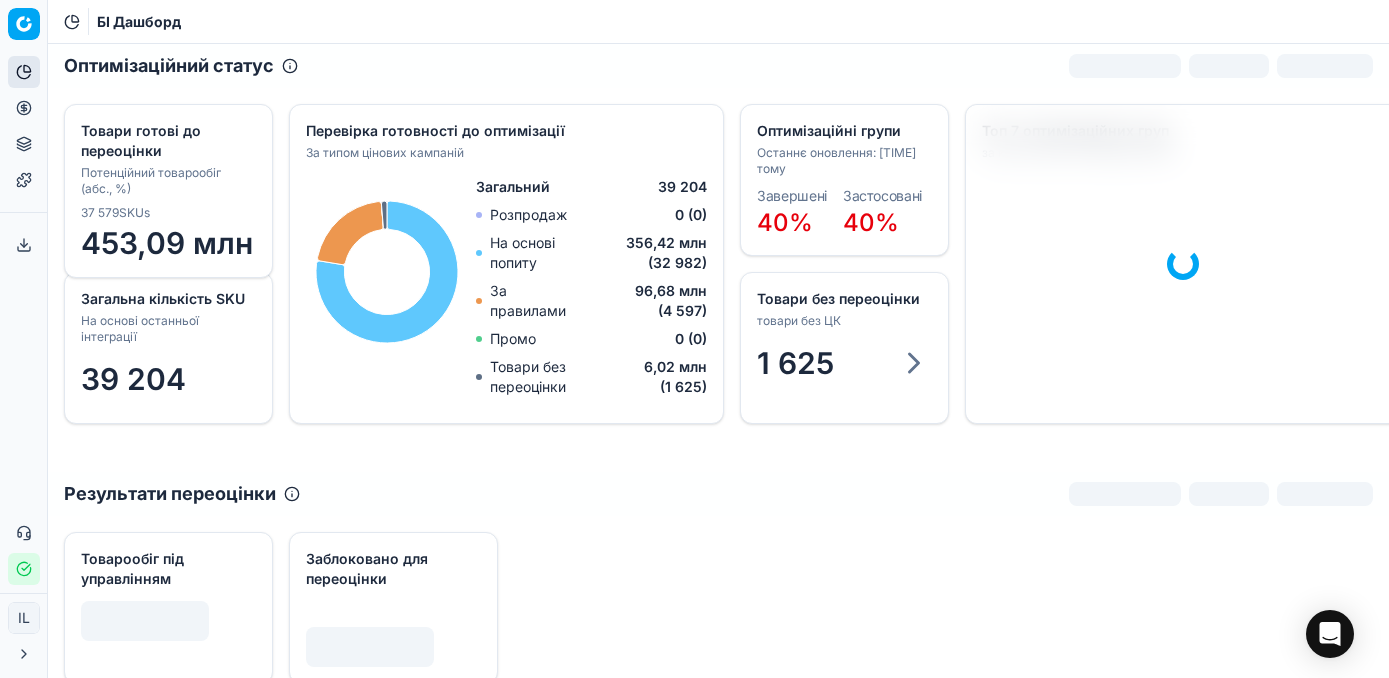 scroll, scrollTop: 0, scrollLeft: 0, axis: both 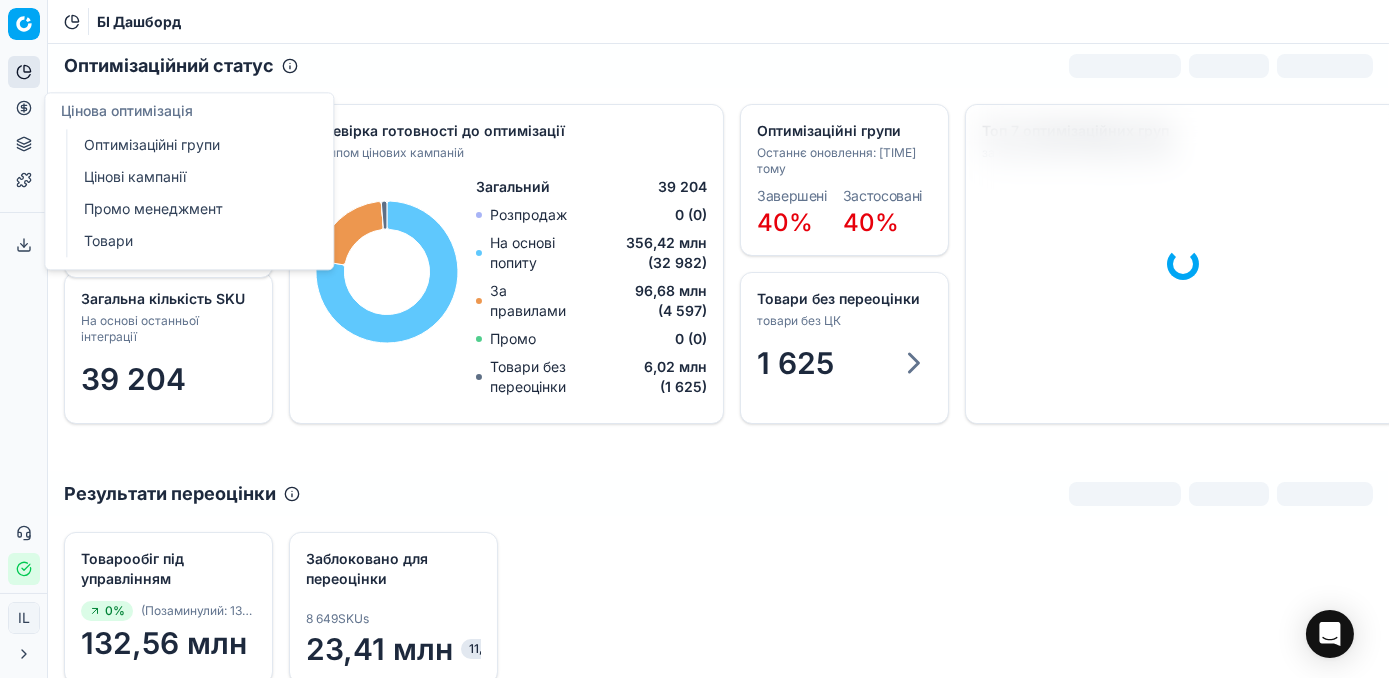 click on "Цінові кампанії" at bounding box center [192, 177] 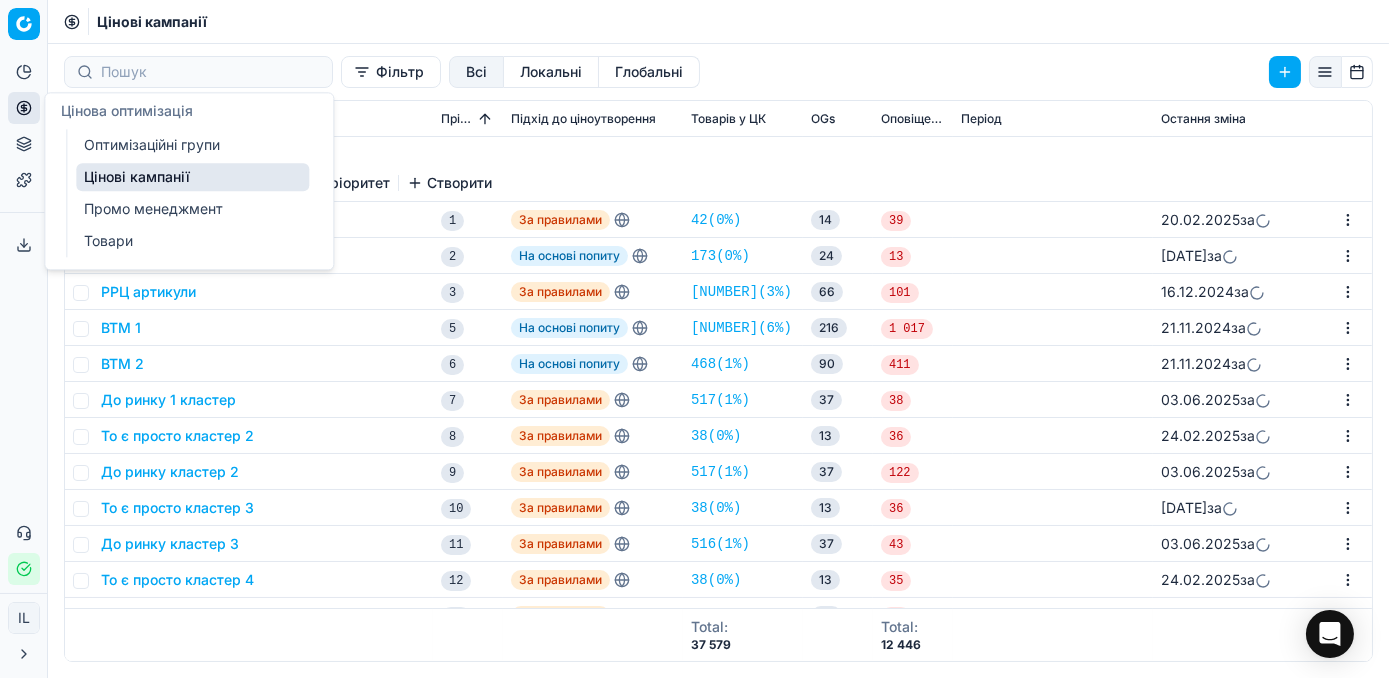 click on "Цінові кампанії" at bounding box center [192, 177] 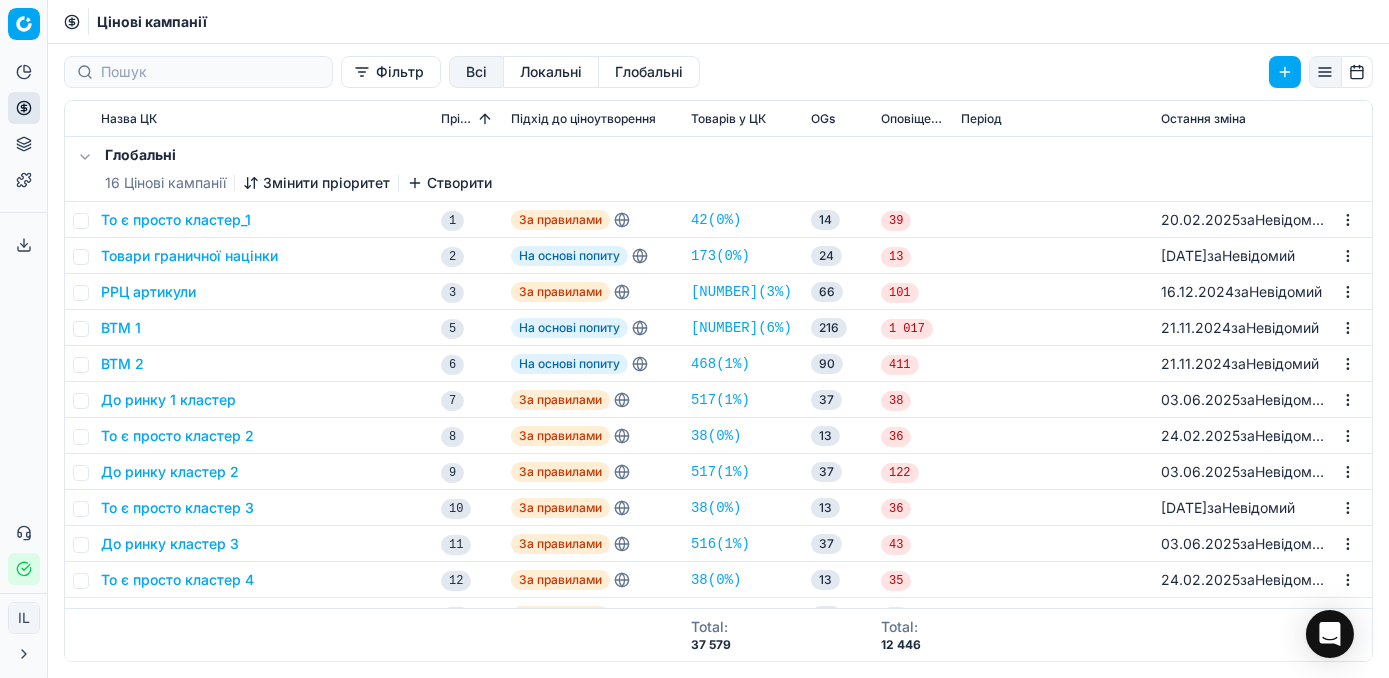 click on "Фільтр" at bounding box center (391, 72) 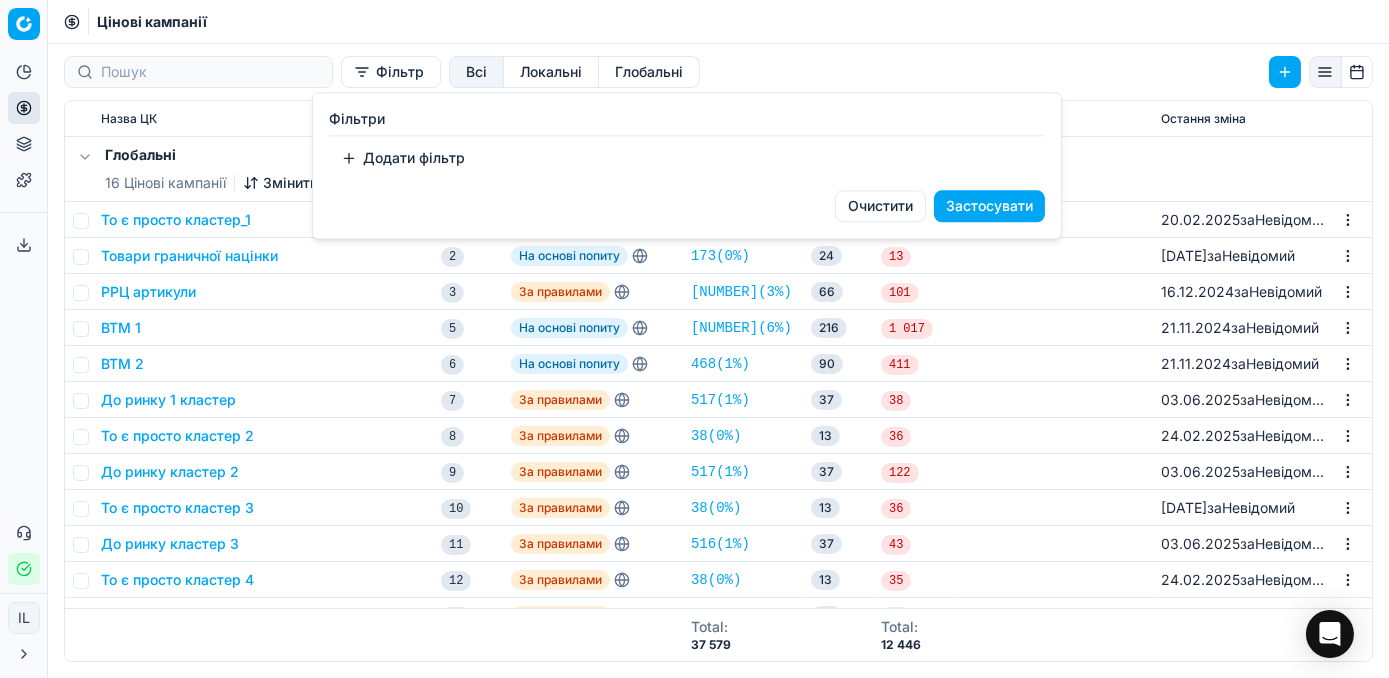 click on "Додати фільтр" at bounding box center [403, 158] 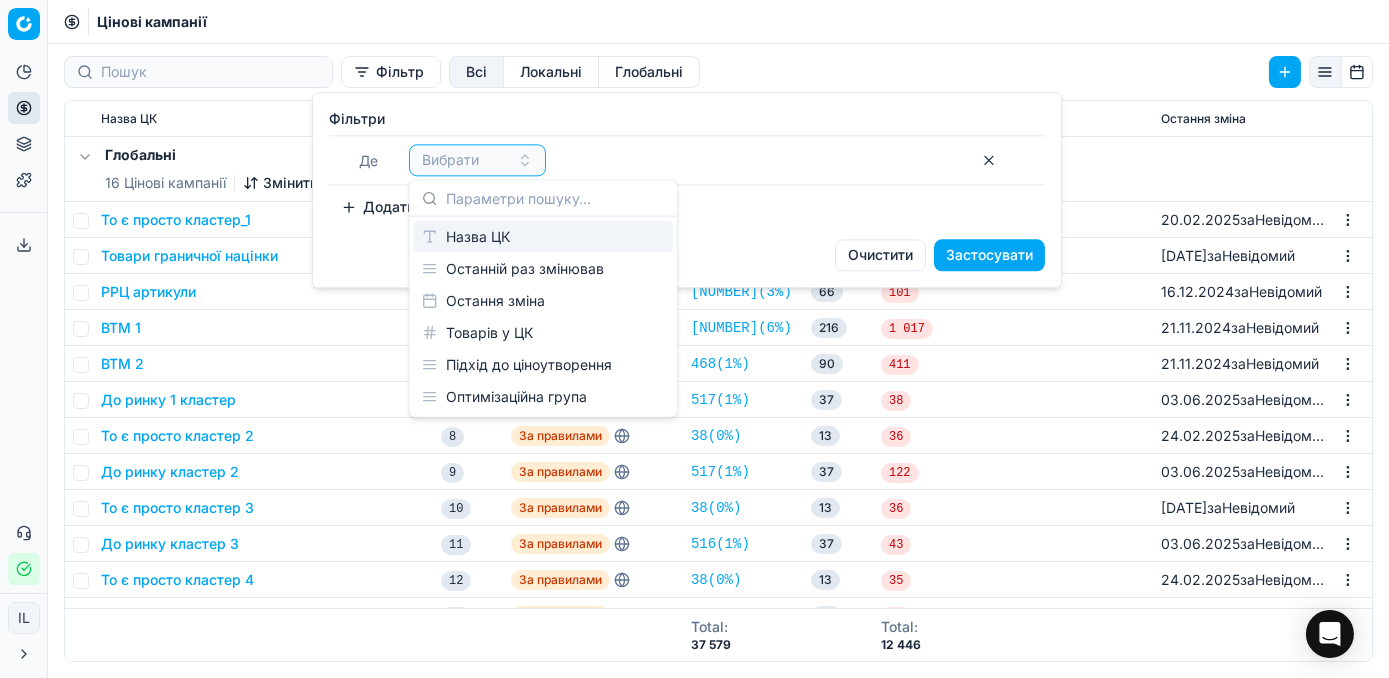 click on "Назва ЦК" at bounding box center (543, 237) 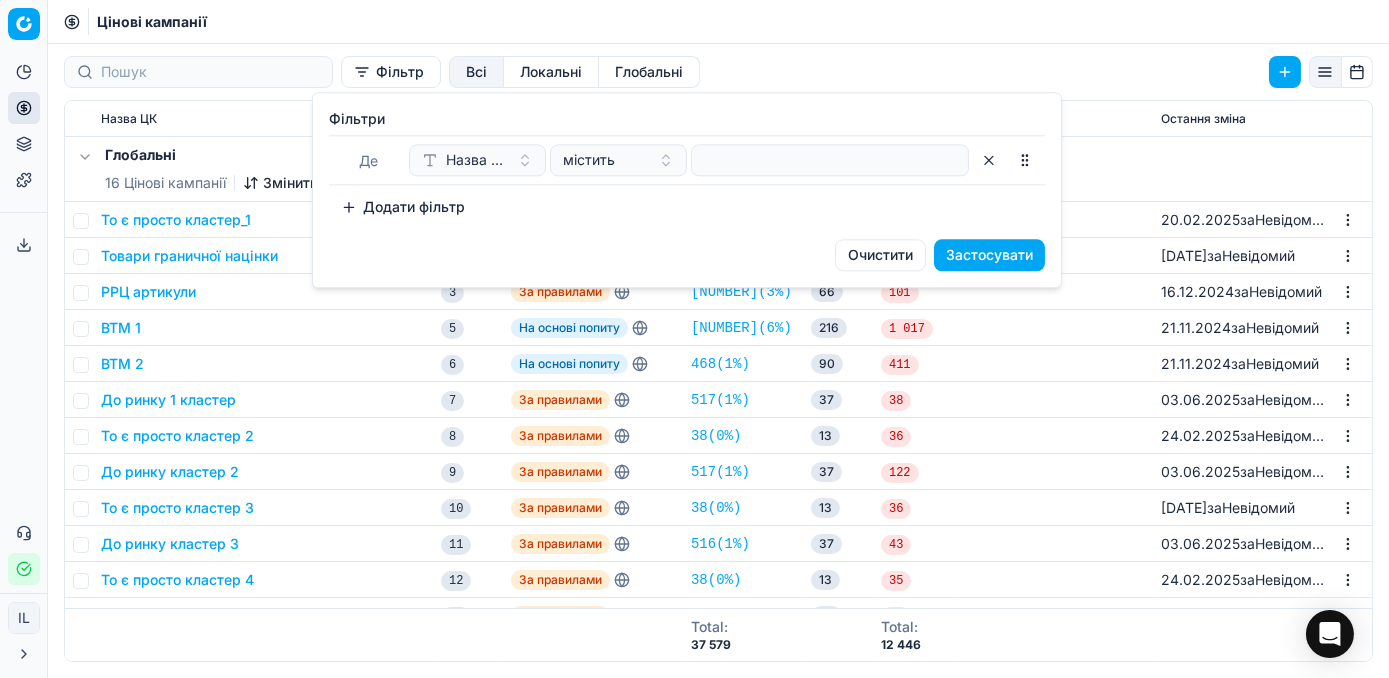 click on "Де Назва ЦК містить" at bounding box center (687, 160) 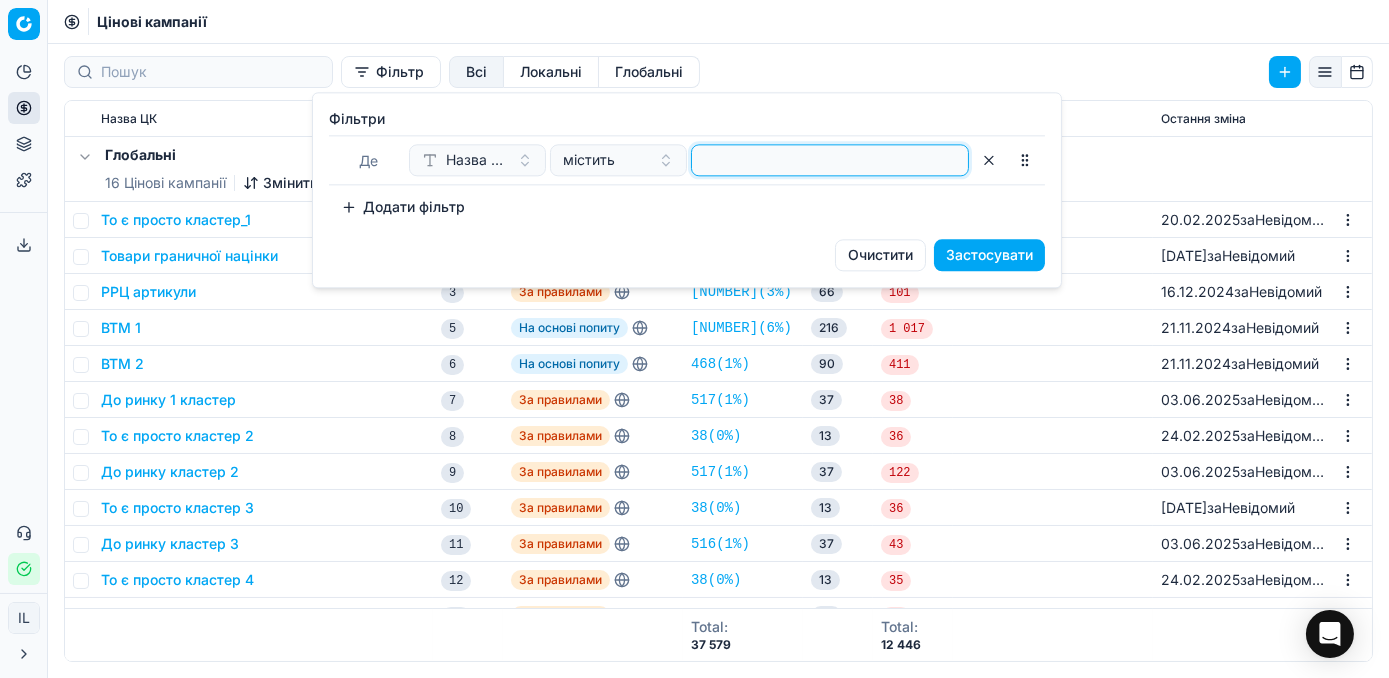 click at bounding box center [830, 160] 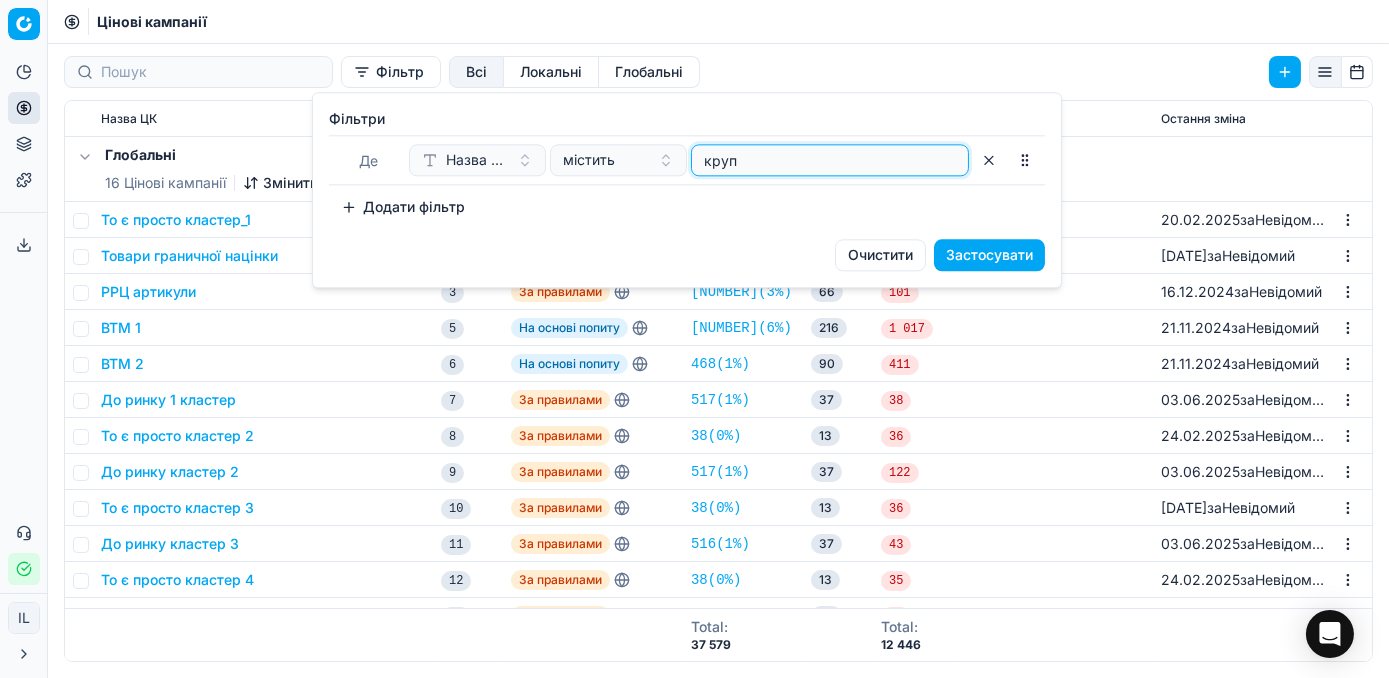 type on "круп" 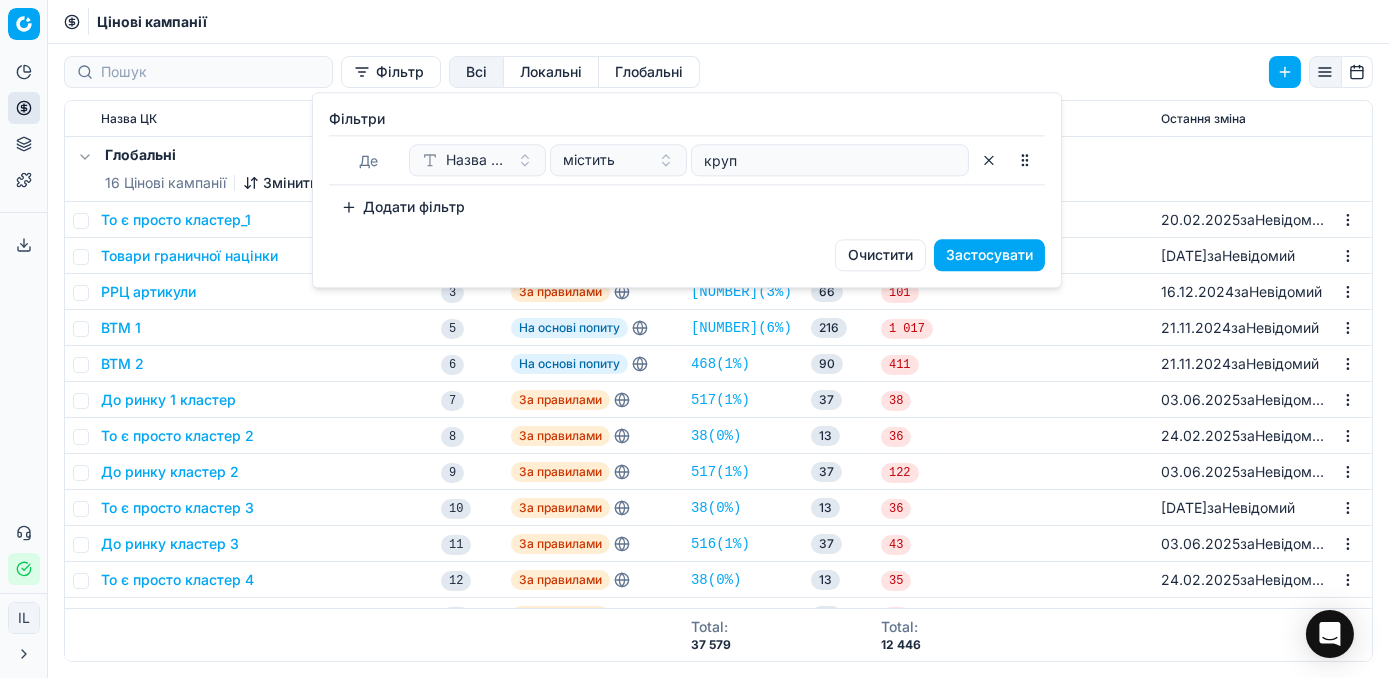 click on "Застосувати" at bounding box center (989, 255) 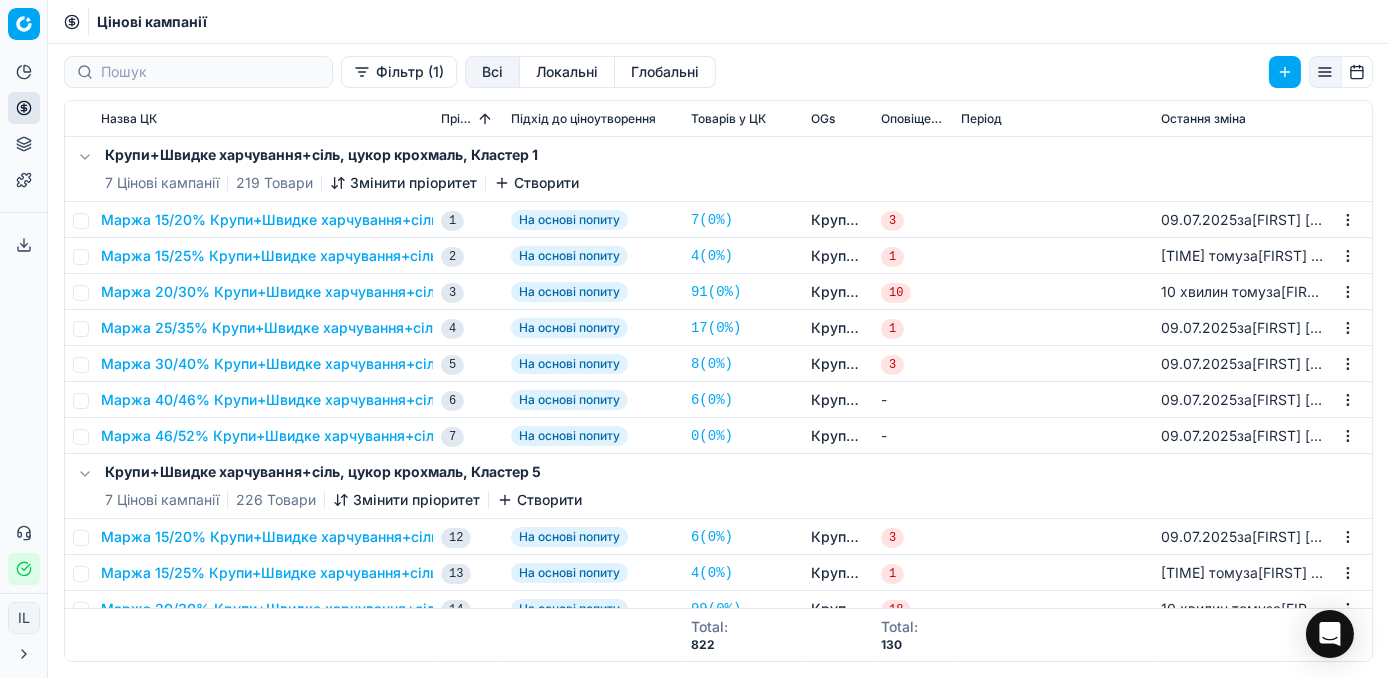 click on "Маржа 15/25% Крупи+Швидке харчування+сіль, цукор крохмаль" at bounding box center [330, 256] 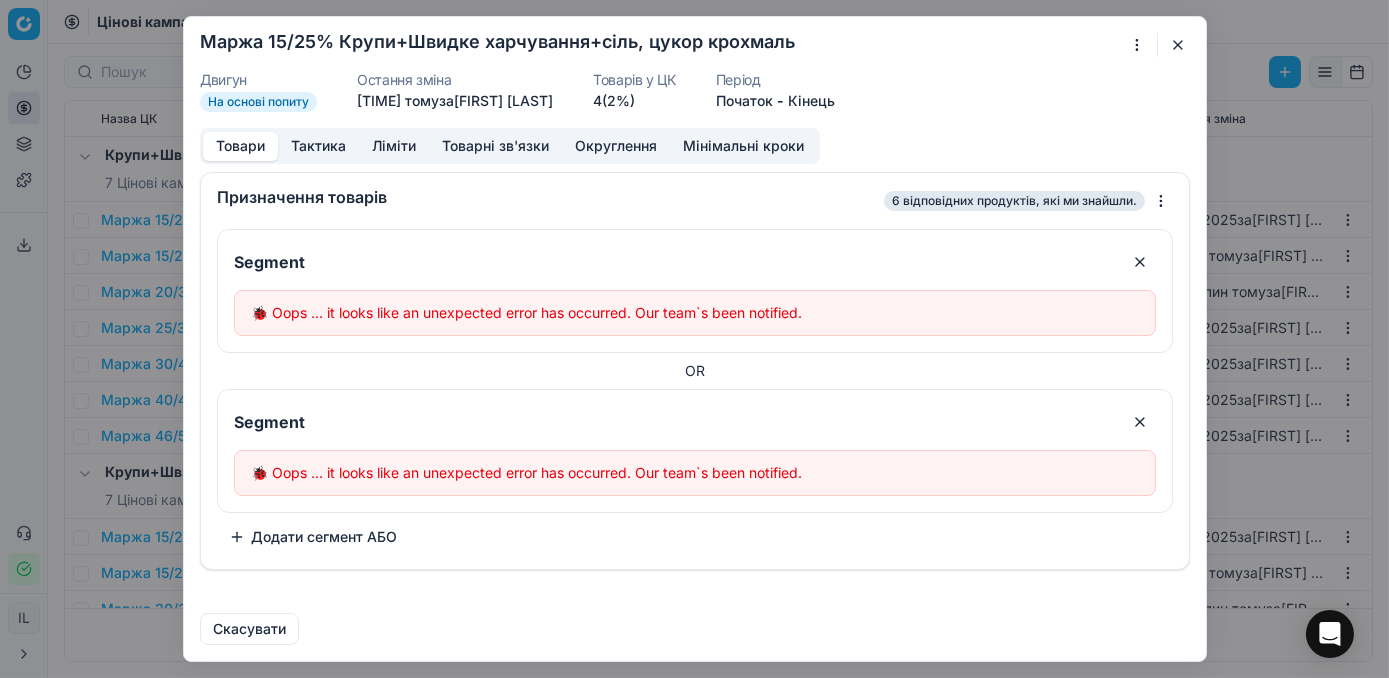 click at bounding box center [1178, 45] 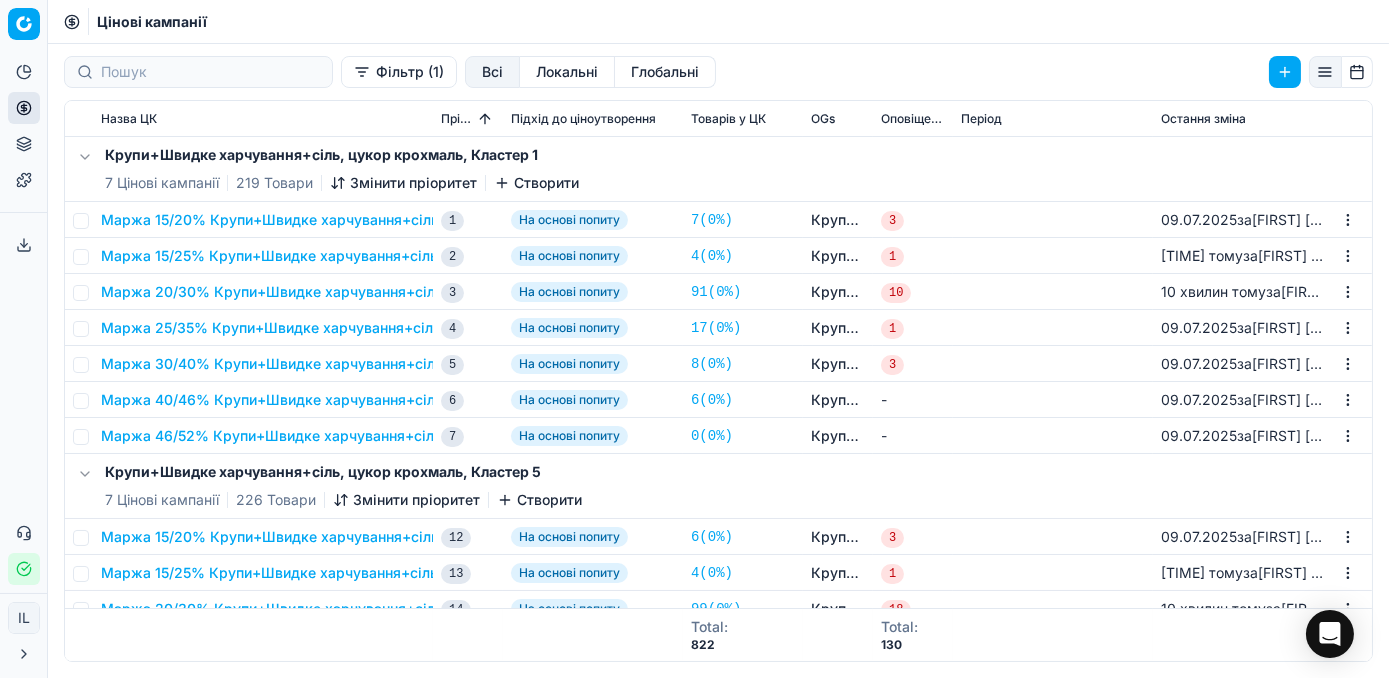 click on "Маржа 15/25% Крупи+Швидке харчування+сіль, цукор крохмаль" at bounding box center (330, 256) 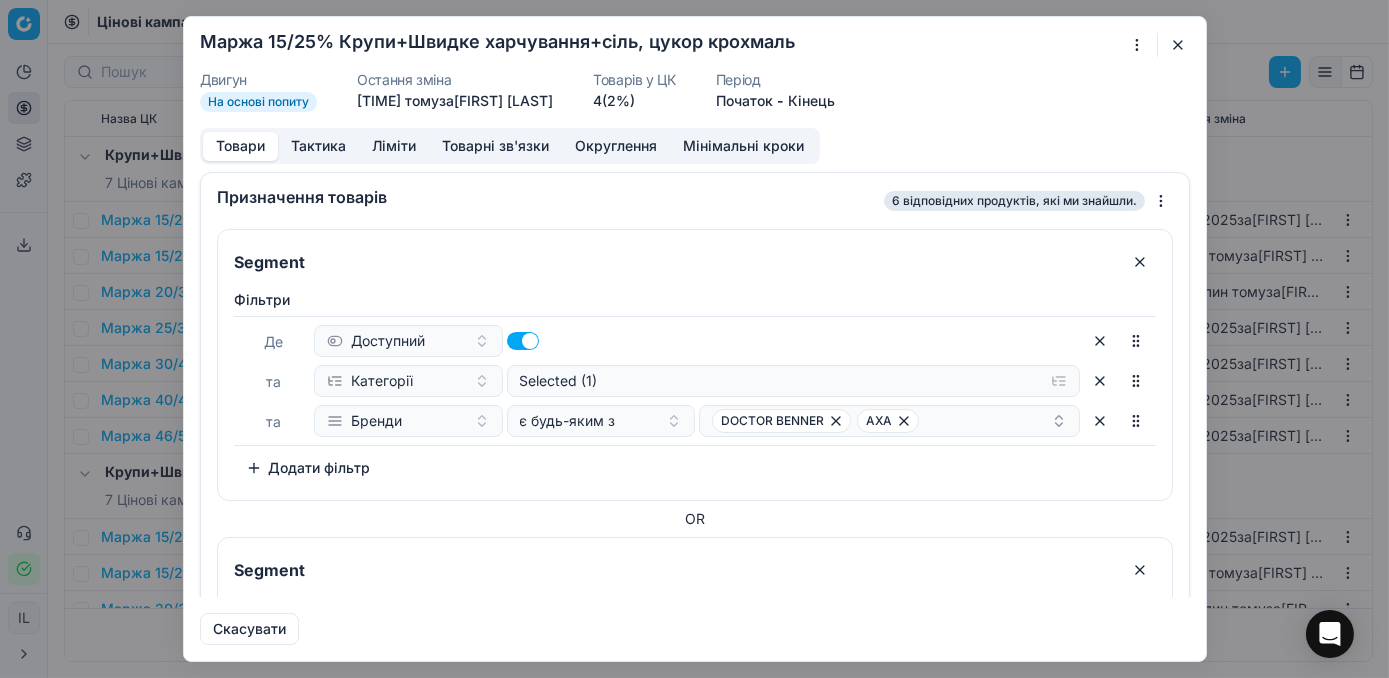click at bounding box center [1178, 45] 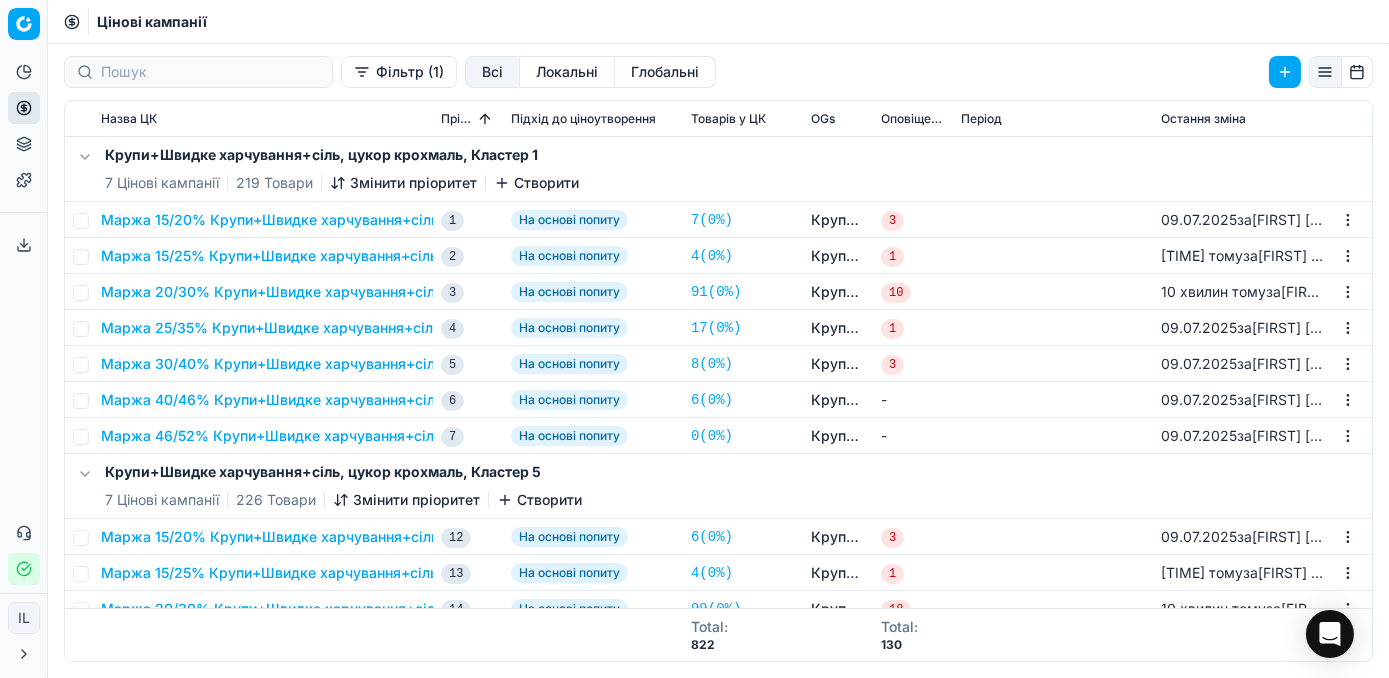 scroll, scrollTop: 181, scrollLeft: 0, axis: vertical 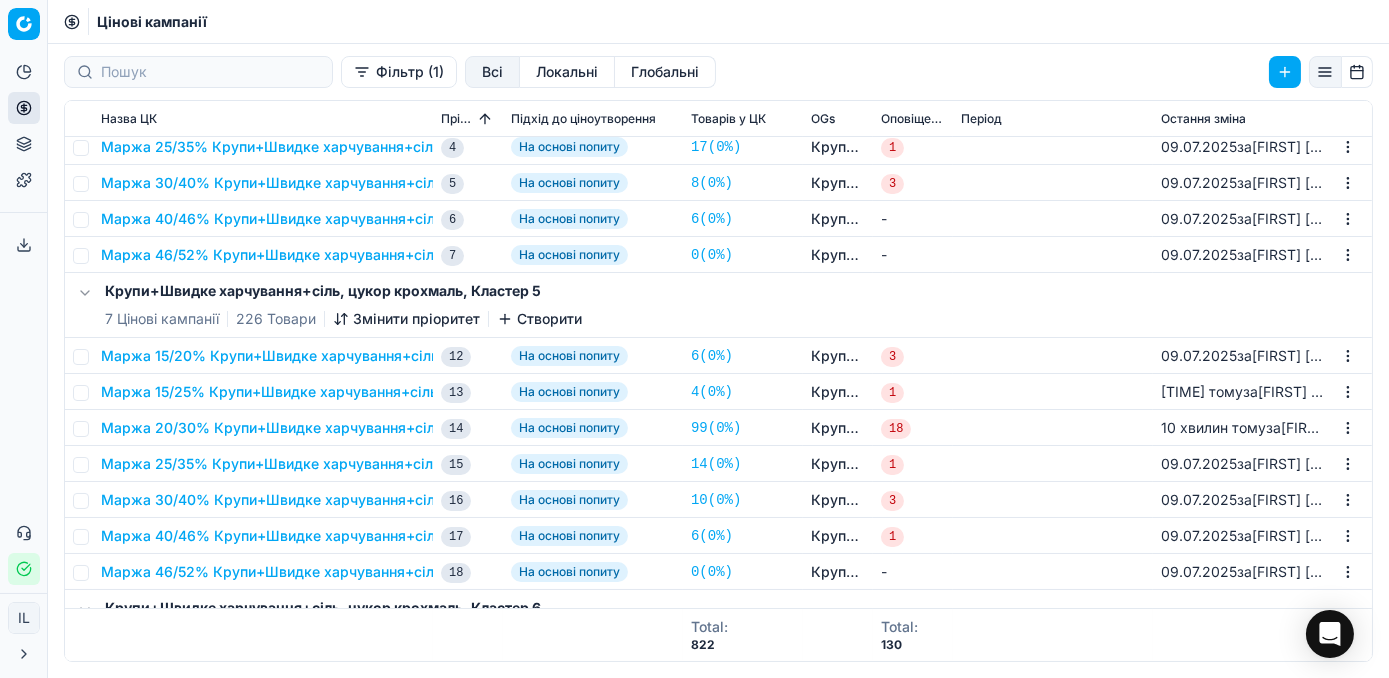 click on "Маржа 15/25% Крупи+Швидке харчування+сіль, цукор крохмаль" at bounding box center [330, 392] 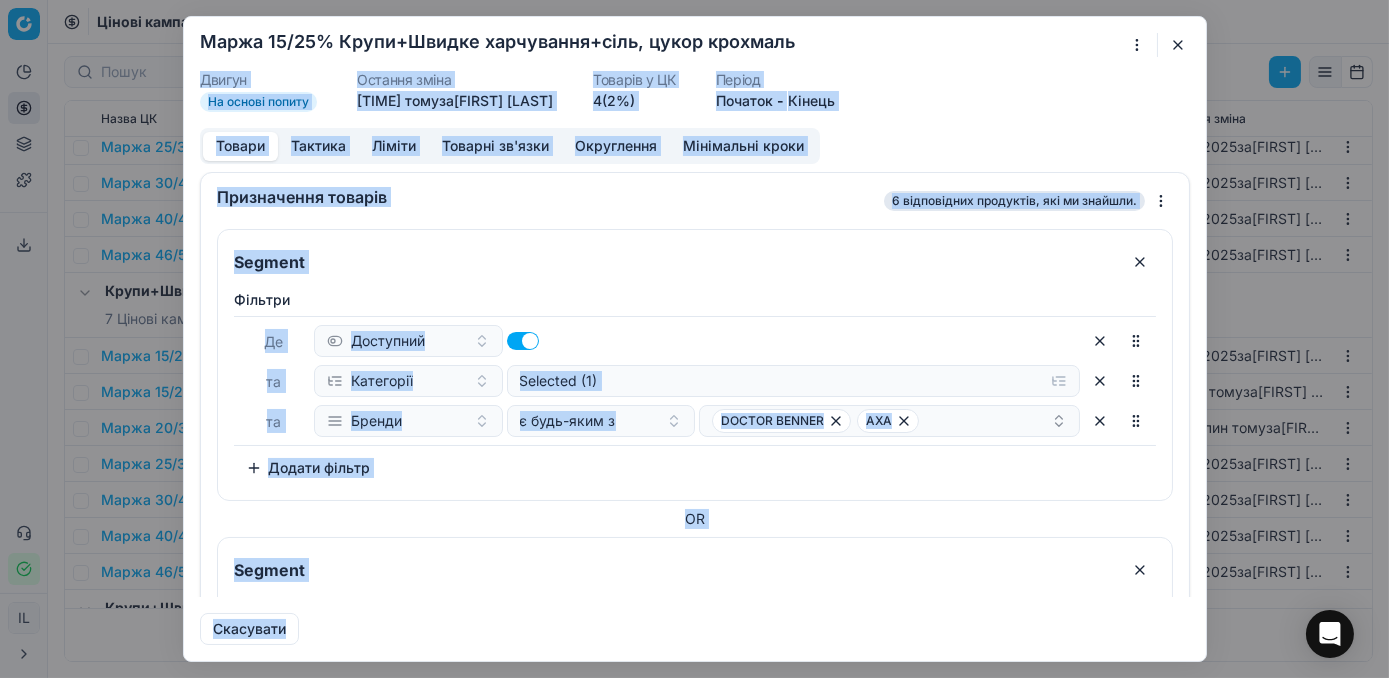 click on "Ми зберігаємо налаштування ЦК. Будь ласка, зачекайте, це може зайняти декілька хвилин Маржа 15/25% Крупи+Швидке харчування+сіль, цукор крохмаль Двигун На основі попиту Остання зміна 6 хвилин тому  за  [FIRST] [LAST] Товарів у ЦК 4  (2%) Період Початок - Кінець Товари Тактика Ліміти Товарні зв'язки Округлення Мінімальні кроки Призначення товарів 6 відповідних продуктів, які ми знайшли. Segment Фiльтри Де Доступний та Категорії Selected (1) та Бренди є будь-яким з DOCTOR BENNER АХА Додати фільтр OR Segment Фiльтри Де Доступний та Категорії Selected (1) та Бренди є будь-яким з Select a value Додати фільтр" at bounding box center (695, 339) 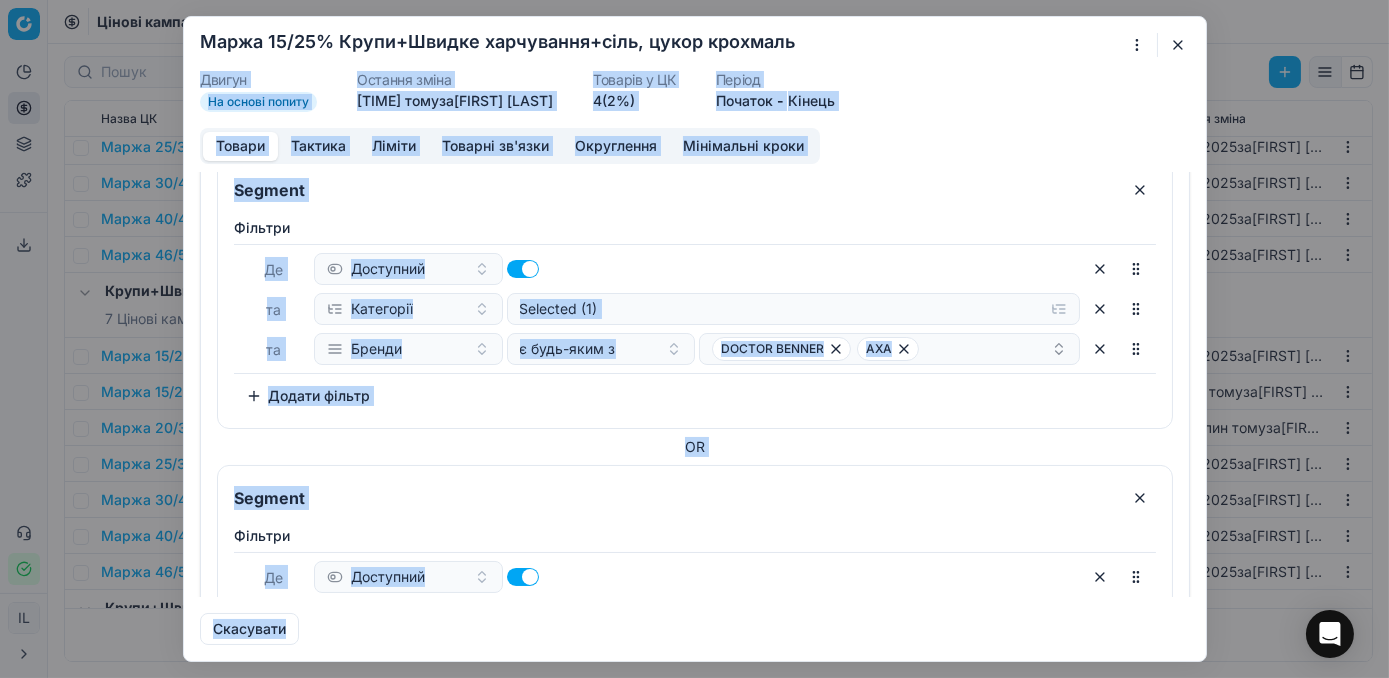scroll, scrollTop: 181, scrollLeft: 0, axis: vertical 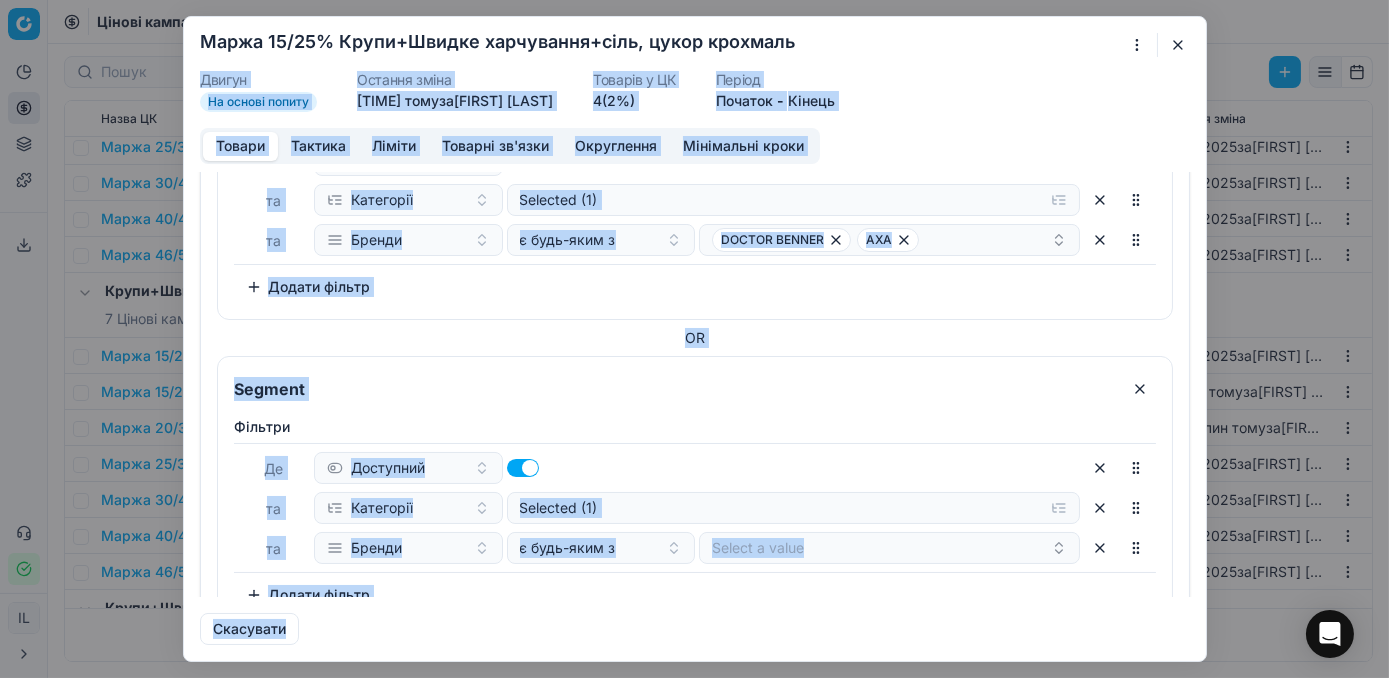 click at bounding box center [1178, 45] 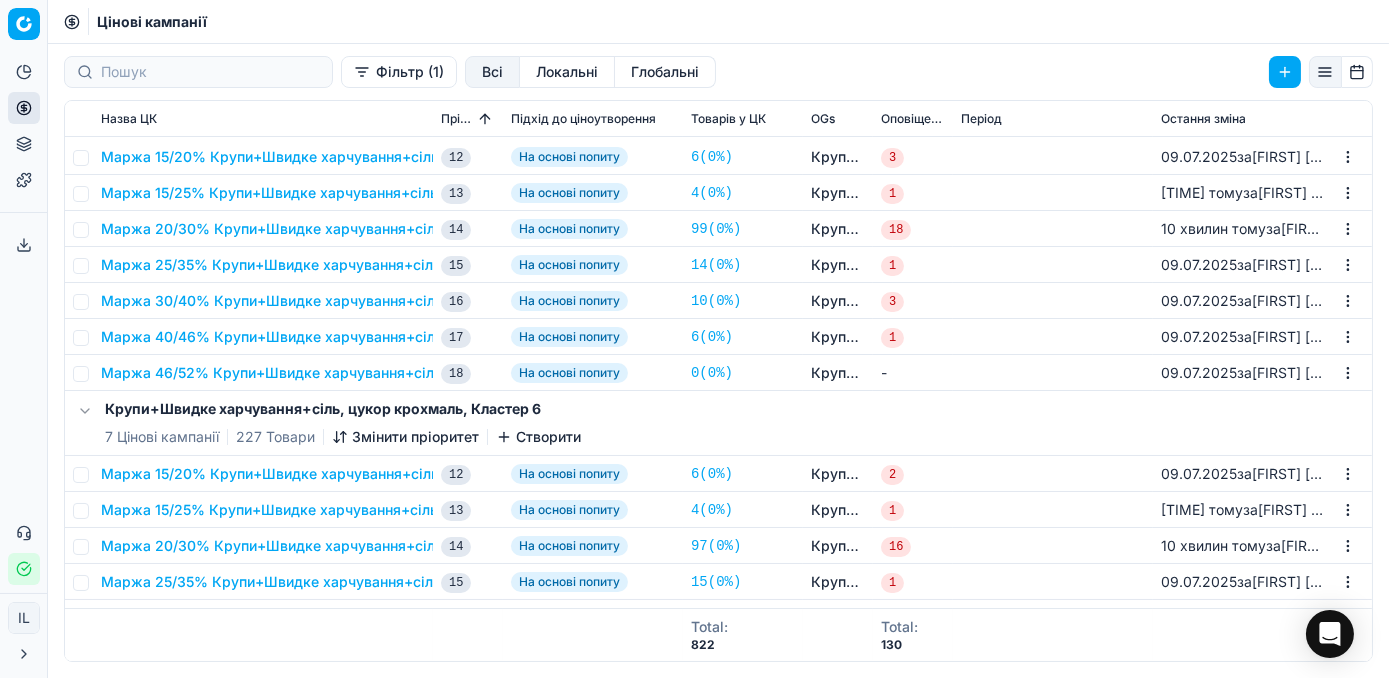 scroll, scrollTop: 545, scrollLeft: 0, axis: vertical 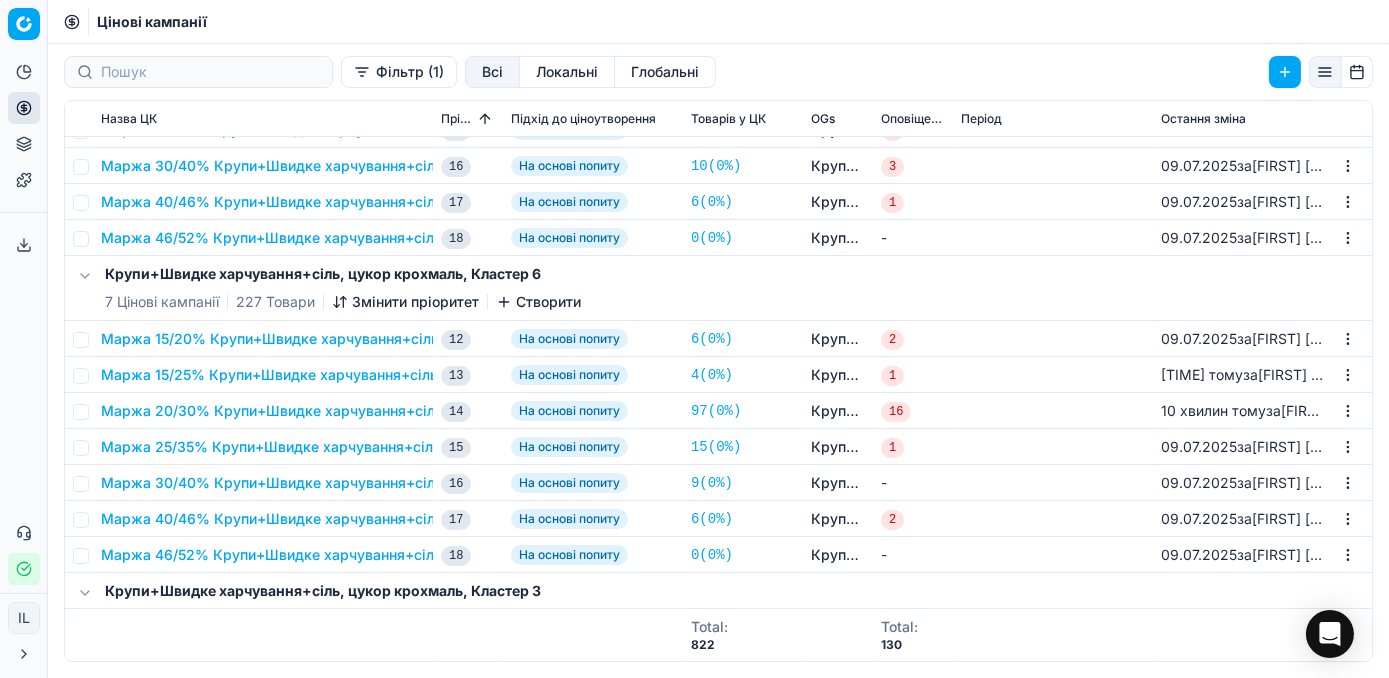 click on "Маржа 15/25% Крупи+Швидке харчування+сіль, цукор крохмаль" at bounding box center [330, 375] 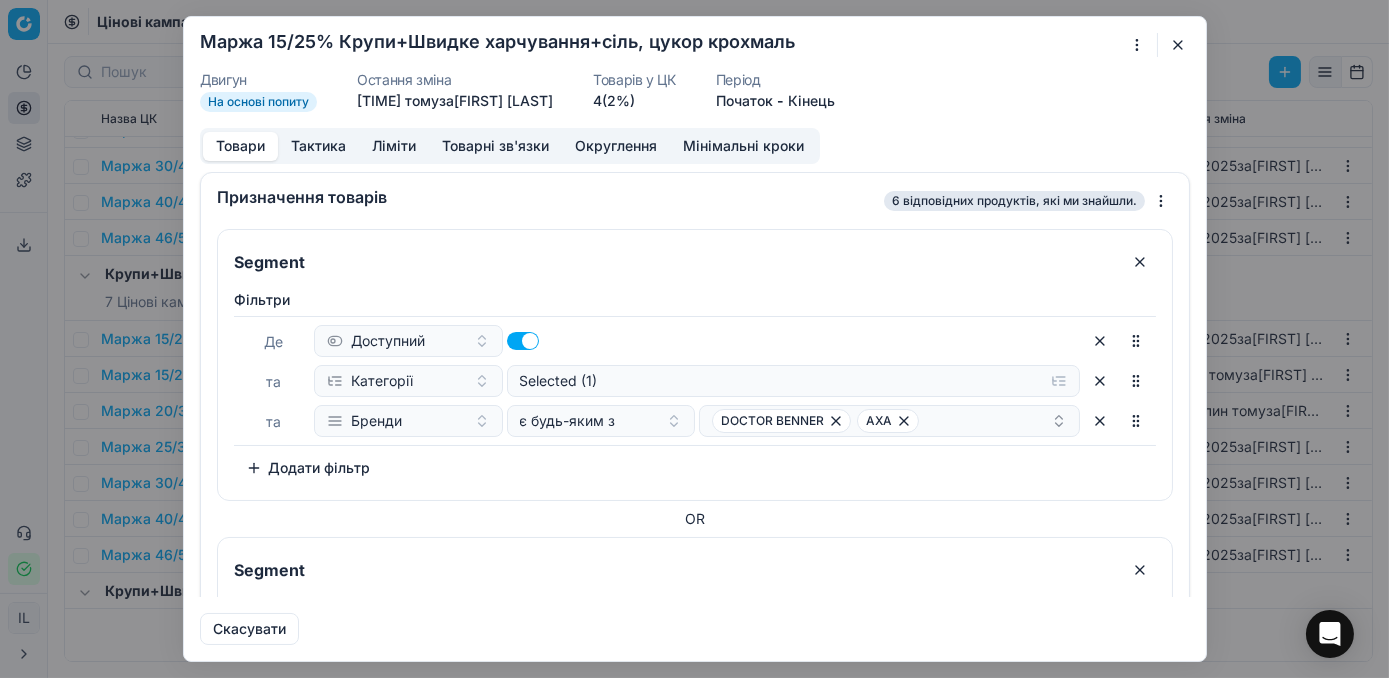 click at bounding box center [1178, 45] 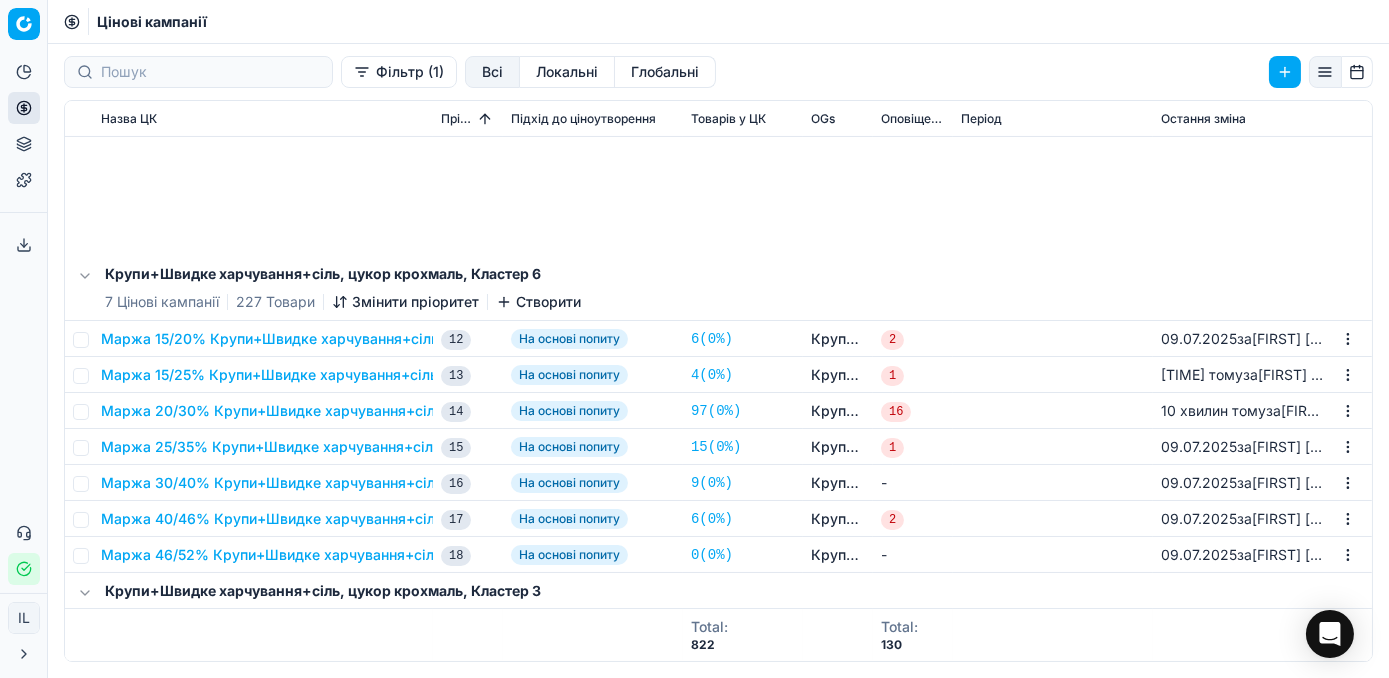scroll, scrollTop: 818, scrollLeft: 0, axis: vertical 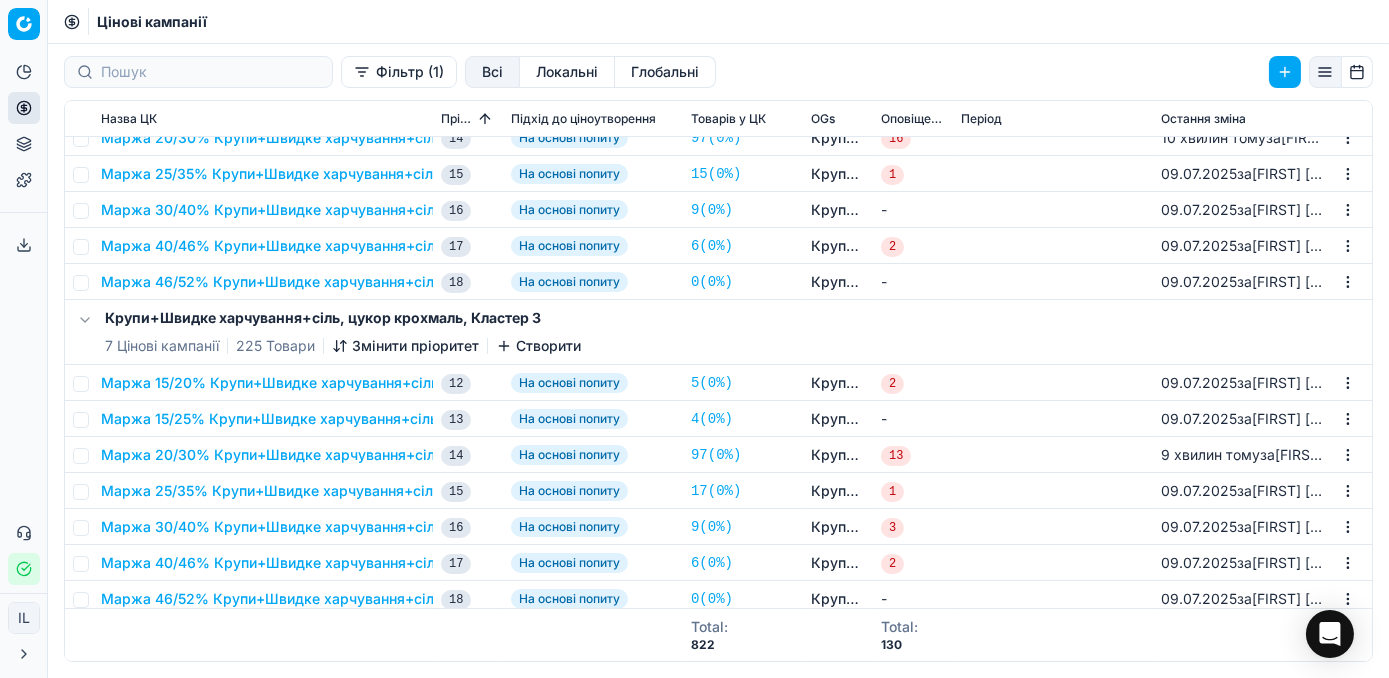 click on "Маржа 15/25% Крупи+Швидке харчування+сіль, цукор крохмаль" at bounding box center [330, 419] 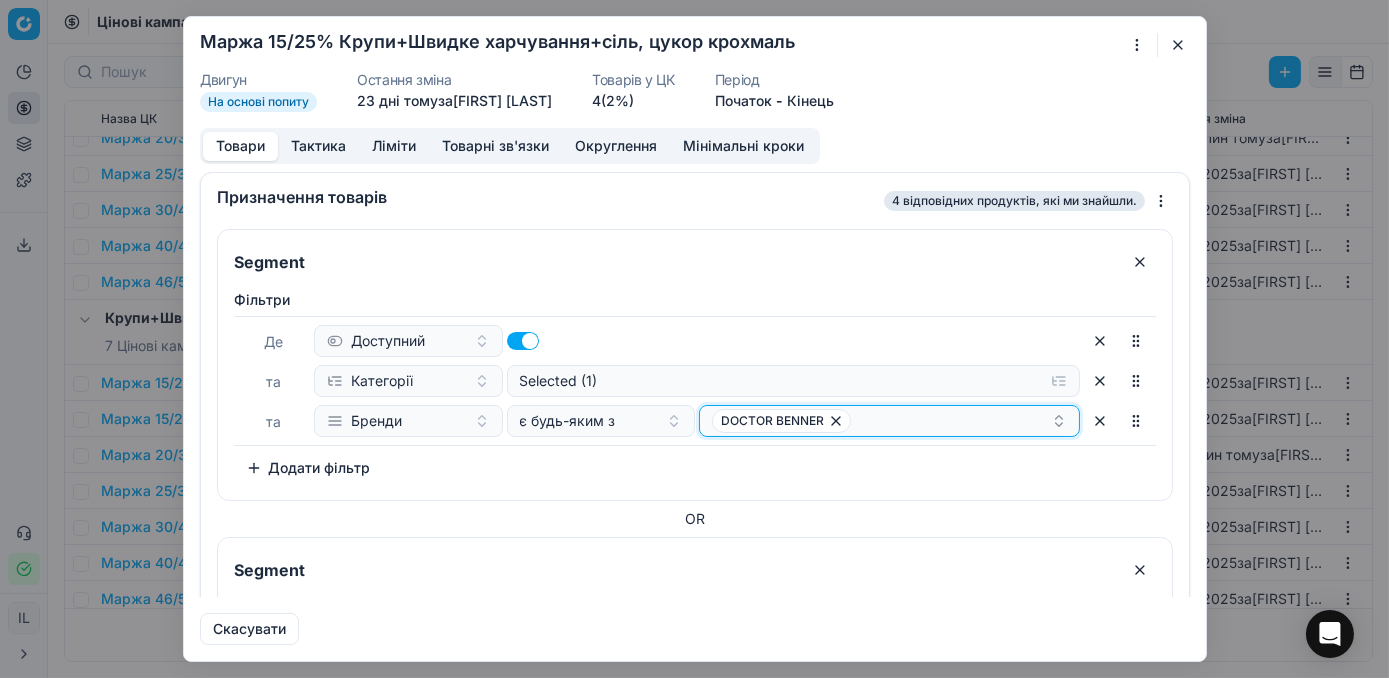 click 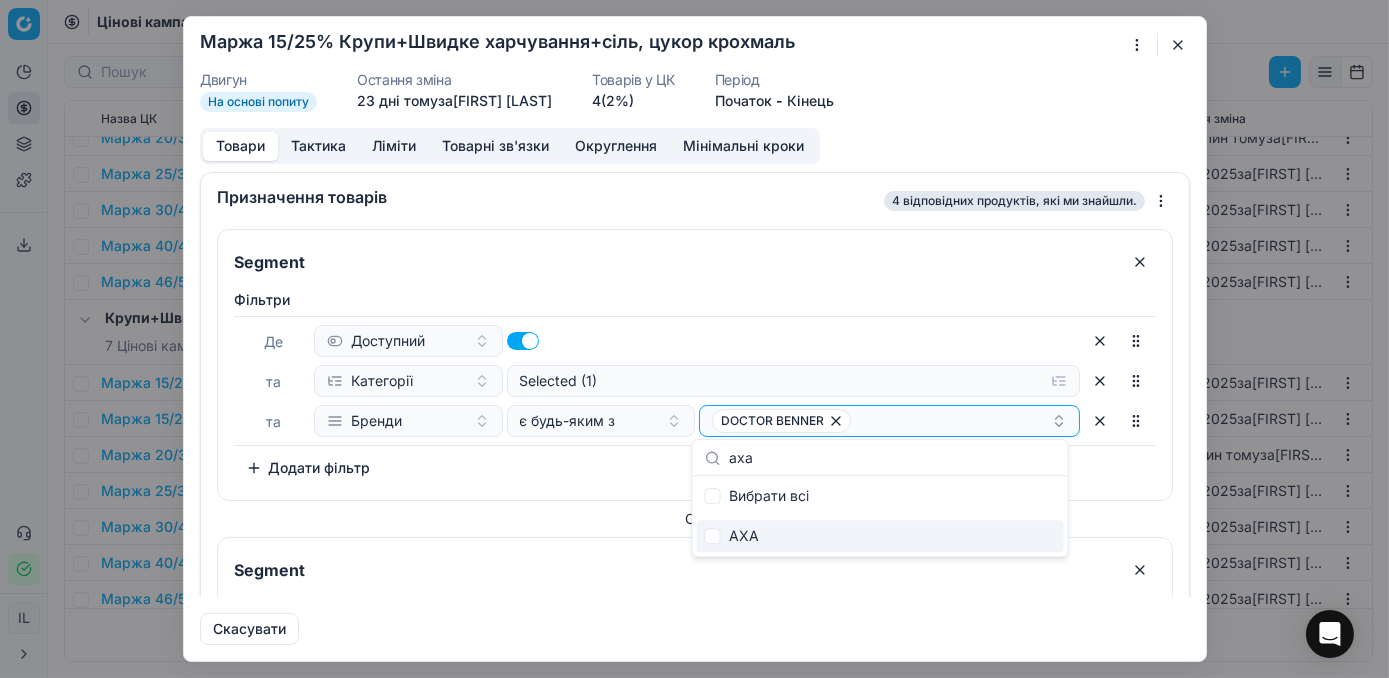 type on "аха" 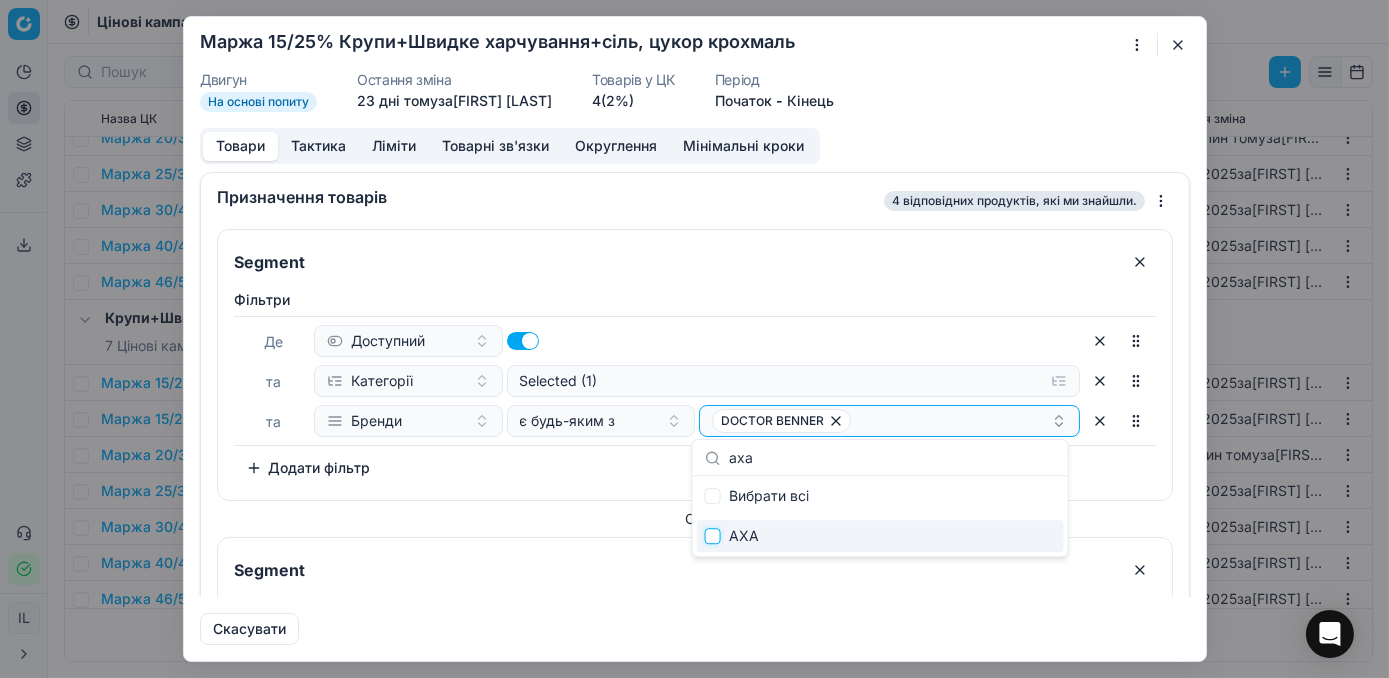 click at bounding box center (713, 536) 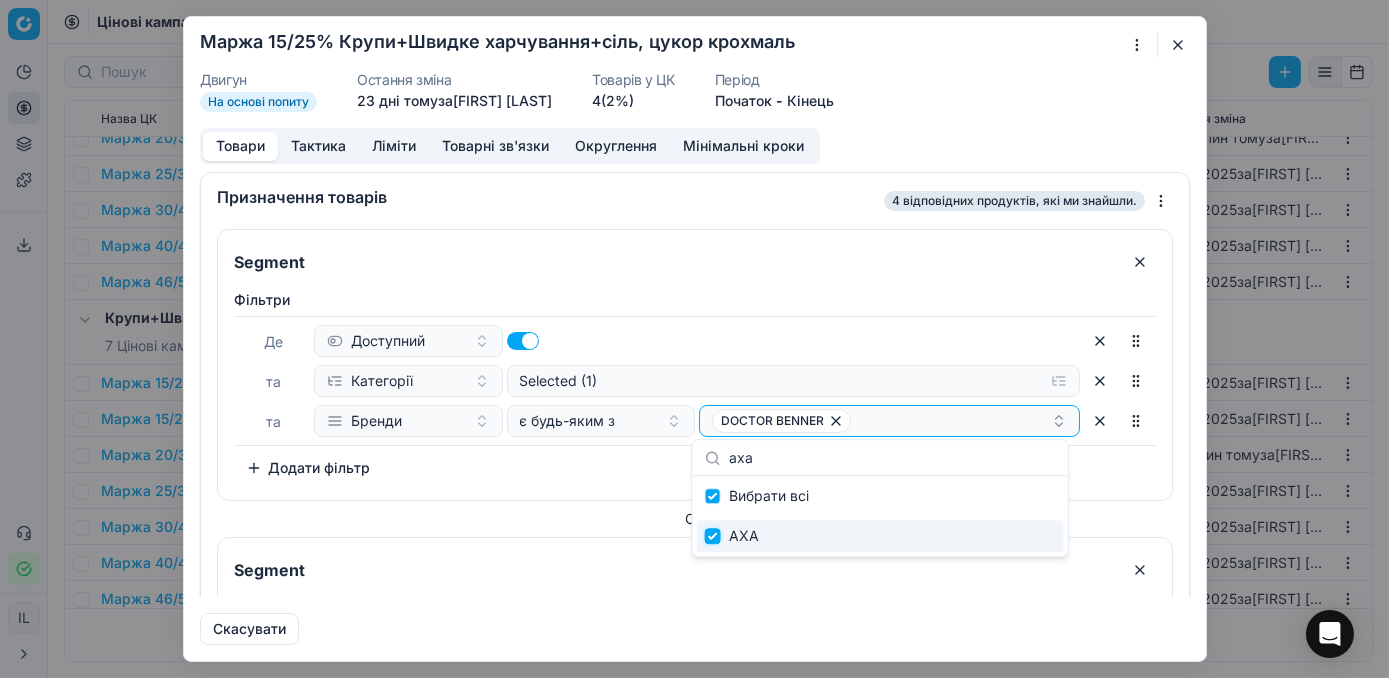 checkbox on "true" 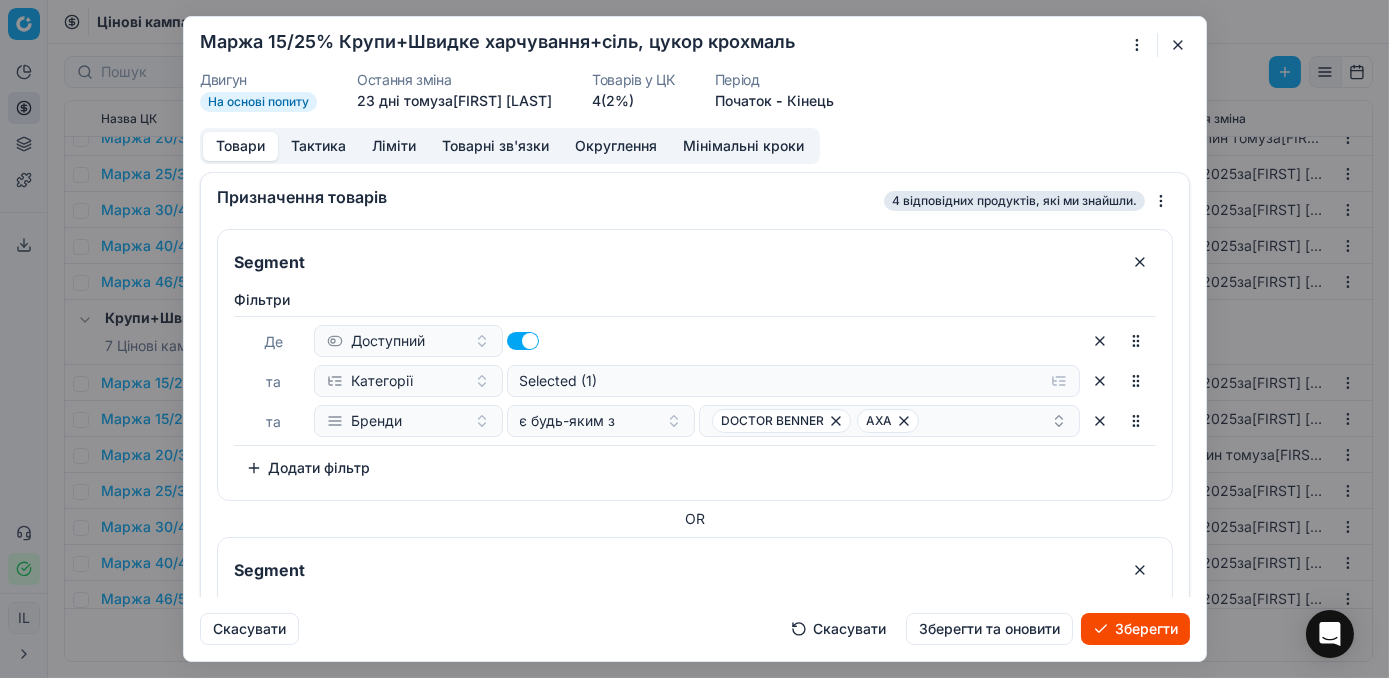 click on "Зберегти" at bounding box center [1135, 629] 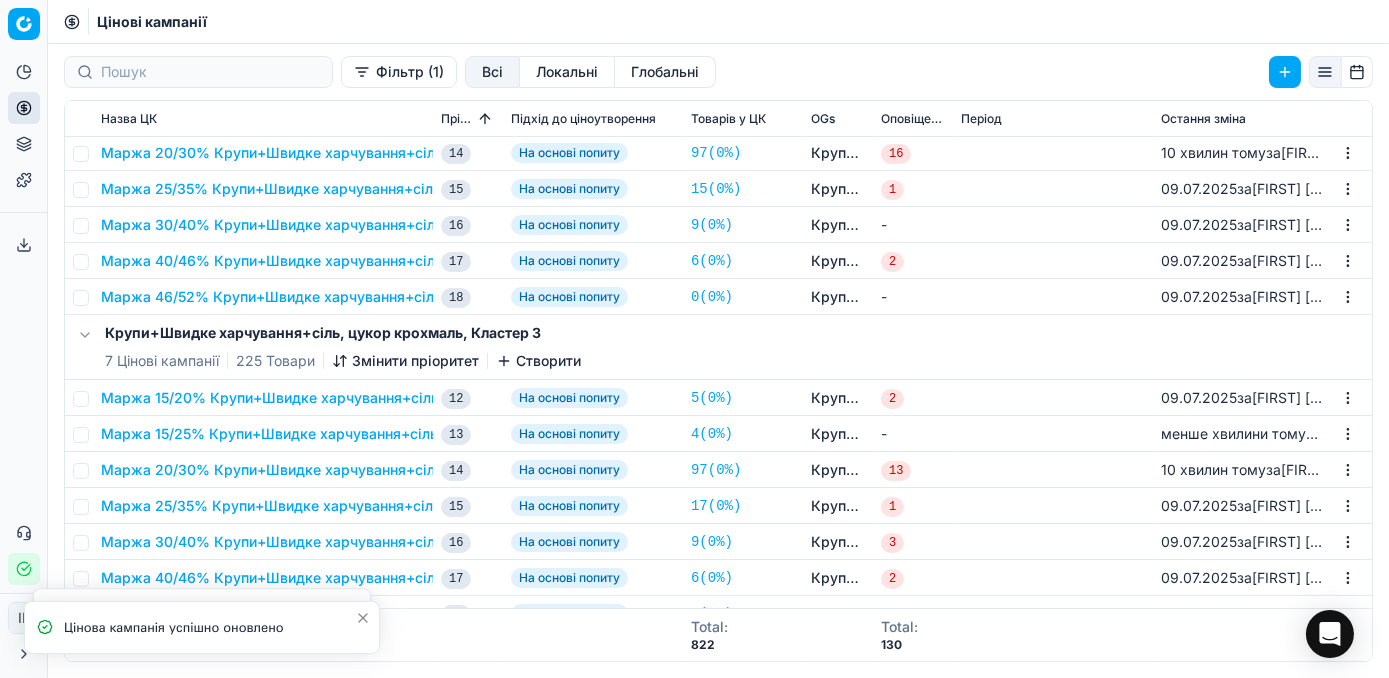 scroll, scrollTop: 909, scrollLeft: 0, axis: vertical 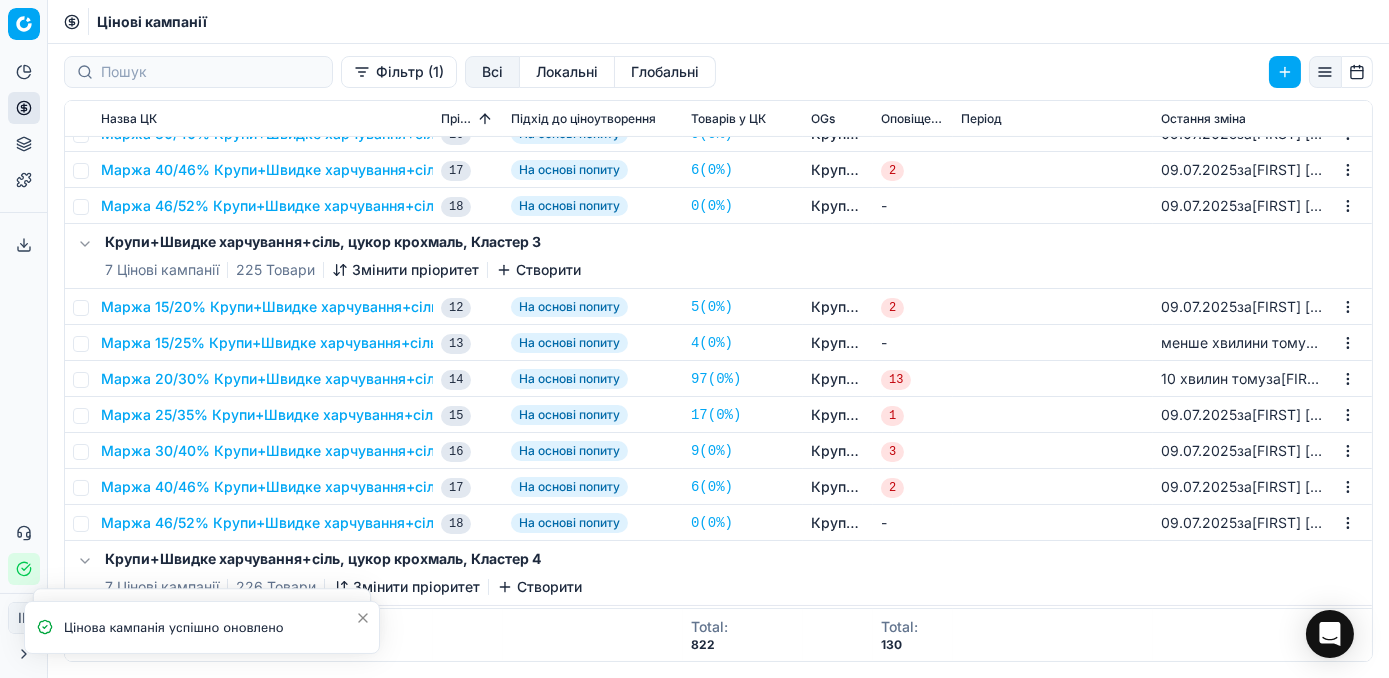 click on "Маржа 15/25% Крупи+Швидке харчування+сіль, цукор крохмаль" at bounding box center [330, 343] 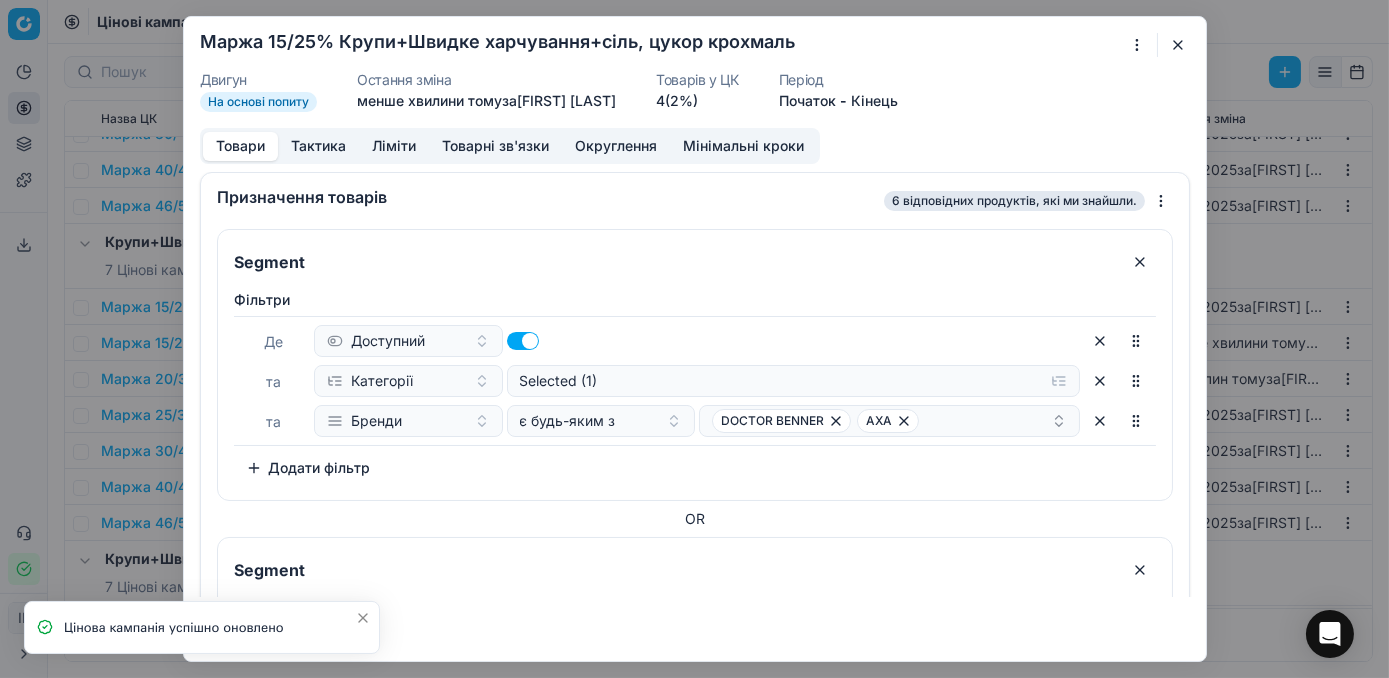 click at bounding box center [1178, 45] 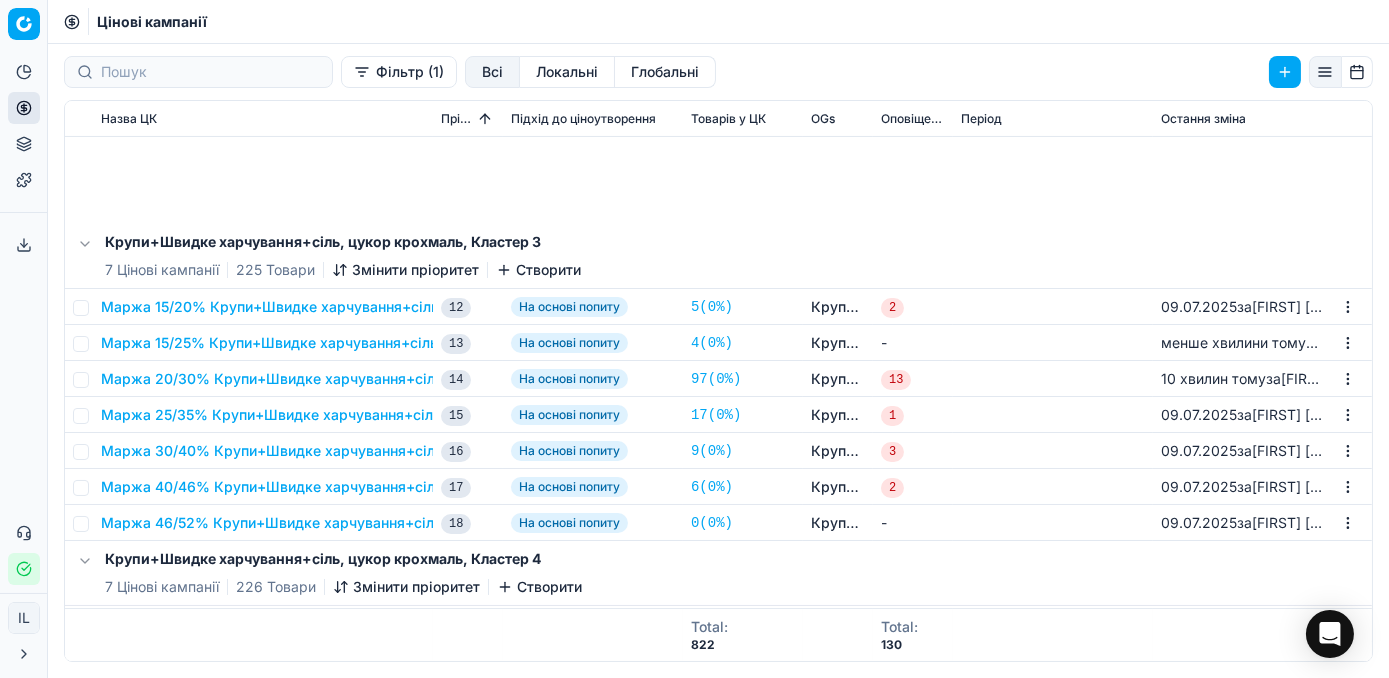 scroll, scrollTop: 1181, scrollLeft: 0, axis: vertical 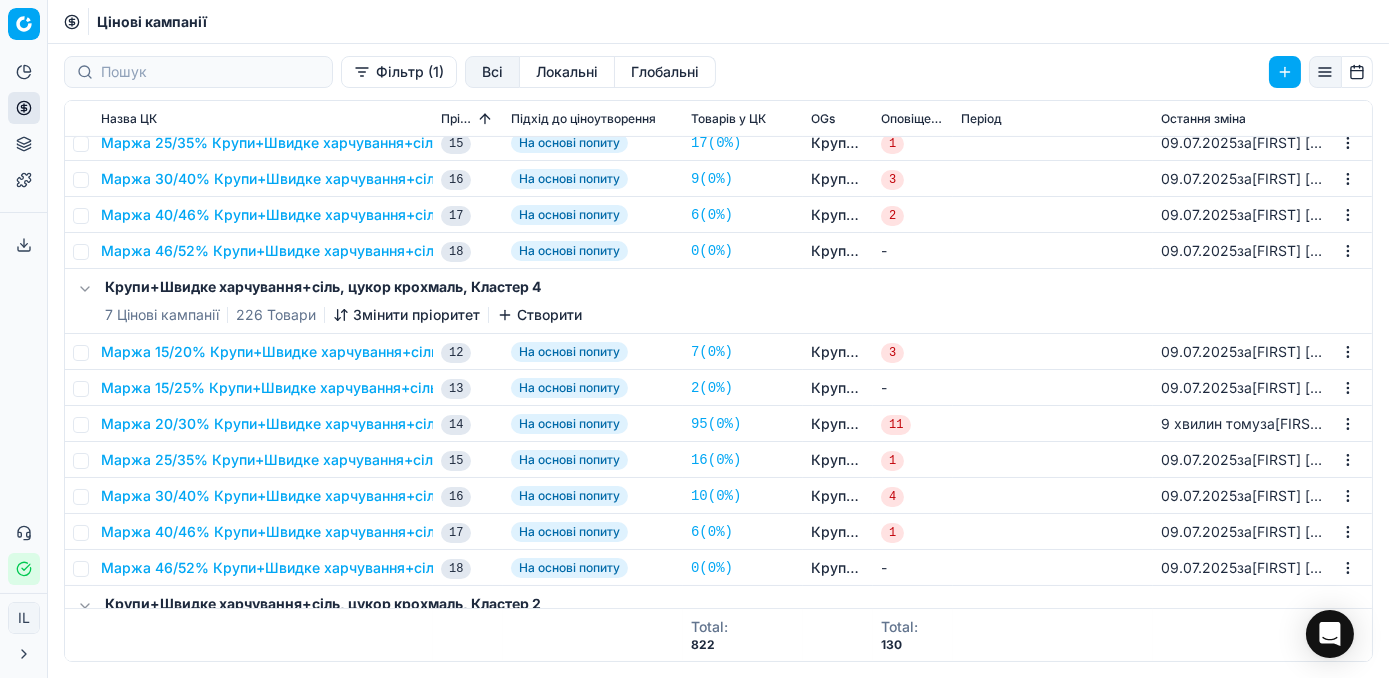 click on "Маржа 15/25% Крупи+Швидке харчування+сіль, цукор крохмаль" at bounding box center (330, 388) 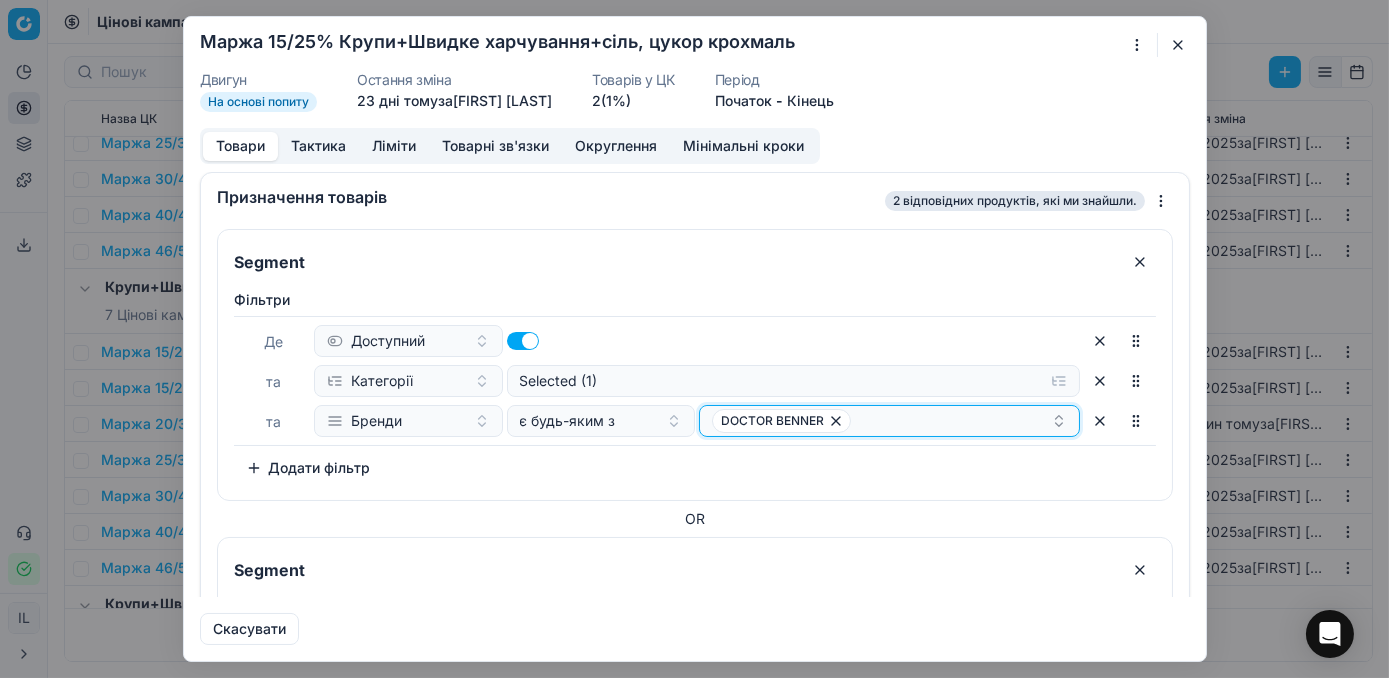 click 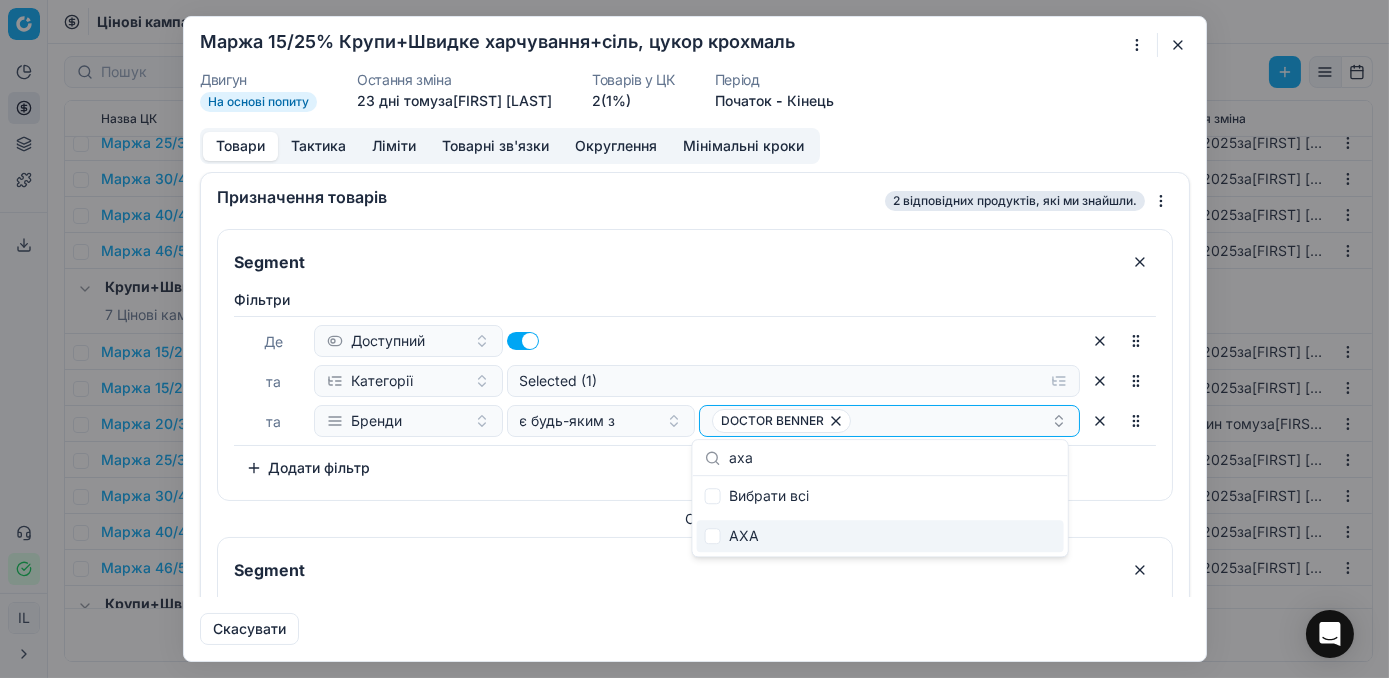 type on "аха" 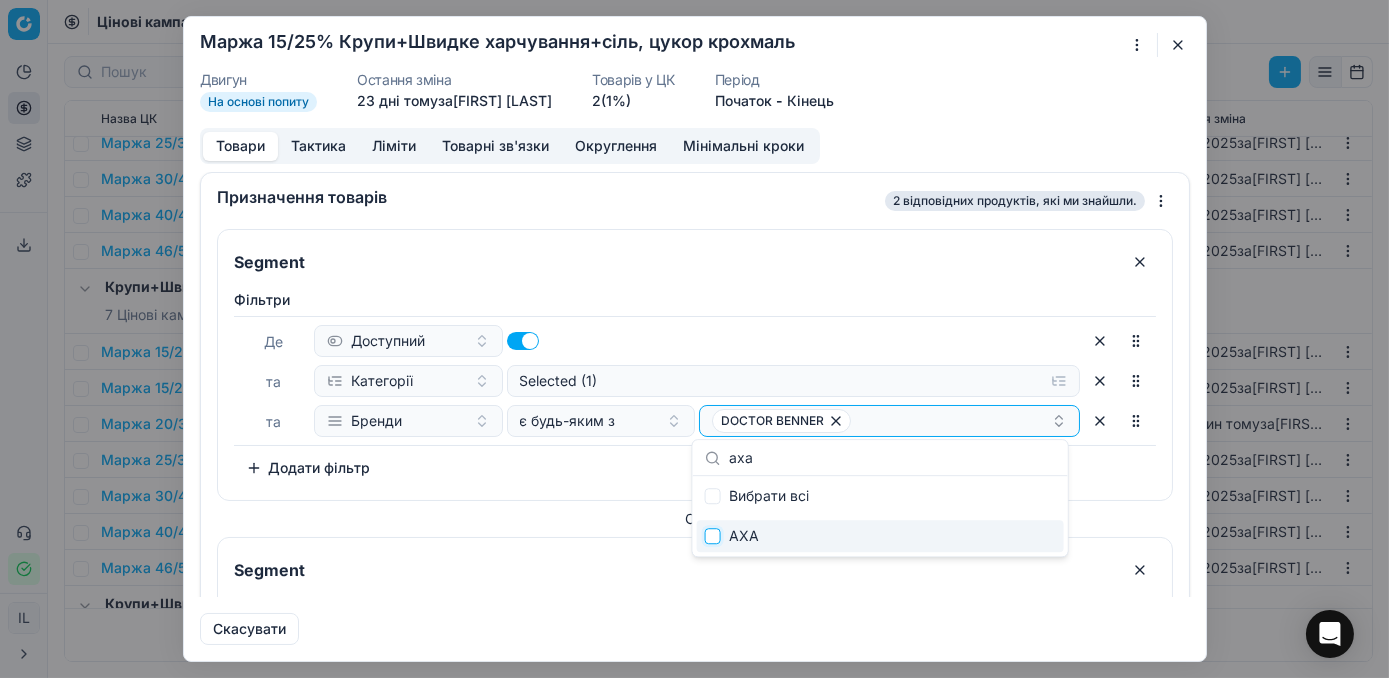 click at bounding box center [713, 536] 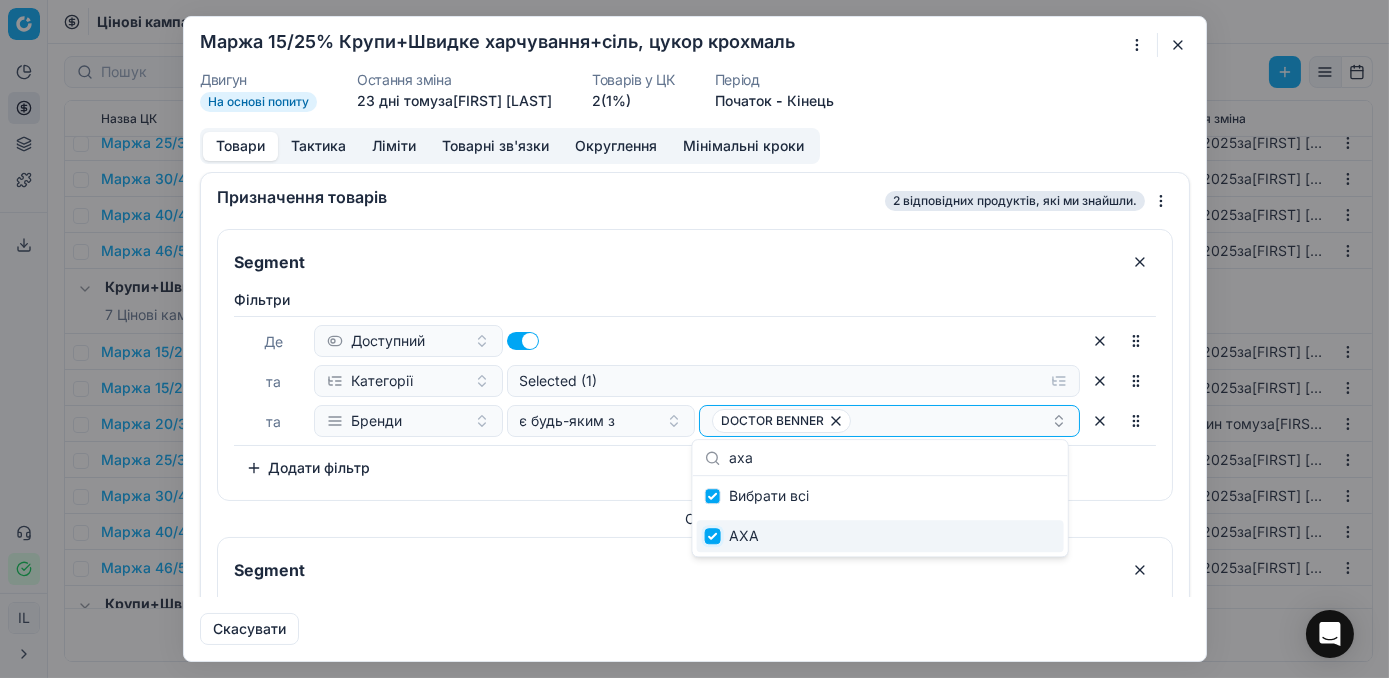 checkbox on "true" 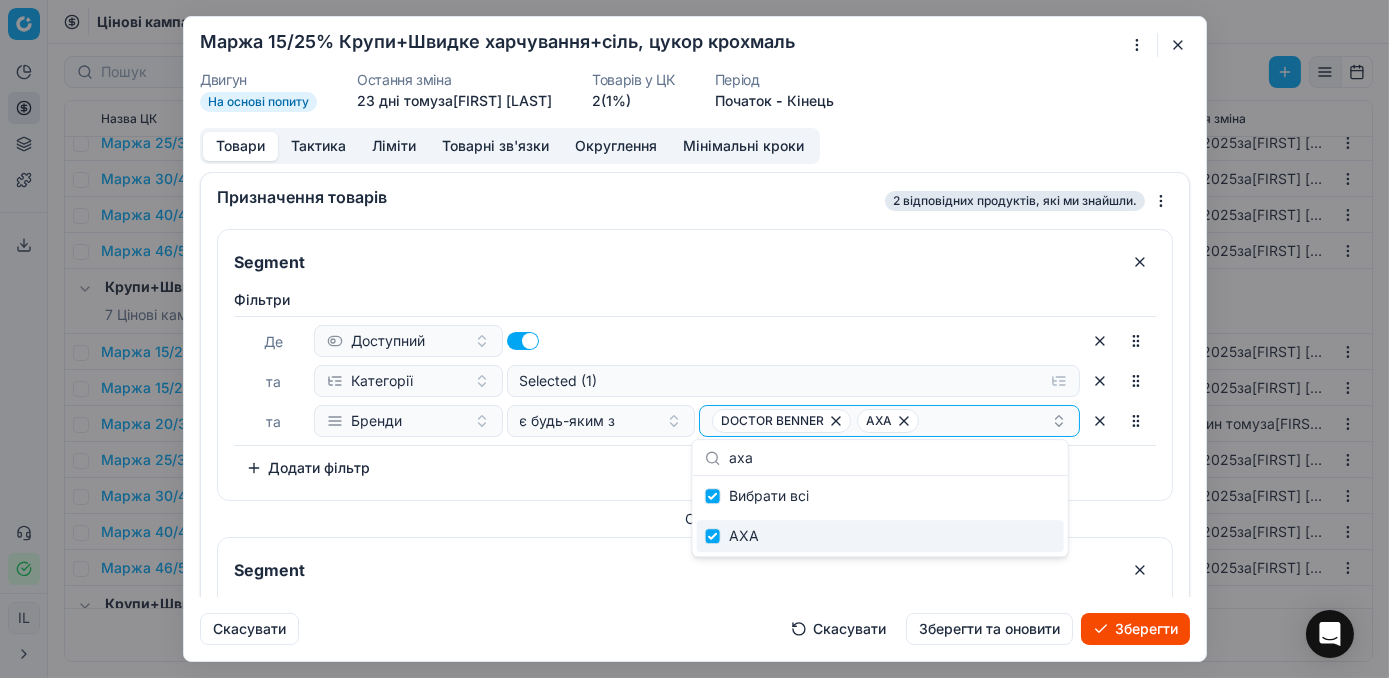 click on "Зберегти" at bounding box center [1135, 629] 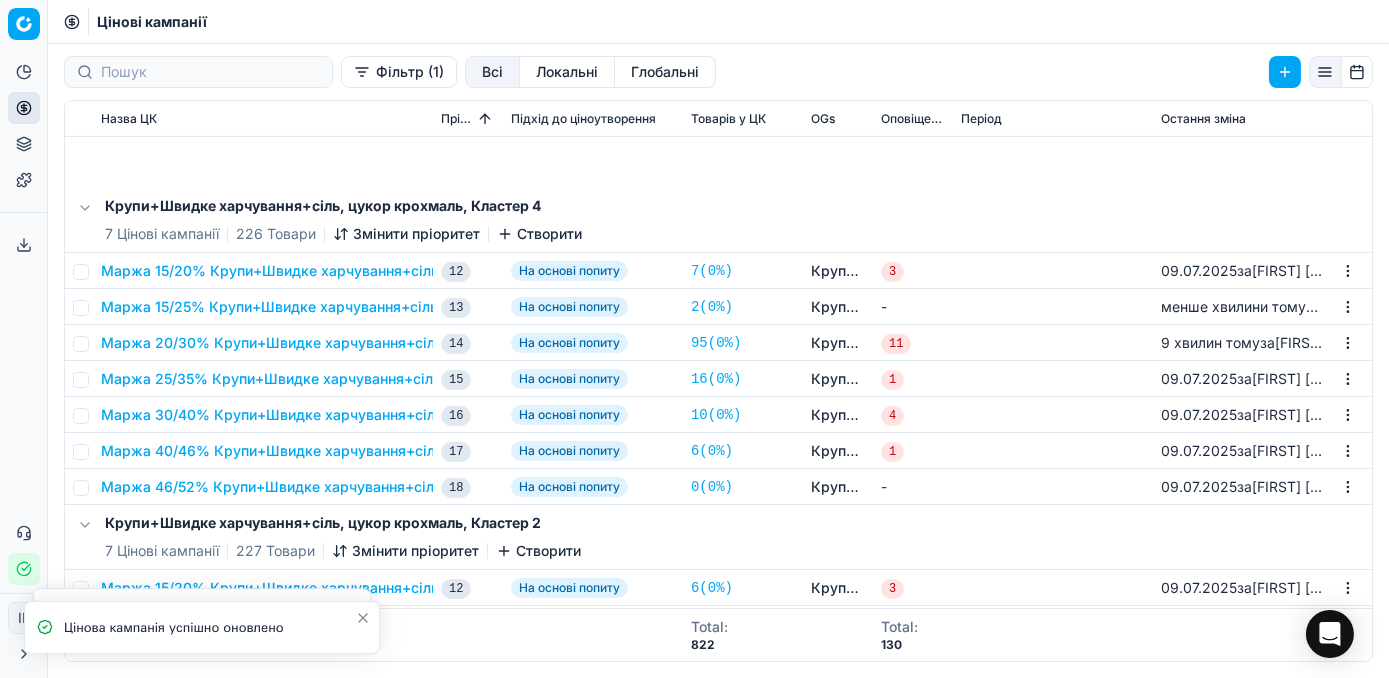 scroll, scrollTop: 1488, scrollLeft: 0, axis: vertical 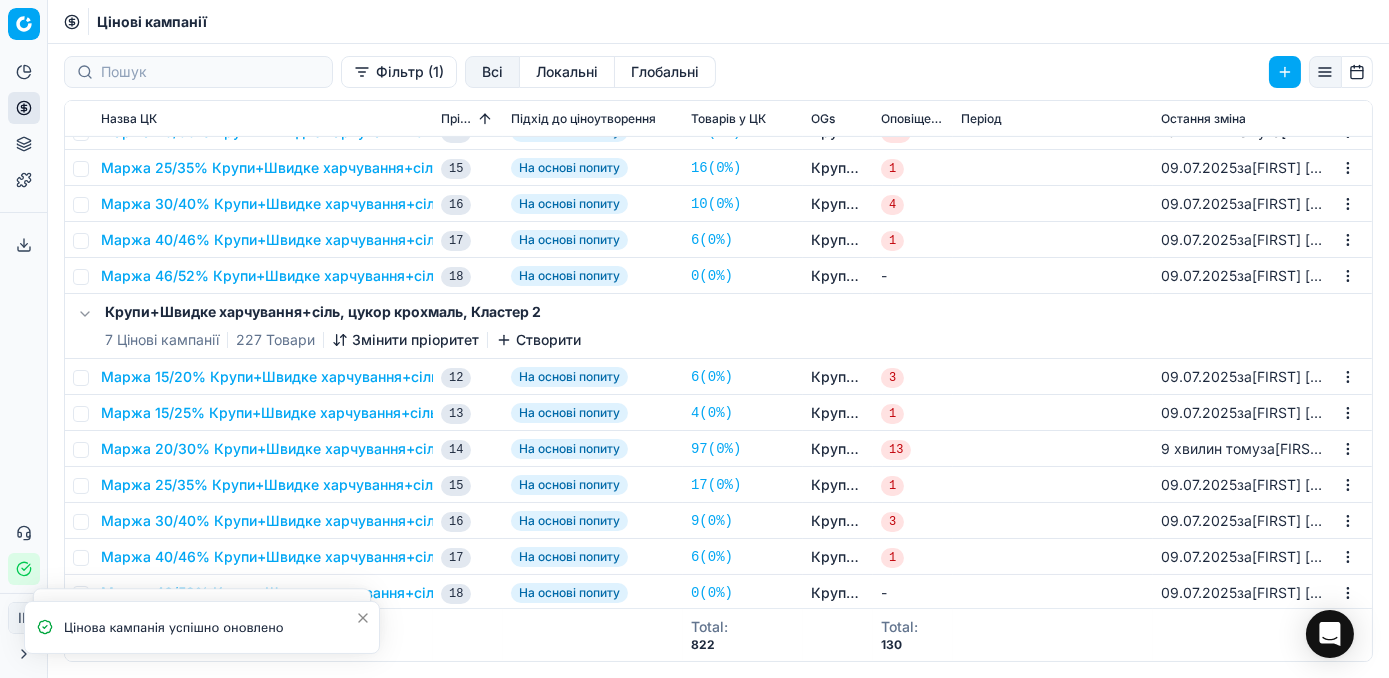 click on "Маржа 15/25% Крупи+Швидке харчування+сіль, цукор крохмаль" at bounding box center [330, 413] 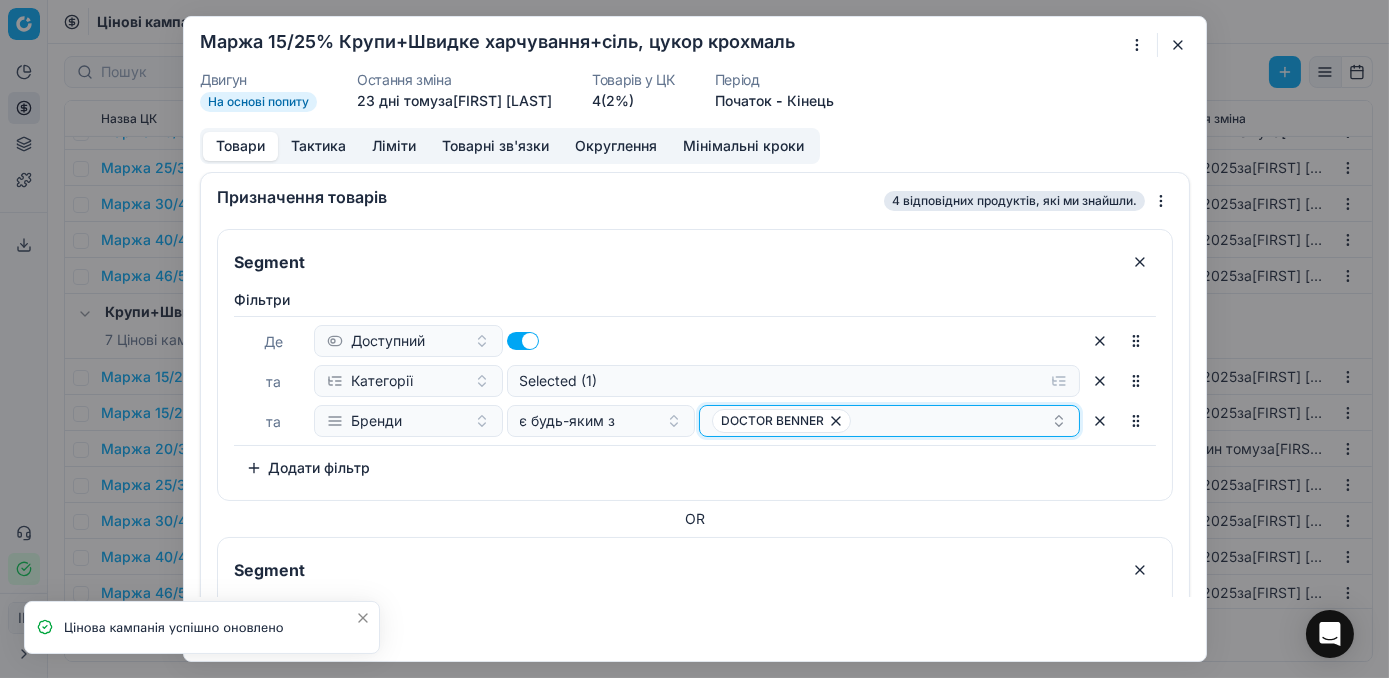 click 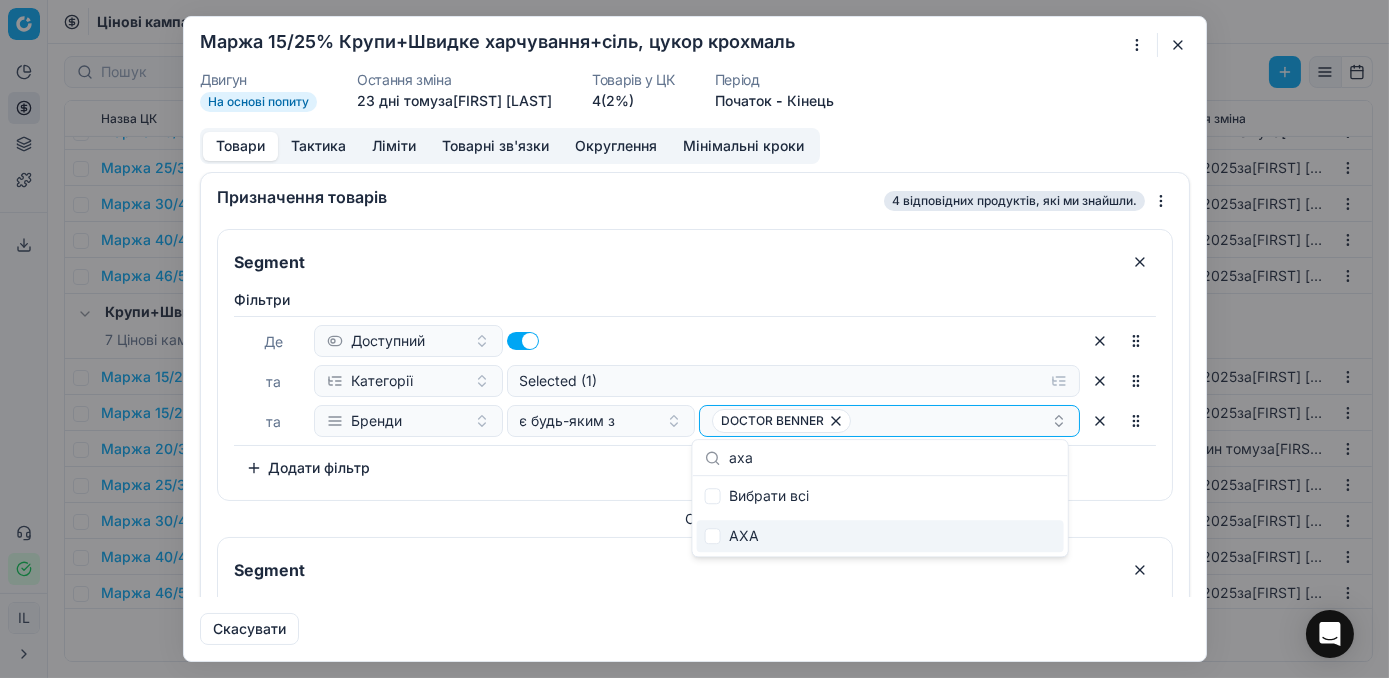 type on "аха" 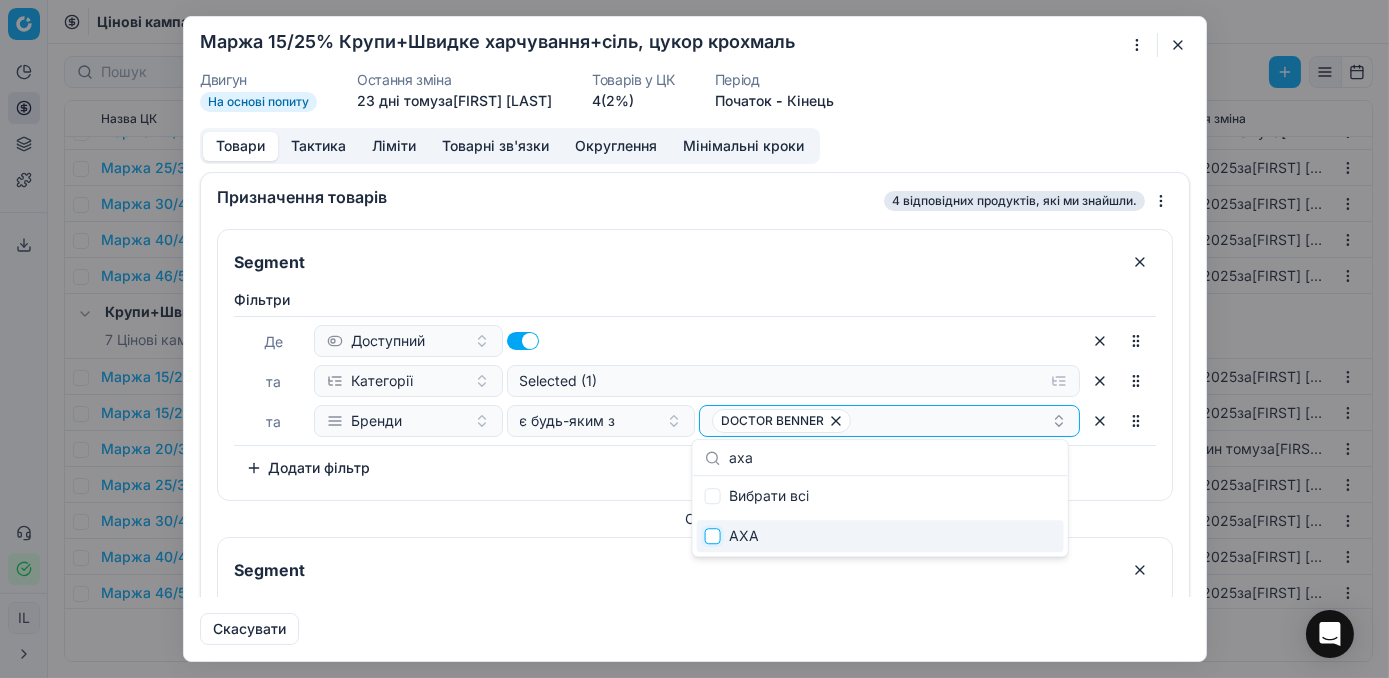 drag, startPoint x: 717, startPoint y: 536, endPoint x: 727, endPoint y: 532, distance: 10.770329 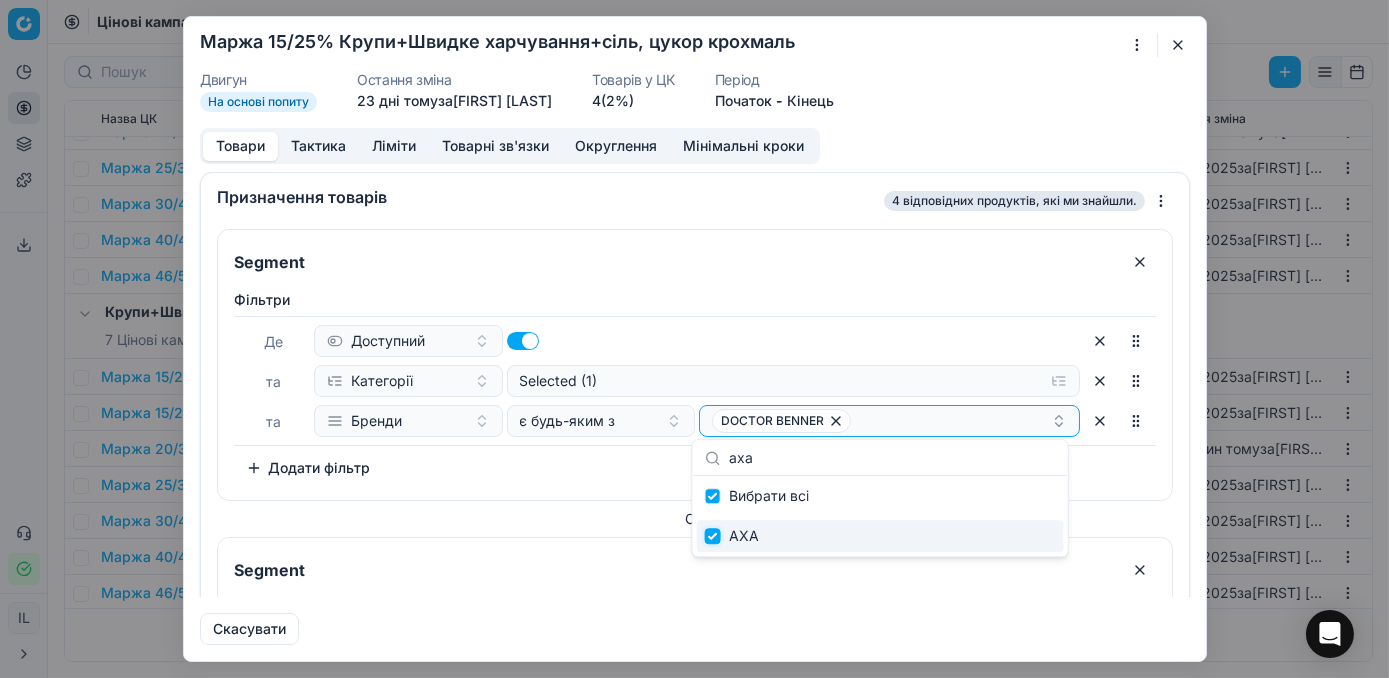 checkbox on "true" 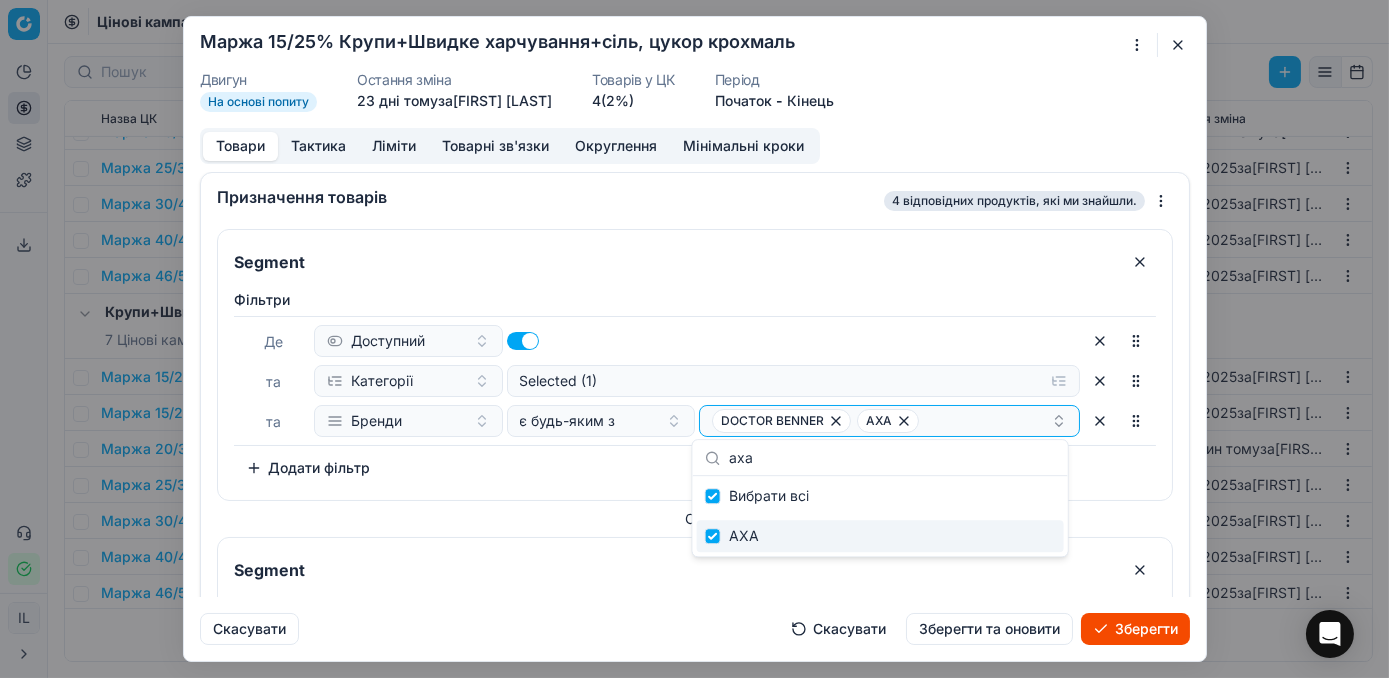 click on "Зберегти" at bounding box center (1135, 629) 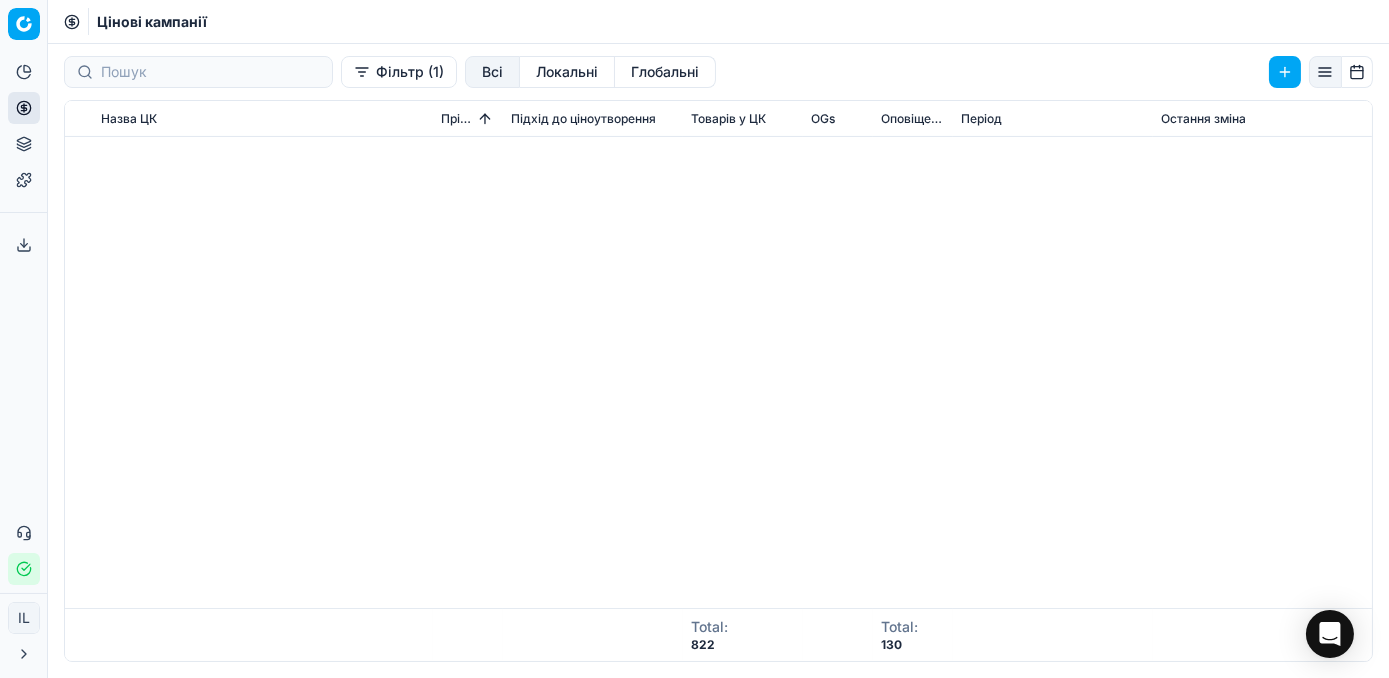 scroll, scrollTop: 0, scrollLeft: 0, axis: both 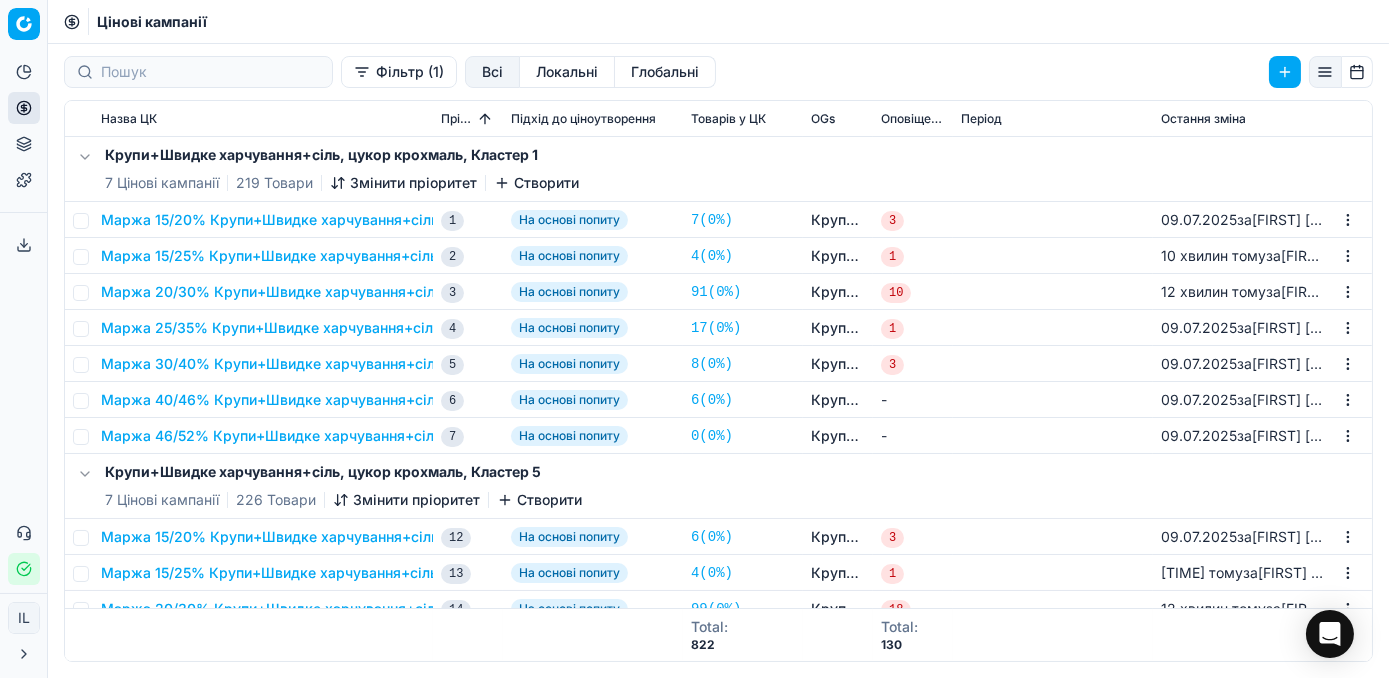 click on "Маржа 15/20% Крупи+Швидке харчування+сіль, цукор крохмаль" at bounding box center (331, 220) 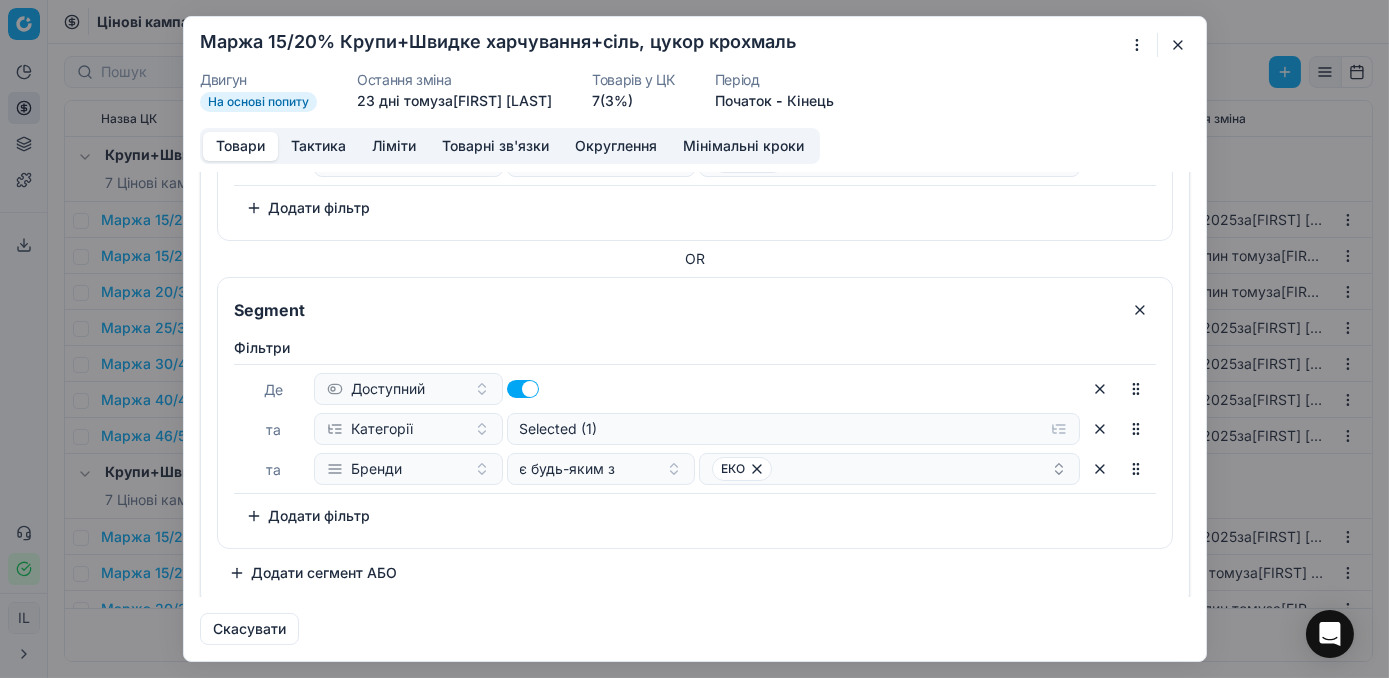scroll, scrollTop: 1185, scrollLeft: 0, axis: vertical 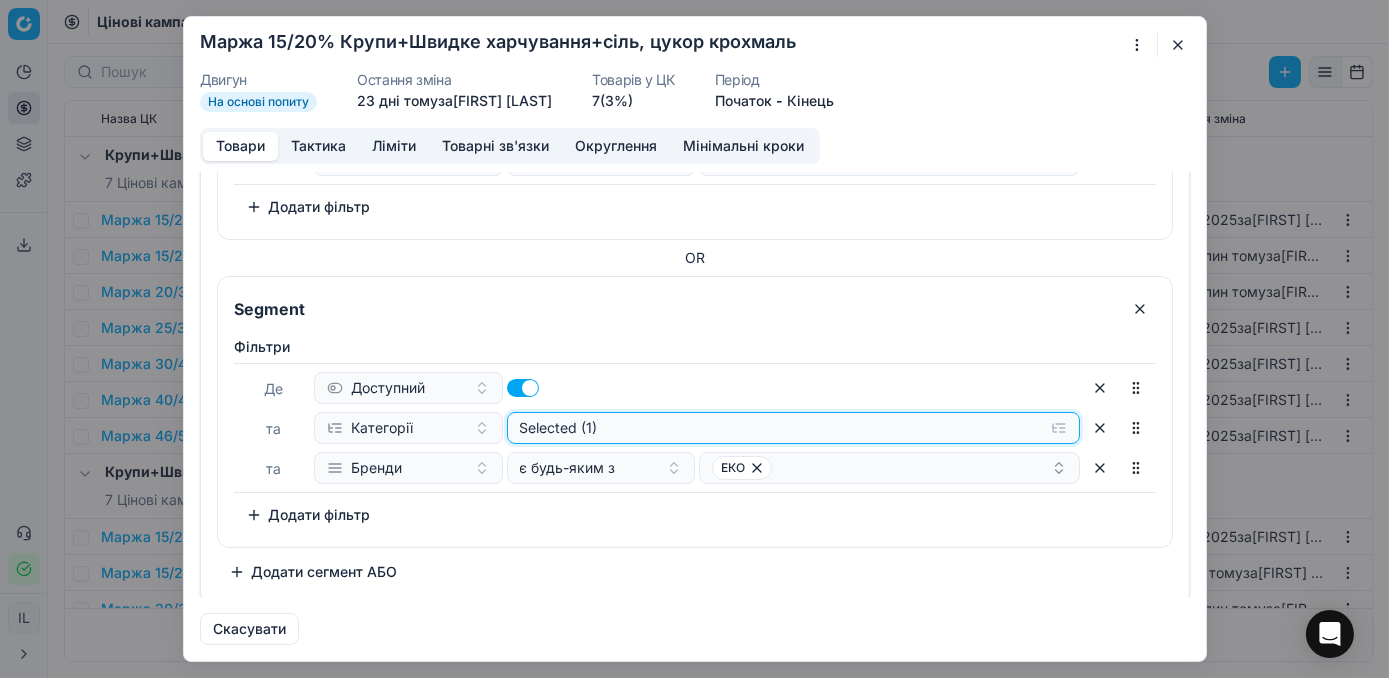 click on "Selected (1)" at bounding box center [793, -804] 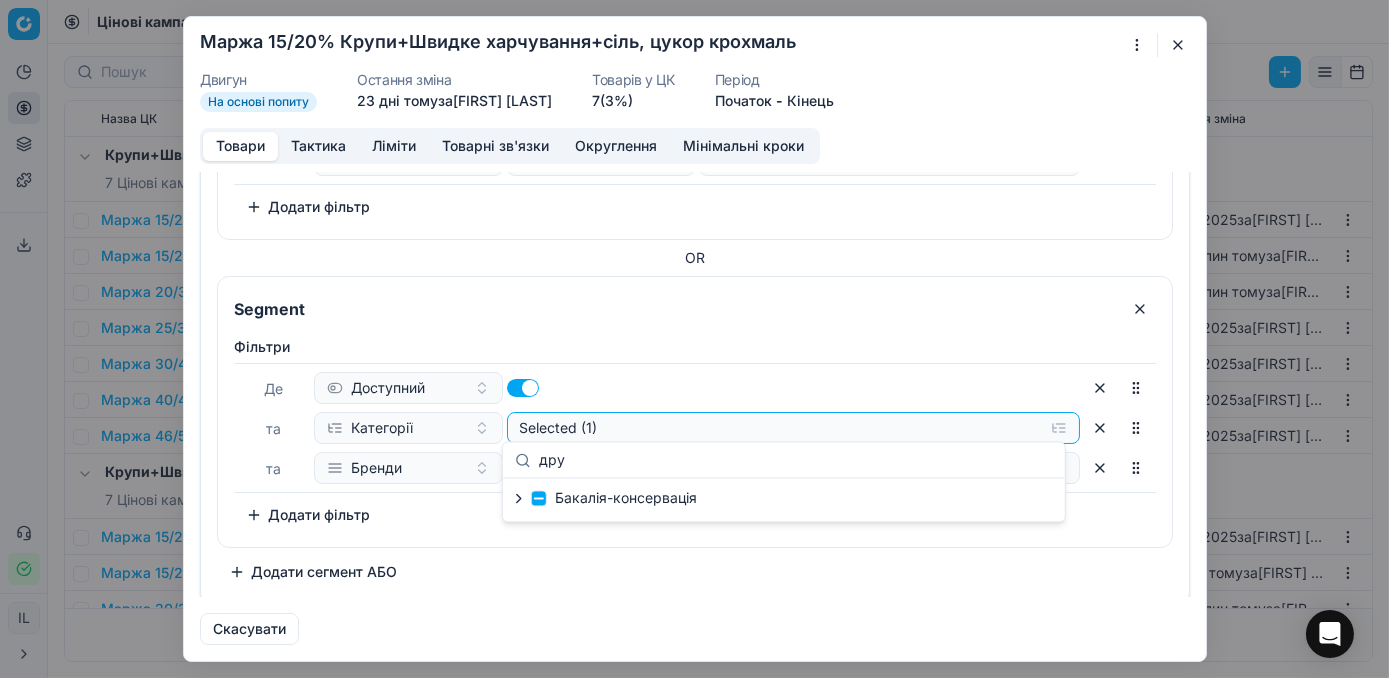 type on "дру" 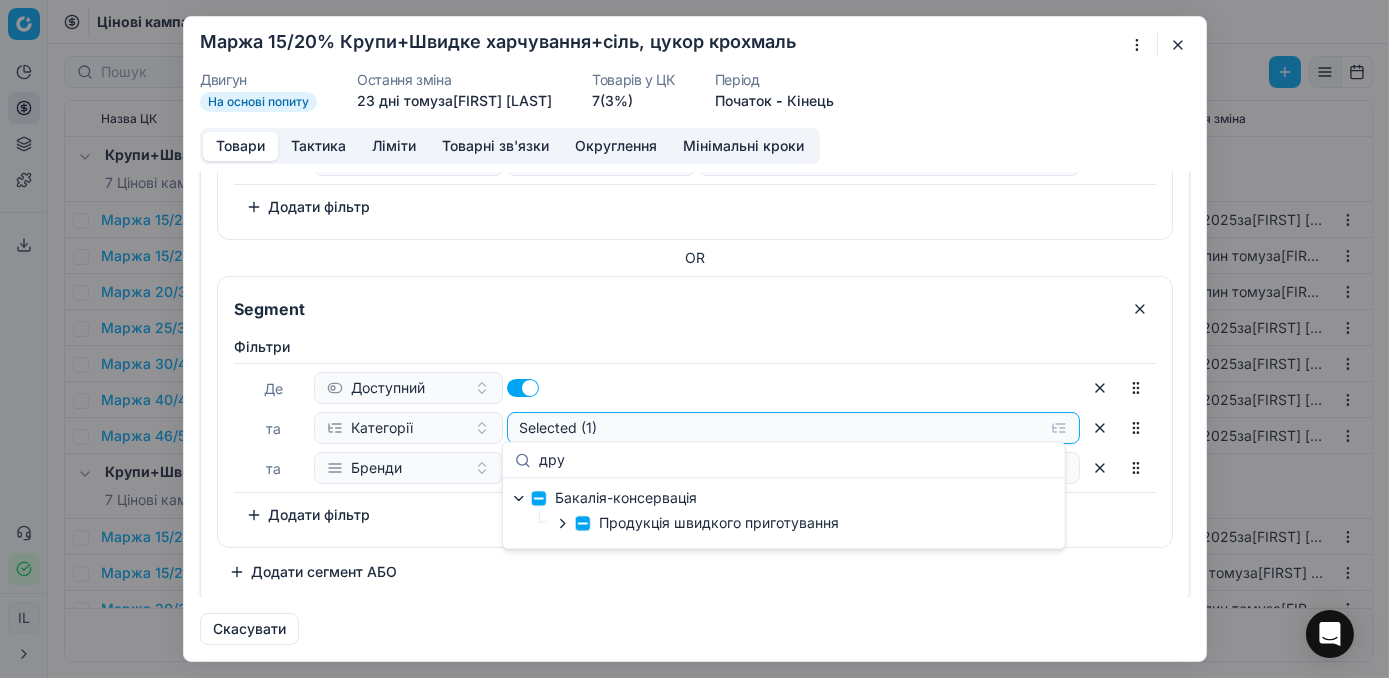 click 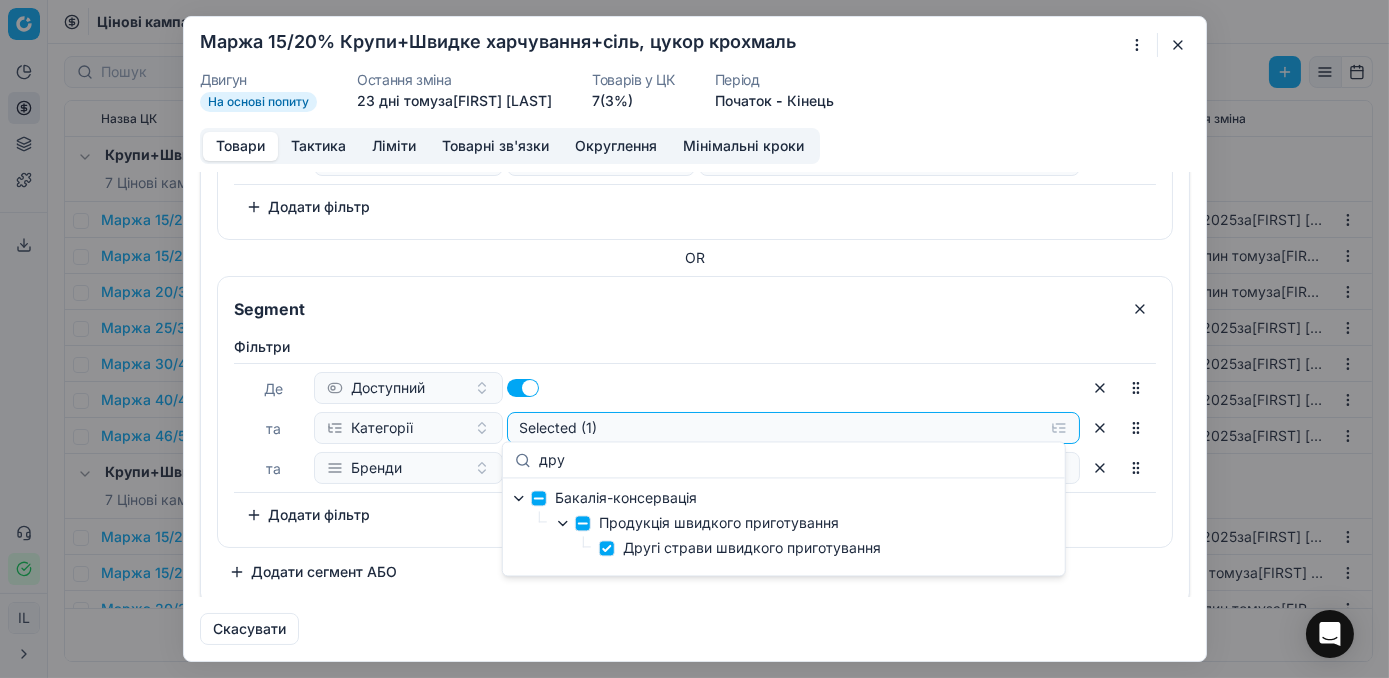 click on "Segment Фiльтри Де Доступний та Категорії Selected (1) та Бренди є будь-яким з DIAMANT
To pick up a sortable item, press space or enter.
While dragging, use the up and down keys to move the item.
Press space or enter again to drop the item in its new position, or press escape to cancel.
Додати фільтр OR Segment Фiльтри Де Доступний та Категорії Selected (1) та Бренди є будь-яким з SALROM
To pick up a sortable item, press space or enter.
While dragging, use the up and down keys to move the item.
Press space or enter again to drop the item in its new position, or press escape to cancel.
Додати фільтр OR Segment Фiльтри Де Доступний та Категорії Selected (1) та Бренди є будь-яким з Select a value Додати фільтр OR Segment Фiльтри Де Доступний та Selected (1) OR" at bounding box center [695, -184] 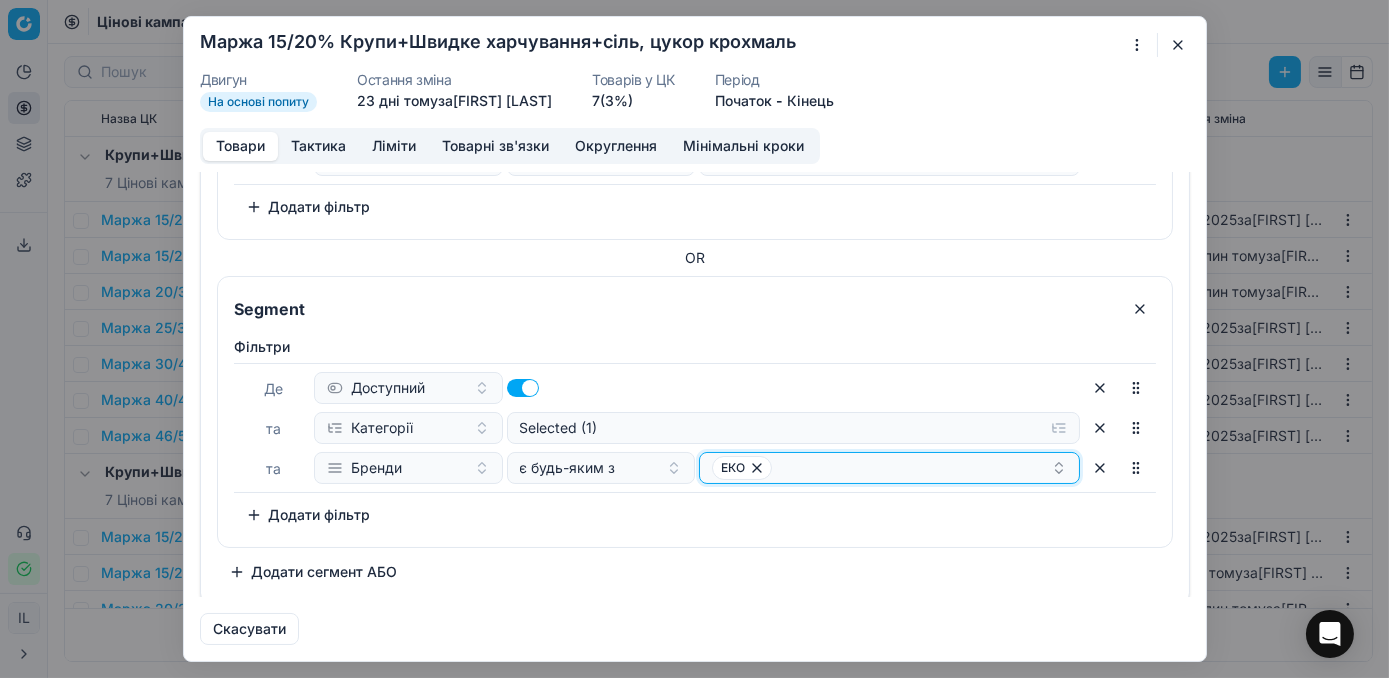 click 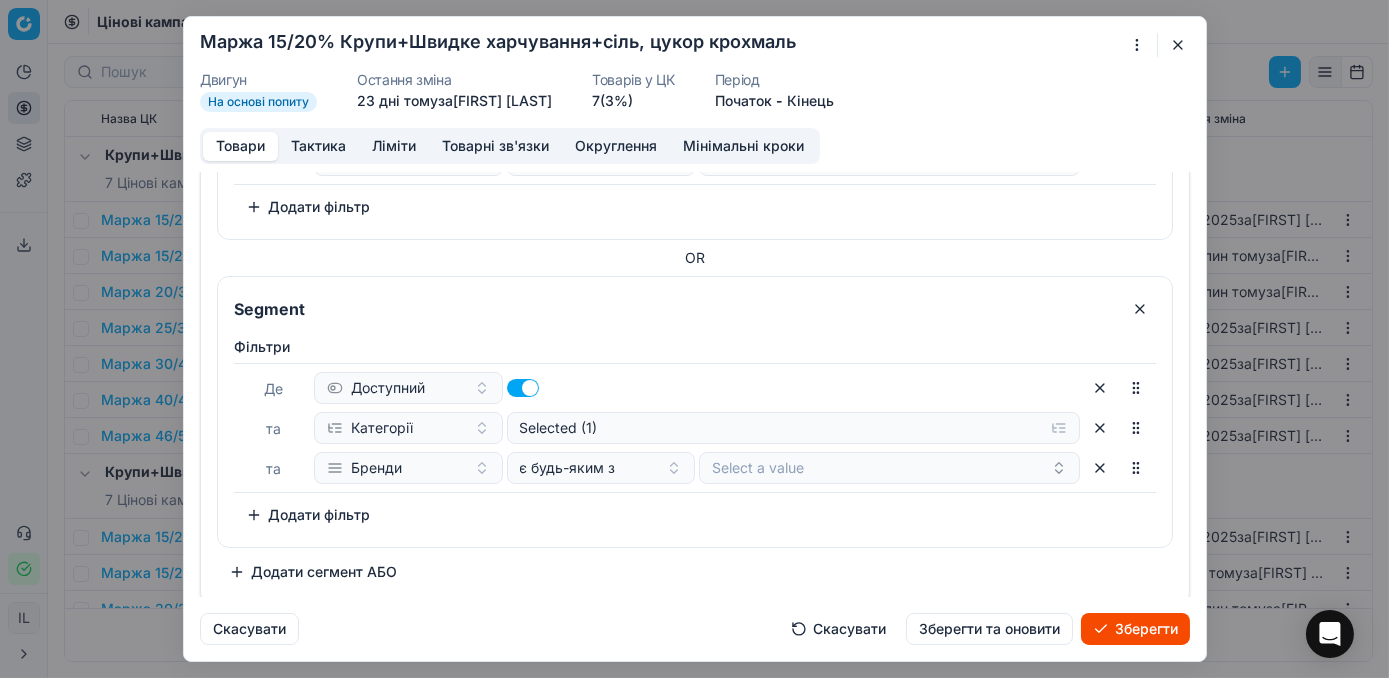 click on "Зберегти" at bounding box center (1135, 629) 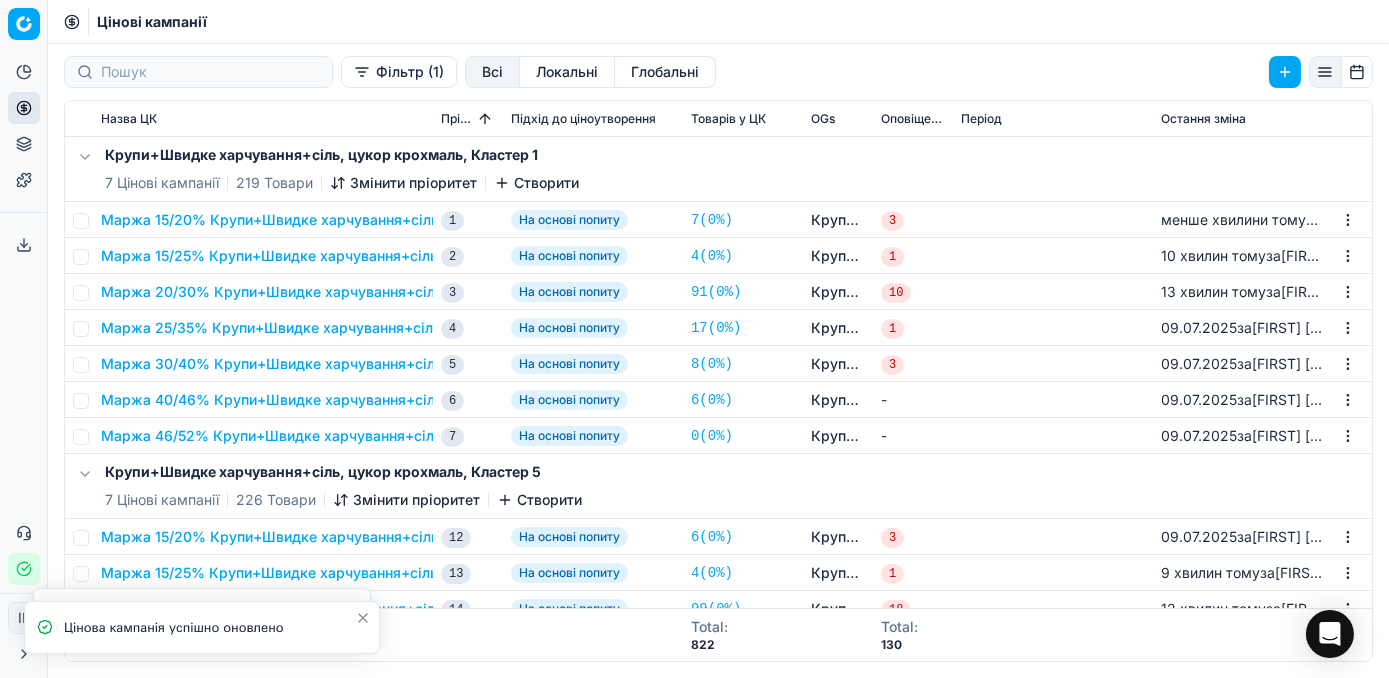 scroll, scrollTop: 181, scrollLeft: 0, axis: vertical 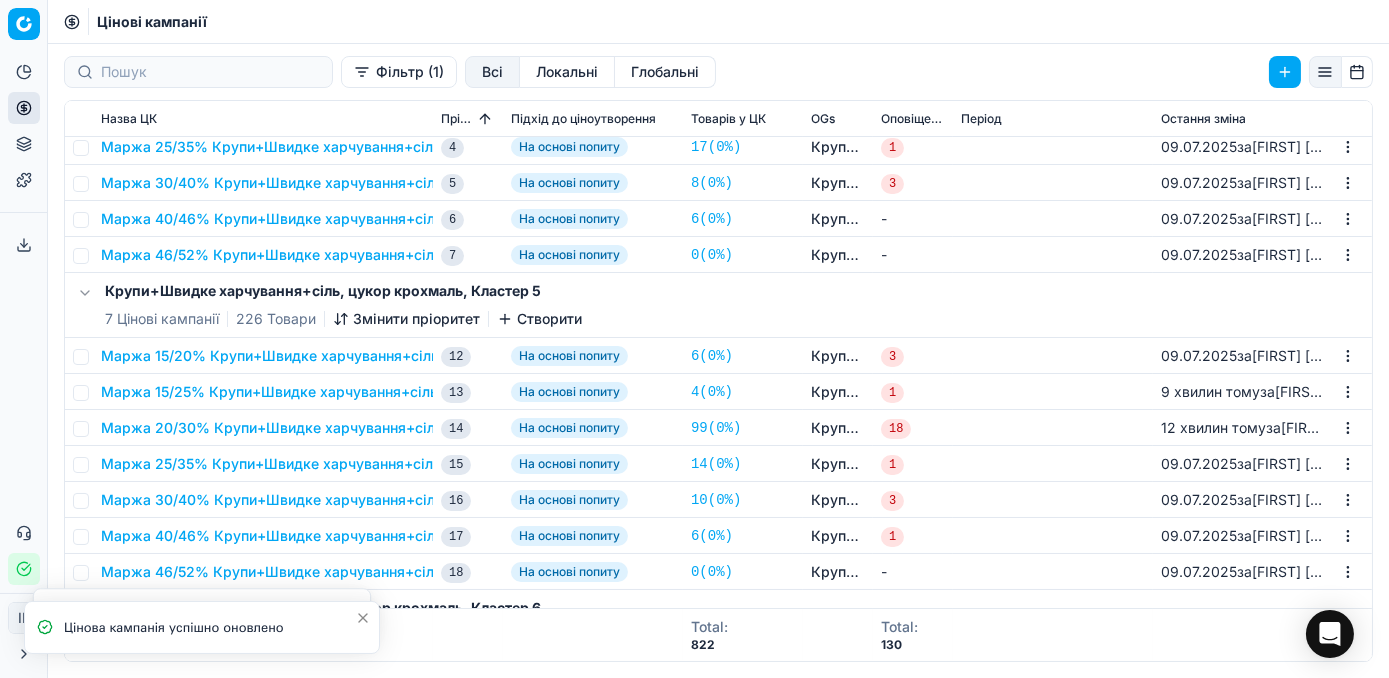 click on "Маржа 15/20% Крупи+Швидке харчування+сіль, цукор крохмаль" at bounding box center [331, 356] 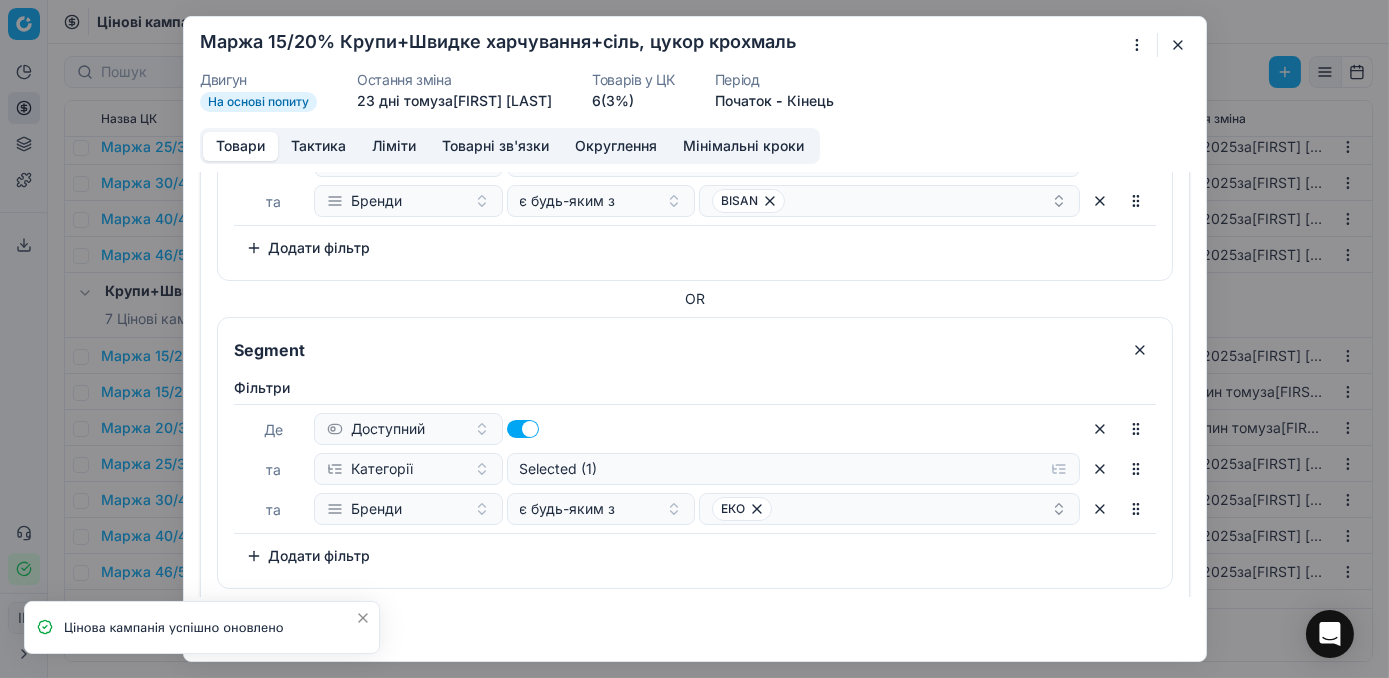 scroll, scrollTop: 1185, scrollLeft: 0, axis: vertical 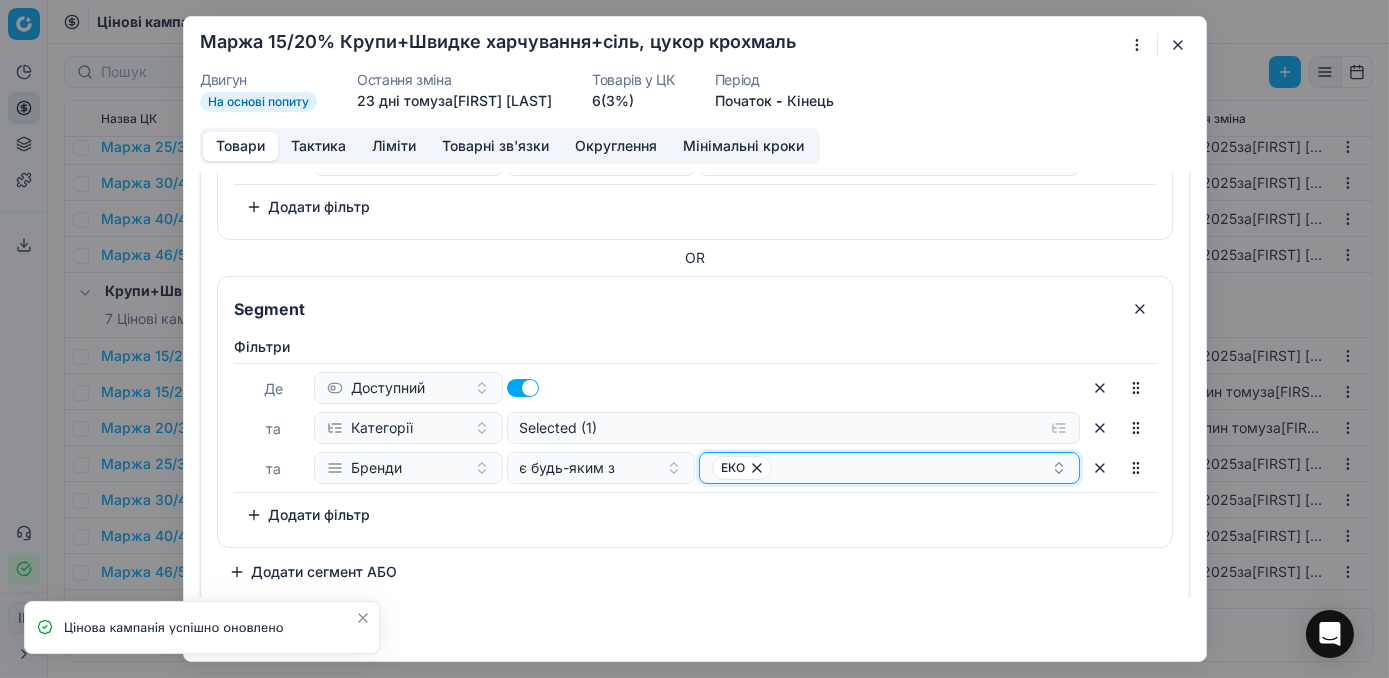 click 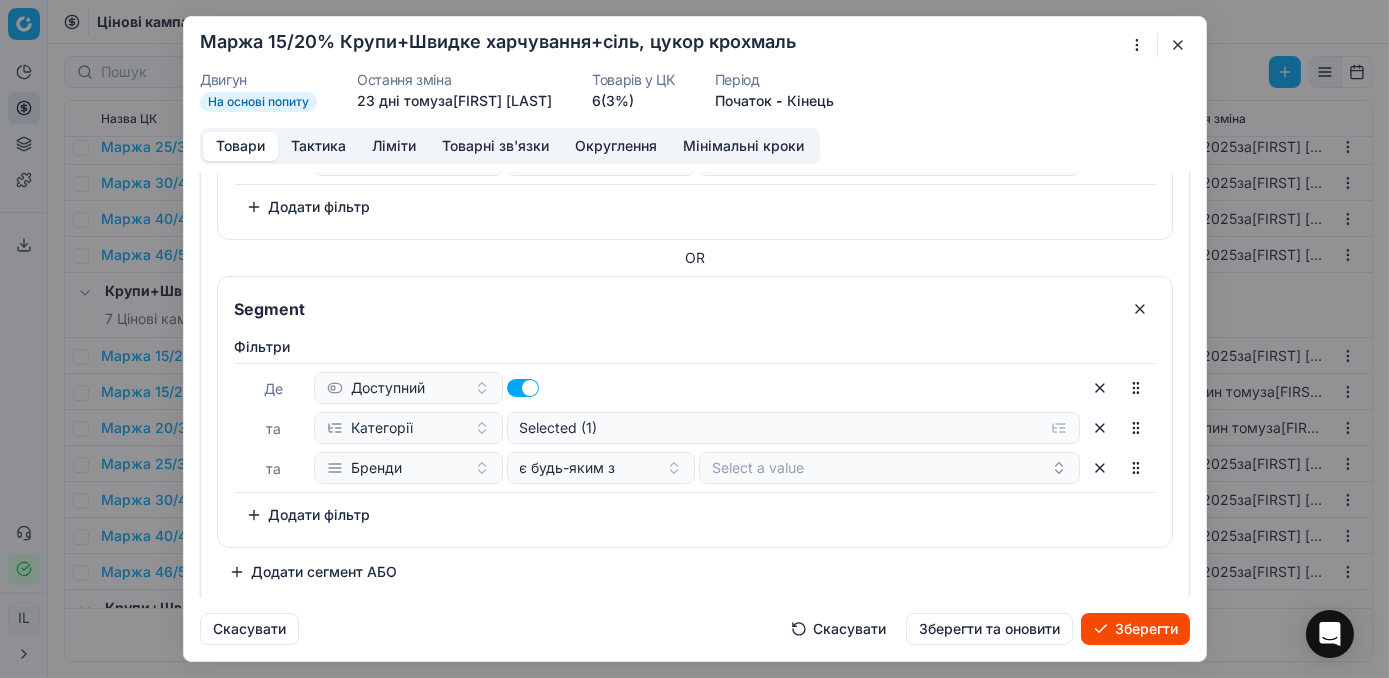 click on "Зберегти" at bounding box center [1135, 629] 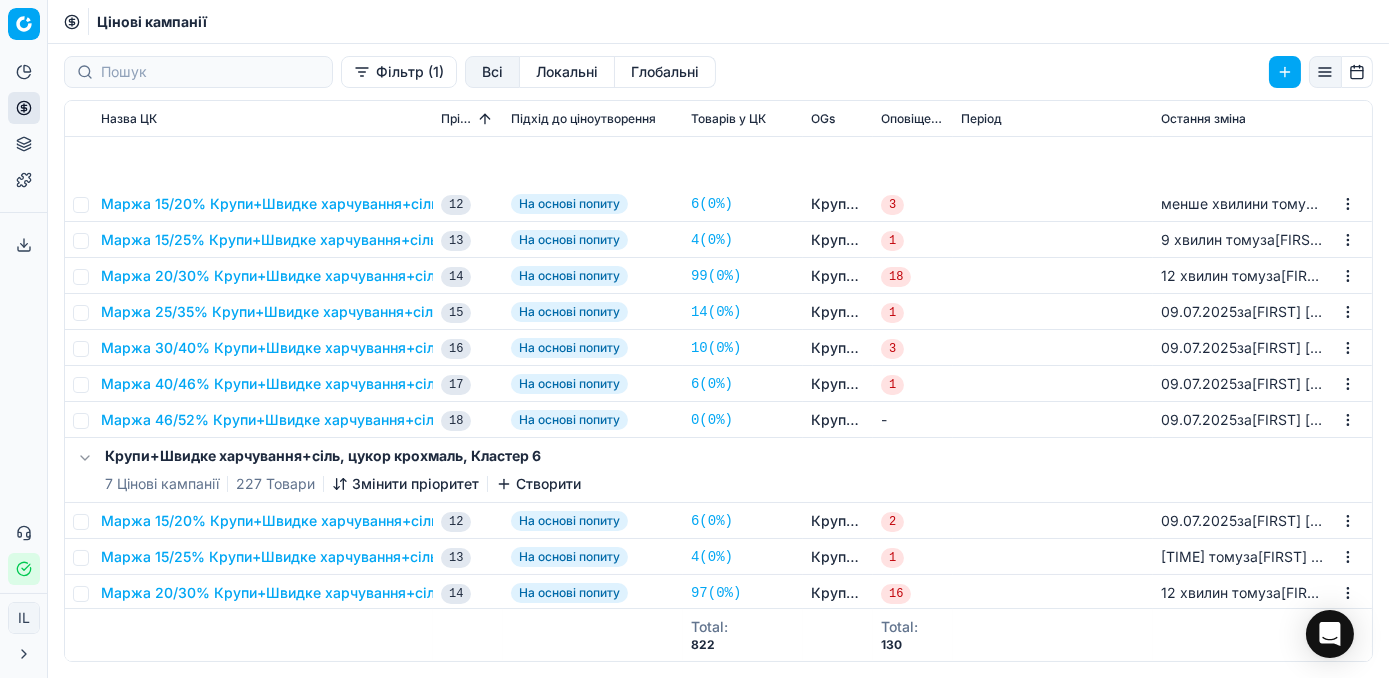 scroll, scrollTop: 545, scrollLeft: 0, axis: vertical 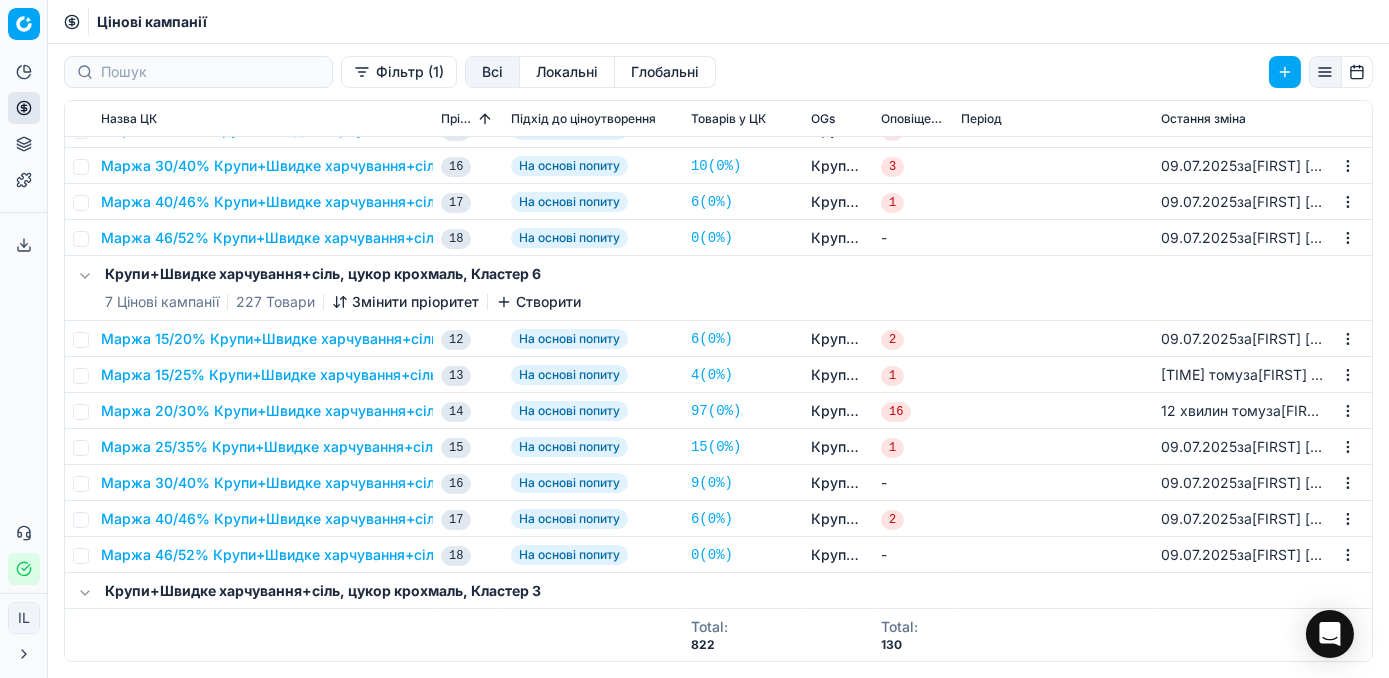 click on "Маржа 15/20% Крупи+Швидке харчування+сіль, цукор крохмаль" at bounding box center (331, 339) 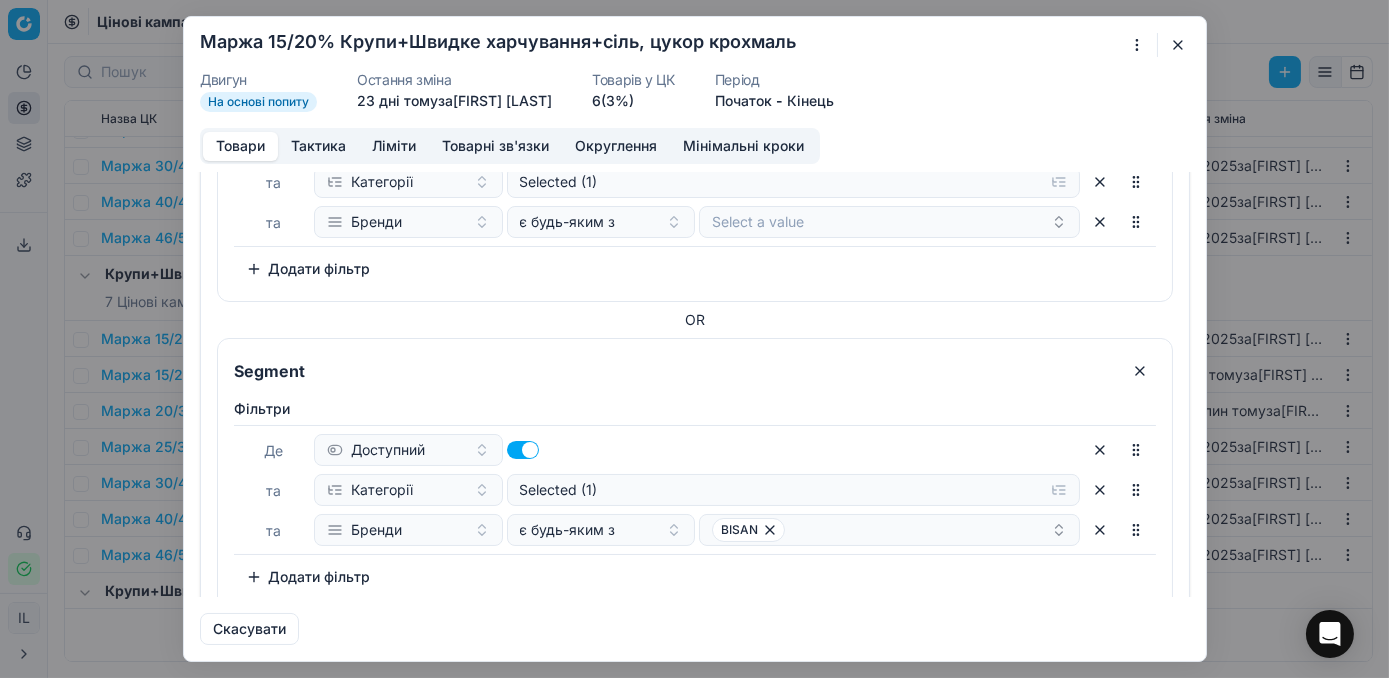 scroll, scrollTop: 1185, scrollLeft: 0, axis: vertical 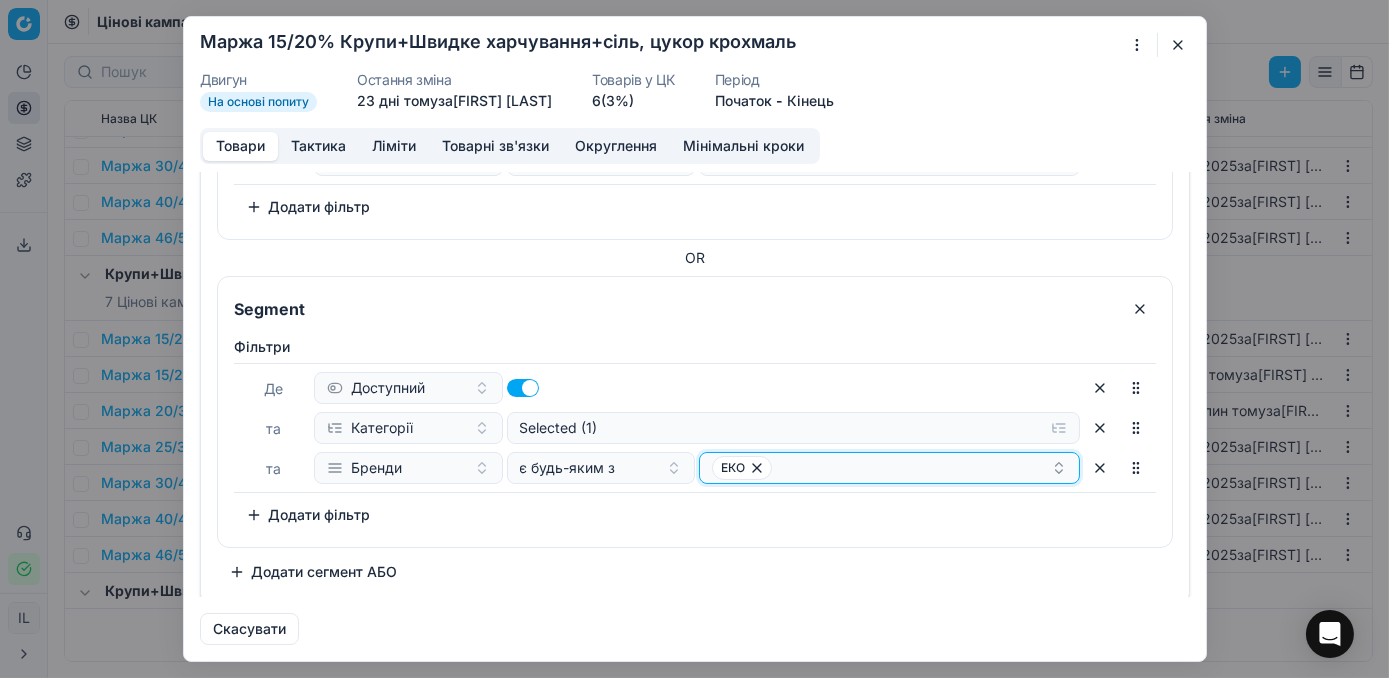 click 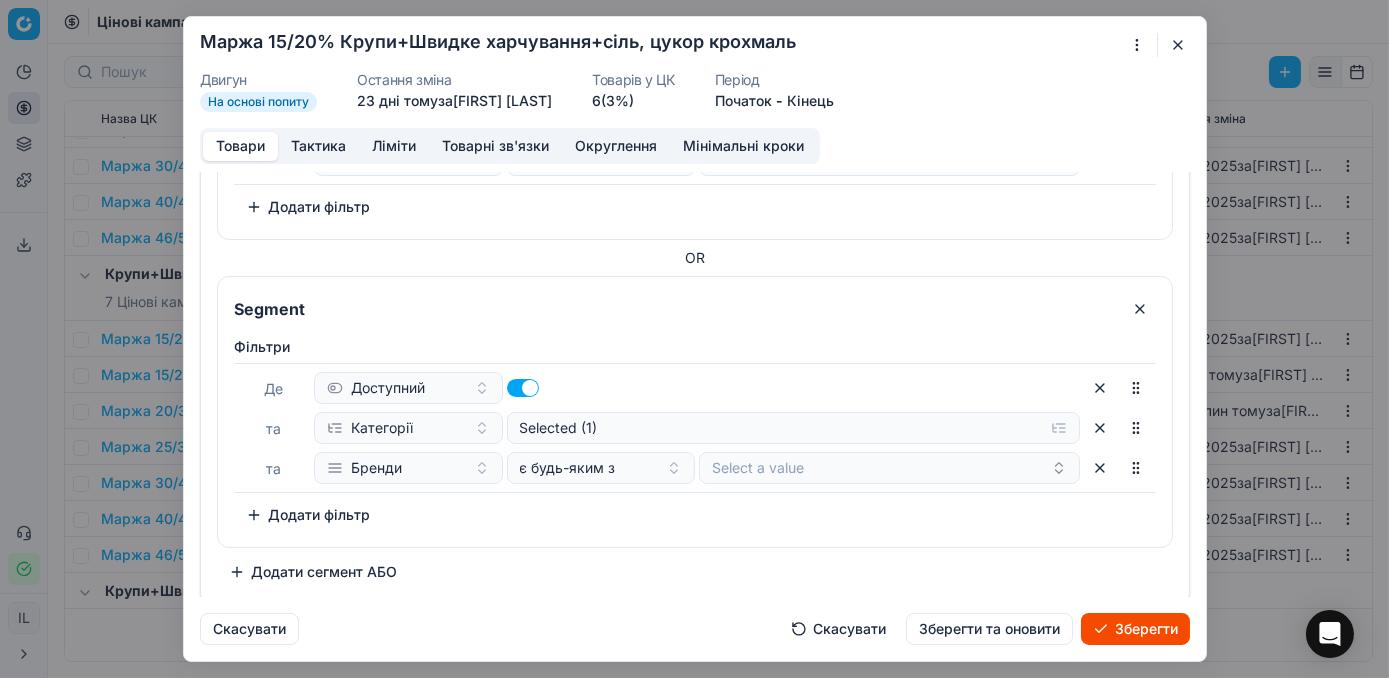 click on "Зберегти" at bounding box center (1135, 629) 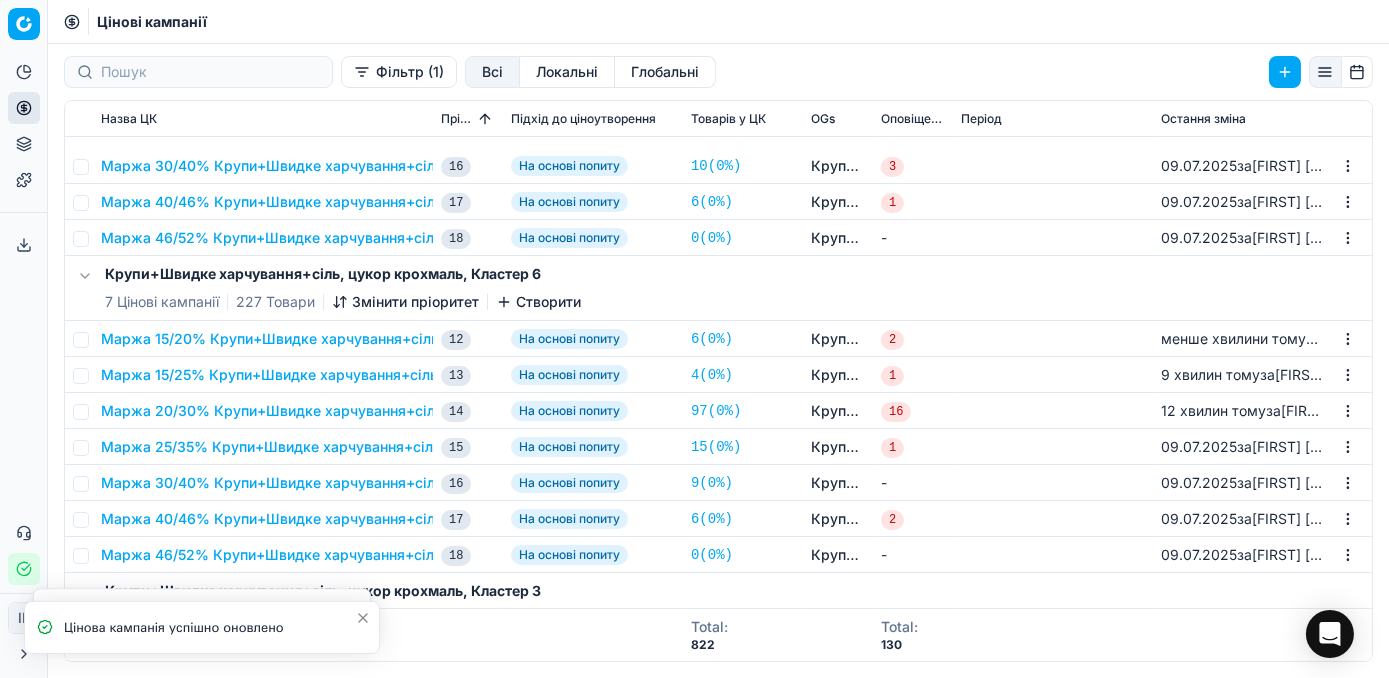 scroll, scrollTop: 727, scrollLeft: 0, axis: vertical 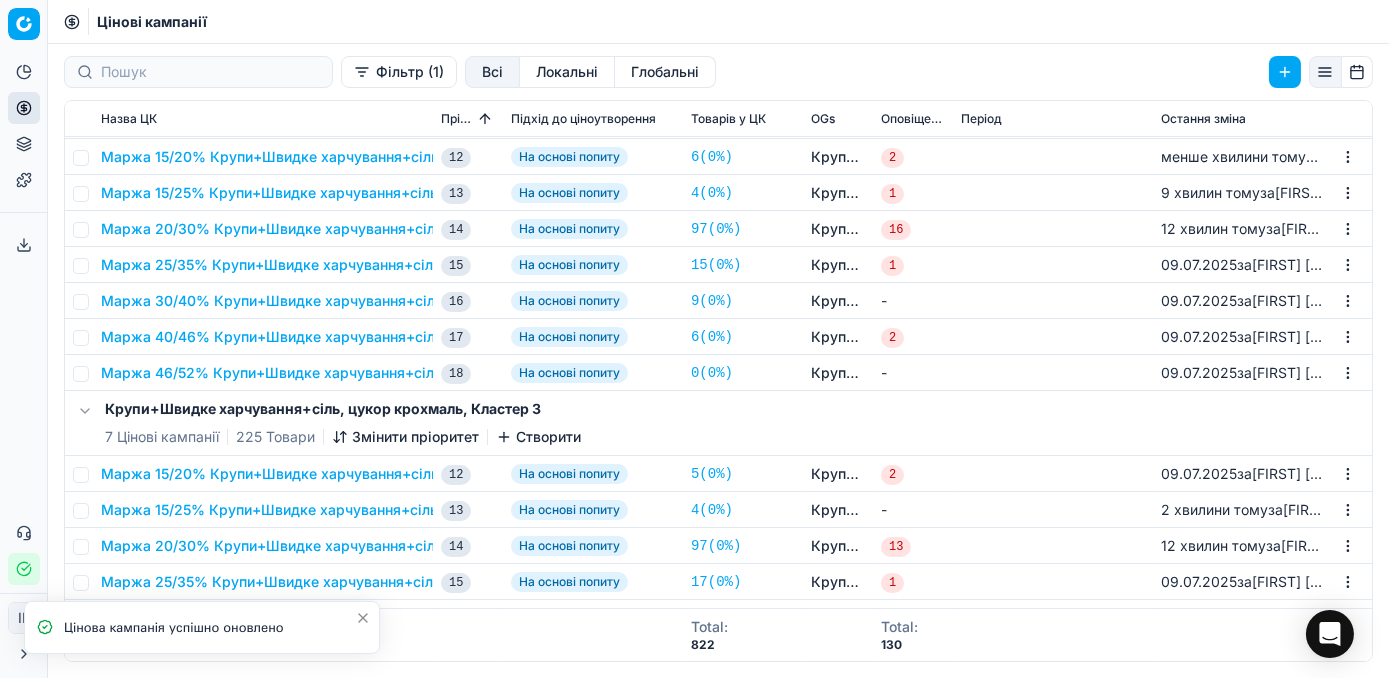 click on "Маржа 15/20% Крупи+Швидке харчування+сіль, цукор крохмаль" at bounding box center (331, 474) 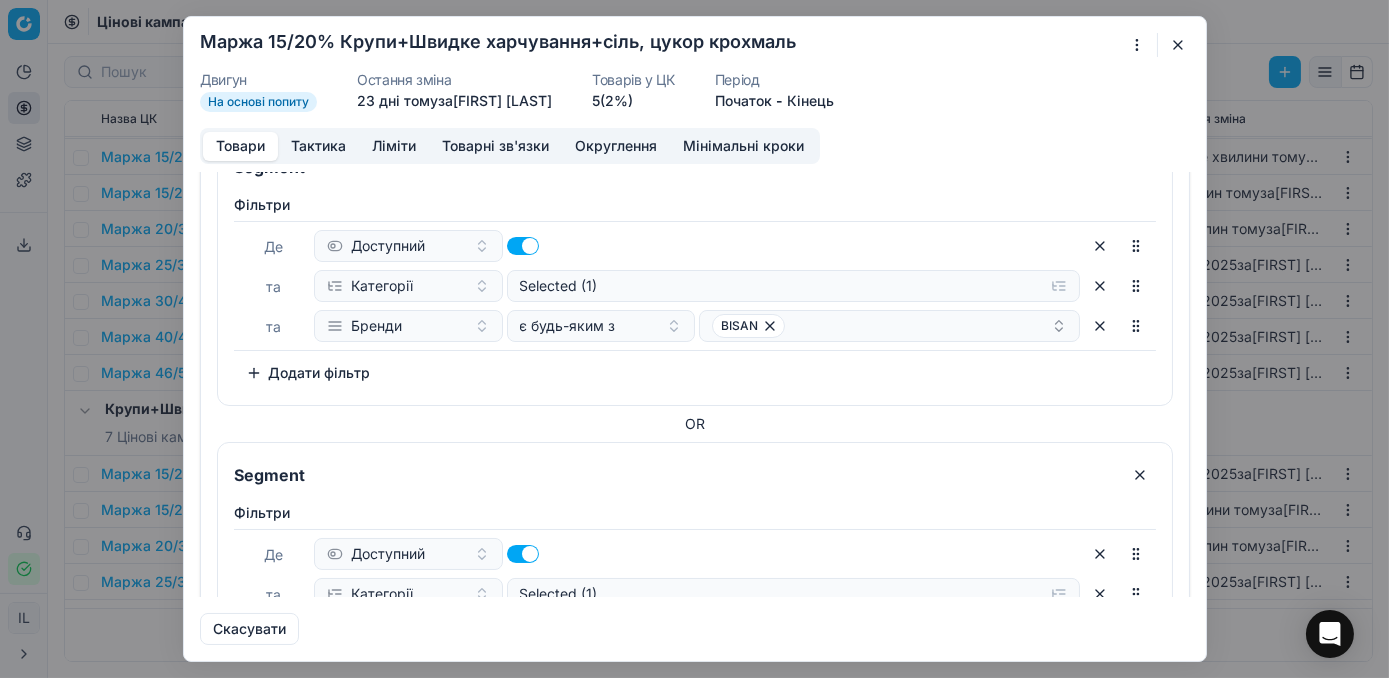 scroll, scrollTop: 1185, scrollLeft: 0, axis: vertical 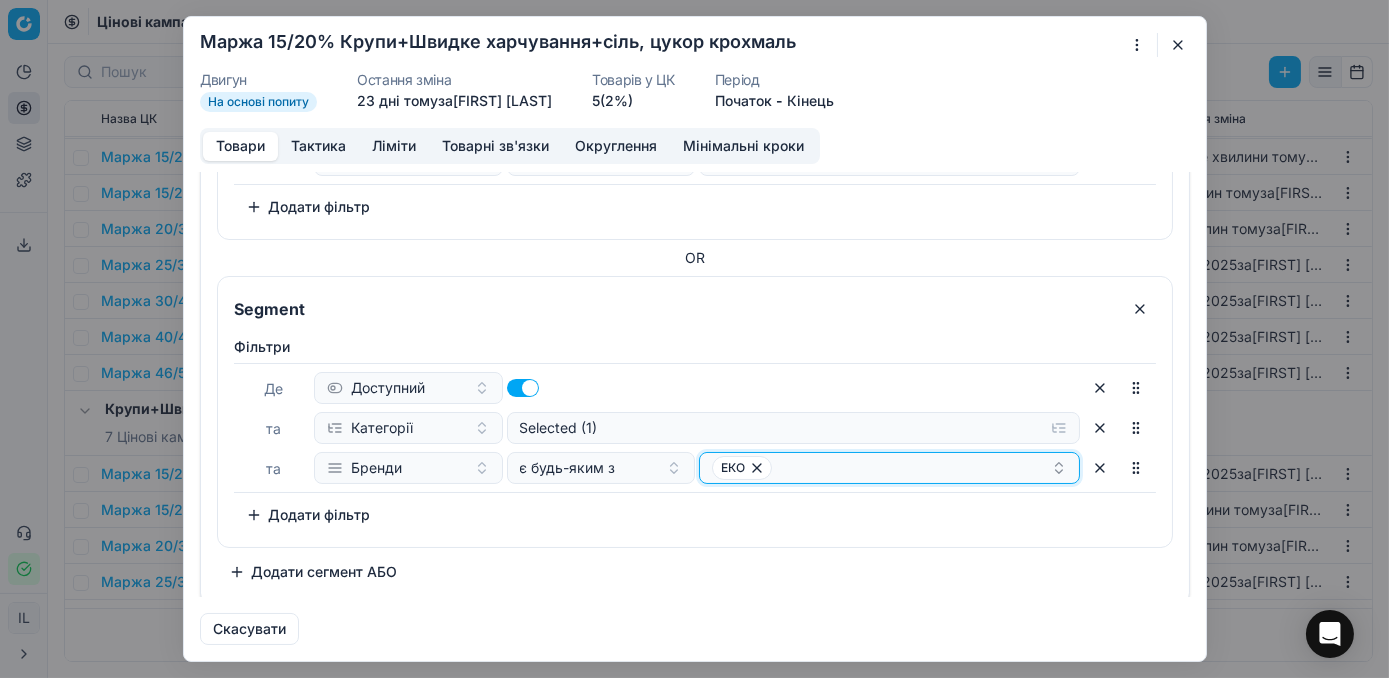 click 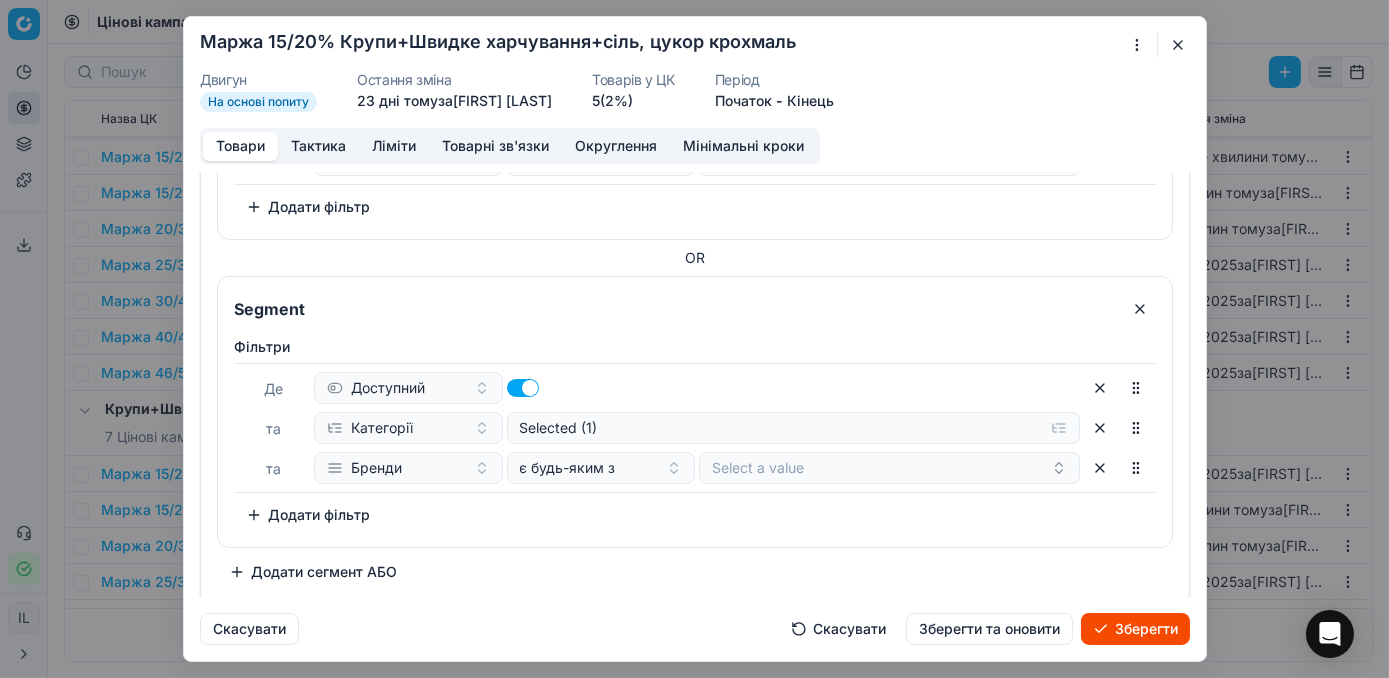 click on "Зберегти" at bounding box center (1135, 629) 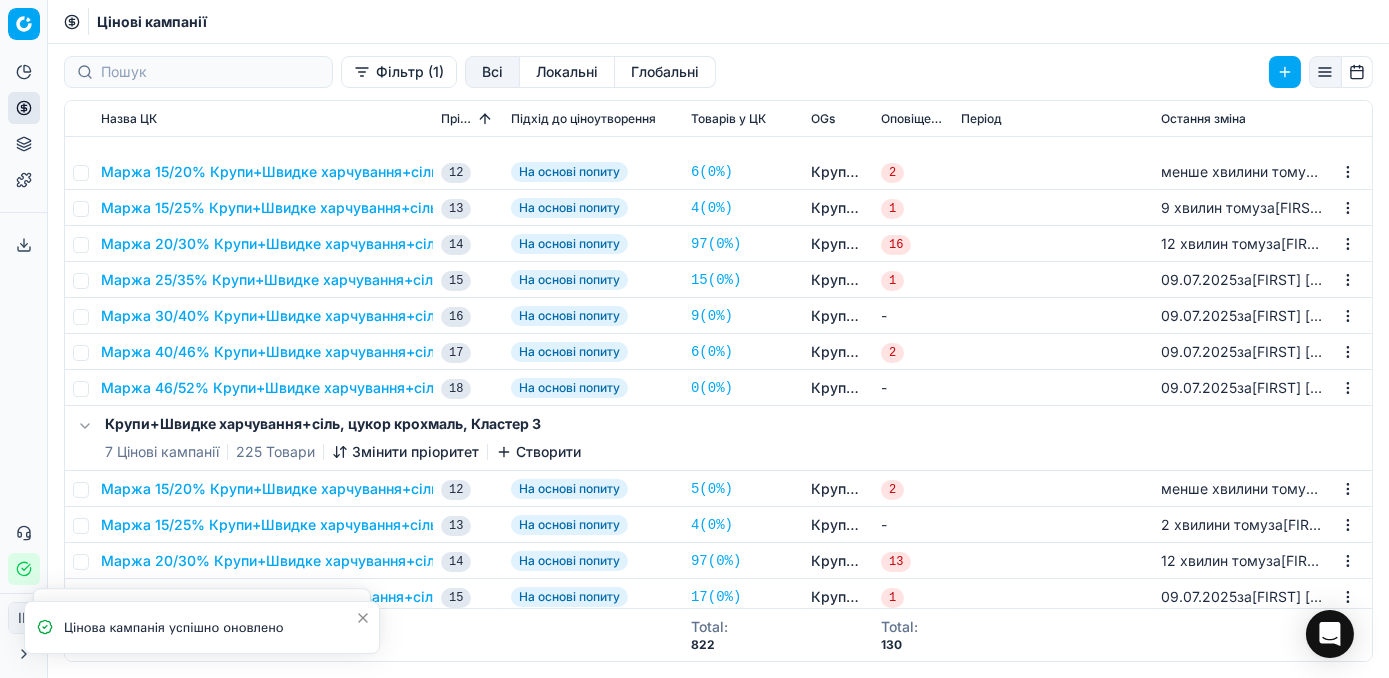scroll, scrollTop: 909, scrollLeft: 0, axis: vertical 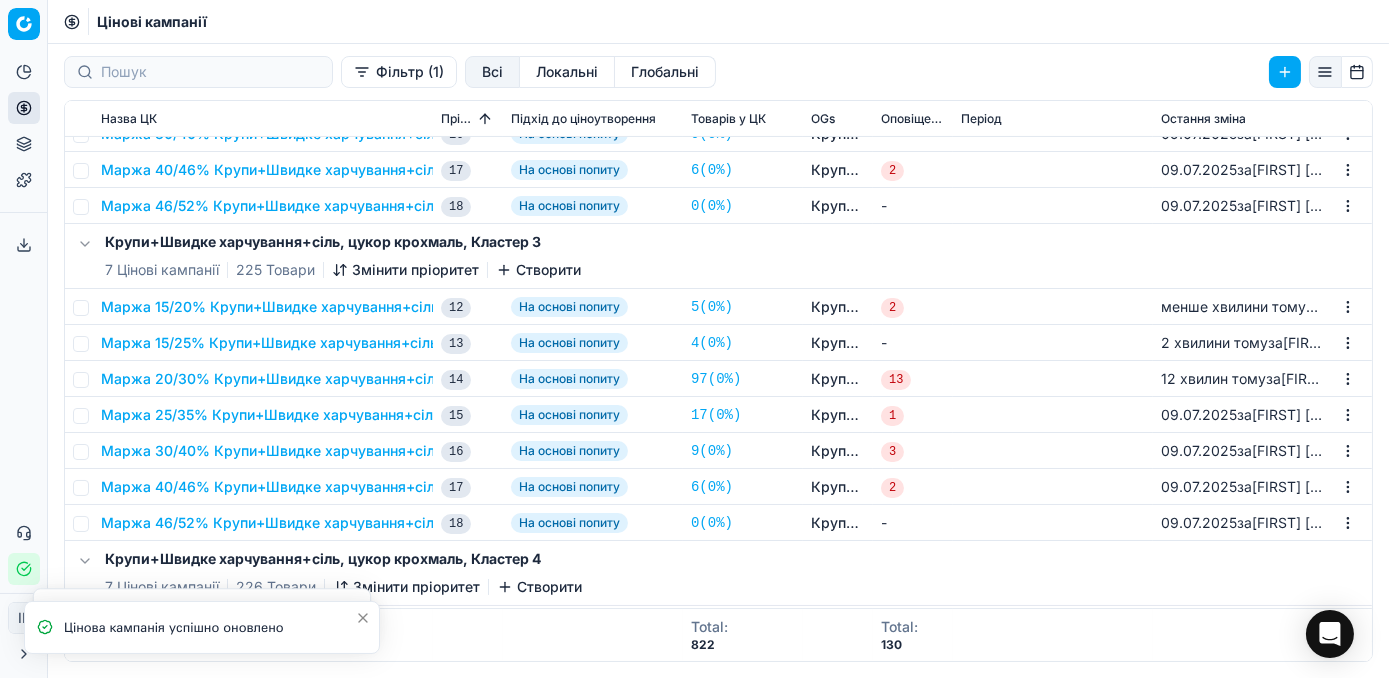 click on "Маржа 15/20% Крупи+Швидке харчування+сіль, цукор крохмаль" at bounding box center [331, 307] 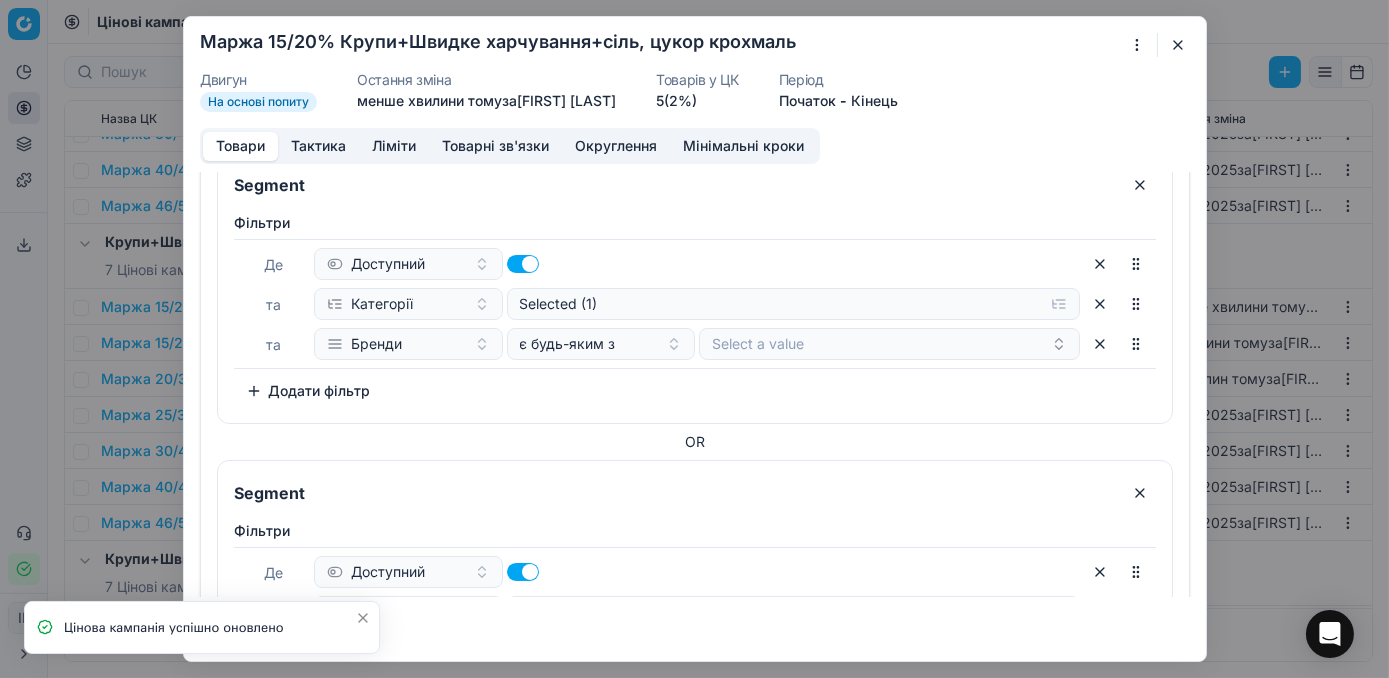 scroll, scrollTop: 1185, scrollLeft: 0, axis: vertical 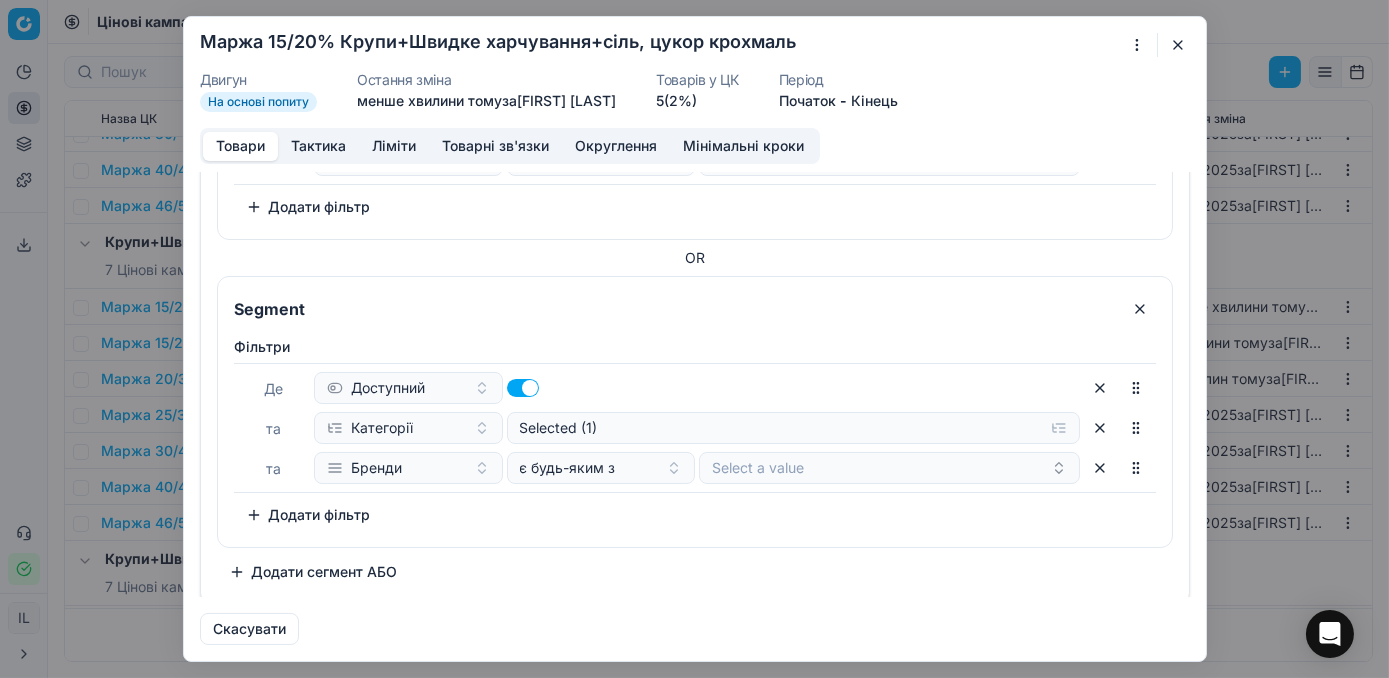 drag, startPoint x: 1182, startPoint y: 43, endPoint x: 963, endPoint y: 123, distance: 233.15445 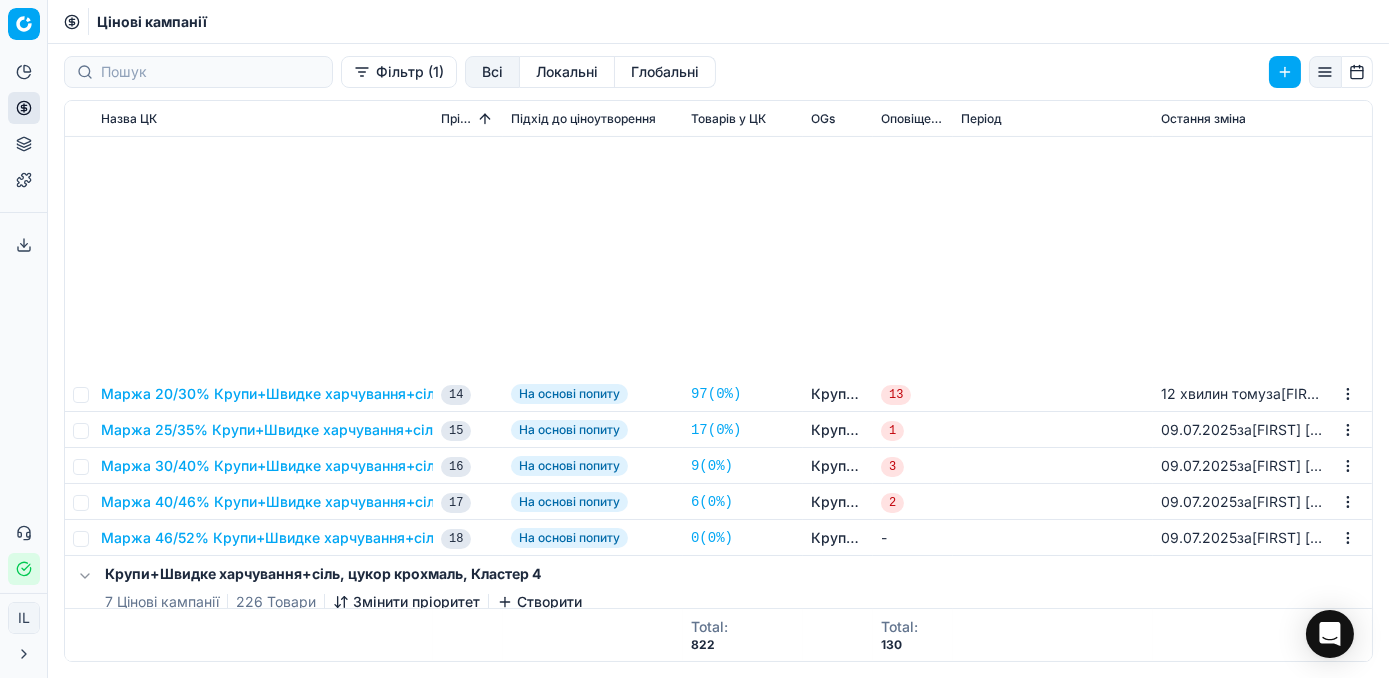 scroll, scrollTop: 1272, scrollLeft: 0, axis: vertical 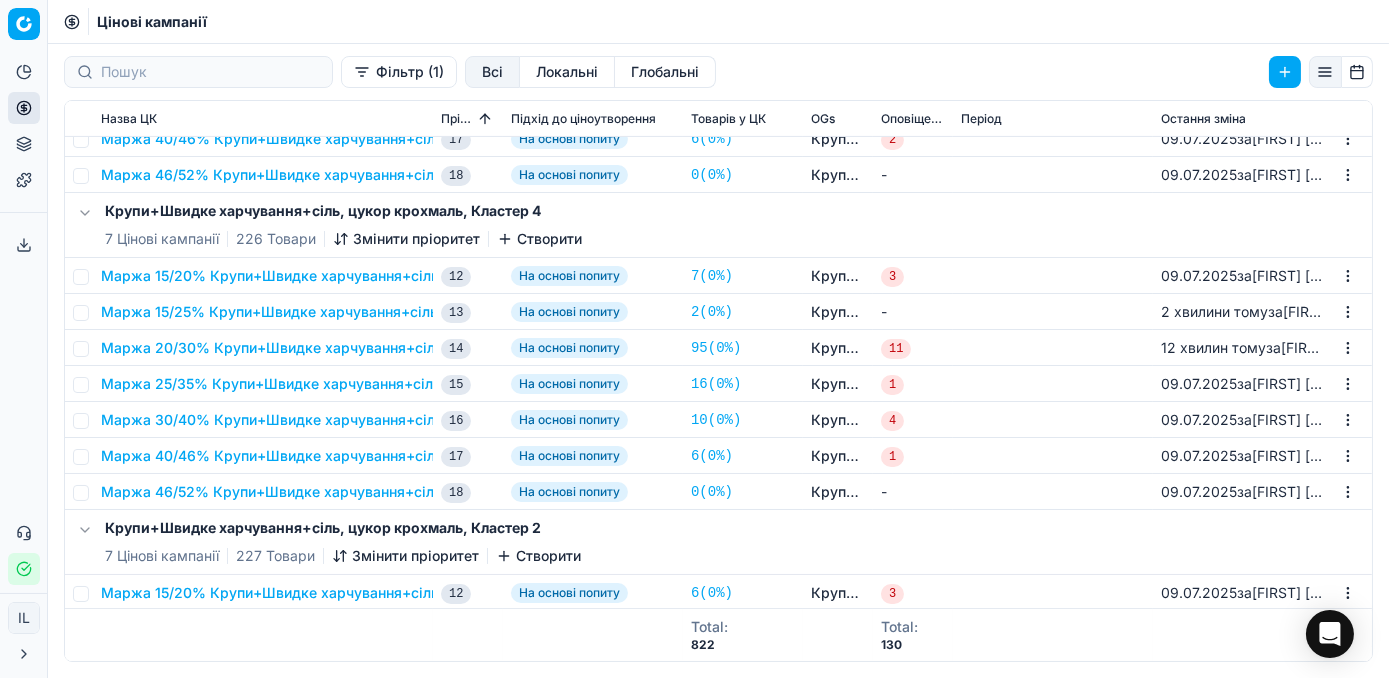 click on "Маржа 15/20% Крупи+Швидке харчування+сіль, цукор крохмаль" at bounding box center [331, 276] 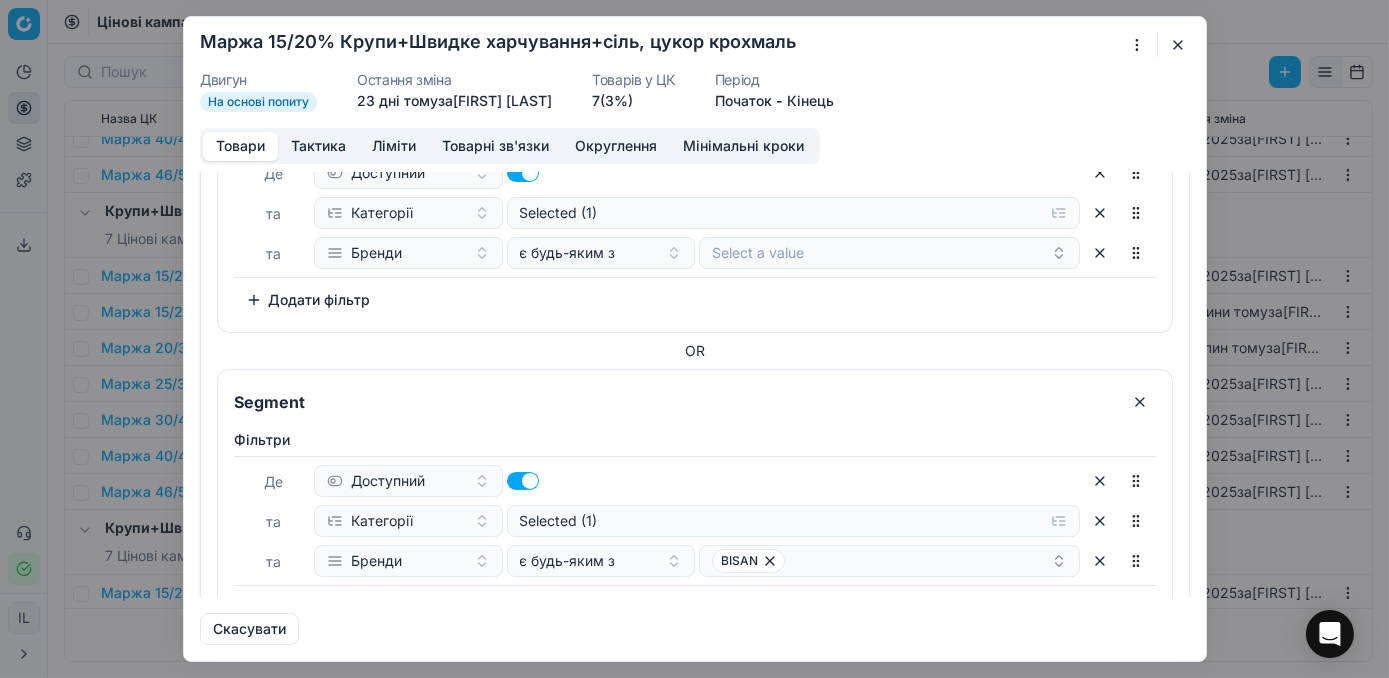 scroll, scrollTop: 1185, scrollLeft: 0, axis: vertical 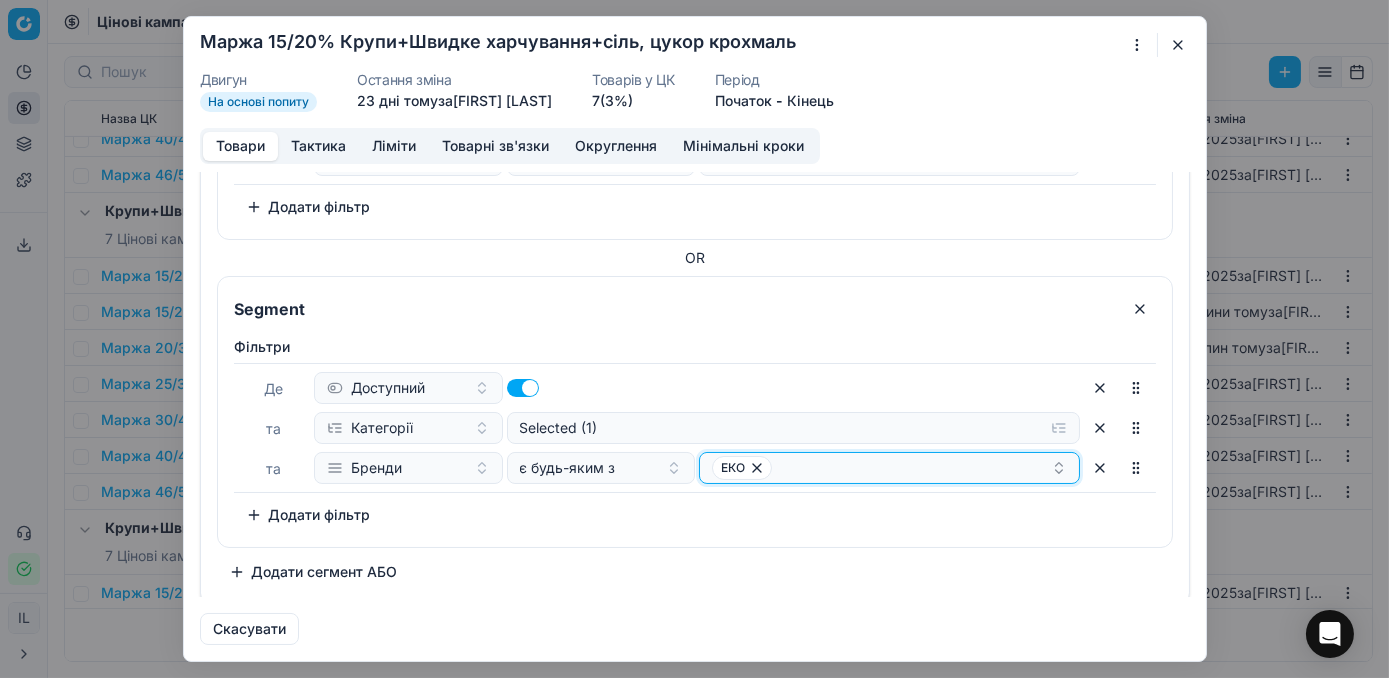click 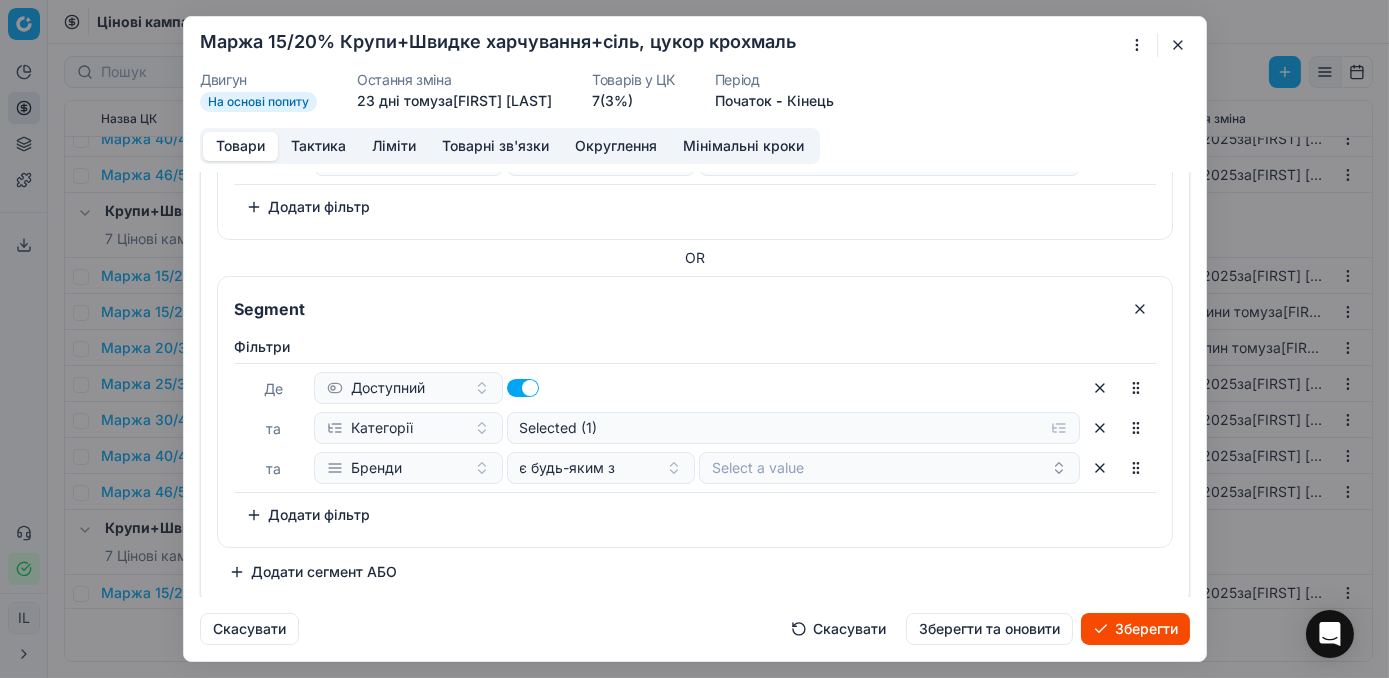 click on "Зберегти" at bounding box center (1135, 629) 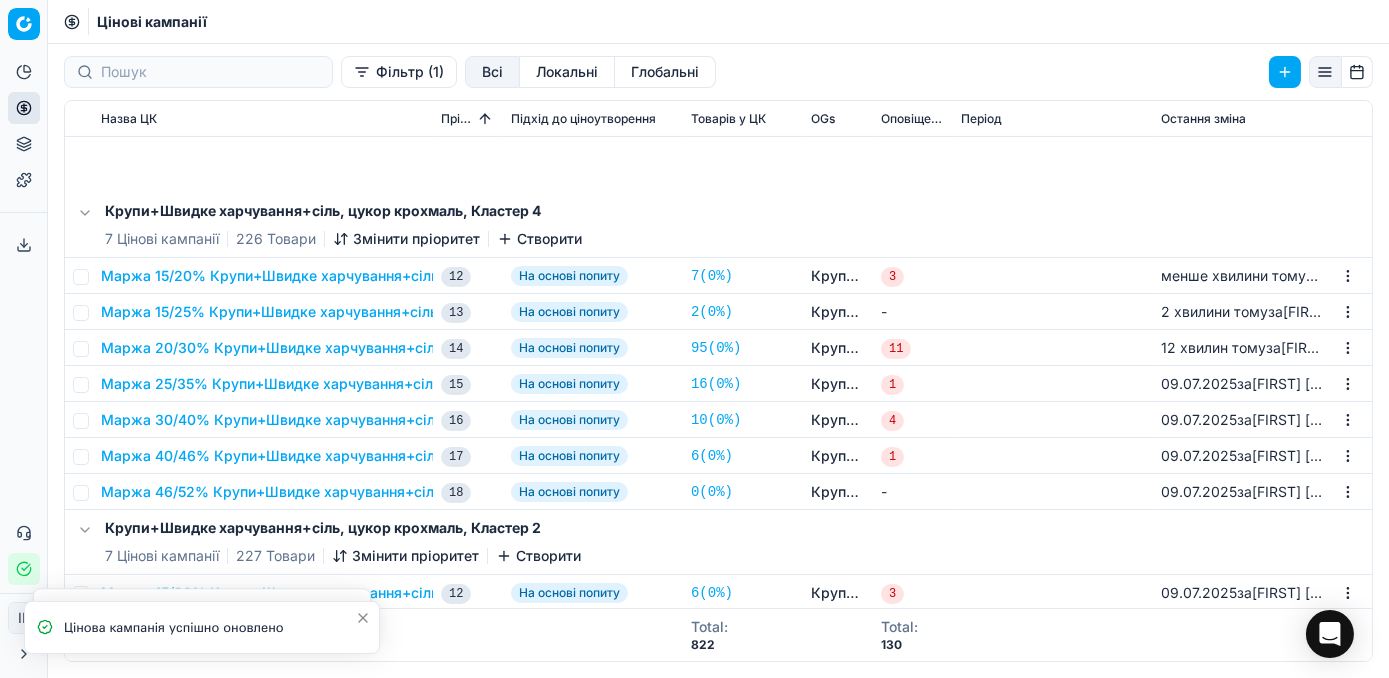 scroll, scrollTop: 1488, scrollLeft: 0, axis: vertical 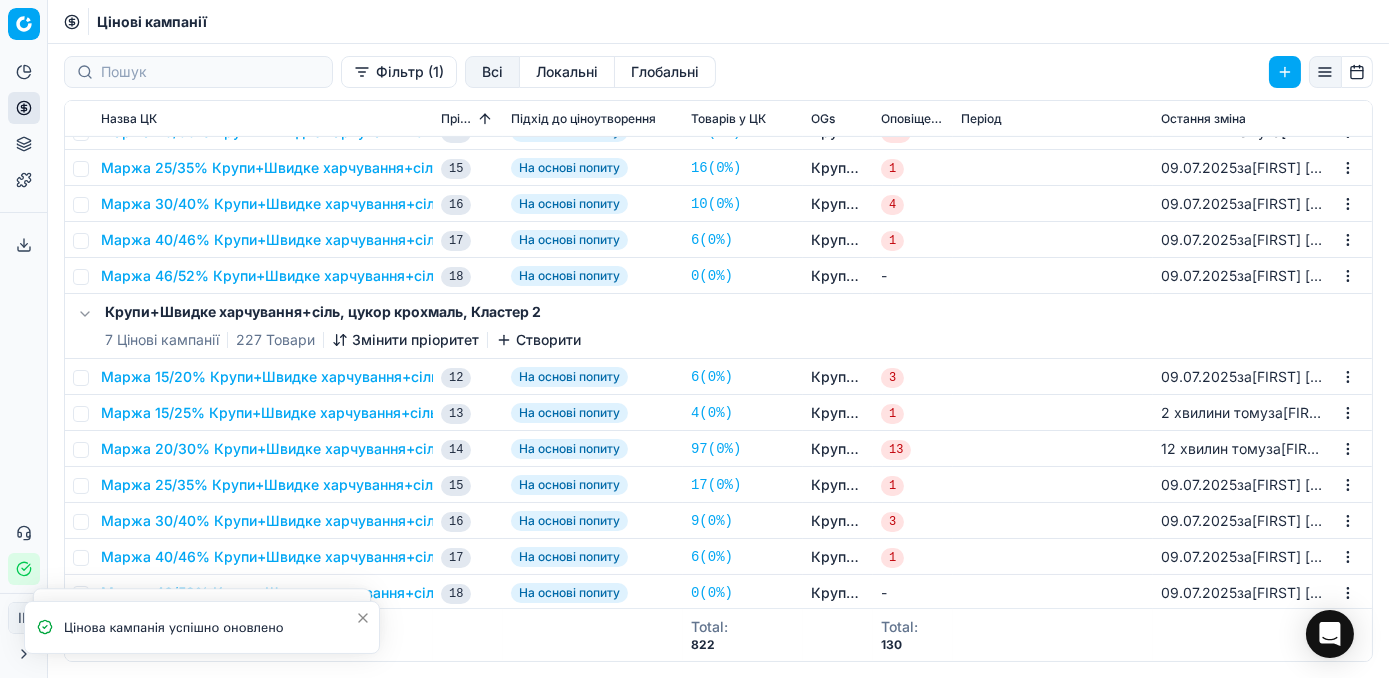 click on "Маржа 15/20% Крупи+Швидке харчування+сіль, цукор крохмаль" at bounding box center (331, 377) 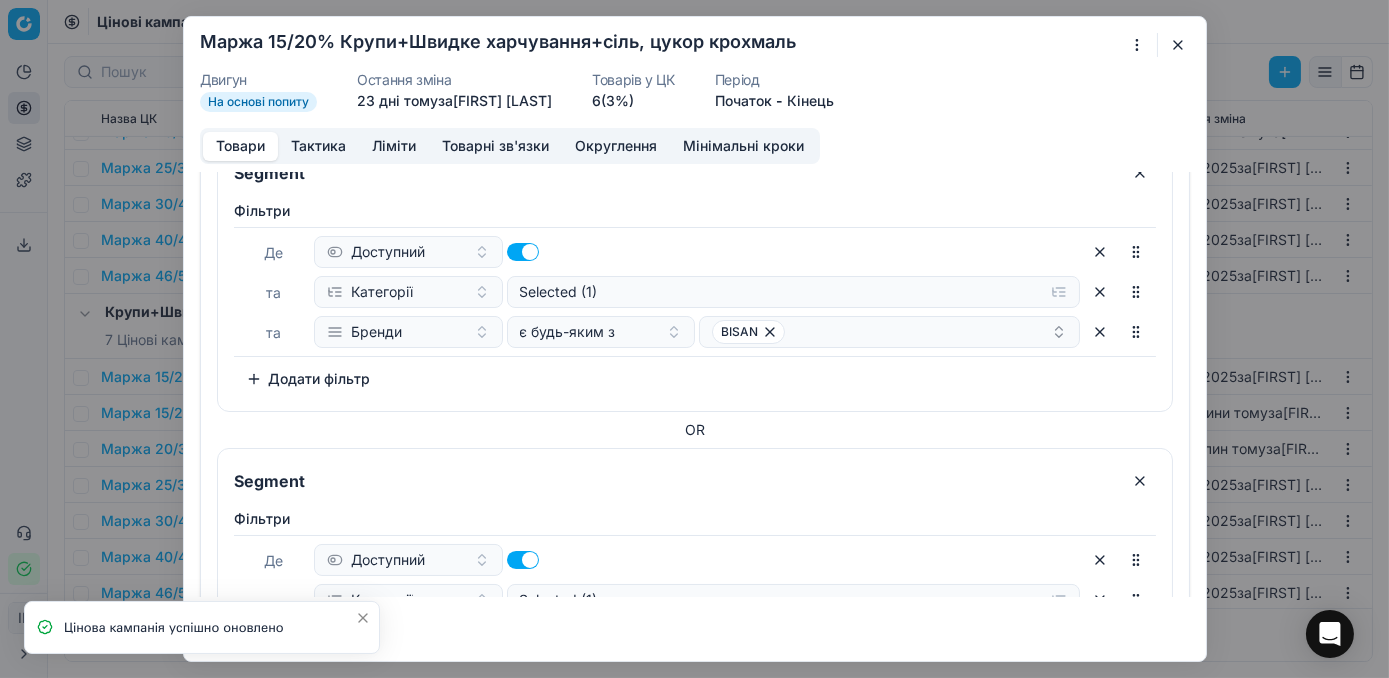 scroll, scrollTop: 1185, scrollLeft: 0, axis: vertical 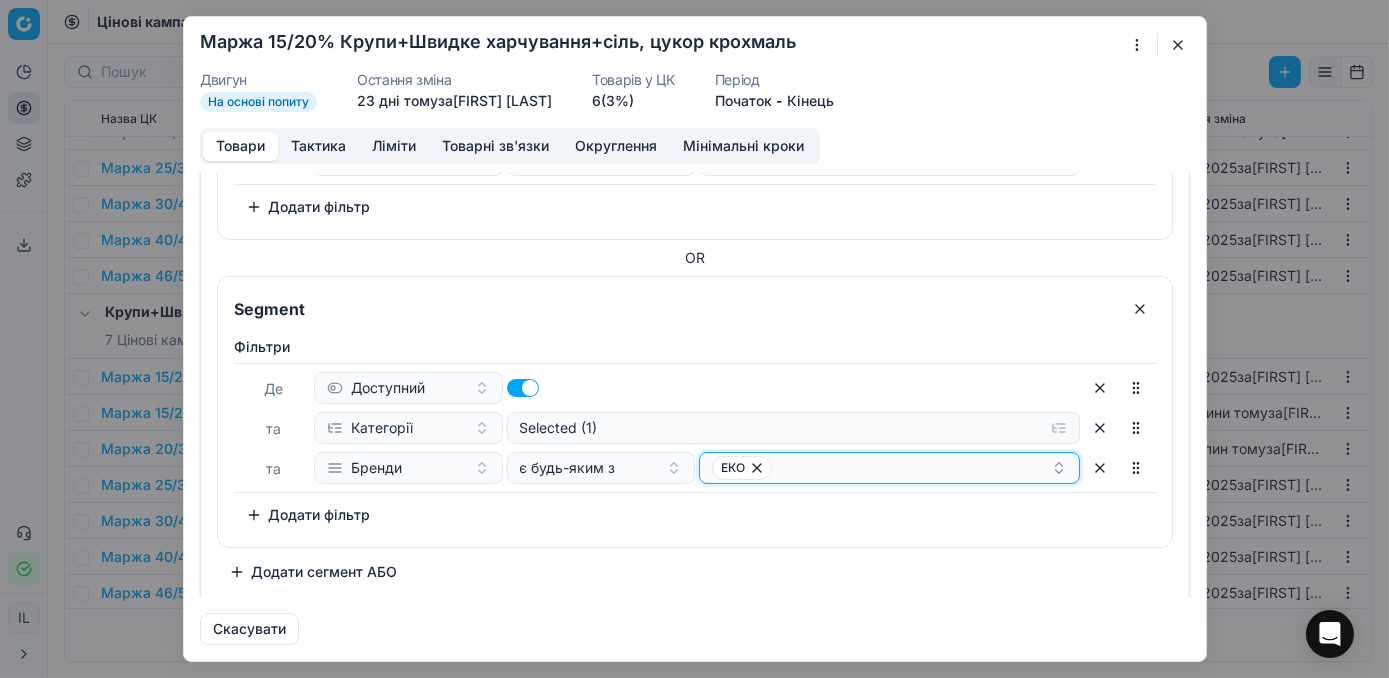click 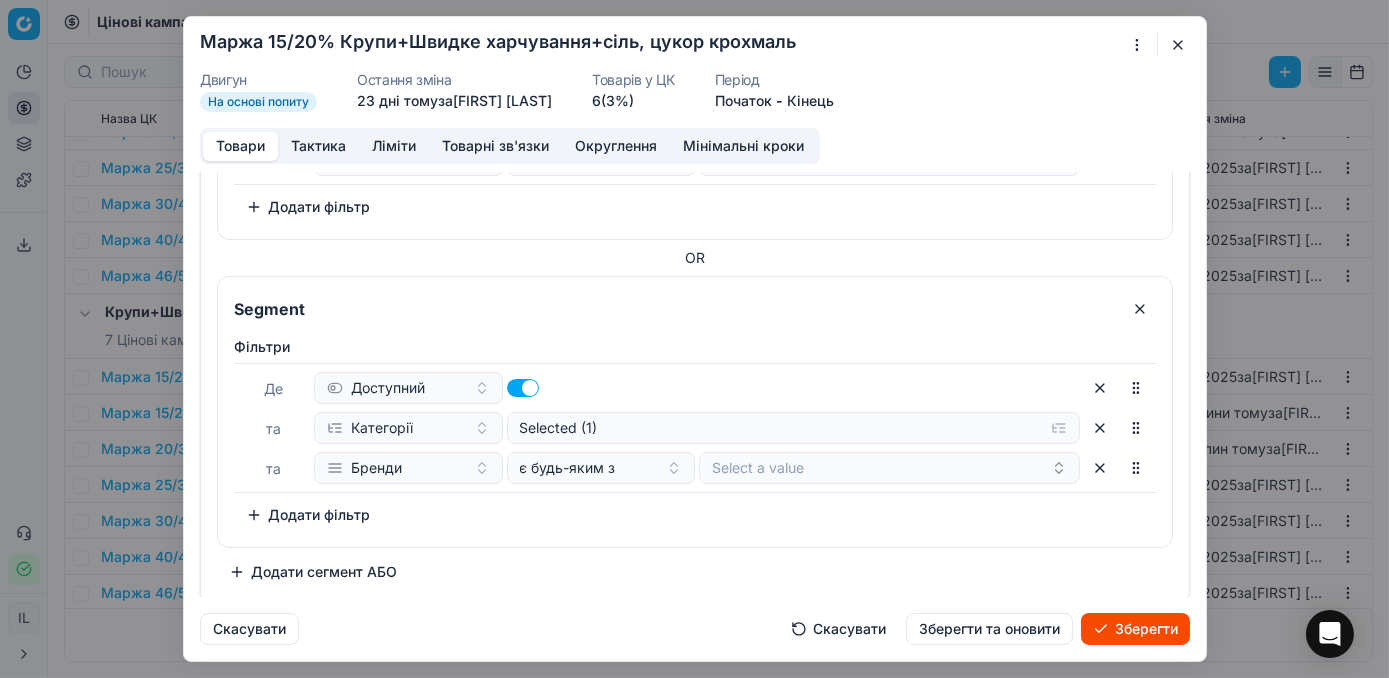 click on "Зберегти" at bounding box center (1135, 629) 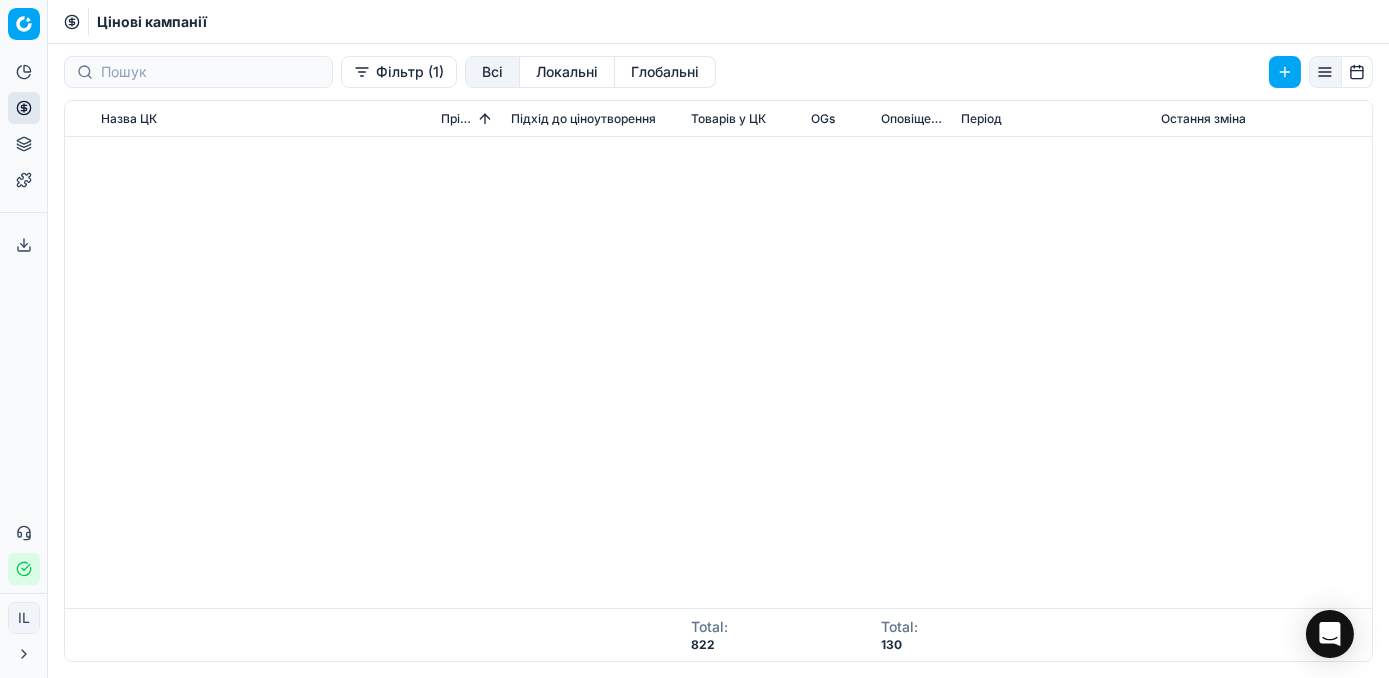 scroll, scrollTop: 0, scrollLeft: 0, axis: both 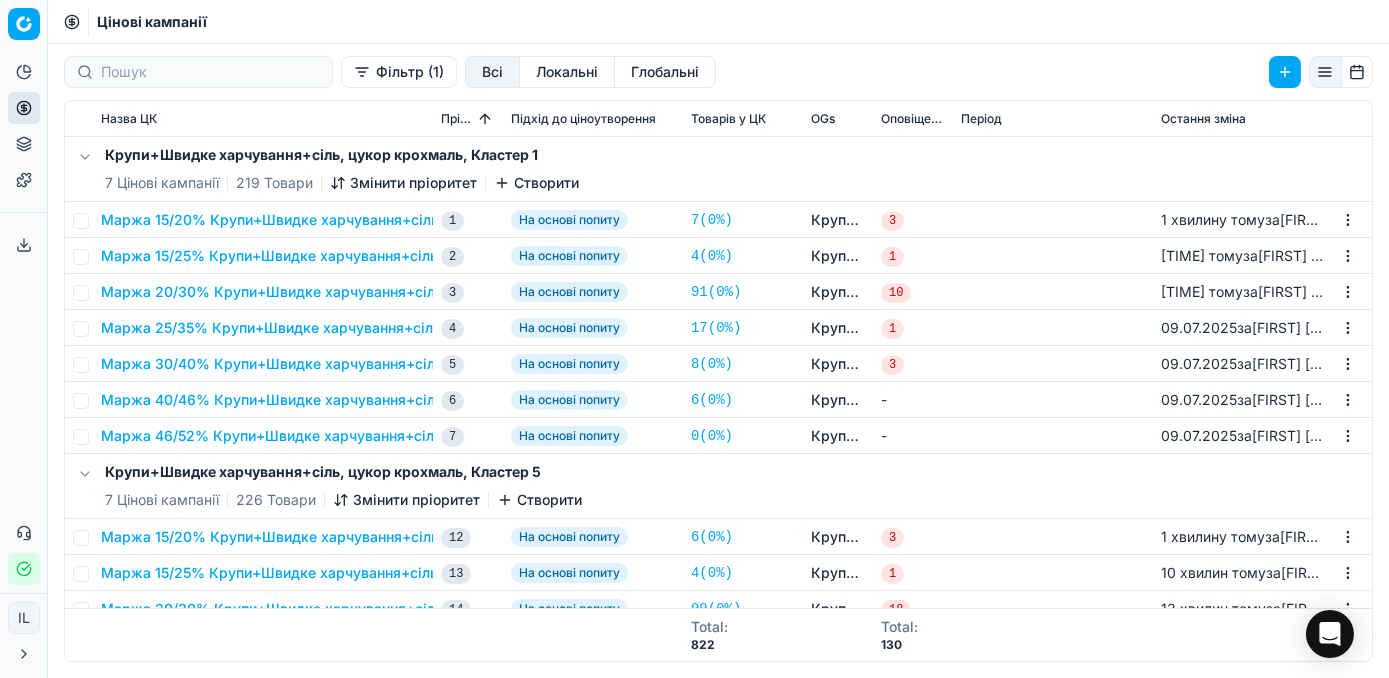 click on "Маржа 25/35% Крупи+Швидке харчування+сіль, цукор крохмаль" at bounding box center [332, 328] 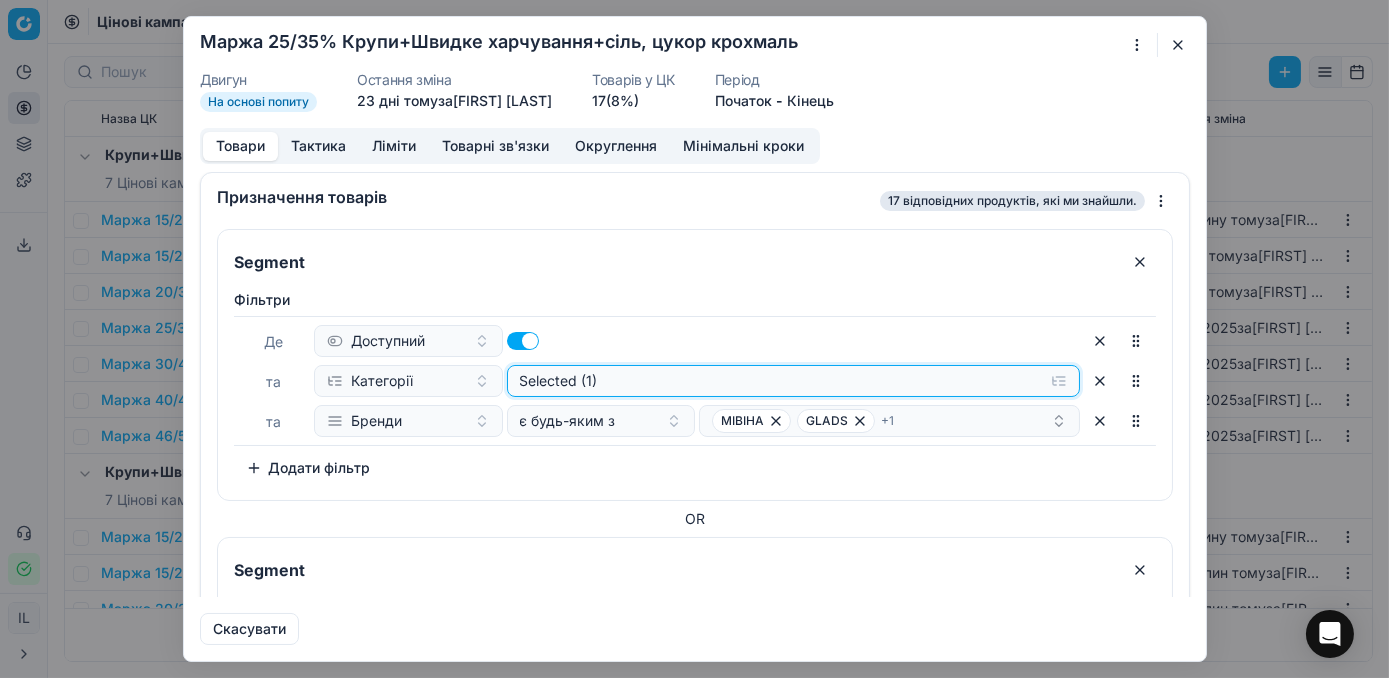 click on "Selected (1)" at bounding box center (793, 381) 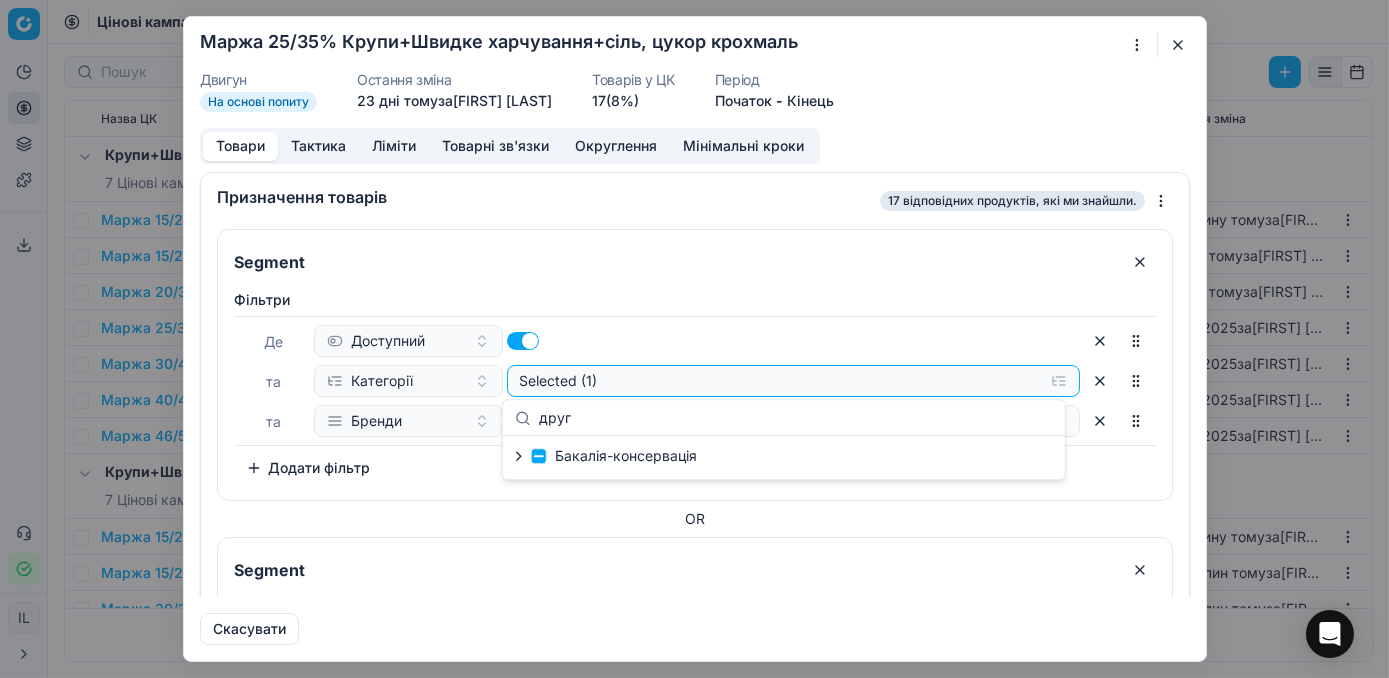 type on "друг" 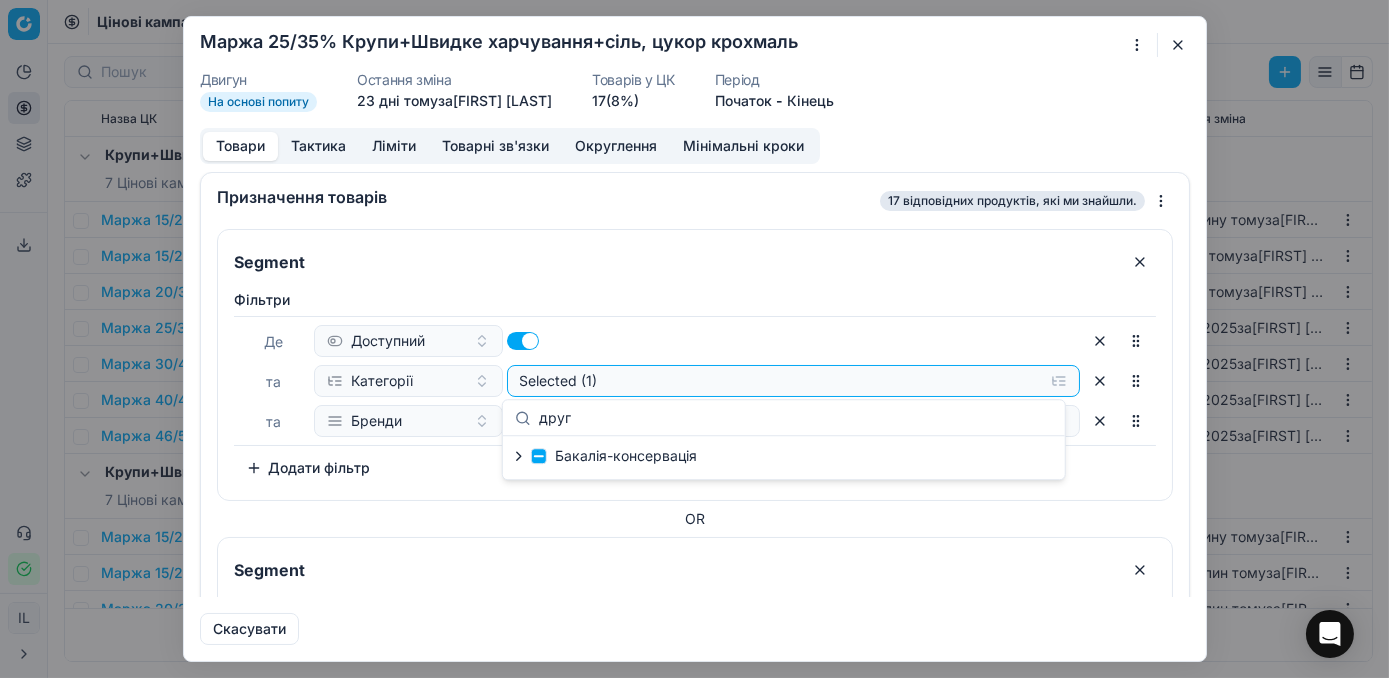 click 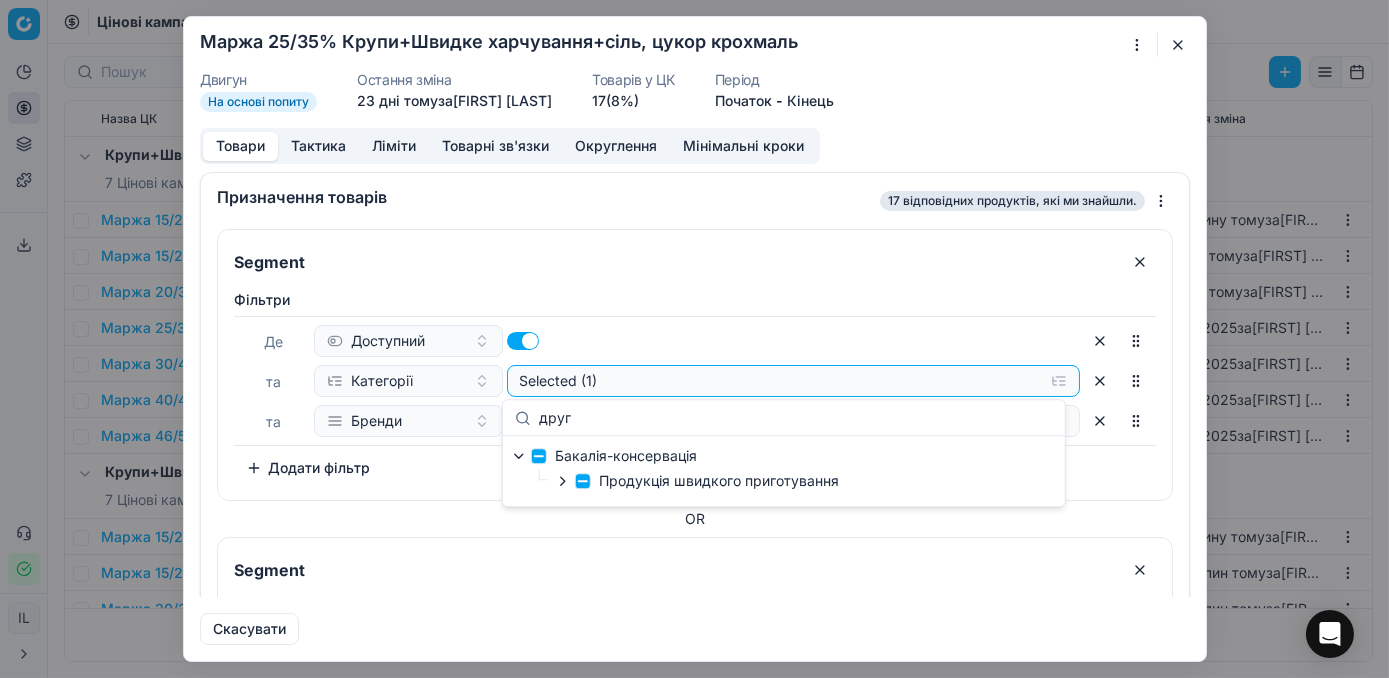 click at bounding box center [565, 481] 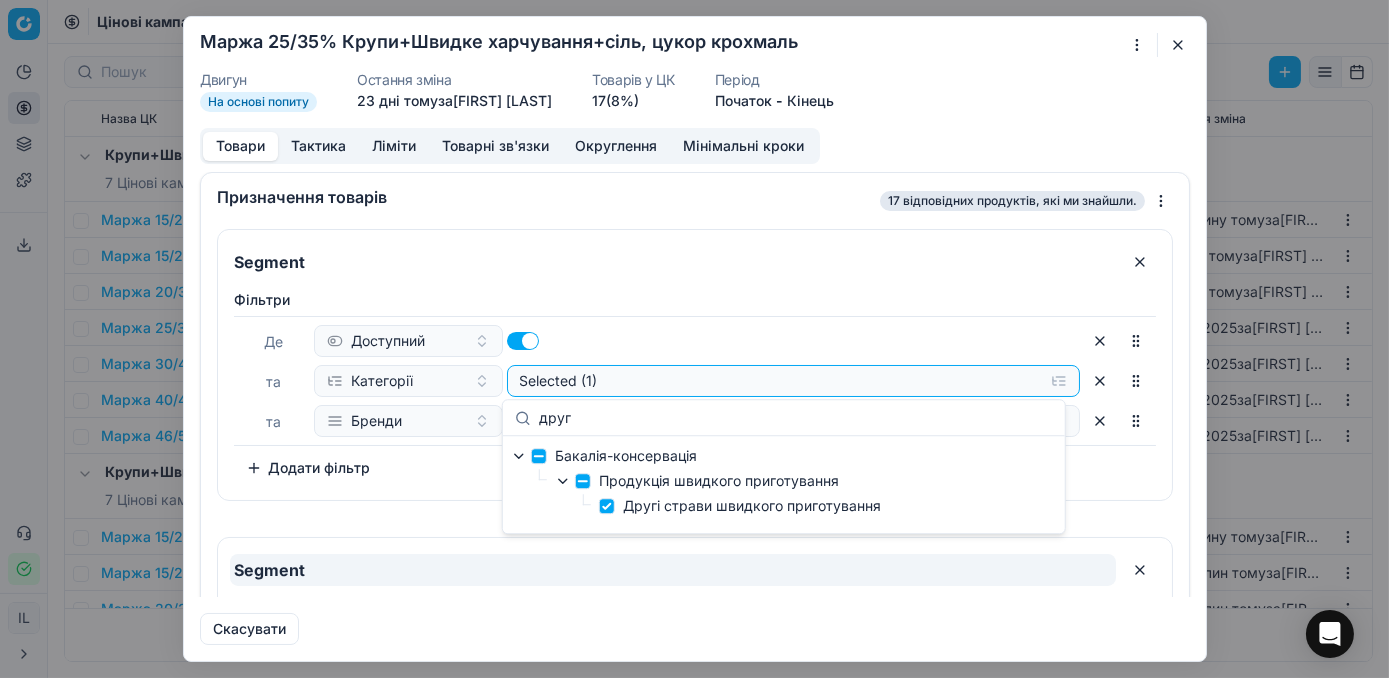 drag, startPoint x: 831, startPoint y: 559, endPoint x: 785, endPoint y: 540, distance: 49.76947 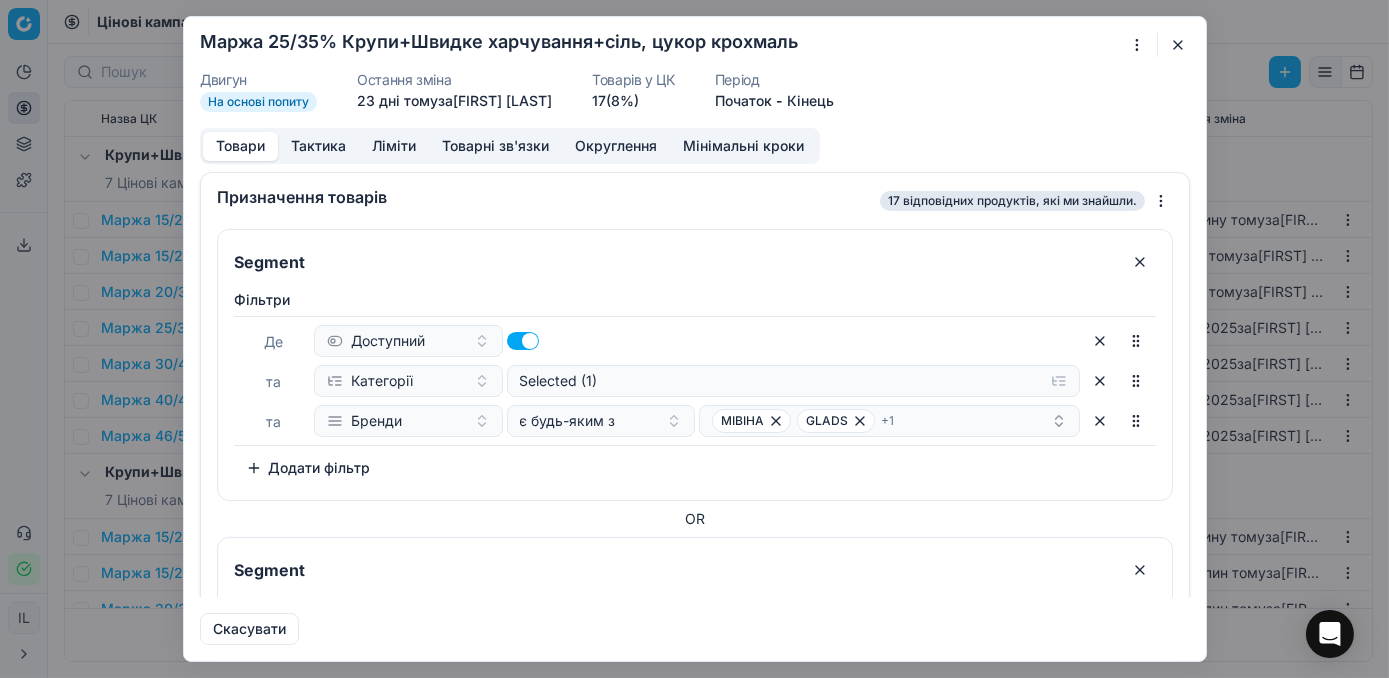 click on "Segment Фiльтри Де Доступний та Категорії Selected (1) та Бренди є будь-яким з МІВІНА GLADS + 1
To pick up a sortable item, press space or enter.
While dragging, use the up and down keys to move the item.
Press space or enter again to drop the item in its new position, or press escape to cancel.
Додати фільтр OR Segment Фiльтри Де Доступний та Категорії Selected (1) та Бренди є будь-яким з REEVA
To pick up a sortable item, press space or enter.
While dragging, use the up and down keys to move the item.
Press space or enter again to drop the item in its new position, or press escape to cancel.
Додати фільтр Додати сегмент АБО" at bounding box center (695, 539) 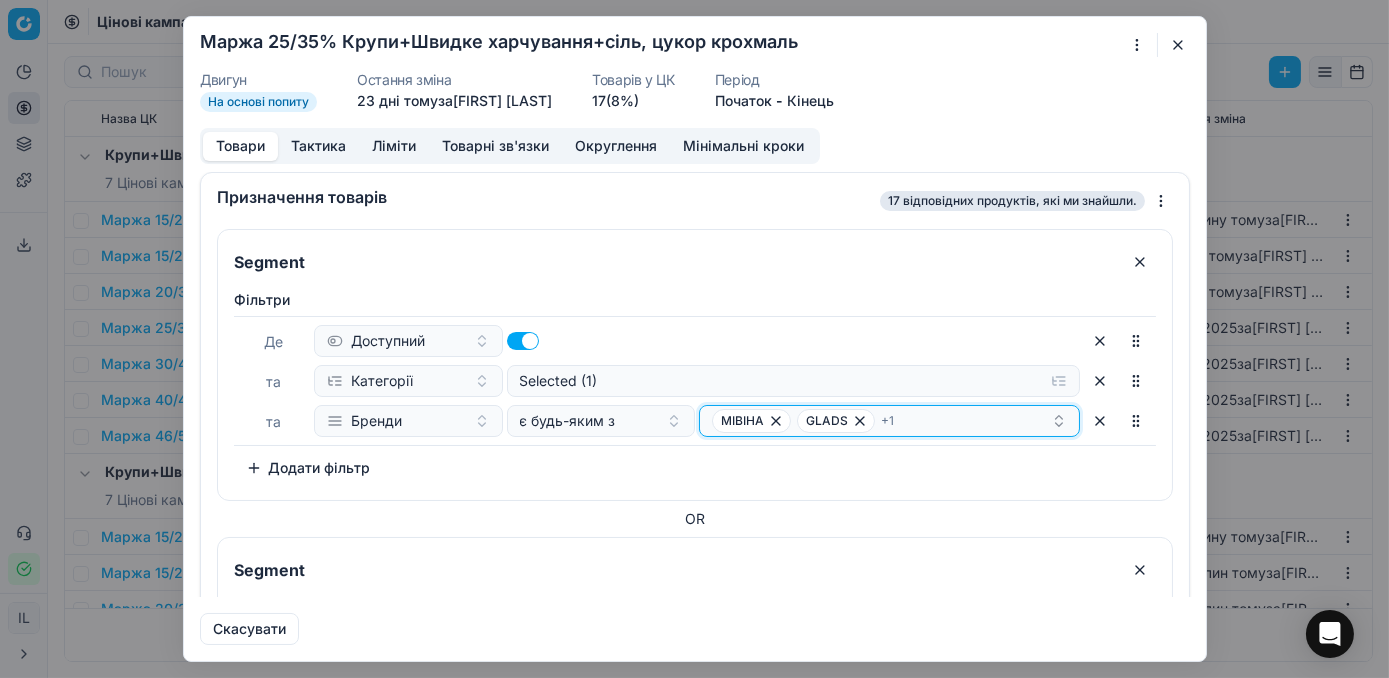 click 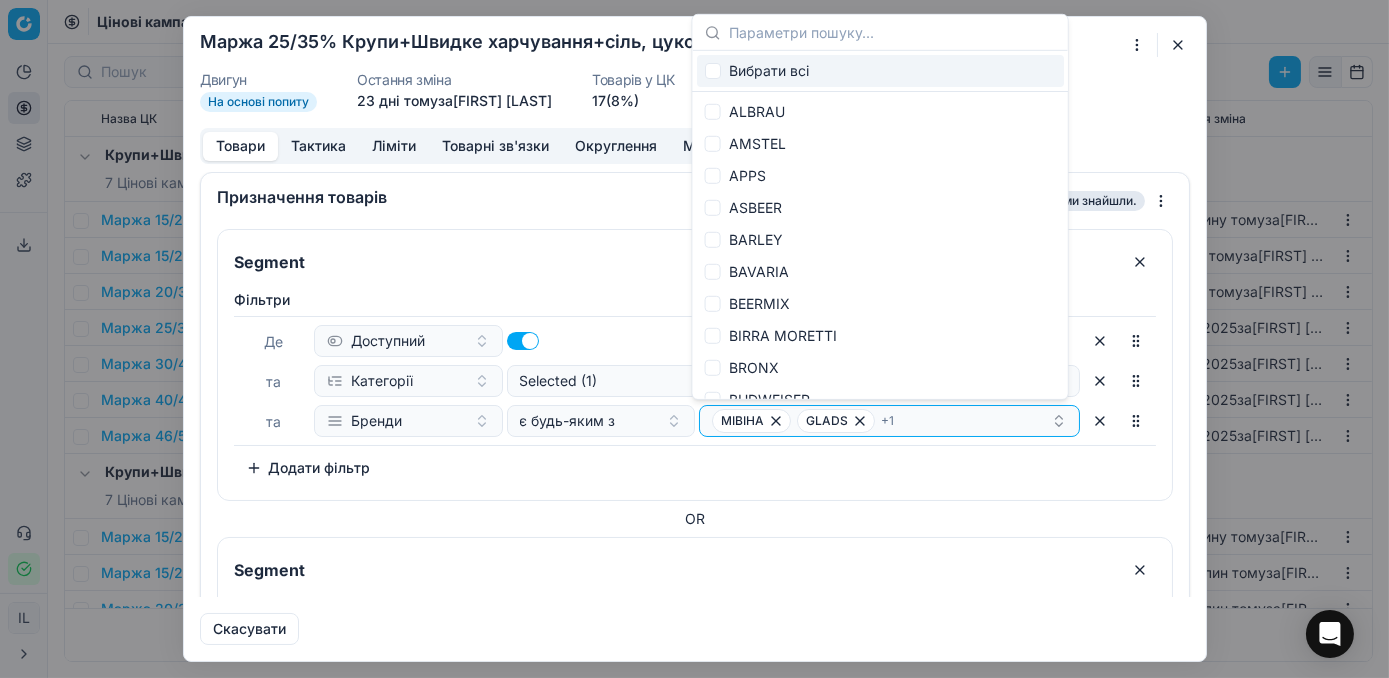 type on "у" 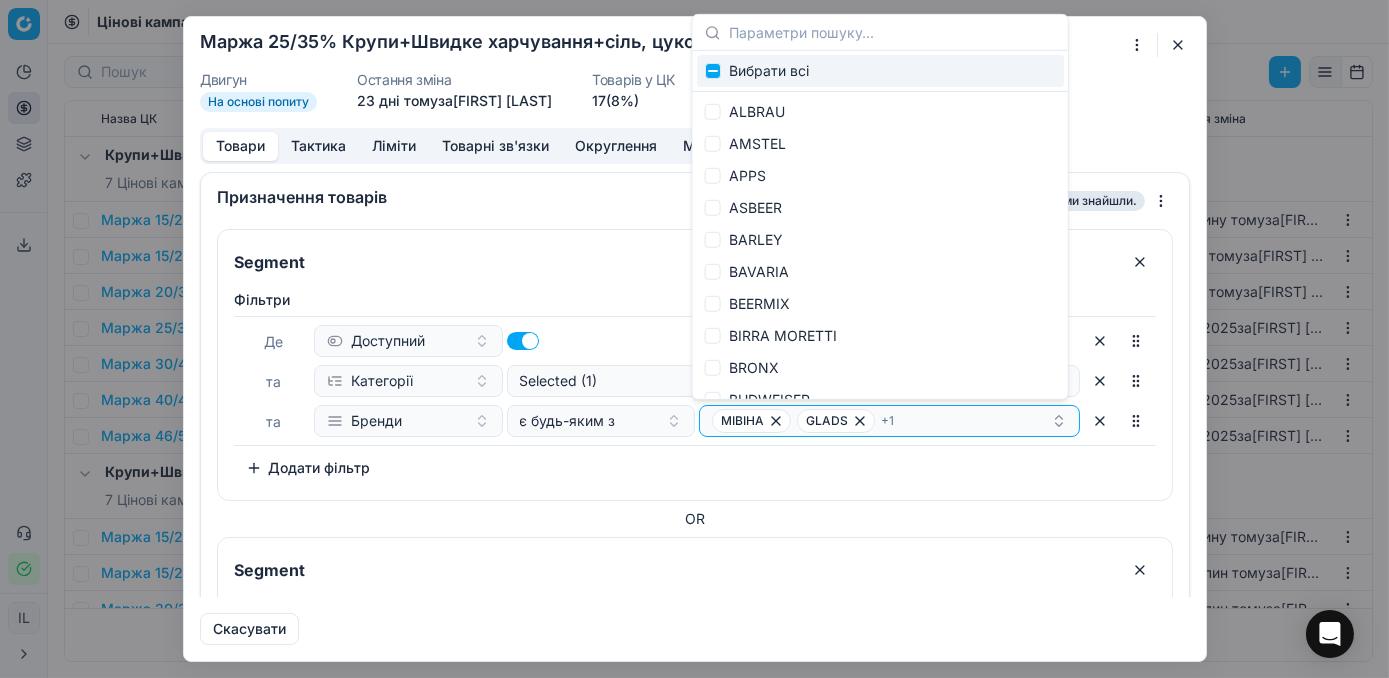 type on "e" 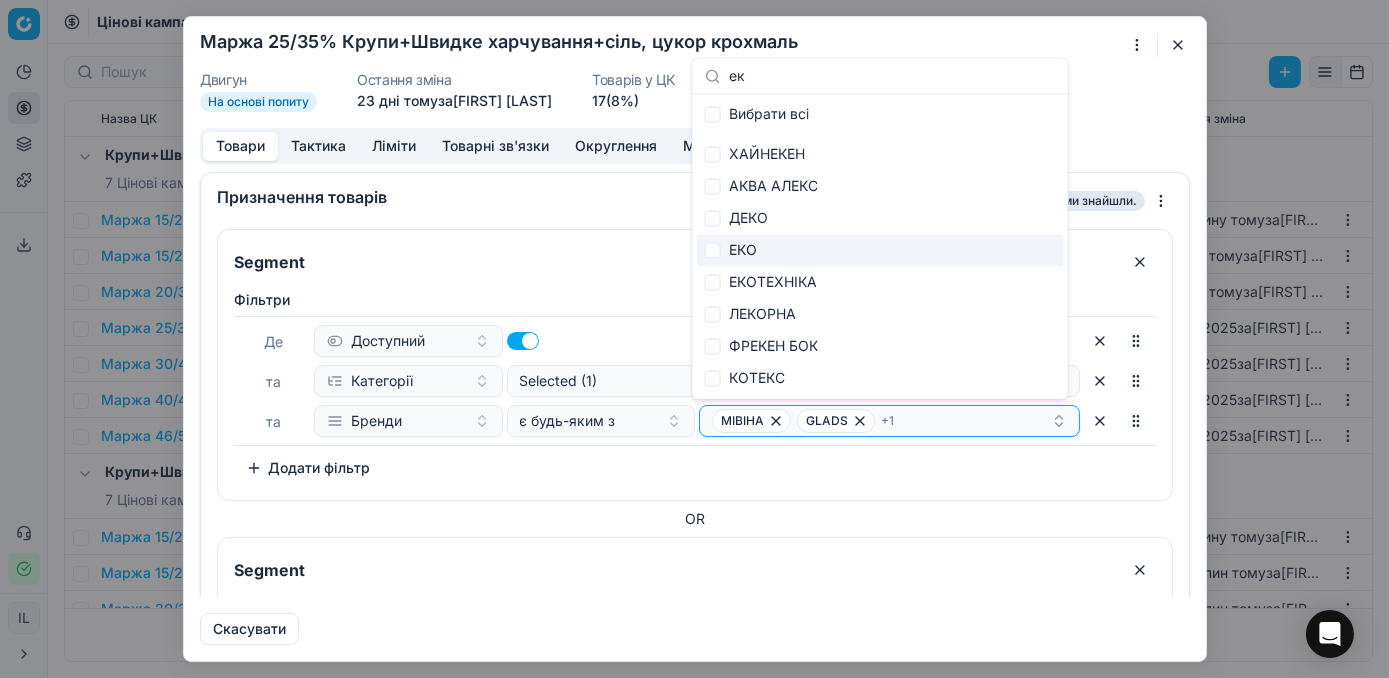 type on "ек" 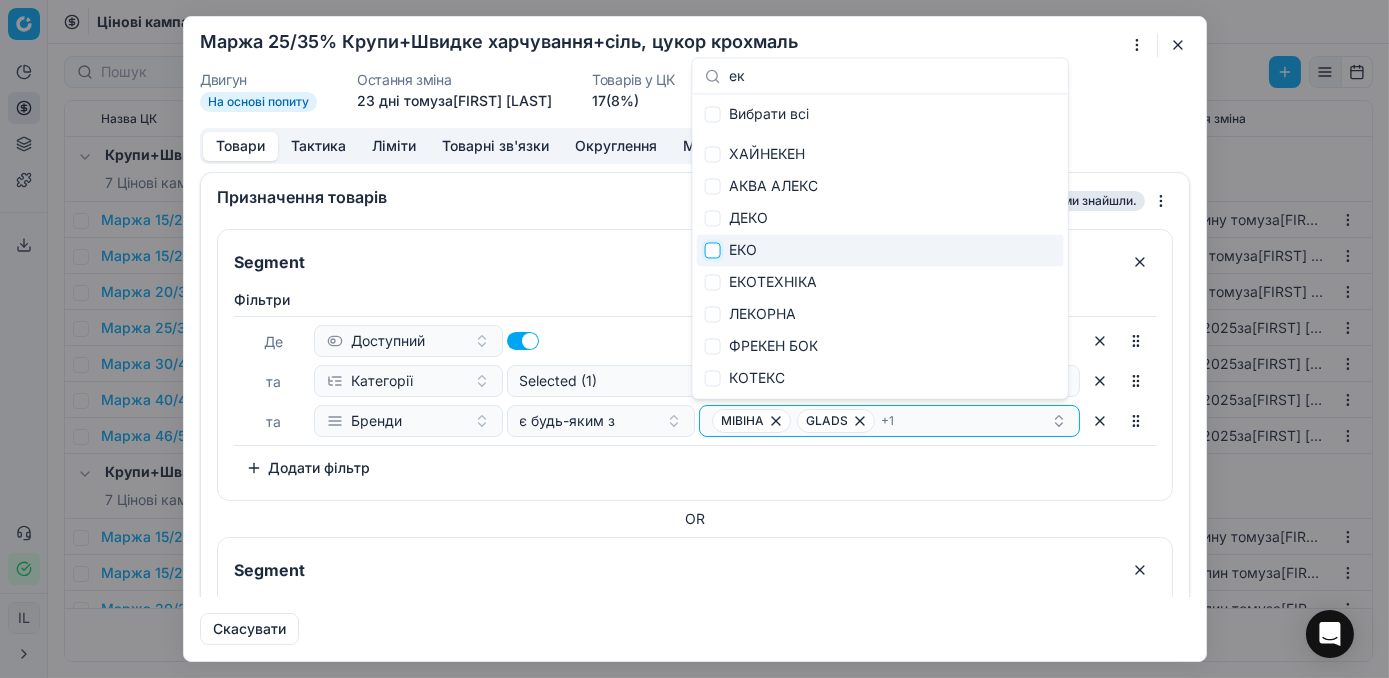 click at bounding box center (713, 250) 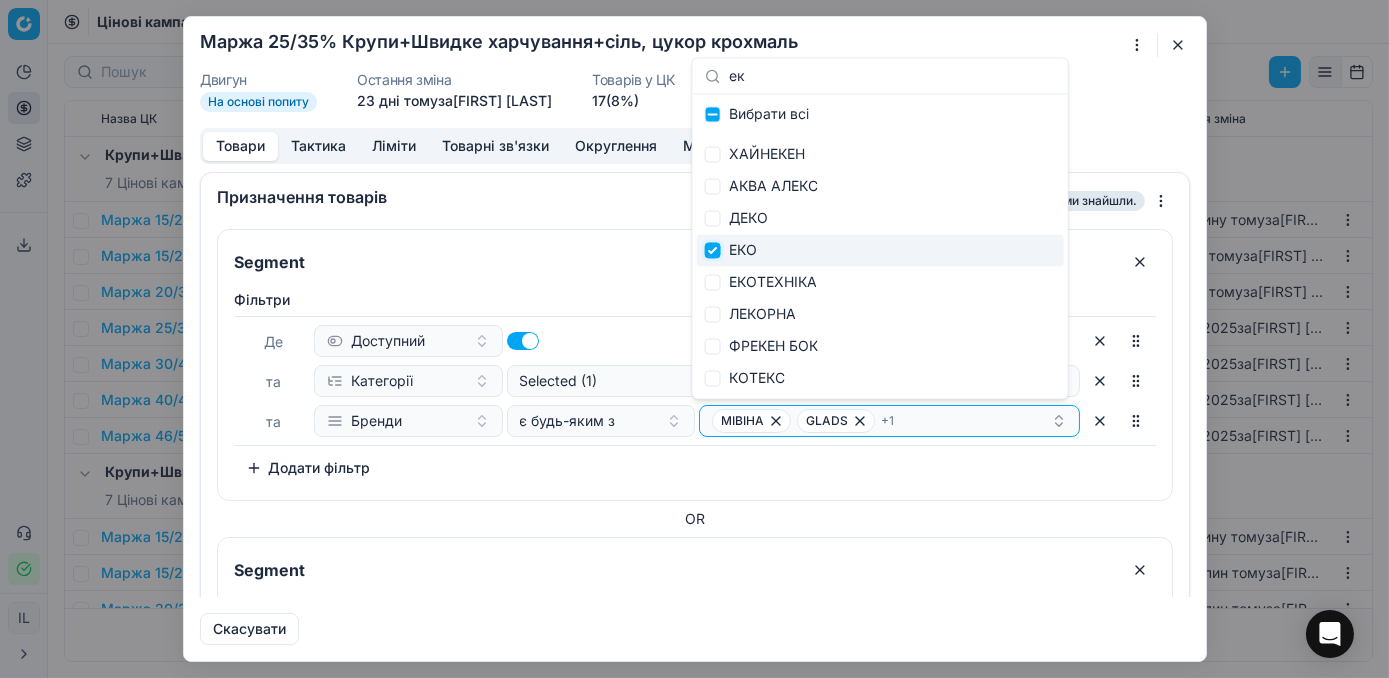 checkbox on "true" 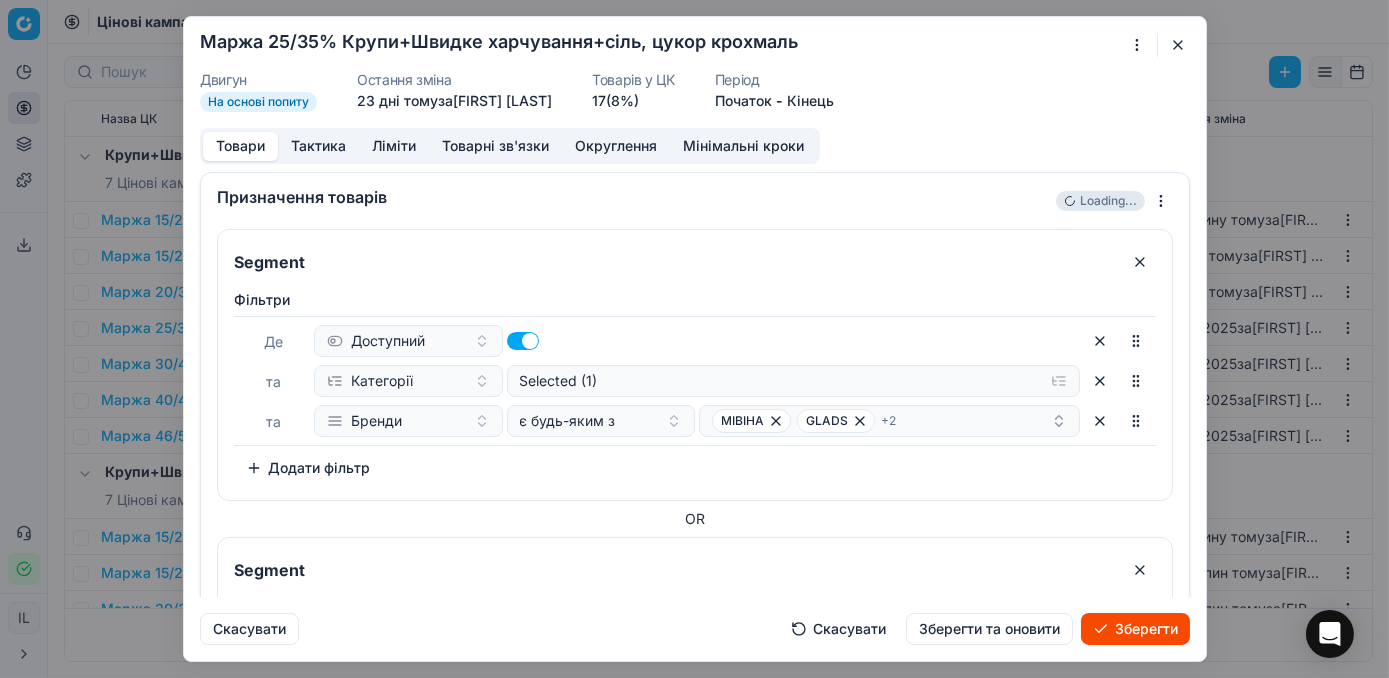 click on "Зберегти" at bounding box center [1135, 629] 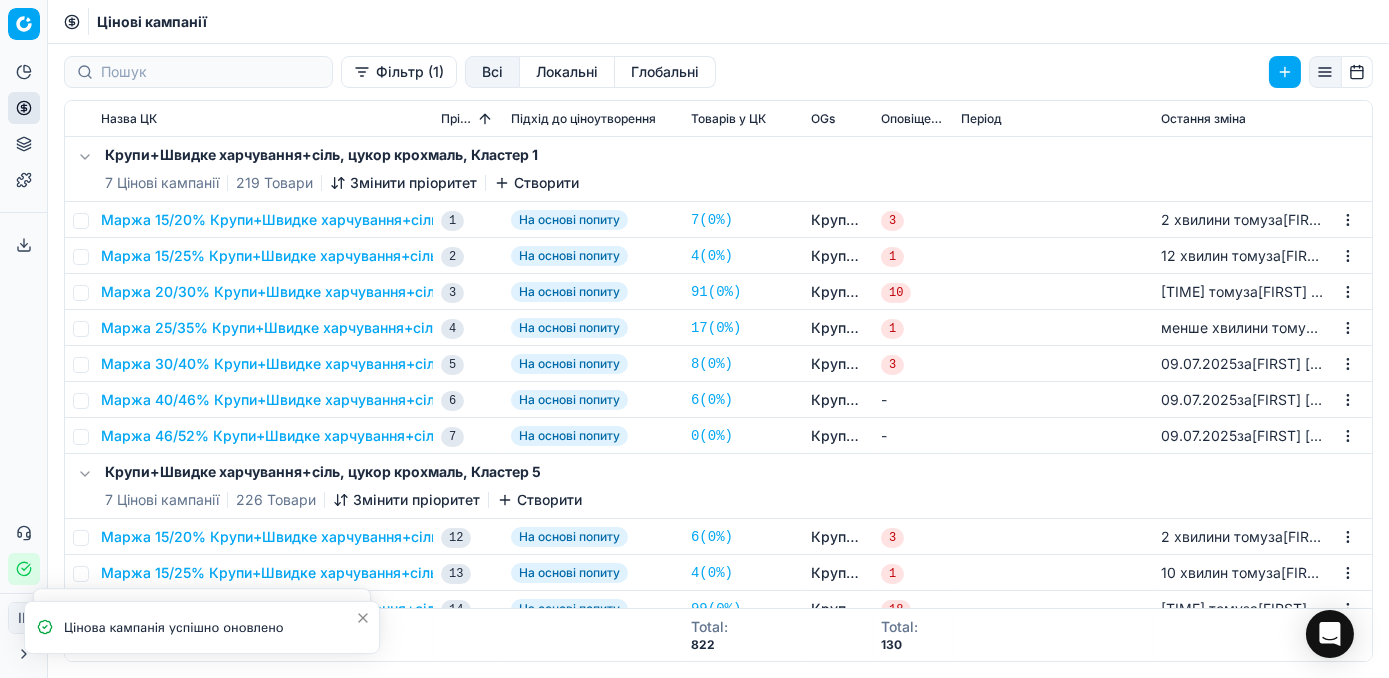 scroll, scrollTop: 181, scrollLeft: 0, axis: vertical 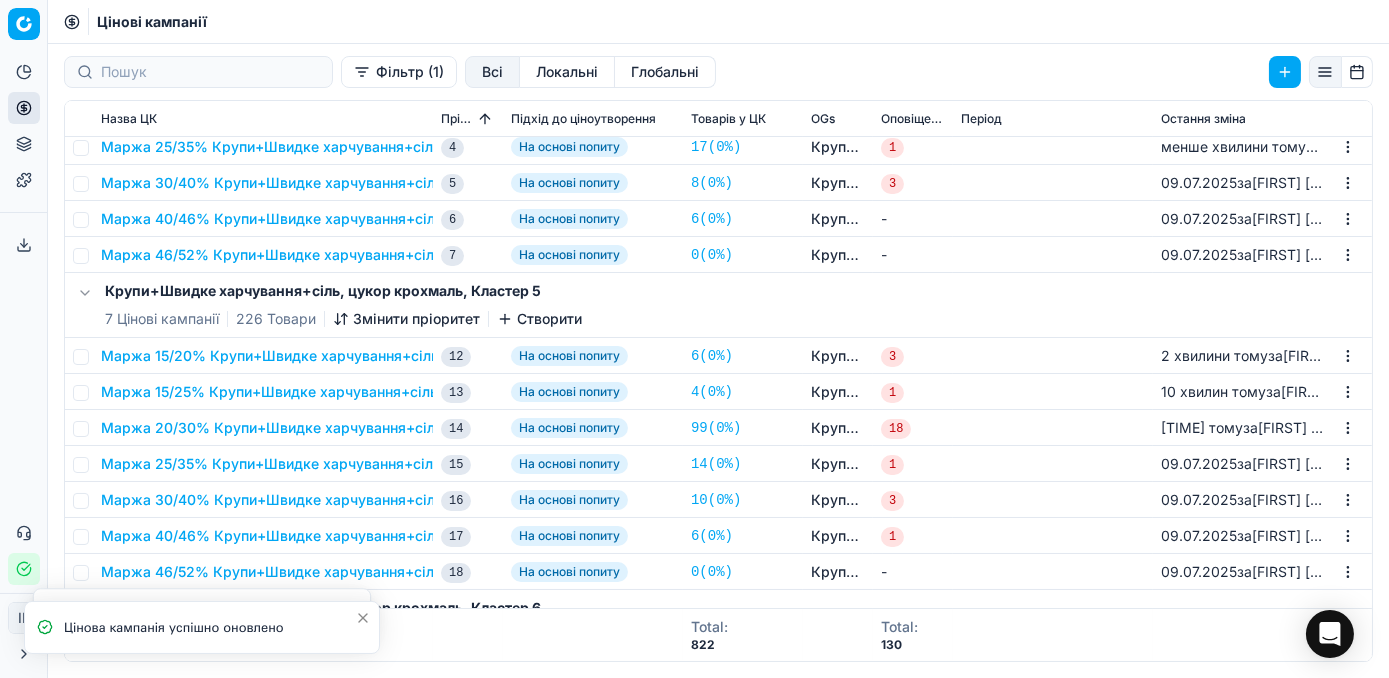 click on "Маржа 25/35% Крупи+Швидке харчування+сіль, цукор крохмаль" at bounding box center [332, 464] 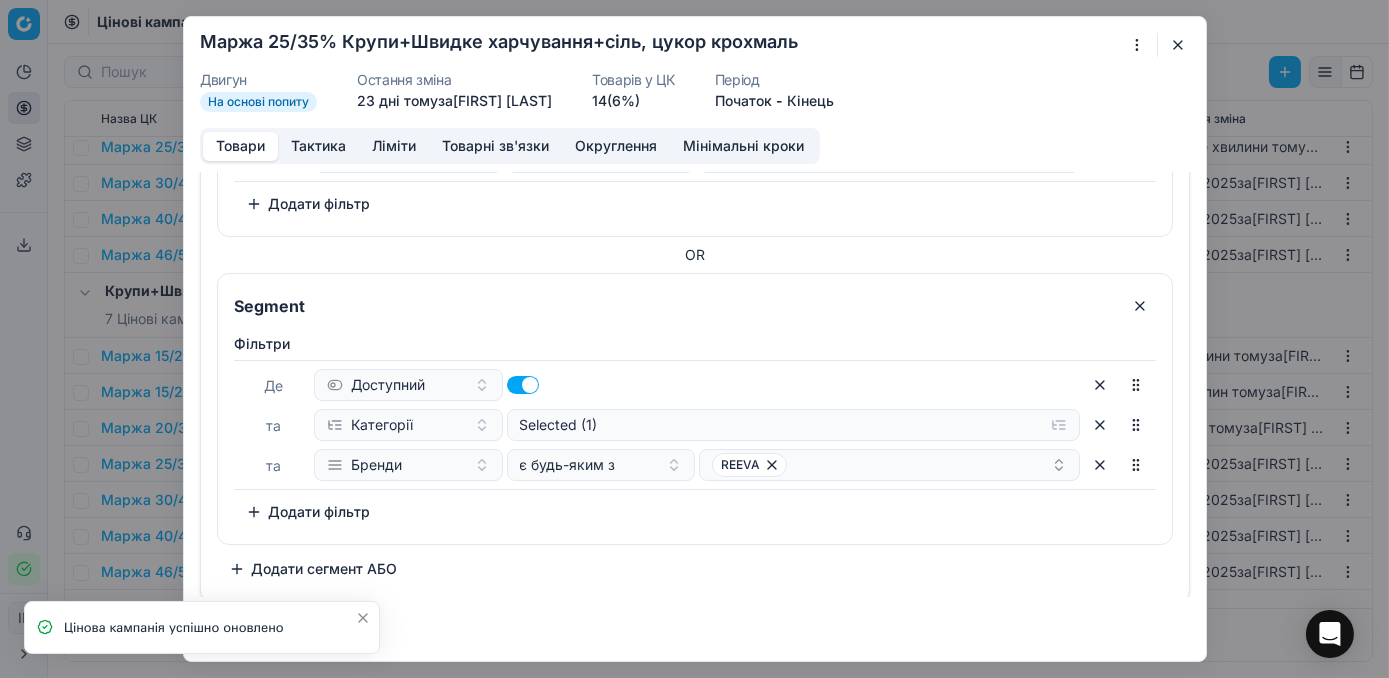scroll, scrollTop: 0, scrollLeft: 0, axis: both 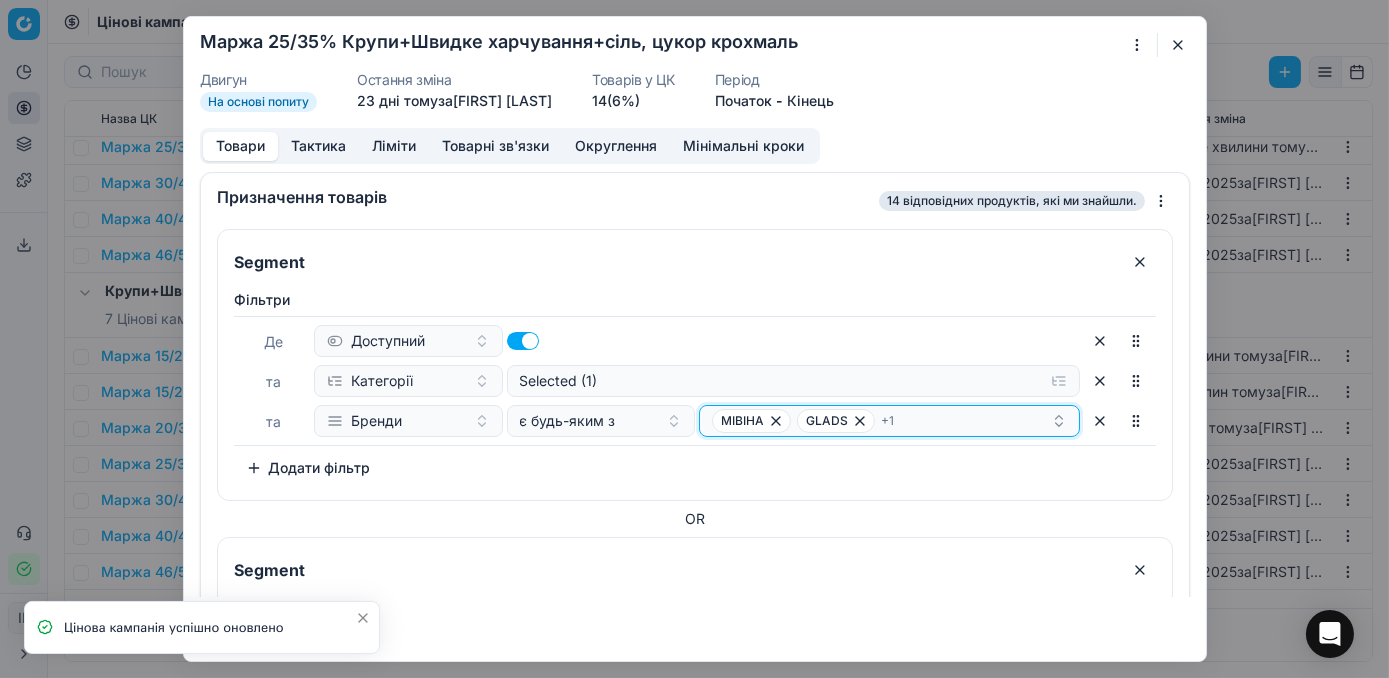 click on "МІВІНА GLADS + 1" at bounding box center (881, 421) 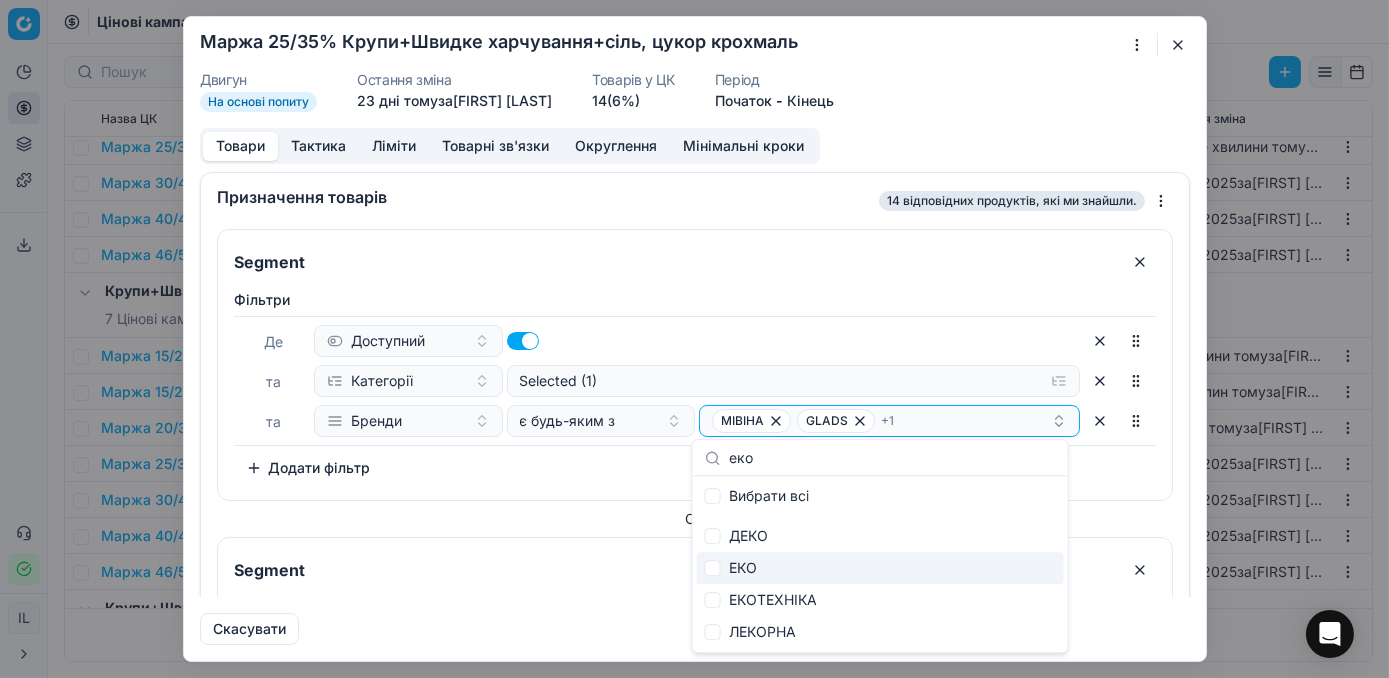 type on "еко" 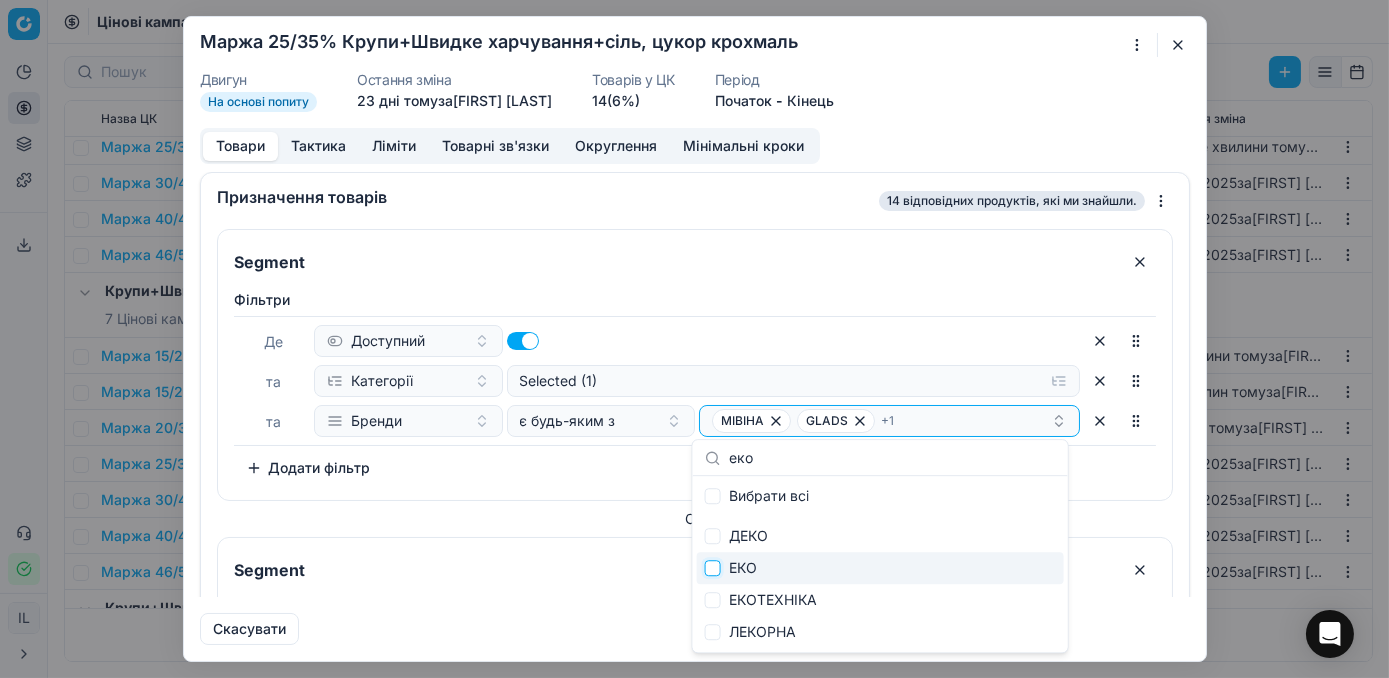 click at bounding box center [713, 568] 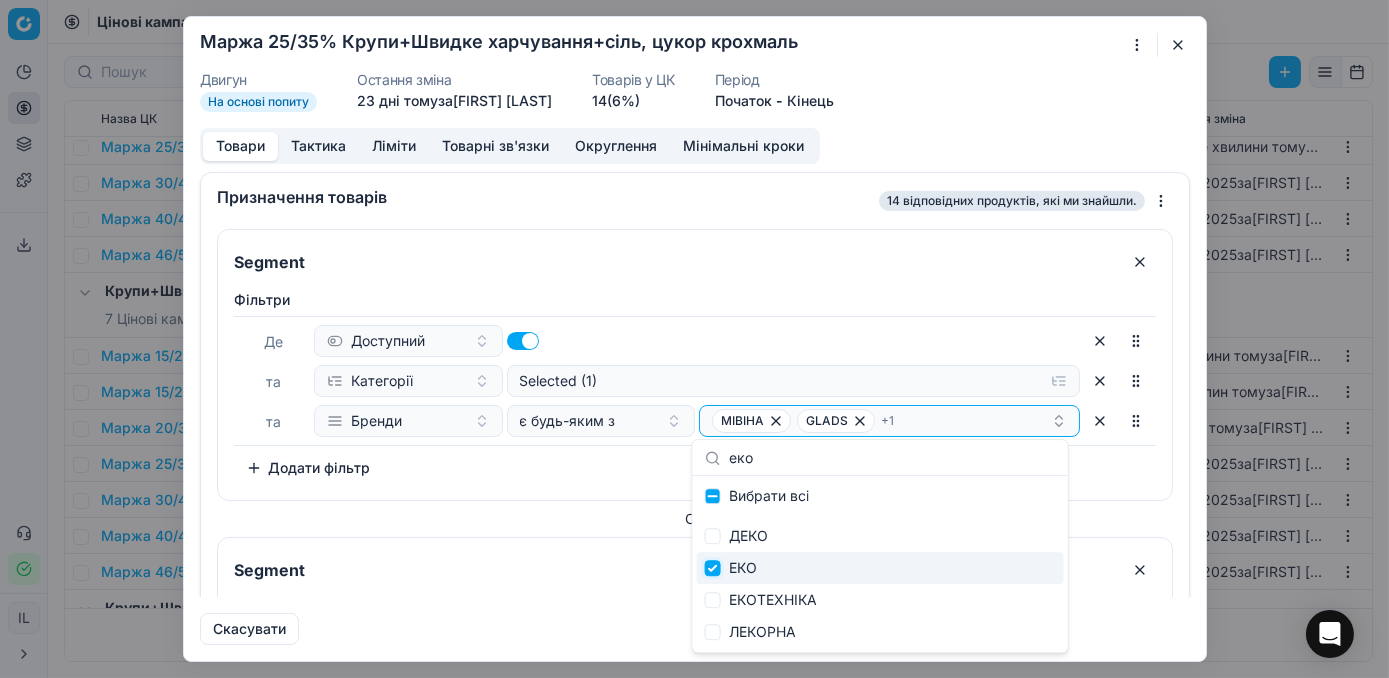 checkbox on "true" 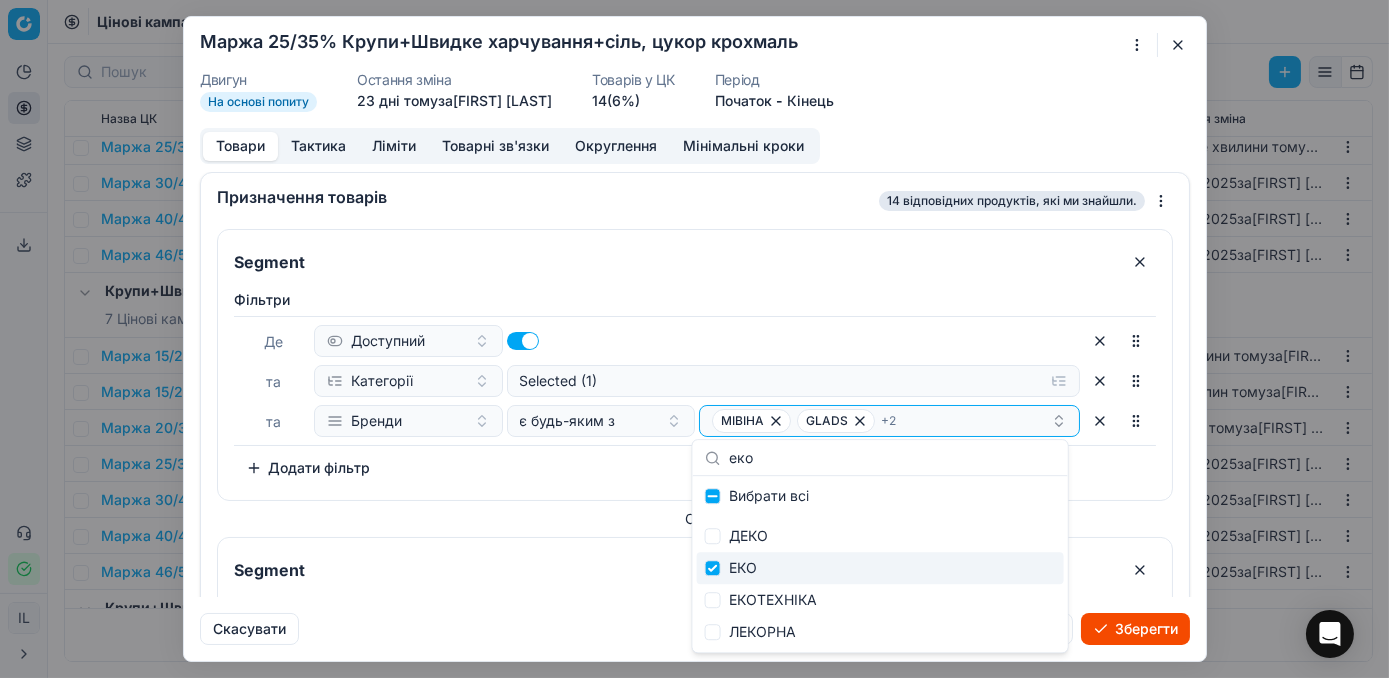 click on "Зберегти" at bounding box center (1135, 629) 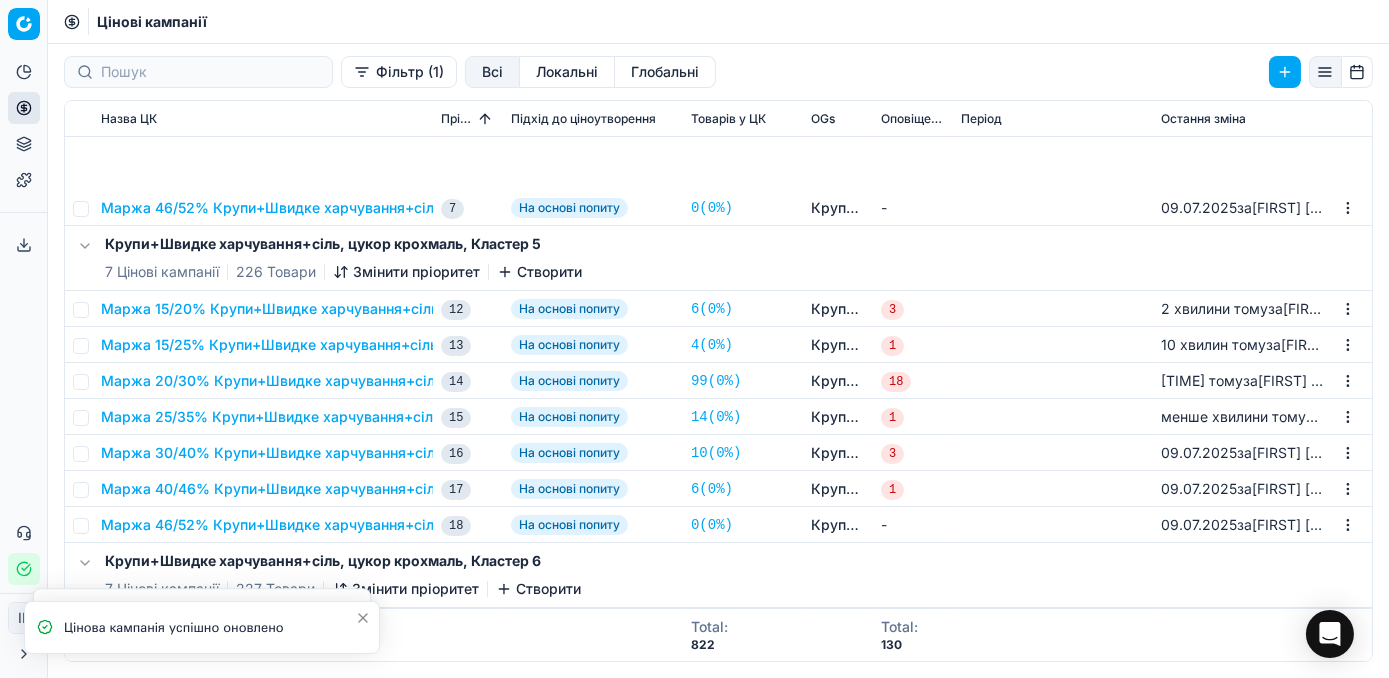 scroll, scrollTop: 454, scrollLeft: 0, axis: vertical 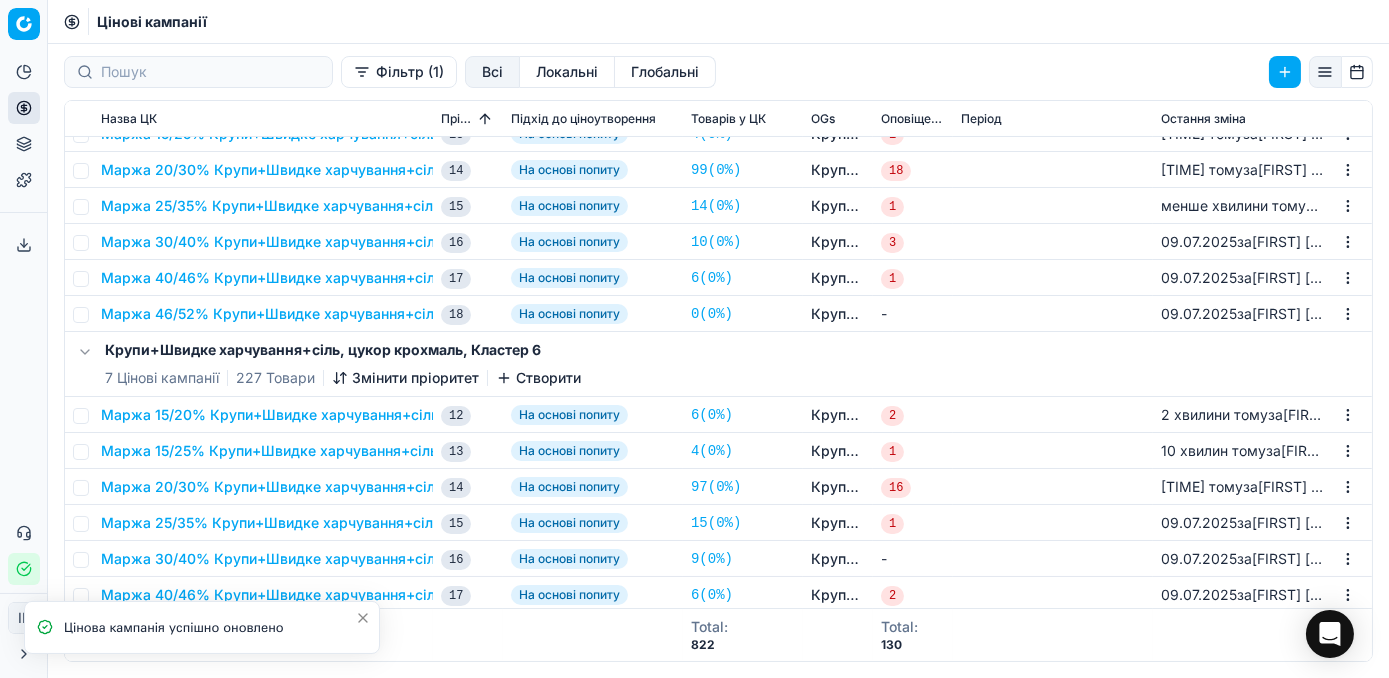 click on "Маржа 25/35% Крупи+Швидке харчування+сіль, цукор крохмаль" at bounding box center [332, 523] 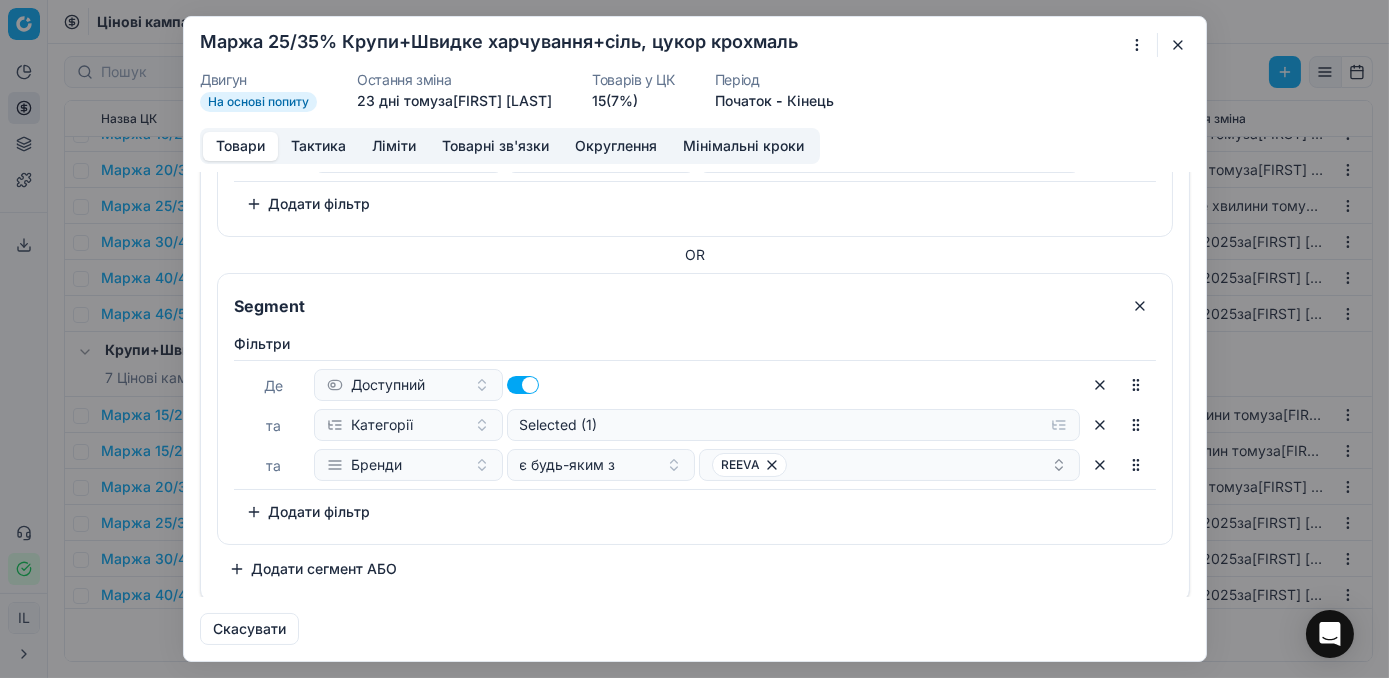 scroll, scrollTop: 82, scrollLeft: 0, axis: vertical 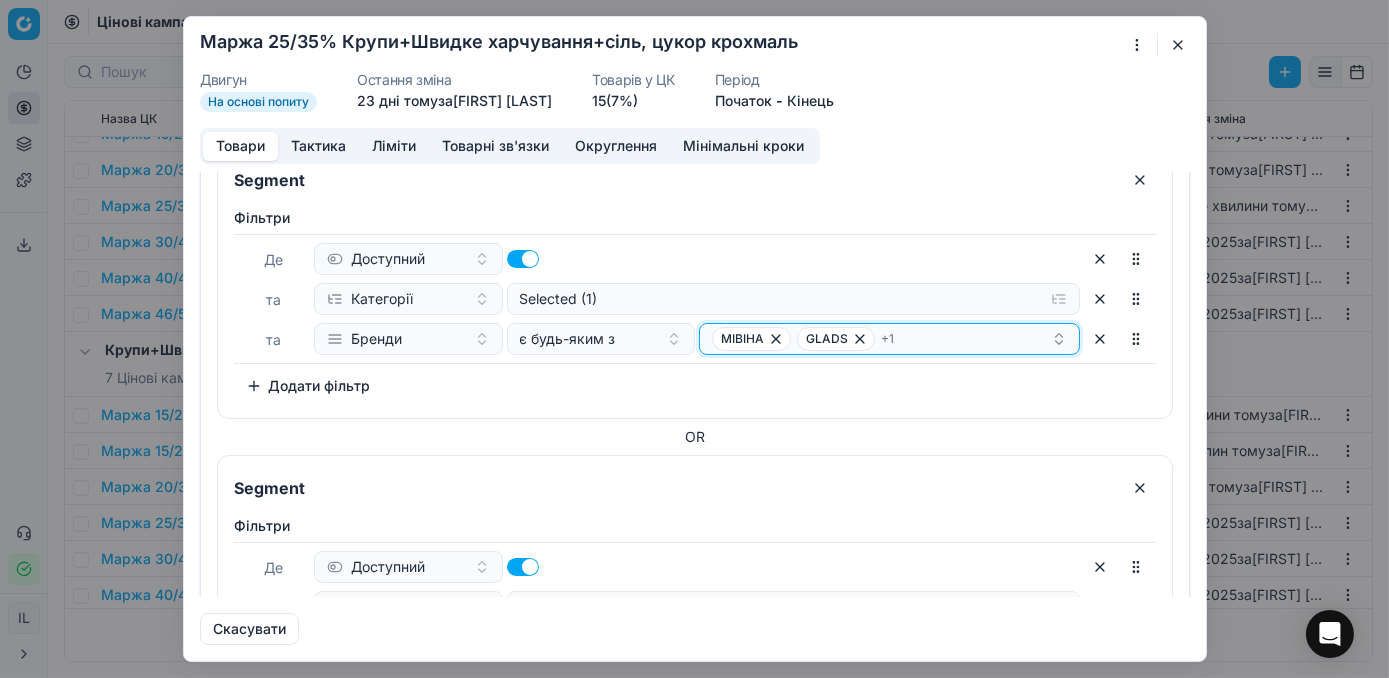 click 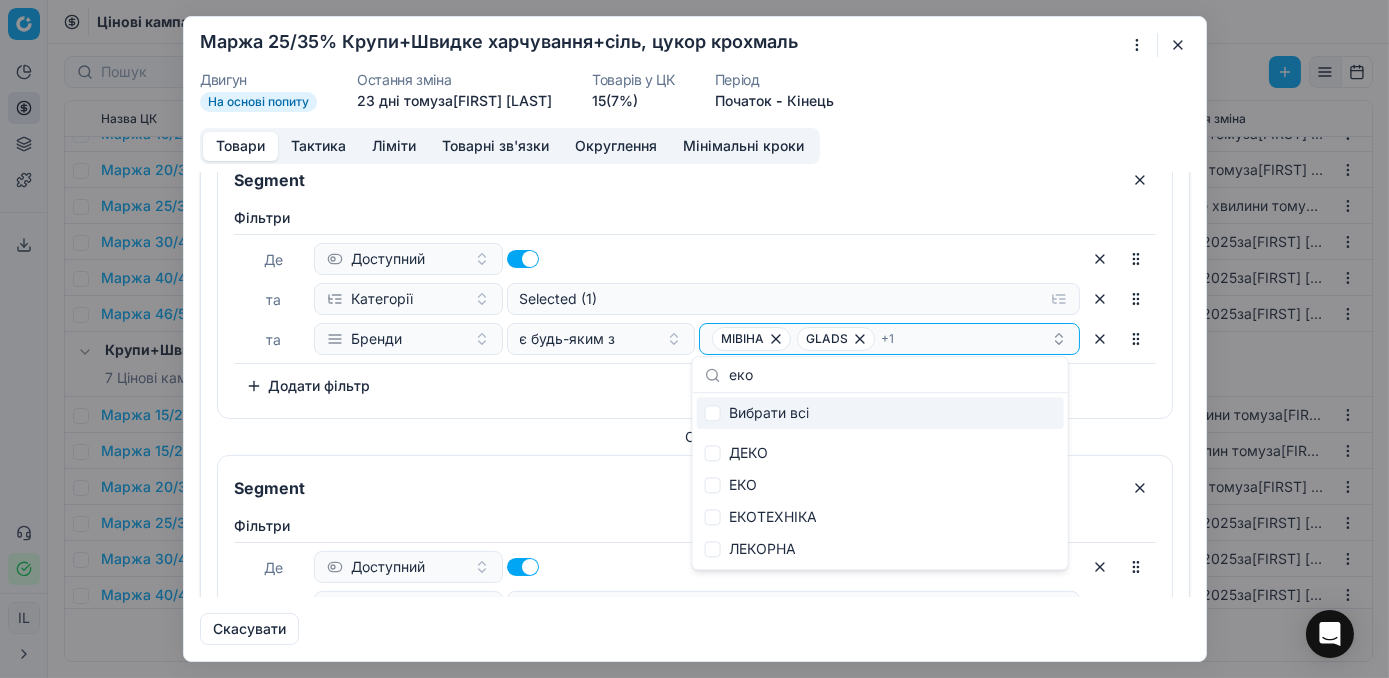 type on "еко" 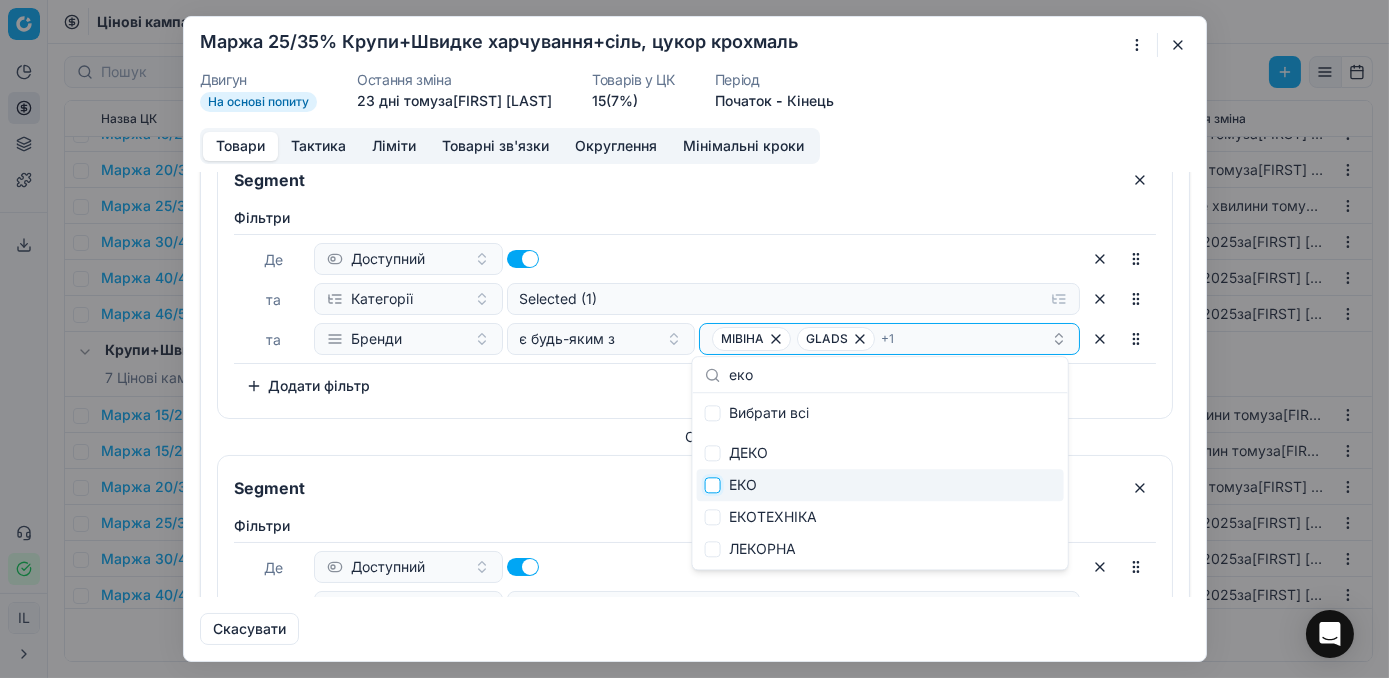 click at bounding box center (713, 485) 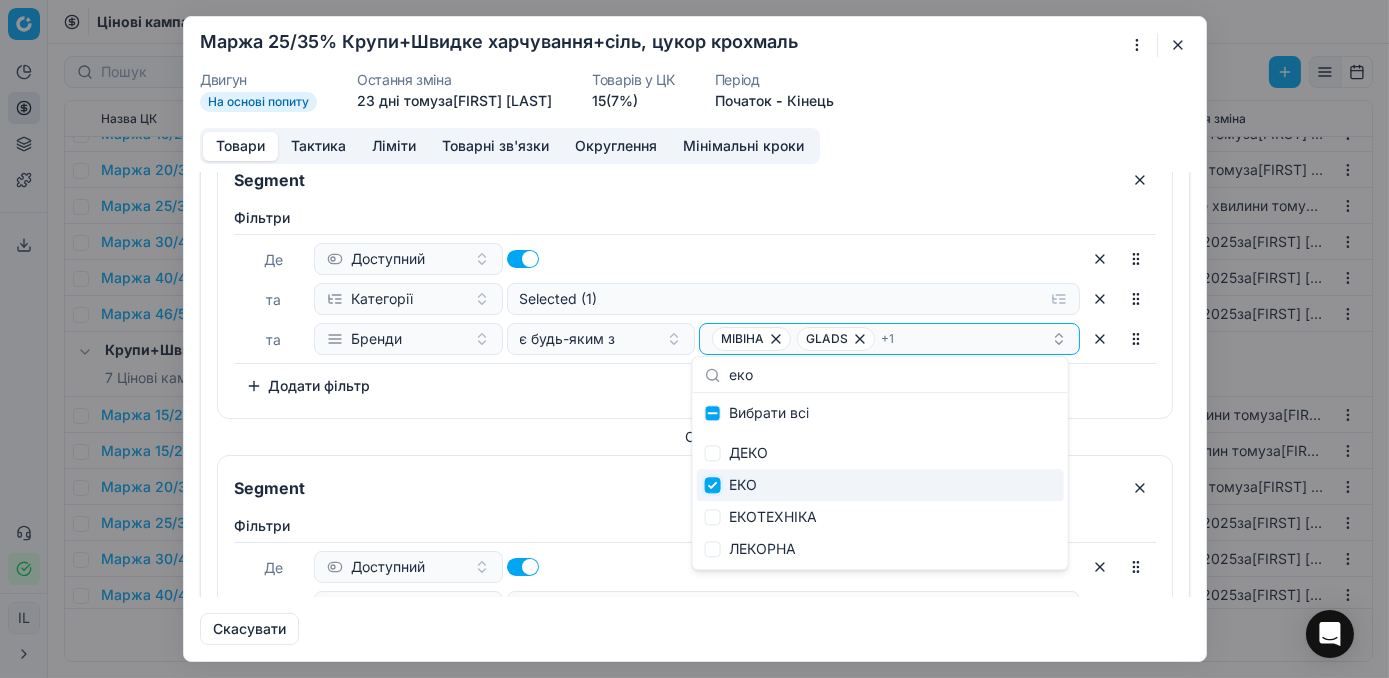 checkbox on "true" 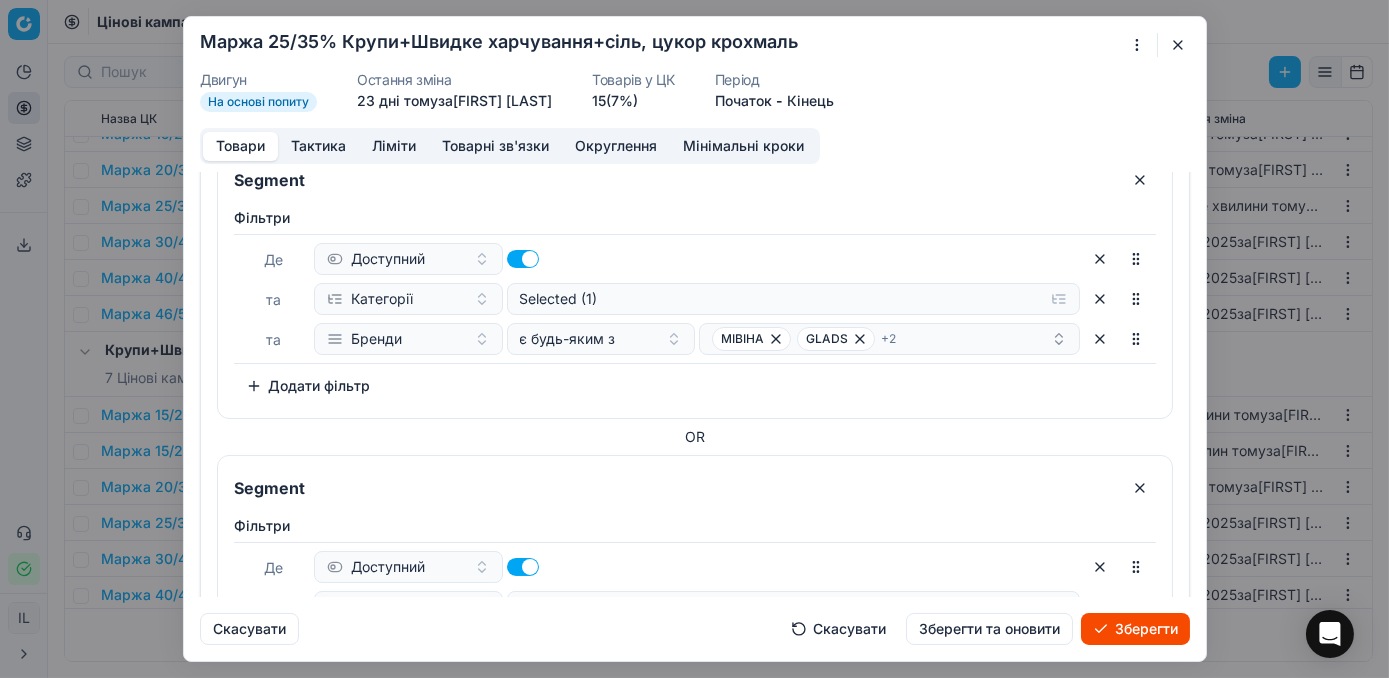 click on "Зберегти" at bounding box center (1135, 629) 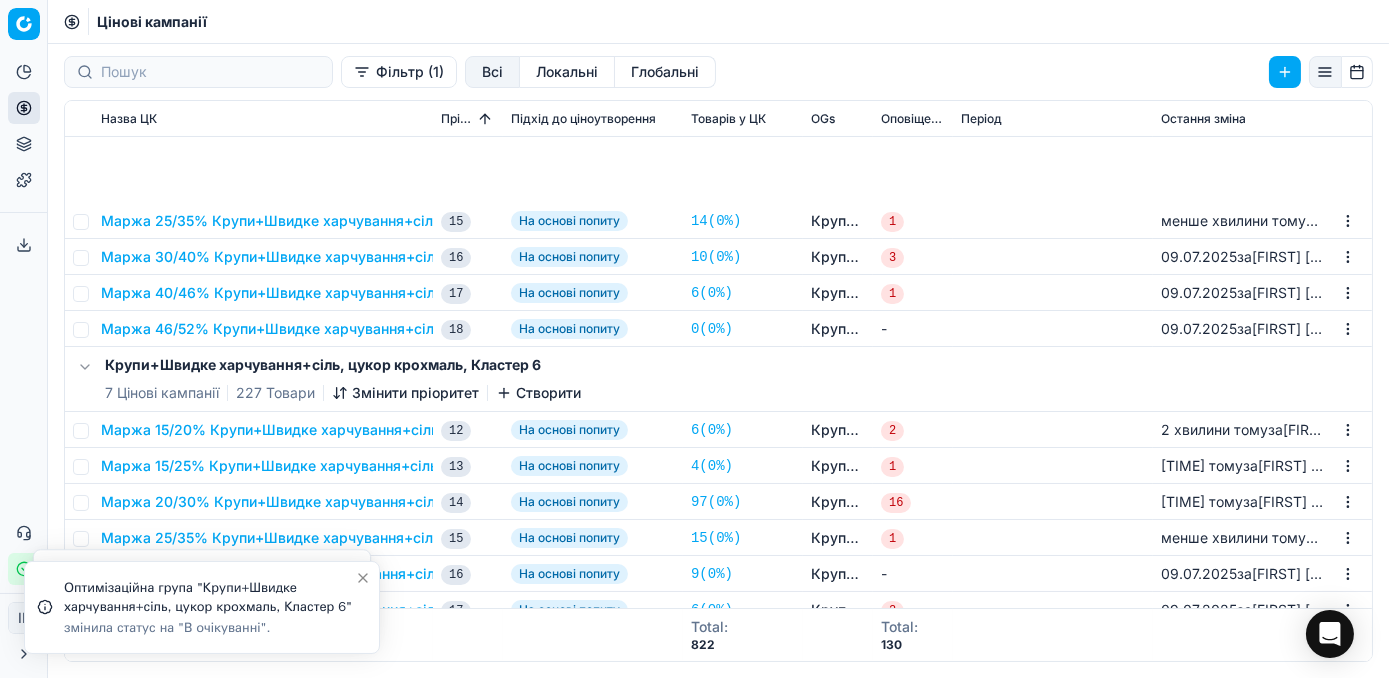 scroll, scrollTop: 636, scrollLeft: 0, axis: vertical 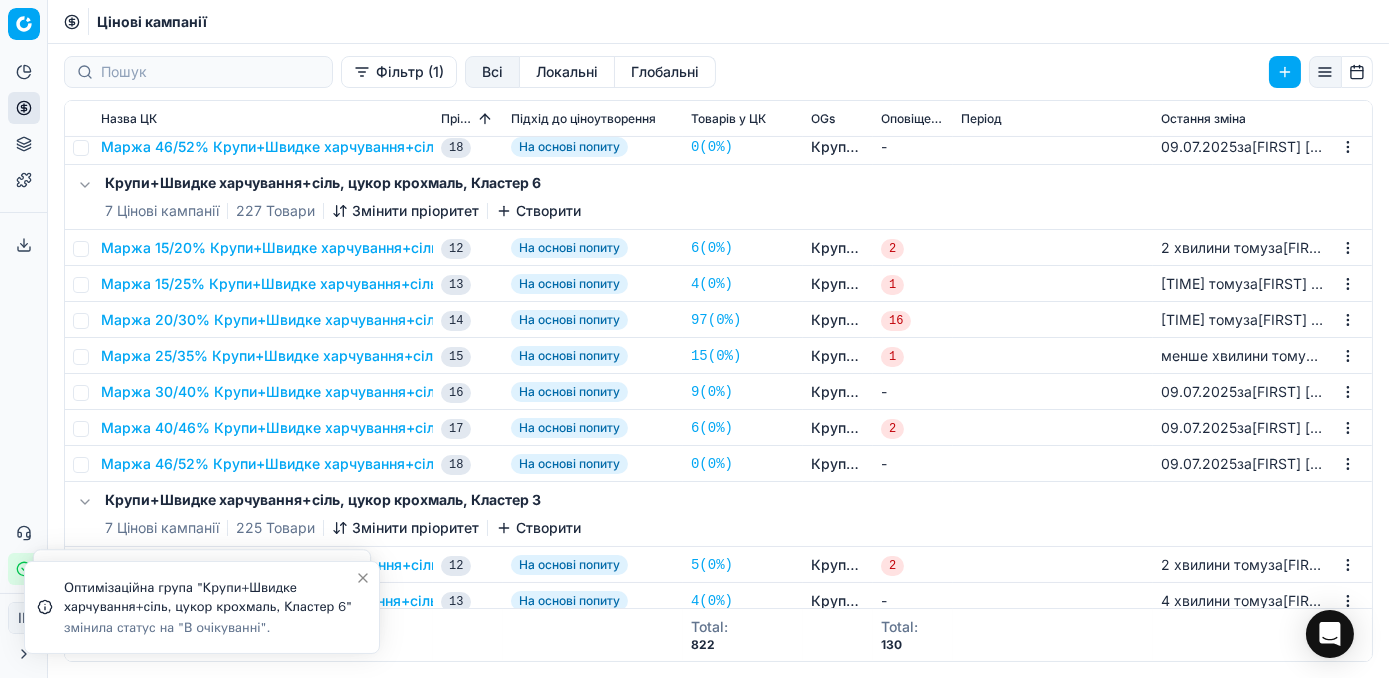 click on "Маржа 25/35% Крупи+Швидке харчування+сіль, цукор крохмаль" at bounding box center [332, 356] 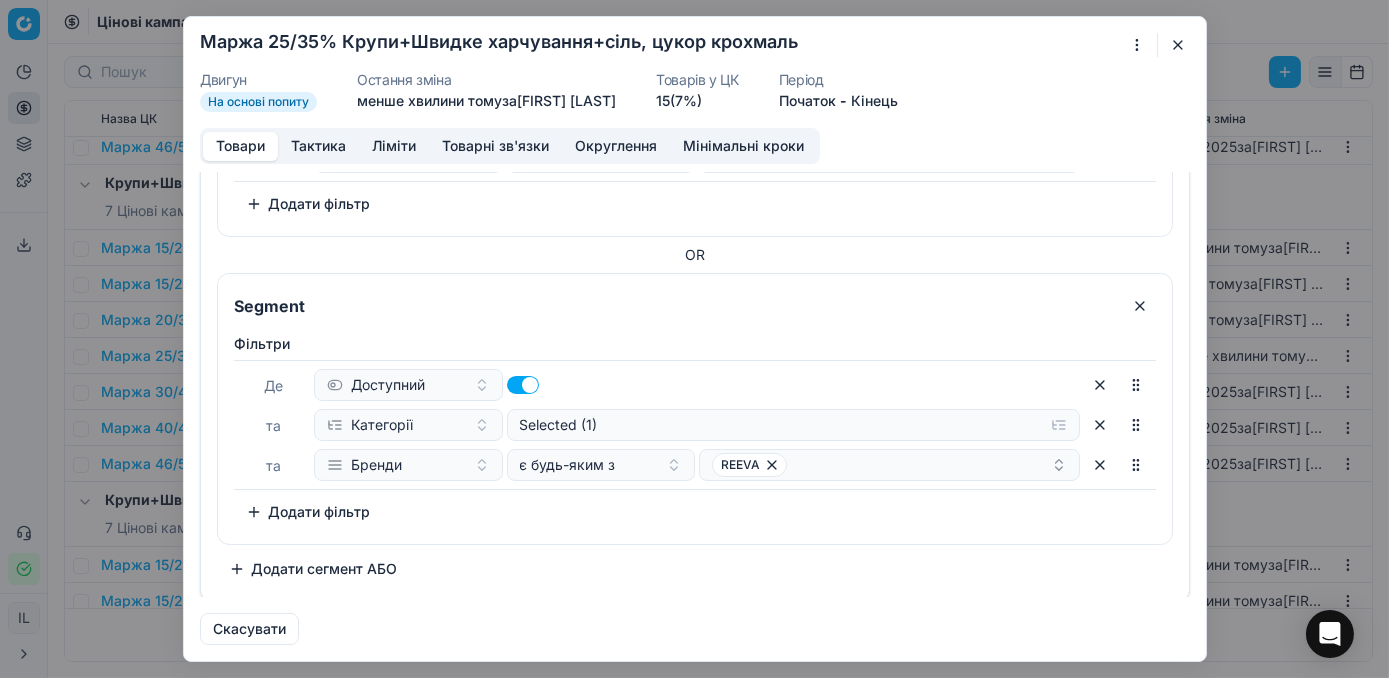 scroll, scrollTop: 82, scrollLeft: 0, axis: vertical 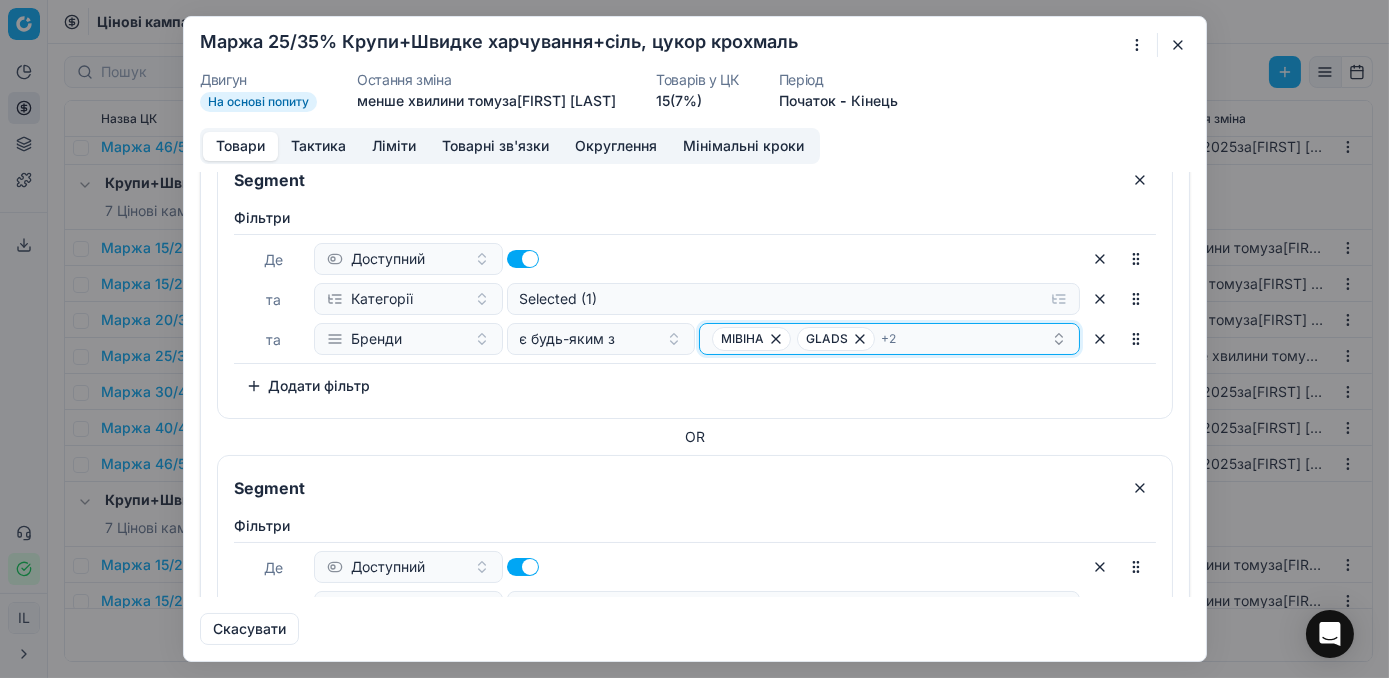 click 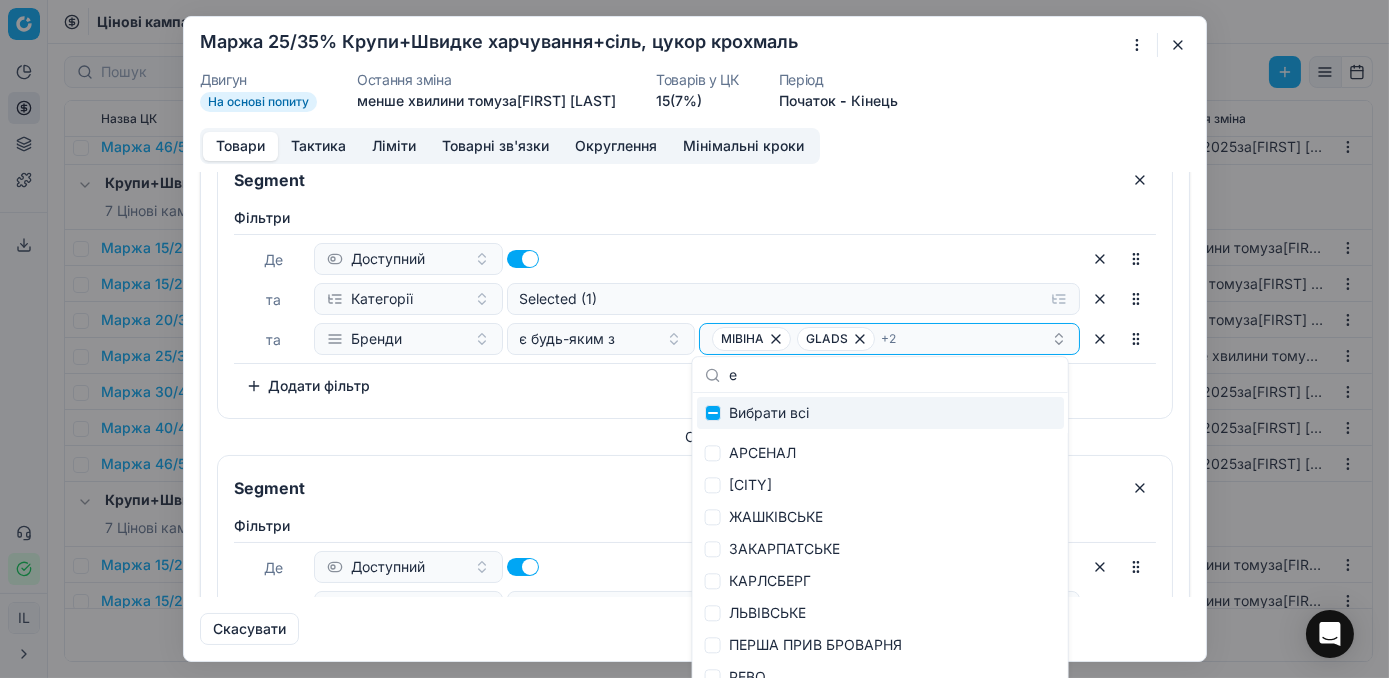 type on "ек" 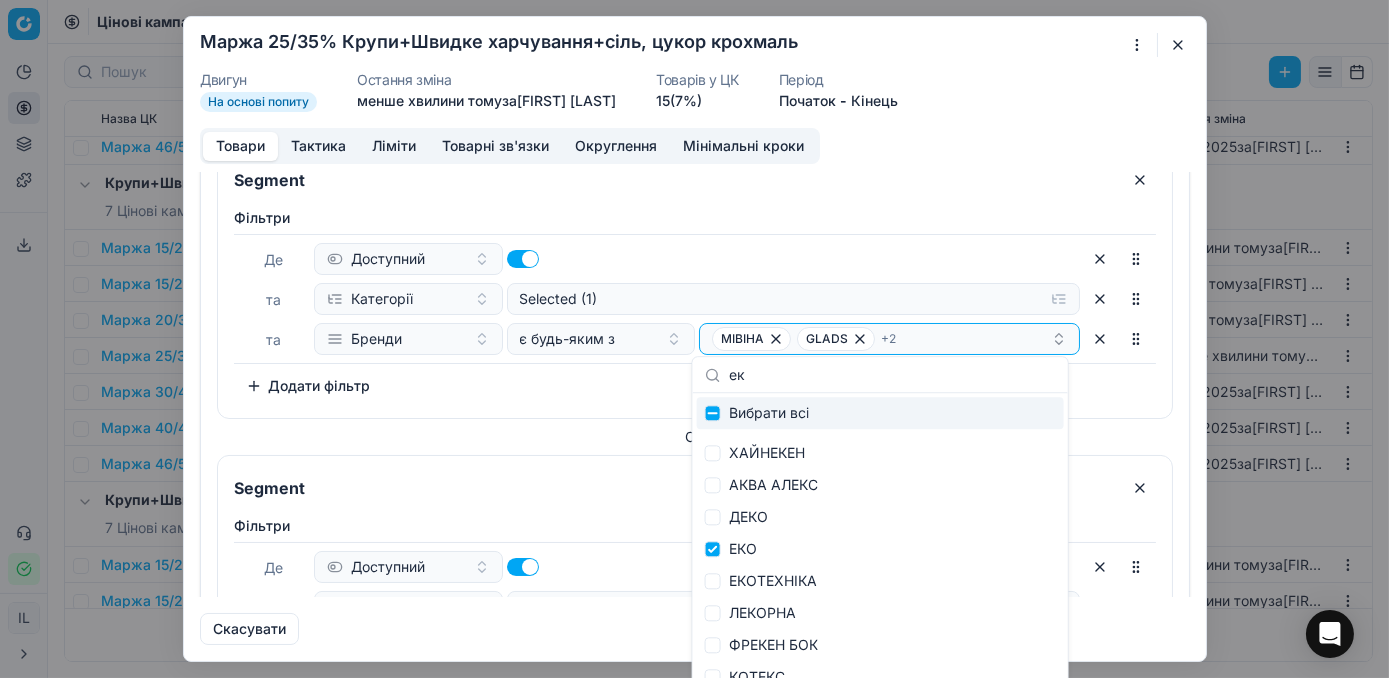 click at bounding box center [1178, 45] 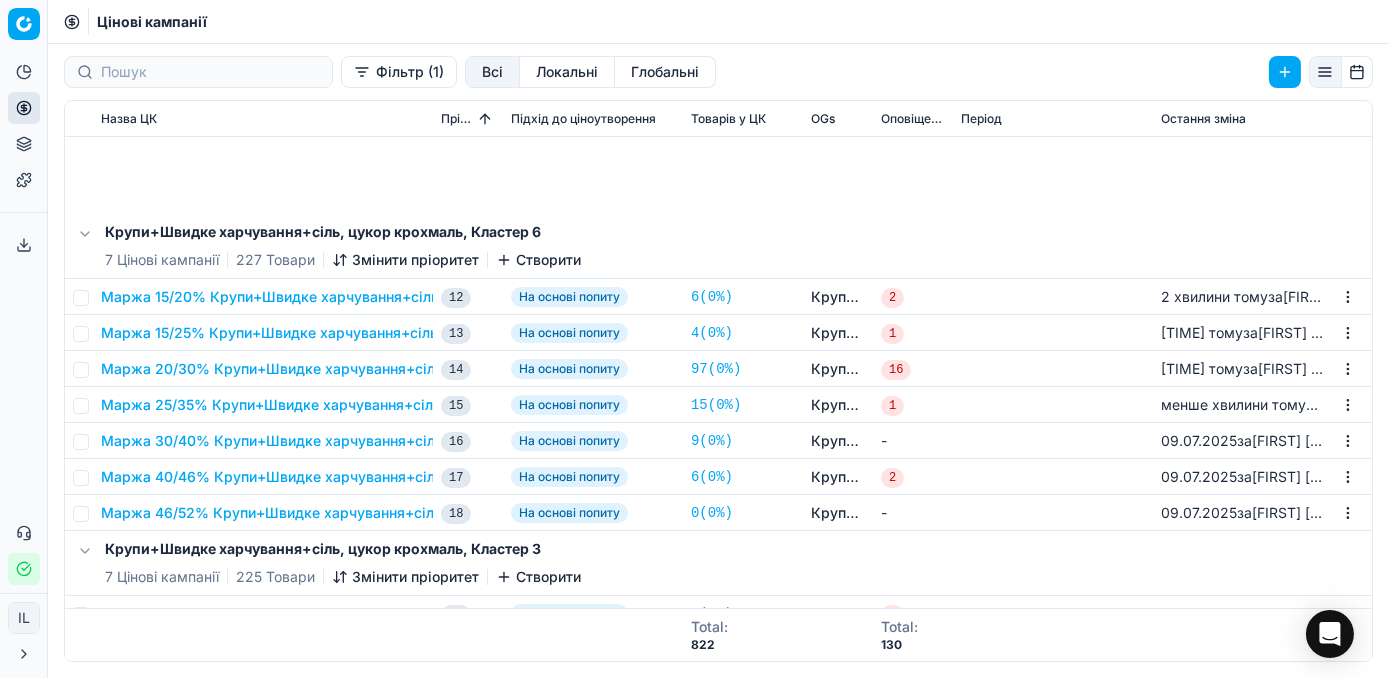 scroll, scrollTop: 818, scrollLeft: 0, axis: vertical 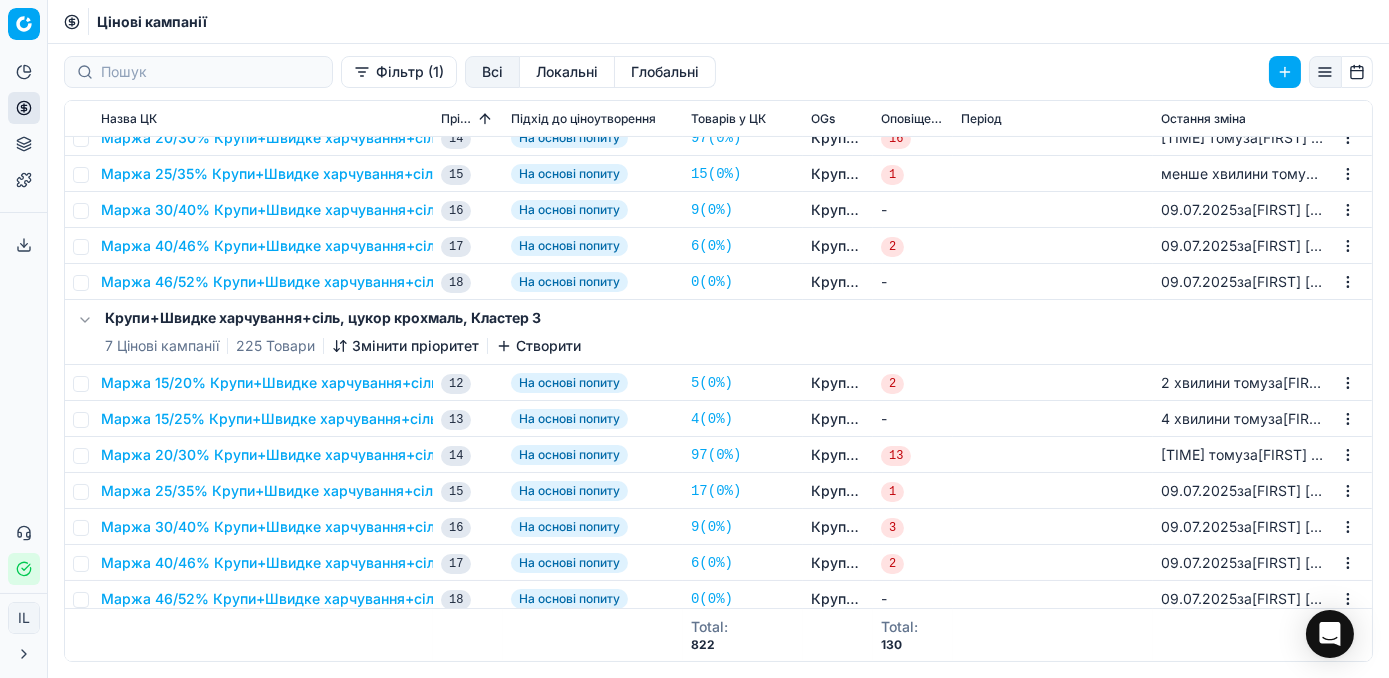 click on "Маржа 25/35% Крупи+Швидке харчування+сіль, цукор крохмаль" at bounding box center (332, 491) 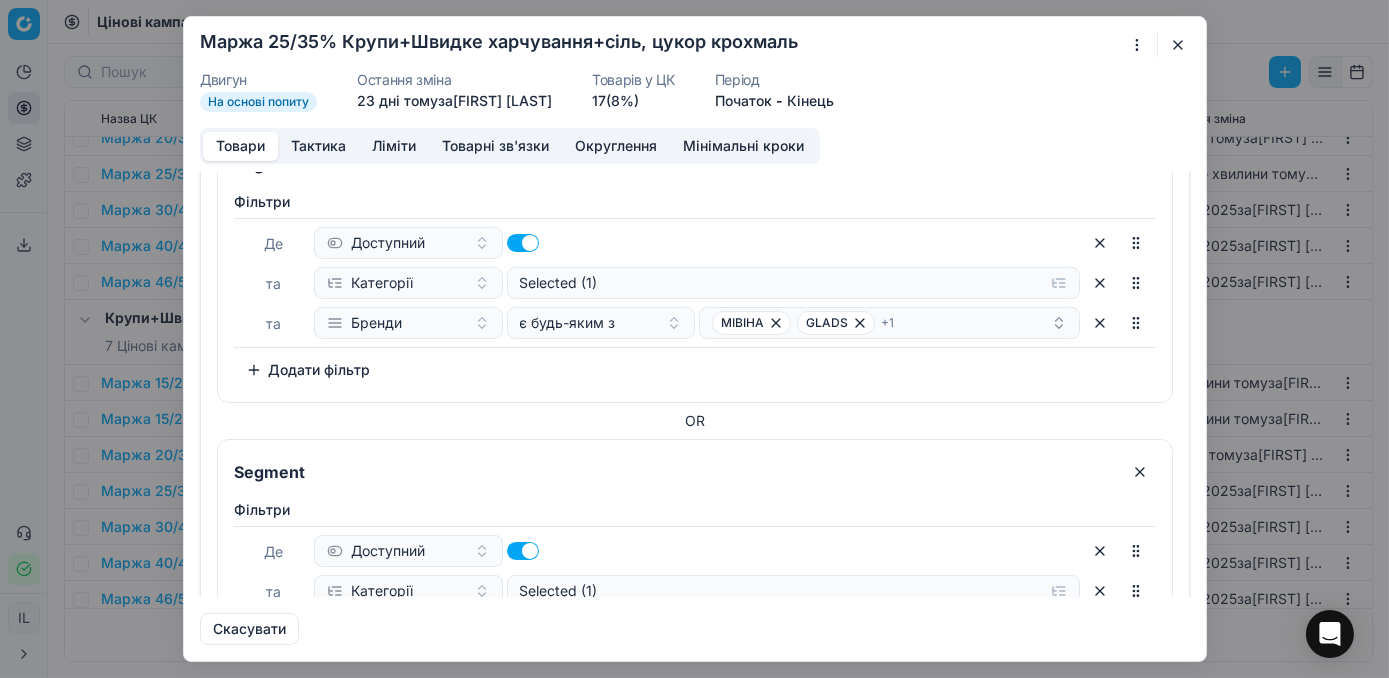 scroll, scrollTop: 181, scrollLeft: 0, axis: vertical 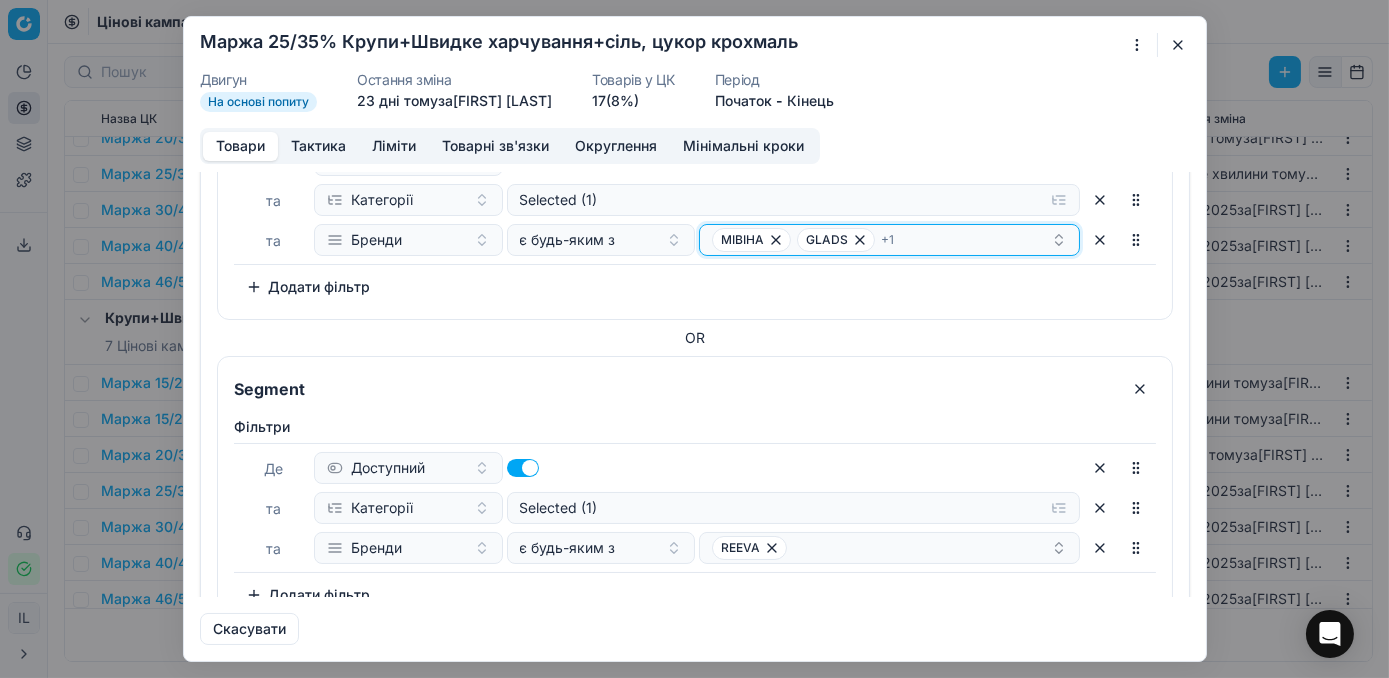 click 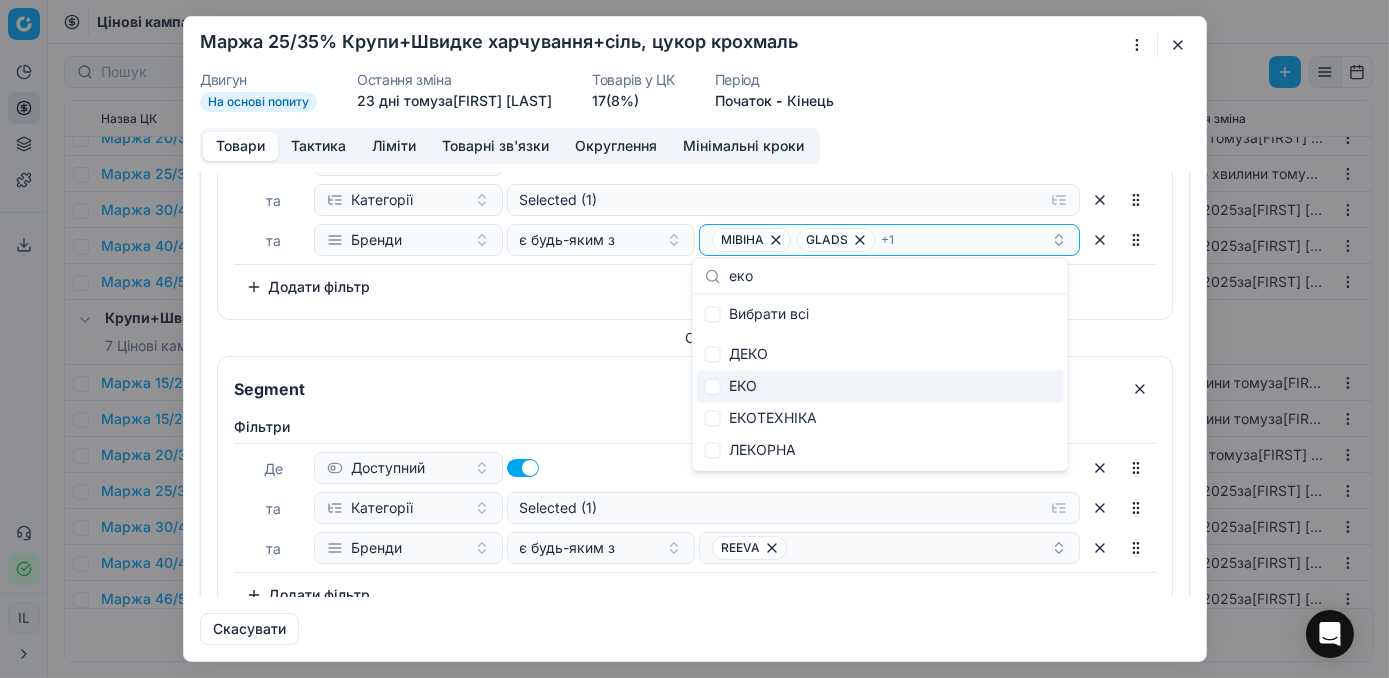 type on "еко" 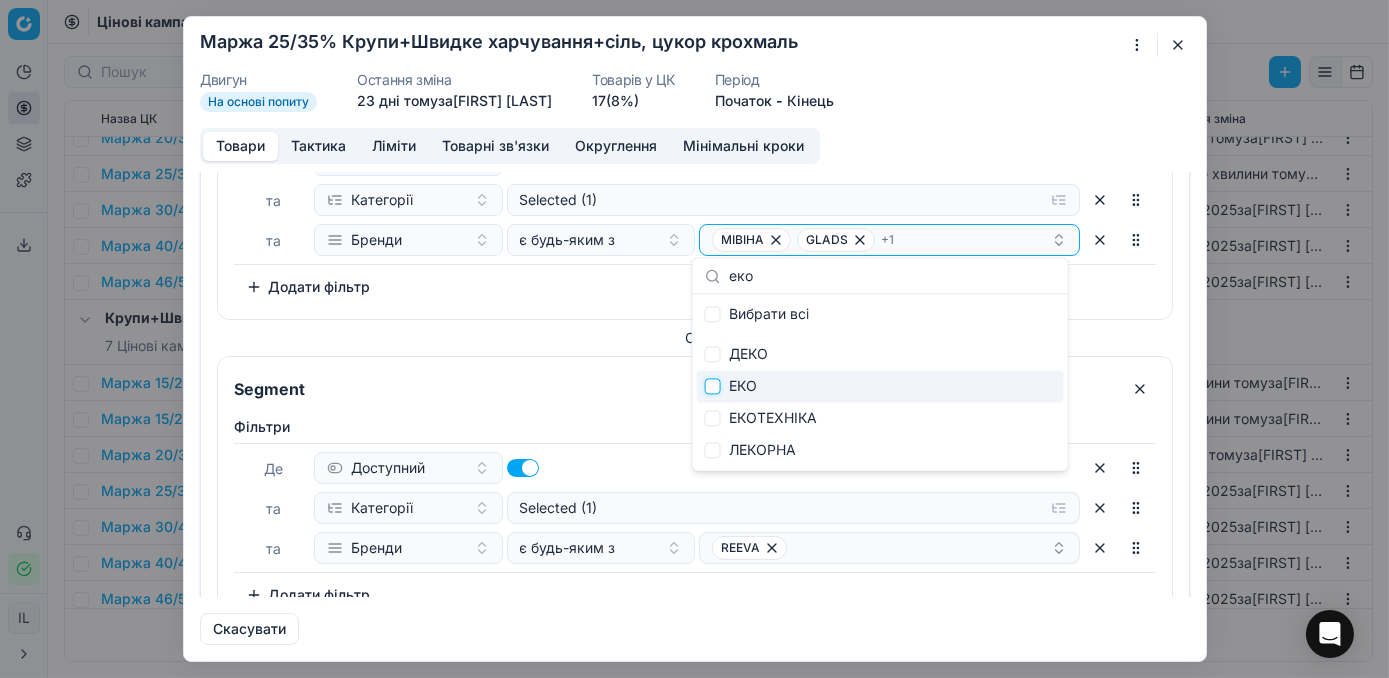click at bounding box center (713, 386) 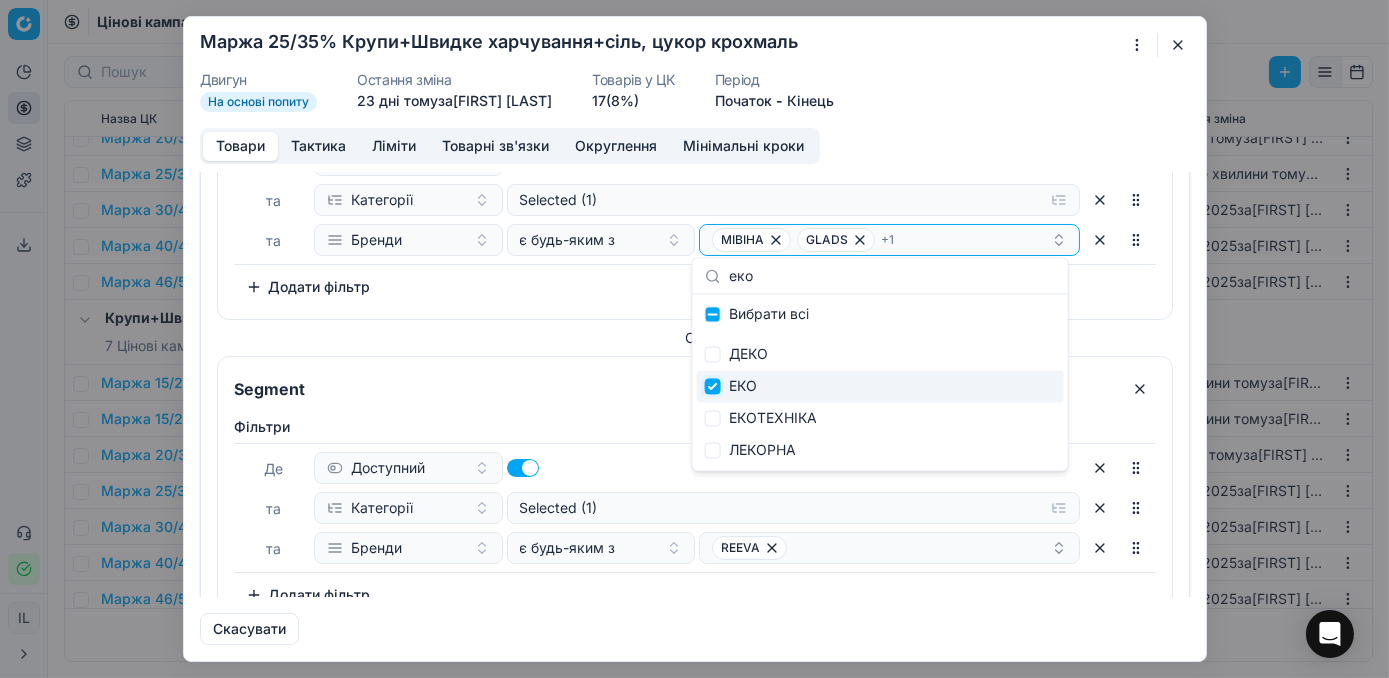checkbox on "true" 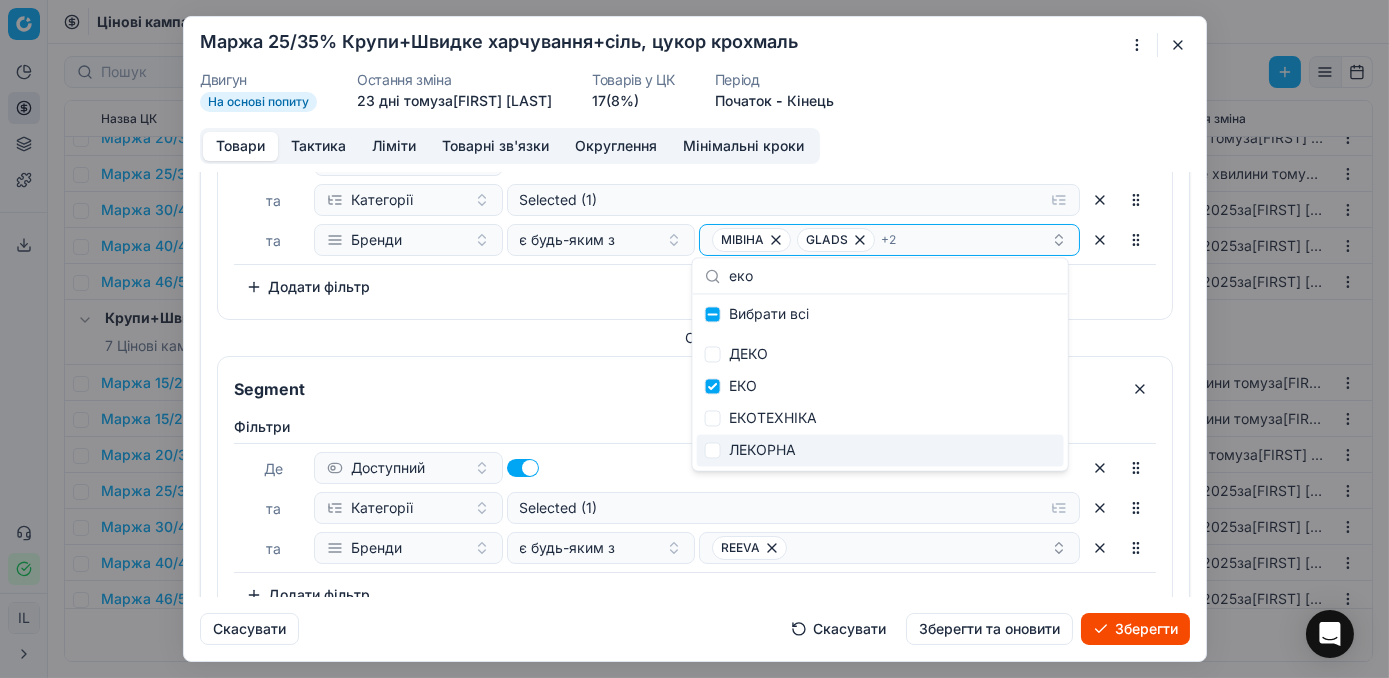 click on "Зберегти" at bounding box center [1135, 629] 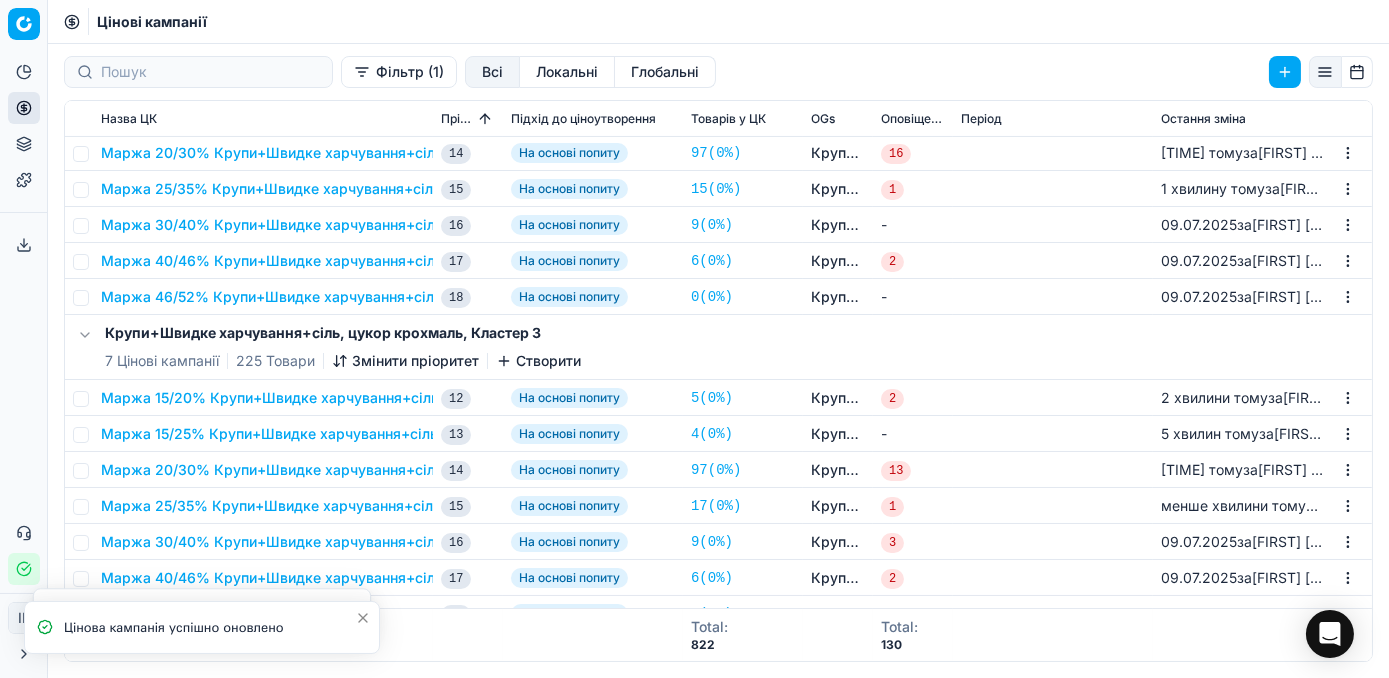 scroll, scrollTop: 909, scrollLeft: 0, axis: vertical 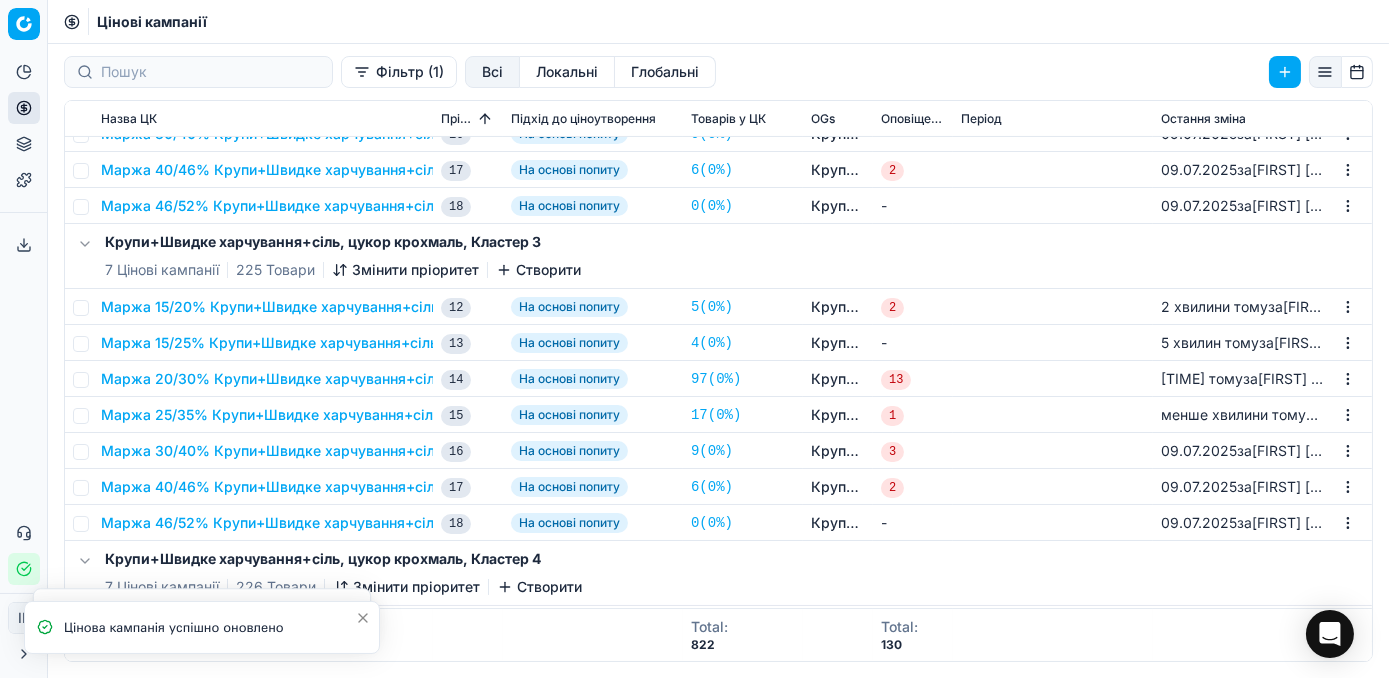 click on "Маржа 25/35% Крупи+Швидке харчування+сіль, цукор крохмаль" at bounding box center (332, 415) 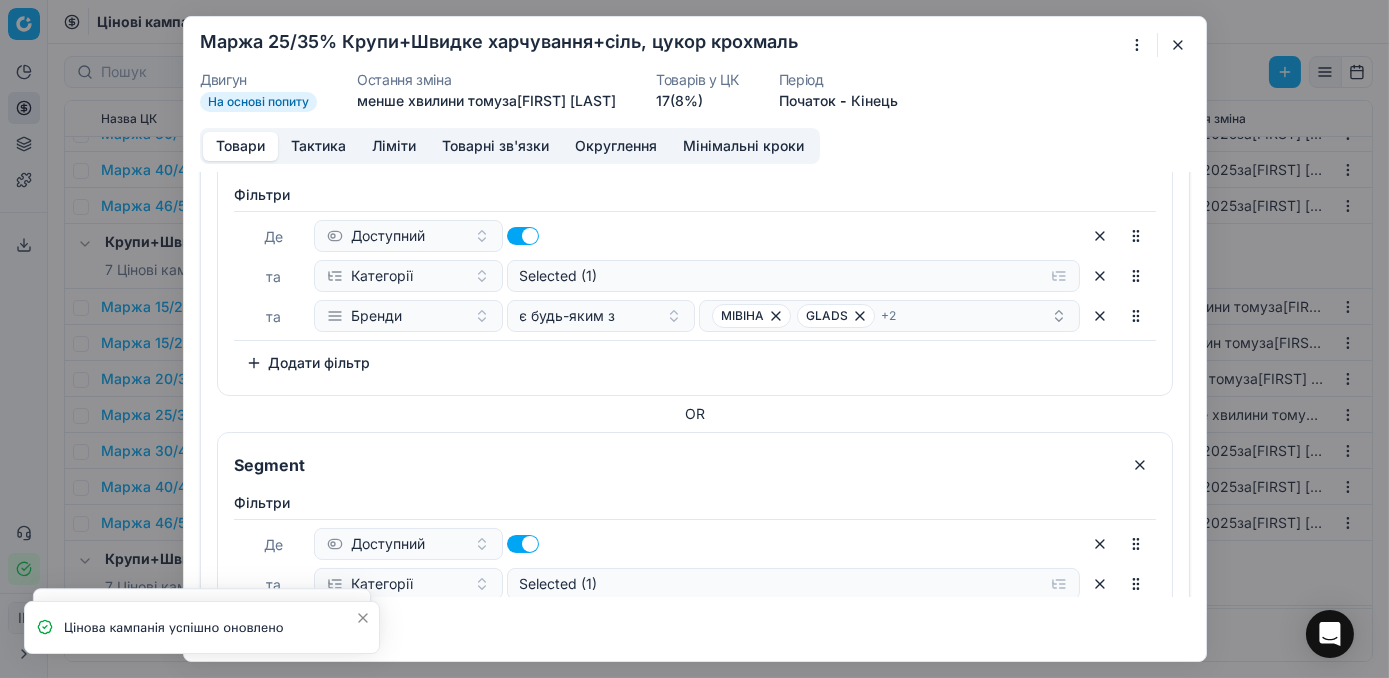 scroll, scrollTop: 181, scrollLeft: 0, axis: vertical 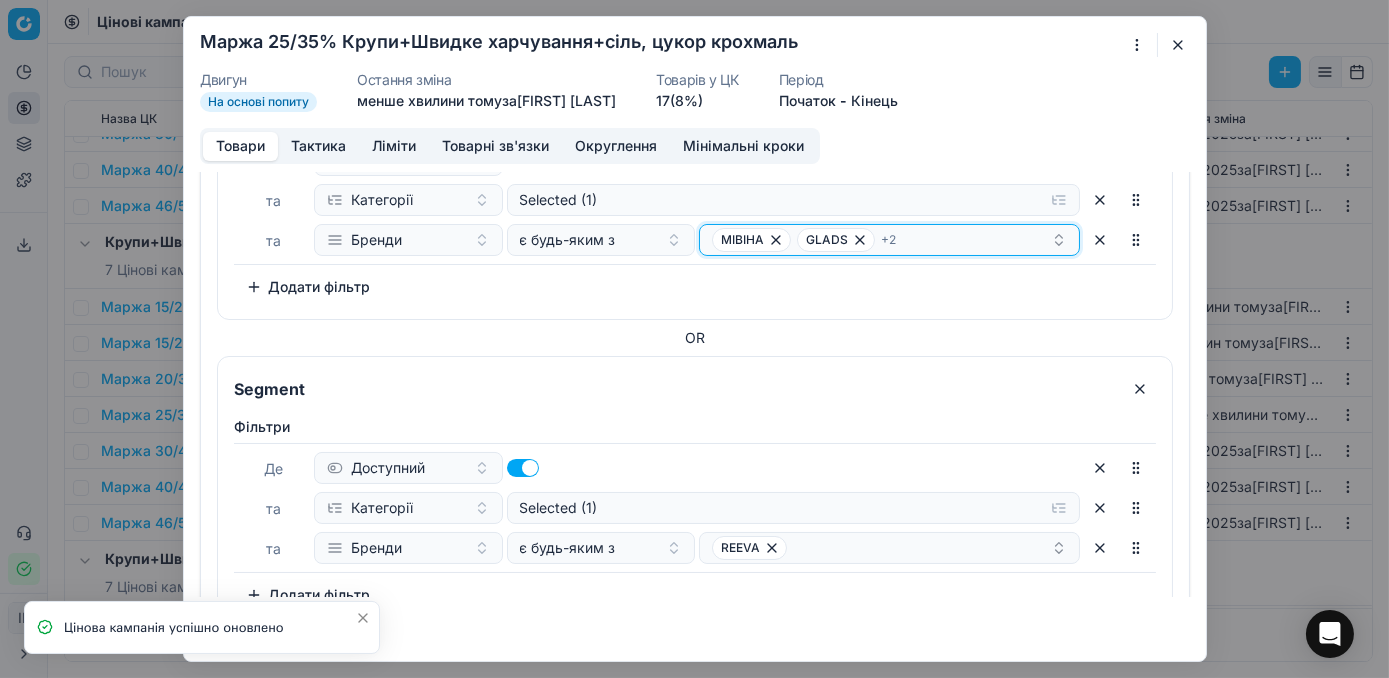 click on "МІВІНА GLADS + 2" at bounding box center [881, 240] 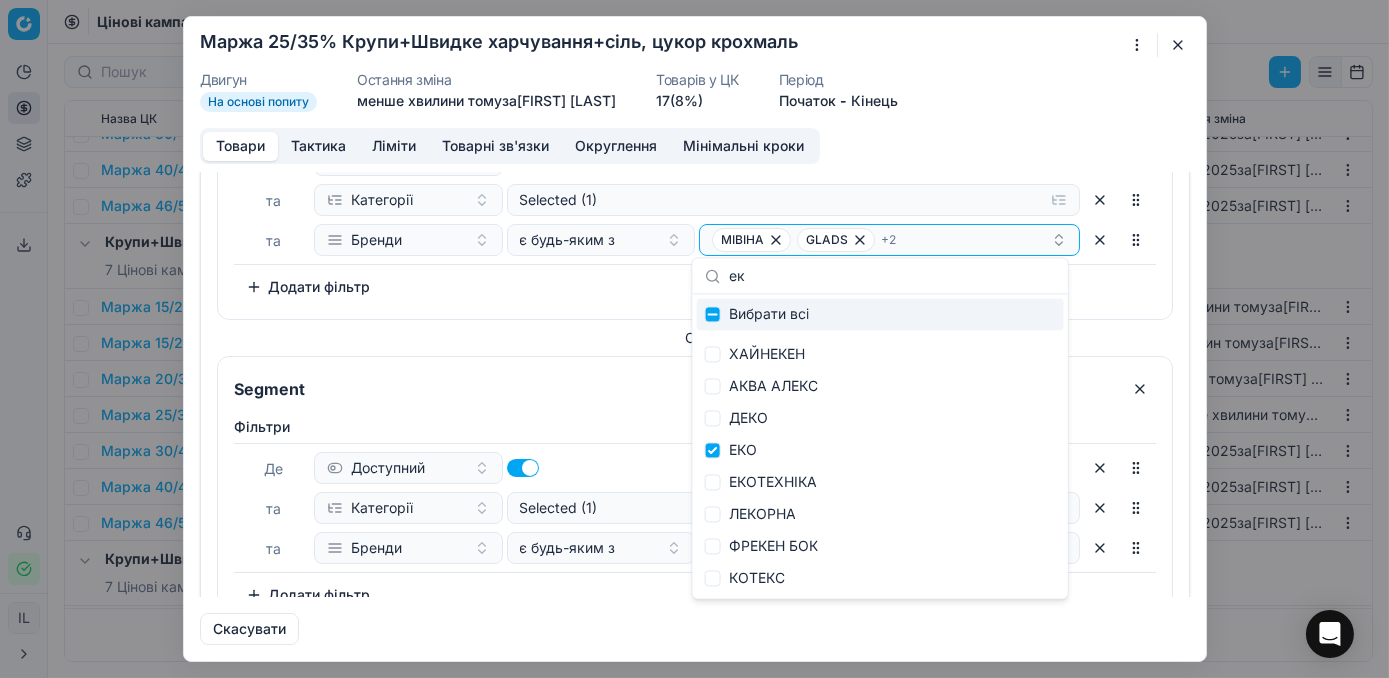 type on "еко" 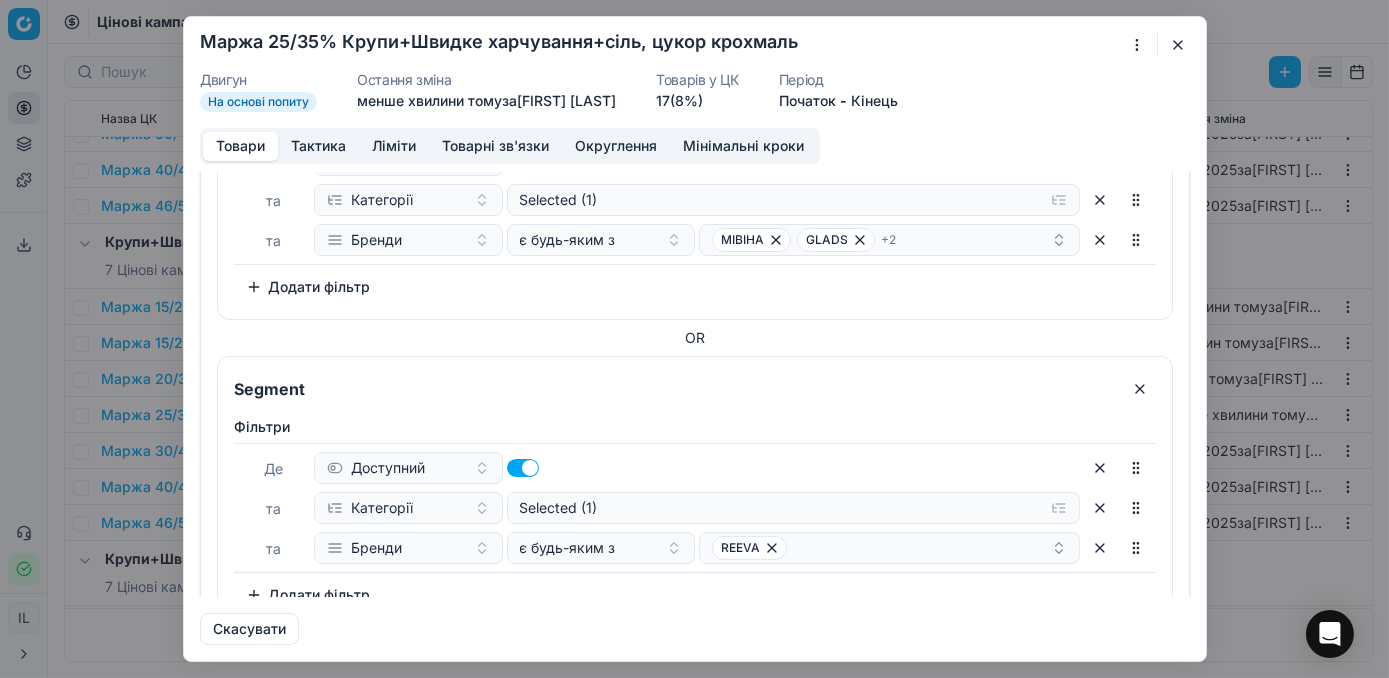 click at bounding box center [1178, 45] 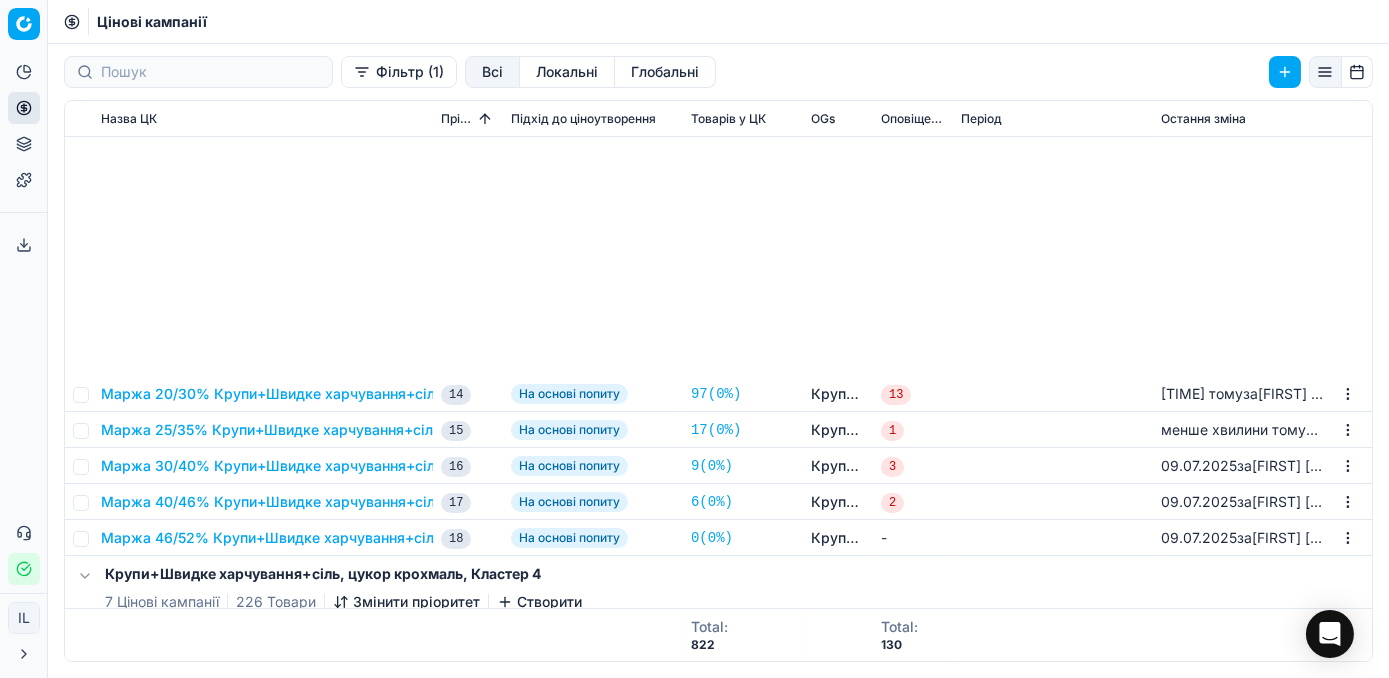 scroll, scrollTop: 1272, scrollLeft: 0, axis: vertical 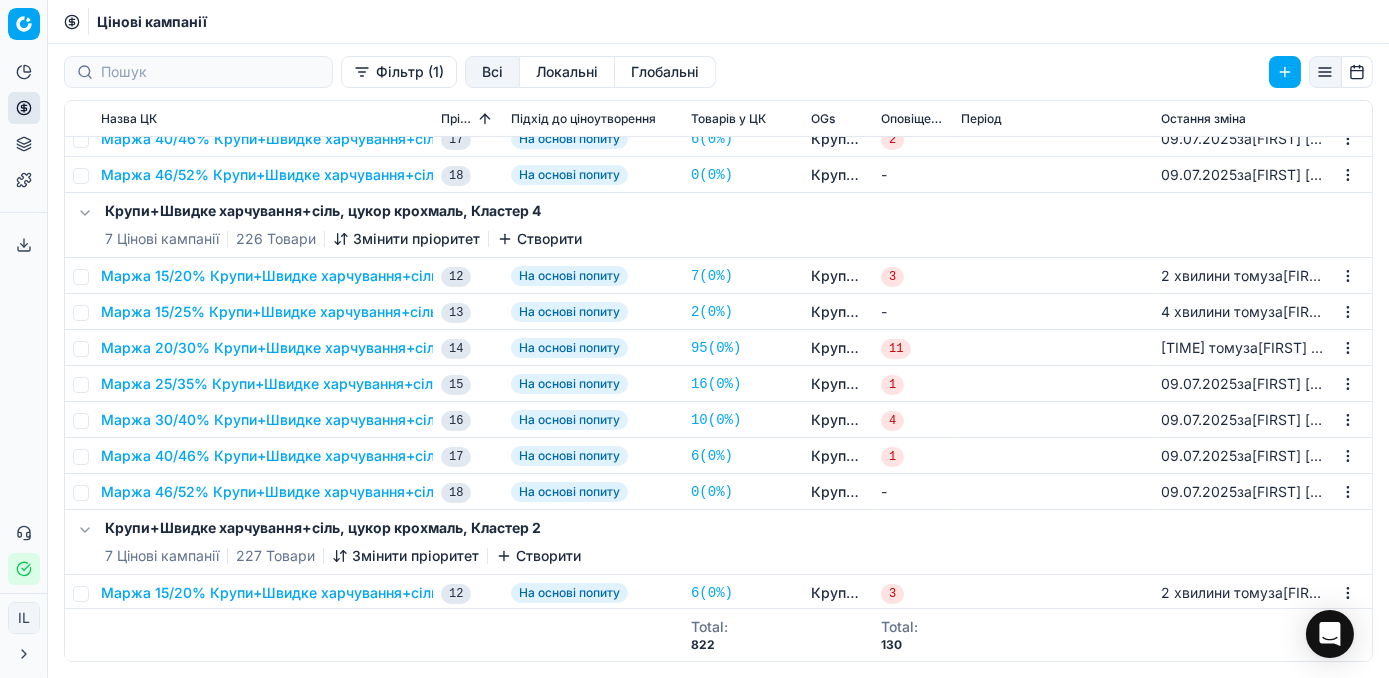 click on "Маржа 25/35% Крупи+Швидке харчування+сіль, цукор крохмаль" at bounding box center [332, 384] 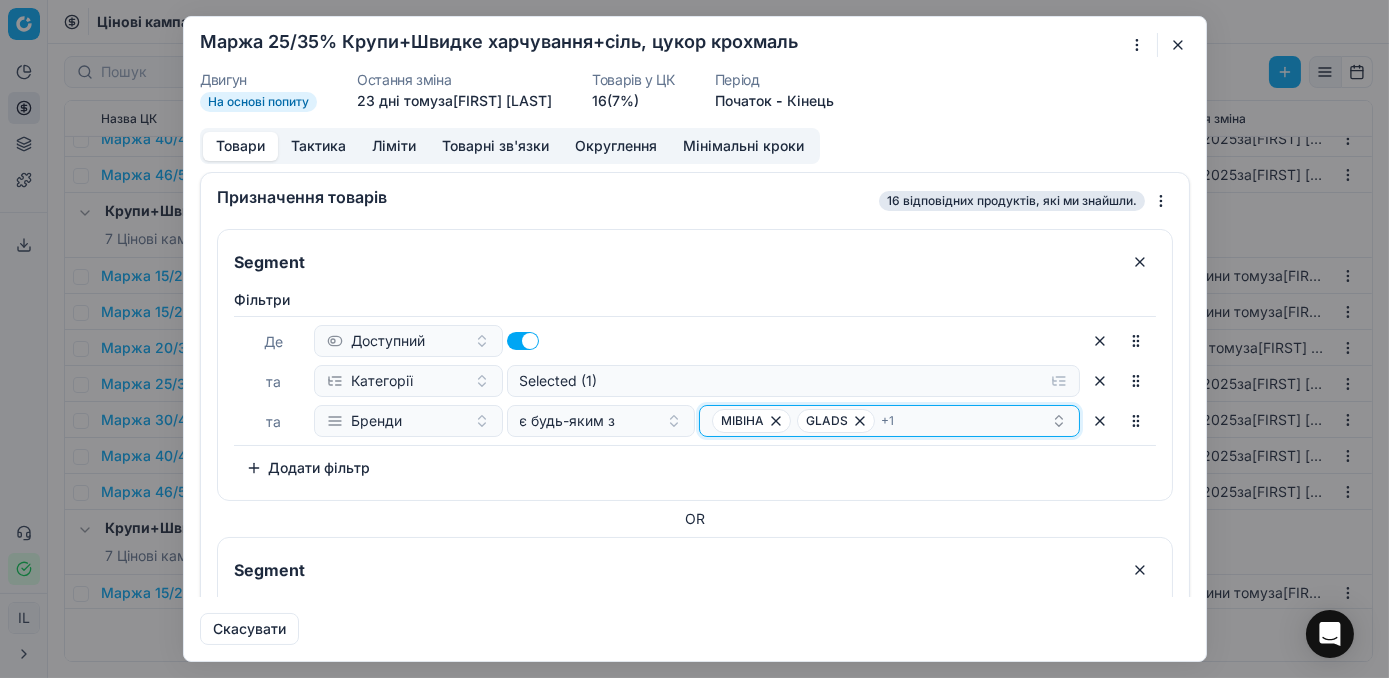 click on "МІВІНА GLADS + 1" at bounding box center (881, 421) 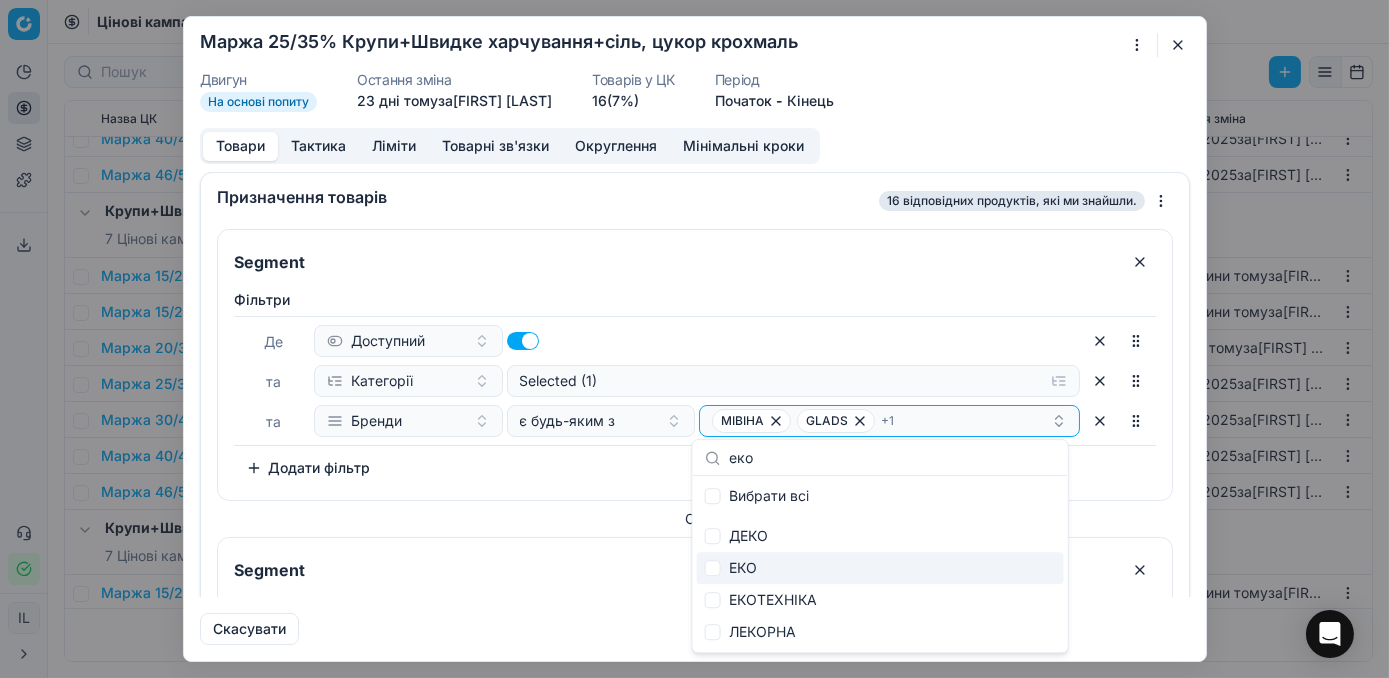 type on "еко" 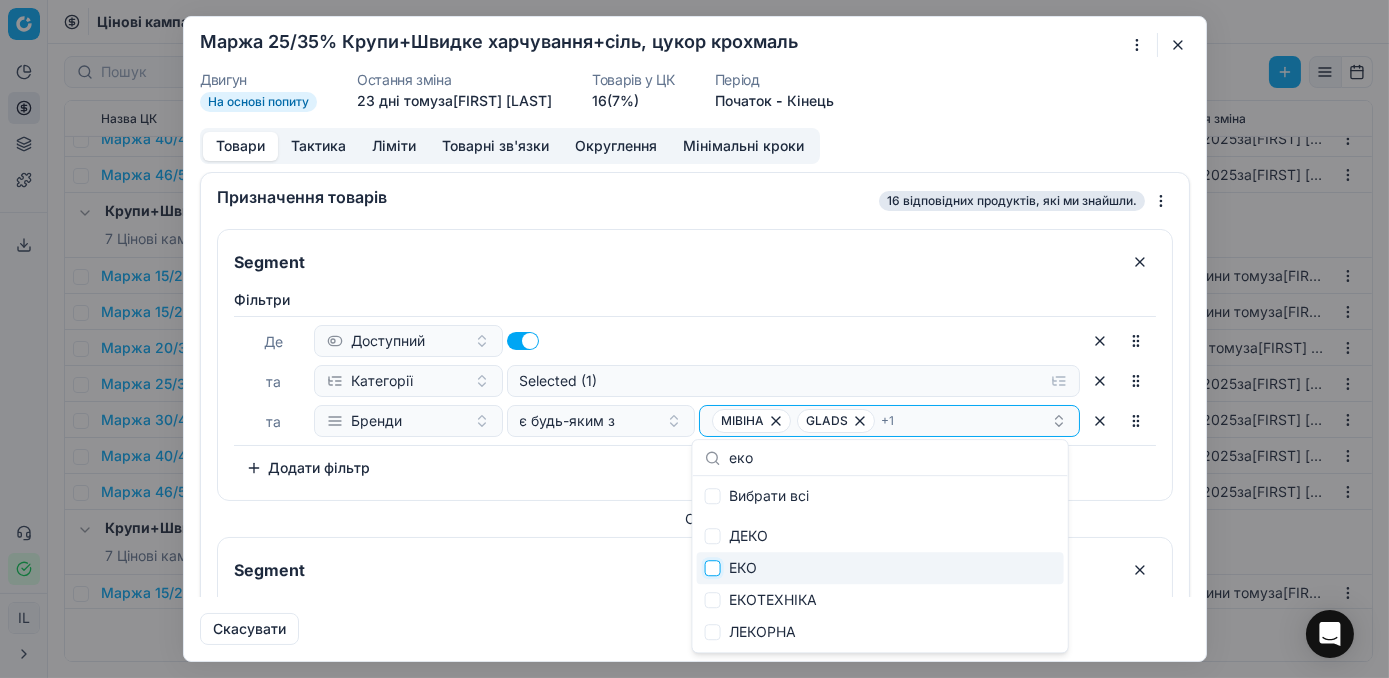 click at bounding box center (713, 568) 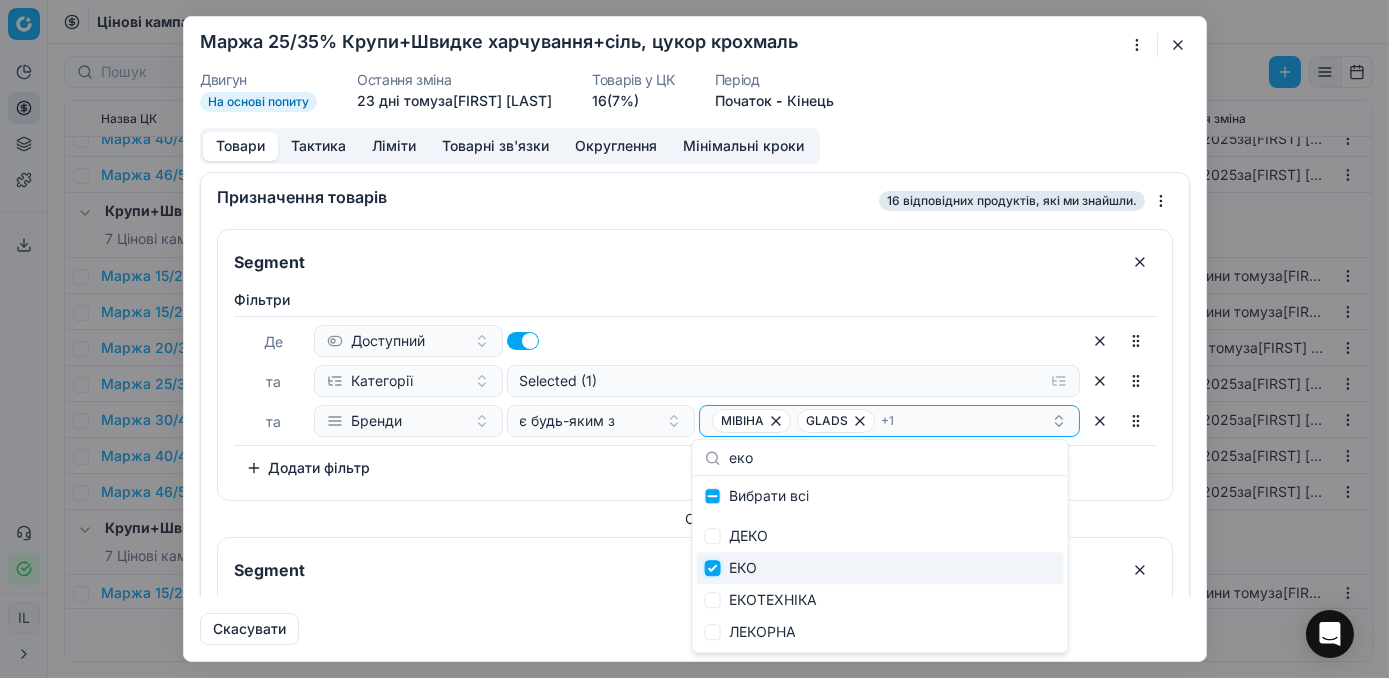 checkbox on "true" 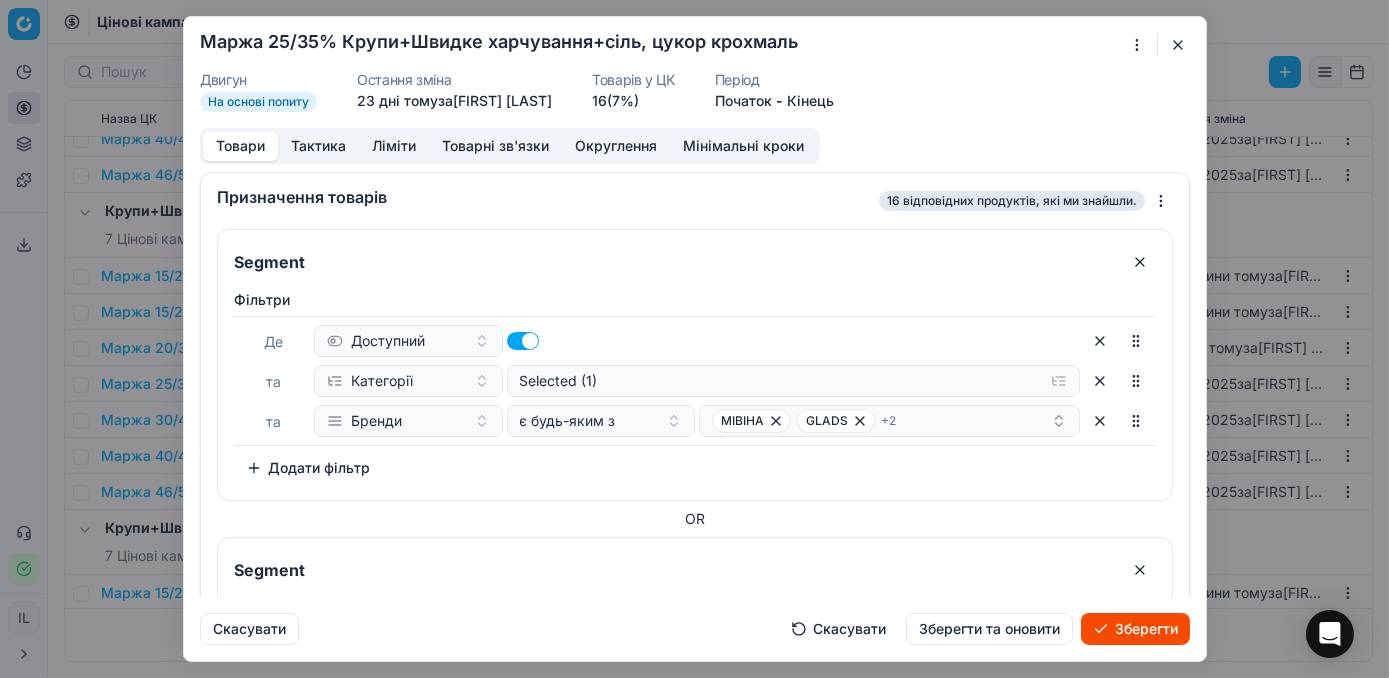 click on "Зберегти" at bounding box center (1135, 629) 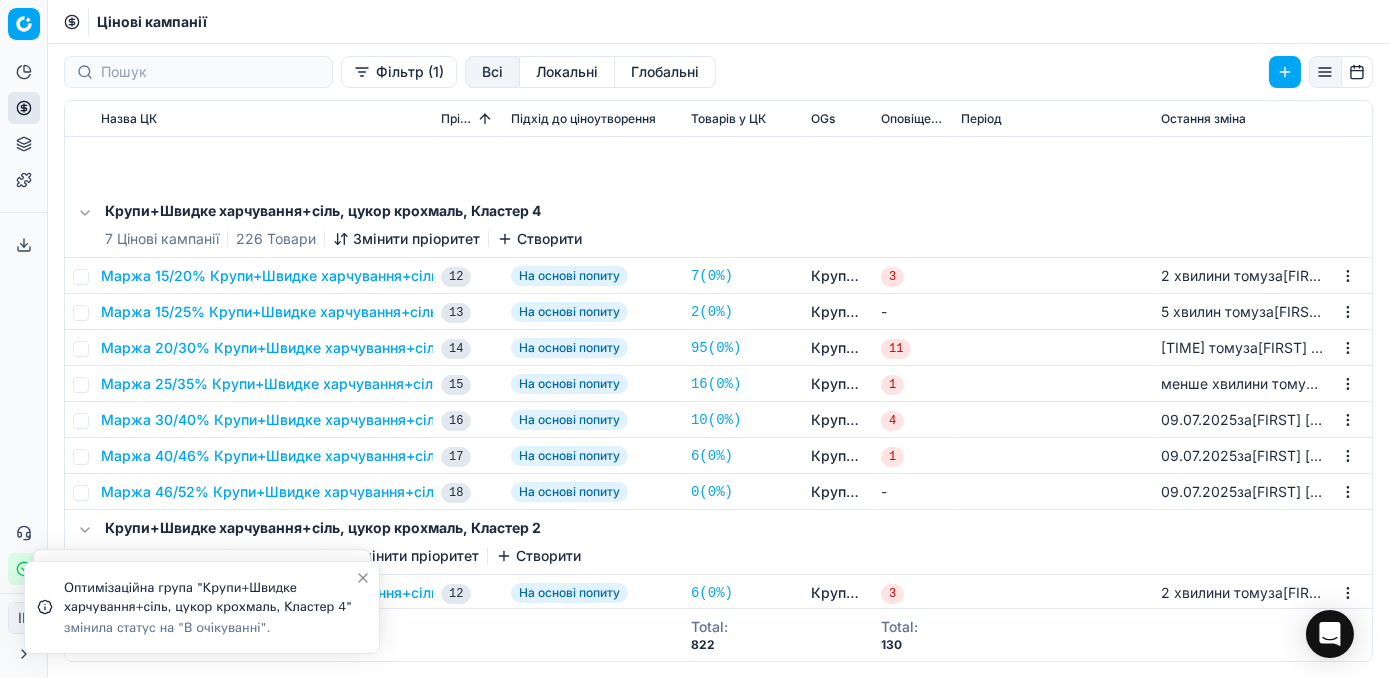 scroll, scrollTop: 1488, scrollLeft: 0, axis: vertical 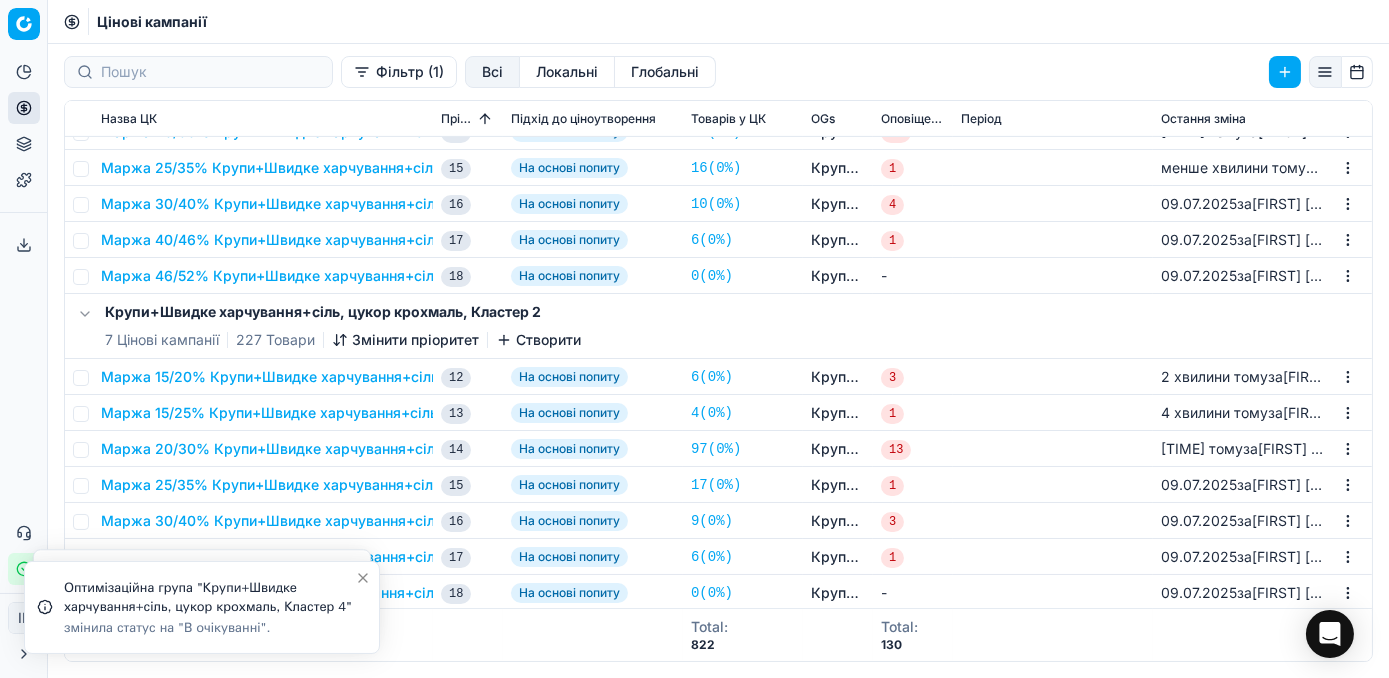 click on "Маржа 25/35% Крупи+Швидке харчування+сіль, цукор крохмаль" at bounding box center [332, 485] 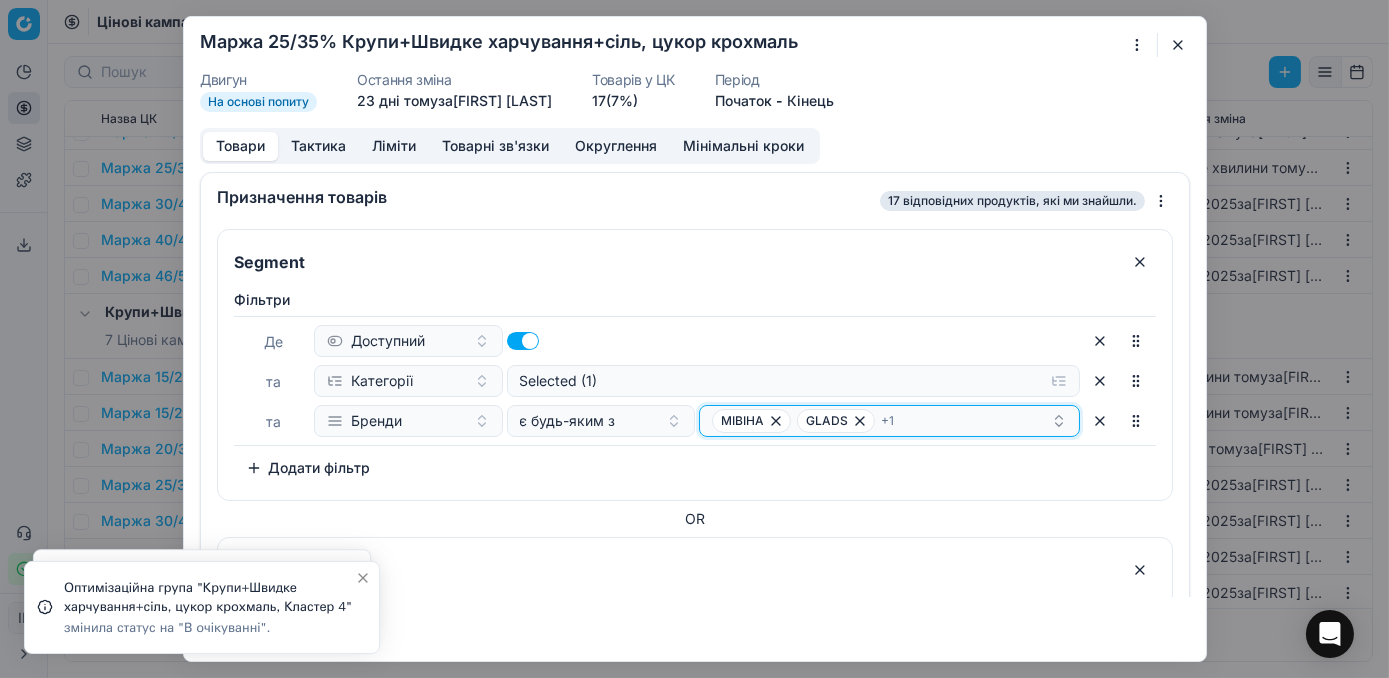click 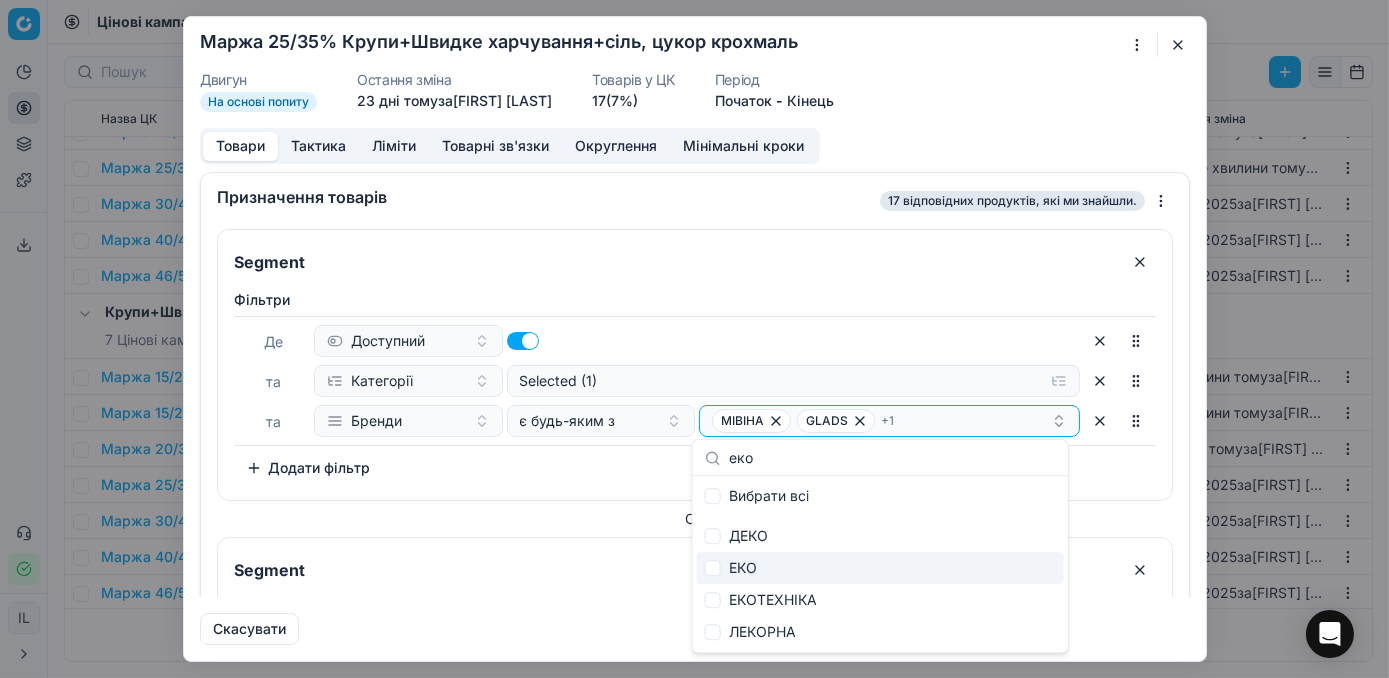 type on "еко" 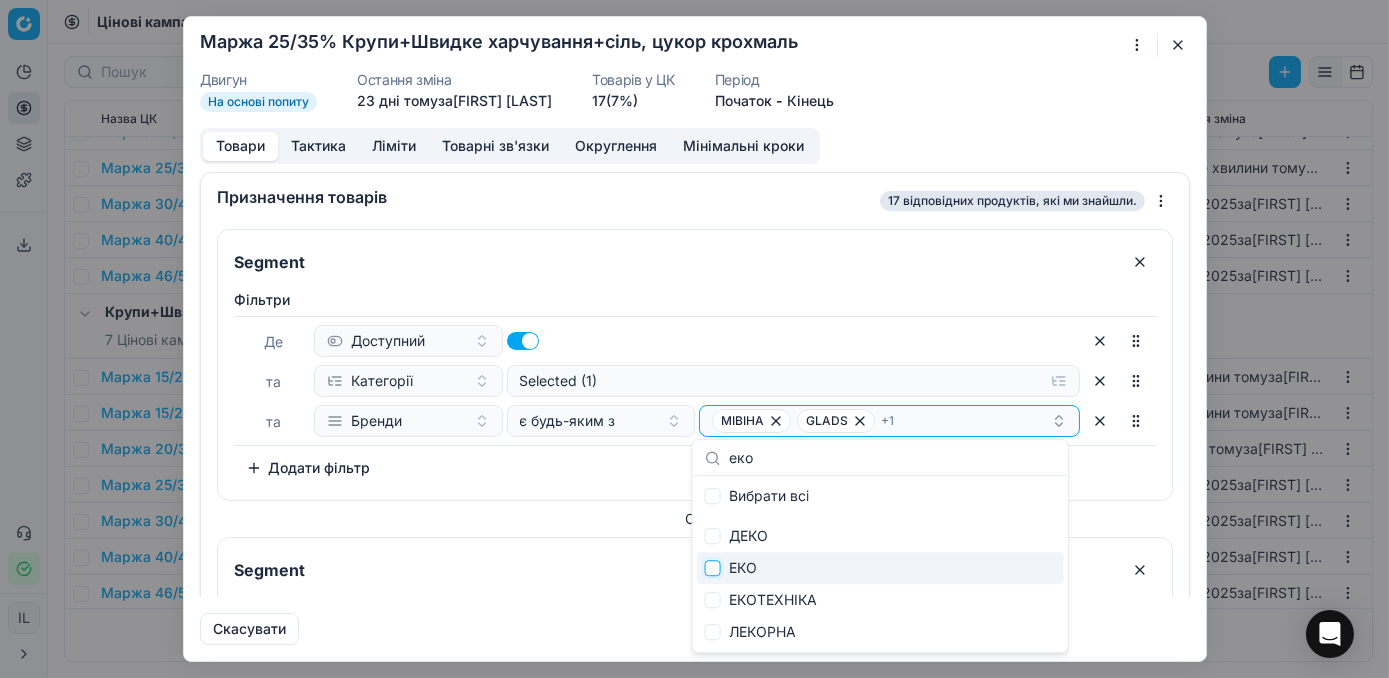 click at bounding box center (713, 568) 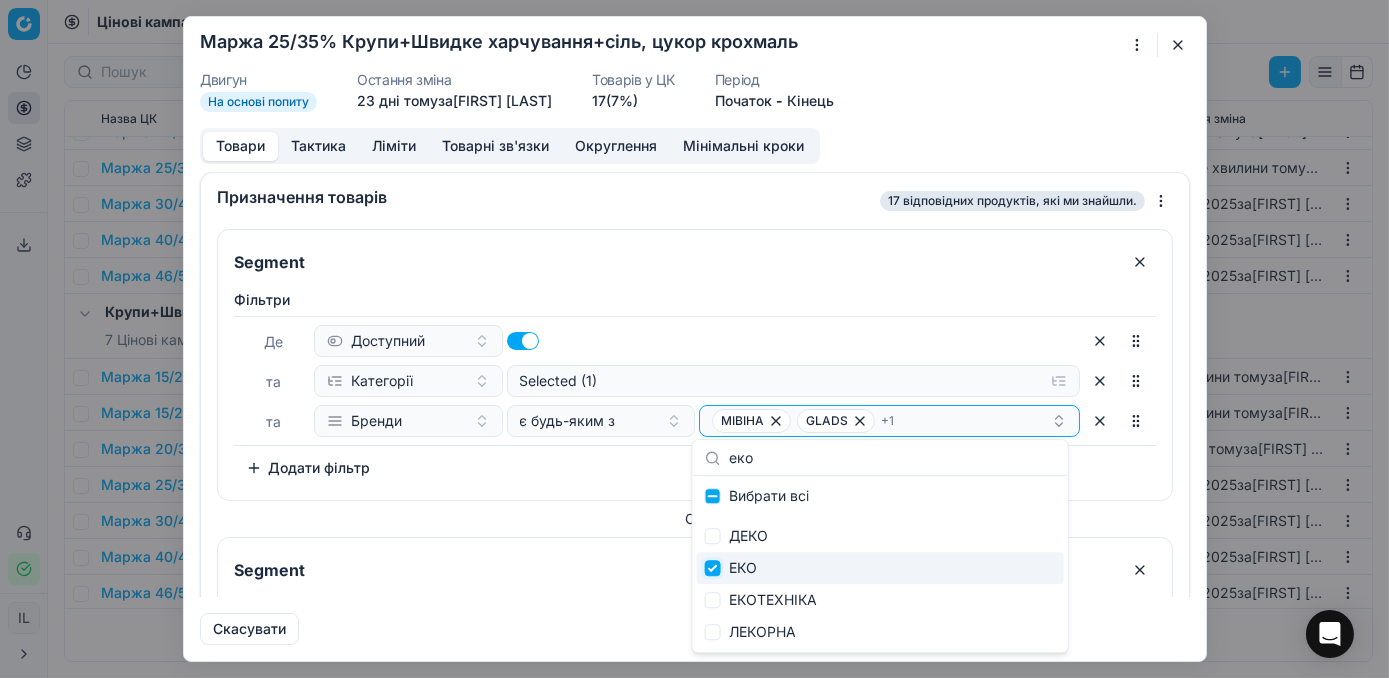 checkbox on "true" 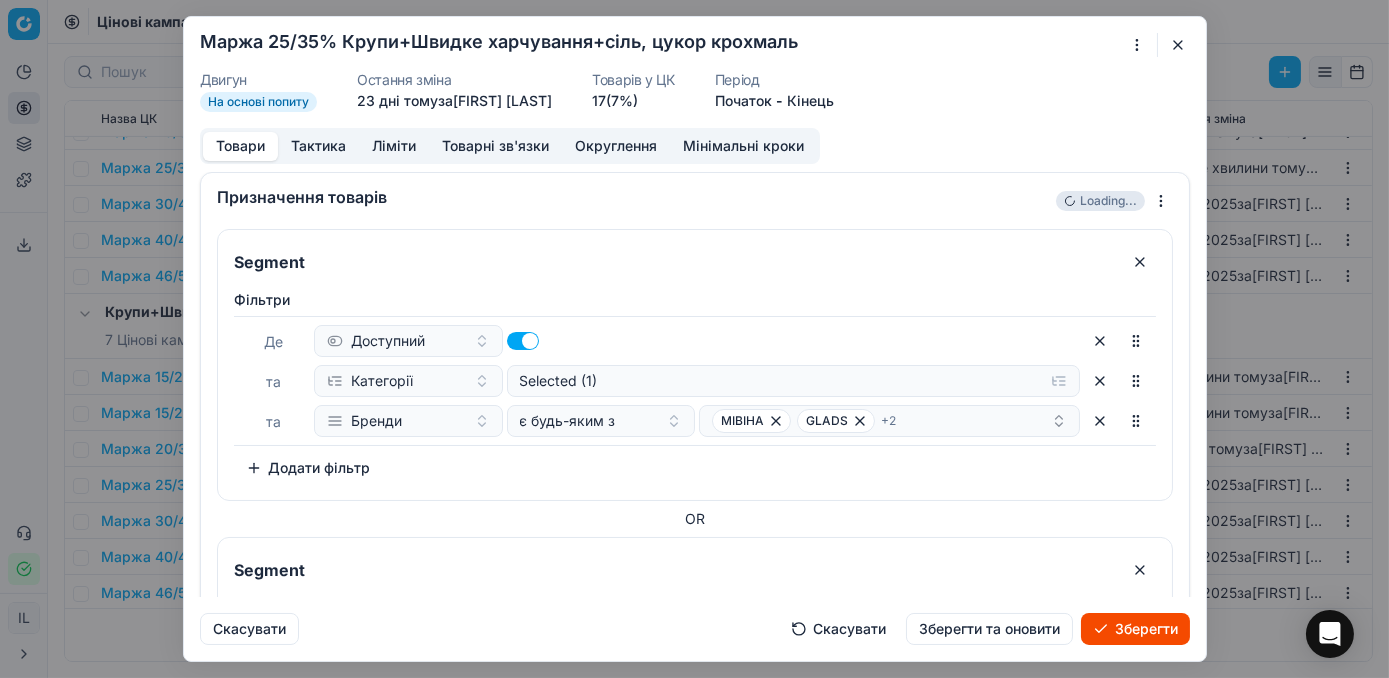 click on "Зберегти" at bounding box center (1135, 629) 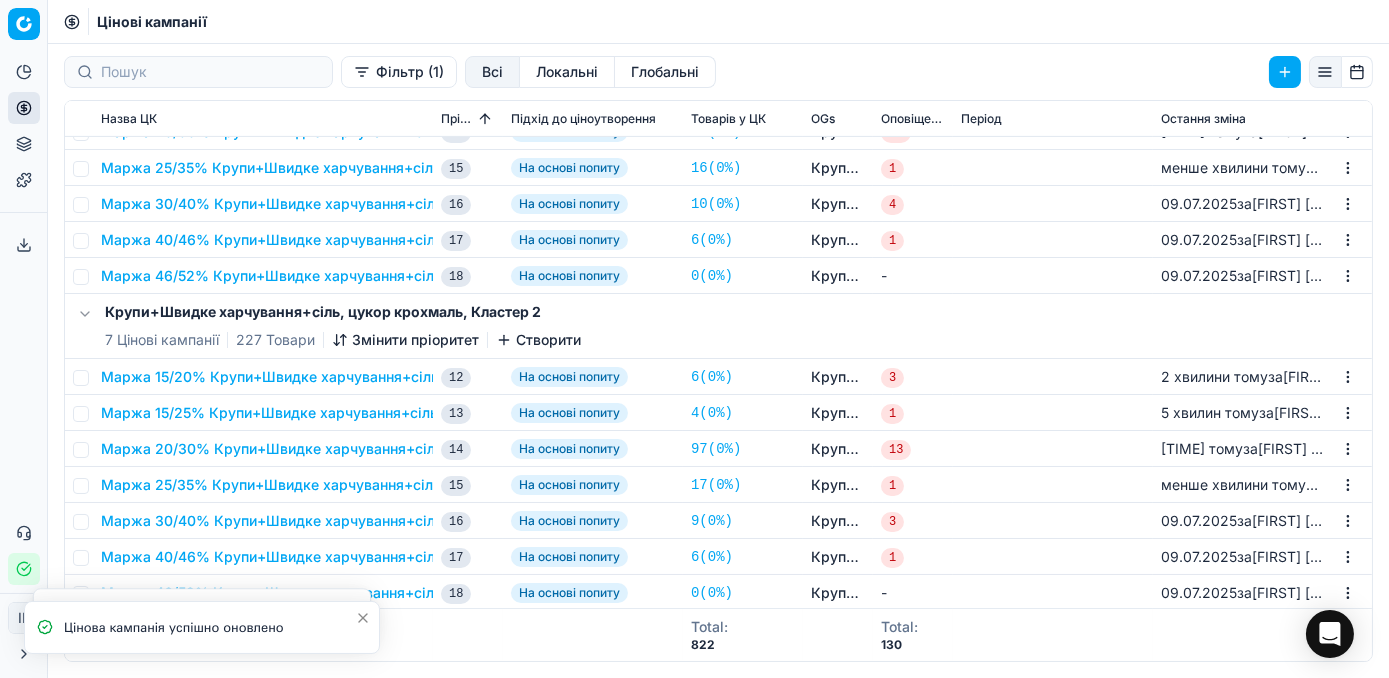 click on "[NUMBER]  ( 0% )" at bounding box center [716, 485] 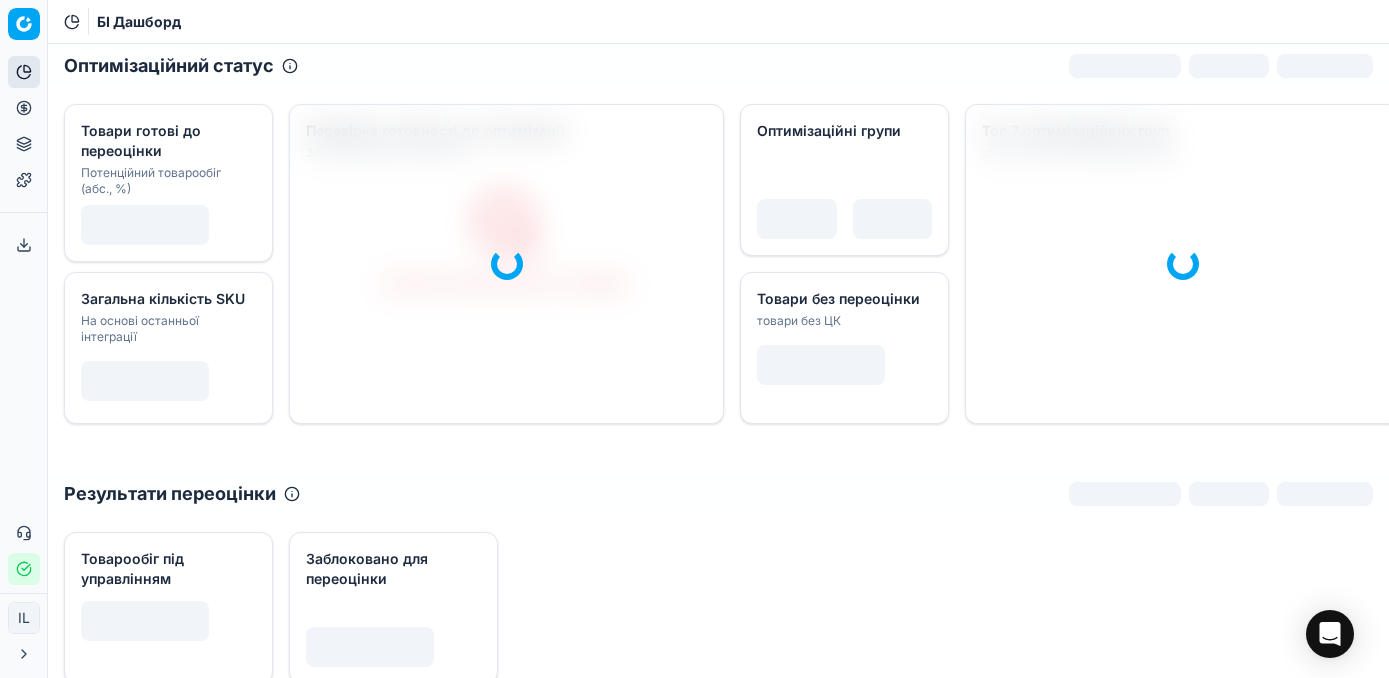scroll, scrollTop: 0, scrollLeft: 0, axis: both 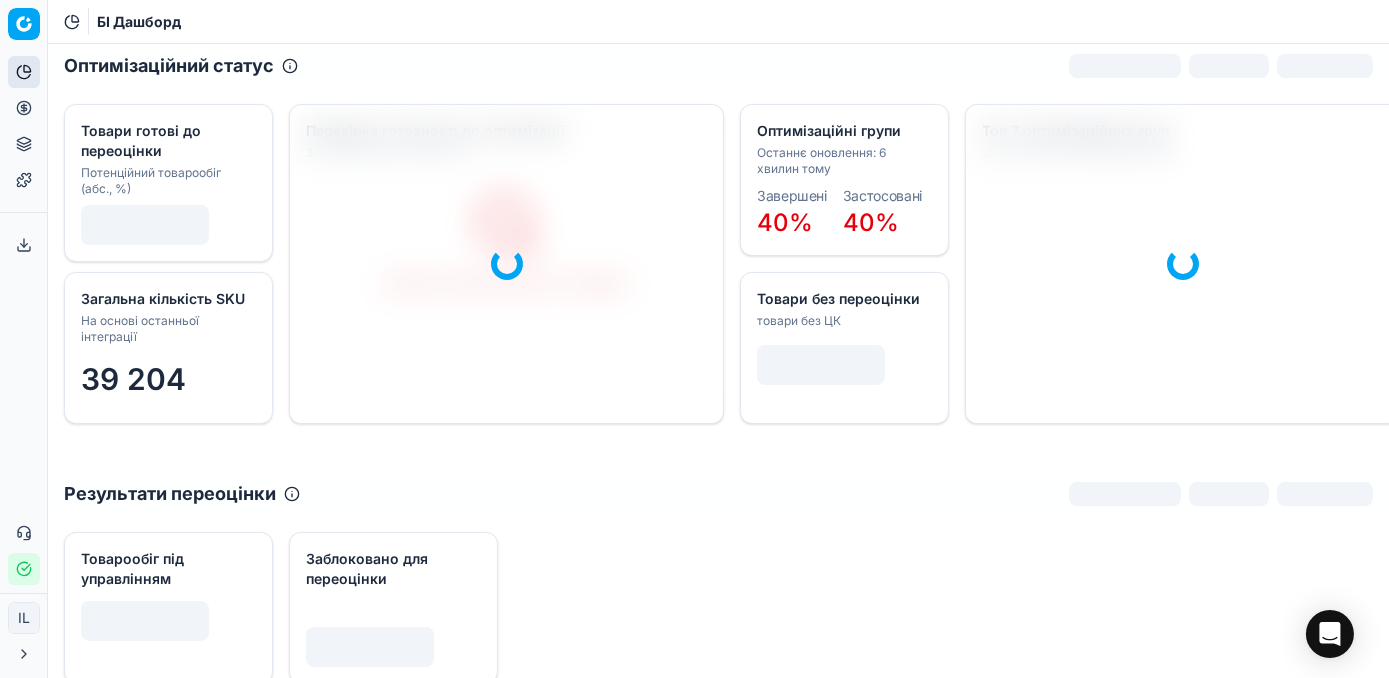 click 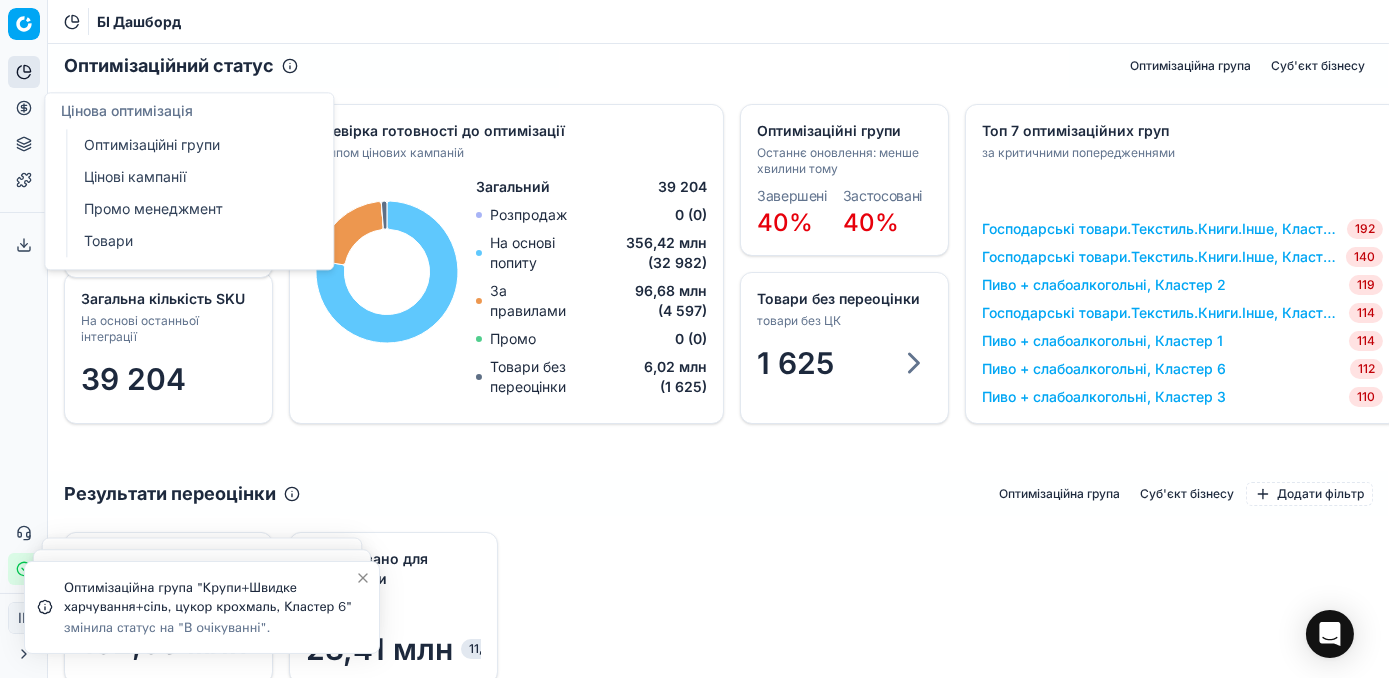click 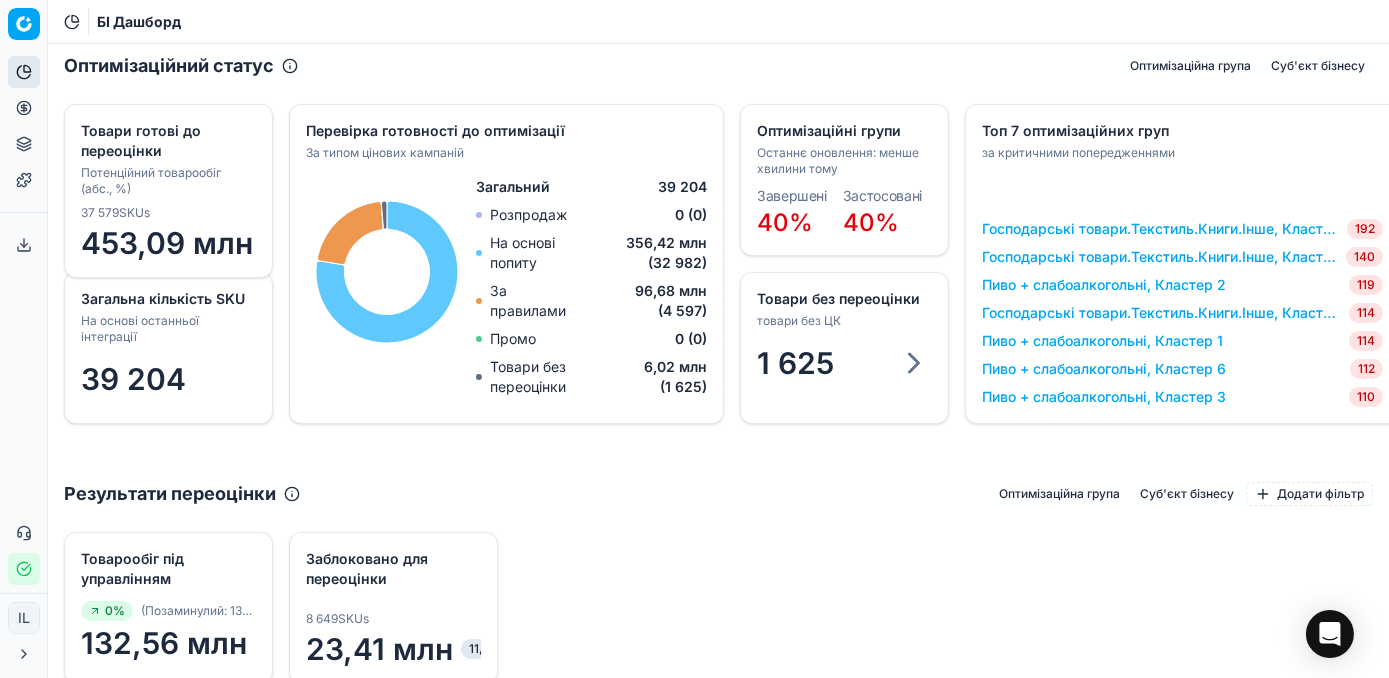 click 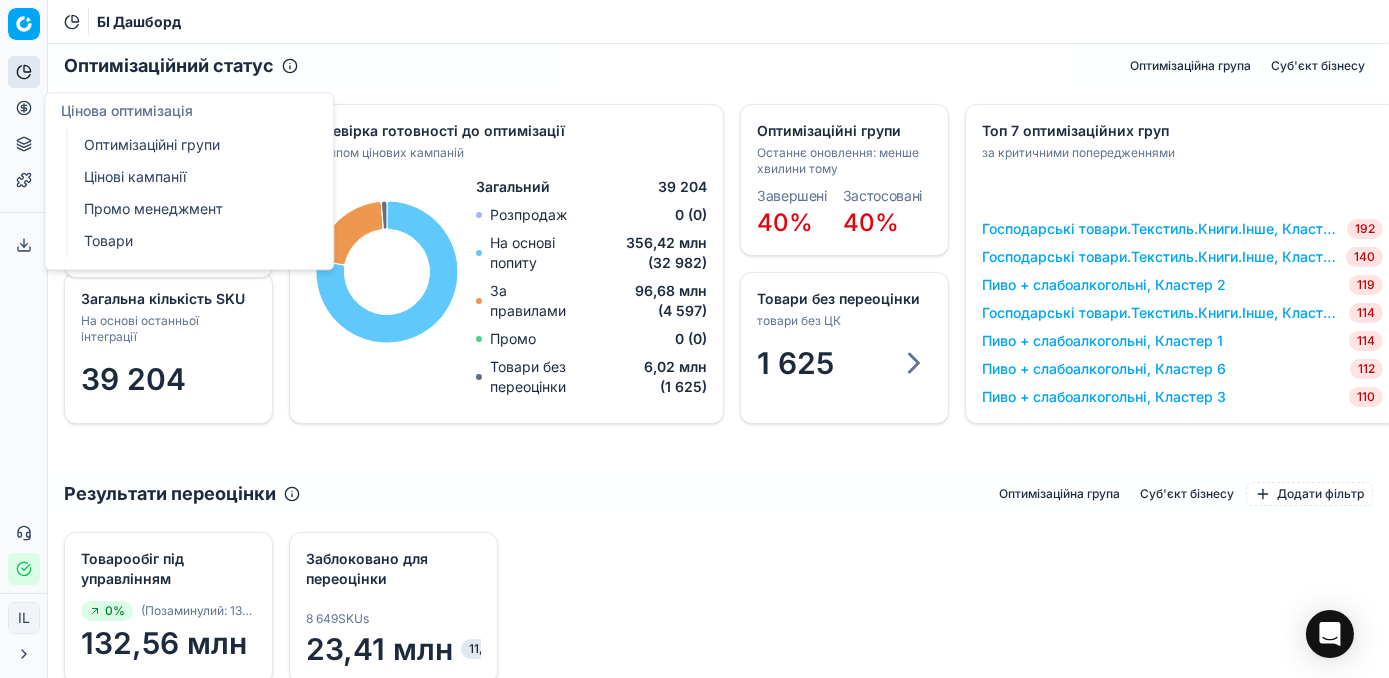 click 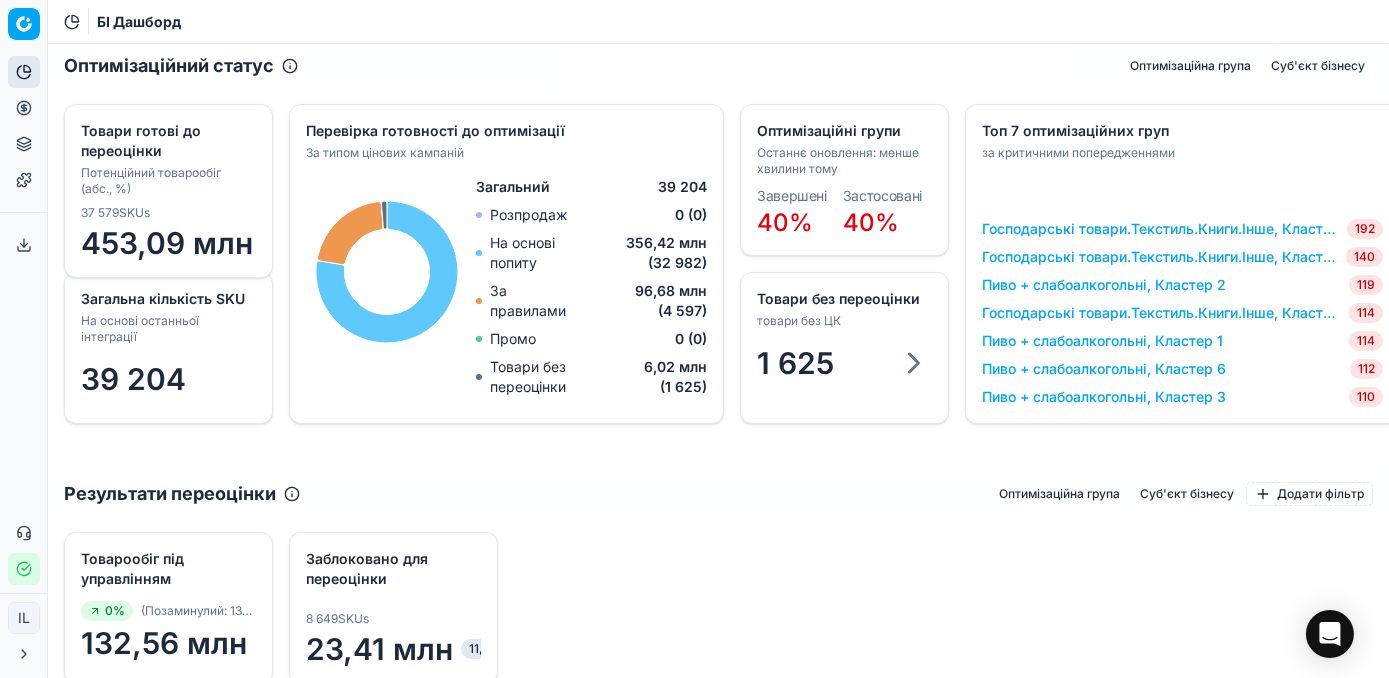 click 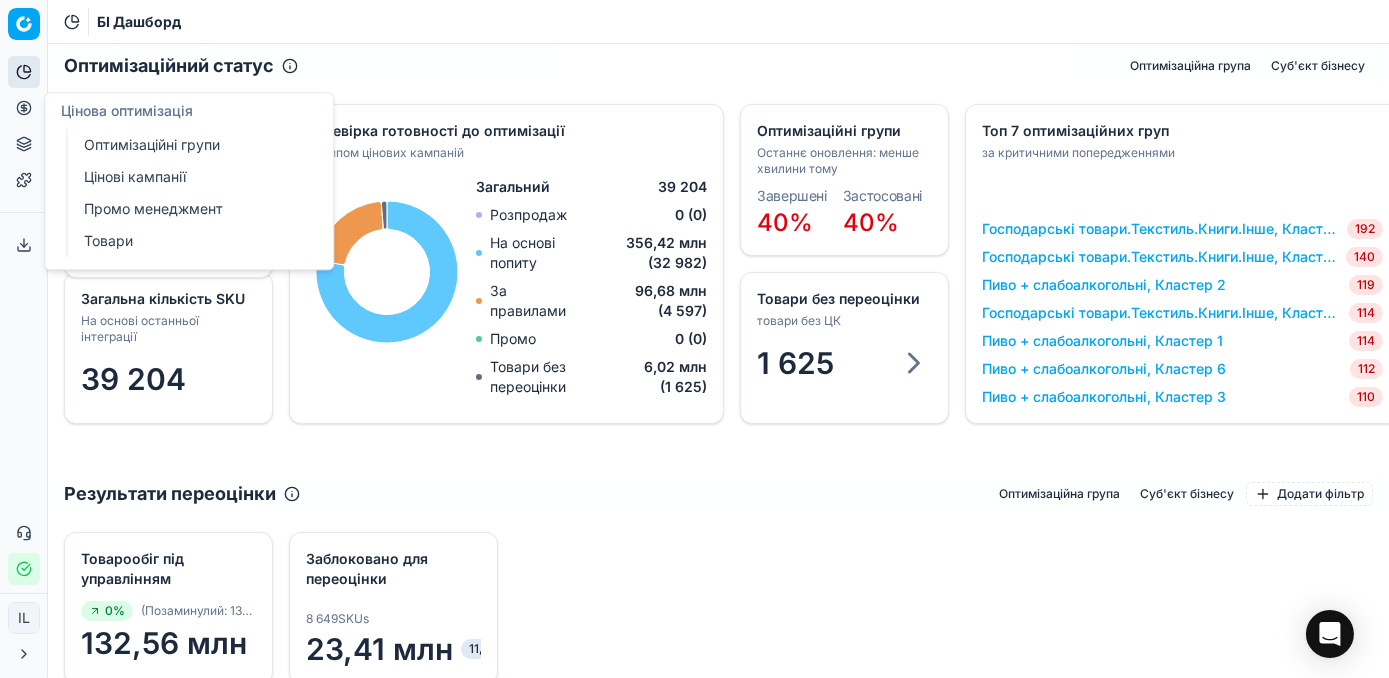 click on "Оптимізаційні групи" at bounding box center [192, 145] 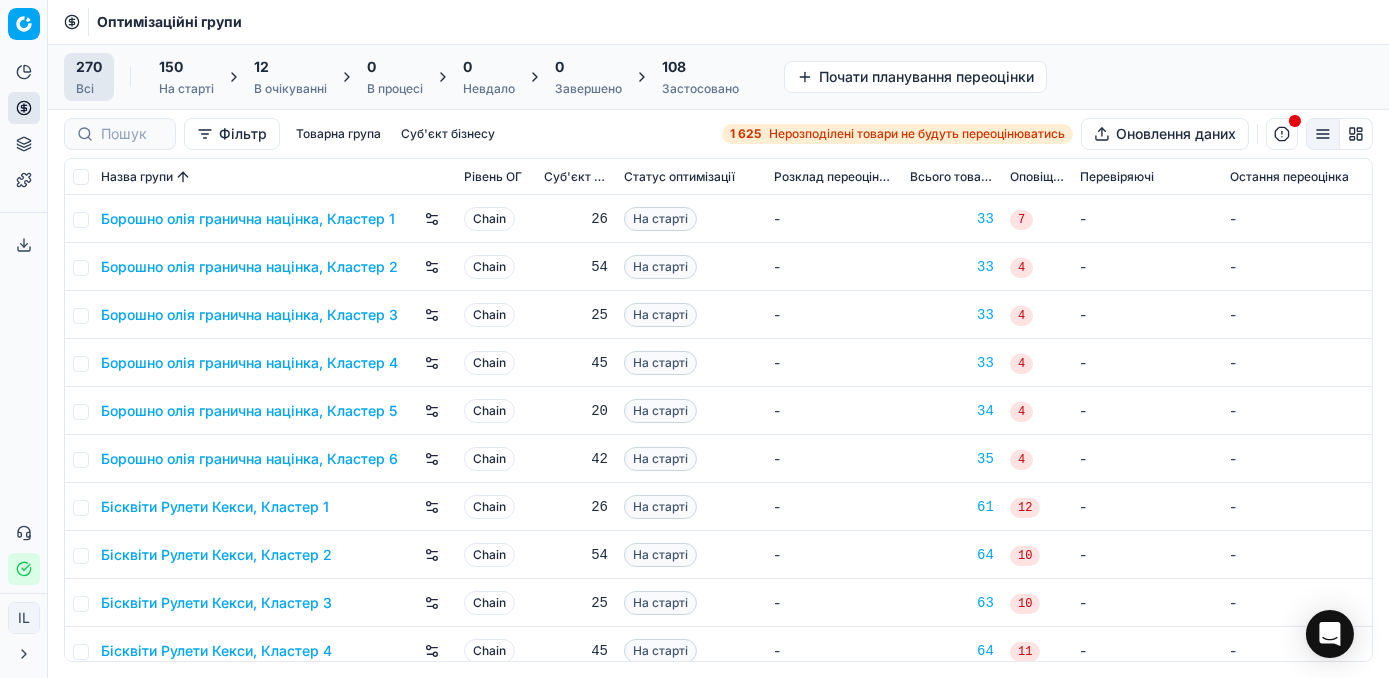 click on "12" at bounding box center [290, 67] 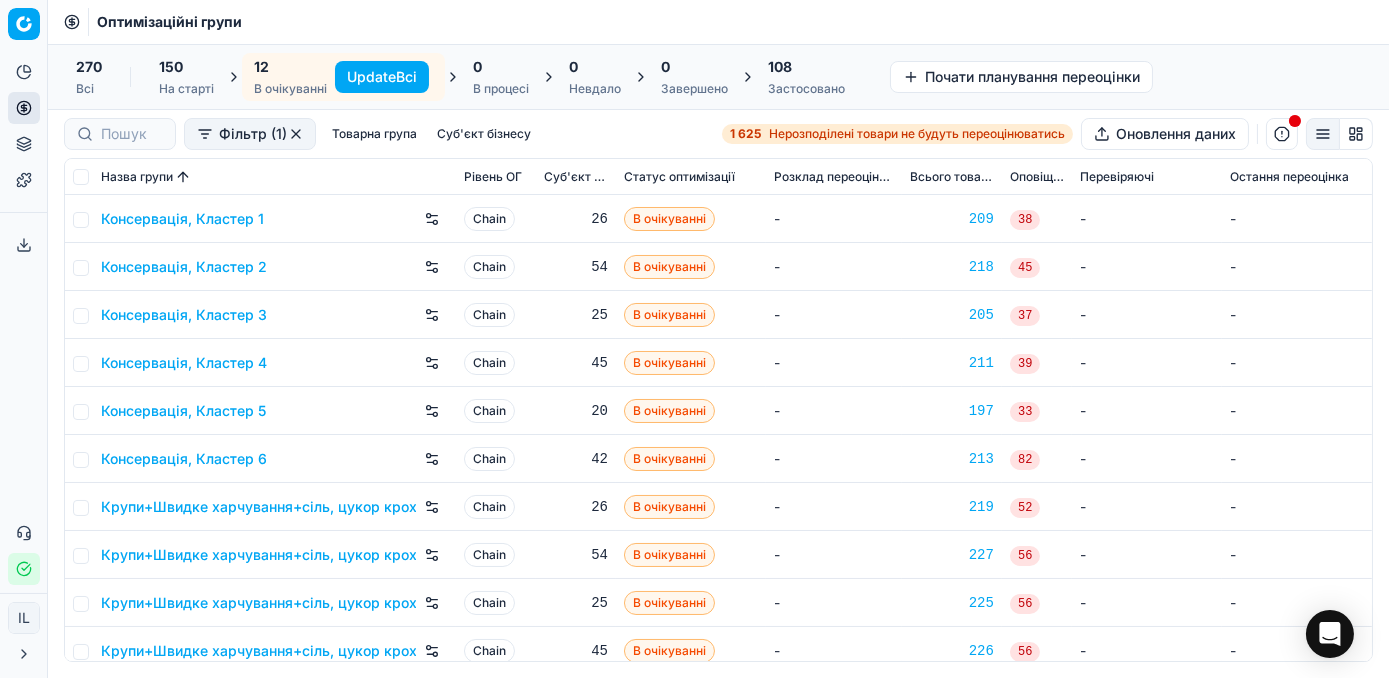 click on "Update  Всі" at bounding box center [382, 77] 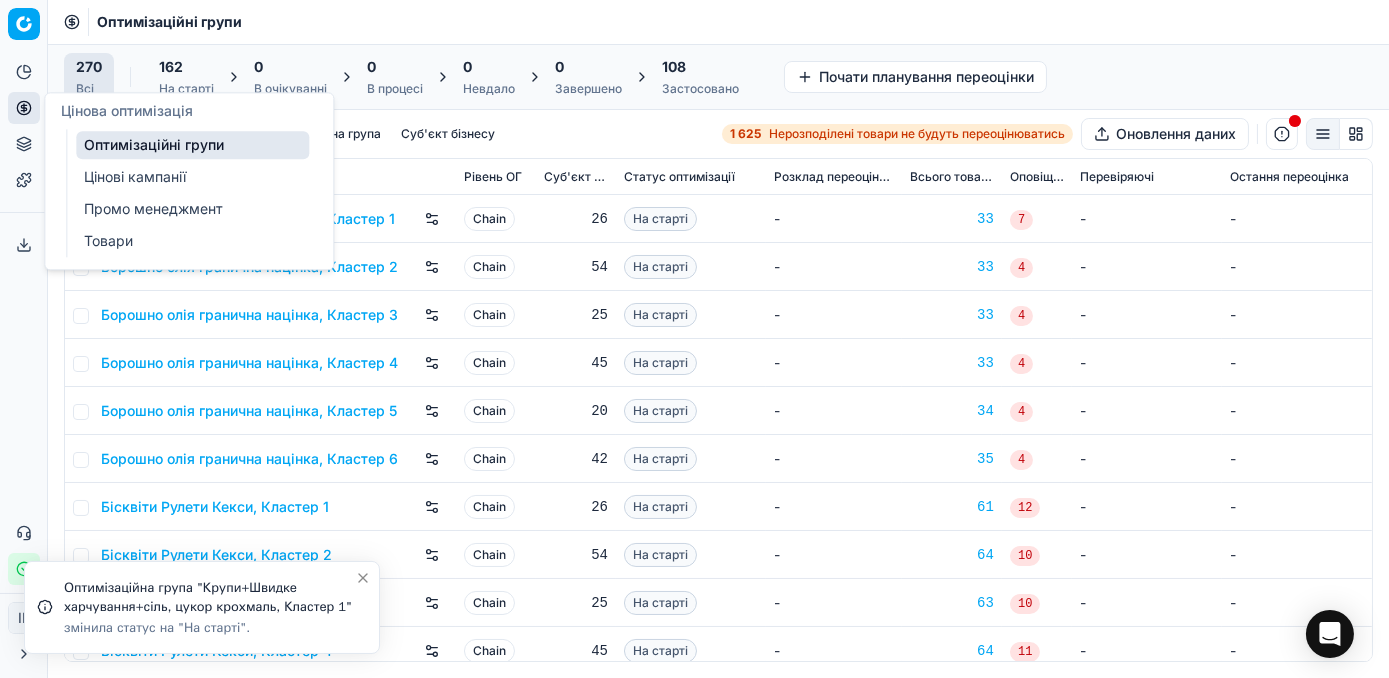click on "Оптимізаційні групи" at bounding box center (192, 145) 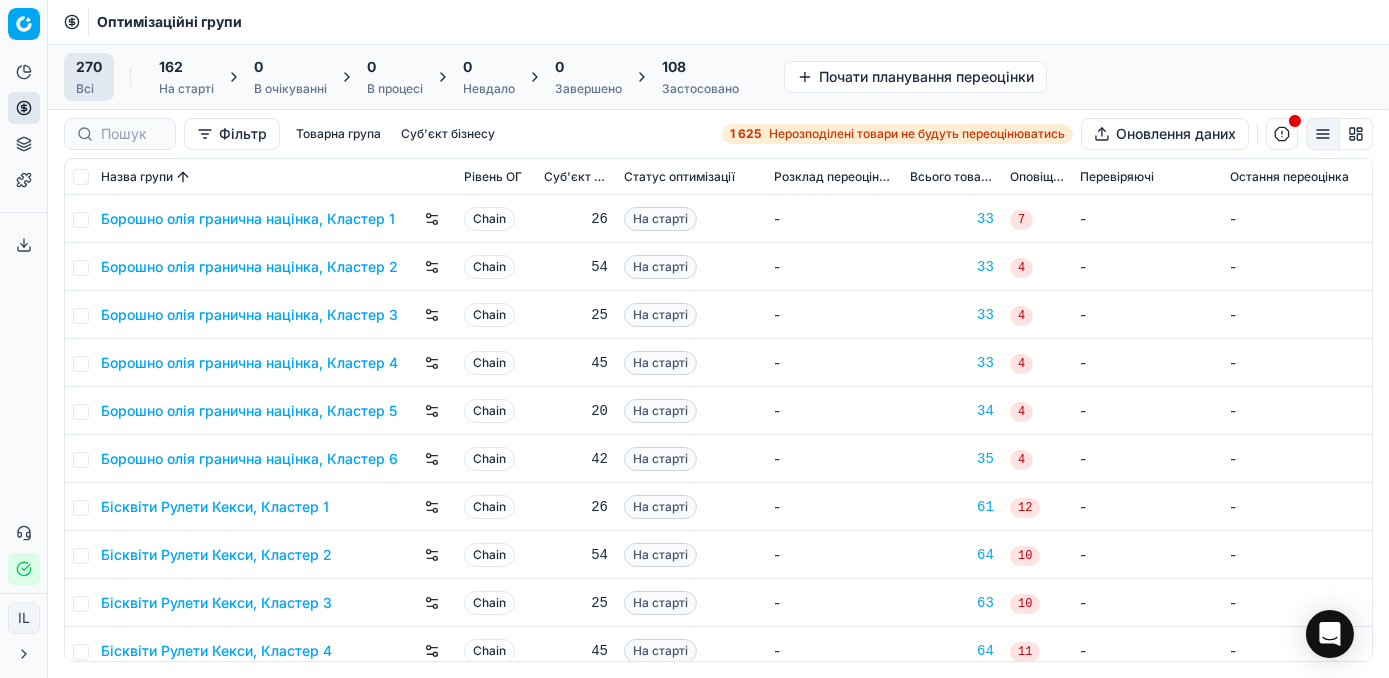 click on "1 625 Нерозподілені товари не будуть переоцінюватись" at bounding box center (897, 134) 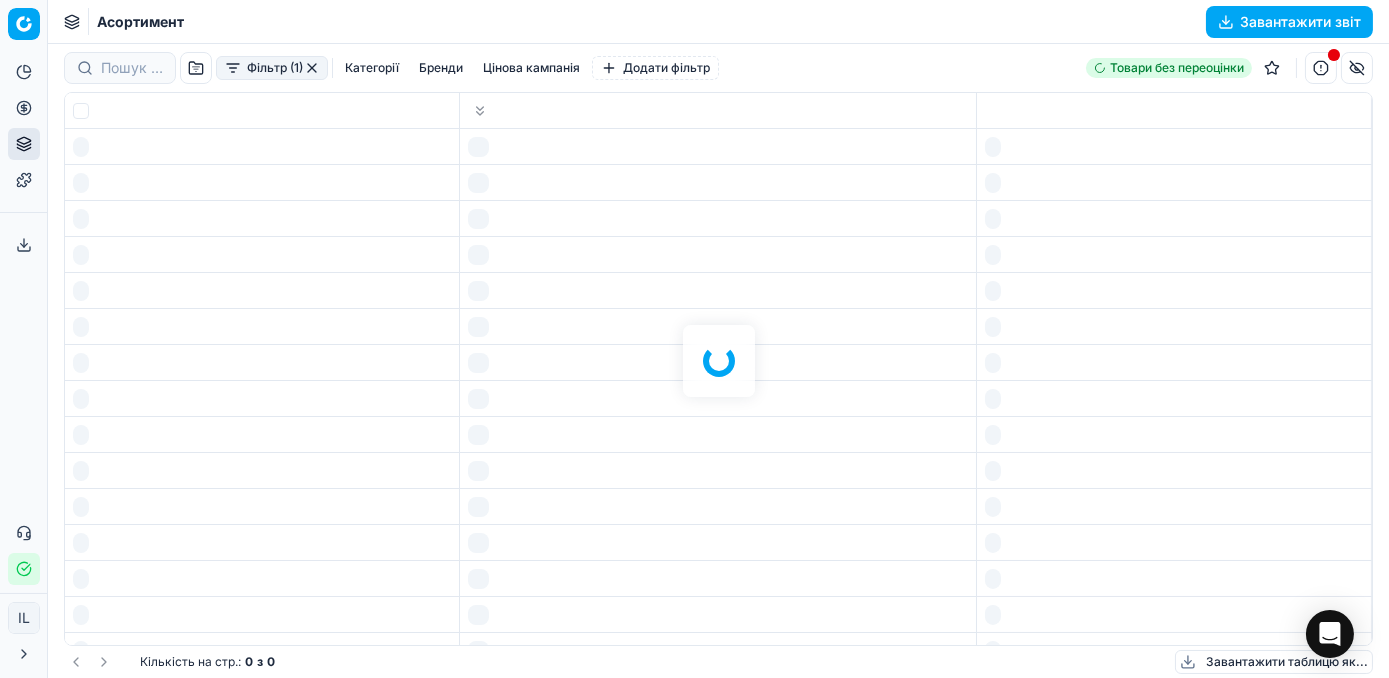 click at bounding box center [718, 361] 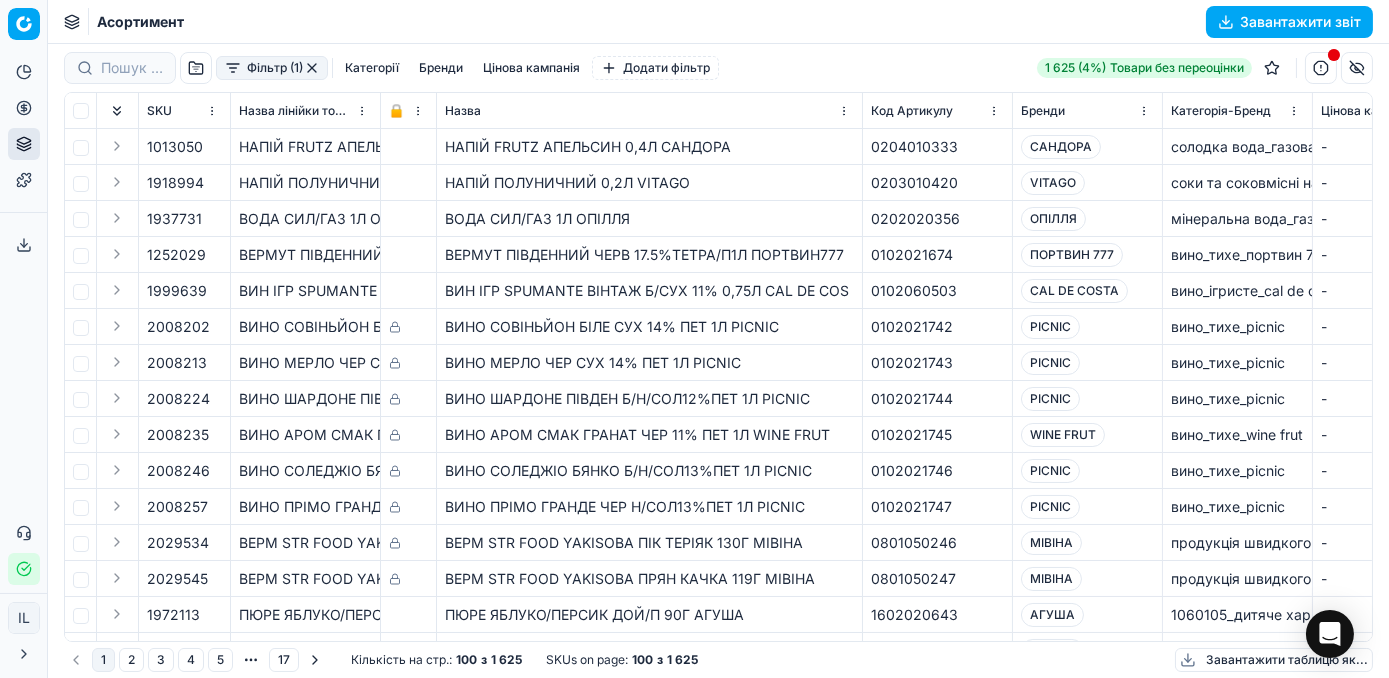 click on "Фільтр   (1) Категорії   Бренди   Цінова кампанія   Додати фільтр" at bounding box center (391, 68) 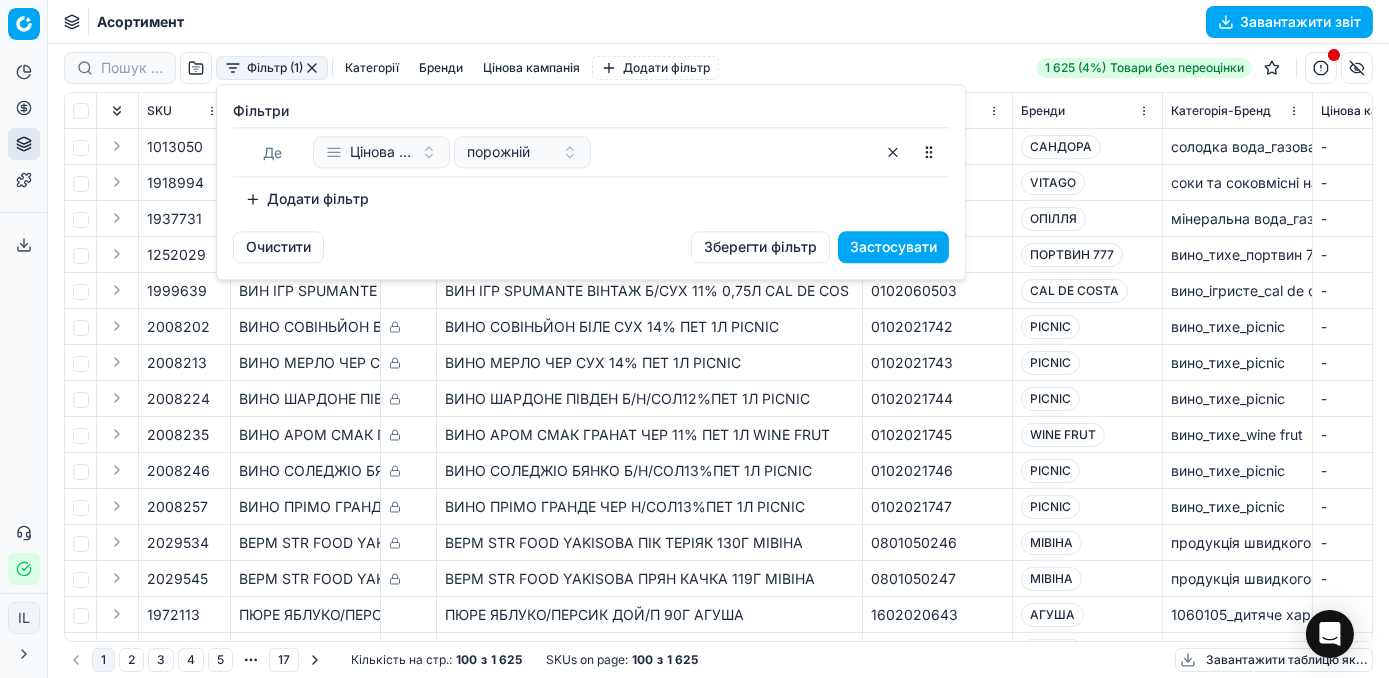 click on "Додати фільтр" at bounding box center (307, 199) 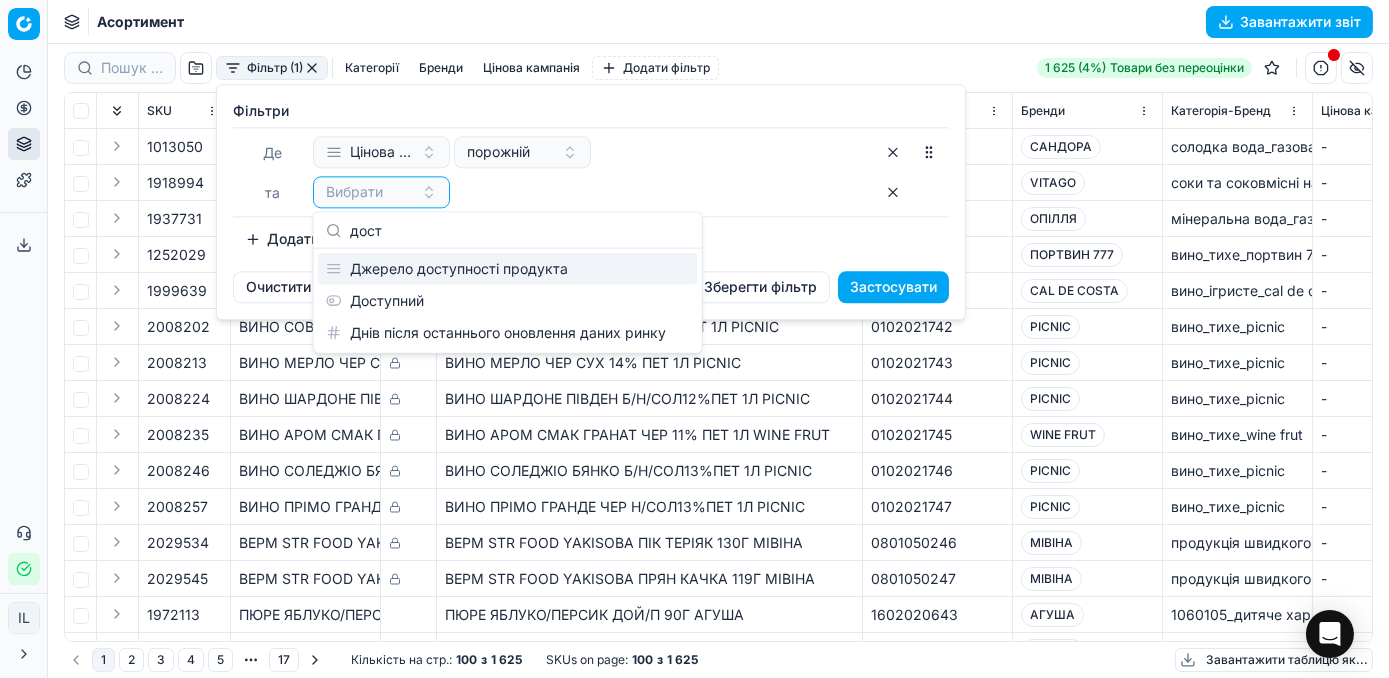 type on "дост" 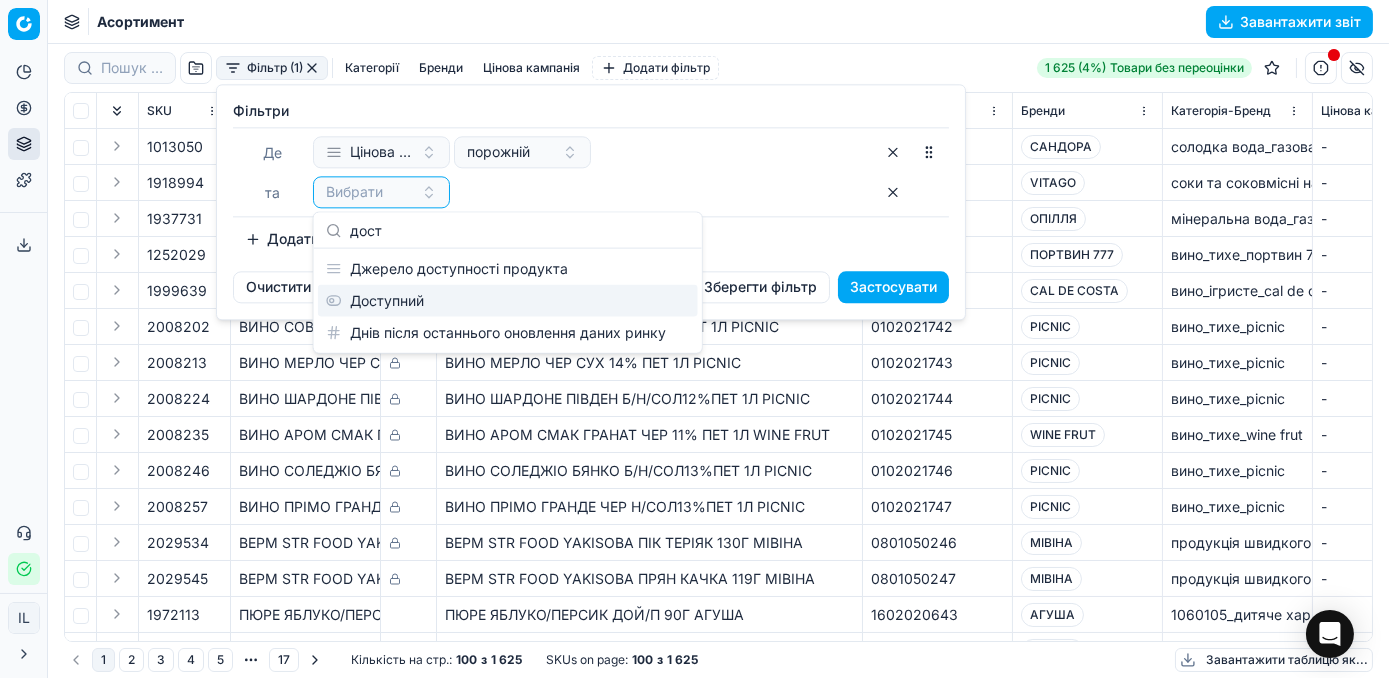 click on "Доступний" at bounding box center [508, 301] 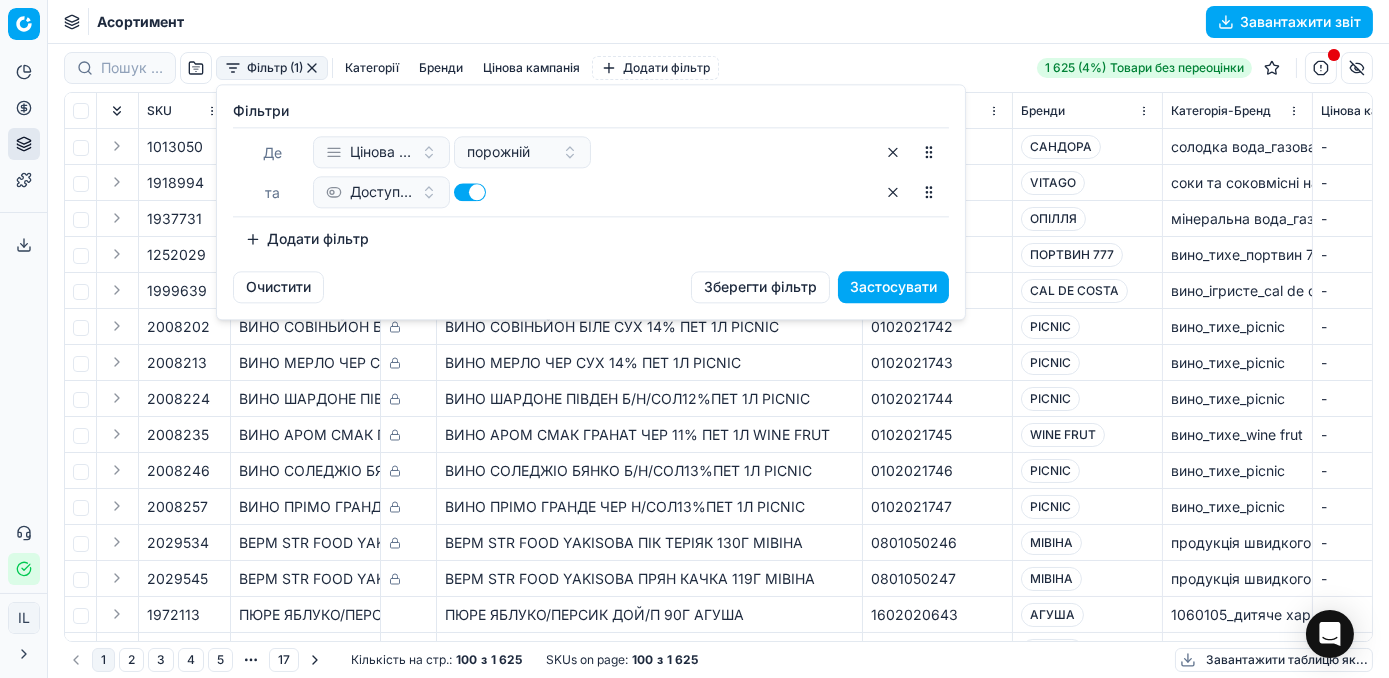 click on "Додати фільтр" at bounding box center (307, 239) 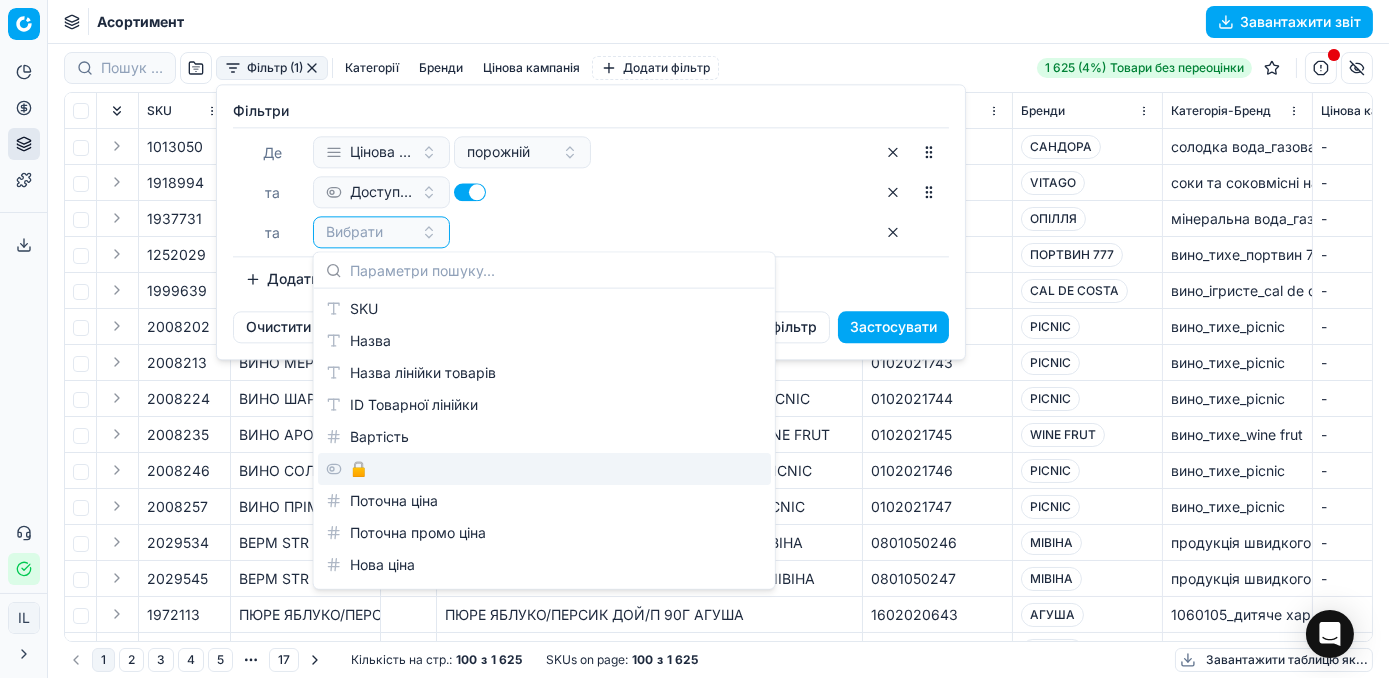 click on "🔒" at bounding box center (544, 469) 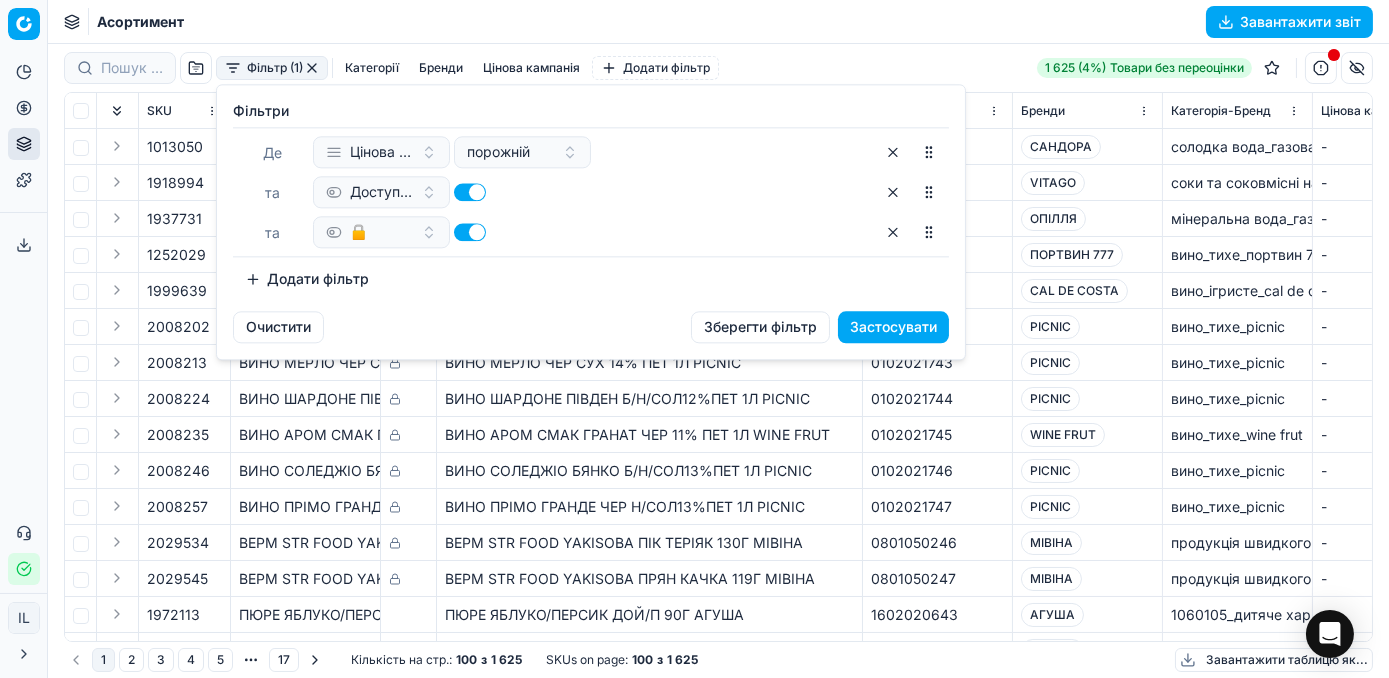 drag, startPoint x: 472, startPoint y: 227, endPoint x: 371, endPoint y: 220, distance: 101.24229 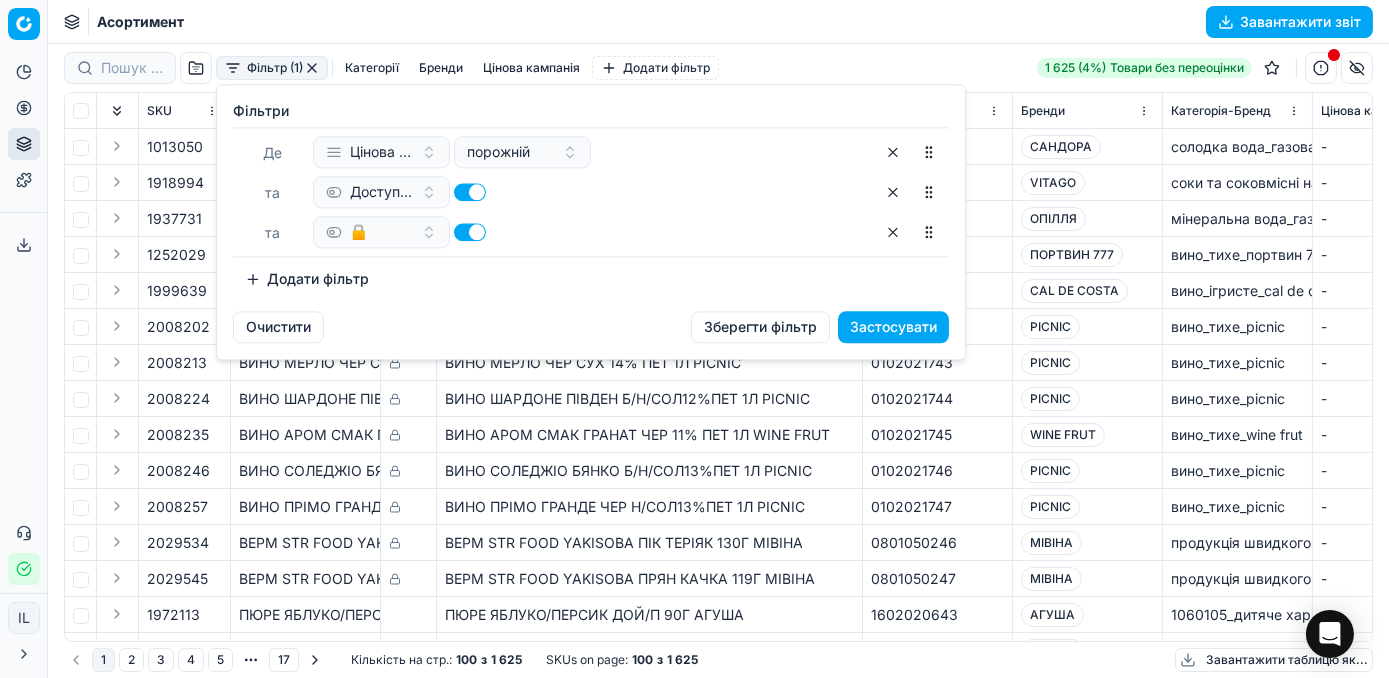 drag, startPoint x: 478, startPoint y: 228, endPoint x: 408, endPoint y: 214, distance: 71.38628 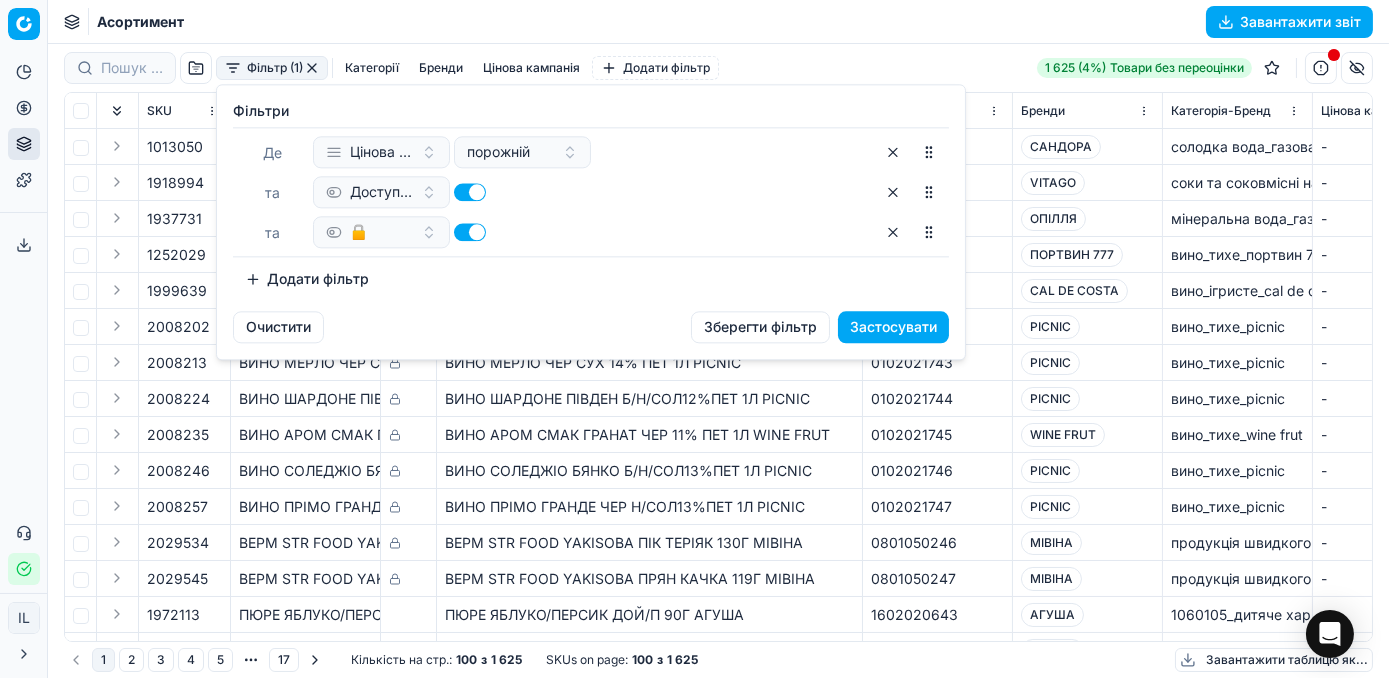 click on "Де Цінова кампанія порожній та Доступний та 🔒" at bounding box center (591, 192) 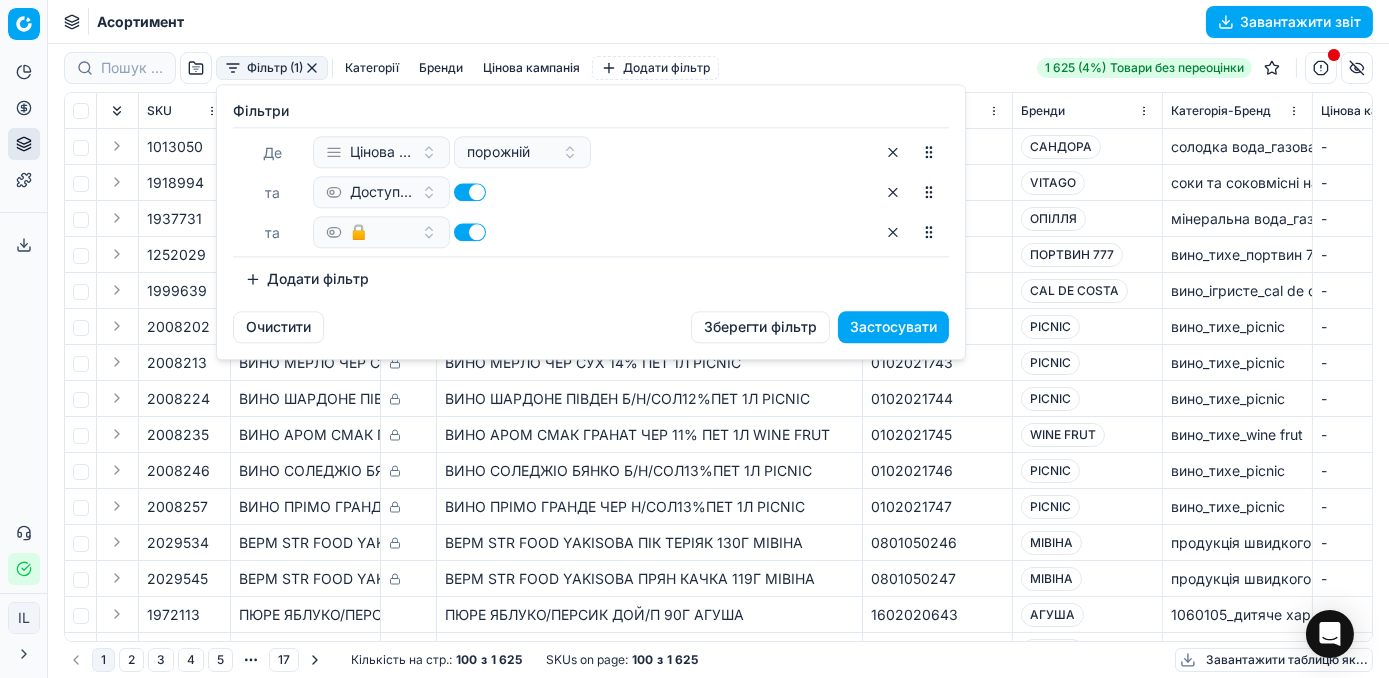 drag, startPoint x: 473, startPoint y: 229, endPoint x: 445, endPoint y: 221, distance: 29.12044 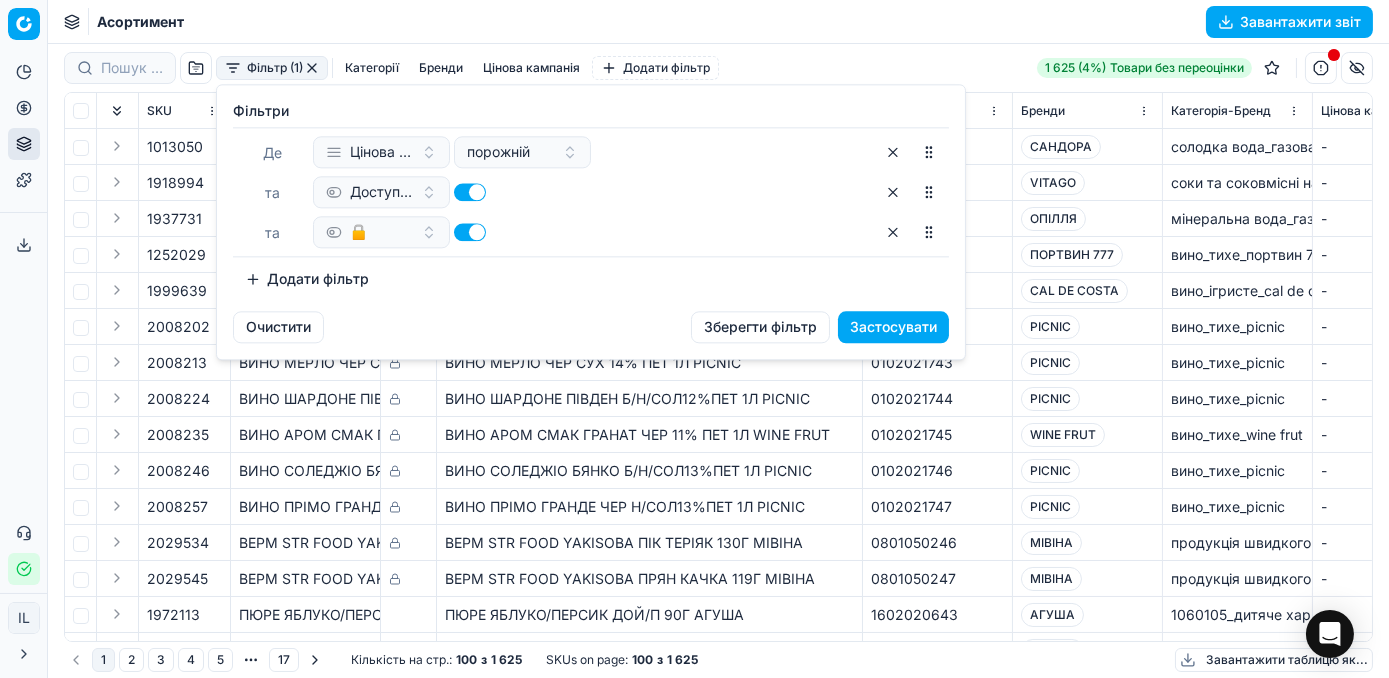 click on "🔒" at bounding box center (593, 232) 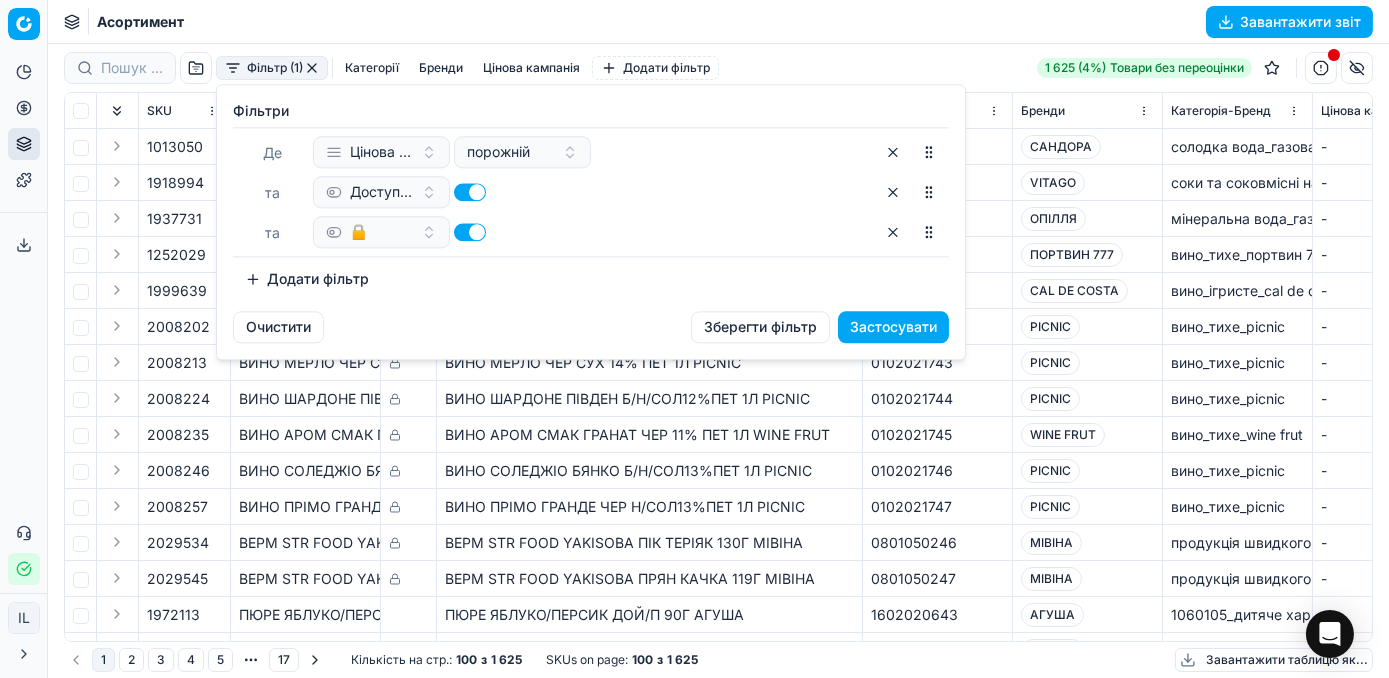 drag, startPoint x: 474, startPoint y: 231, endPoint x: 381, endPoint y: 245, distance: 94.04786 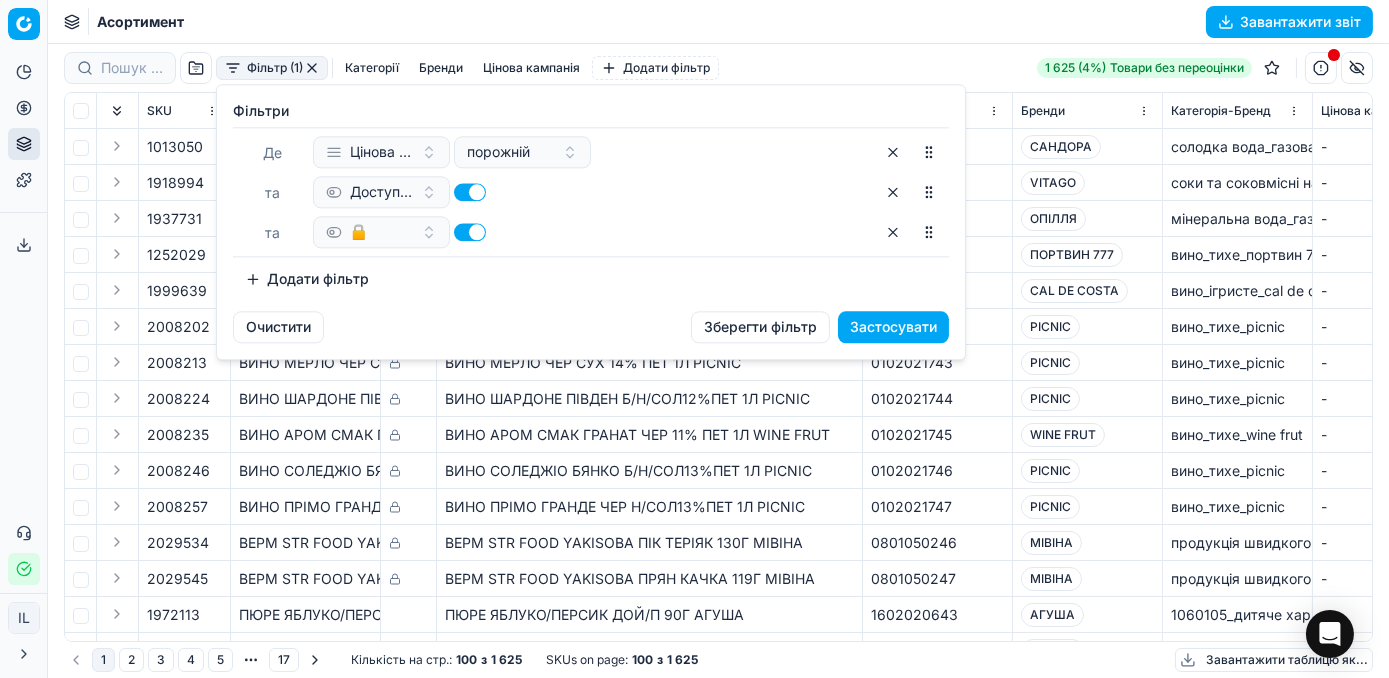 click on "🔒" at bounding box center [593, 232] 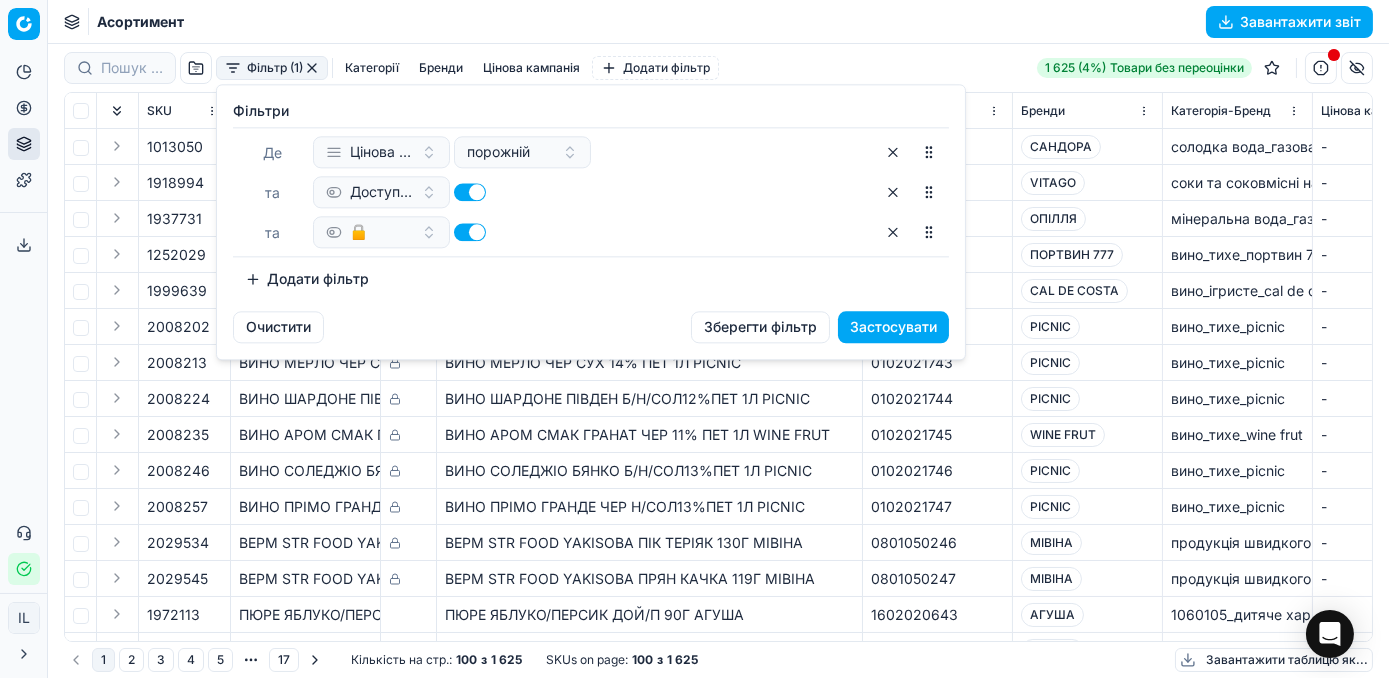 click on "Додати фільтр" at bounding box center (307, 279) 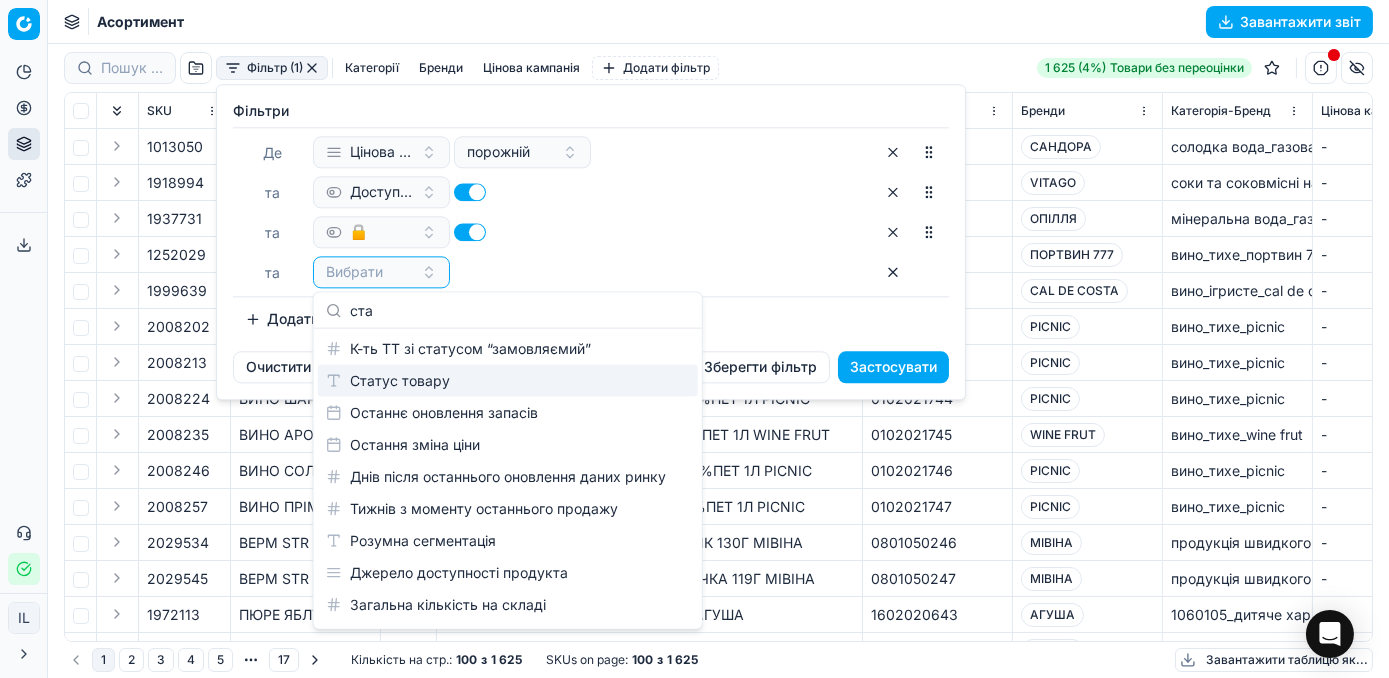 type on "ста" 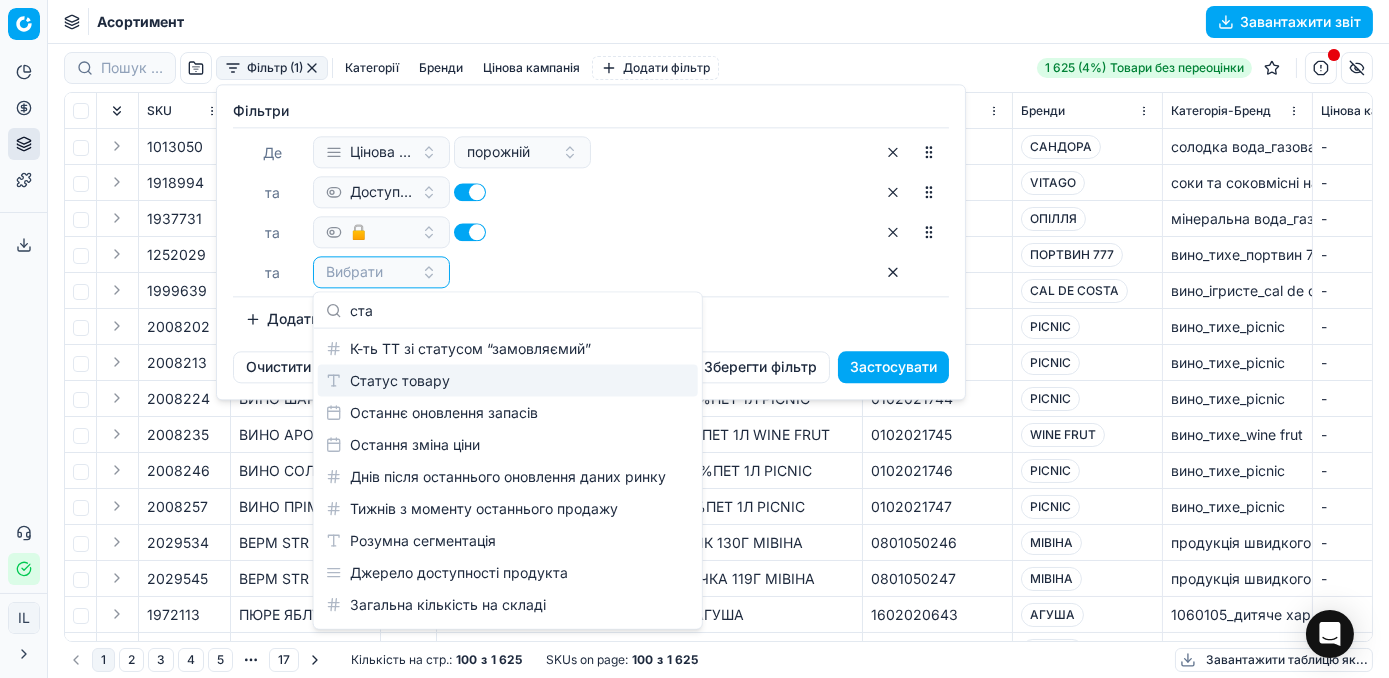 click on "Статус товару" at bounding box center [508, 381] 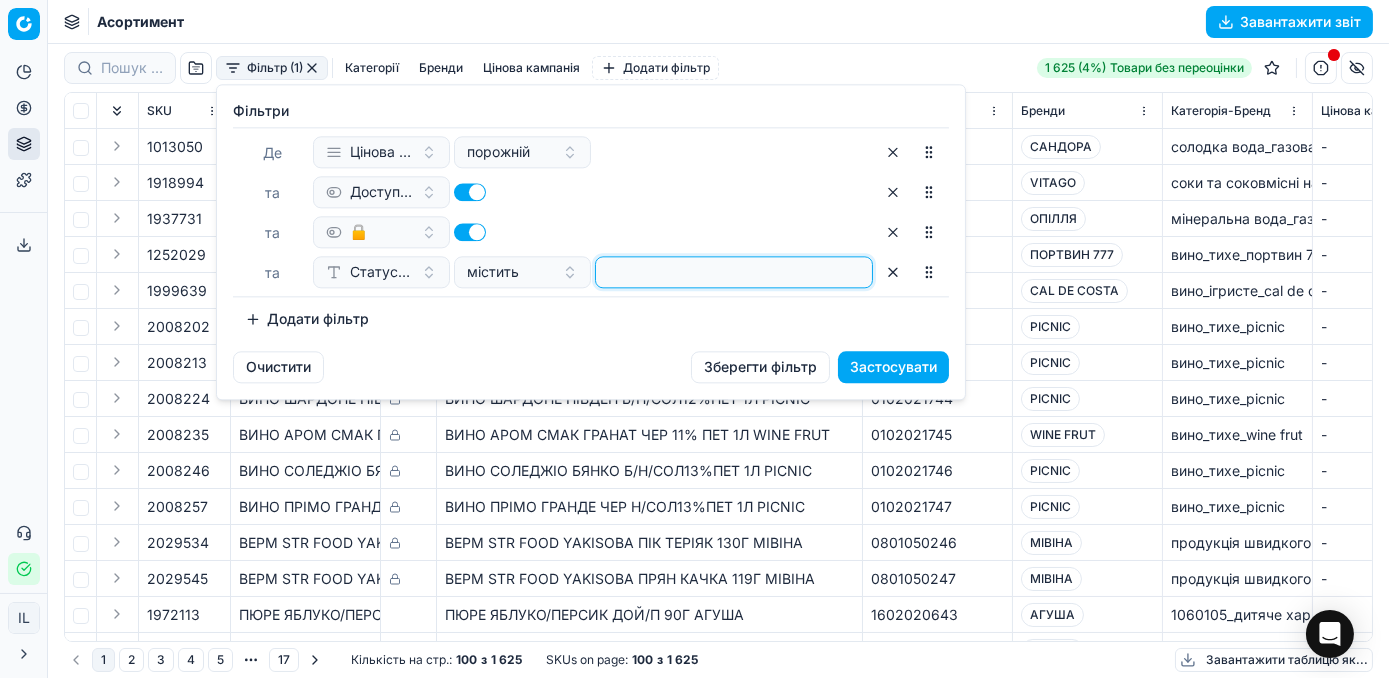 click at bounding box center [734, 272] 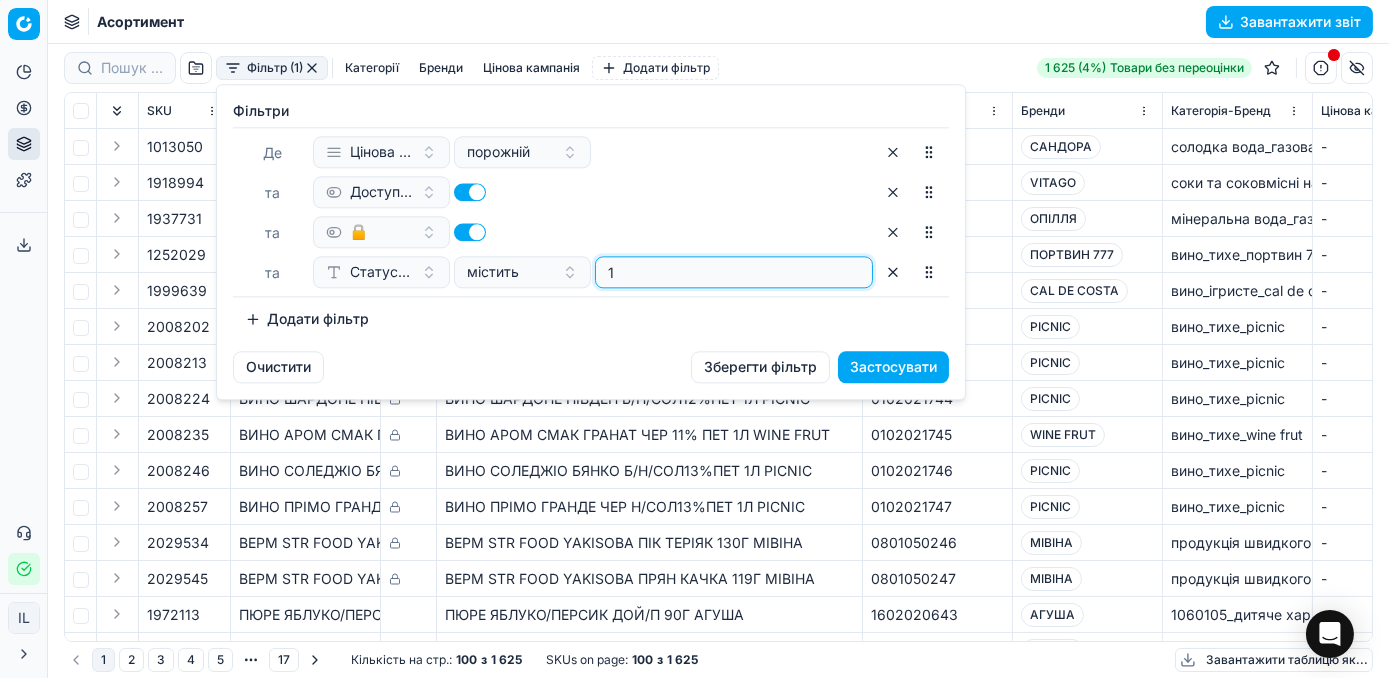 type on "1" 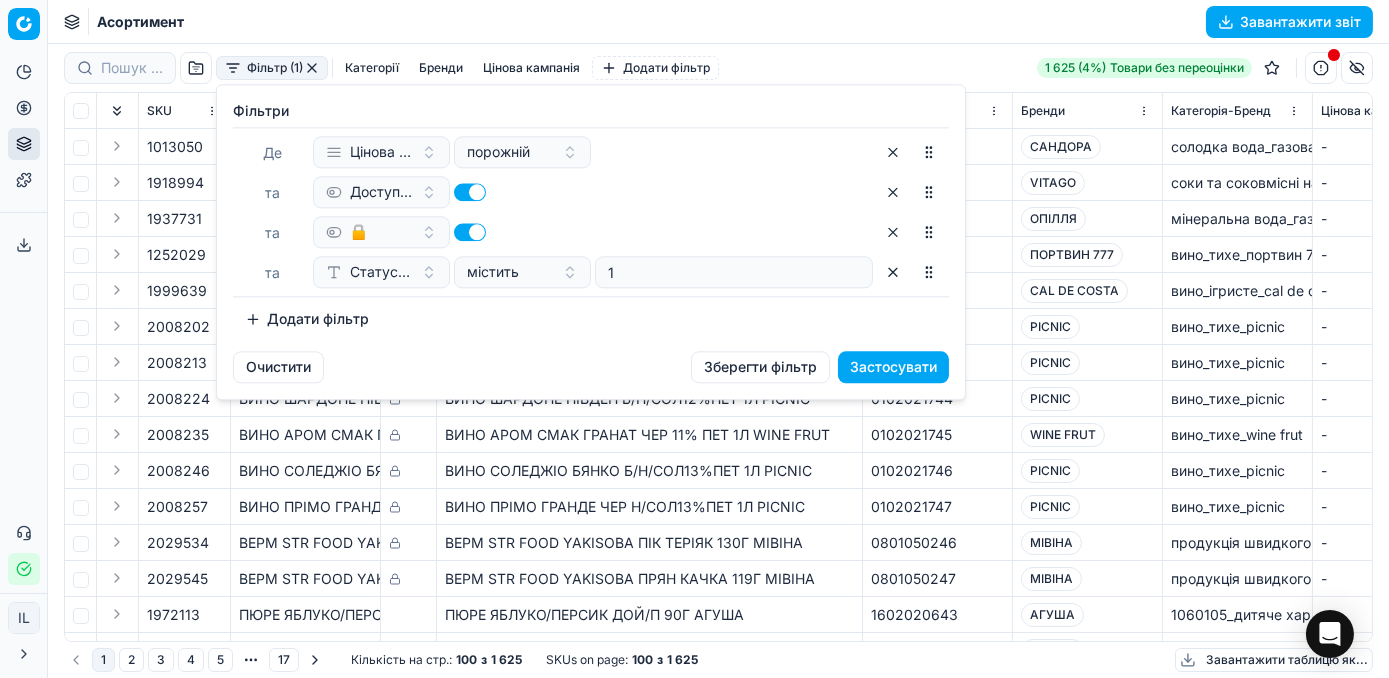 click at bounding box center [470, 232] 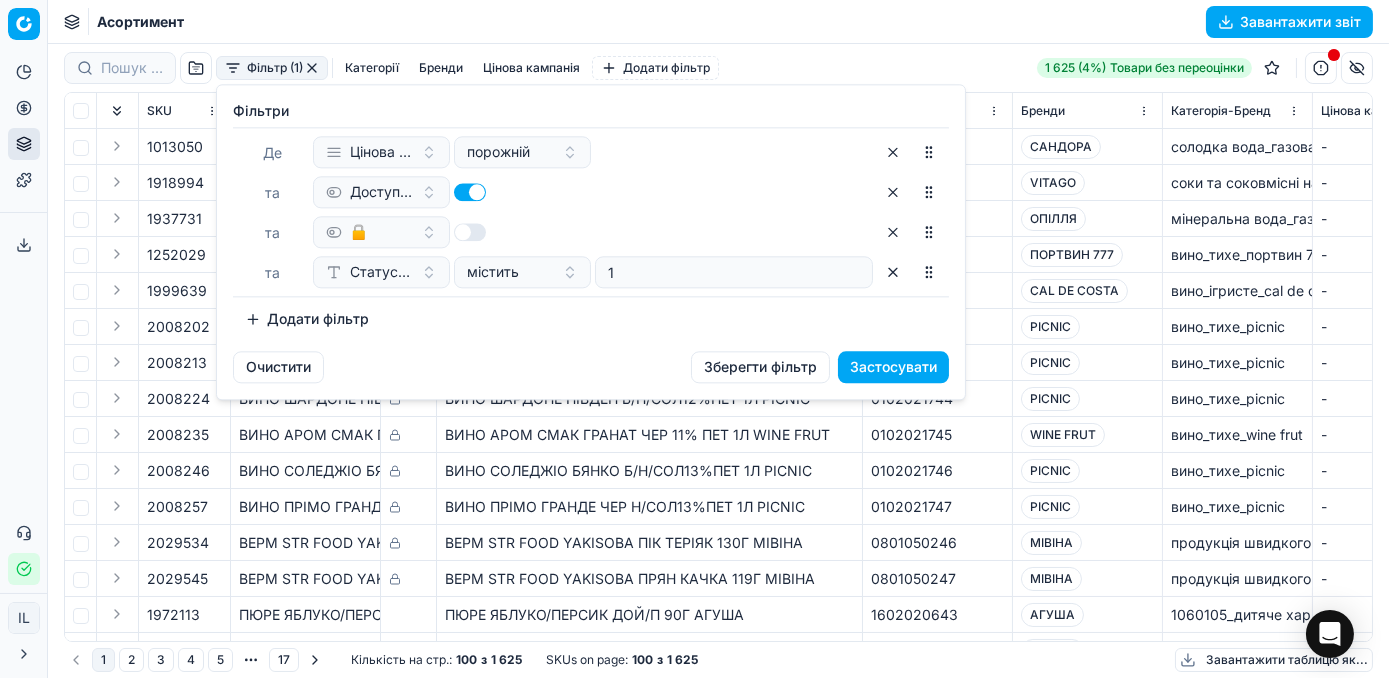 click on "Застосувати" at bounding box center [893, 367] 